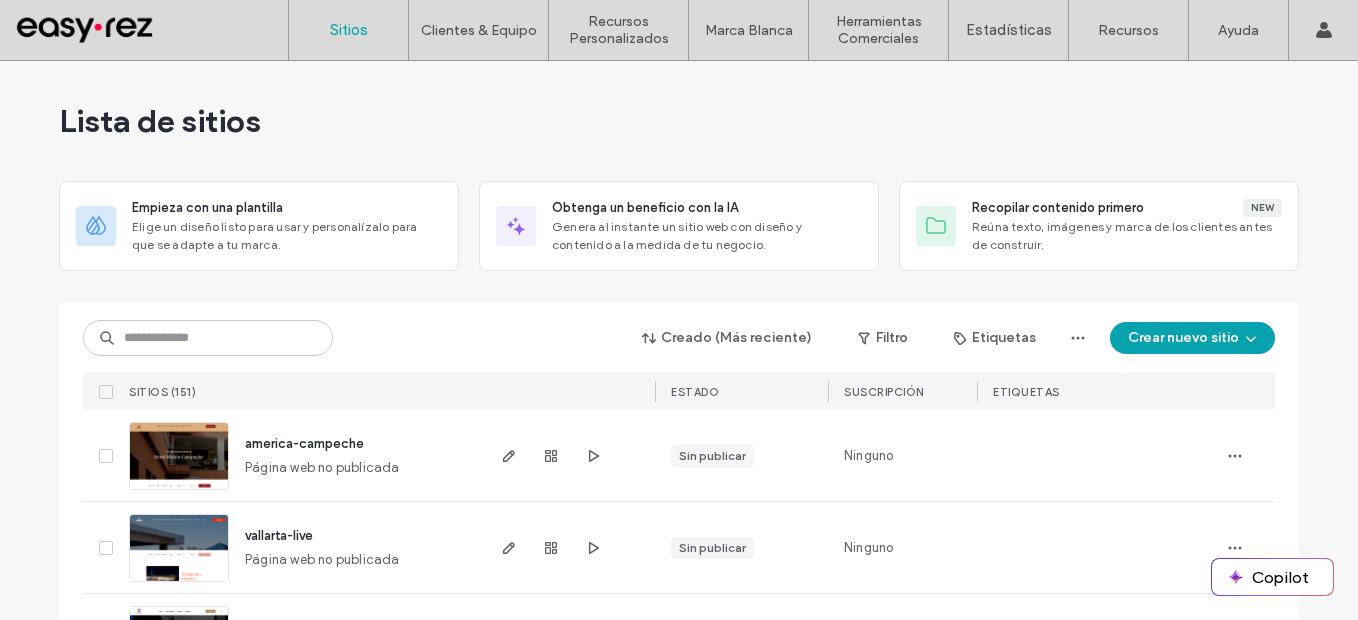 scroll, scrollTop: 0, scrollLeft: 0, axis: both 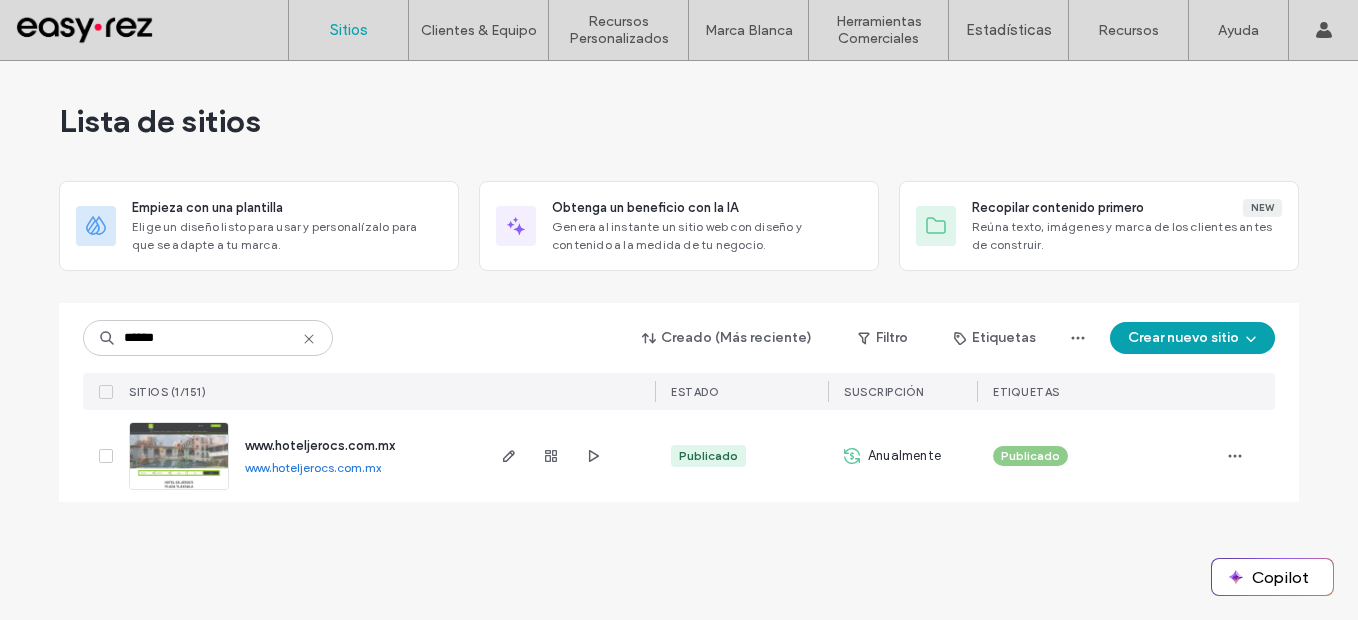 type on "******" 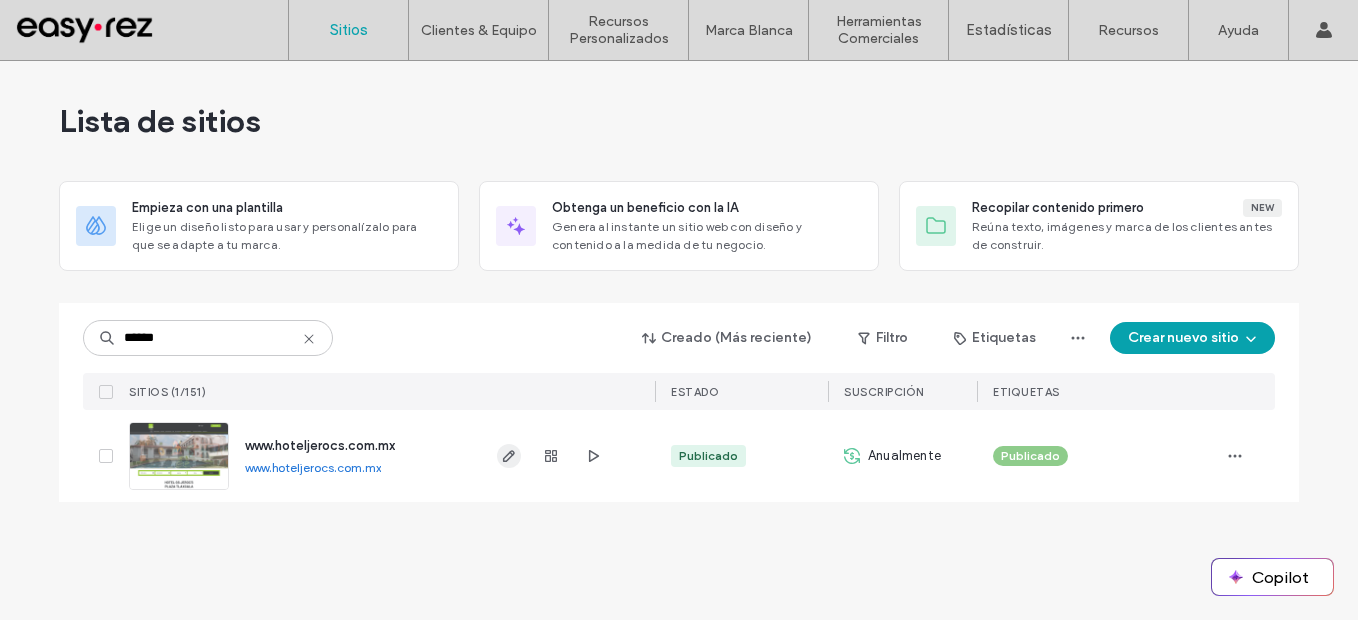 click at bounding box center (509, 456) 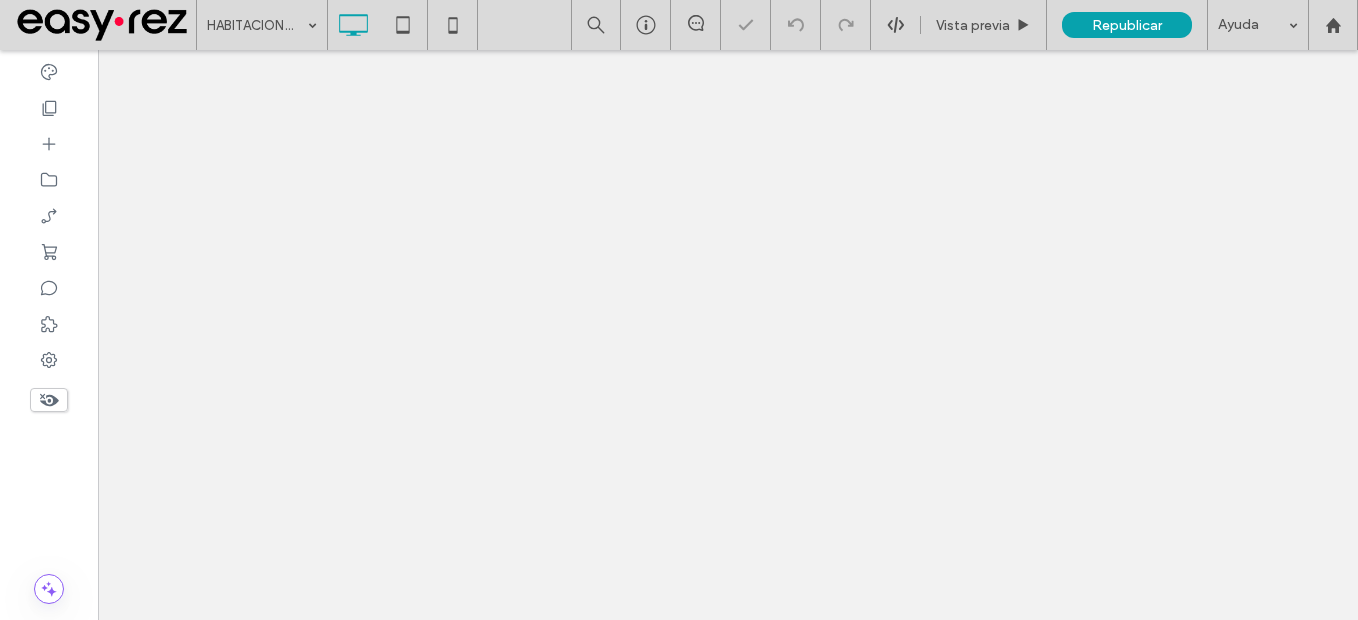 scroll, scrollTop: 0, scrollLeft: 0, axis: both 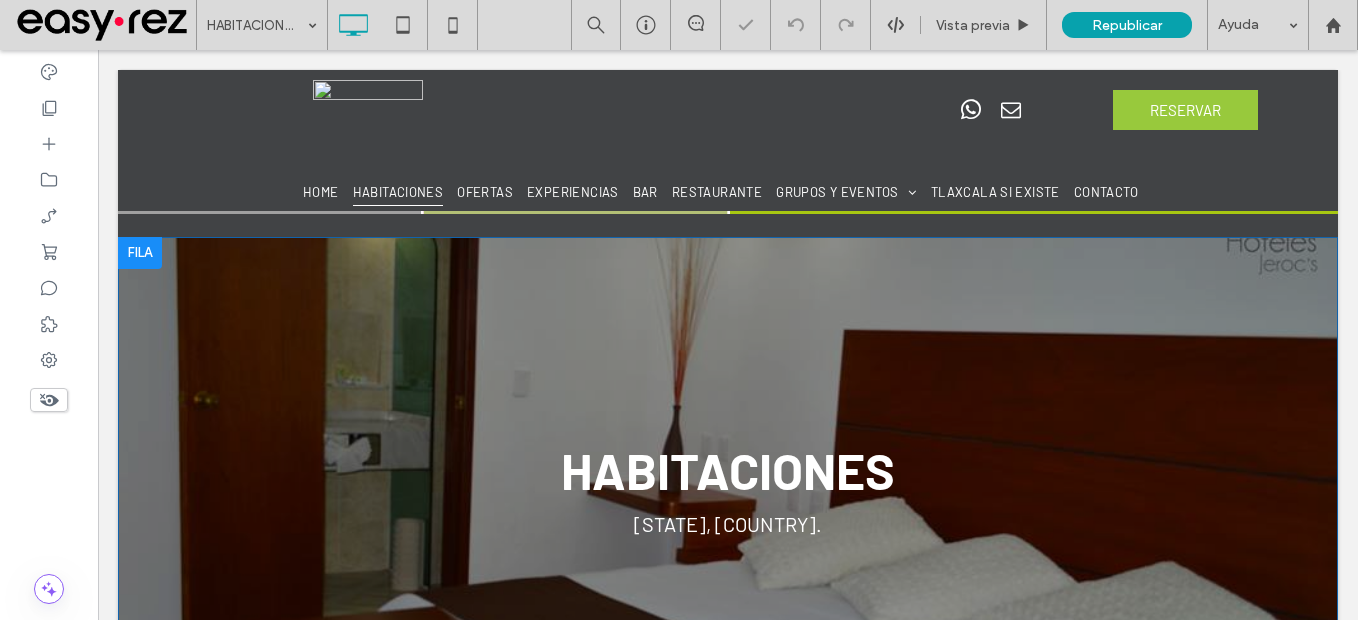 type on "**********" 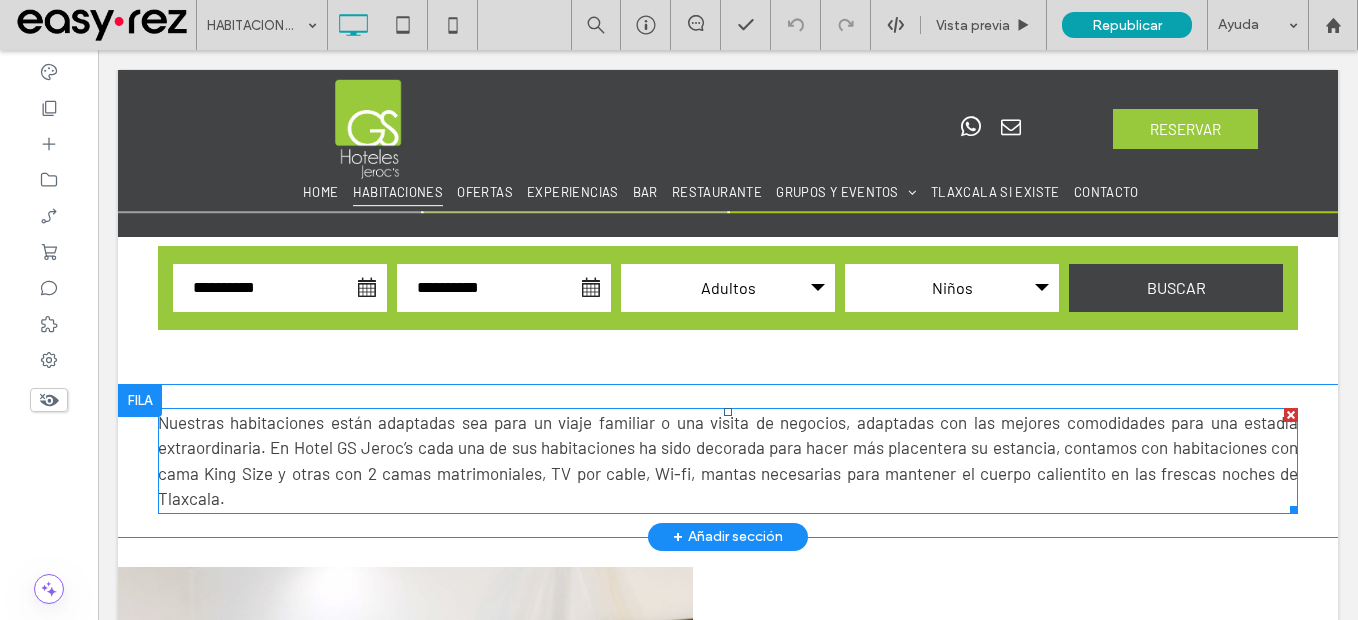 scroll, scrollTop: 600, scrollLeft: 0, axis: vertical 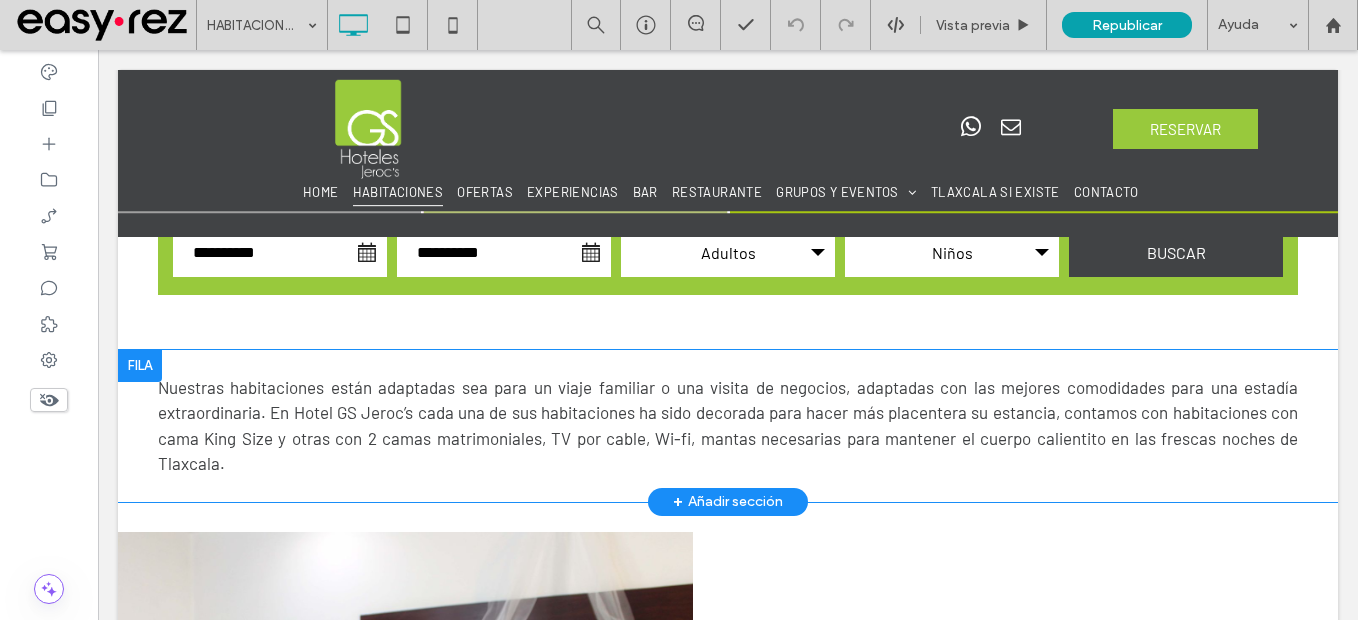 click at bounding box center [140, 366] 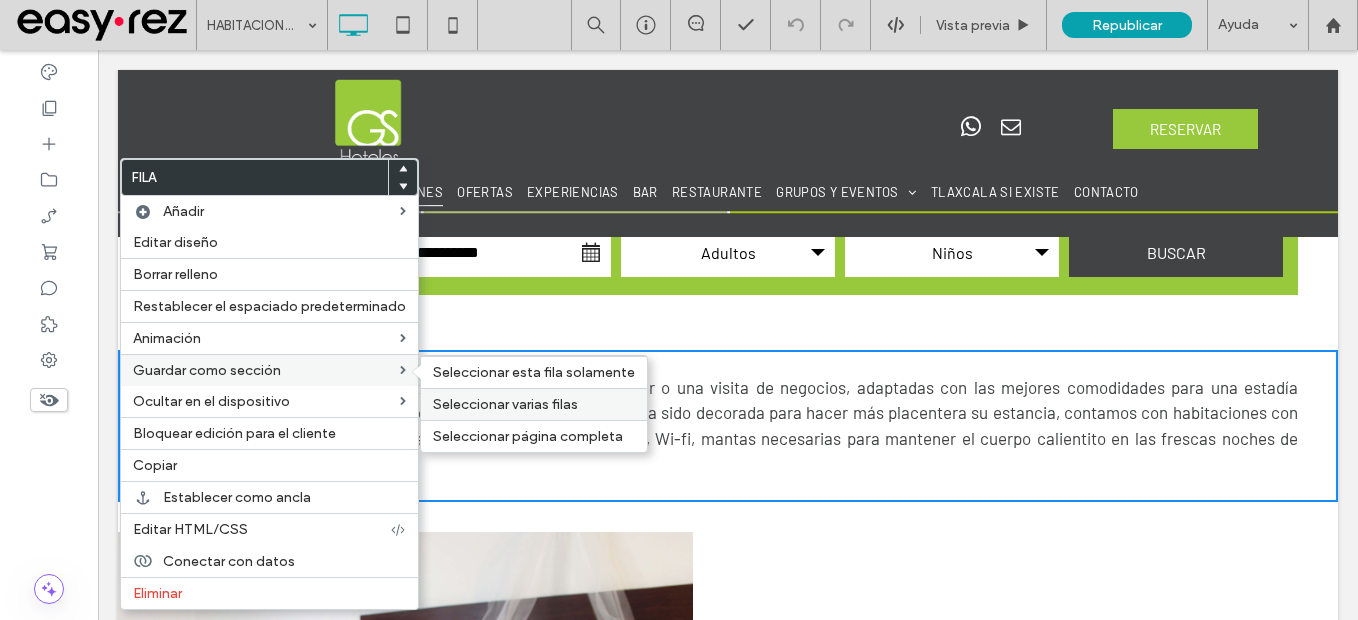 click on "Seleccionar varias filas" at bounding box center [505, 404] 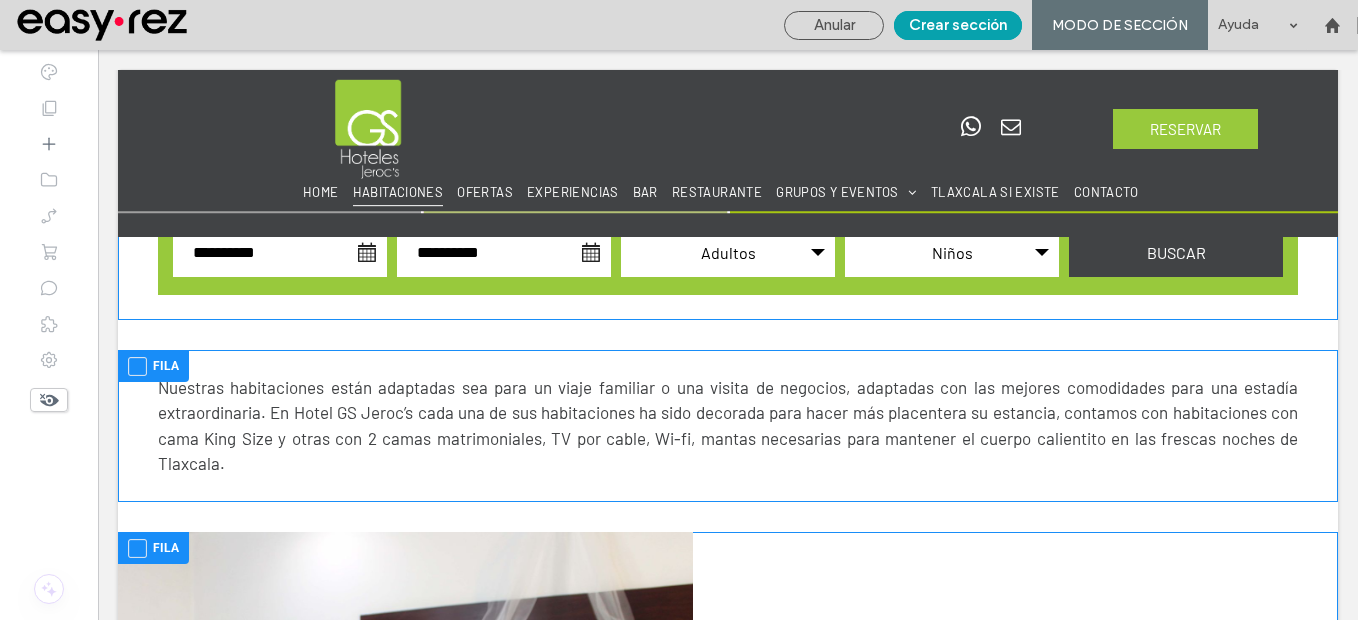 click at bounding box center (137, 548) 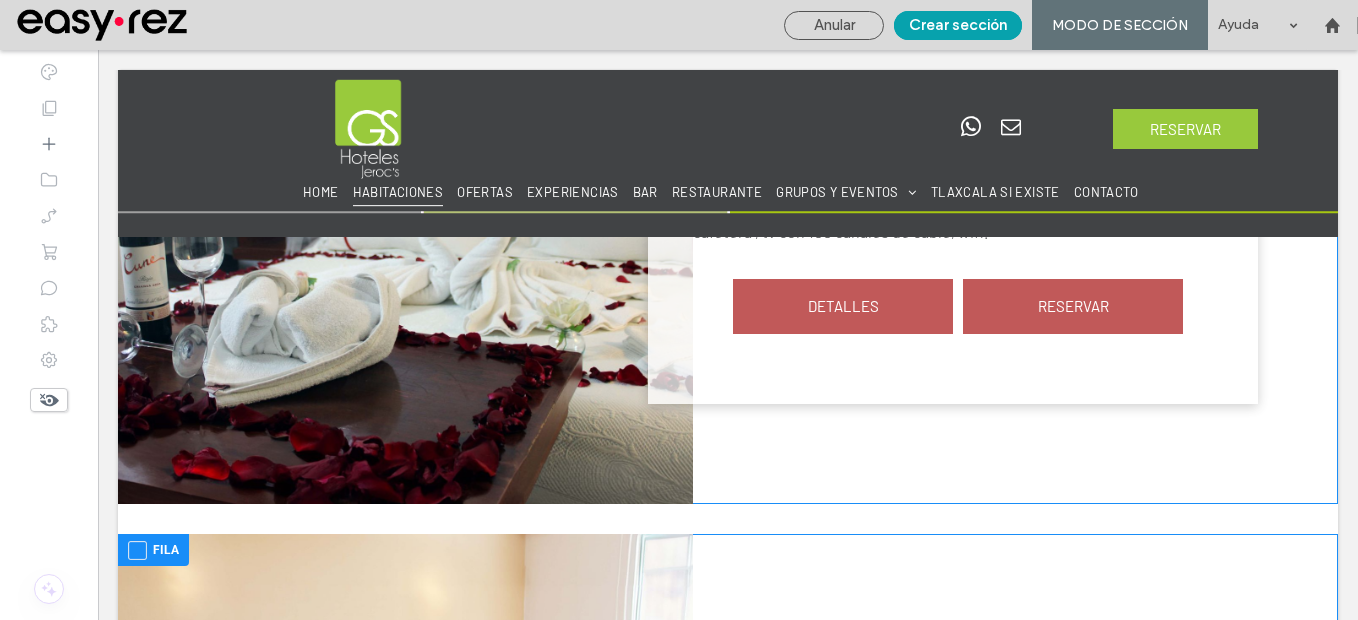 scroll, scrollTop: 1300, scrollLeft: 0, axis: vertical 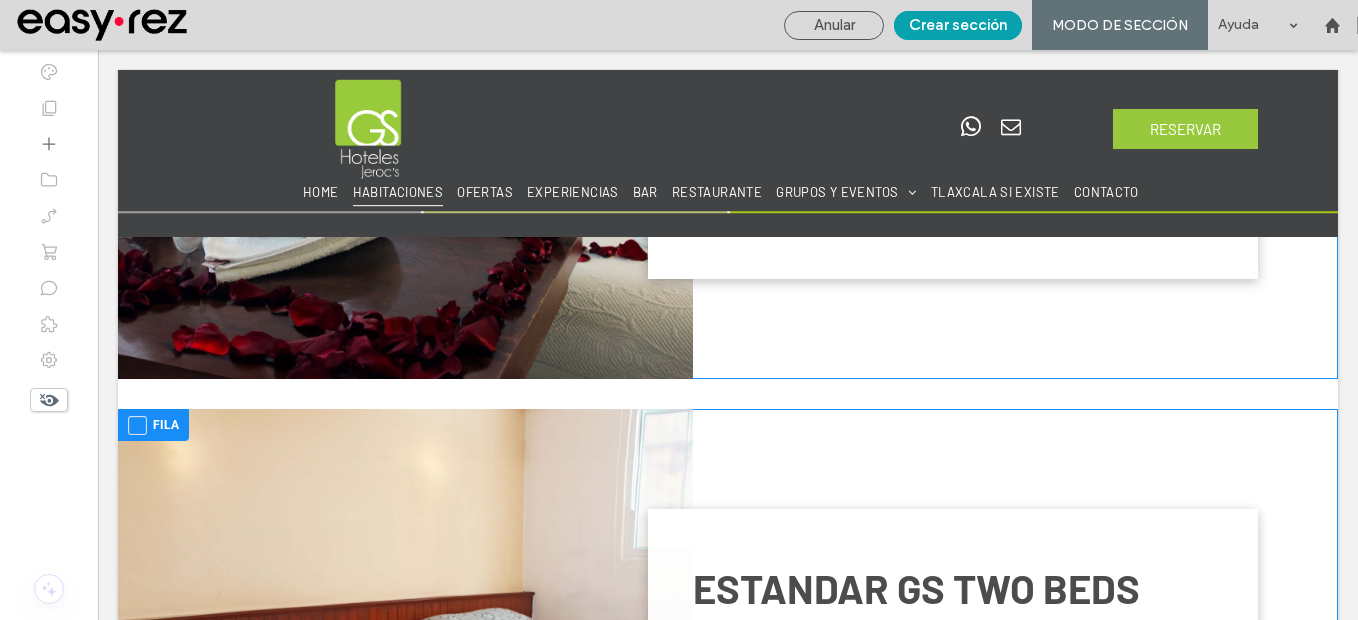 click at bounding box center [137, 425] 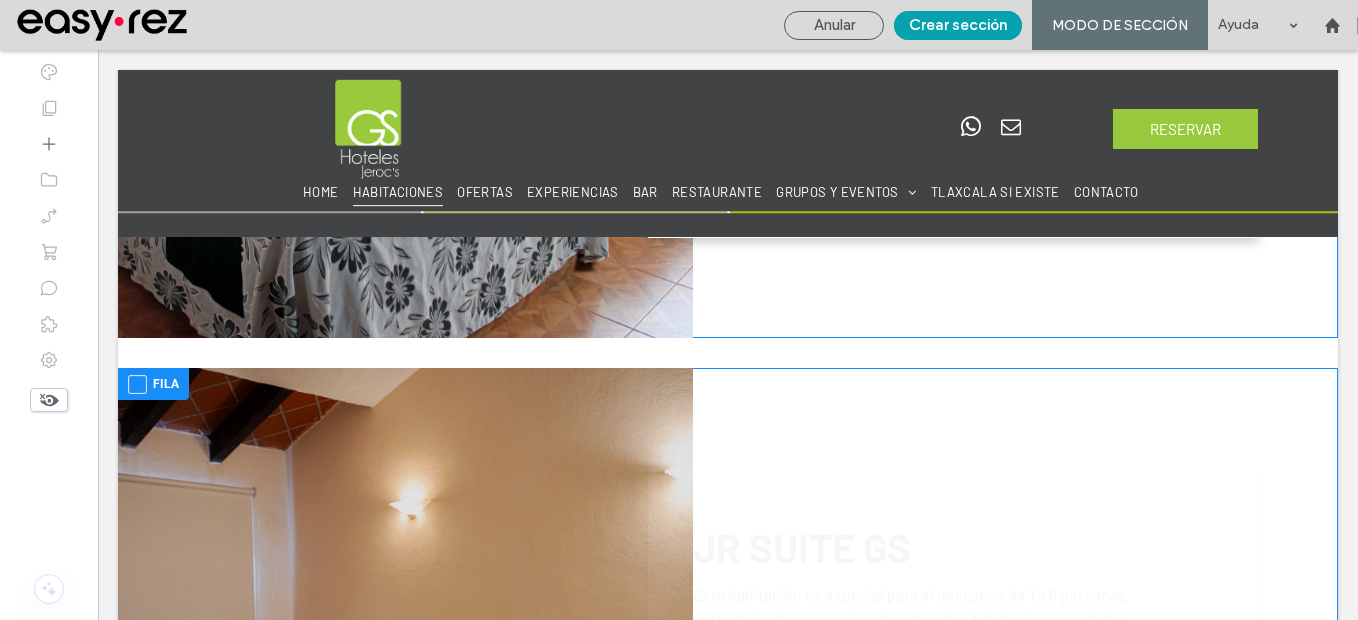scroll, scrollTop: 1900, scrollLeft: 0, axis: vertical 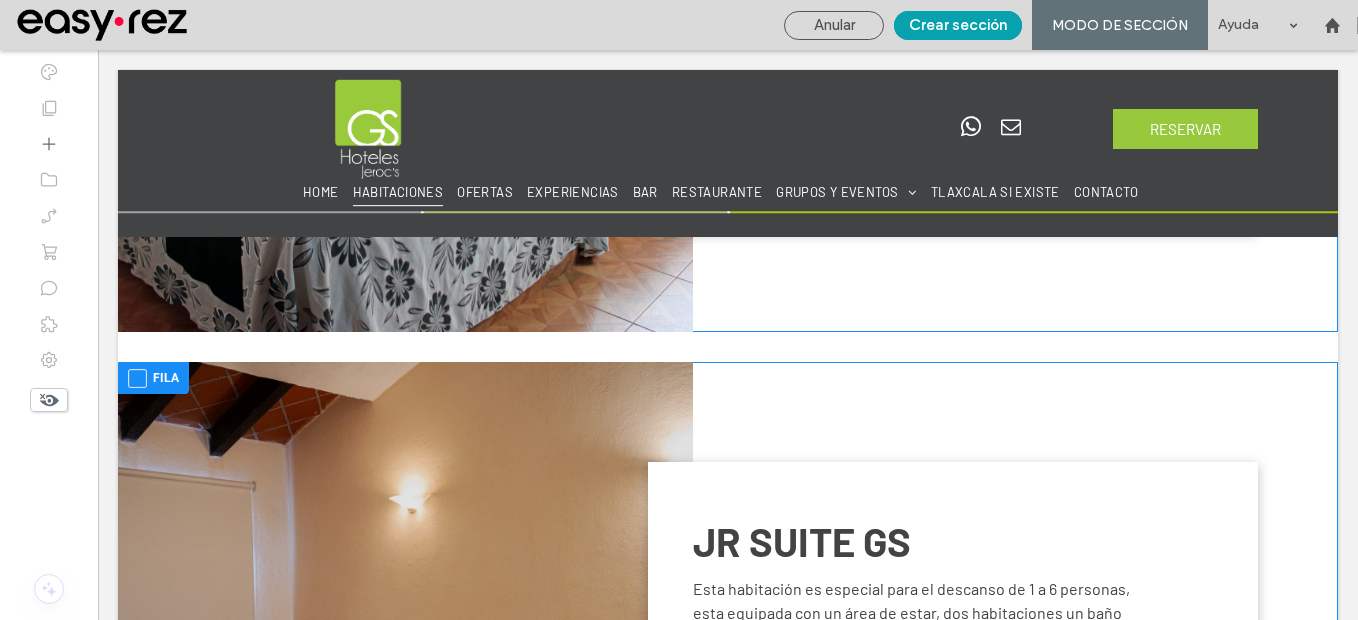 click at bounding box center [137, 378] 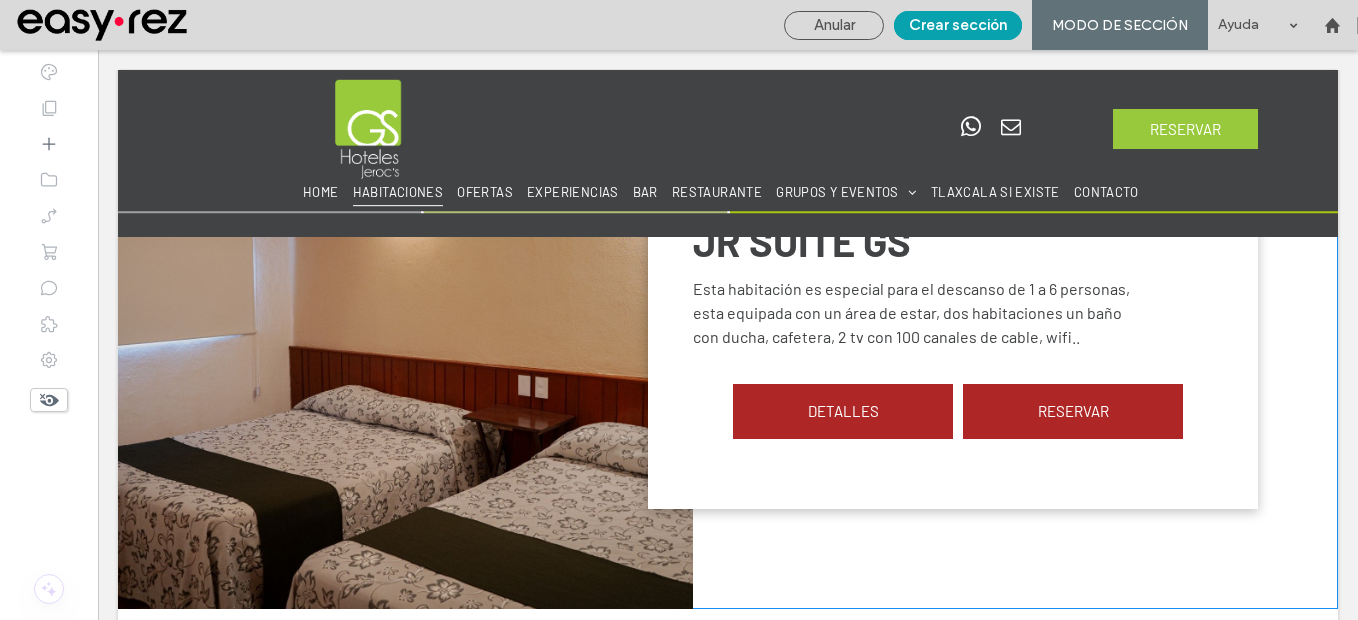 scroll, scrollTop: 2400, scrollLeft: 0, axis: vertical 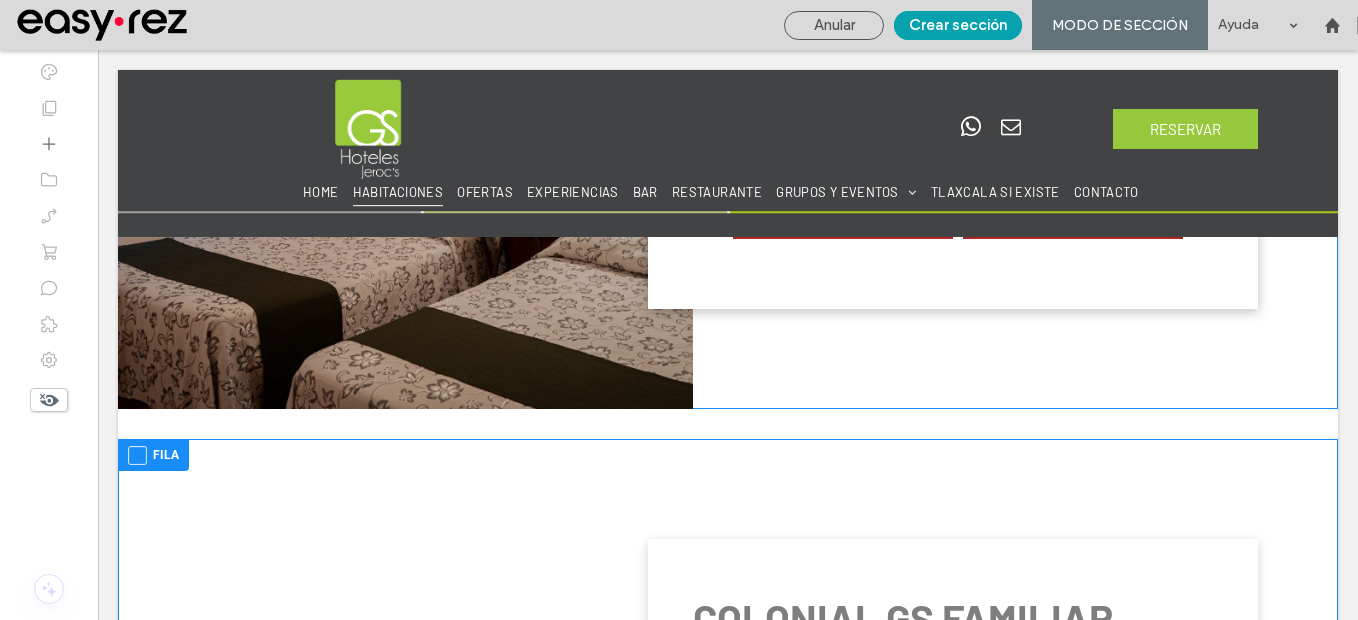 click at bounding box center (137, 455) 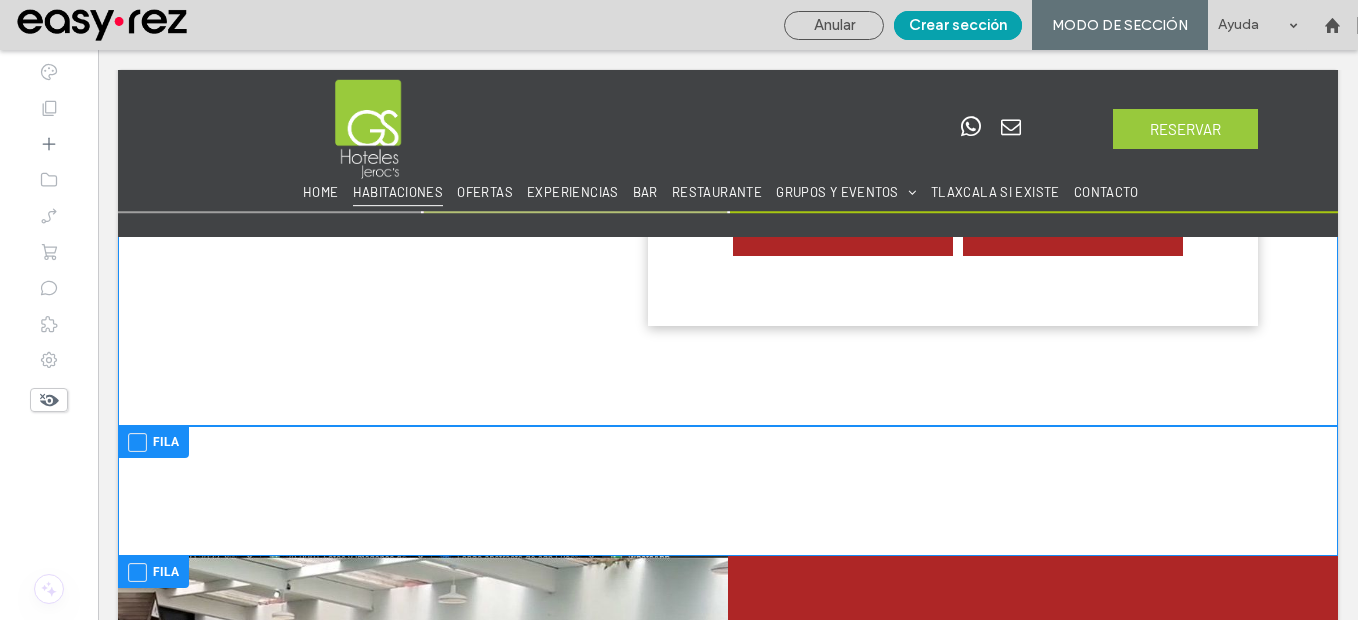 scroll, scrollTop: 3100, scrollLeft: 0, axis: vertical 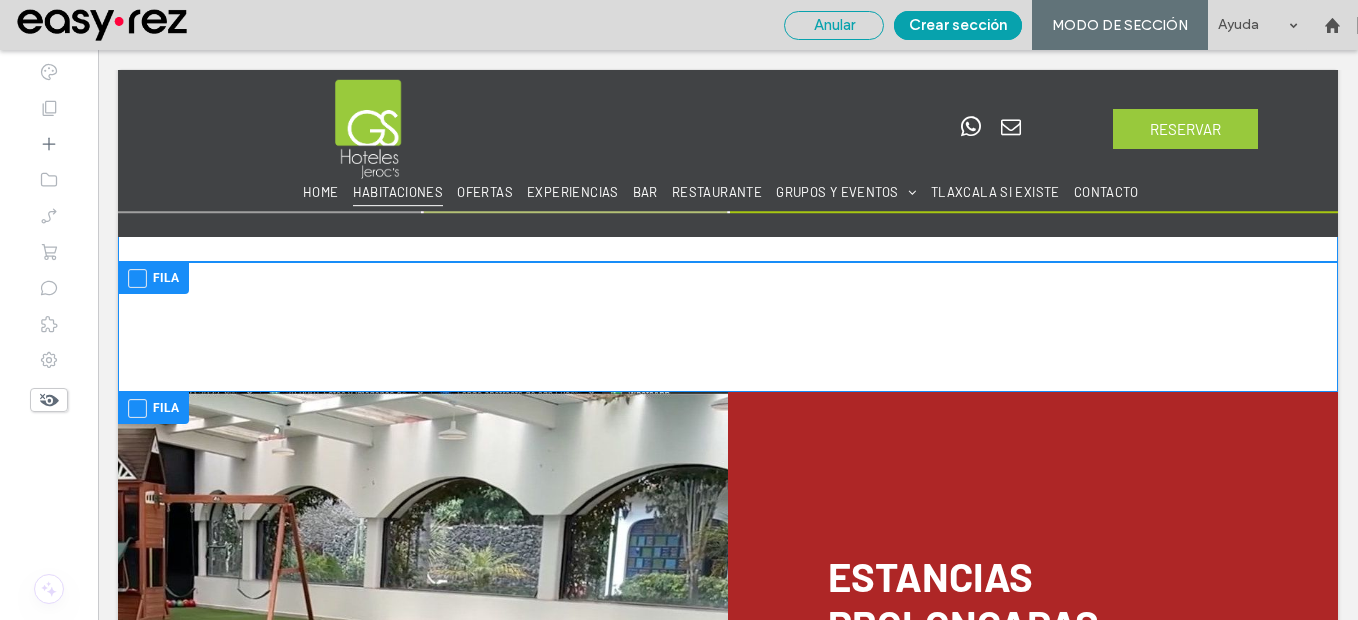 drag, startPoint x: 835, startPoint y: 26, endPoint x: 230, endPoint y: 251, distance: 645.4843 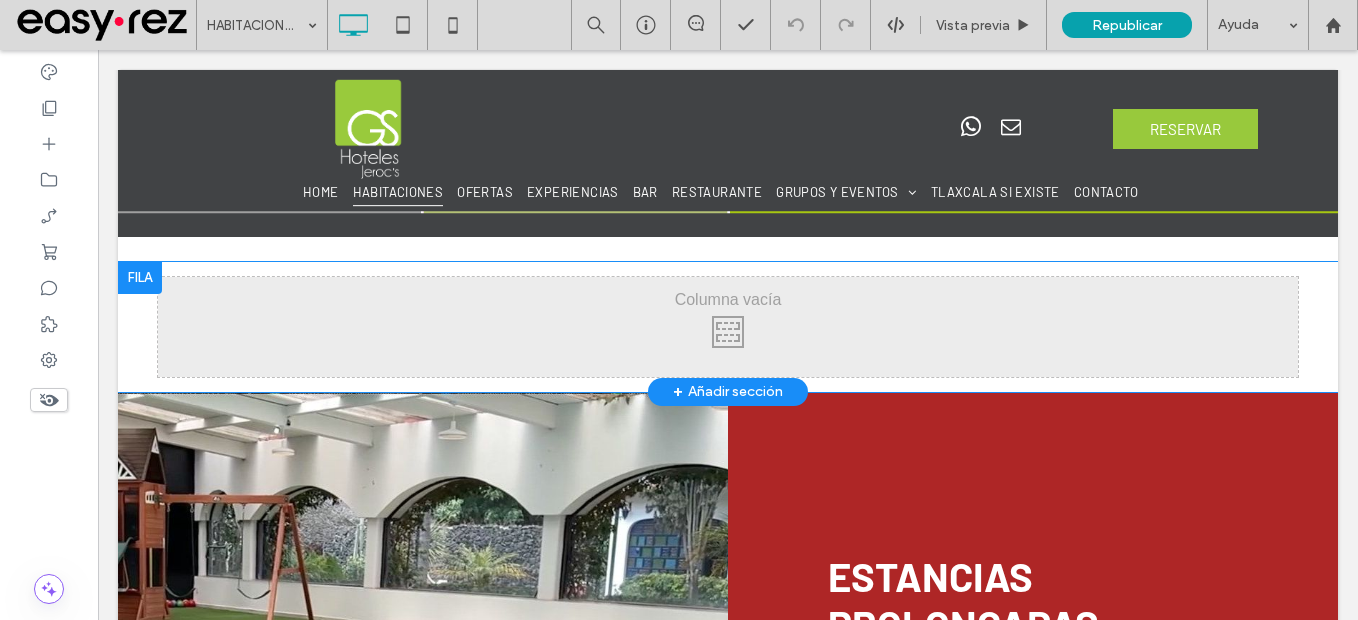 click at bounding box center [140, 278] 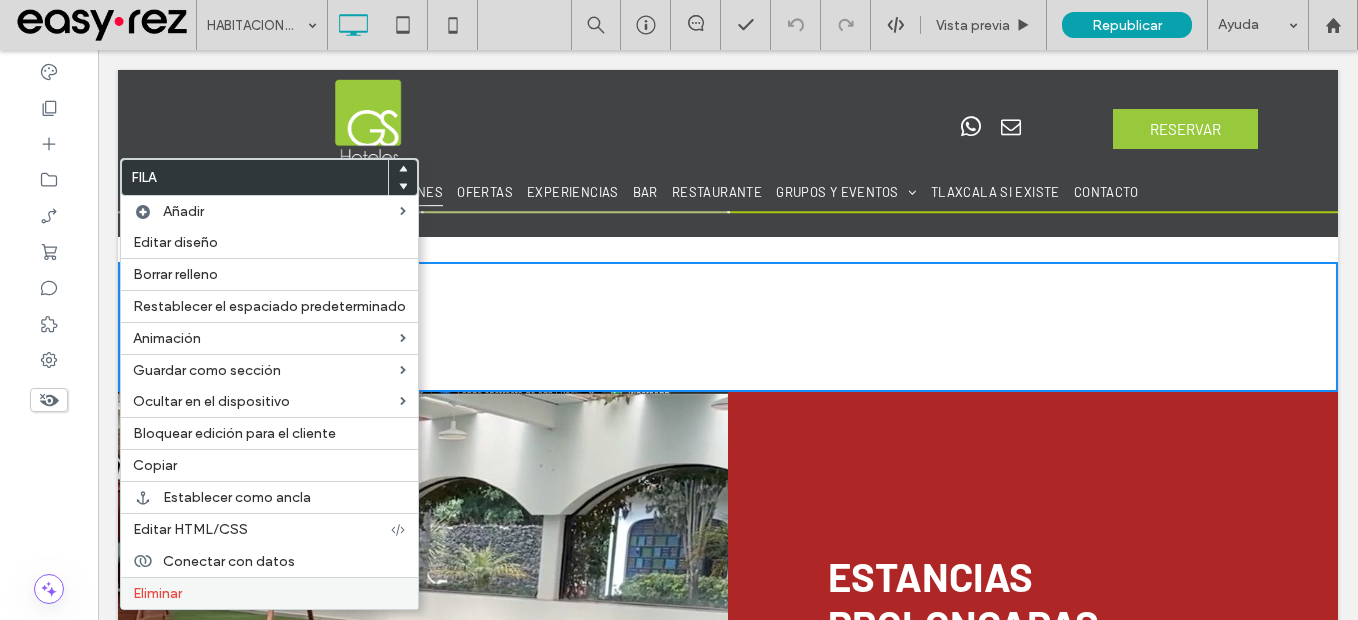 click on "Eliminar" at bounding box center (269, 593) 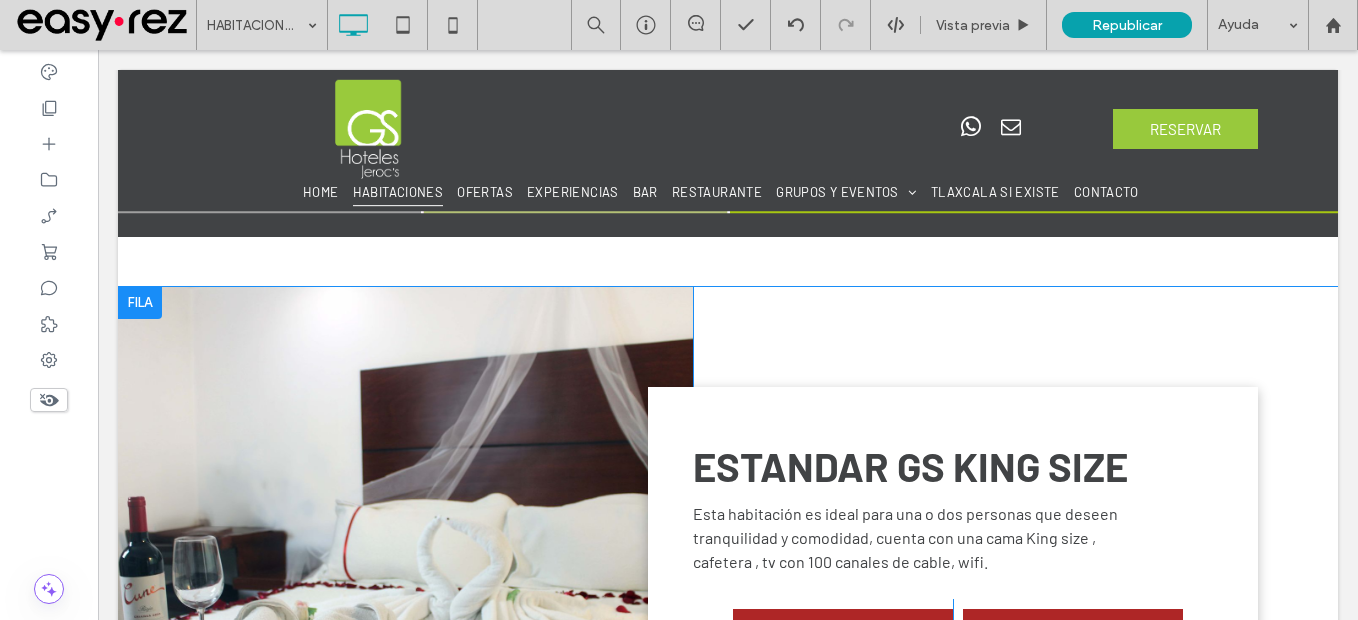 scroll, scrollTop: 800, scrollLeft: 0, axis: vertical 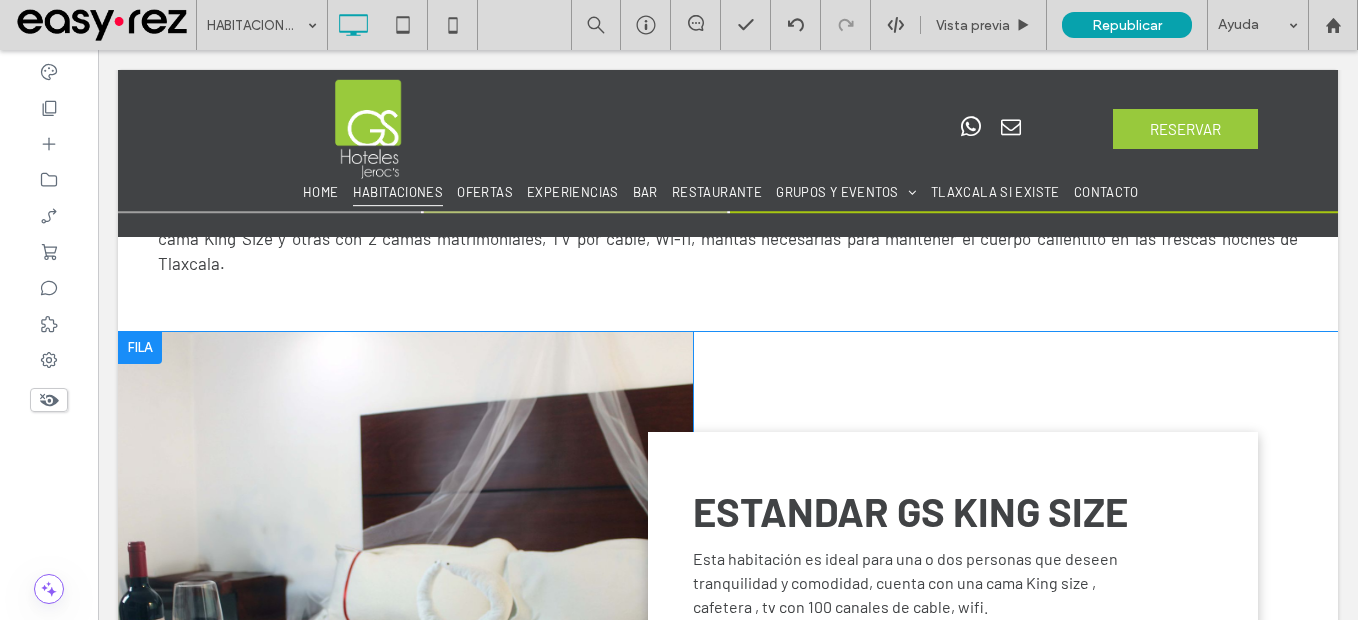 click at bounding box center [140, 348] 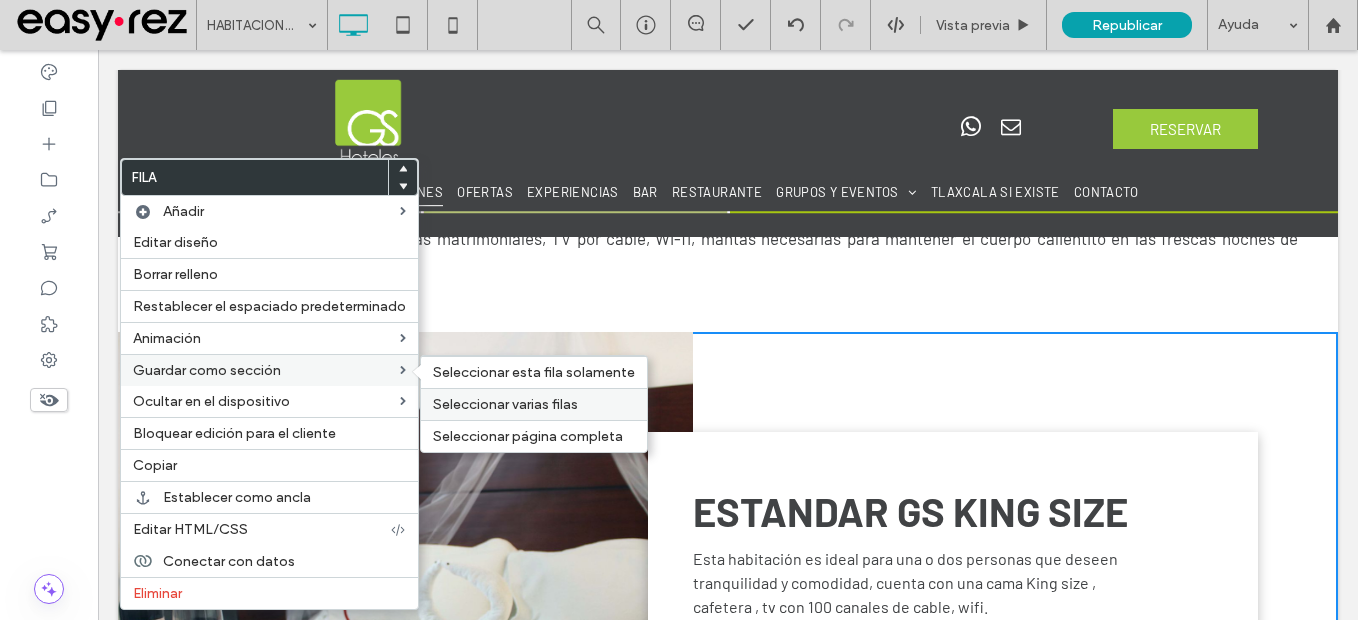click on "Seleccionar varias filas" at bounding box center (534, 404) 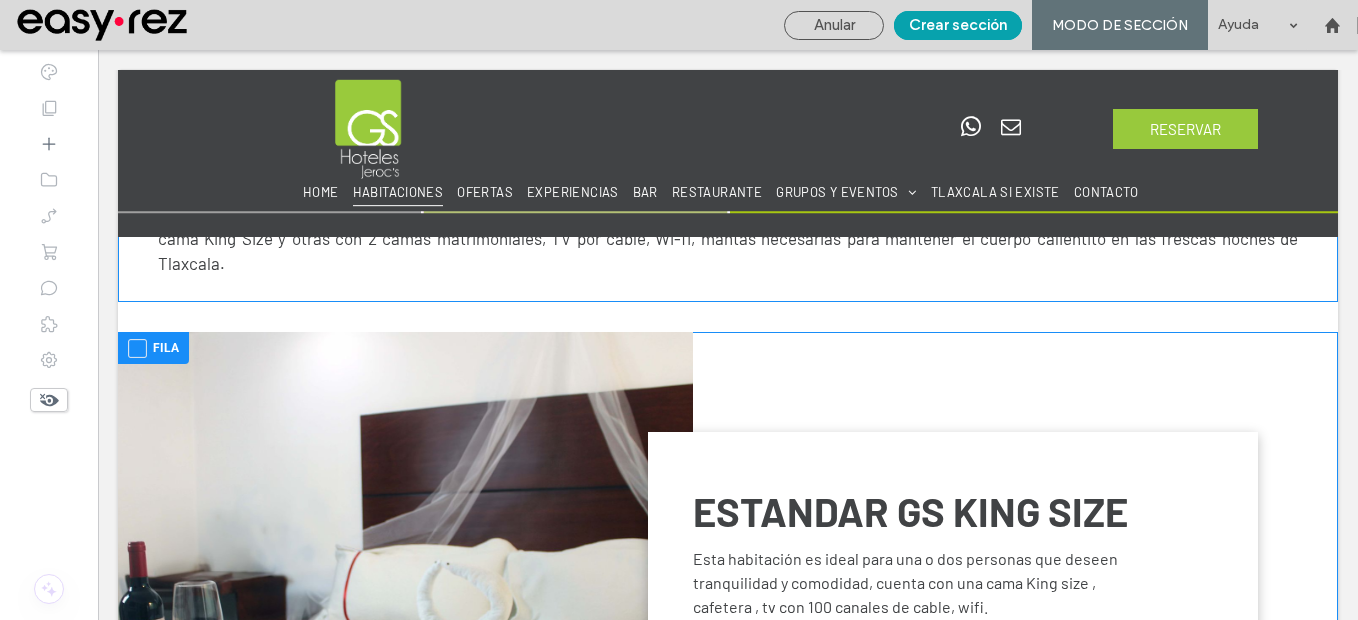 click at bounding box center (137, 348) 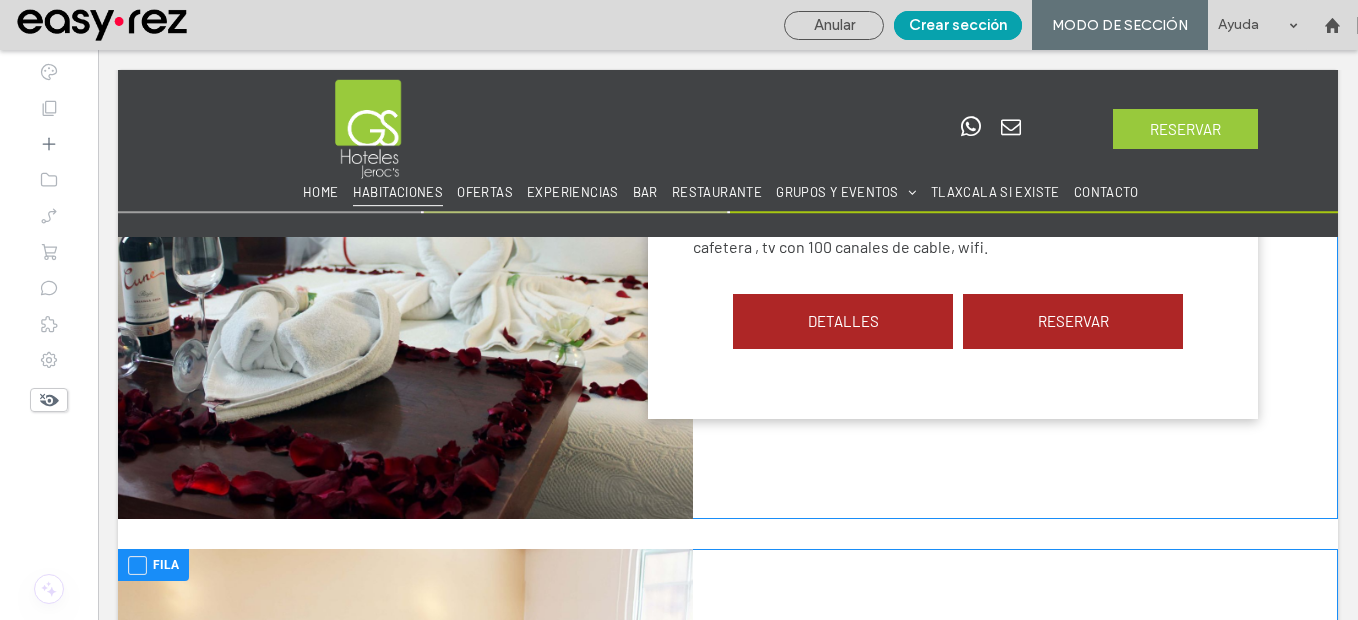 scroll, scrollTop: 1300, scrollLeft: 0, axis: vertical 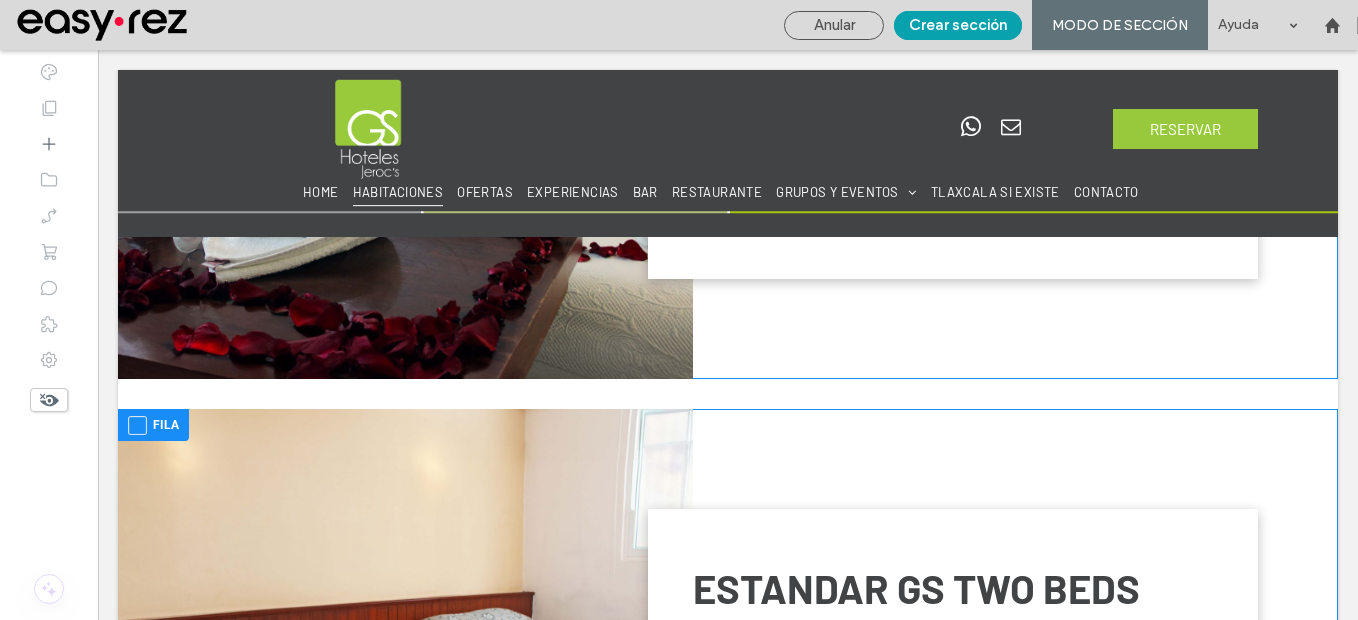click at bounding box center [137, 425] 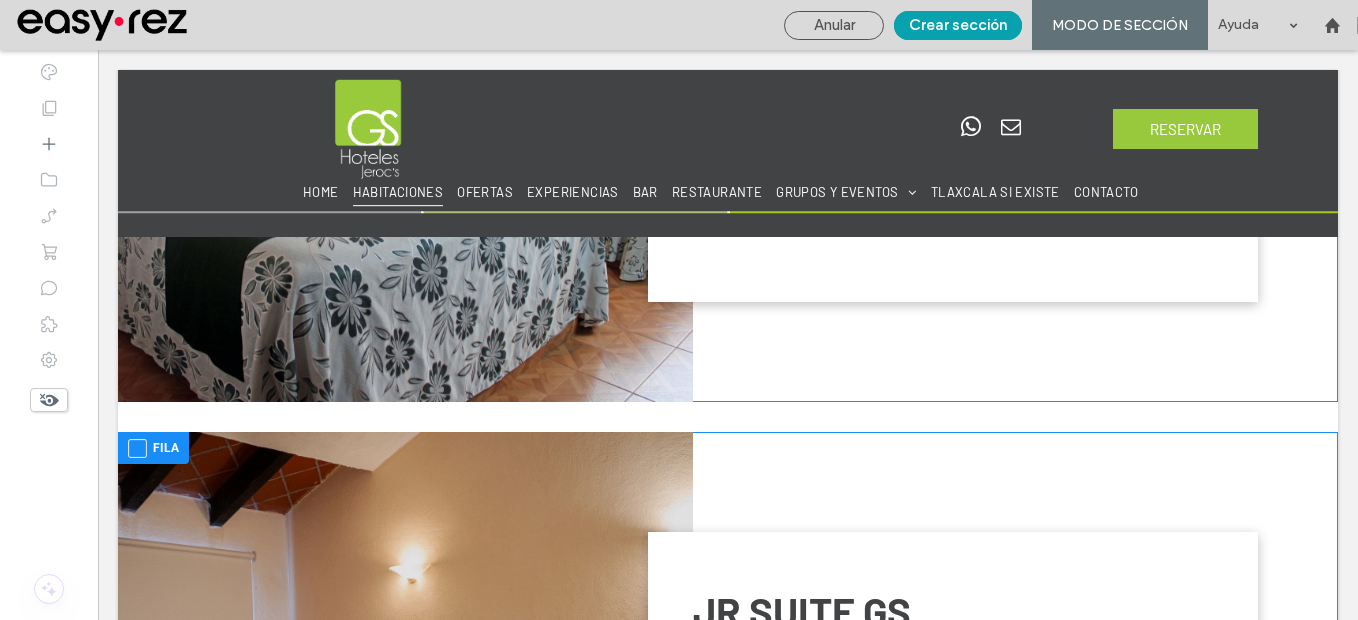 scroll, scrollTop: 2000, scrollLeft: 0, axis: vertical 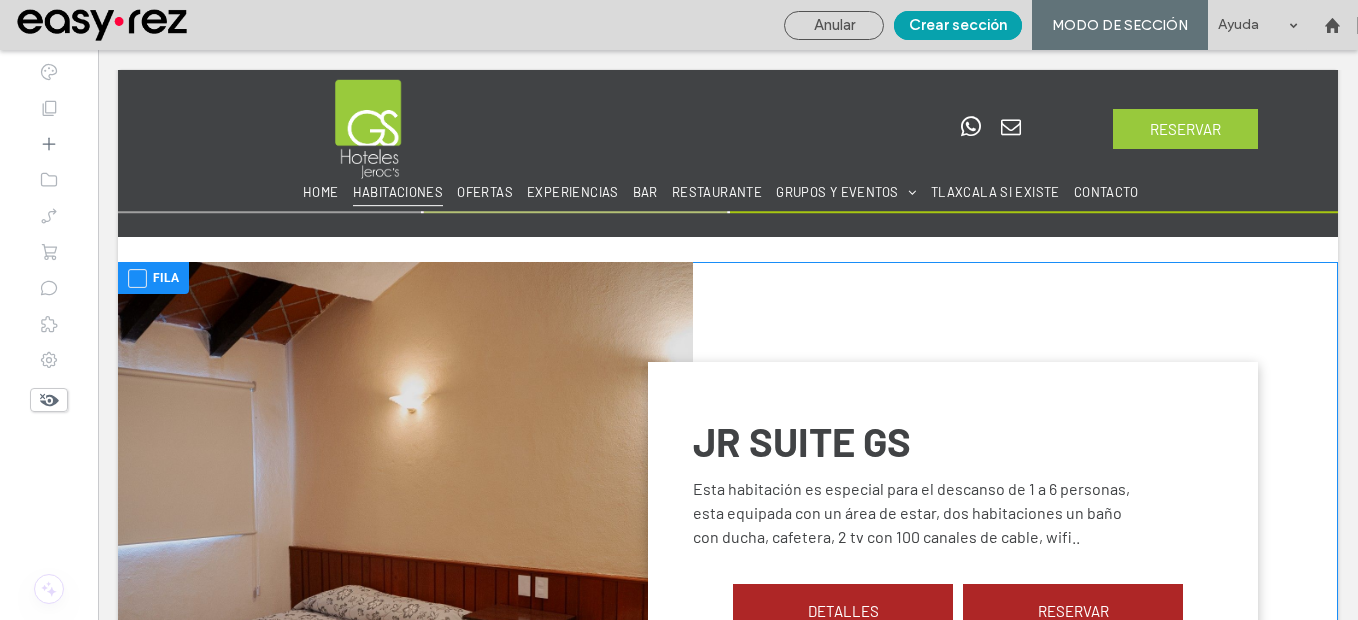 click at bounding box center [137, 278] 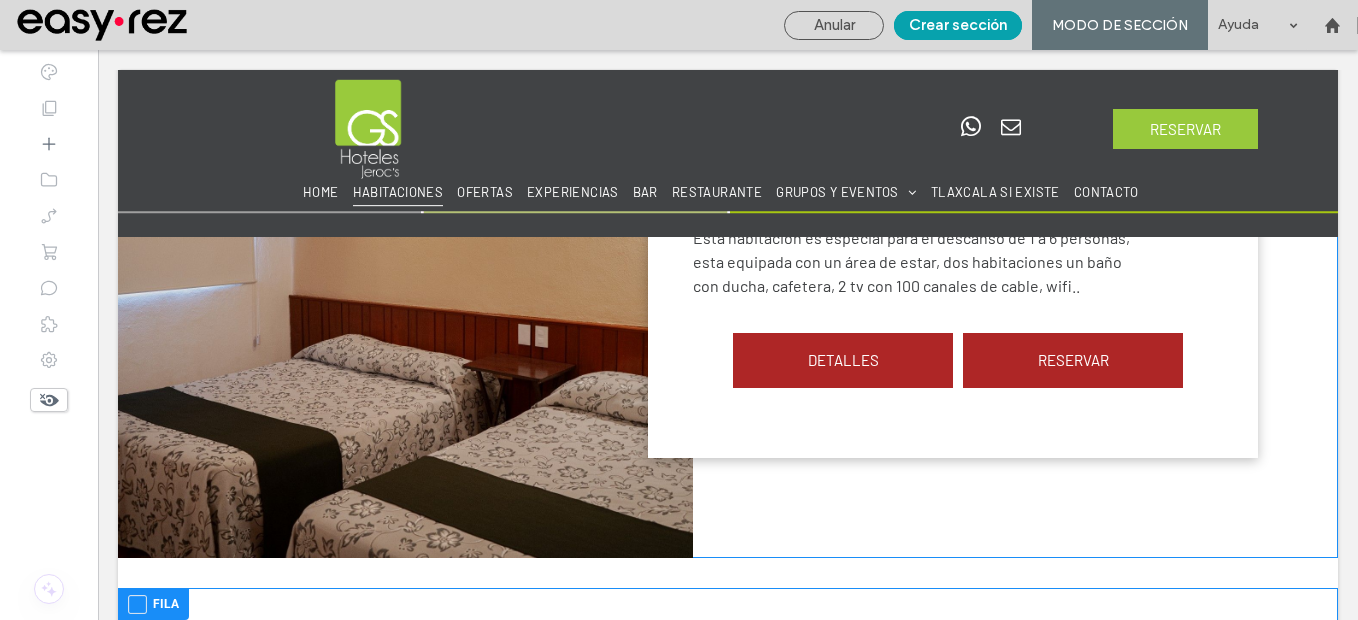 scroll, scrollTop: 2400, scrollLeft: 0, axis: vertical 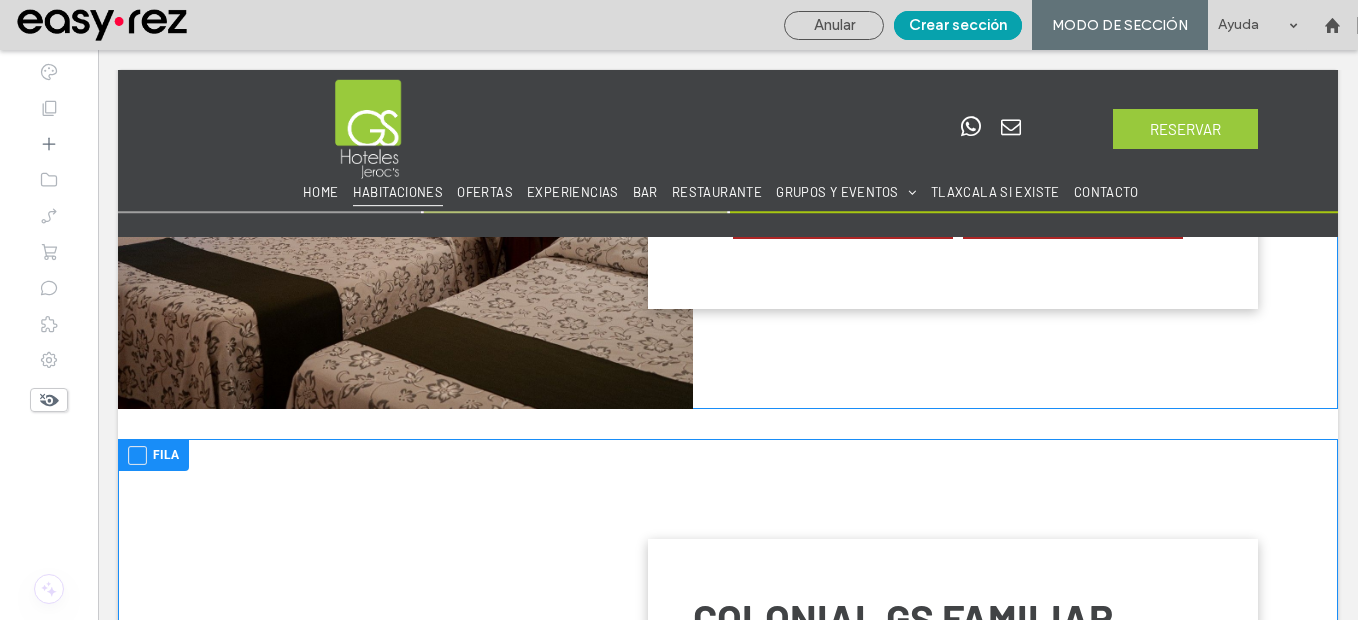 click at bounding box center (137, 455) 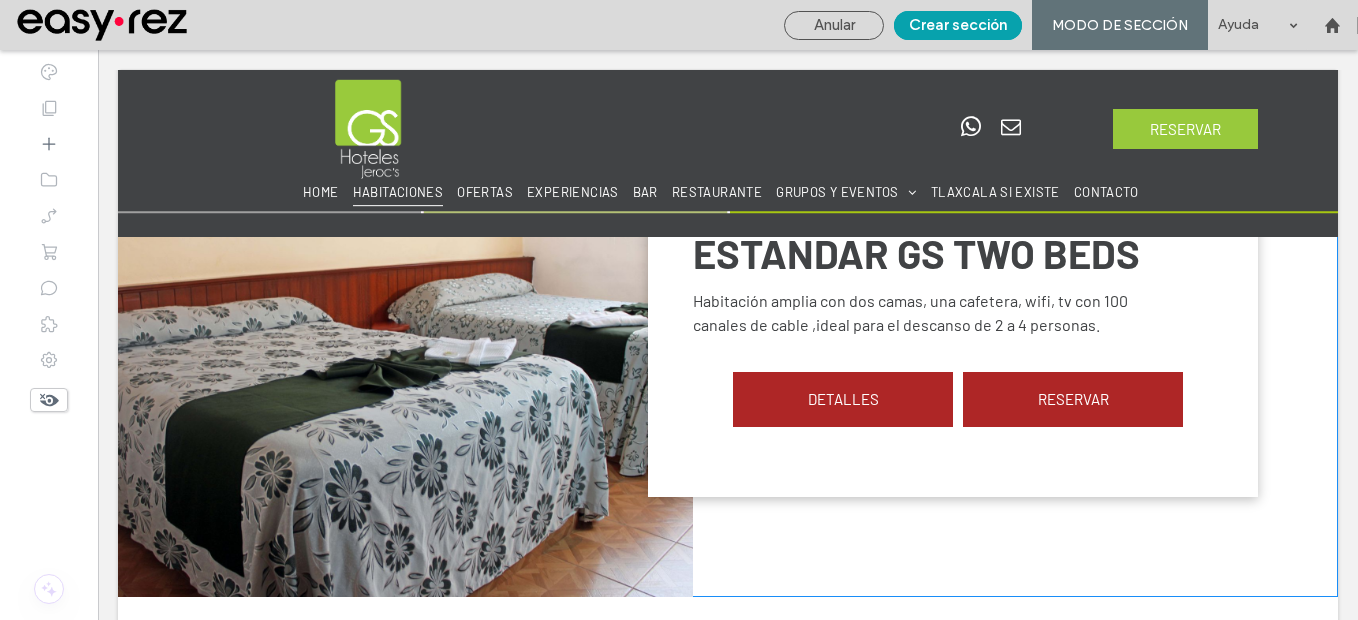 scroll, scrollTop: 2100, scrollLeft: 0, axis: vertical 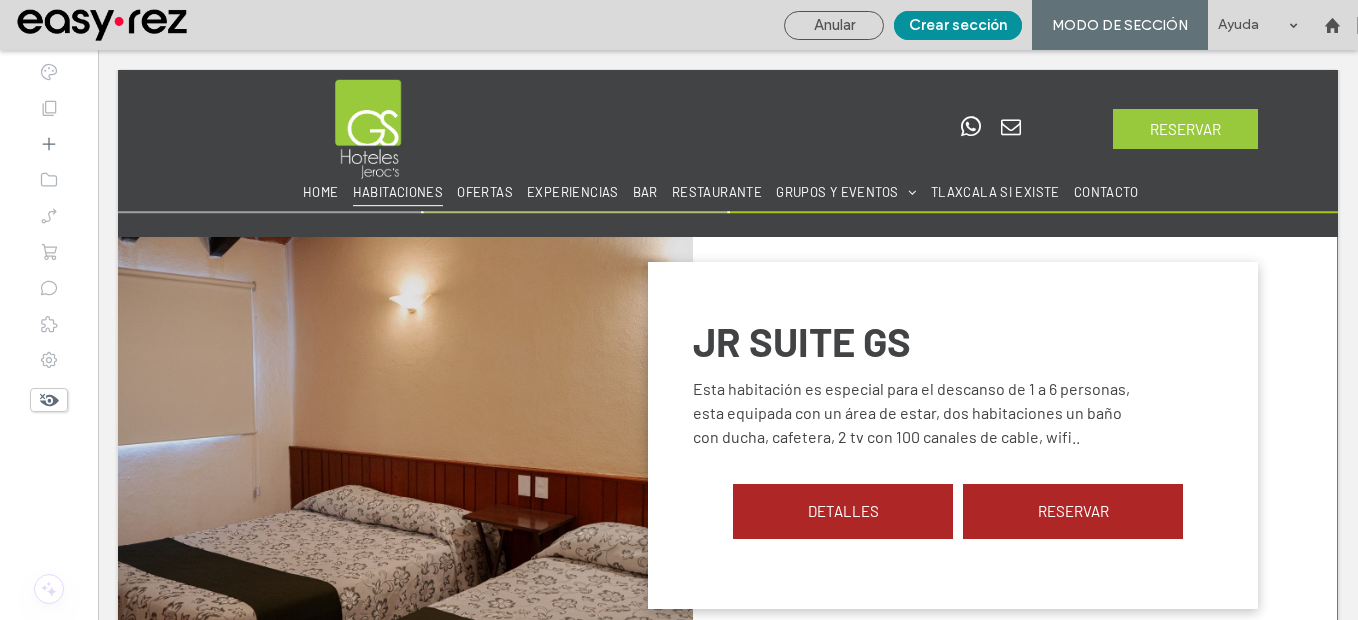 click on "Crear sección" at bounding box center [958, 25] 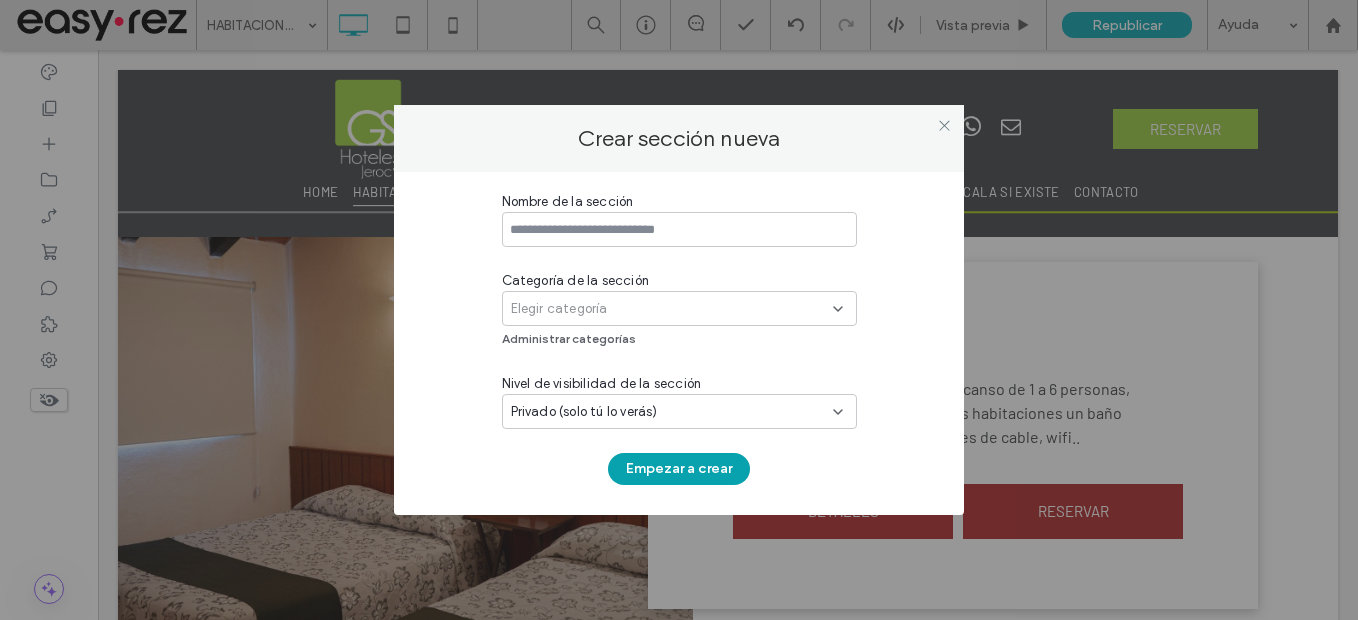 click at bounding box center (679, 229) 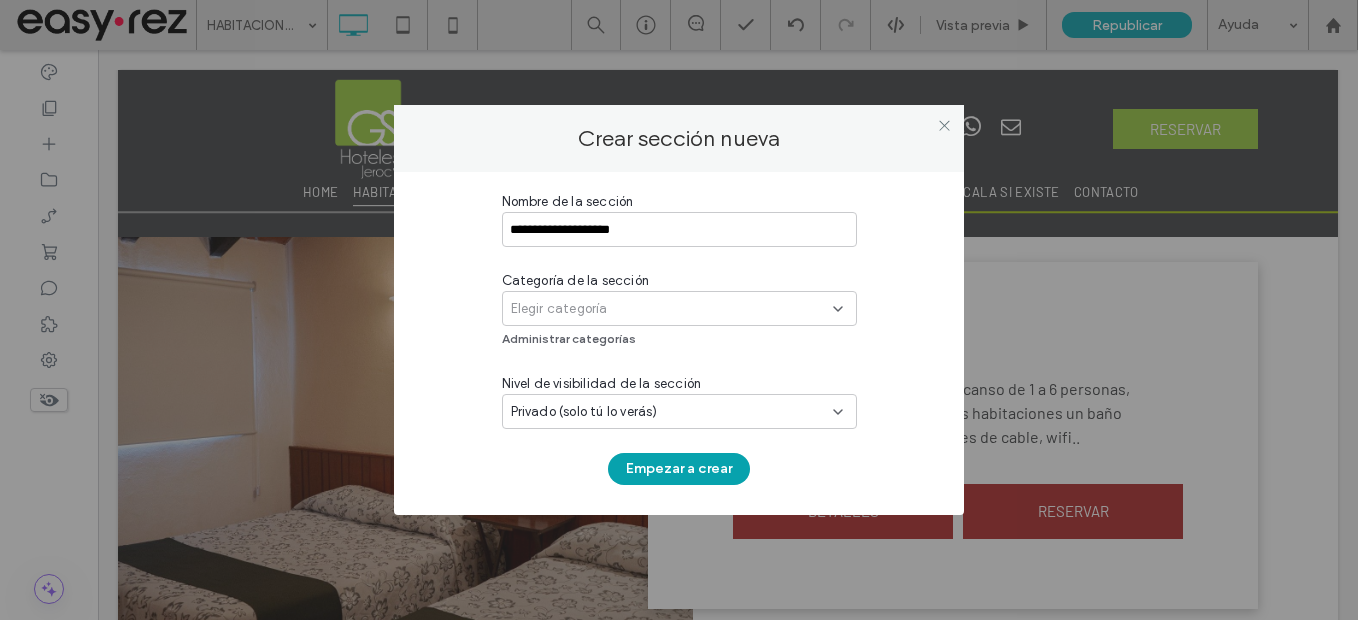 type on "**********" 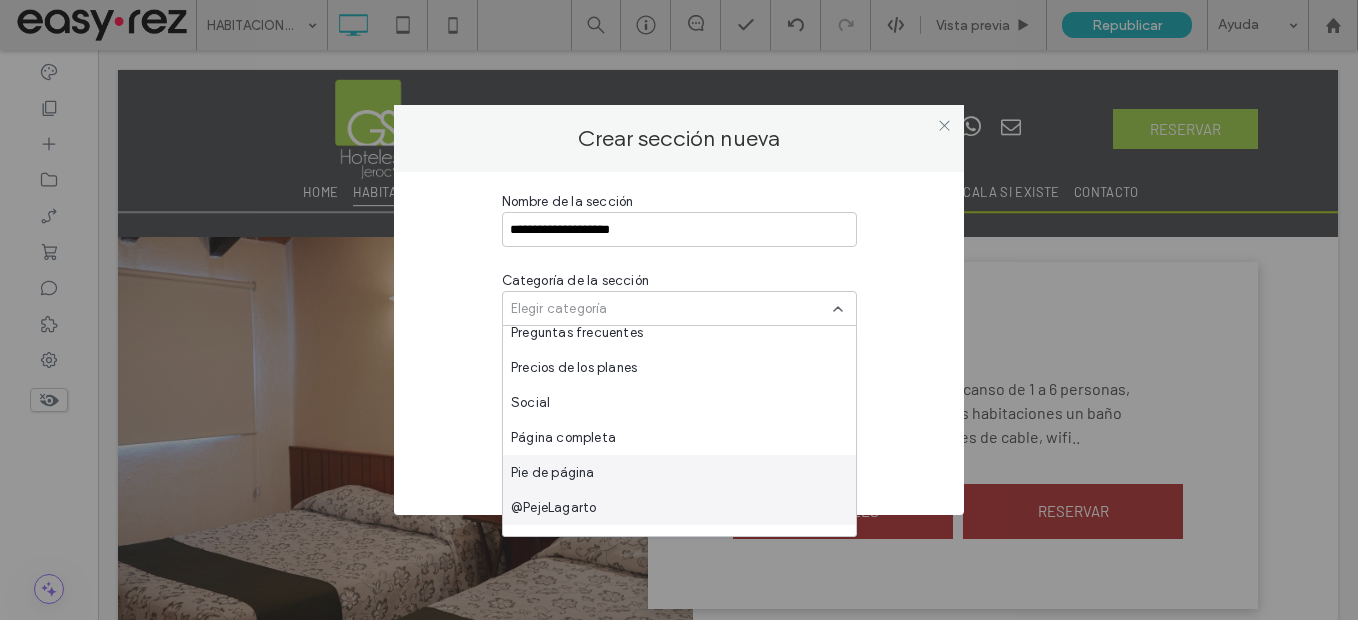 scroll, scrollTop: 770, scrollLeft: 0, axis: vertical 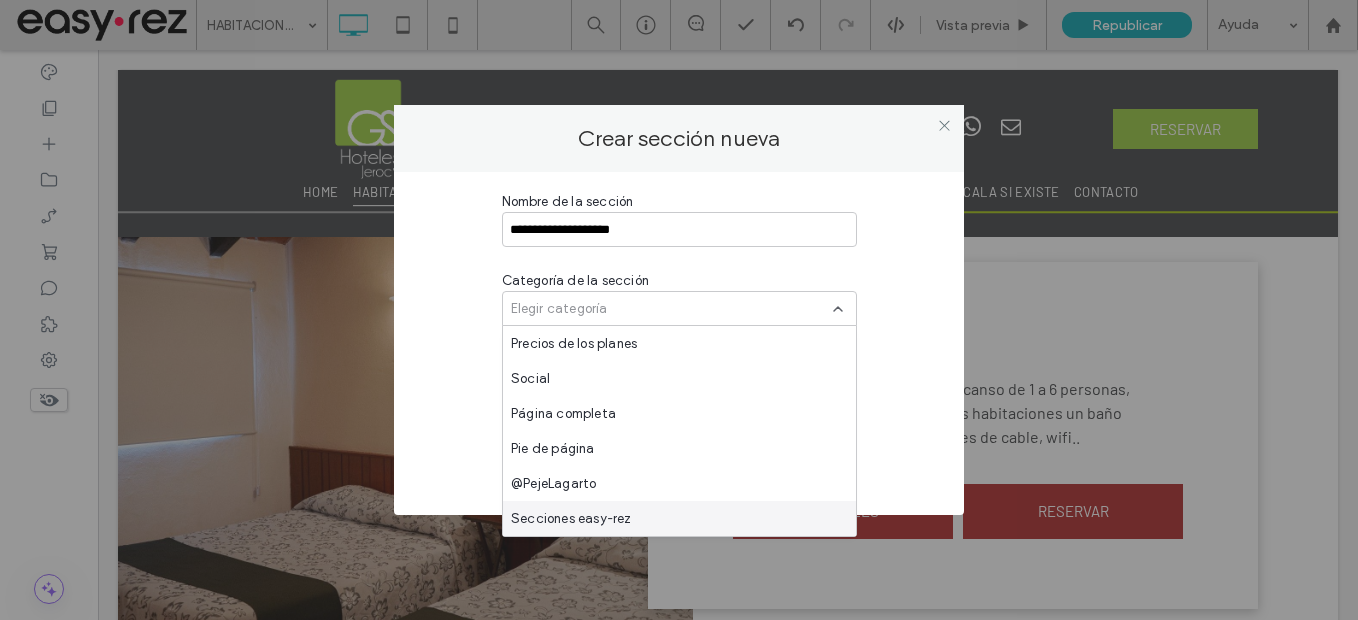 click on "Secciones easy-rez" at bounding box center (679, 518) 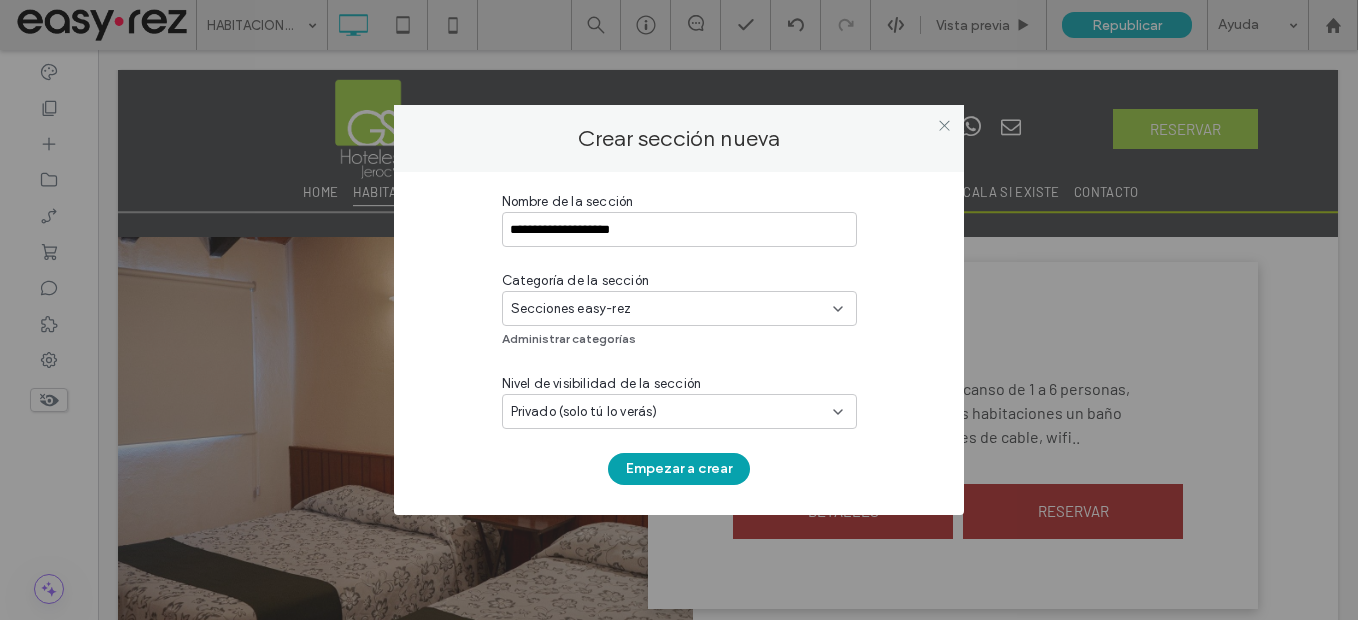 click on "Privado (solo tú lo verás)" at bounding box center (672, 412) 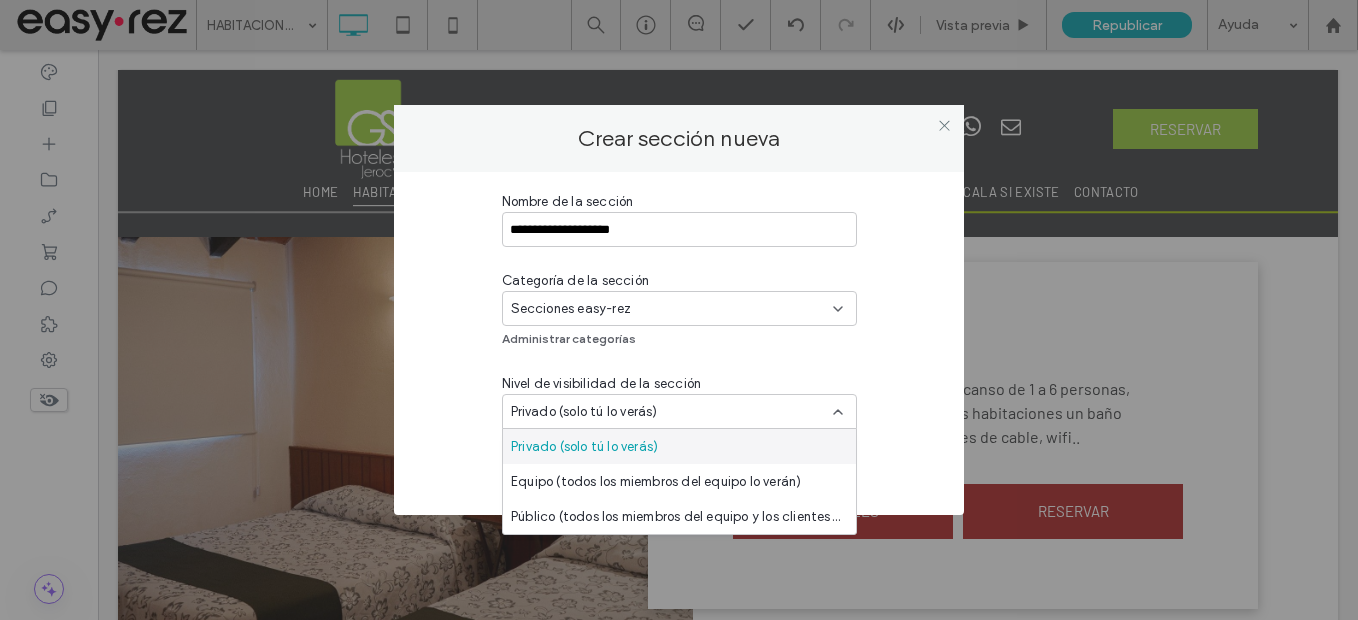 click on "Privado (solo tú lo verás)" at bounding box center (584, 447) 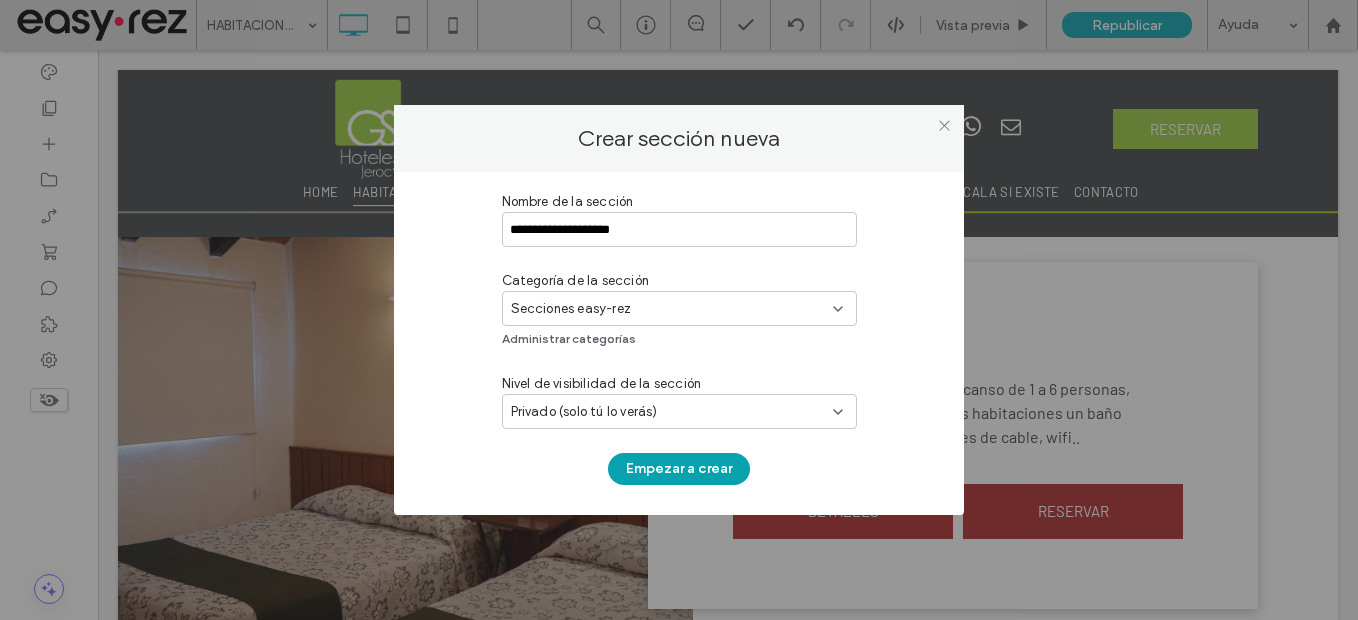 click on "**********" at bounding box center (679, 343) 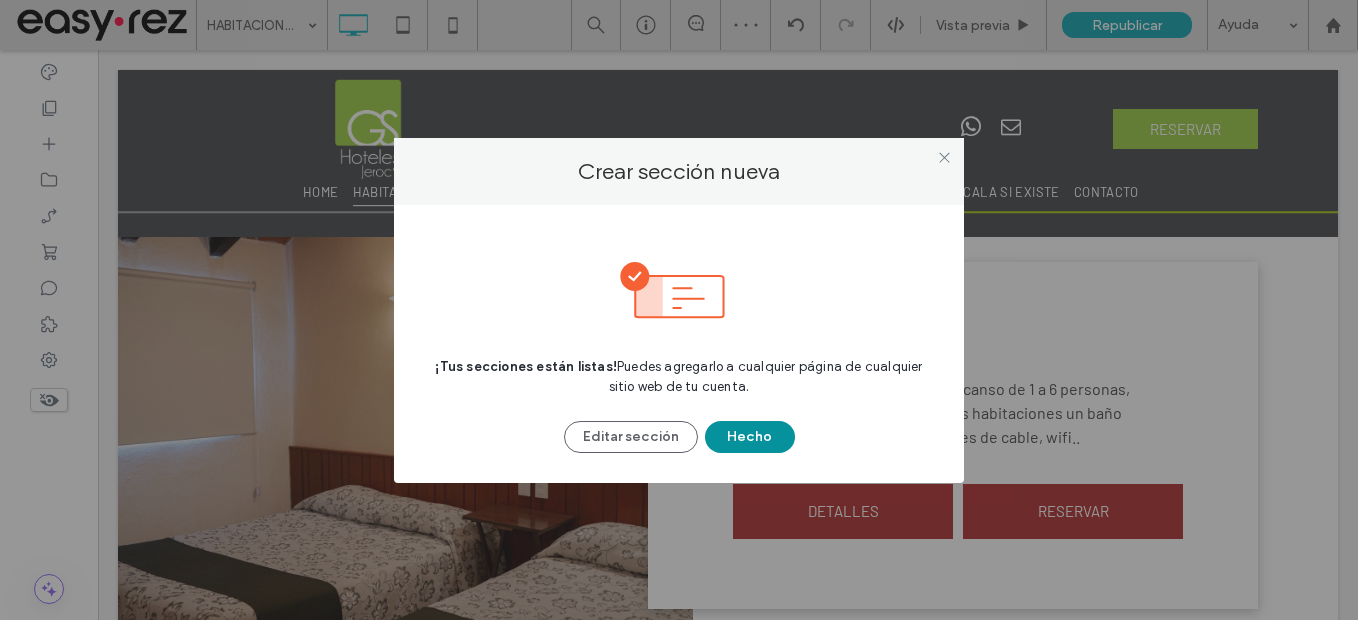 click on "Hecho" at bounding box center (750, 437) 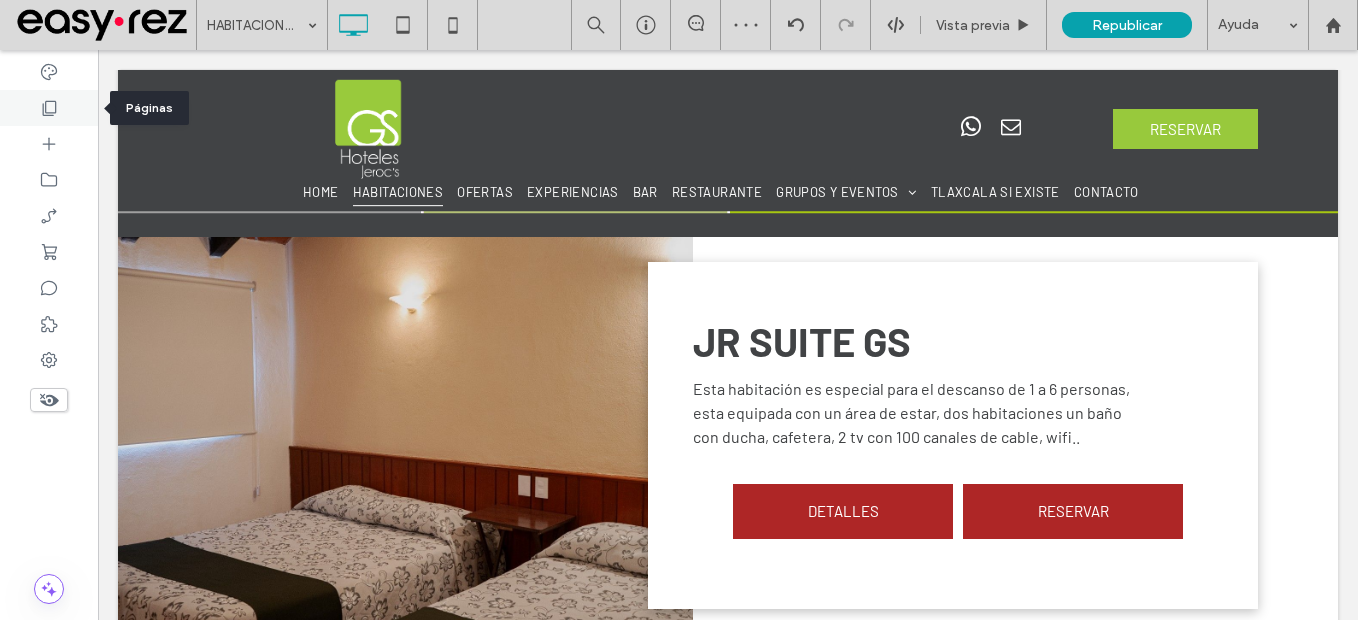 click at bounding box center [49, 108] 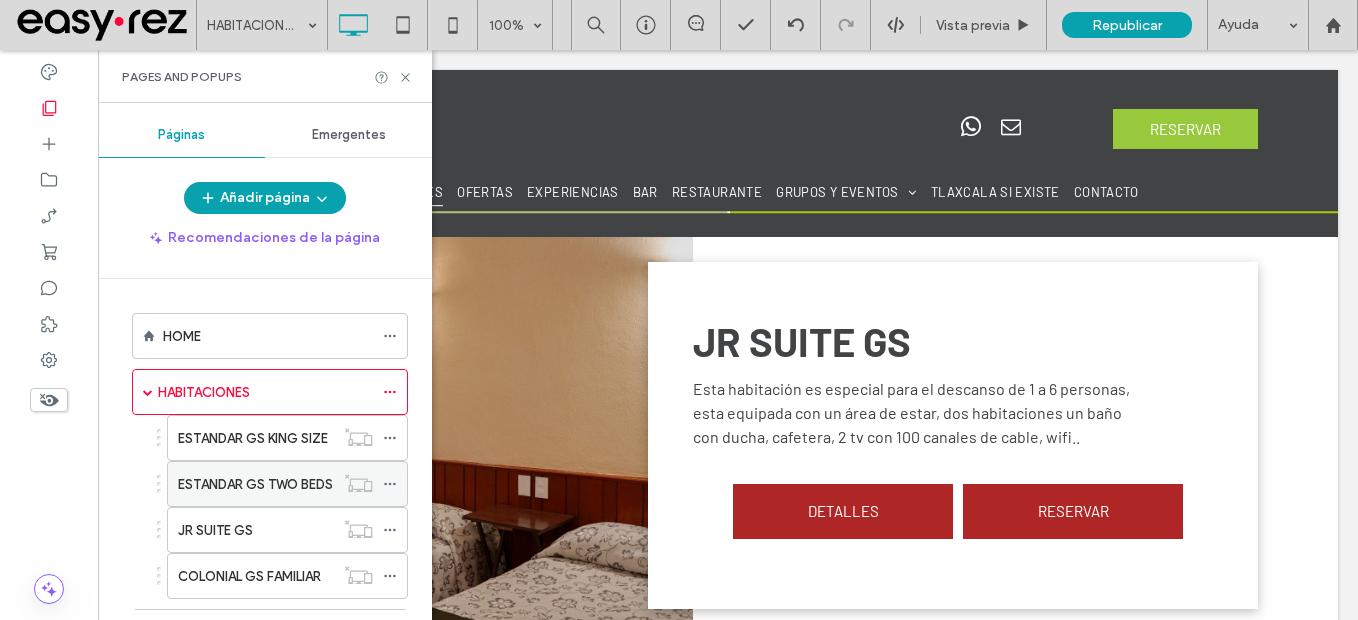 click on "ESTANDAR GS TWO BEDS" at bounding box center [287, 484] 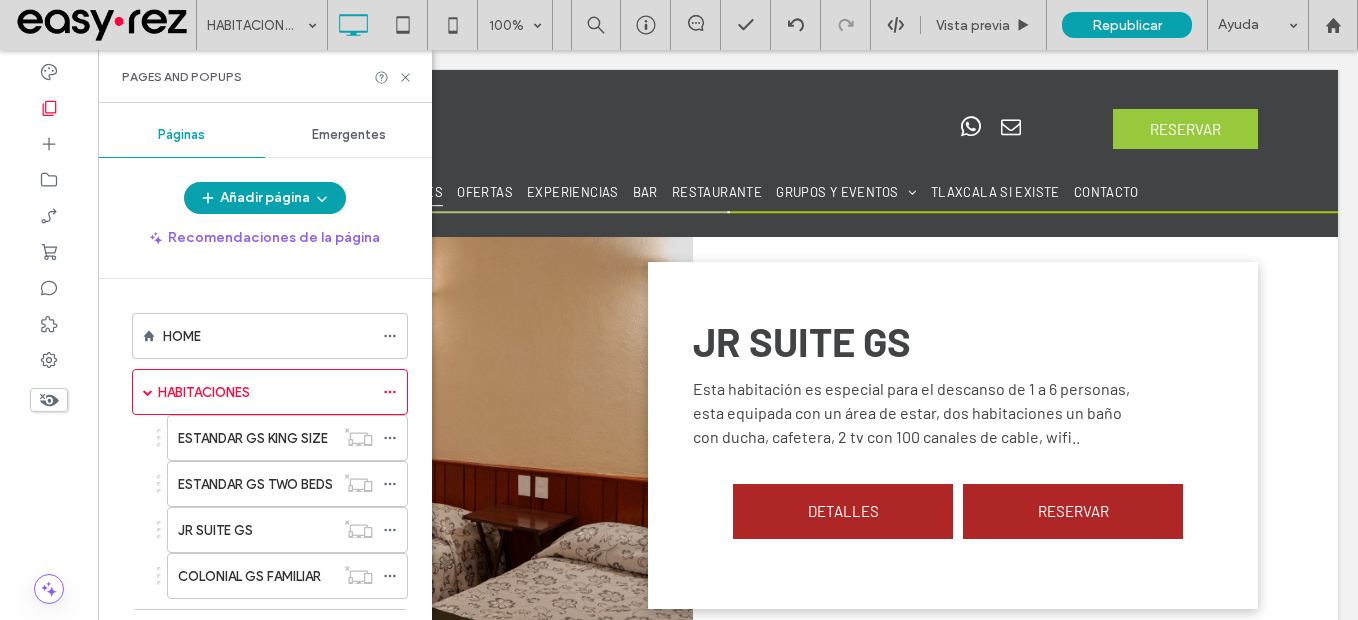 click on "ESTANDAR GS KING SIZE" at bounding box center (253, 438) 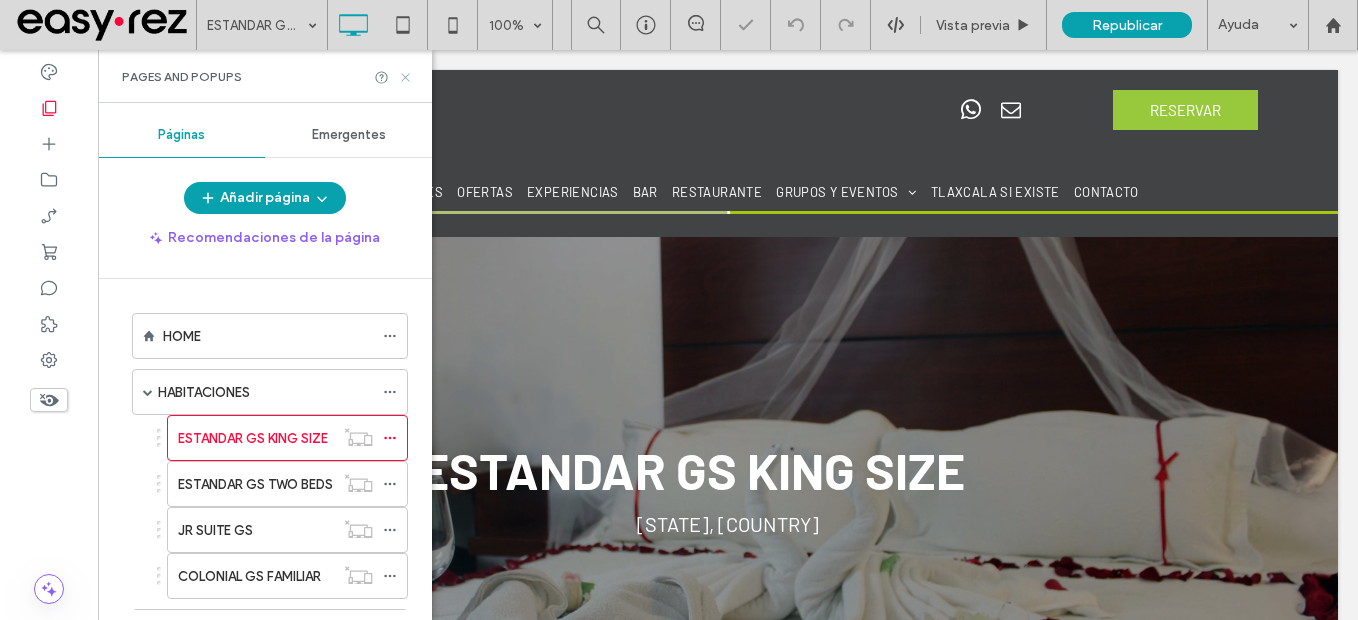 scroll, scrollTop: 0, scrollLeft: 0, axis: both 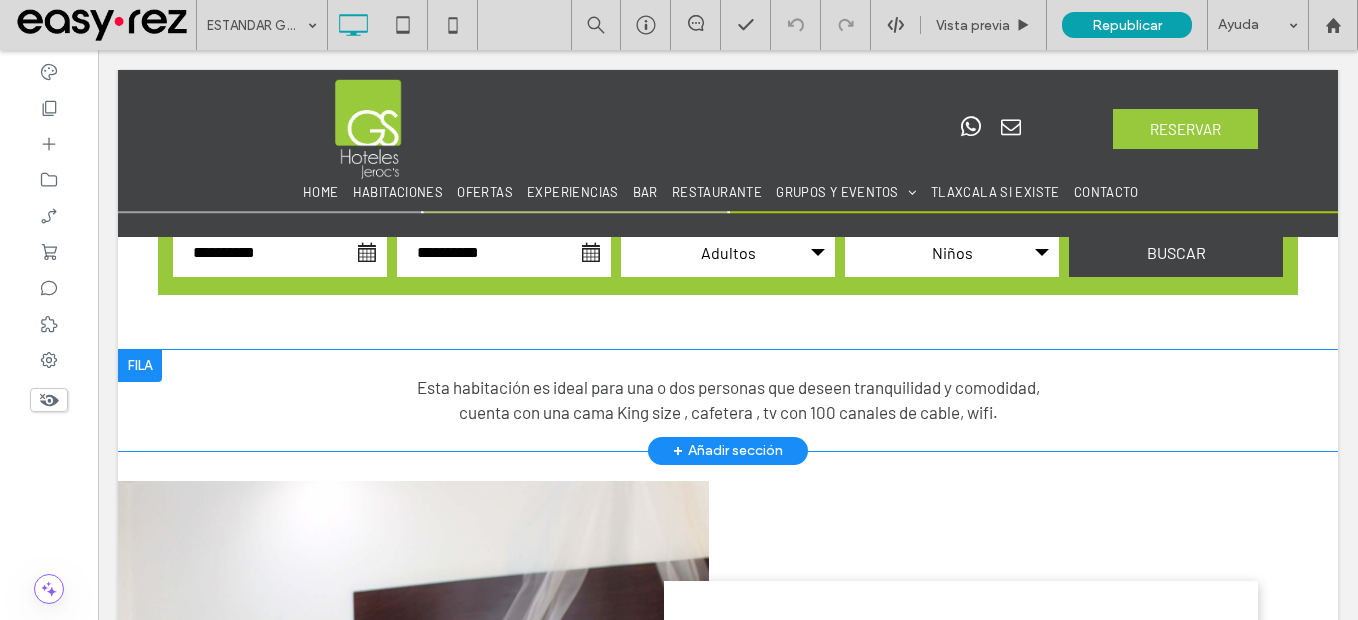 click at bounding box center (140, 366) 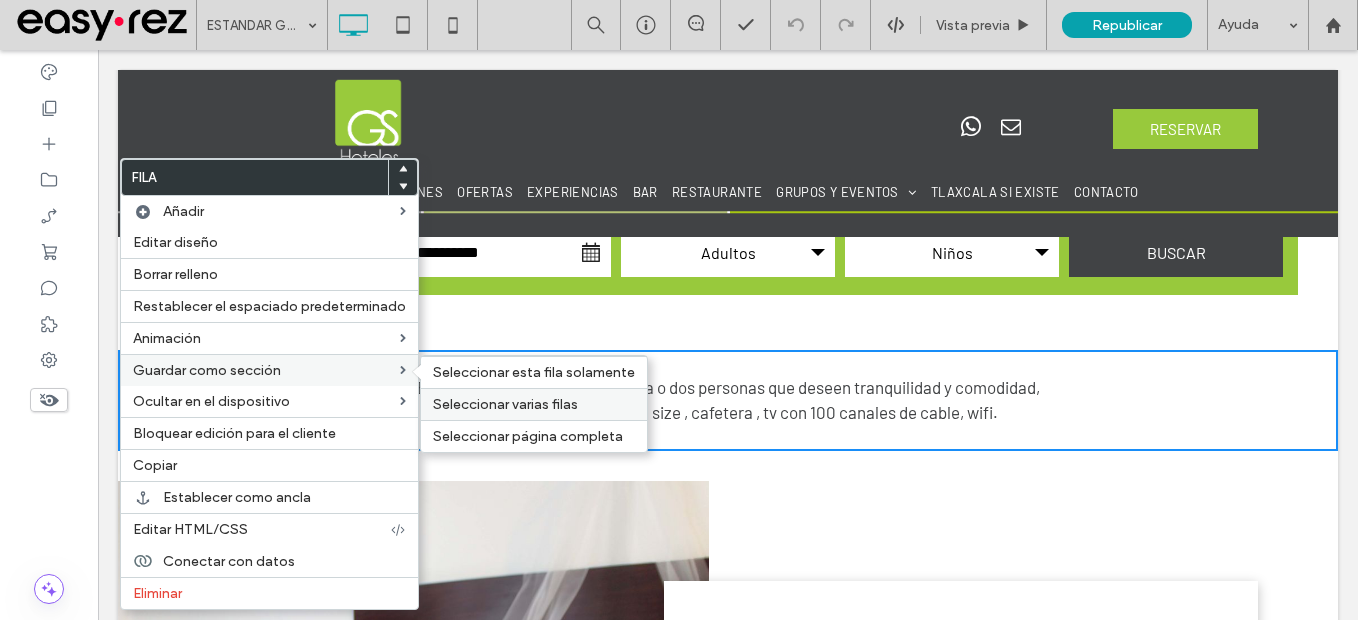 click on "Seleccionar varias filas" at bounding box center [505, 404] 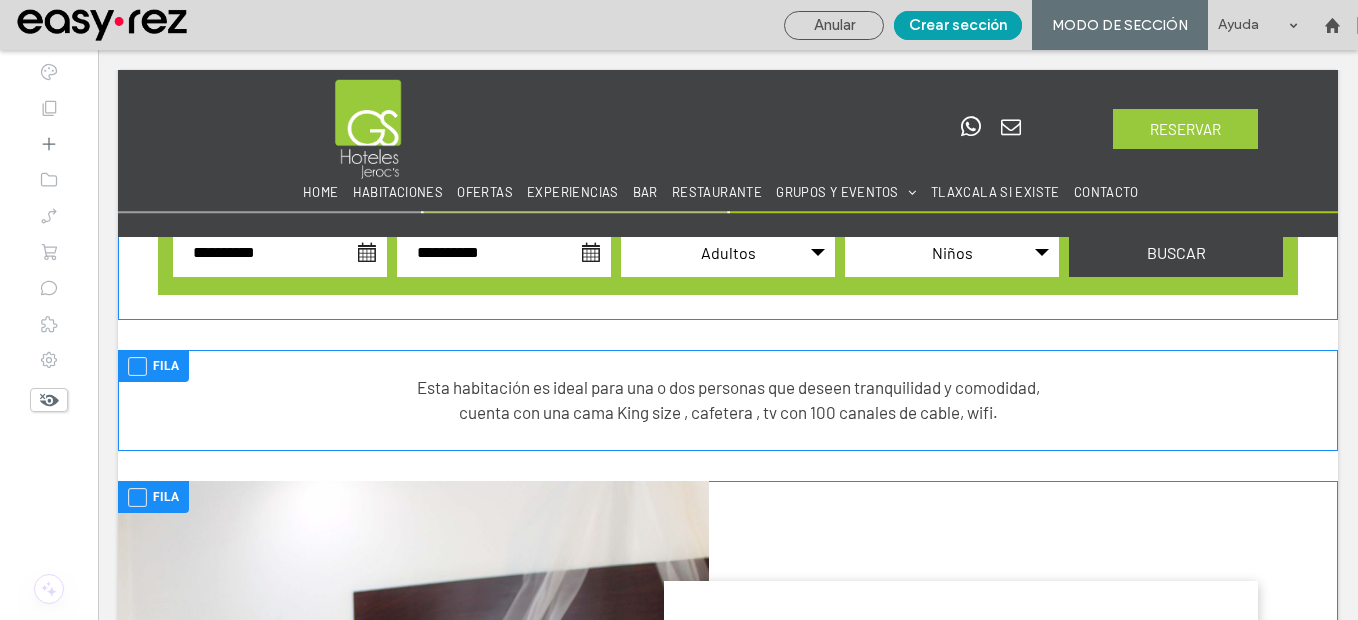 click at bounding box center (137, 366) 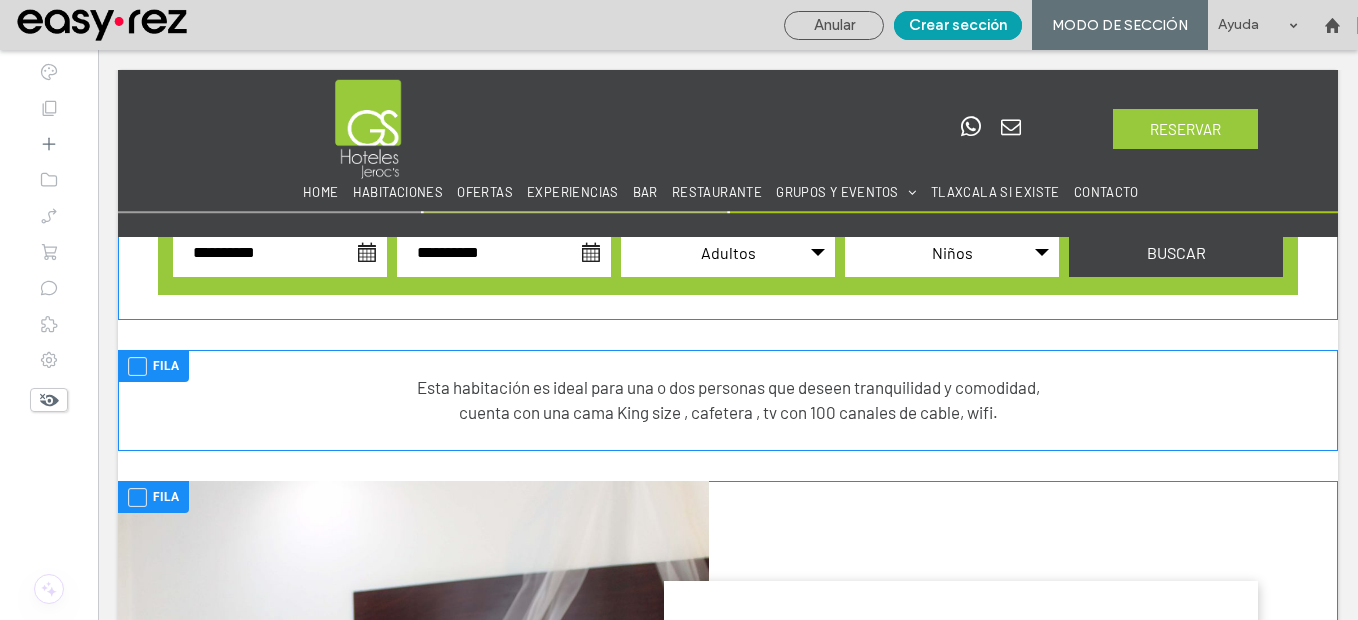click at bounding box center (137, 497) 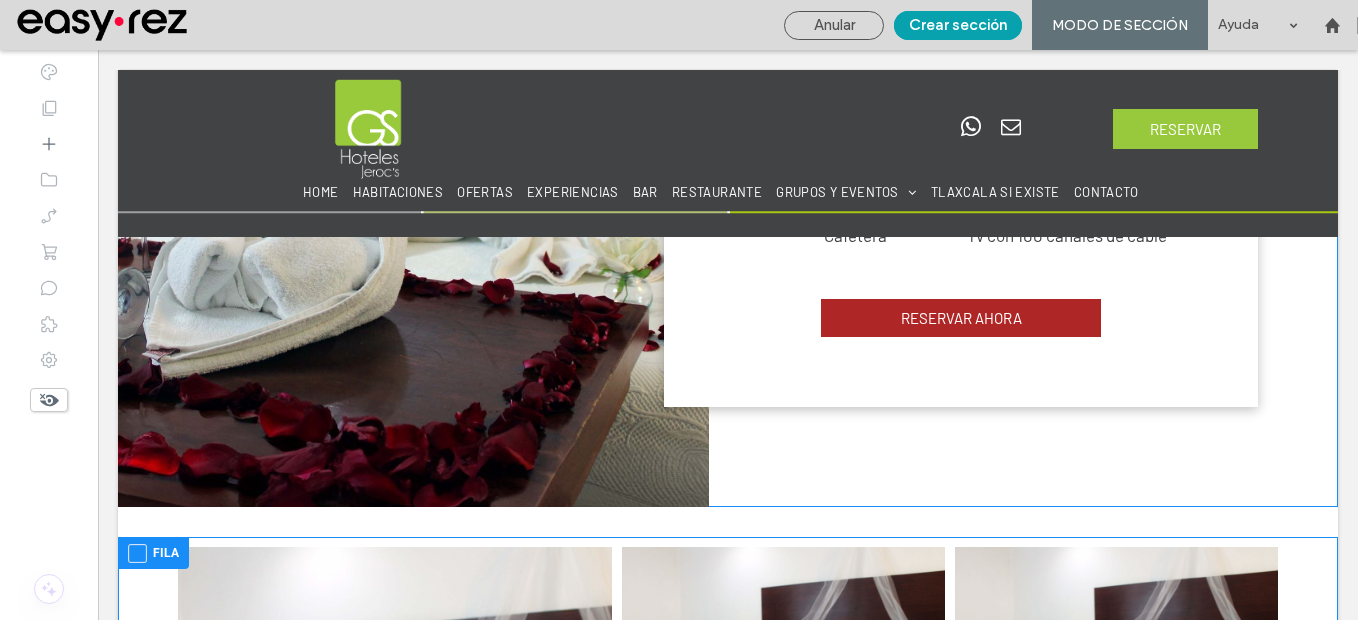 scroll, scrollTop: 1400, scrollLeft: 0, axis: vertical 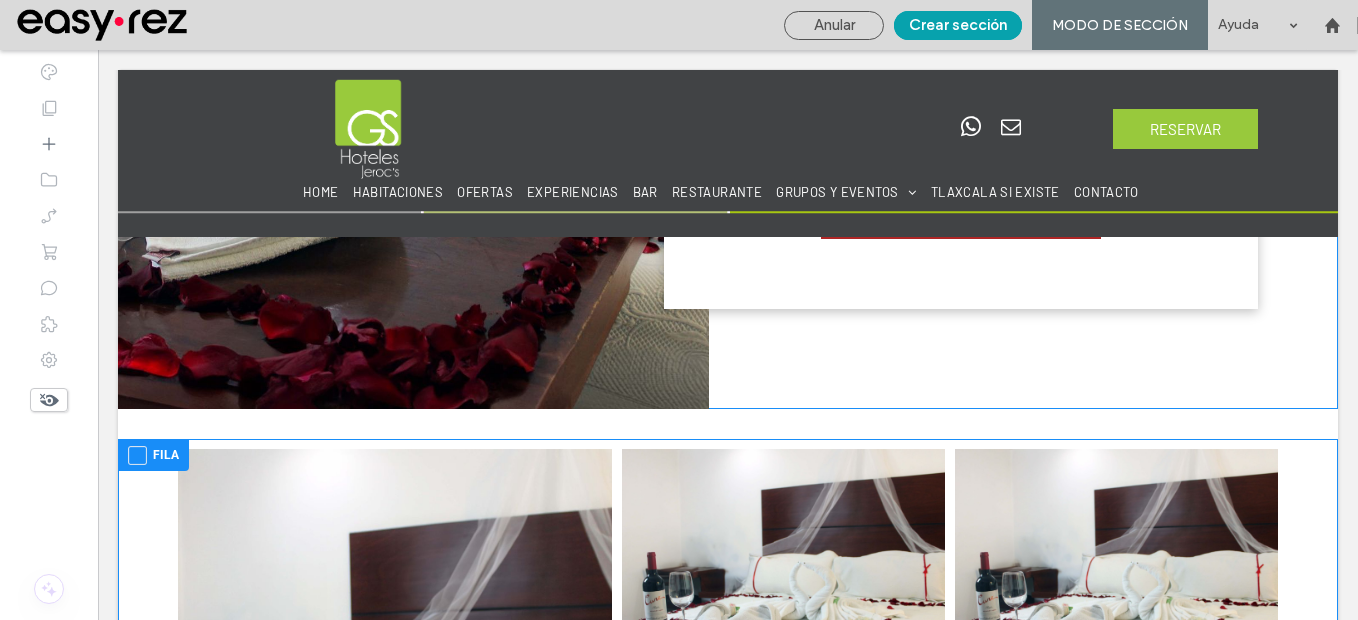 click at bounding box center (137, 455) 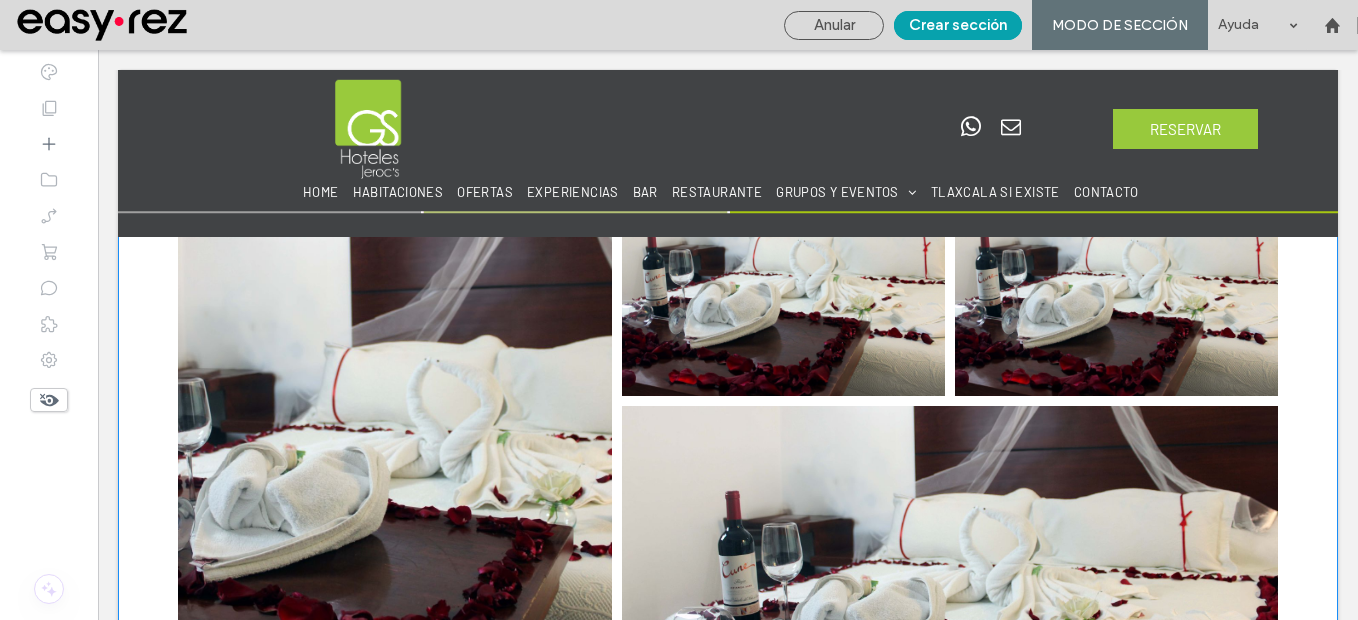 scroll, scrollTop: 2000, scrollLeft: 0, axis: vertical 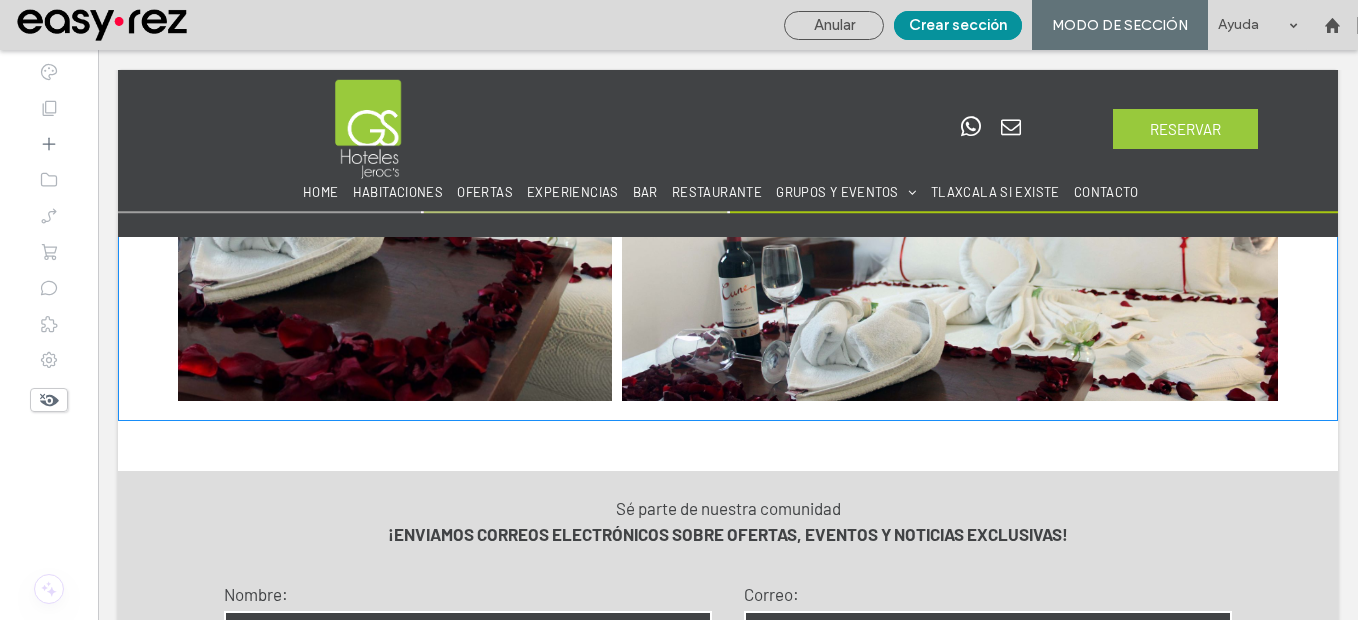 click on "Crear sección" at bounding box center (958, 25) 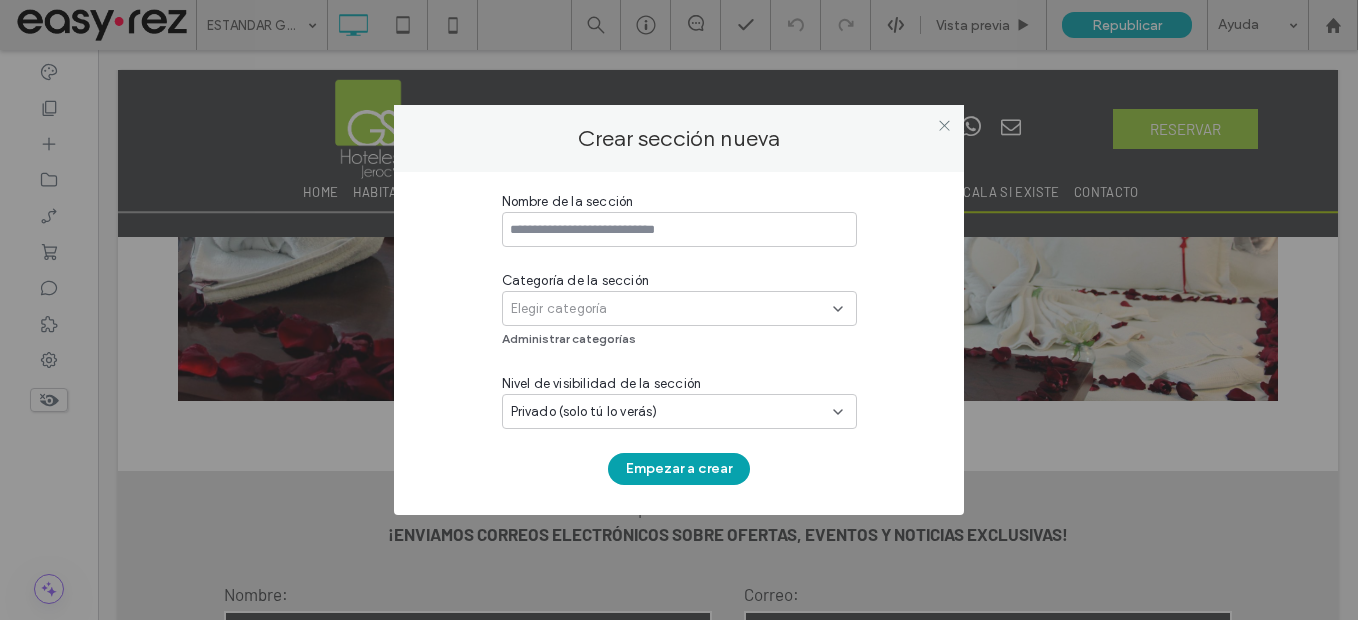 click at bounding box center (679, 229) 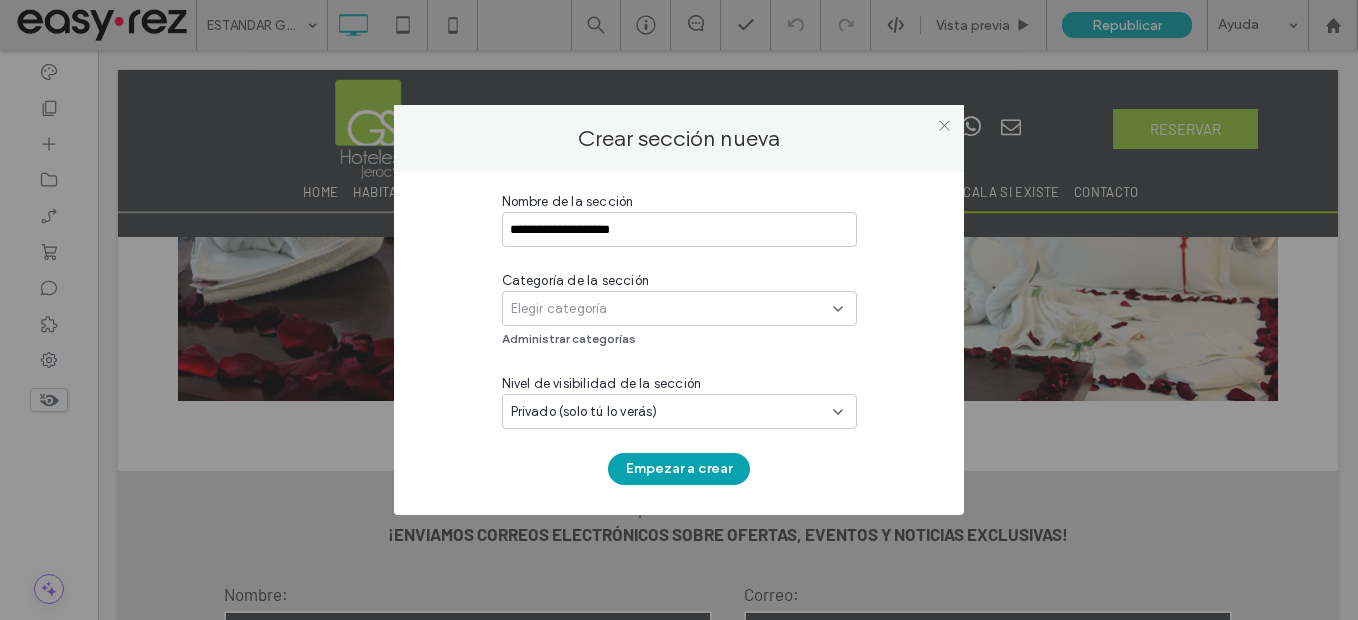 type on "**********" 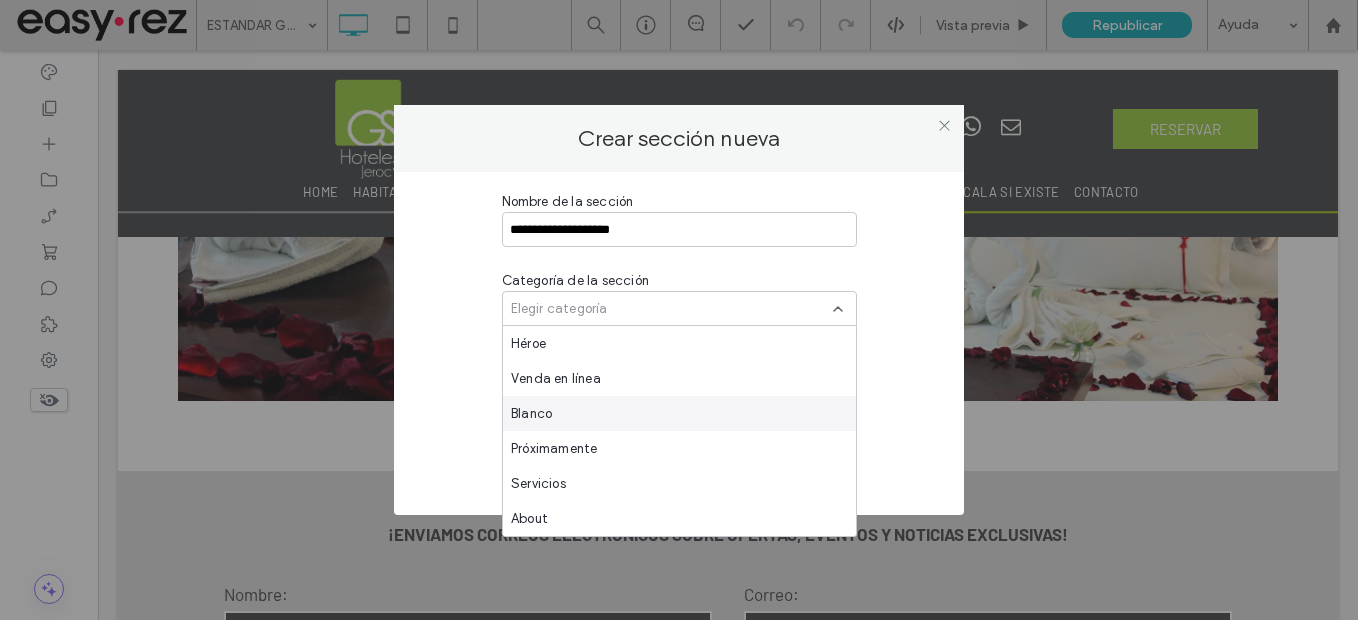 scroll, scrollTop: 770, scrollLeft: 0, axis: vertical 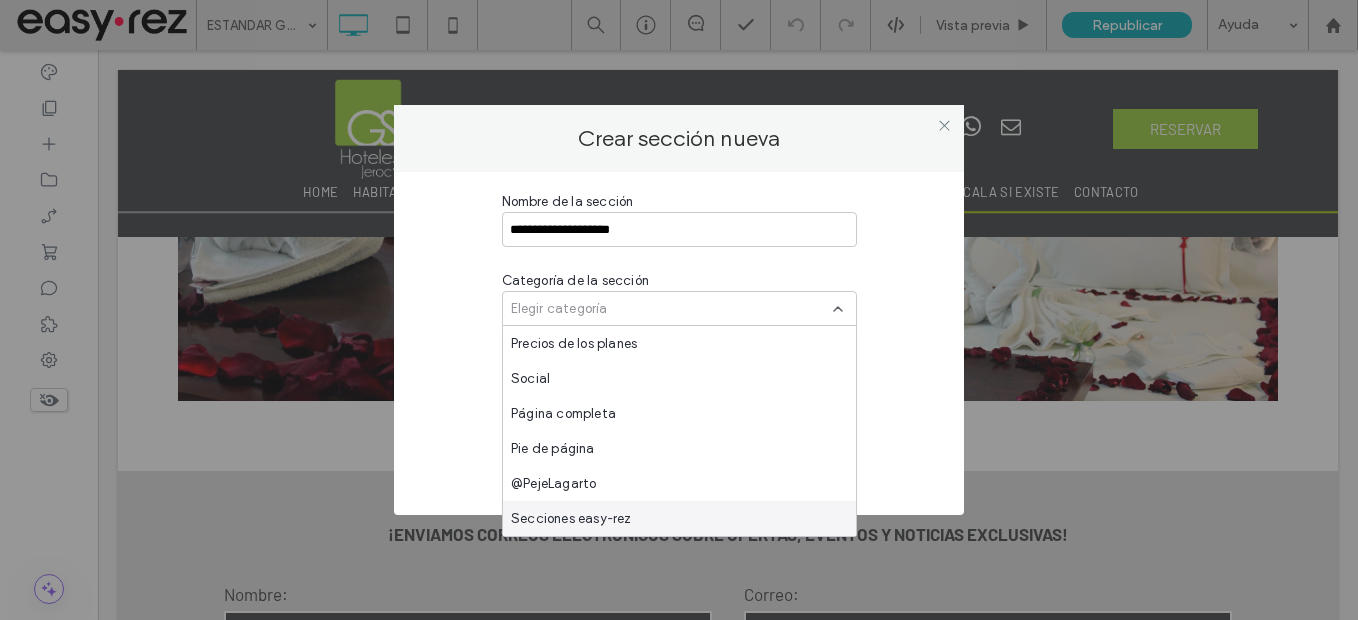 click on "Secciones easy-rez" at bounding box center [571, 519] 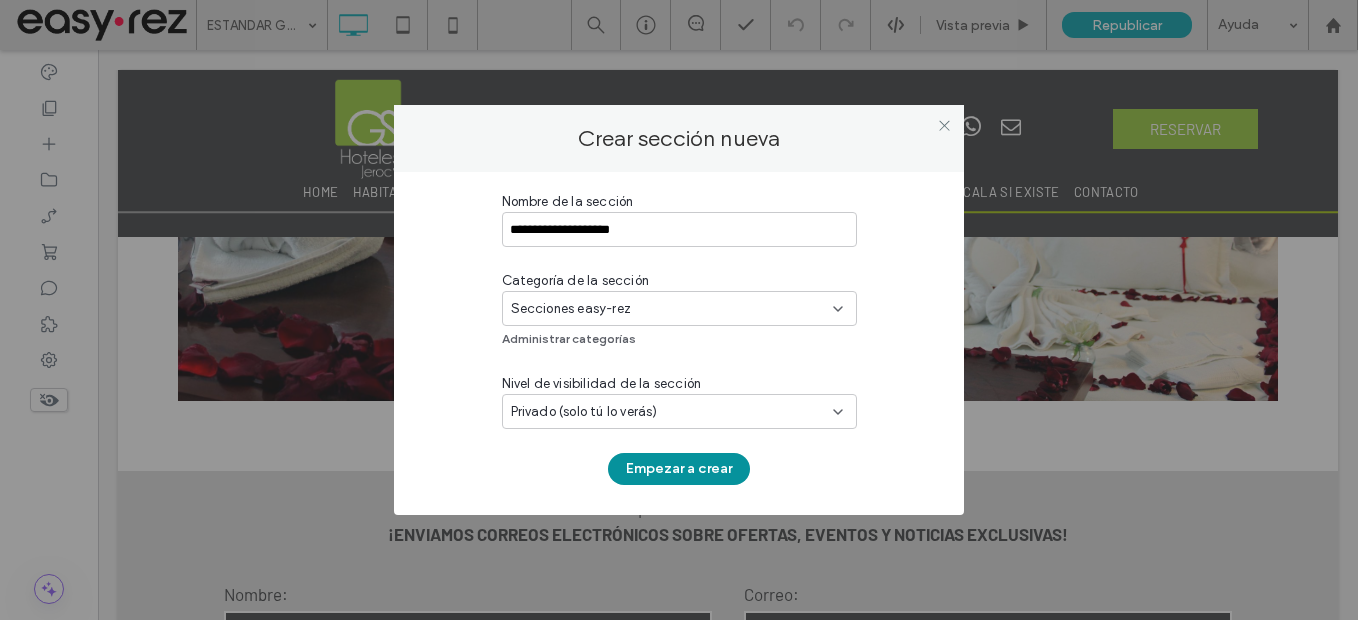 click on "Empezar a crear" at bounding box center [679, 469] 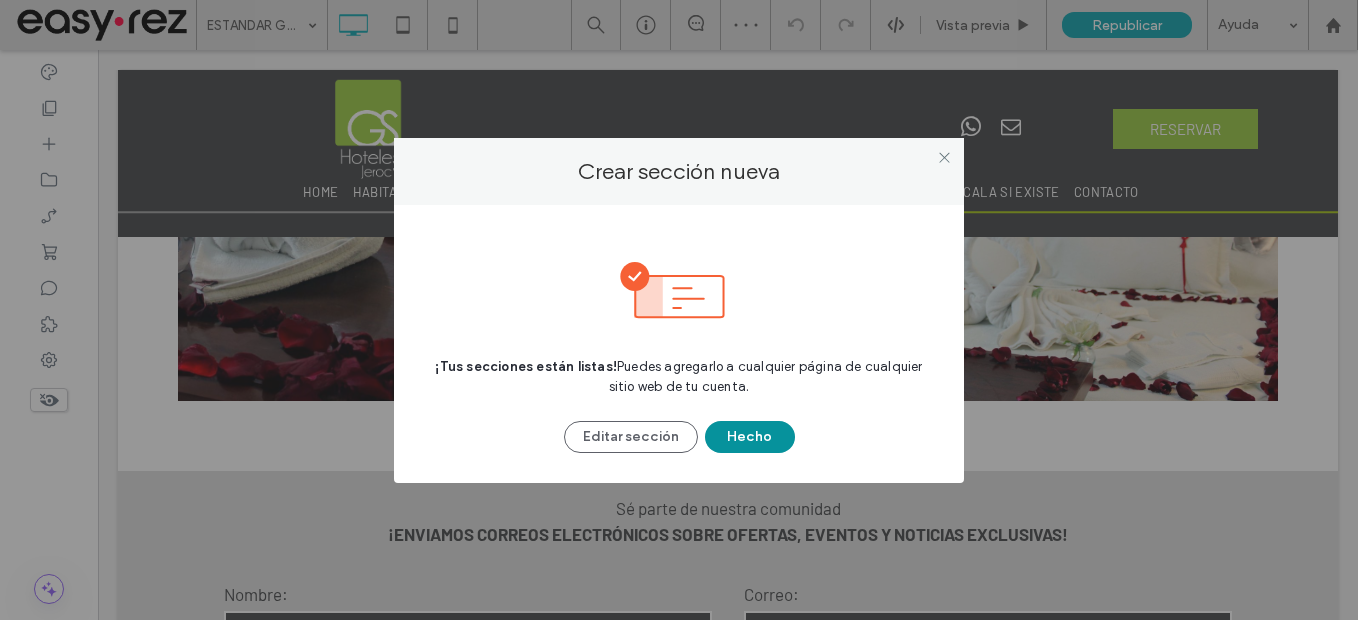 click on "Hecho" at bounding box center (750, 437) 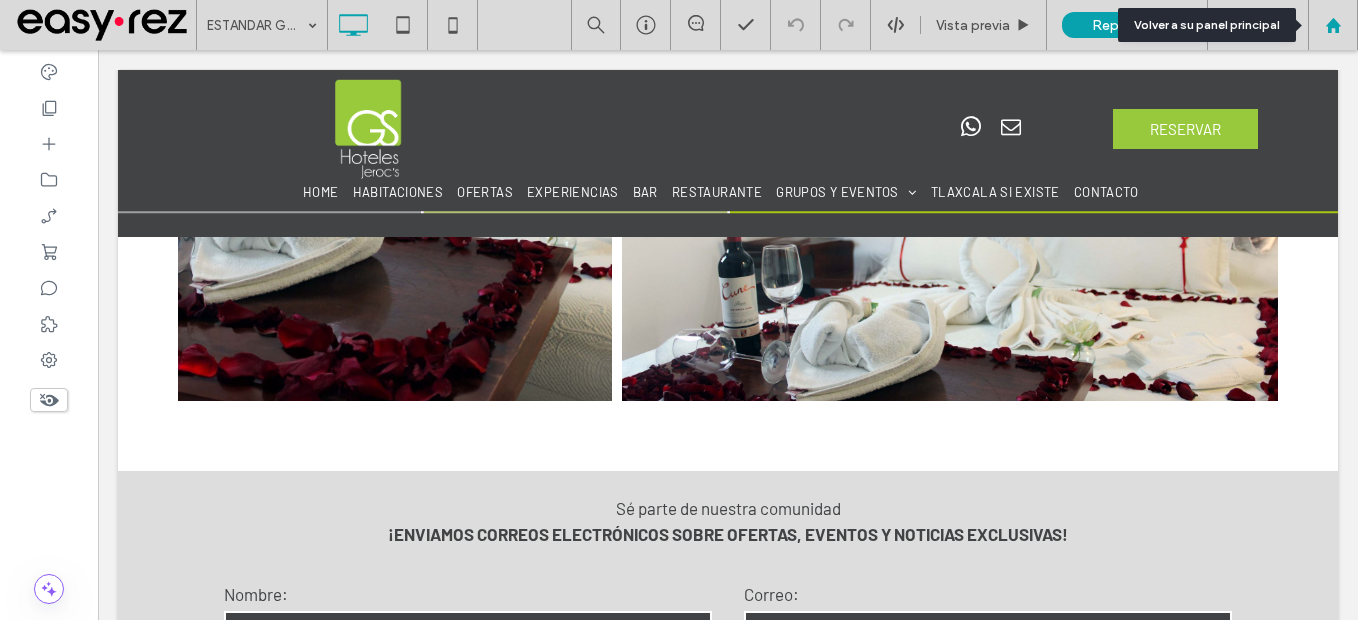 click 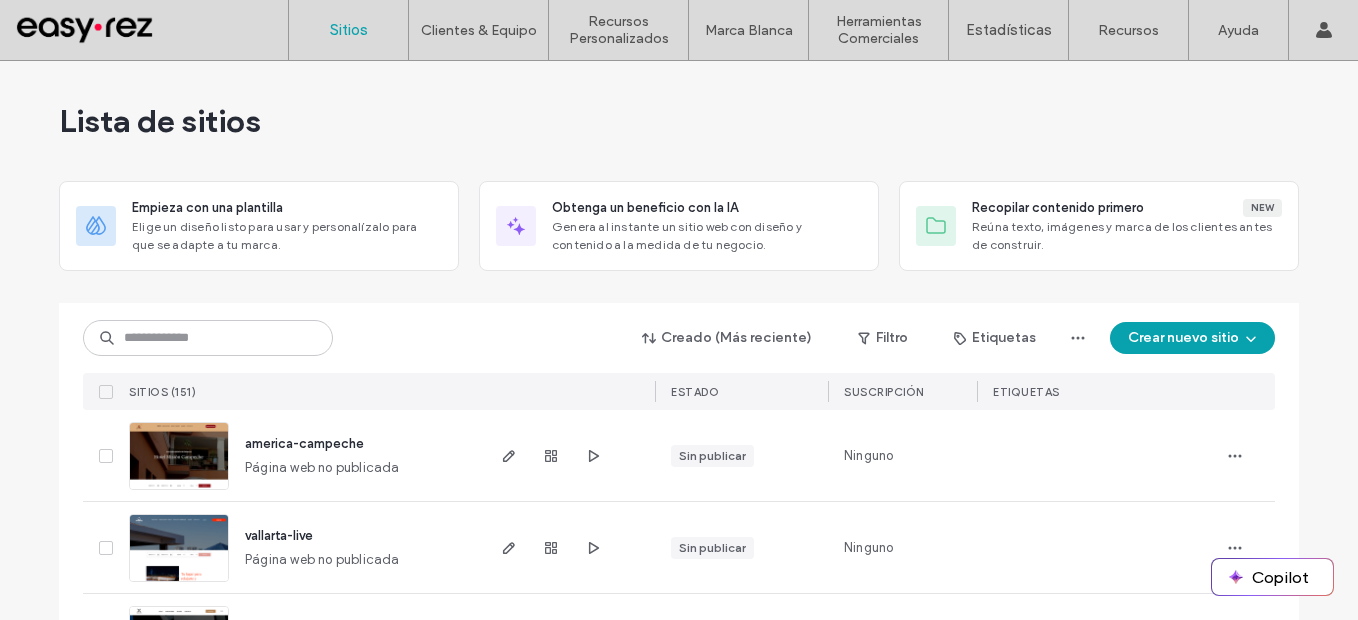 scroll, scrollTop: 0, scrollLeft: 0, axis: both 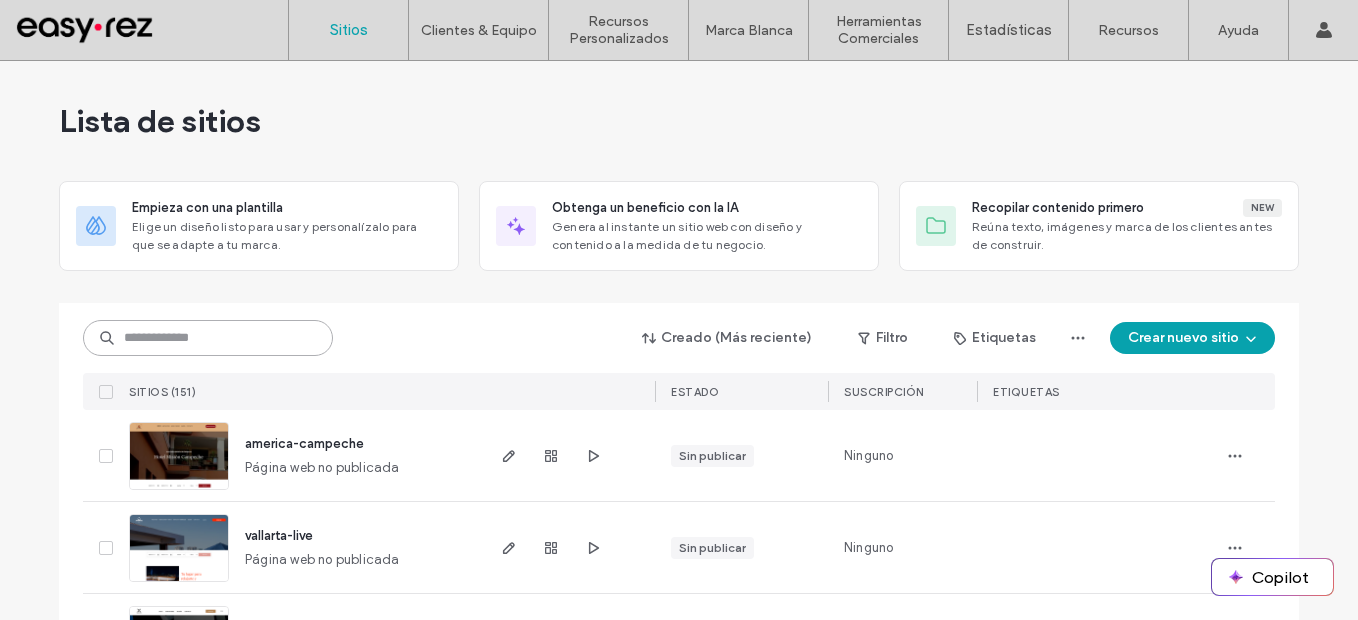 click at bounding box center (208, 338) 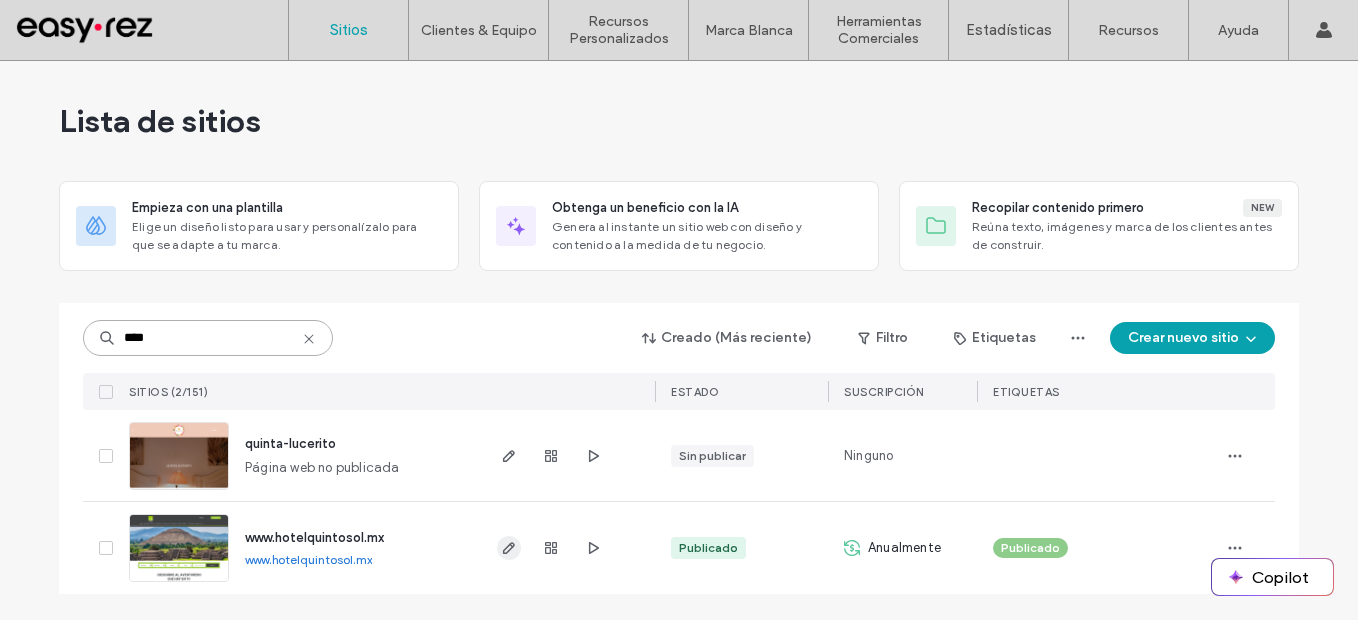 type on "****" 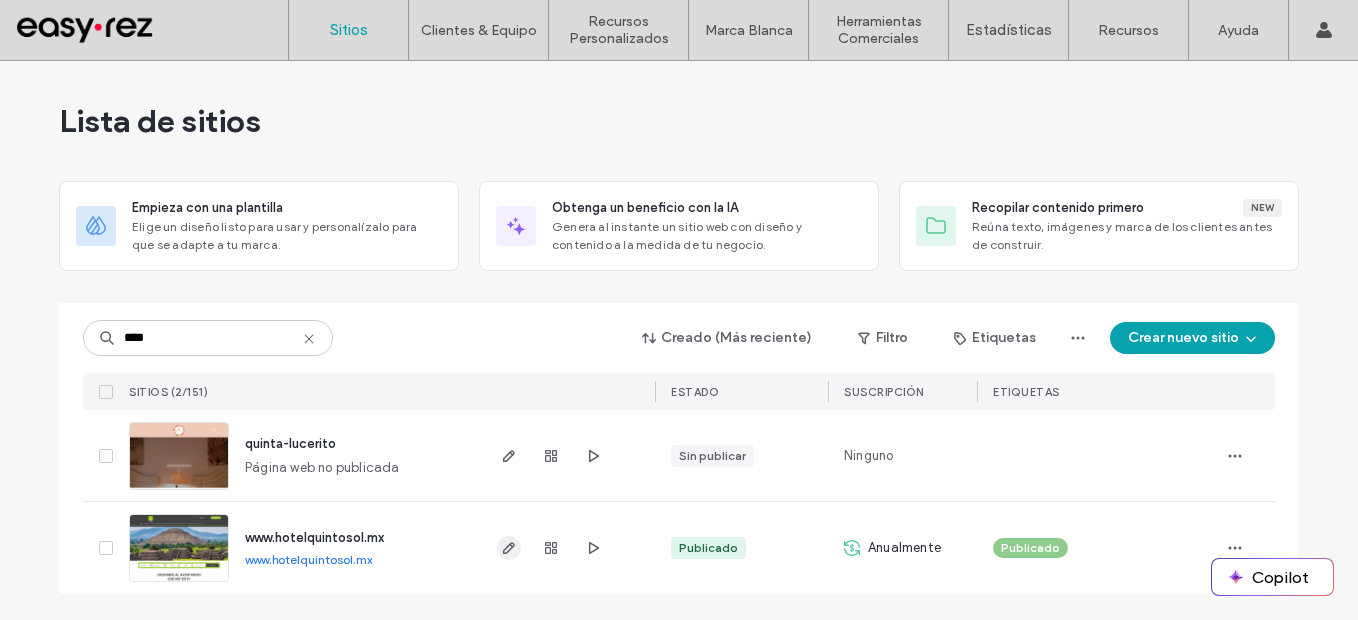 click 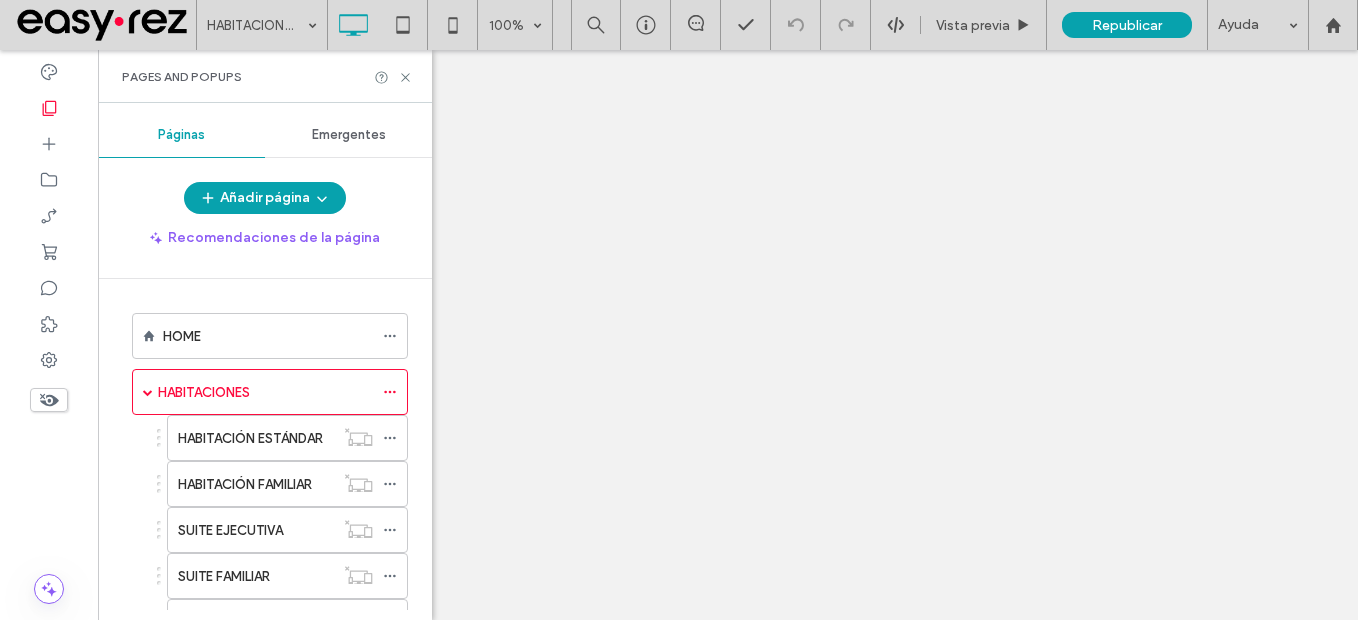 scroll, scrollTop: 0, scrollLeft: 0, axis: both 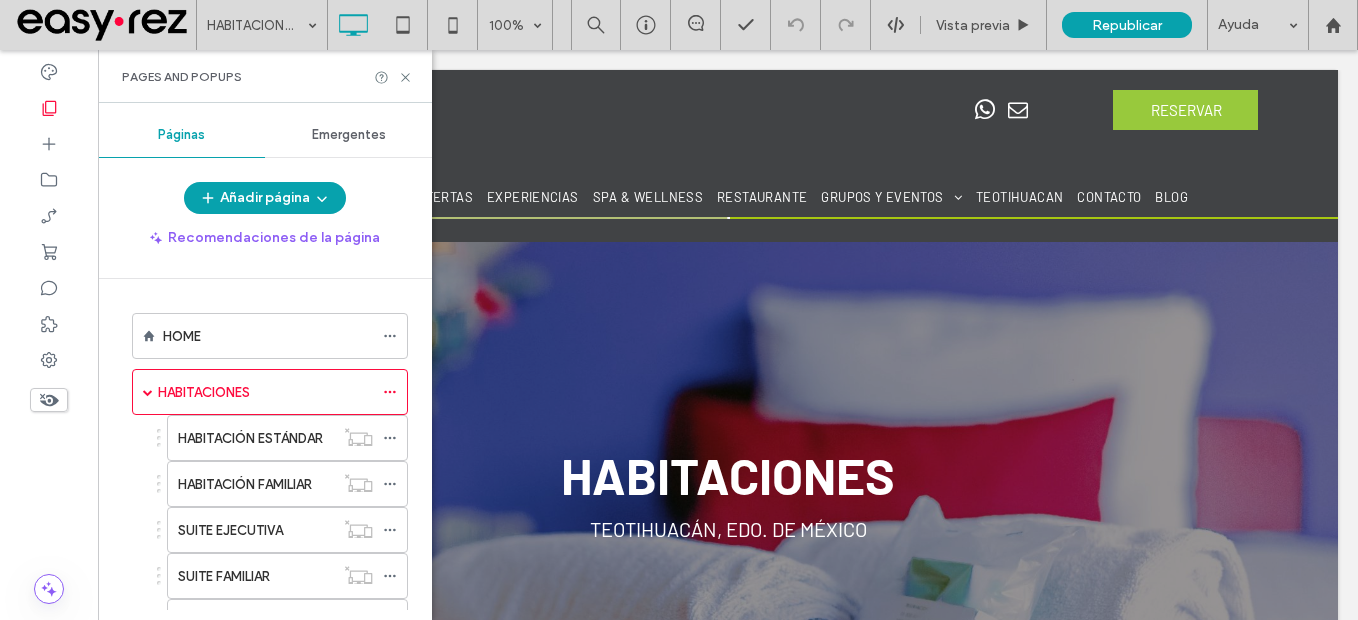 click at bounding box center (679, 310) 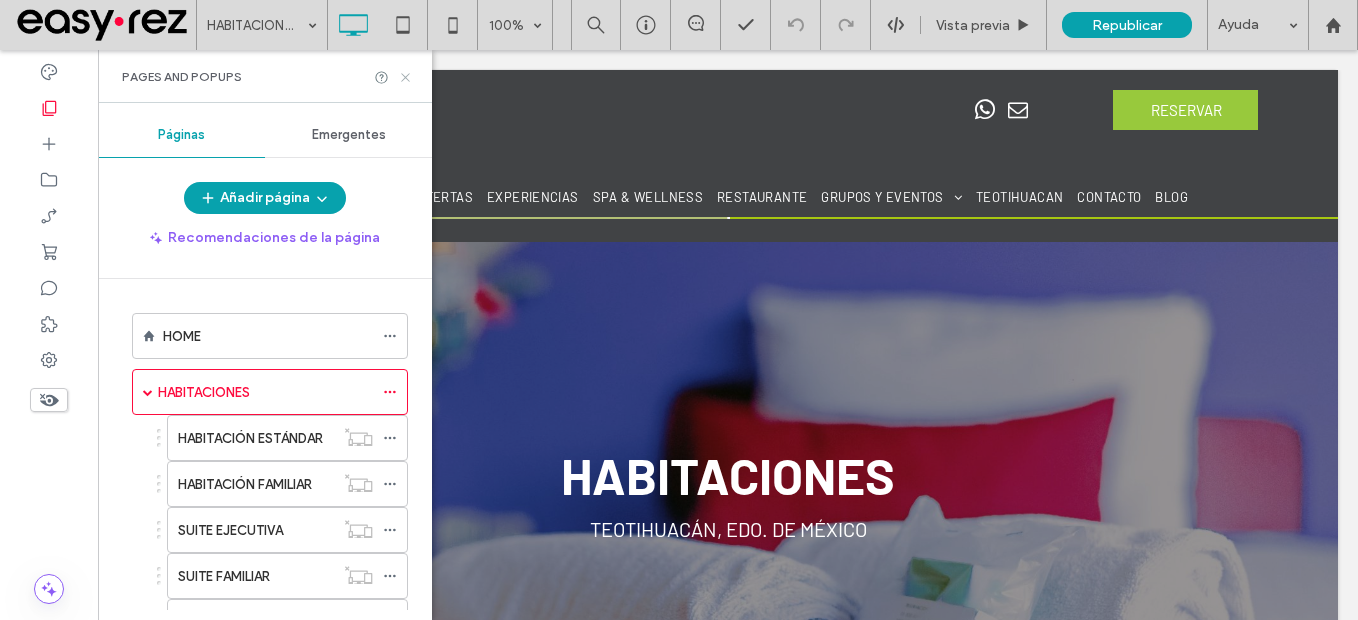 click 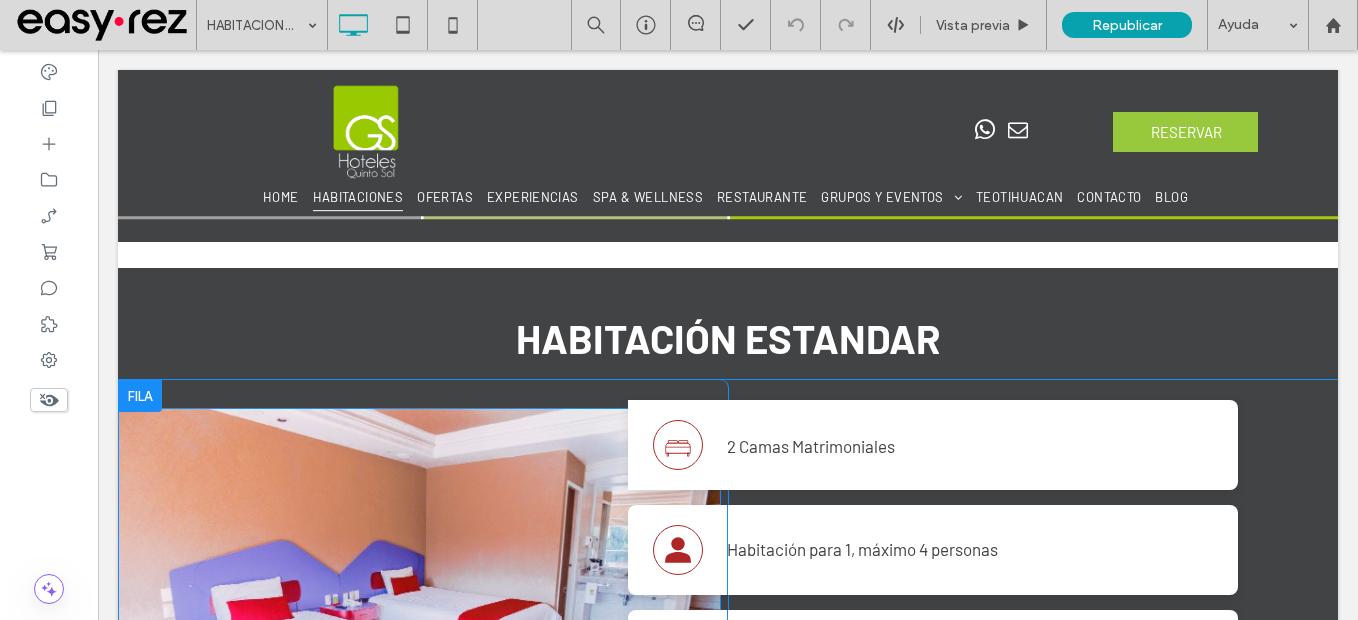 scroll, scrollTop: 800, scrollLeft: 0, axis: vertical 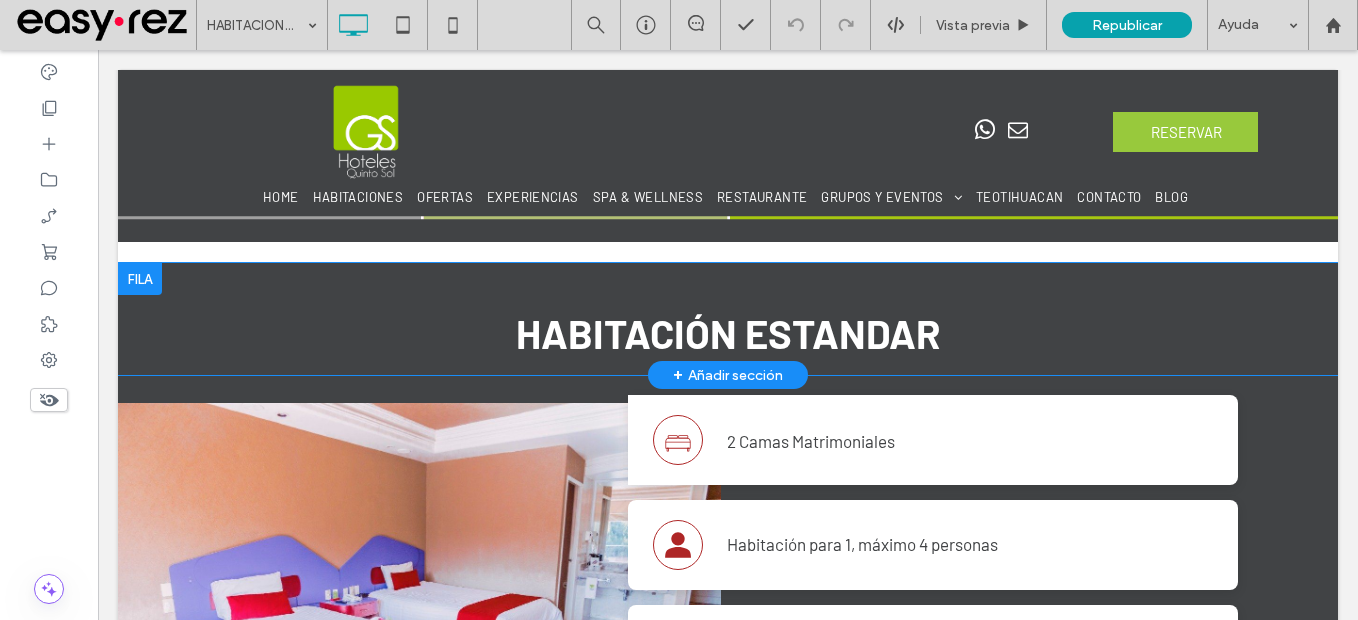 click at bounding box center [140, 279] 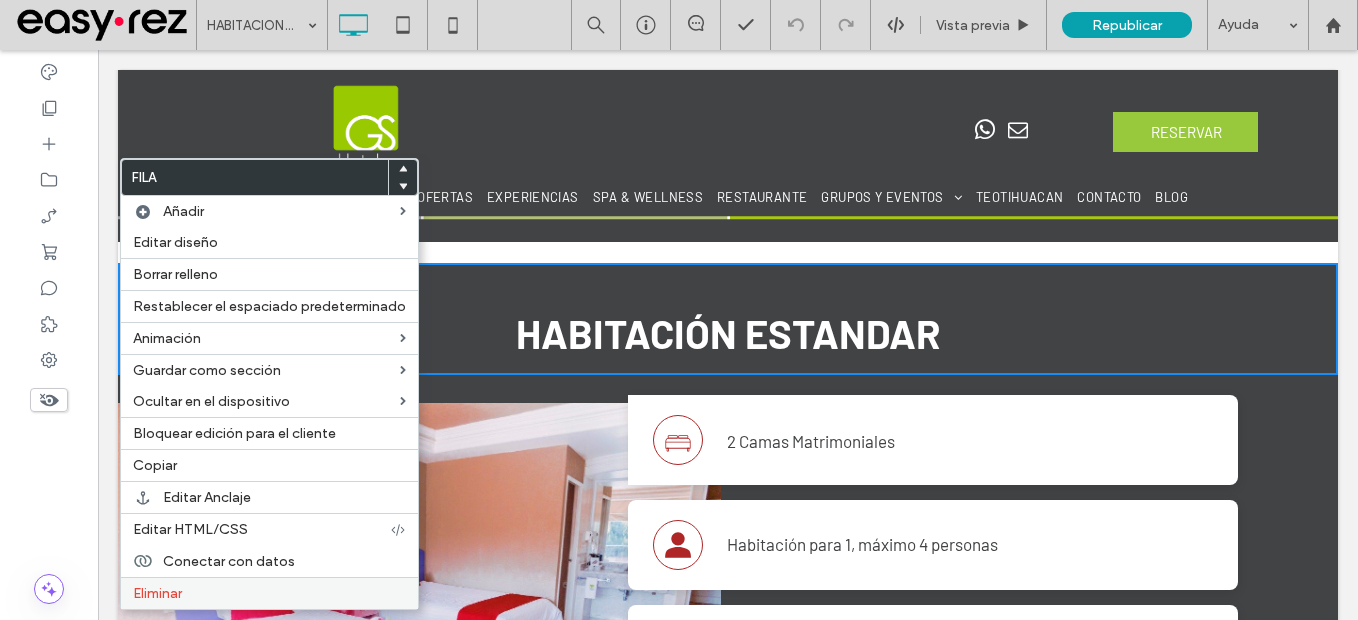 click on "Eliminar" at bounding box center [269, 593] 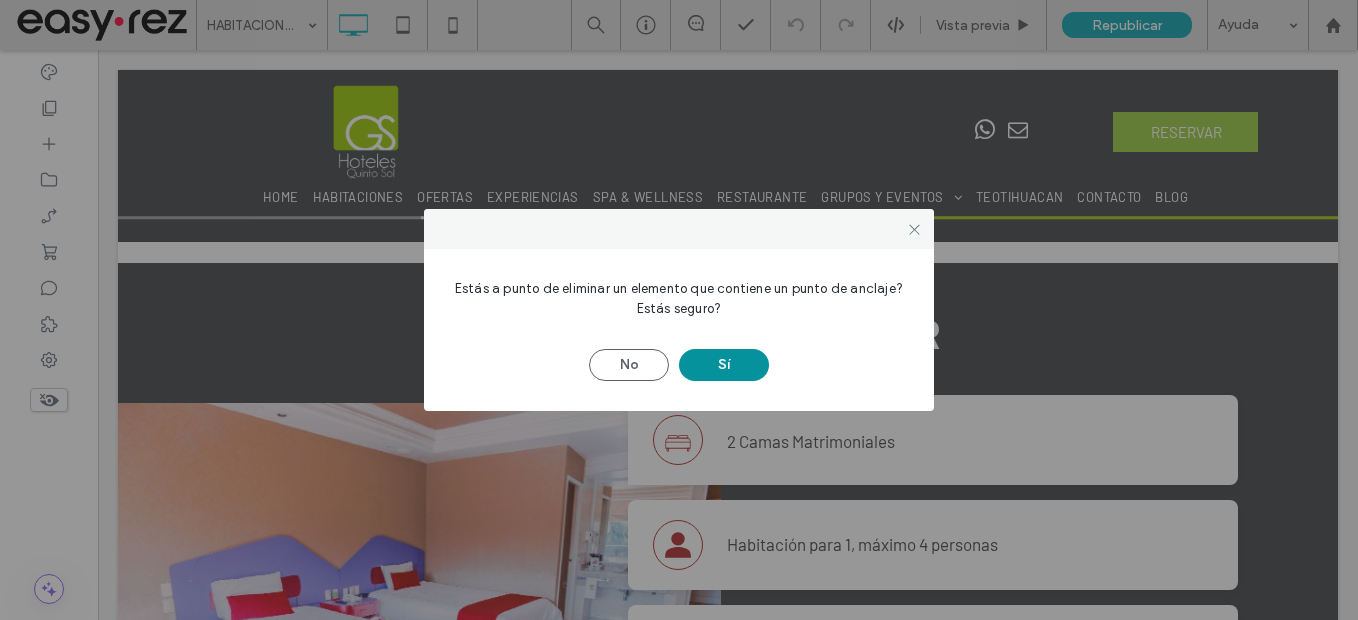 click on "Sí" at bounding box center [724, 365] 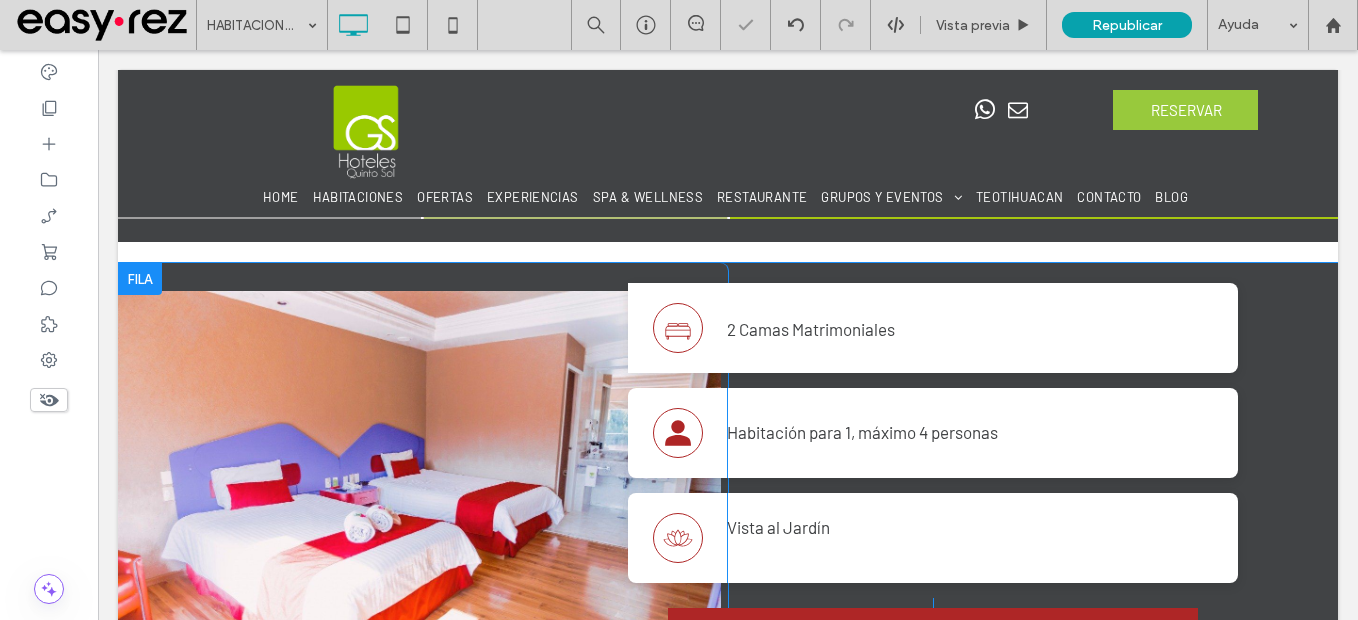 click at bounding box center [140, 279] 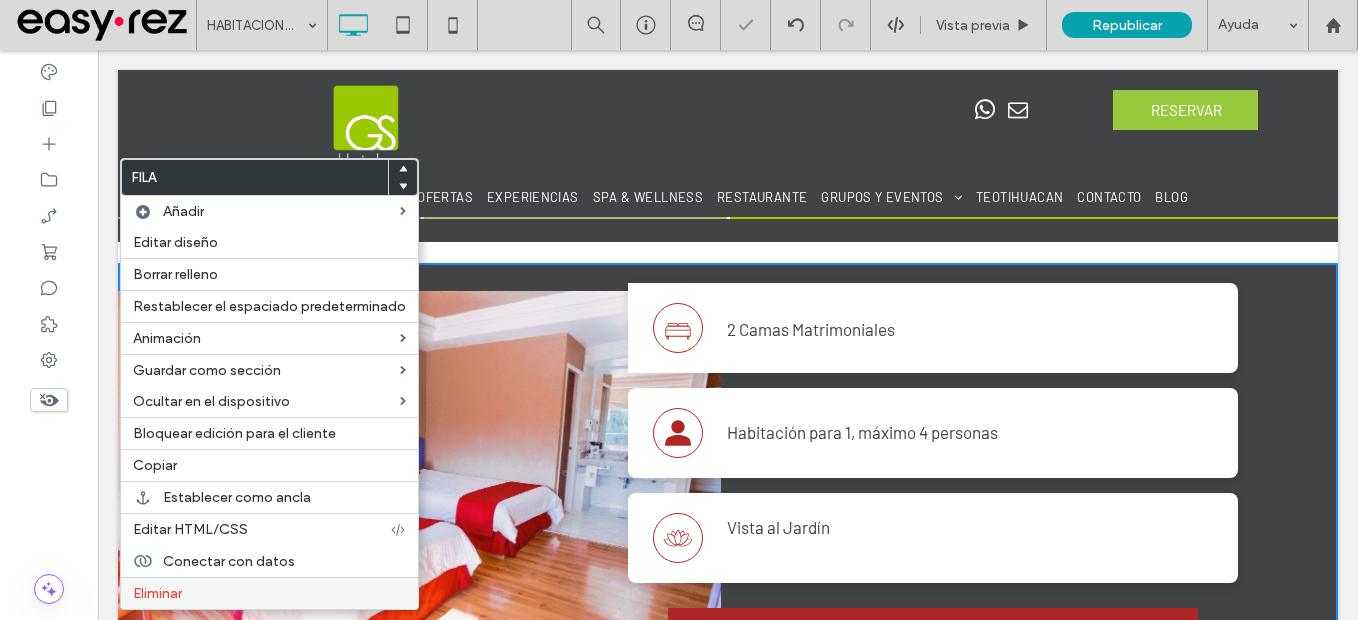 click on "Eliminar" at bounding box center (269, 593) 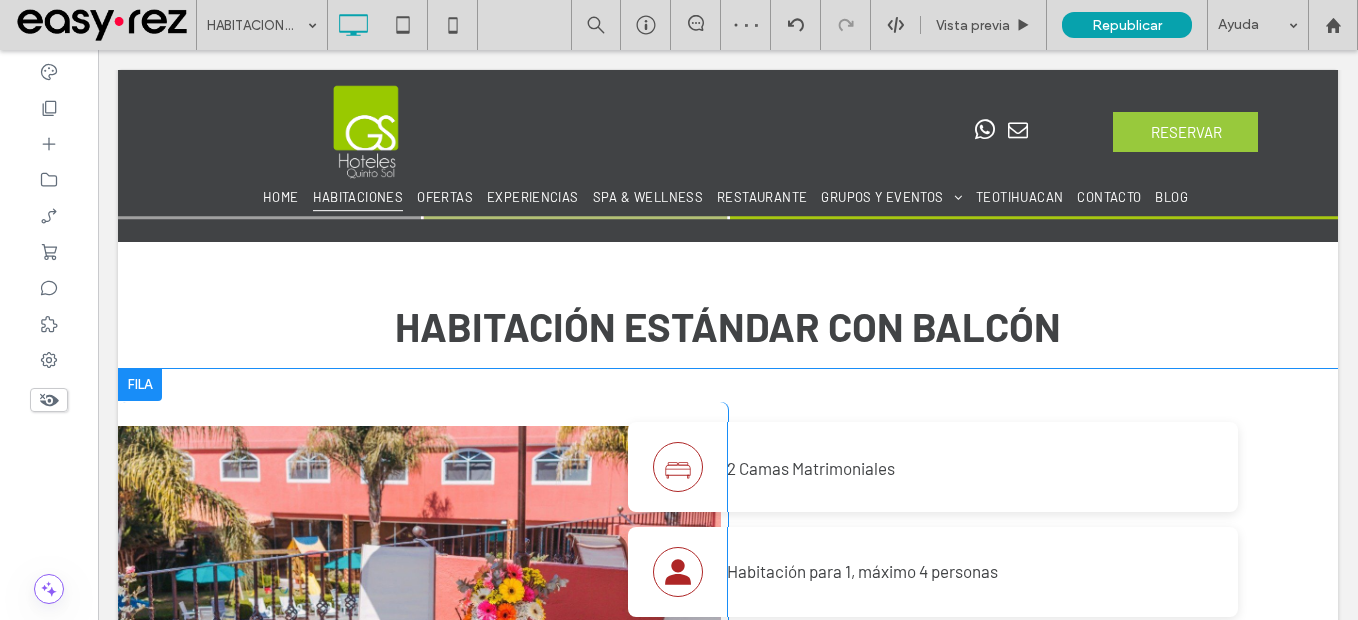 scroll, scrollTop: 800, scrollLeft: 0, axis: vertical 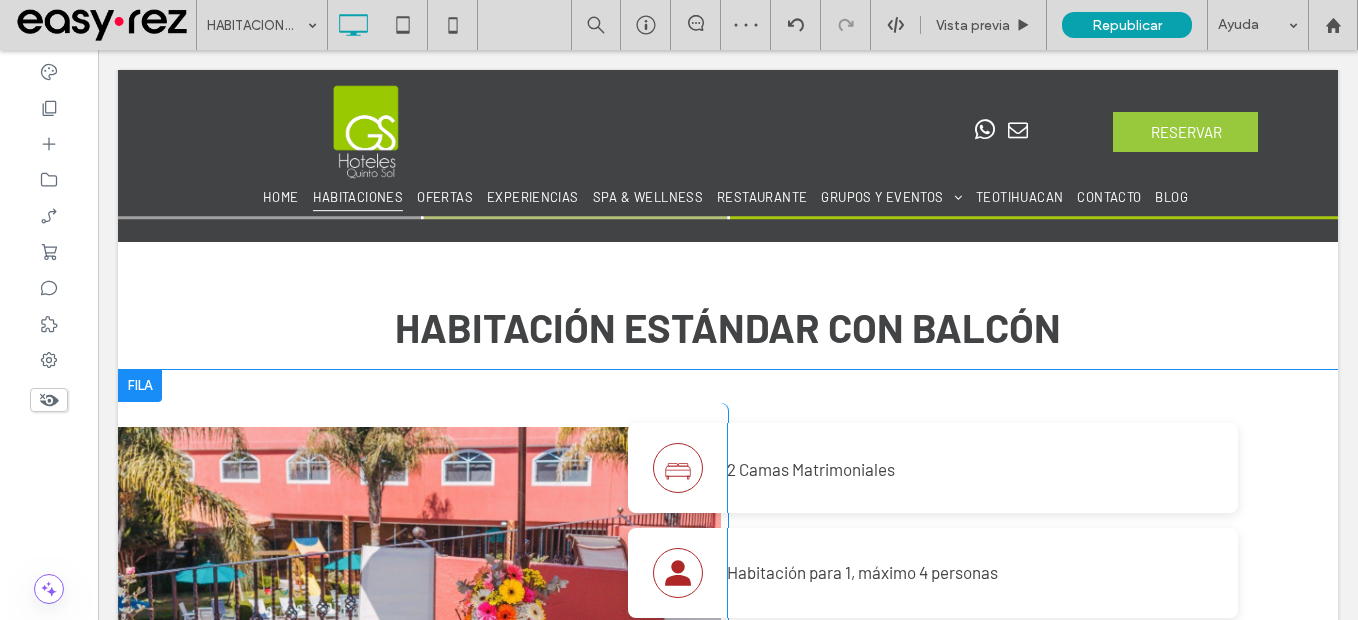 click at bounding box center (140, 386) 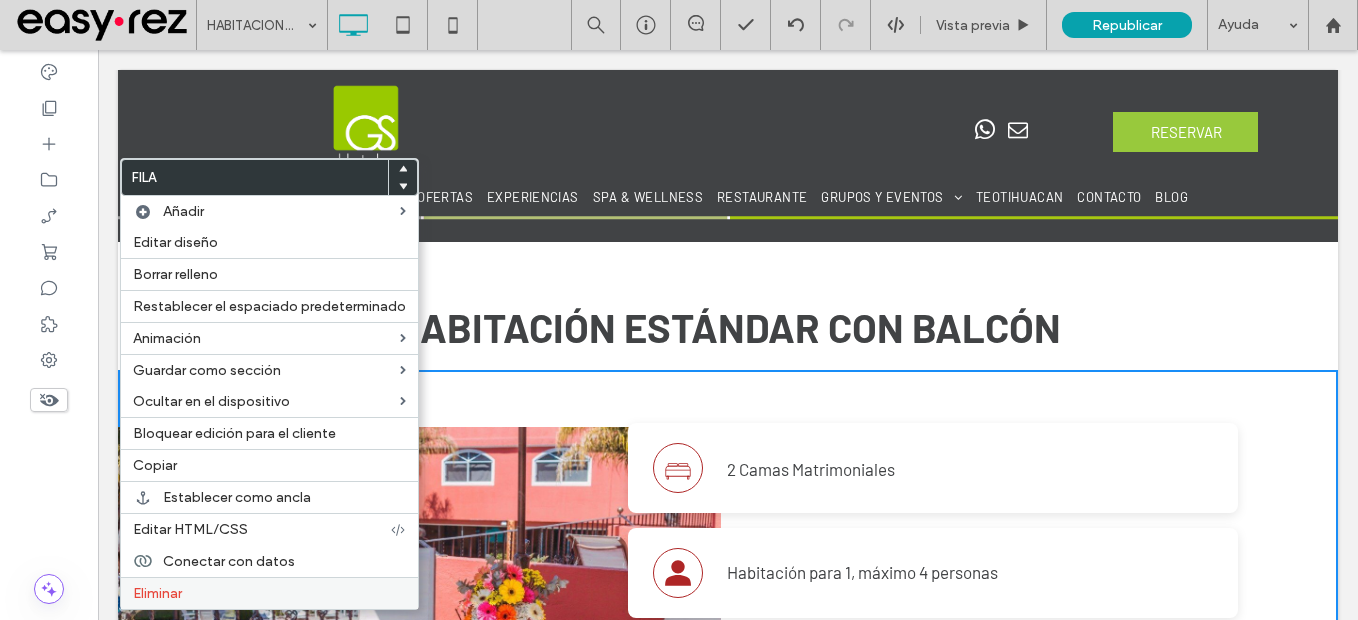 click on "Eliminar" at bounding box center [269, 593] 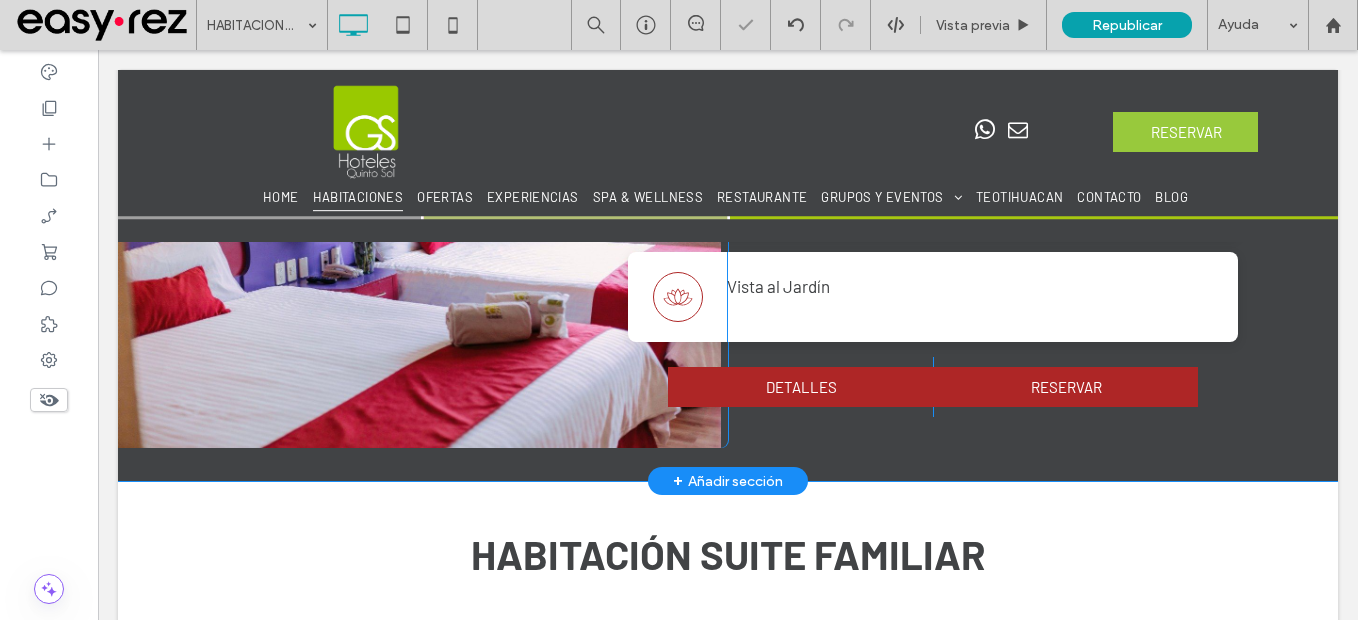 scroll, scrollTop: 1500, scrollLeft: 0, axis: vertical 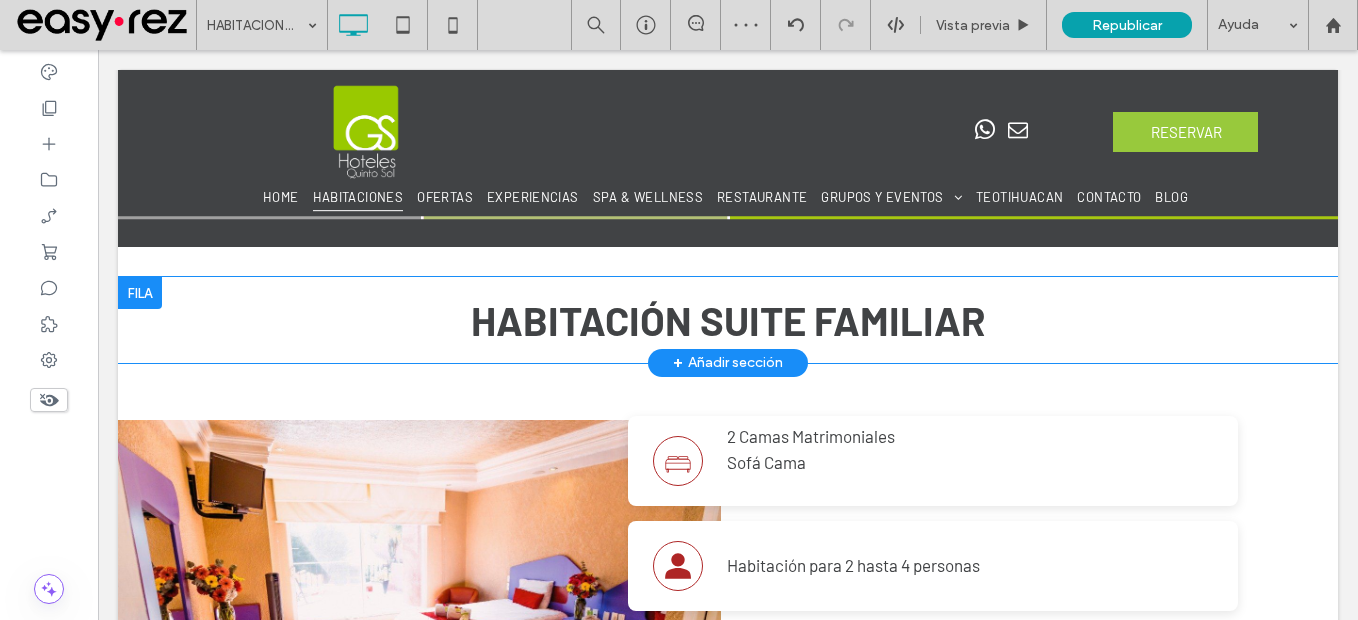 click at bounding box center (140, 293) 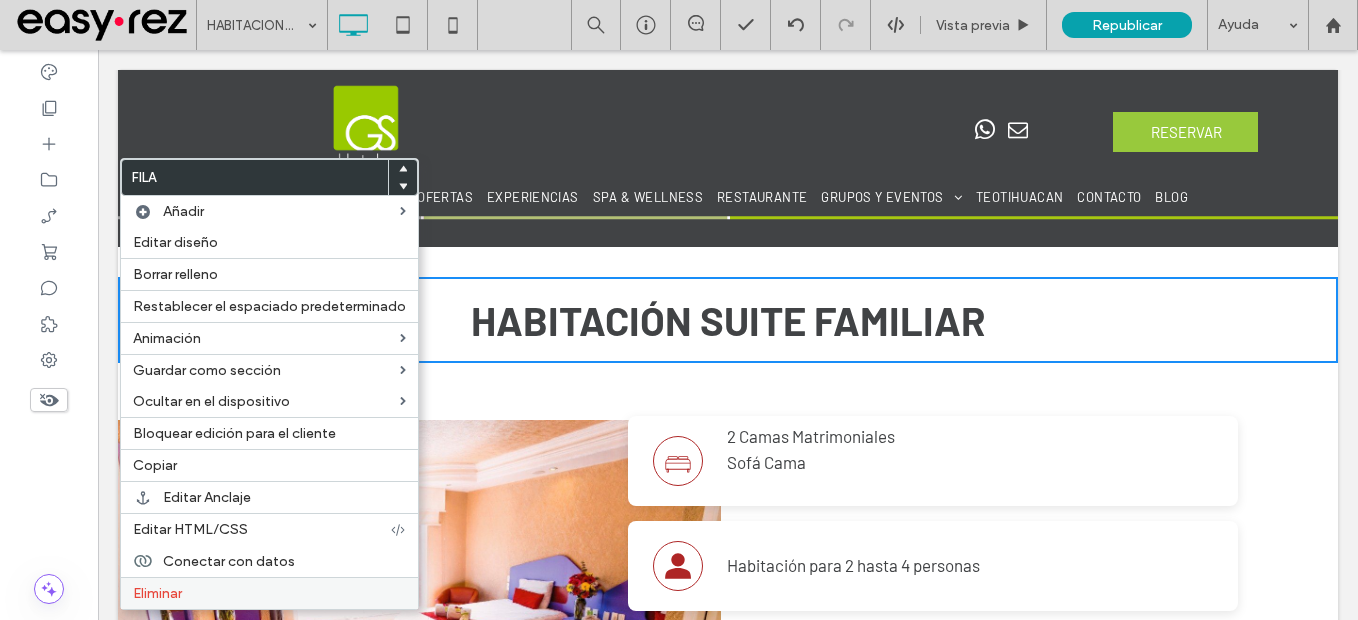 click on "Eliminar" at bounding box center (269, 593) 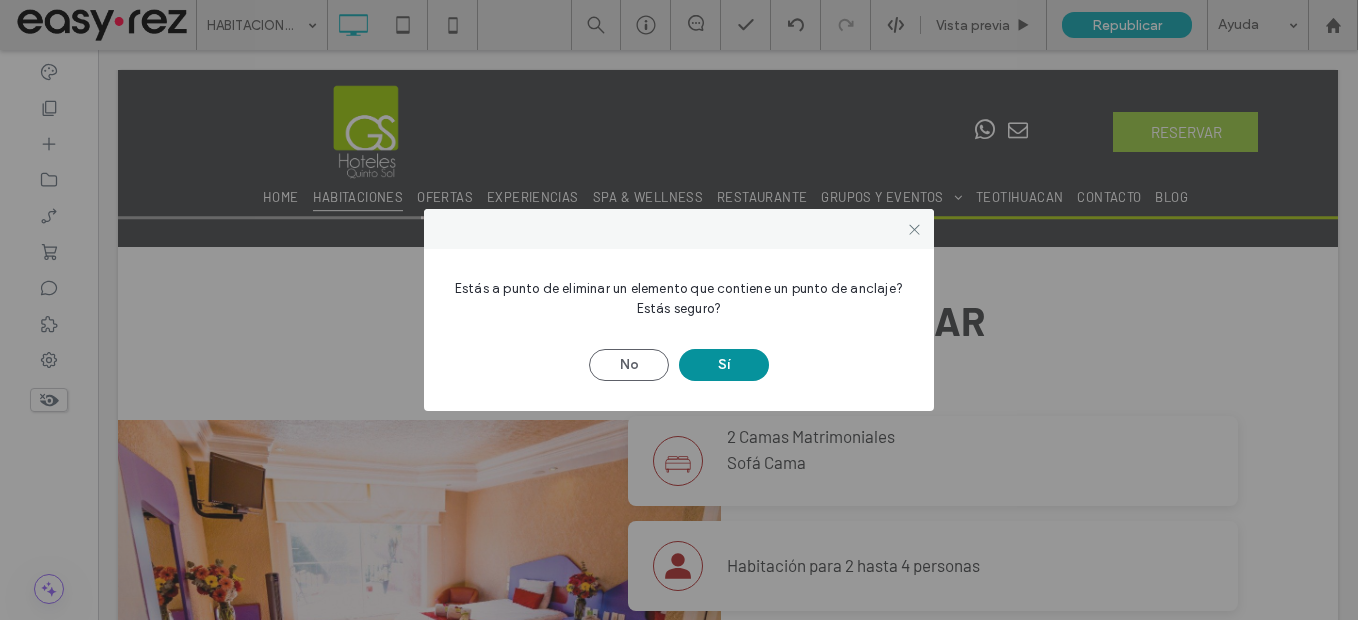 click on "Sí" at bounding box center (724, 365) 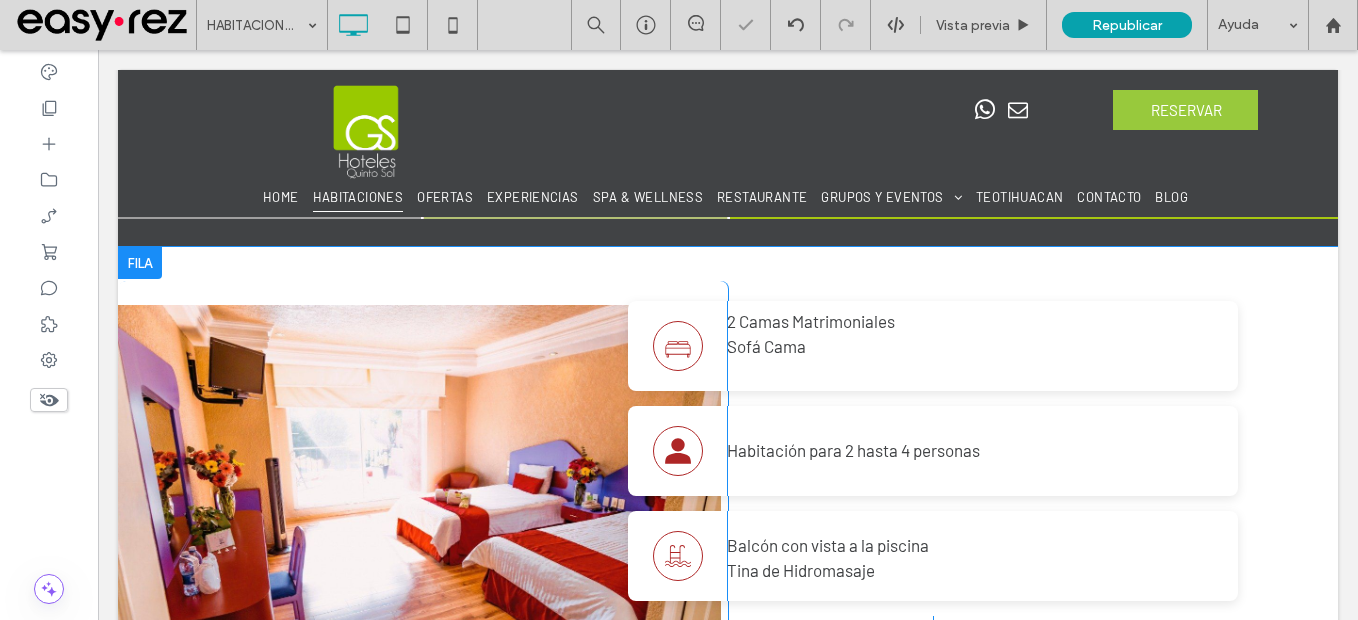 click at bounding box center (140, 263) 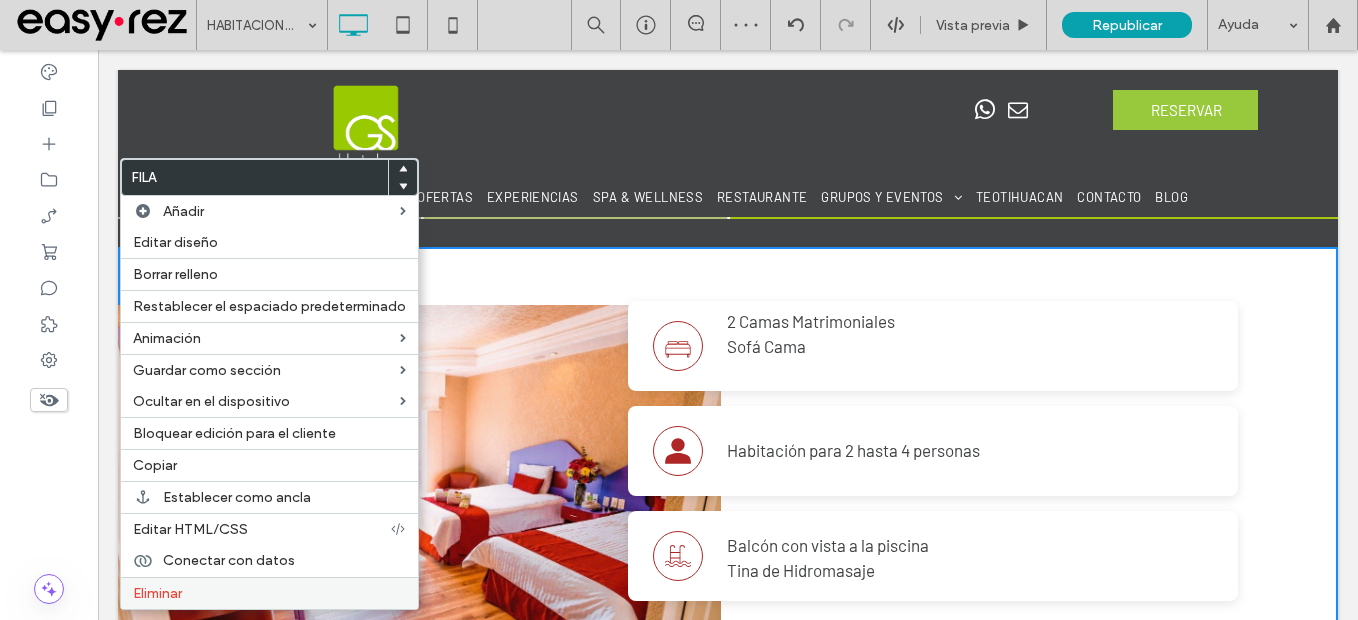 click on "Eliminar" at bounding box center [269, 593] 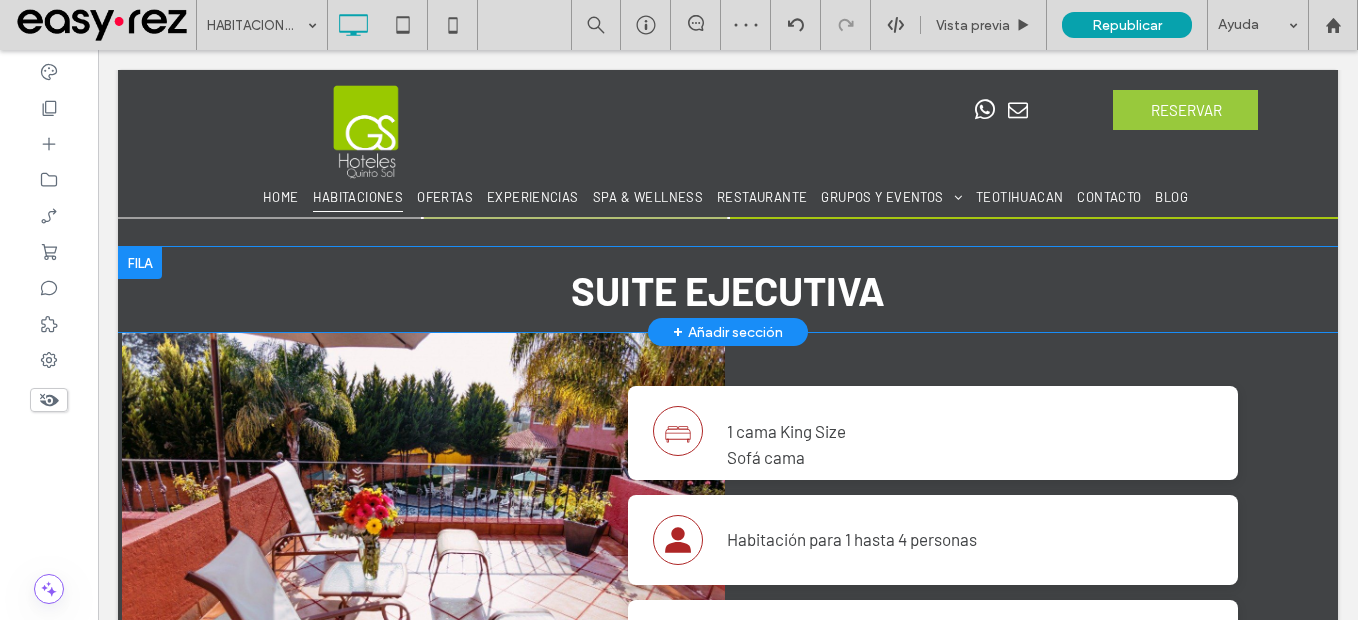click at bounding box center (140, 263) 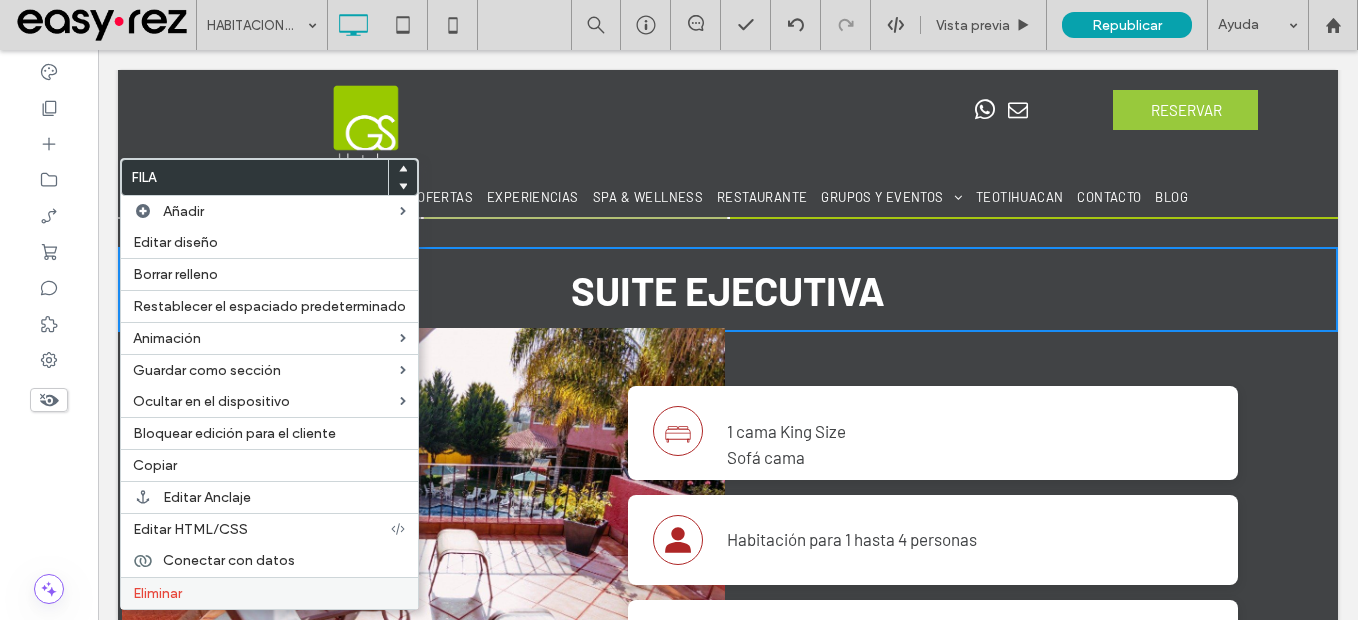 click on "Eliminar" at bounding box center [269, 593] 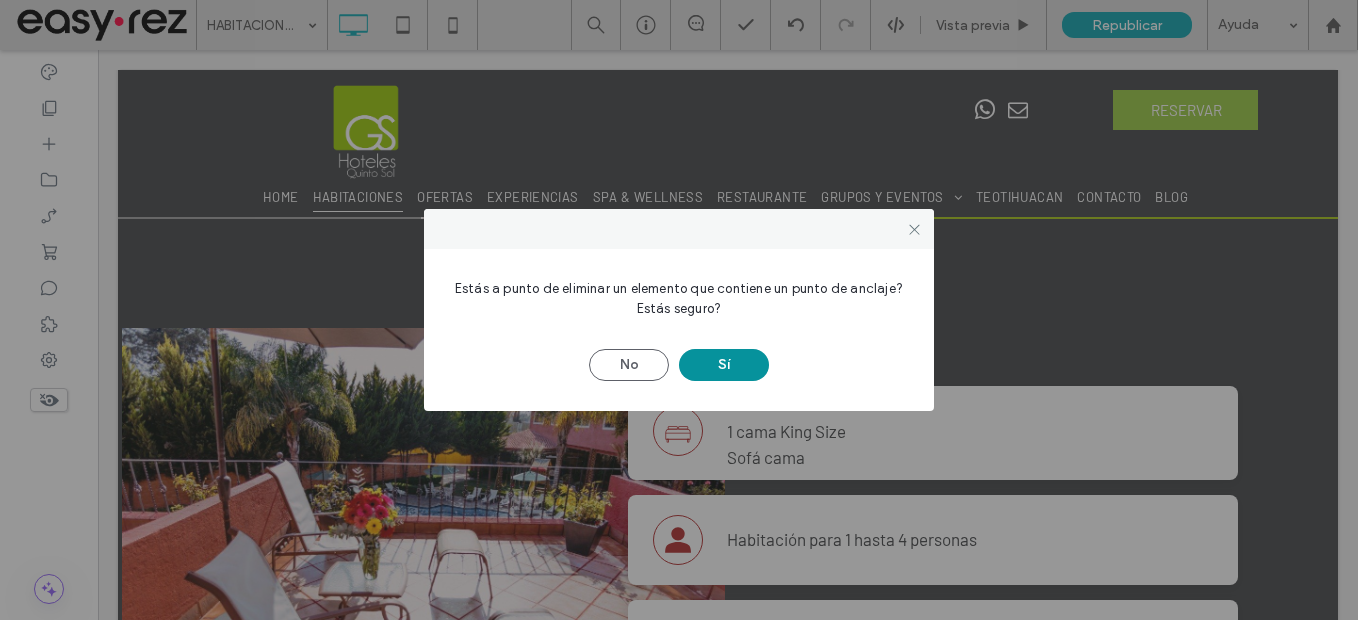 click on "Sí" at bounding box center [724, 365] 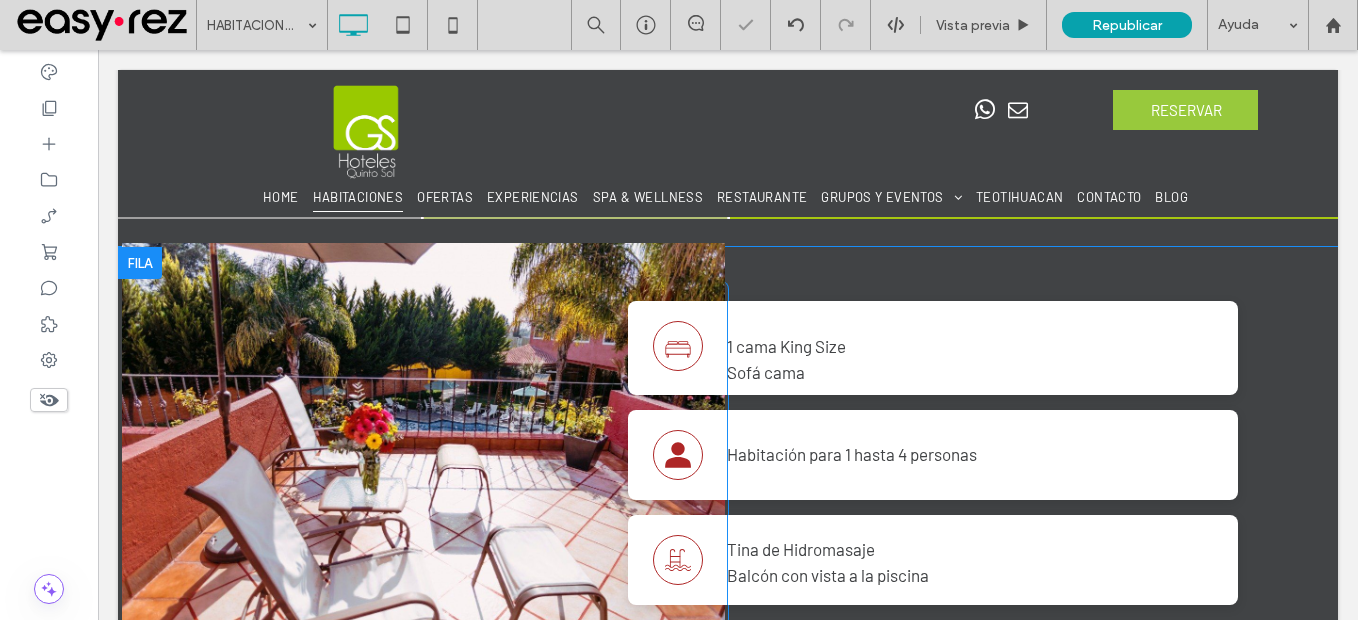 click at bounding box center [140, 263] 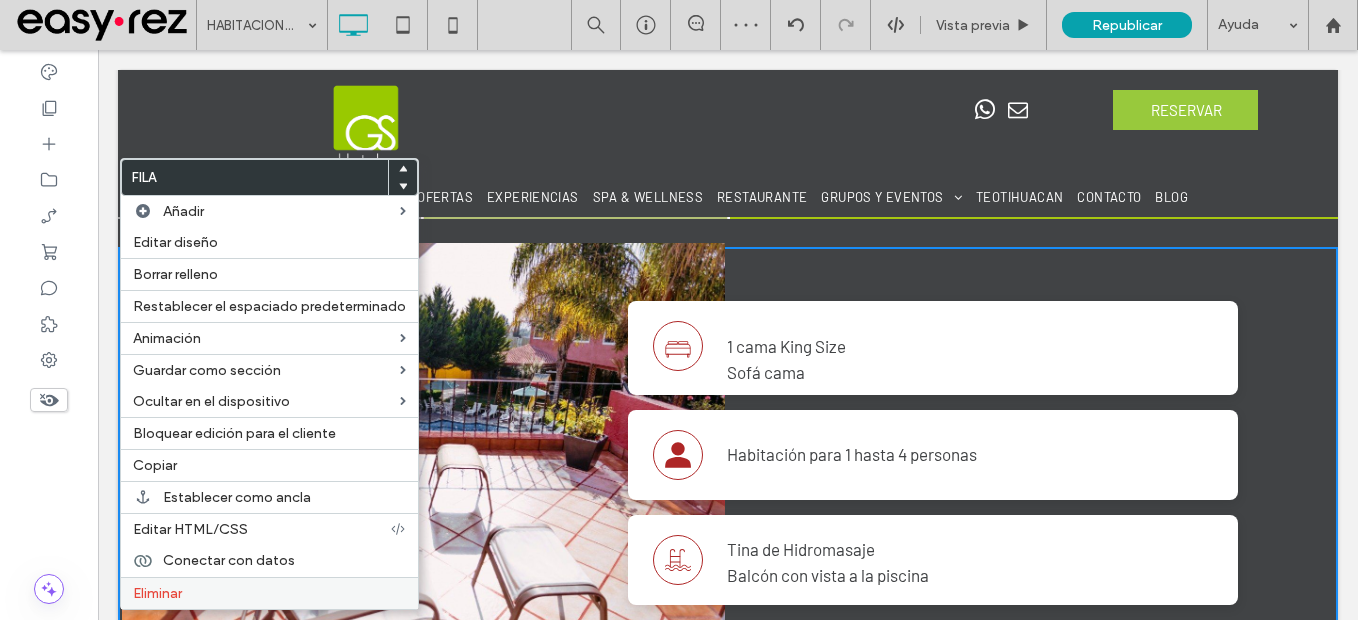 click on "Eliminar" at bounding box center (269, 593) 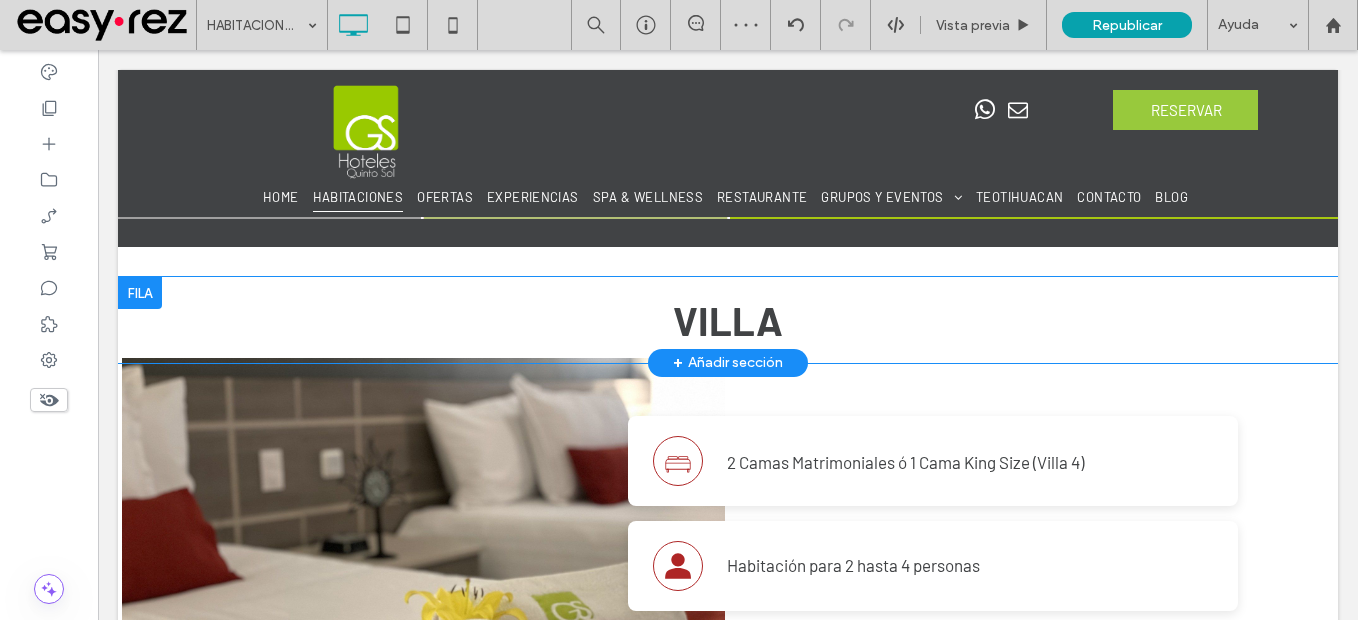 click at bounding box center (140, 293) 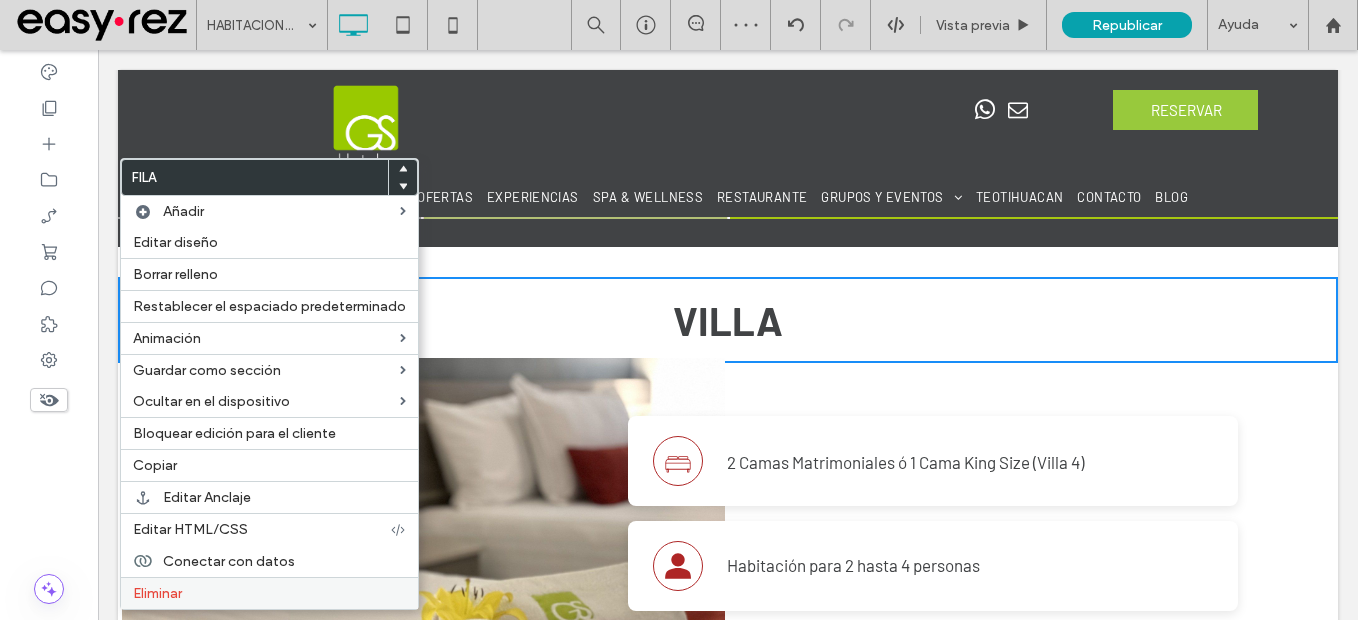 click on "Eliminar" at bounding box center [269, 593] 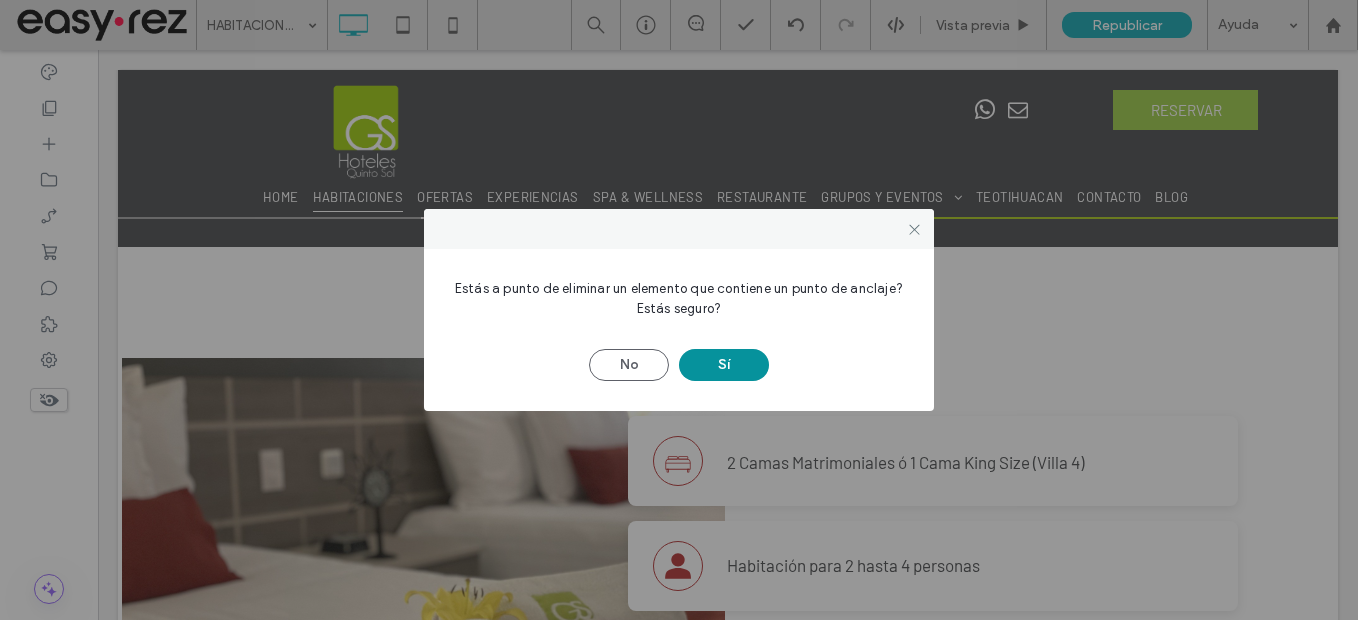 click on "Sí" at bounding box center [724, 365] 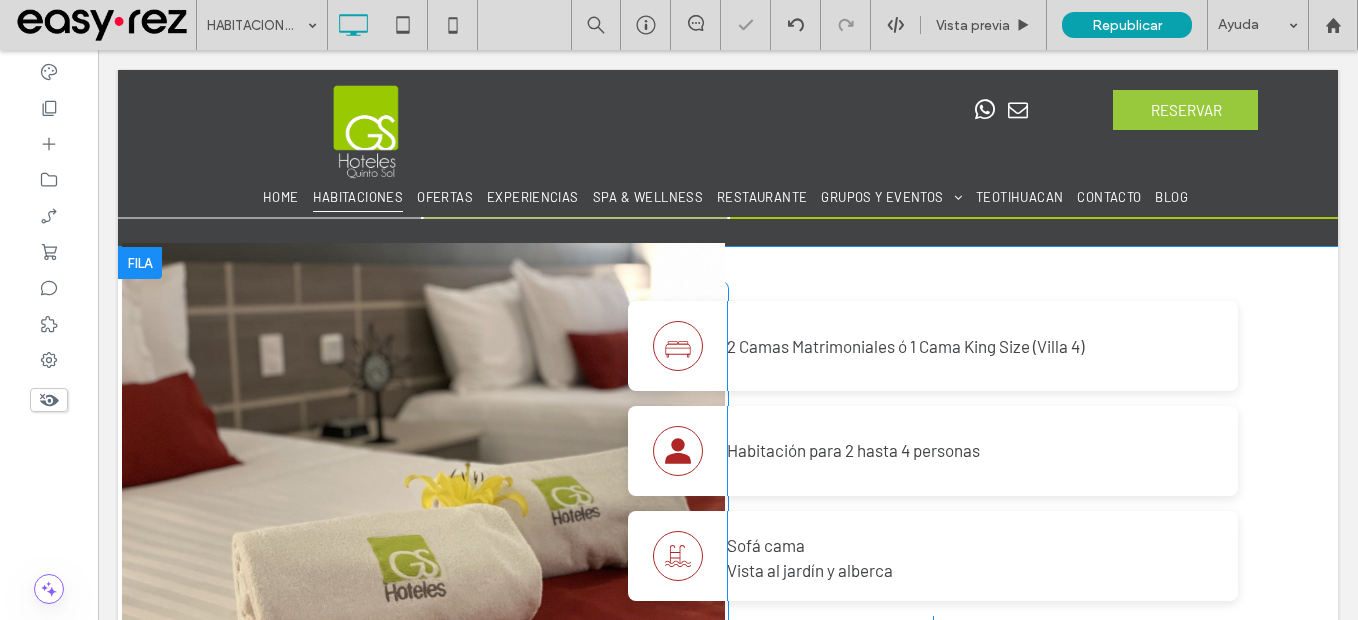click at bounding box center [140, 263] 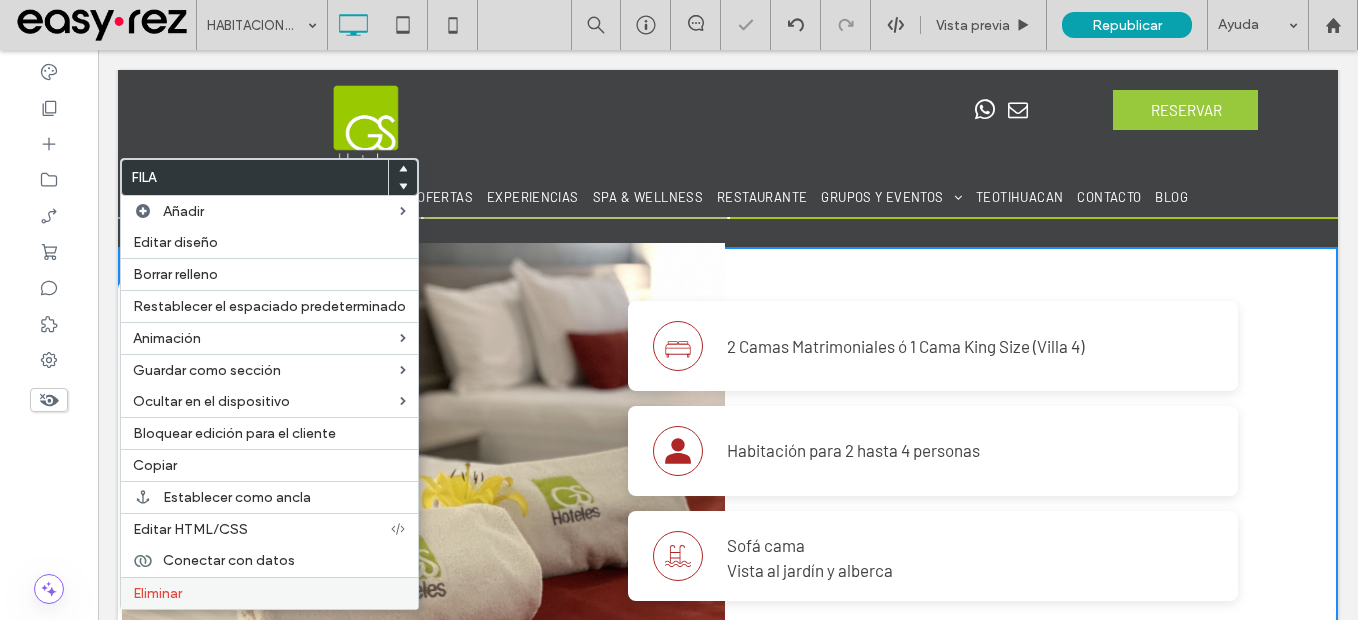 click on "Eliminar" at bounding box center [269, 593] 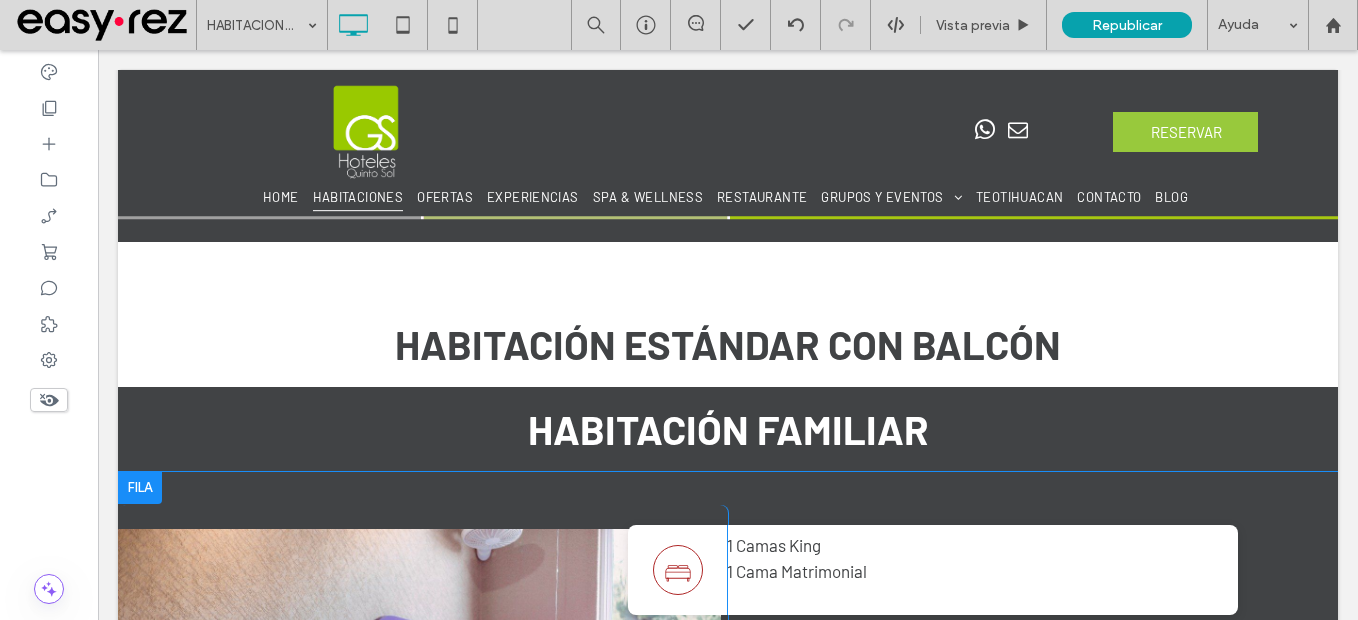 scroll, scrollTop: 800, scrollLeft: 0, axis: vertical 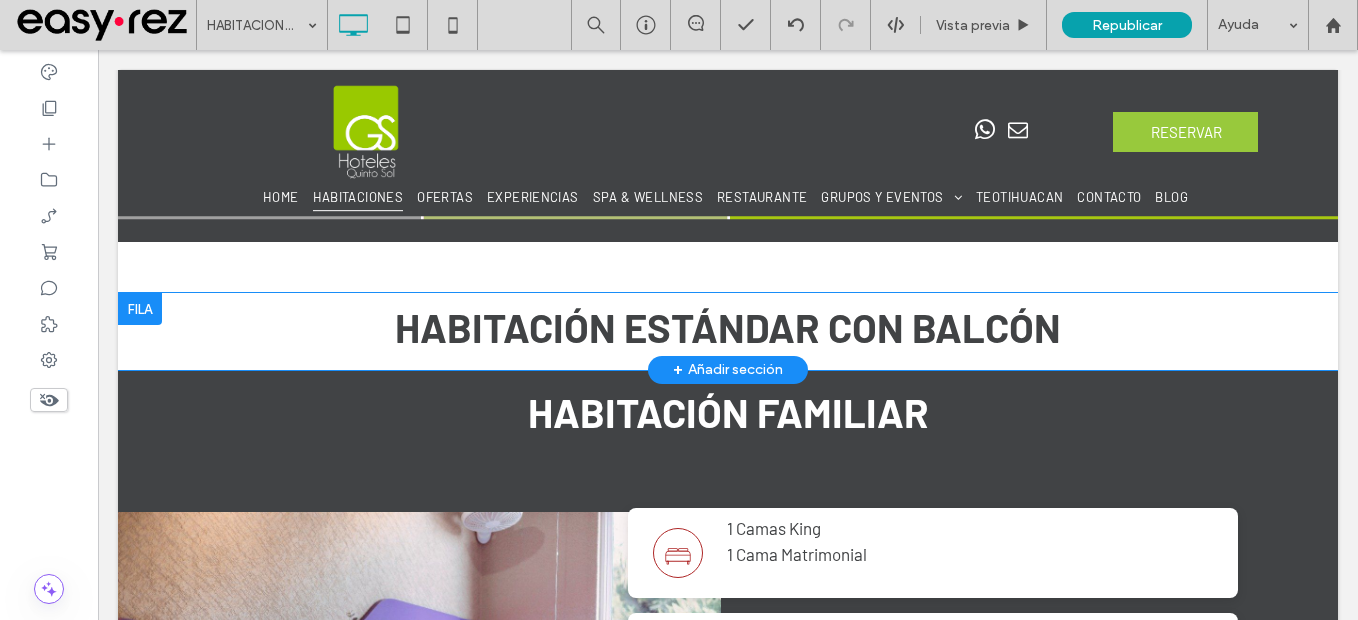 click at bounding box center (140, 309) 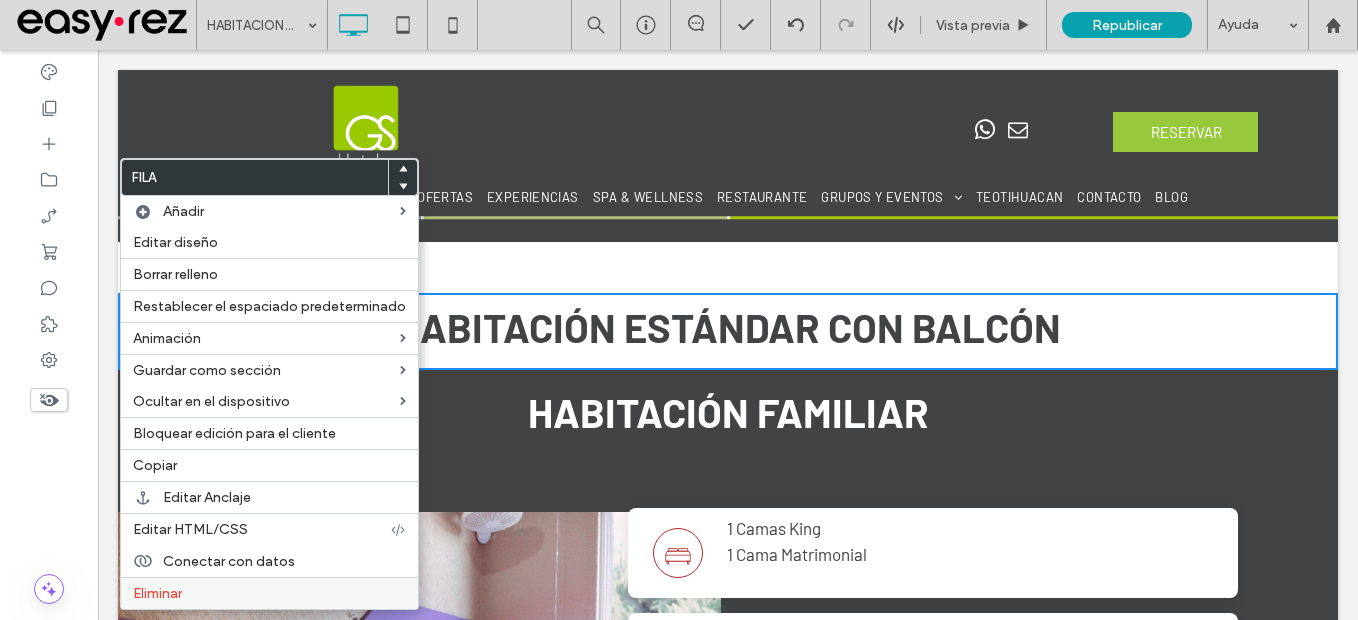 click on "Eliminar" at bounding box center (269, 593) 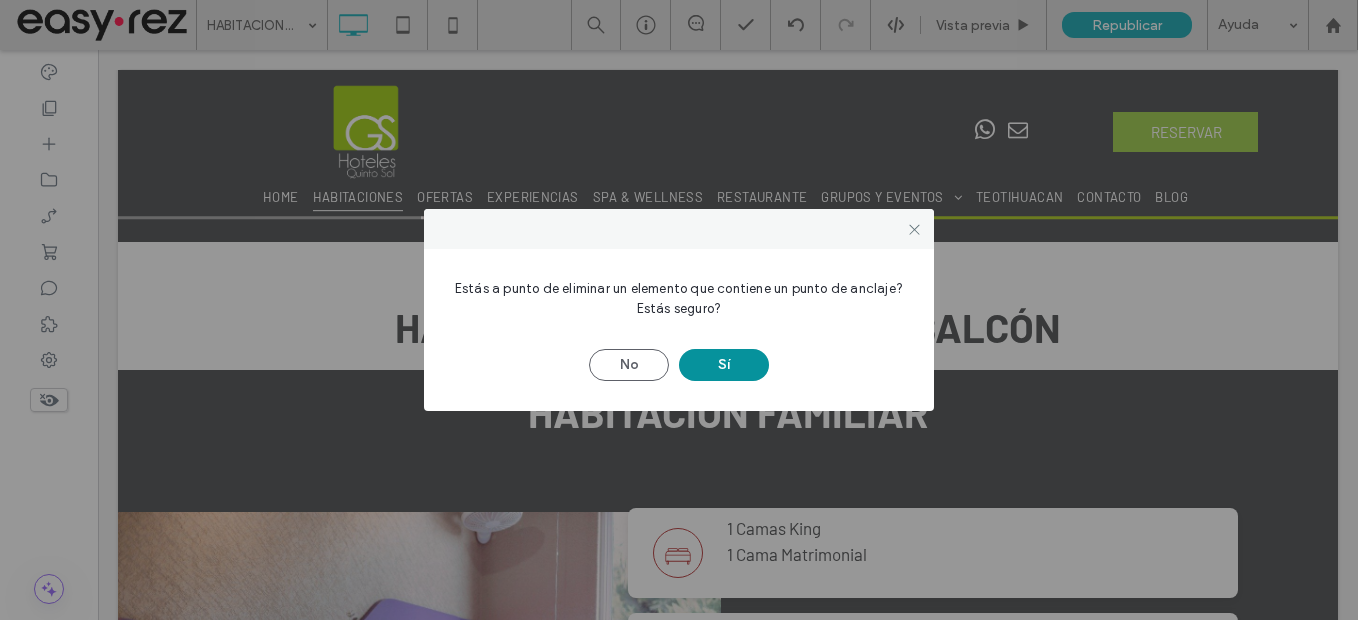 click on "Sí" at bounding box center (724, 365) 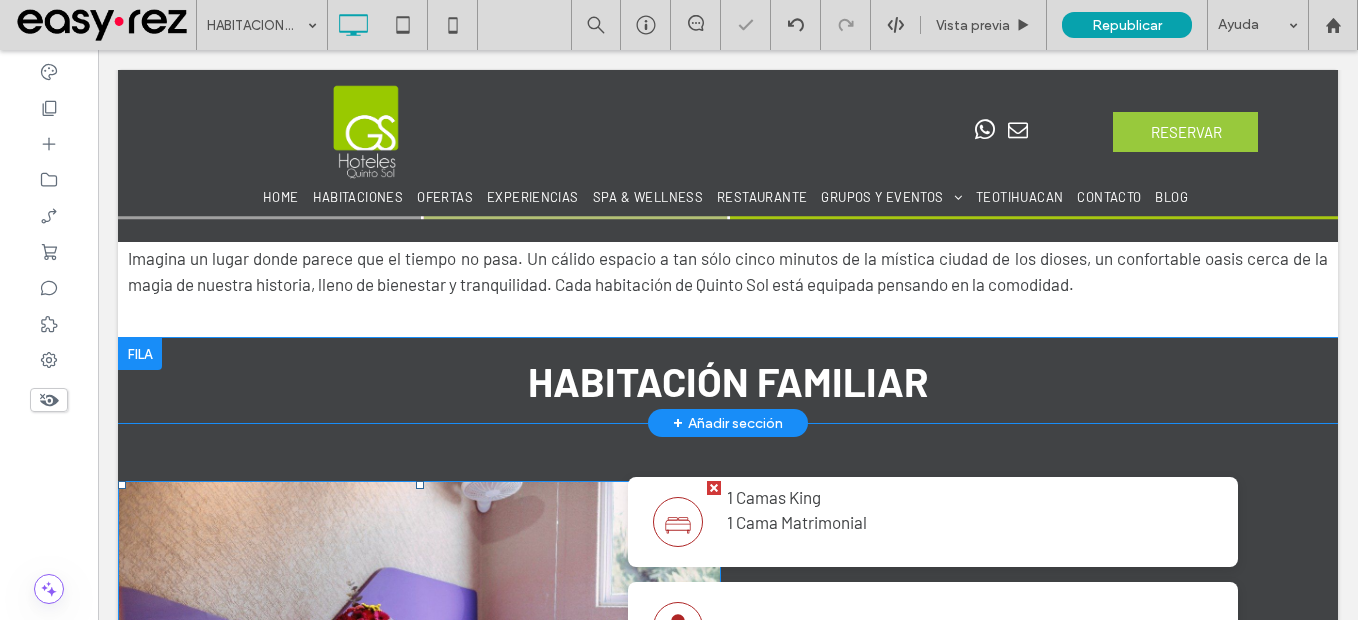 scroll, scrollTop: 700, scrollLeft: 0, axis: vertical 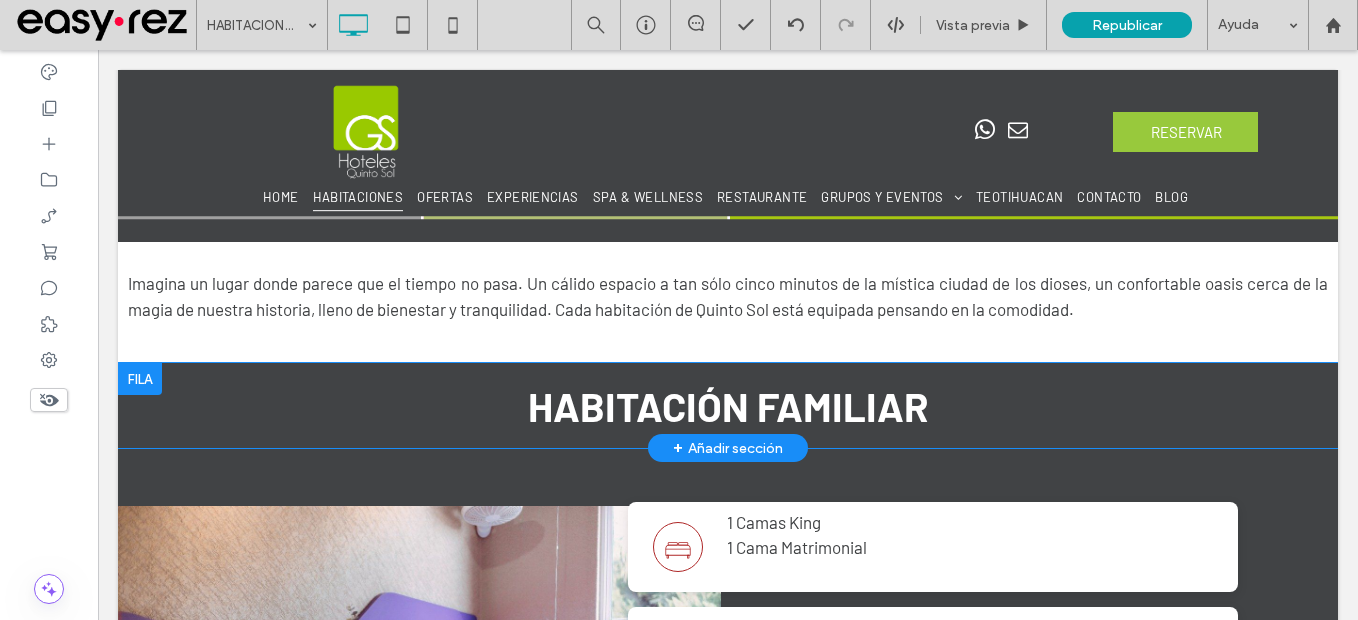click at bounding box center (140, 379) 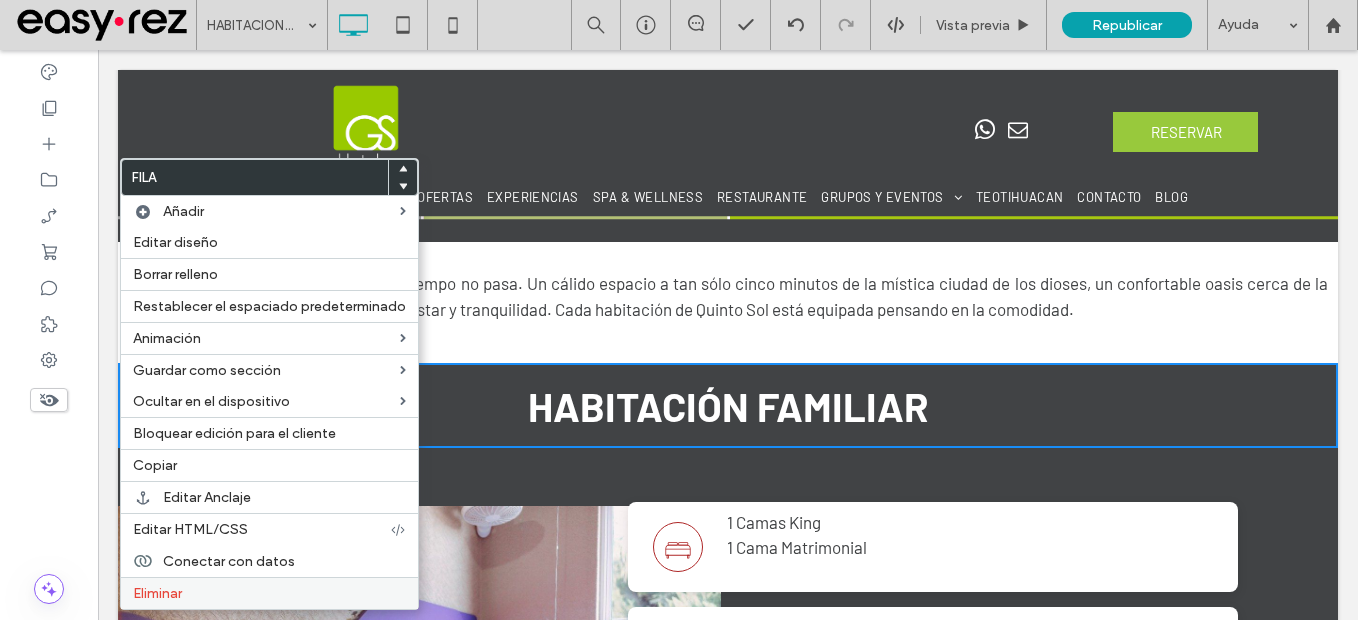 click on "Eliminar" at bounding box center (269, 593) 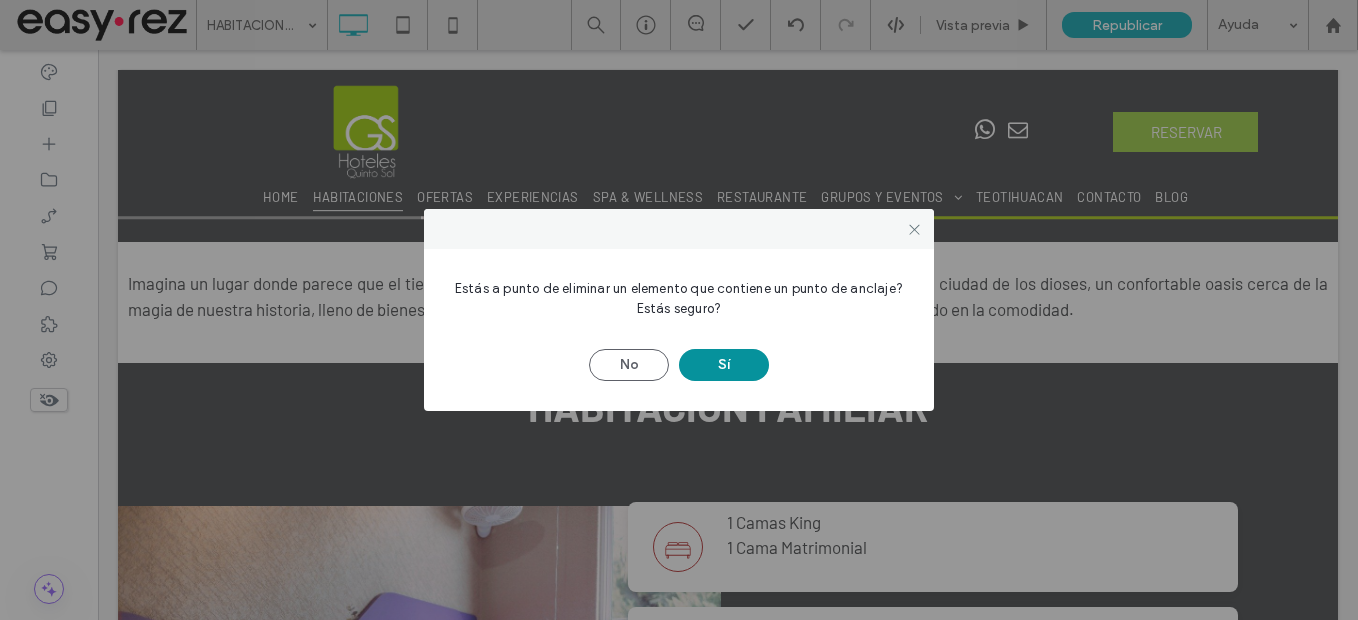 click on "Sí" at bounding box center (724, 365) 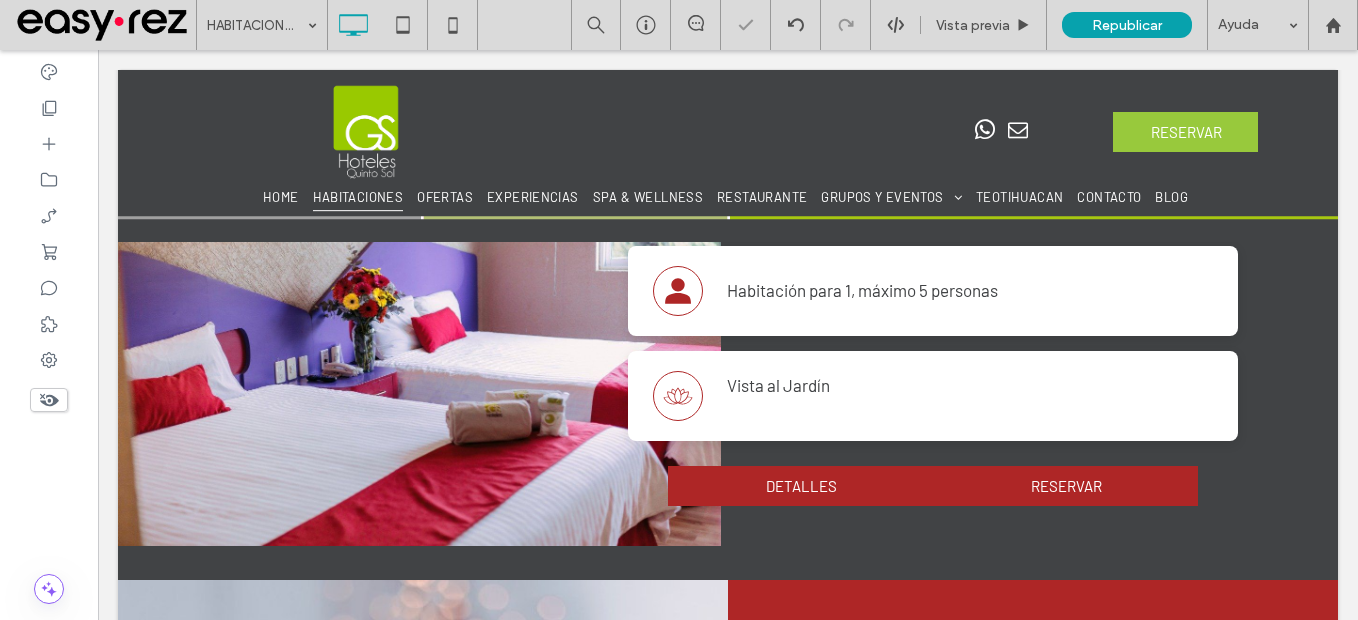 scroll, scrollTop: 600, scrollLeft: 0, axis: vertical 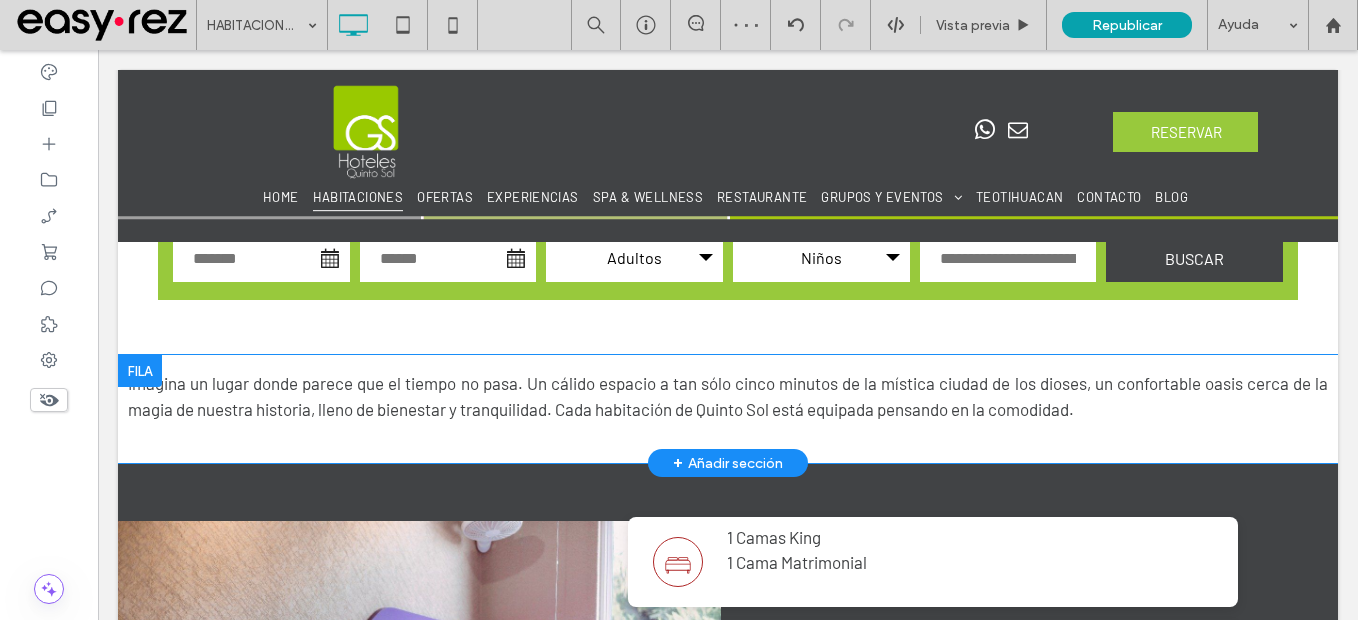 click at bounding box center [140, 371] 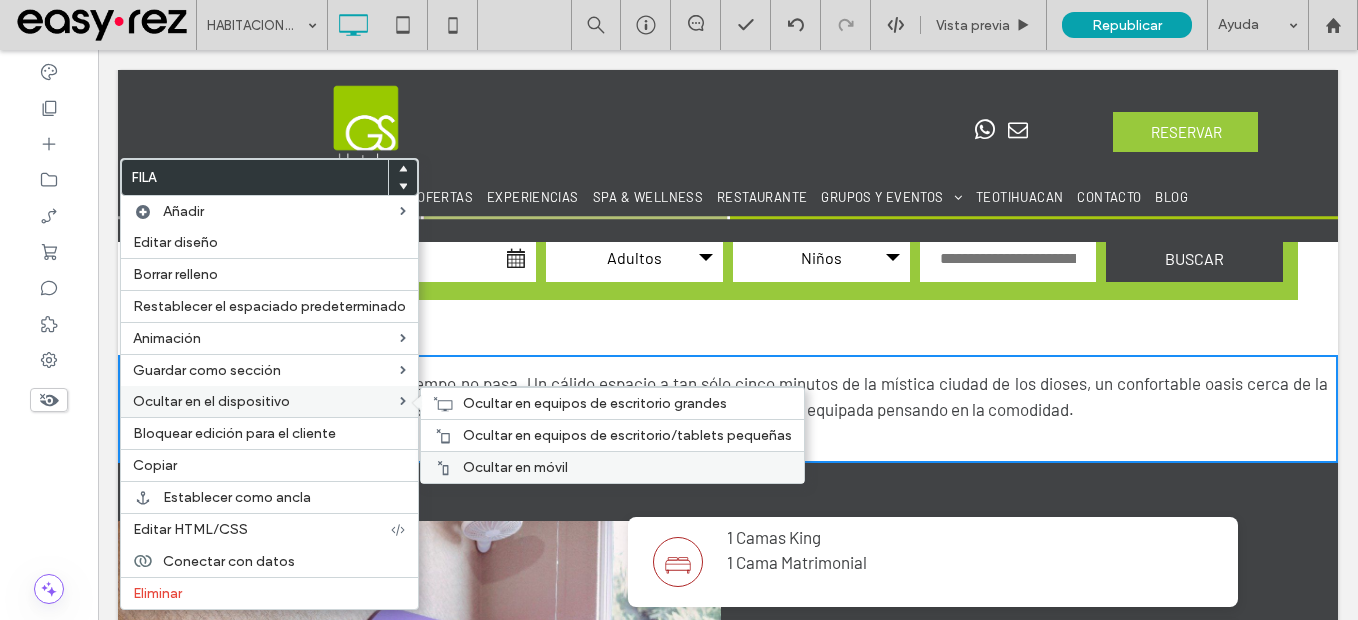 click on "Ocultar en móvil" at bounding box center (515, 467) 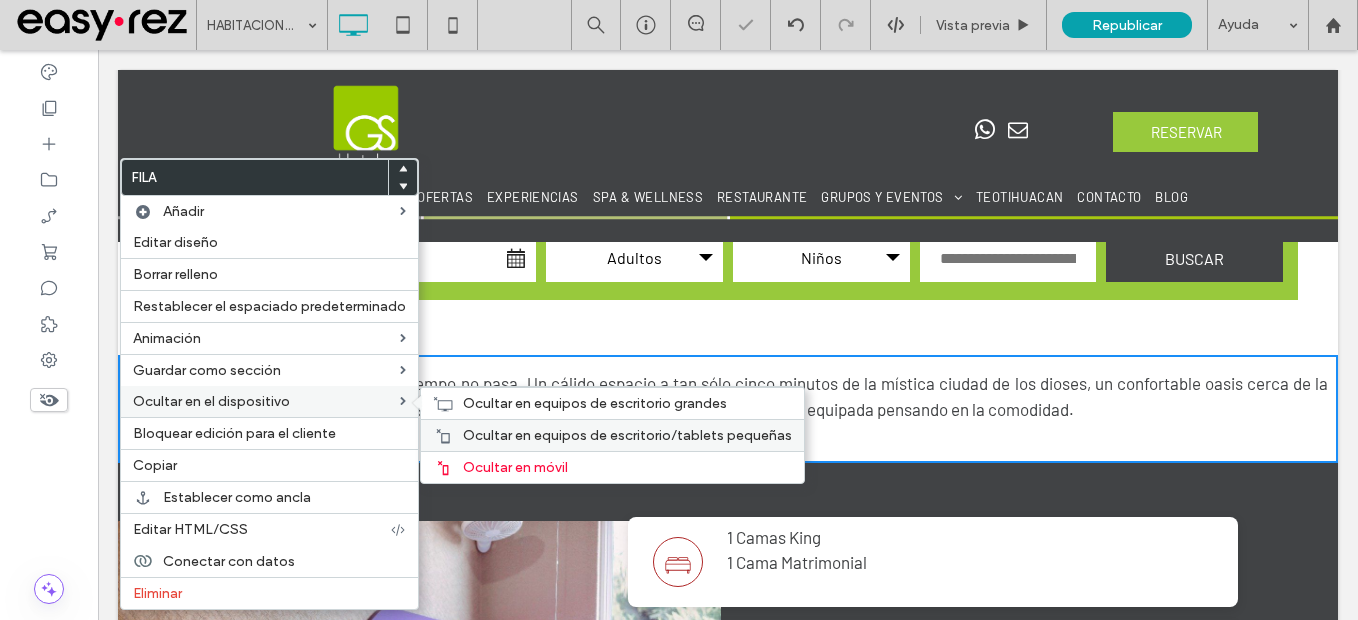 click on "Ocultar en equipos de escritorio/tablets pequeñas" at bounding box center (627, 435) 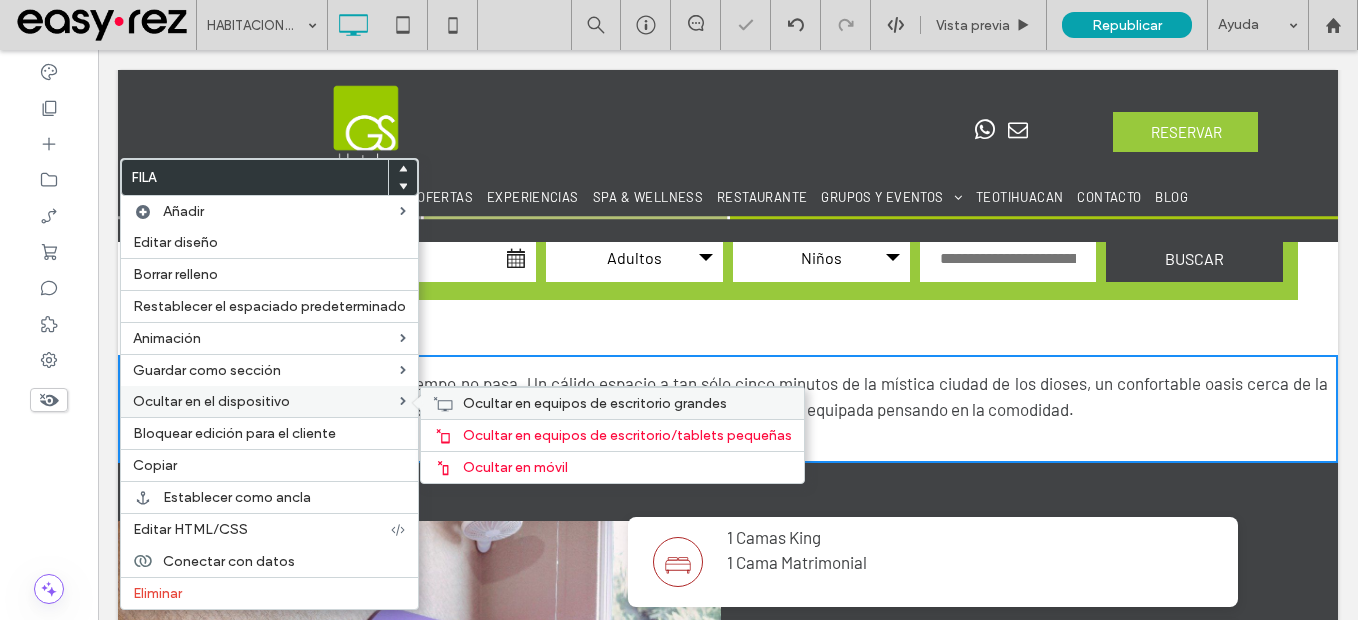 click on "Ocultar en equipos de escritorio grandes" at bounding box center (595, 403) 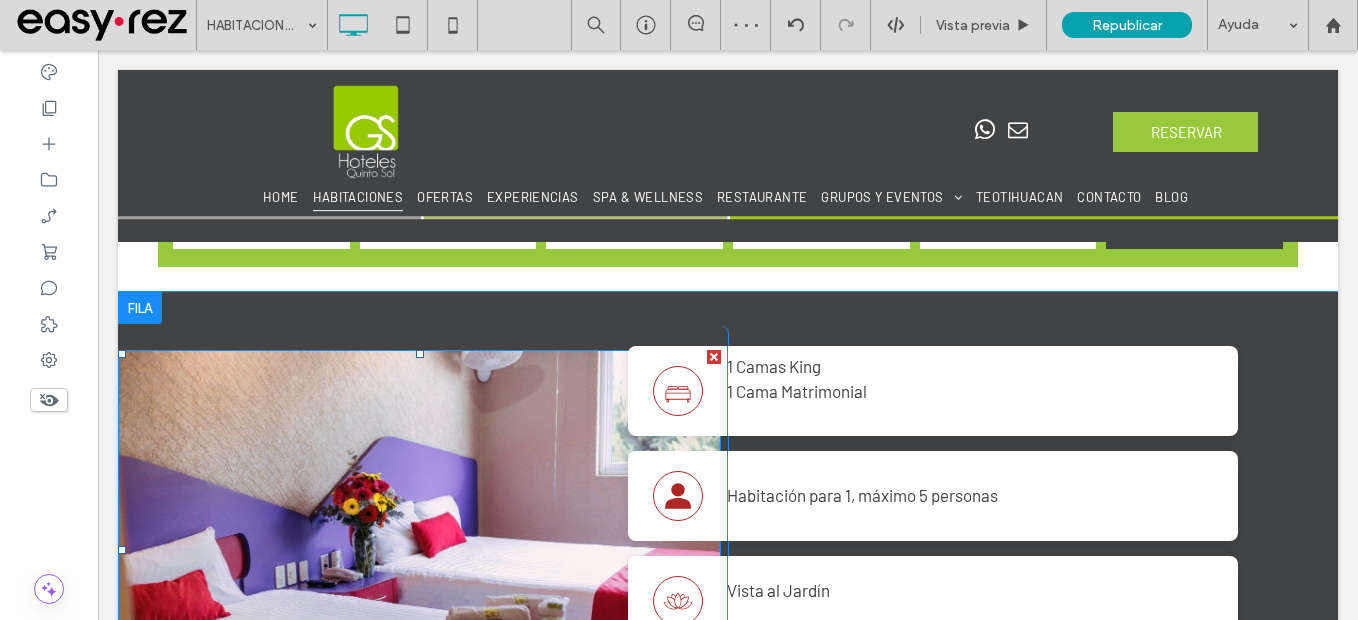 scroll, scrollTop: 600, scrollLeft: 0, axis: vertical 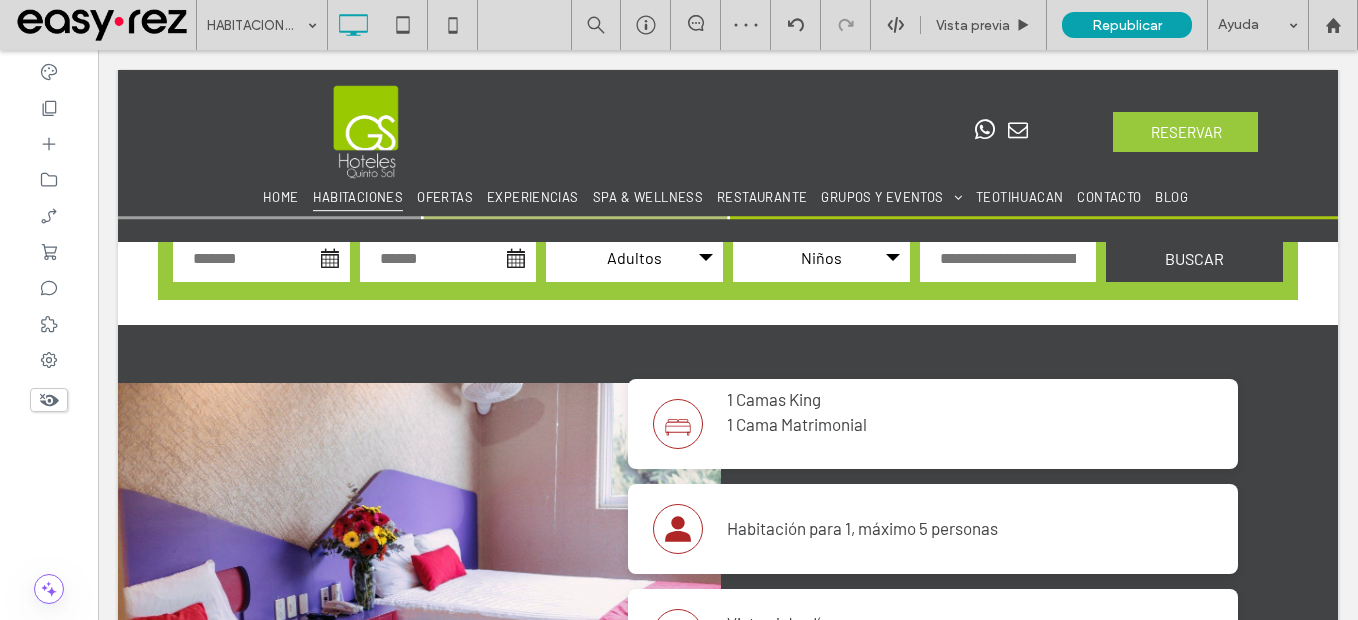 click 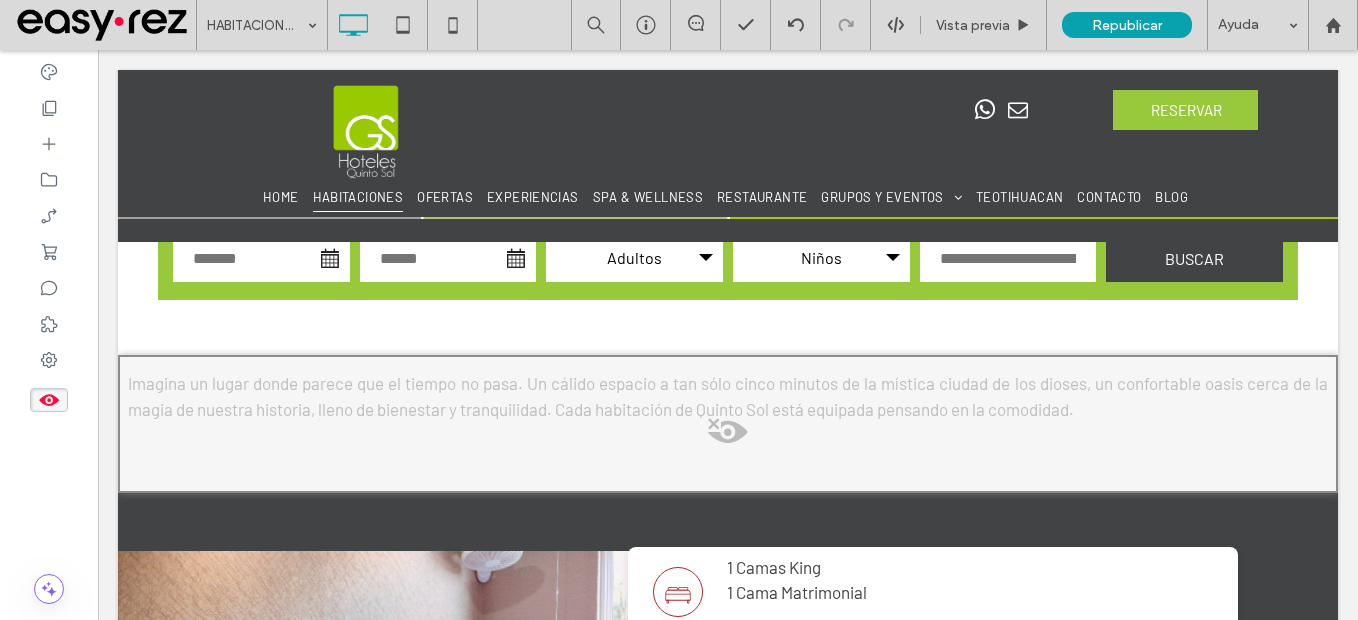 click at bounding box center [728, 437] 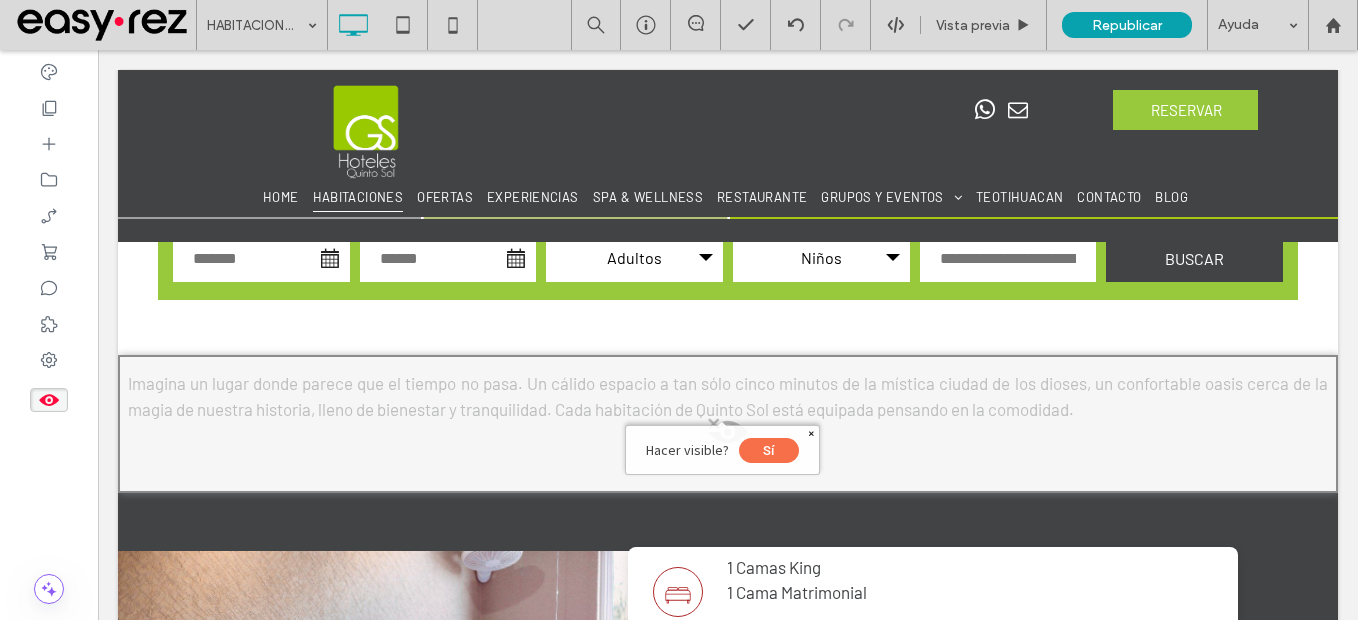 click on "Sí" at bounding box center (769, 450) 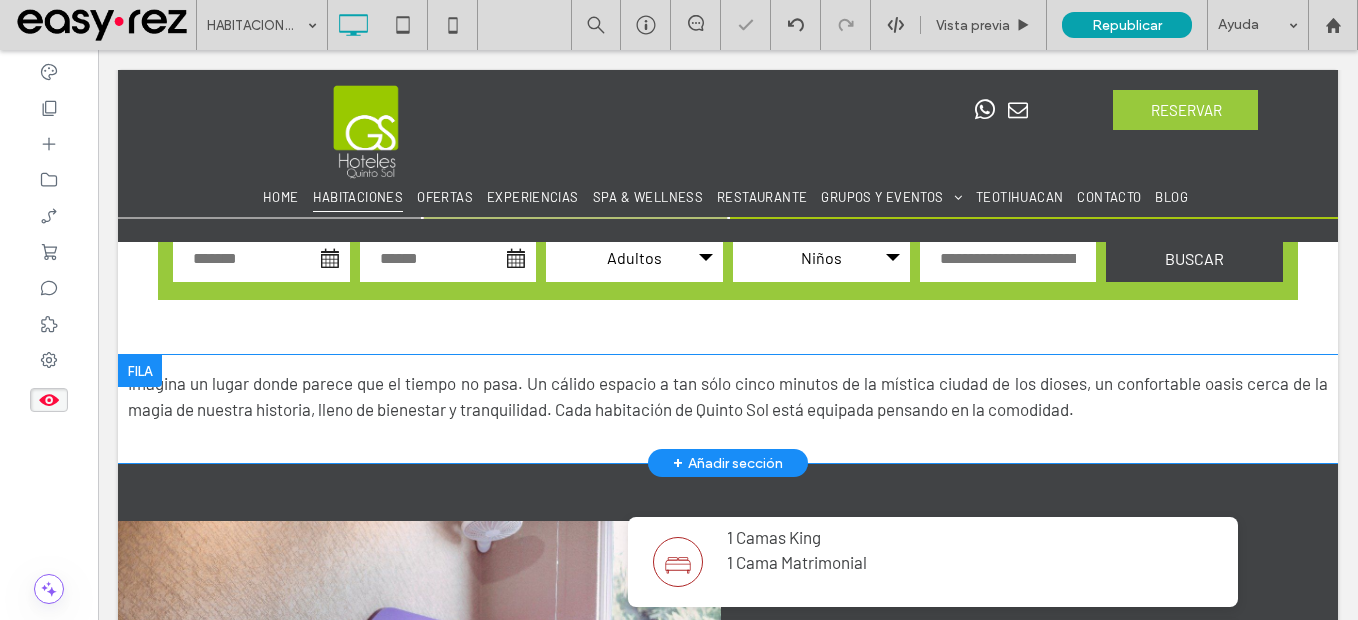 click at bounding box center (140, 371) 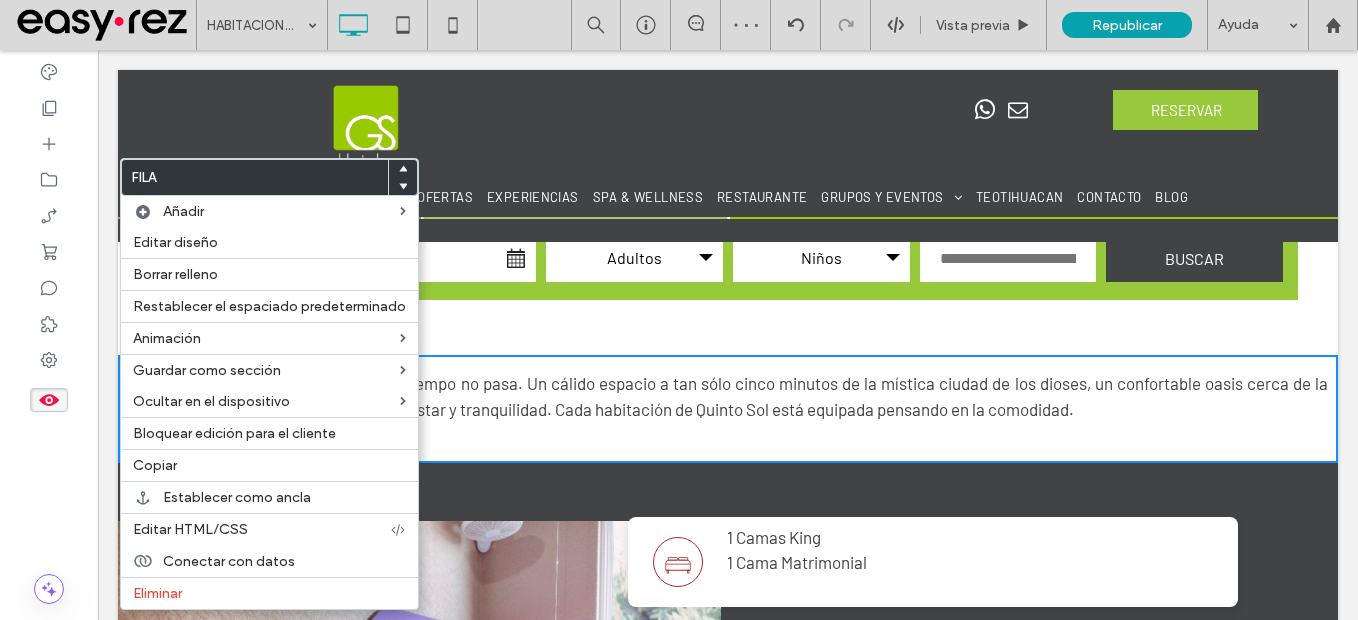 click at bounding box center (728, 435) 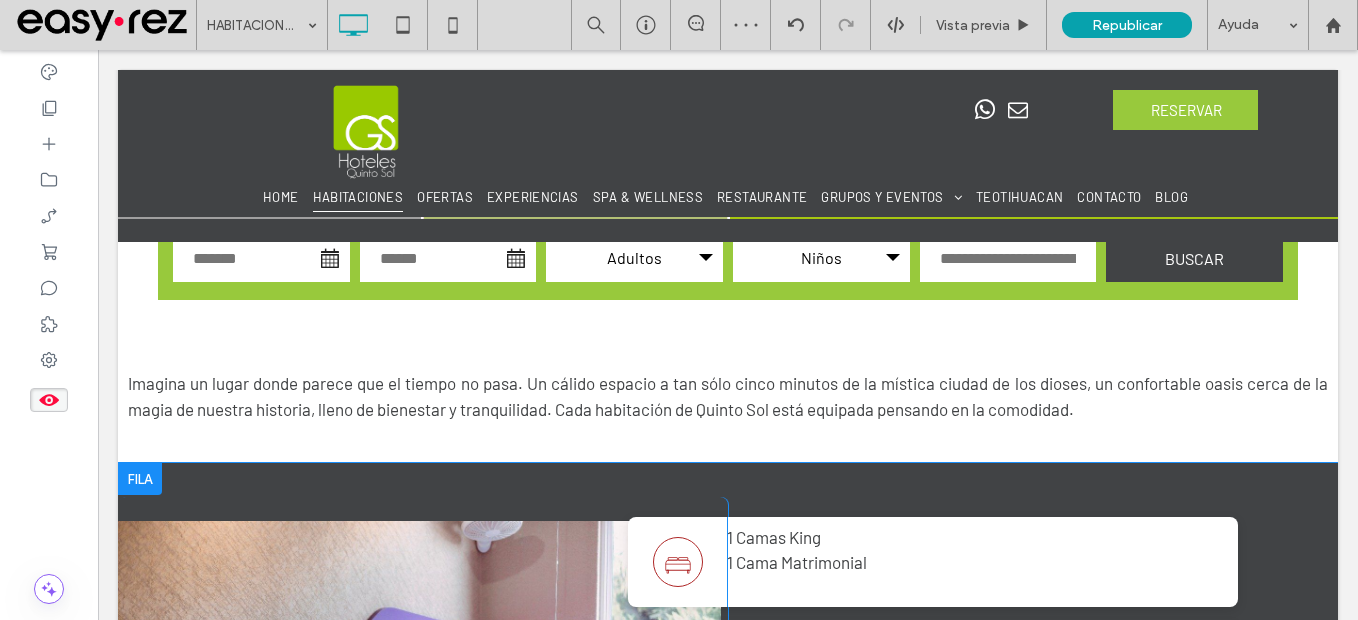 click at bounding box center [140, 479] 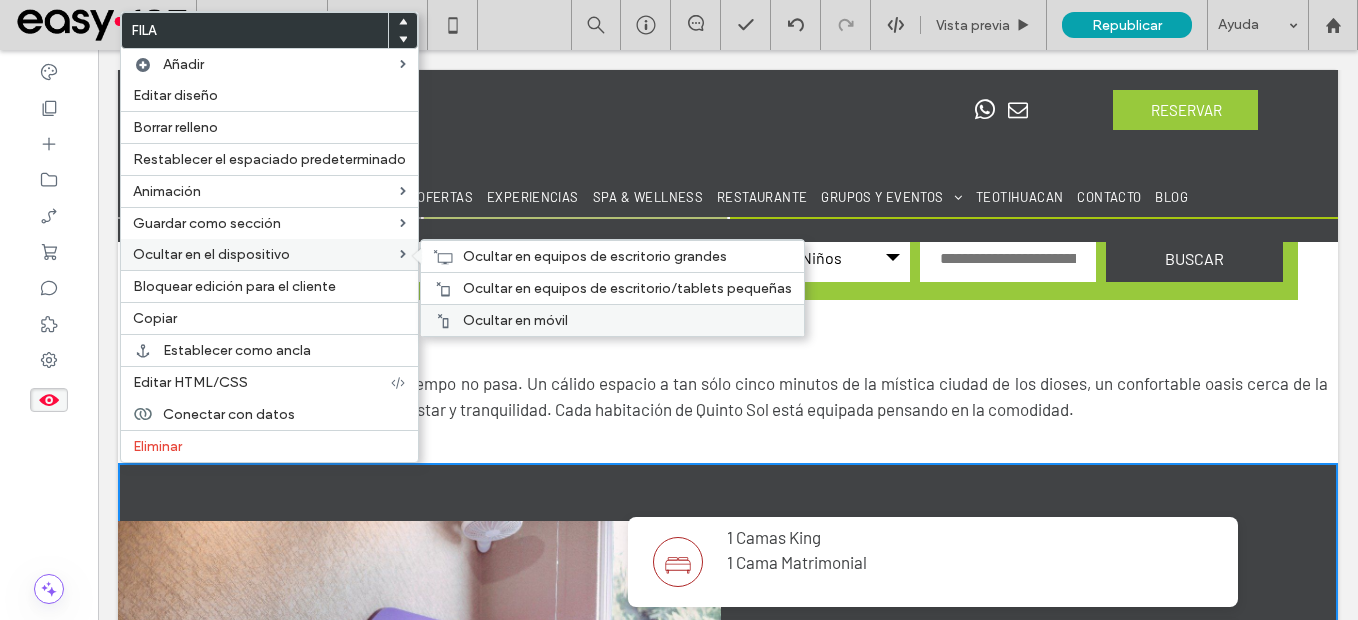 click on "Ocultar en móvil" at bounding box center [515, 320] 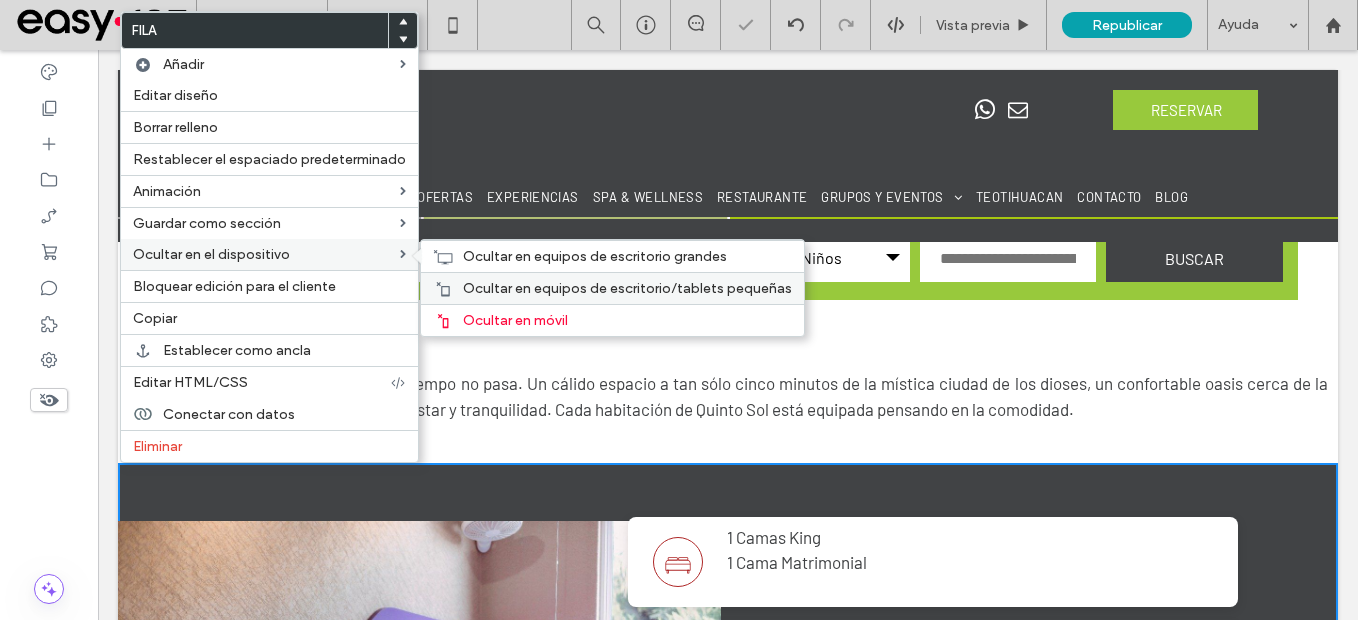 click on "Ocultar en equipos de escritorio/tablets pequeñas" at bounding box center [627, 288] 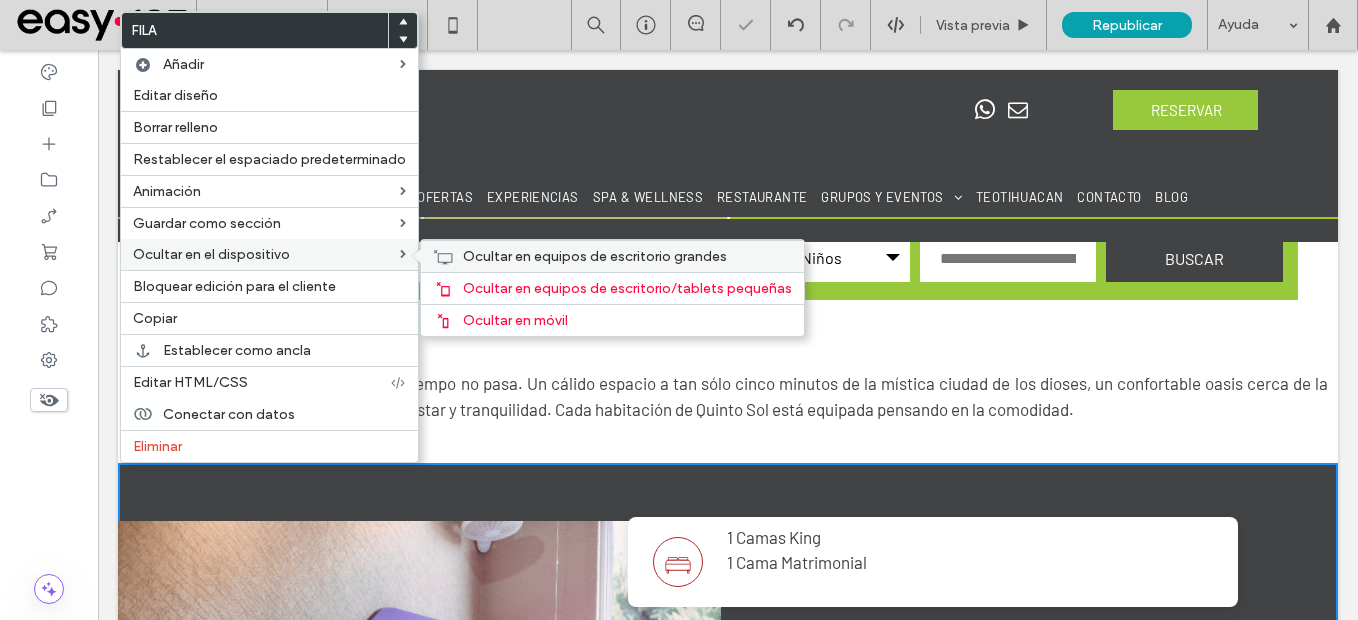 click on "Ocultar en equipos de escritorio grandes" at bounding box center (595, 256) 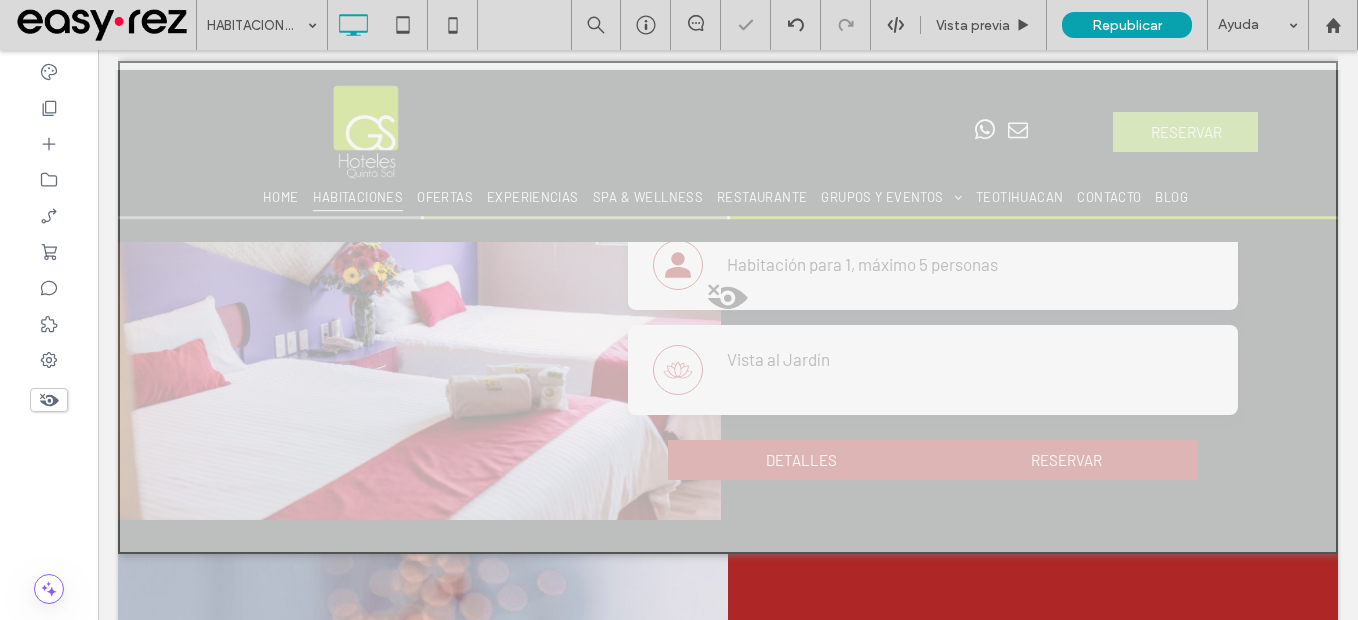 scroll, scrollTop: 1100, scrollLeft: 0, axis: vertical 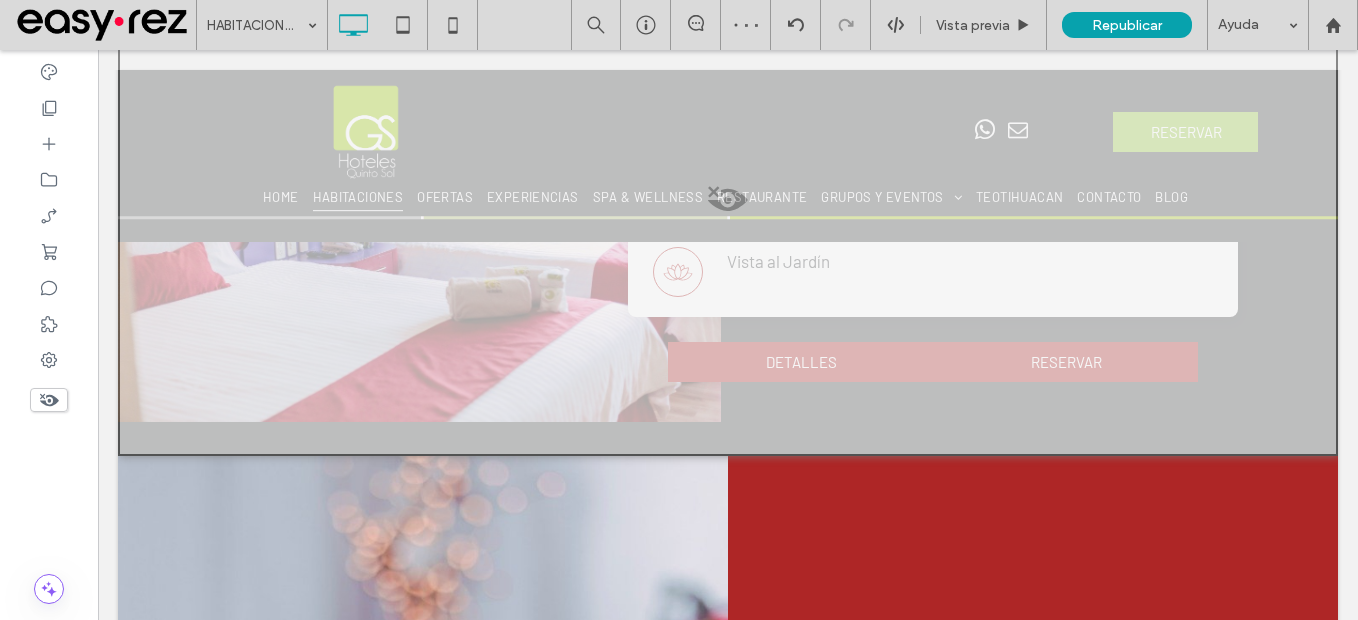 click at bounding box center (49, 400) 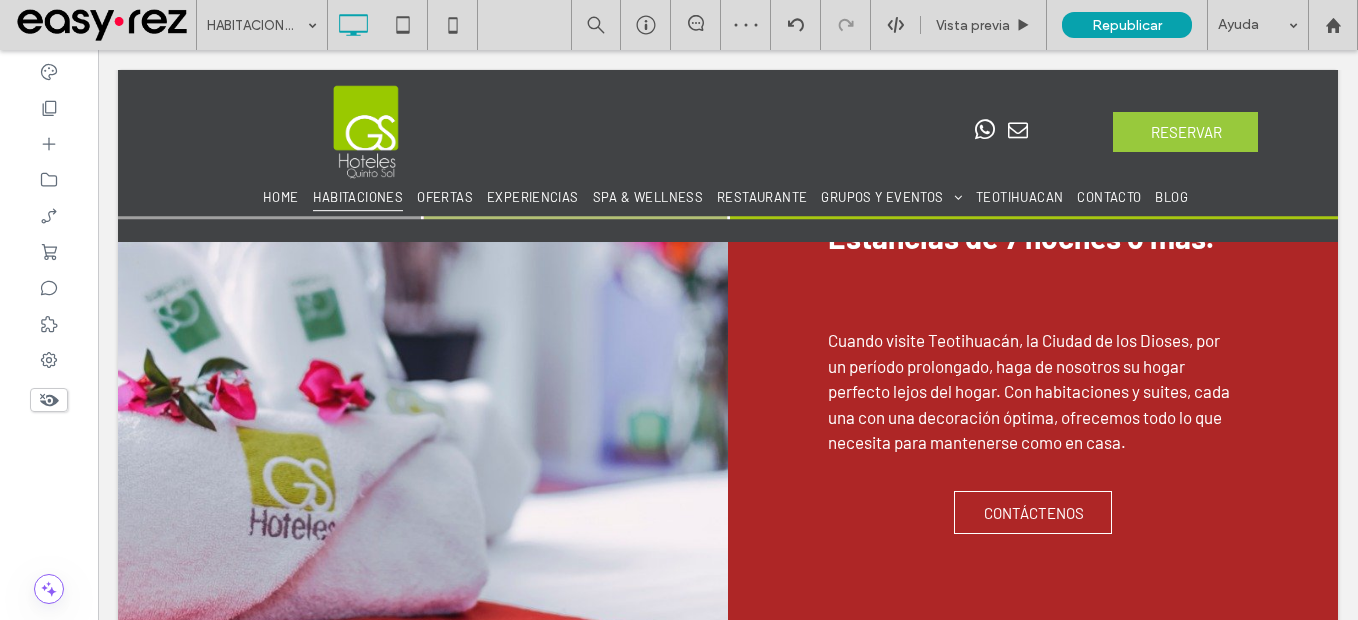 scroll, scrollTop: 607, scrollLeft: 0, axis: vertical 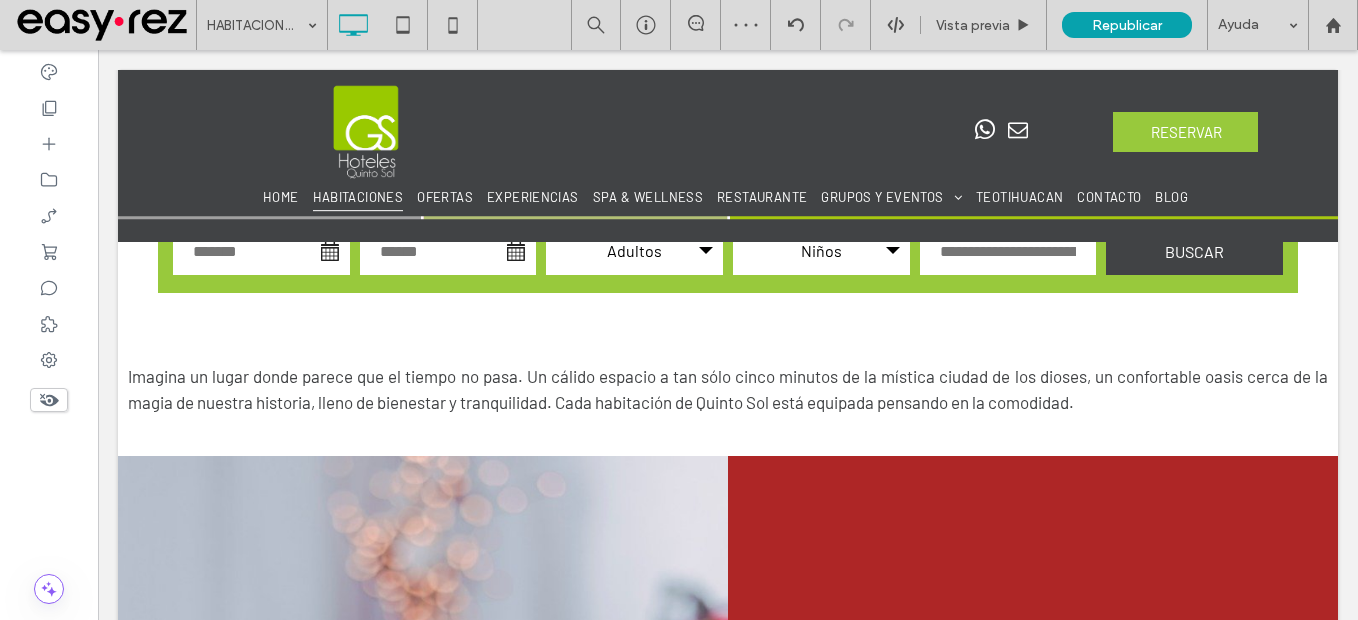 click 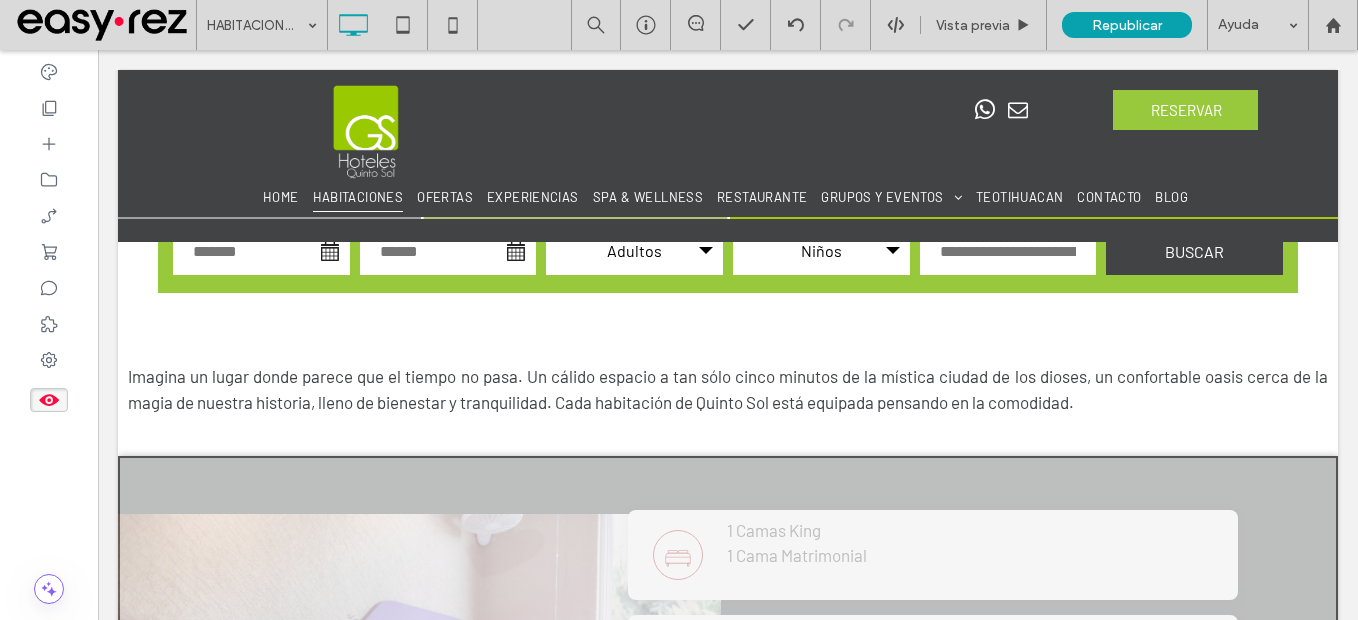 click 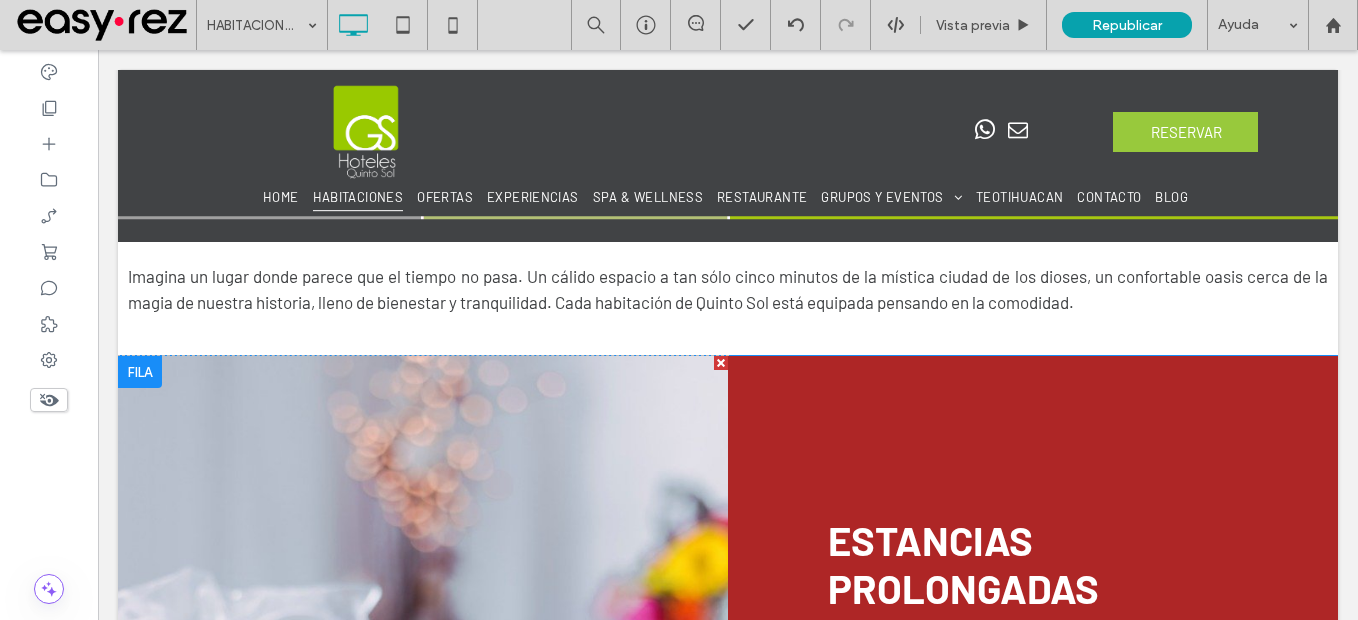 scroll, scrollTop: 607, scrollLeft: 0, axis: vertical 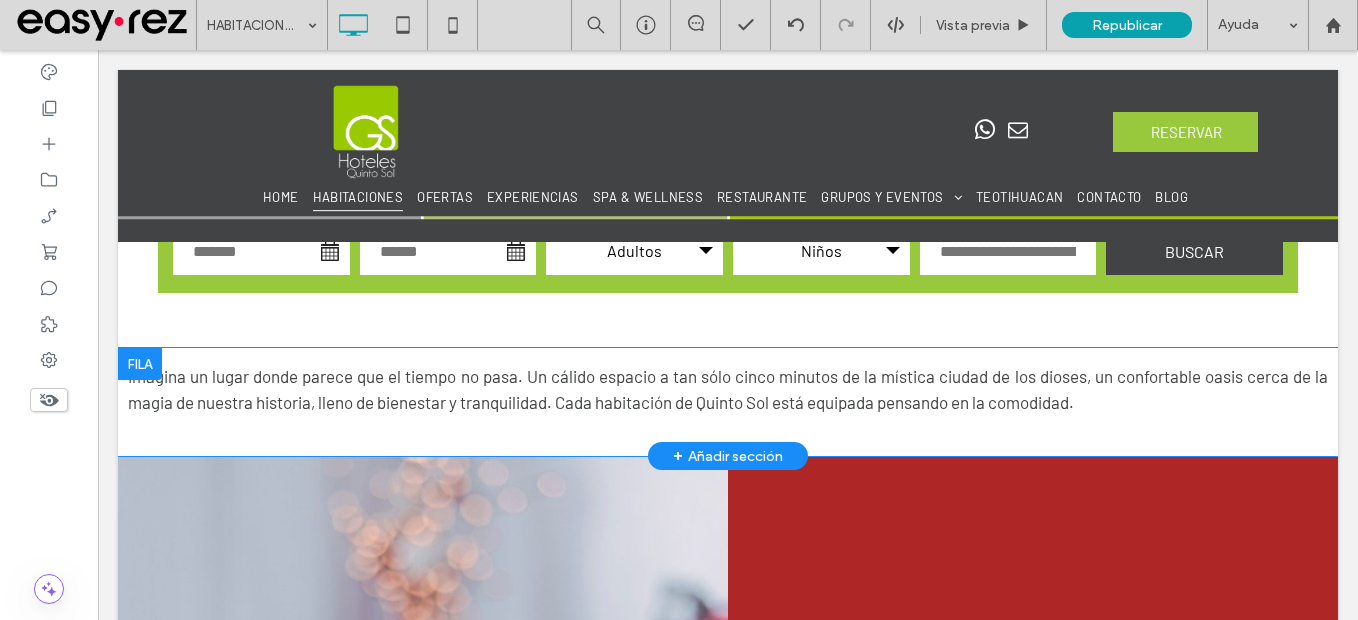 click at bounding box center (140, 364) 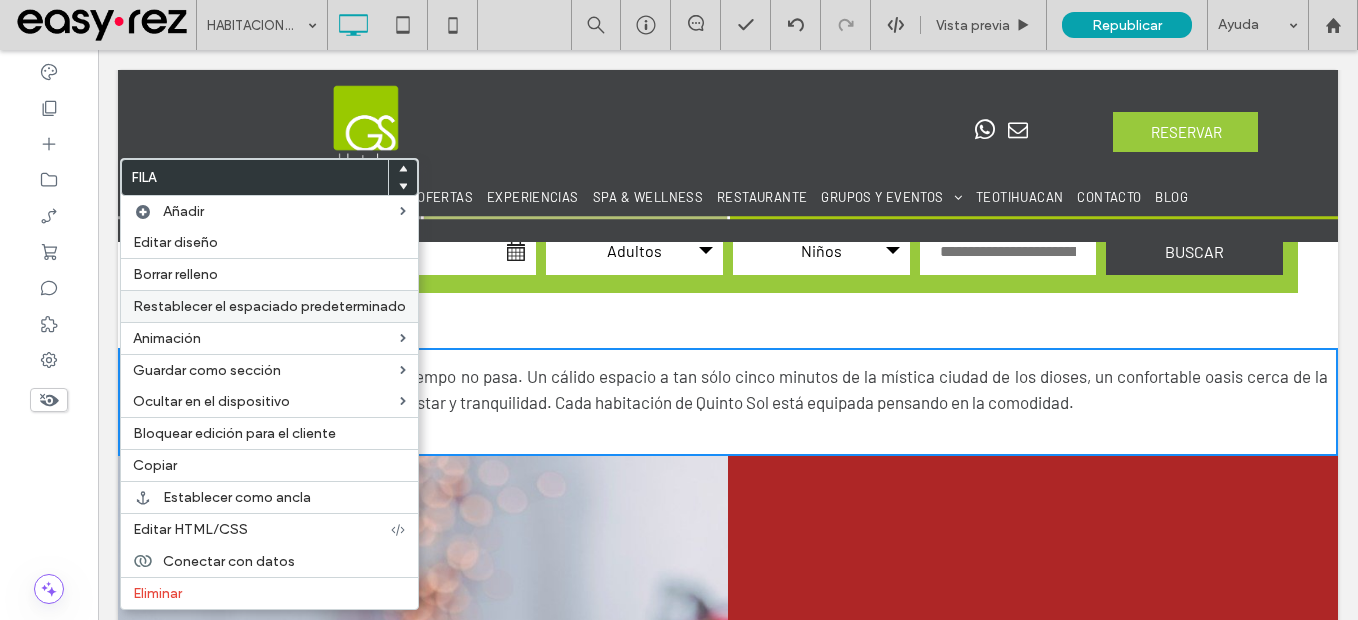 click on "Restablecer el espaciado predeterminado" at bounding box center (269, 306) 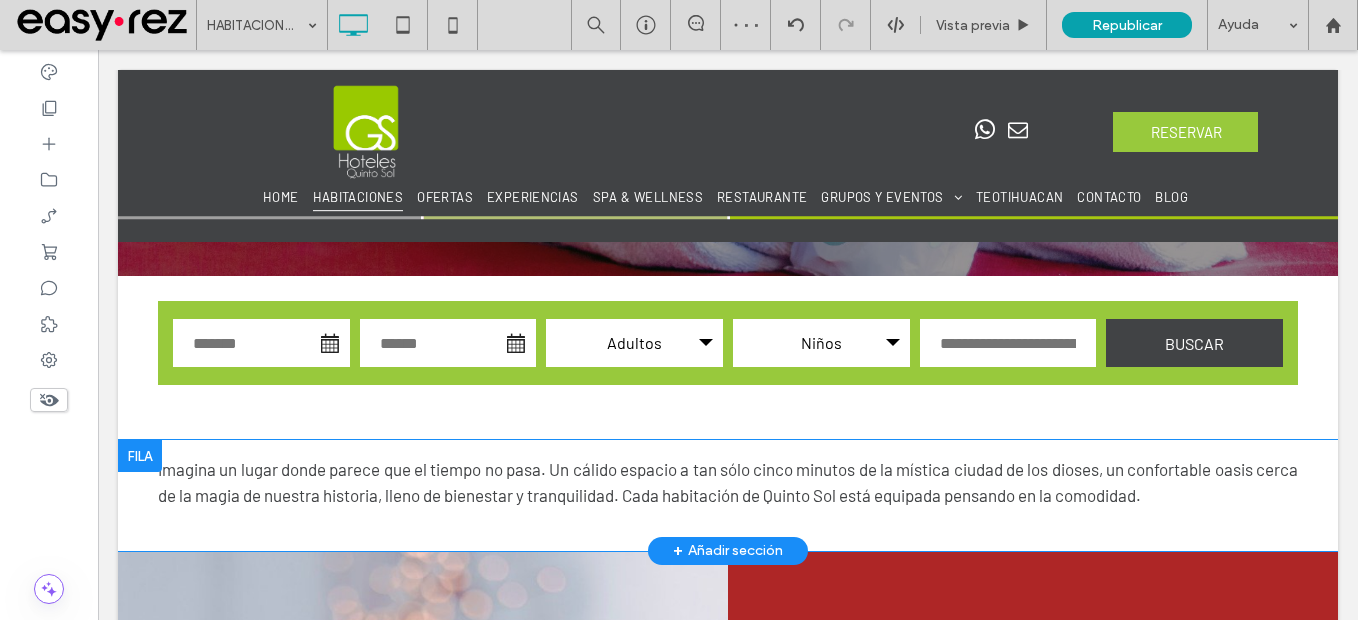 scroll, scrollTop: 507, scrollLeft: 0, axis: vertical 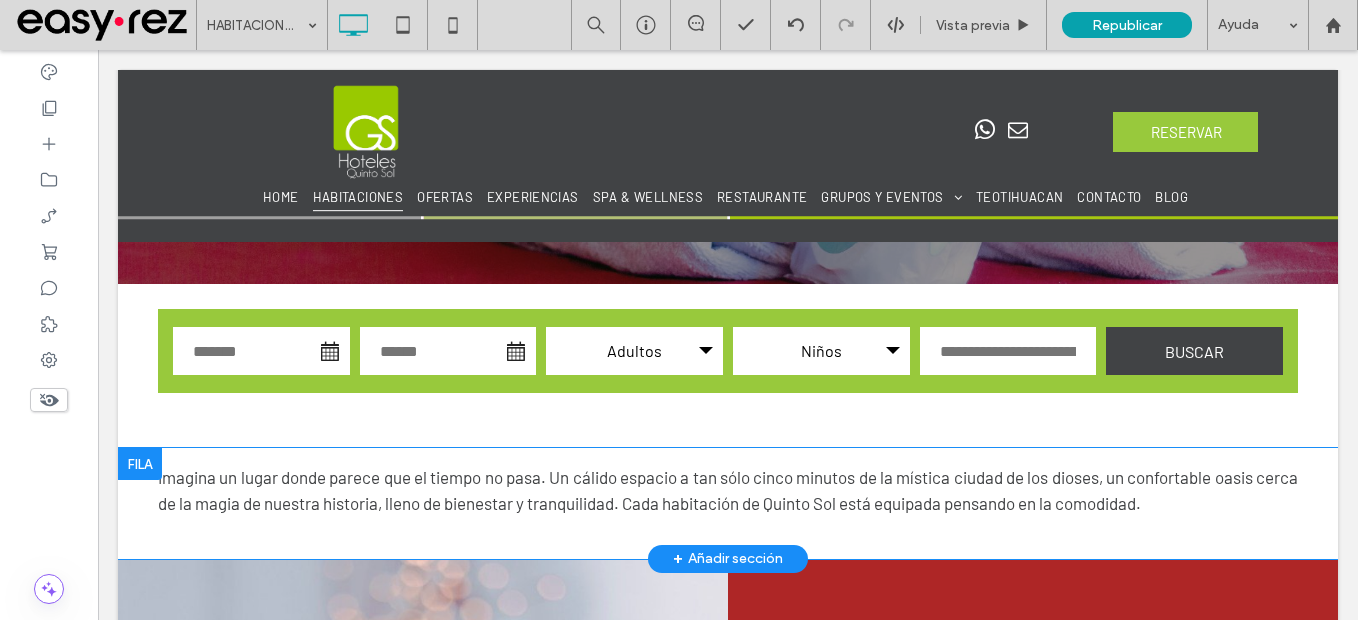 click at bounding box center (140, 464) 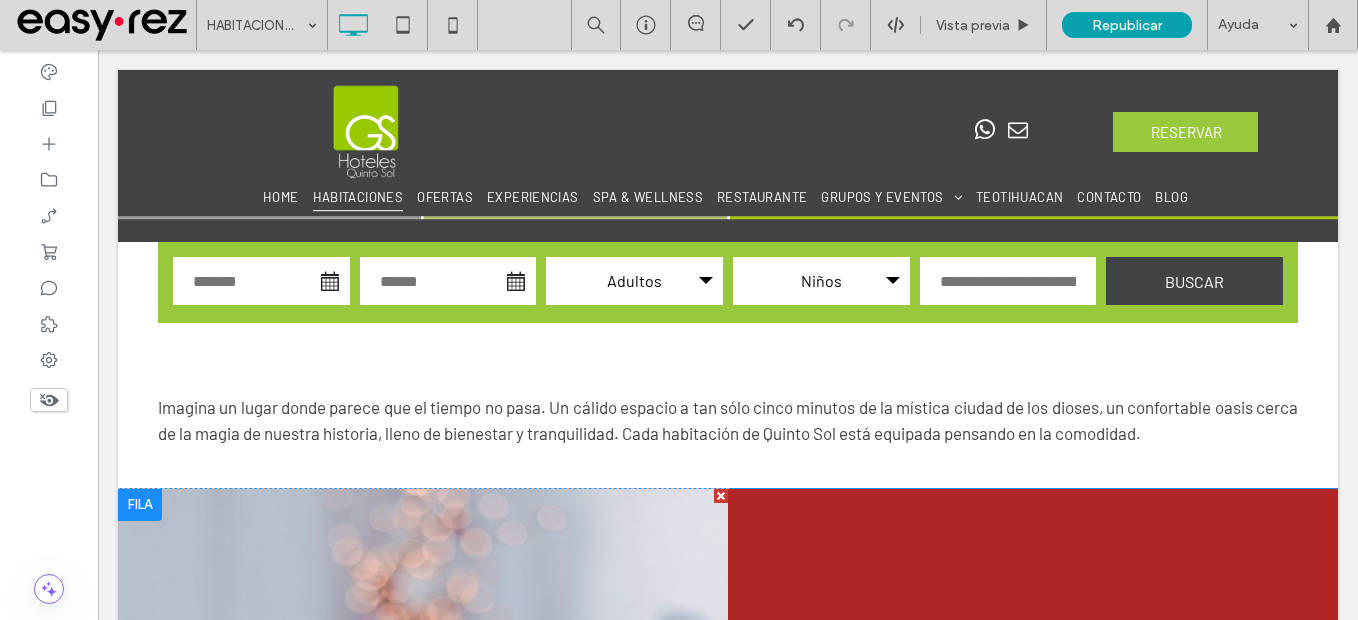 scroll, scrollTop: 707, scrollLeft: 0, axis: vertical 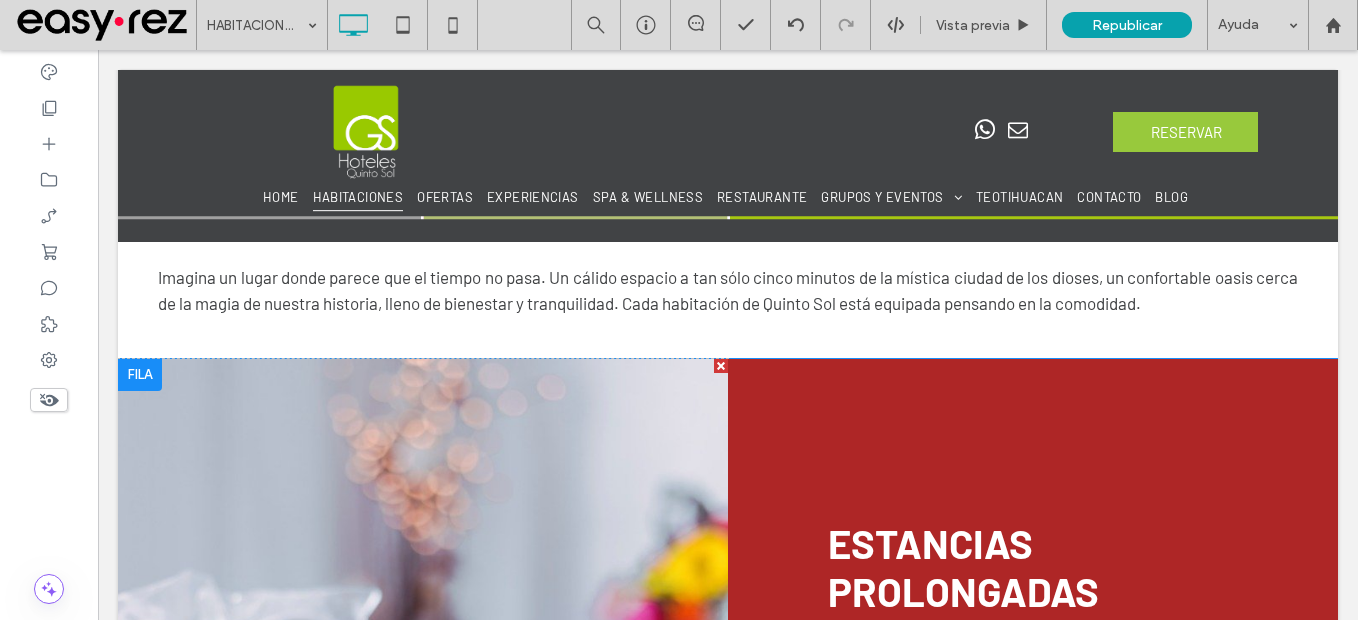 click at bounding box center [140, 375] 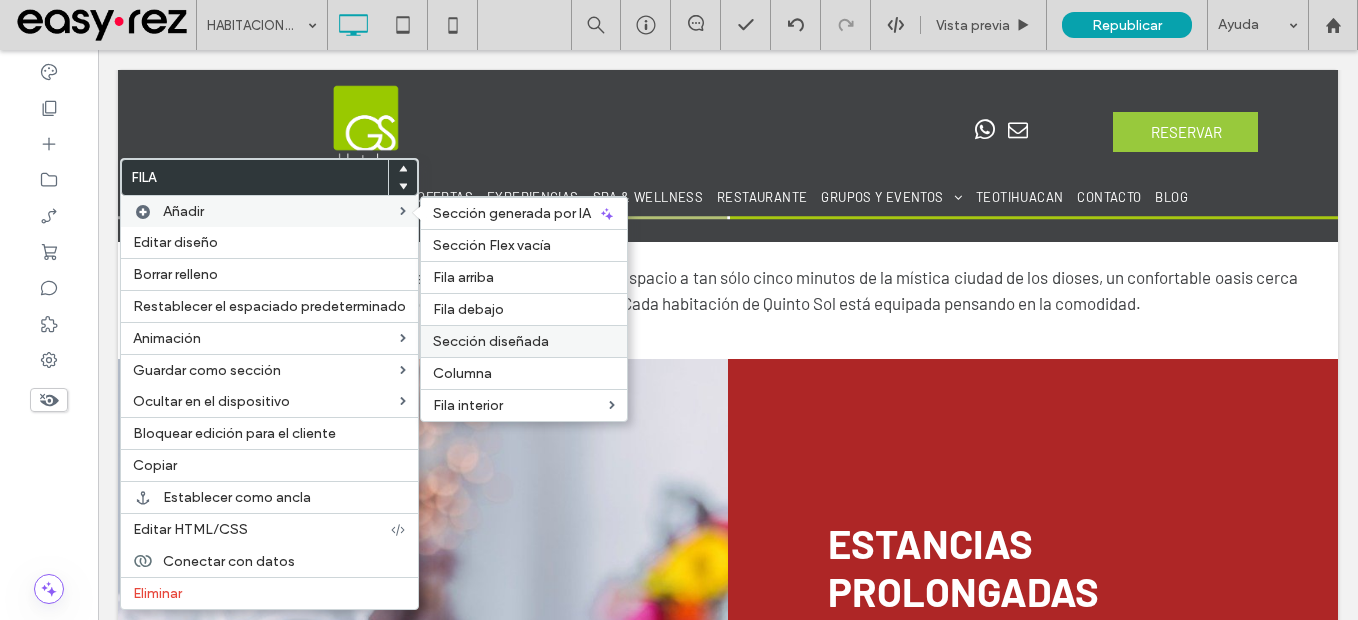click on "Sección diseñada" at bounding box center [491, 341] 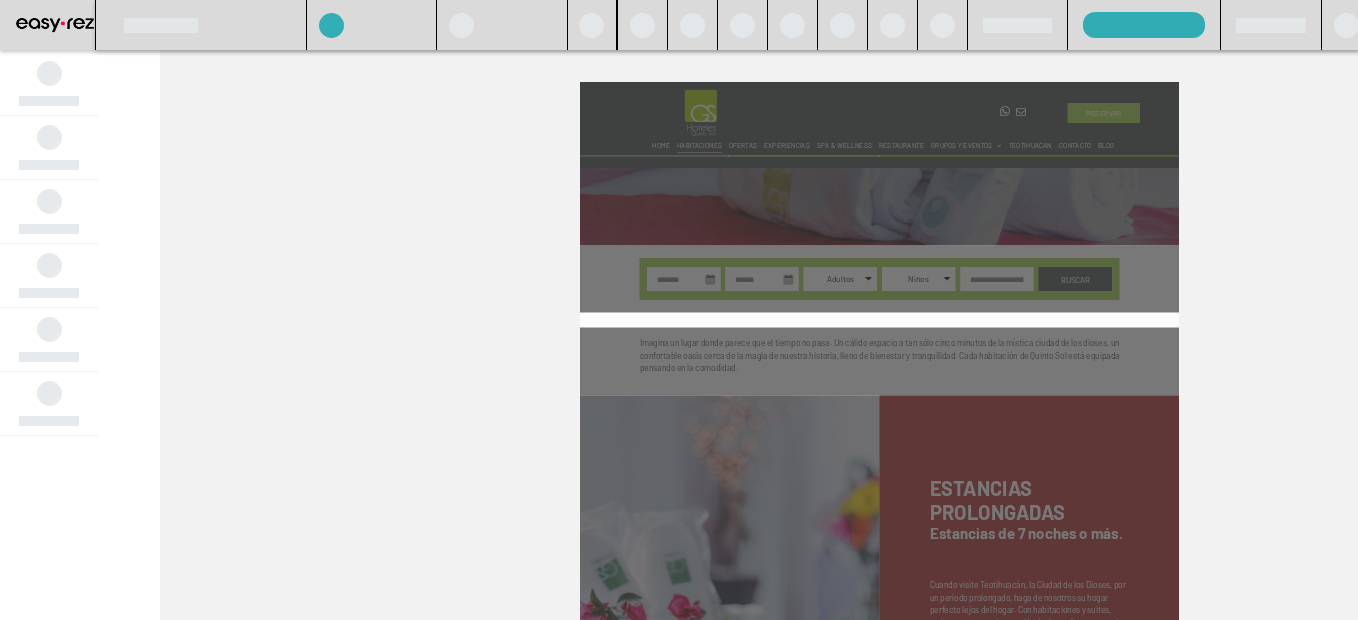 scroll, scrollTop: 370, scrollLeft: 0, axis: vertical 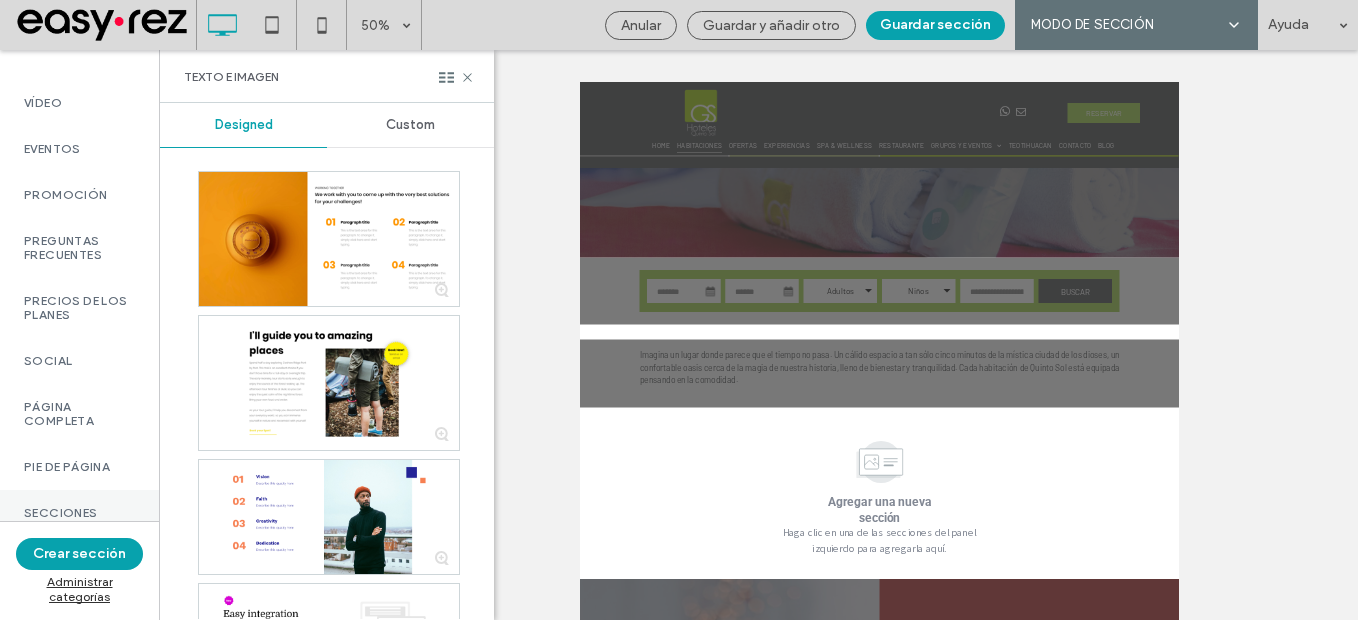 click on "Secciones easy-rez" at bounding box center [79, 520] 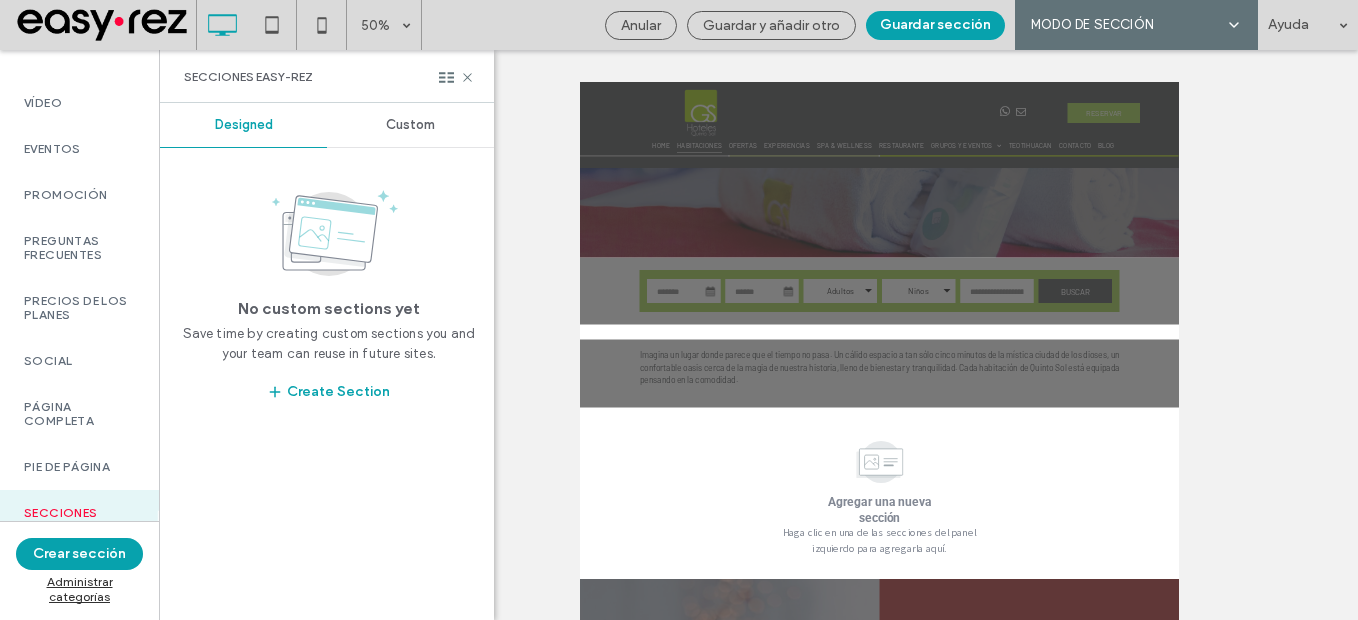 click on "Custom" at bounding box center (410, 125) 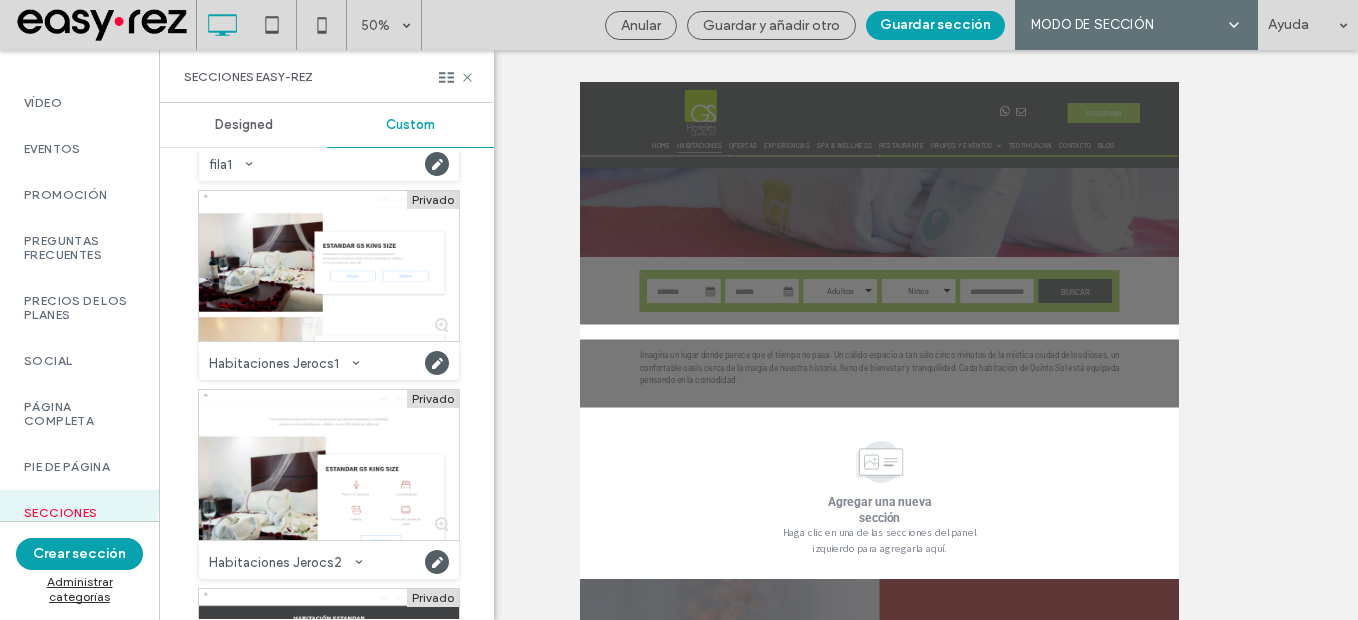 scroll, scrollTop: 458, scrollLeft: 0, axis: vertical 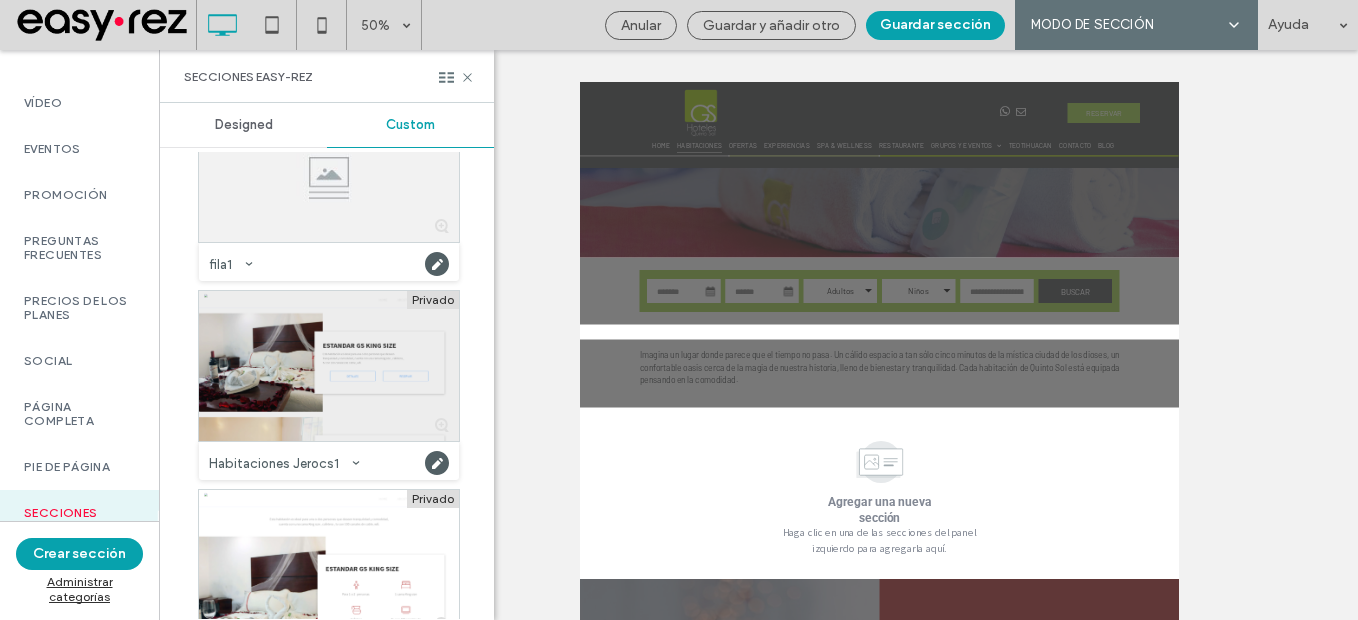 click at bounding box center (329, 366) 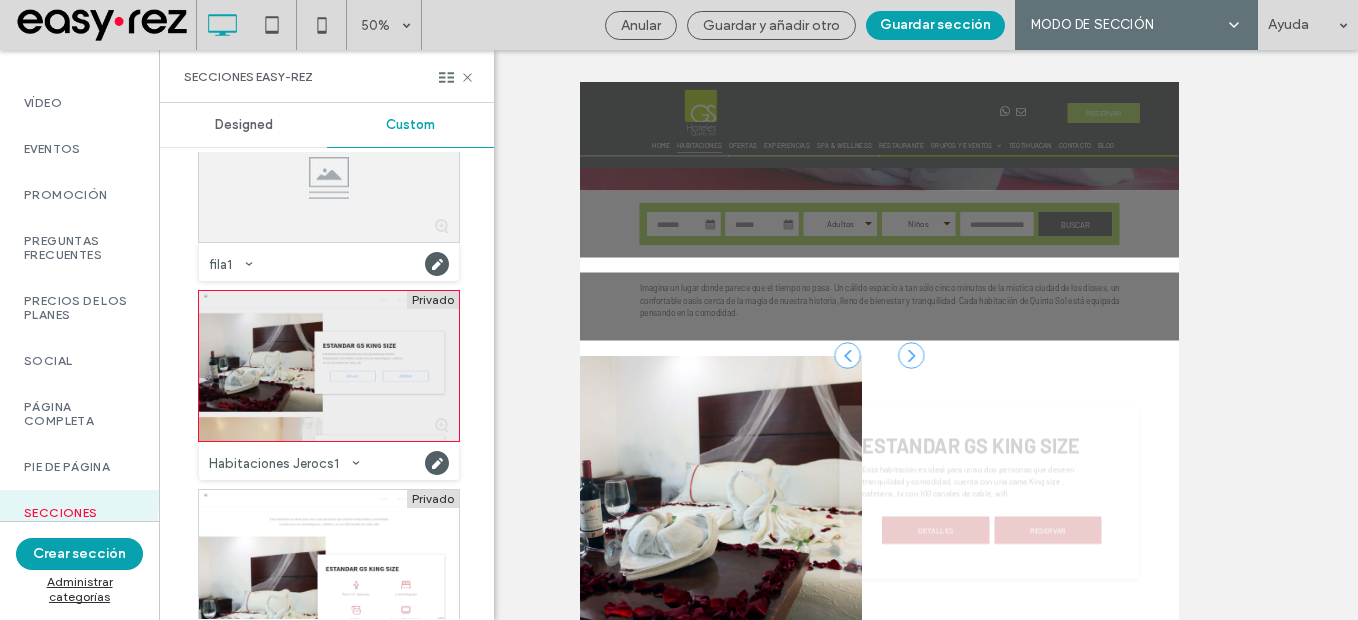 scroll, scrollTop: 891, scrollLeft: 0, axis: vertical 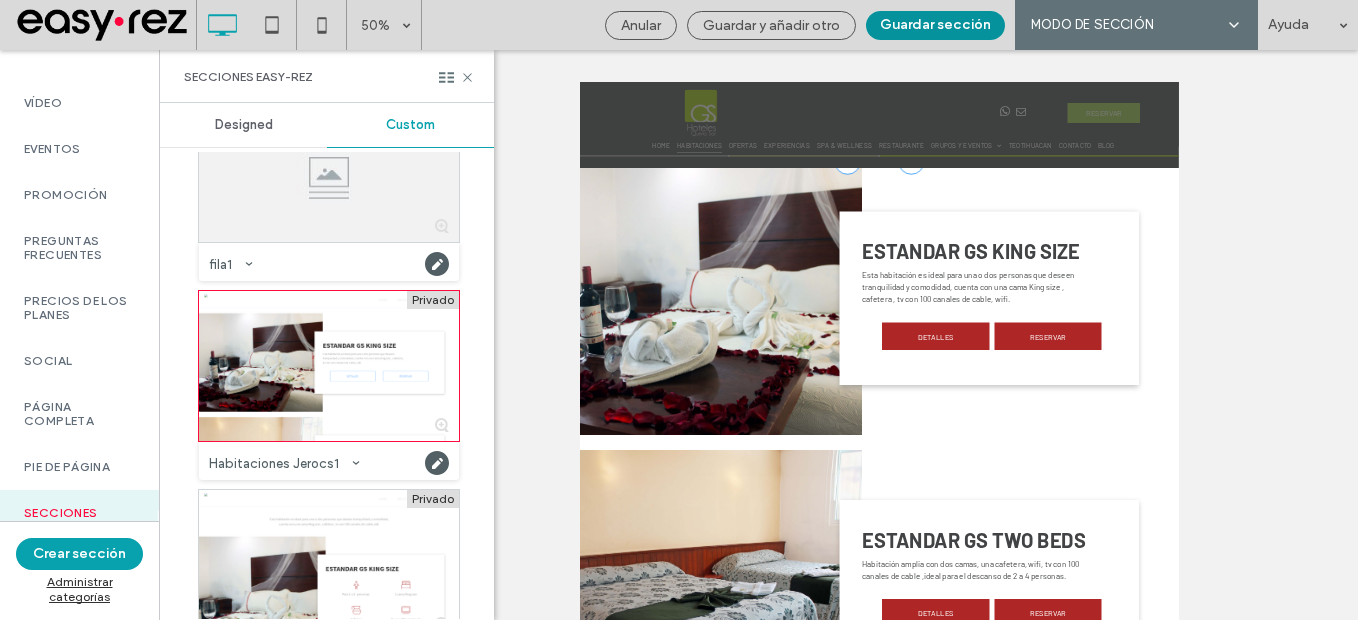click on "Guardar sección" at bounding box center (935, 25) 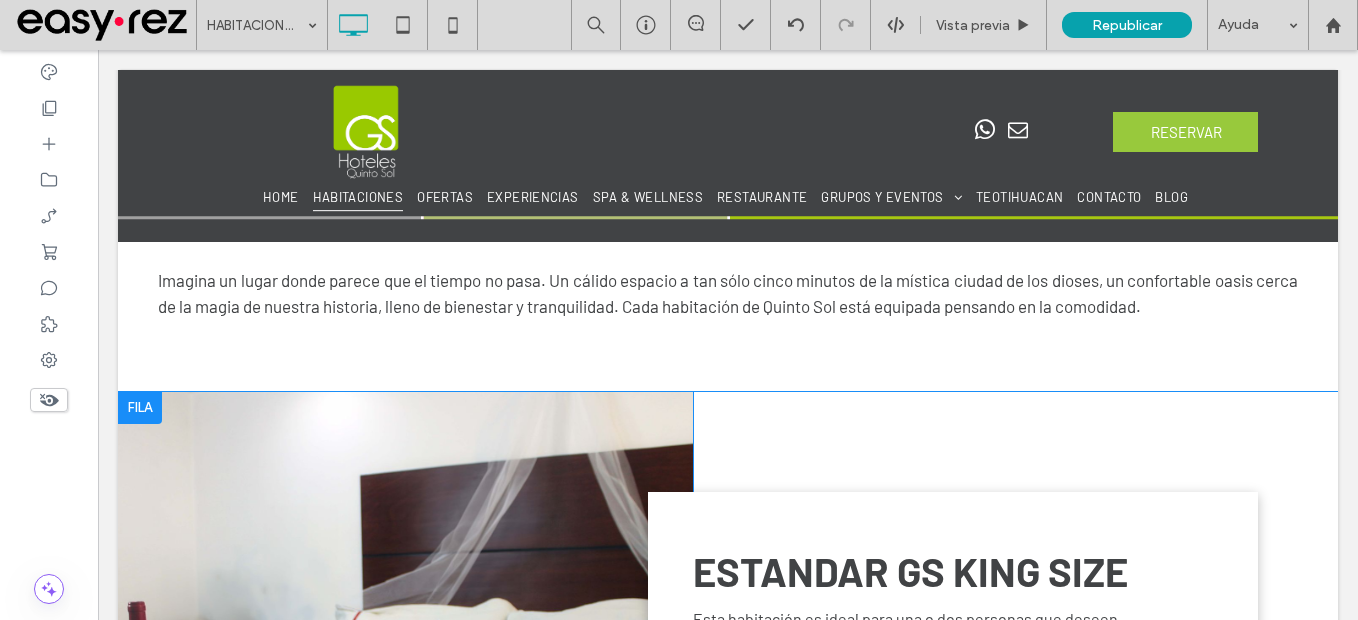 scroll, scrollTop: 791, scrollLeft: 0, axis: vertical 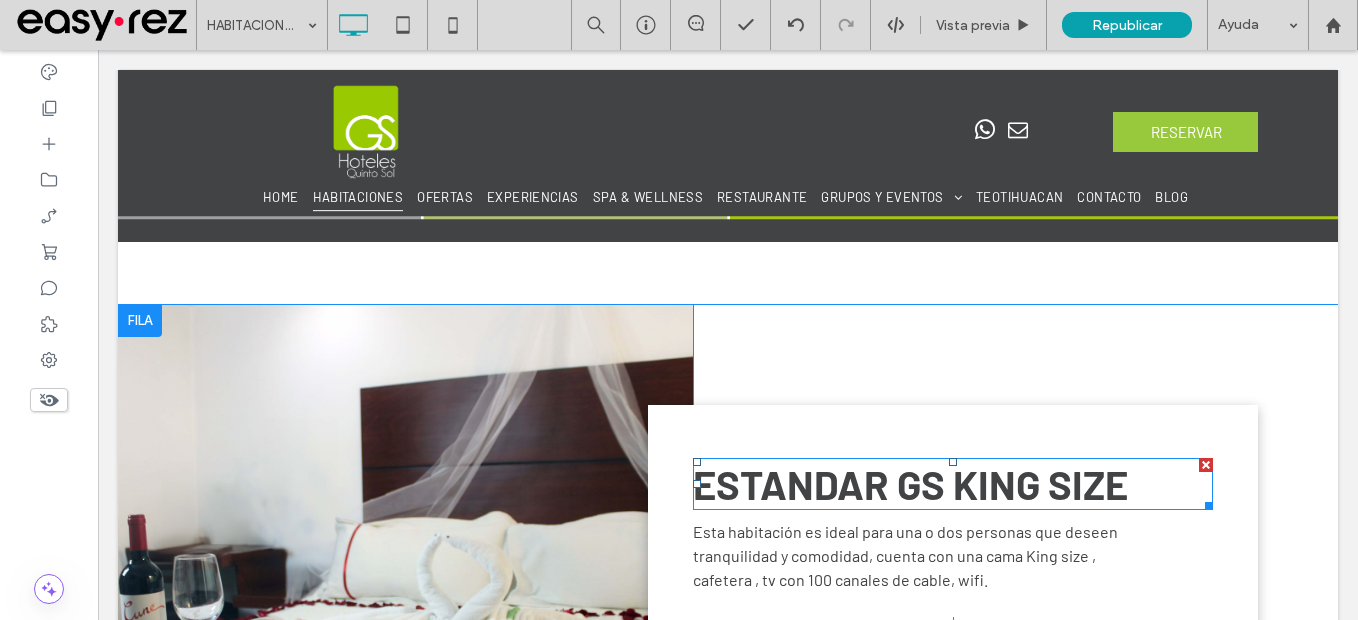 click on "ESTANDAR GS KING SIZE" at bounding box center [910, 484] 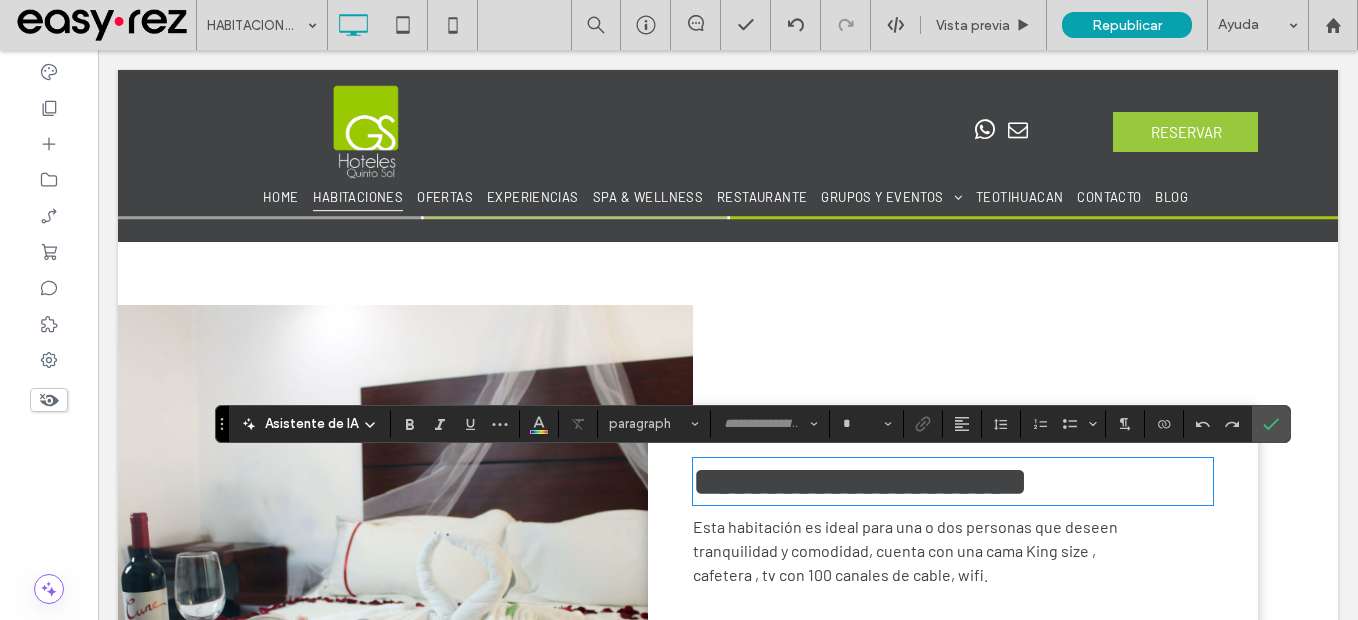 type on "******" 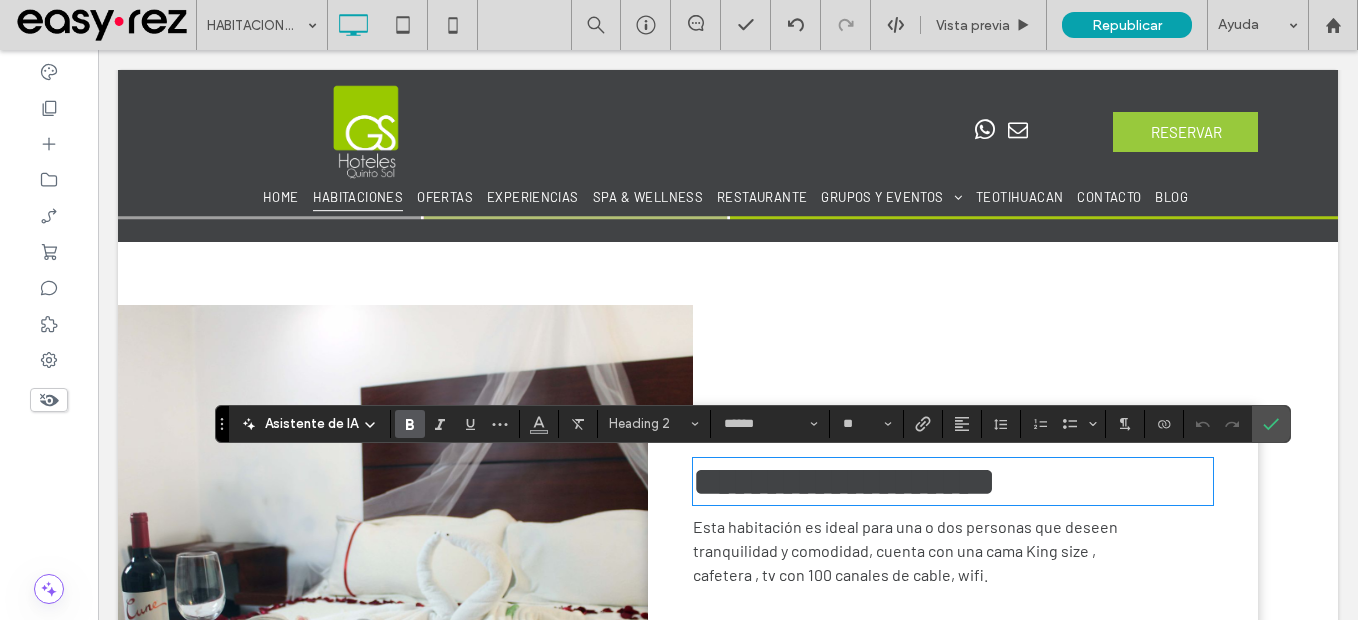 type on "**" 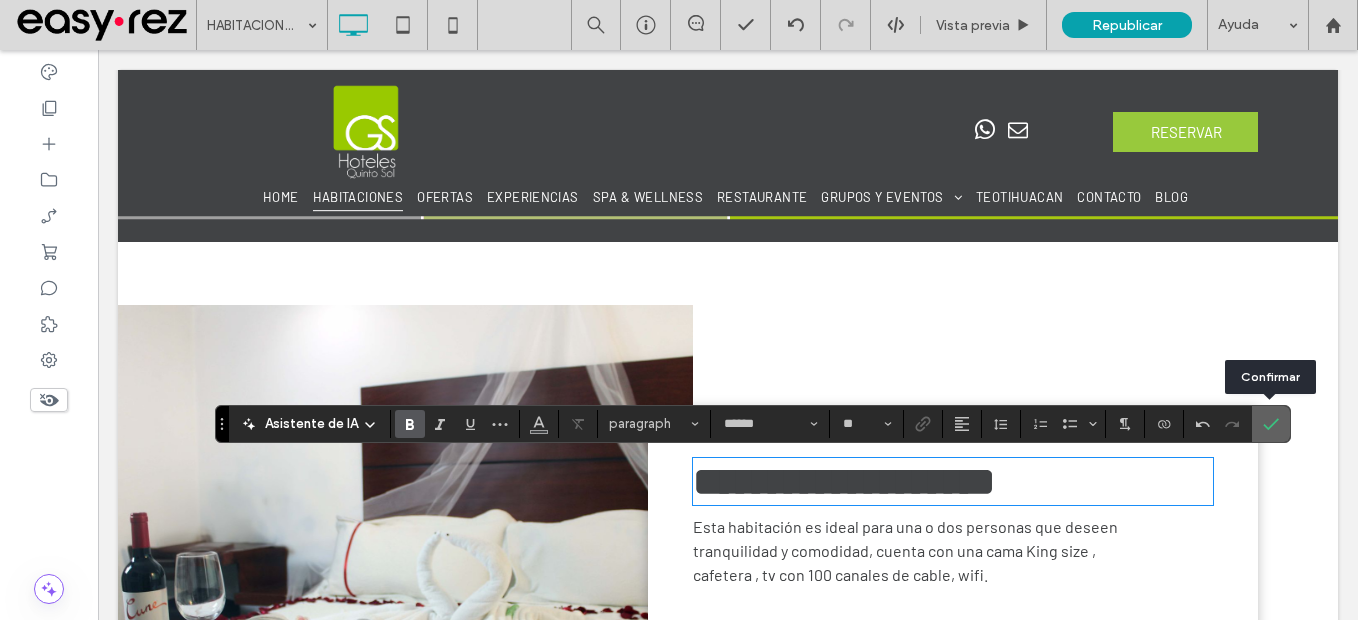 click 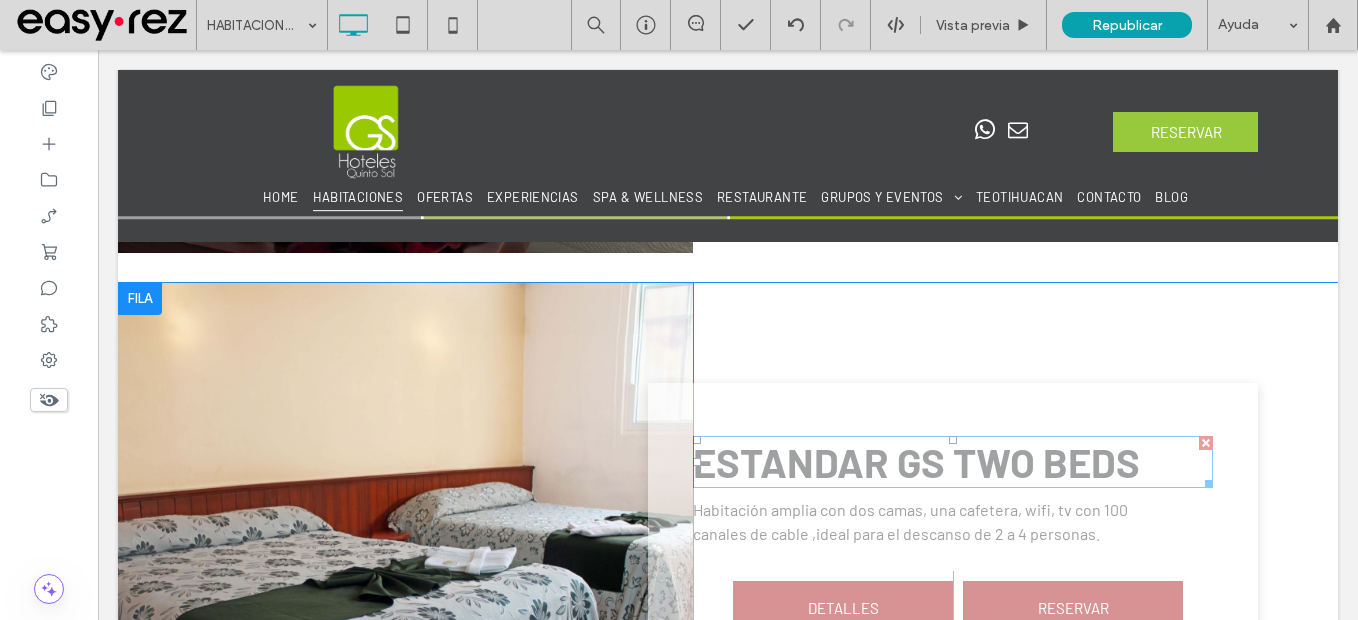 scroll, scrollTop: 1391, scrollLeft: 0, axis: vertical 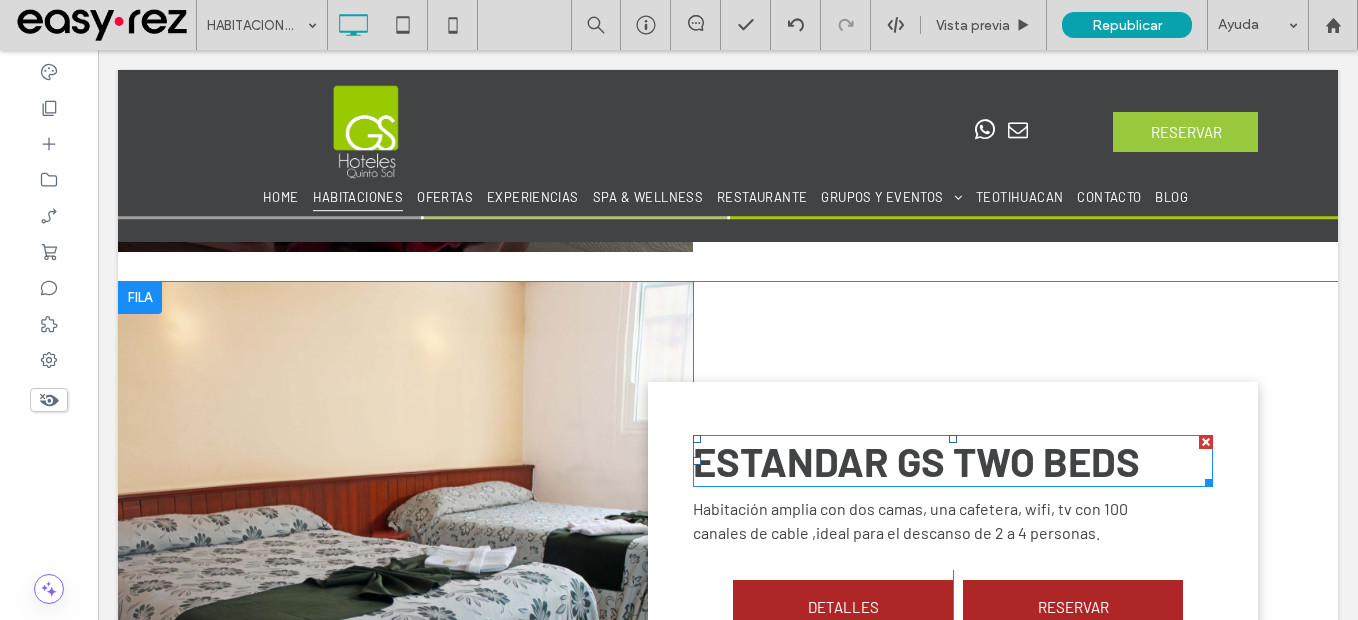 click on "ESTANDAR GS TWO BEDS" at bounding box center (916, 461) 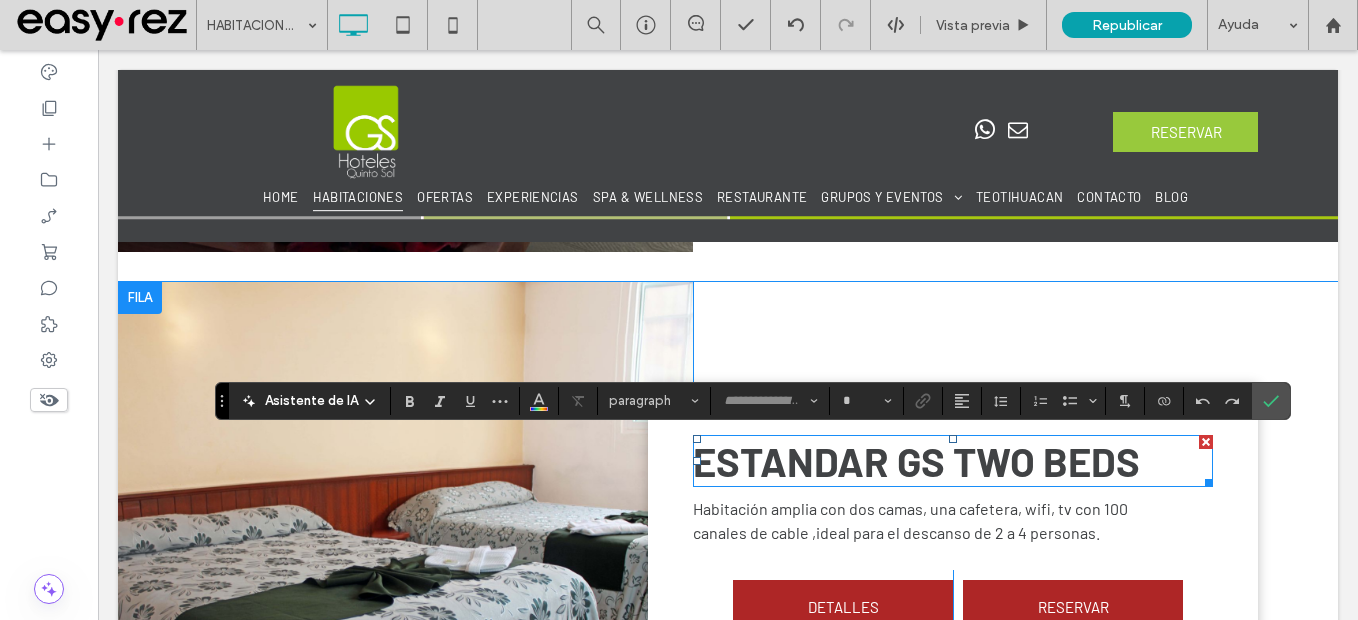 type on "******" 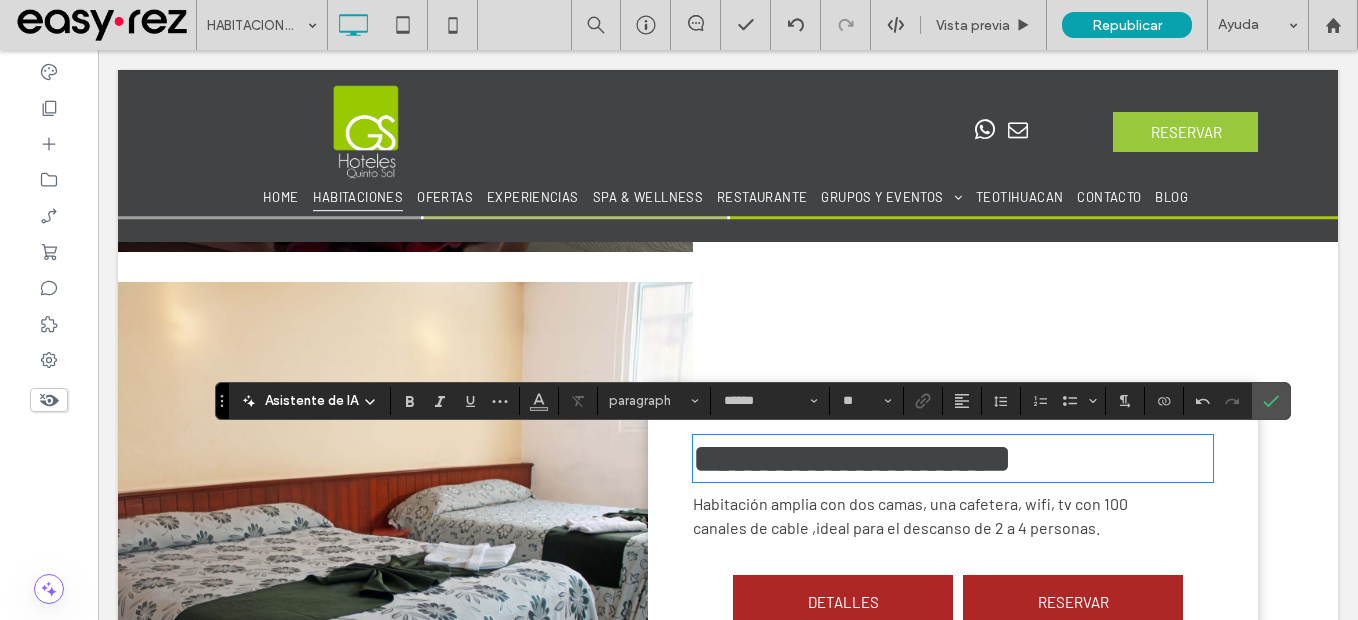 type on "**" 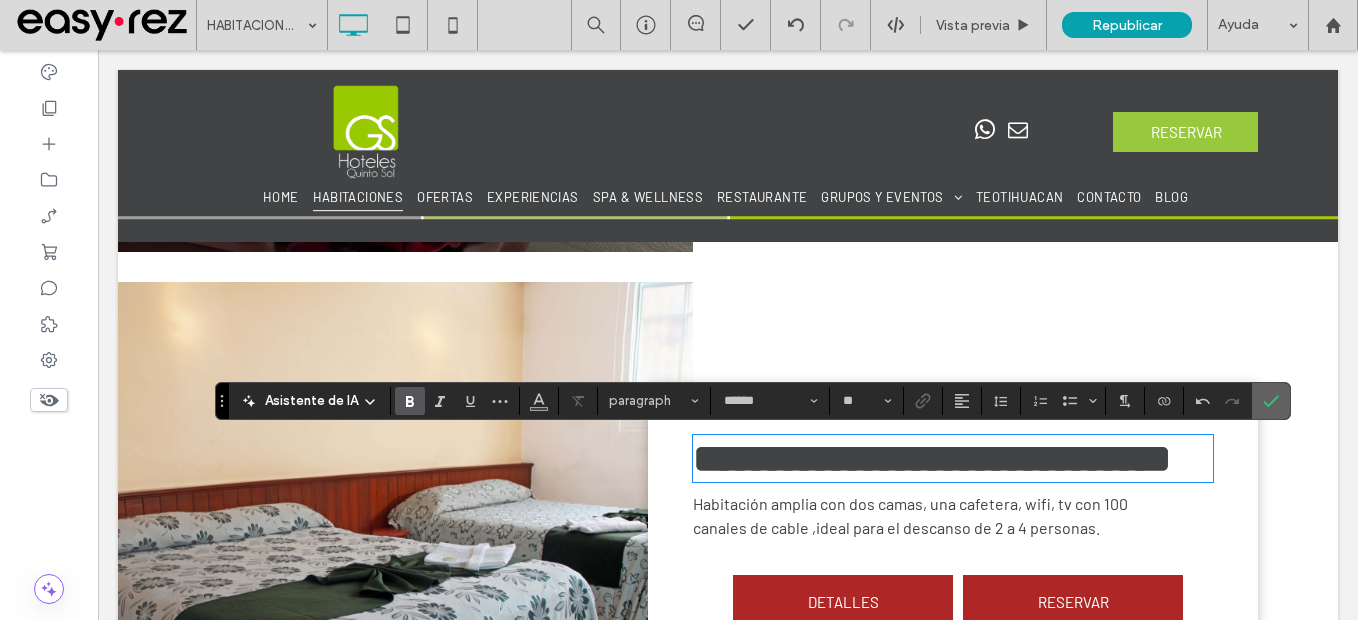 click 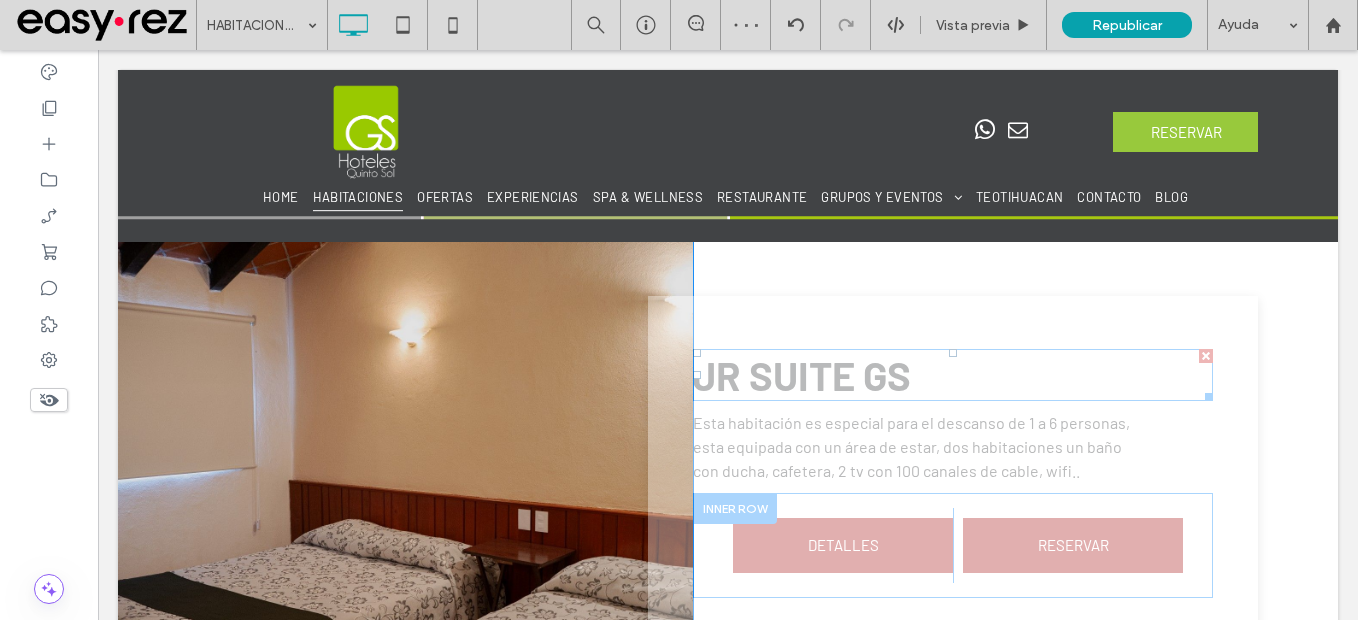 scroll, scrollTop: 2191, scrollLeft: 0, axis: vertical 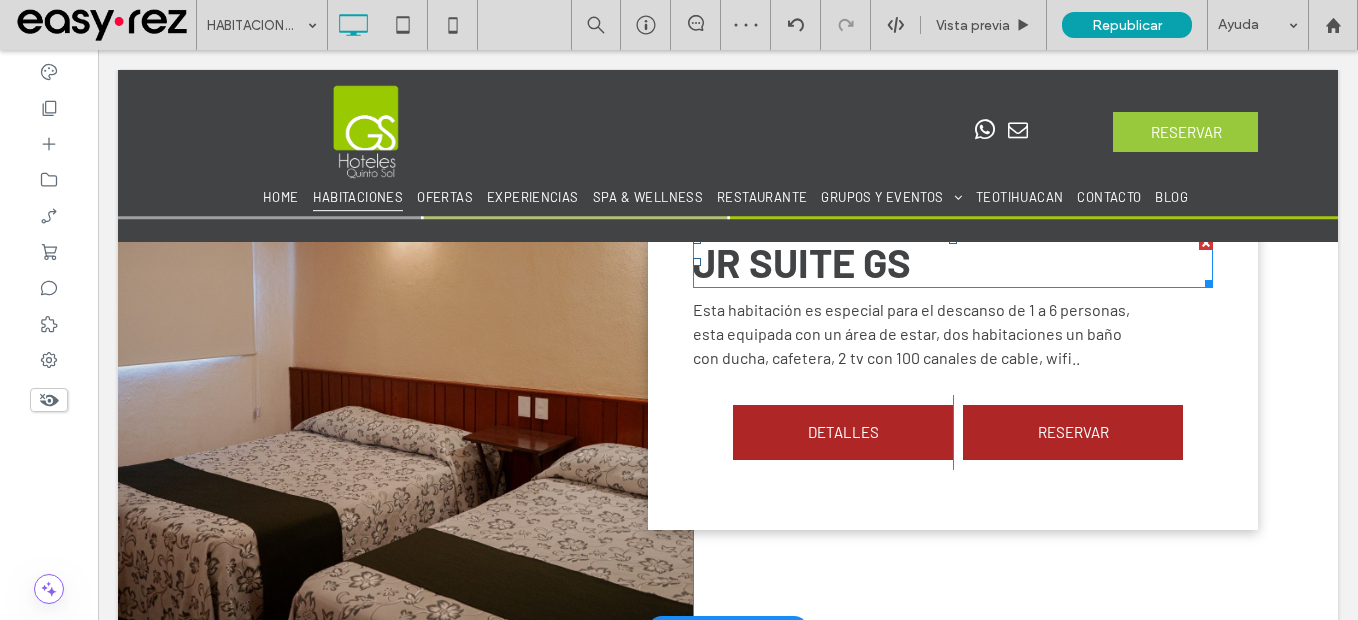 click on "JR SUITE GS" at bounding box center [802, 262] 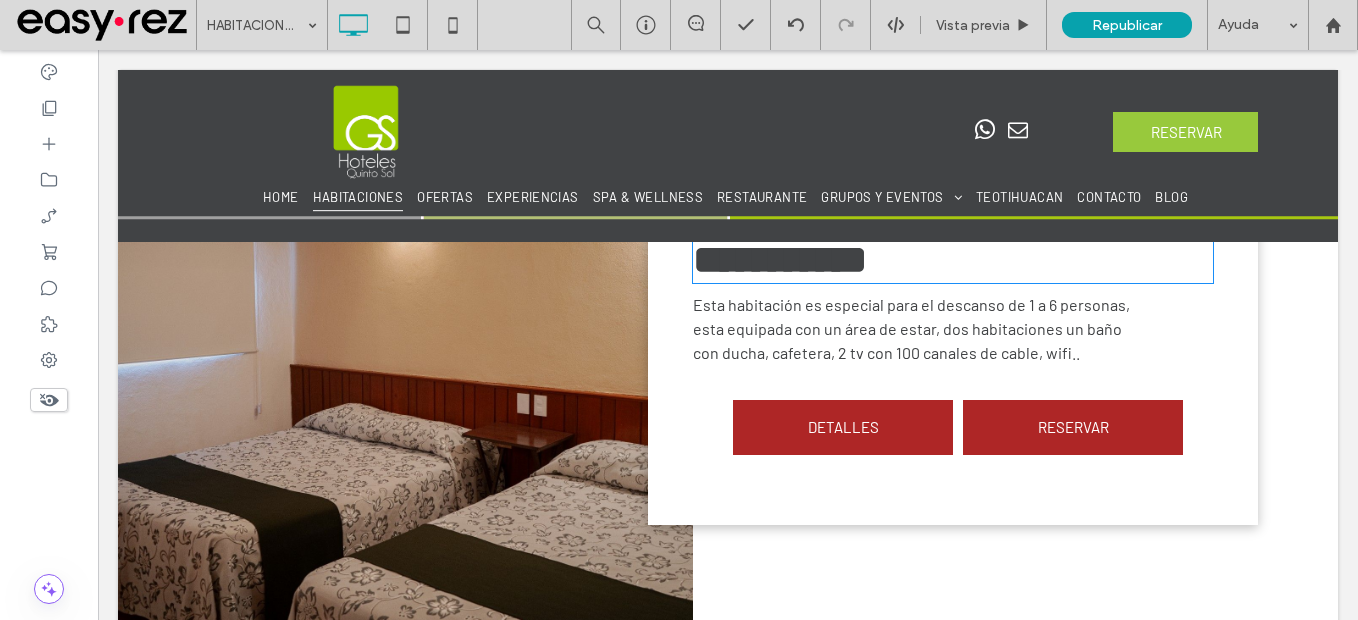 type on "******" 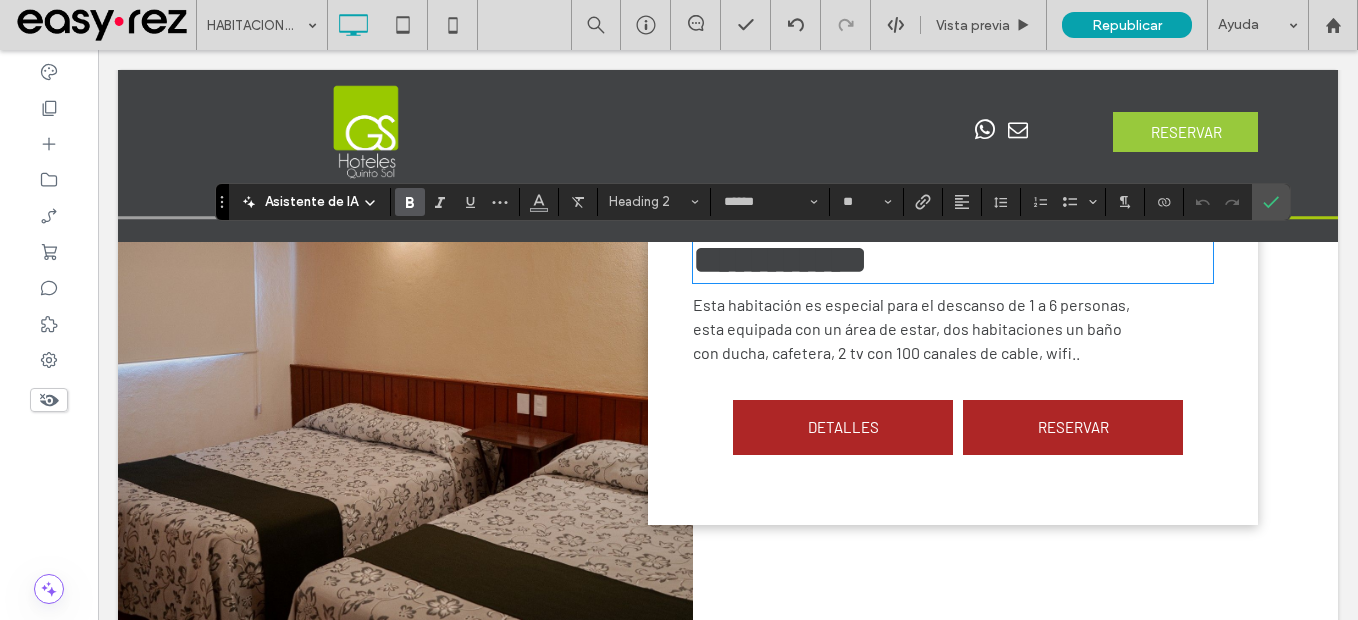 scroll, scrollTop: 0, scrollLeft: 0, axis: both 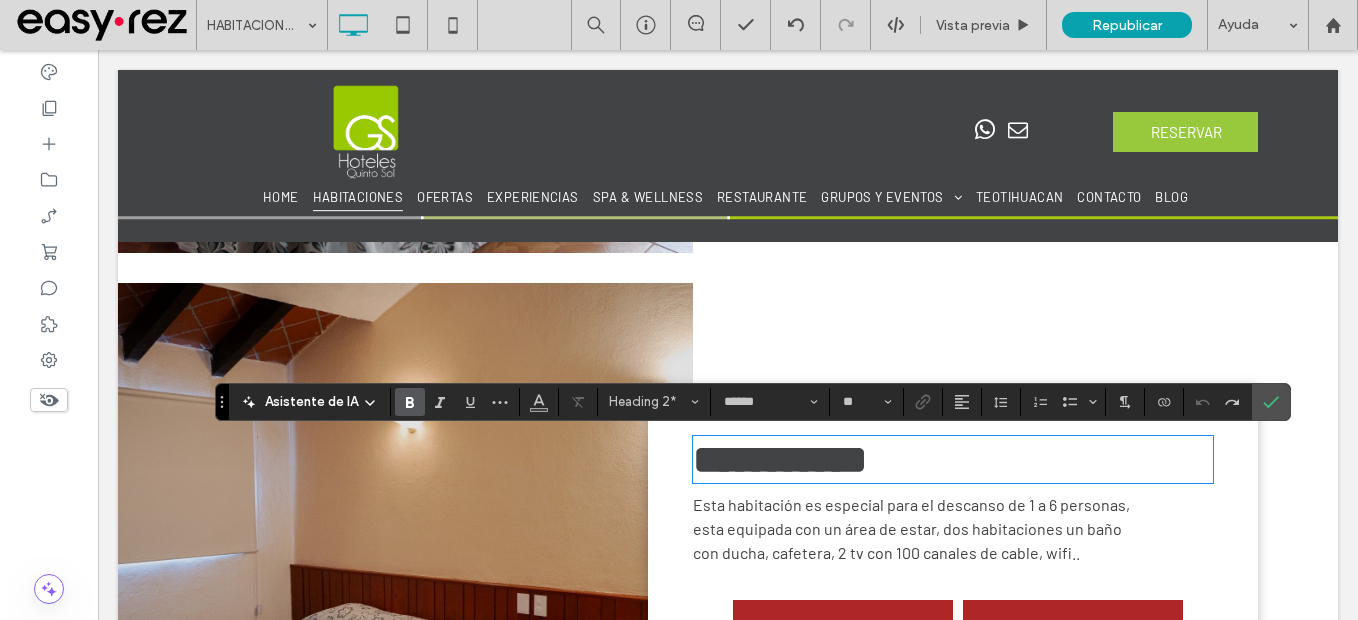 click on "**********" at bounding box center [780, 459] 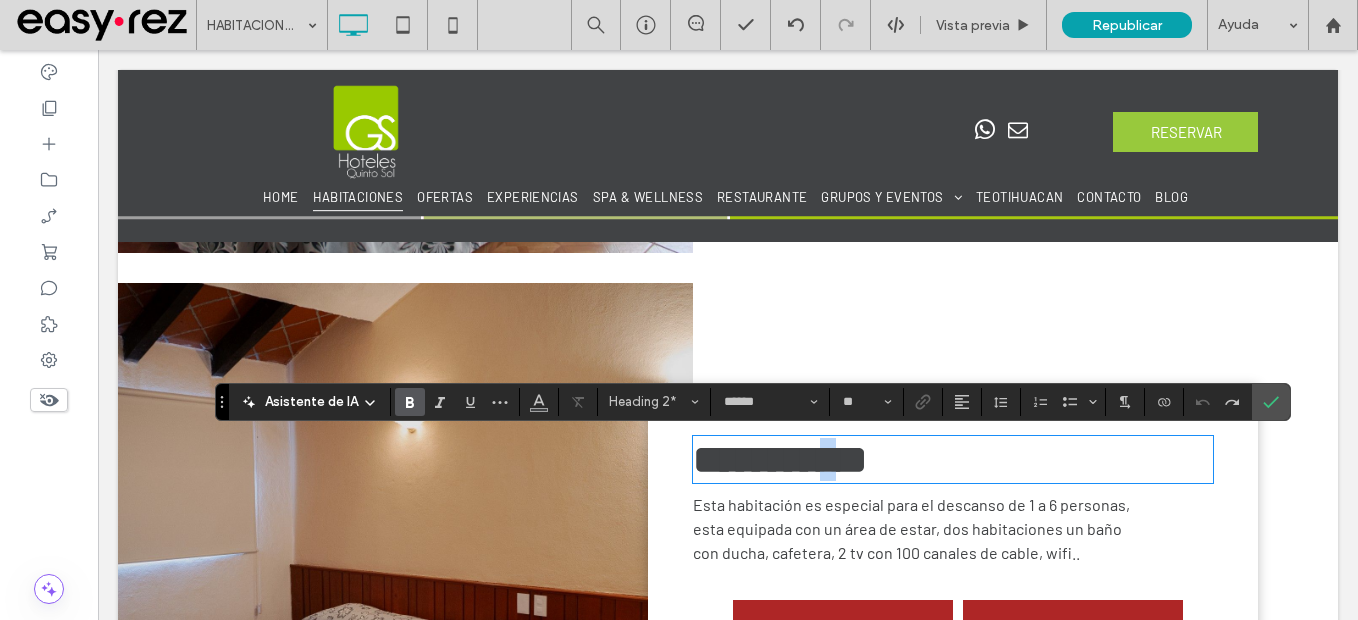 click on "**********" at bounding box center [780, 459] 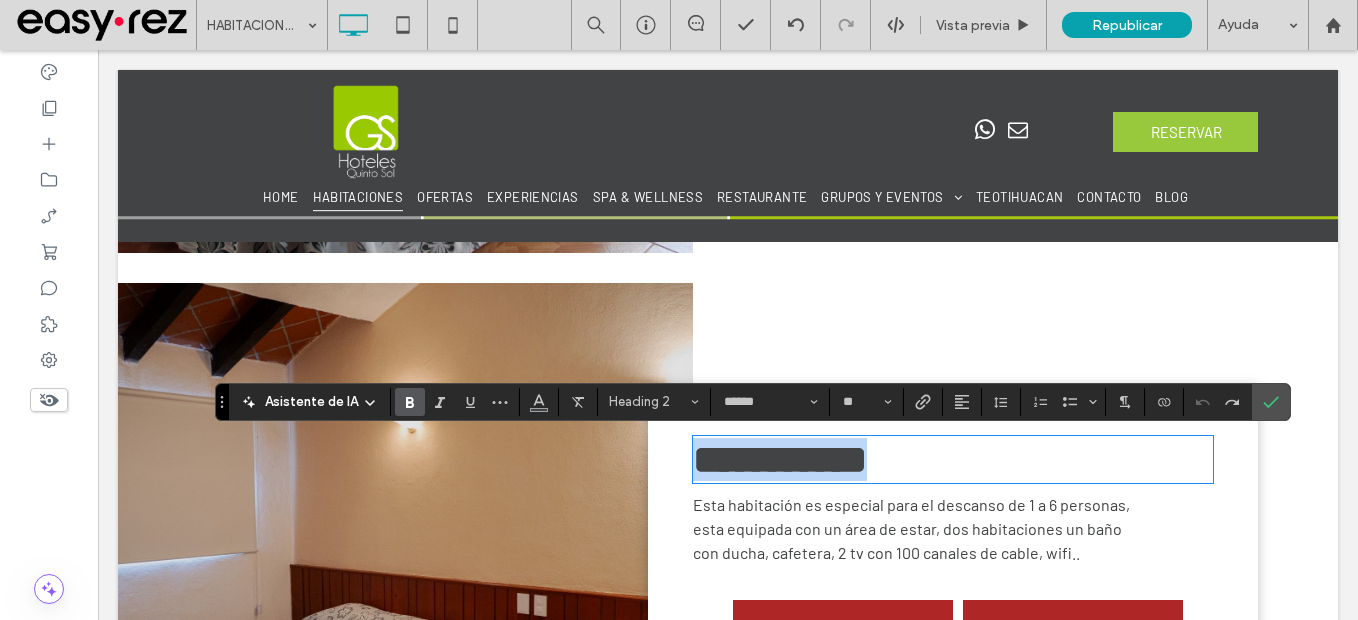 click on "**********" at bounding box center [780, 459] 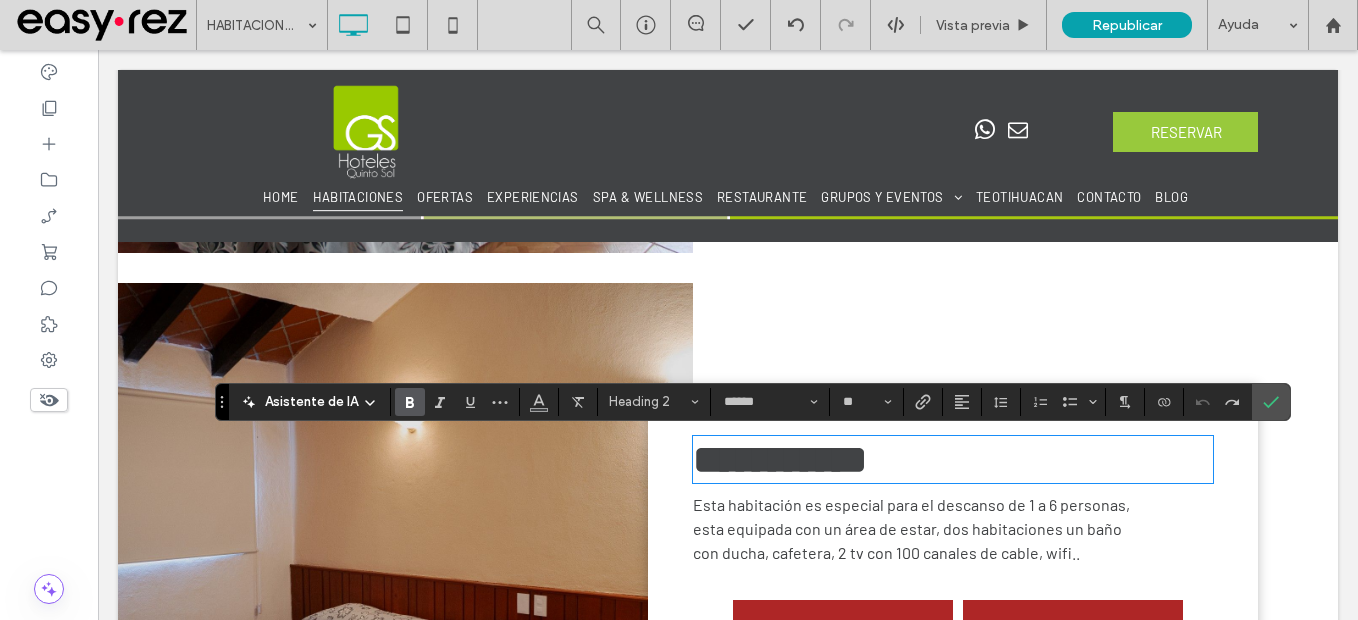 scroll, scrollTop: 0, scrollLeft: 0, axis: both 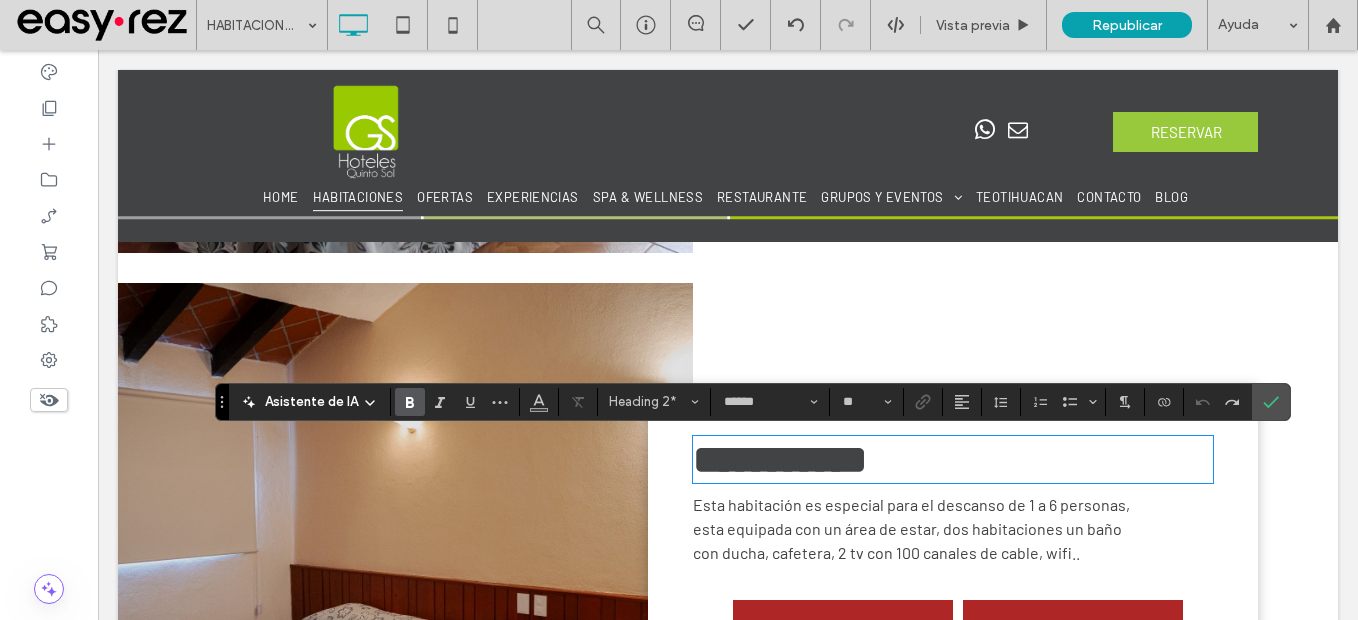 click on "**********" at bounding box center (780, 459) 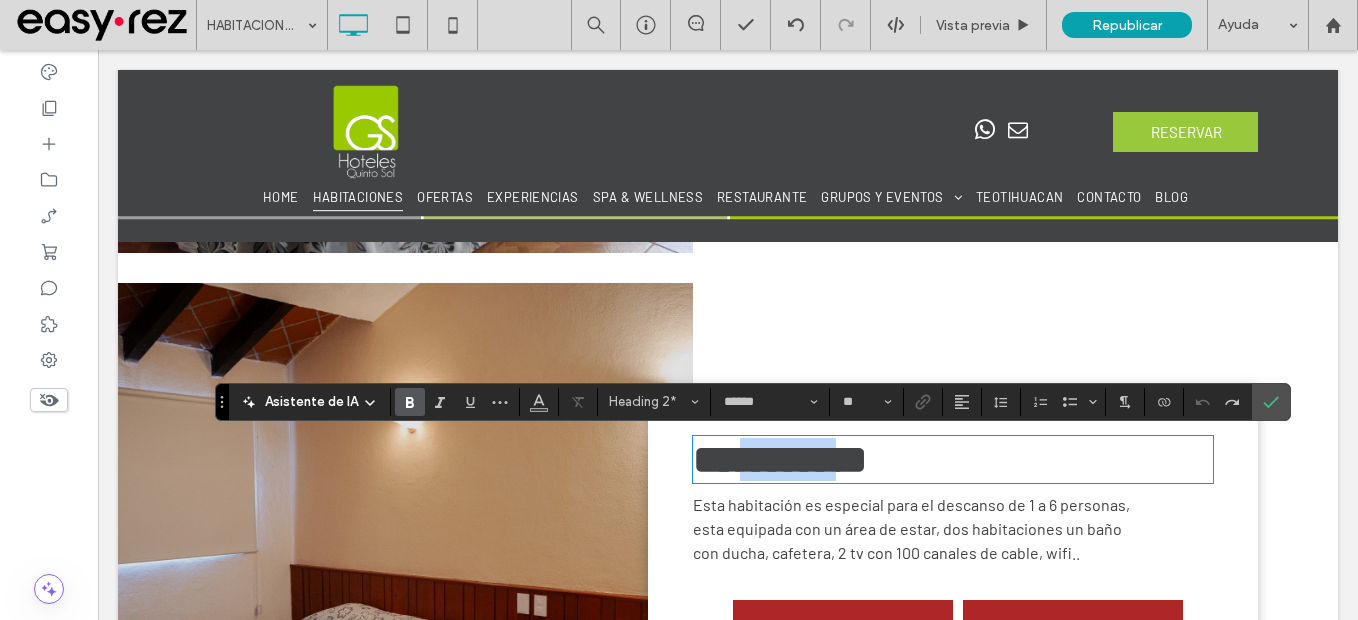 click on "**********" at bounding box center (780, 459) 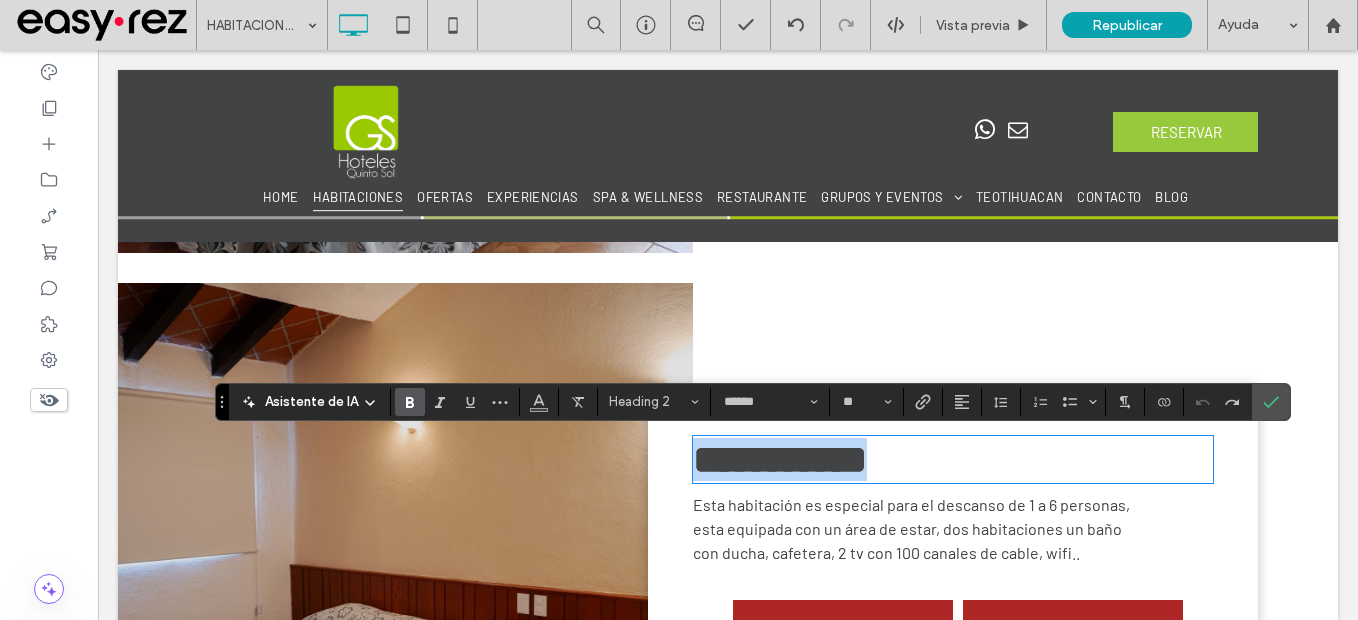 click on "**********" at bounding box center (780, 459) 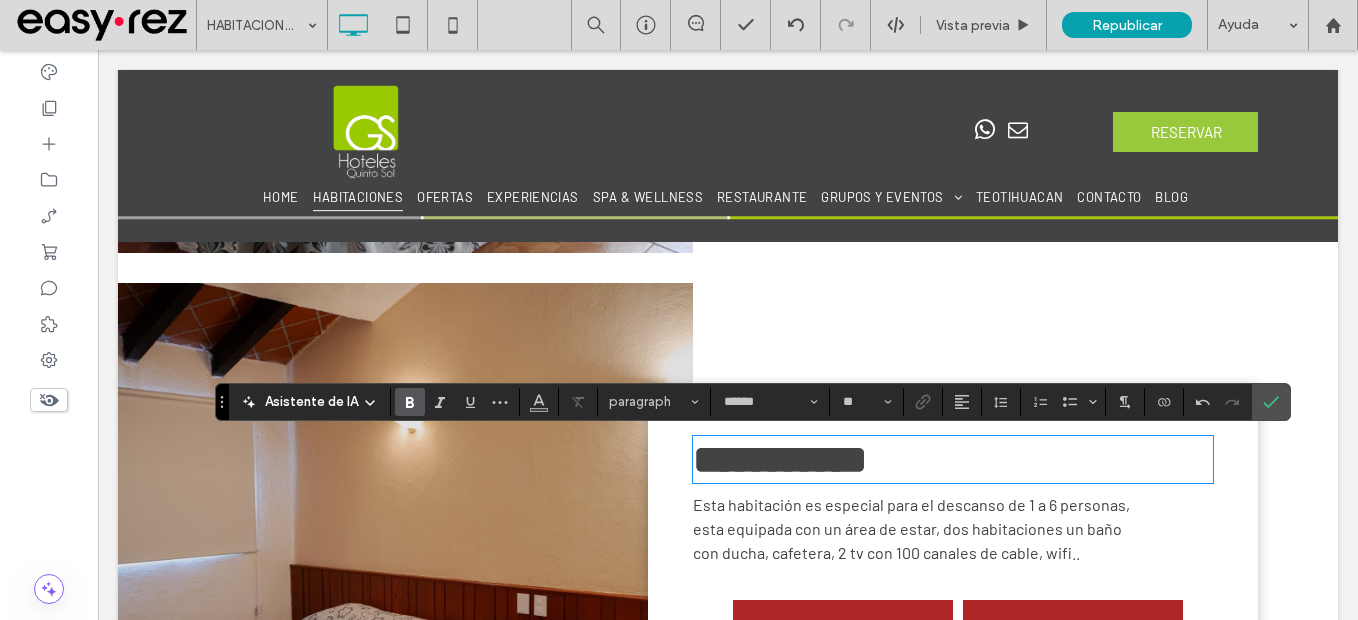 scroll, scrollTop: 0, scrollLeft: 0, axis: both 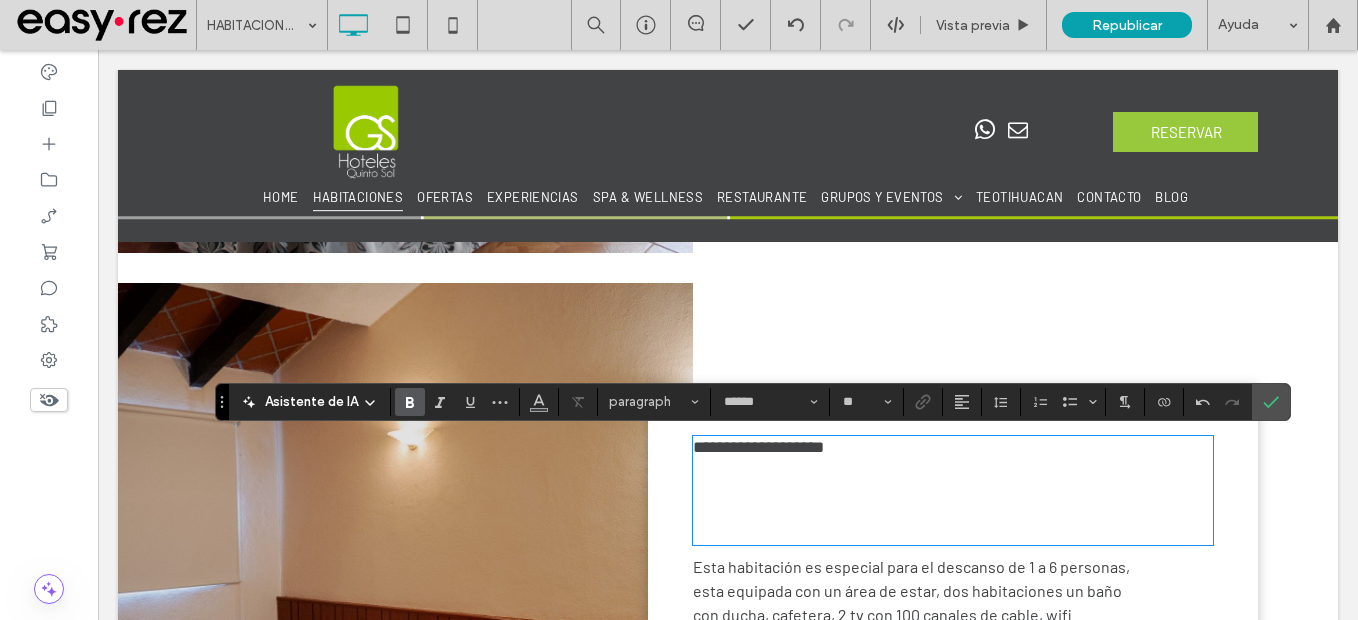 type on "**" 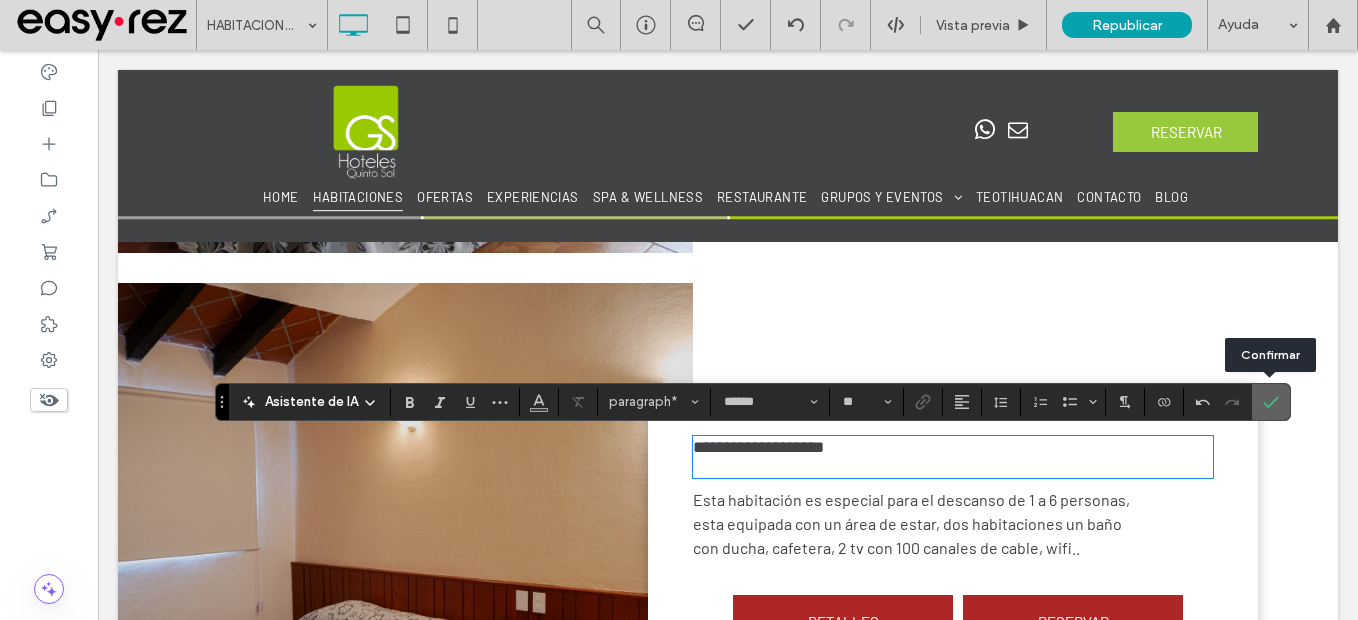 click at bounding box center [1271, 402] 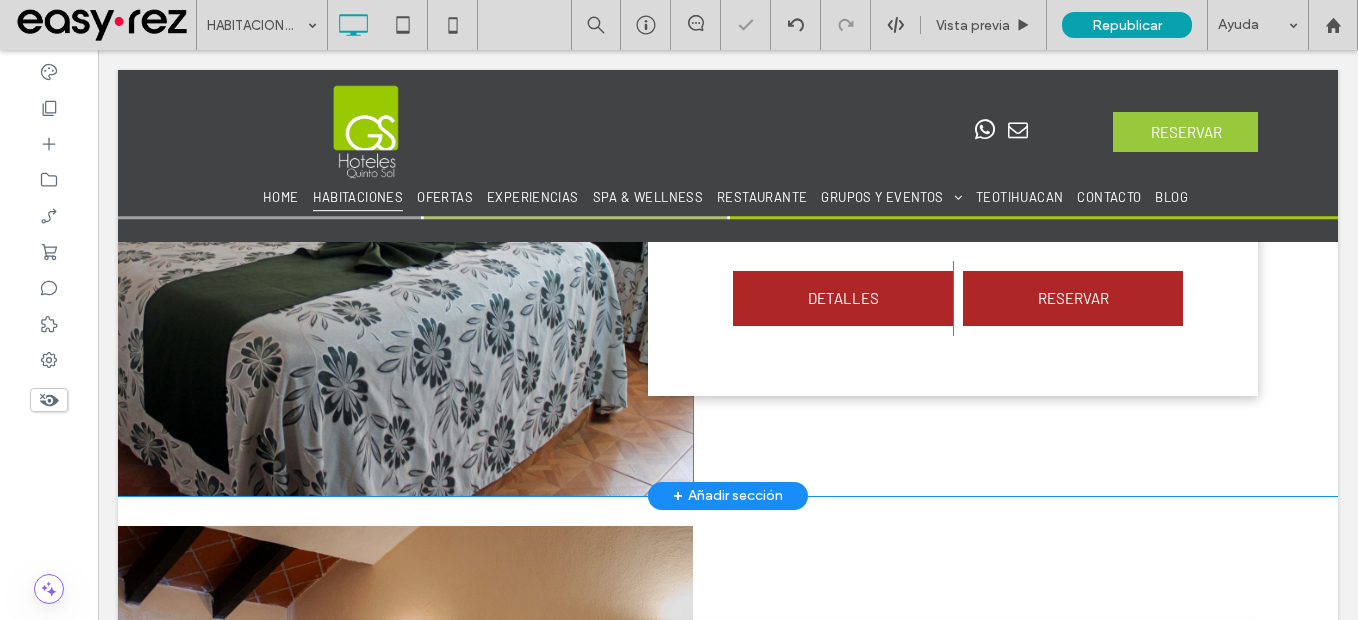 scroll, scrollTop: 1491, scrollLeft: 0, axis: vertical 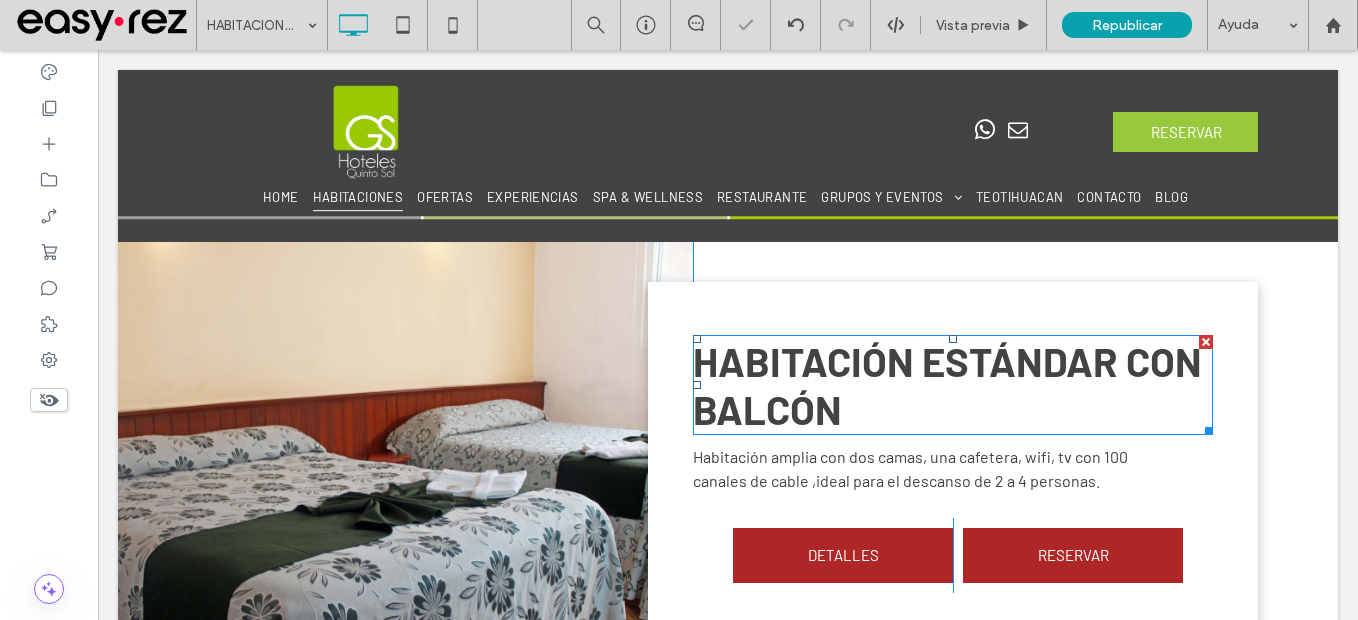 click on "HABITACIÓN ESTÁNDAR CON BALCÓN" at bounding box center [947, 385] 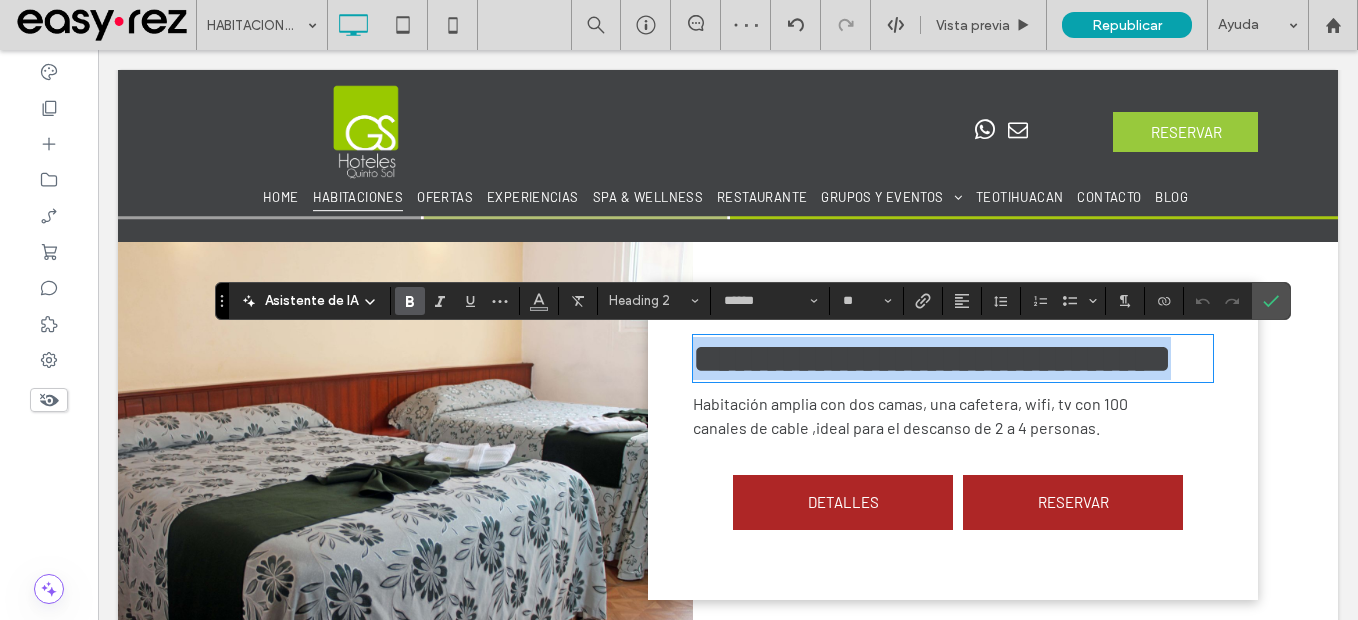 drag, startPoint x: 654, startPoint y: 339, endPoint x: 635, endPoint y: 328, distance: 21.954498 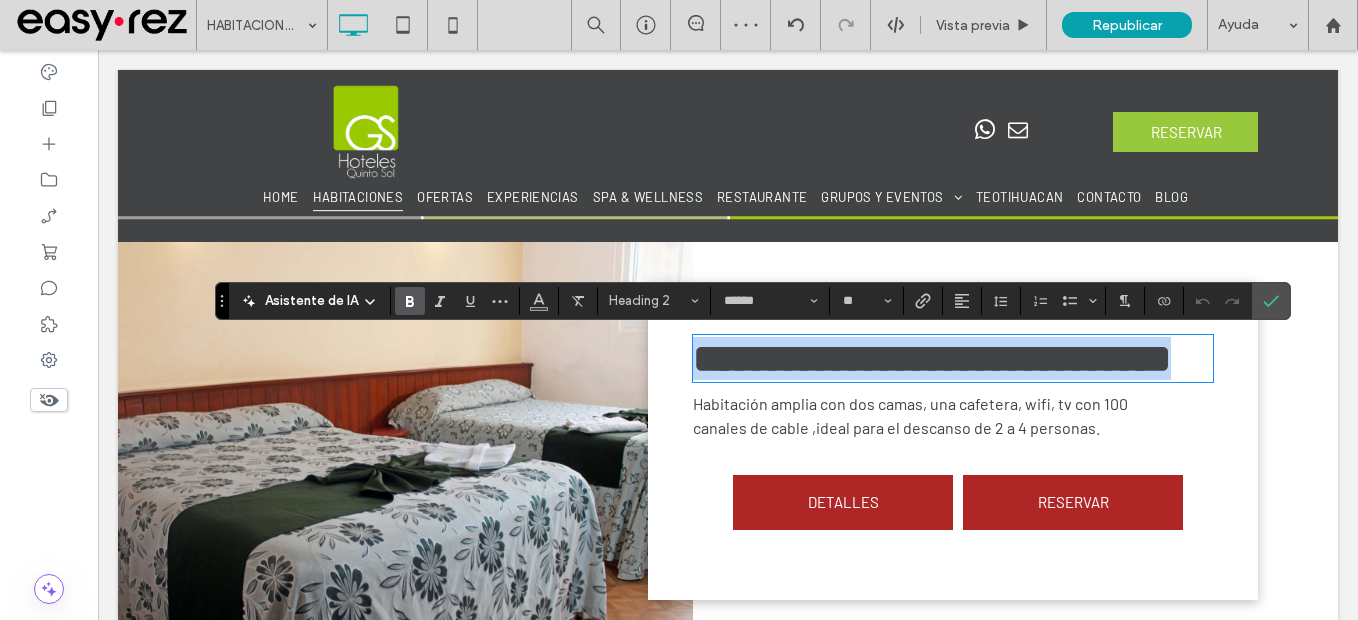 click on "**********" at bounding box center (728, 441) 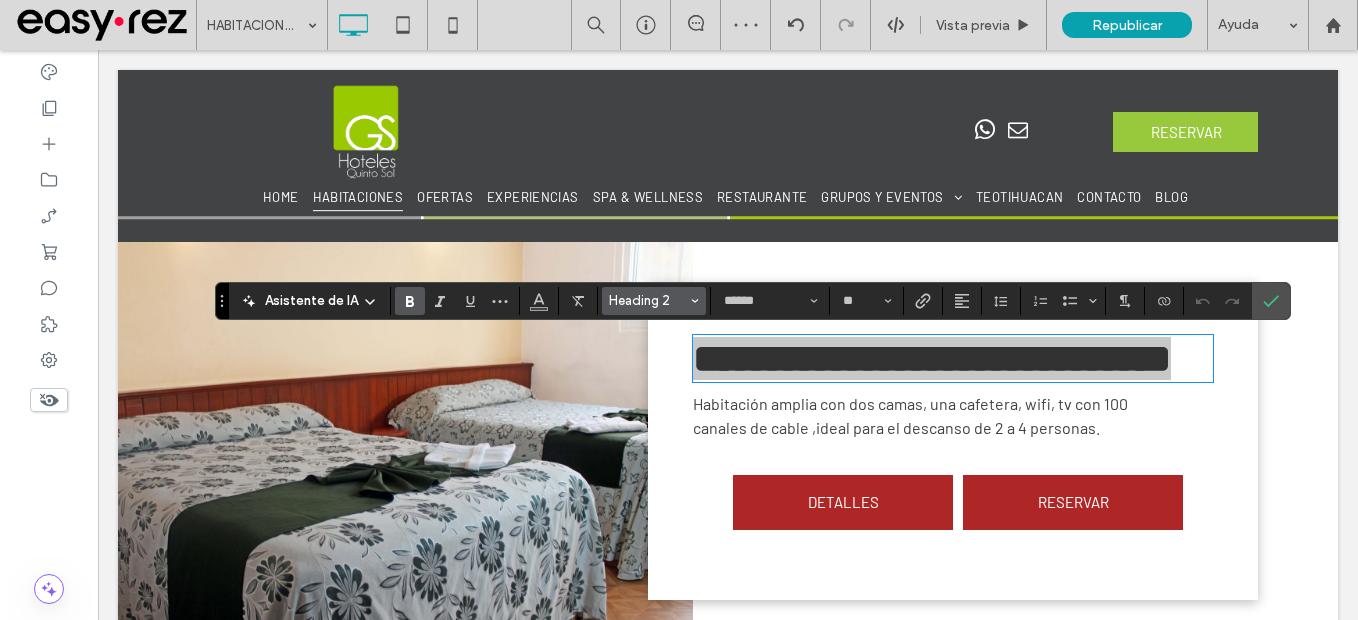 click on "Heading 2" at bounding box center [648, 300] 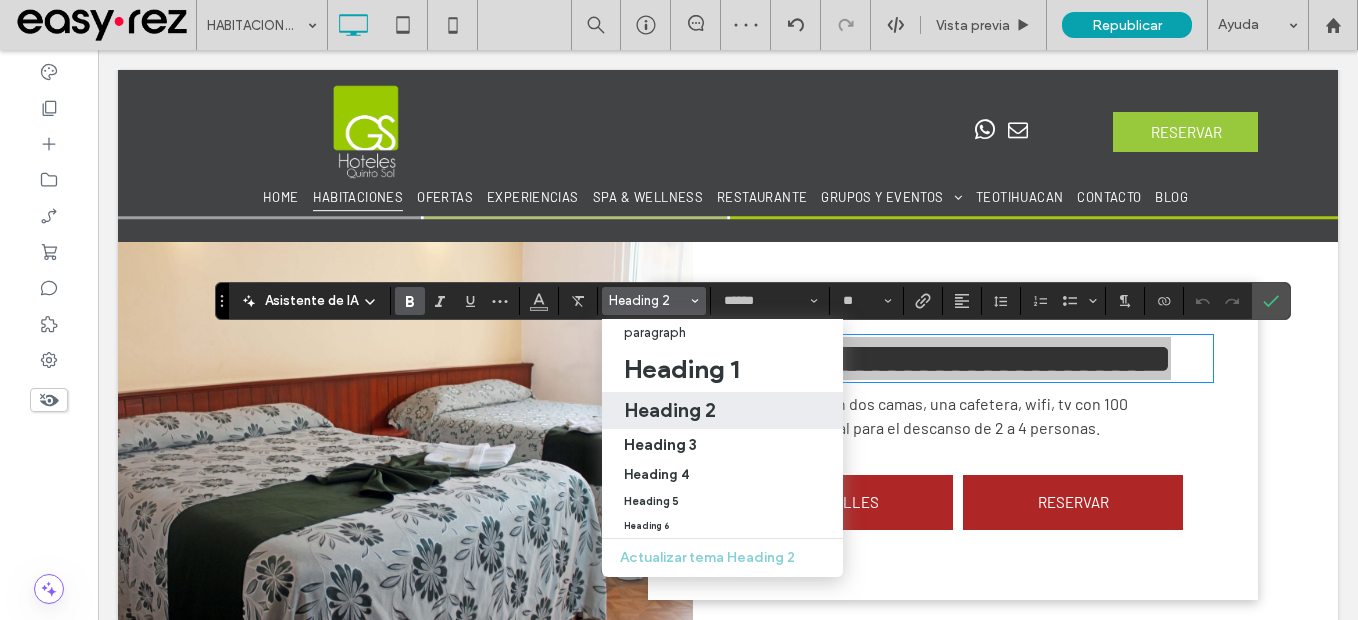click on "Heading 2" at bounding box center (670, 410) 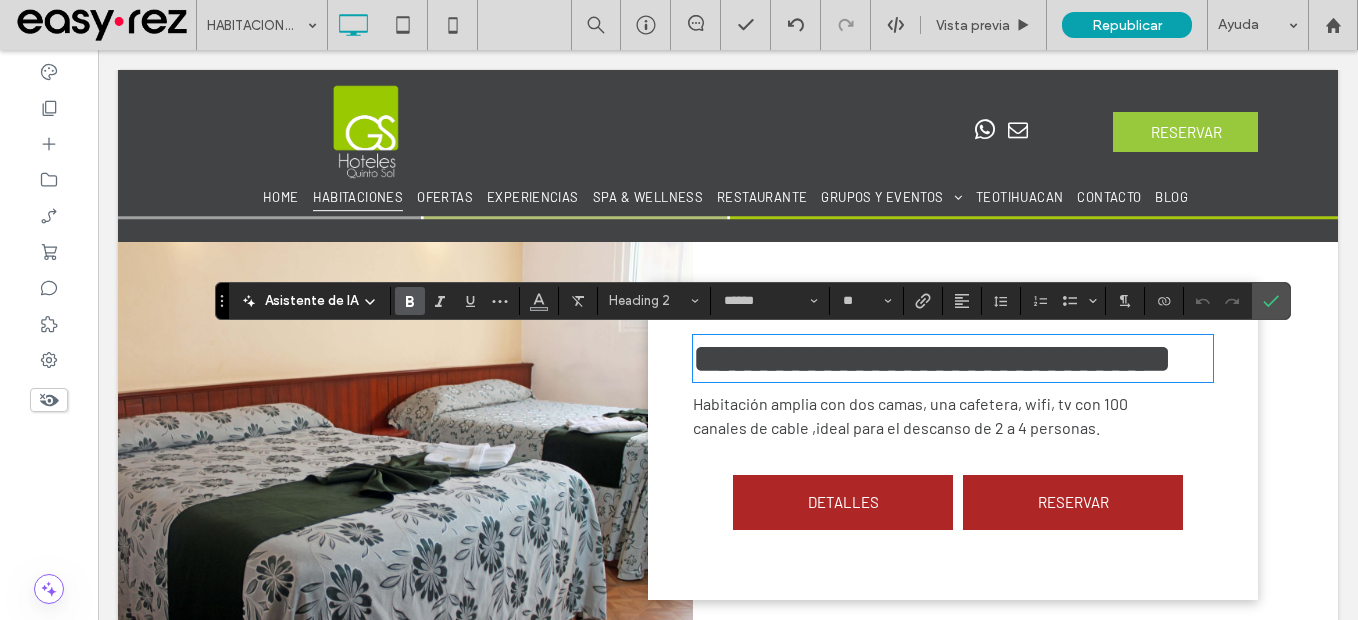 drag, startPoint x: 1292, startPoint y: 298, endPoint x: 1383, endPoint y: 348, distance: 103.8316 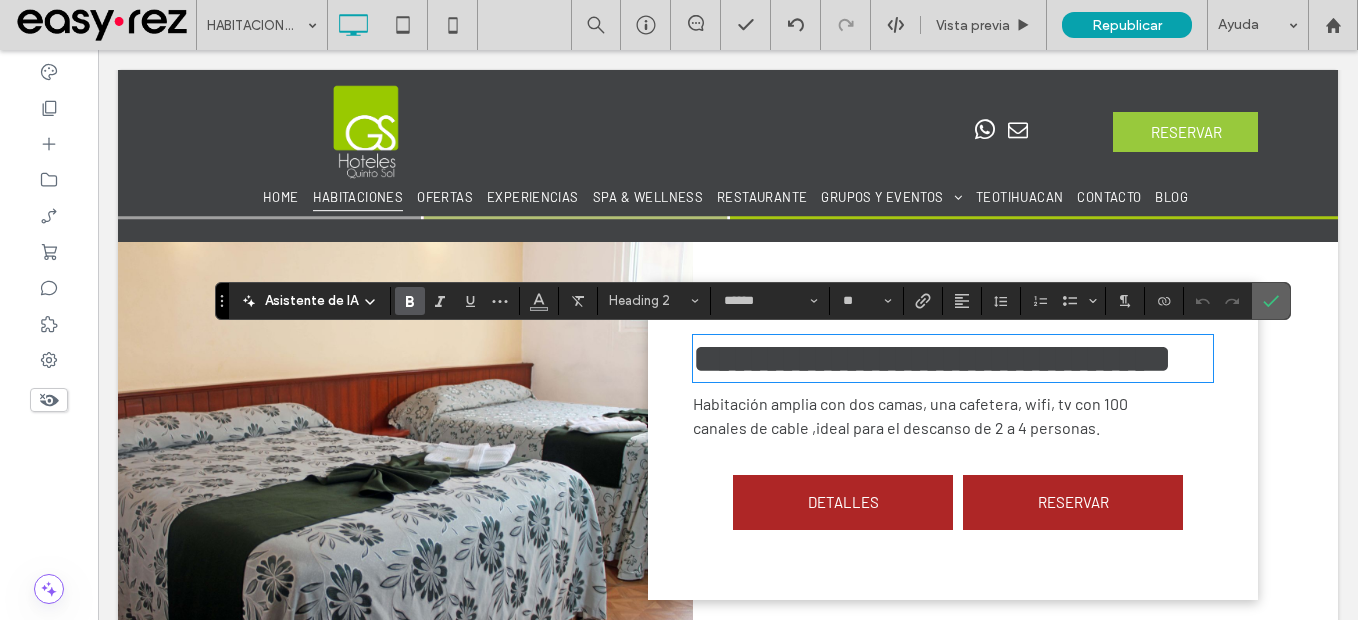 click at bounding box center [1271, 301] 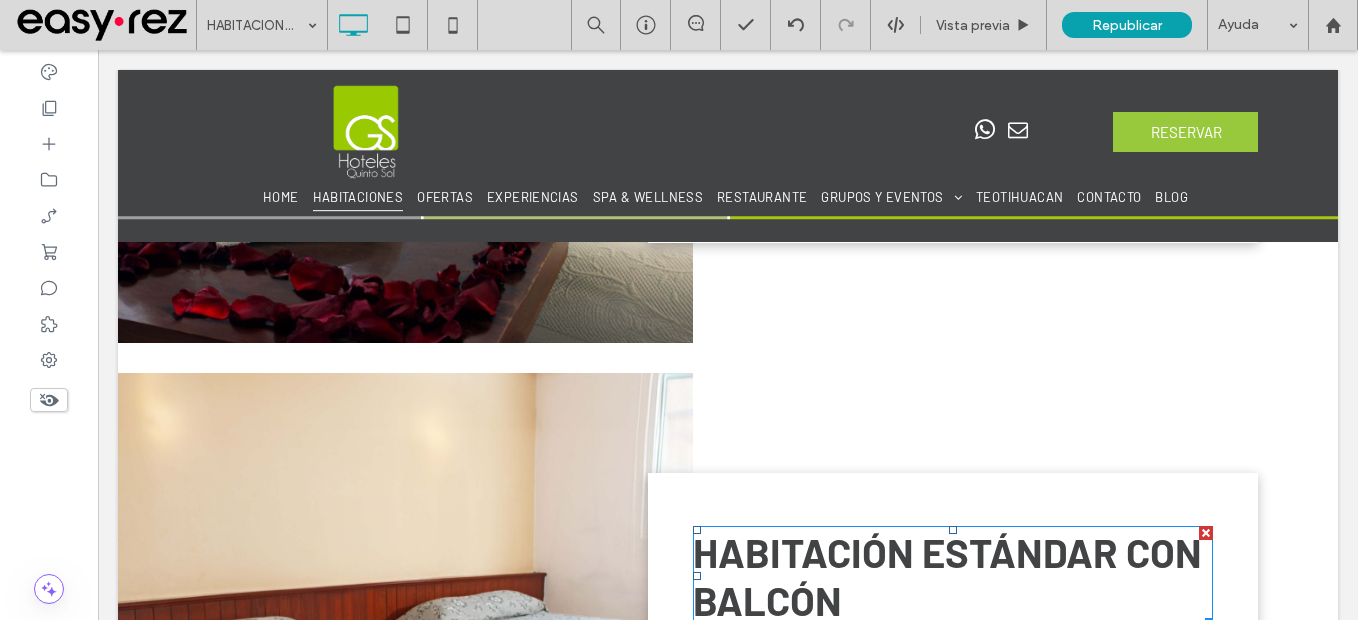 scroll, scrollTop: 891, scrollLeft: 0, axis: vertical 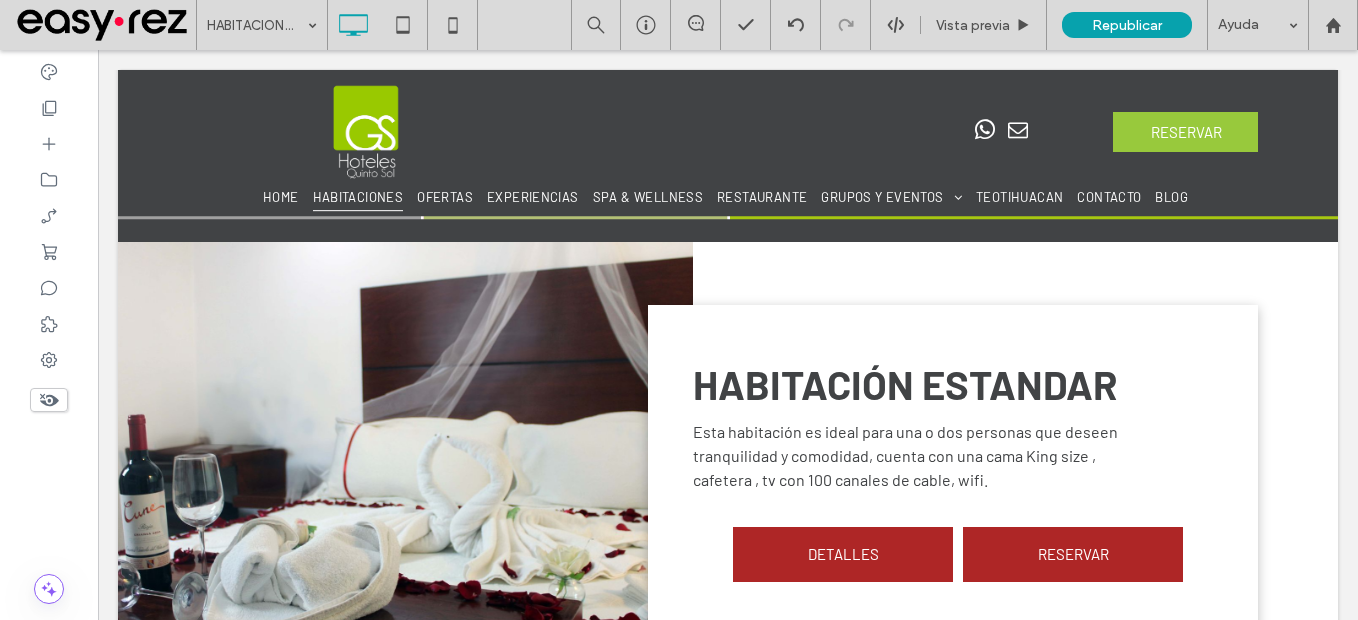 drag, startPoint x: 891, startPoint y: 353, endPoint x: 889, endPoint y: 369, distance: 16.124516 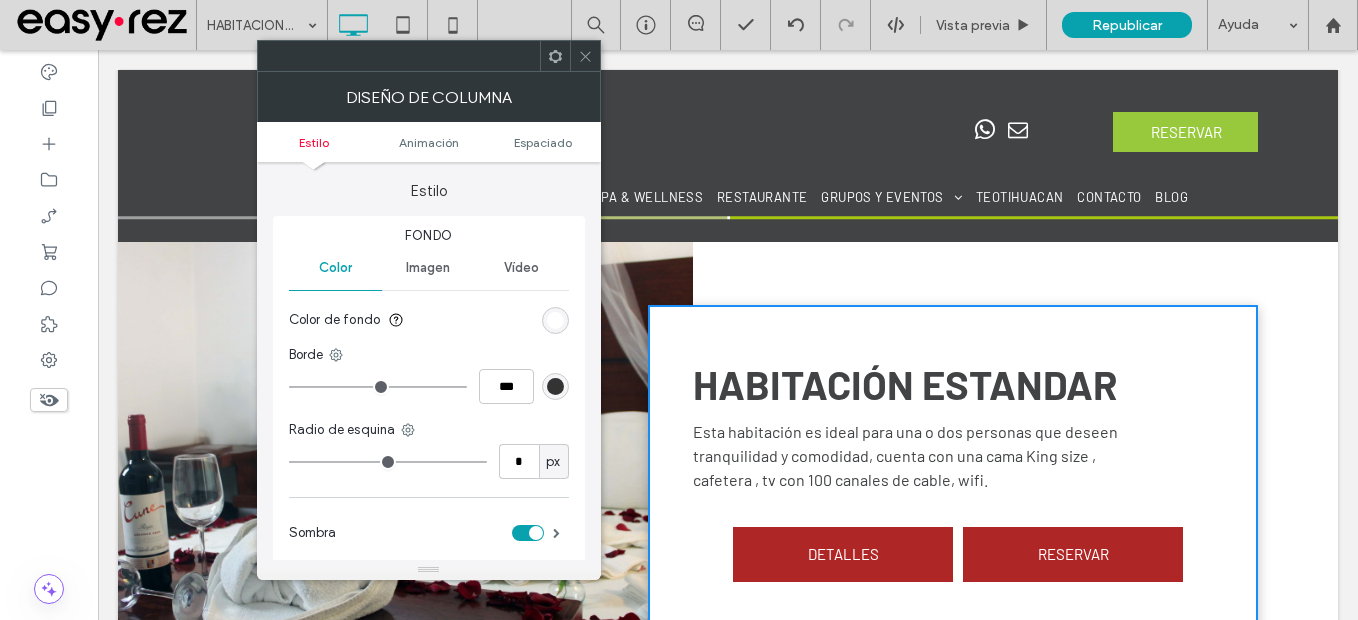 click 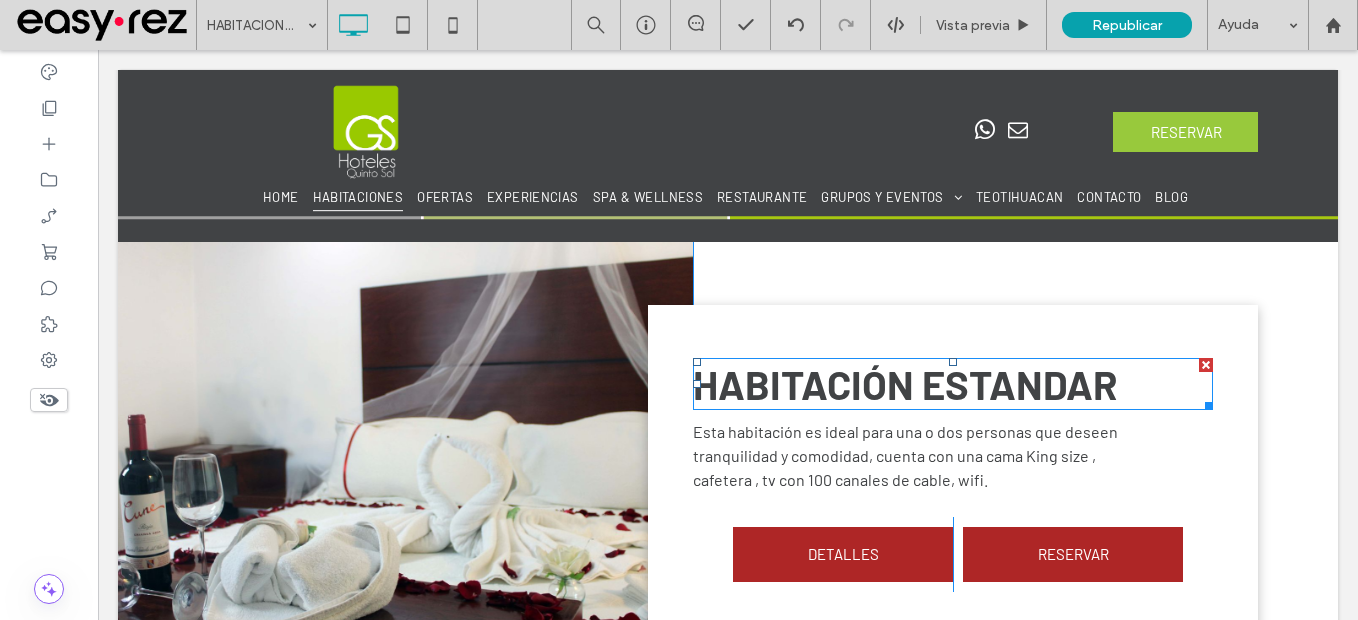 click on "HABITACIÓN ESTANDAR" at bounding box center [905, 384] 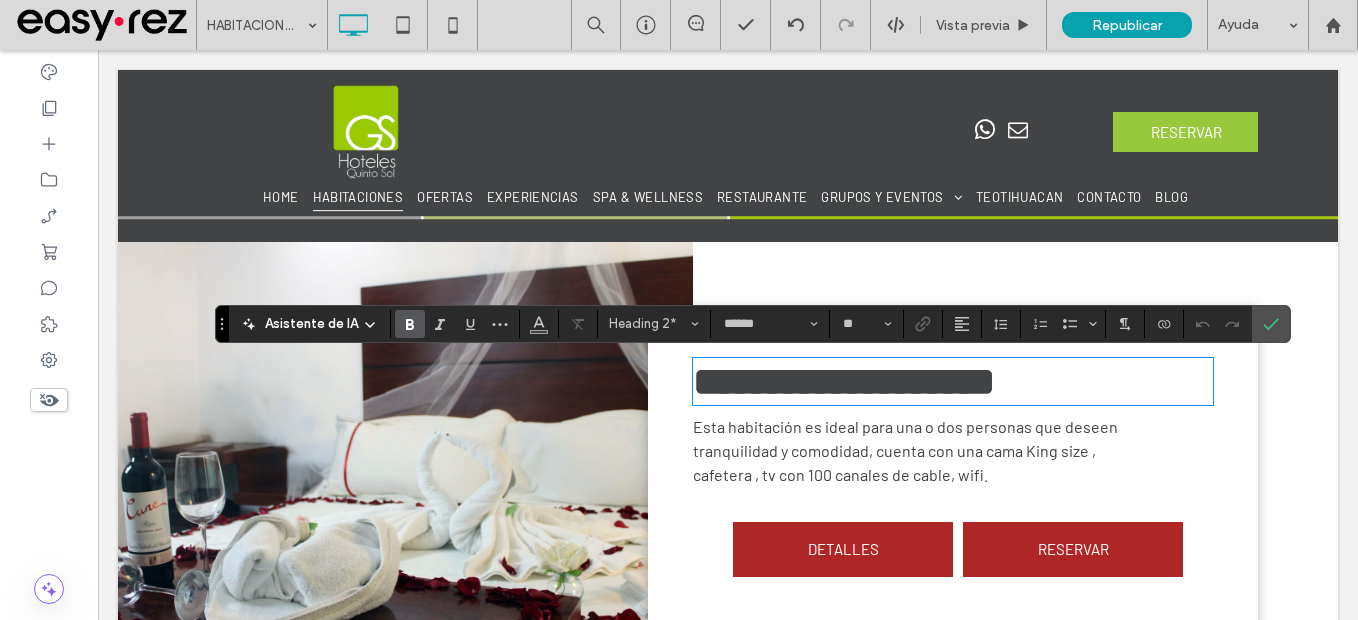 click on "**********" at bounding box center (844, 381) 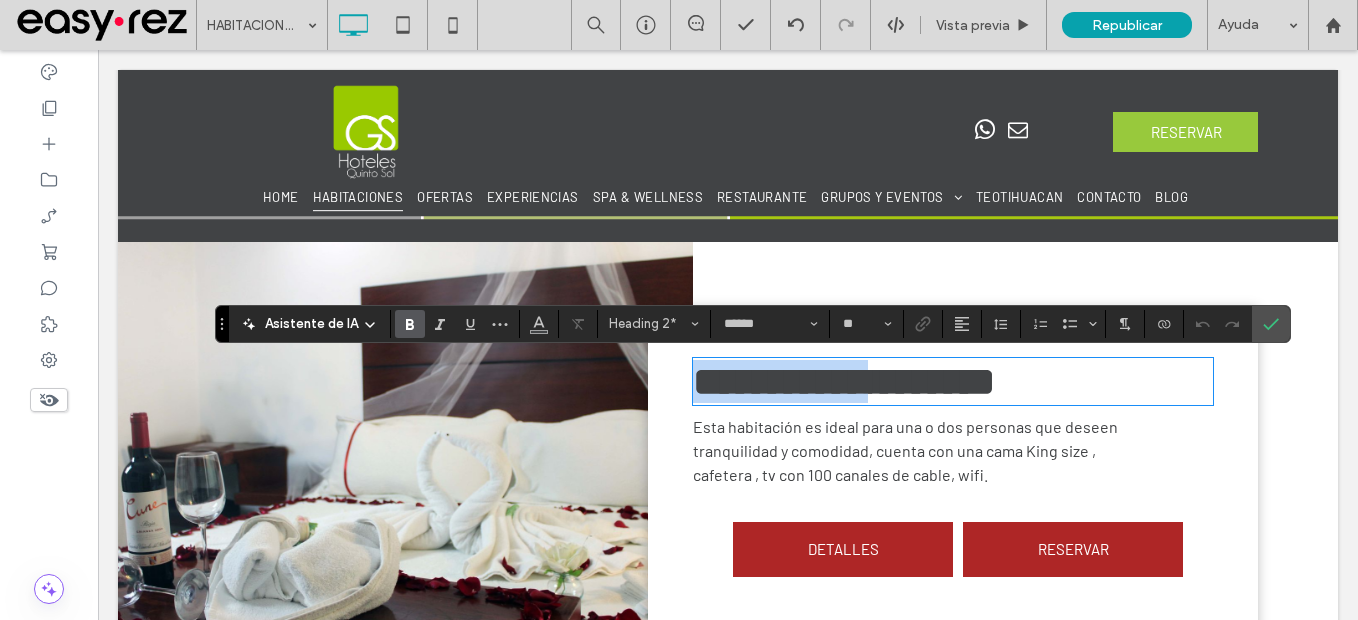 click on "**********" at bounding box center (844, 381) 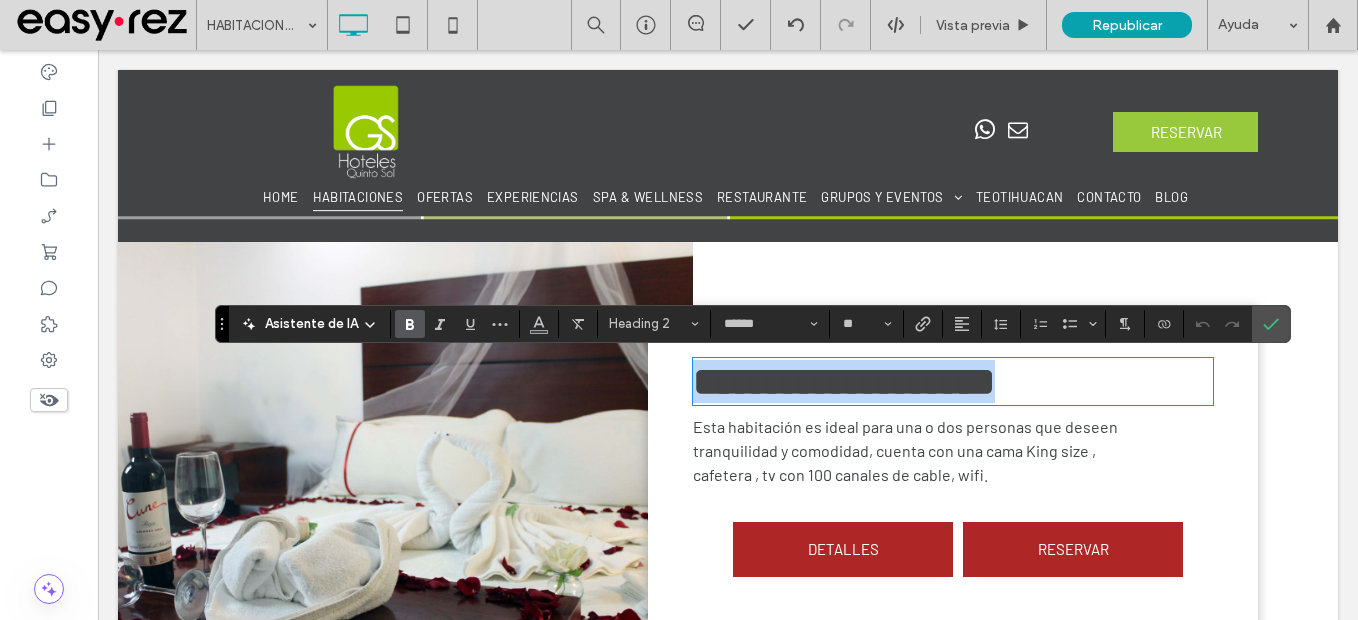 click on "**********" at bounding box center [844, 381] 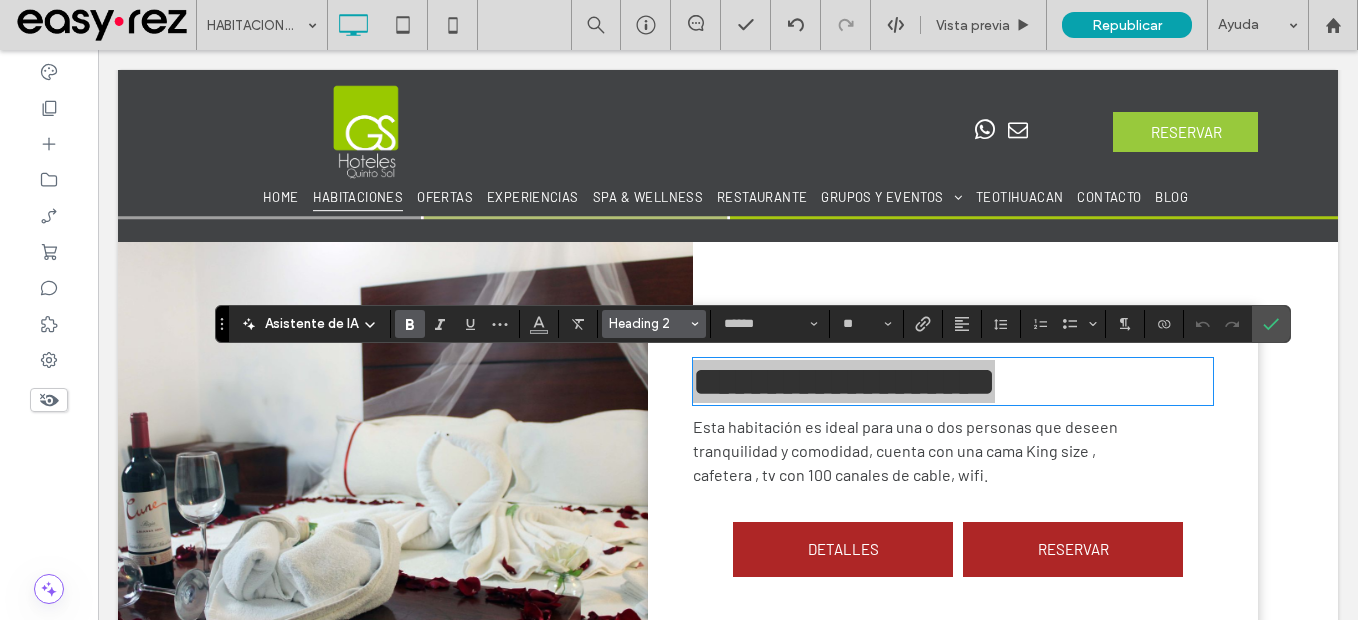 click on "Heading 2" at bounding box center [648, 323] 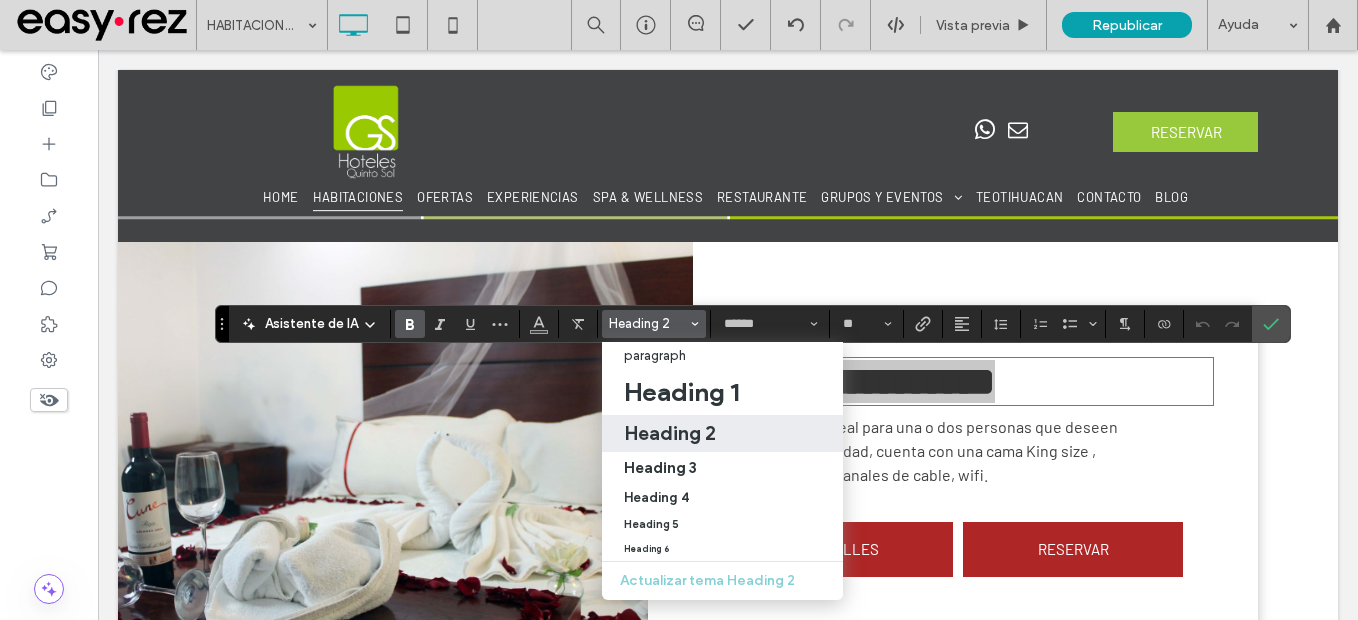 drag, startPoint x: 651, startPoint y: 436, endPoint x: 578, endPoint y: 385, distance: 89.050545 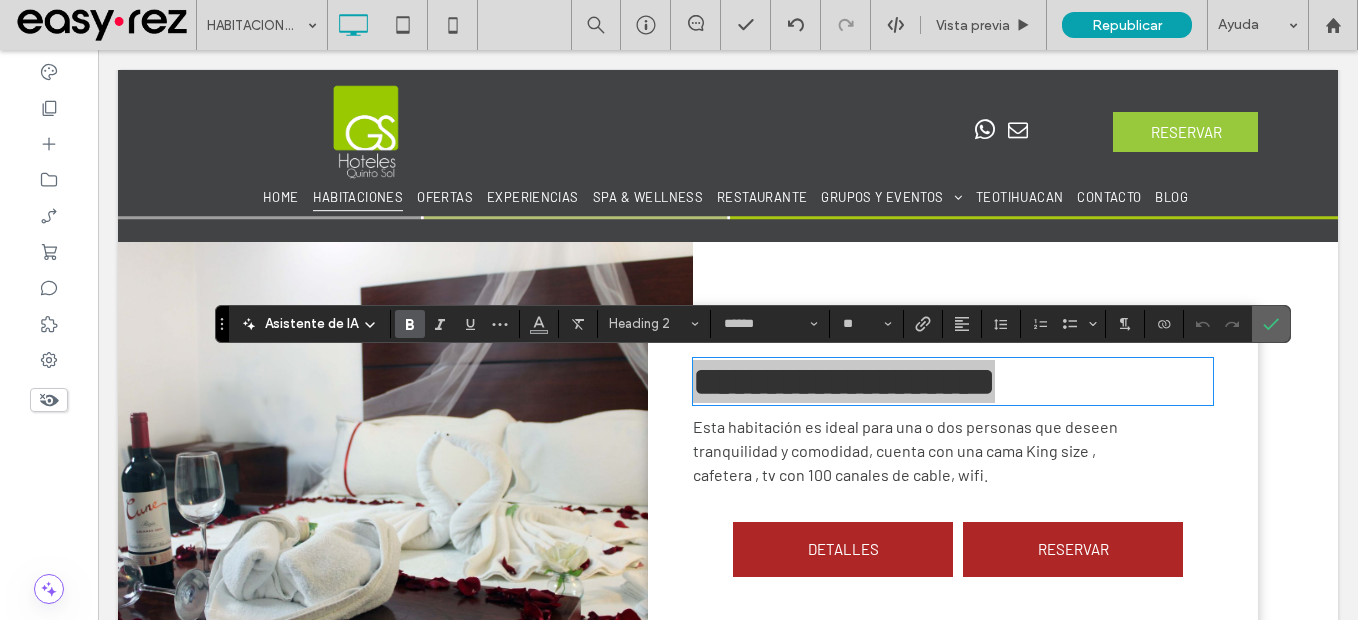 drag, startPoint x: 1271, startPoint y: 327, endPoint x: 990, endPoint y: 379, distance: 285.77087 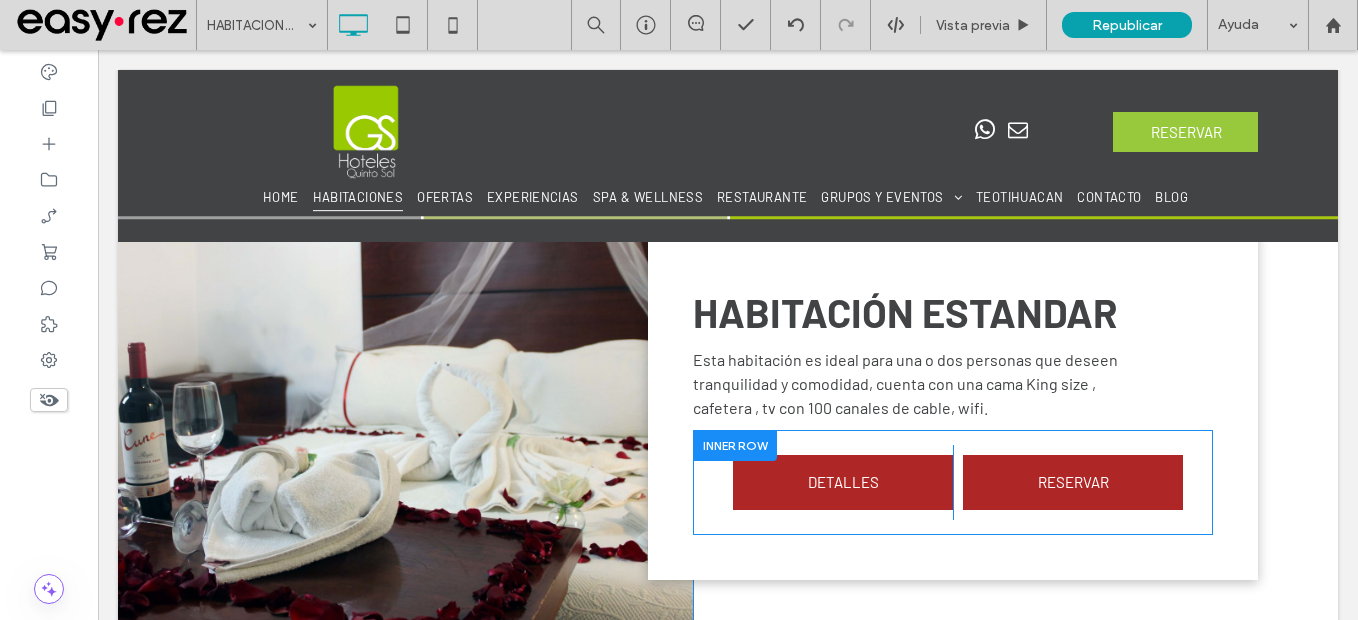 scroll, scrollTop: 991, scrollLeft: 0, axis: vertical 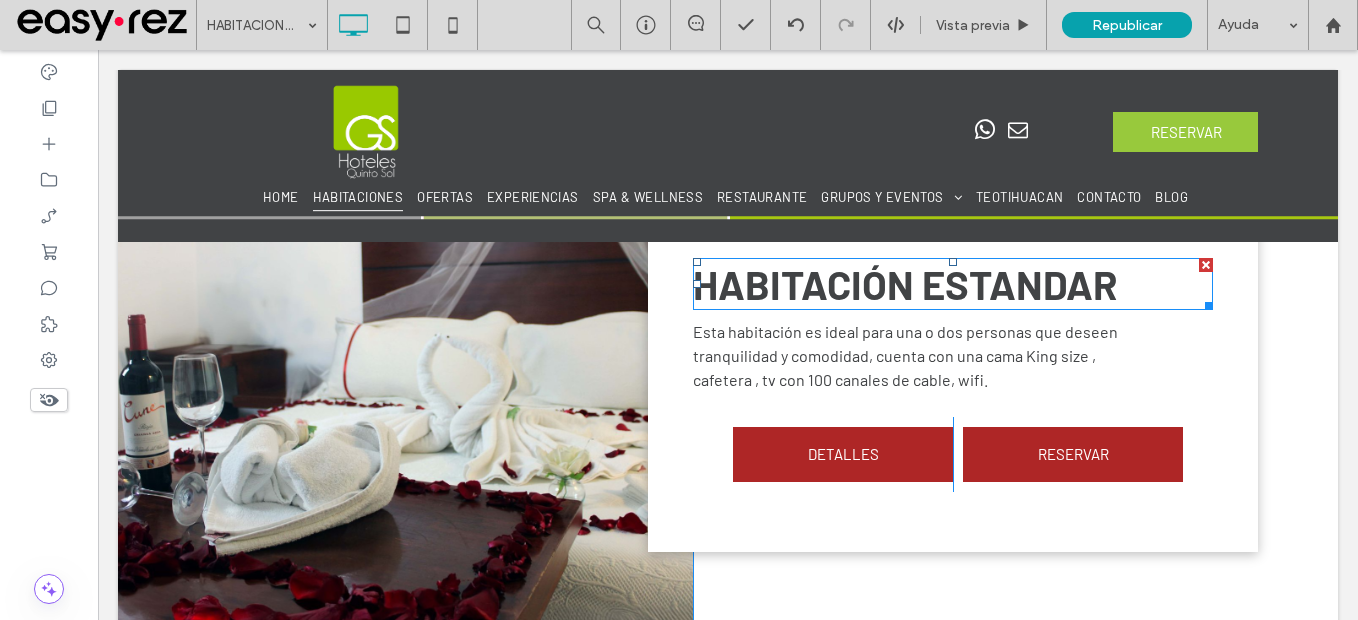 click on "HABITACIÓN ESTANDAR" at bounding box center [905, 284] 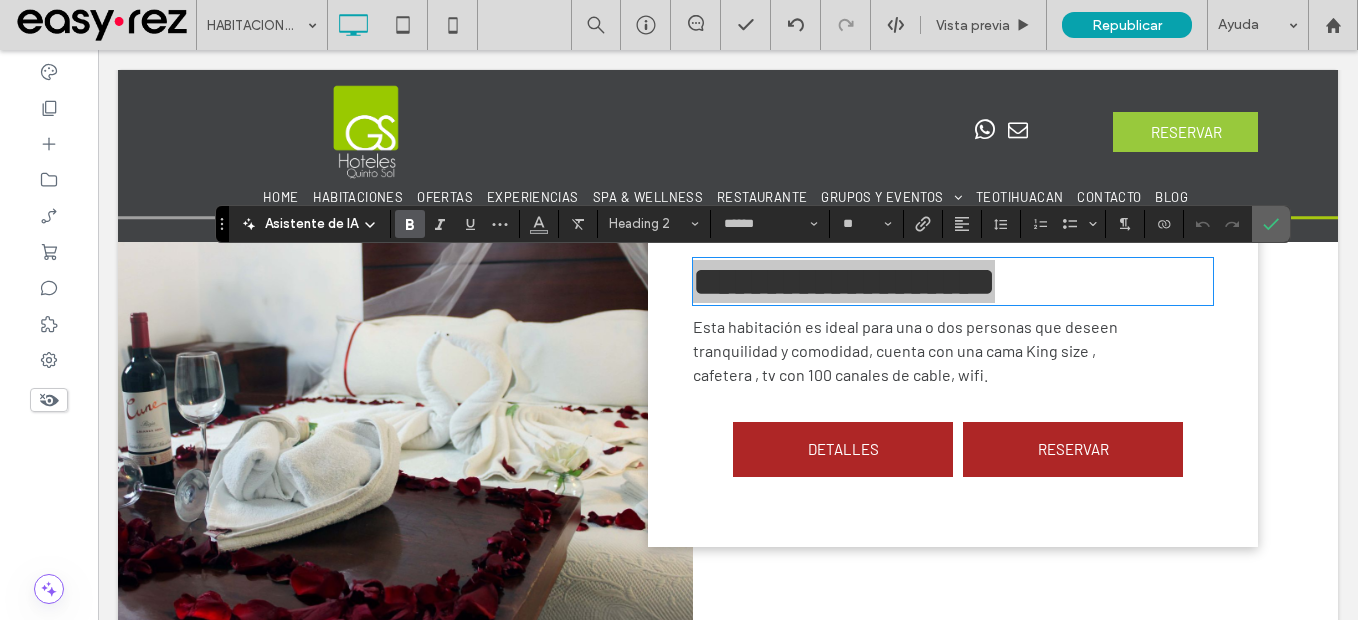 click 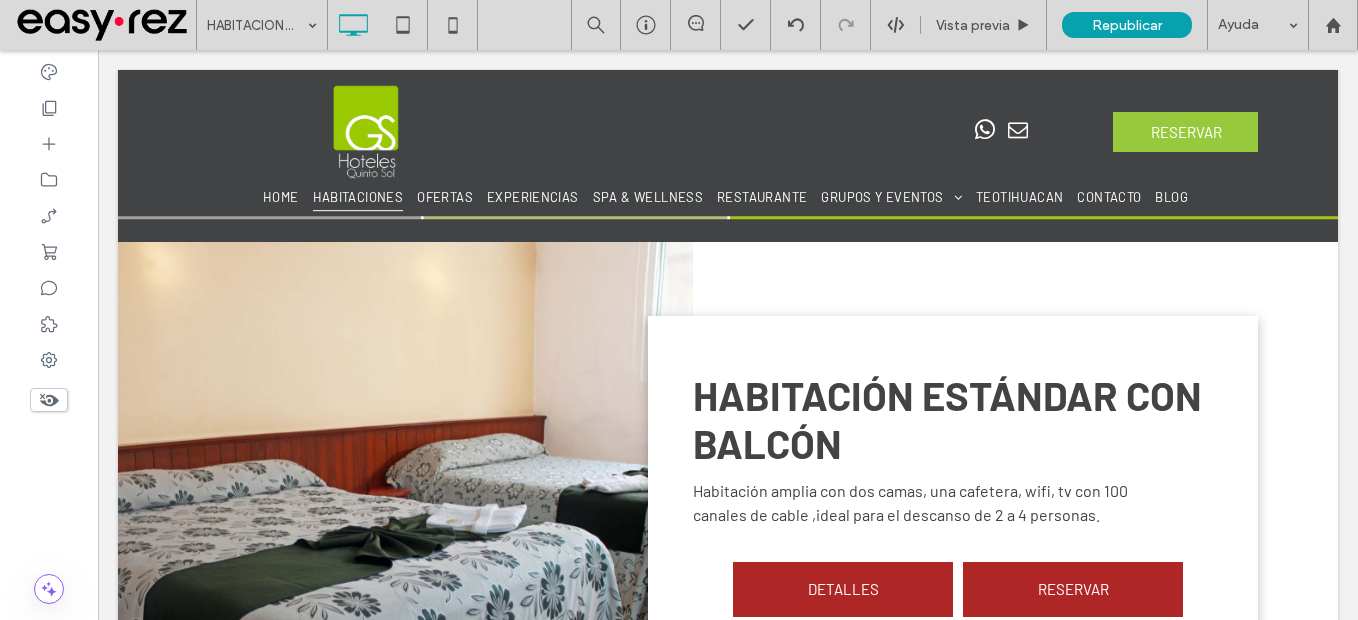 scroll, scrollTop: 1491, scrollLeft: 0, axis: vertical 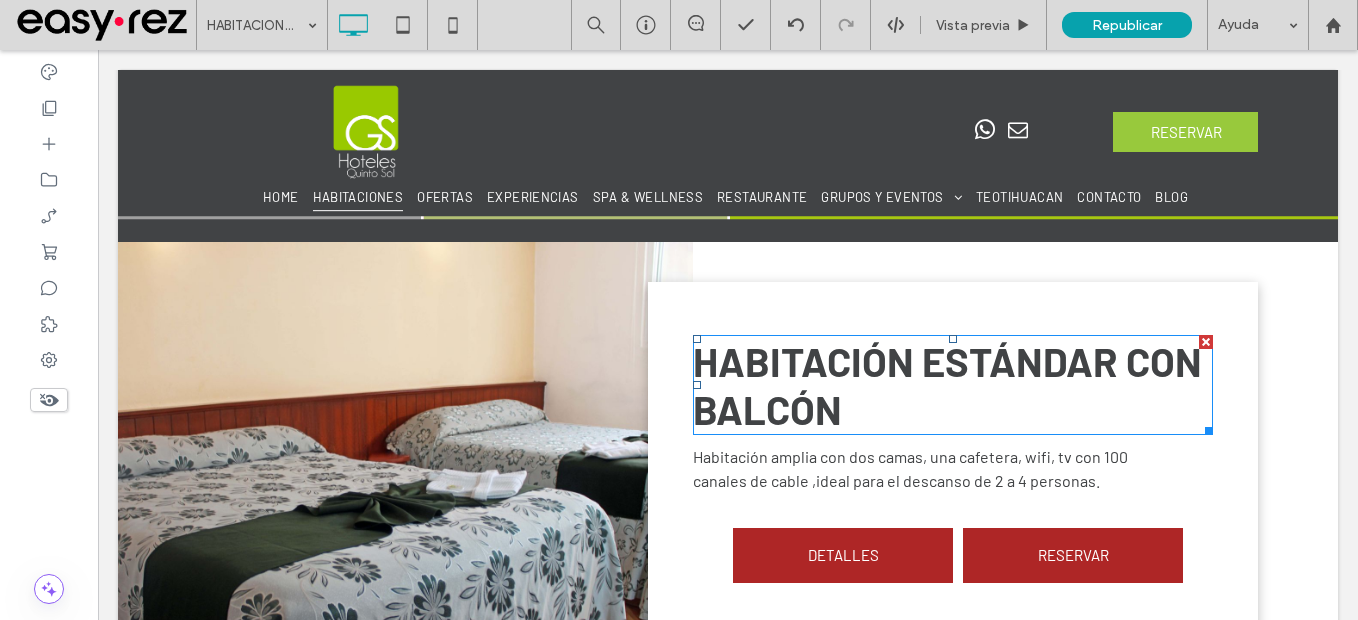 click on "HABITACIÓN ESTÁNDAR CON BALCÓN" at bounding box center (953, 385) 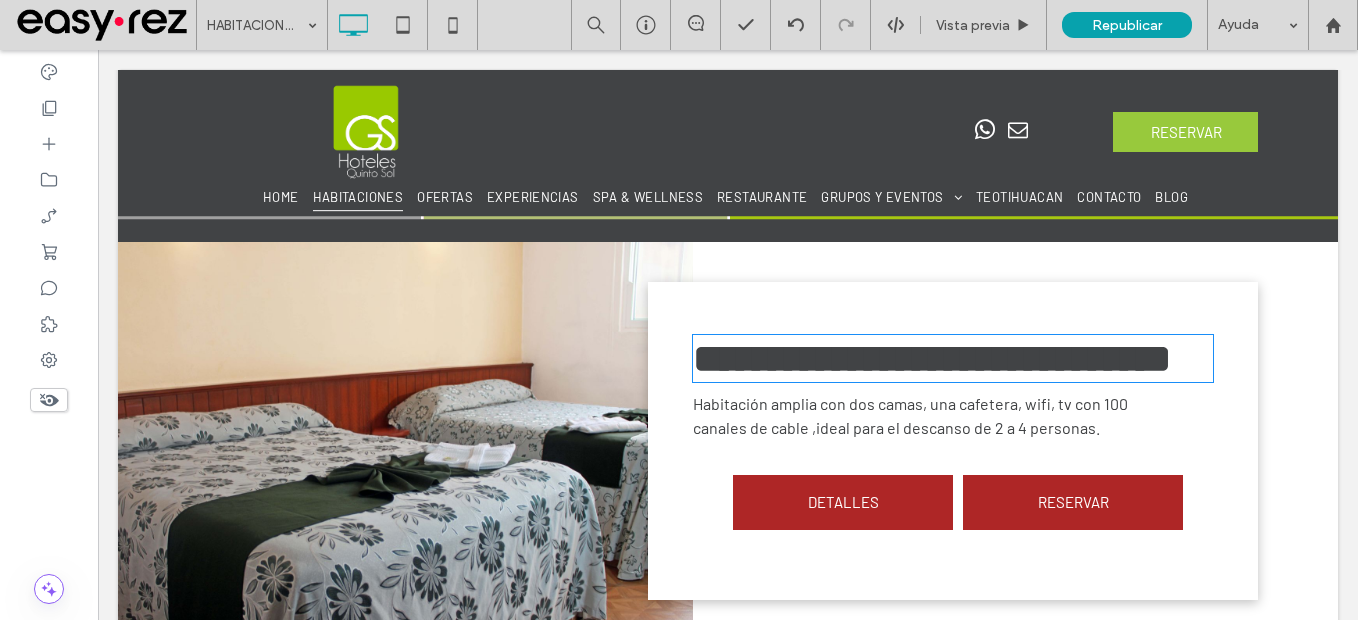 type on "******" 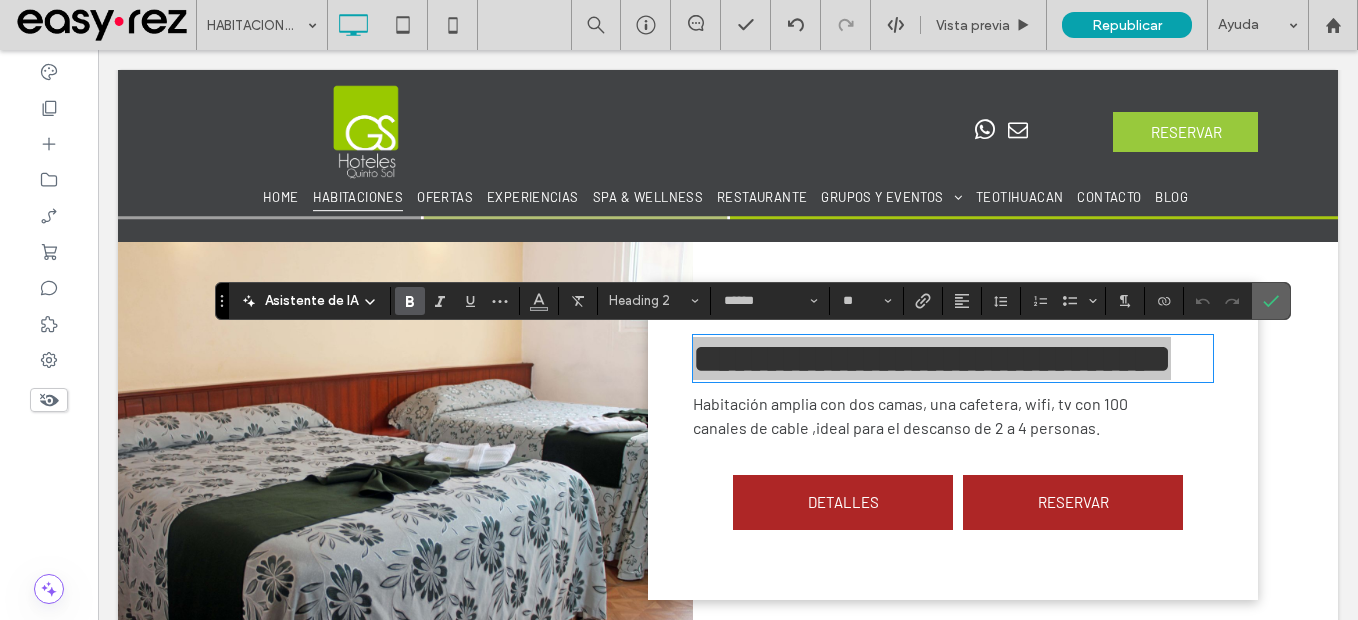 drag, startPoint x: 1275, startPoint y: 307, endPoint x: 1149, endPoint y: 295, distance: 126.57014 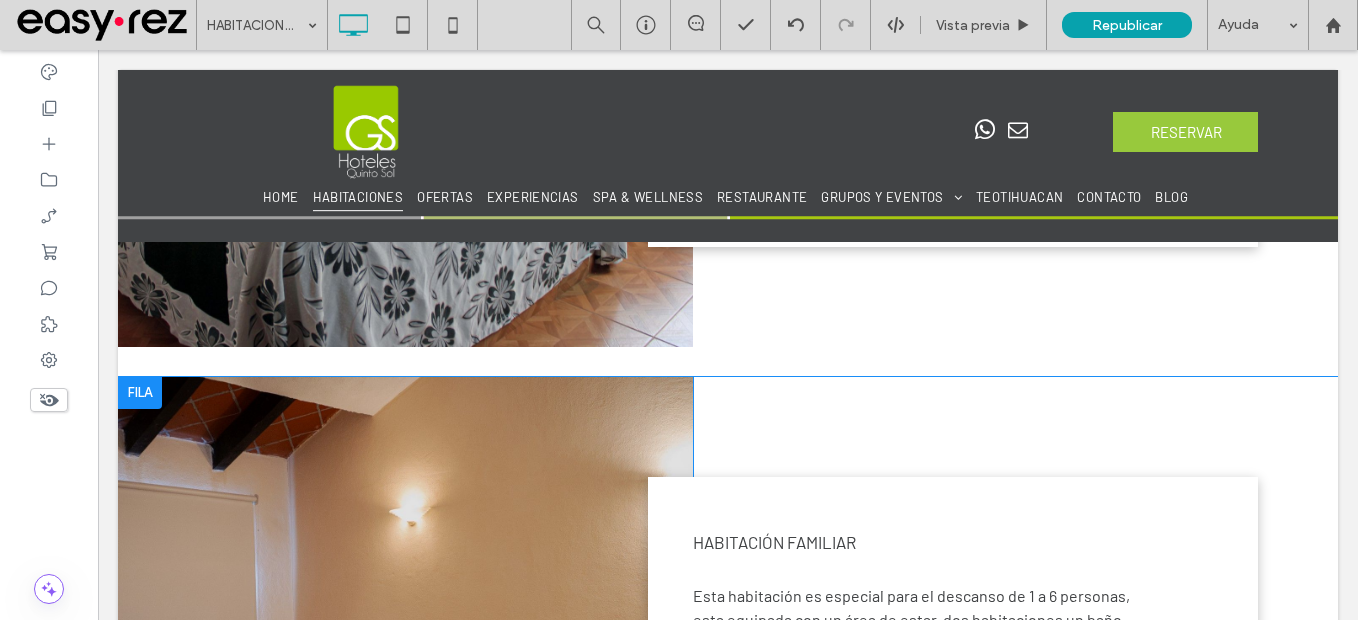 scroll, scrollTop: 1991, scrollLeft: 0, axis: vertical 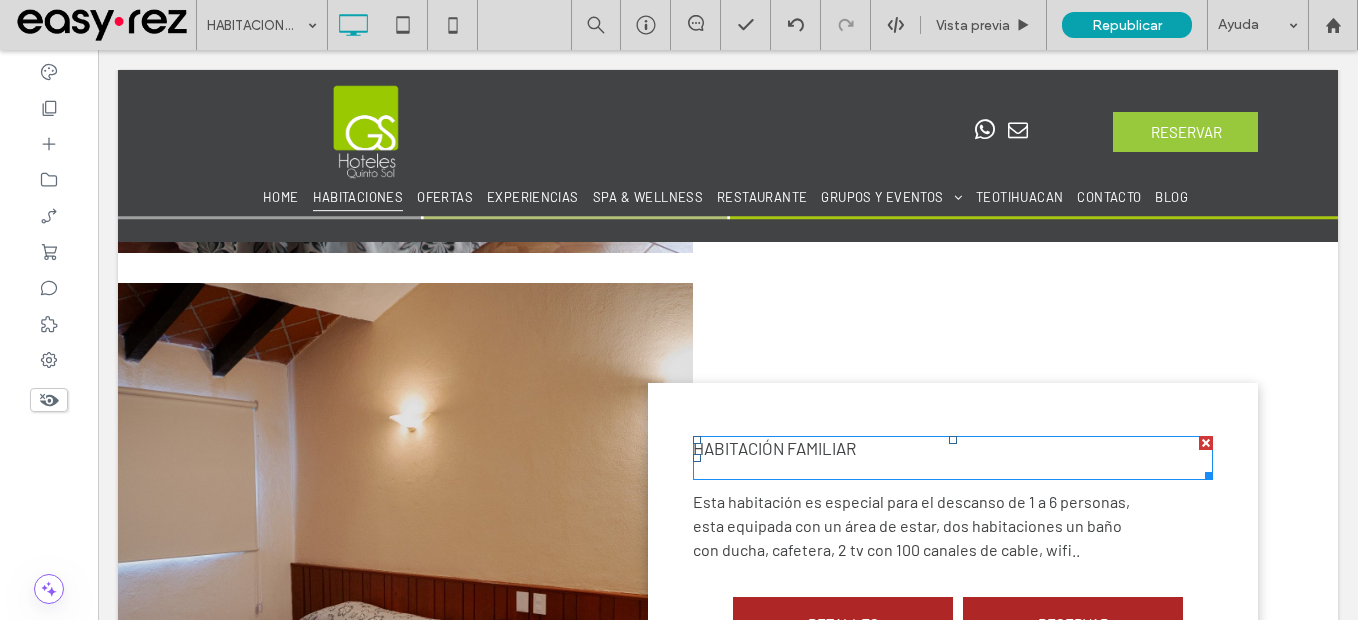 click on "HABITACIÓN FAMILIAR" at bounding box center (774, 448) 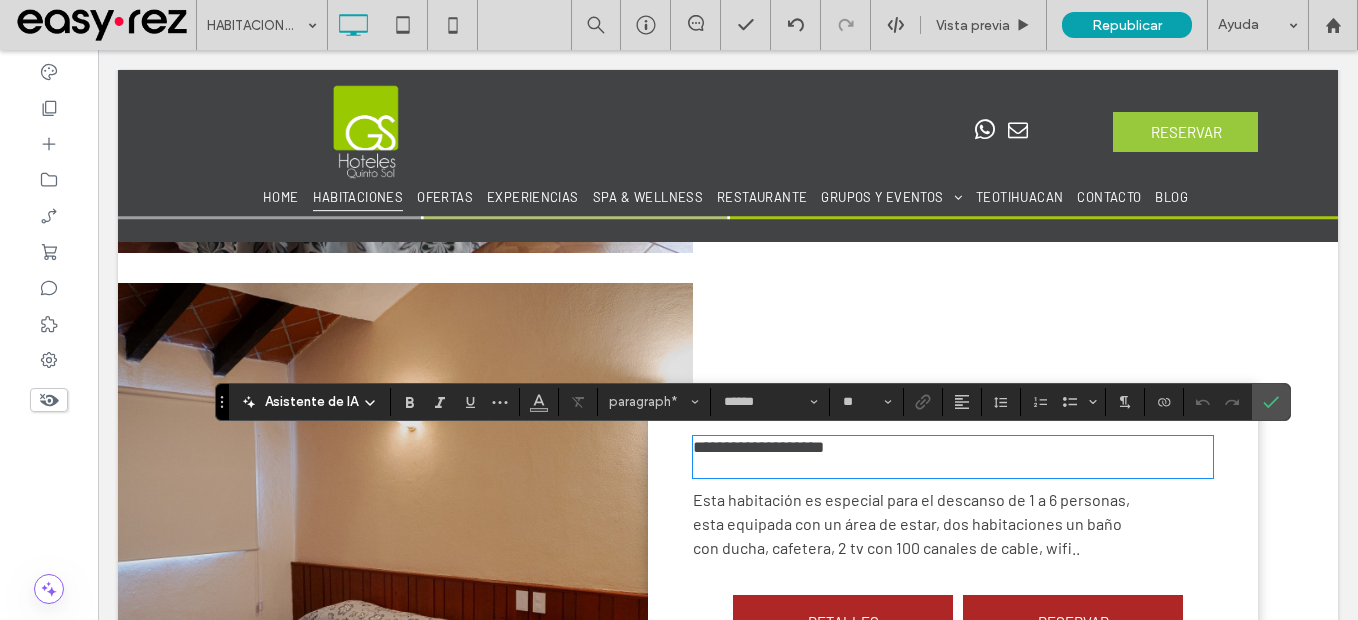 click on "**********" at bounding box center (758, 447) 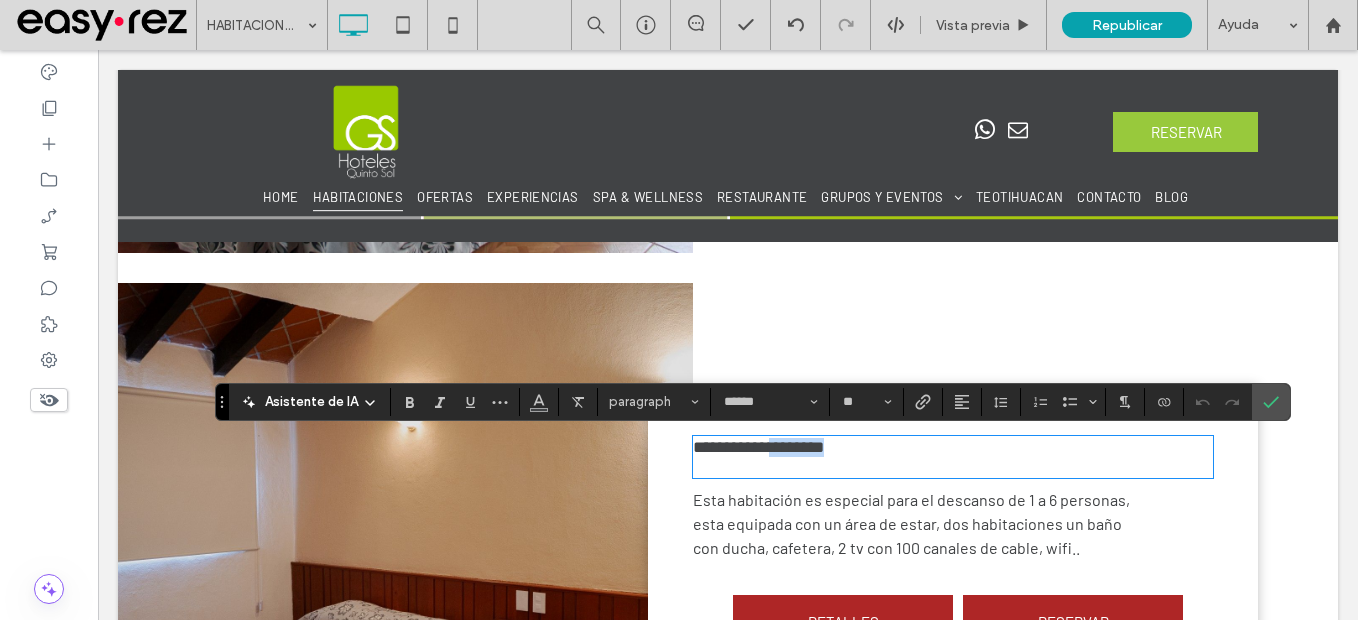 click on "**********" at bounding box center (758, 447) 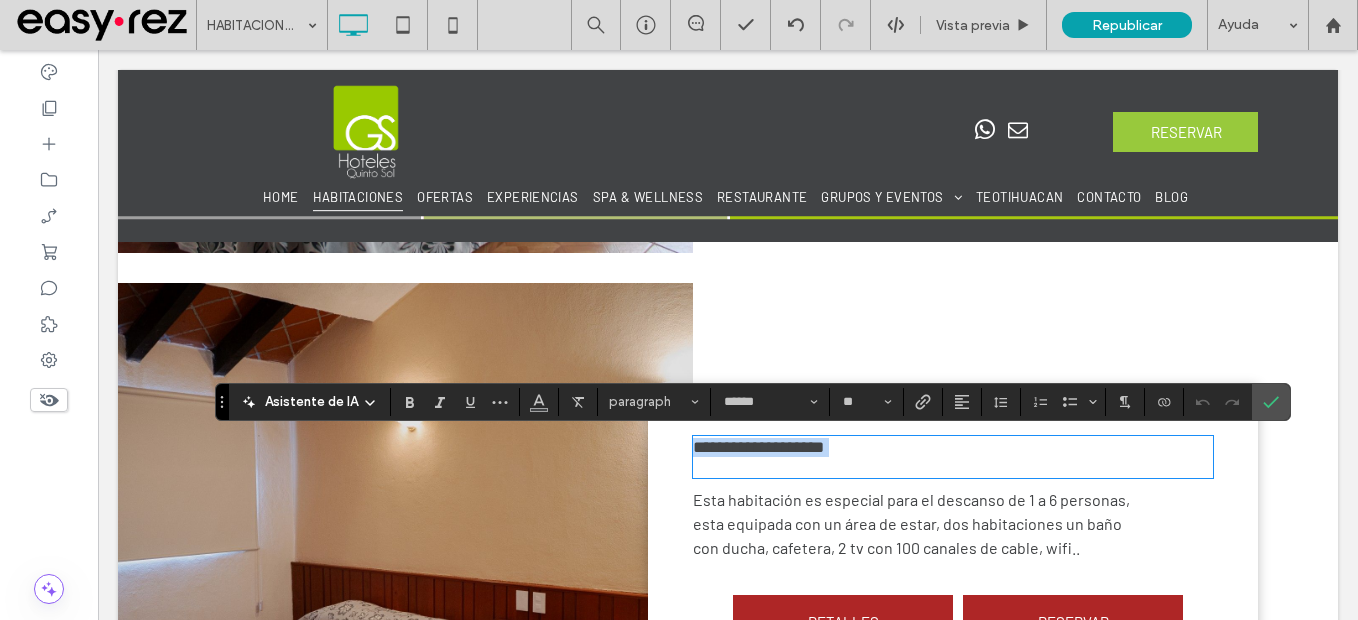 click on "**********" at bounding box center (758, 447) 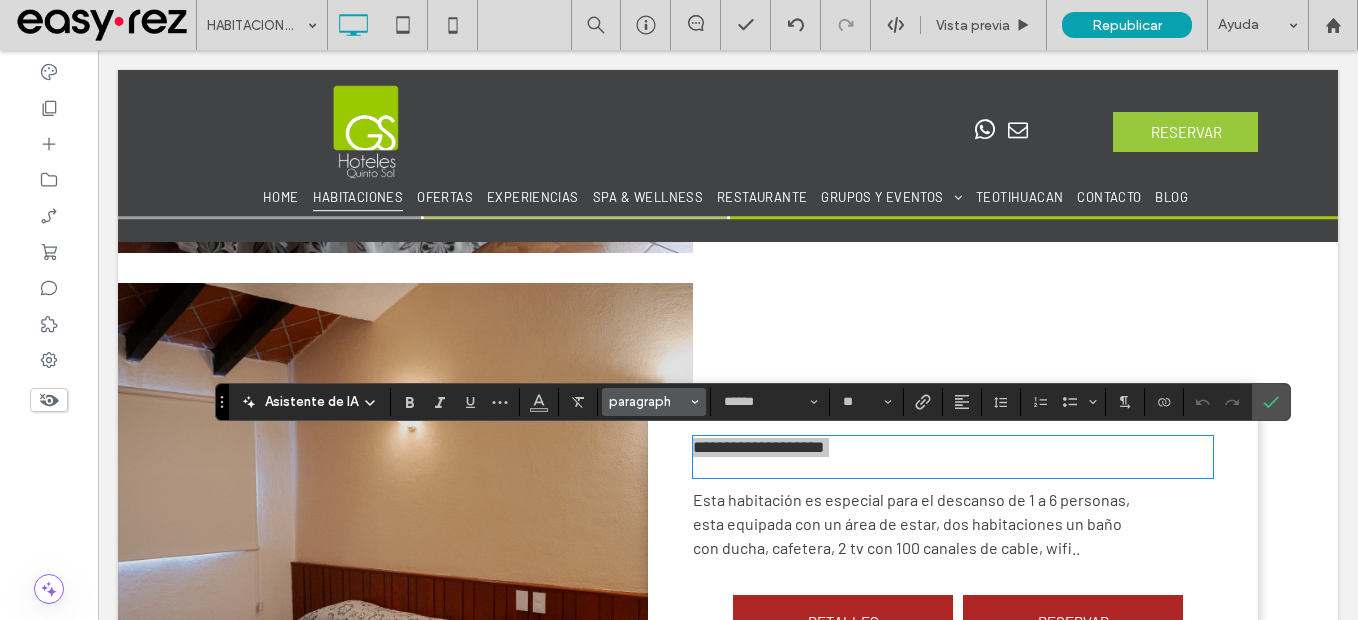 click on "paragraph" at bounding box center (648, 401) 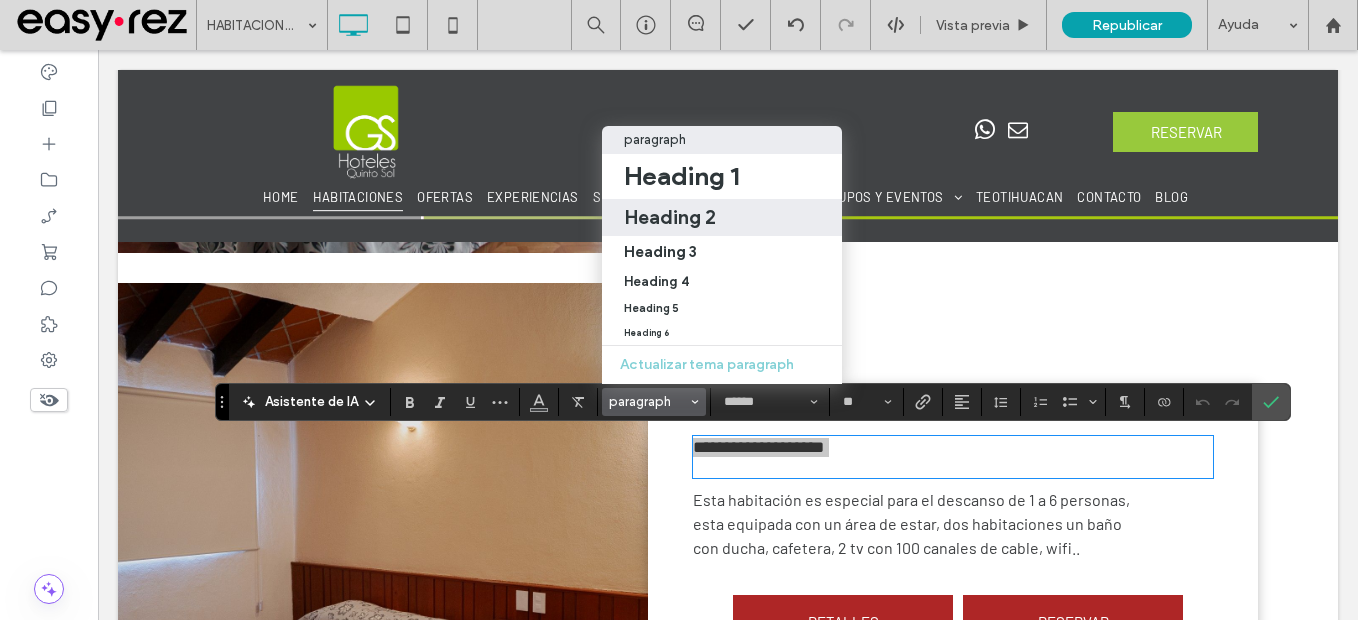 click on "Heading 2" at bounding box center (670, 217) 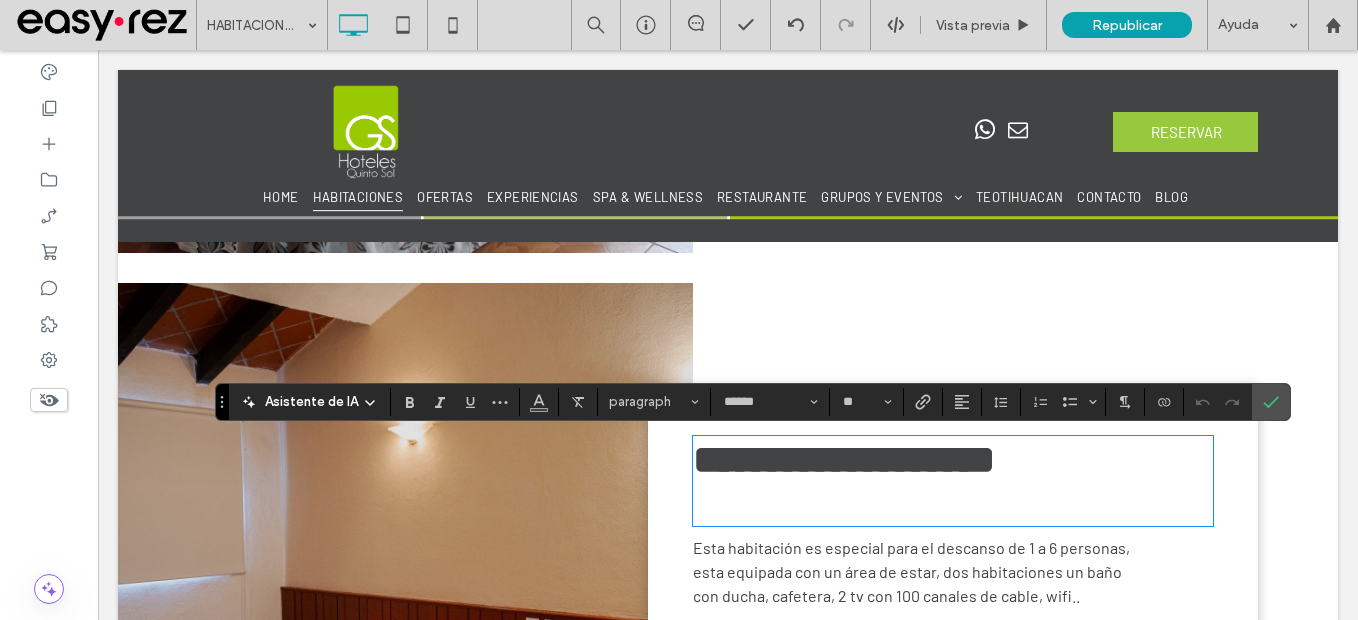 type on "**" 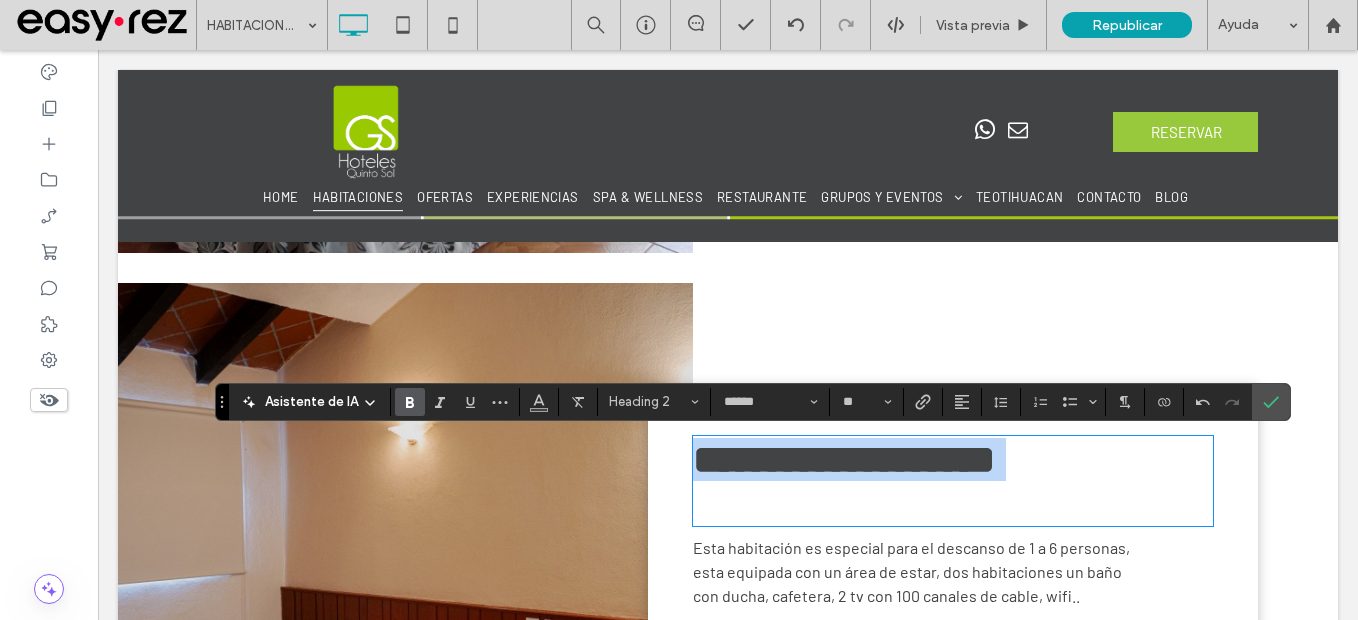 click on "**********" at bounding box center (953, 481) 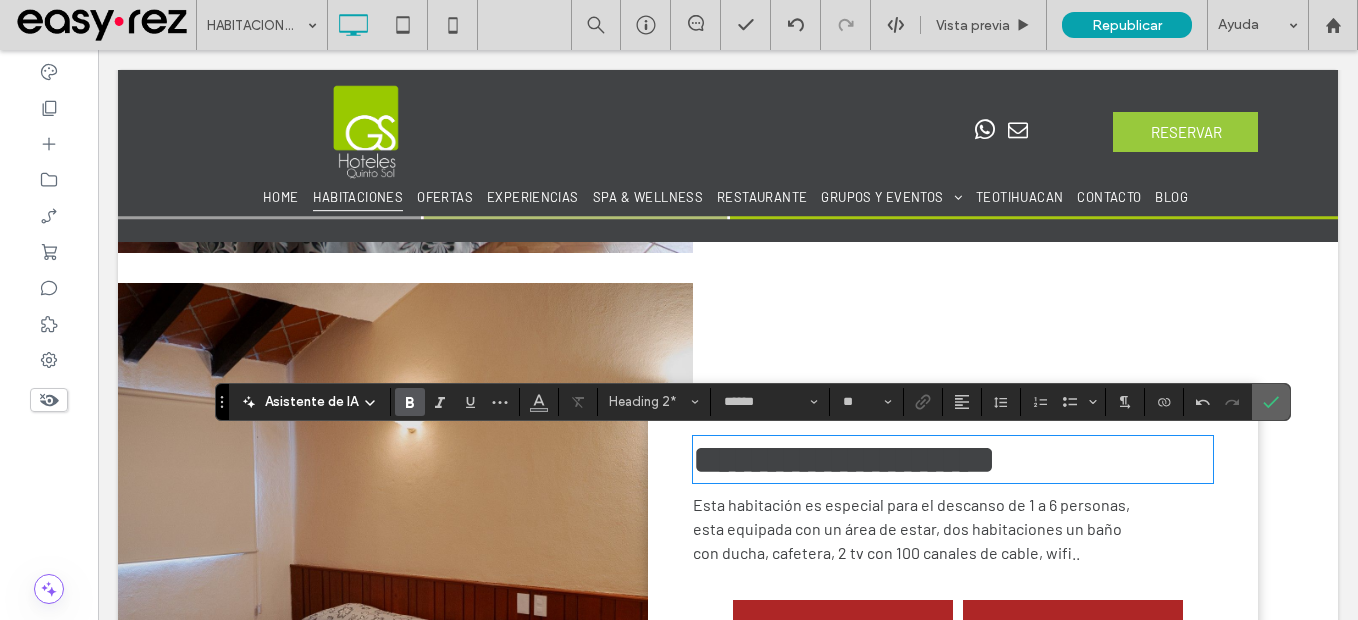 click 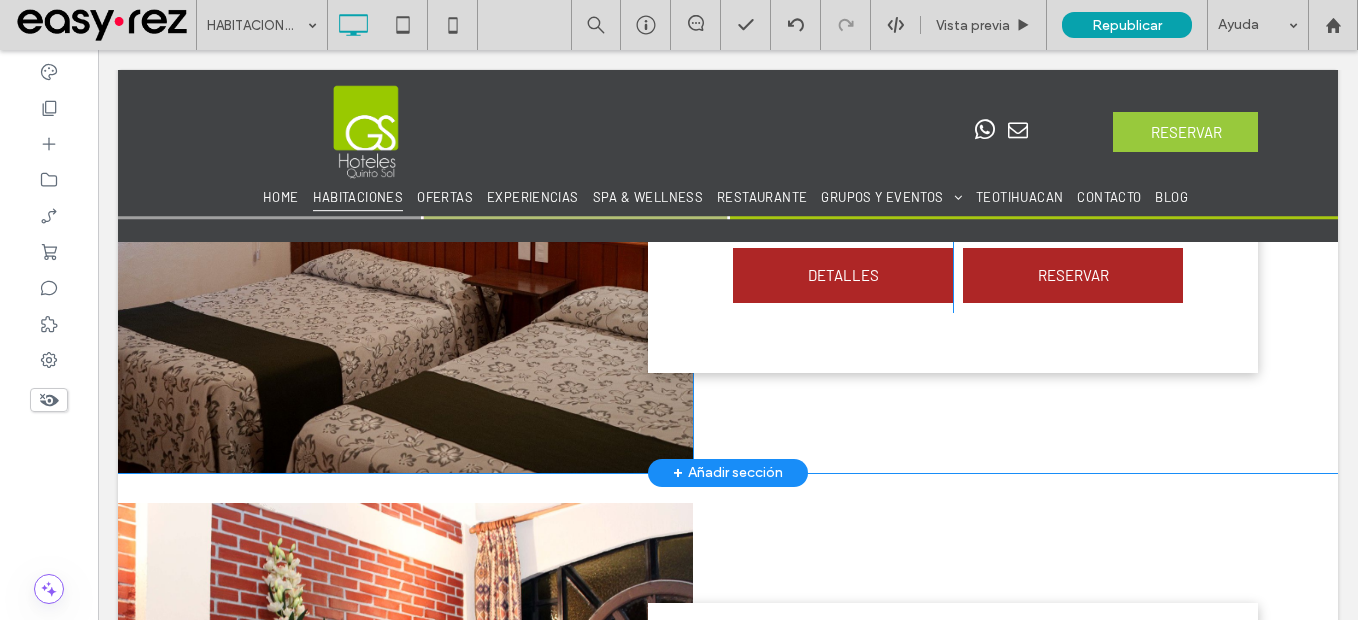scroll, scrollTop: 2491, scrollLeft: 0, axis: vertical 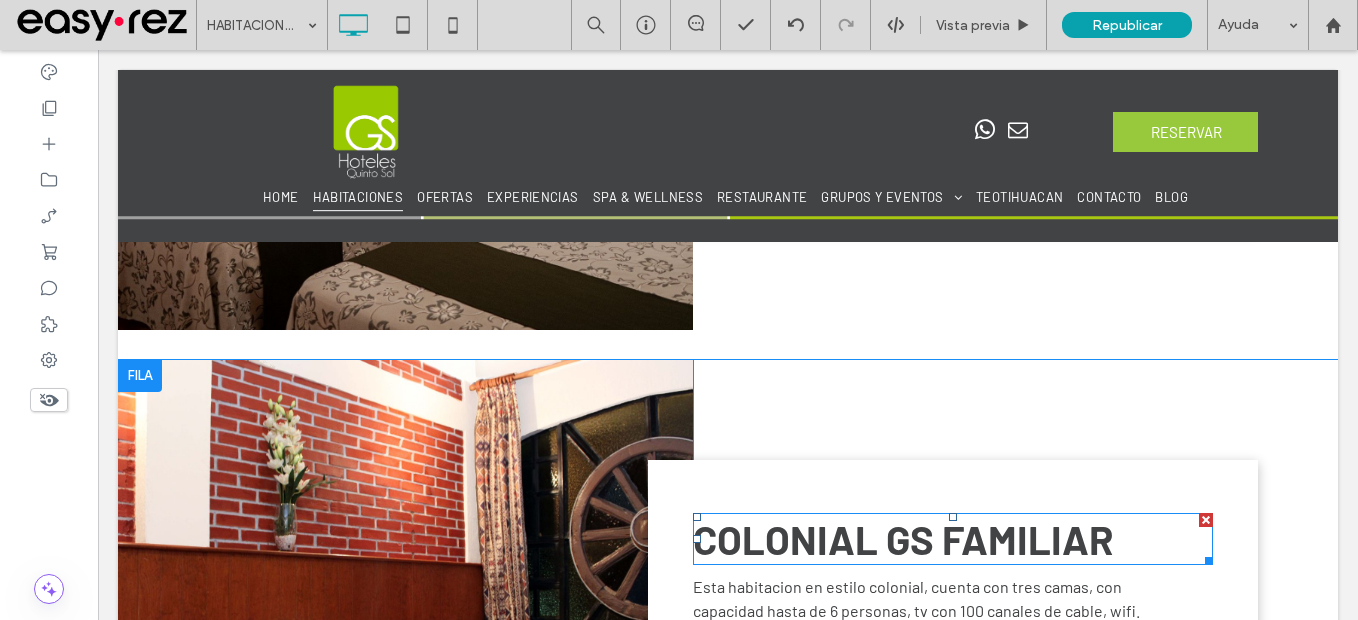 click on "COLONIAL GS FAMILIAR" at bounding box center (903, 539) 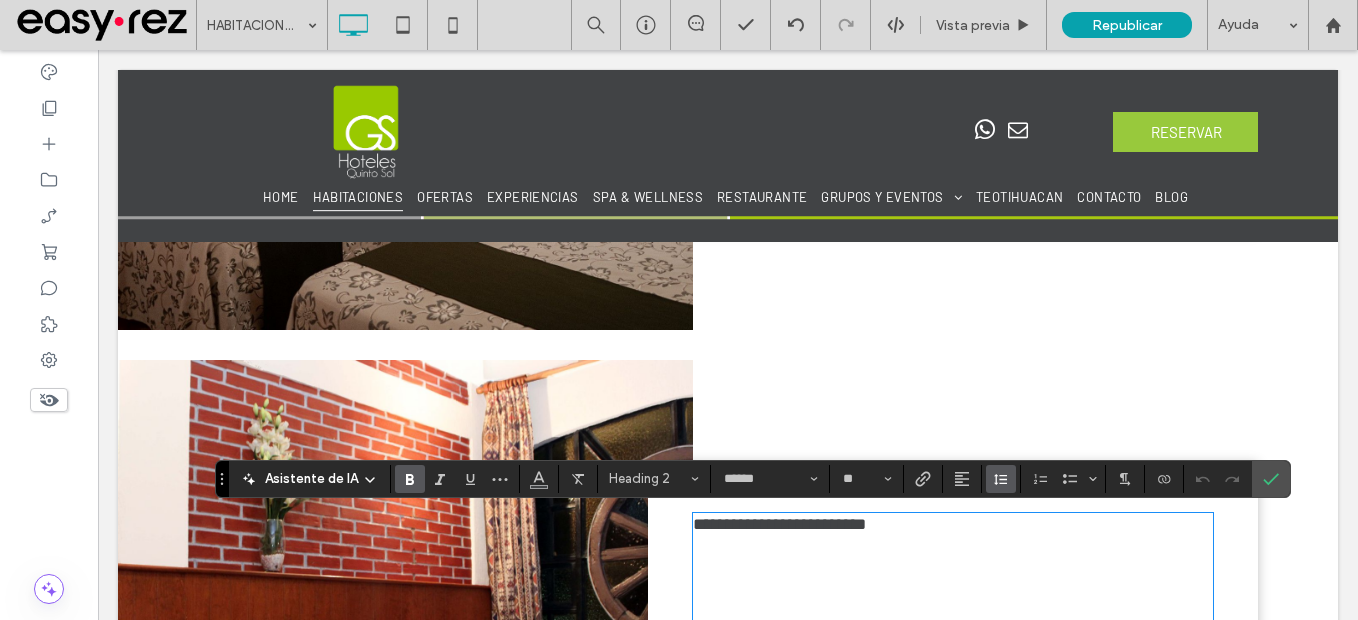 scroll, scrollTop: 0, scrollLeft: 0, axis: both 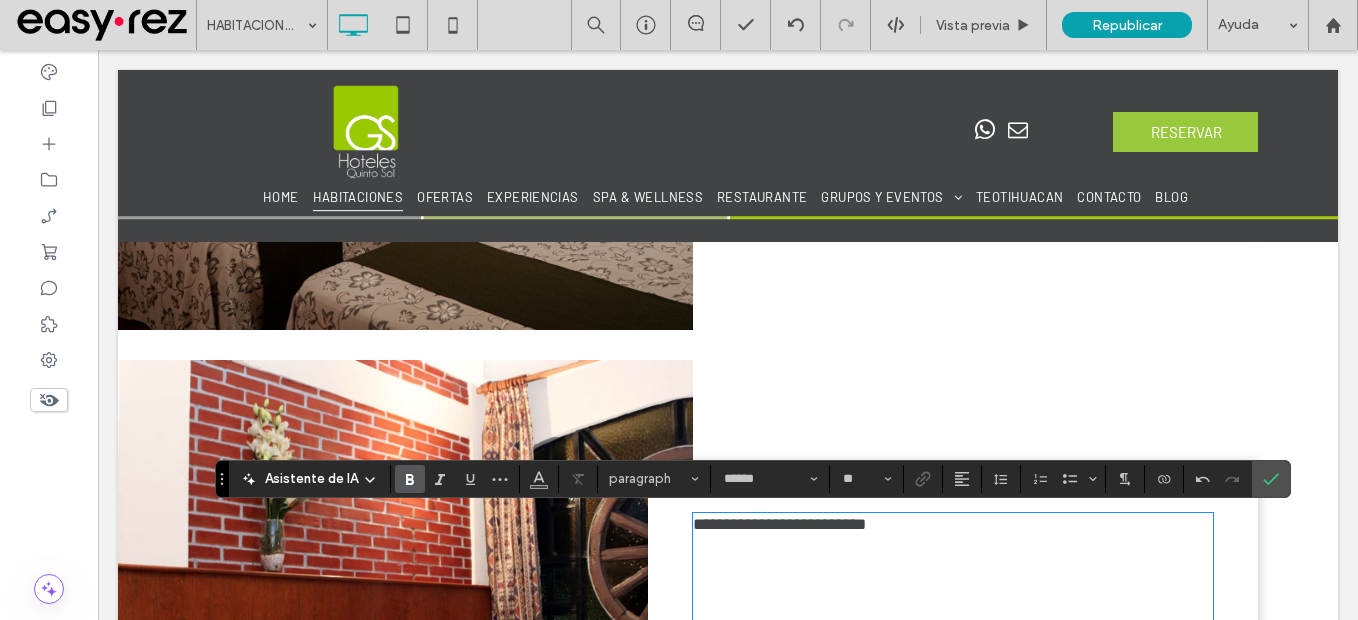 type on "**" 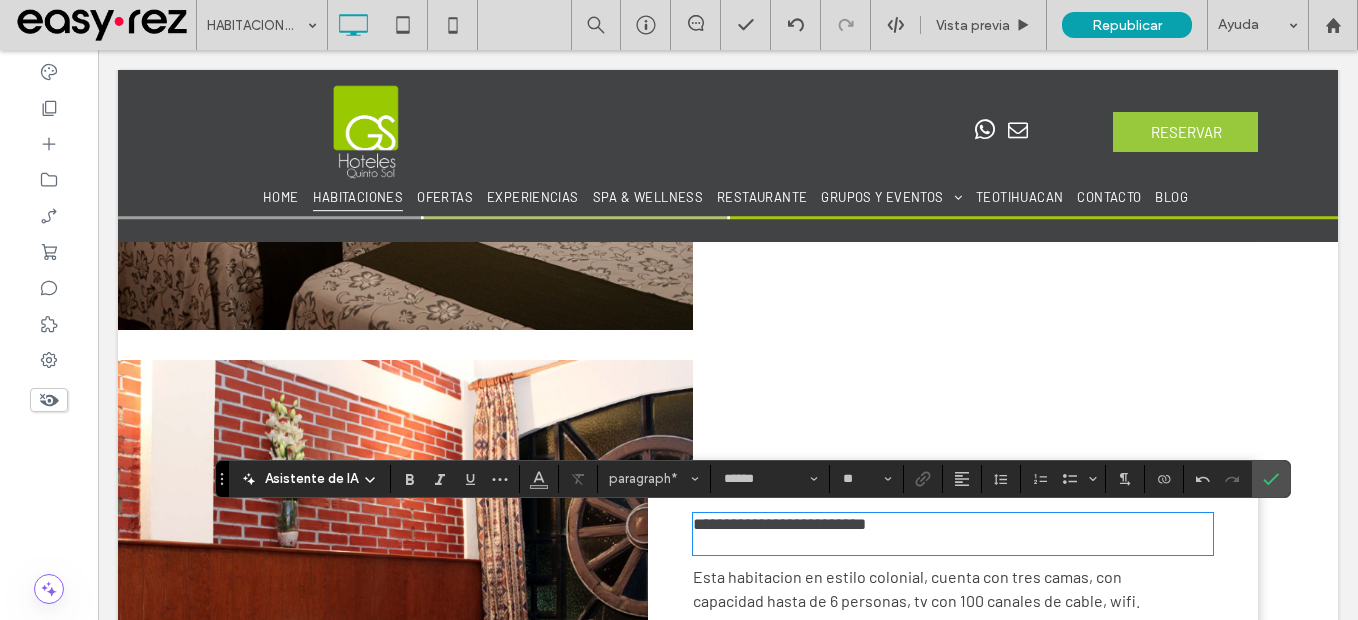 click on "**********" at bounding box center (953, 534) 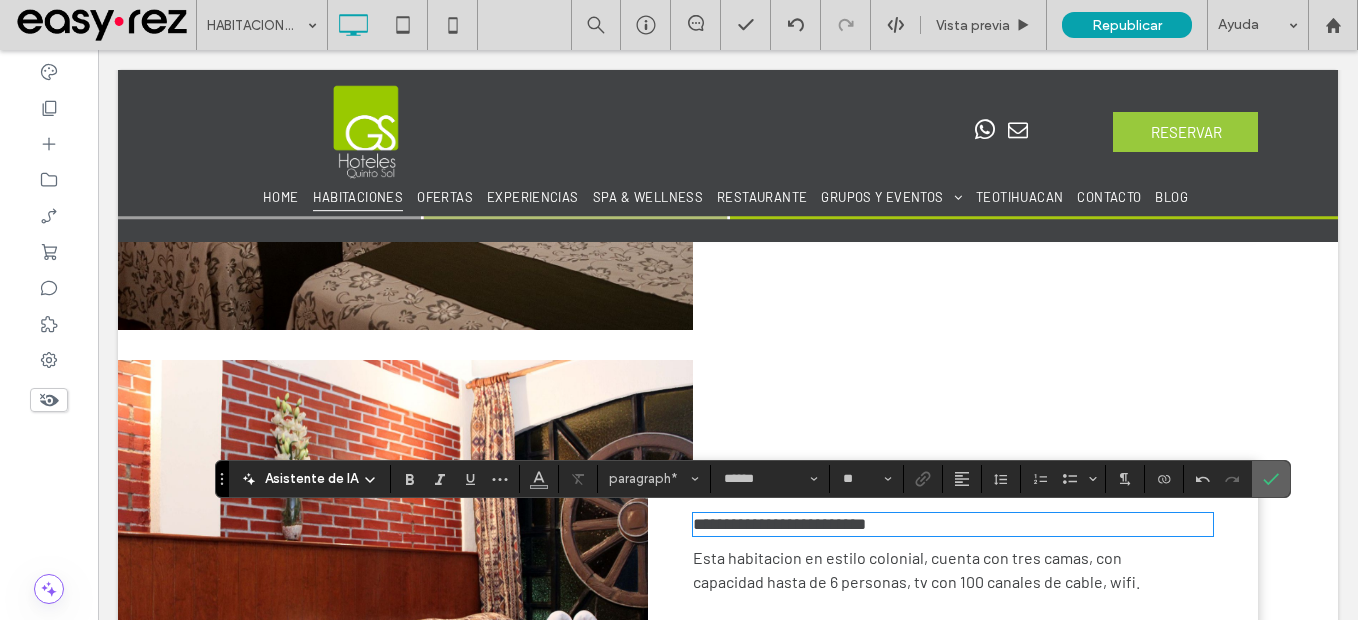 click at bounding box center (1271, 479) 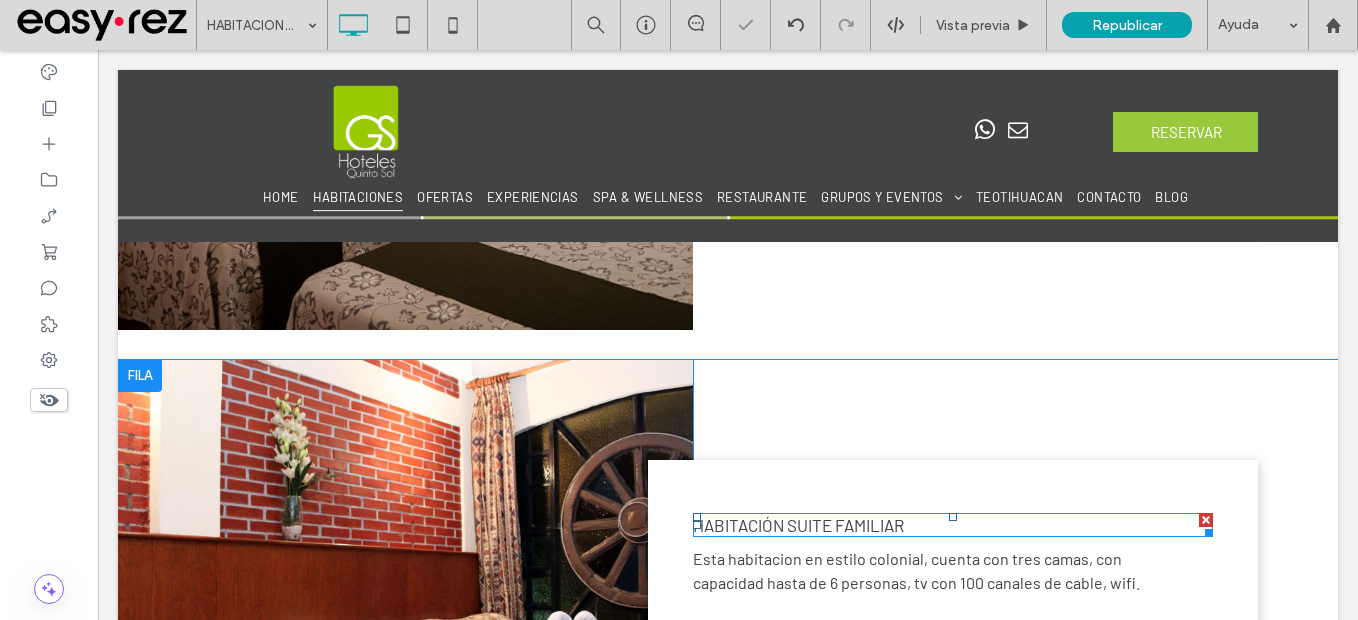 click on "HABITACIÓN SUITE FAMILIAR" at bounding box center (798, 525) 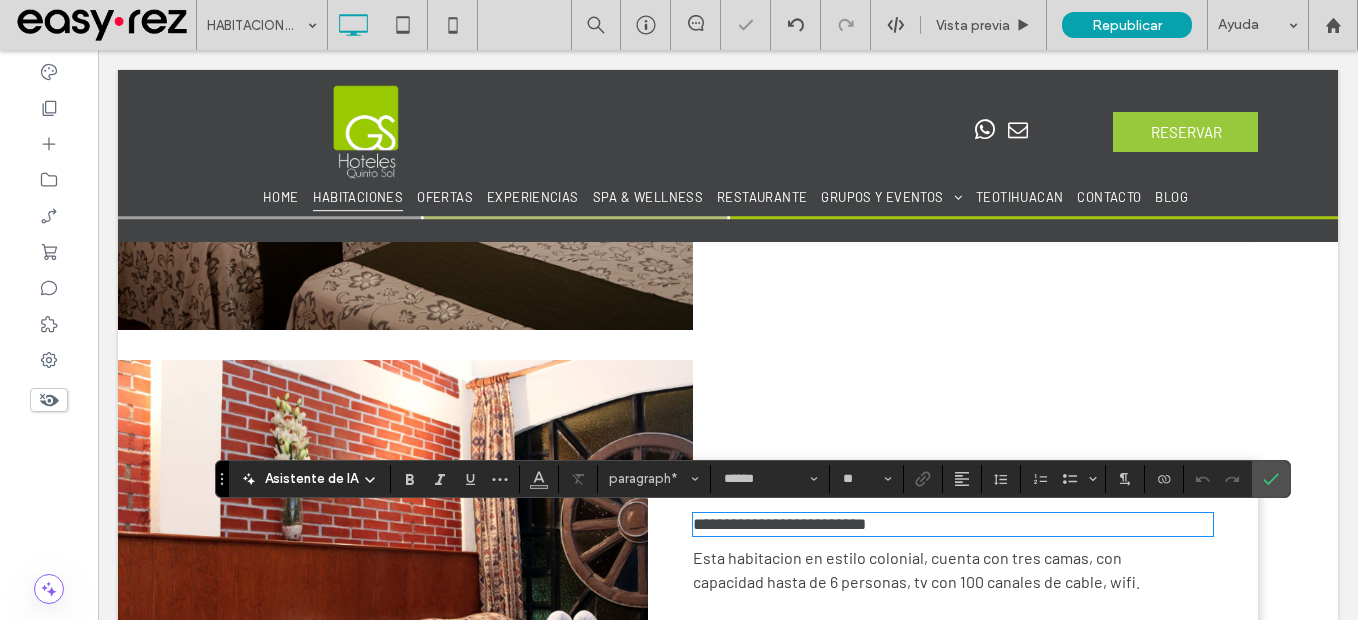 click on "**********" at bounding box center (779, 524) 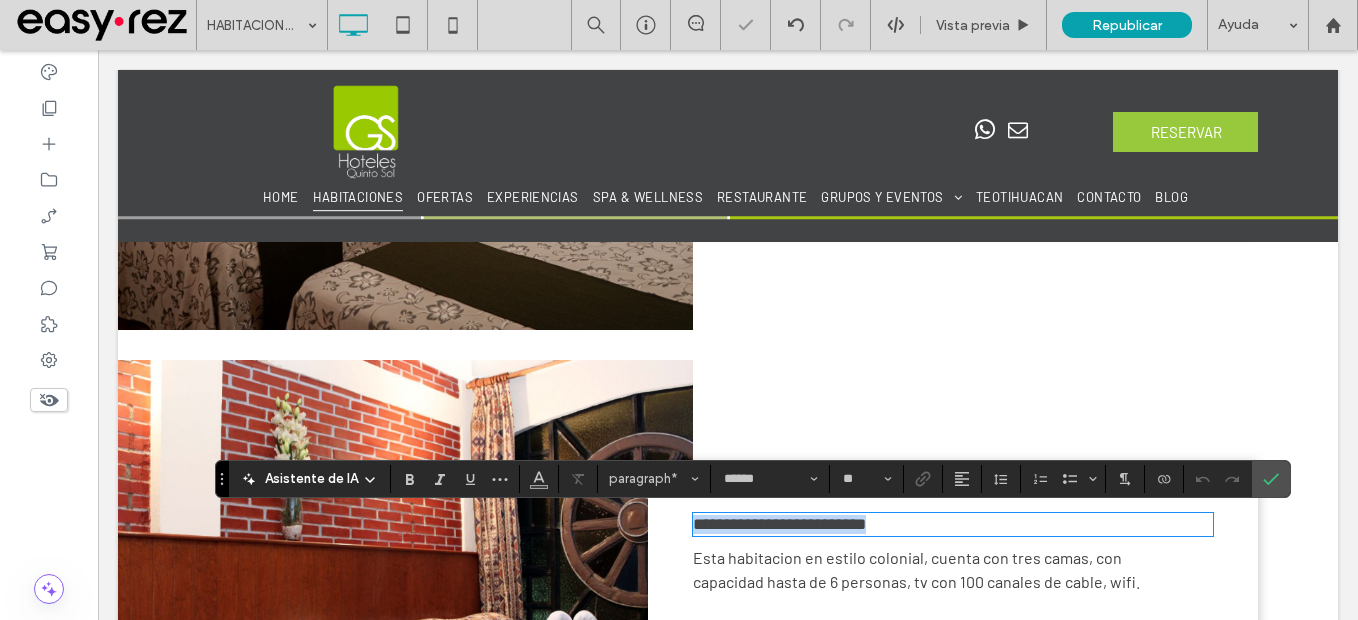 click on "**********" at bounding box center (779, 524) 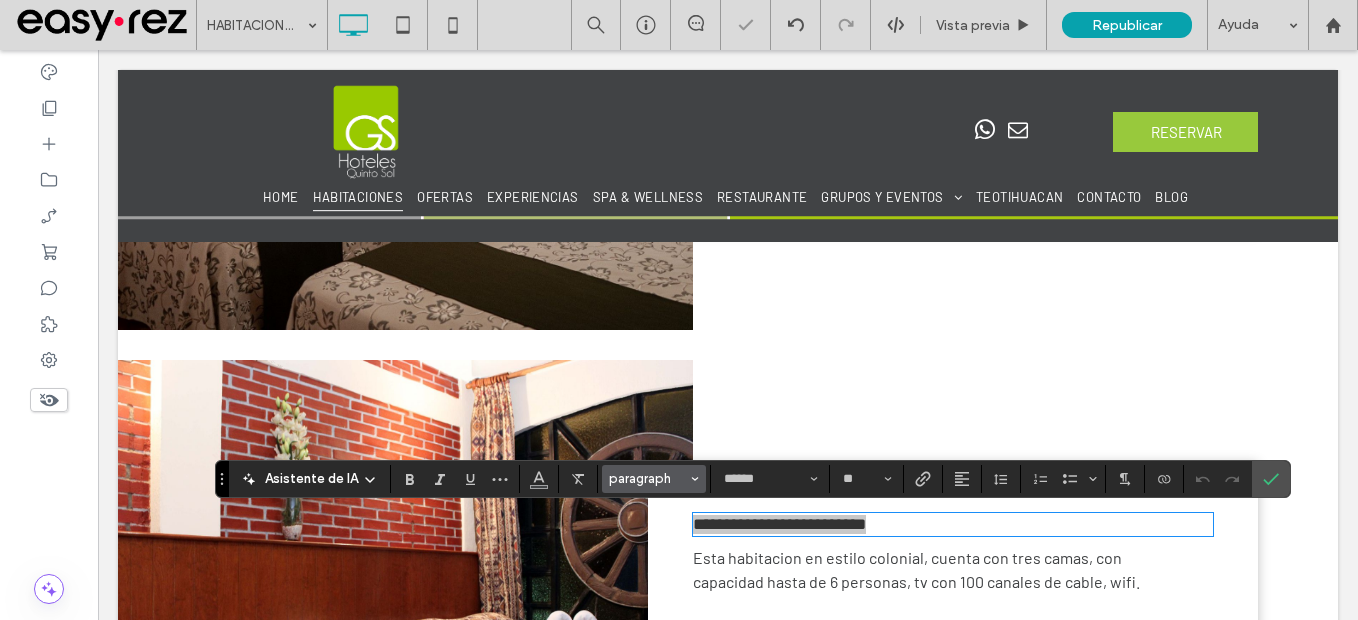 click on "paragraph" at bounding box center (648, 478) 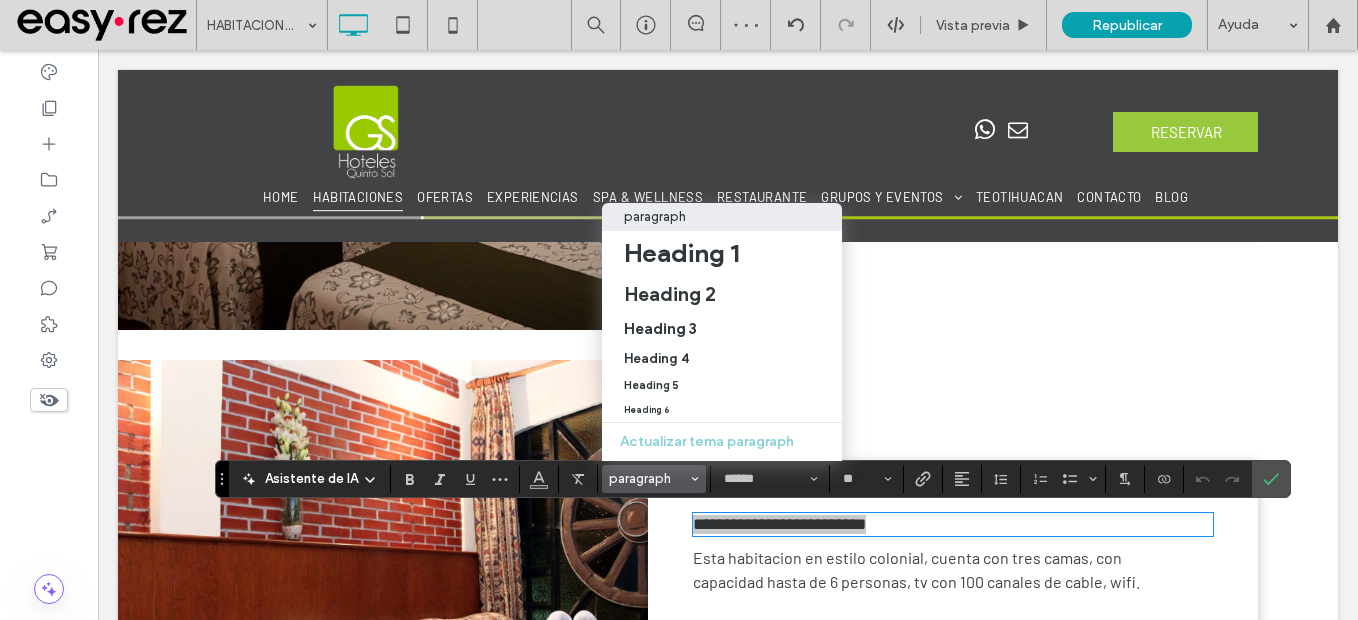 drag, startPoint x: 725, startPoint y: 268, endPoint x: 1214, endPoint y: 488, distance: 536.20984 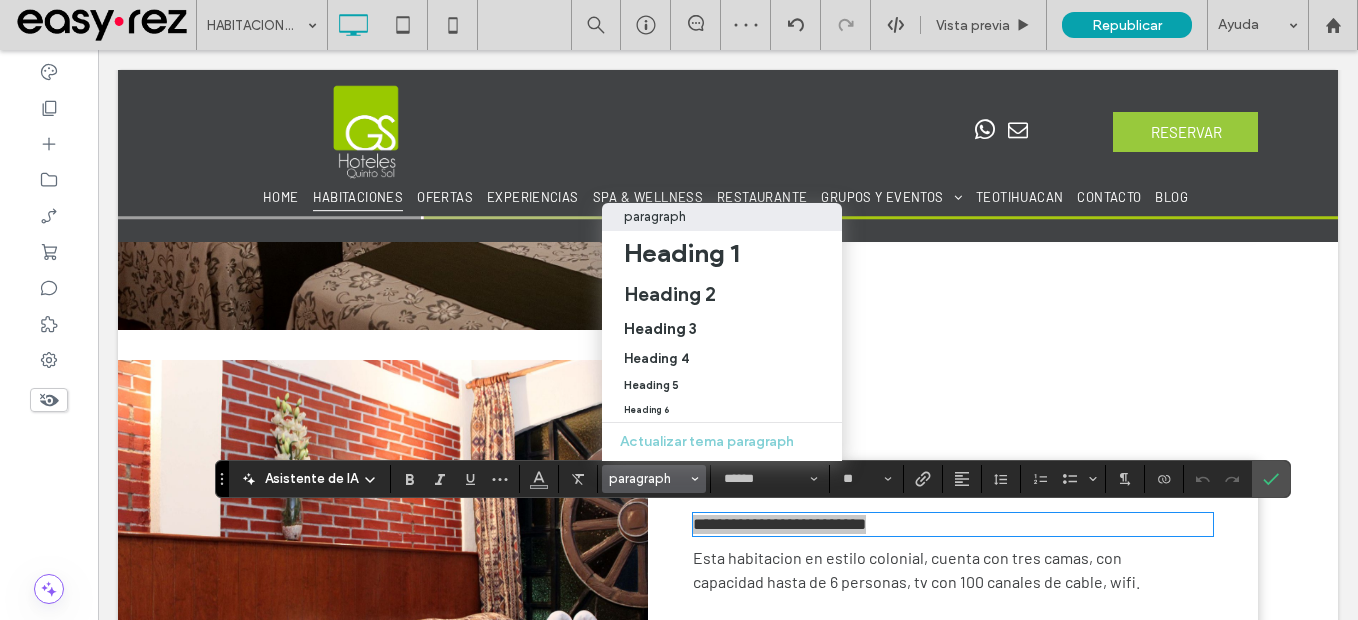 click on "Heading 2" at bounding box center [722, 294] 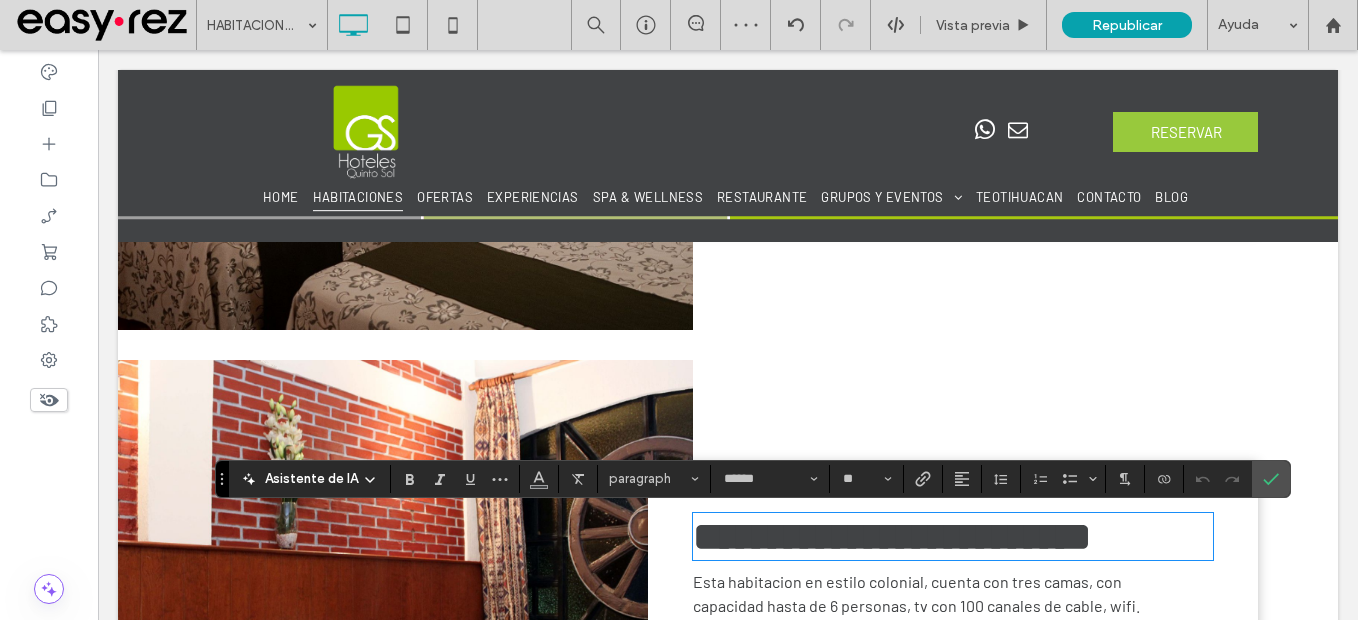 type on "**" 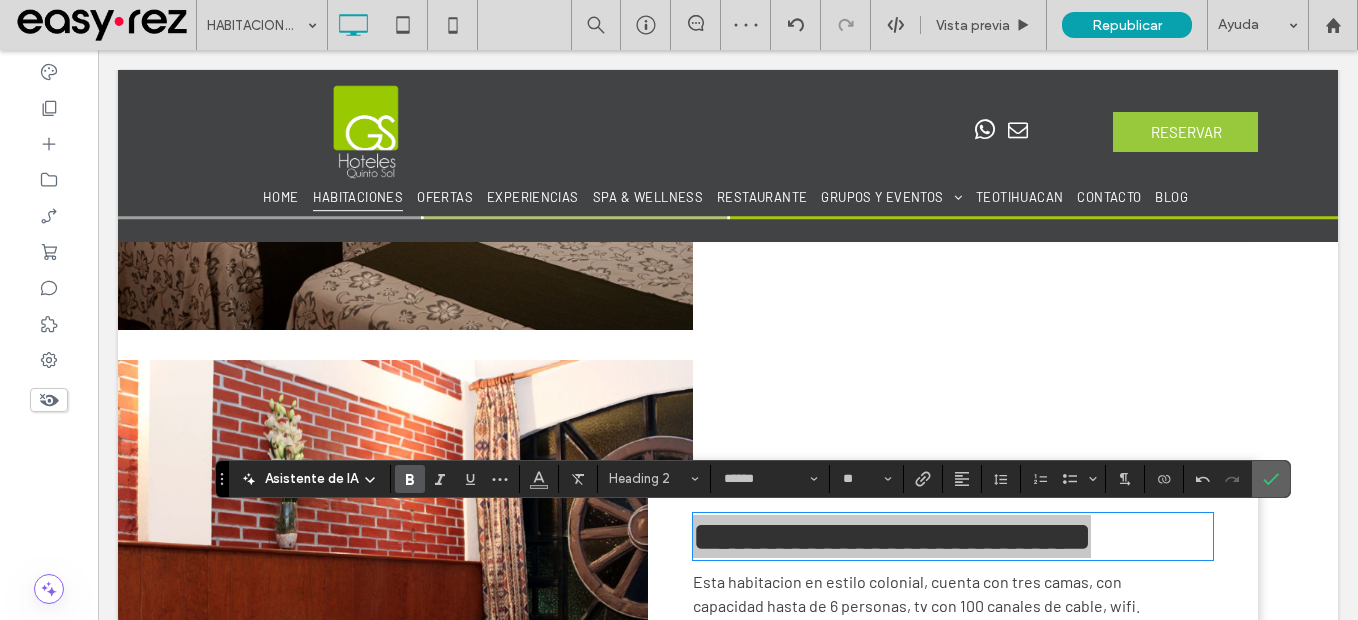 click 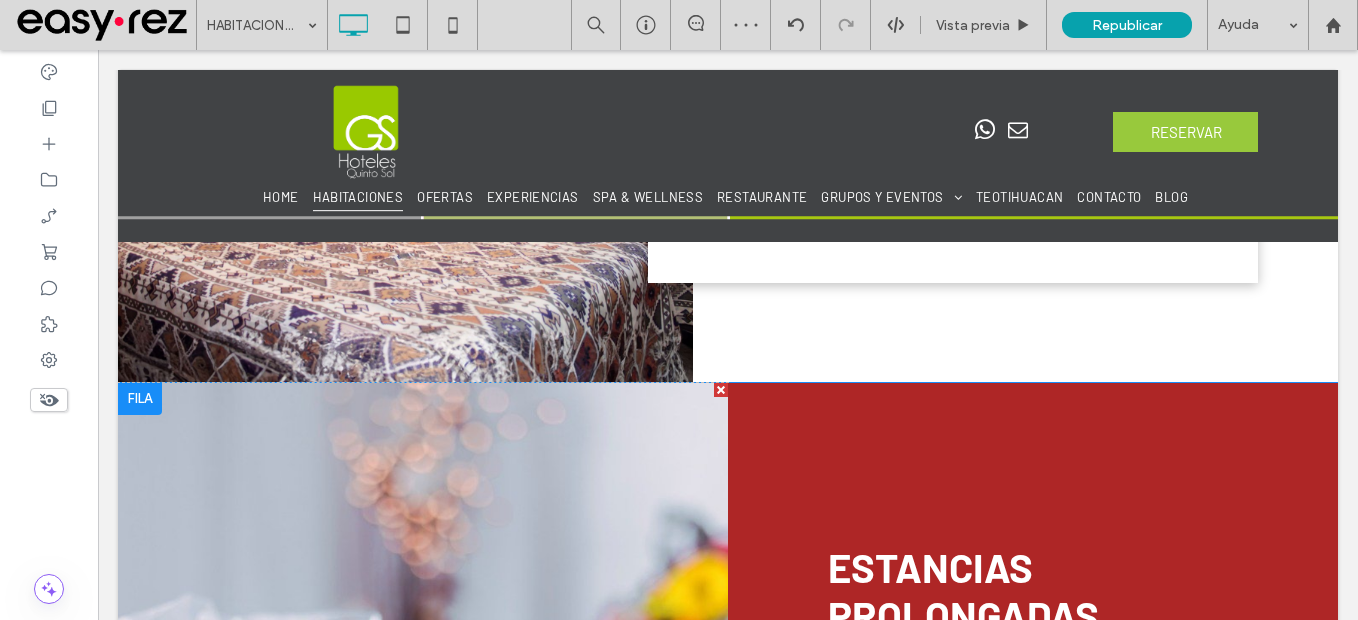 scroll, scrollTop: 2491, scrollLeft: 0, axis: vertical 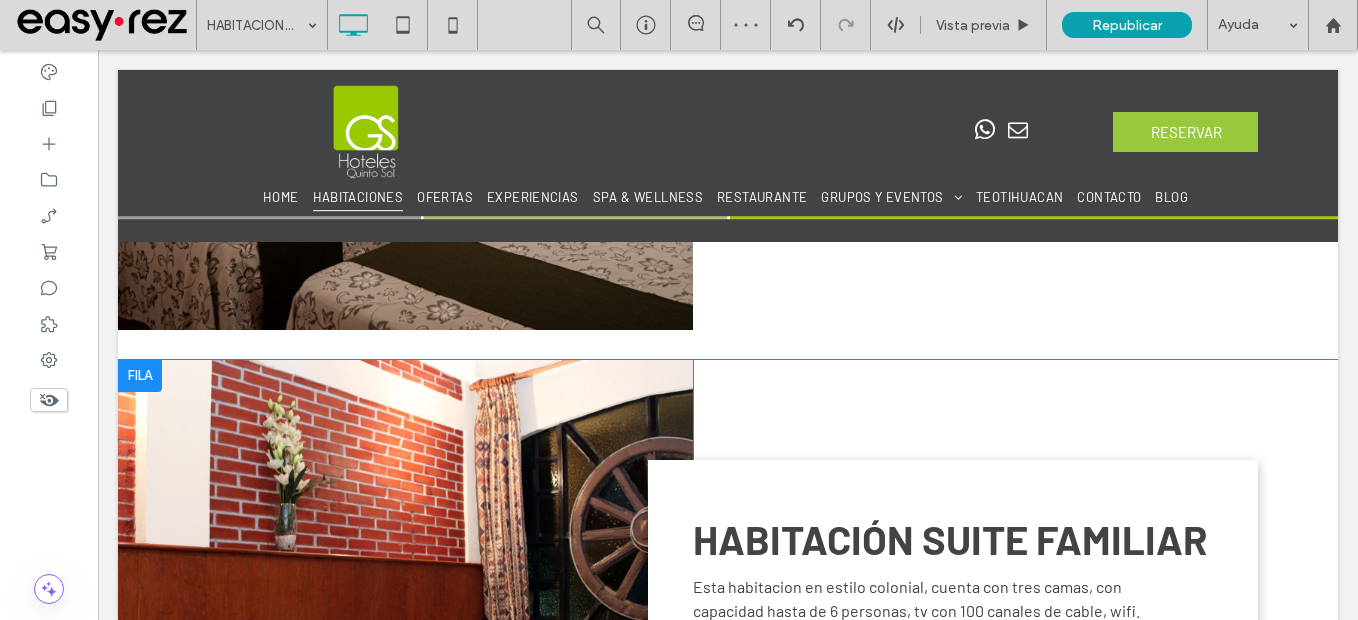 click at bounding box center [140, 376] 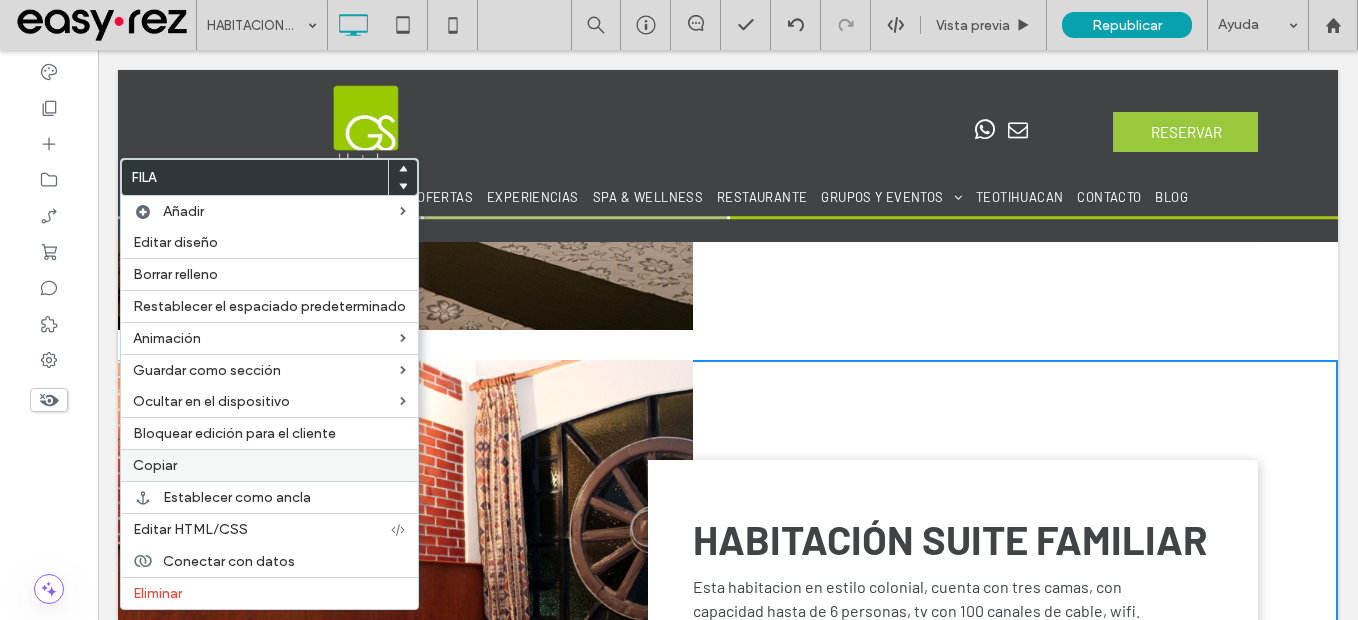click on "Copiar" at bounding box center (269, 465) 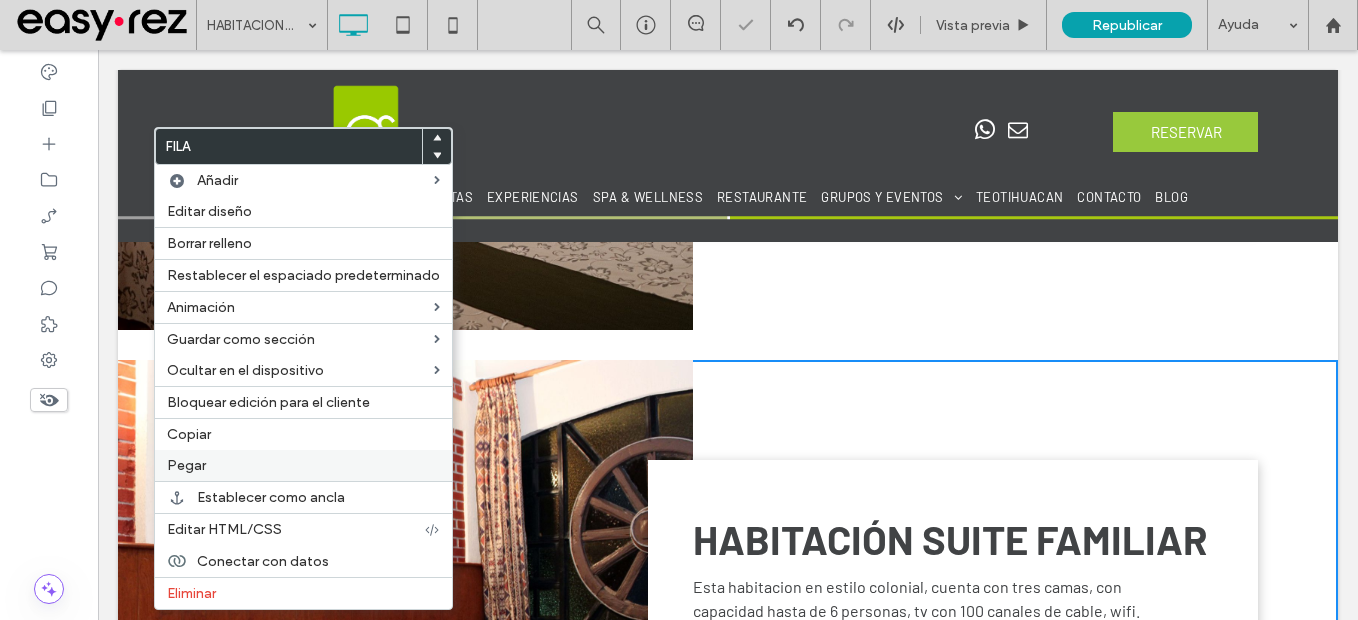 click on "Pegar" at bounding box center (303, 465) 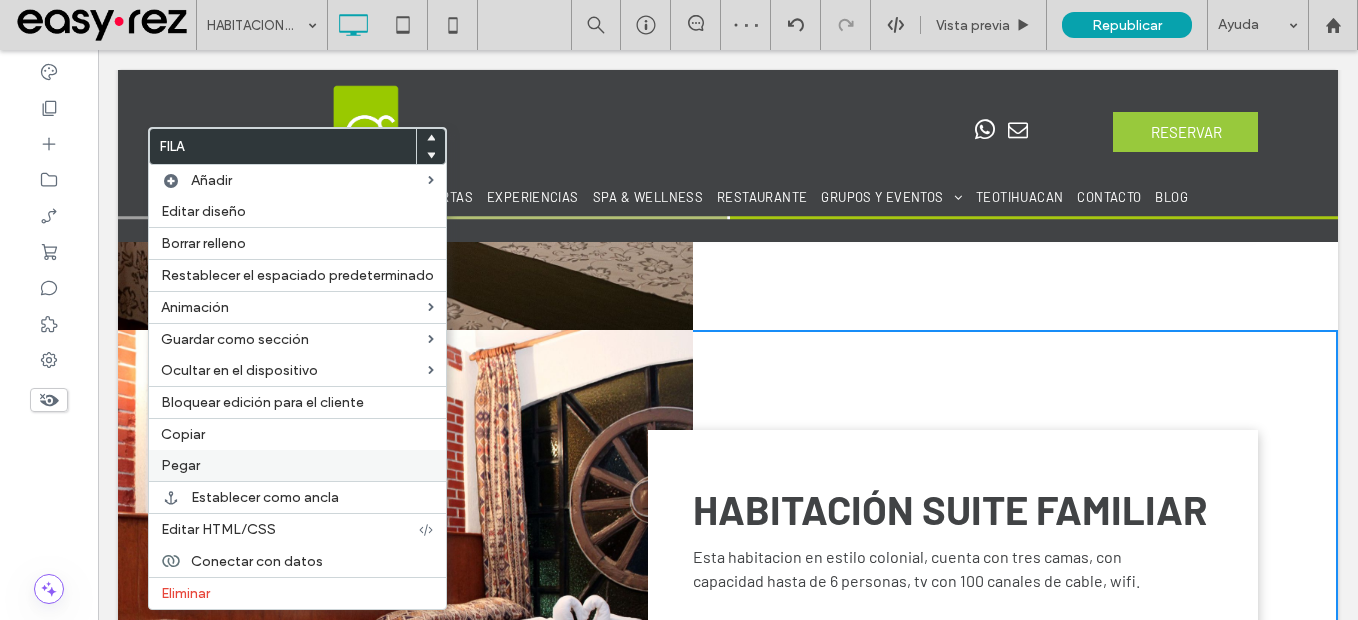 click on "Pegar" at bounding box center (297, 465) 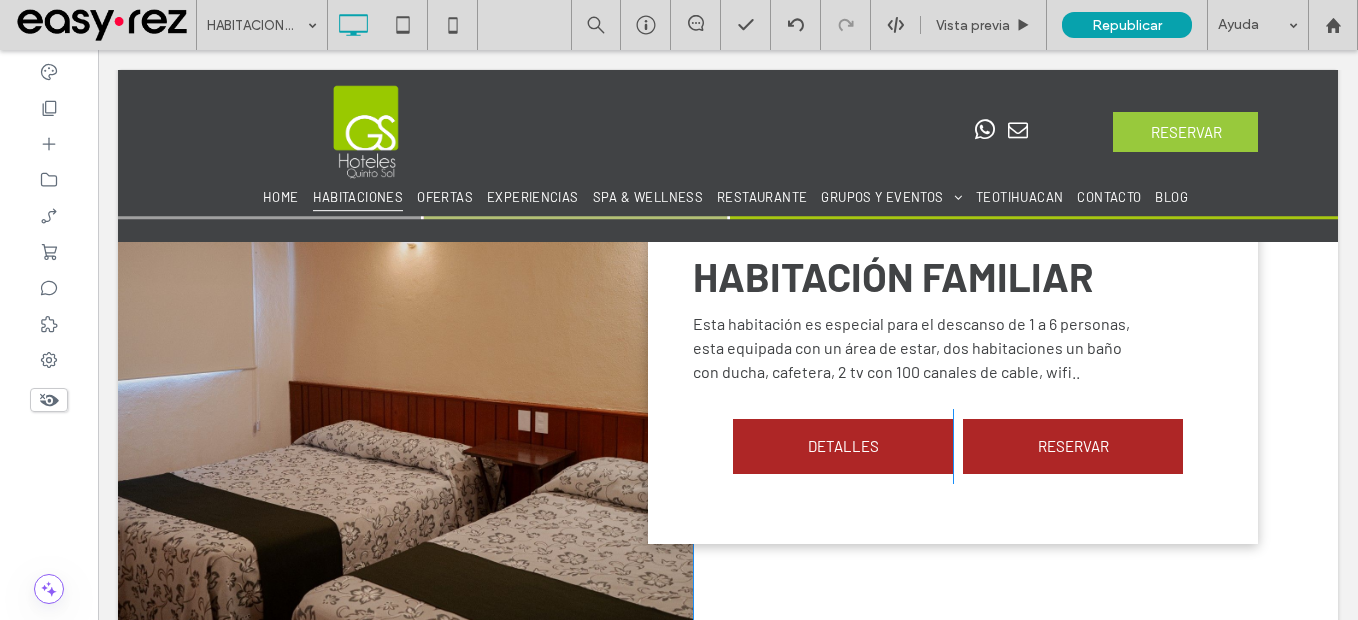 scroll, scrollTop: 1891, scrollLeft: 0, axis: vertical 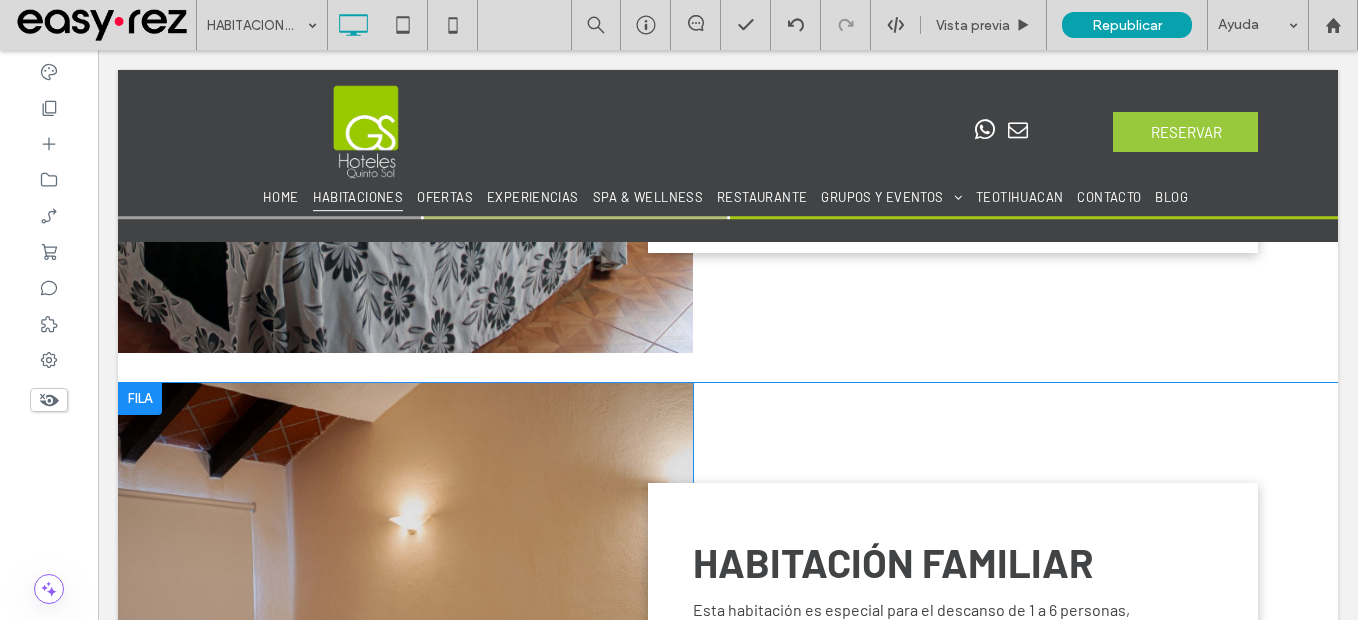 click at bounding box center (140, 399) 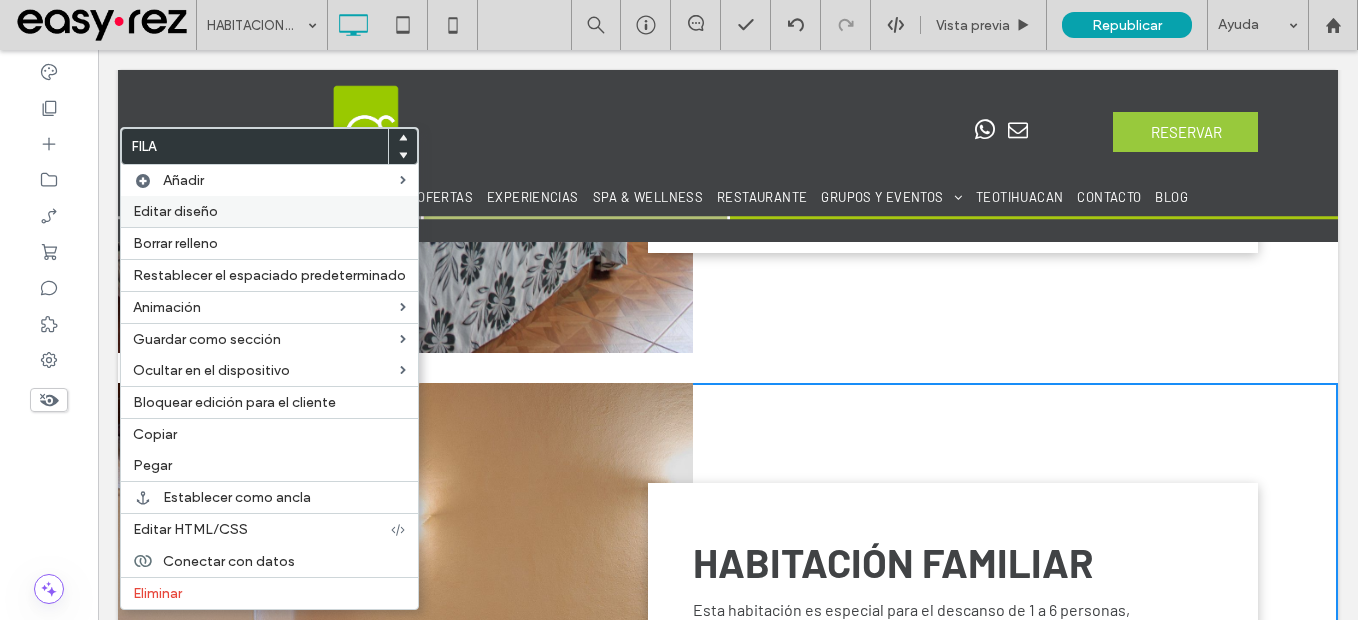 click on "Editar diseño" at bounding box center [175, 211] 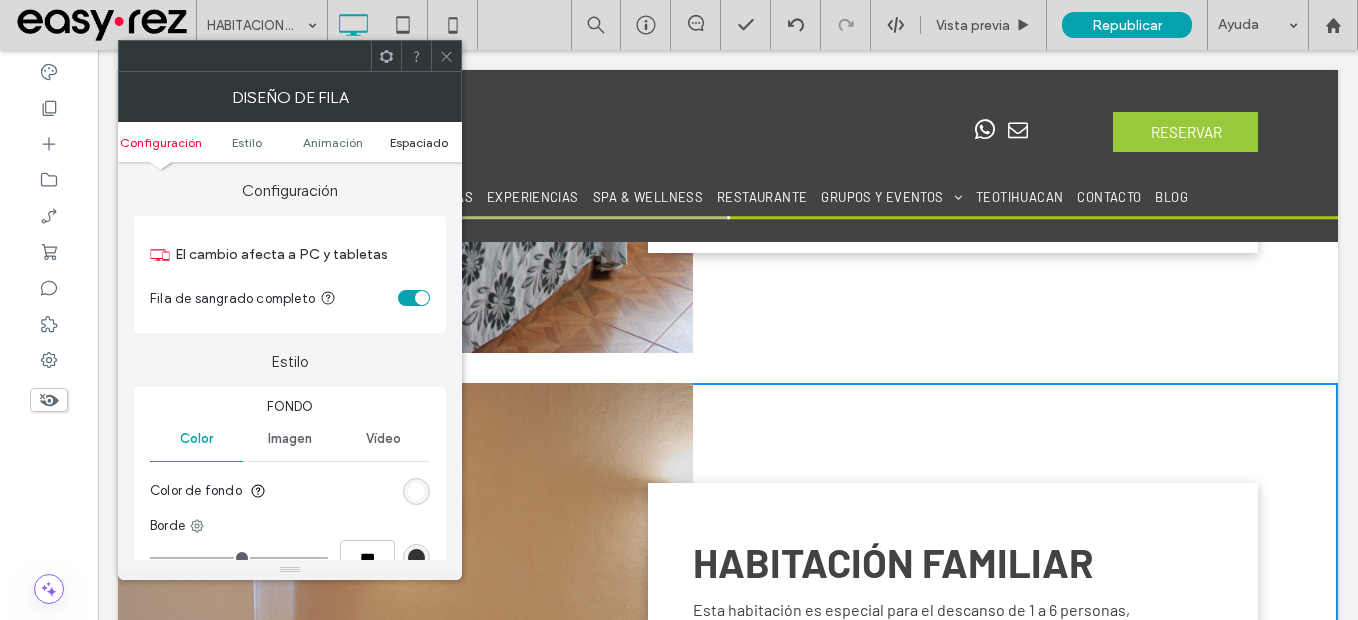 click on "Espaciado" at bounding box center [419, 142] 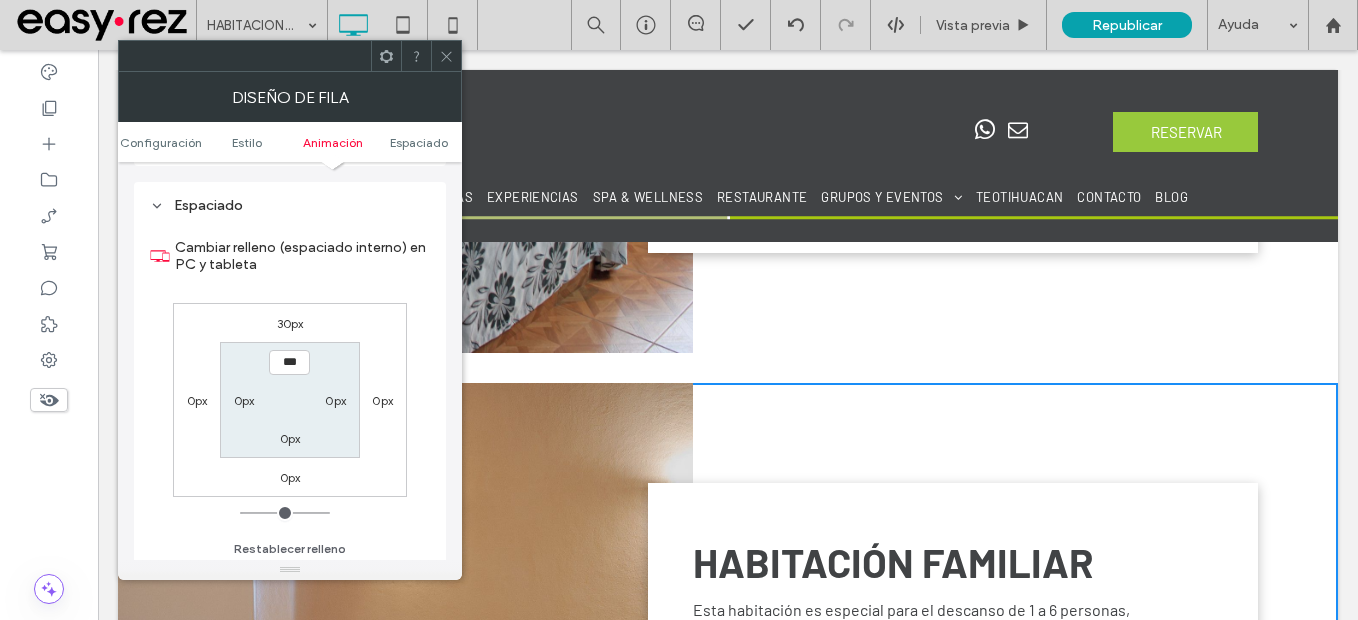 scroll, scrollTop: 565, scrollLeft: 0, axis: vertical 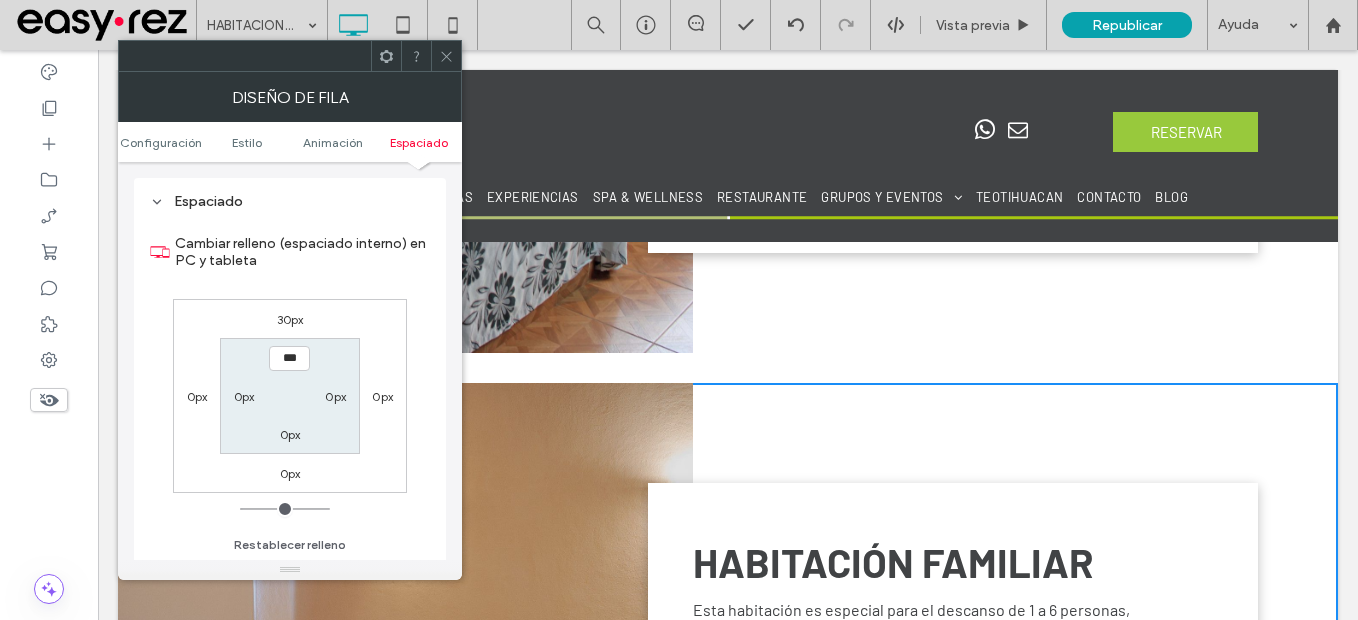click 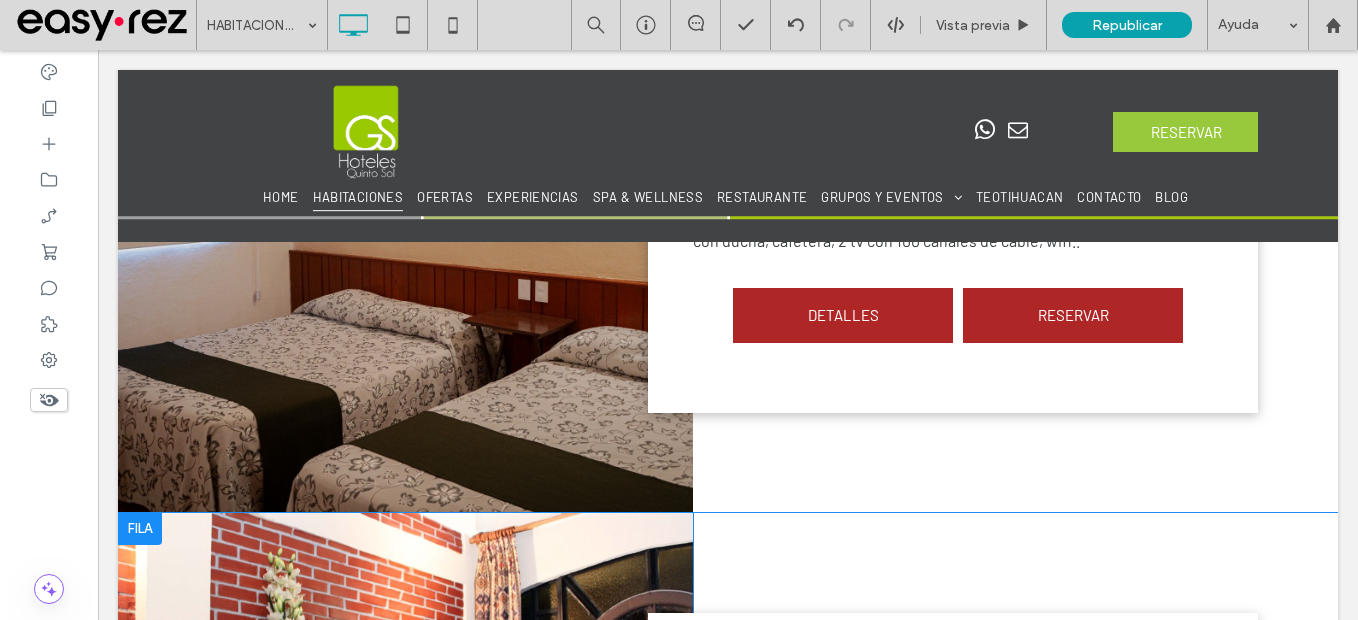scroll, scrollTop: 2391, scrollLeft: 0, axis: vertical 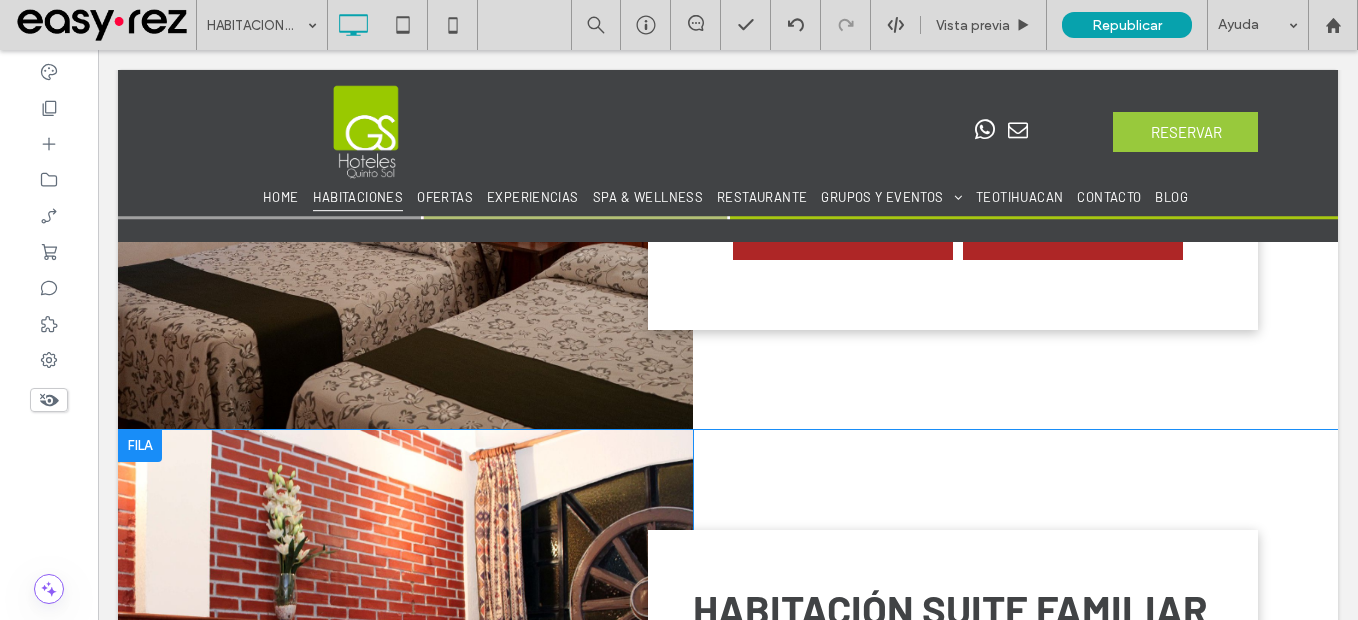 click at bounding box center (140, 446) 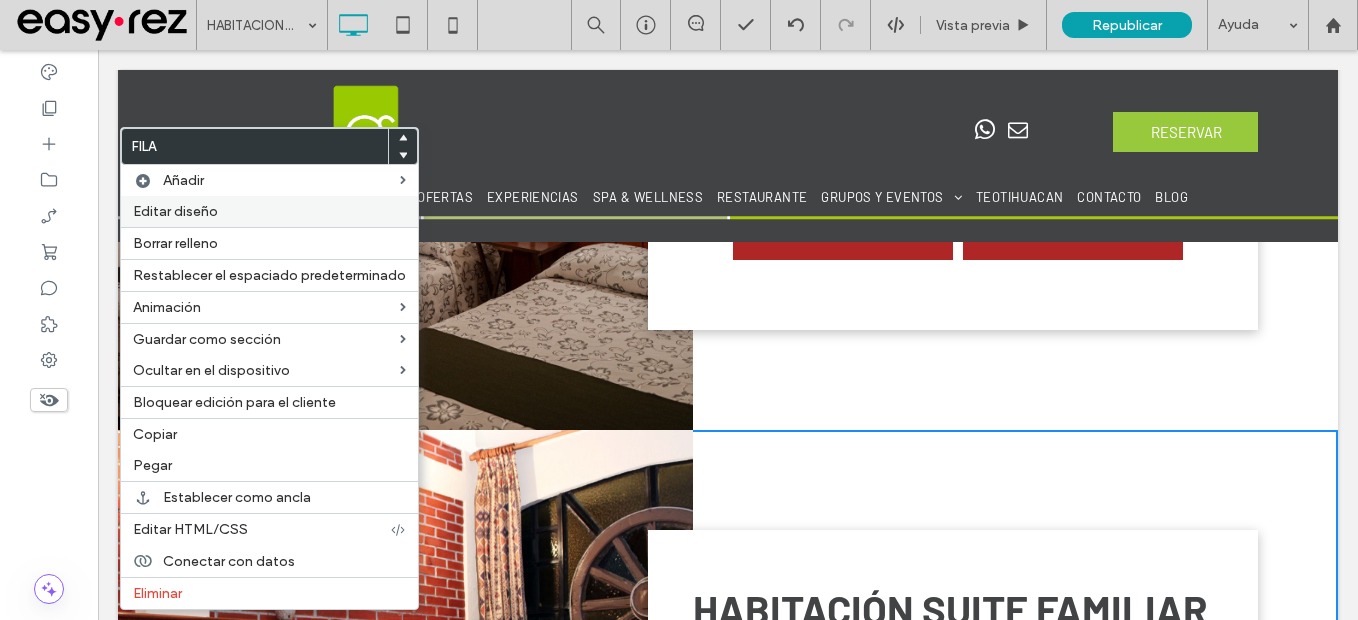 click on "Editar diseño" at bounding box center (175, 211) 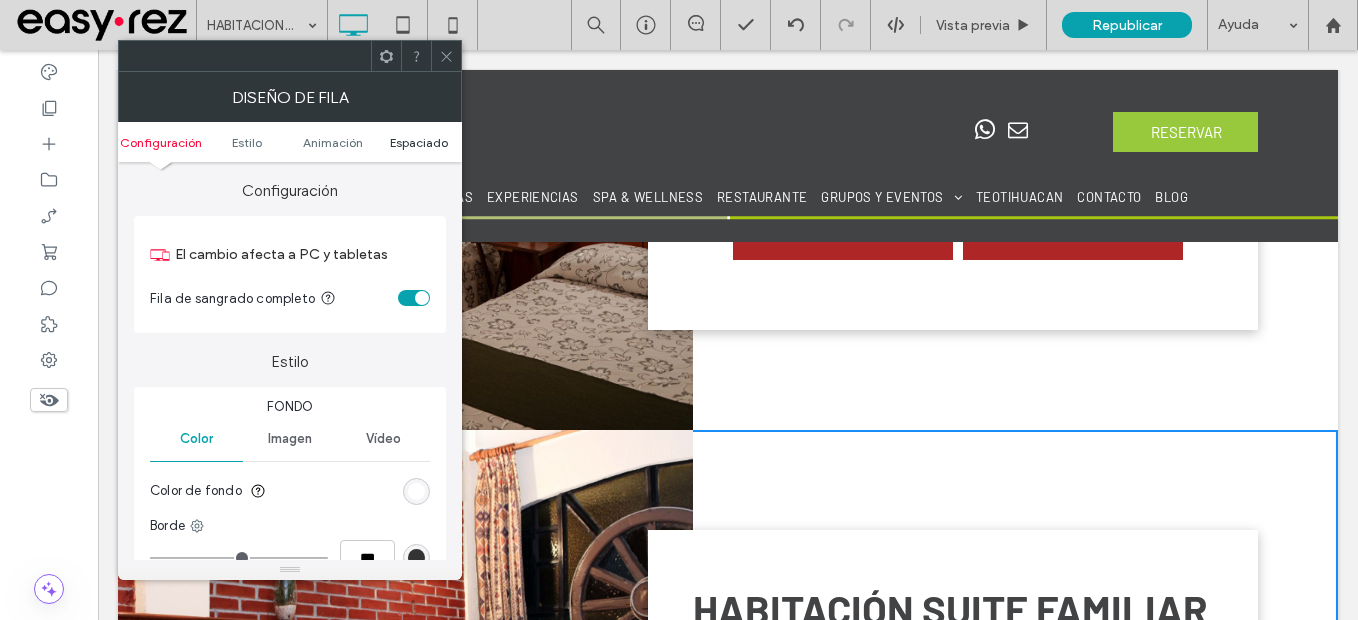 click on "Espaciado" at bounding box center [419, 142] 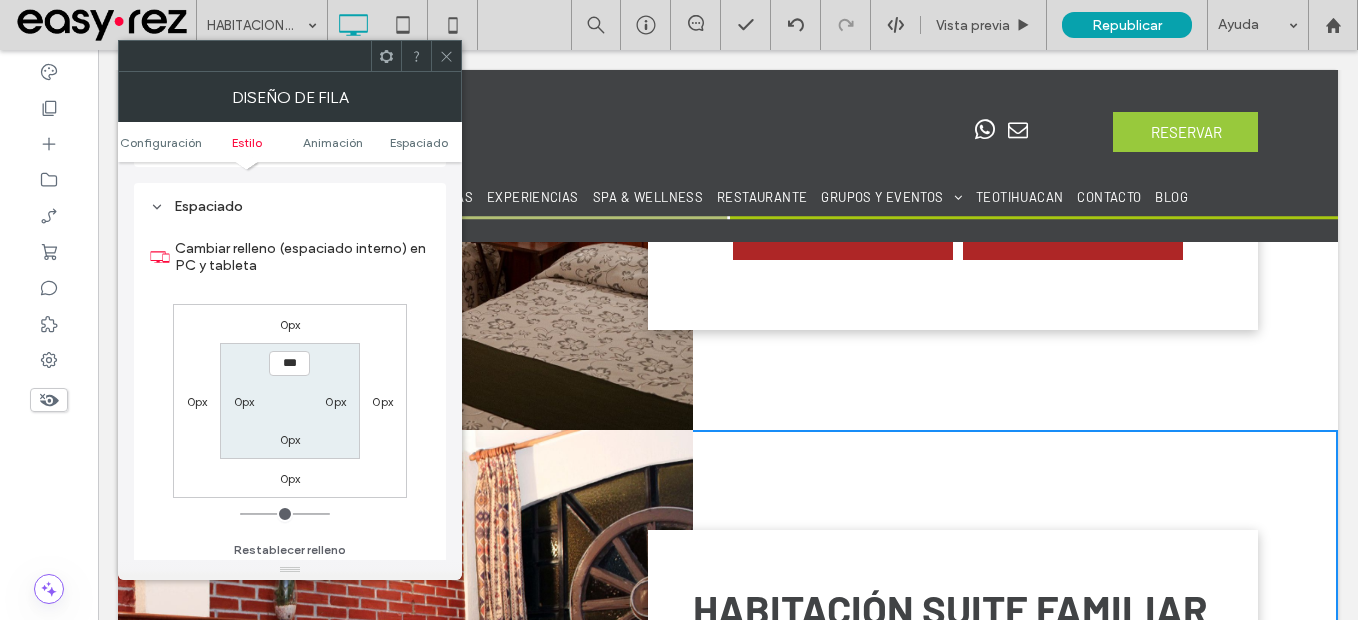 scroll, scrollTop: 565, scrollLeft: 0, axis: vertical 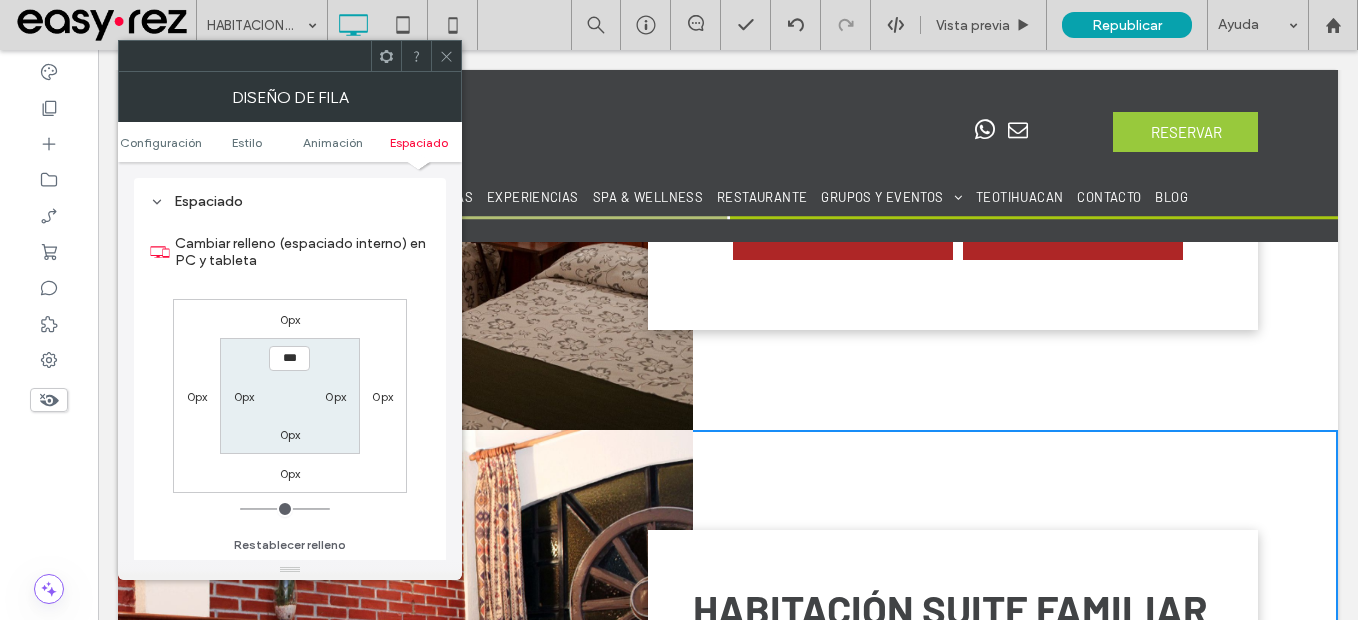 click on "0px" at bounding box center (290, 319) 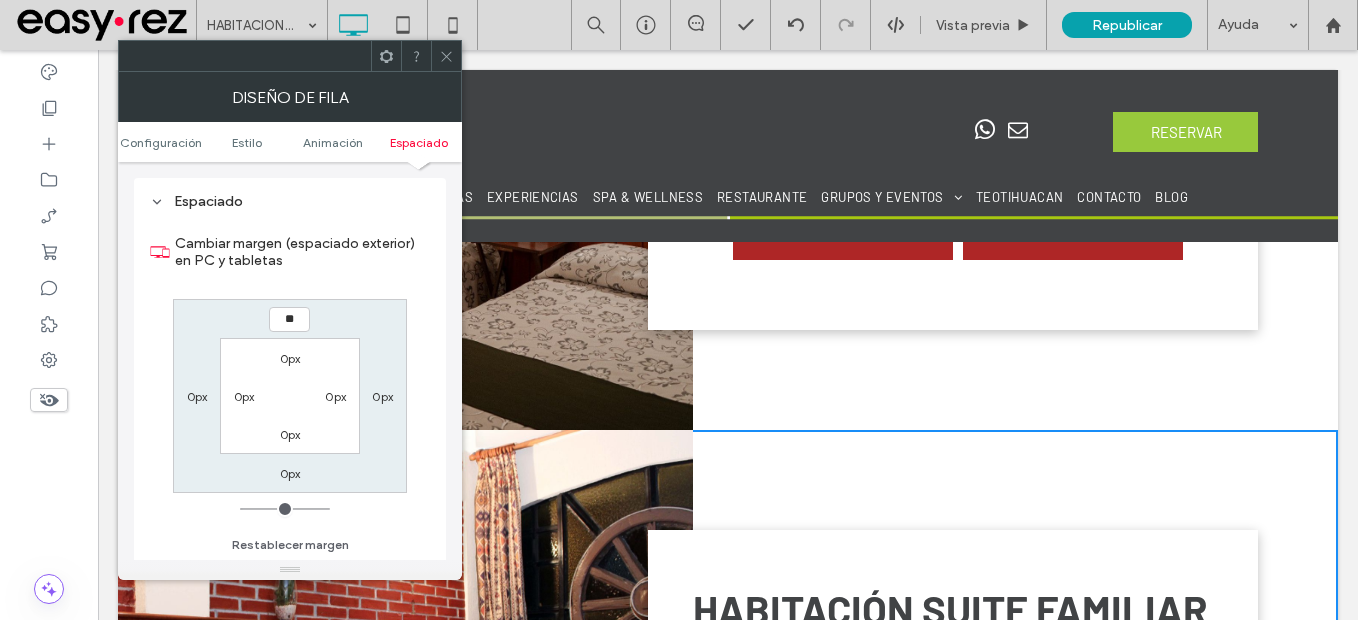 type on "**" 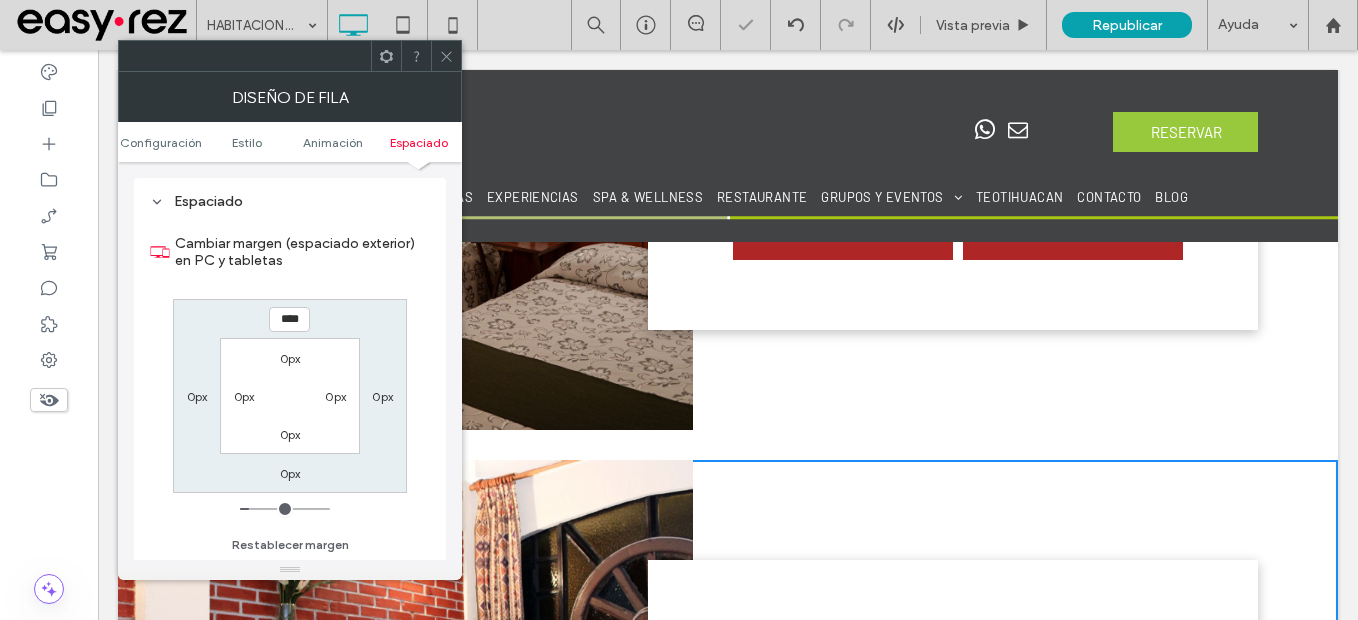 click 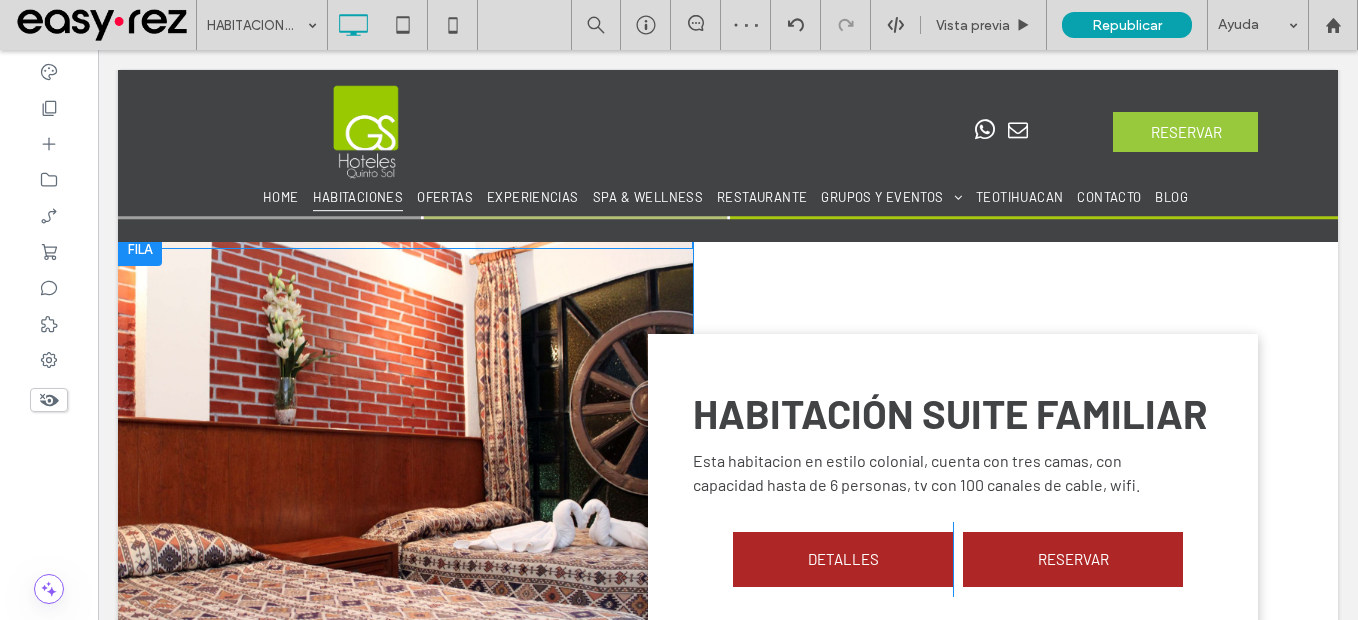 scroll, scrollTop: 3191, scrollLeft: 0, axis: vertical 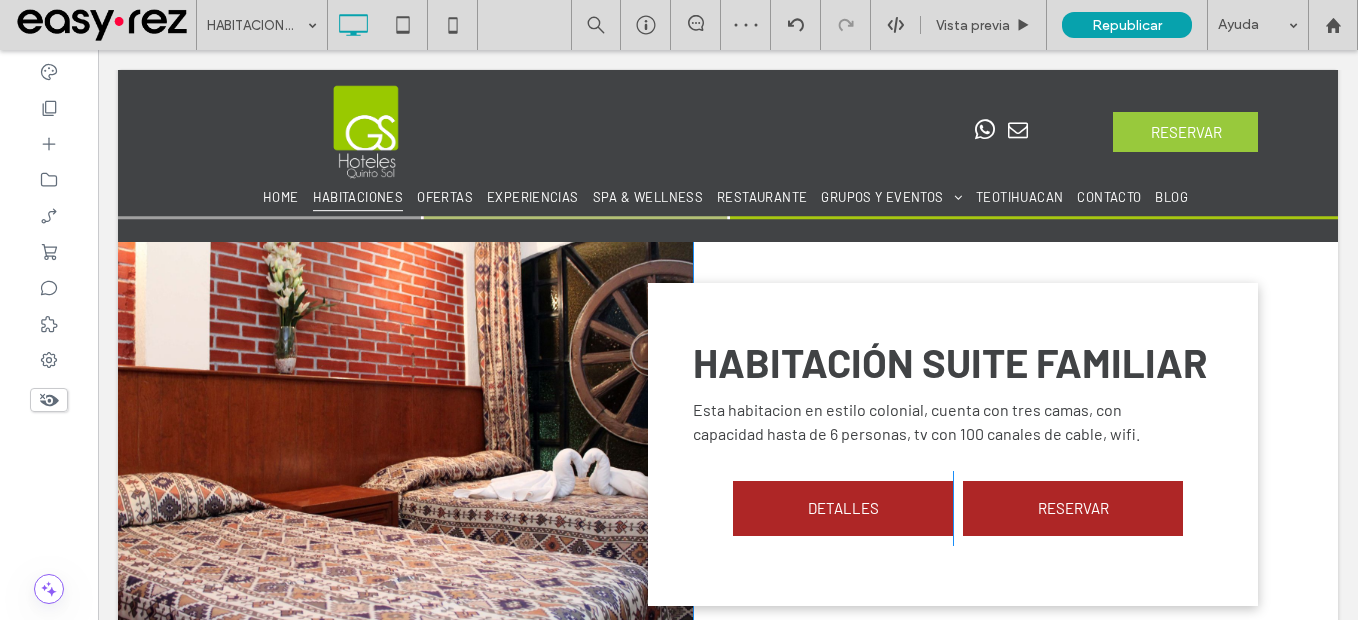click at bounding box center (140, 199) 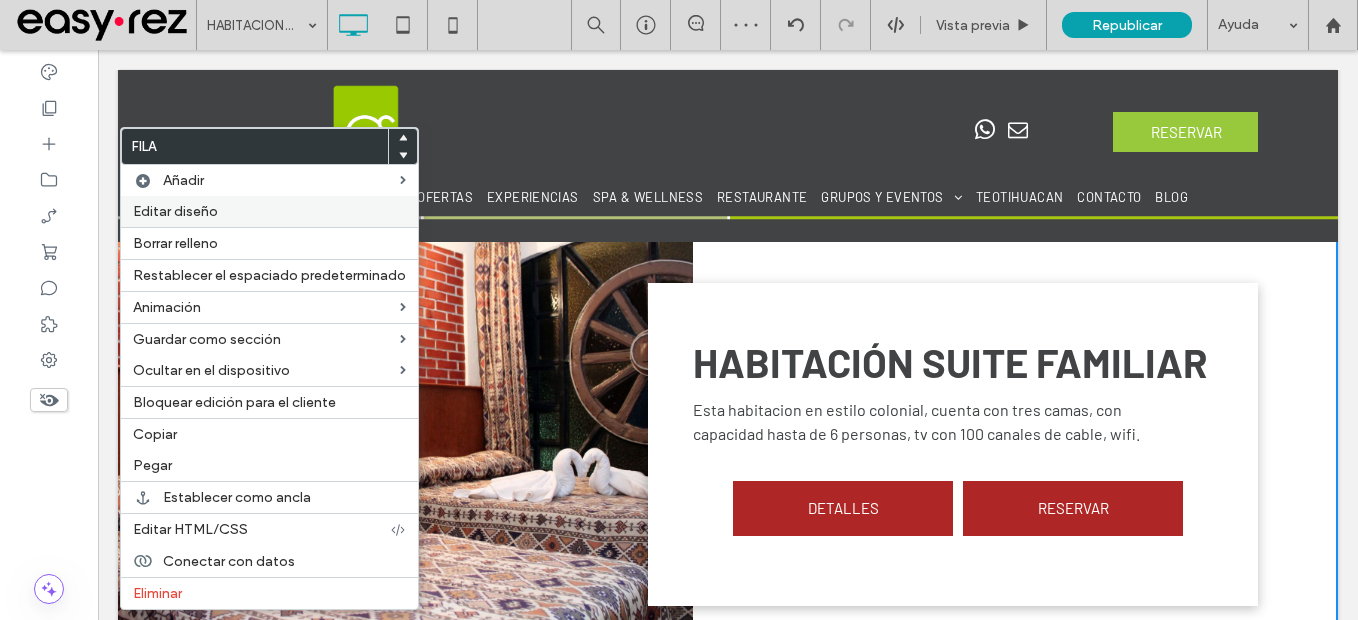 click on "Editar diseño" at bounding box center [269, 211] 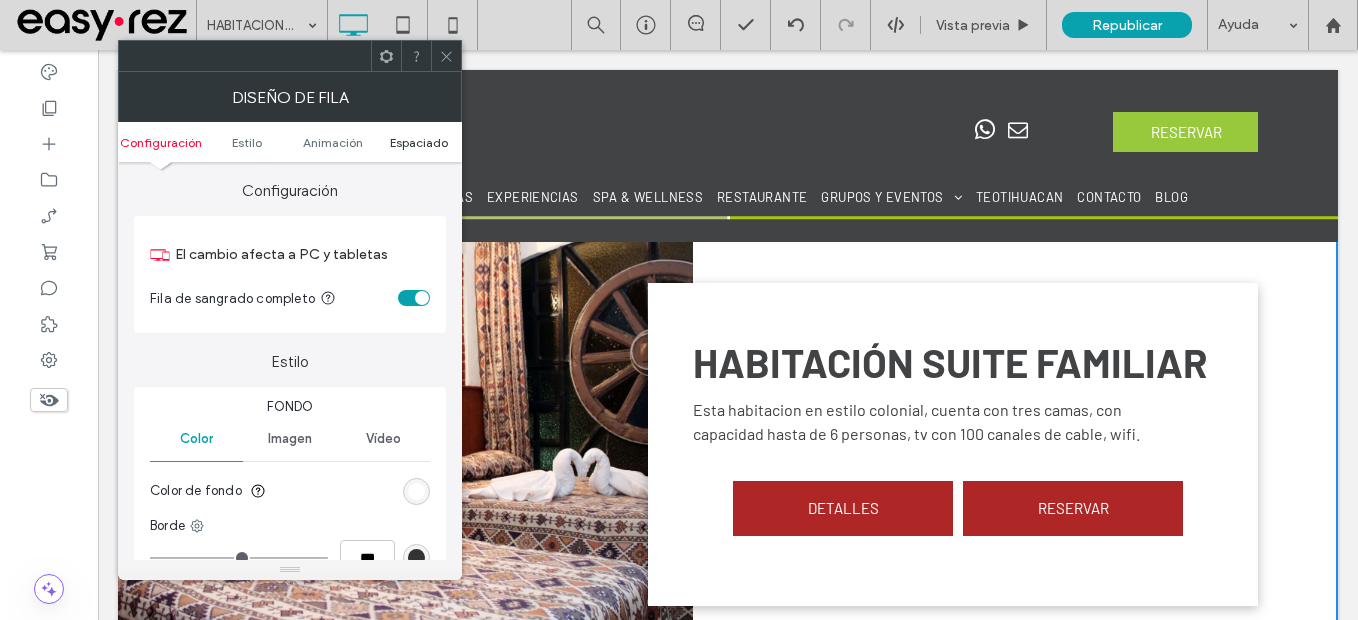 click on "Espaciado" at bounding box center (419, 142) 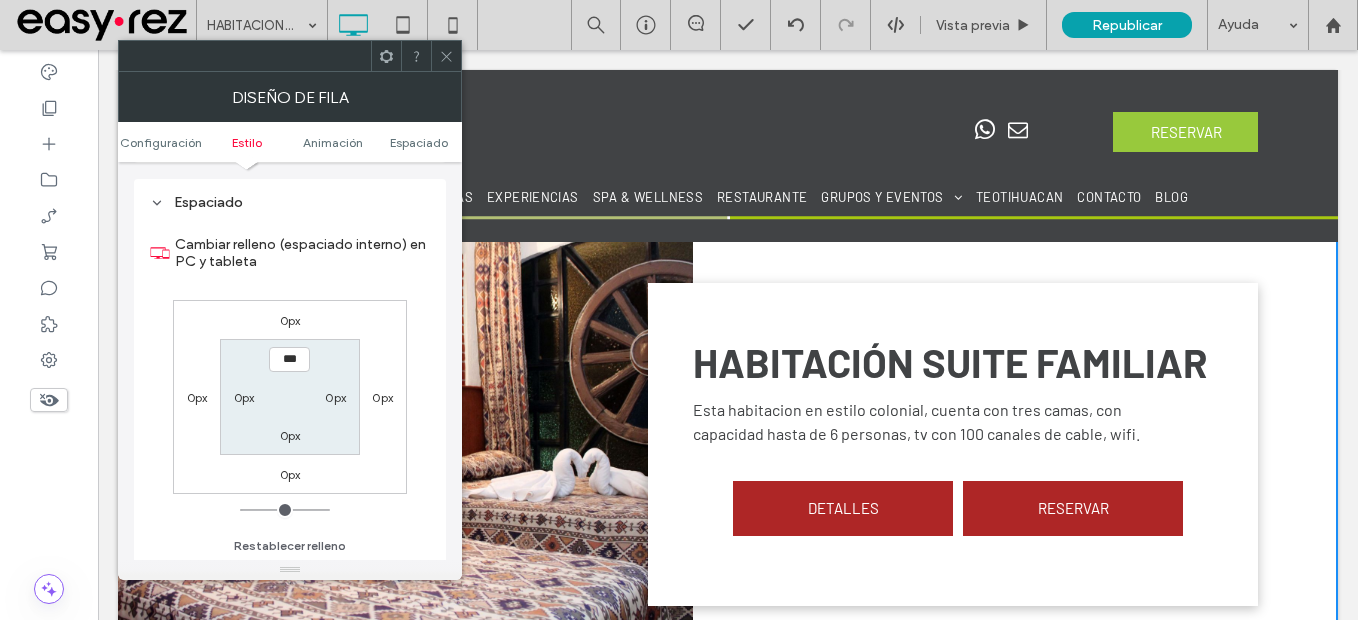 scroll, scrollTop: 565, scrollLeft: 0, axis: vertical 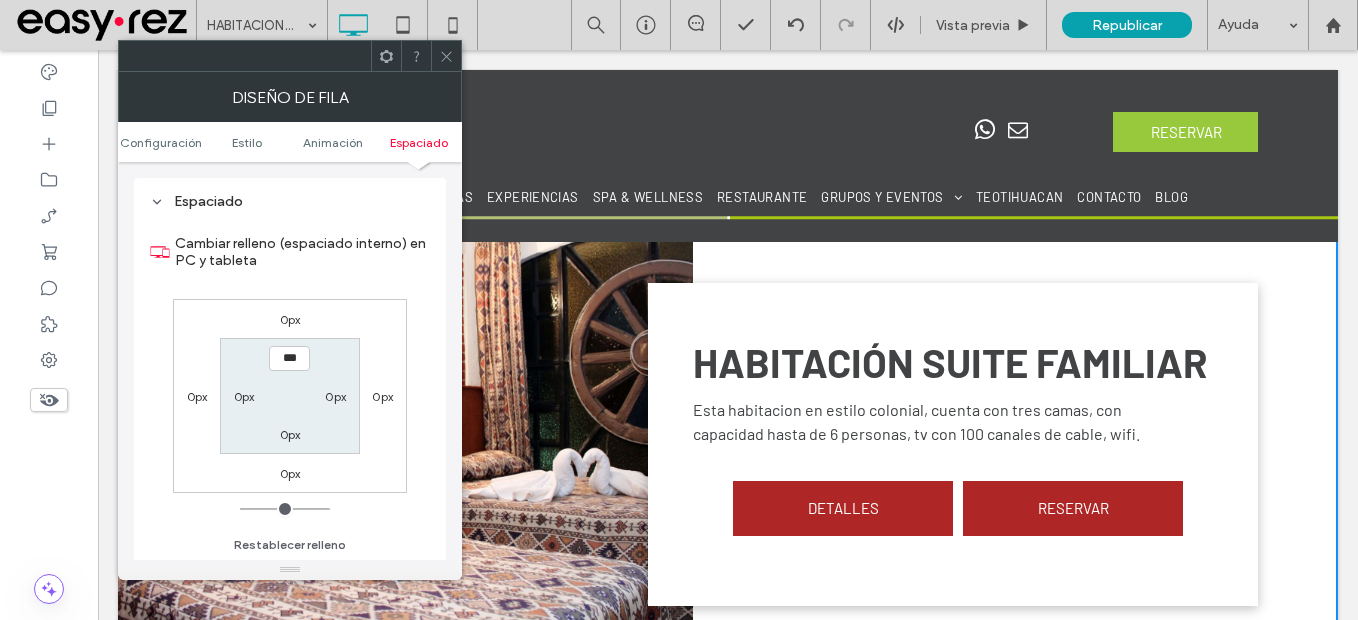 click on "0px" at bounding box center (290, 319) 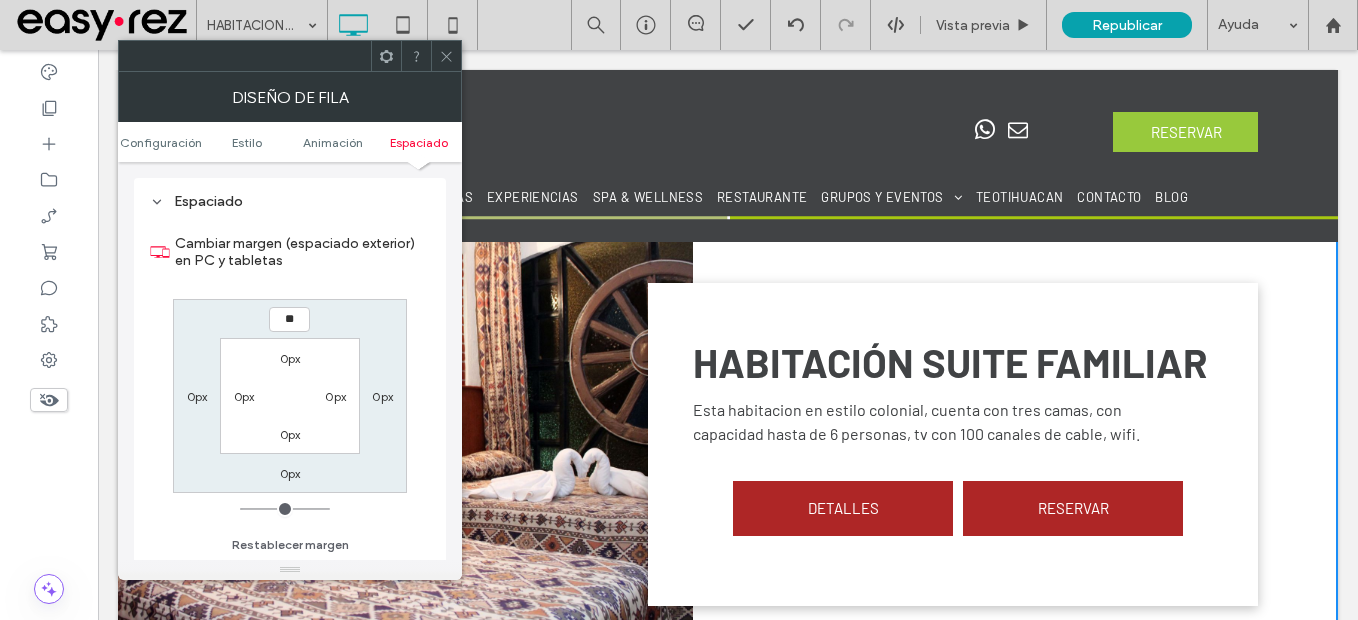 type on "**" 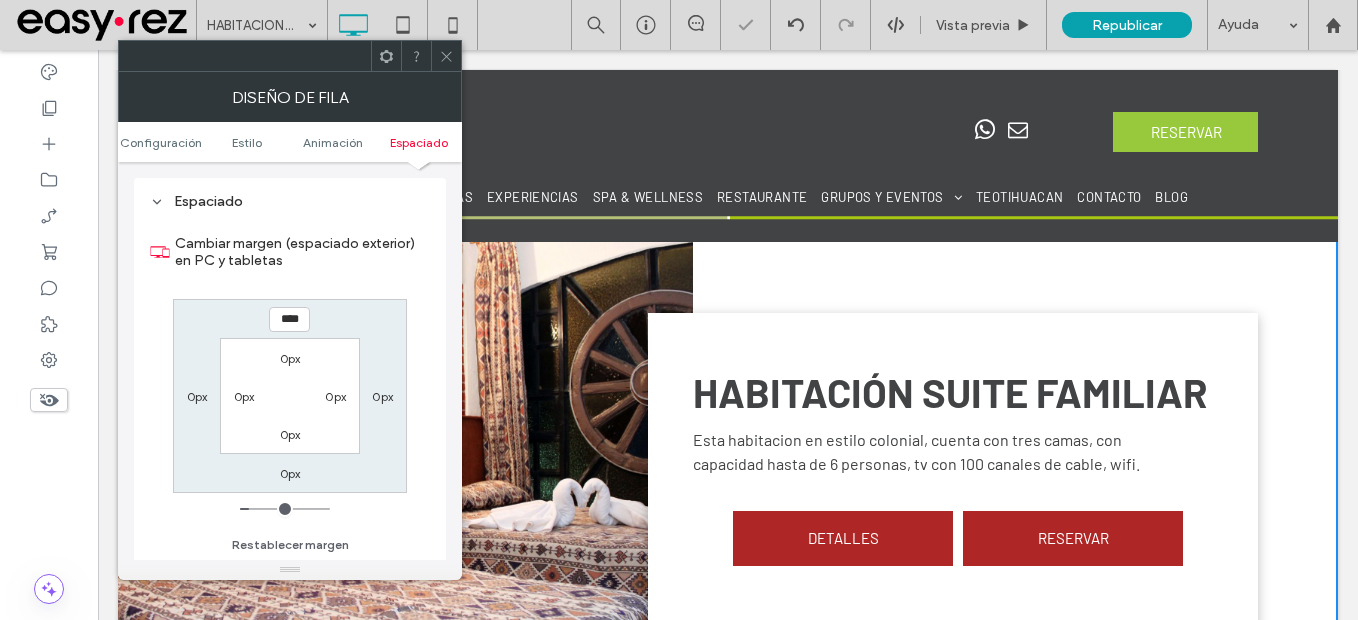 click 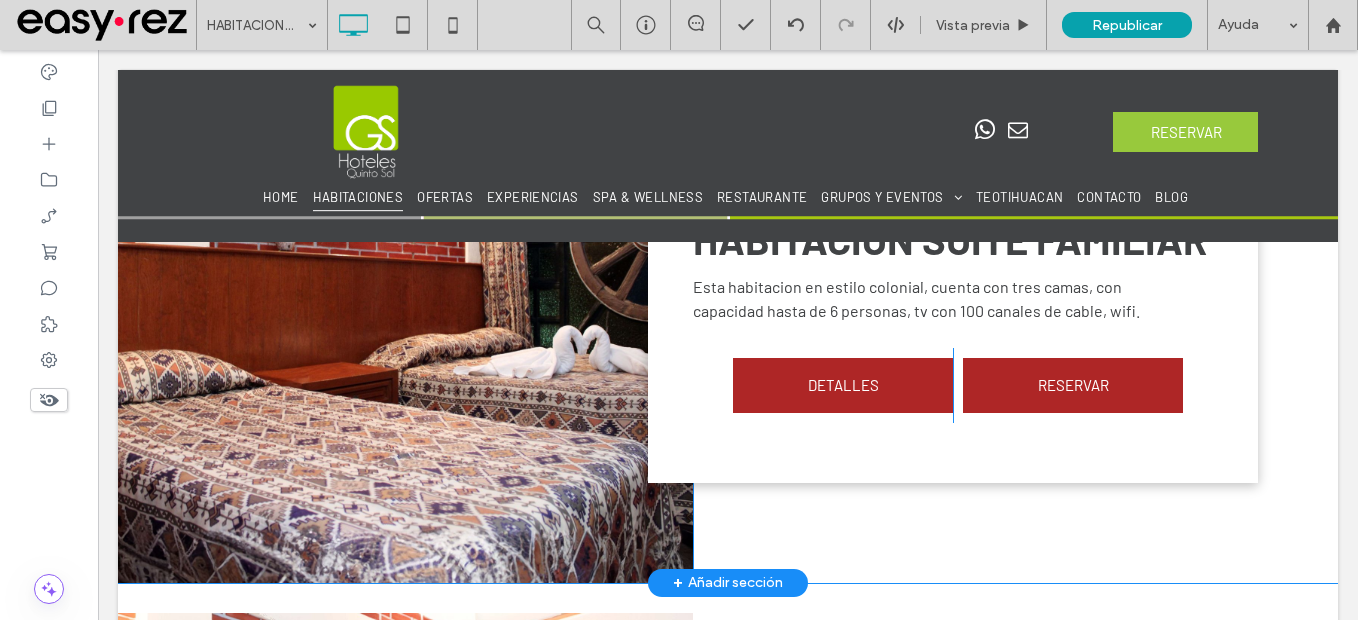 scroll, scrollTop: 3291, scrollLeft: 0, axis: vertical 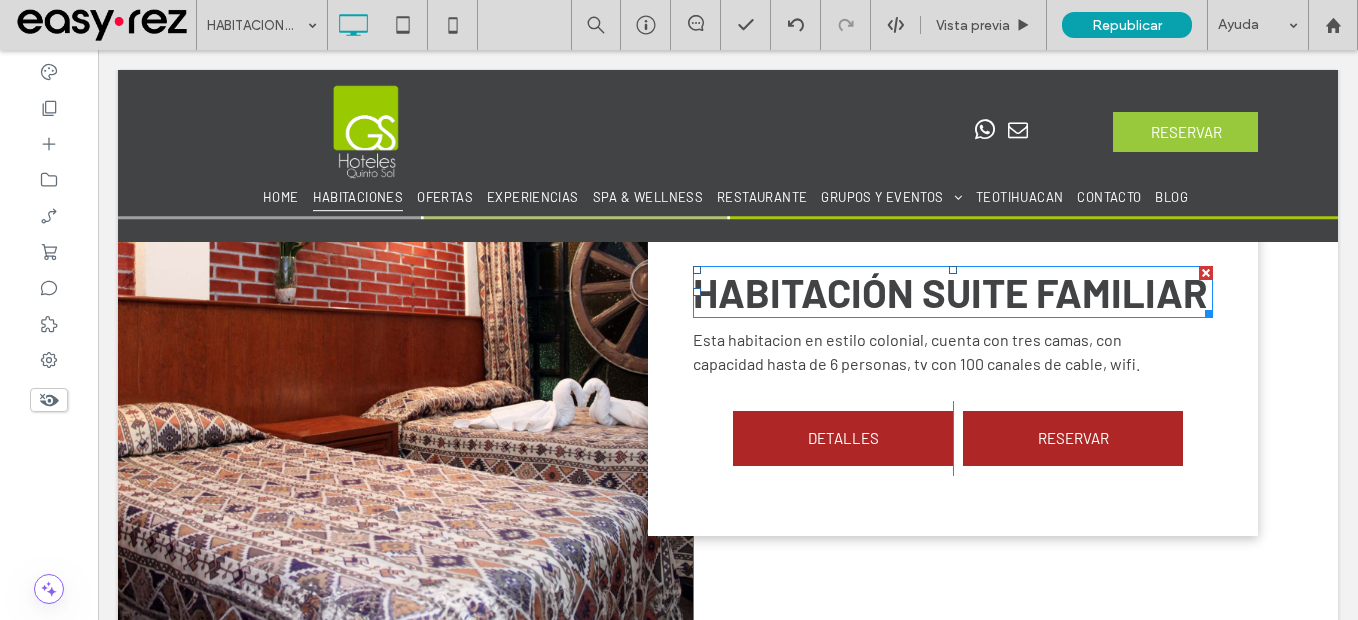 click on "HABITACIÓN SUITE FAMILIAR" at bounding box center (950, 292) 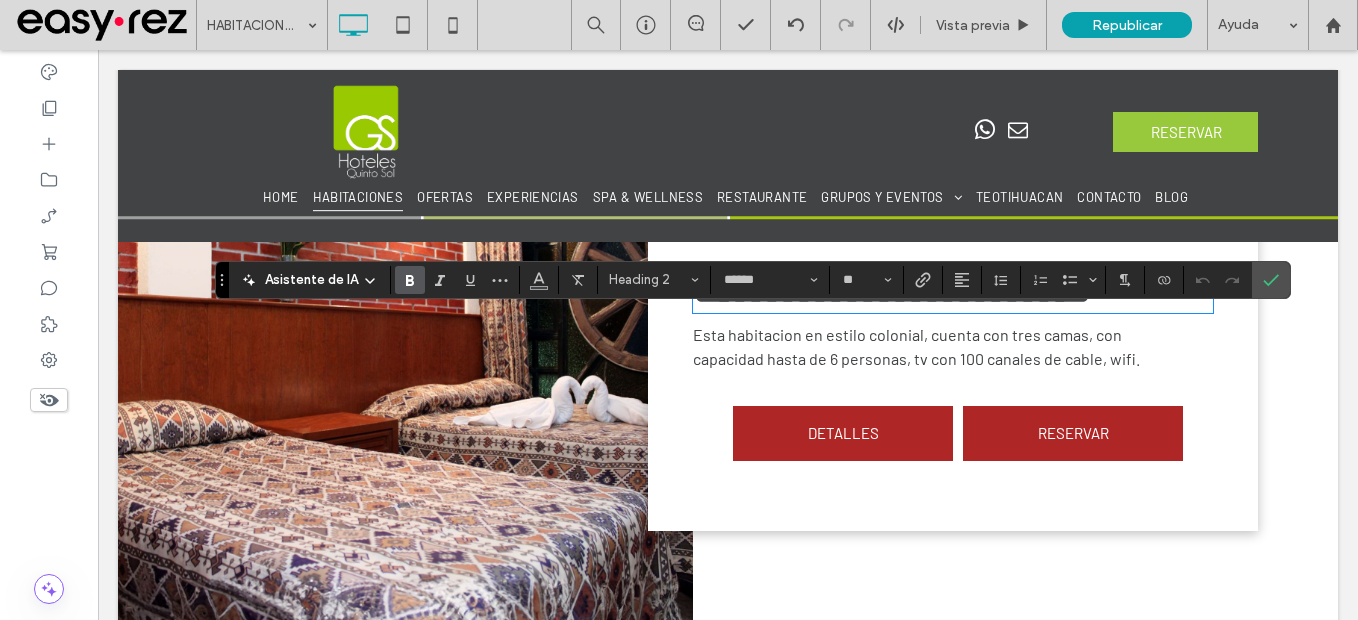 type on "**" 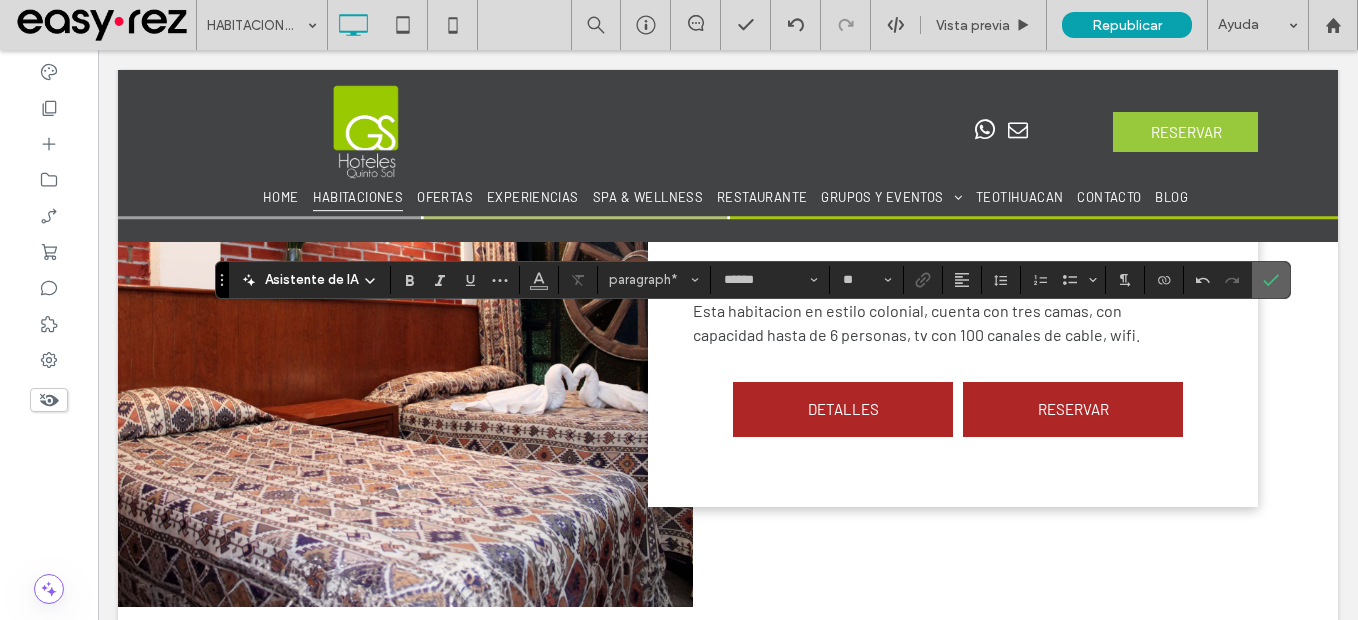 click at bounding box center (1271, 280) 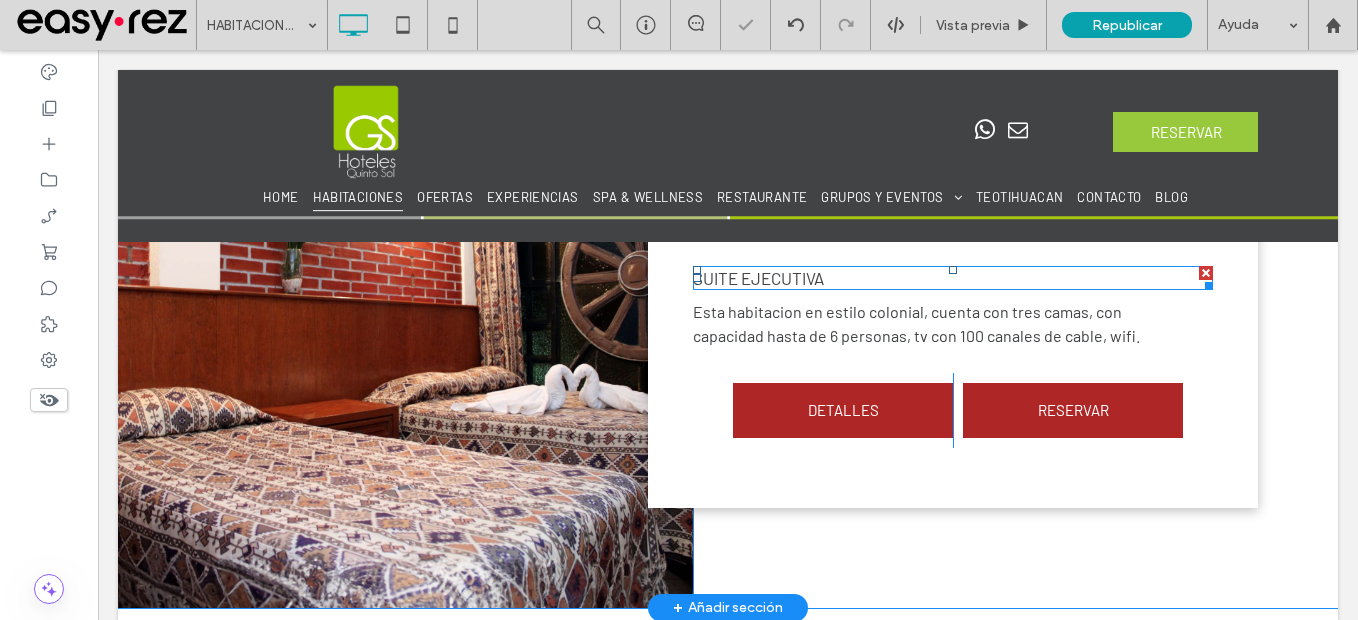 click on "SUITE EJECUTIVA" at bounding box center (758, 278) 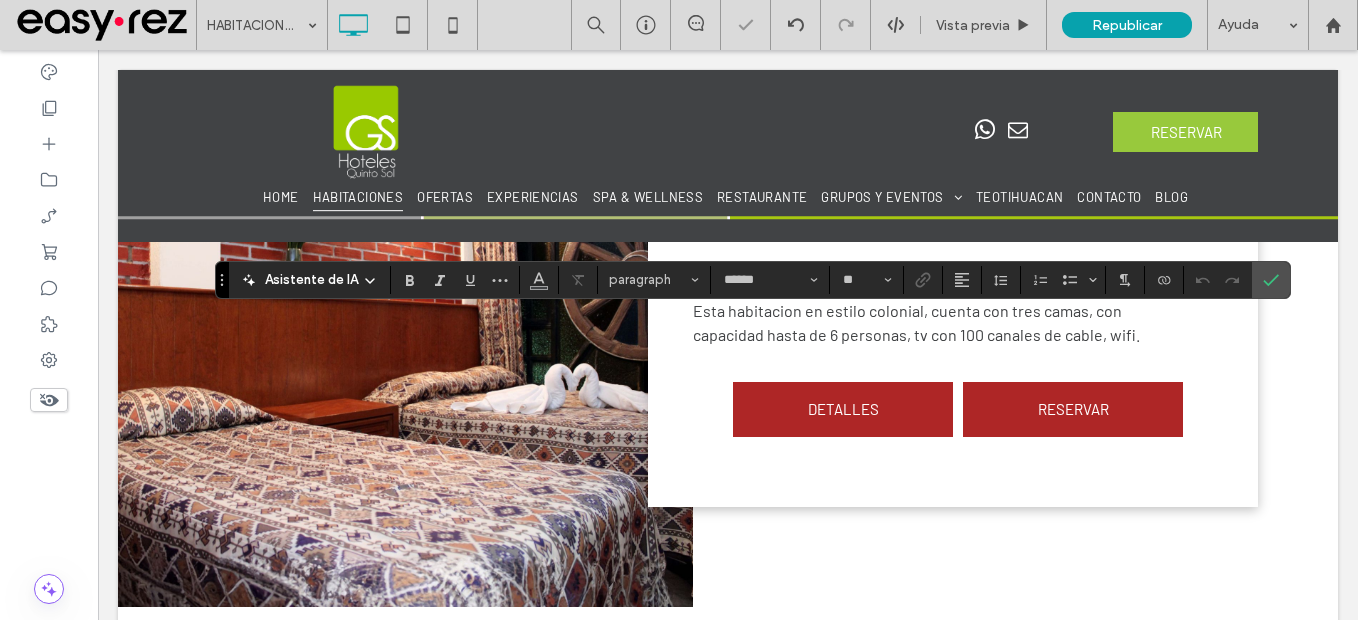 click on "**********" at bounding box center [744, 277] 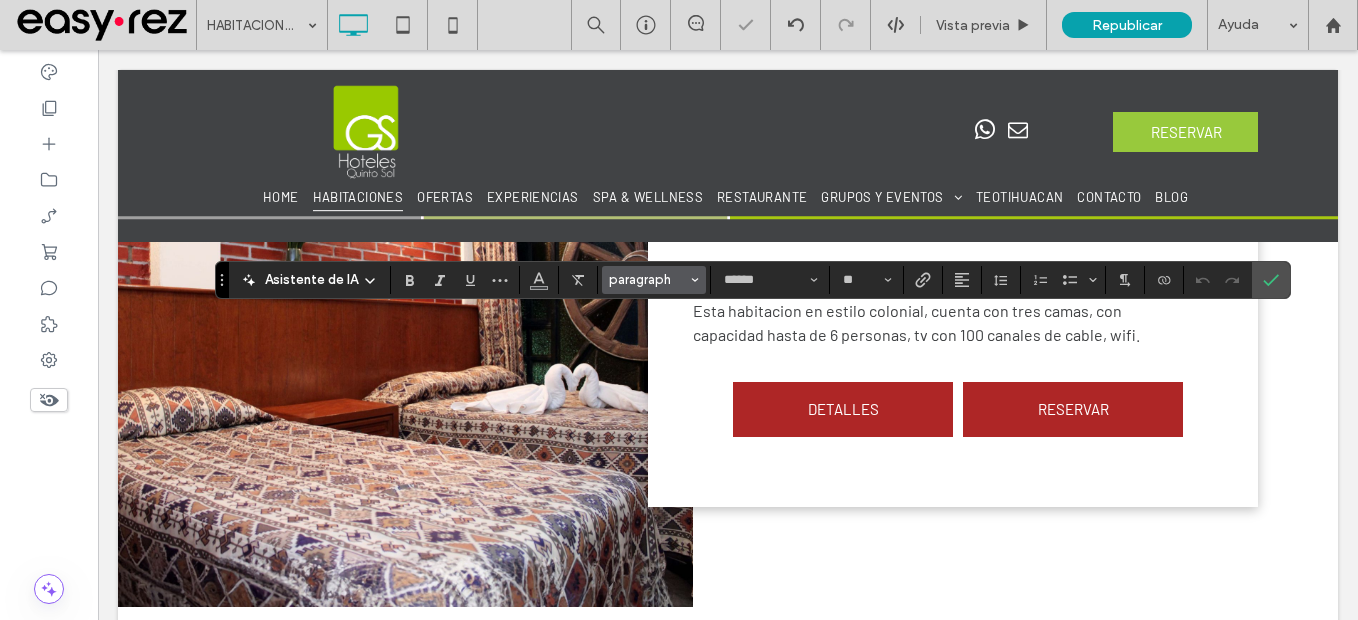 click on "paragraph" at bounding box center [648, 279] 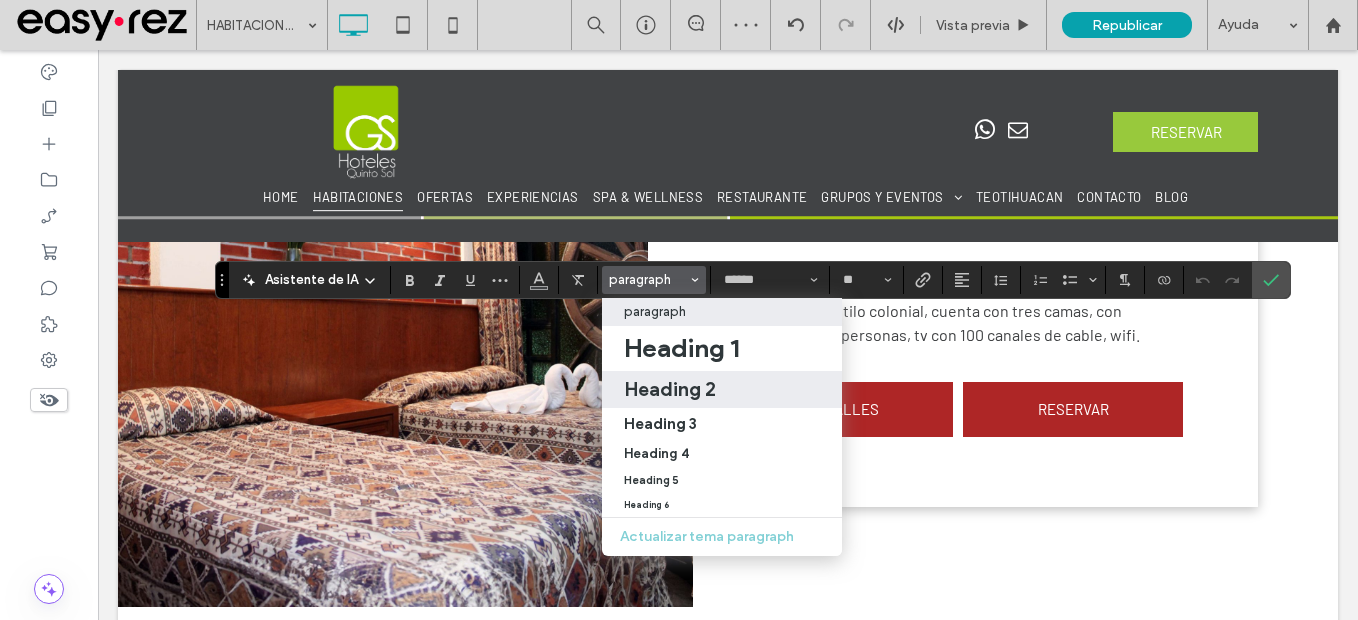 click on "Heading 2" at bounding box center [670, 389] 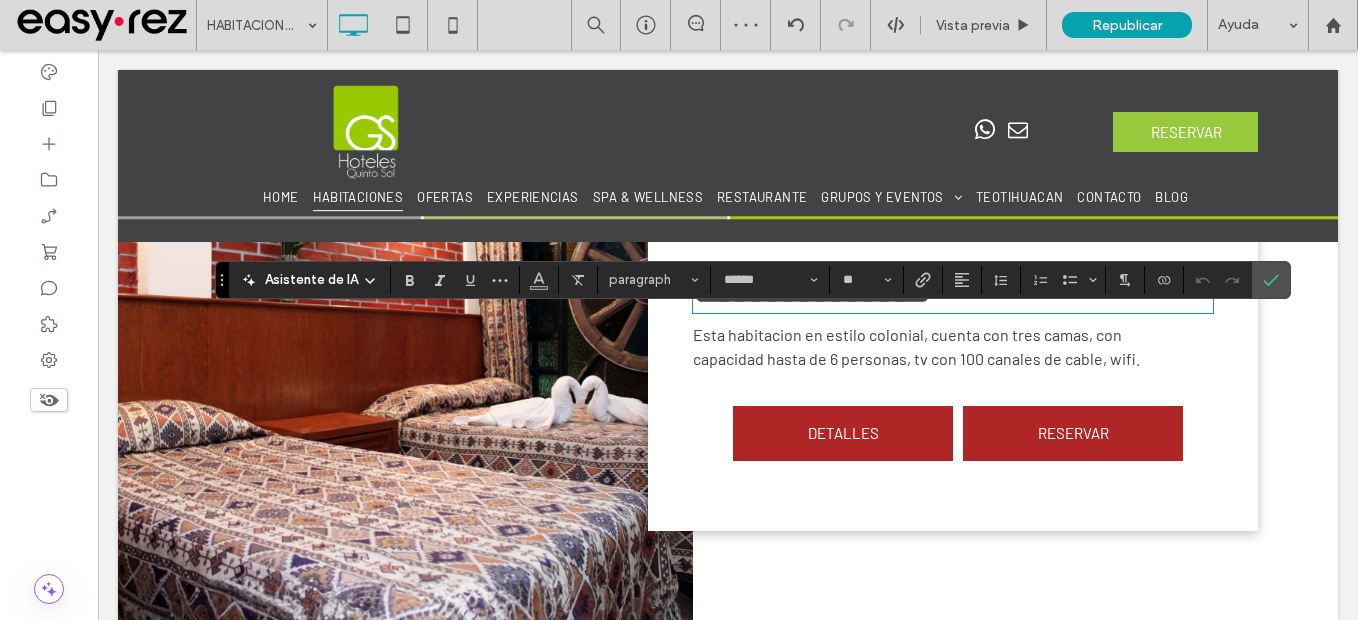 type on "**" 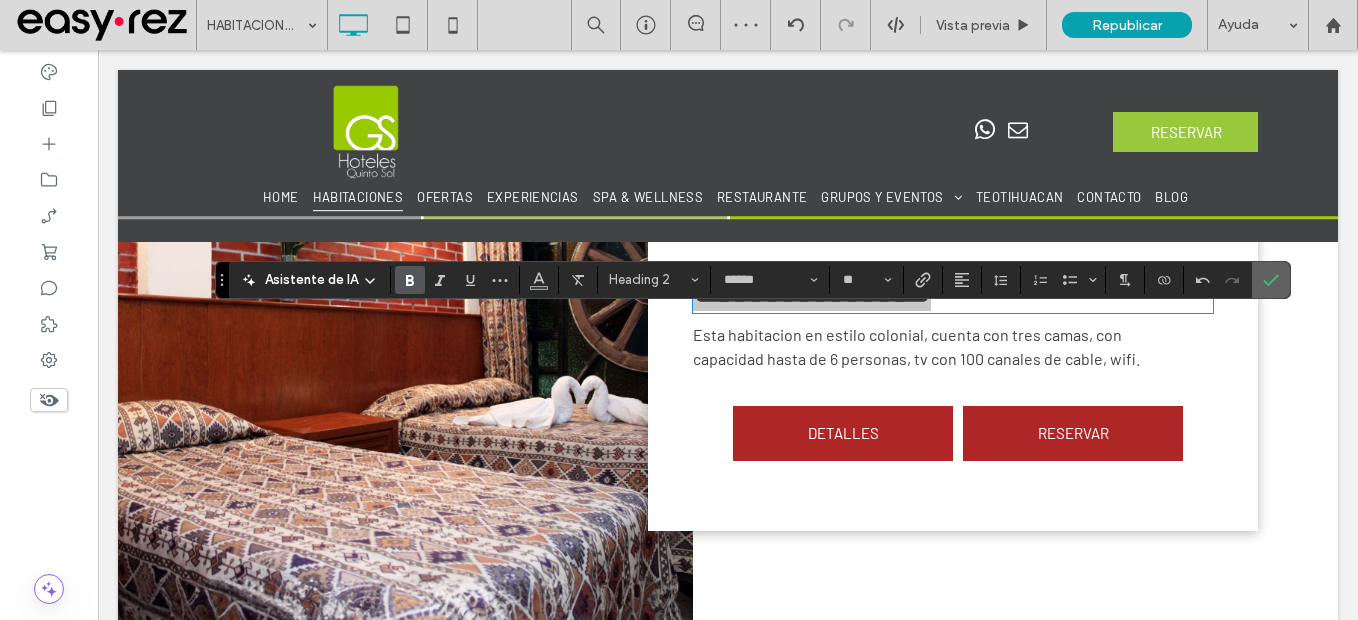 click at bounding box center [1271, 280] 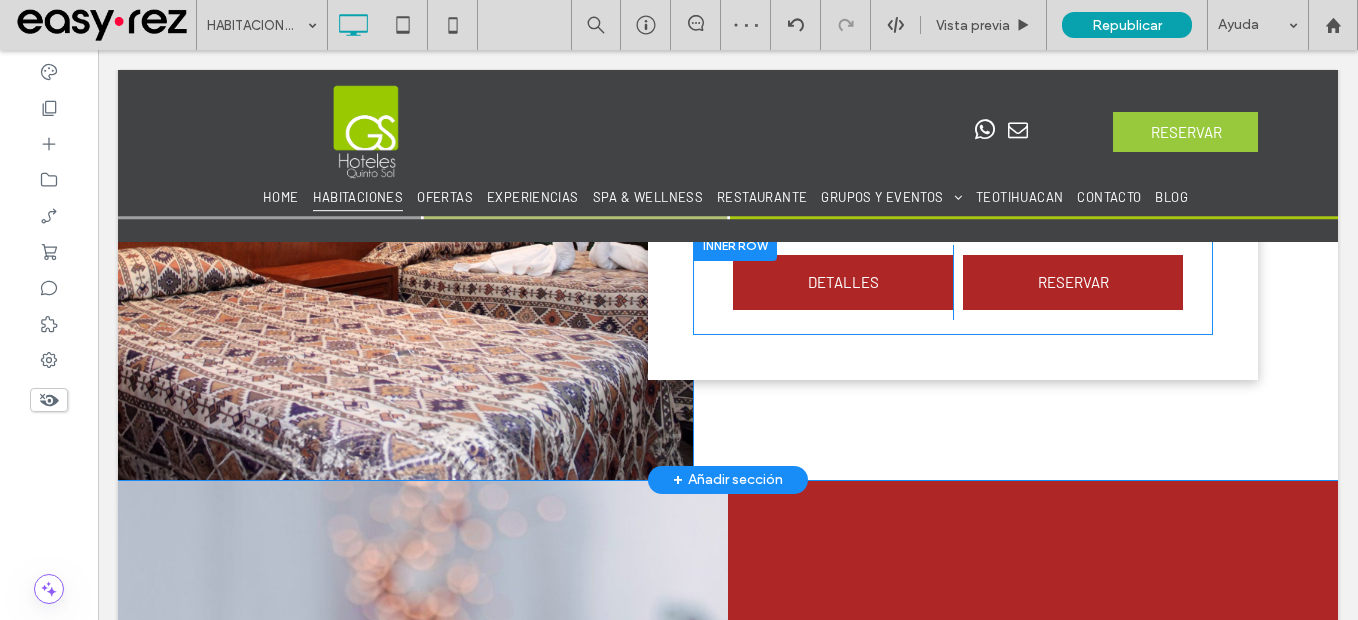 scroll, scrollTop: 3891, scrollLeft: 0, axis: vertical 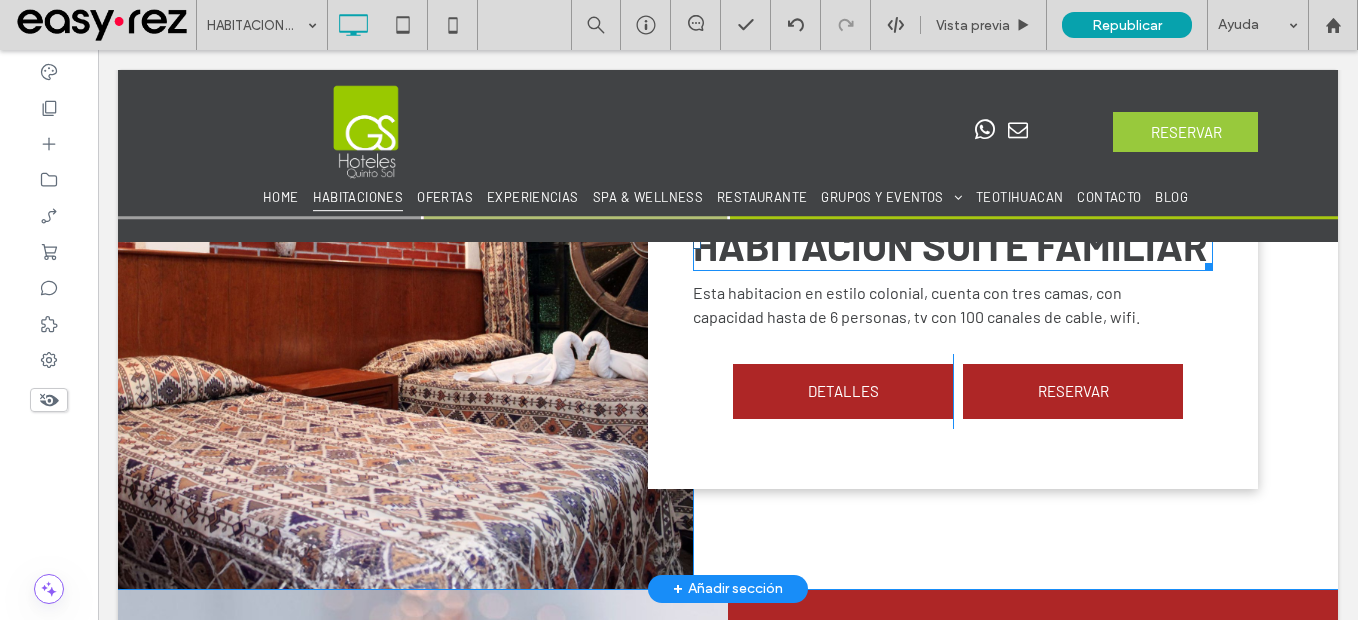 click on "HABITACIÓN SUITE FAMILIAR" at bounding box center (950, 245) 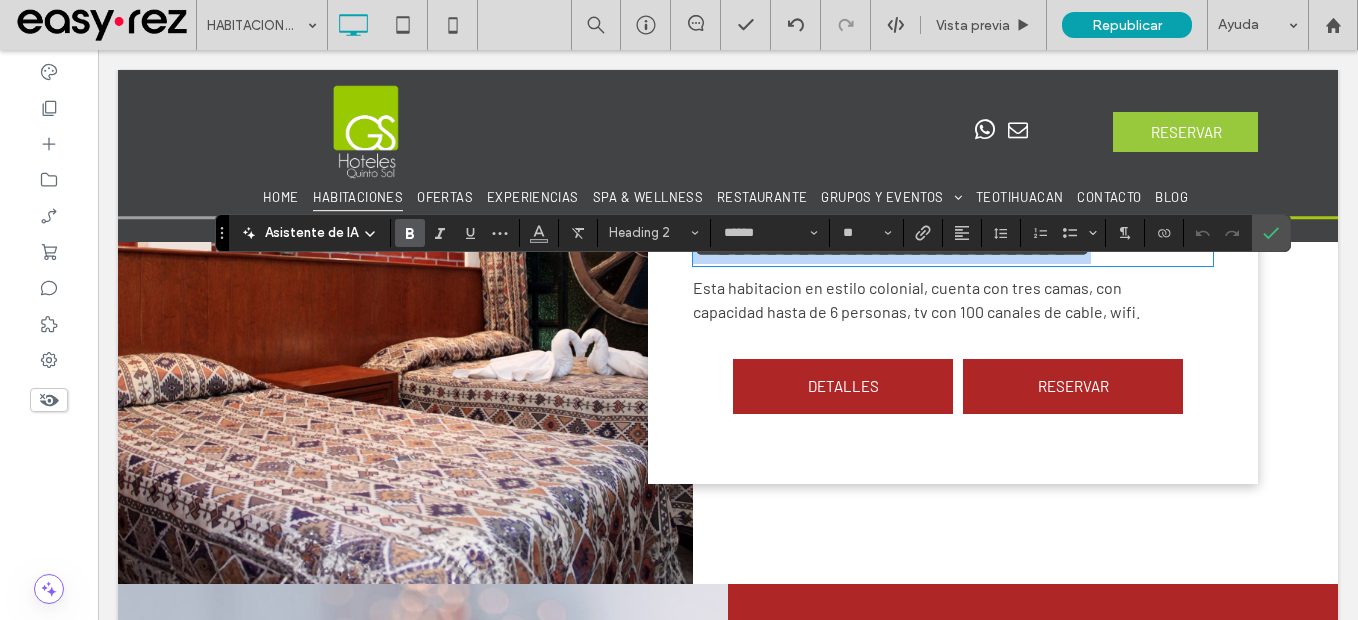 type 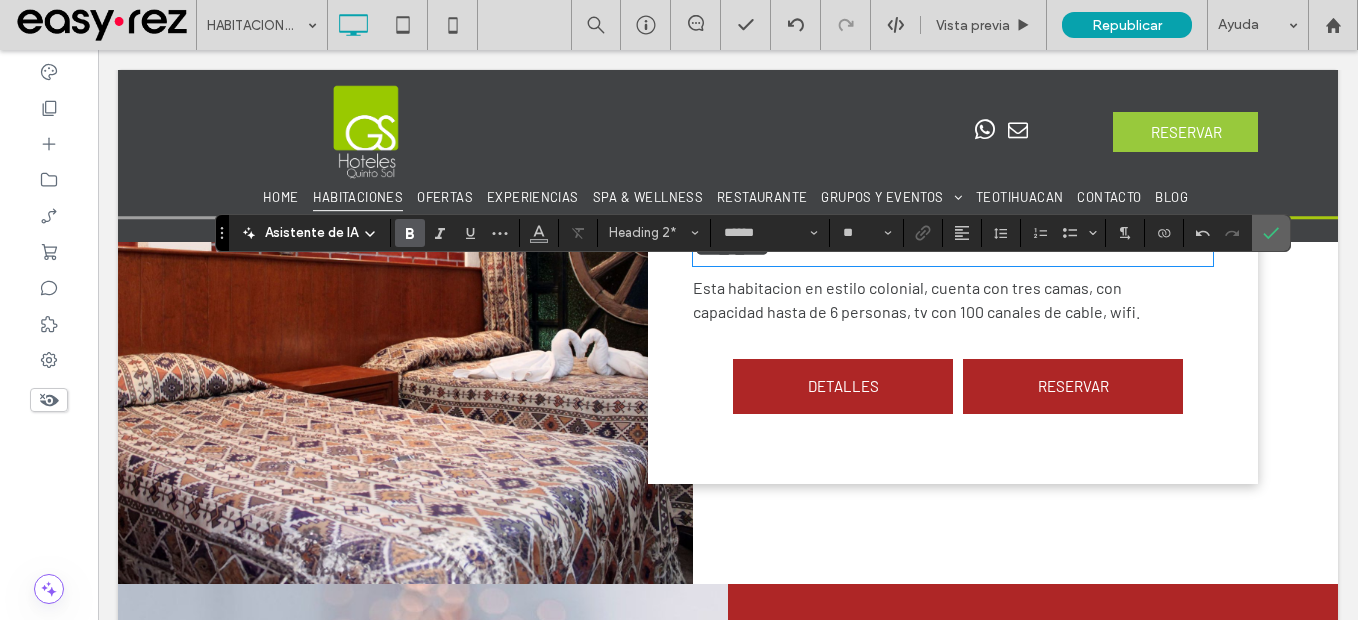 click 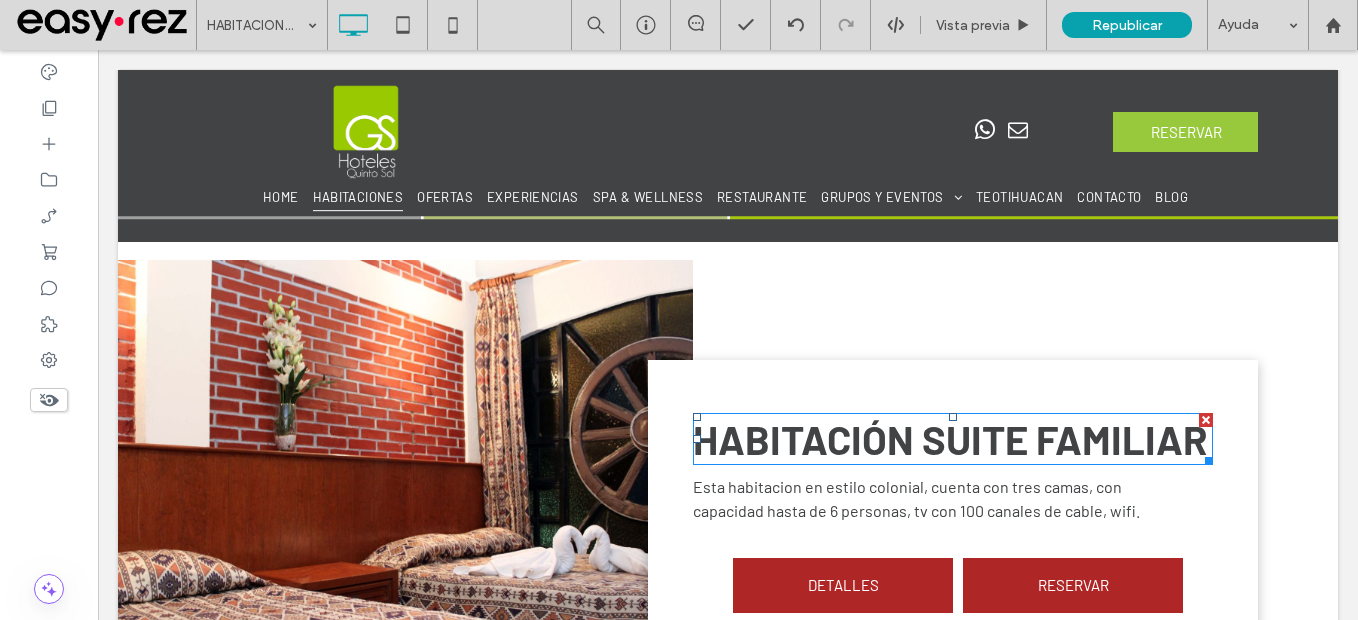 scroll, scrollTop: 1691, scrollLeft: 0, axis: vertical 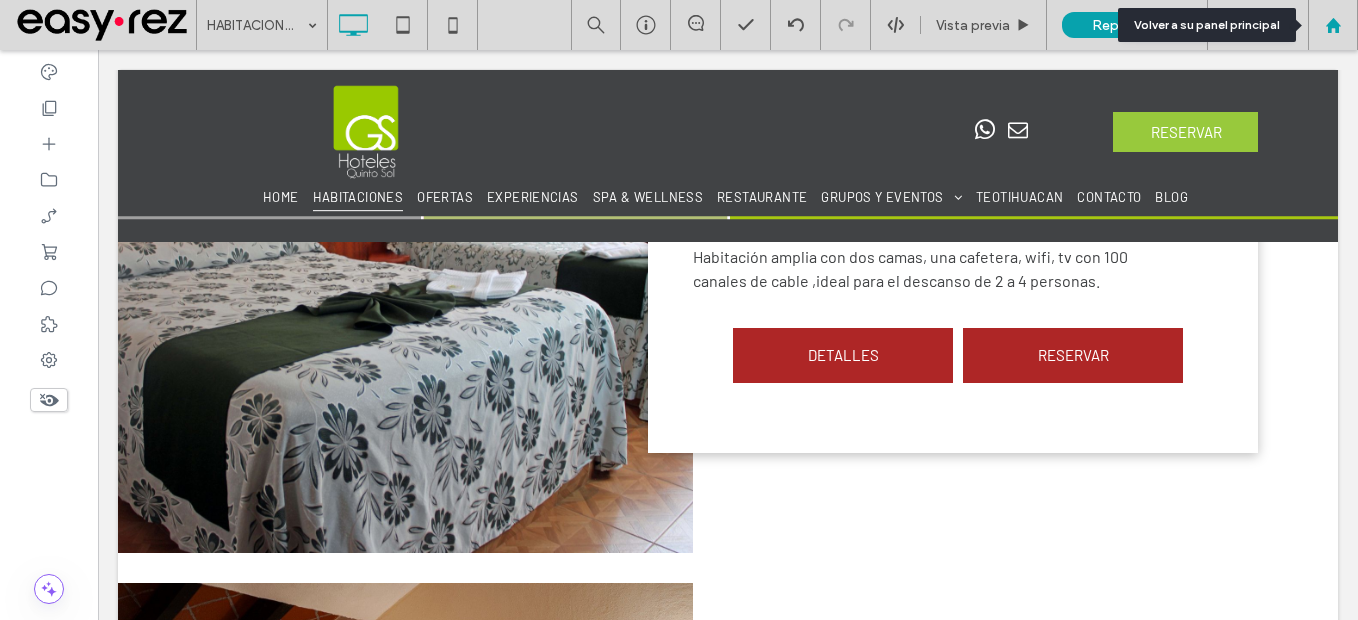 click 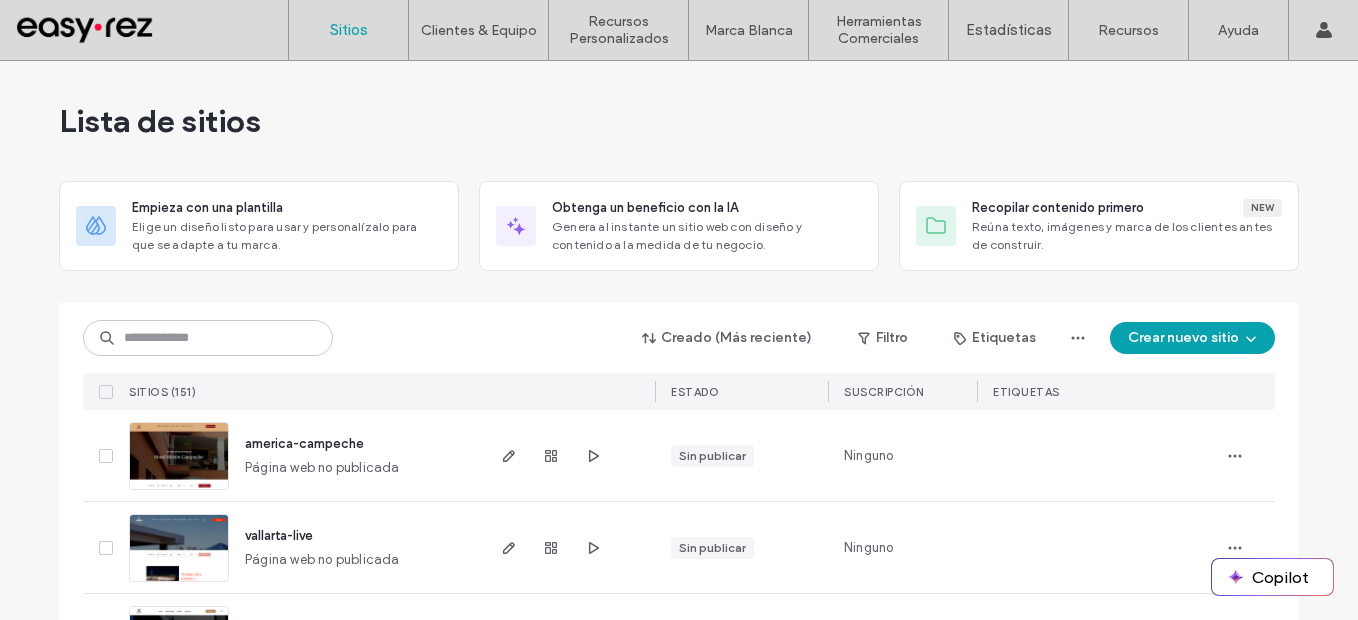 scroll, scrollTop: 0, scrollLeft: 0, axis: both 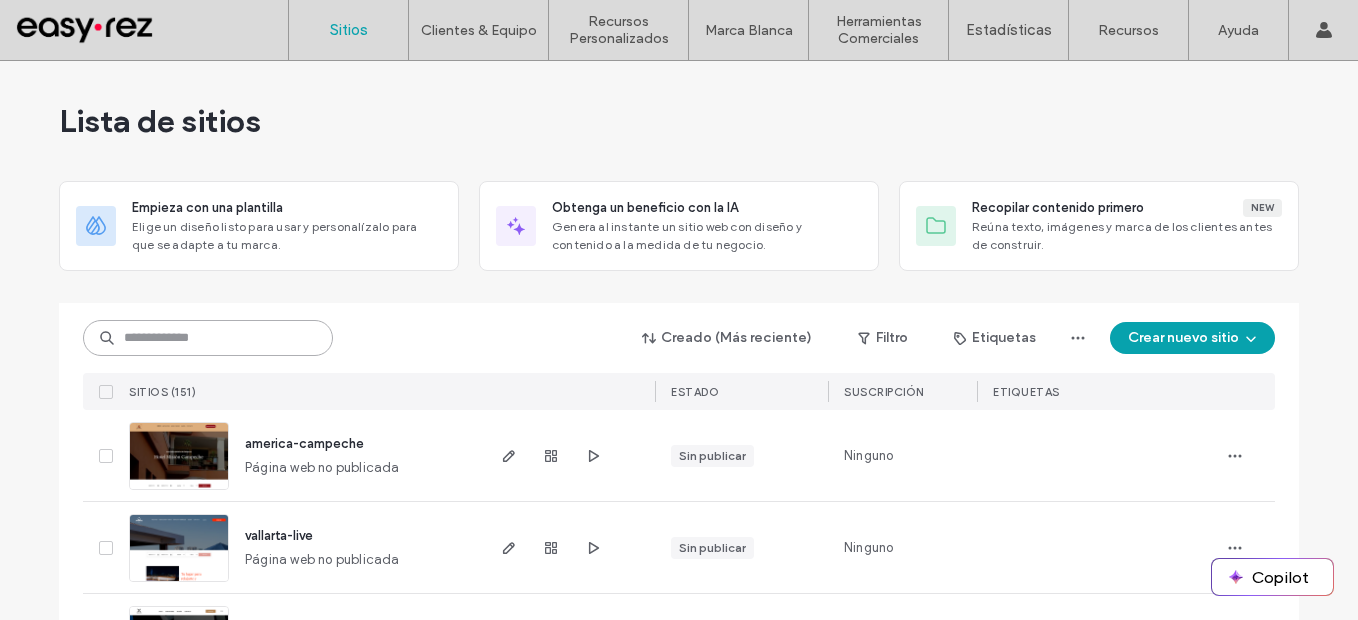 click at bounding box center [208, 338] 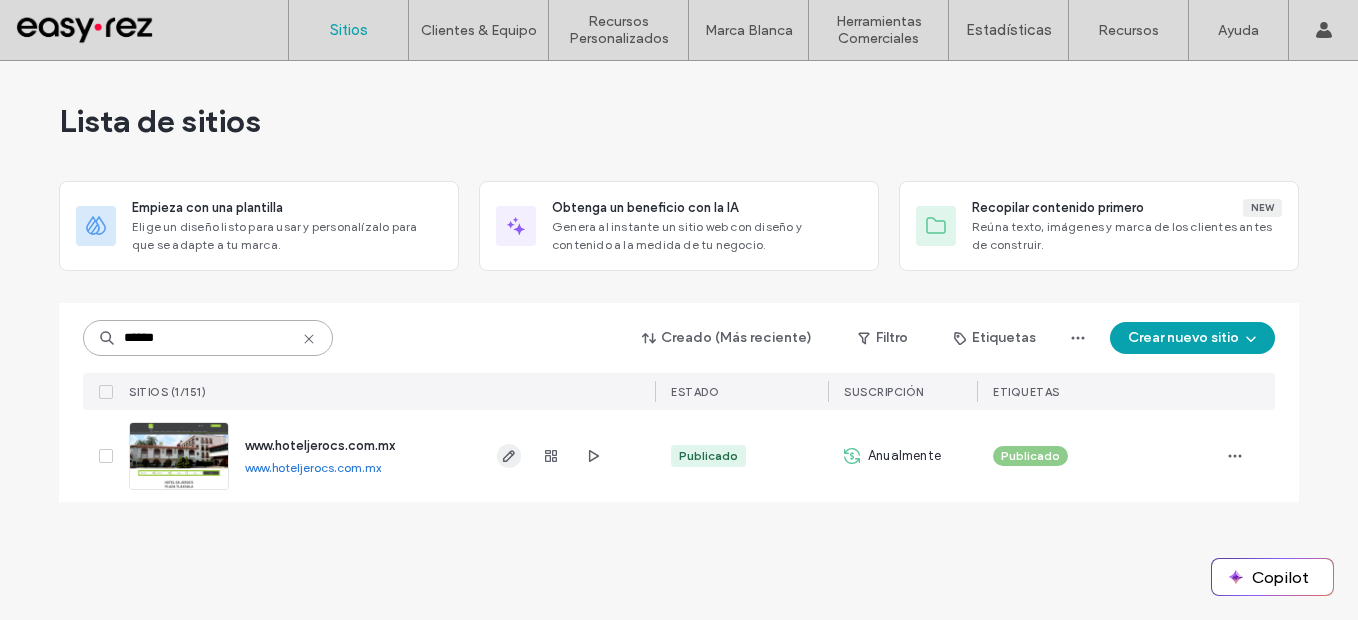 type on "******" 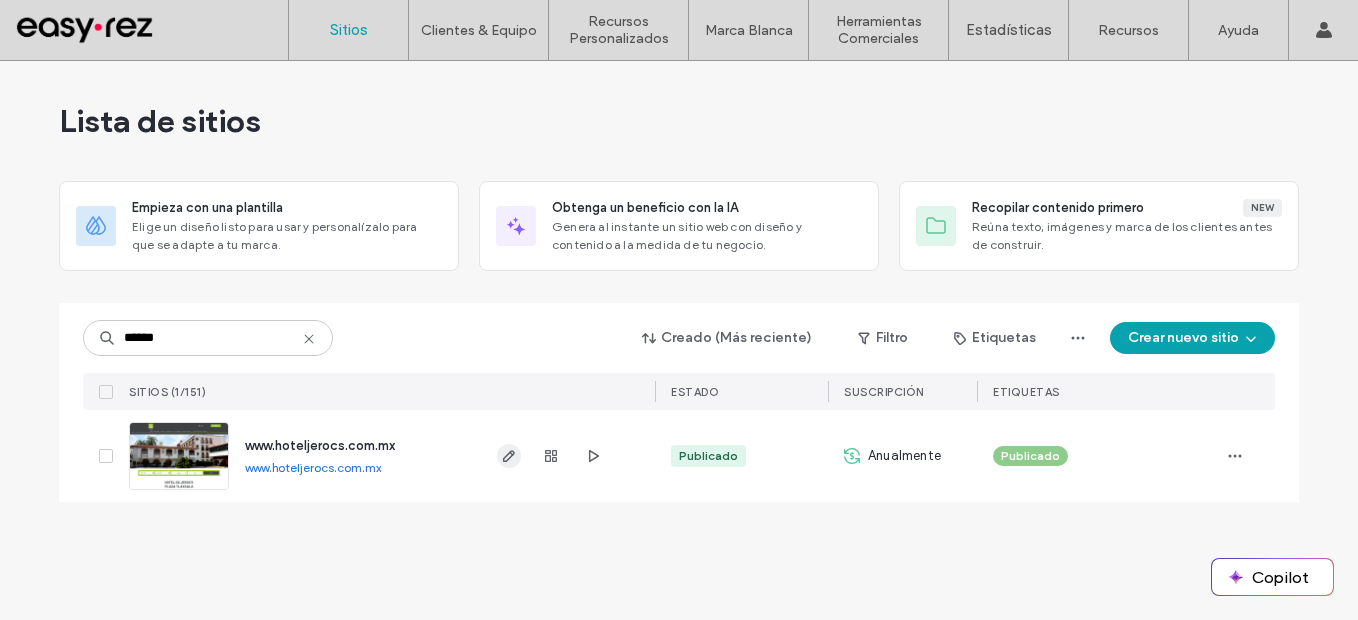 click at bounding box center (509, 456) 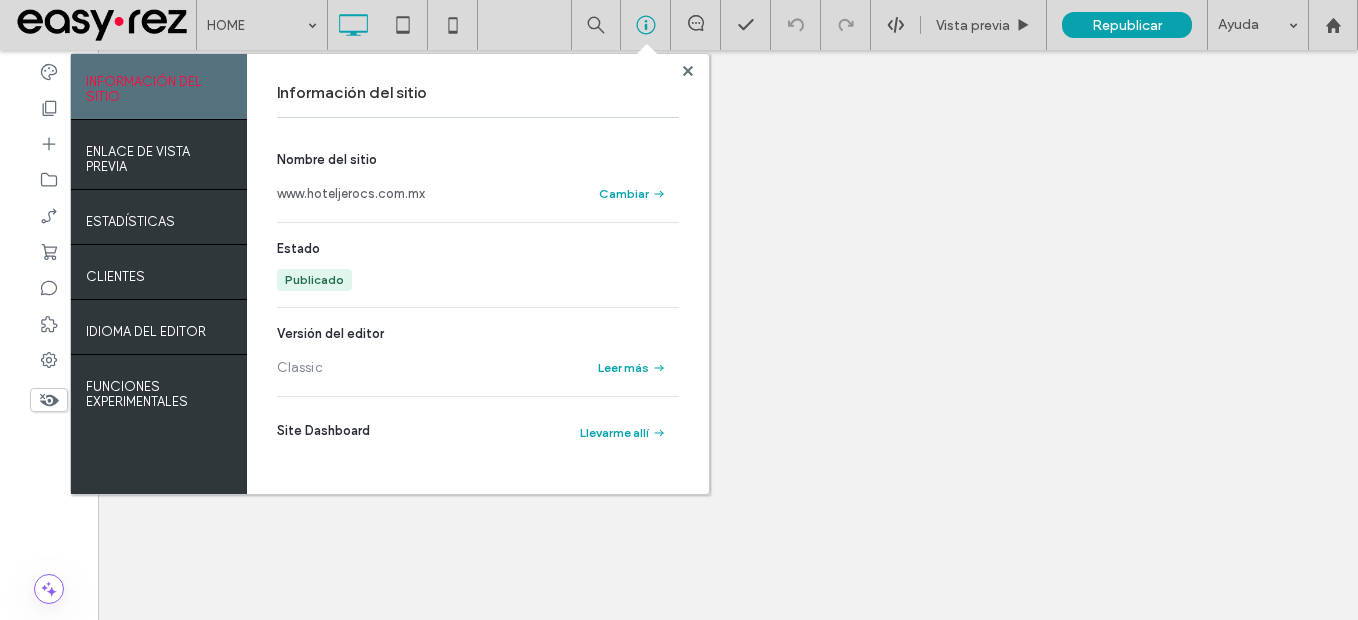 click on "ENLACE DE VISTA PREVIA" at bounding box center (159, 154) 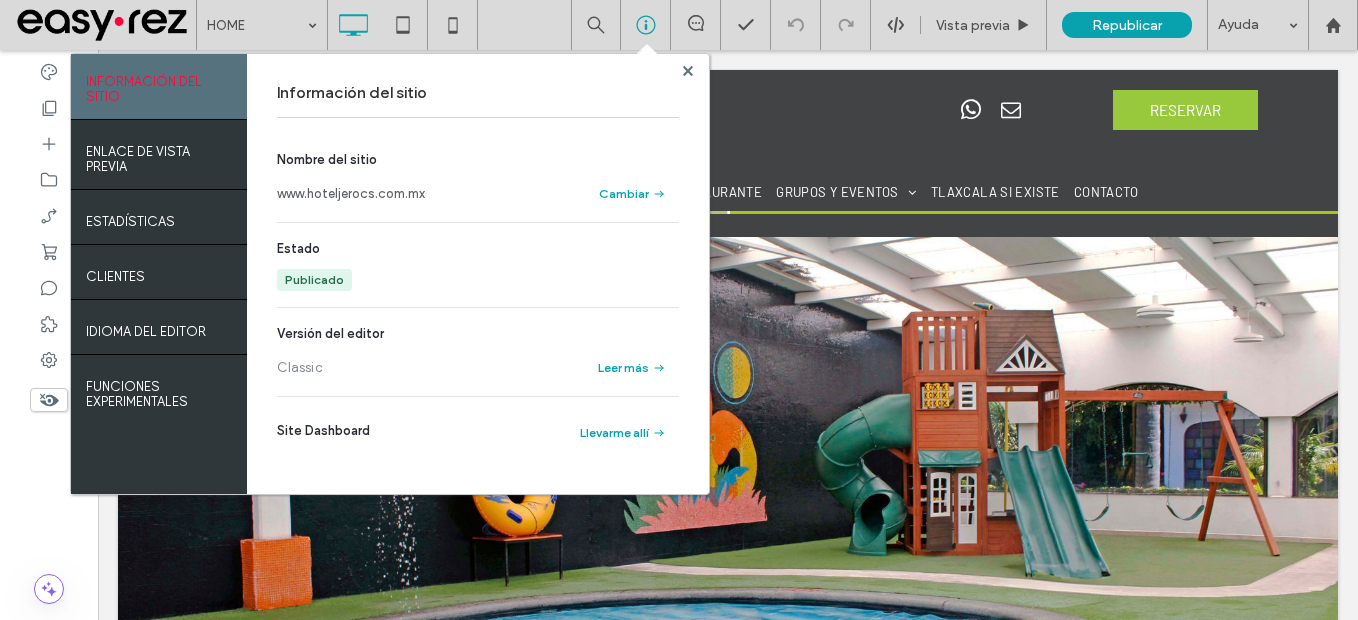 scroll, scrollTop: 0, scrollLeft: 0, axis: both 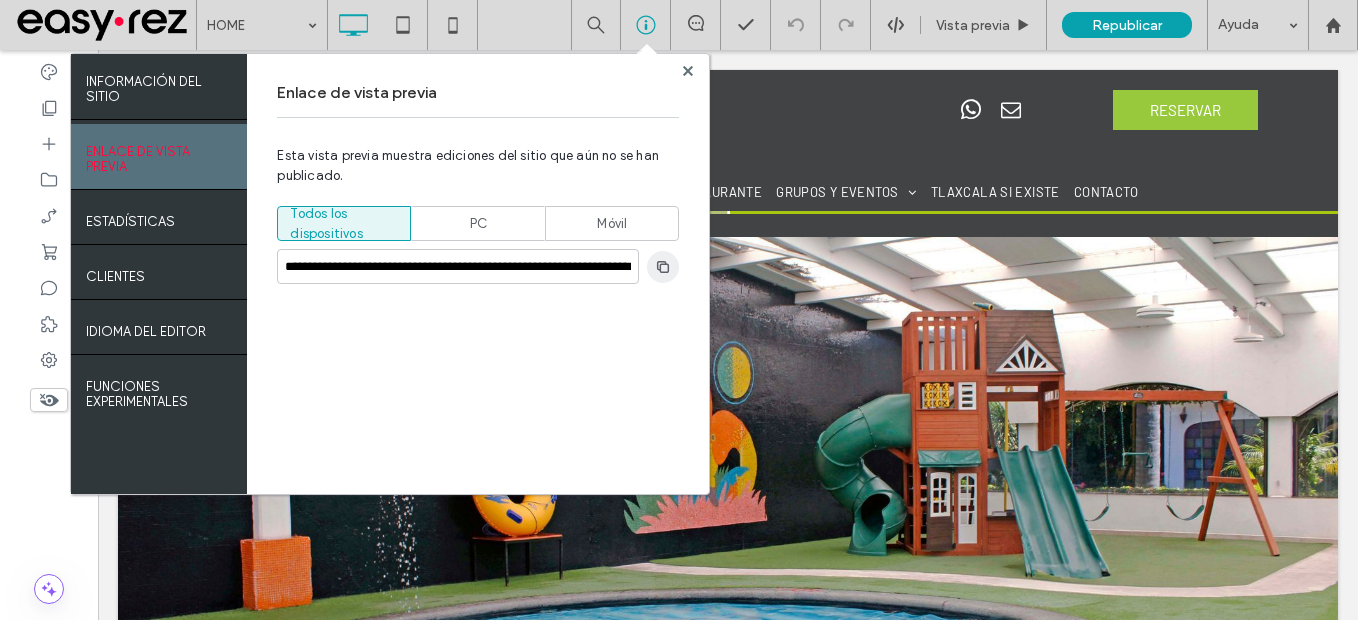 drag, startPoint x: 658, startPoint y: 271, endPoint x: 724, endPoint y: 137, distance: 149.37202 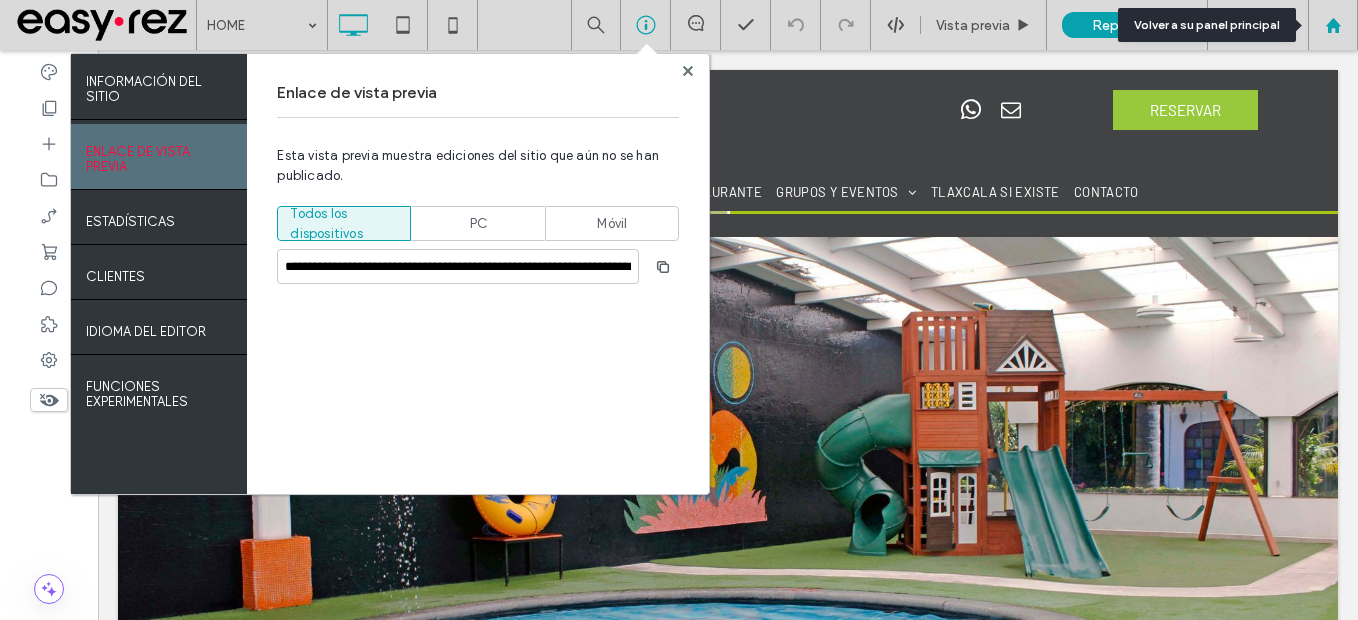 click at bounding box center [1333, 25] 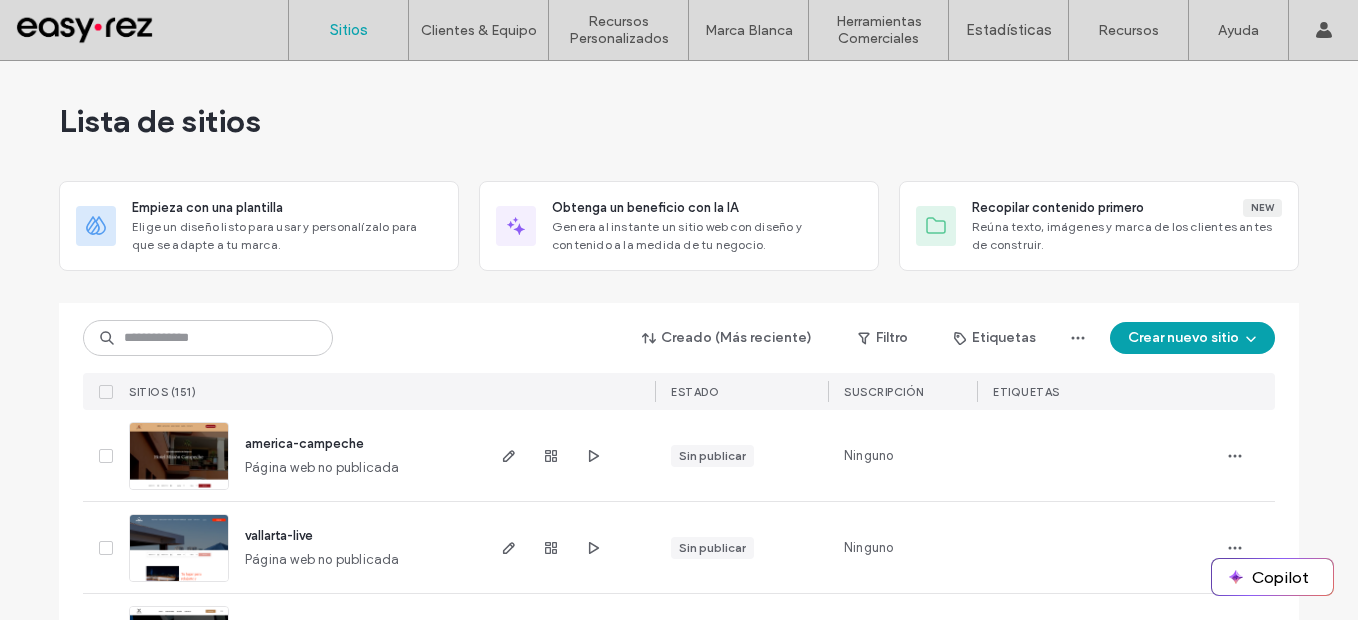 scroll, scrollTop: 0, scrollLeft: 0, axis: both 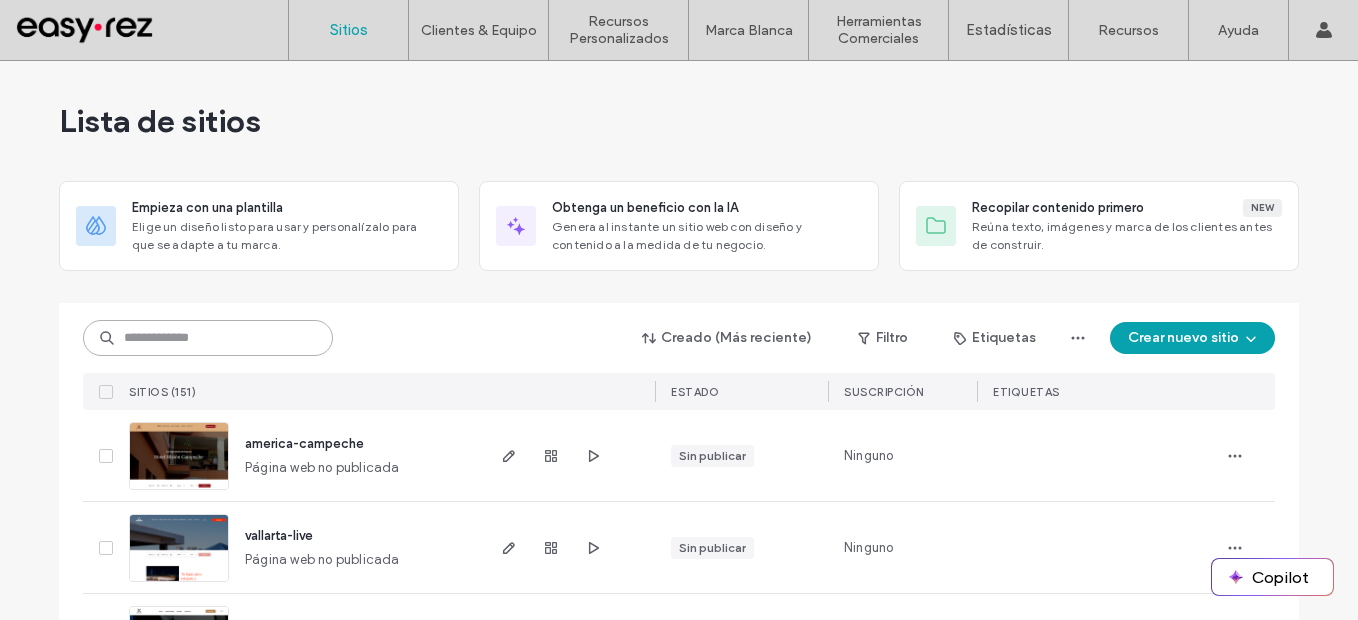 click at bounding box center [208, 338] 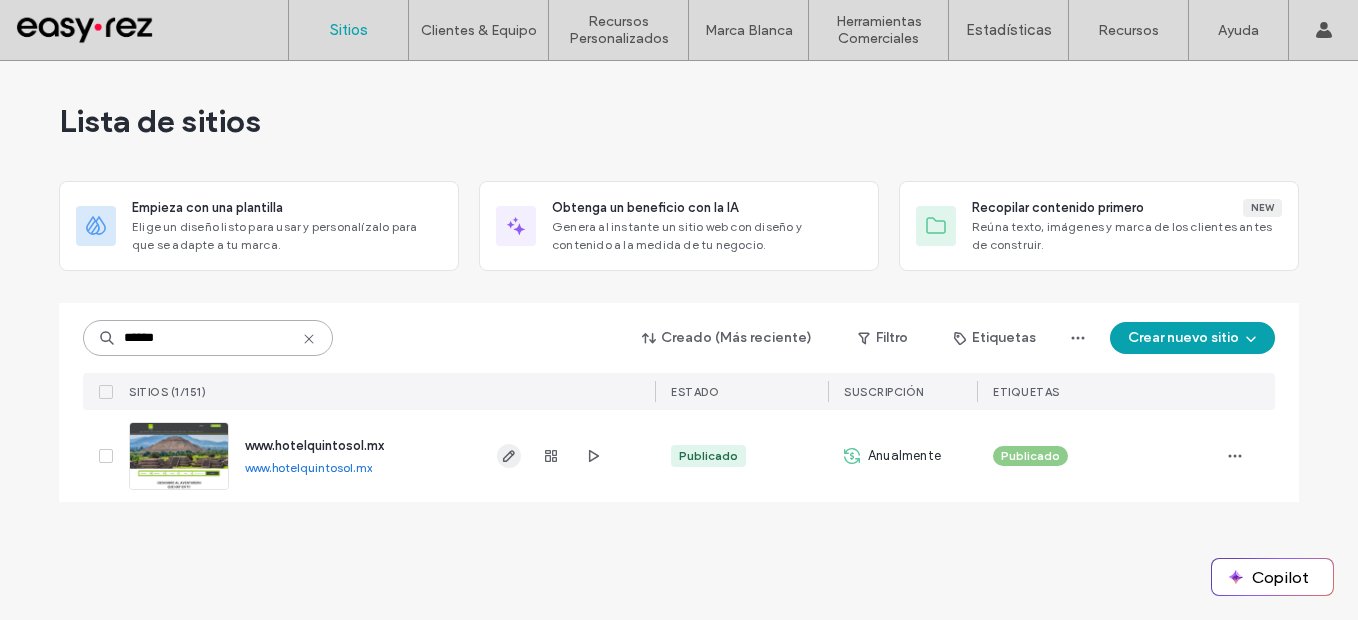 type on "******" 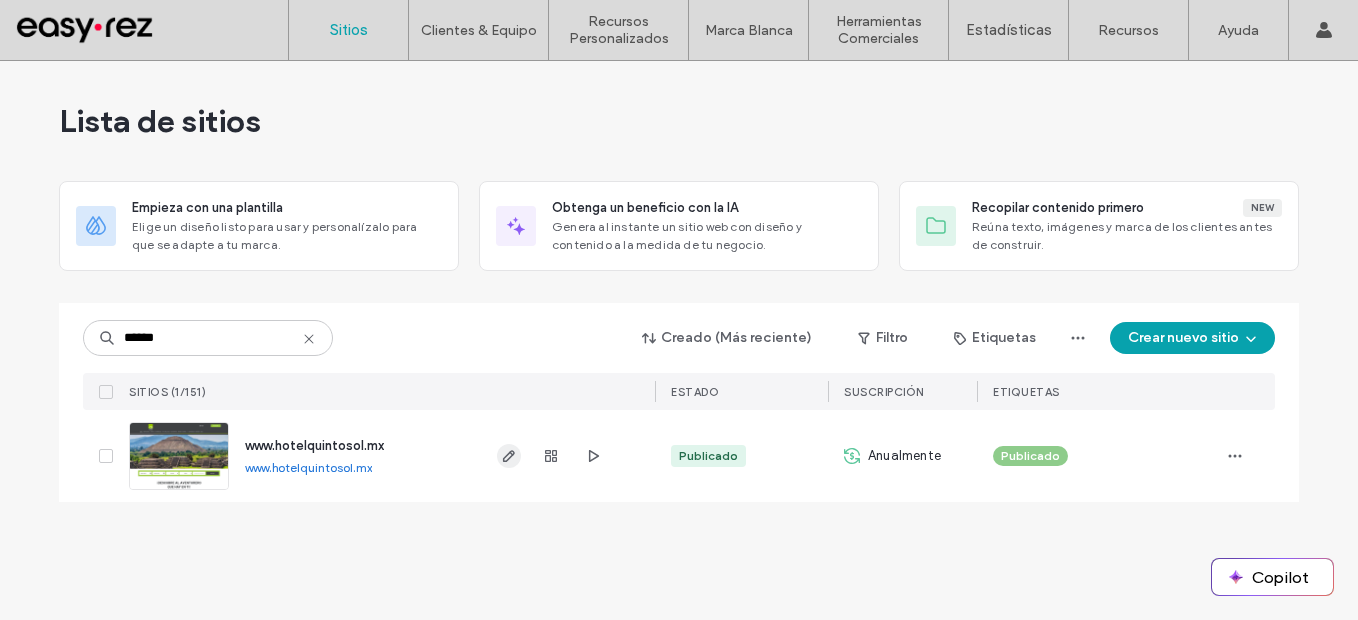 click 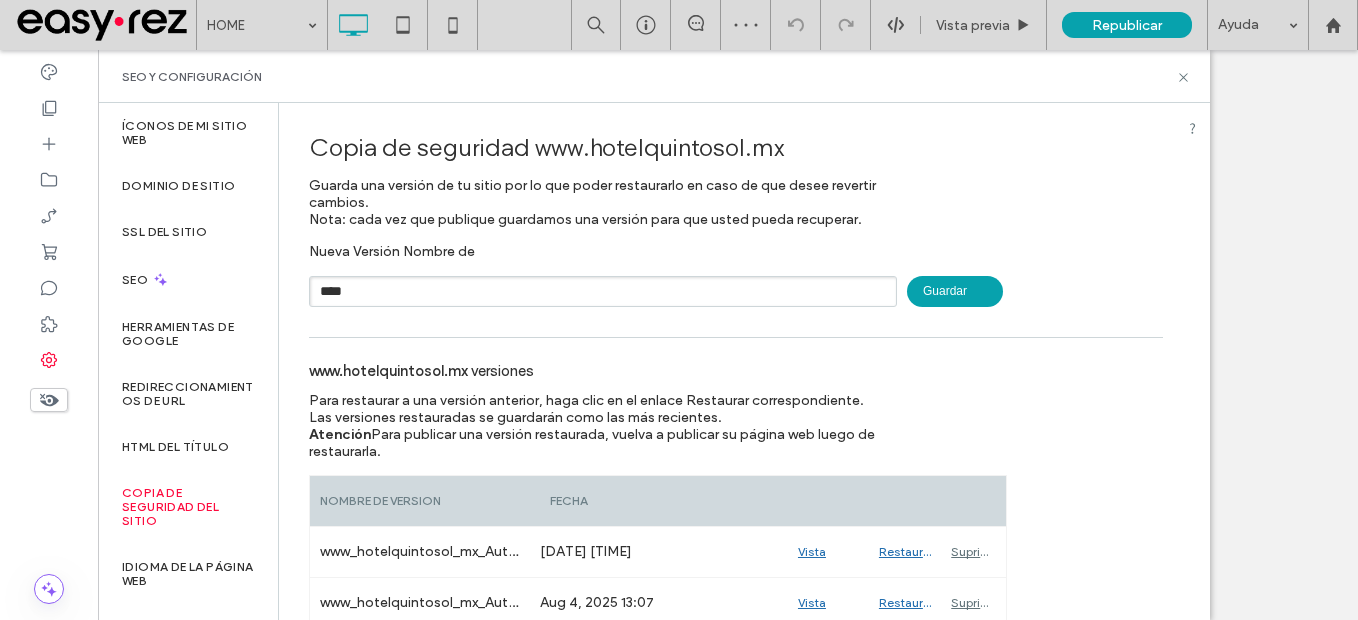 scroll, scrollTop: 0, scrollLeft: 0, axis: both 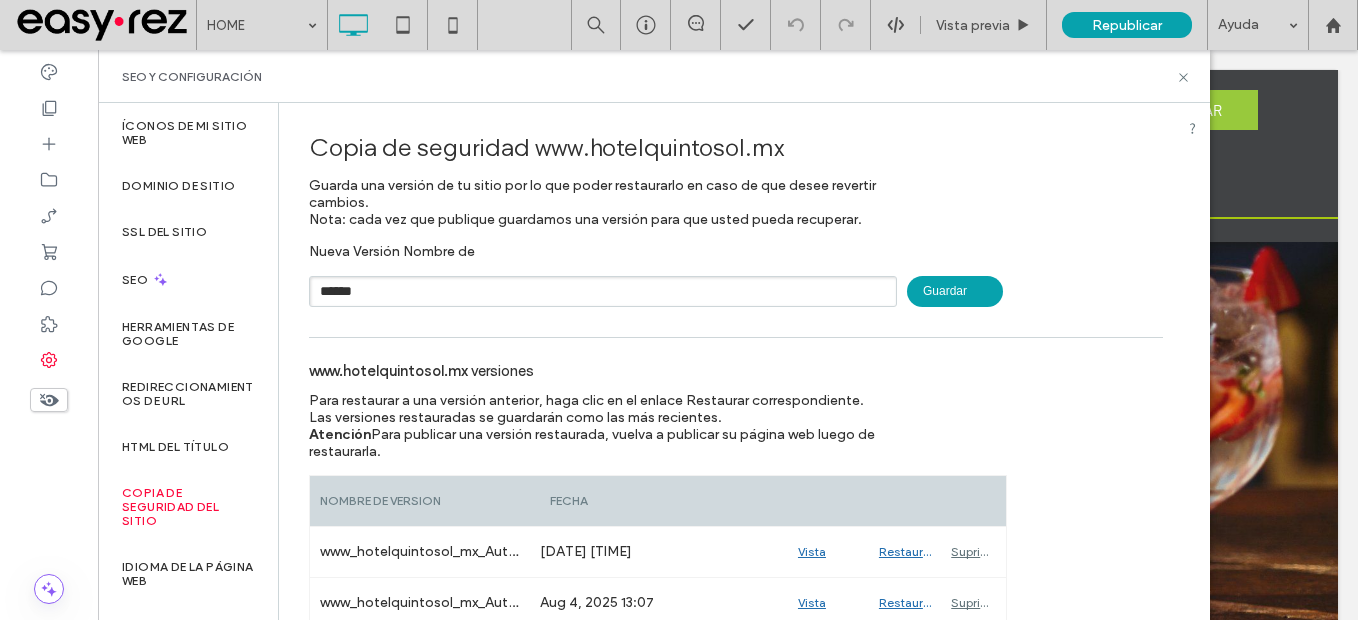 type on "******" 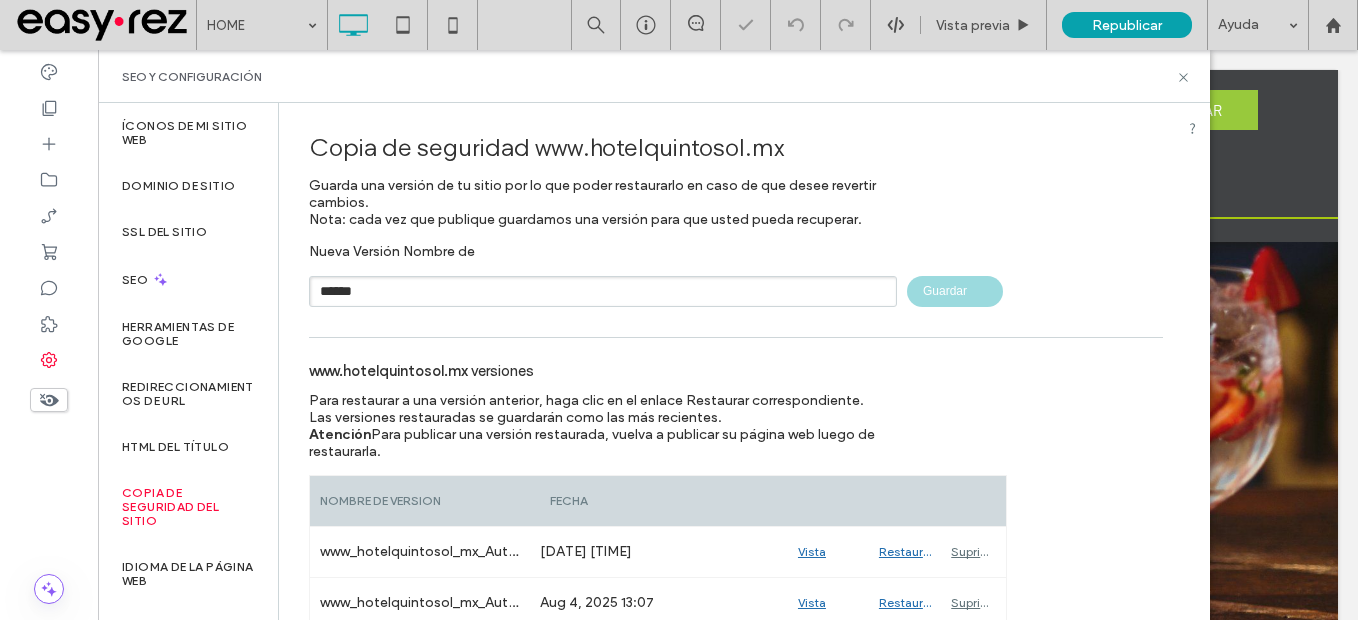 scroll, scrollTop: 0, scrollLeft: 0, axis: both 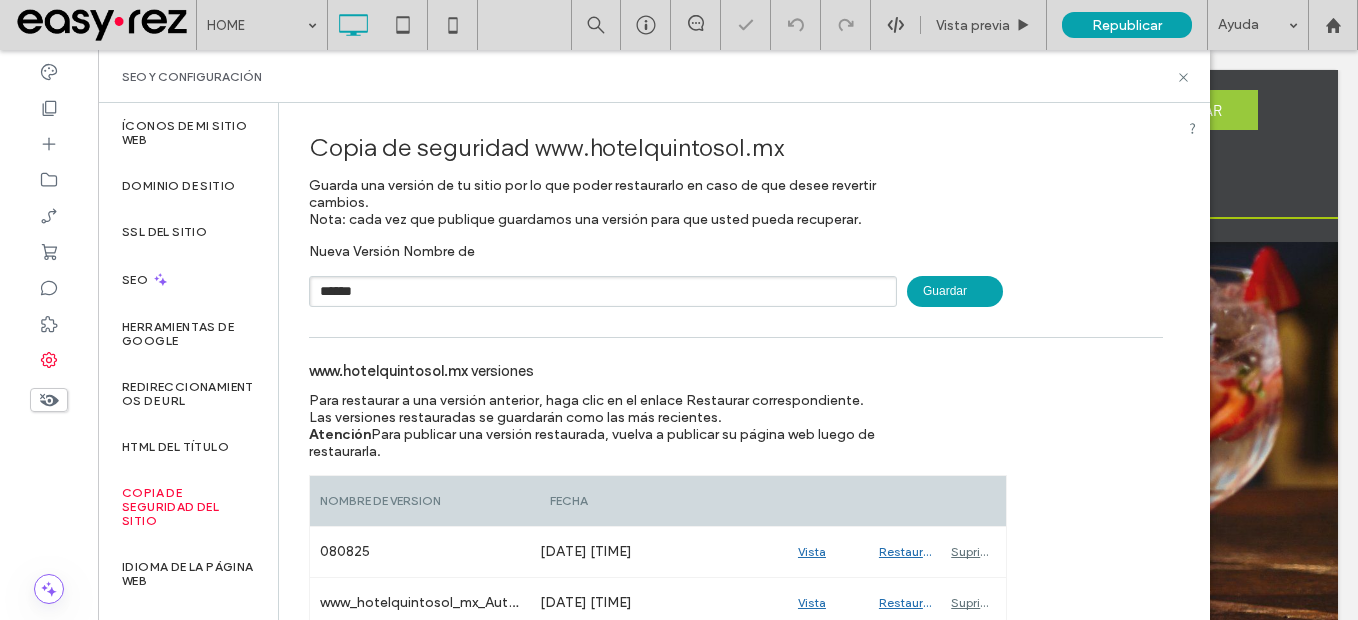 type 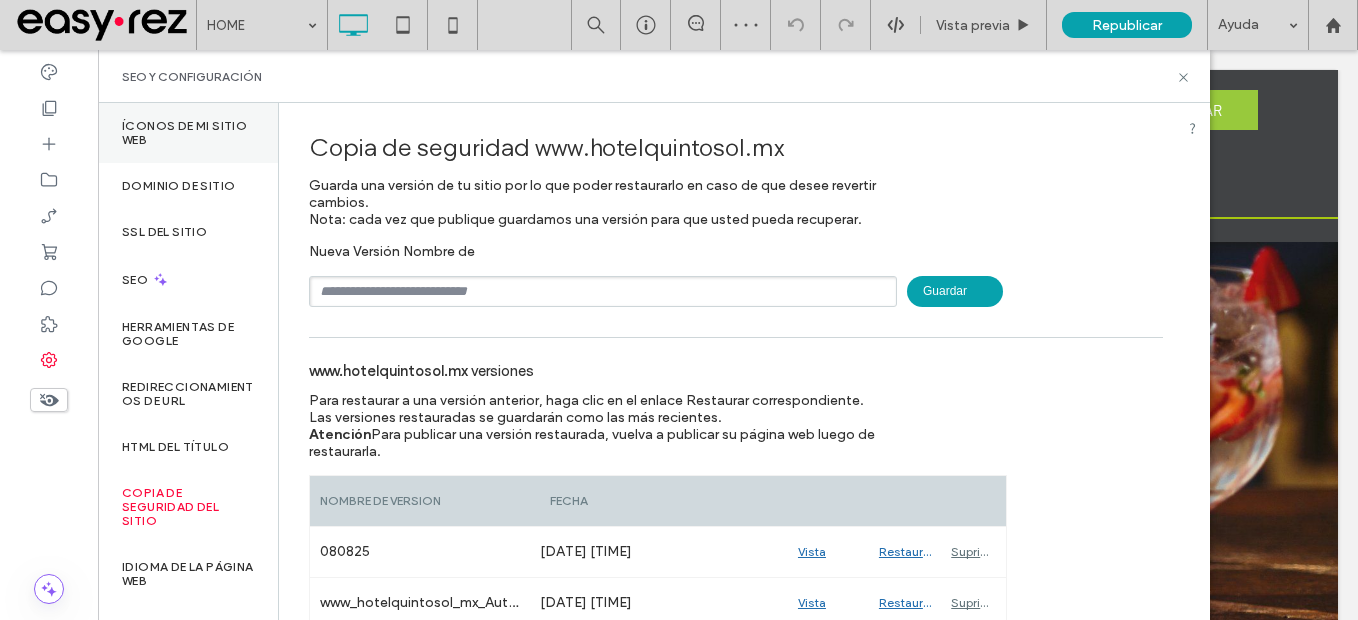click on "Íconos de Mi sitio web" at bounding box center [188, 133] 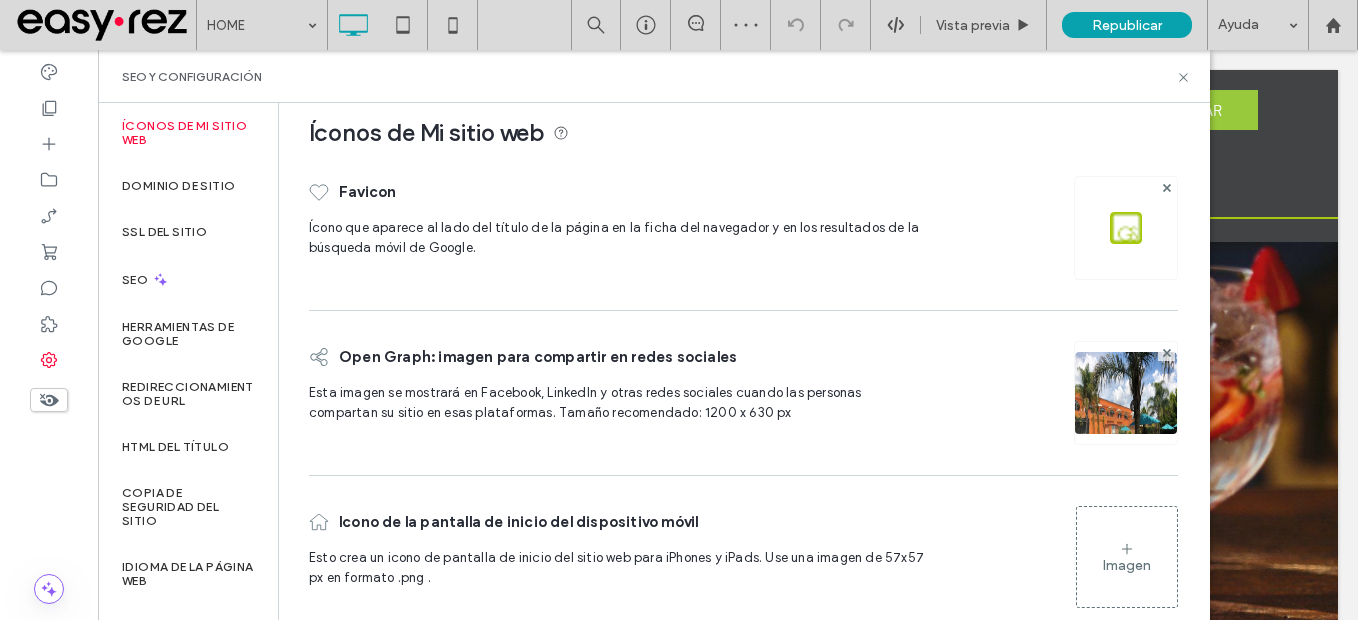 scroll, scrollTop: 0, scrollLeft: 0, axis: both 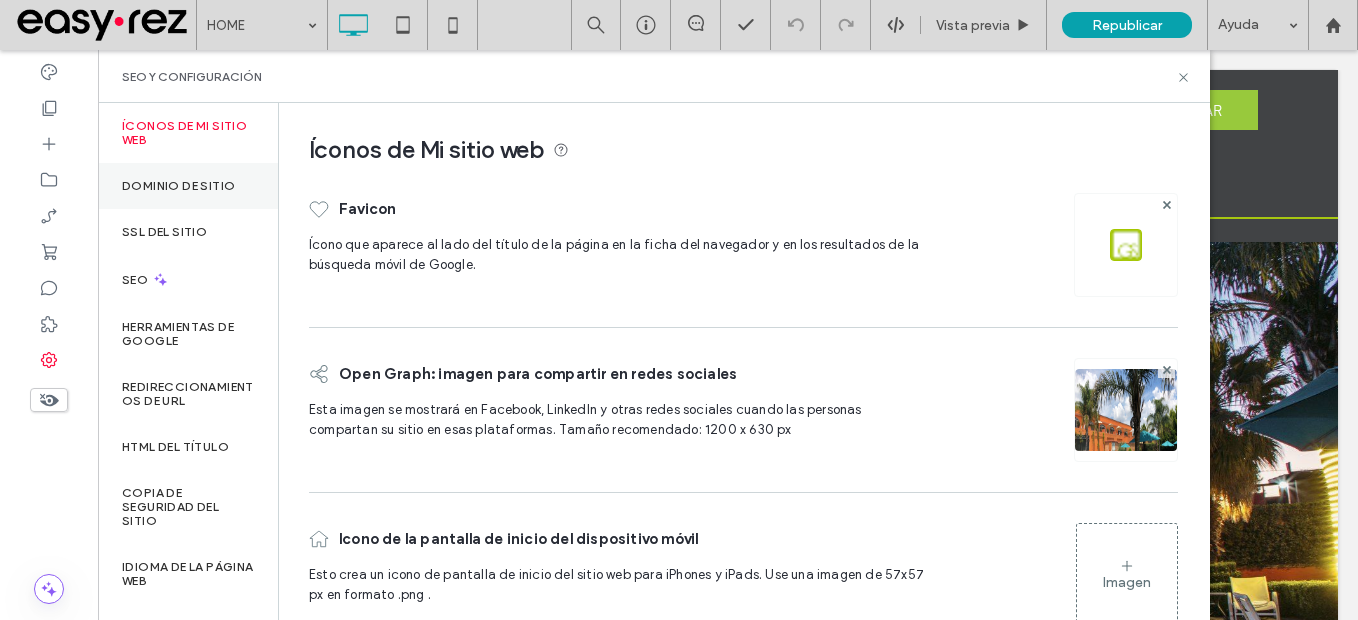 click on "Dominio de sitio" at bounding box center (188, 186) 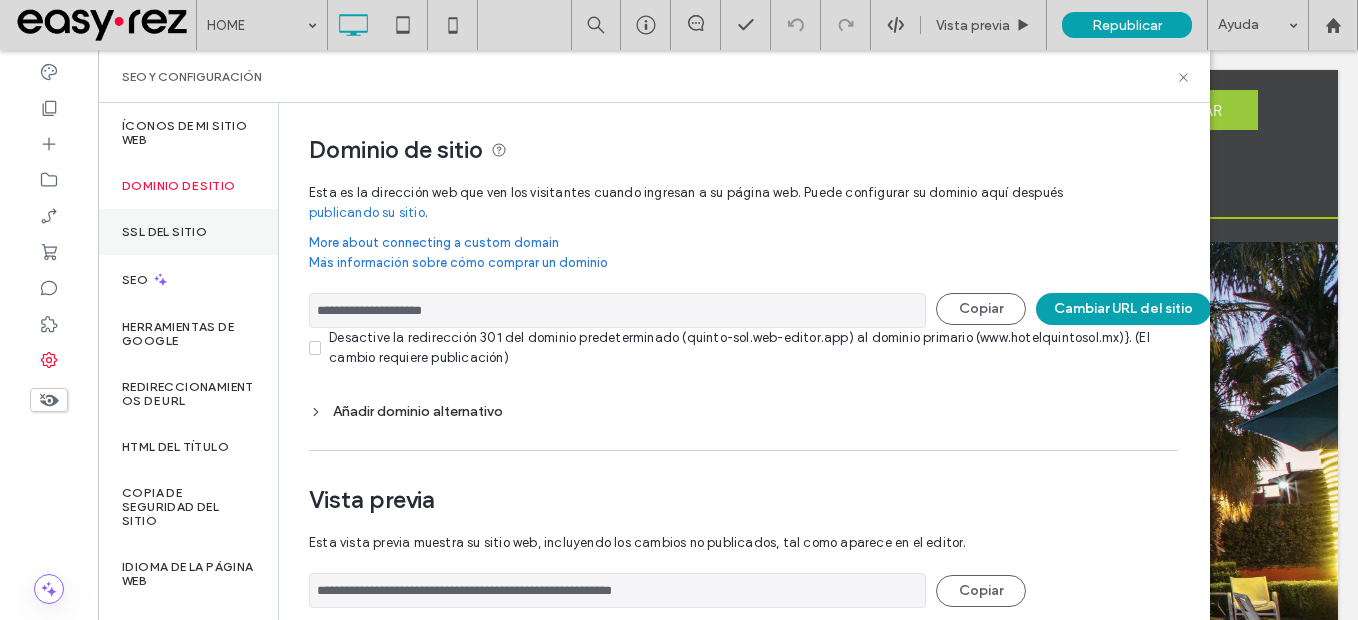 click on "SSL del sitio" at bounding box center [164, 232] 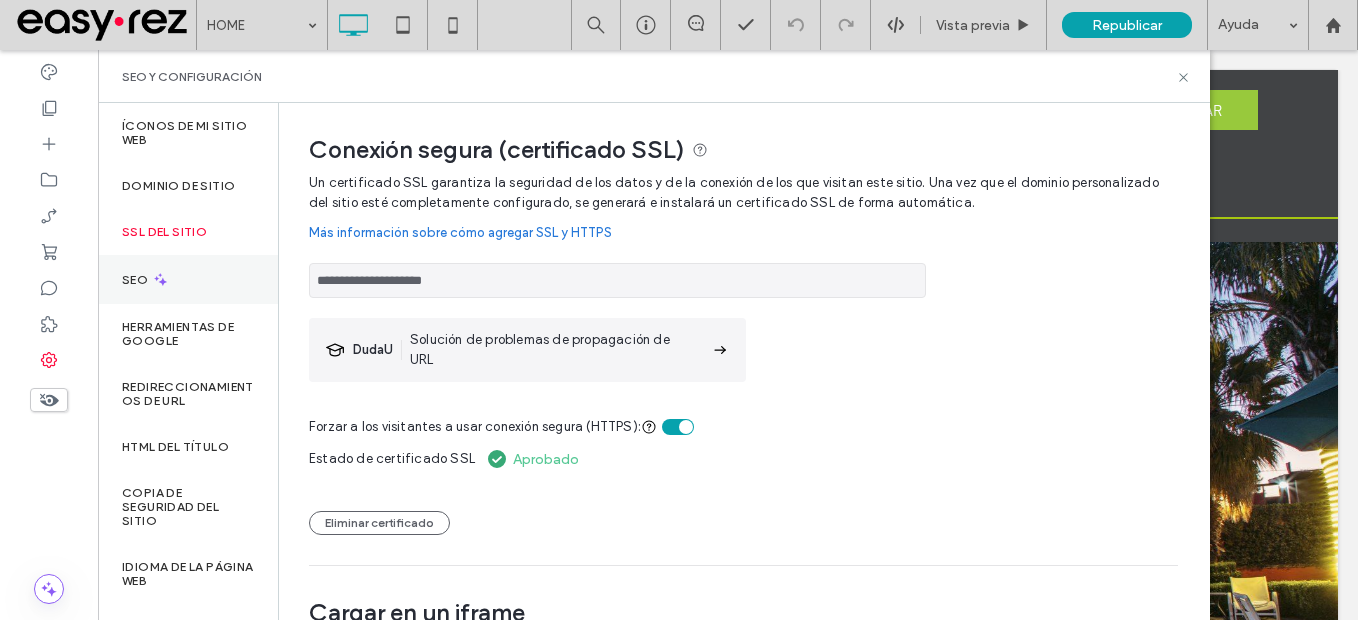 click 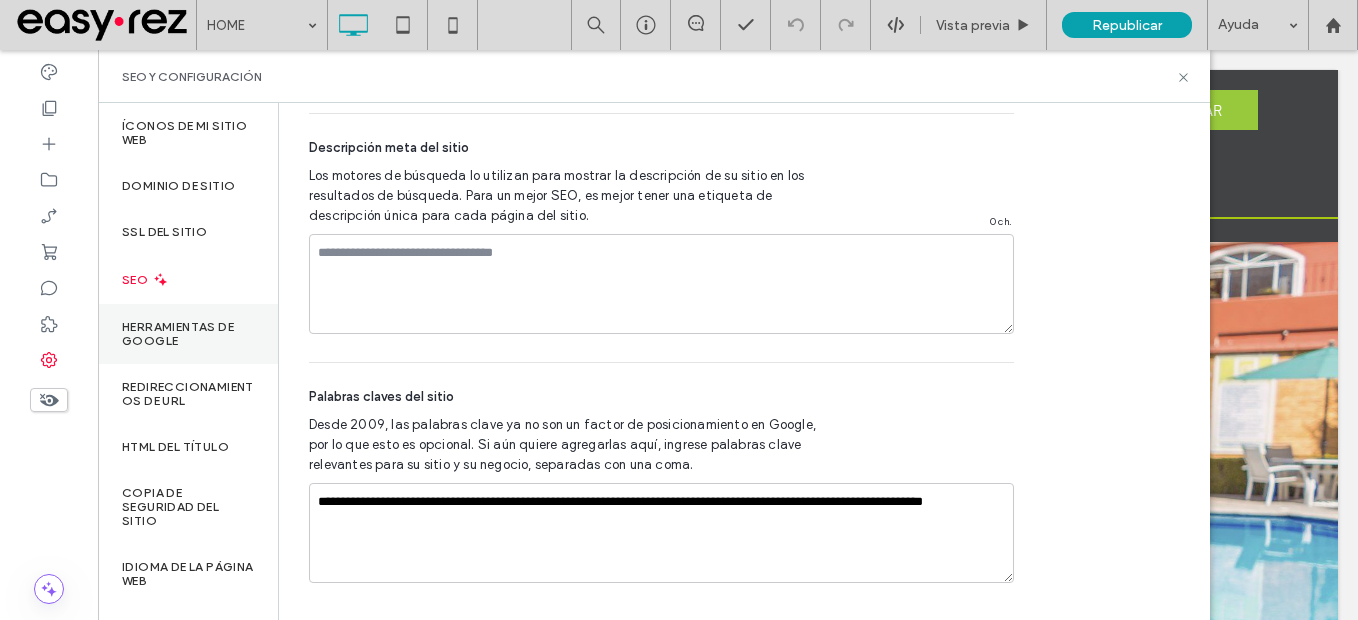 scroll, scrollTop: 1535, scrollLeft: 0, axis: vertical 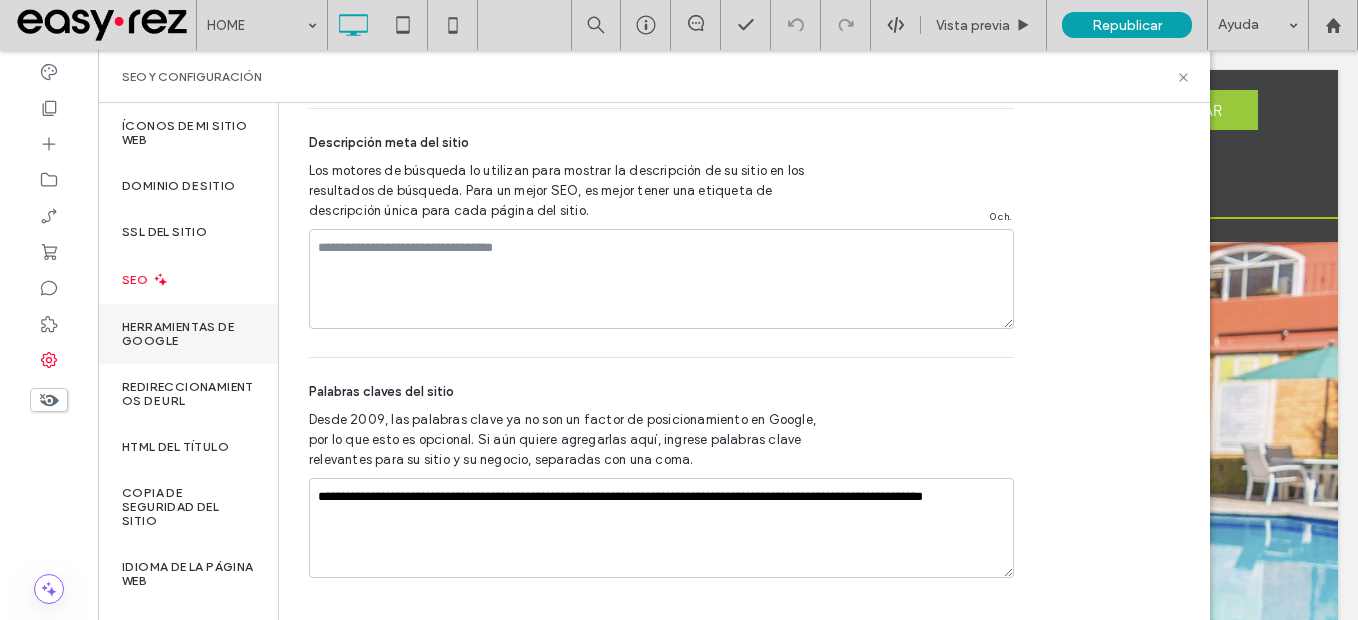 click on "Herramientas de Google" at bounding box center [188, 334] 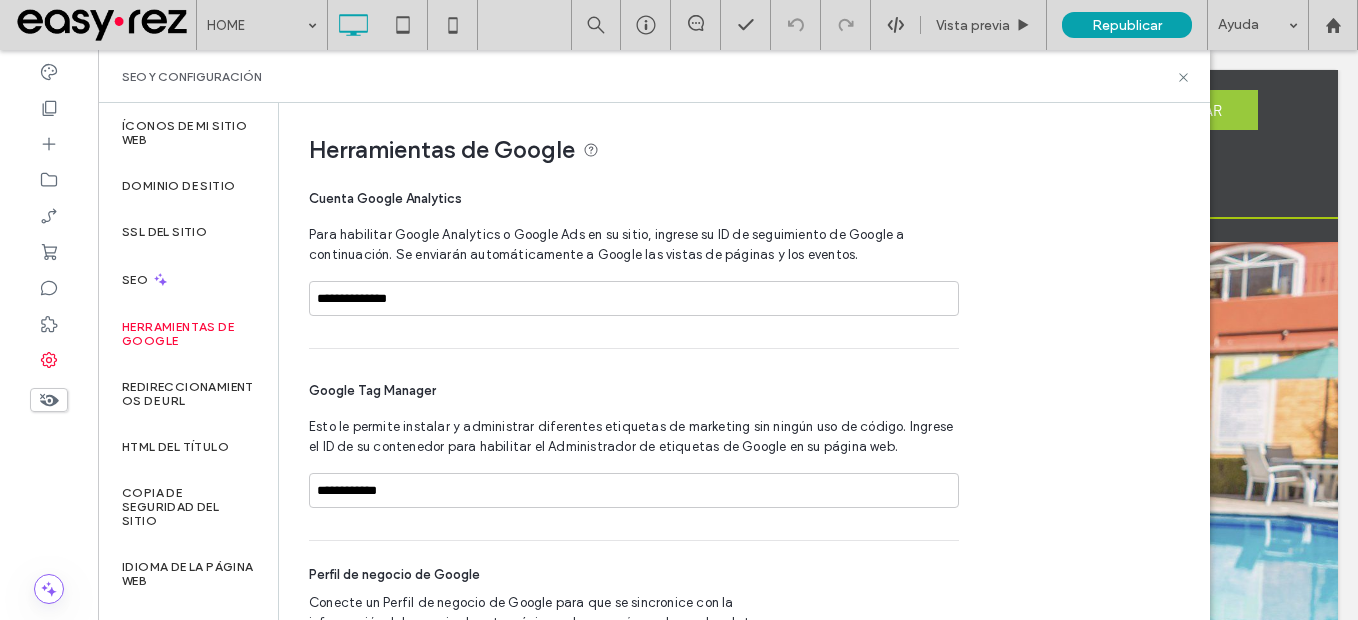 scroll, scrollTop: 59, scrollLeft: 0, axis: vertical 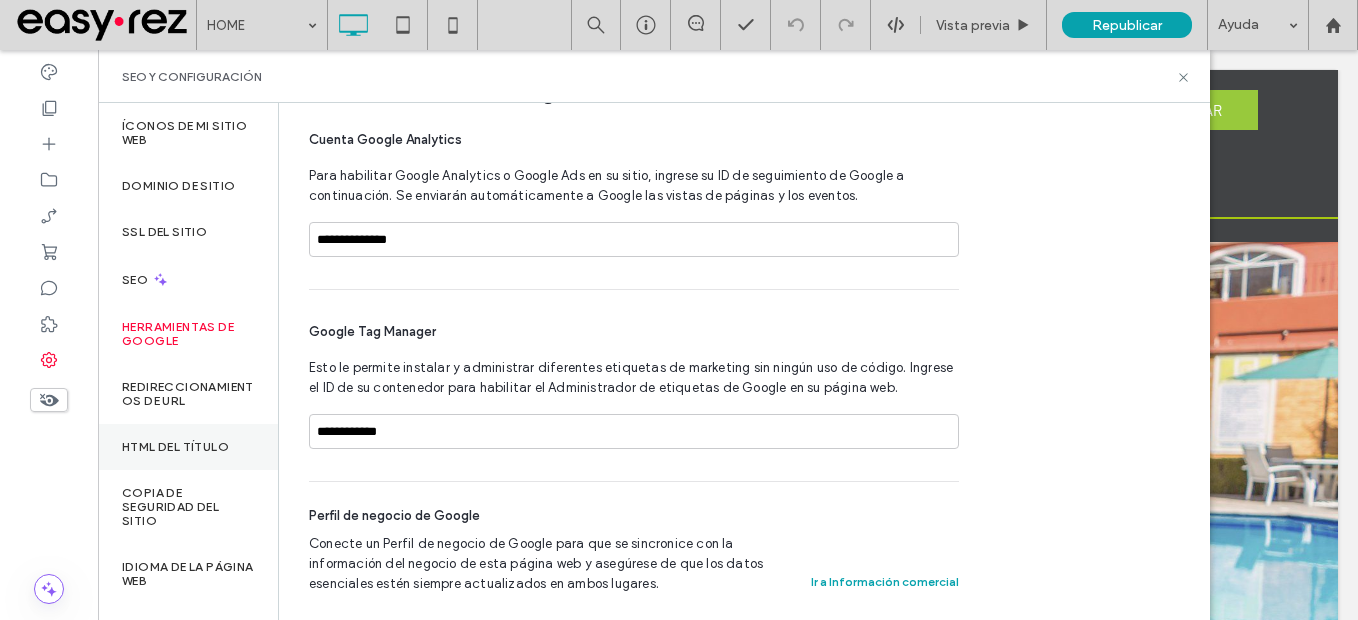 click on "HTML del título" at bounding box center [188, 447] 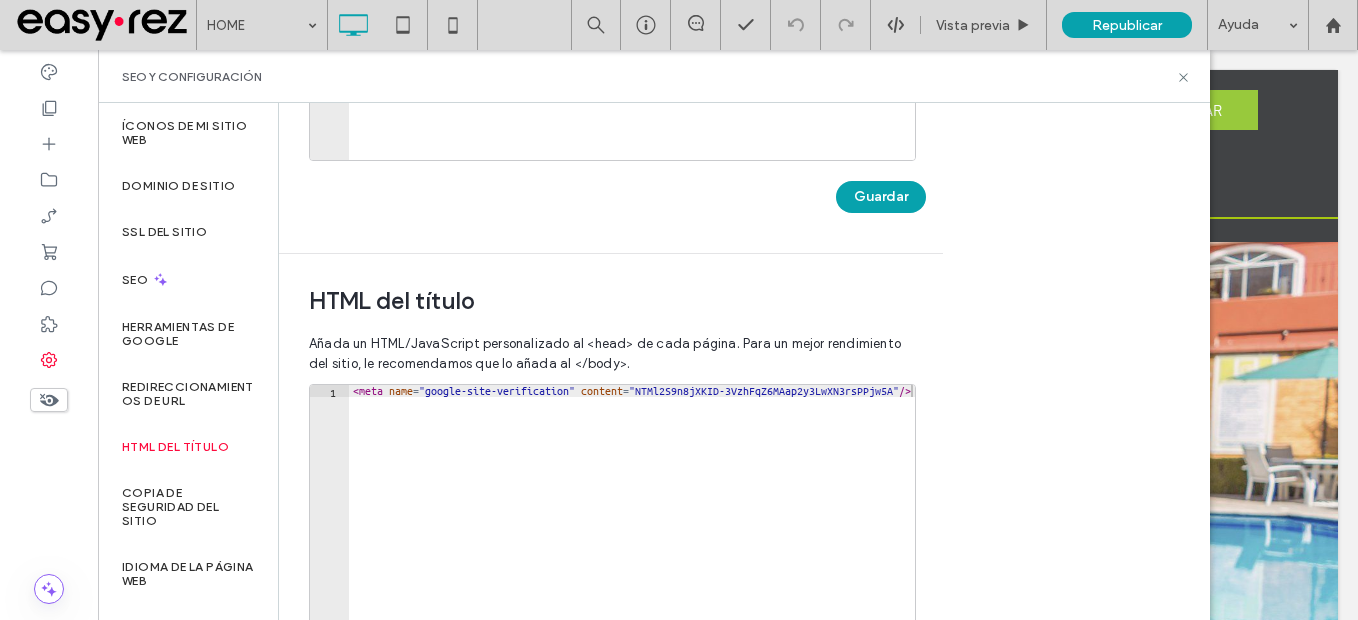 scroll, scrollTop: 700, scrollLeft: 0, axis: vertical 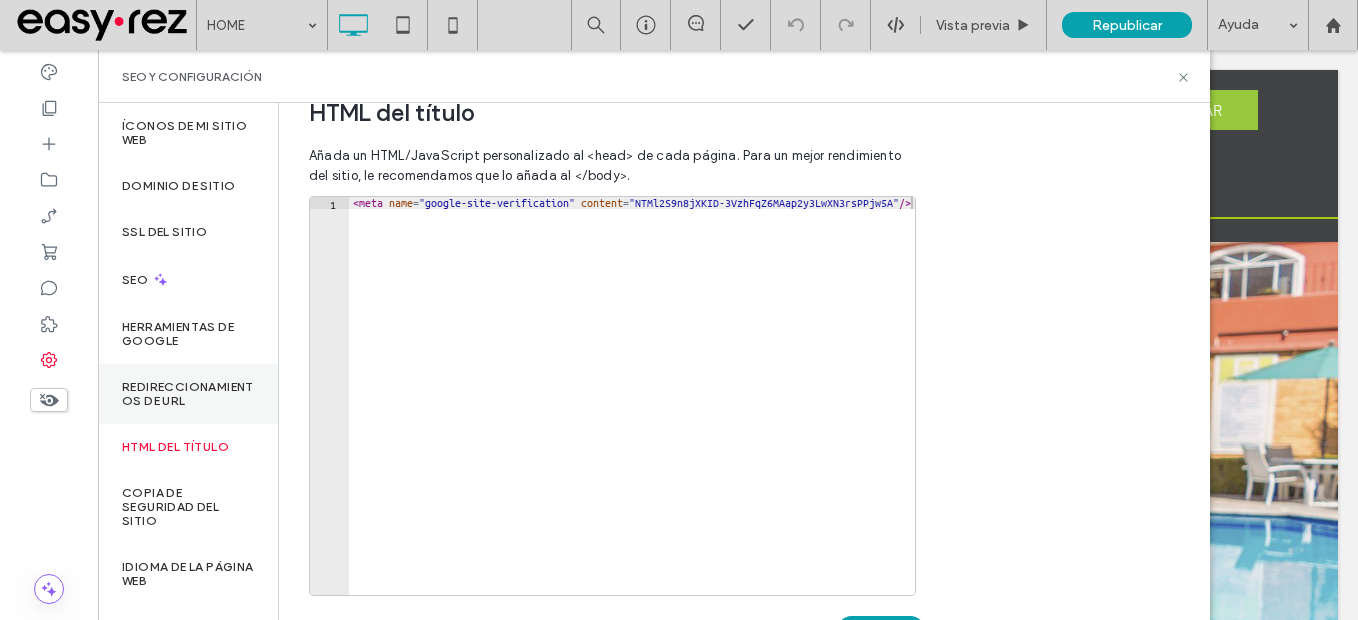 click on "Redireccionamientos de URL" at bounding box center (188, 394) 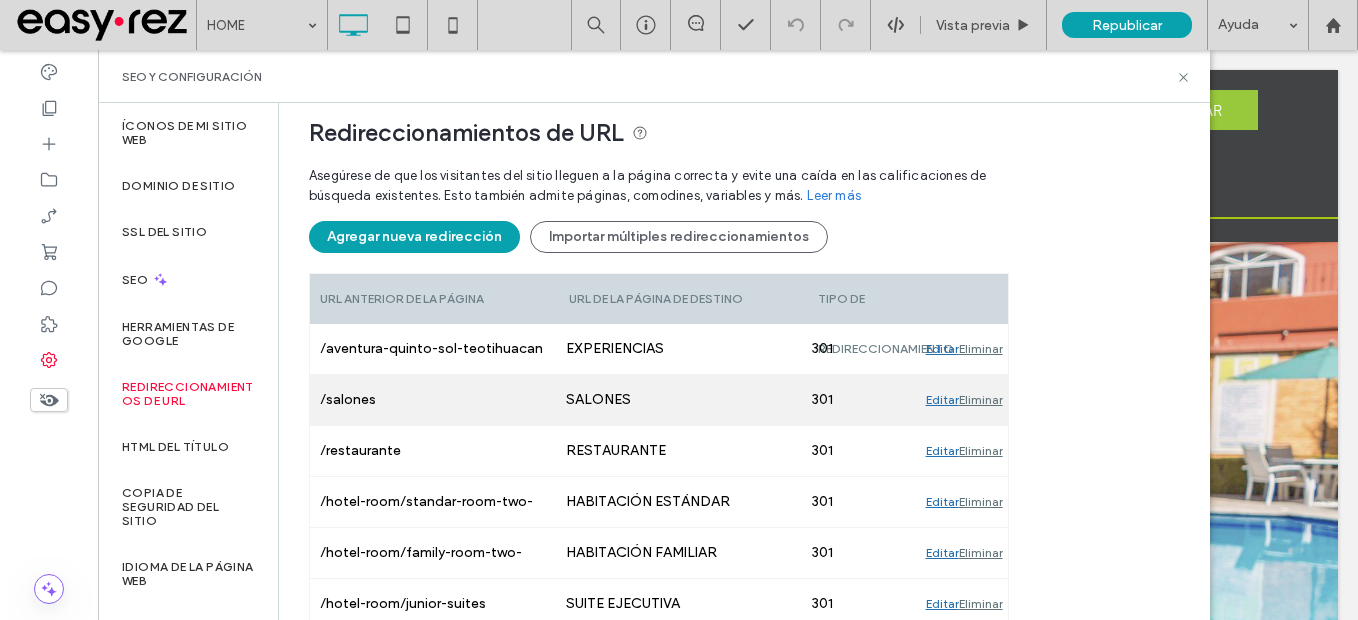 scroll, scrollTop: 327, scrollLeft: 0, axis: vertical 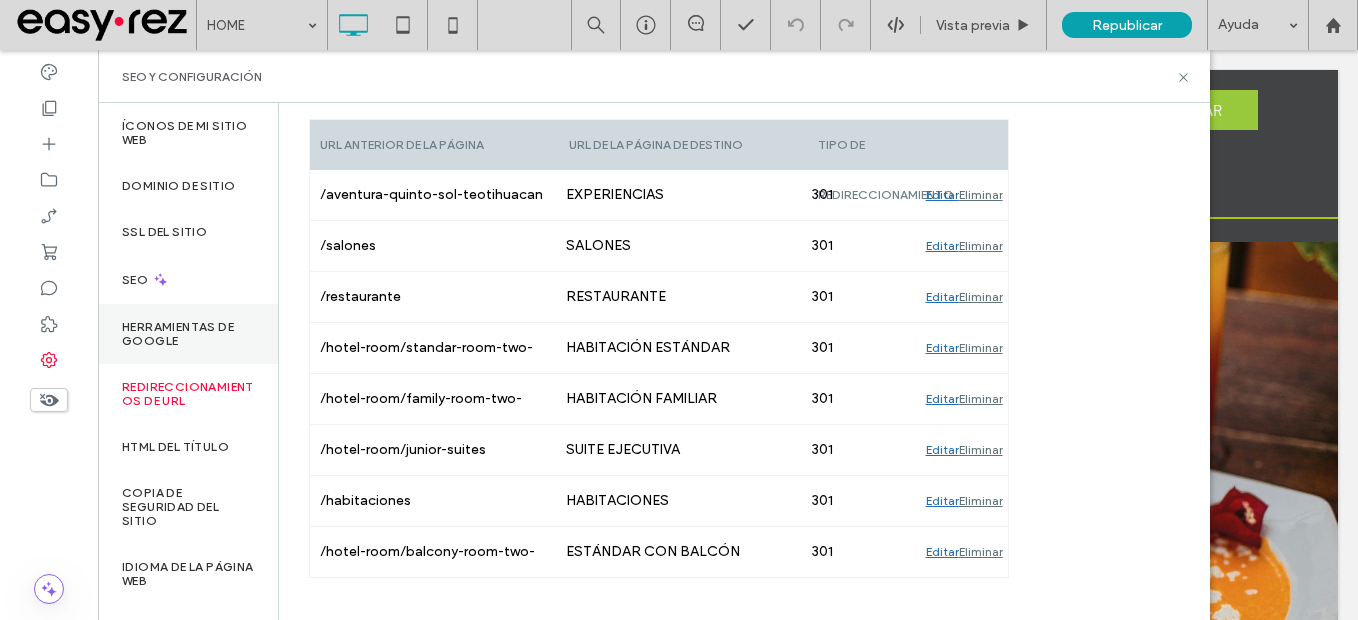 click on "Herramientas de Google" at bounding box center [188, 334] 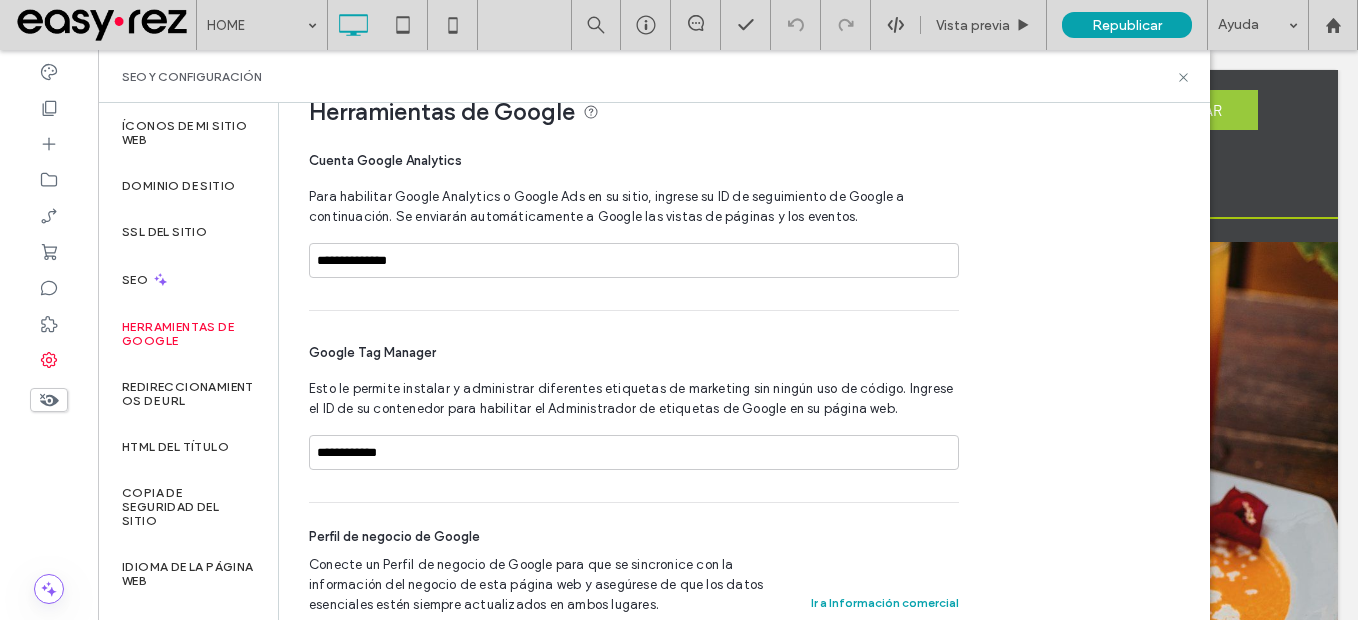 scroll, scrollTop: 59, scrollLeft: 0, axis: vertical 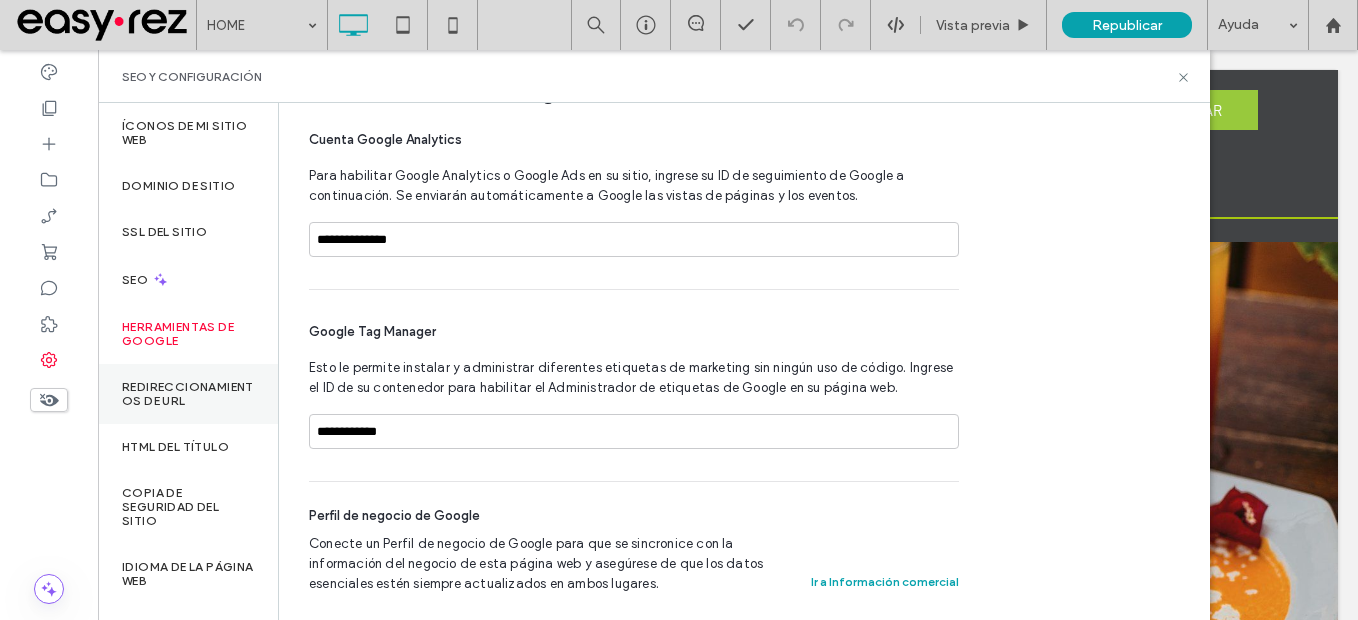click on "Redireccionamientos de URL" at bounding box center (188, 394) 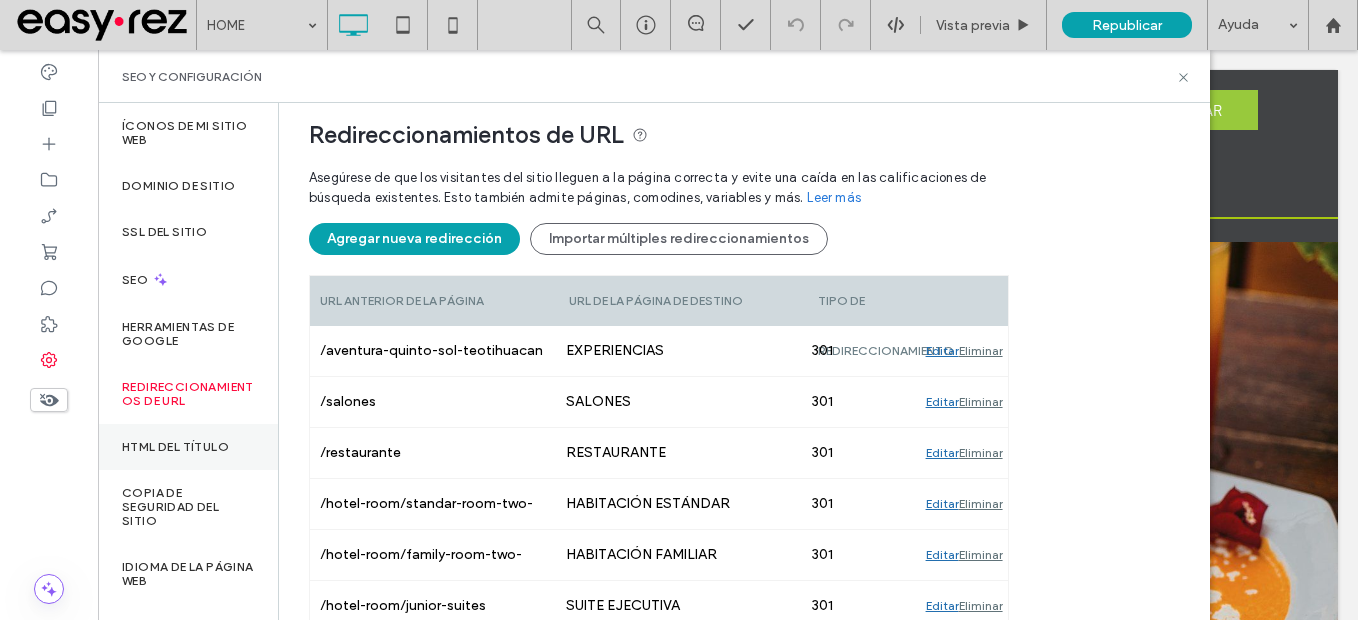 scroll, scrollTop: 327, scrollLeft: 0, axis: vertical 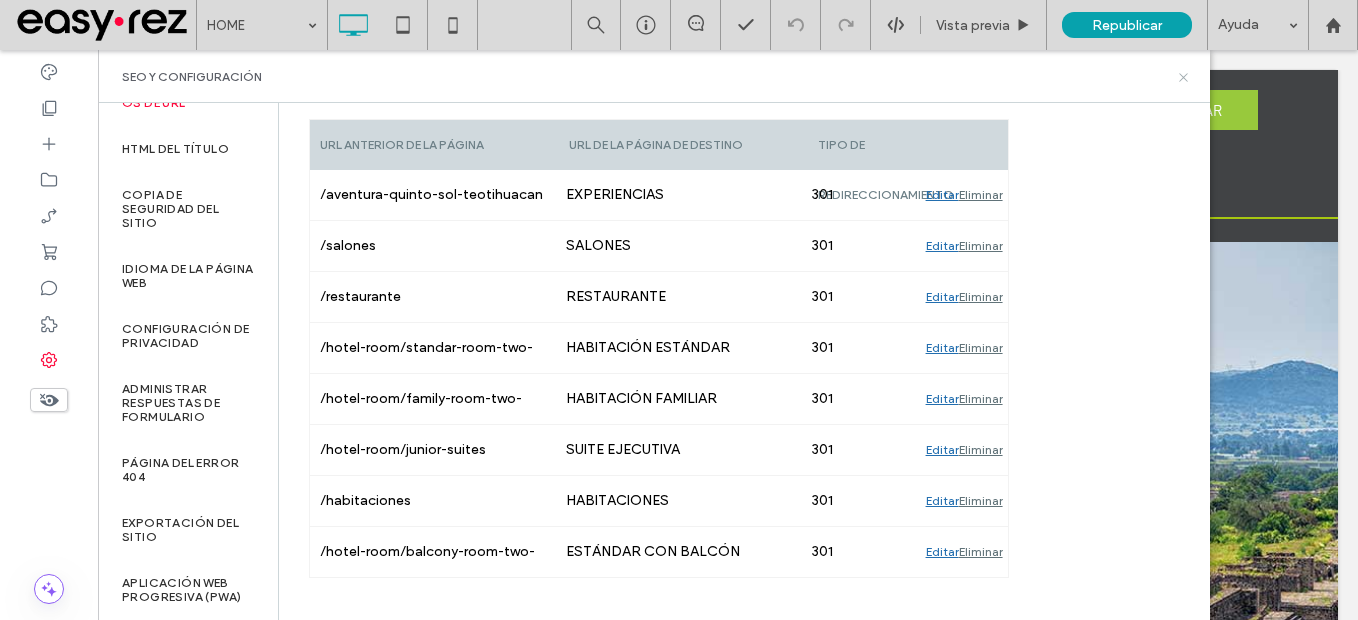 click 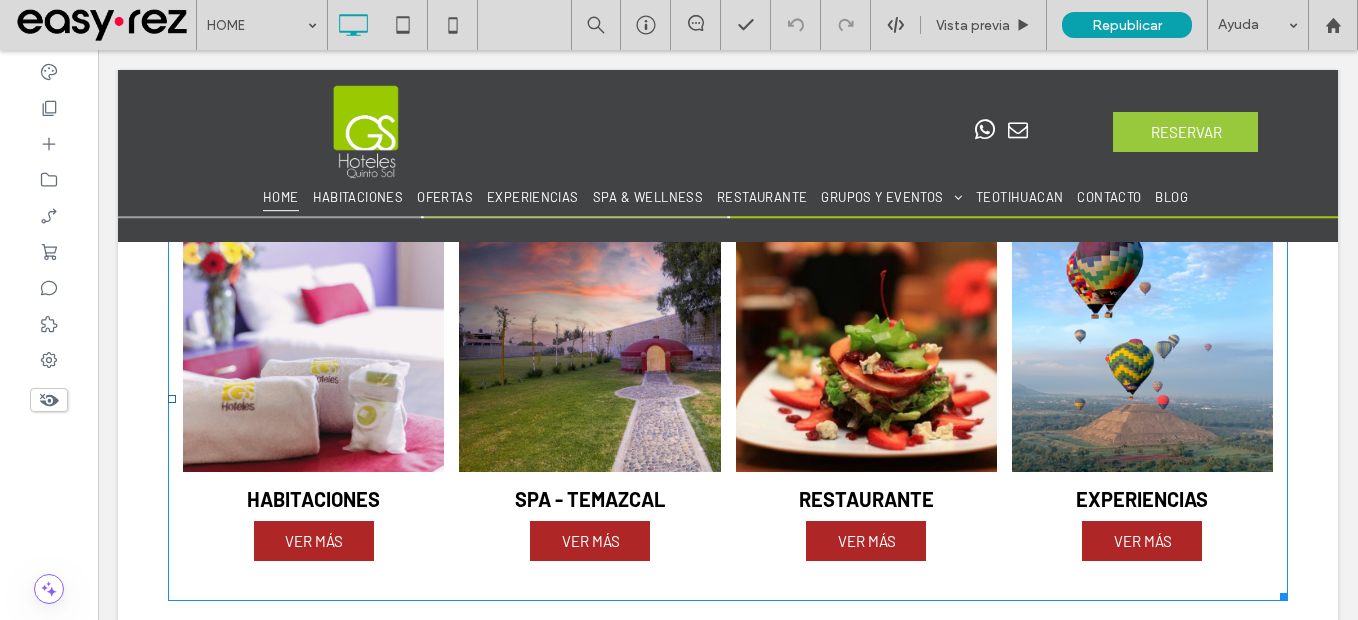 scroll, scrollTop: 900, scrollLeft: 0, axis: vertical 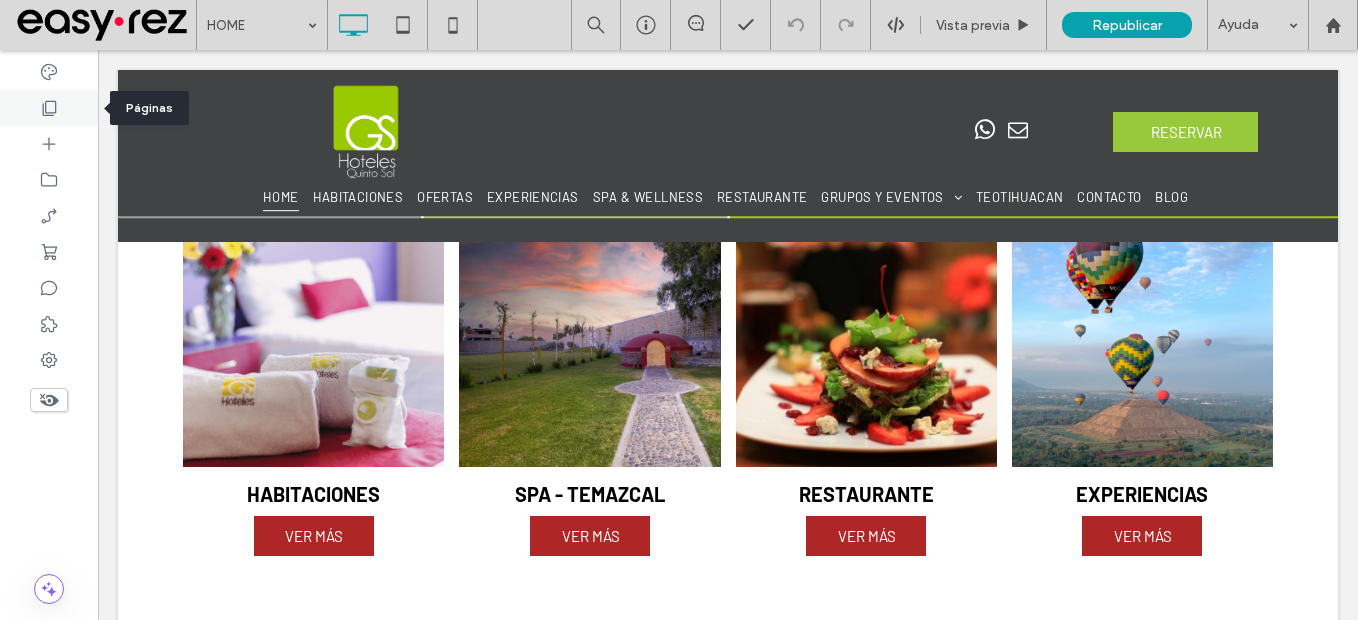 click 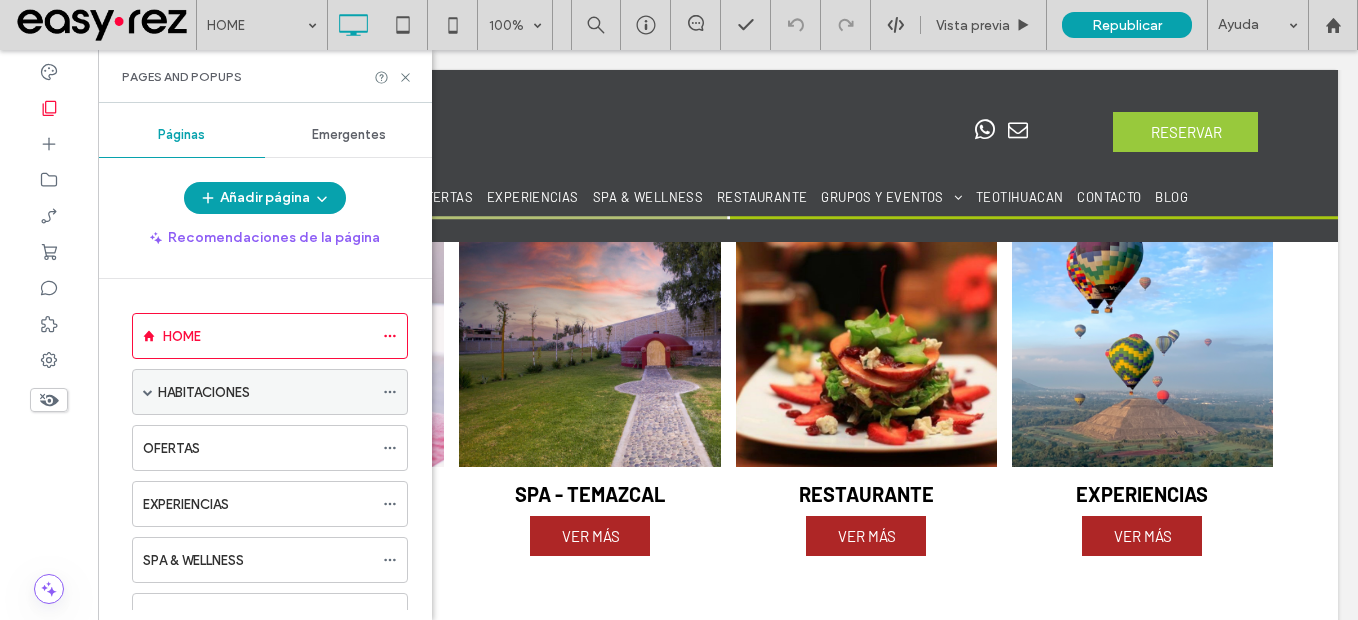 click on "HABITACIONES" at bounding box center (265, 392) 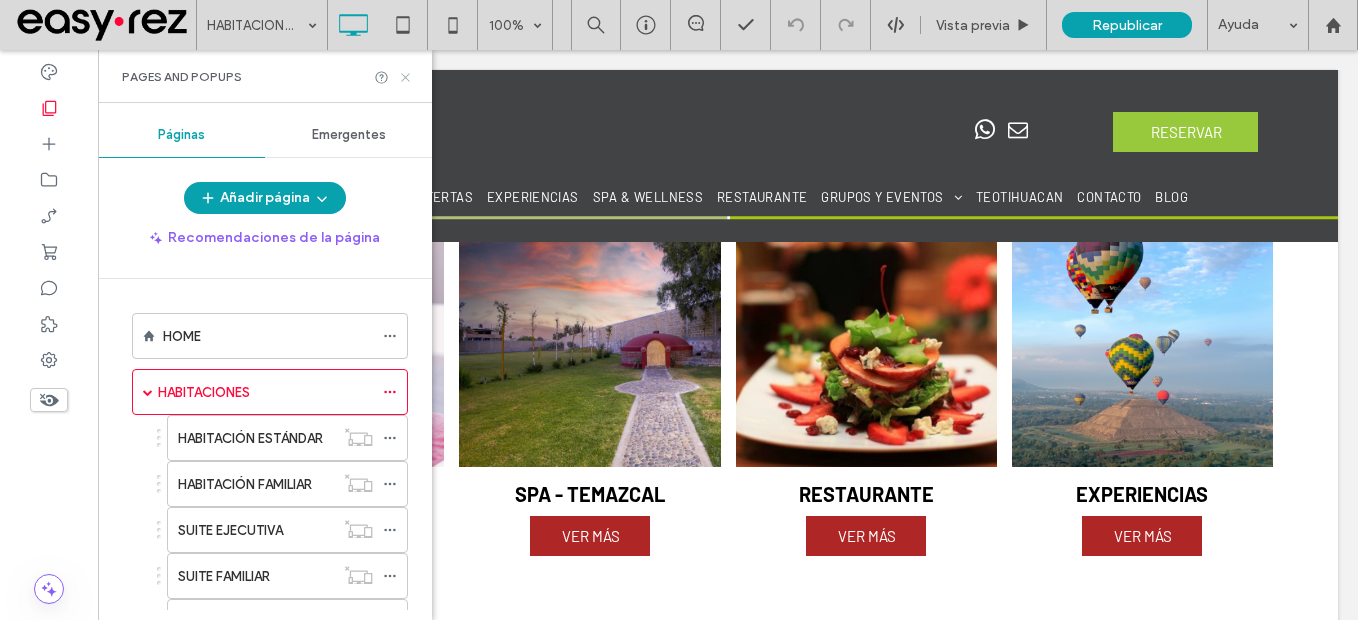 click 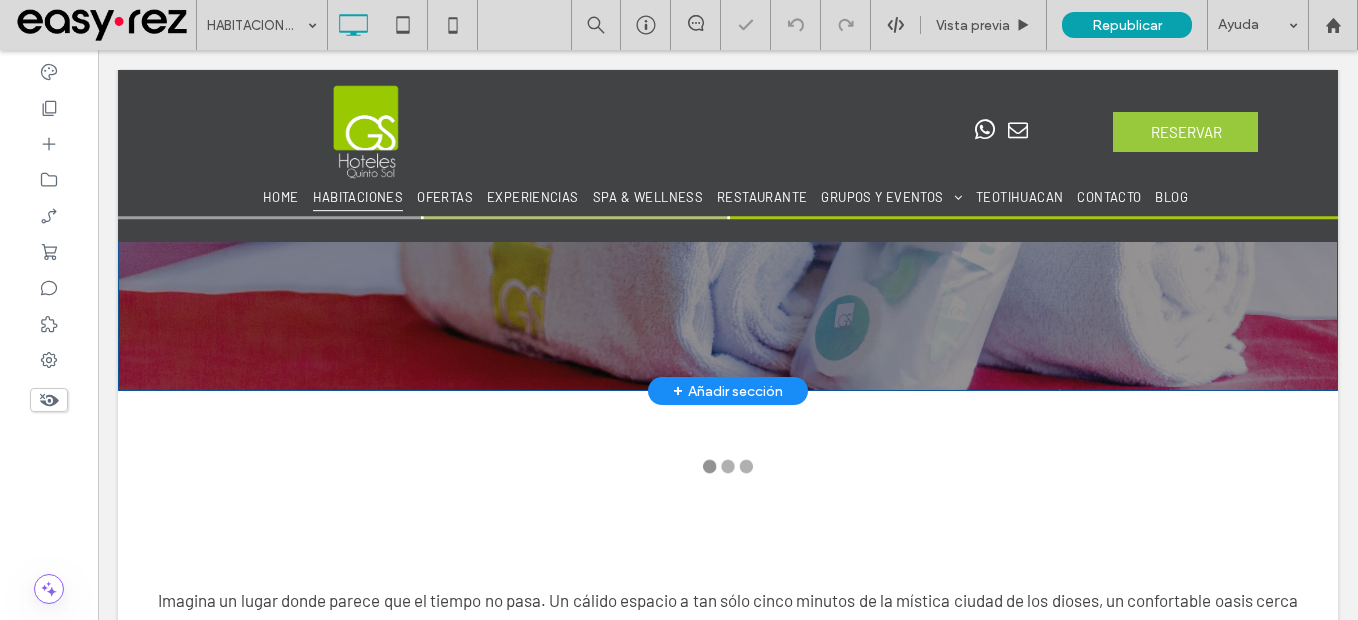 type on "**********" 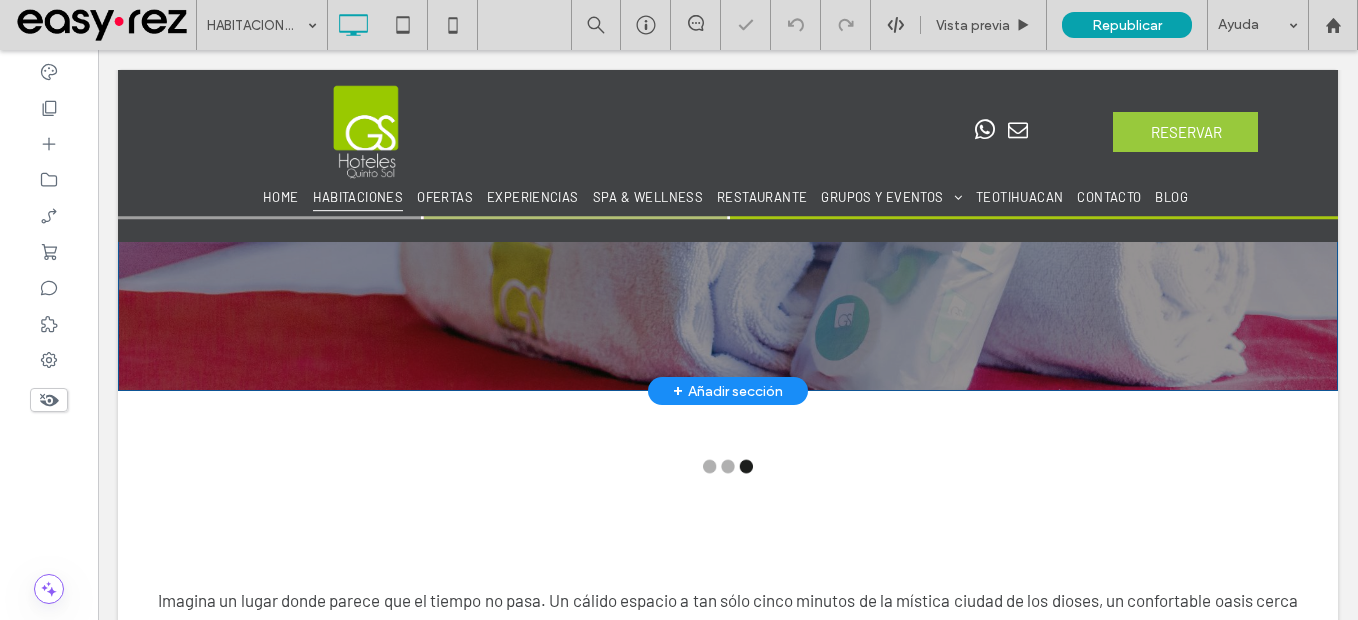 type on "**********" 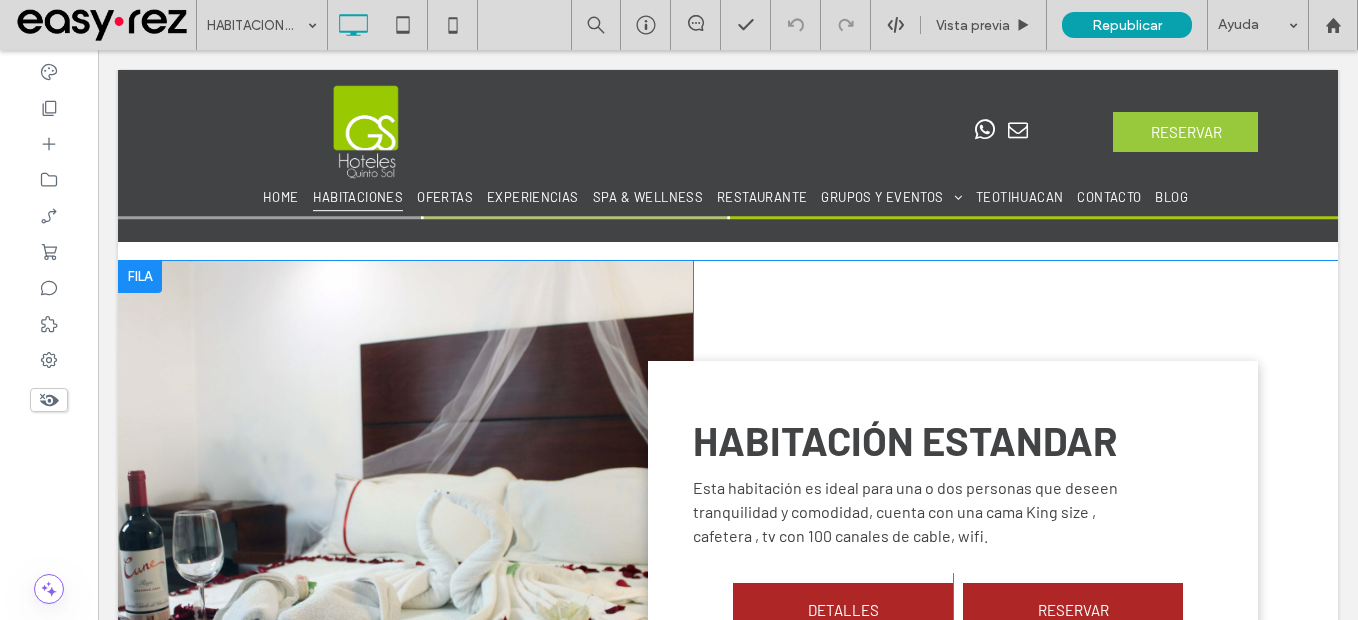scroll, scrollTop: 800, scrollLeft: 0, axis: vertical 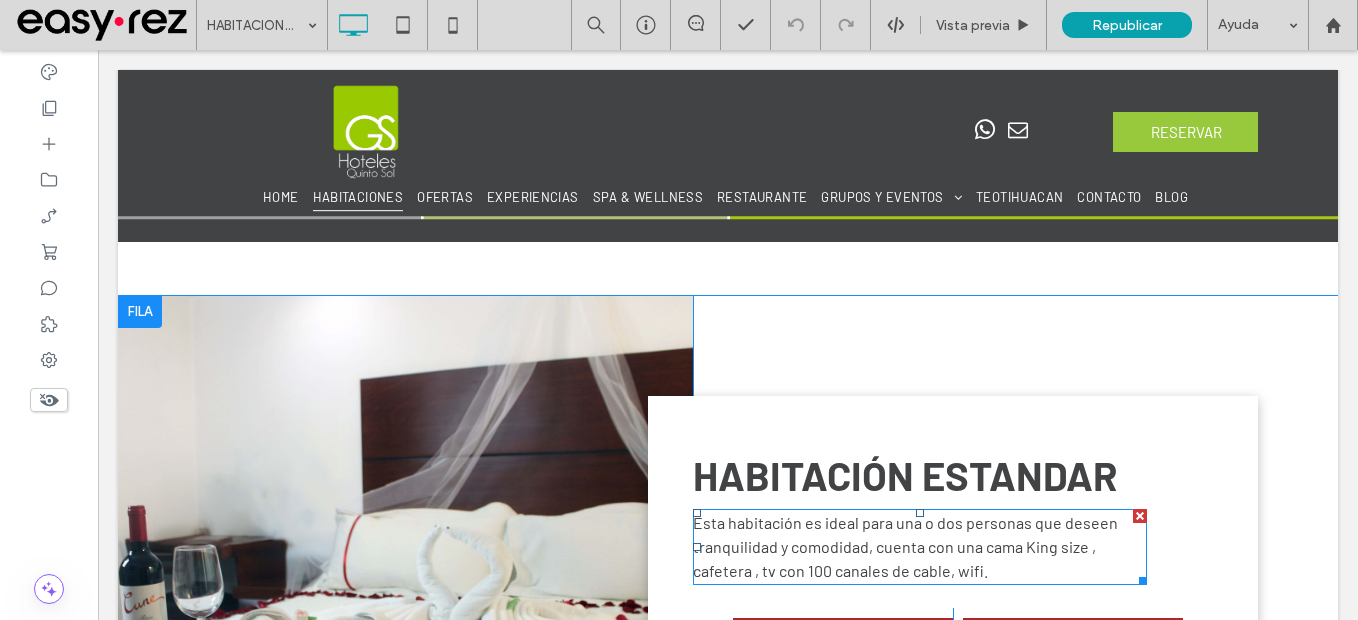 click on "Esta habitación es ideal para una o dos personas que deseen tranquilidad y comodidad, cuenta con una cama King size , cafetera , tv con 100 canales de cable, wifi." at bounding box center [905, 546] 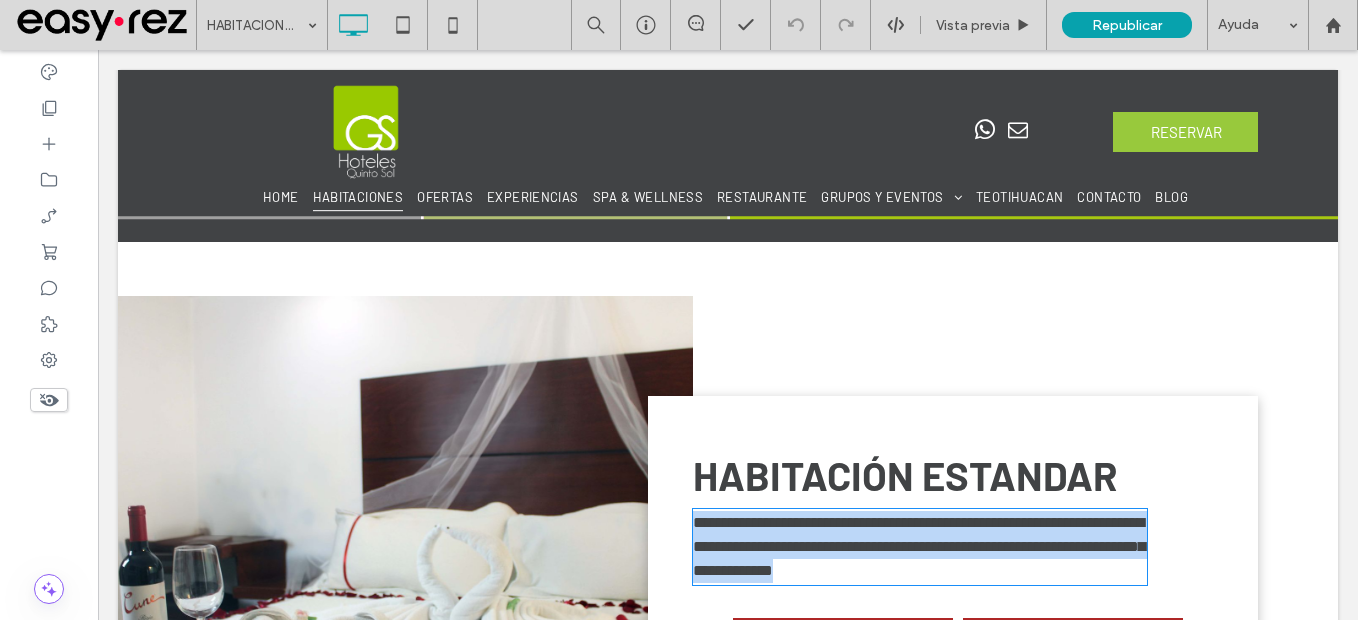 type on "******" 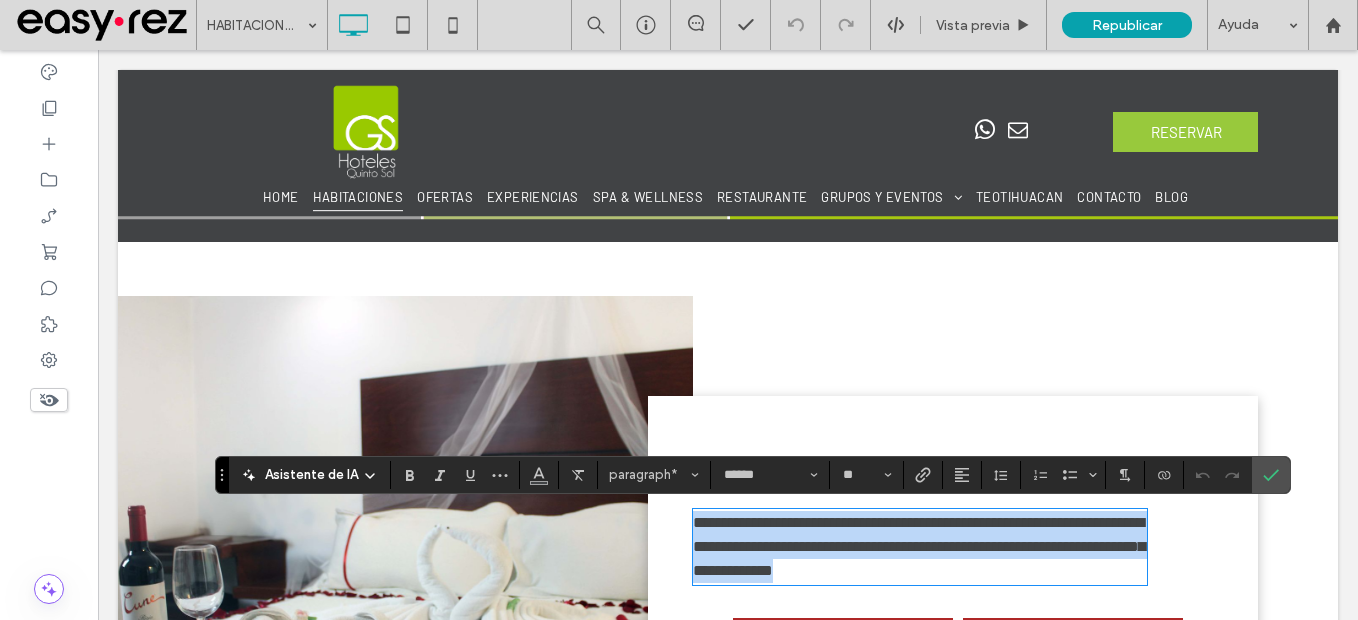 drag, startPoint x: 892, startPoint y: 535, endPoint x: 910, endPoint y: 519, distance: 24.083189 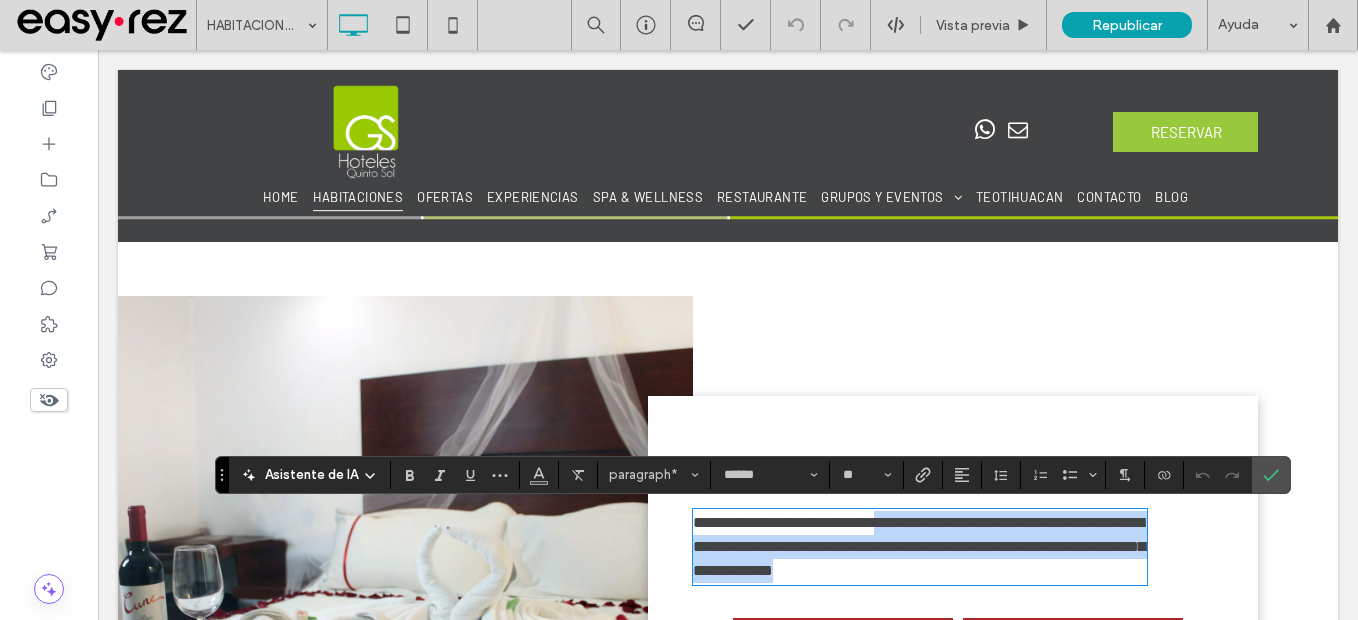 drag, startPoint x: 897, startPoint y: 540, endPoint x: 888, endPoint y: 519, distance: 22.847319 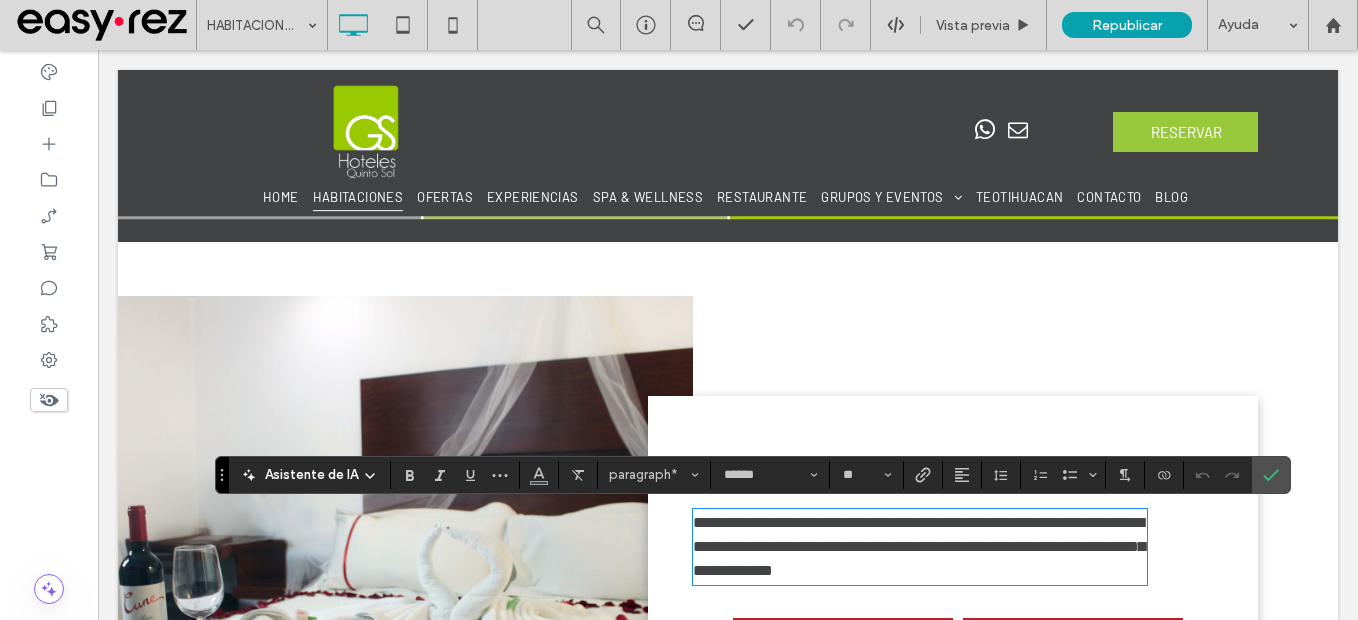 scroll, scrollTop: 0, scrollLeft: 0, axis: both 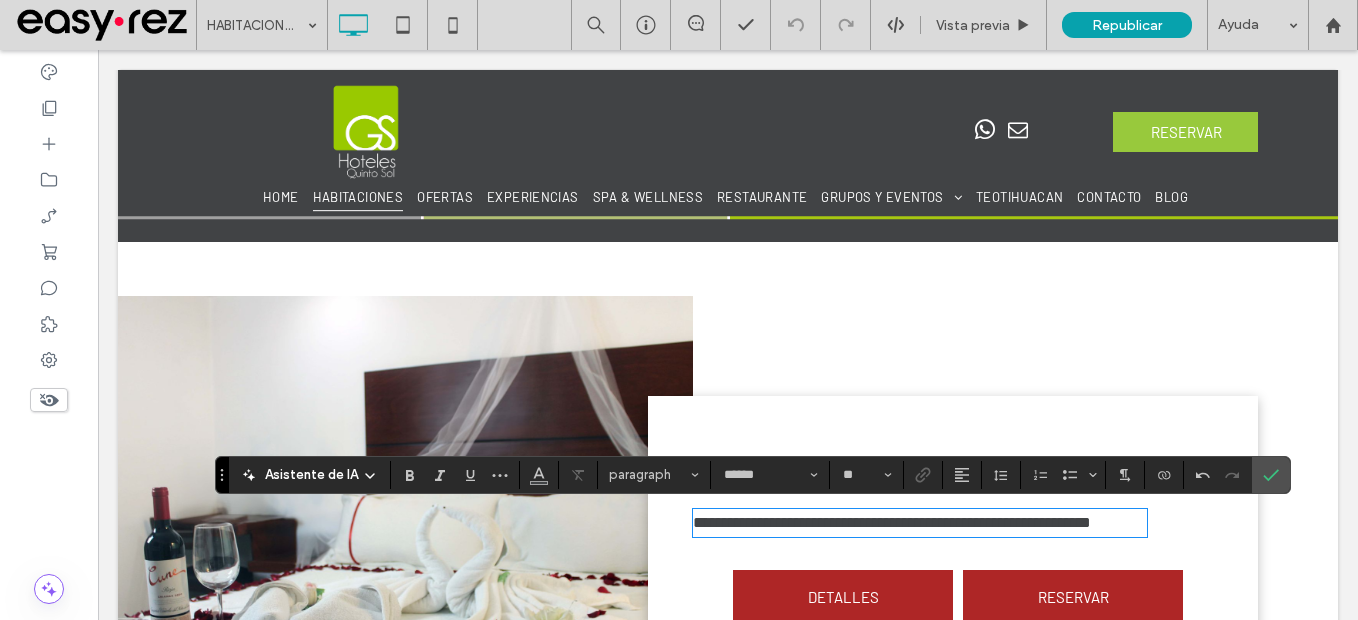 type on "**" 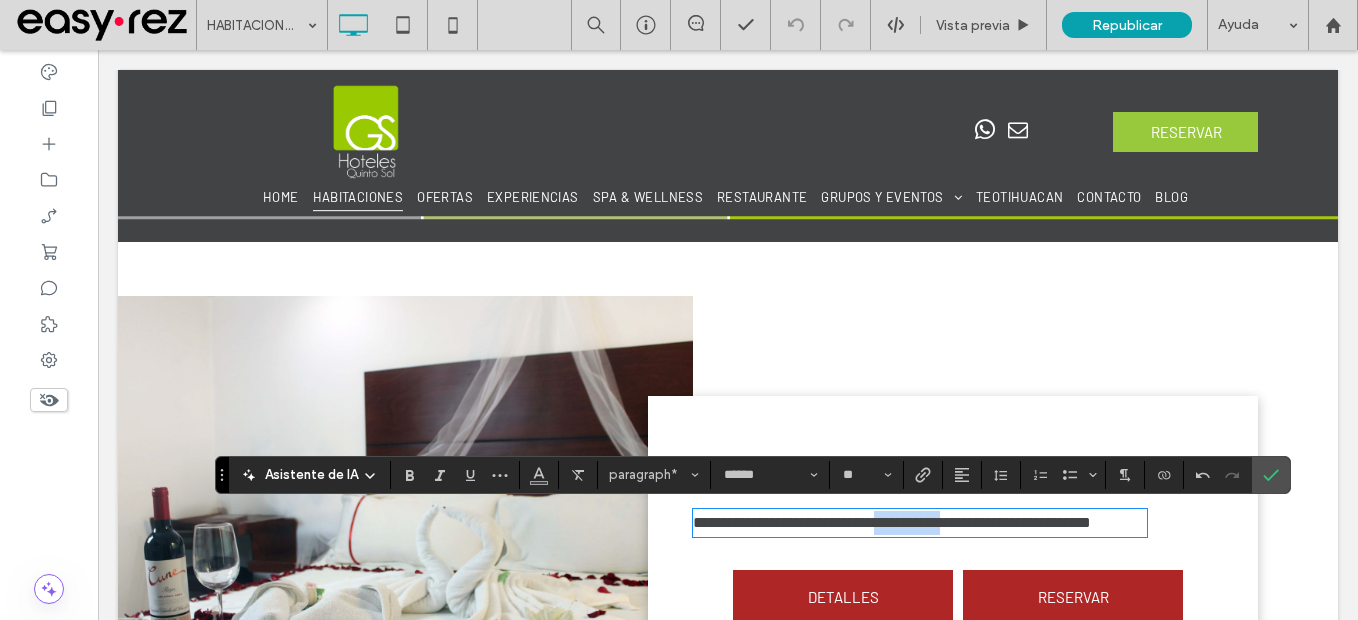 drag, startPoint x: 965, startPoint y: 522, endPoint x: 885, endPoint y: 519, distance: 80.05623 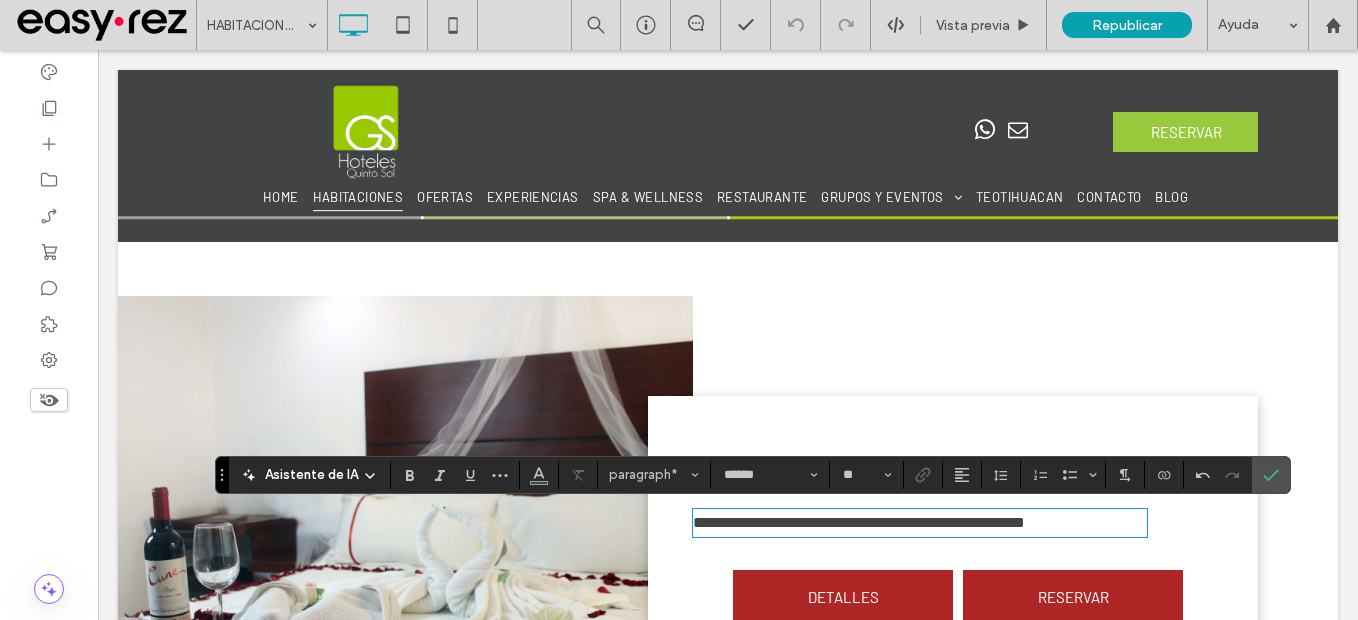 click on "**********" at bounding box center (859, 522) 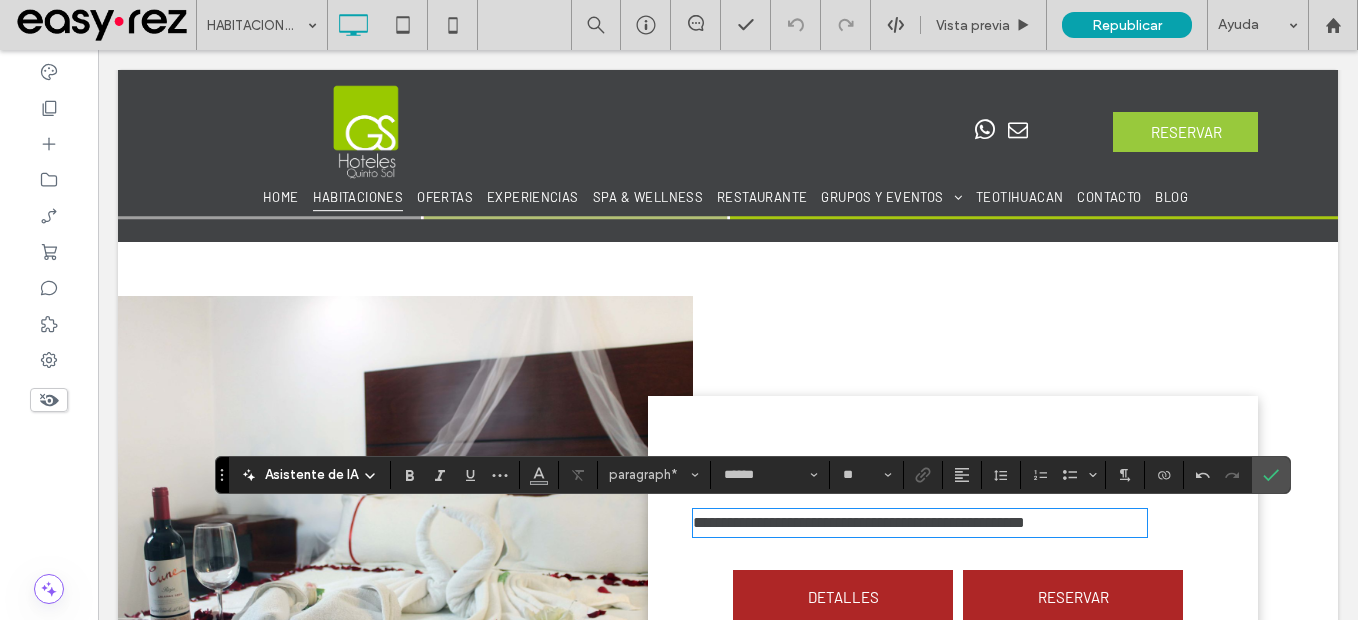 click on "**********" at bounding box center [920, 523] 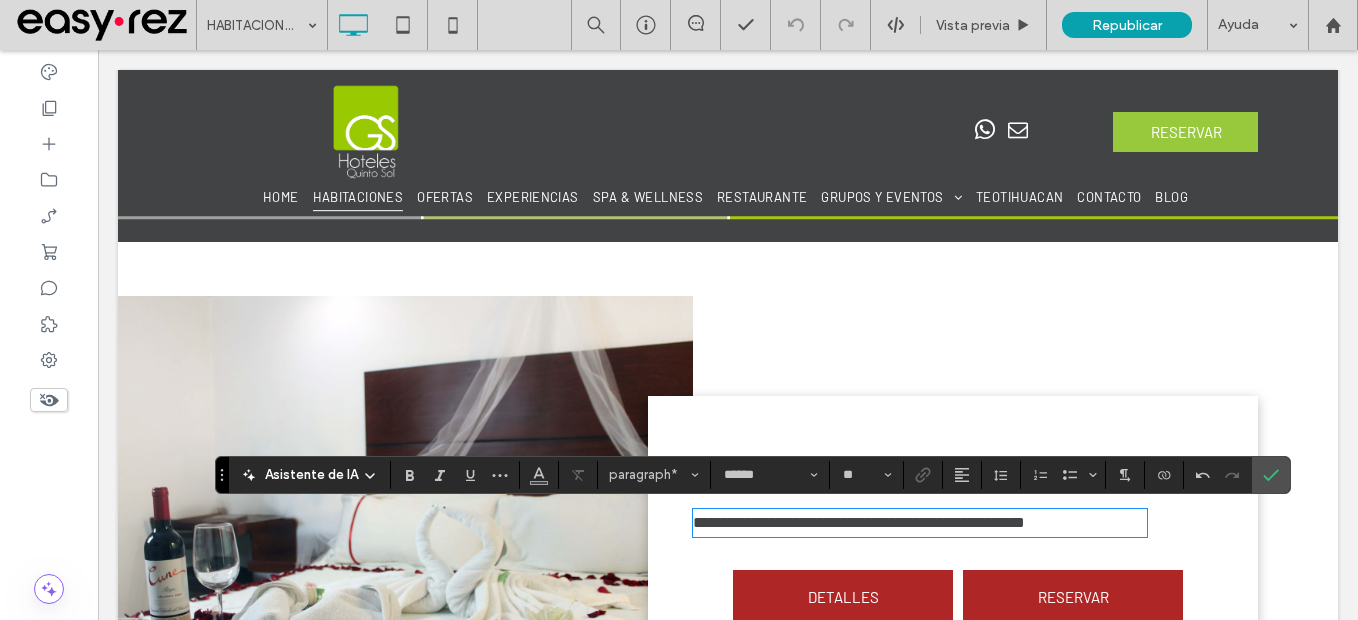 type 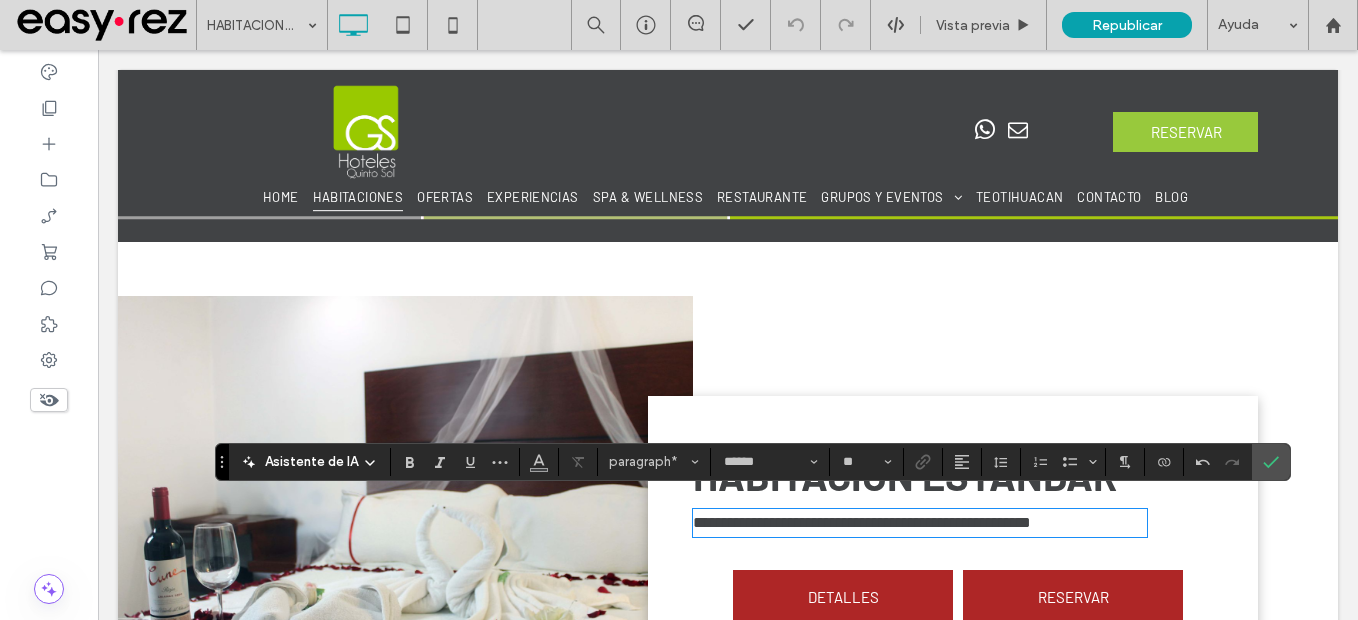 scroll, scrollTop: 900, scrollLeft: 0, axis: vertical 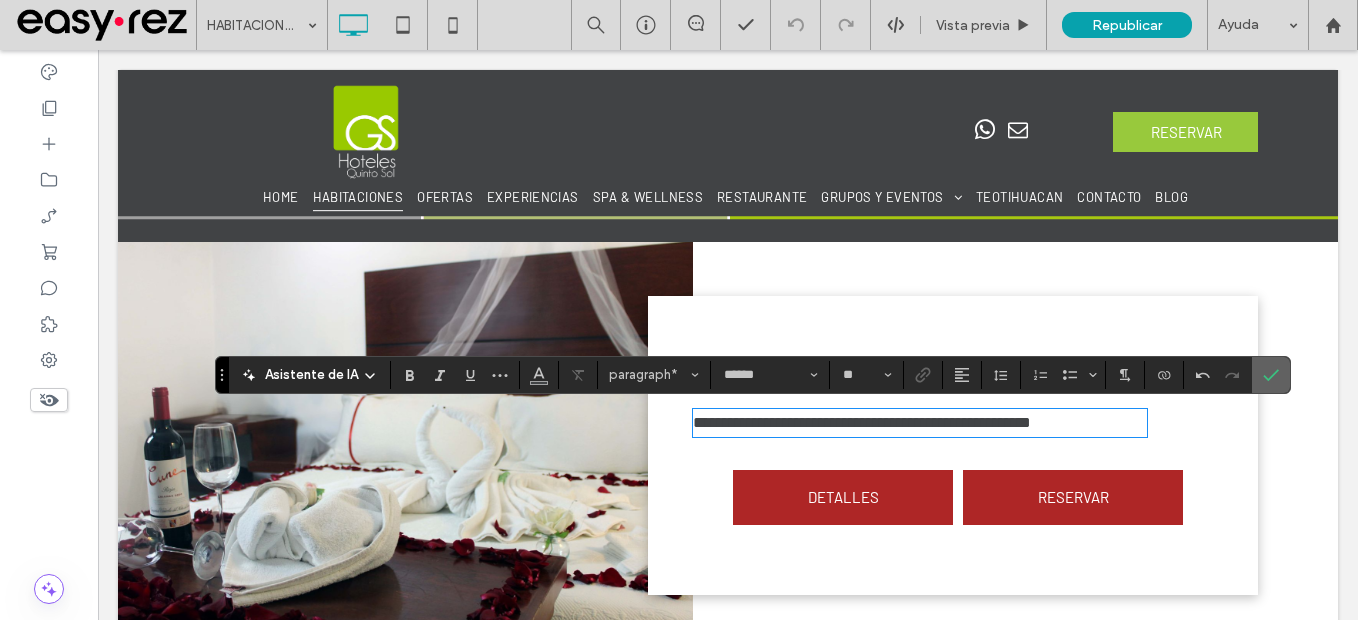 click 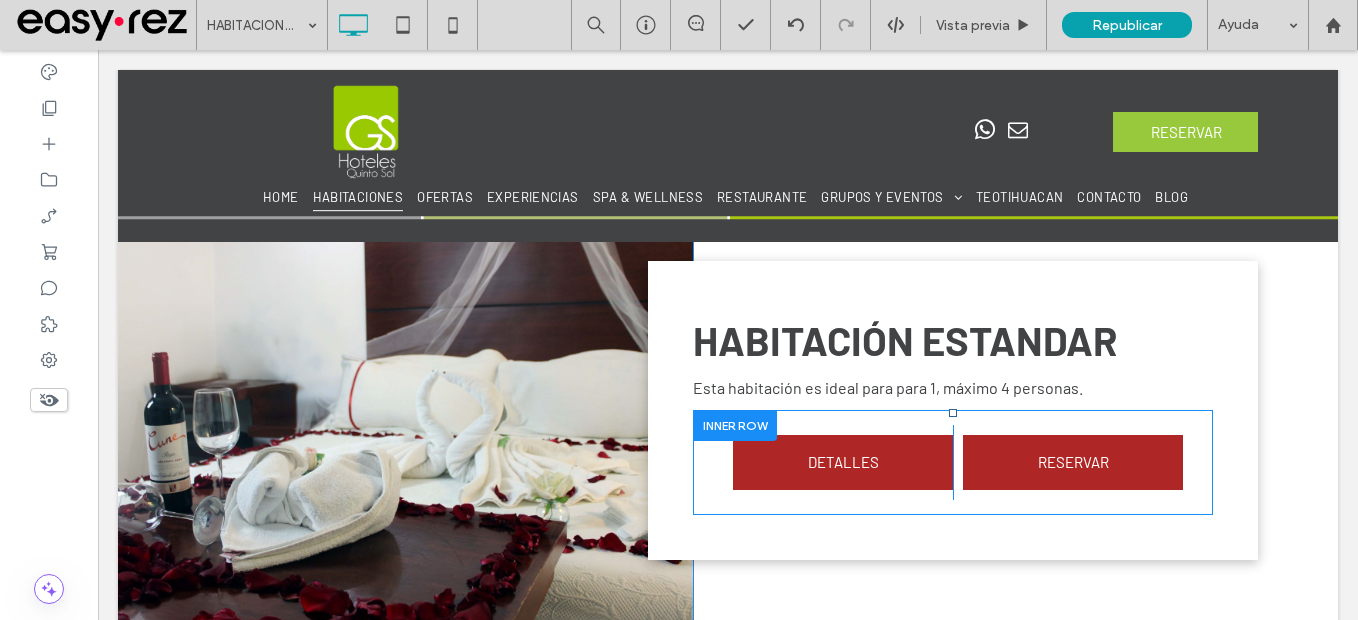 scroll, scrollTop: 900, scrollLeft: 0, axis: vertical 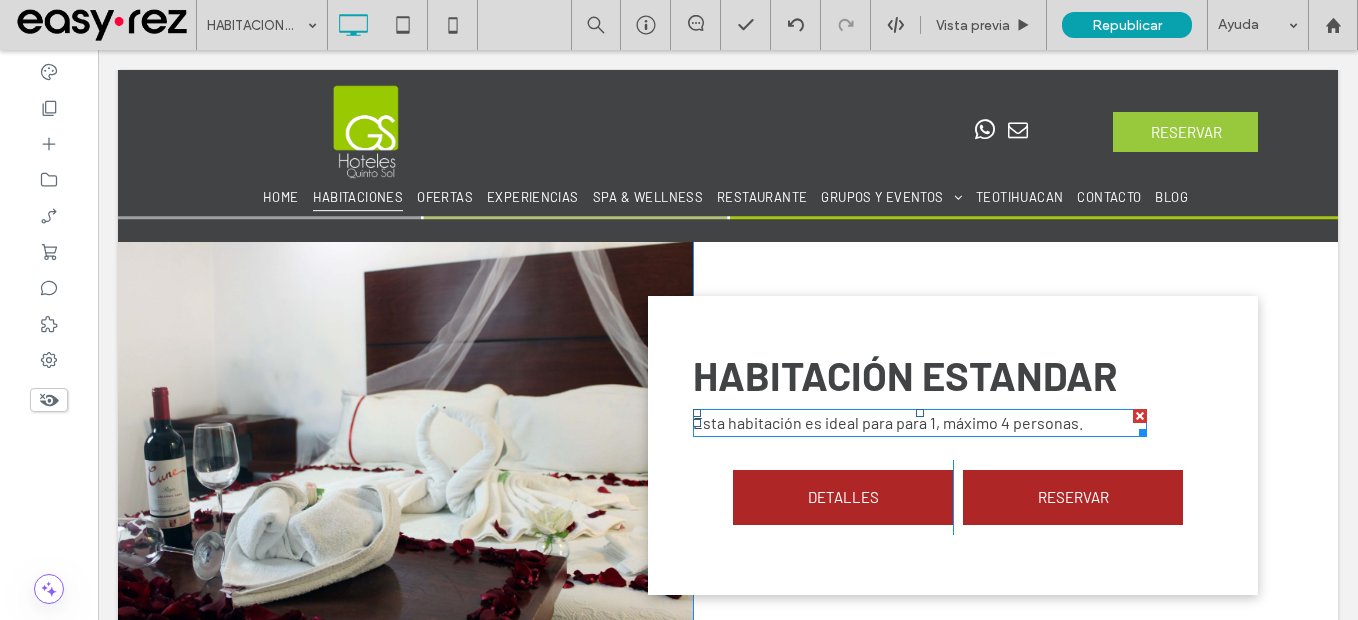click on "Esta habitación es ideal para para 1, máximo 4 personas." at bounding box center [888, 422] 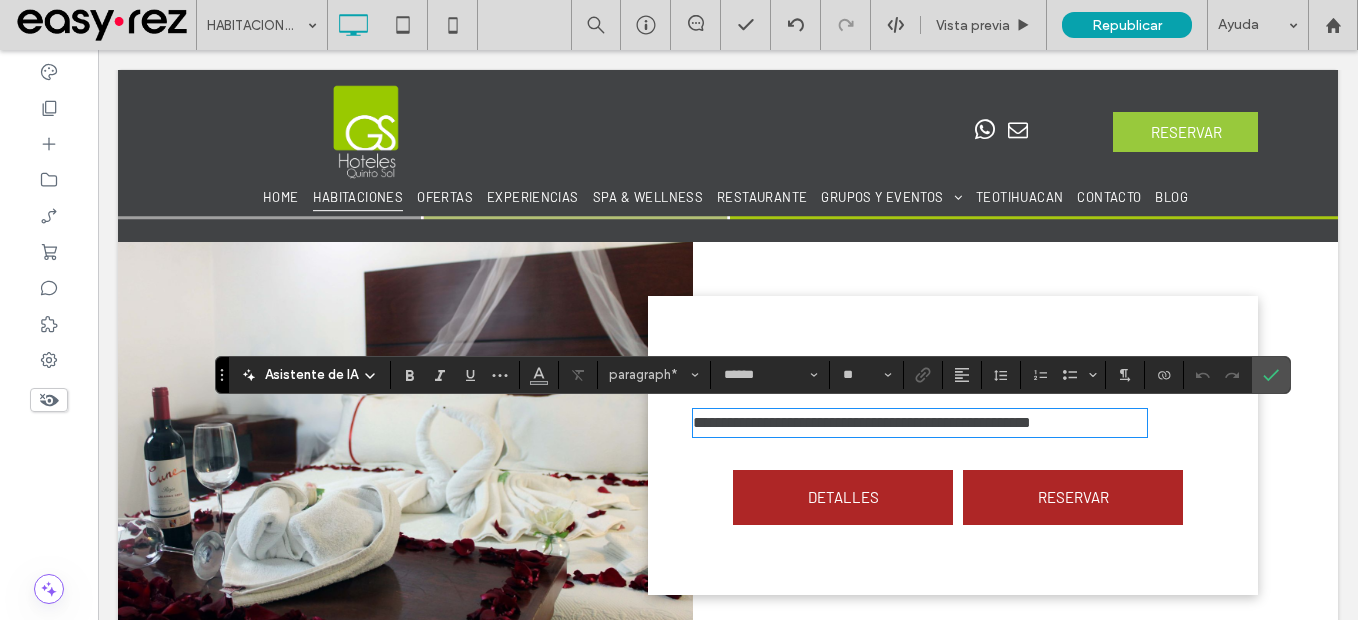 click on "**********" at bounding box center (920, 423) 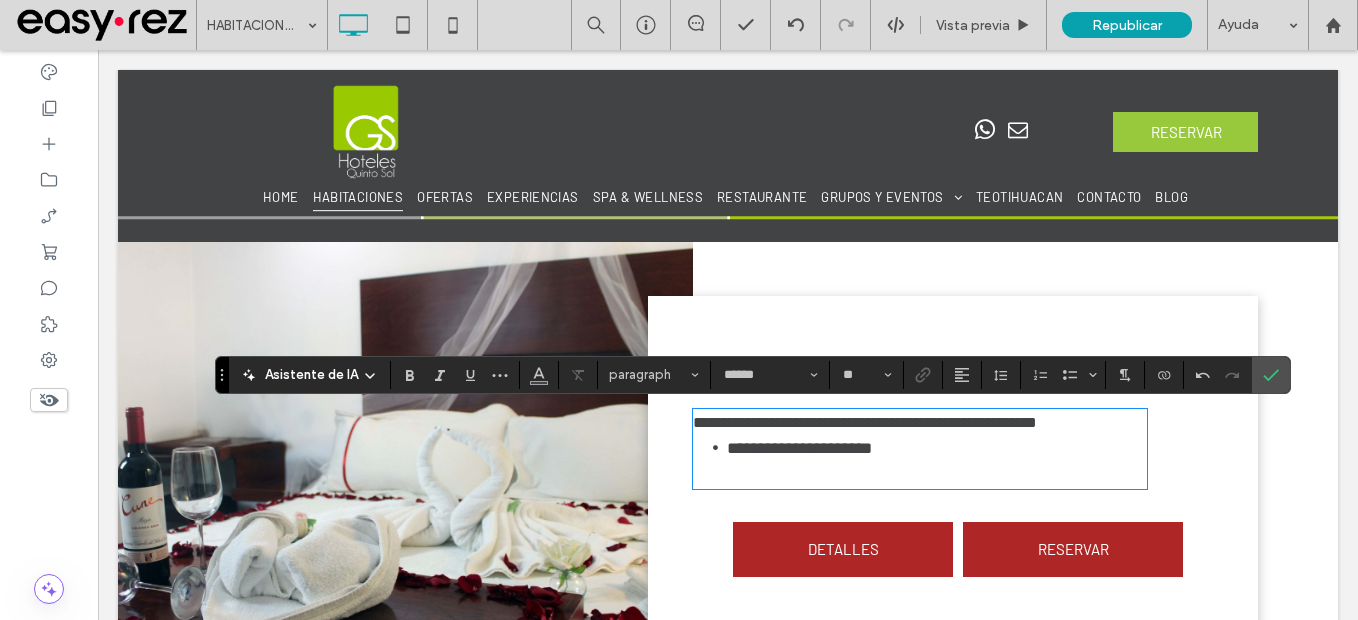 scroll, scrollTop: 0, scrollLeft: 0, axis: both 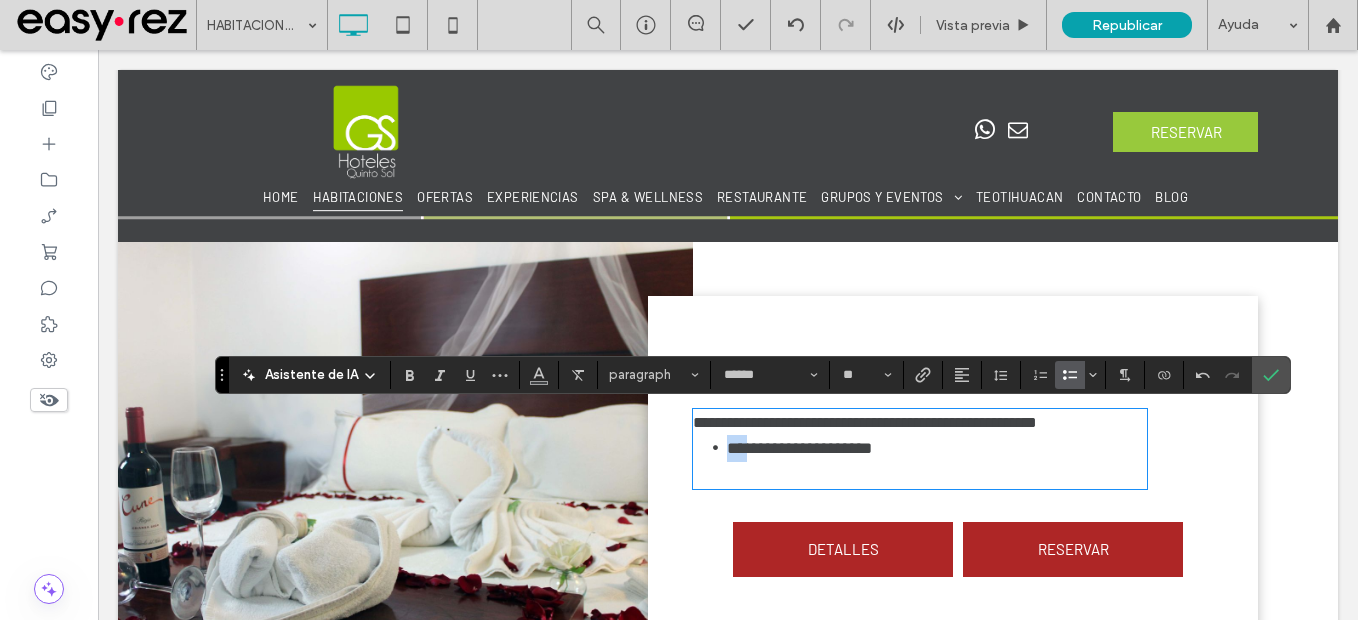 drag, startPoint x: 745, startPoint y: 446, endPoint x: 695, endPoint y: 448, distance: 50.039986 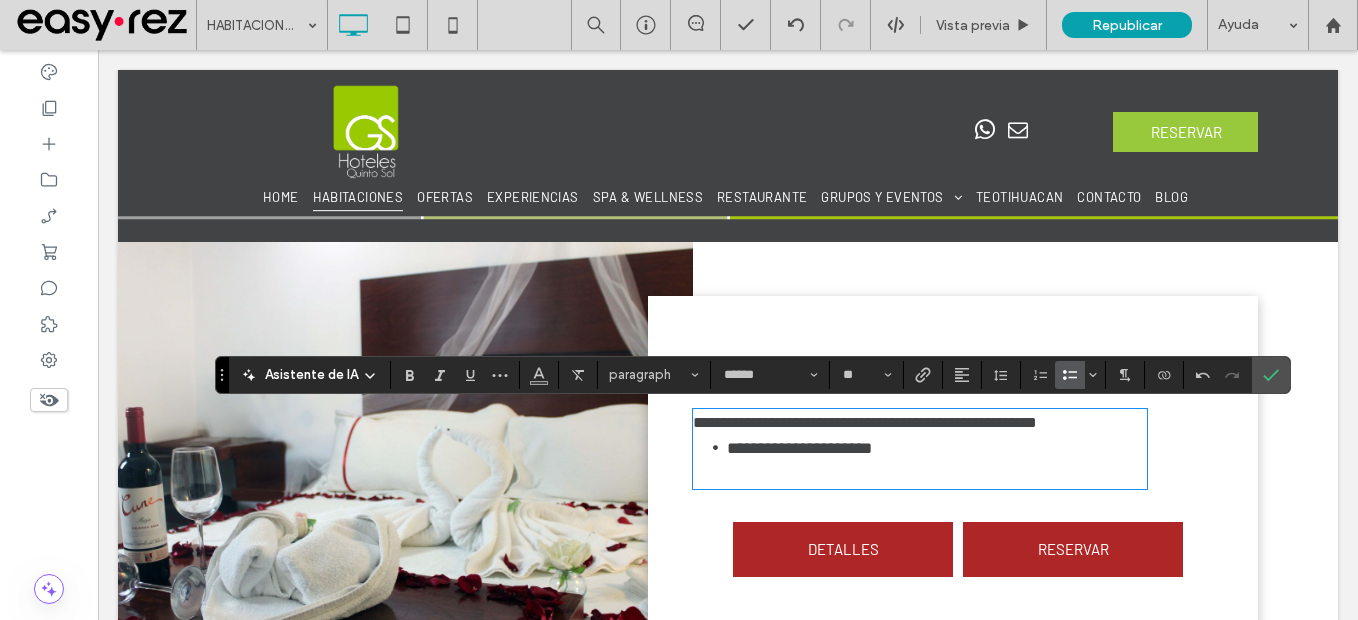 click on "**********" at bounding box center [937, 448] 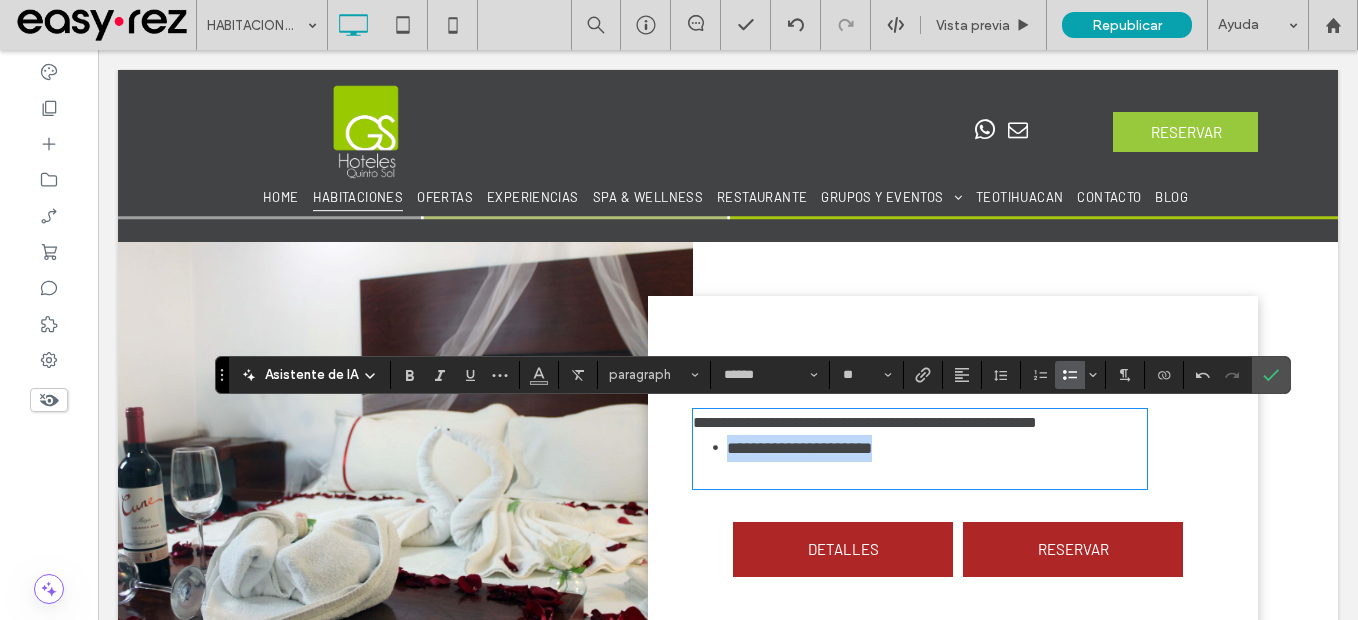 drag, startPoint x: 897, startPoint y: 447, endPoint x: 678, endPoint y: 441, distance: 219.08218 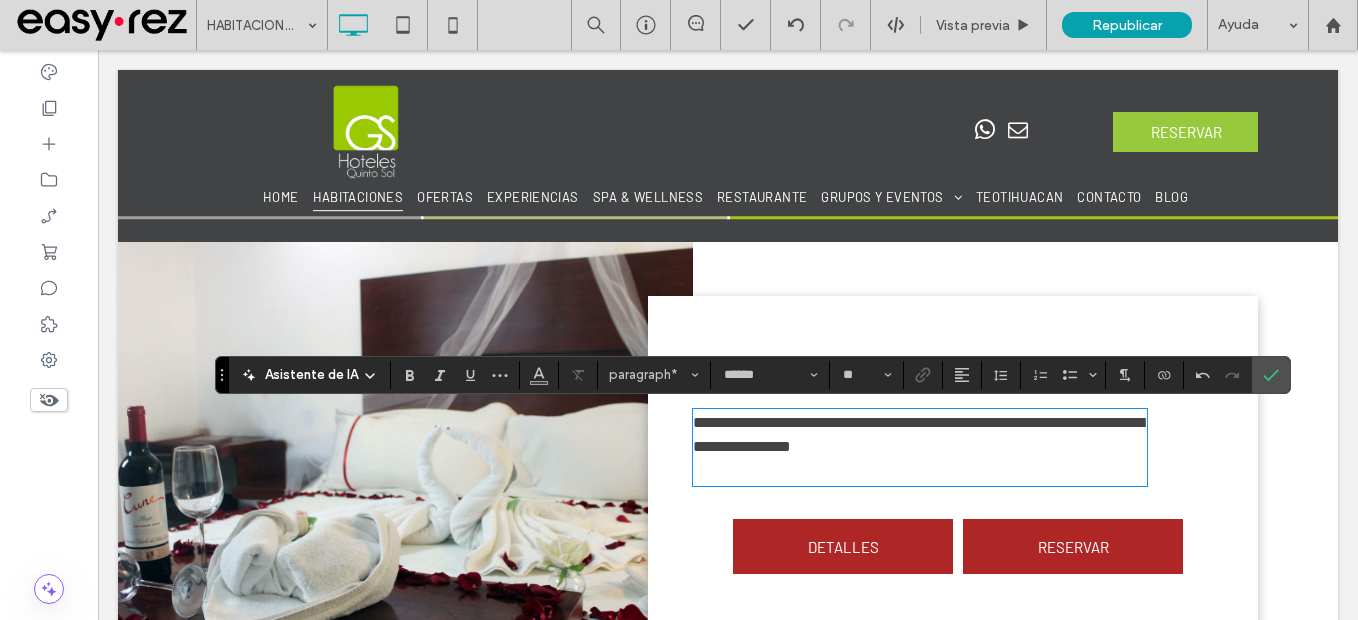 click at bounding box center (920, 472) 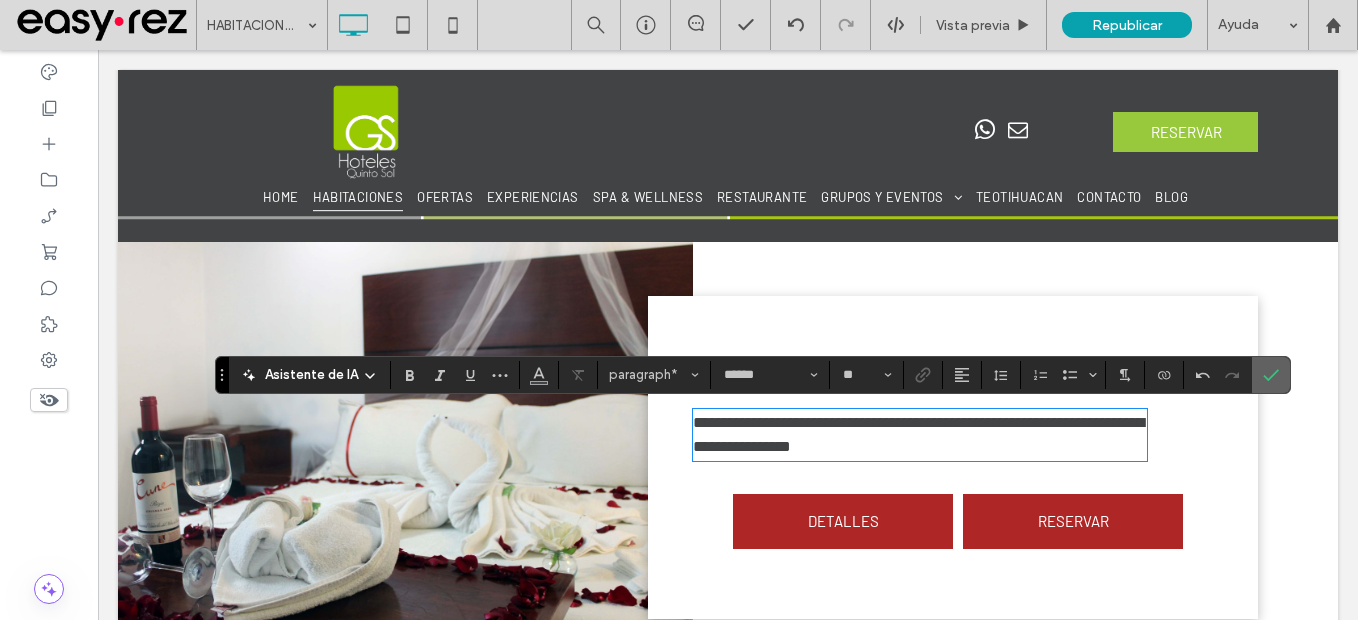 click 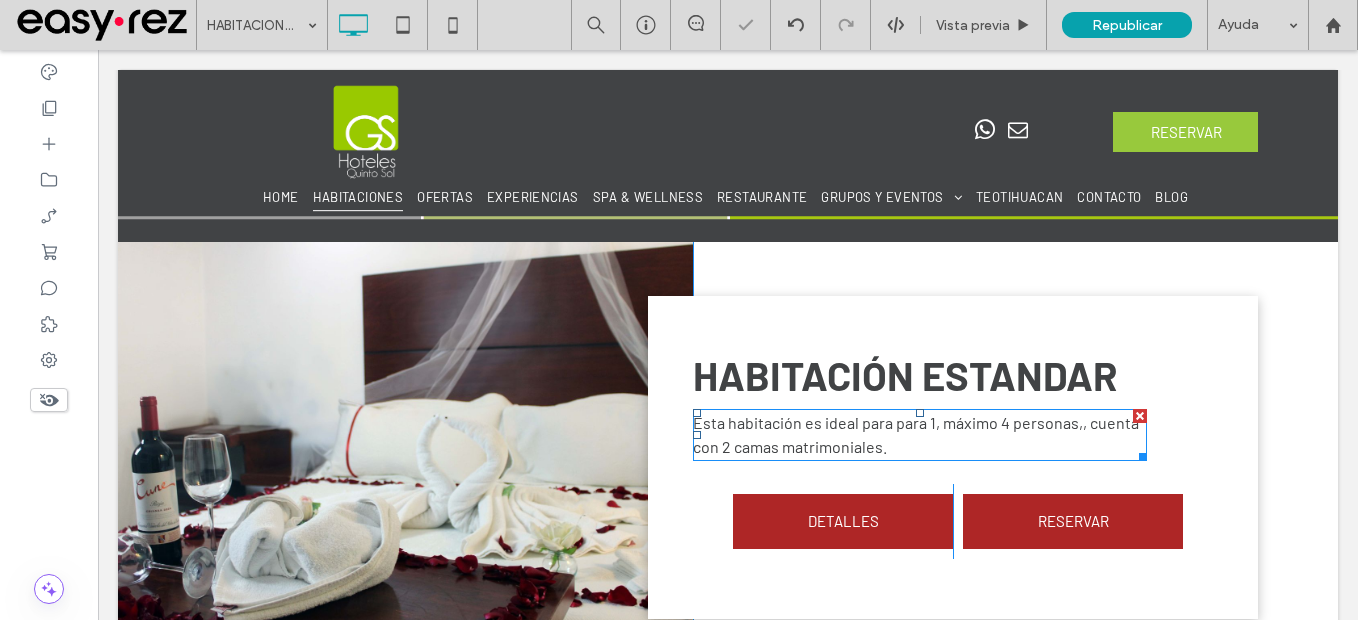 click on "Esta habitación es ideal para para 1, máximo 4 personas,, cuenta con 2 camas matrimoniales. ﻿" at bounding box center (920, 435) 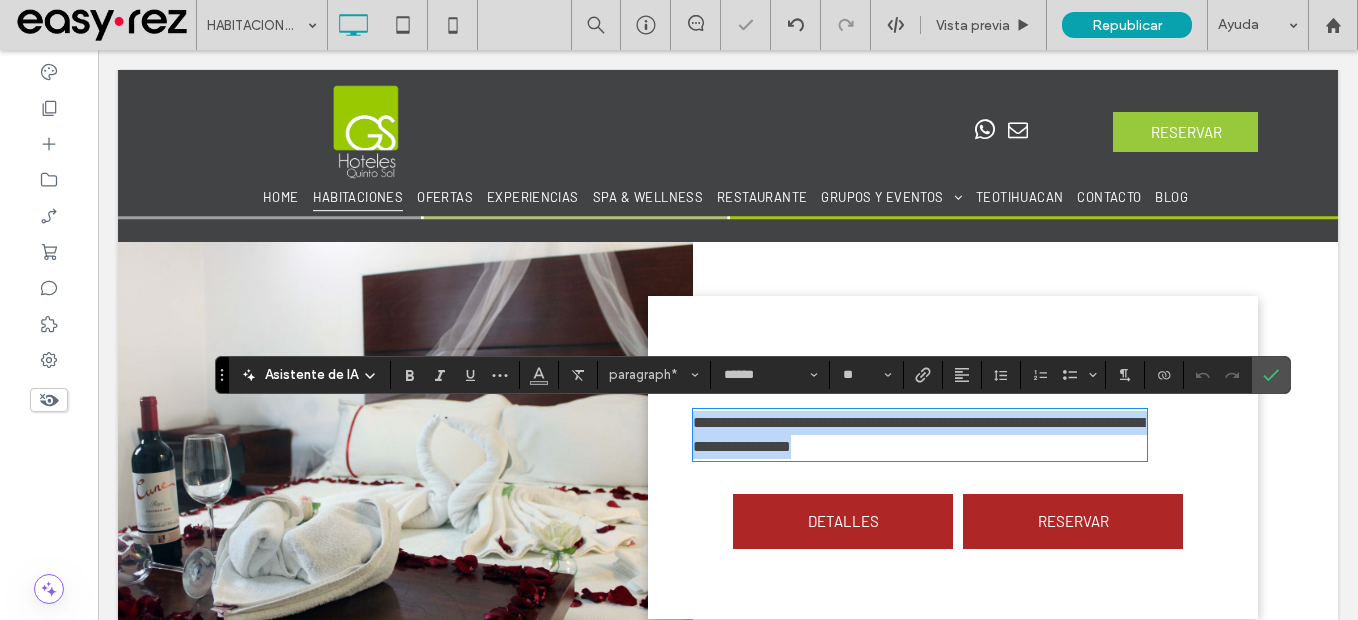 drag, startPoint x: 738, startPoint y: 430, endPoint x: 646, endPoint y: 410, distance: 94.14882 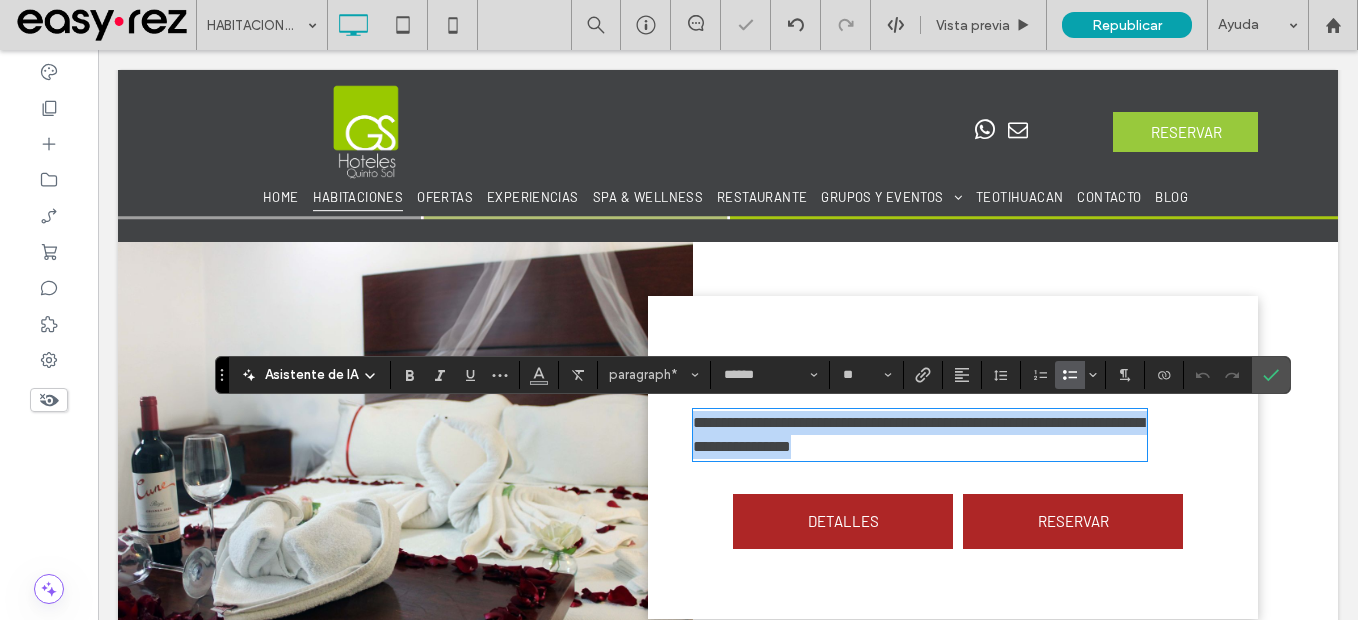 copy on "**********" 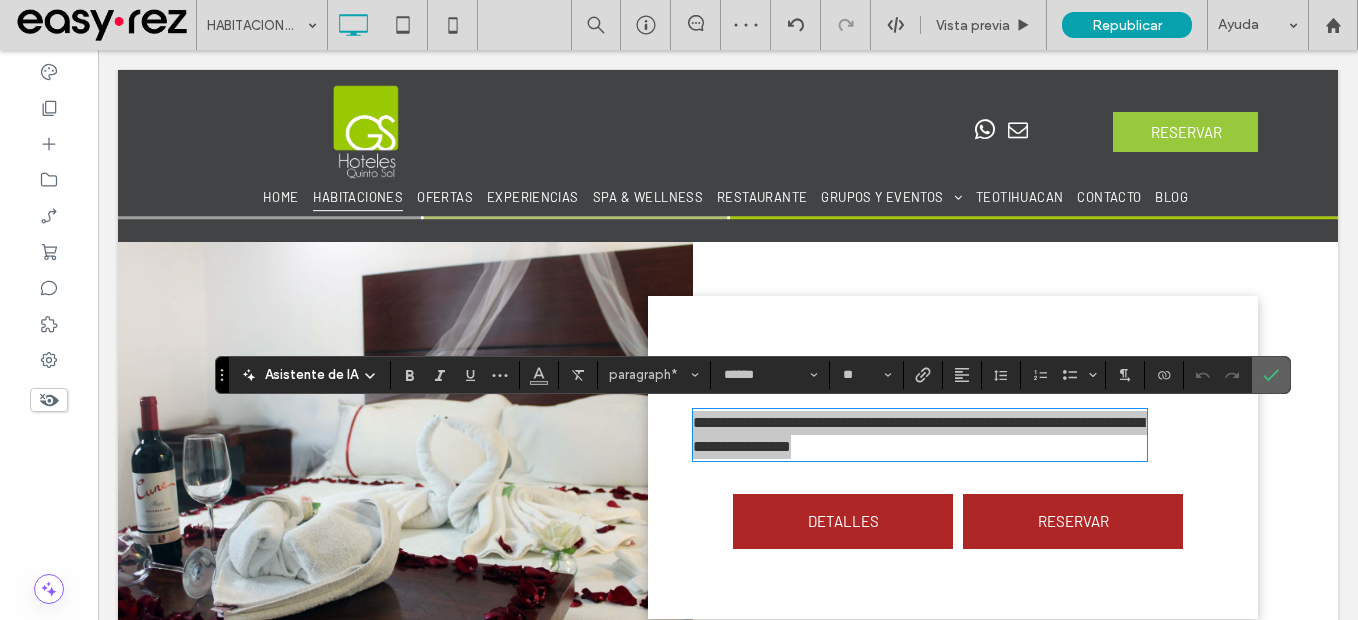 click at bounding box center (1271, 375) 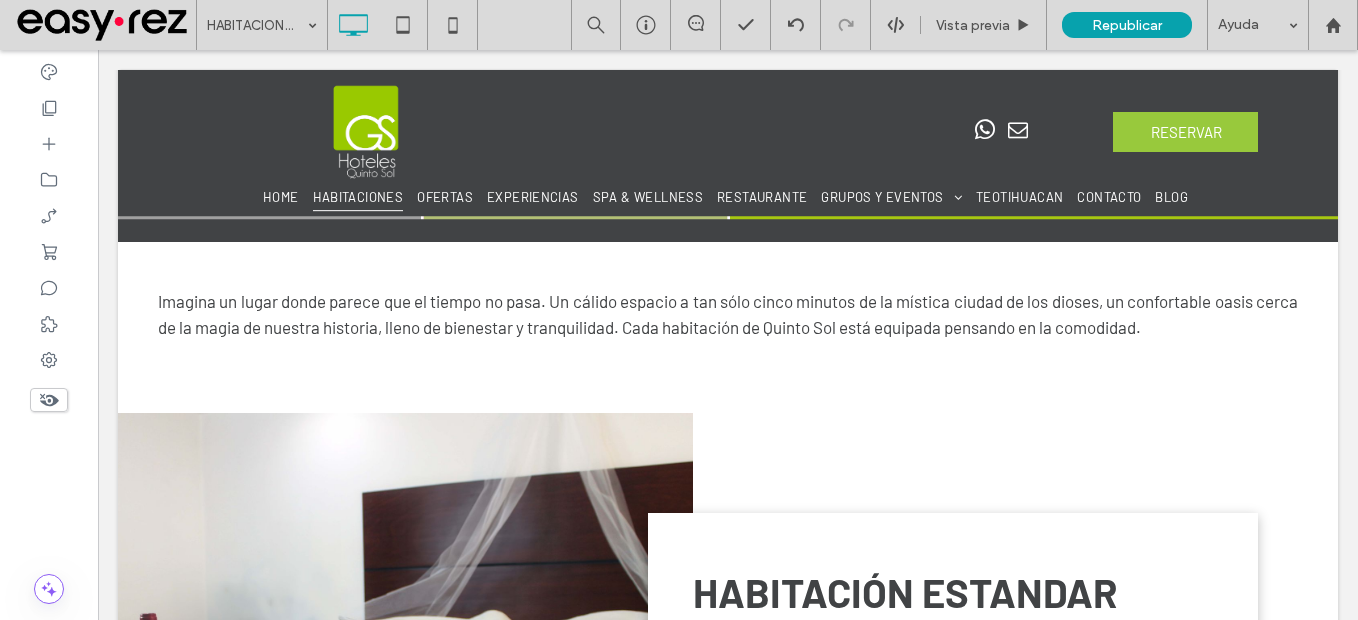 scroll, scrollTop: 900, scrollLeft: 0, axis: vertical 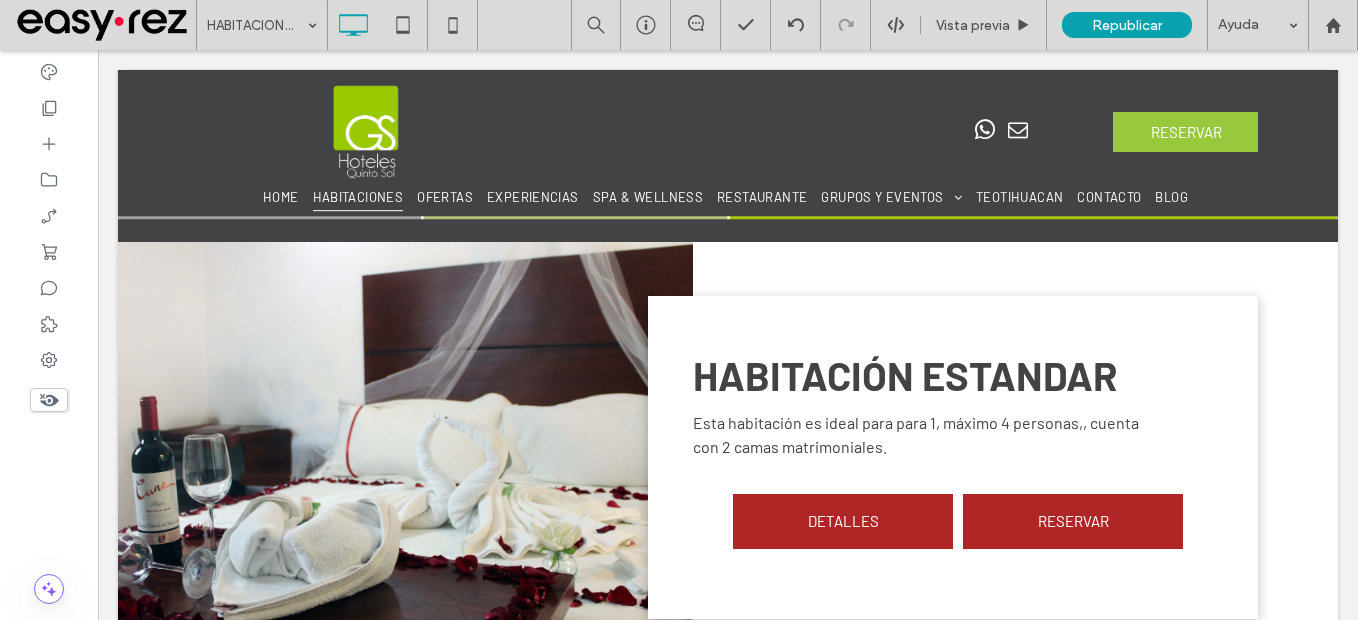 click on "HABITACIÓN ESTANDAR
Esta habitación es ideal para para 1, máximo 4 personas,, cuenta con 2 camas matrimoniales.
DETALLES
Click To Paste
RESERVAR
Click To Paste
Click To Paste" at bounding box center [953, 457] 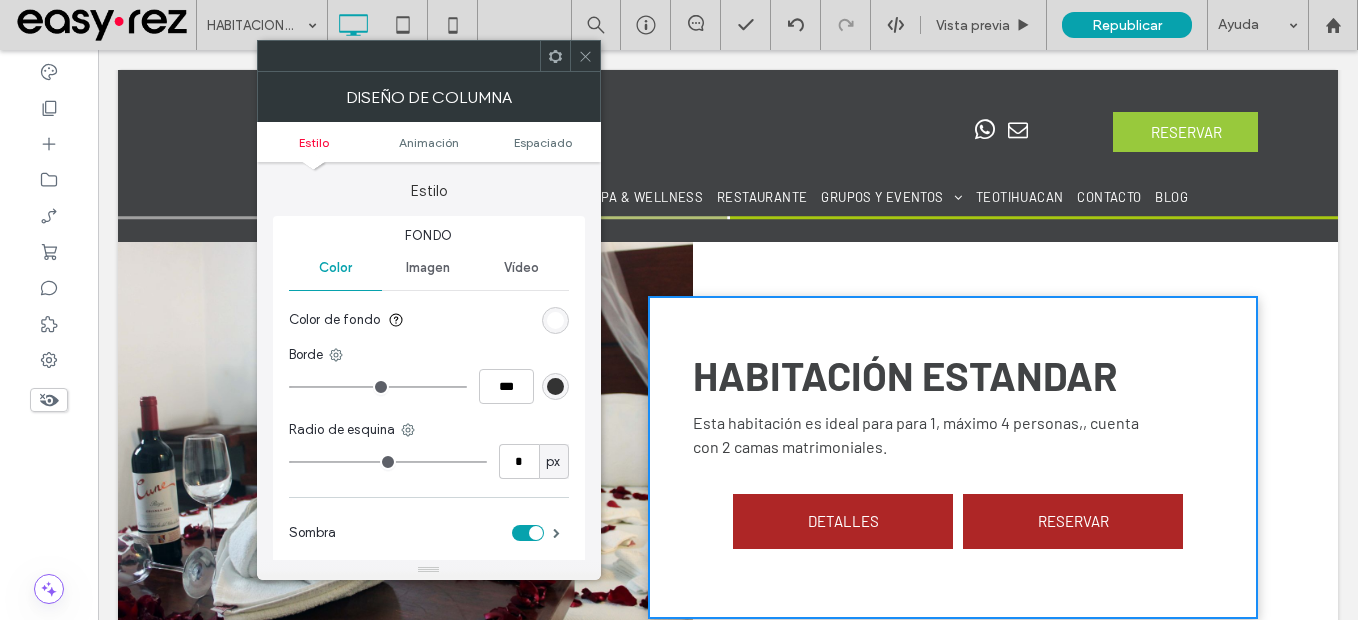 click at bounding box center (585, 56) 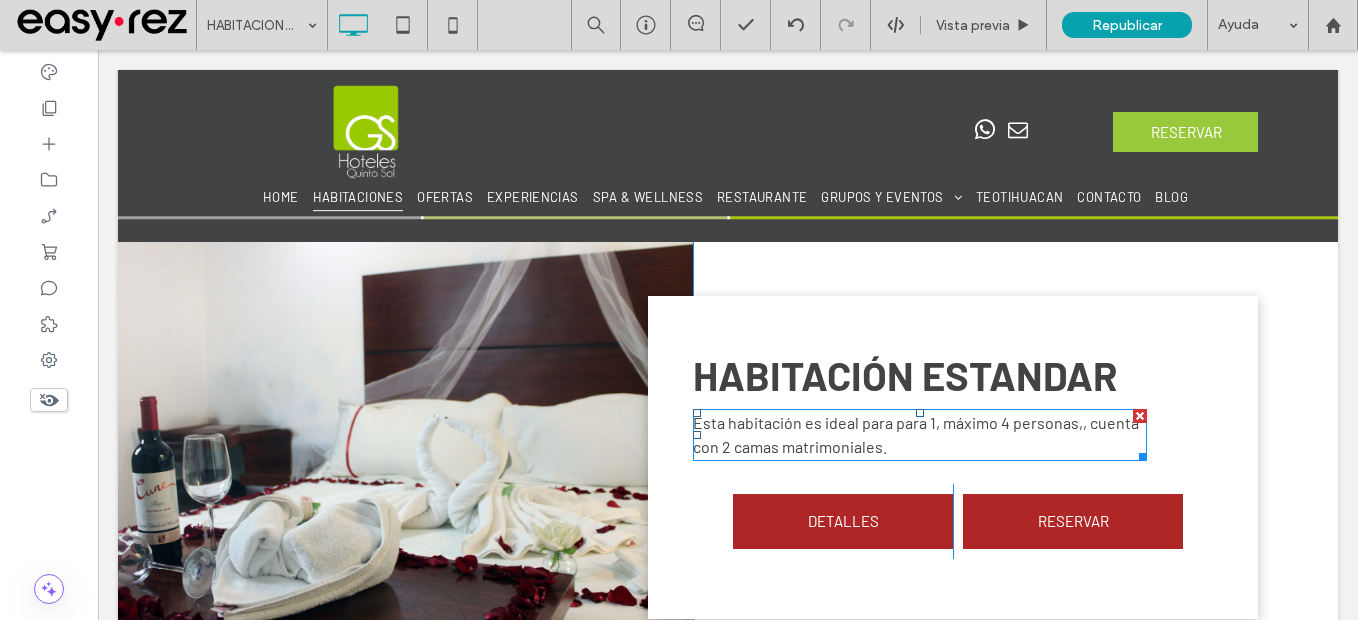 click on "Esta habitación es ideal para para 1, máximo 4 personas,, cuenta con 2 camas matrimoniales." at bounding box center [916, 434] 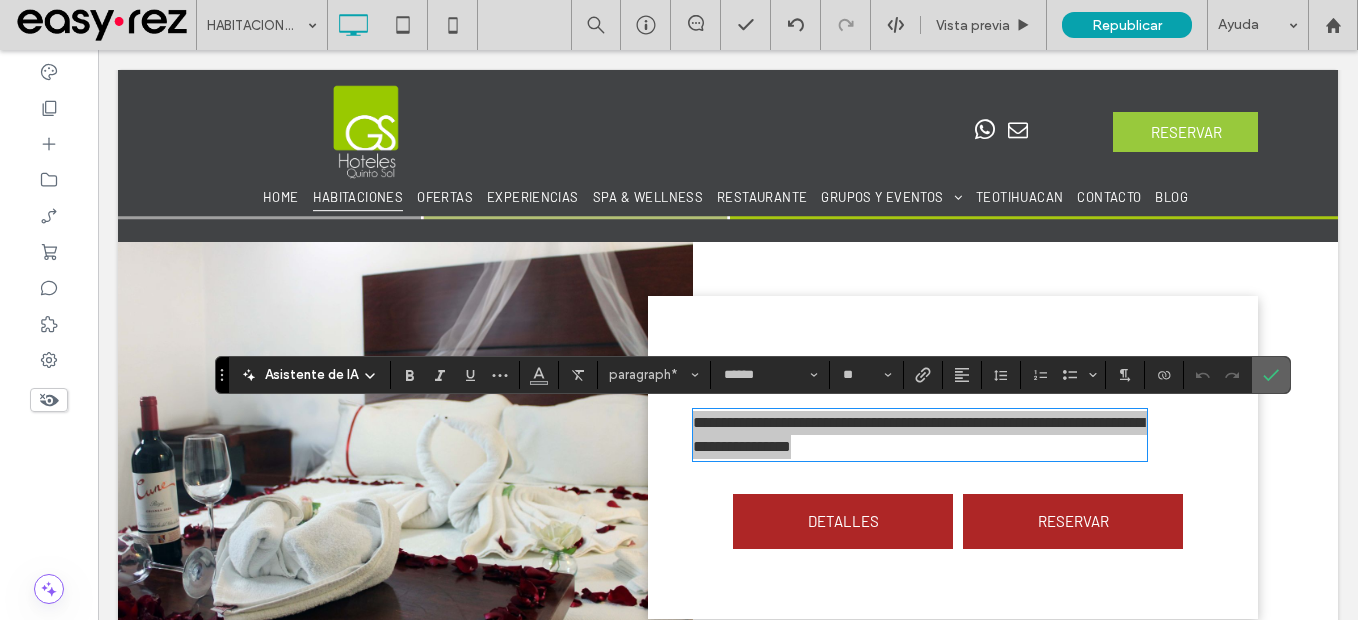 click at bounding box center (1271, 375) 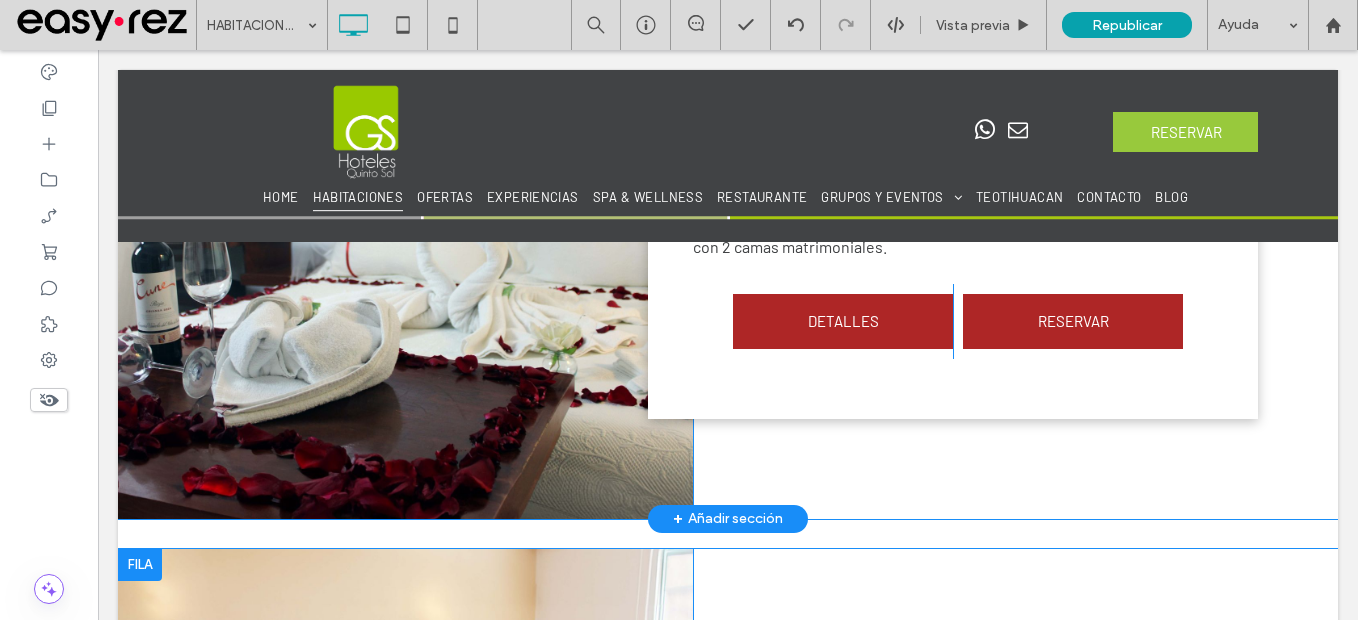scroll, scrollTop: 1400, scrollLeft: 0, axis: vertical 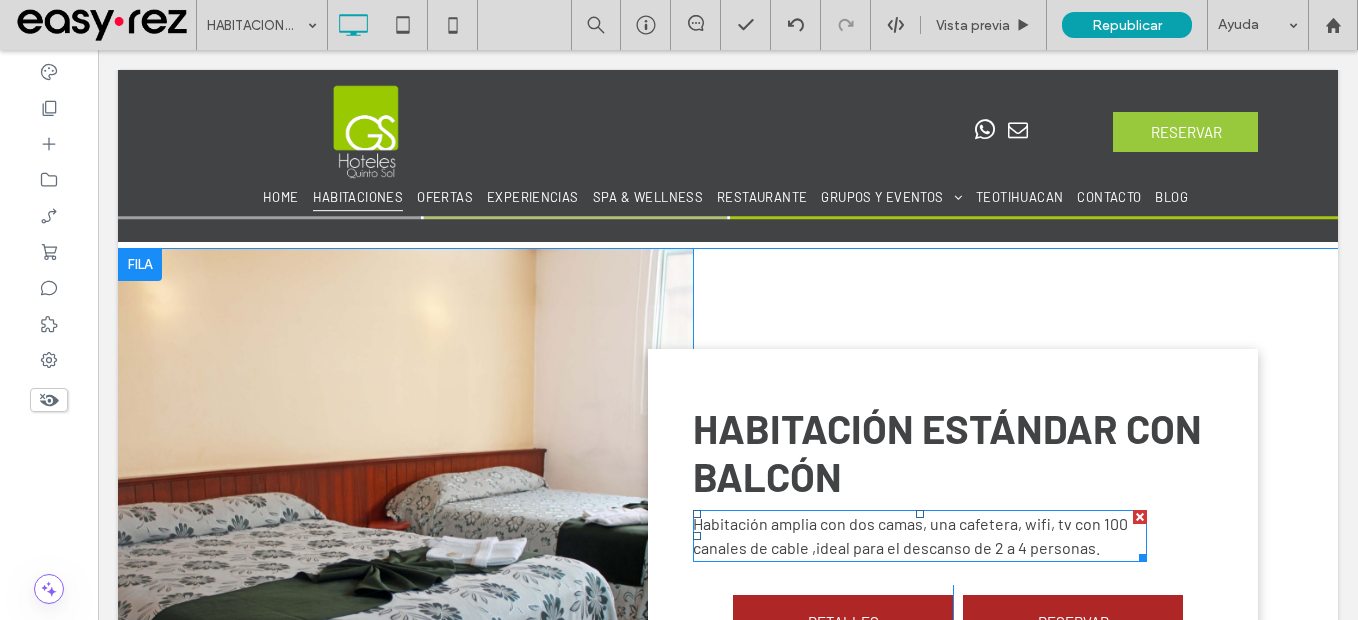 click on "Habitación amplia con dos camas, una cafetera, wifi, tv con 100 canales de cable ,ideal para el descanso de 2 a 4 personas." at bounding box center (910, 535) 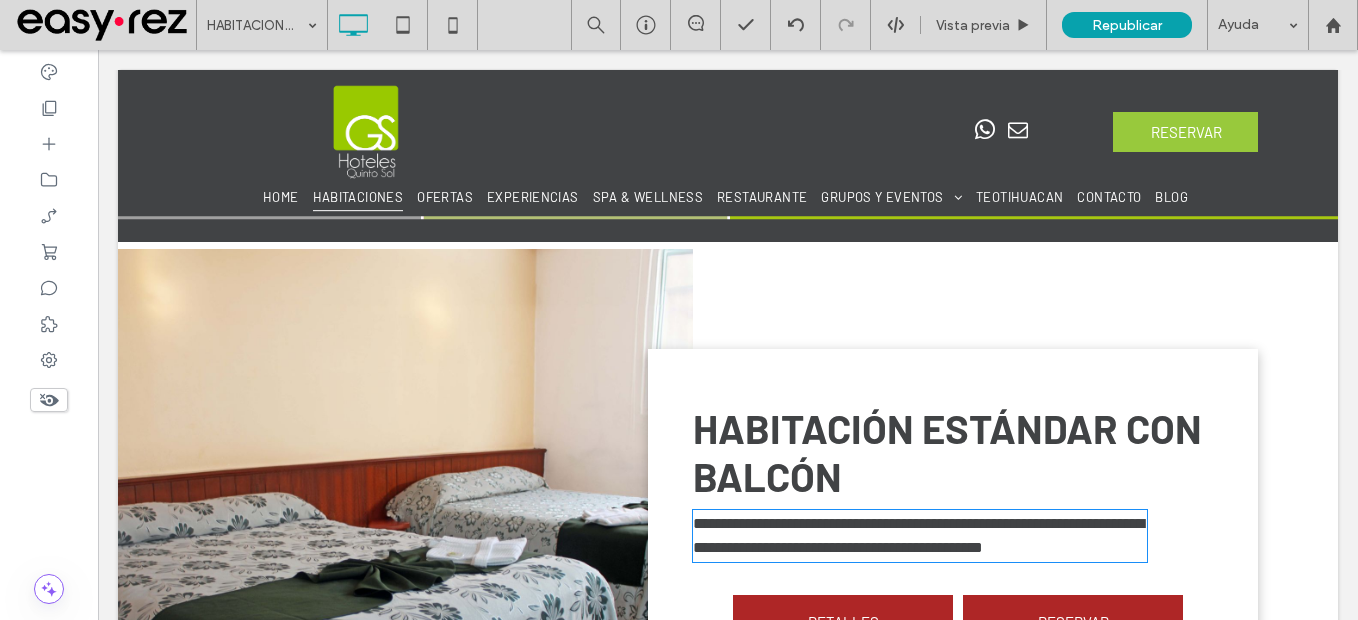 type on "******" 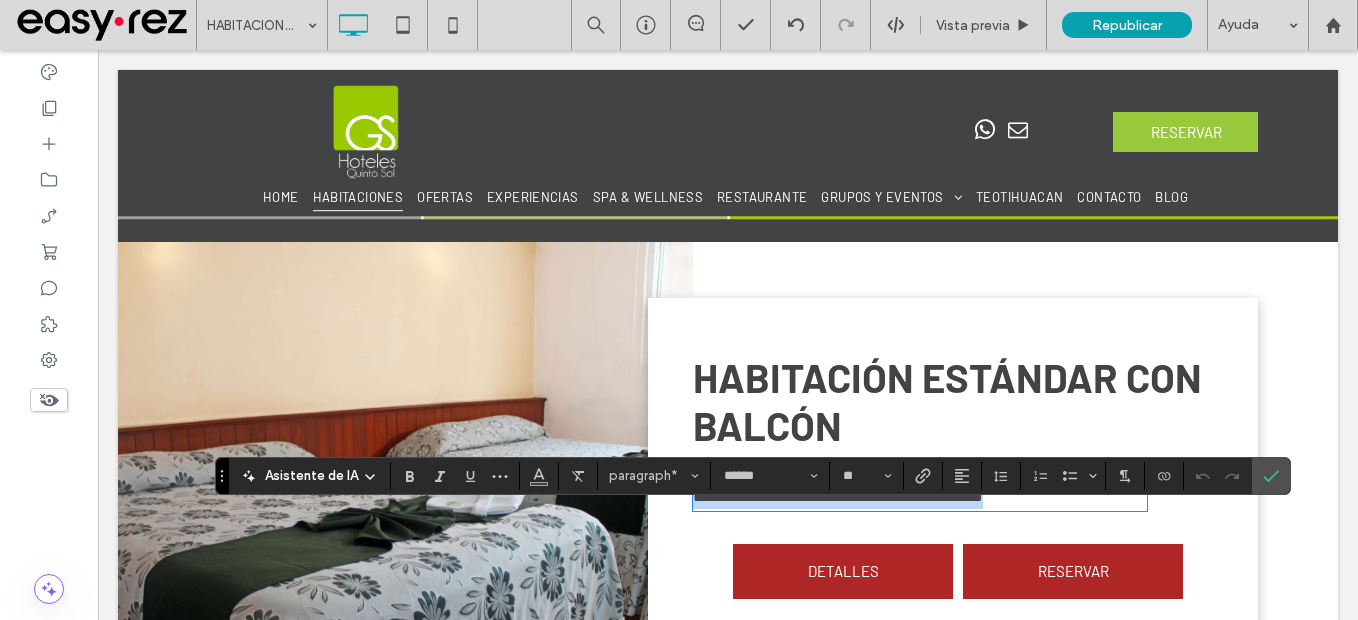 scroll, scrollTop: 1500, scrollLeft: 0, axis: vertical 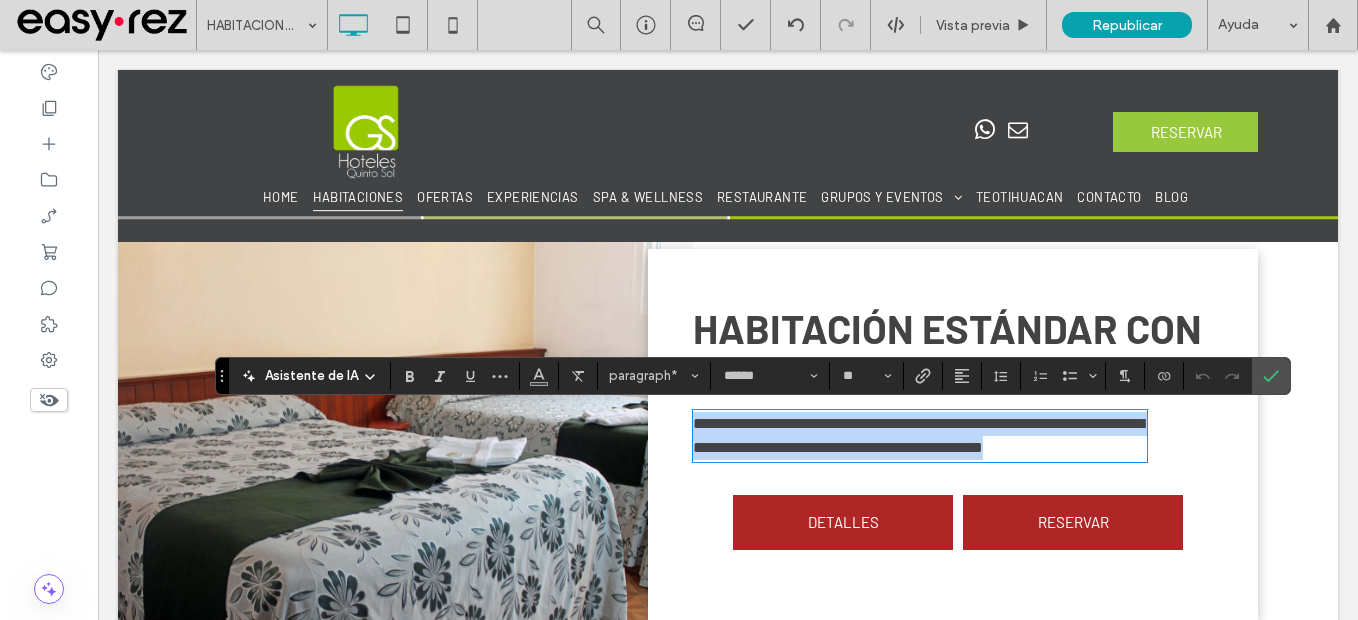 type on "**" 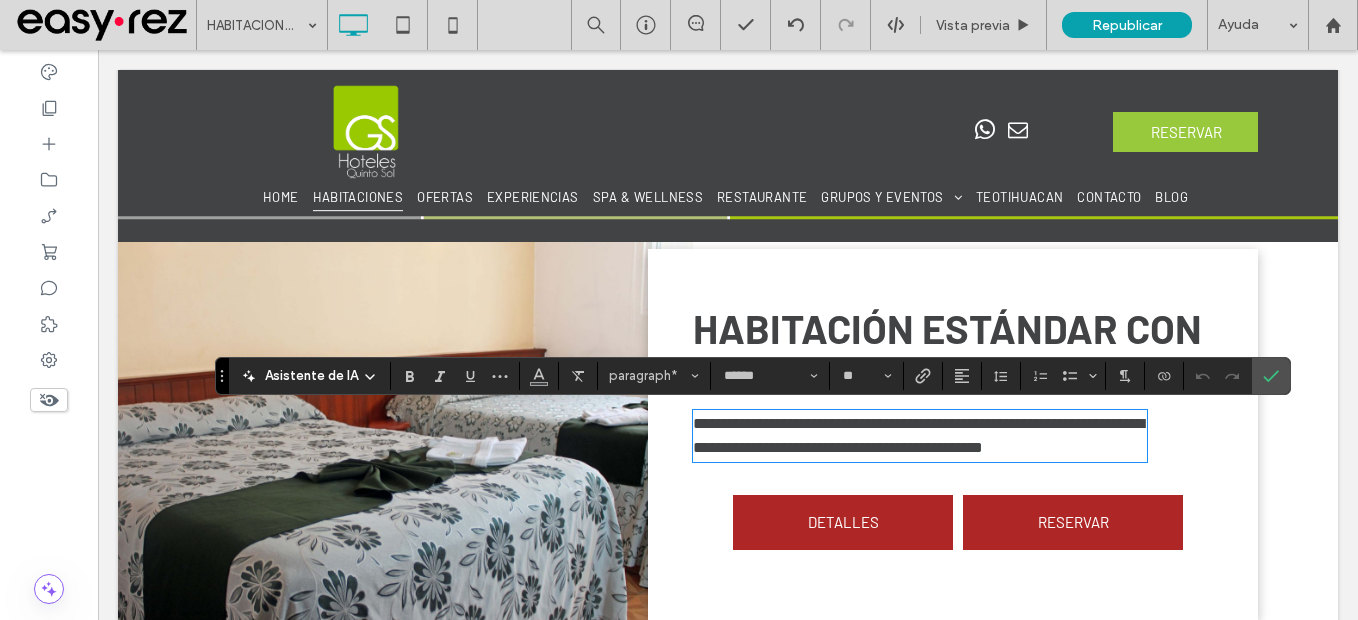 scroll, scrollTop: 0, scrollLeft: 0, axis: both 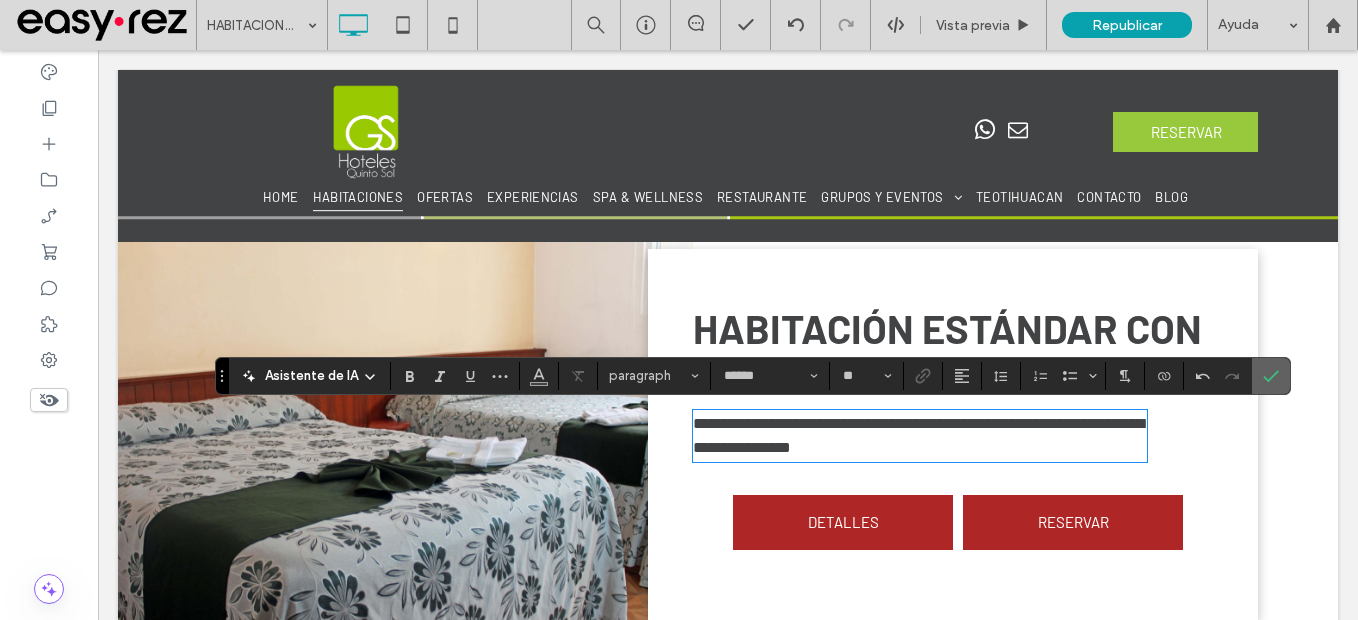 drag, startPoint x: 1263, startPoint y: 378, endPoint x: 1071, endPoint y: 358, distance: 193.03885 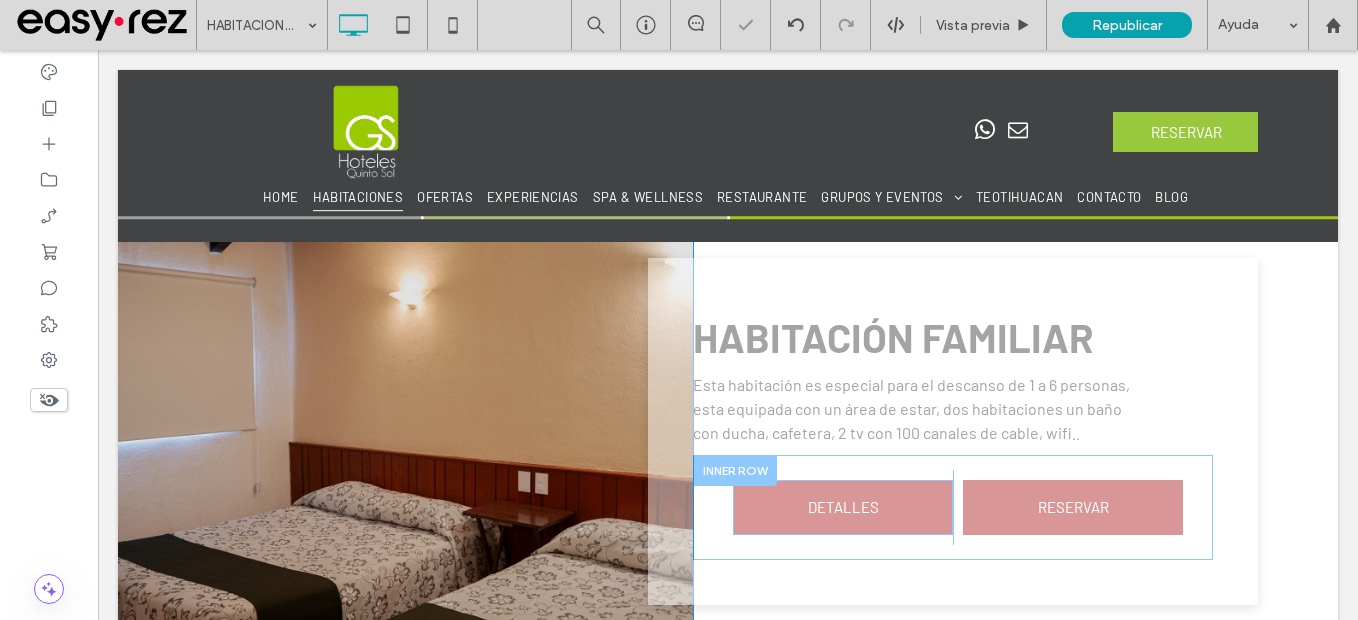 scroll, scrollTop: 2100, scrollLeft: 0, axis: vertical 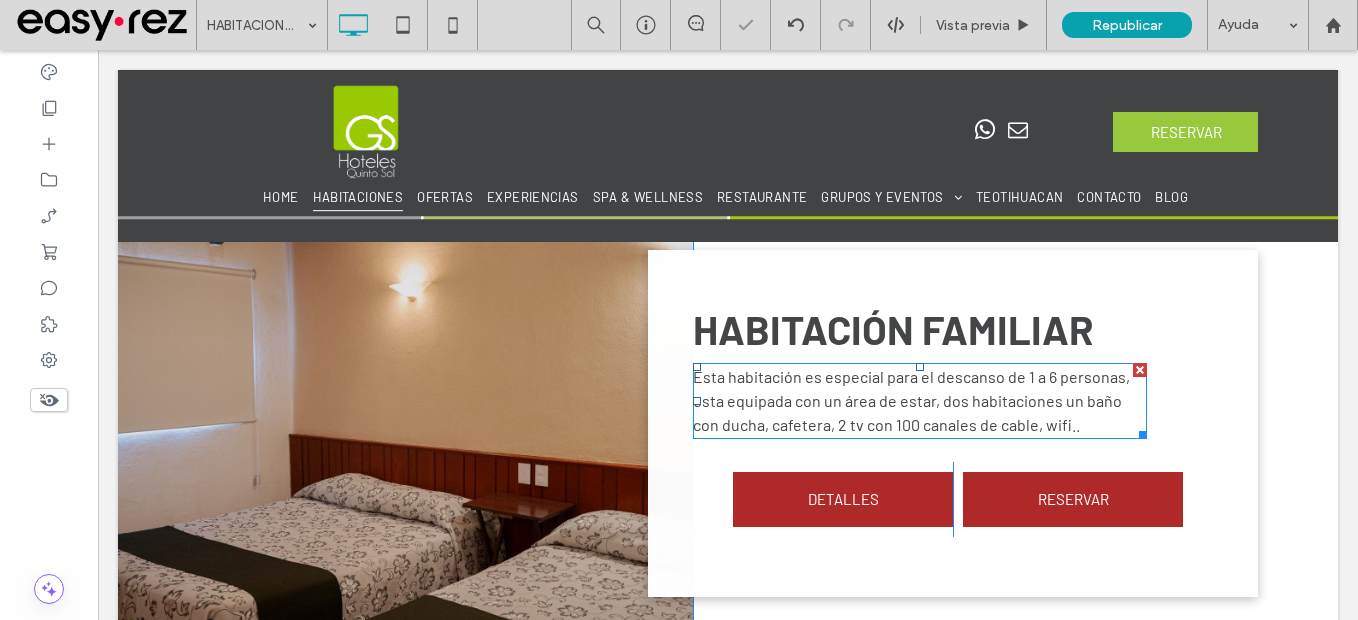 click on "Esta habitación es especial para el descanso de 1 a 6 personas, esta equipada con un área de estar, dos habitaciones un baño con ducha, cafetera, 2 tv con 100 canales de cable, wifi.." at bounding box center (911, 400) 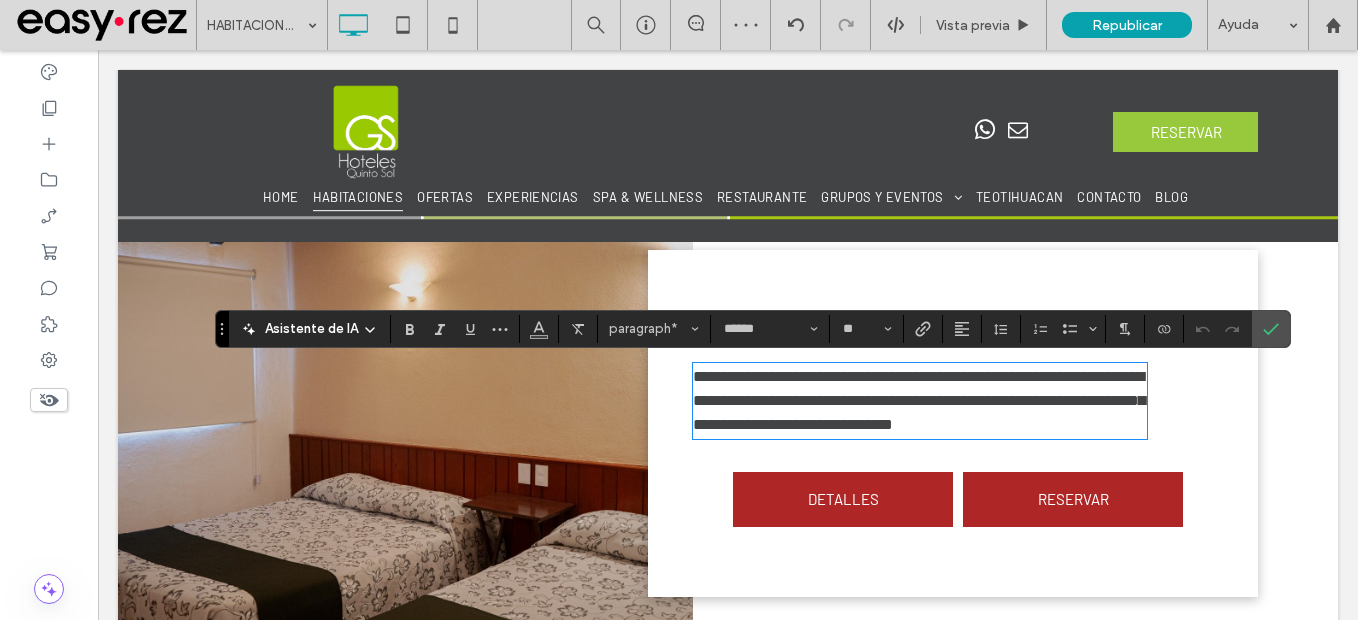 type on "**" 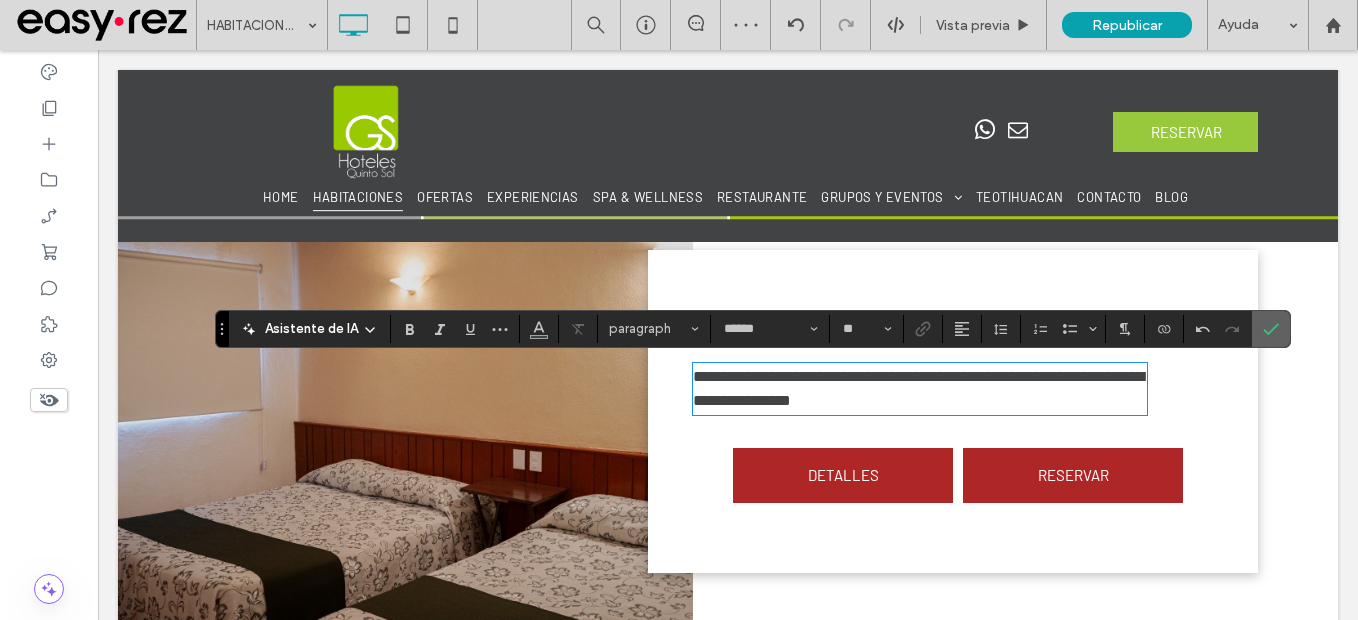 click at bounding box center (1271, 329) 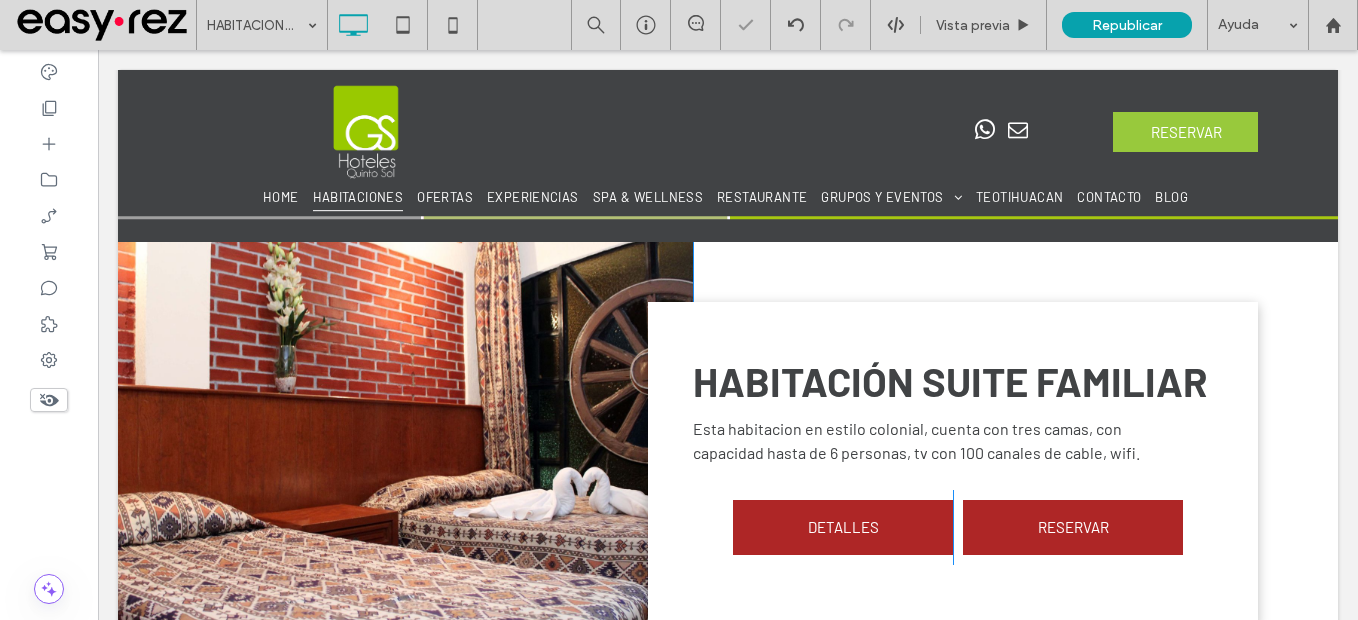 scroll, scrollTop: 2700, scrollLeft: 0, axis: vertical 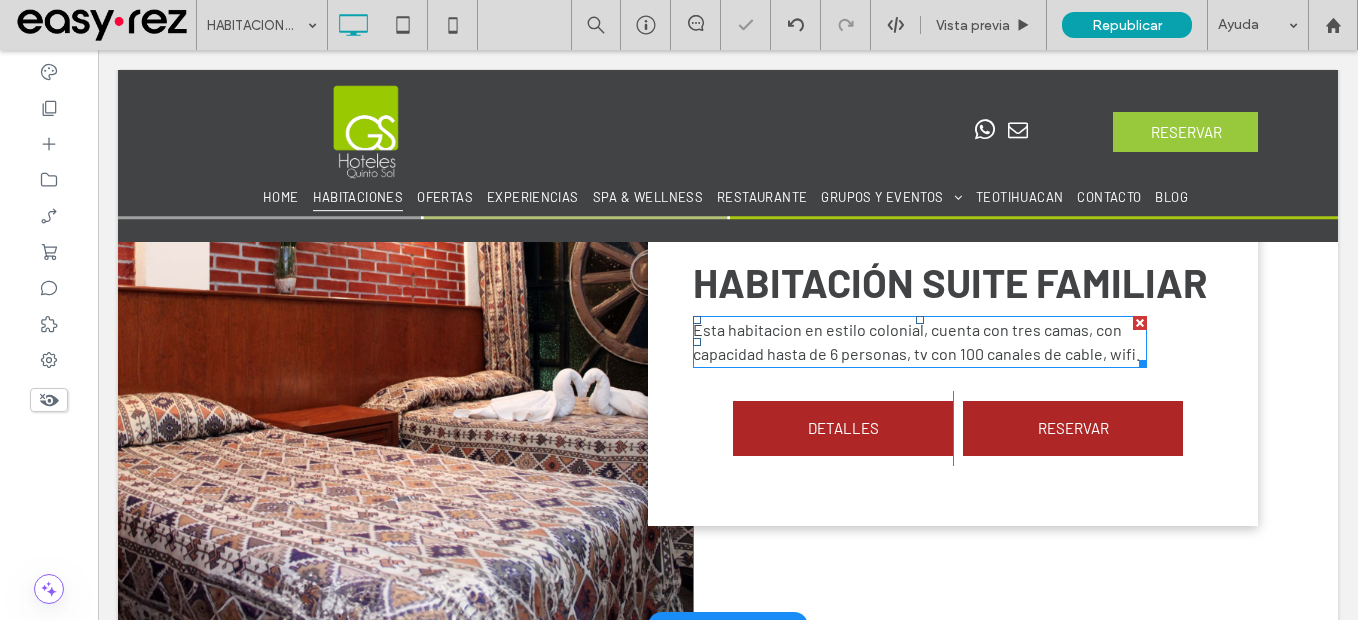 click on "Esta habitacion en estilo colonial, cuenta con tres camas, con capacidad hasta de 6 personas, tv con 100 canales de cable, wifi." at bounding box center [916, 341] 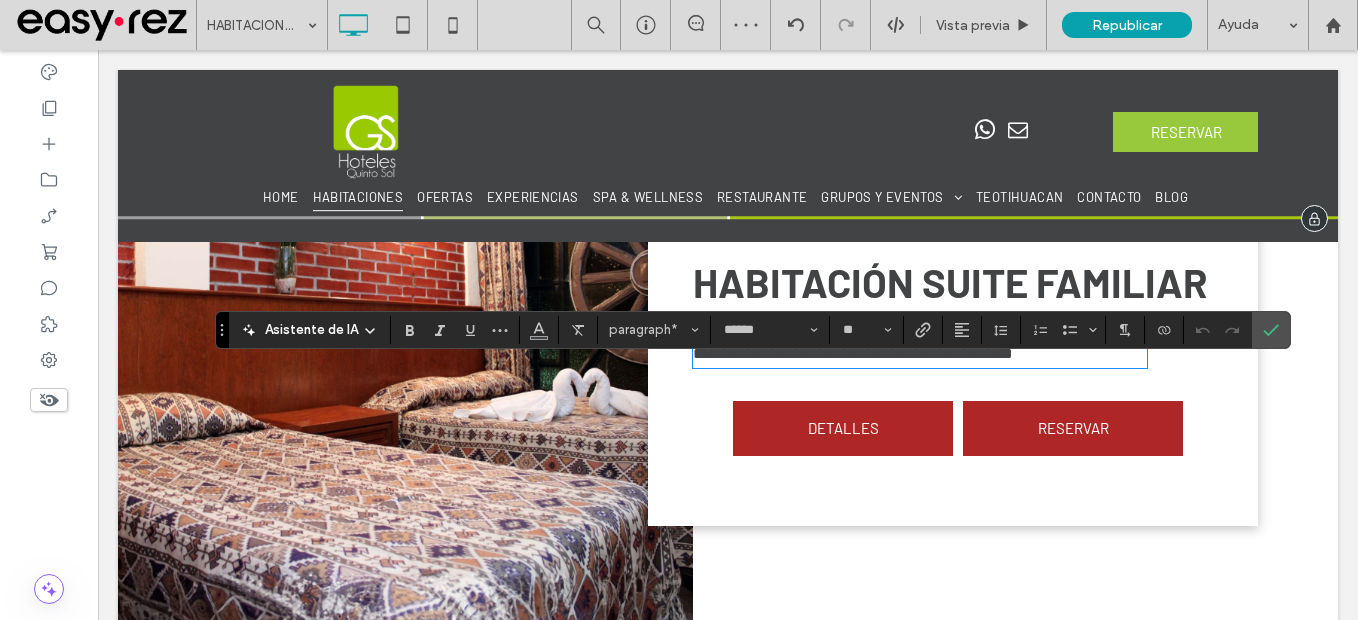 type on "**" 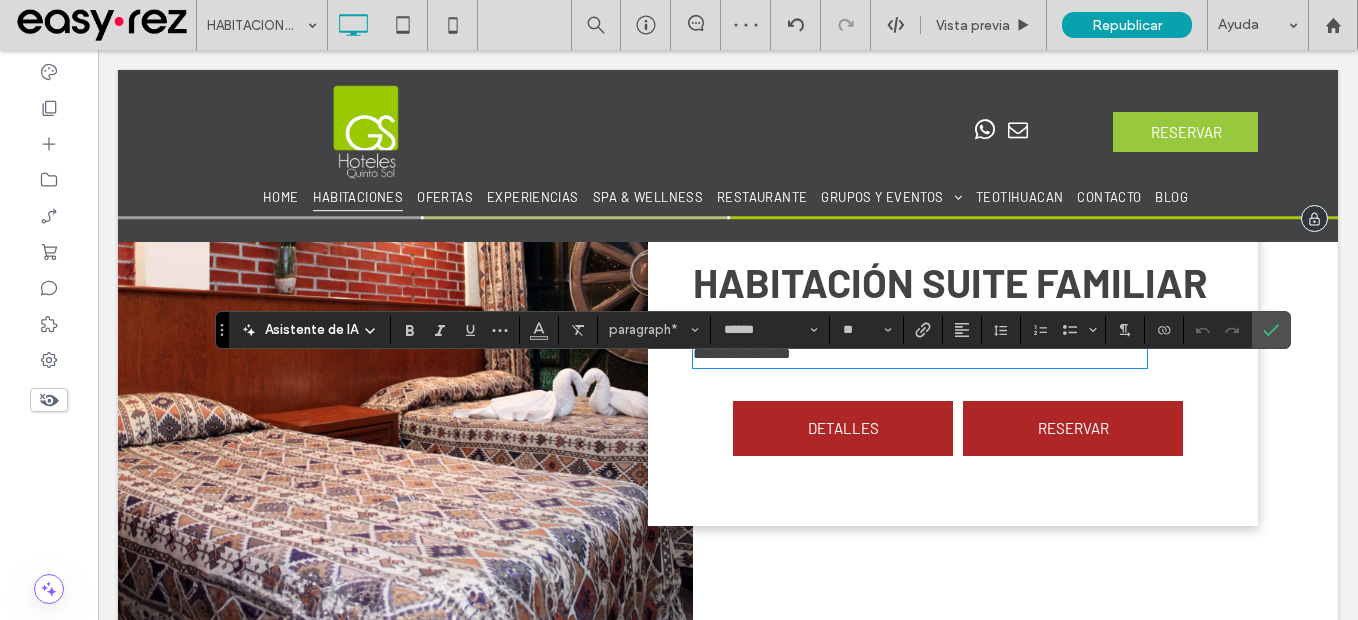scroll, scrollTop: 0, scrollLeft: 0, axis: both 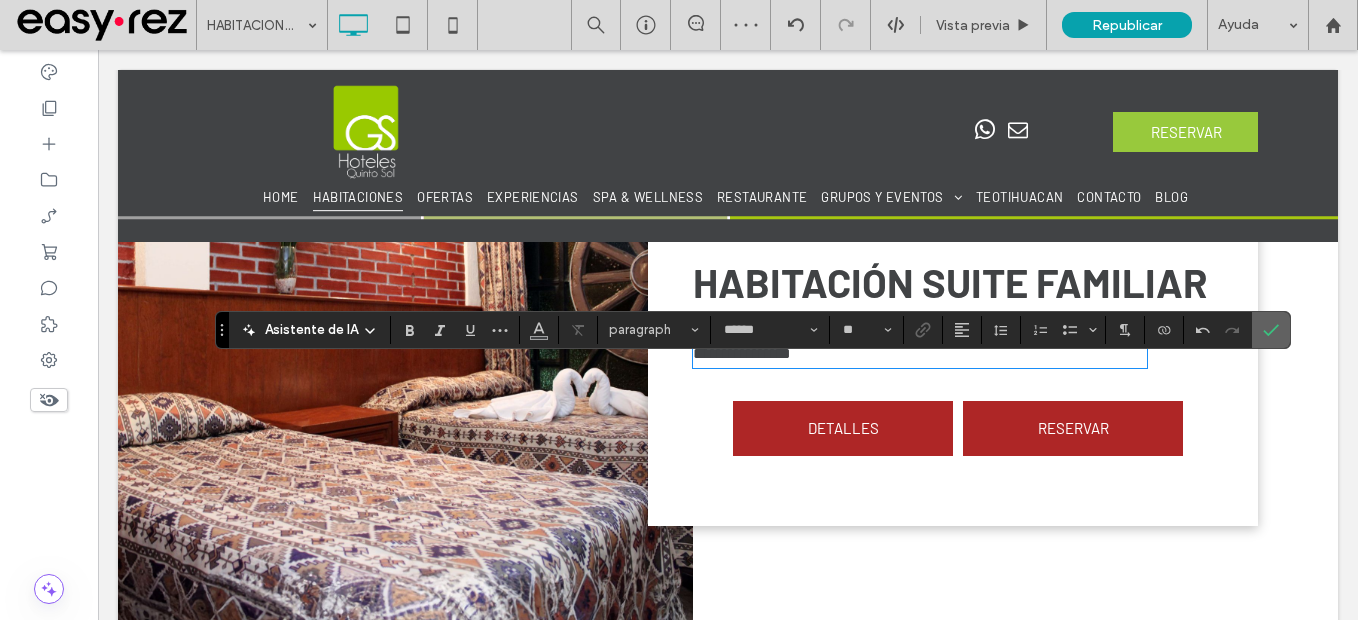 click at bounding box center [1271, 330] 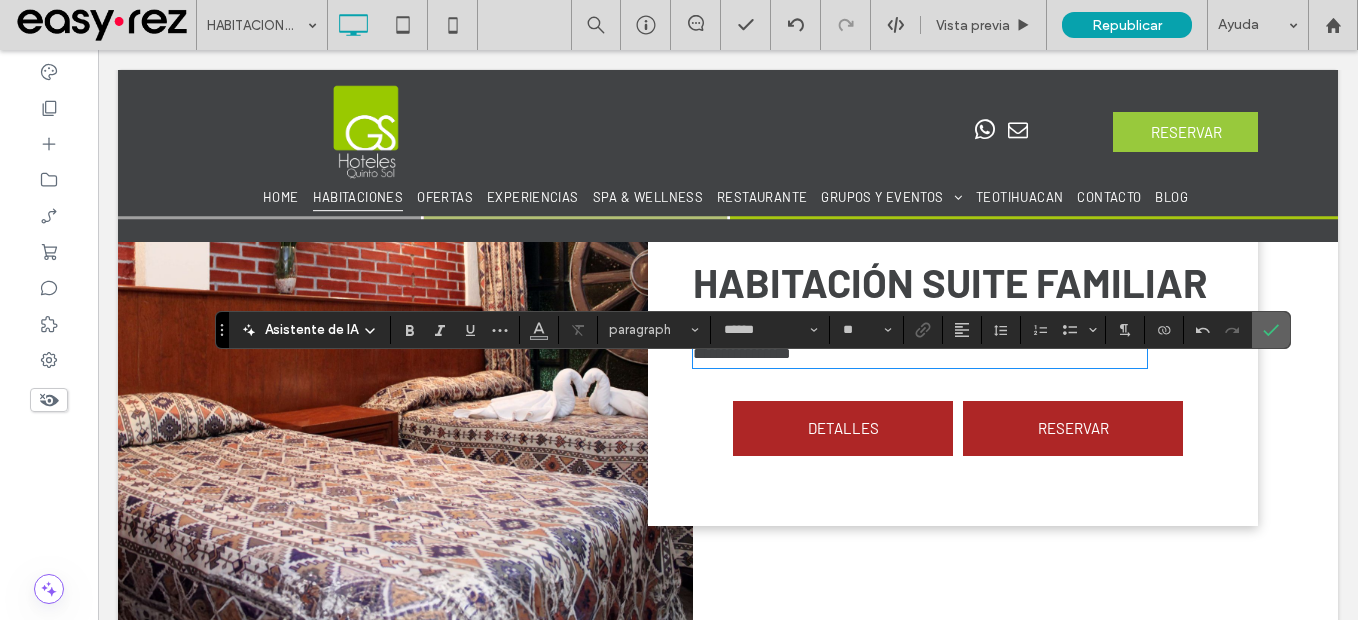 click 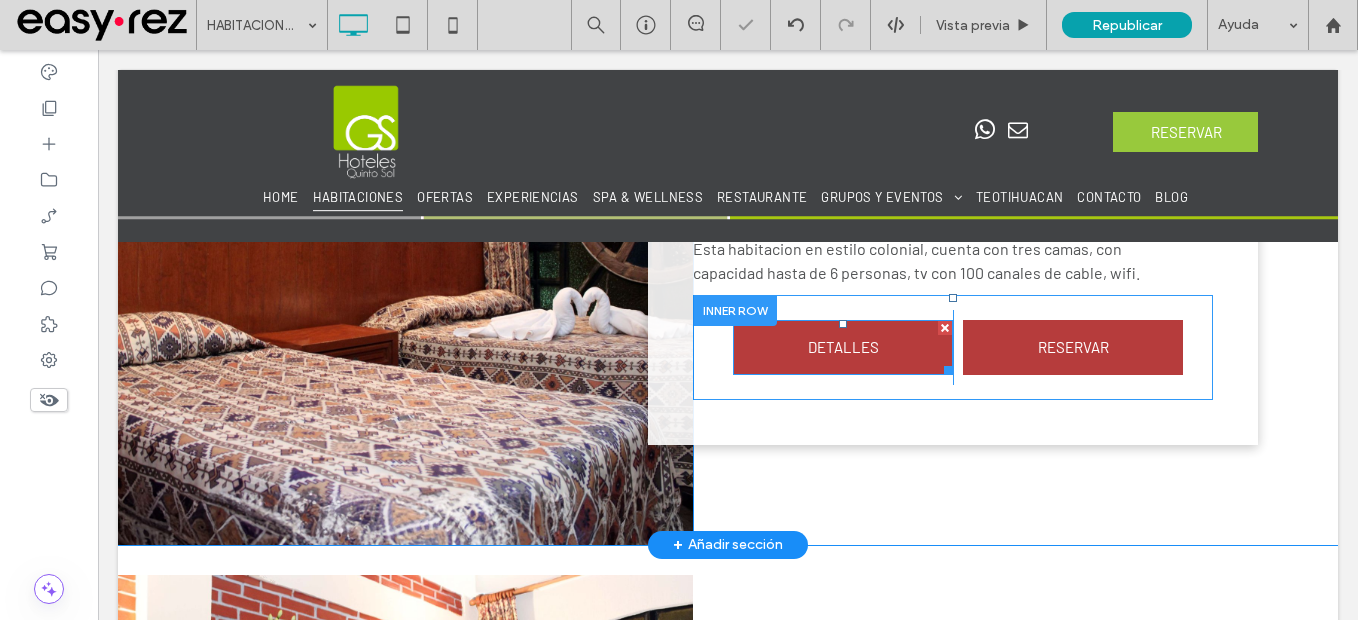 scroll, scrollTop: 3300, scrollLeft: 0, axis: vertical 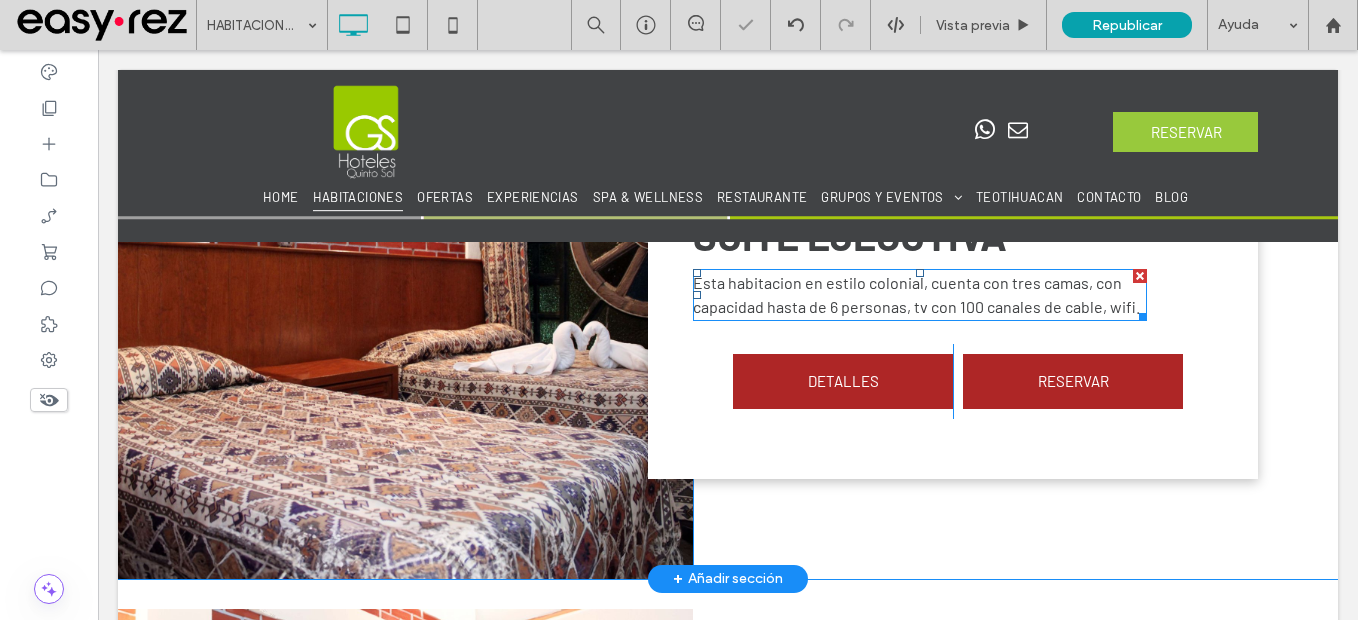 click on "Esta habitacion en estilo colonial, cuenta con tres camas, con capacidad hasta de 6 personas, tv con 100 canales de cable, wifi." at bounding box center [920, 295] 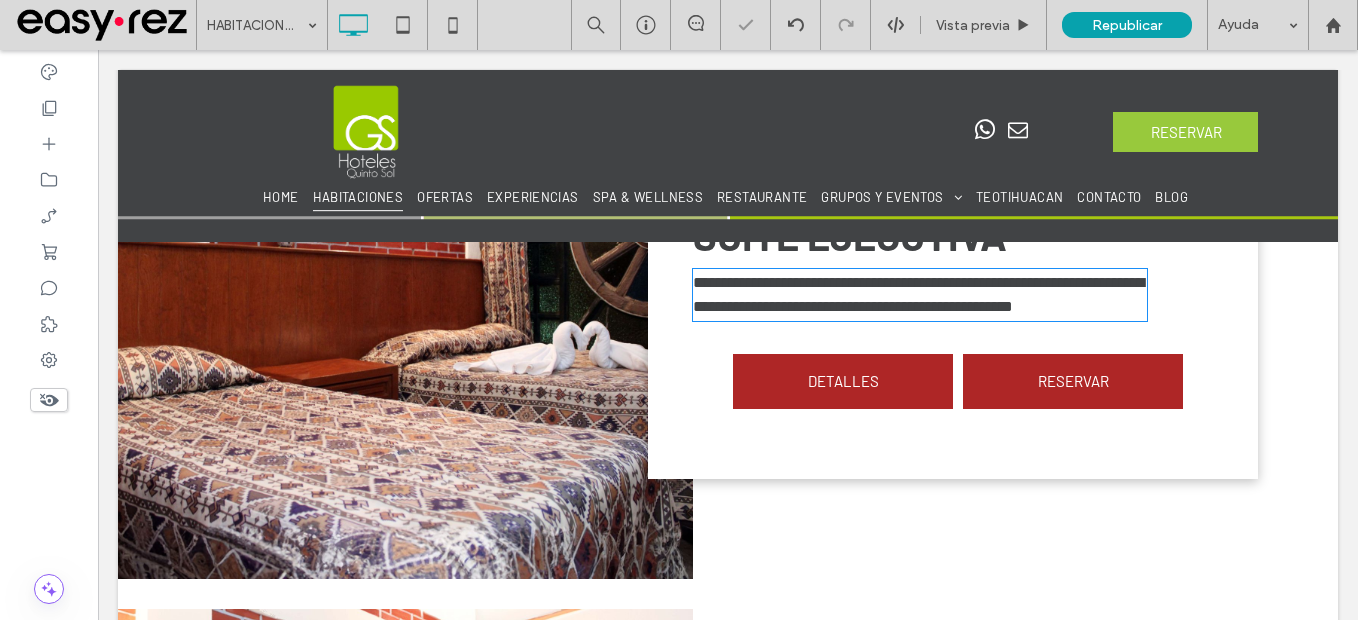 type on "******" 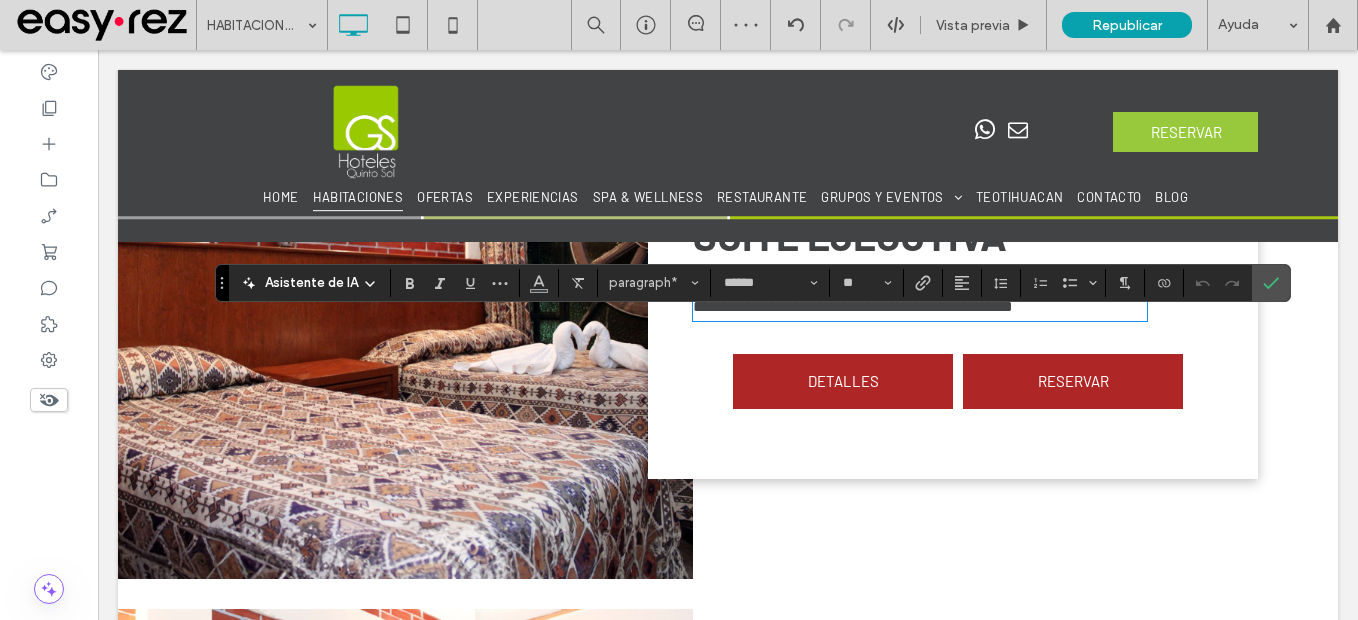 type on "**" 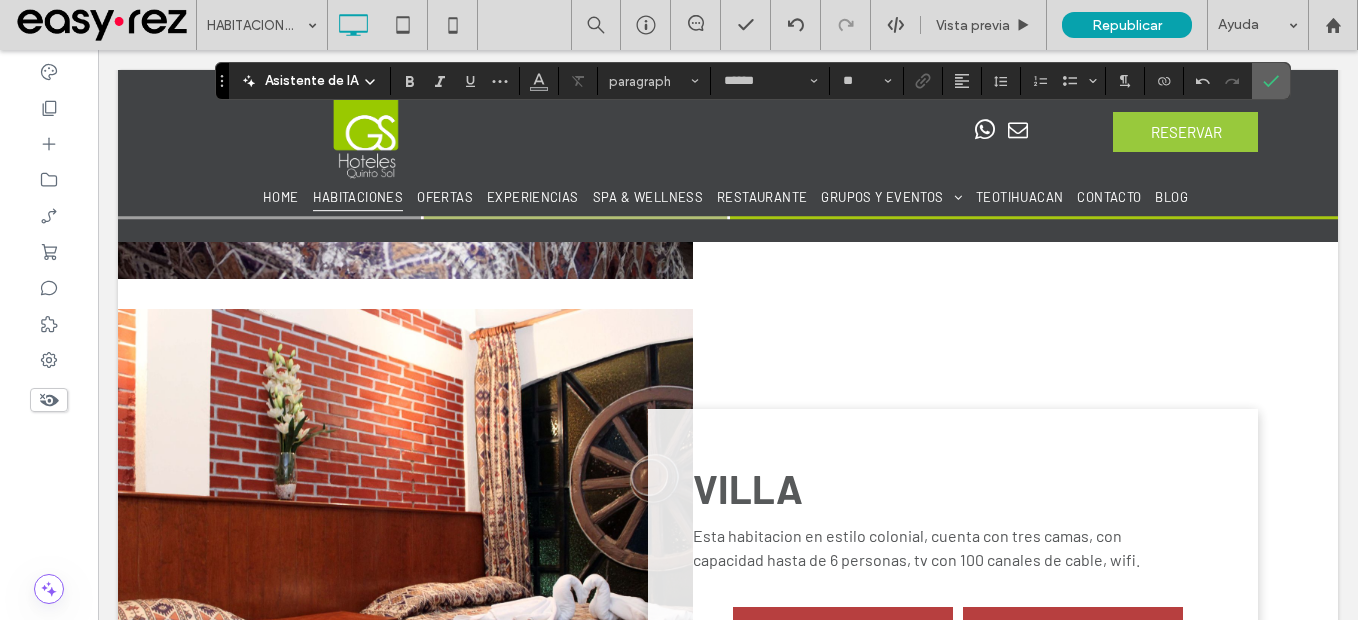 click at bounding box center (1271, 81) 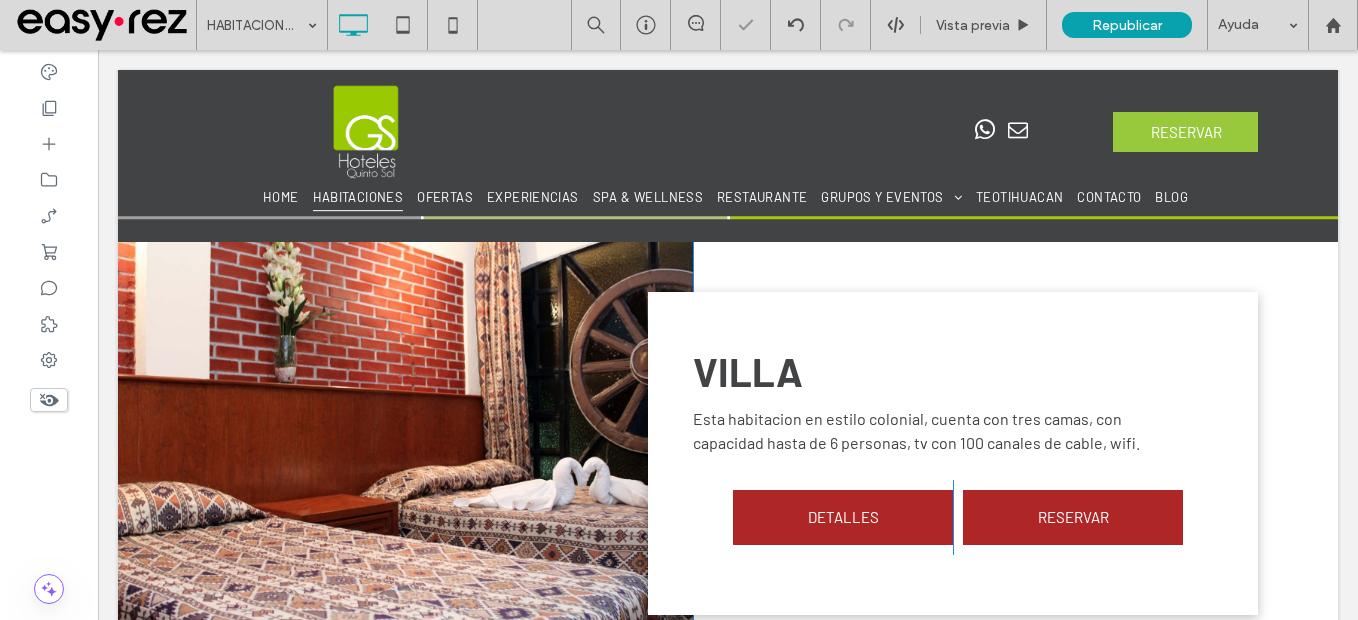 scroll, scrollTop: 3900, scrollLeft: 0, axis: vertical 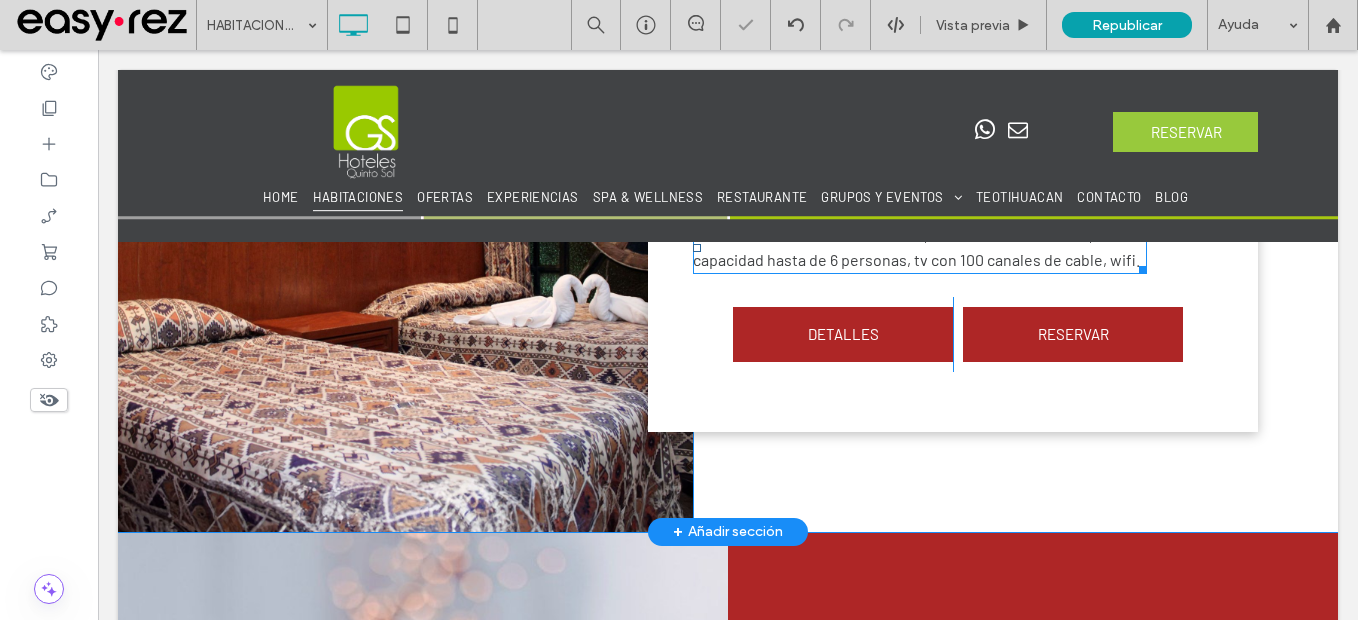 click on "Esta habitacion en estilo colonial, cuenta con tres camas, con capacidad hasta de 6 personas, tv con 100 canales de cable, wifi." at bounding box center [916, 247] 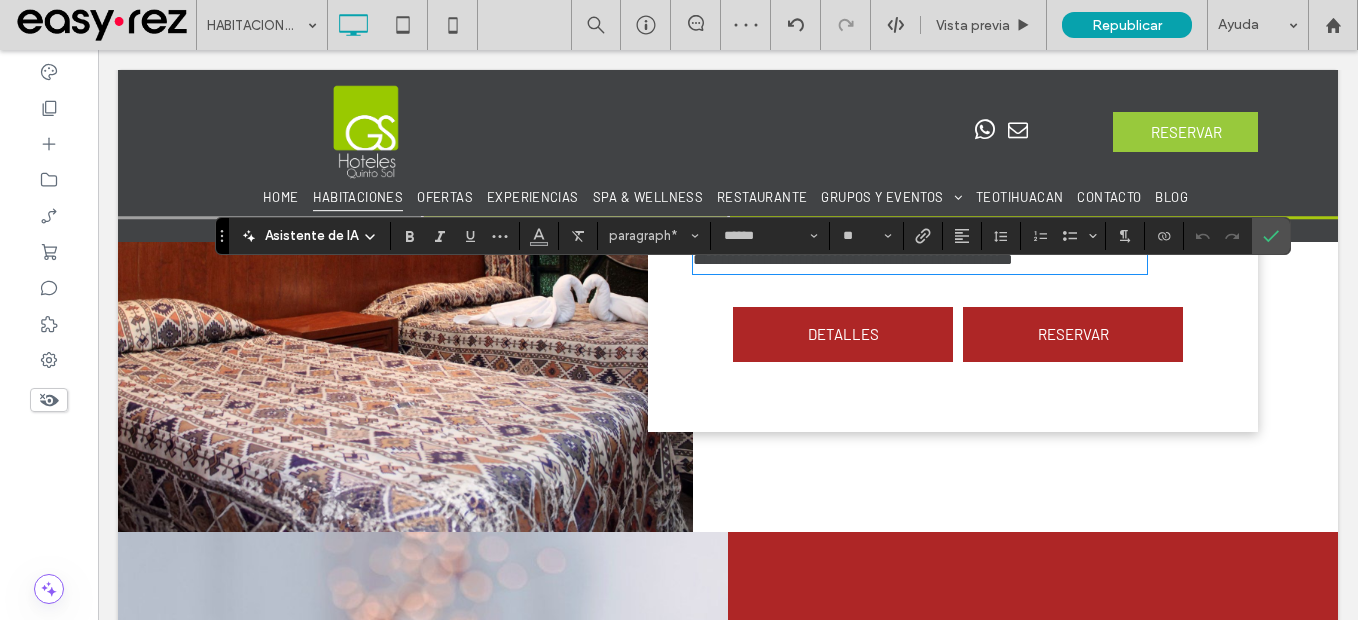 type on "**" 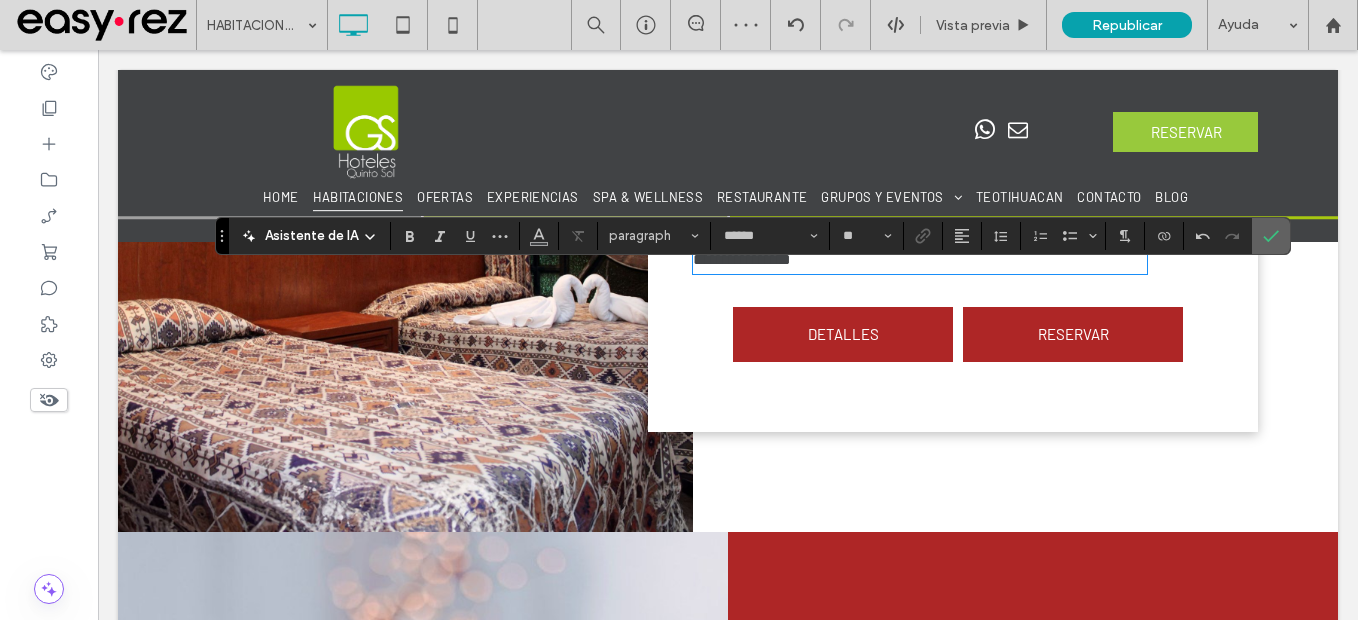 click 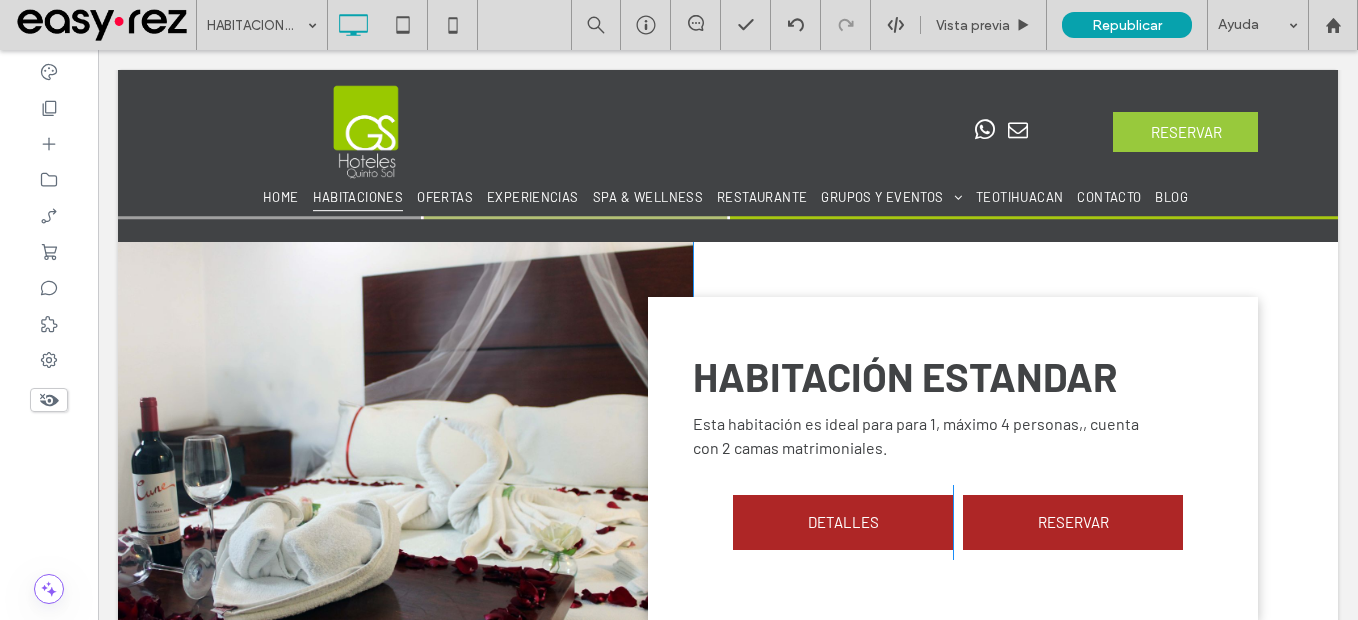 scroll, scrollTop: 900, scrollLeft: 0, axis: vertical 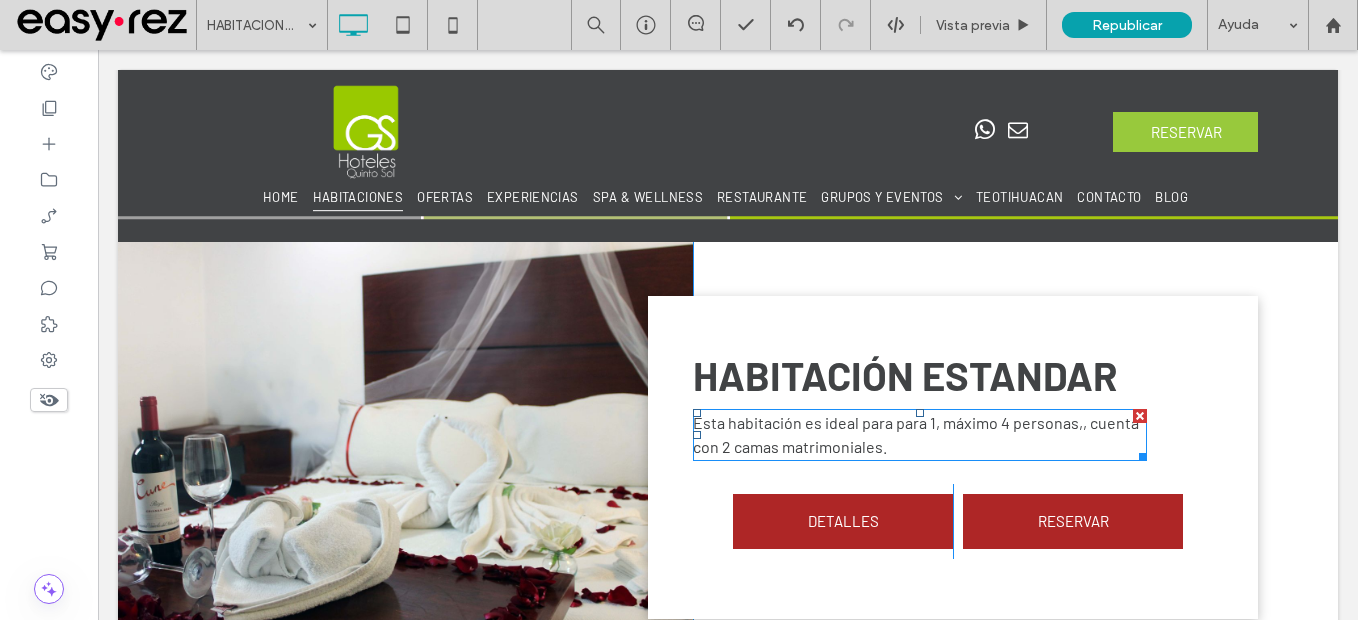 click on "Esta habitación es ideal para para 1, máximo 4 personas,, cuenta con 2 camas matrimoniales." at bounding box center (916, 434) 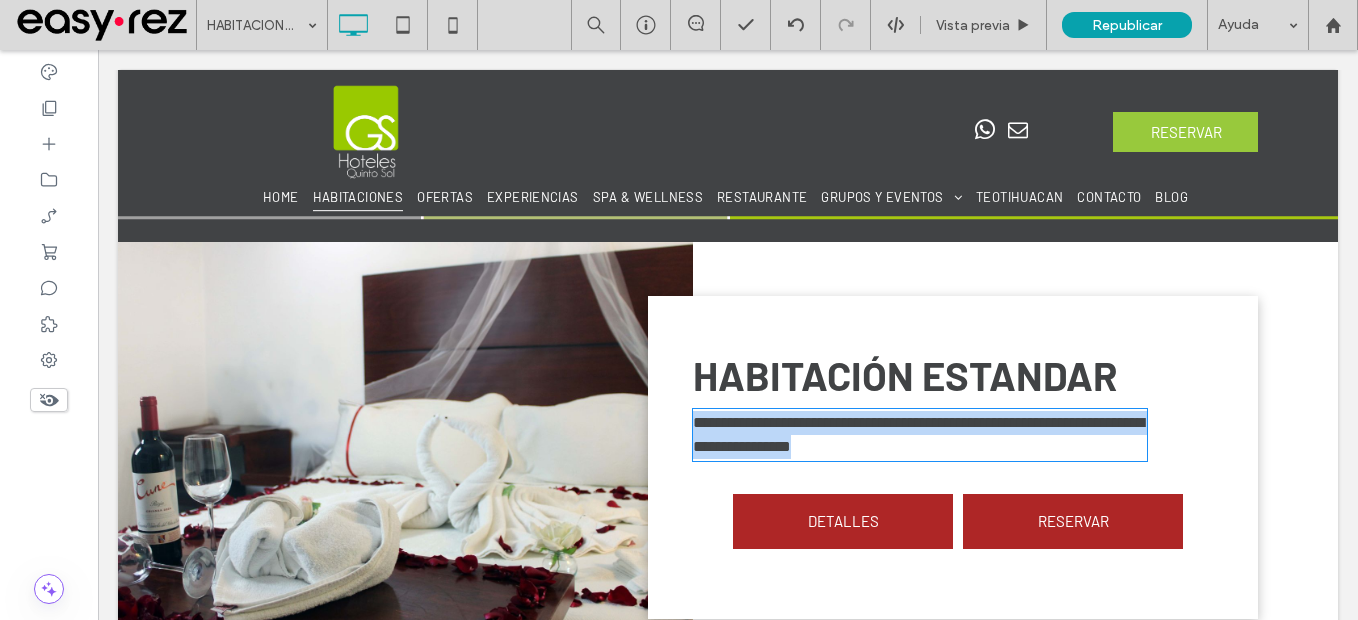 type on "******" 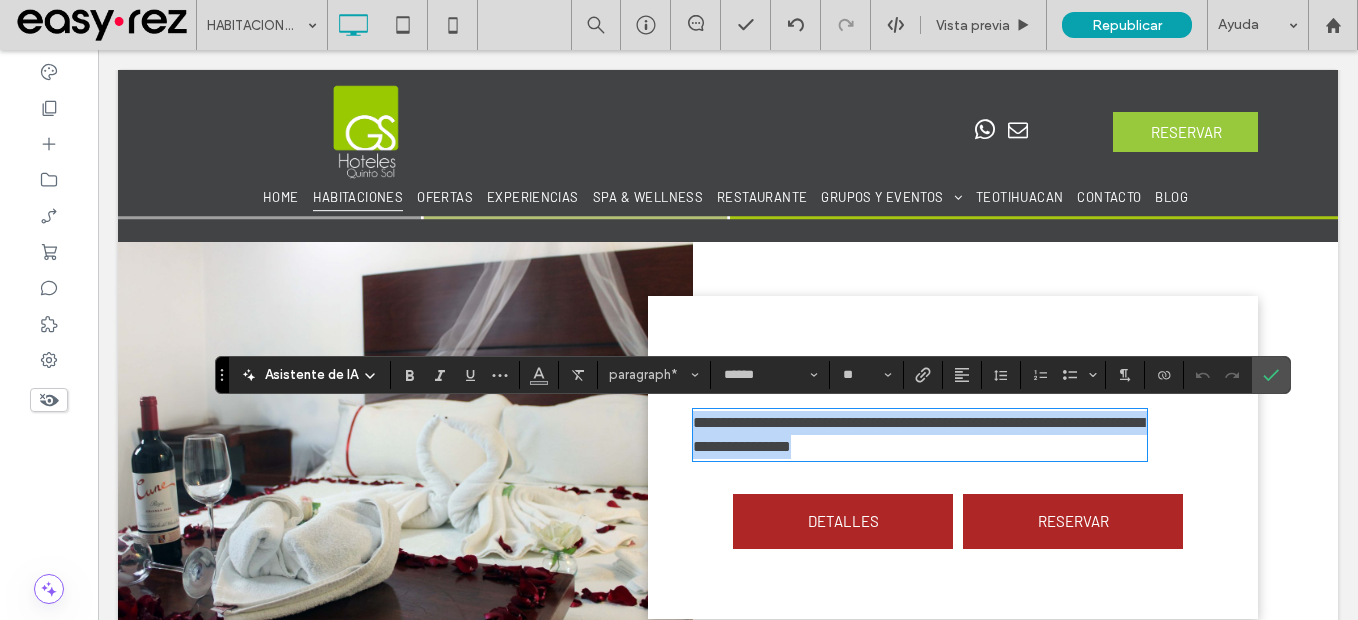 click on "**********" at bounding box center [918, 434] 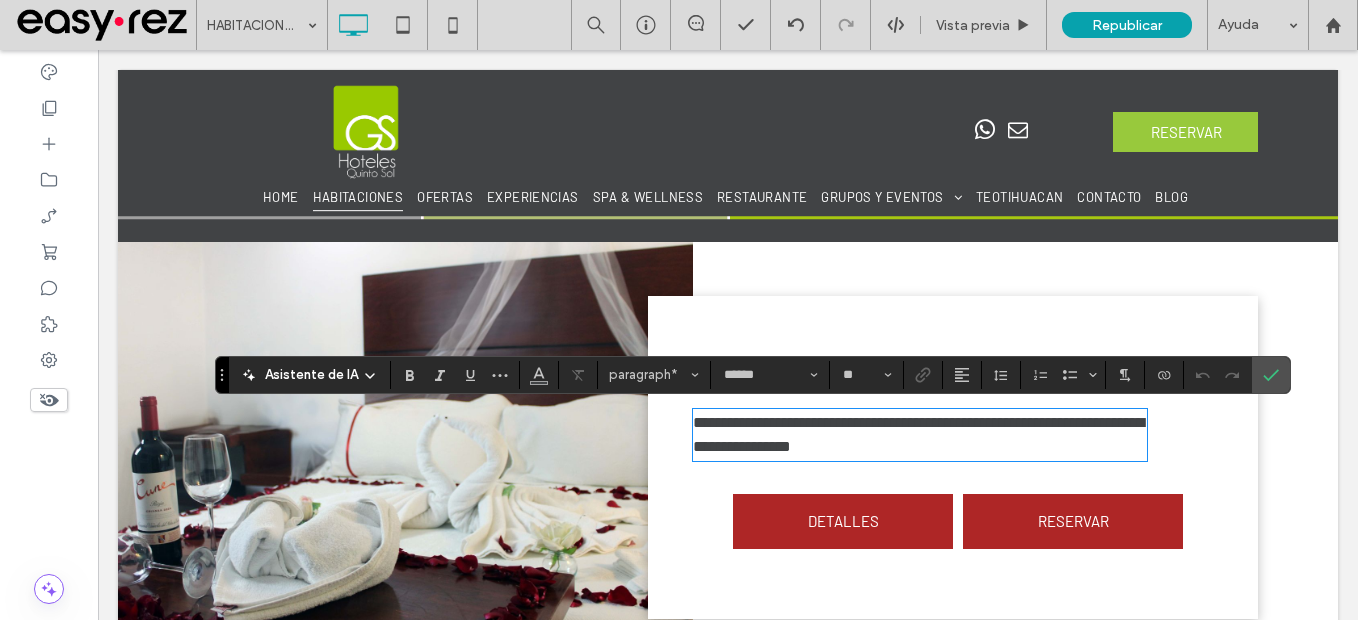 type 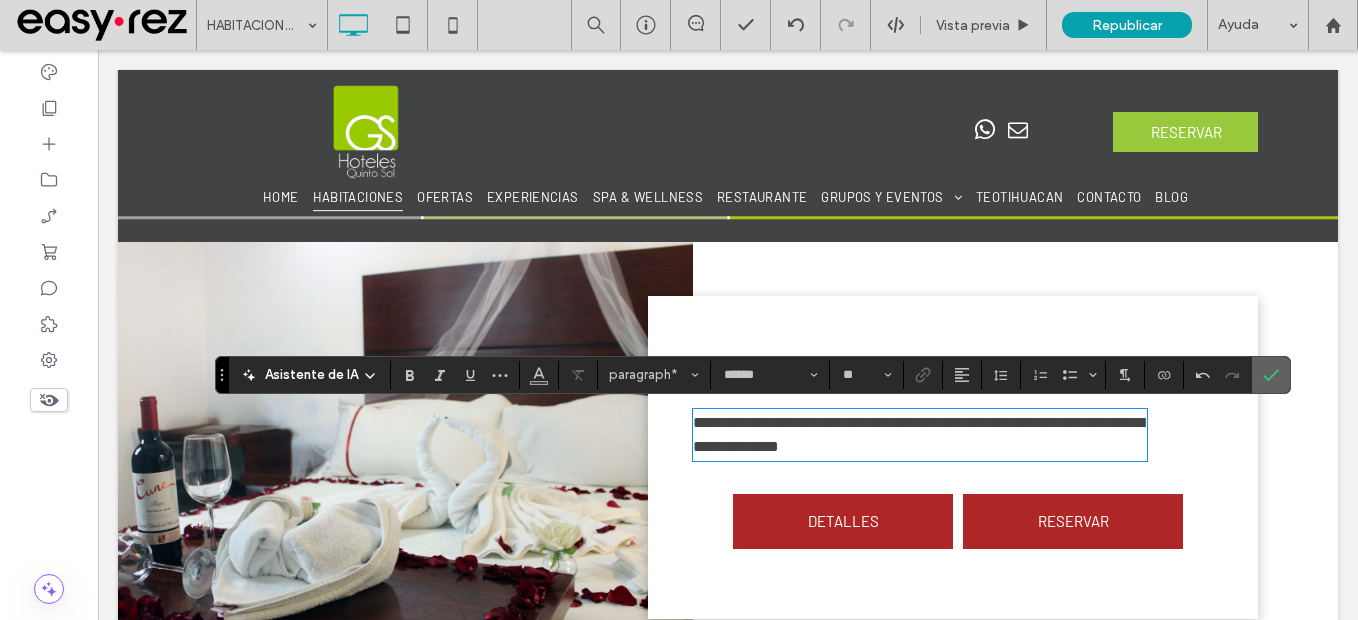 drag, startPoint x: 1272, startPoint y: 379, endPoint x: 891, endPoint y: 482, distance: 394.6771 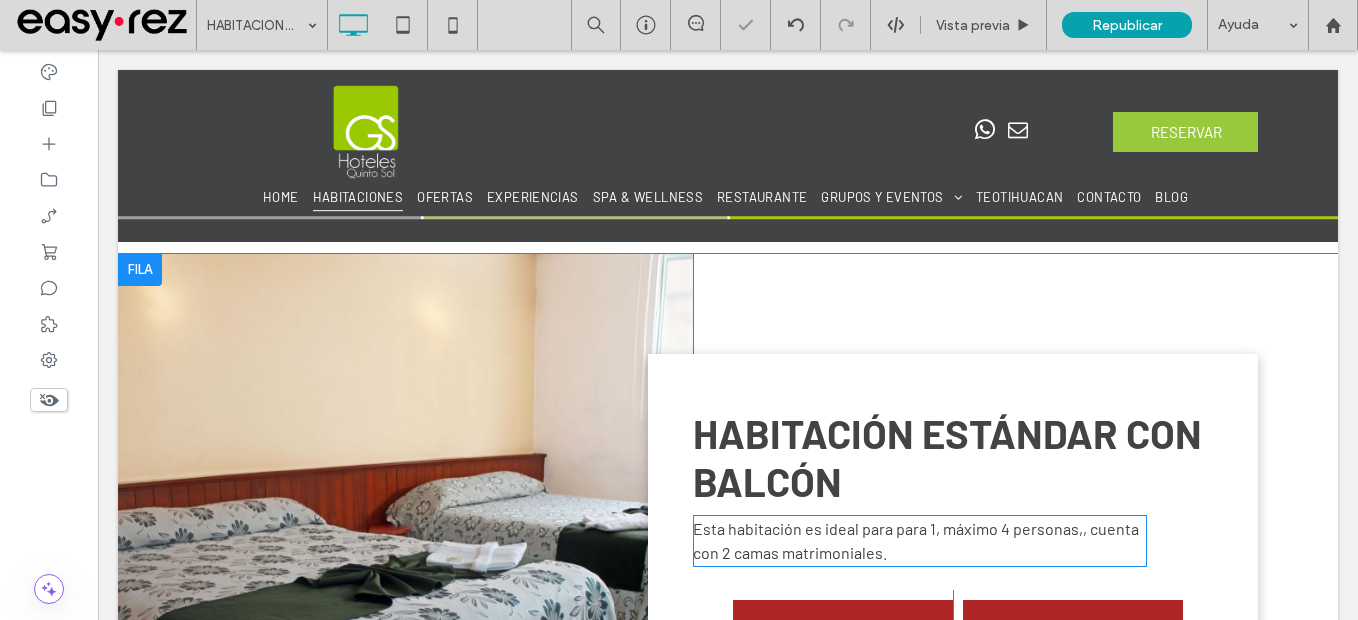 scroll, scrollTop: 1400, scrollLeft: 0, axis: vertical 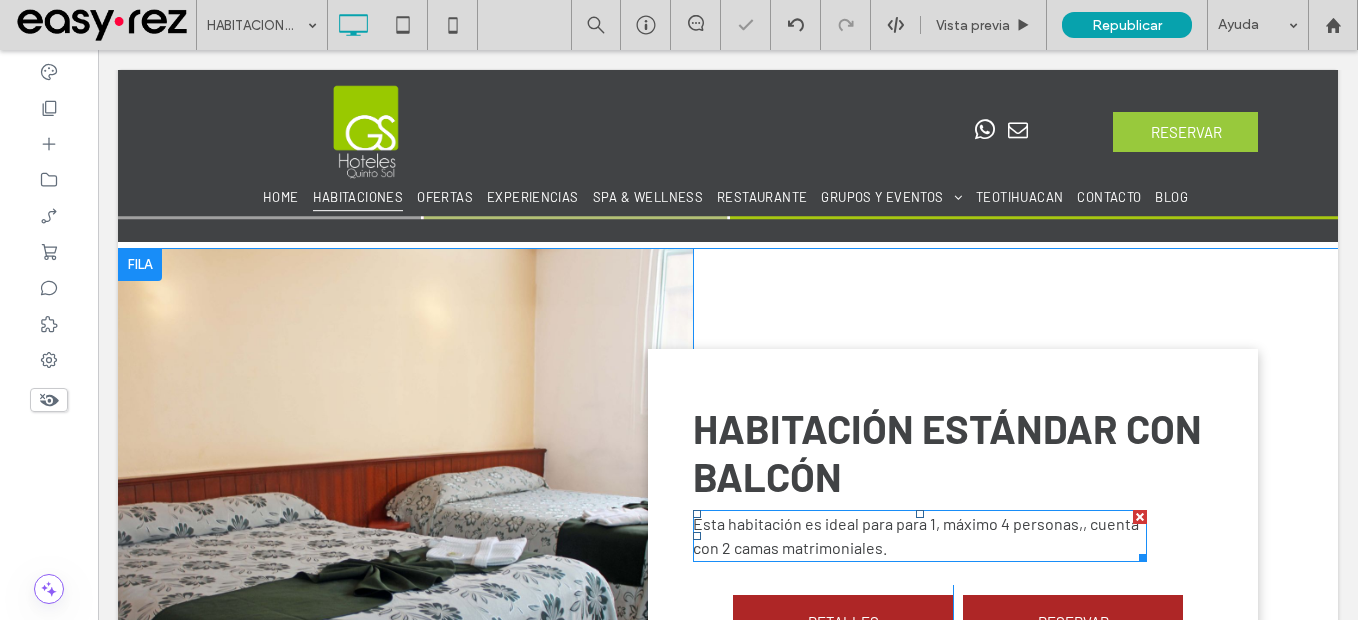 click on "Esta habitación es ideal para para 1, máximo 4 personas,, cuenta con 2 camas matrimoniales." at bounding box center (920, 536) 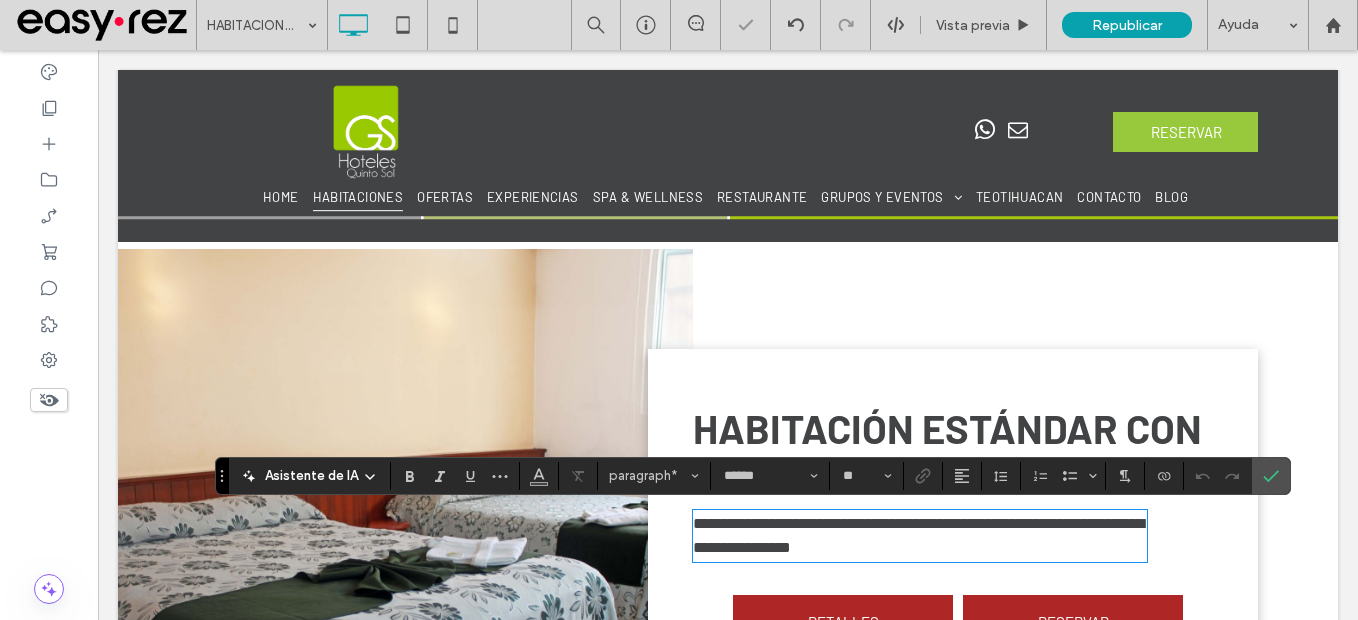 click on "**********" at bounding box center (918, 535) 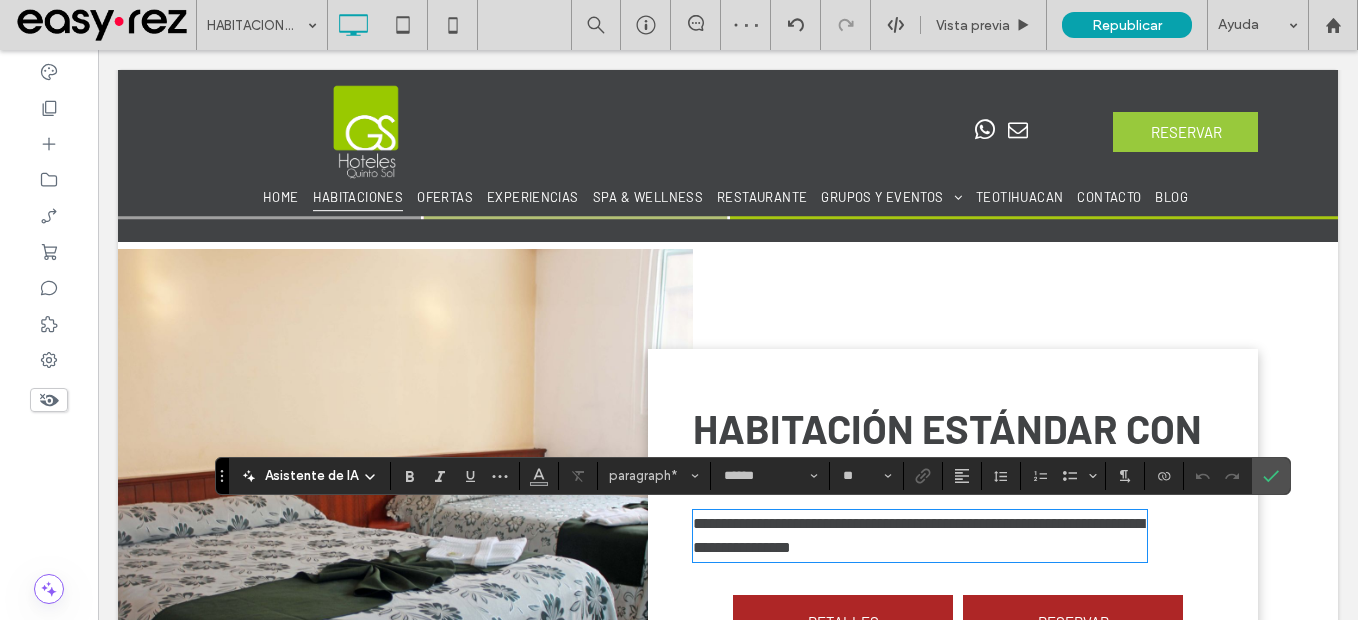 type 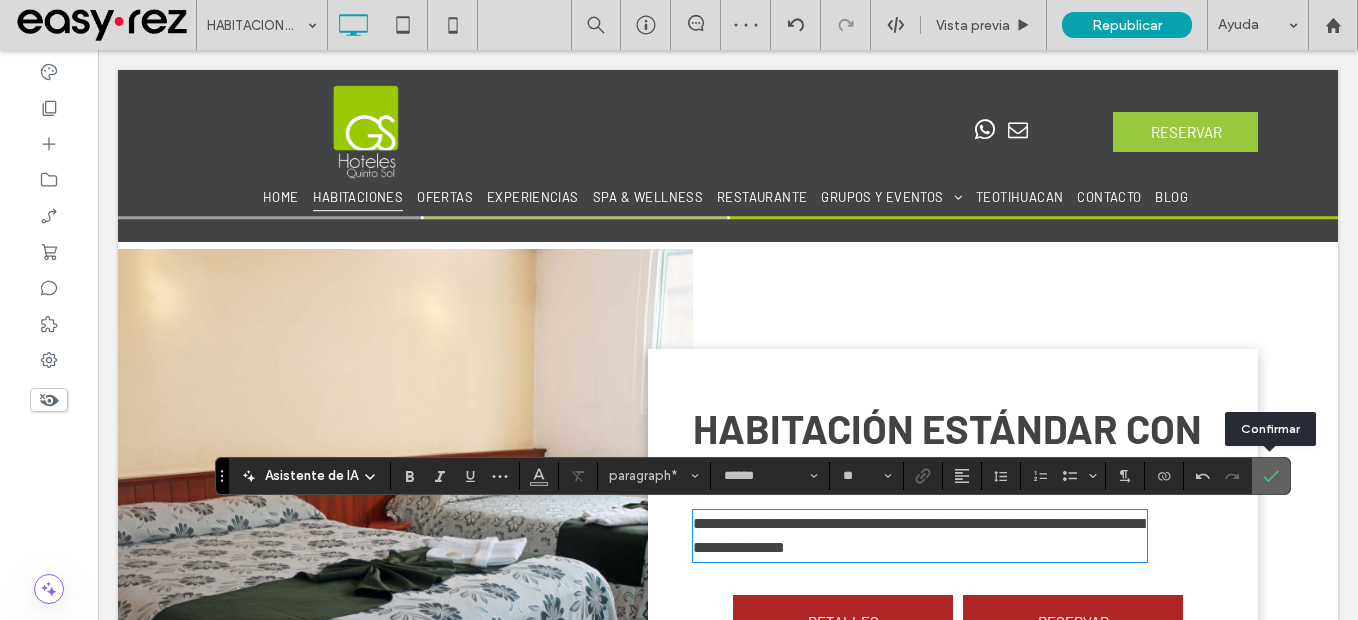 click at bounding box center (1271, 476) 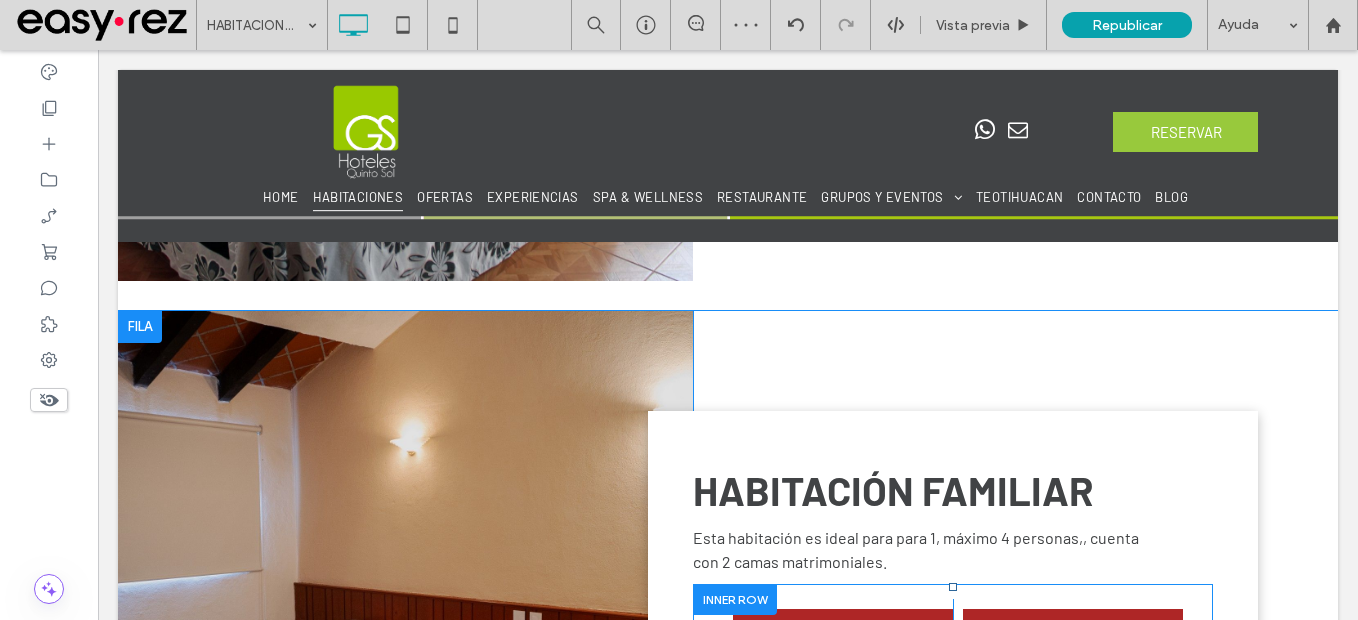 scroll, scrollTop: 2000, scrollLeft: 0, axis: vertical 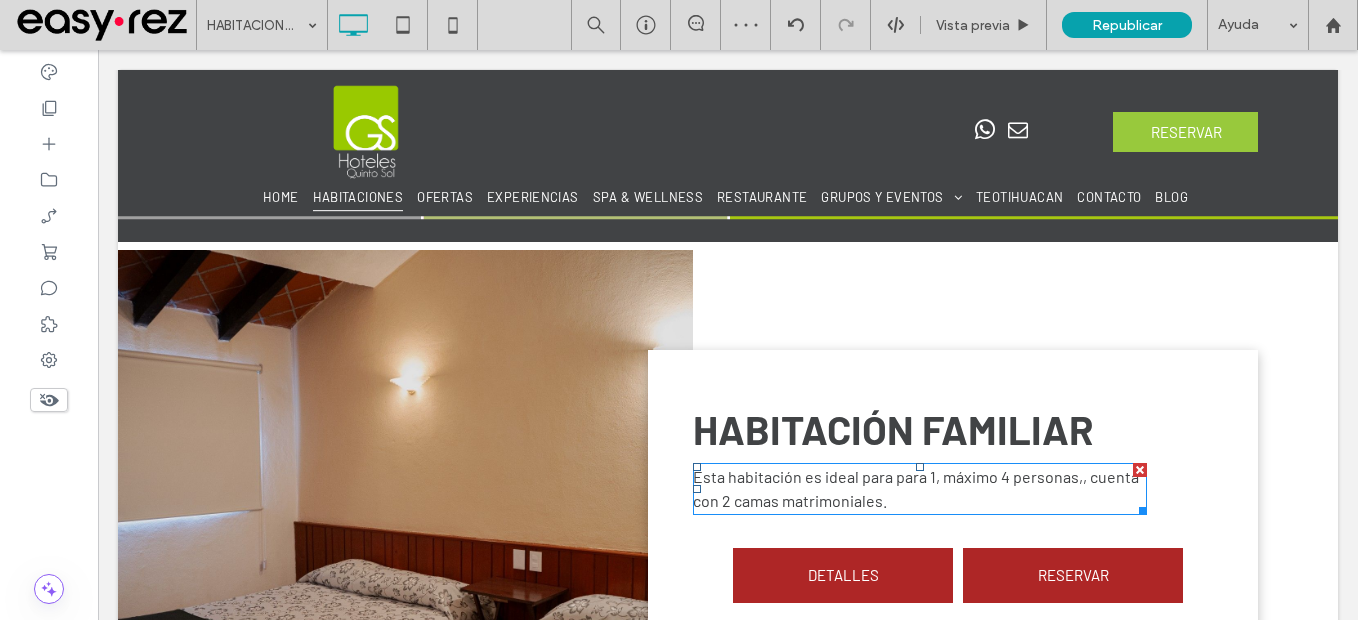 click on "Esta habitación es ideal para para 1, máximo 4 personas,, cuenta con 2 camas matrimoniales." at bounding box center (916, 488) 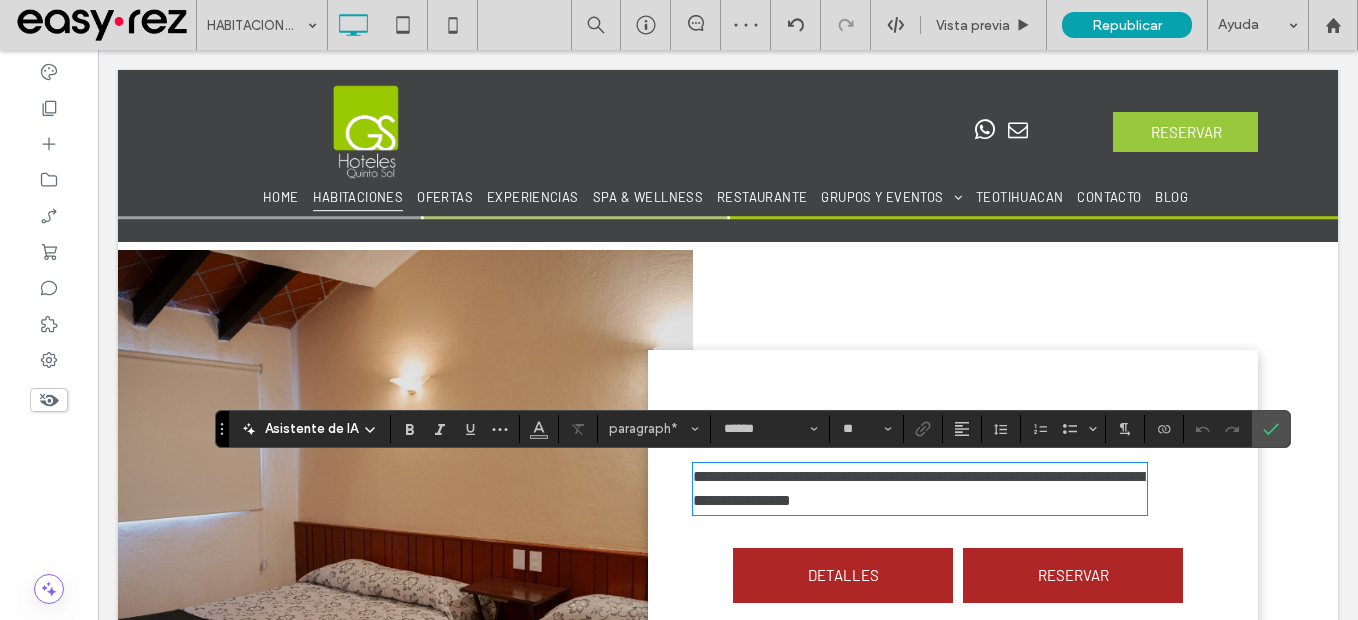 click on "**********" at bounding box center [918, 488] 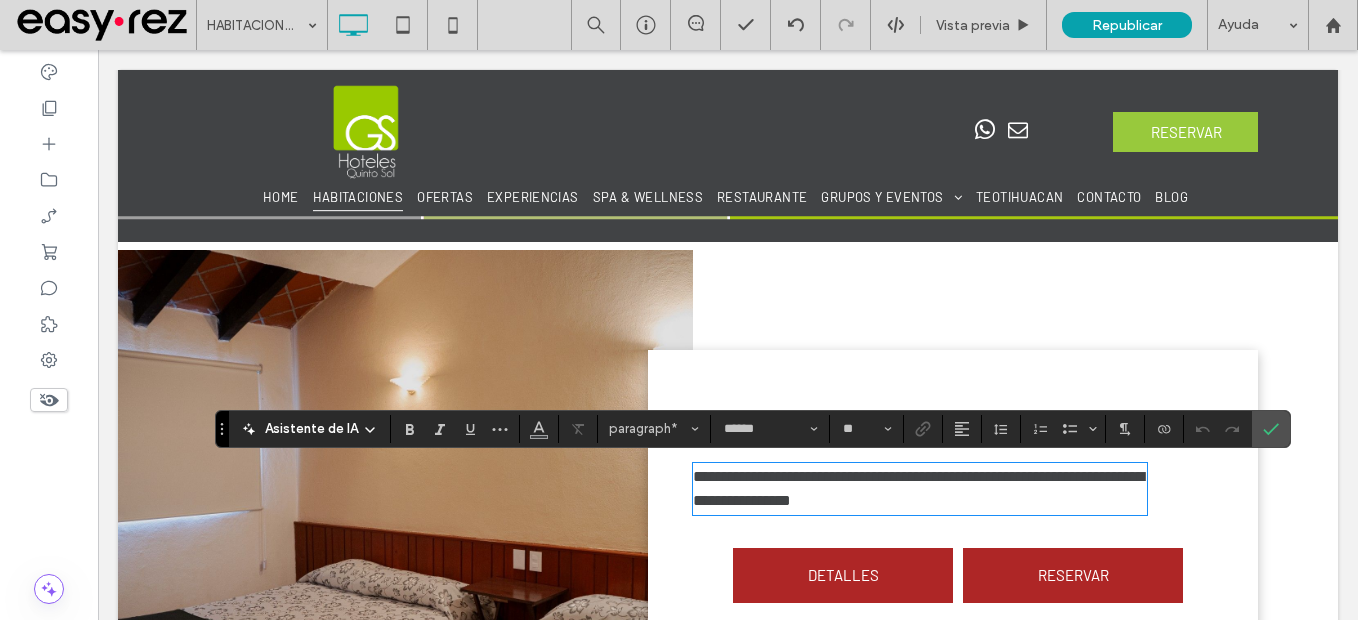 type 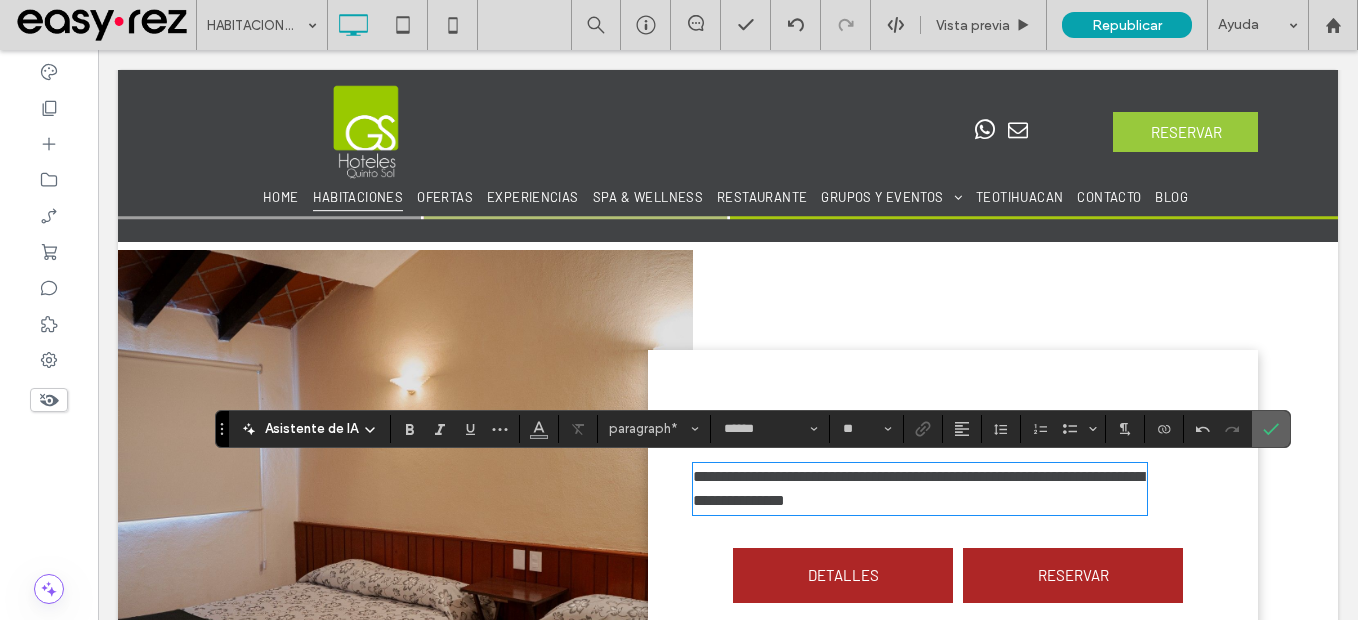 click 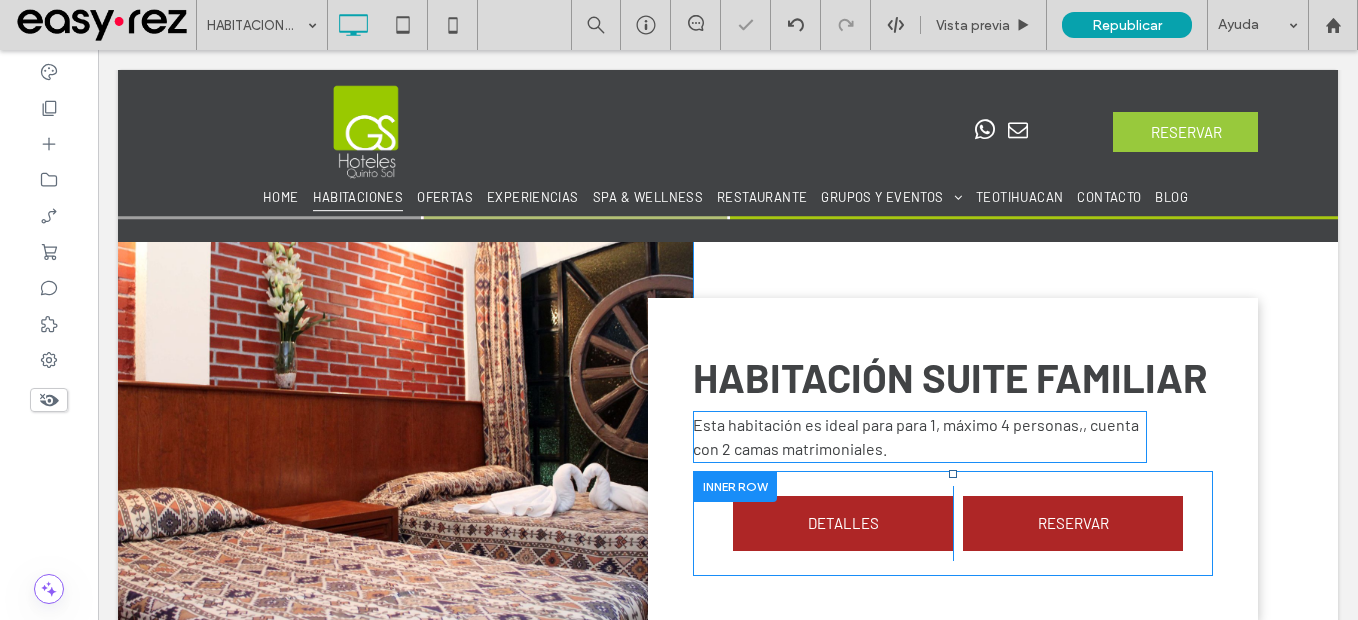 scroll, scrollTop: 2700, scrollLeft: 0, axis: vertical 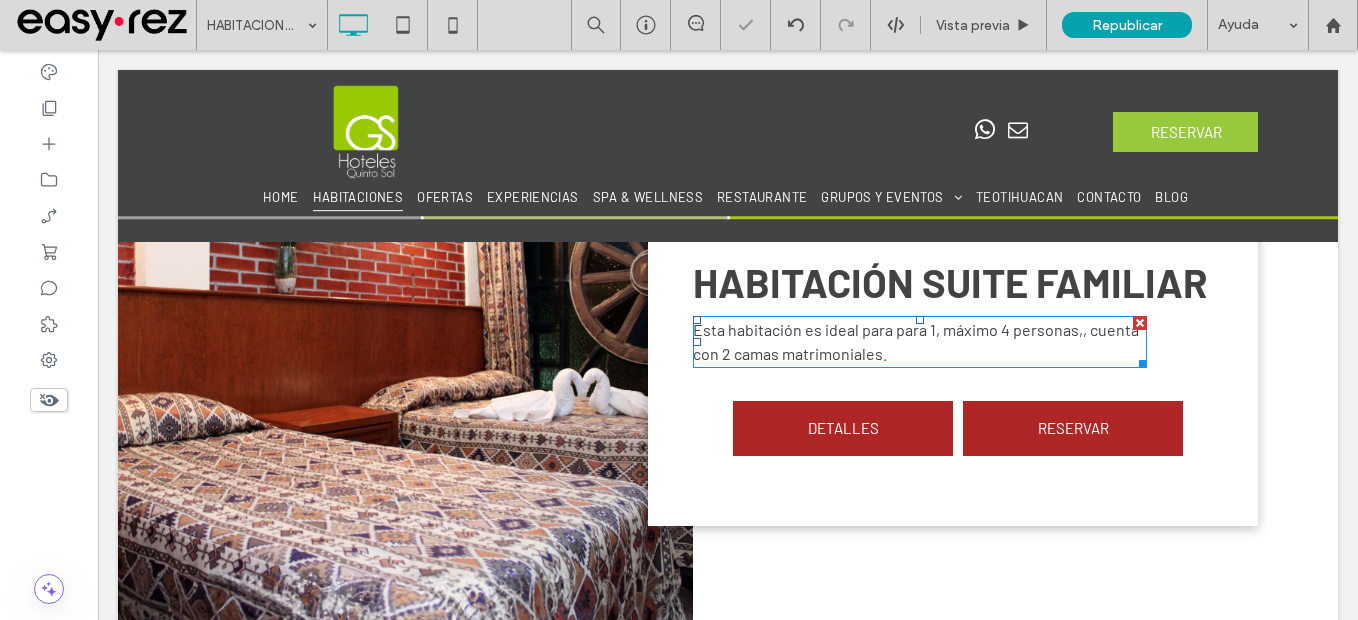 click on "Esta habitación es ideal para para 1, máximo 4 personas,, cuenta con 2 camas matrimoniales." at bounding box center [920, 342] 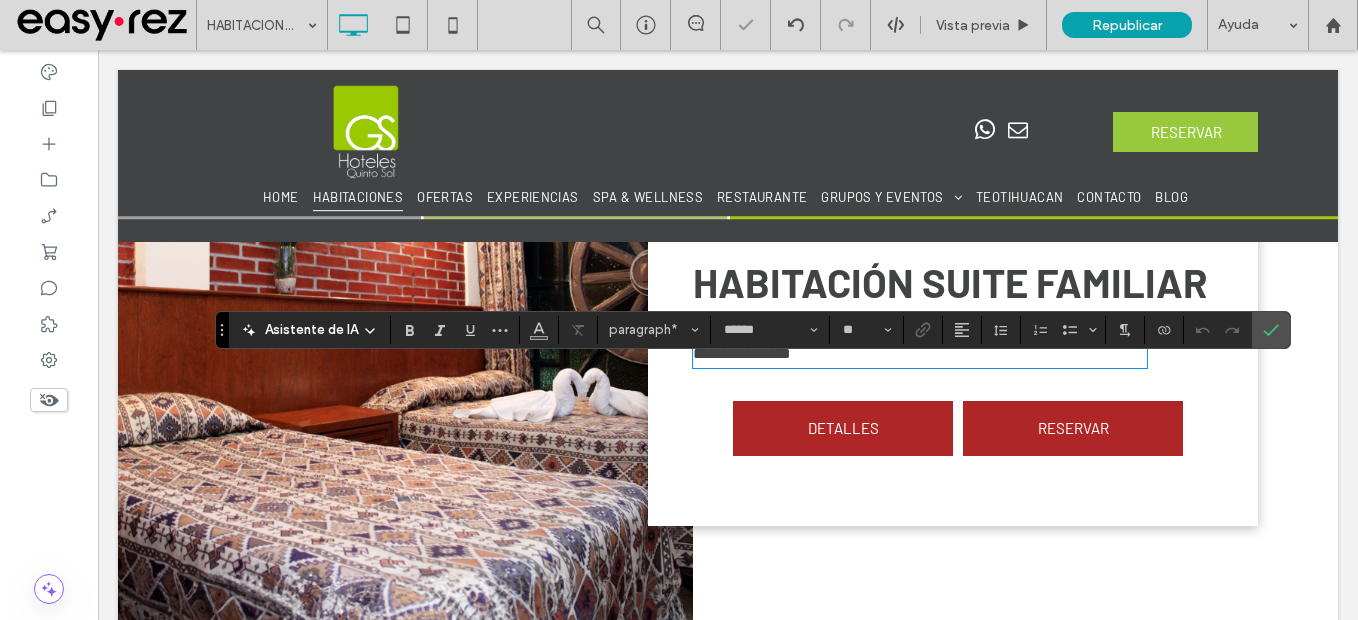 click on "**********" at bounding box center (918, 341) 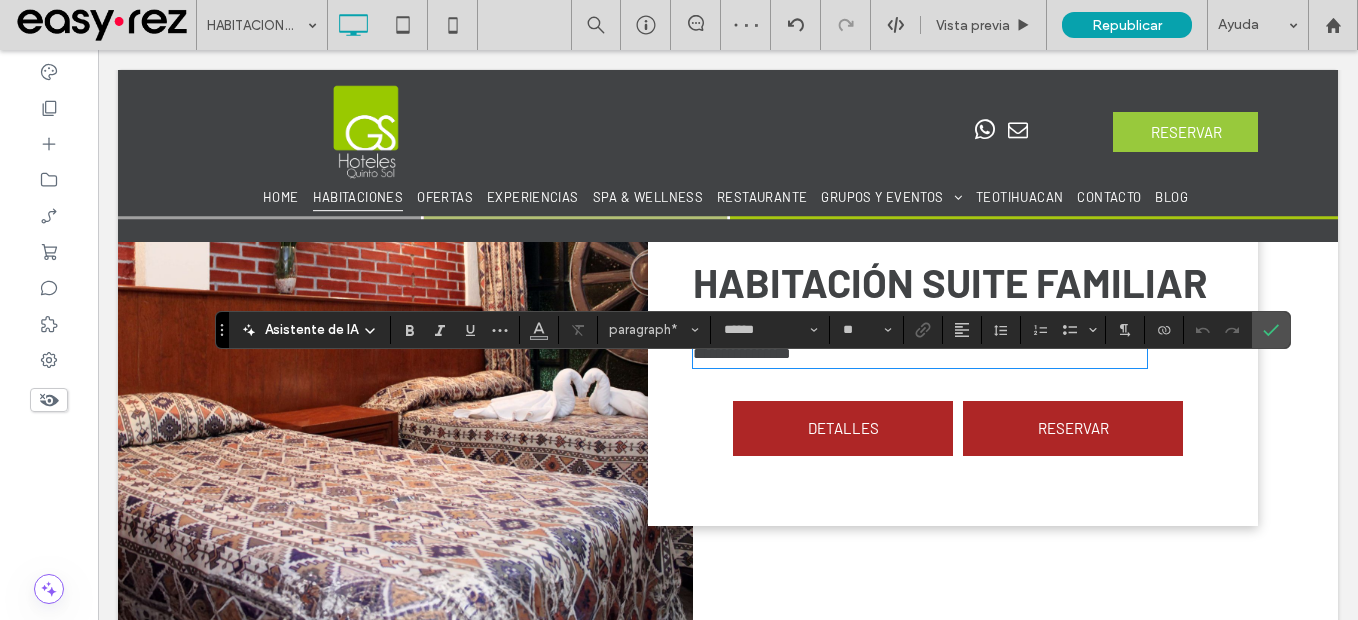 type 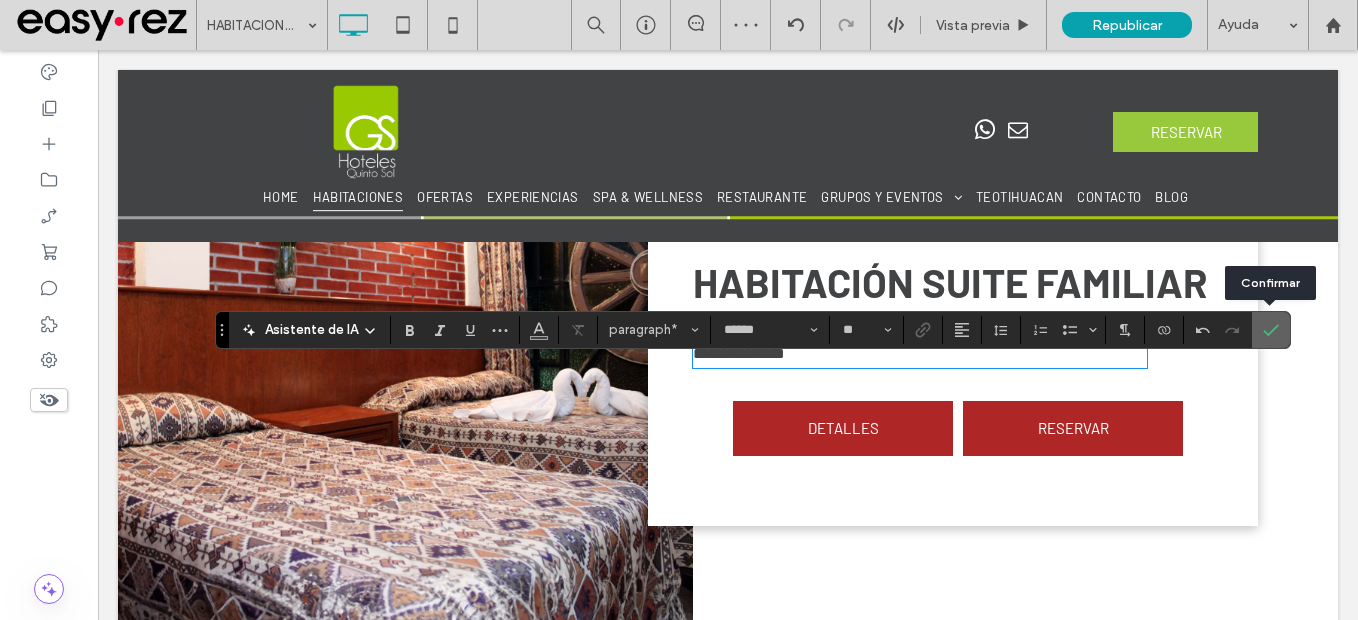 click 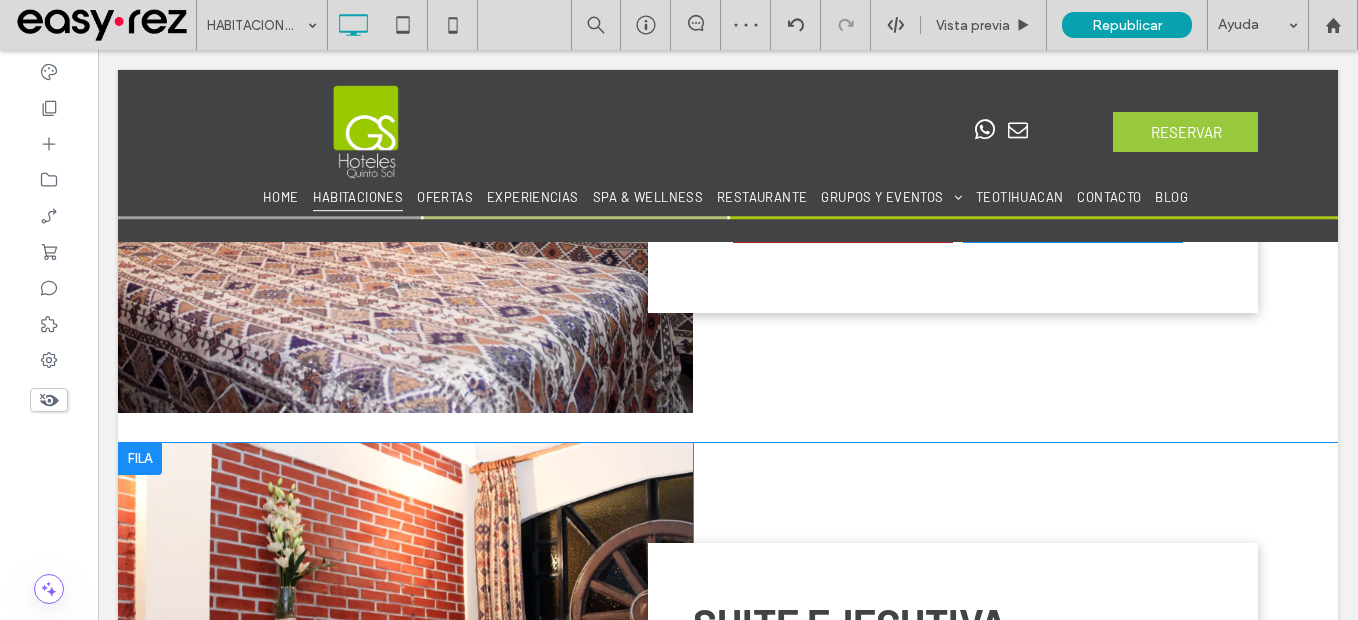 scroll, scrollTop: 3300, scrollLeft: 0, axis: vertical 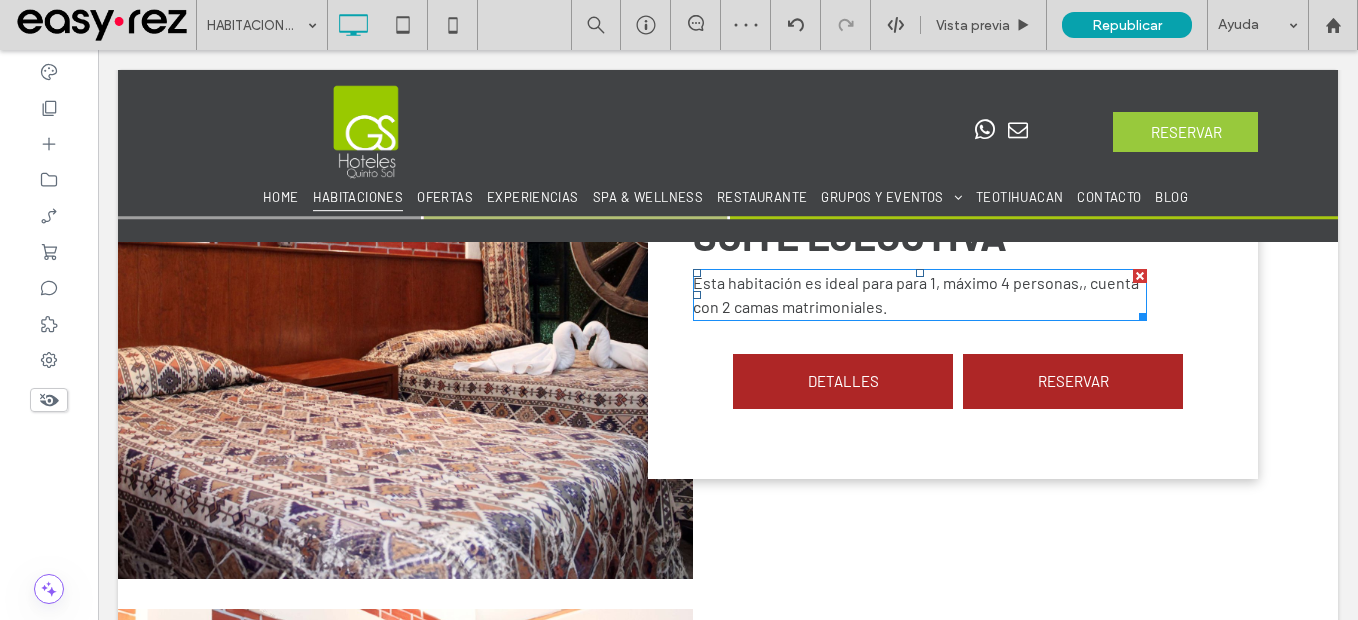 click on "Esta habitación es ideal para para 1, máximo 4 personas,, cuenta con 2 camas matrimoniales." at bounding box center (916, 294) 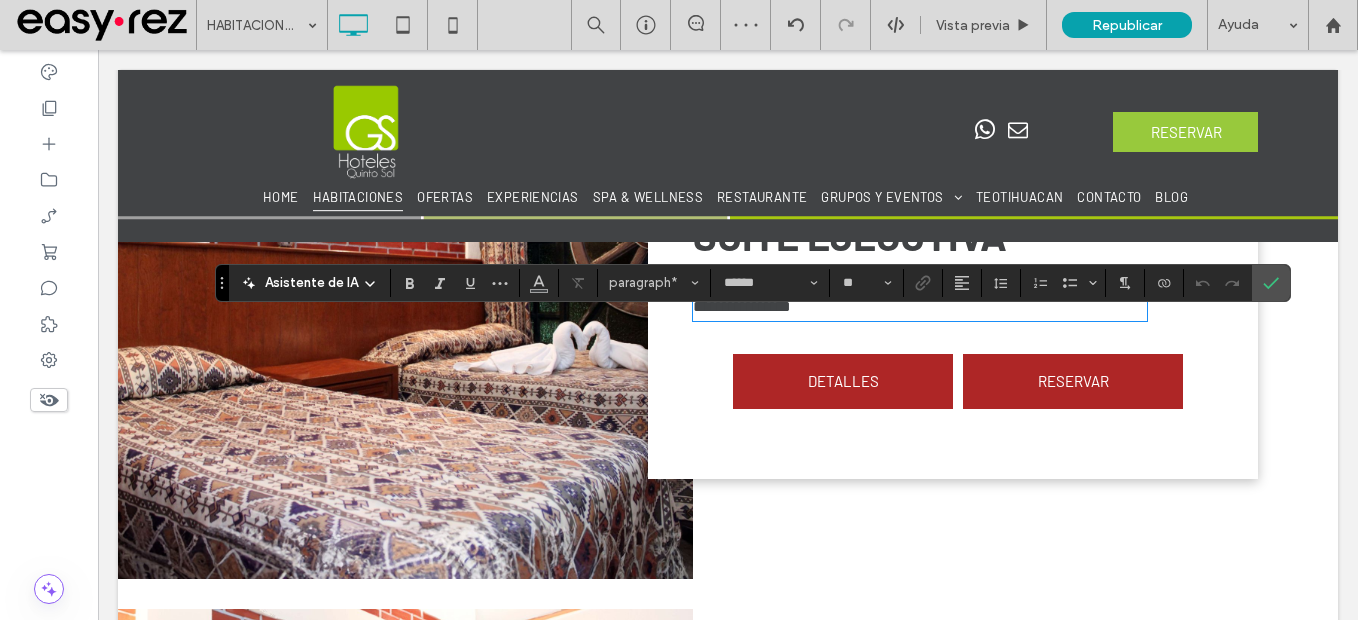 click on "**********" at bounding box center [918, 294] 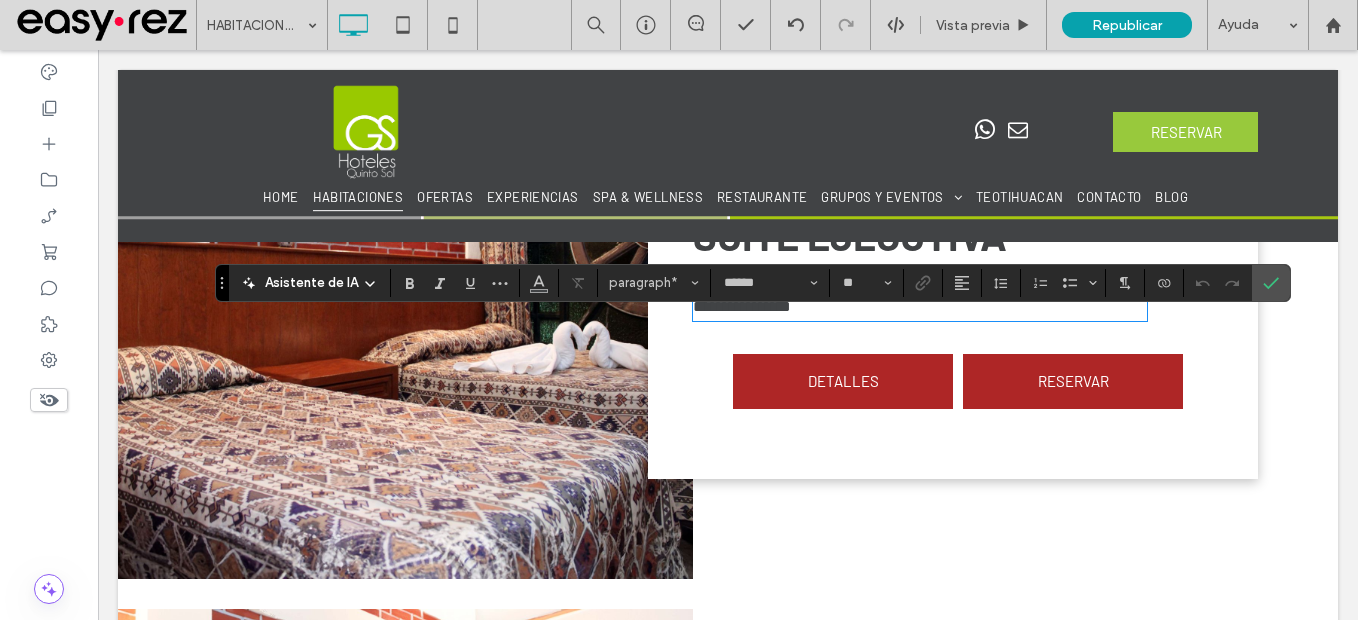 type 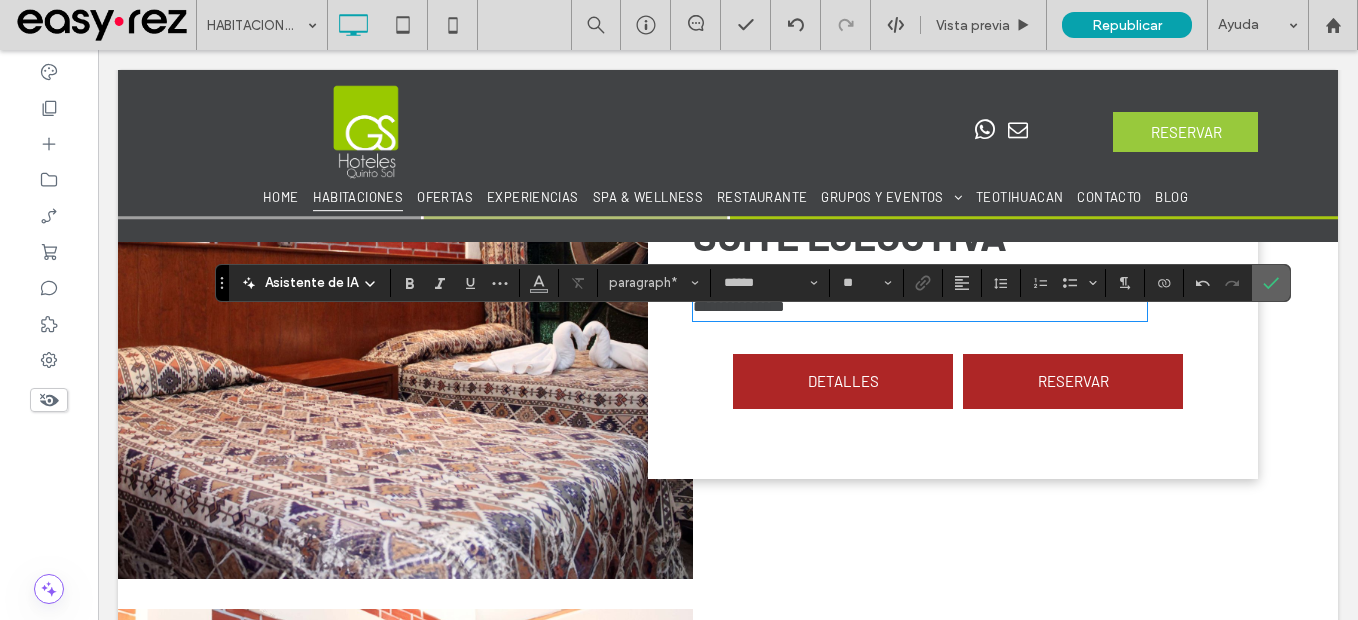 click 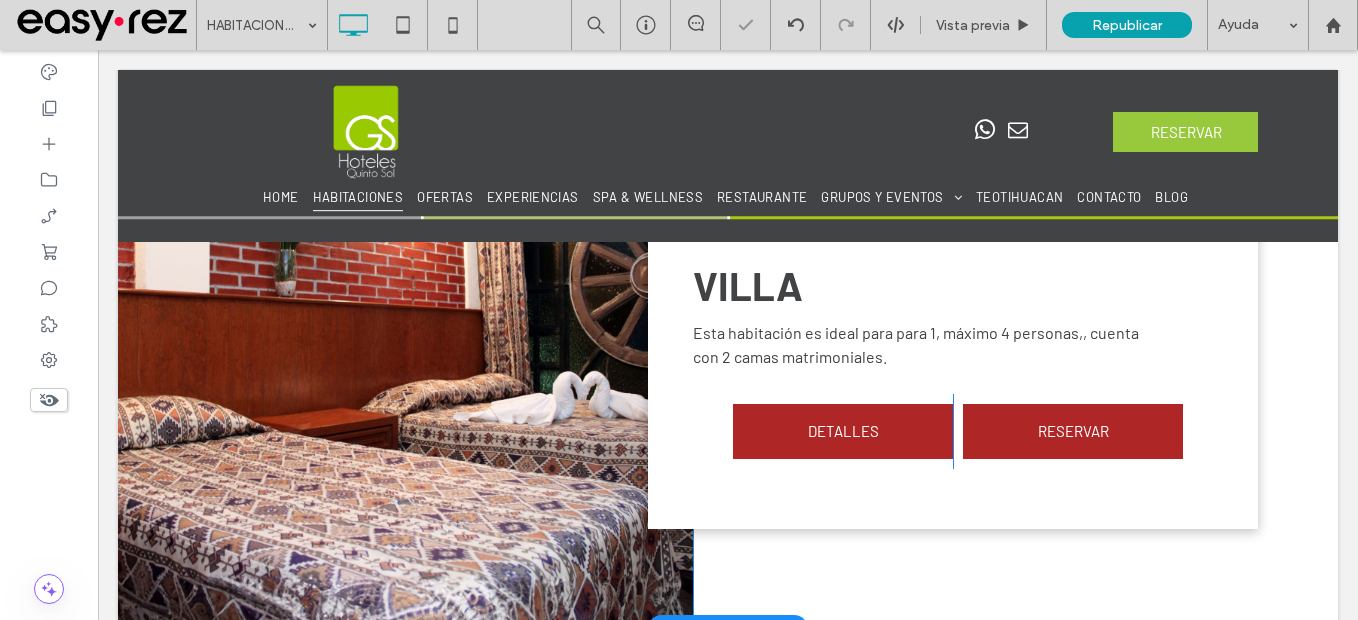 scroll, scrollTop: 3900, scrollLeft: 0, axis: vertical 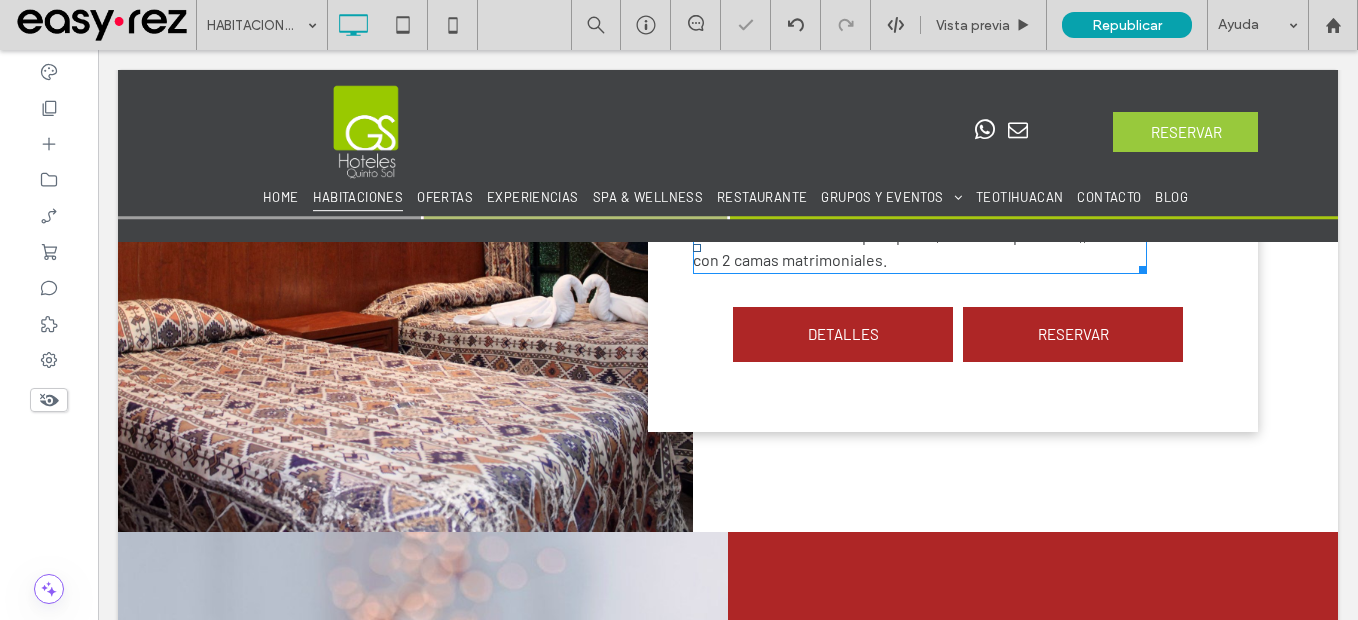 click on "Esta habitación es ideal para para 1, máximo 4 personas,, cuenta con 2 camas matrimoniales." at bounding box center (920, 248) 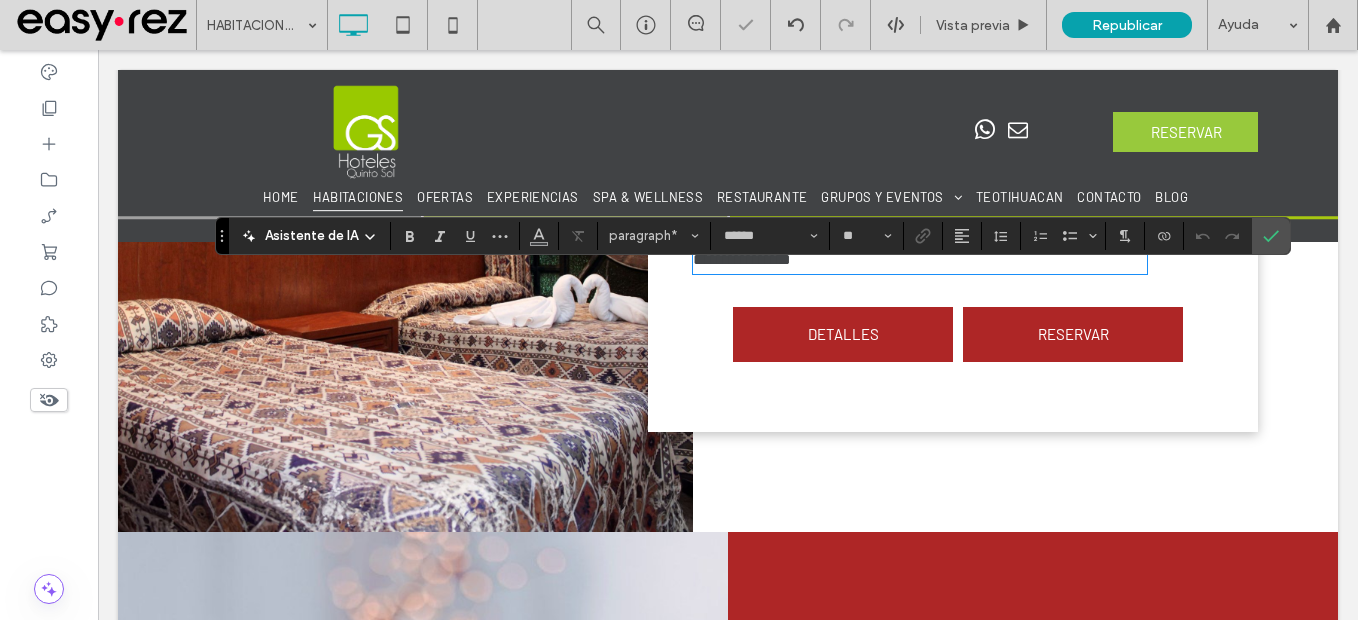 click on "**********" at bounding box center (918, 247) 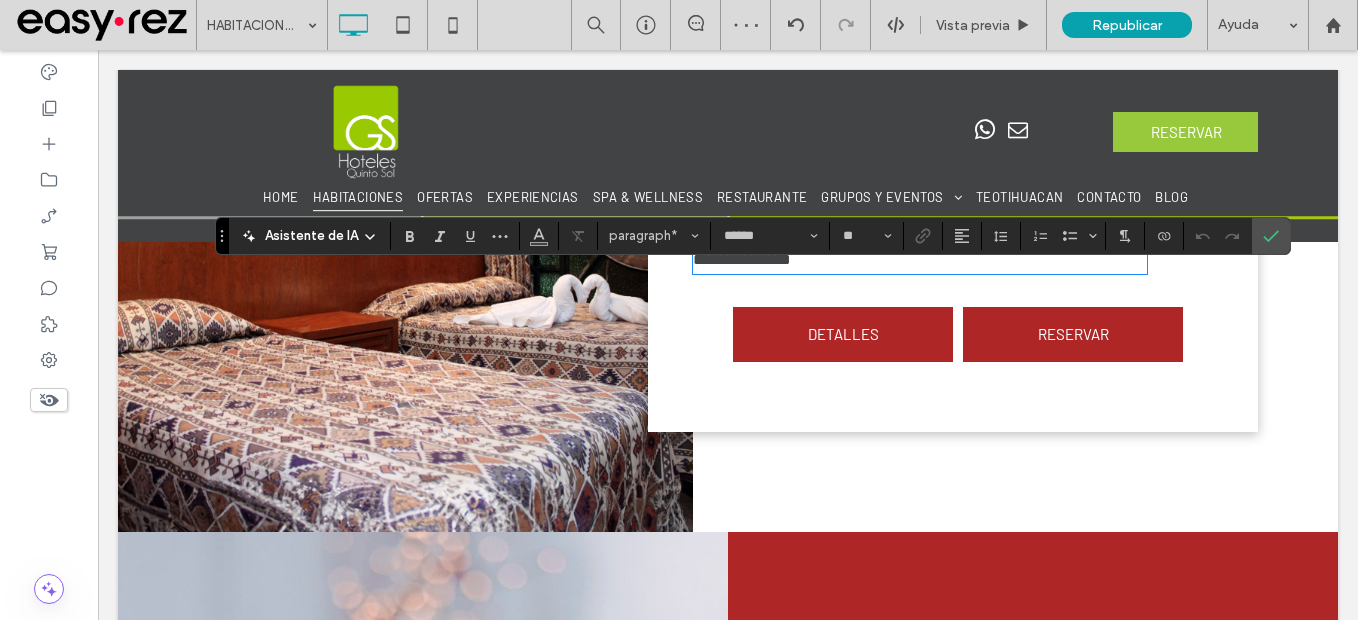 type 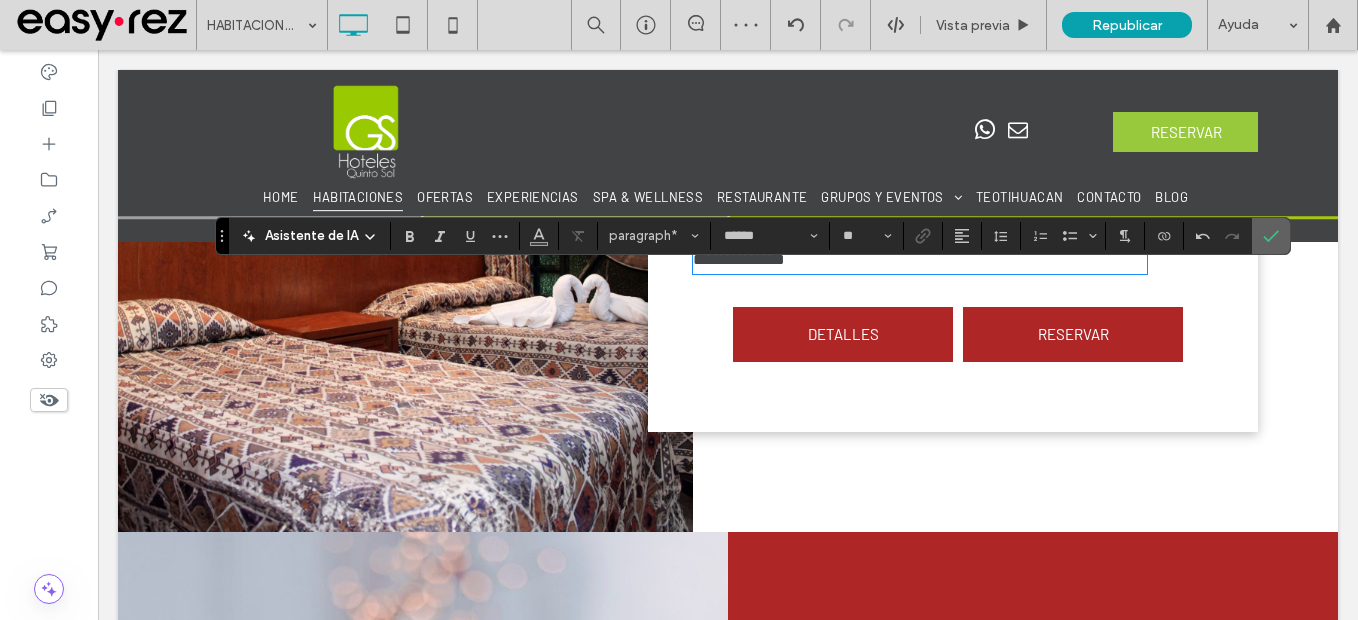 click 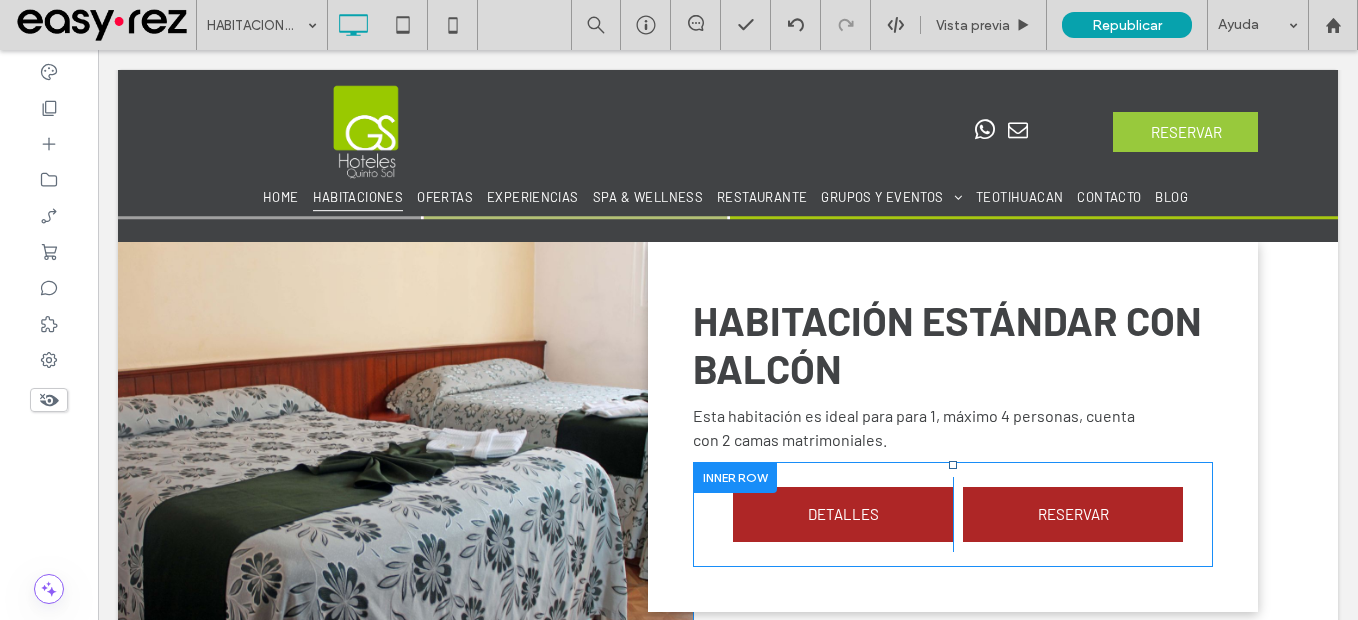 scroll, scrollTop: 1400, scrollLeft: 0, axis: vertical 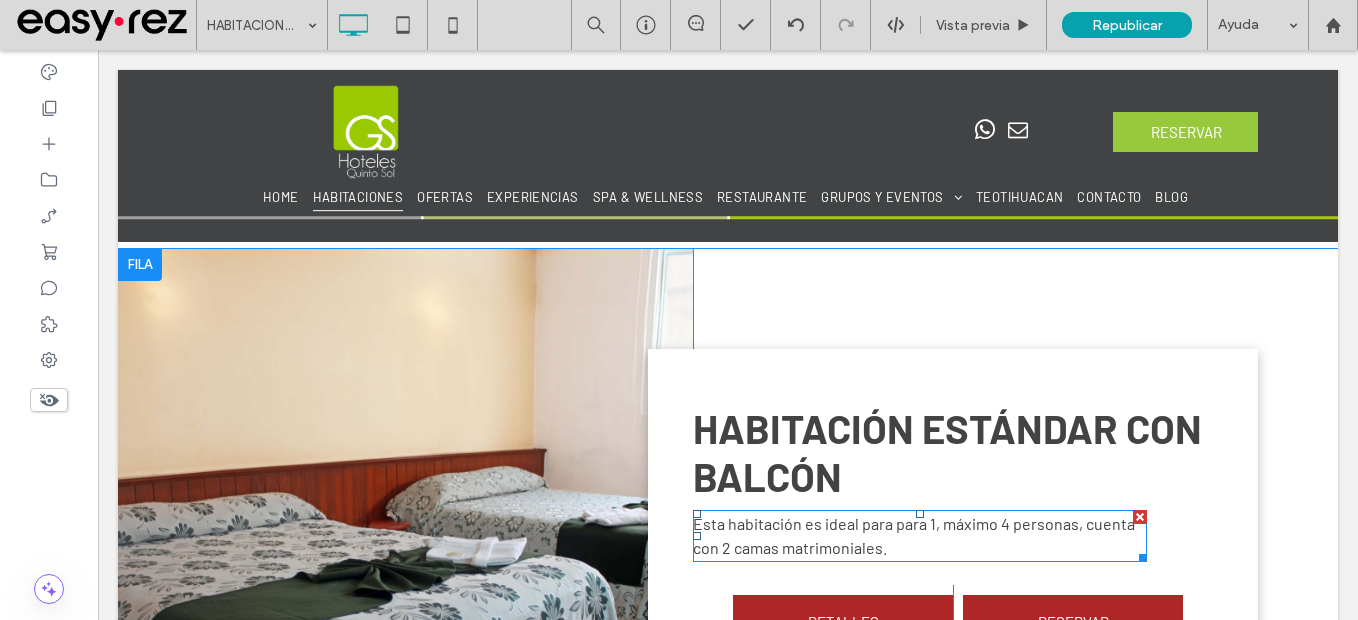 click on "Esta habitación es ideal para para 1, máximo 4 personas, cuenta con 2 camas matrimoniales." at bounding box center (920, 536) 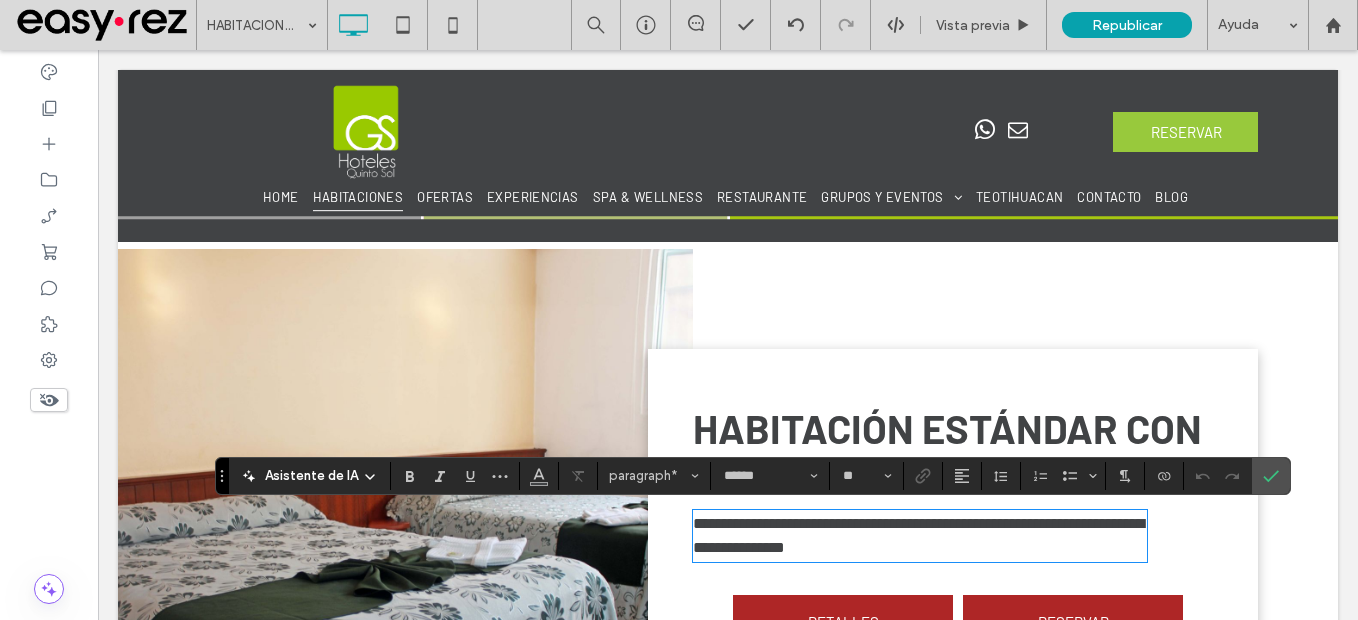 click on "**********" at bounding box center [920, 536] 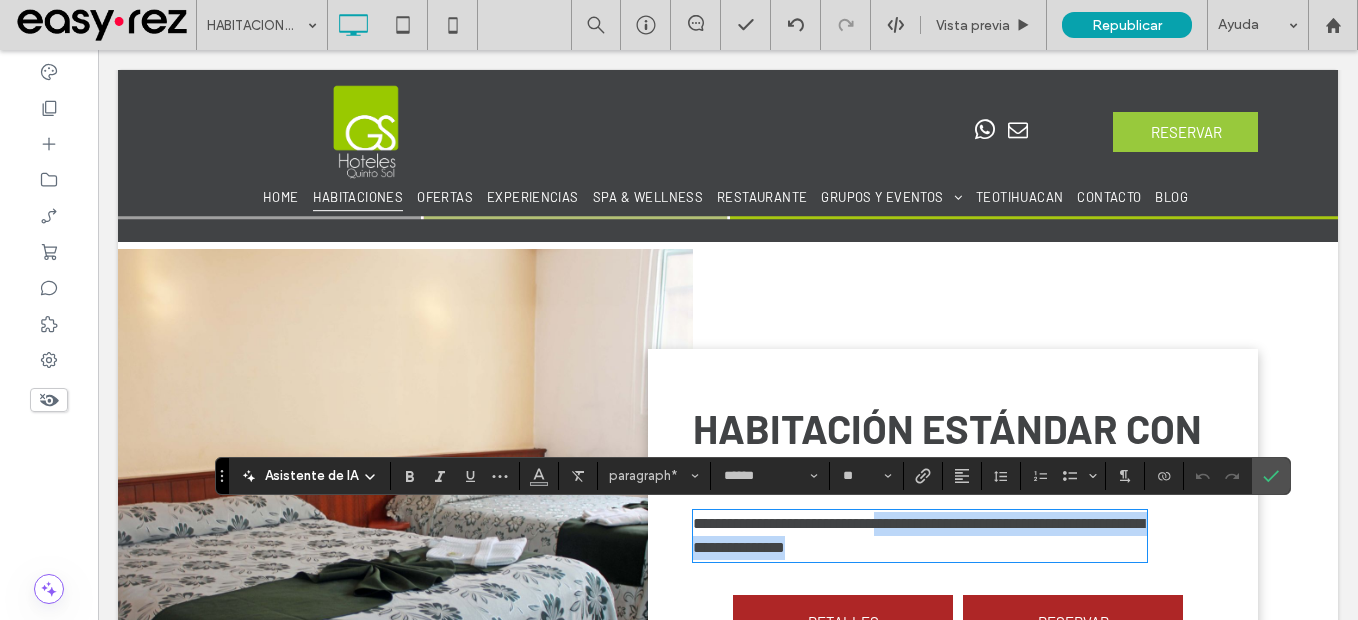 drag, startPoint x: 887, startPoint y: 525, endPoint x: 916, endPoint y: 554, distance: 41.01219 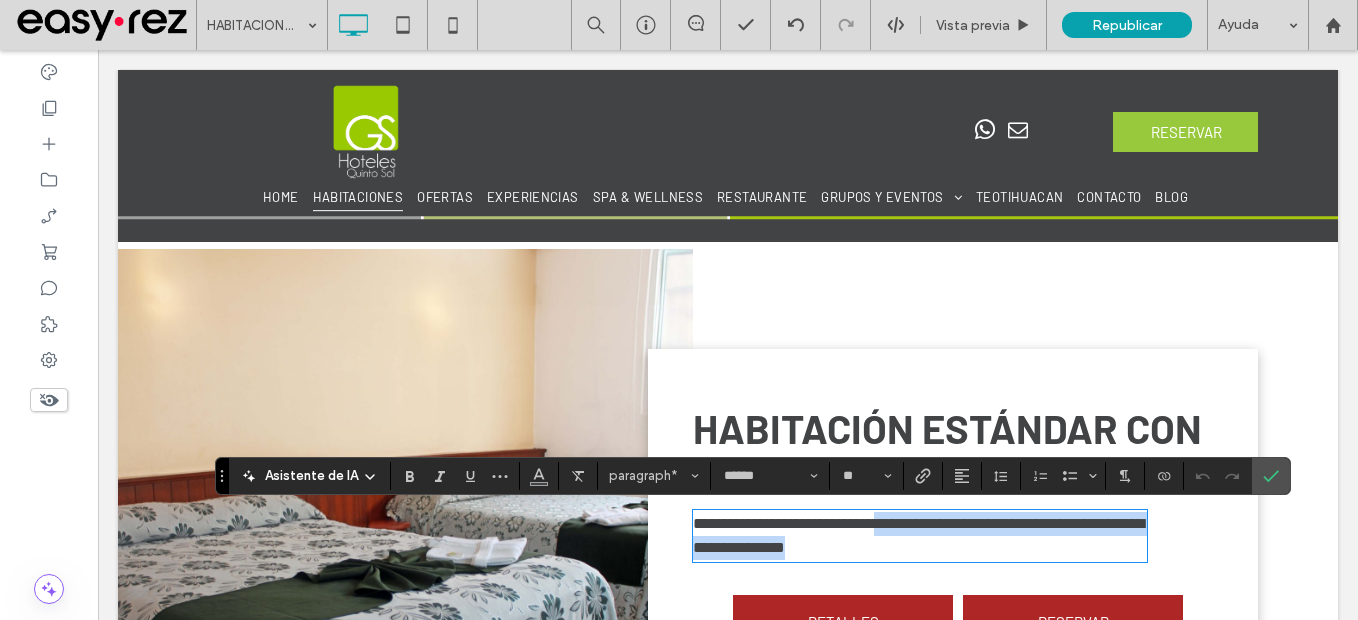 scroll, scrollTop: 0, scrollLeft: 0, axis: both 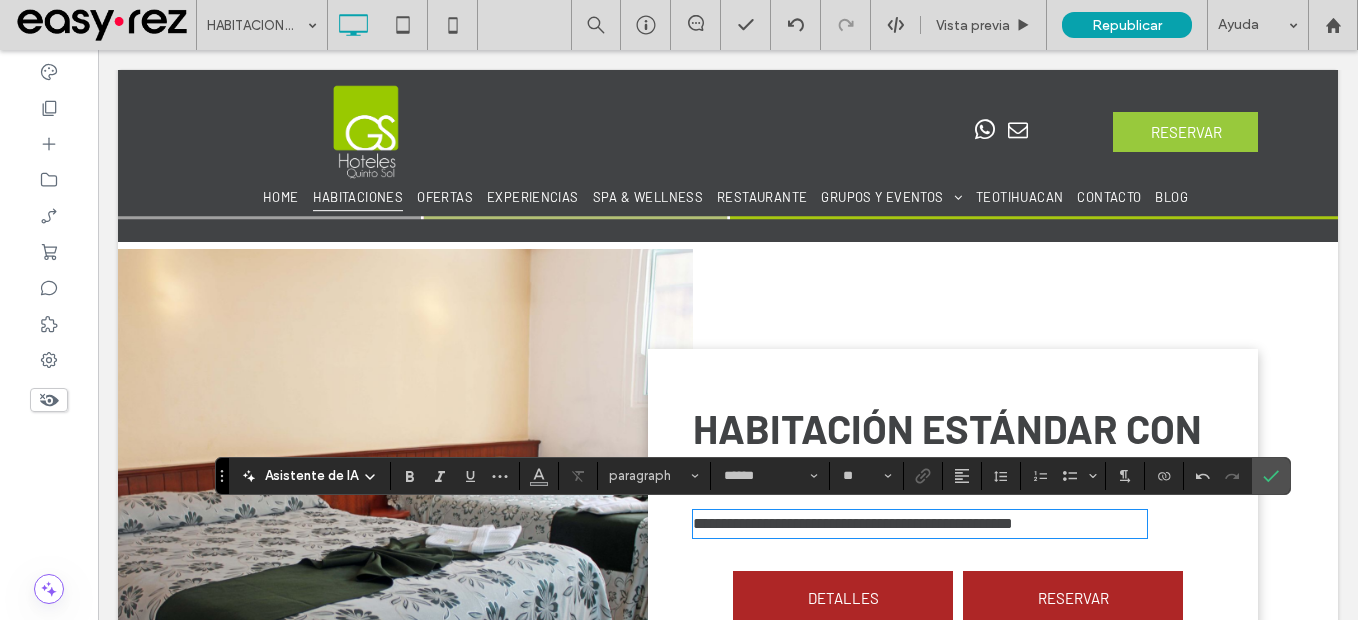 type on "**" 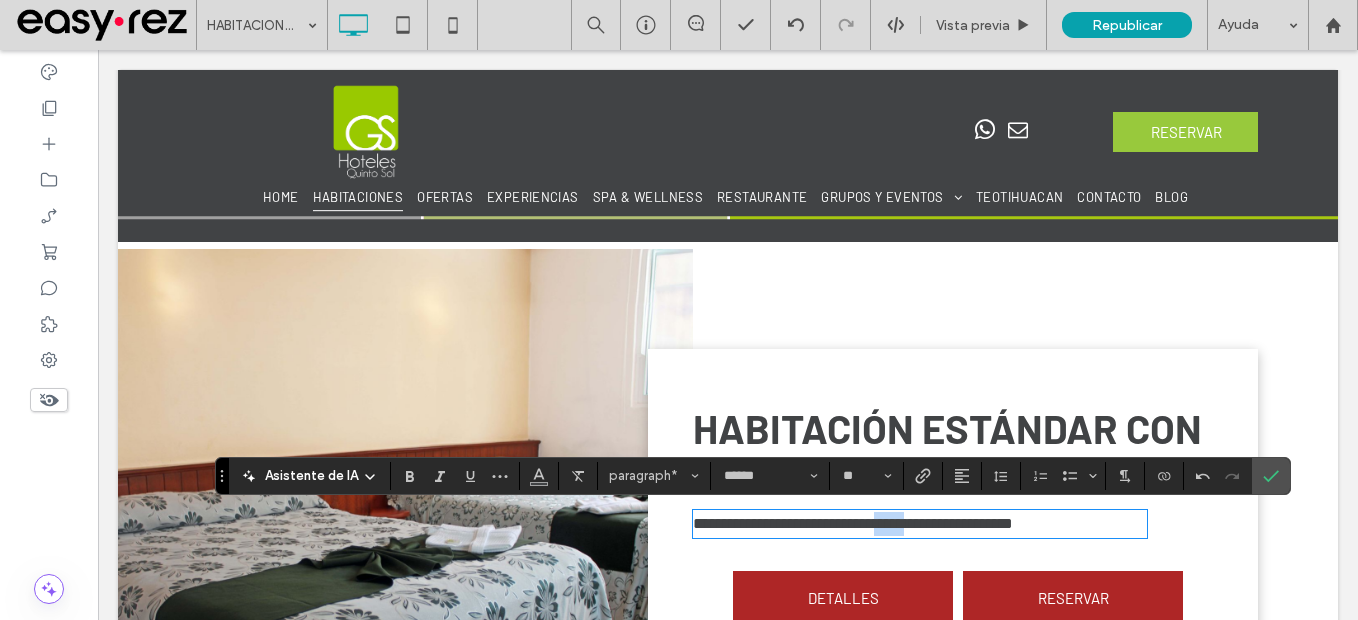drag, startPoint x: 919, startPoint y: 523, endPoint x: 887, endPoint y: 523, distance: 32 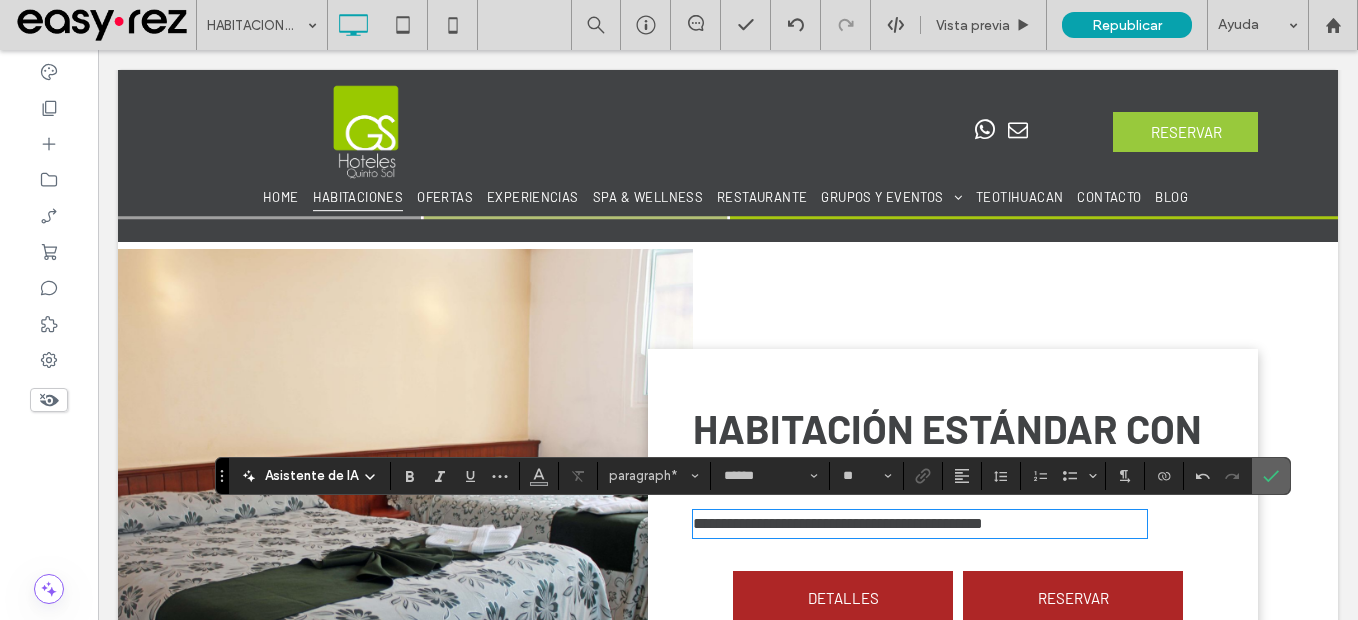 click 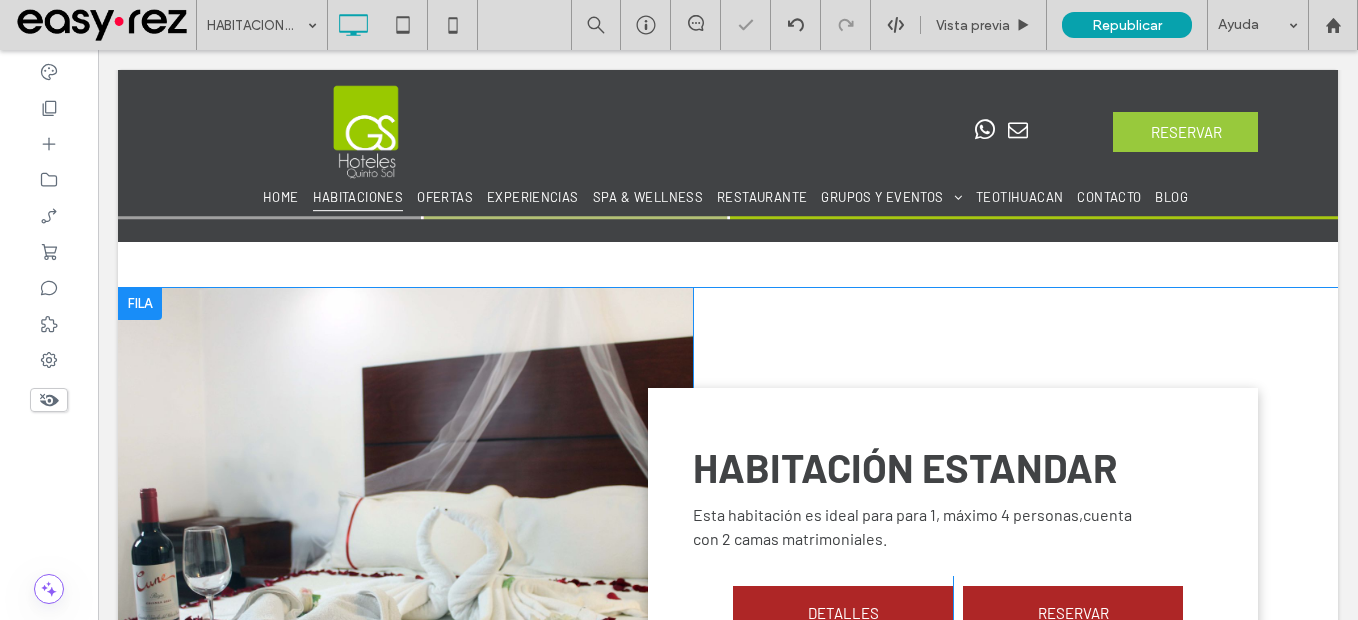 scroll, scrollTop: 800, scrollLeft: 0, axis: vertical 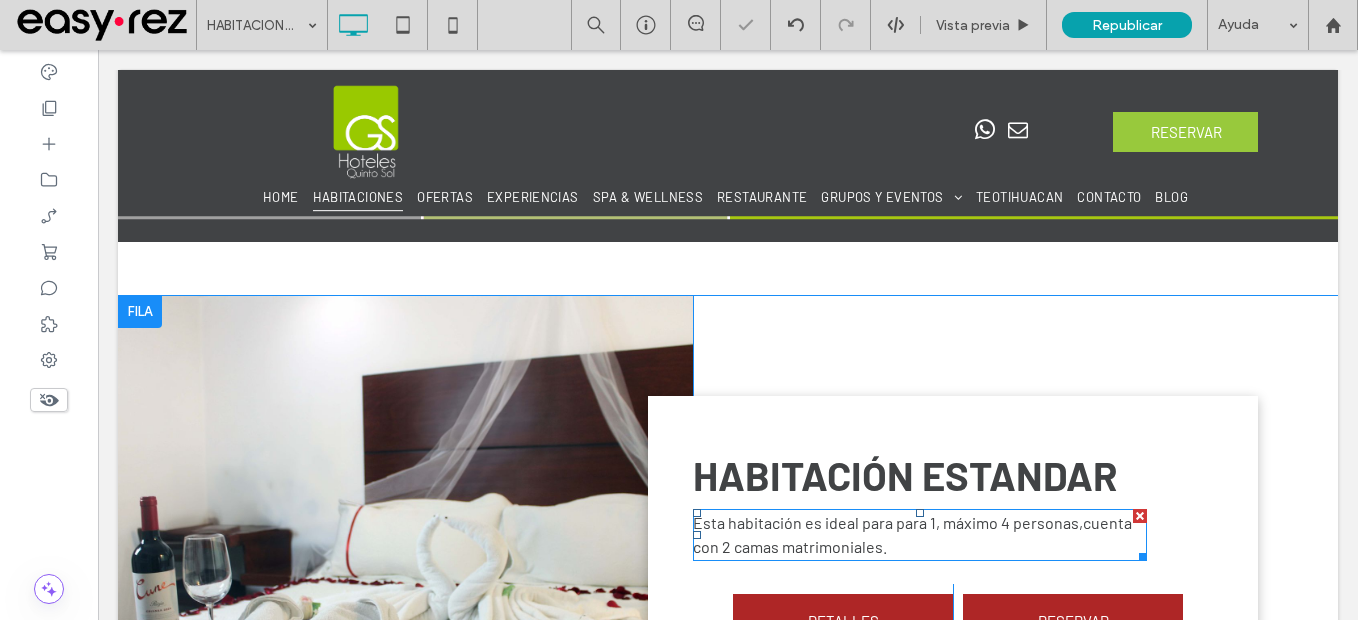 click on "Esta habitación es ideal para para 1, máximo 4 personas,cuenta con 2 camas matrimoniales." at bounding box center [920, 535] 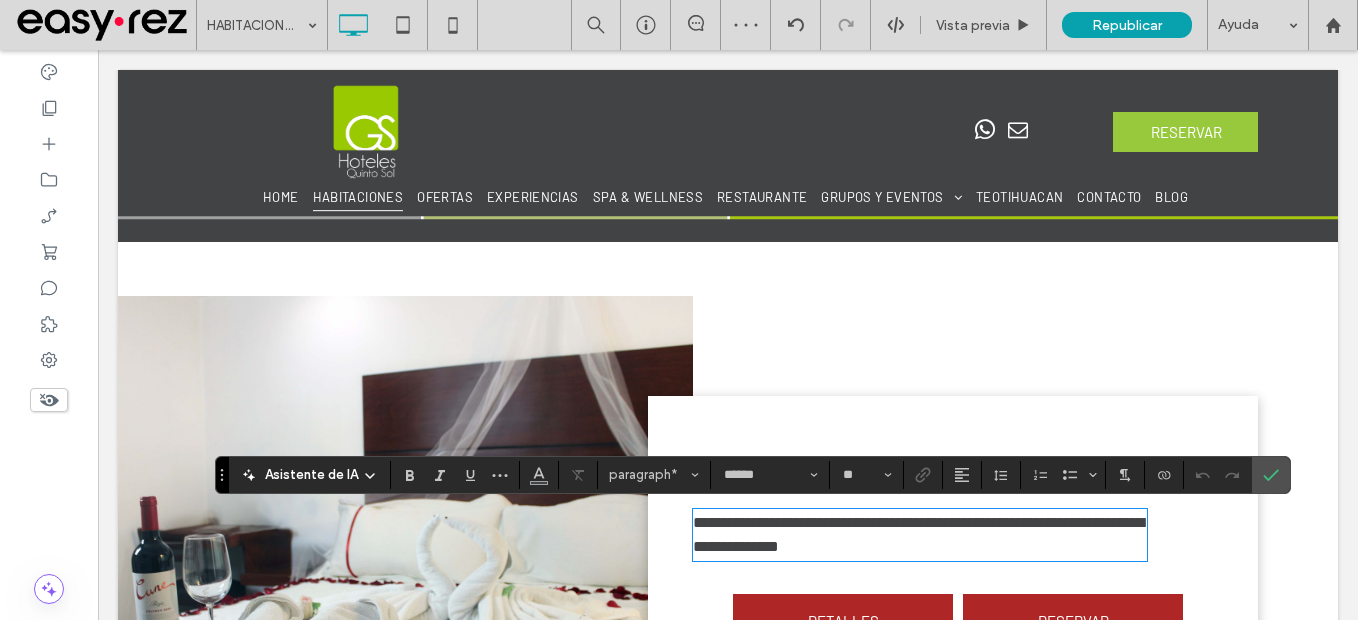 click on "**********" at bounding box center (918, 534) 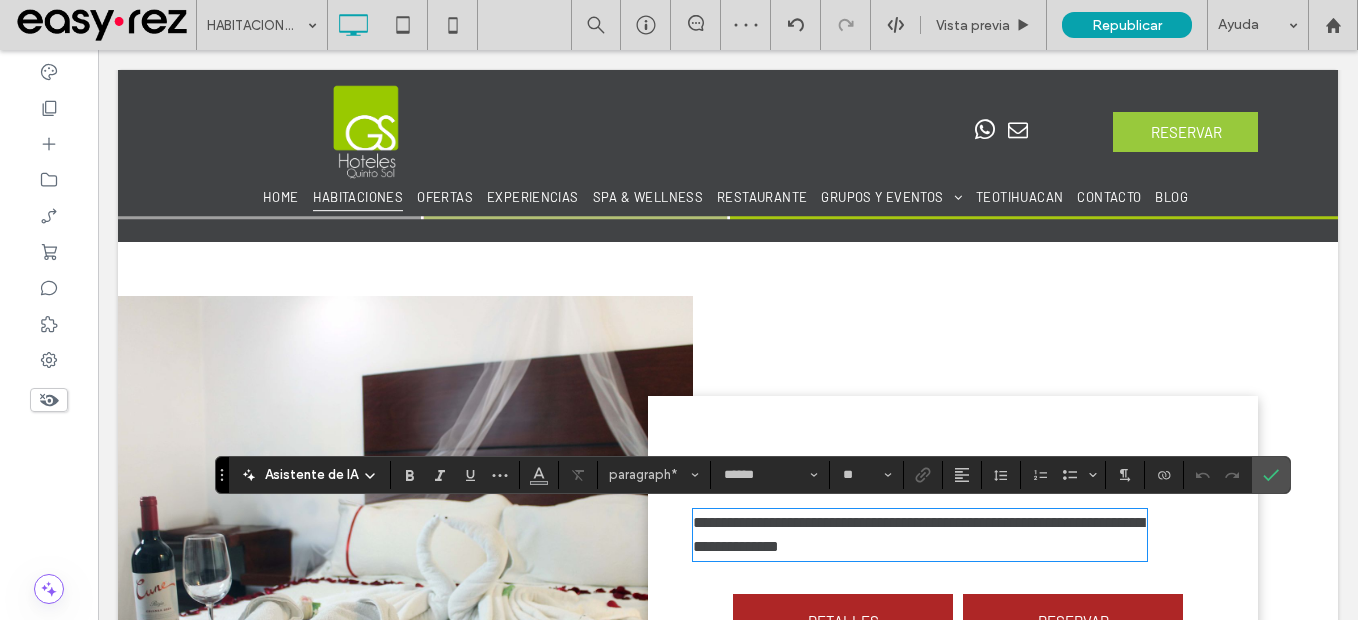 type 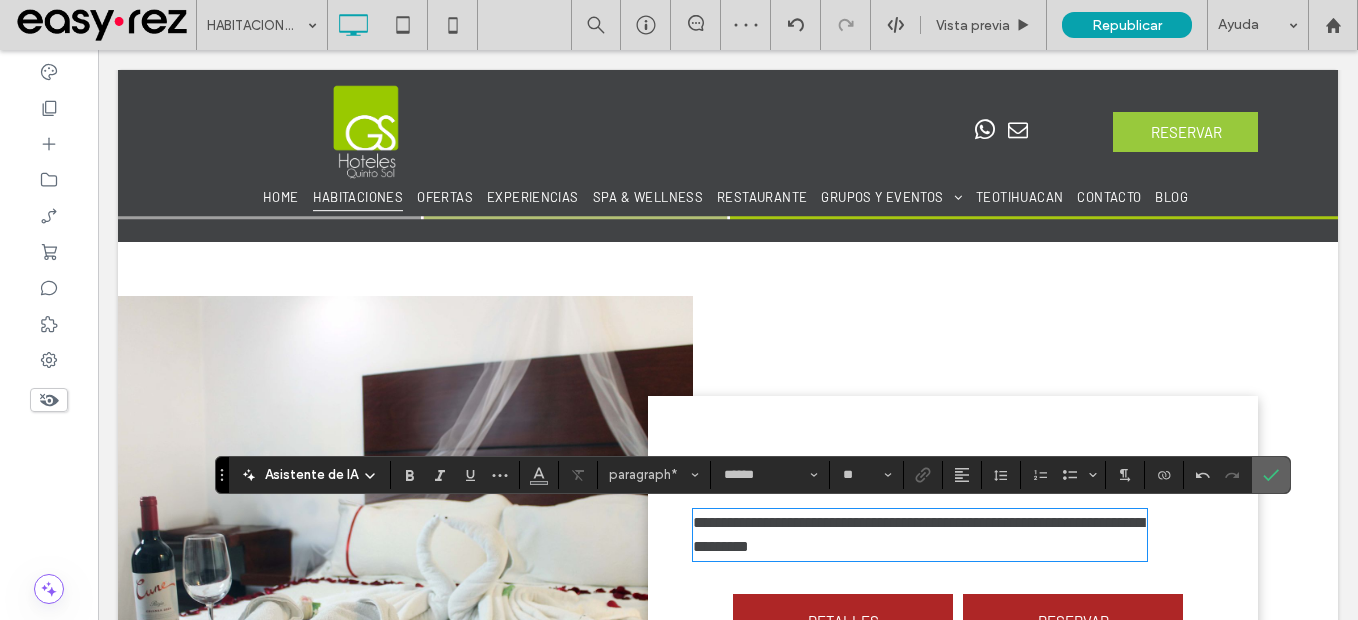 click 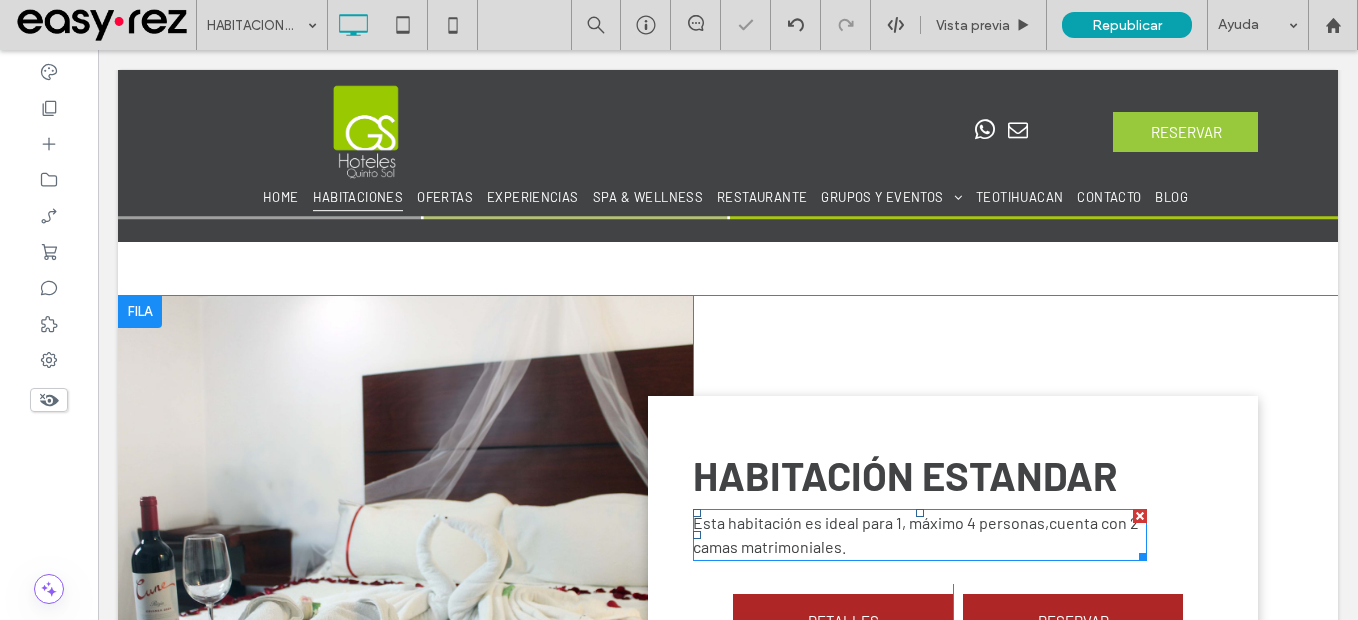 click on "Esta habitación es ideal para 1, máximo 4 personas,cuenta con 2 camas matrimoniales." at bounding box center [920, 535] 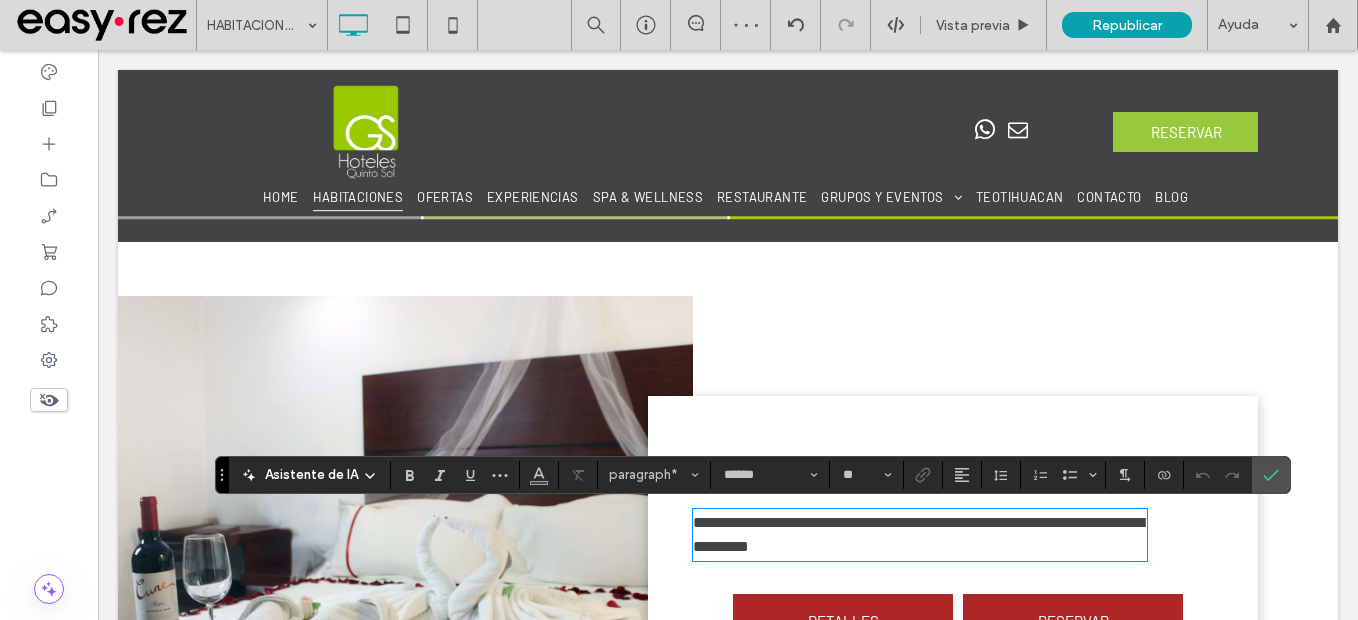 type 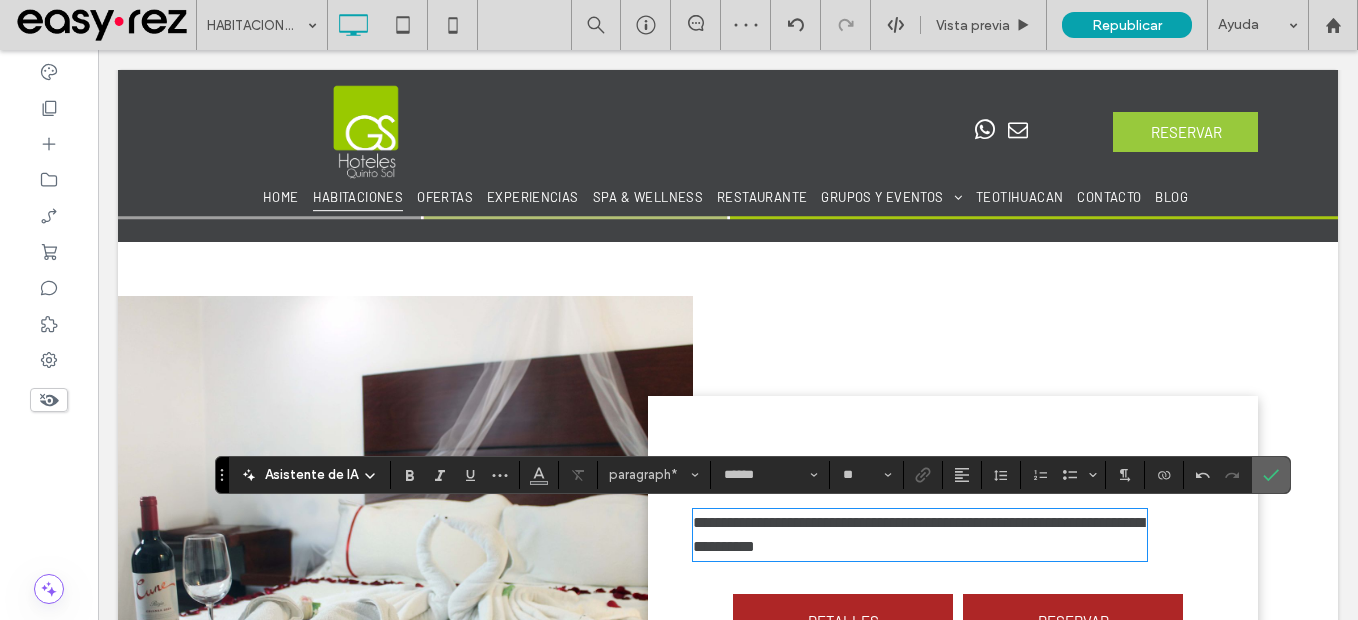 click 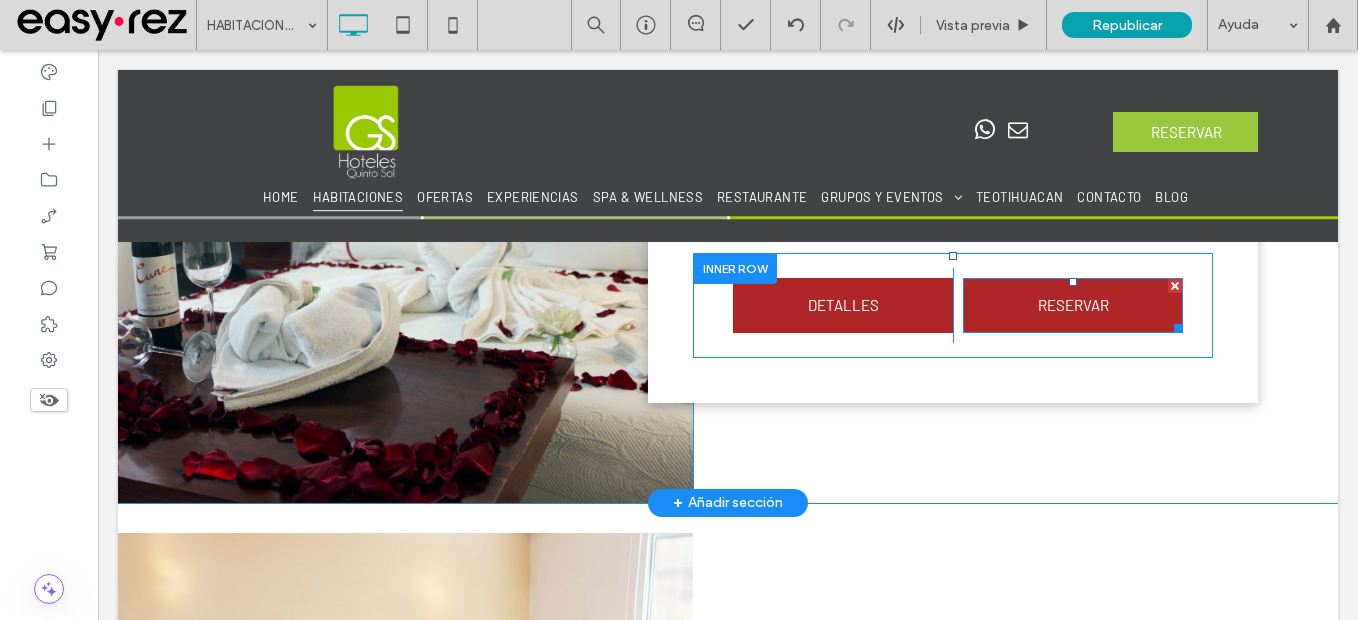 scroll, scrollTop: 1000, scrollLeft: 0, axis: vertical 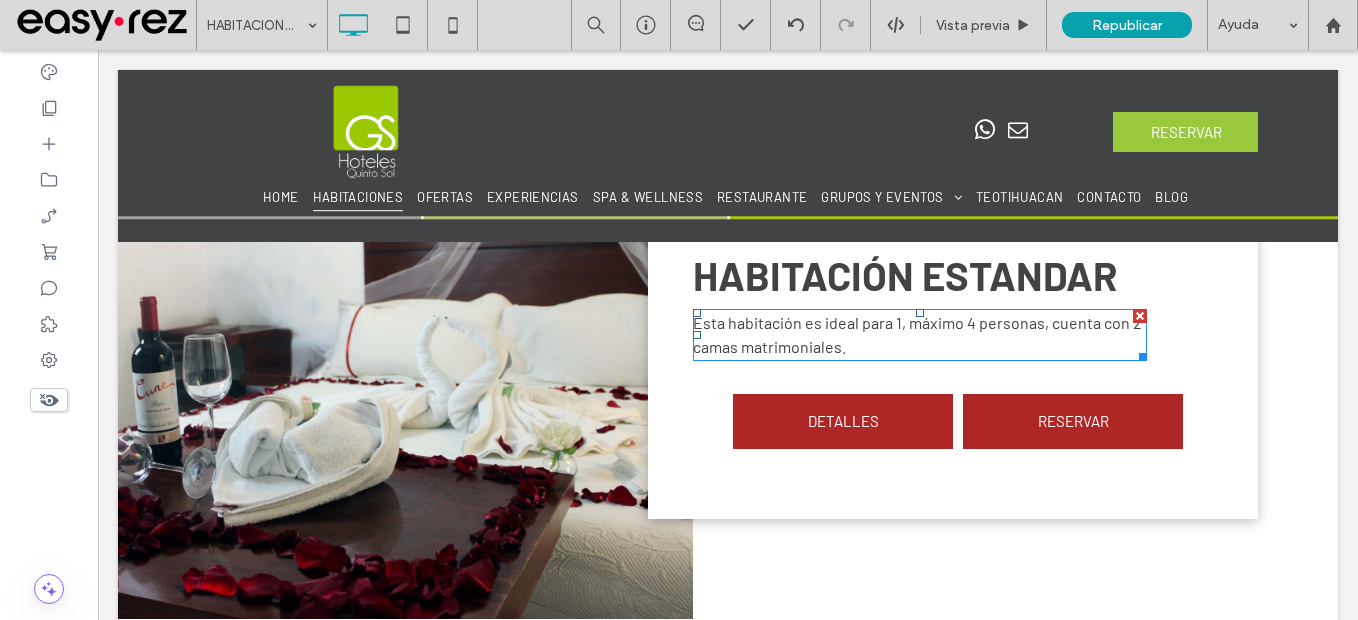click on "Esta habitación es ideal para 1, máximo 4 personas, cuenta con 2 camas matrimoniales." at bounding box center (920, 335) 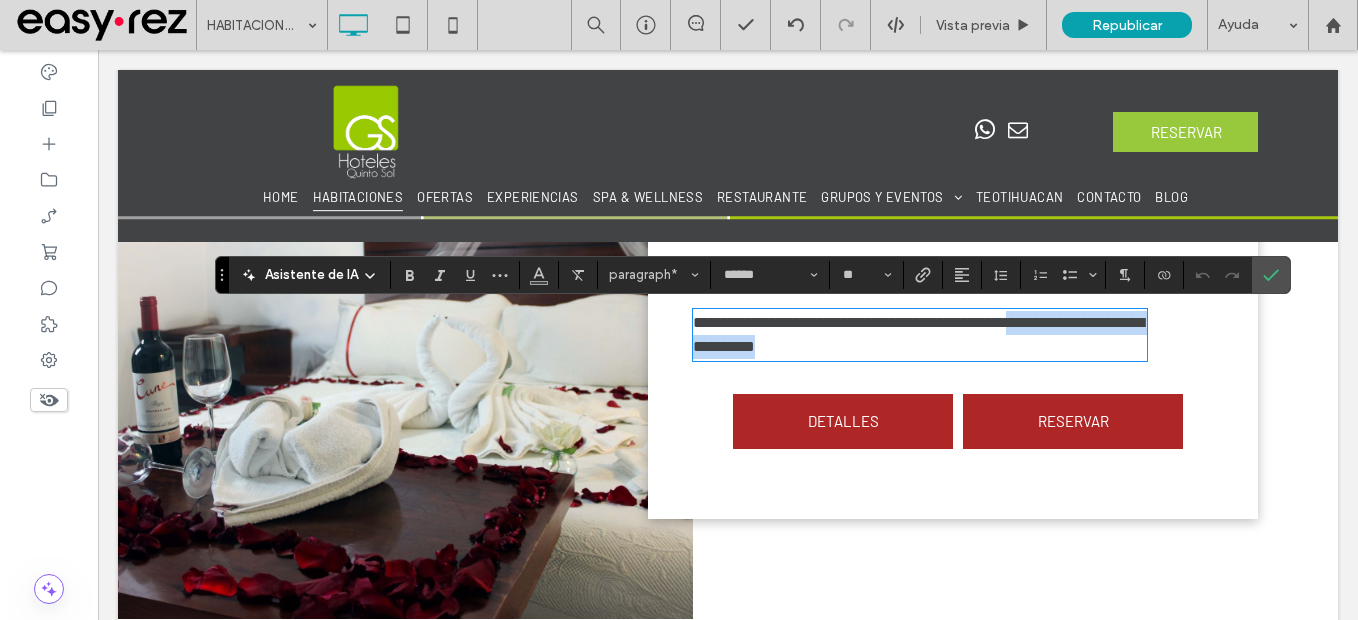 drag, startPoint x: 1039, startPoint y: 335, endPoint x: 1046, endPoint y: 354, distance: 20.248457 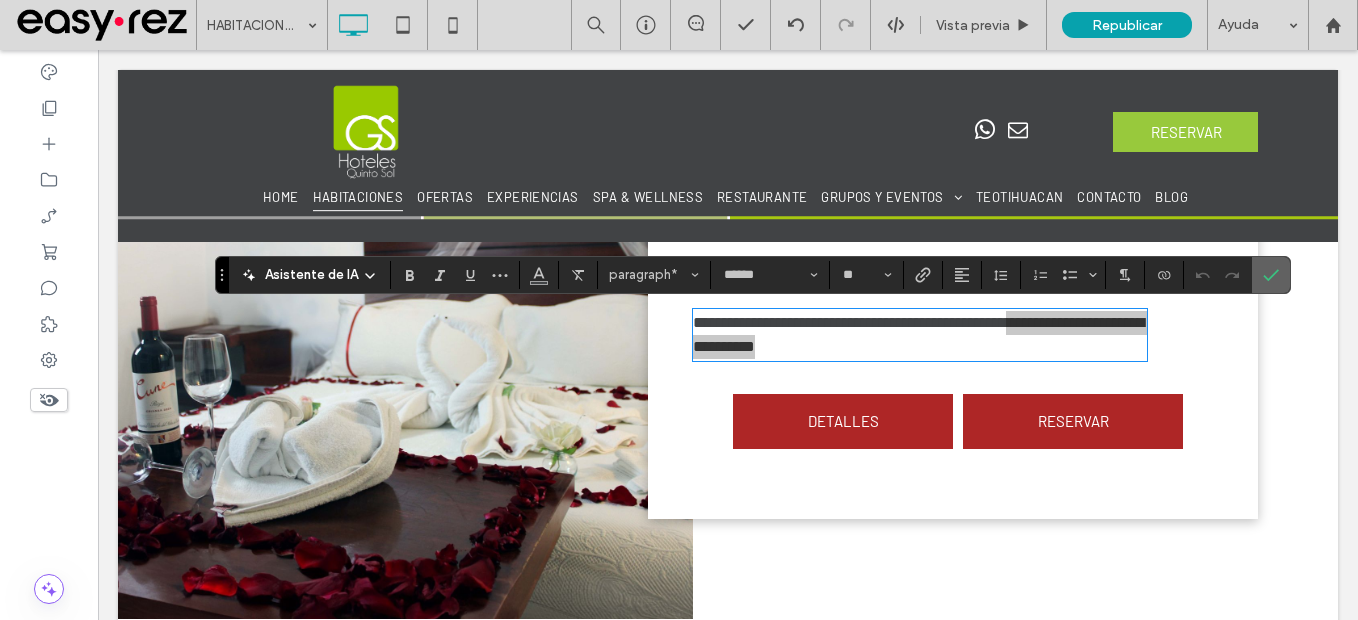 drag, startPoint x: 1000, startPoint y: 259, endPoint x: 1278, endPoint y: 274, distance: 278.4044 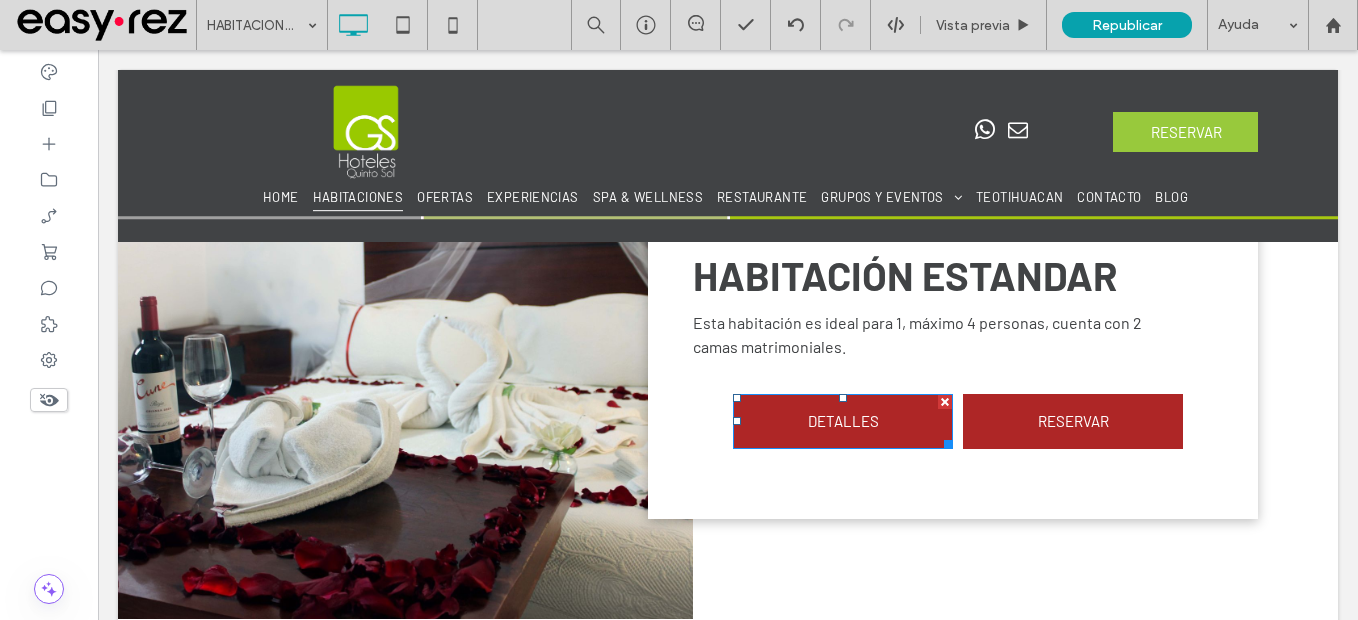 scroll, scrollTop: 1400, scrollLeft: 0, axis: vertical 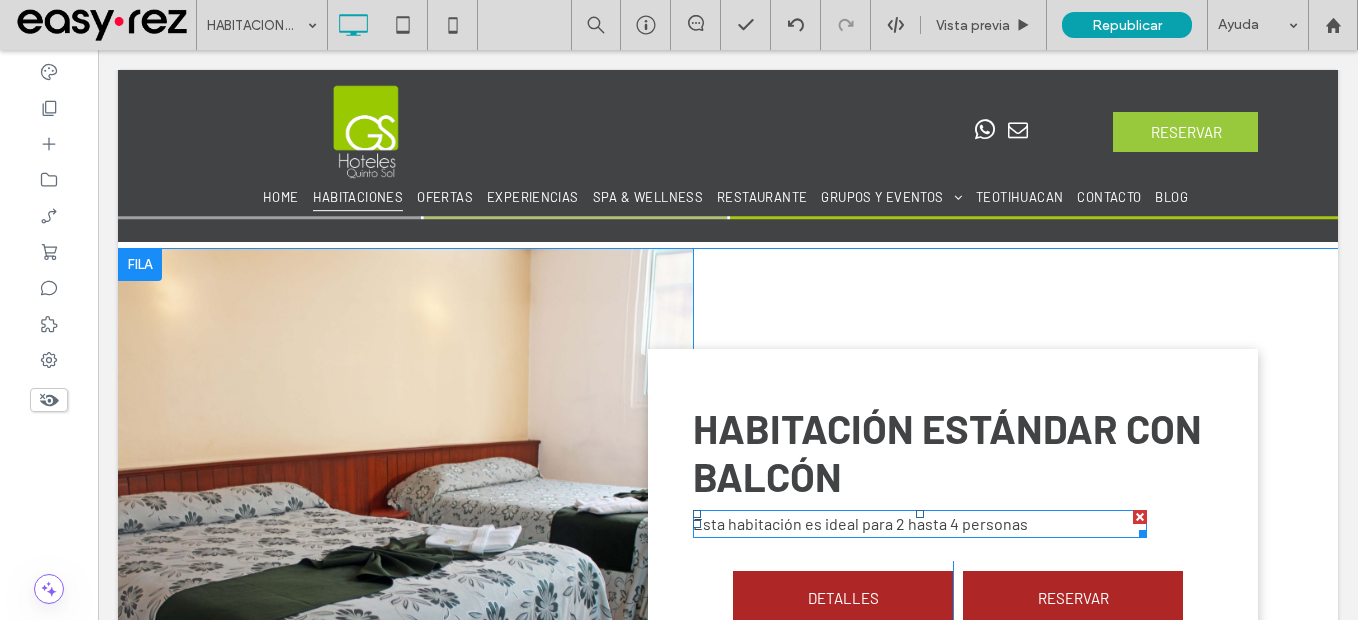 click on "Esta habitación es ideal para 2 hasta 4 personas" at bounding box center (860, 523) 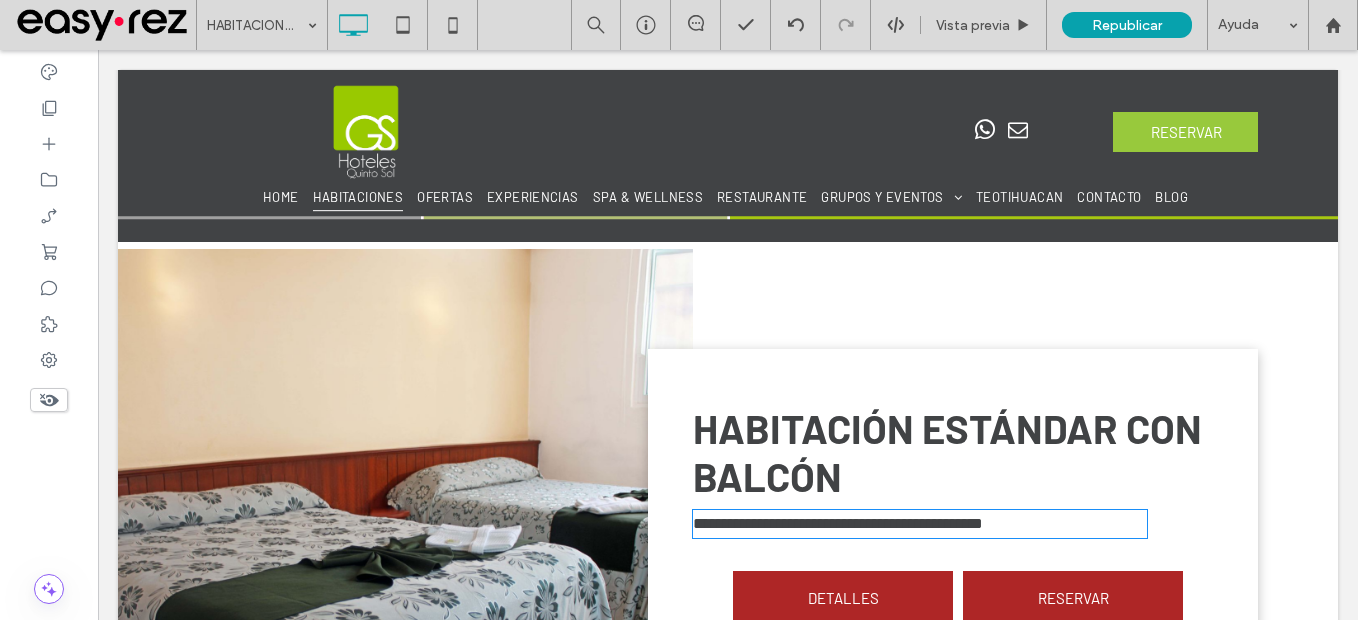 type on "******" 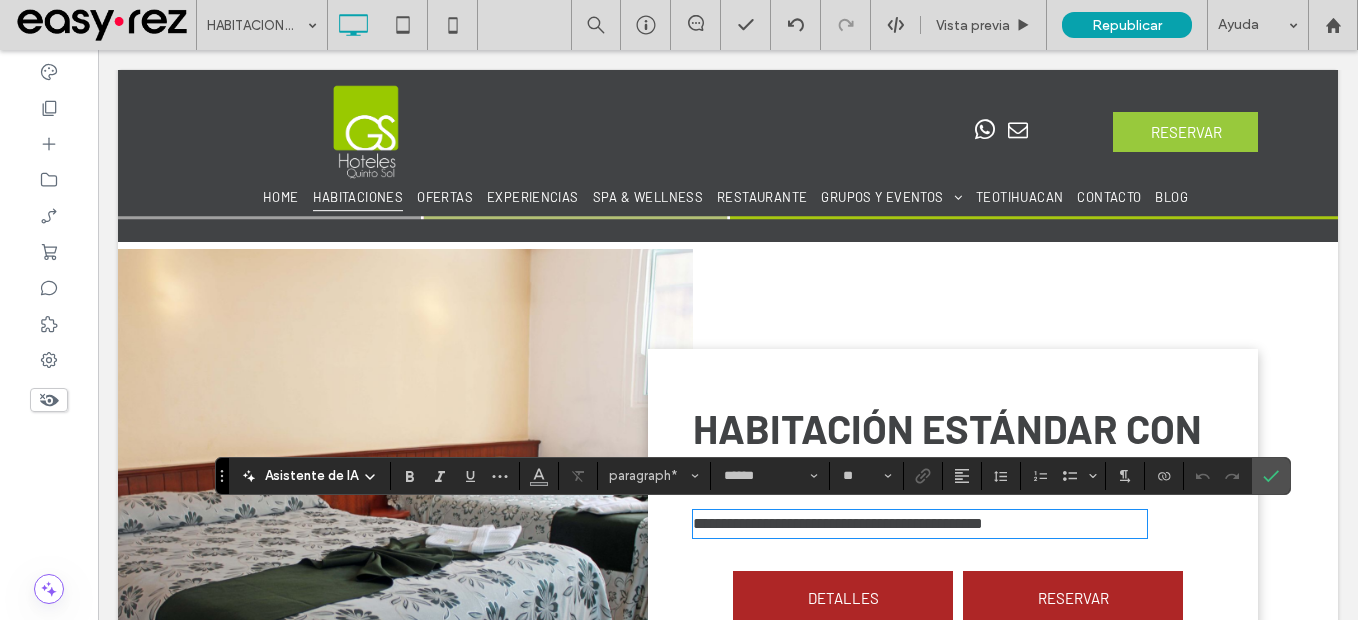 click on "**********" at bounding box center (920, 524) 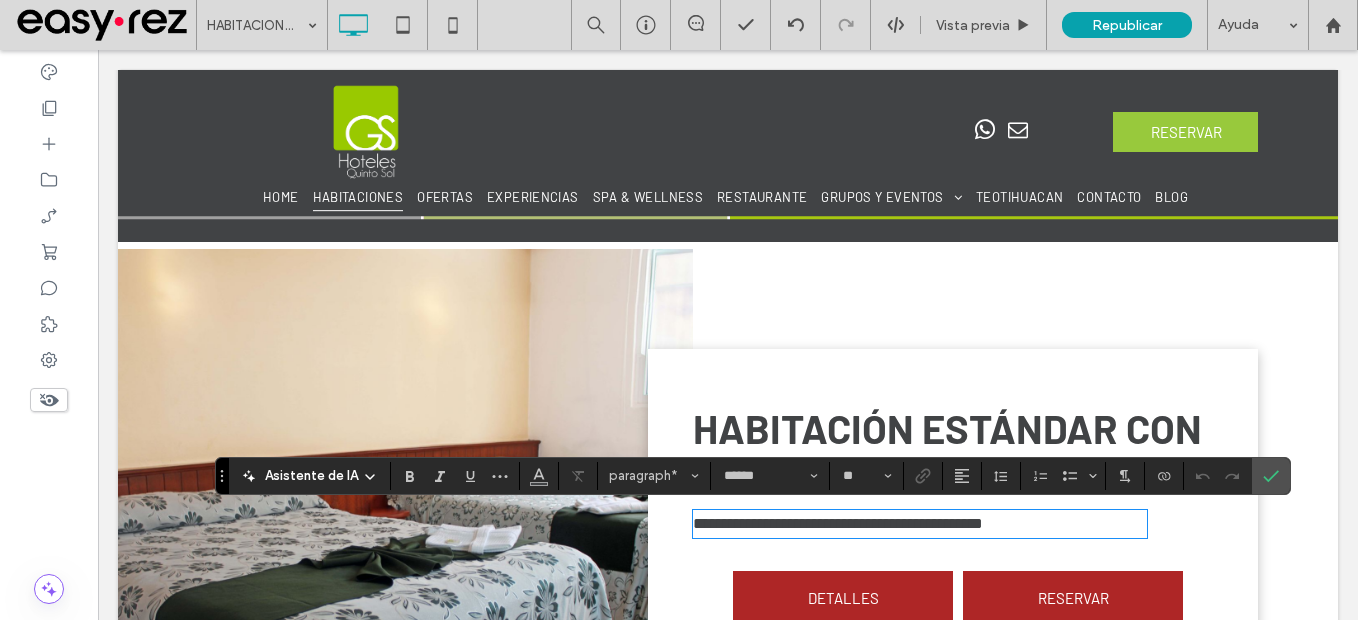 scroll, scrollTop: 0, scrollLeft: 0, axis: both 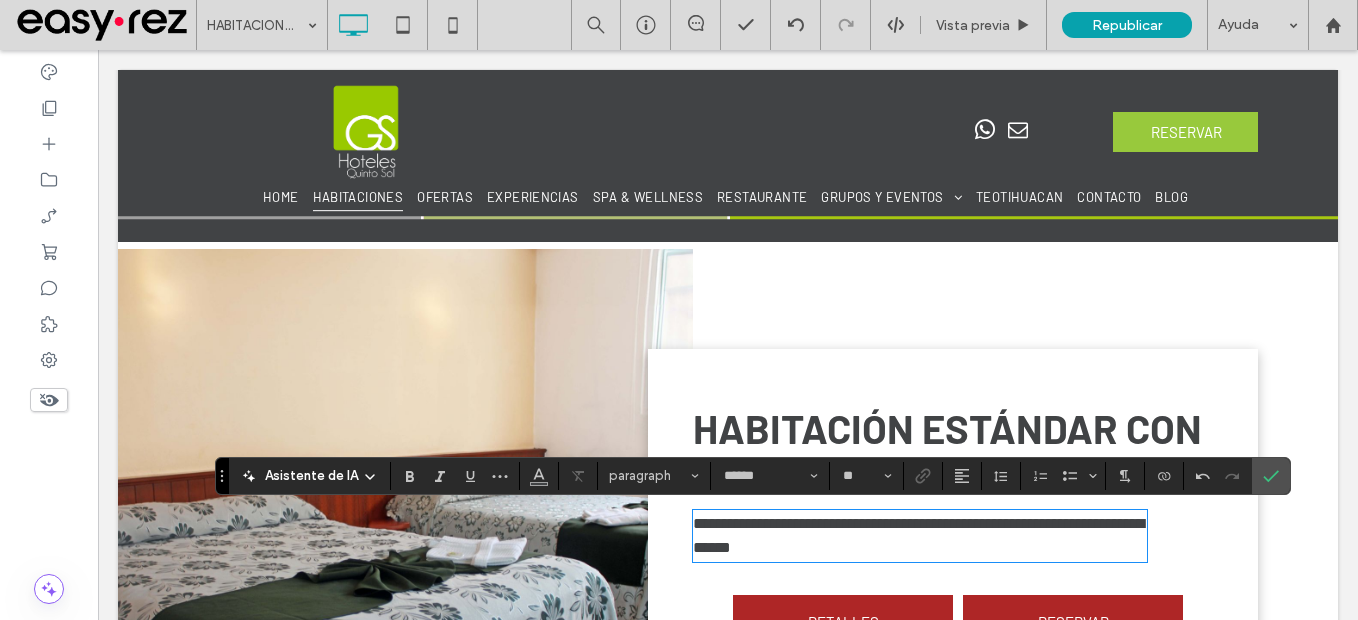 type on "**" 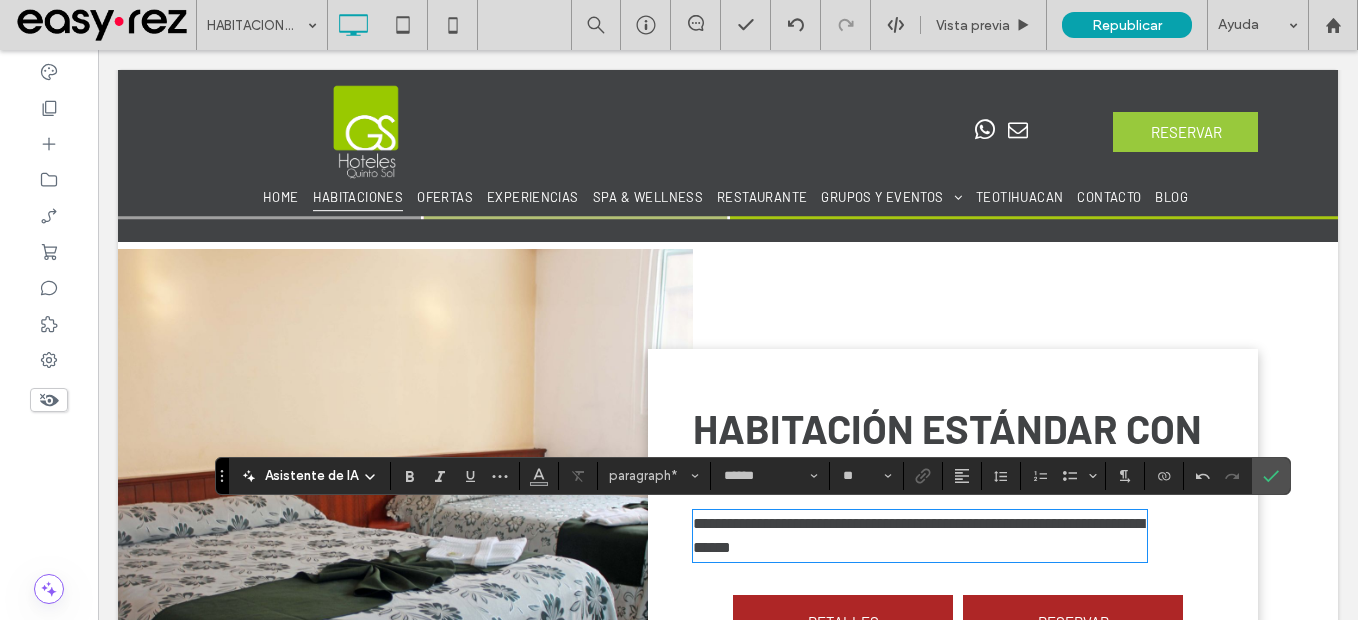 type 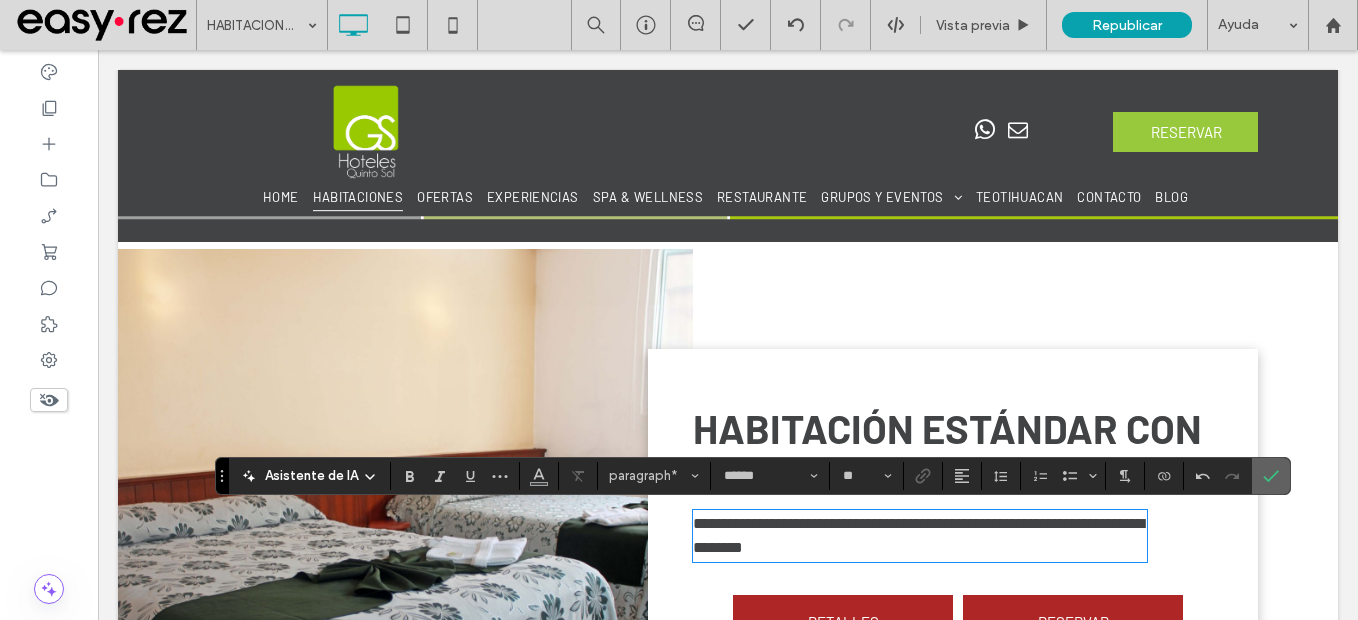 click at bounding box center [1271, 476] 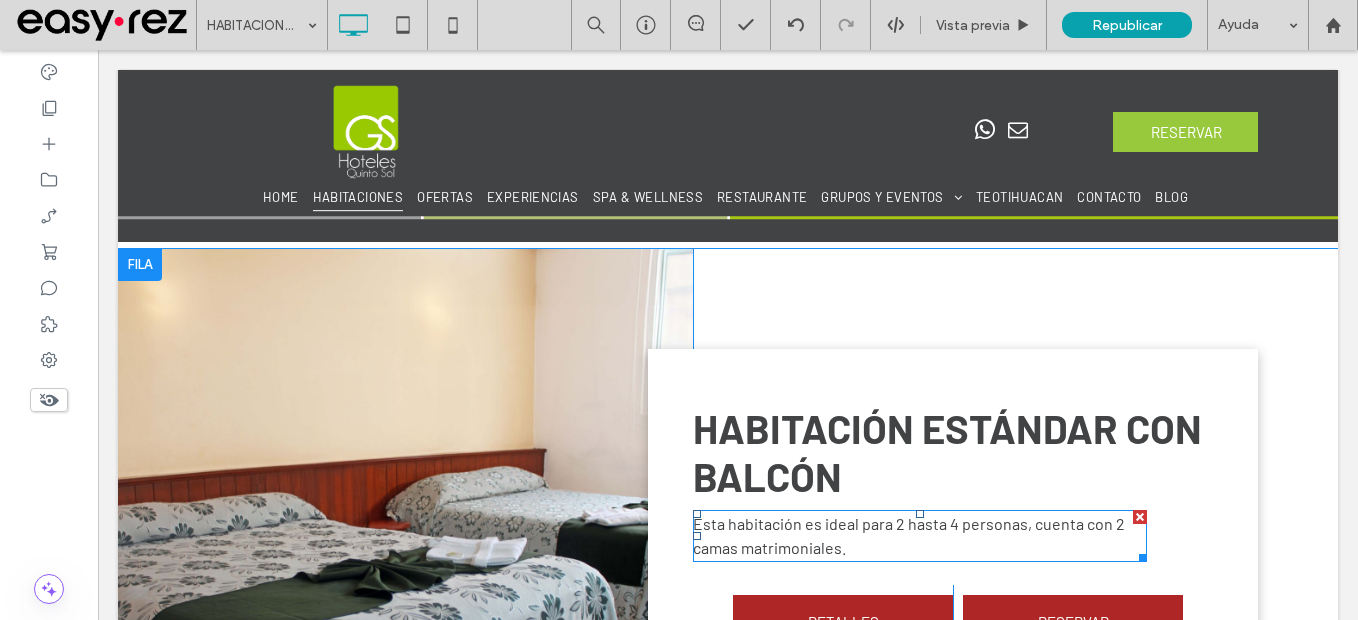 click on "Esta habitación es ideal para 2 hasta 4 personas, cuenta con 2 camas matrimoniales." at bounding box center [920, 536] 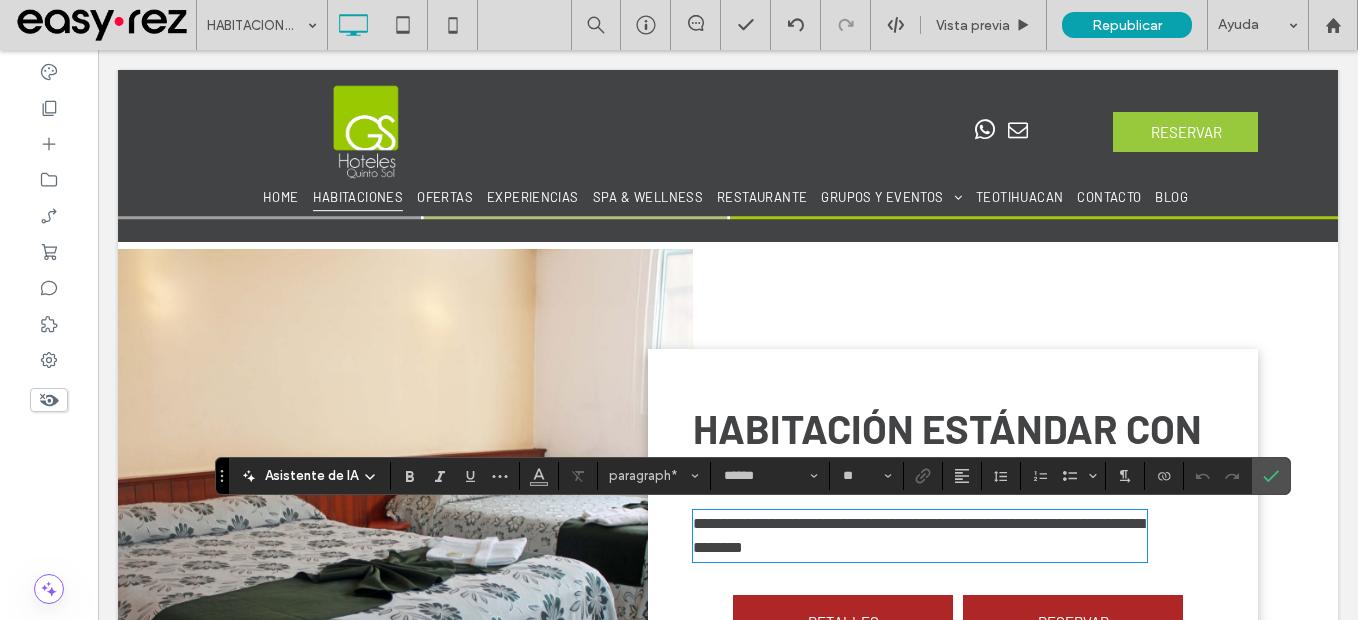 click on "**********" at bounding box center [920, 536] 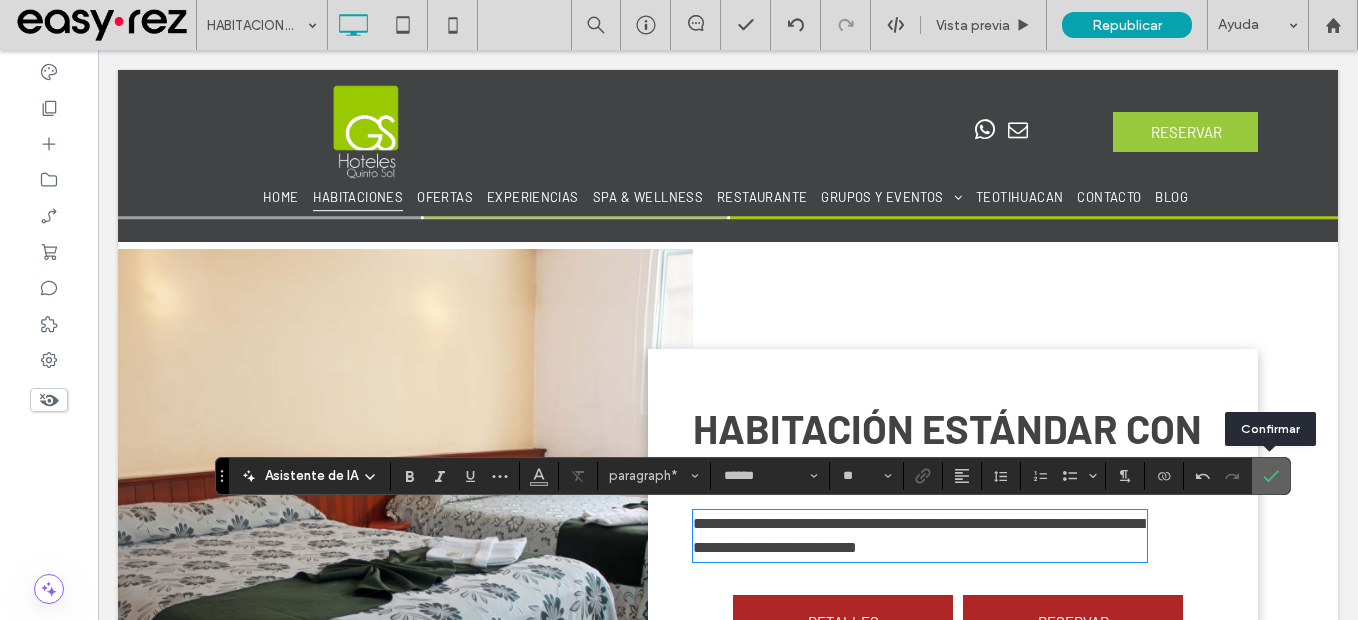 drag, startPoint x: 1278, startPoint y: 469, endPoint x: 1181, endPoint y: 419, distance: 109.128365 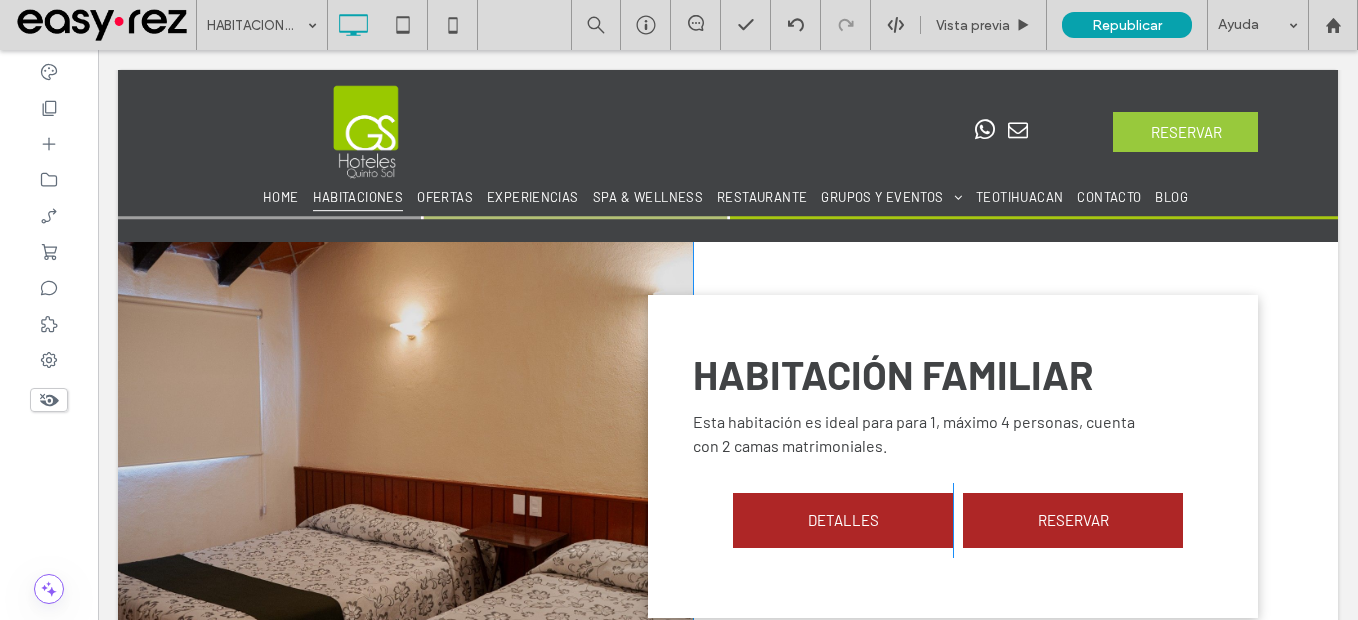 scroll, scrollTop: 2100, scrollLeft: 0, axis: vertical 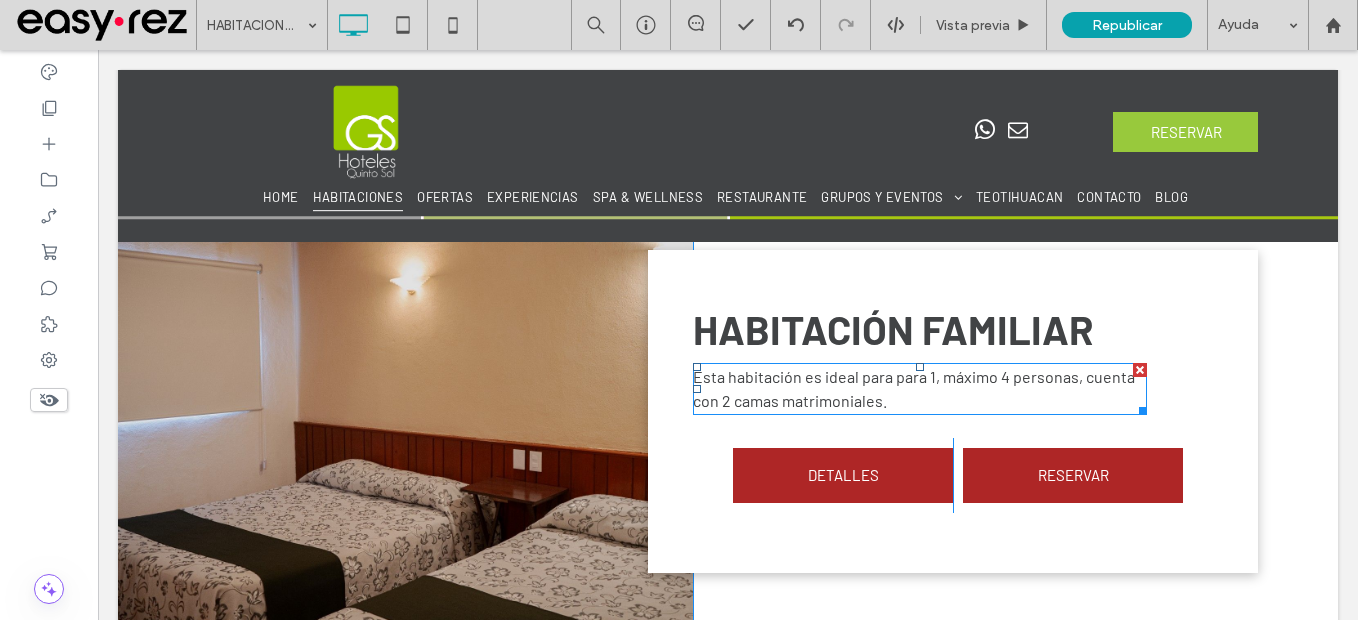 click on "Esta habitación es ideal para para 1, máximo 4 personas, cuenta con 2 camas matrimoniales." at bounding box center (914, 388) 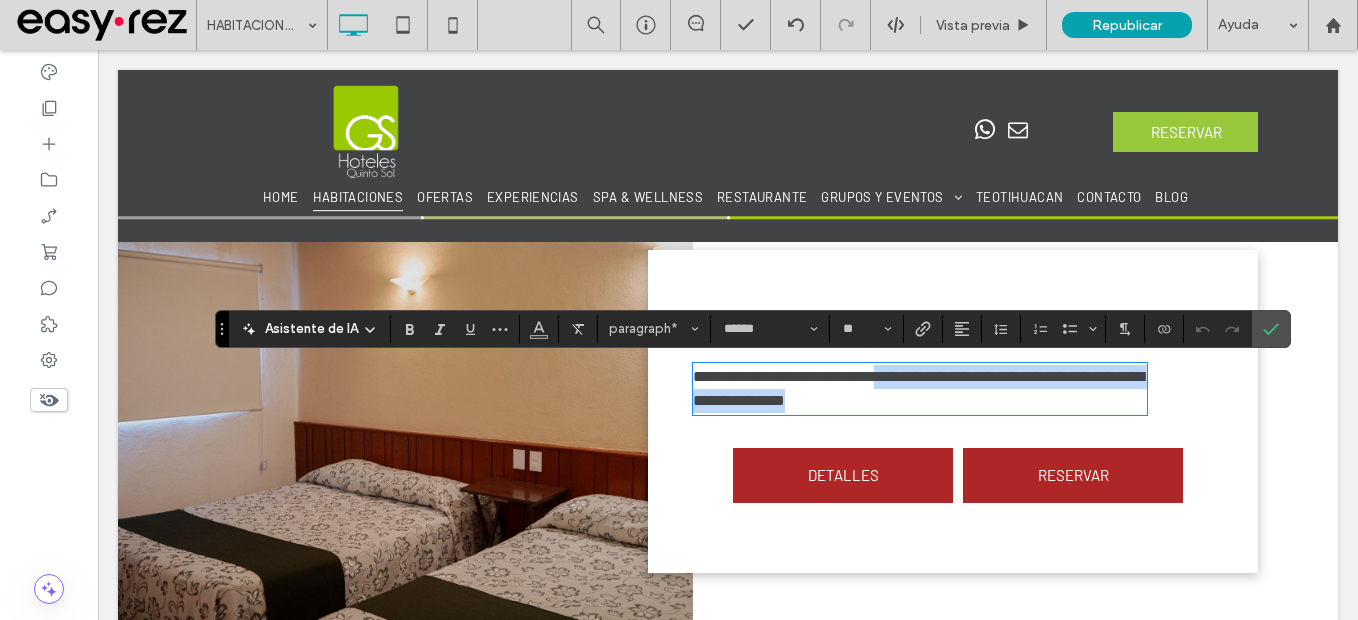 drag, startPoint x: 890, startPoint y: 379, endPoint x: 904, endPoint y: 402, distance: 26.925823 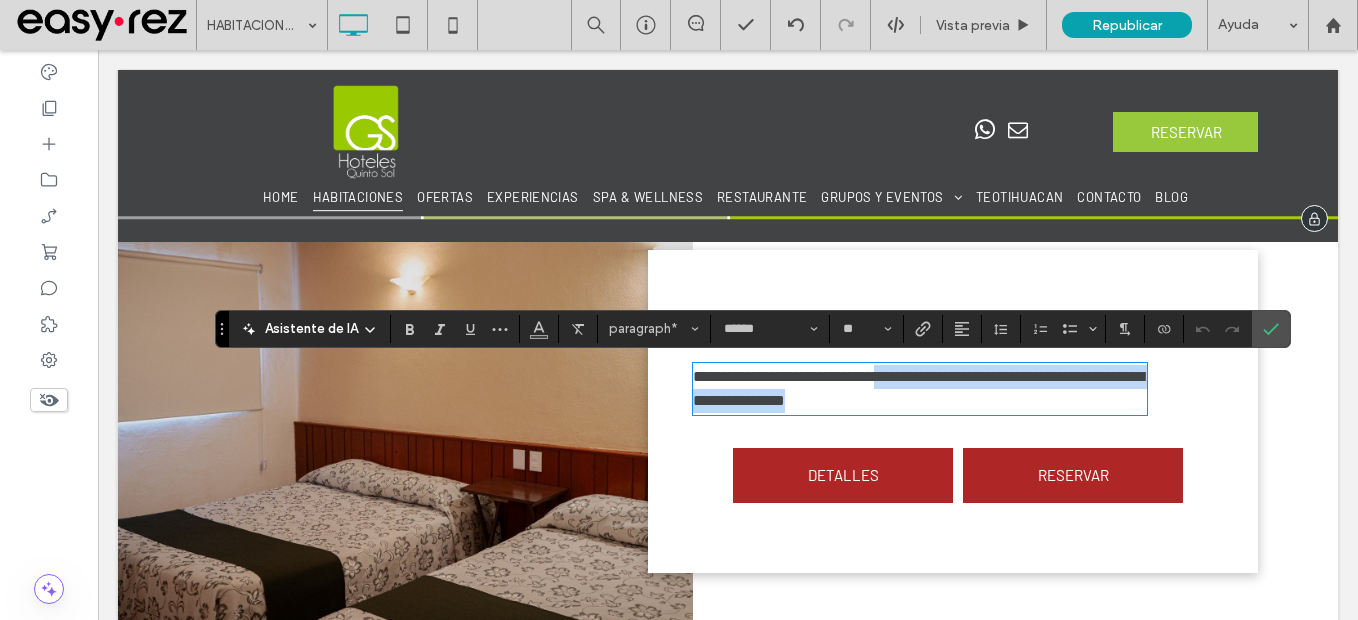type on "**" 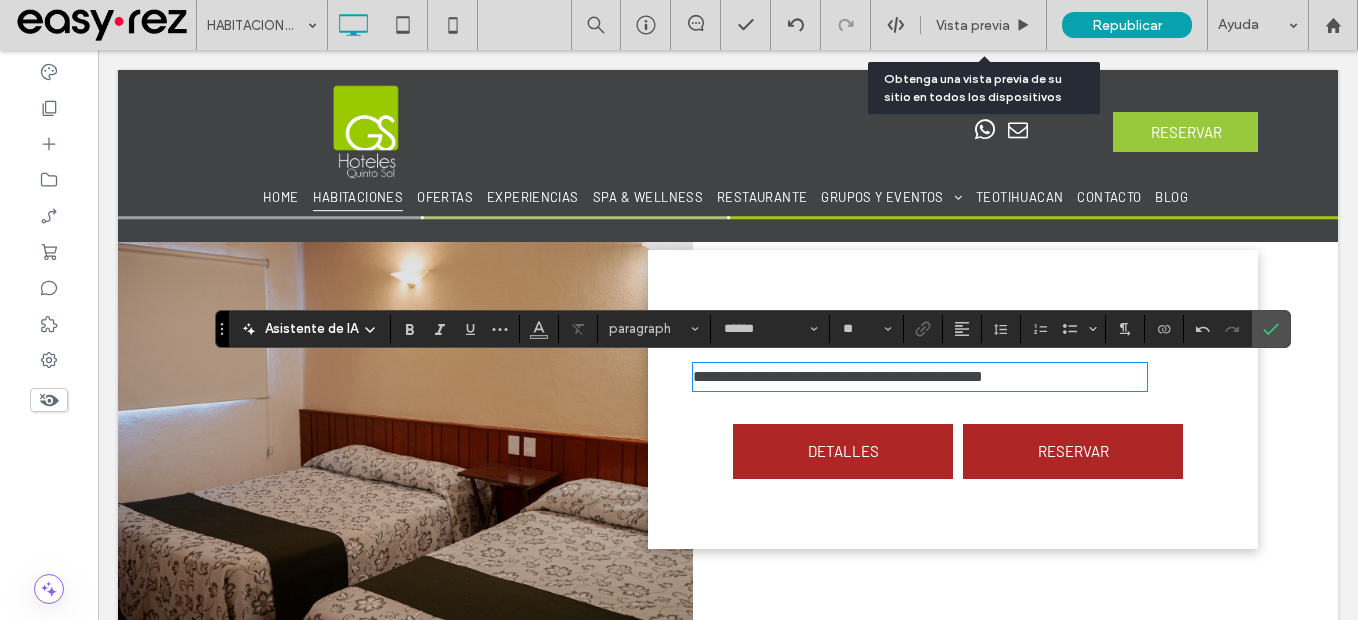 type 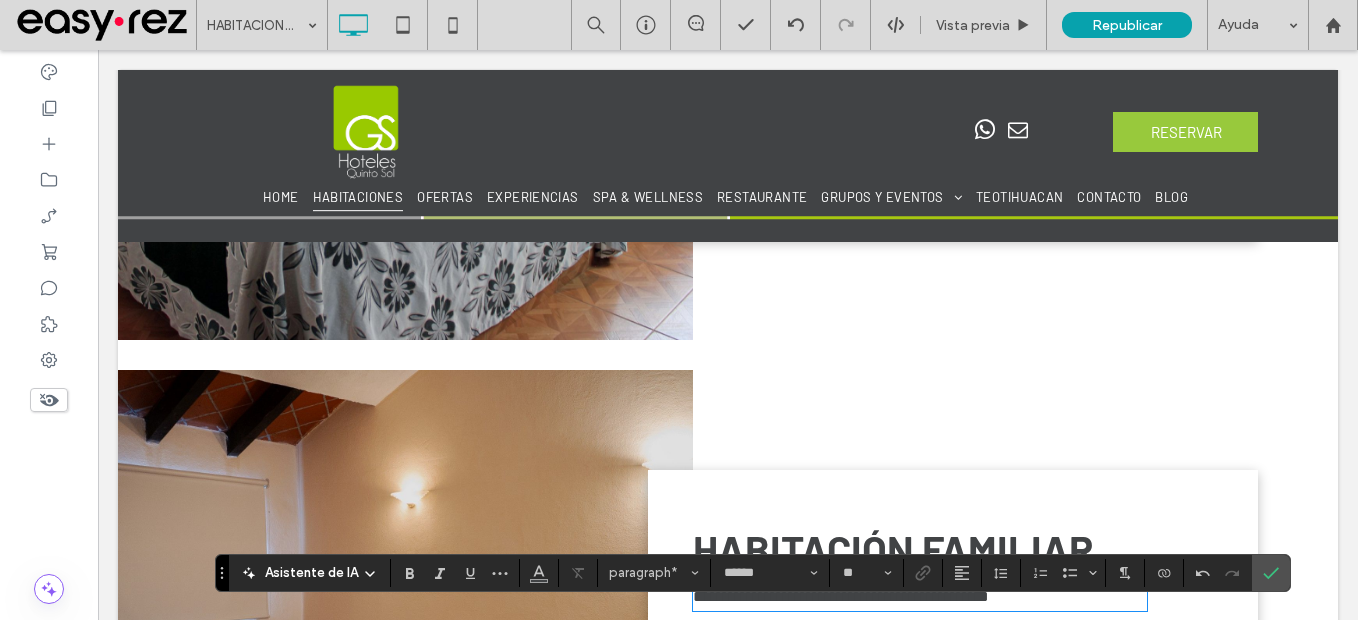 scroll, scrollTop: 1900, scrollLeft: 0, axis: vertical 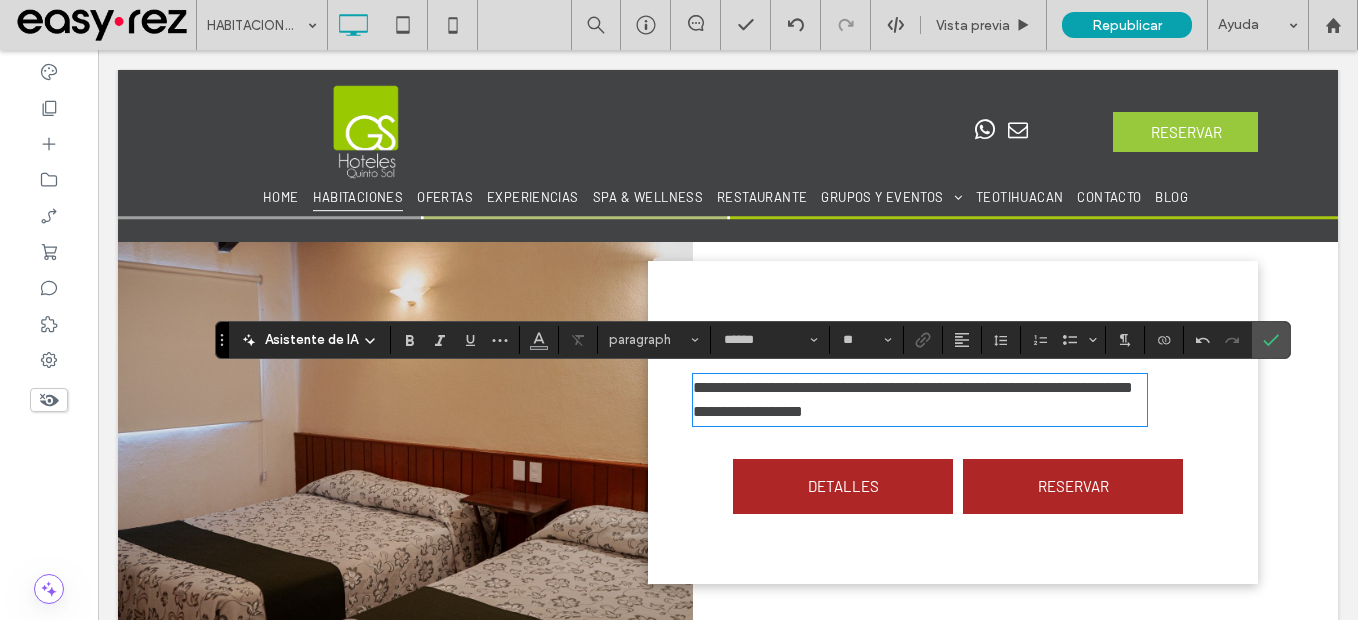 type on "**" 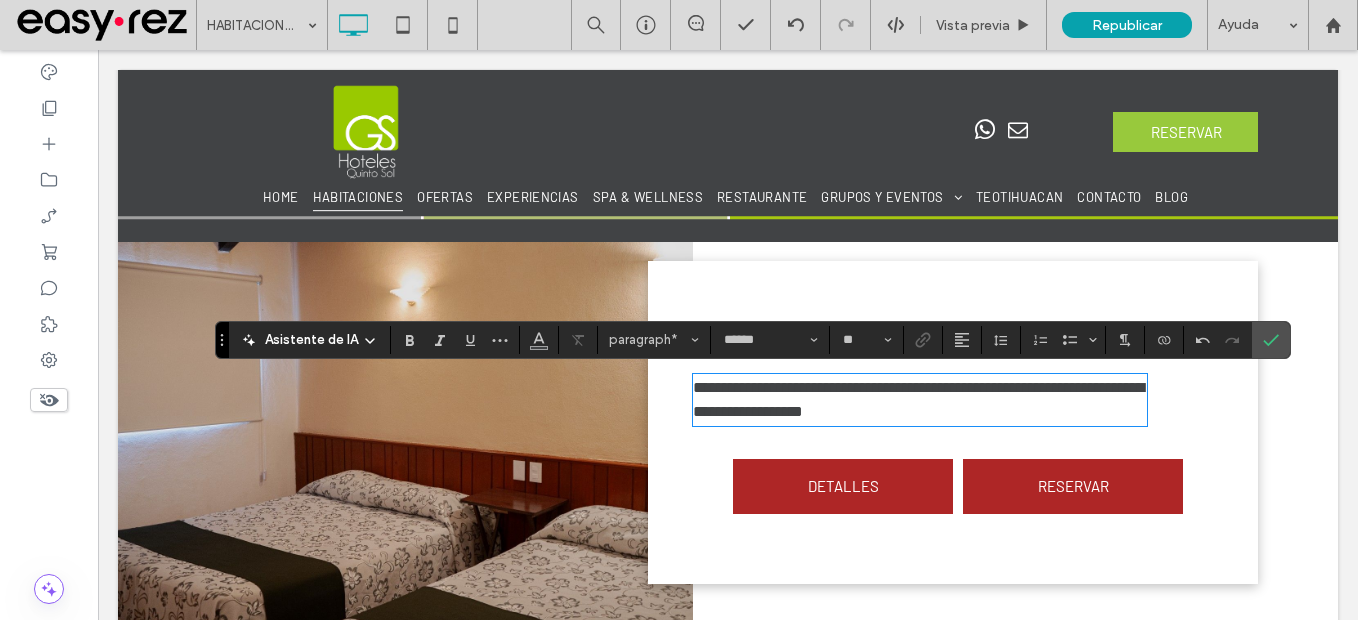 click on "**********" at bounding box center [920, 400] 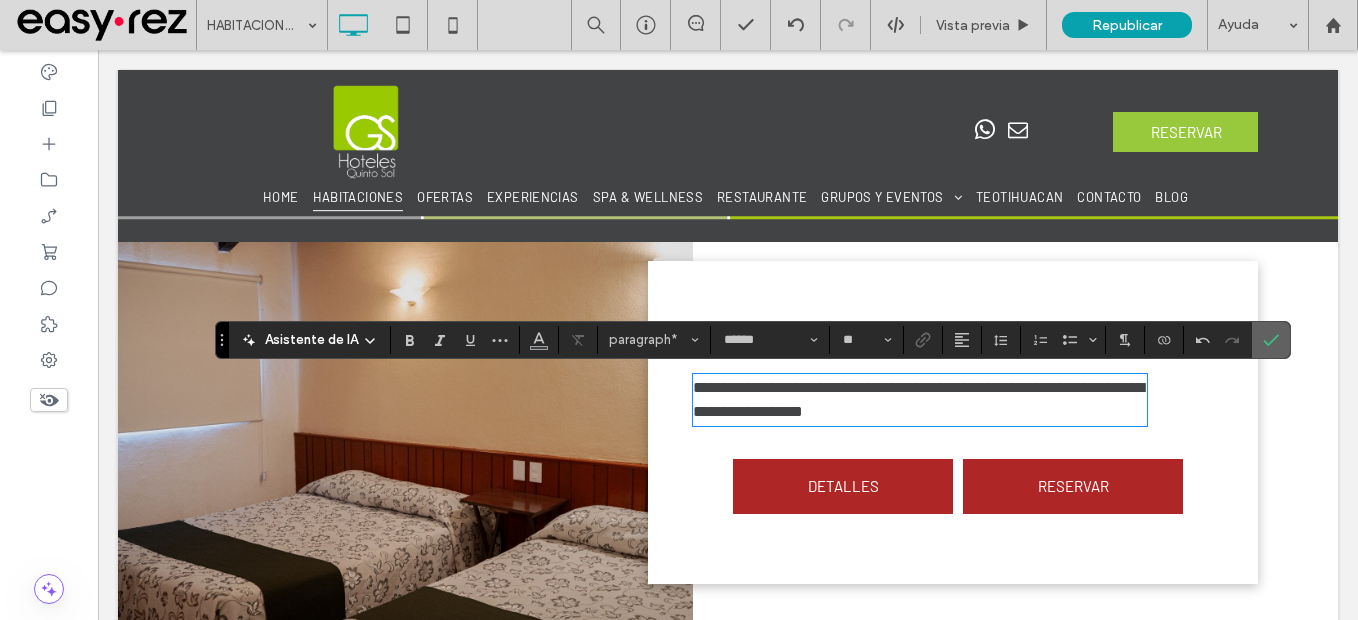 click 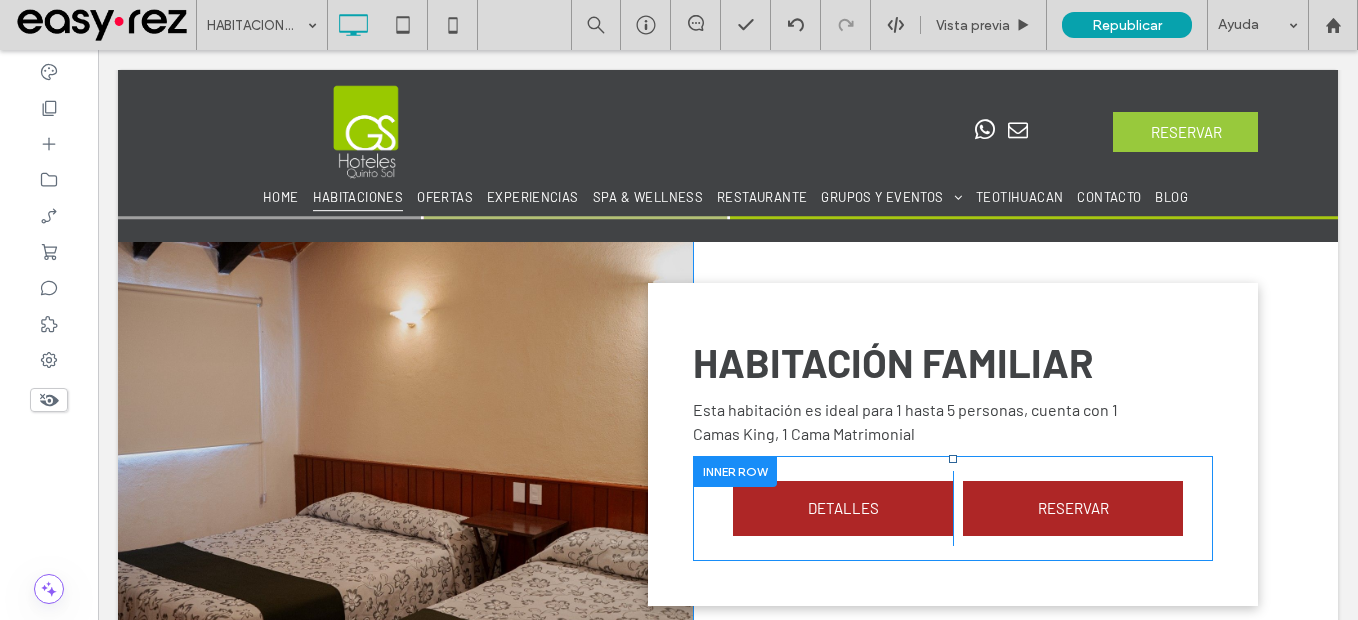 scroll, scrollTop: 2089, scrollLeft: 0, axis: vertical 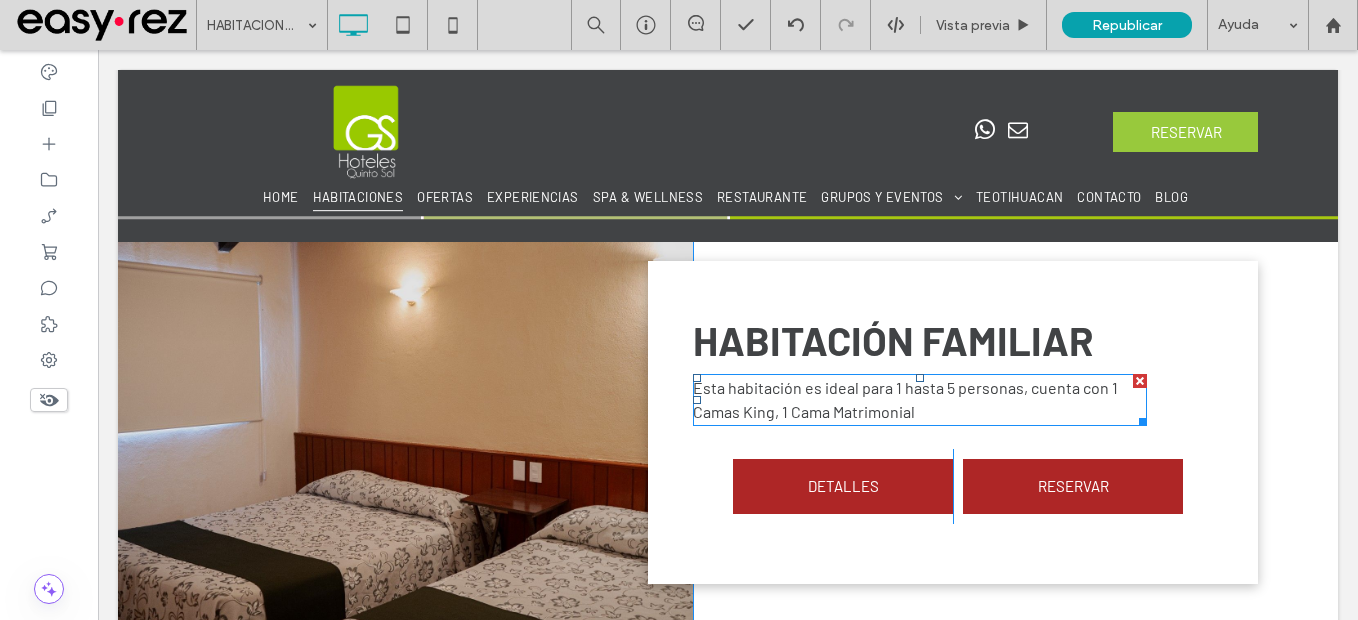 click on "Esta habitación es ideal para 1 hasta 5 personas, cuenta con 1 Camas King, 1 Cama Matrimonial" at bounding box center (905, 399) 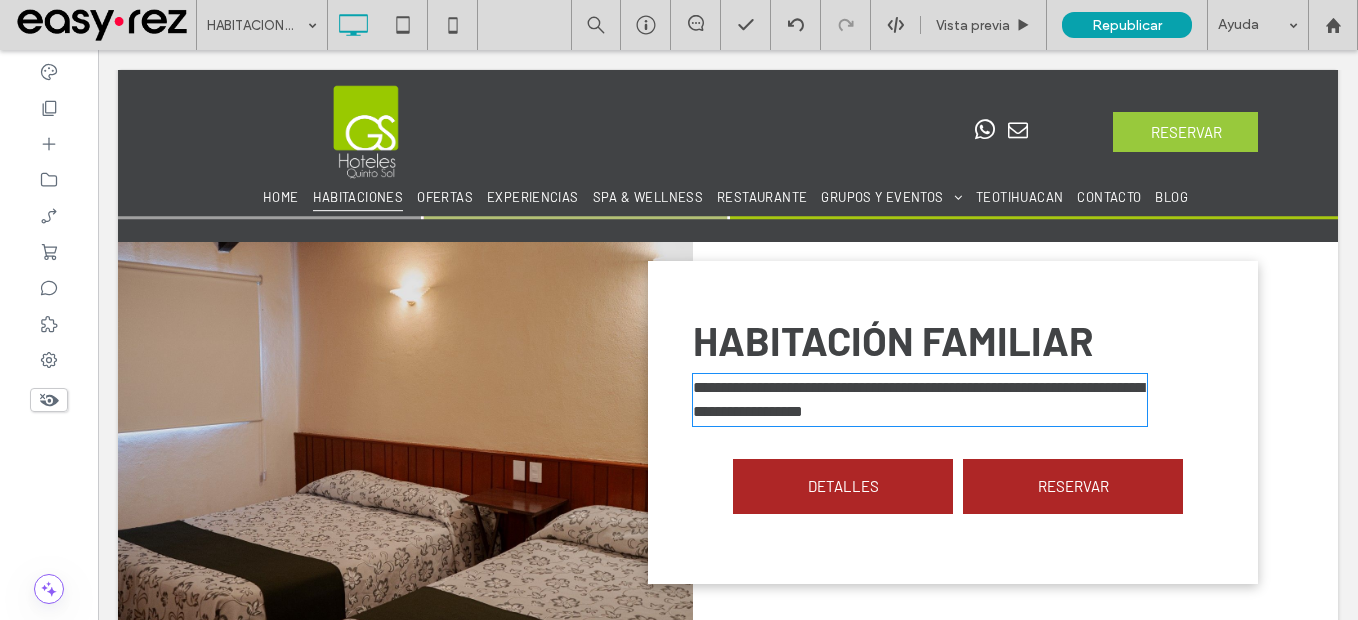 type on "******" 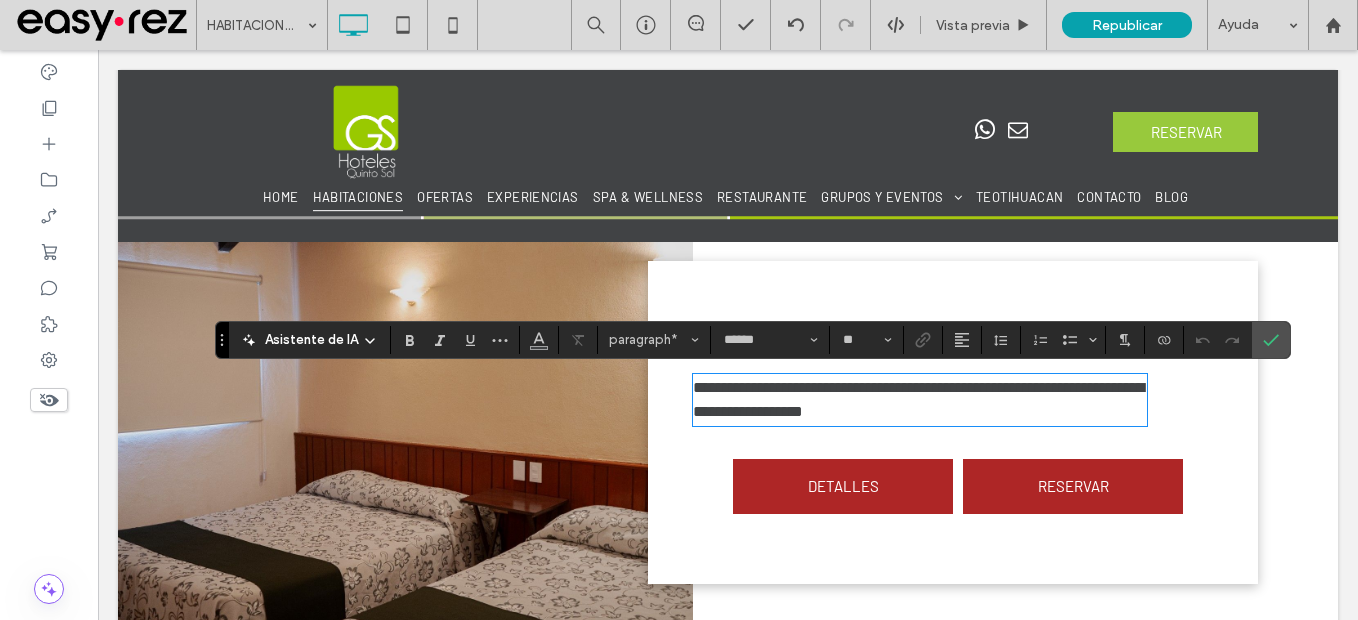 click on "**********" at bounding box center [918, 399] 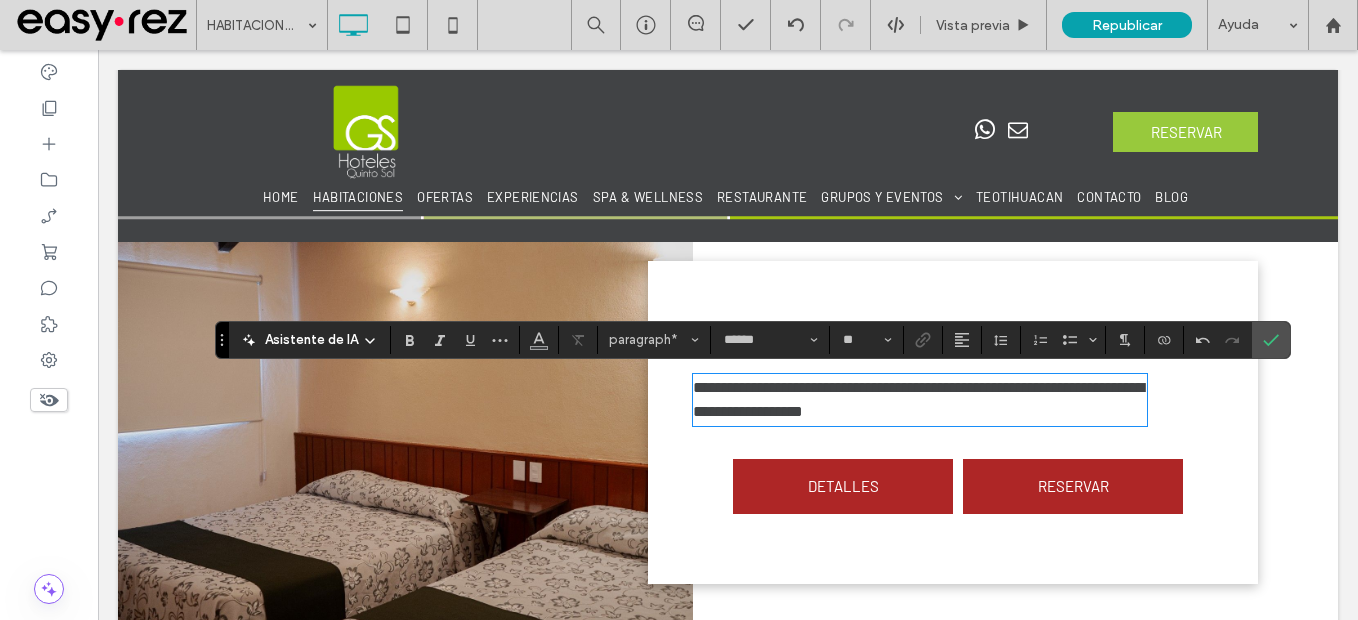 click on "**********" at bounding box center [918, 399] 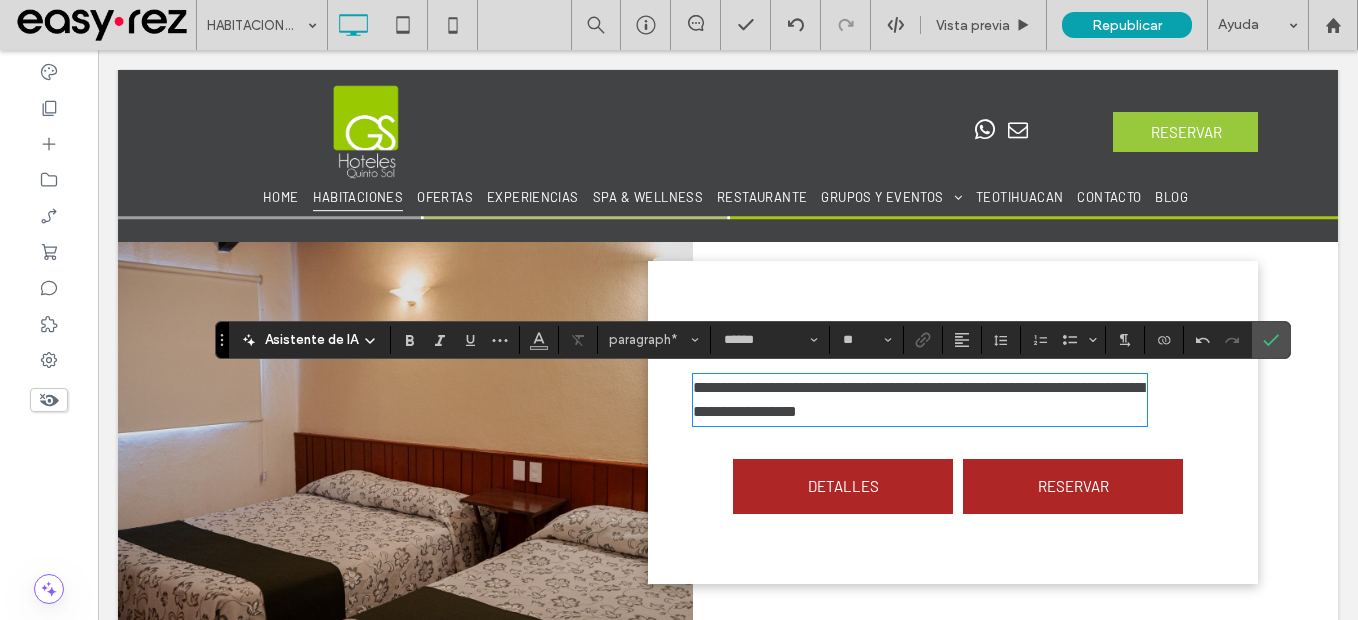 click on "**********" at bounding box center (918, 399) 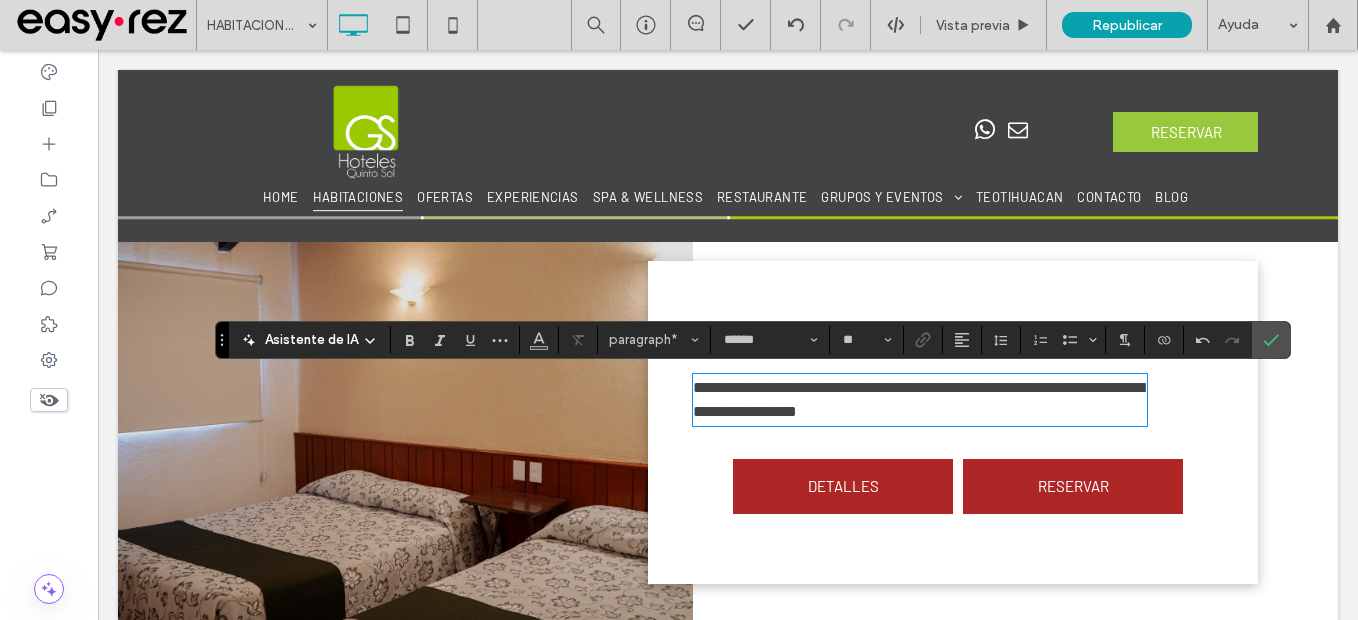 click on "**********" at bounding box center [918, 399] 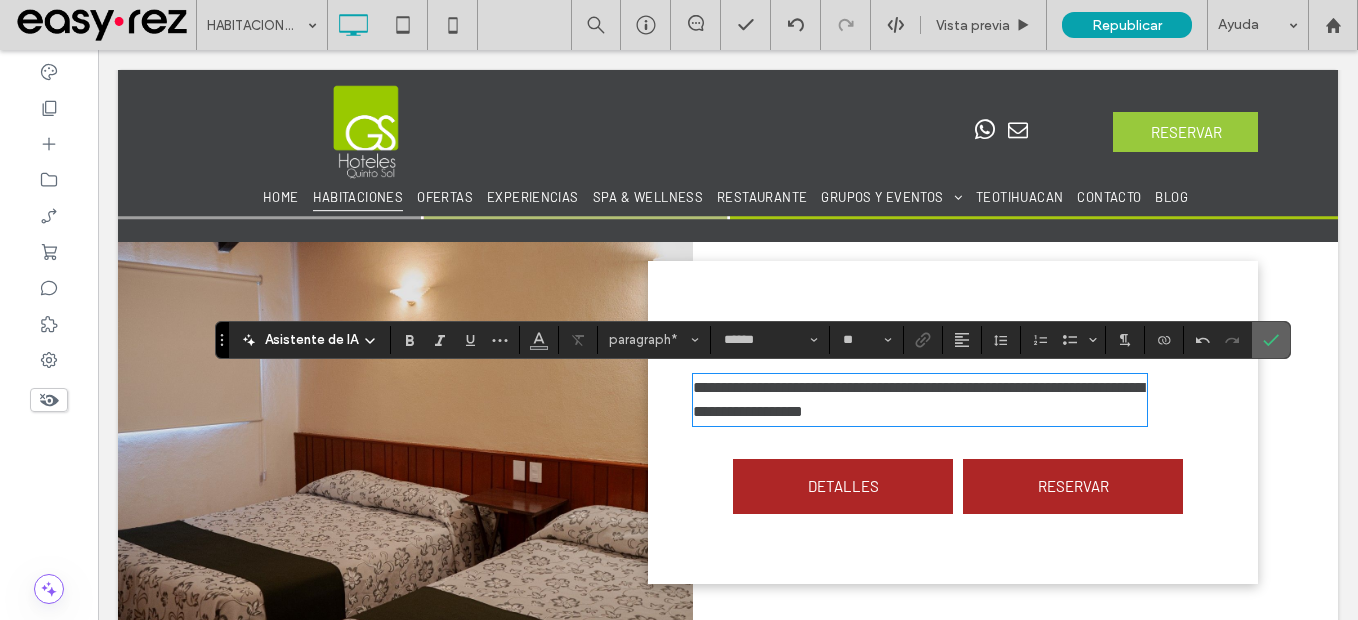 click at bounding box center (1271, 340) 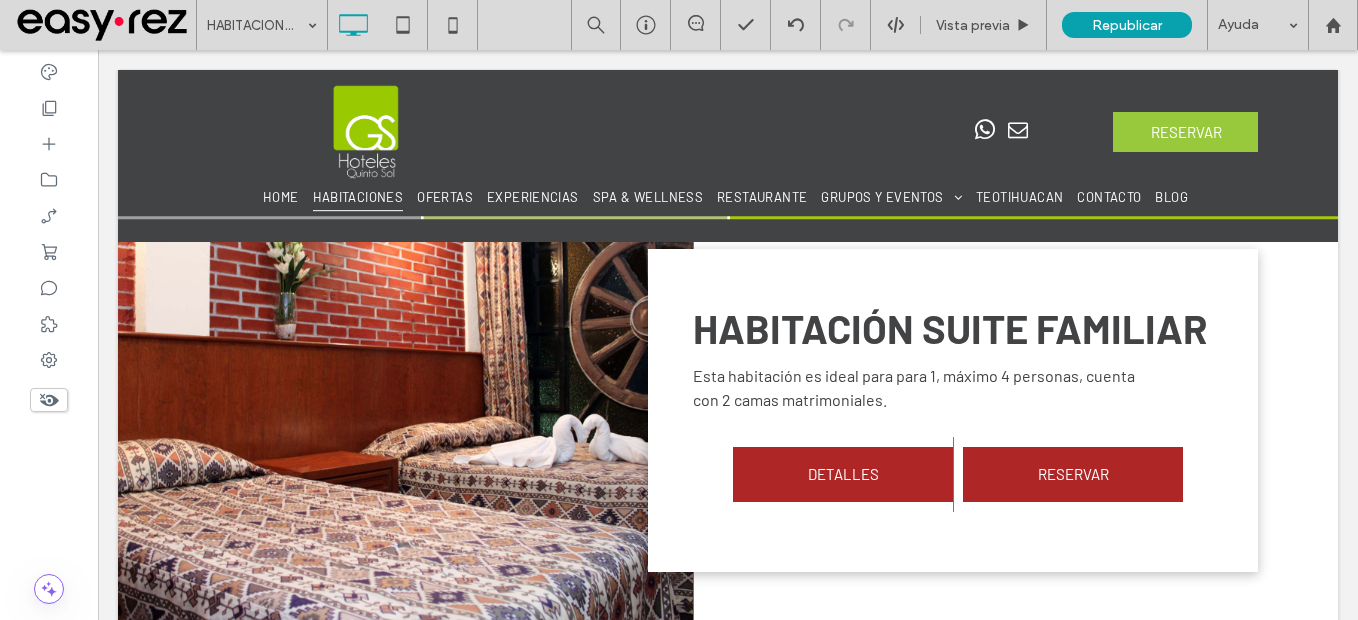 scroll, scrollTop: 2689, scrollLeft: 0, axis: vertical 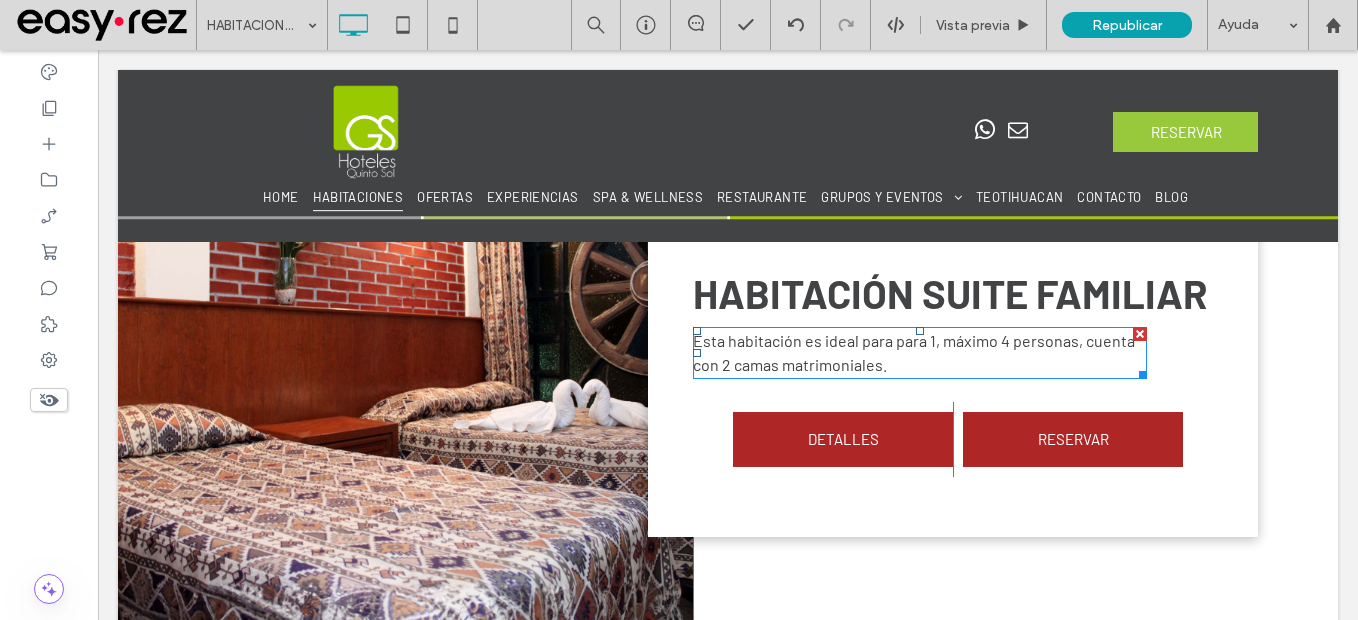 click on "Esta habitación es ideal para para 1, máximo 4 personas, cuenta con 2 camas matrimoniales." at bounding box center (914, 352) 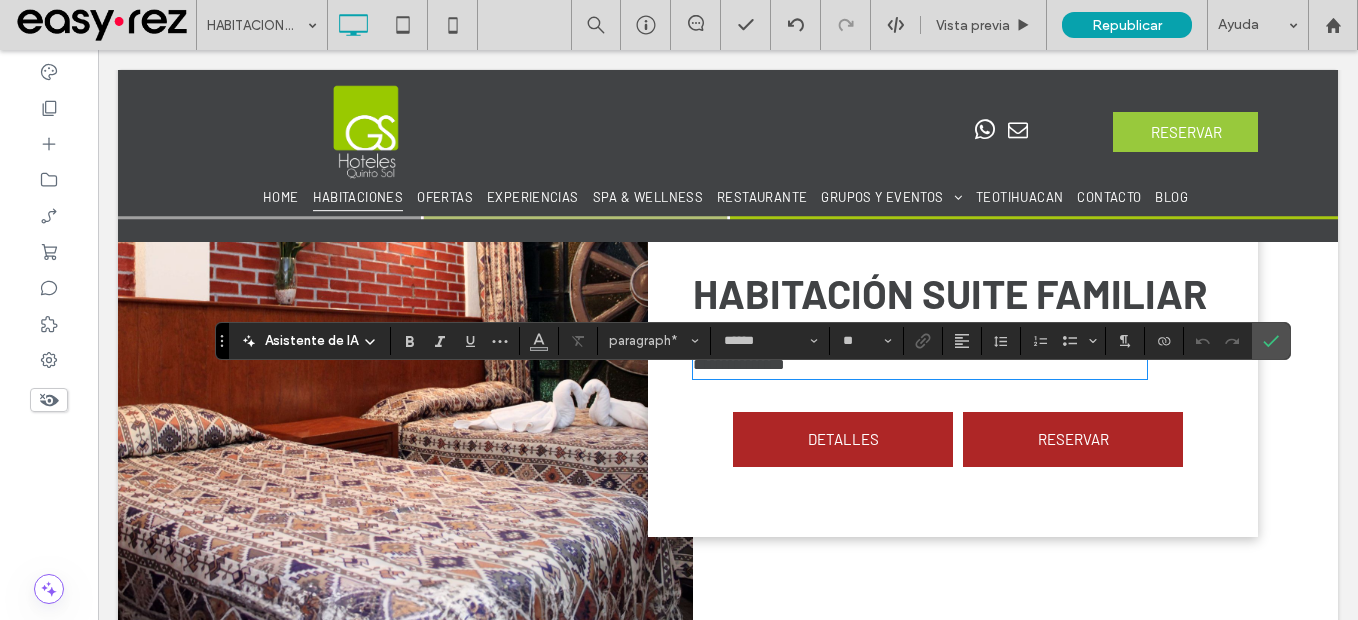 click on "**********" at bounding box center [920, 353] 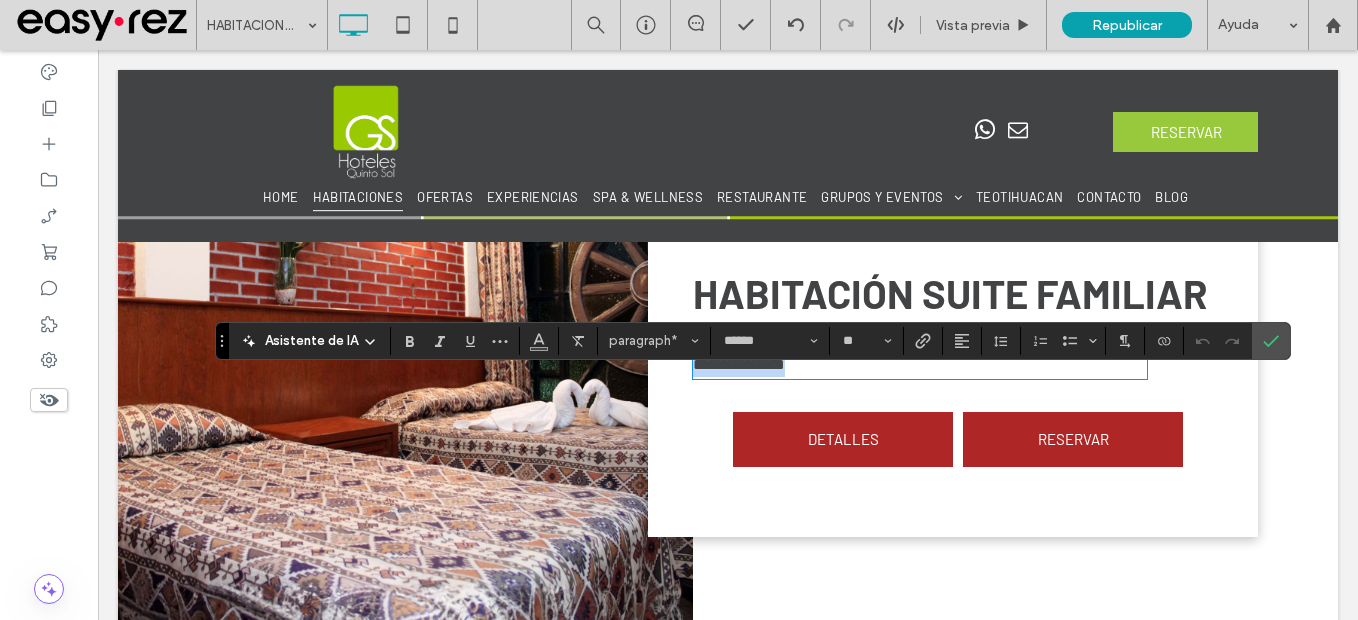 drag, startPoint x: 888, startPoint y: 392, endPoint x: 900, endPoint y: 431, distance: 40.804413 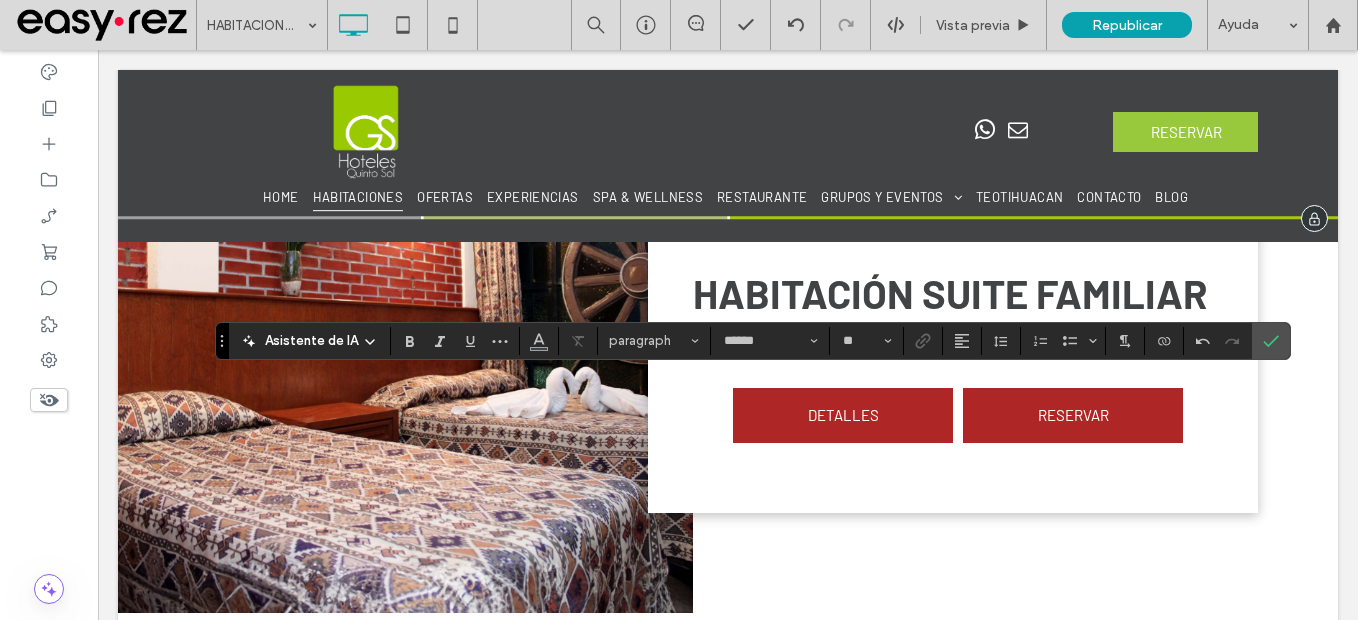 scroll, scrollTop: 0, scrollLeft: 0, axis: both 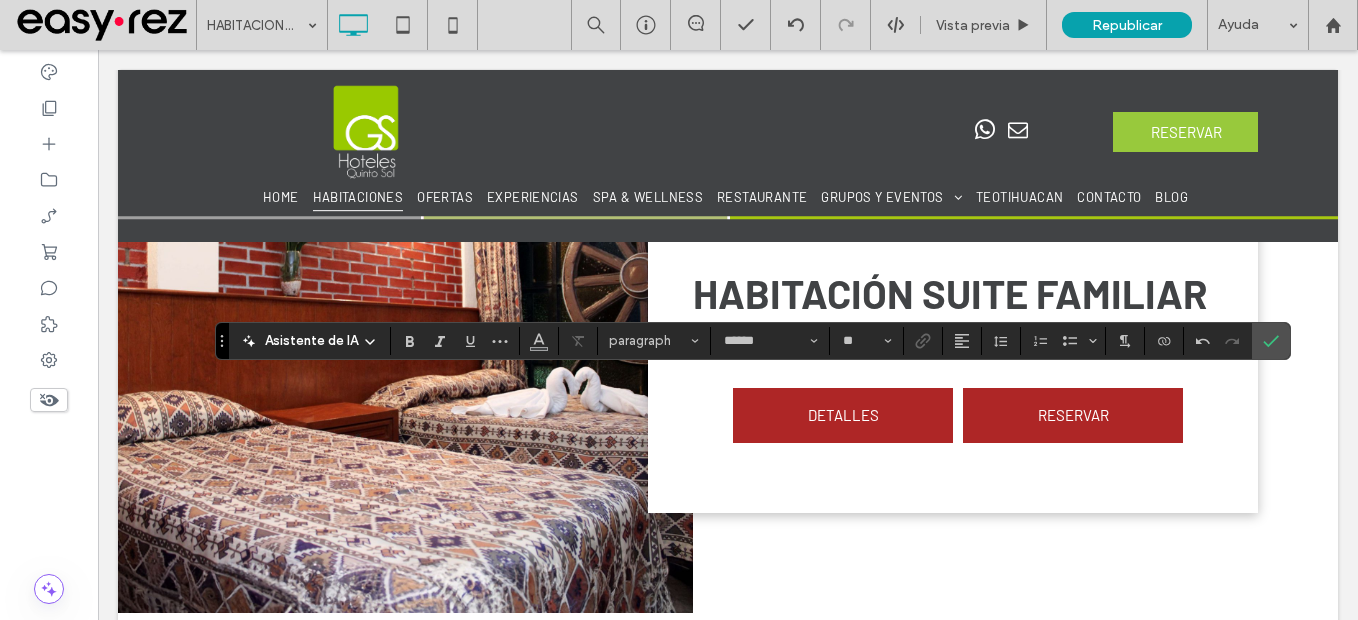 type 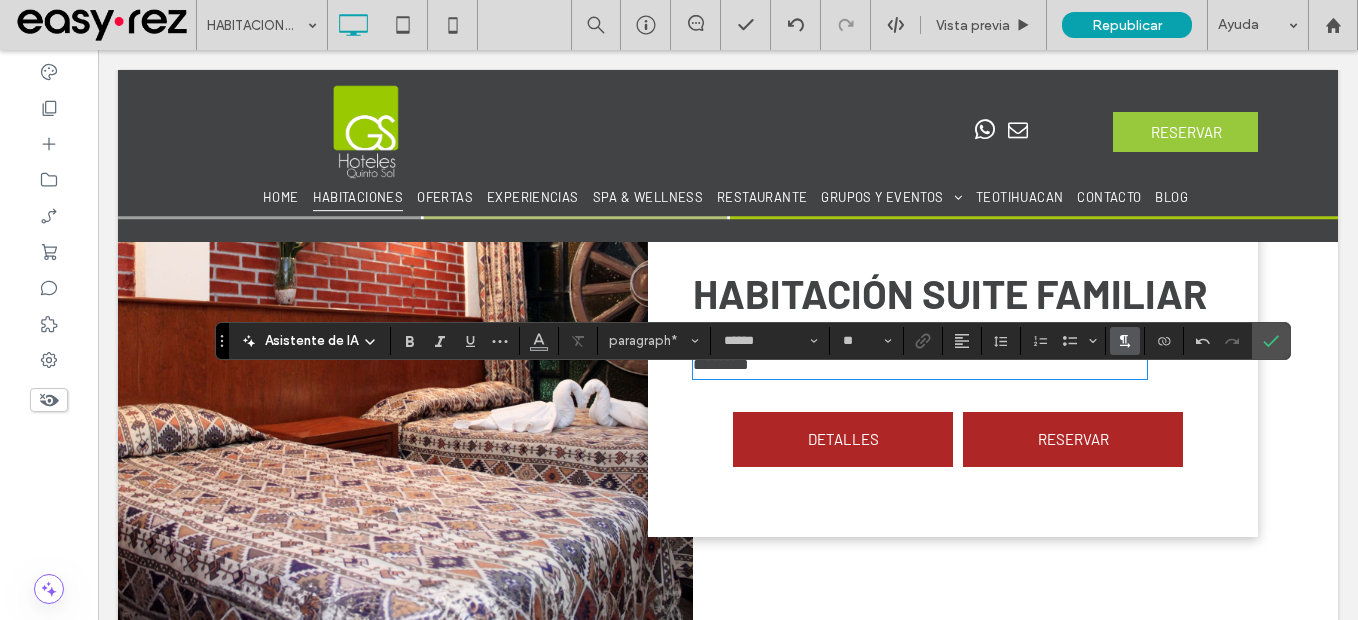 scroll, scrollTop: 0, scrollLeft: 0, axis: both 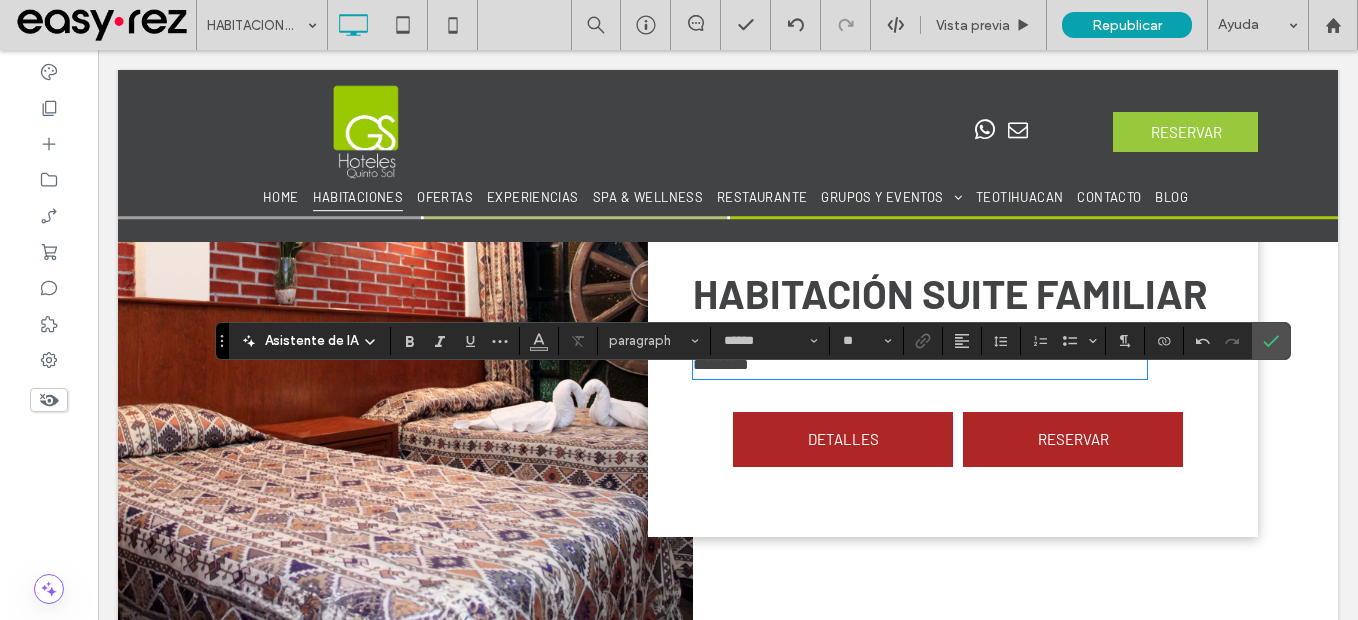 type on "**" 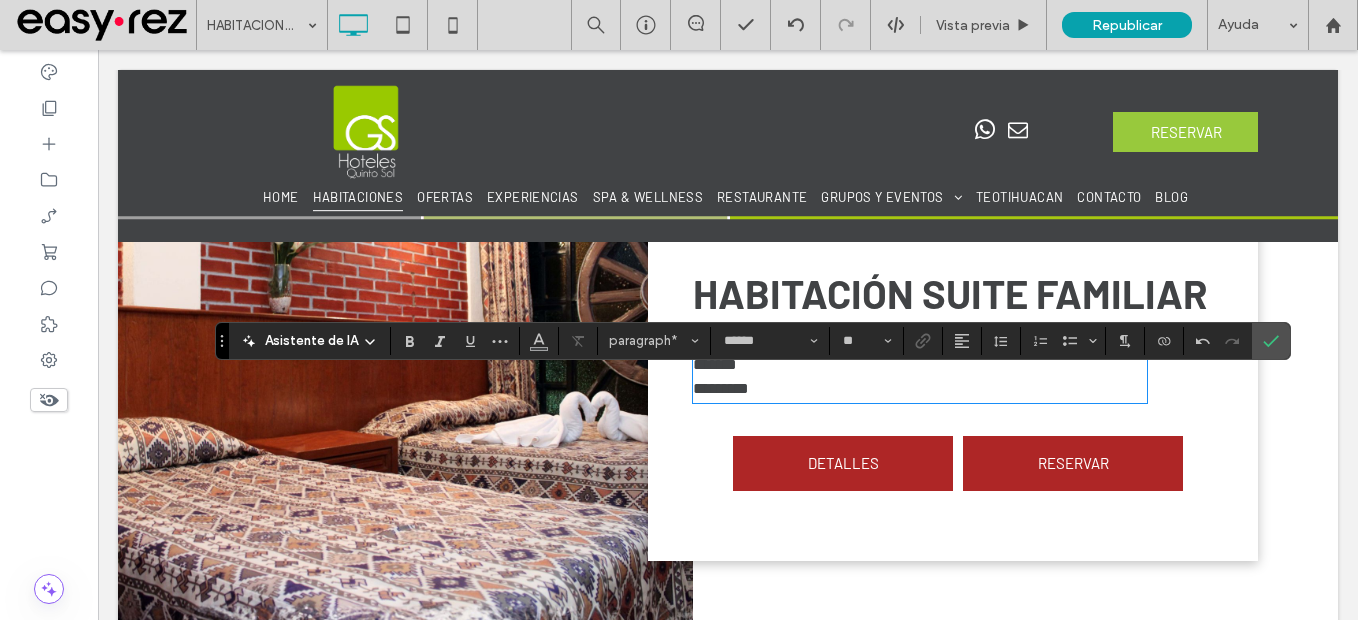 click on "**********" at bounding box center (918, 352) 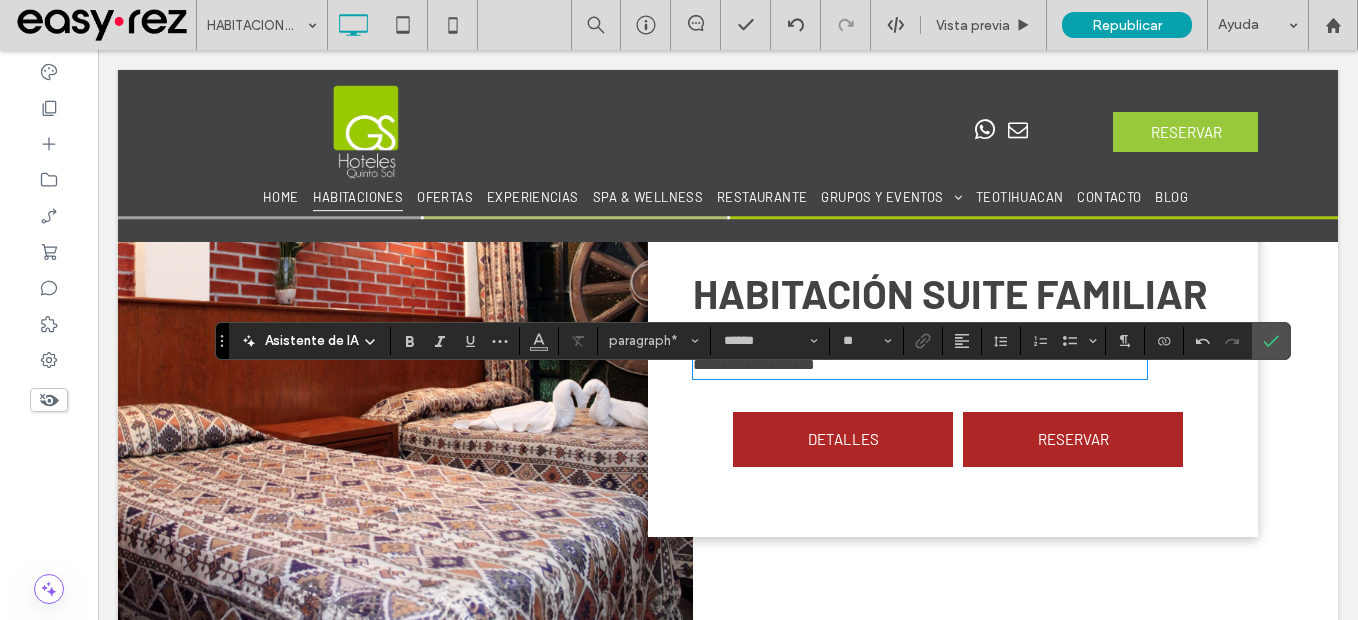 click on "**********" at bounding box center (918, 352) 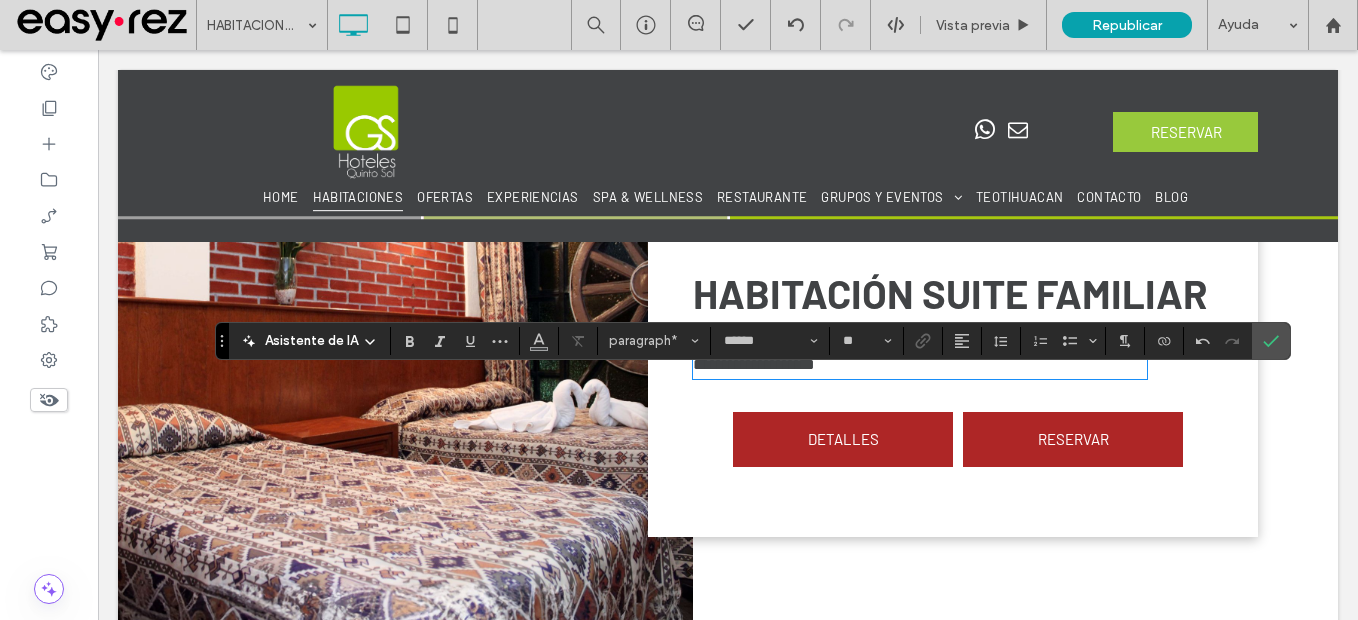 click on "**********" at bounding box center (920, 353) 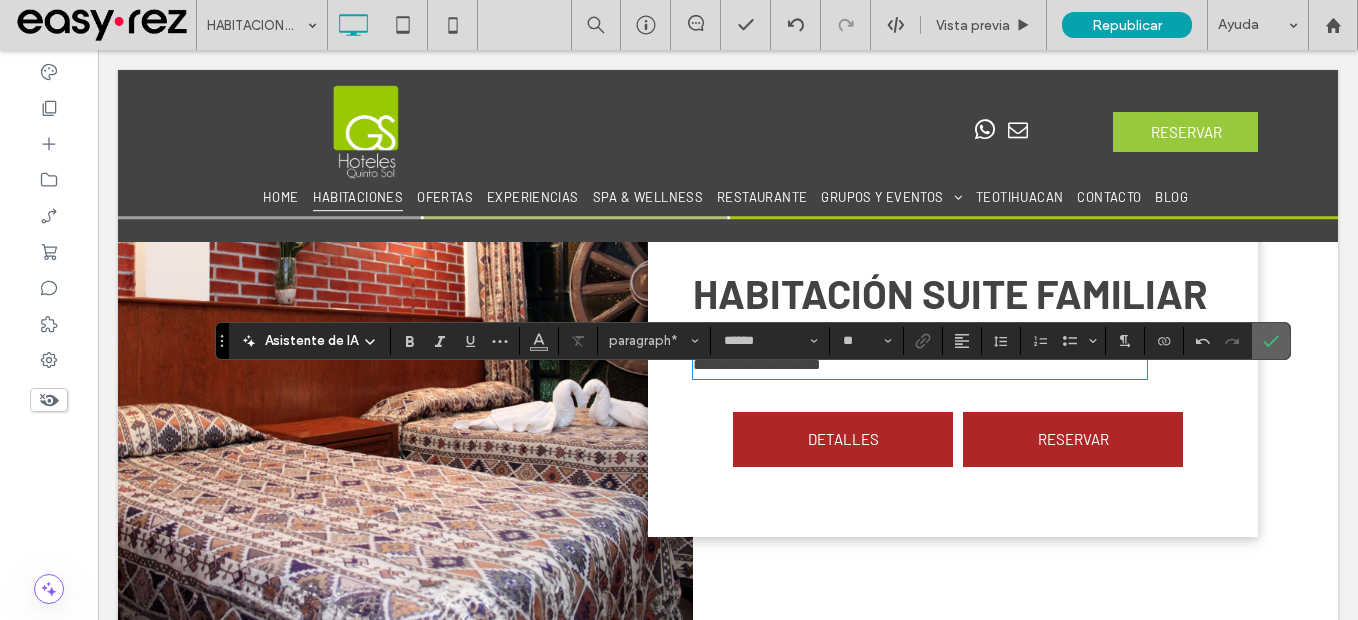 click at bounding box center [1271, 341] 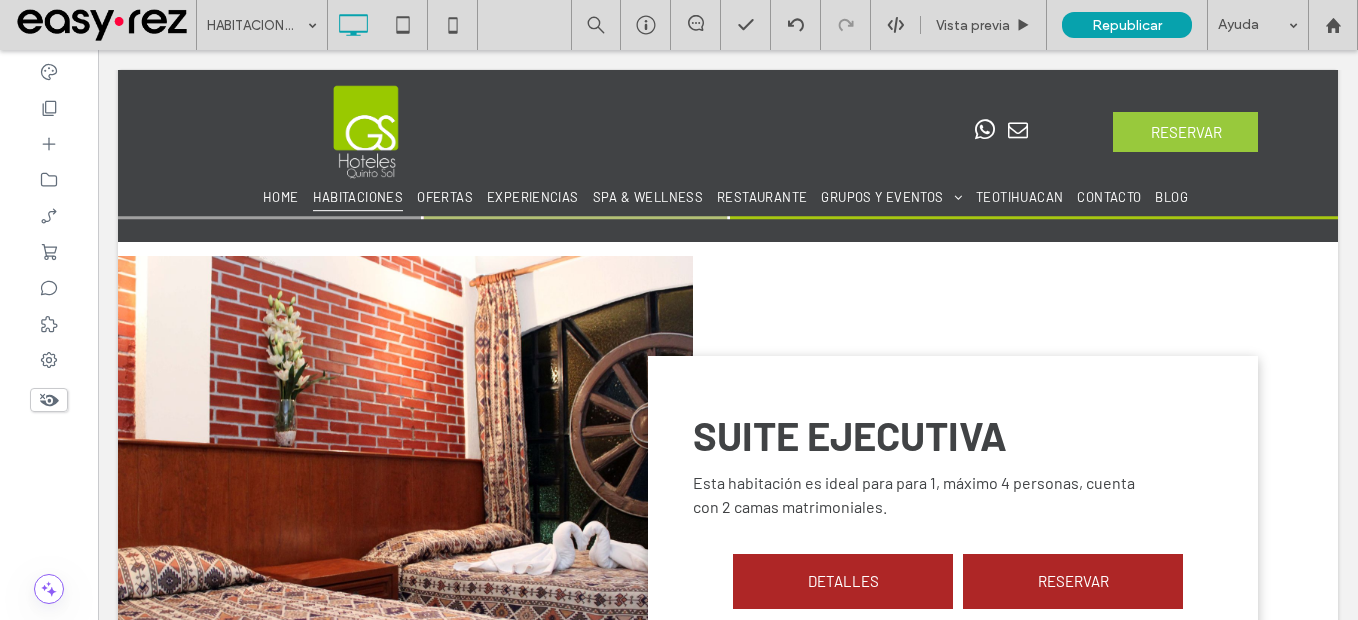 scroll, scrollTop: 3189, scrollLeft: 0, axis: vertical 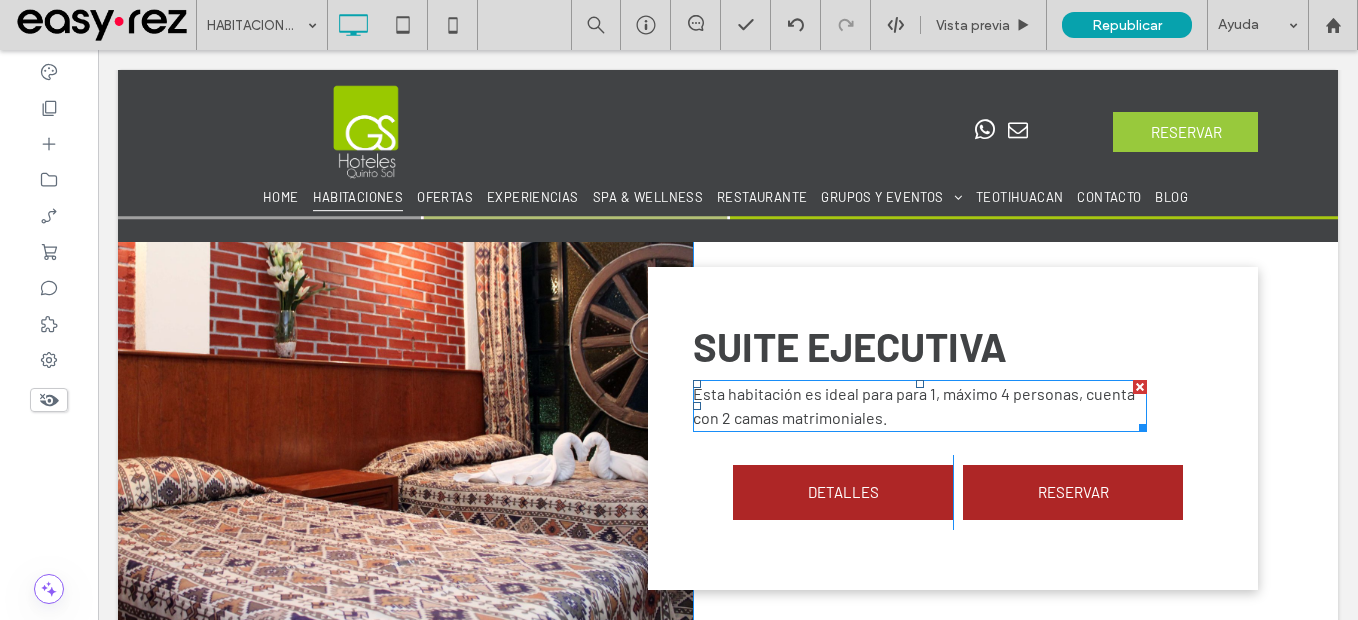 click on "Esta habitación es ideal para para 1, máximo 4 personas, cuenta con 2 camas matrimoniales." at bounding box center [920, 406] 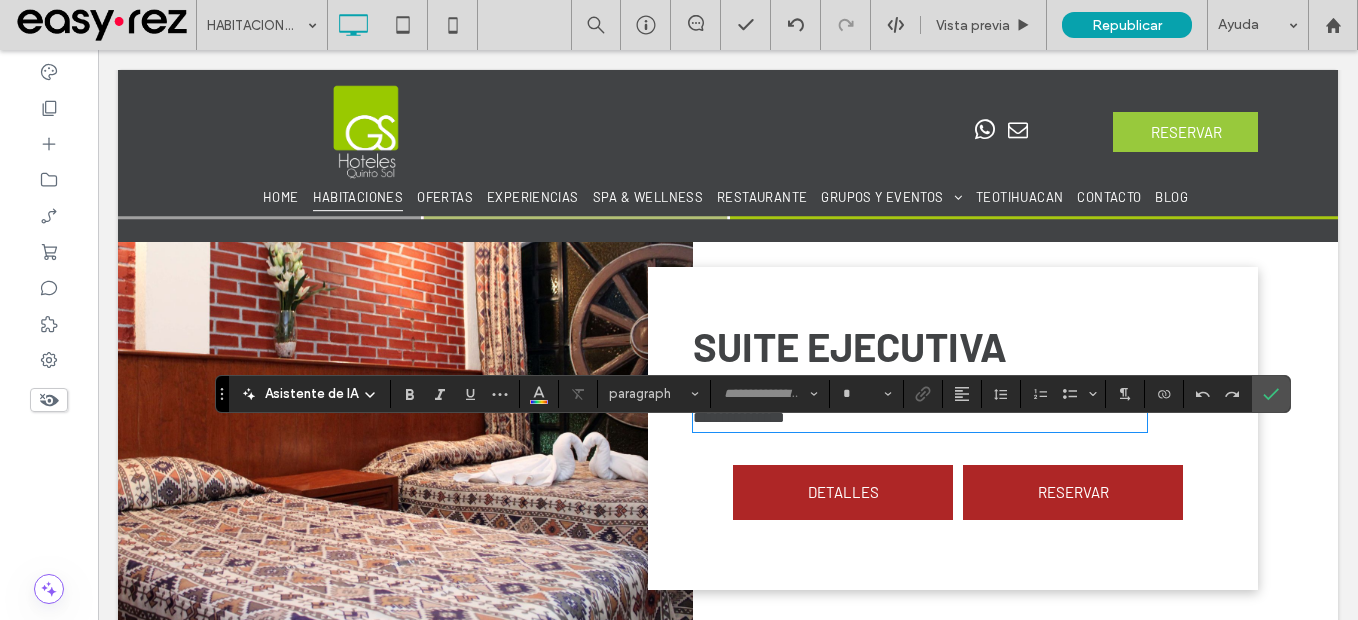 type on "******" 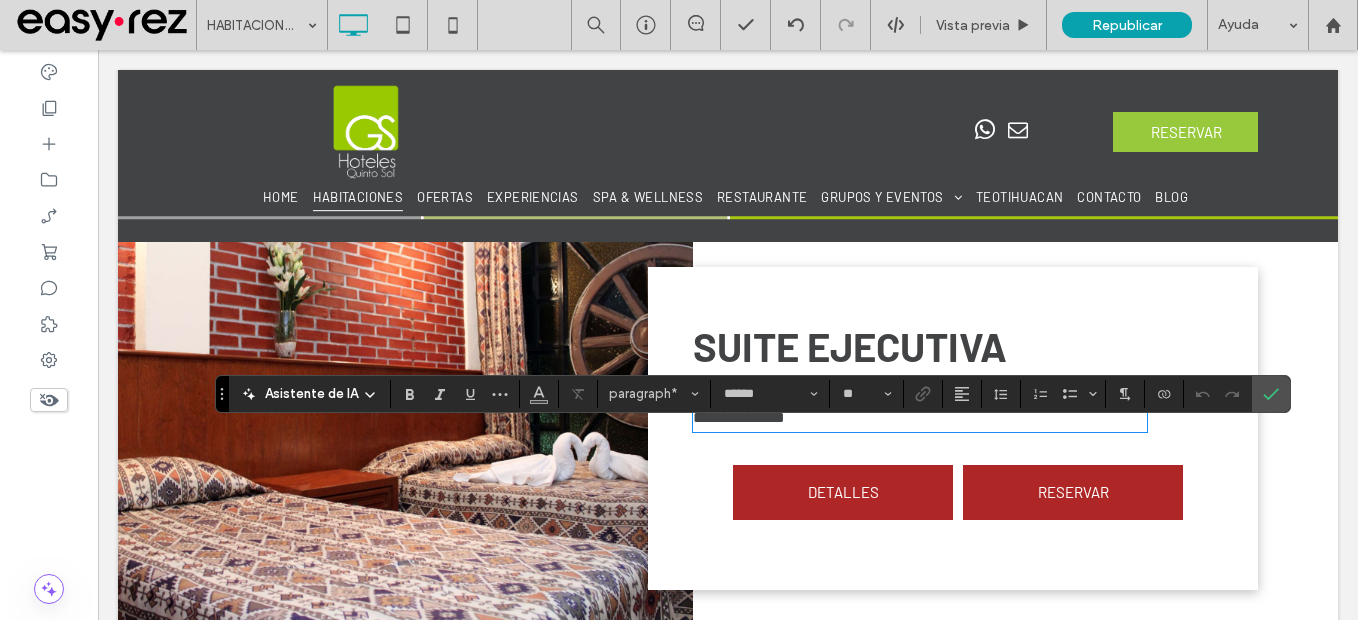 click on "**********" at bounding box center (920, 406) 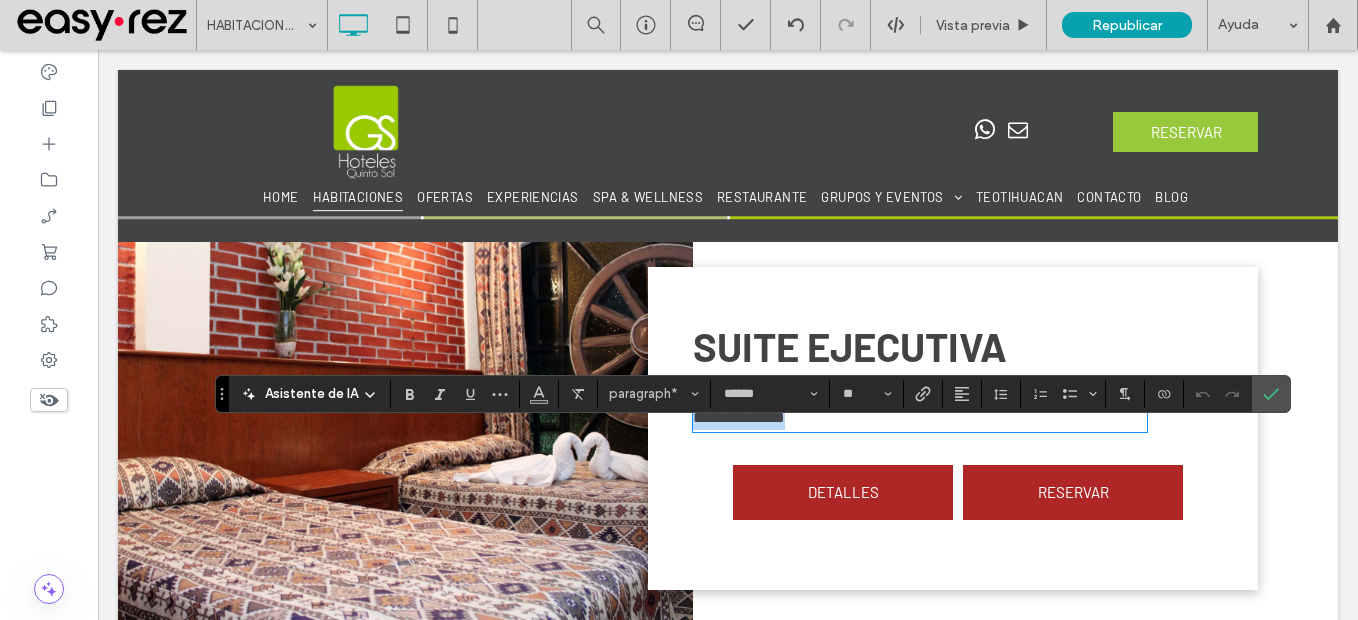 drag, startPoint x: 890, startPoint y: 445, endPoint x: 894, endPoint y: 471, distance: 26.305893 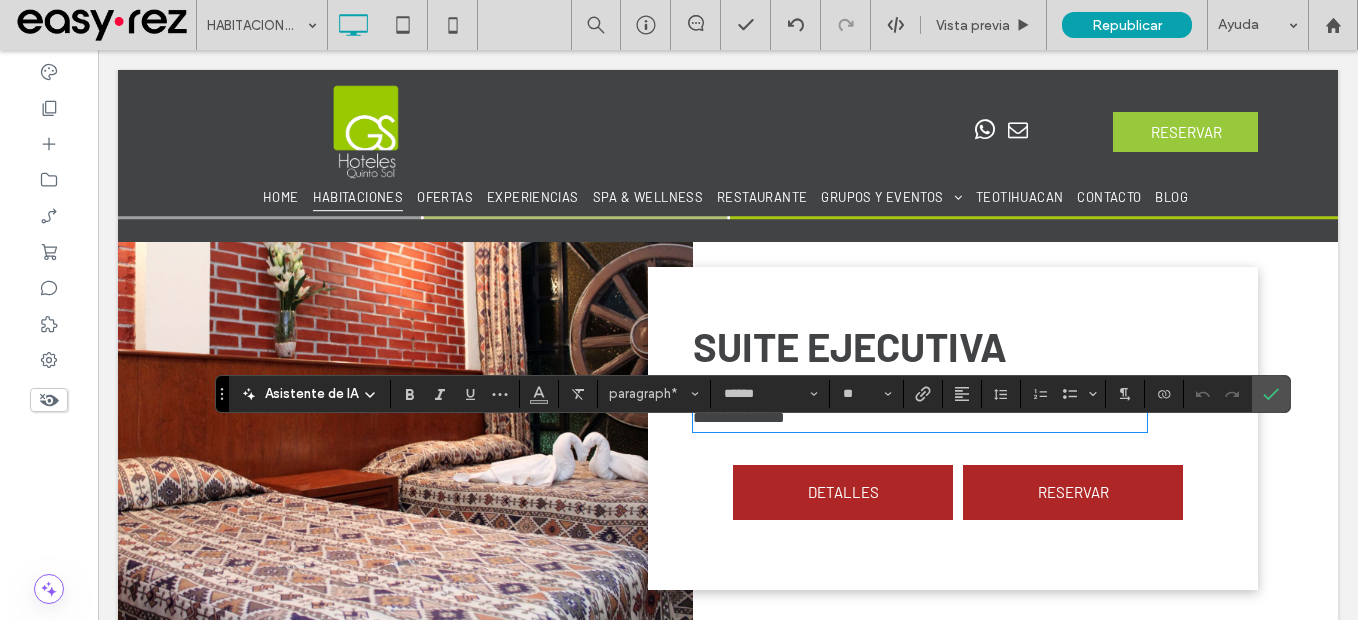 scroll, scrollTop: 0, scrollLeft: 0, axis: both 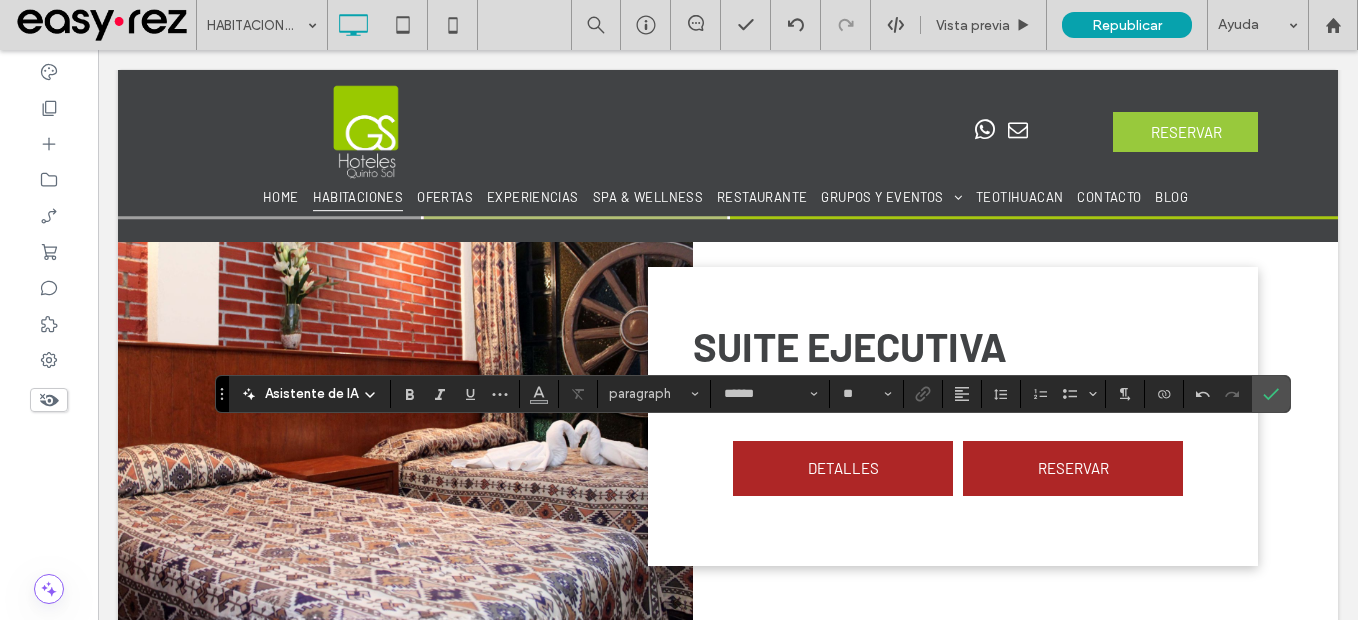 type 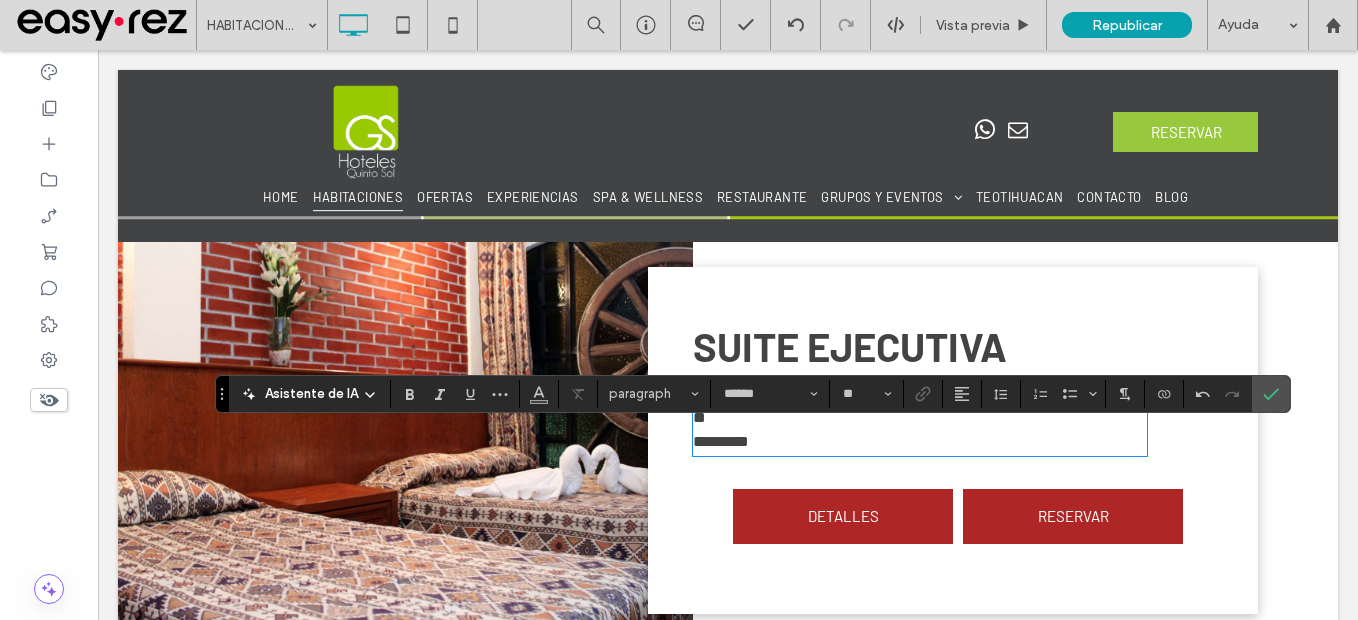 scroll, scrollTop: 0, scrollLeft: 0, axis: both 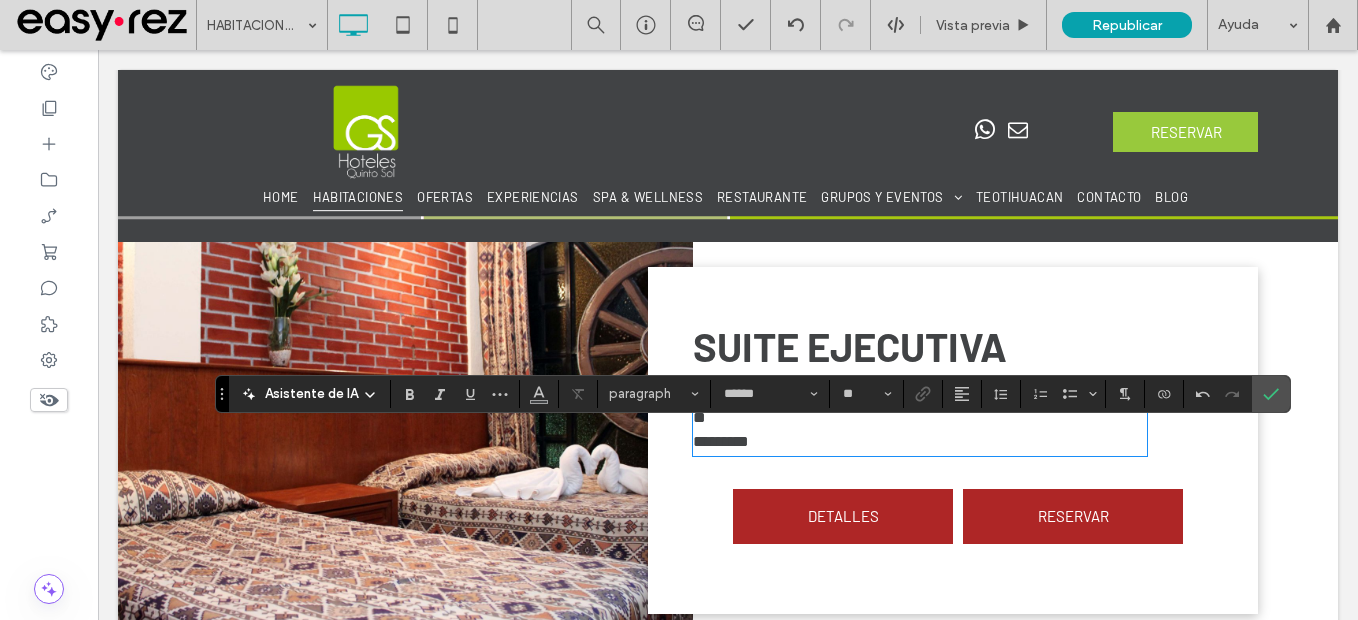 type on "**" 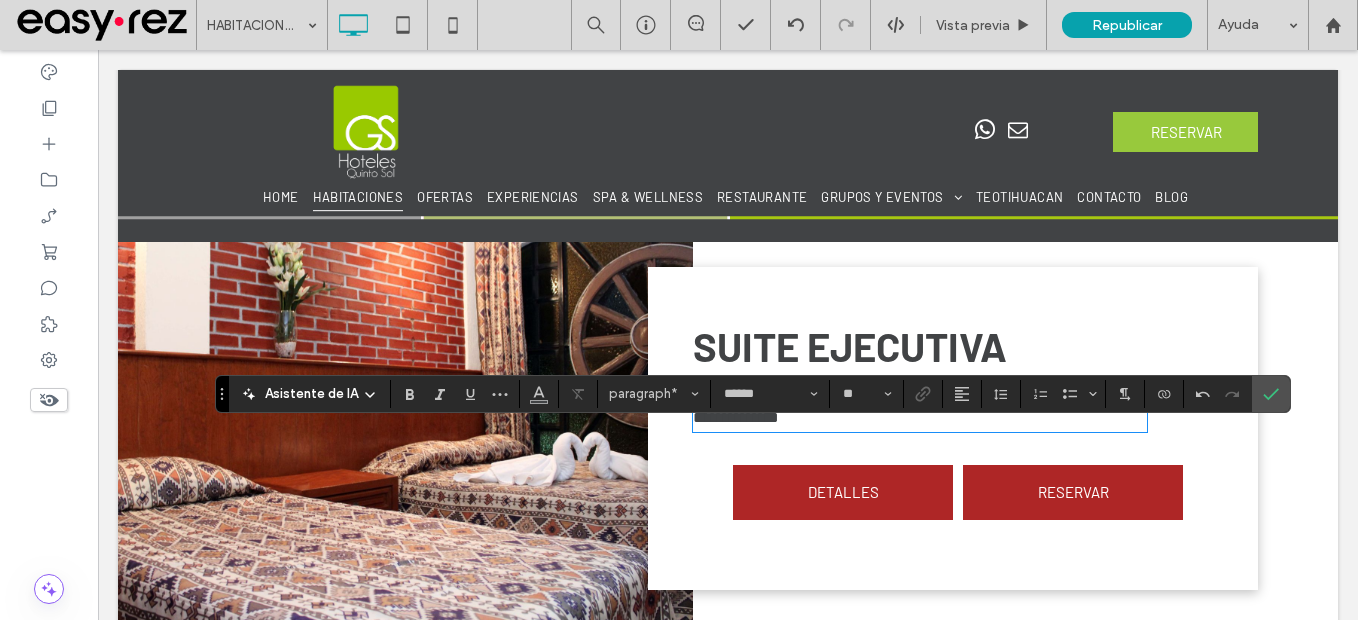 click on "**********" at bounding box center [918, 405] 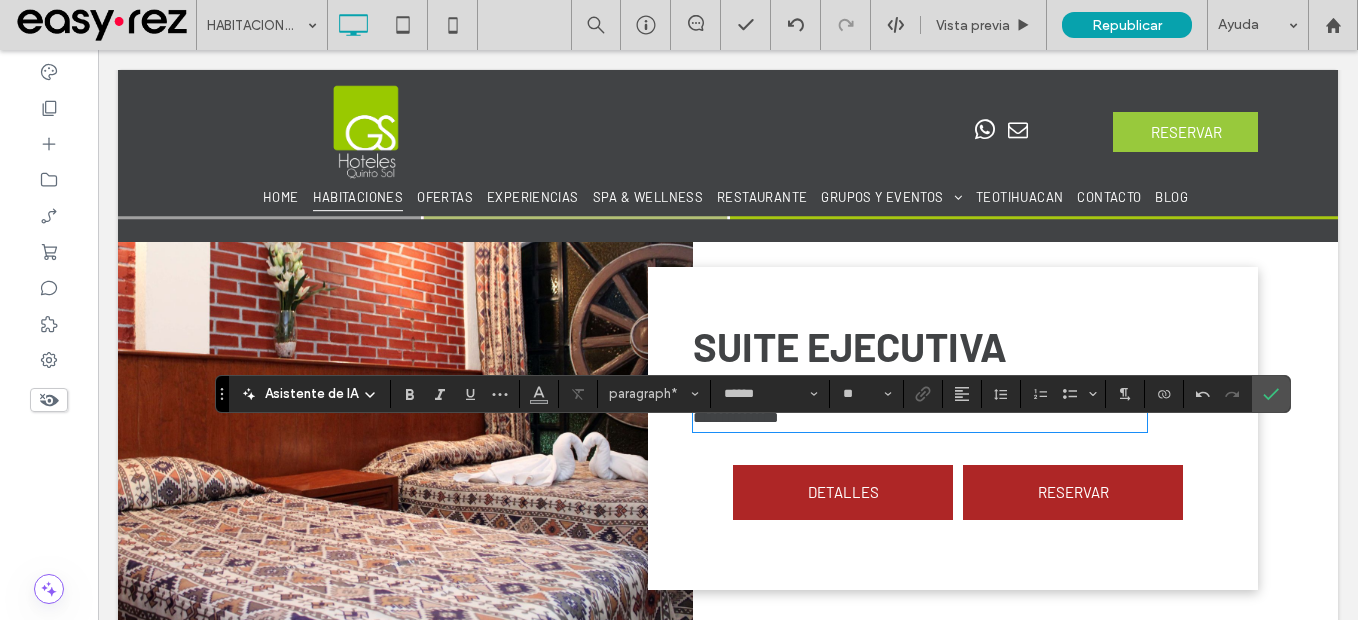 click on "**********" at bounding box center [918, 405] 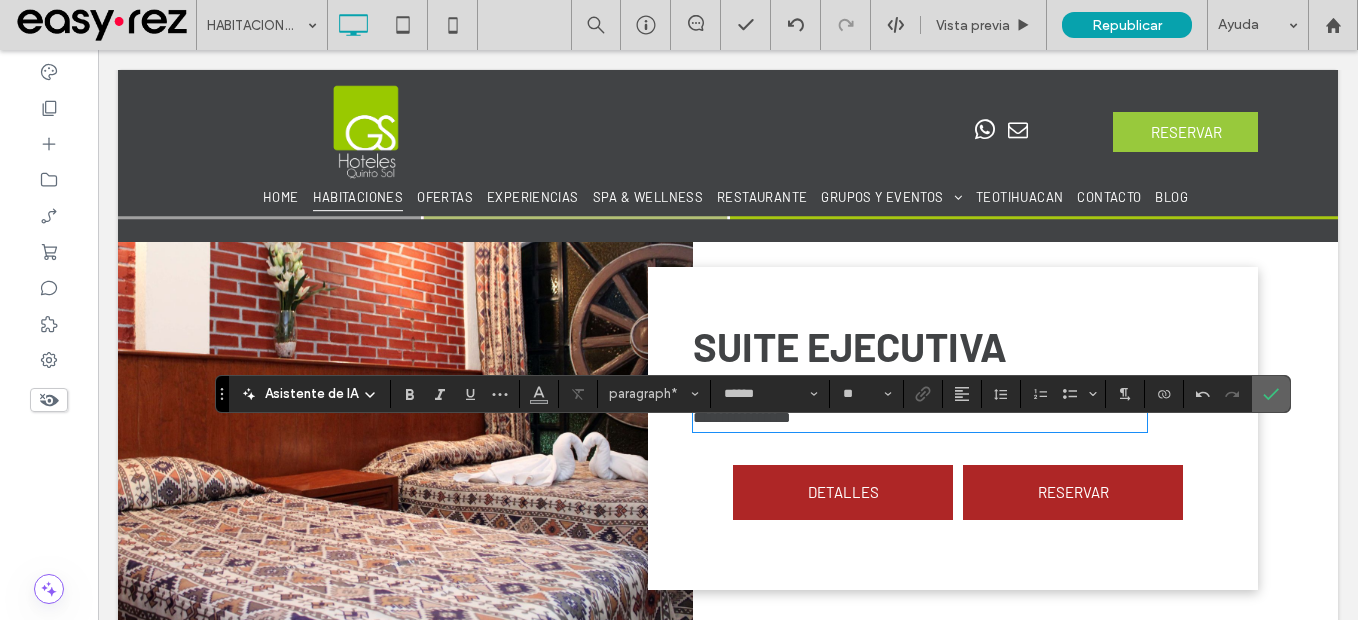click at bounding box center (1267, 394) 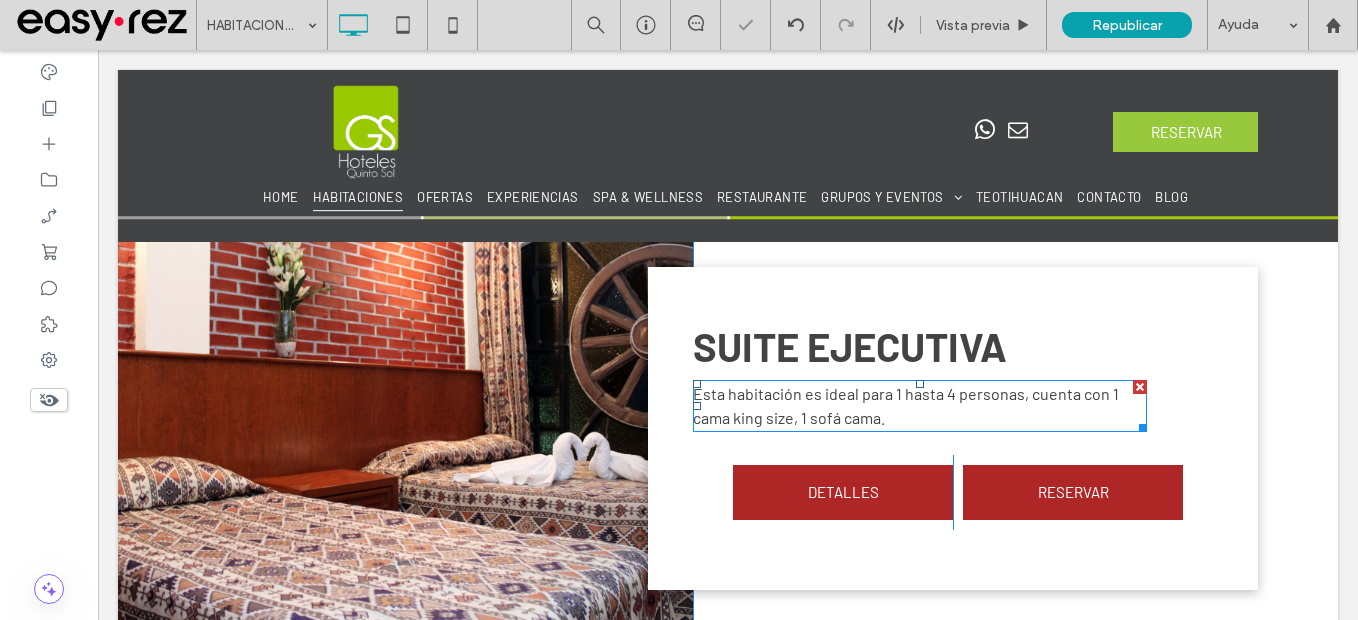click on "Esta habitación es ideal para 1 hasta 4 personas, cuenta con 1 cama king size, 1 sofá cama." at bounding box center (906, 405) 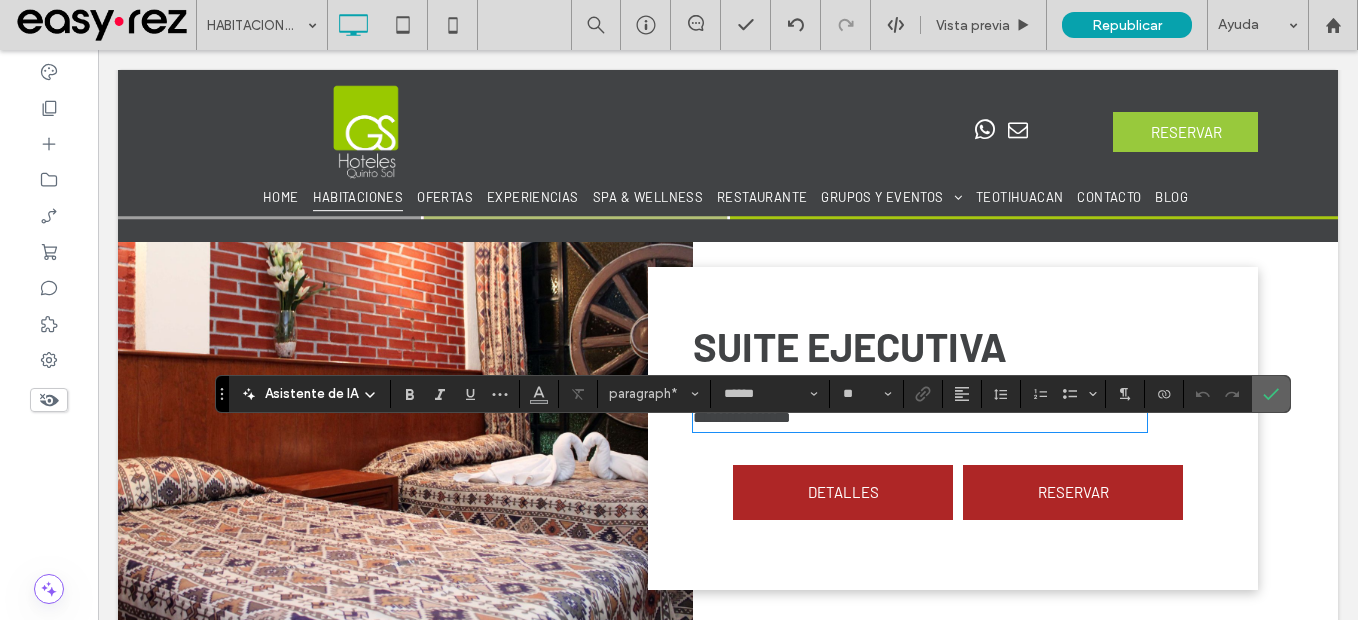 click 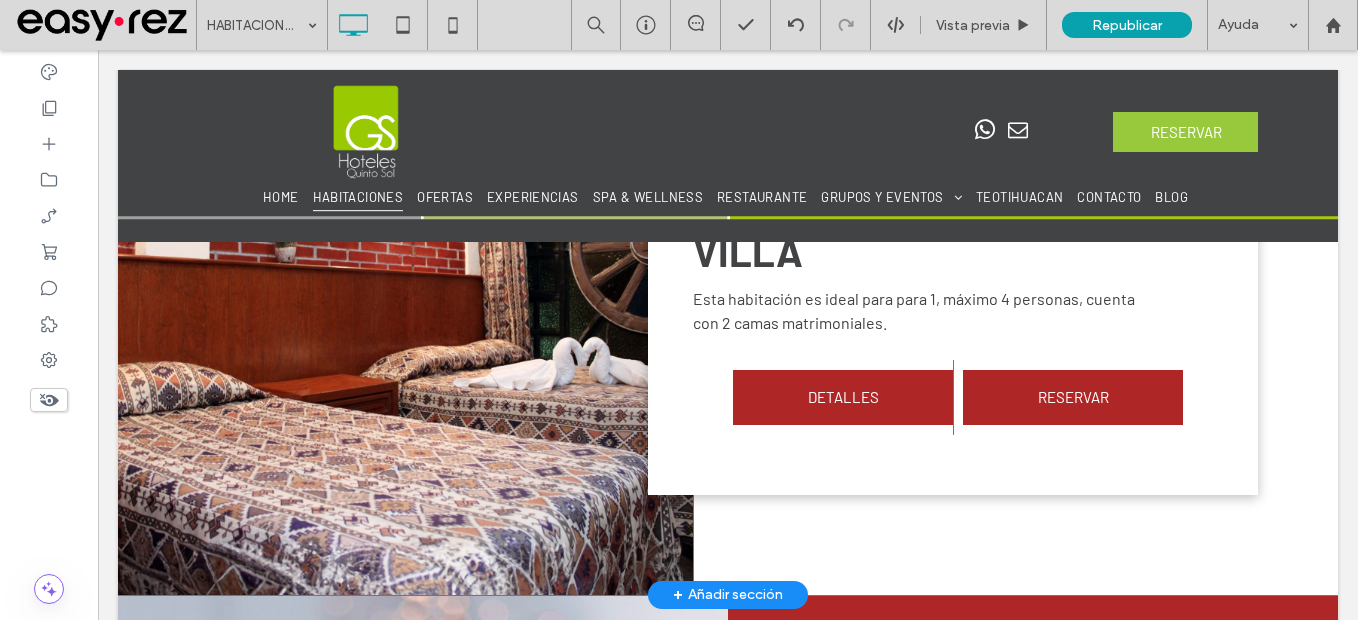 scroll, scrollTop: 3789, scrollLeft: 0, axis: vertical 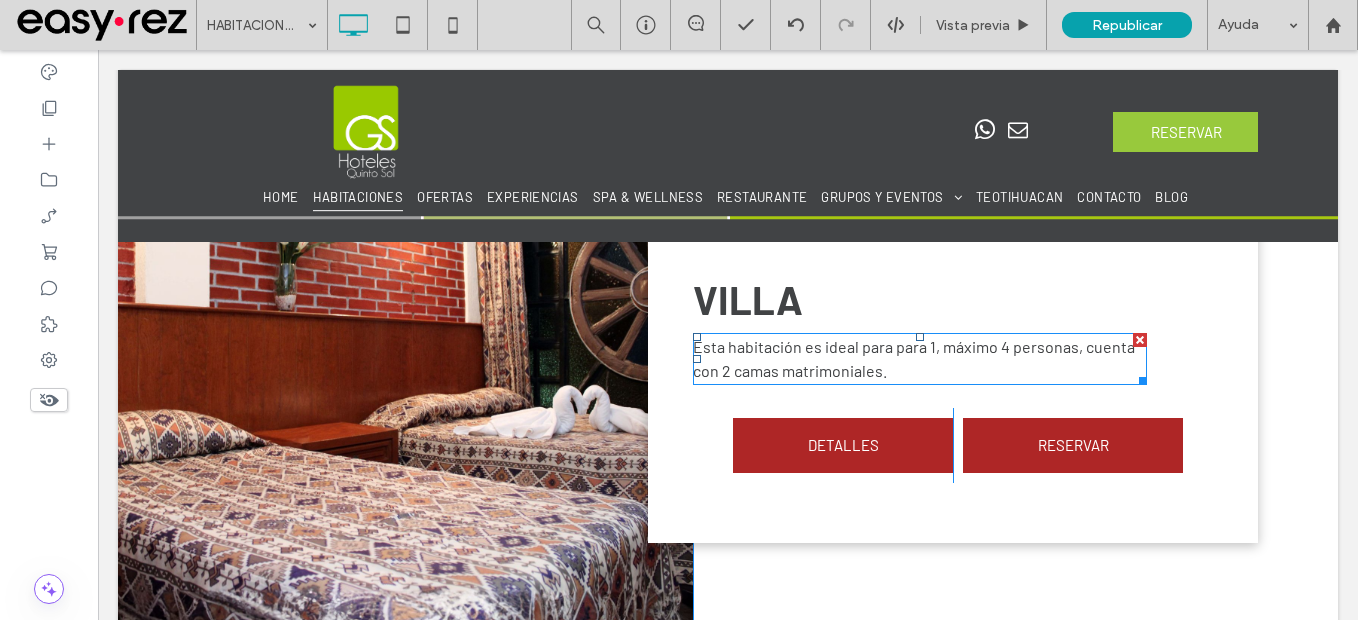click on "Esta habitación es ideal para para 1, máximo 4 personas, cuenta con 2 camas matrimoniales." at bounding box center (920, 359) 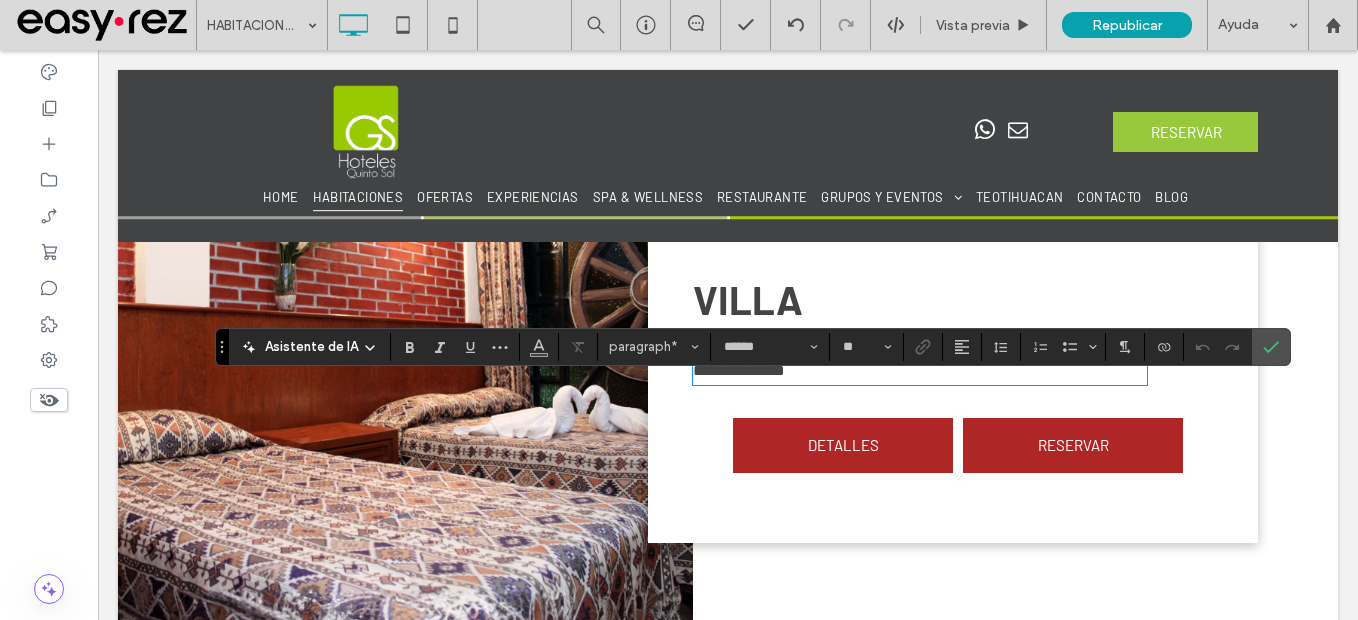 click on "**********" at bounding box center [918, 358] 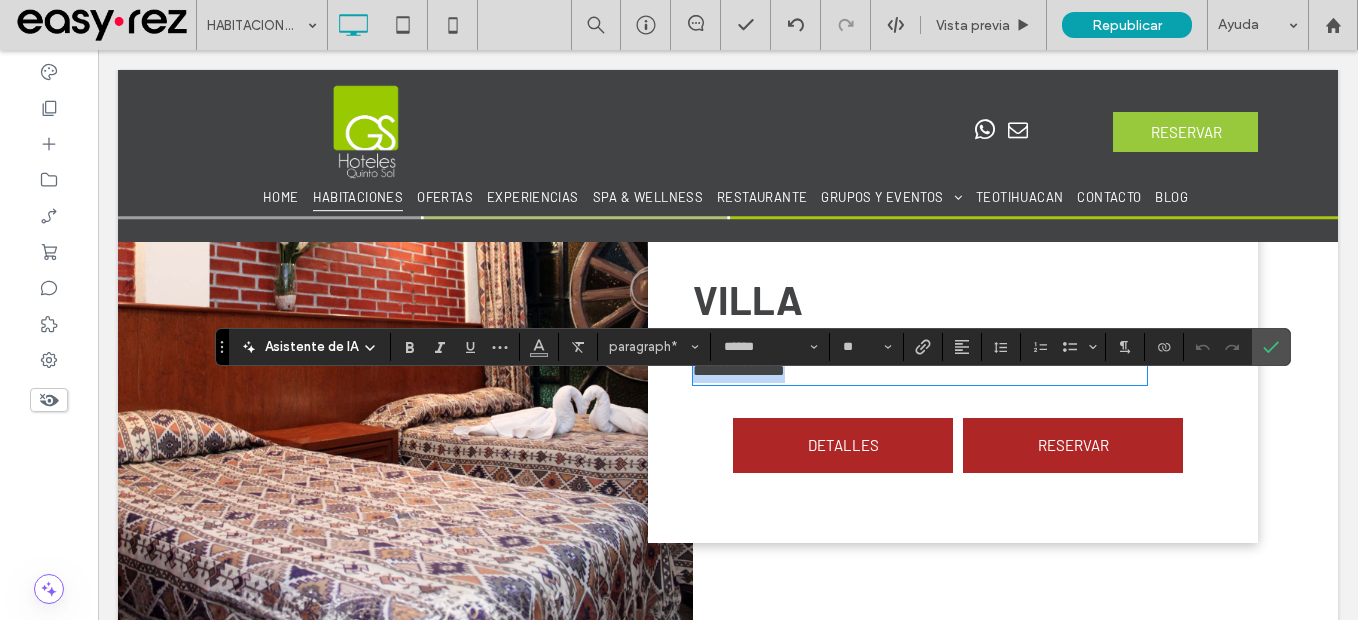 drag, startPoint x: 888, startPoint y: 398, endPoint x: 911, endPoint y: 427, distance: 37.01351 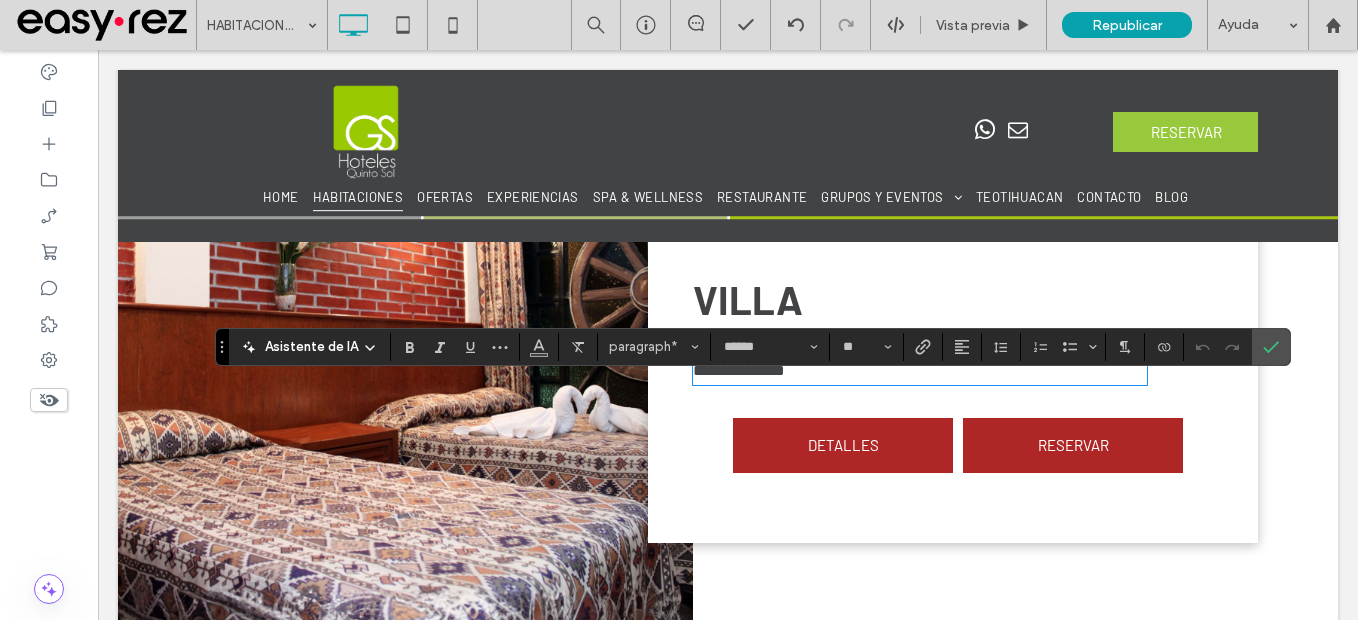 type on "**" 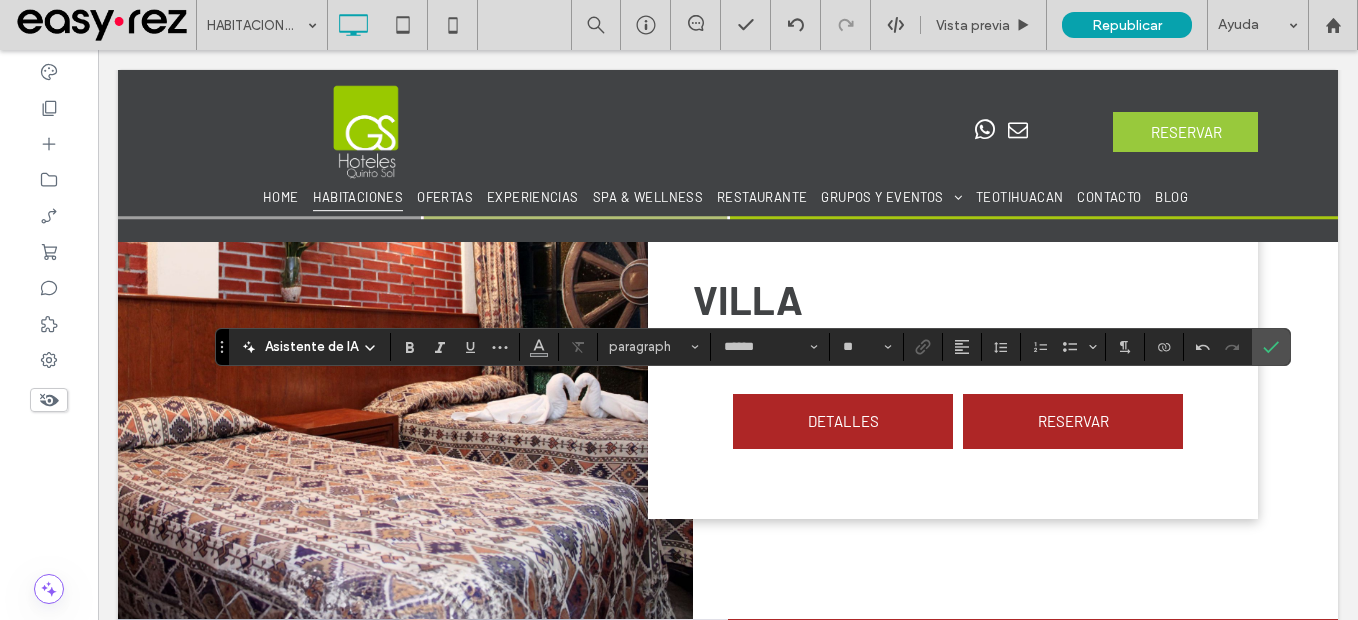 type 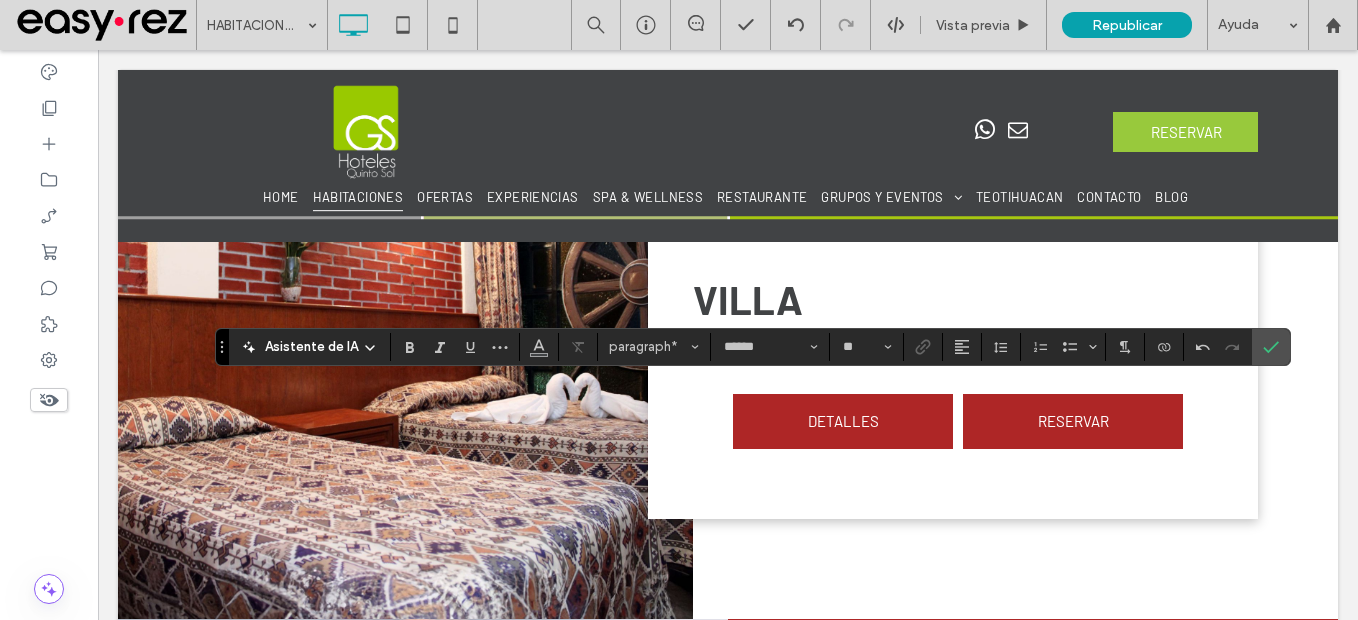 type on "**" 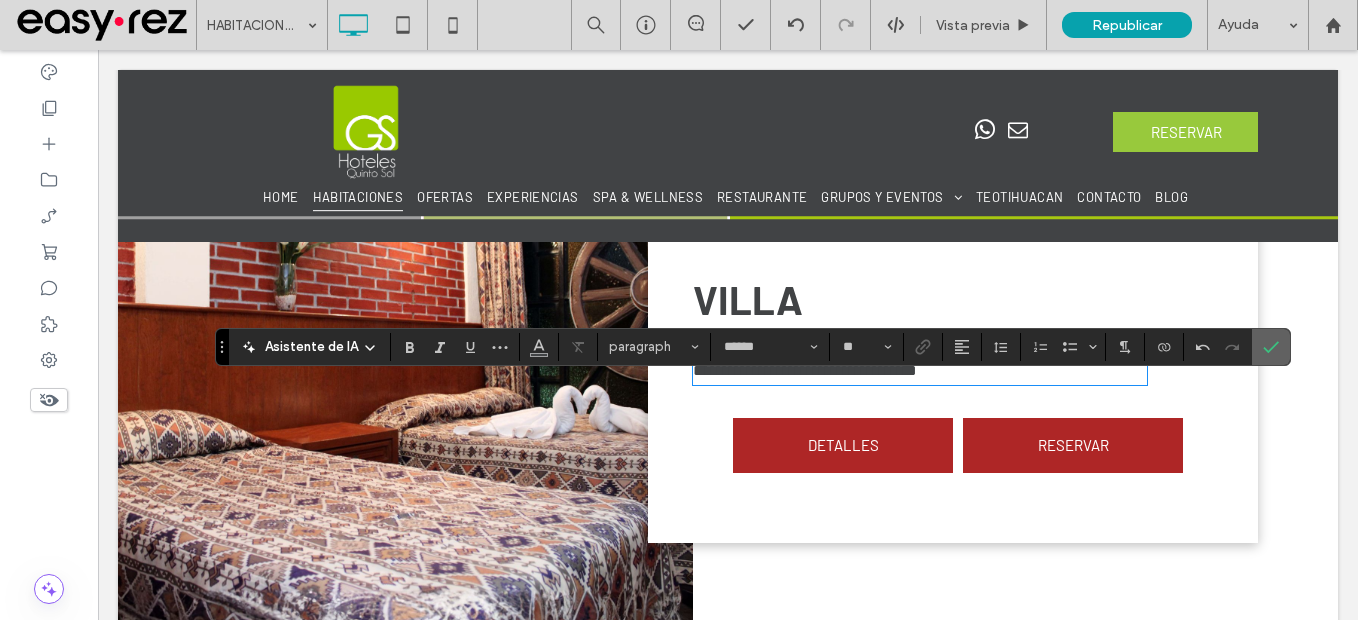 click 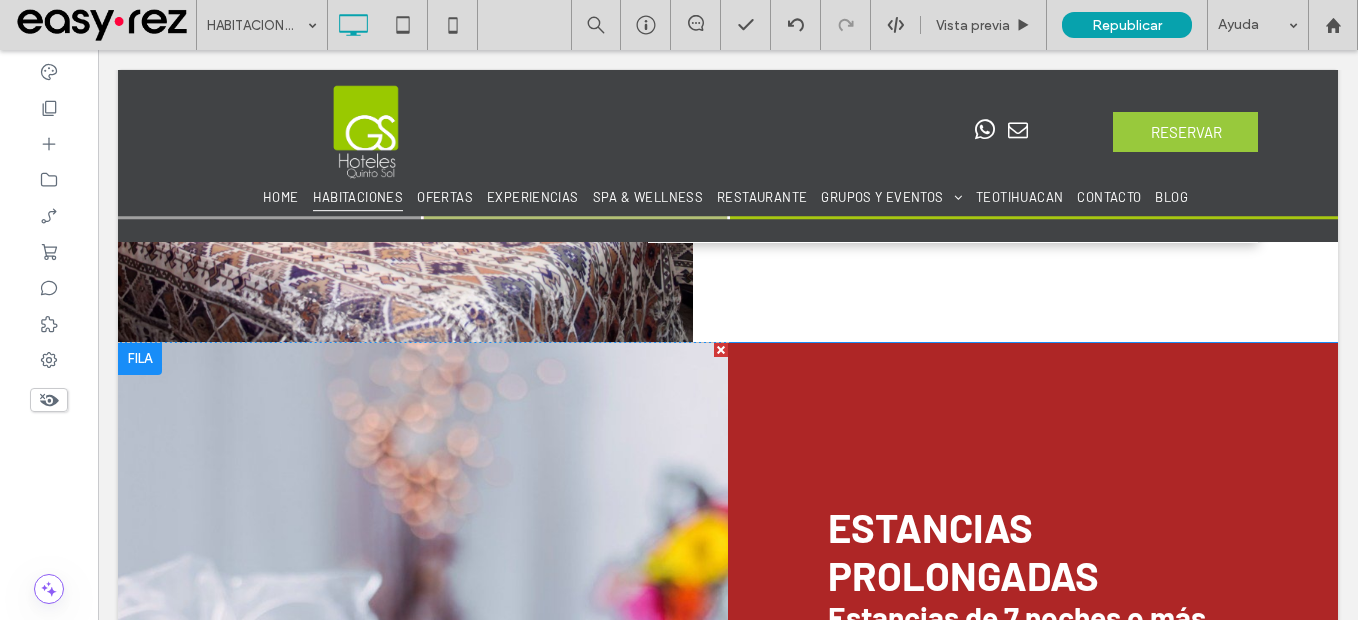 scroll, scrollTop: 3789, scrollLeft: 0, axis: vertical 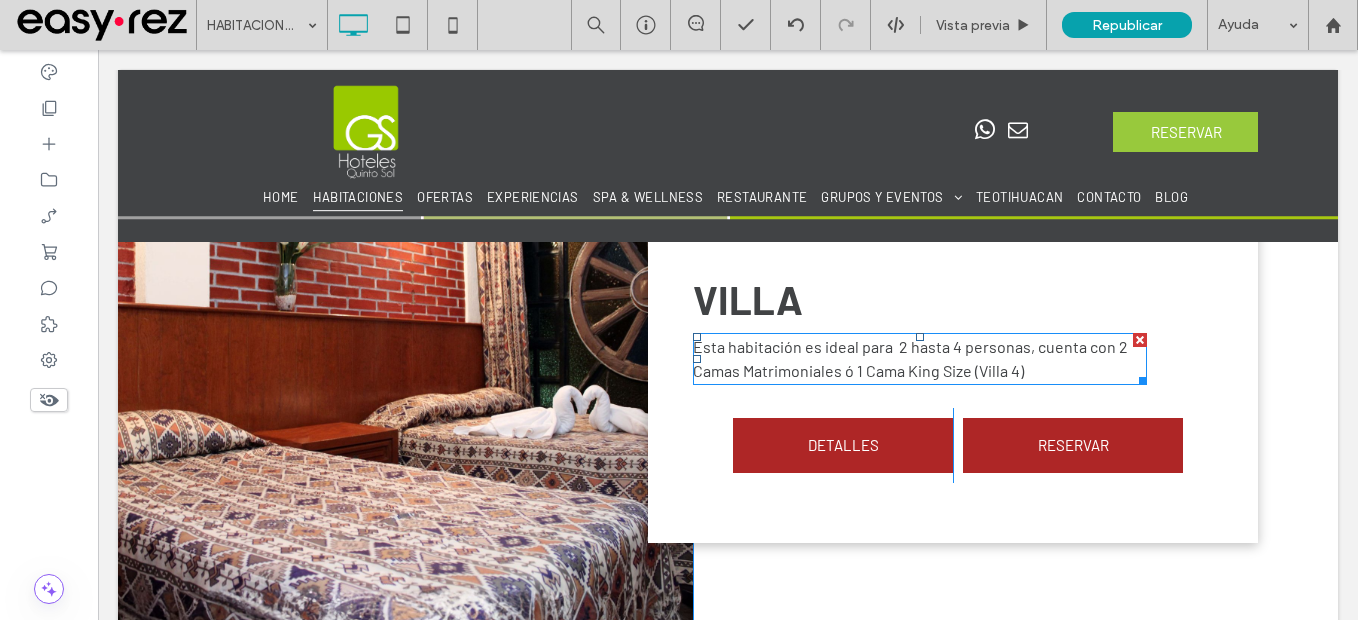 click on "Esta habitación es ideal para  2 hasta 4 personas, cuenta con 2 Camas Matrimoniales ó 1 Cama King Size (Villa 4)" at bounding box center [910, 358] 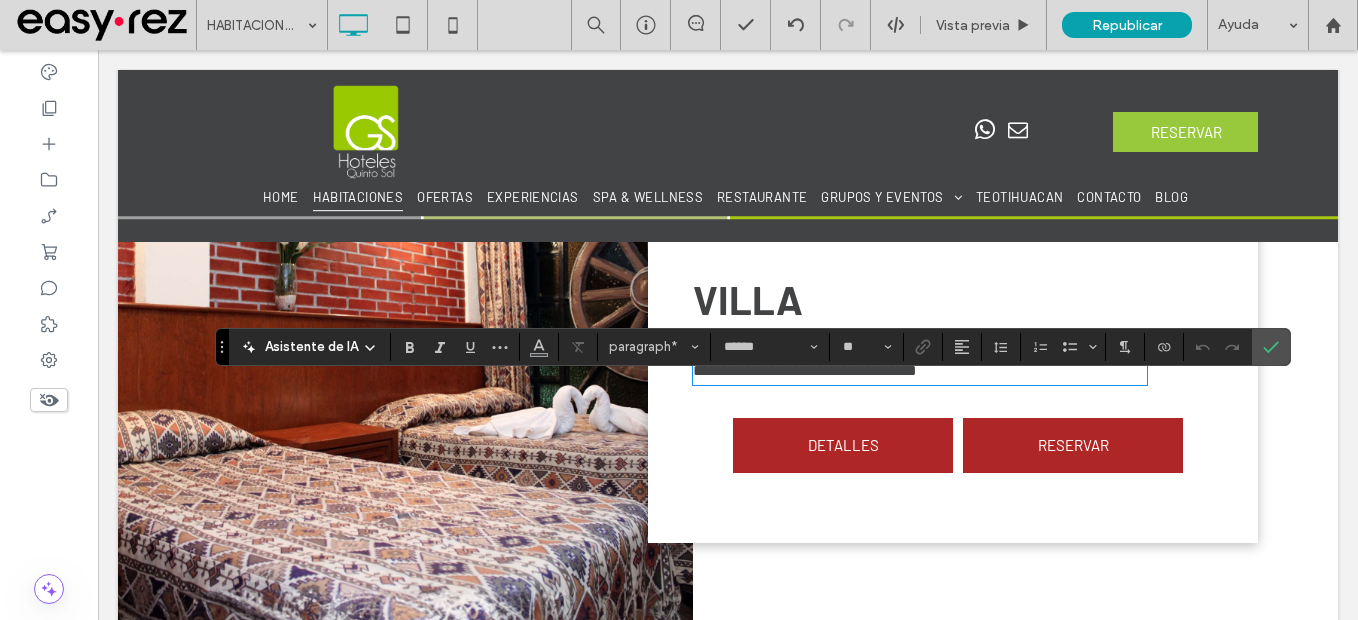 click on "**********" at bounding box center (918, 358) 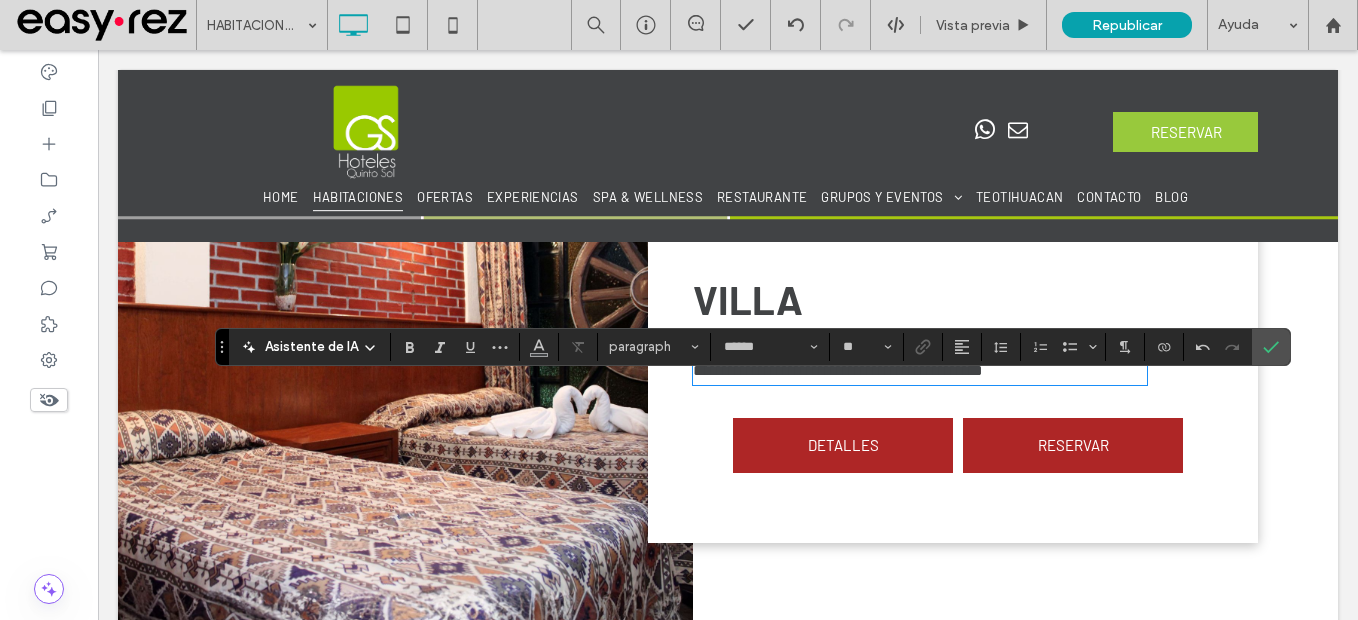 scroll, scrollTop: 0, scrollLeft: 0, axis: both 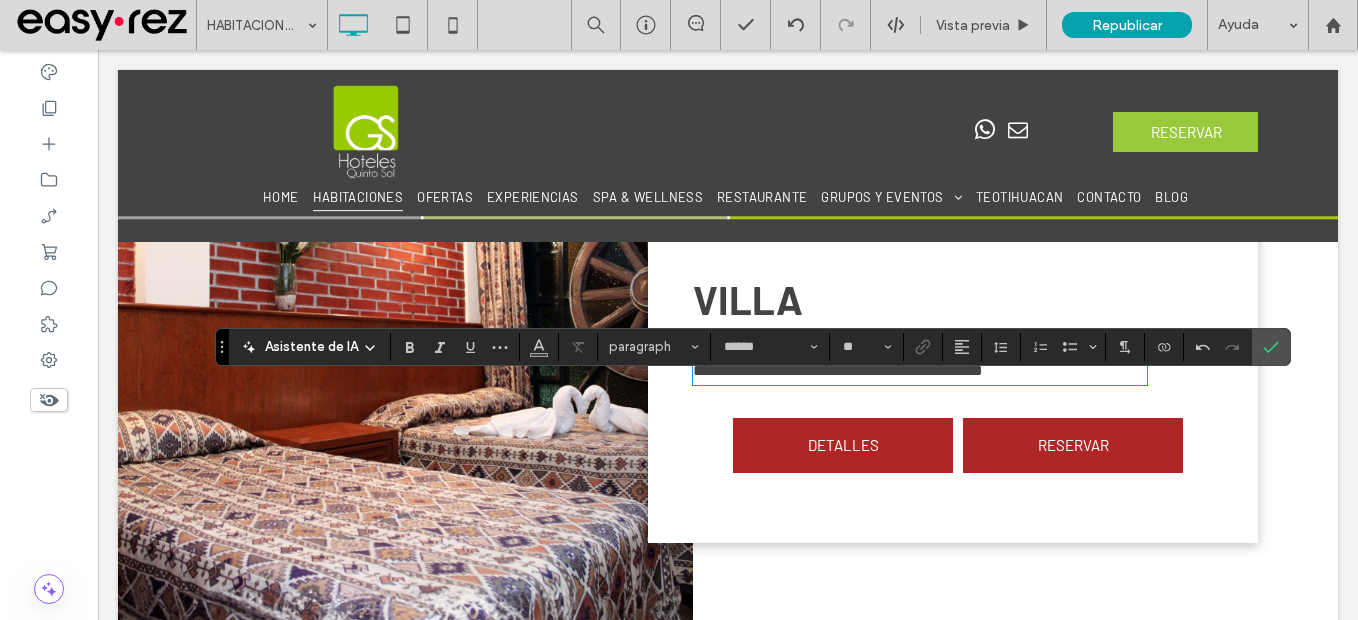 click on "**********" at bounding box center (918, 358) 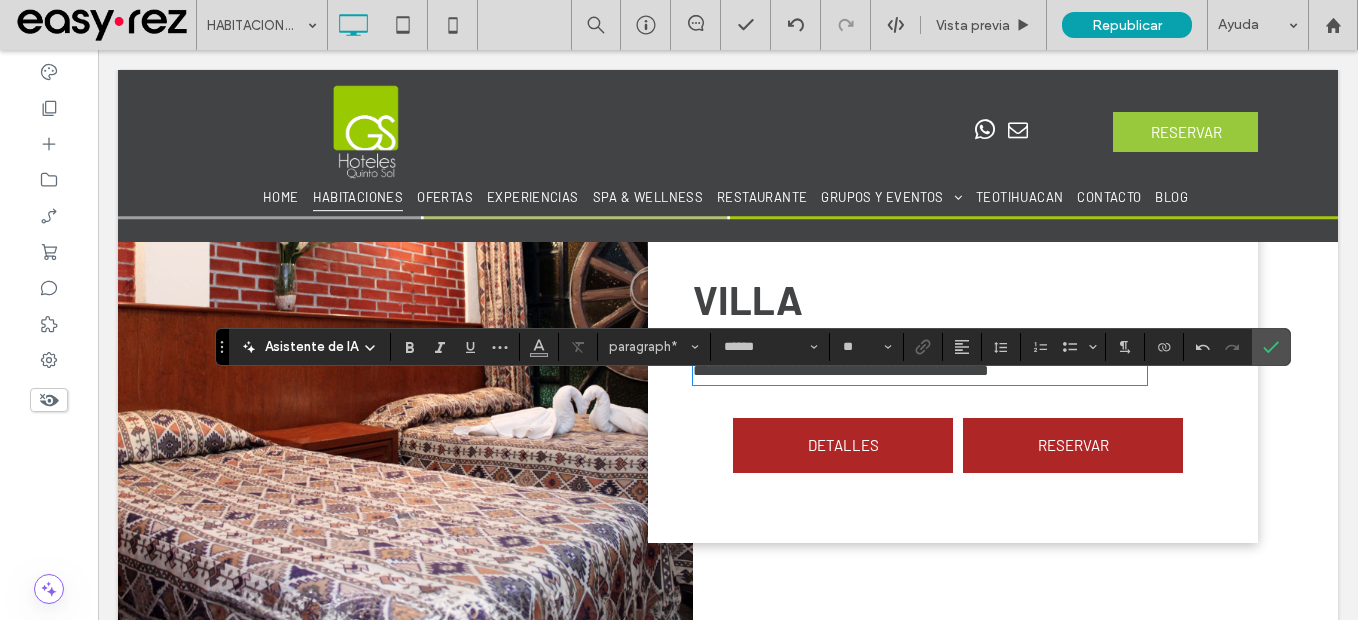 click on "**********" at bounding box center (920, 359) 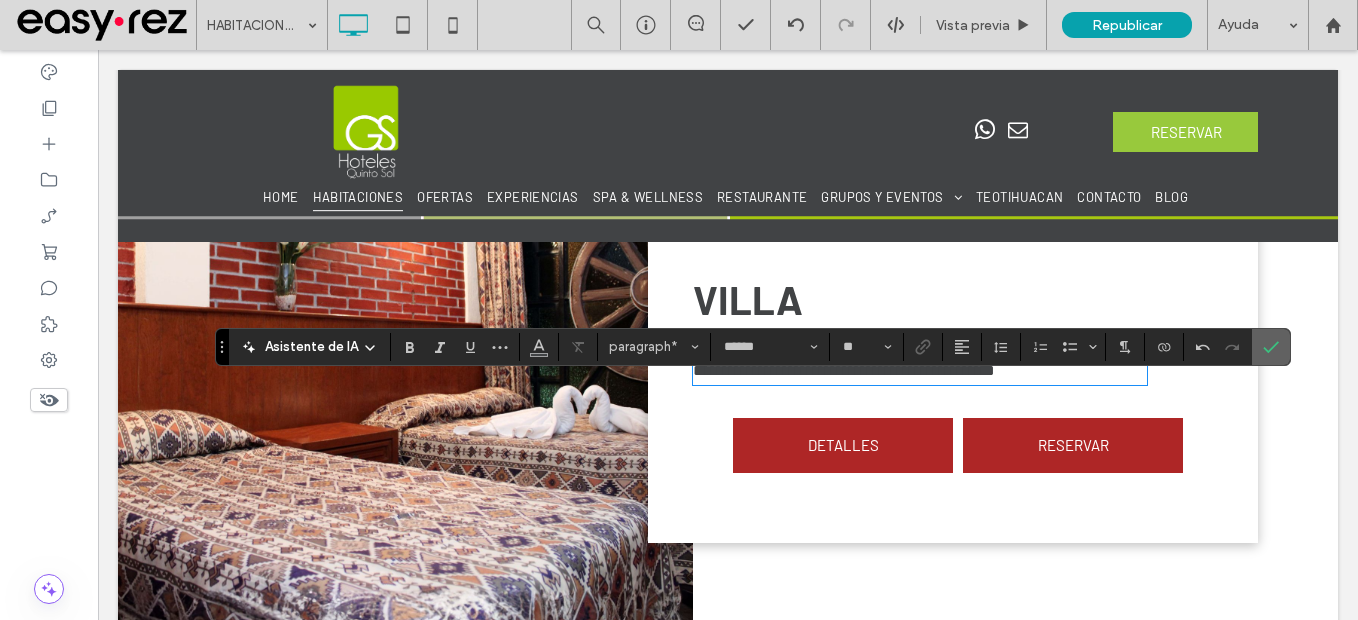 click at bounding box center [1271, 347] 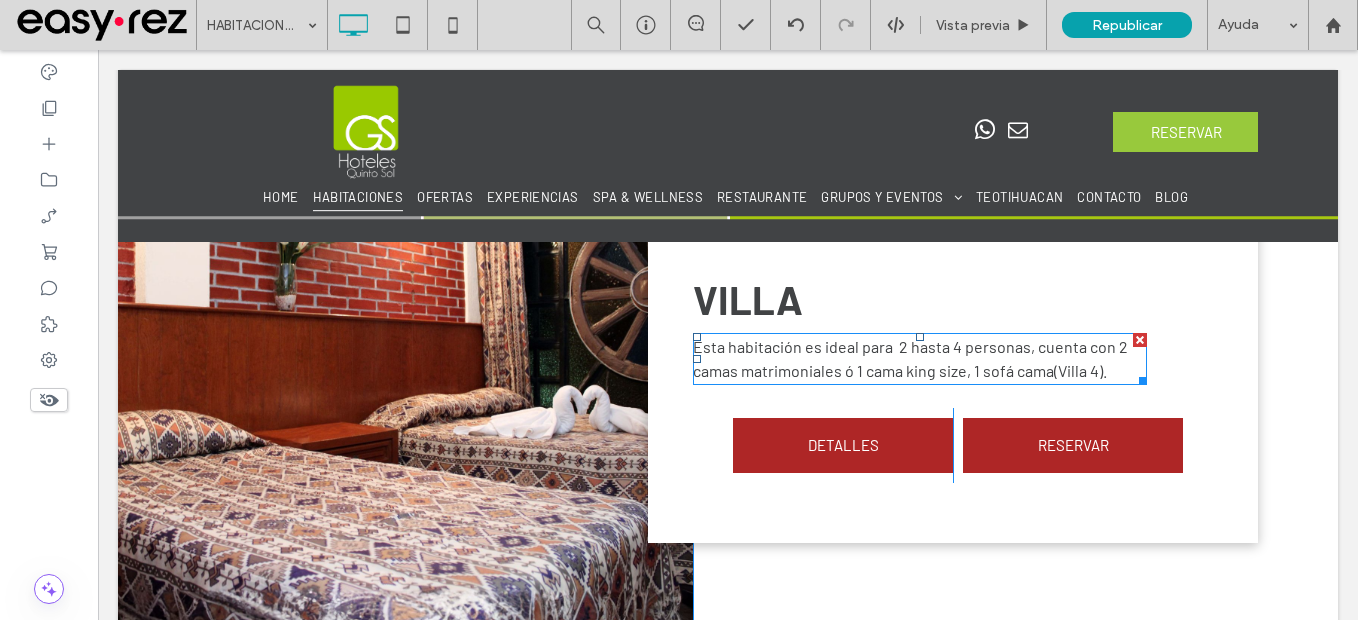 click on "Esta habitación es ideal para  2 hasta 4 personas, cuenta con 2 camas matrimoniales ó 1 cama king size, 1 sofá cama(Villa 4)." at bounding box center [910, 358] 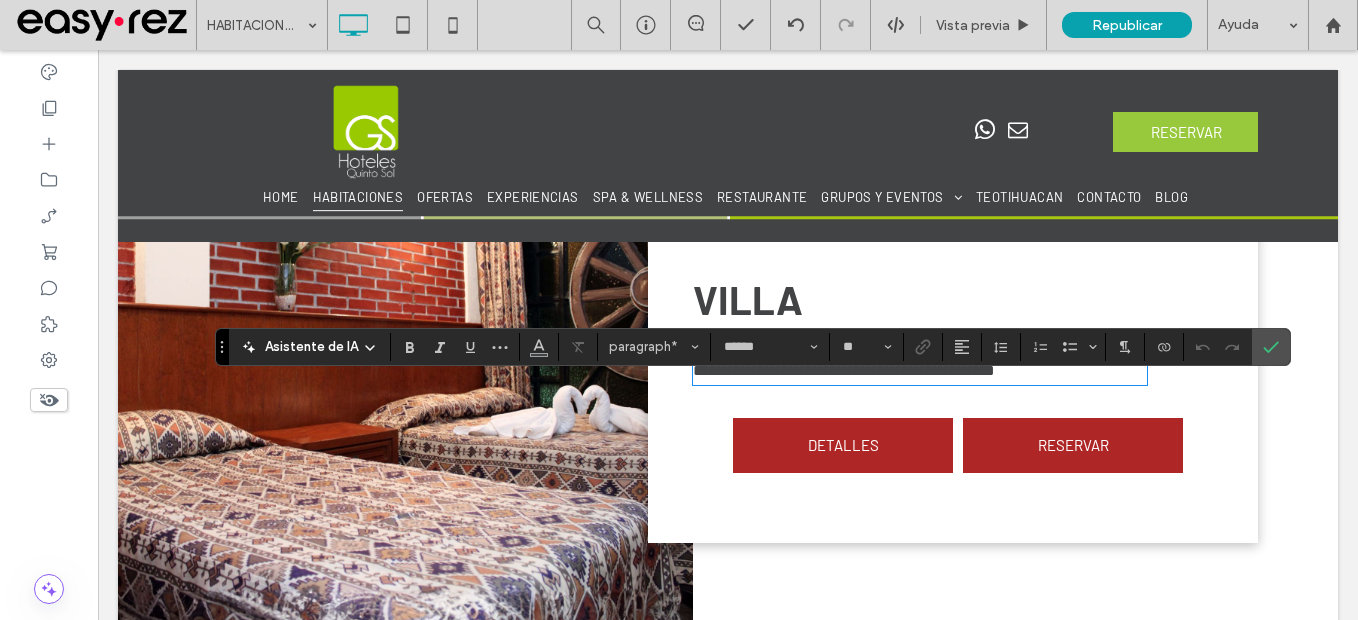 click on "**********" at bounding box center [920, 359] 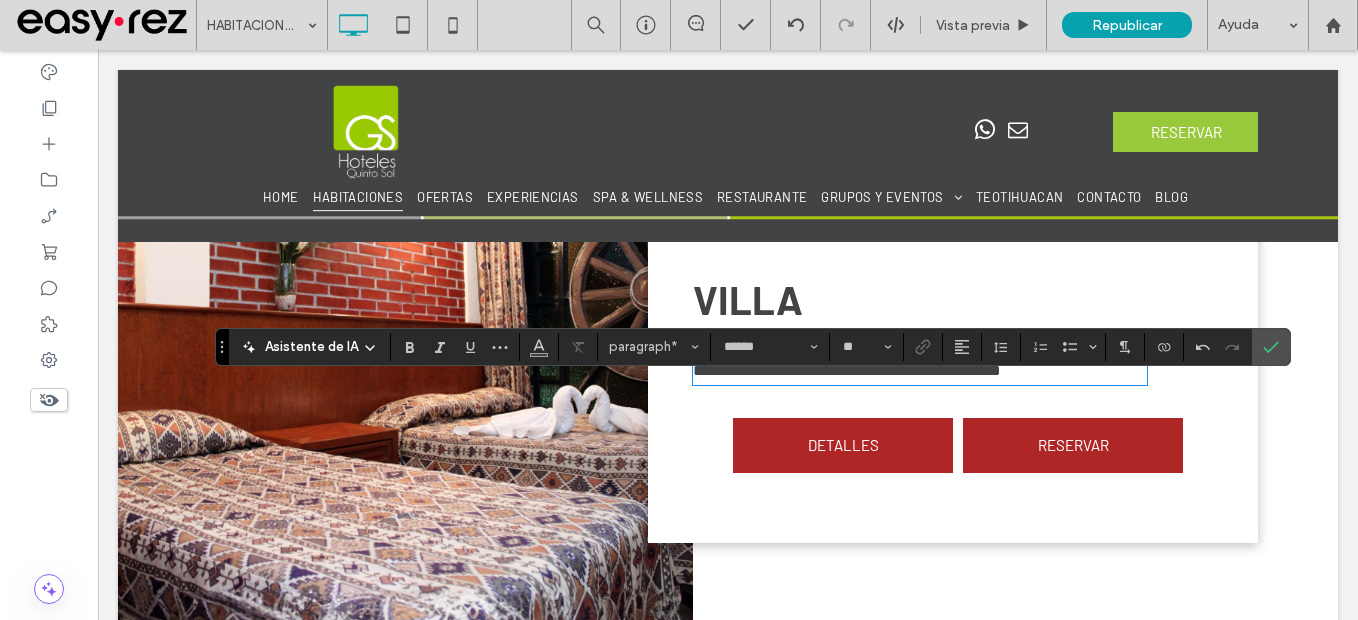 scroll, scrollTop: 0, scrollLeft: 0, axis: both 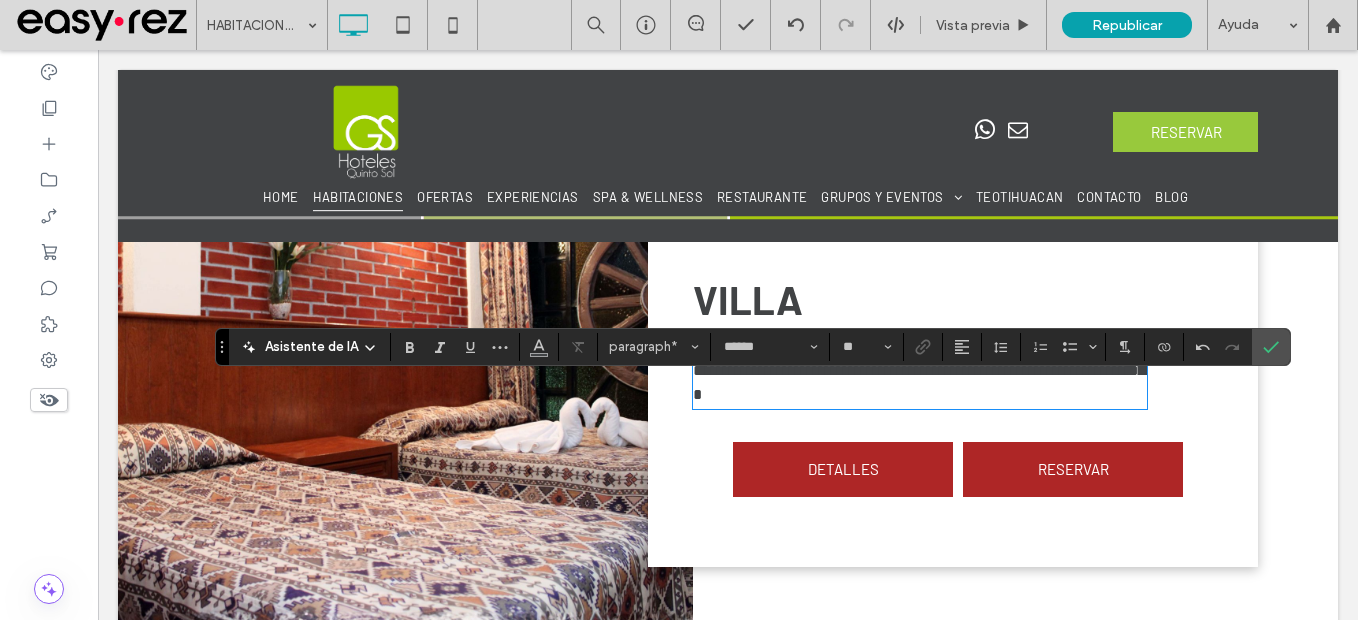 click on "**********" at bounding box center [922, 370] 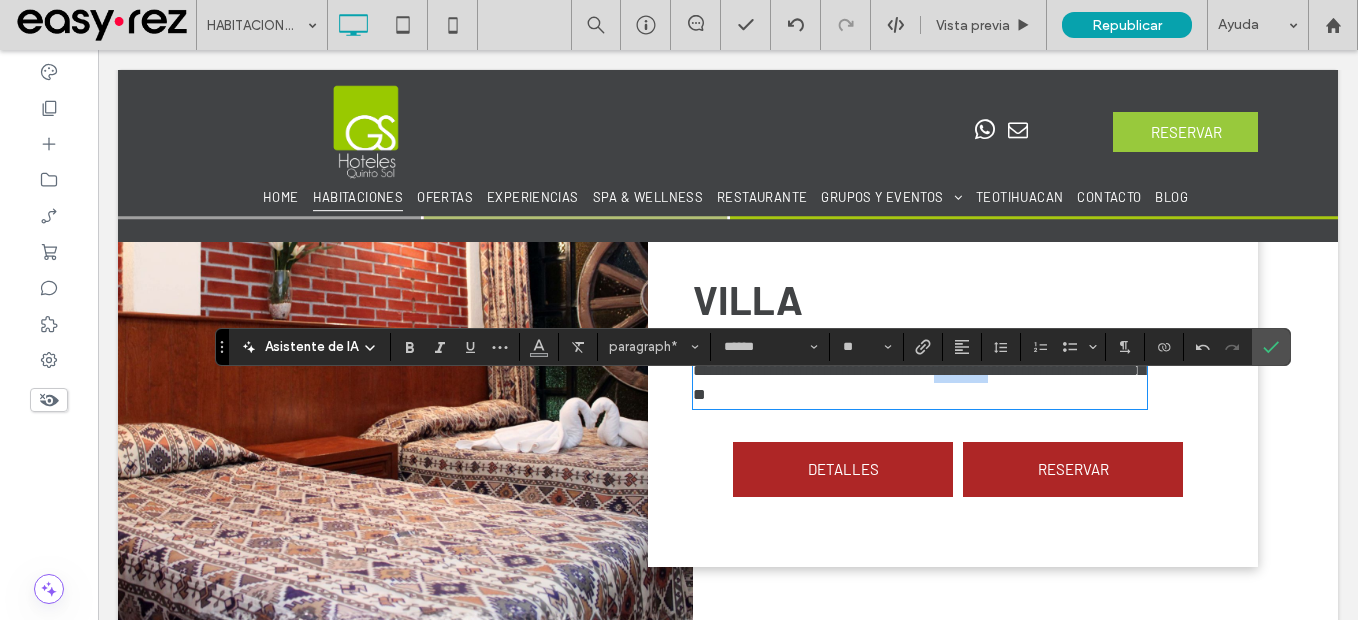 drag, startPoint x: 1046, startPoint y: 421, endPoint x: 1096, endPoint y: 418, distance: 50.08992 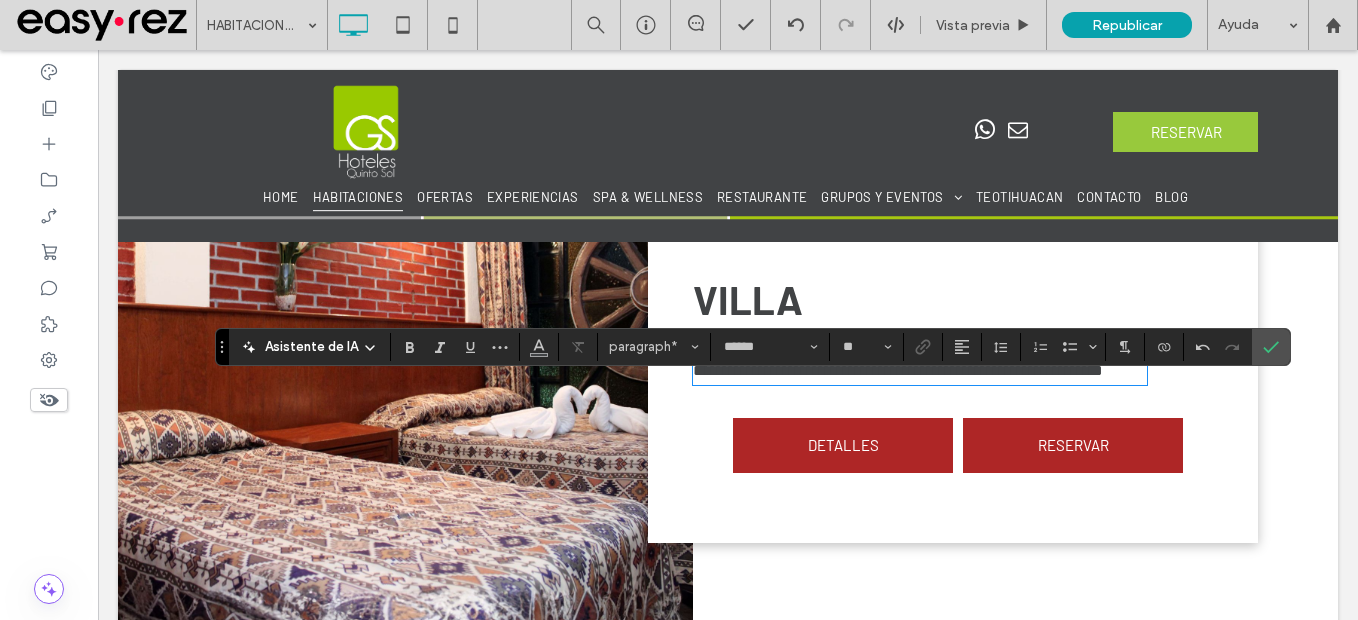click on "**********" at bounding box center [920, 359] 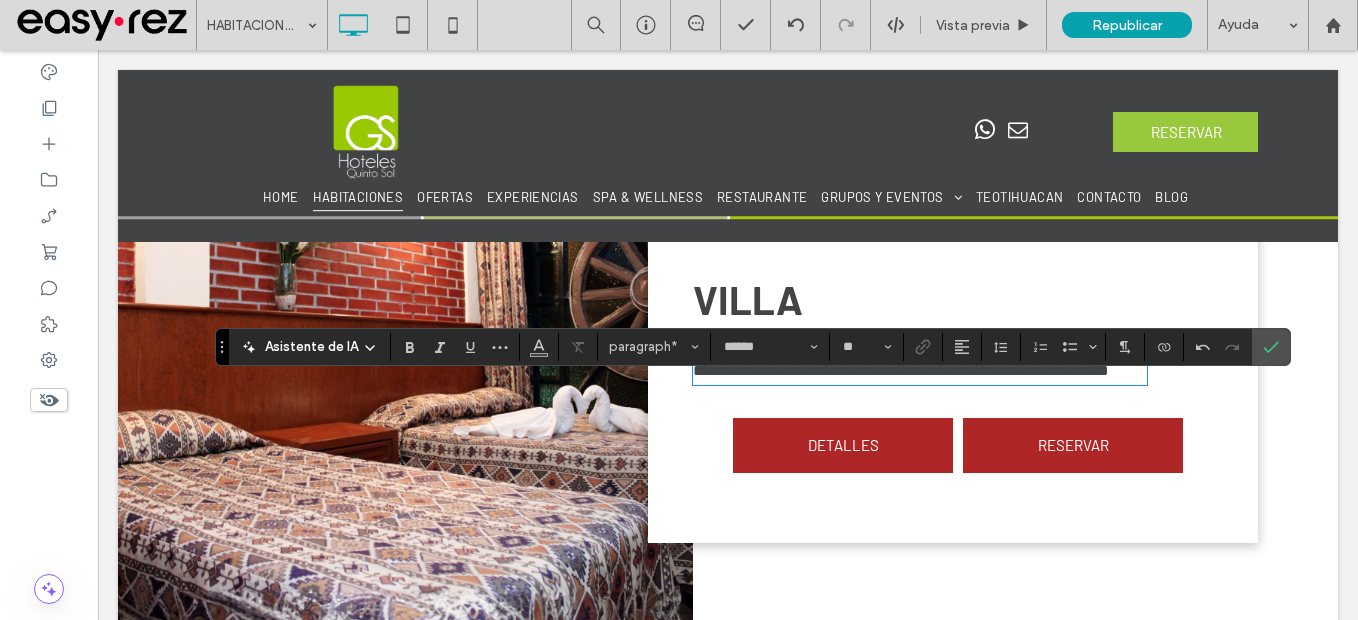 type on "**" 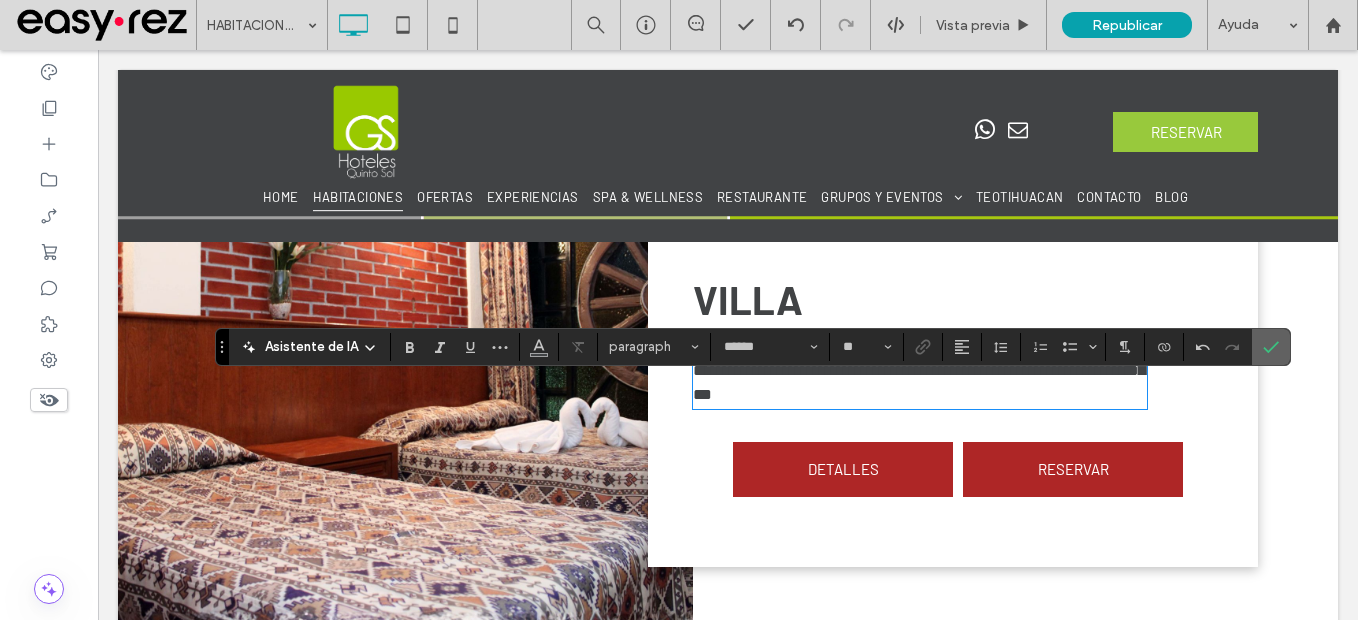 drag, startPoint x: 1279, startPoint y: 341, endPoint x: 1110, endPoint y: 332, distance: 169.23947 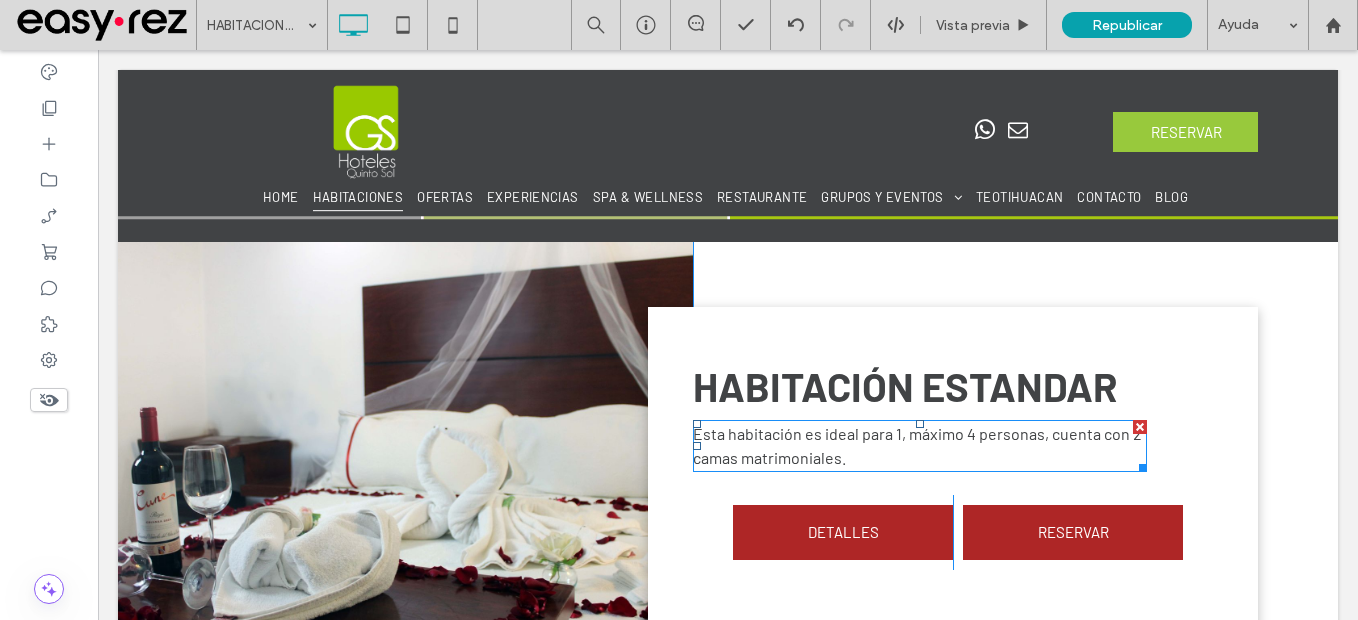 scroll, scrollTop: 989, scrollLeft: 0, axis: vertical 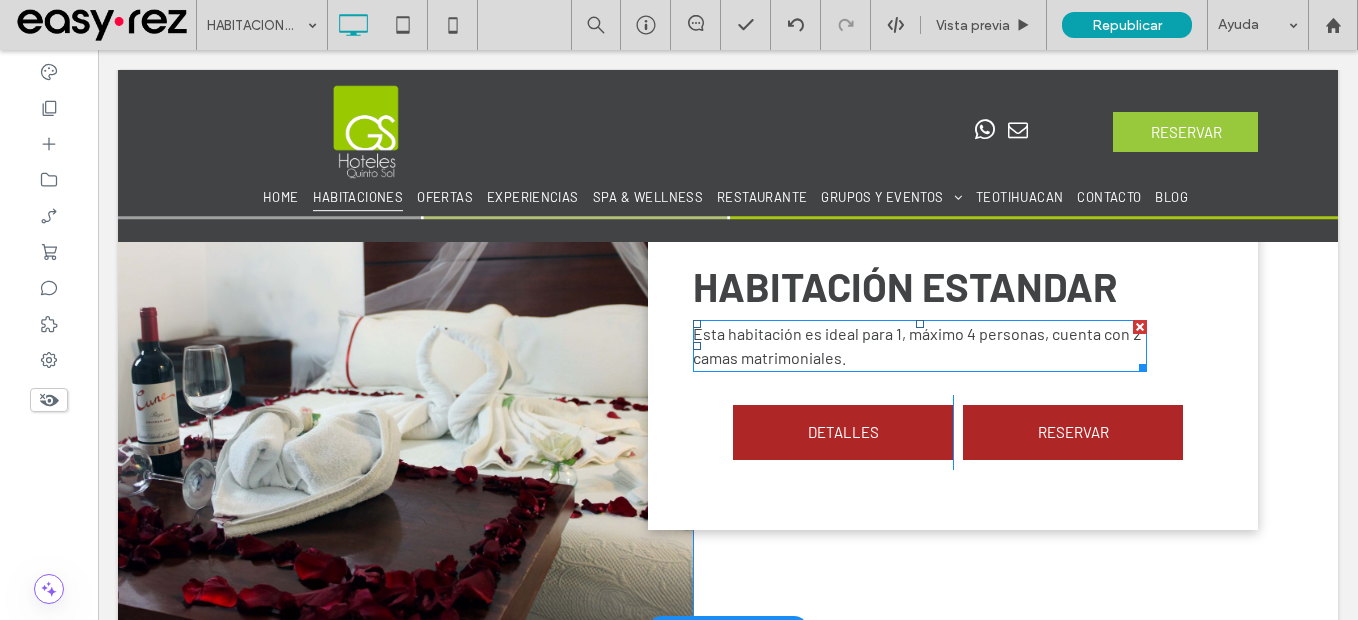 click on "Esta habitación es ideal para 1, máximo 4 personas, cuenta con 2 camas matrimoniales." at bounding box center [920, 346] 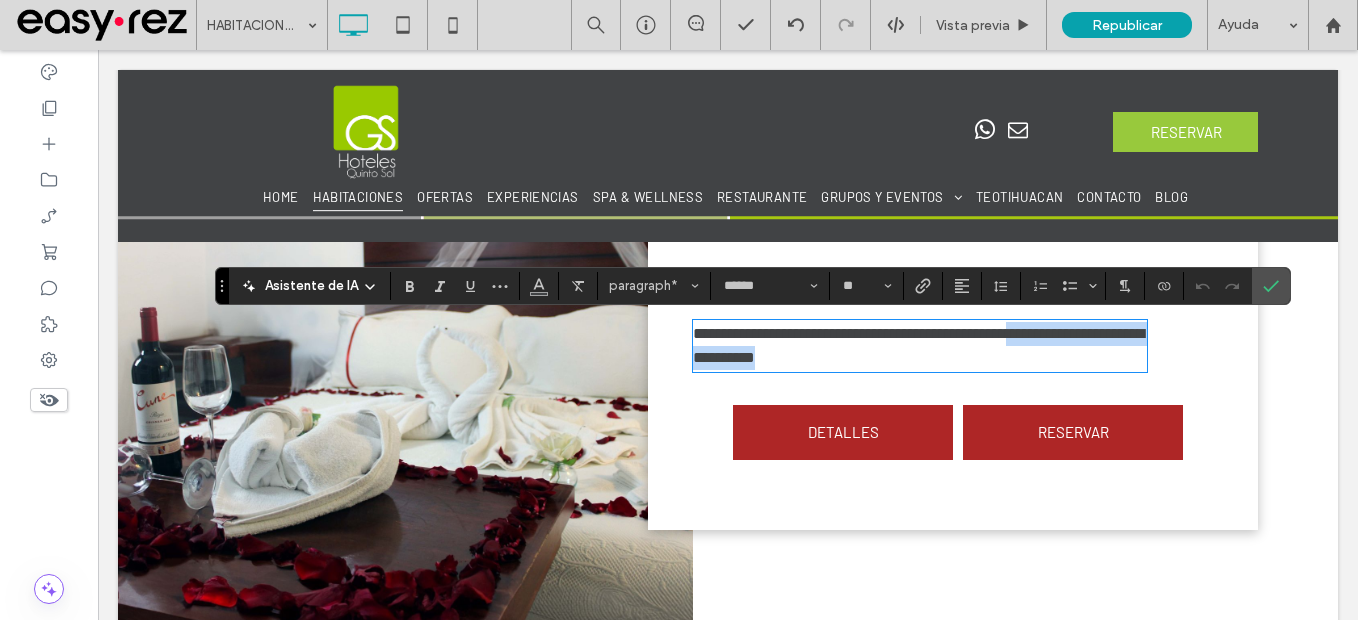 click on "**********" at bounding box center [920, 346] 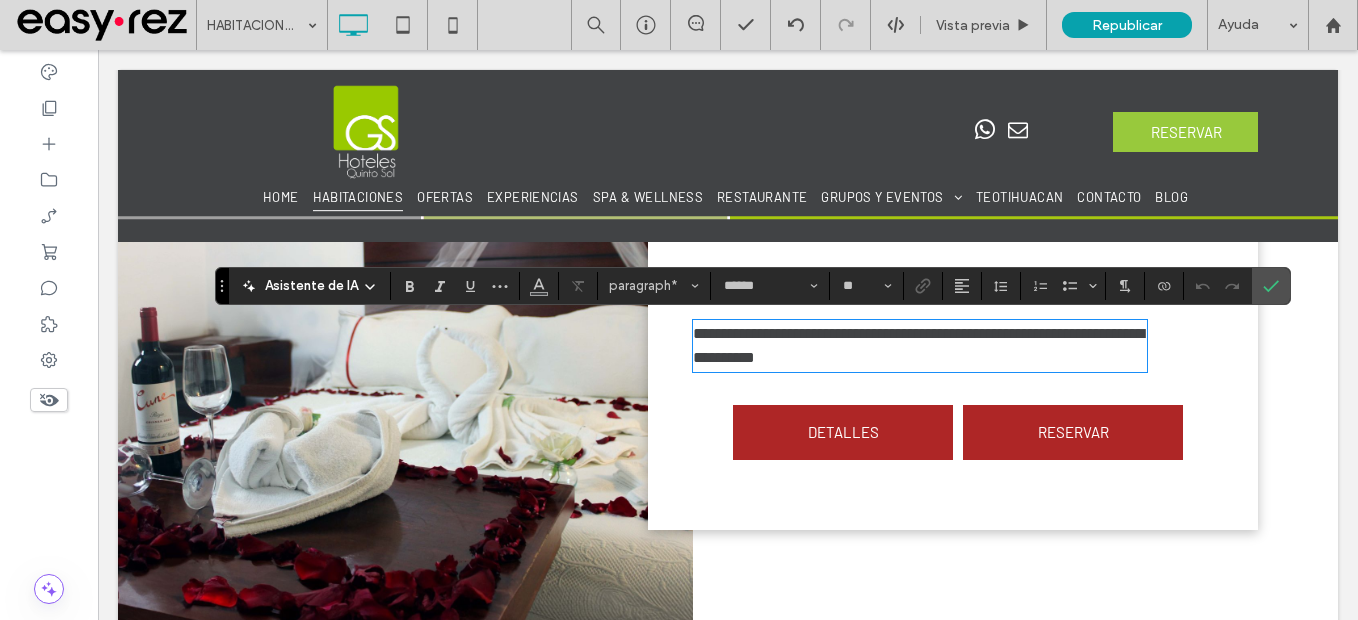 type 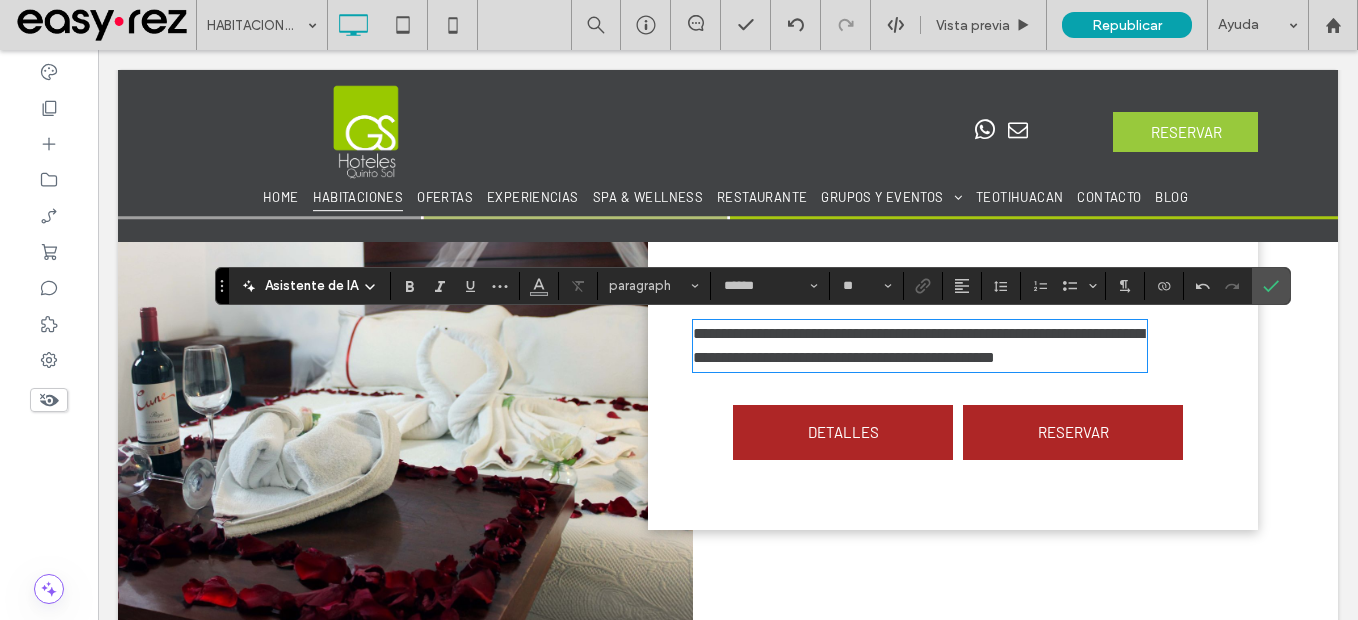 scroll, scrollTop: 0, scrollLeft: 0, axis: both 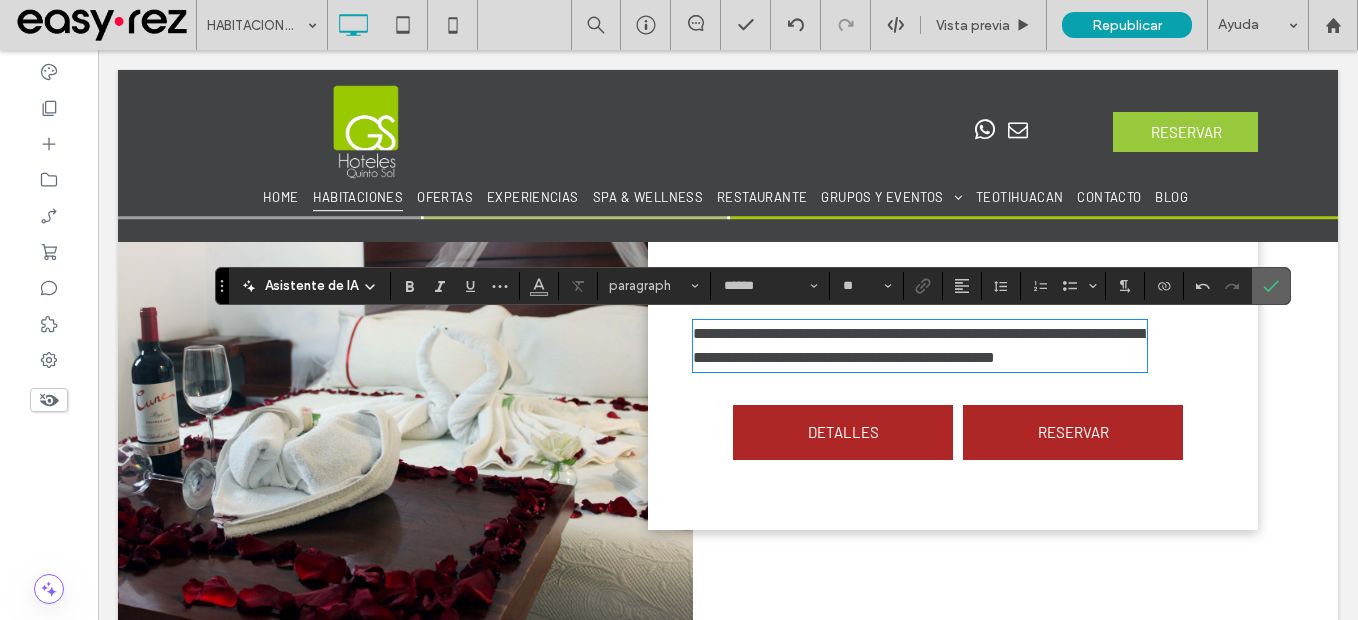 type on "**" 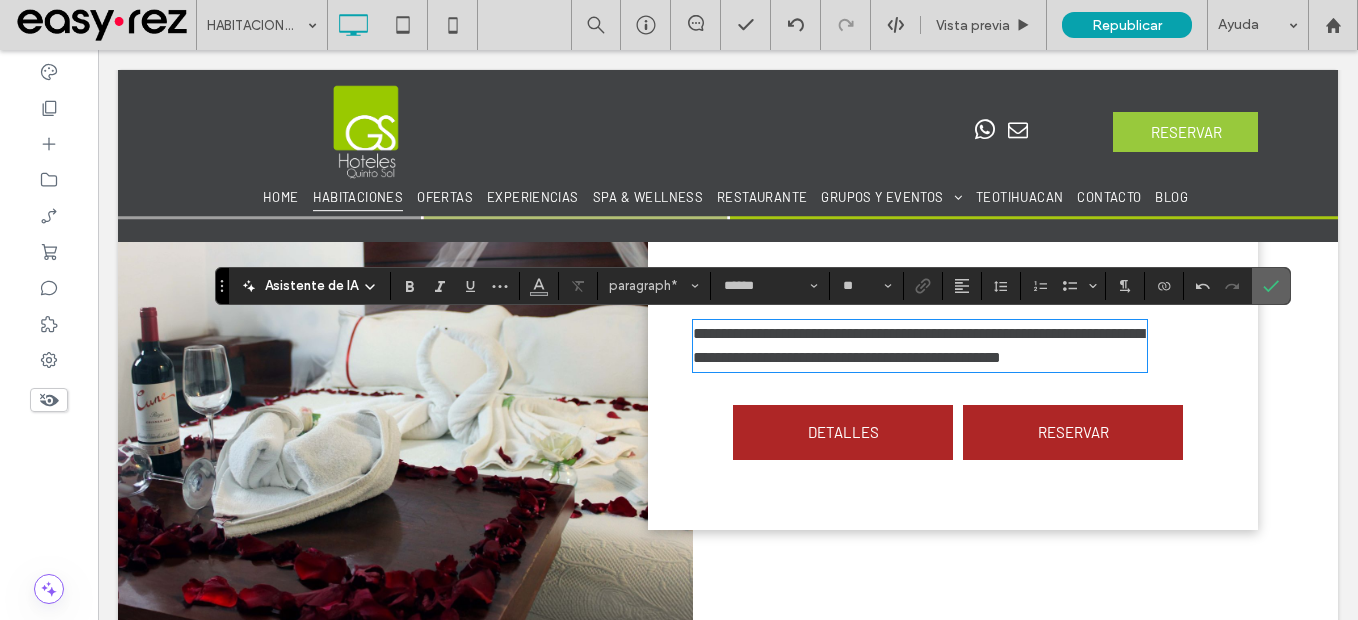 click 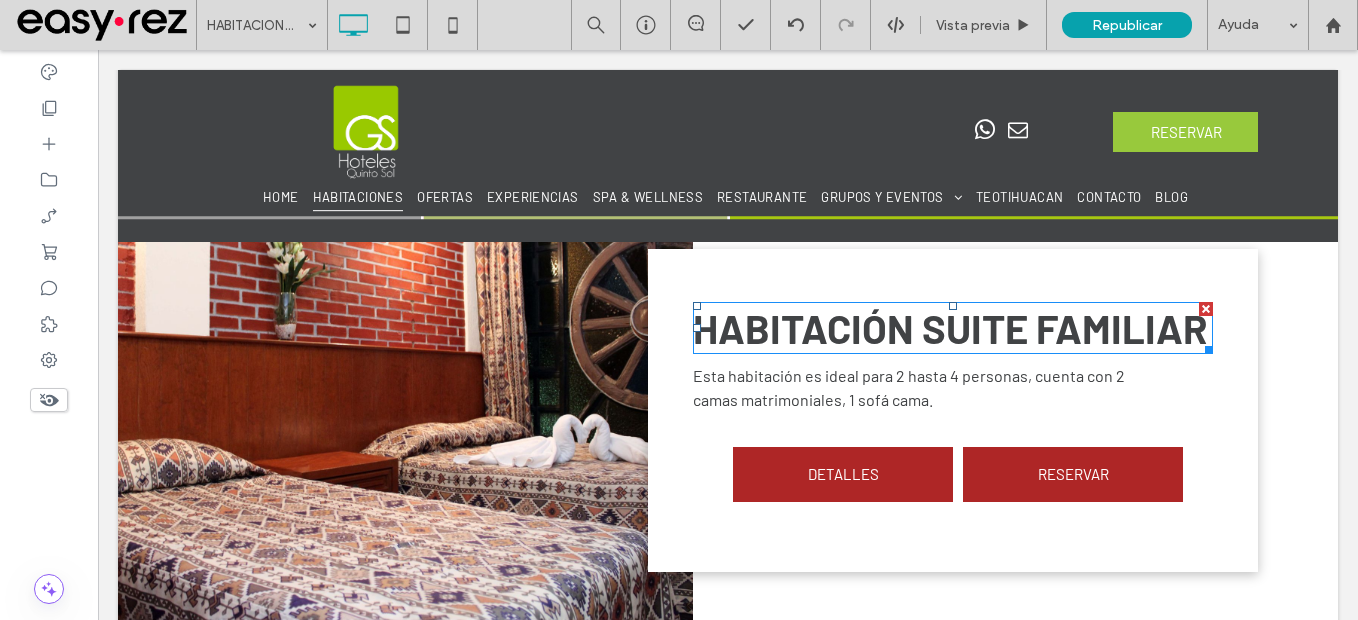 scroll, scrollTop: 2689, scrollLeft: 0, axis: vertical 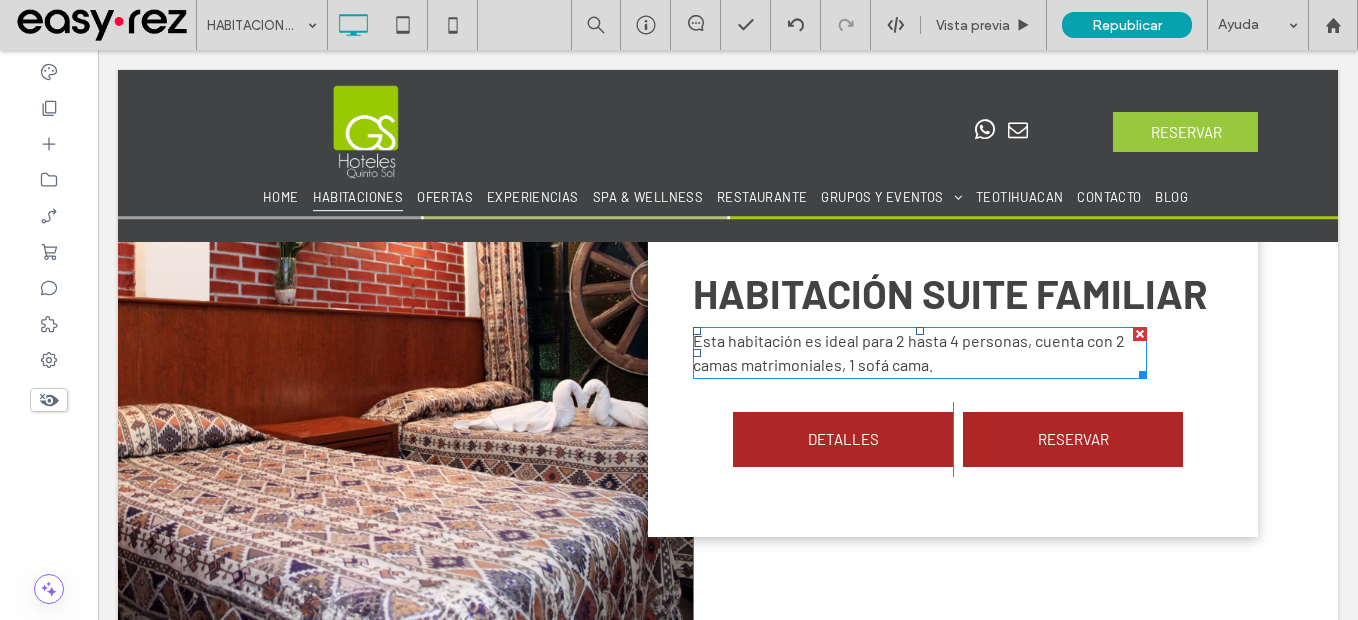 click on "Esta habitación es ideal para 2 hasta 4 personas, cuenta con 2 camas matrimoniales, 1 sofá cama." at bounding box center [920, 353] 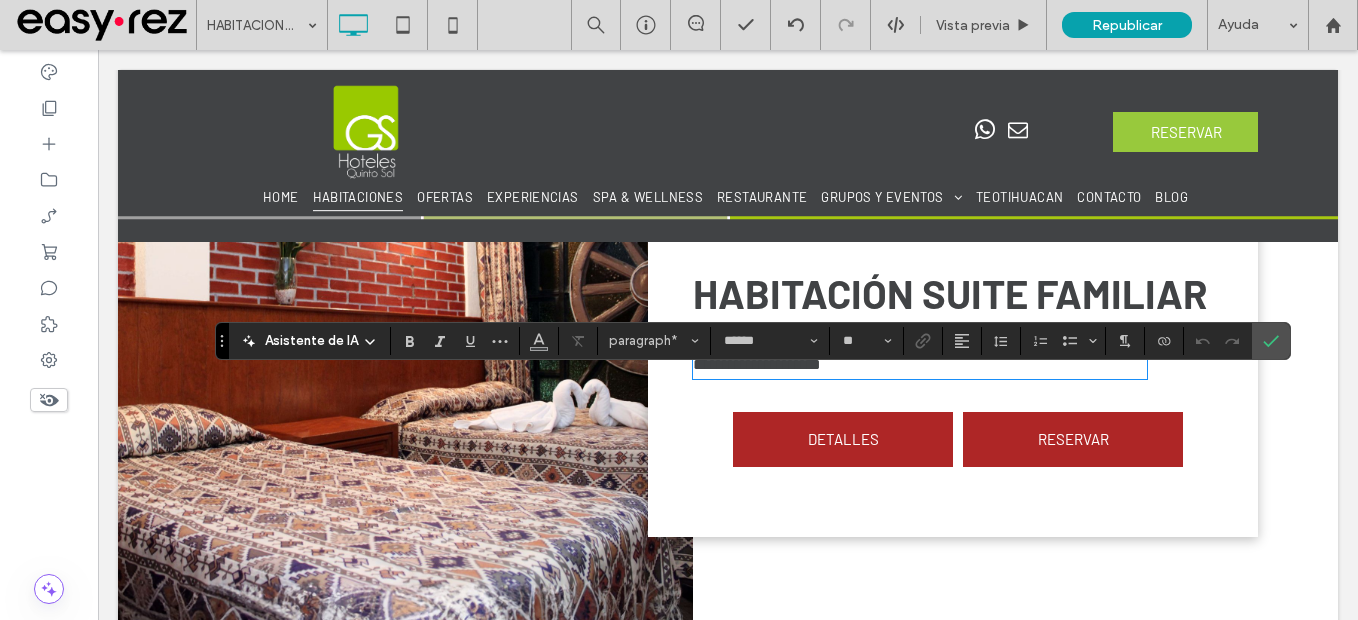 type 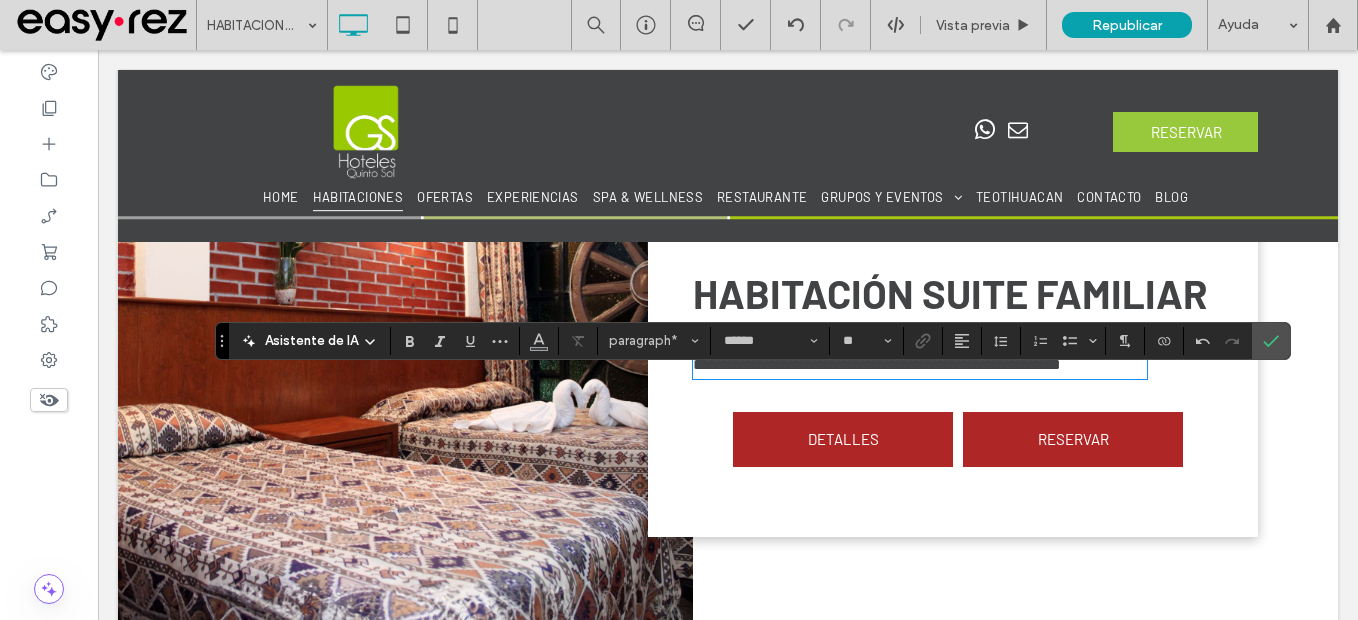 scroll, scrollTop: 0, scrollLeft: 0, axis: both 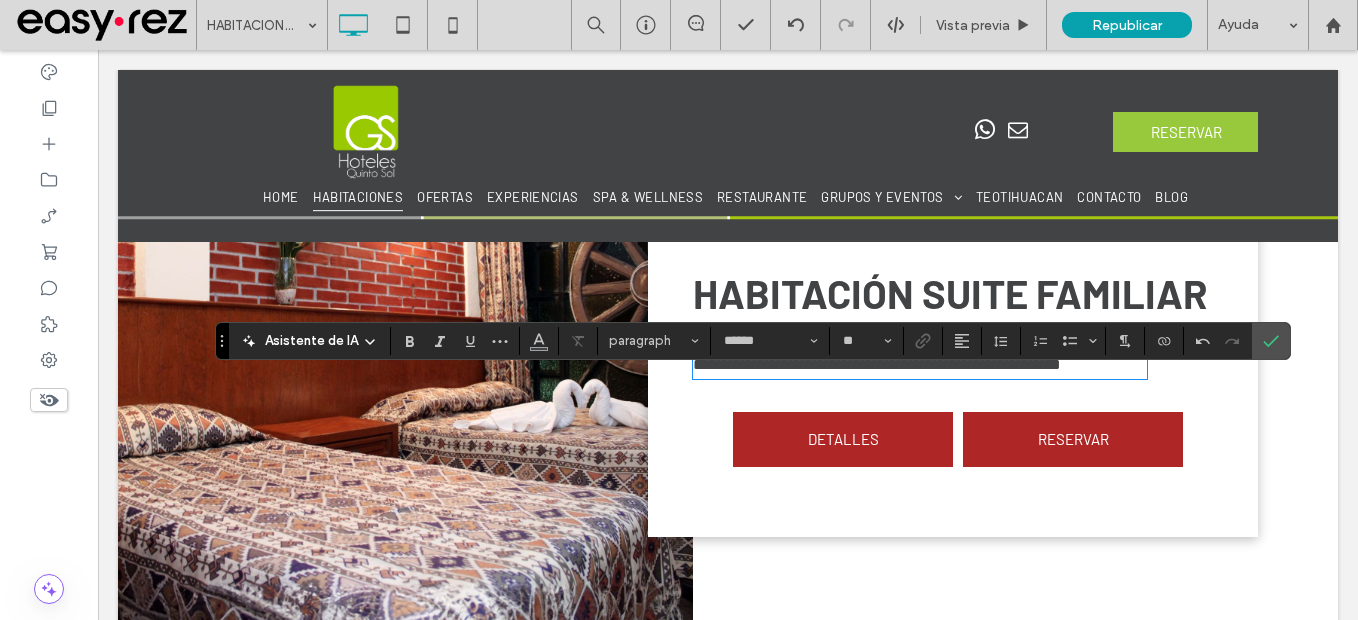 type on "**" 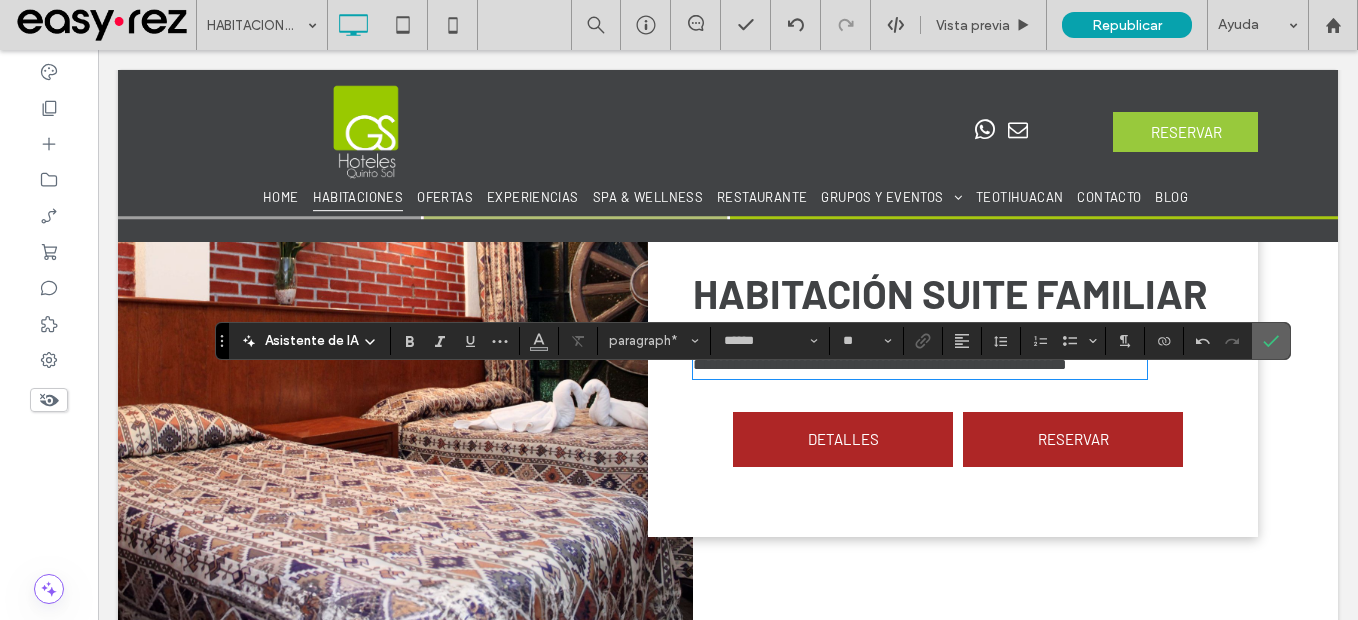 click at bounding box center (1271, 341) 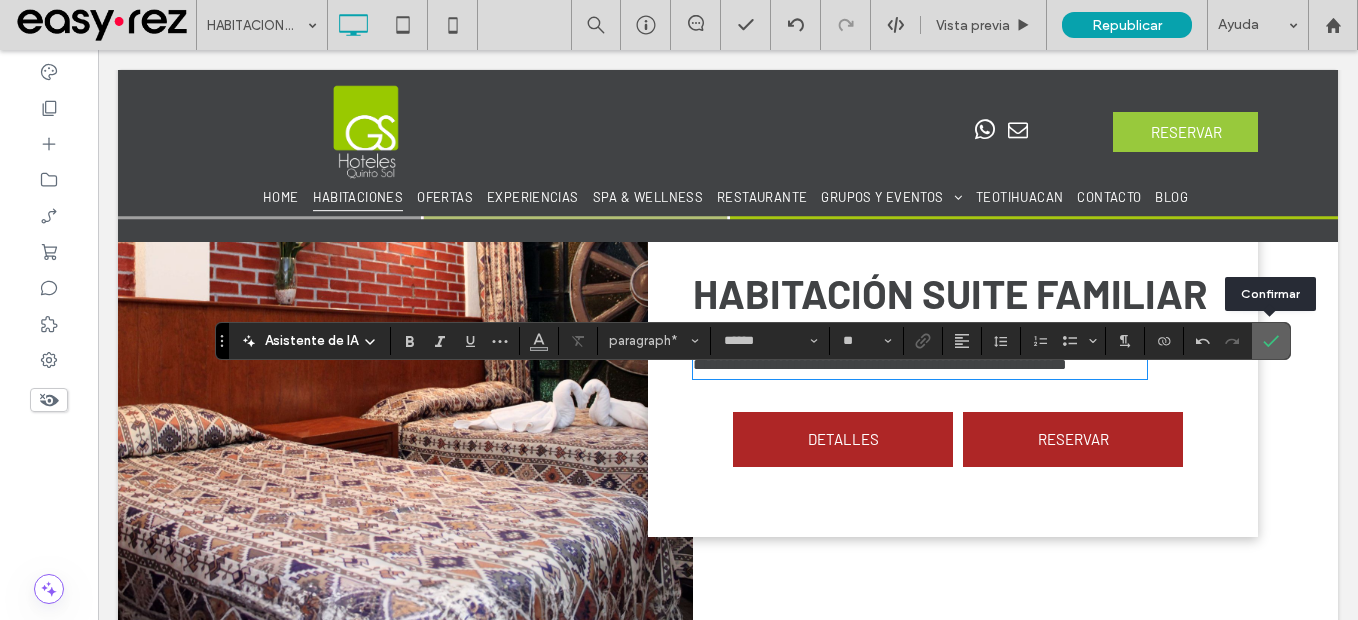 drag, startPoint x: 1275, startPoint y: 343, endPoint x: 1174, endPoint y: 300, distance: 109.77249 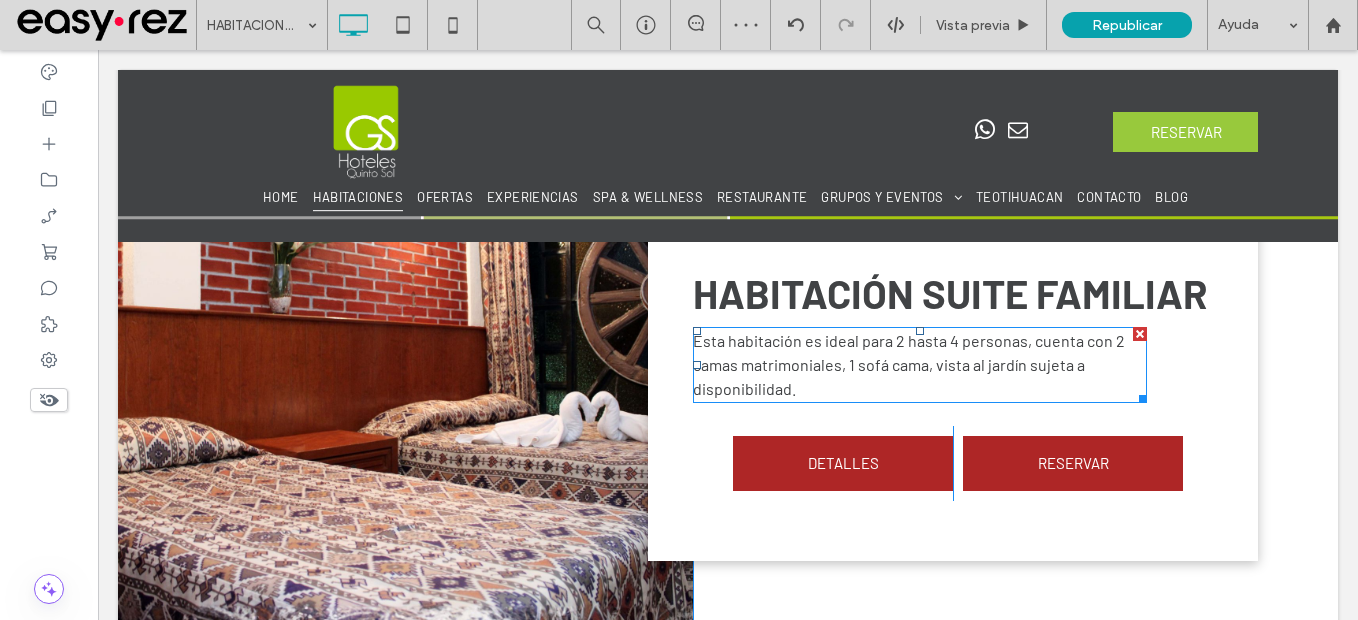 click on "Esta habitación es ideal para 2 hasta 4 personas, cuenta con 2 camas matrimoniales, 1 sofá cama, vista al jardín sujeta a disponibilidad." at bounding box center (920, 365) 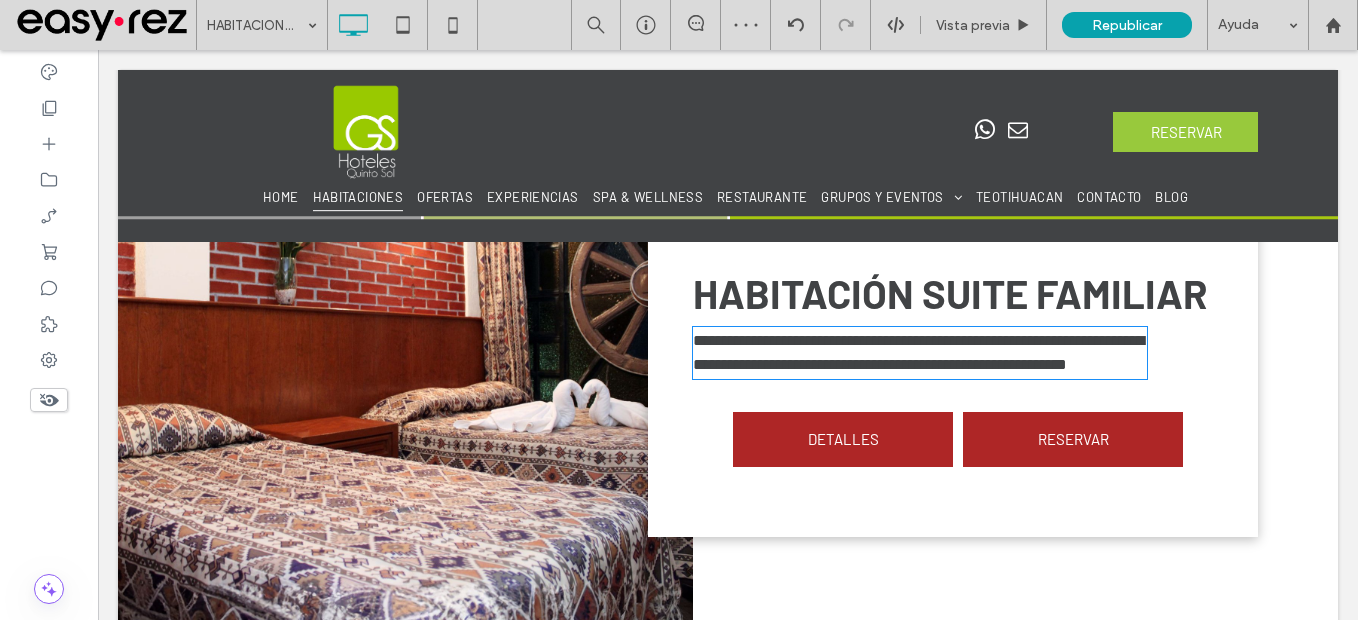 type on "******" 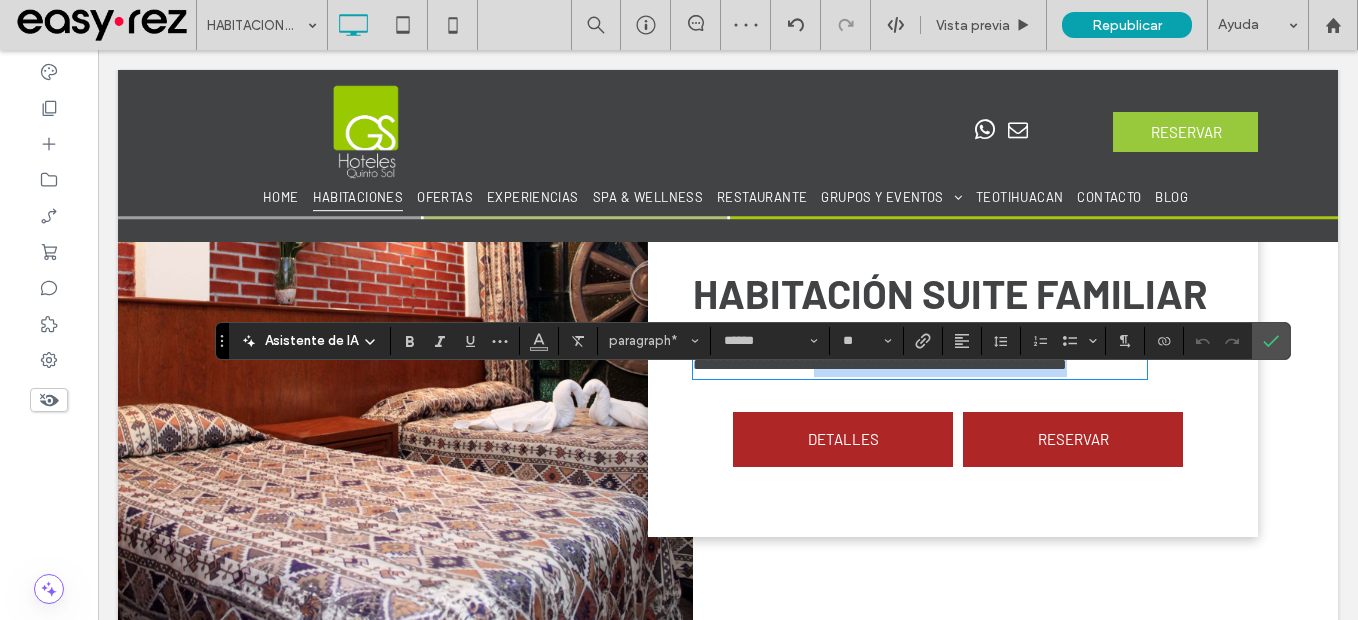 drag, startPoint x: 923, startPoint y: 416, endPoint x: 927, endPoint y: 431, distance: 15.524175 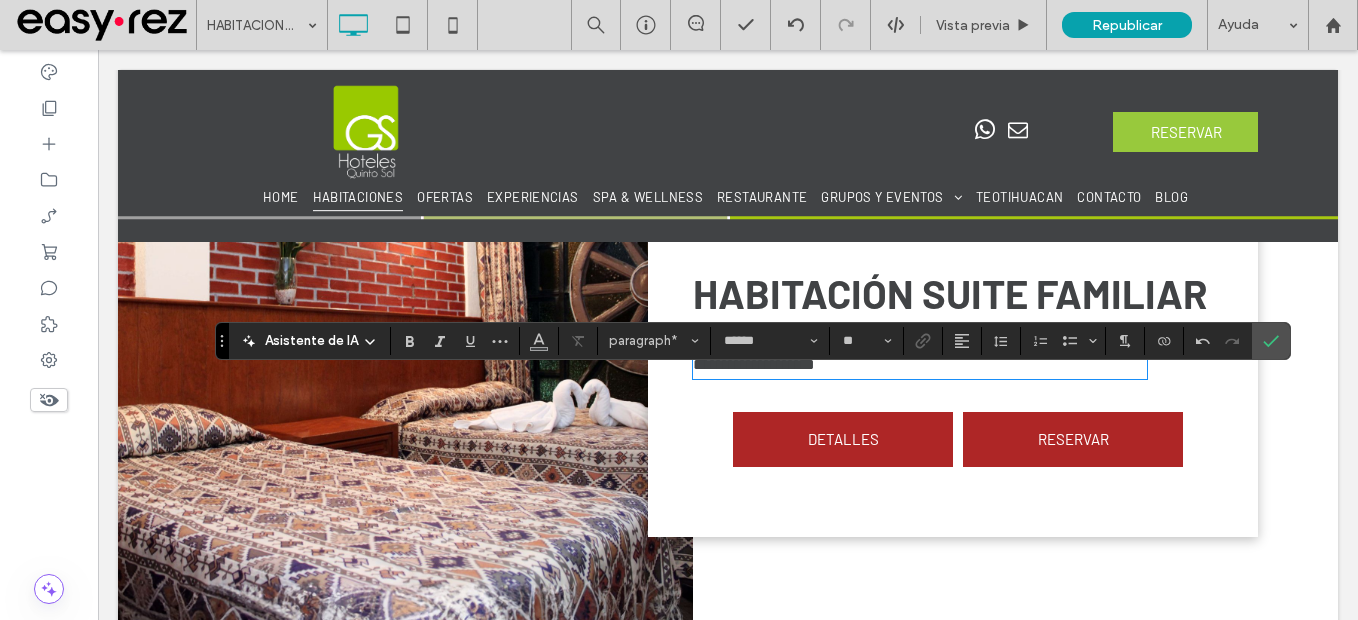 type 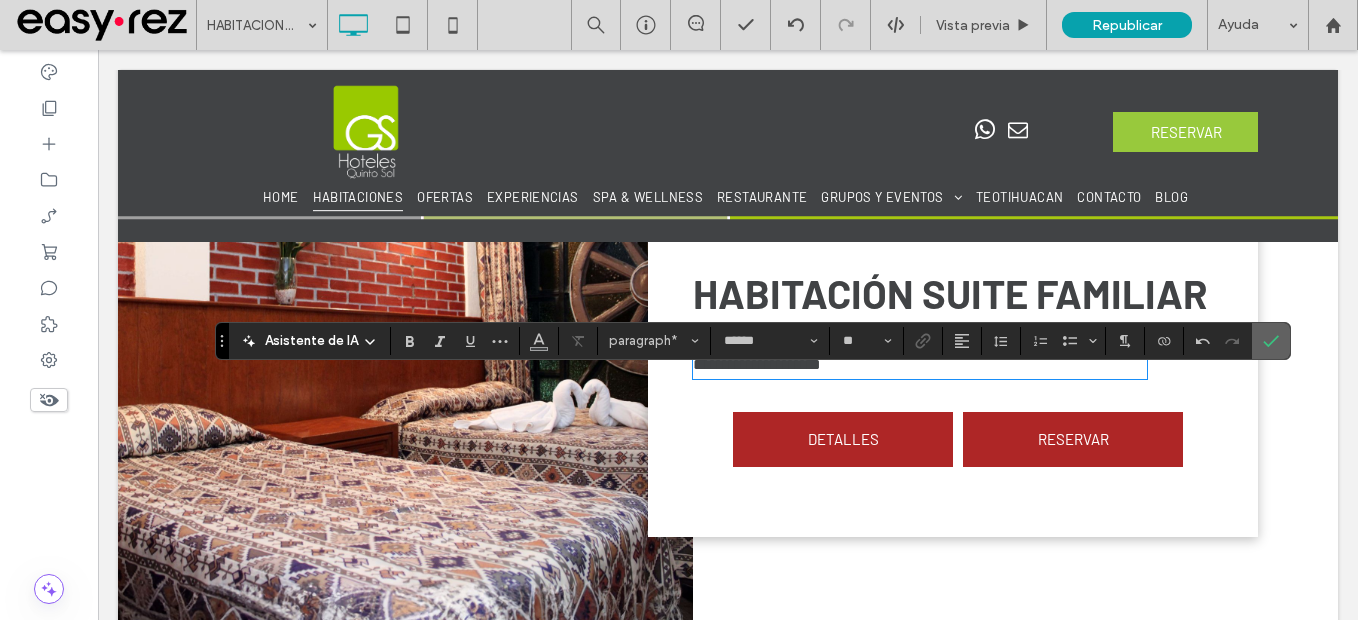 drag, startPoint x: 1268, startPoint y: 343, endPoint x: 1166, endPoint y: 293, distance: 113.59577 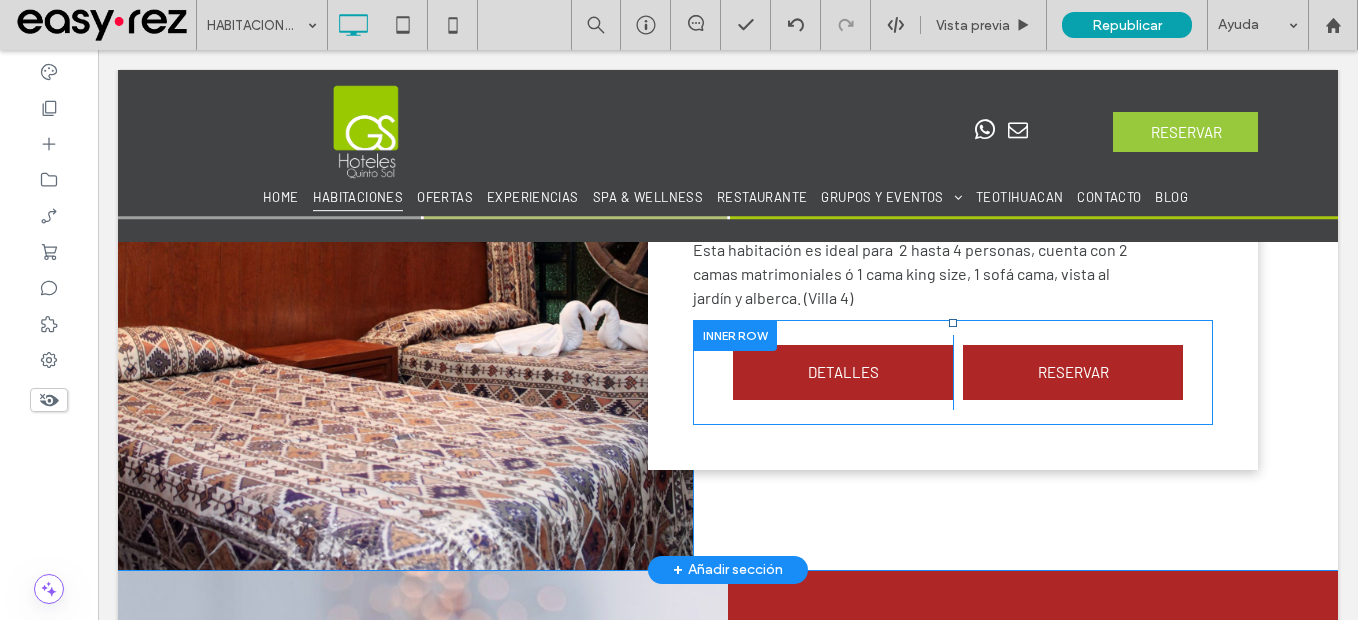 scroll, scrollTop: 3889, scrollLeft: 0, axis: vertical 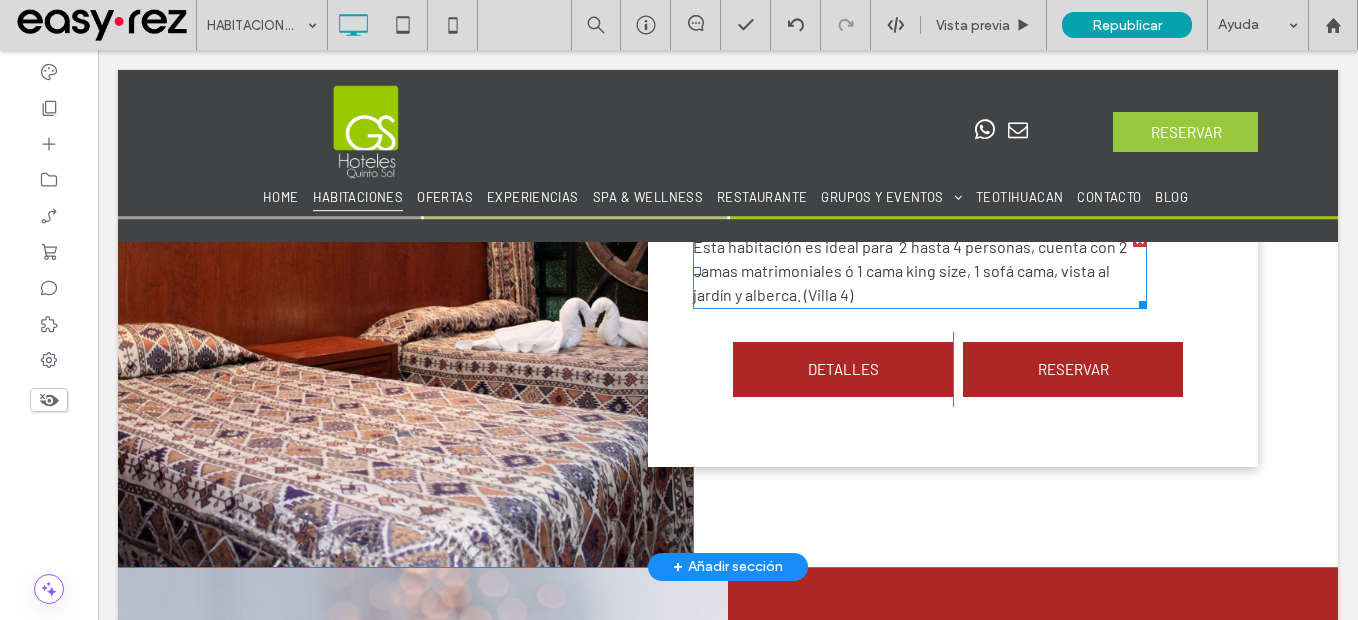 click on "Esta habitación es ideal para  2 hasta 4 personas, cuenta con 2 camas matrimoniales ó 1 cama king size, 1 sofá cama, vista al jardín y alberca. (Villa 4)" at bounding box center (920, 271) 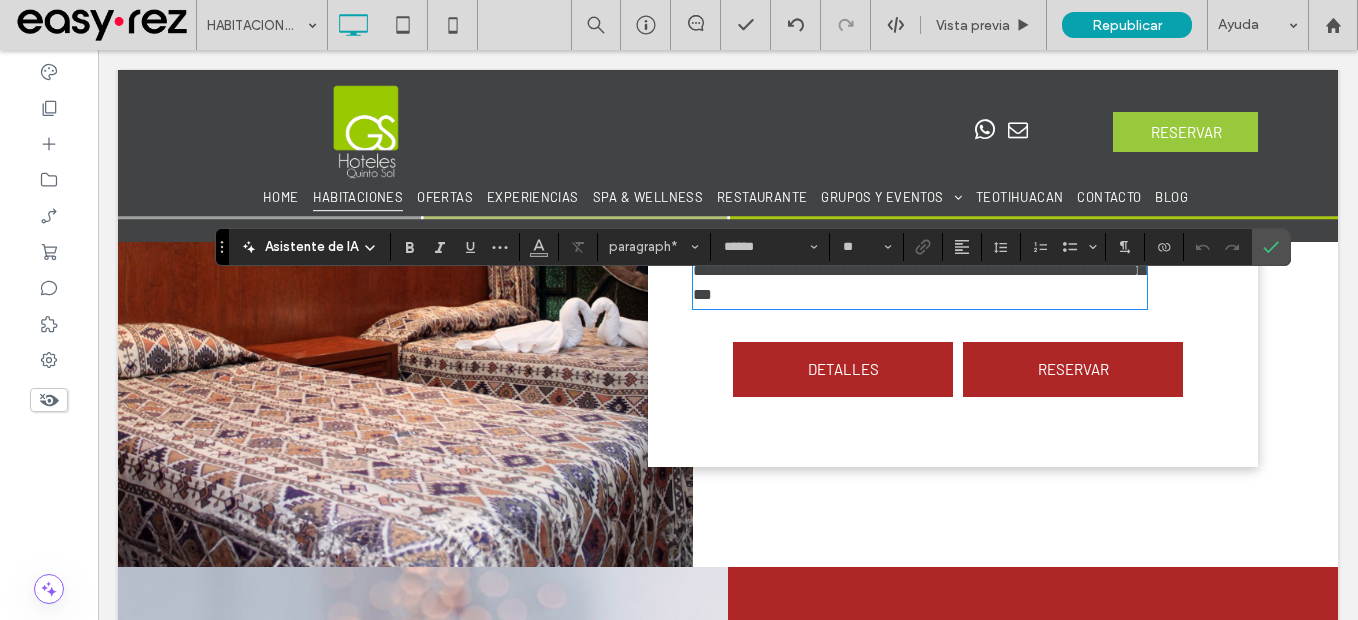 click on "**********" at bounding box center [919, 270] 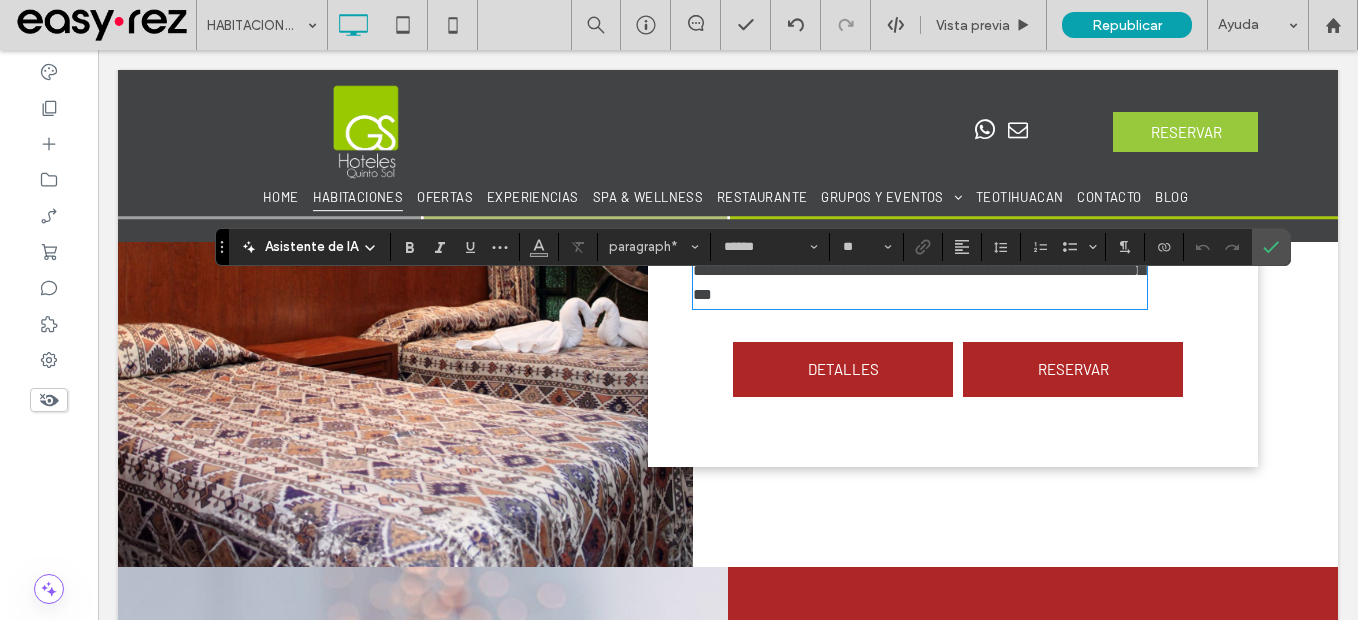 scroll, scrollTop: 0, scrollLeft: 0, axis: both 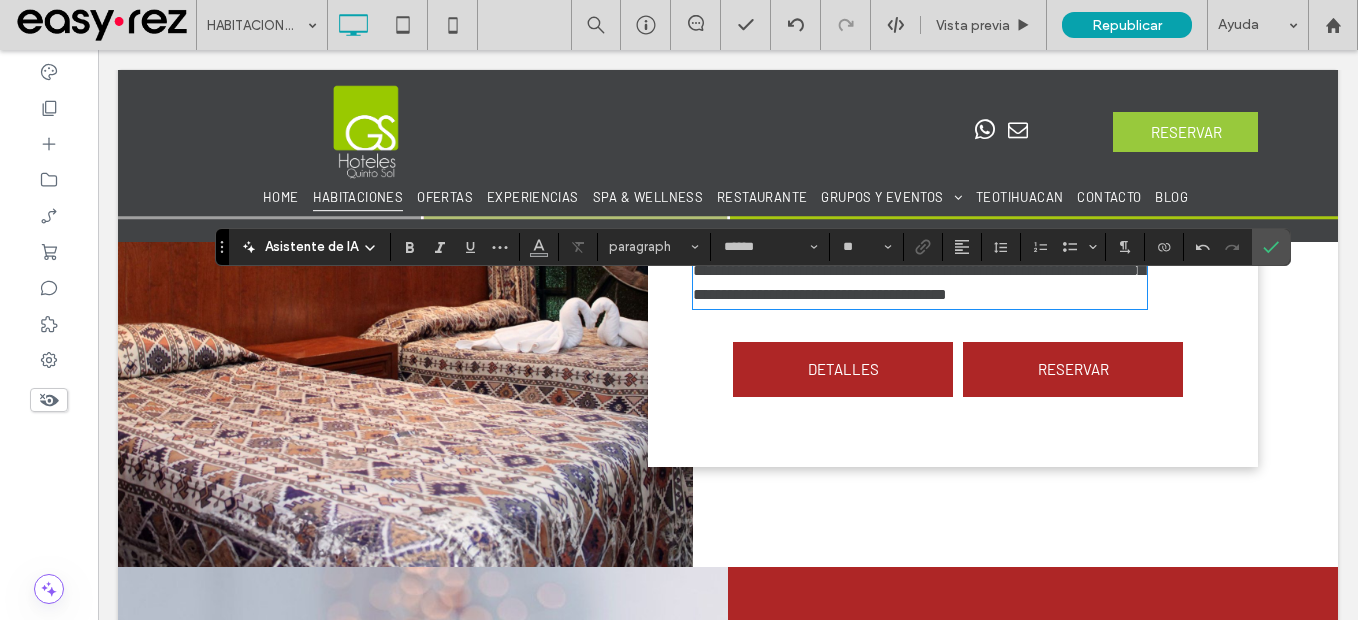 click on "**********" at bounding box center (919, 270) 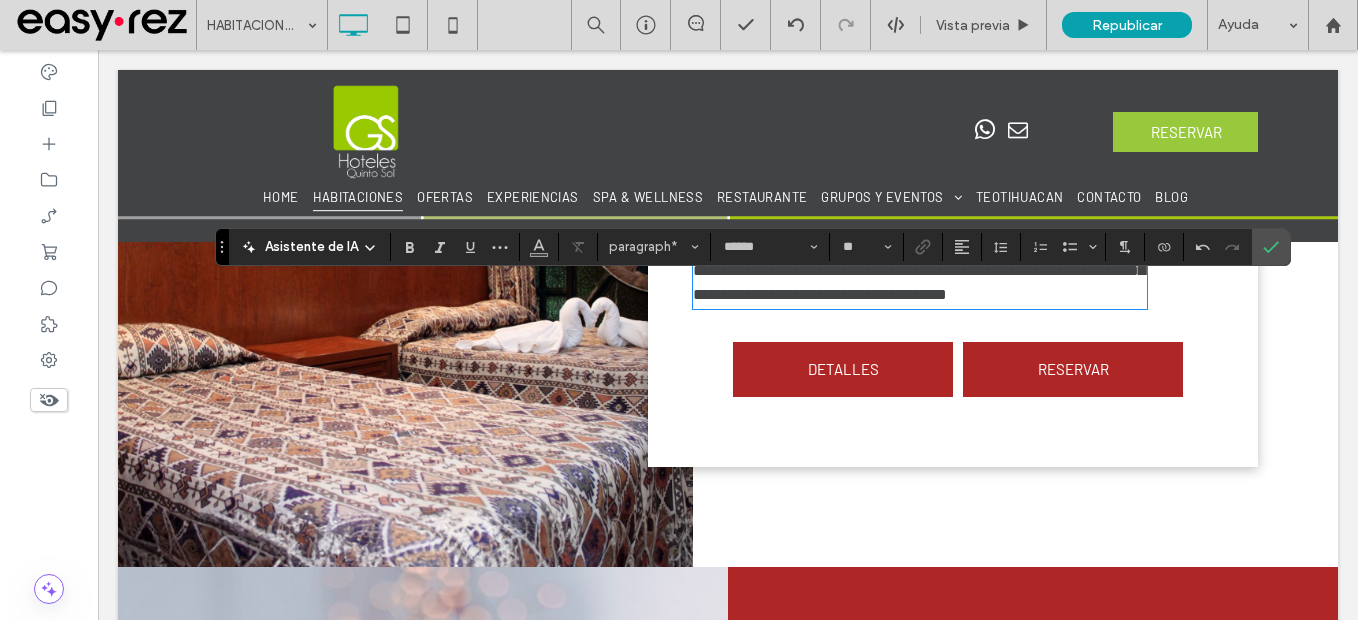 type 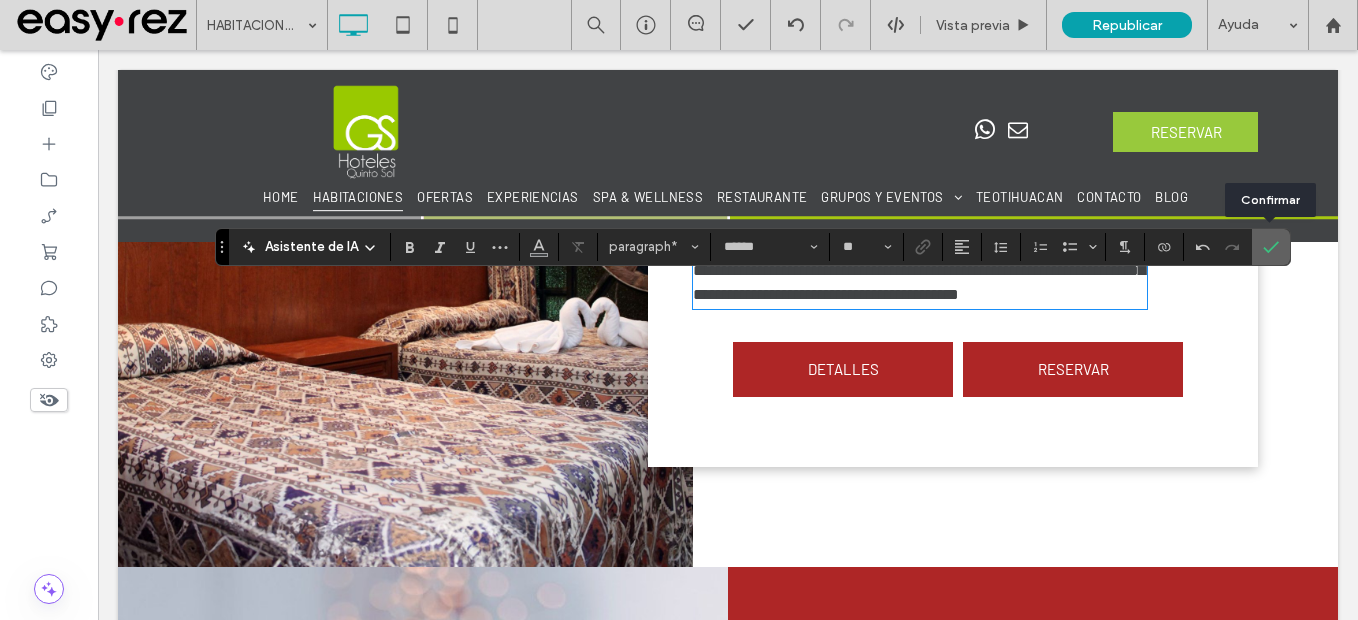 click at bounding box center [1267, 247] 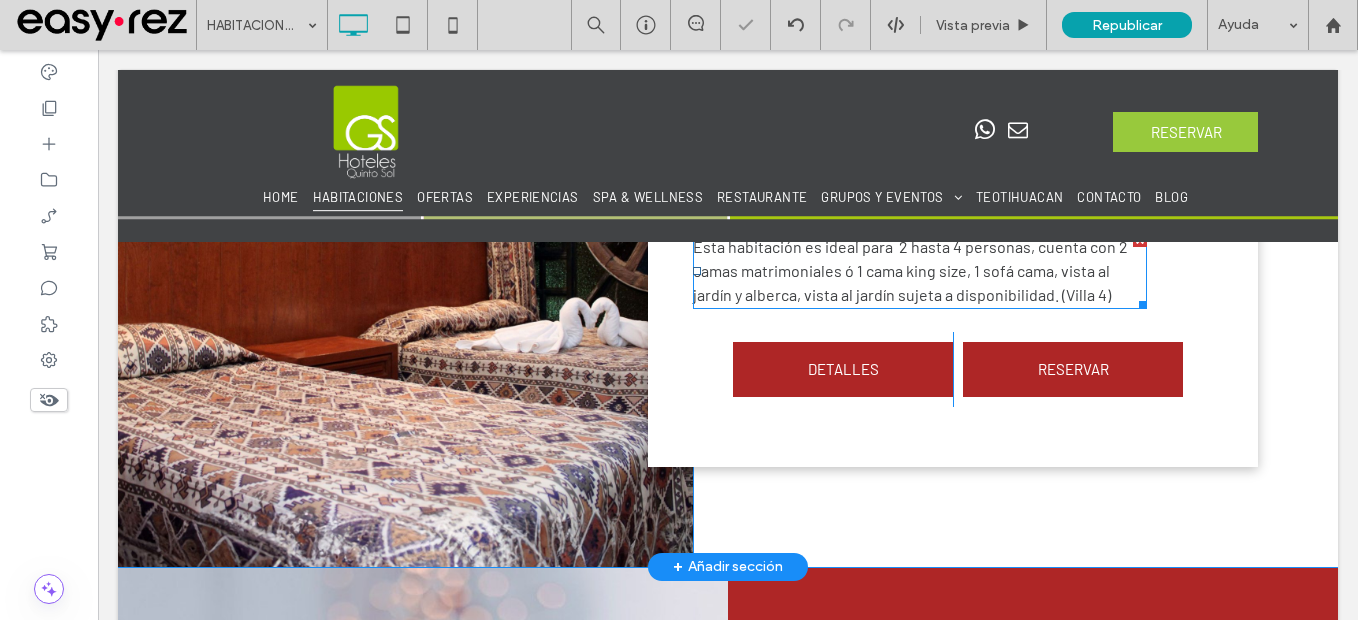 click on "Esta habitación es ideal para  2 hasta 4 personas, cuenta con 2 camas matrimoniales ó 1 cama king size, 1 sofá cama, vista al jardín y alberca, vista al jardín sujeta a disponibilidad. (Villa 4)" at bounding box center [910, 270] 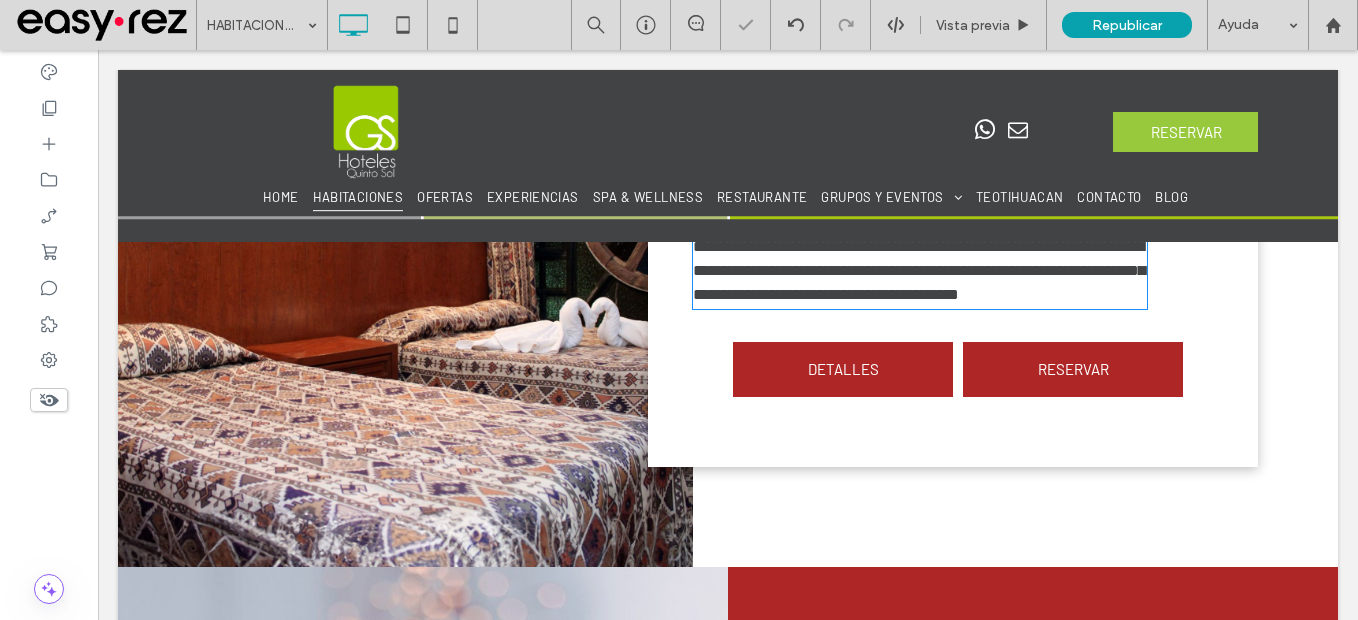 type on "******" 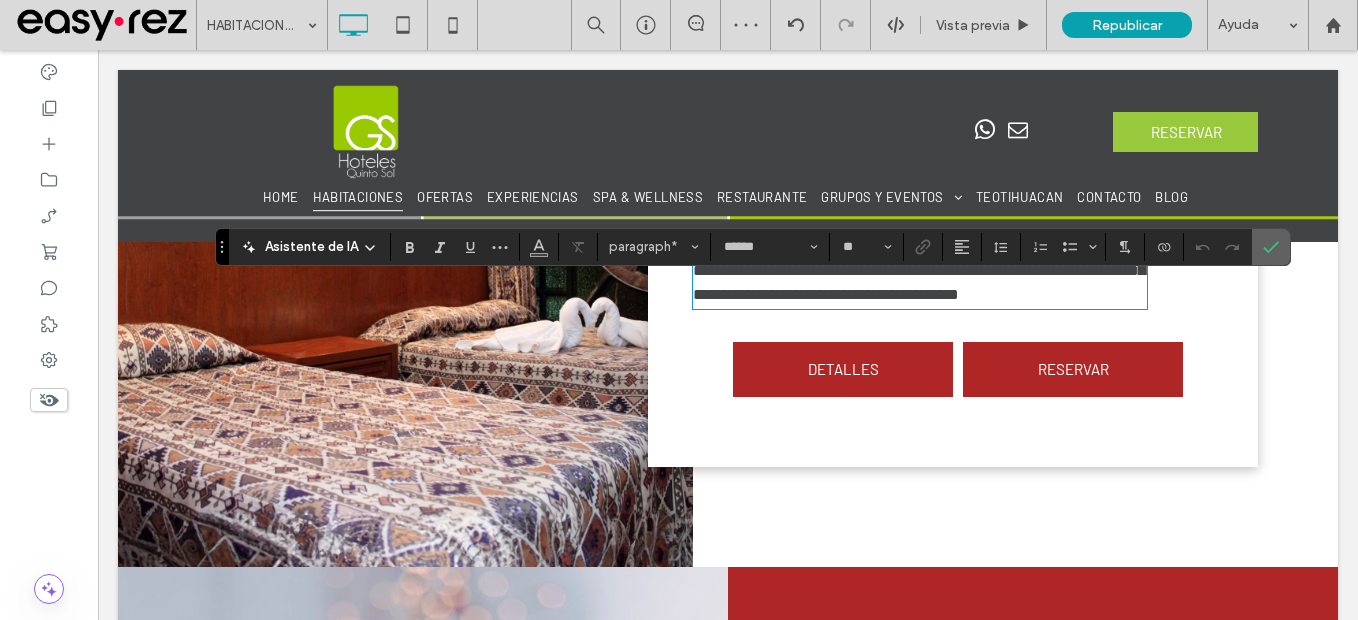 click 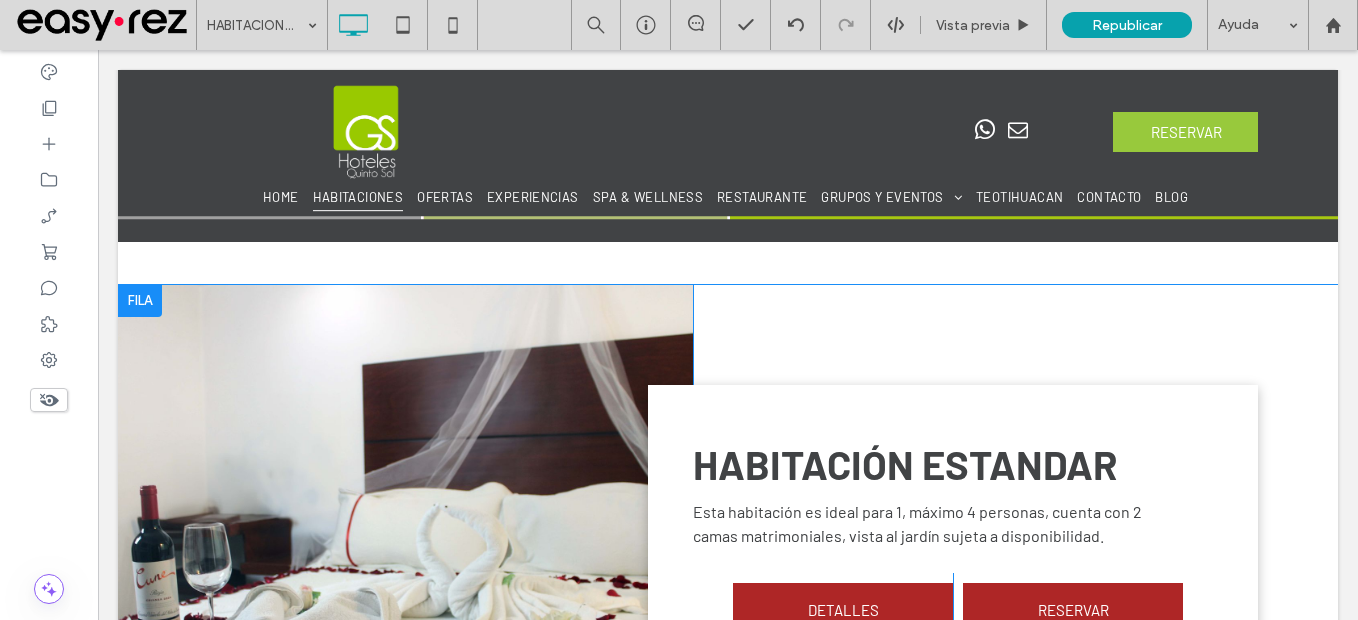 scroll, scrollTop: 1000, scrollLeft: 0, axis: vertical 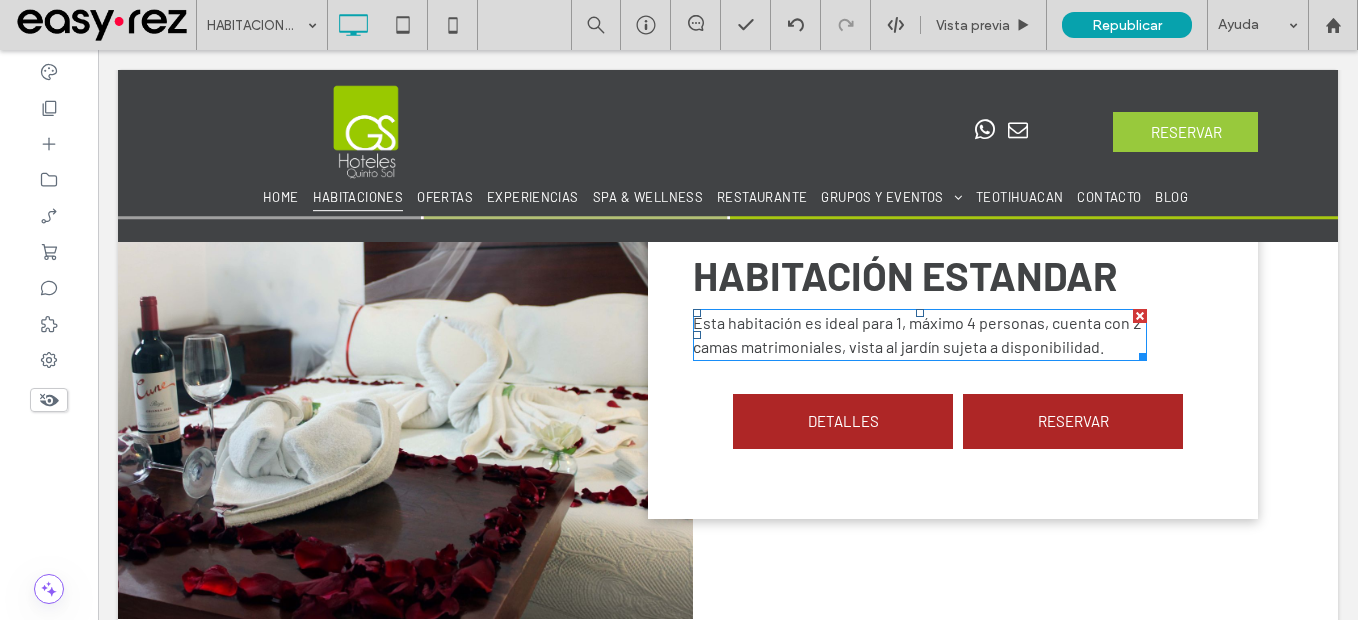 click on "Esta habitación es ideal para 1, máximo 4 personas, cuenta con 2 camas matrimoniales, vista al jardín sujeta a disponibilidad." at bounding box center [917, 334] 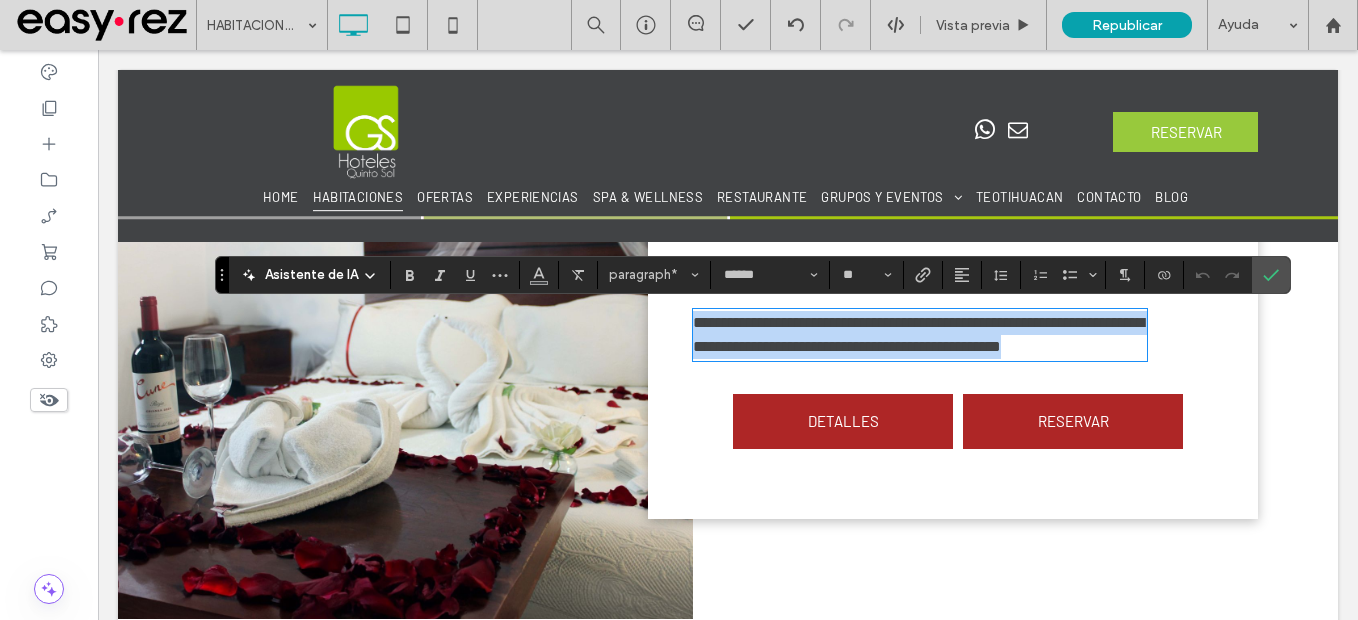 drag, startPoint x: 1107, startPoint y: 349, endPoint x: 665, endPoint y: 304, distance: 444.28482 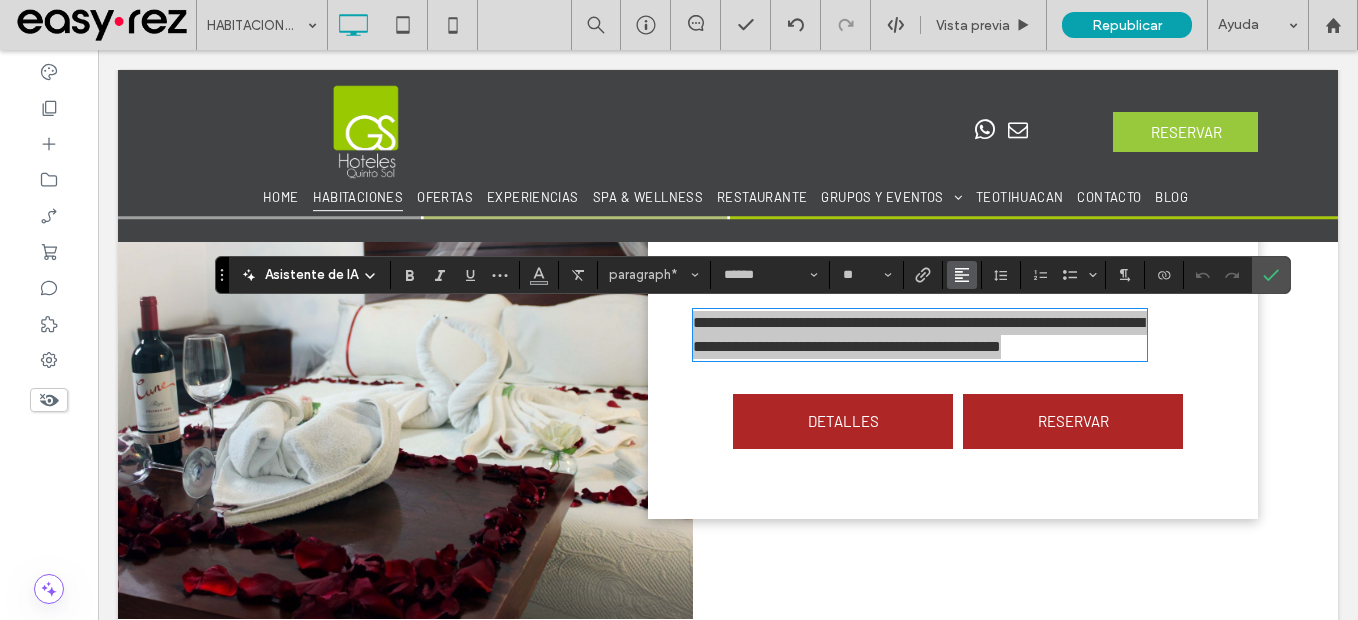 click at bounding box center [962, 275] 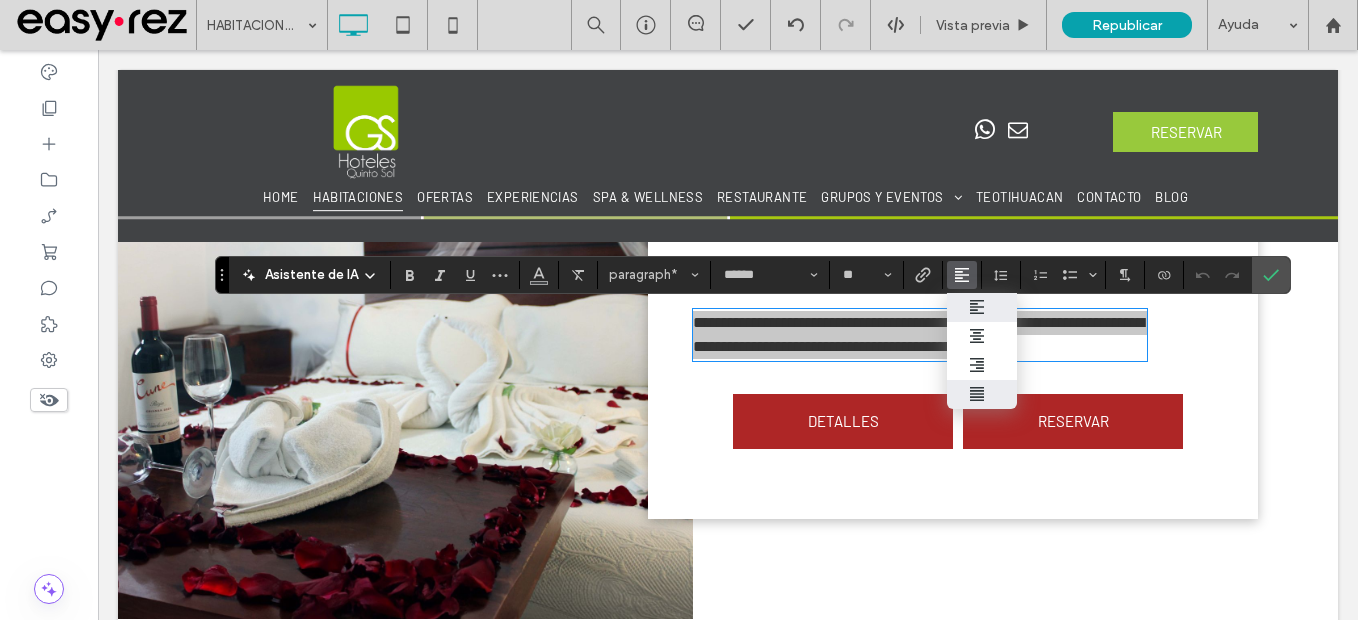 click at bounding box center (982, 394) 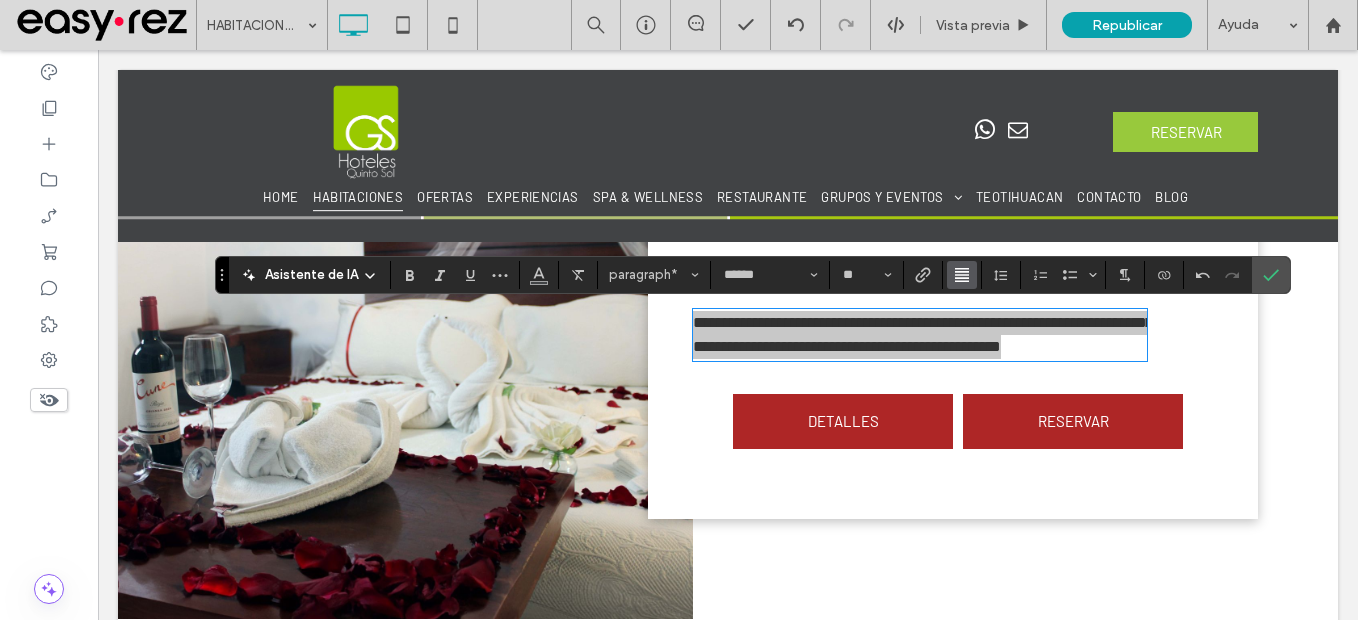 click 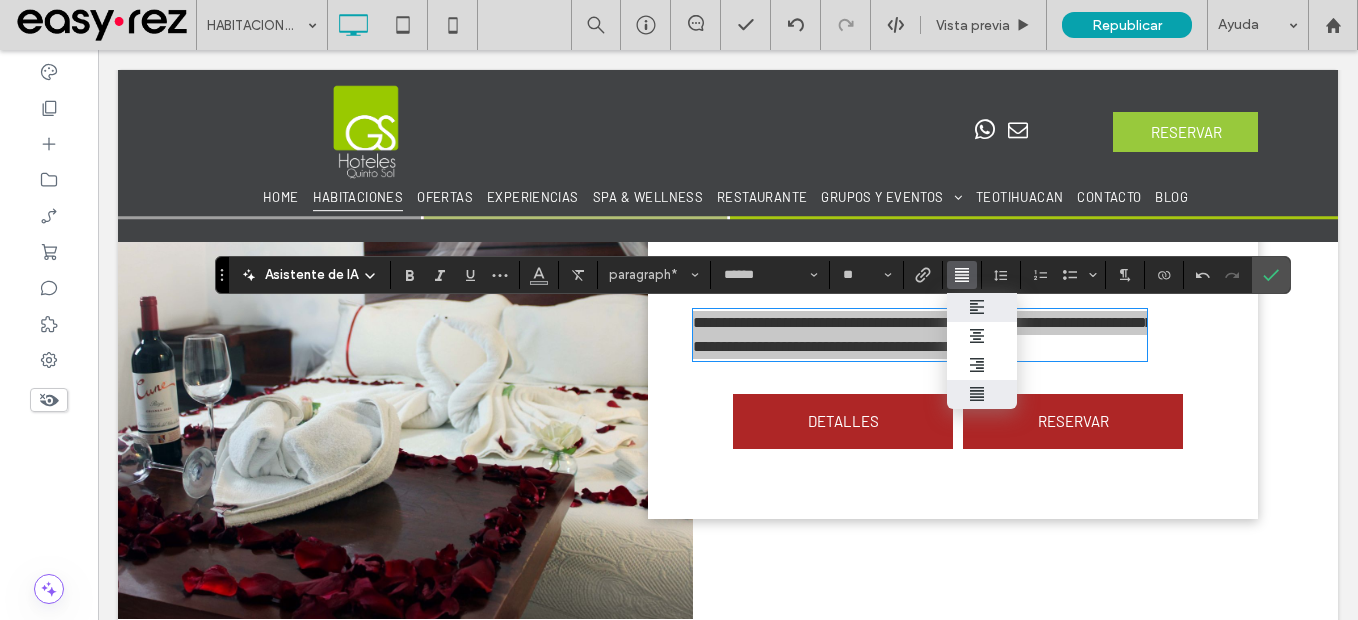 drag, startPoint x: 980, startPoint y: 311, endPoint x: 1053, endPoint y: 248, distance: 96.42614 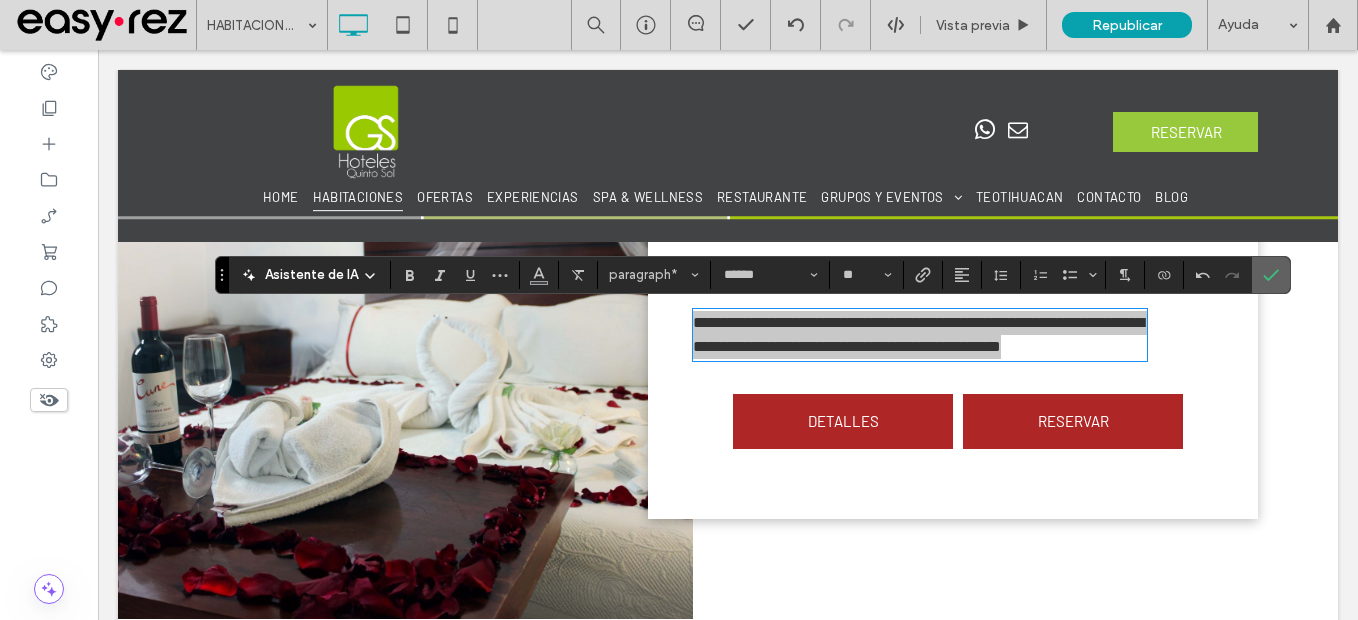 drag, startPoint x: 1267, startPoint y: 273, endPoint x: 1152, endPoint y: 228, distance: 123.49089 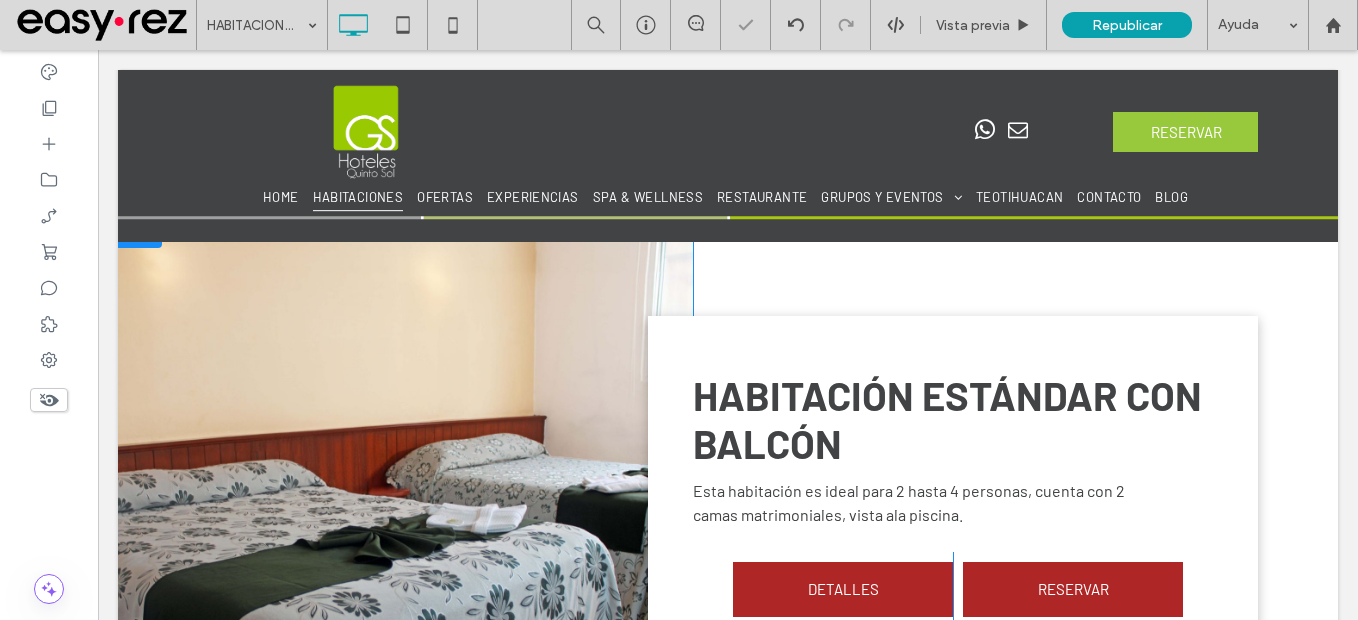 scroll, scrollTop: 1600, scrollLeft: 0, axis: vertical 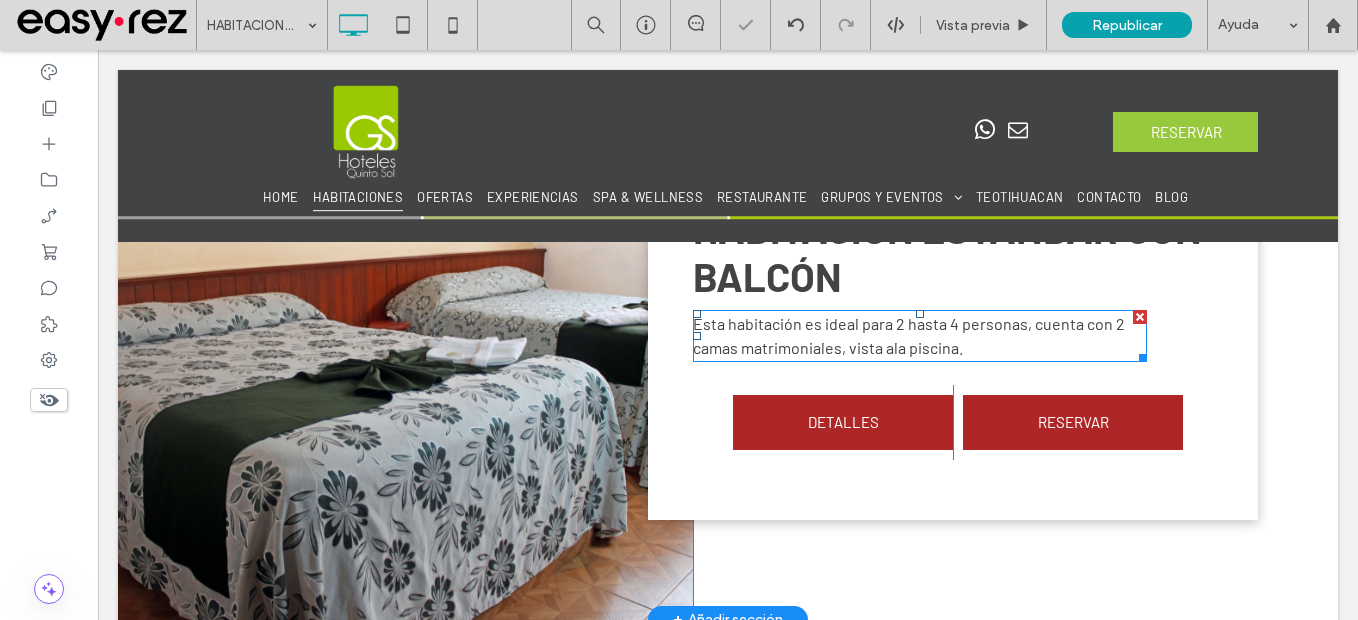 click on "Esta habitación es ideal para 2 hasta 4 personas, cuenta con 2 camas matrimoniales, vista ala piscina." at bounding box center [920, 336] 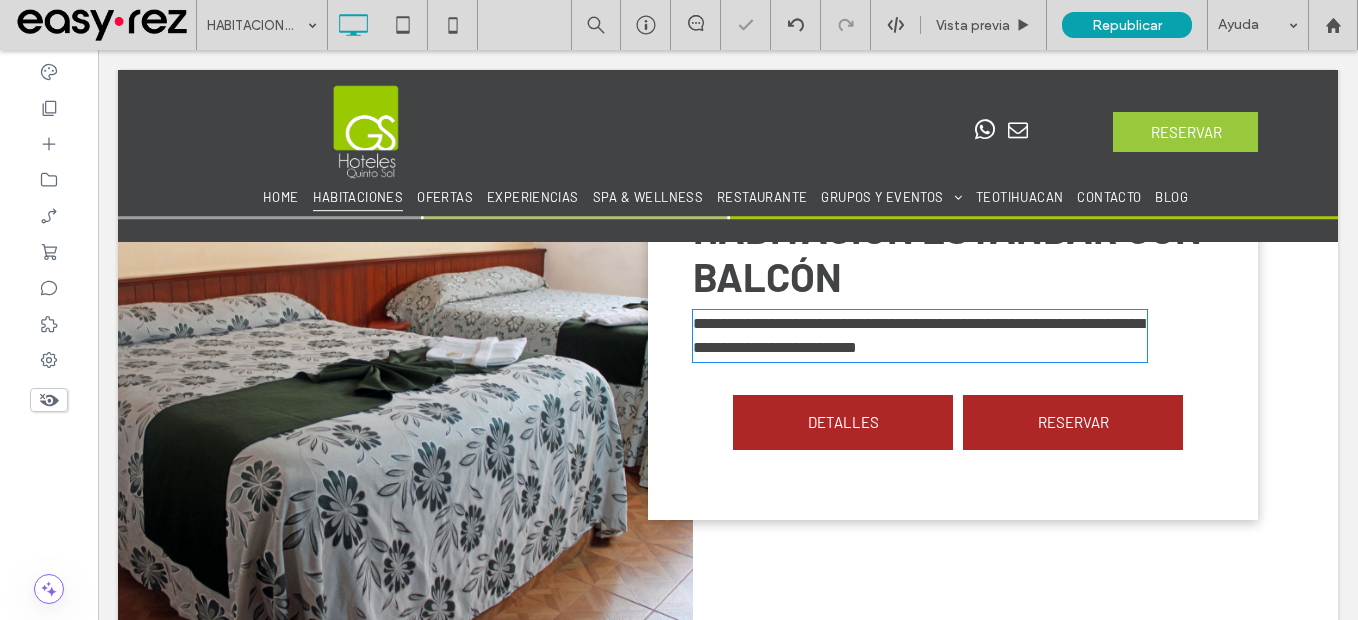 type on "******" 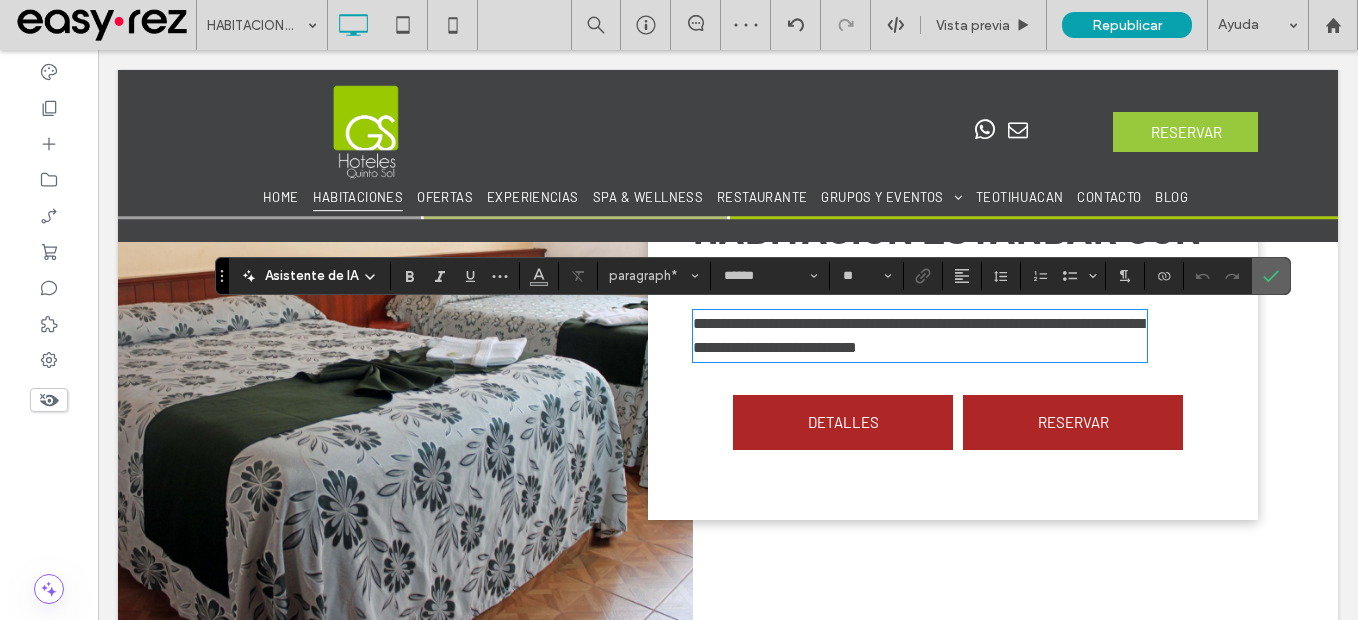 click 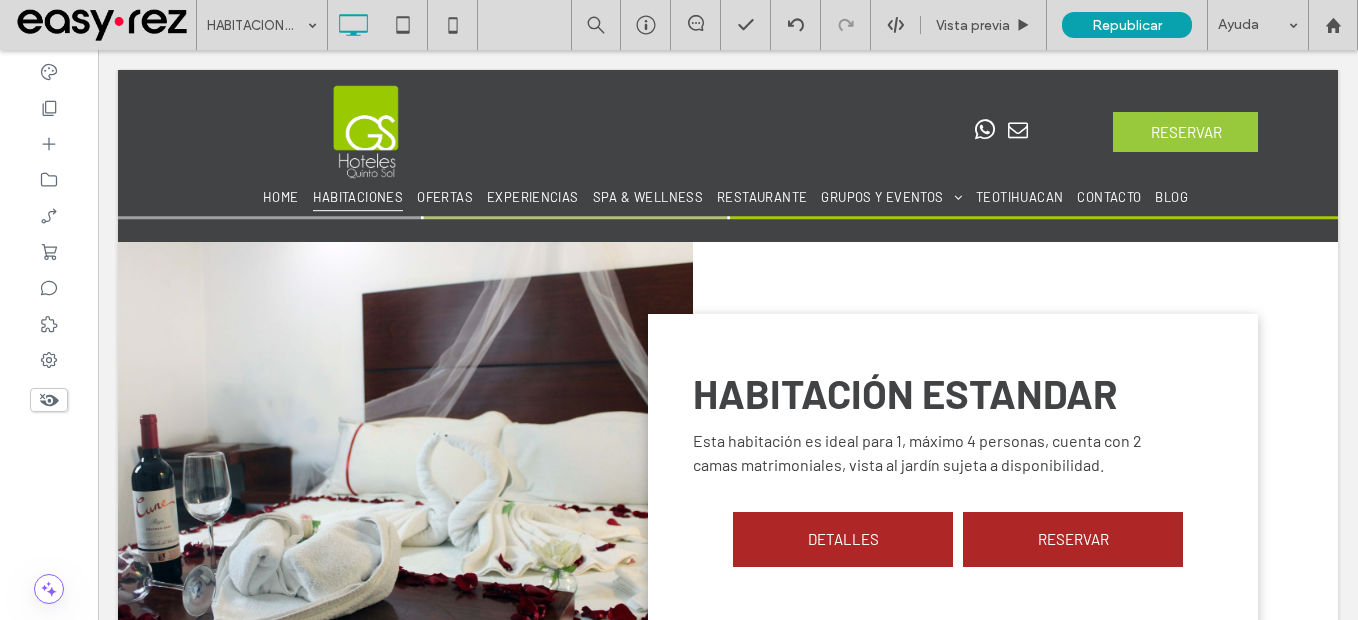 scroll, scrollTop: 600, scrollLeft: 0, axis: vertical 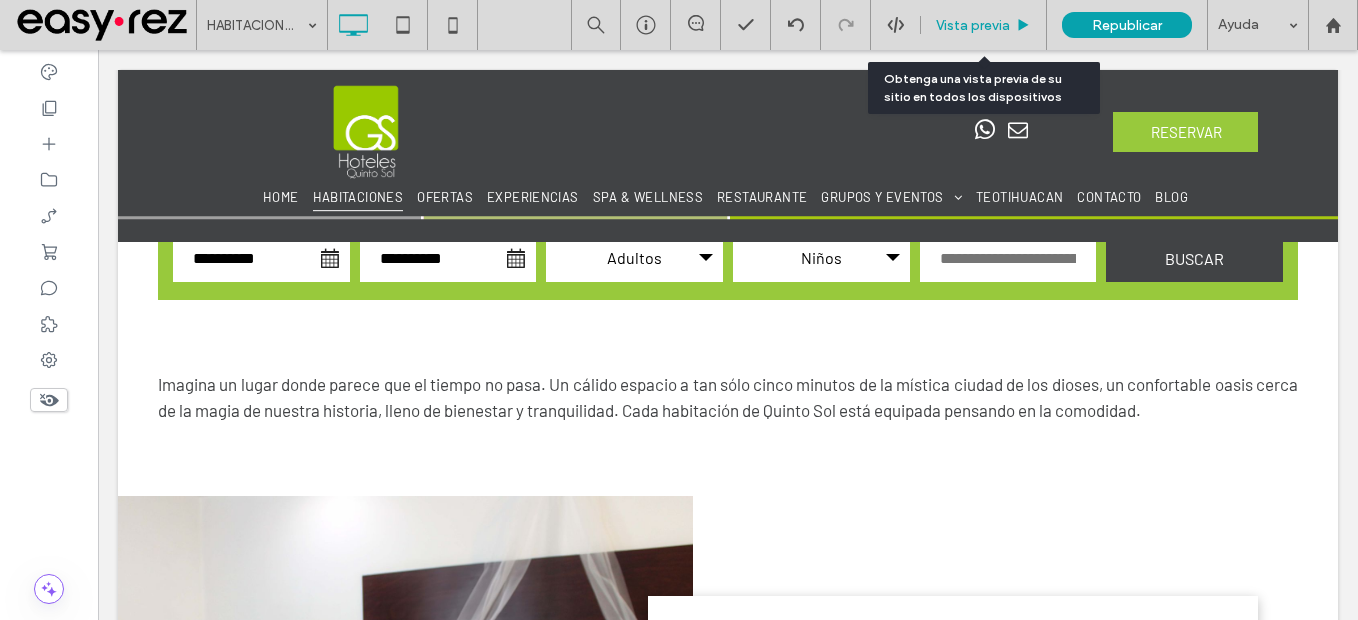 click on "Vista previa" at bounding box center [984, 25] 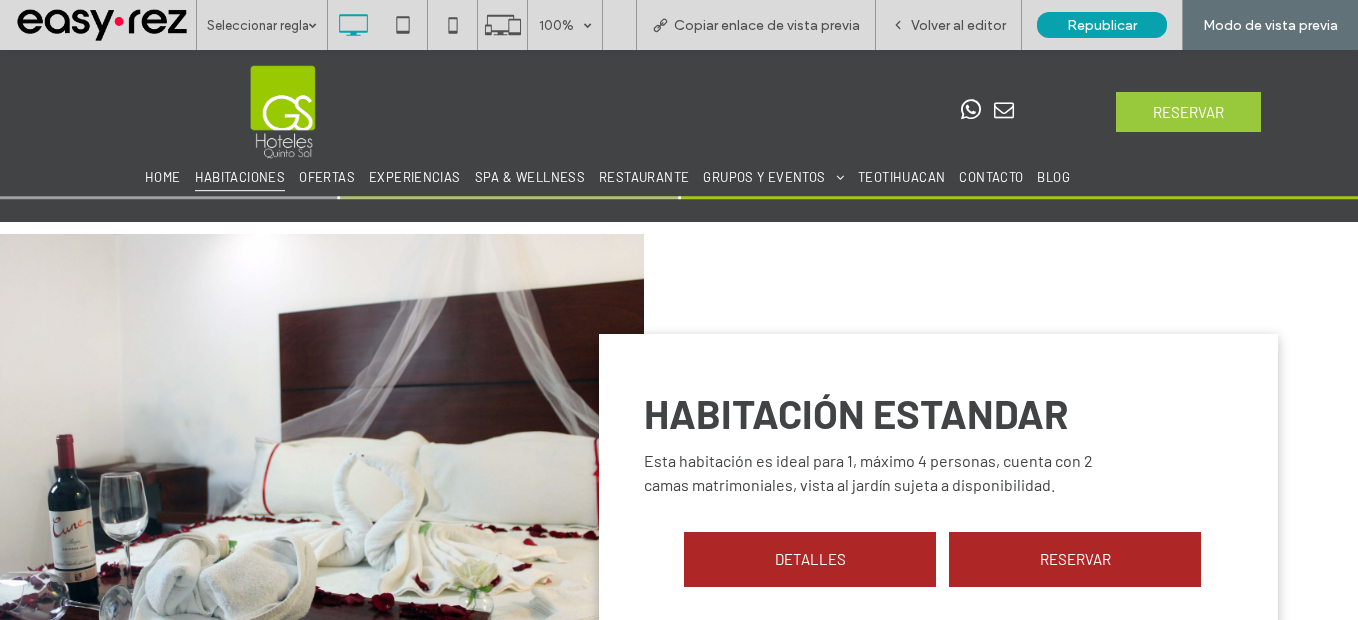 scroll, scrollTop: 900, scrollLeft: 0, axis: vertical 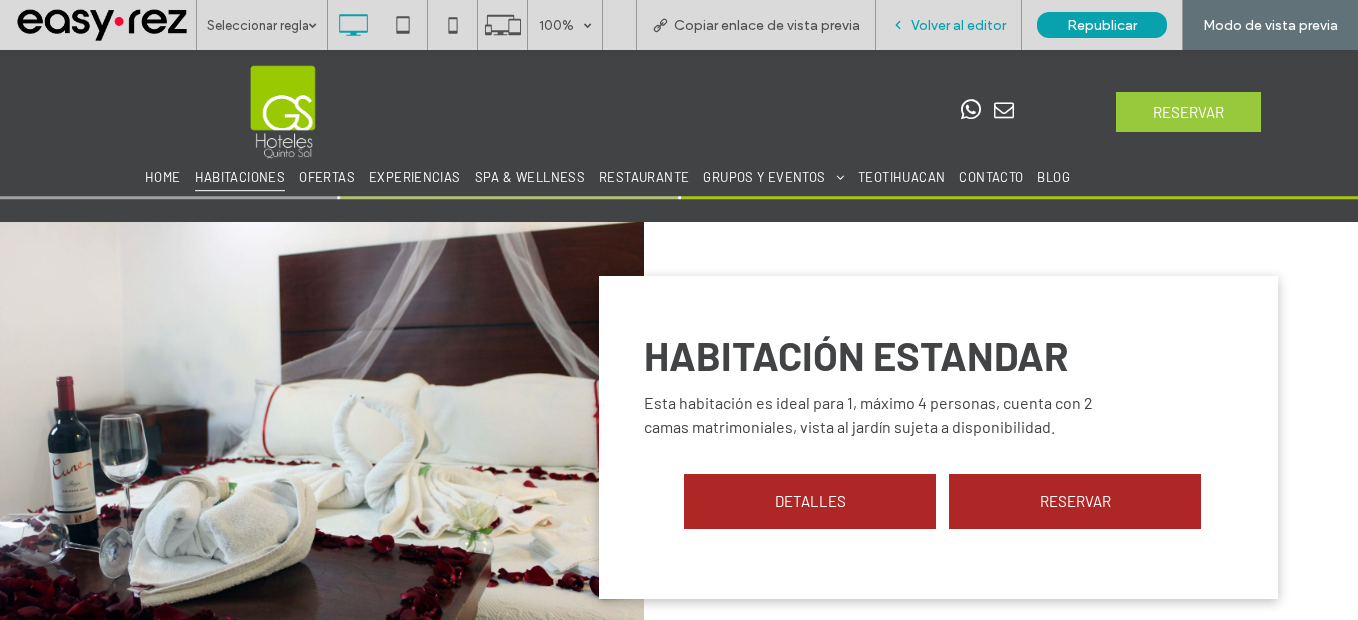 click on "Volver al editor" at bounding box center [949, 25] 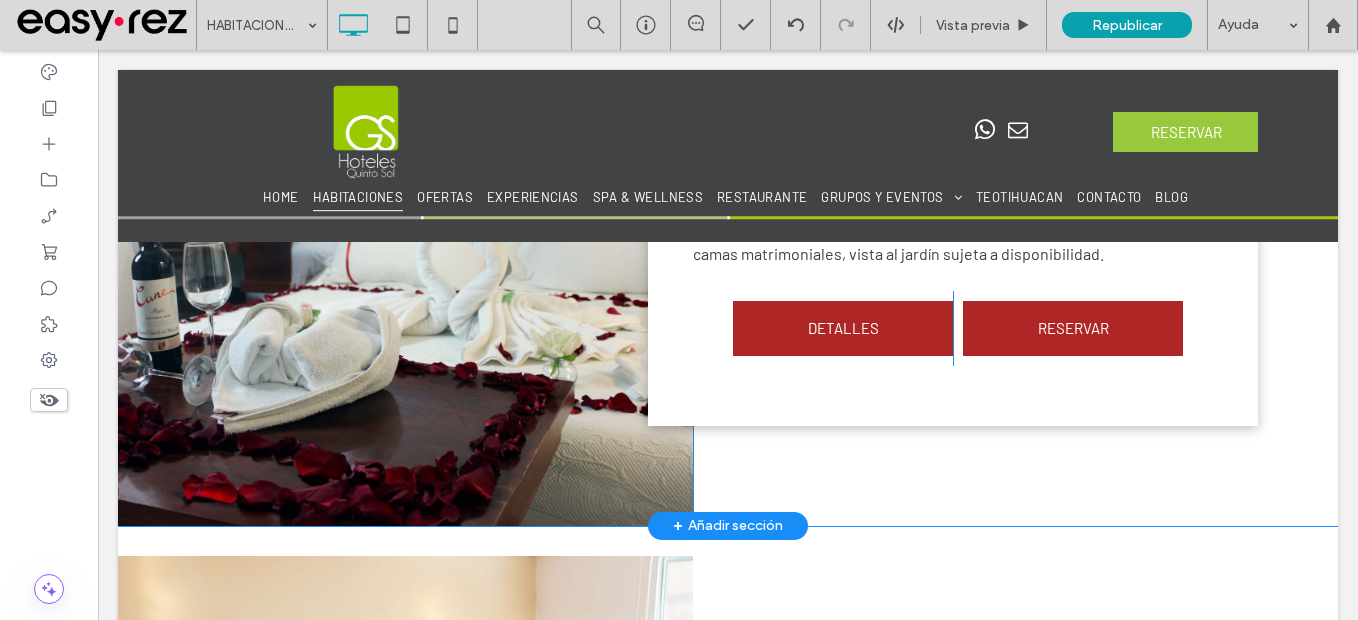scroll, scrollTop: 1100, scrollLeft: 0, axis: vertical 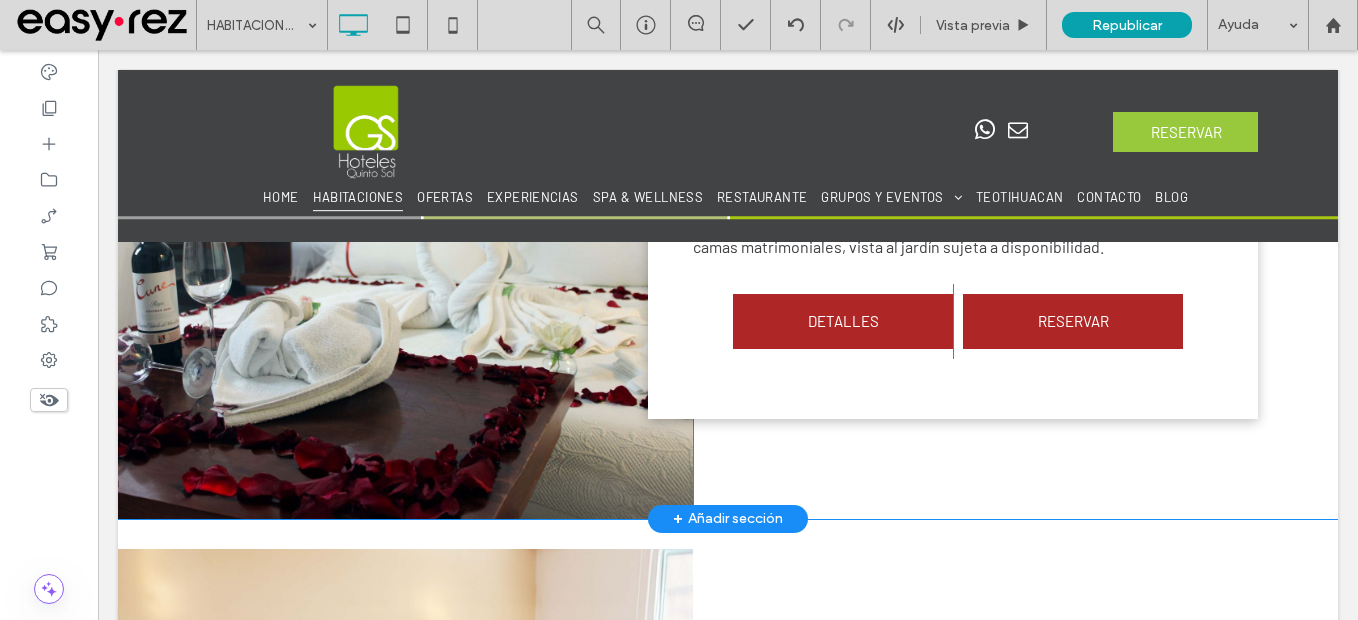 click on "Click To Paste" at bounding box center (405, 257) 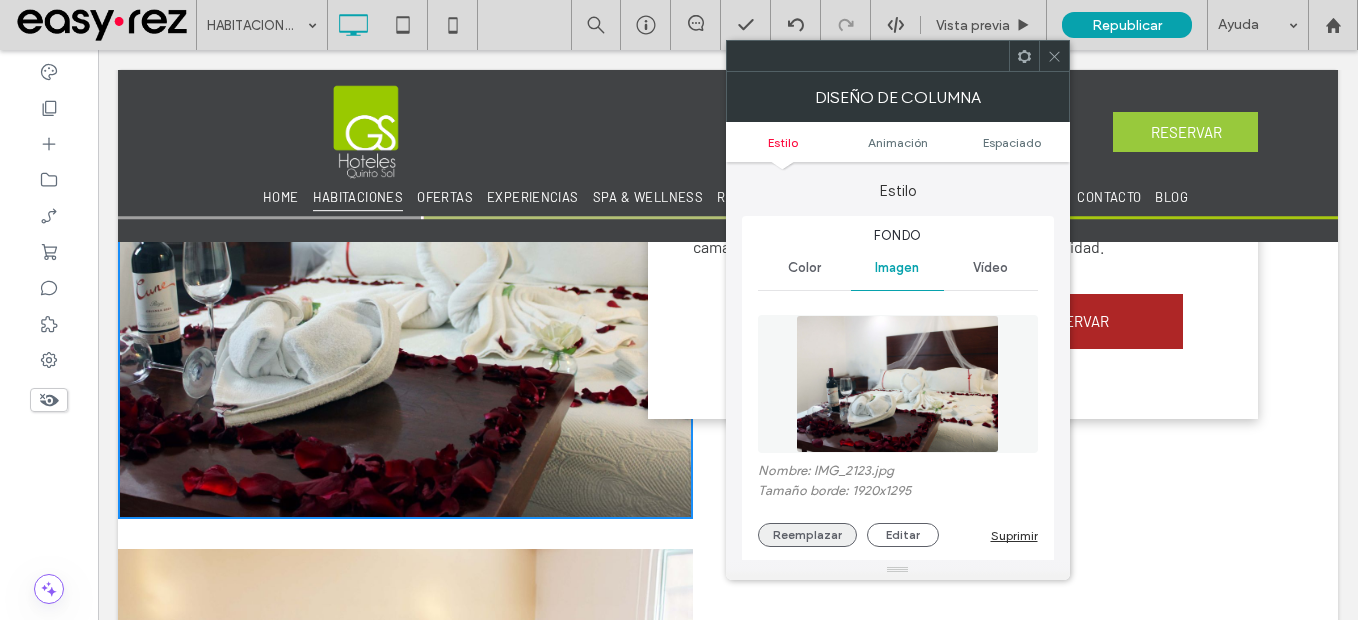click on "Reemplazar" at bounding box center [807, 535] 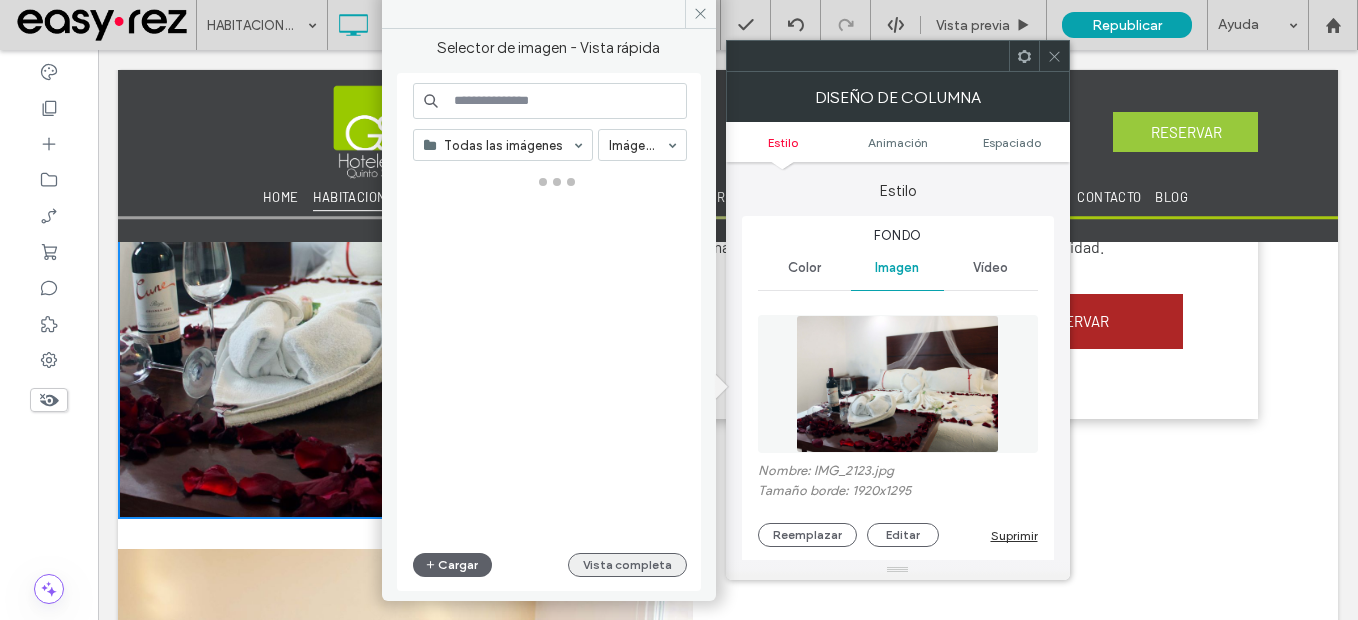 click on "Vista completa" at bounding box center (627, 565) 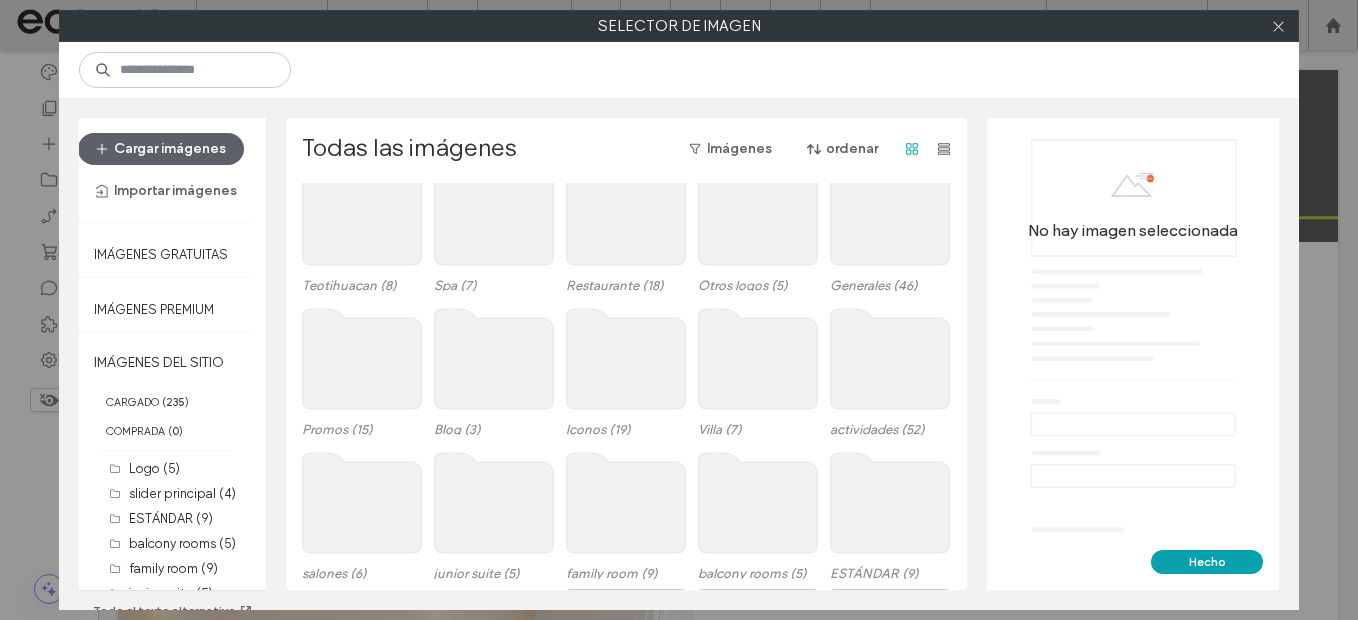 scroll, scrollTop: 100, scrollLeft: 0, axis: vertical 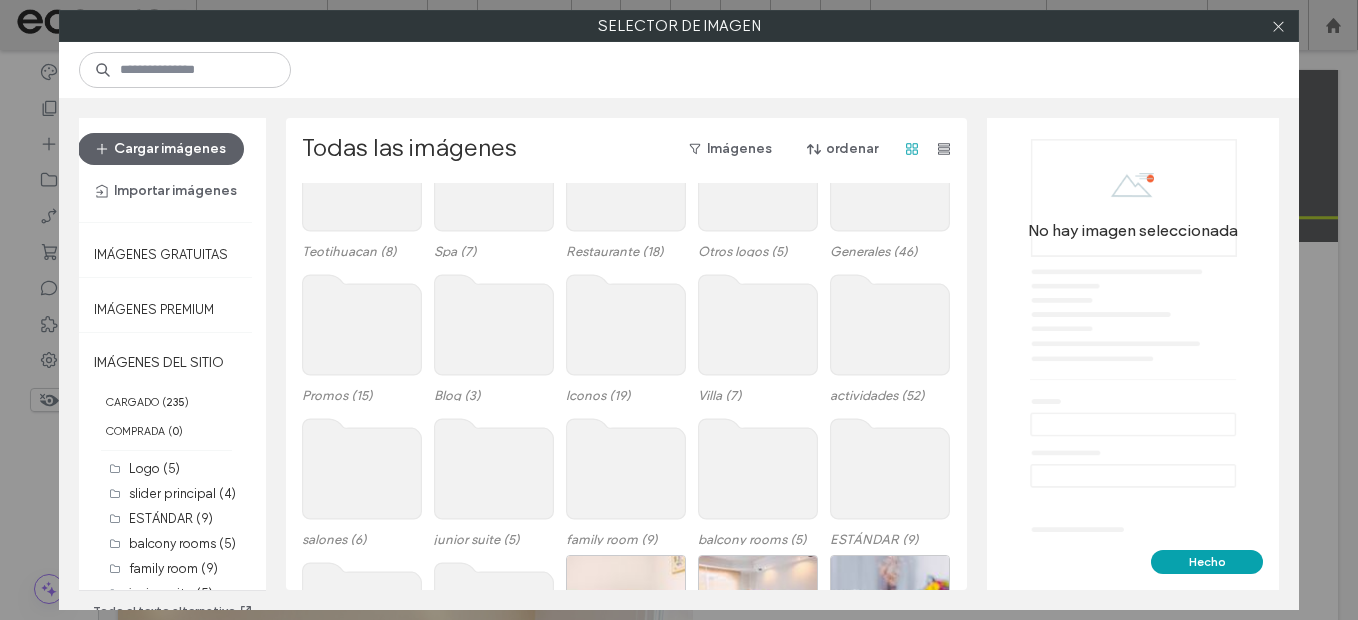 click 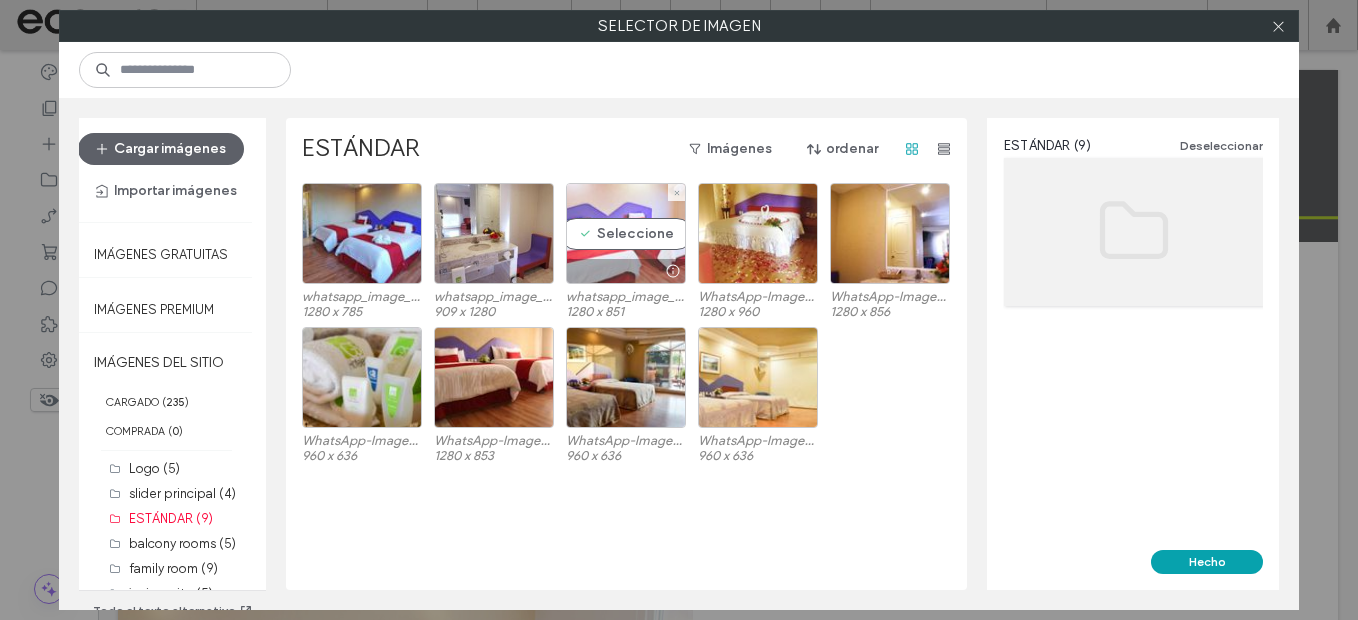 click on "Seleccione" at bounding box center [626, 233] 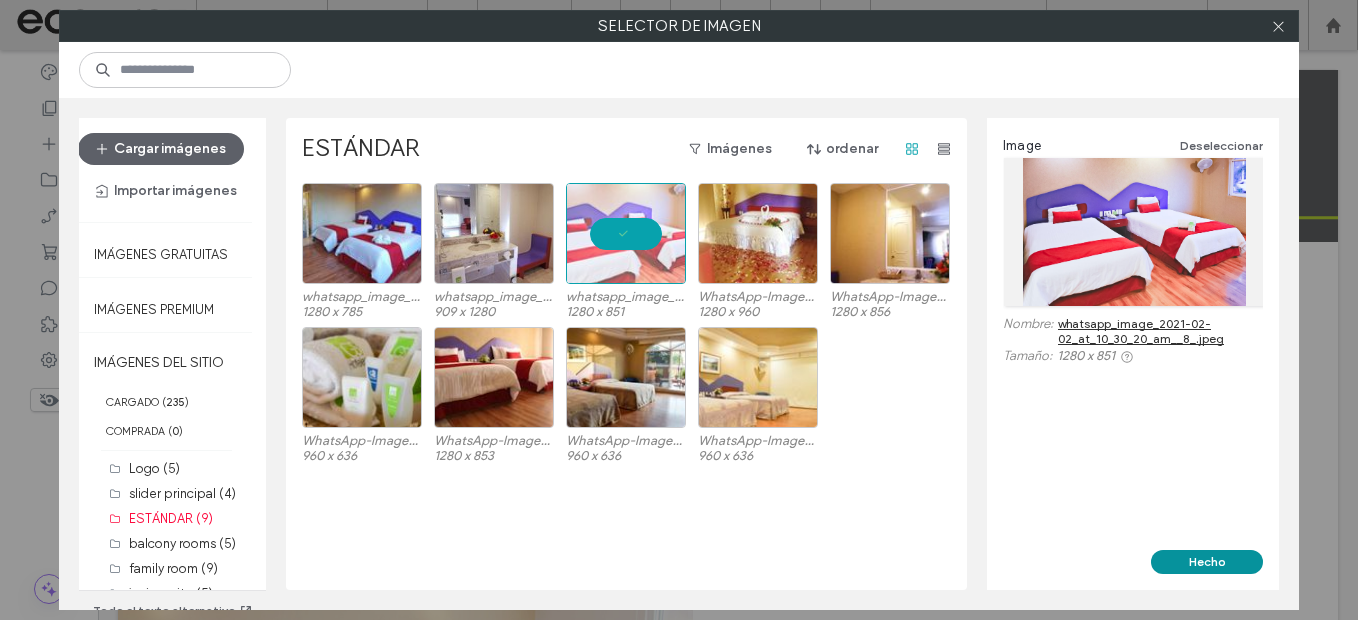 drag, startPoint x: 1116, startPoint y: 512, endPoint x: 1217, endPoint y: 565, distance: 114.061386 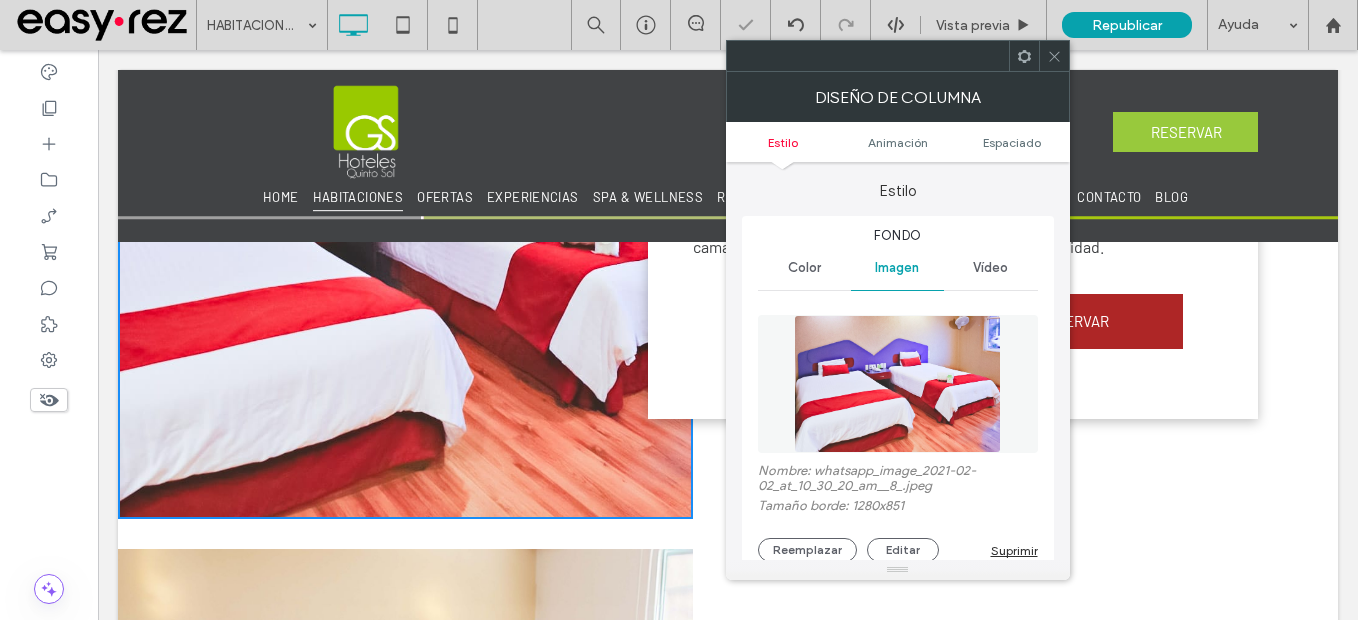 click at bounding box center (1054, 56) 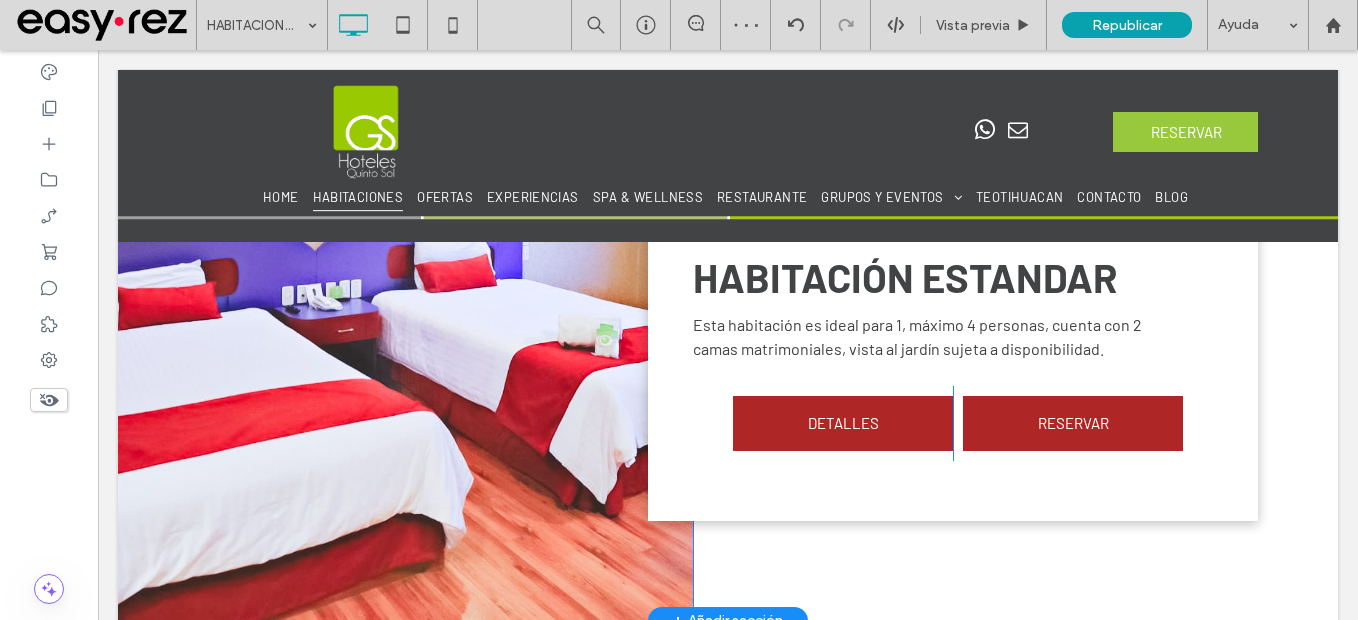 scroll, scrollTop: 1000, scrollLeft: 0, axis: vertical 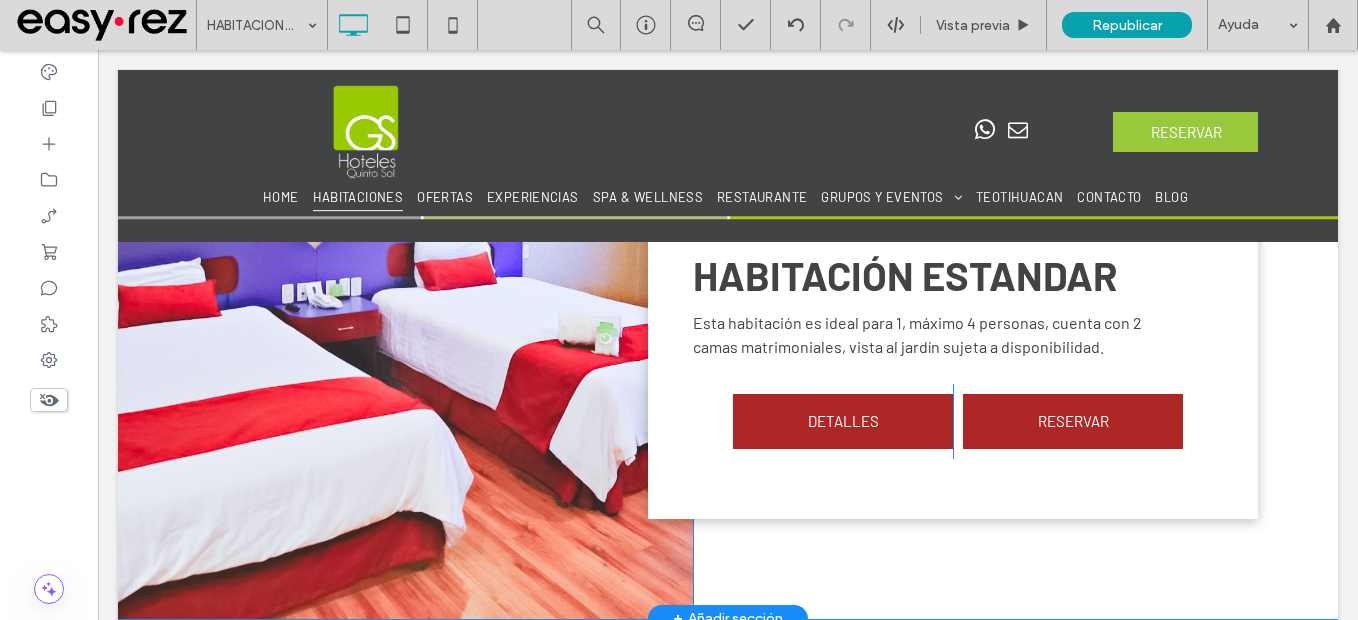 click on "Click To Paste" at bounding box center (405, 357) 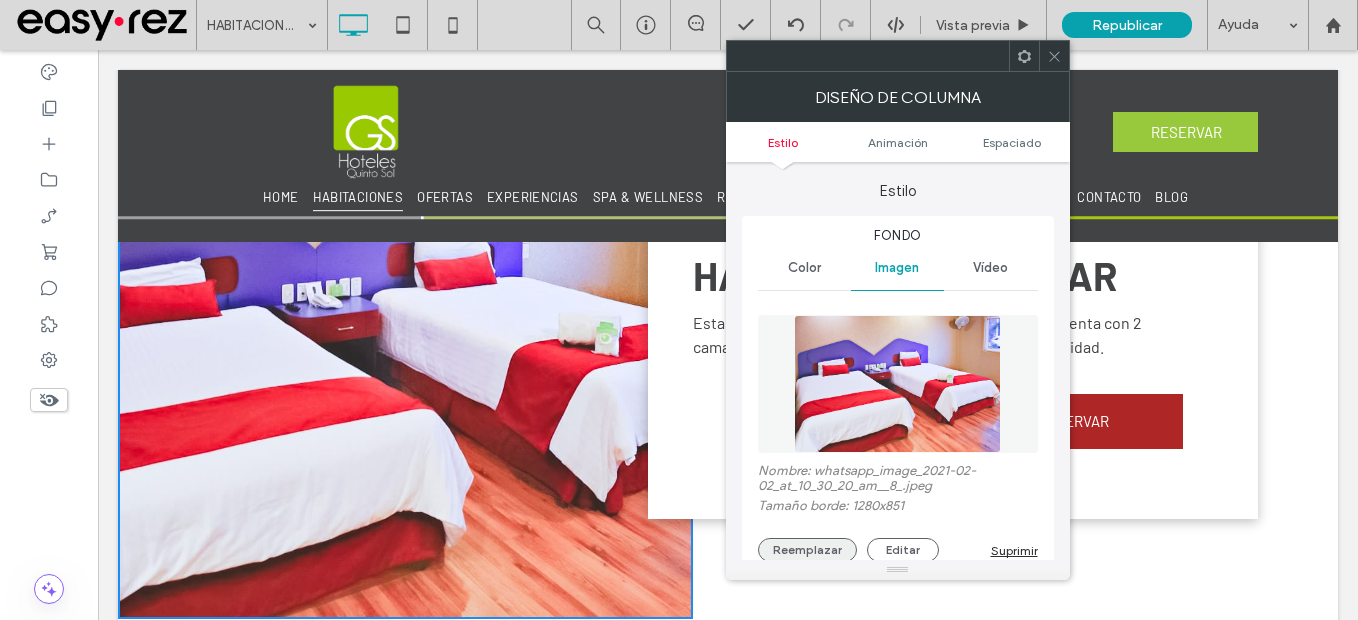 click on "Reemplazar" at bounding box center [807, 550] 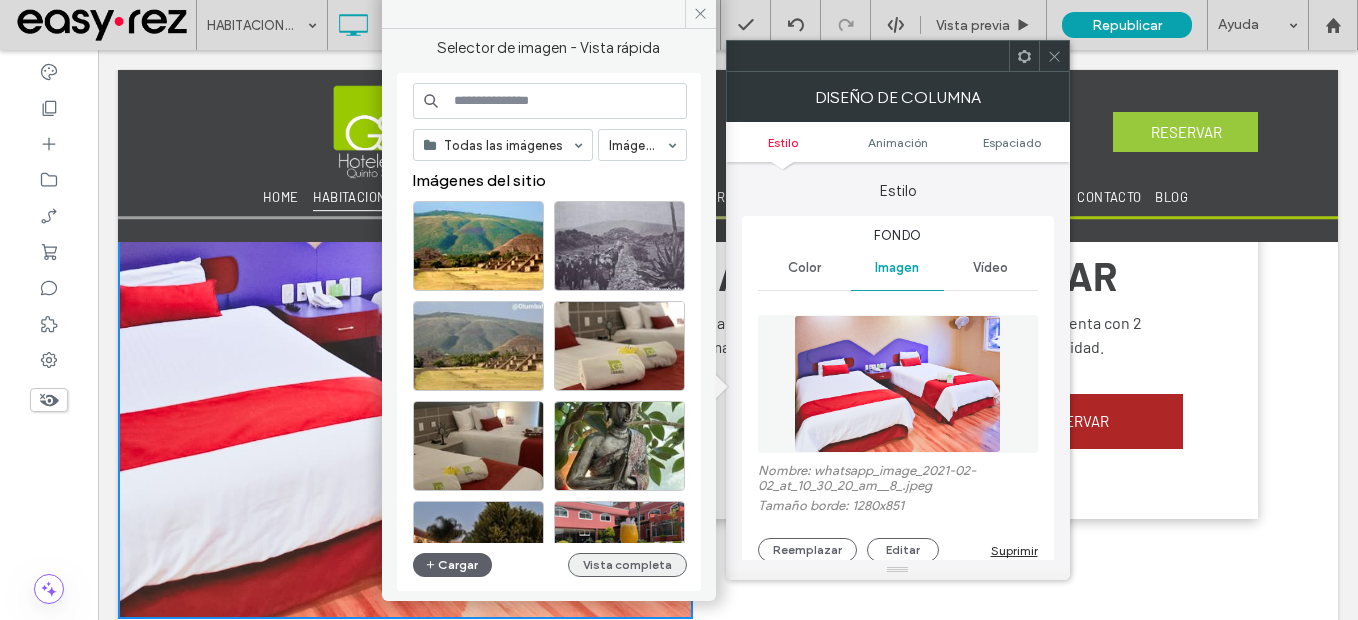 click on "Vista completa" at bounding box center [627, 565] 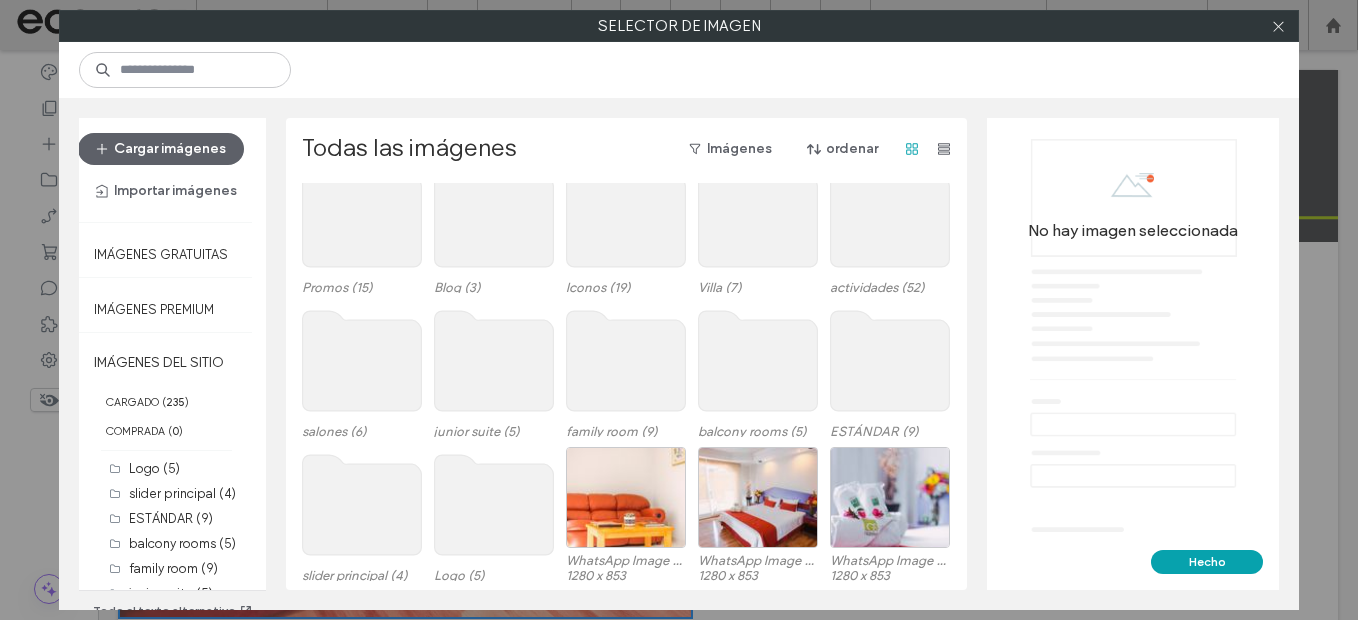 scroll, scrollTop: 209, scrollLeft: 0, axis: vertical 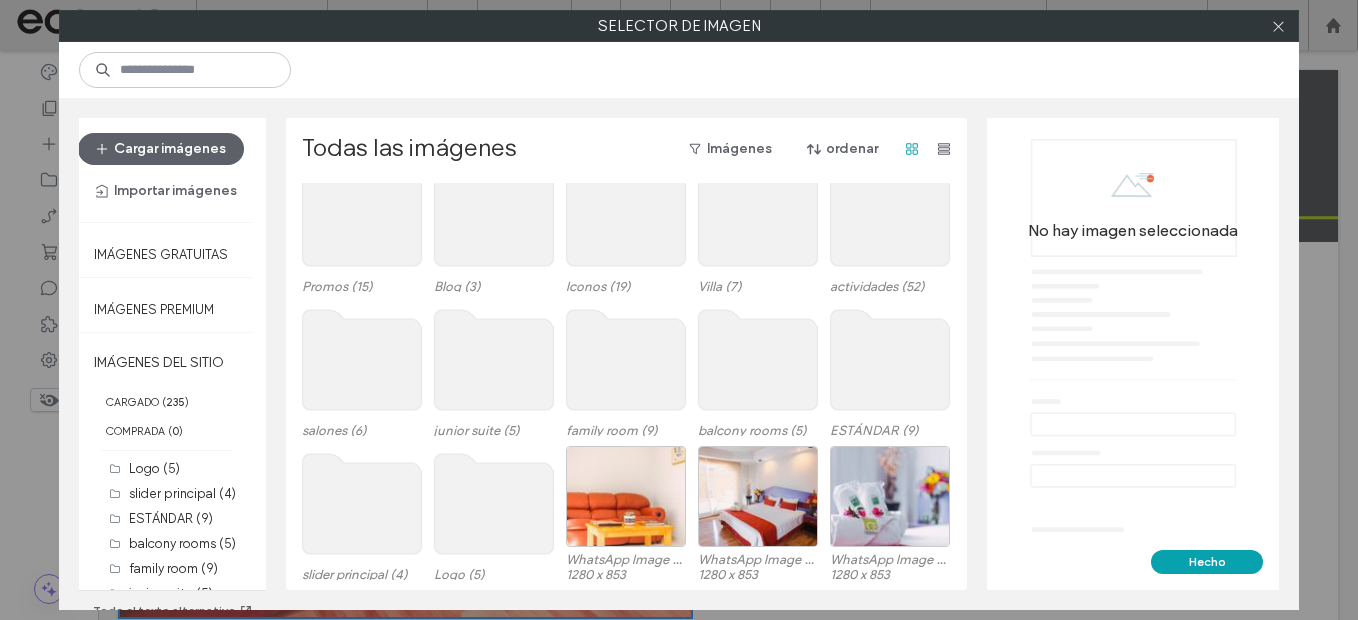 click 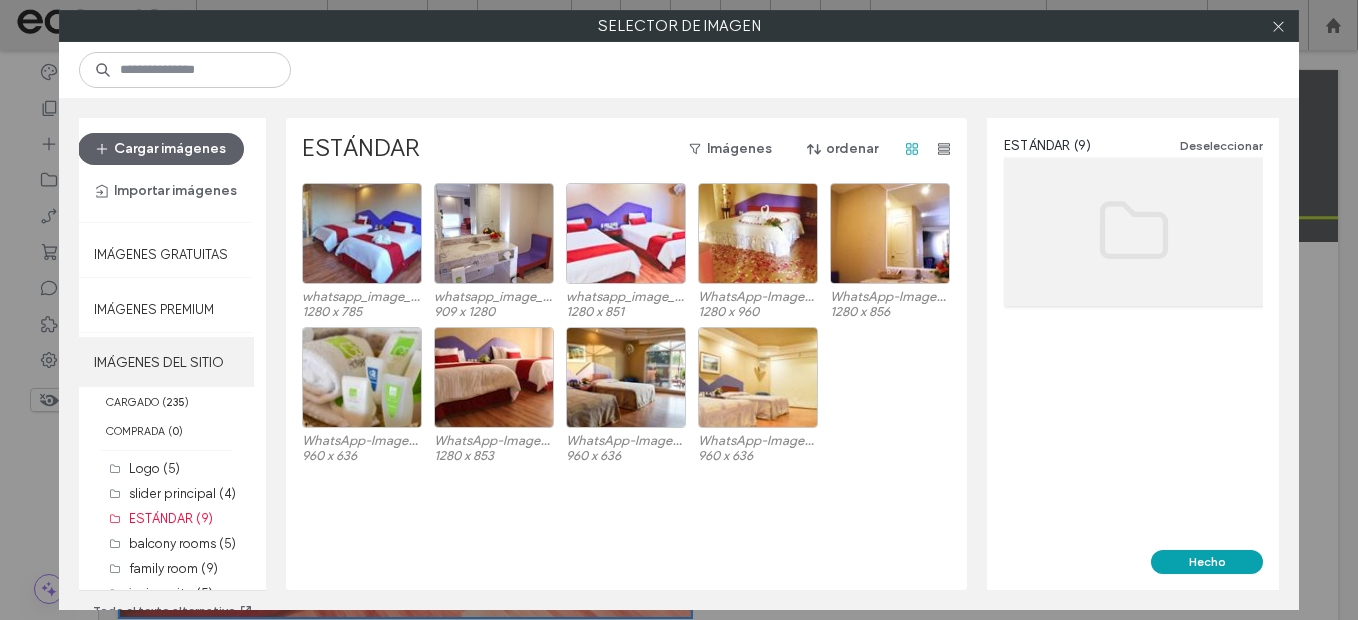 click on "IMÁGENES DEL SITIO" at bounding box center (166, 362) 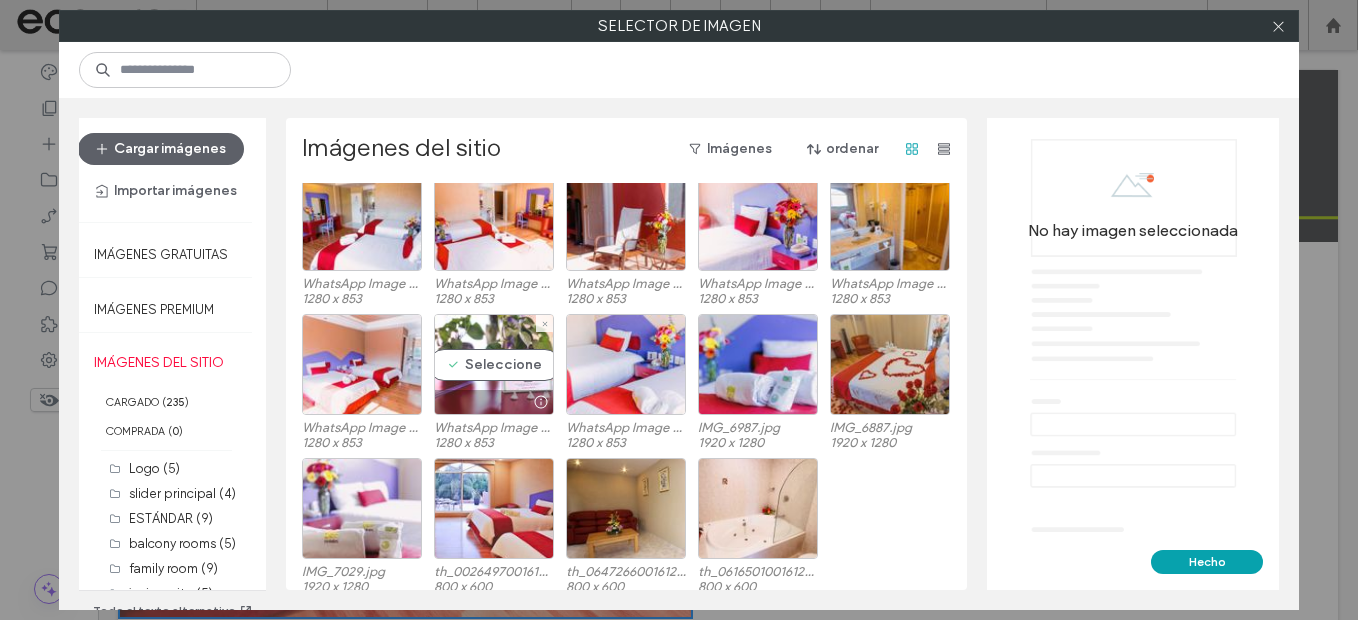 scroll, scrollTop: 1033, scrollLeft: 0, axis: vertical 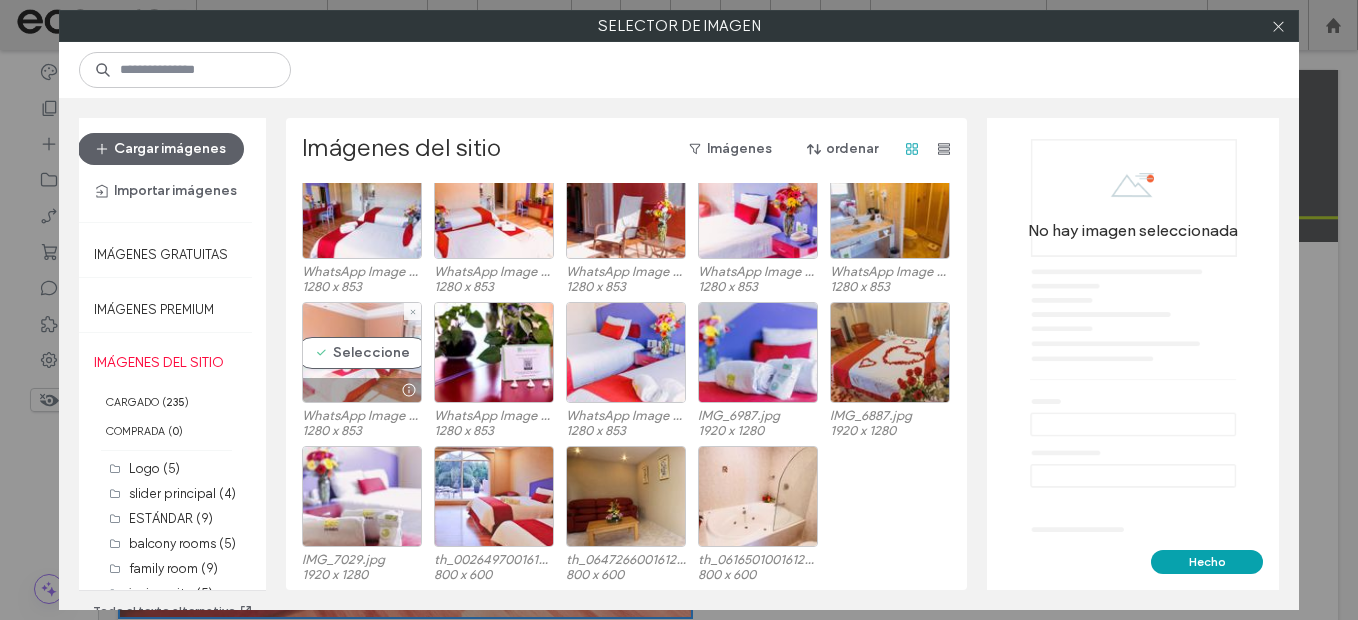 click on "Seleccione" at bounding box center [362, 352] 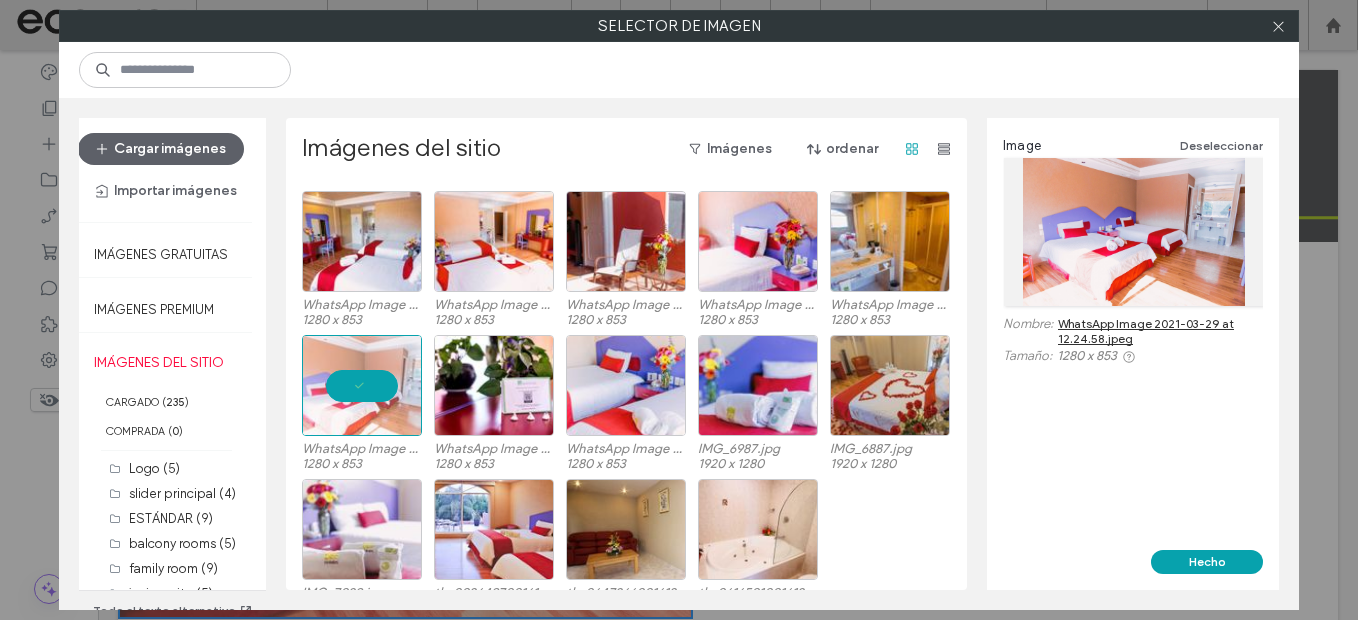 scroll, scrollTop: 1033, scrollLeft: 0, axis: vertical 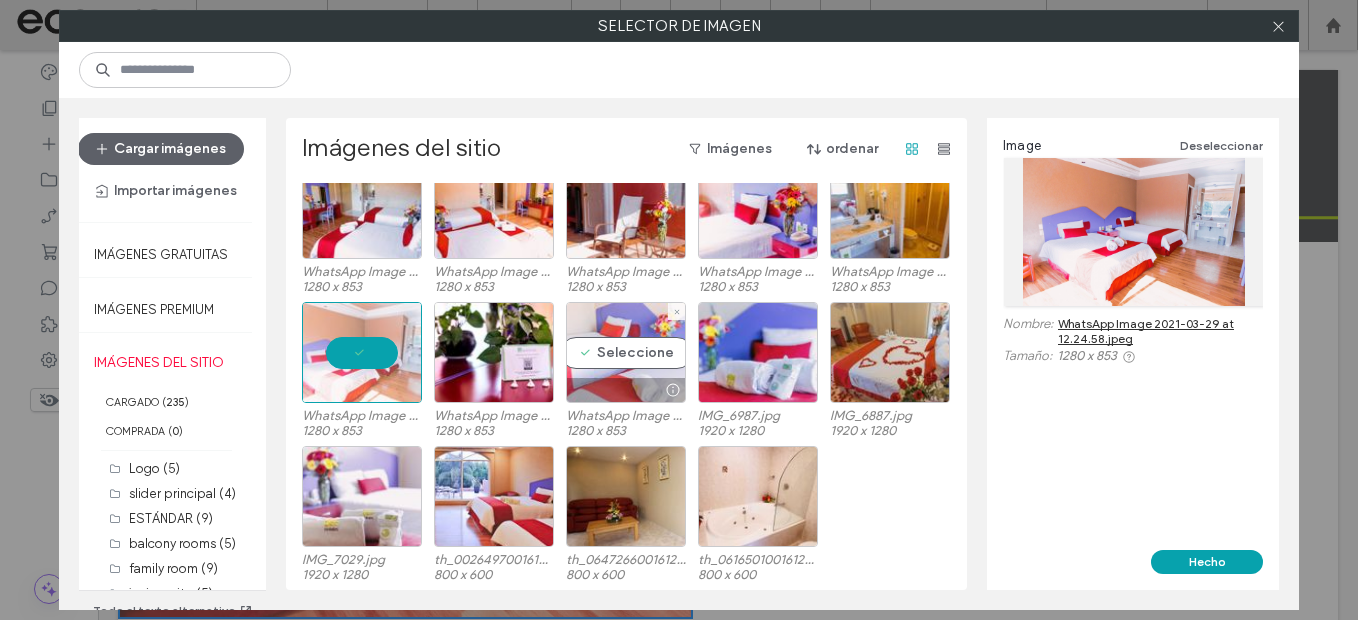 click on "Seleccione" at bounding box center (626, 352) 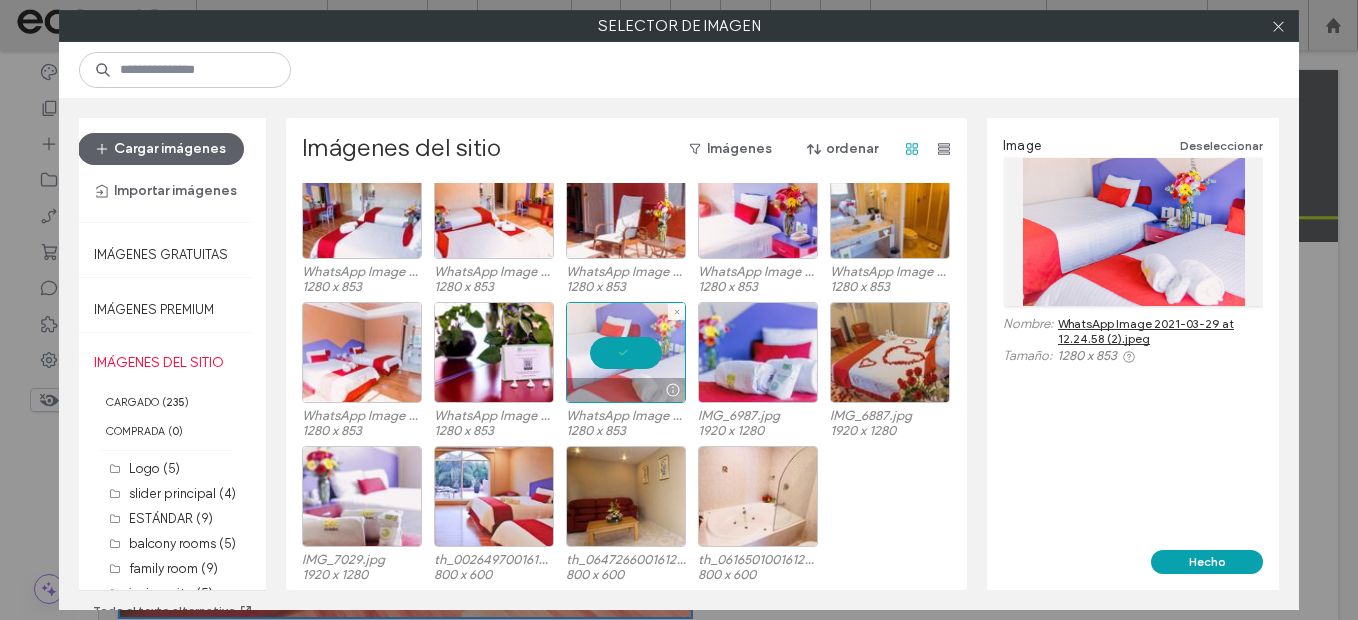 click at bounding box center [626, 352] 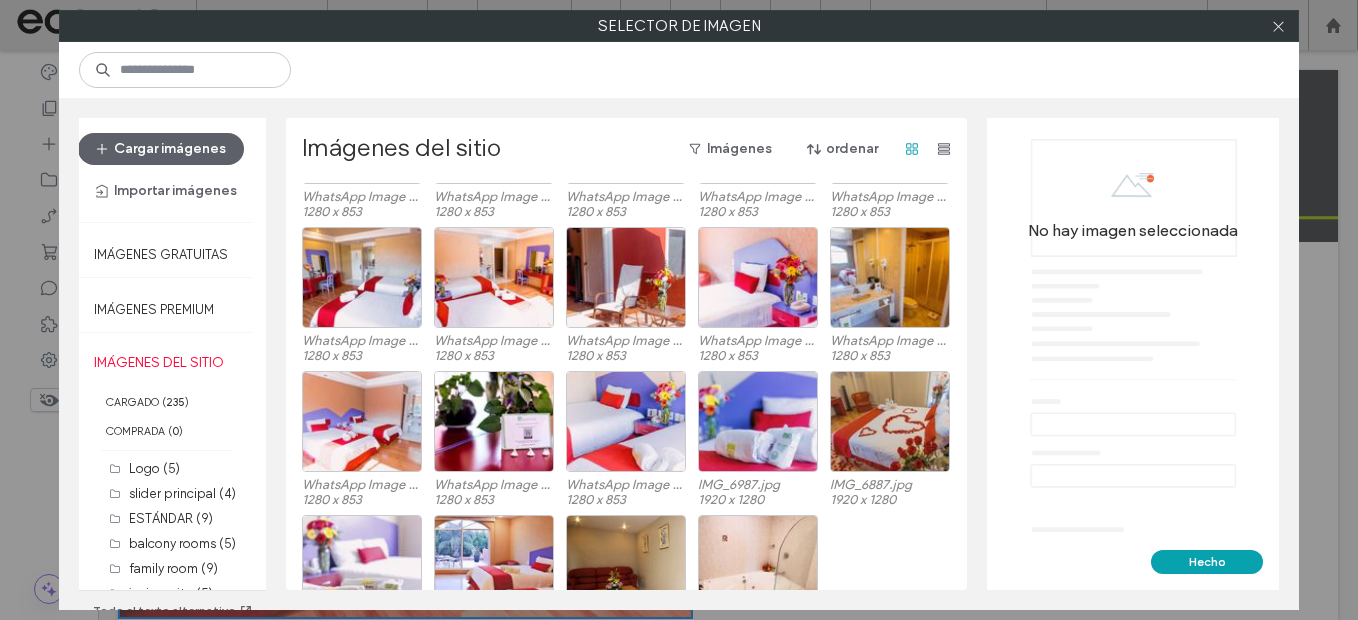 scroll, scrollTop: 933, scrollLeft: 0, axis: vertical 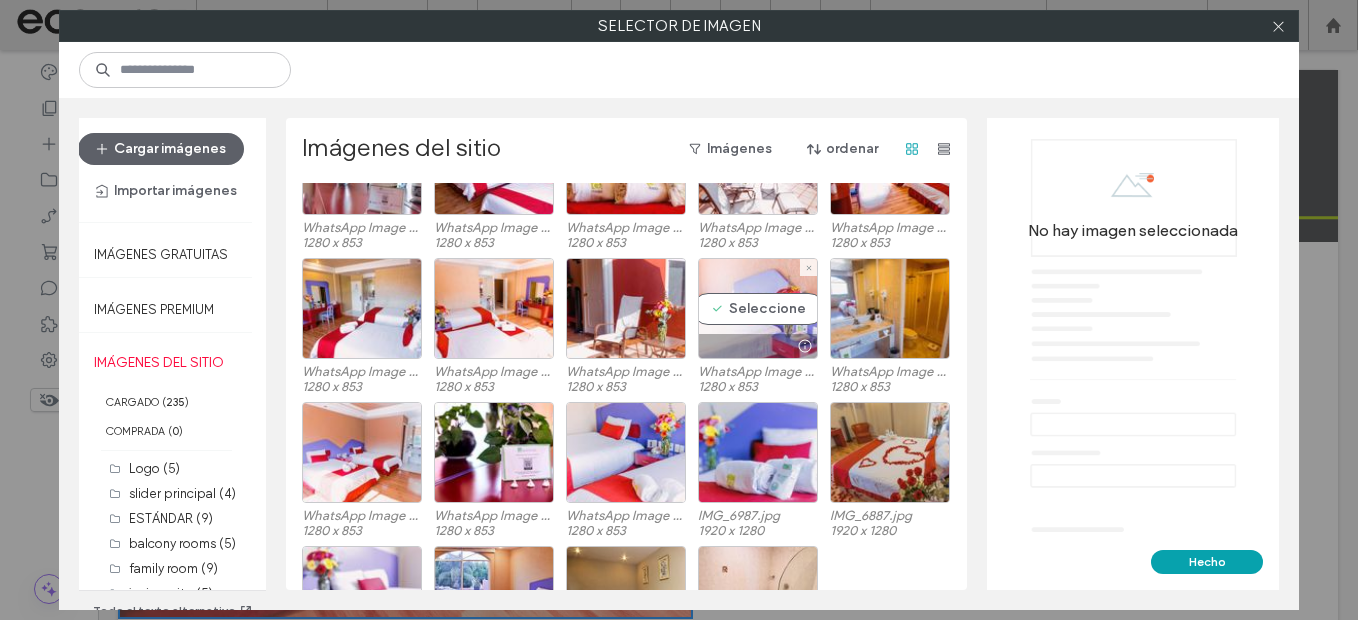 click on "Seleccione" at bounding box center (758, 308) 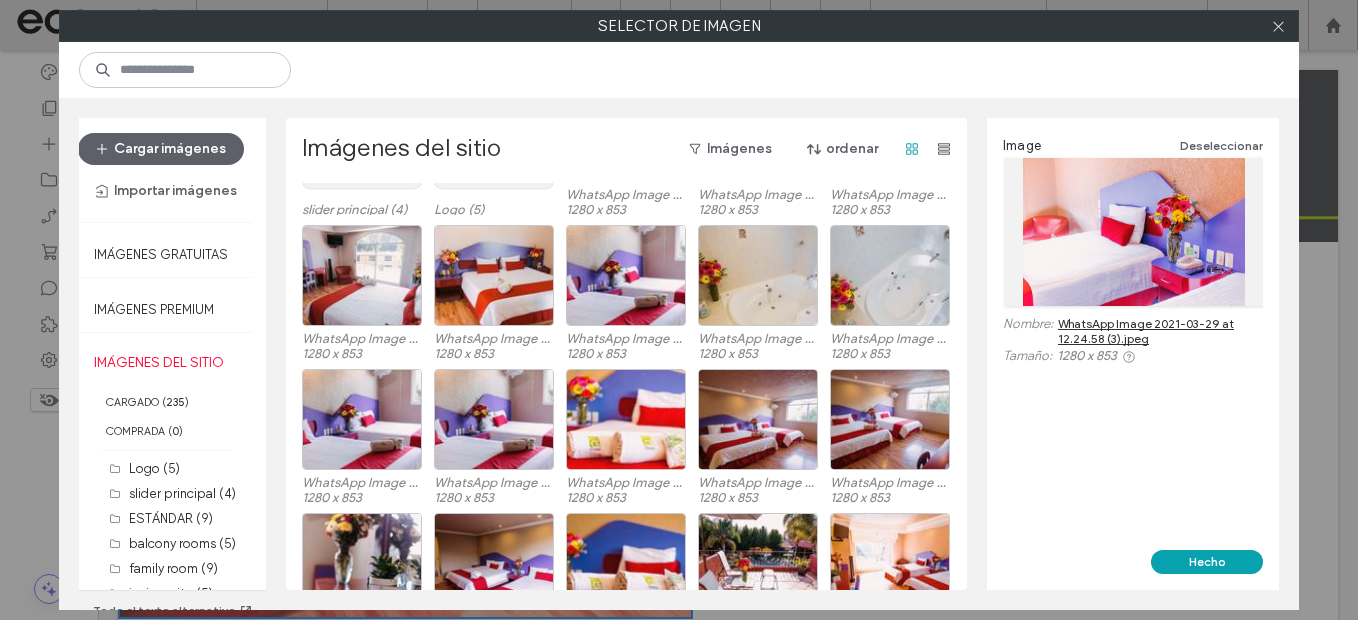 scroll, scrollTop: 433, scrollLeft: 0, axis: vertical 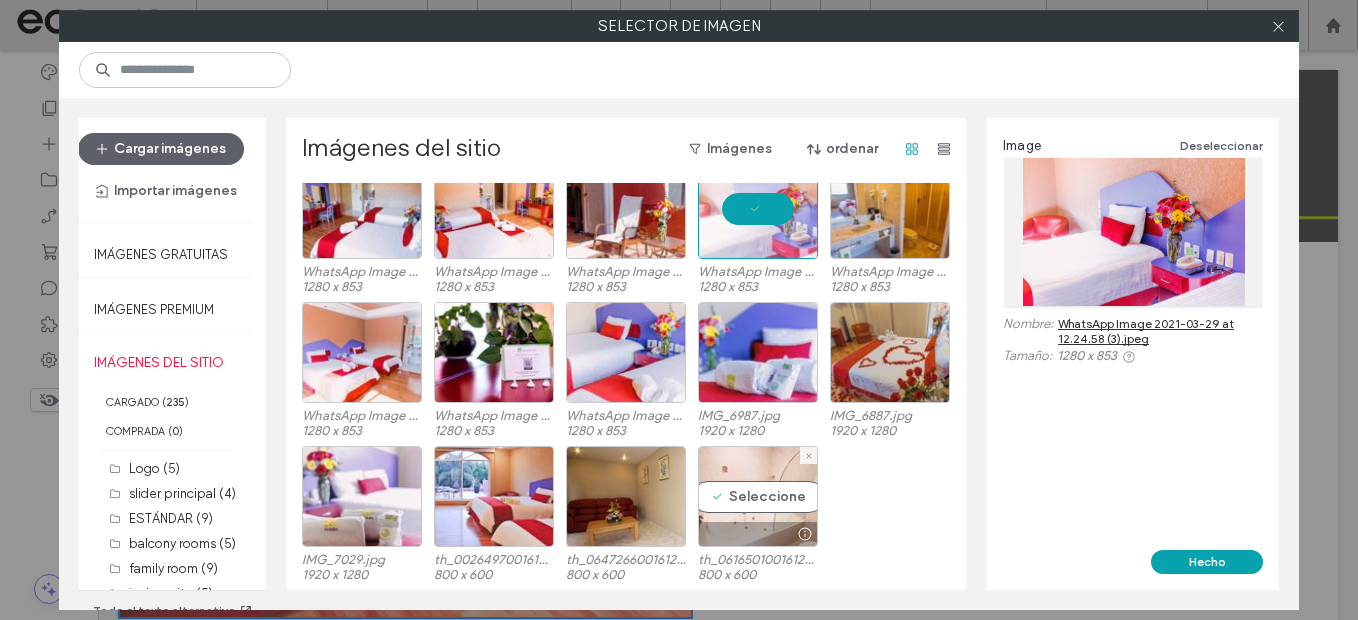 click on "Seleccione" at bounding box center (758, 496) 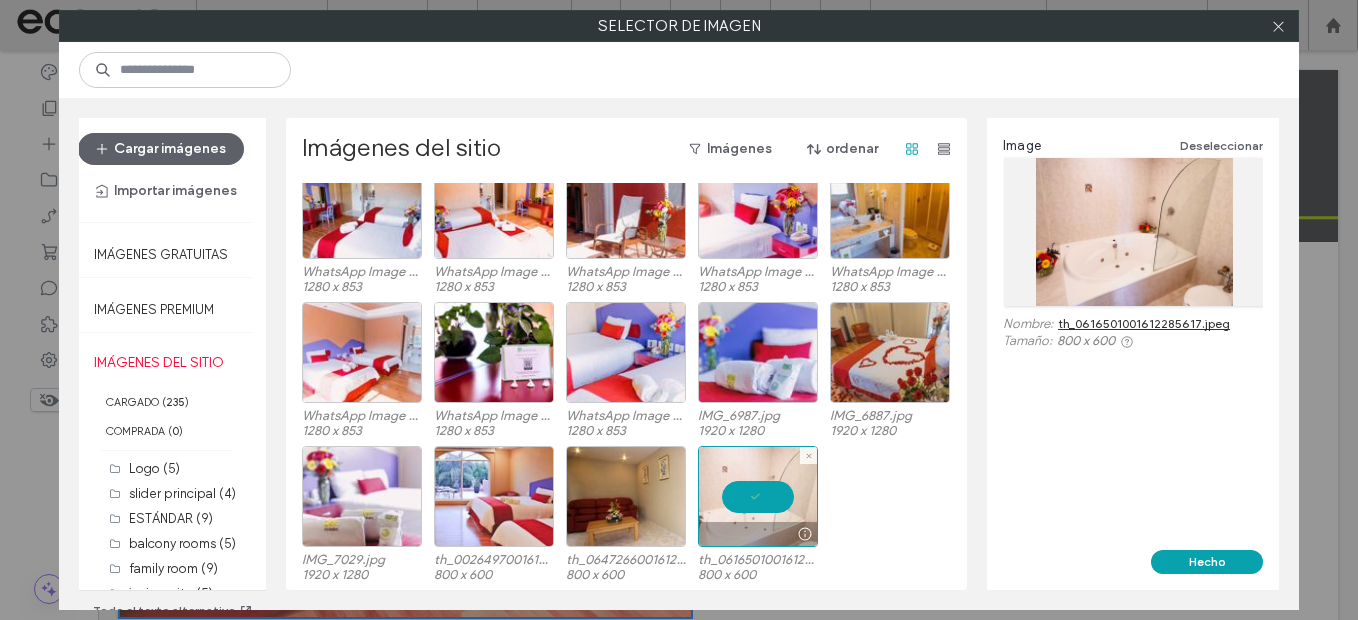 click at bounding box center (758, 496) 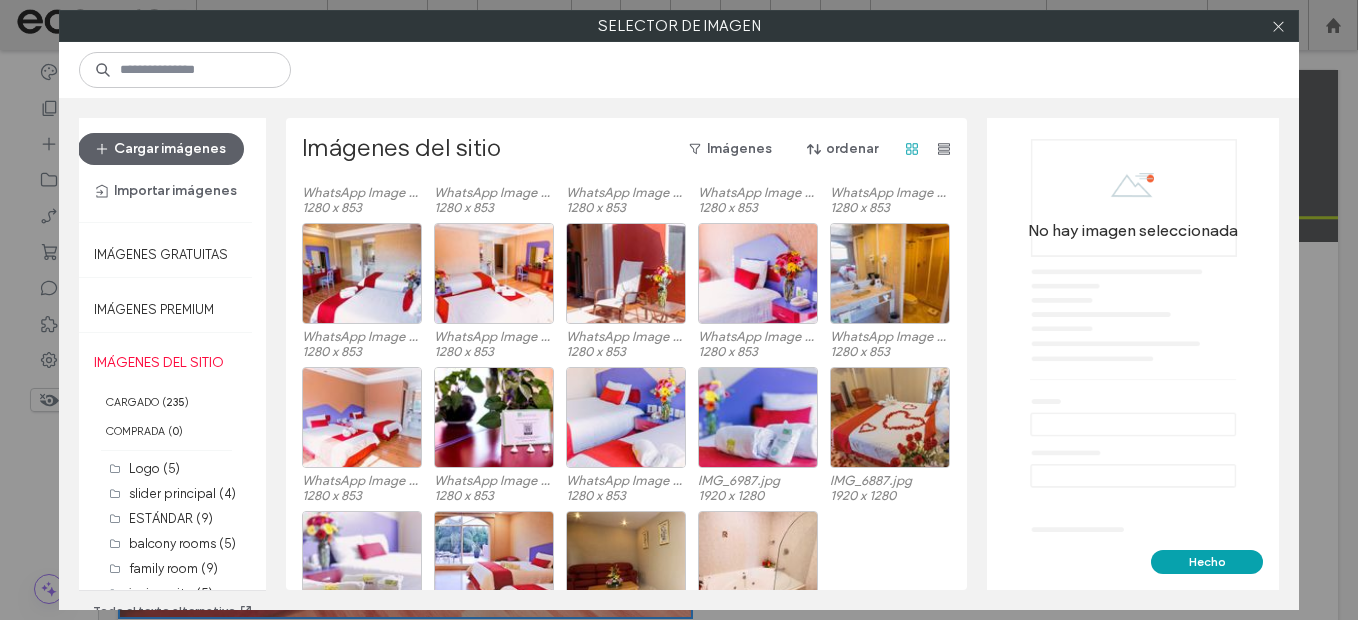 scroll, scrollTop: 933, scrollLeft: 0, axis: vertical 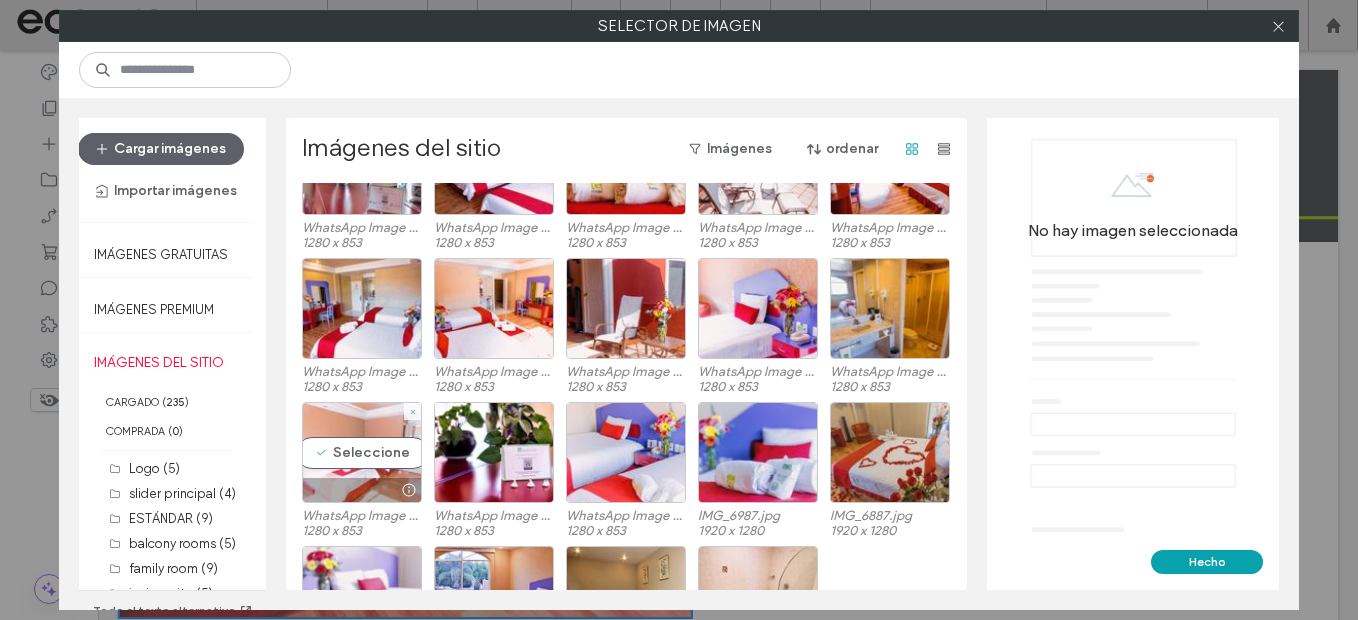 click on "Seleccione" at bounding box center [362, 452] 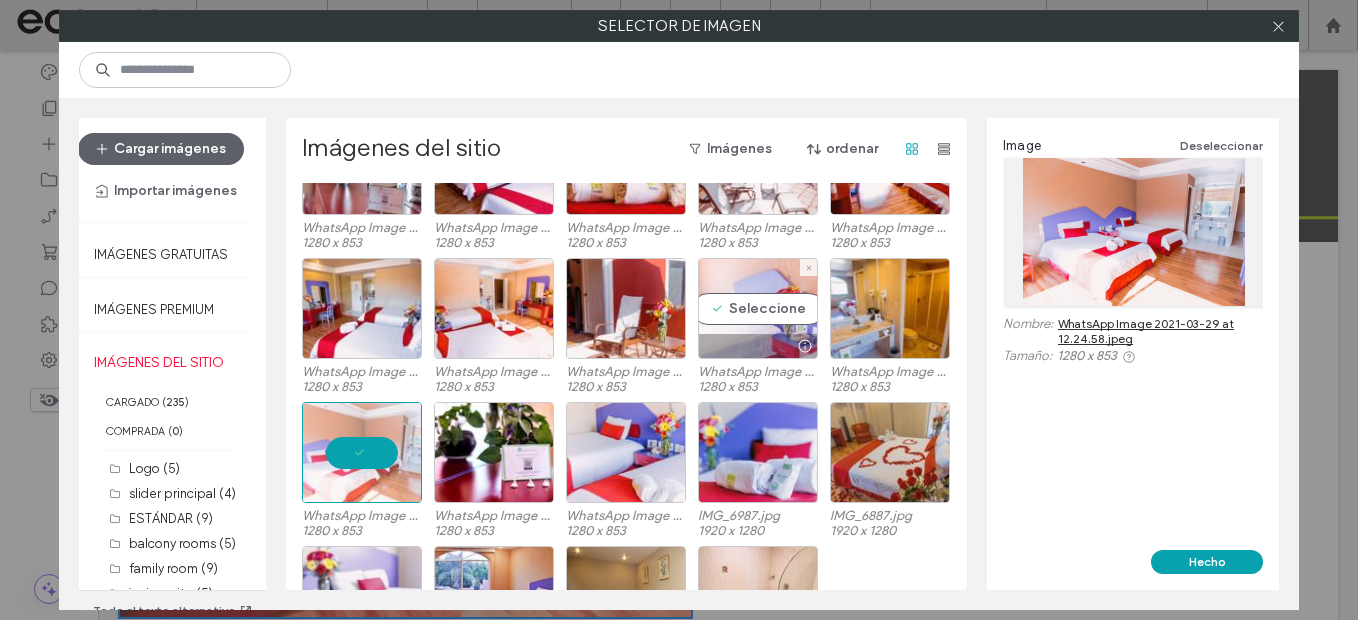 click on "Seleccione" at bounding box center [758, 308] 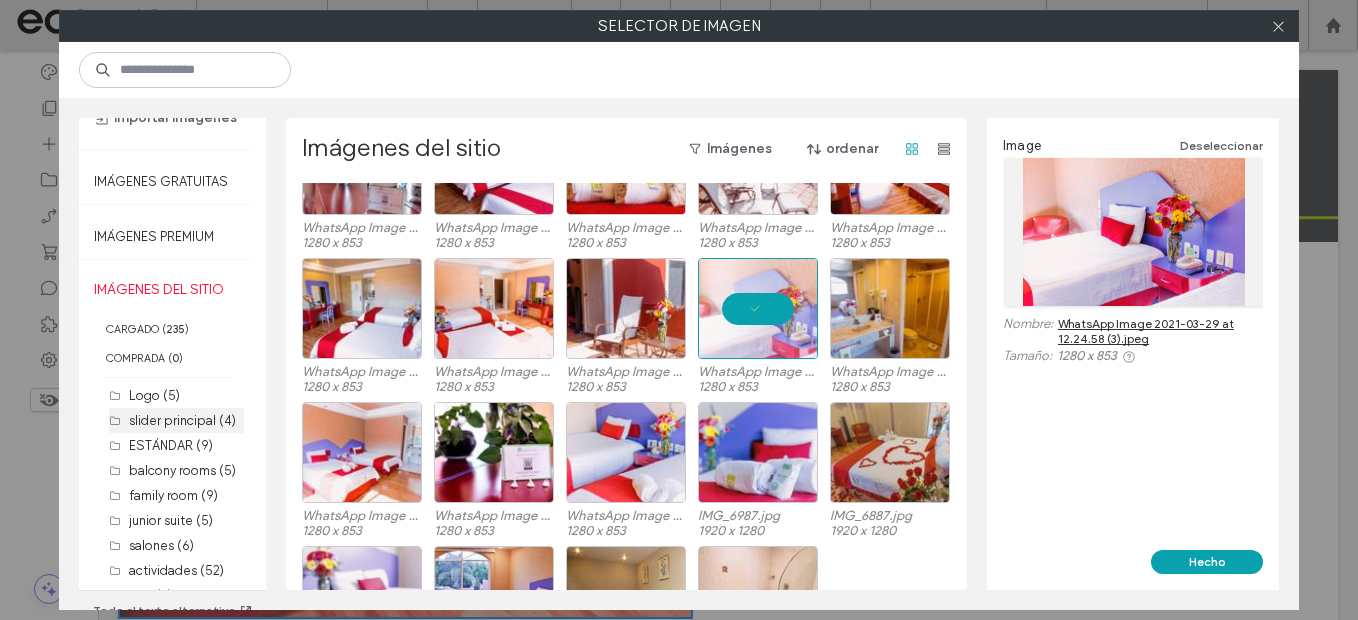 scroll, scrollTop: 143, scrollLeft: 0, axis: vertical 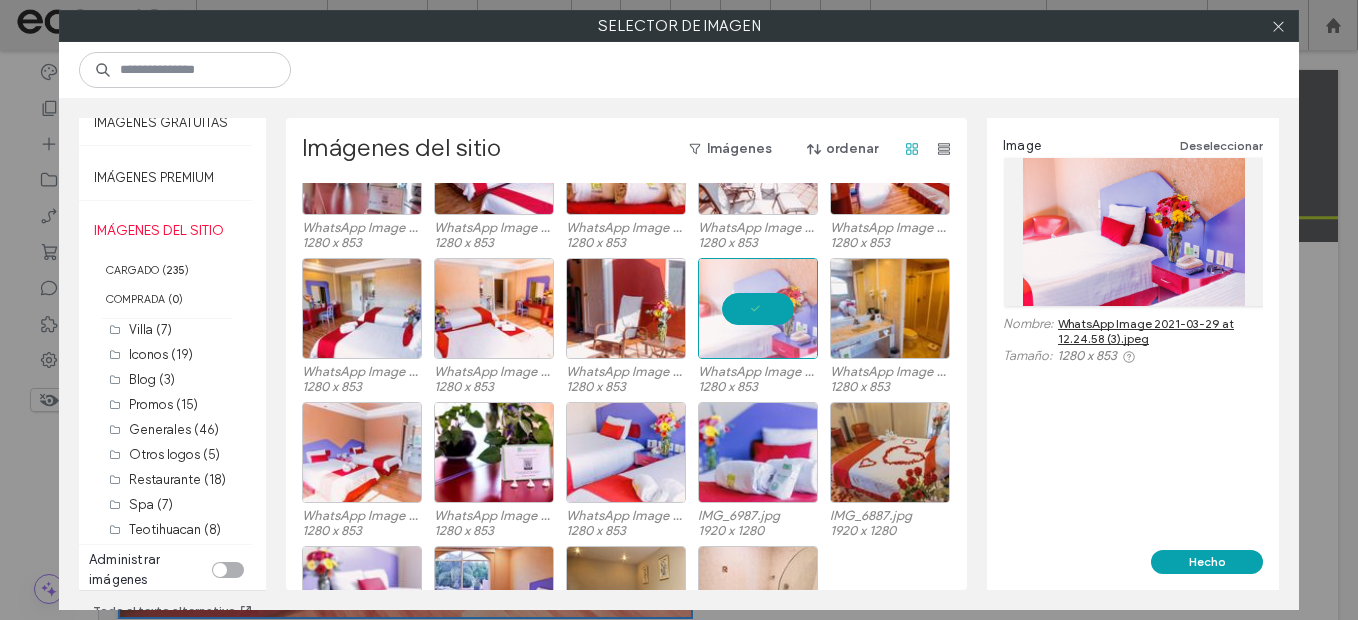click at bounding box center (228, 570) 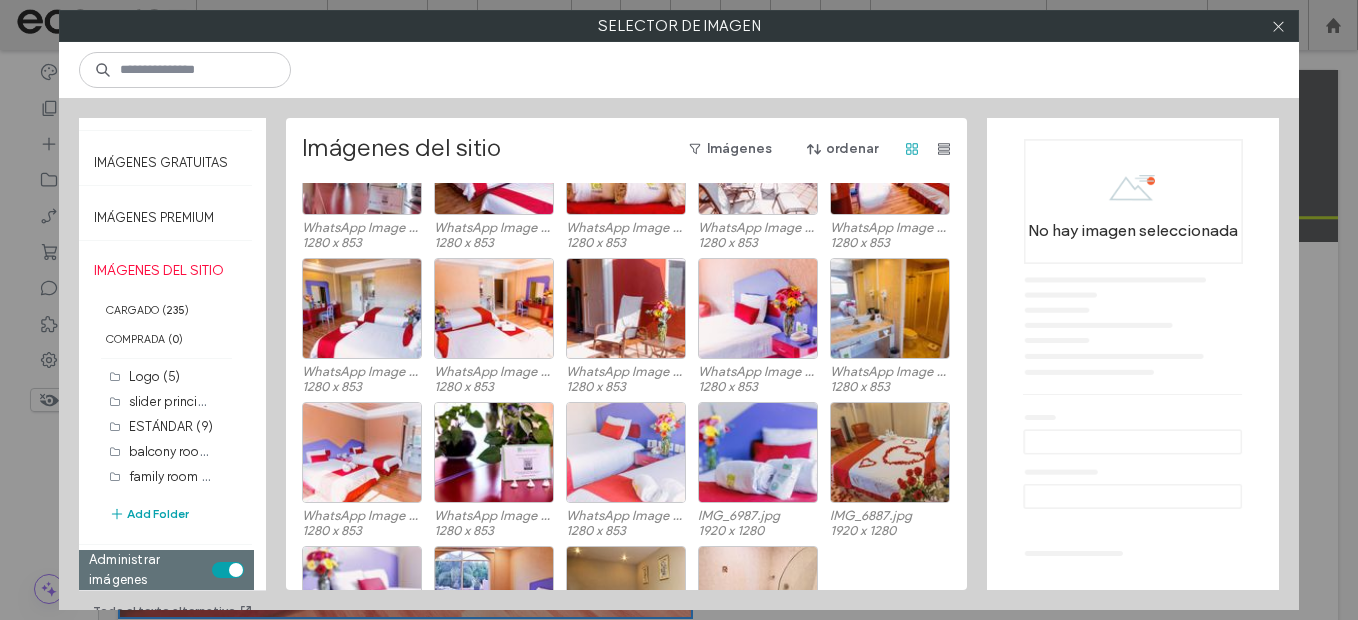 scroll, scrollTop: 103, scrollLeft: 0, axis: vertical 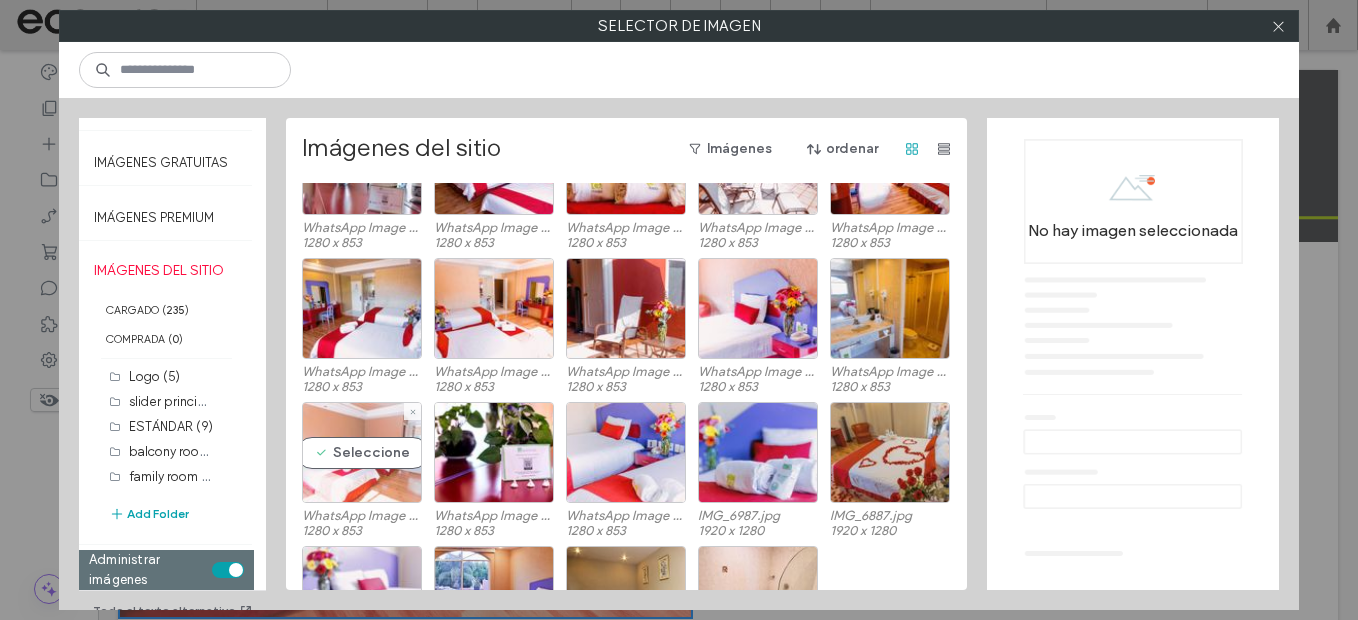 click on "Seleccione" at bounding box center (362, 452) 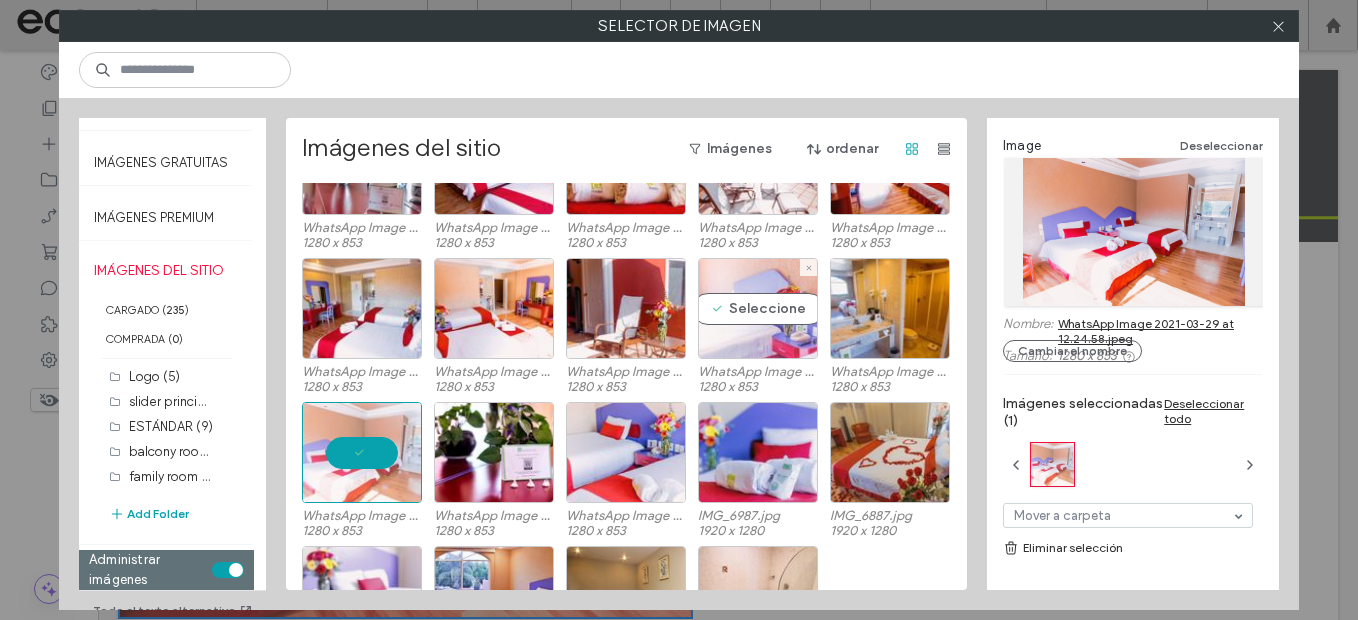 click on "Seleccione" at bounding box center (758, 308) 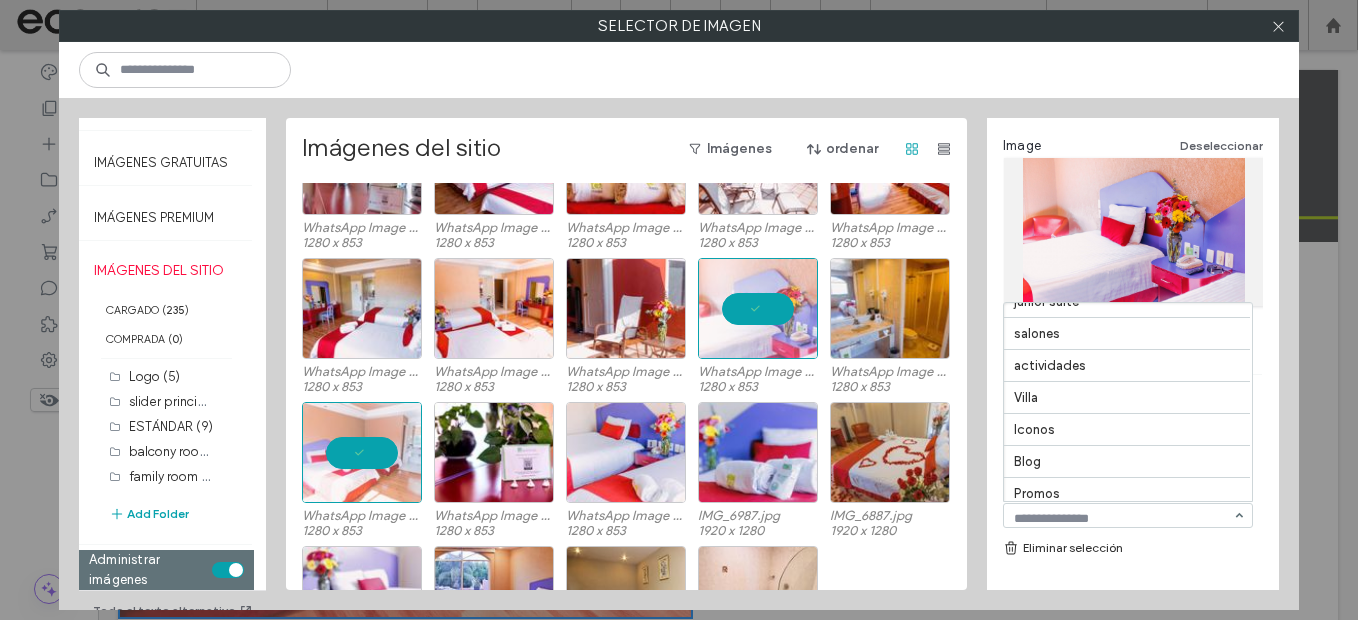 scroll, scrollTop: 77, scrollLeft: 0, axis: vertical 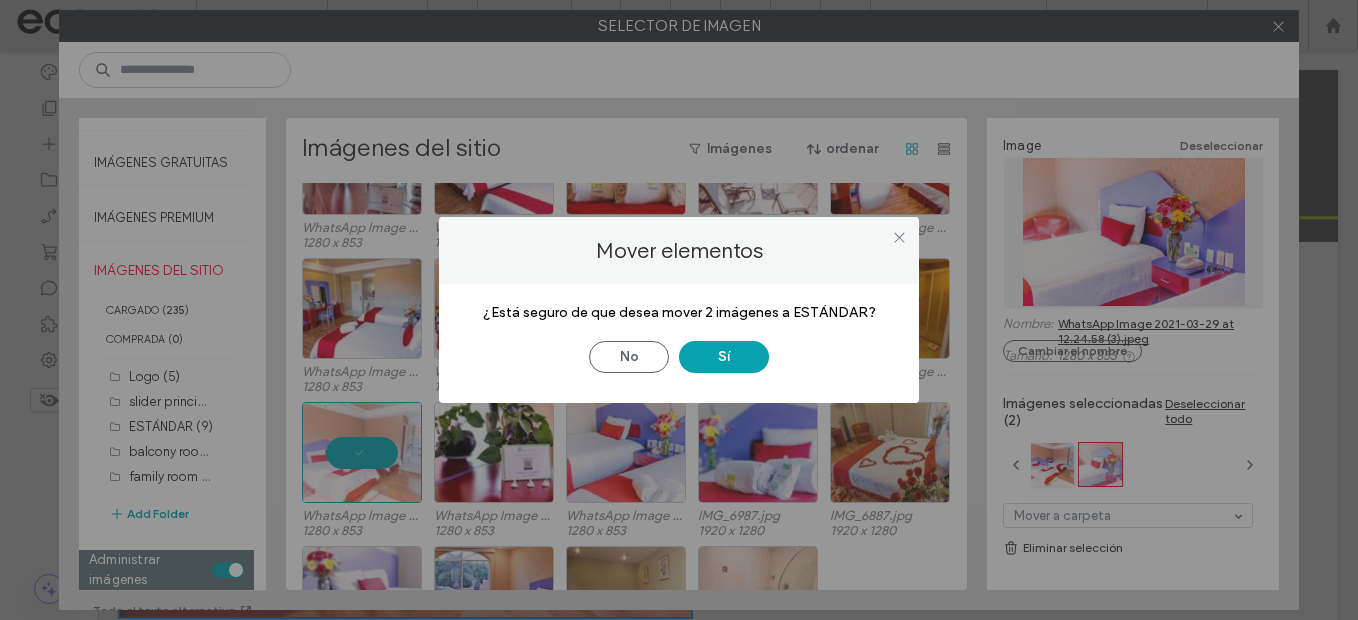 click on "No Sí" at bounding box center [679, 347] 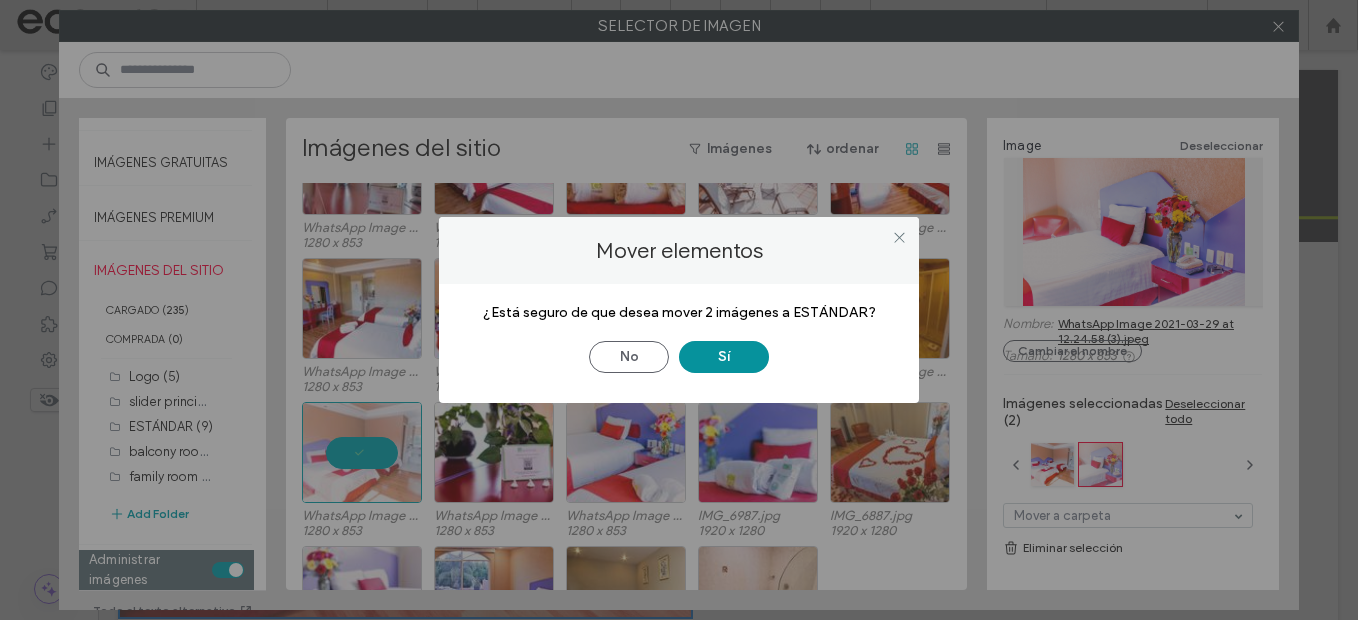 click on "Sí" at bounding box center (724, 357) 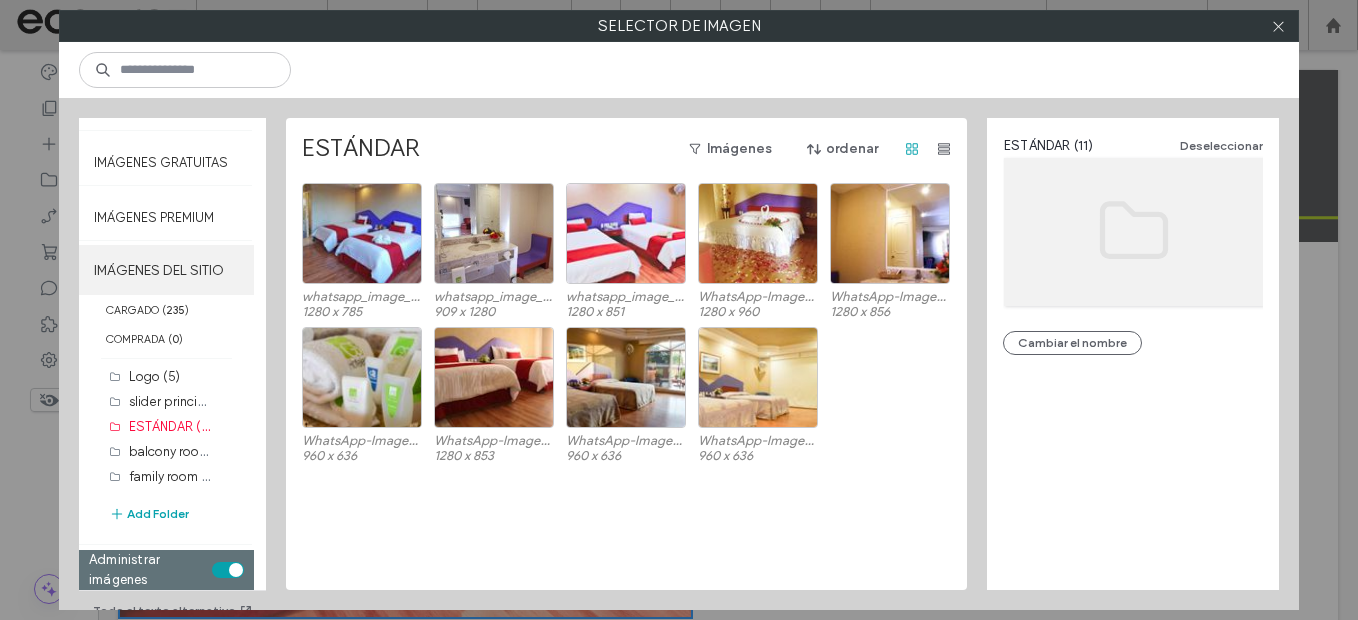 click on "IMÁGENES DEL SITIO" at bounding box center [166, 270] 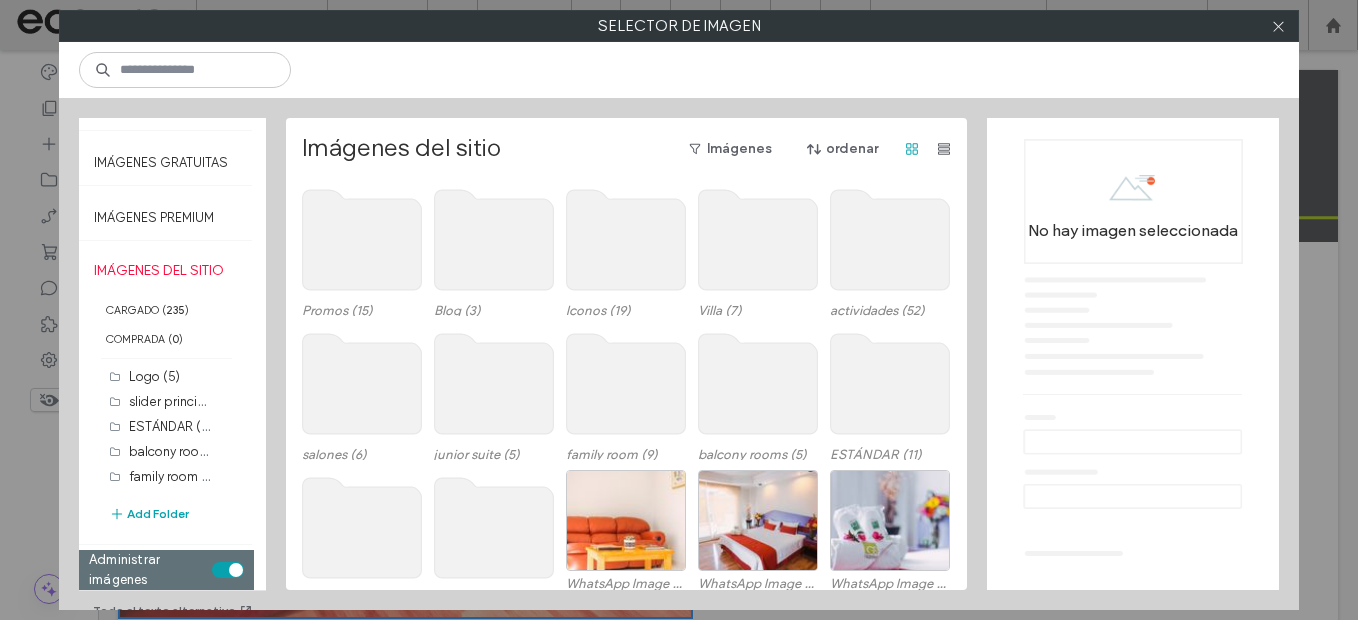scroll, scrollTop: 169, scrollLeft: 0, axis: vertical 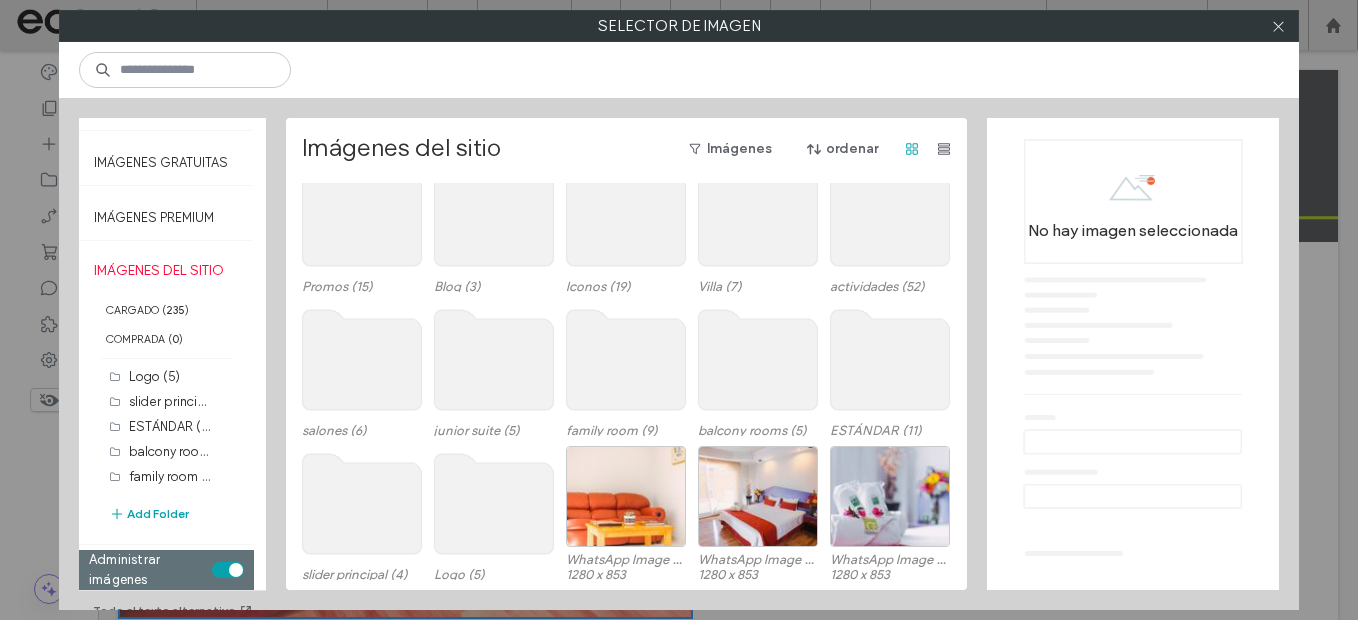 click 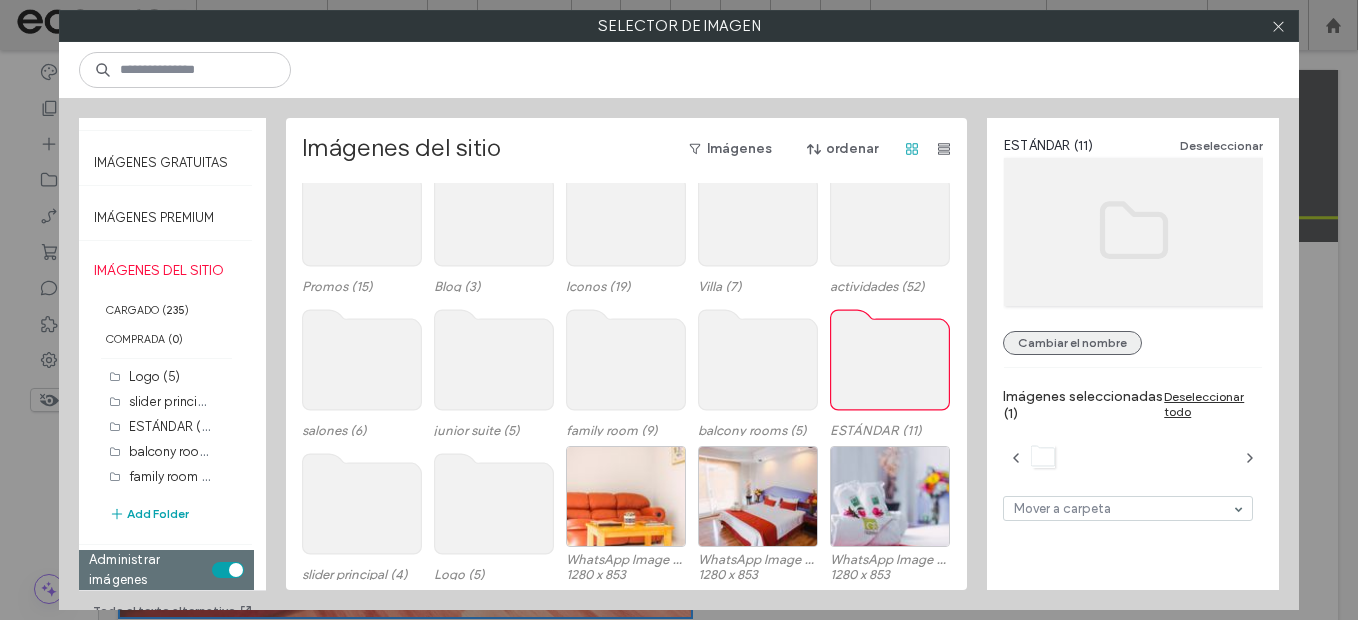 click on "Cambiar el nombre" at bounding box center (1072, 343) 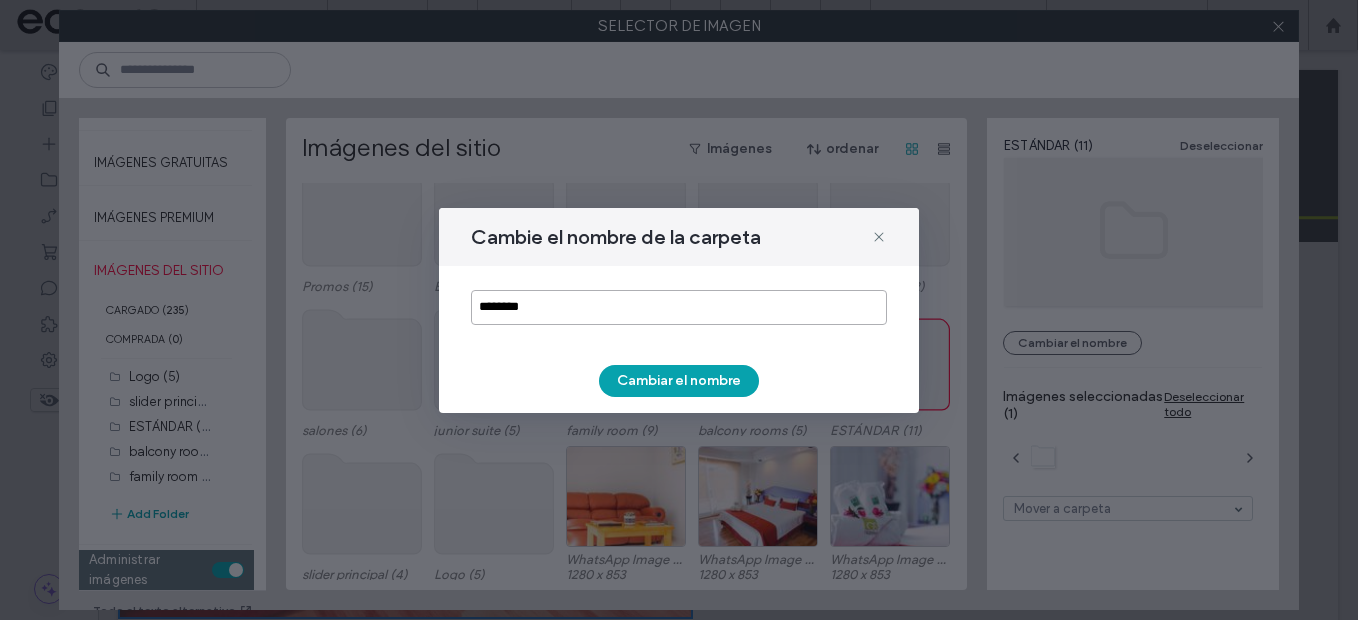 click on "********" at bounding box center (679, 307) 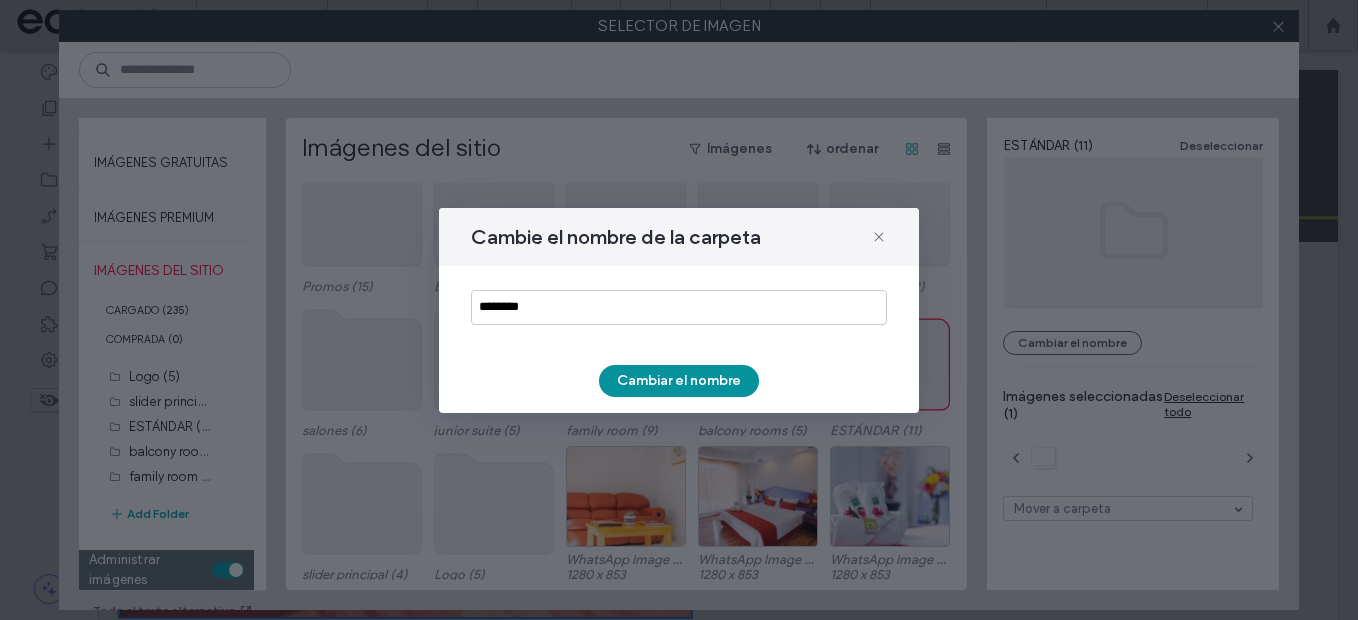 click on "Cambiar el nombre" at bounding box center [679, 381] 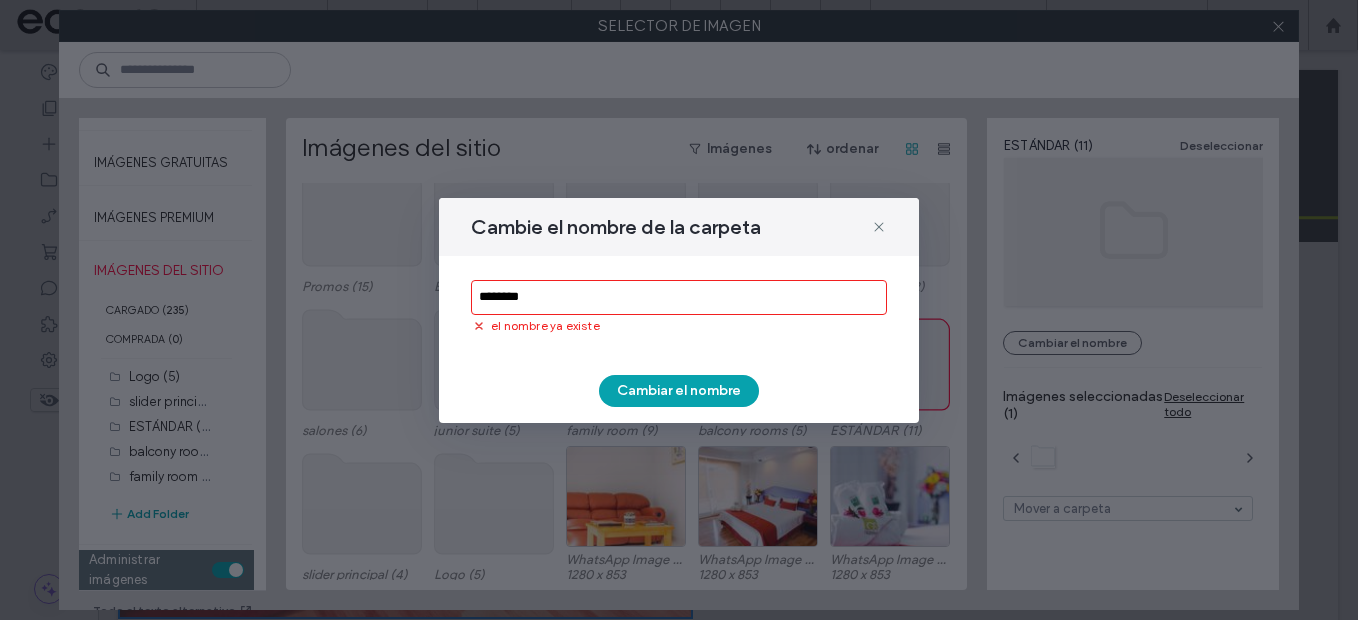 click on "********" at bounding box center [679, 297] 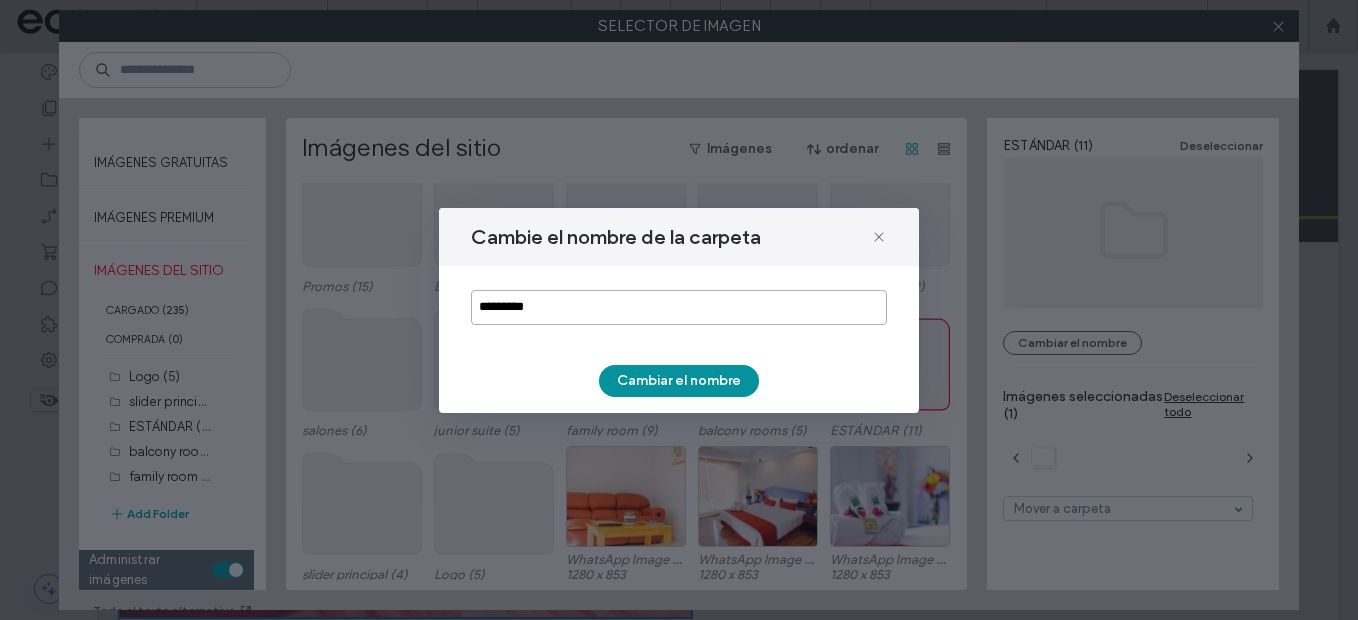 type on "*********" 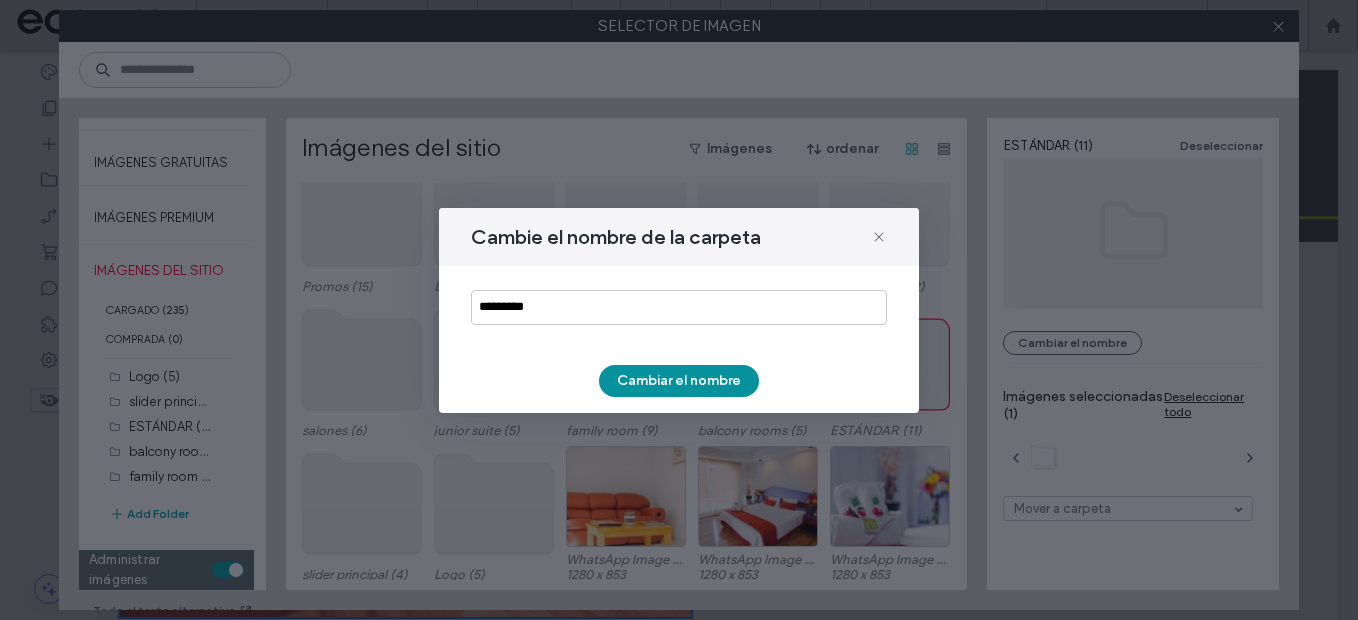 click on "Cambiar el nombre" at bounding box center [679, 381] 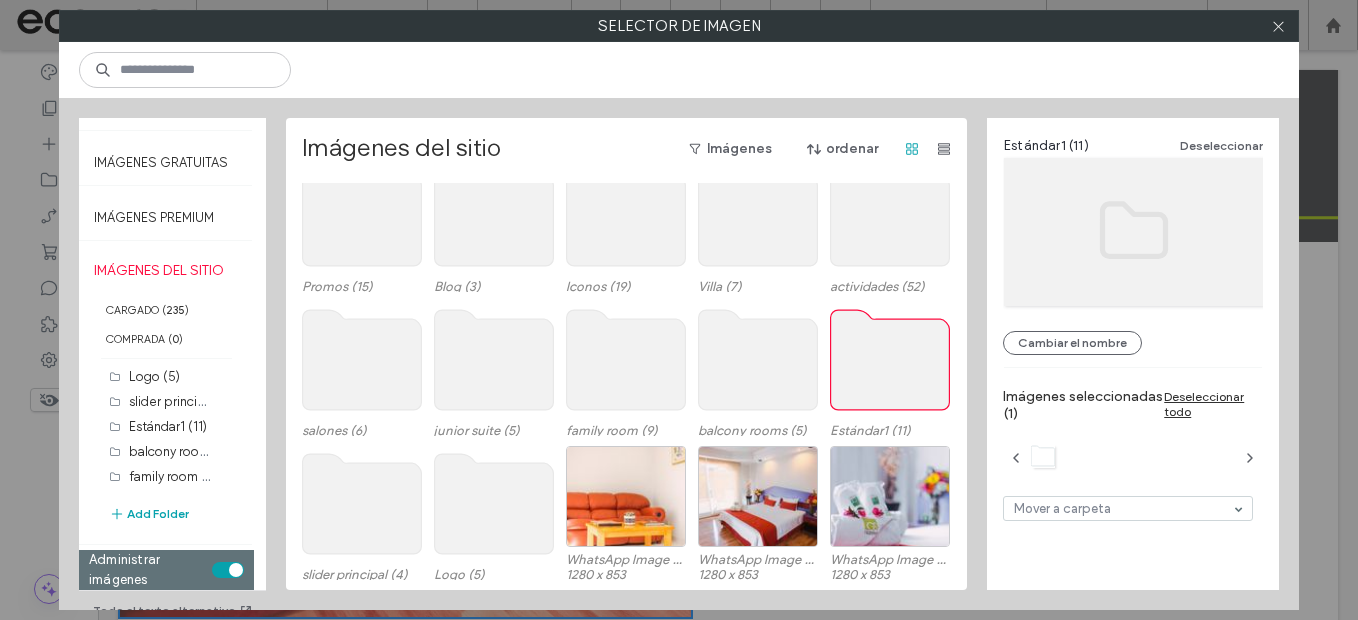 click 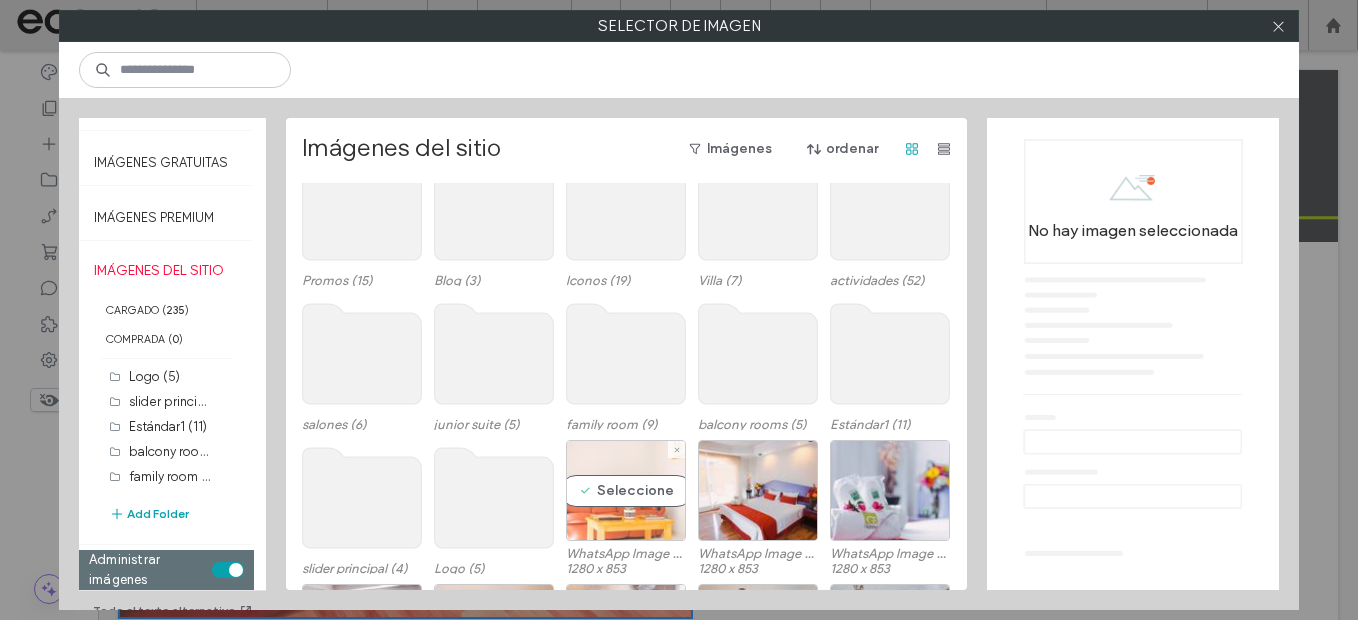 scroll, scrollTop: 0, scrollLeft: 0, axis: both 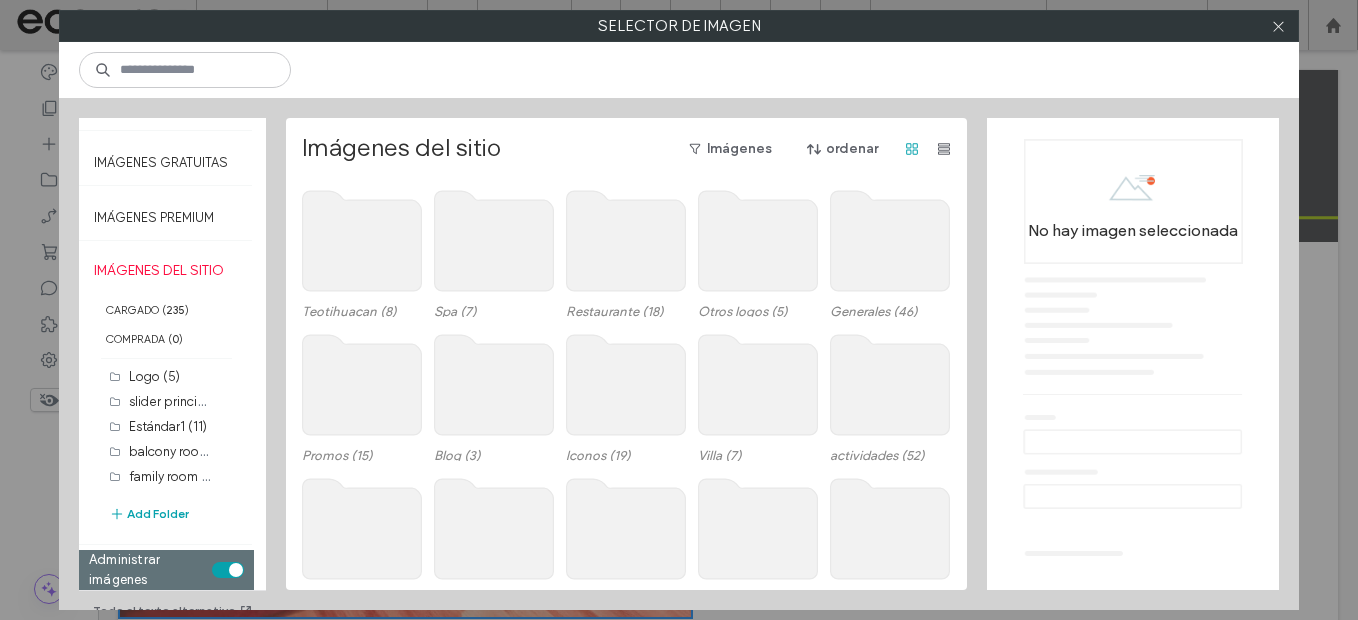 click 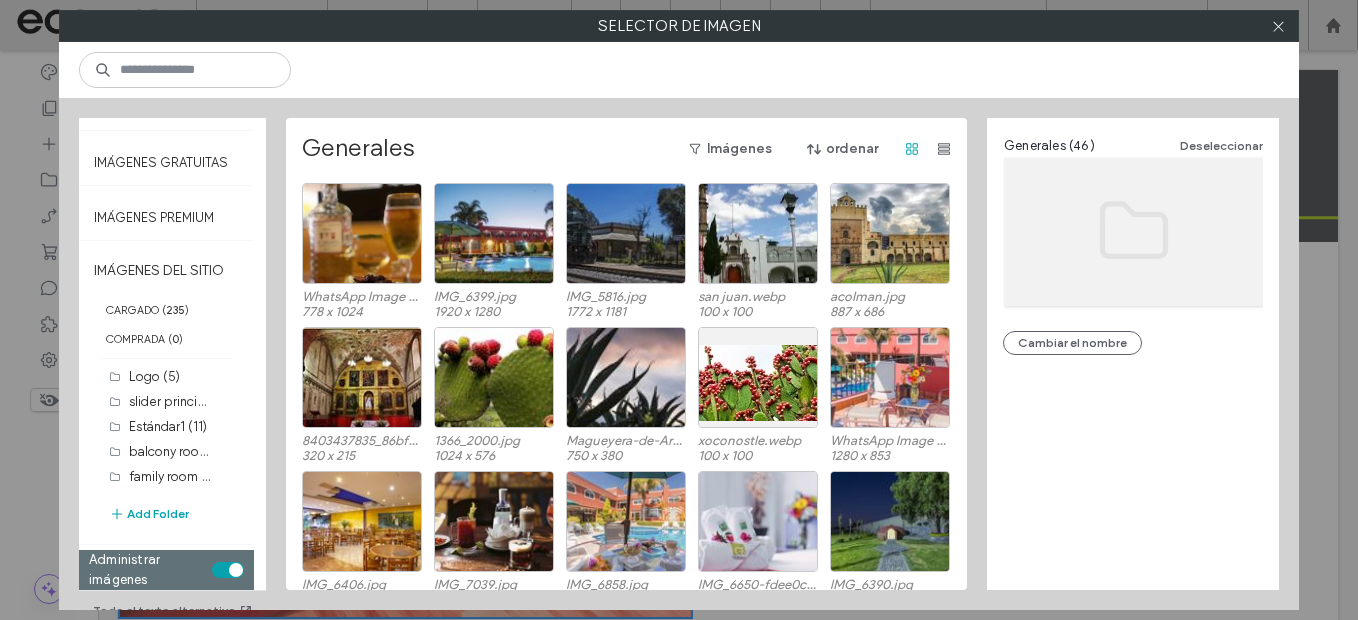 scroll, scrollTop: 169, scrollLeft: 0, axis: vertical 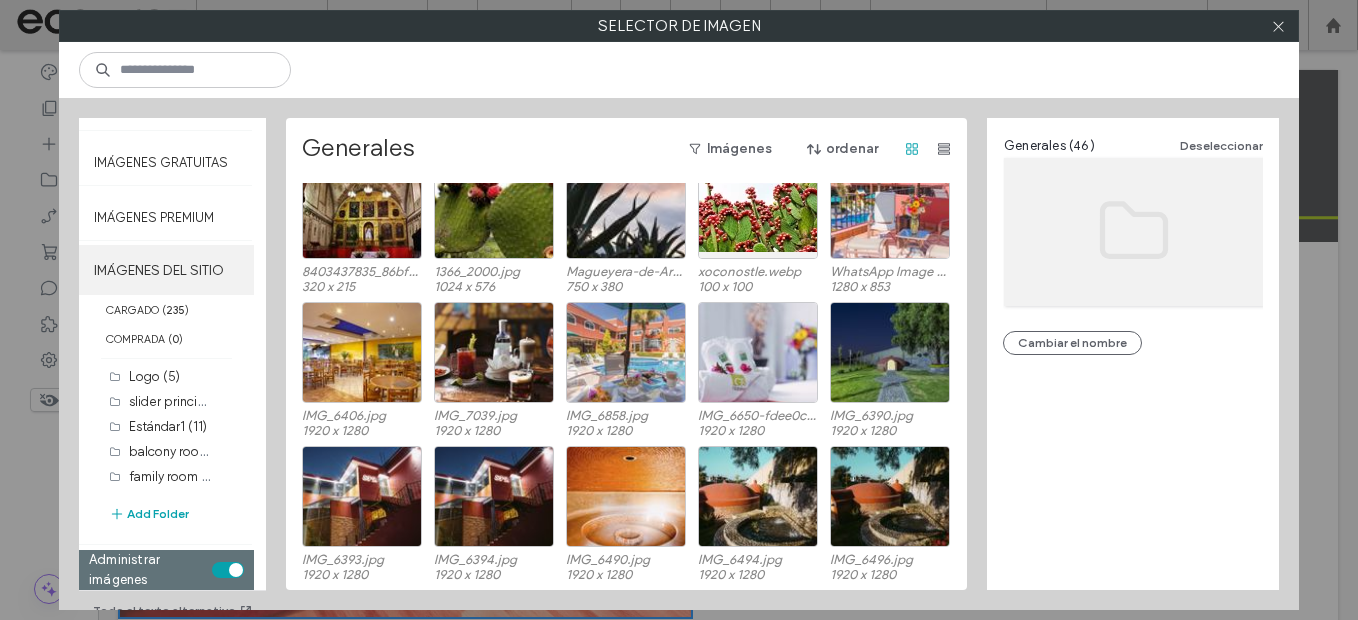 click on "IMÁGENES DEL SITIO" at bounding box center [166, 270] 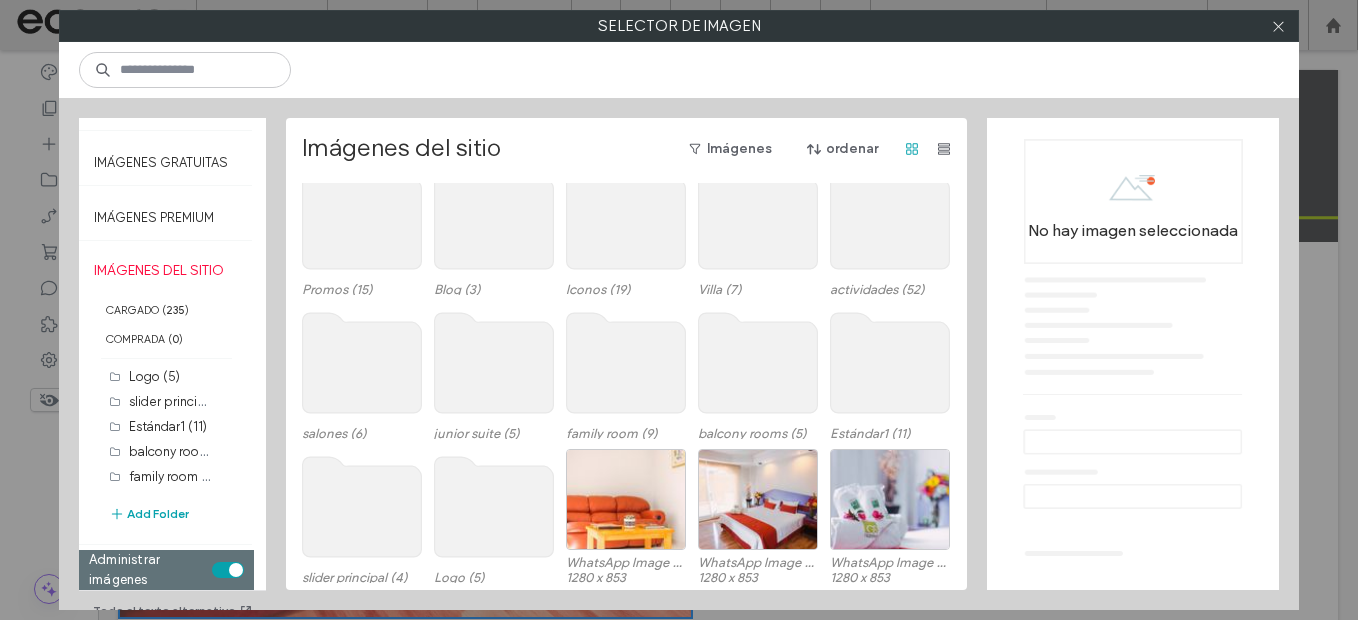 scroll, scrollTop: 169, scrollLeft: 0, axis: vertical 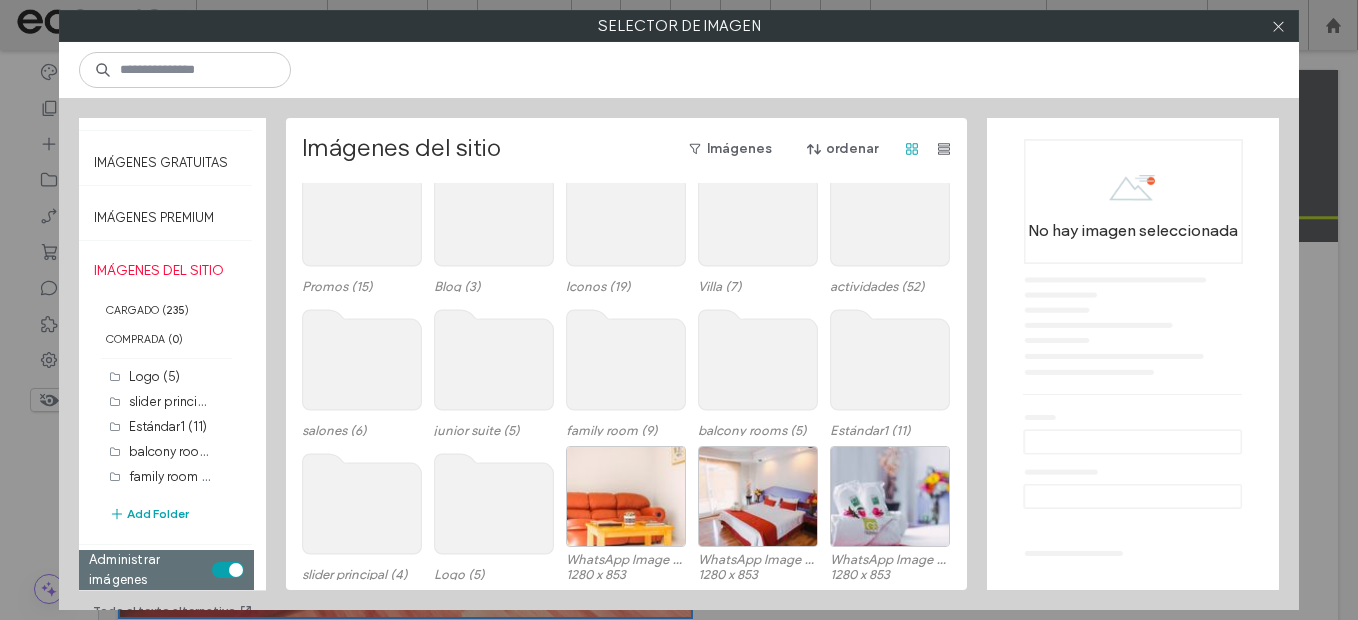 click 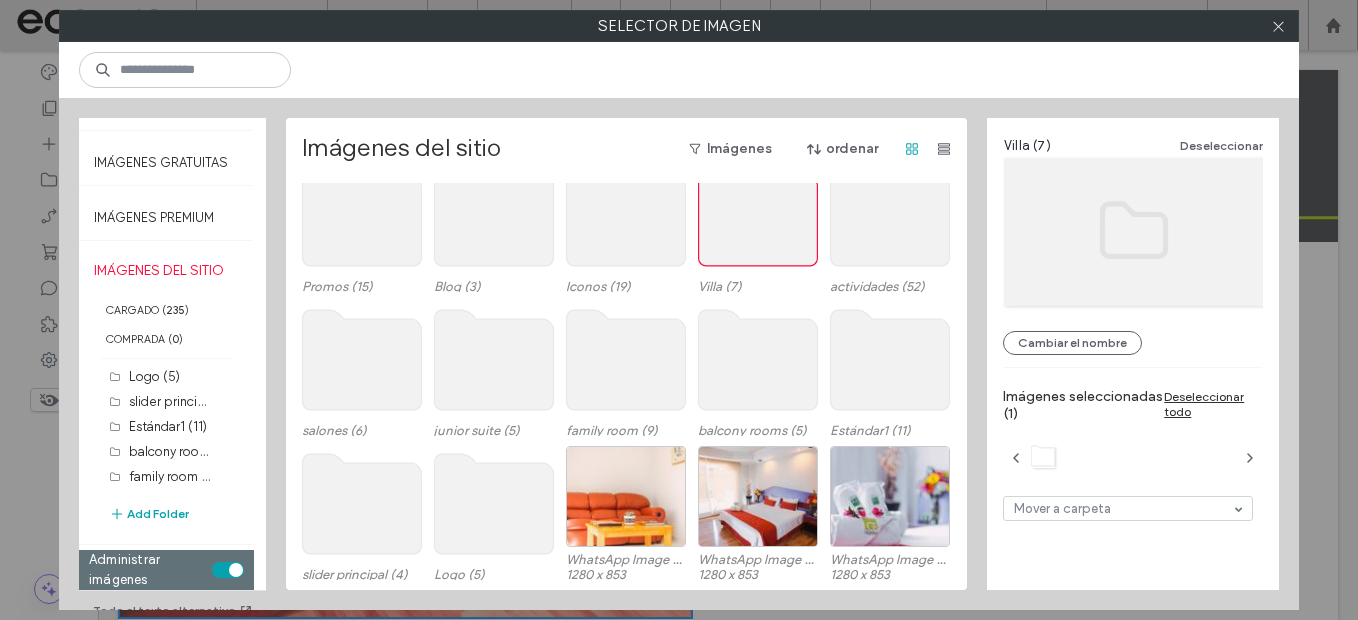 click 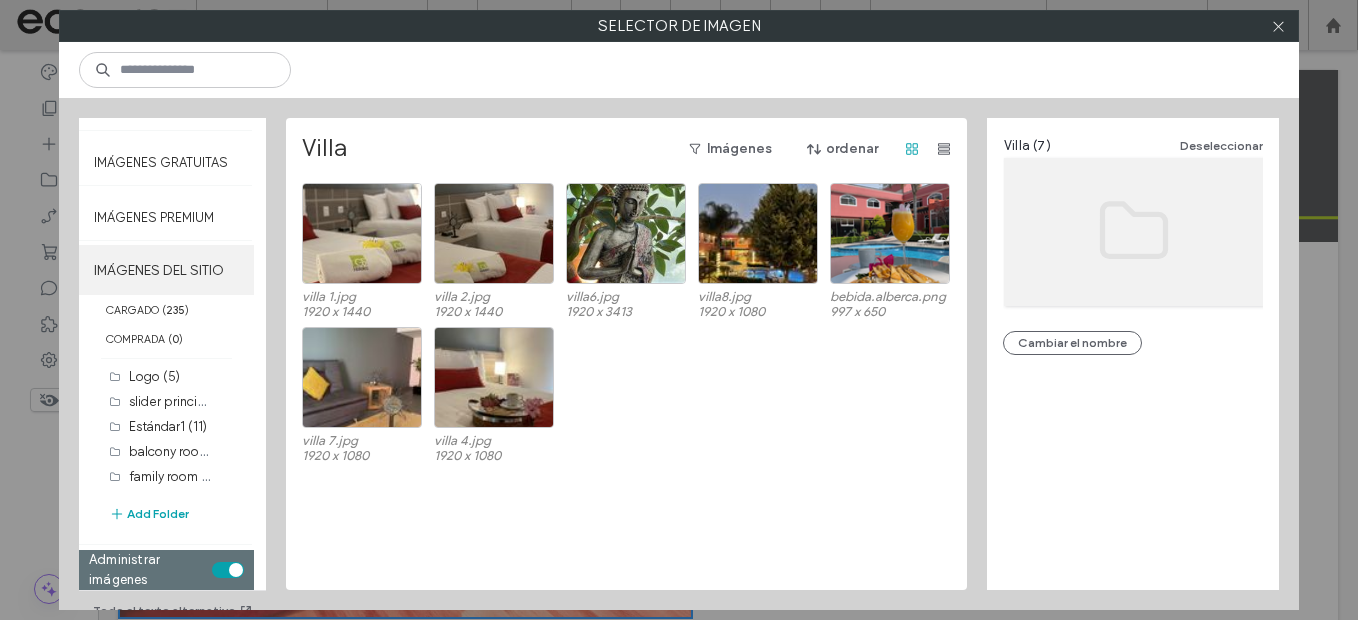 click on "IMÁGENES DEL SITIO" at bounding box center (166, 270) 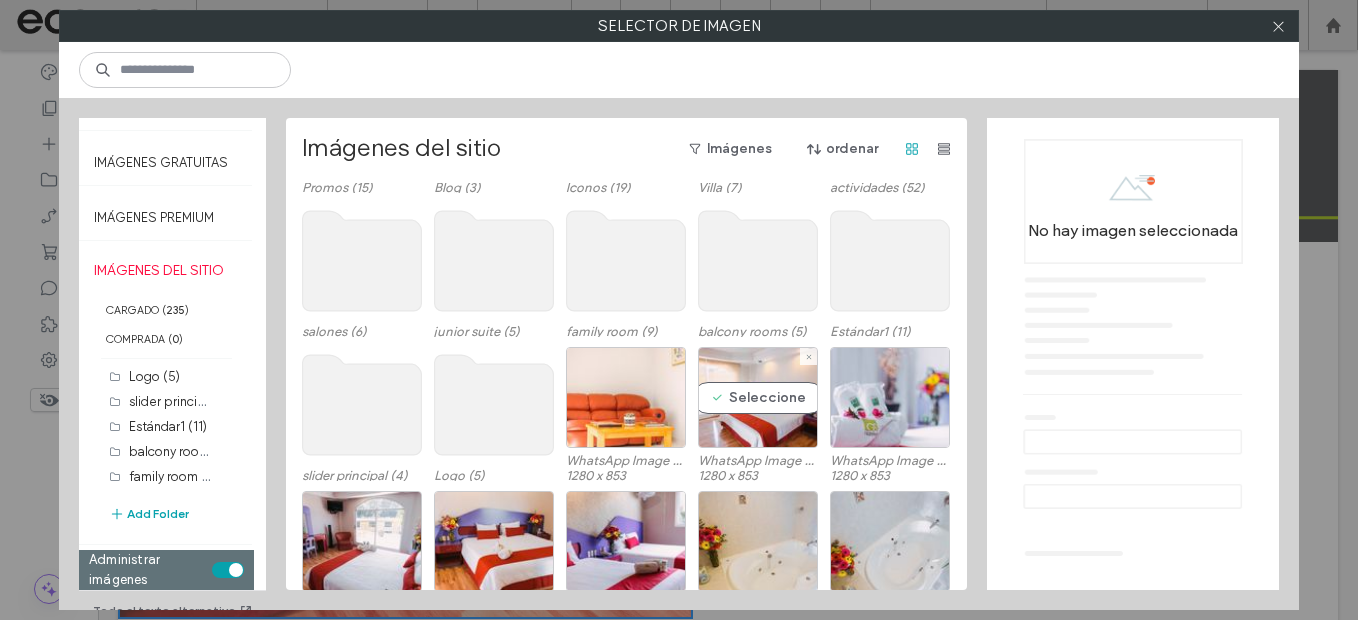 scroll, scrollTop: 269, scrollLeft: 0, axis: vertical 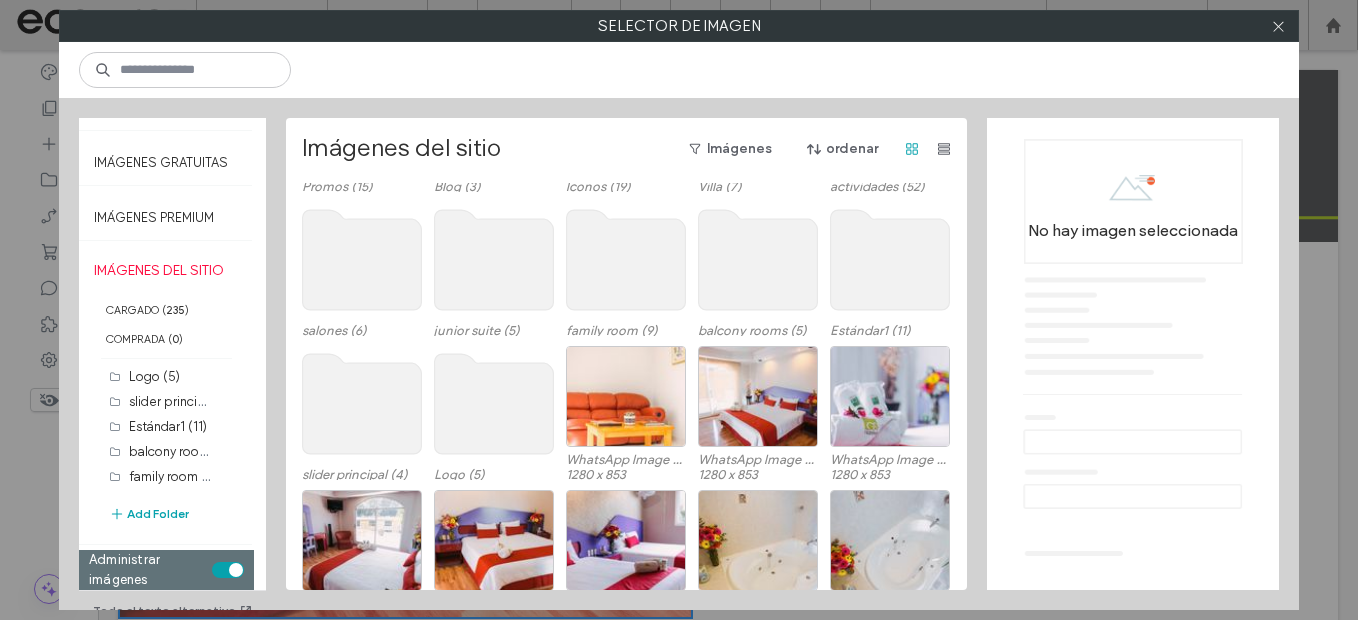click 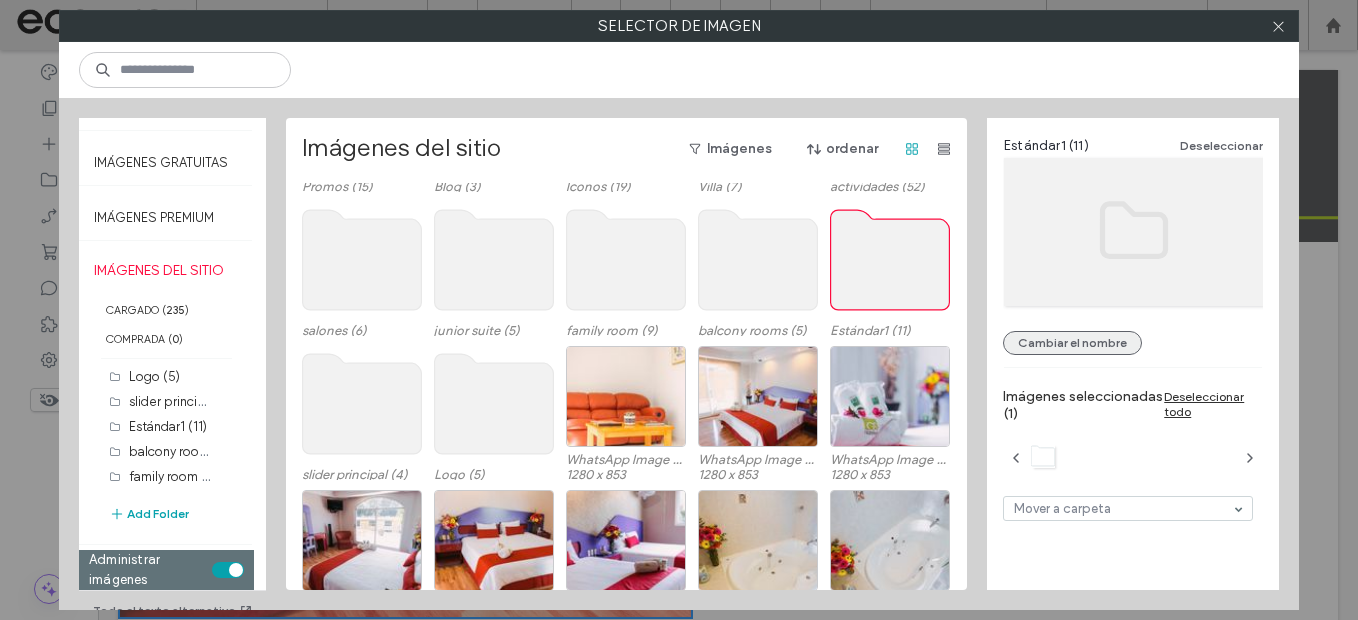 click on "Cambiar el nombre" at bounding box center [1072, 343] 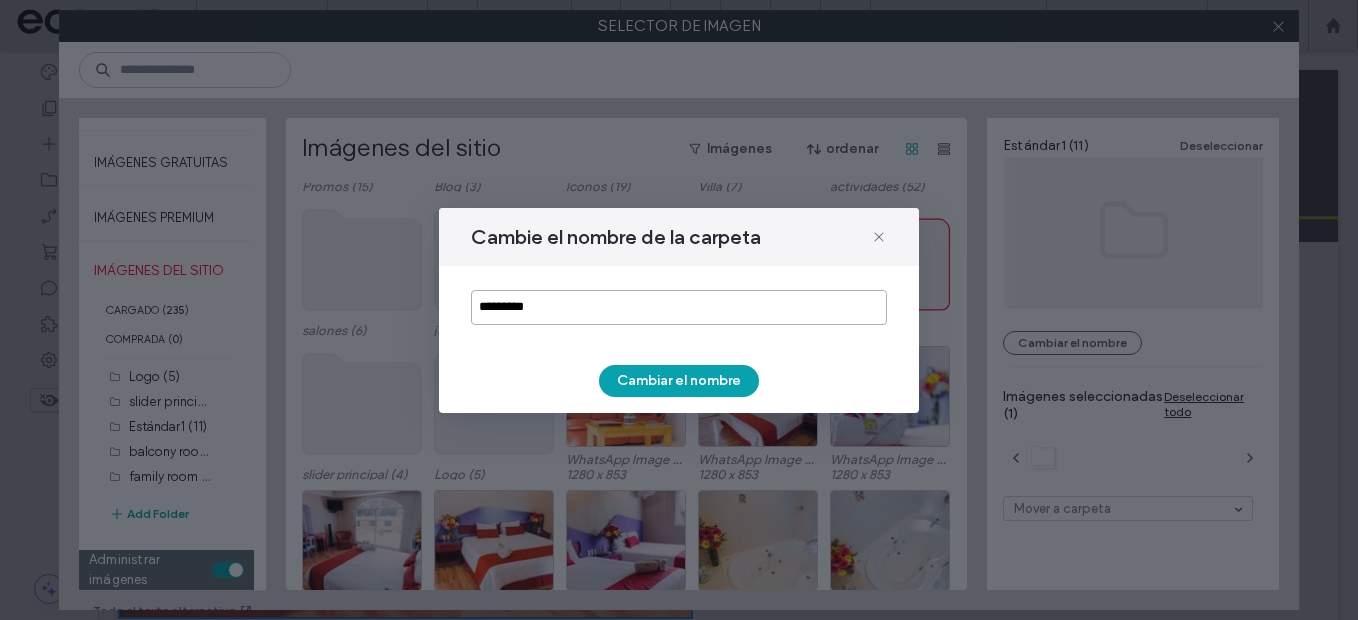 click on "*********" at bounding box center [679, 307] 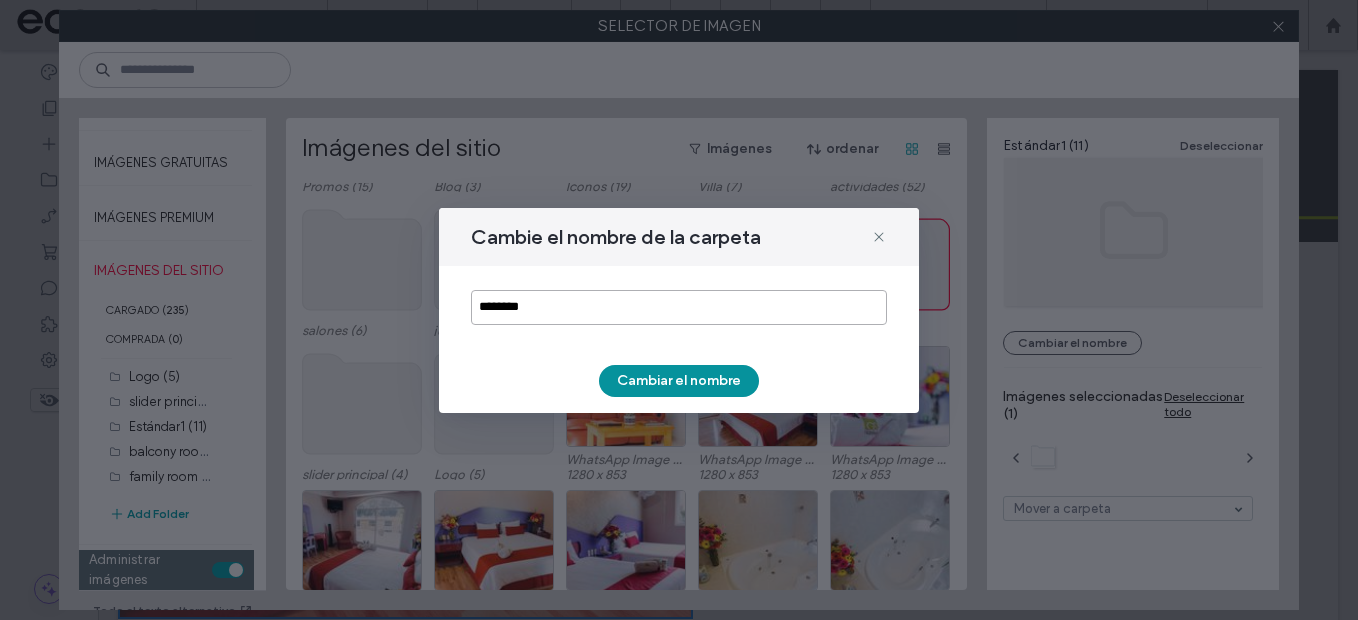 type on "********" 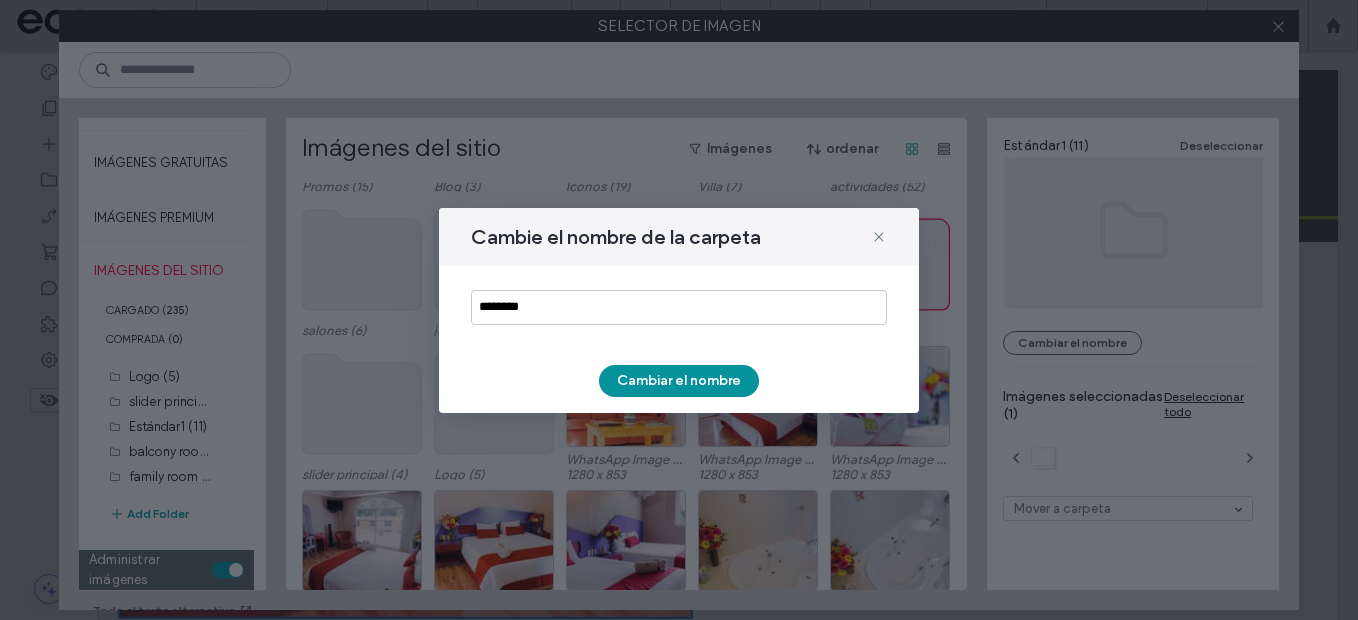 click on "Cambiar el nombre" at bounding box center [679, 381] 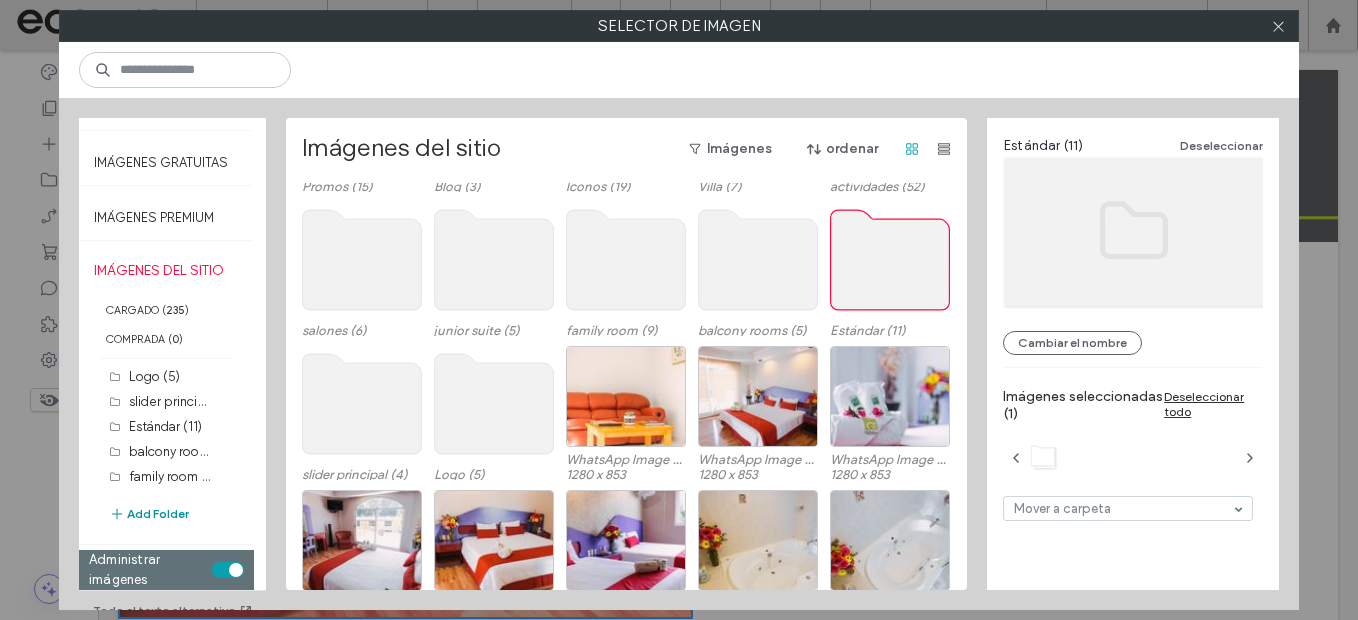click on "Add Folder" at bounding box center (149, 514) 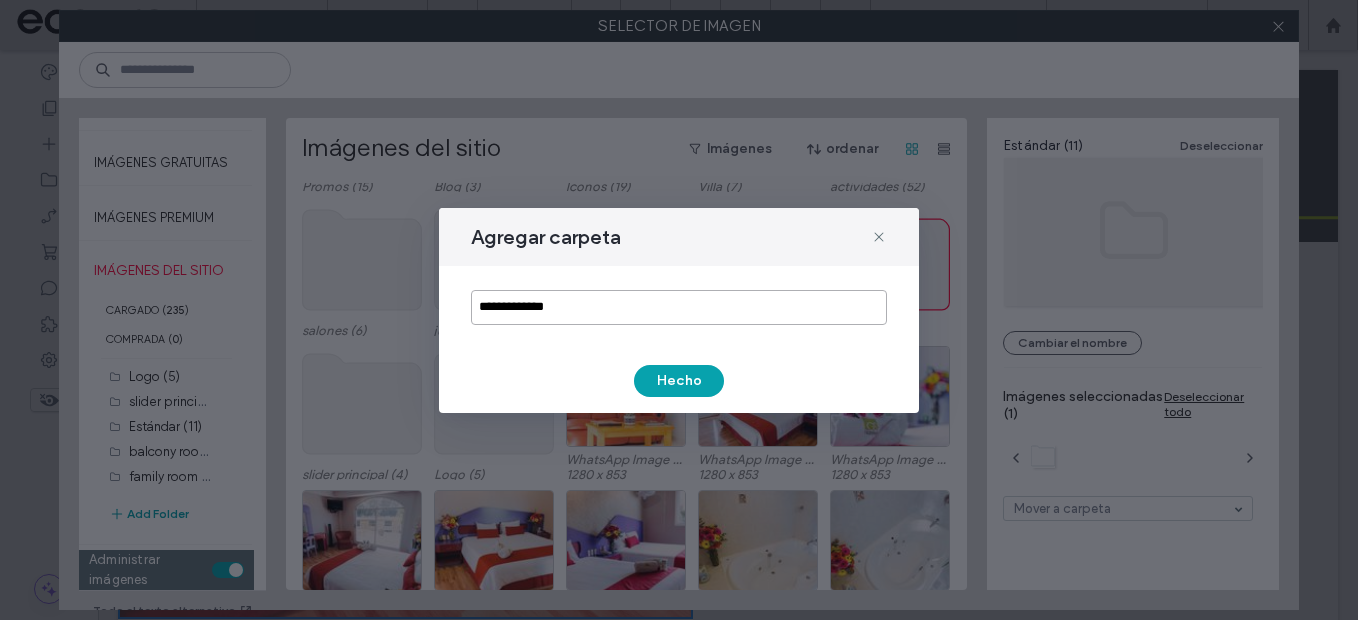 click on "**********" at bounding box center [679, 307] 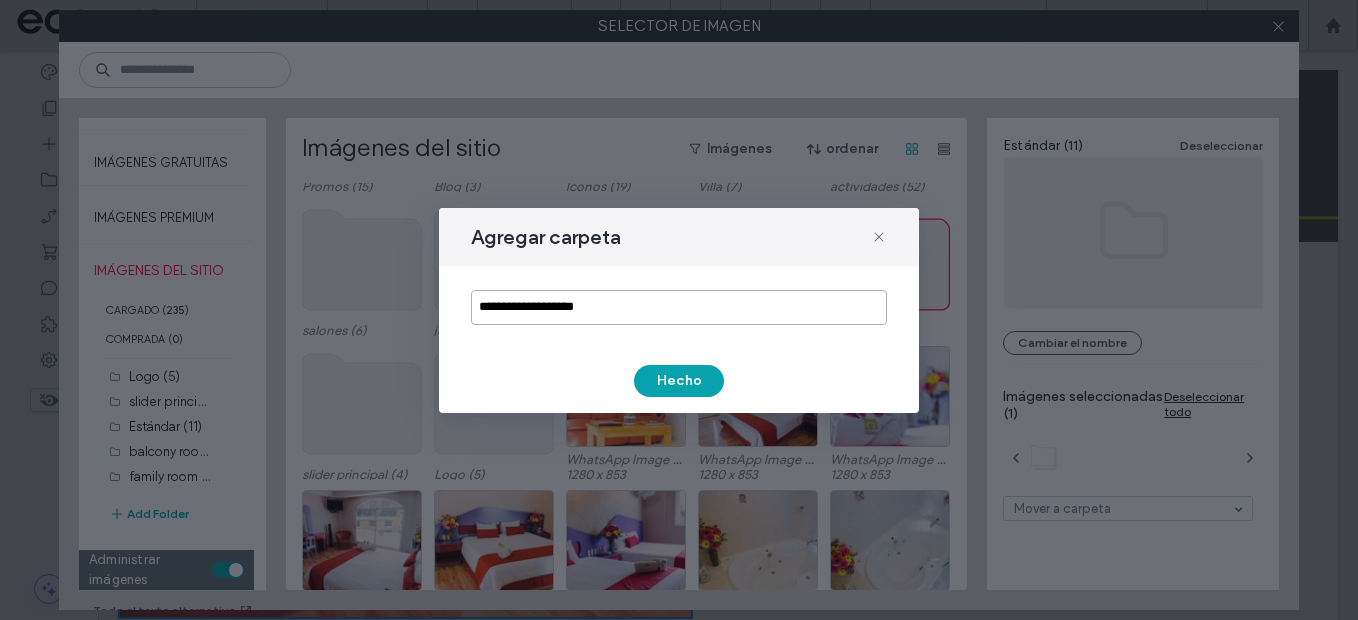 type on "**********" 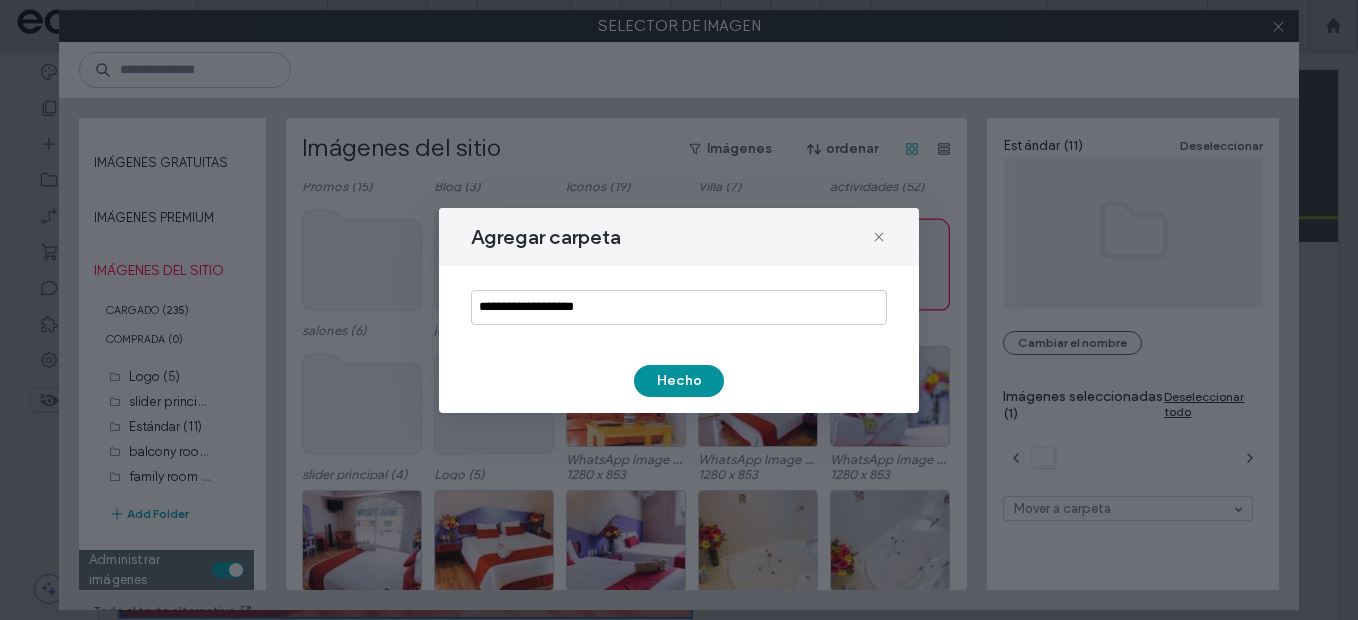 click on "Hecho" at bounding box center [679, 381] 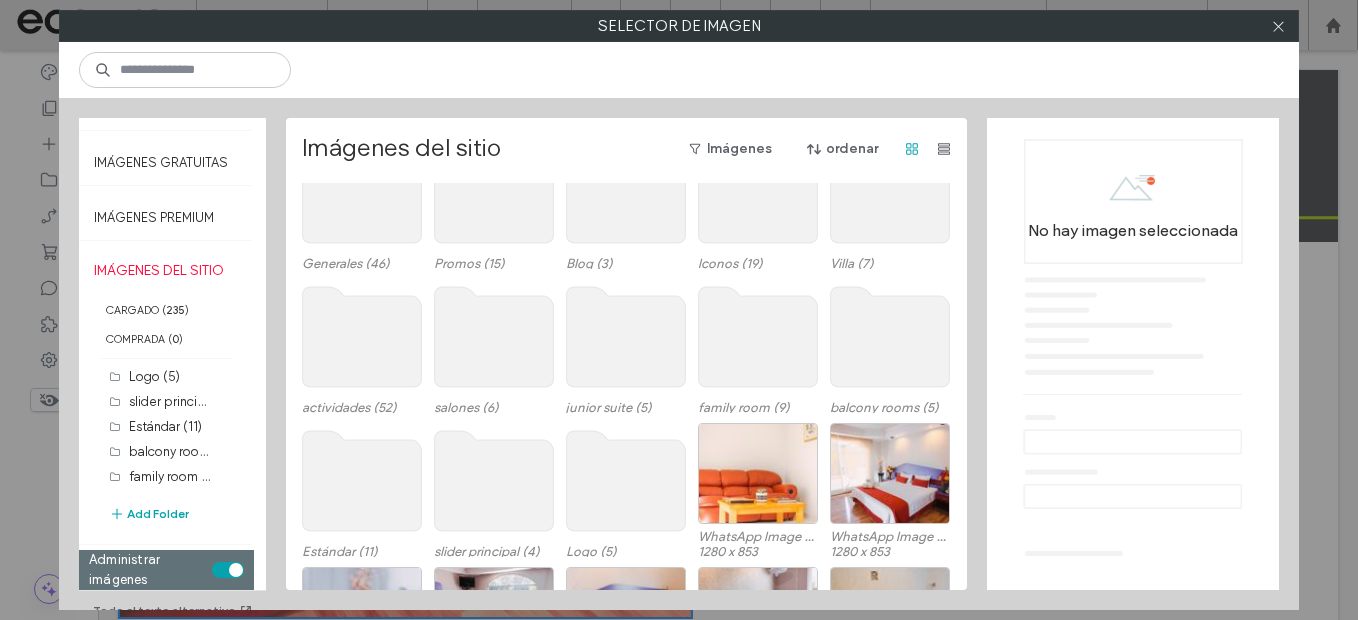 scroll, scrollTop: 200, scrollLeft: 0, axis: vertical 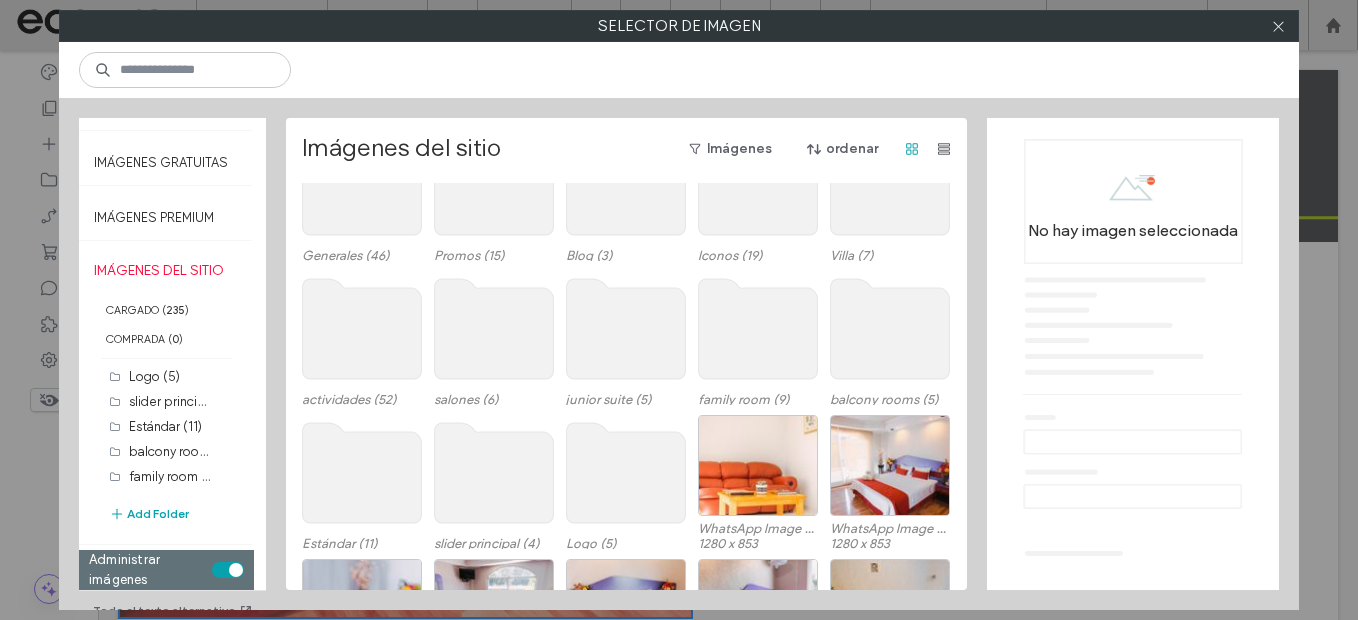 click 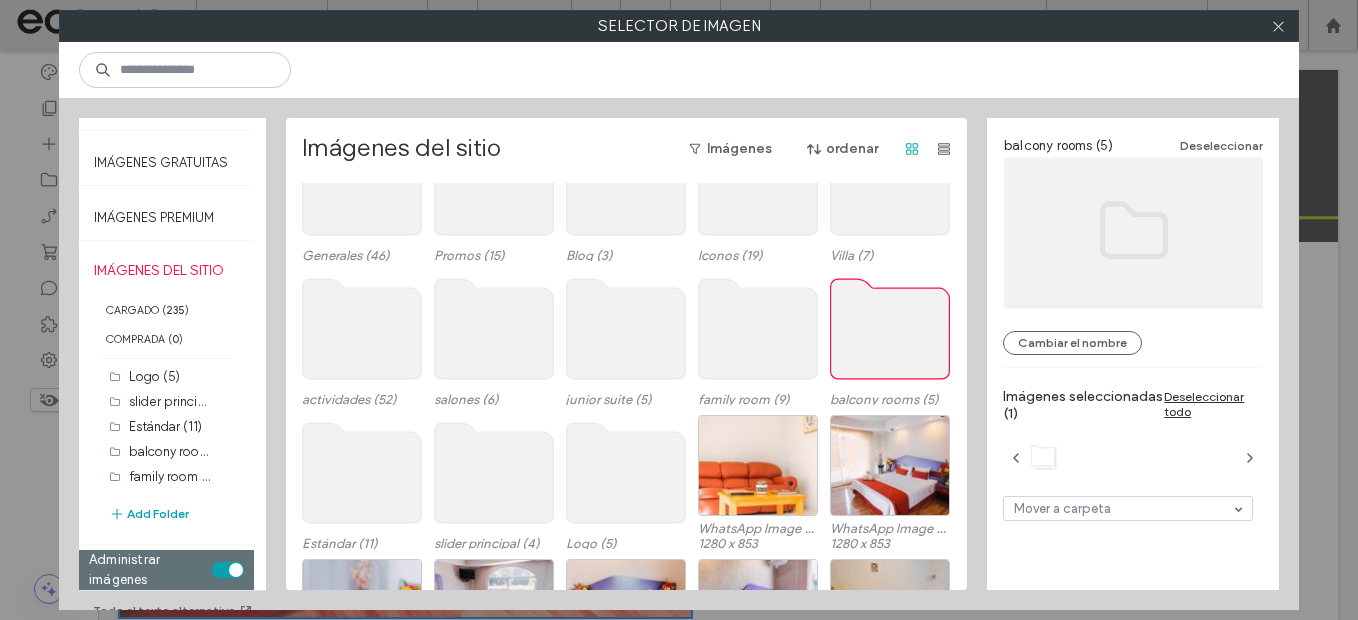 click 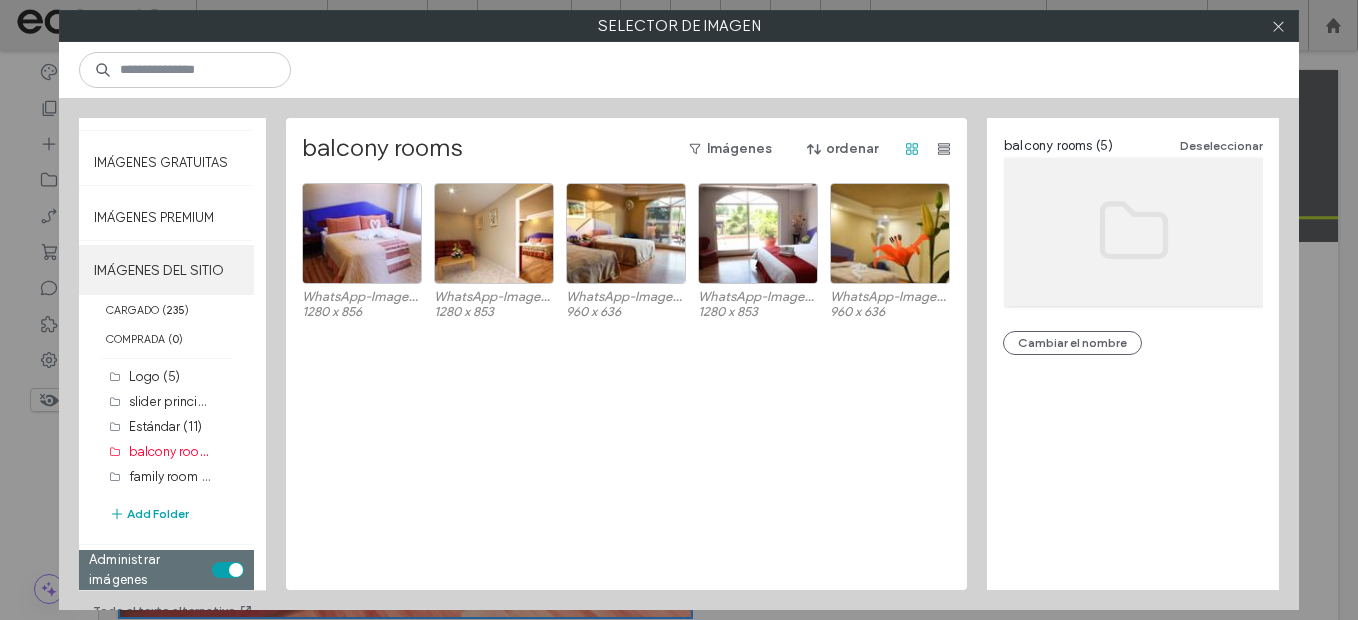 click on "IMÁGENES DEL SITIO" at bounding box center (166, 270) 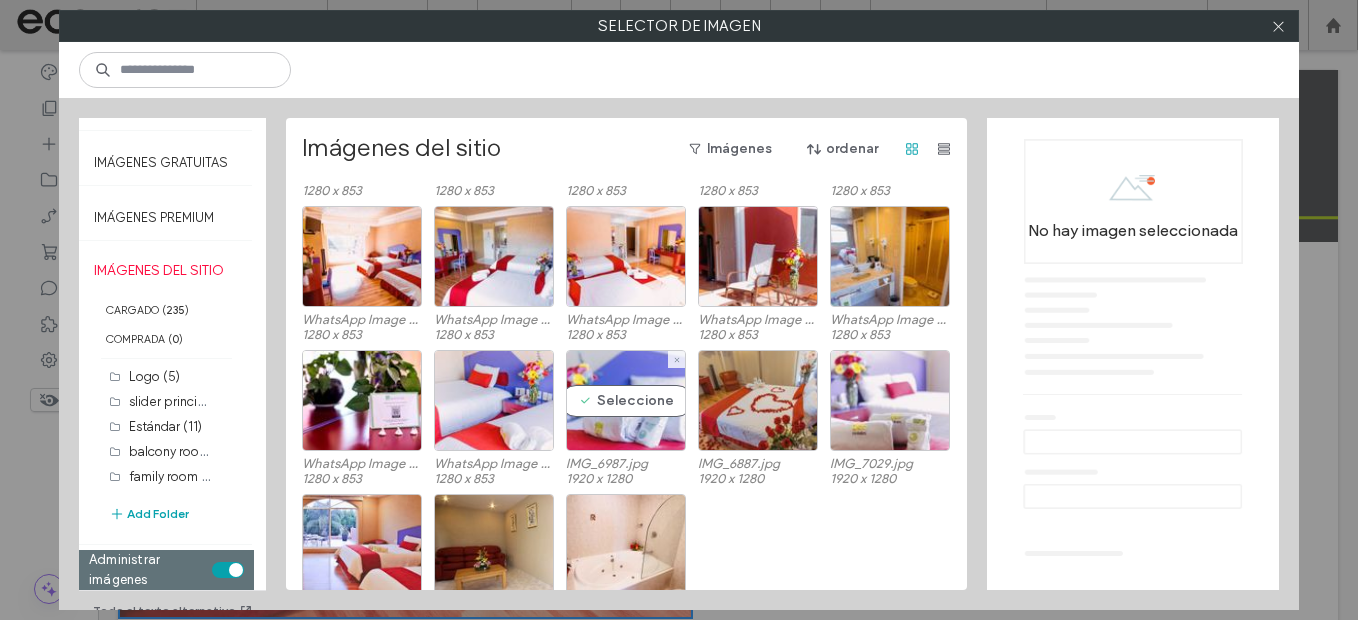 scroll, scrollTop: 1033, scrollLeft: 0, axis: vertical 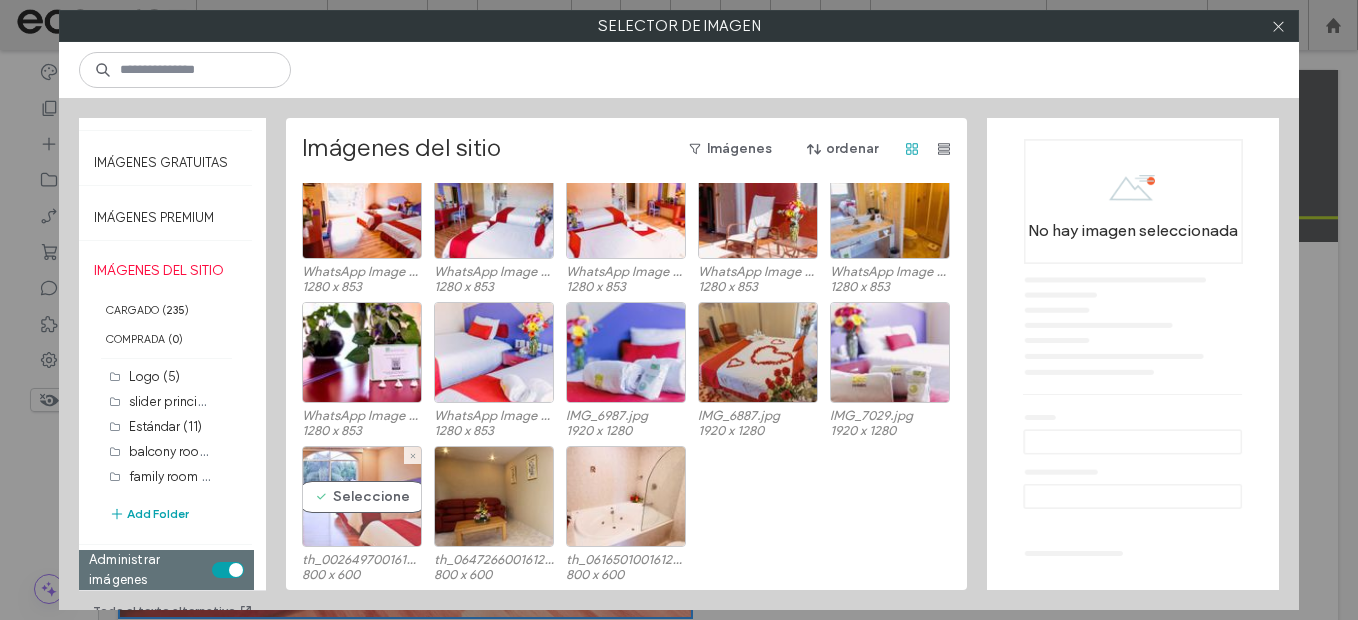 click on "Seleccione" at bounding box center [362, 496] 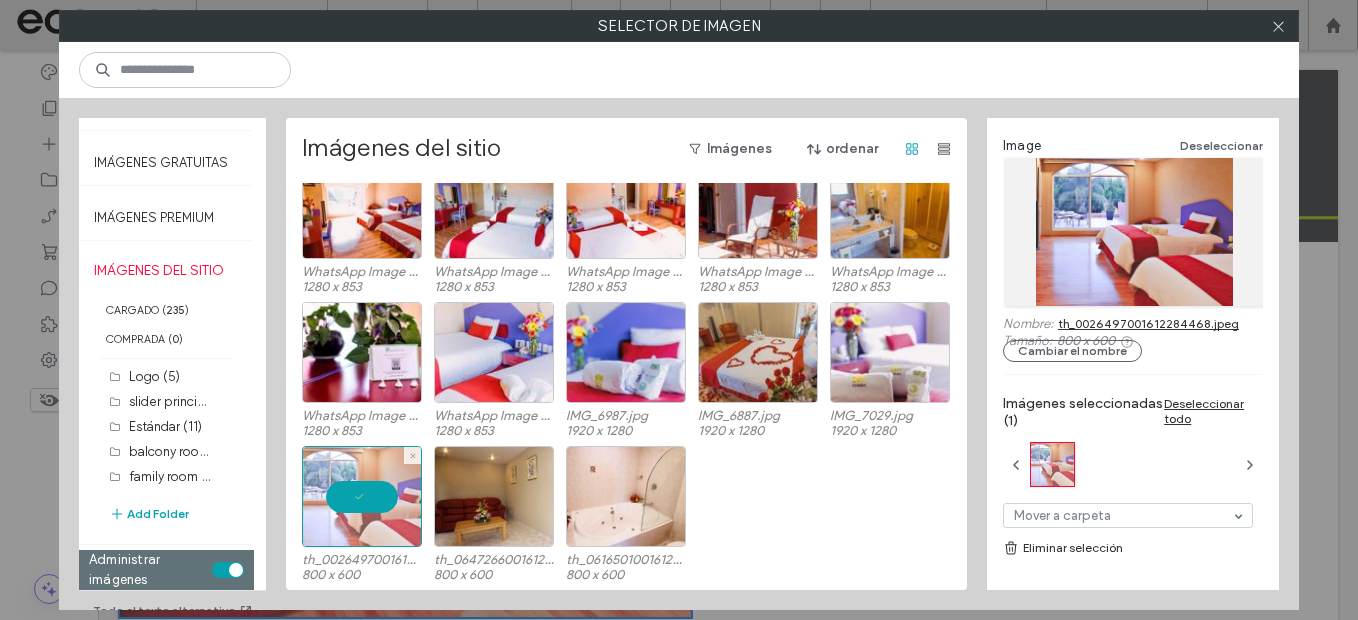 click at bounding box center (362, 496) 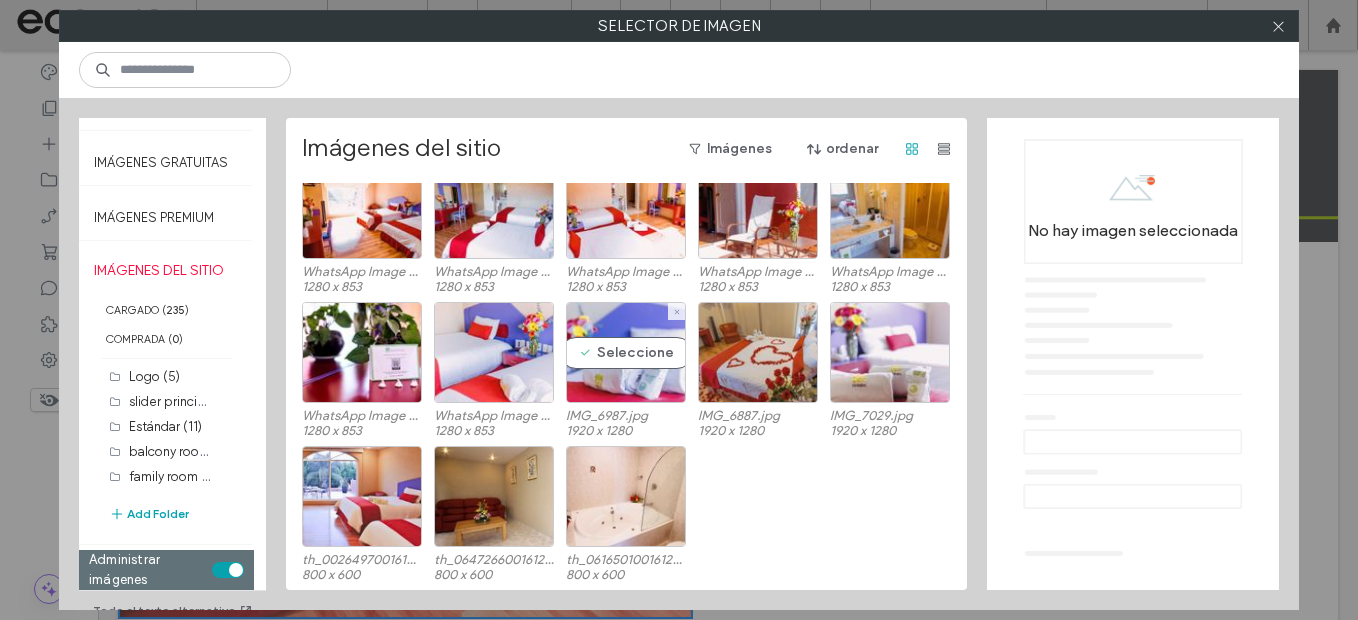 scroll, scrollTop: 933, scrollLeft: 0, axis: vertical 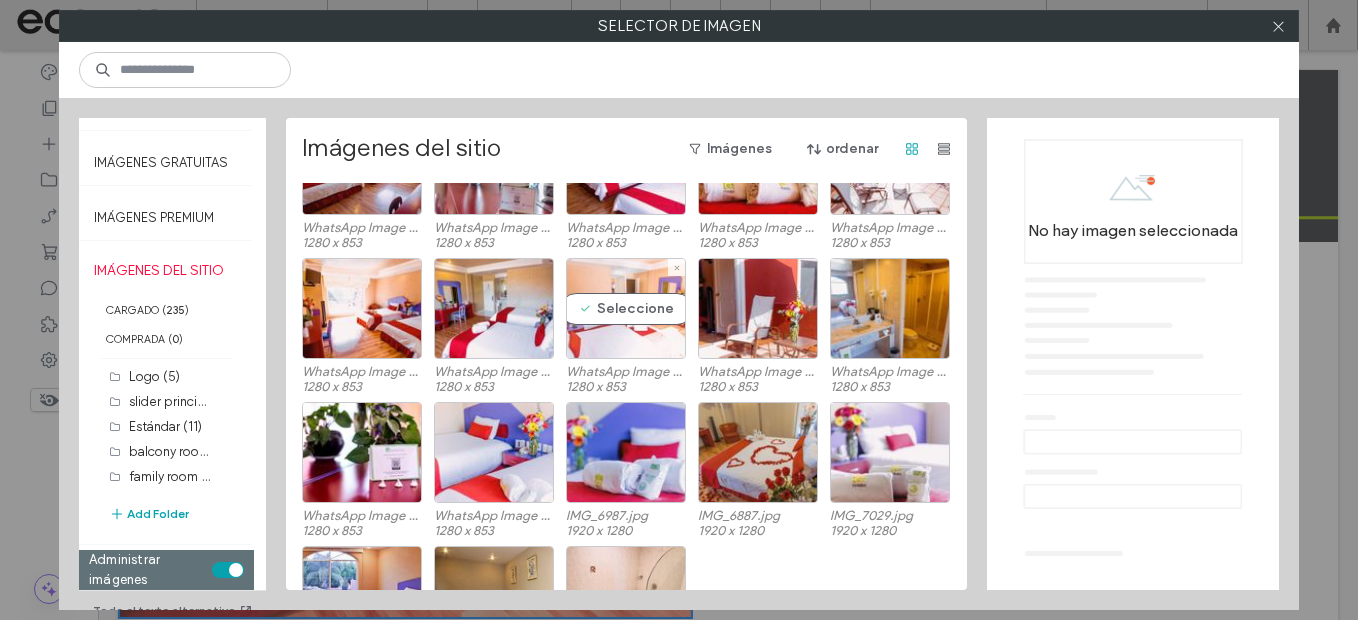 click on "Seleccione" at bounding box center (626, 308) 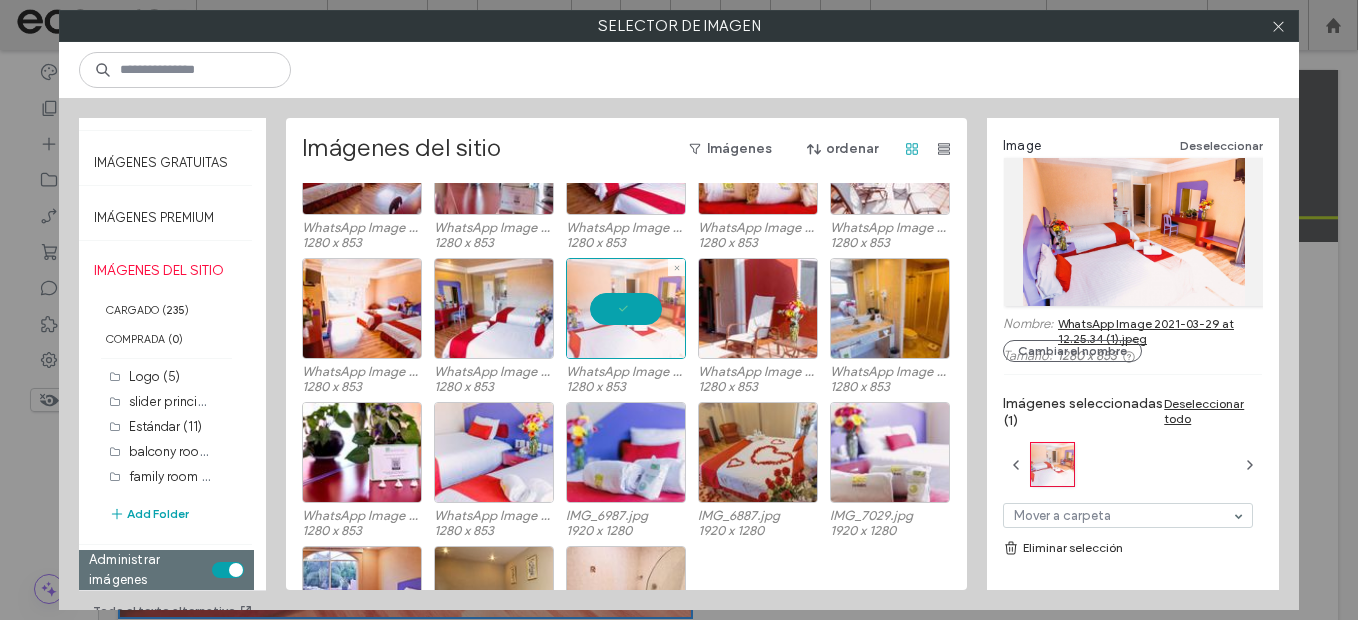 click at bounding box center [626, 308] 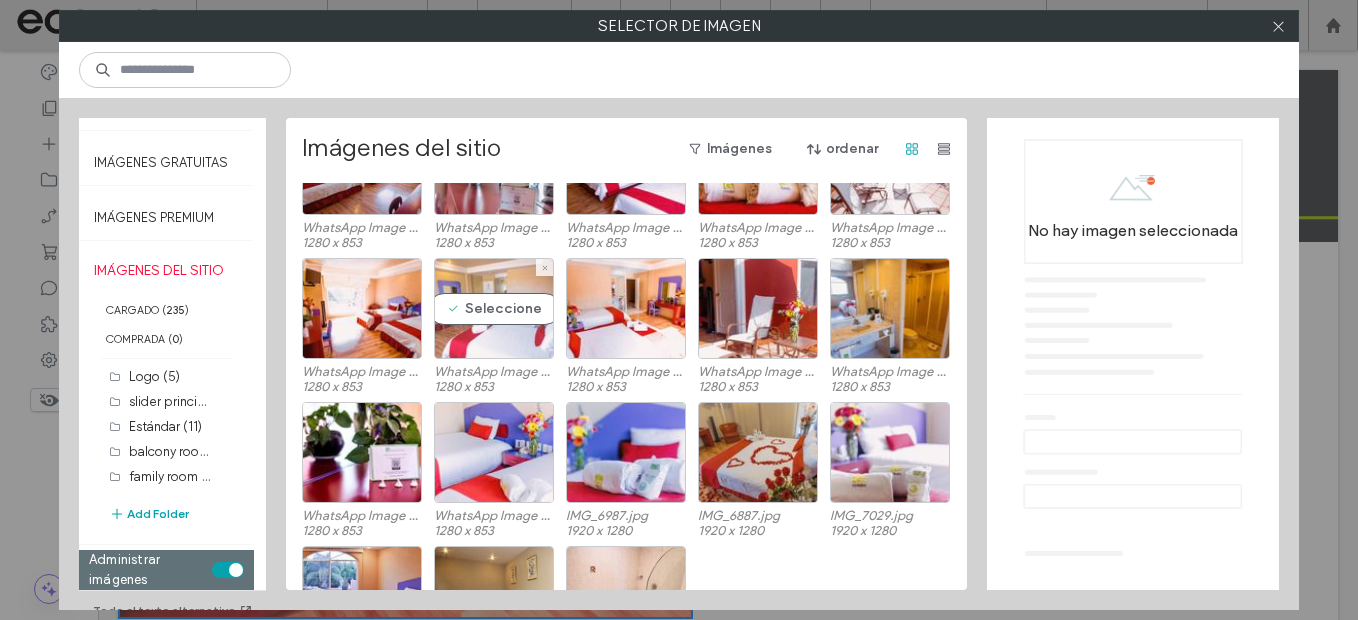 click on "Seleccione" at bounding box center (494, 308) 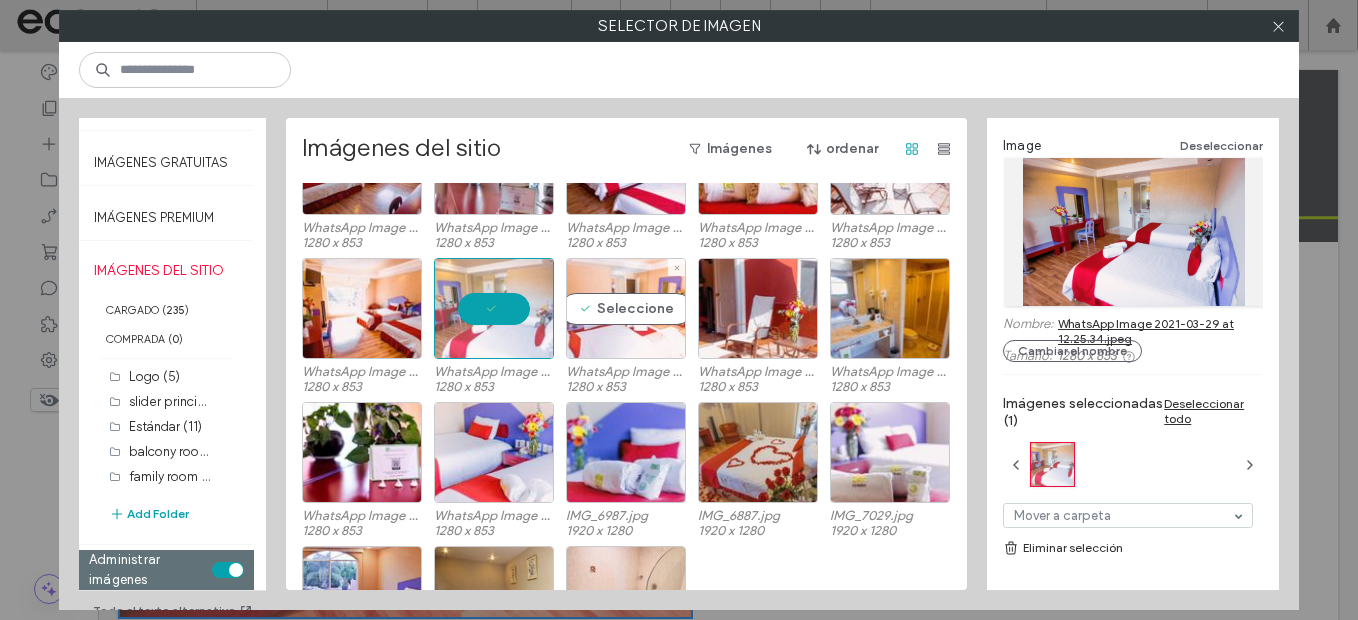 click on "Seleccione" at bounding box center [626, 308] 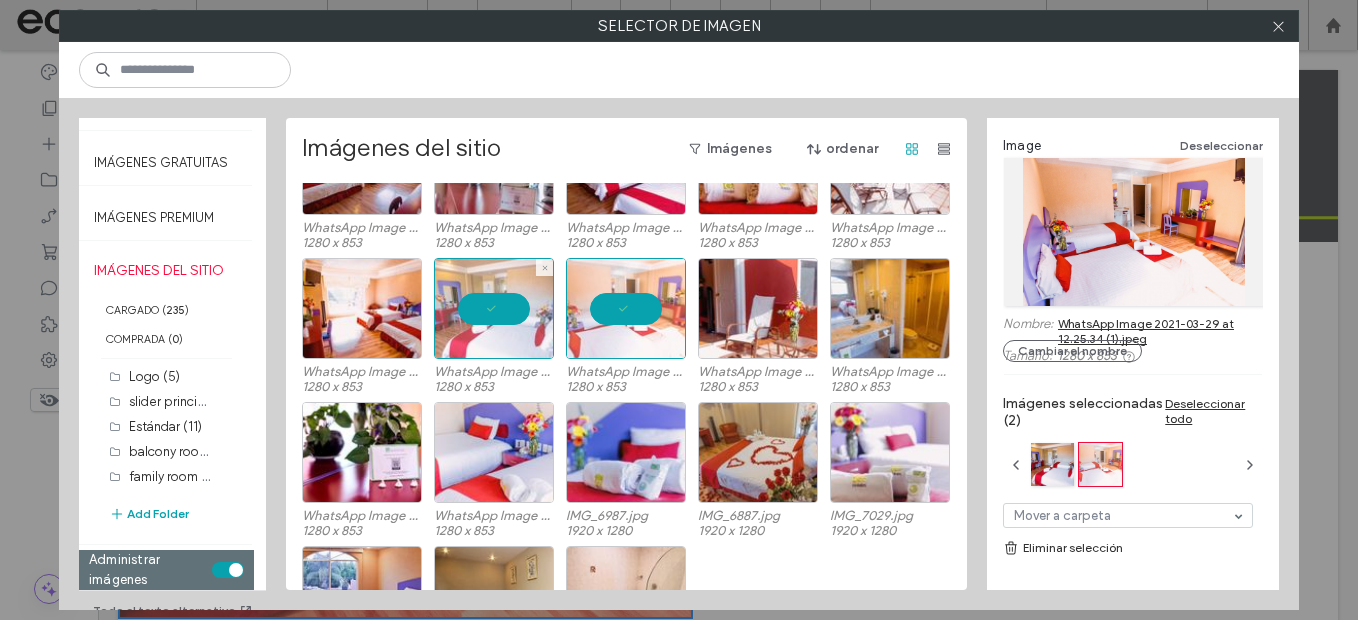 click at bounding box center [494, 308] 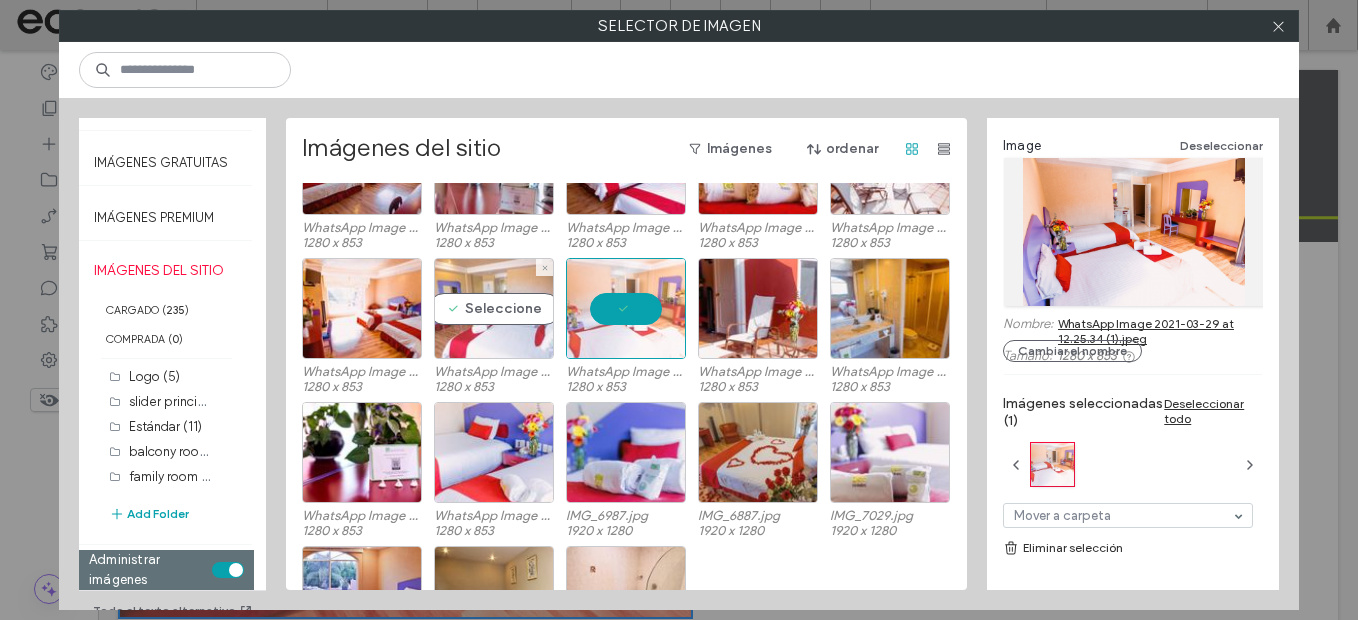 click on "Seleccione" at bounding box center [494, 308] 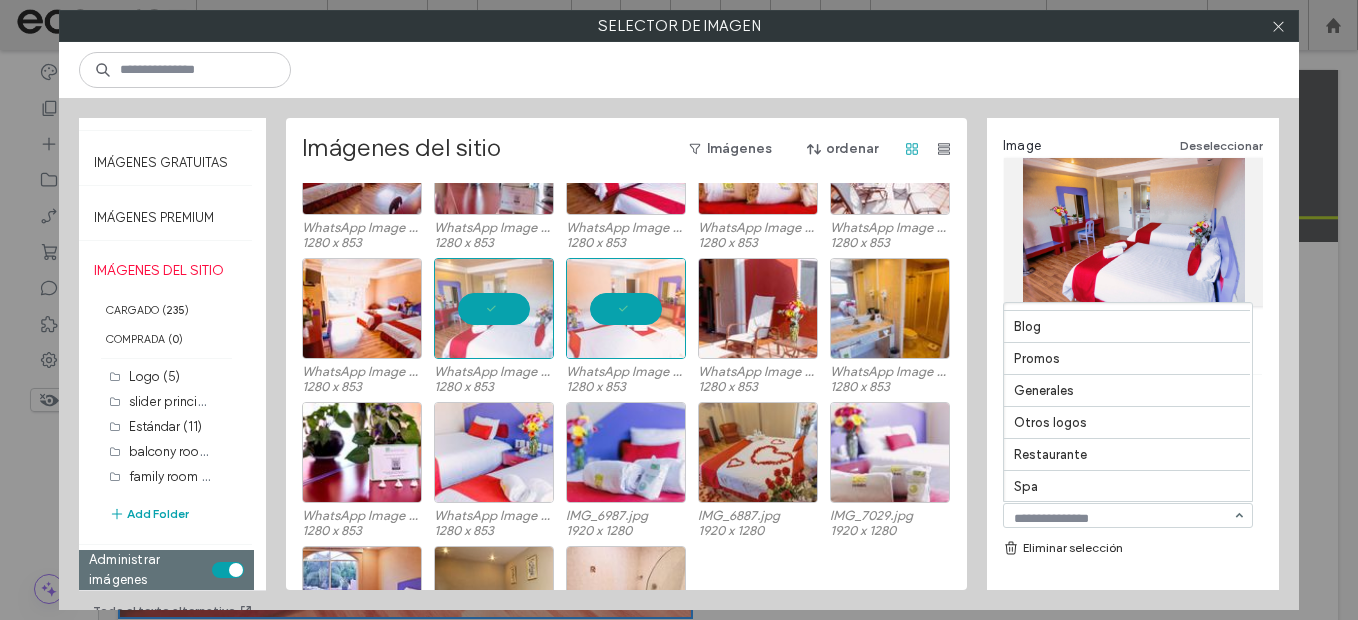 scroll, scrollTop: 409, scrollLeft: 0, axis: vertical 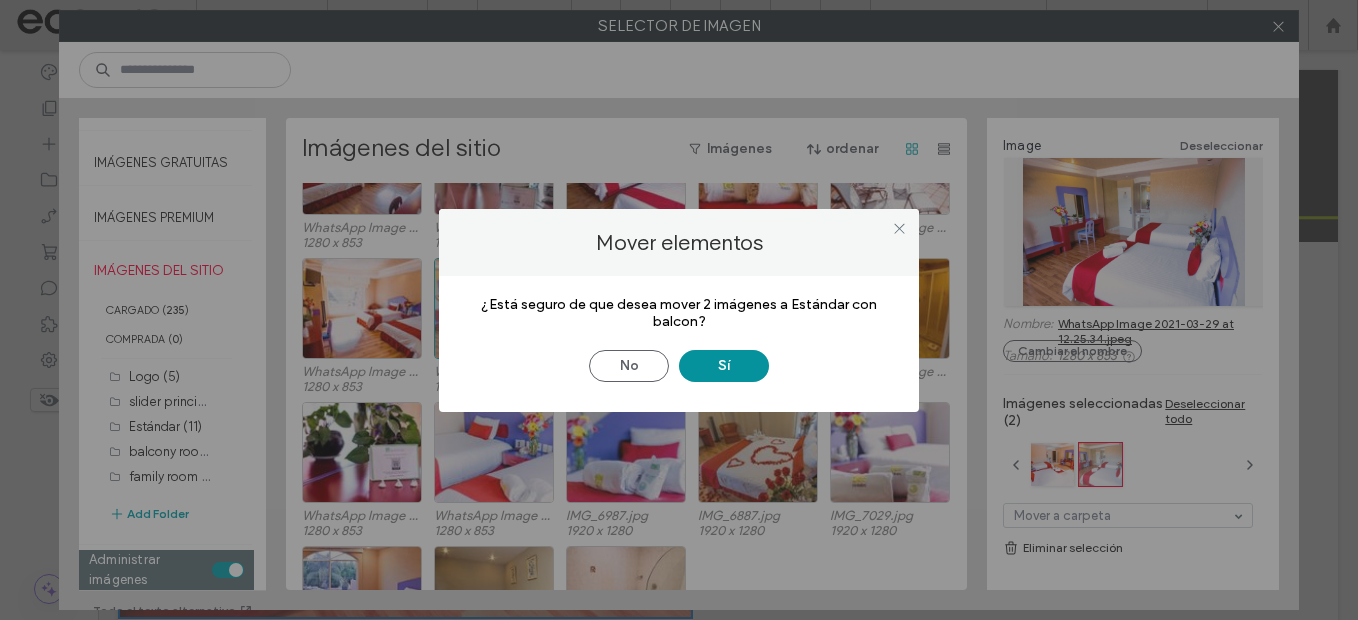click on "Sí" at bounding box center [724, 366] 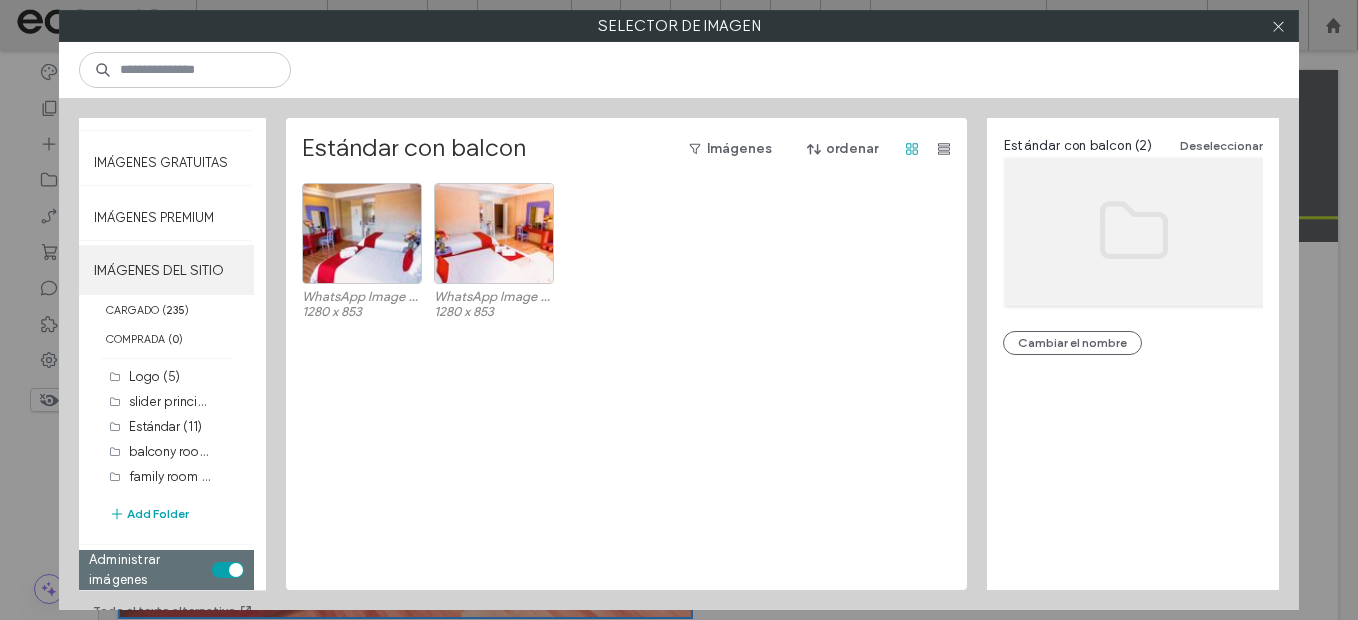click on "IMÁGENES DEL SITIO" at bounding box center [166, 270] 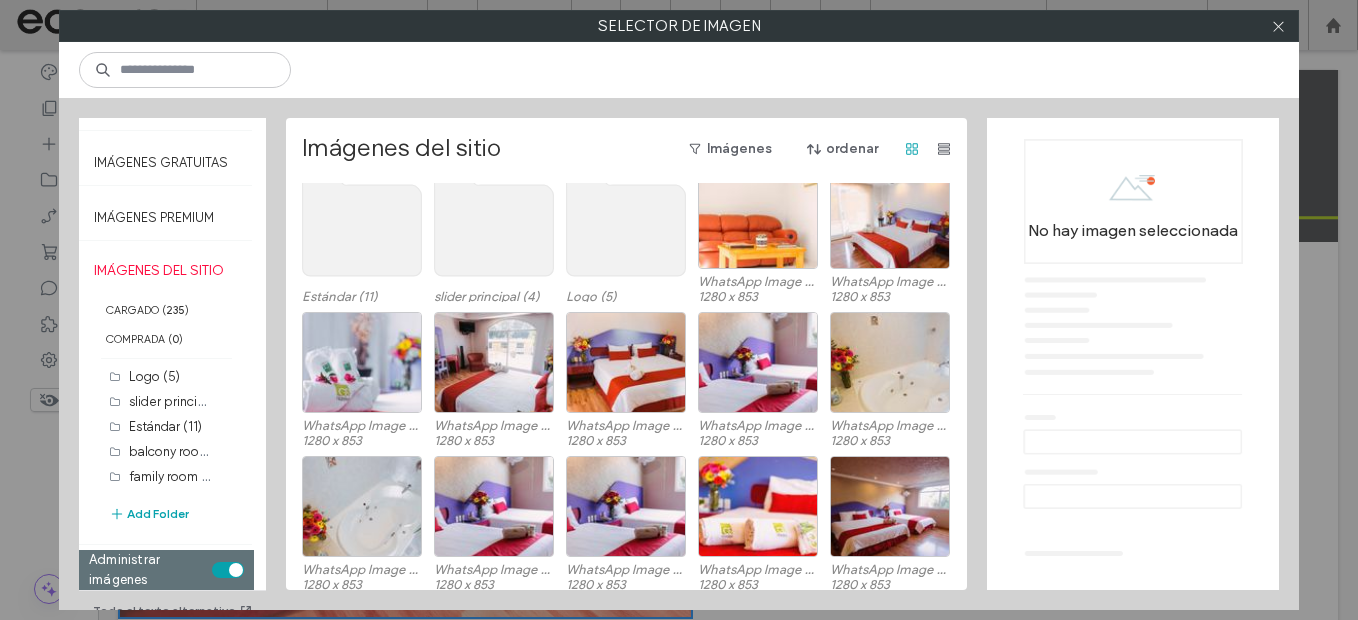 scroll, scrollTop: 400, scrollLeft: 0, axis: vertical 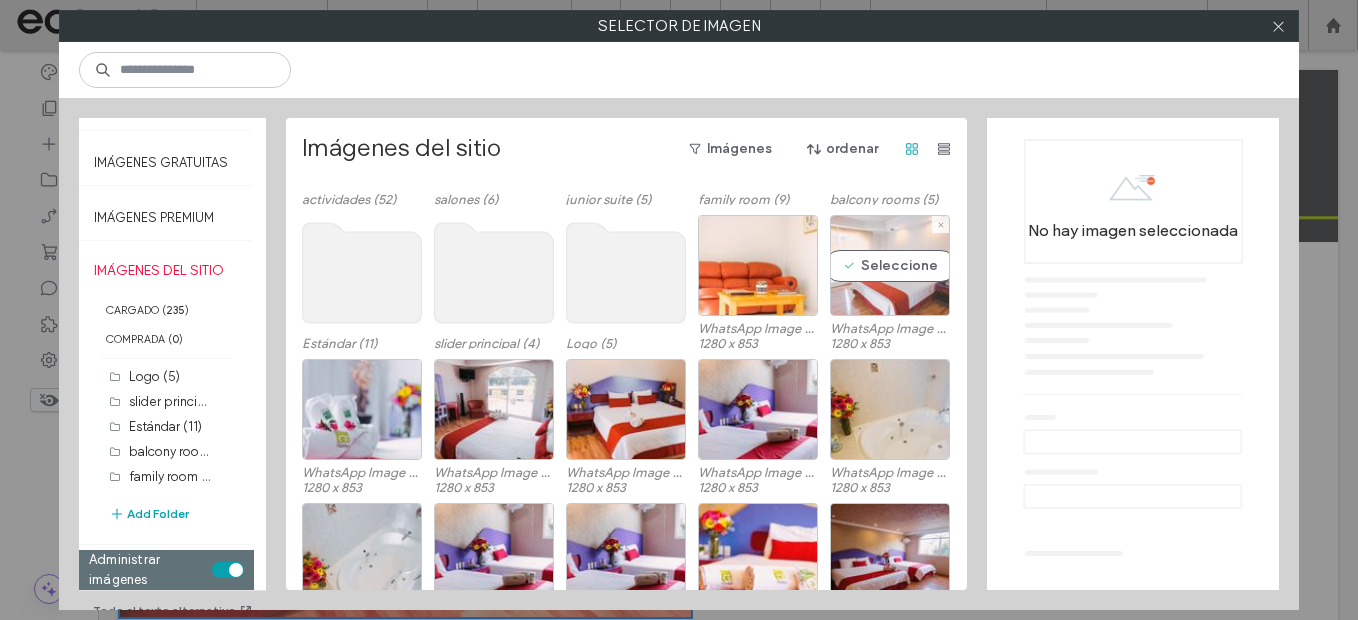 click on "Seleccione" at bounding box center [890, 265] 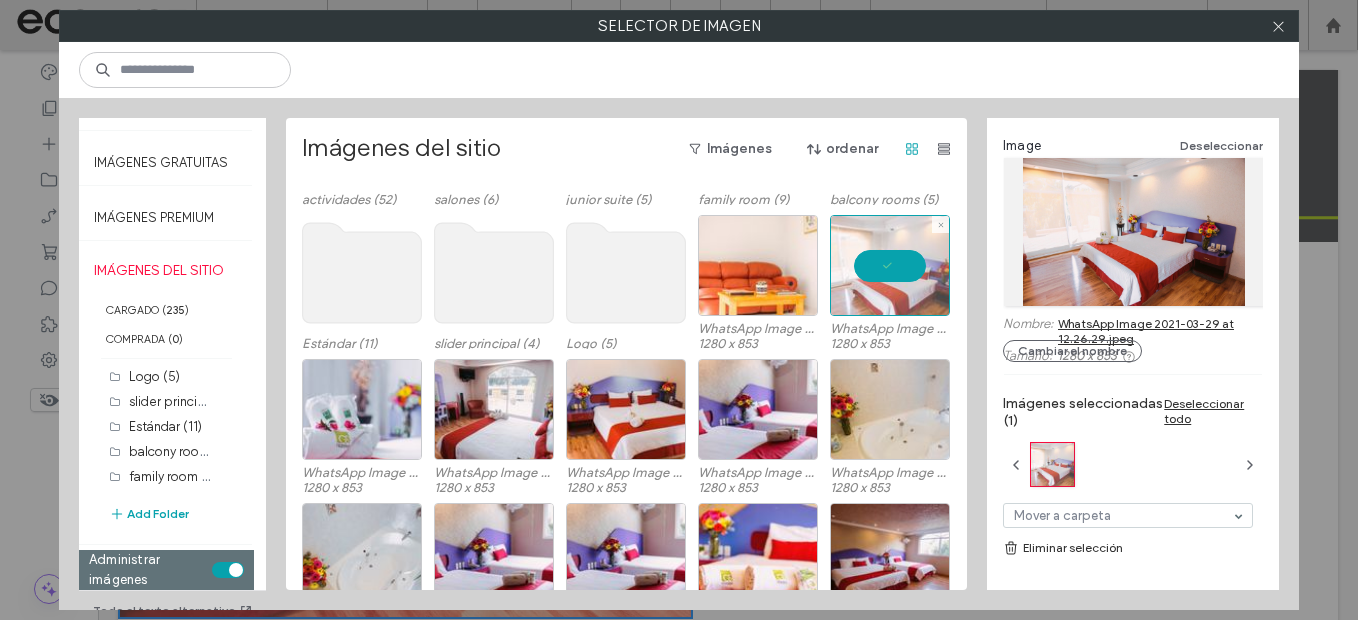 click at bounding box center (890, 265) 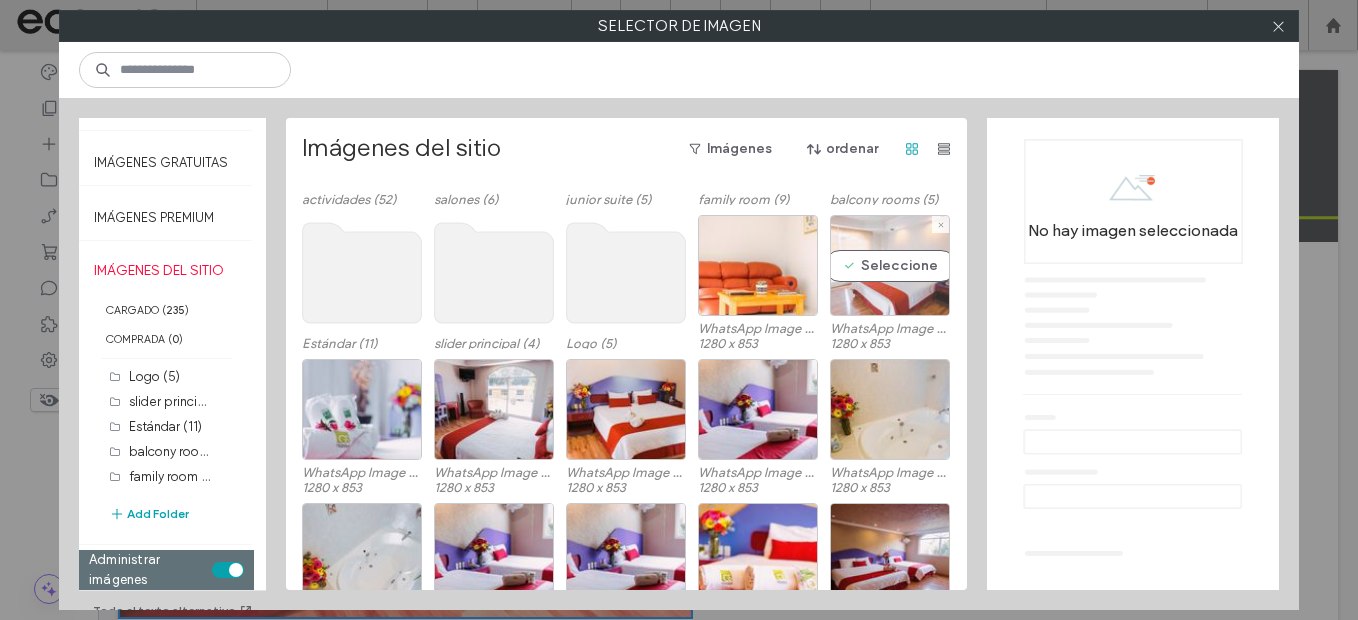 click on "Seleccione" at bounding box center [890, 265] 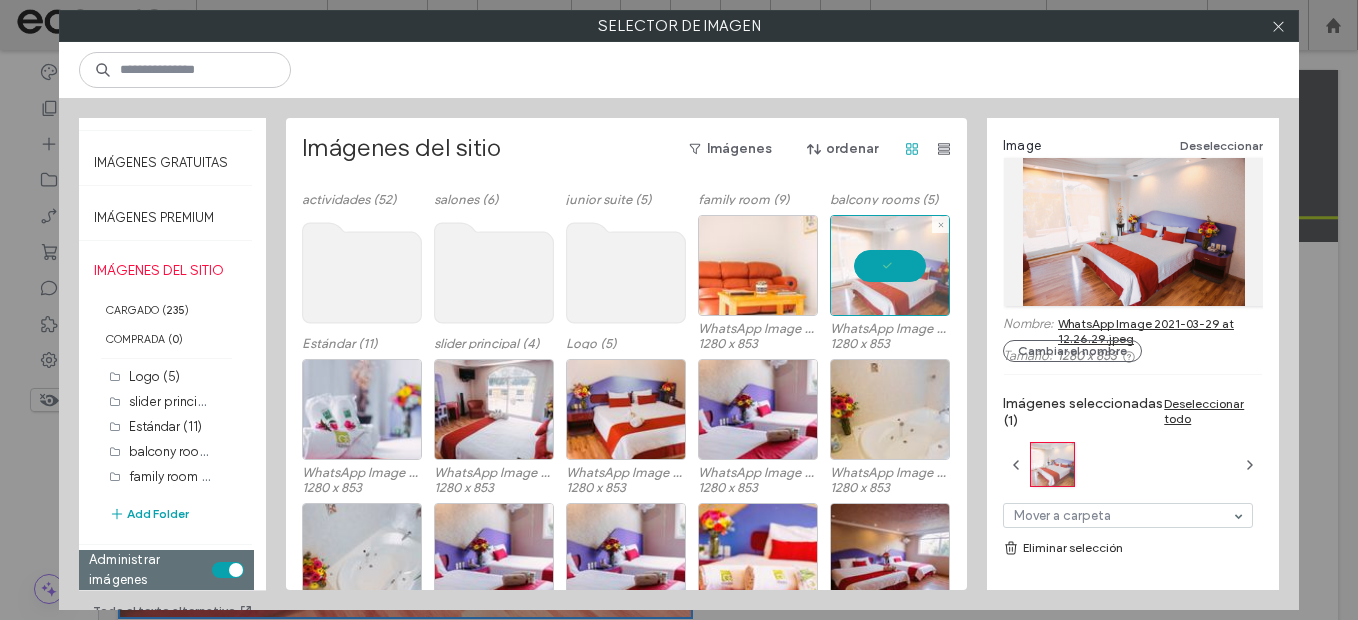 click at bounding box center [890, 265] 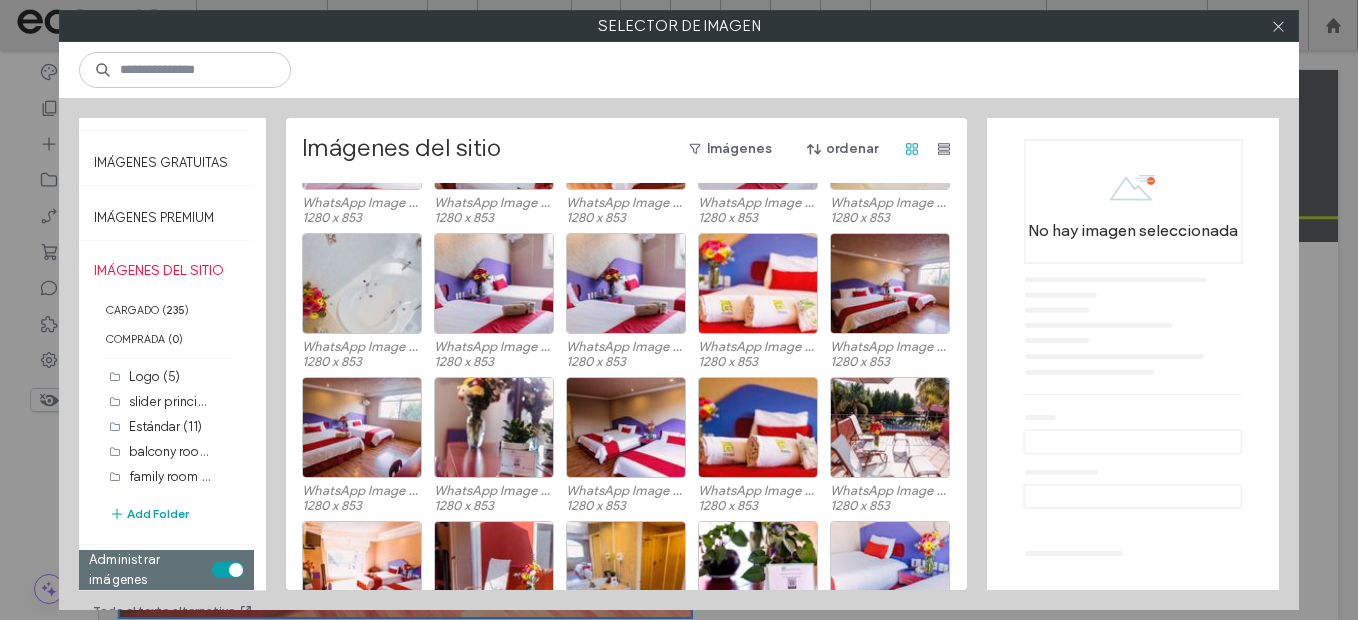 scroll, scrollTop: 700, scrollLeft: 0, axis: vertical 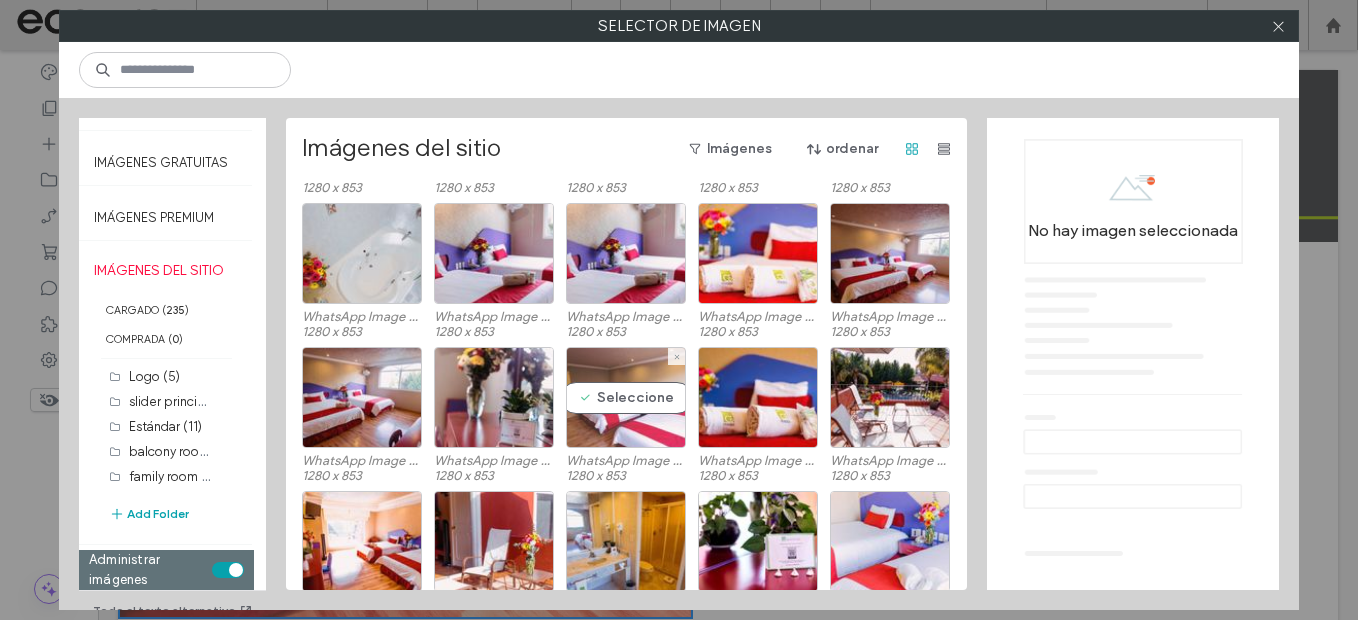 click on "Seleccione" at bounding box center (626, 397) 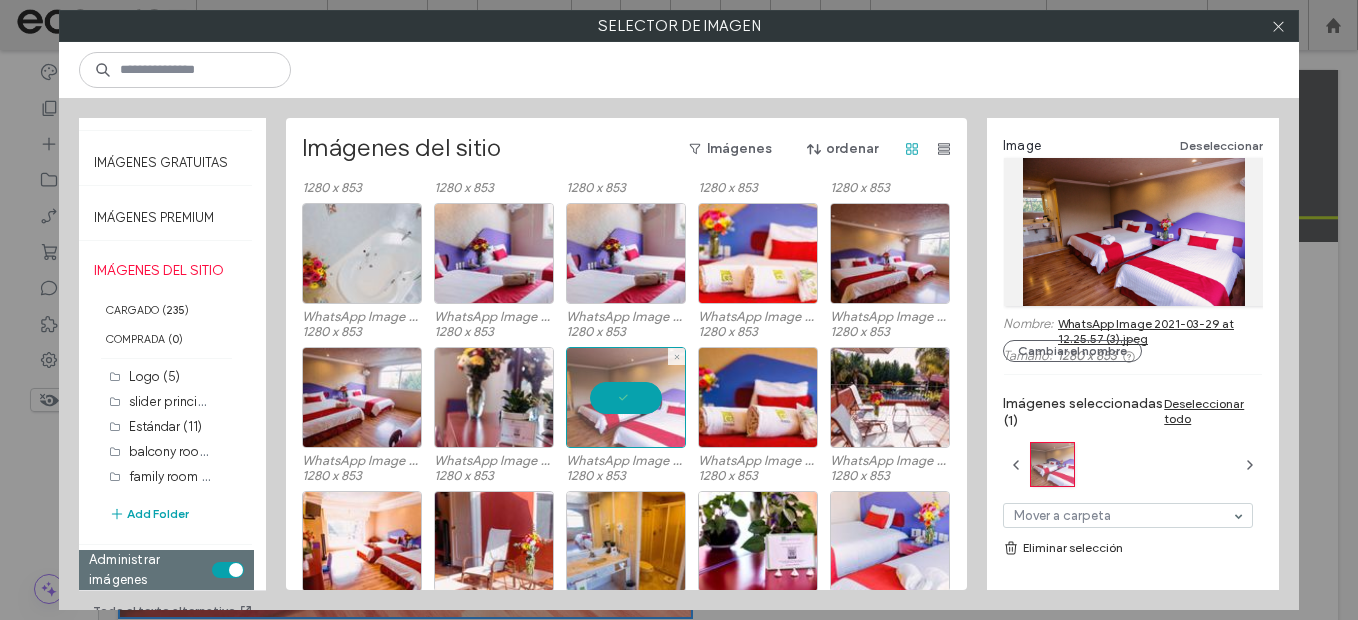 click at bounding box center (626, 397) 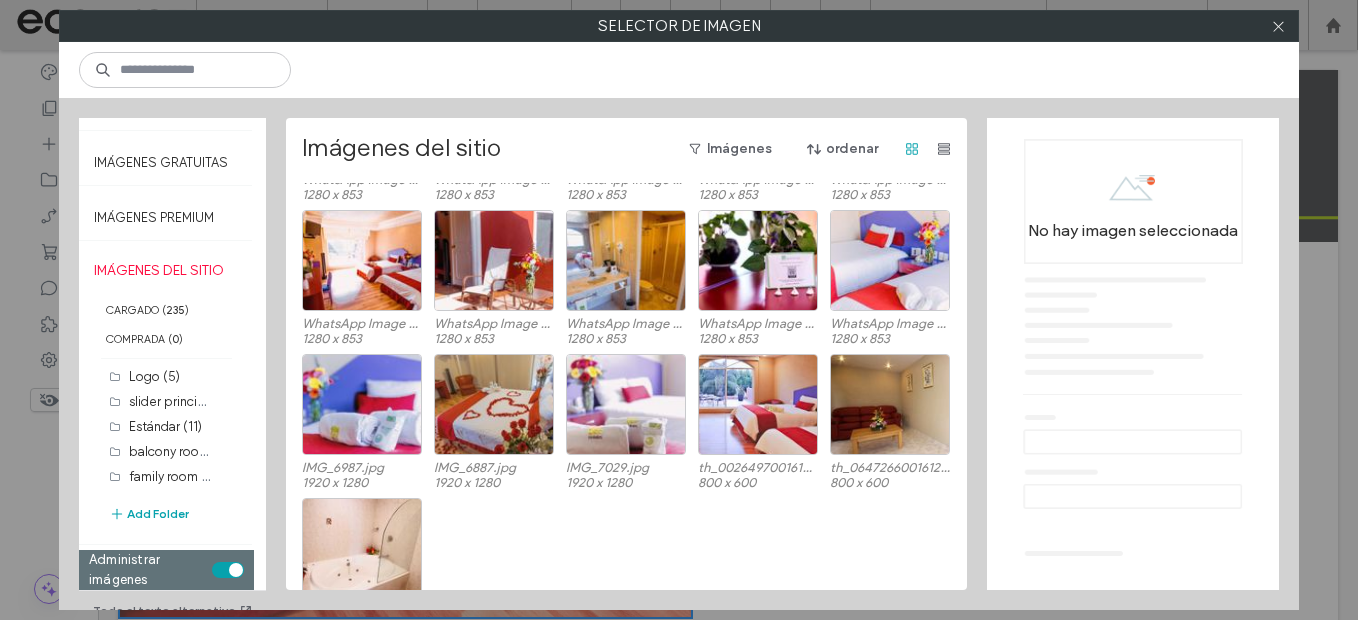 scroll, scrollTop: 1000, scrollLeft: 0, axis: vertical 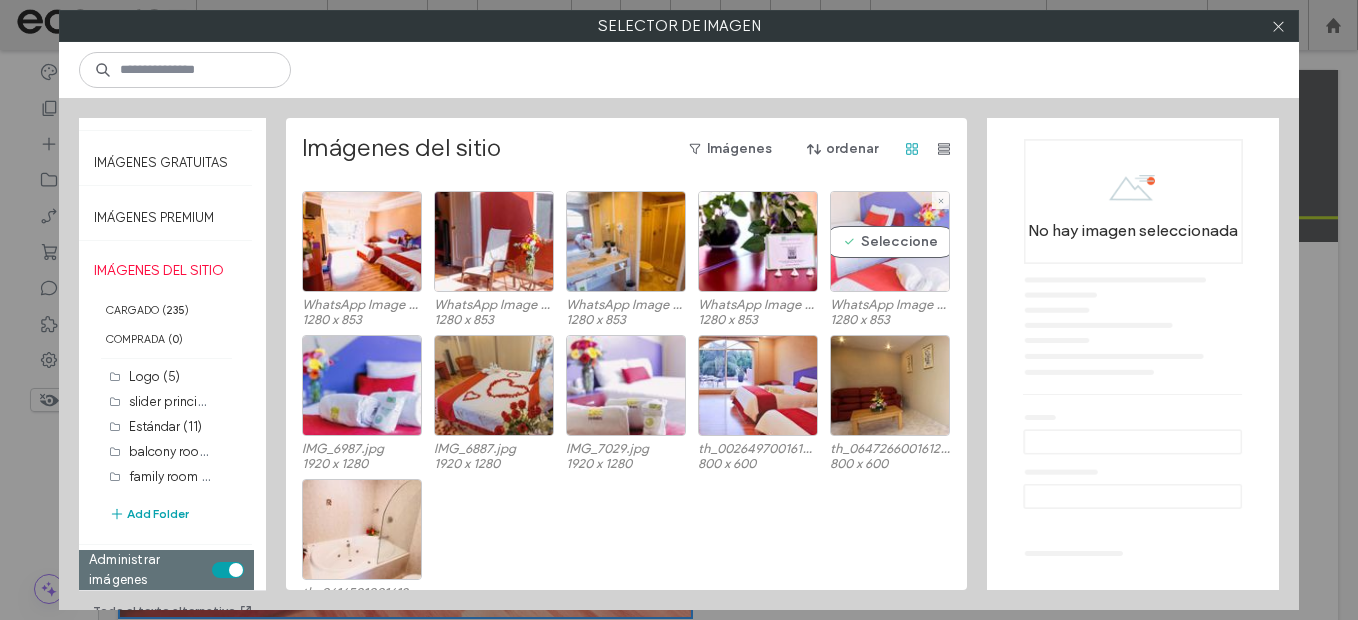 click on "Seleccione" at bounding box center [890, 241] 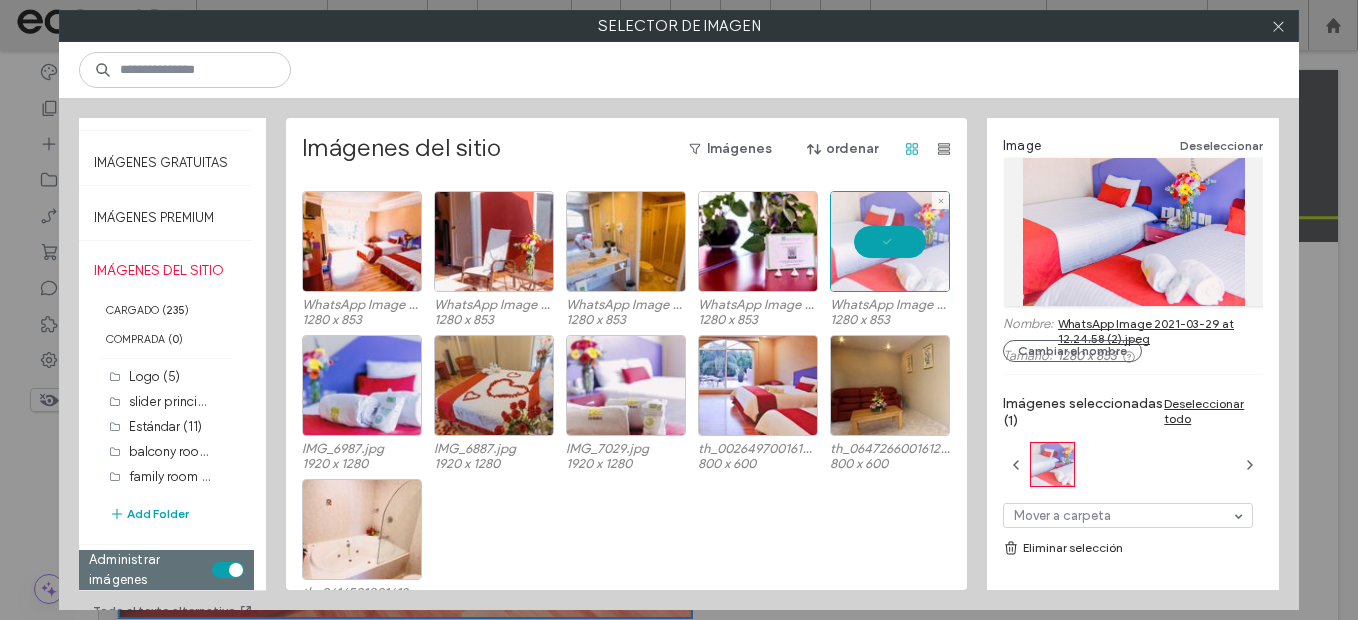 click at bounding box center (890, 241) 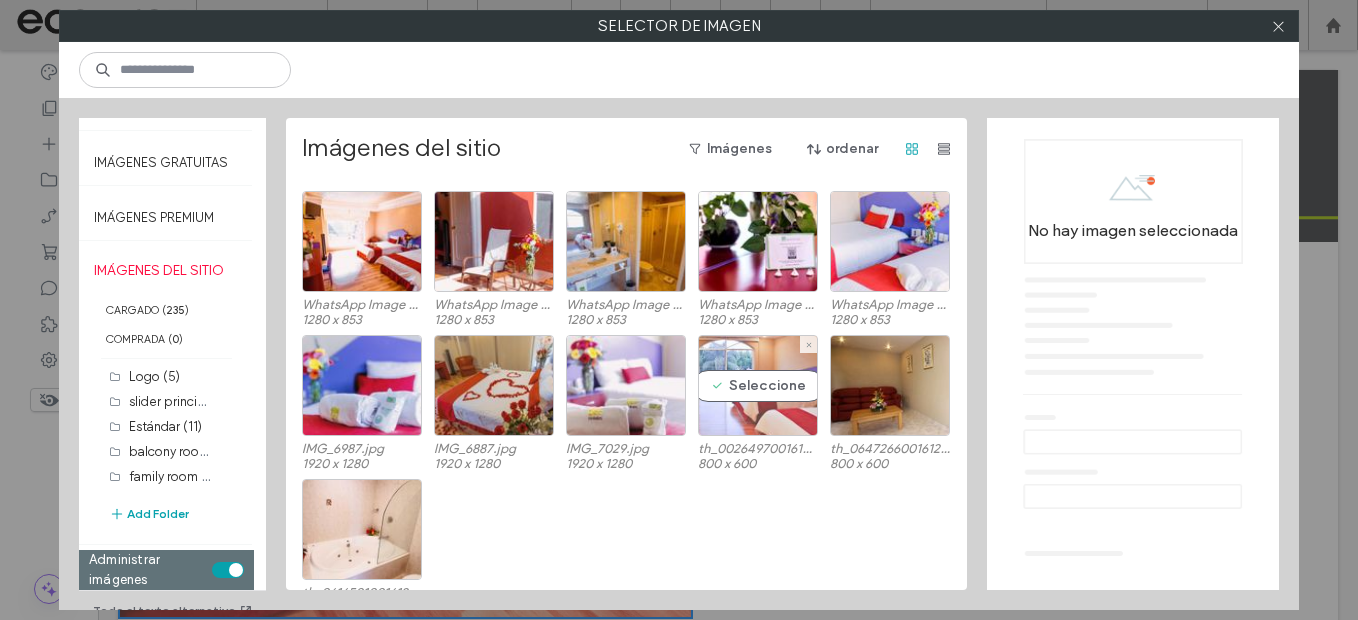 click on "Seleccione" at bounding box center [758, 385] 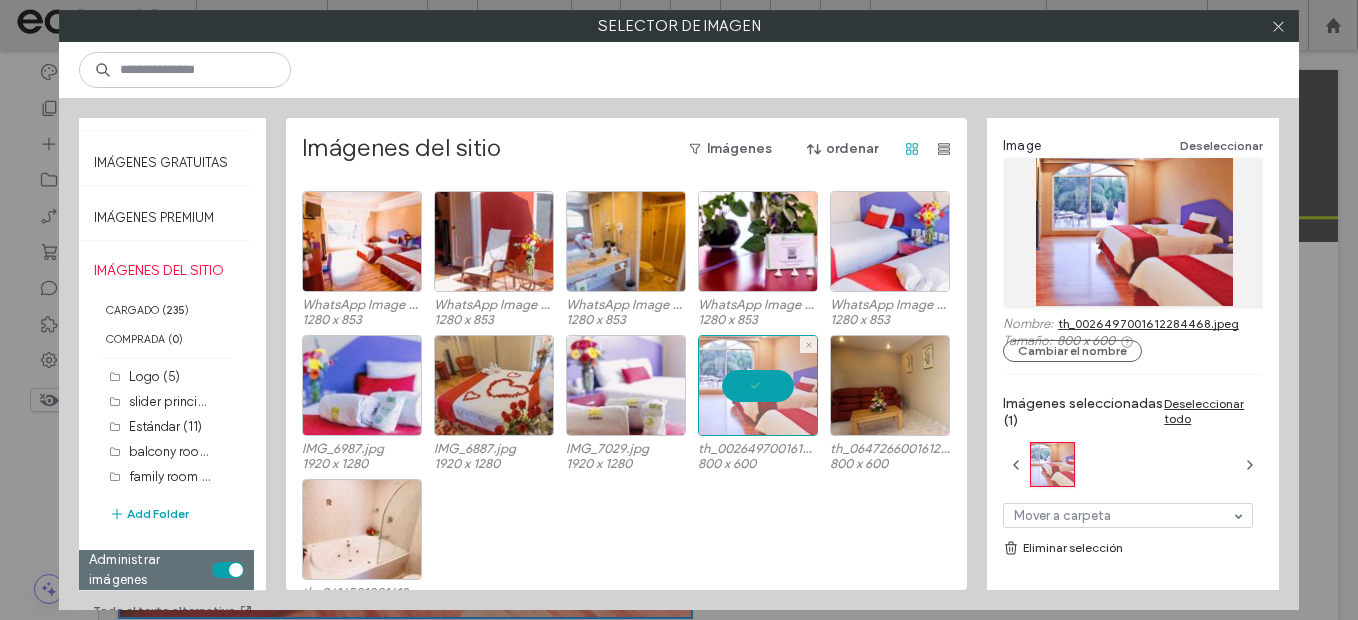 click at bounding box center (758, 385) 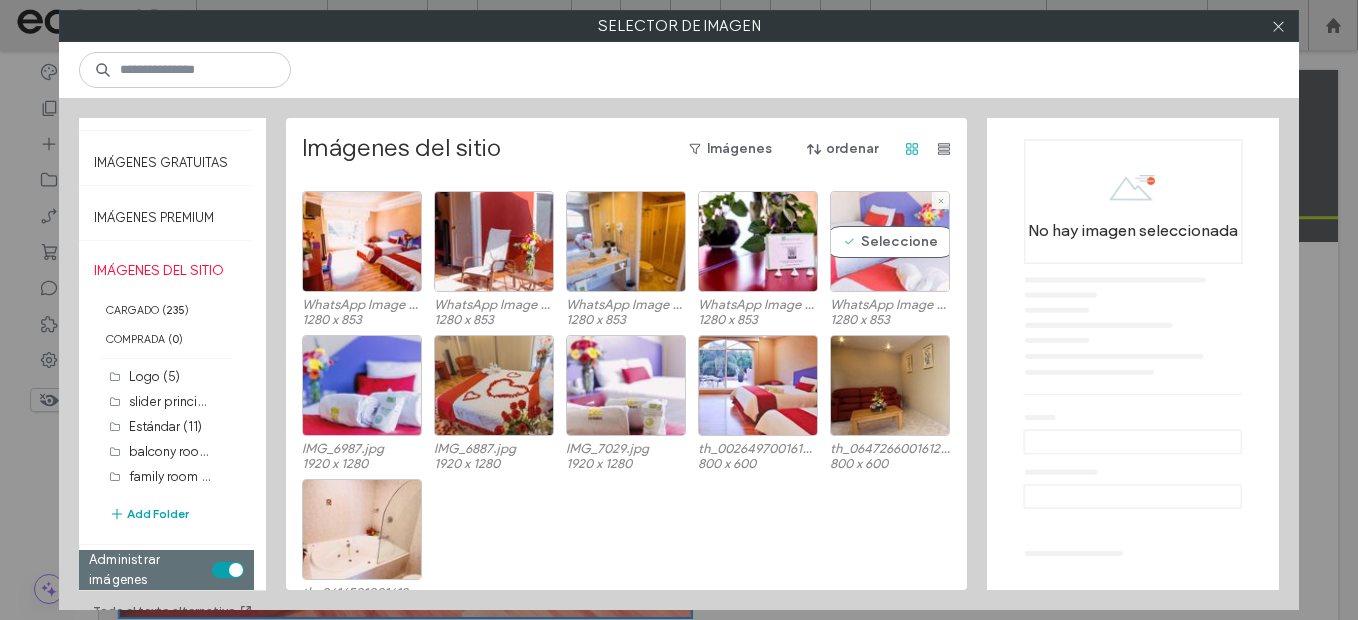 click on "Seleccione" at bounding box center [890, 241] 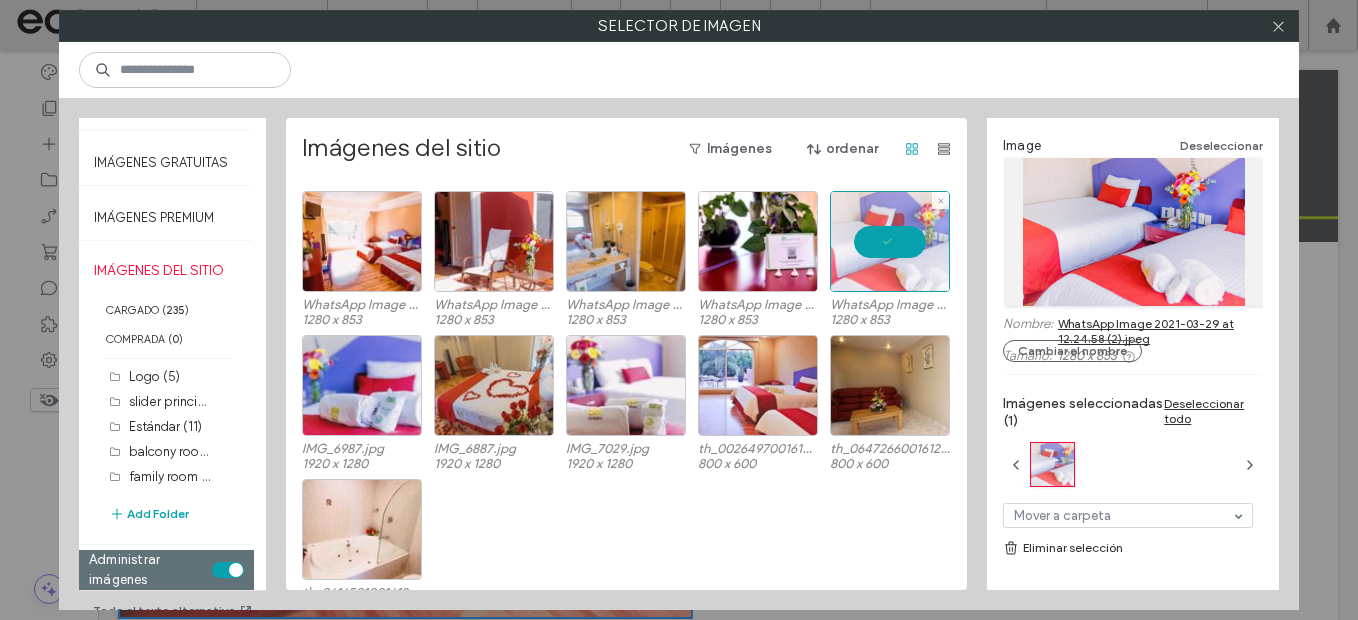 click at bounding box center [890, 241] 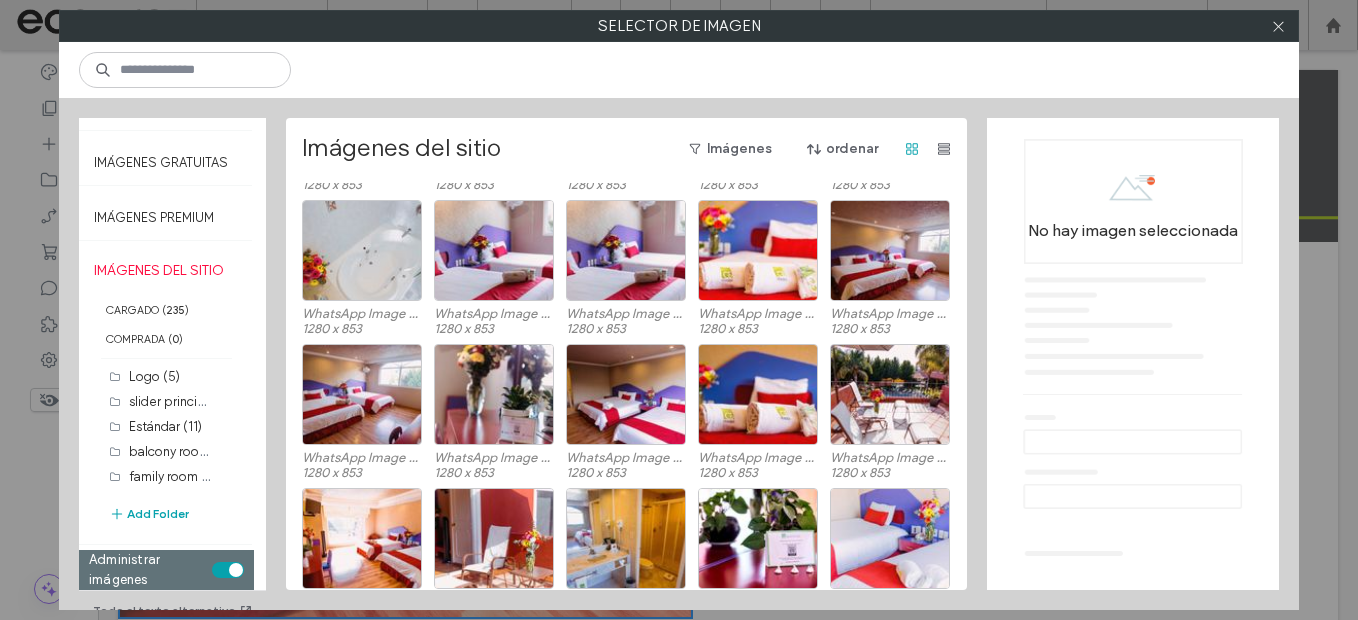 scroll, scrollTop: 700, scrollLeft: 0, axis: vertical 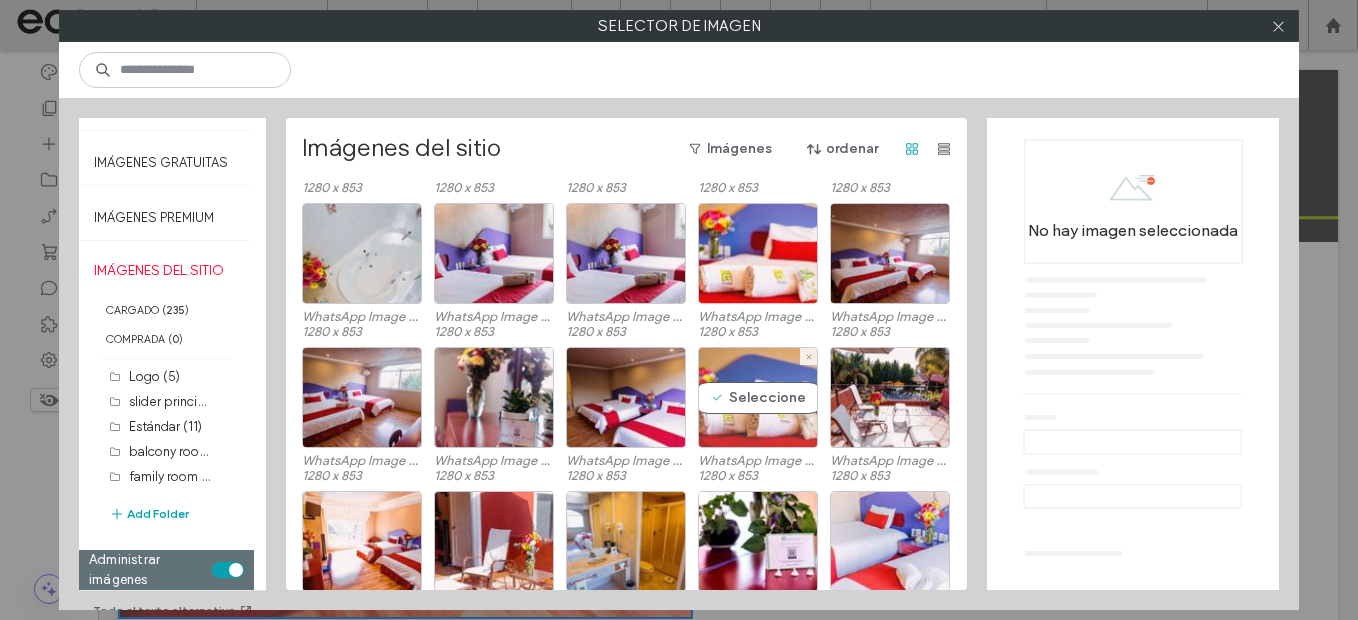 click on "Seleccione" at bounding box center (758, 397) 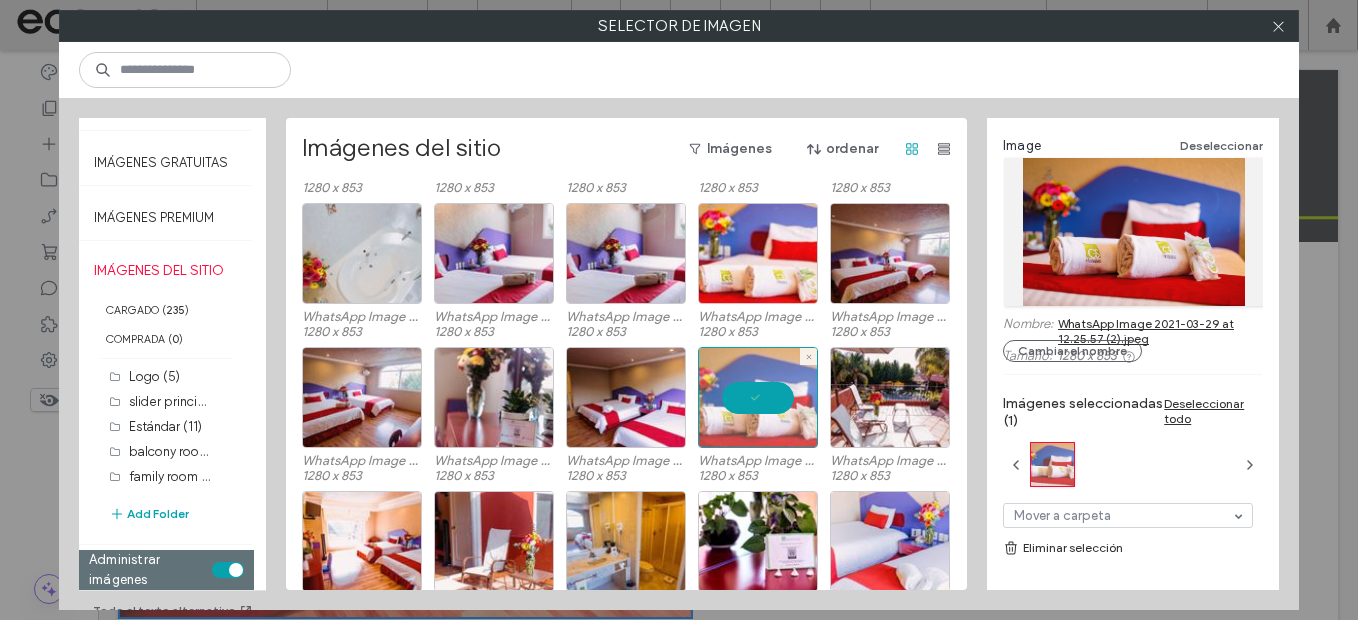 click at bounding box center [758, 397] 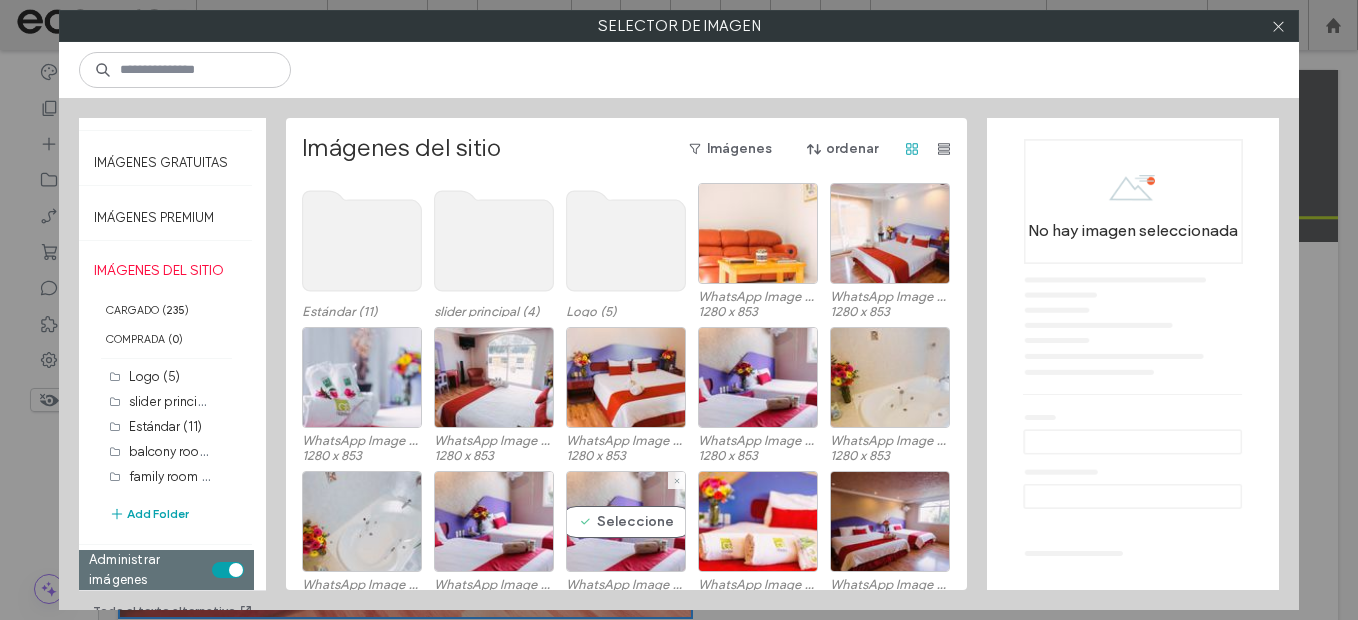 scroll, scrollTop: 400, scrollLeft: 0, axis: vertical 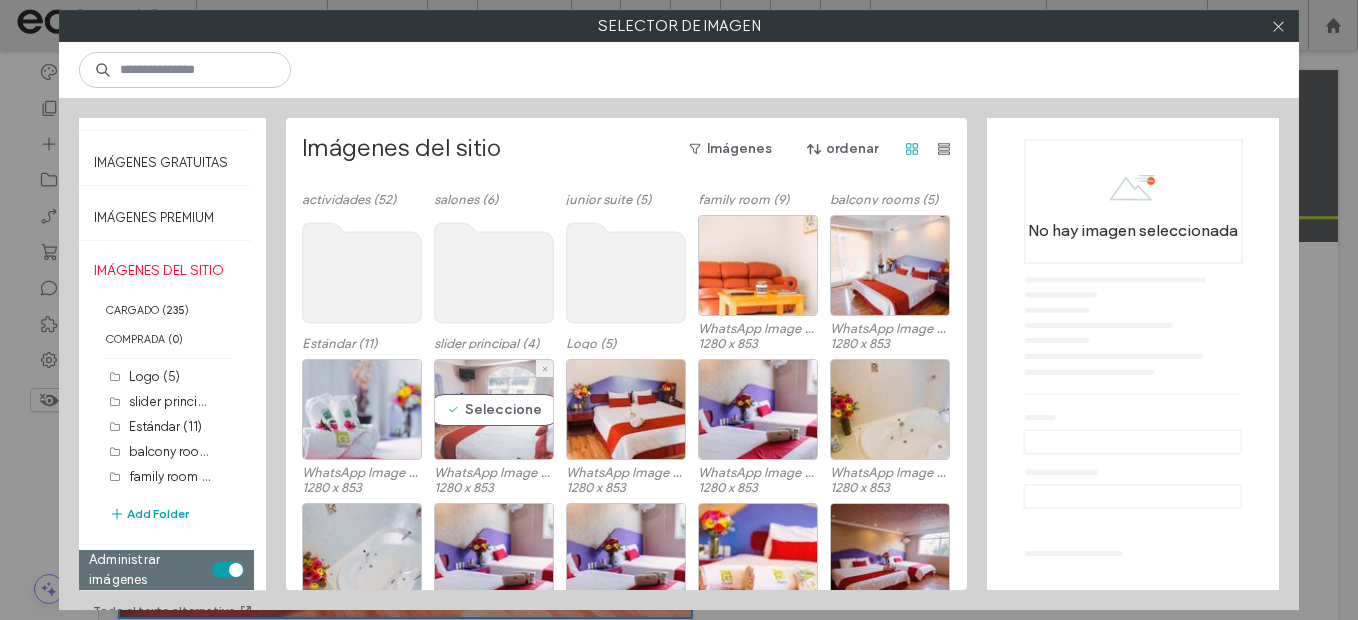 click on "Seleccione" at bounding box center [494, 409] 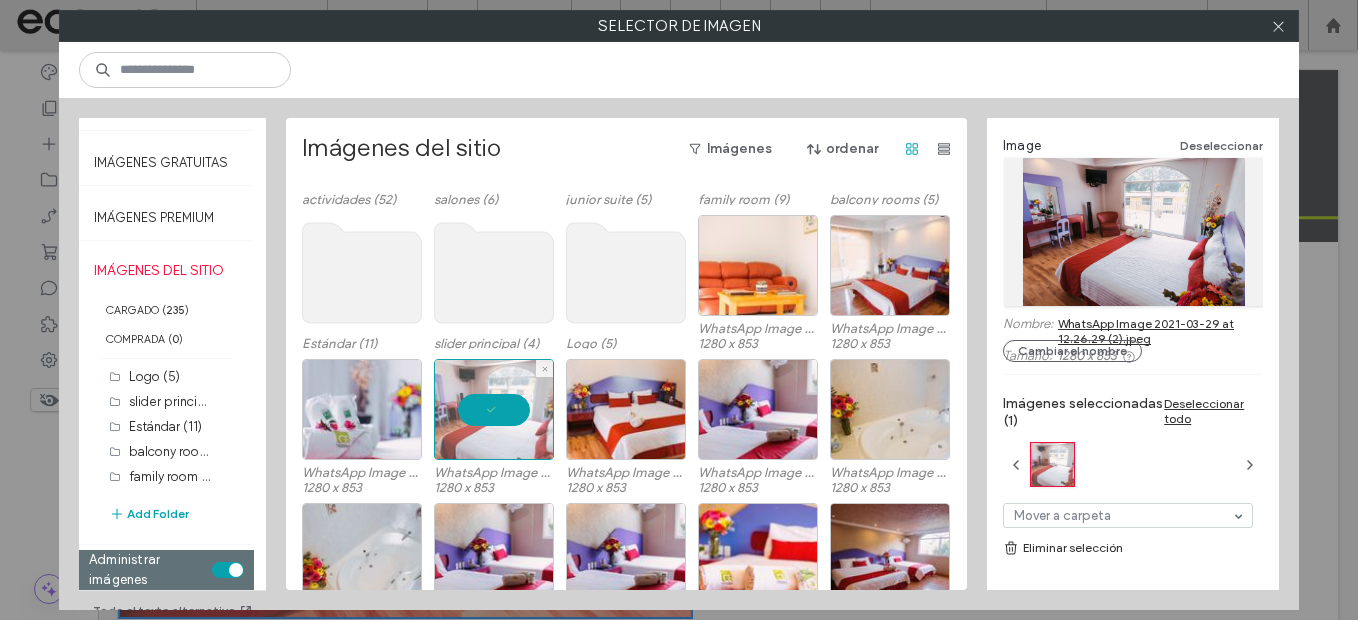 click at bounding box center [494, 409] 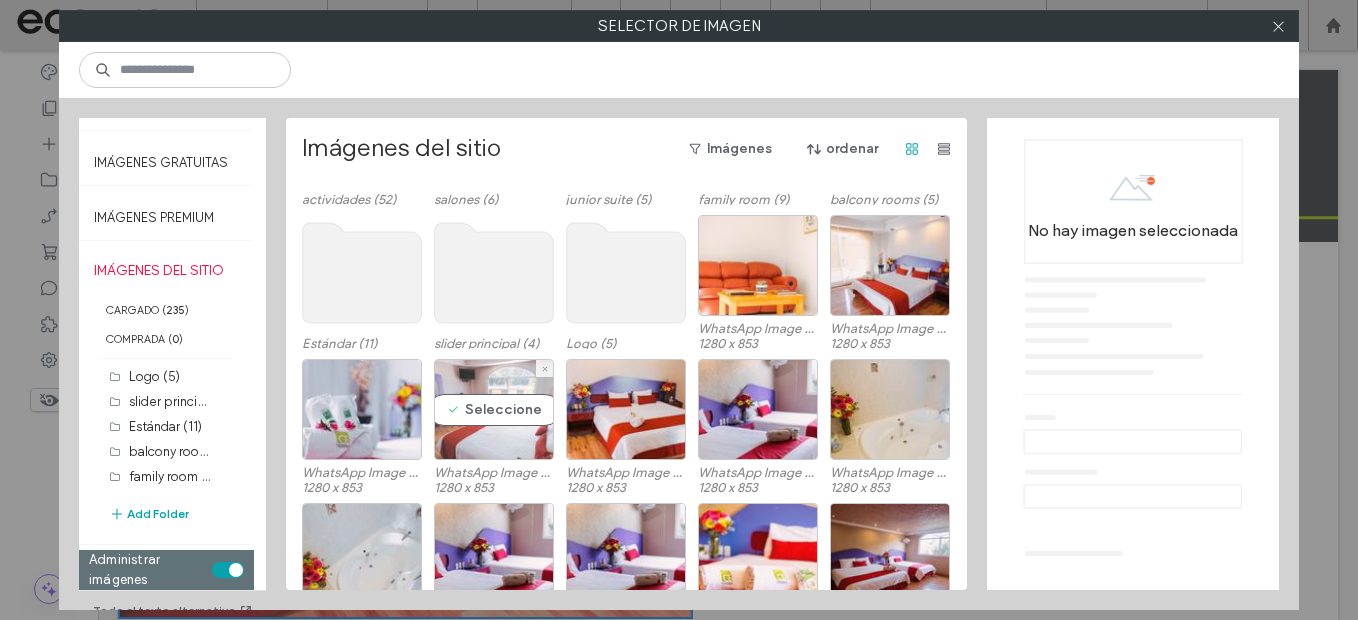 scroll, scrollTop: 500, scrollLeft: 0, axis: vertical 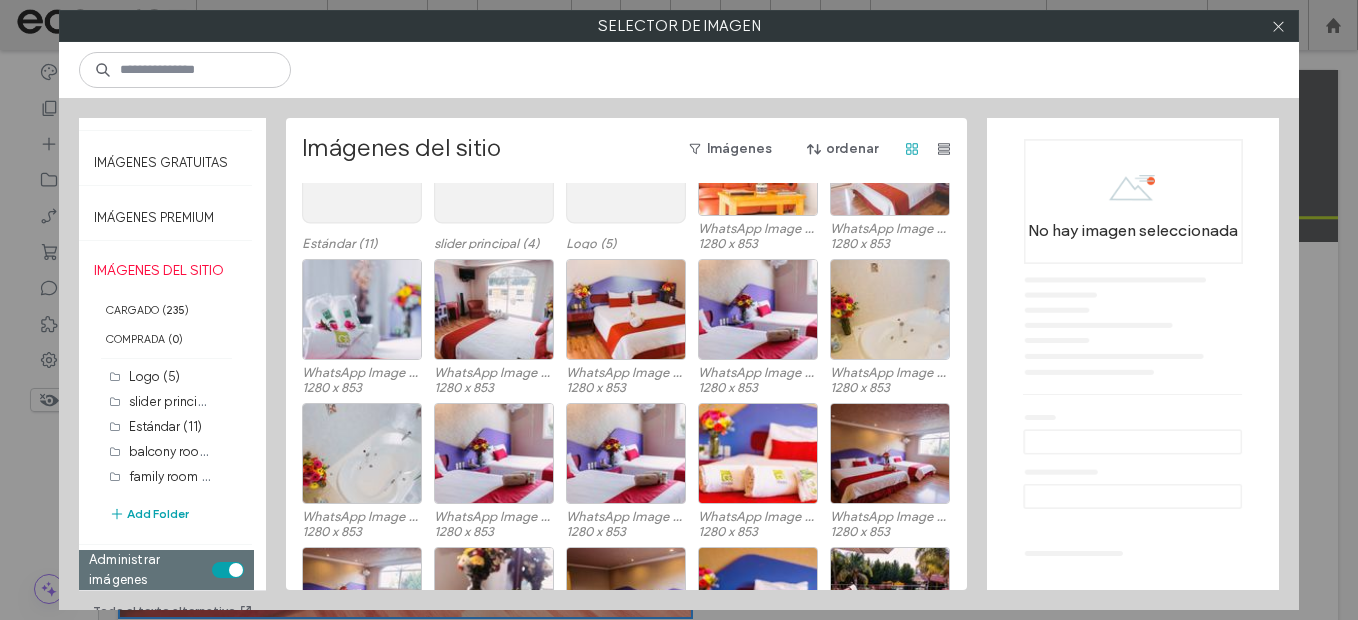 click on "Seleccione" at bounding box center (890, 165) 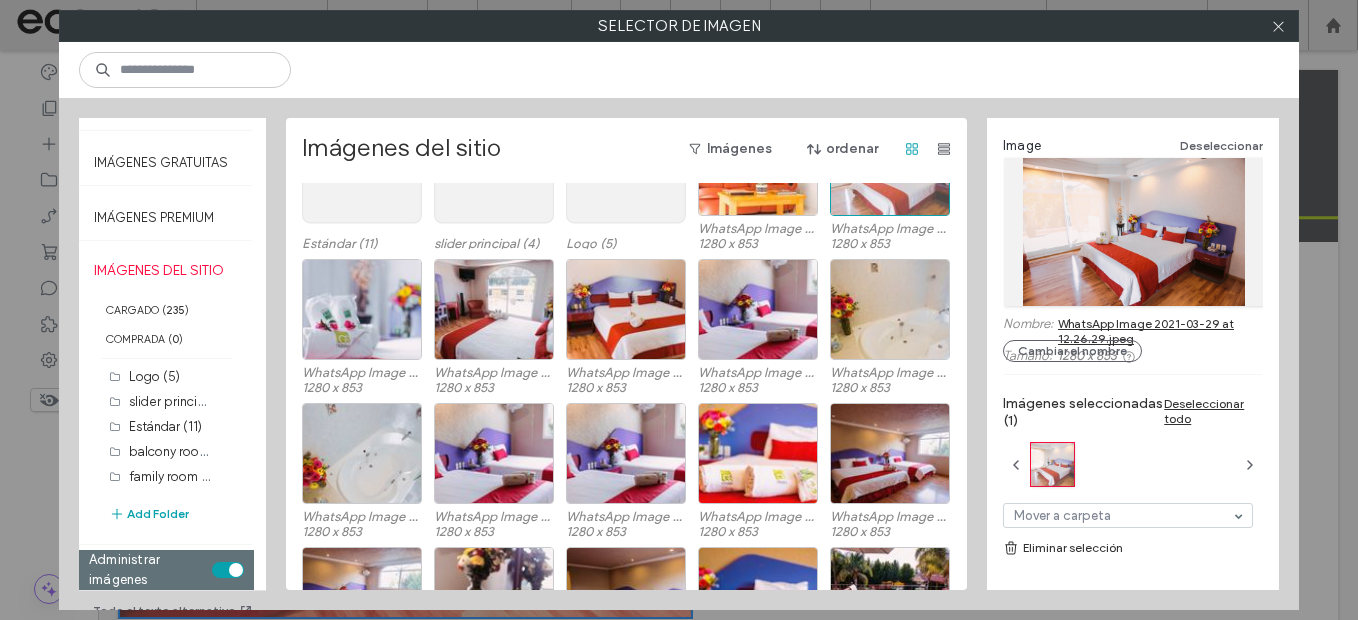 click at bounding box center (890, 165) 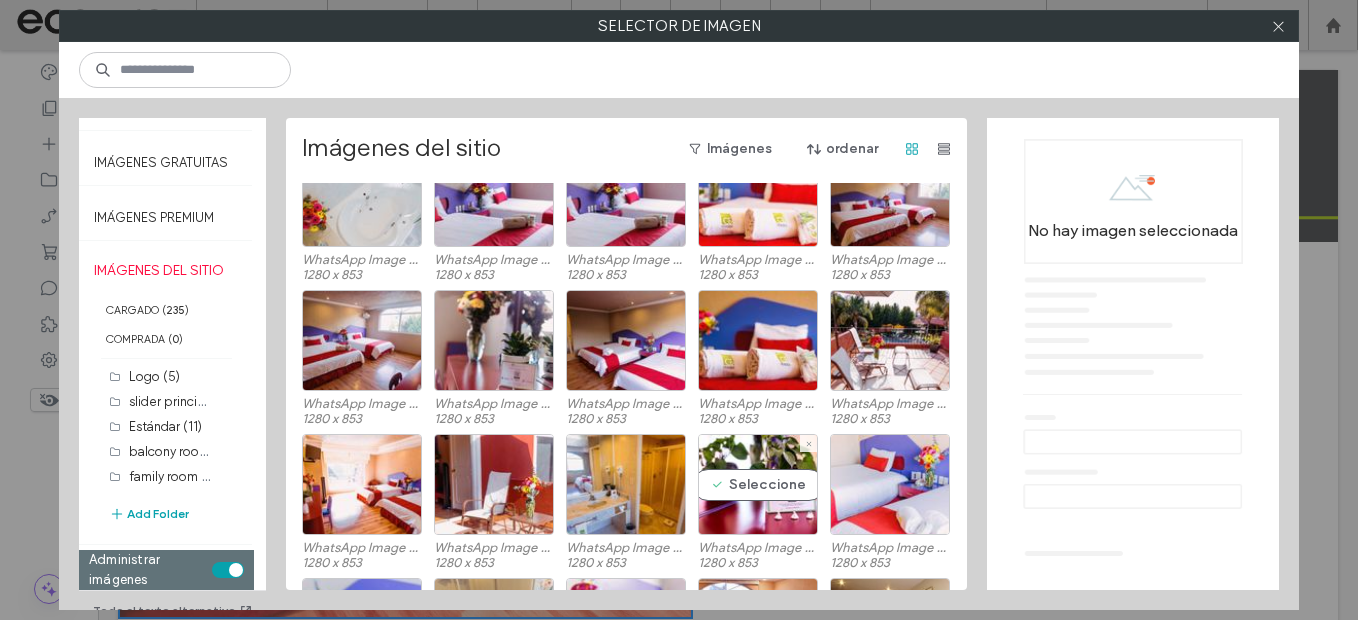 scroll, scrollTop: 800, scrollLeft: 0, axis: vertical 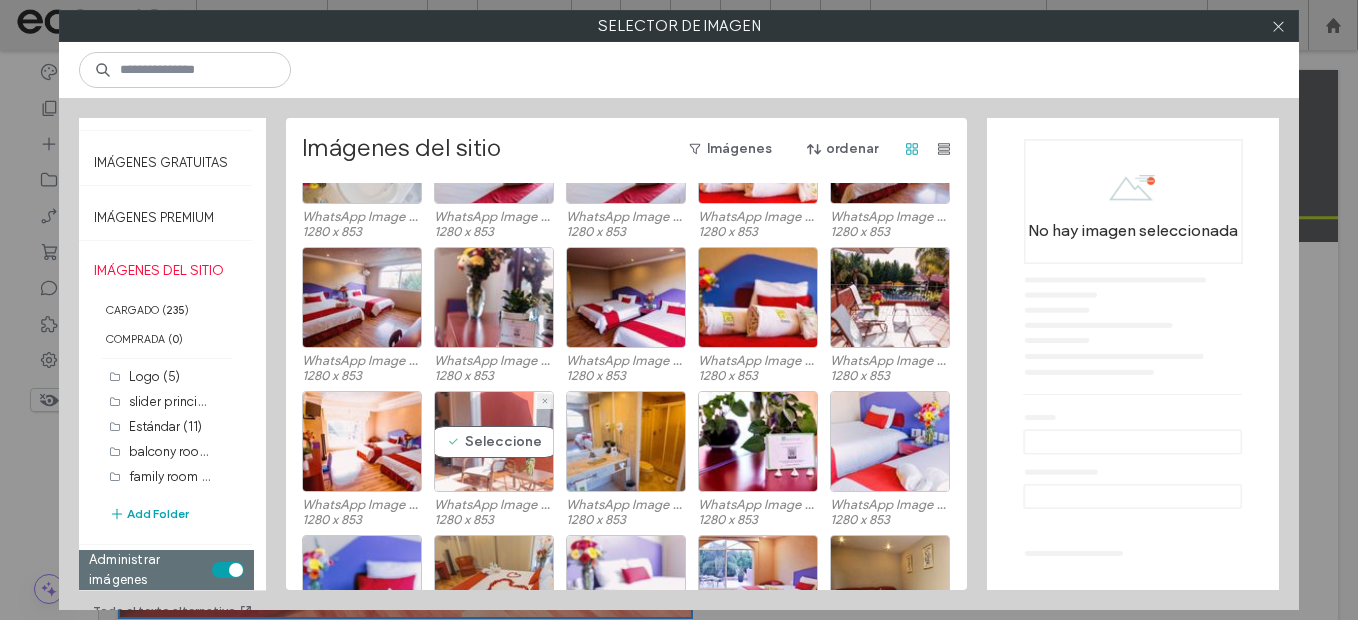 click on "Seleccione" at bounding box center (494, 441) 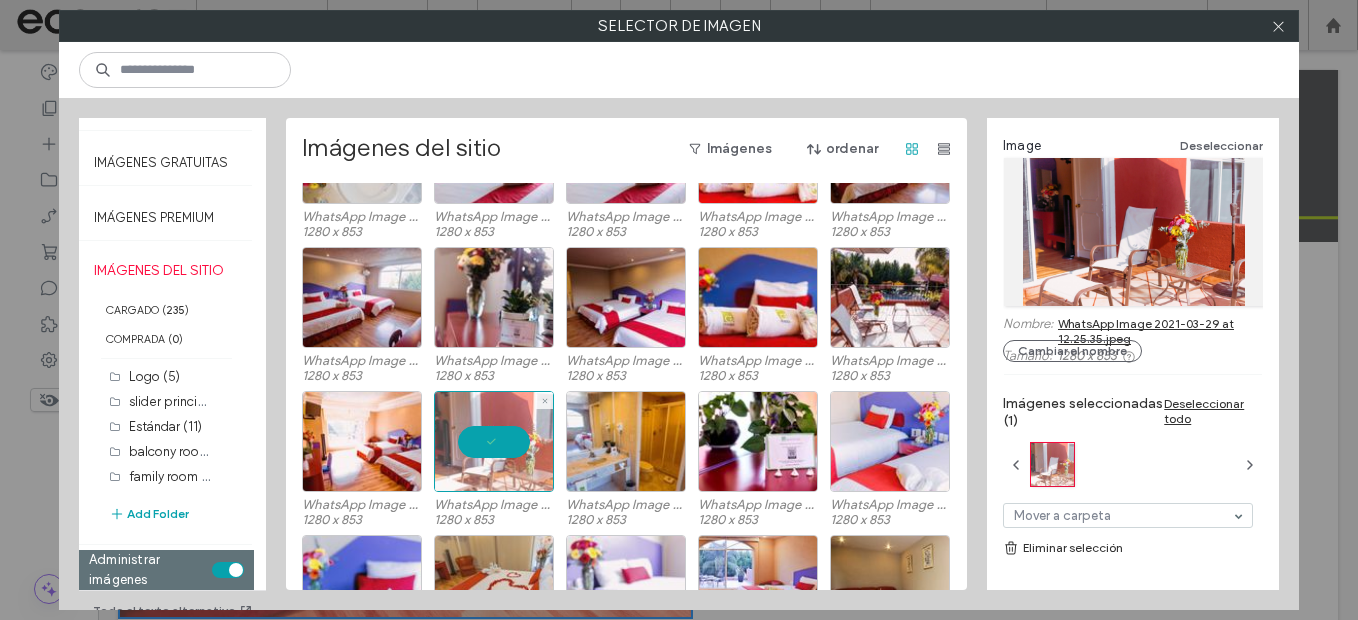 click at bounding box center (494, 441) 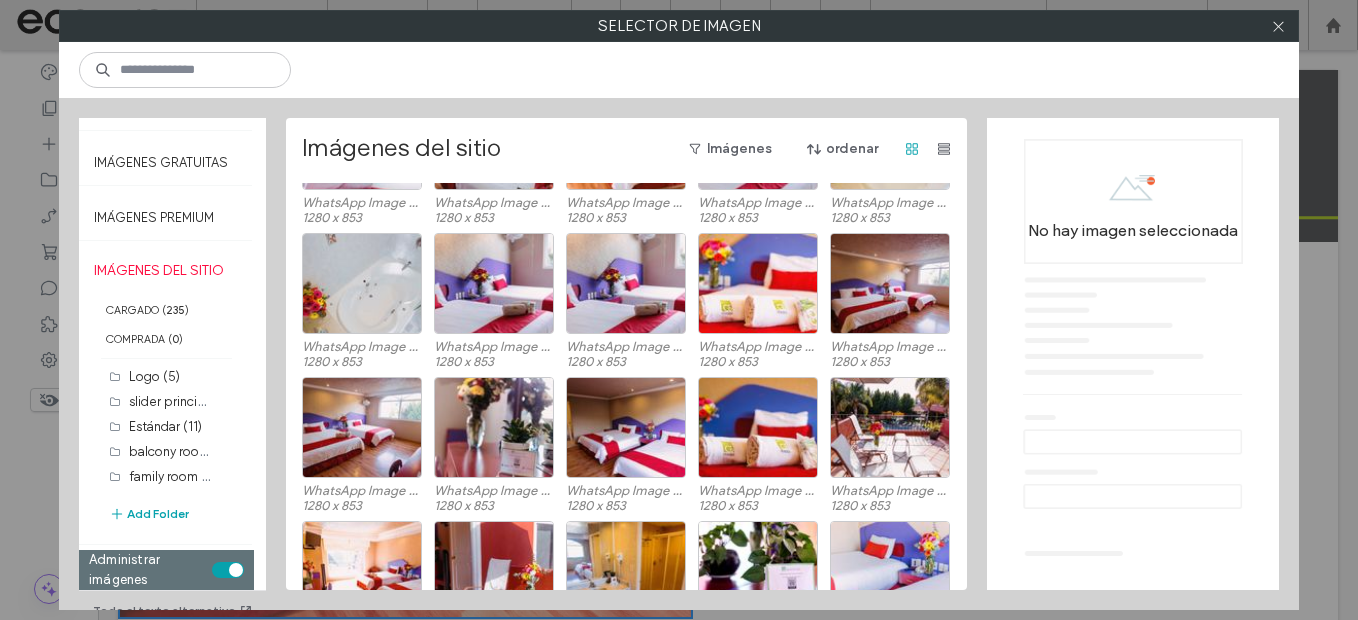 scroll, scrollTop: 800, scrollLeft: 0, axis: vertical 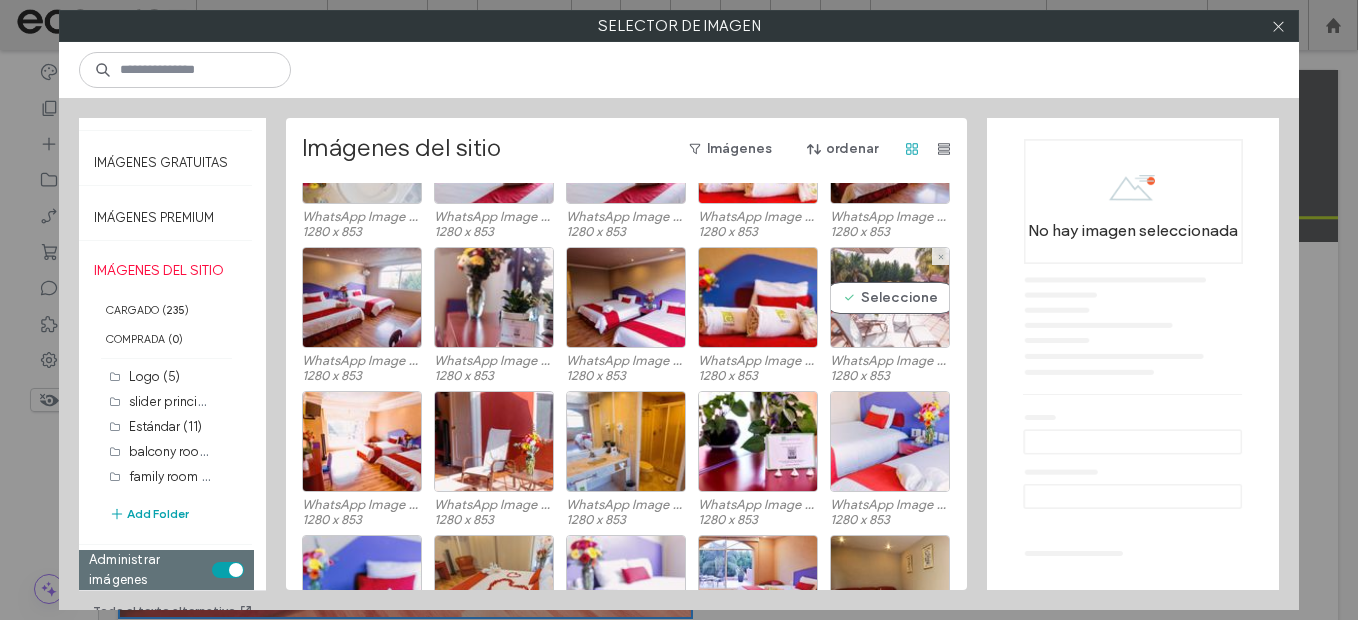 click on "Seleccione" at bounding box center (890, 297) 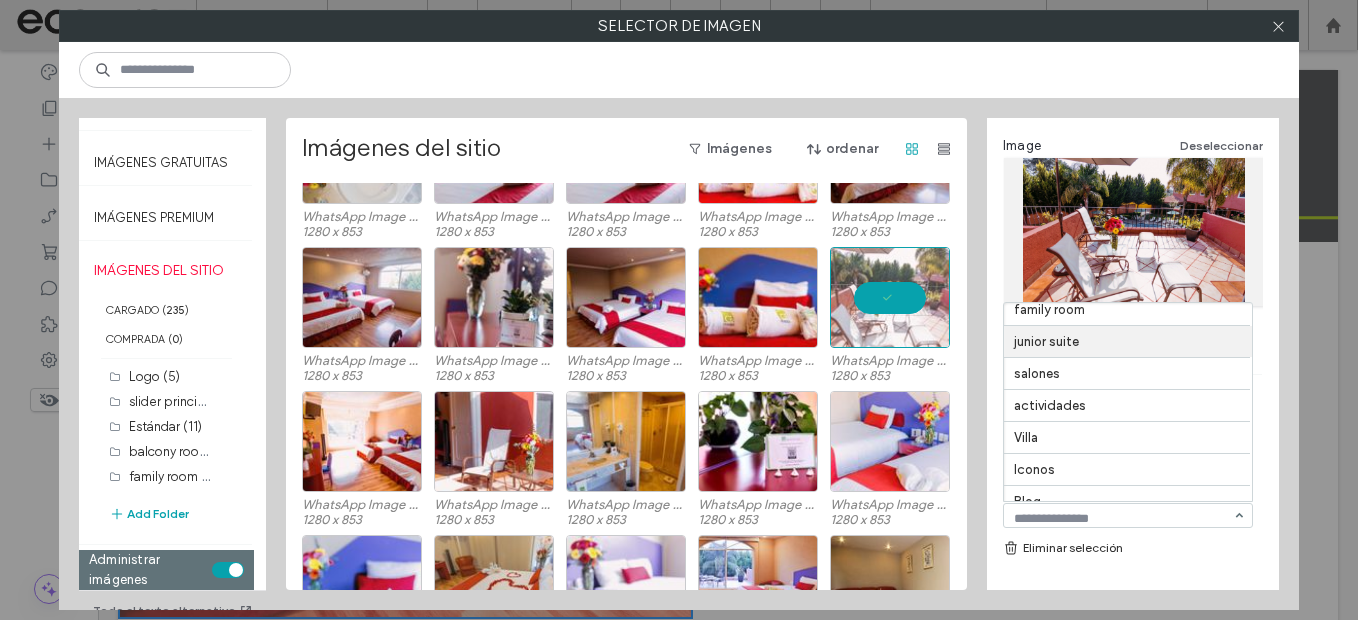 scroll, scrollTop: 409, scrollLeft: 0, axis: vertical 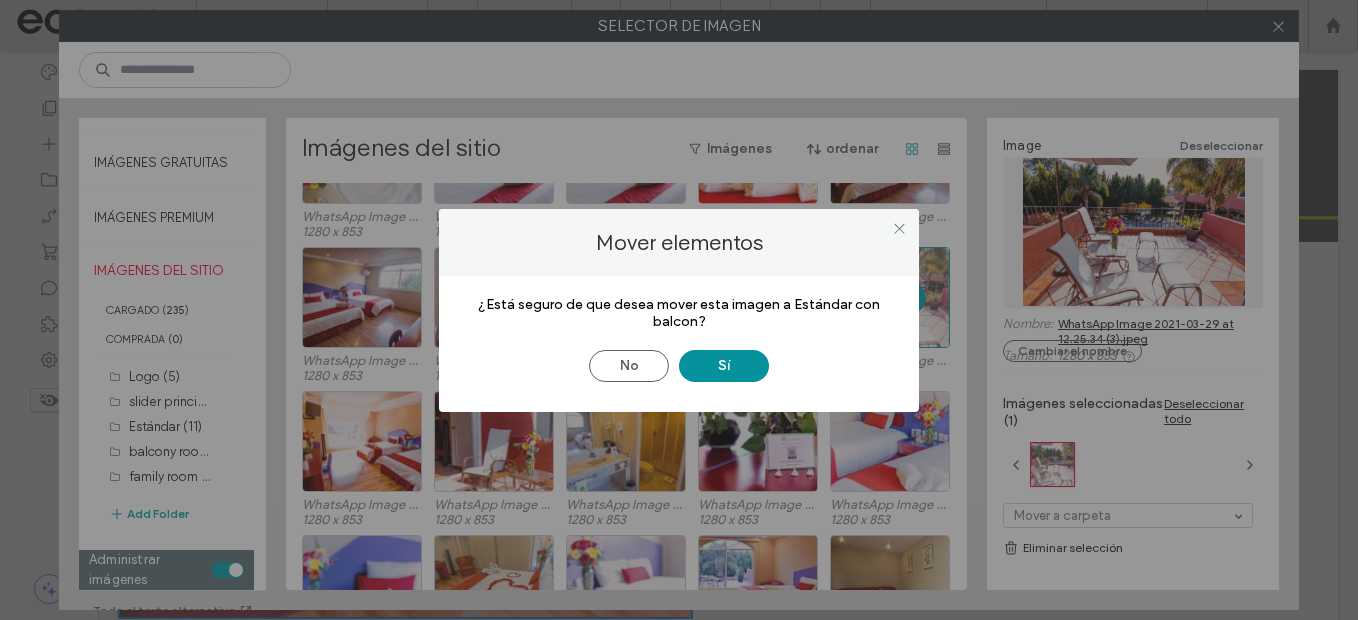 click on "Sí" at bounding box center [724, 366] 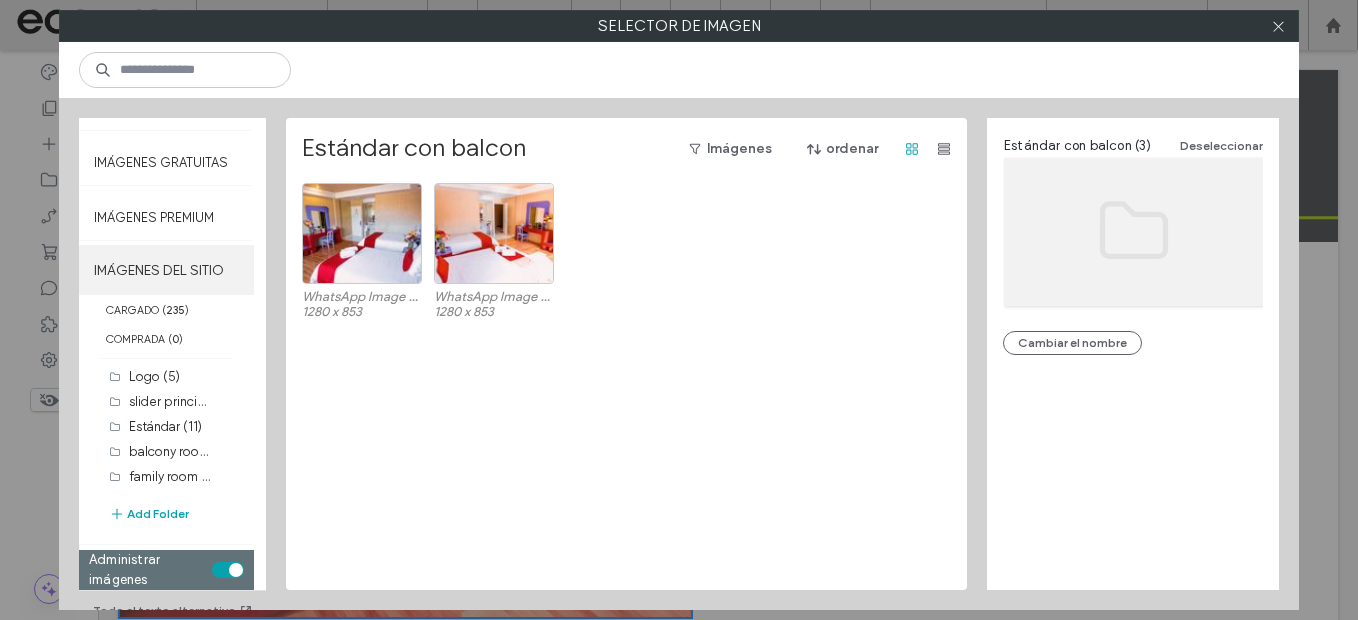 click on "IMÁGENES DEL SITIO" at bounding box center [166, 270] 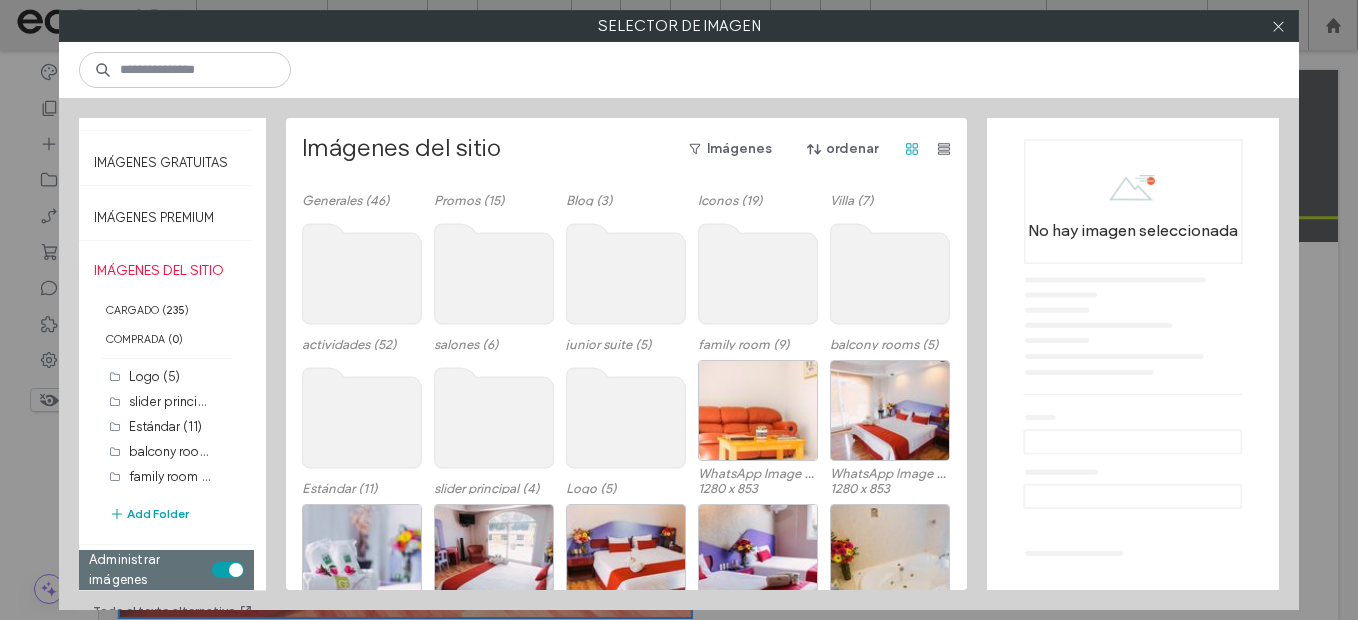scroll, scrollTop: 289, scrollLeft: 0, axis: vertical 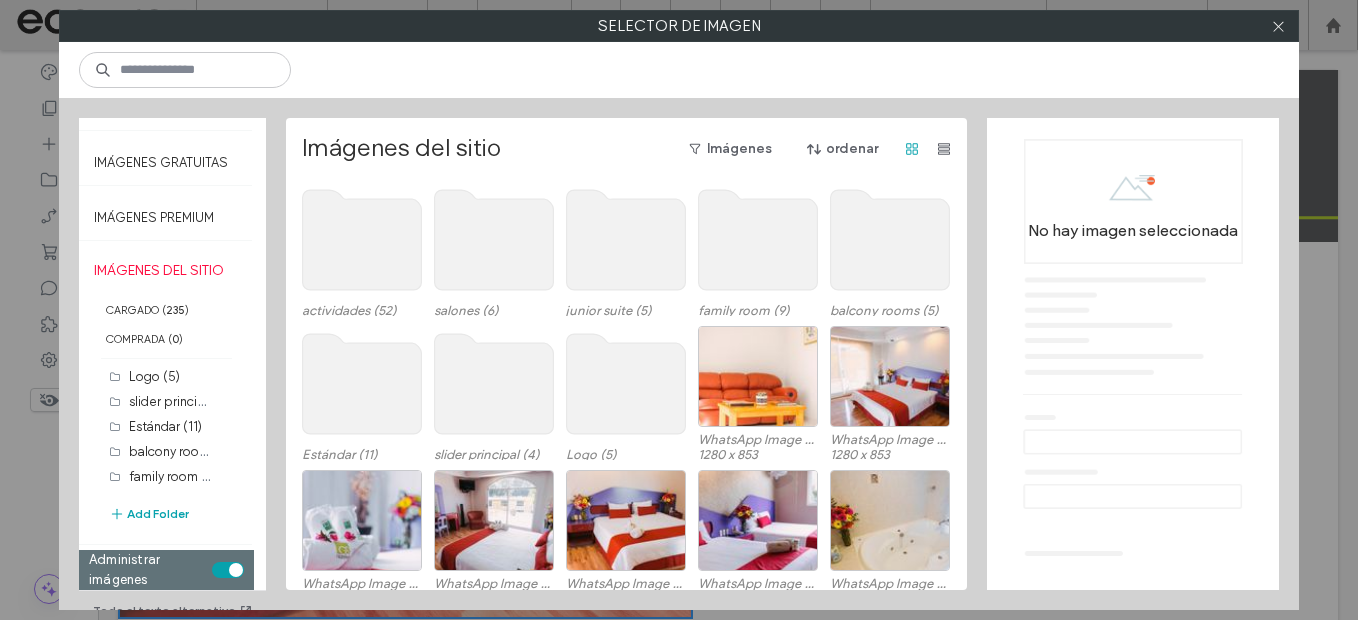 click 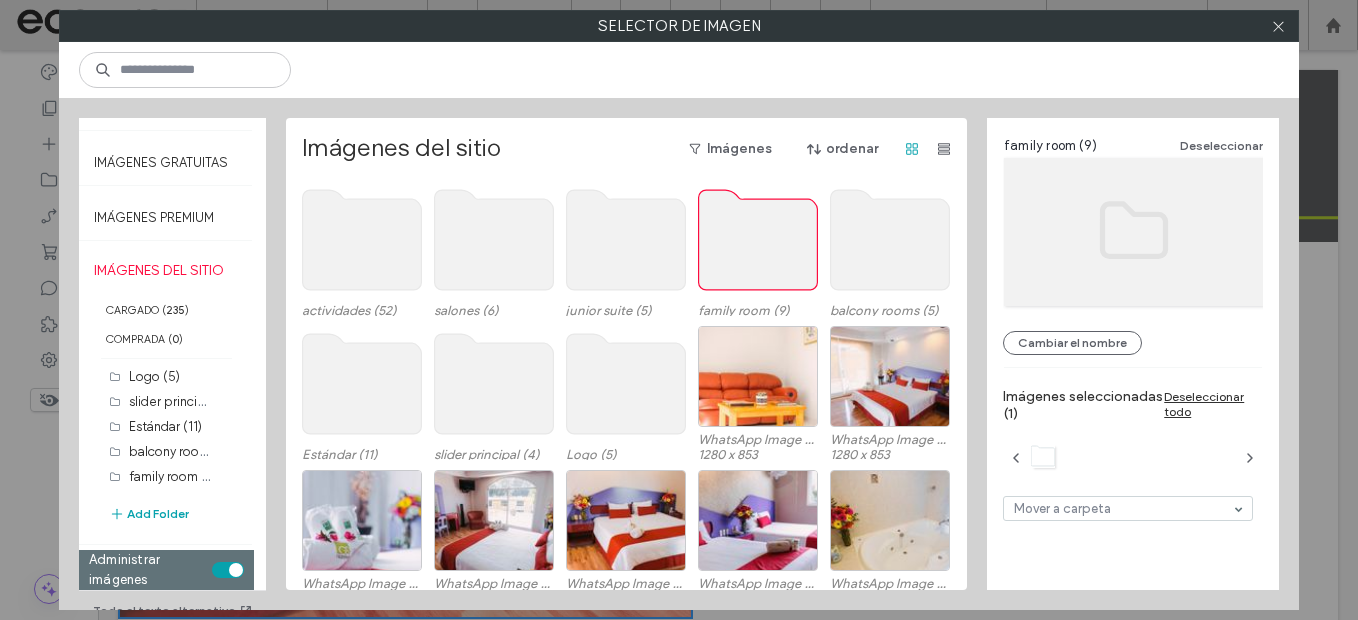 click 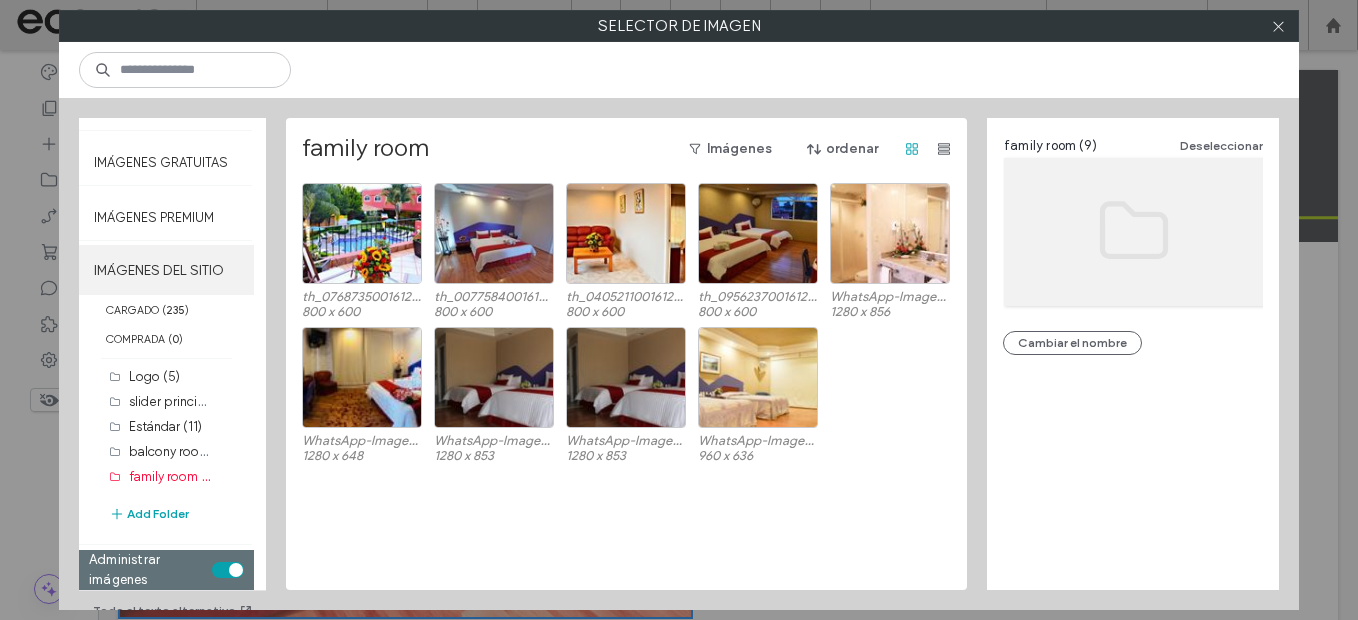 click on "IMÁGENES DEL SITIO" at bounding box center (166, 270) 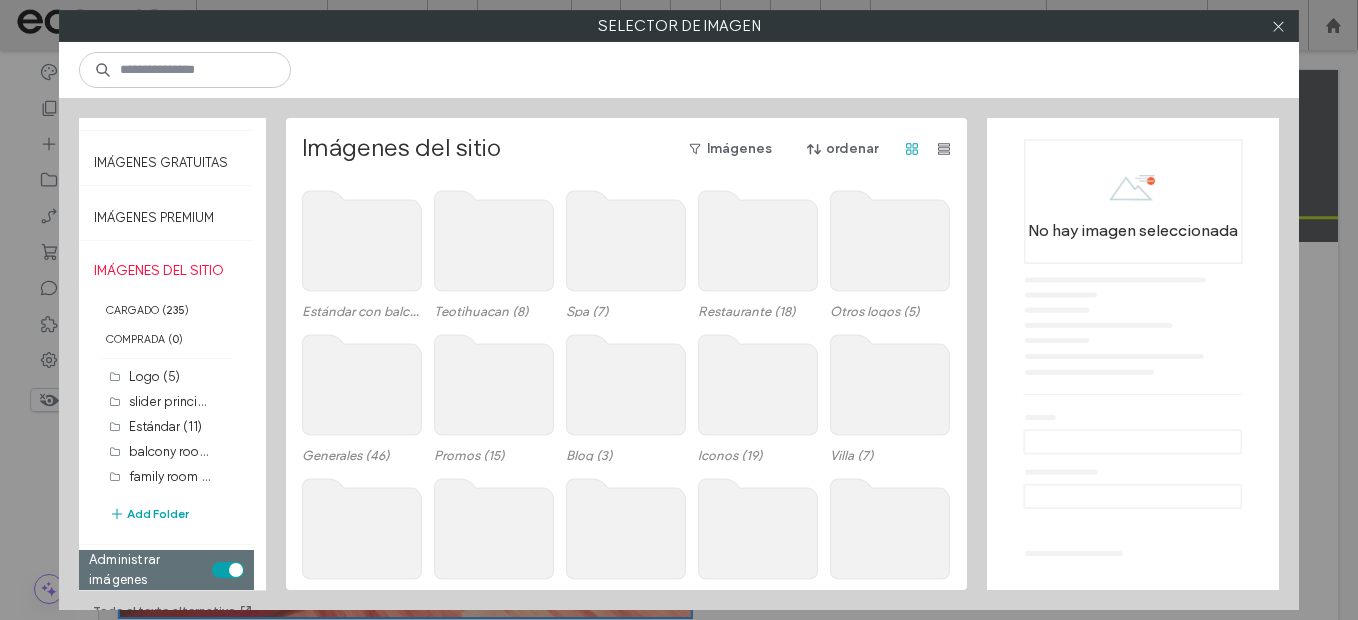 scroll, scrollTop: 169, scrollLeft: 0, axis: vertical 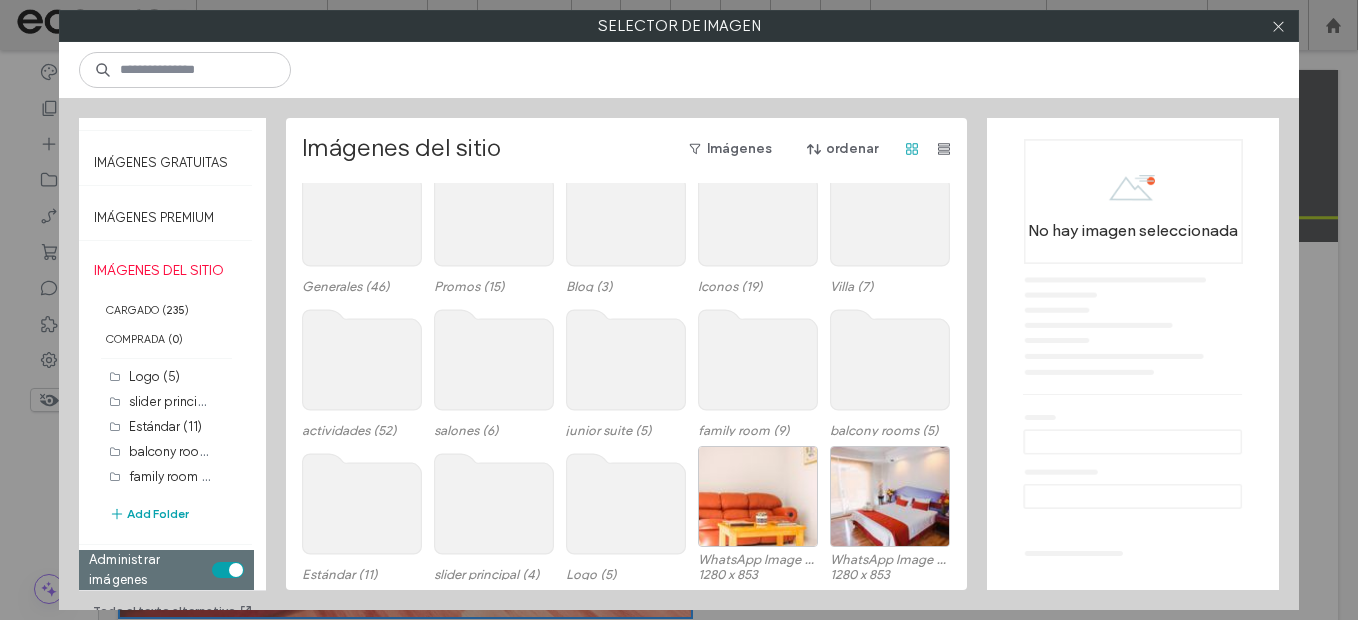 click 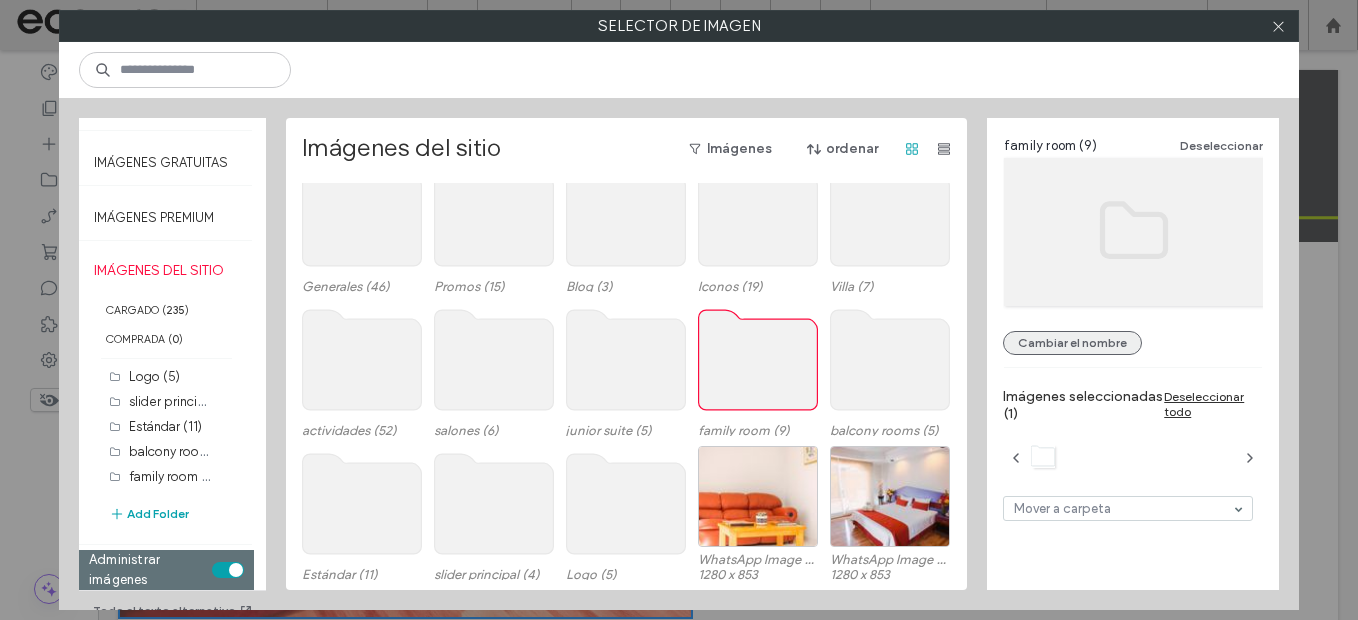 click on "Cambiar el nombre" at bounding box center [1072, 343] 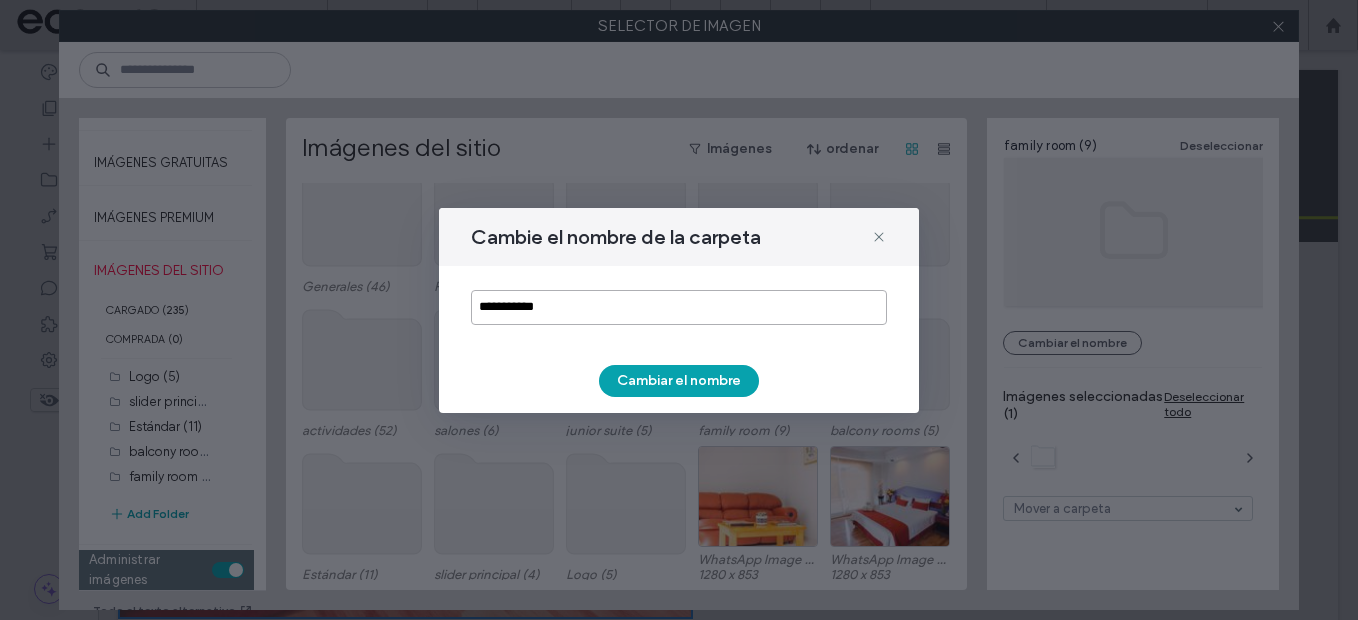 click on "**********" at bounding box center [679, 307] 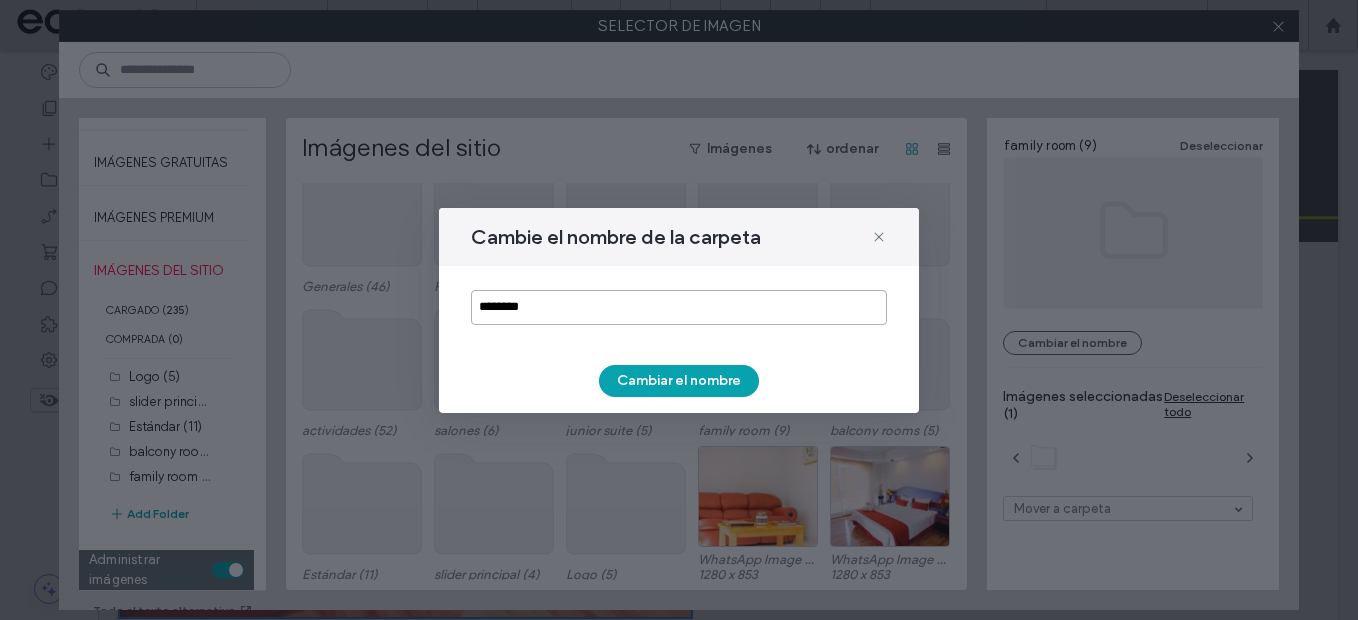 type on "********" 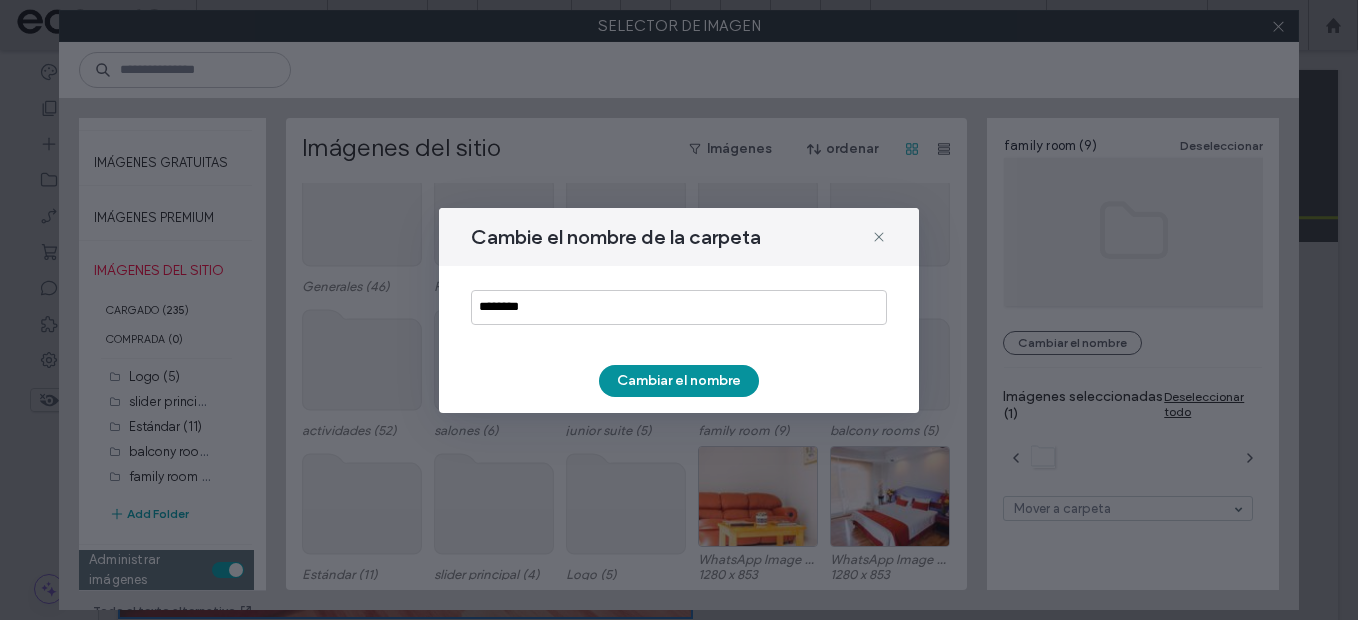 click on "Cambiar el nombre" at bounding box center (679, 381) 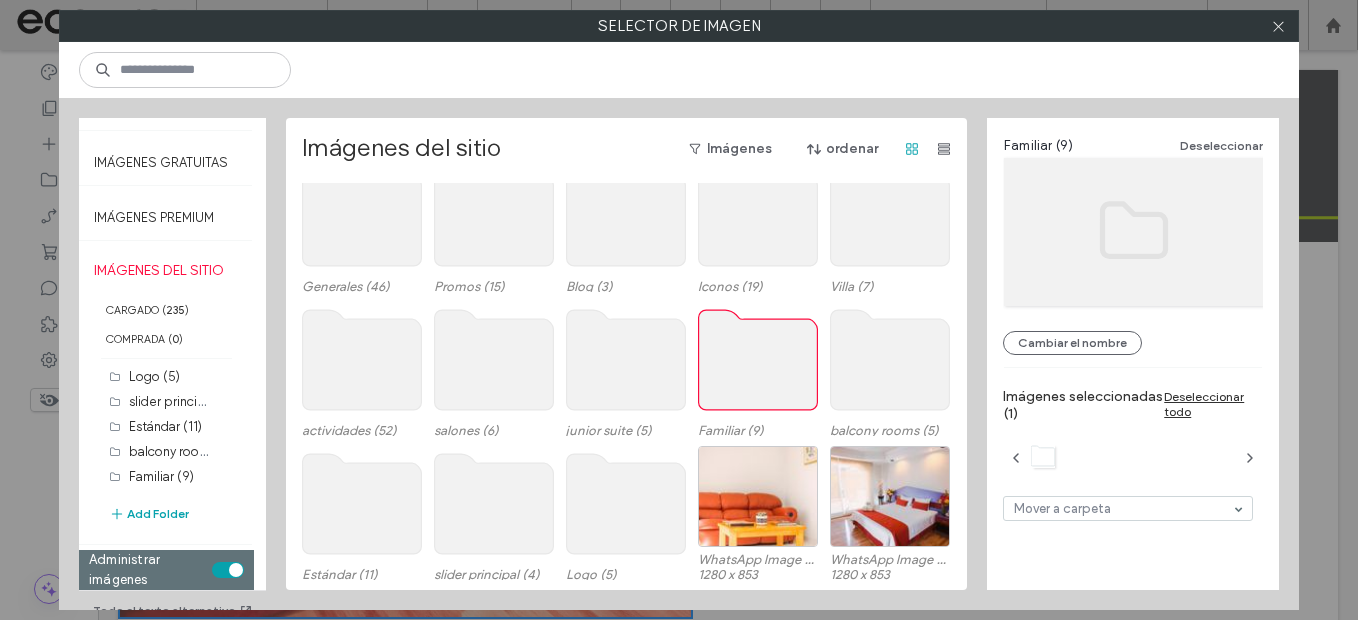 click 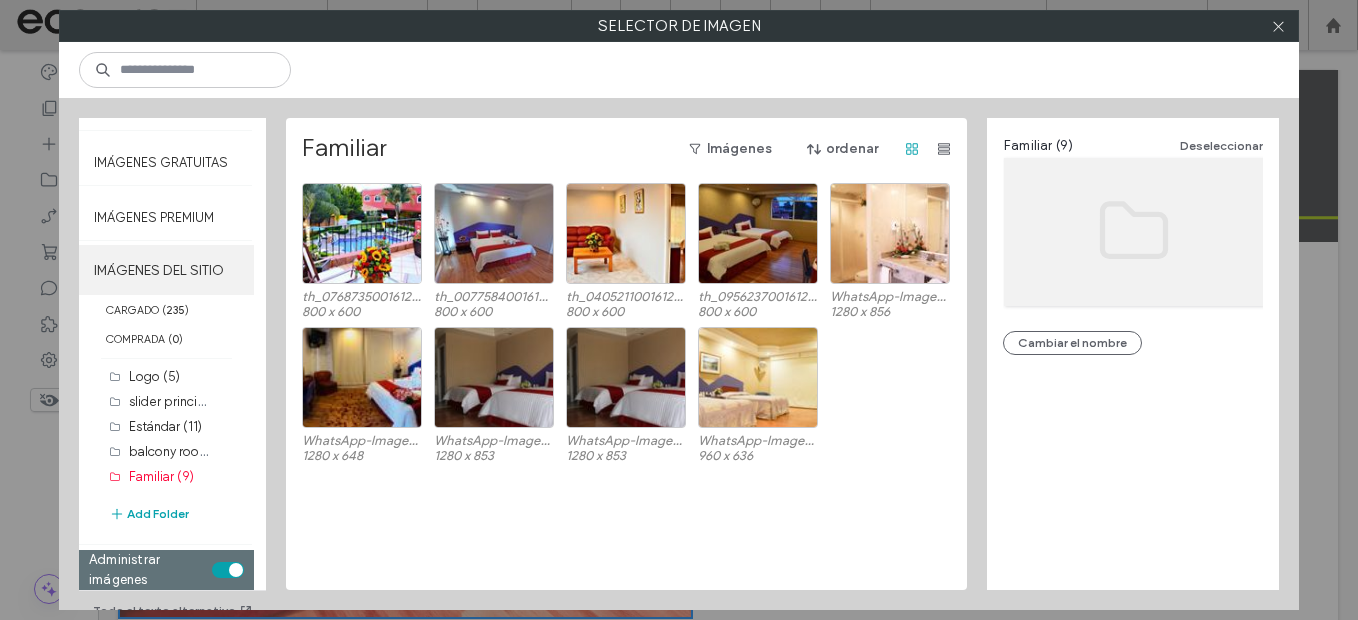 click on "IMÁGENES DEL SITIO" at bounding box center (166, 270) 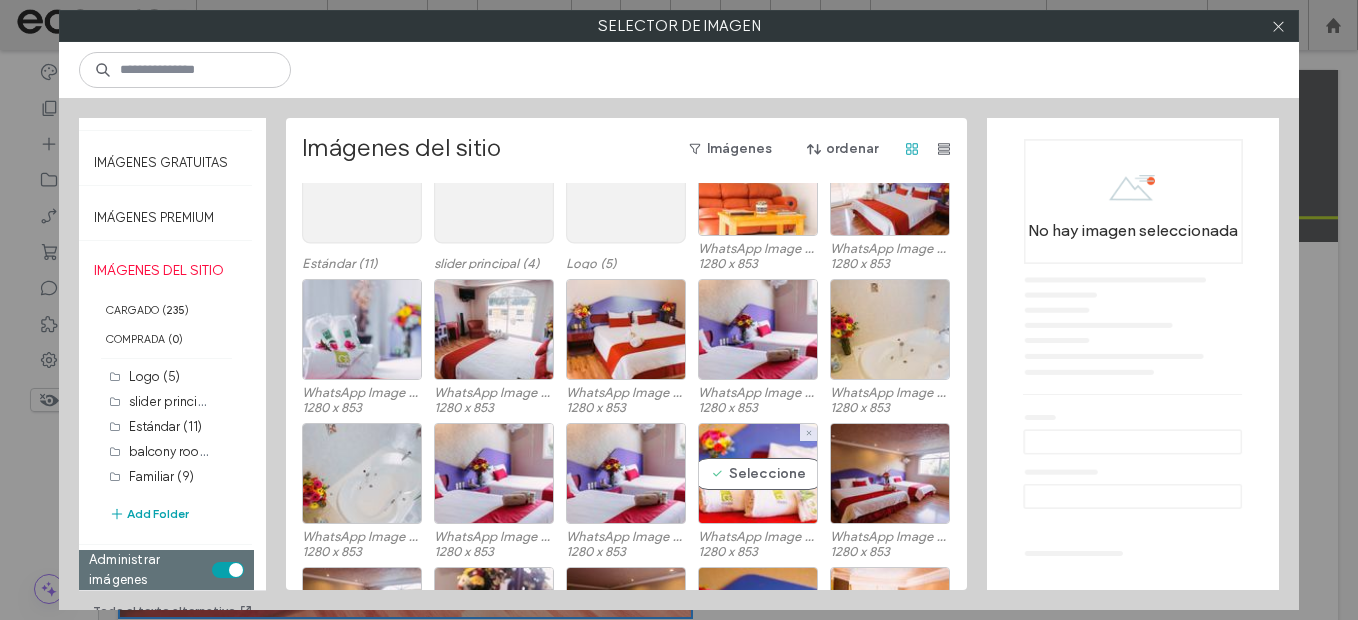 scroll, scrollTop: 500, scrollLeft: 0, axis: vertical 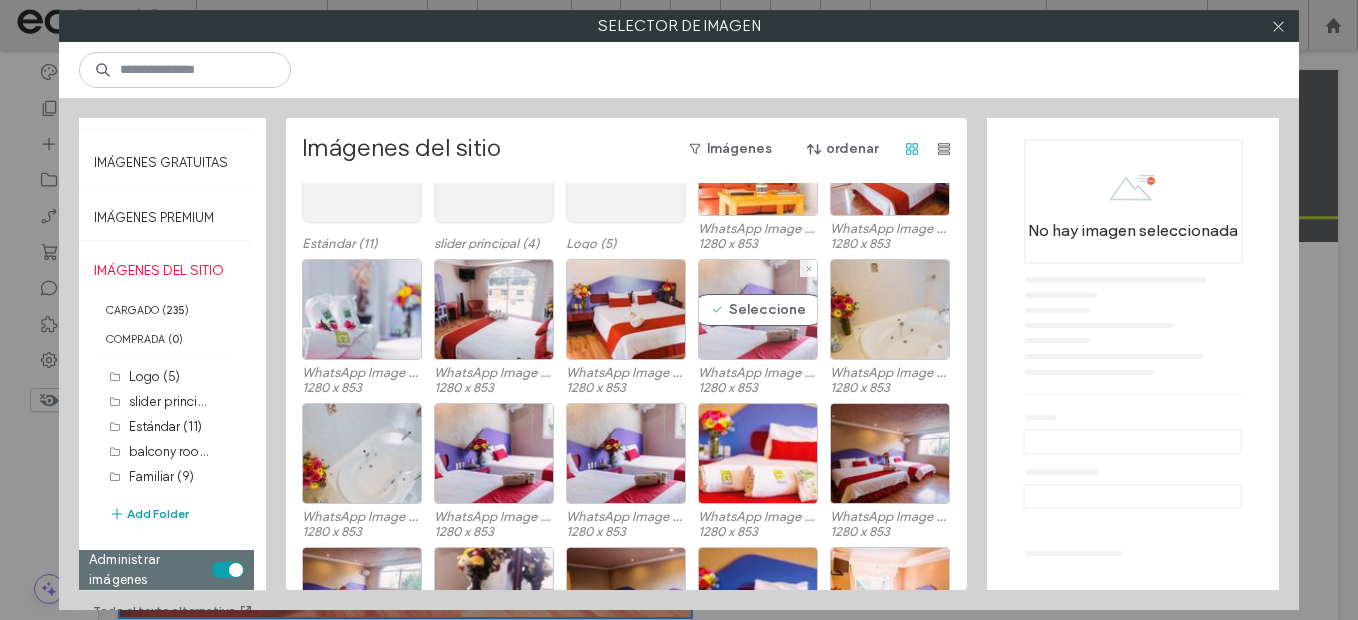 click on "Seleccione" at bounding box center [758, 309] 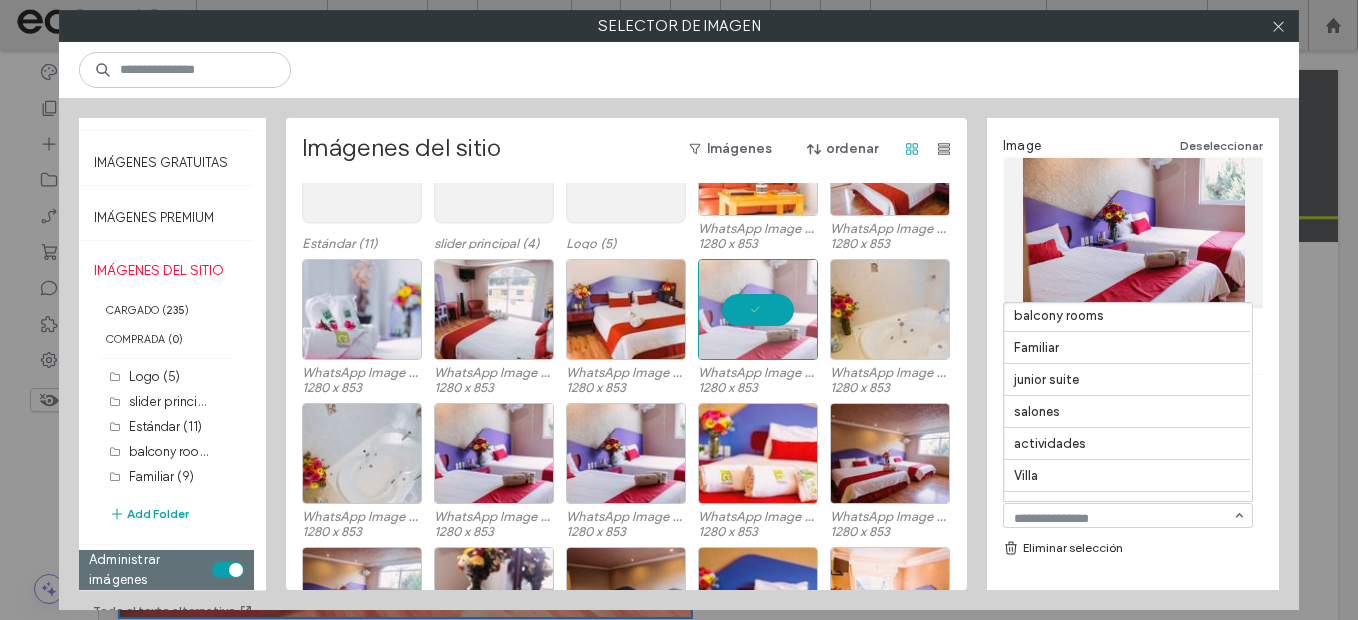 scroll, scrollTop: 109, scrollLeft: 0, axis: vertical 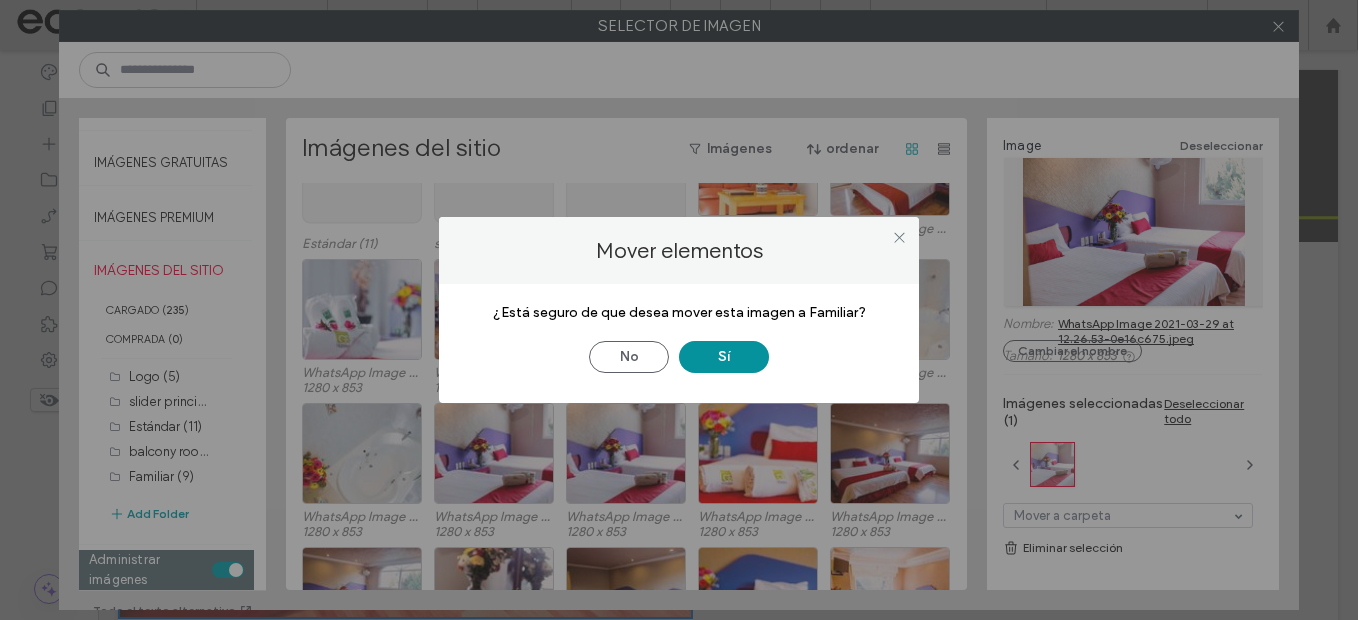 click on "Sí" at bounding box center [724, 357] 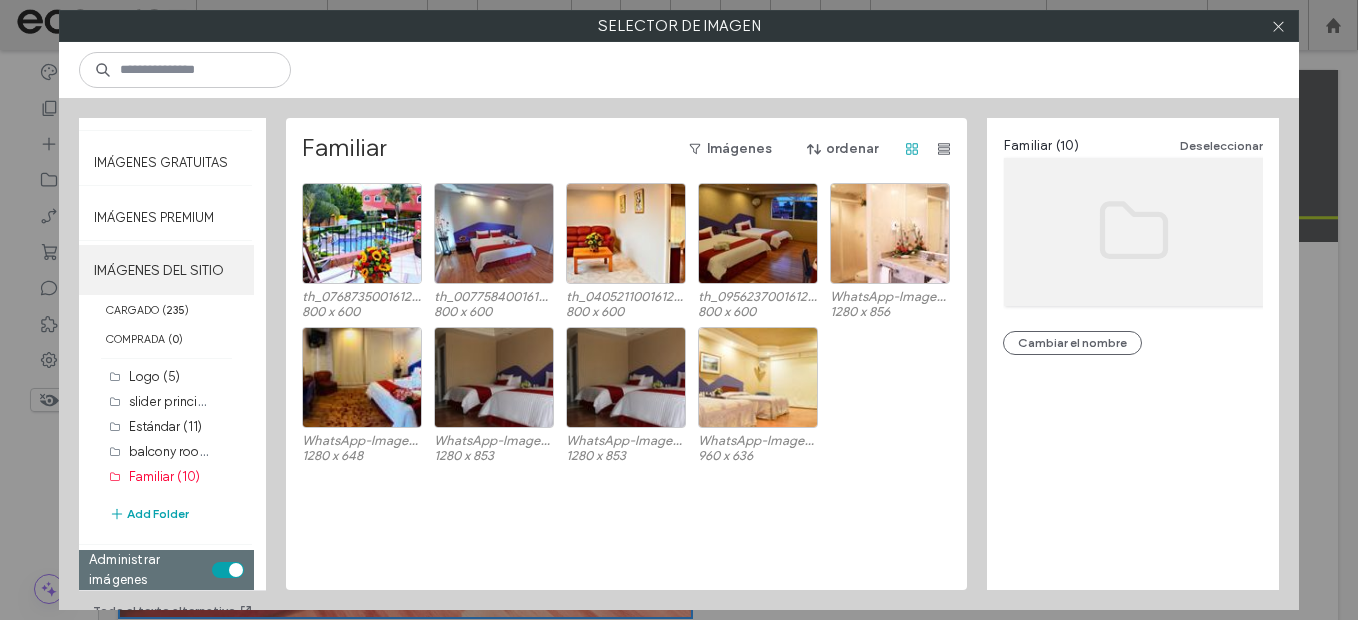 click on "IMÁGENES DEL SITIO" at bounding box center (166, 270) 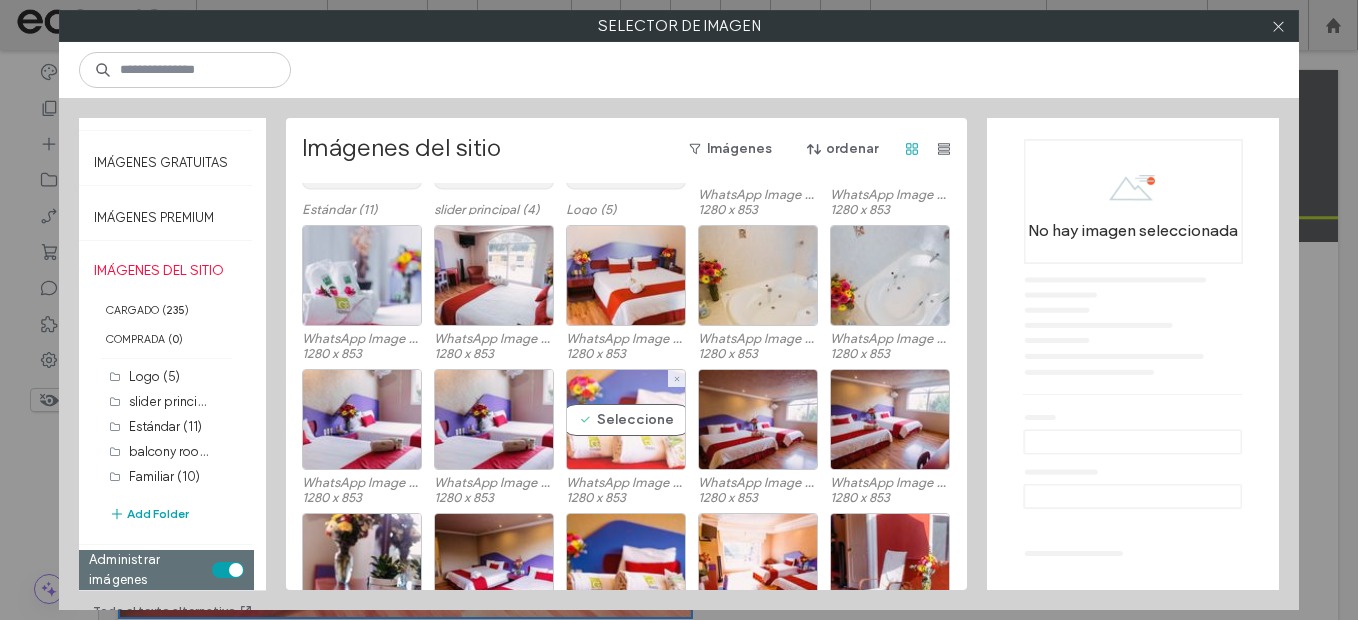 scroll, scrollTop: 569, scrollLeft: 0, axis: vertical 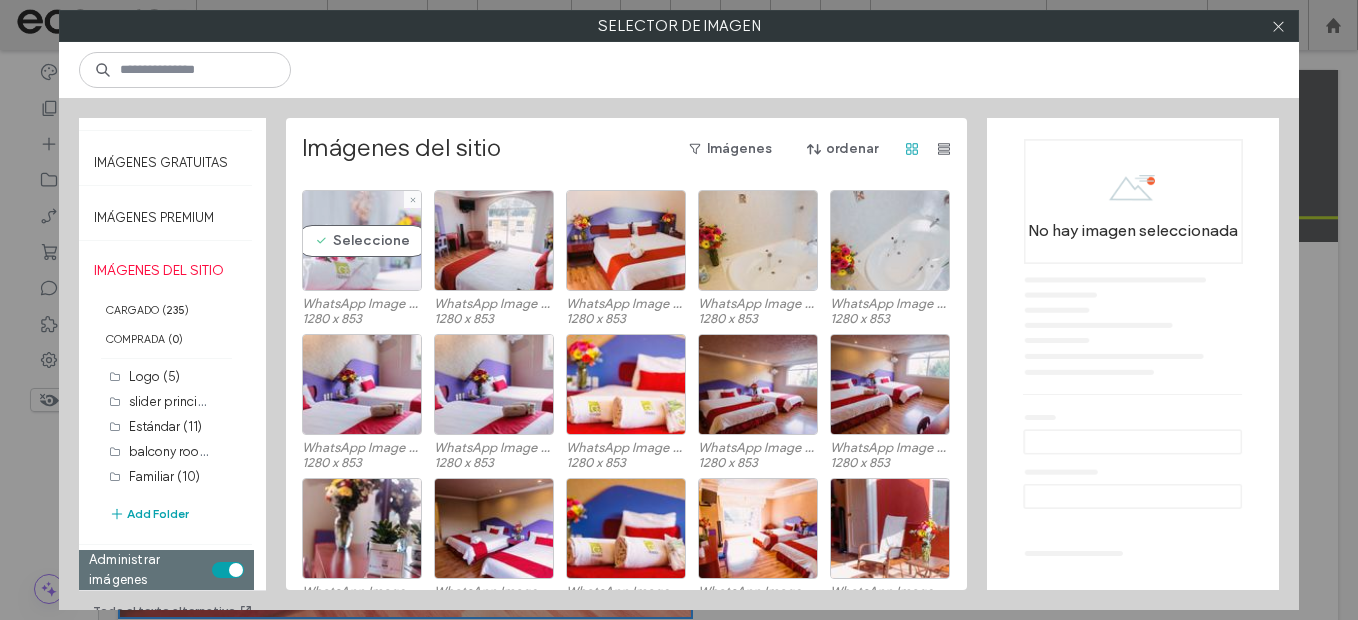click on "Seleccione" at bounding box center (362, 240) 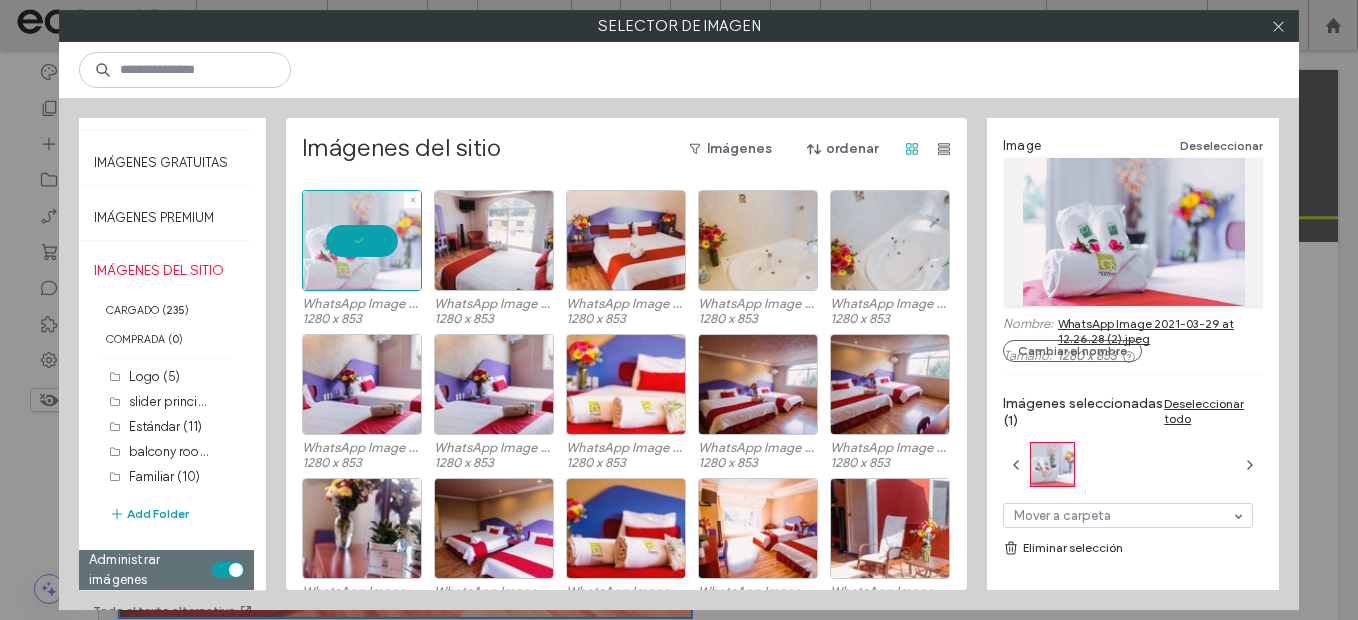 click at bounding box center (362, 240) 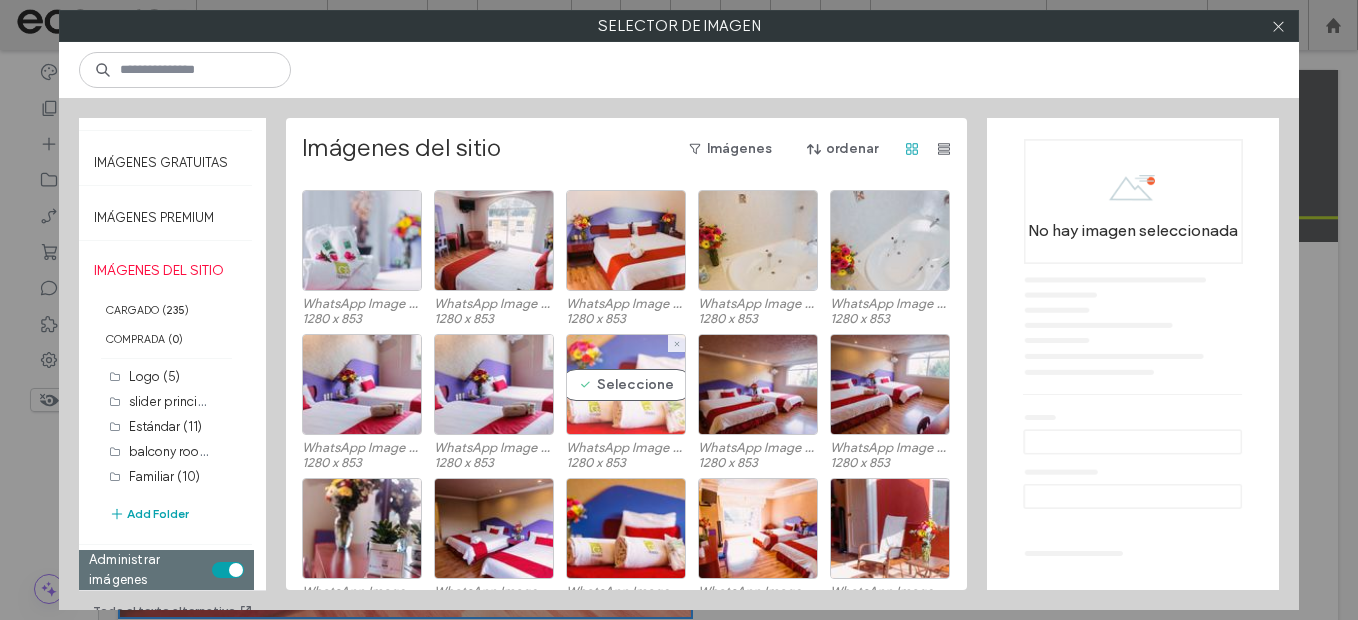 click on "Seleccione" at bounding box center [626, 384] 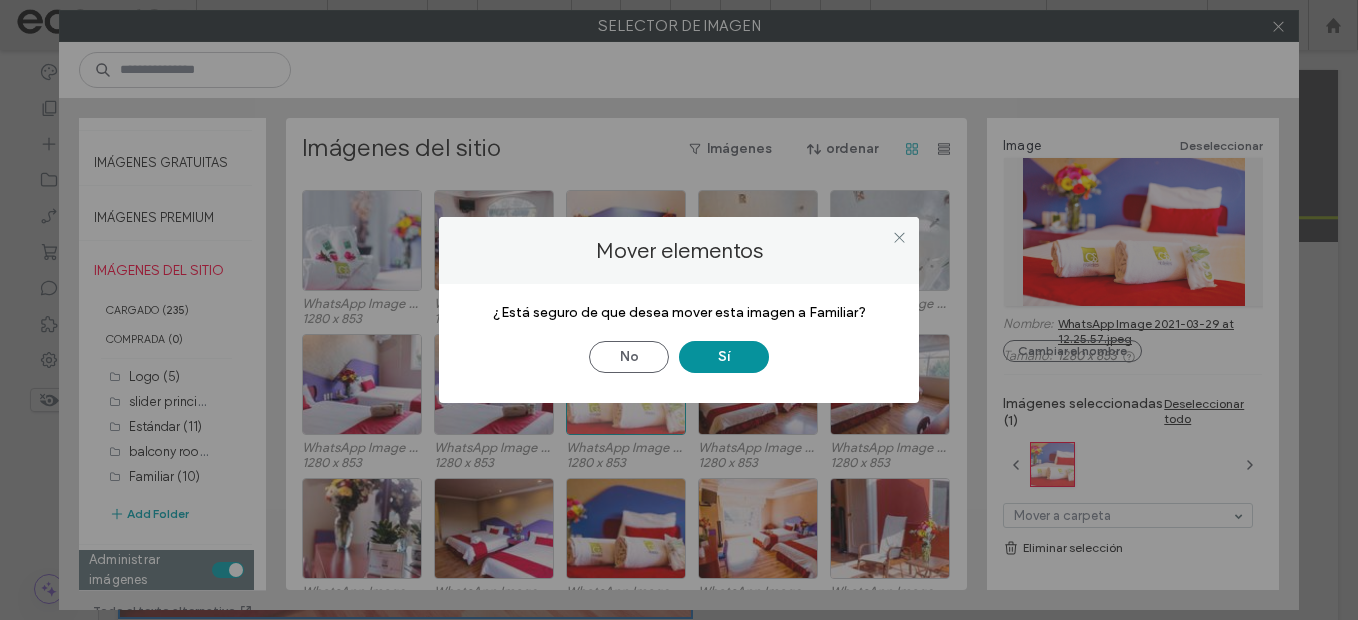 click on "Sí" at bounding box center (724, 357) 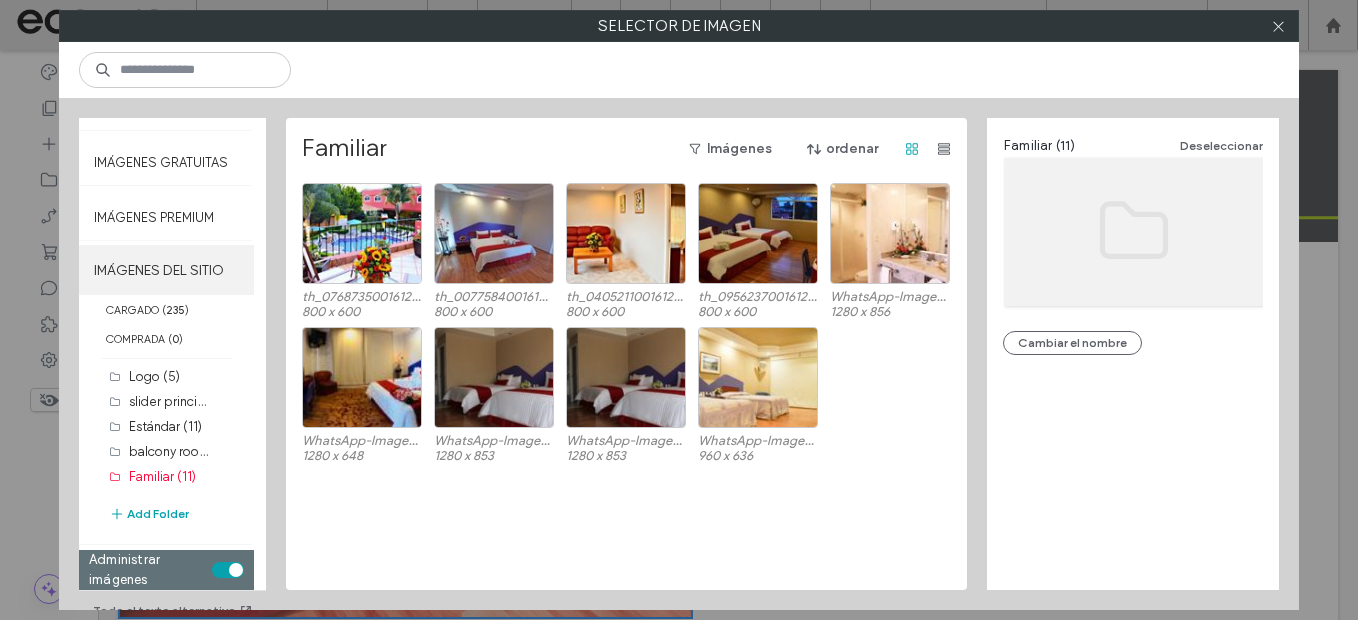 click on "IMÁGENES DEL SITIO" at bounding box center (166, 270) 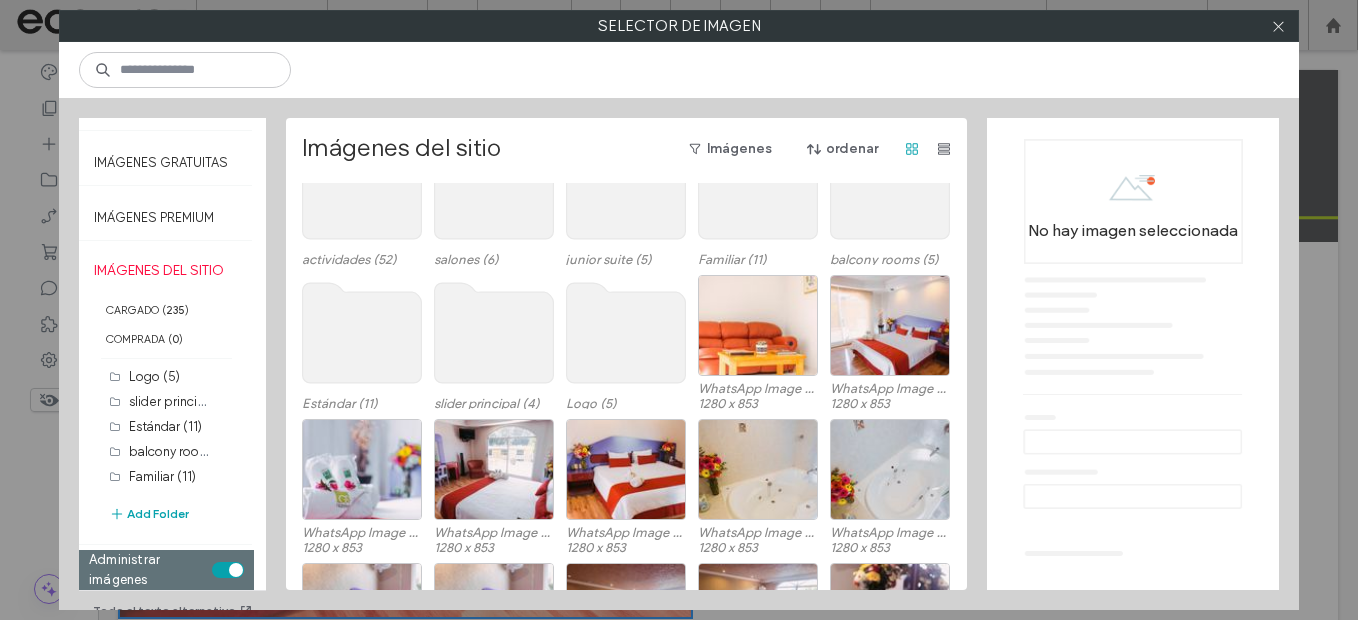 scroll, scrollTop: 588, scrollLeft: 0, axis: vertical 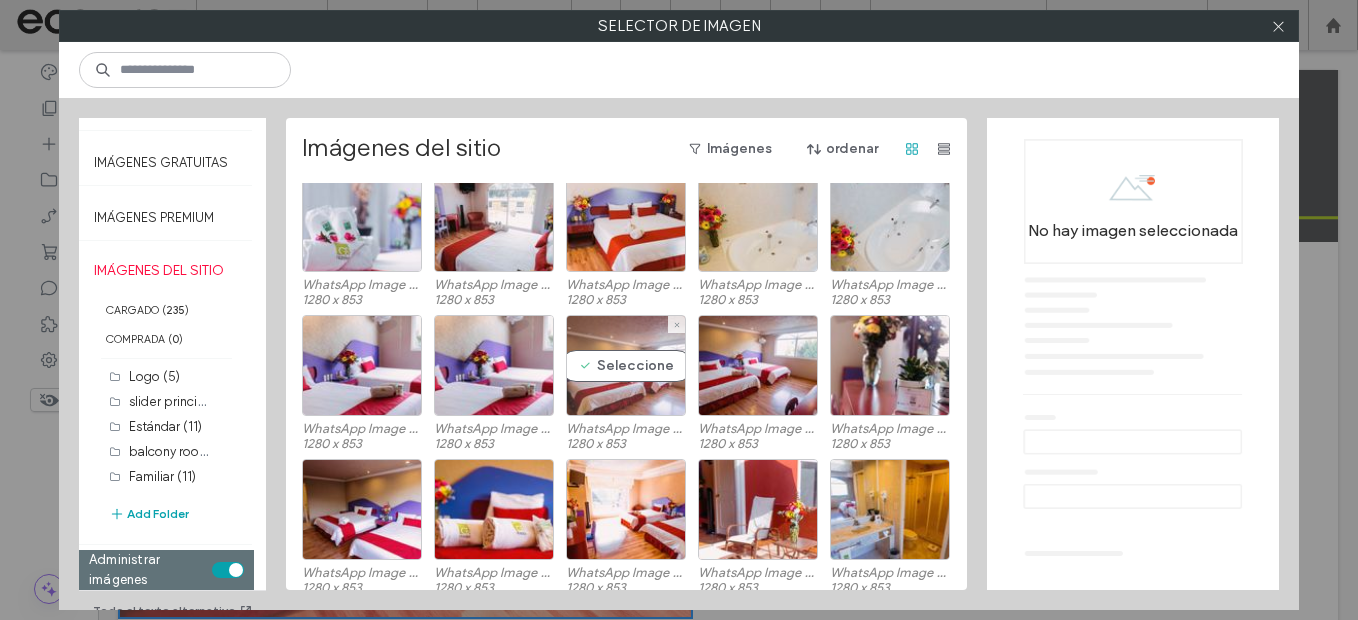 click on "Seleccione" at bounding box center (626, 365) 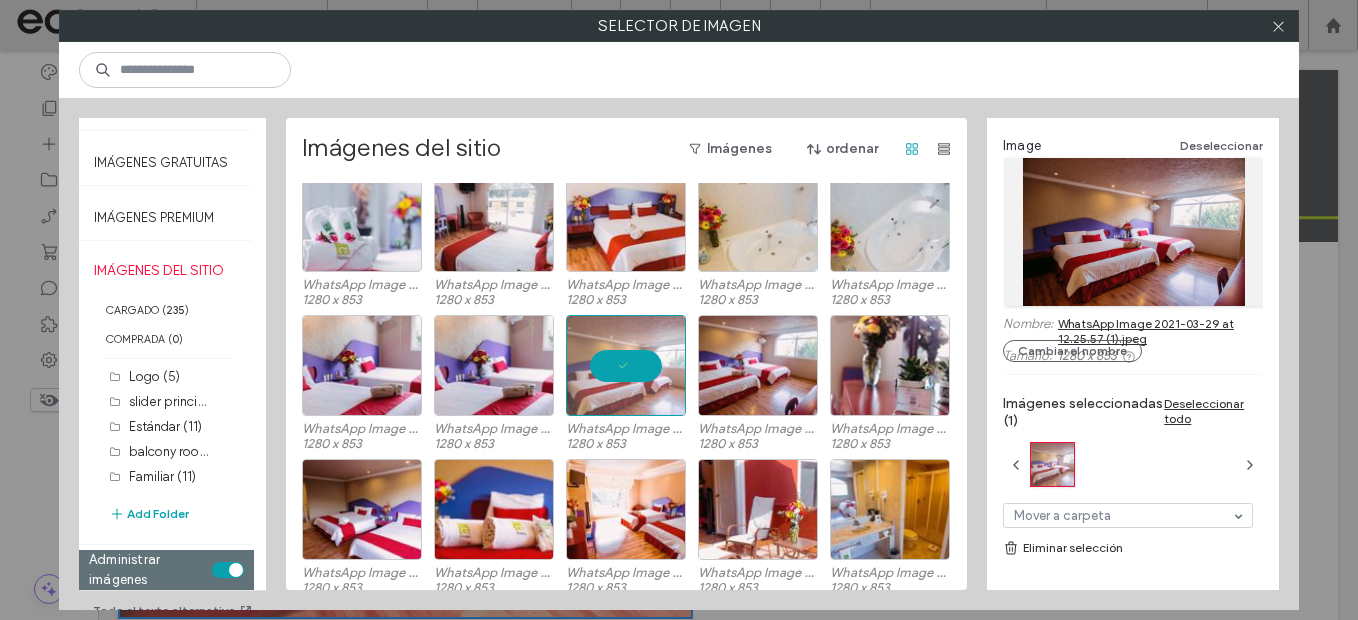 click on "Mover a carpeta" at bounding box center [1128, 515] 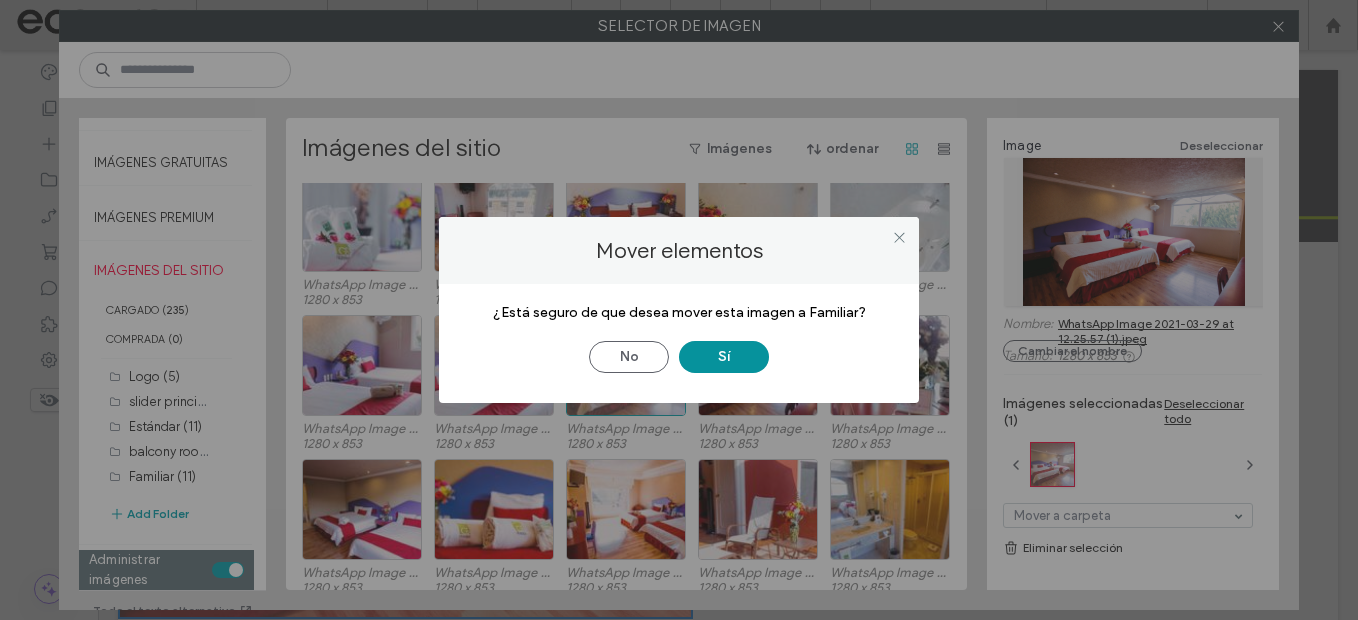 click on "Sí" at bounding box center [724, 357] 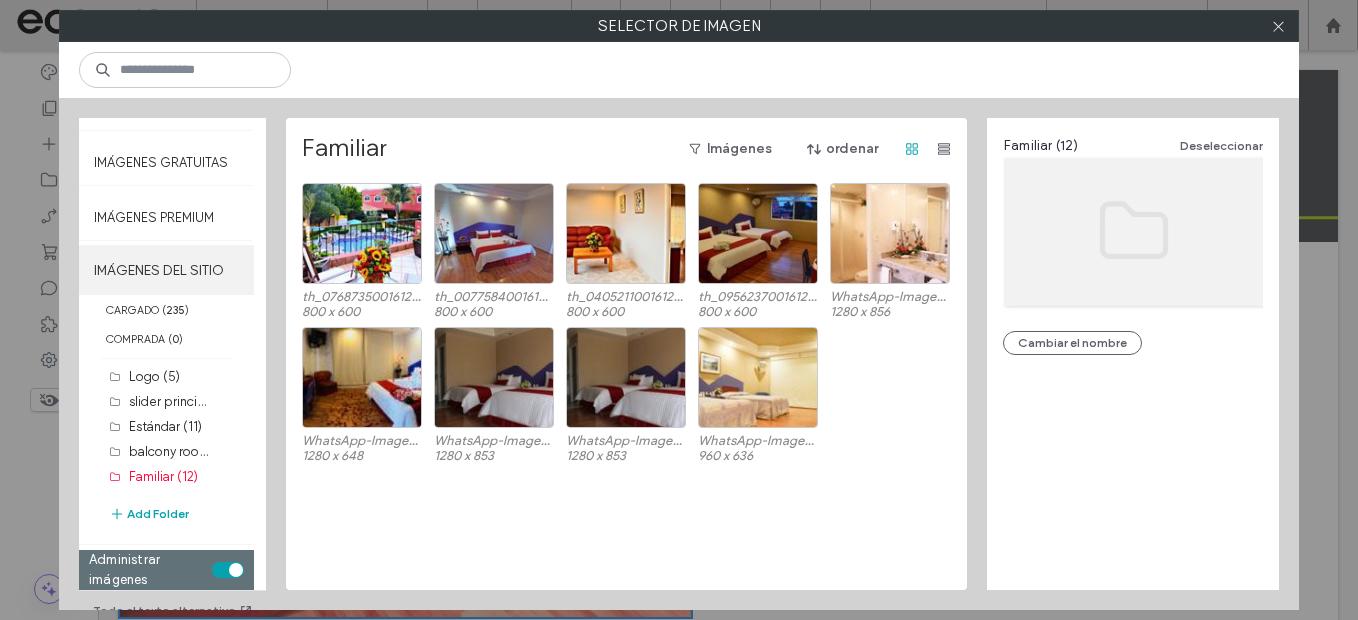 click on "IMÁGENES DEL SITIO" at bounding box center [166, 270] 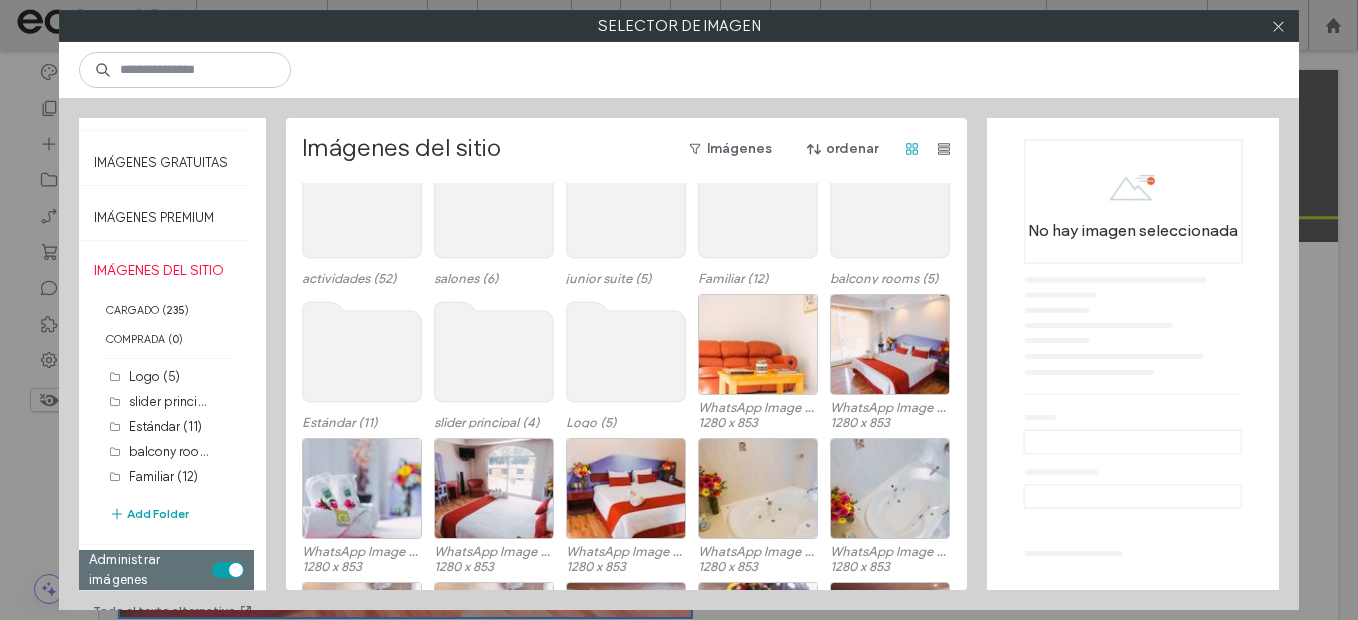 scroll, scrollTop: 500, scrollLeft: 0, axis: vertical 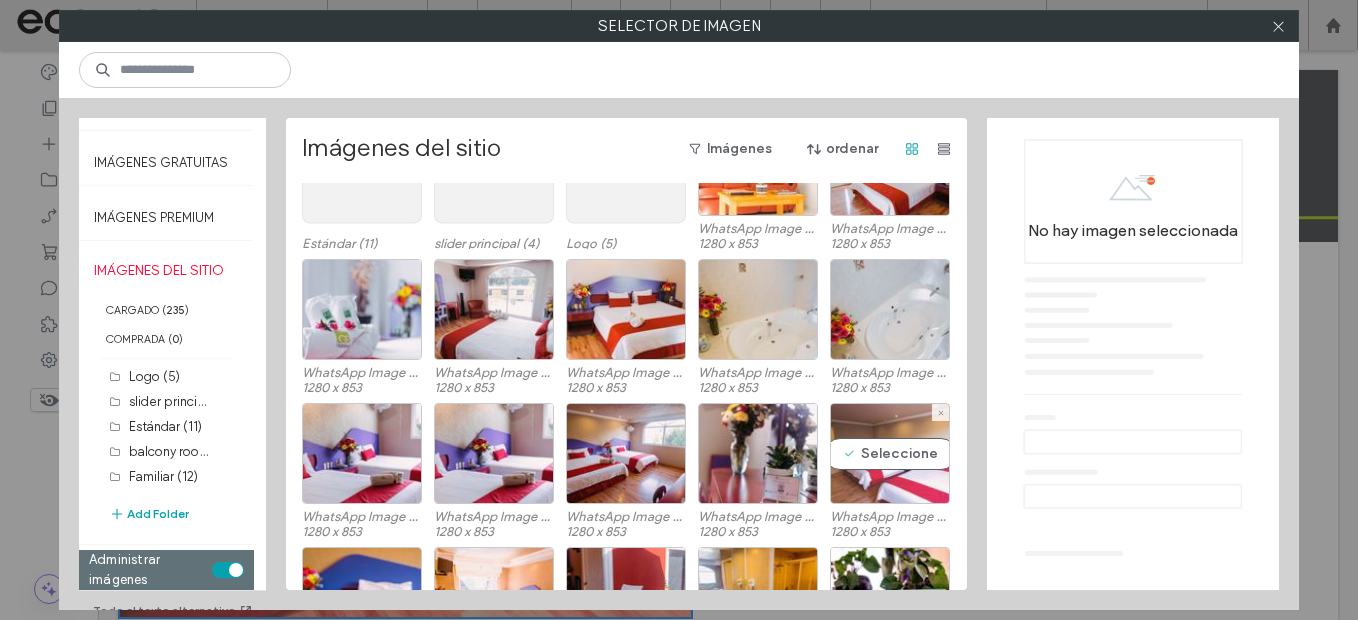 click on "Seleccione" at bounding box center (890, 453) 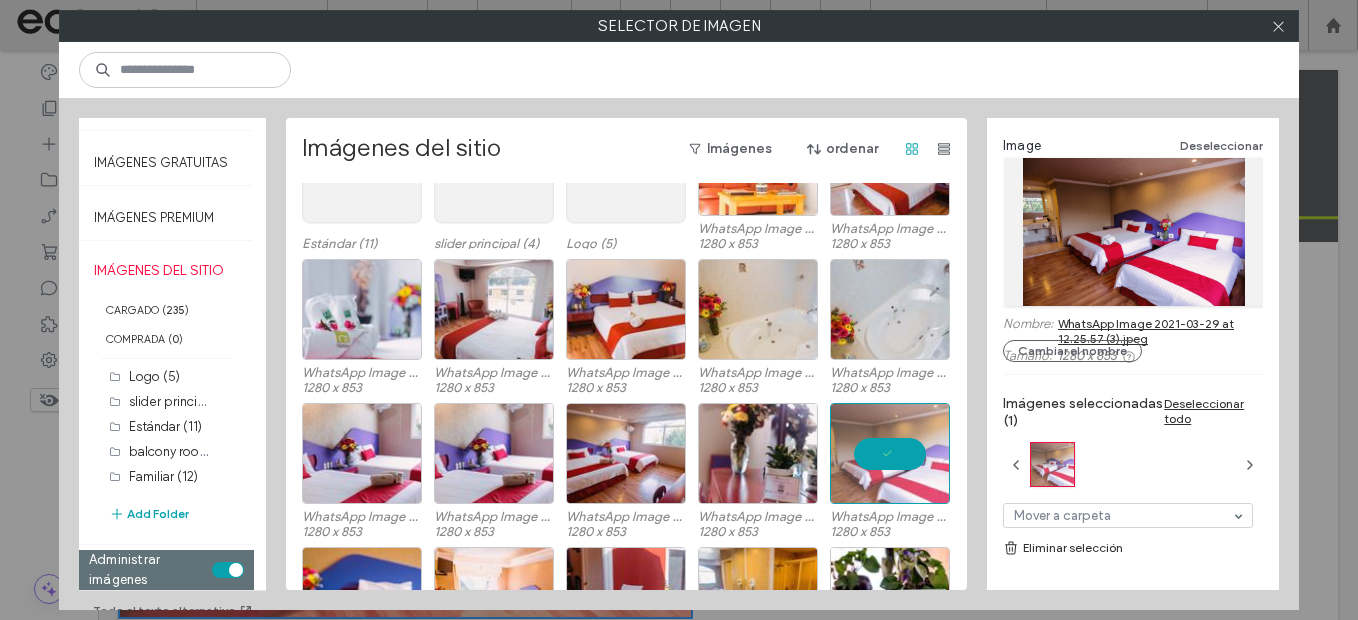 click on "WhatsApp Image 2021-03-29 at 12.25.57 (3).jpeg" at bounding box center (1160, 331) 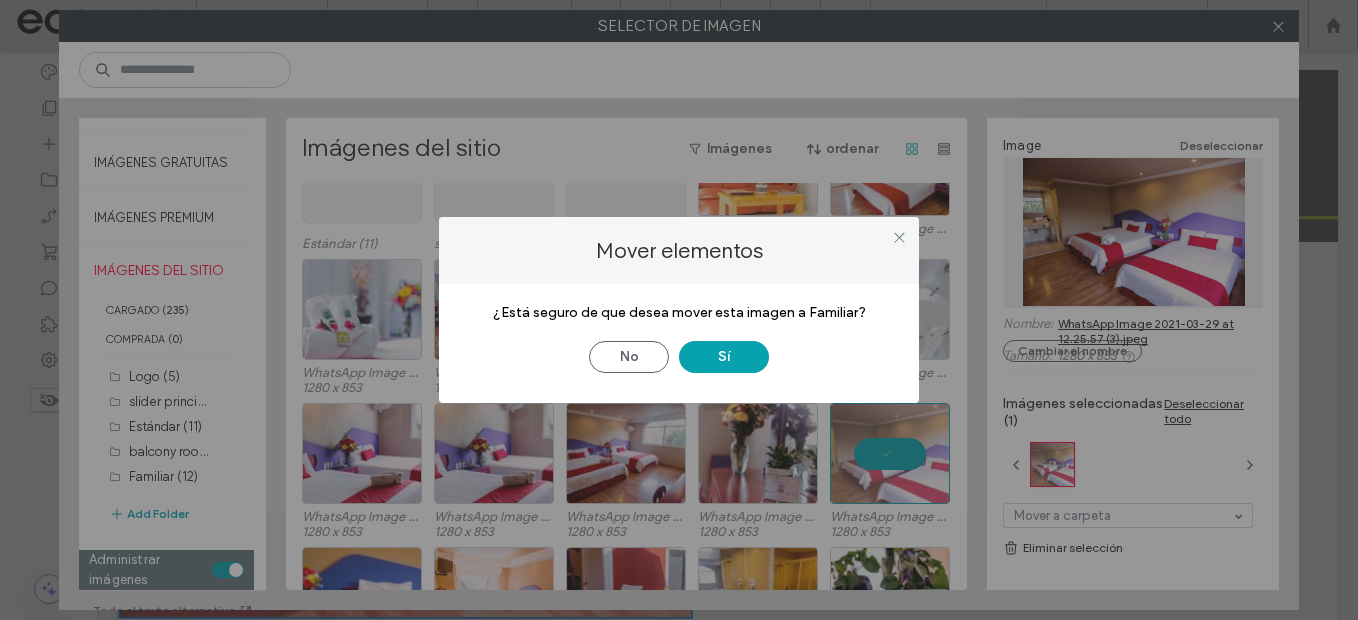 click on "No Sí" at bounding box center (679, 347) 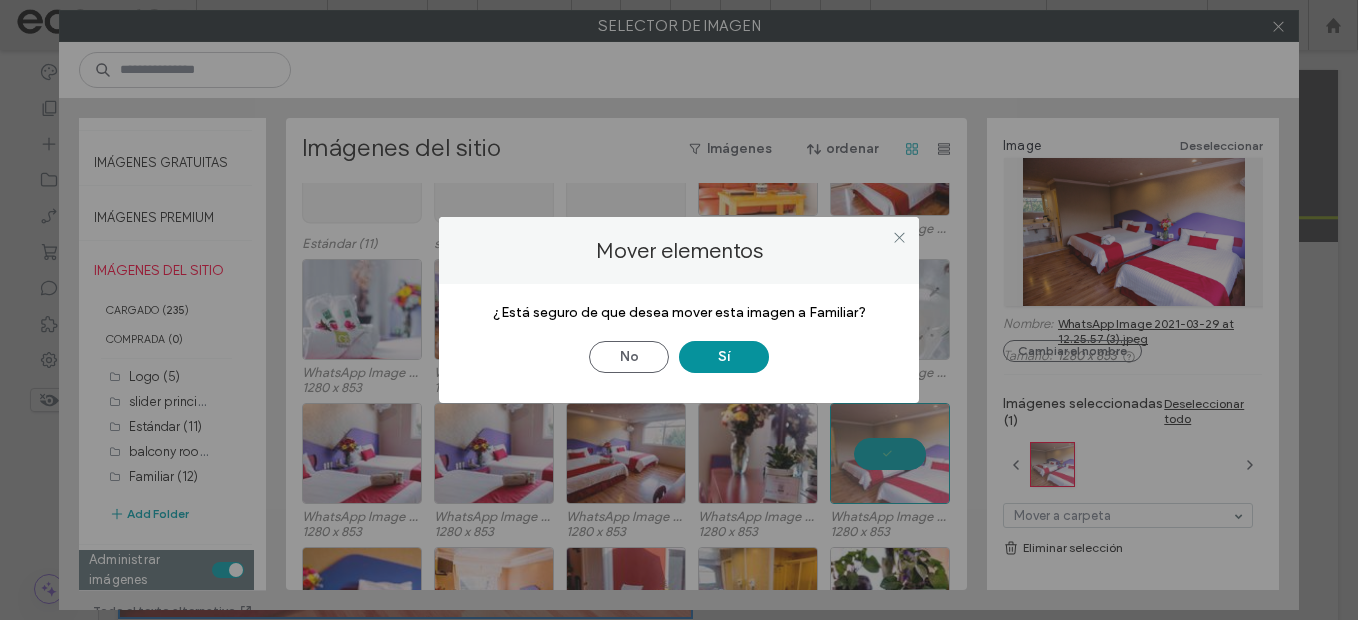 click on "Sí" at bounding box center [724, 357] 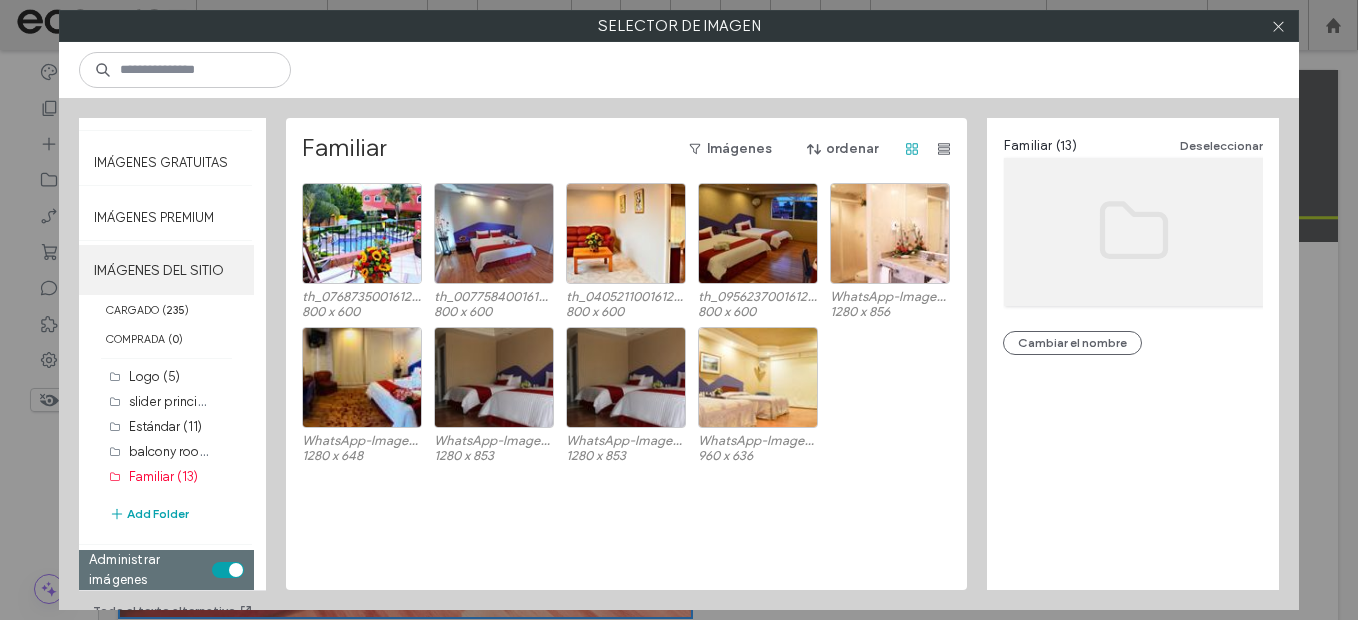 click on "IMÁGENES DEL SITIO" at bounding box center [166, 270] 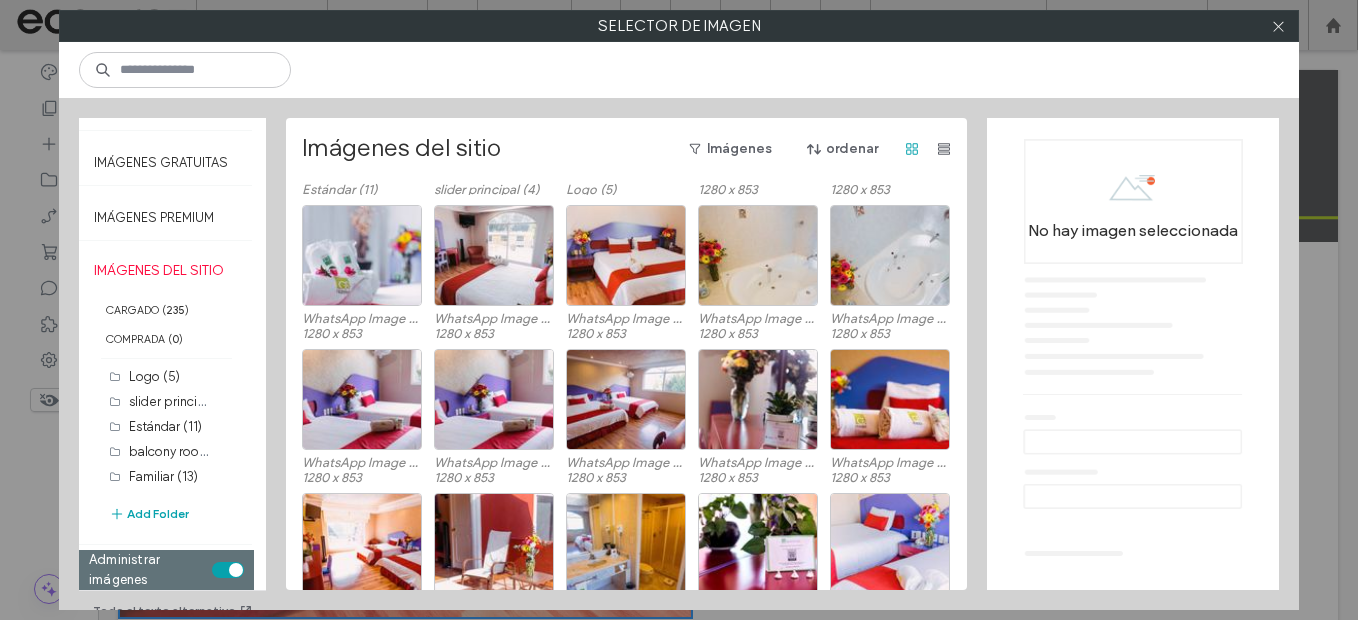 scroll, scrollTop: 600, scrollLeft: 0, axis: vertical 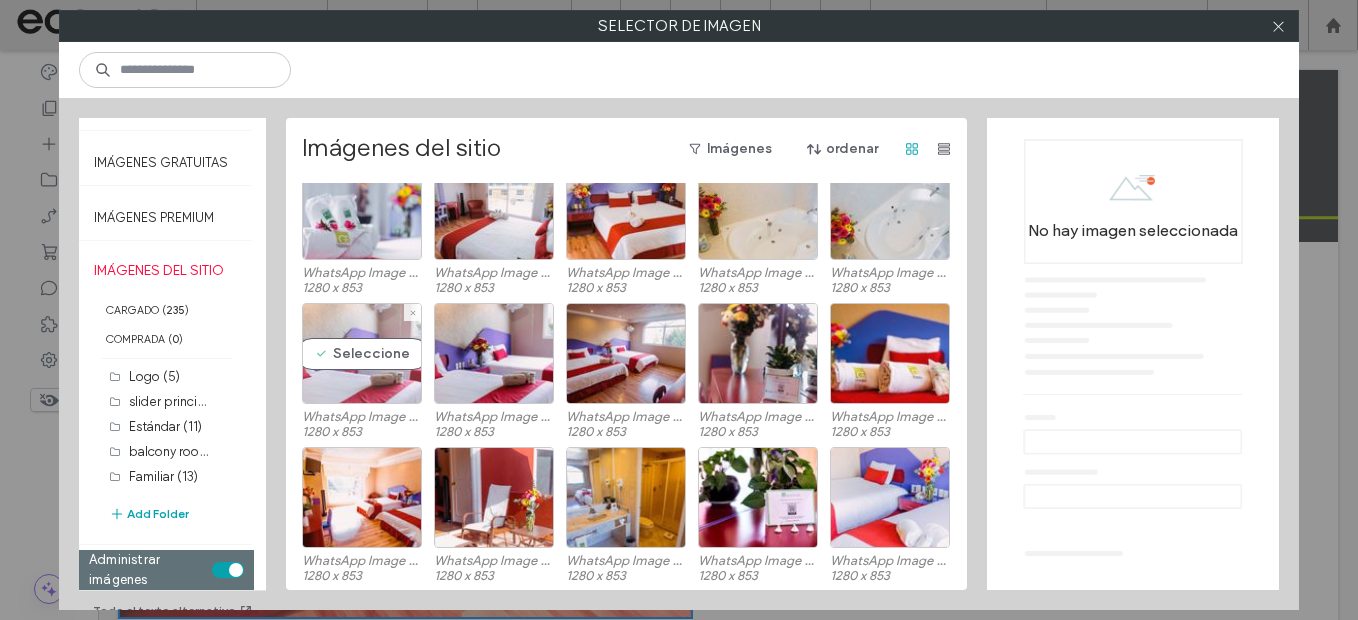 click on "Seleccione" at bounding box center [362, 353] 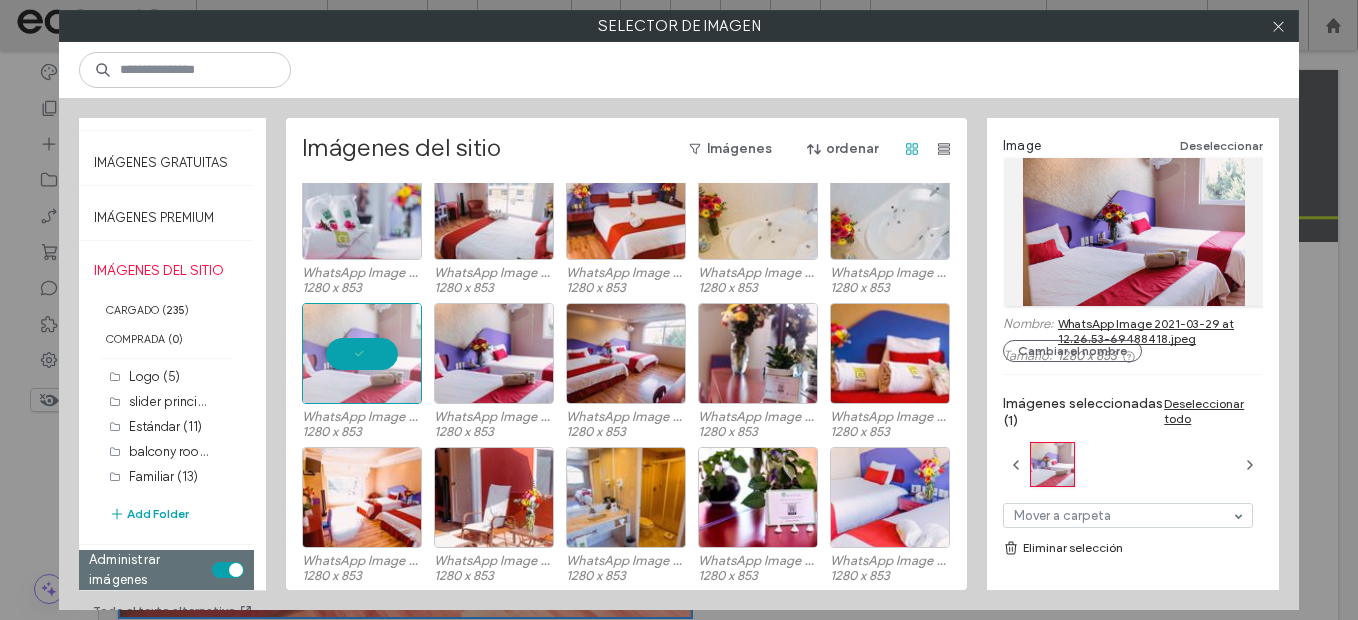 click on "WhatsApp Image 2021-03-29 at 12.26.53-69488418.jpeg" at bounding box center (1160, 331) 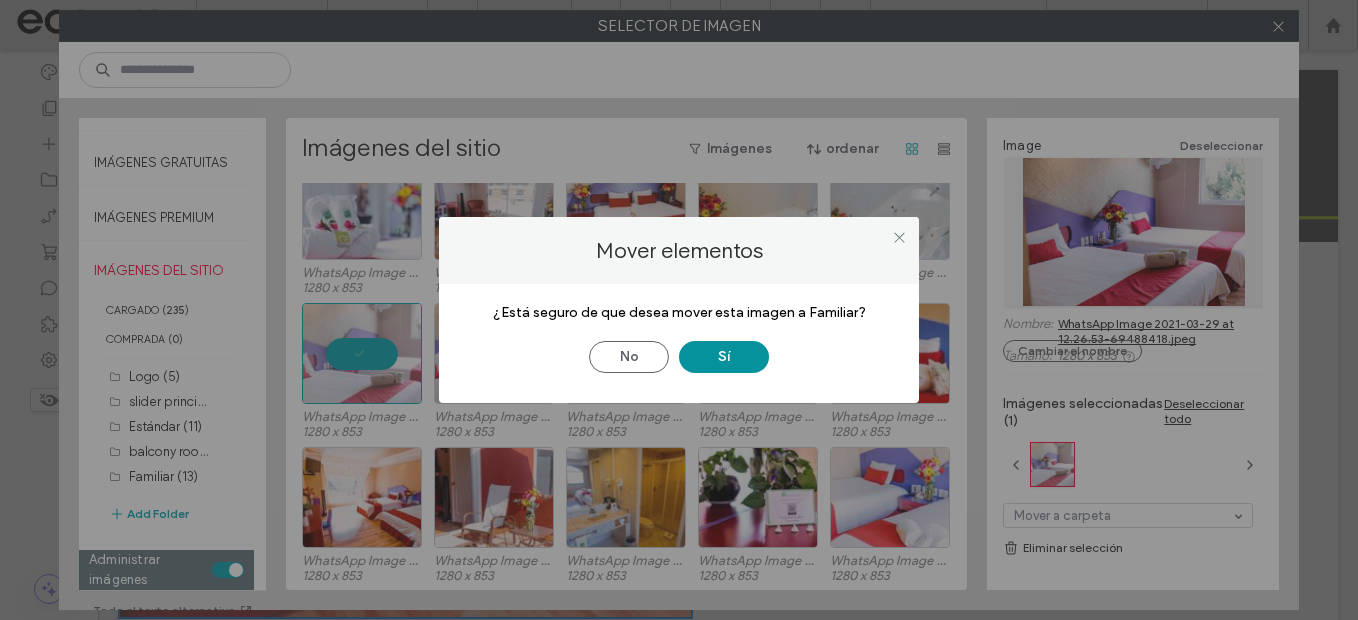 click on "Sí" at bounding box center (724, 357) 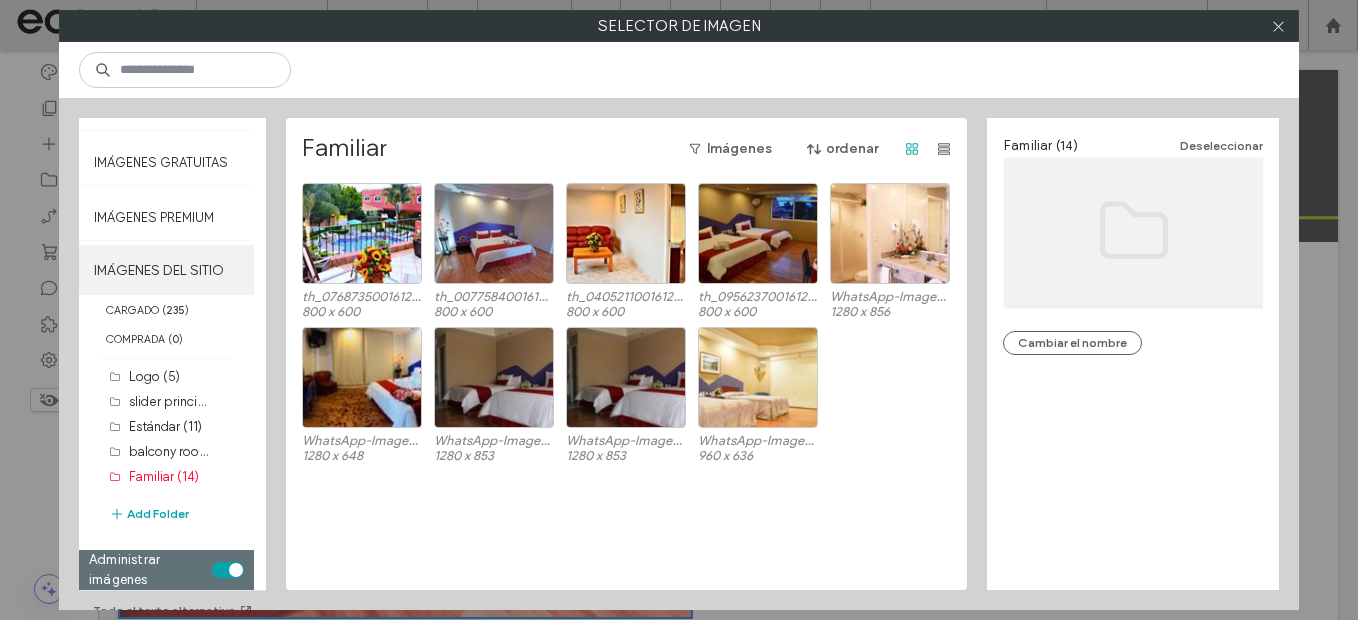 click on "IMÁGENES DEL SITIO" at bounding box center [166, 270] 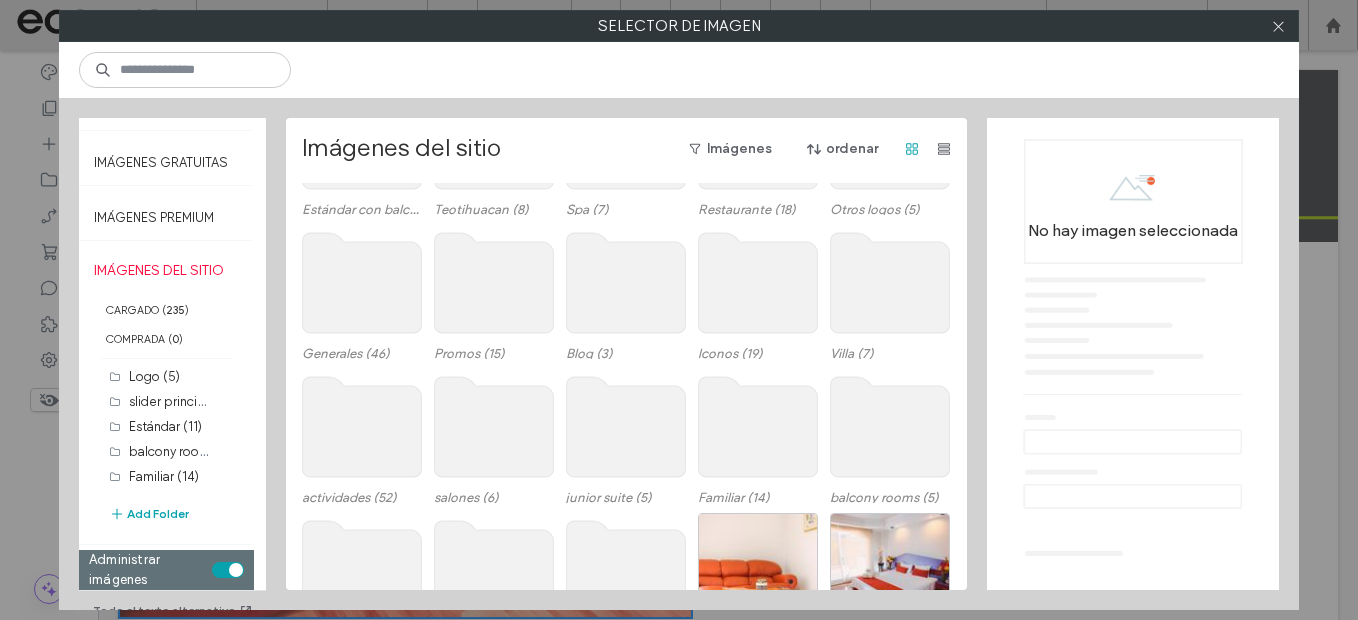 scroll, scrollTop: 169, scrollLeft: 0, axis: vertical 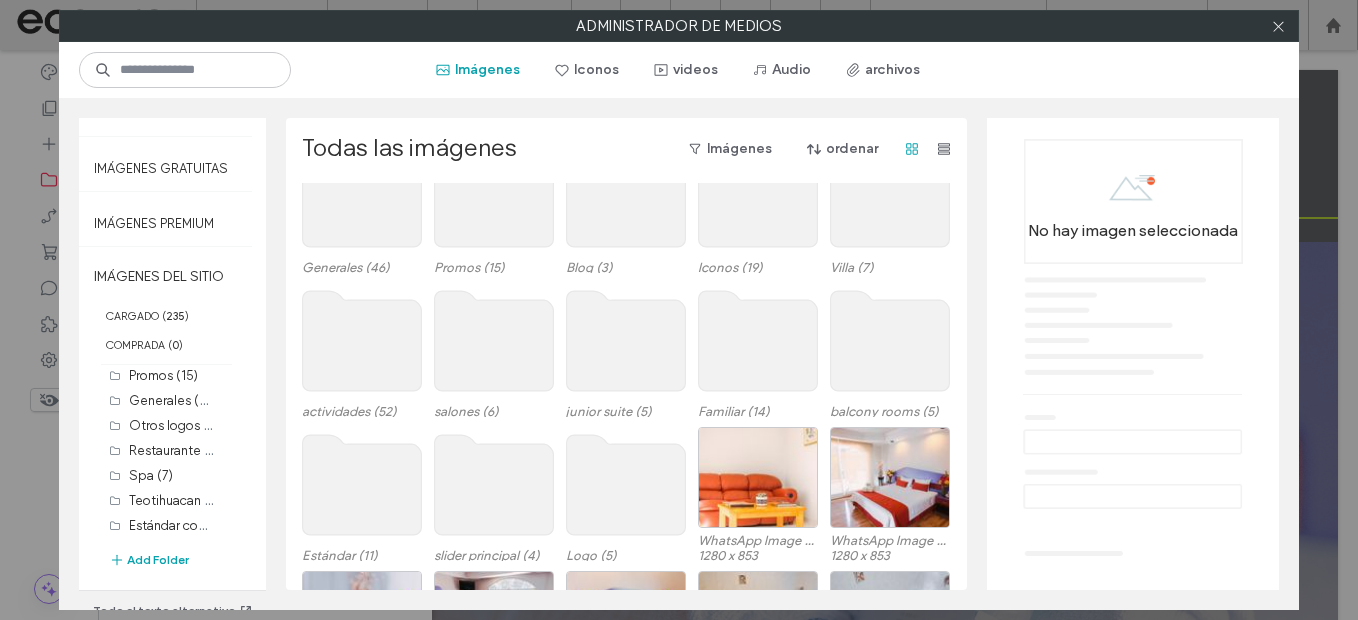 click 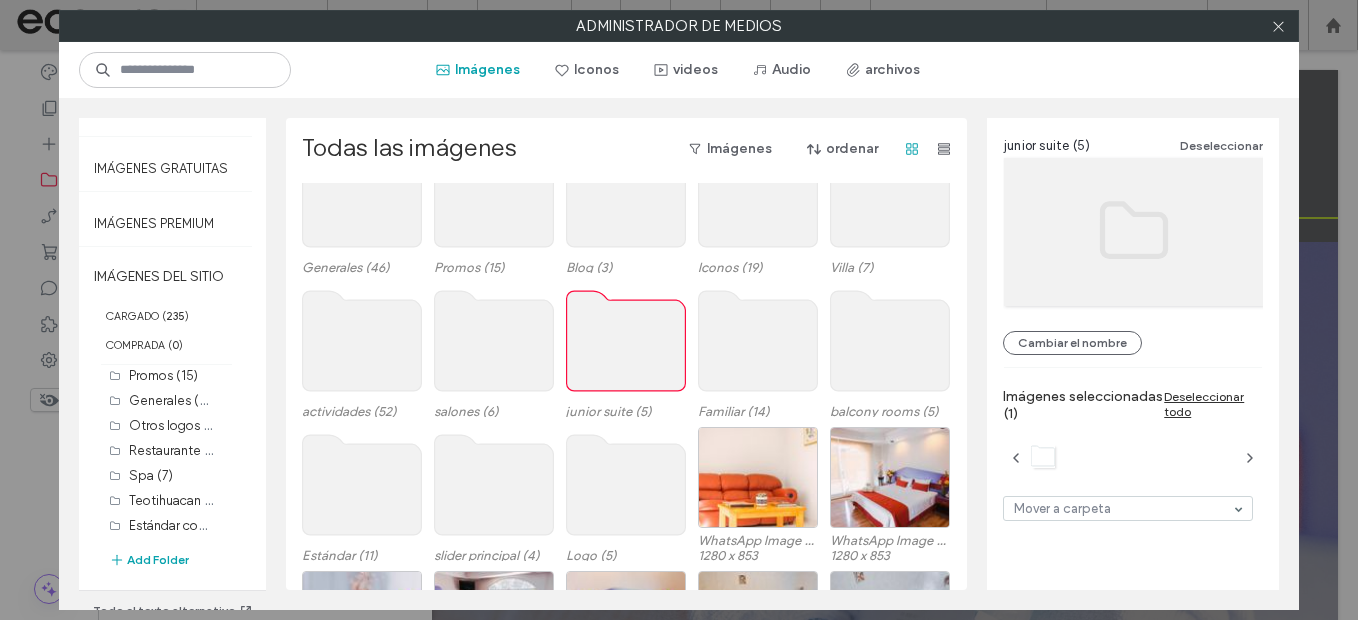 click 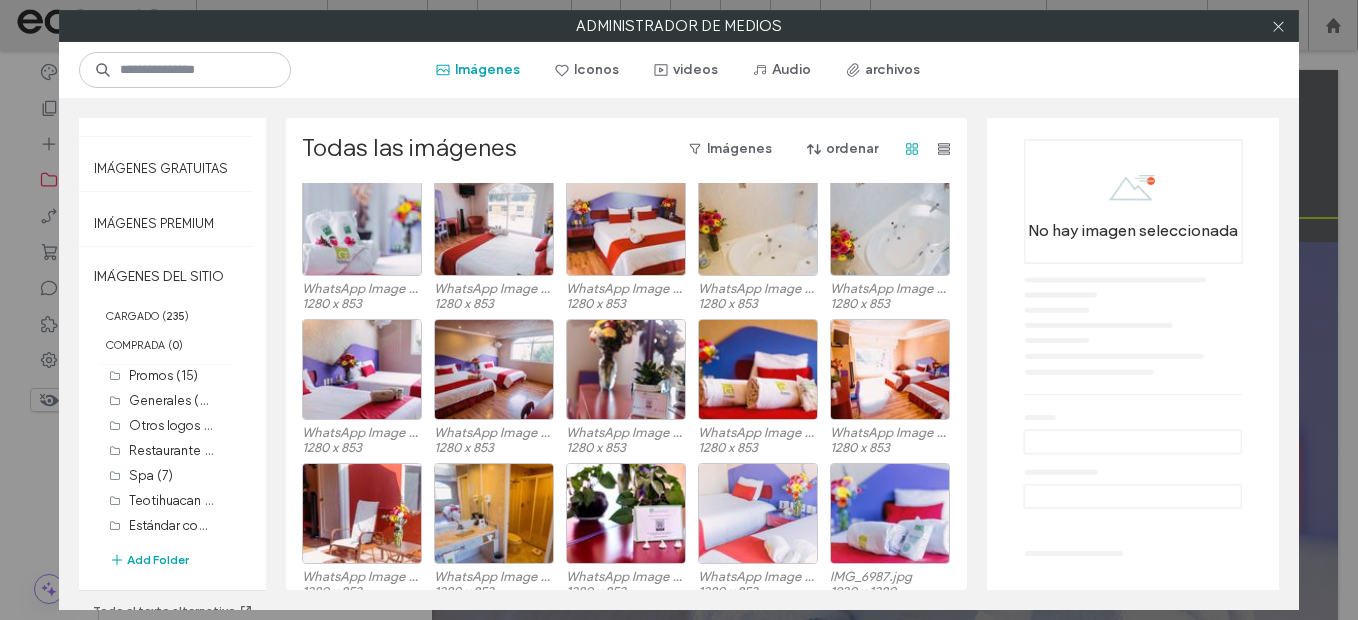 scroll, scrollTop: 628, scrollLeft: 0, axis: vertical 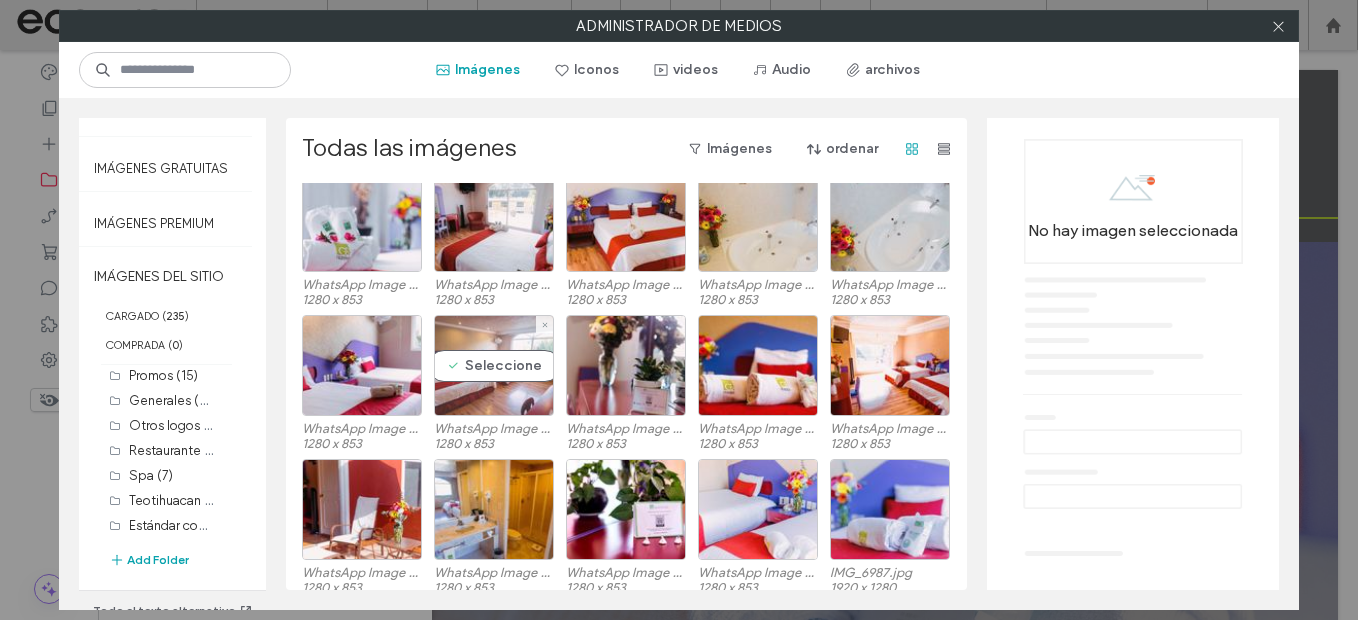click on "Seleccione" at bounding box center [494, 365] 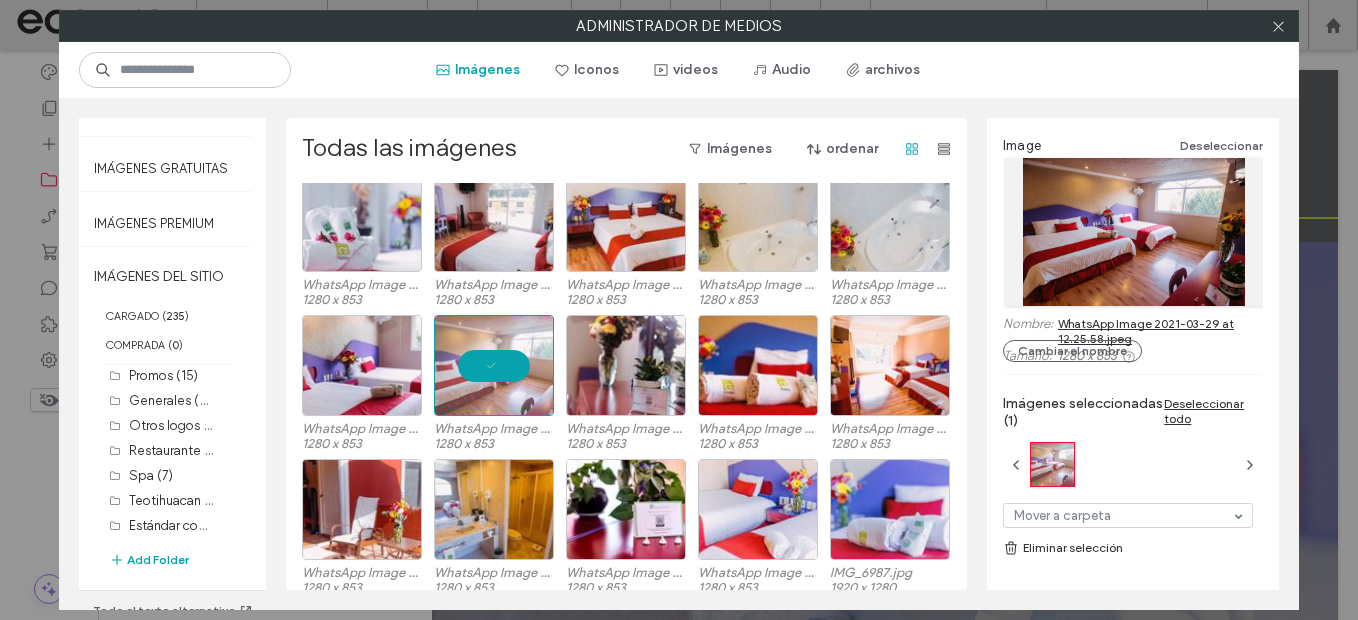 click on "WhatsApp Image 2021-03-29 at 12.25.58.jpeg" at bounding box center (1160, 331) 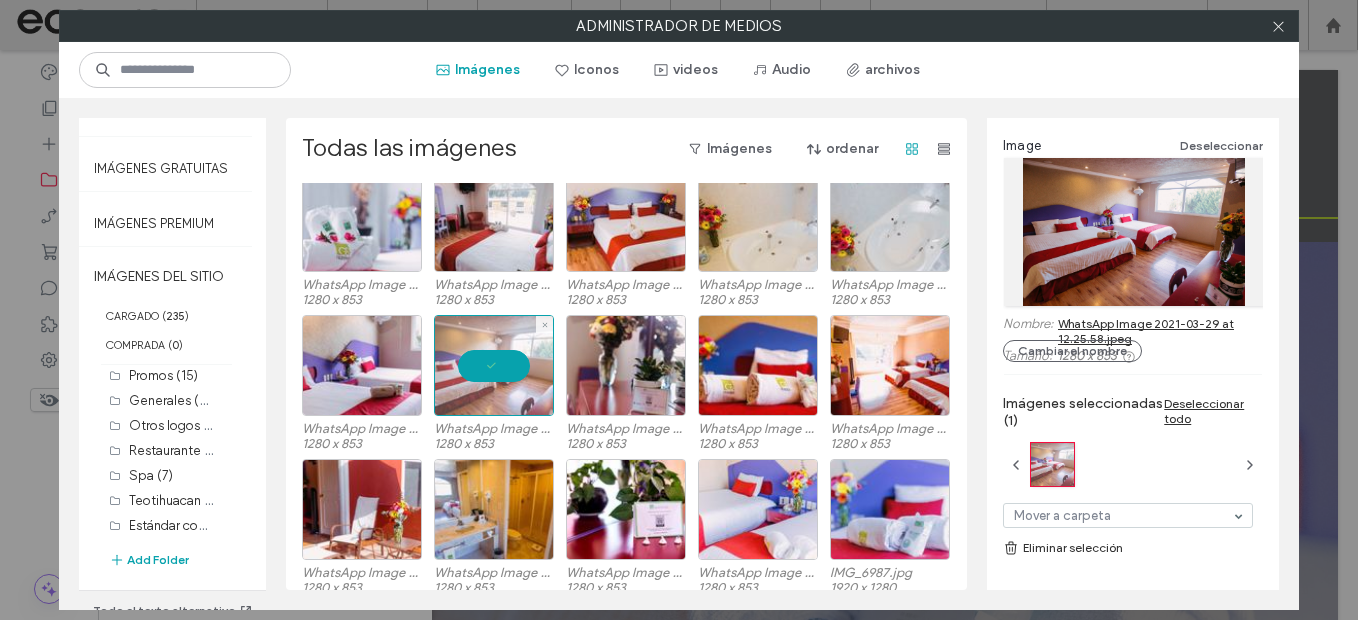 click at bounding box center (494, 365) 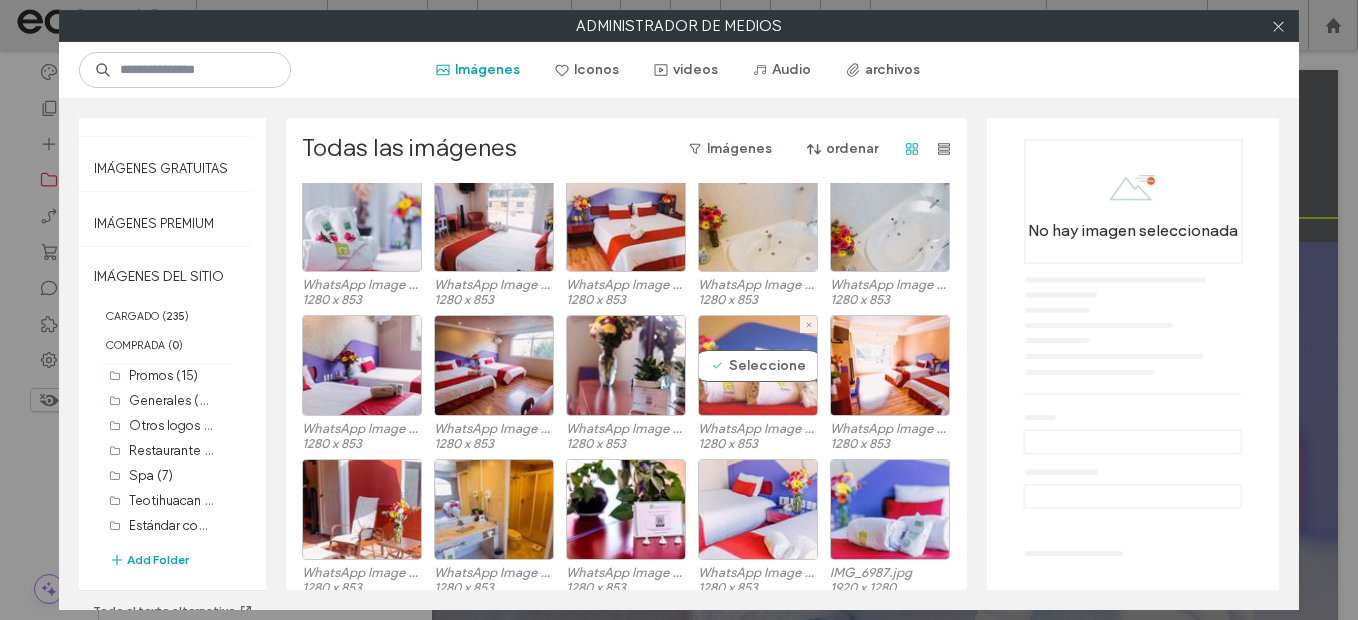 click on "Seleccione" at bounding box center [758, 365] 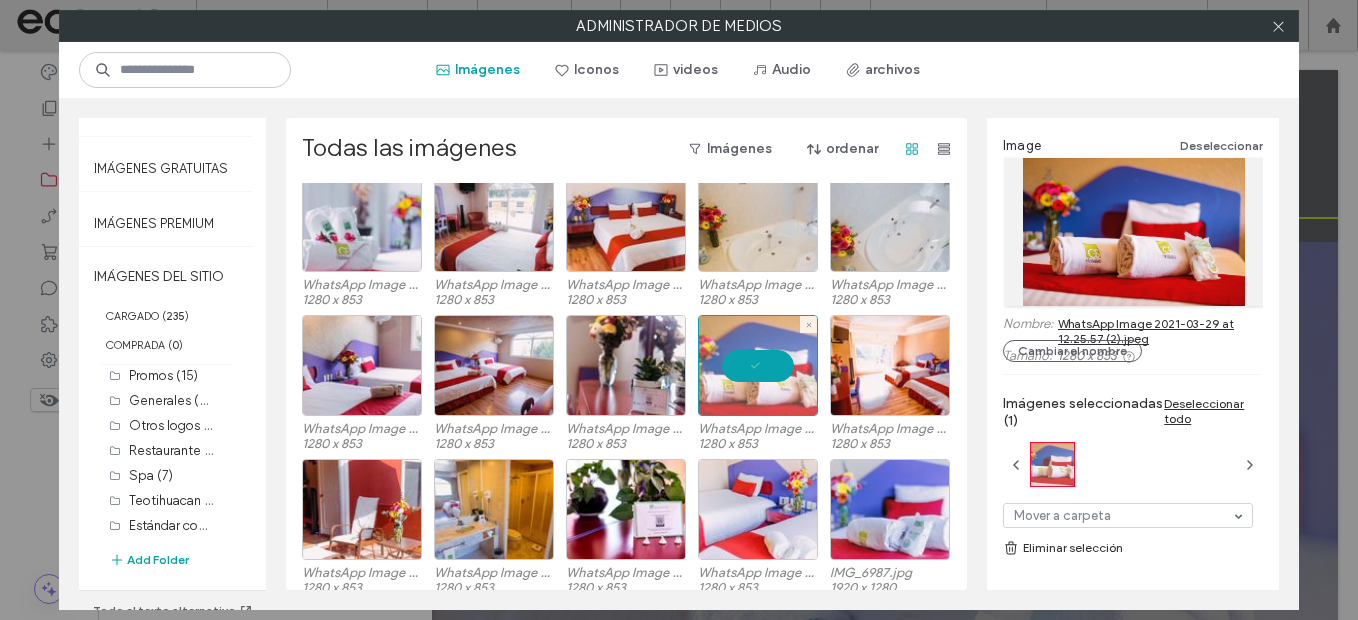 click at bounding box center (758, 365) 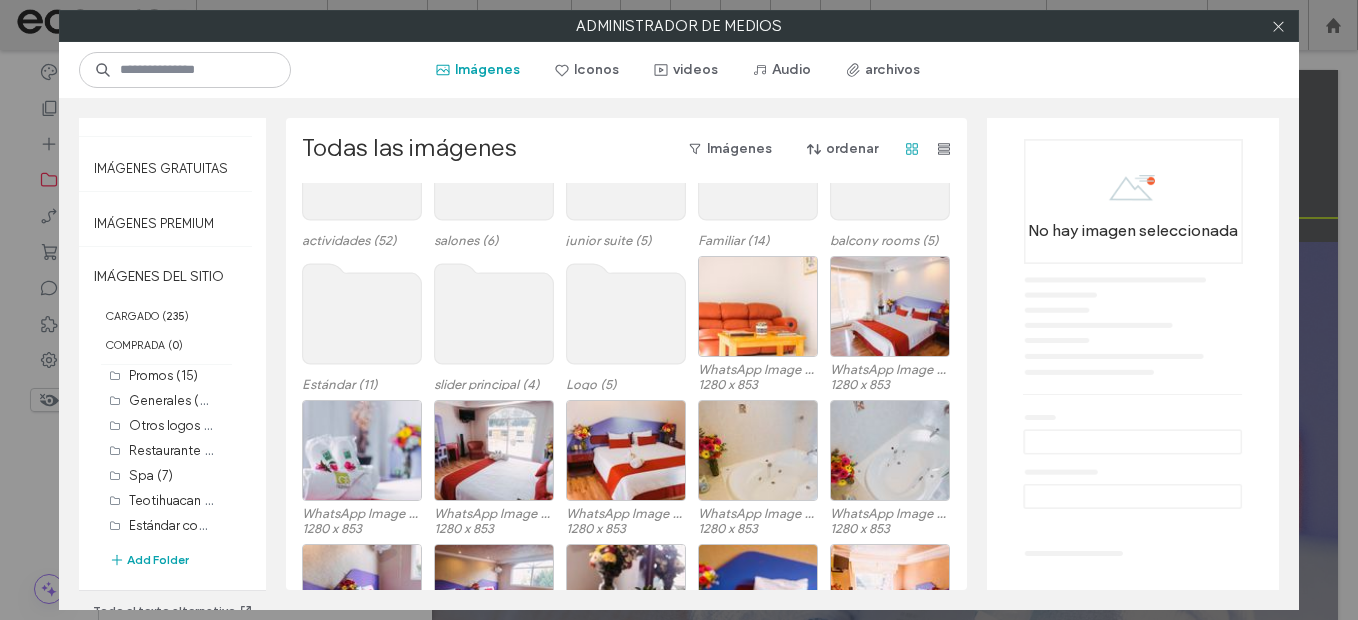 scroll, scrollTop: 599, scrollLeft: 0, axis: vertical 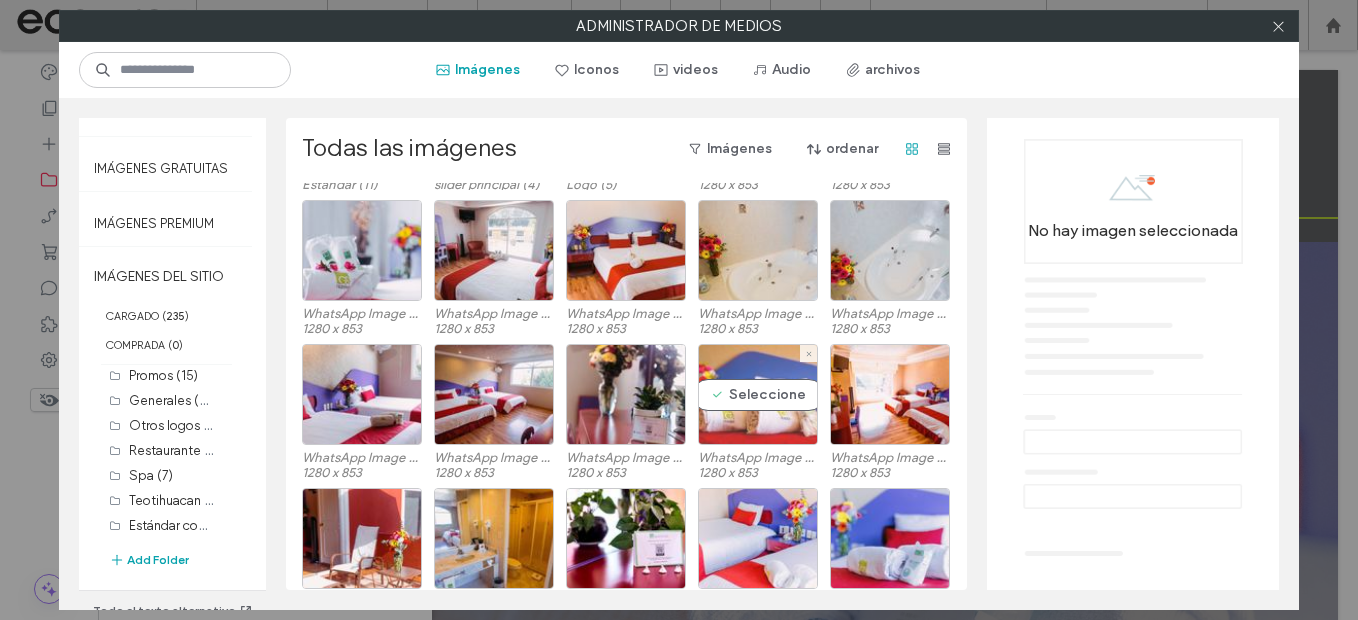 click on "Seleccione" at bounding box center [758, 394] 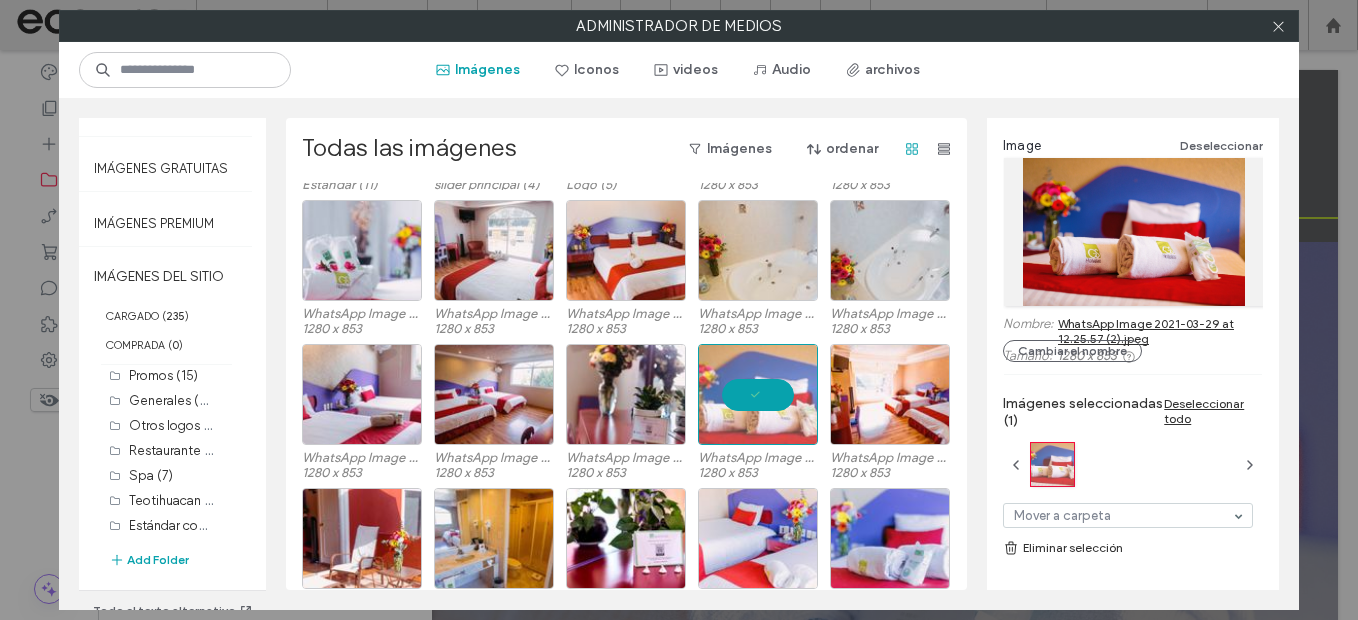 click on "WhatsApp Image 2021-03-29 at 12.25.57 (2).jpeg" at bounding box center [1160, 331] 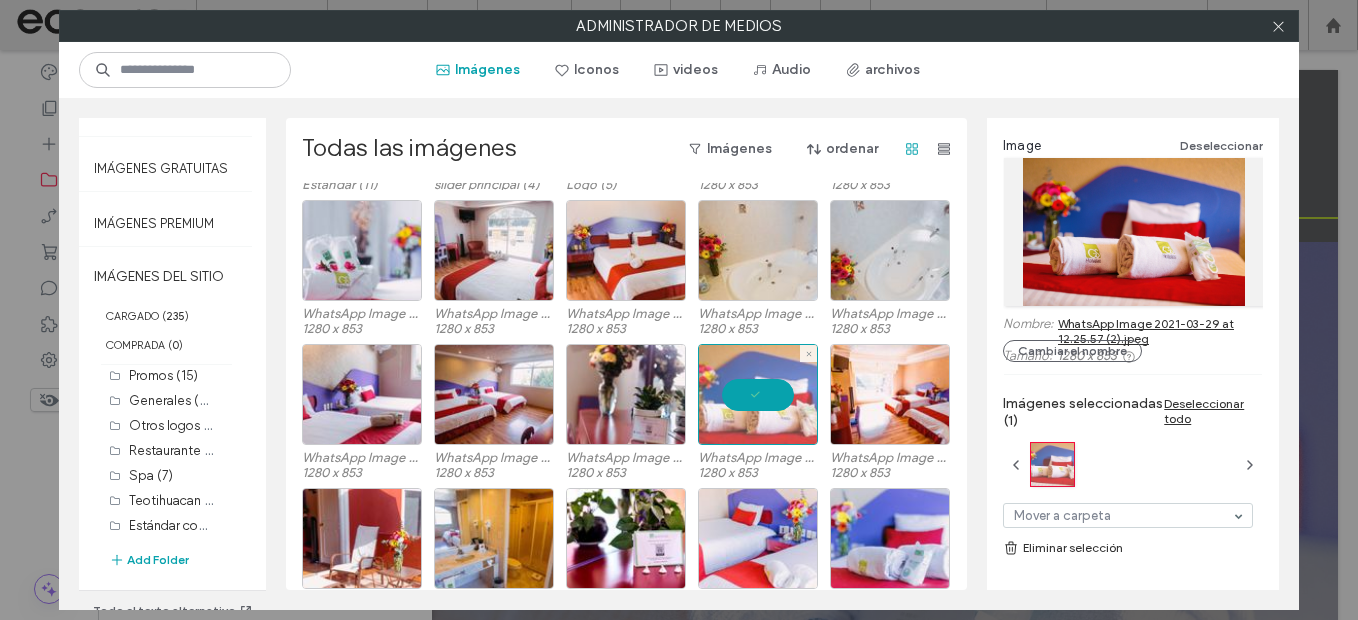 click at bounding box center [758, 394] 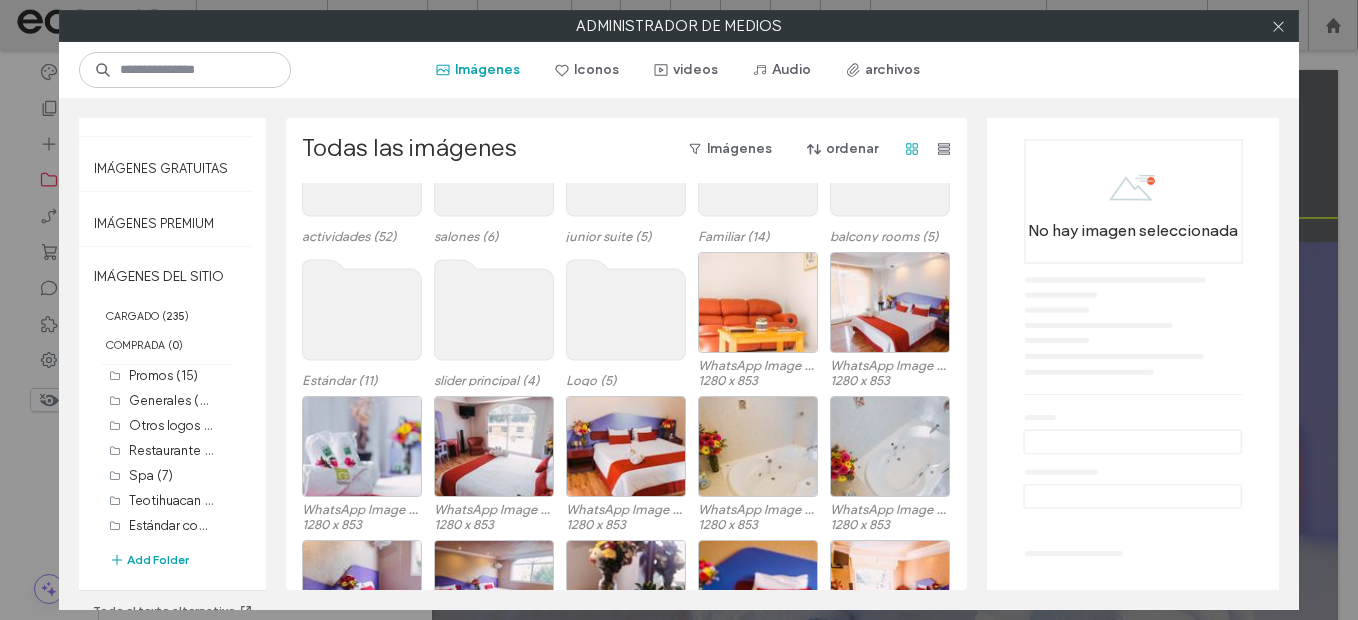 scroll, scrollTop: 199, scrollLeft: 0, axis: vertical 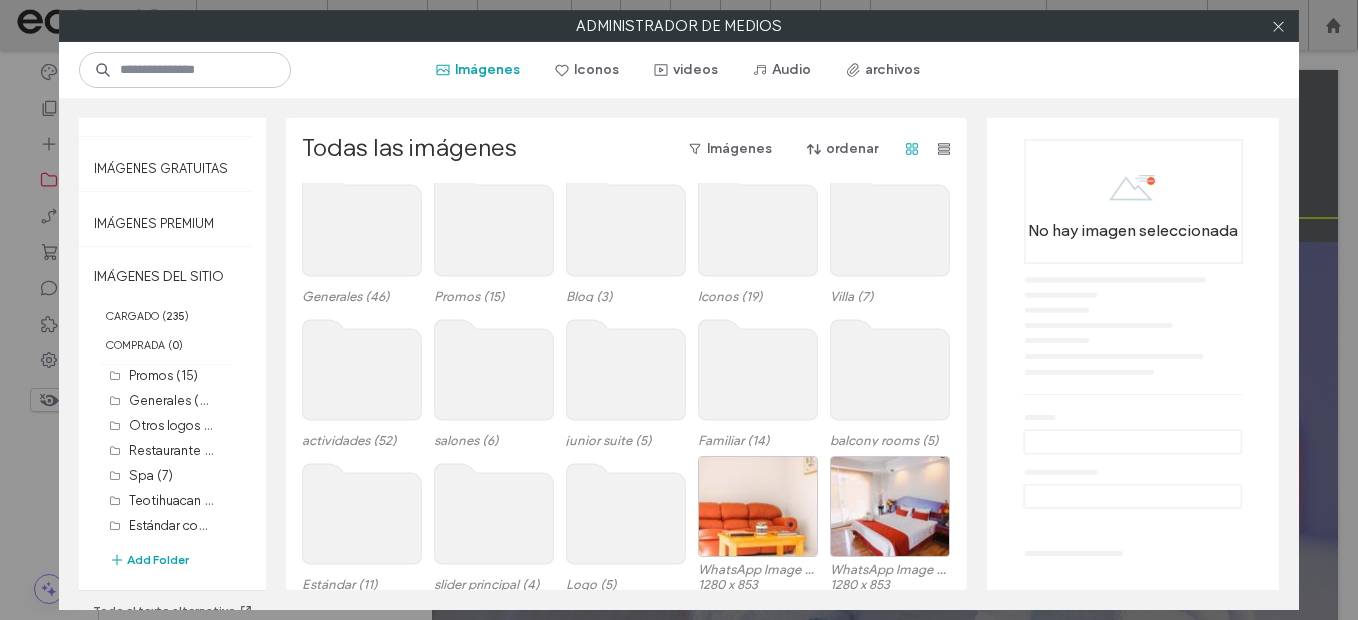 click 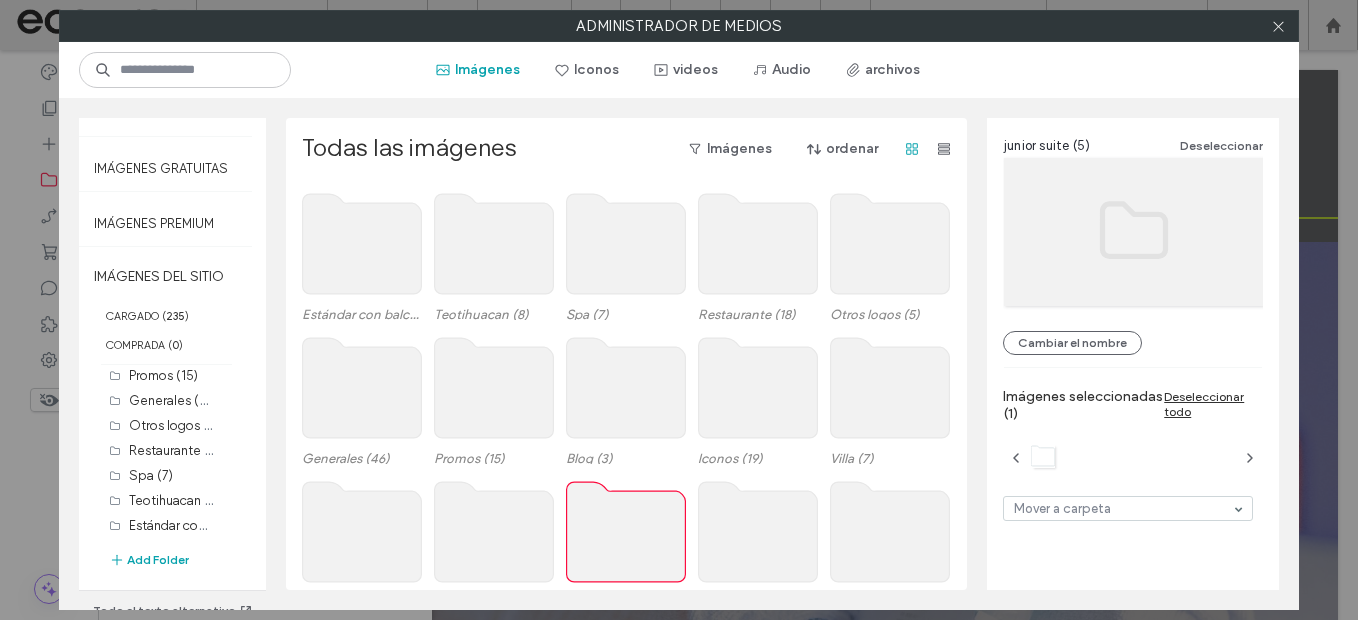 scroll, scrollTop: 0, scrollLeft: 0, axis: both 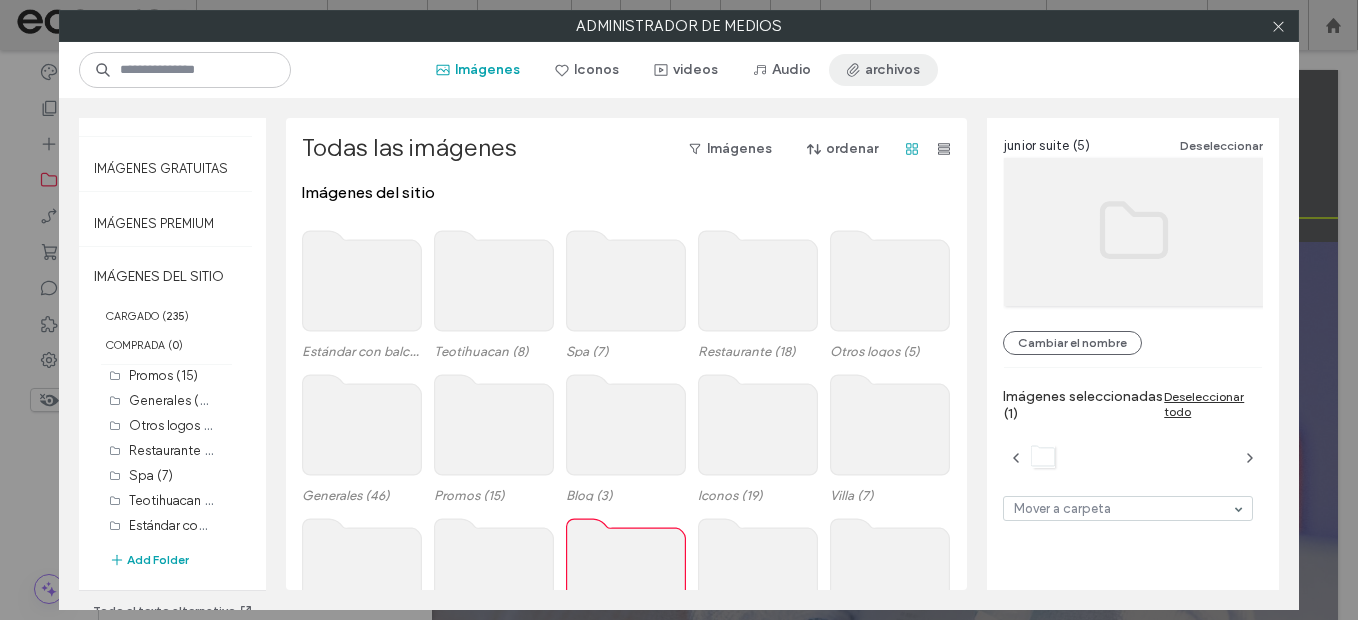 click on "archivos" at bounding box center [883, 70] 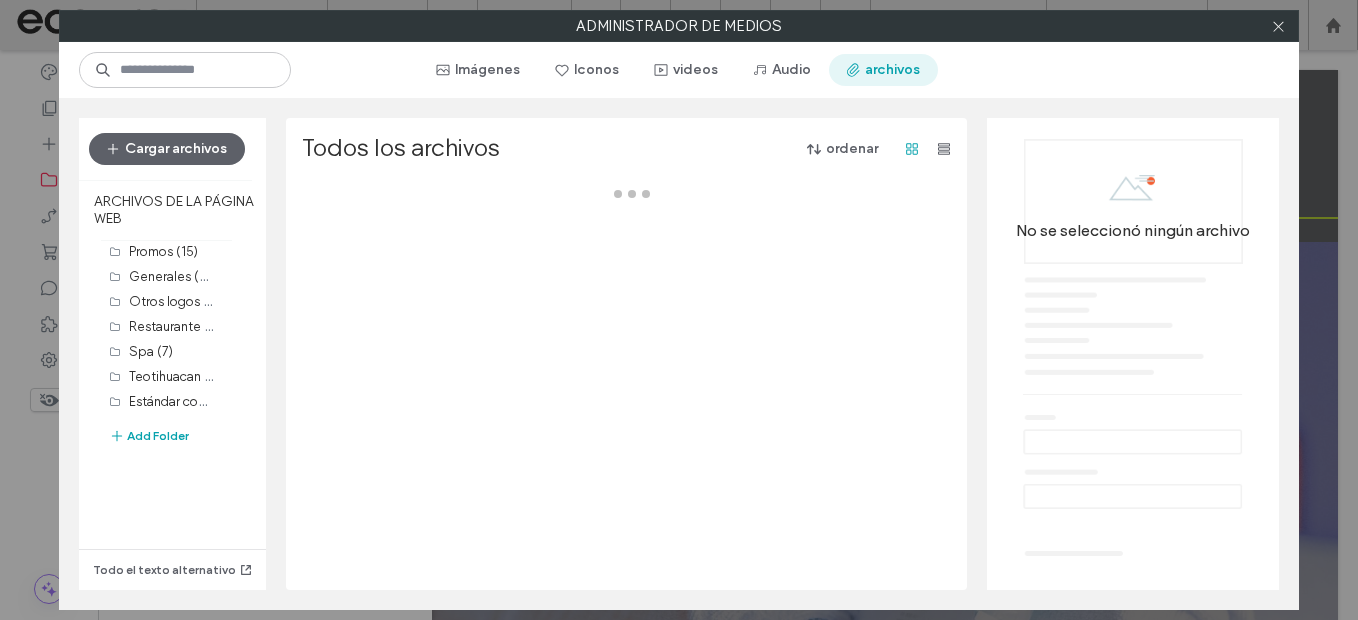 scroll, scrollTop: 0, scrollLeft: 0, axis: both 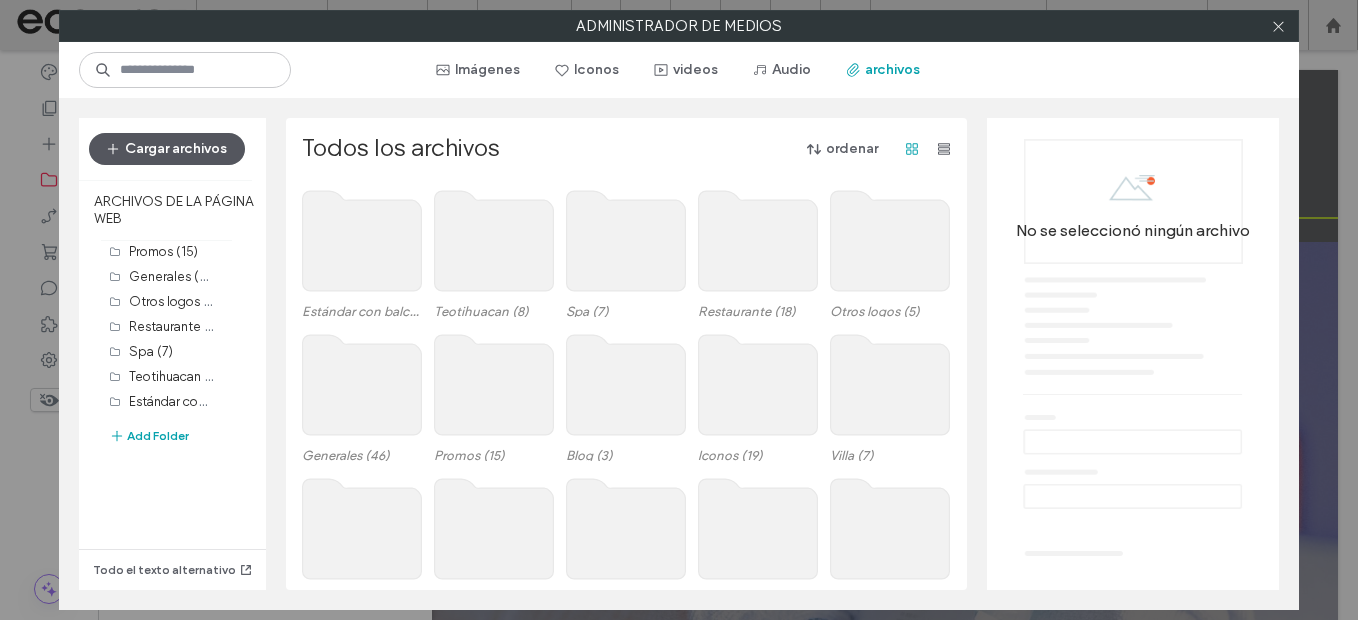 click on "Cargar archivos" at bounding box center (167, 149) 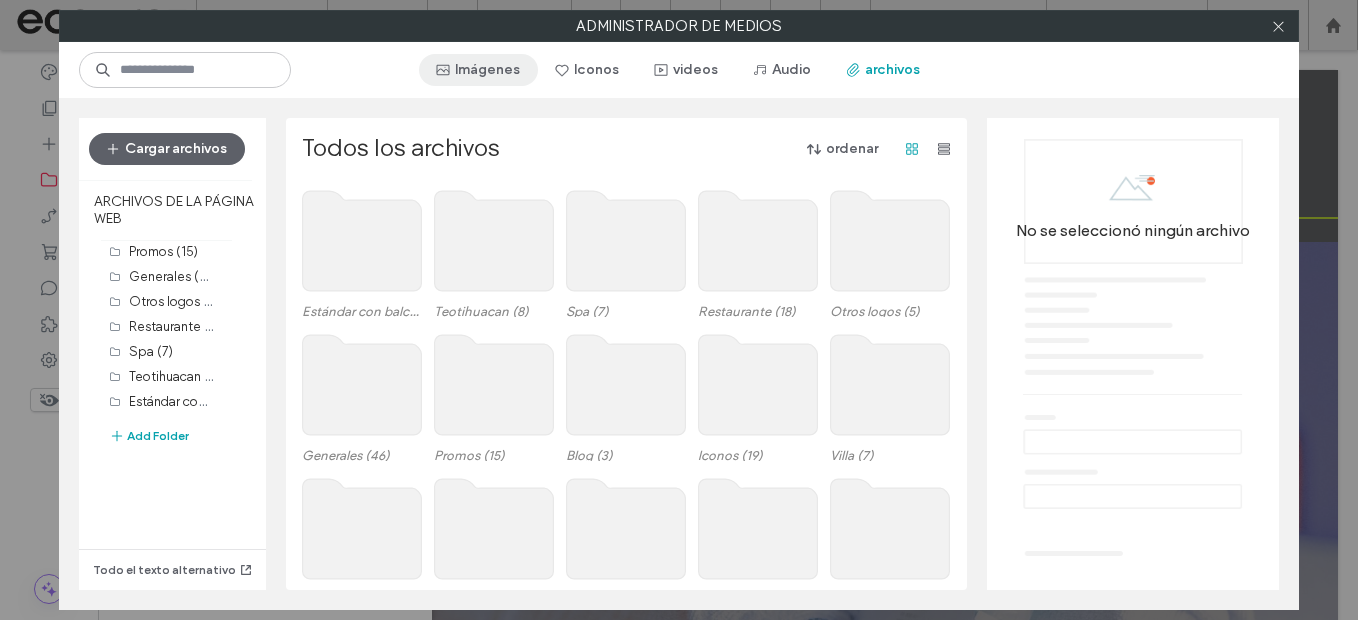 click on ".wqwq-1{fill:#231f20;}
.cls-1q, .cls-2q { fill-rule: evenodd; }
.cls-2q { fill: #6e8188; }
True_local
Agendize
HealthEngine
x_close_popup
from_your_site
multi_language
zoom-out
zoom-in
z_vimeo
z_yelp
z_picassa
w_vCita
youtube
yelp
x2
x
x_x
x_alignright
x_handwritten
wrench
wordpress
windowsvv
win8
whats_app
wallet
warning-sign
w_youtube
w_youtube_channel
w_yelp
w_video
w_twitter
w_title
w_tabs
w_social_icons
w_spacer
w_share
w_rss_feed
w_recent-posts
w_push
w_paypal
w_photo_gallery" at bounding box center (679, 310) 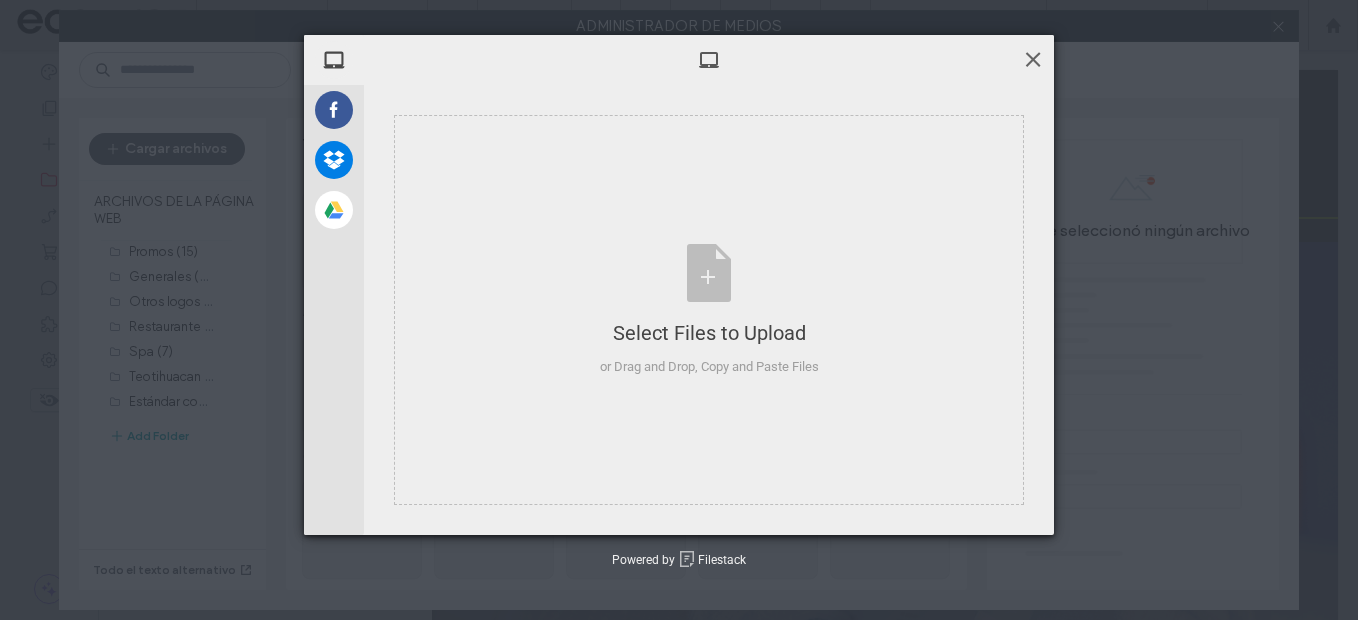 click at bounding box center (1033, 59) 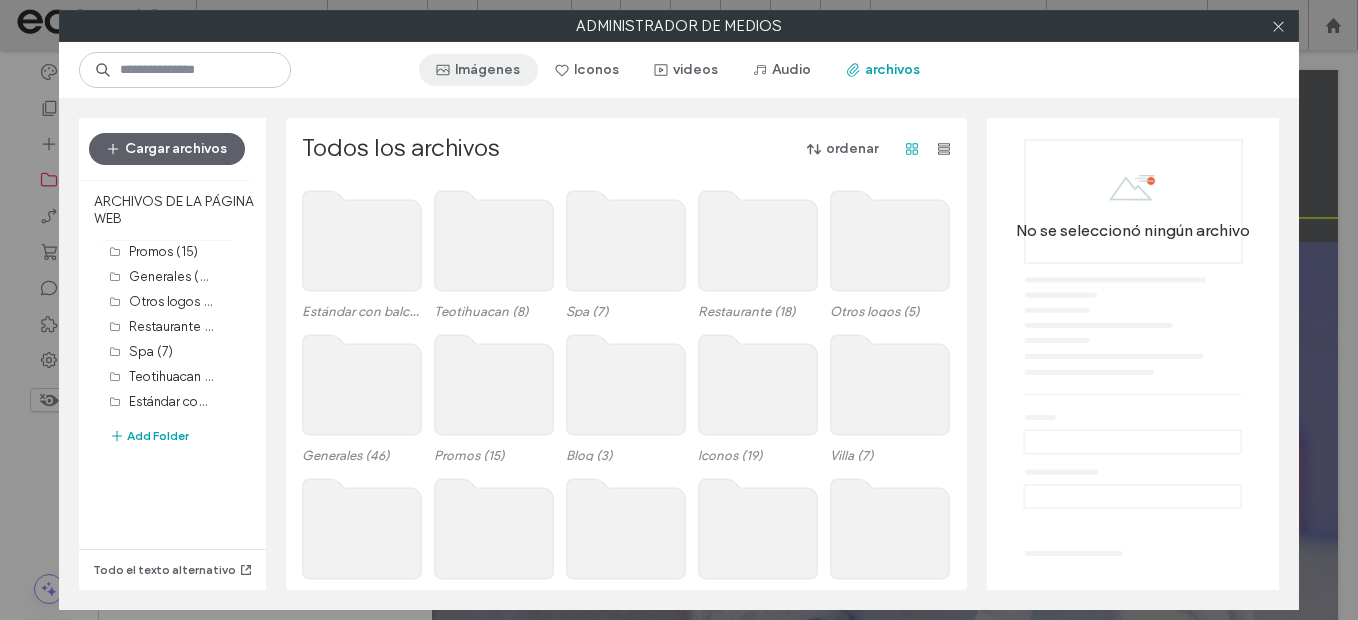 click 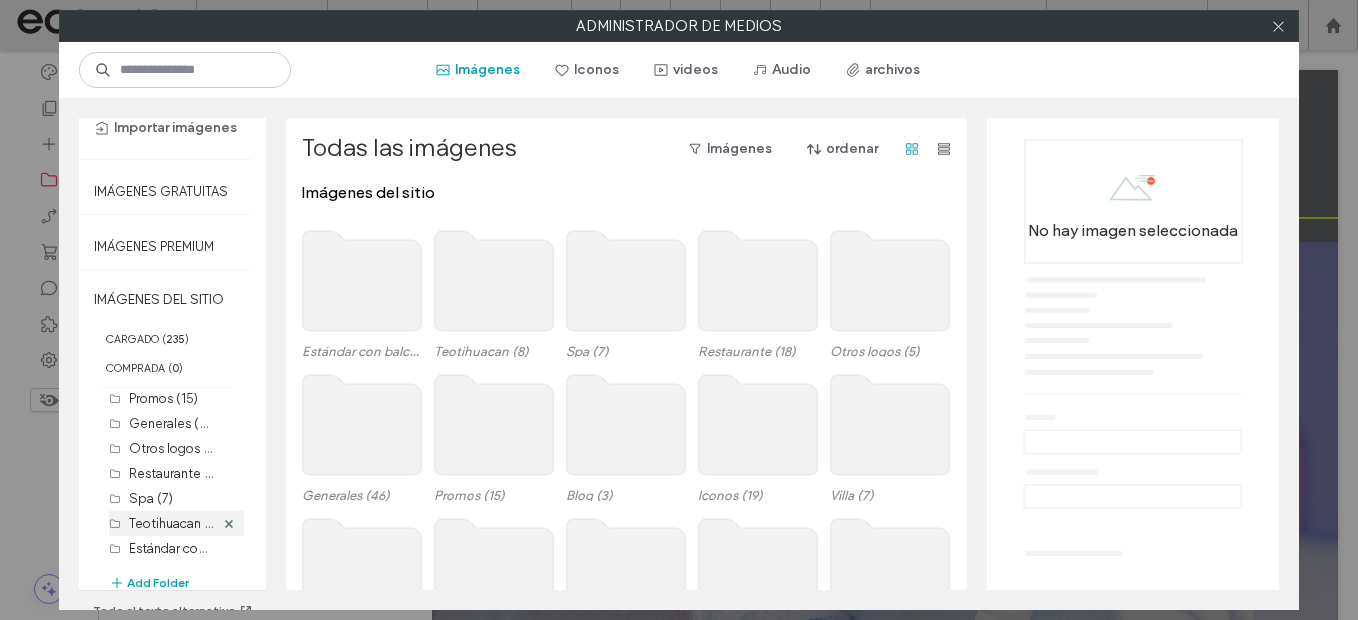 scroll, scrollTop: 97, scrollLeft: 0, axis: vertical 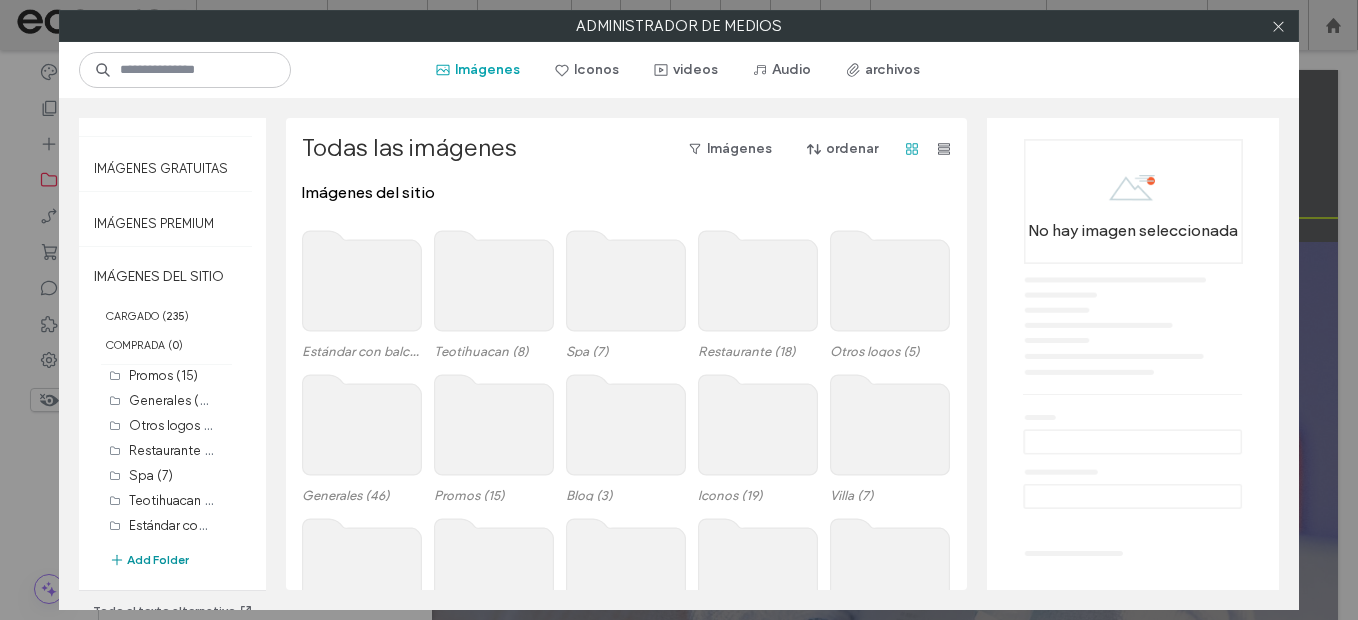 click on "Add Folder" at bounding box center (149, 560) 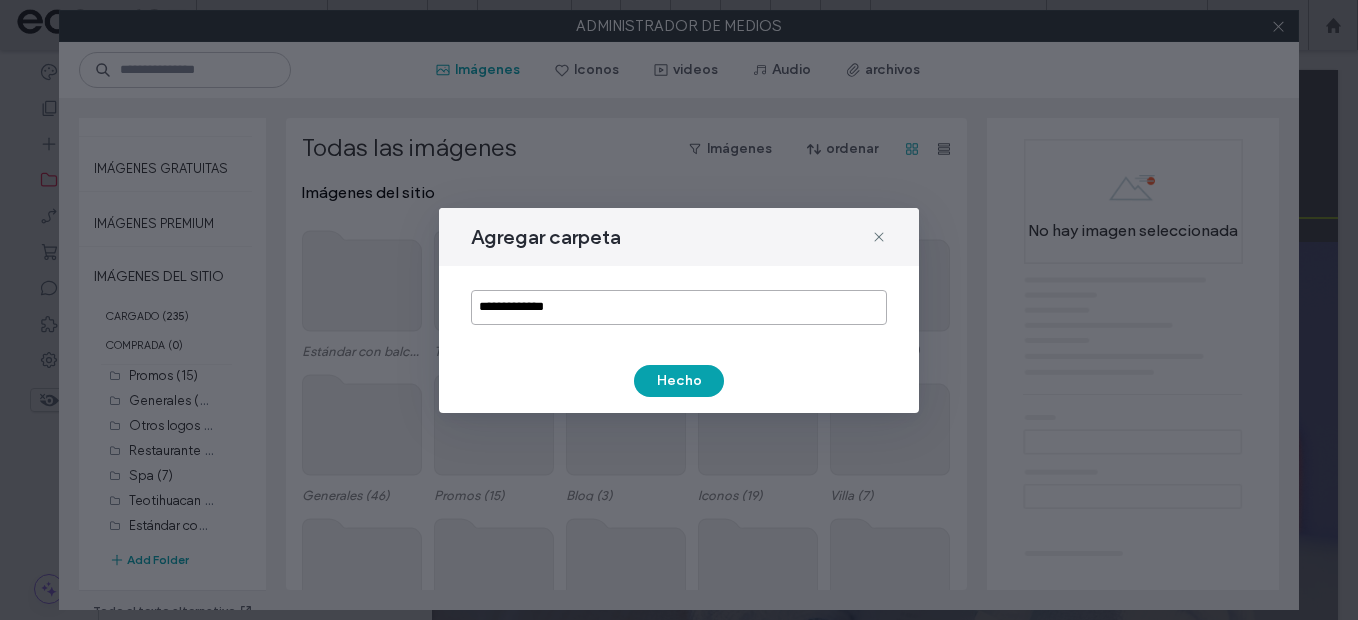 click on "**********" at bounding box center [679, 307] 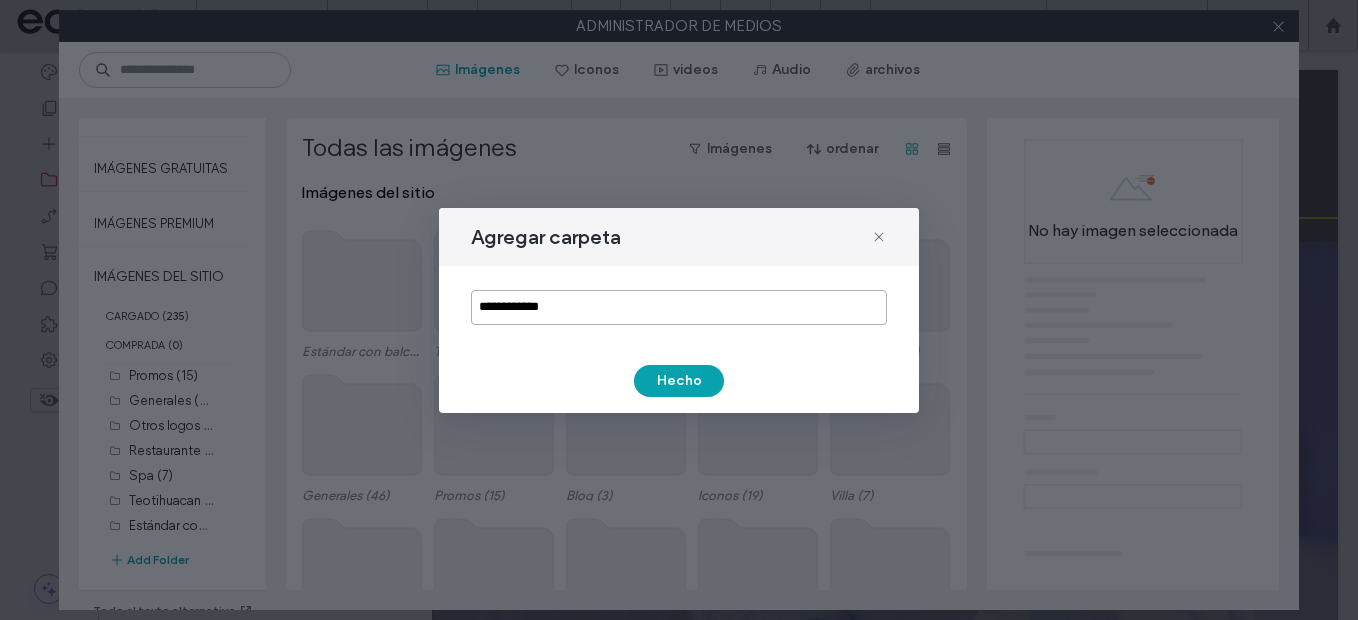 type on "**********" 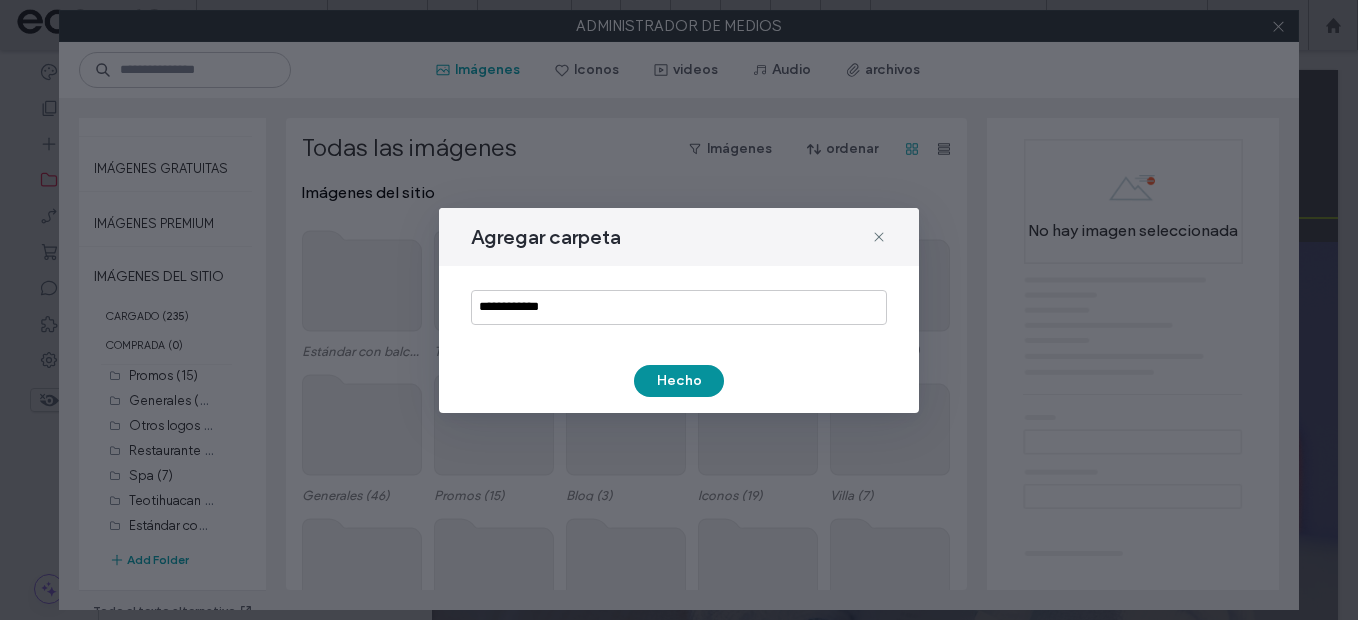 click on "Hecho" at bounding box center (679, 381) 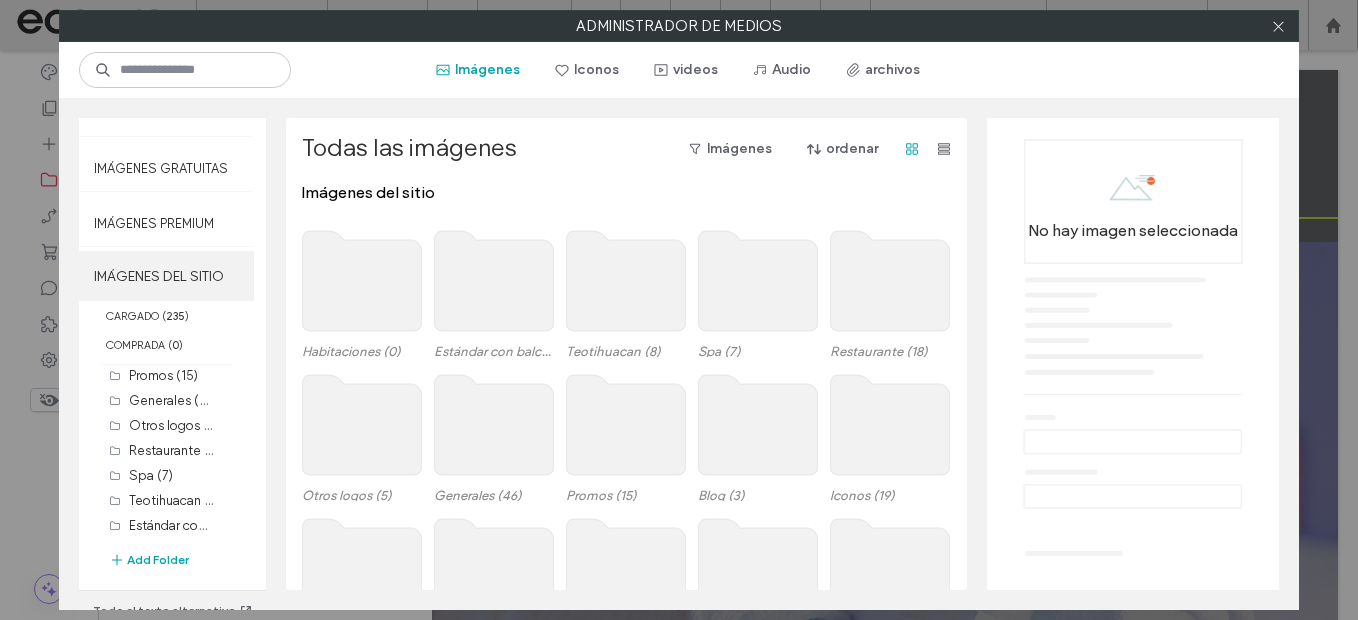 click on "IMÁGENES DEL SITIO" at bounding box center [166, 276] 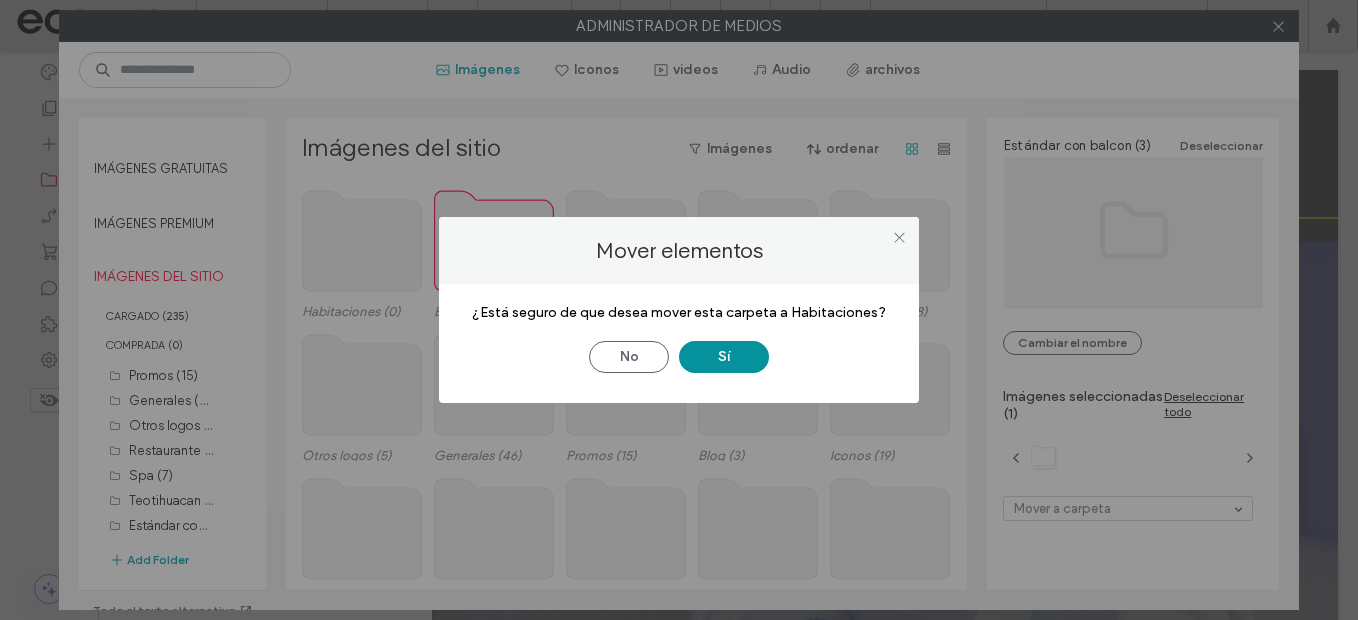 click on "Sí" at bounding box center [724, 357] 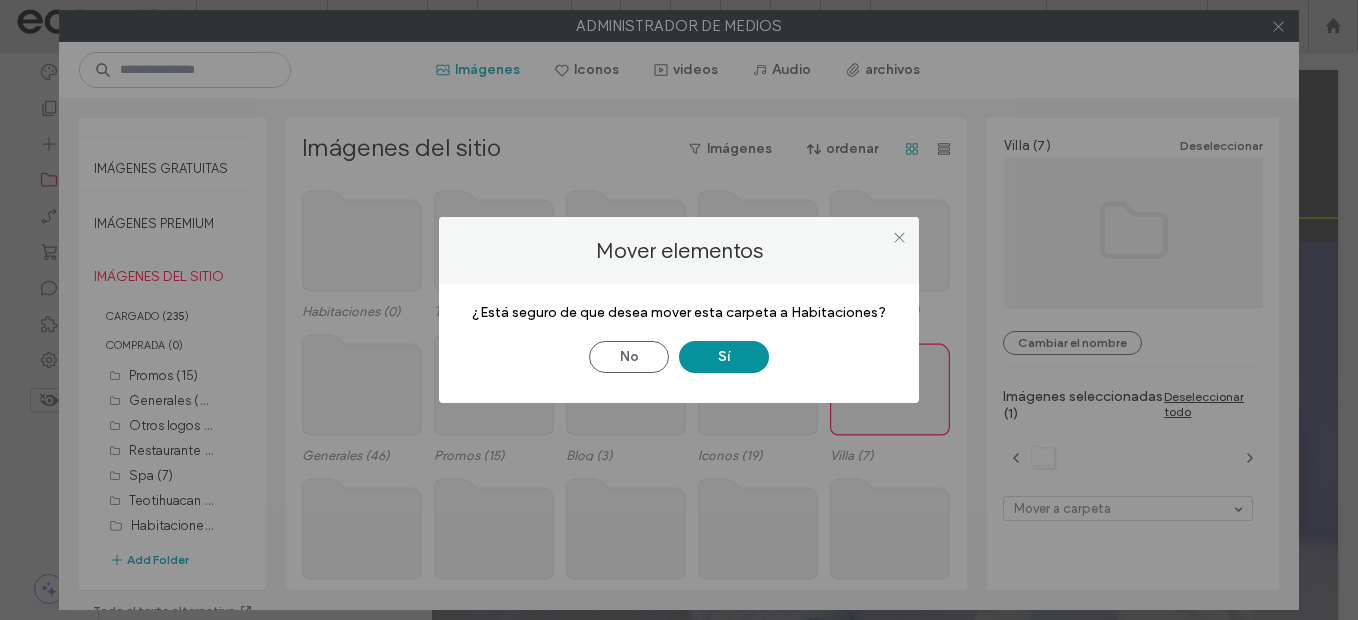 click on "Sí" at bounding box center [724, 357] 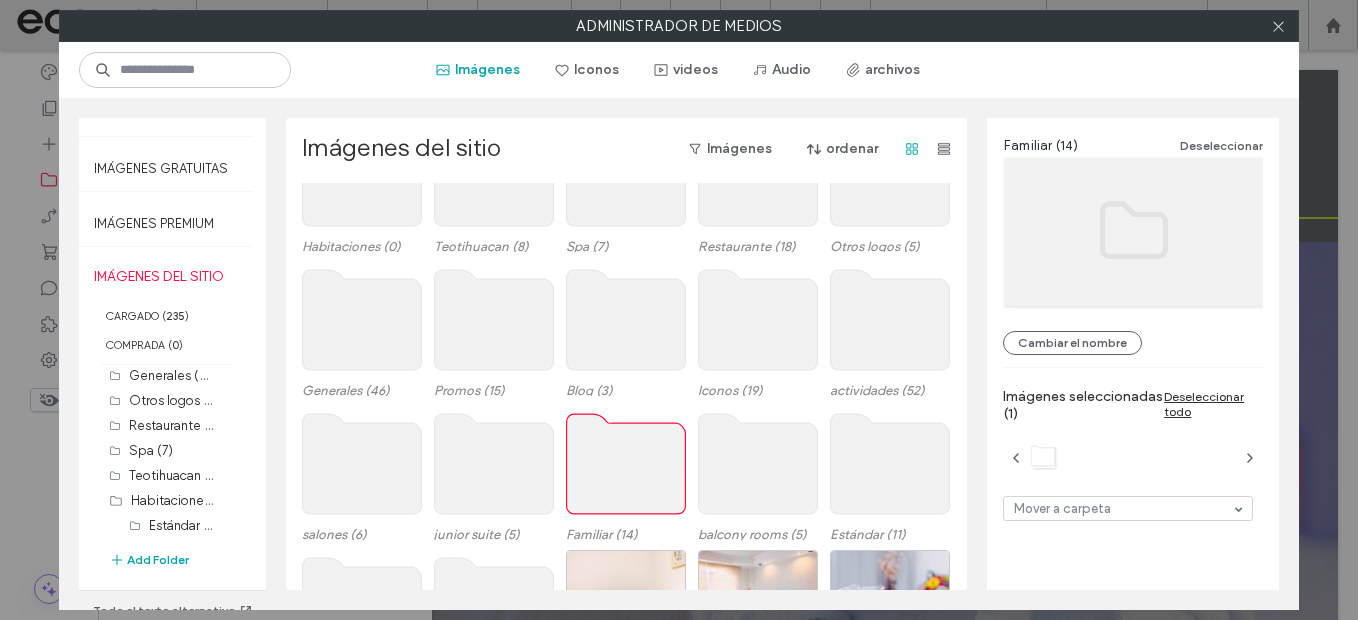 scroll, scrollTop: 100, scrollLeft: 0, axis: vertical 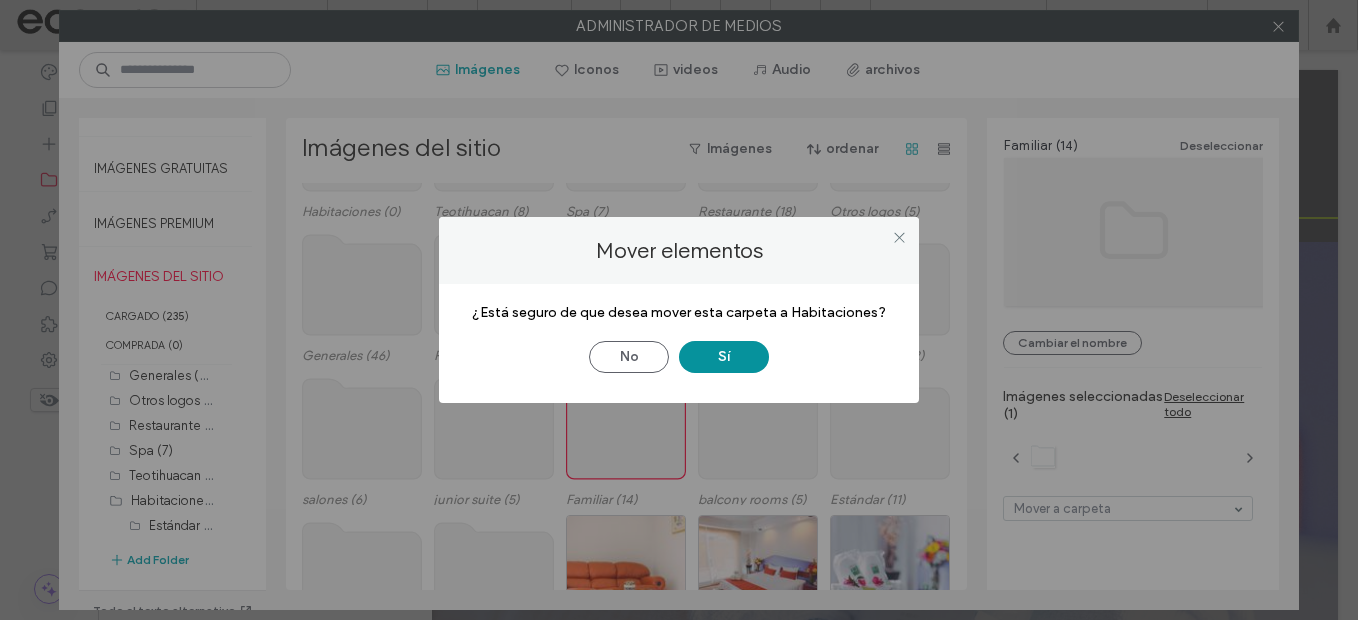 click on "Sí" at bounding box center [724, 357] 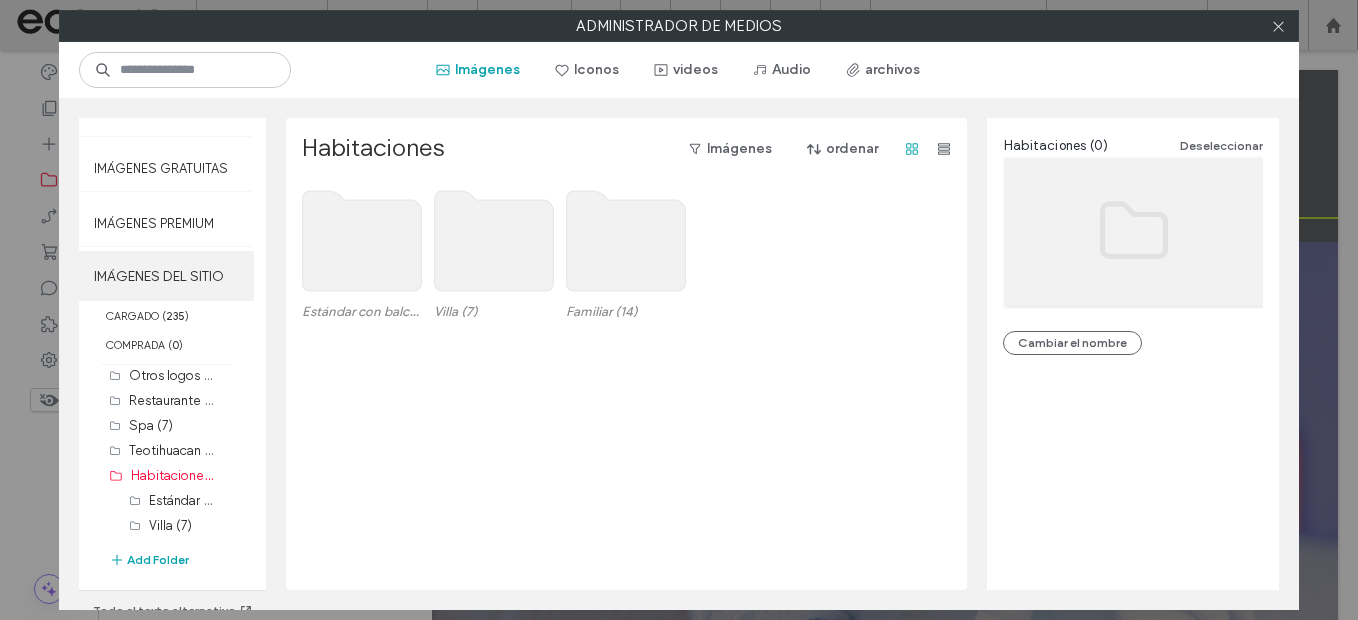 click on "IMÁGENES DEL SITIO" at bounding box center [166, 276] 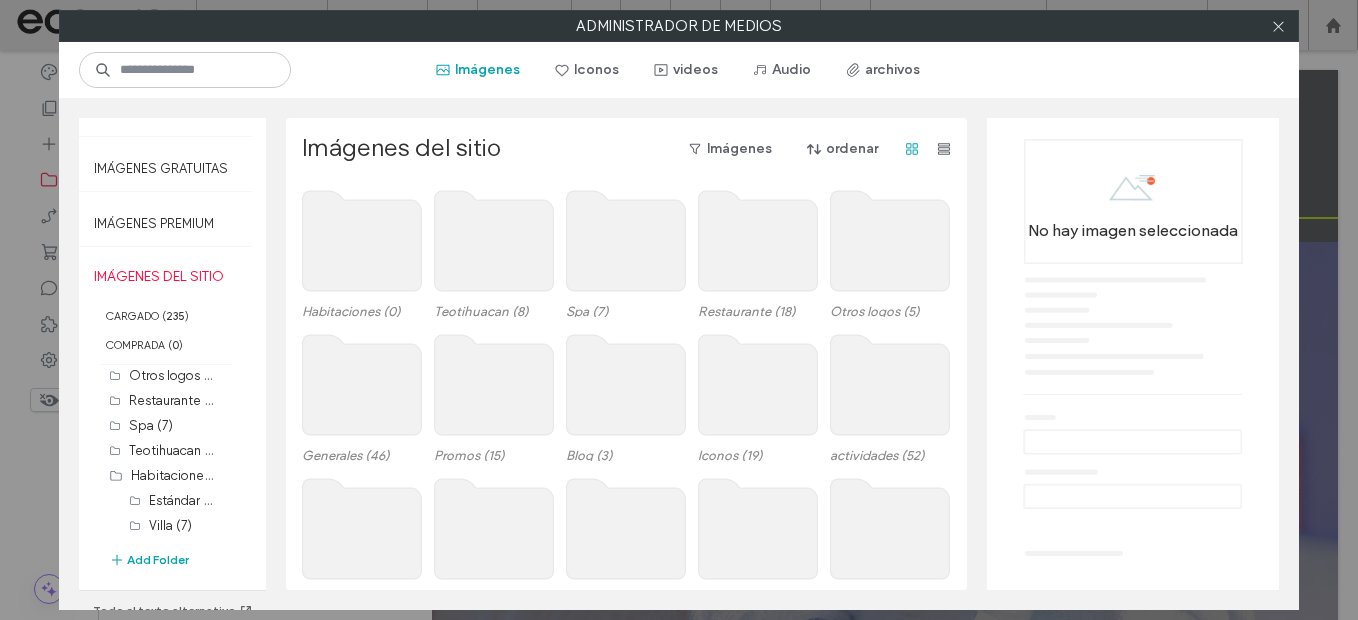 scroll, scrollTop: 169, scrollLeft: 0, axis: vertical 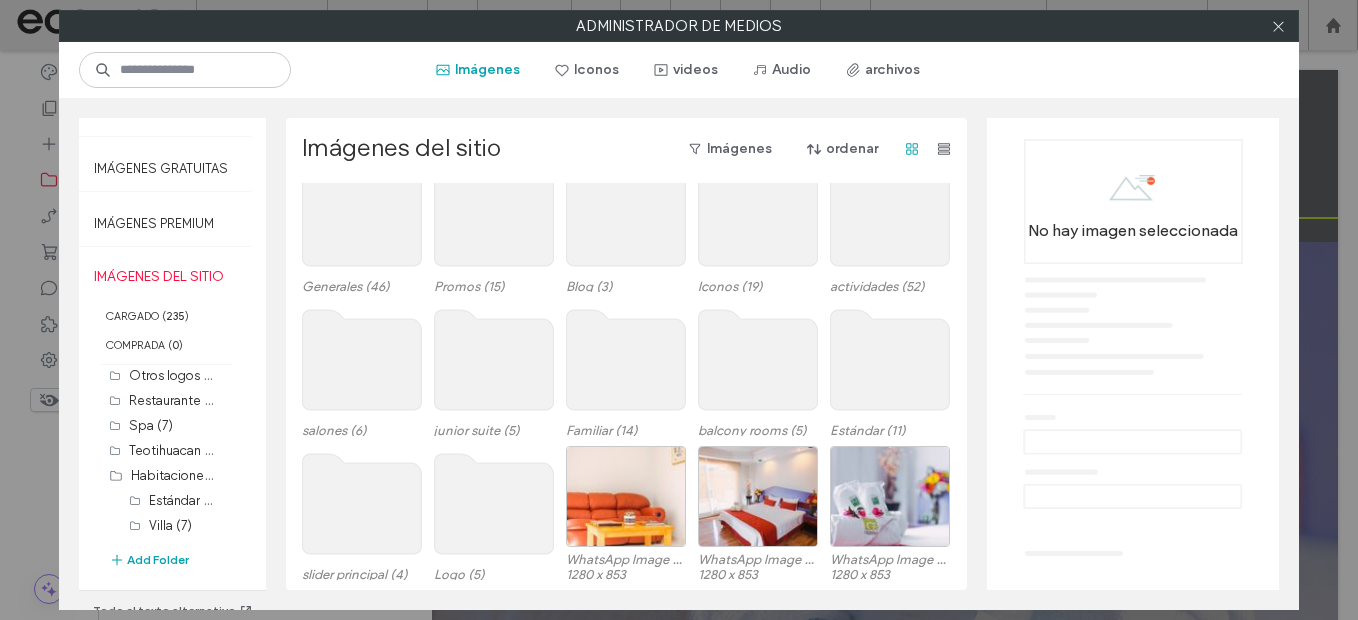 click 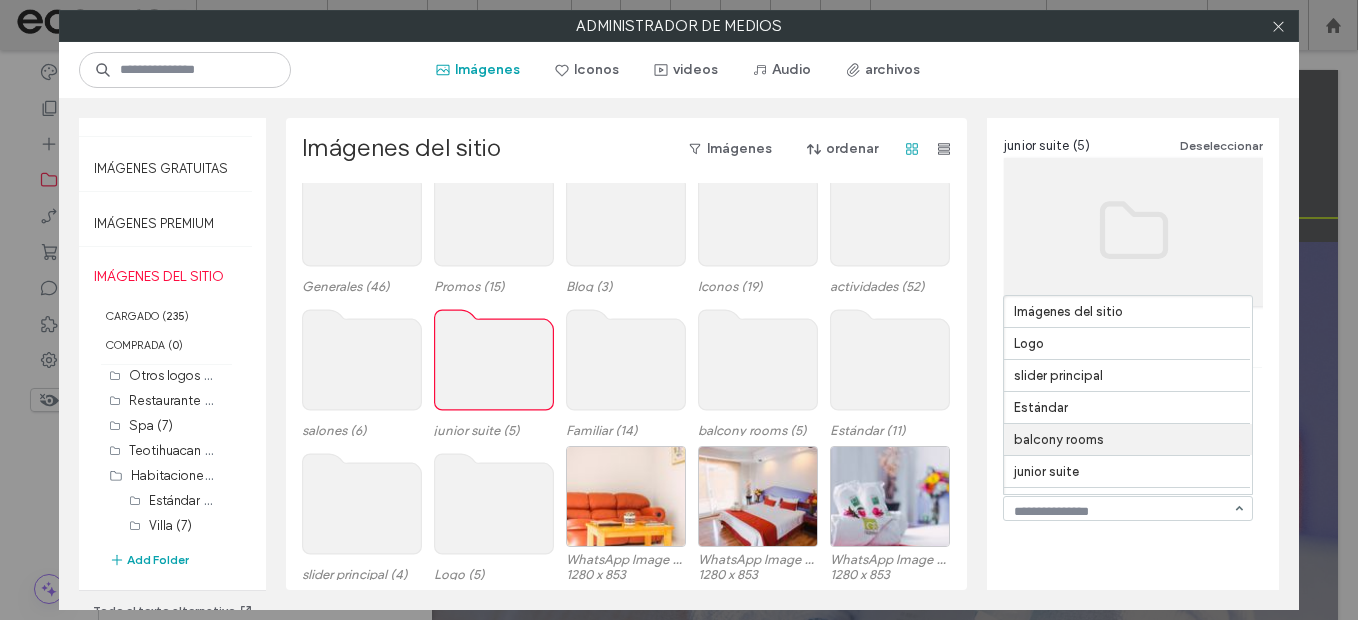 scroll, scrollTop: 441, scrollLeft: 0, axis: vertical 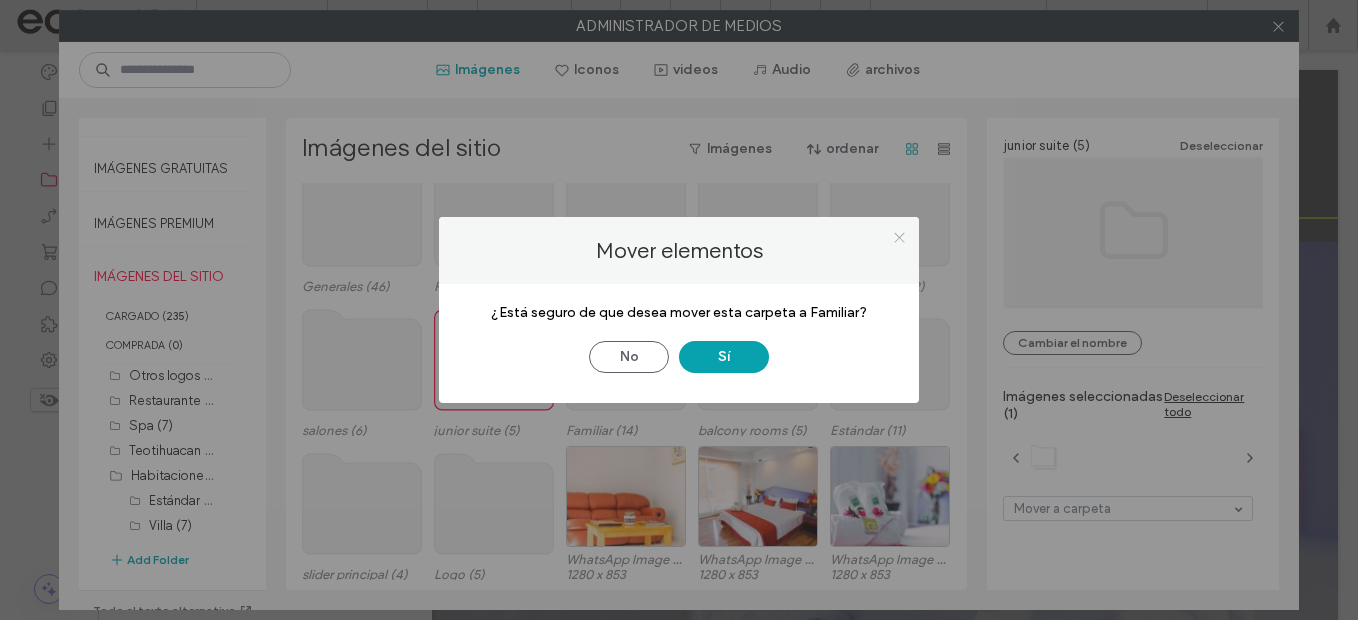 click 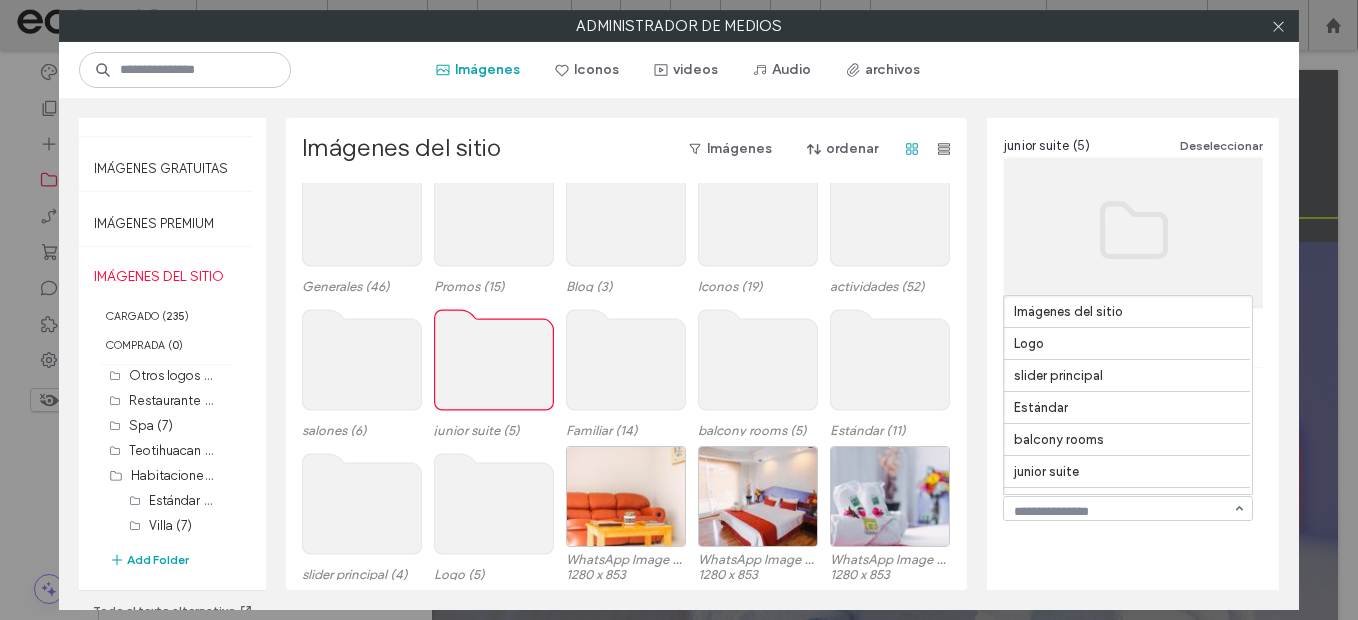 scroll, scrollTop: 441, scrollLeft: 0, axis: vertical 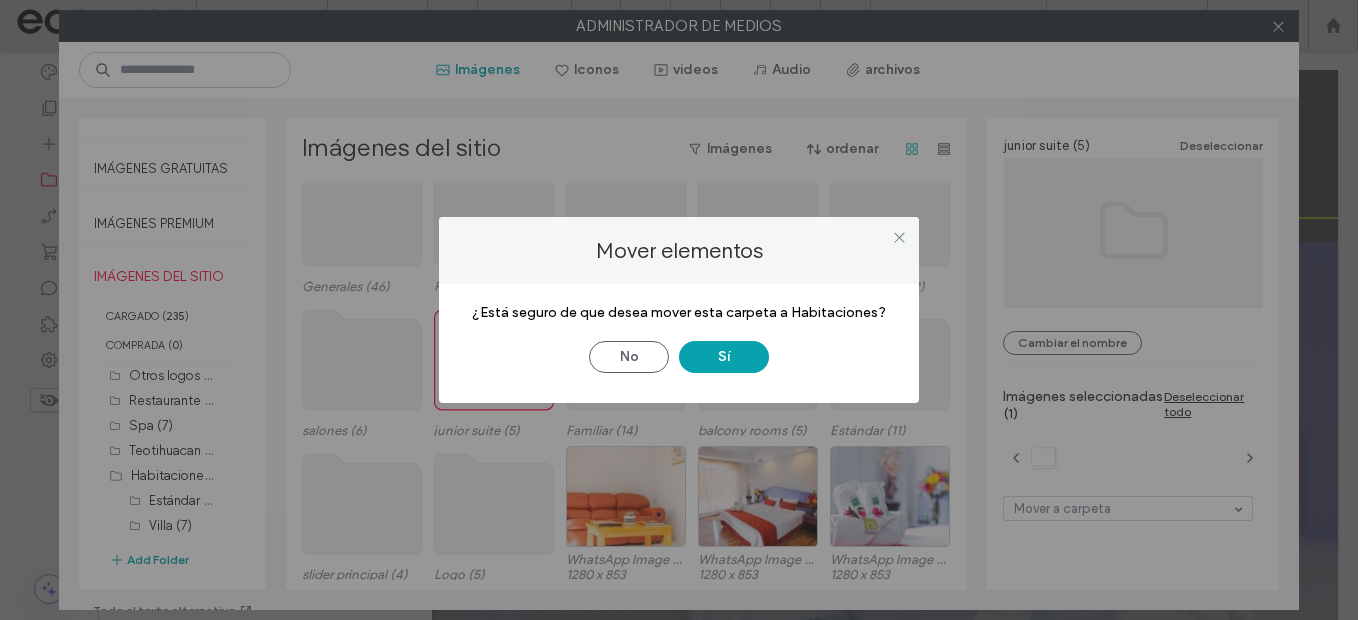 click on "No Sí" at bounding box center (679, 347) 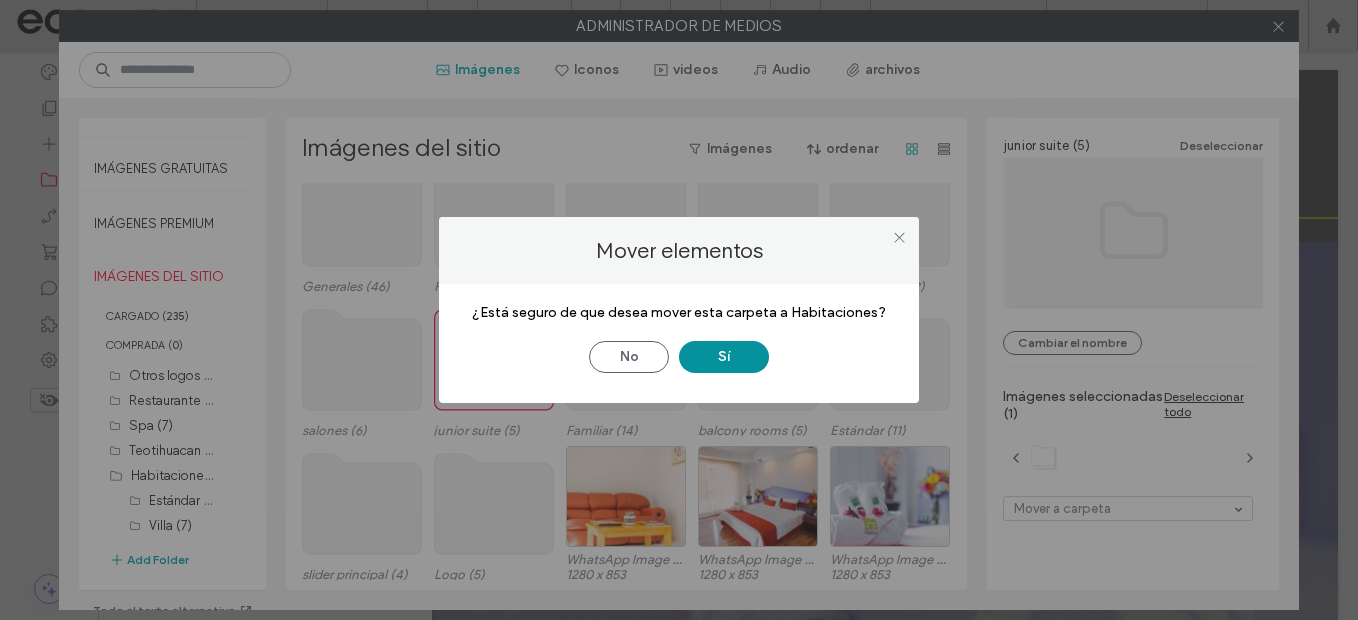 click on "Sí" at bounding box center (724, 357) 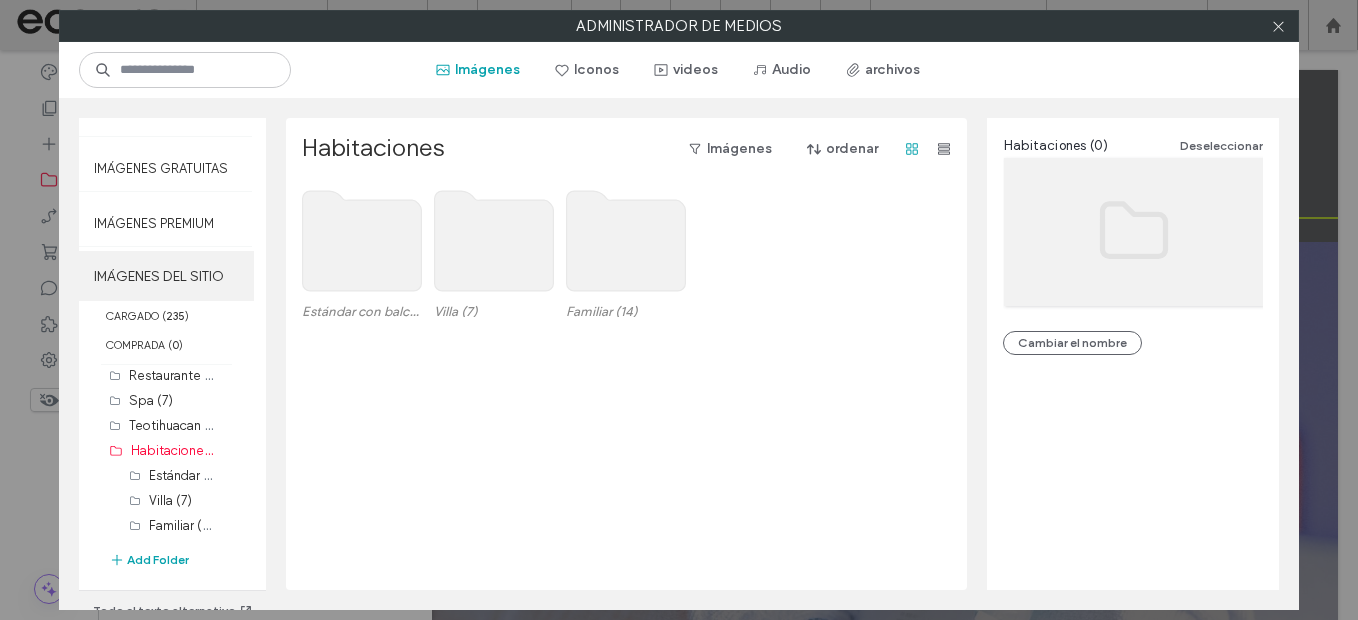 click on "IMÁGENES DEL SITIO" at bounding box center [166, 276] 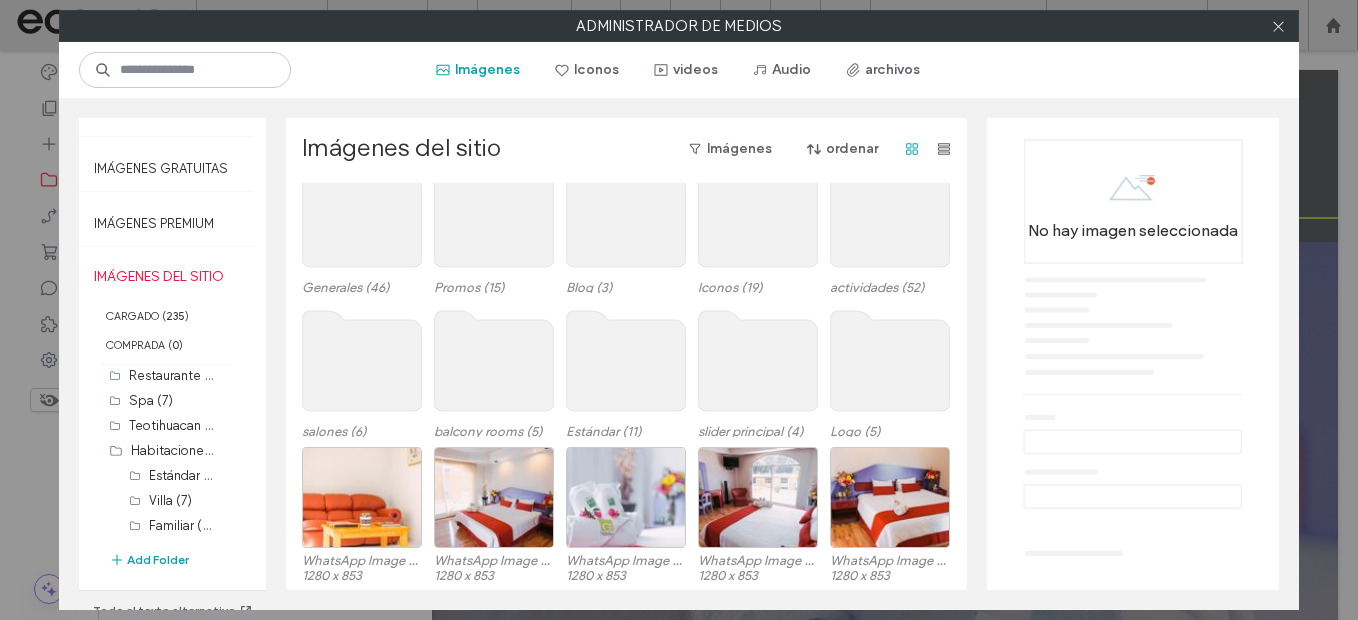 scroll, scrollTop: 169, scrollLeft: 0, axis: vertical 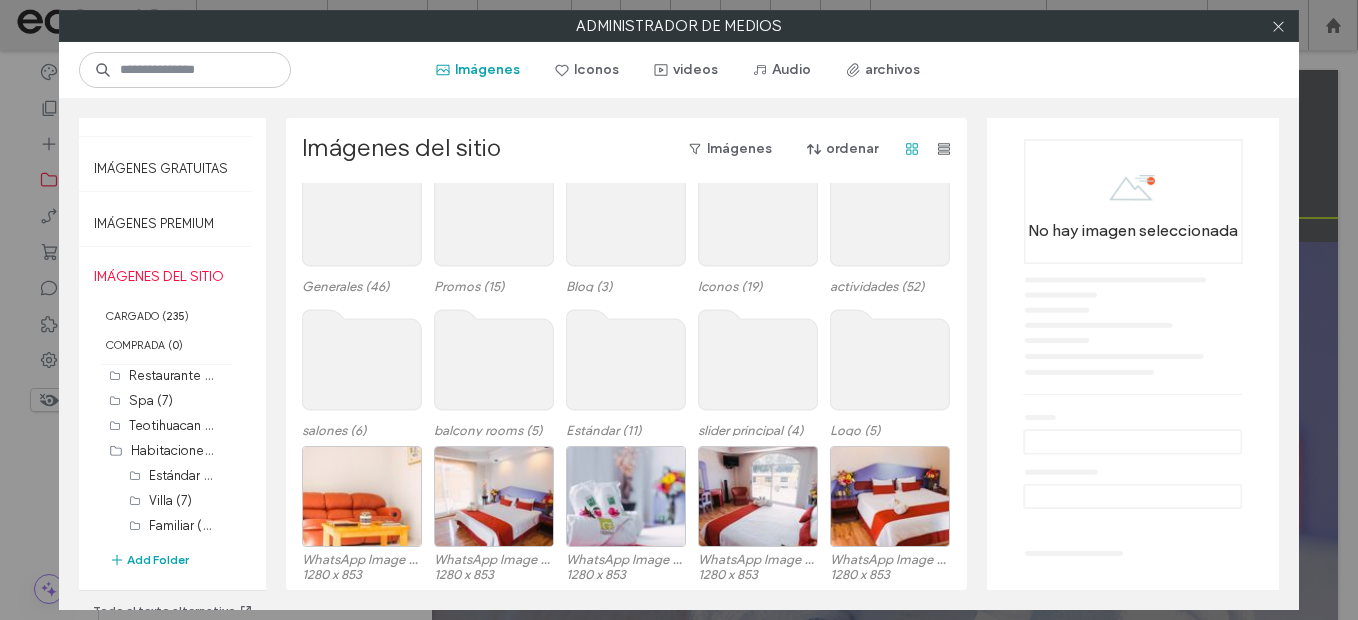 click 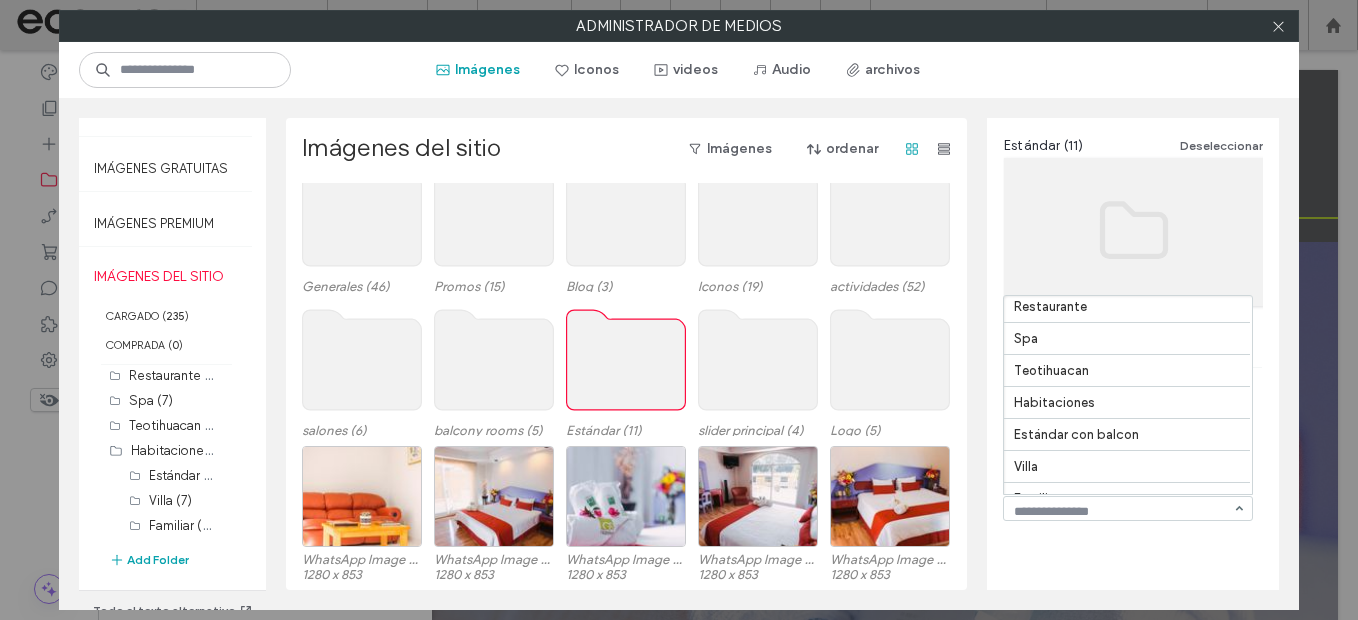 scroll, scrollTop: 400, scrollLeft: 0, axis: vertical 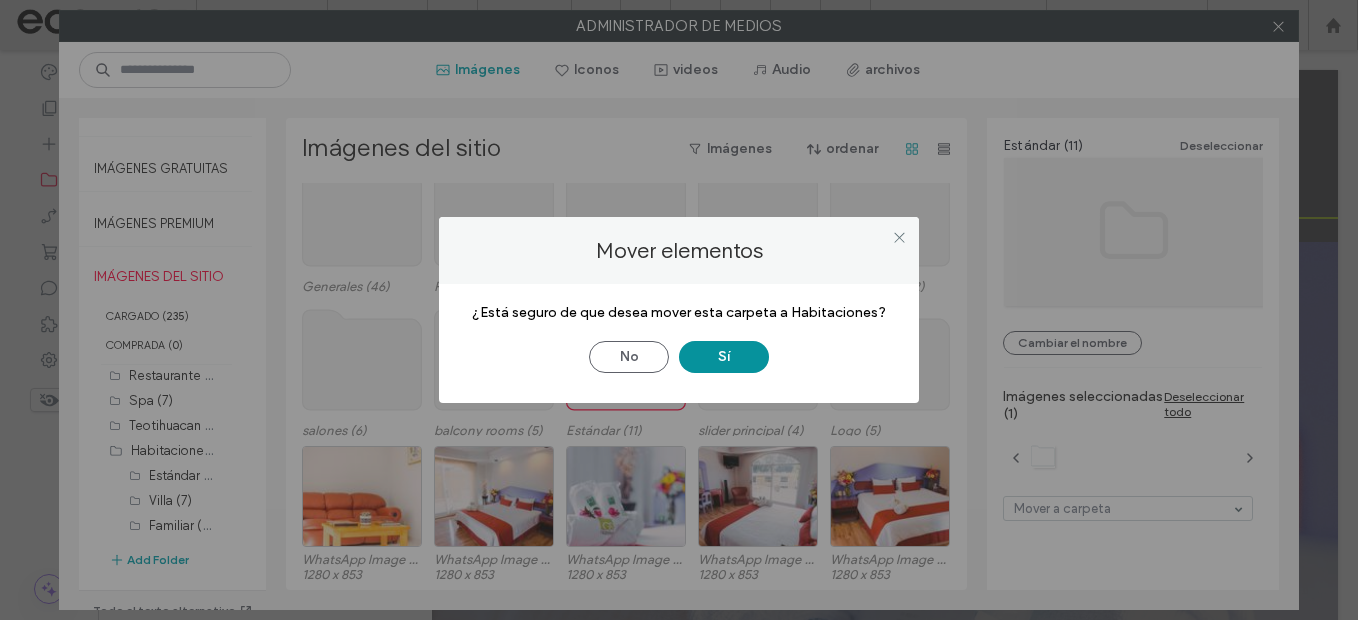 drag, startPoint x: 751, startPoint y: 359, endPoint x: 742, endPoint y: 366, distance: 11.401754 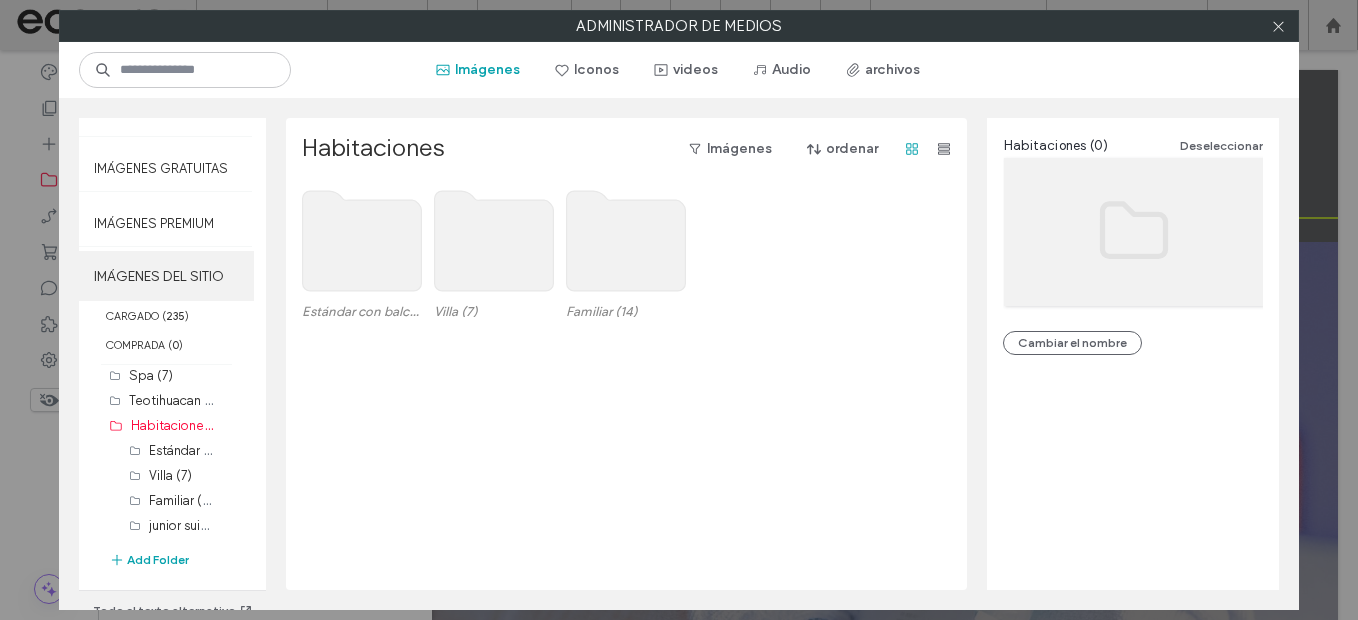 click on "IMÁGENES DEL SITIO" at bounding box center [166, 276] 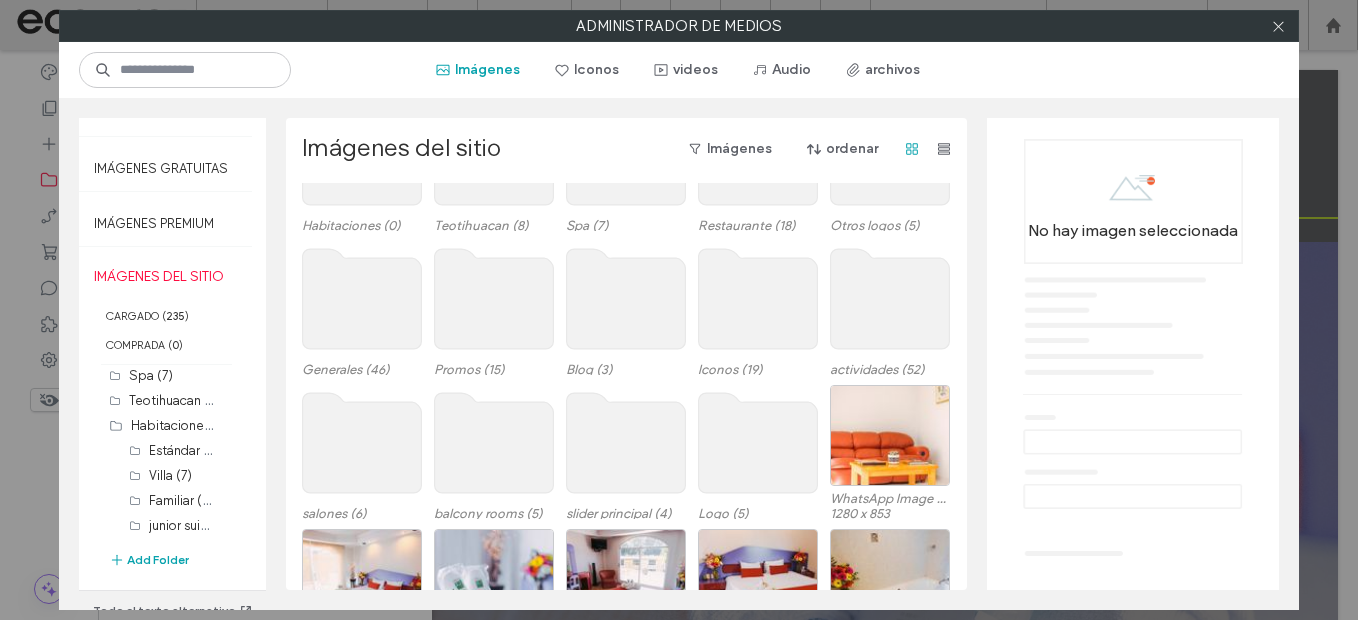 scroll, scrollTop: 169, scrollLeft: 0, axis: vertical 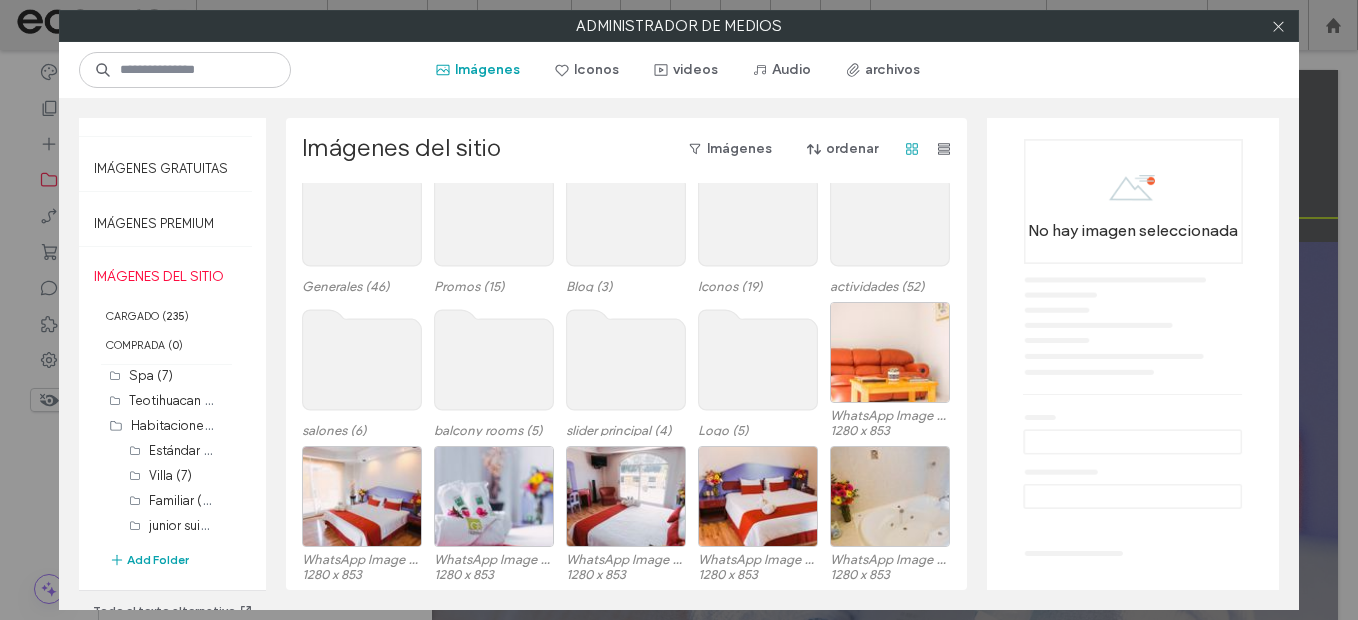 click 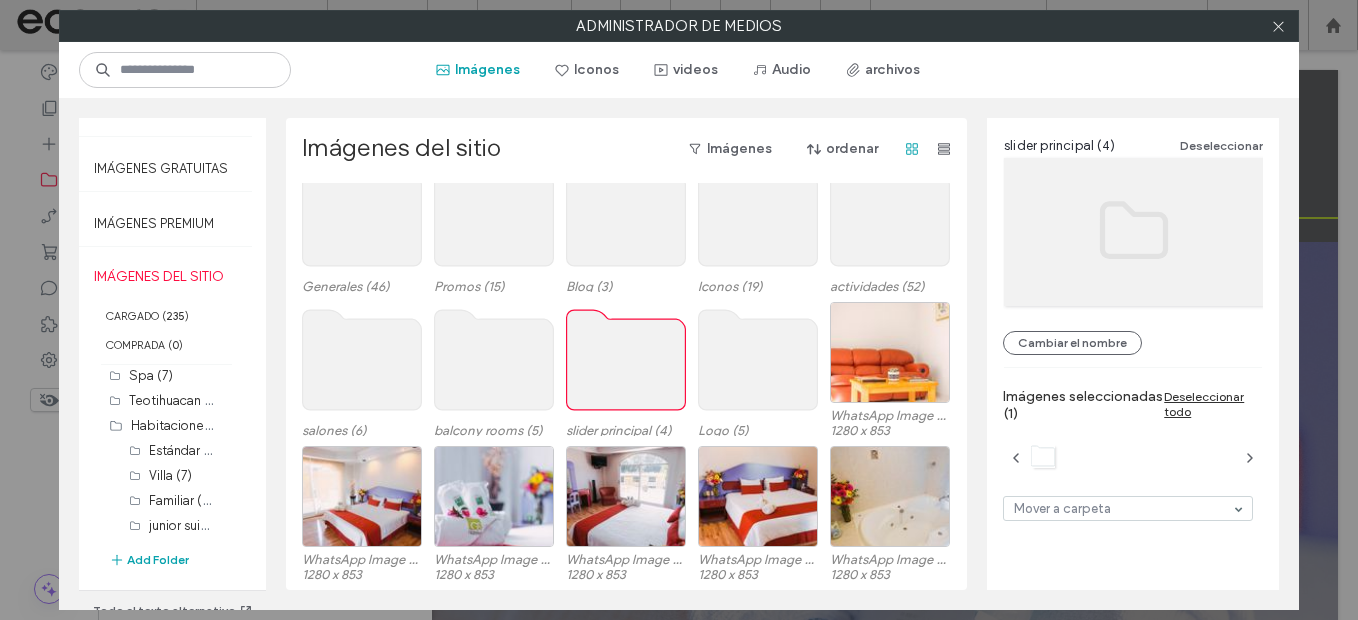 click 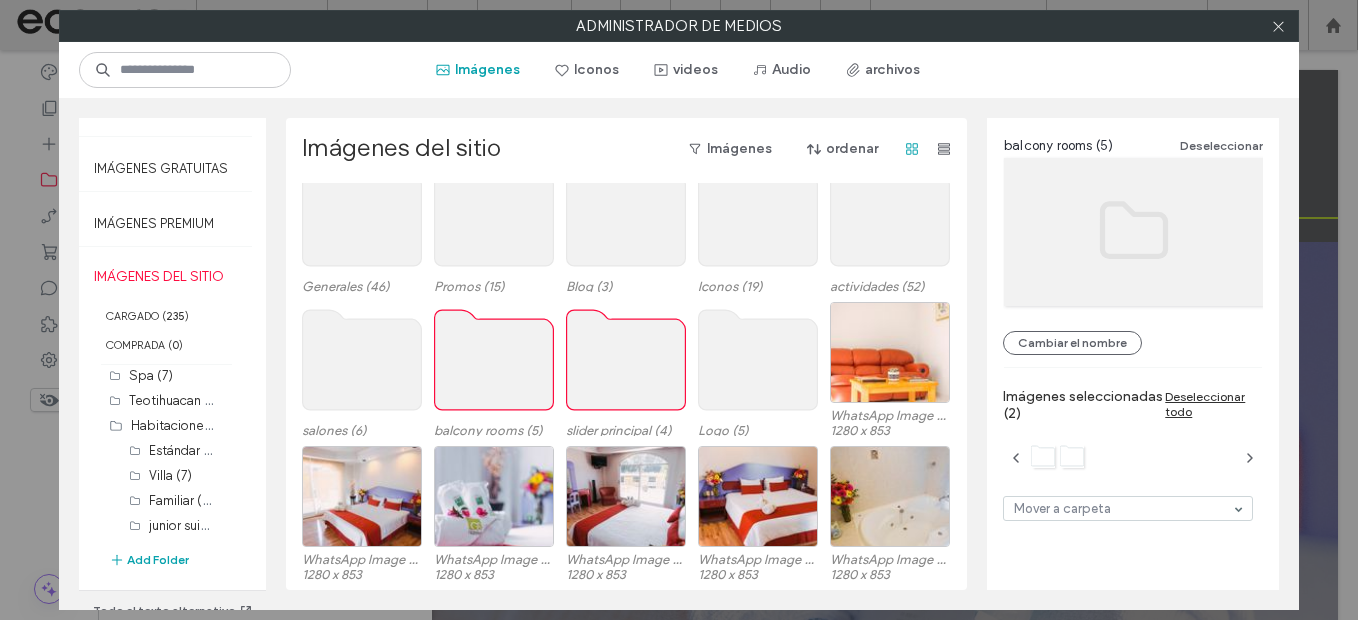 click 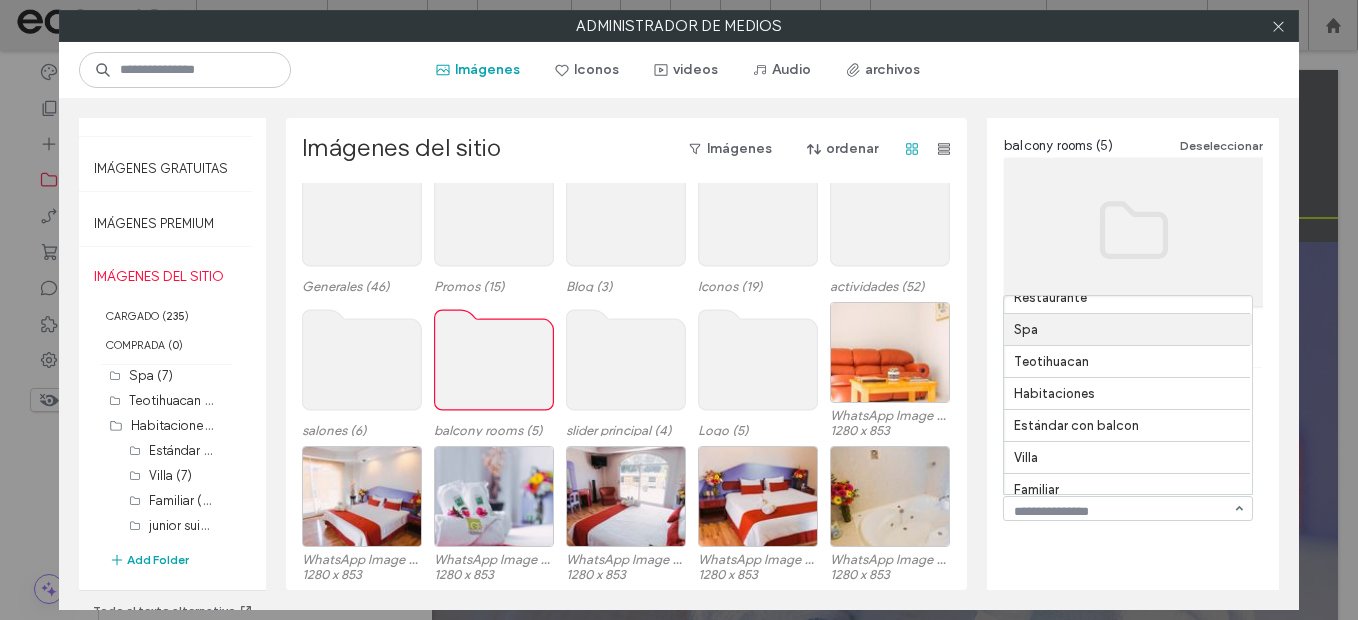 scroll, scrollTop: 400, scrollLeft: 0, axis: vertical 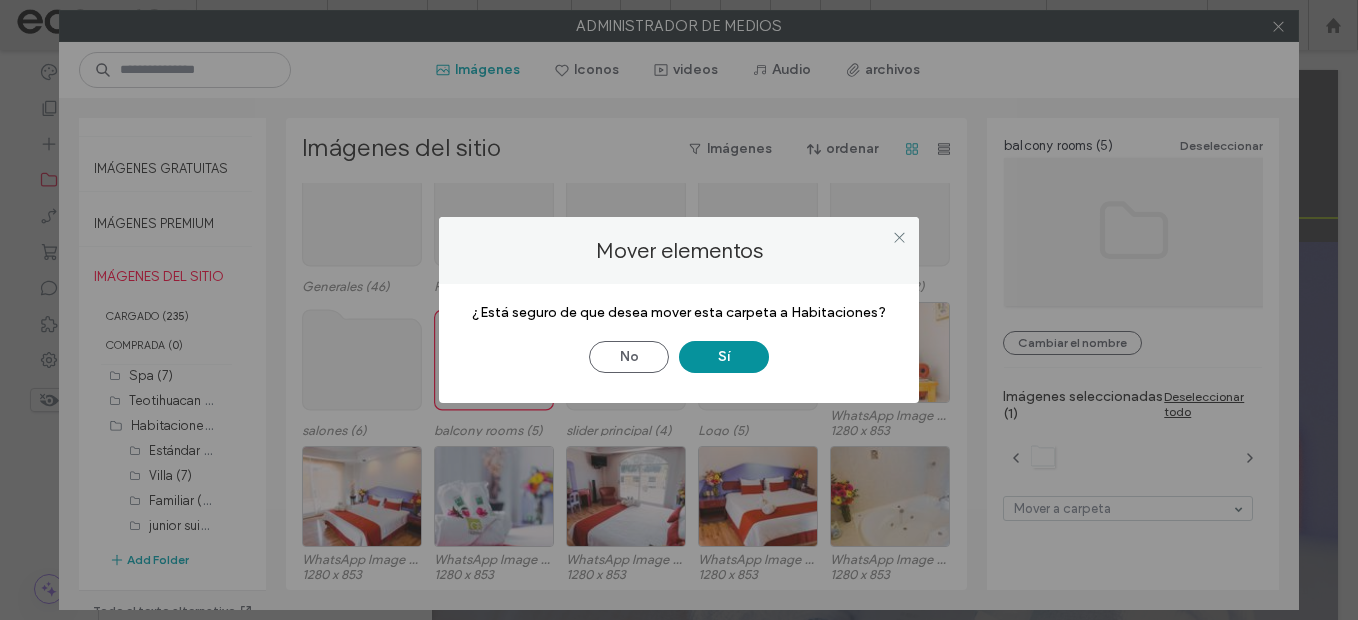 click on "Sí" at bounding box center (724, 357) 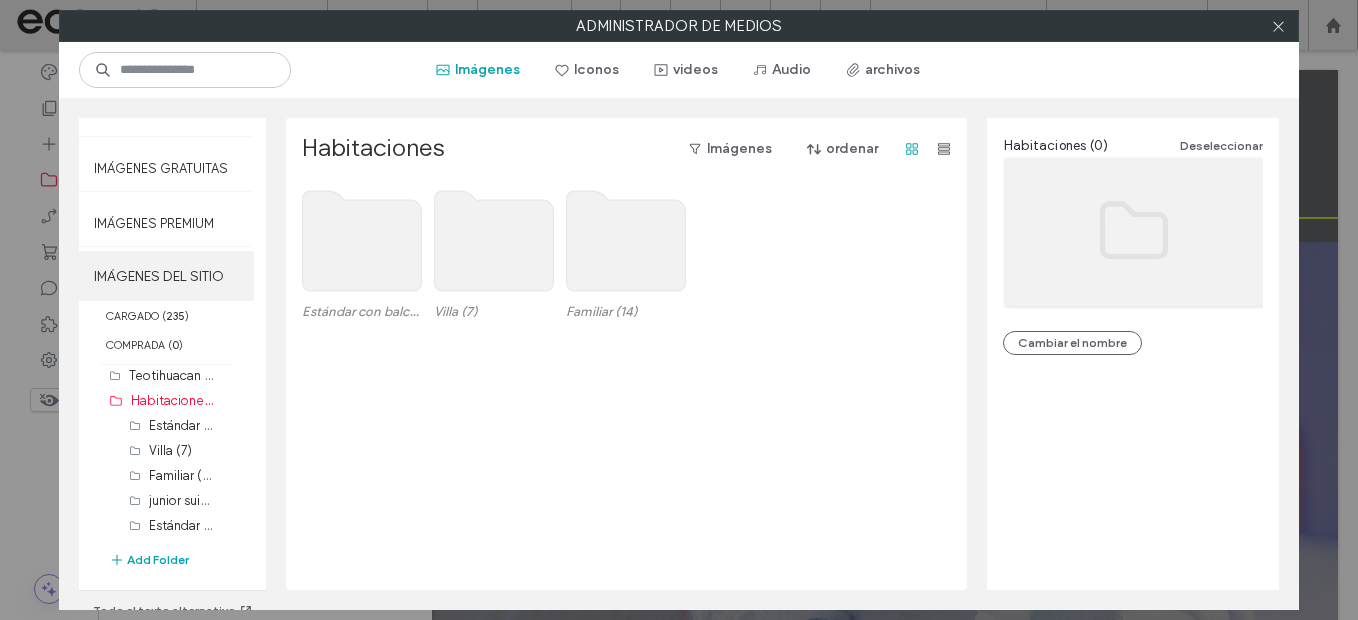 click on "IMÁGENES DEL SITIO" at bounding box center (166, 276) 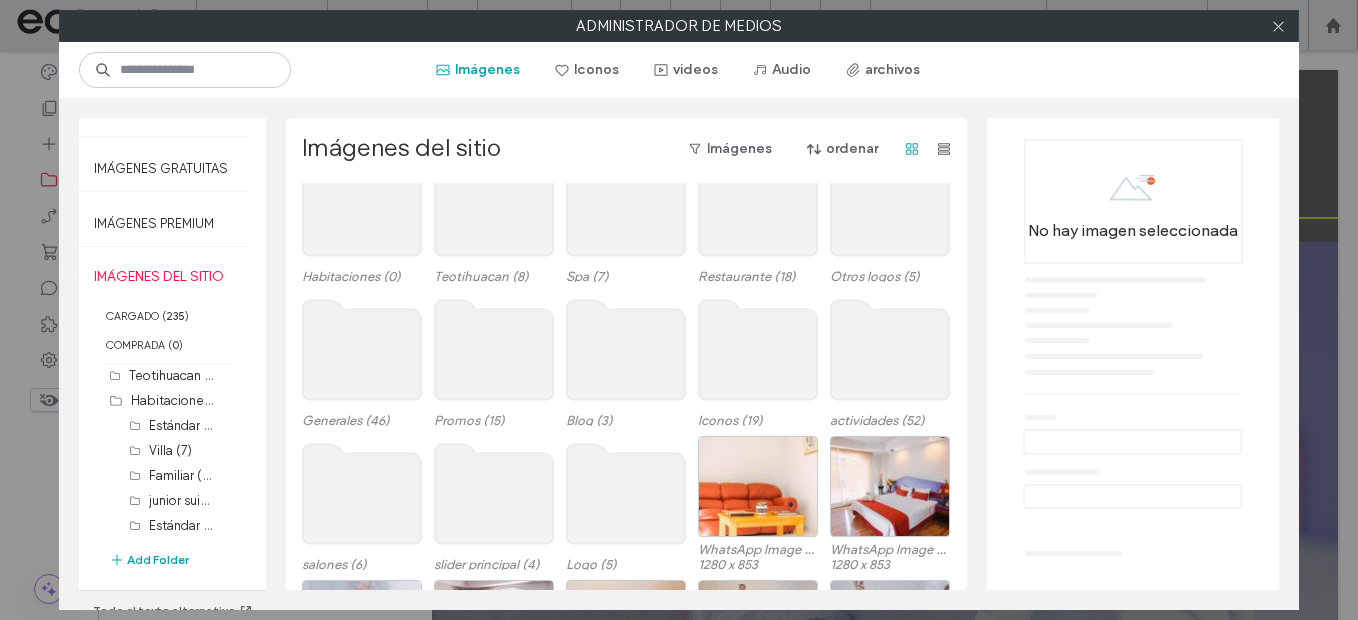 scroll, scrollTop: 0, scrollLeft: 0, axis: both 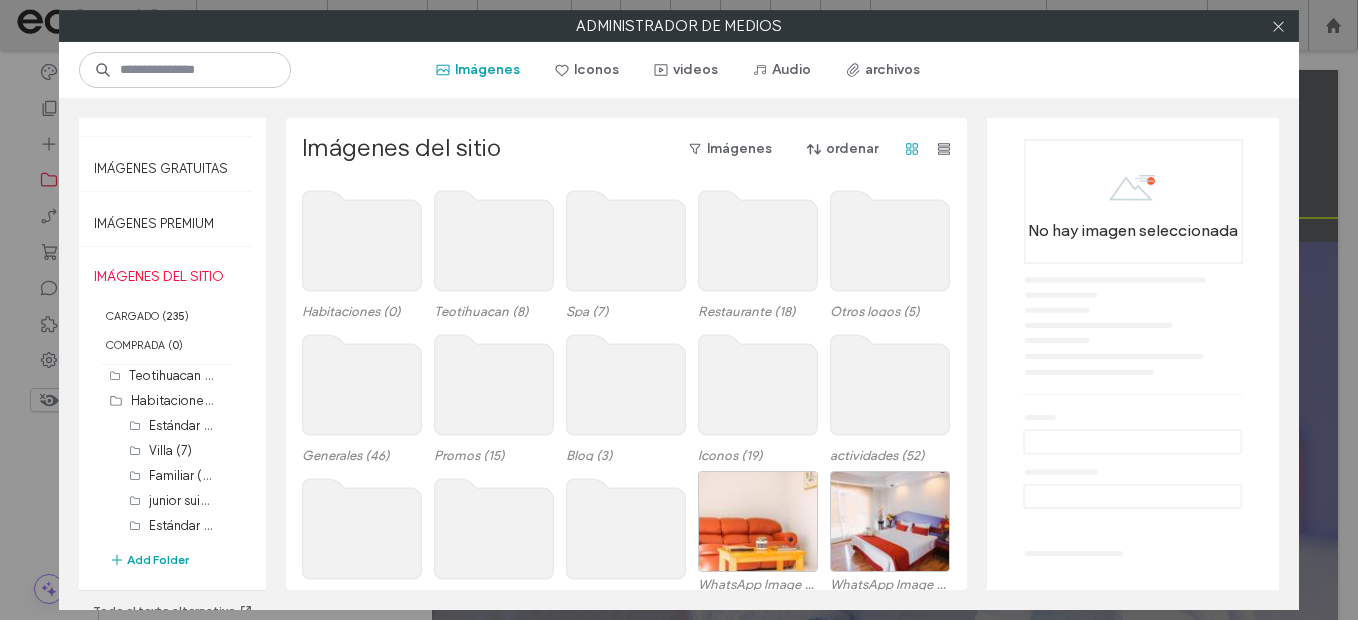 click 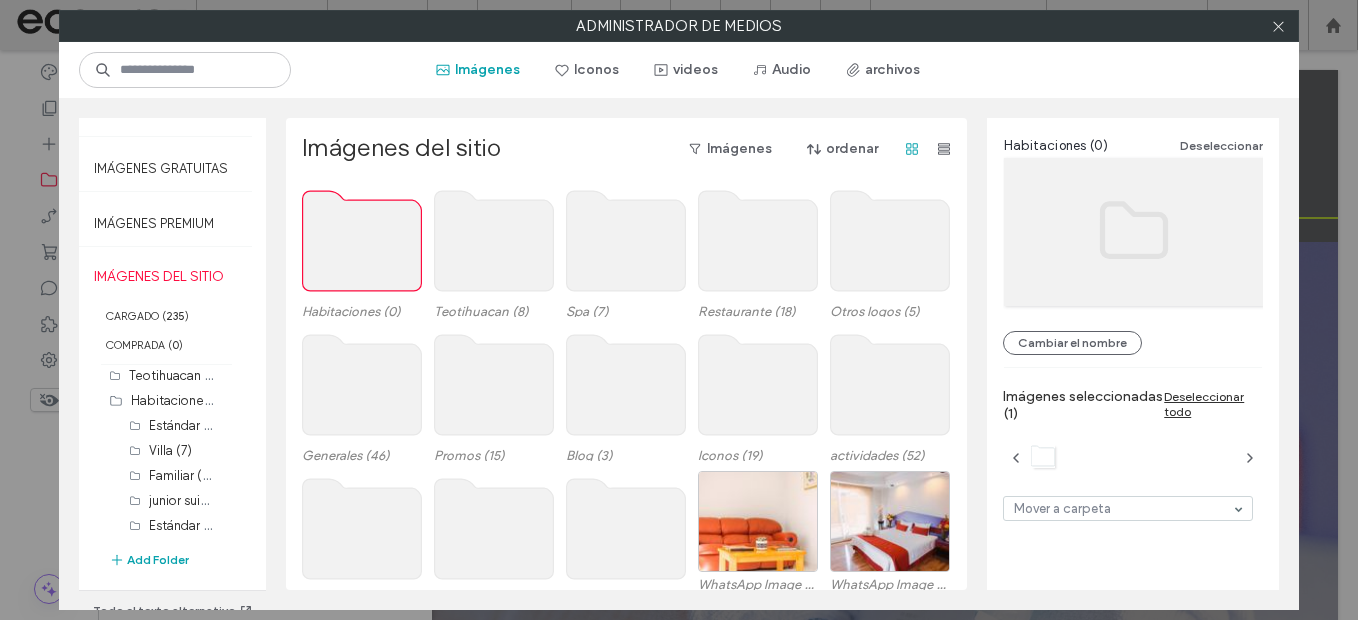 click 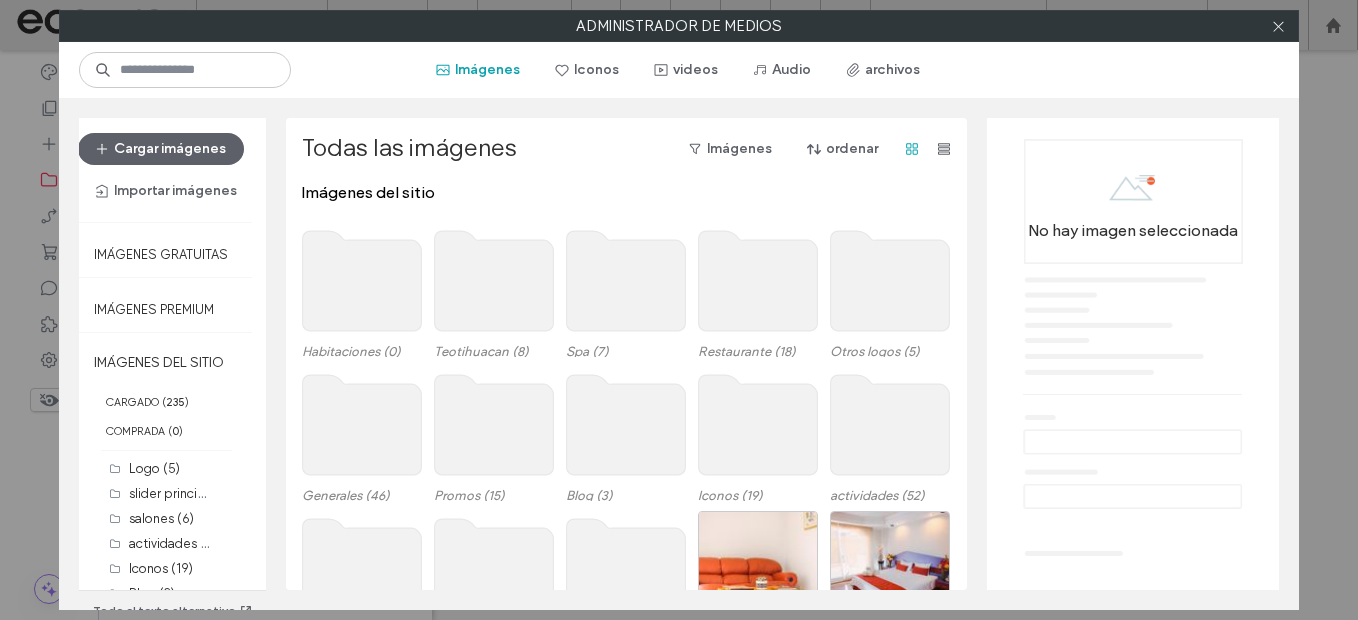 scroll, scrollTop: 0, scrollLeft: 0, axis: both 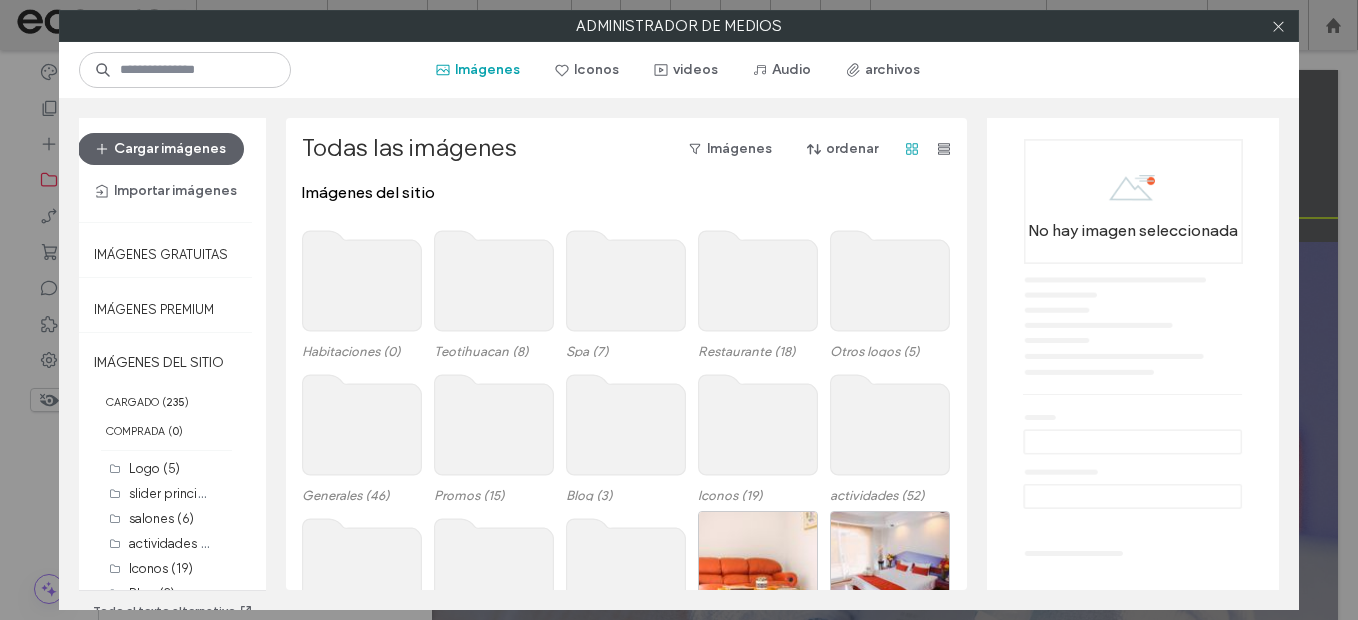 click 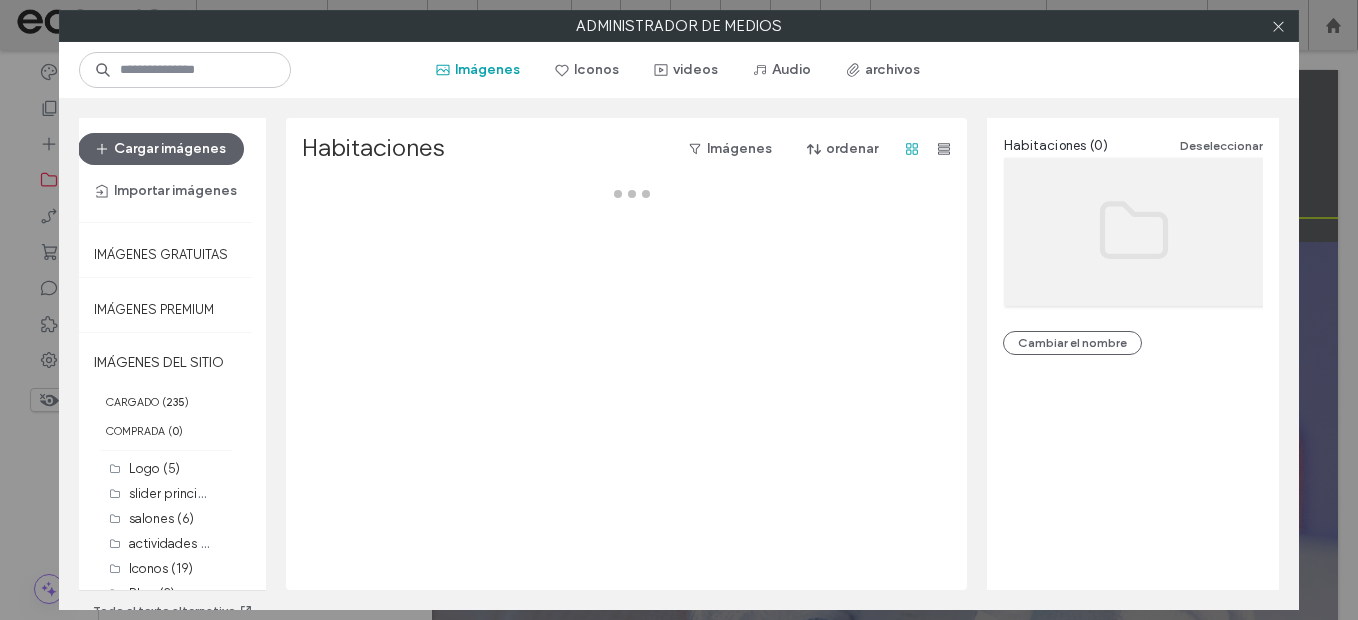 scroll, scrollTop: 0, scrollLeft: 0, axis: both 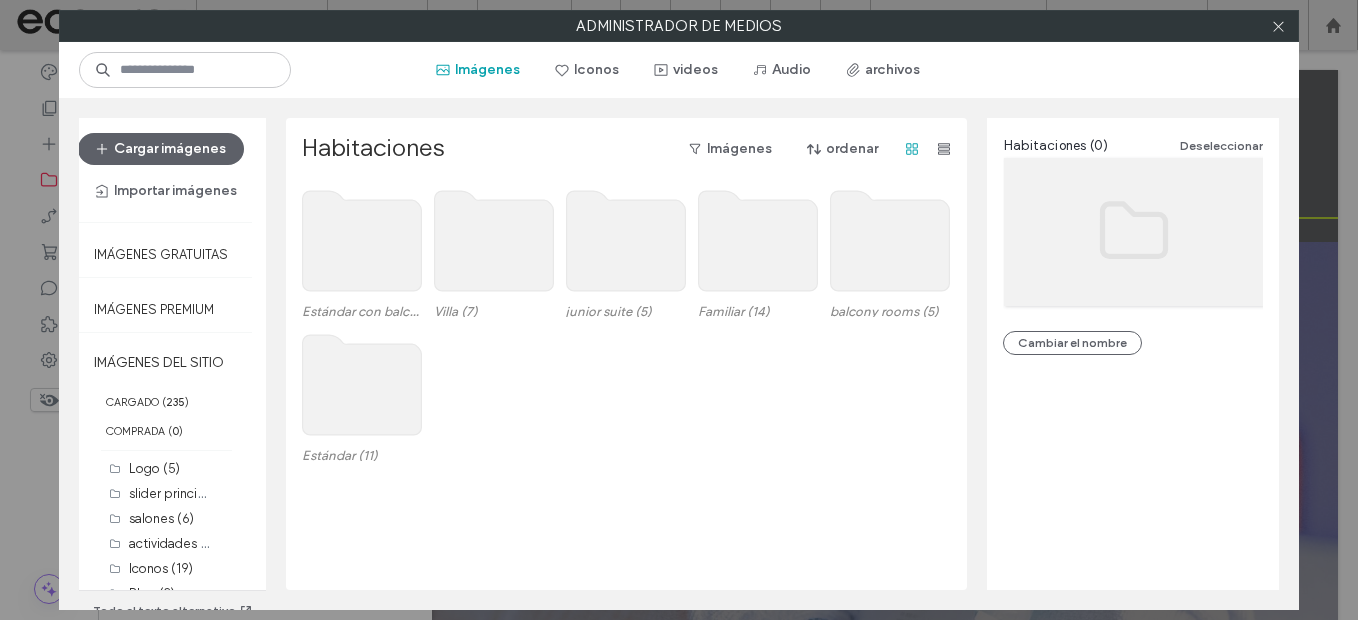click 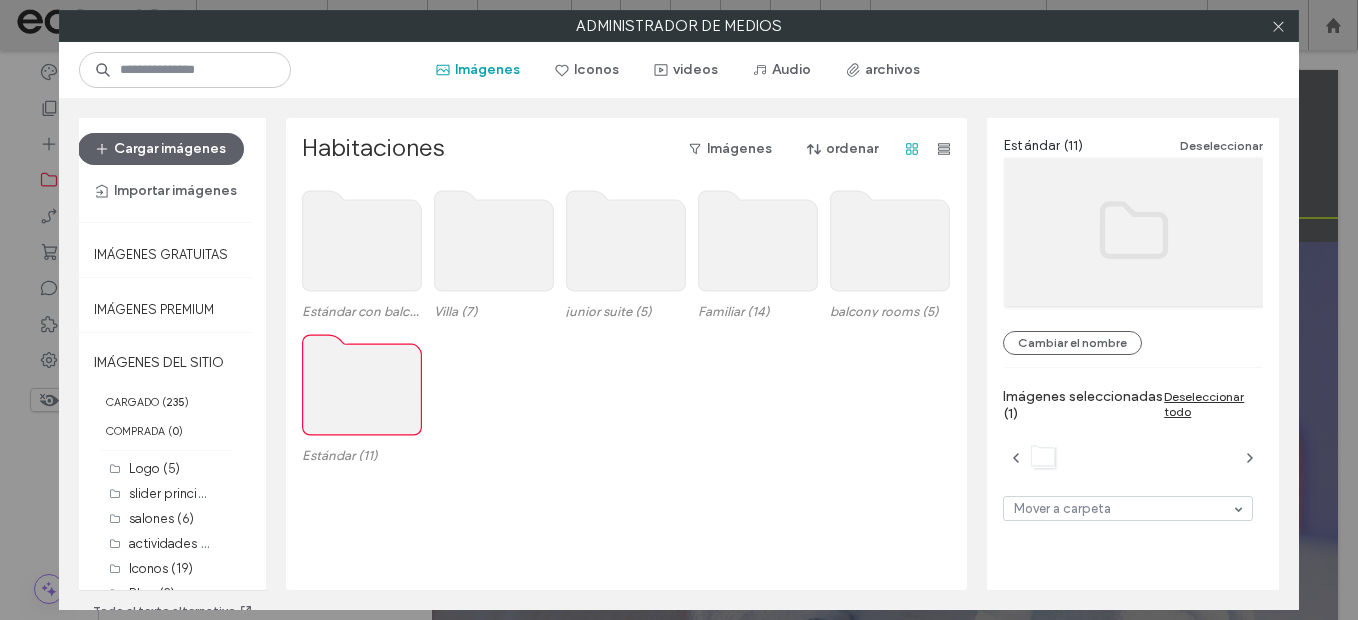 click 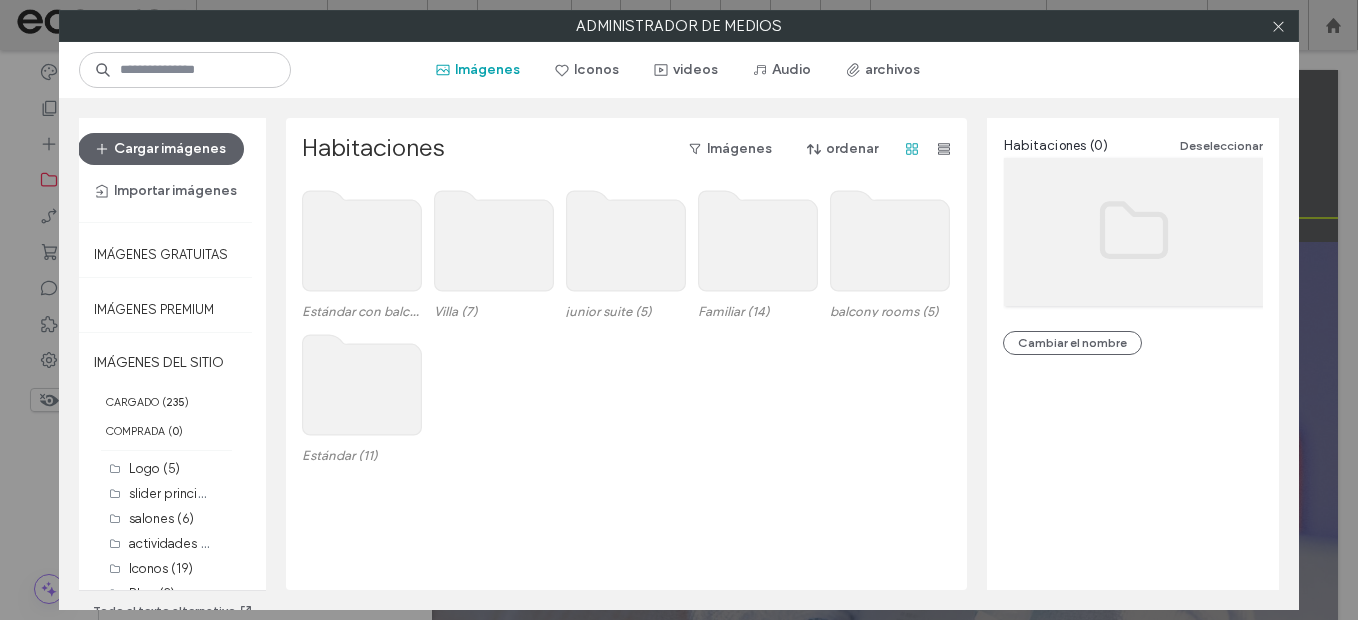click 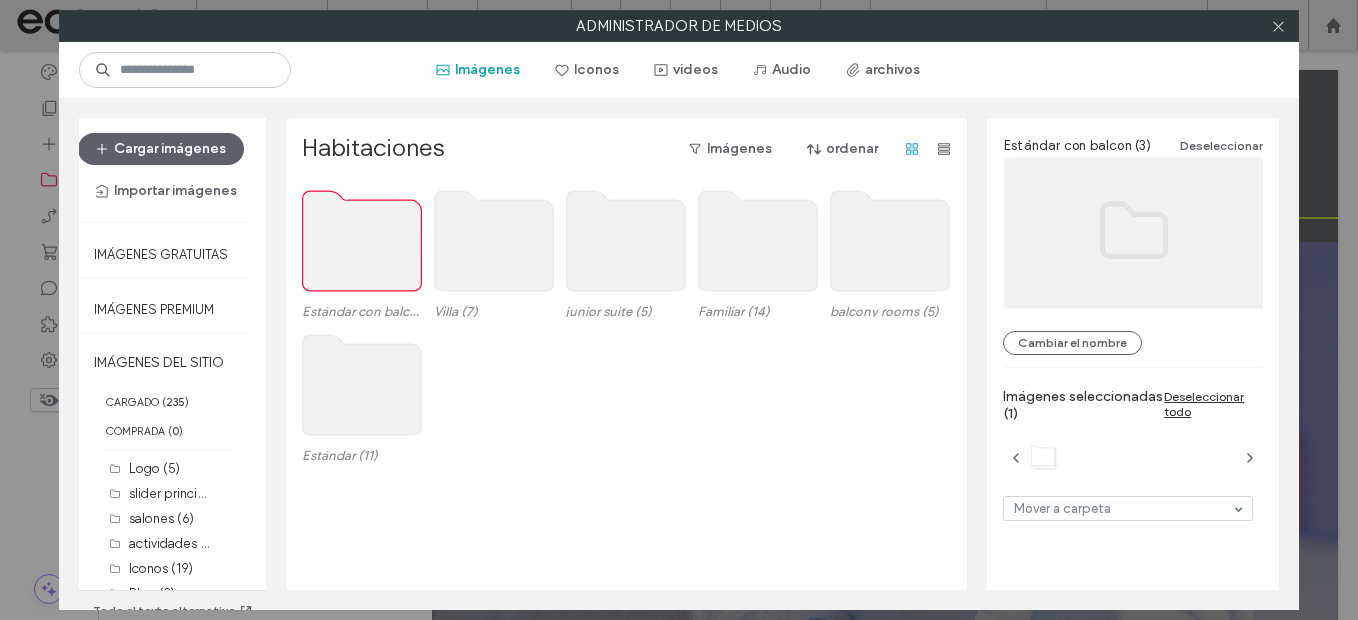click 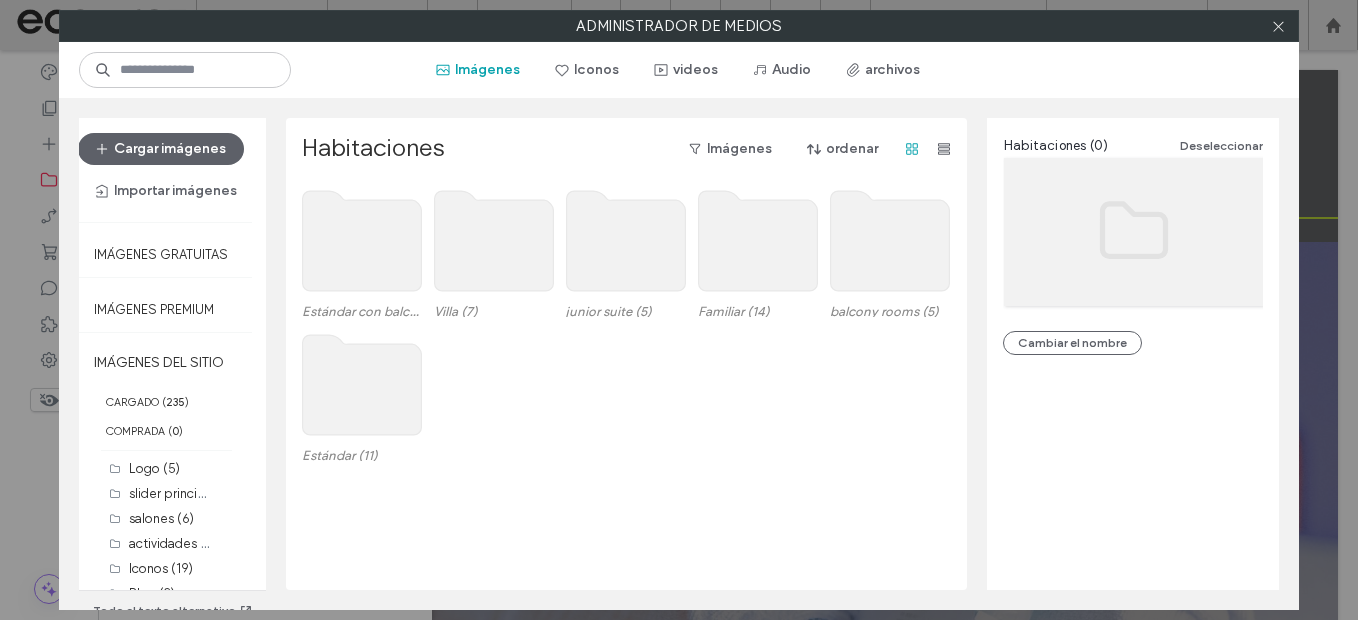 click 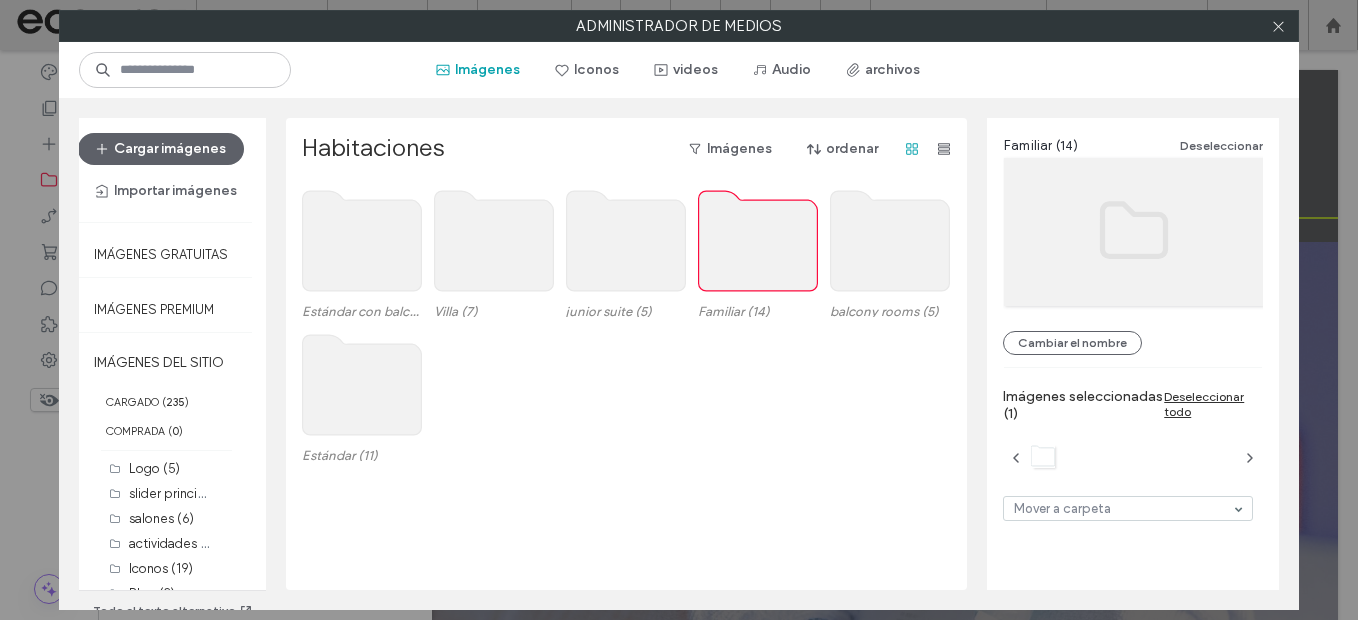 click 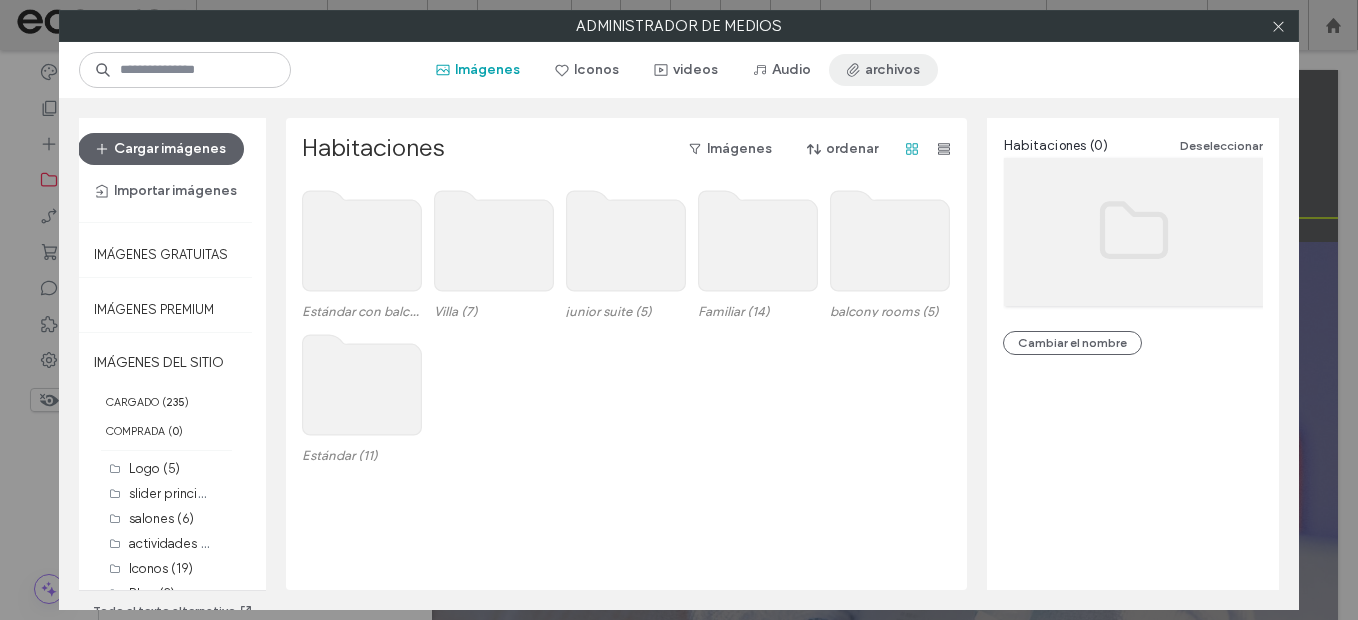 click on "archivos" at bounding box center [883, 70] 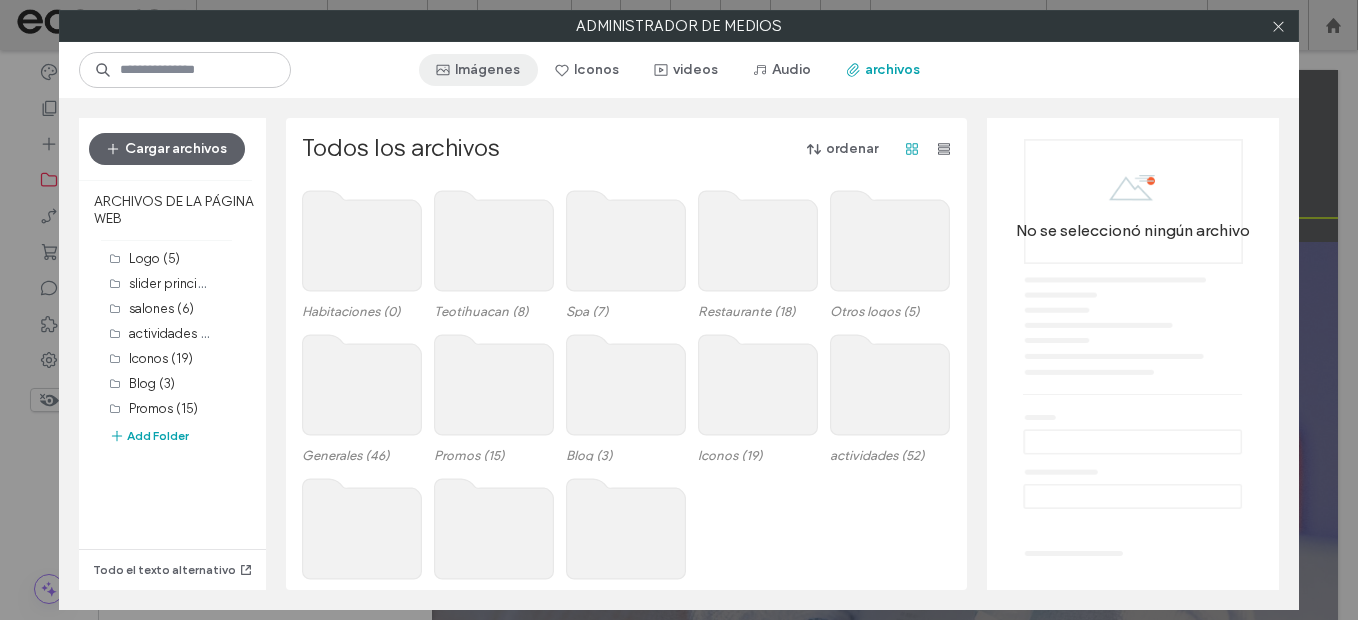 click on "Imágenes" at bounding box center [478, 70] 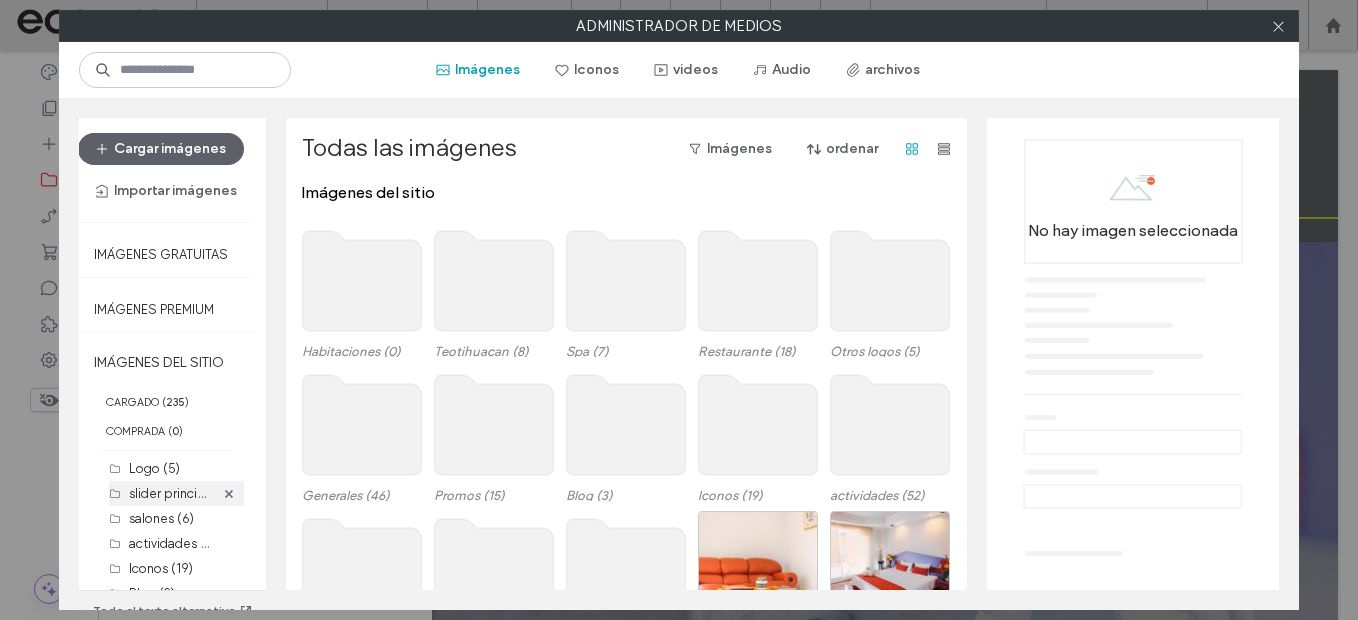 scroll, scrollTop: 307, scrollLeft: 0, axis: vertical 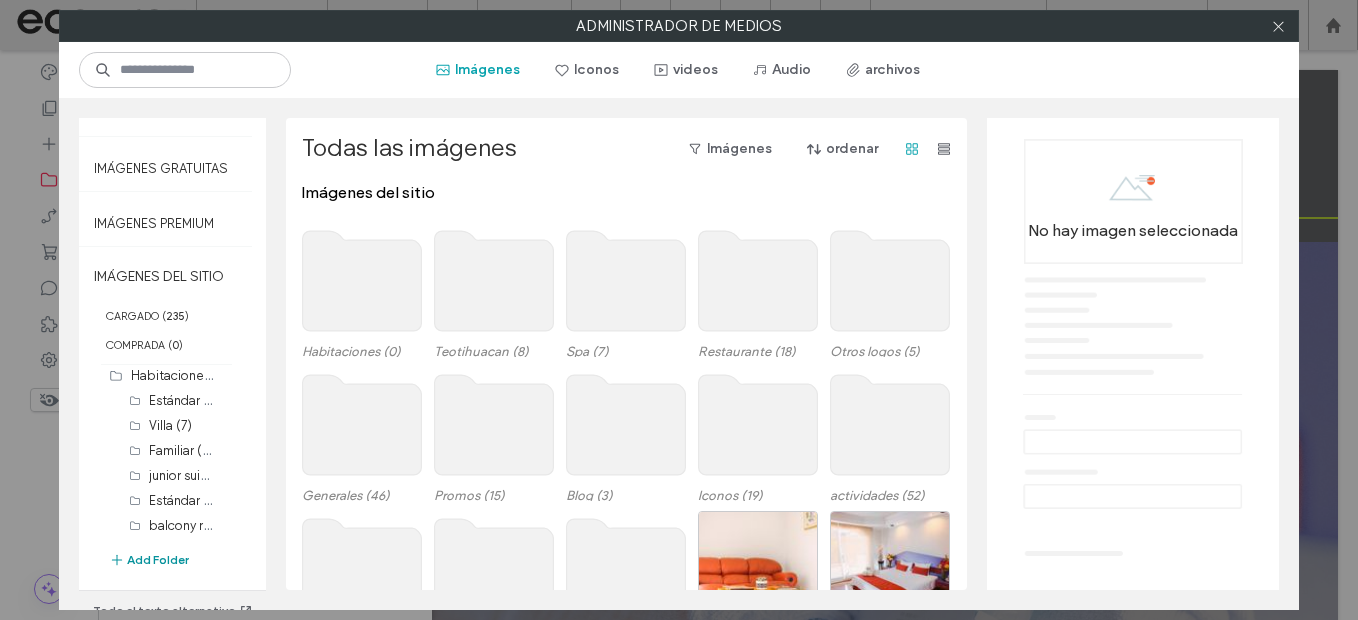 drag, startPoint x: 172, startPoint y: 544, endPoint x: 185, endPoint y: 545, distance: 13.038404 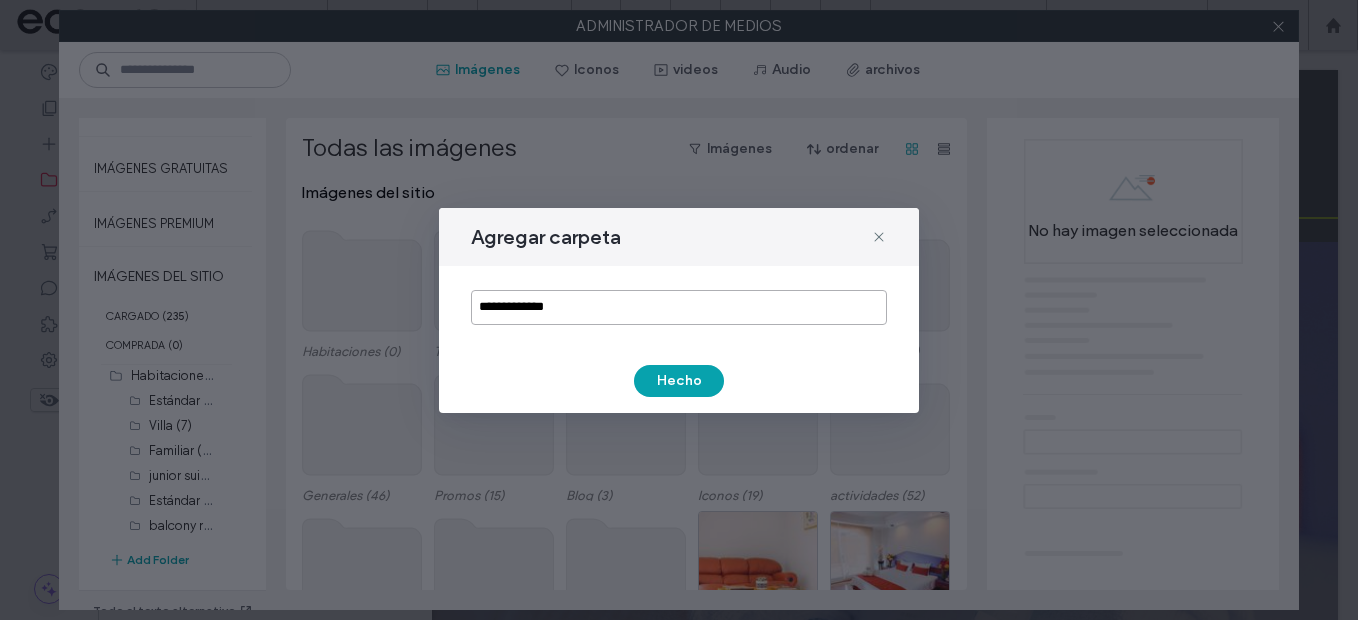 click on "**********" at bounding box center [679, 307] 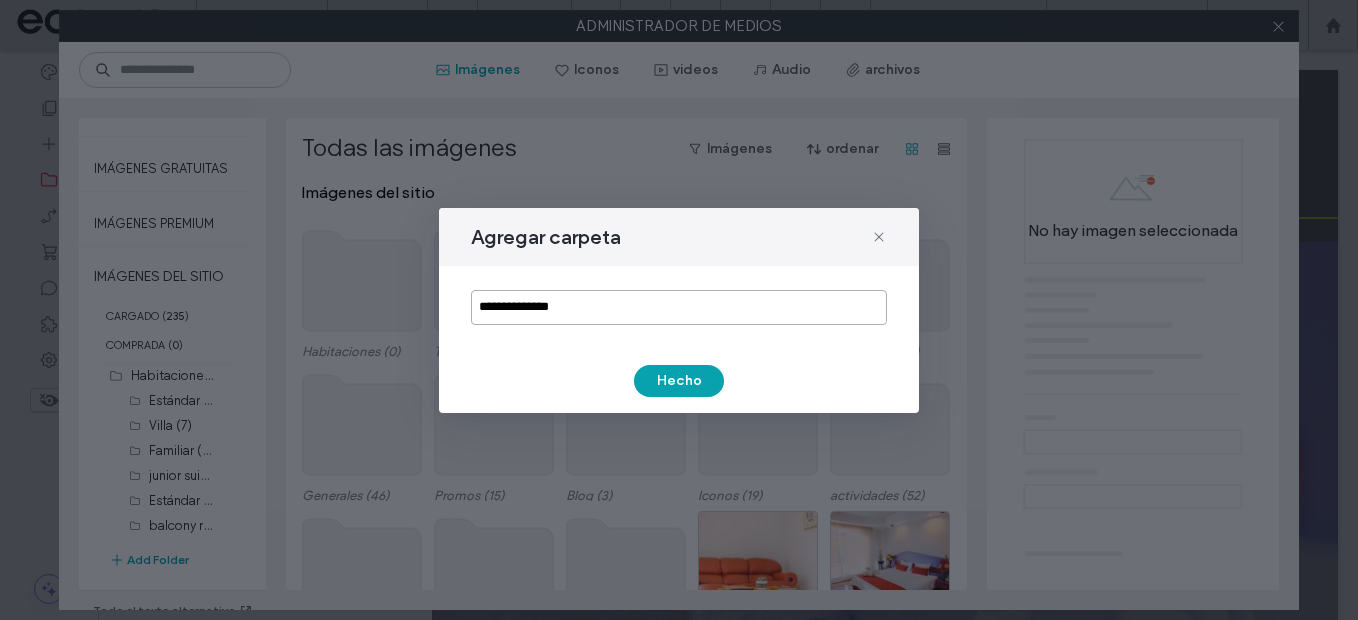 type on "**********" 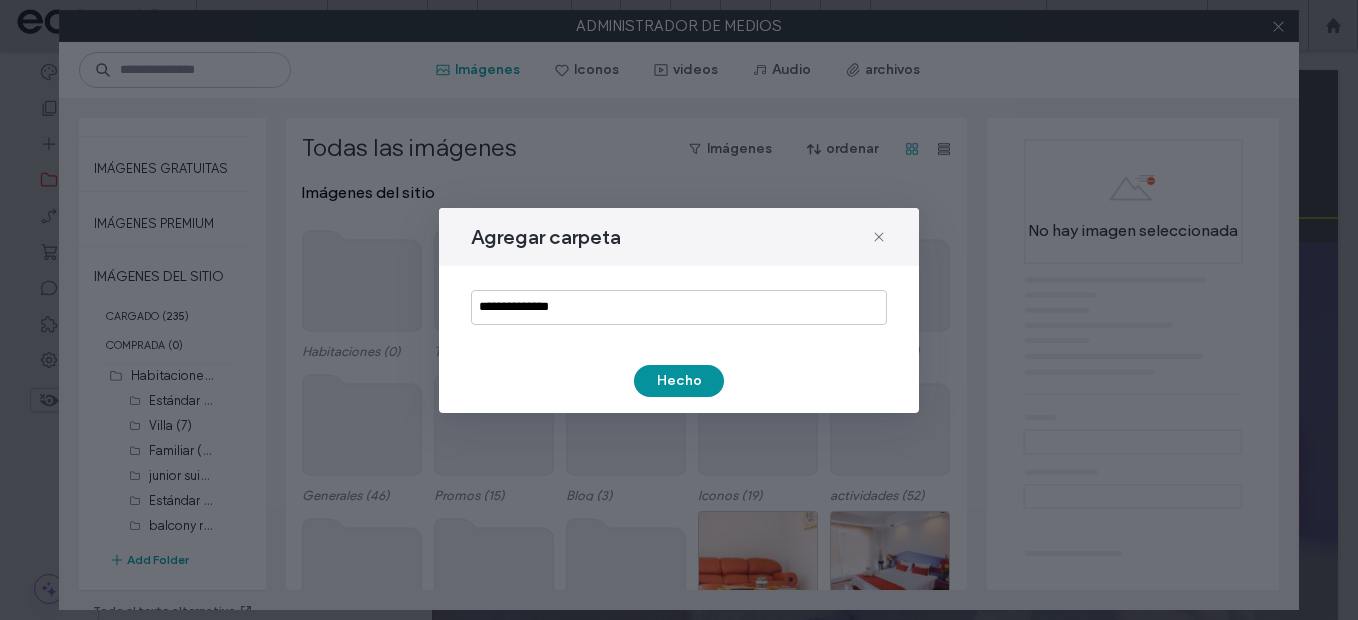click on "Hecho" at bounding box center [679, 381] 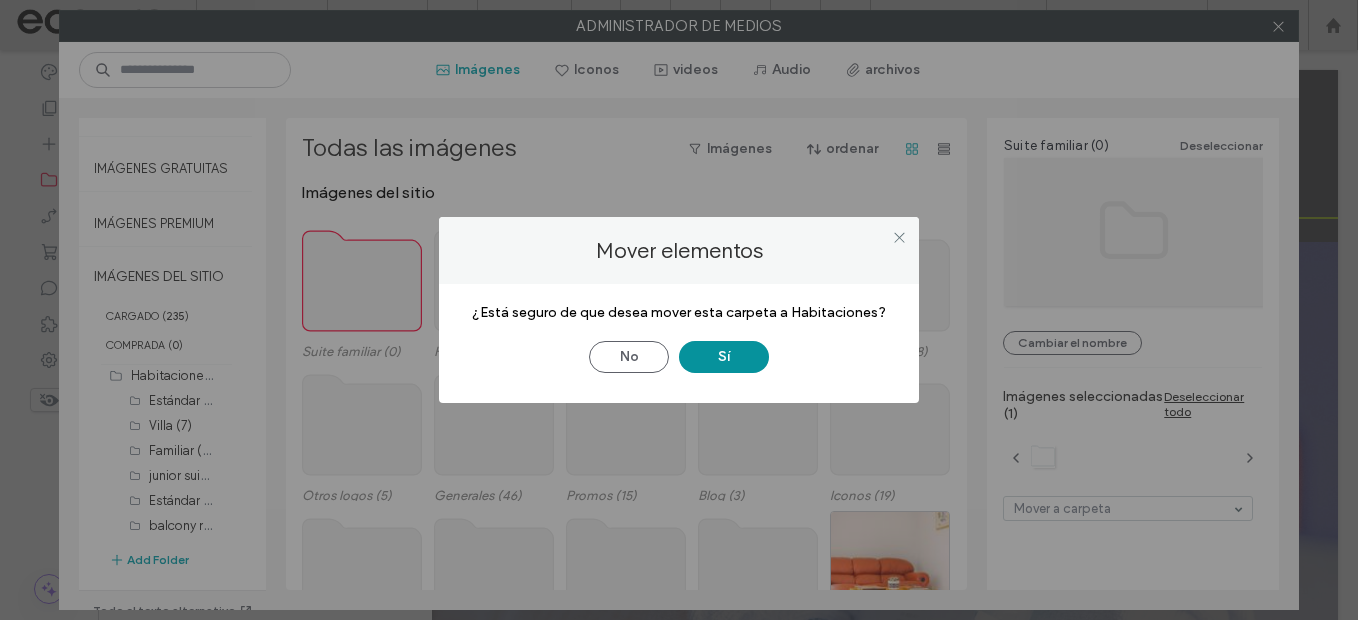 click on "Sí" at bounding box center [724, 357] 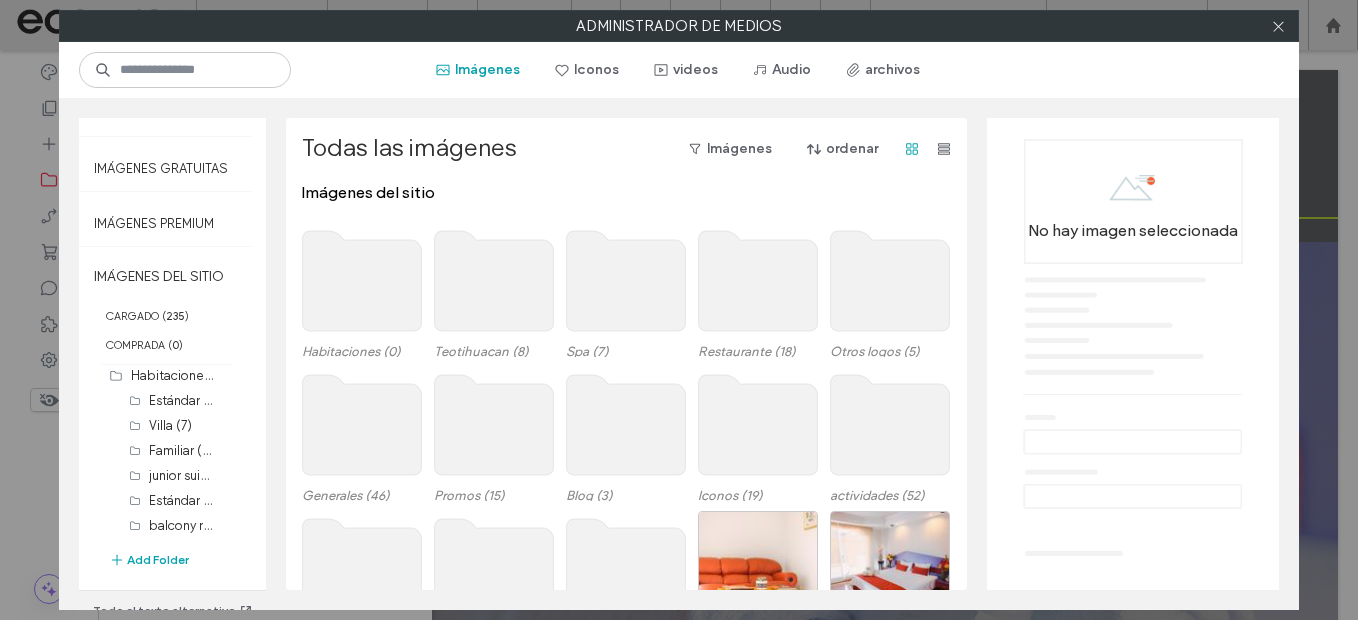 click on "IMÁGENES DEL SITIO" at bounding box center [166, 276] 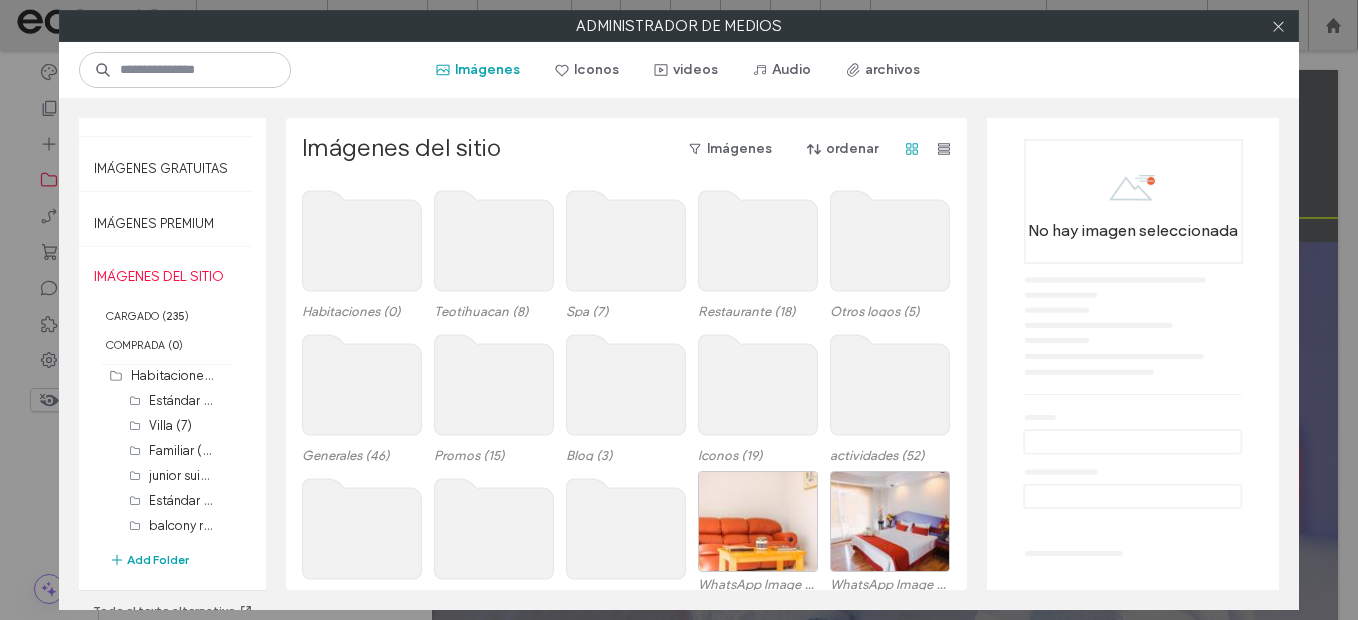 click 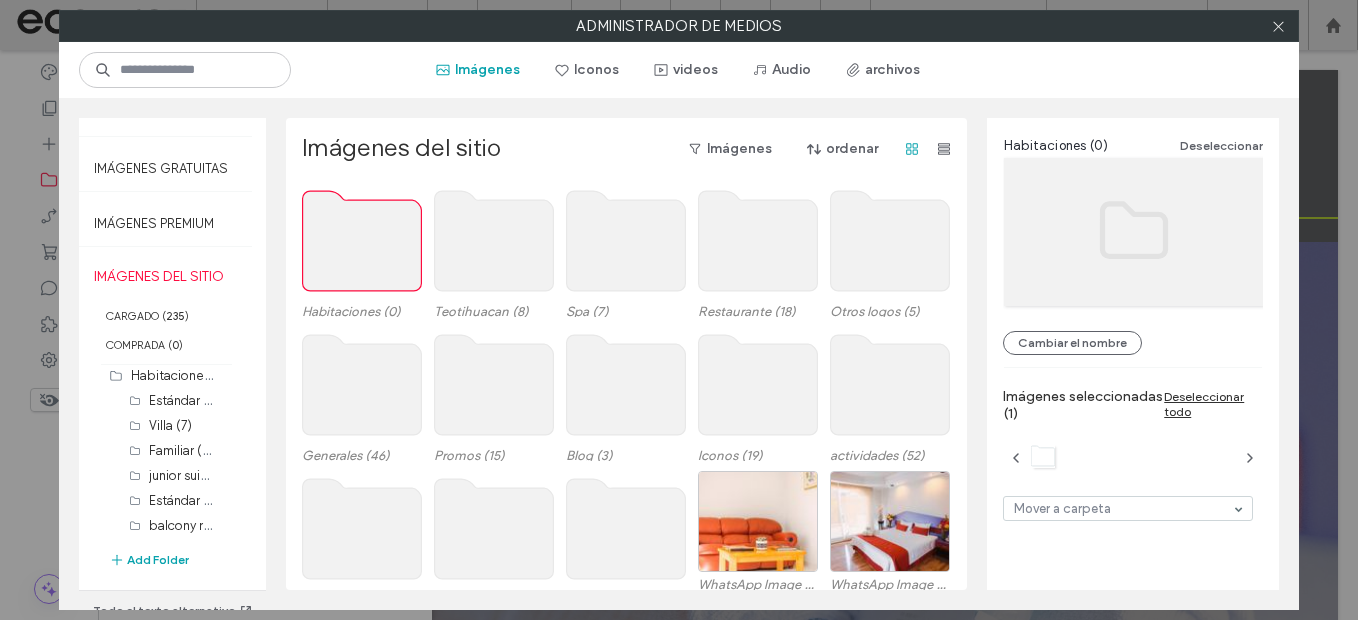 click 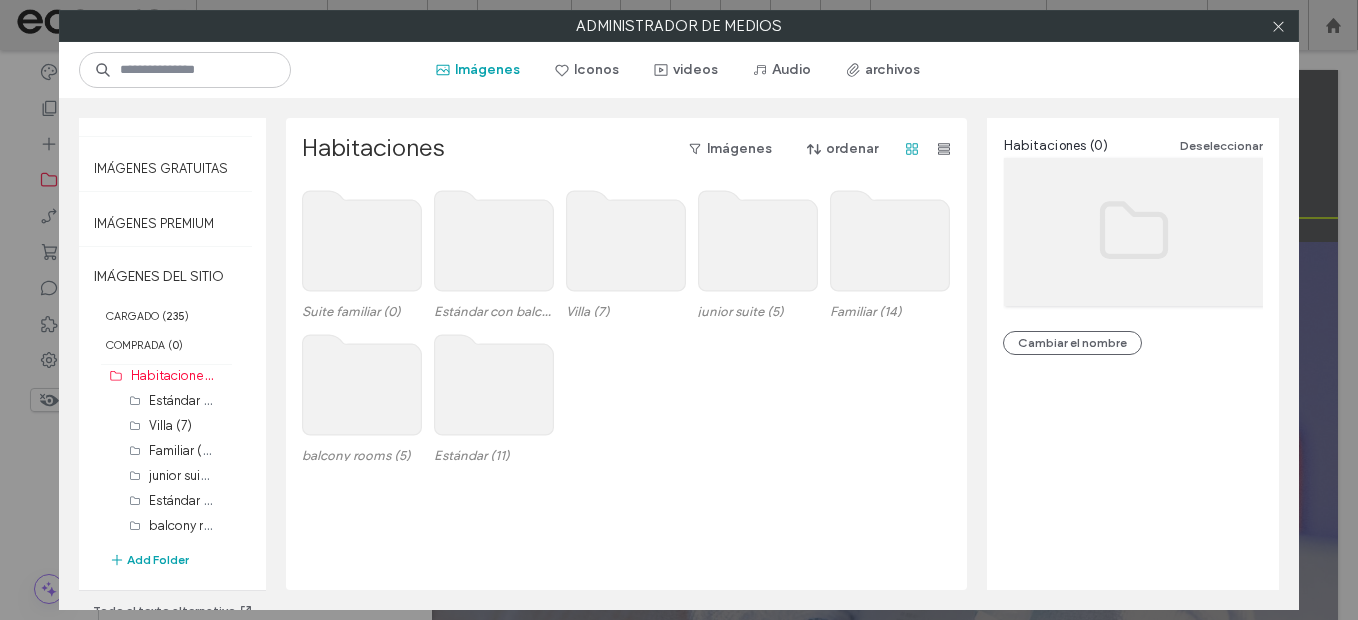 click 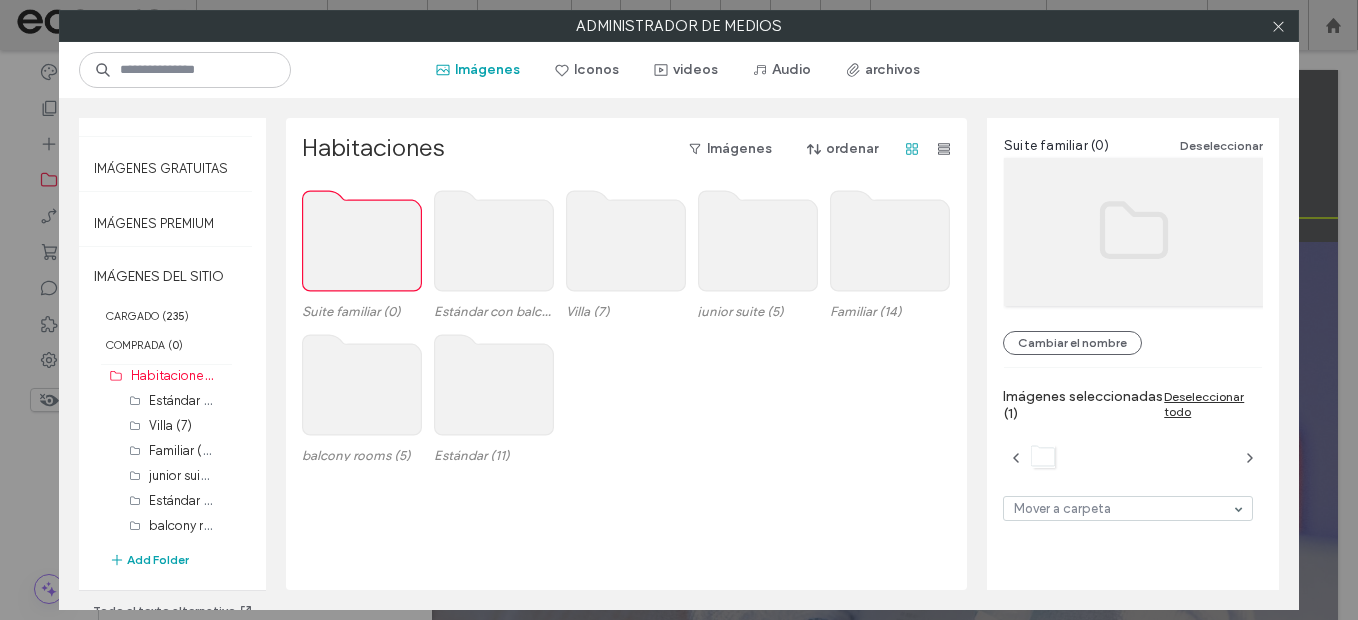 click 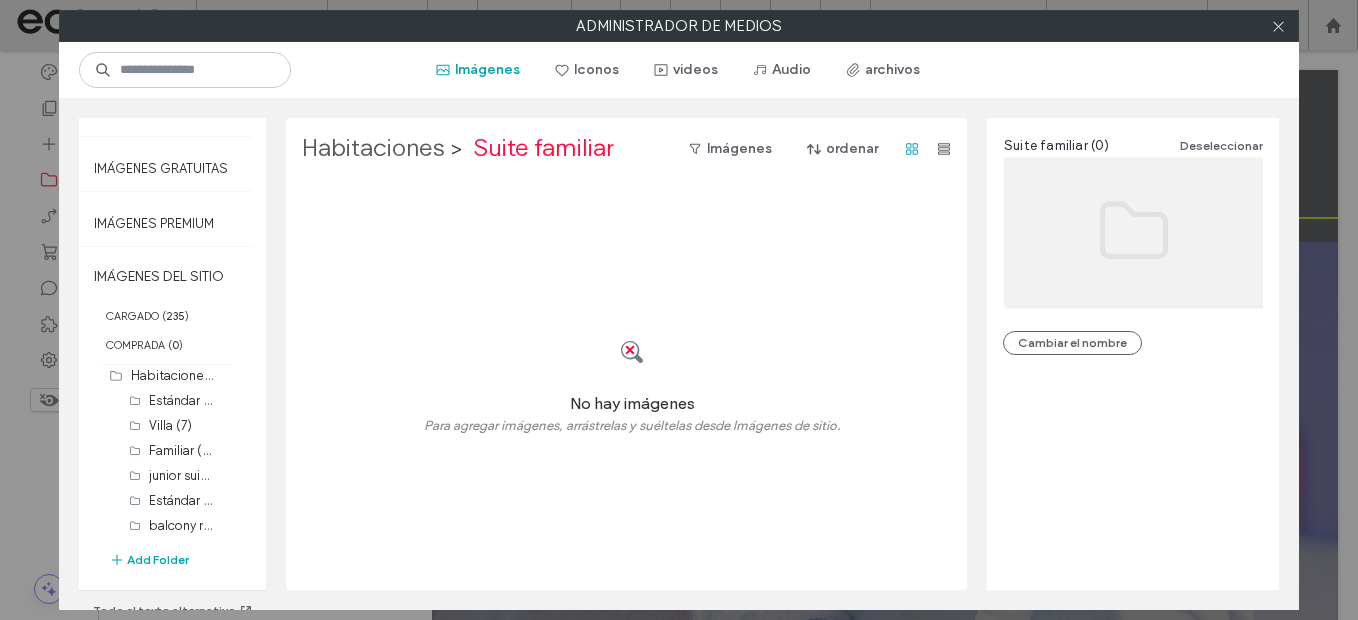 click on "Habitaciones" at bounding box center [373, 149] 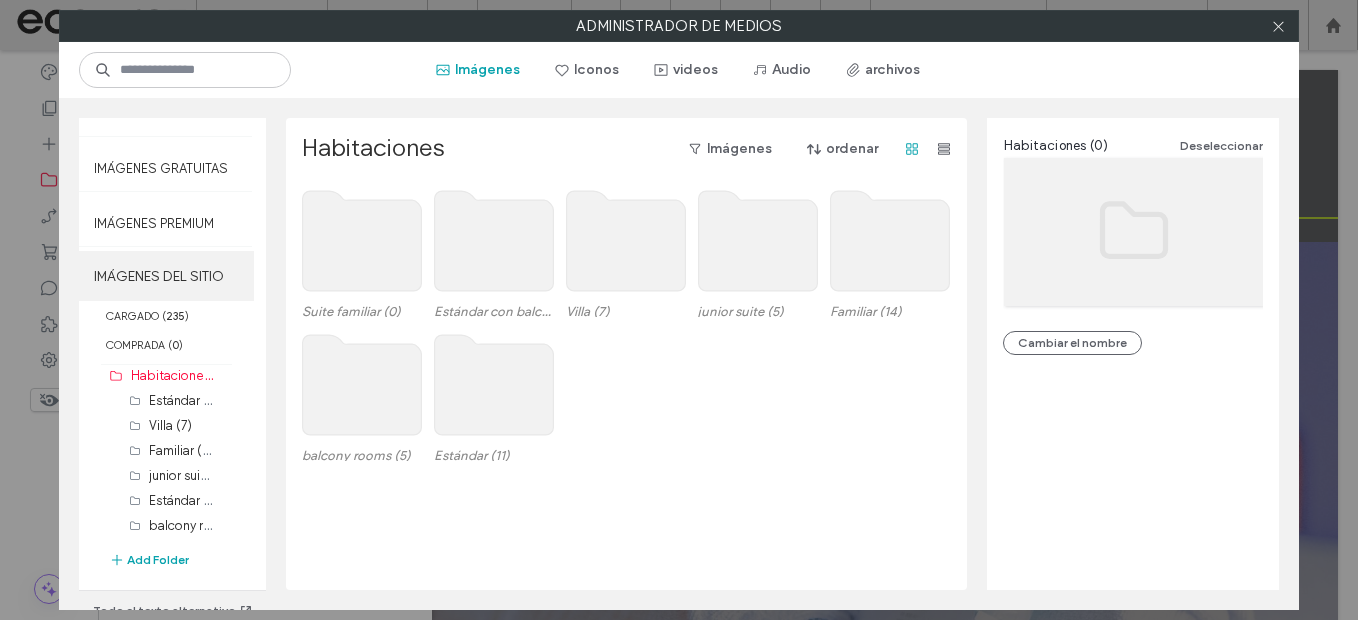 click on "IMÁGENES DEL SITIO" at bounding box center (166, 276) 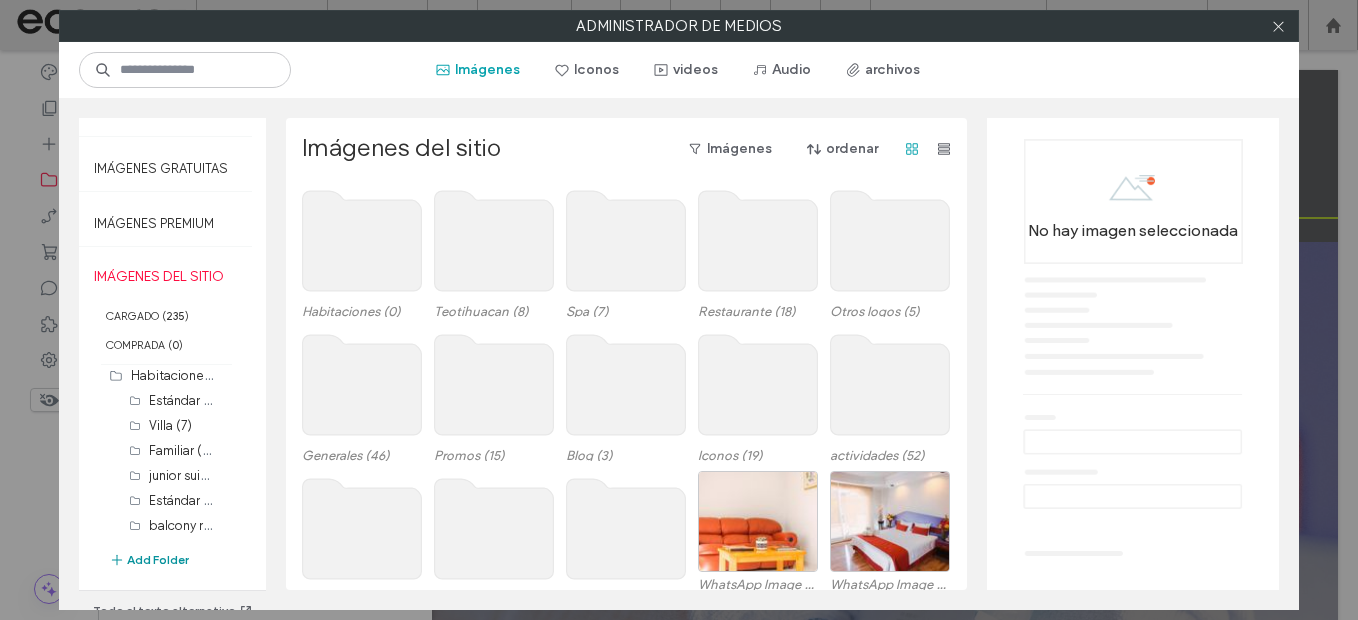 click on "Add Folder" at bounding box center [149, 560] 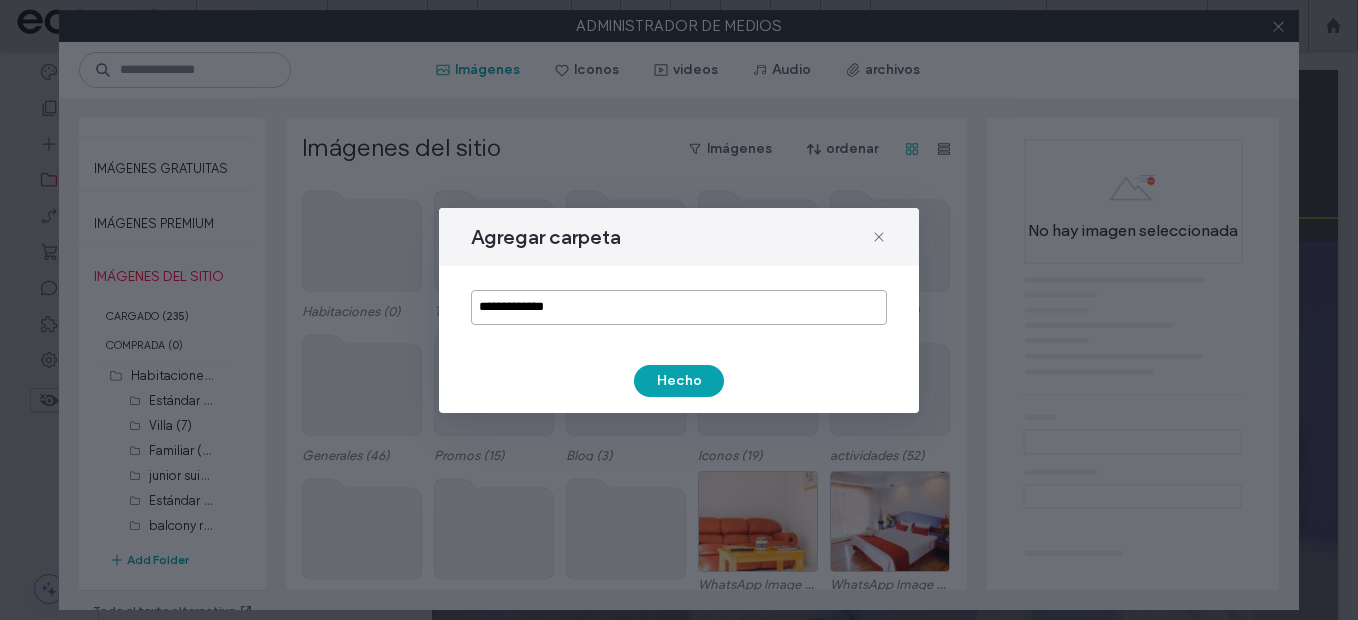 click on "**********" at bounding box center (679, 307) 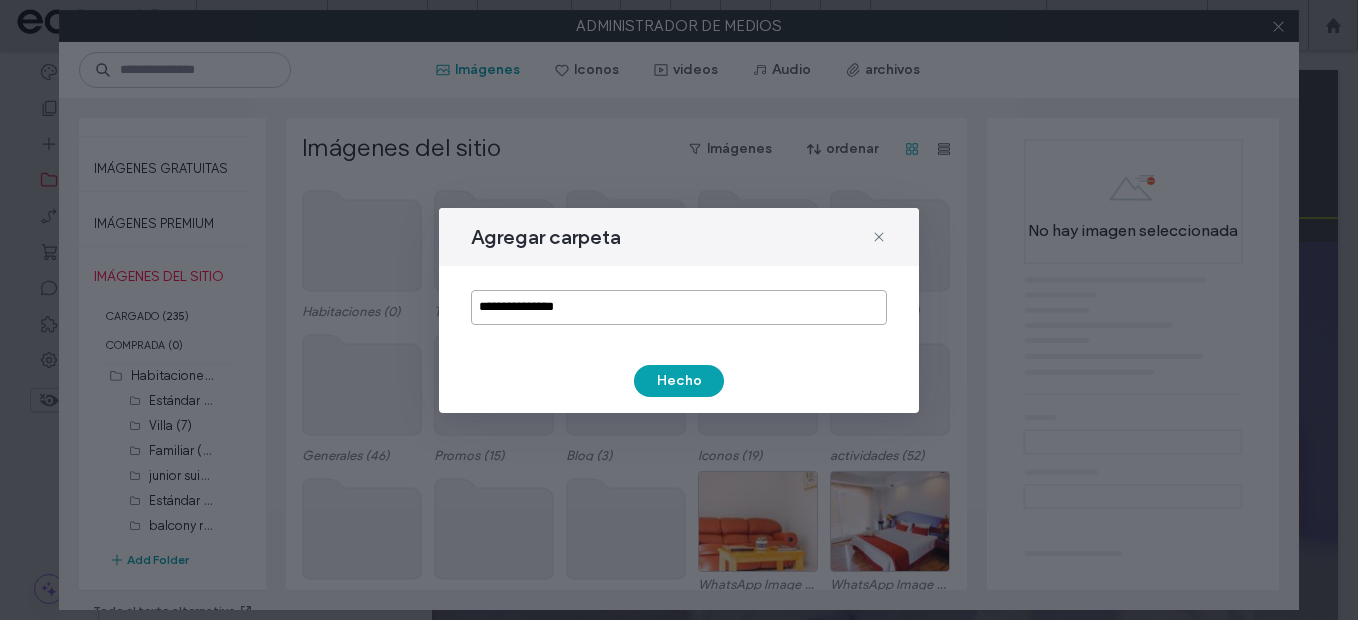 type on "**********" 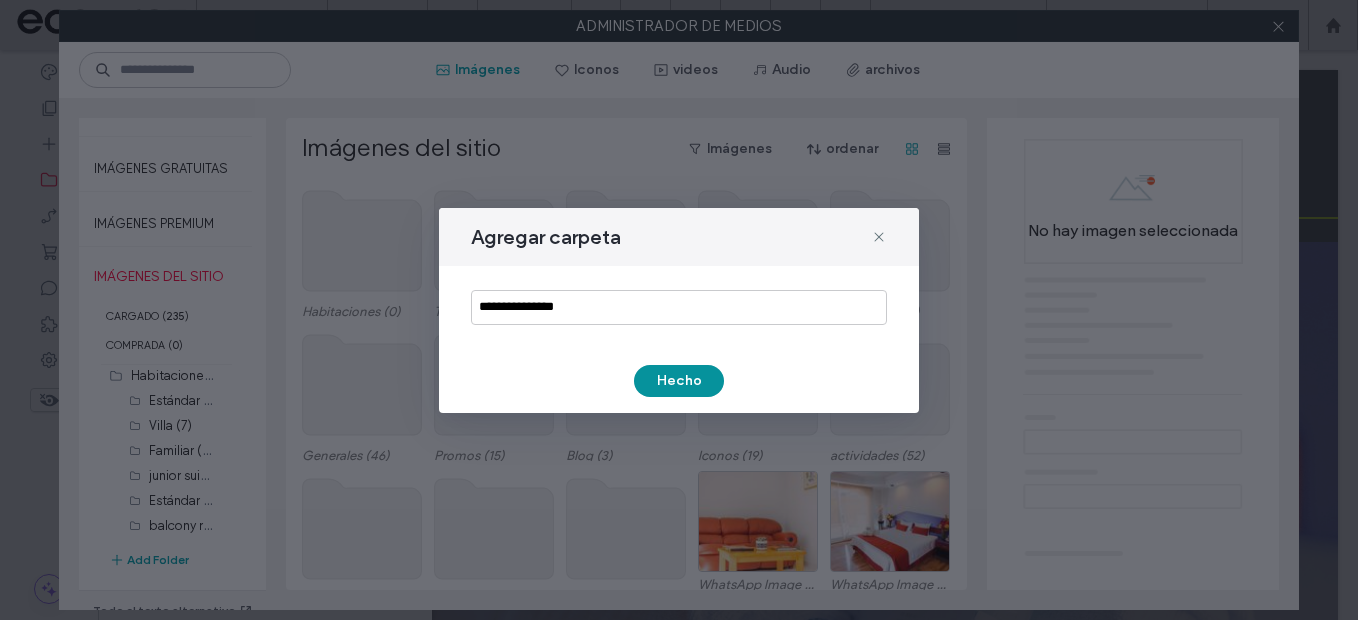 click on "Hecho" at bounding box center [679, 381] 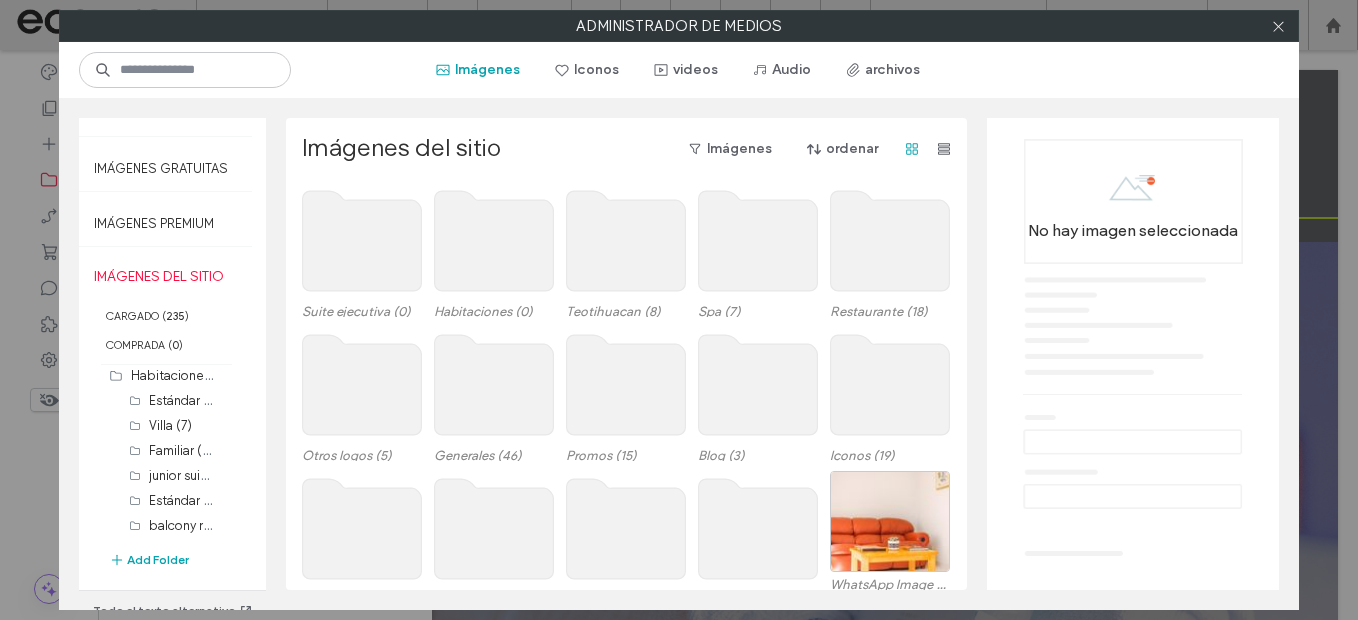 click on "IMÁGENES DEL SITIO" at bounding box center [166, 276] 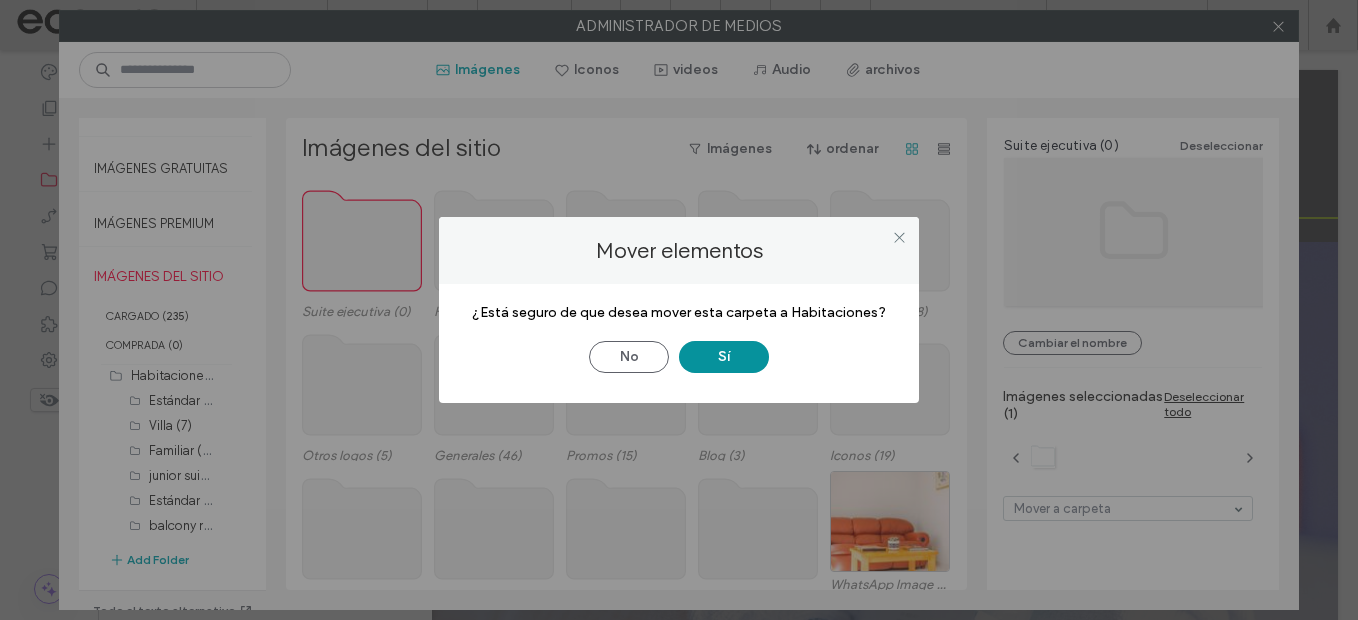 click on "Sí" at bounding box center [724, 357] 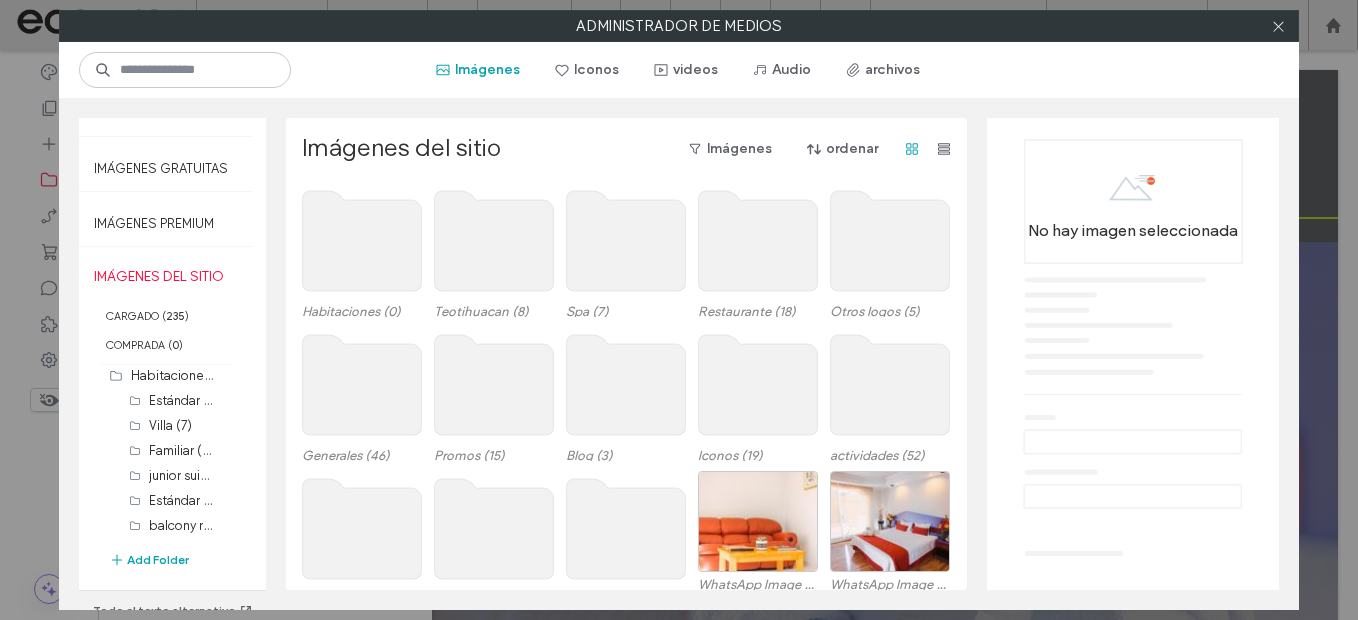 click on "IMÁGENES DEL SITIO" at bounding box center (166, 276) 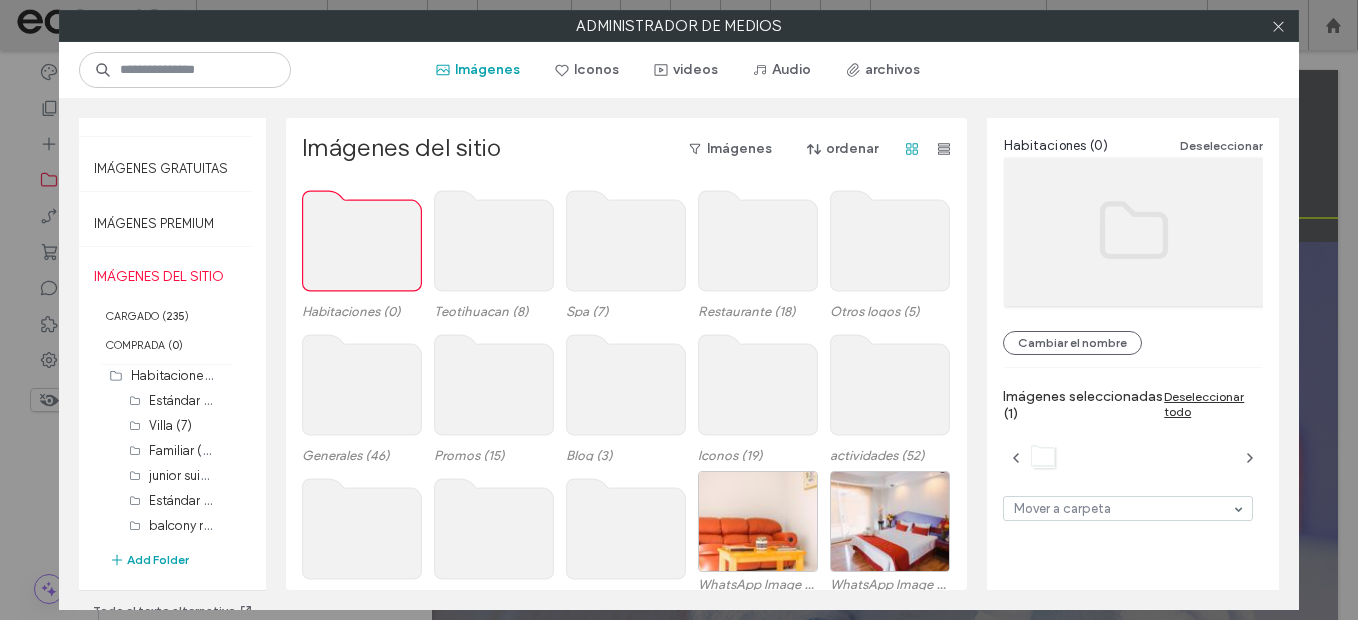 click 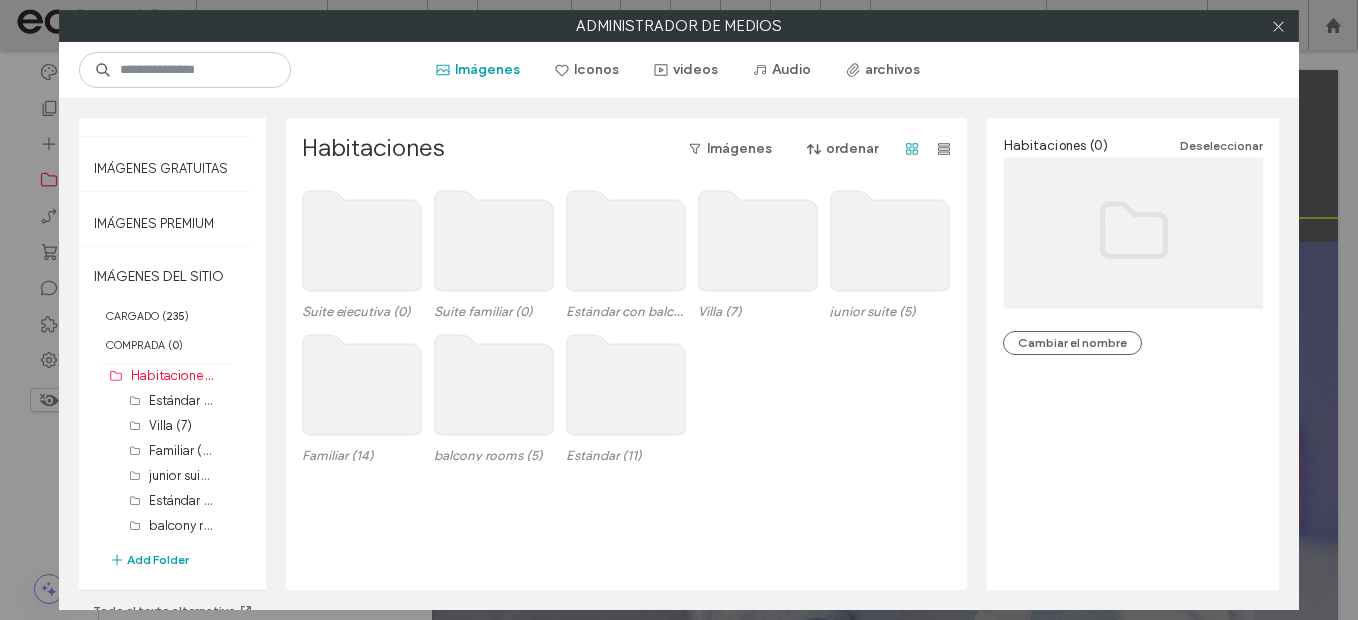 drag, startPoint x: 755, startPoint y: 227, endPoint x: 759, endPoint y: 197, distance: 30.265491 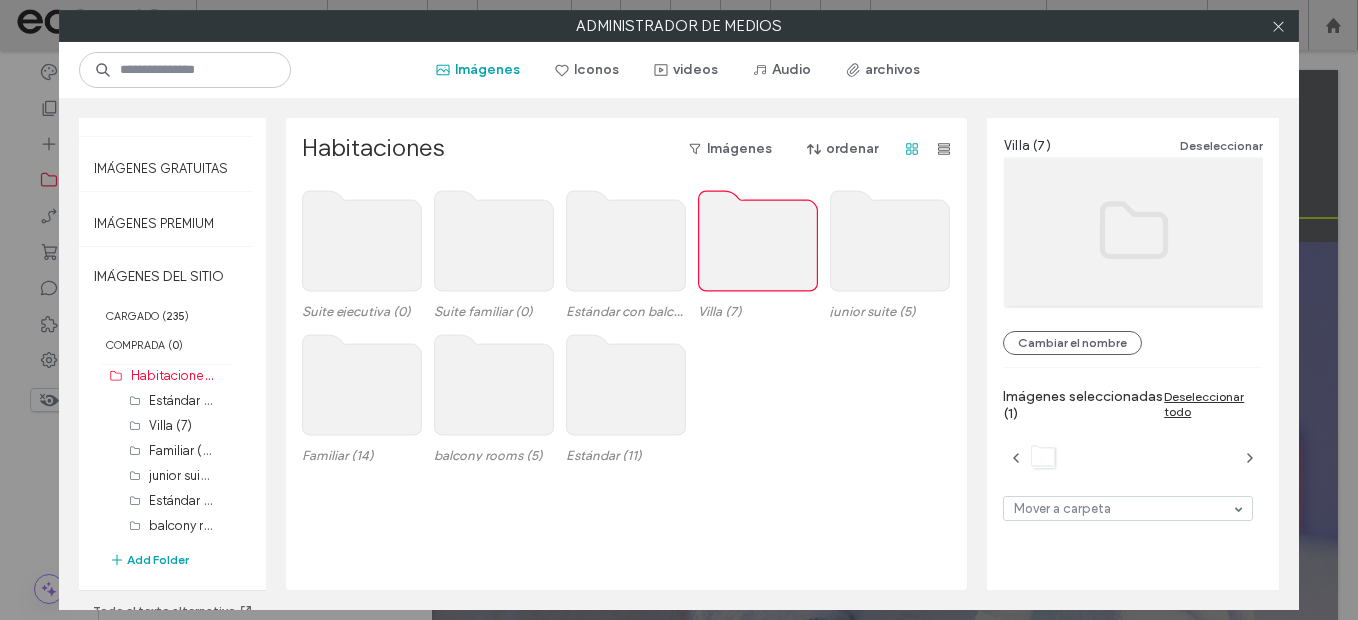 click 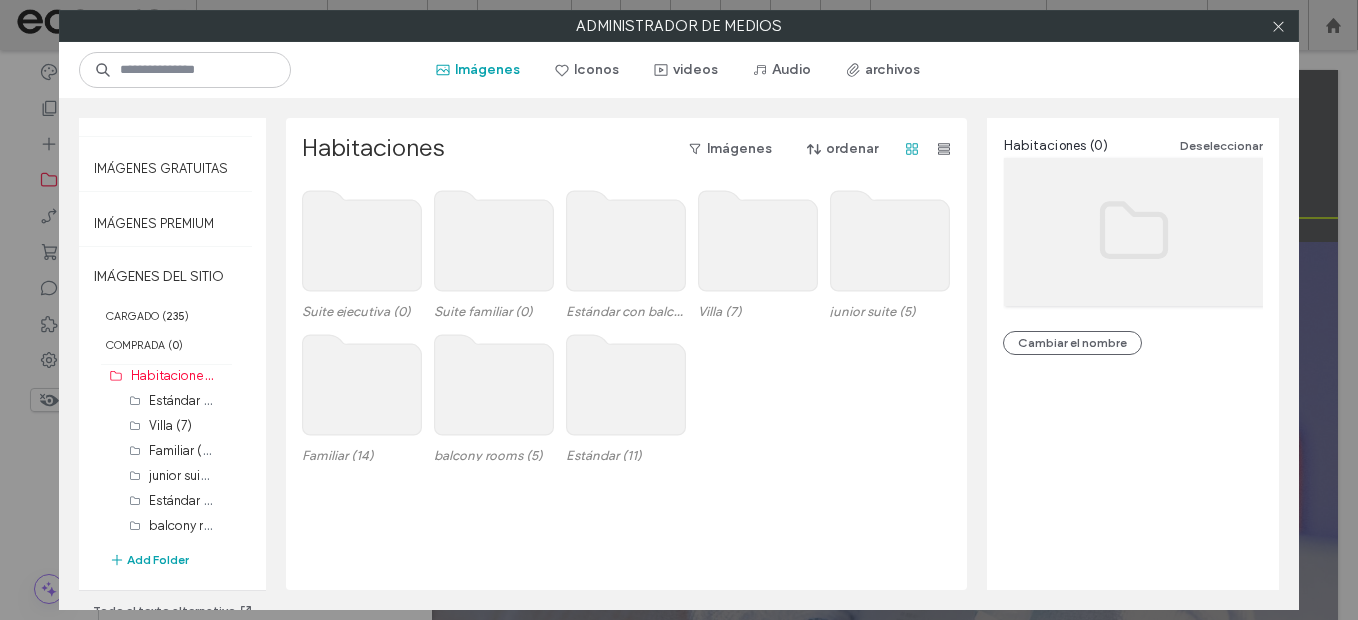 click 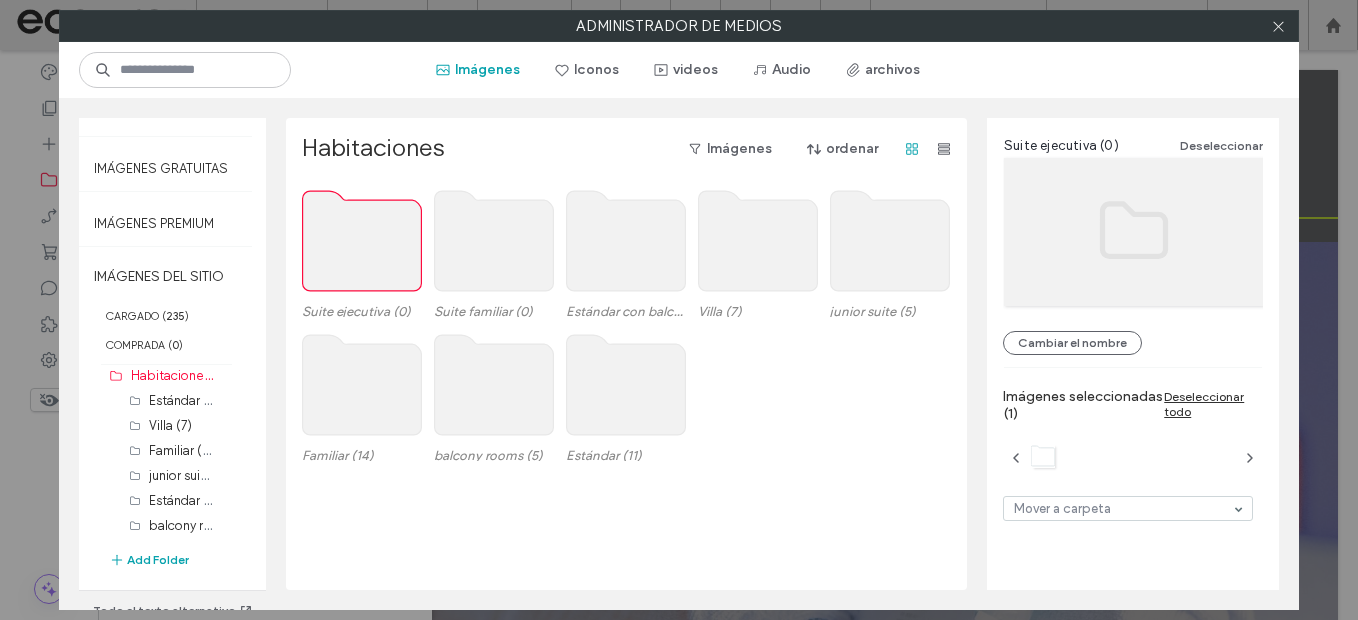 click 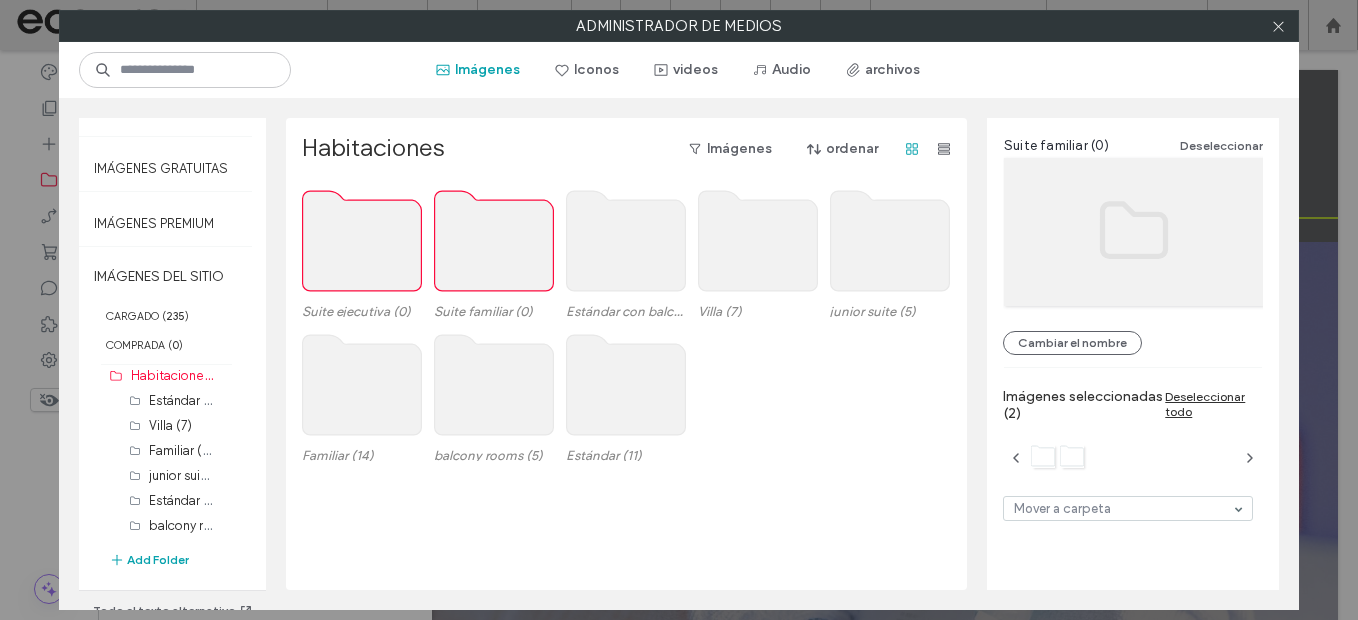 click 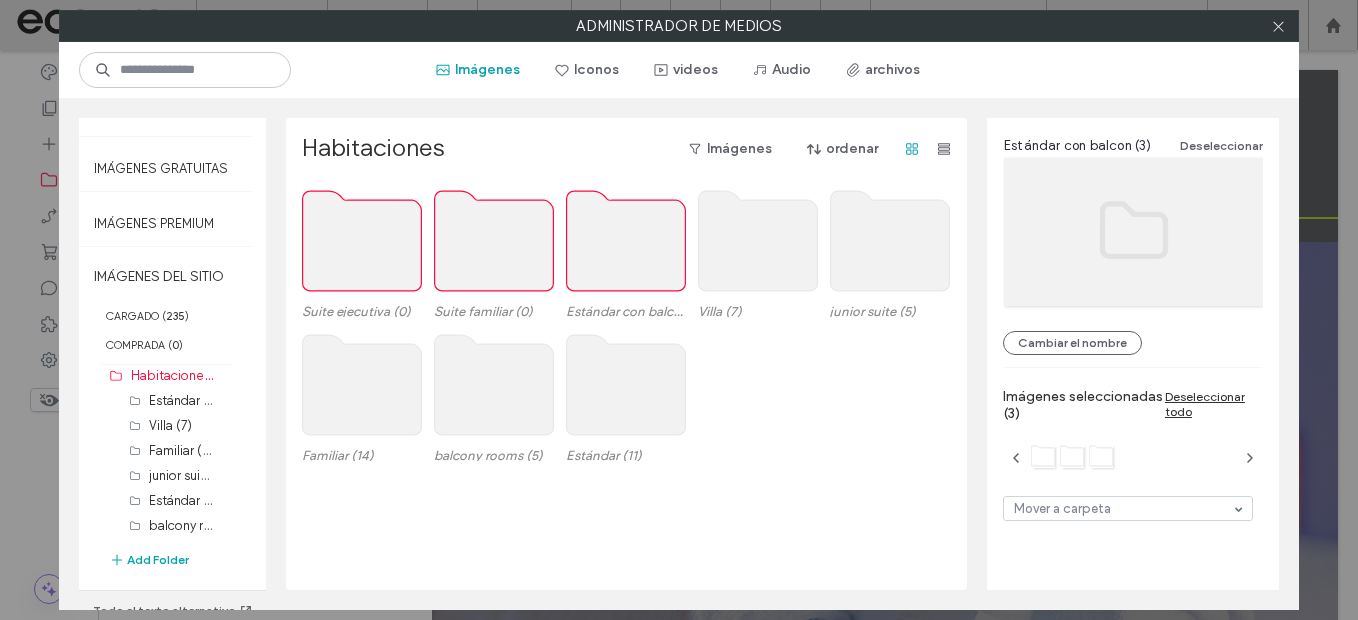 click 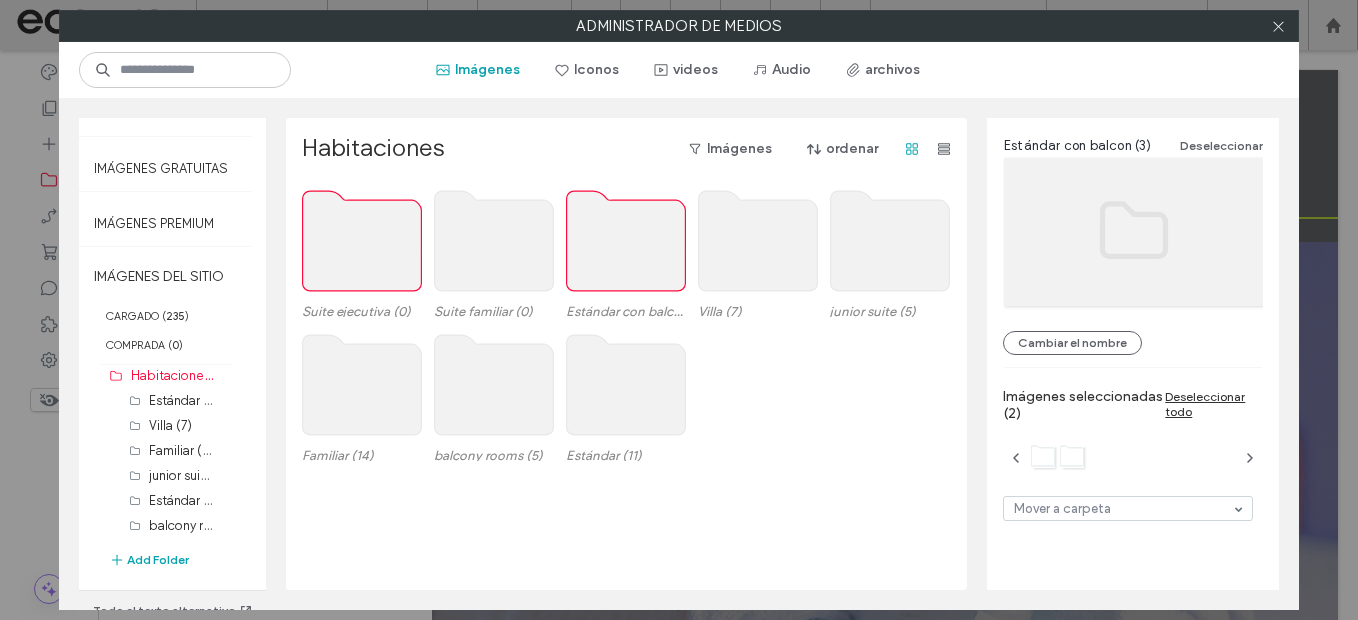click 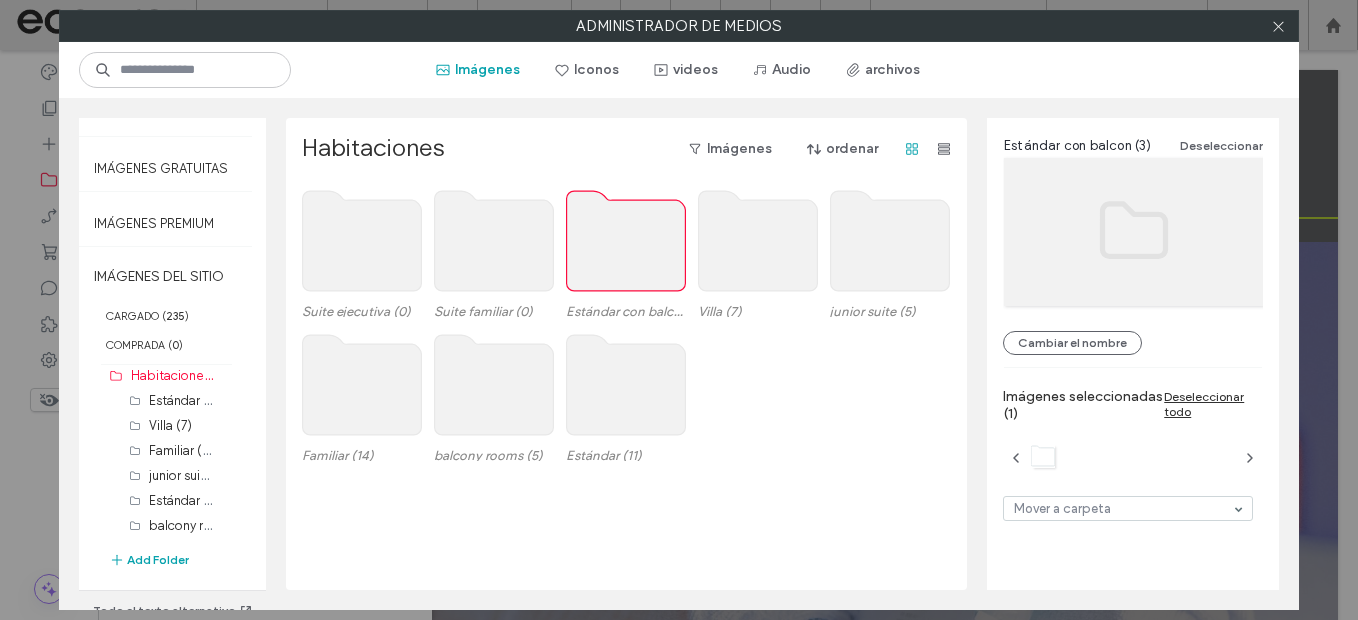 click 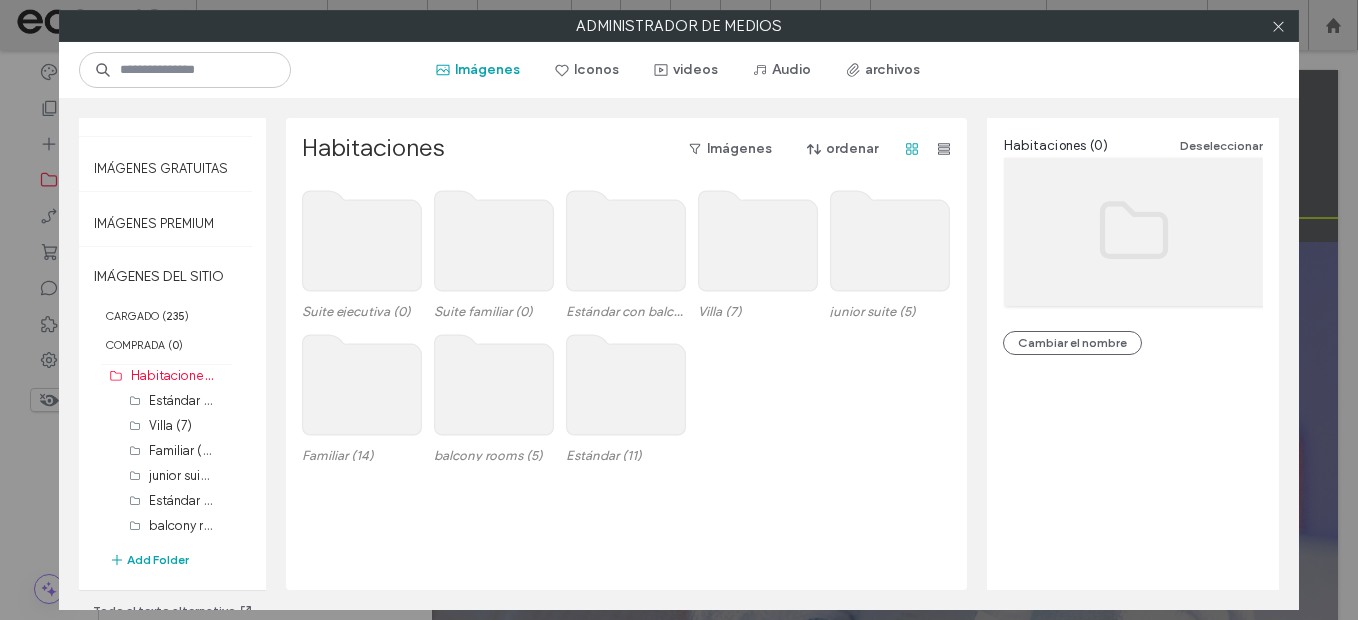 click 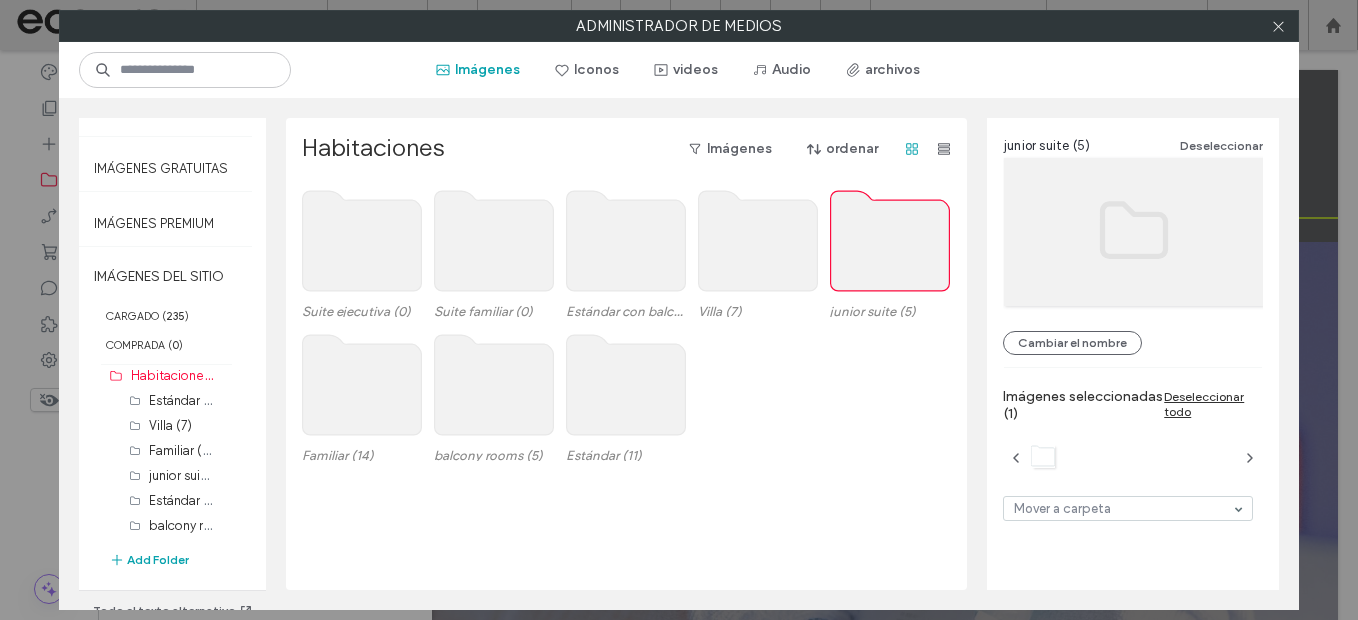 click 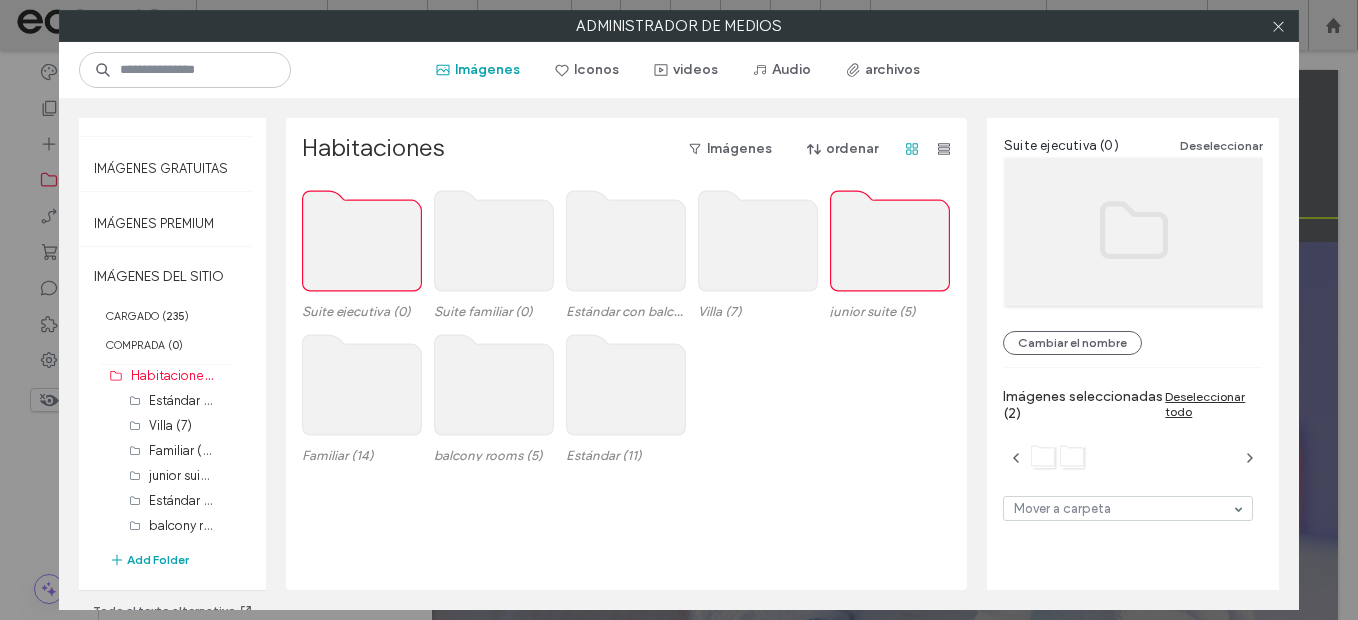 click 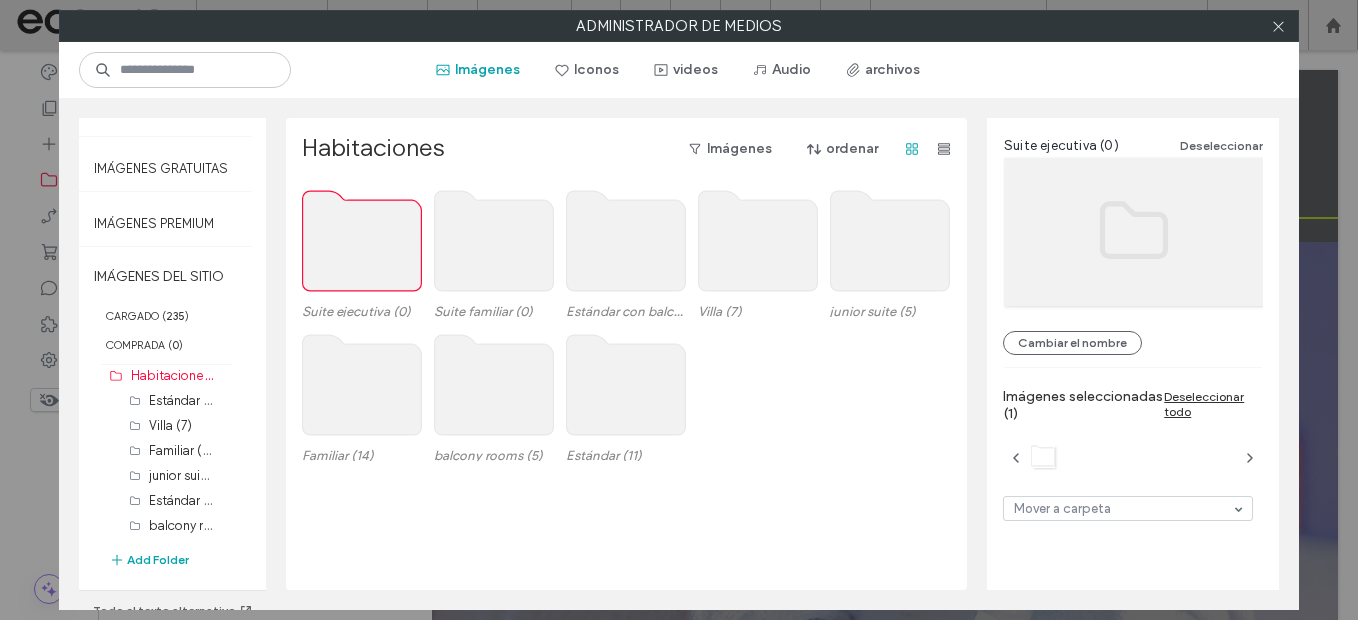 click 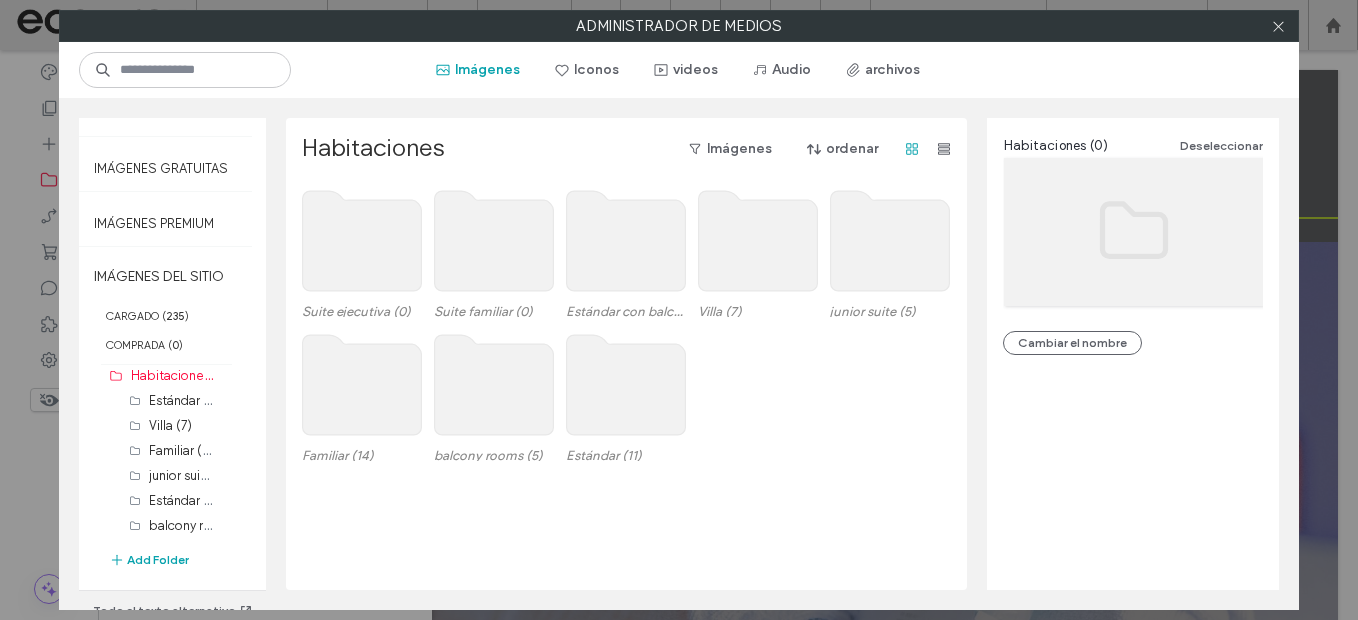 click 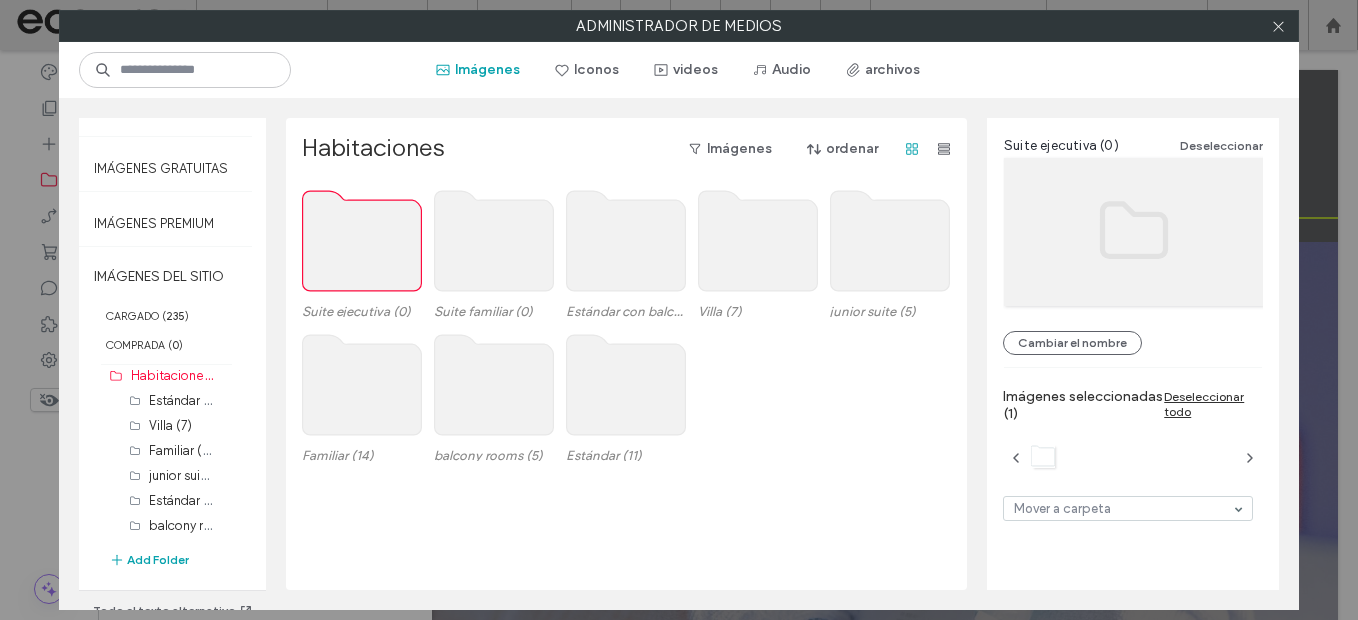 click 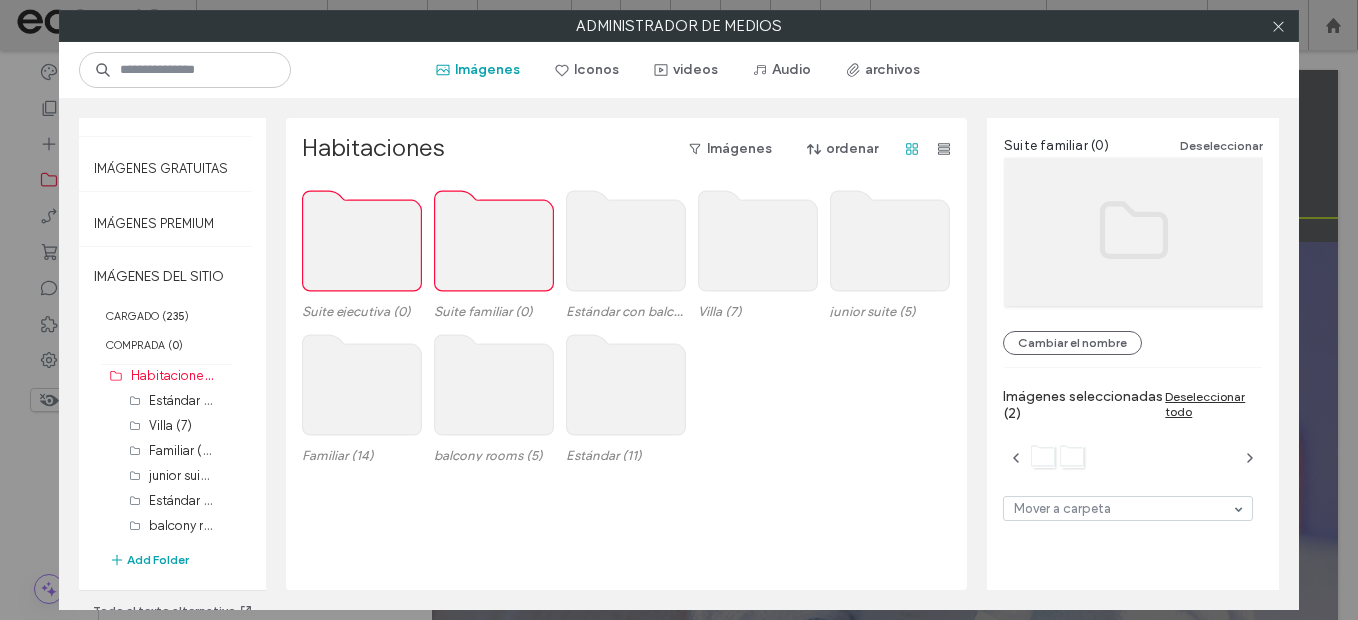 click 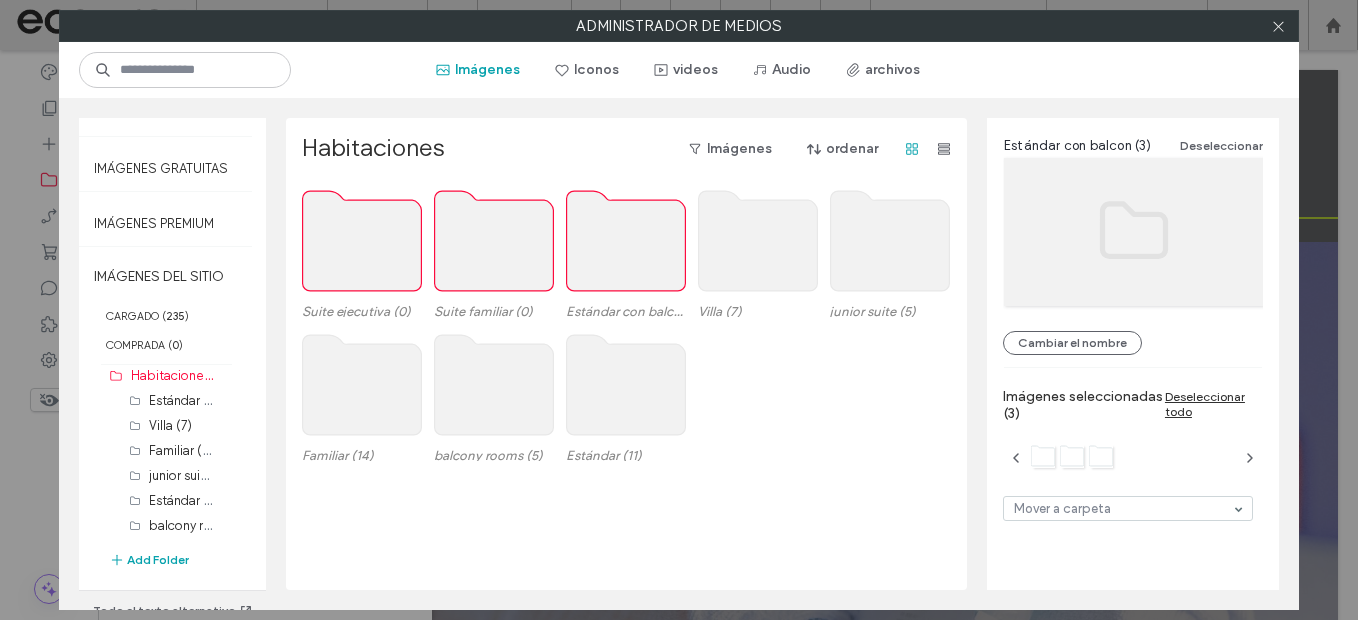 click 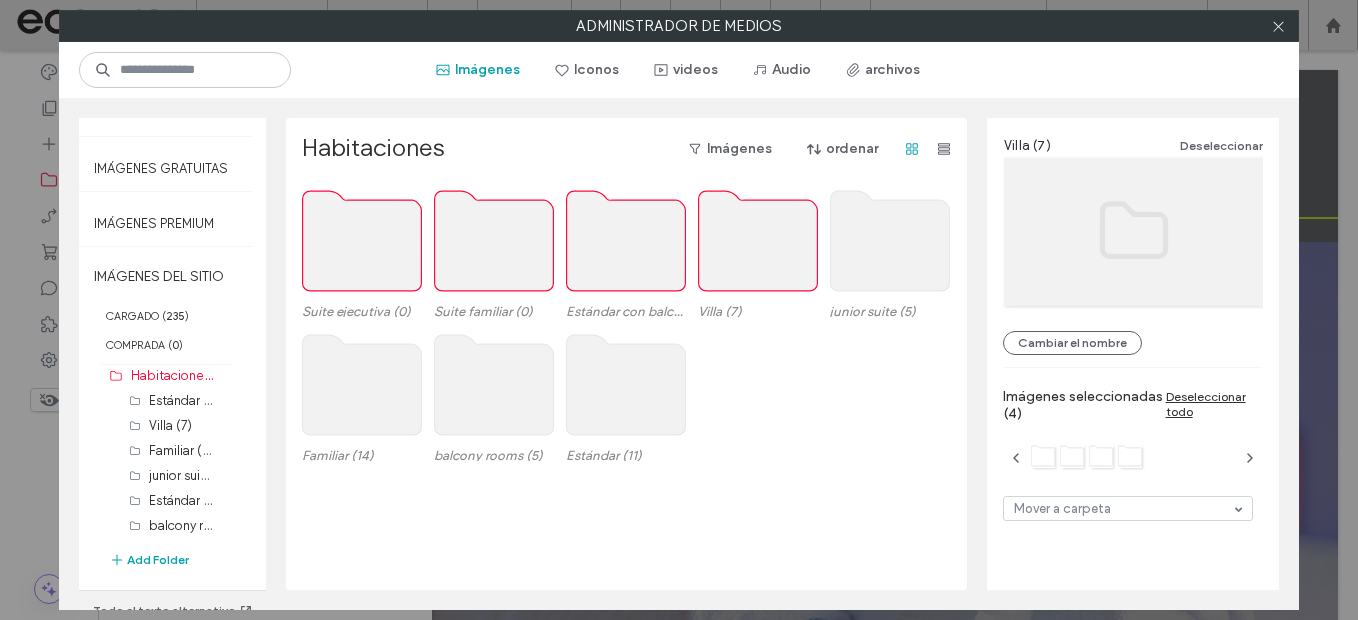 click 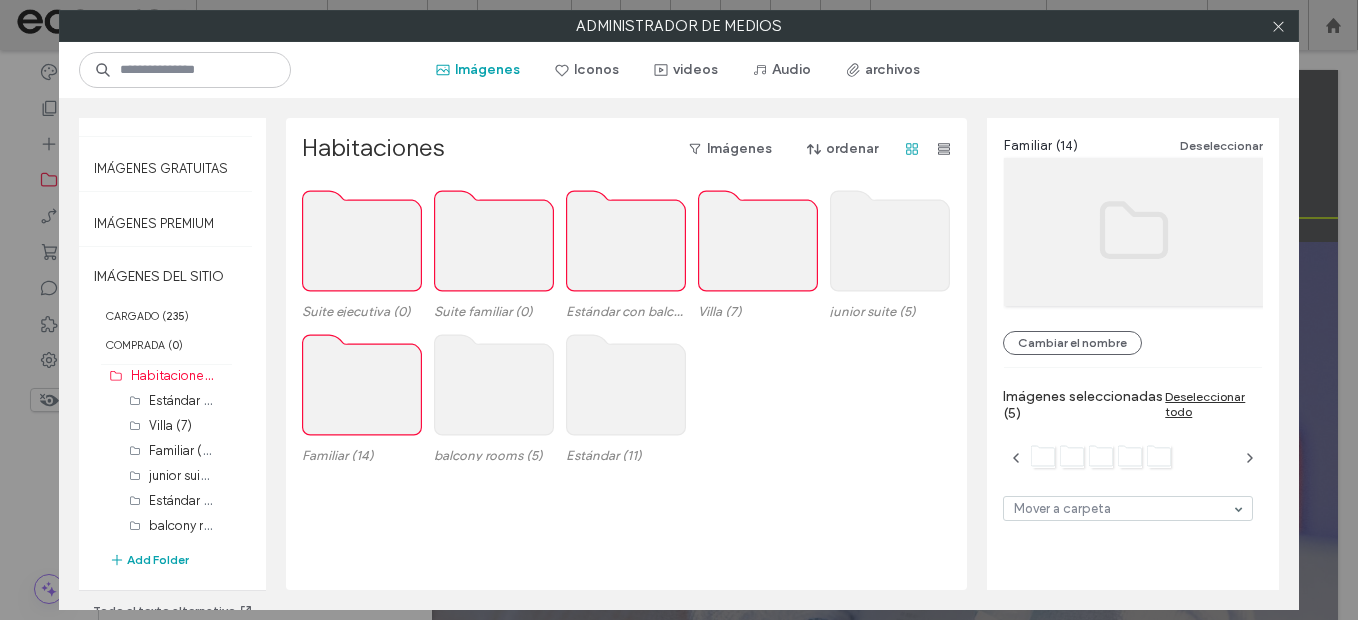 click 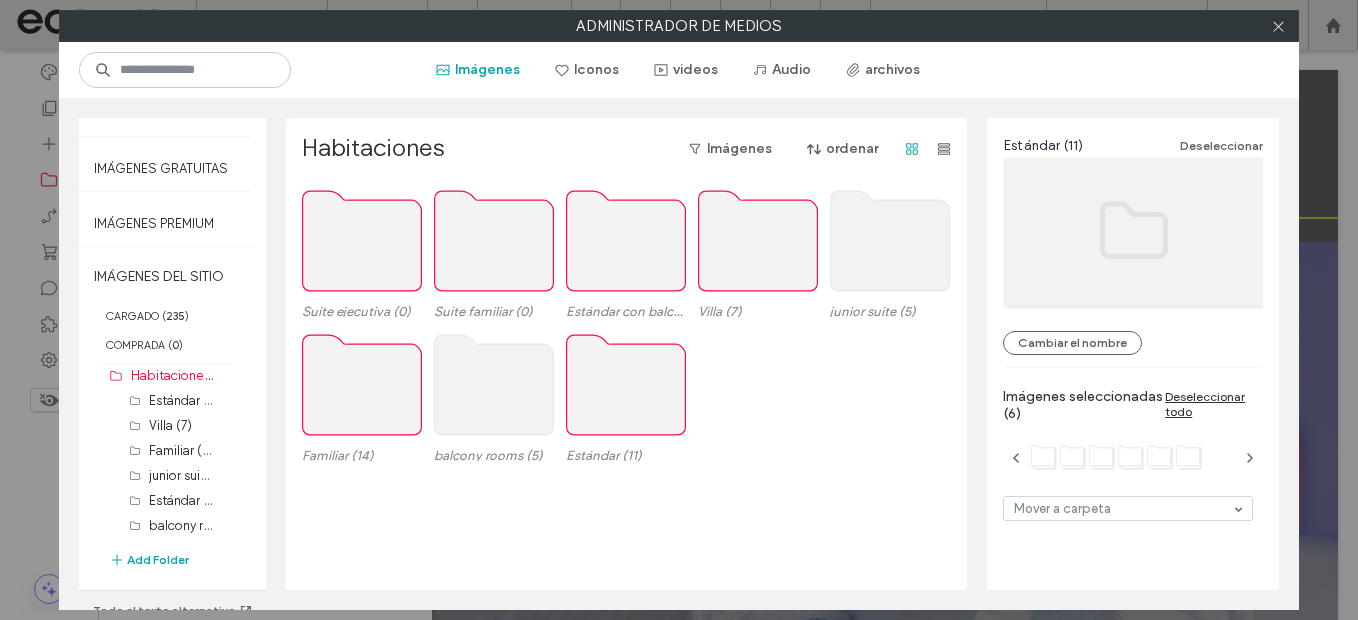 click on "Familiar (14) balcony rooms (5) Estándar (11)" at bounding box center [632, 399] 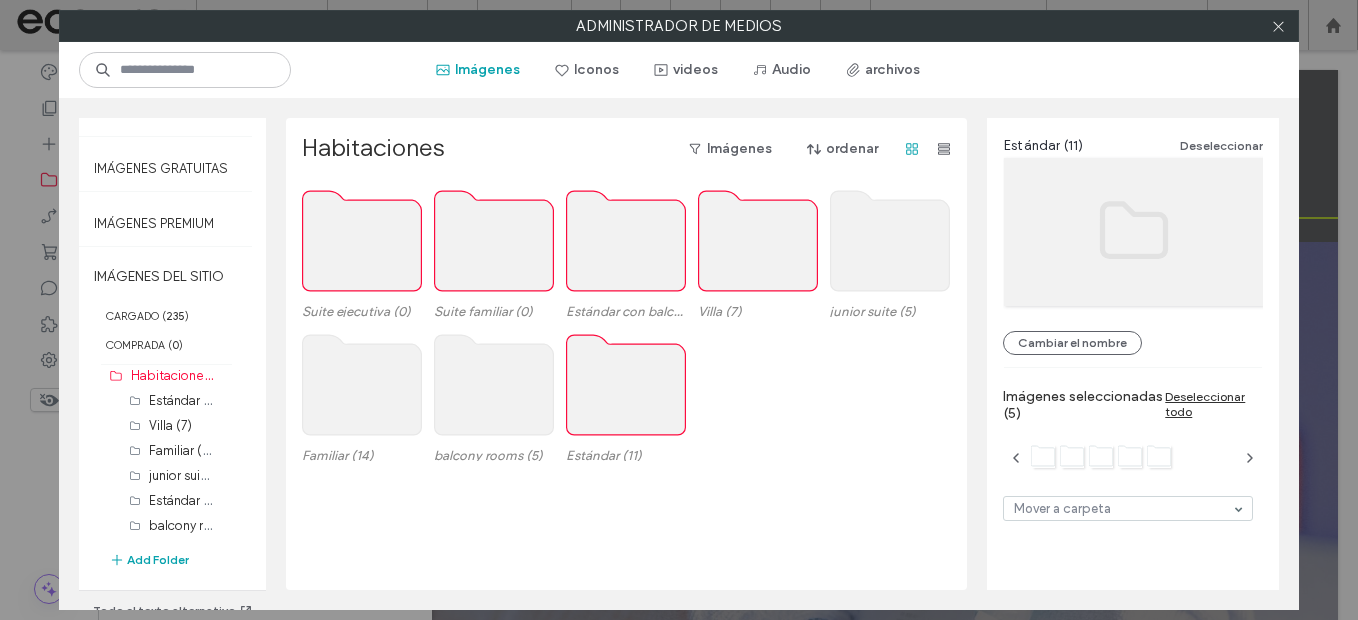 click 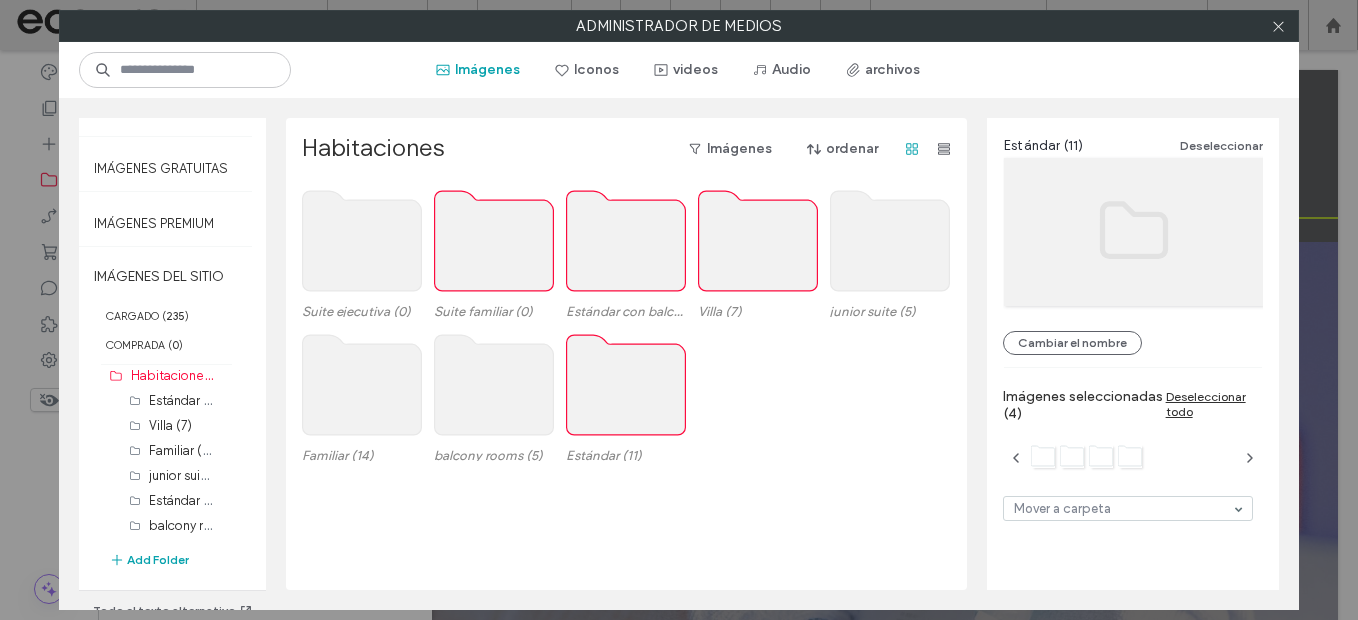 click 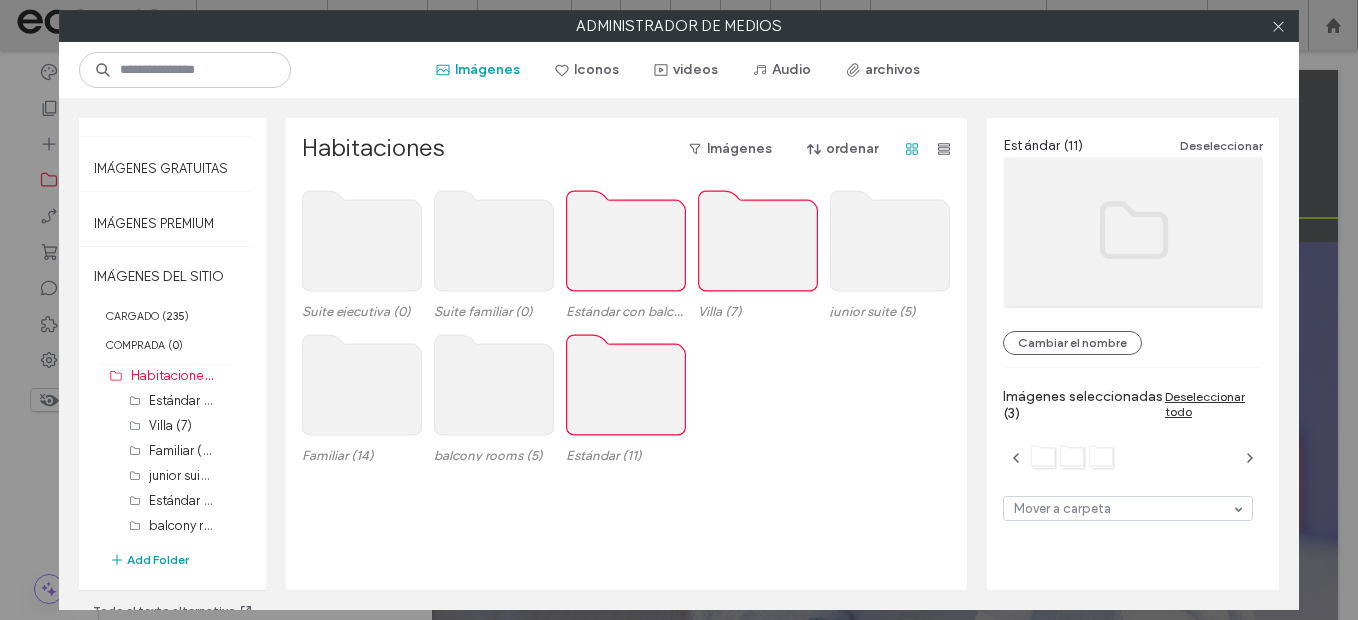 click 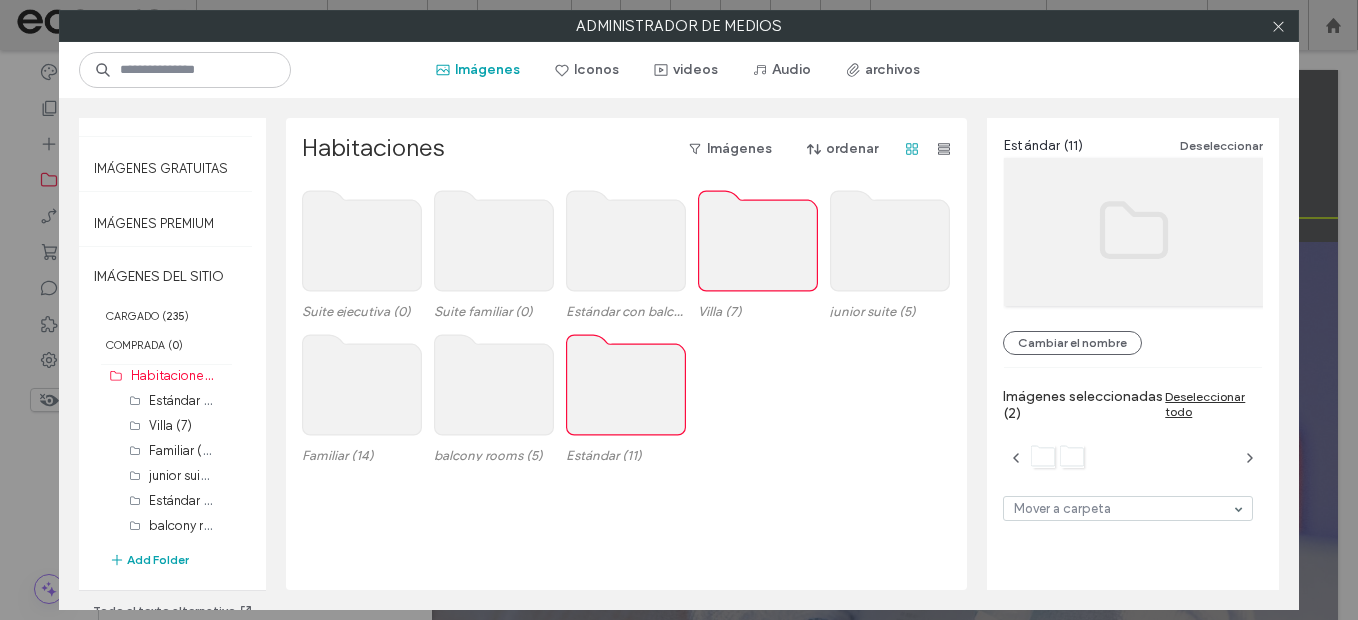 click 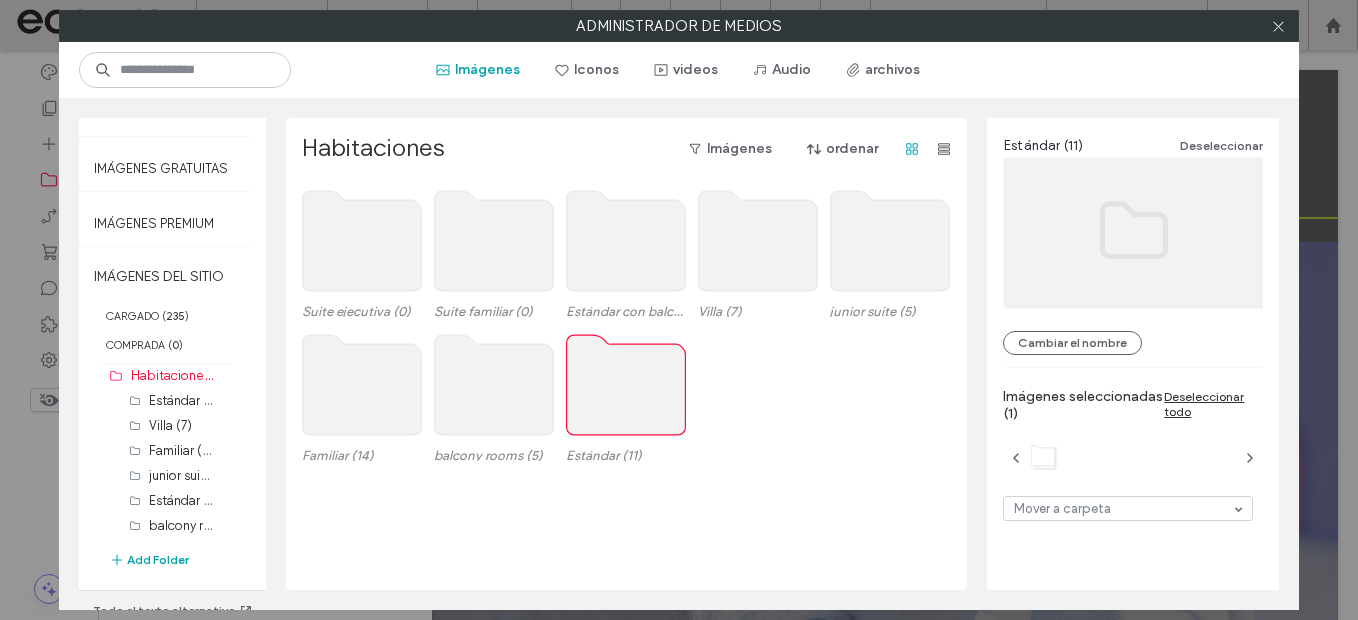 click 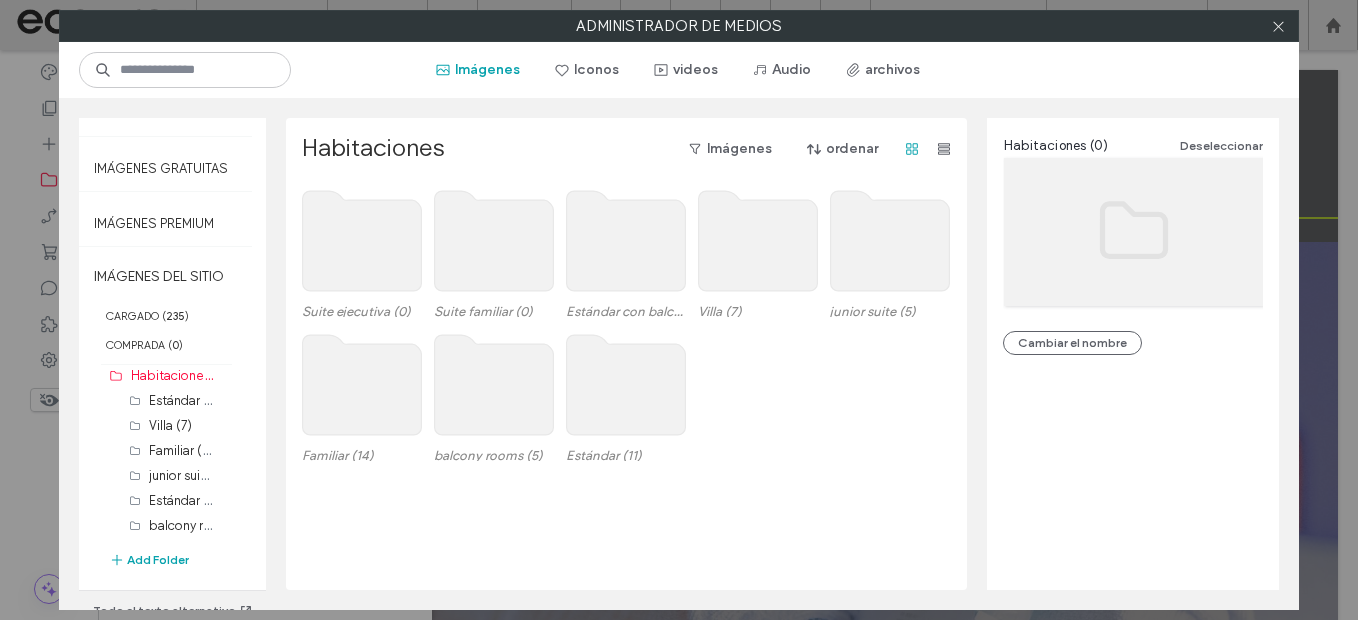 click 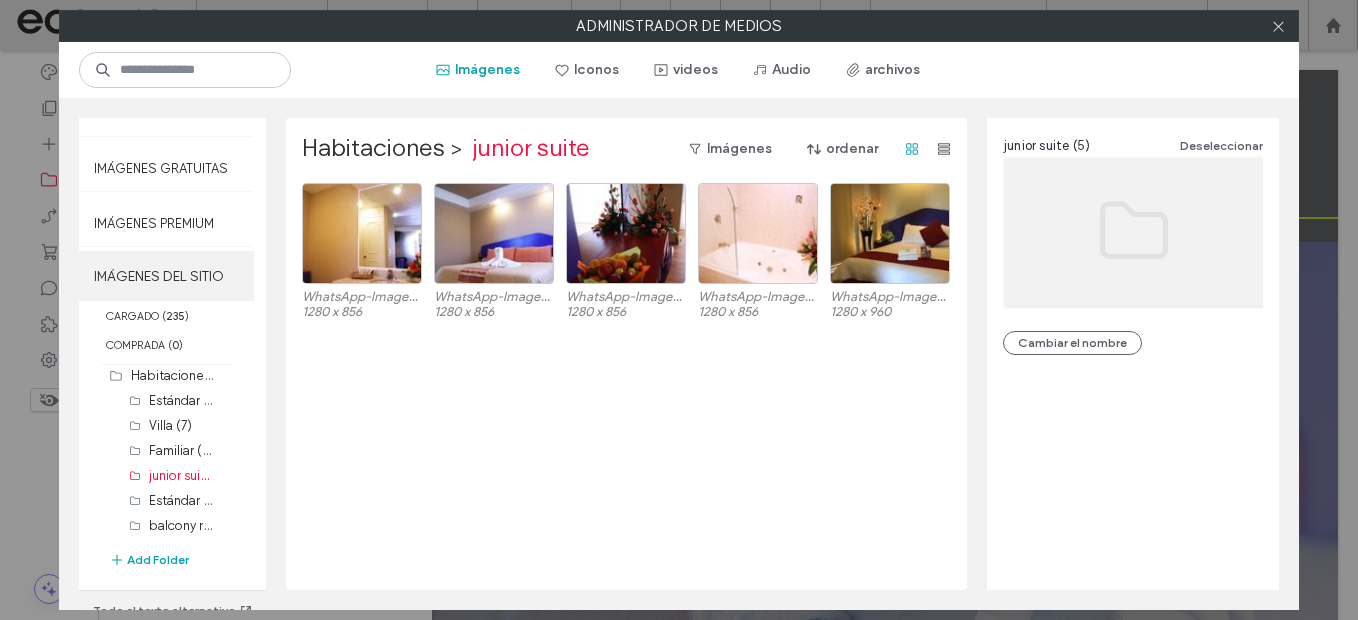 click on "IMÁGENES DEL SITIO" at bounding box center (166, 276) 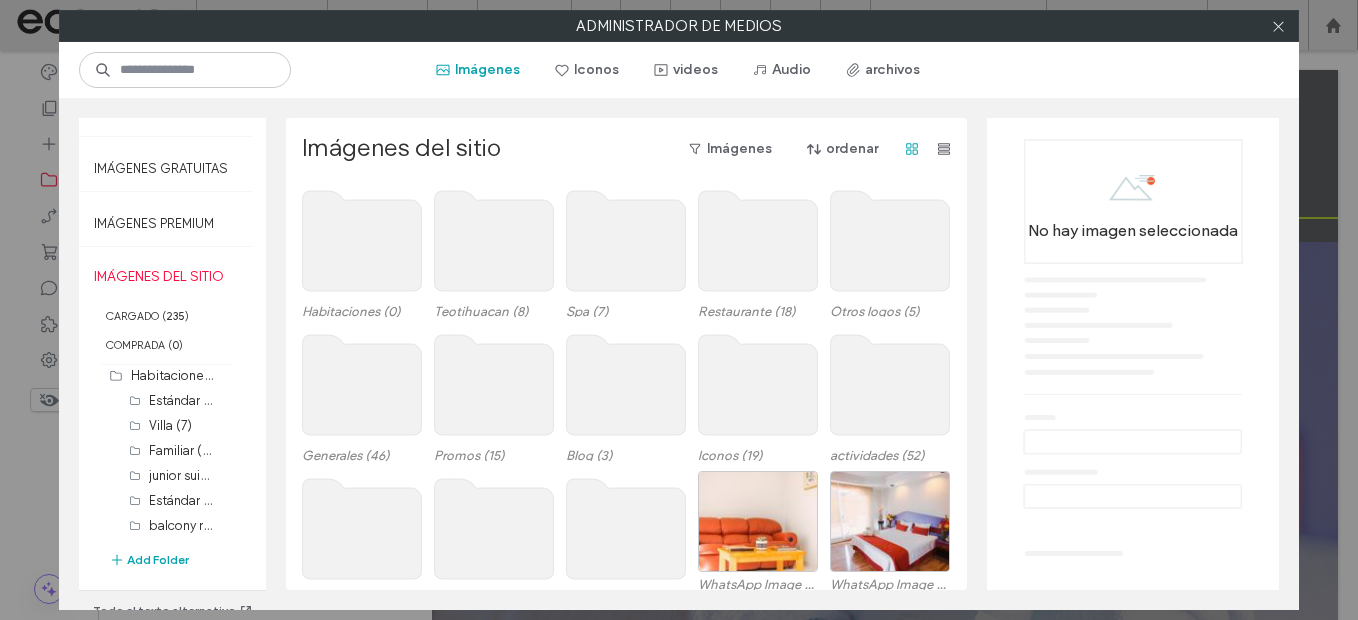 click 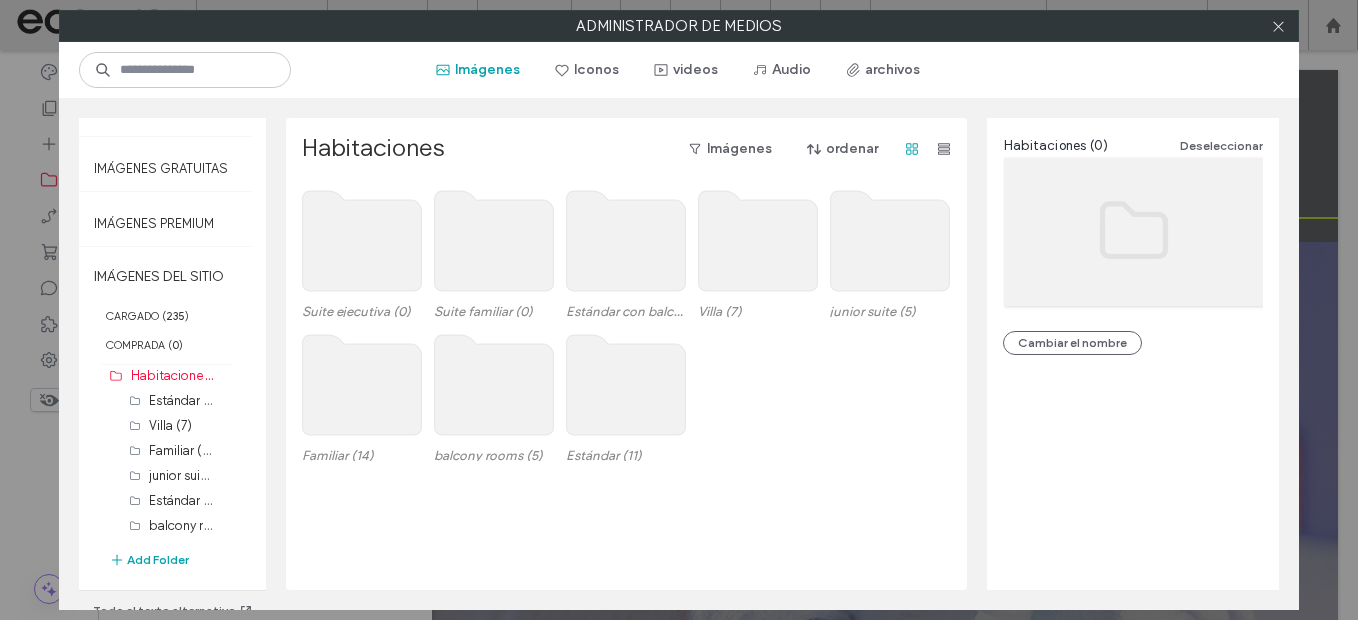 click 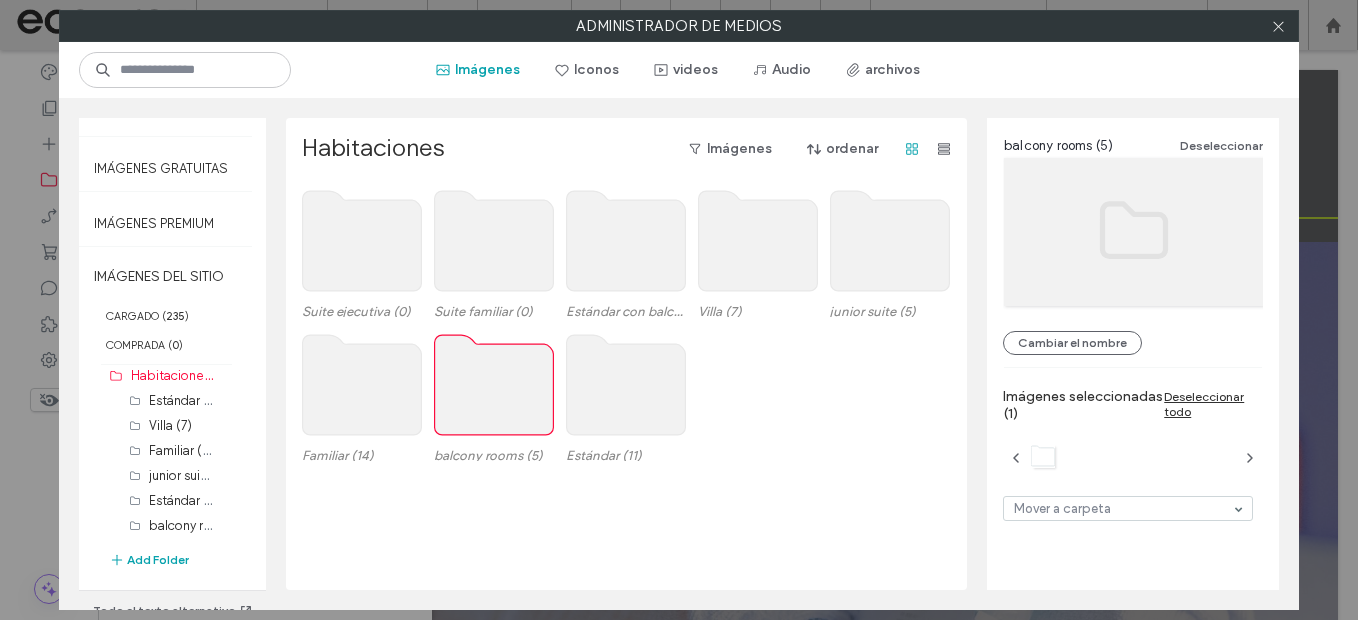 click 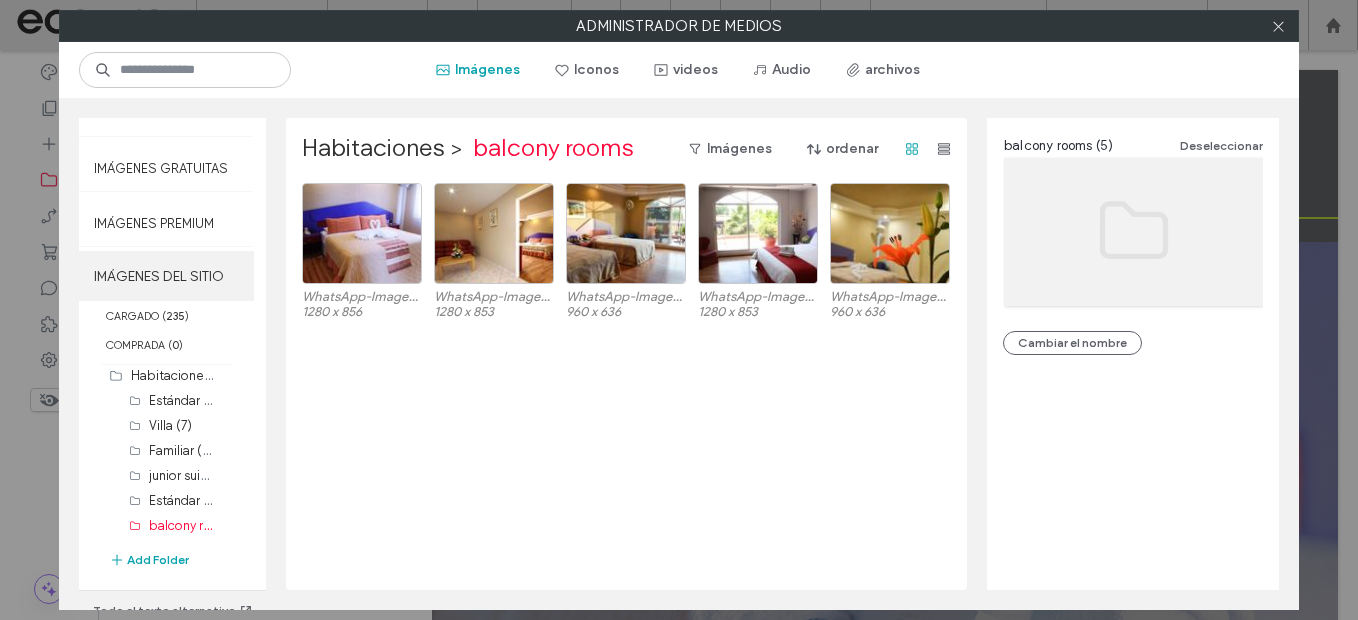 click on "IMÁGENES DEL SITIO" at bounding box center (166, 276) 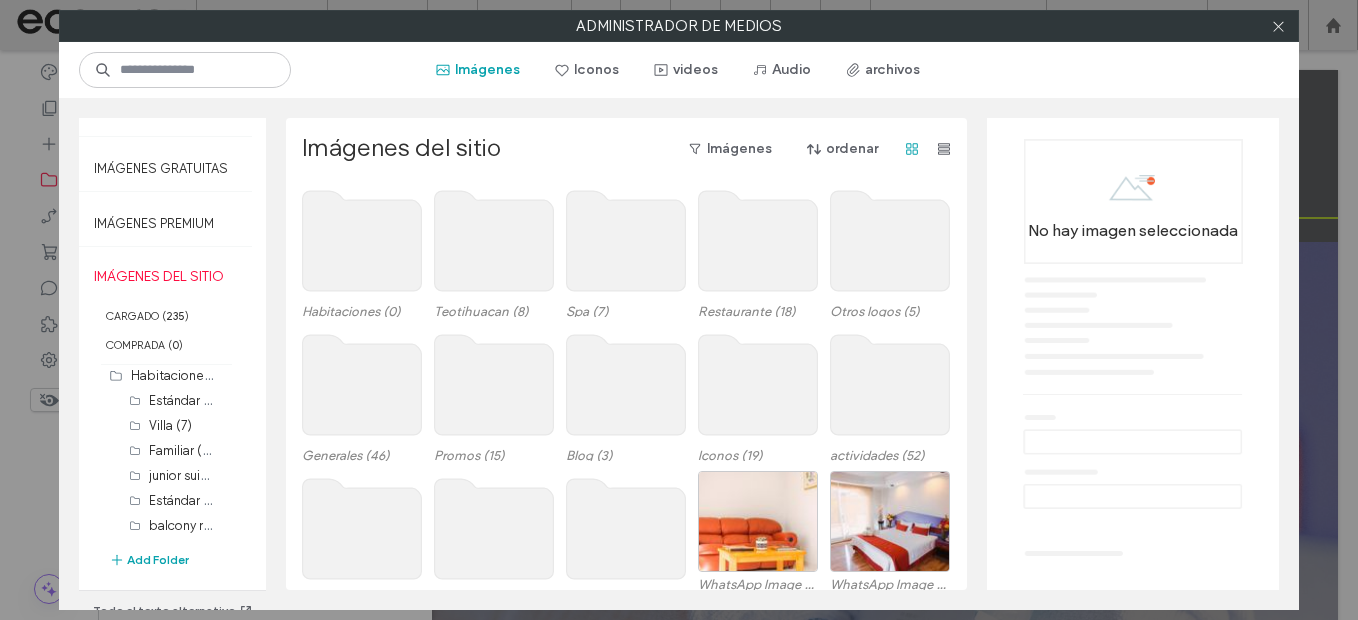 click 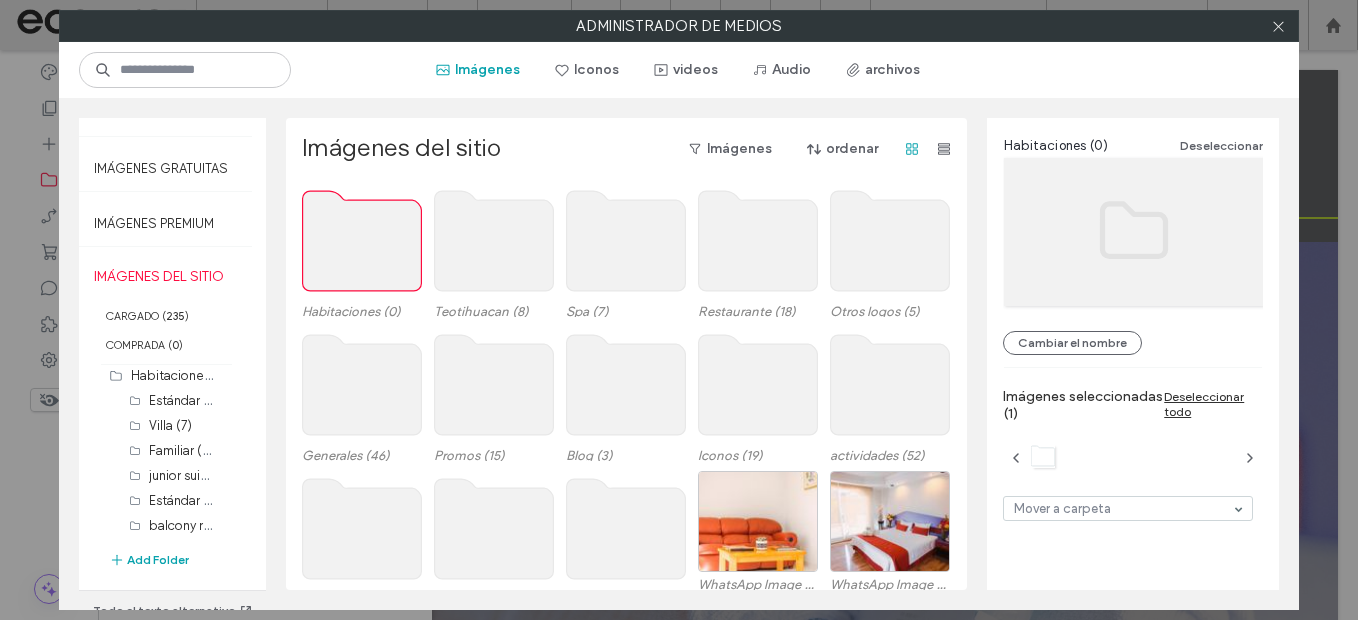 click 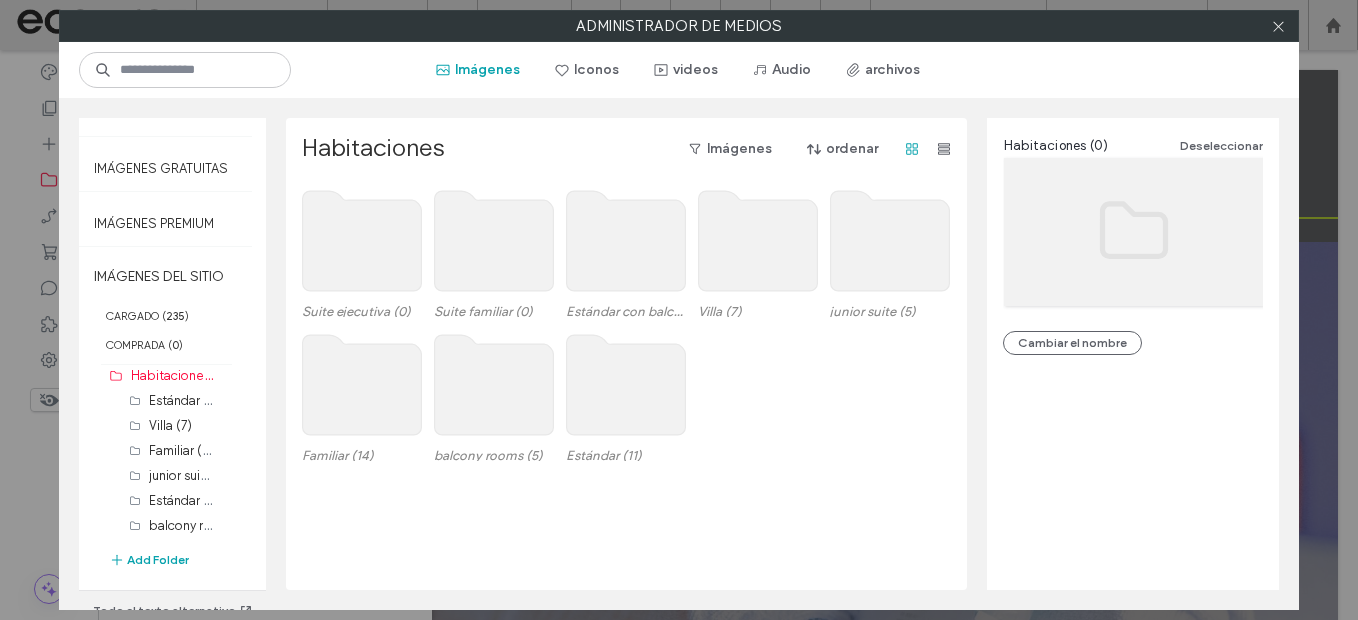 click 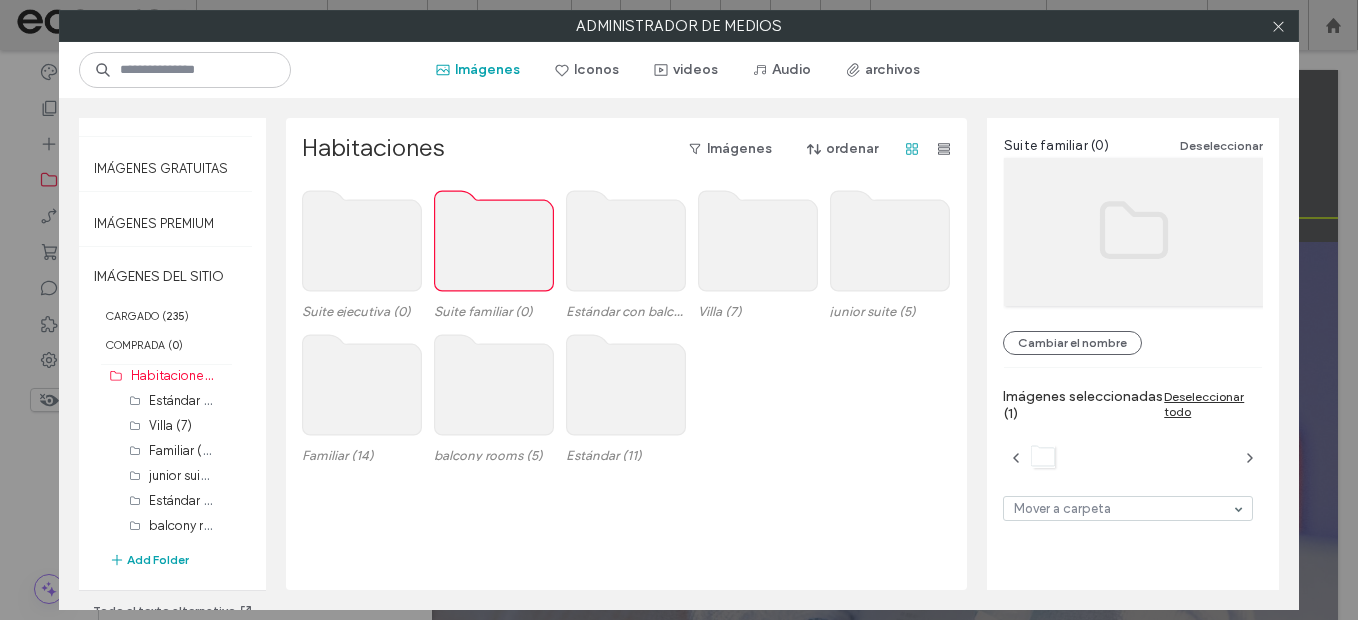 click 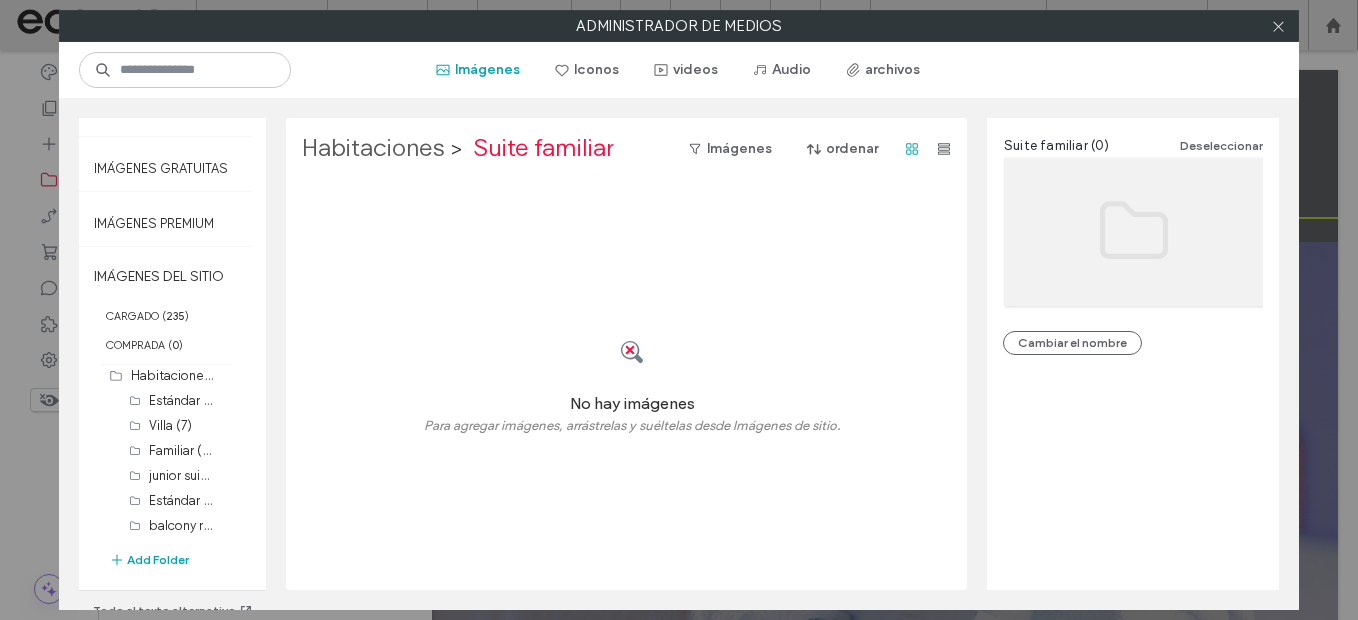 click on "Habitaciones" at bounding box center [373, 149] 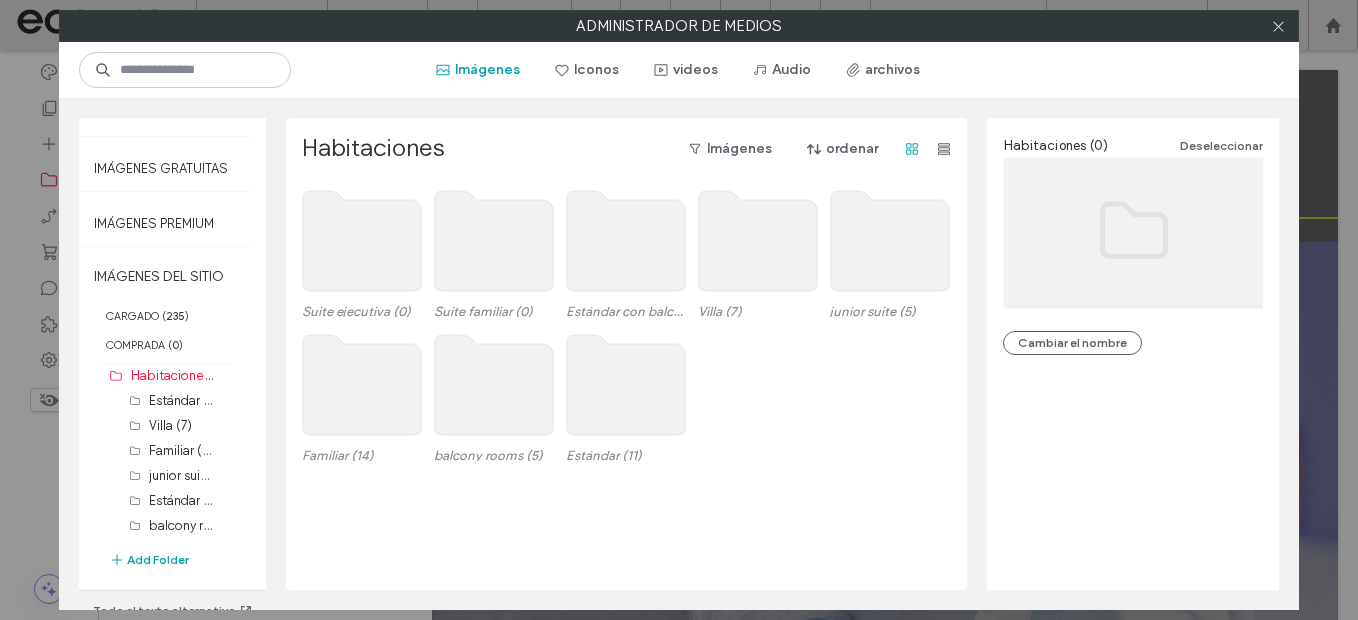 click 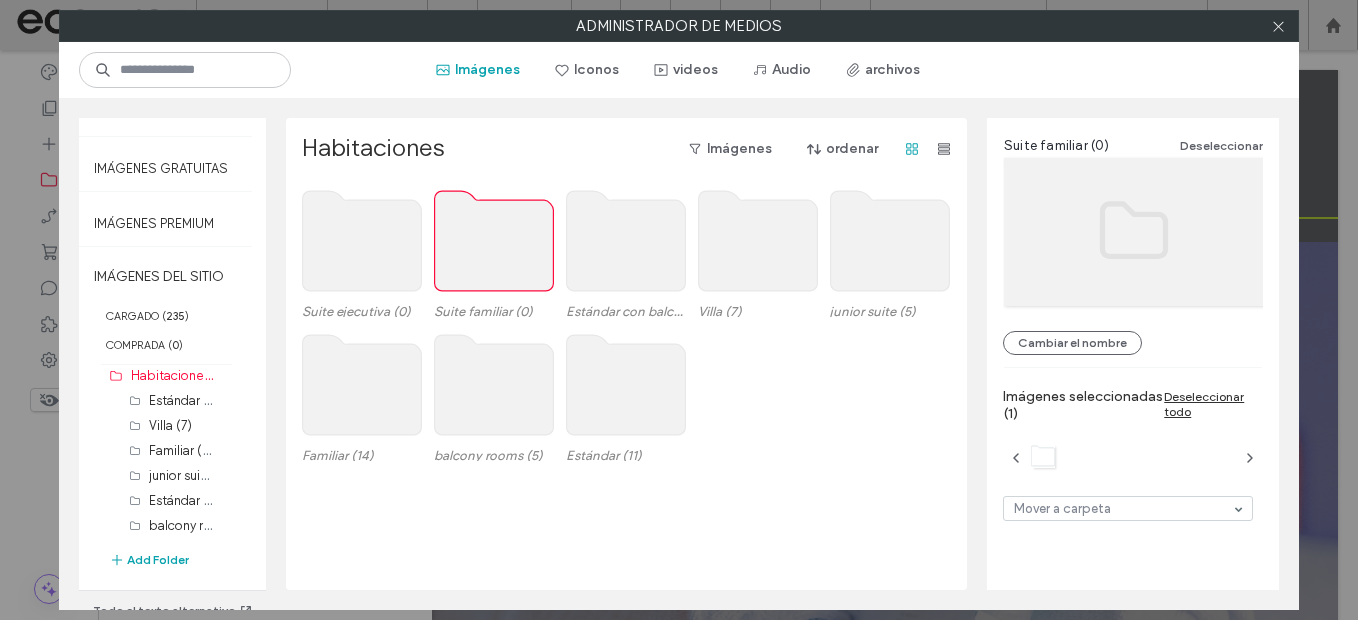 click 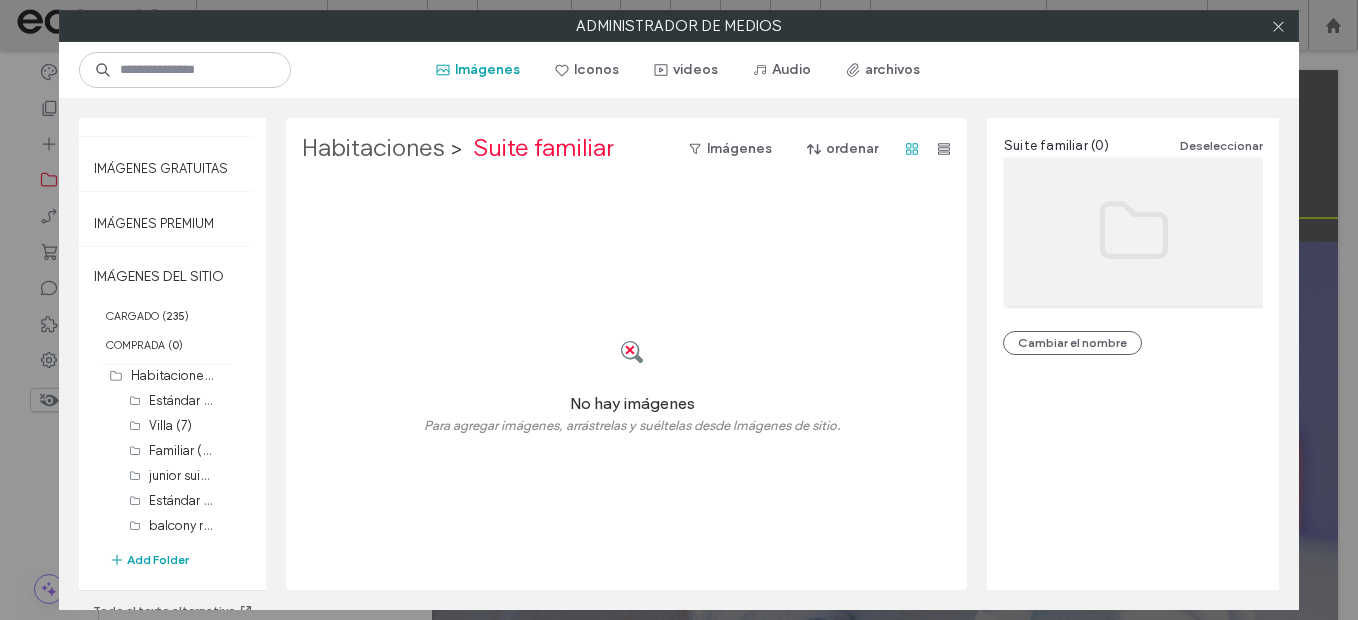 click on "Habitaciones" at bounding box center (373, 149) 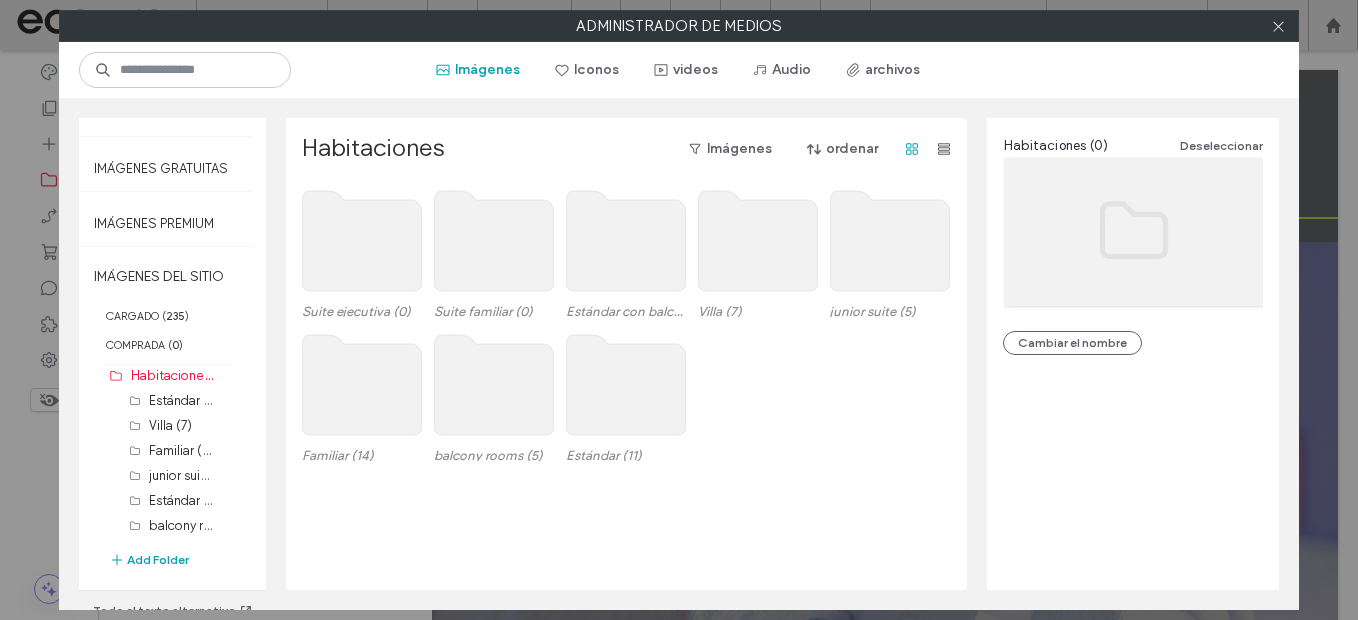 click 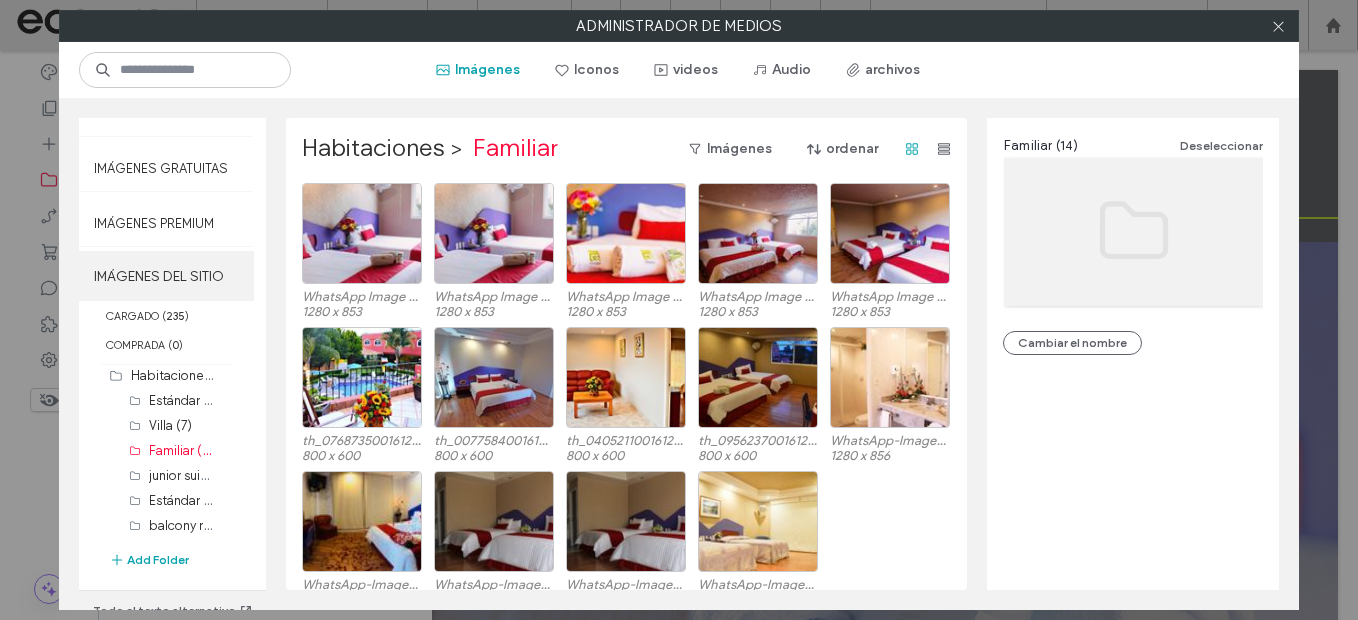 click on "IMÁGENES DEL SITIO" at bounding box center (166, 276) 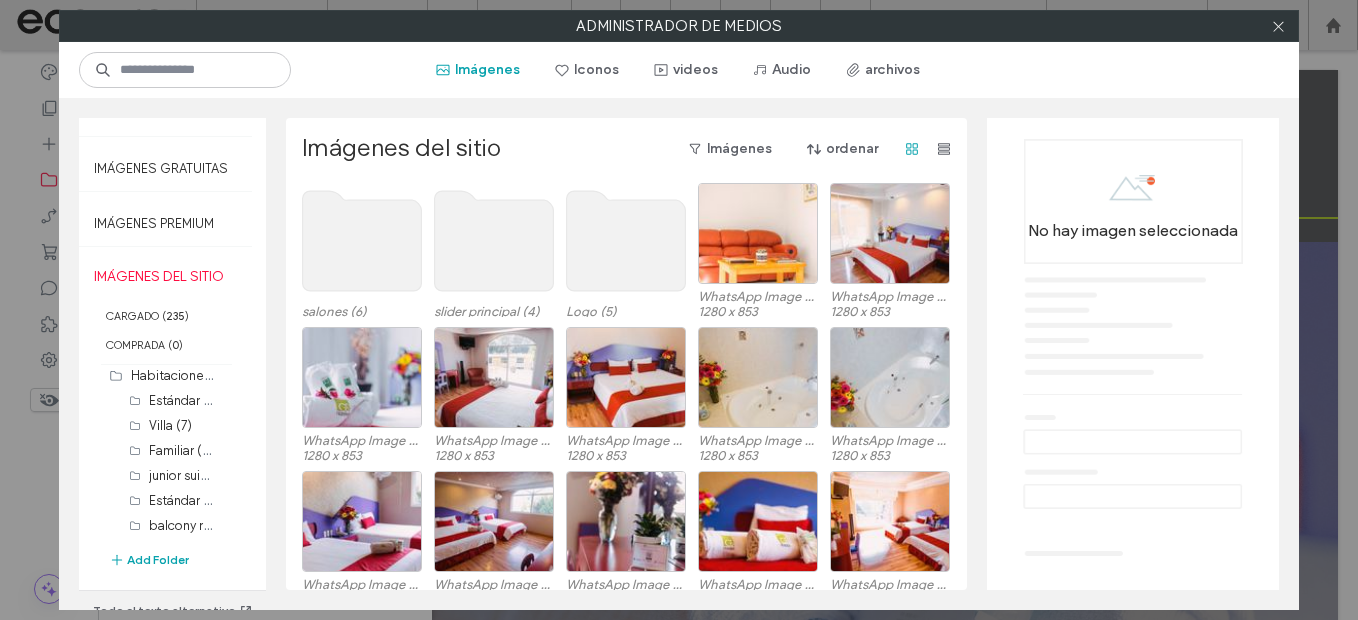 scroll, scrollTop: 400, scrollLeft: 0, axis: vertical 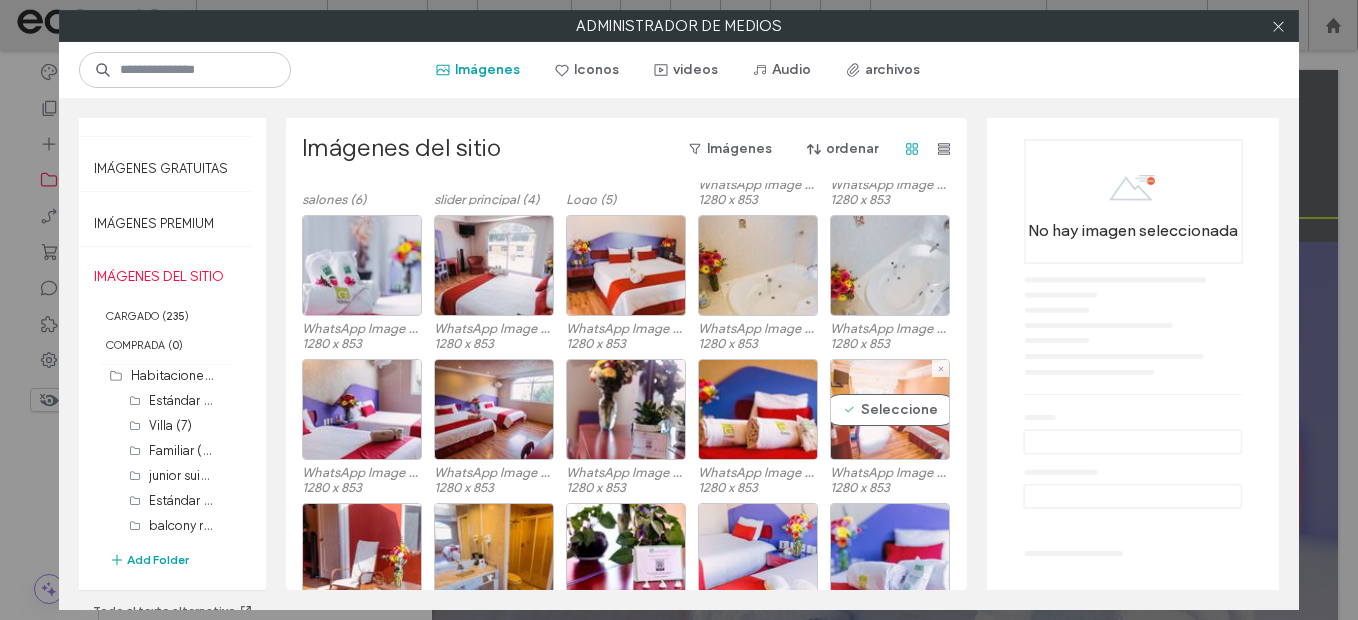 click on "Seleccione" at bounding box center (890, 409) 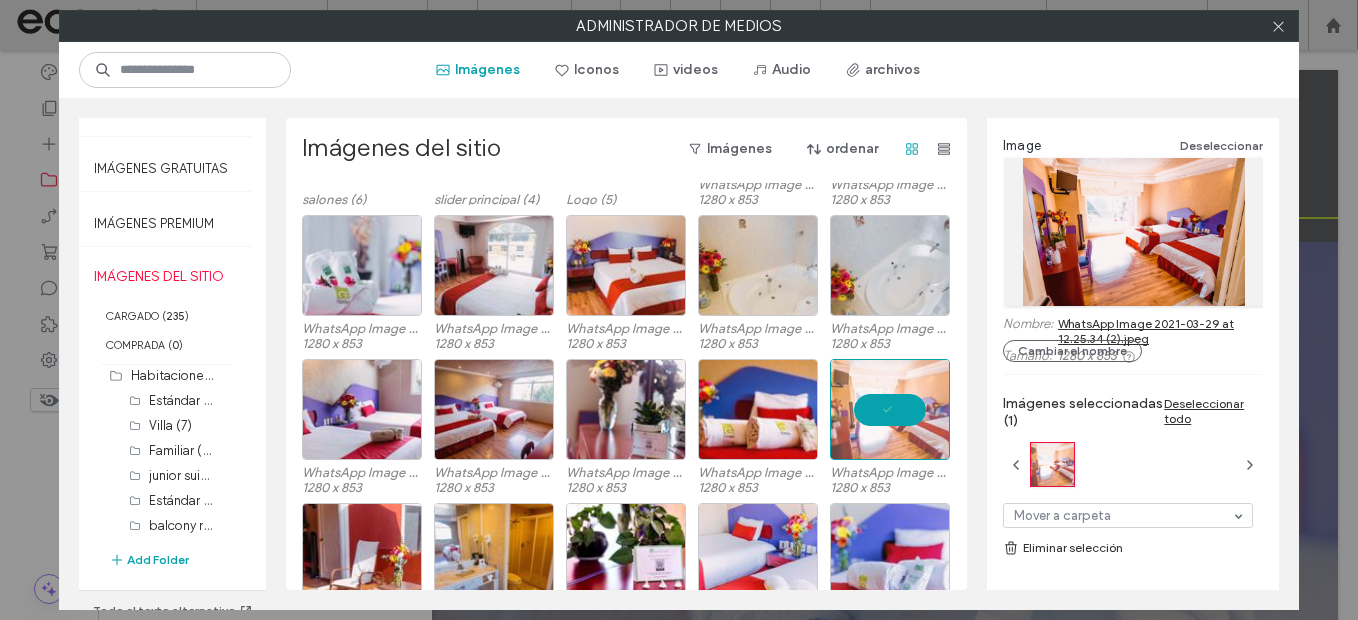 click on "WhatsApp Image 2021-03-29 at 12.25.34 (2).jpeg" at bounding box center (1160, 331) 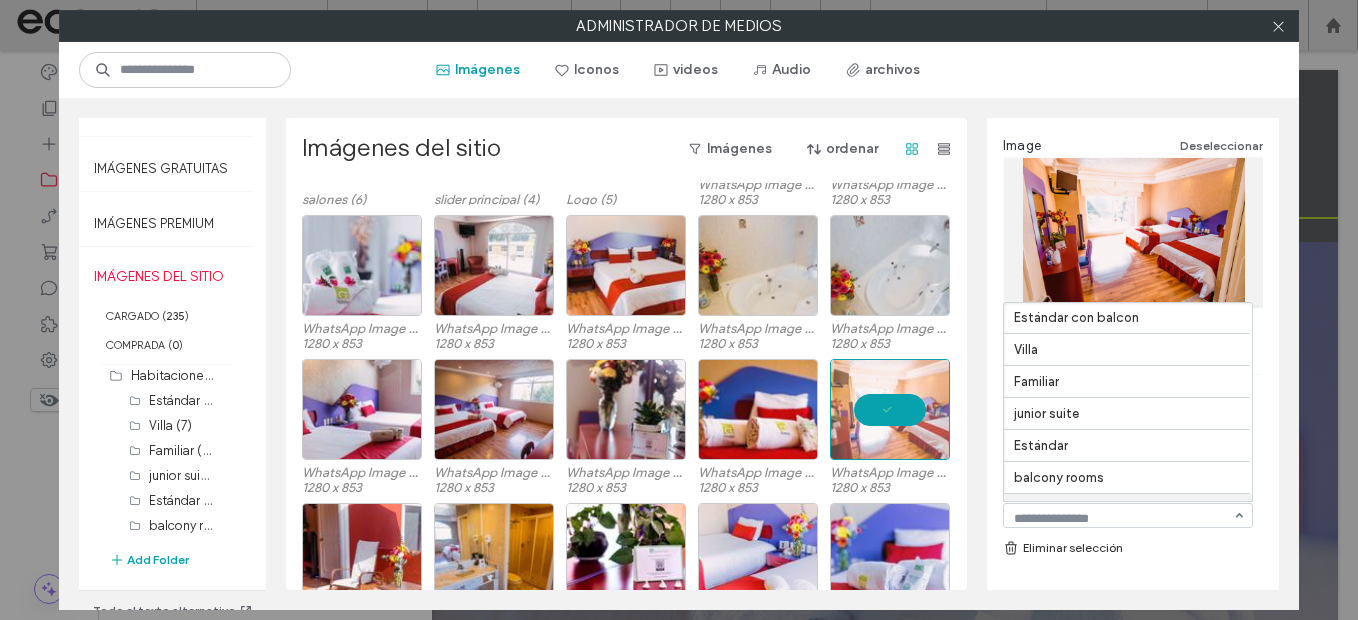 scroll, scrollTop: 505, scrollLeft: 0, axis: vertical 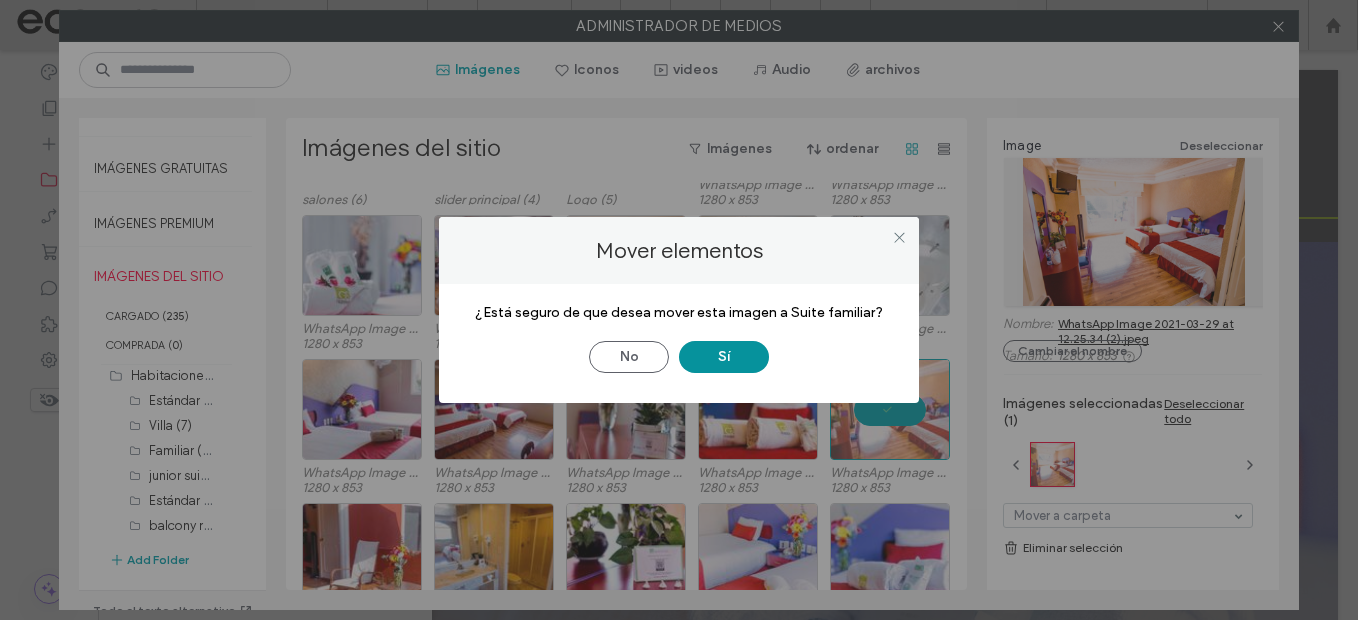 click on "Sí" at bounding box center (724, 357) 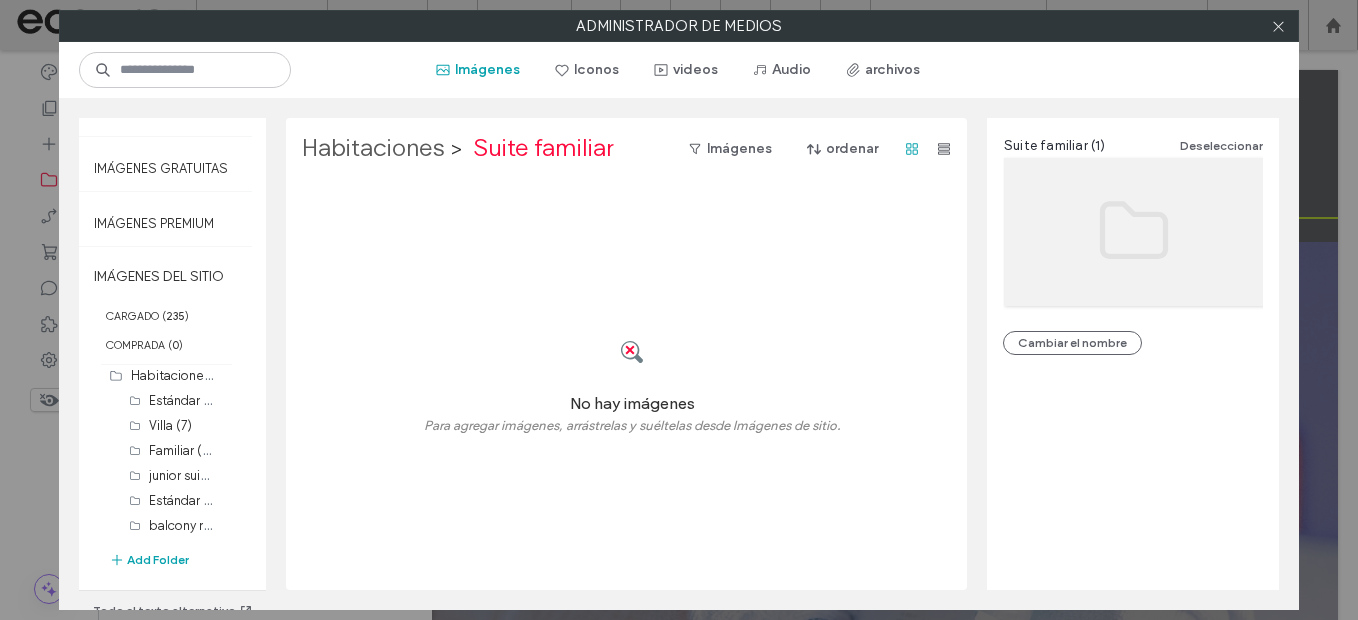 click on "Habitaciones" at bounding box center [373, 149] 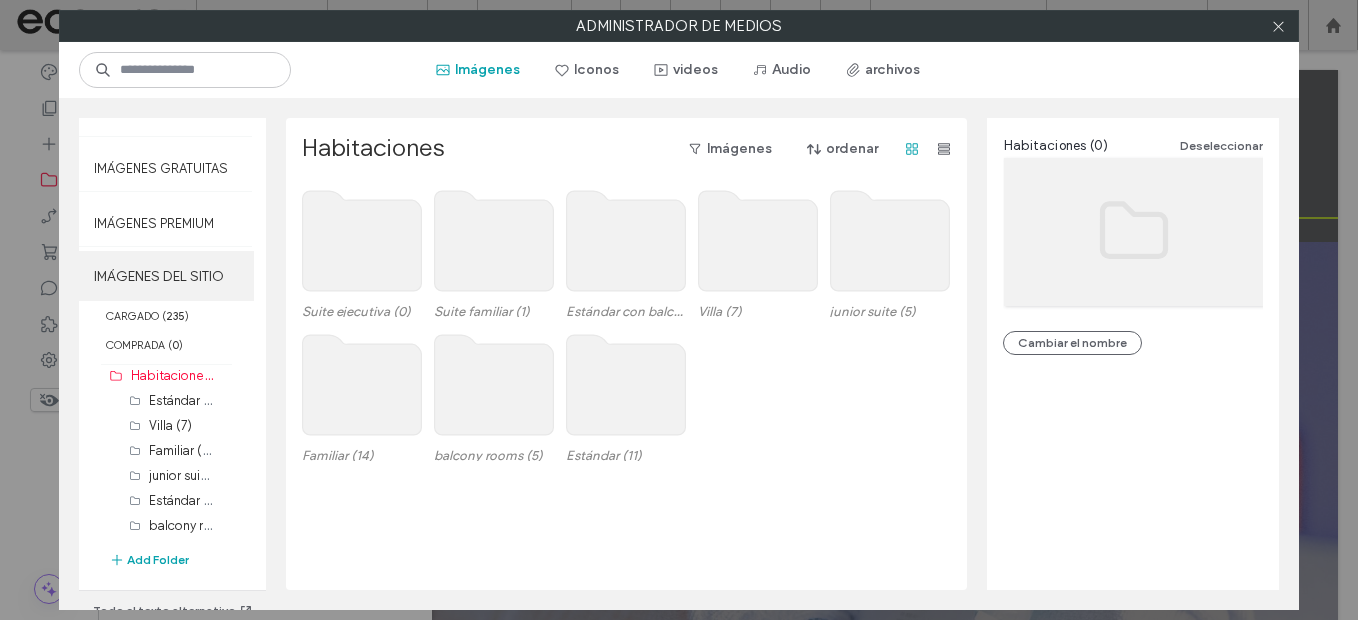 click on "IMÁGENES DEL SITIO" at bounding box center (166, 276) 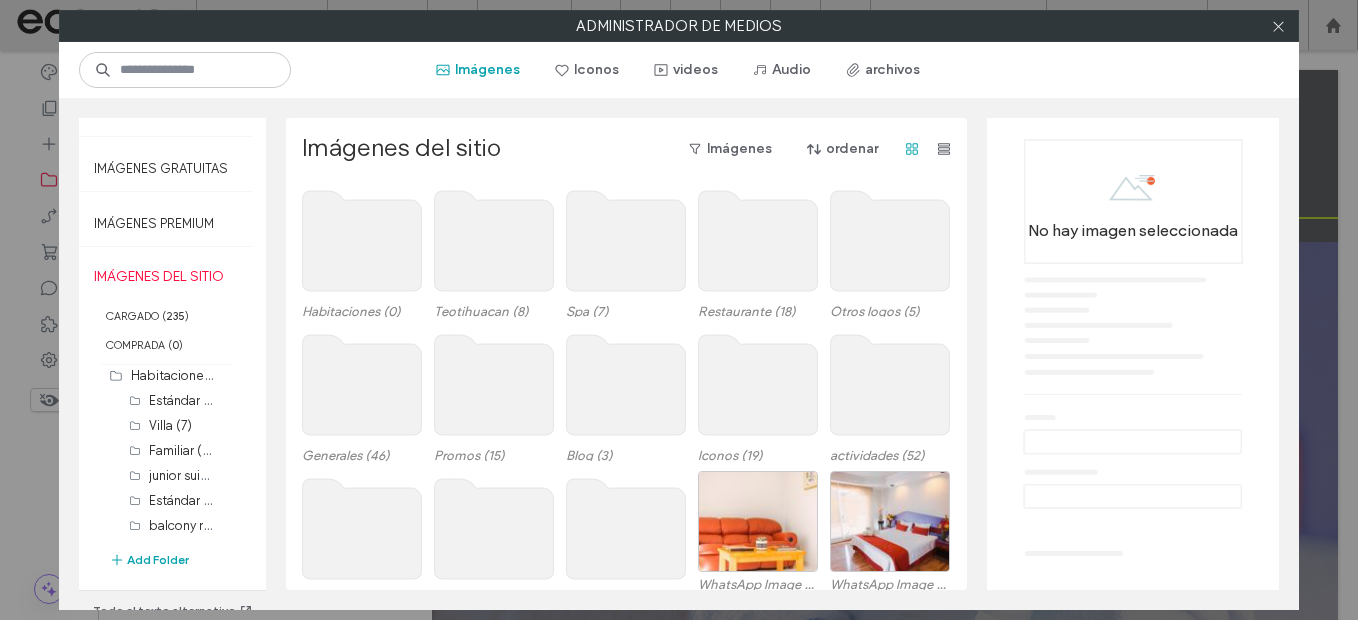 click 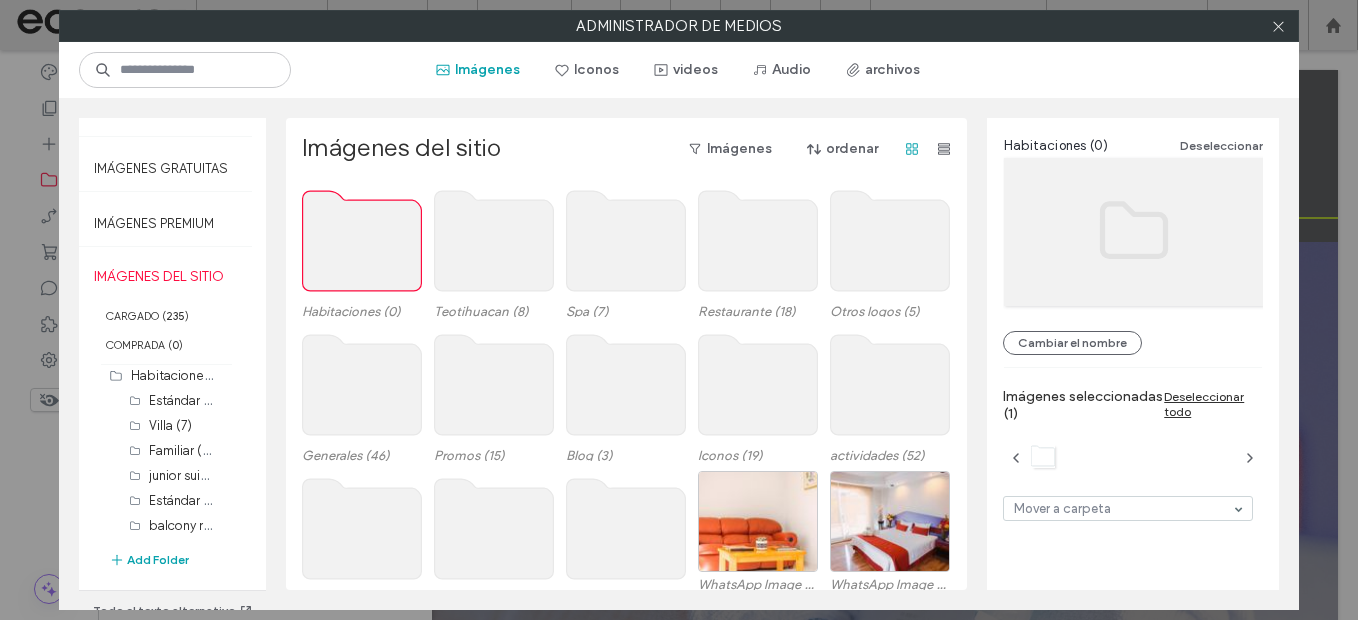 click 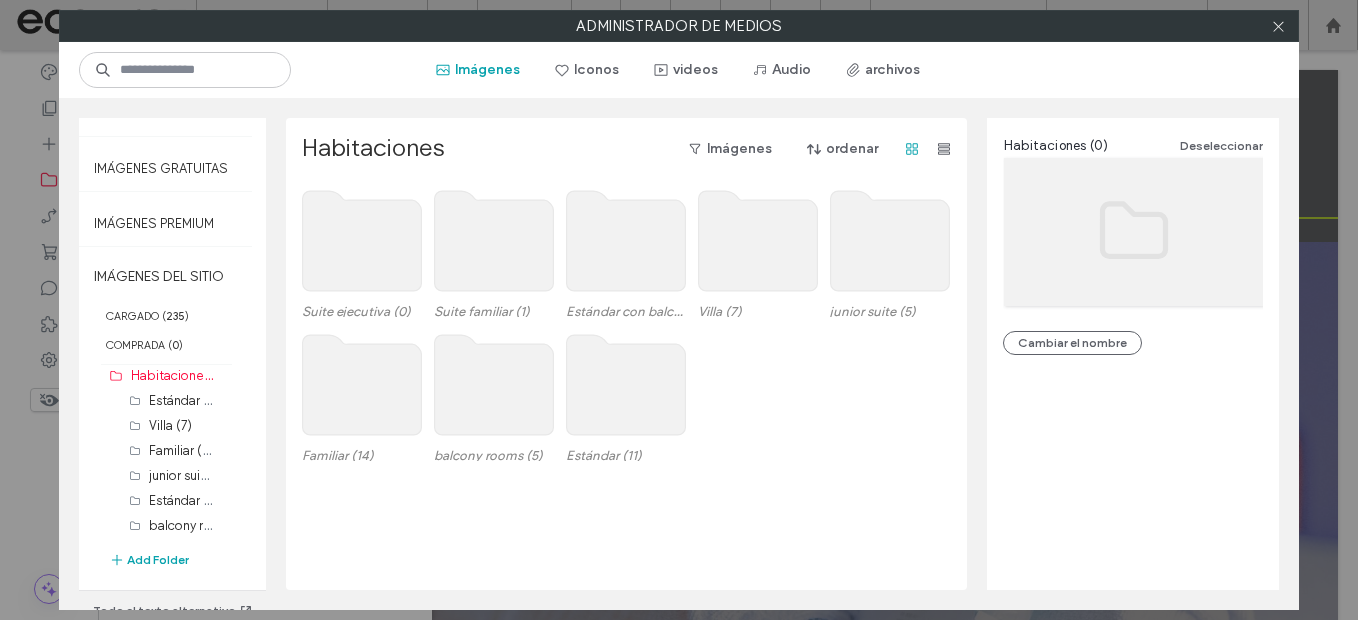 click 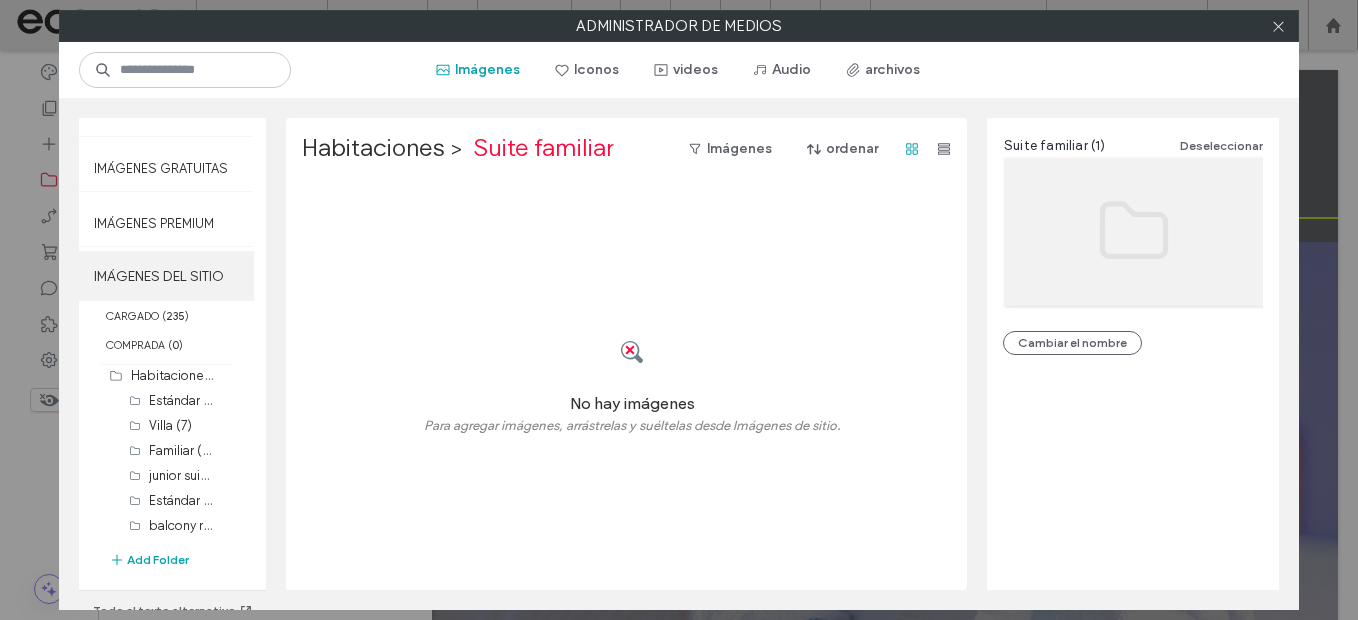 click on "IMÁGENES DEL SITIO" at bounding box center [166, 276] 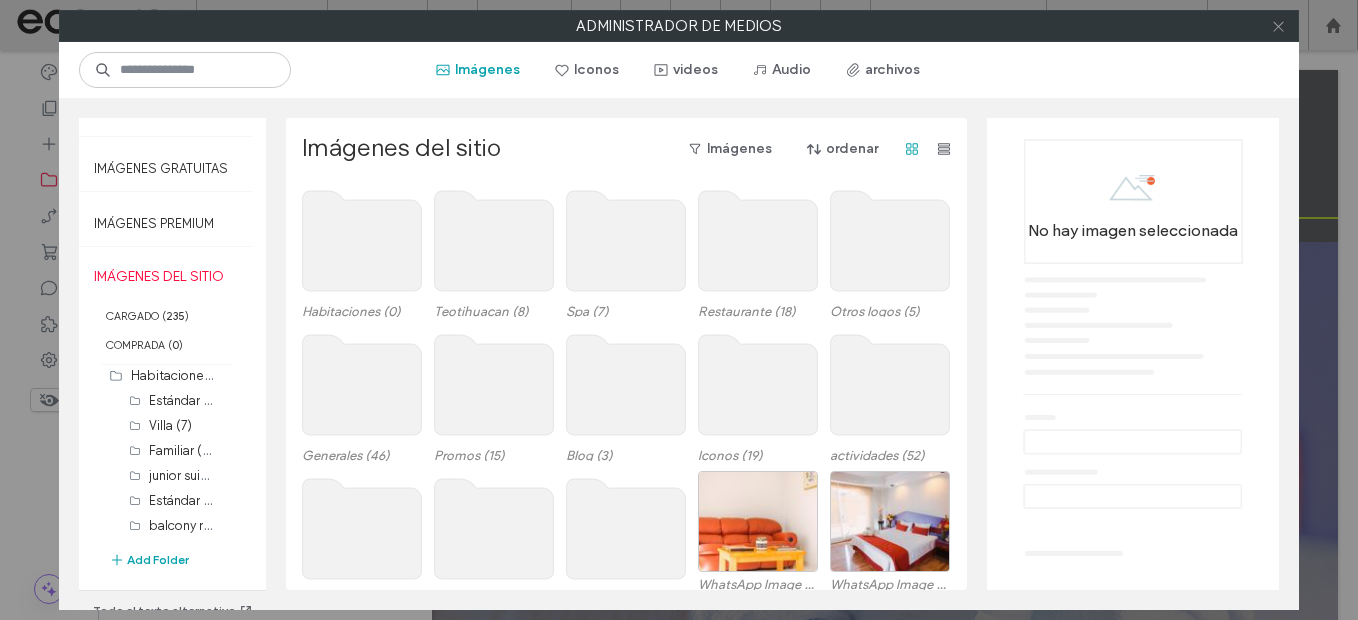 click 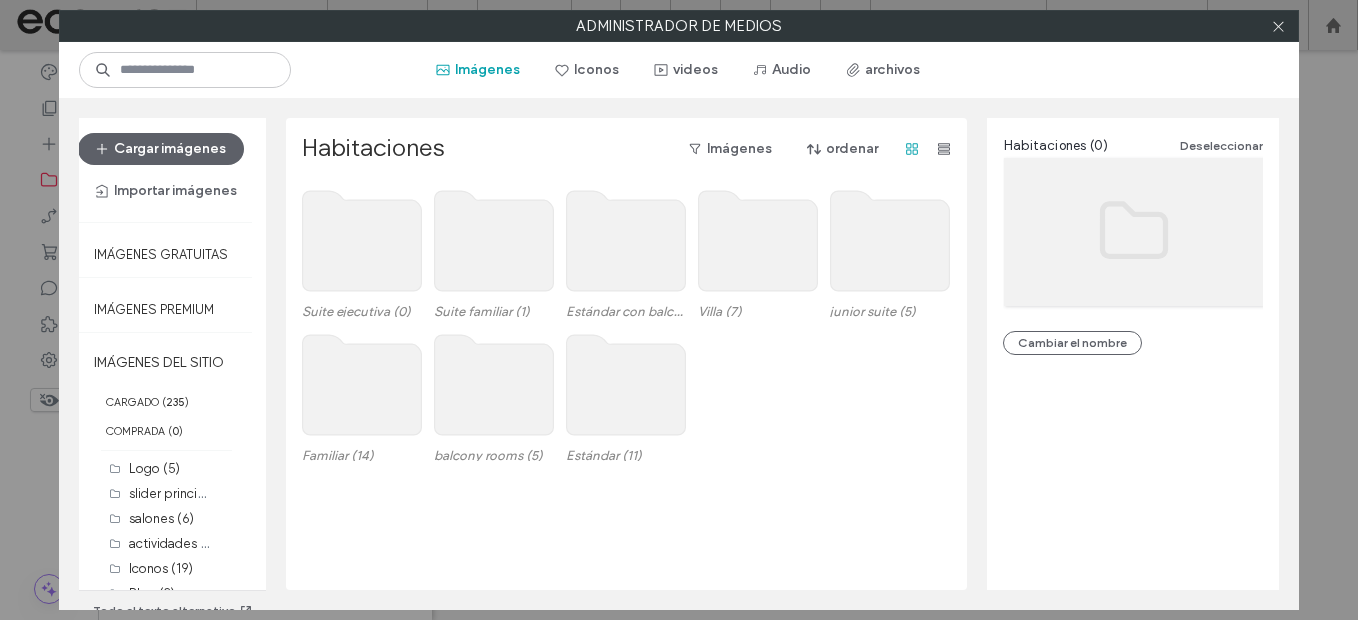 click 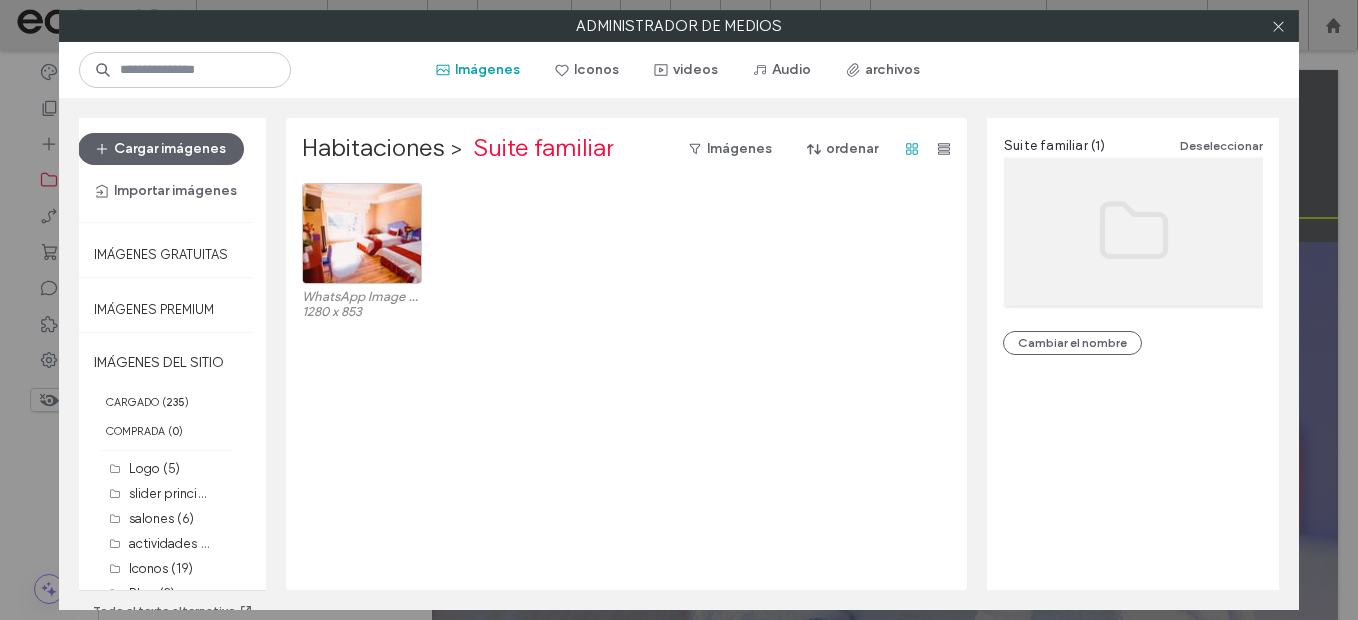 scroll, scrollTop: 0, scrollLeft: 0, axis: both 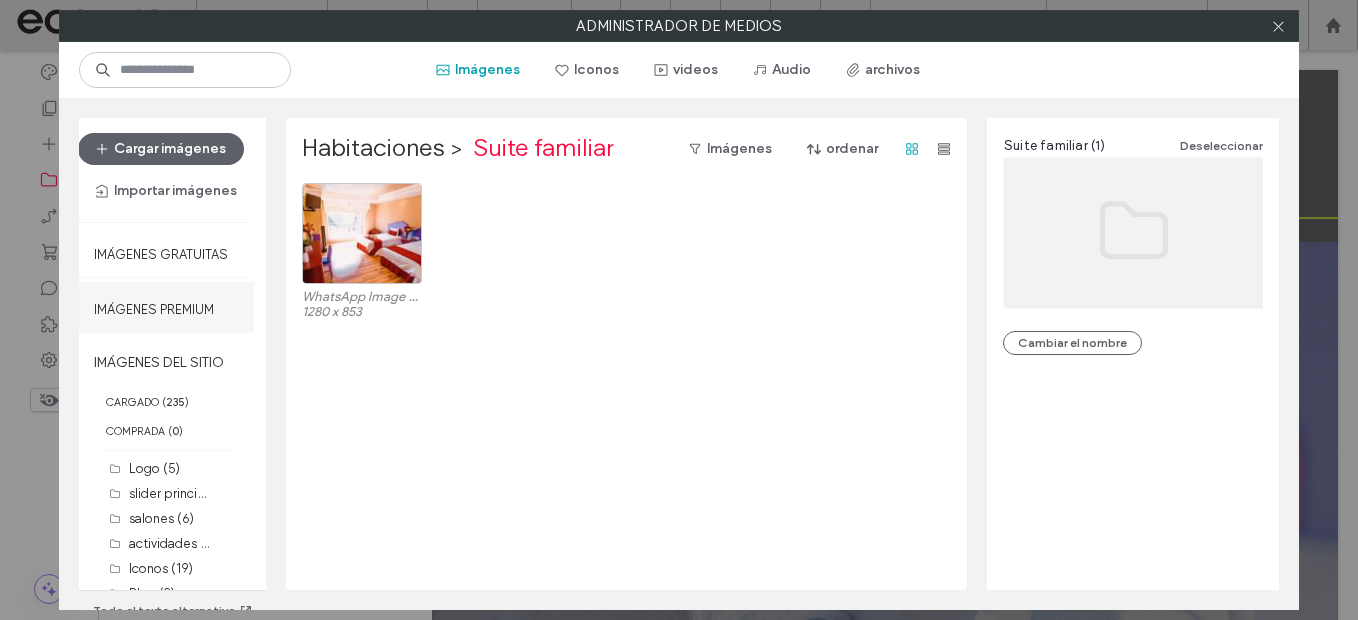 click on "Imágenes Premium" at bounding box center [154, 304] 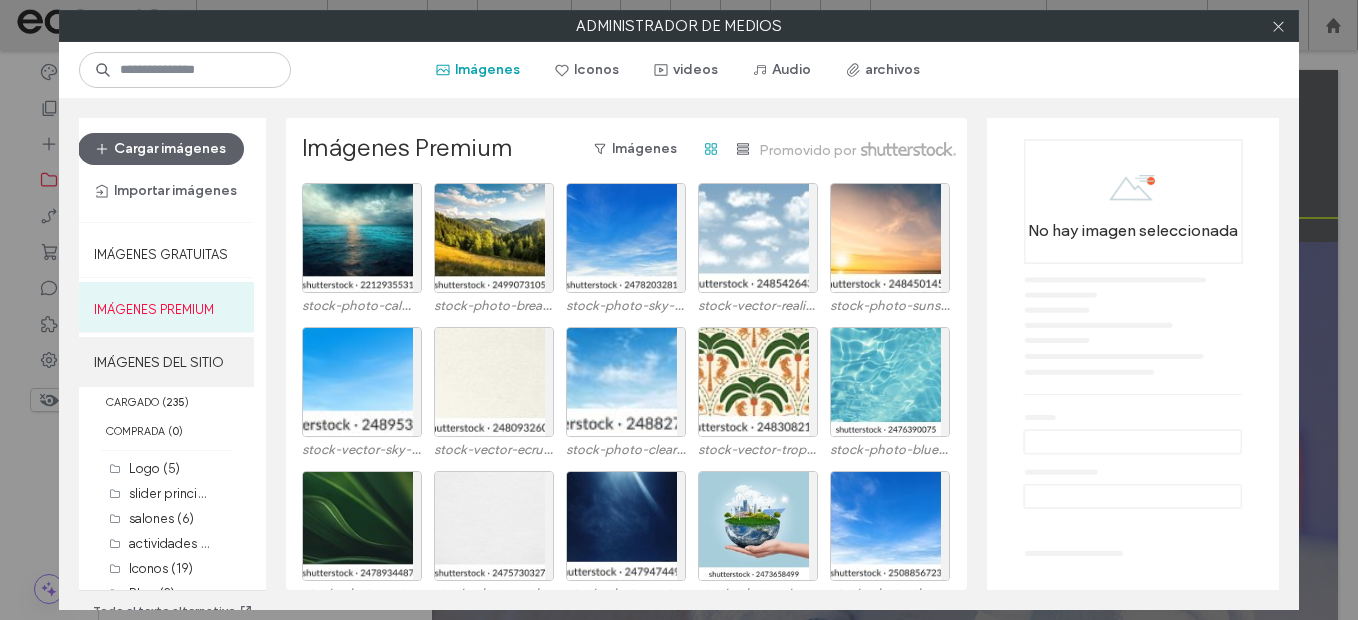 click on "IMÁGENES DEL SITIO" at bounding box center [166, 362] 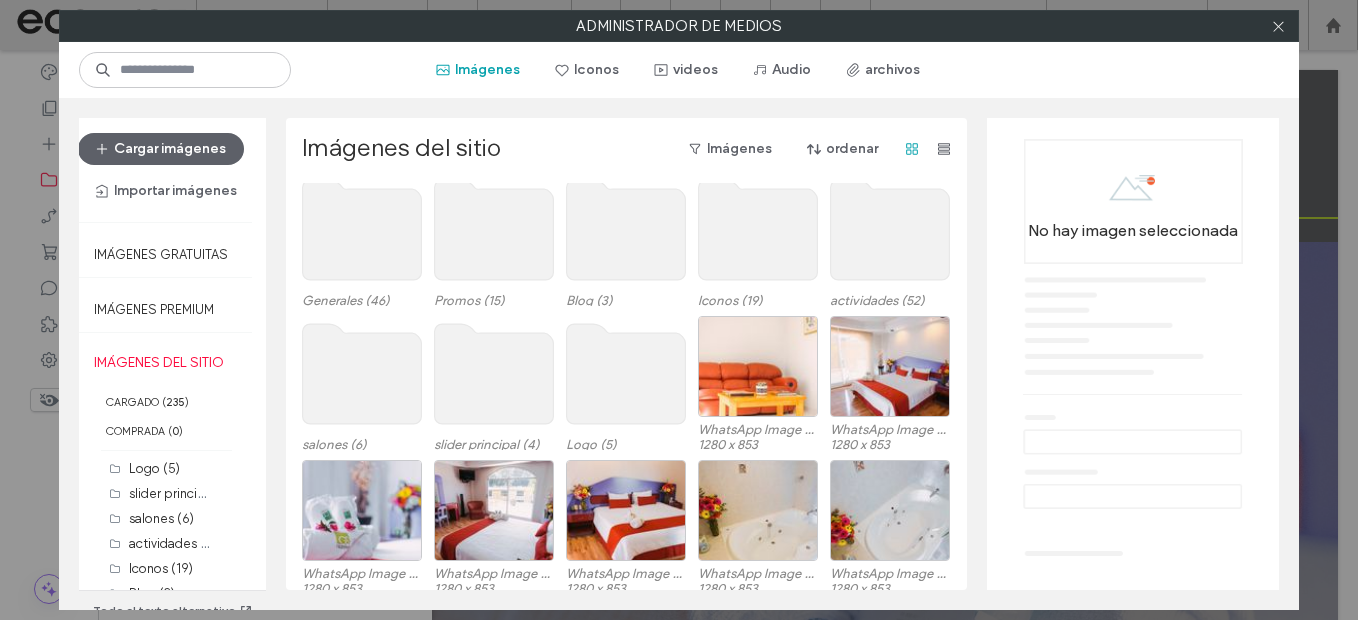 scroll, scrollTop: 169, scrollLeft: 0, axis: vertical 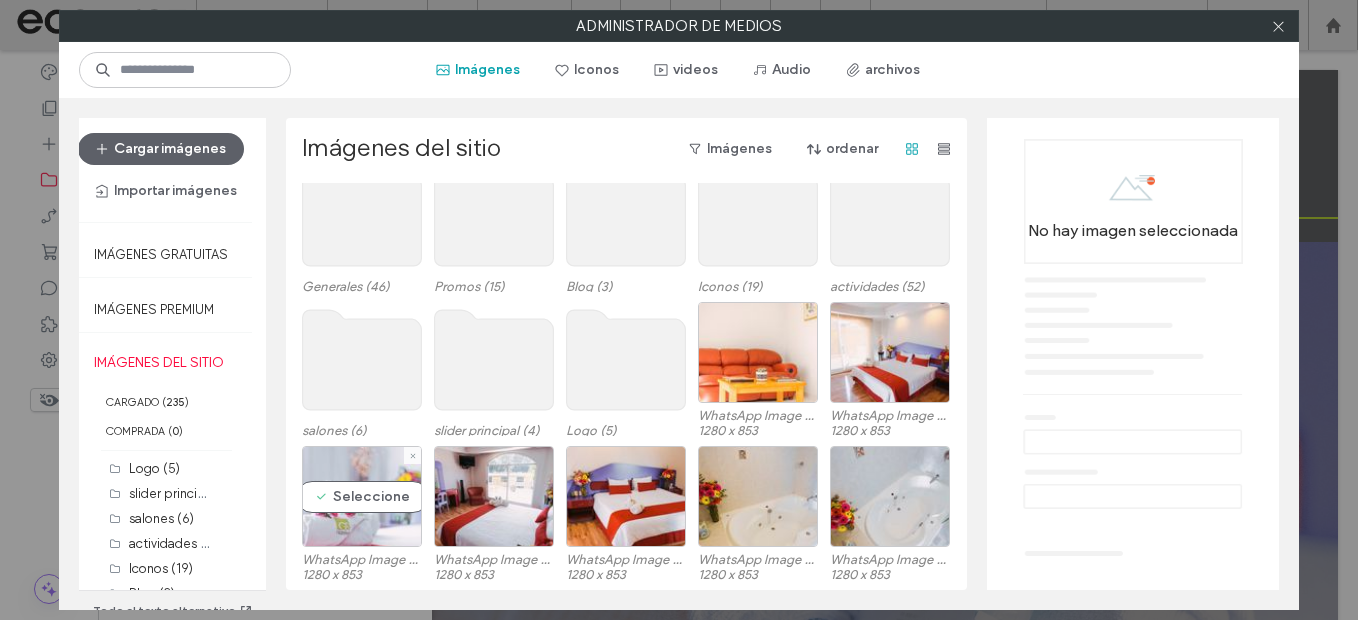 click on "Seleccione" at bounding box center [362, 496] 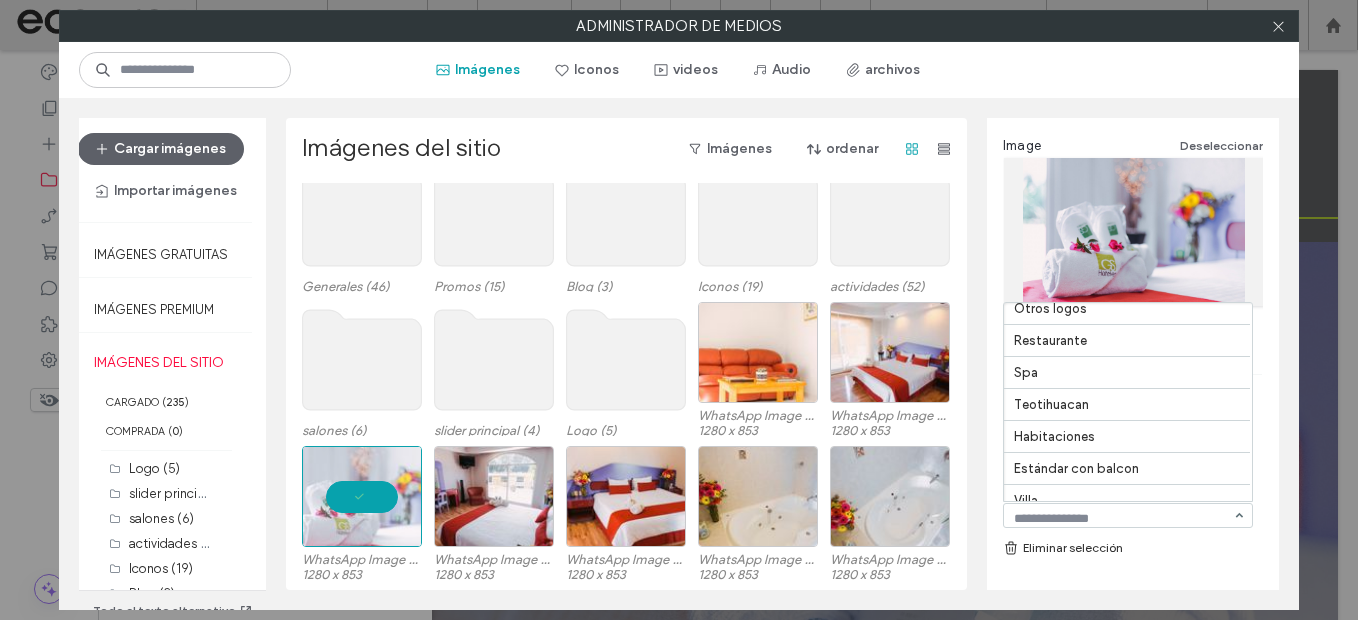 scroll, scrollTop: 505, scrollLeft: 0, axis: vertical 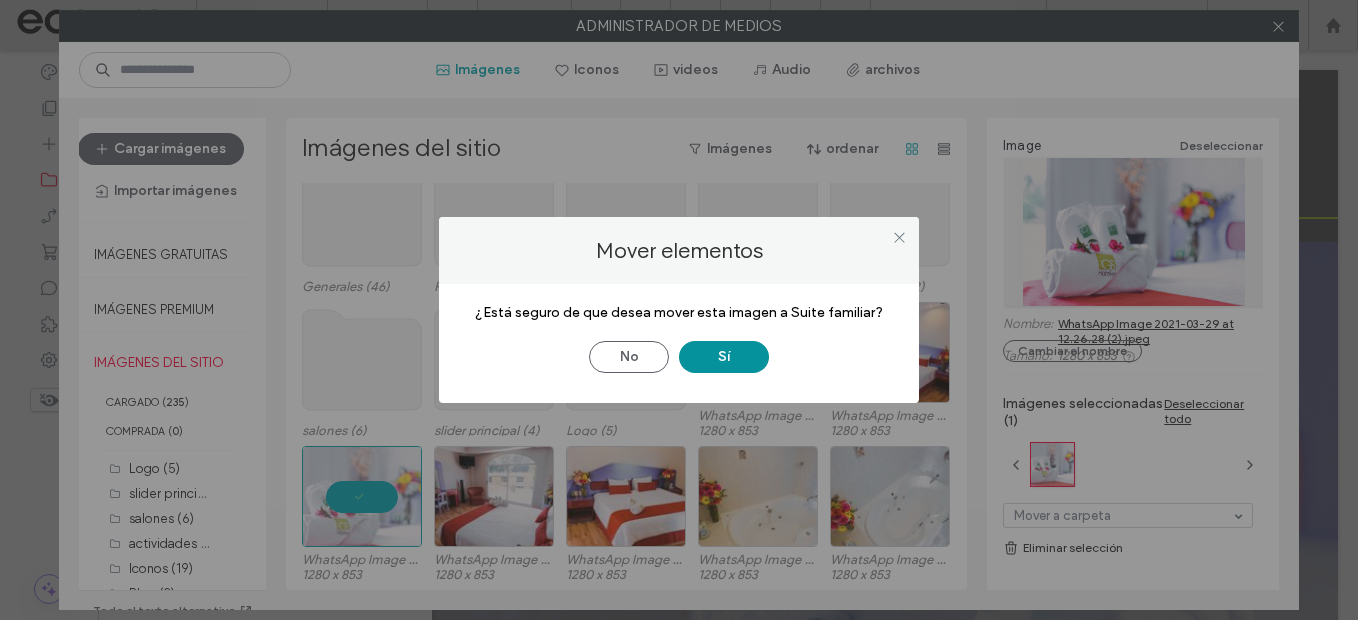 click on "Sí" at bounding box center [724, 357] 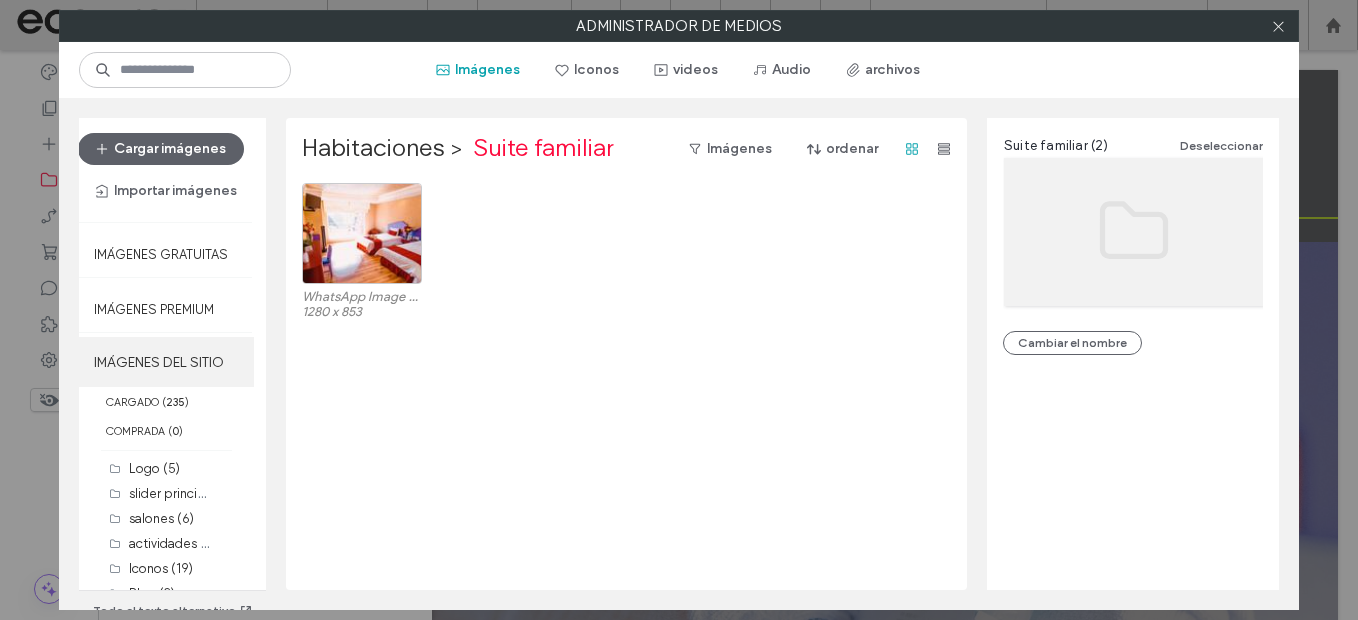 click on "IMÁGENES DEL SITIO" at bounding box center (166, 362) 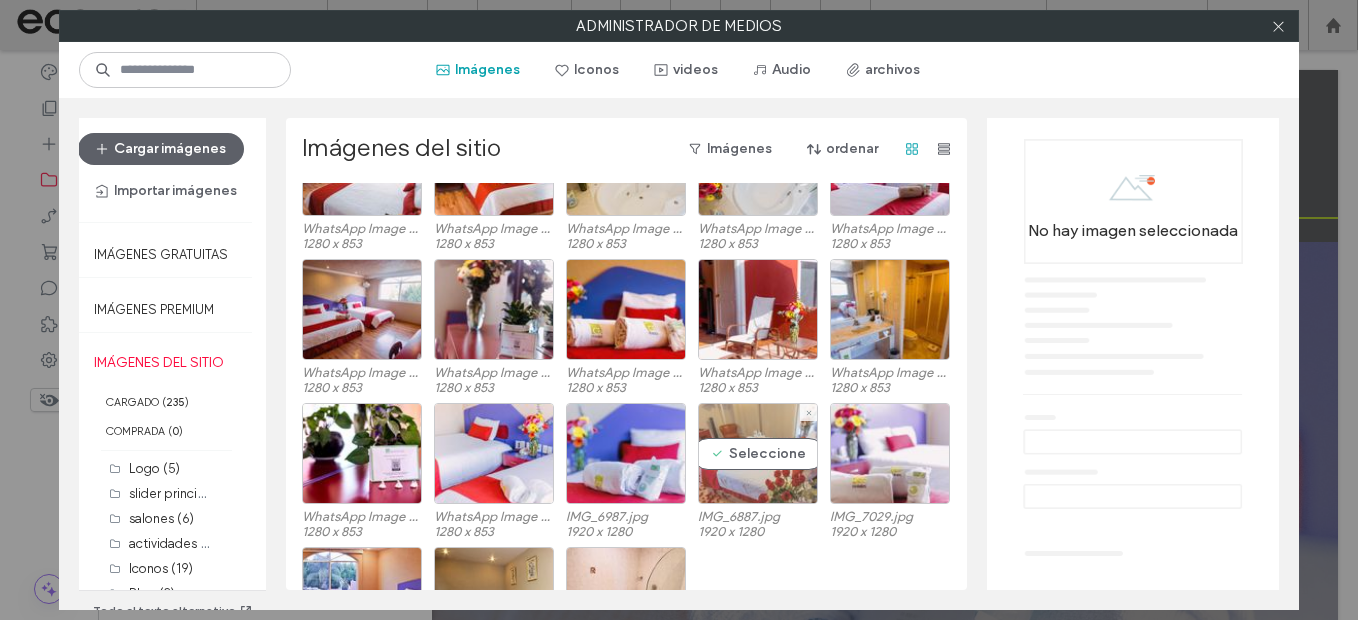 scroll, scrollTop: 600, scrollLeft: 0, axis: vertical 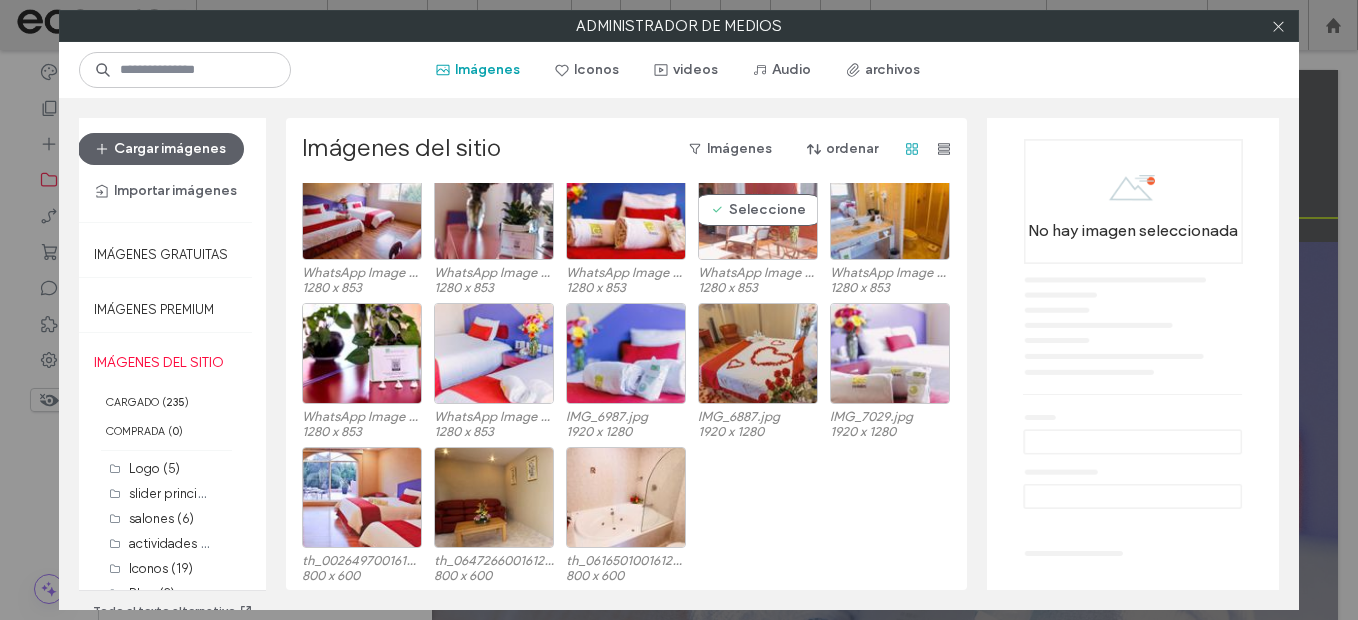 click on "Seleccione" at bounding box center (758, 209) 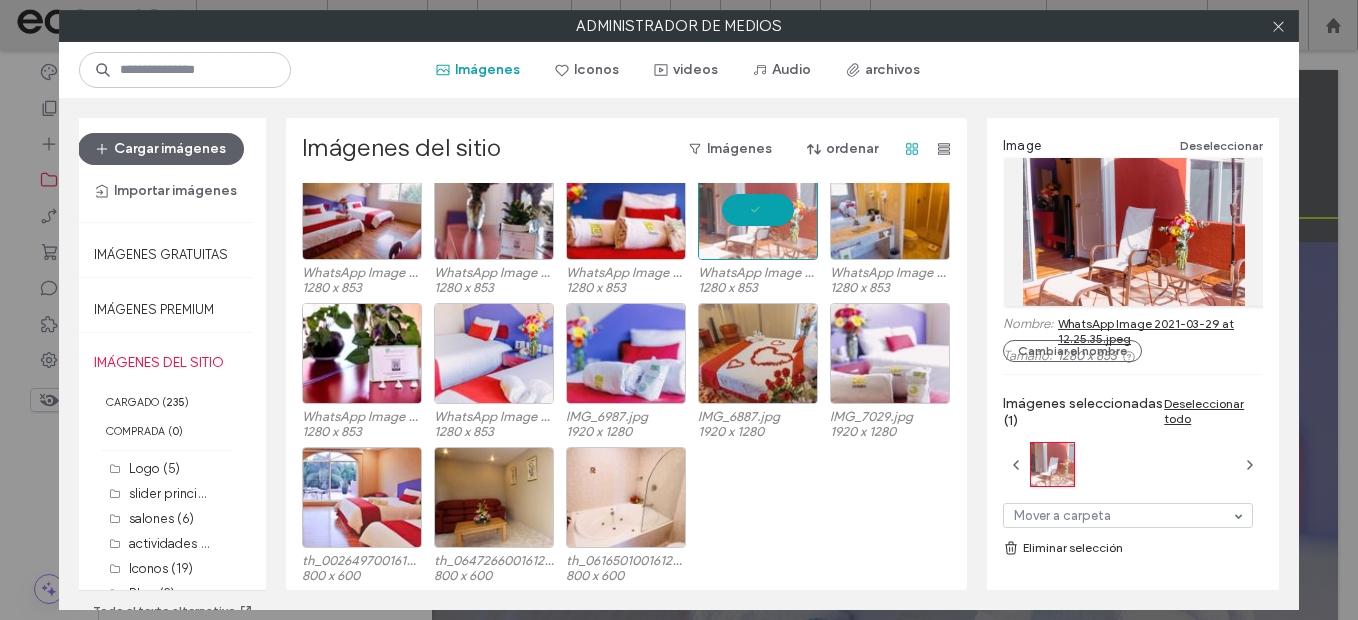 click at bounding box center [758, 209] 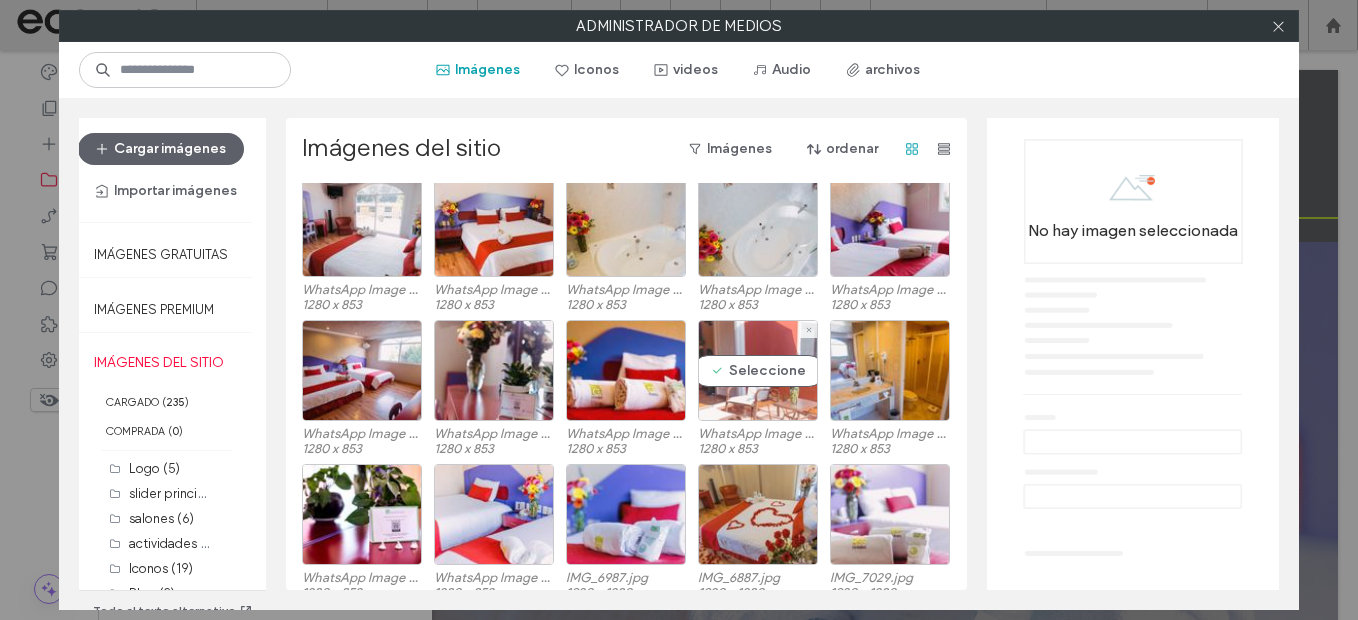 scroll, scrollTop: 500, scrollLeft: 0, axis: vertical 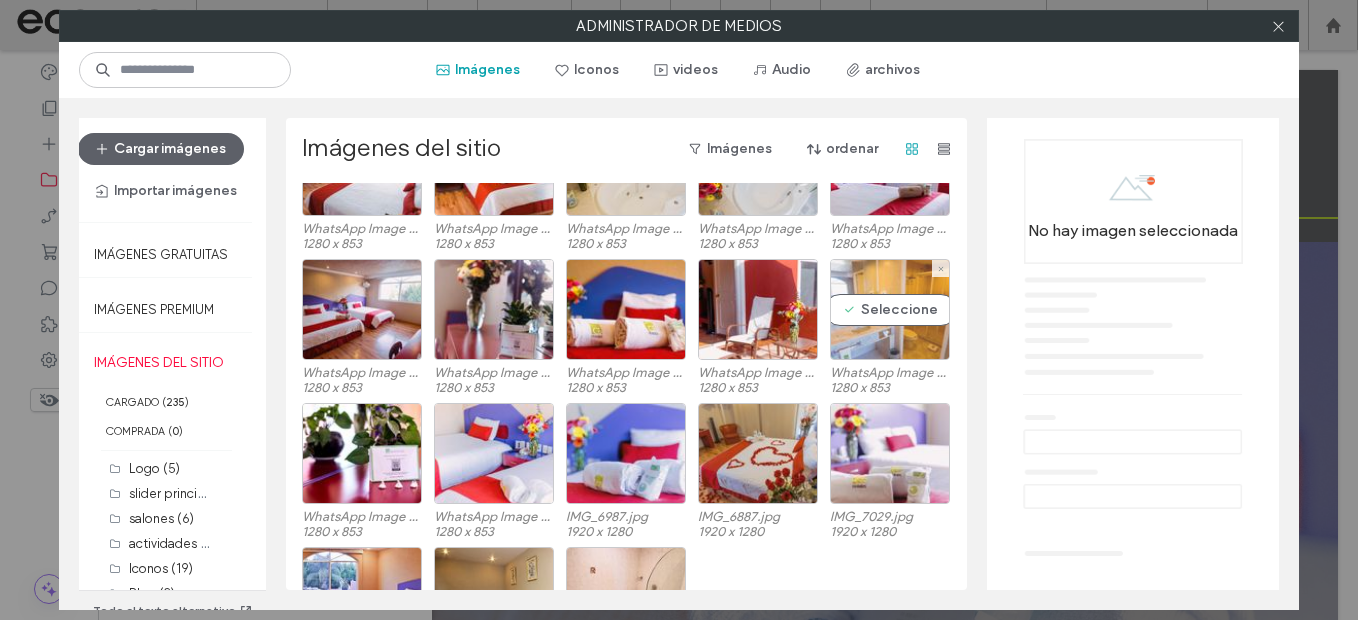 click on "Seleccione" at bounding box center (890, 309) 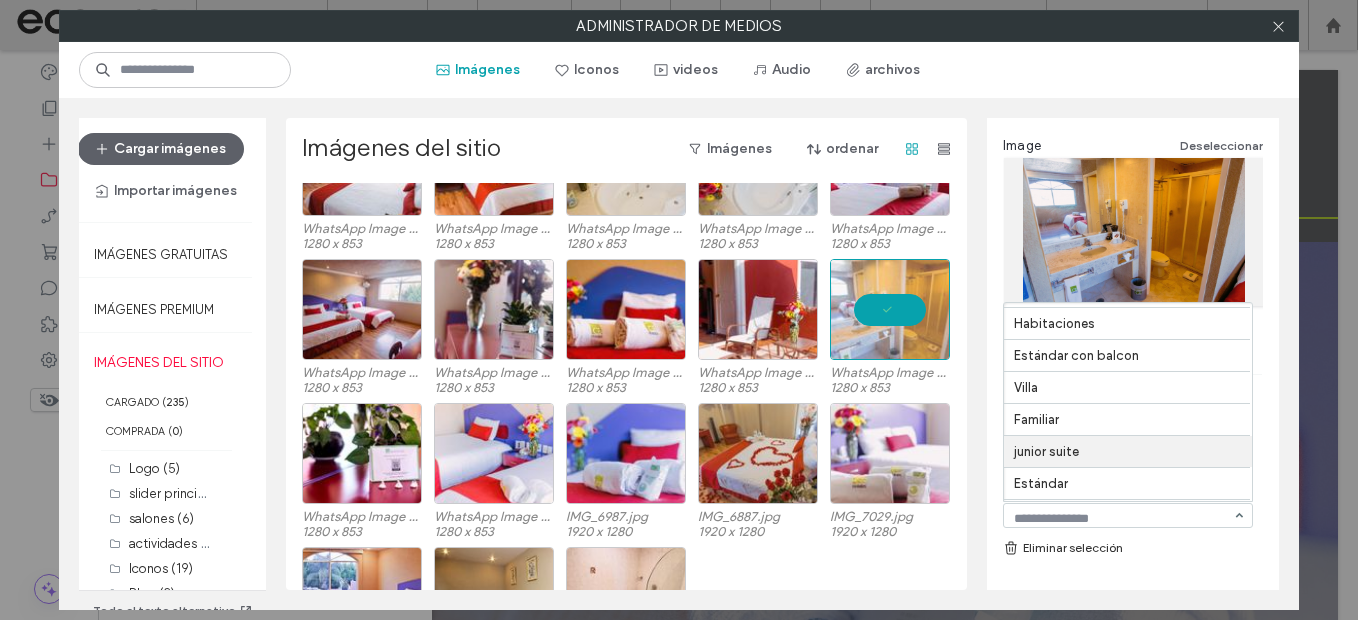 scroll, scrollTop: 505, scrollLeft: 0, axis: vertical 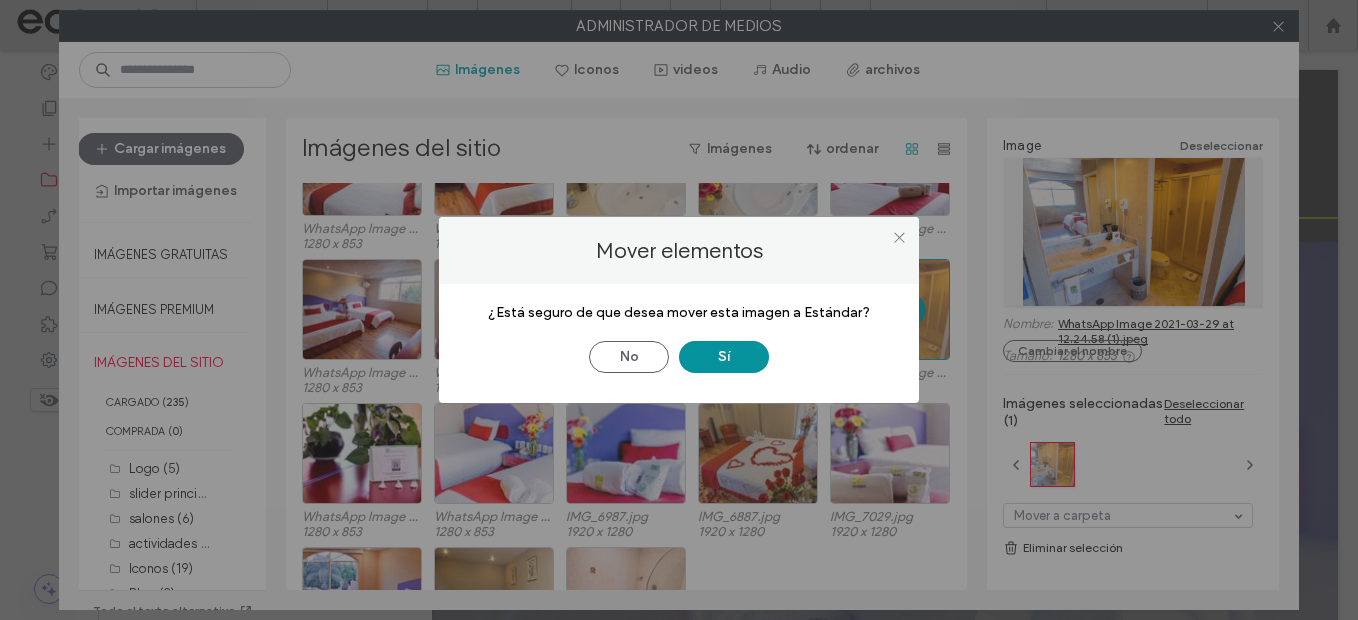 click on "Sí" at bounding box center (724, 357) 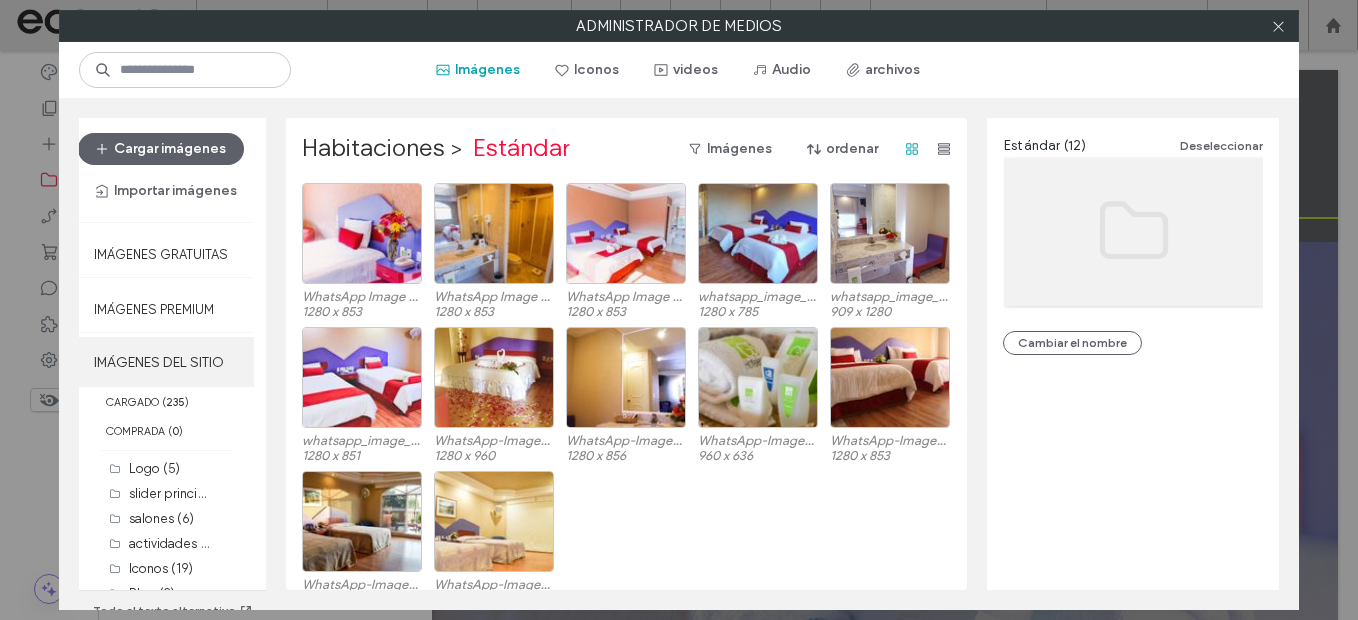 click on "IMÁGENES DEL SITIO" at bounding box center (166, 362) 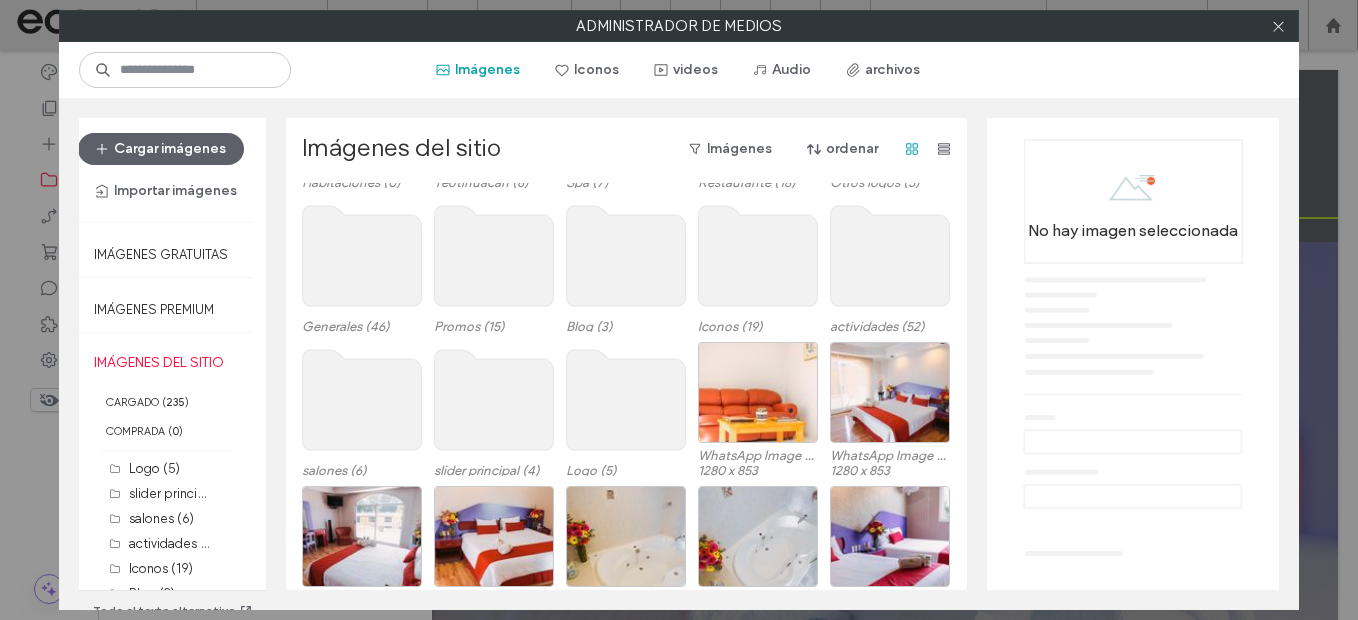 scroll, scrollTop: 101, scrollLeft: 0, axis: vertical 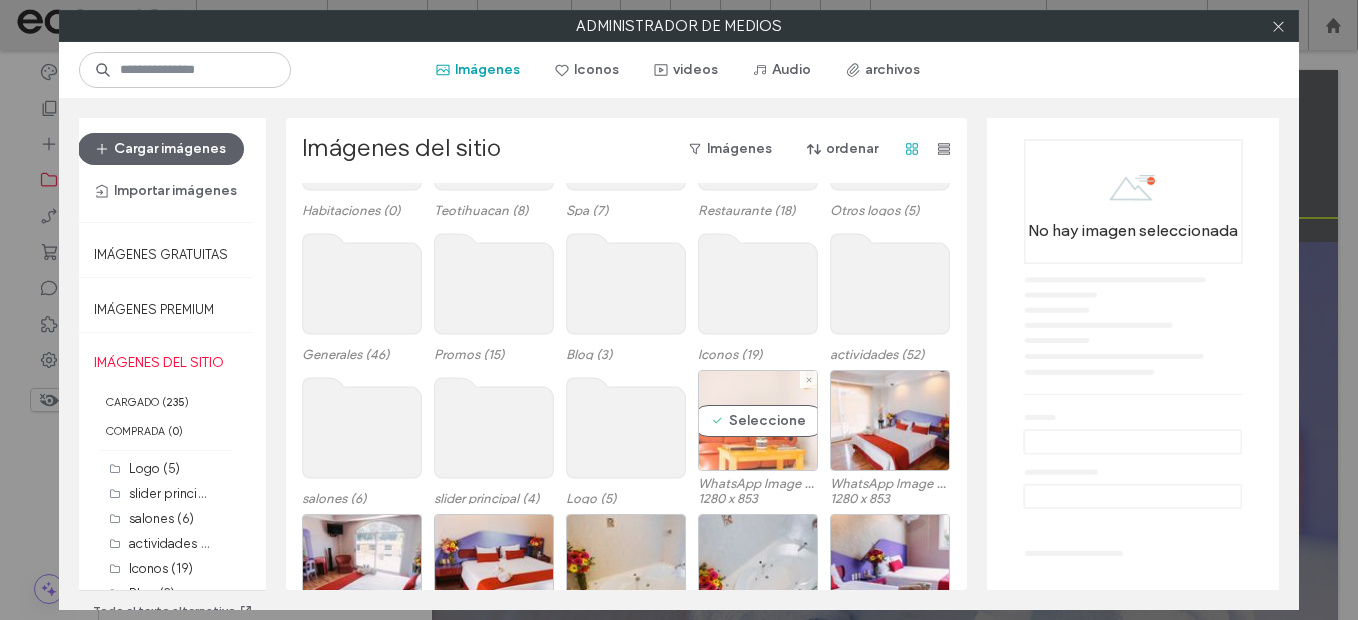 click on "Seleccione" at bounding box center [758, 420] 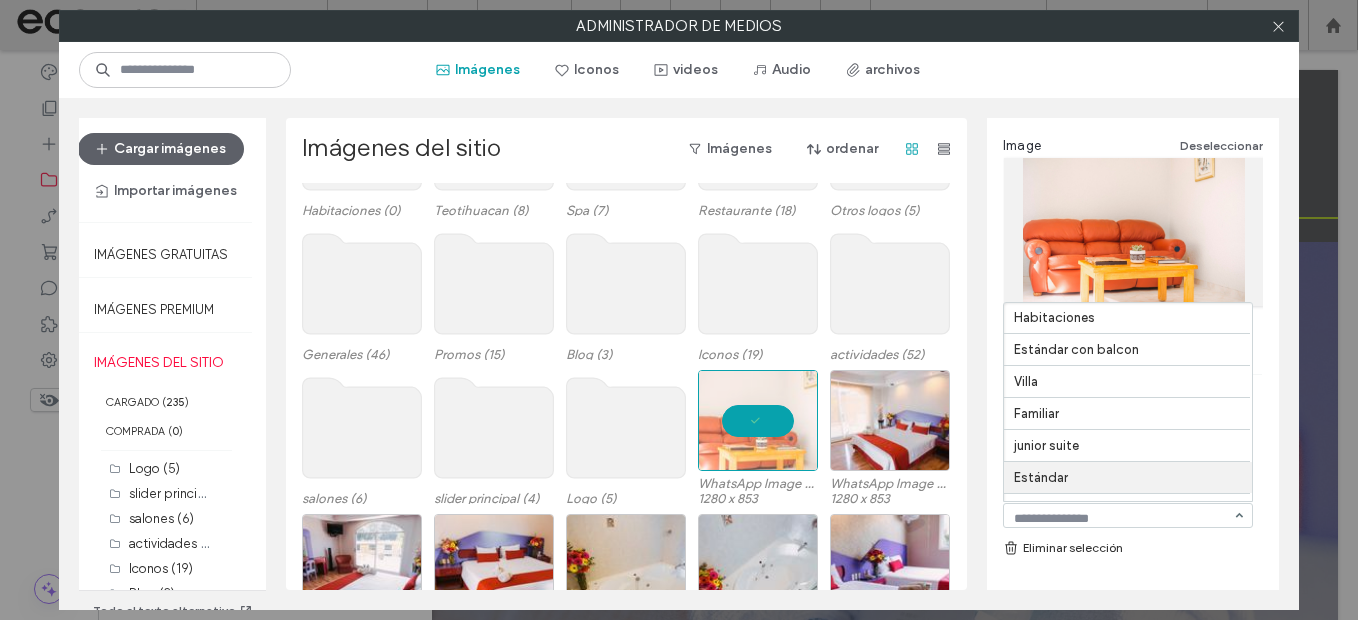 scroll, scrollTop: 505, scrollLeft: 0, axis: vertical 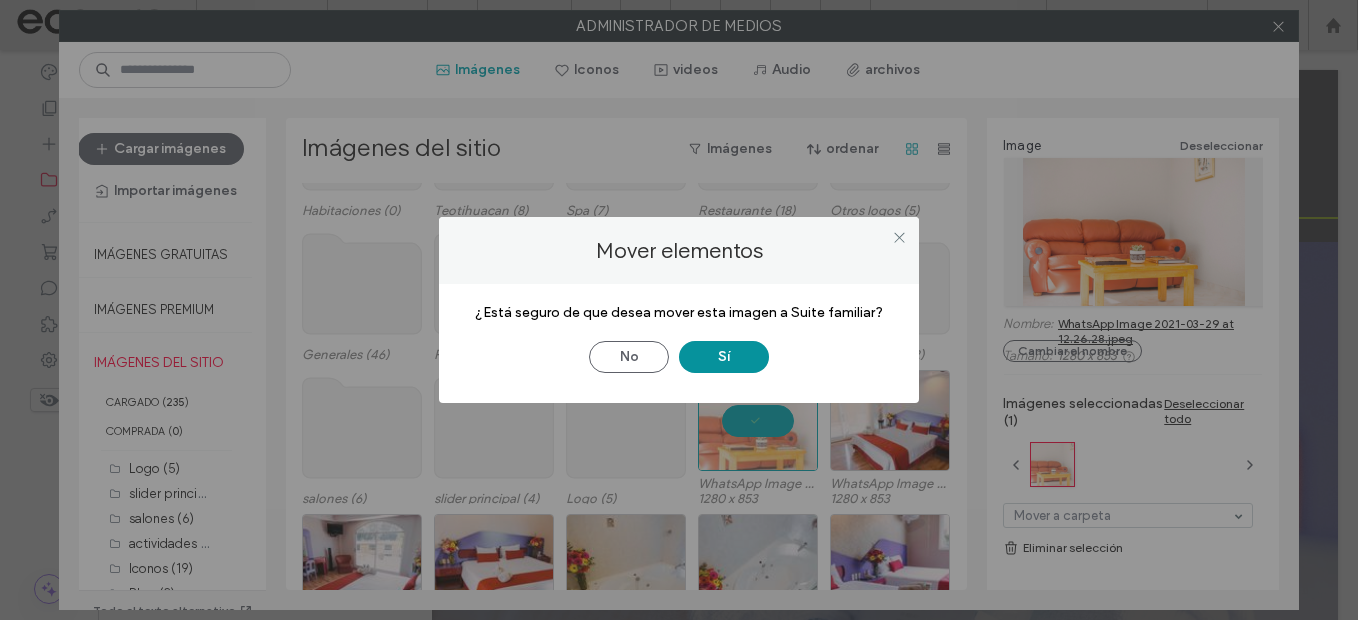 click on "Sí" at bounding box center [724, 357] 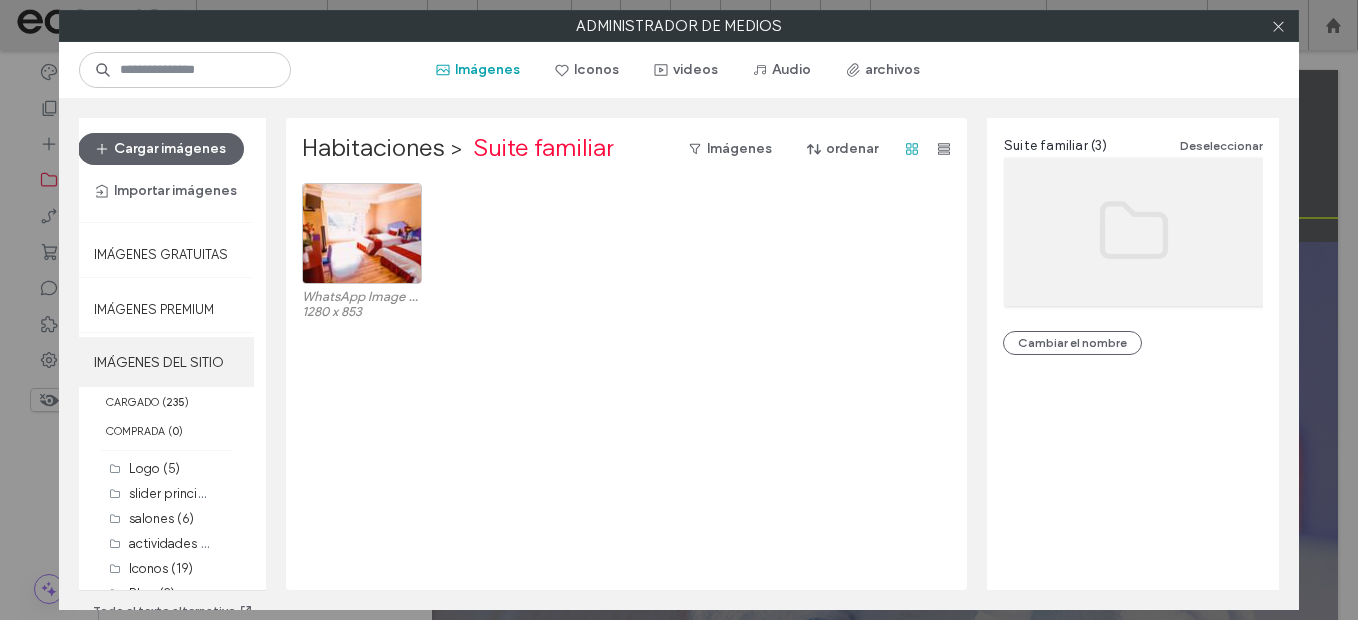 click on "IMÁGENES DEL SITIO" at bounding box center [166, 362] 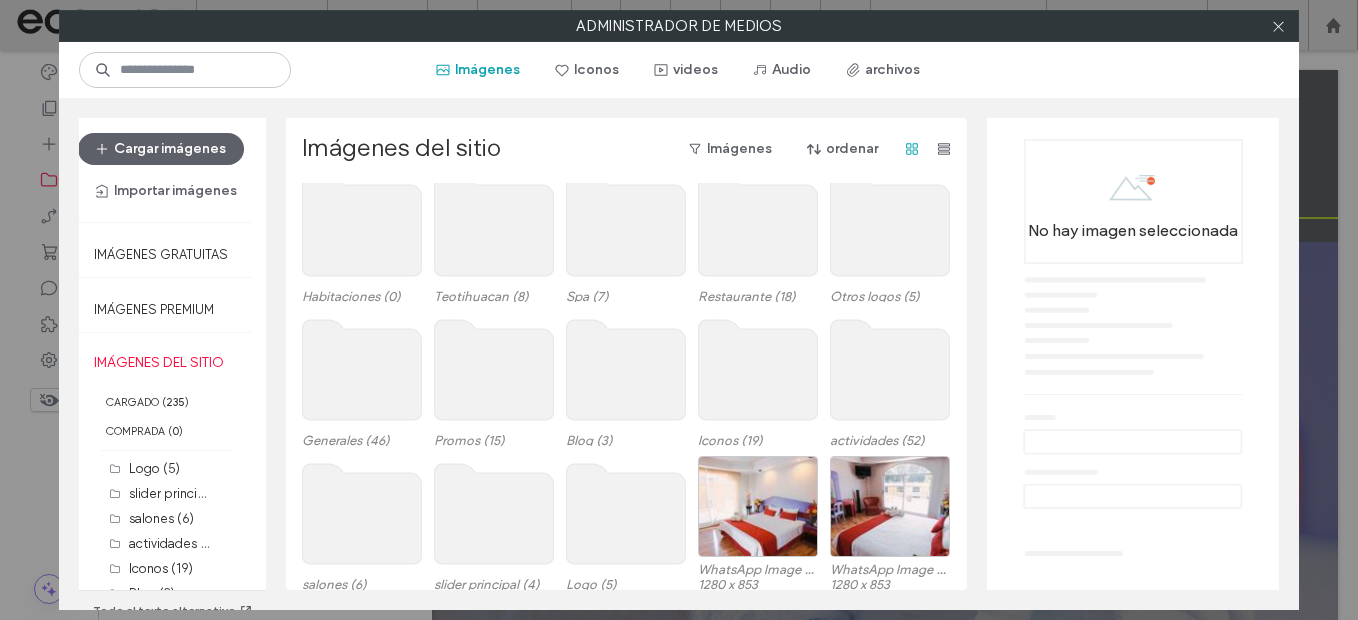 scroll, scrollTop: 300, scrollLeft: 0, axis: vertical 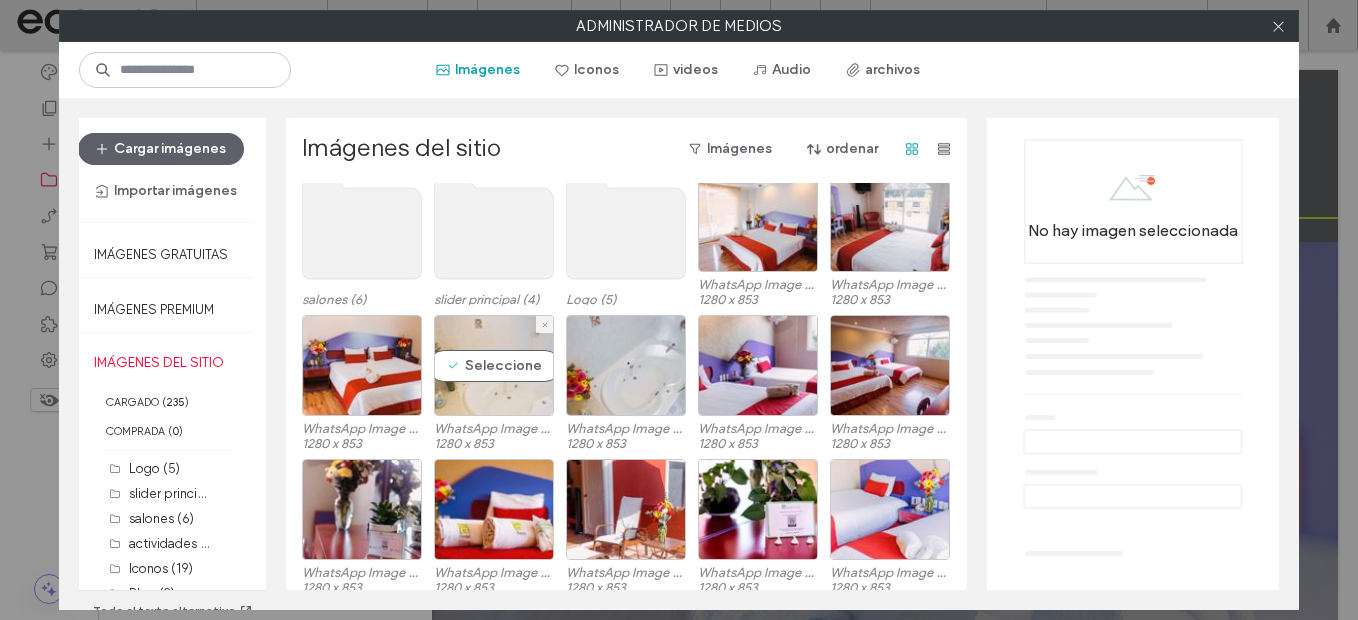 click on "Seleccione" at bounding box center (494, 365) 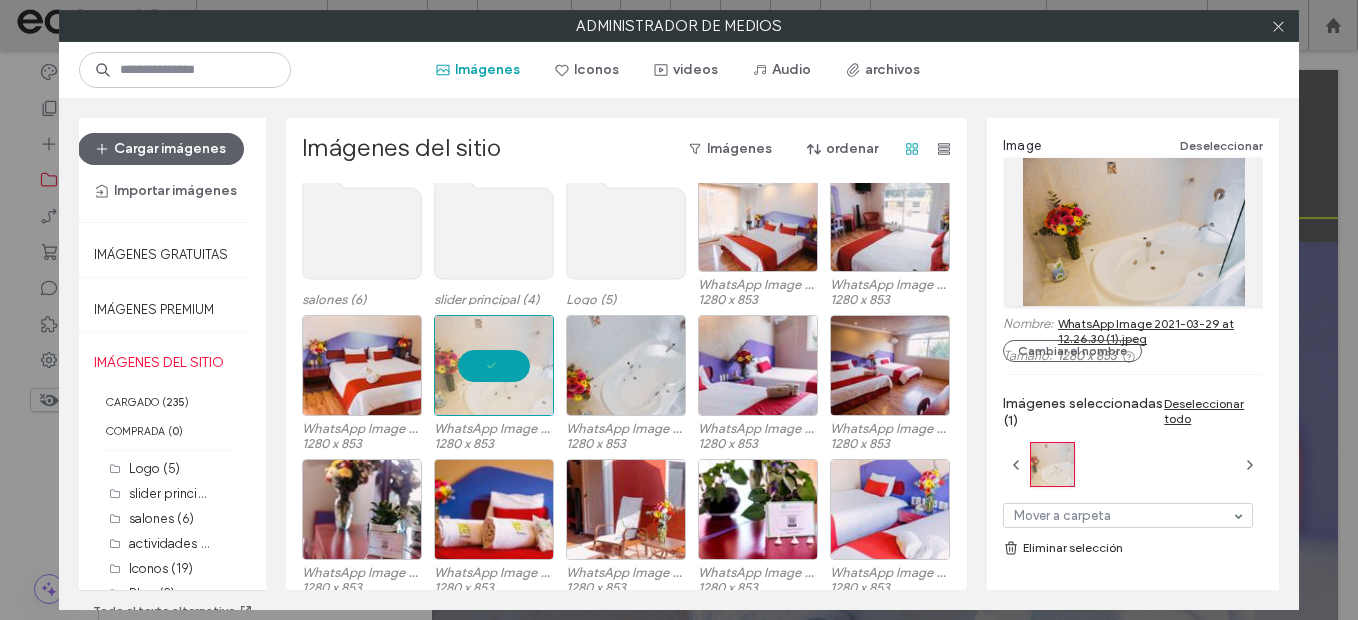 drag, startPoint x: 1155, startPoint y: 326, endPoint x: 1144, endPoint y: 325, distance: 11.045361 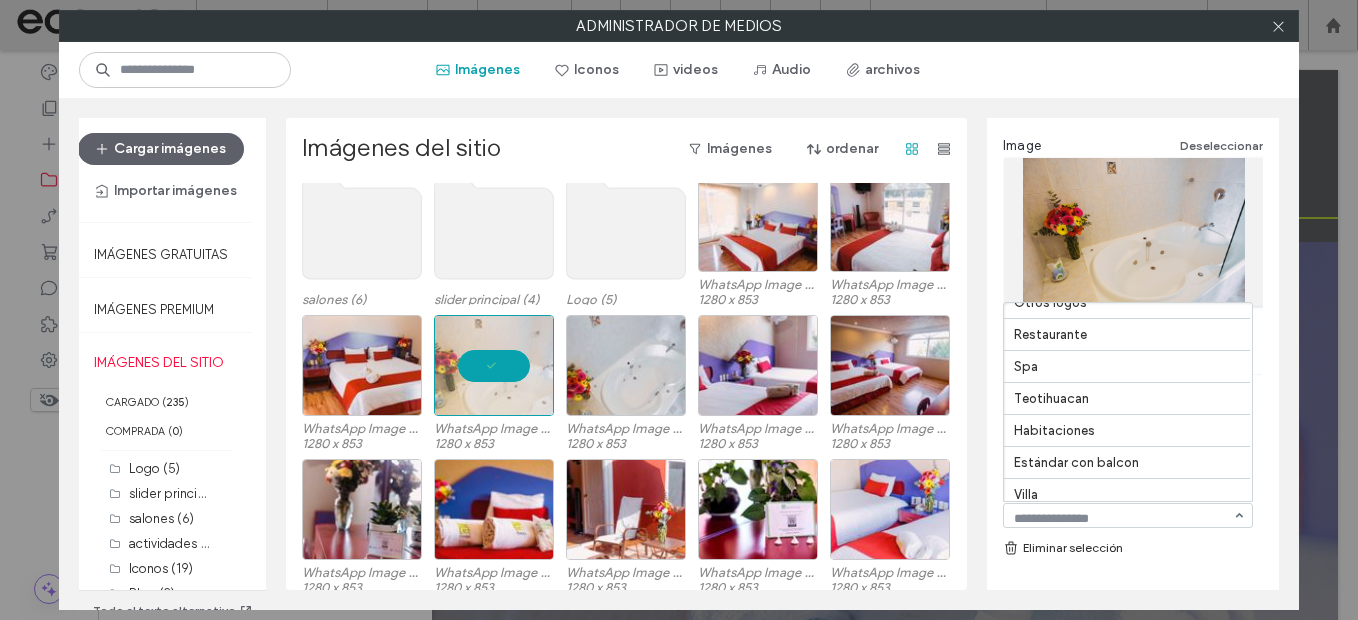 scroll, scrollTop: 505, scrollLeft: 0, axis: vertical 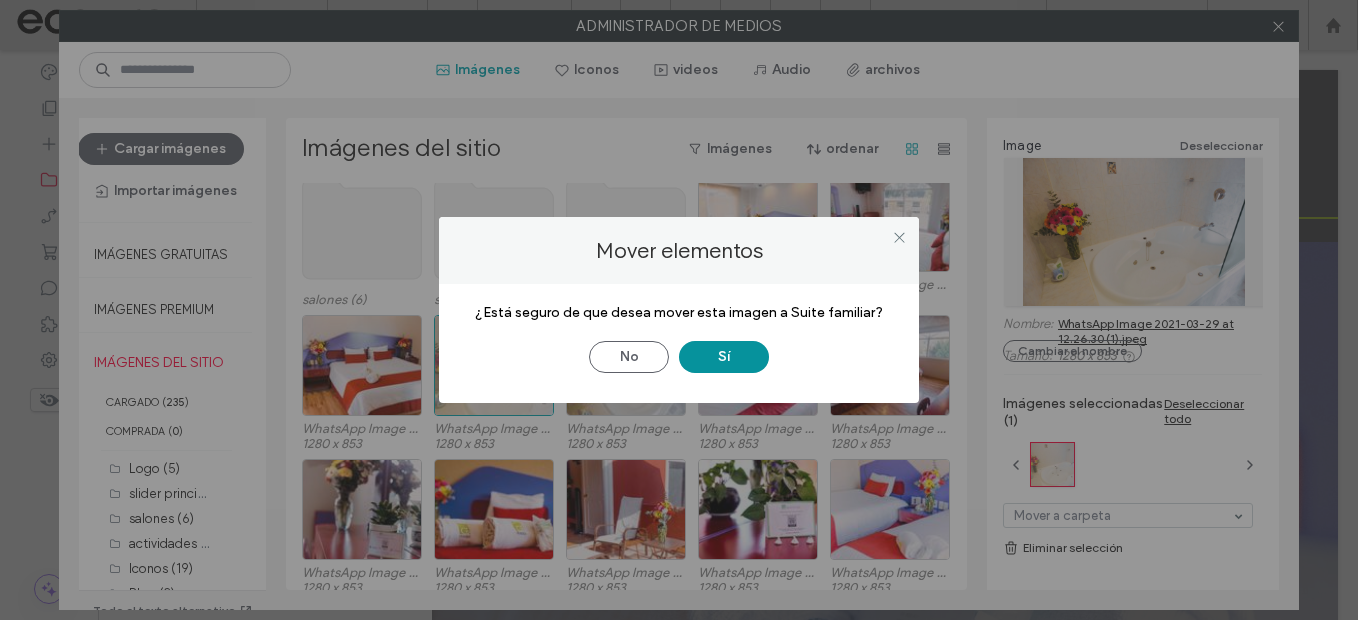 click on "Sí" at bounding box center (724, 357) 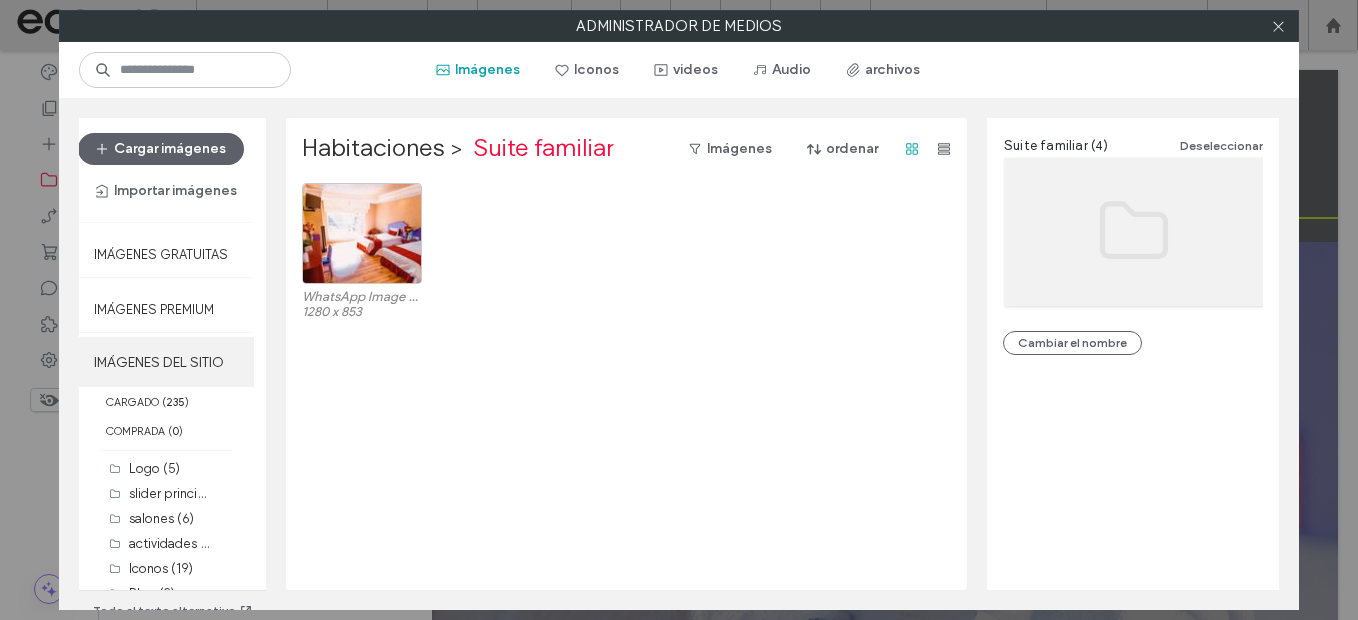 click on "IMÁGENES DEL SITIO" at bounding box center (166, 362) 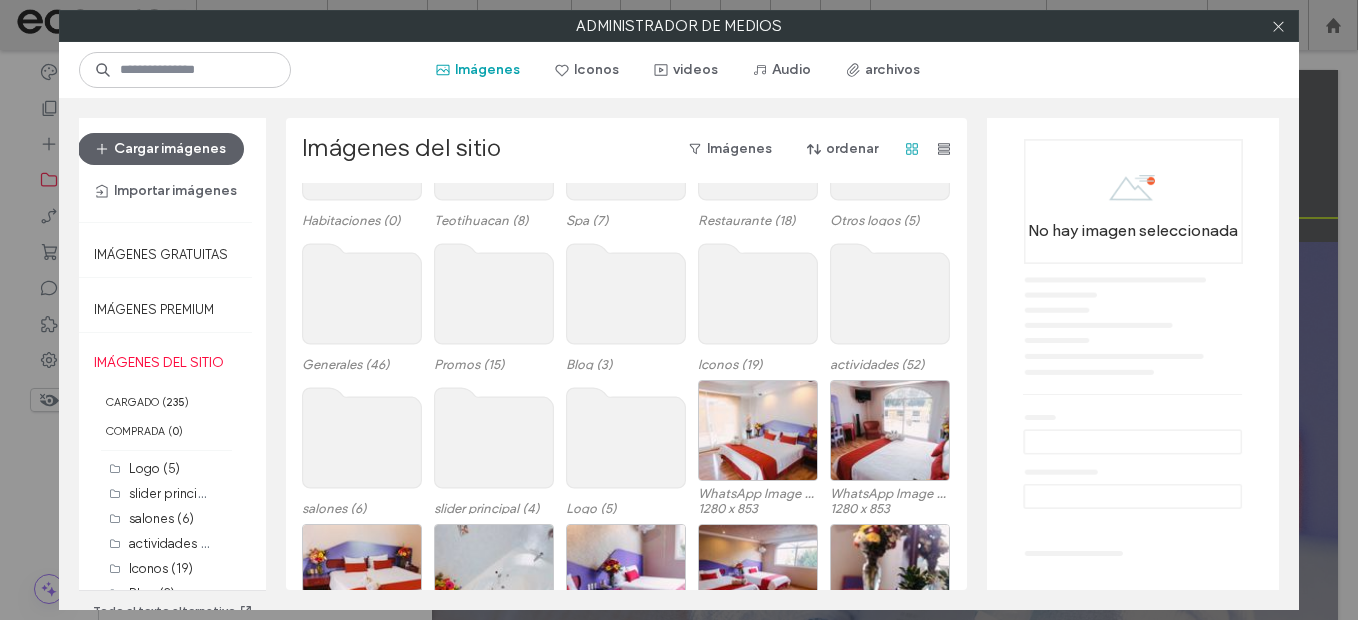 scroll, scrollTop: 169, scrollLeft: 0, axis: vertical 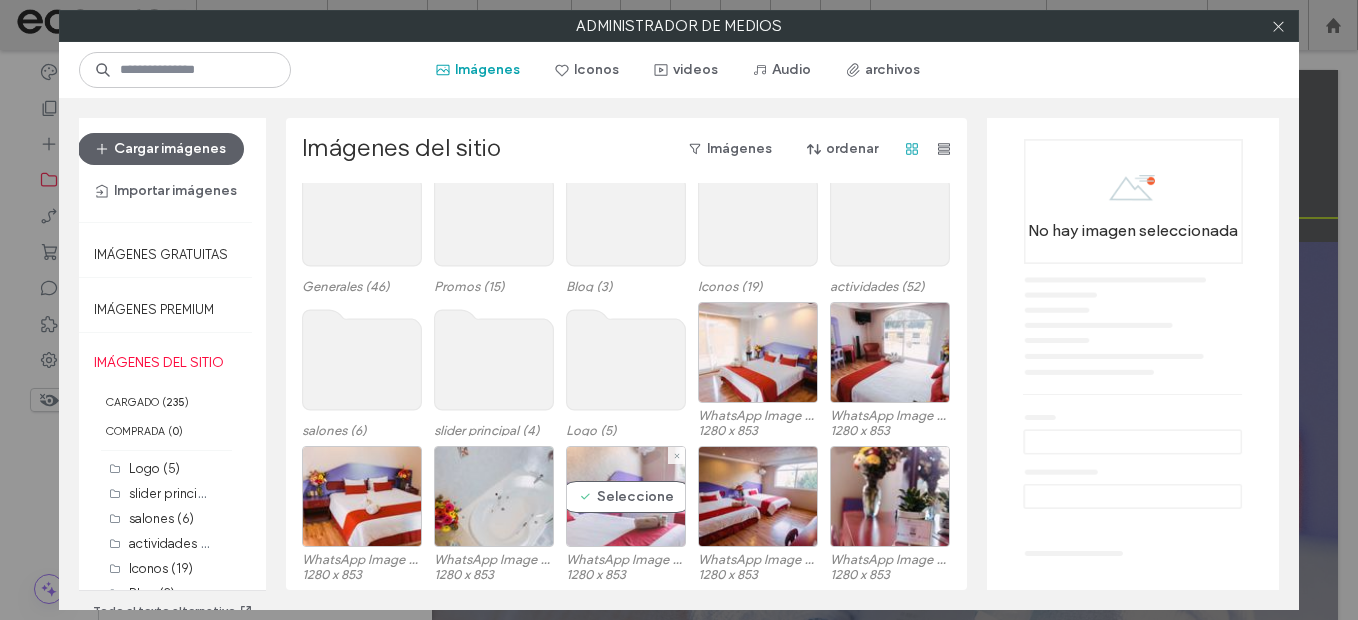 click on "Seleccione" at bounding box center (626, 496) 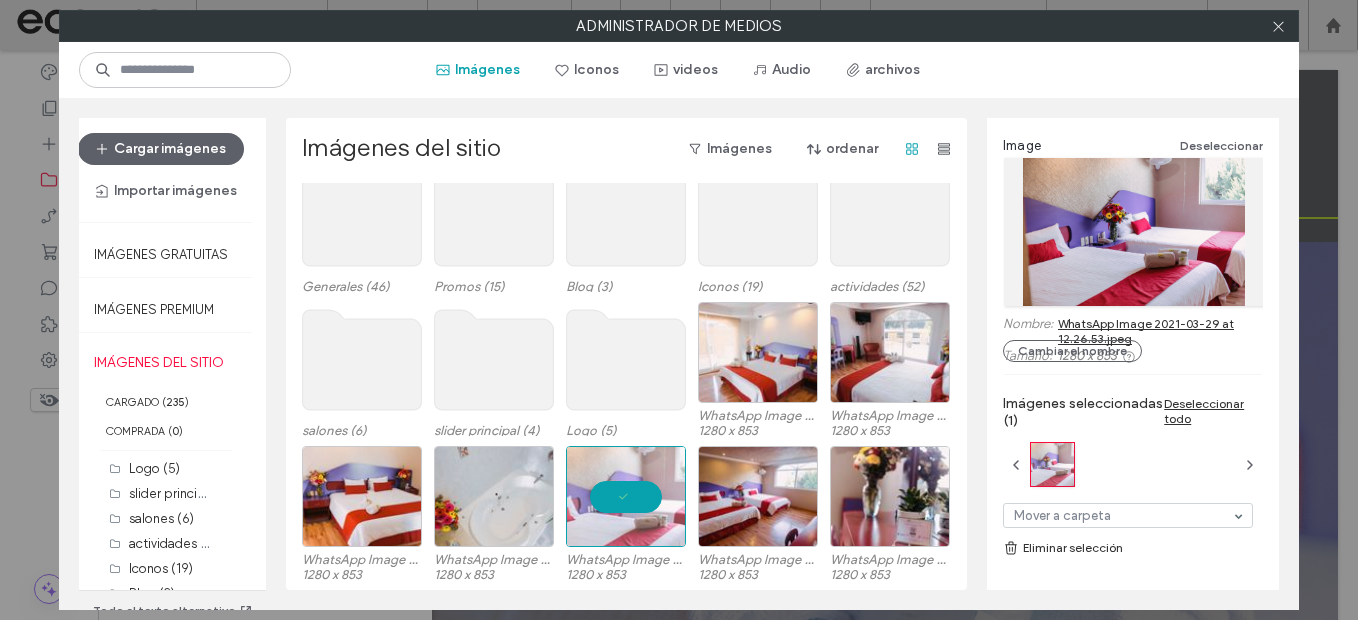 click on "WhatsApp Image 2021-03-29 at 12.26.53.jpeg" at bounding box center [1160, 331] 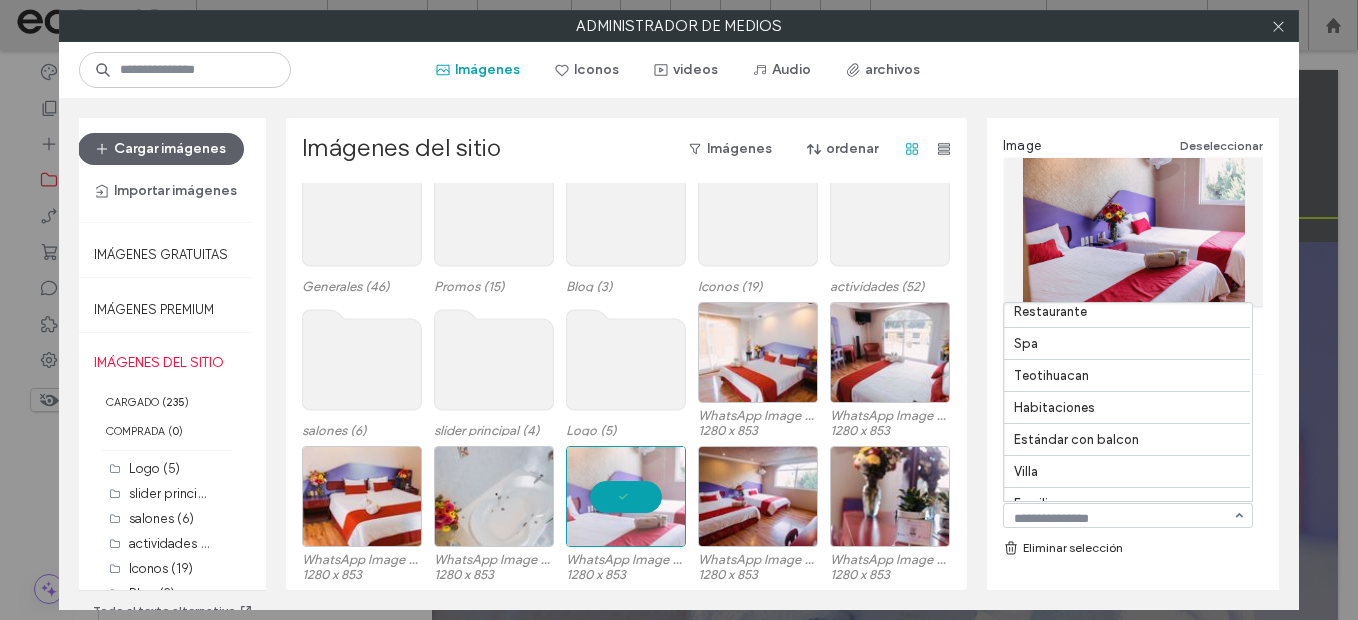 scroll, scrollTop: 505, scrollLeft: 0, axis: vertical 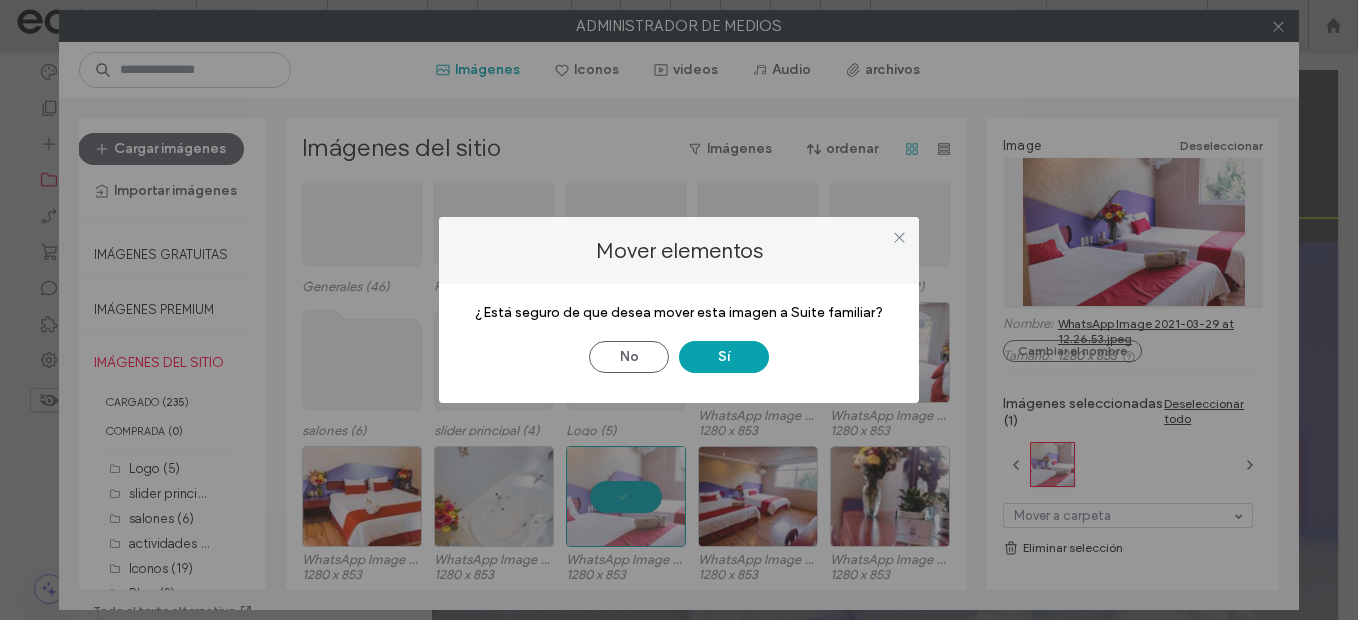 drag, startPoint x: 730, startPoint y: 355, endPoint x: 505, endPoint y: 349, distance: 225.07999 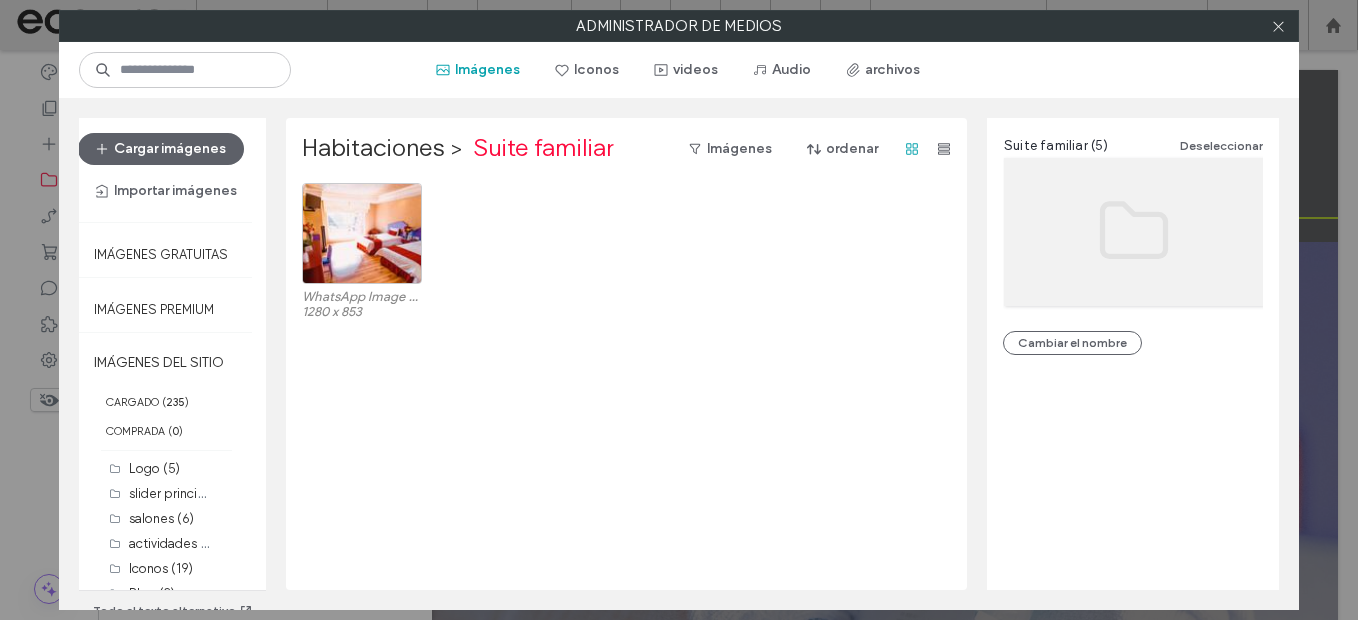 click on "IMÁGENES DEL SITIO" at bounding box center [166, 362] 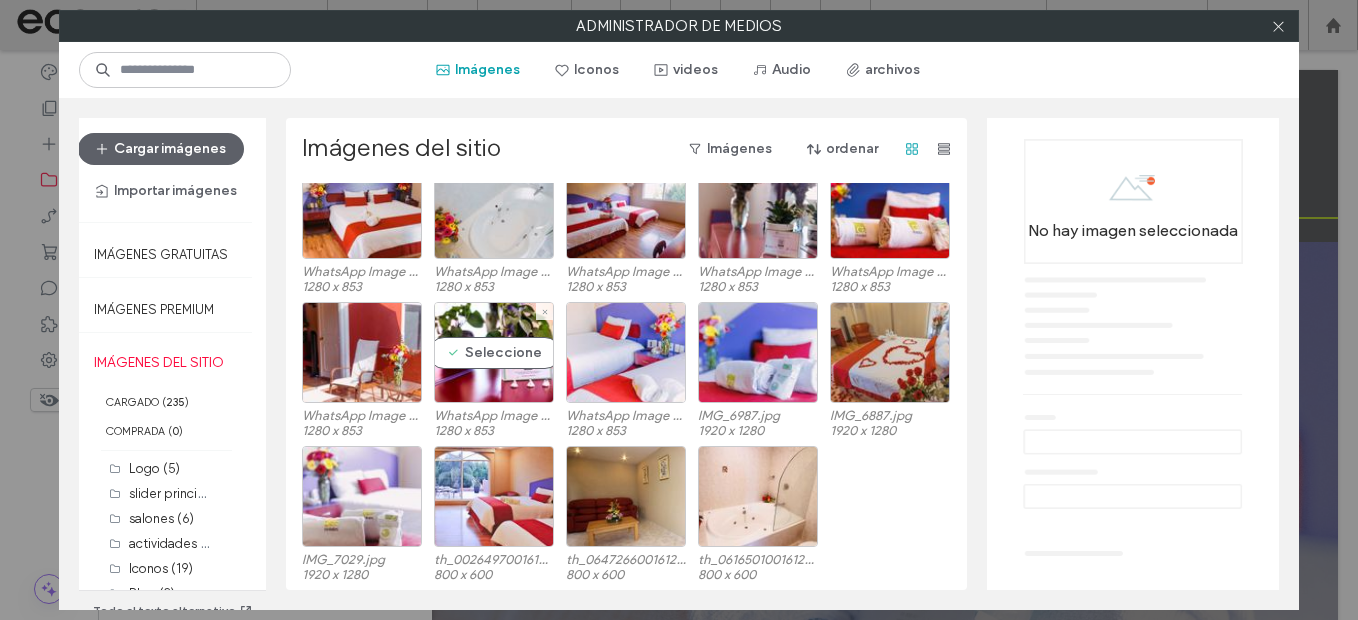 scroll, scrollTop: 357, scrollLeft: 0, axis: vertical 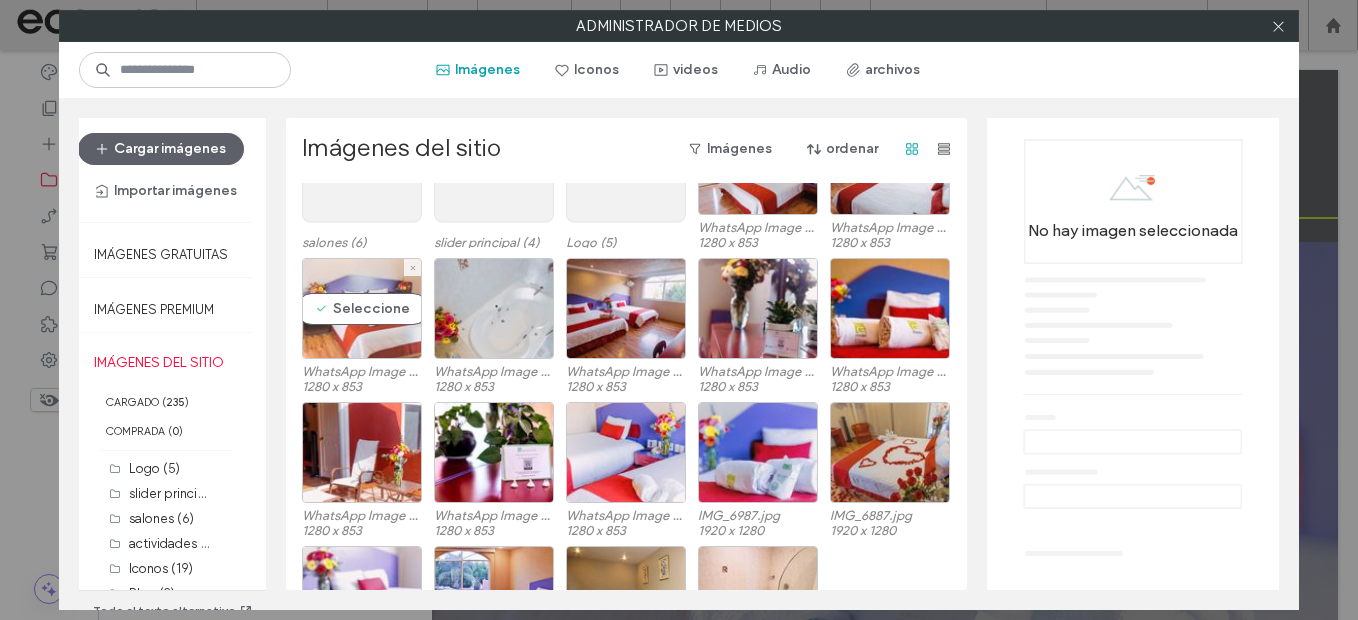 click on "Seleccione" at bounding box center [362, 308] 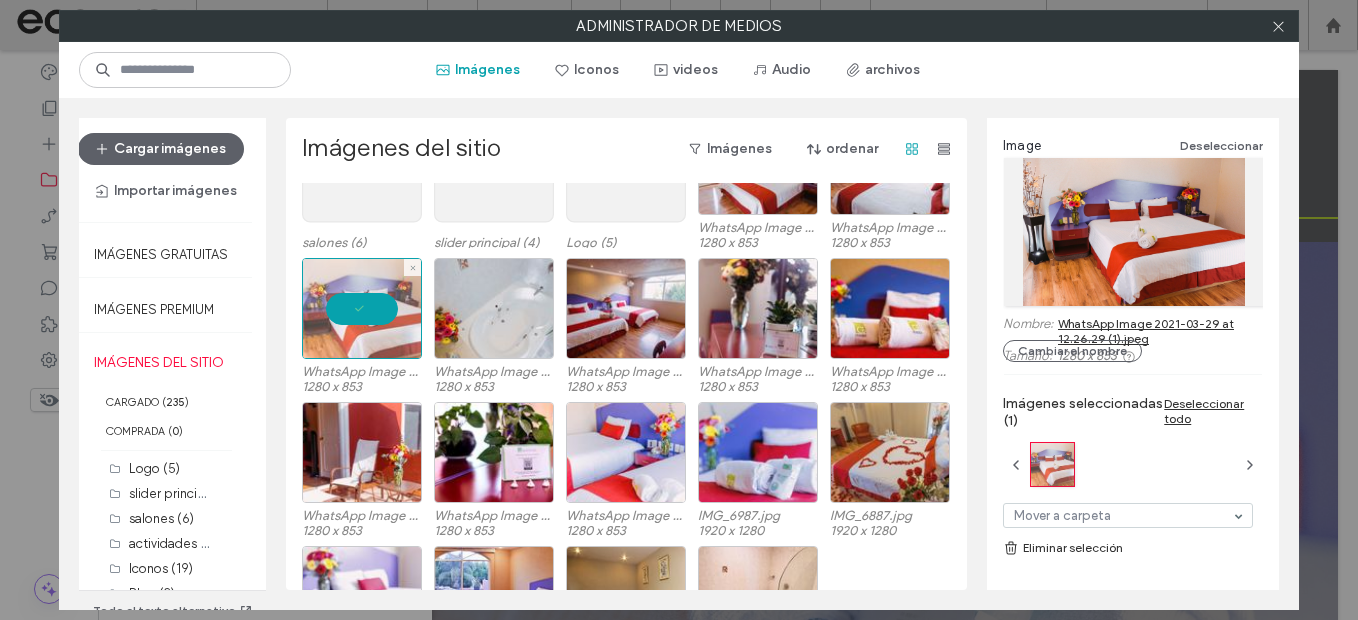 click at bounding box center [362, 308] 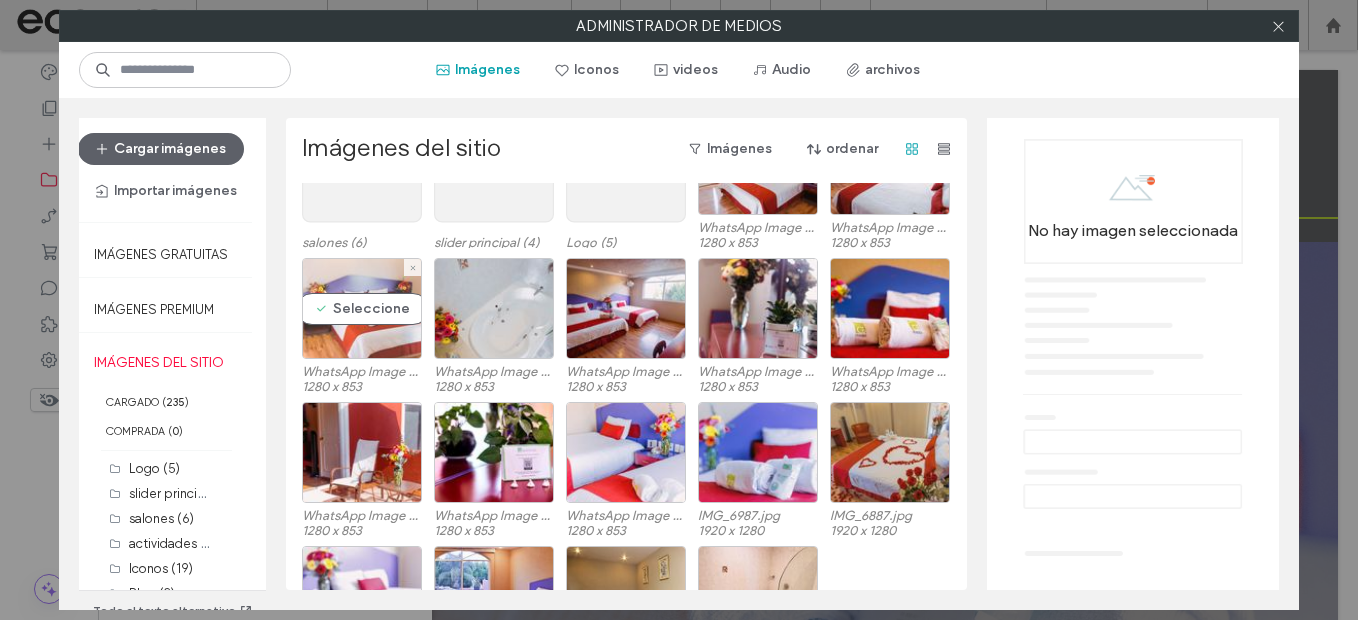click on "Seleccione" at bounding box center (362, 308) 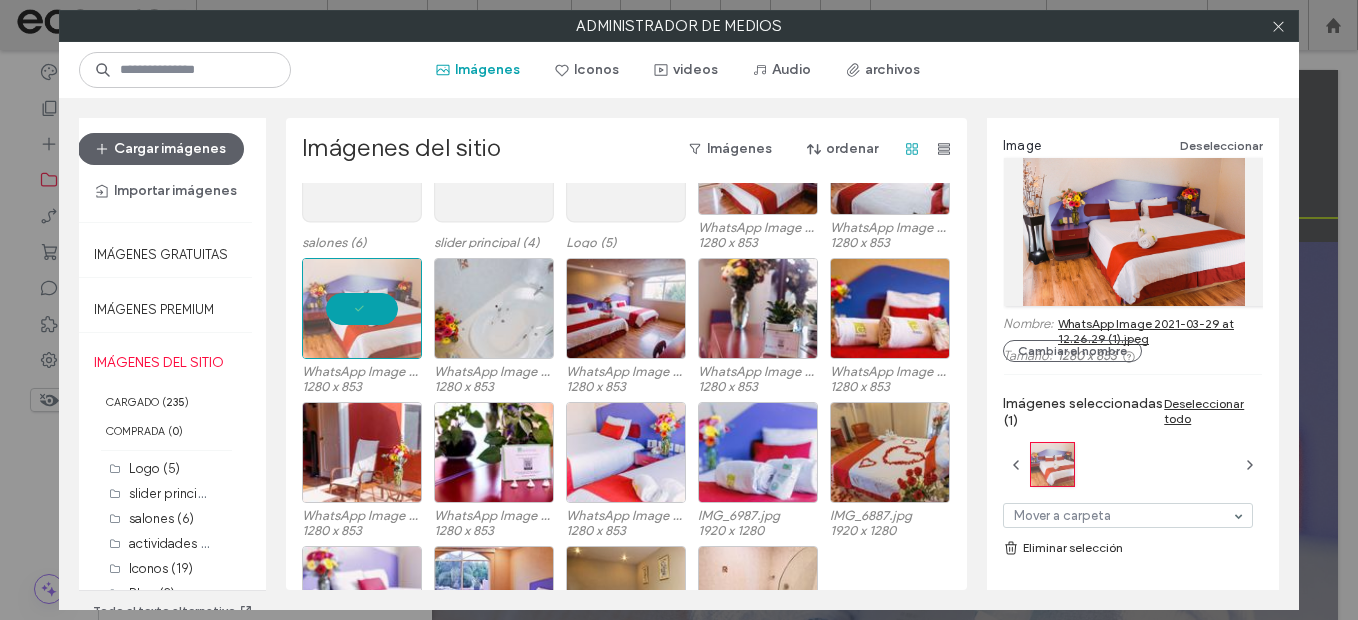 click on "WhatsApp Image 2021-03-29 at 12.26.29 (1).jpeg" at bounding box center [1160, 331] 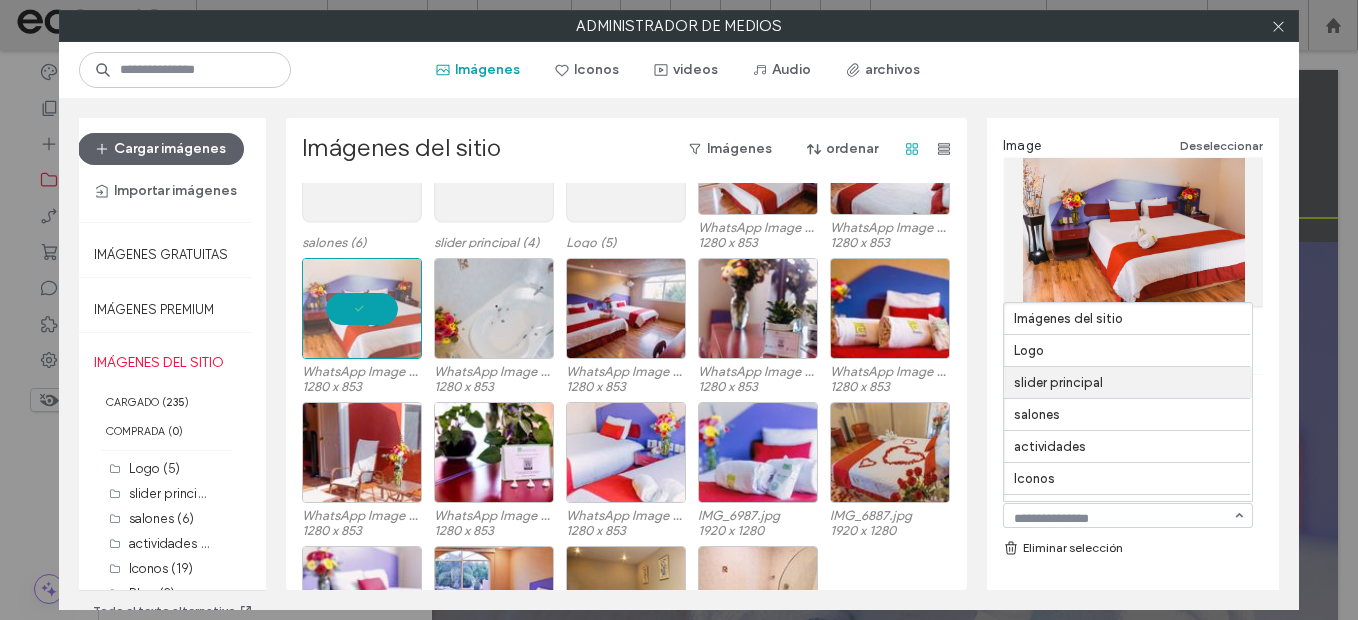 scroll, scrollTop: 505, scrollLeft: 0, axis: vertical 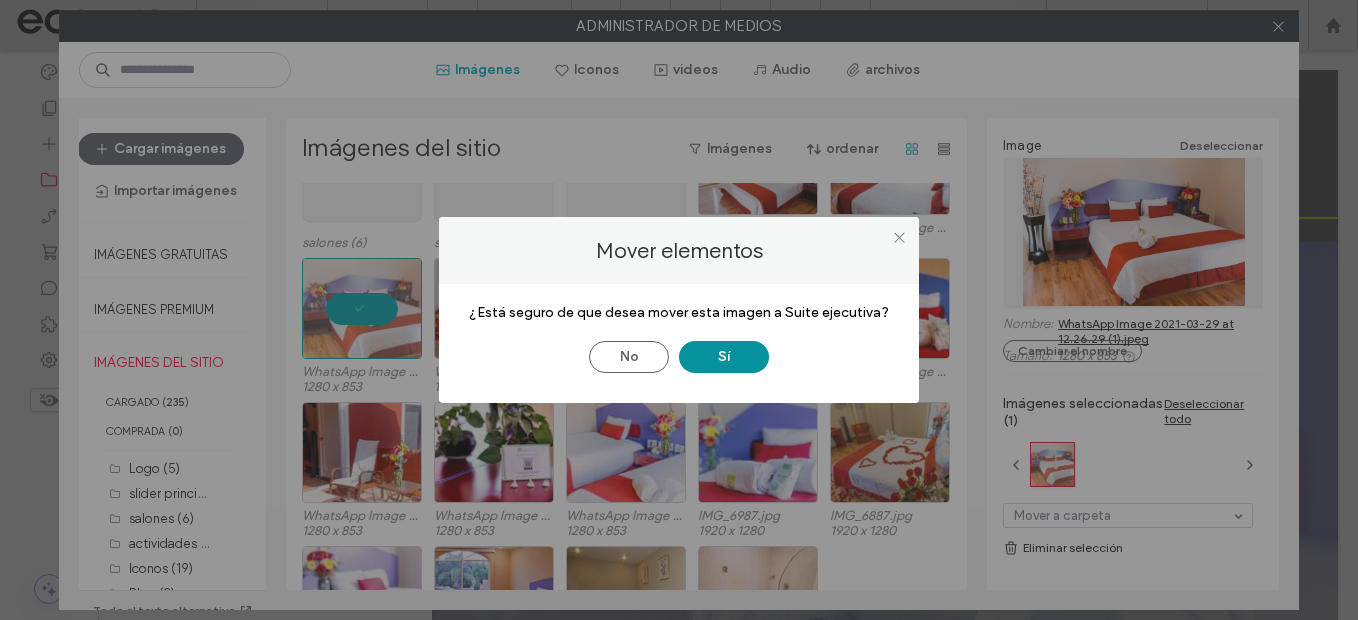 click on "Sí" at bounding box center [724, 357] 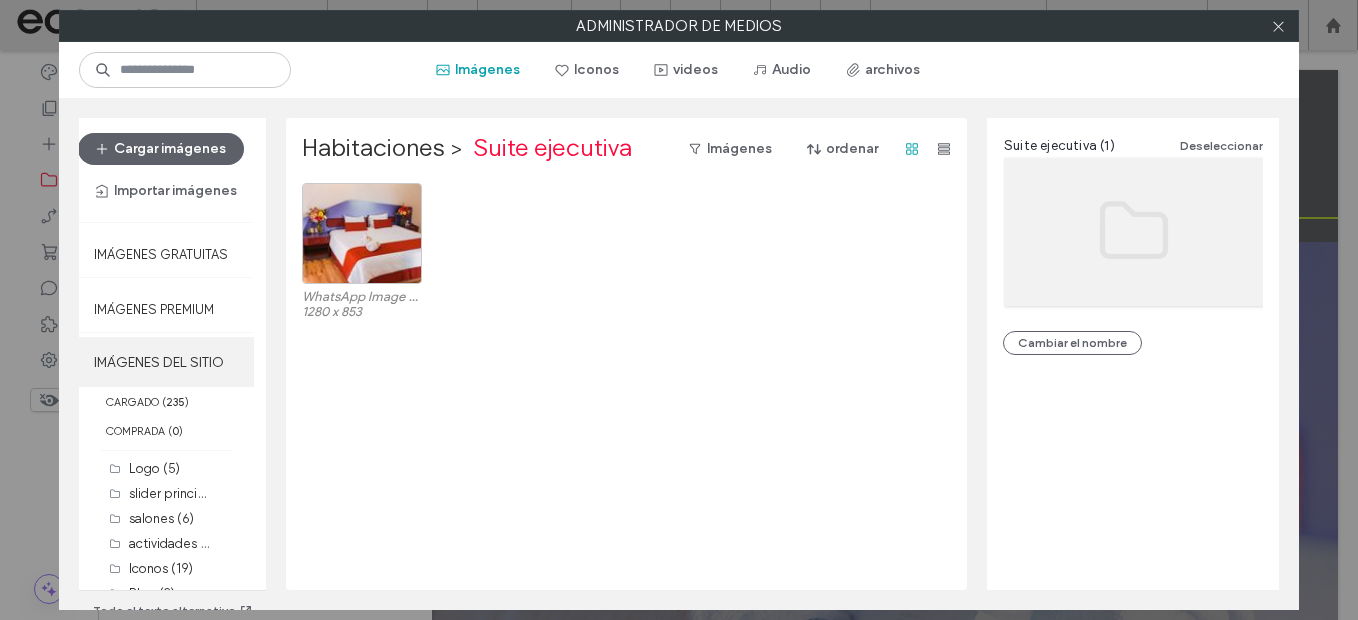 click on "IMÁGENES DEL SITIO" at bounding box center [166, 362] 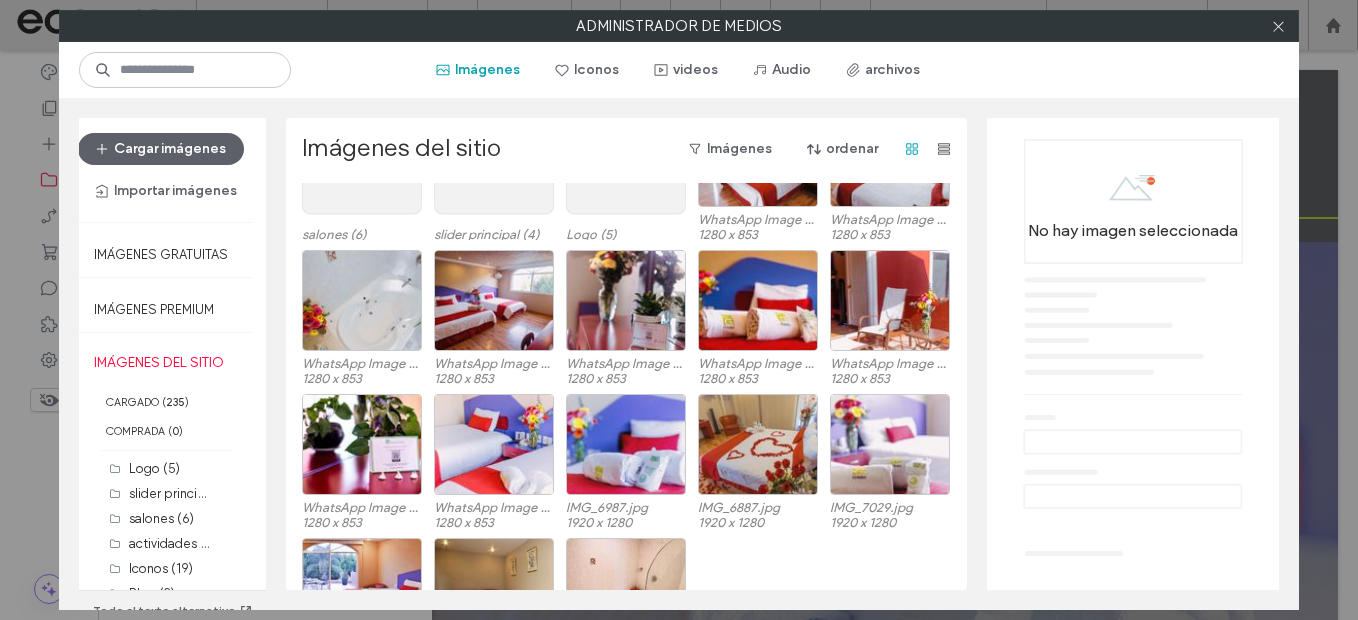 scroll, scrollTop: 400, scrollLeft: 0, axis: vertical 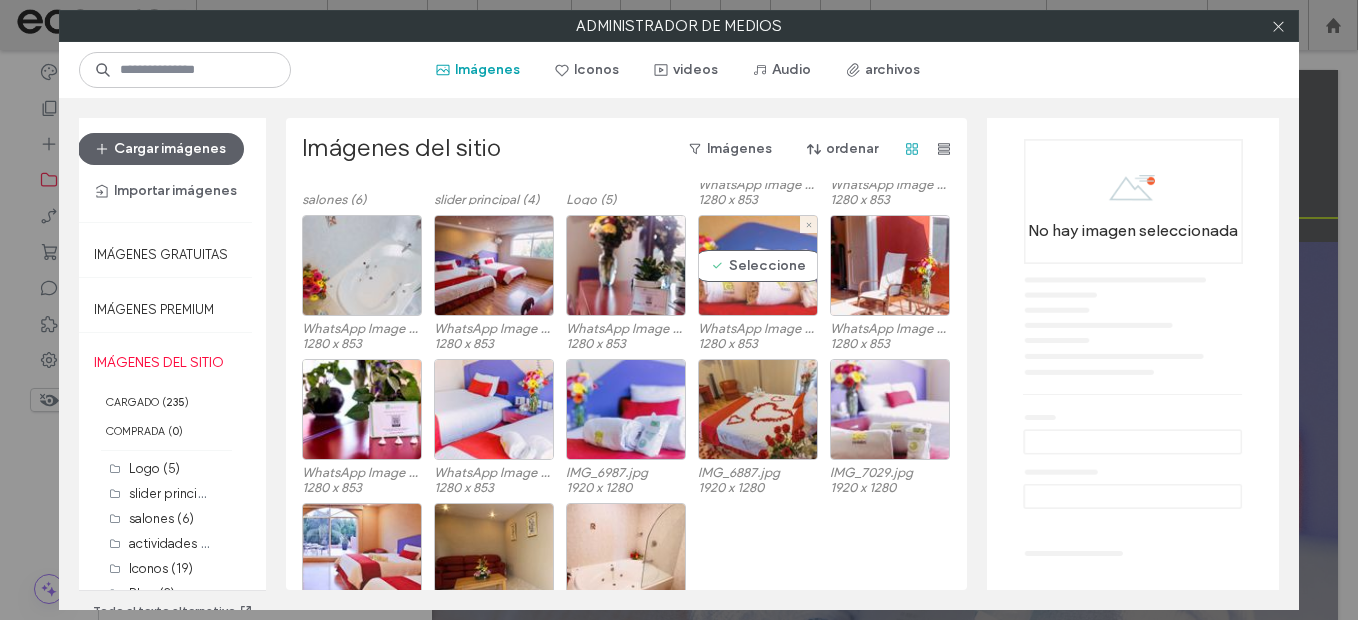 click on "Seleccione" at bounding box center [758, 265] 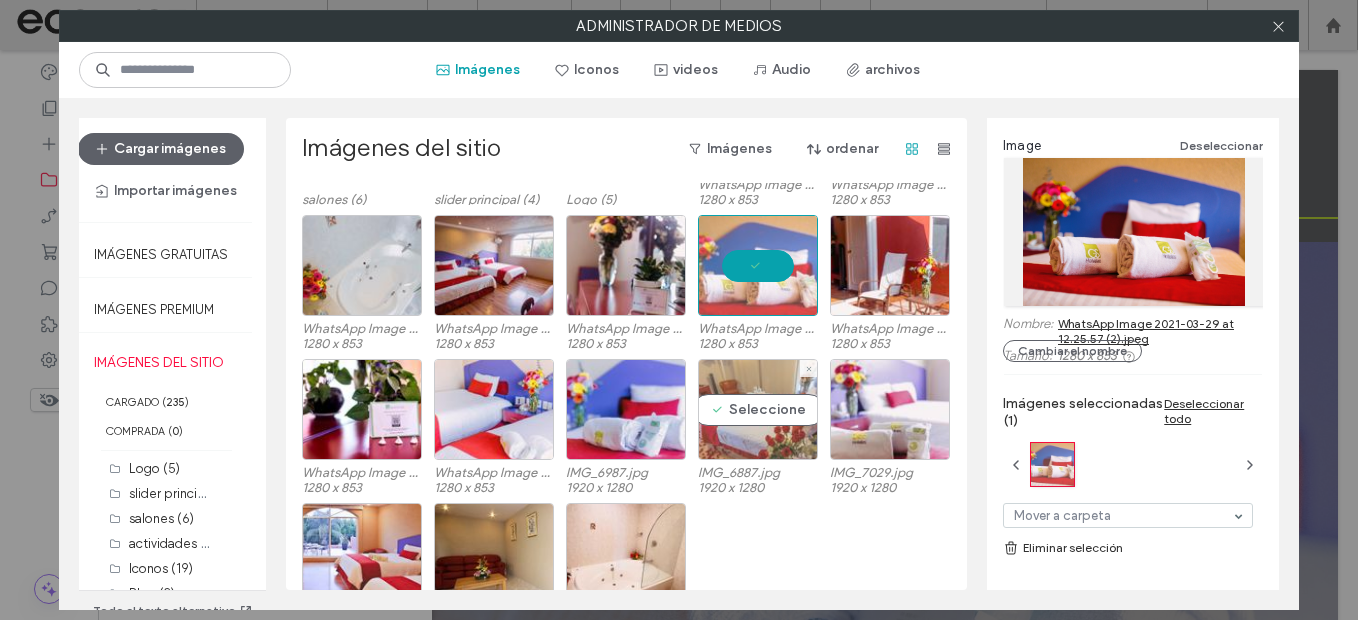 click on "Seleccione" at bounding box center (758, 409) 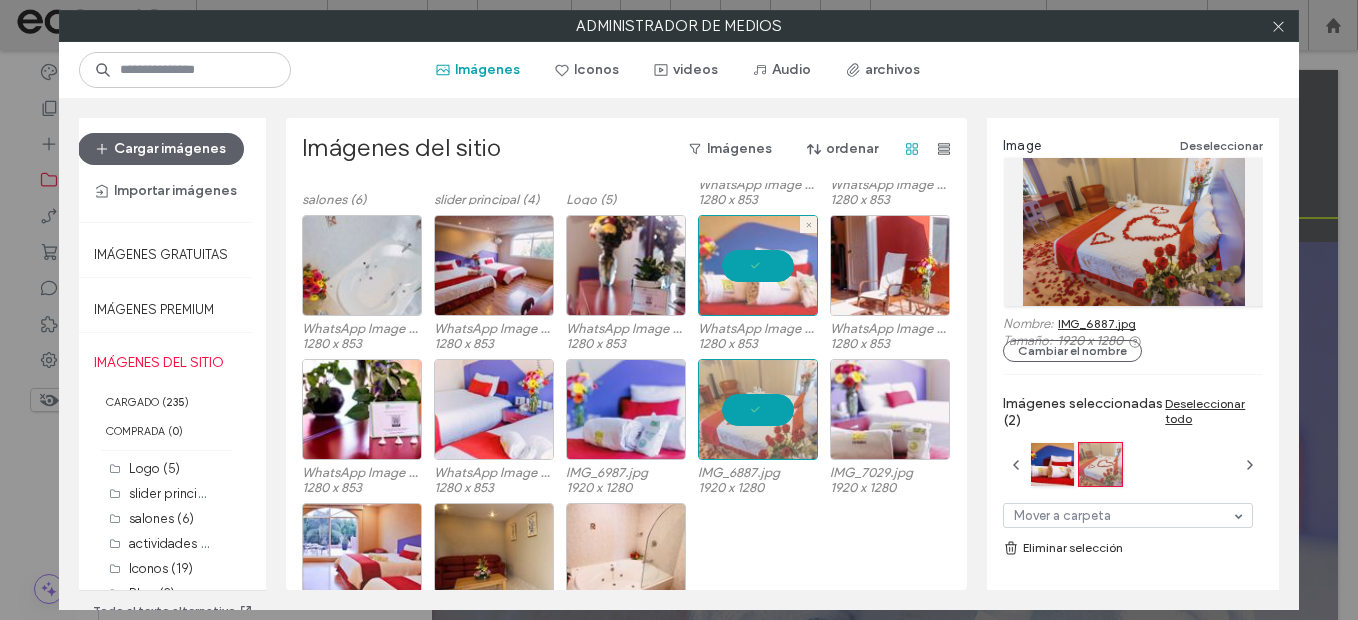 click at bounding box center (758, 265) 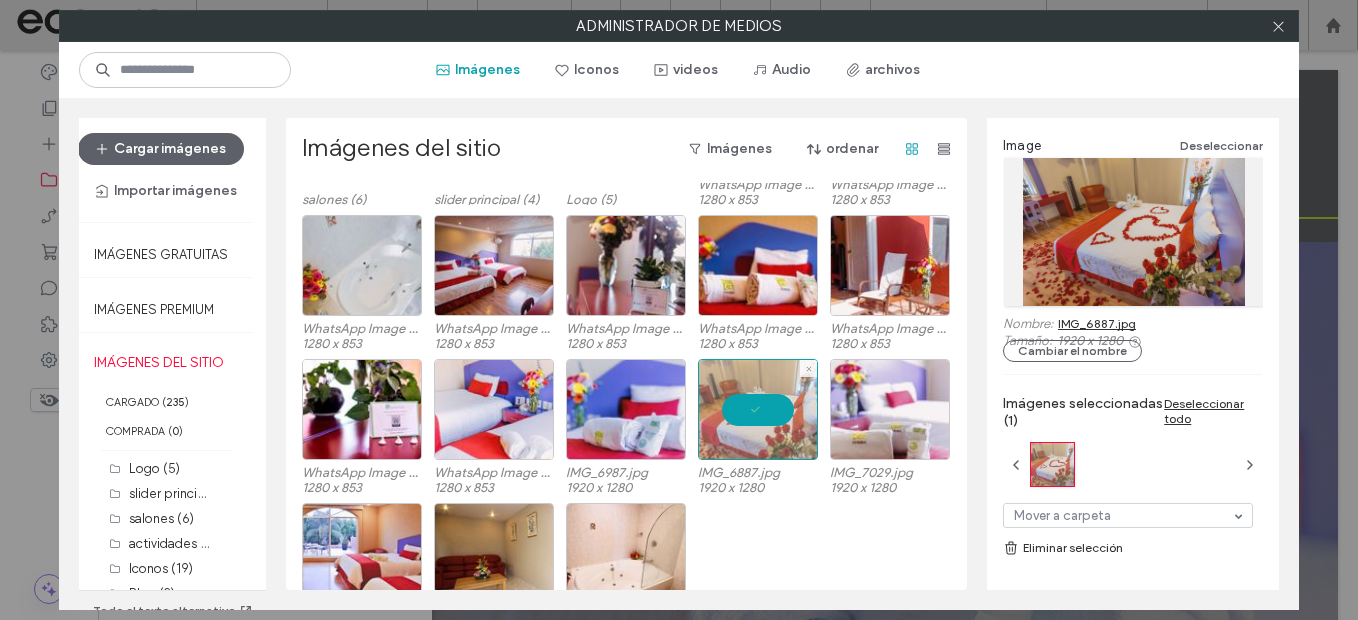 click at bounding box center (758, 409) 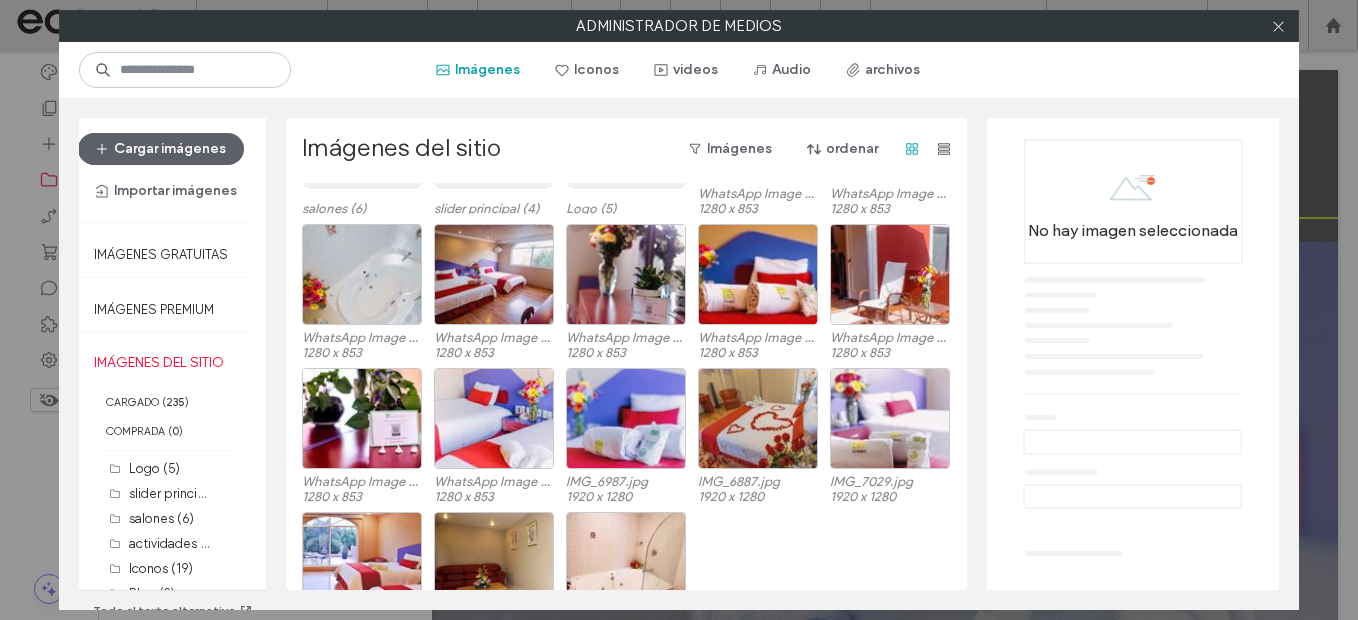 scroll, scrollTop: 357, scrollLeft: 0, axis: vertical 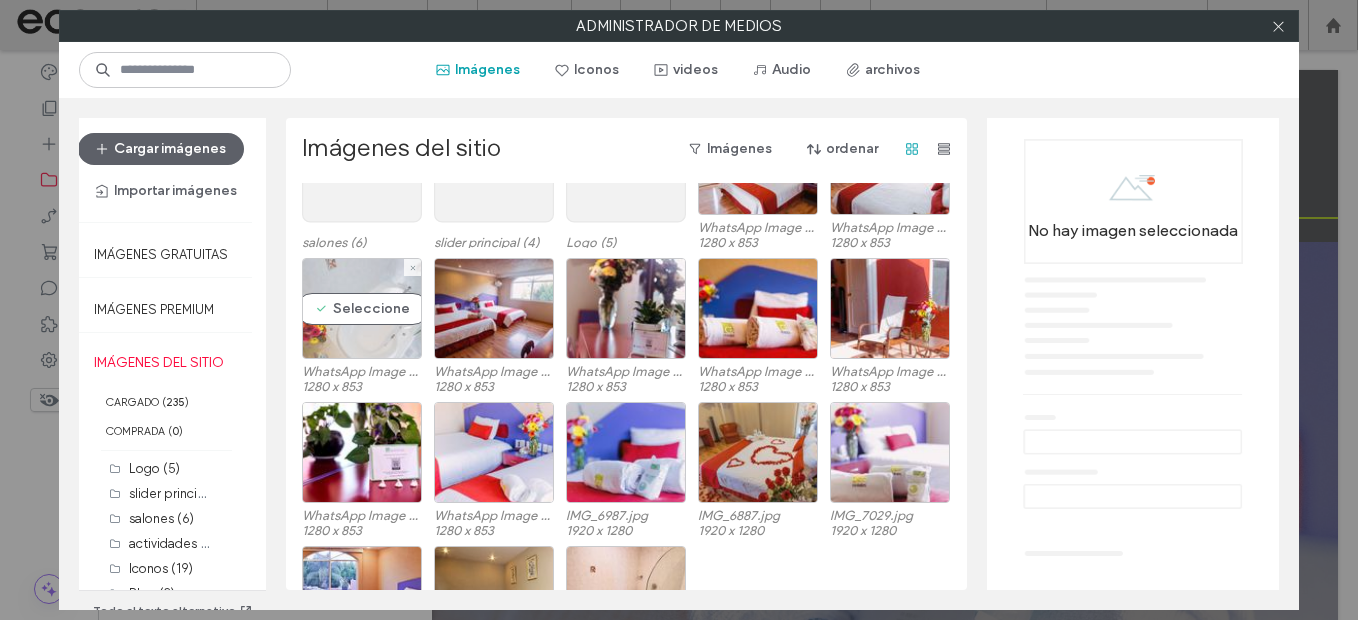 click on "Seleccione" at bounding box center (362, 308) 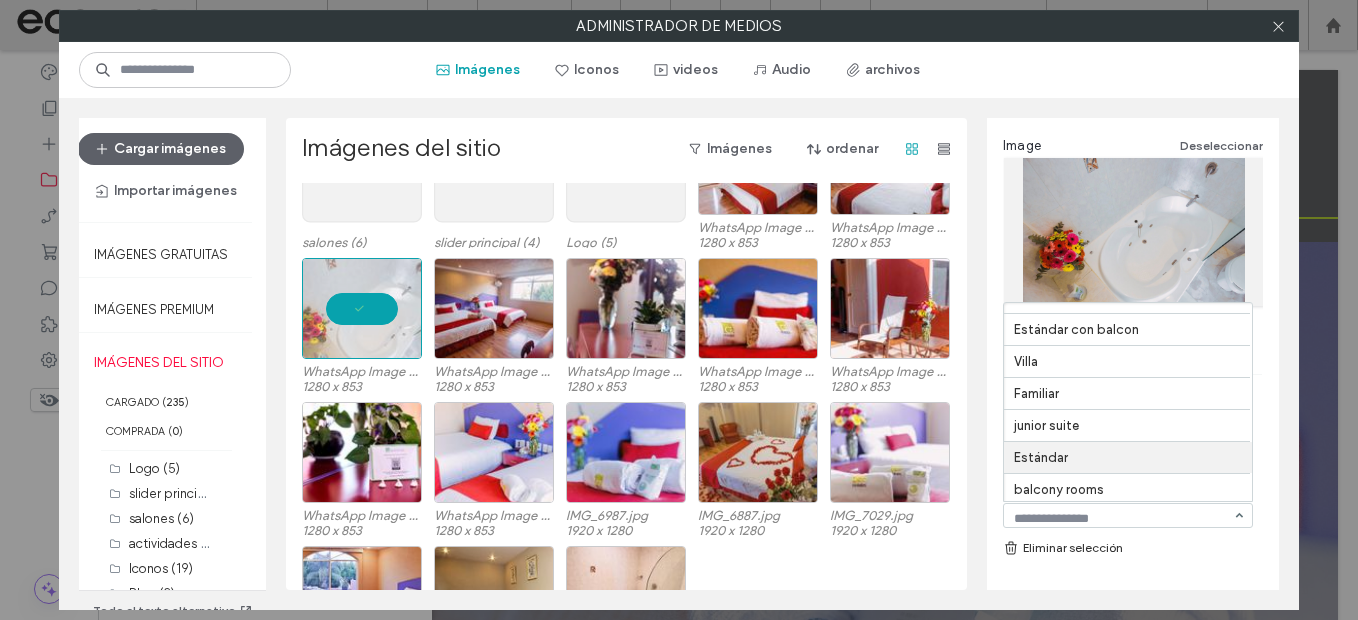 scroll, scrollTop: 505, scrollLeft: 0, axis: vertical 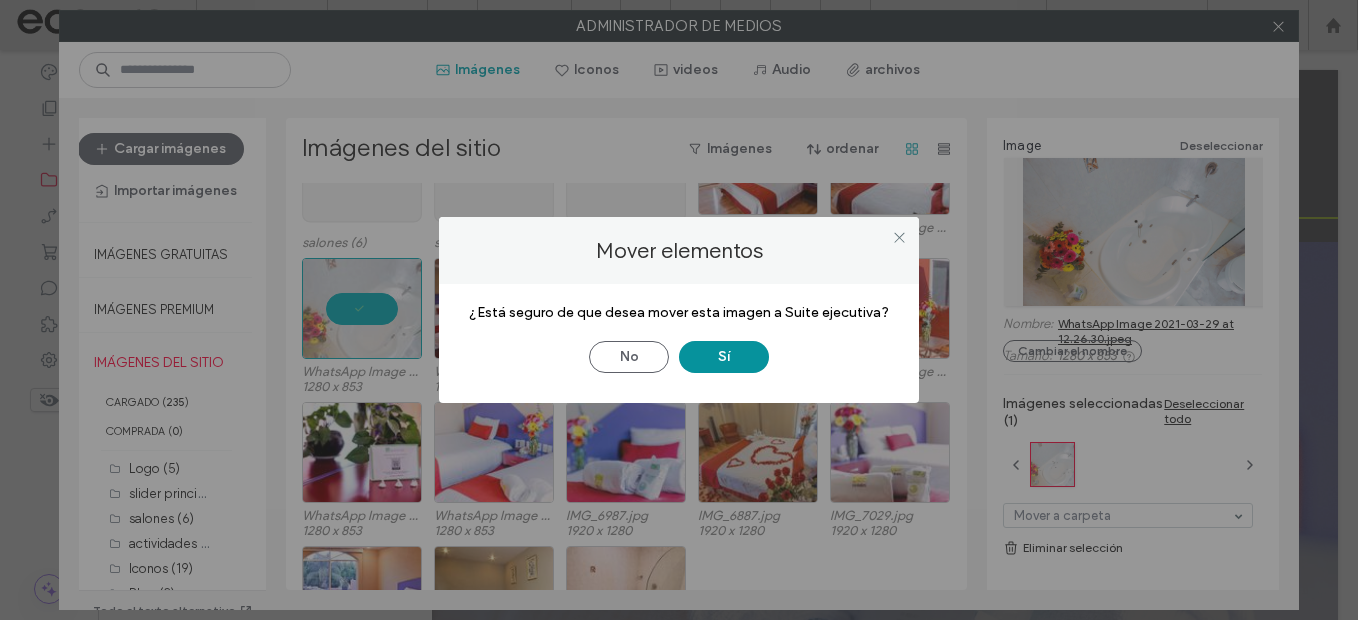 click on "Sí" at bounding box center (724, 357) 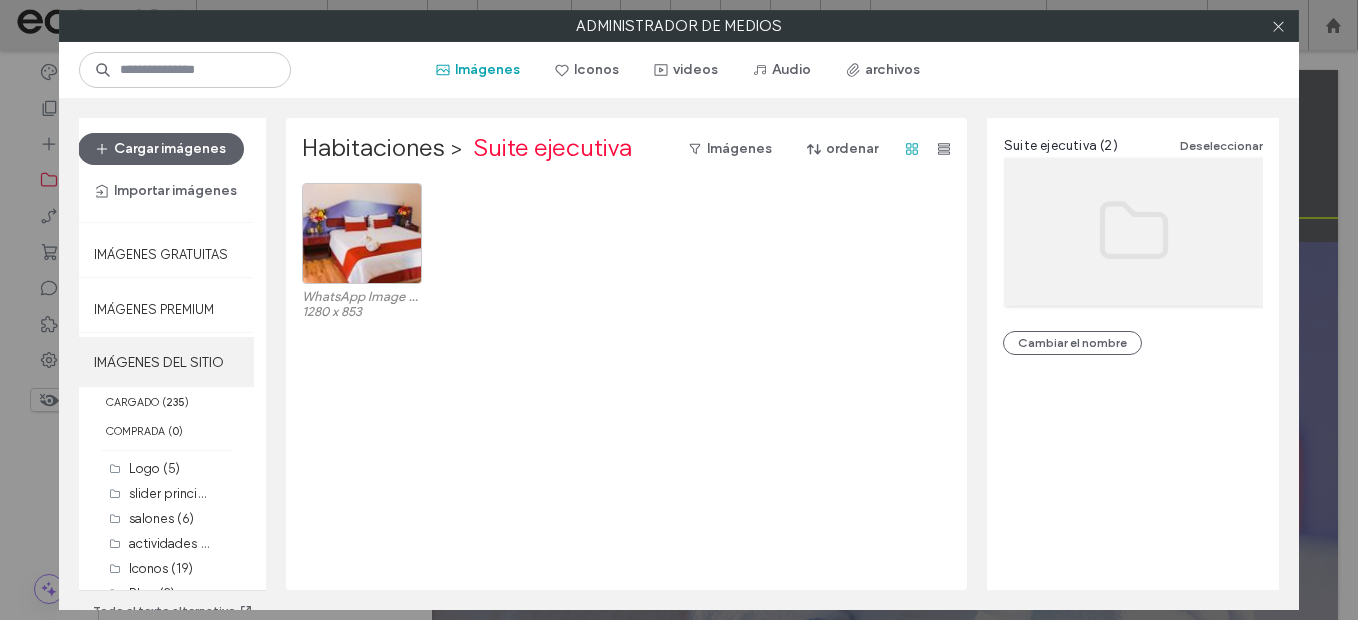 click on "IMÁGENES DEL SITIO" at bounding box center [166, 362] 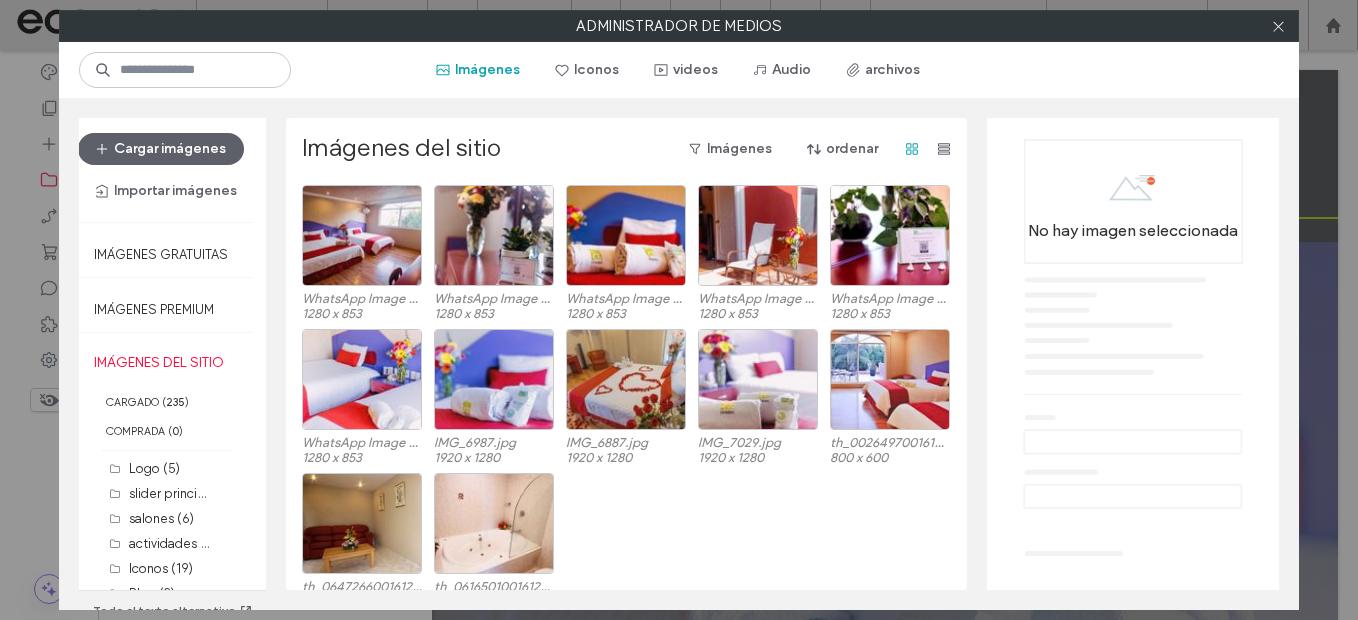scroll, scrollTop: 357, scrollLeft: 0, axis: vertical 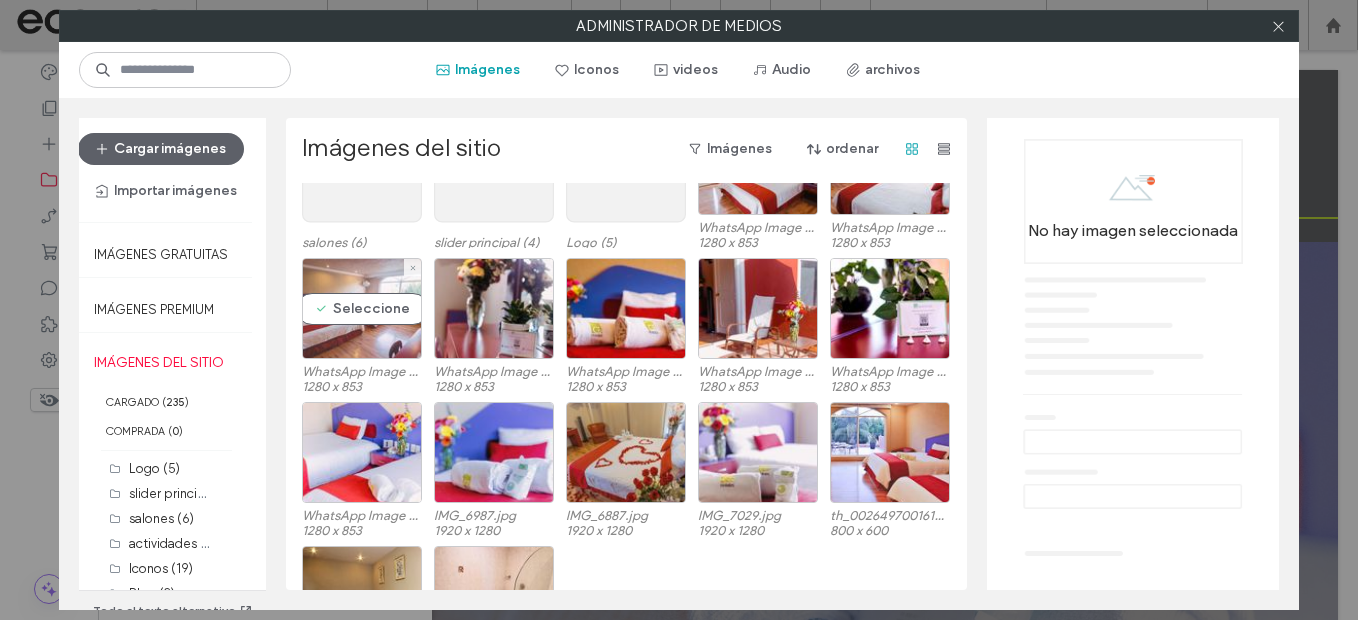 click on "Seleccione" at bounding box center (362, 308) 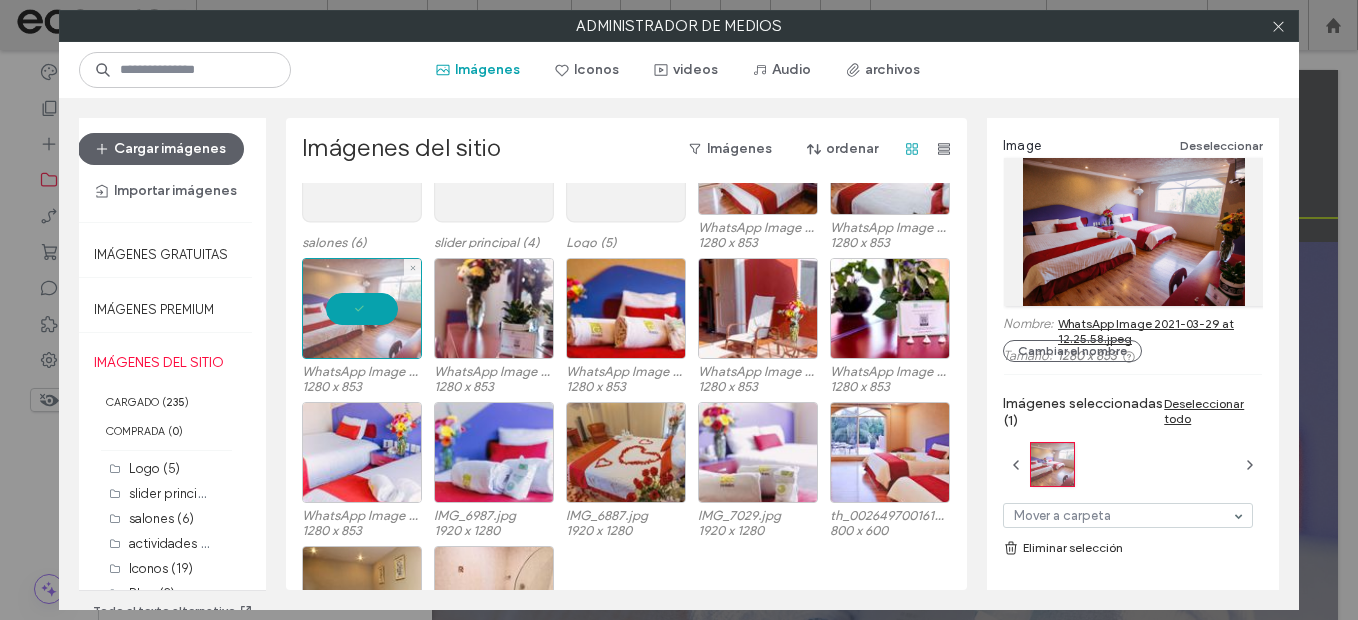 click at bounding box center (362, 308) 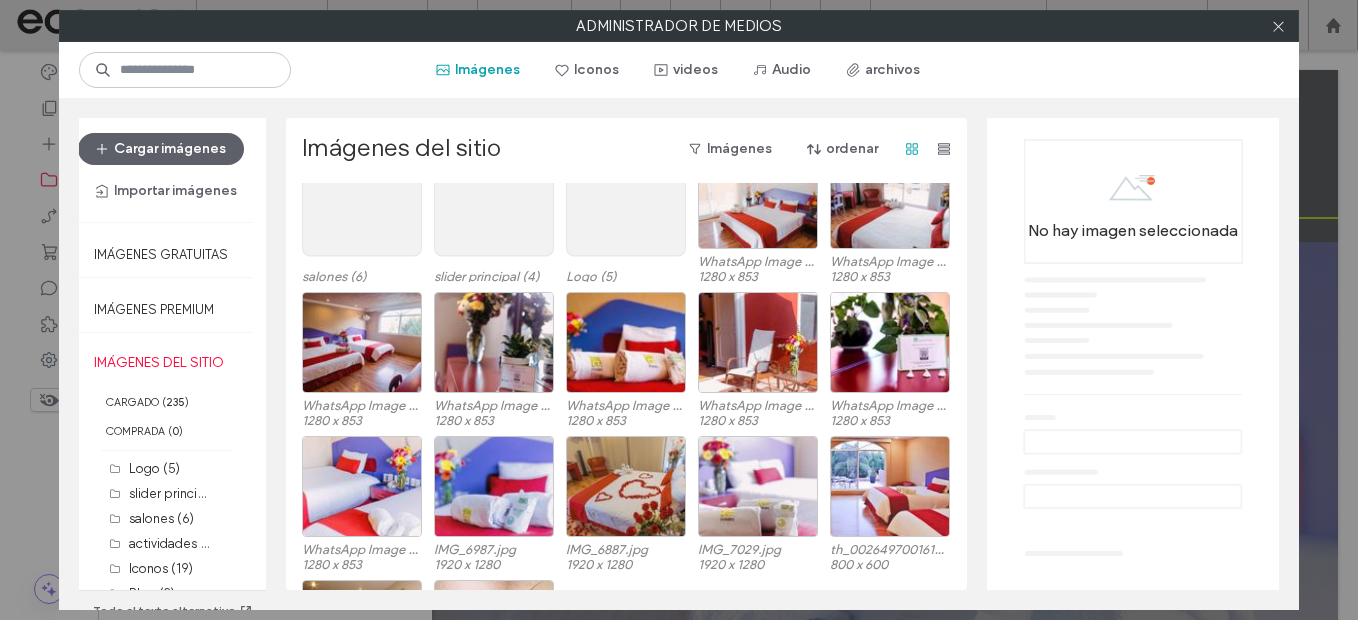 scroll, scrollTop: 357, scrollLeft: 0, axis: vertical 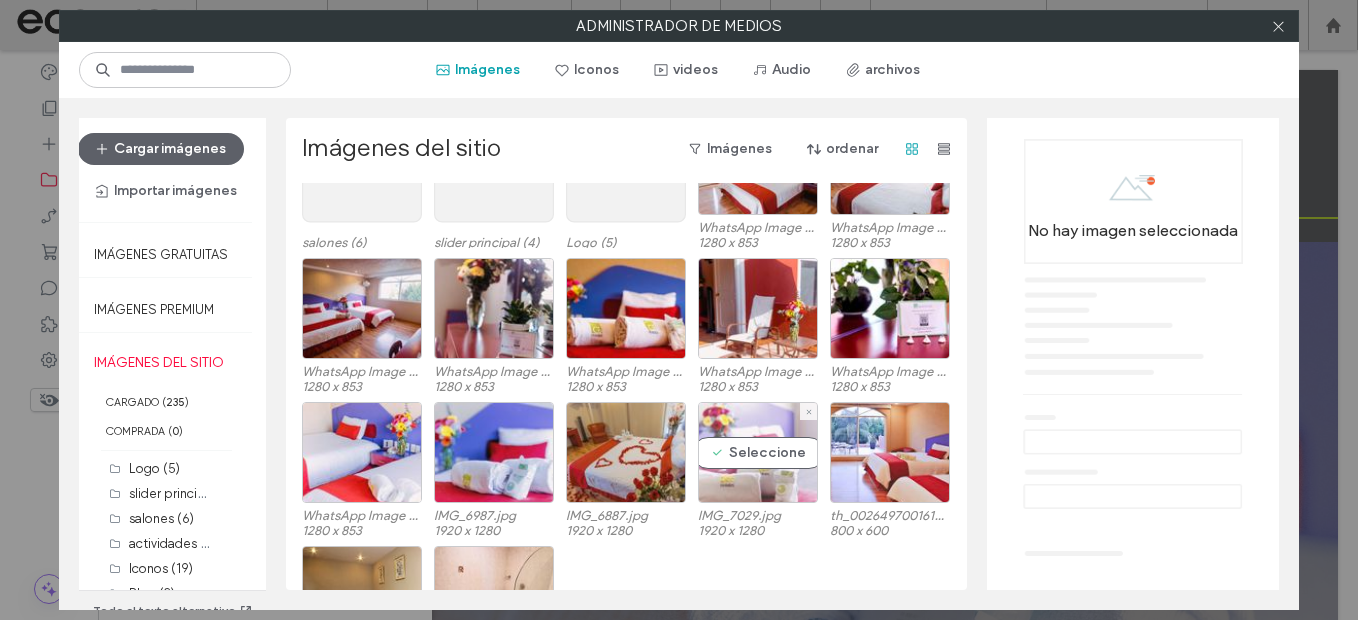 click on "Seleccione" at bounding box center (758, 452) 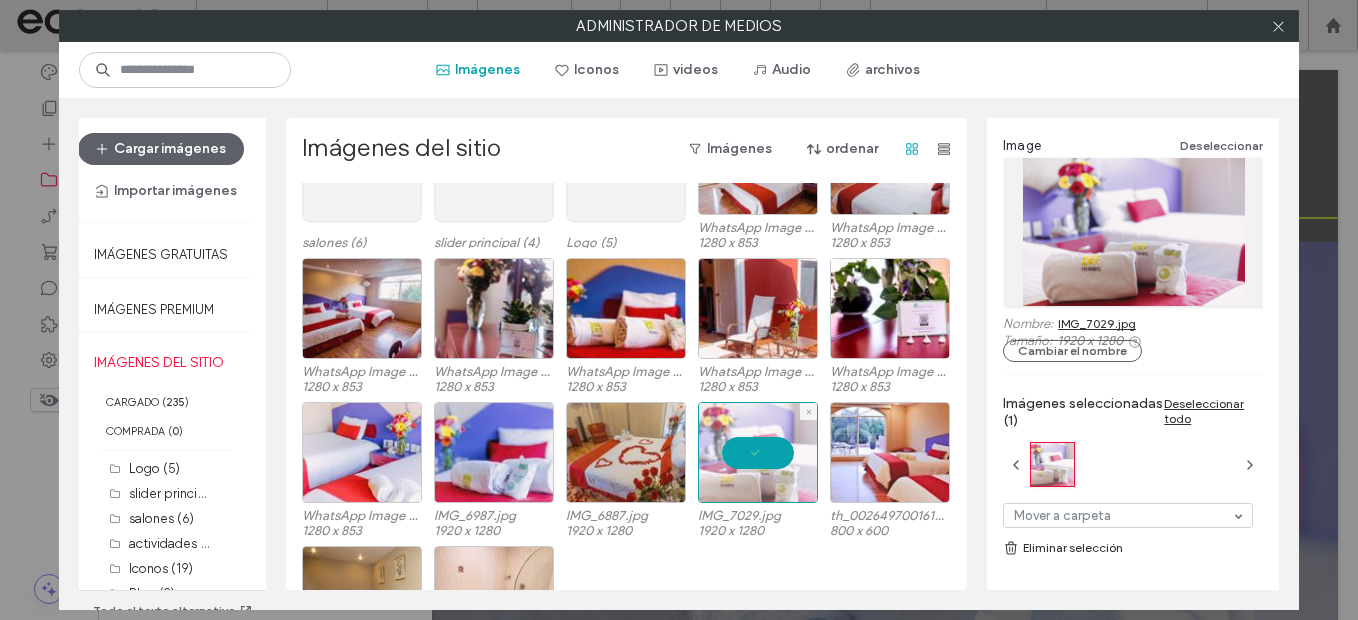 click at bounding box center [758, 452] 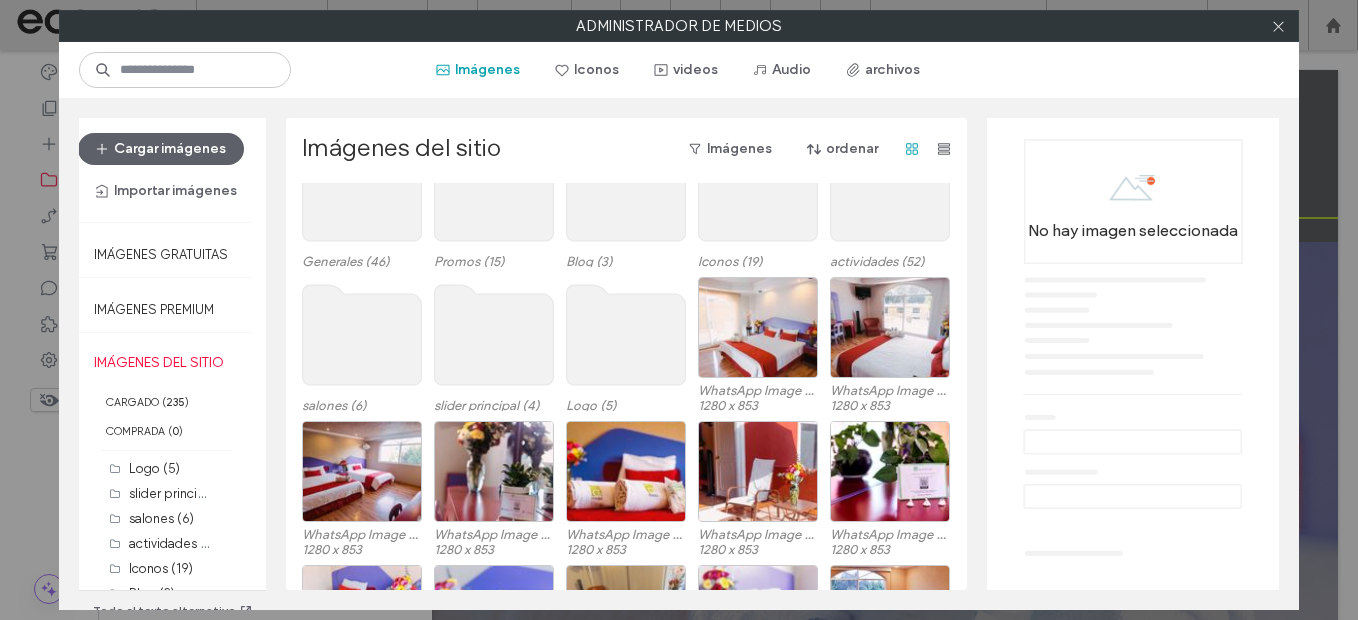 scroll, scrollTop: 157, scrollLeft: 0, axis: vertical 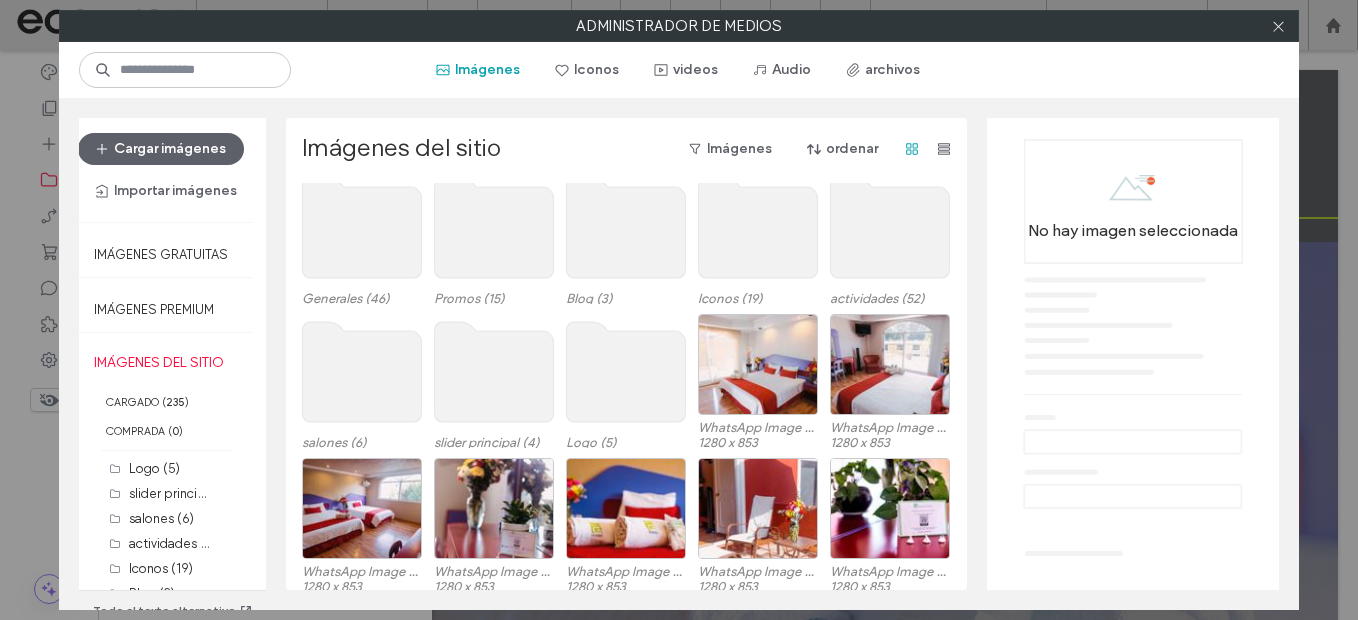 click on "IMÁGENES DEL SITIO" at bounding box center [166, 362] 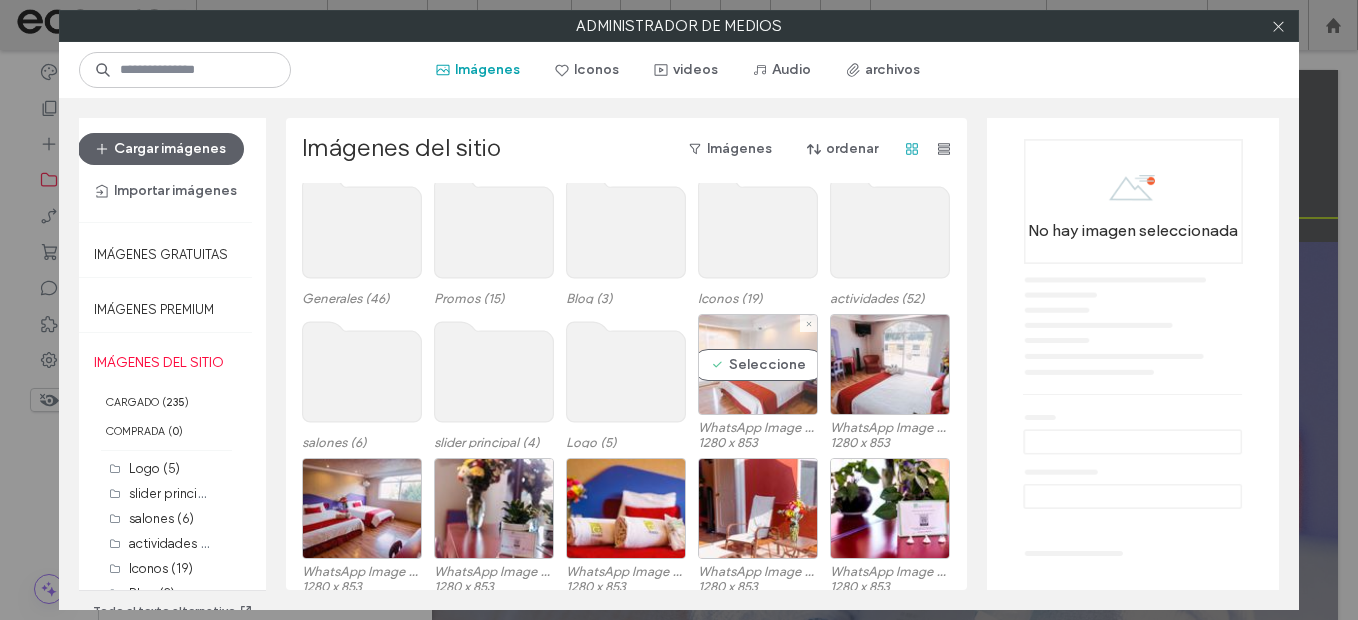 click on "Seleccione" at bounding box center [758, 364] 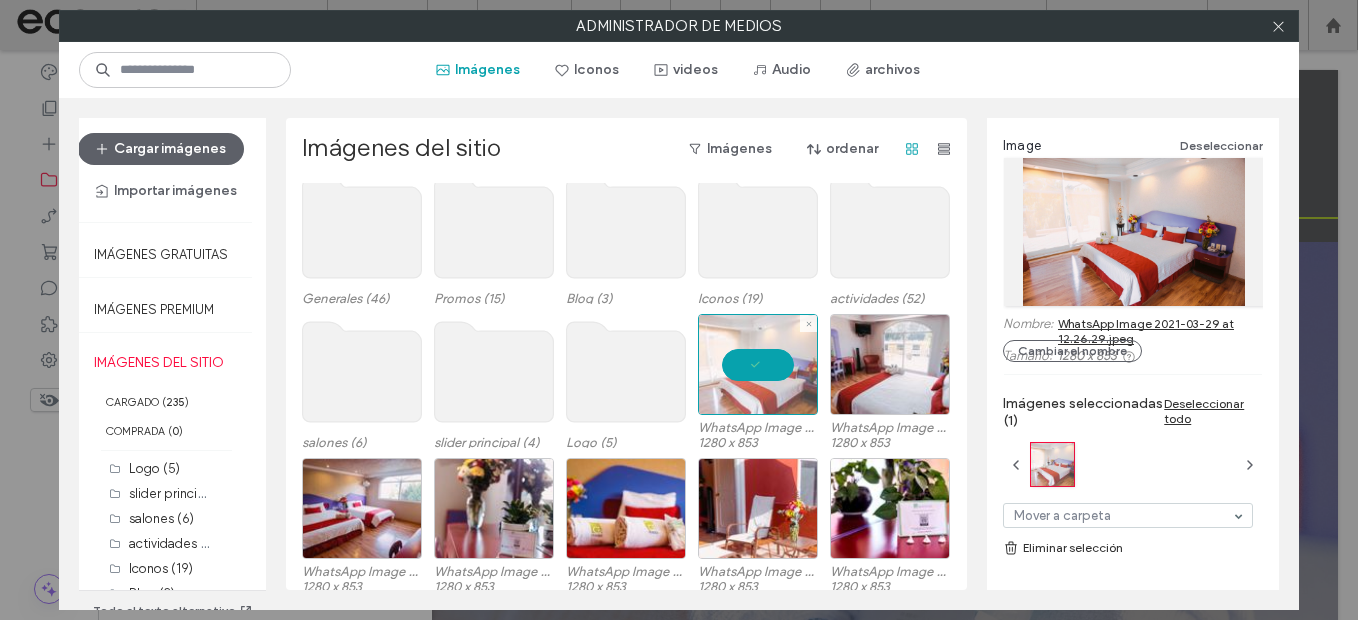 click at bounding box center [758, 364] 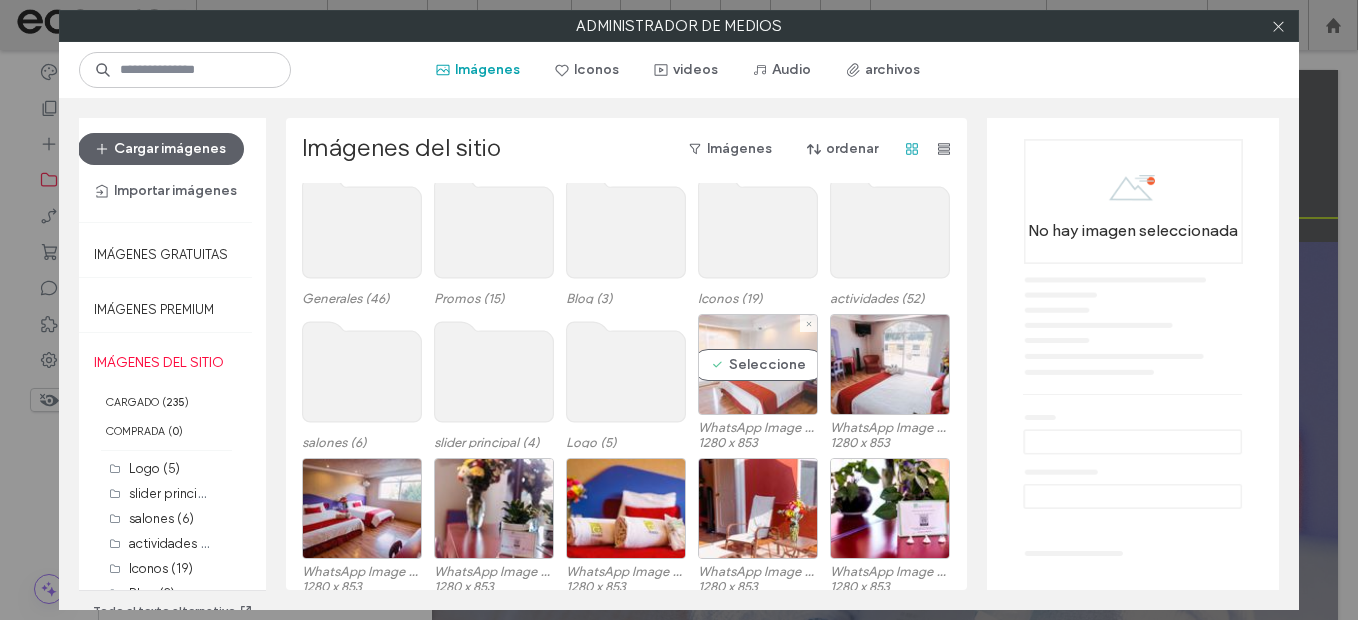 click on "Seleccione" at bounding box center [758, 364] 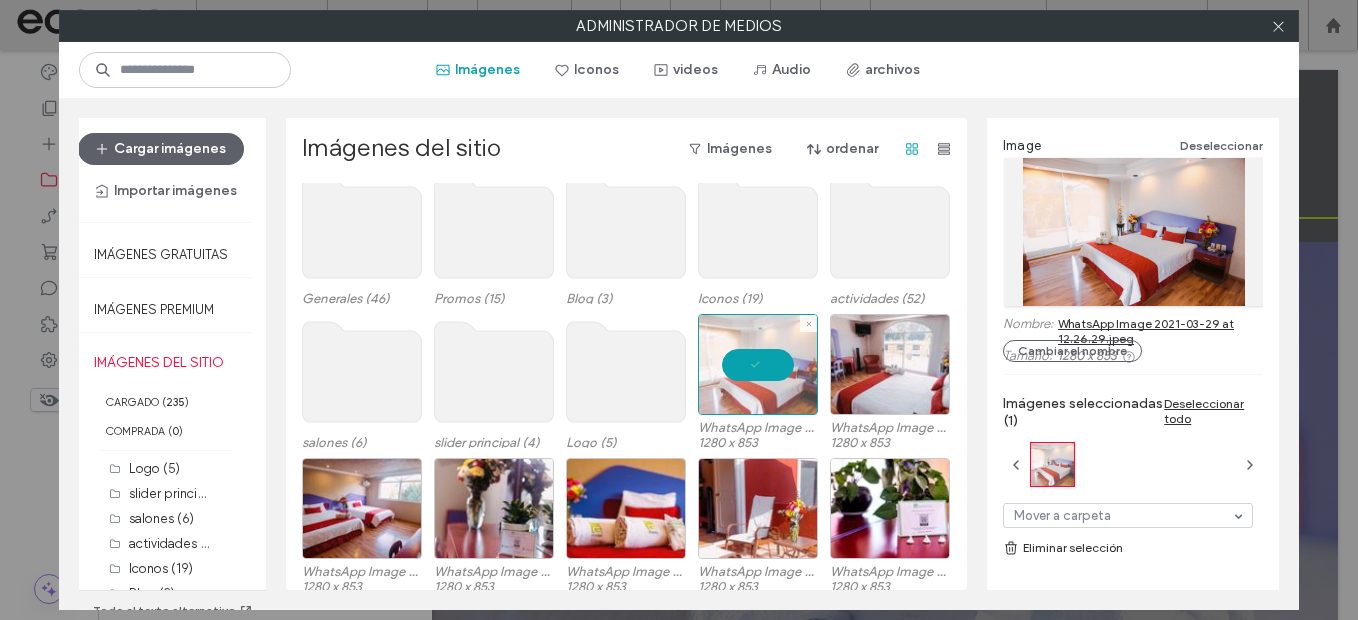click at bounding box center [758, 364] 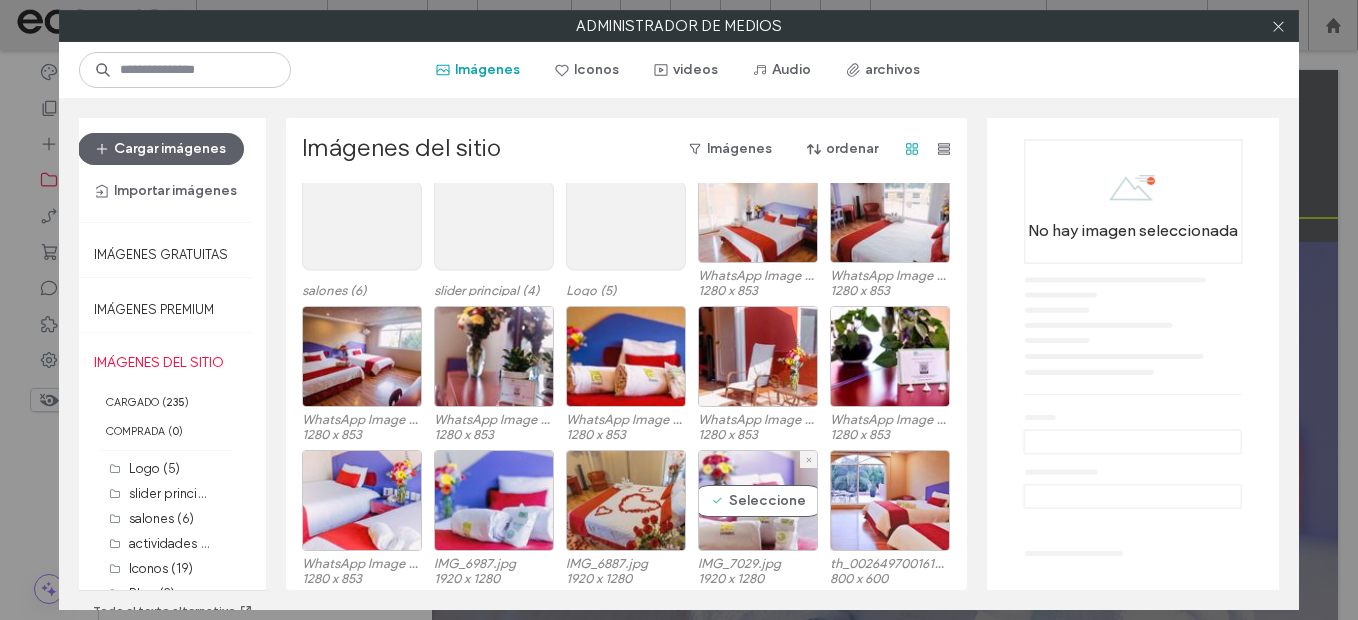 scroll, scrollTop: 357, scrollLeft: 0, axis: vertical 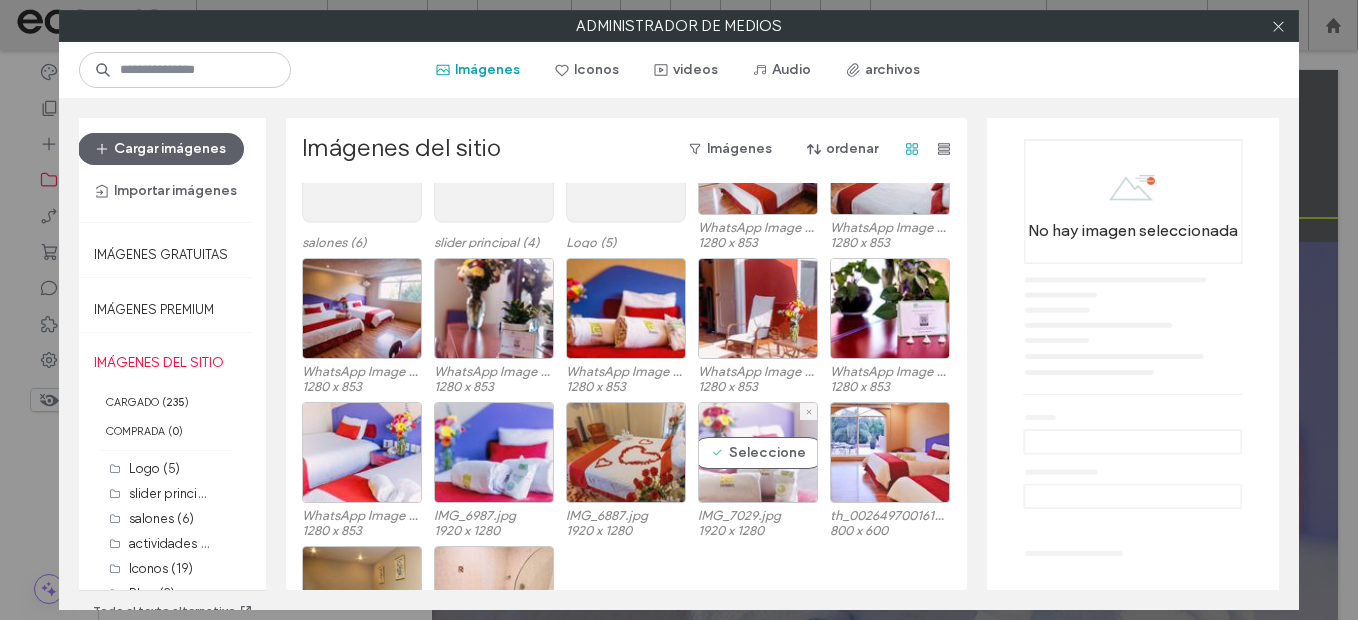 click on "Seleccione" at bounding box center (758, 452) 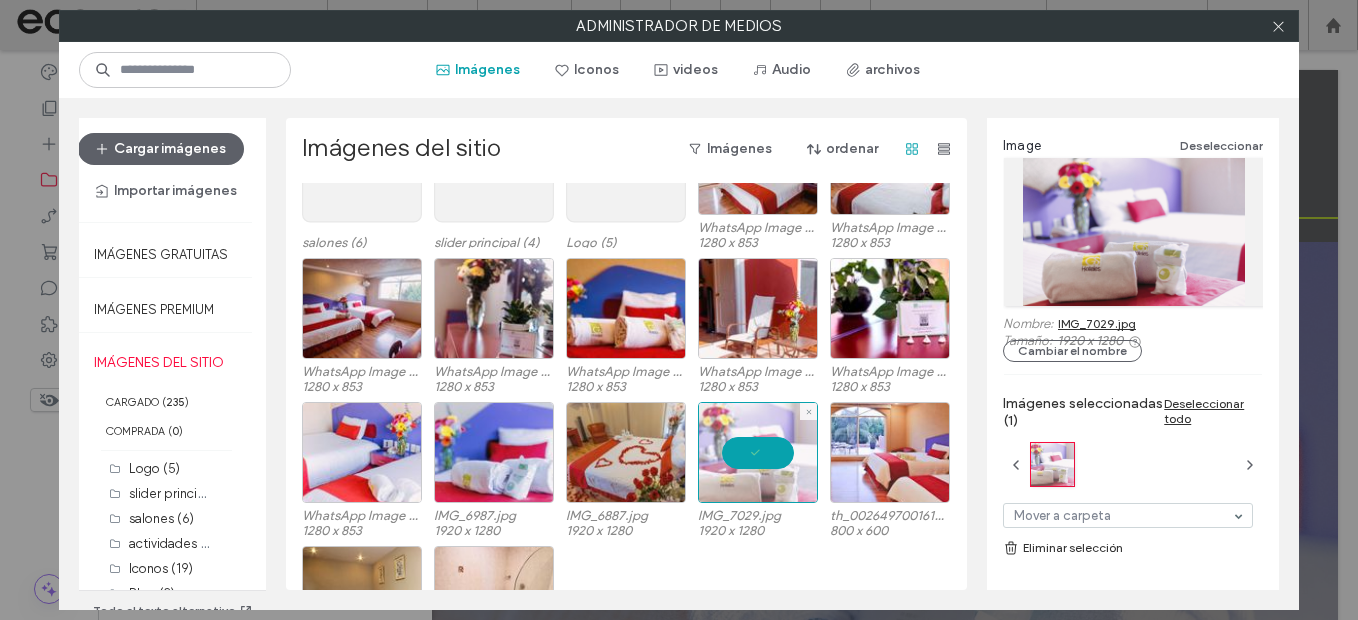 click at bounding box center (758, 452) 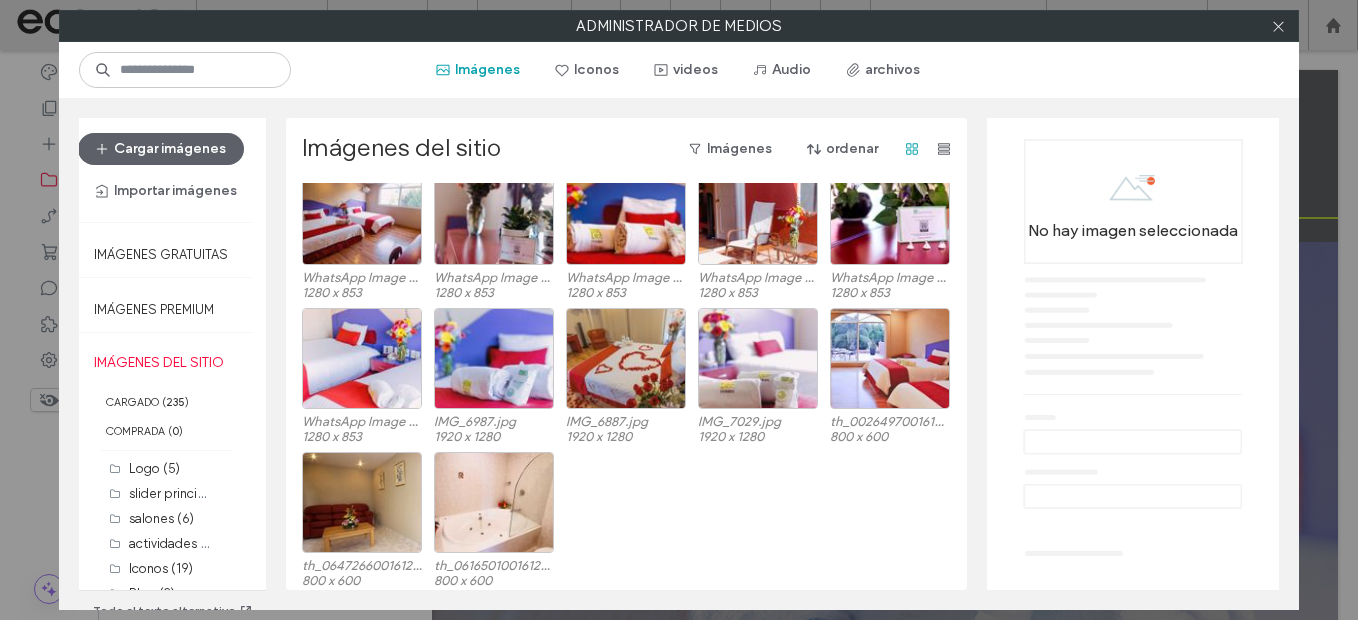 scroll, scrollTop: 457, scrollLeft: 0, axis: vertical 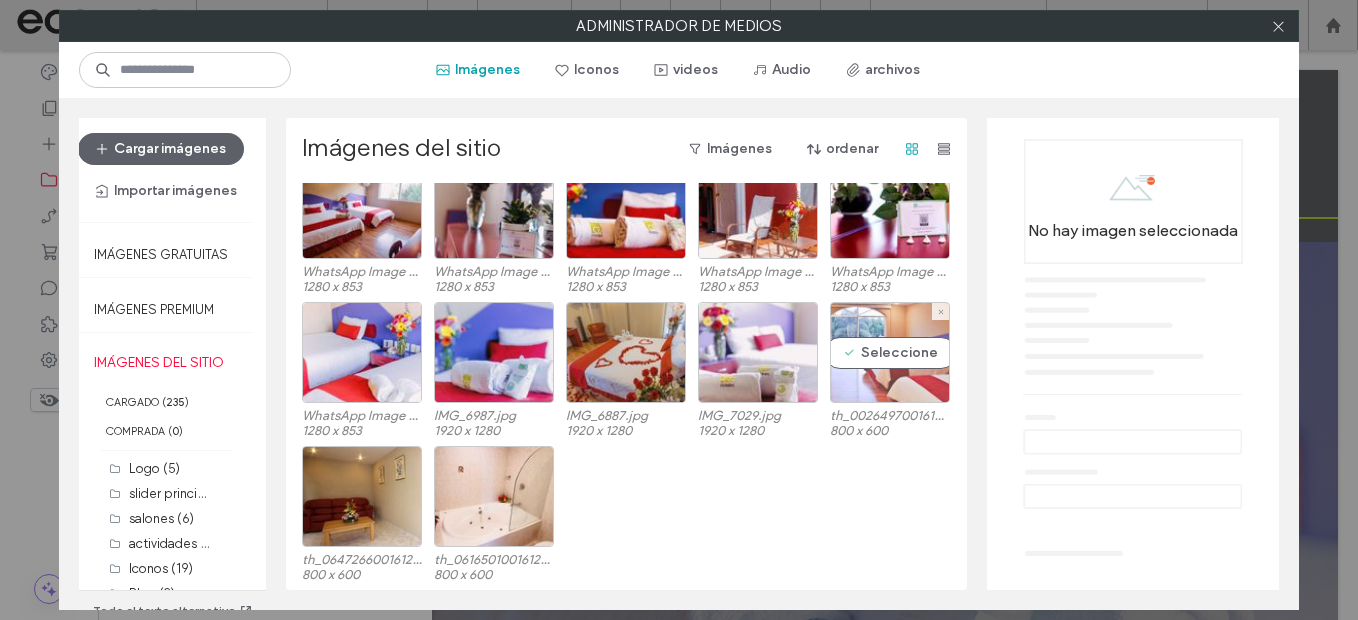 click on "Seleccione" at bounding box center [890, 352] 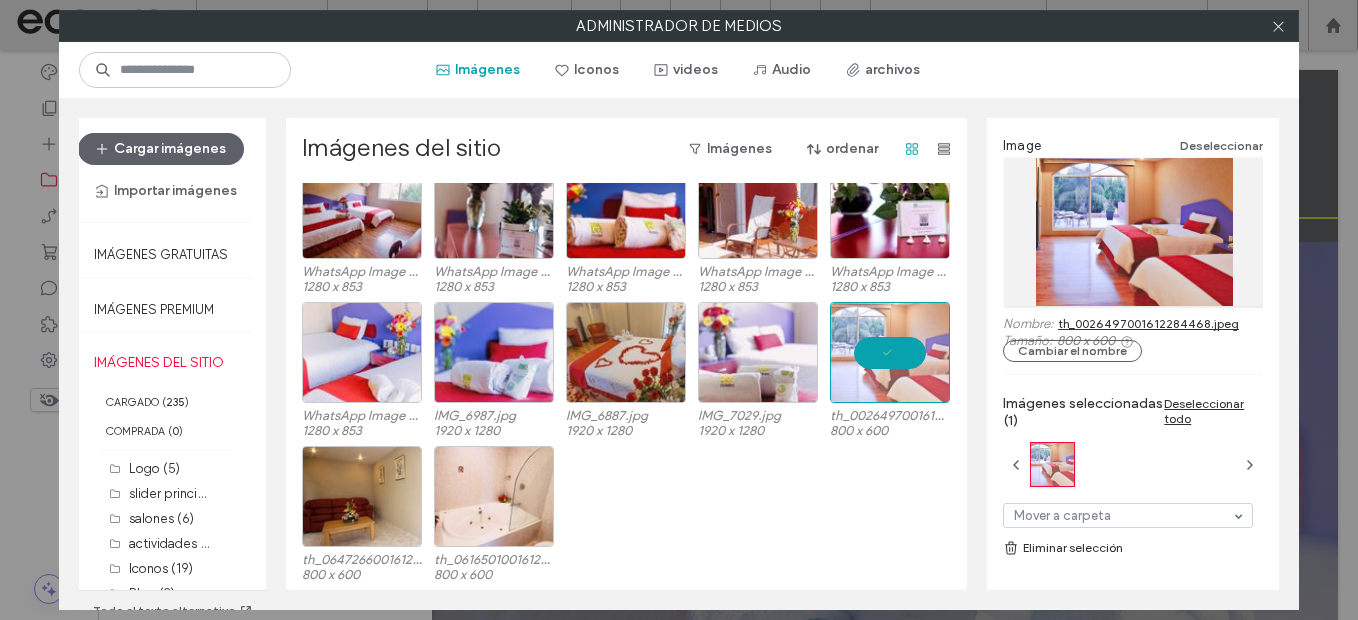 click on "th_0026497001612284468.jpeg" at bounding box center [1148, 323] 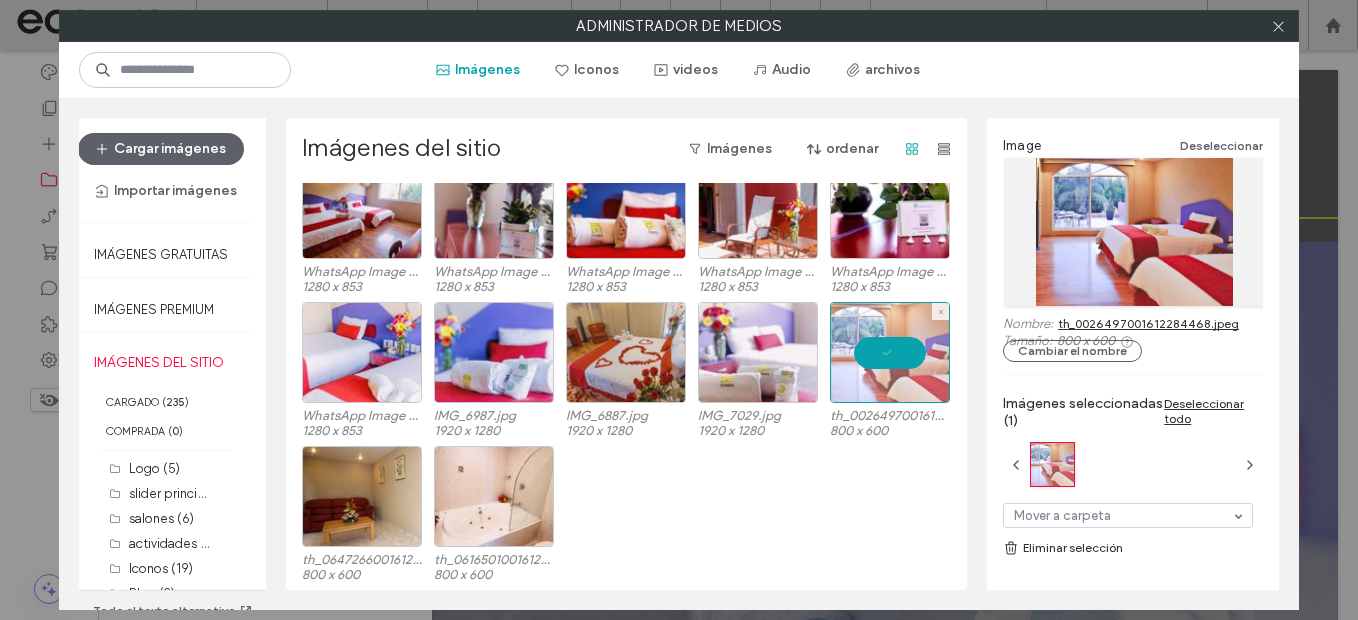click at bounding box center [890, 352] 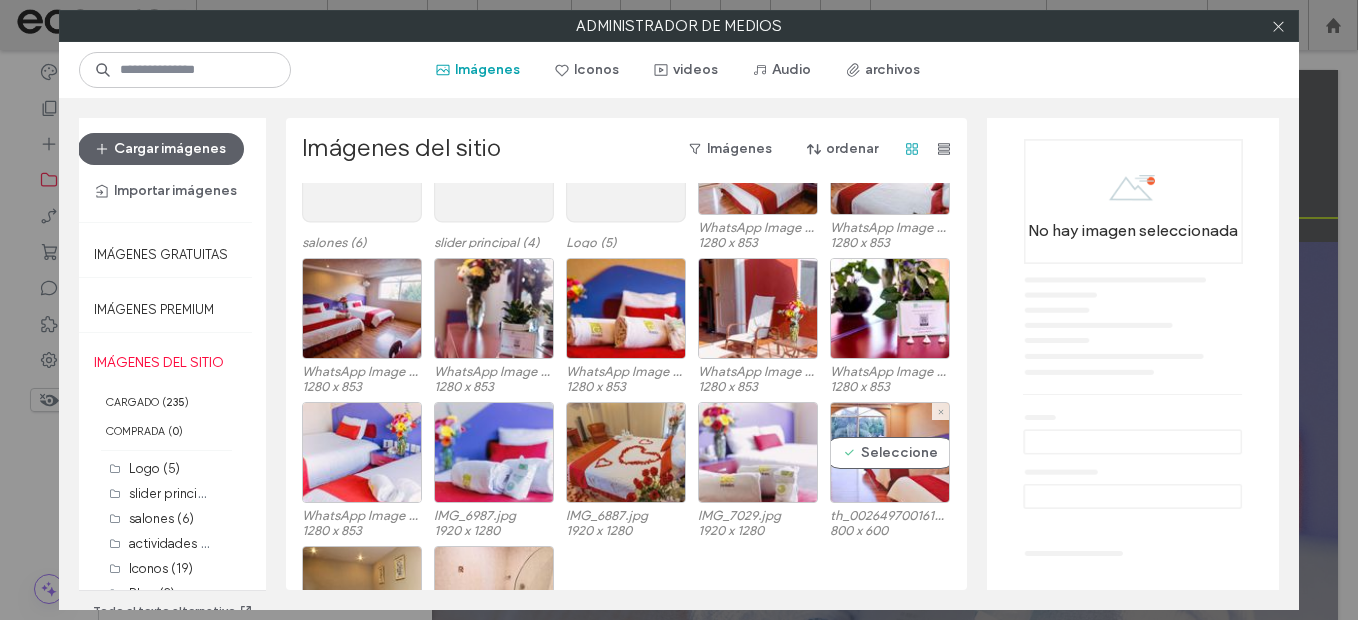 scroll, scrollTop: 257, scrollLeft: 0, axis: vertical 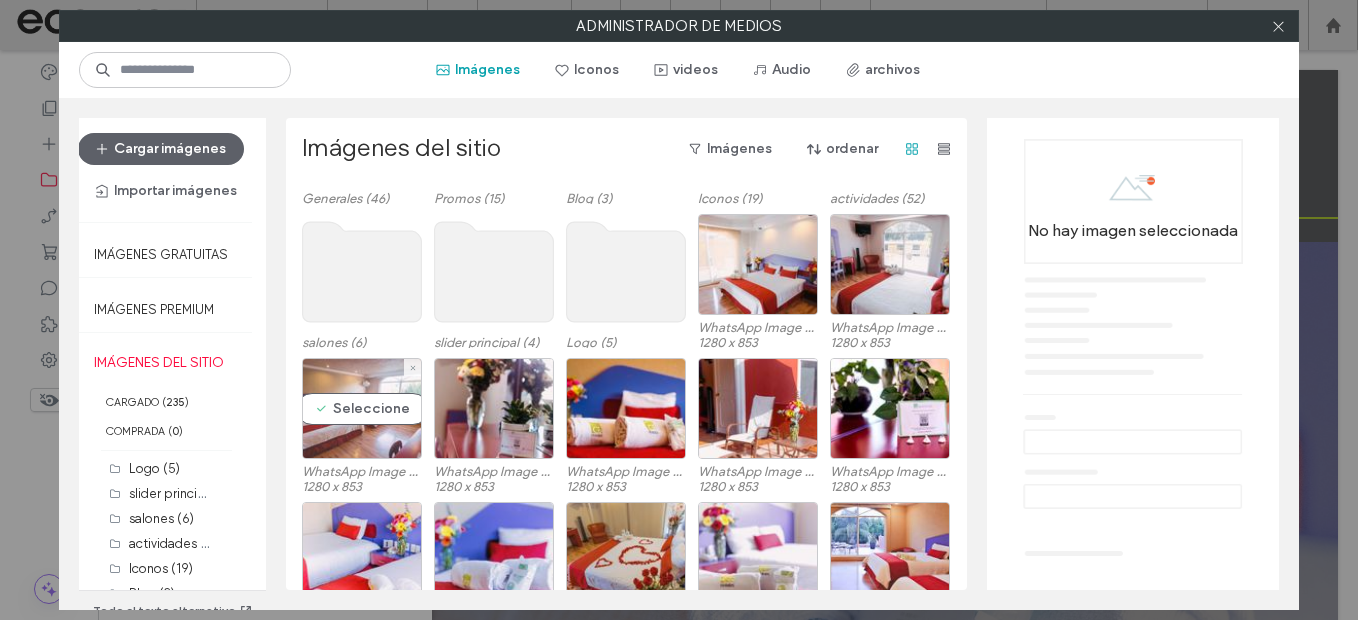 click on "Seleccione" at bounding box center (362, 408) 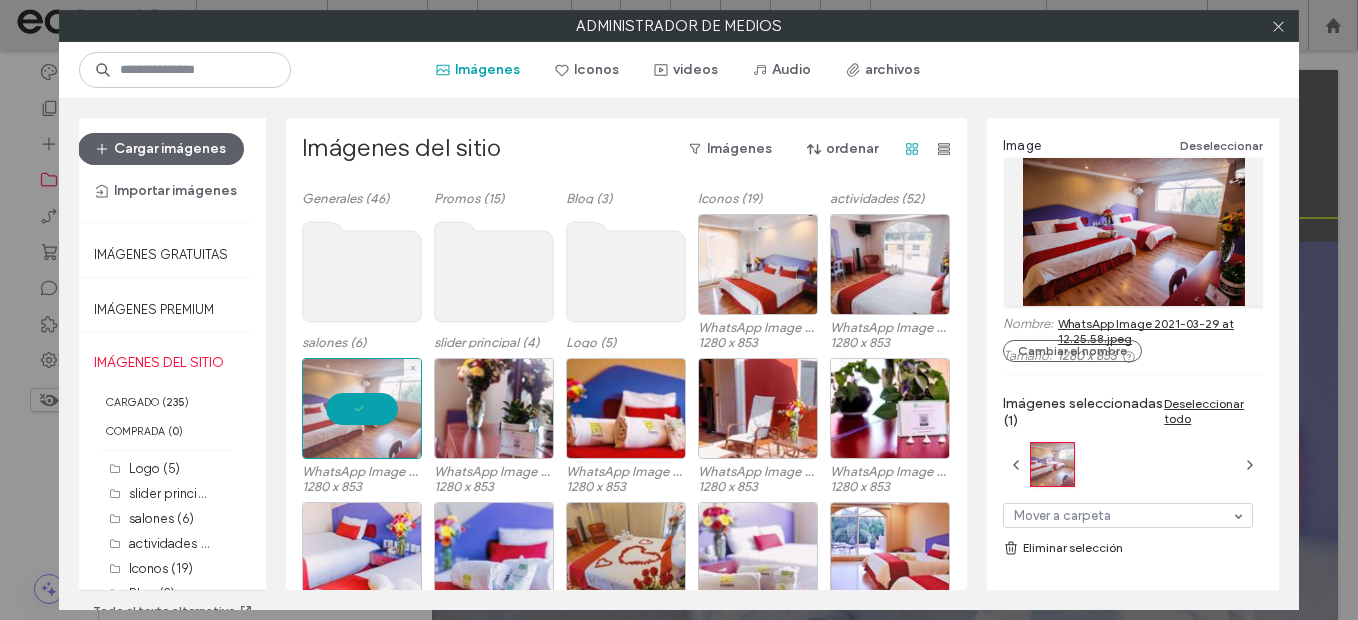 click at bounding box center (362, 408) 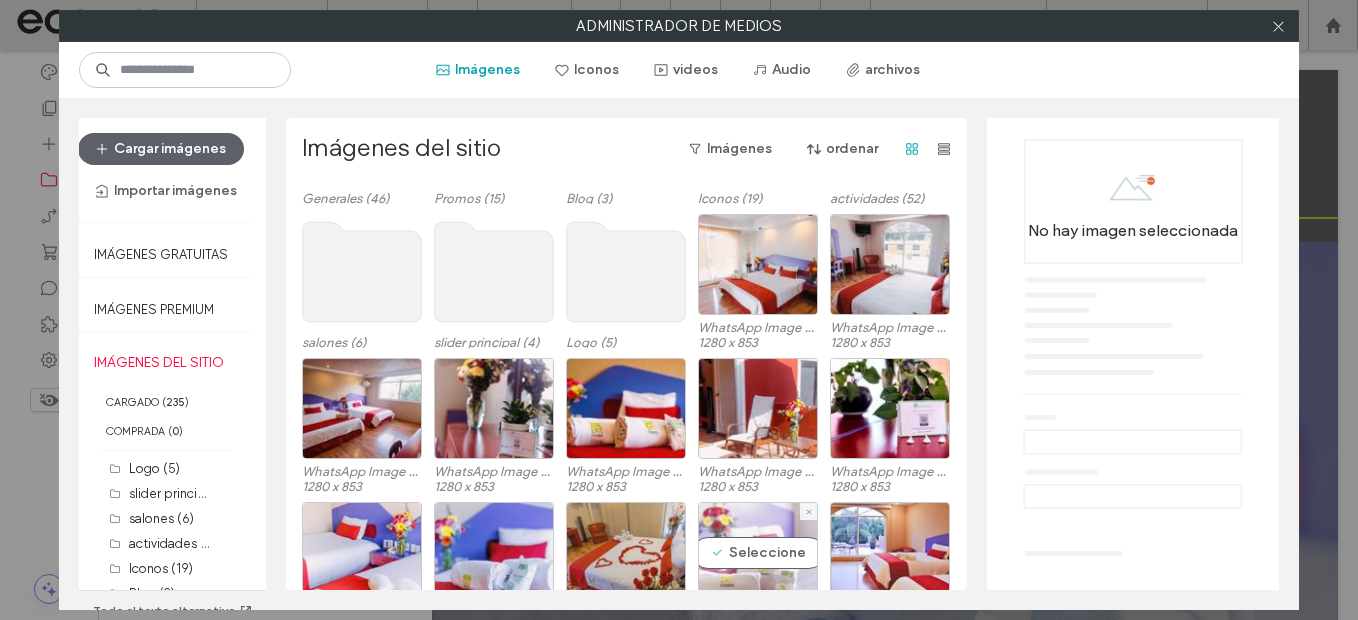 scroll, scrollTop: 457, scrollLeft: 0, axis: vertical 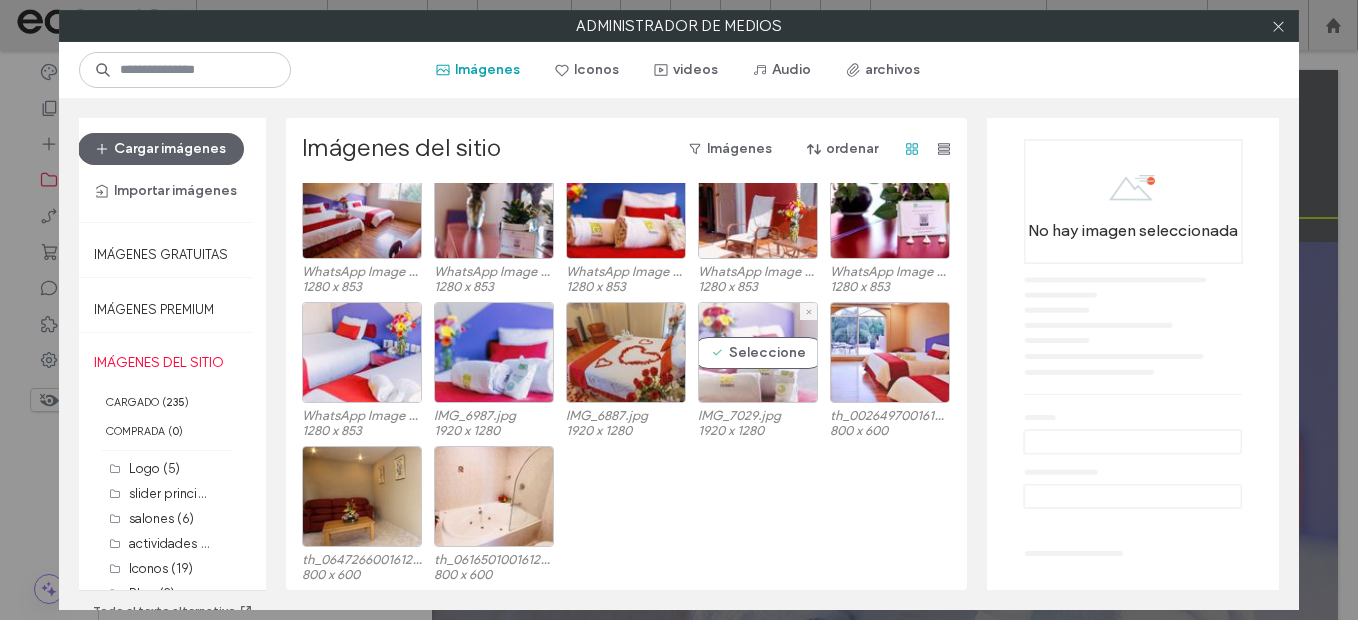click on "Seleccione" at bounding box center [758, 352] 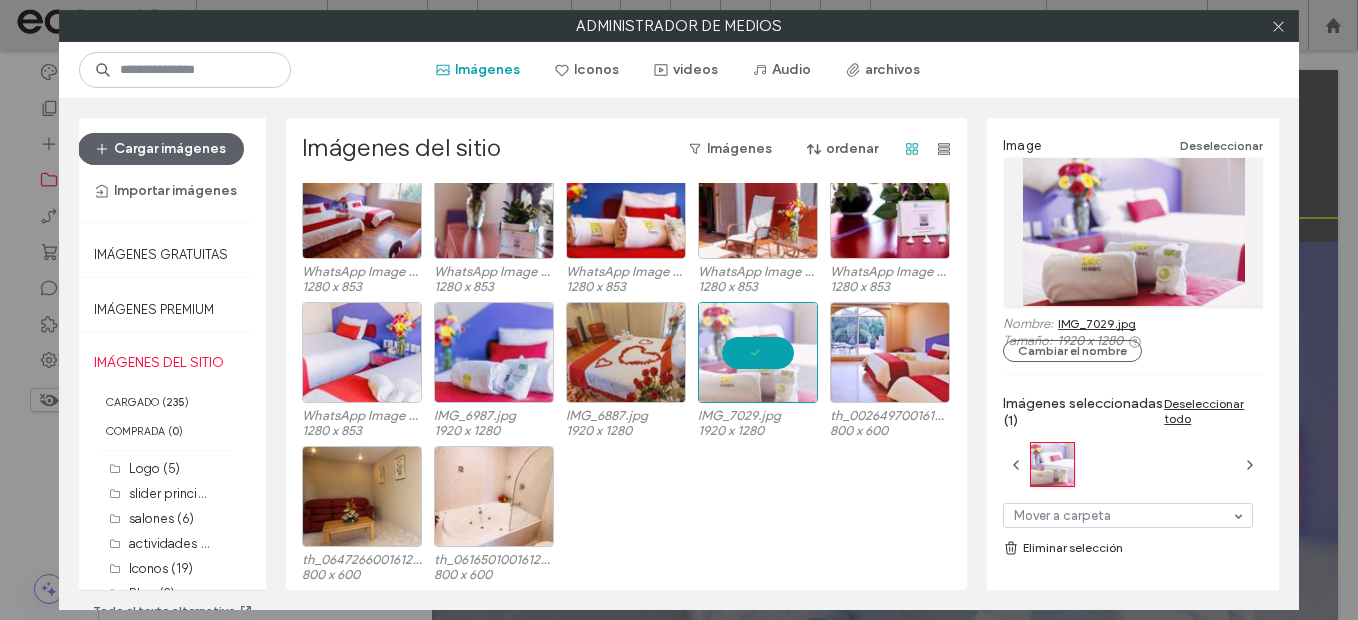 click on "IMG_7029.jpg" at bounding box center [1097, 323] 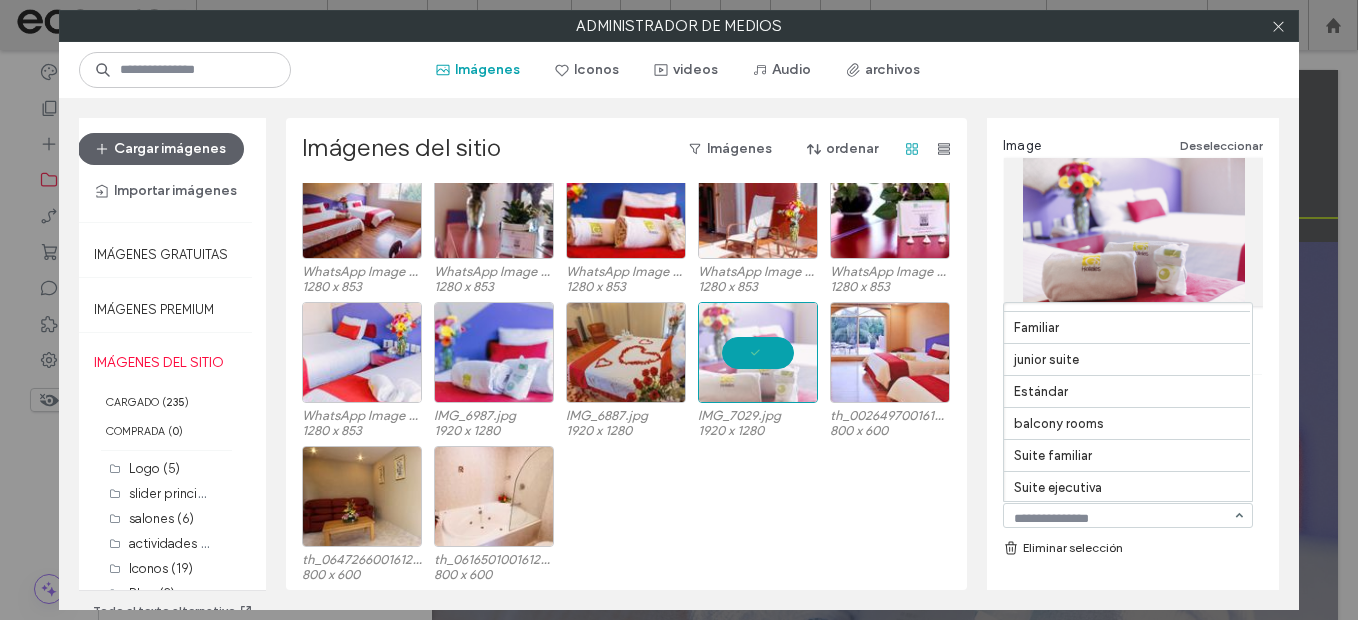 scroll, scrollTop: 505, scrollLeft: 0, axis: vertical 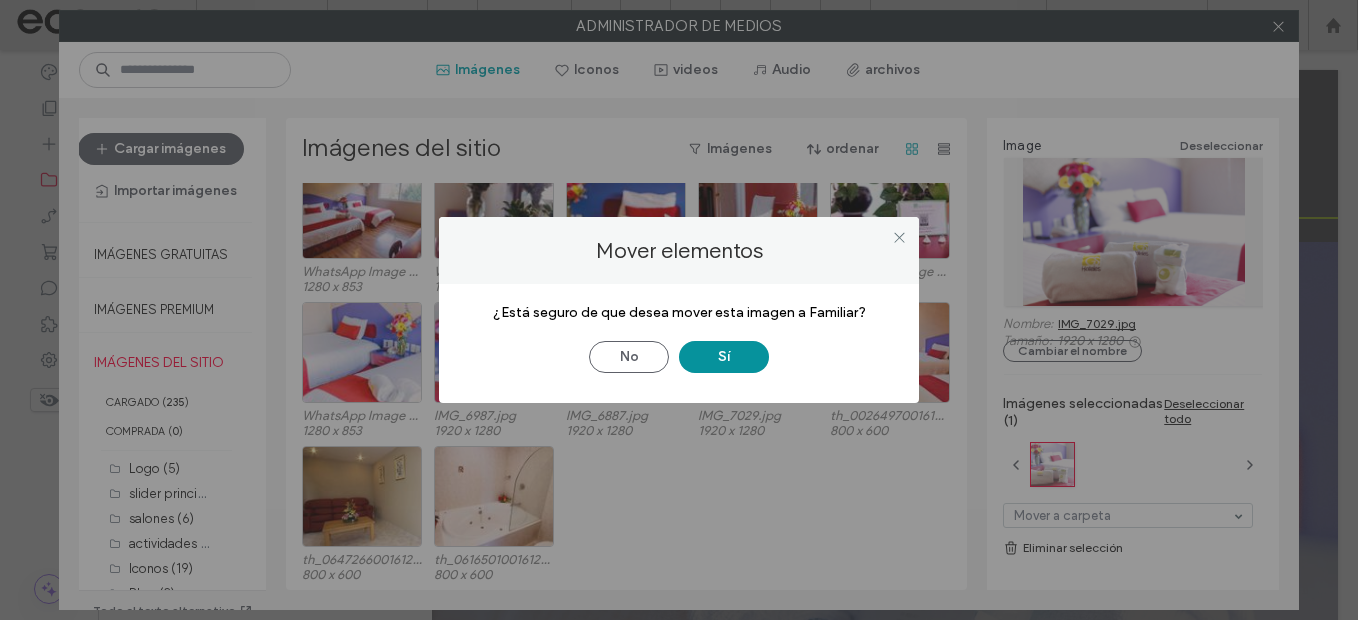click on "Sí" at bounding box center (724, 357) 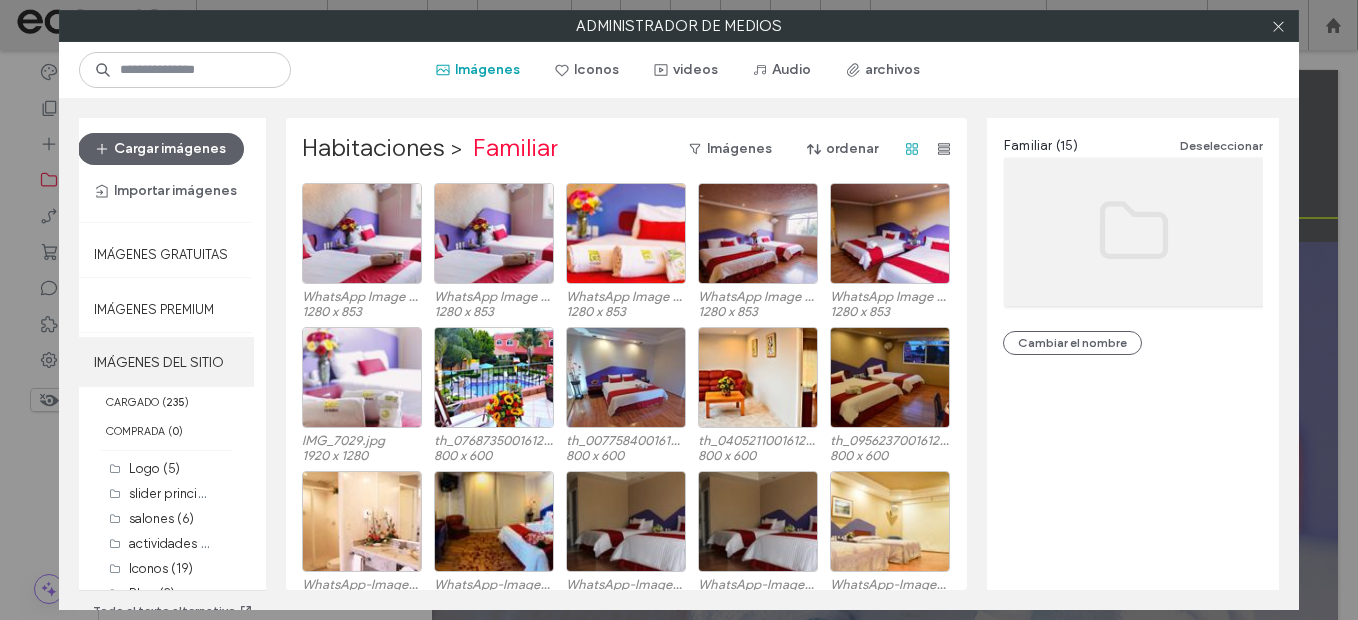 click on "IMÁGENES DEL SITIO" at bounding box center (166, 362) 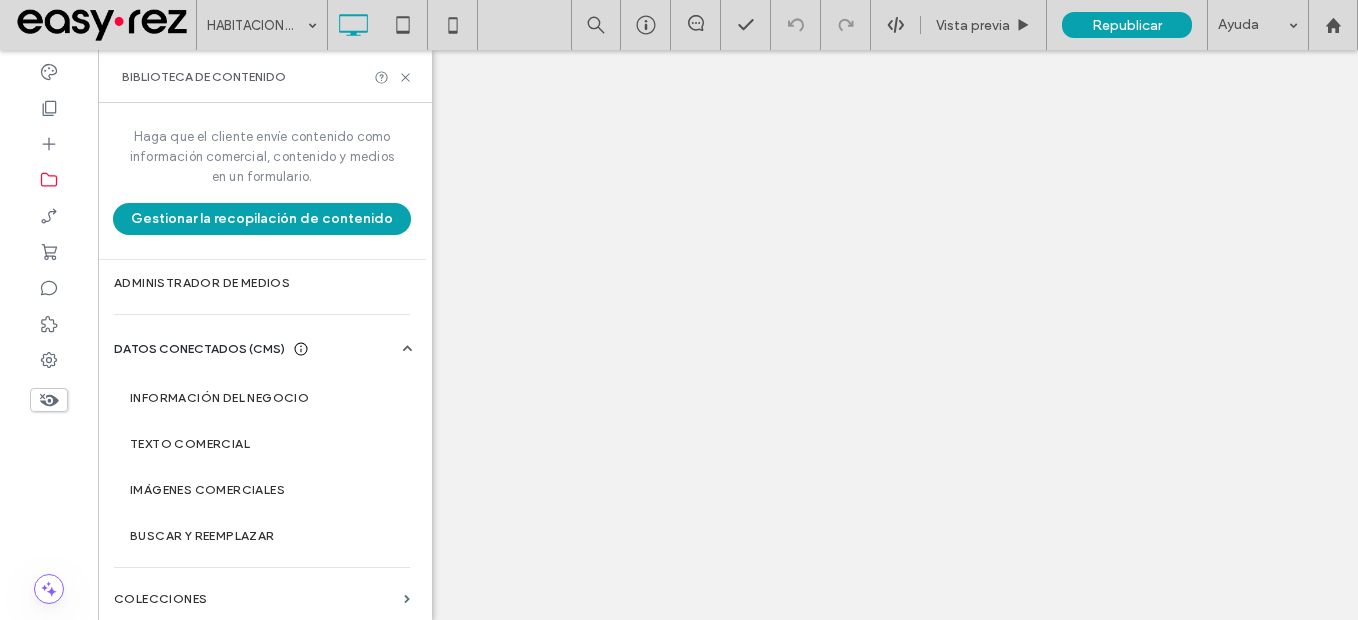 click on "Administrador de medios" at bounding box center [262, 283] 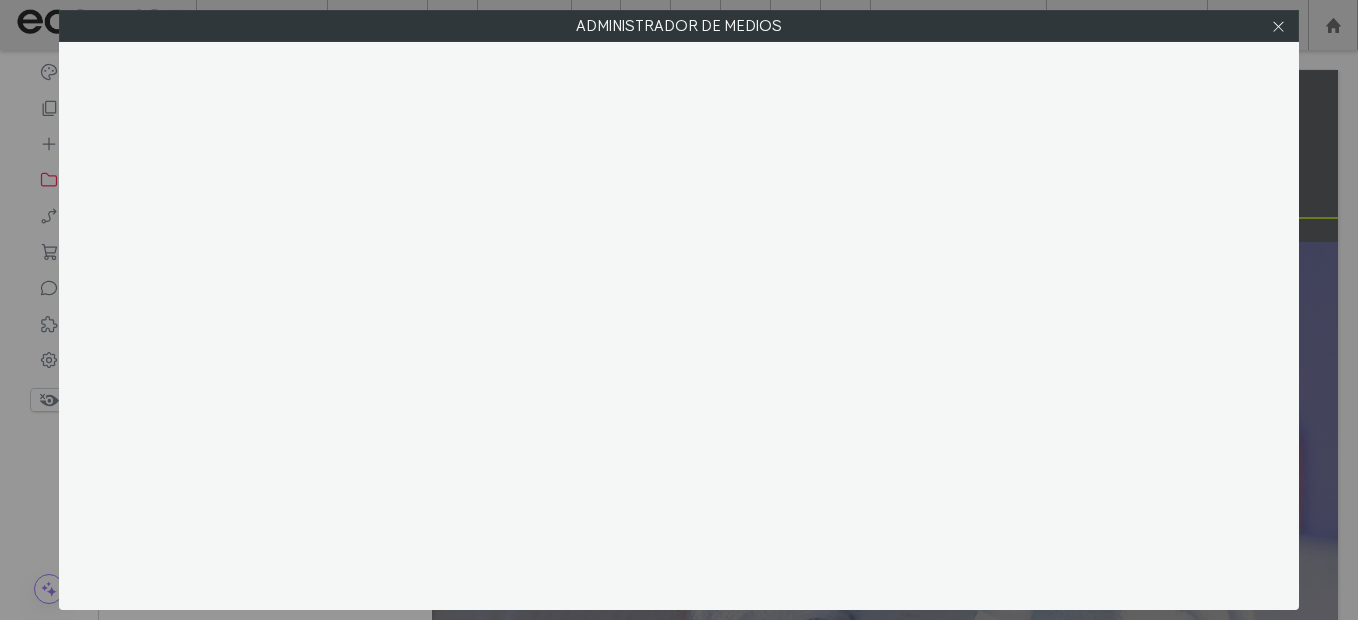 scroll, scrollTop: 0, scrollLeft: 0, axis: both 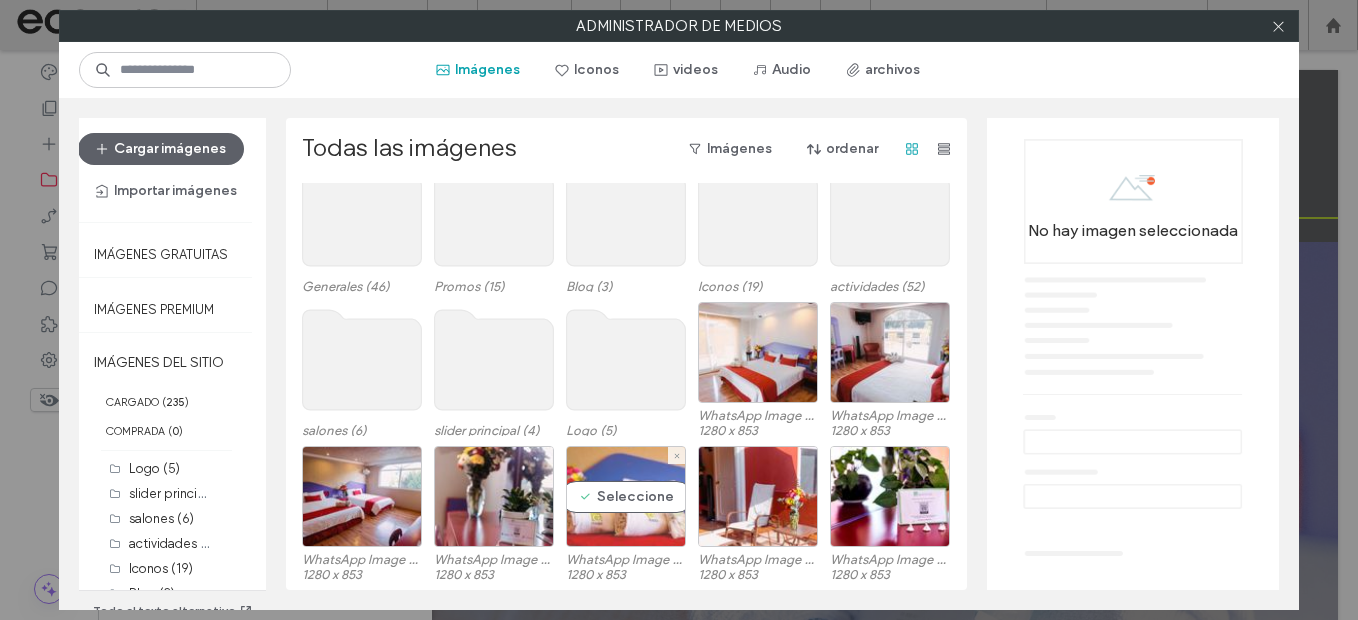 click on "Seleccione" at bounding box center (626, 496) 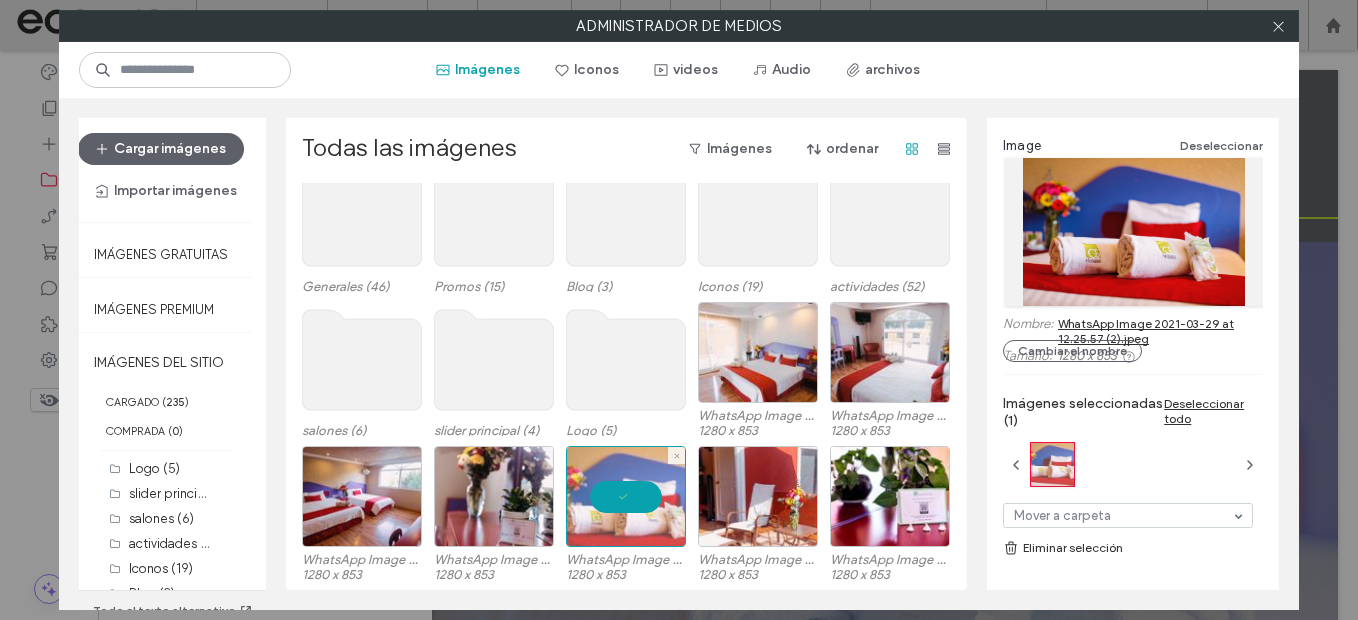click at bounding box center [626, 496] 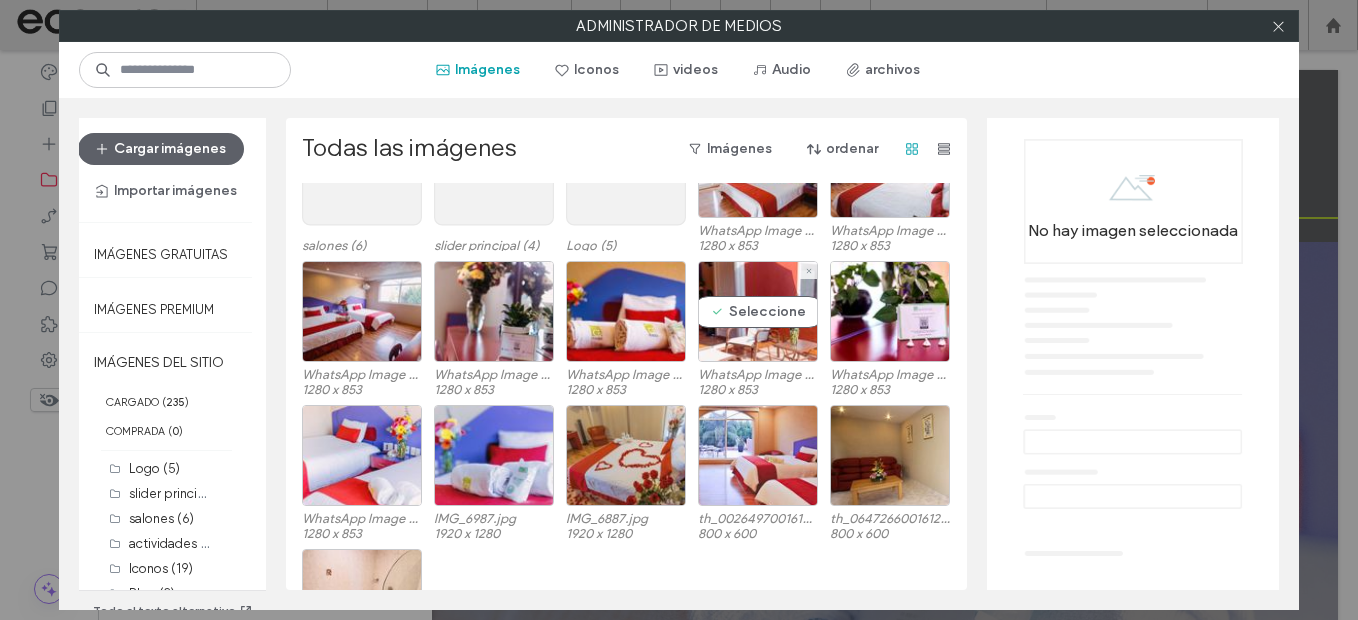 scroll, scrollTop: 428, scrollLeft: 0, axis: vertical 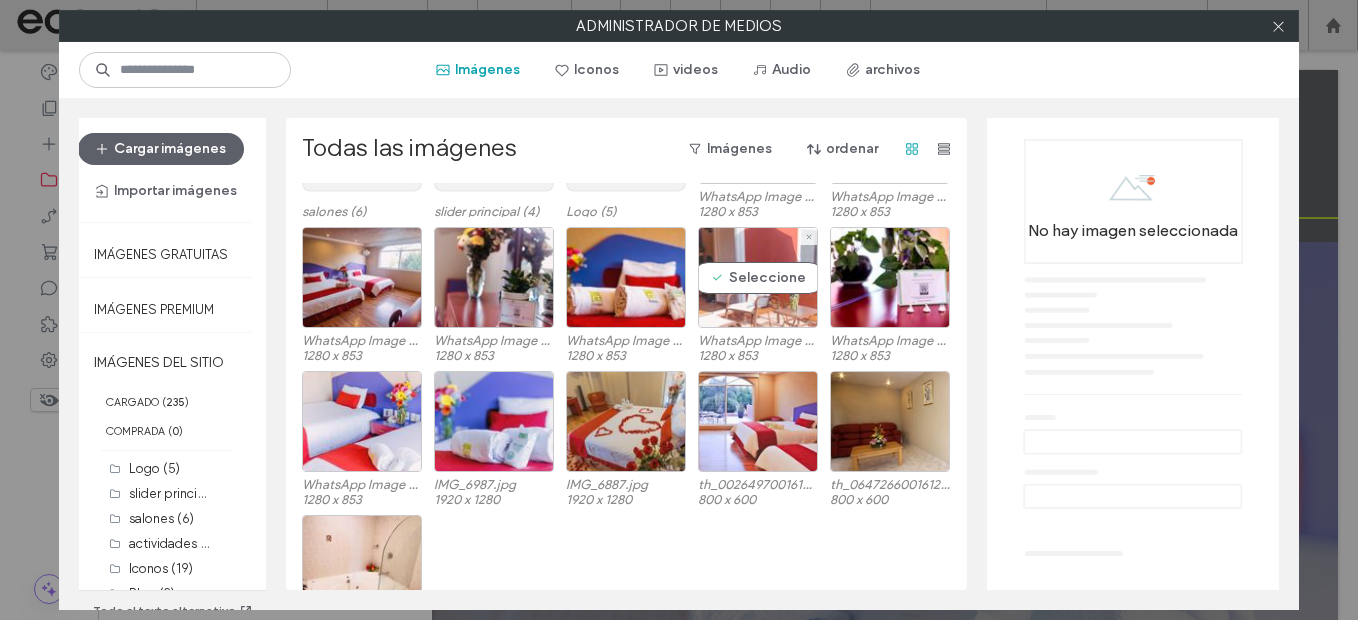click on "Seleccione" at bounding box center (758, 277) 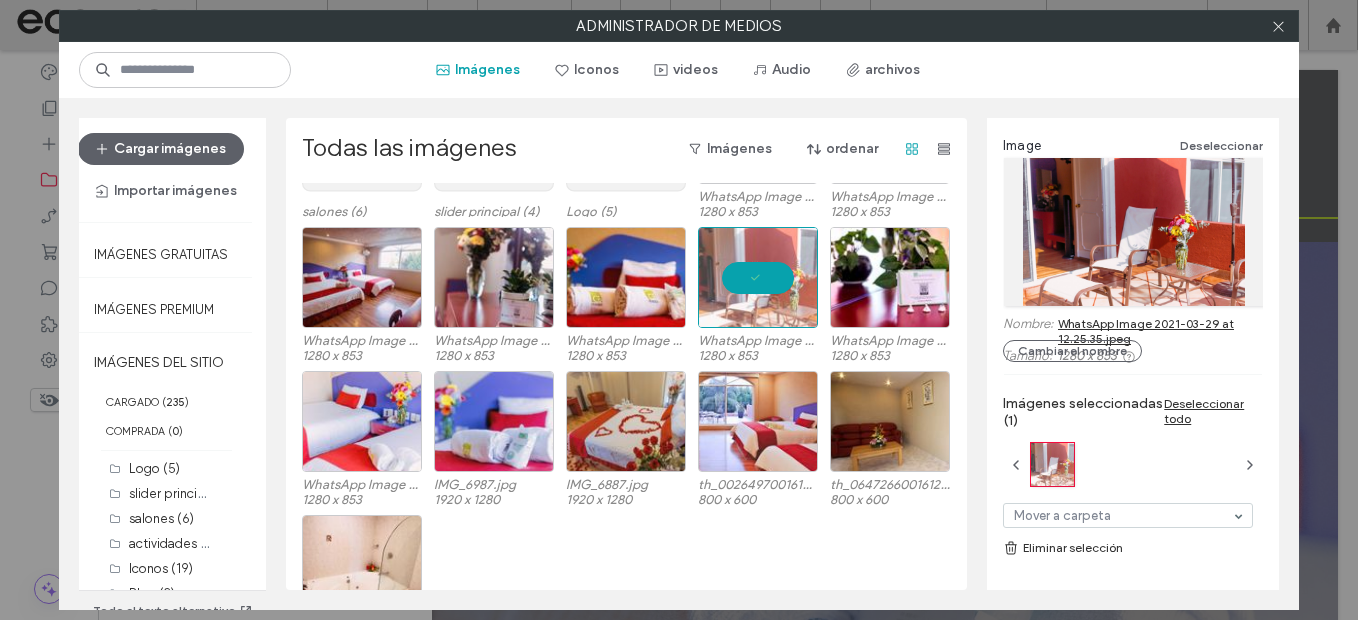 click on "WhatsApp Image 2021-03-29 at 12.25.35.jpeg" at bounding box center (1160, 331) 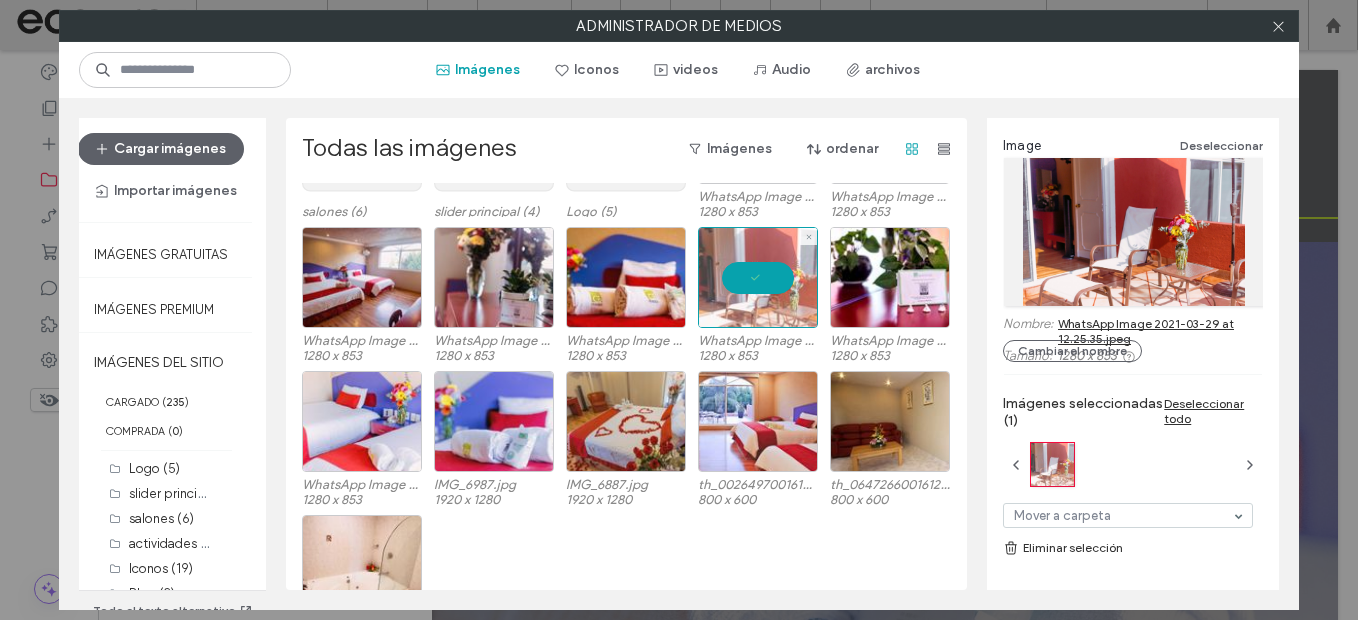 click at bounding box center (758, 277) 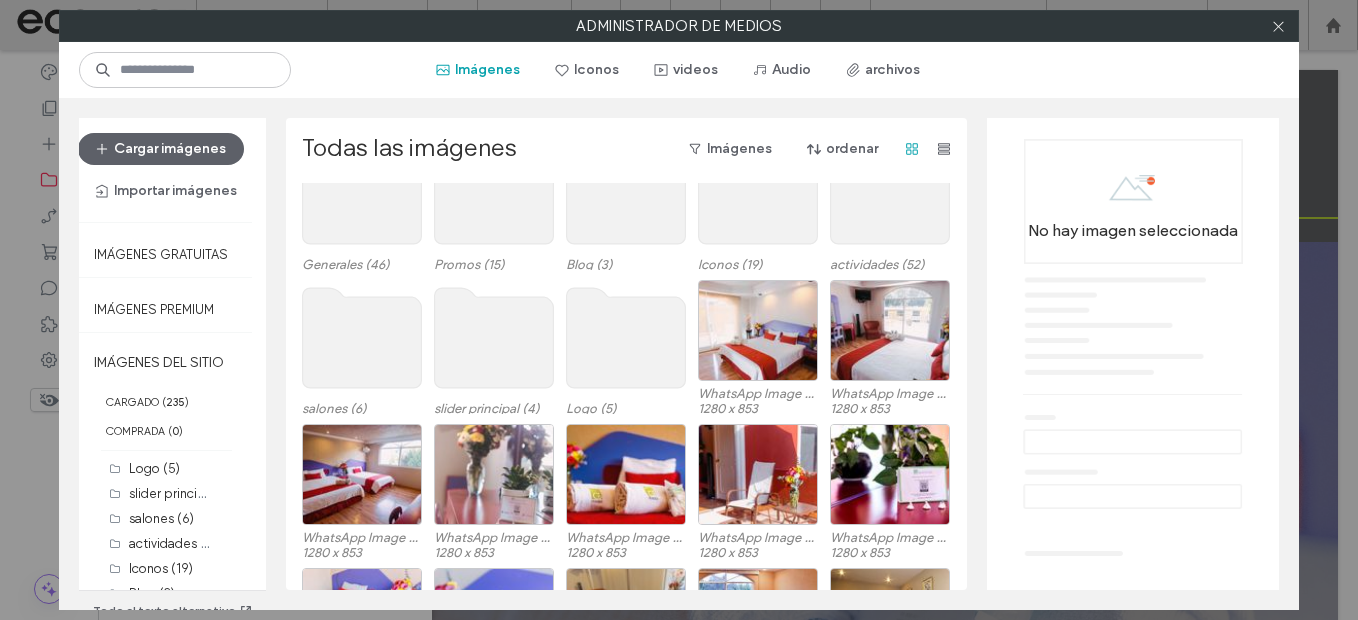 scroll, scrollTop: 228, scrollLeft: 0, axis: vertical 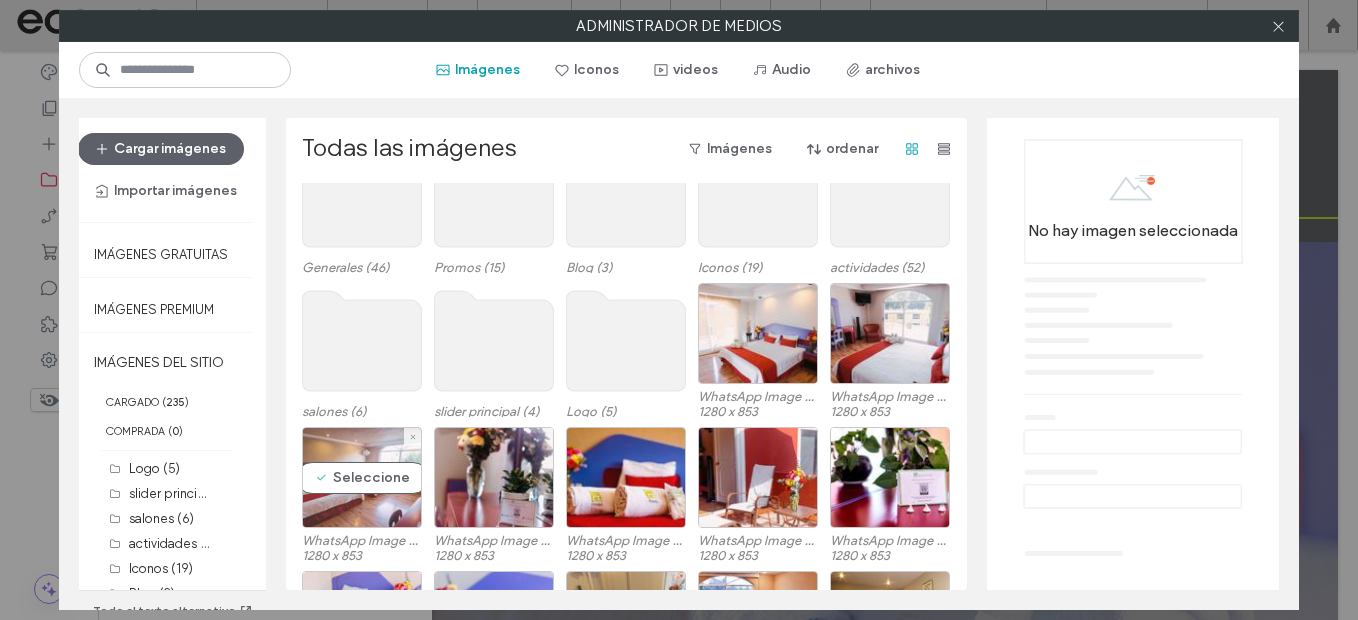 click on "Seleccione" at bounding box center (362, 477) 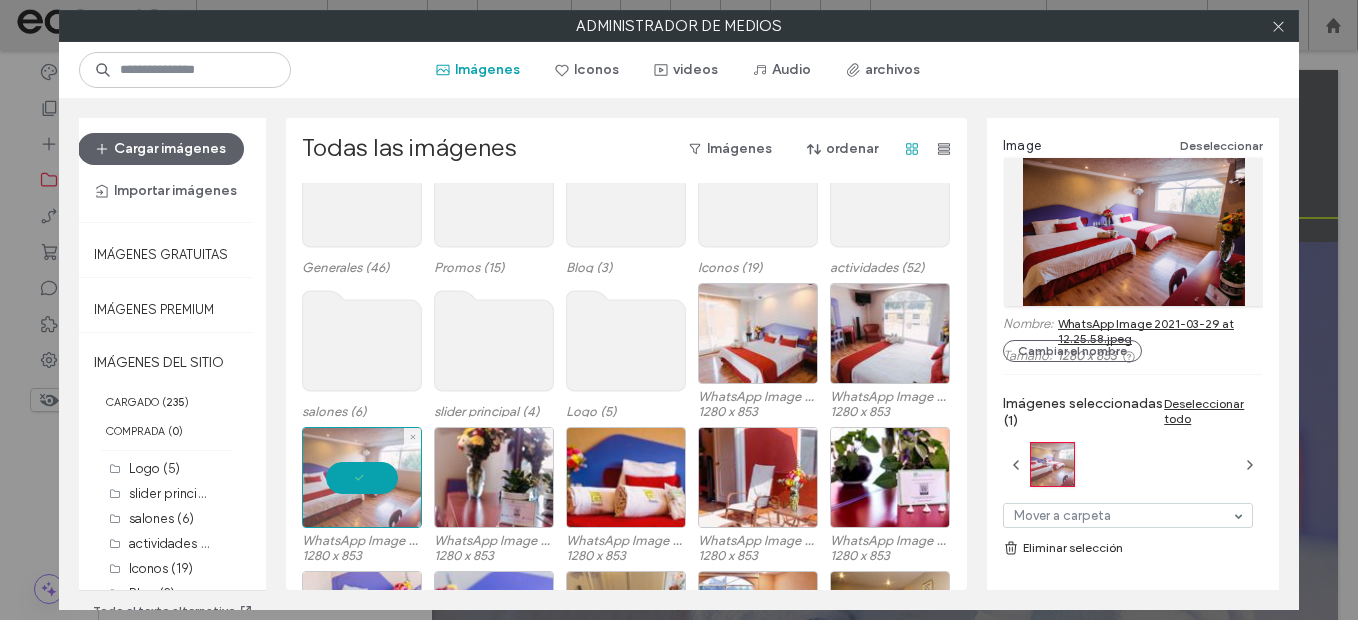 click at bounding box center (362, 477) 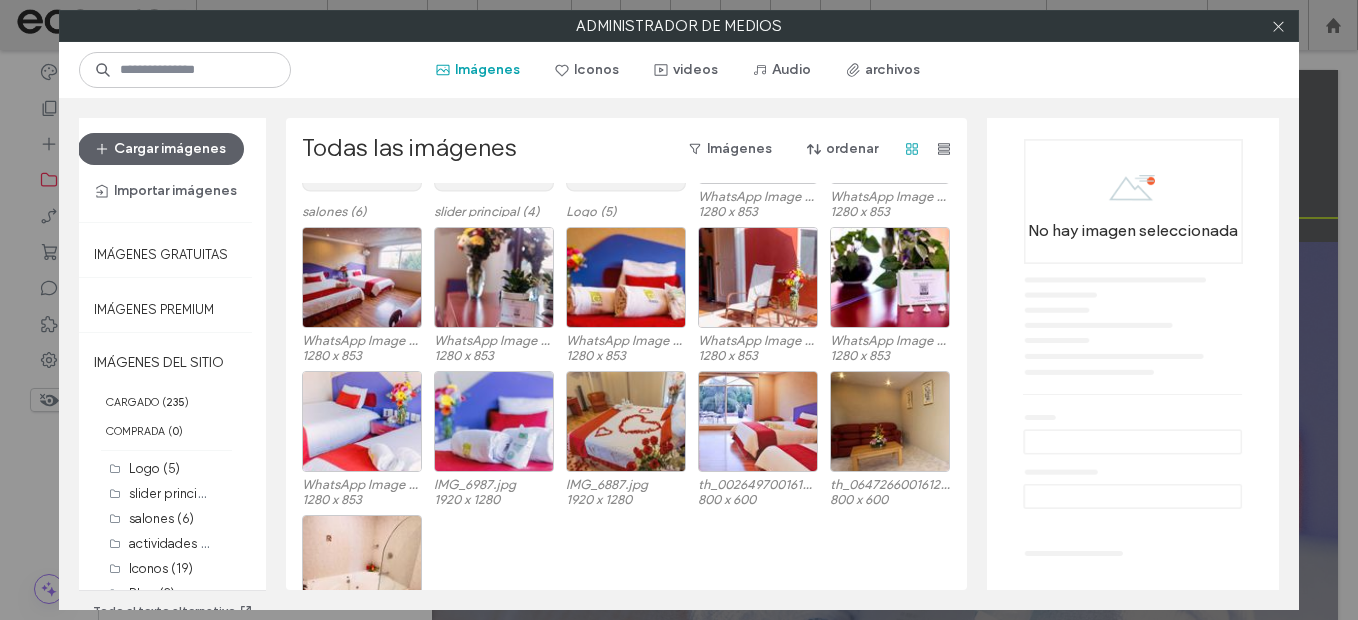 scroll, scrollTop: 328, scrollLeft: 0, axis: vertical 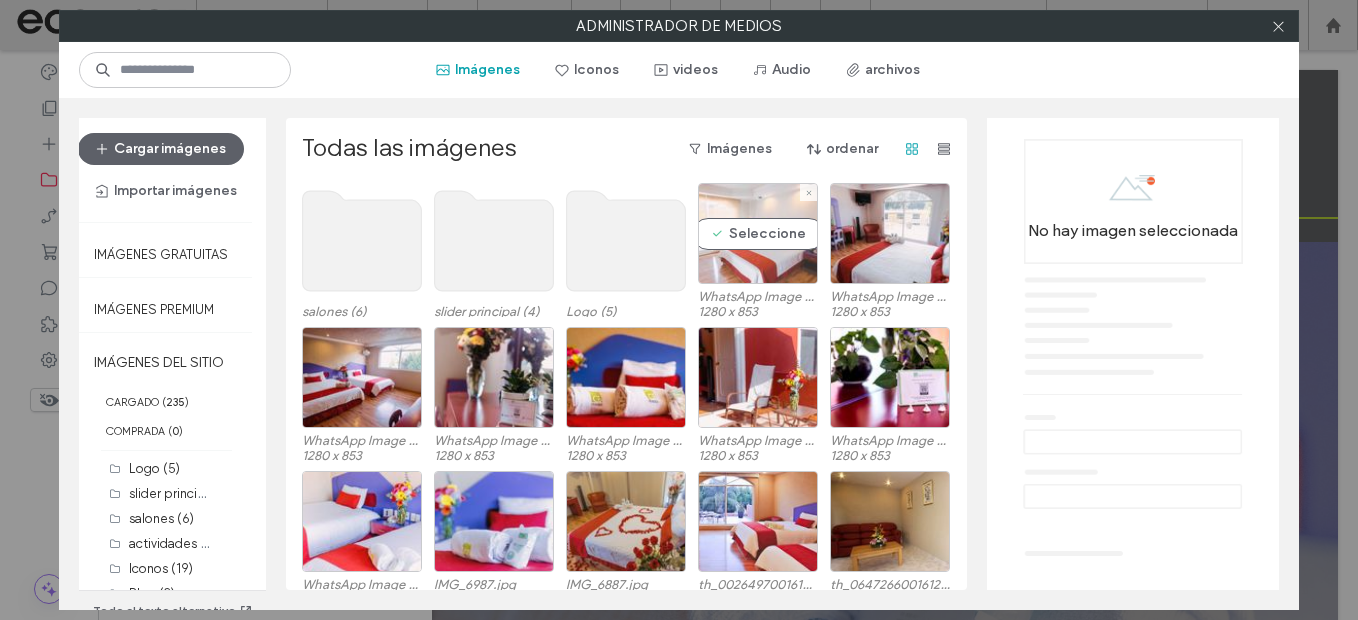 click on "Seleccione" at bounding box center (758, 233) 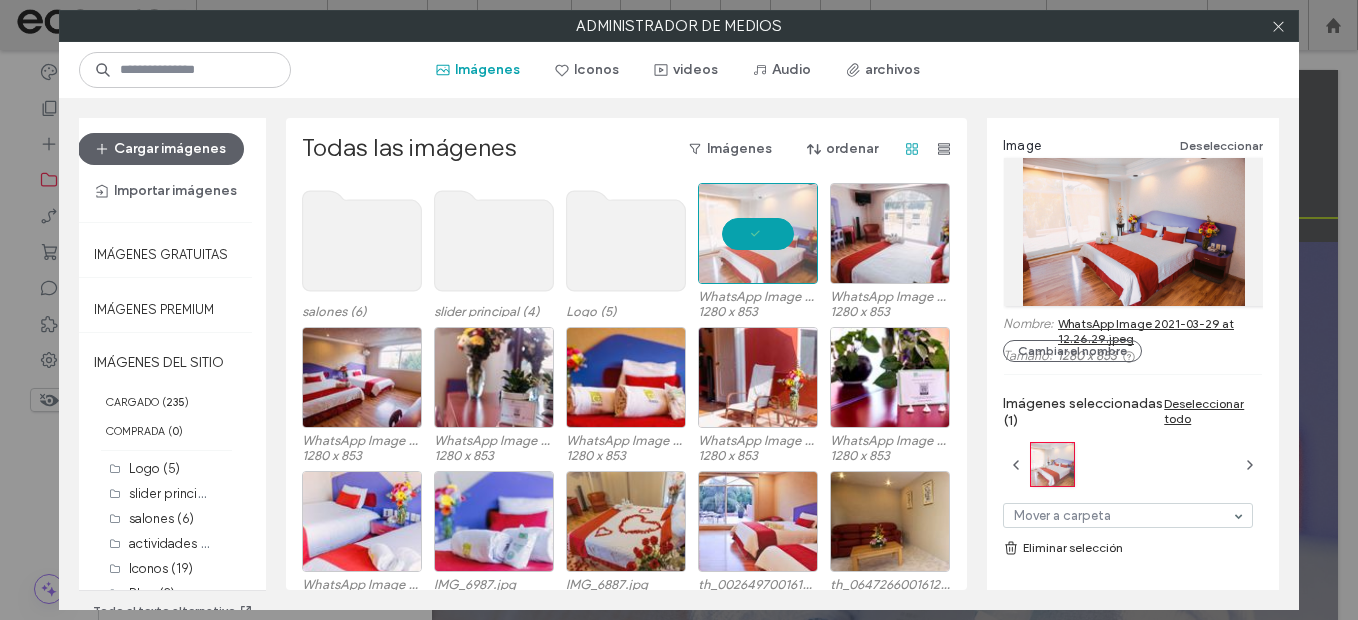 click on "WhatsApp Image 2021-03-29 at 12.26.29.jpeg" at bounding box center (1160, 331) 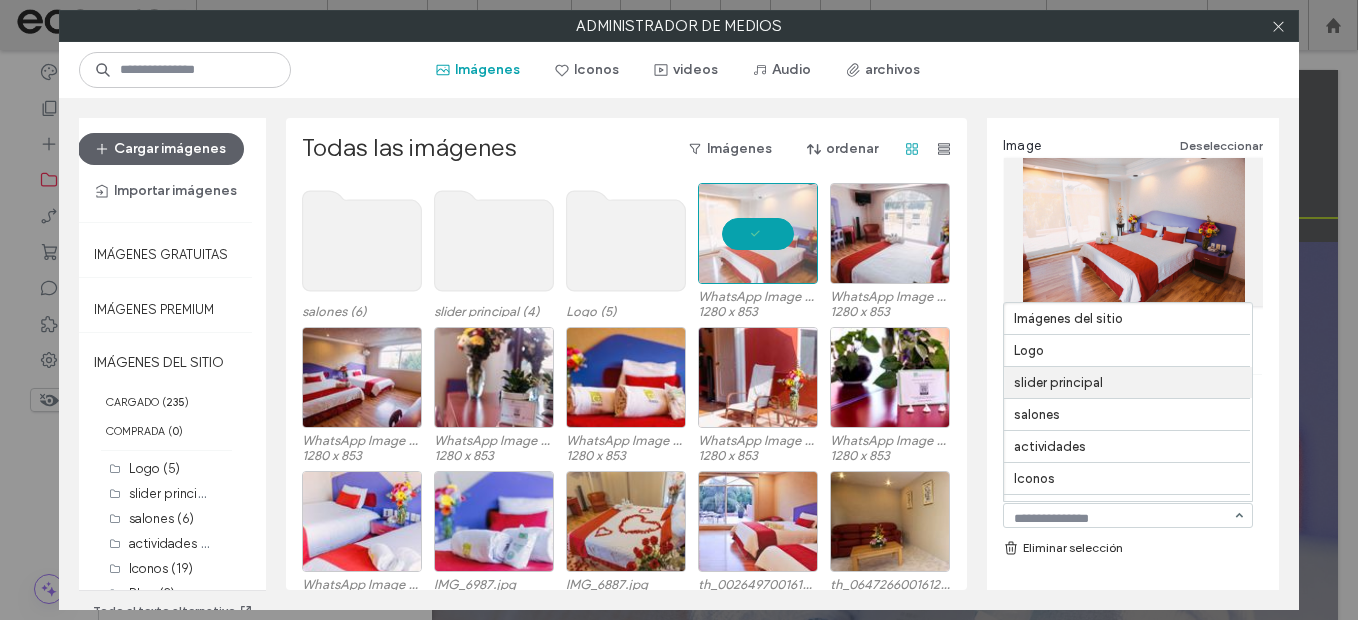 scroll, scrollTop: 505, scrollLeft: 0, axis: vertical 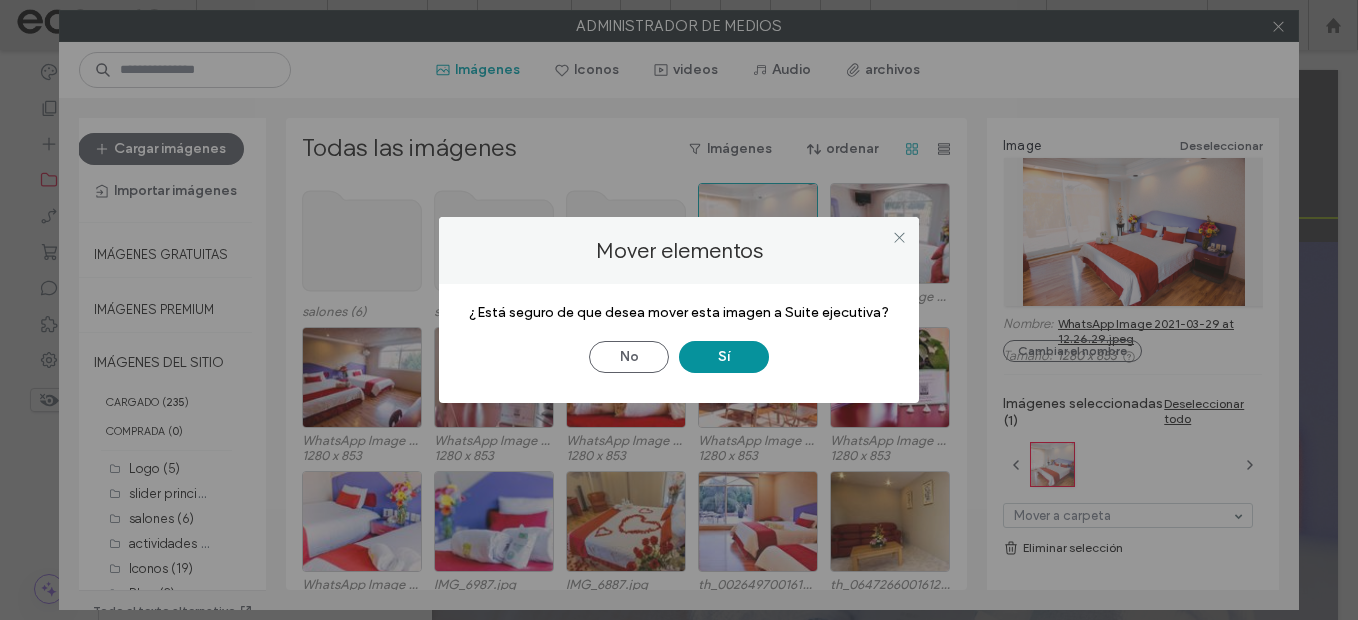 click on "Sí" at bounding box center (724, 357) 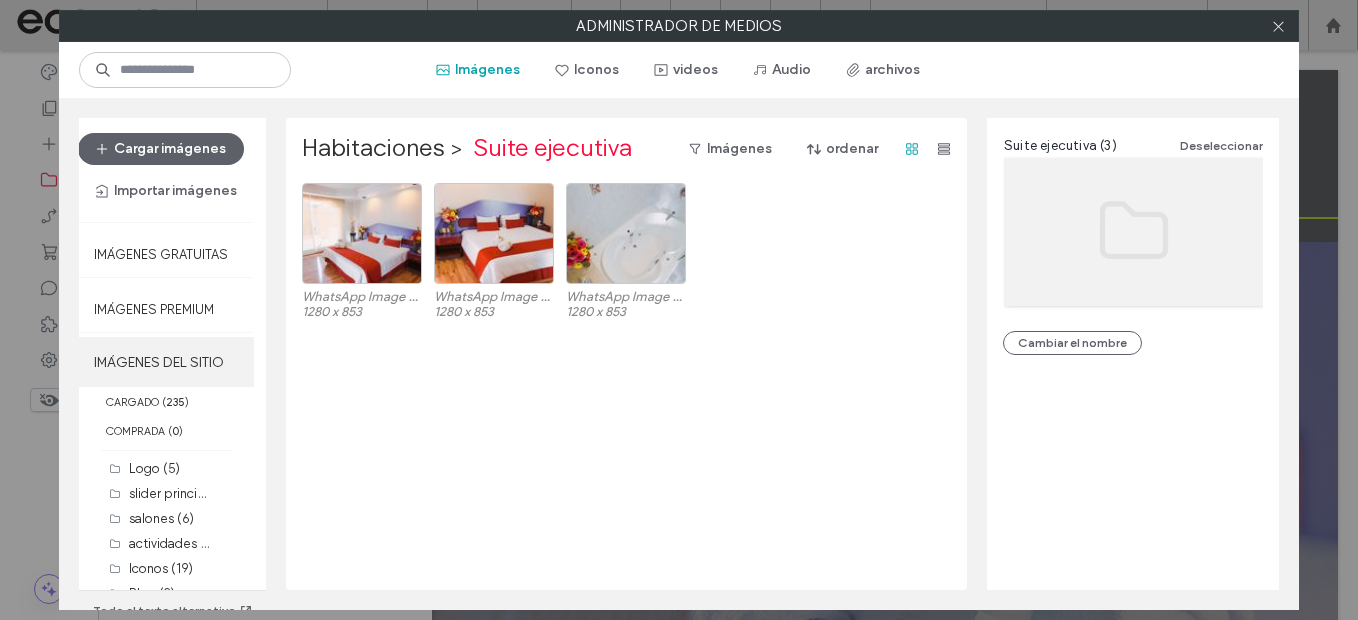click on "IMÁGENES DEL SITIO" at bounding box center [166, 362] 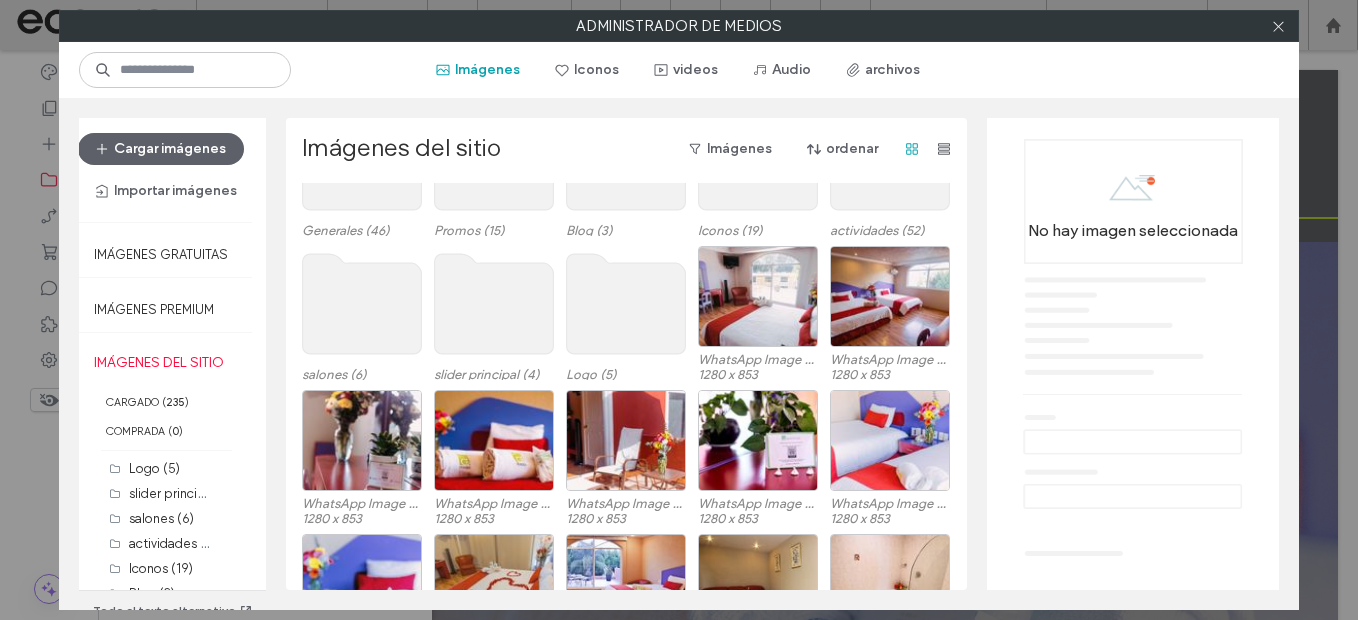scroll, scrollTop: 269, scrollLeft: 0, axis: vertical 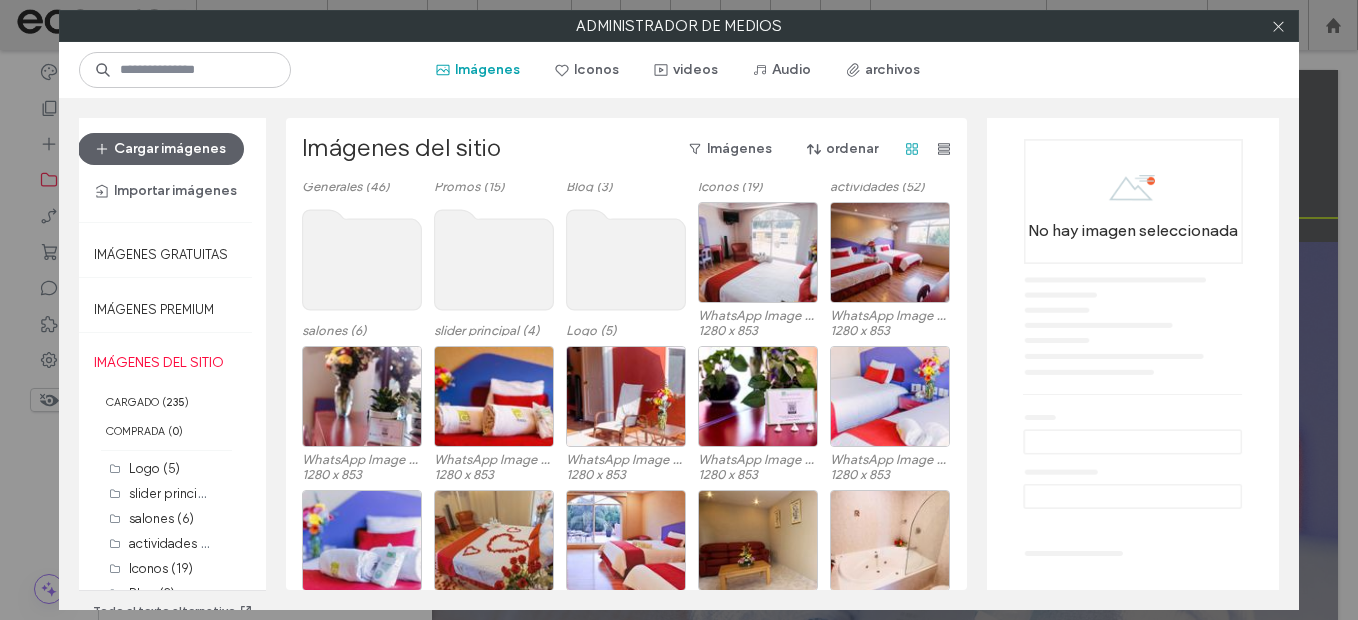 click on "IMÁGENES DEL SITIO" at bounding box center [166, 362] 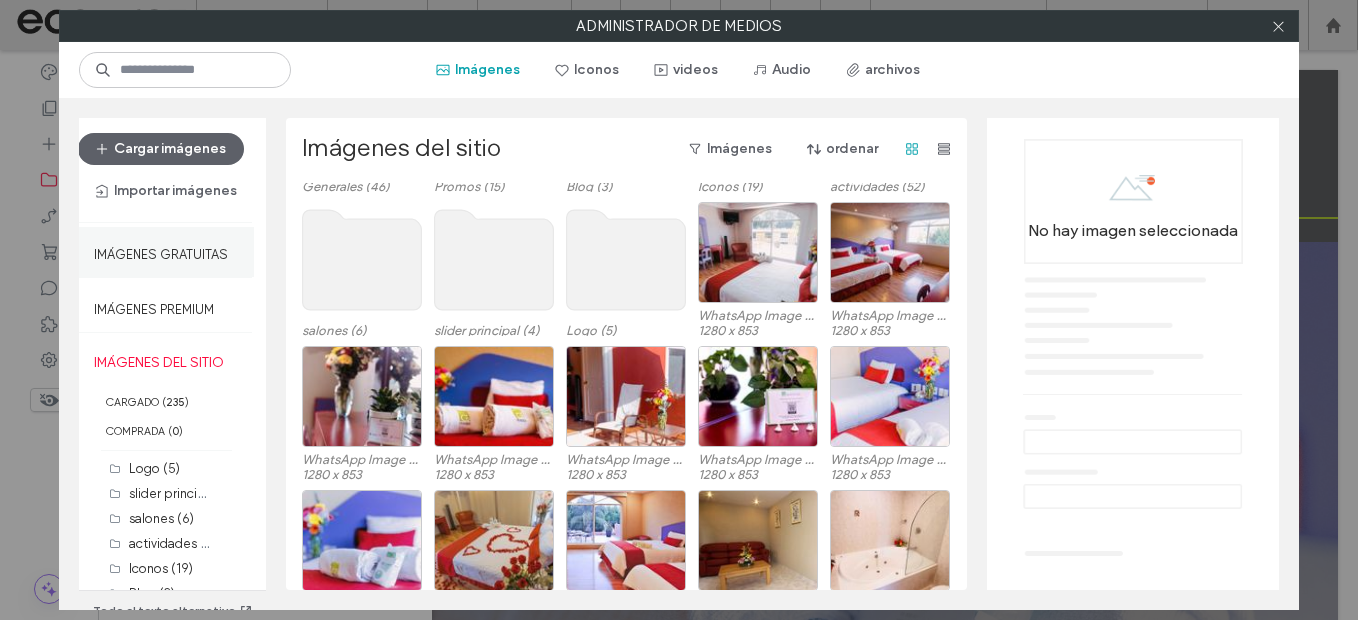 click on "Imágenes gratuitas" at bounding box center [161, 249] 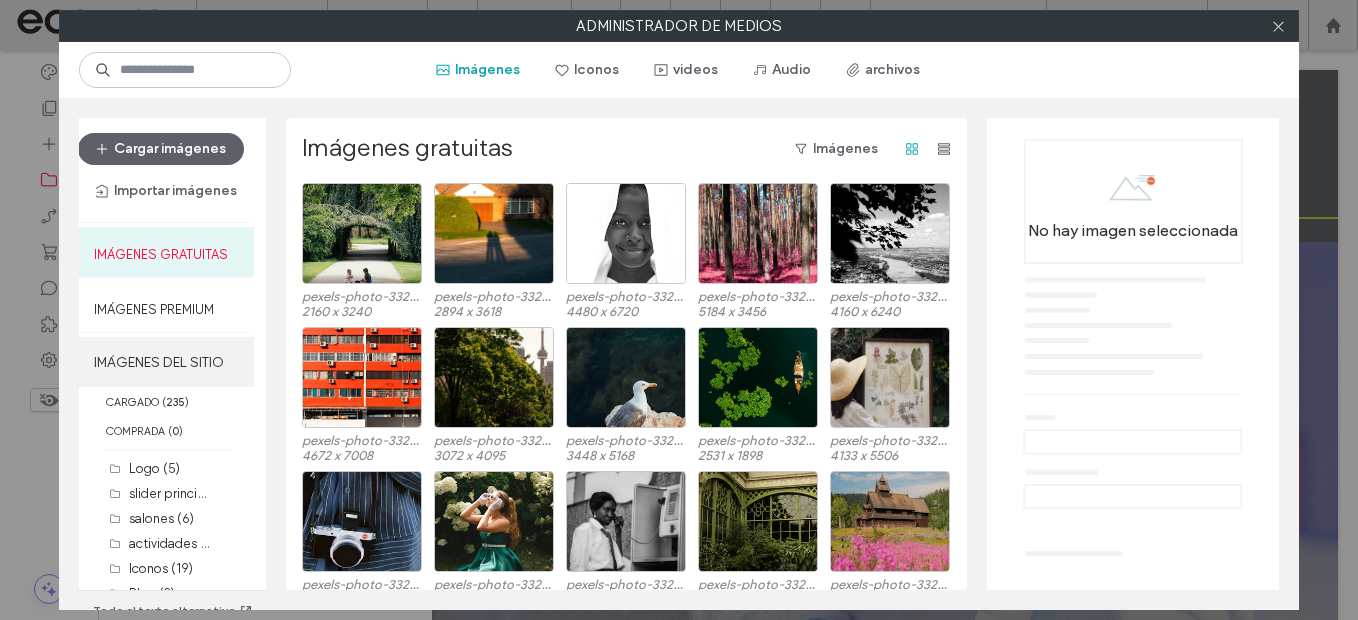 click on "IMÁGENES DEL SITIO" at bounding box center [166, 362] 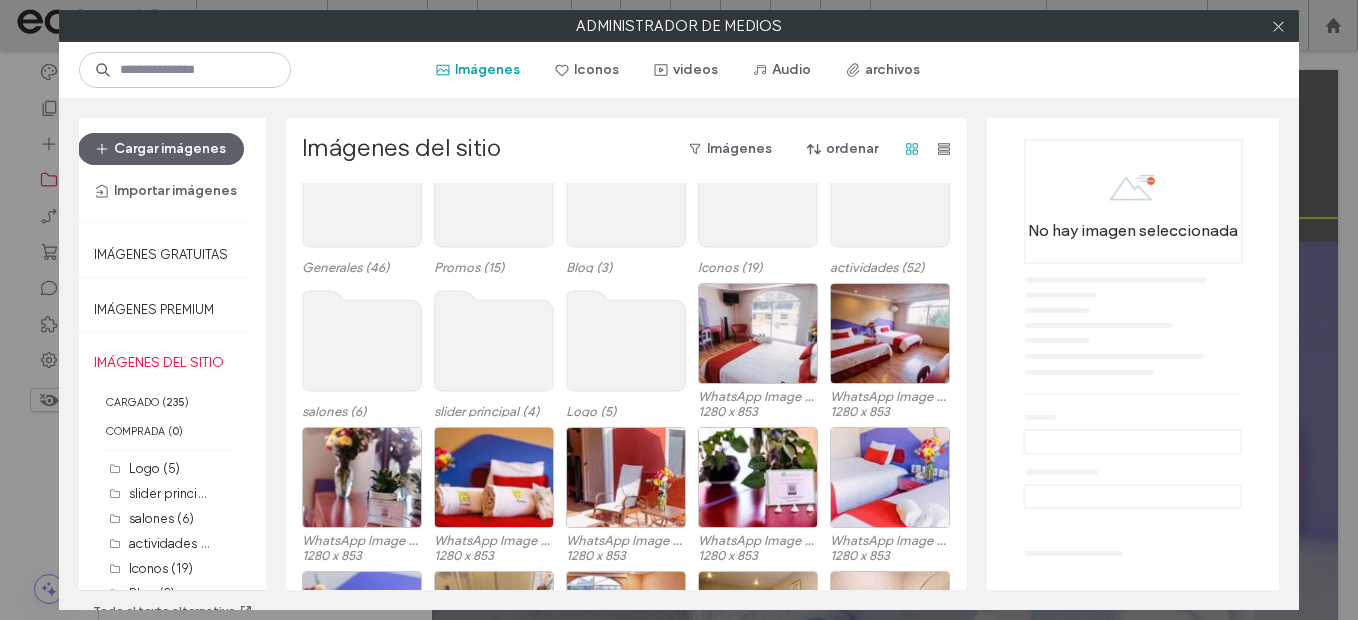 scroll, scrollTop: 313, scrollLeft: 0, axis: vertical 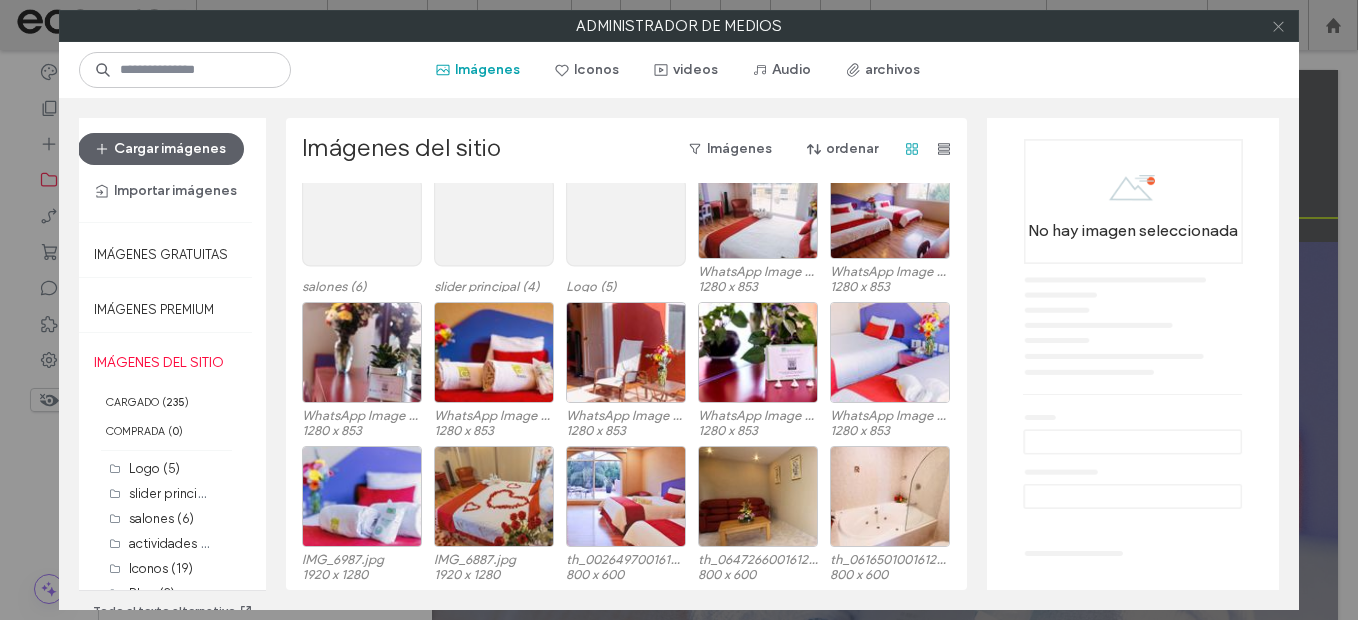 click 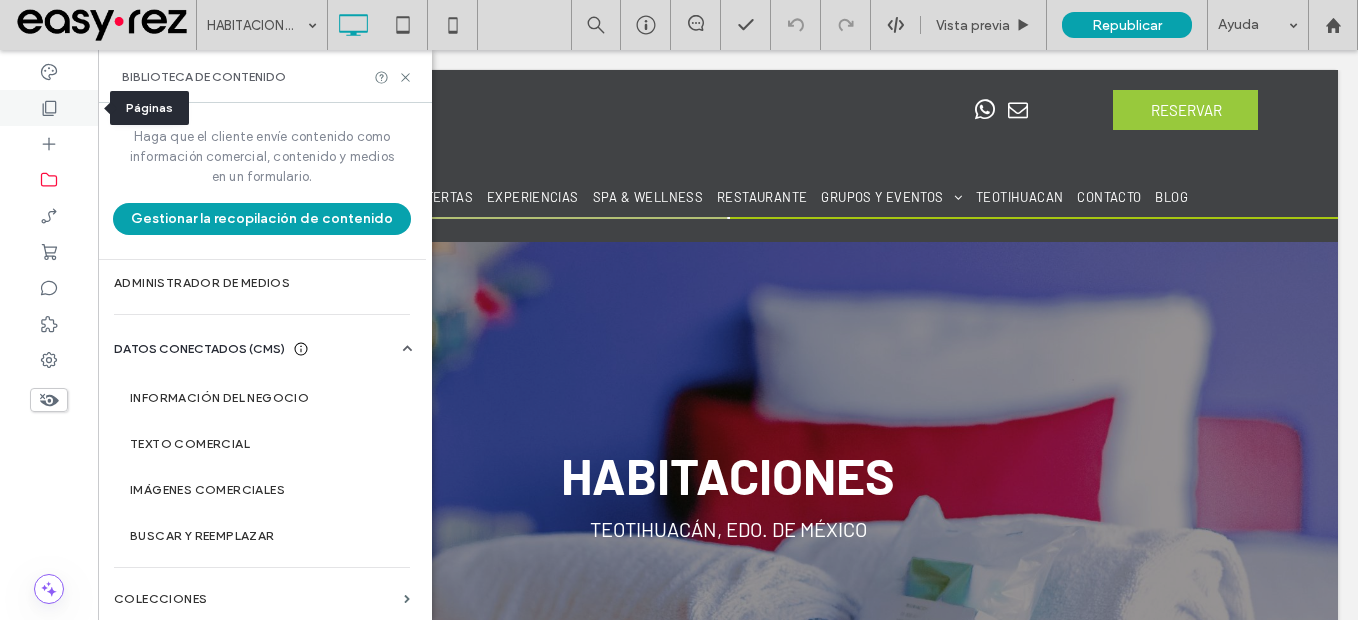 click at bounding box center [49, 108] 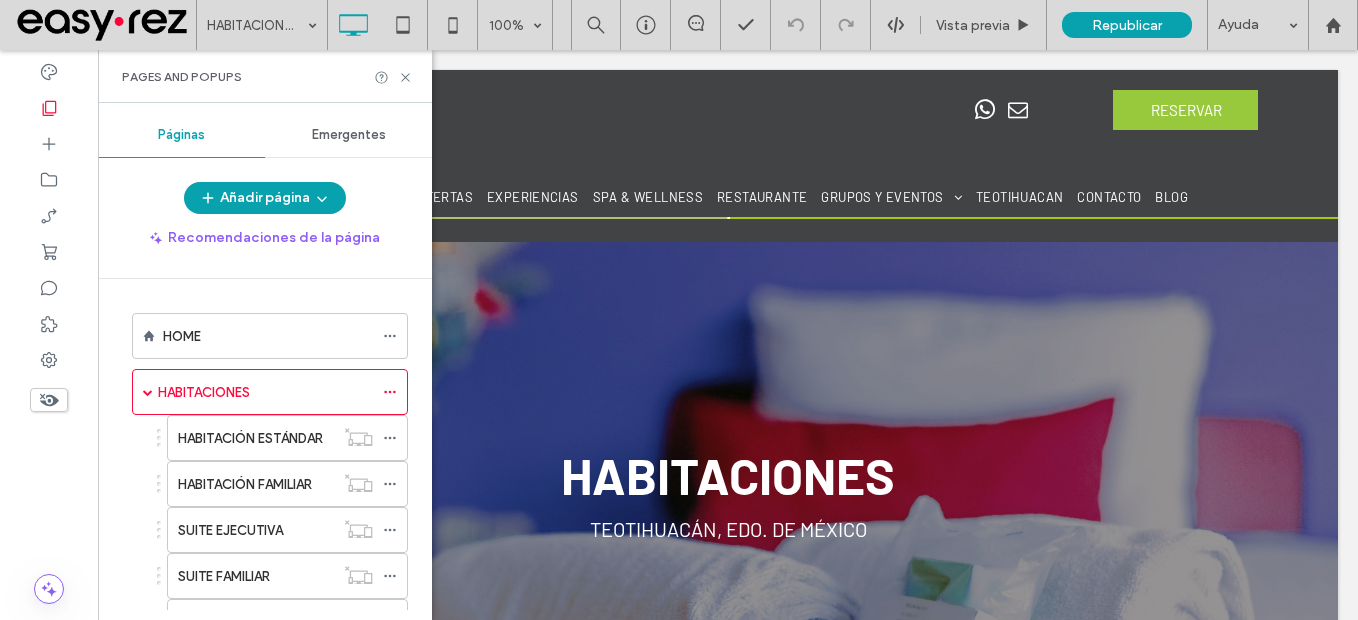 click on "HOME" at bounding box center (268, 336) 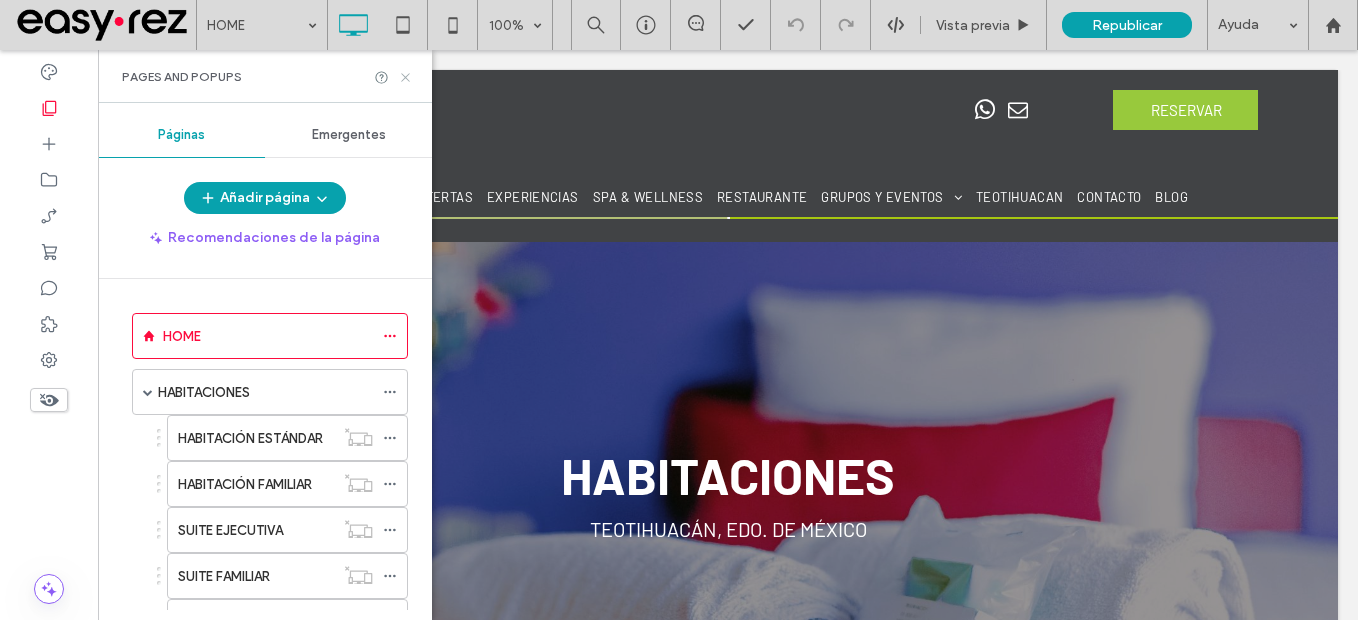 click 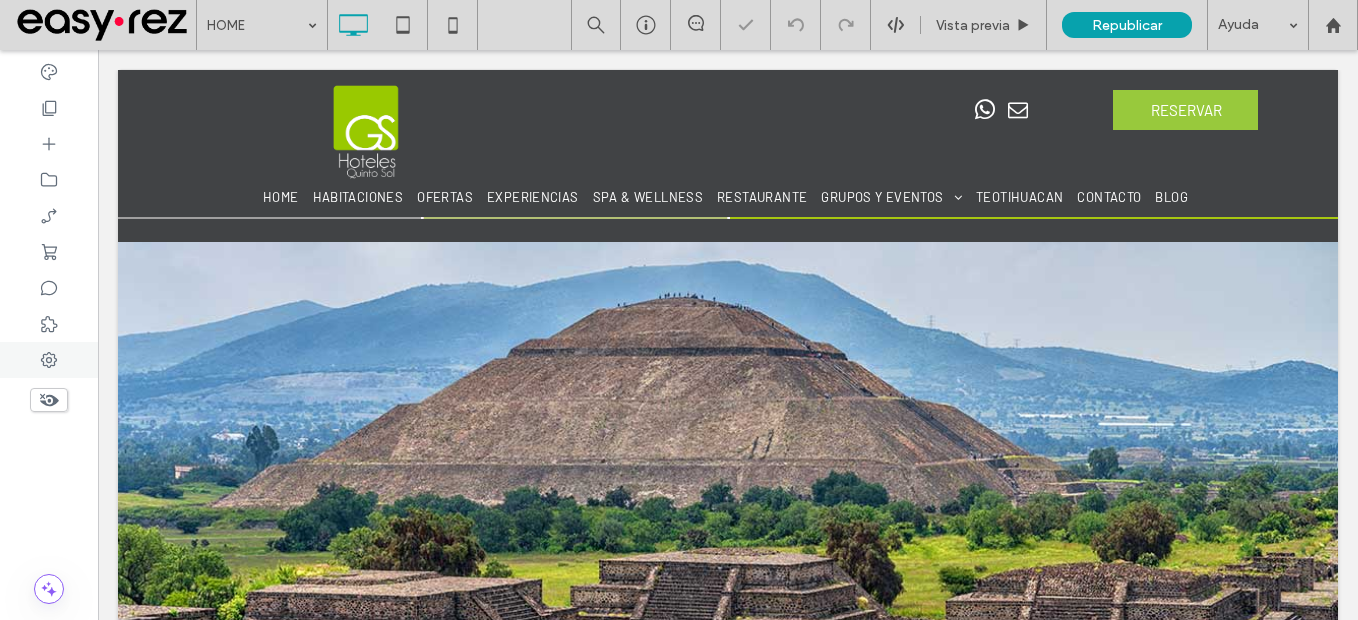 scroll, scrollTop: 0, scrollLeft: 0, axis: both 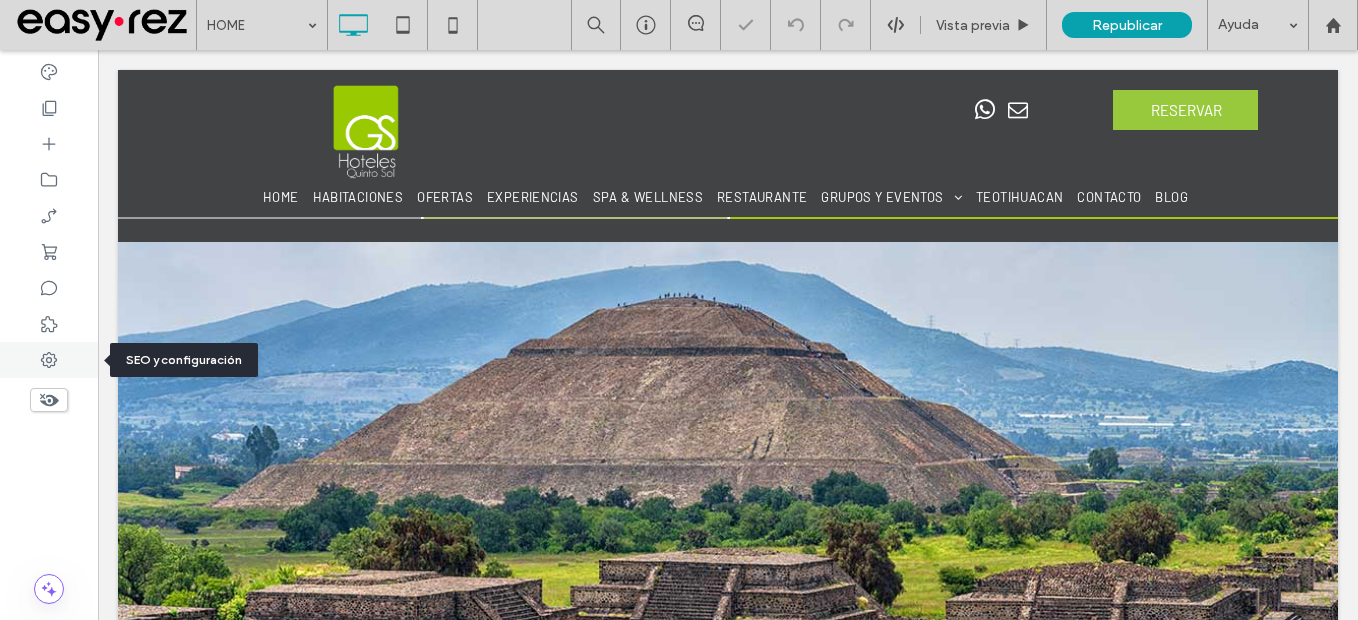 click at bounding box center (49, 360) 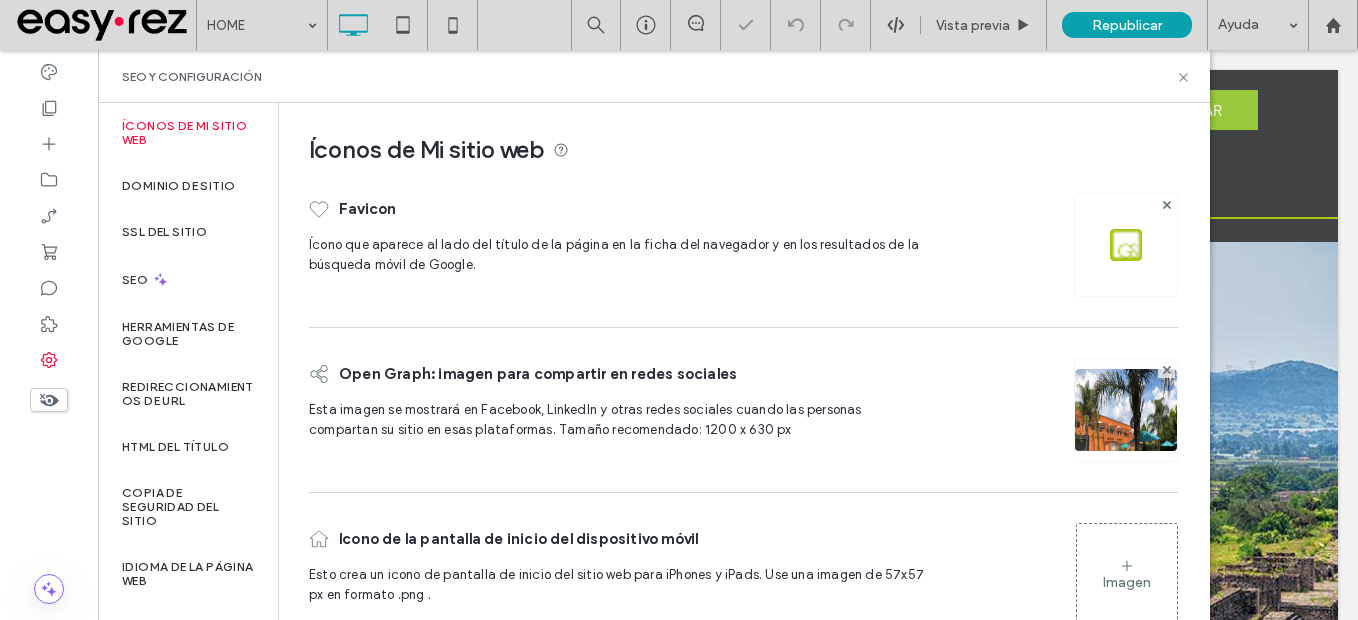 type on "**********" 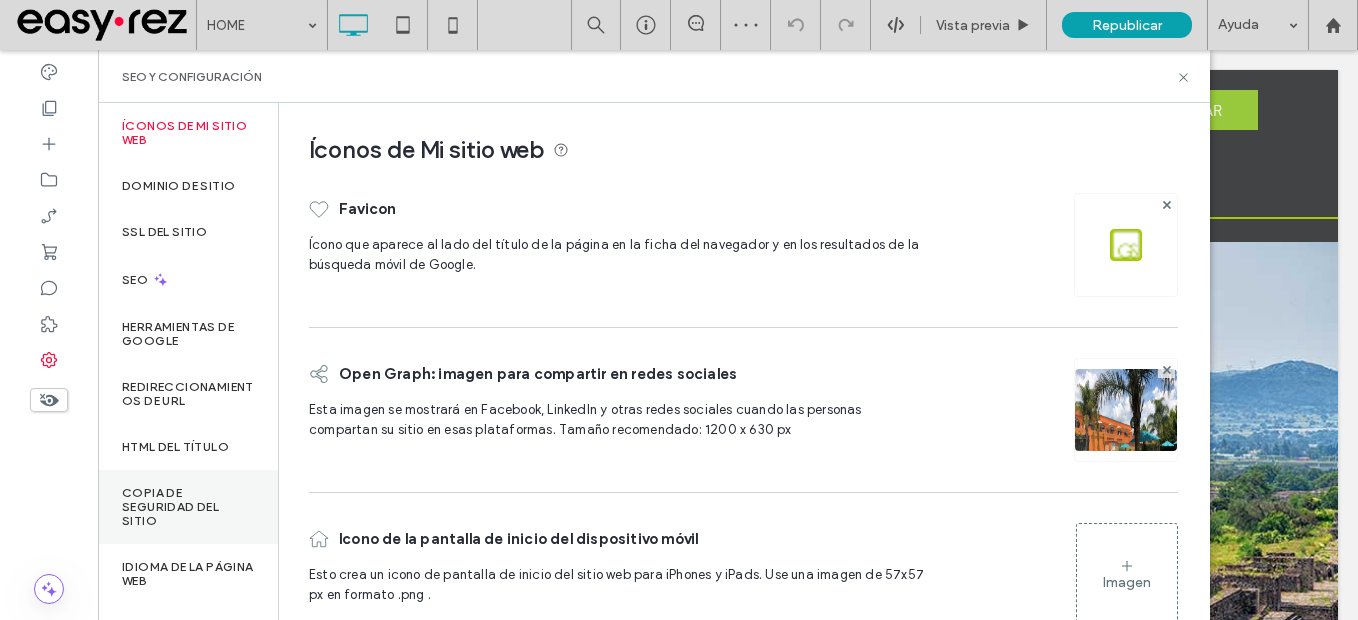 click on "Copia de seguridad del sitio" at bounding box center [188, 507] 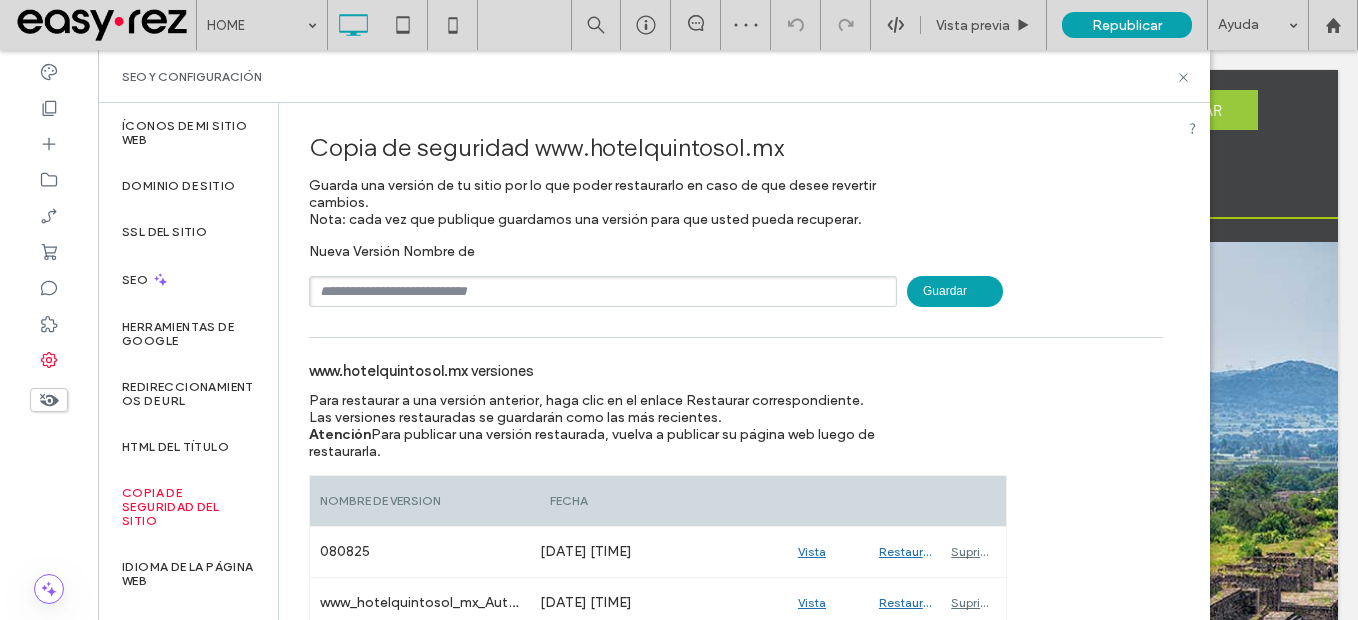 click at bounding box center (603, 291) 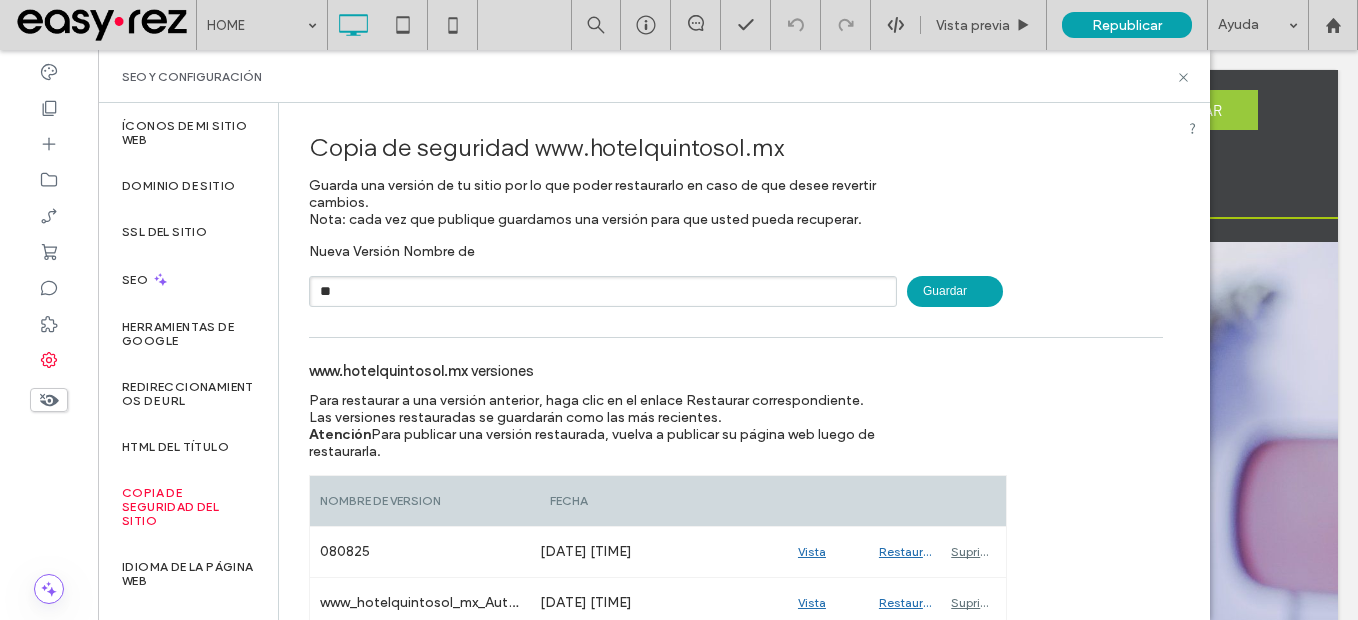 type on "*" 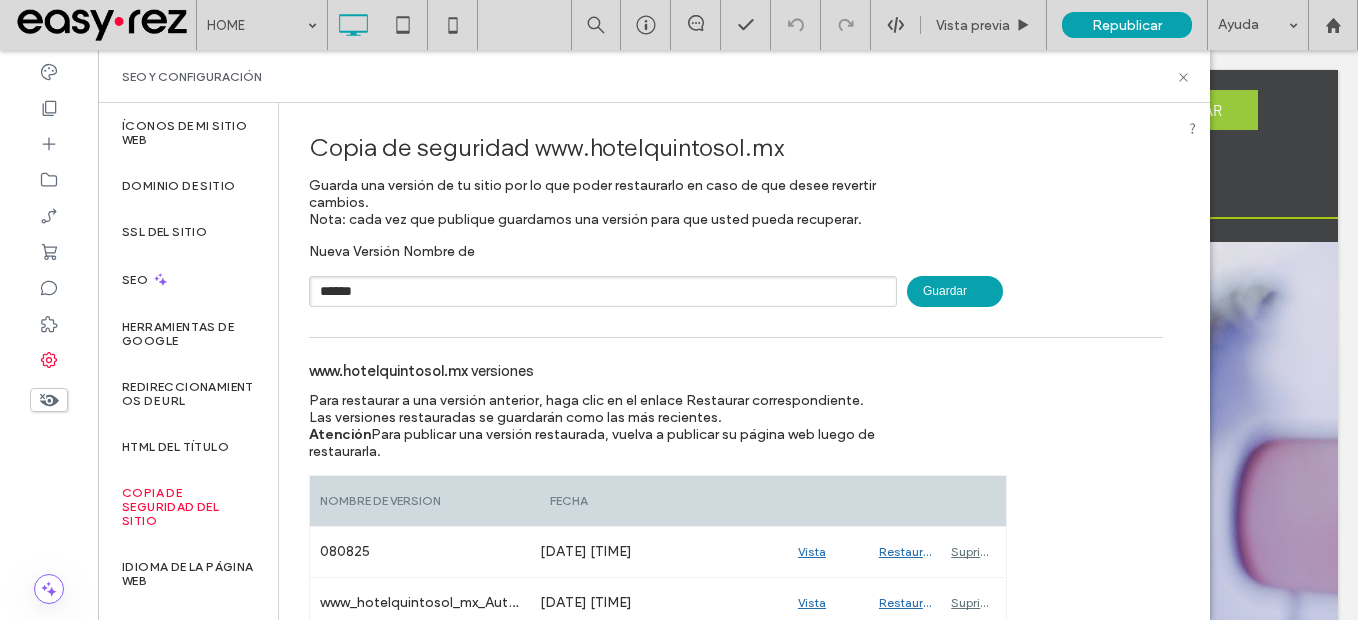 type on "******" 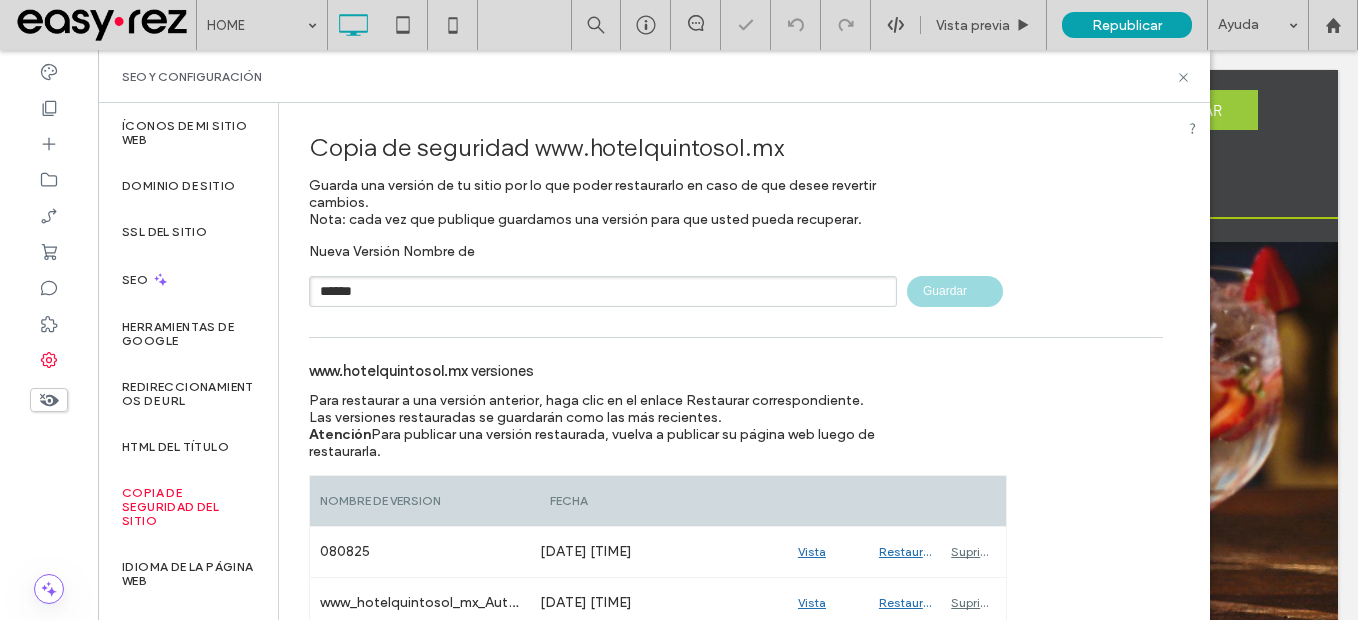 type 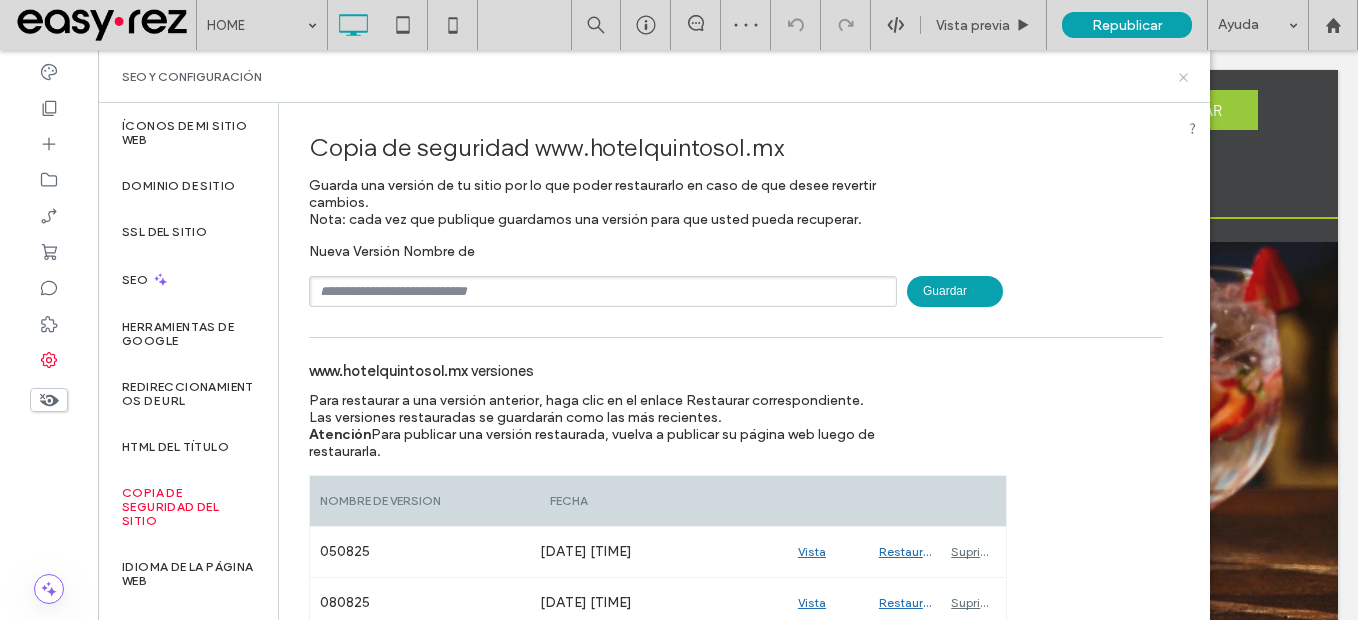 click 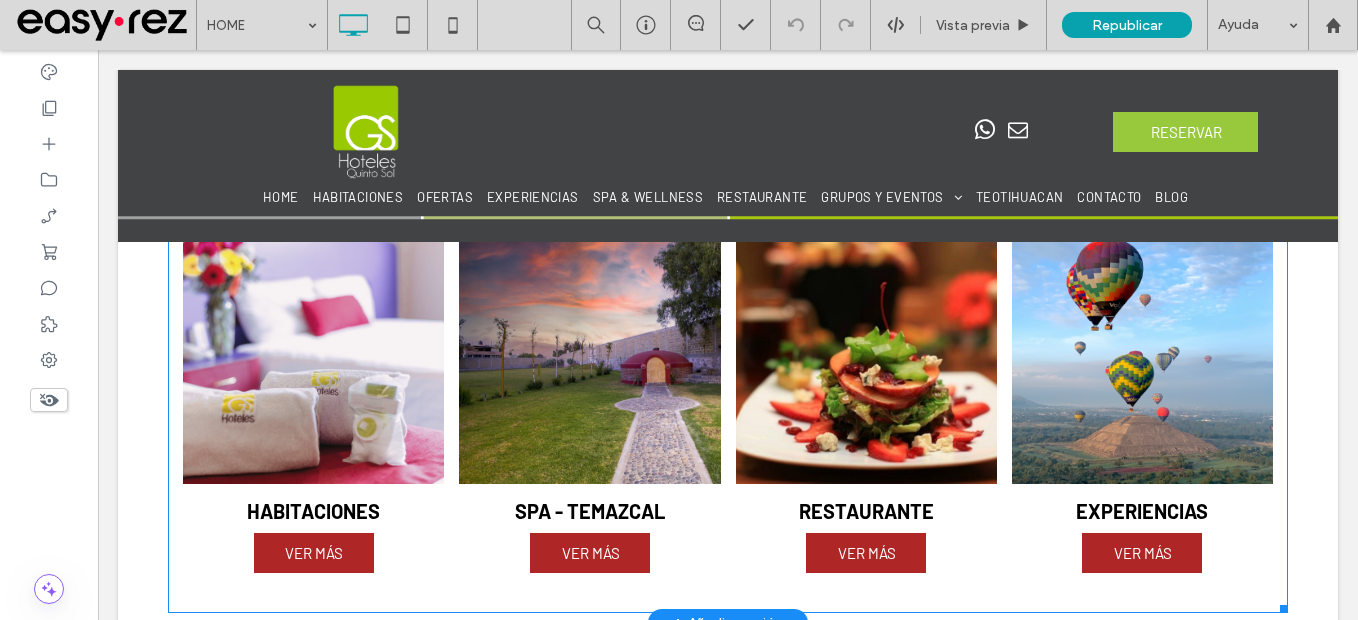 scroll, scrollTop: 1000, scrollLeft: 0, axis: vertical 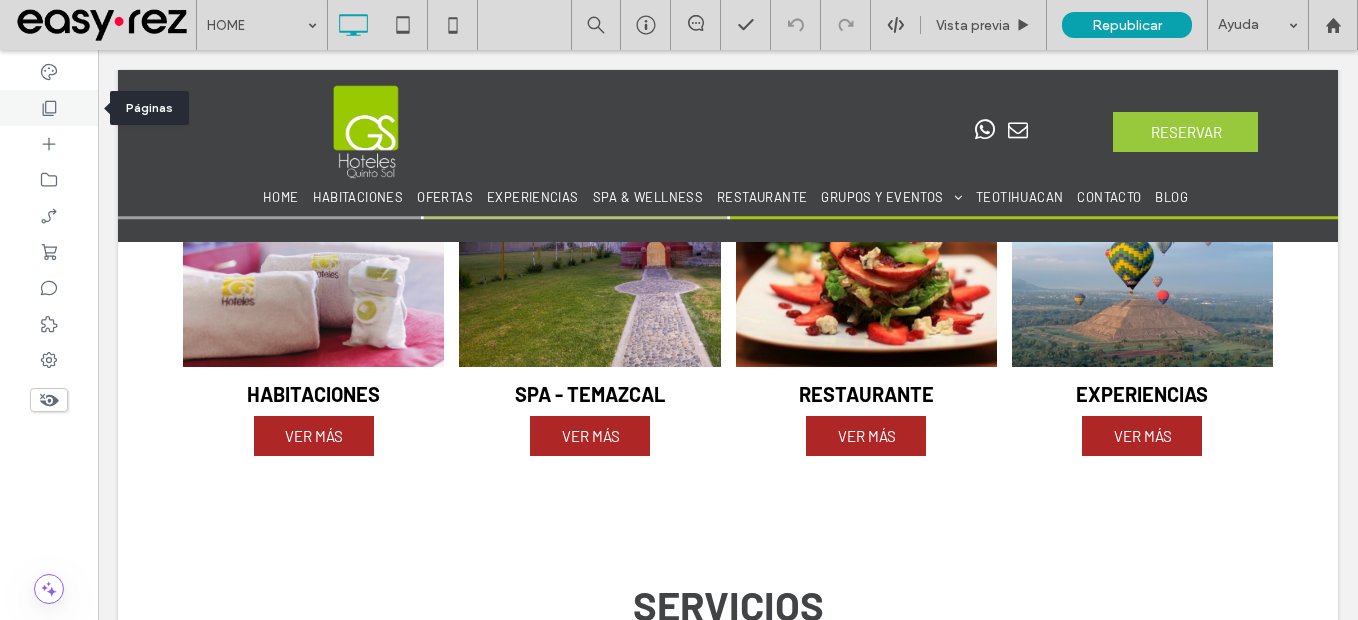 drag, startPoint x: 91, startPoint y: 199, endPoint x: 55, endPoint y: 109, distance: 96.93297 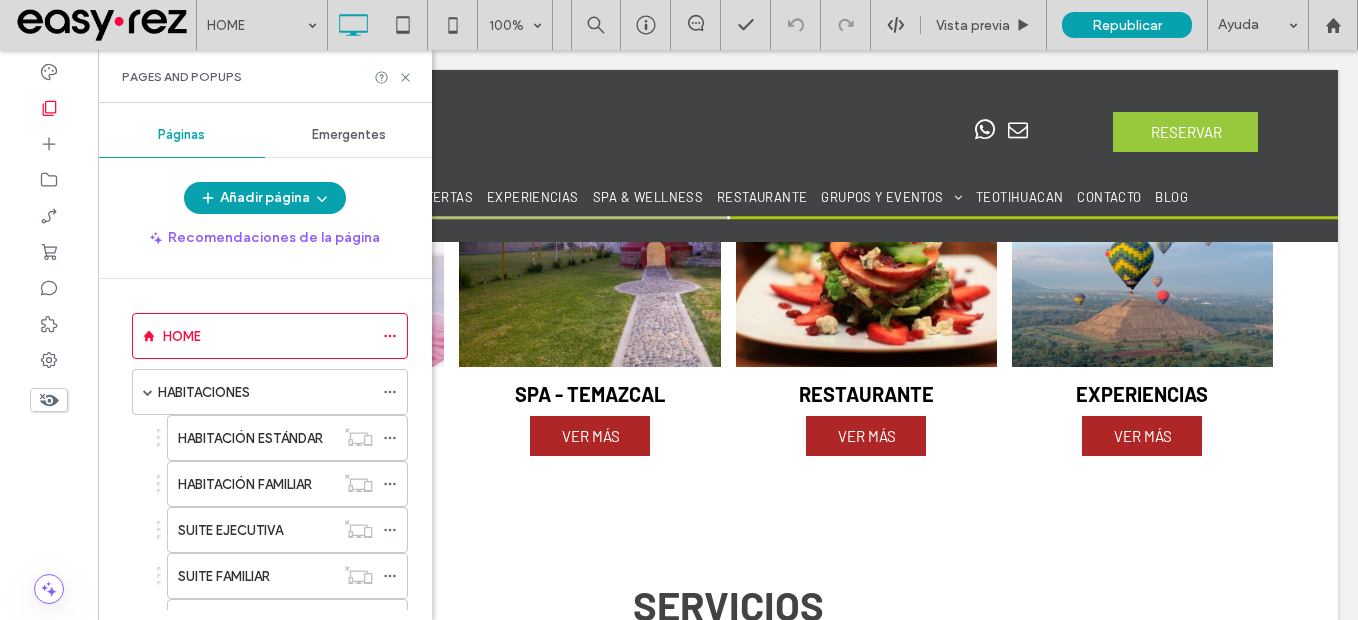 drag, startPoint x: 227, startPoint y: 401, endPoint x: 239, endPoint y: 375, distance: 28.635643 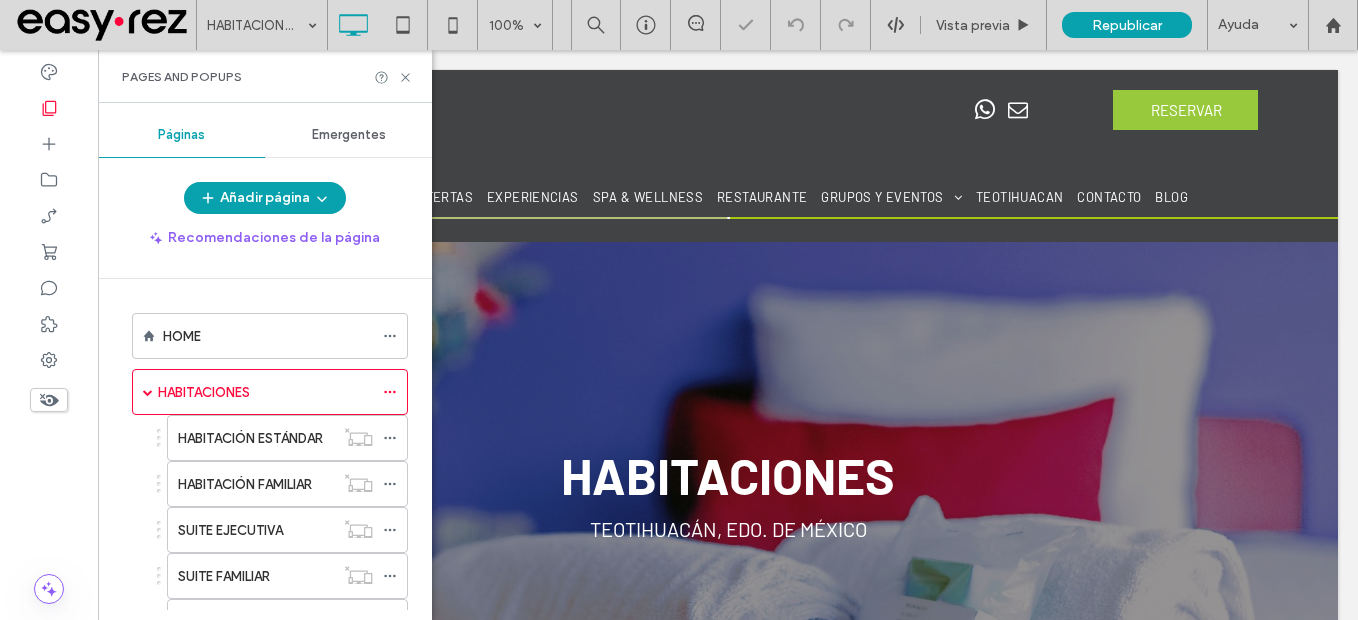 scroll, scrollTop: 0, scrollLeft: 0, axis: both 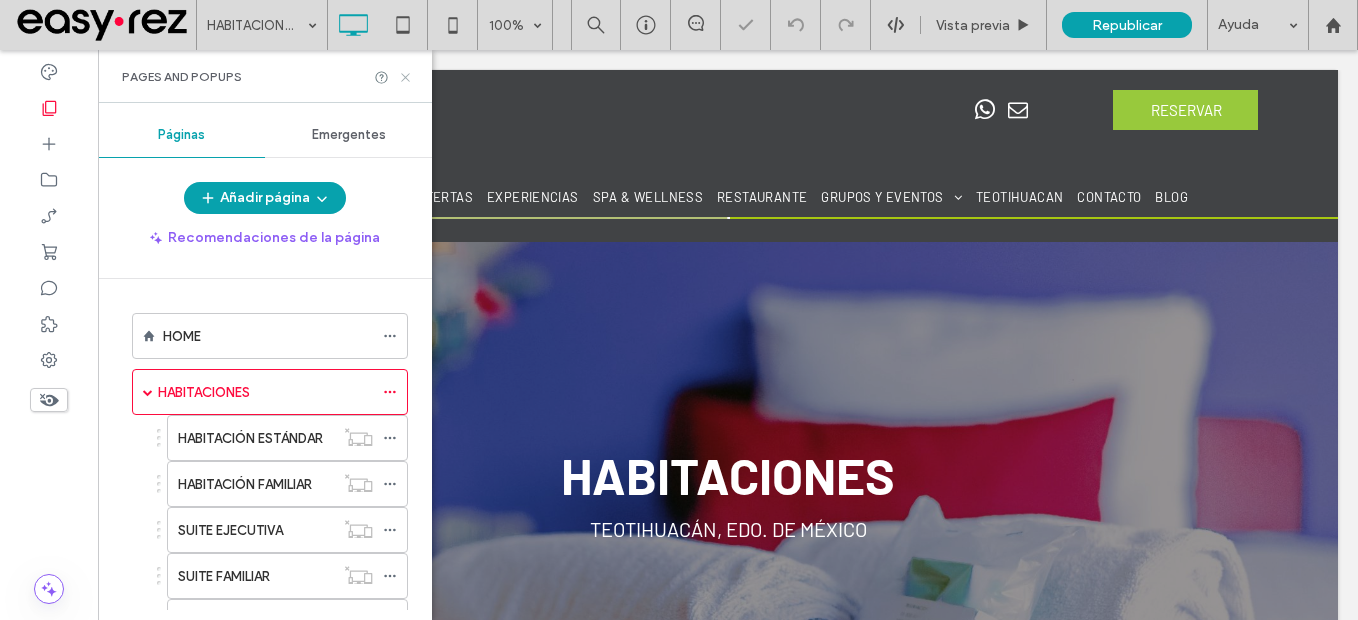 click 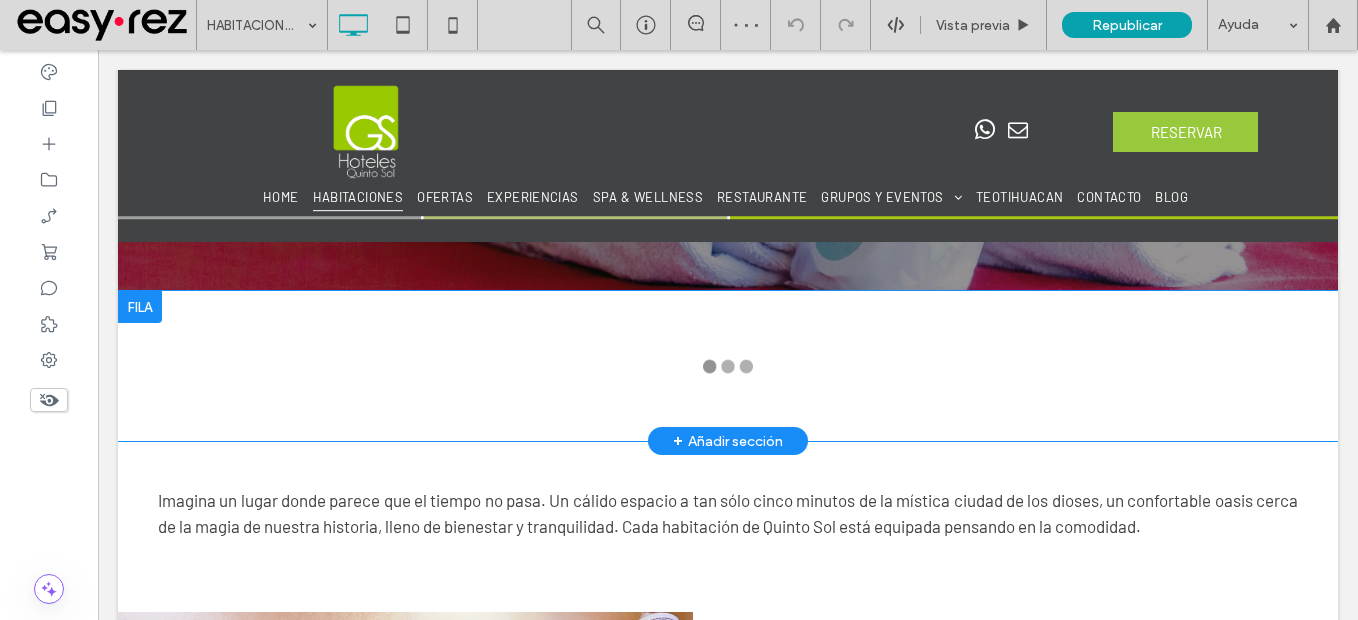 type on "**********" 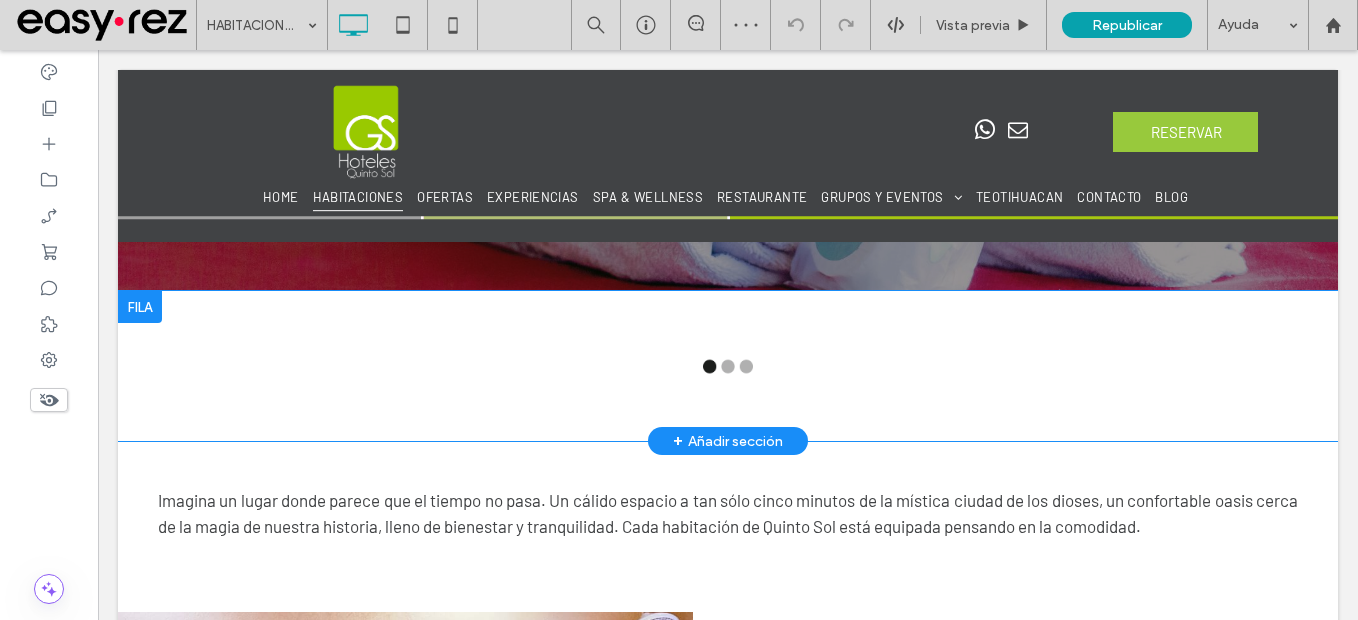type on "**********" 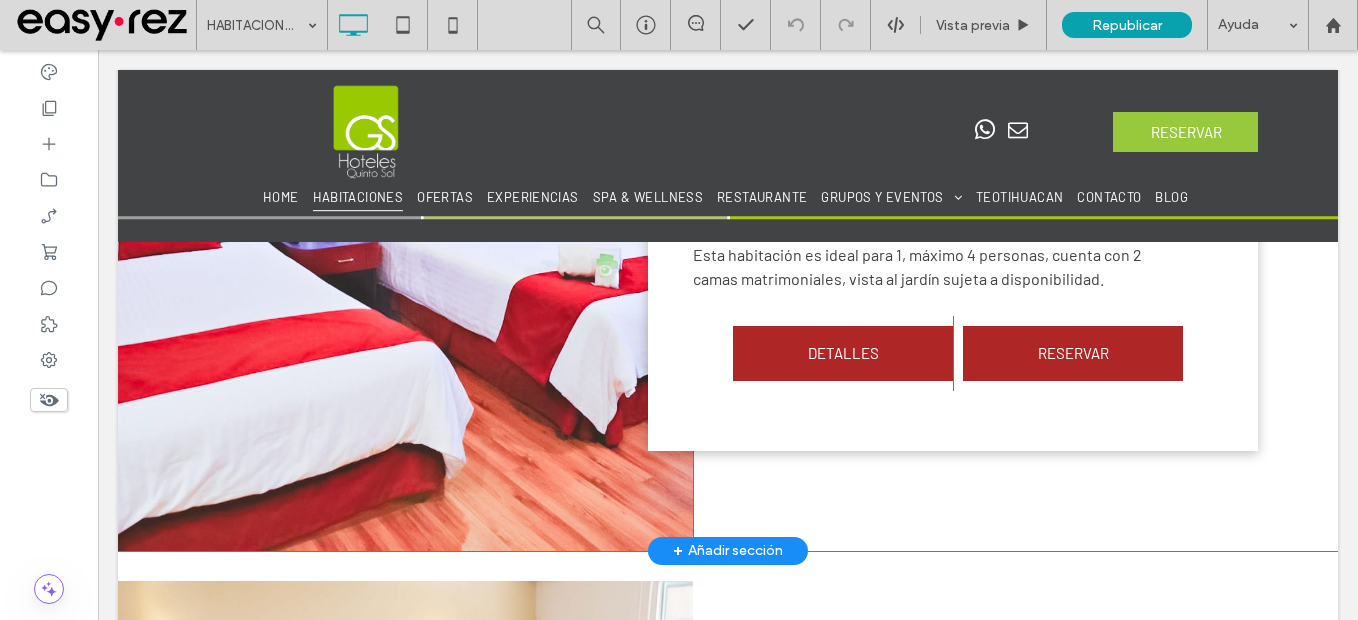 scroll, scrollTop: 1100, scrollLeft: 0, axis: vertical 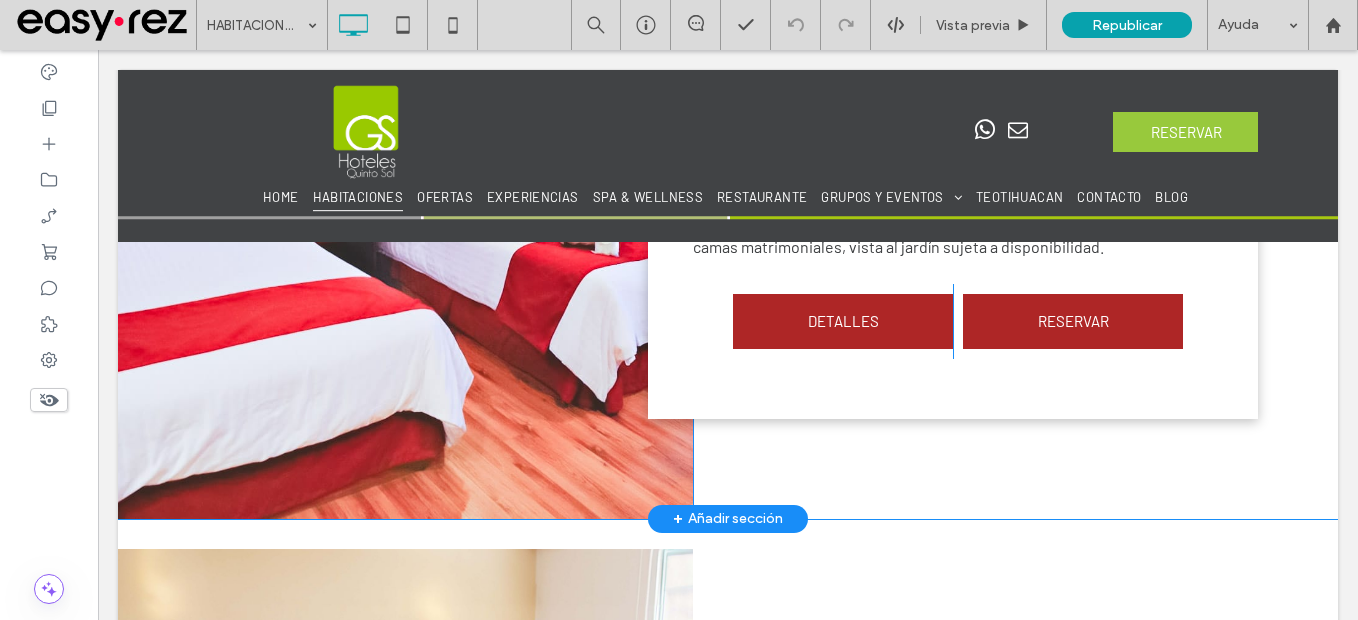 click on "Click To Paste" at bounding box center [405, 257] 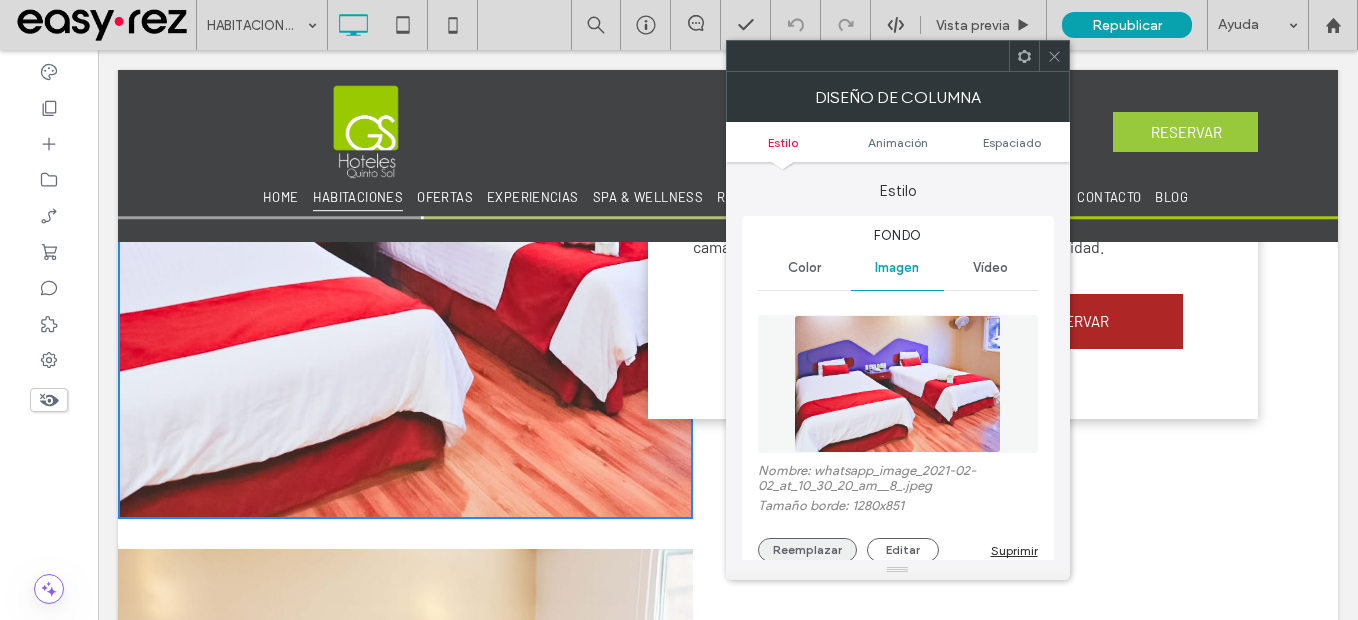 click on "Reemplazar" at bounding box center (807, 550) 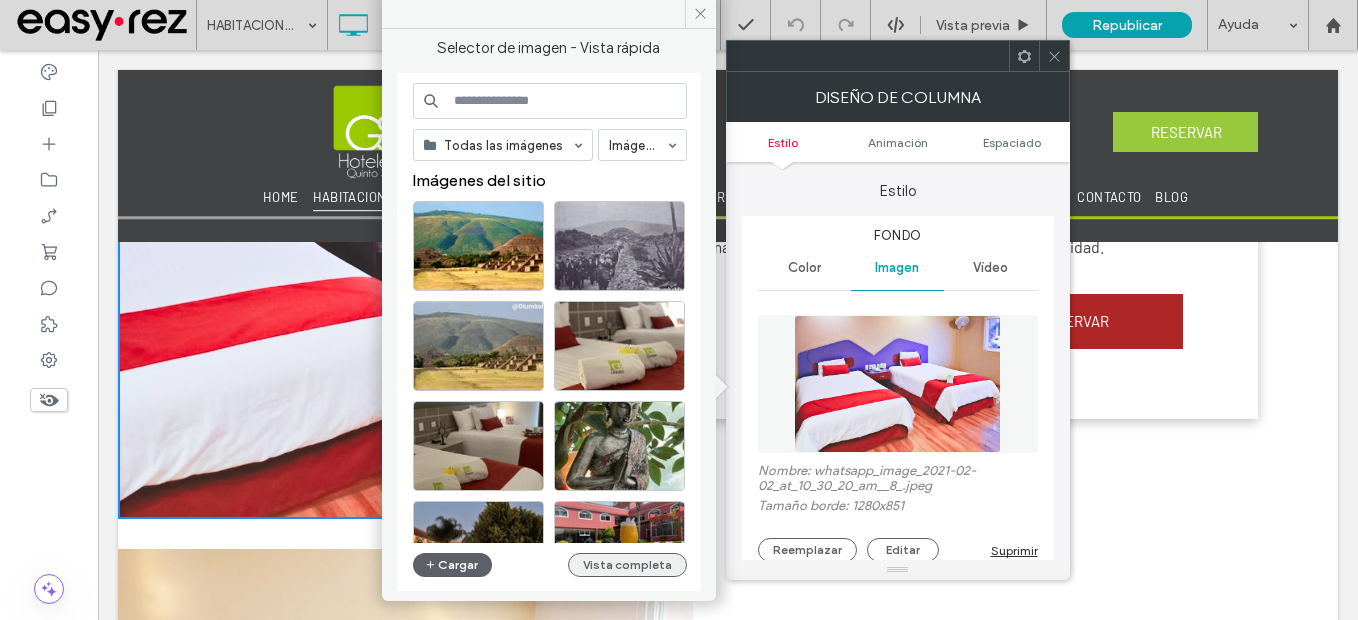 click on "Vista completa" at bounding box center [627, 565] 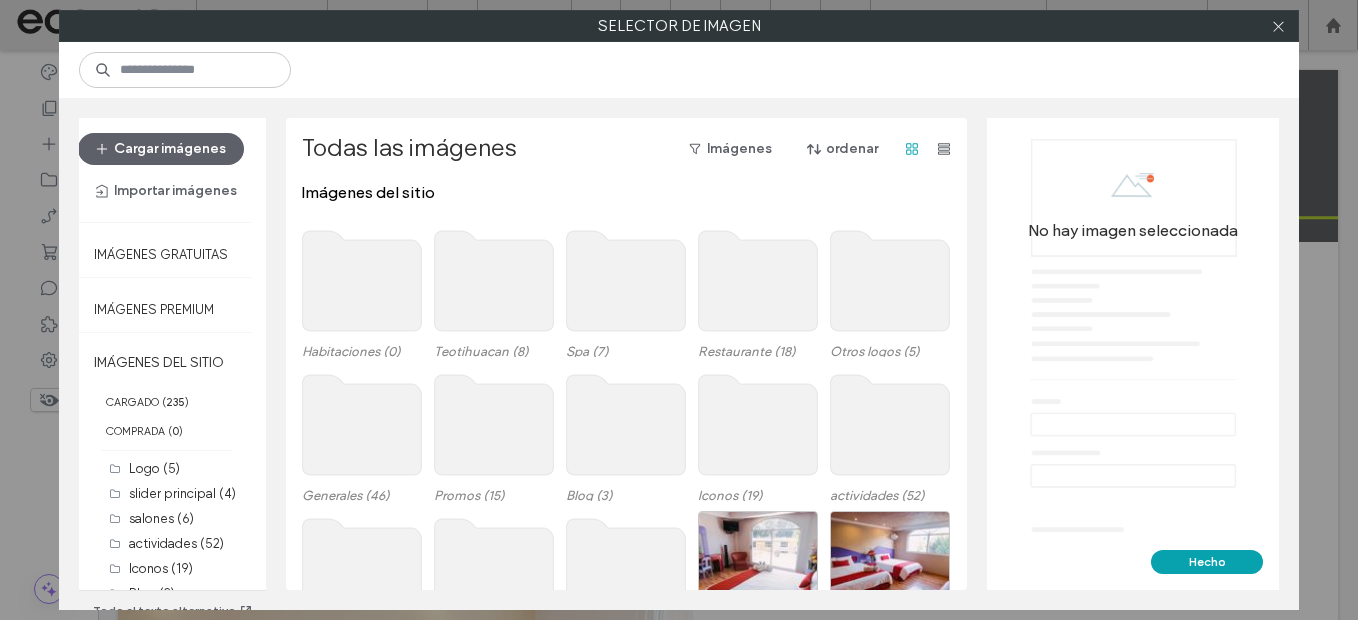 click 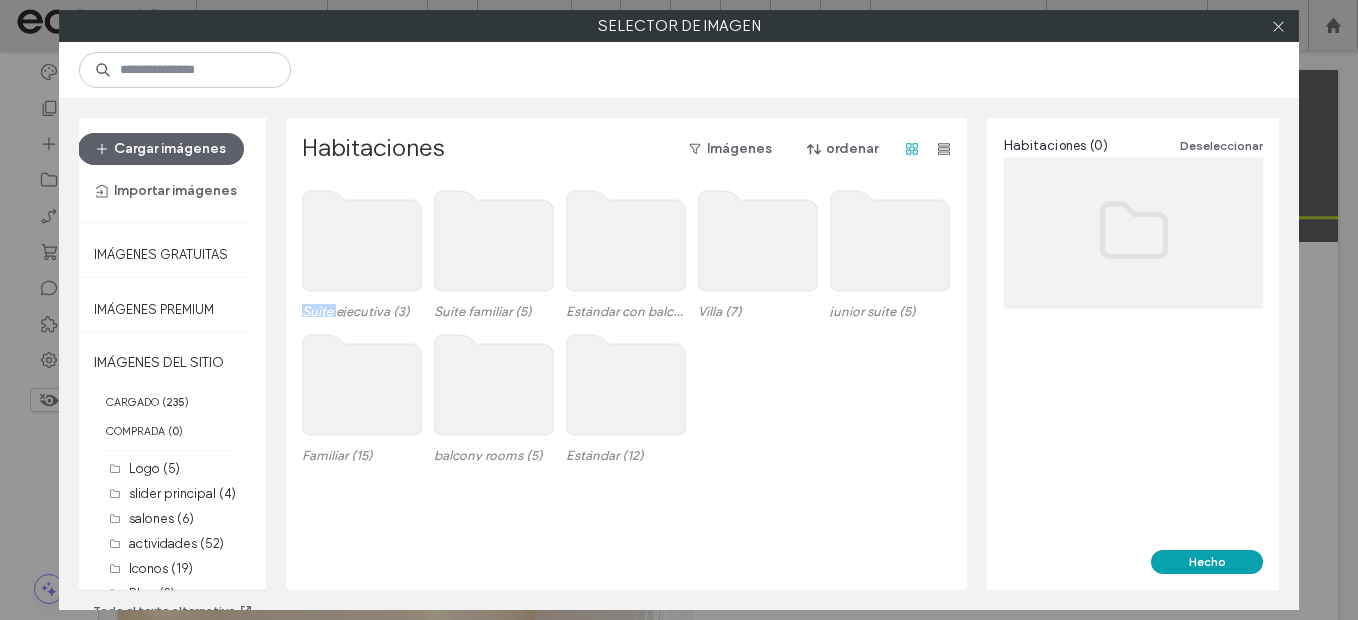 click 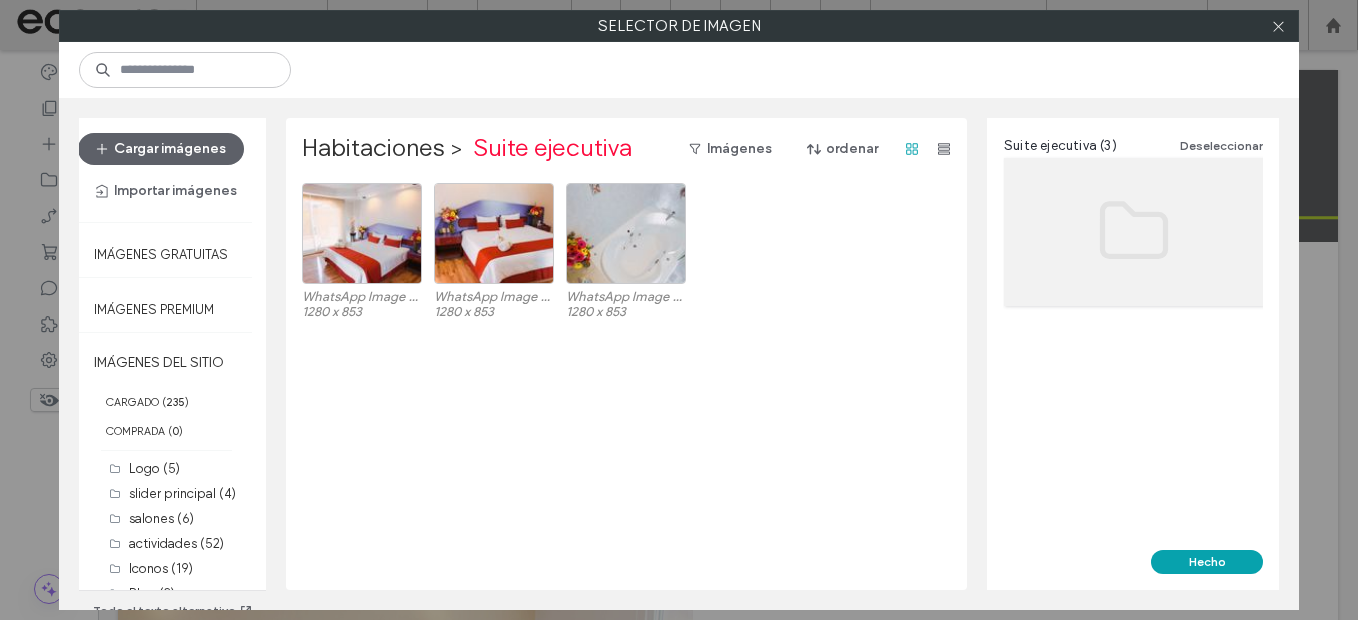 click on "Habitaciones > Suite ejecutiva Imágenes ordenar WhatsApp Image 2021-03-29 at 12.26.29.jpeg 1280 x 853 WhatsApp Image 2021-03-29 at 12.26.29 (1).jpeg 1280 x 853 WhatsApp Image 2021-03-29 at 12.26.30.jpeg 1280 x 853" at bounding box center [626, 354] 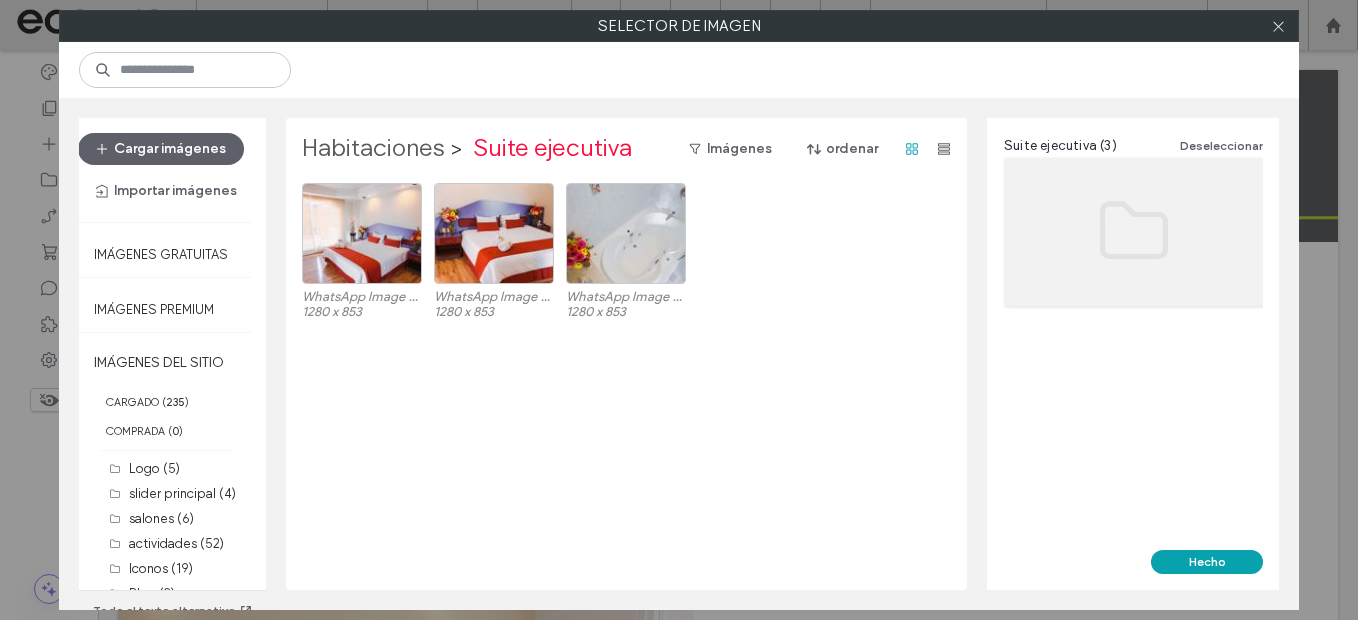 click on "Habitaciones" at bounding box center (373, 149) 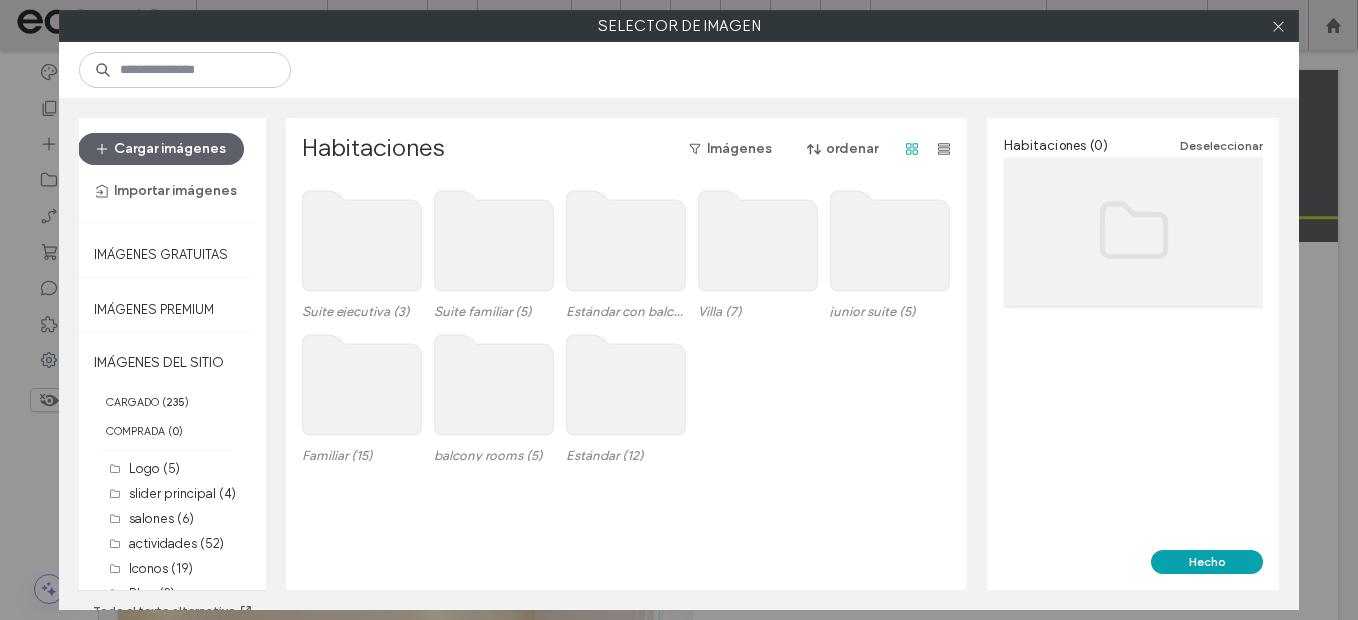 click 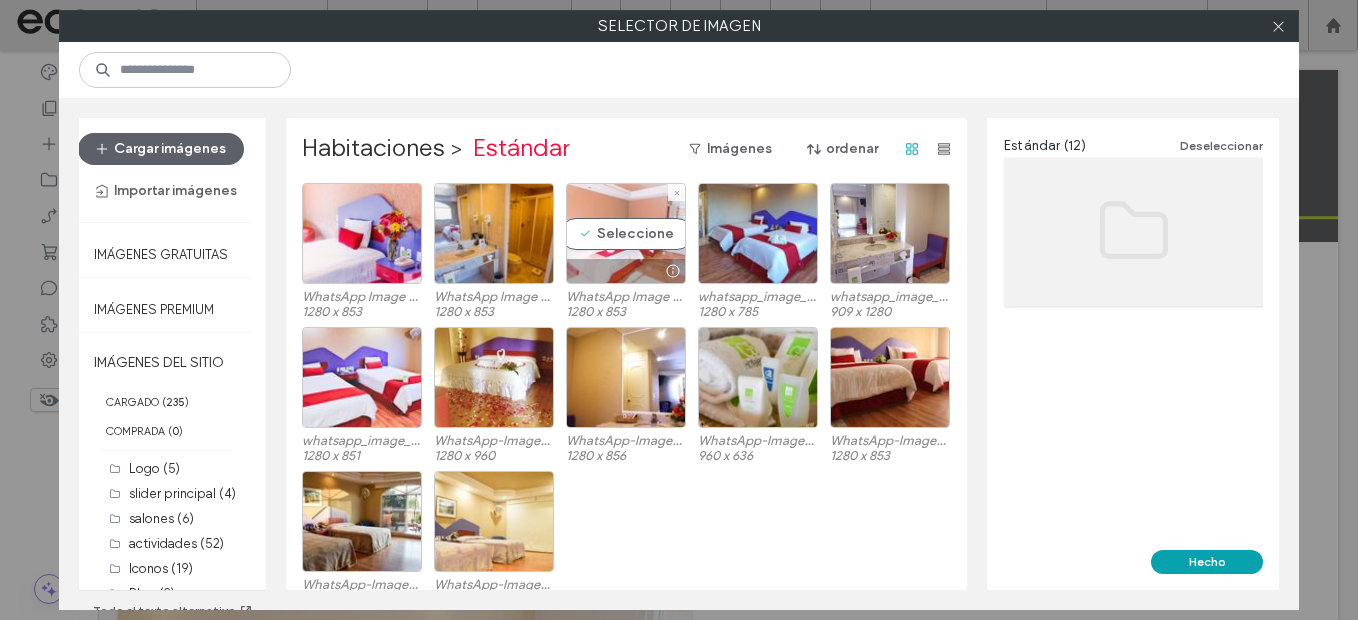click on "Seleccione" at bounding box center [626, 233] 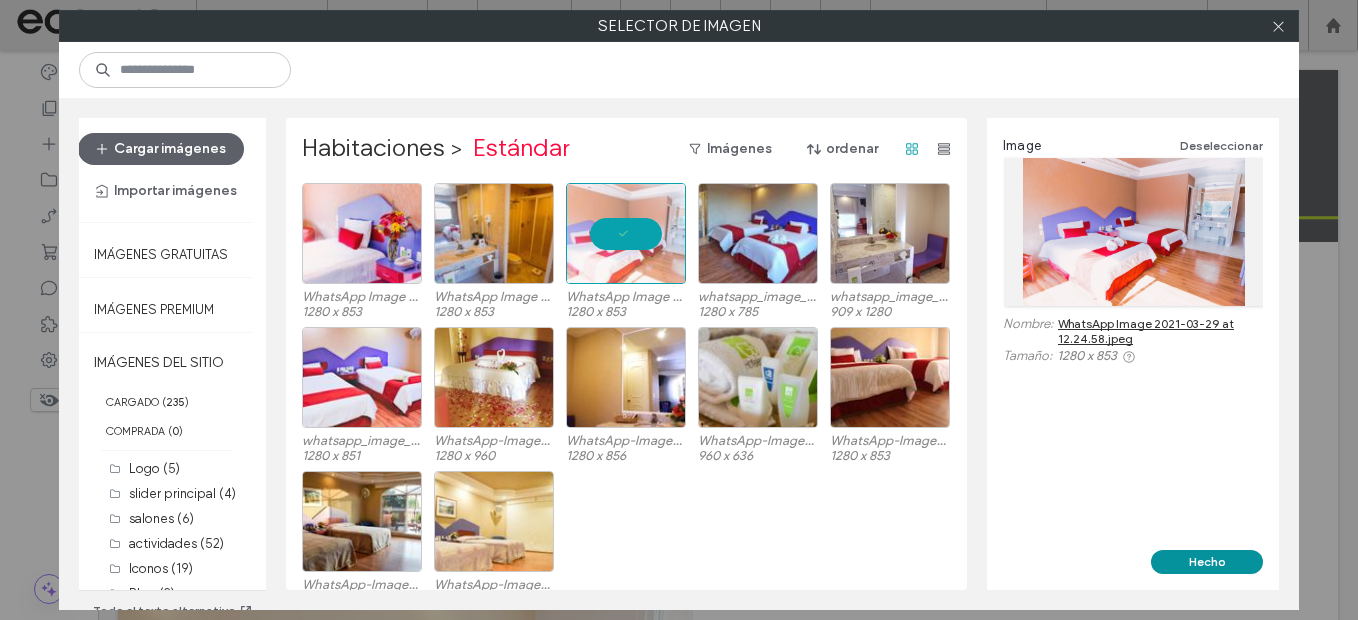click on "Hecho" at bounding box center (1207, 562) 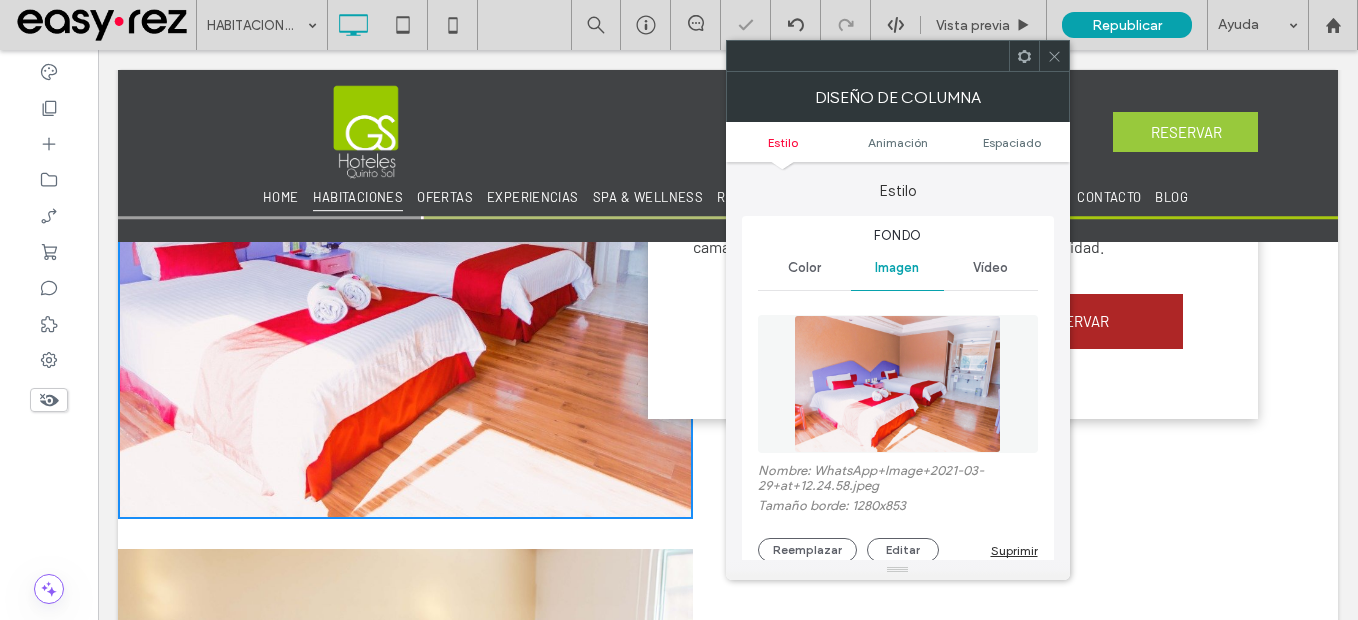 drag, startPoint x: 1062, startPoint y: 54, endPoint x: 1053, endPoint y: 83, distance: 30.364452 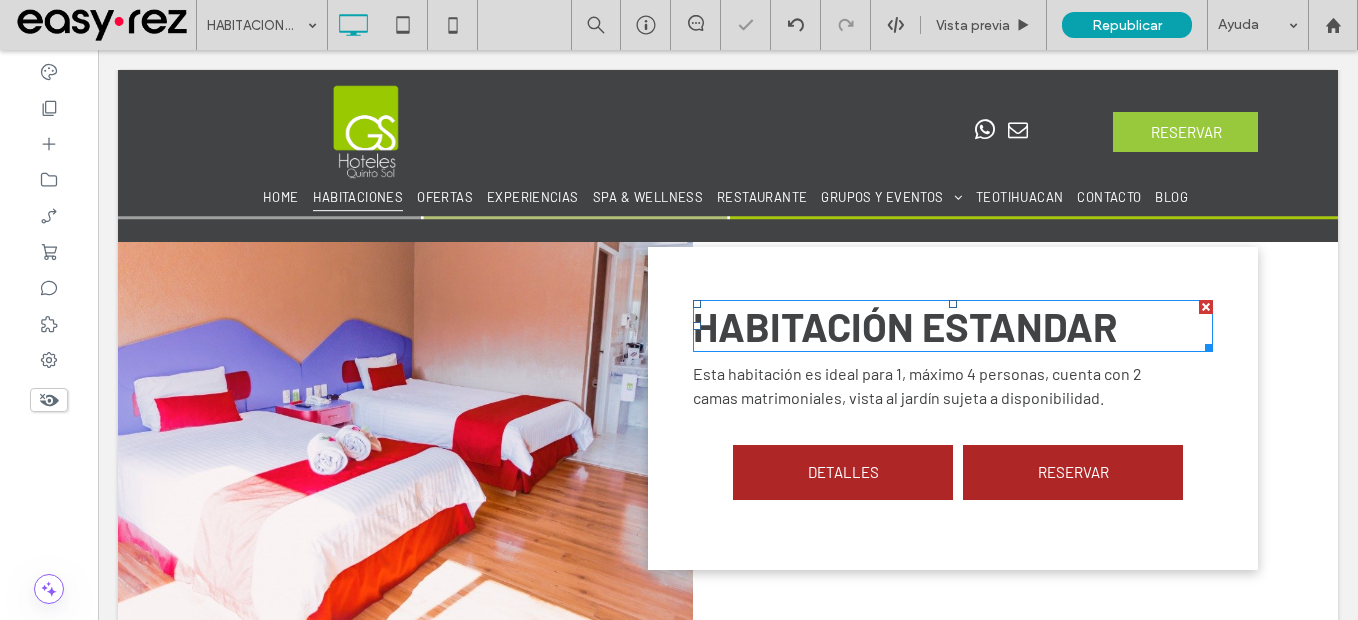 scroll, scrollTop: 900, scrollLeft: 0, axis: vertical 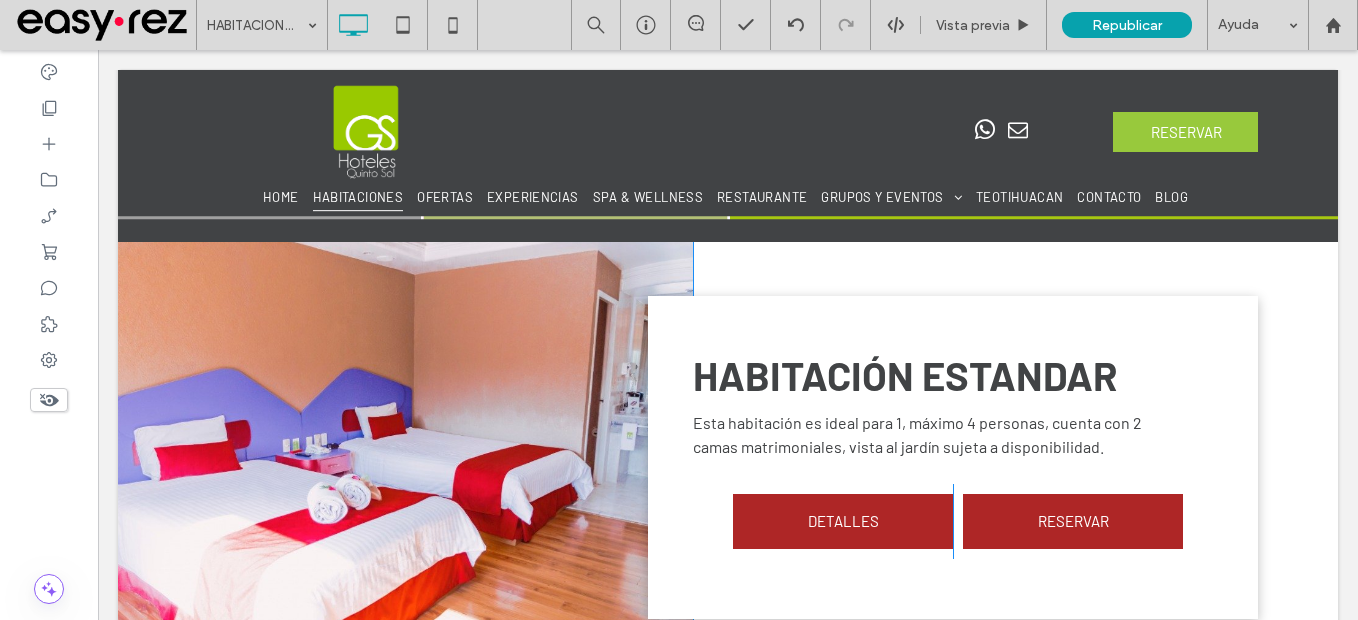 click on "Click To Paste" at bounding box center [405, 457] 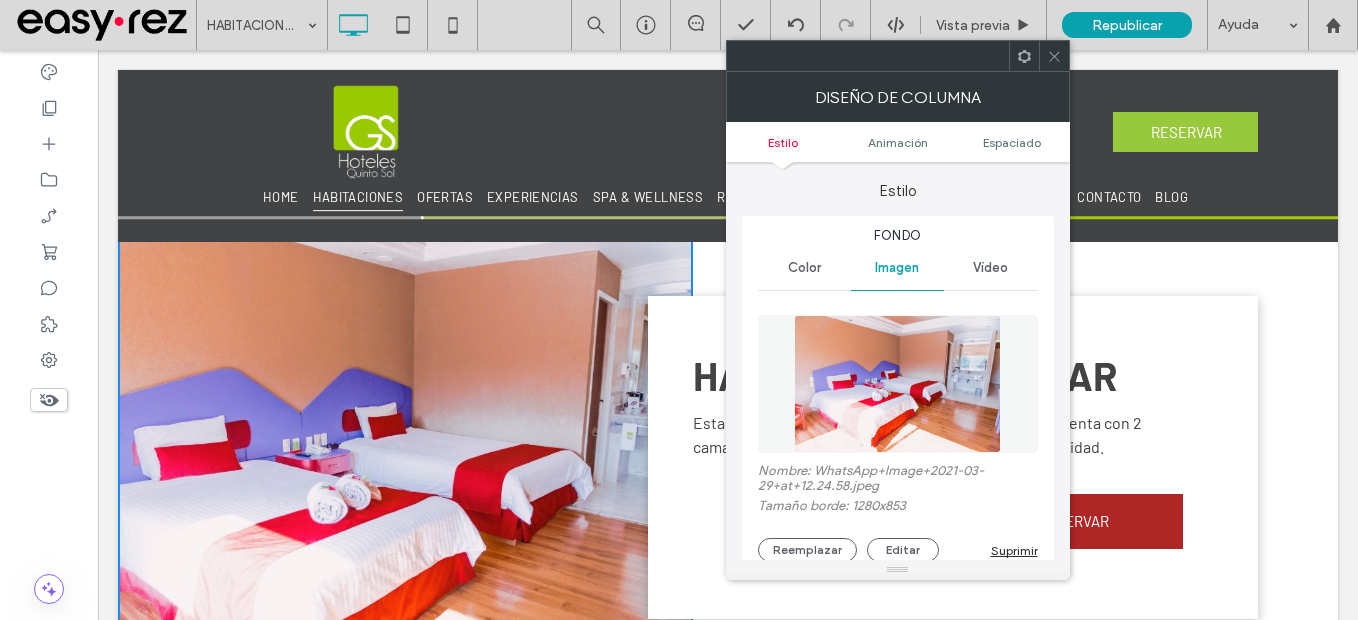 click 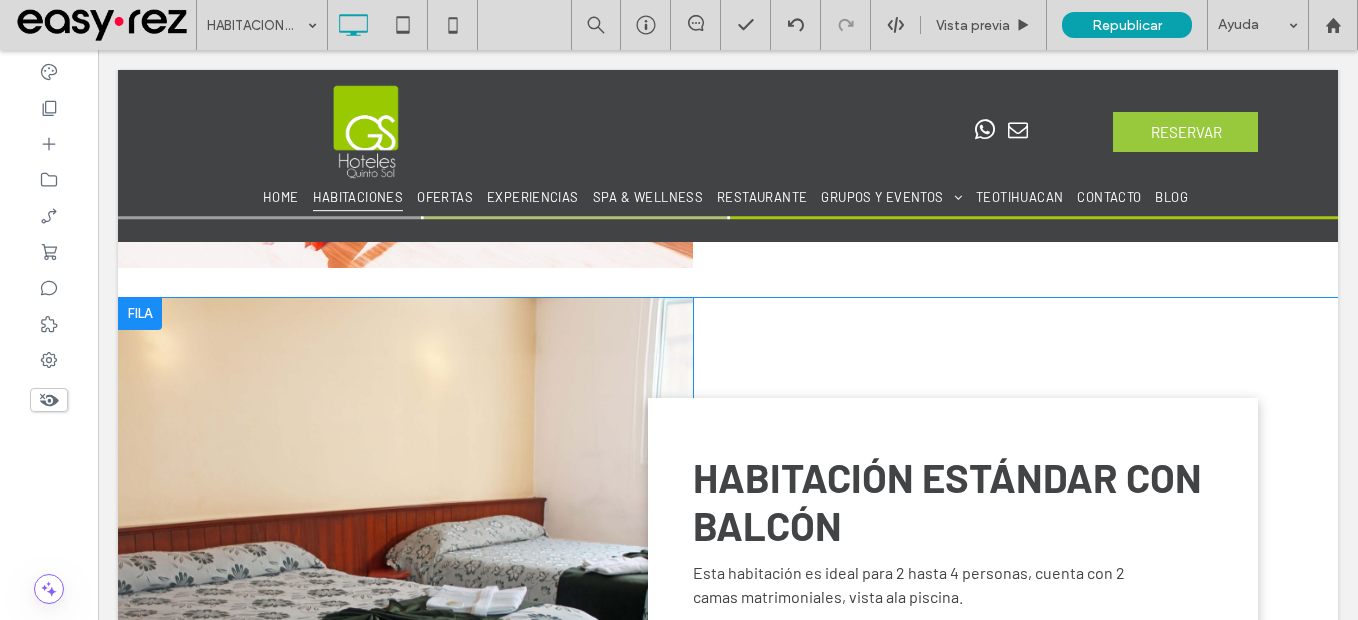 scroll, scrollTop: 1400, scrollLeft: 0, axis: vertical 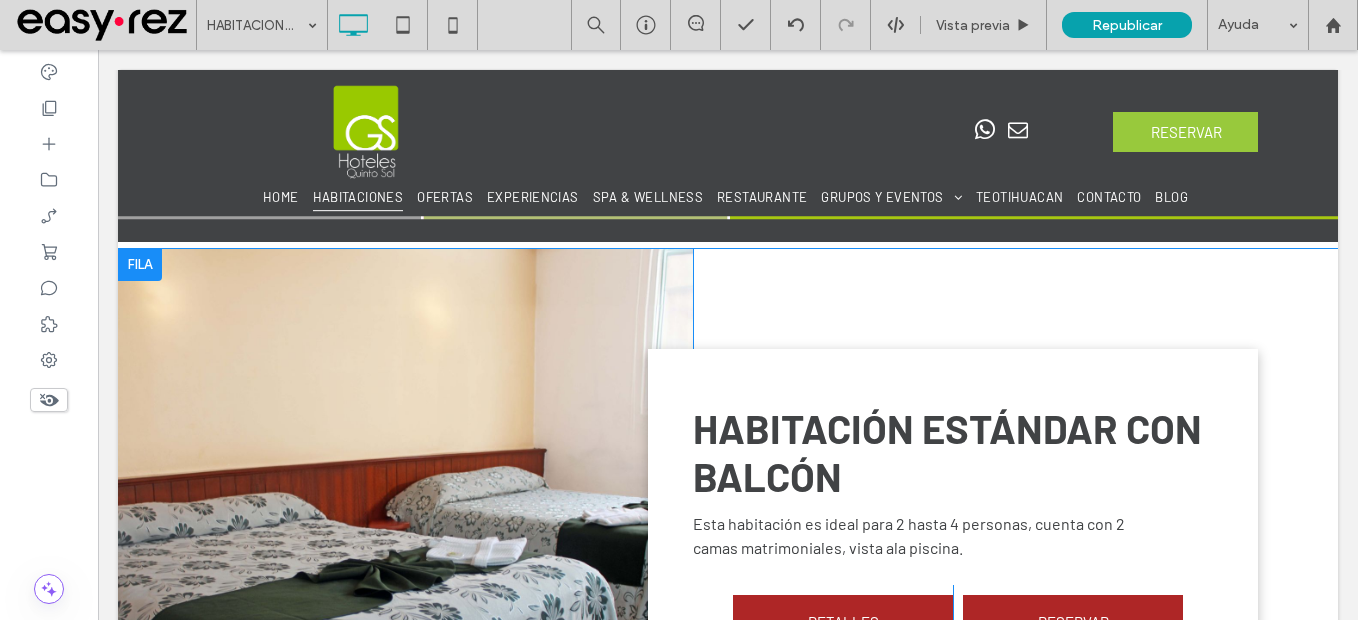 click on "Click To Paste" at bounding box center [405, 534] 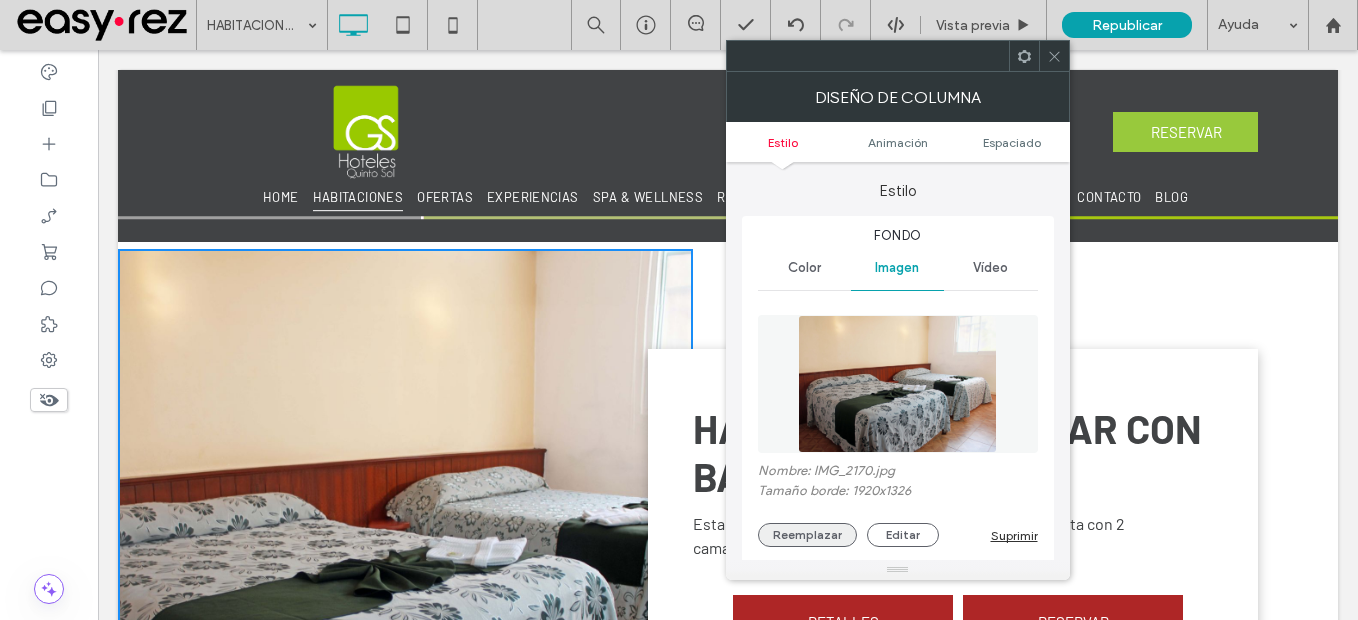 click on "Reemplazar" at bounding box center (807, 535) 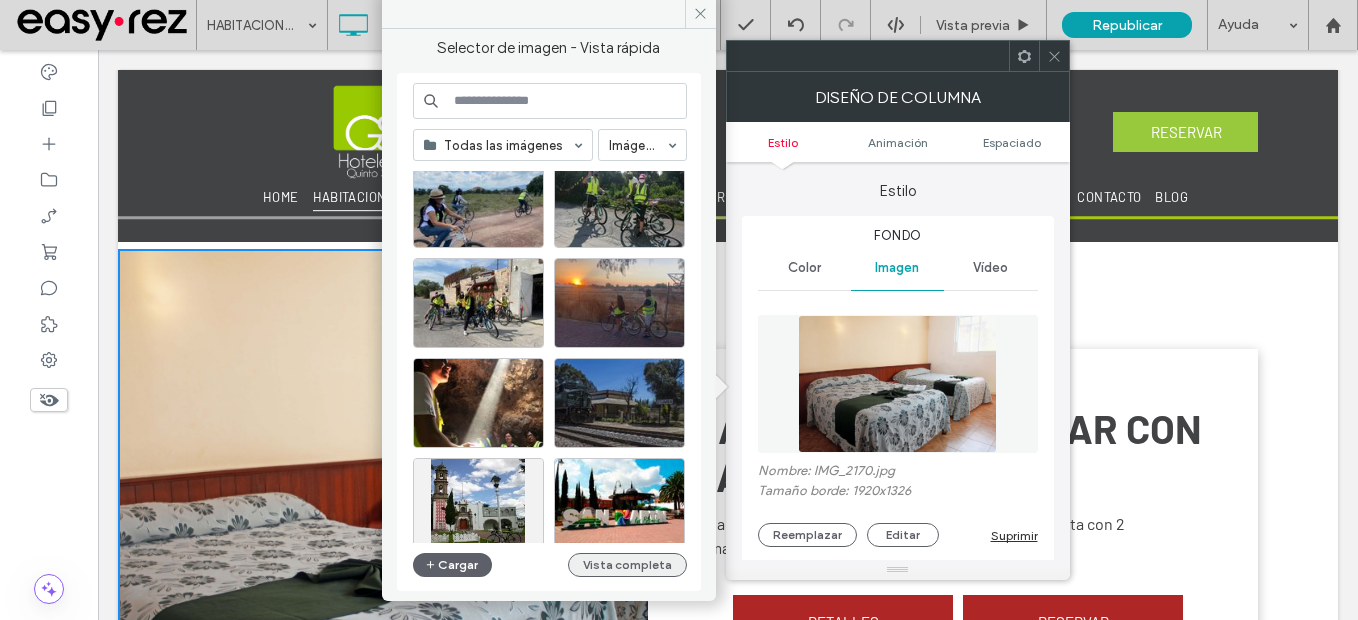 scroll, scrollTop: 2177, scrollLeft: 0, axis: vertical 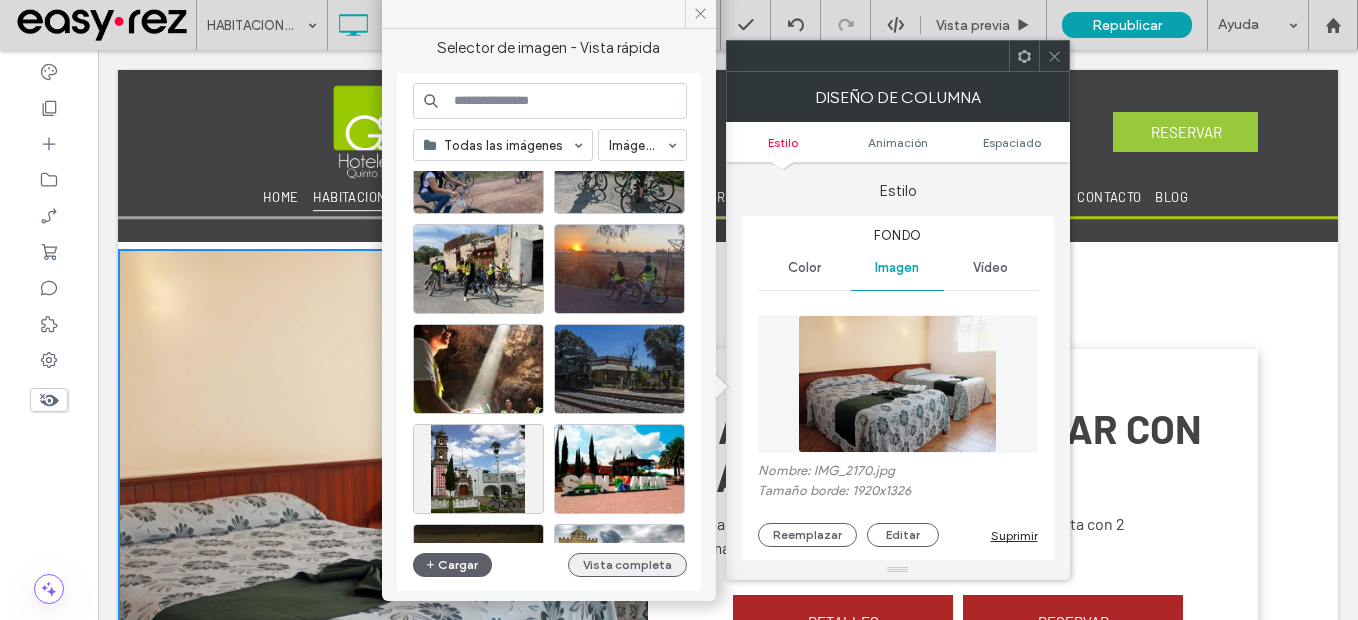 click on "Vista completa" at bounding box center [627, 565] 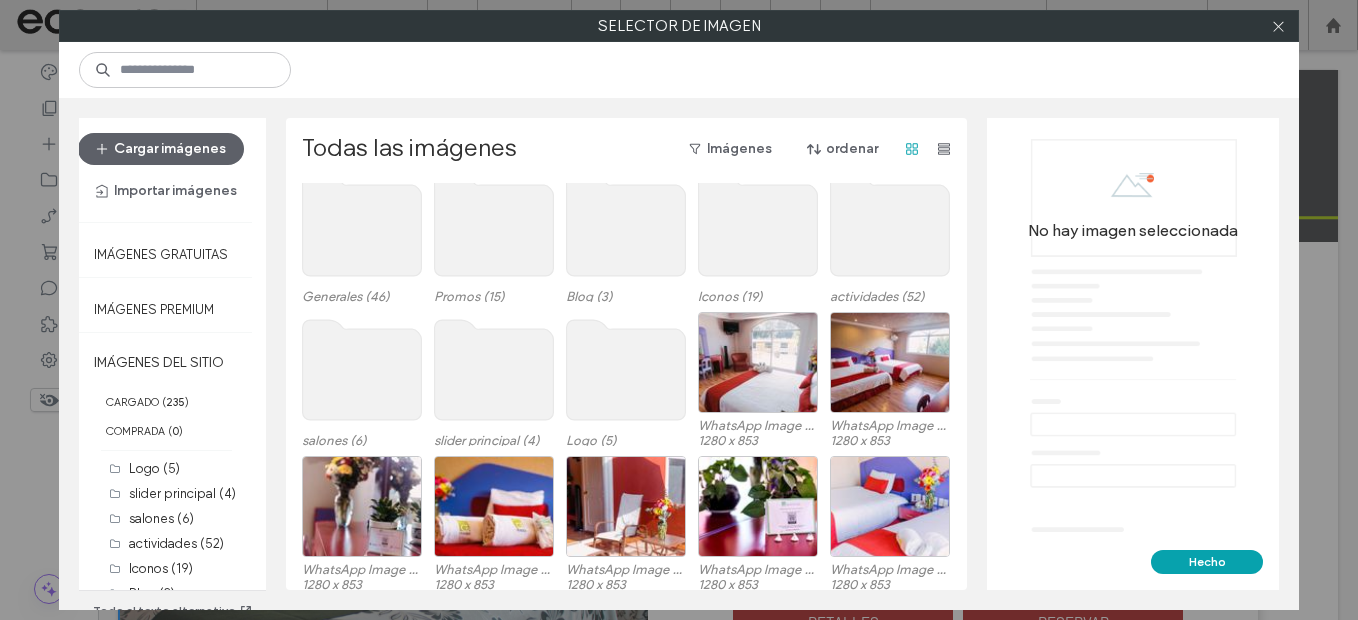 scroll, scrollTop: 200, scrollLeft: 0, axis: vertical 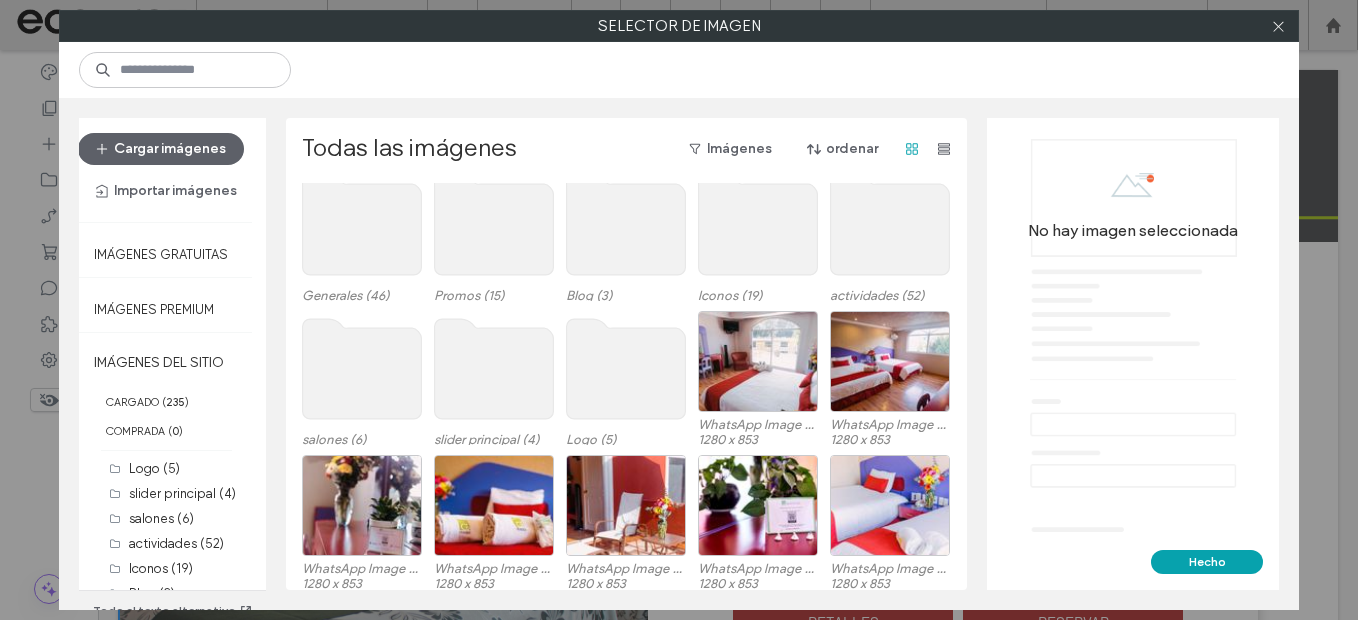 click 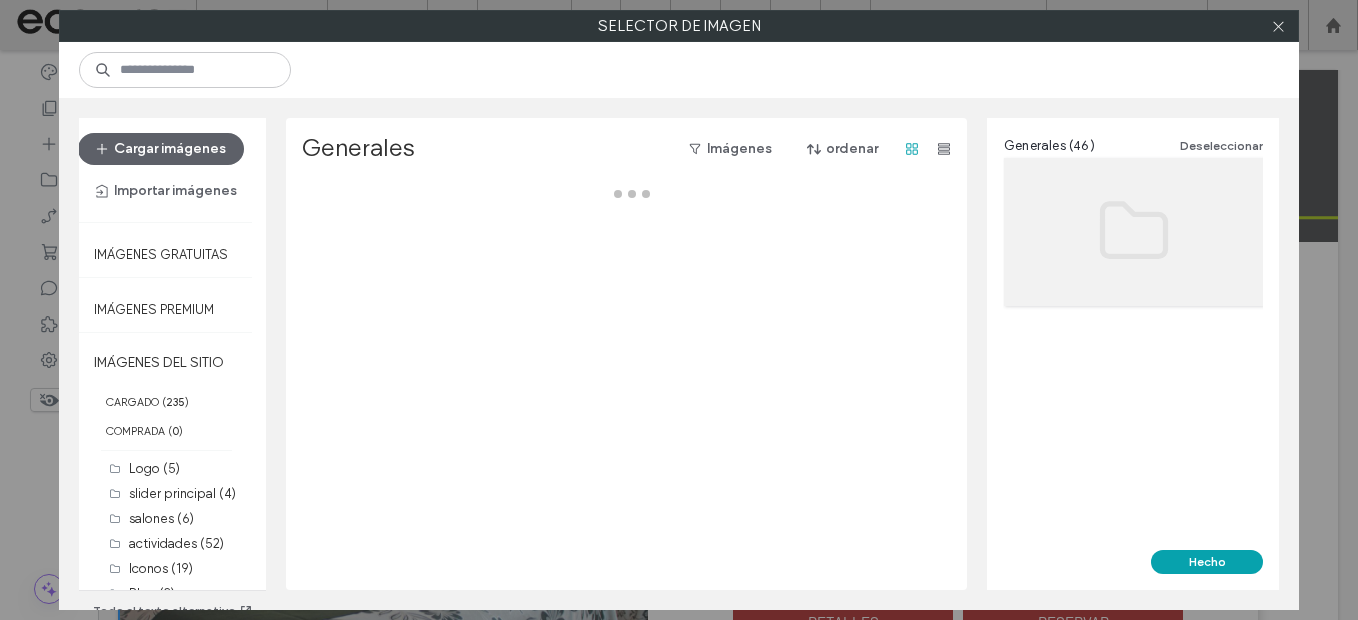 click at bounding box center [632, 386] 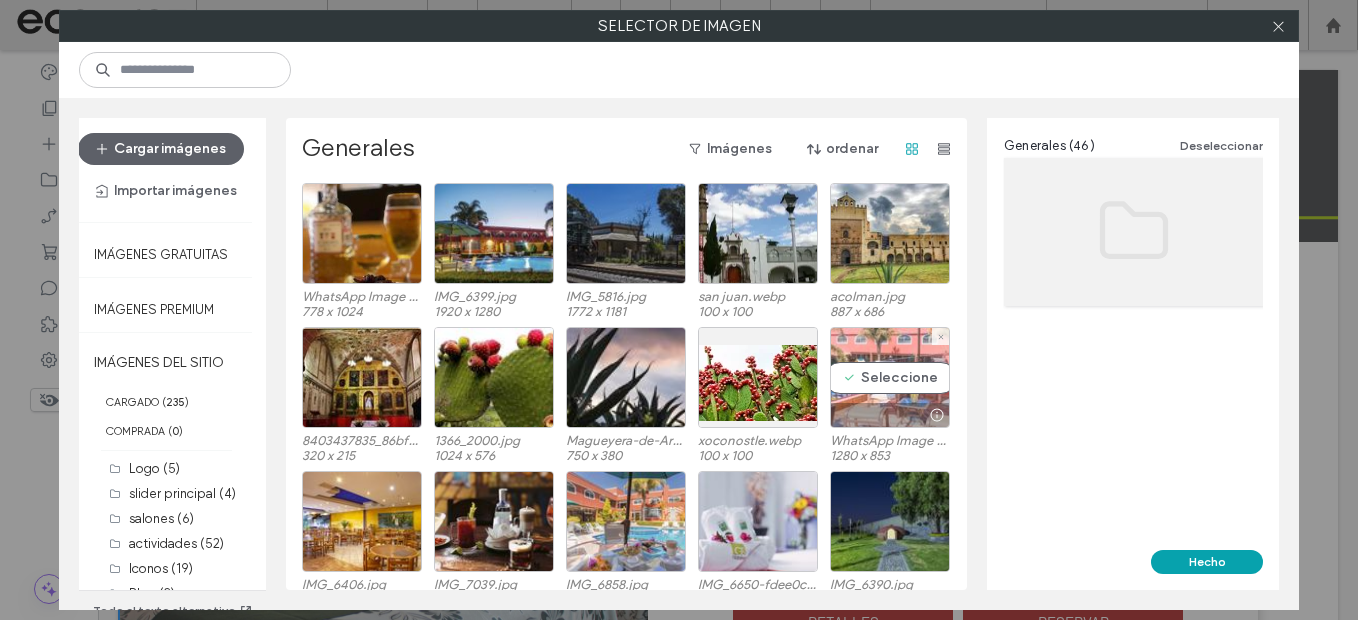 click on "Seleccione" at bounding box center (890, 377) 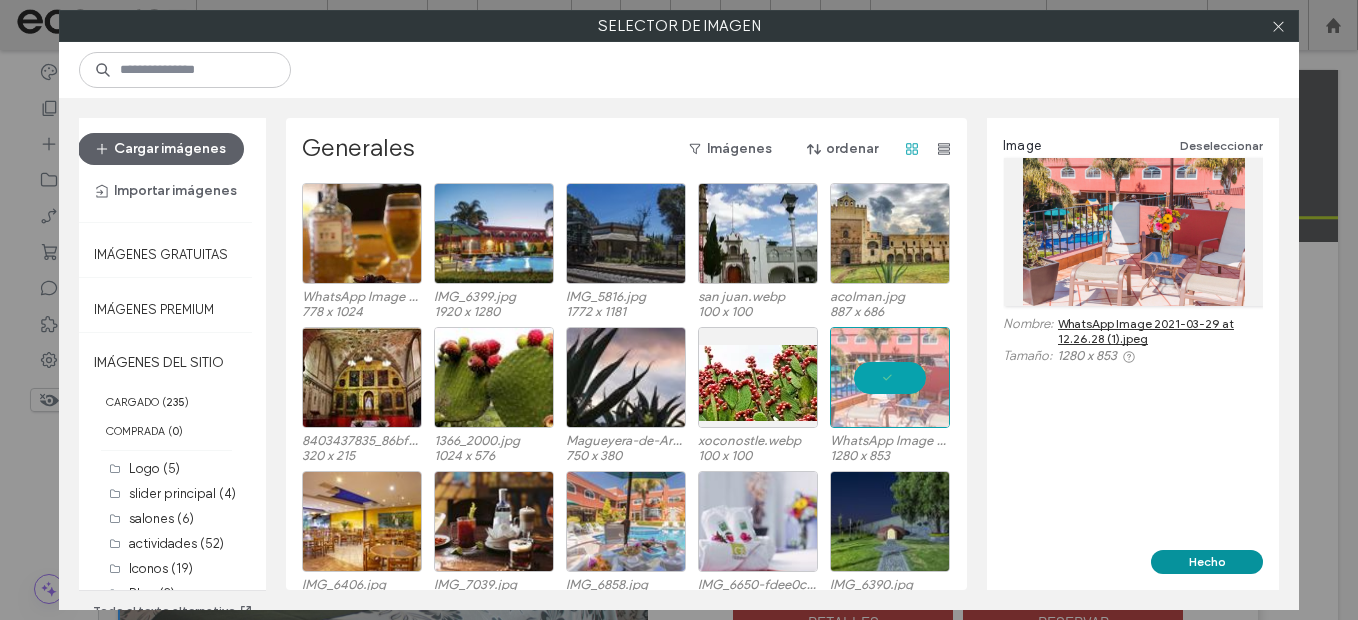 click on "Hecho" at bounding box center (1207, 562) 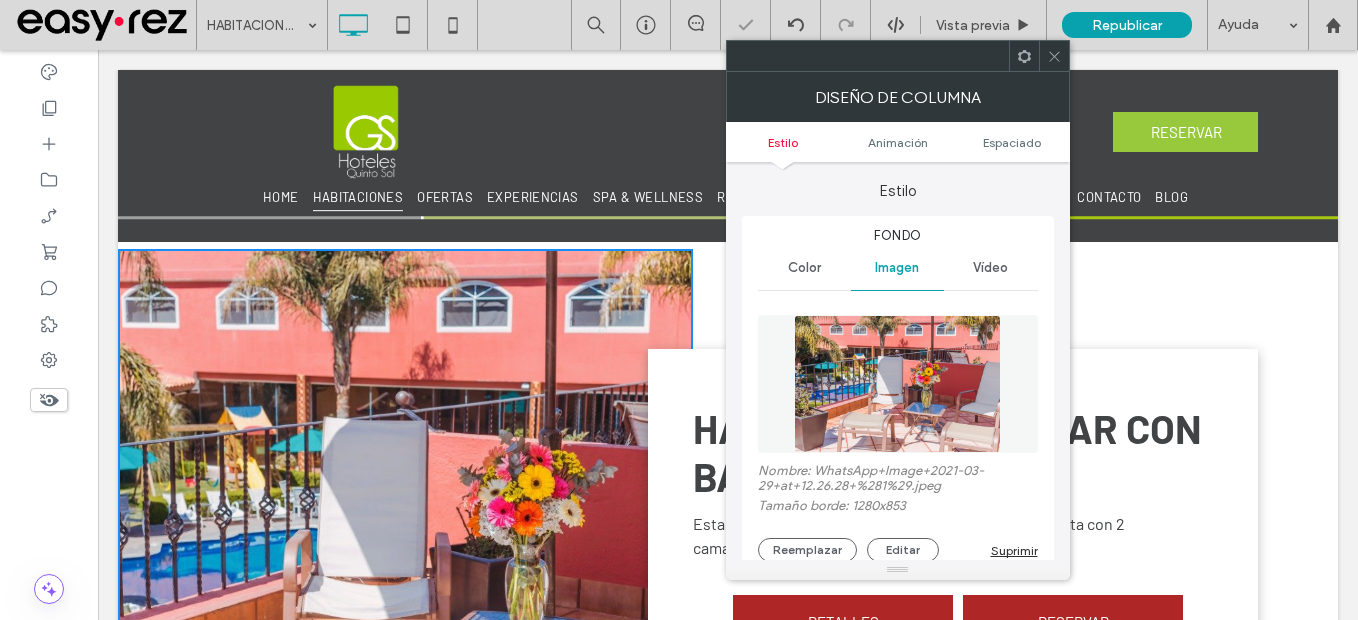 click at bounding box center [1054, 56] 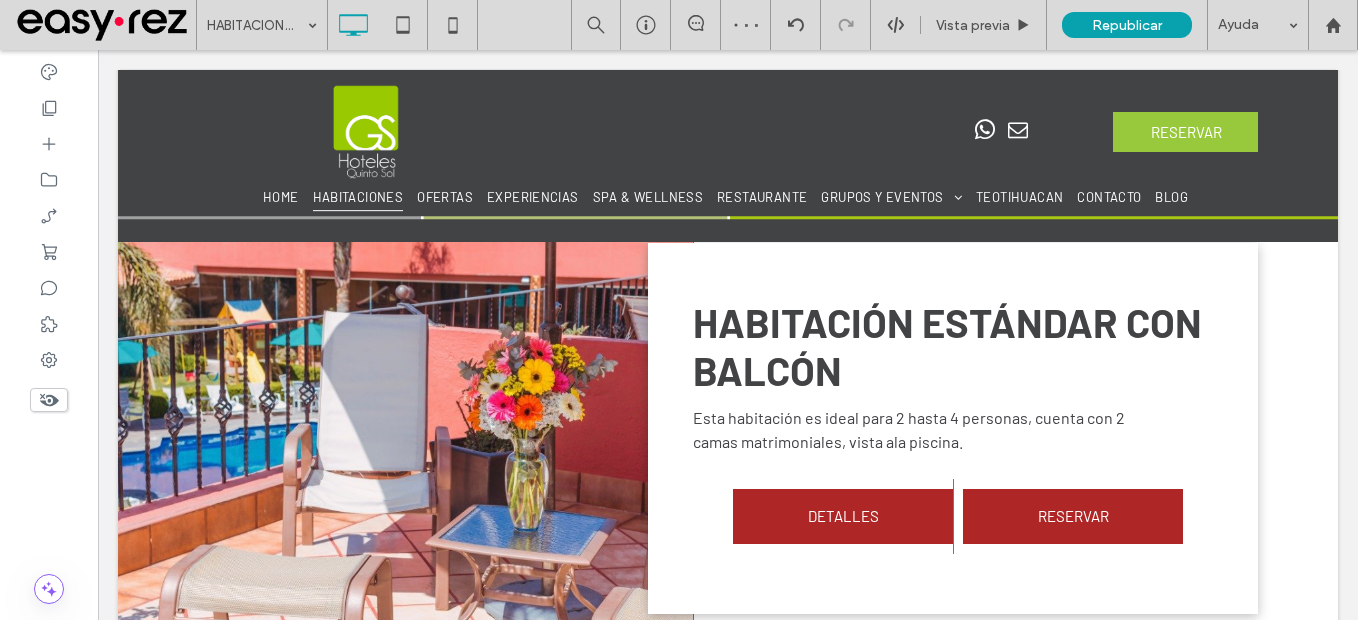 scroll, scrollTop: 1600, scrollLeft: 0, axis: vertical 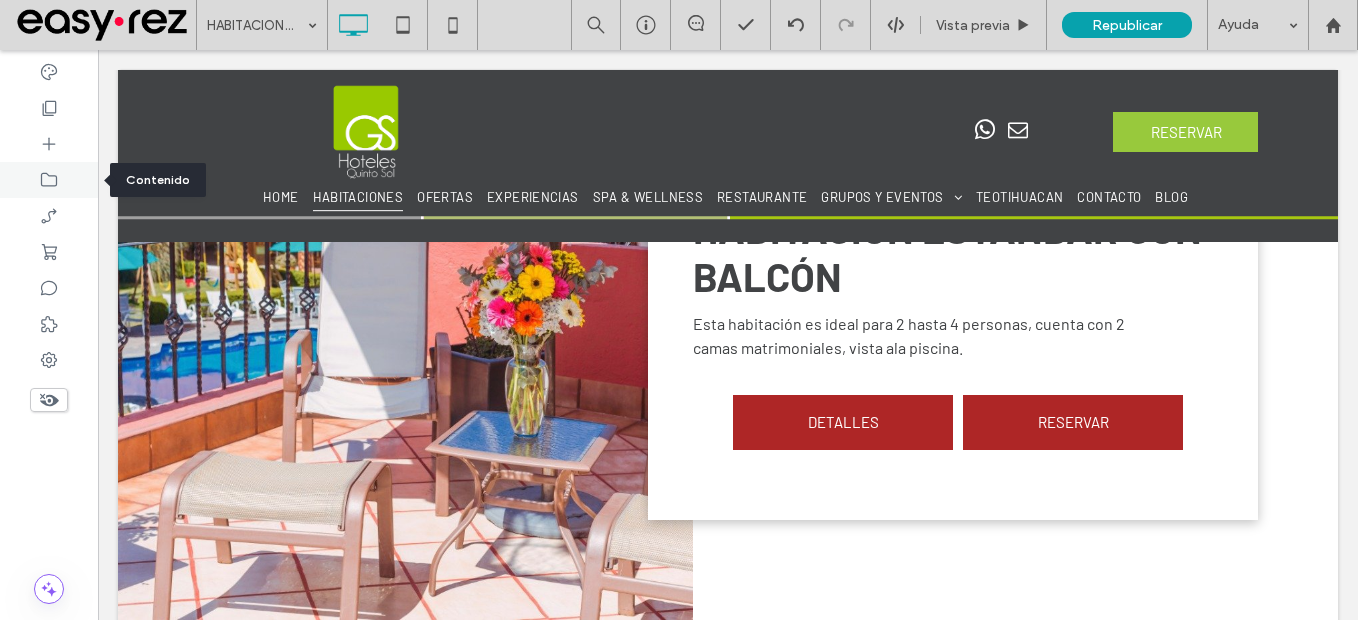 click 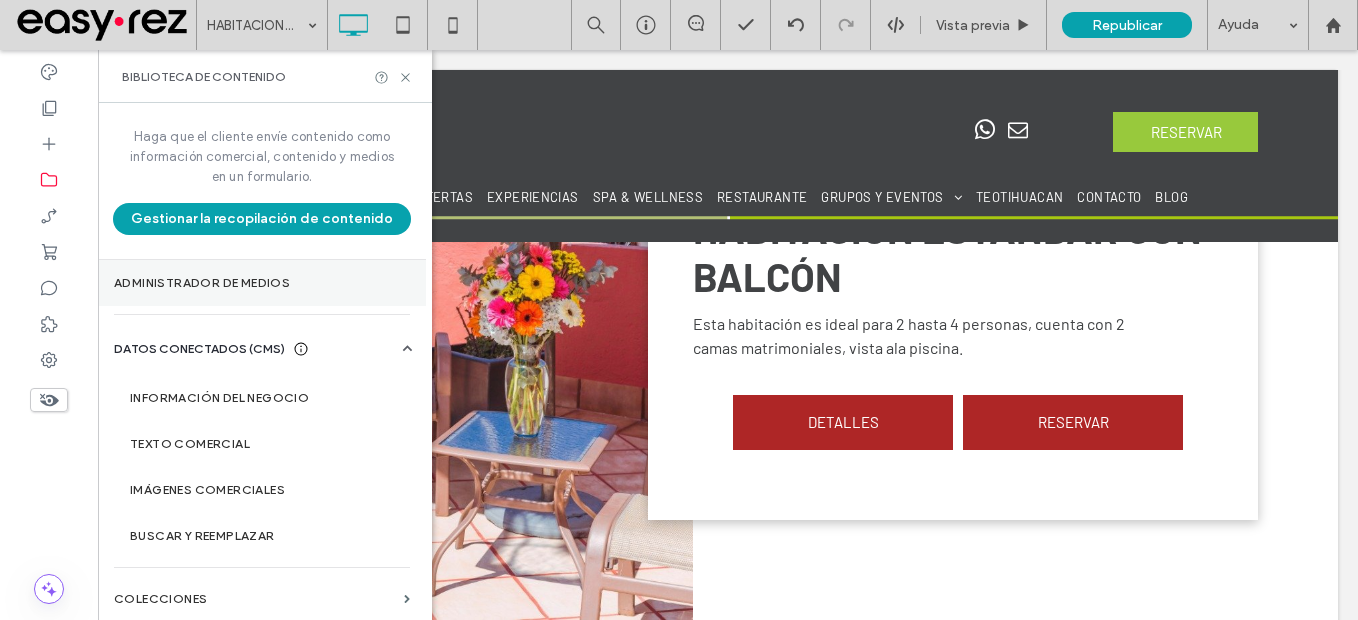 click on "Administrador de medios" at bounding box center [262, 283] 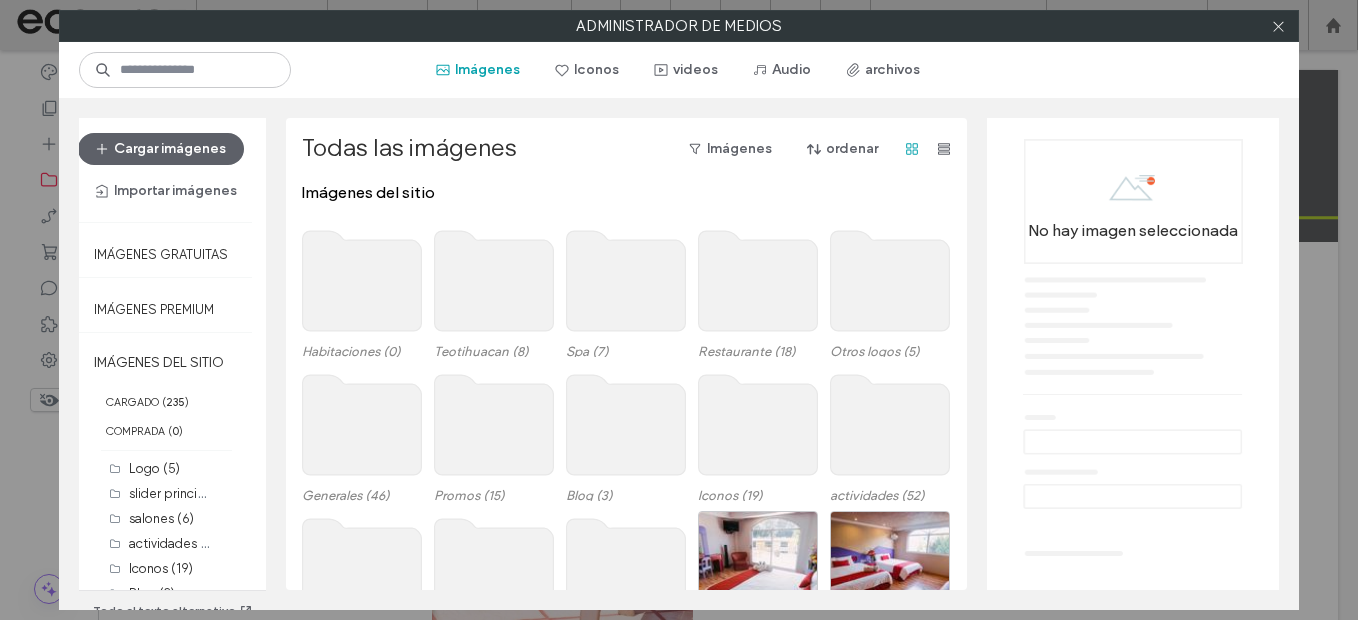 click 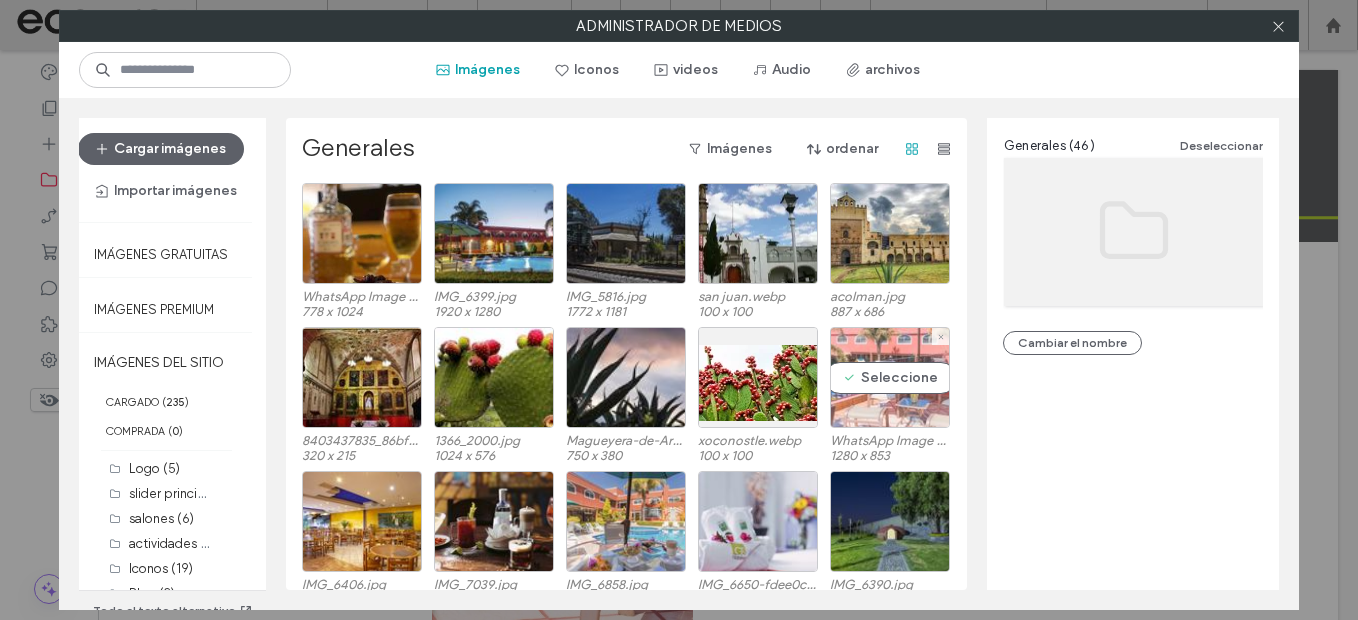 click on "Seleccione" at bounding box center [890, 377] 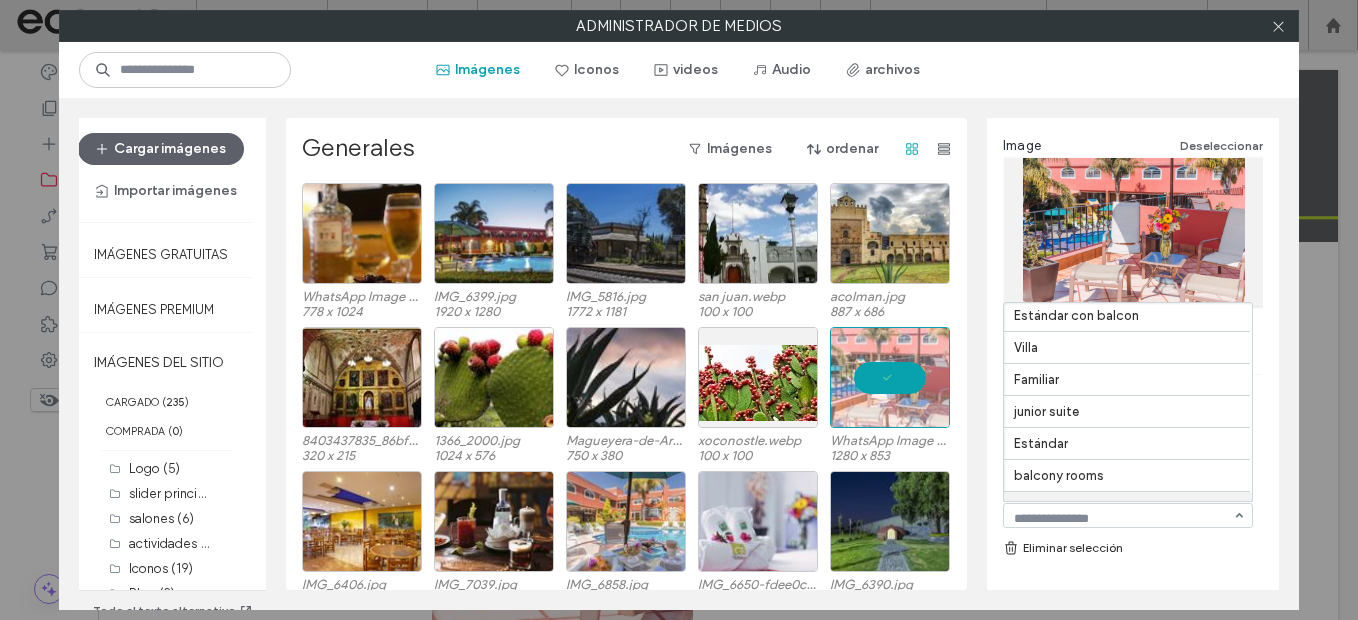 scroll, scrollTop: 405, scrollLeft: 0, axis: vertical 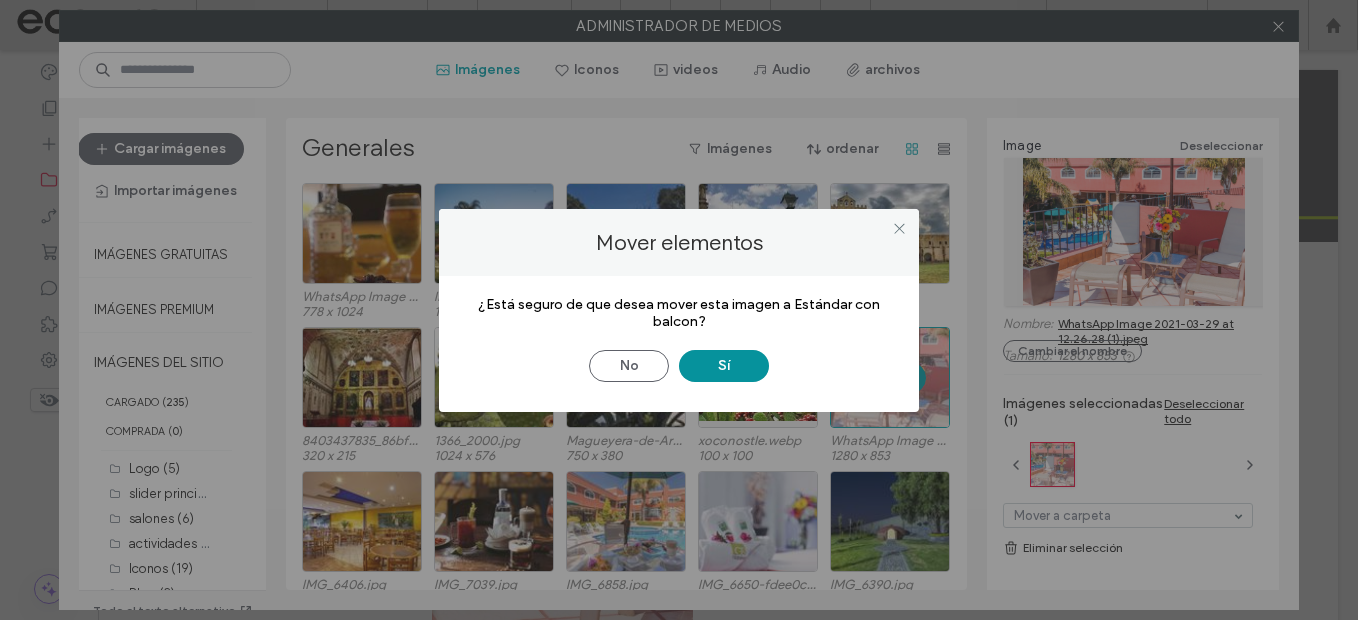 click on "Sí" at bounding box center [724, 366] 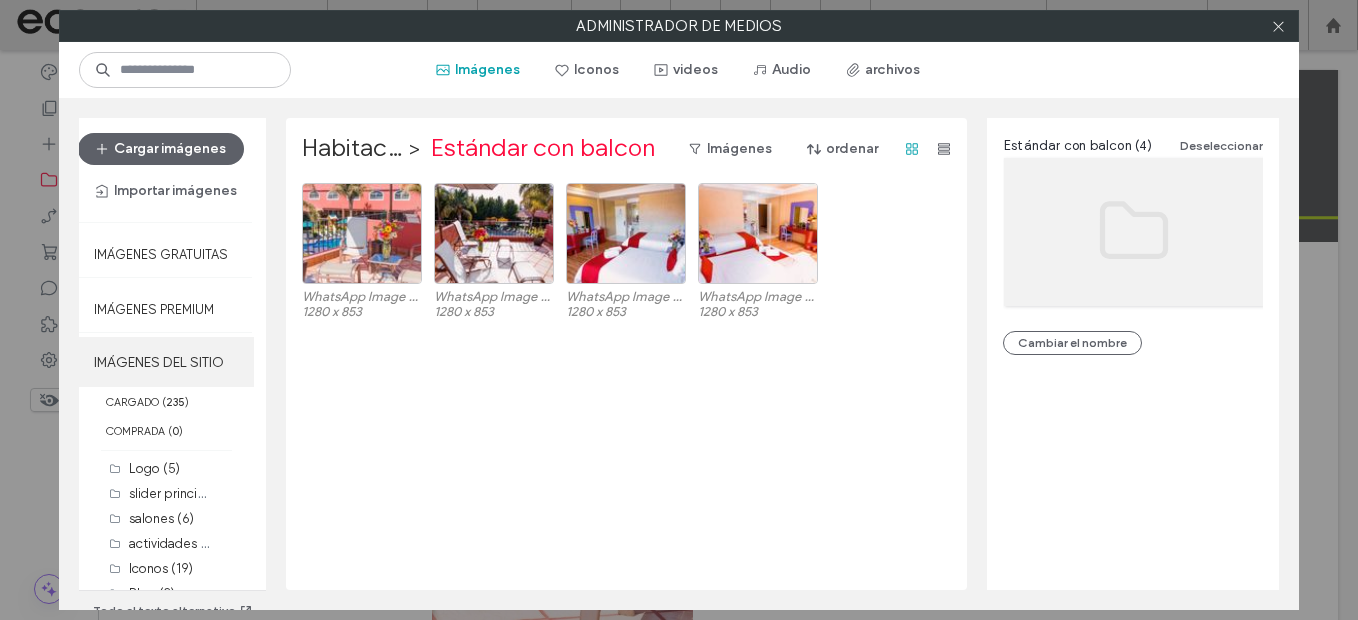 click on "IMÁGENES DEL SITIO" at bounding box center [166, 362] 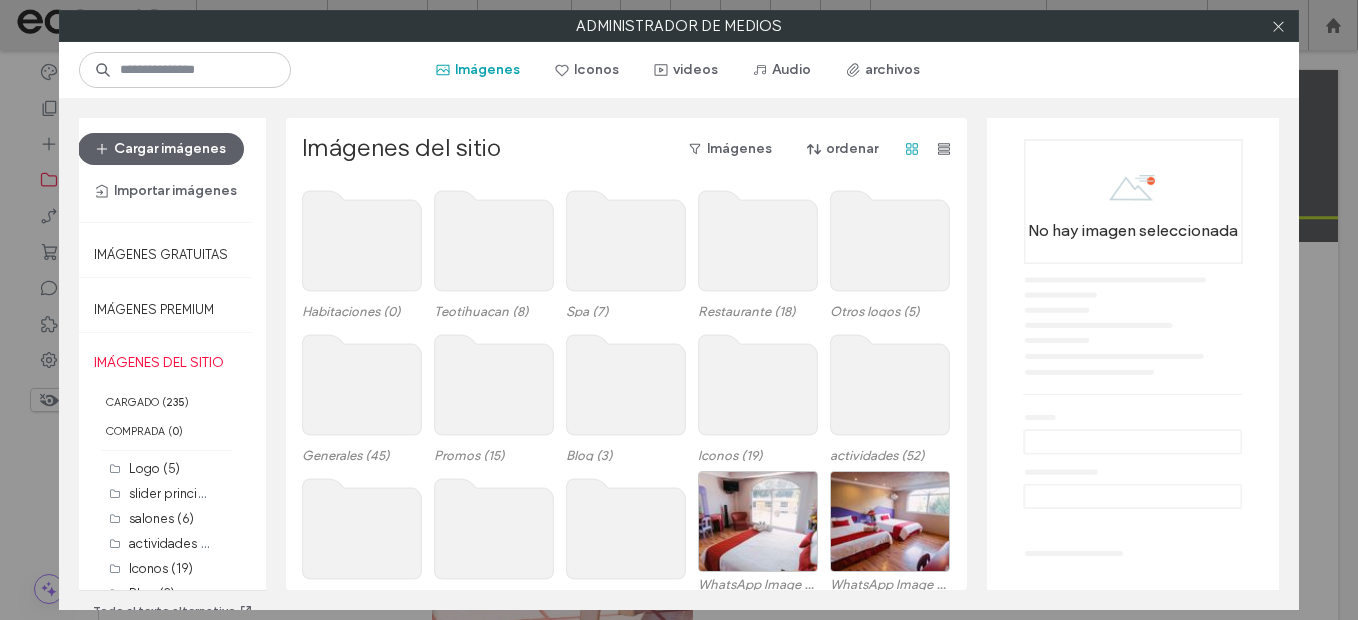 drag, startPoint x: 1284, startPoint y: 27, endPoint x: 1162, endPoint y: 104, distance: 144.26712 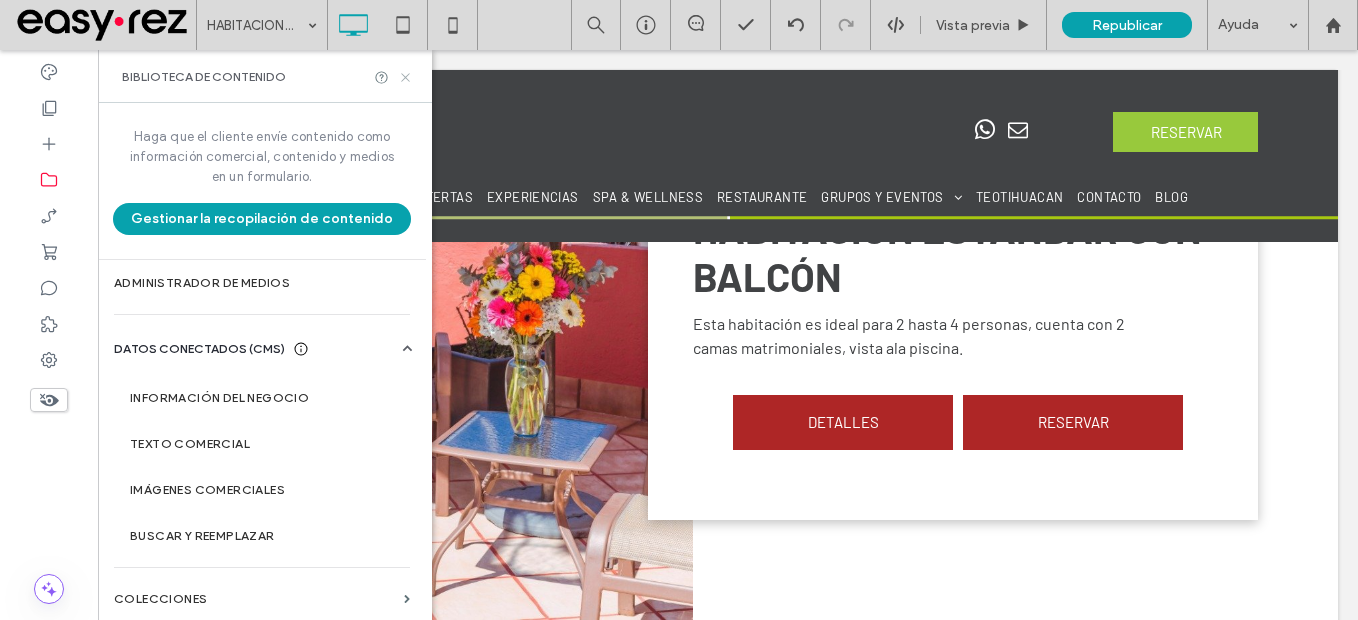 click 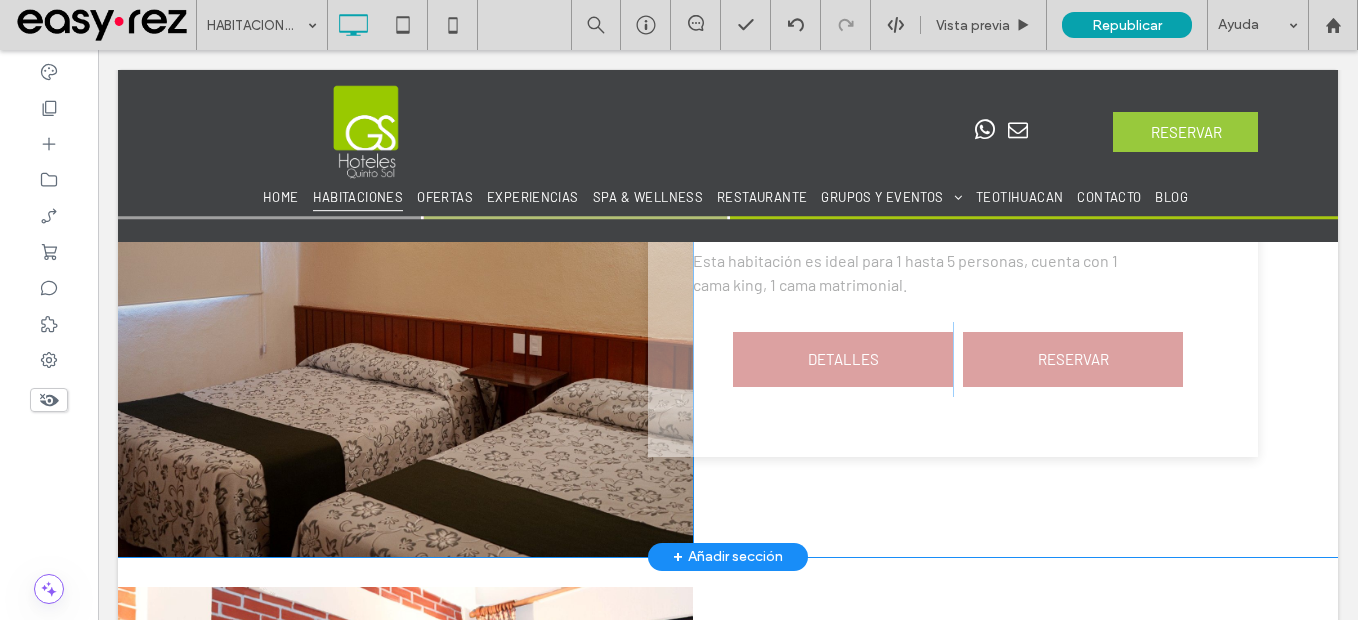 scroll, scrollTop: 2400, scrollLeft: 0, axis: vertical 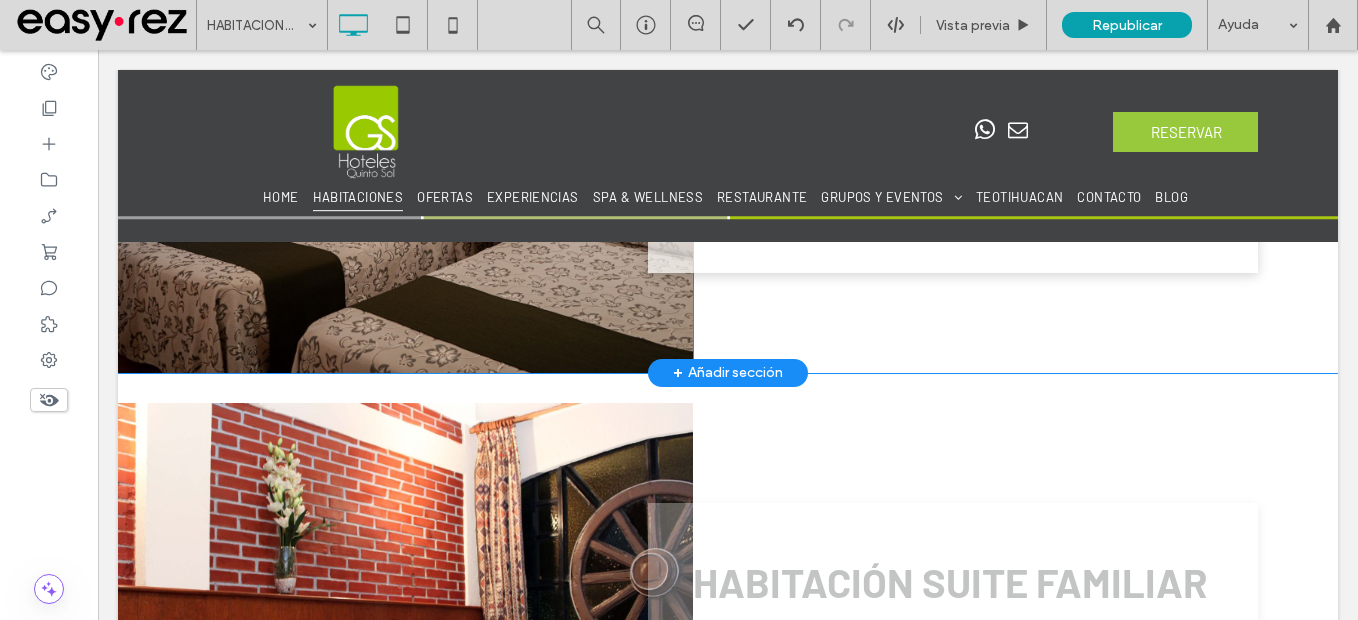 click on "Click To Paste" at bounding box center (405, 111) 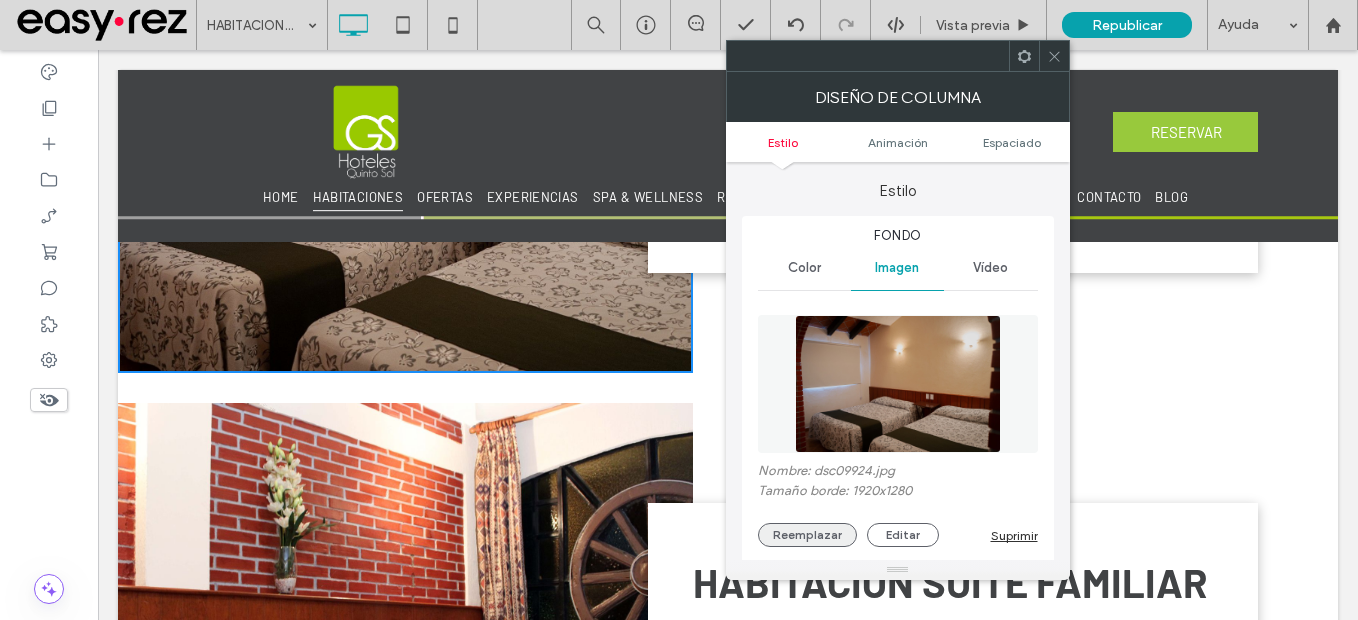 click on "Reemplazar" at bounding box center [807, 535] 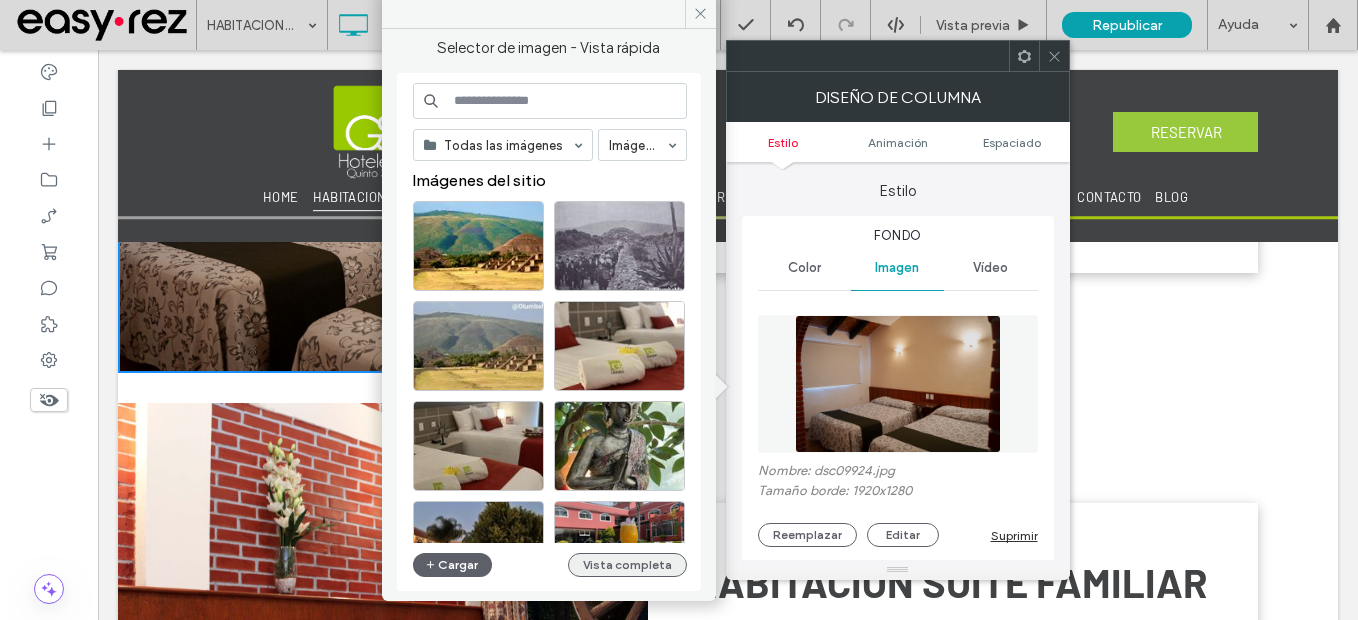 click on "Vista completa" at bounding box center (627, 565) 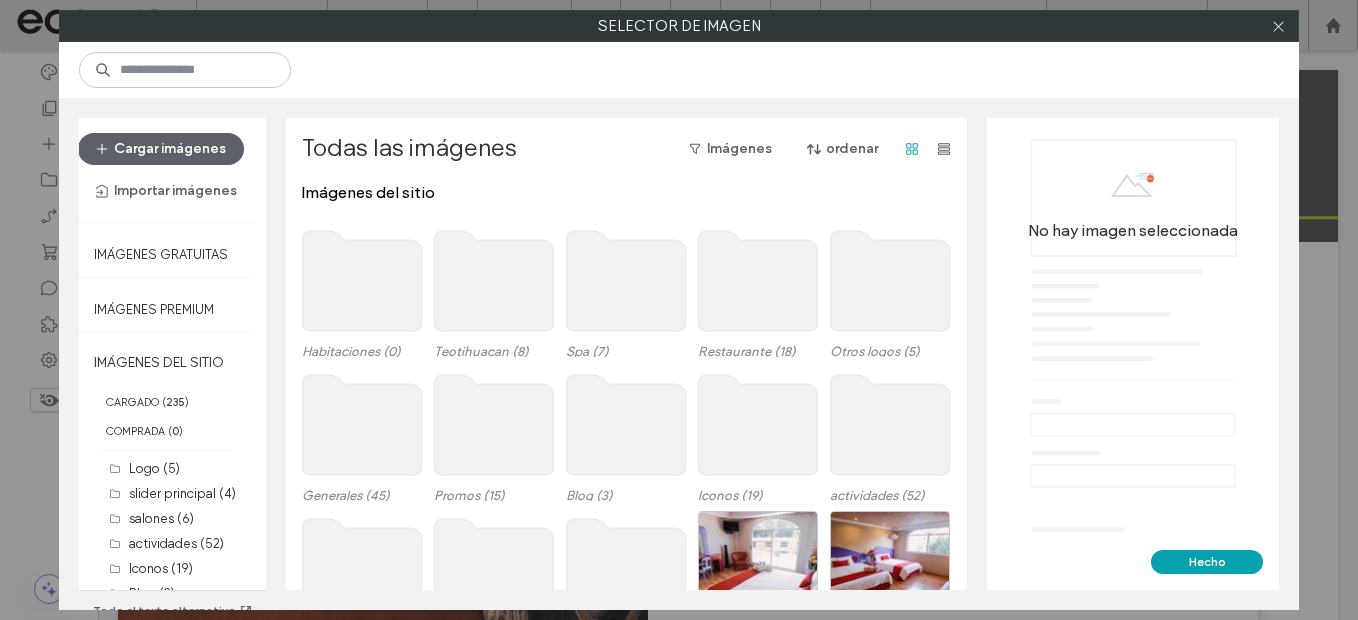 click 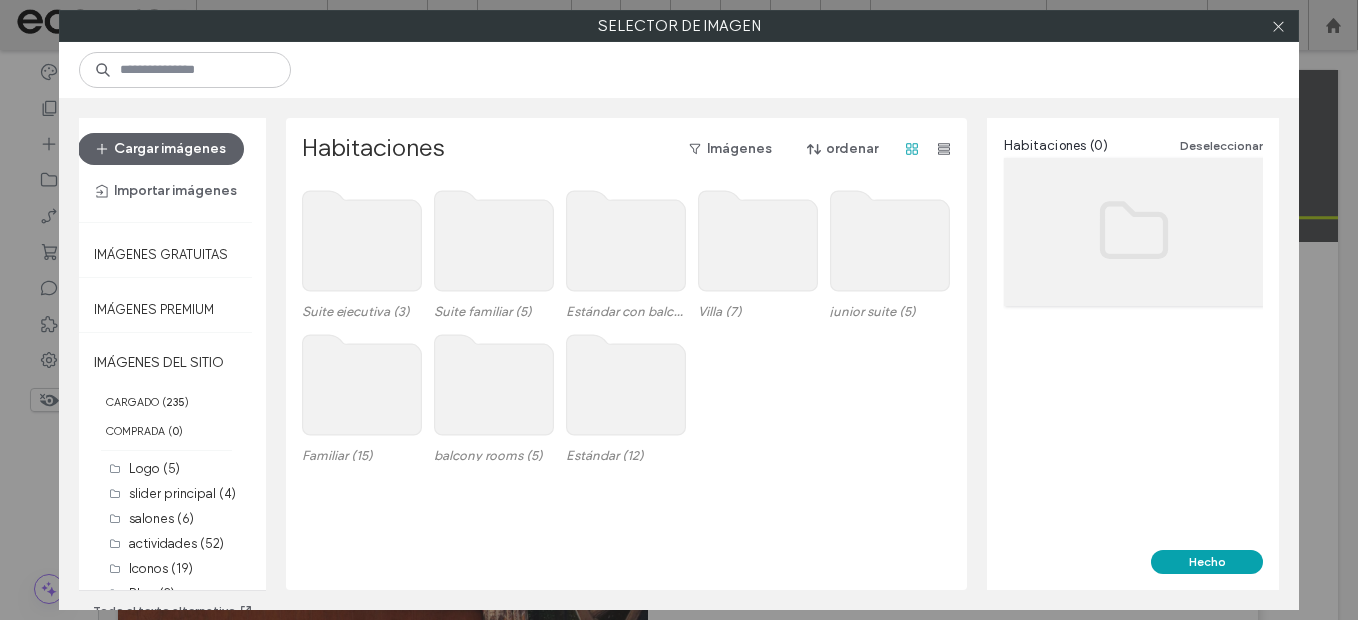 click 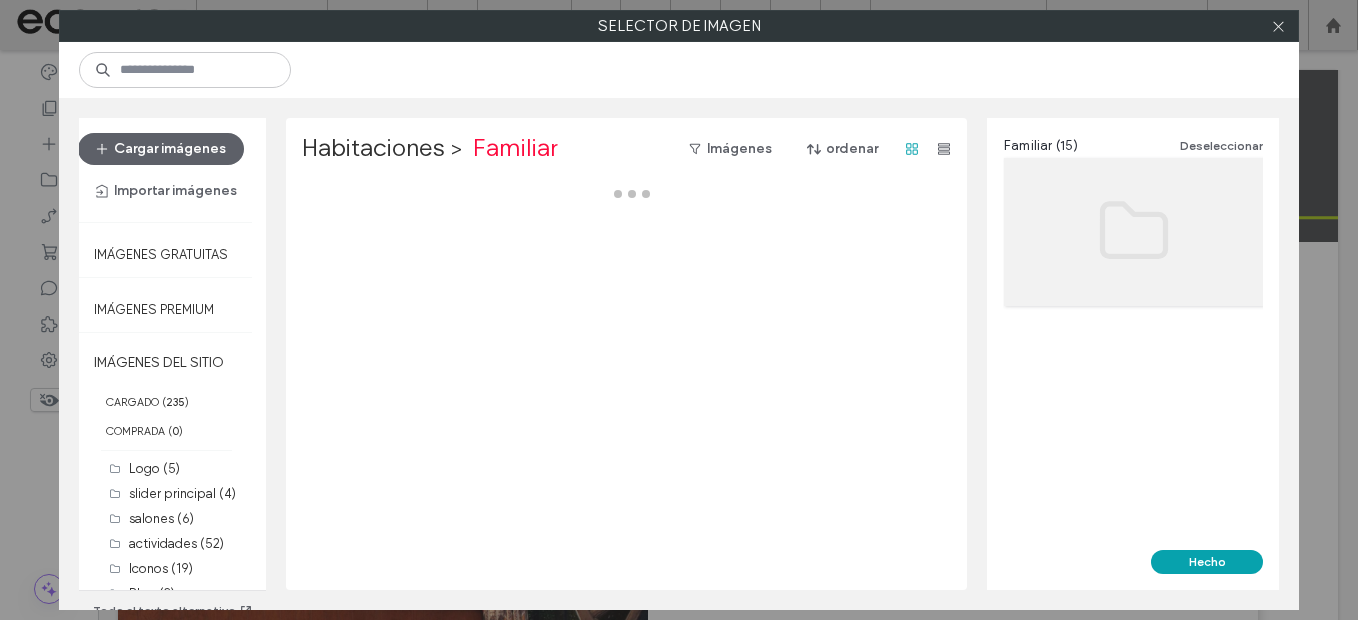 click at bounding box center (632, 386) 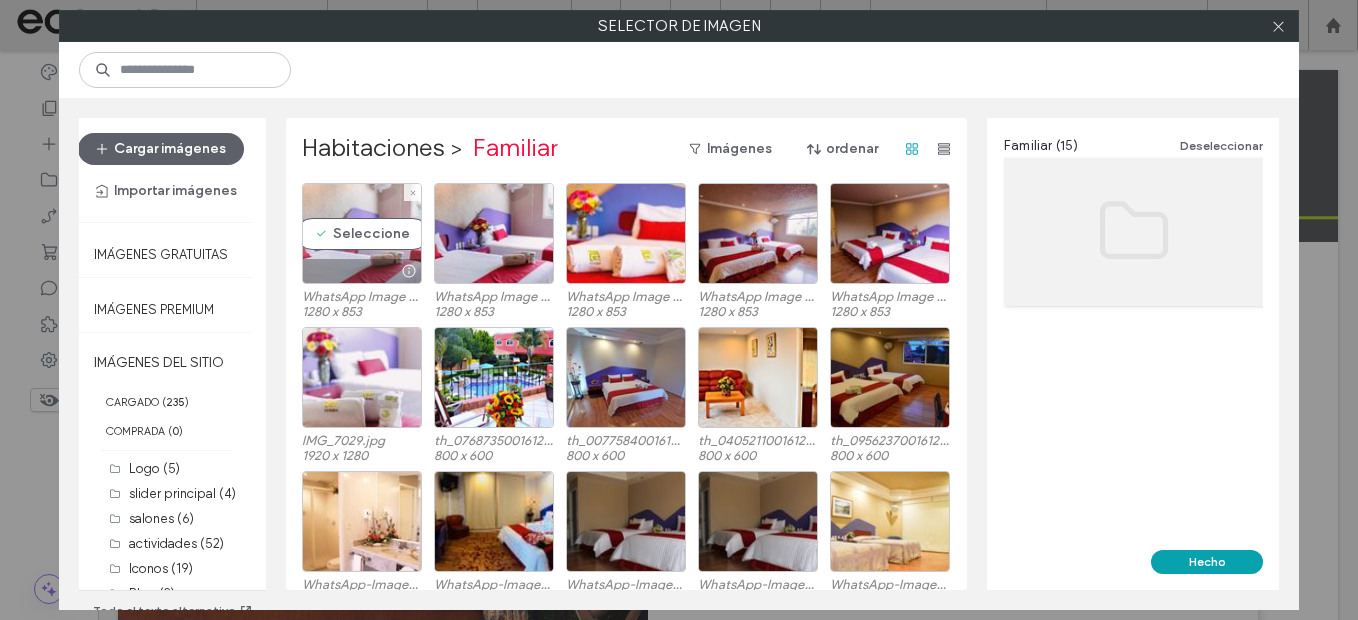 click on "Seleccione" at bounding box center (362, 233) 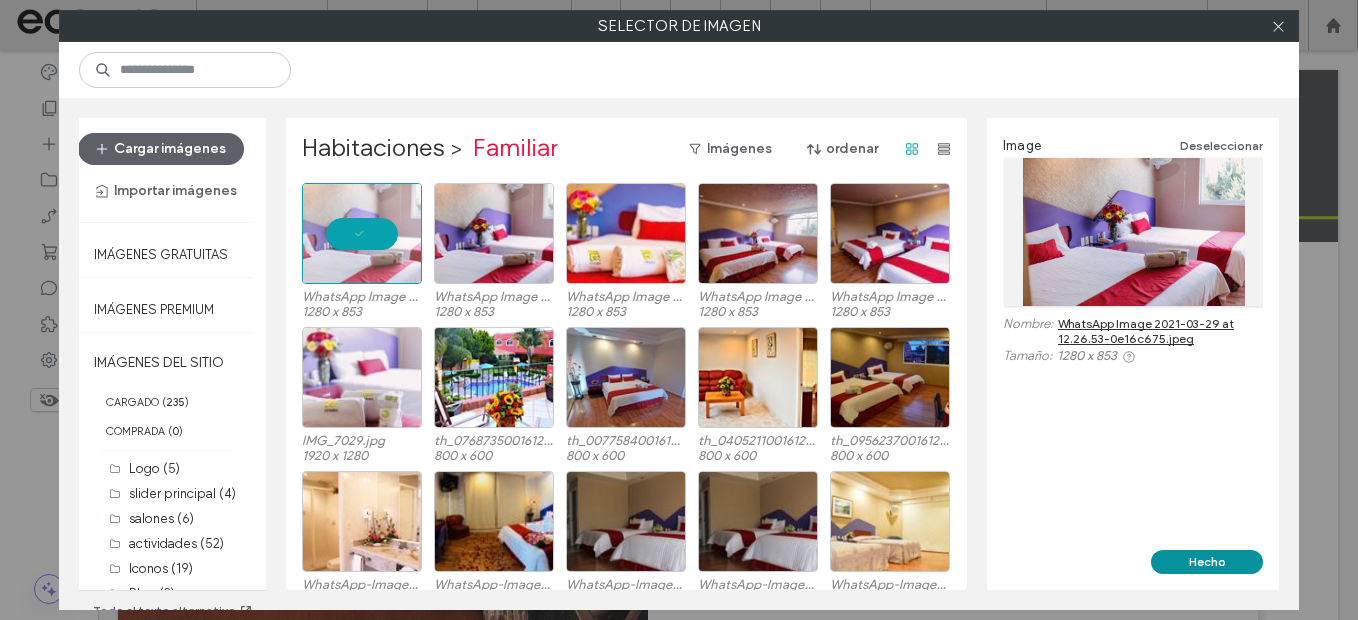 drag, startPoint x: 1211, startPoint y: 556, endPoint x: 1111, endPoint y: 506, distance: 111.8034 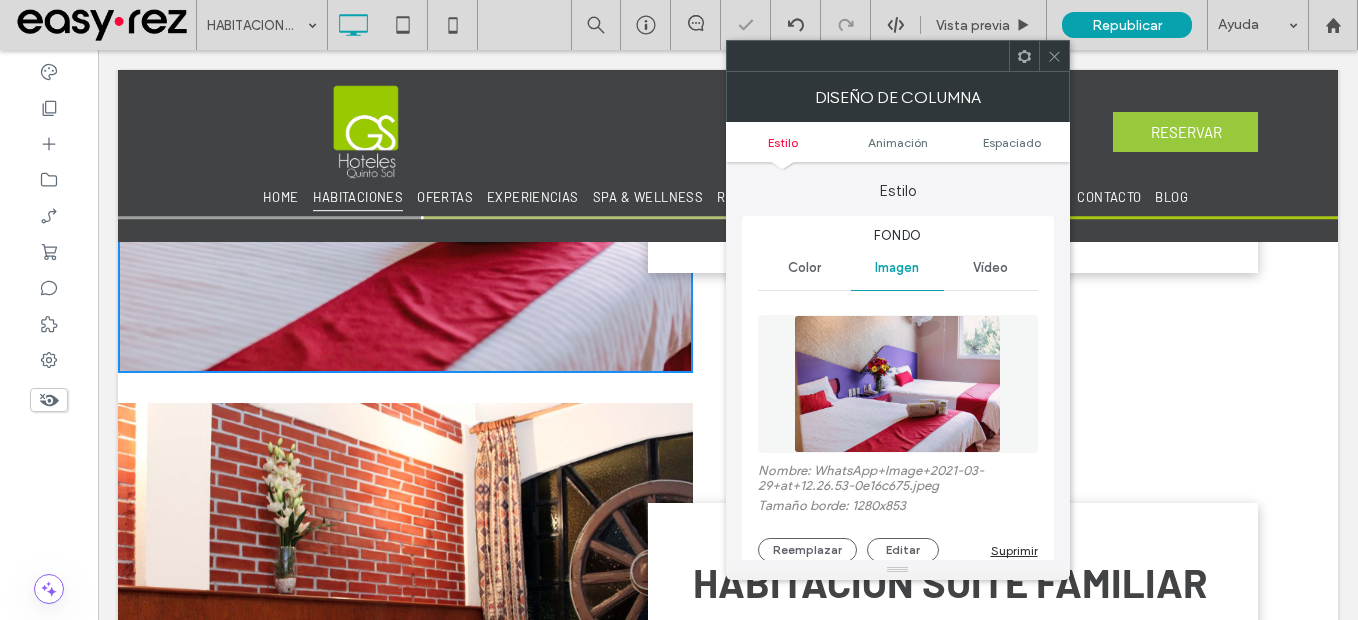 click at bounding box center (1054, 56) 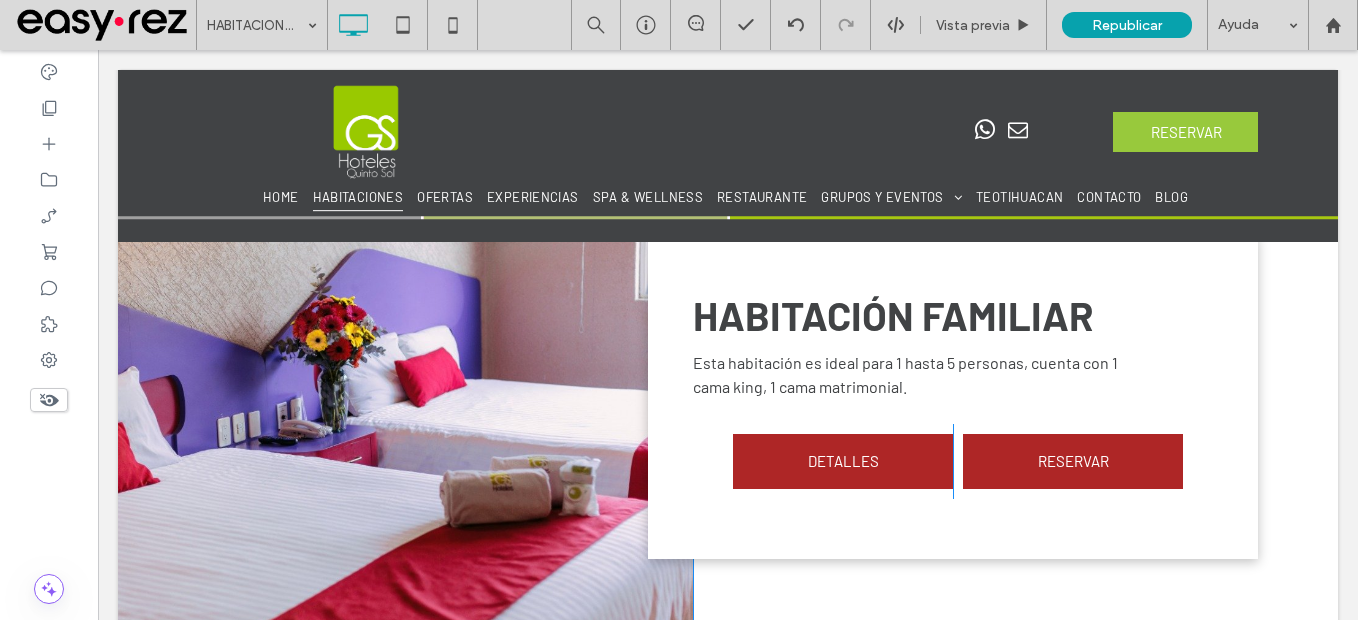 scroll, scrollTop: 2000, scrollLeft: 0, axis: vertical 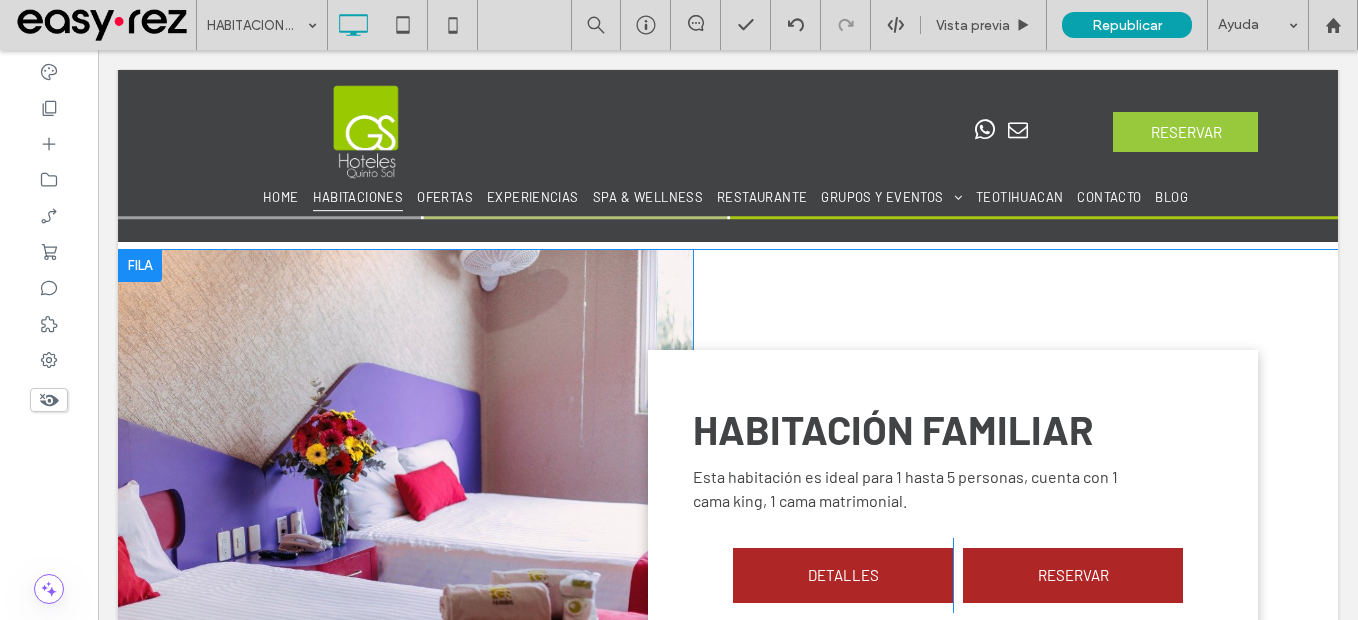click on "Click To Paste" at bounding box center [405, 511] 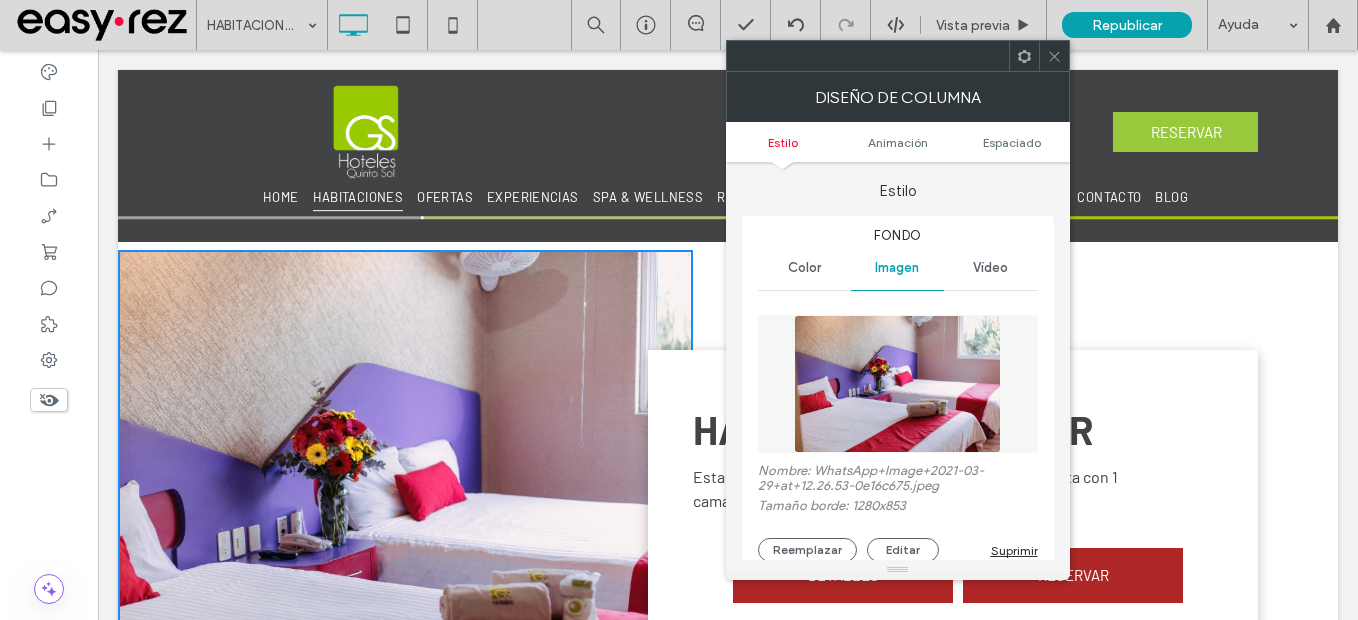 click 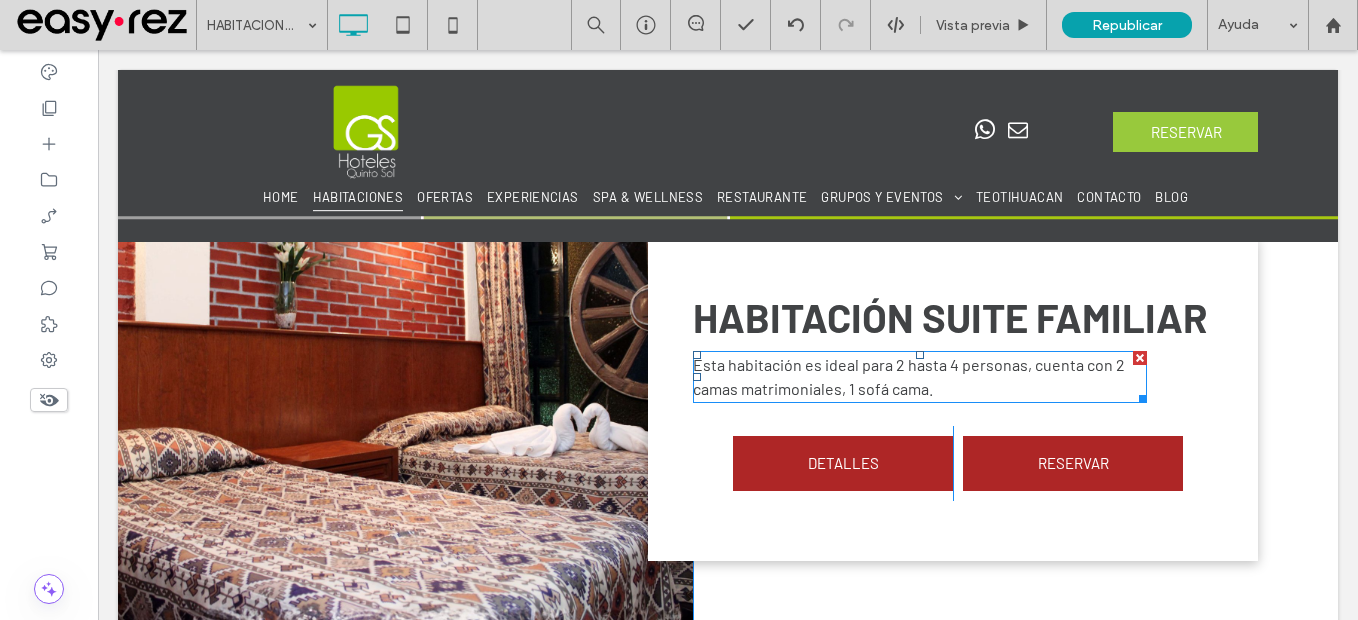 scroll, scrollTop: 2700, scrollLeft: 0, axis: vertical 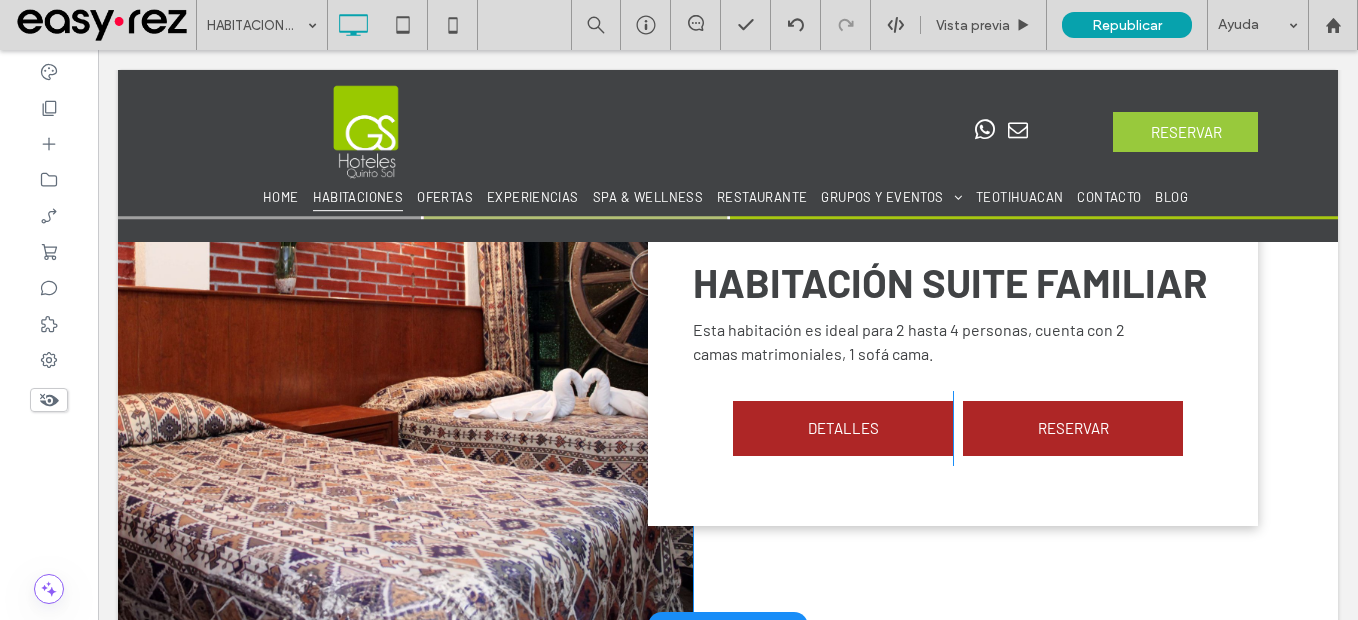 click on "Click To Paste" at bounding box center [405, 364] 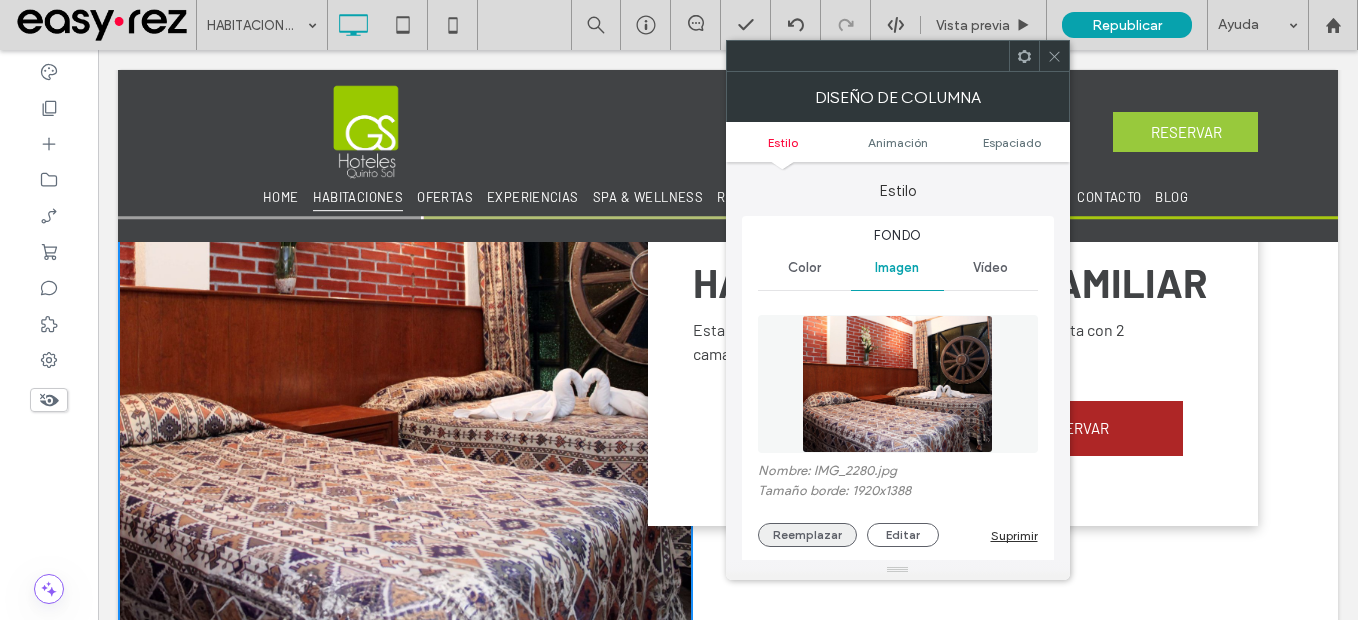 click on "Reemplazar" at bounding box center (807, 535) 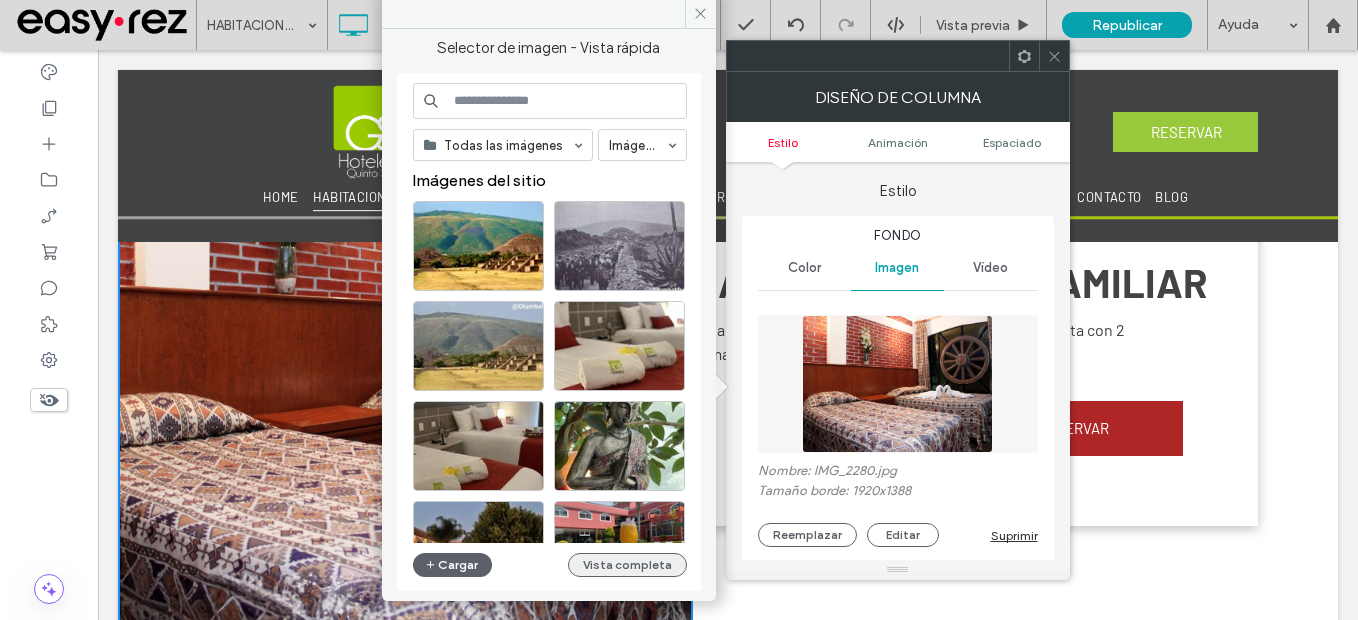 click on "Vista completa" at bounding box center [627, 565] 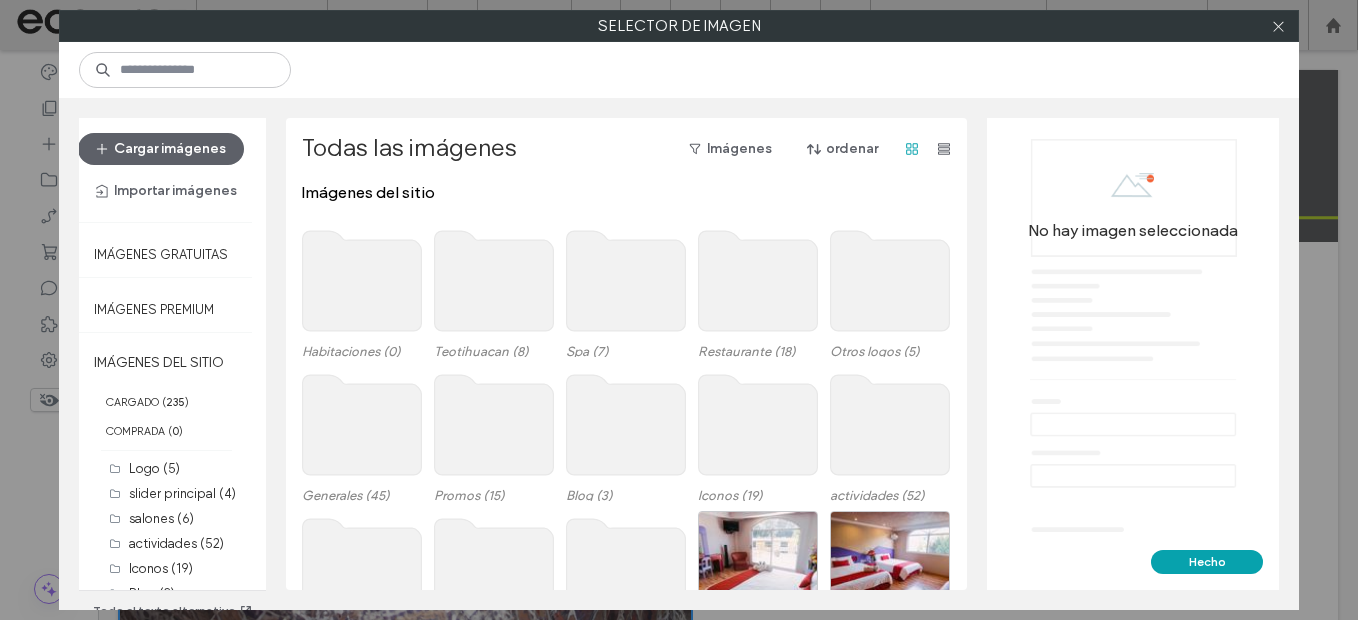click 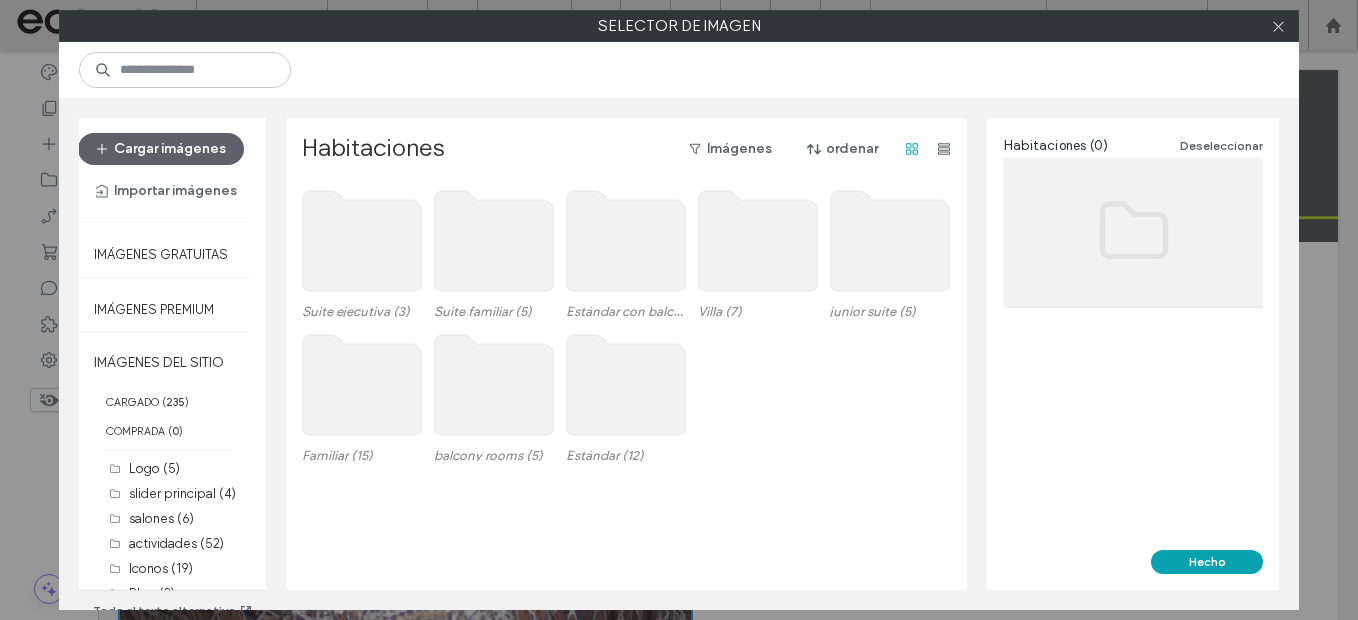 click 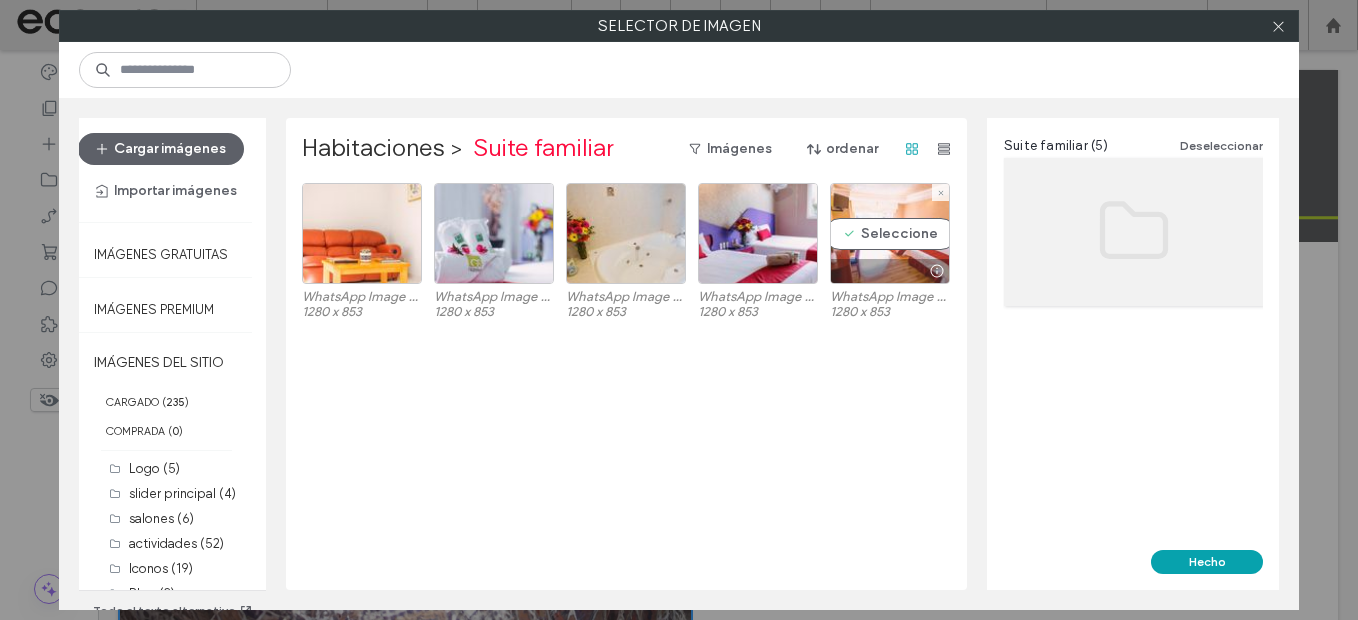click on "Seleccione" at bounding box center [890, 233] 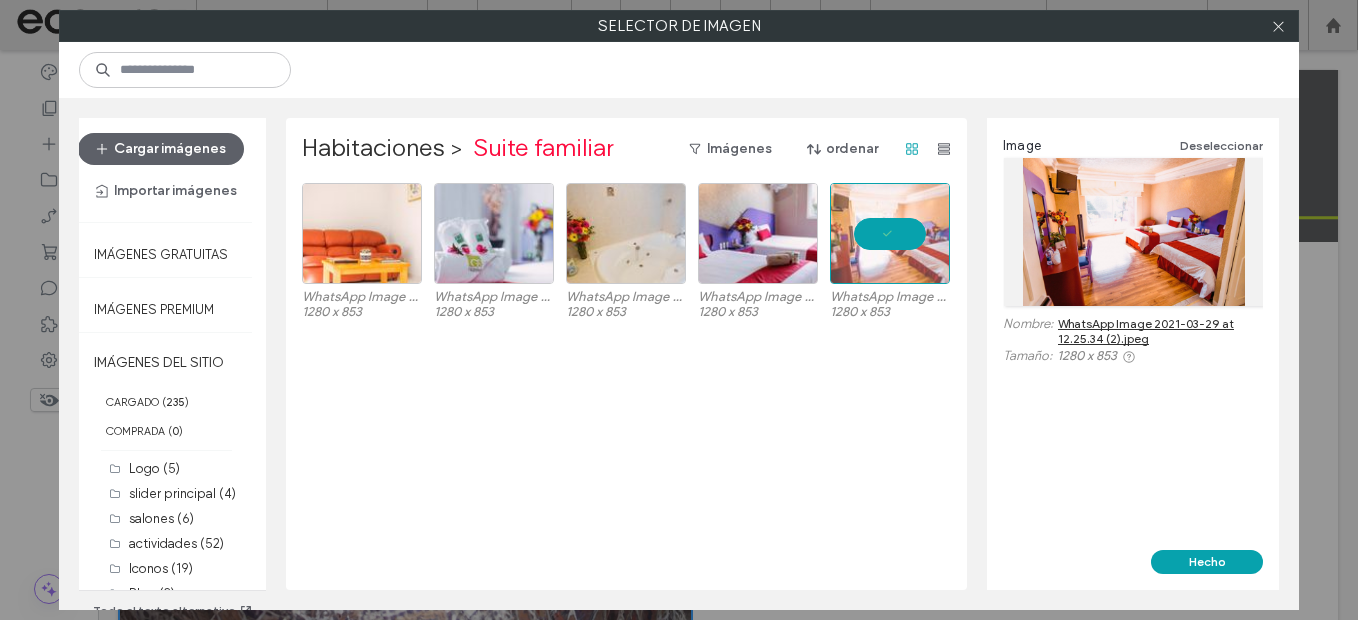 click on "Hecho" at bounding box center (1133, 570) 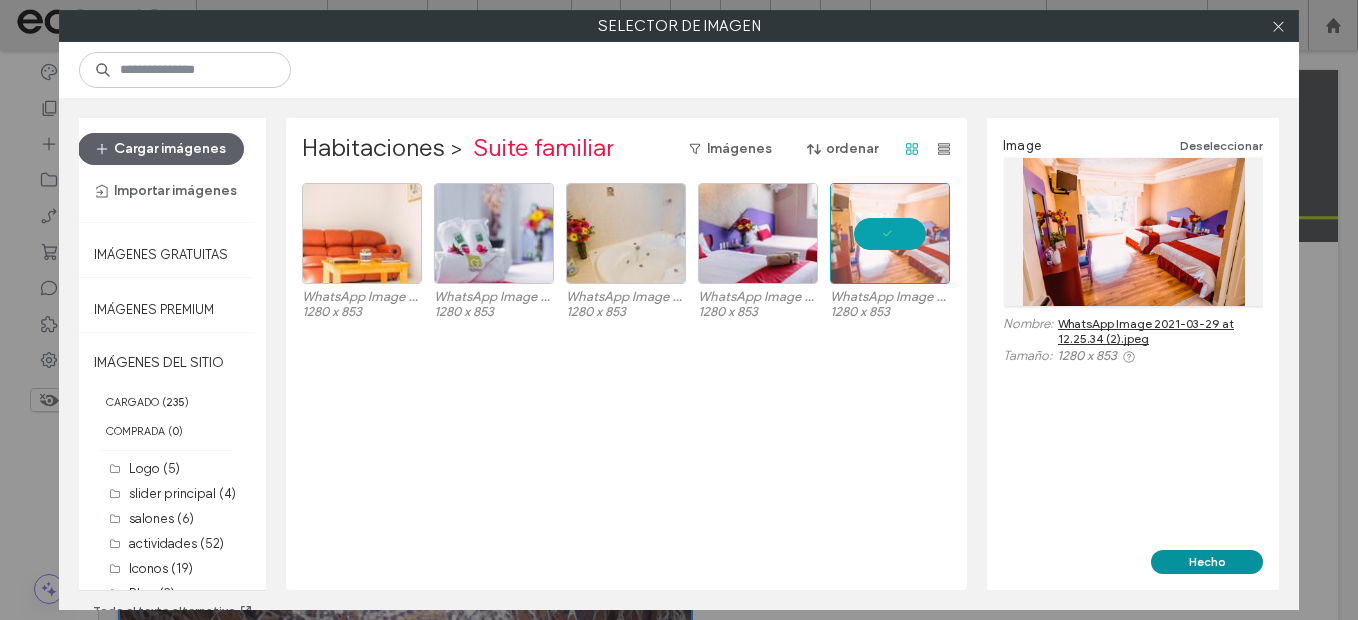 click on "Hecho" at bounding box center (1207, 562) 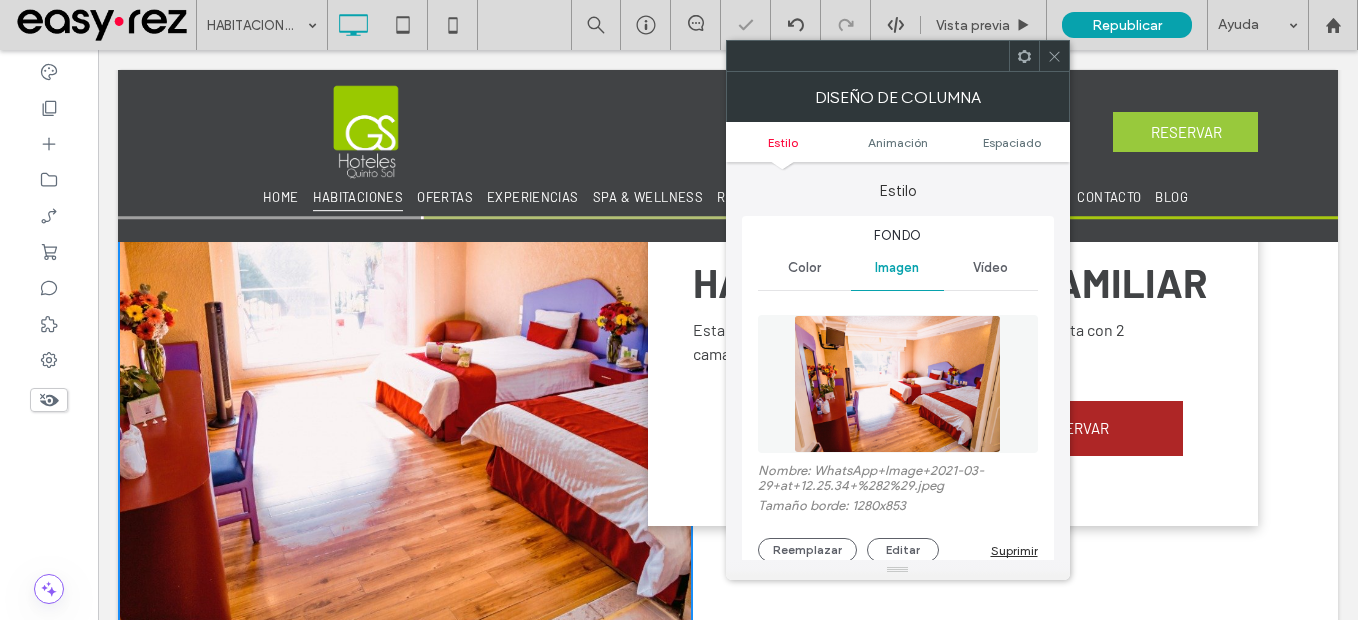click at bounding box center (1054, 56) 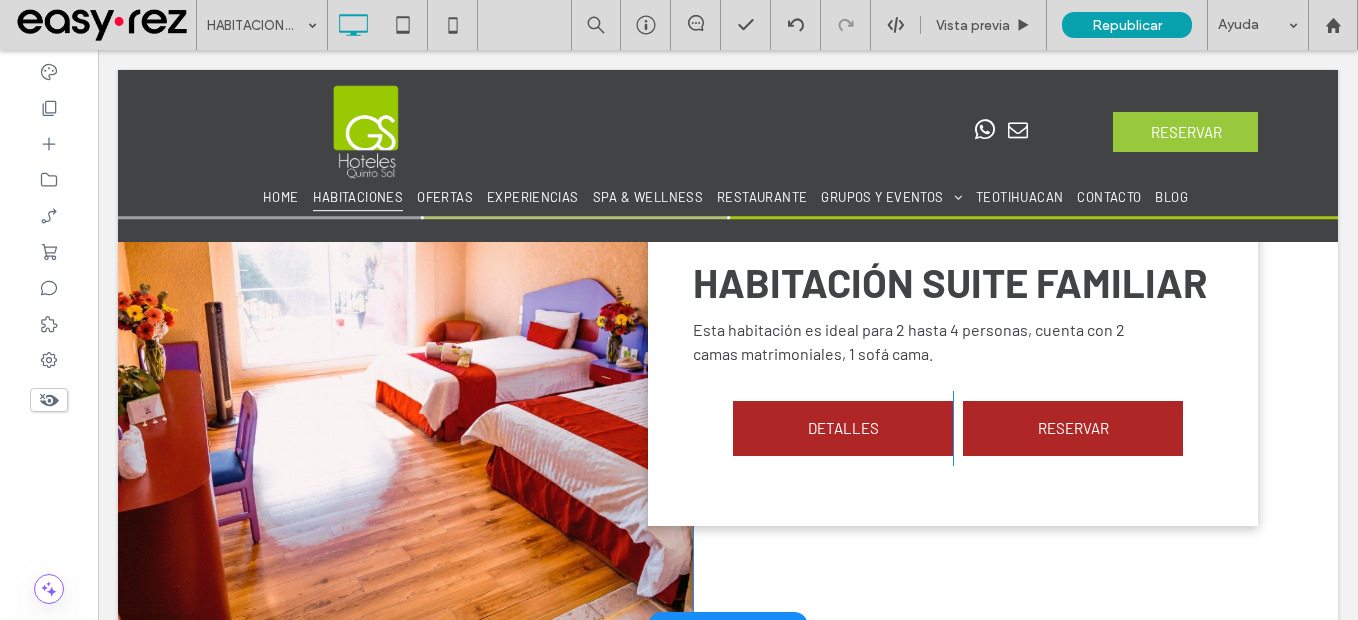 click on "Click To Paste" at bounding box center (405, 364) 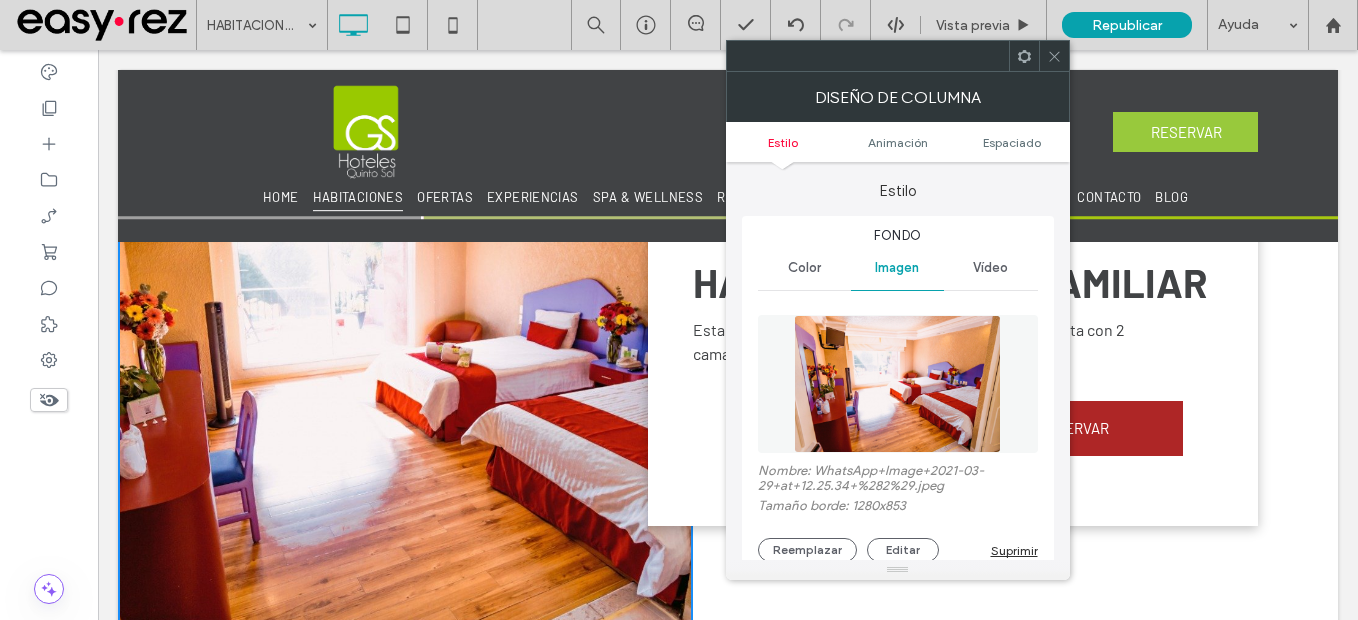 click at bounding box center [1054, 56] 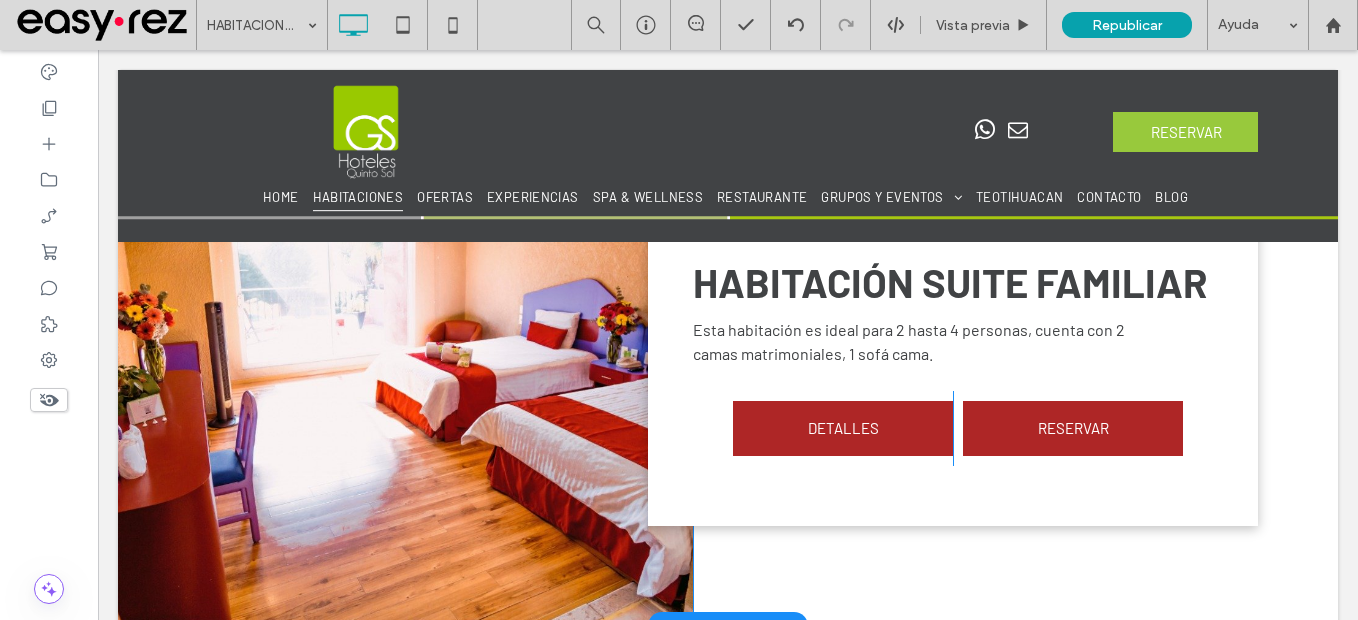 click on "Click To Paste" at bounding box center [405, 364] 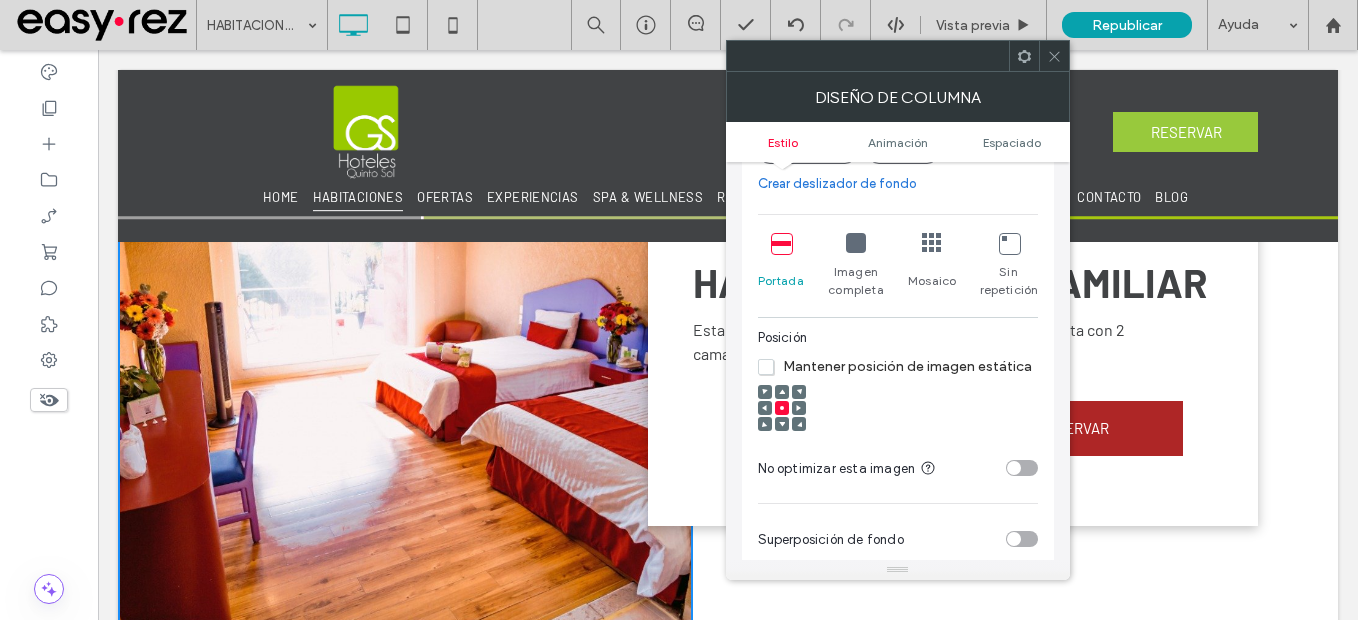 scroll, scrollTop: 400, scrollLeft: 0, axis: vertical 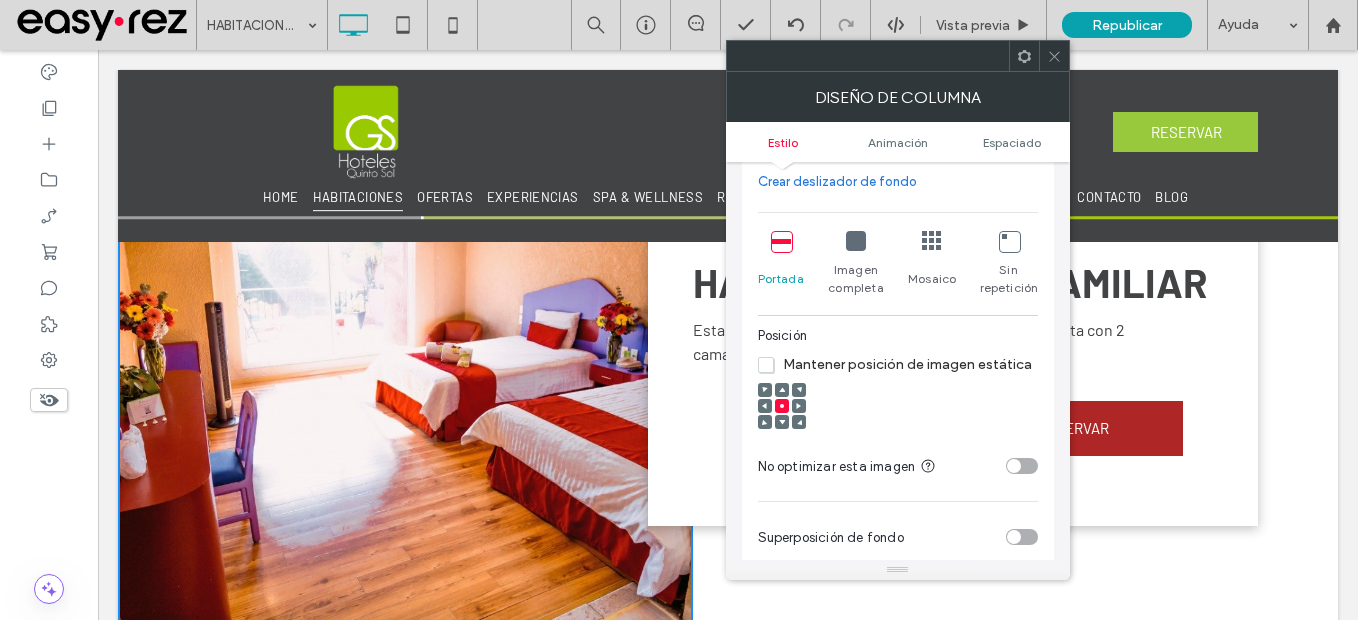 click at bounding box center (799, 406) 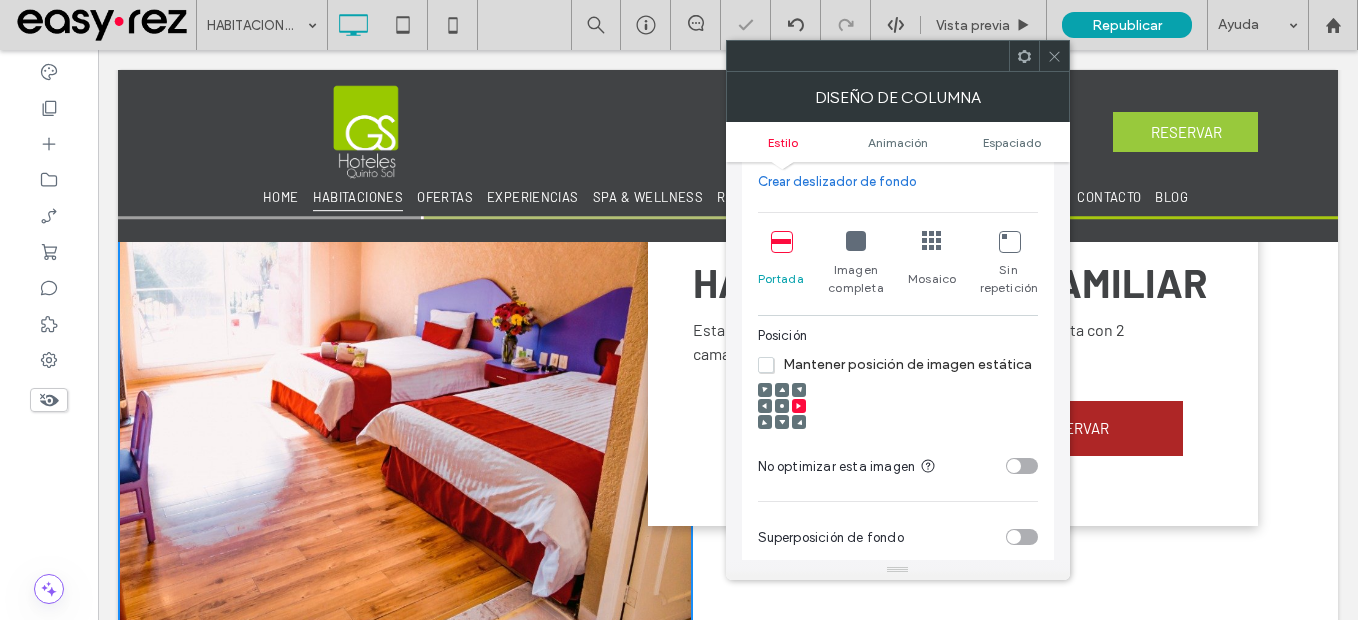 click at bounding box center [782, 406] 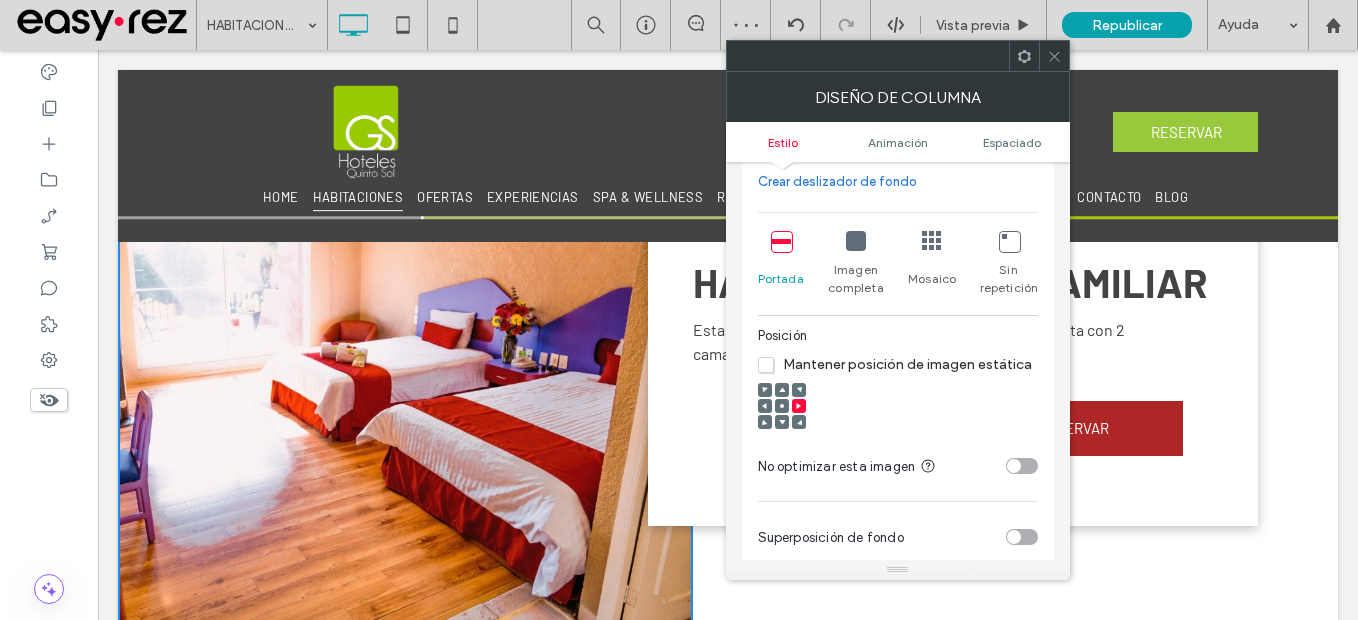 click 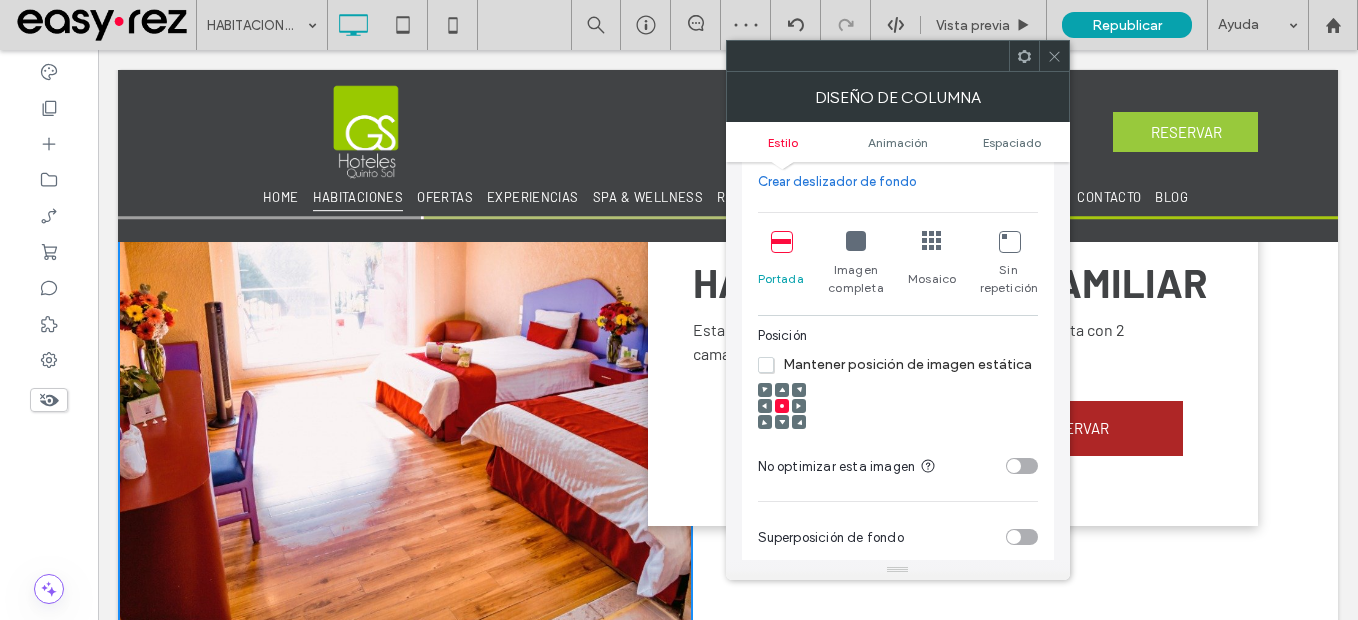 click 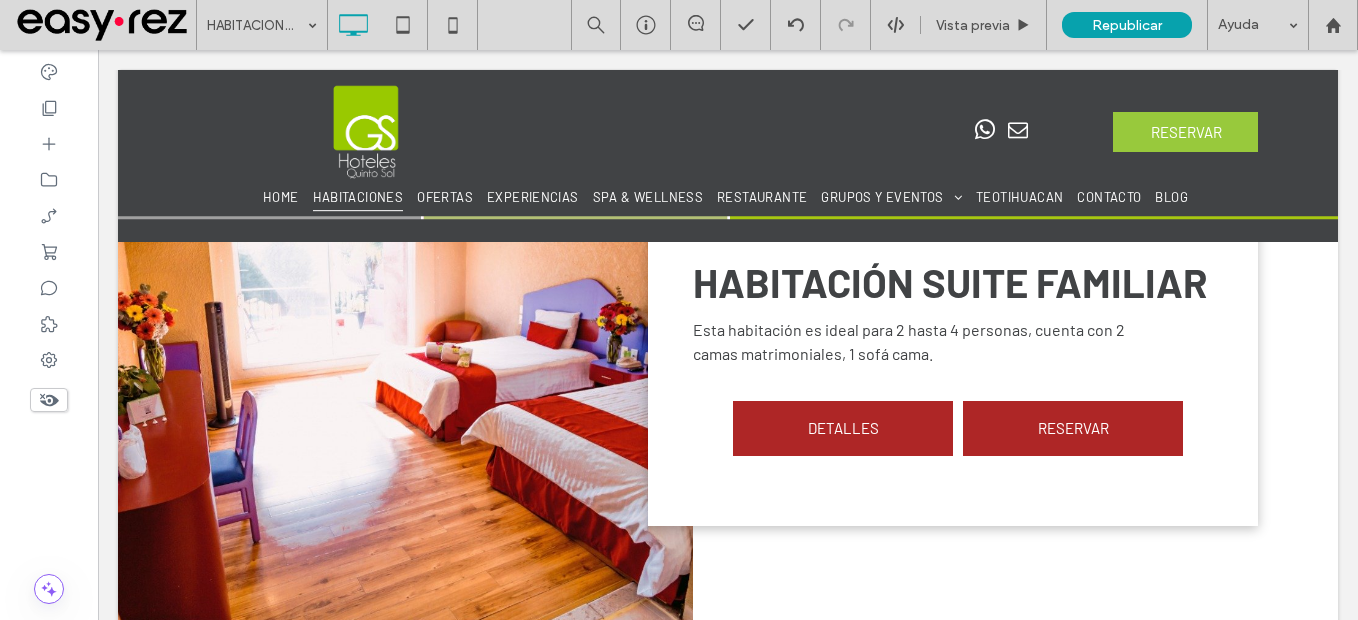 scroll, scrollTop: 3200, scrollLeft: 0, axis: vertical 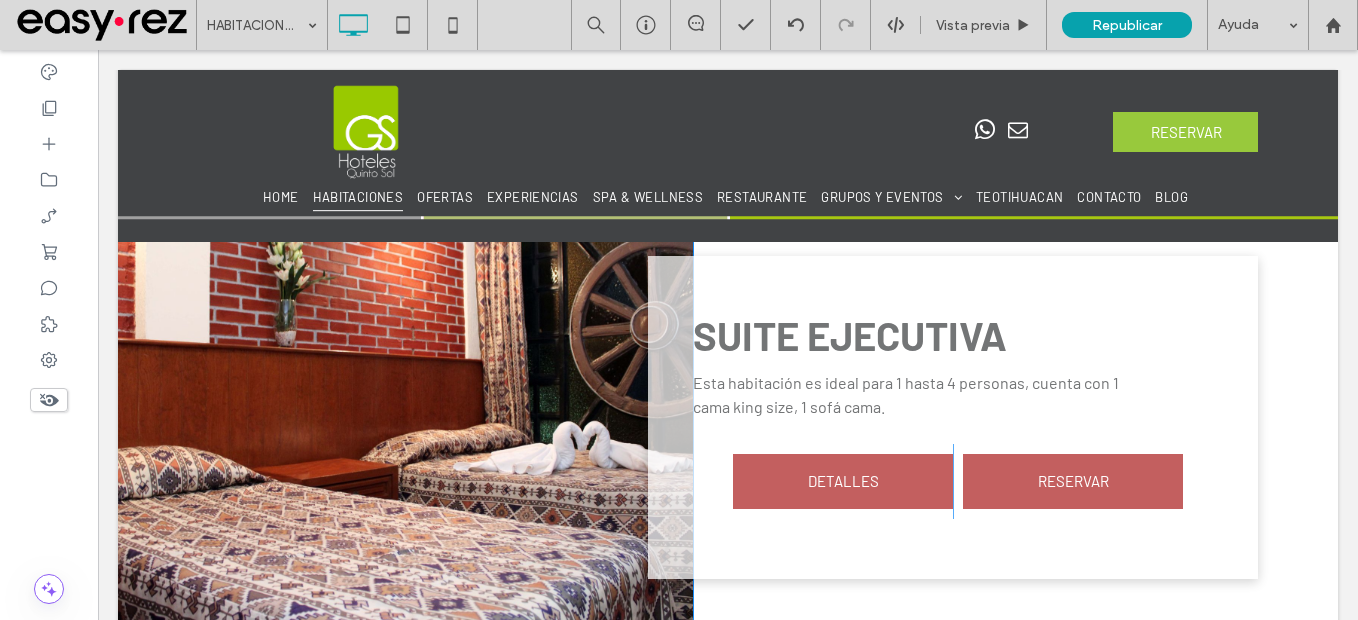 click on "Click To Paste" at bounding box center (405, 417) 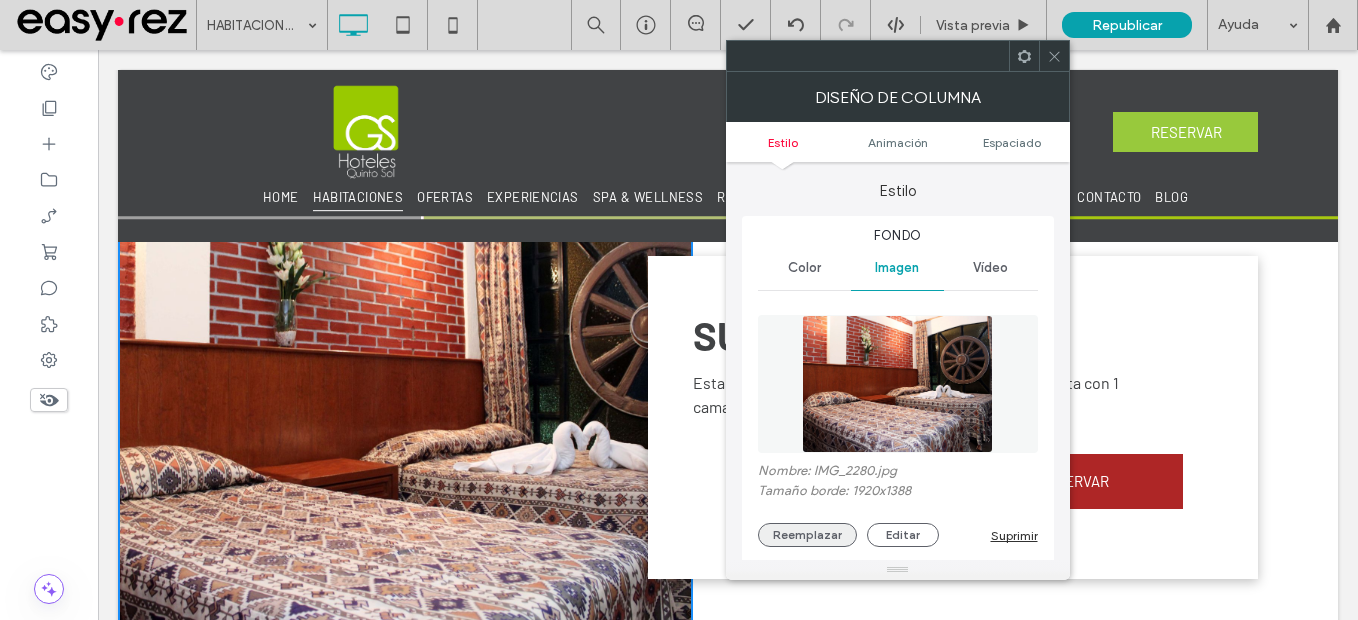 click on "Reemplazar" at bounding box center [807, 535] 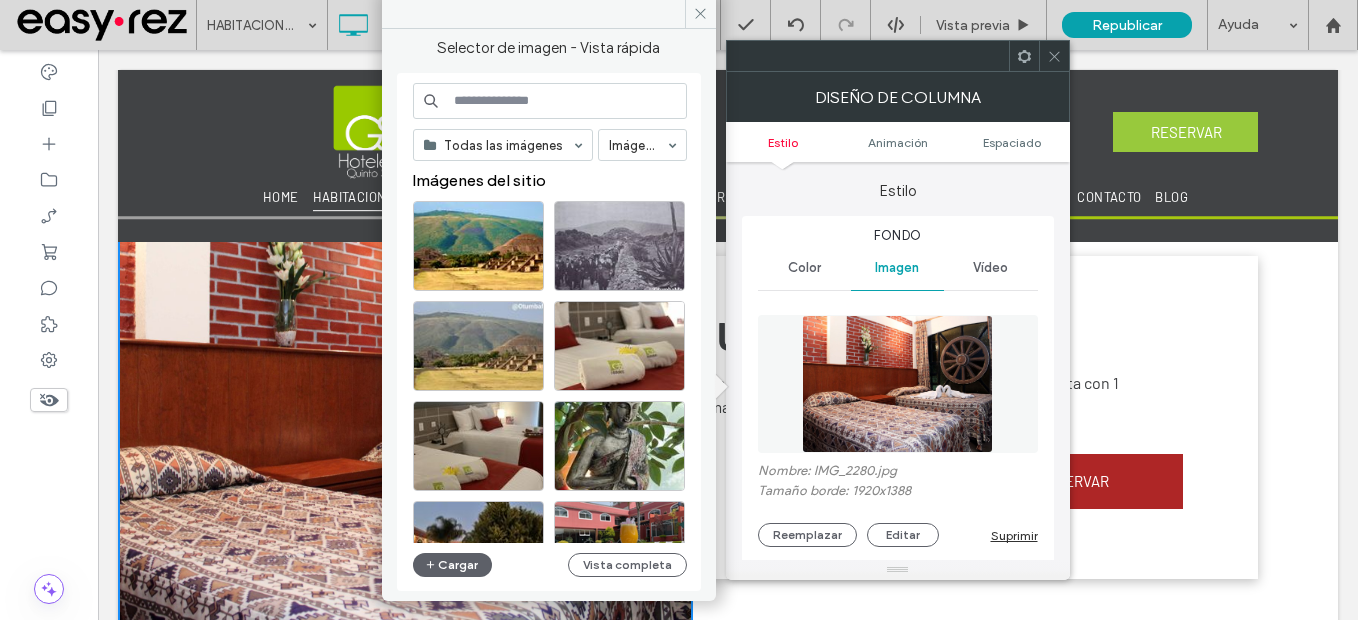 click on "Cargar Vista completa" at bounding box center (550, 565) 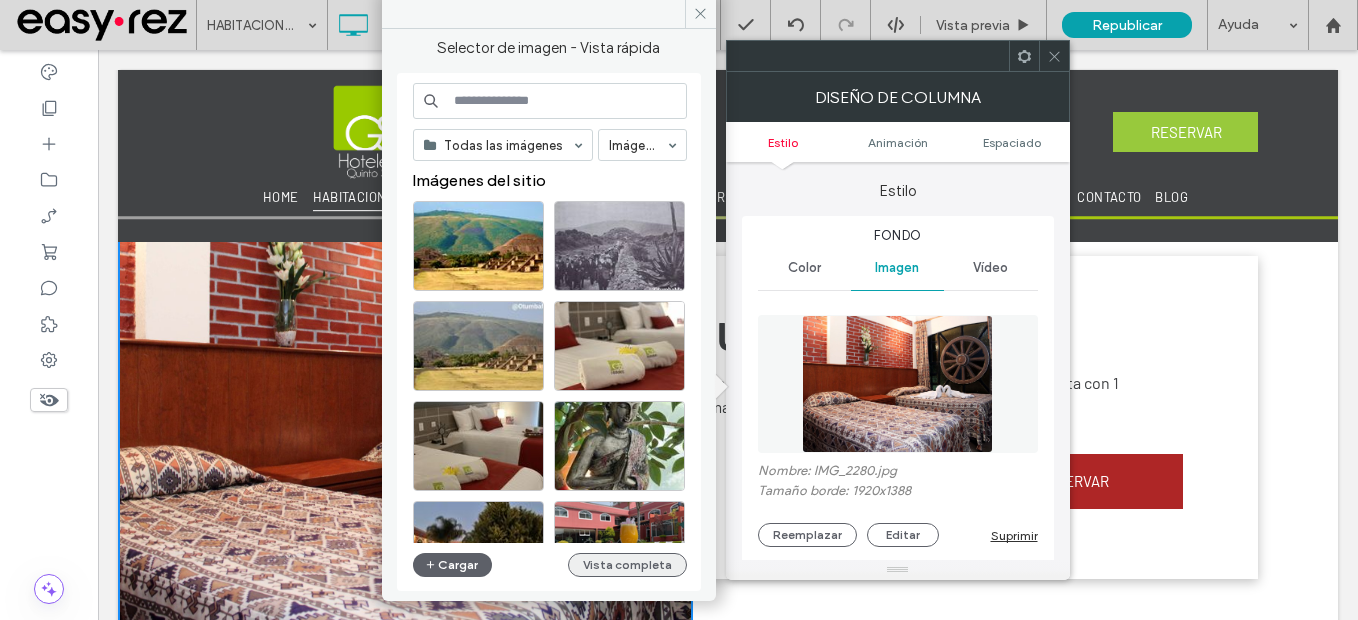 click on "Vista completa" at bounding box center [627, 565] 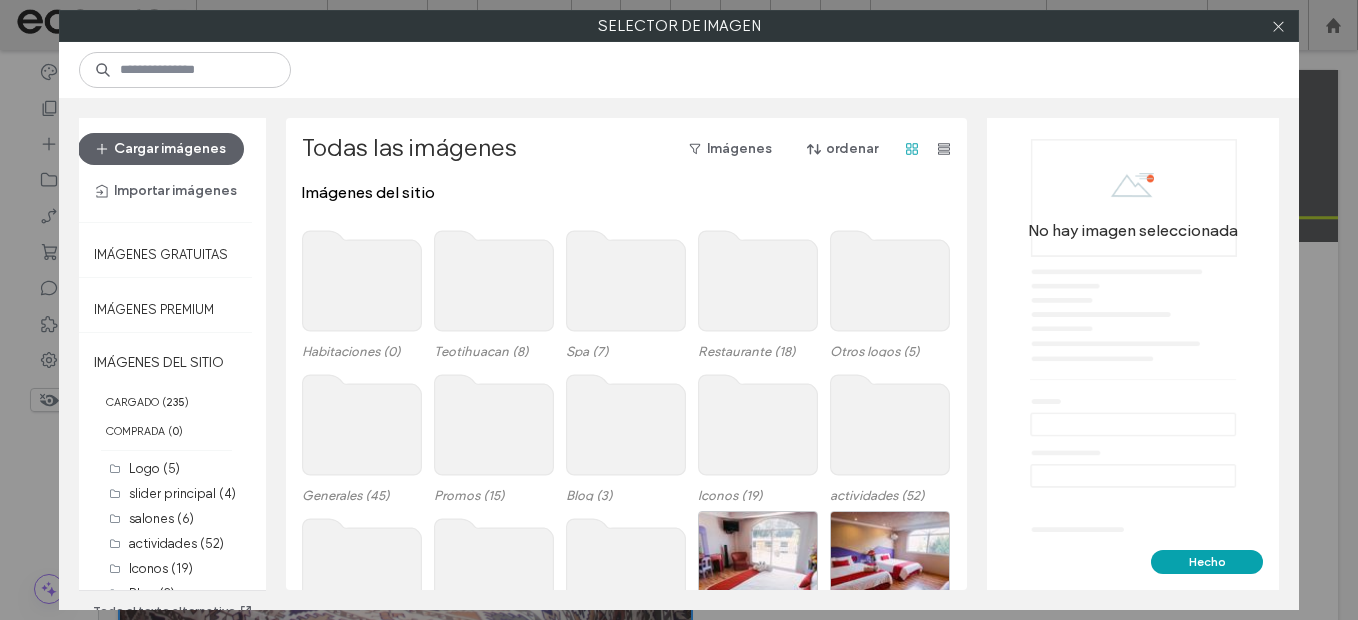 click 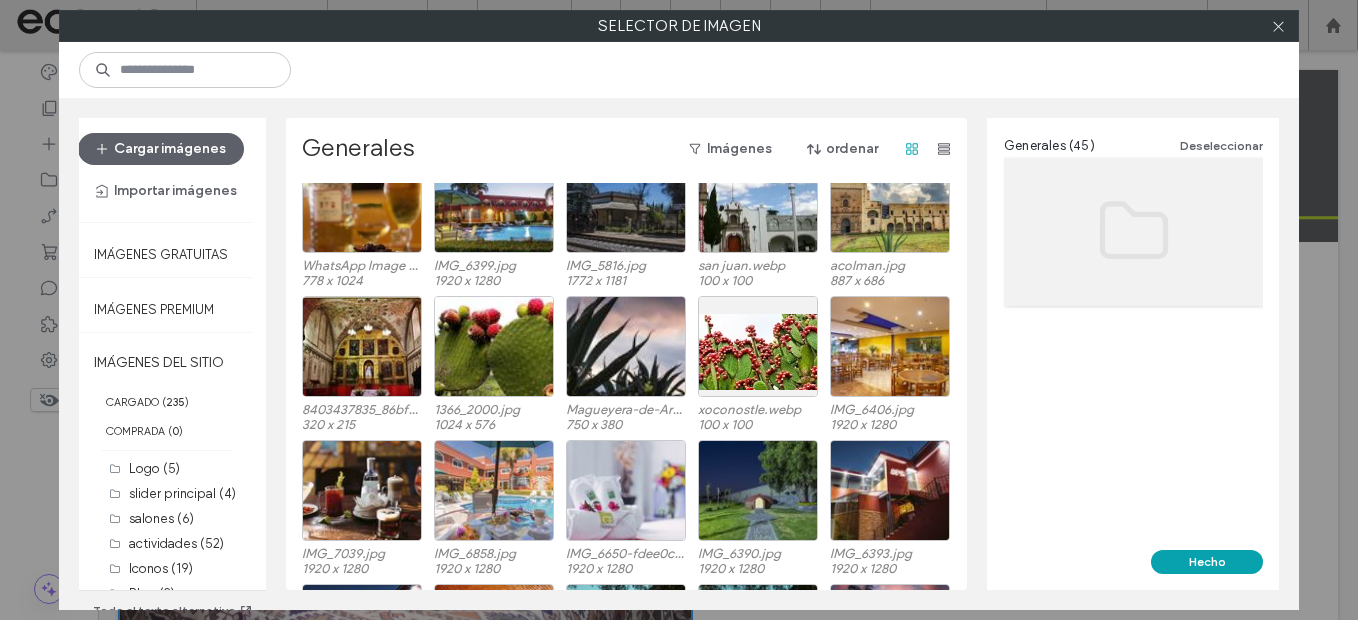 scroll, scrollTop: 0, scrollLeft: 0, axis: both 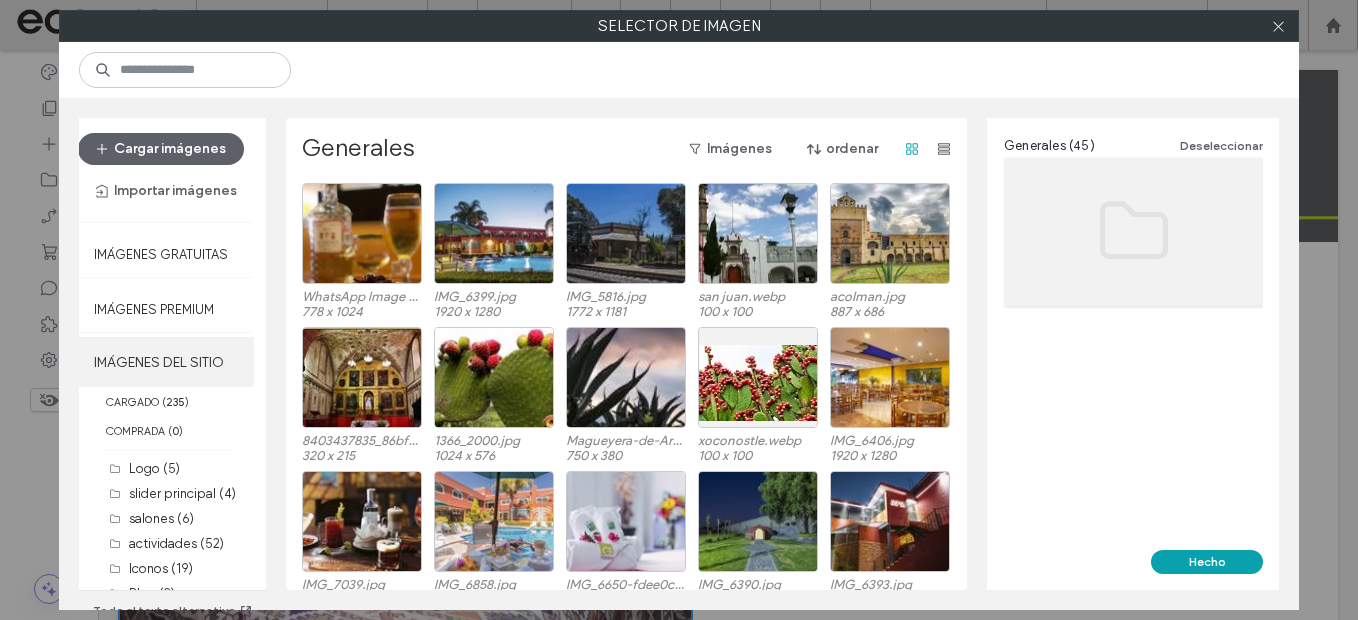 click on "IMÁGENES DEL SITIO" at bounding box center (166, 362) 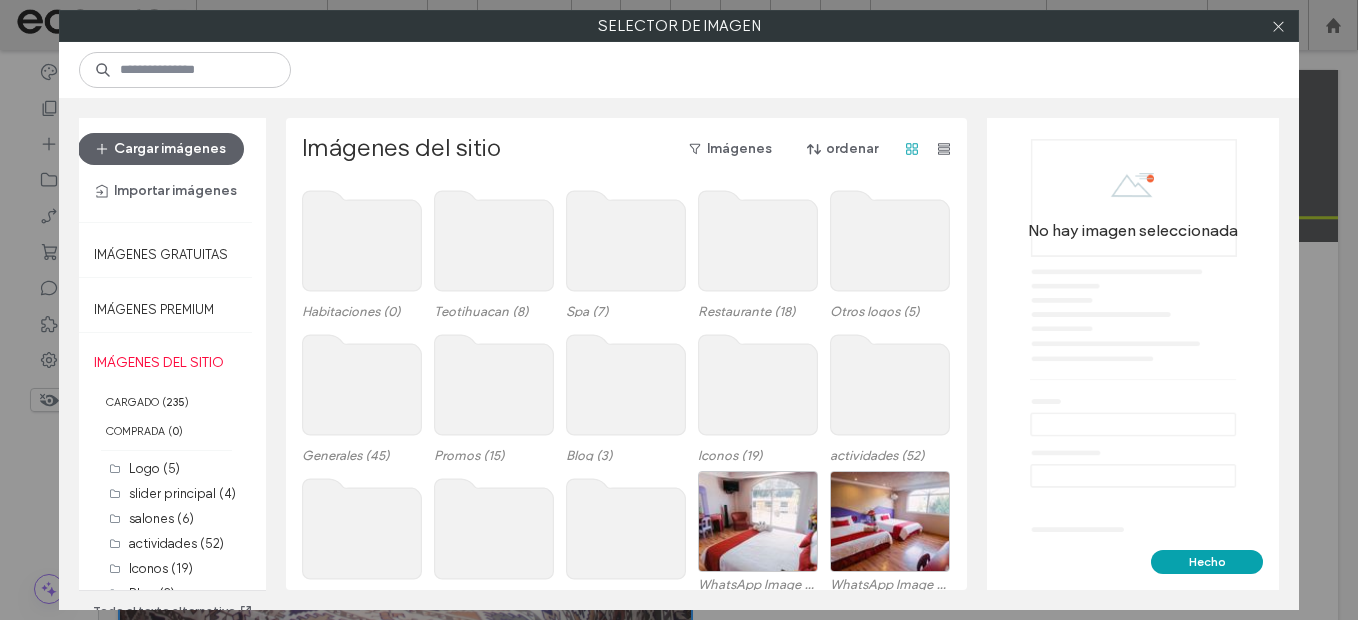 click 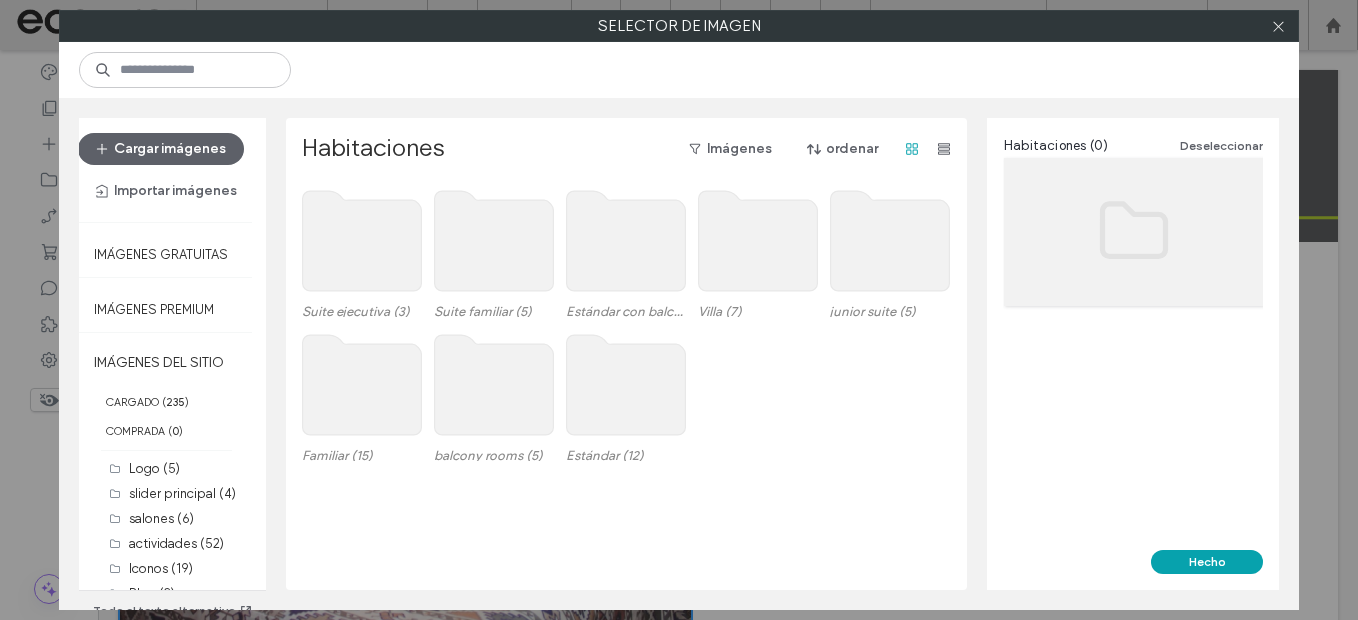 click 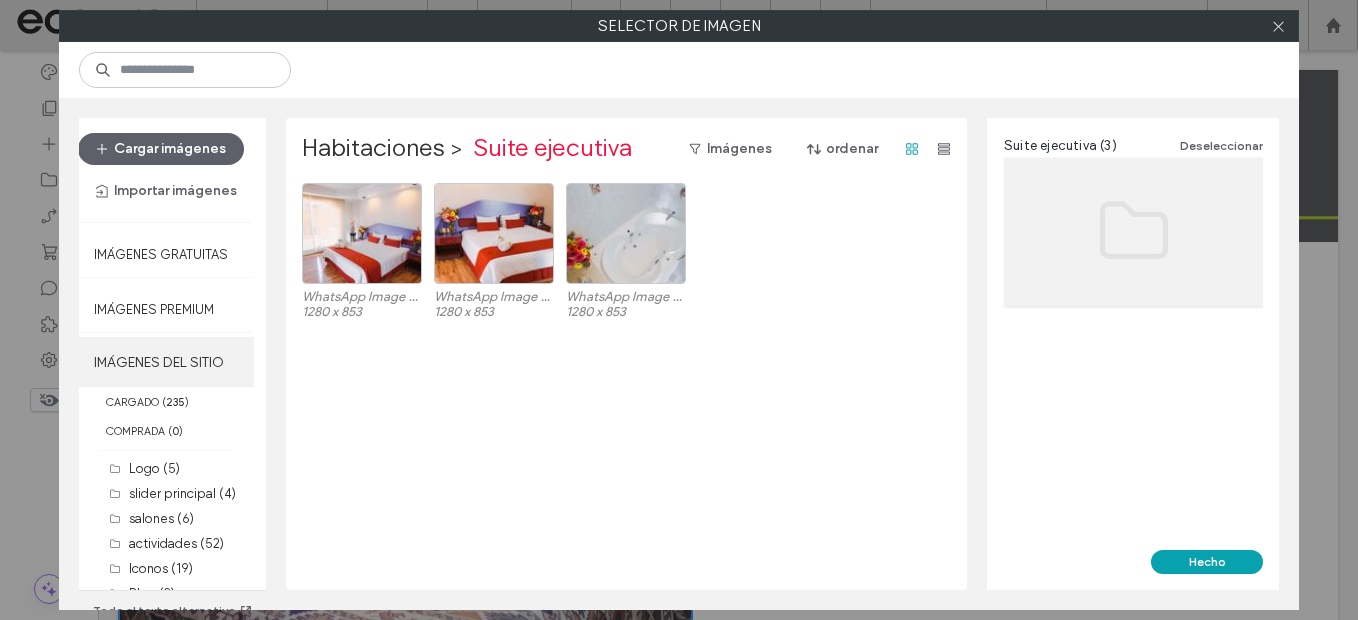 click on "IMÁGENES DEL SITIO" at bounding box center [166, 362] 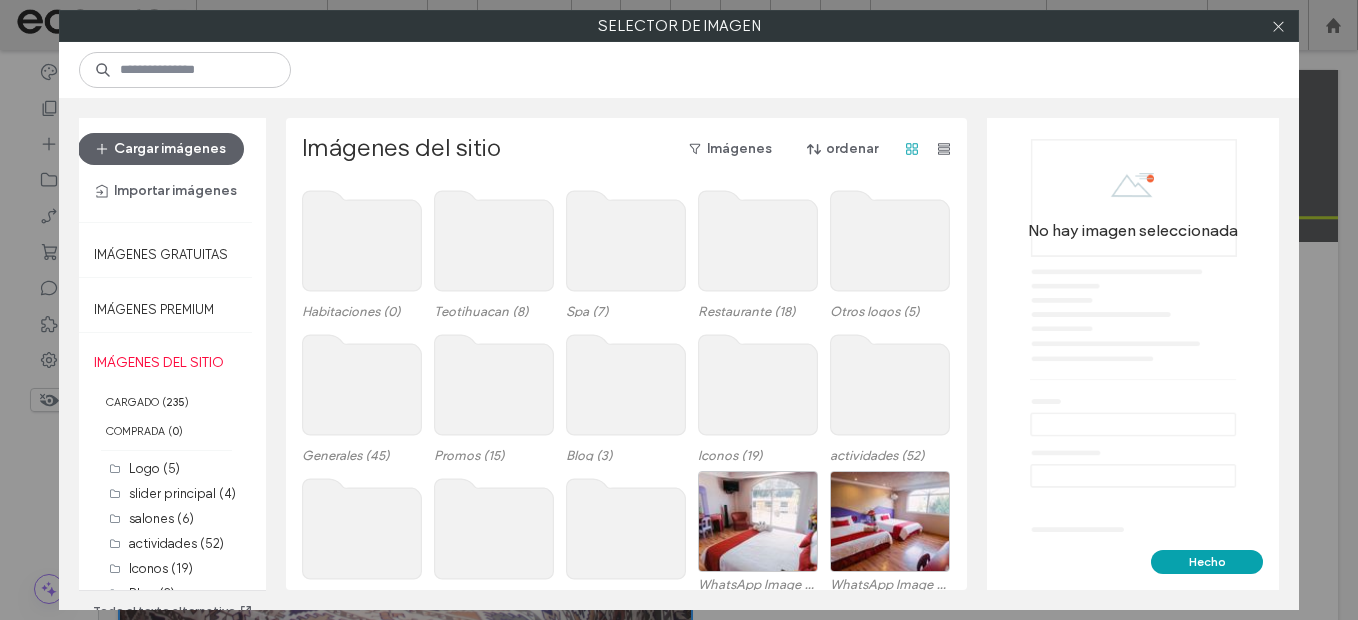 click 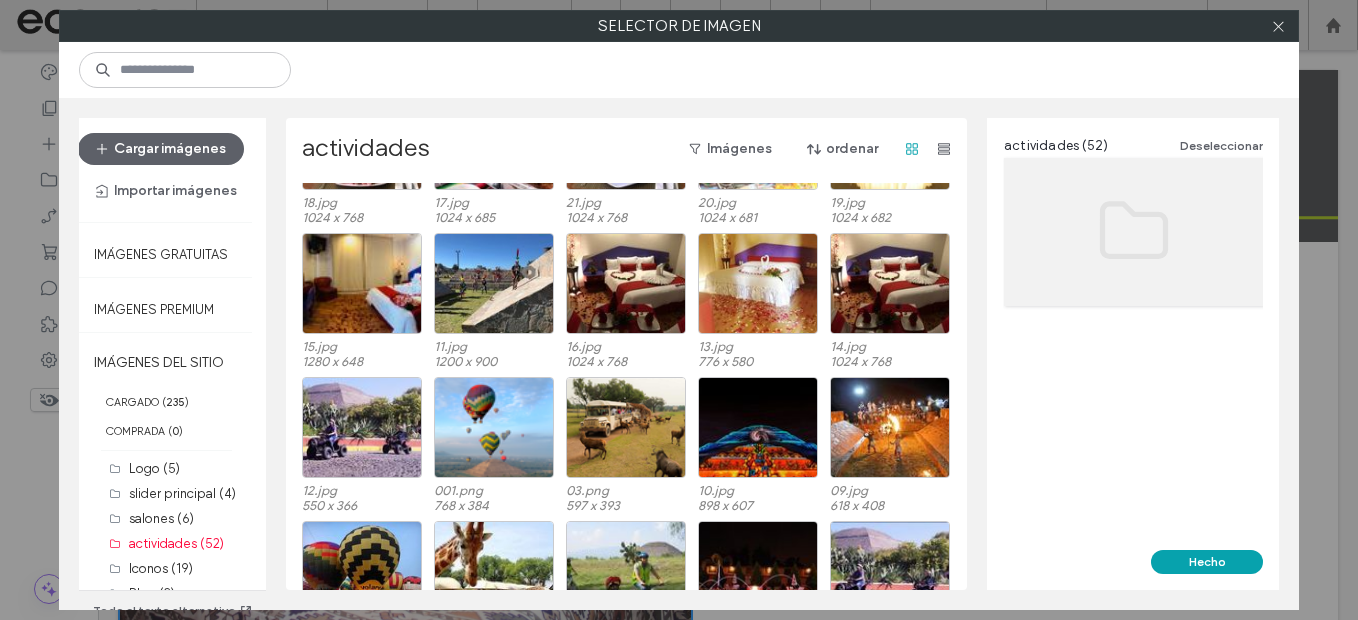 scroll, scrollTop: 777, scrollLeft: 0, axis: vertical 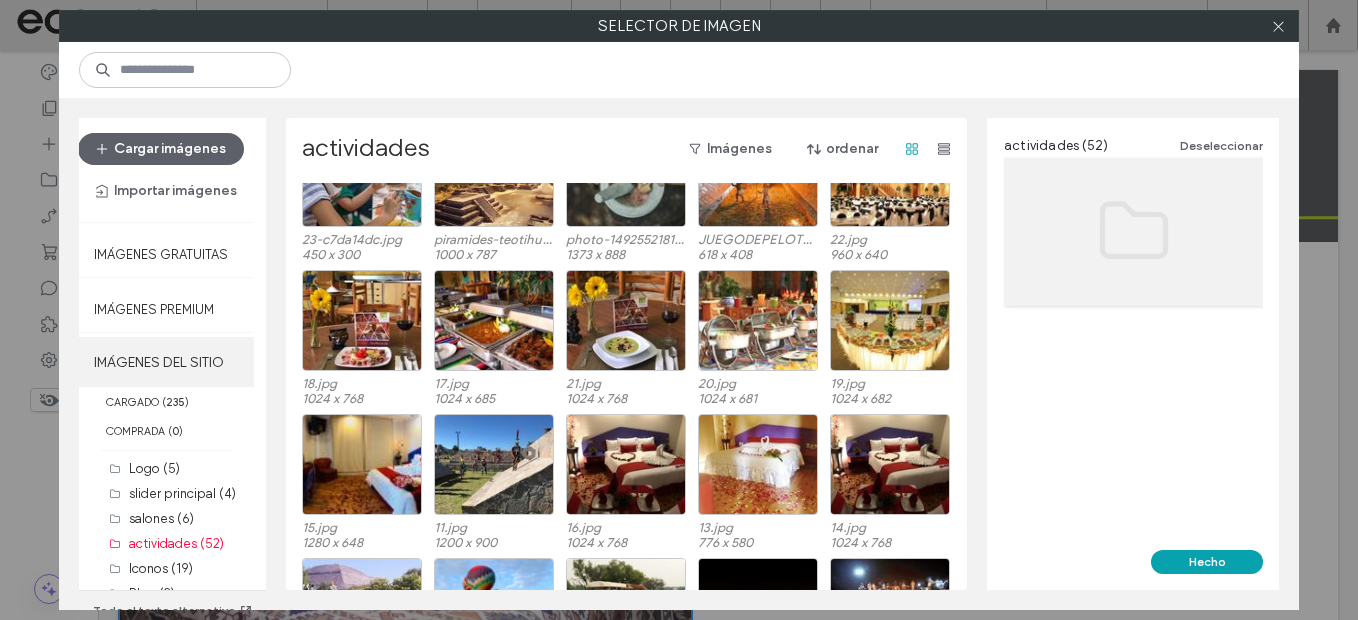 click on "IMÁGENES DEL SITIO" at bounding box center [166, 362] 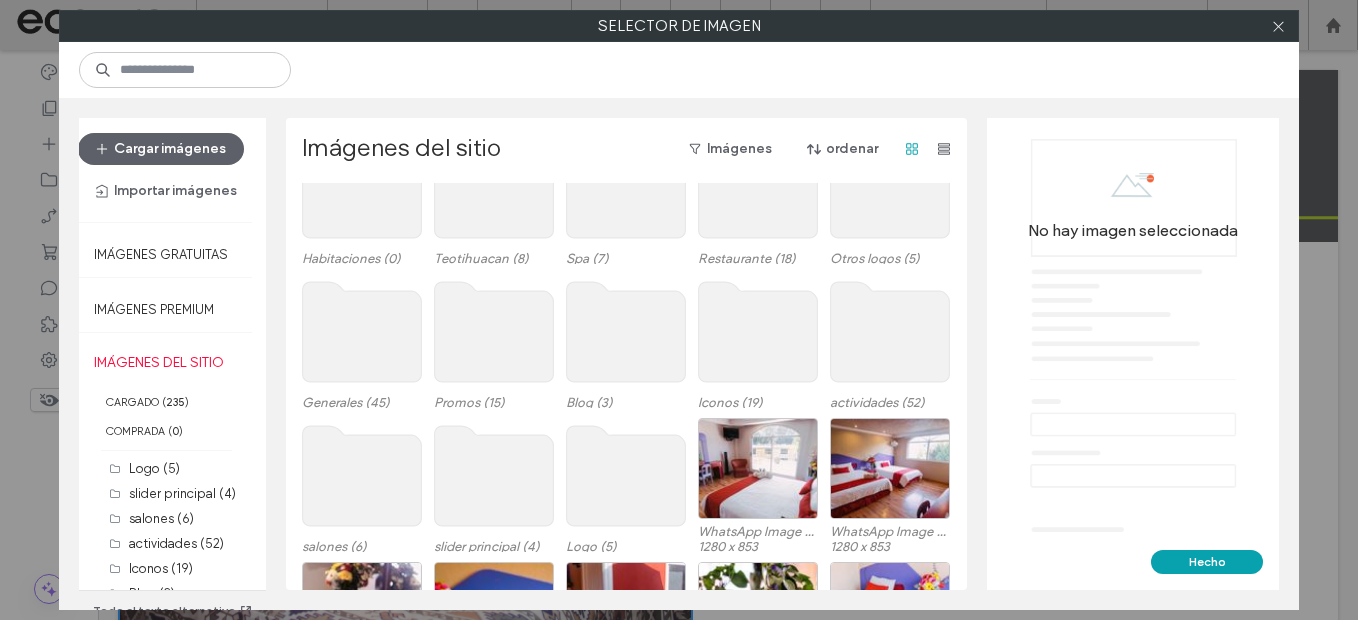 scroll, scrollTop: 100, scrollLeft: 0, axis: vertical 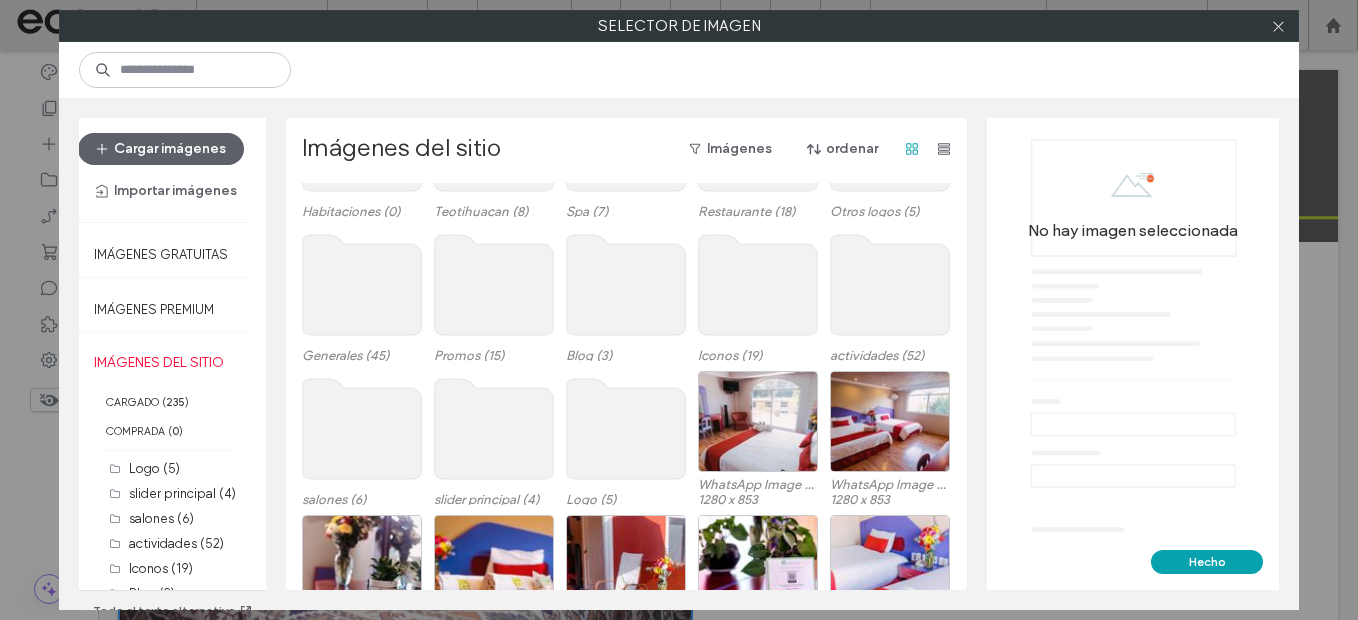 click 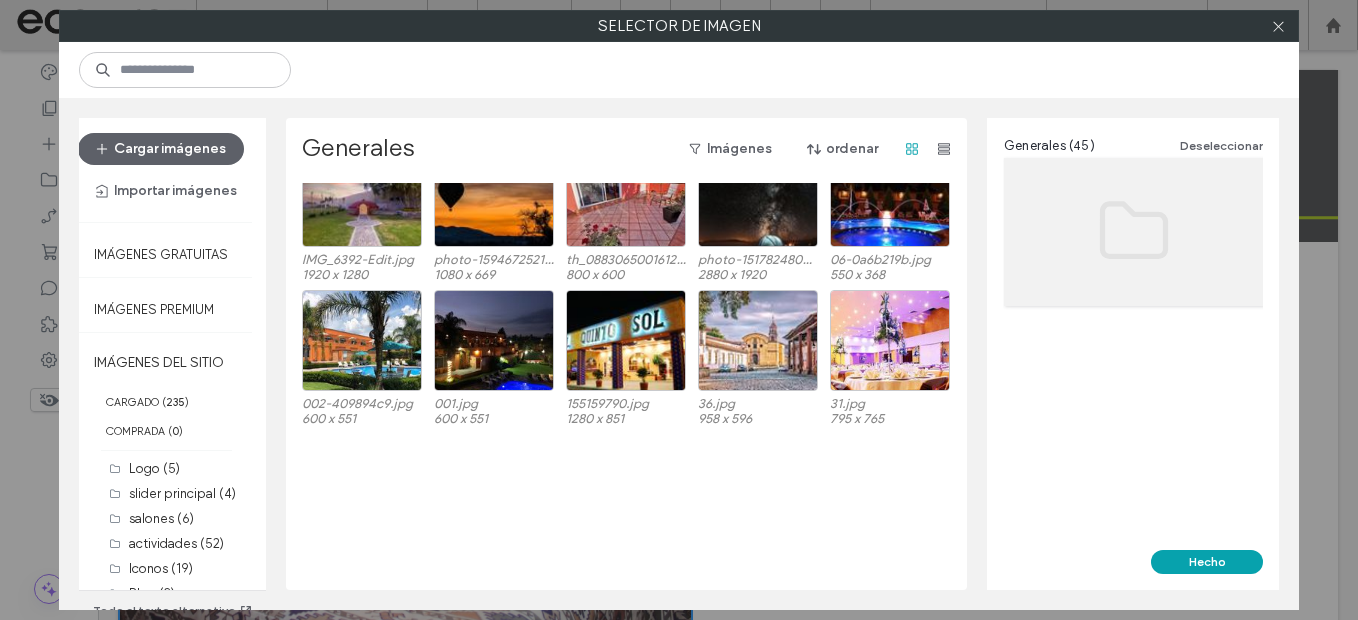 scroll, scrollTop: 189, scrollLeft: 0, axis: vertical 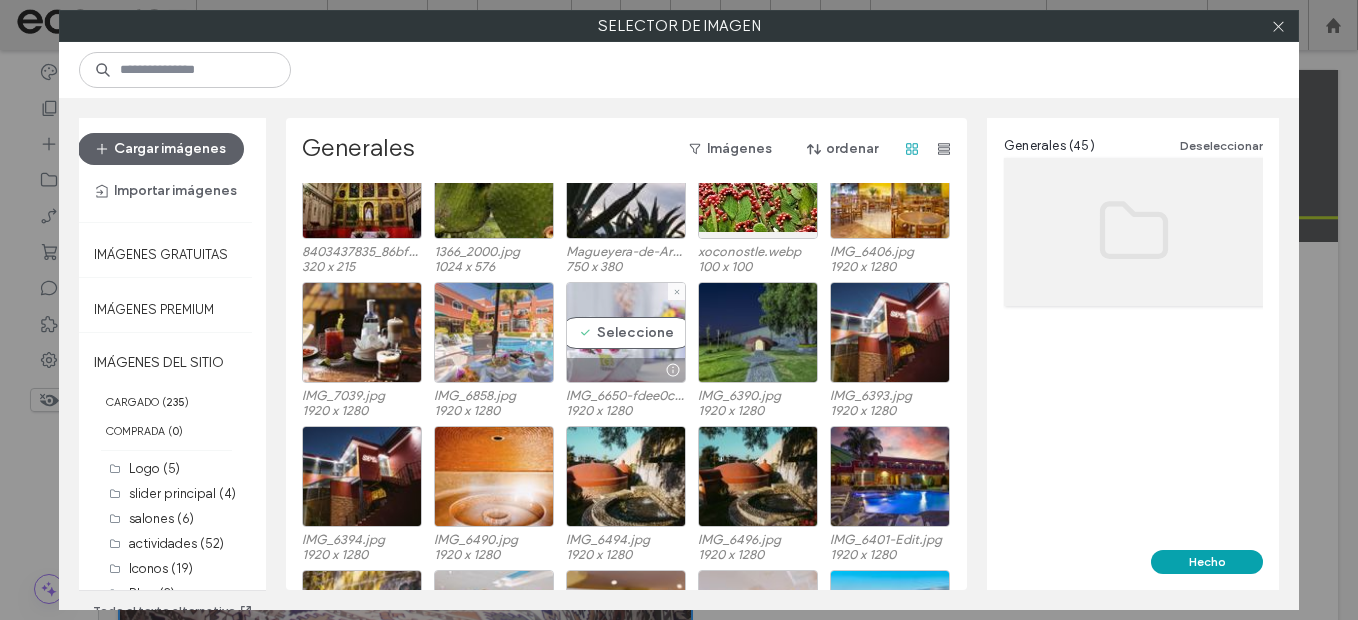 click on "Seleccione" at bounding box center (626, 332) 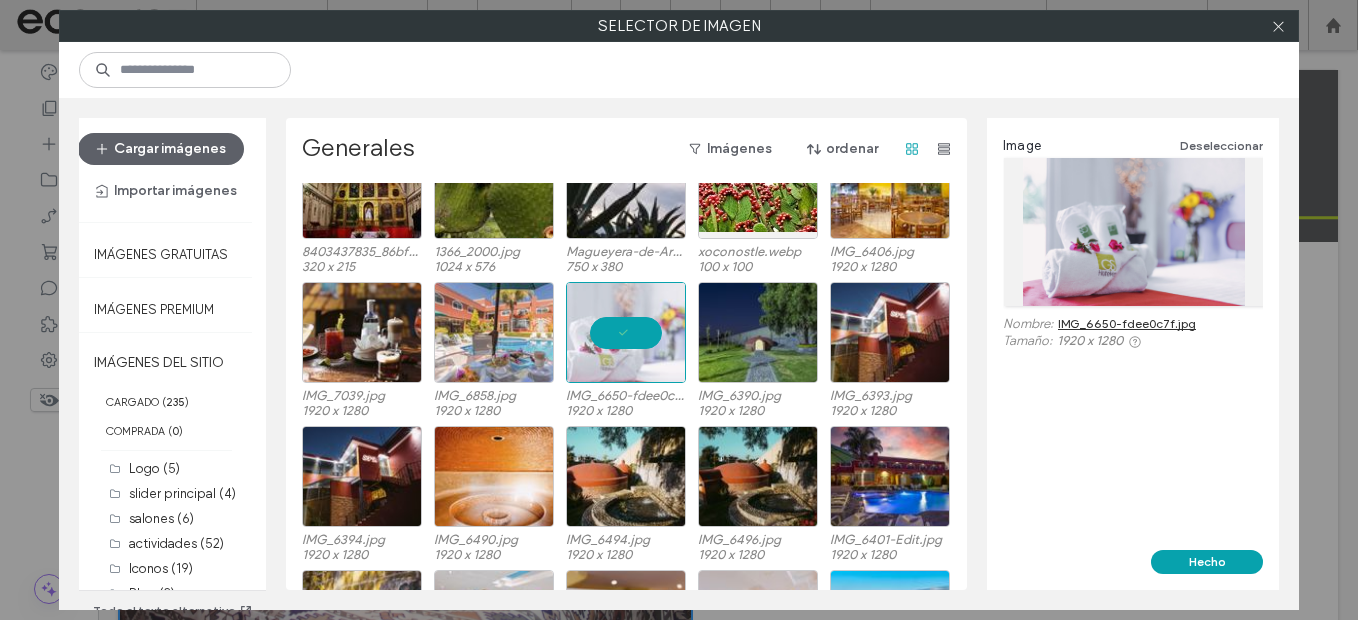 click on "IMG_6650-fdee0c7f.jpg" at bounding box center (1127, 323) 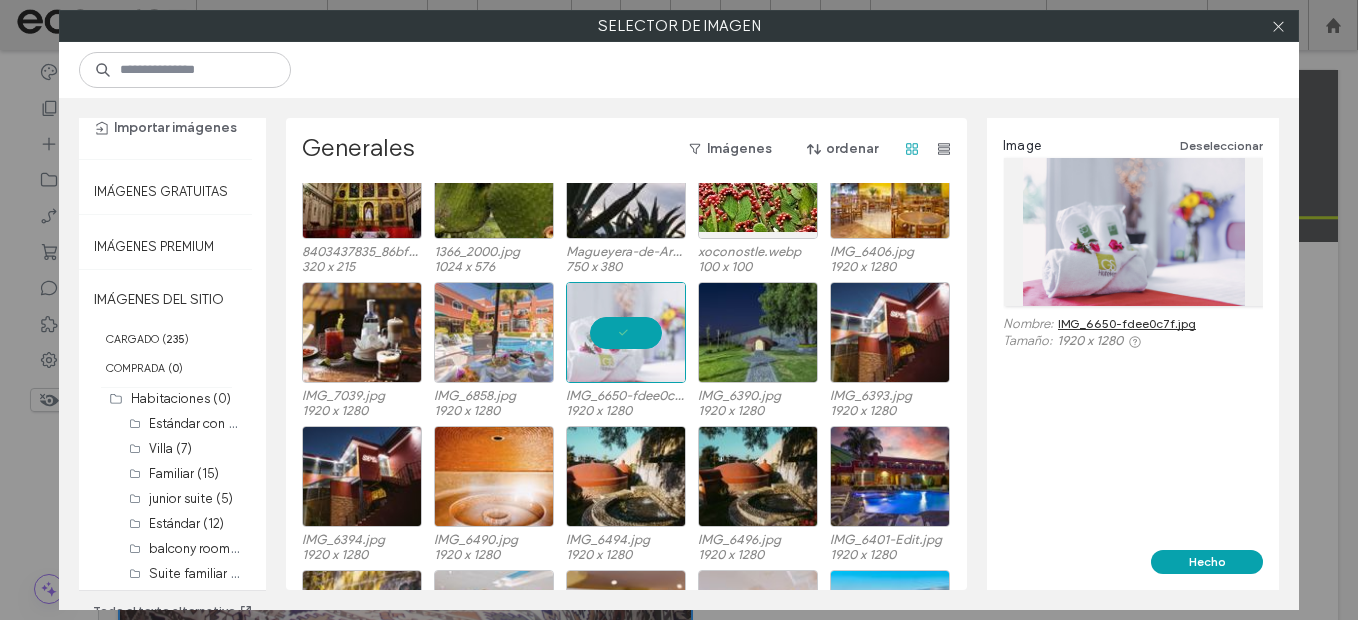 scroll, scrollTop: 143, scrollLeft: 0, axis: vertical 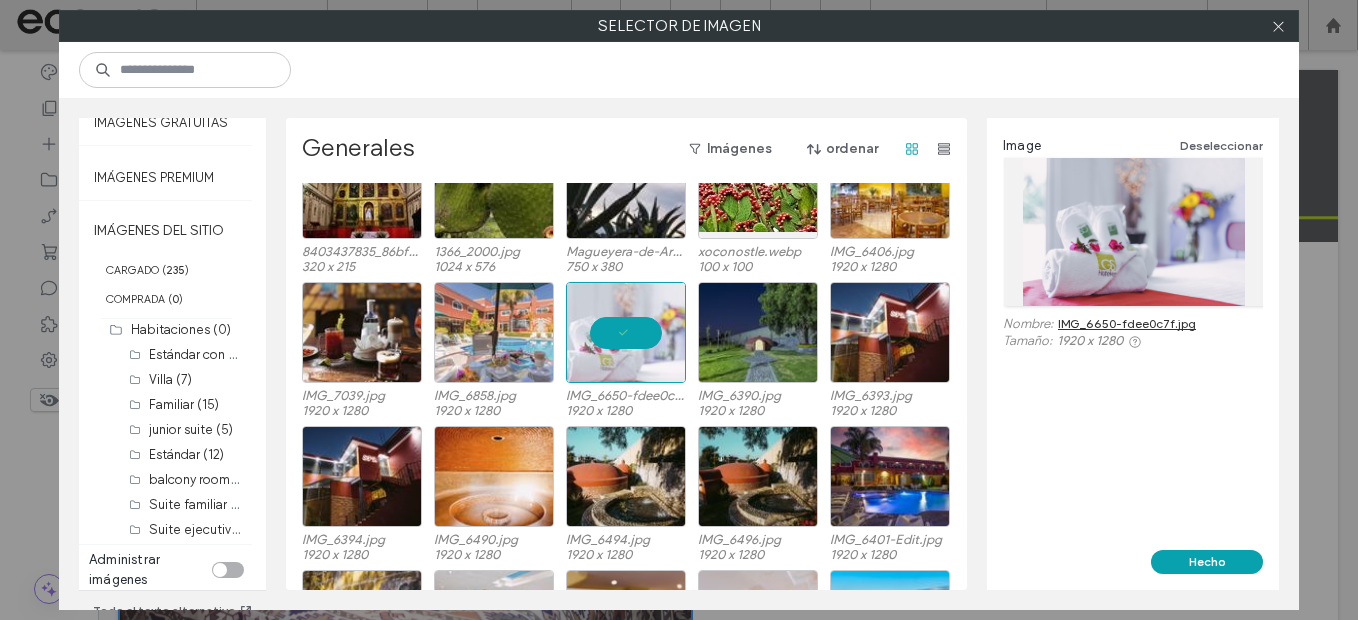 click at bounding box center (228, 570) 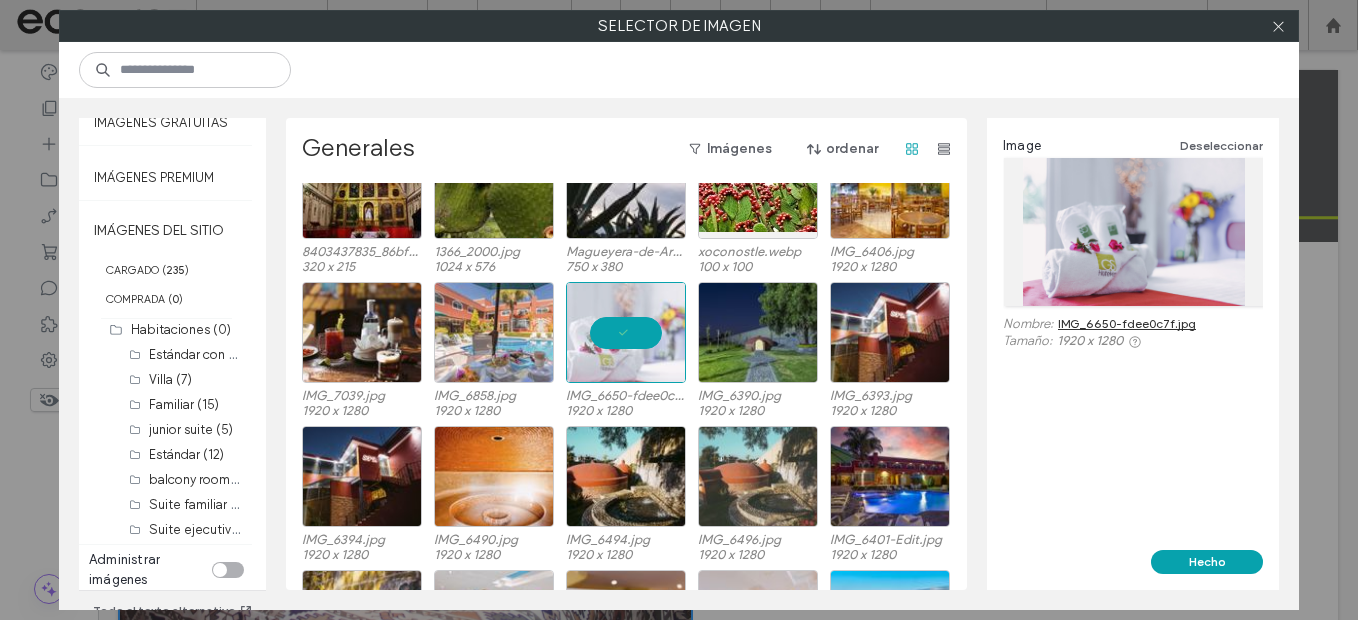 scroll, scrollTop: 103, scrollLeft: 0, axis: vertical 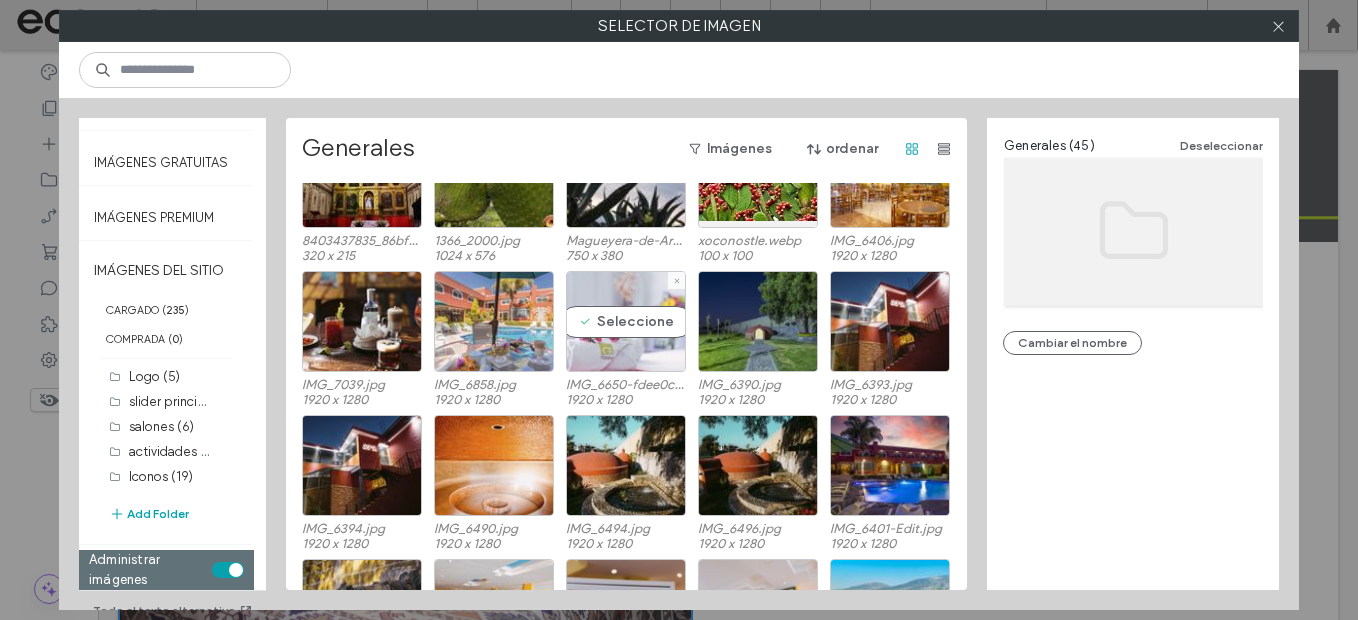 click on "Seleccione" at bounding box center (626, 321) 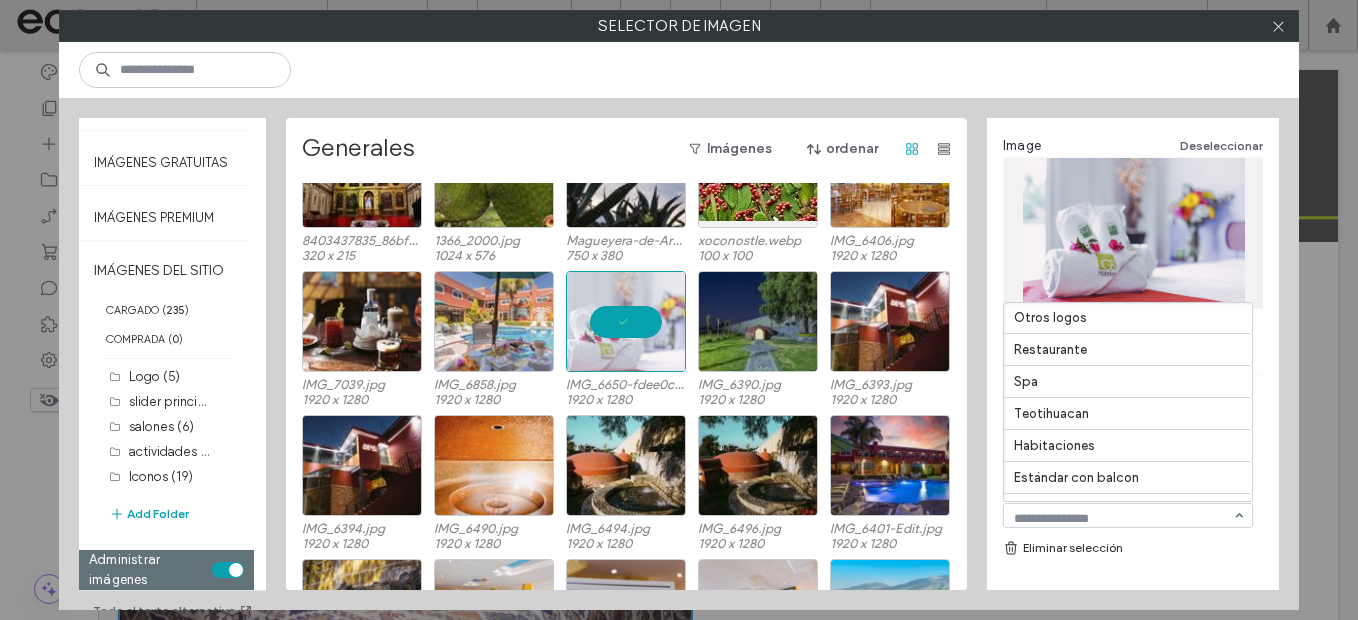 scroll, scrollTop: 505, scrollLeft: 0, axis: vertical 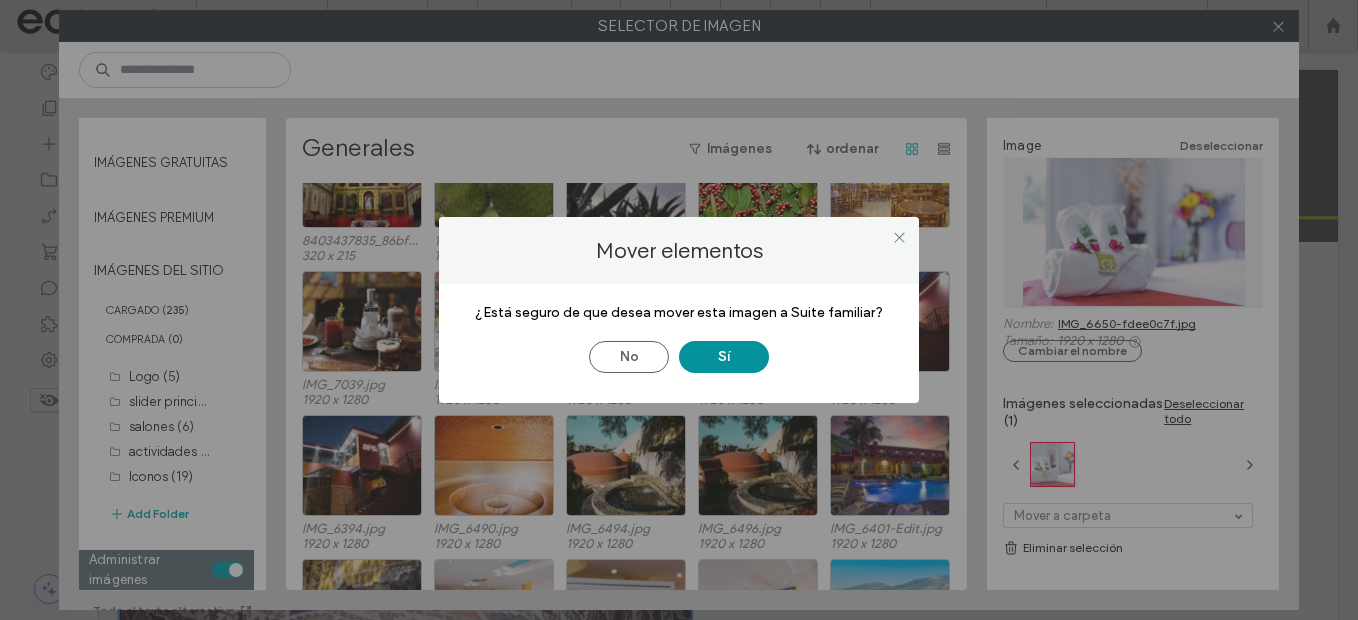 click on "Sí" at bounding box center (724, 357) 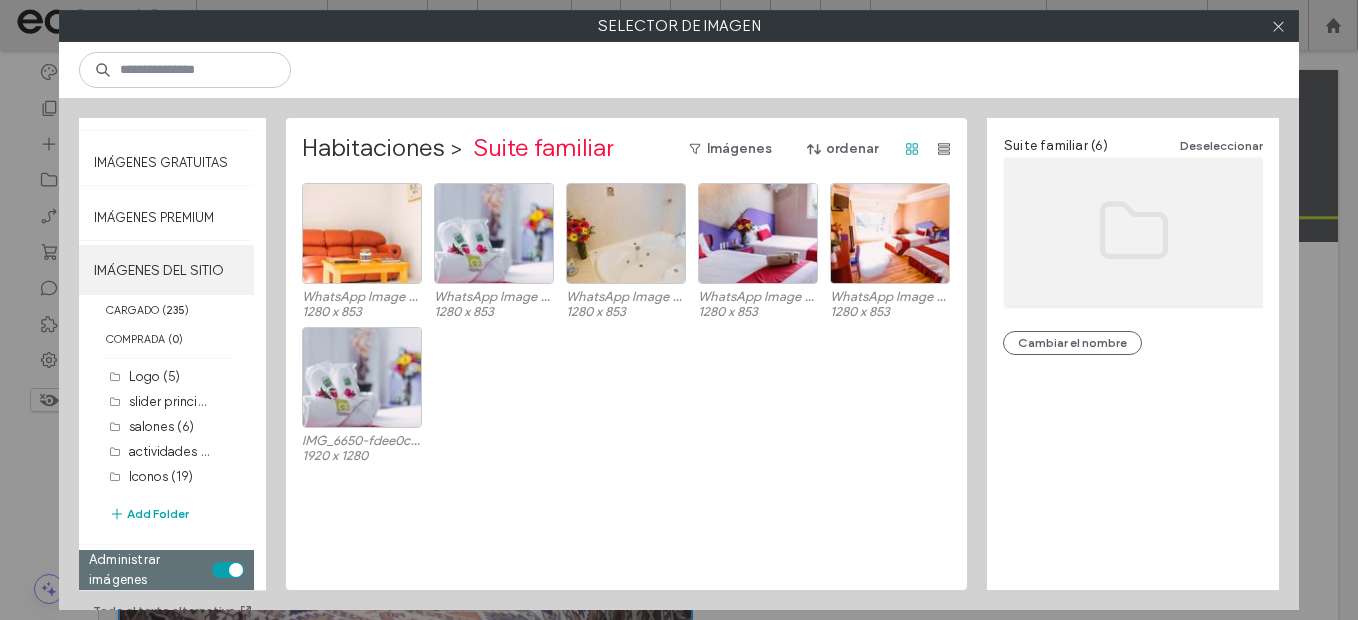 click on "IMÁGENES DEL SITIO" at bounding box center (166, 270) 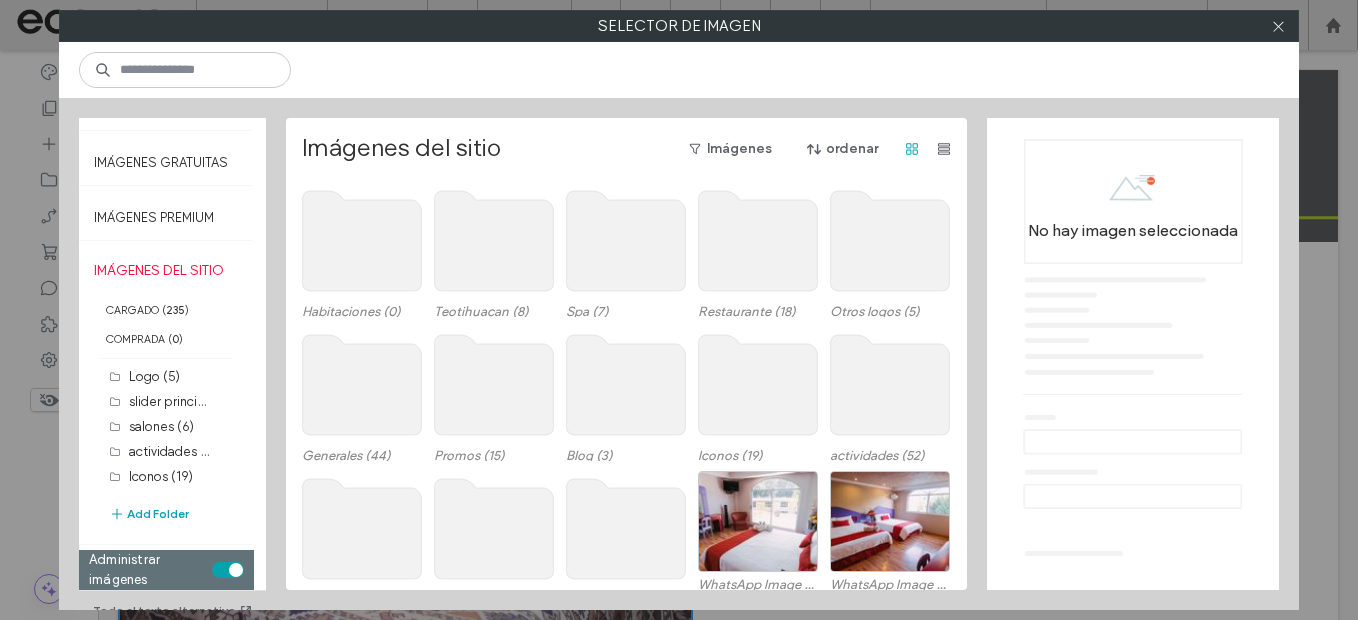 click at bounding box center [228, 570] 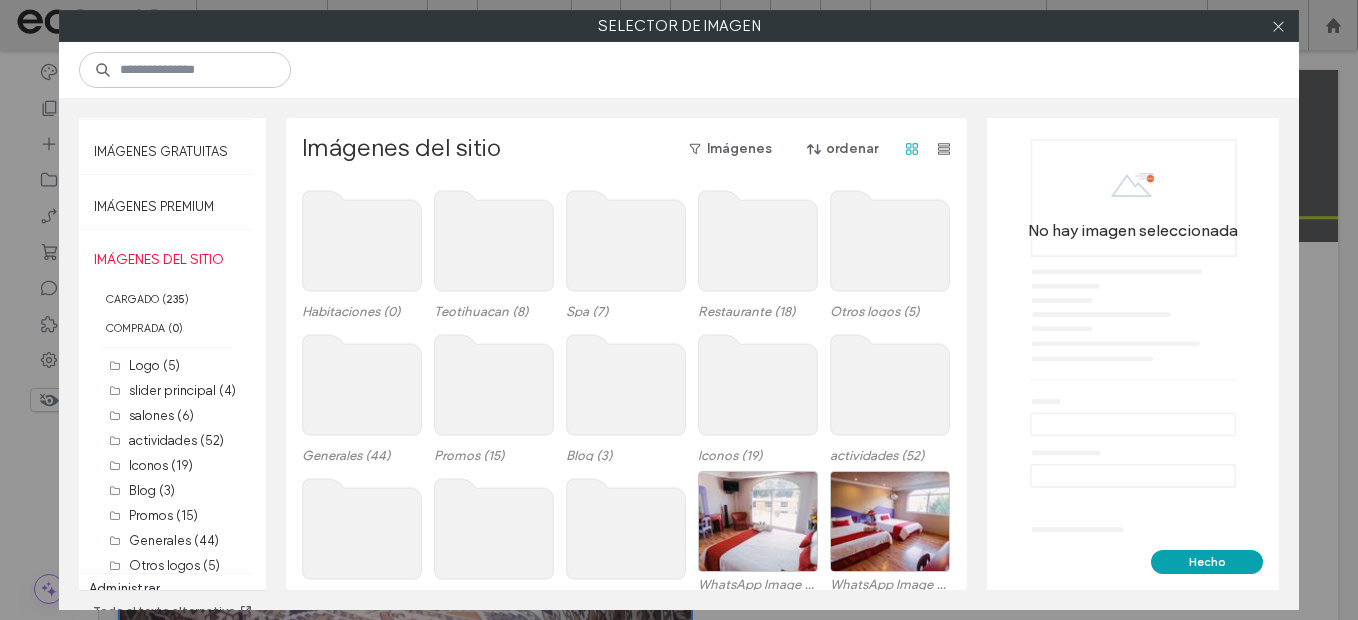 scroll, scrollTop: 143, scrollLeft: 0, axis: vertical 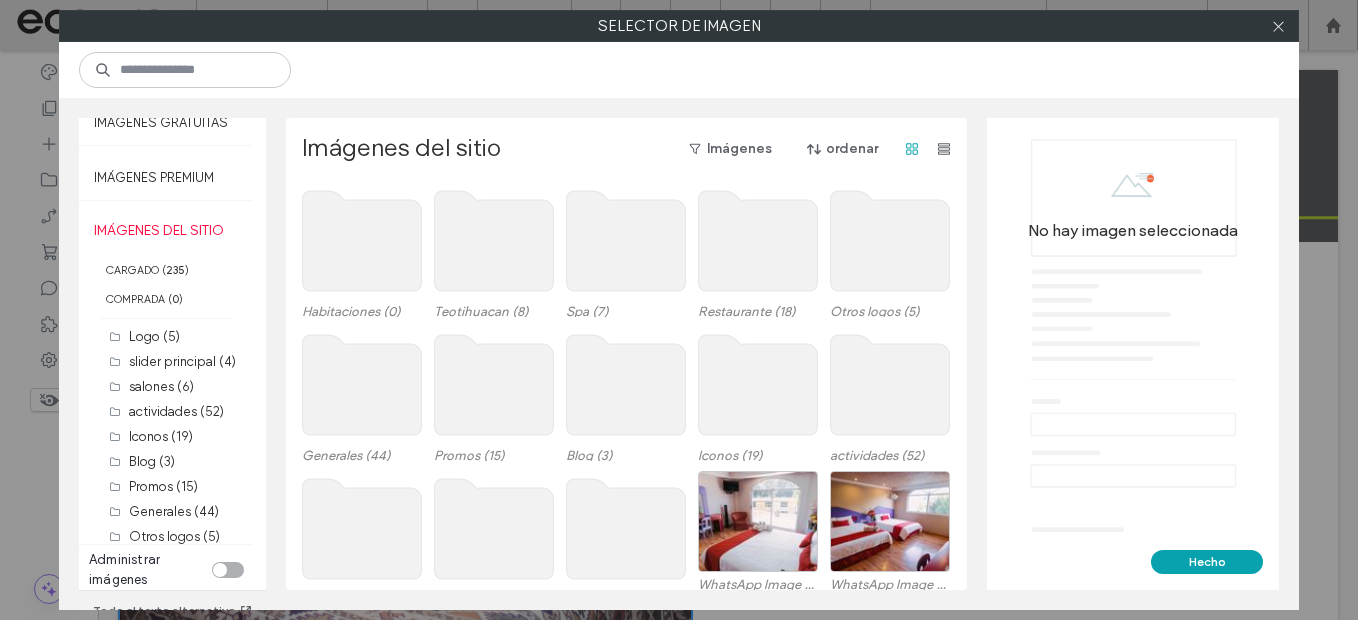 click 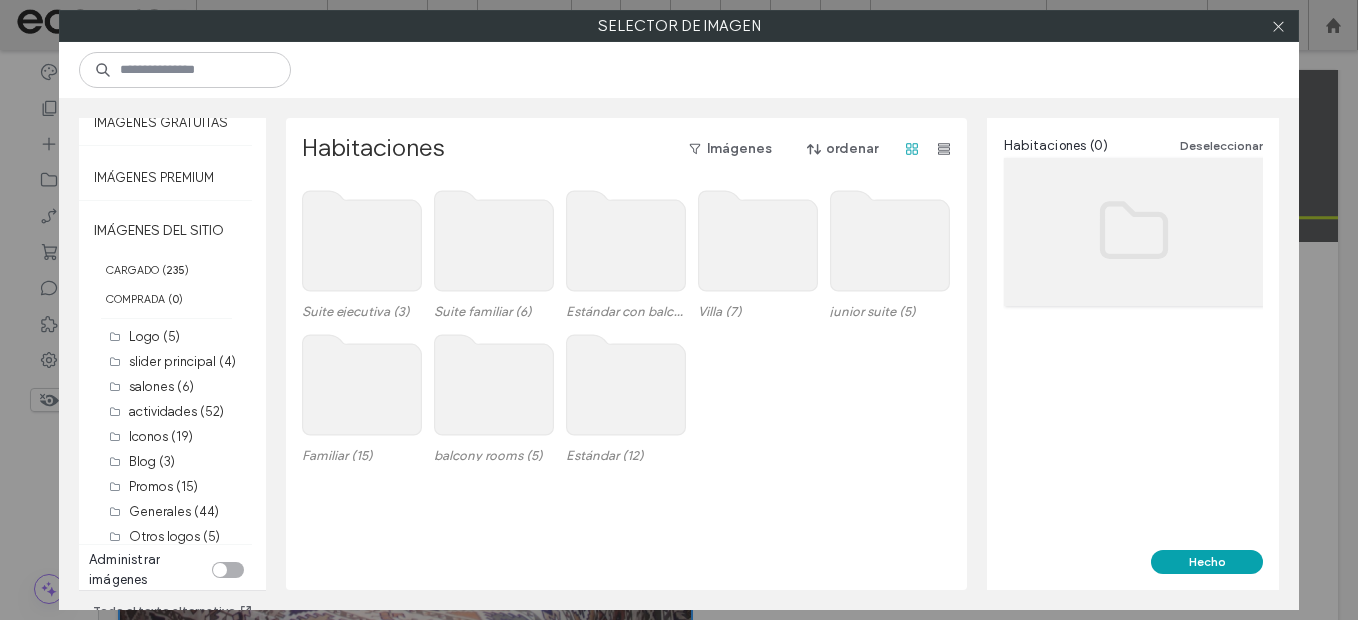 click 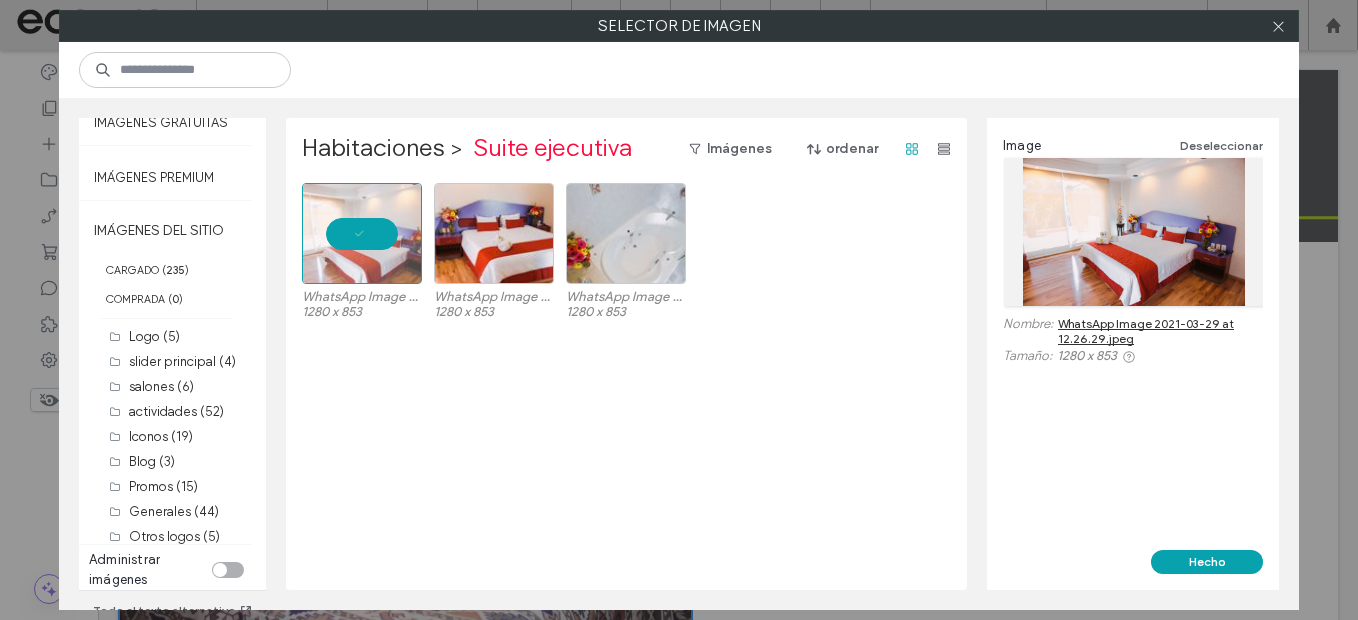 drag, startPoint x: 328, startPoint y: 264, endPoint x: 272, endPoint y: 206, distance: 80.622574 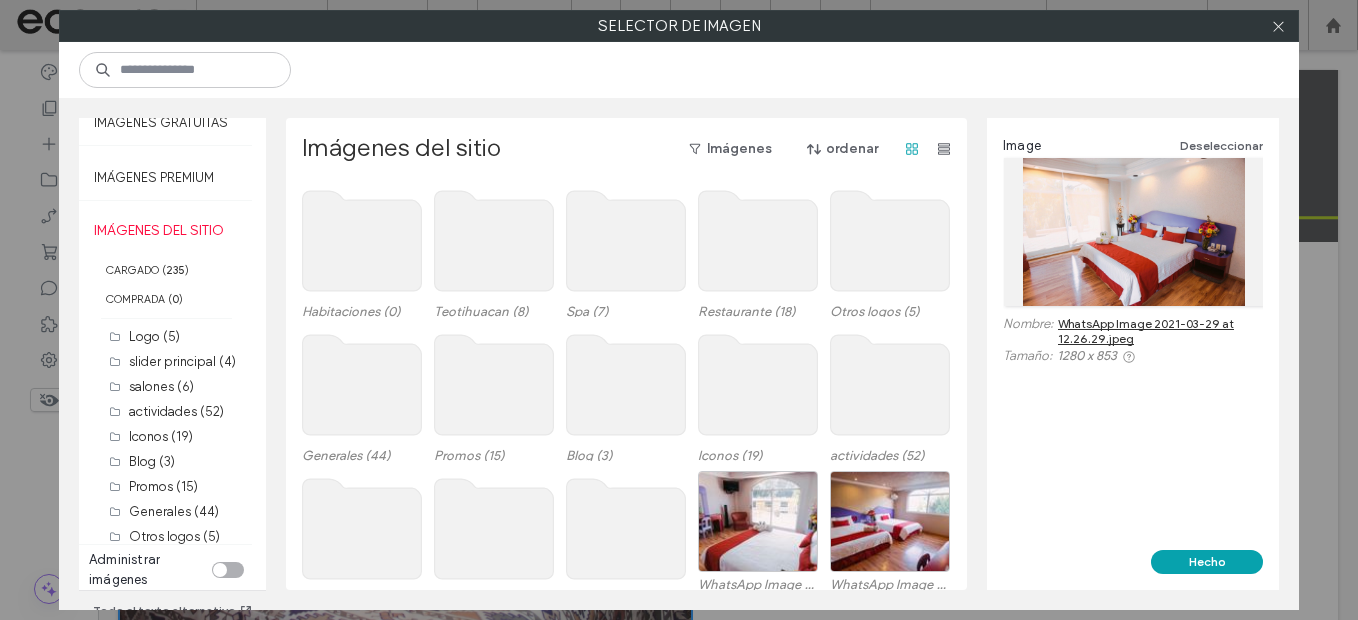 click 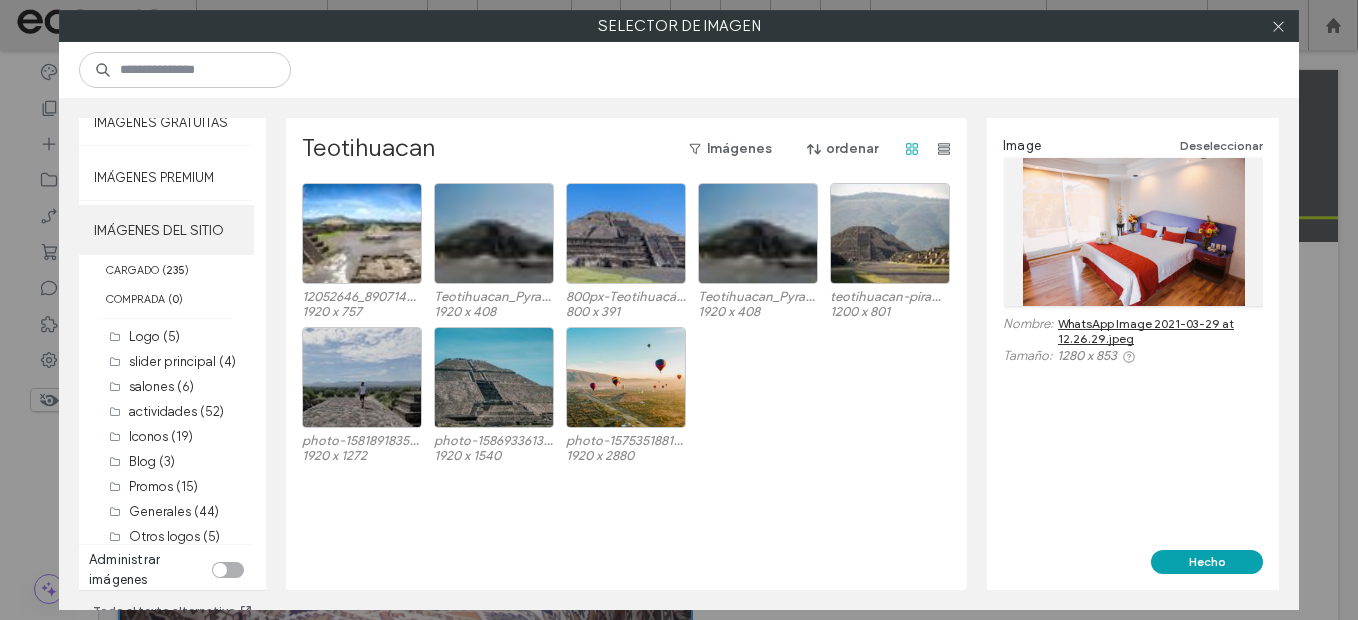 click on "IMÁGENES DEL SITIO" at bounding box center [166, 230] 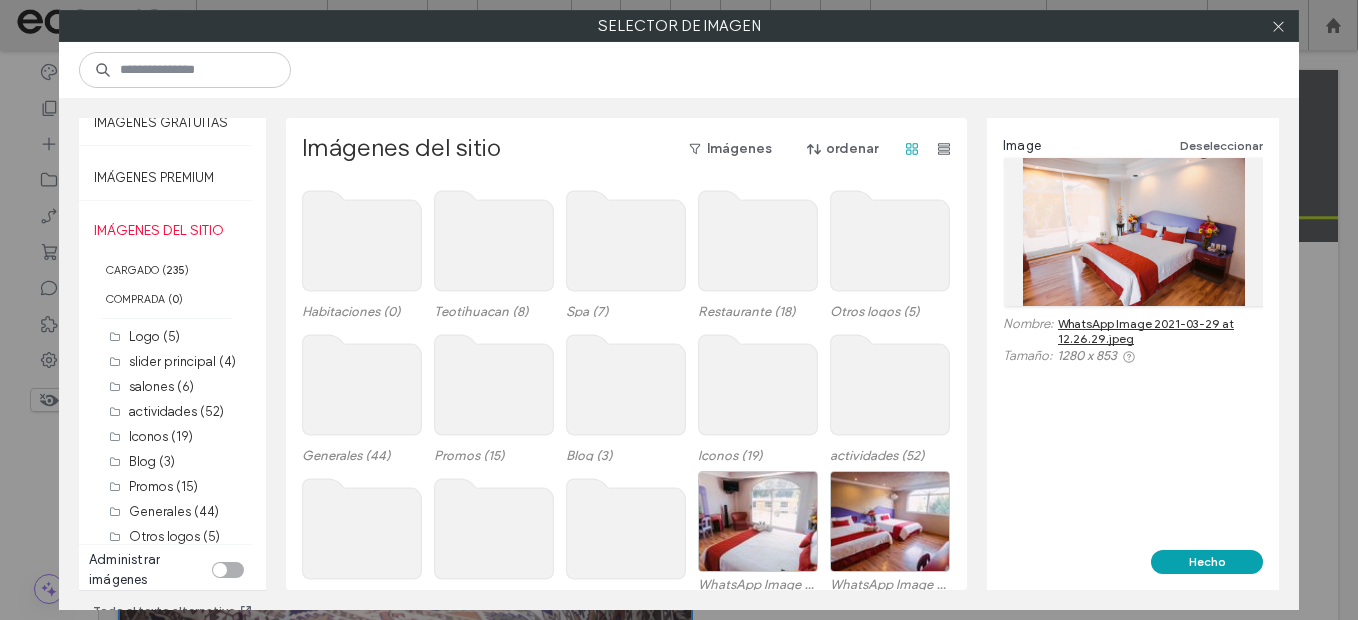 click 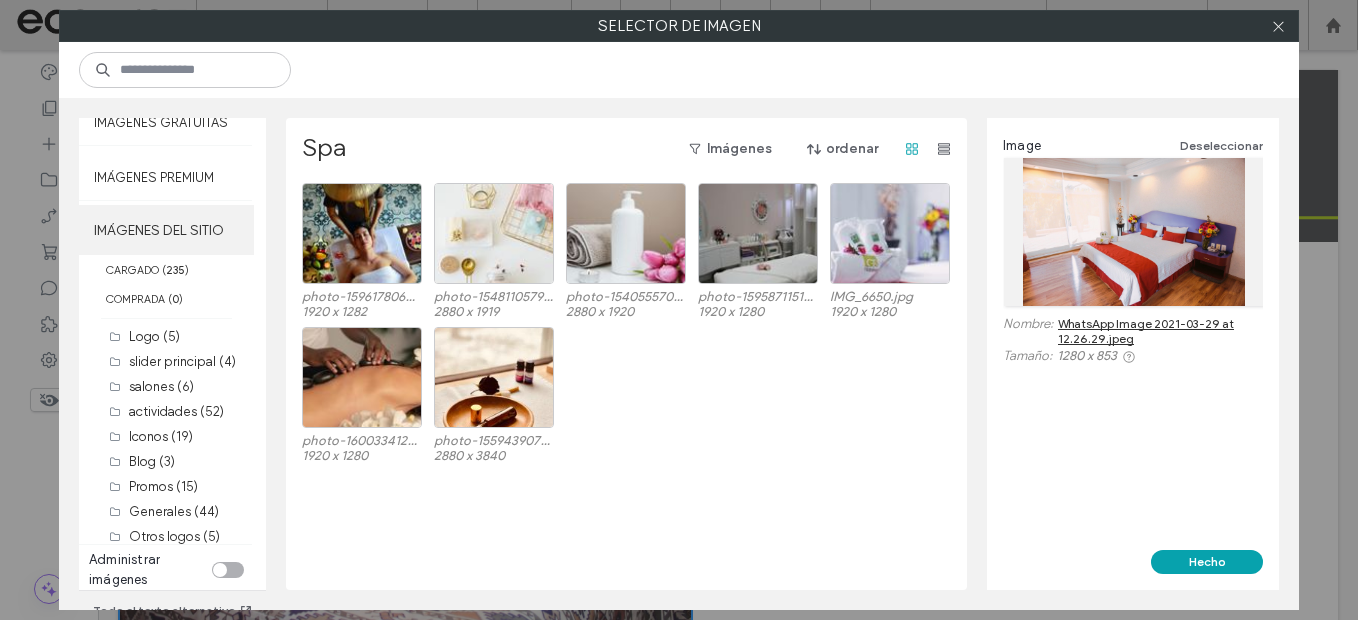 drag, startPoint x: 178, startPoint y: 221, endPoint x: 238, endPoint y: 220, distance: 60.00833 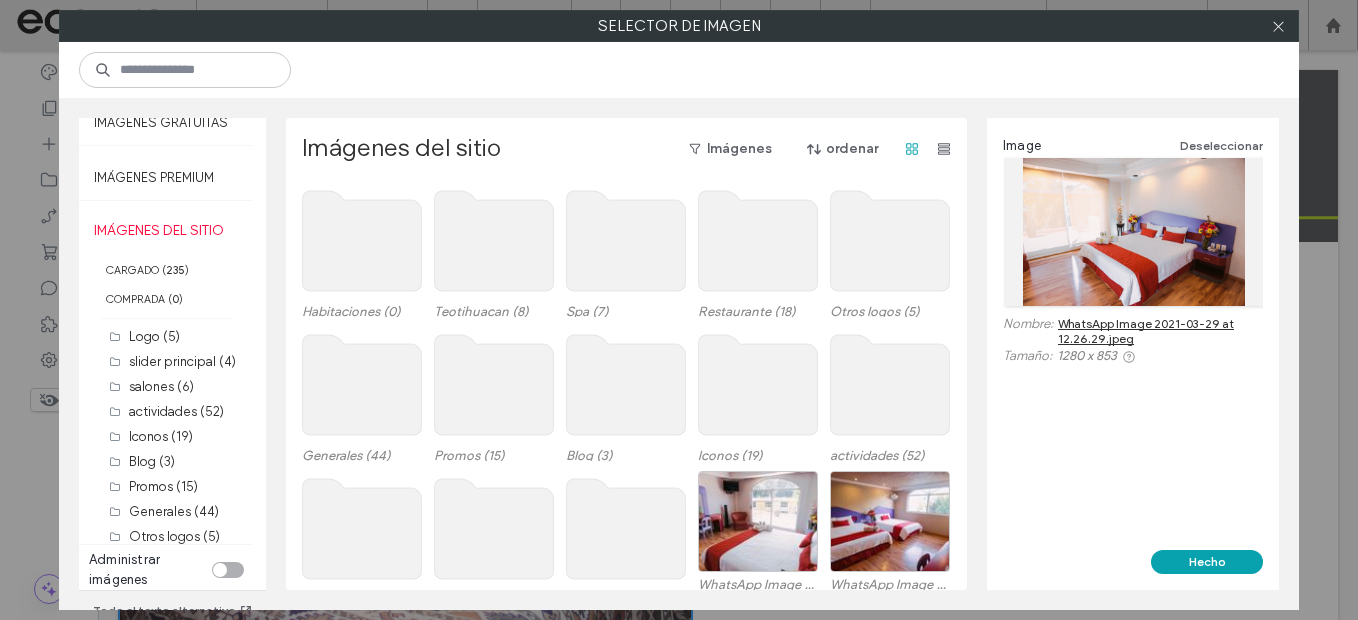 click 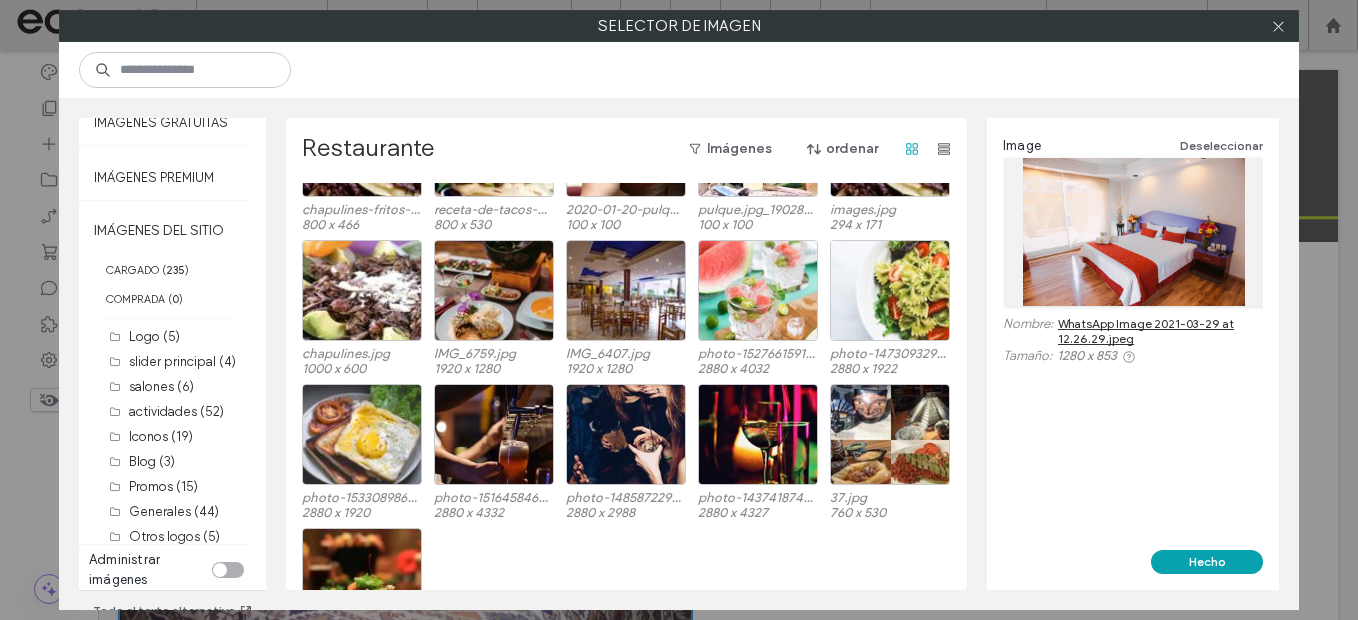 scroll, scrollTop: 169, scrollLeft: 0, axis: vertical 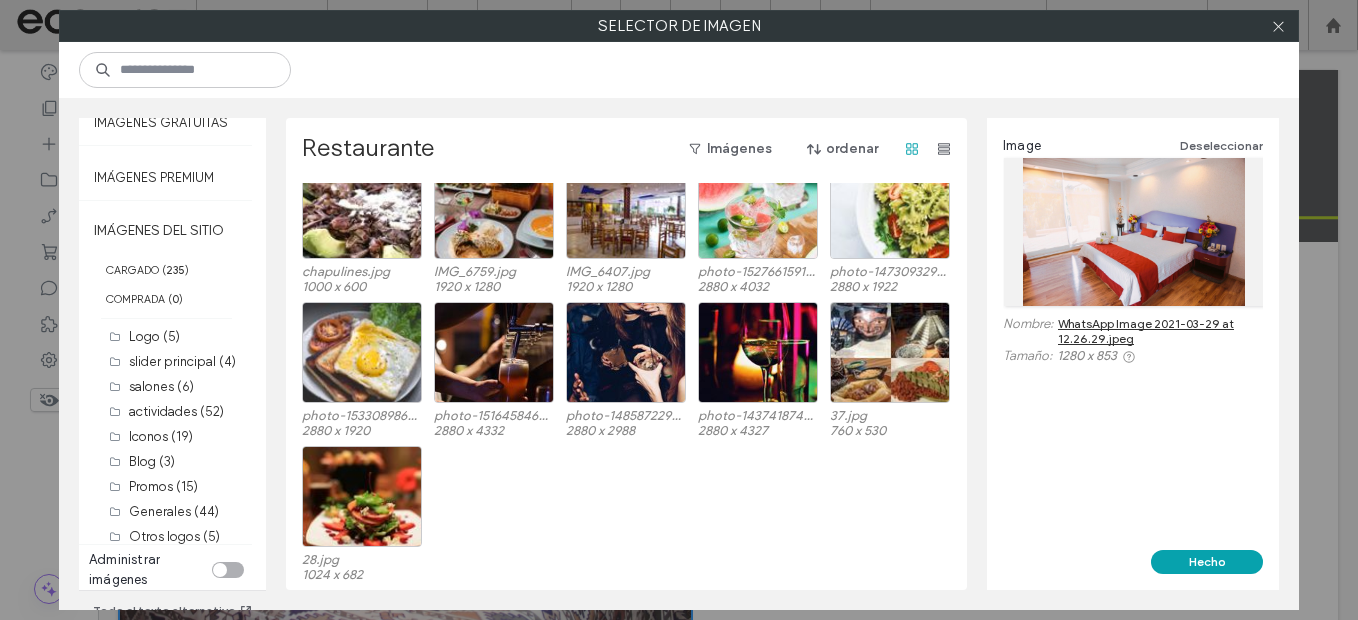click on "IMÁGENES DEL SITIO" at bounding box center (166, 230) 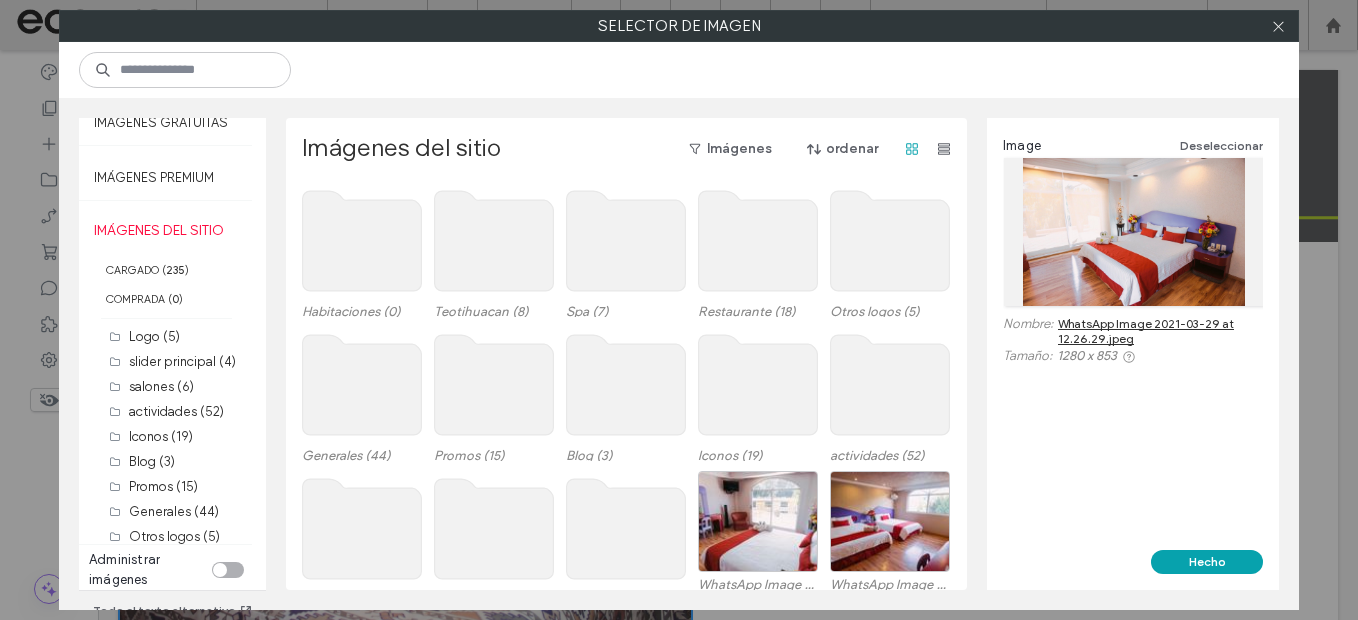 click 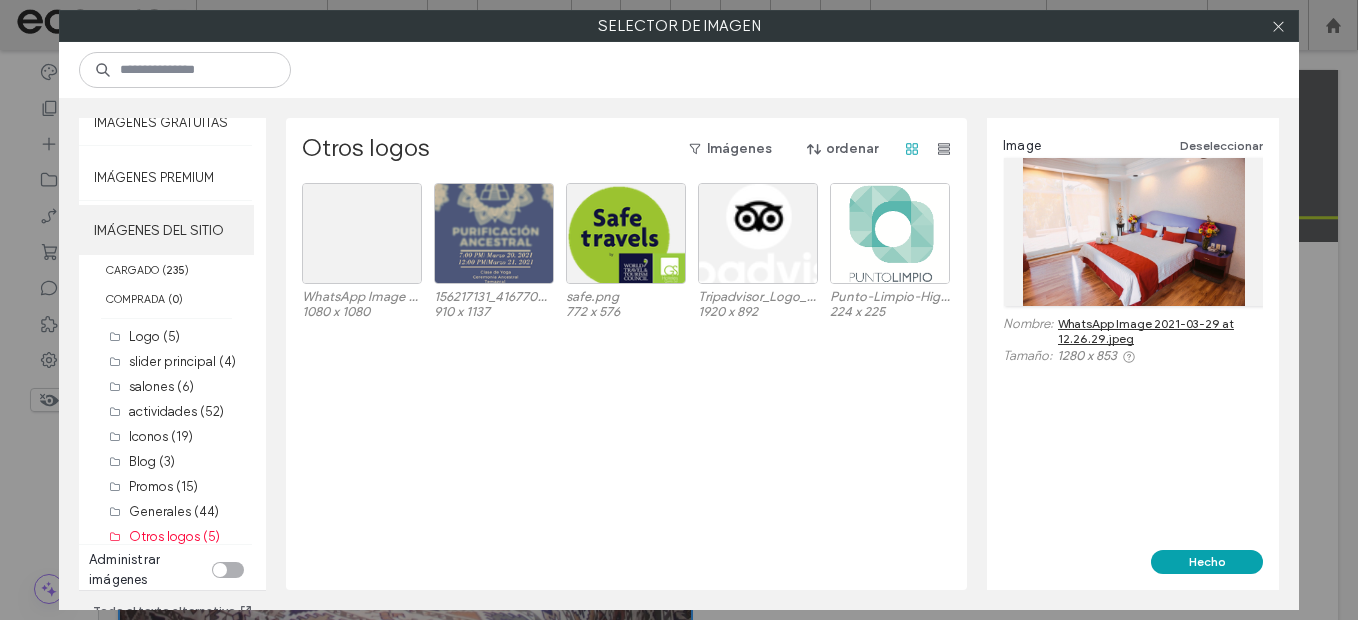 click on "IMÁGENES DEL SITIO" at bounding box center (166, 230) 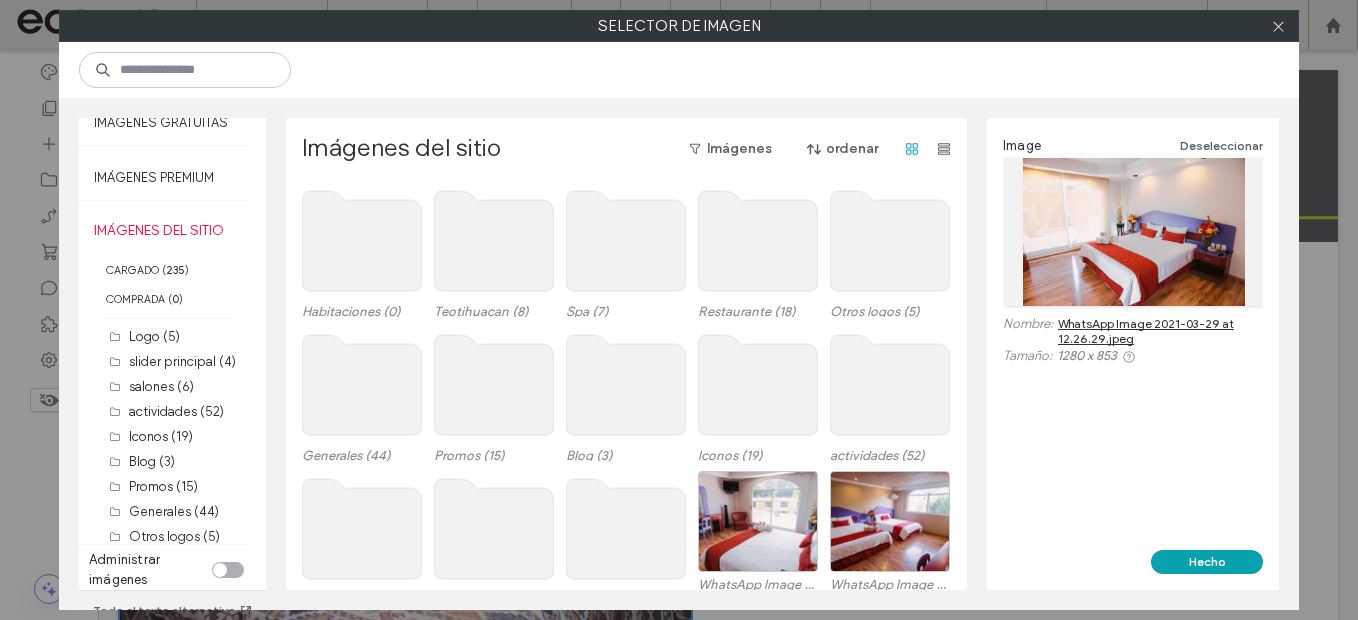 click 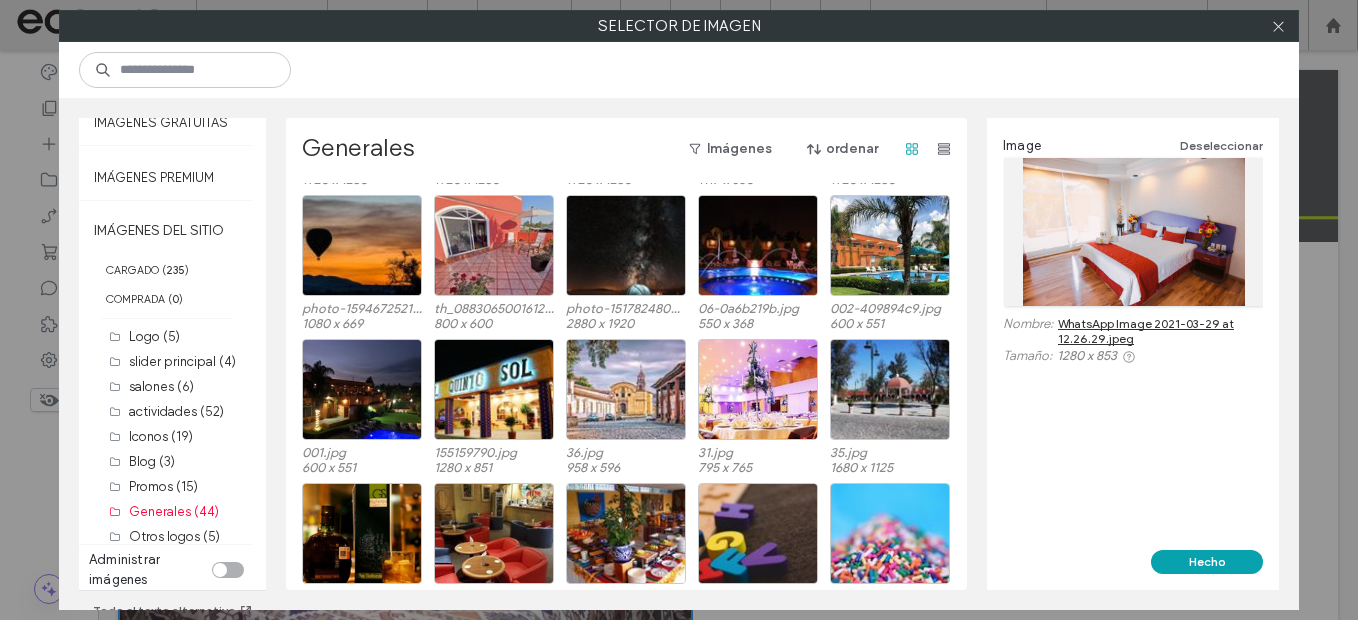 scroll, scrollTop: 889, scrollLeft: 0, axis: vertical 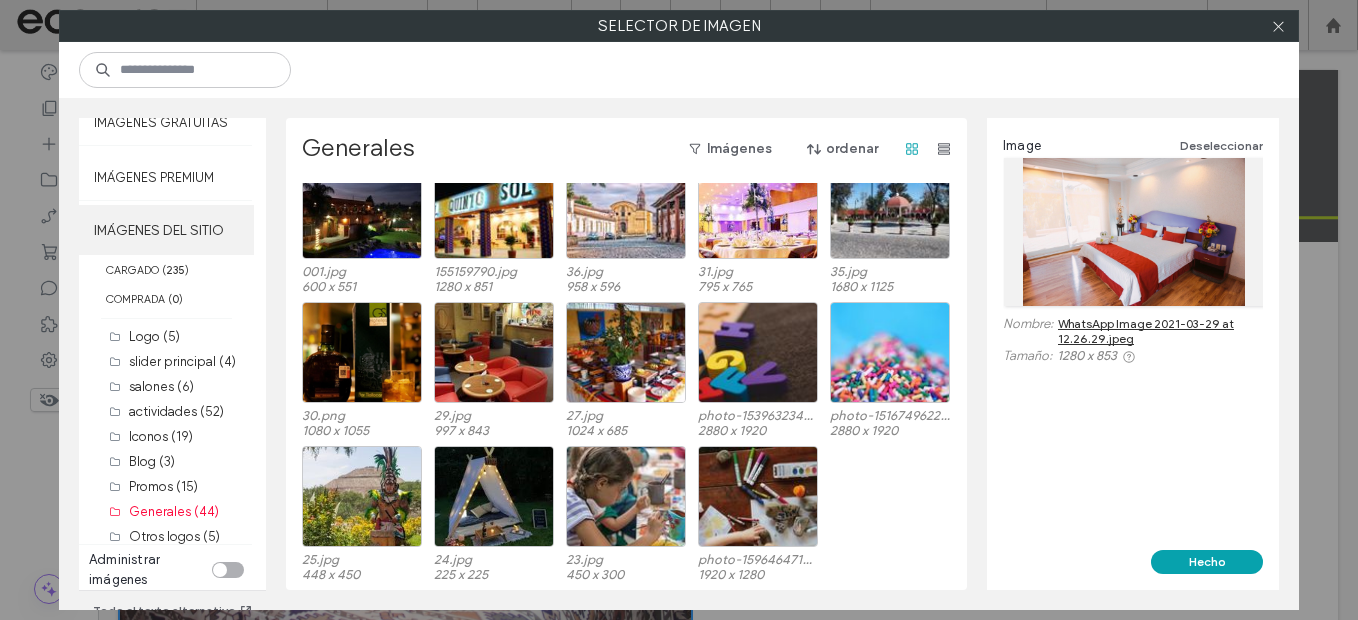 click on "IMÁGENES DEL SITIO" at bounding box center [166, 230] 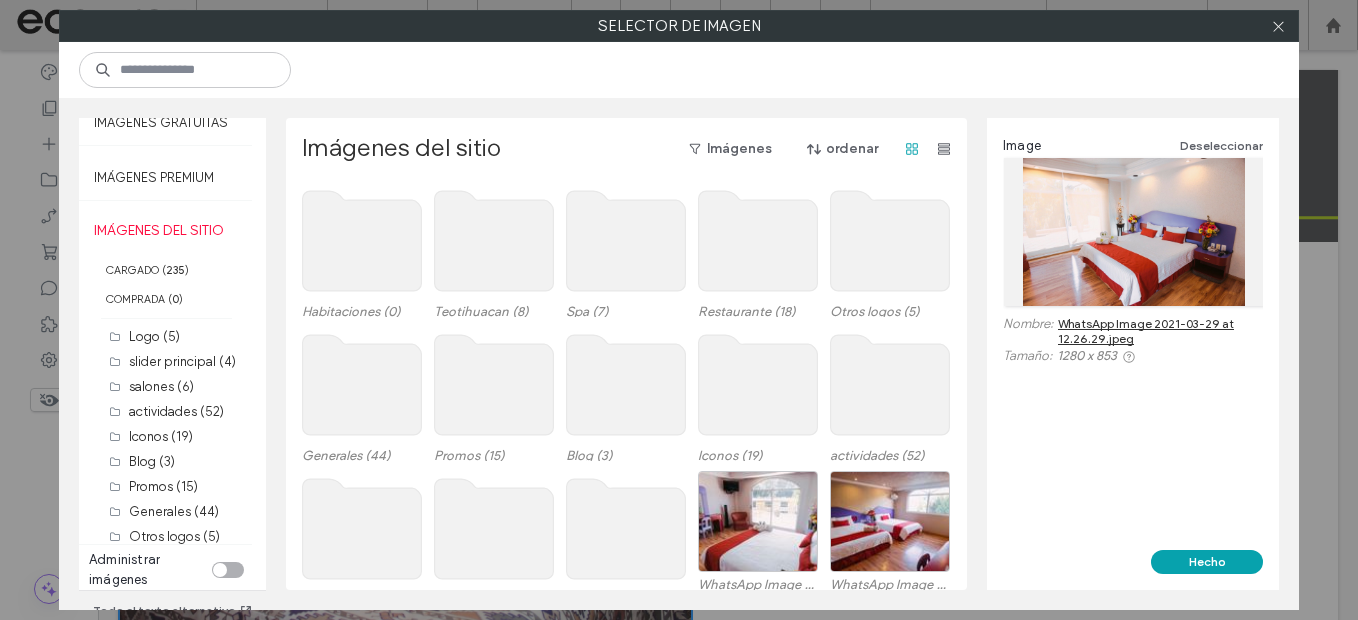 click 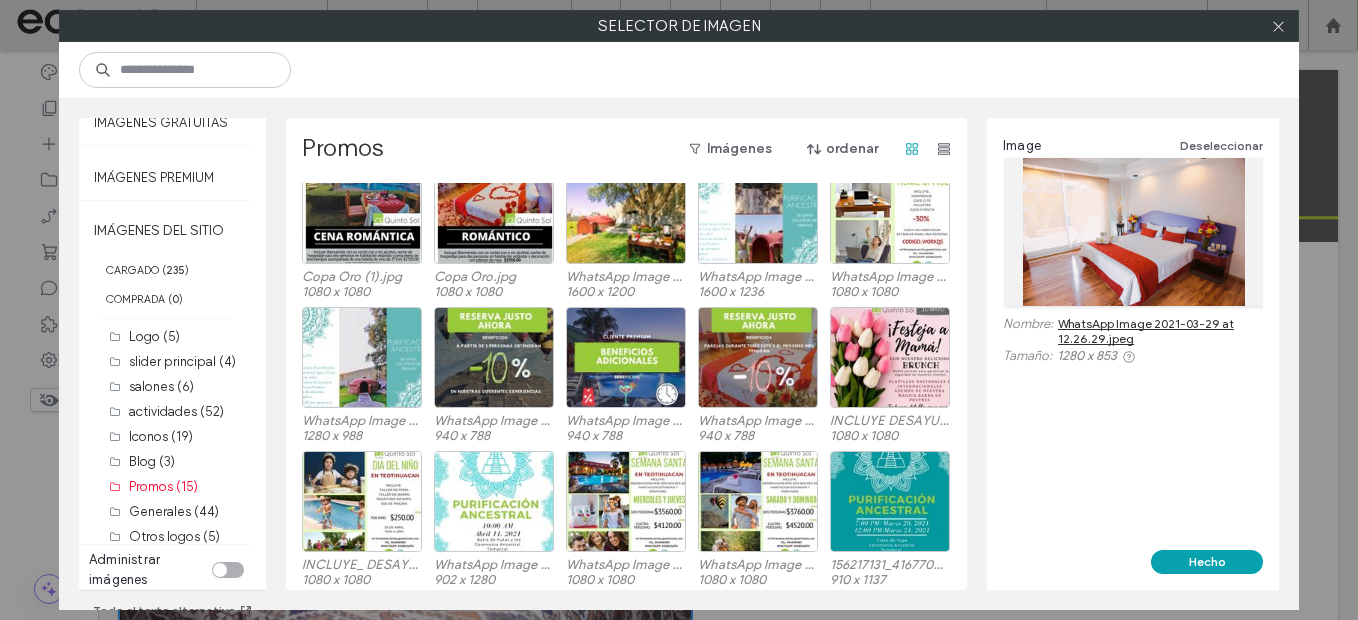 scroll, scrollTop: 25, scrollLeft: 0, axis: vertical 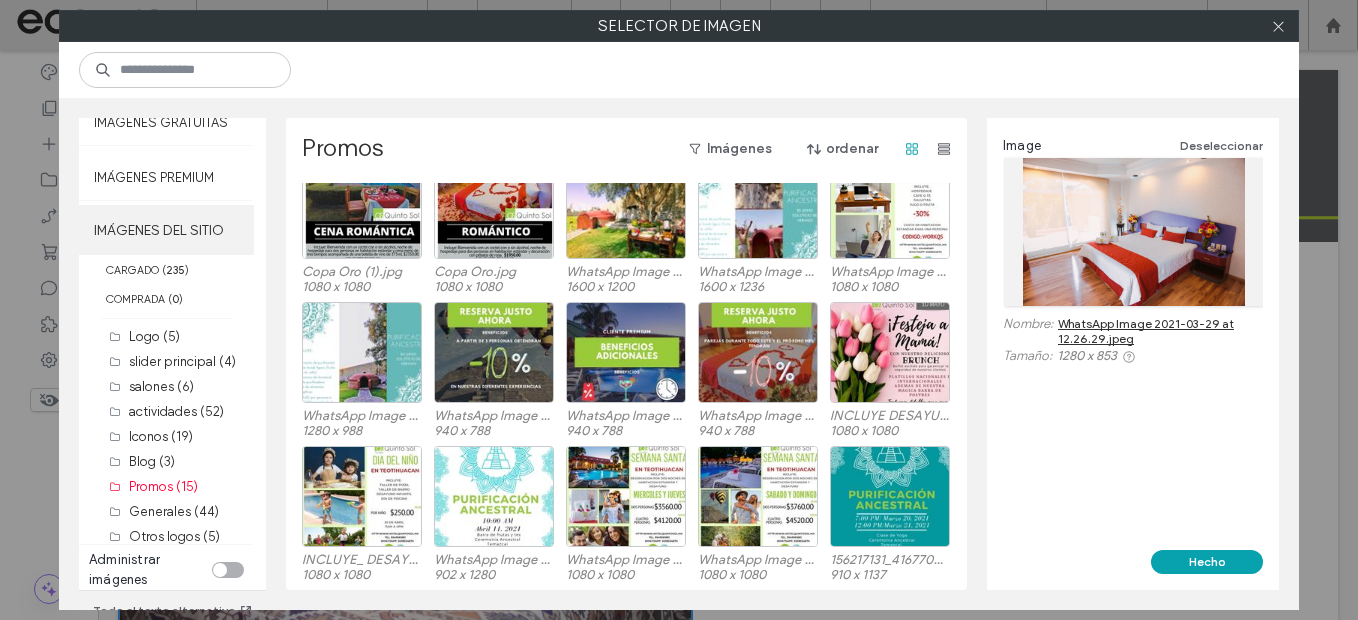 drag, startPoint x: 127, startPoint y: 222, endPoint x: 129, endPoint y: 235, distance: 13.152946 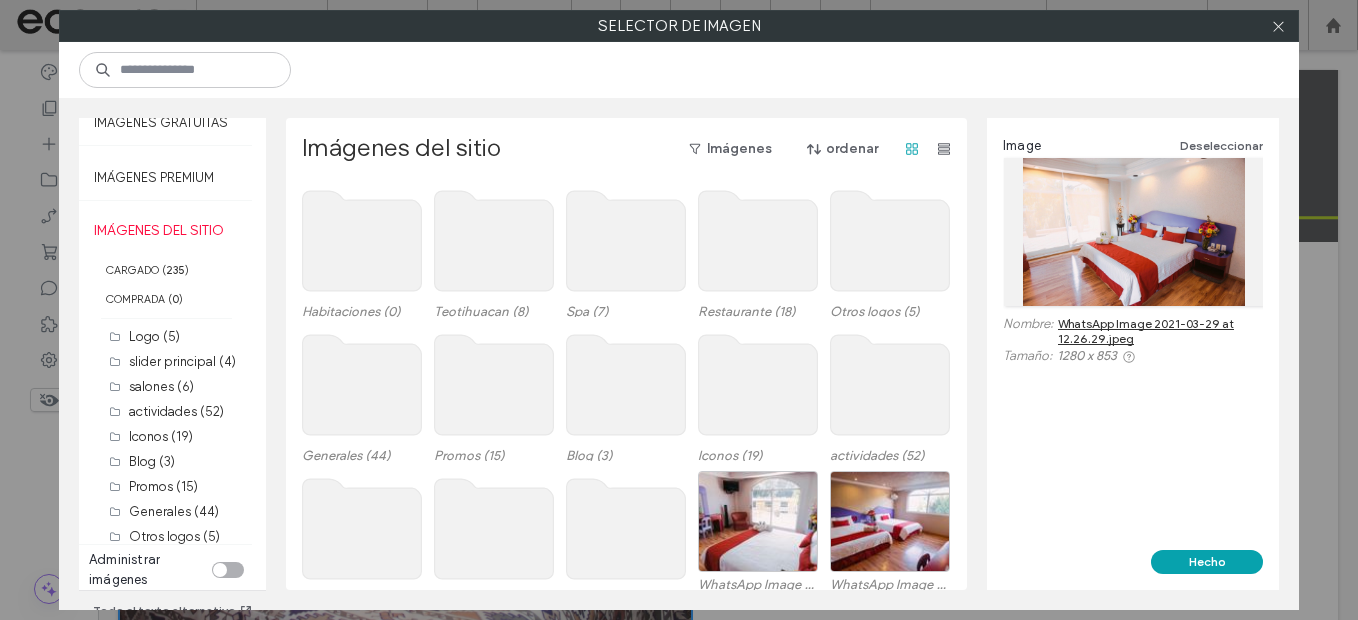 click 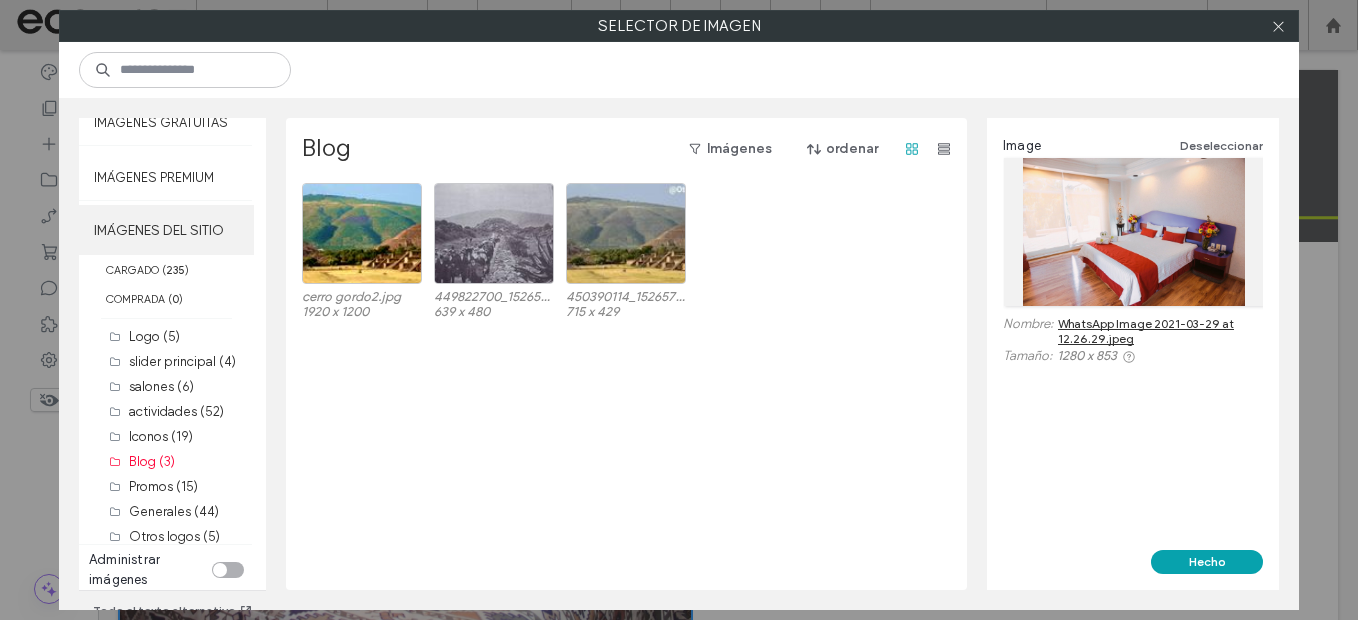 click on "IMÁGENES DEL SITIO" at bounding box center (166, 230) 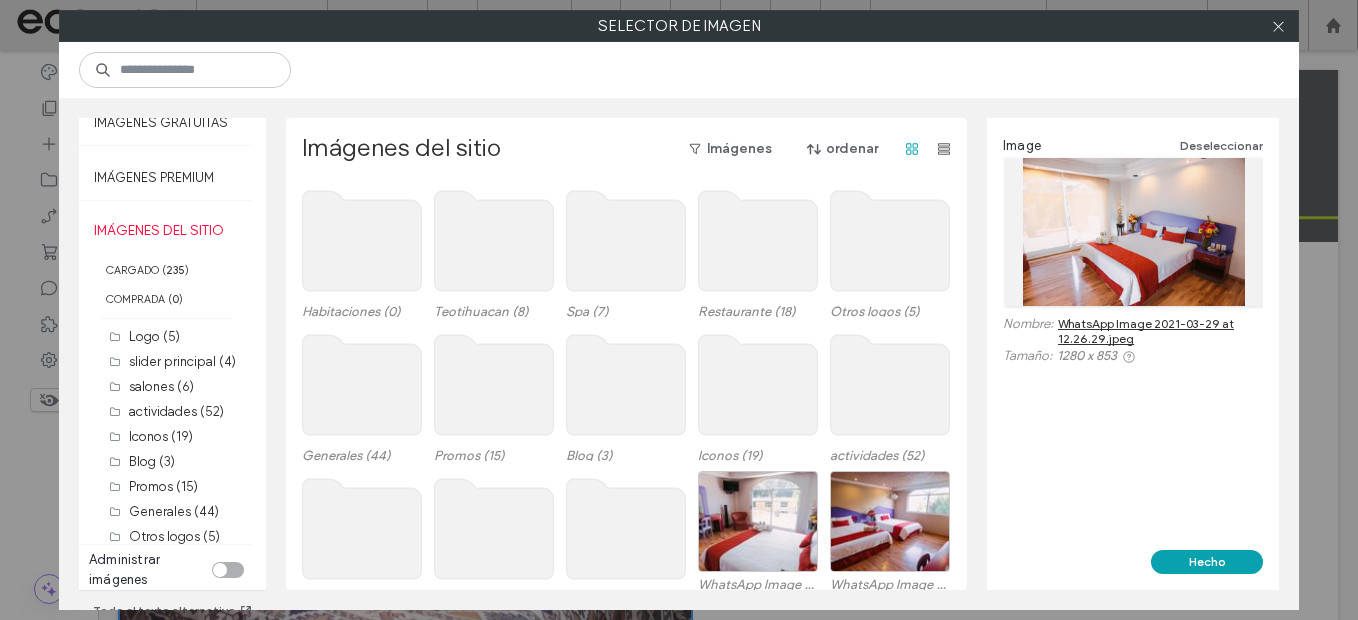 click 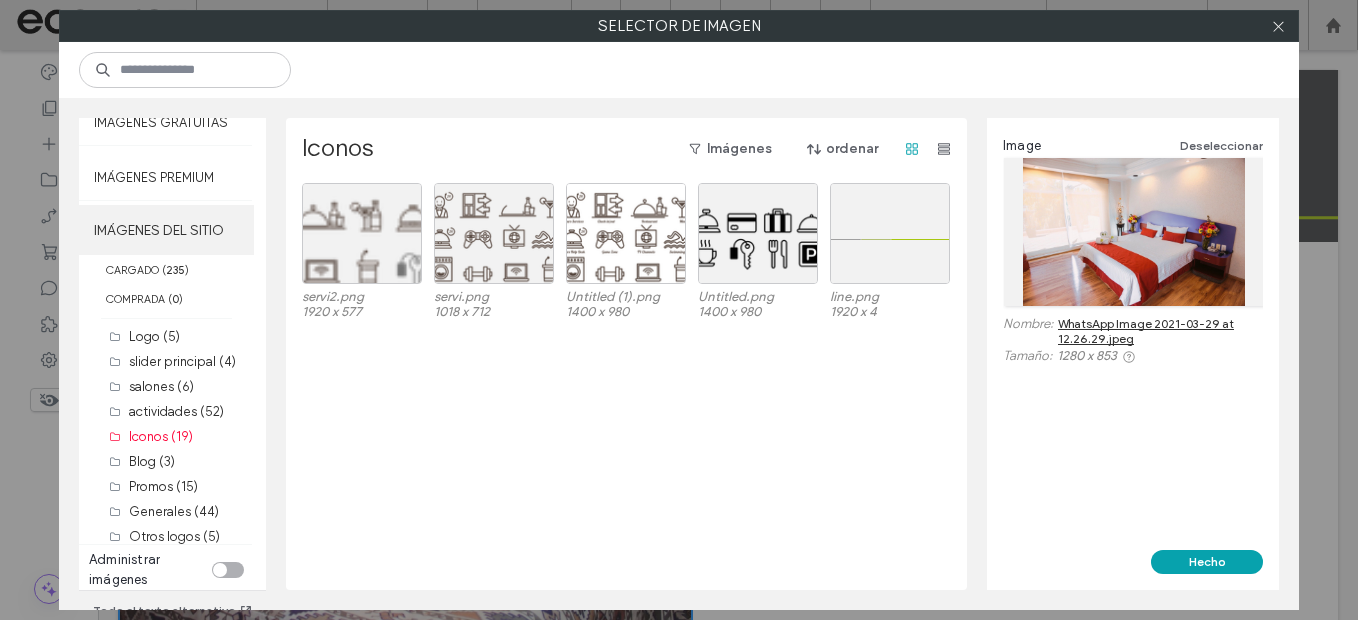 click on "IMÁGENES DEL SITIO" at bounding box center (166, 230) 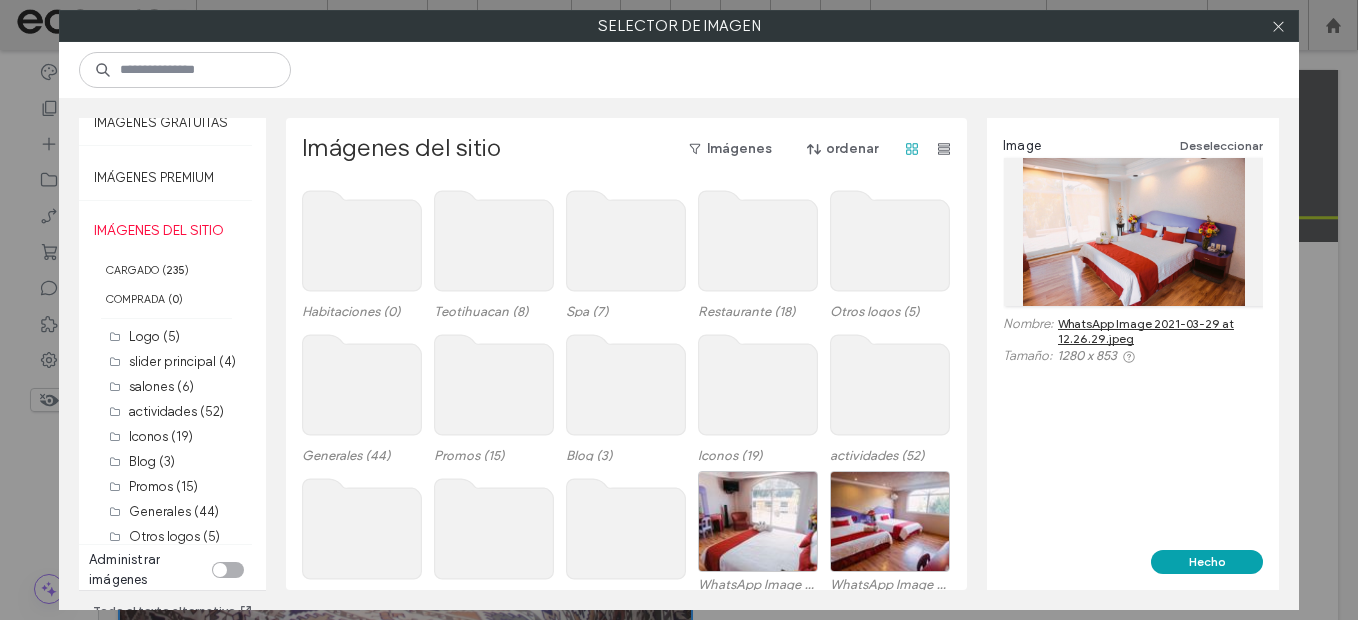 click 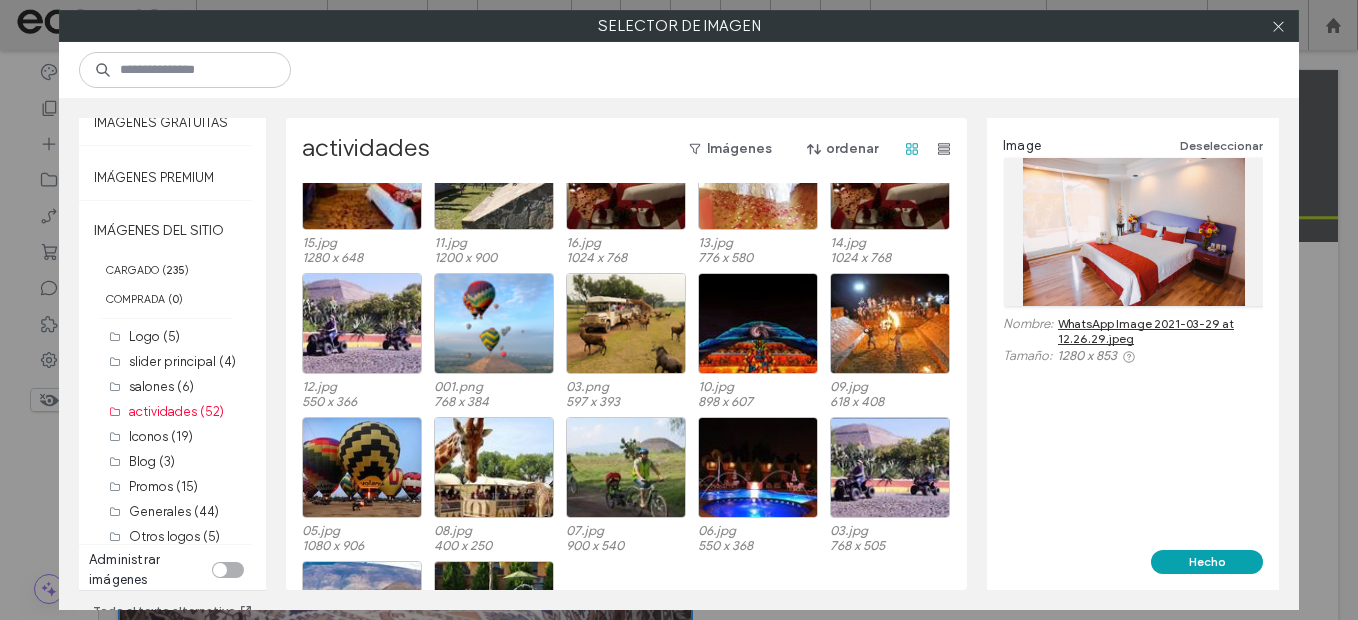 scroll, scrollTop: 1177, scrollLeft: 0, axis: vertical 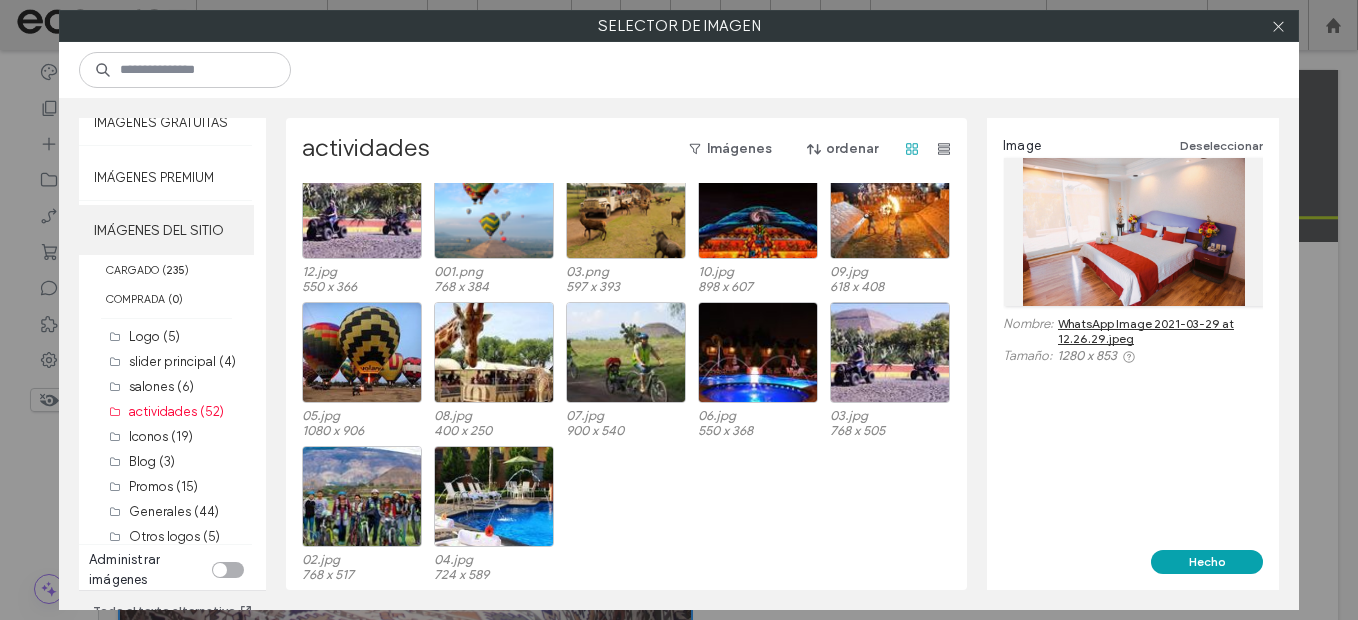 click on "IMÁGENES DEL SITIO" at bounding box center [166, 230] 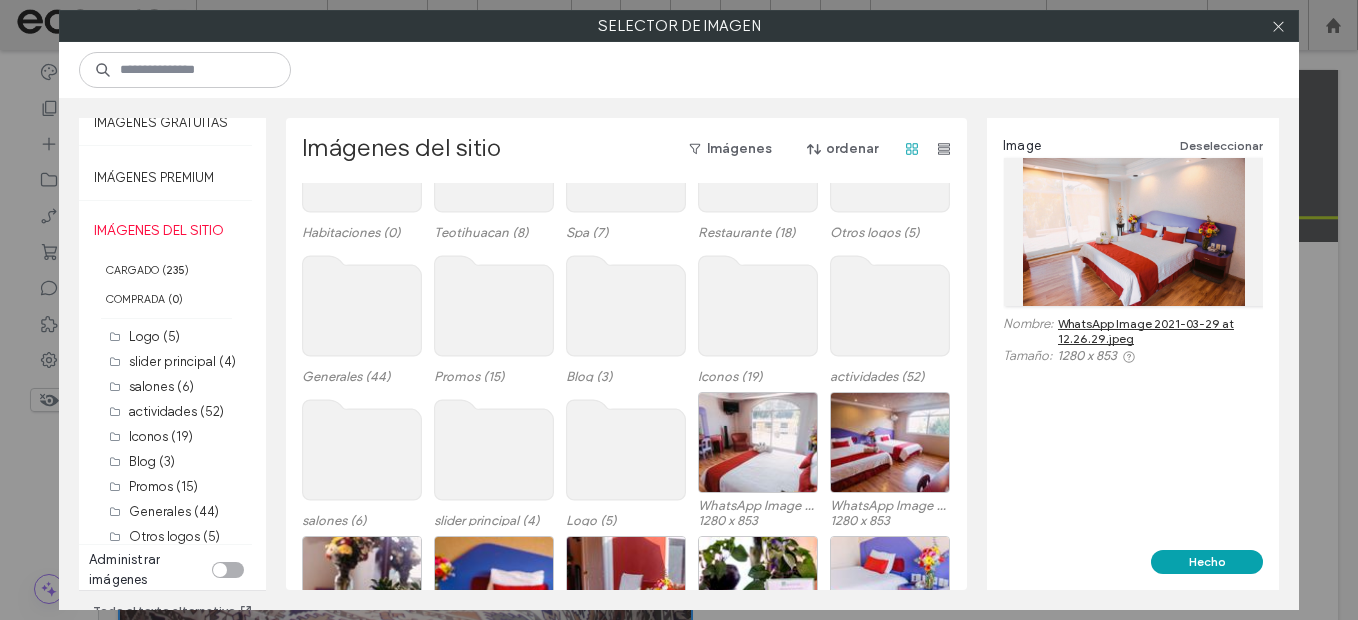scroll, scrollTop: 169, scrollLeft: 0, axis: vertical 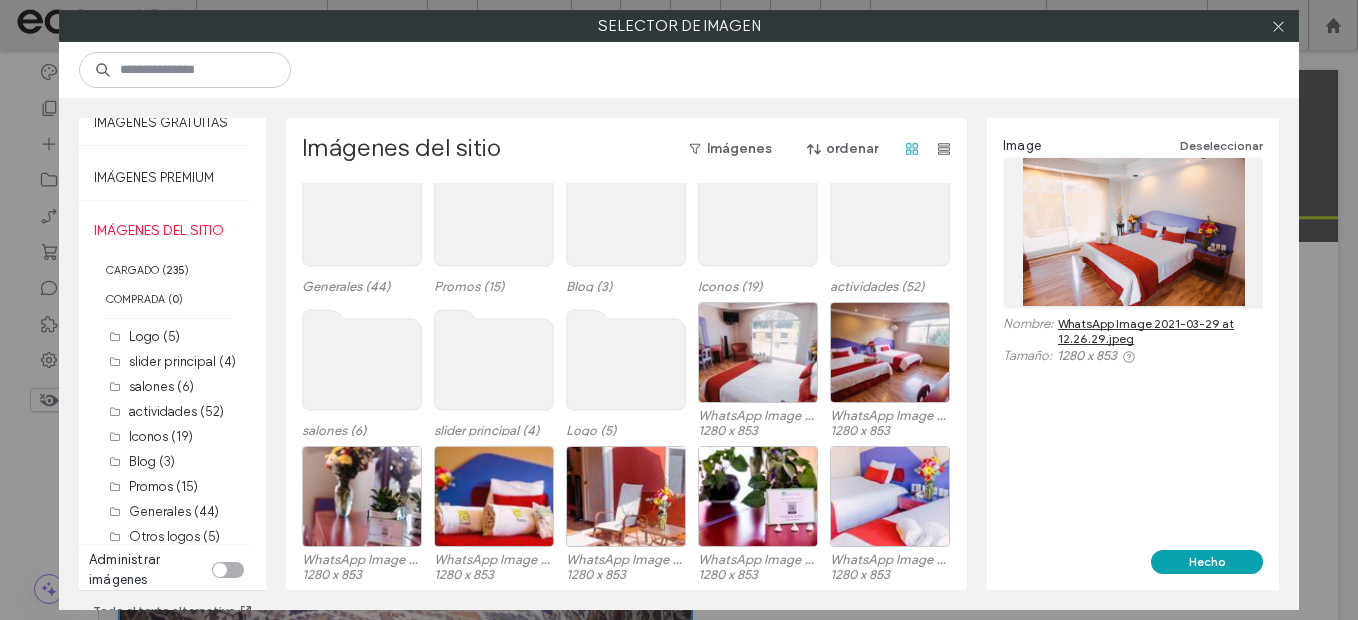 click 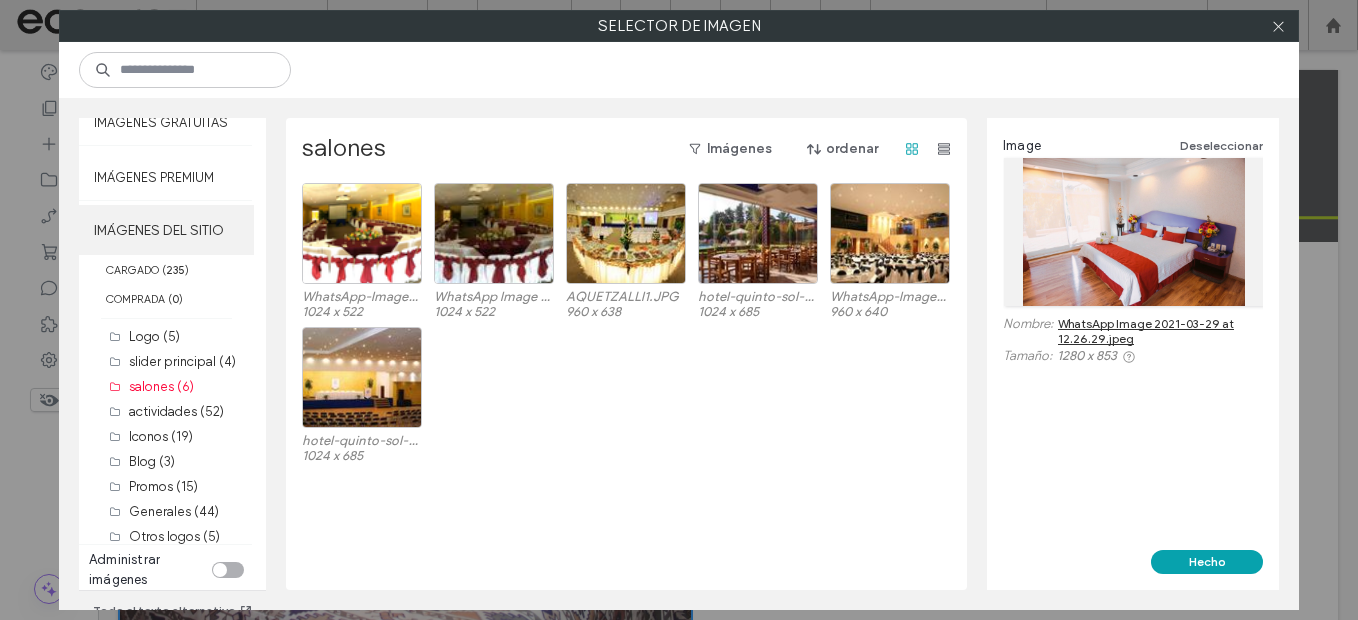 click on "IMÁGENES DEL SITIO" at bounding box center (166, 230) 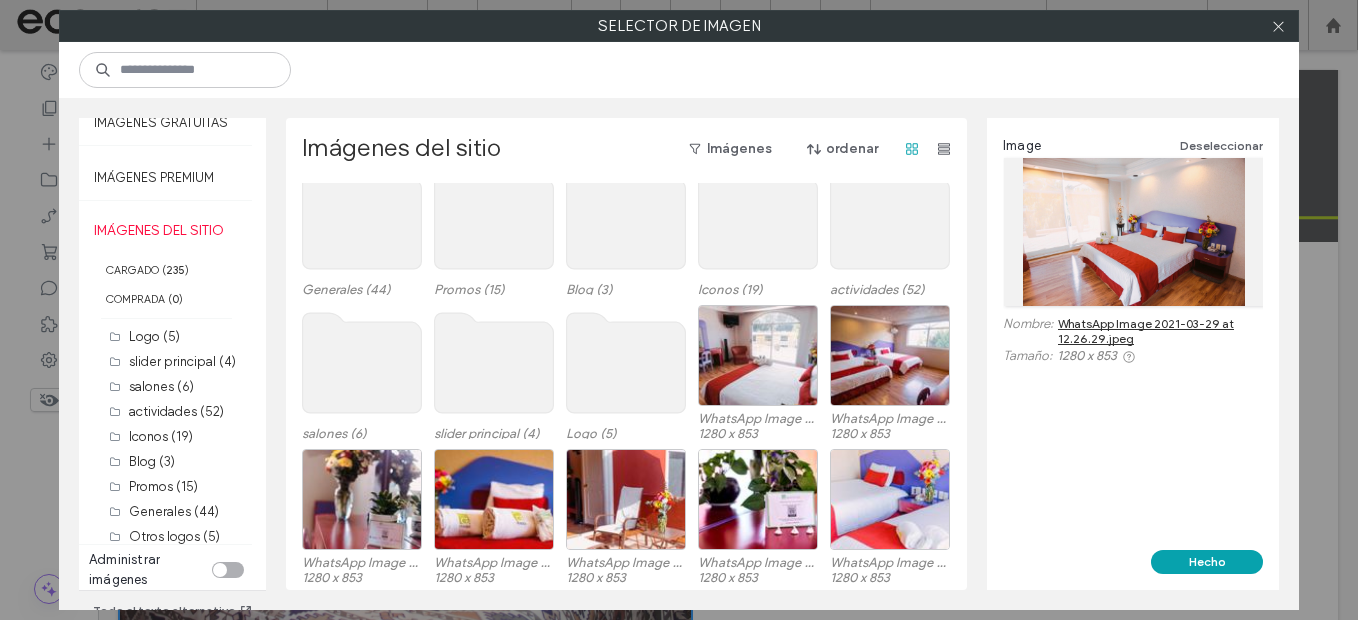 scroll, scrollTop: 169, scrollLeft: 0, axis: vertical 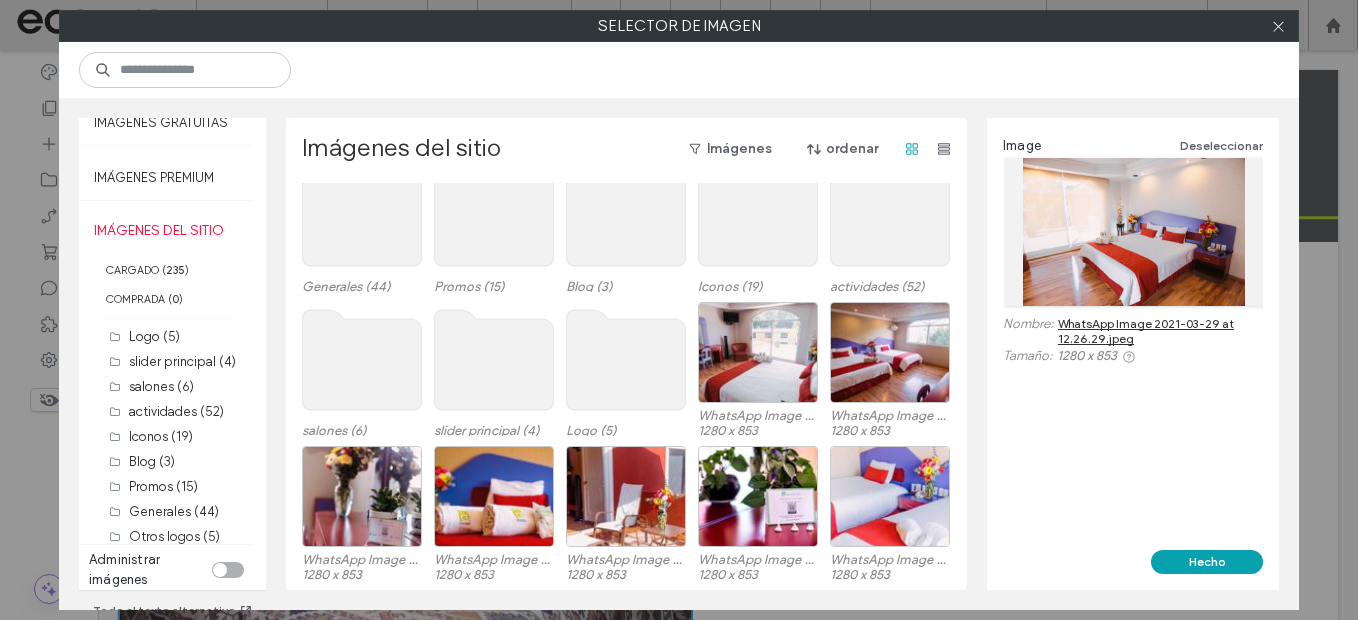 click 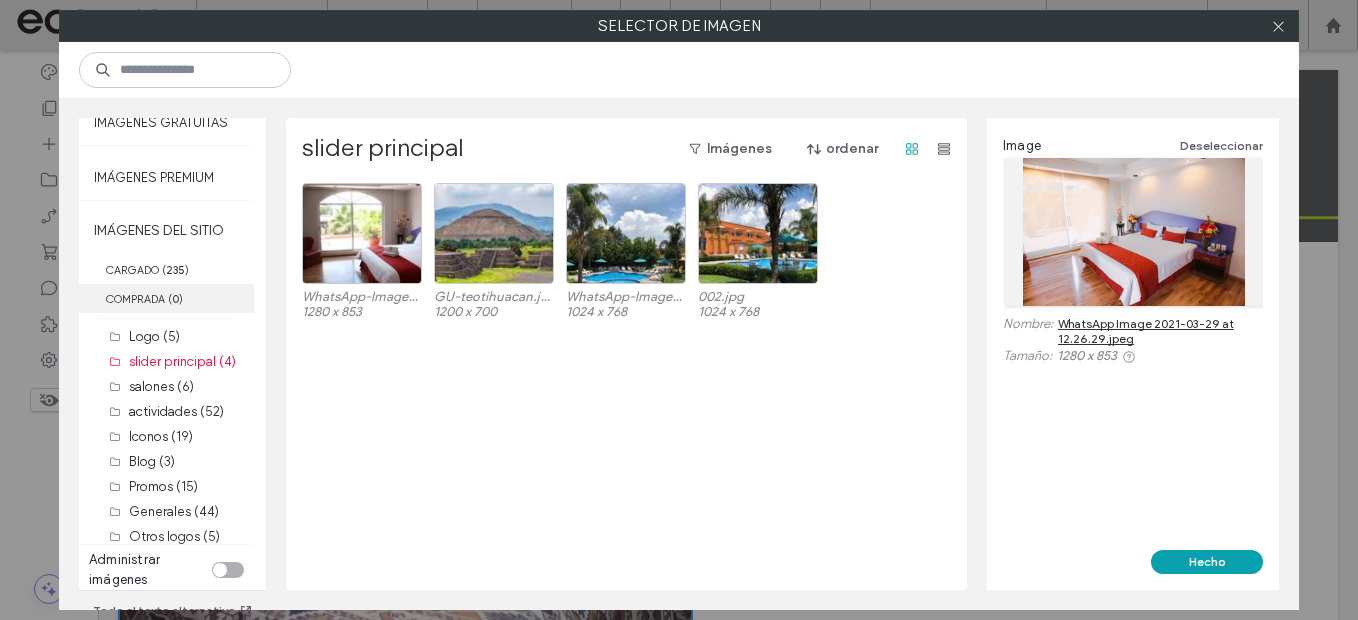 click on "COMPRADA ( 0 )" at bounding box center (166, 298) 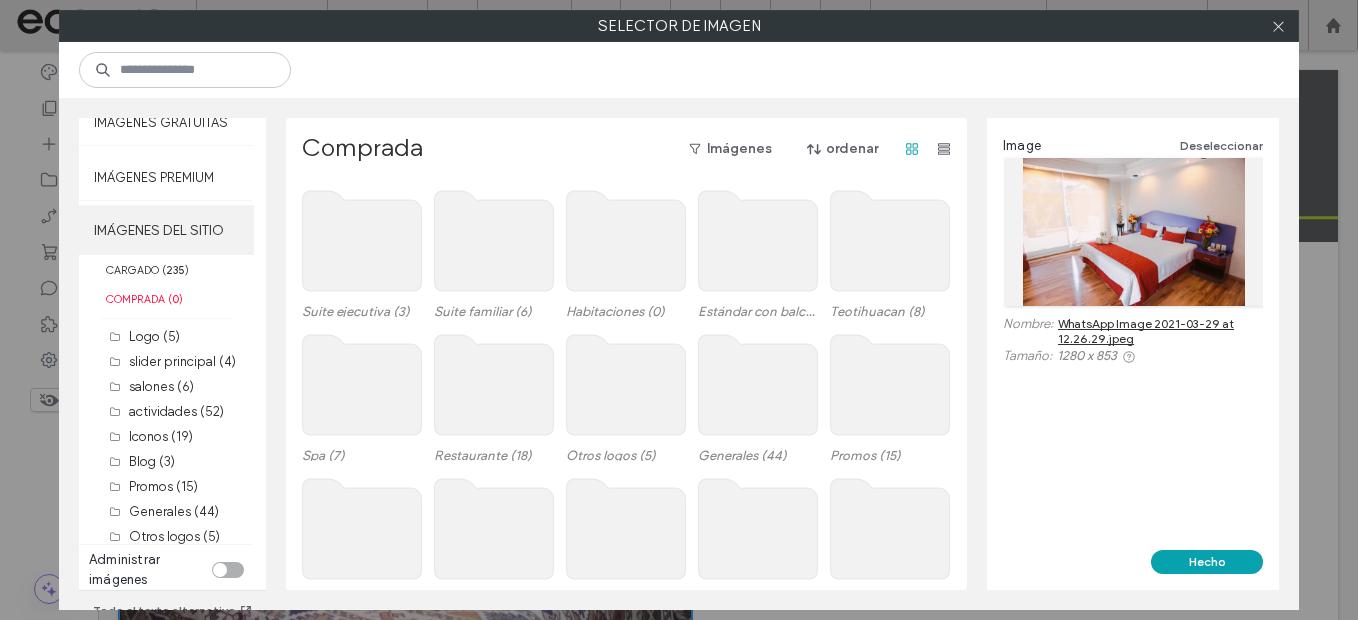 click on "IMÁGENES DEL SITIO" at bounding box center [166, 230] 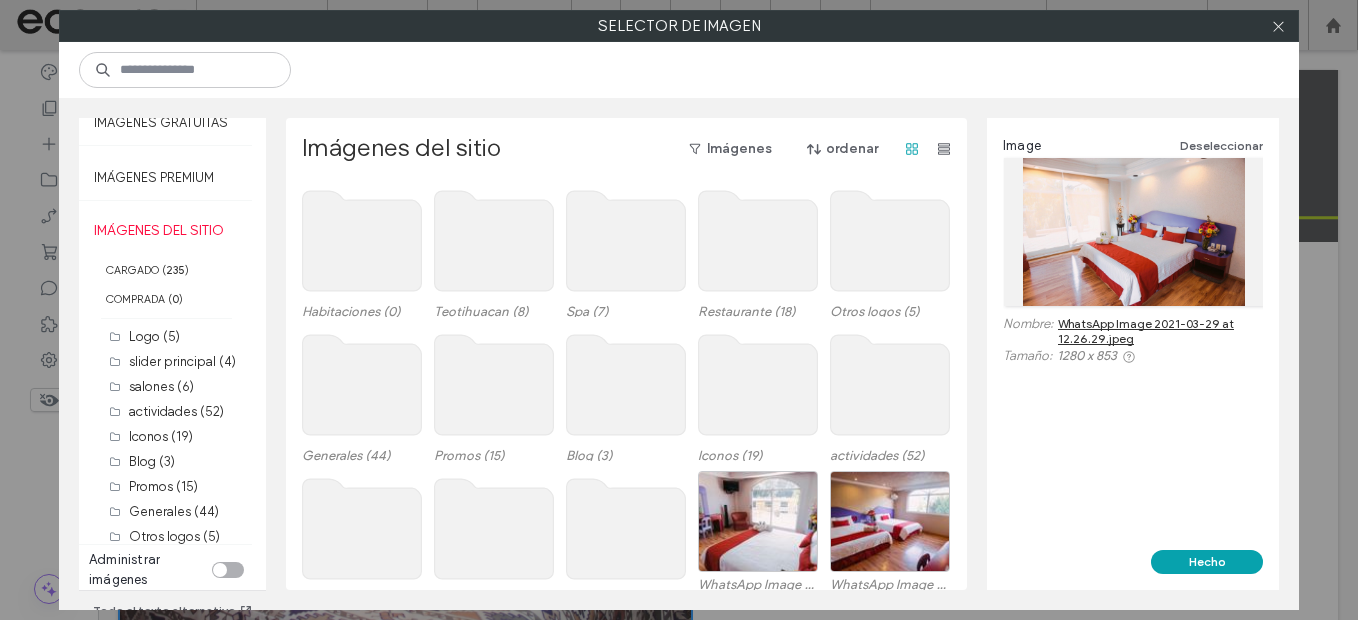 scroll, scrollTop: 169, scrollLeft: 0, axis: vertical 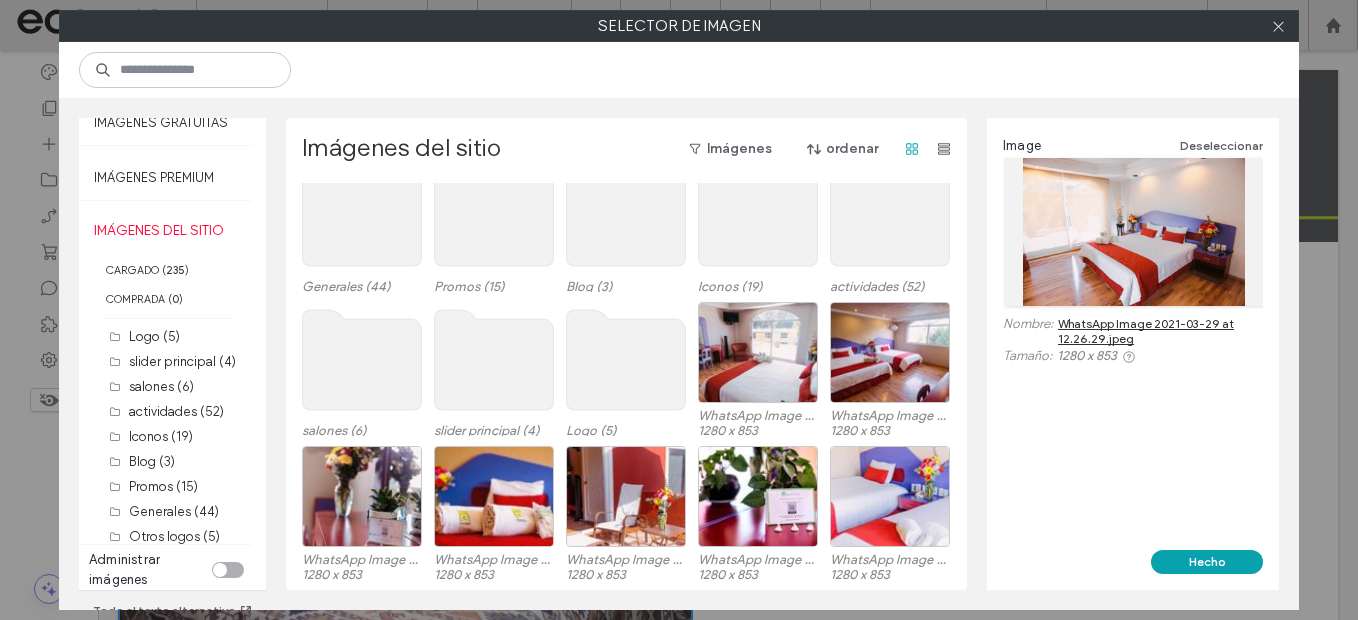 click 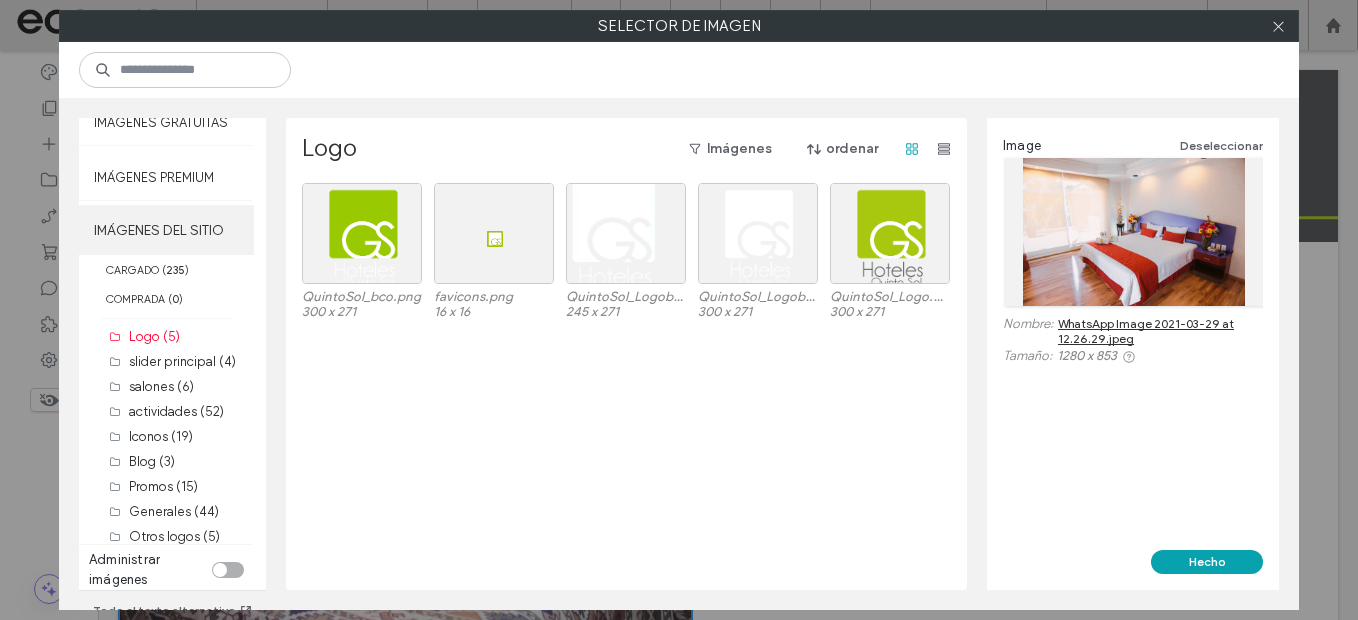 click on "IMÁGENES DEL SITIO" at bounding box center [166, 230] 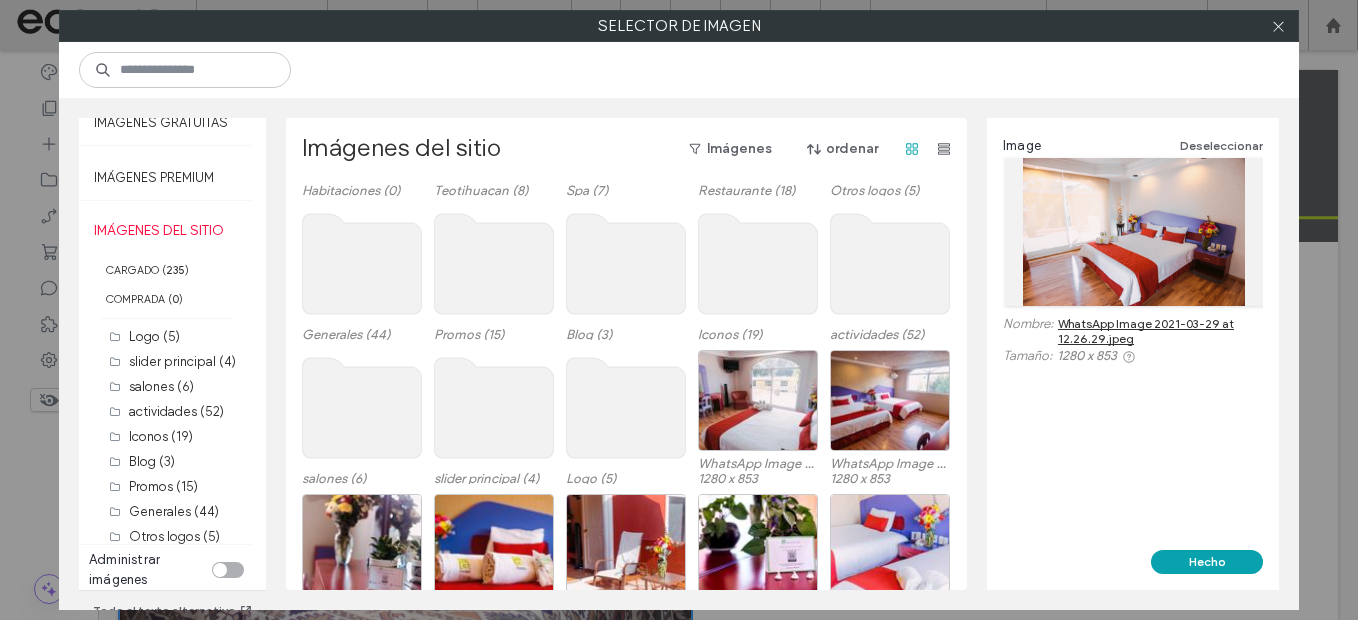 scroll, scrollTop: 169, scrollLeft: 0, axis: vertical 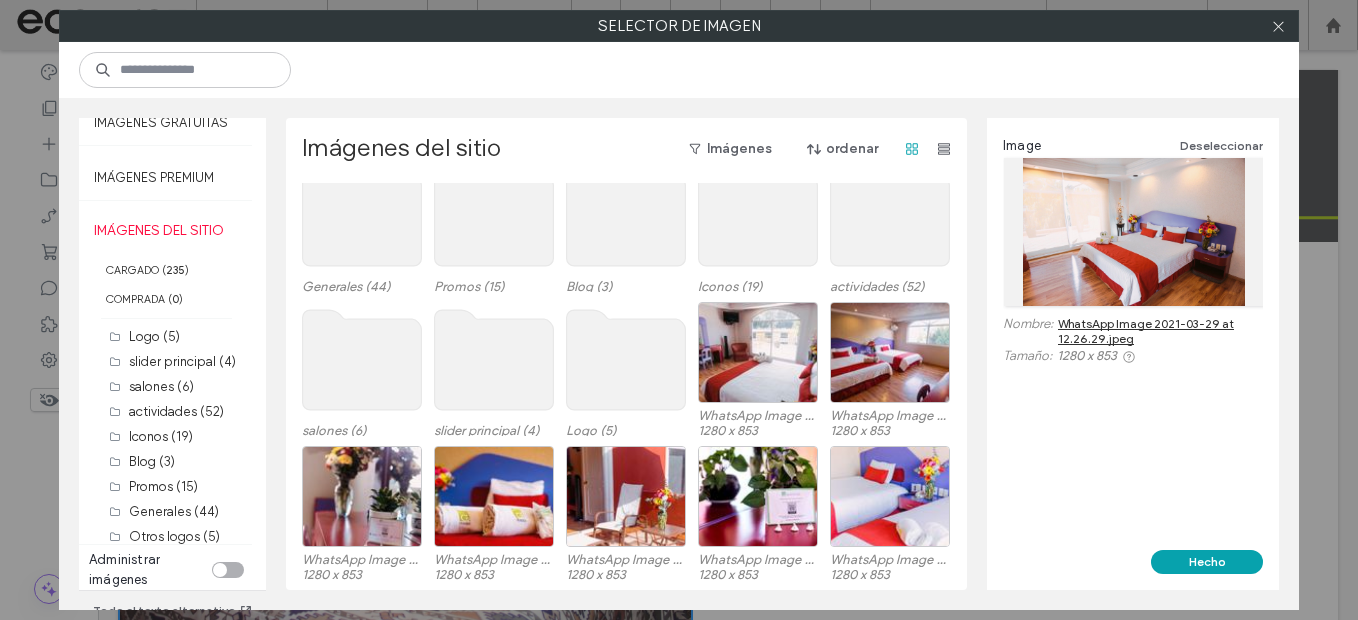 click 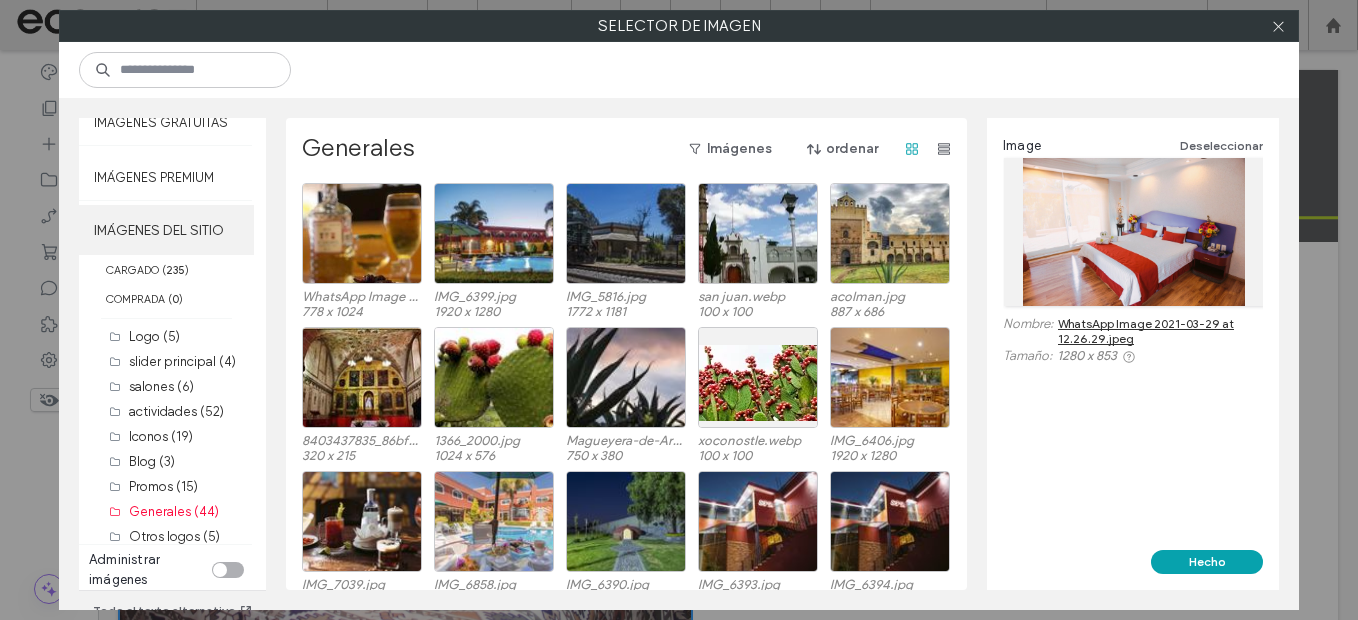 click on "IMÁGENES DEL SITIO" at bounding box center (166, 230) 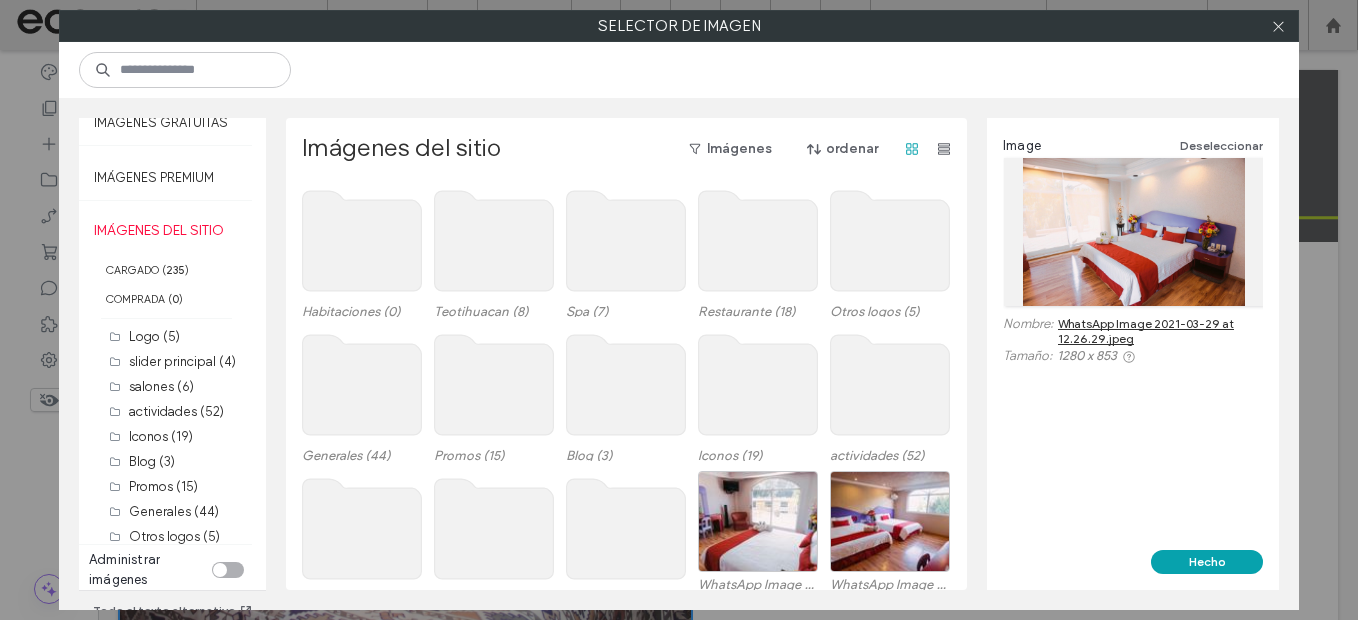 click 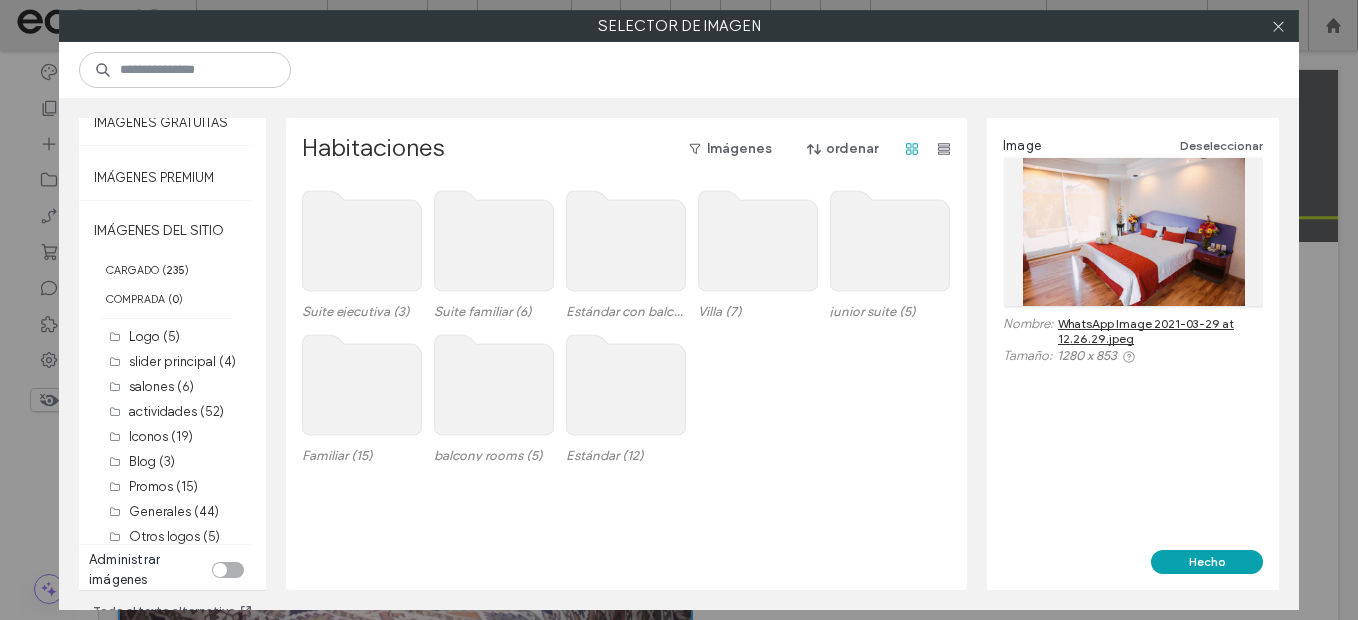 click 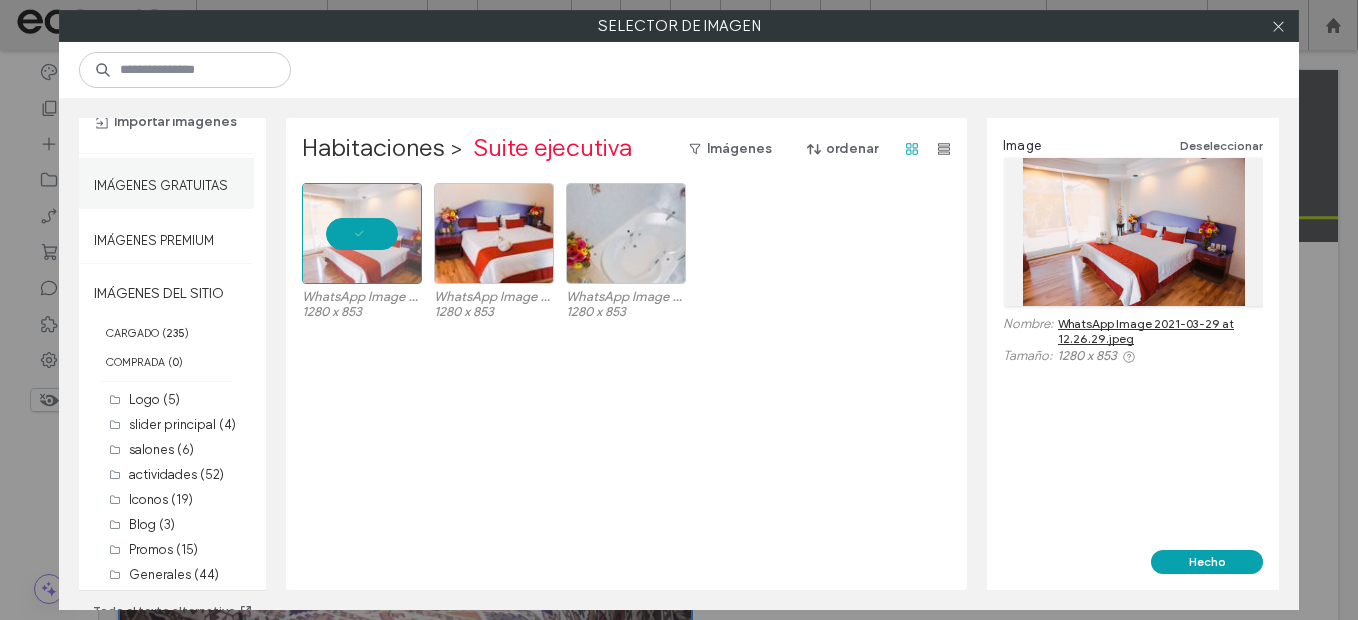 scroll, scrollTop: 0, scrollLeft: 0, axis: both 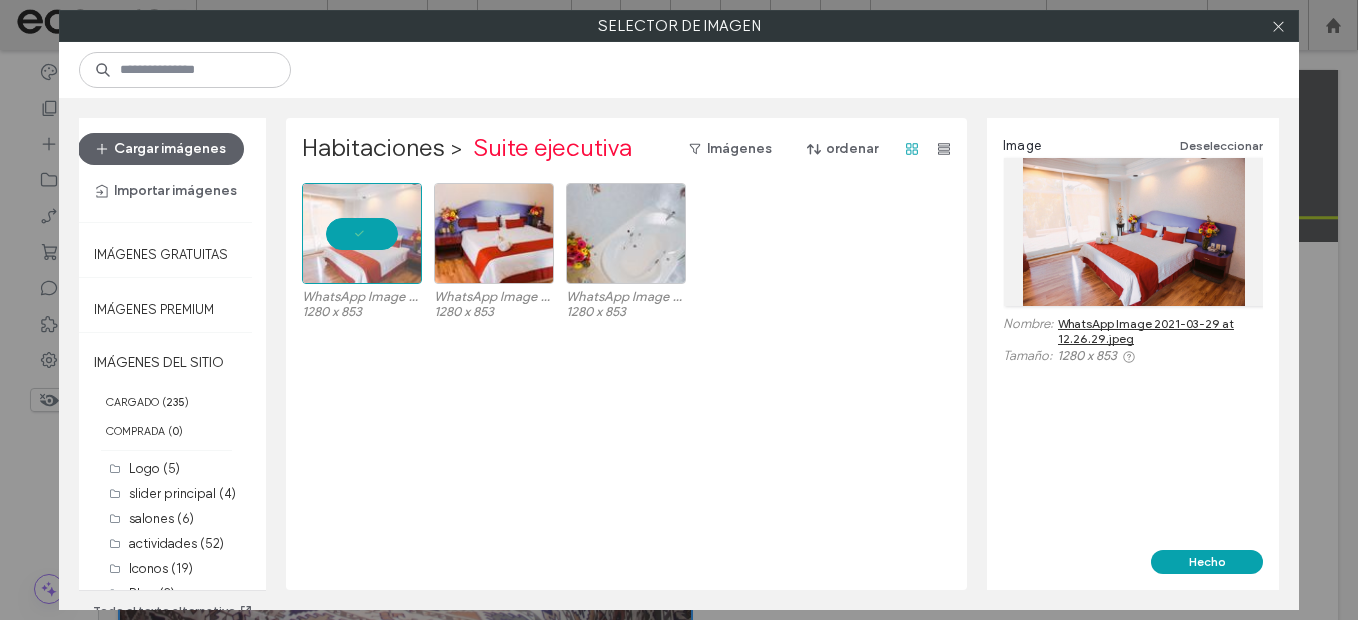 click on "Cargar imágenes Importar imágenes" at bounding box center (166, 170) 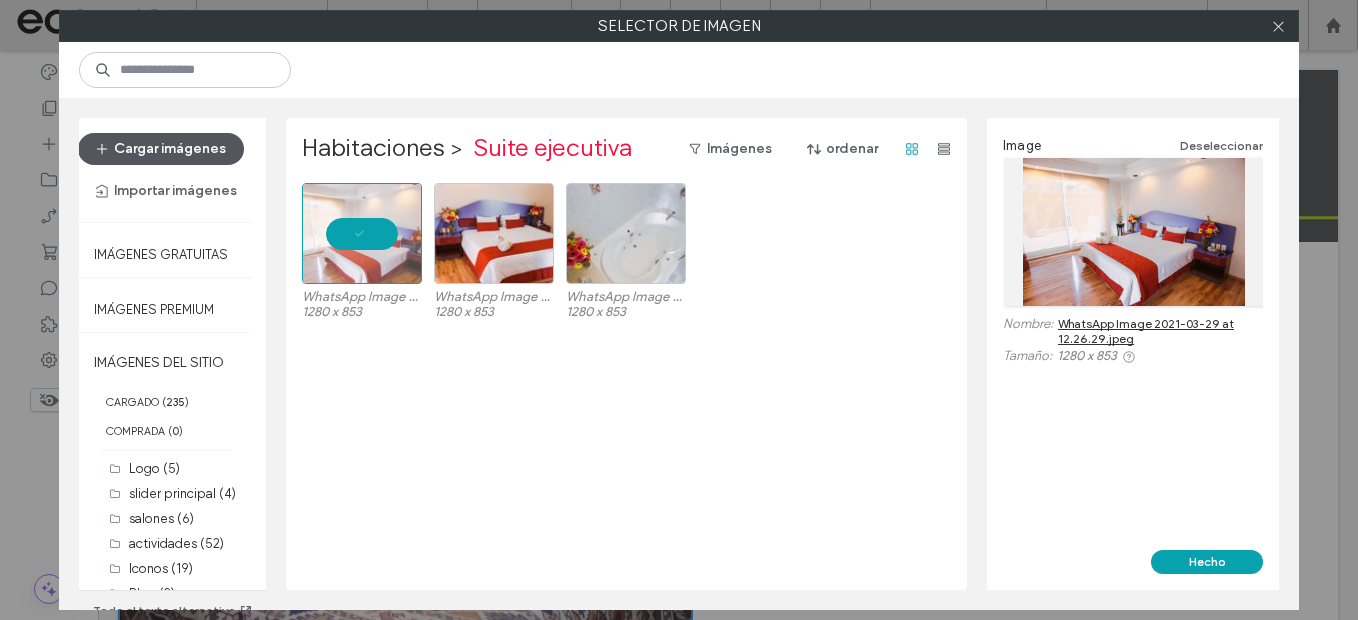 click on "Cargar imágenes" at bounding box center [161, 149] 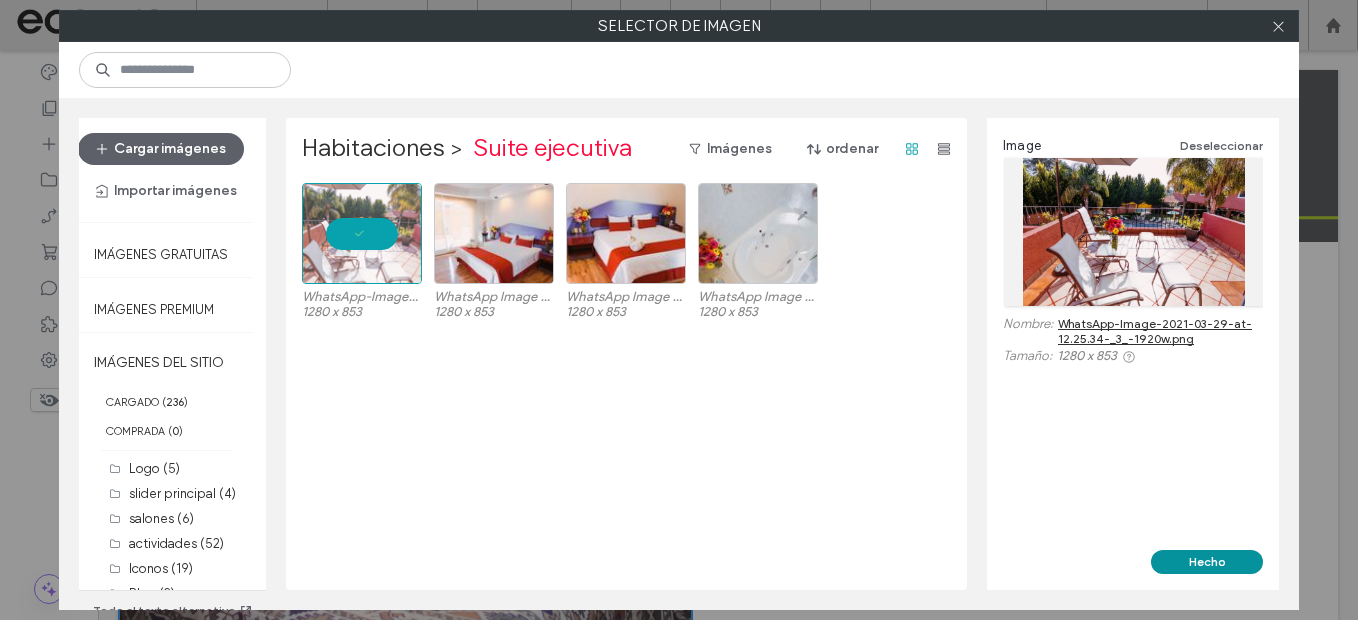 click on "Hecho" at bounding box center (1207, 562) 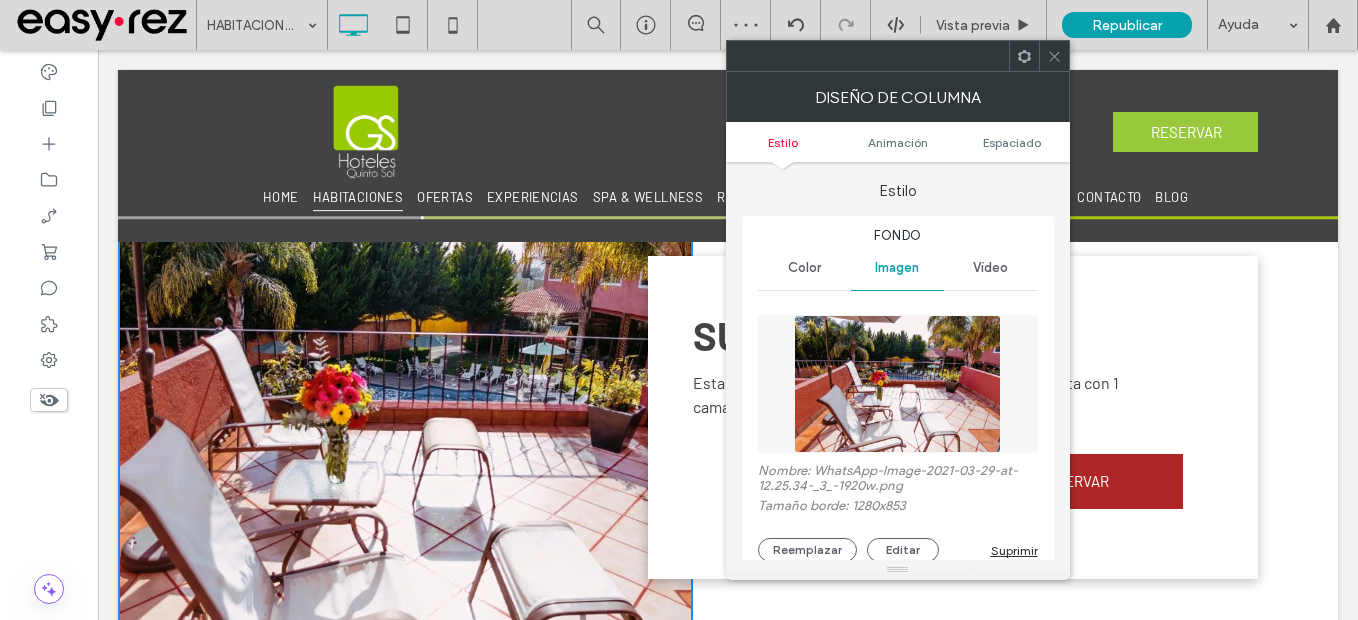 click 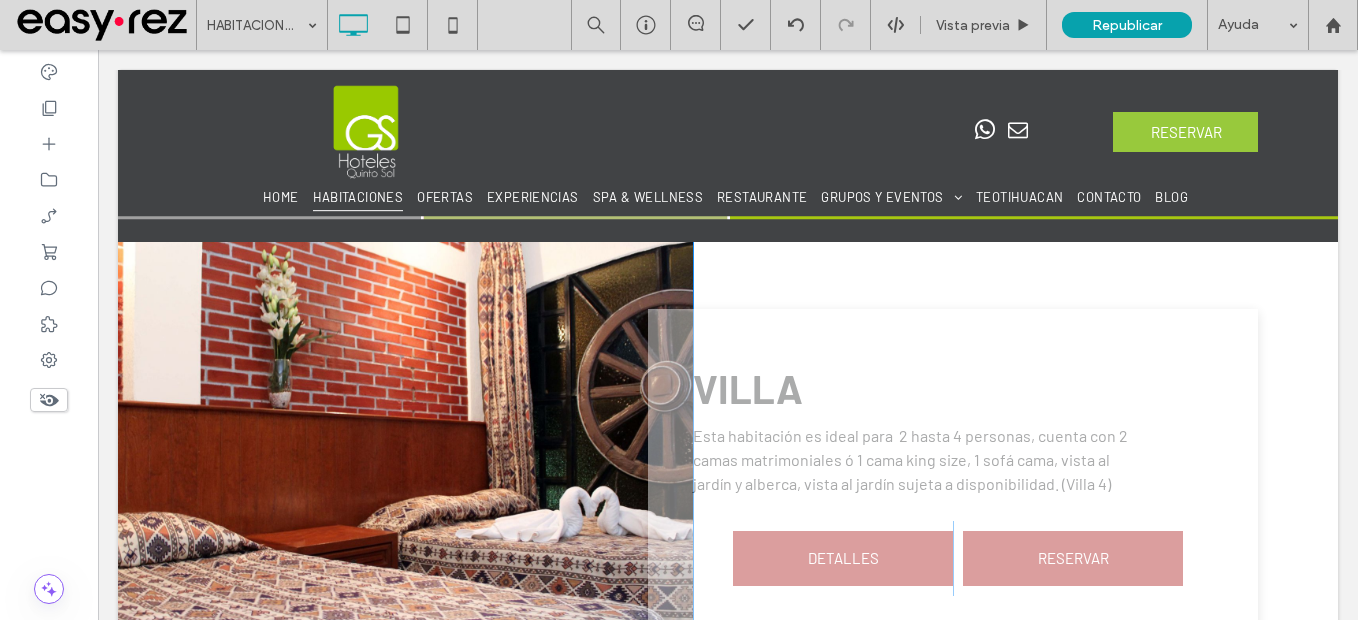 scroll, scrollTop: 3900, scrollLeft: 0, axis: vertical 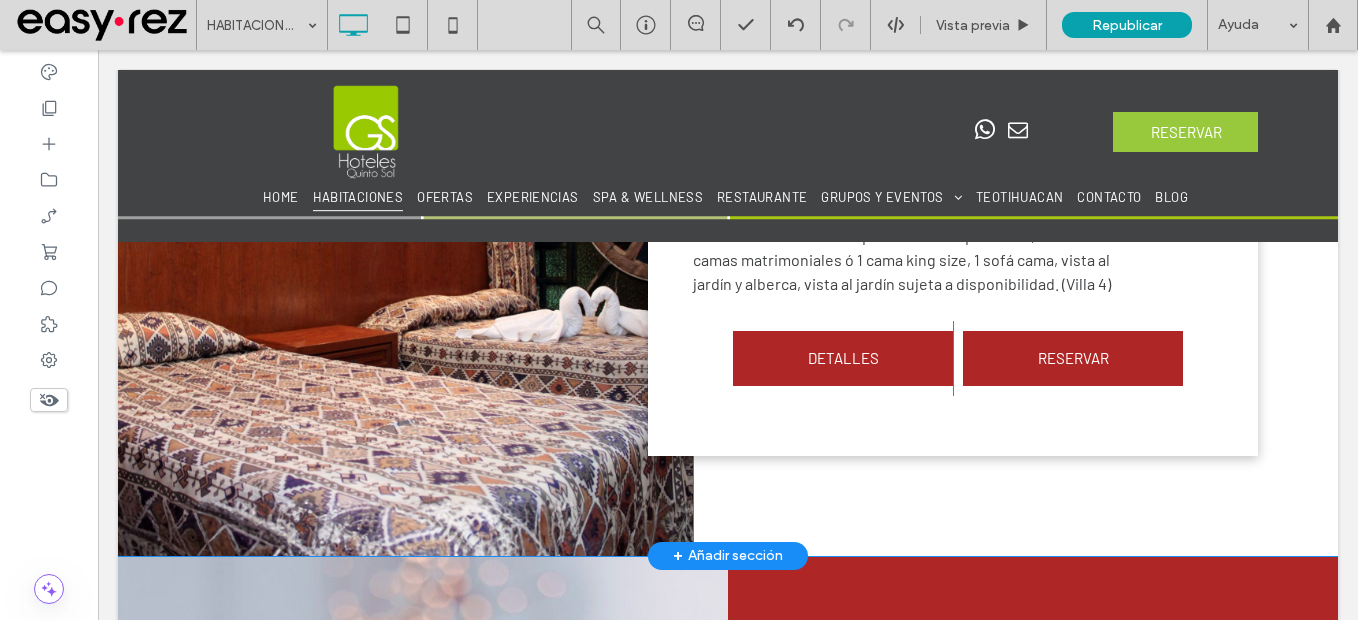 click on "Click To Paste" at bounding box center (405, 282) 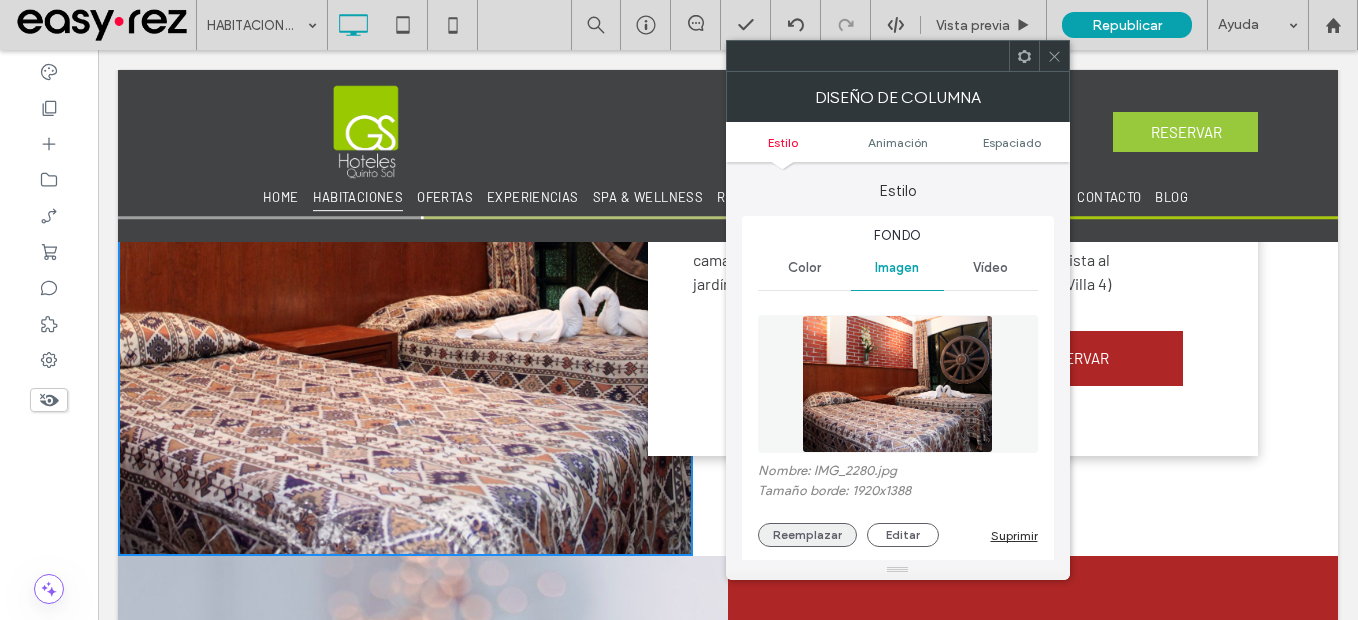 click on "Reemplazar" at bounding box center (807, 535) 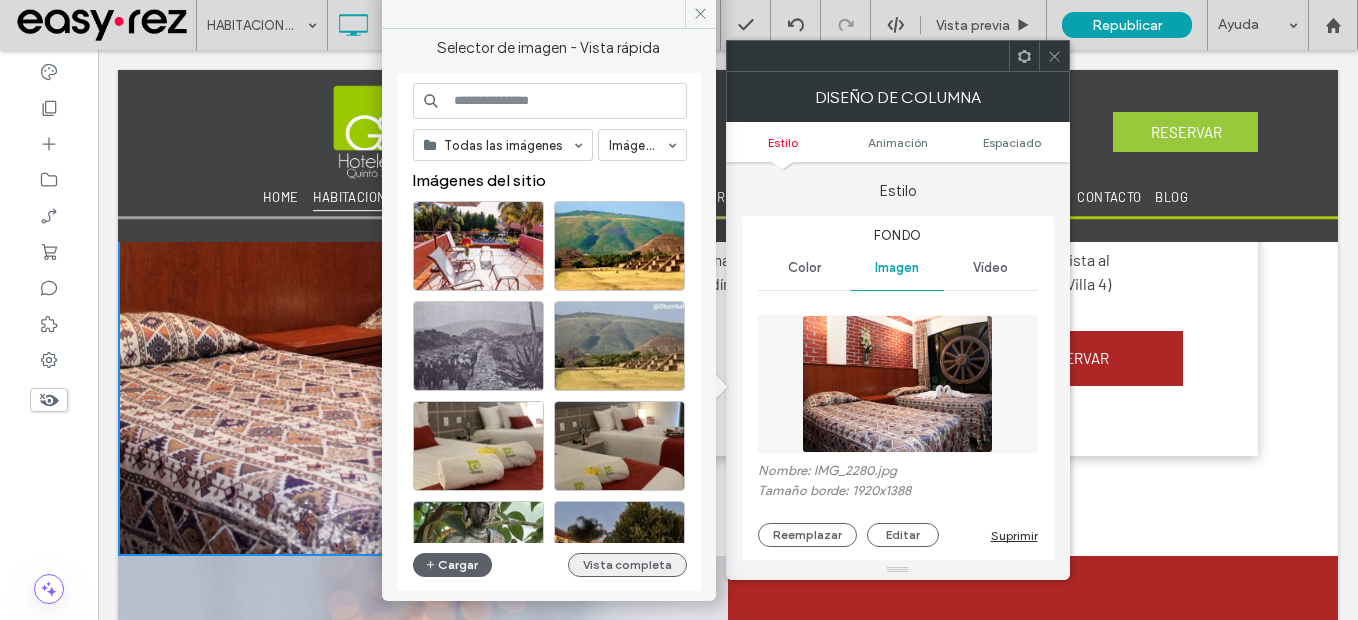 click on "Vista completa" at bounding box center (627, 565) 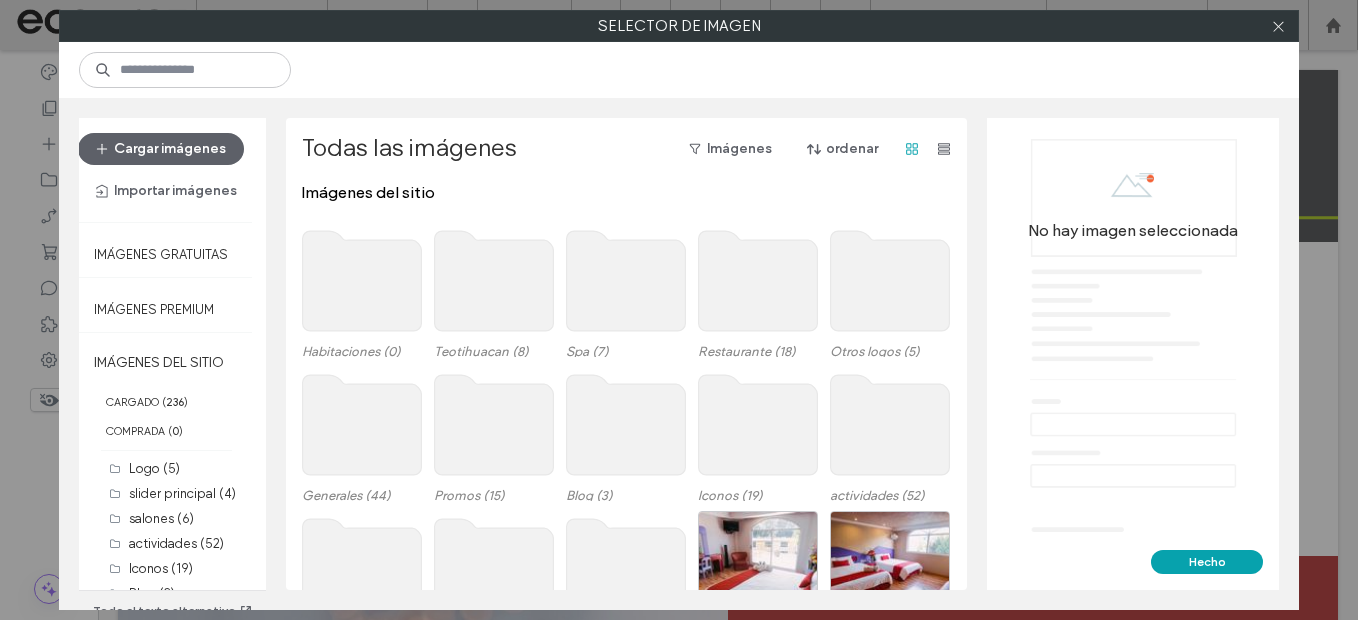 click 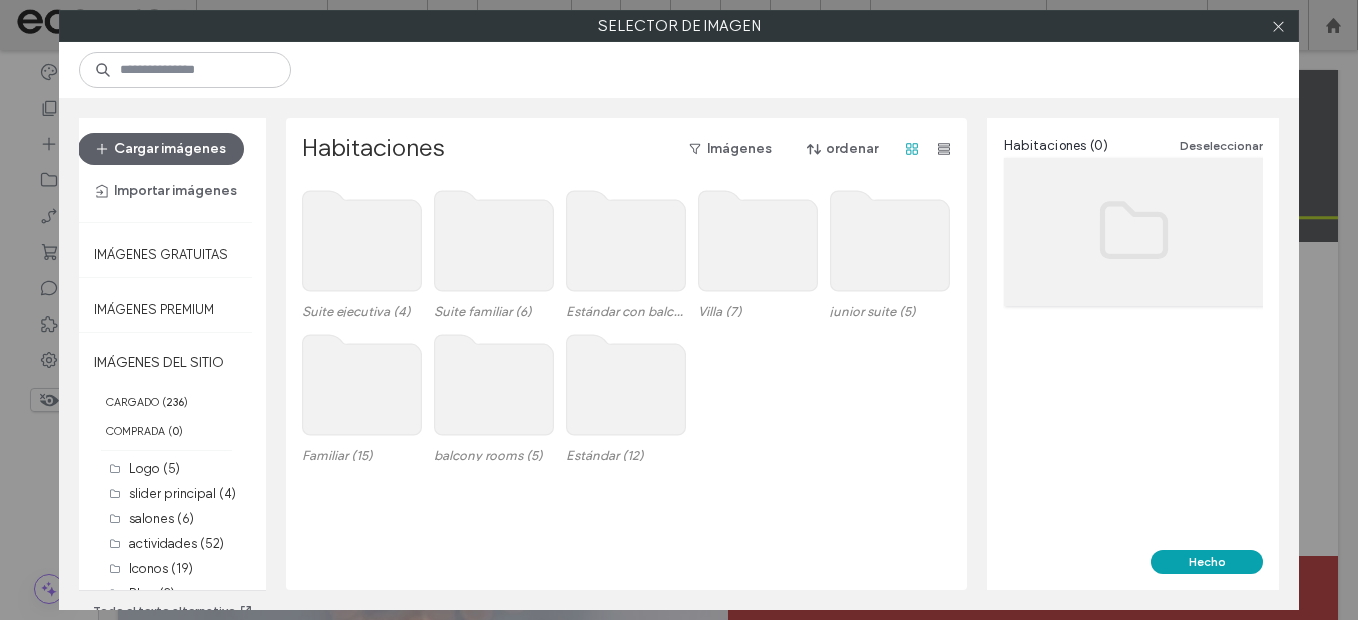 click 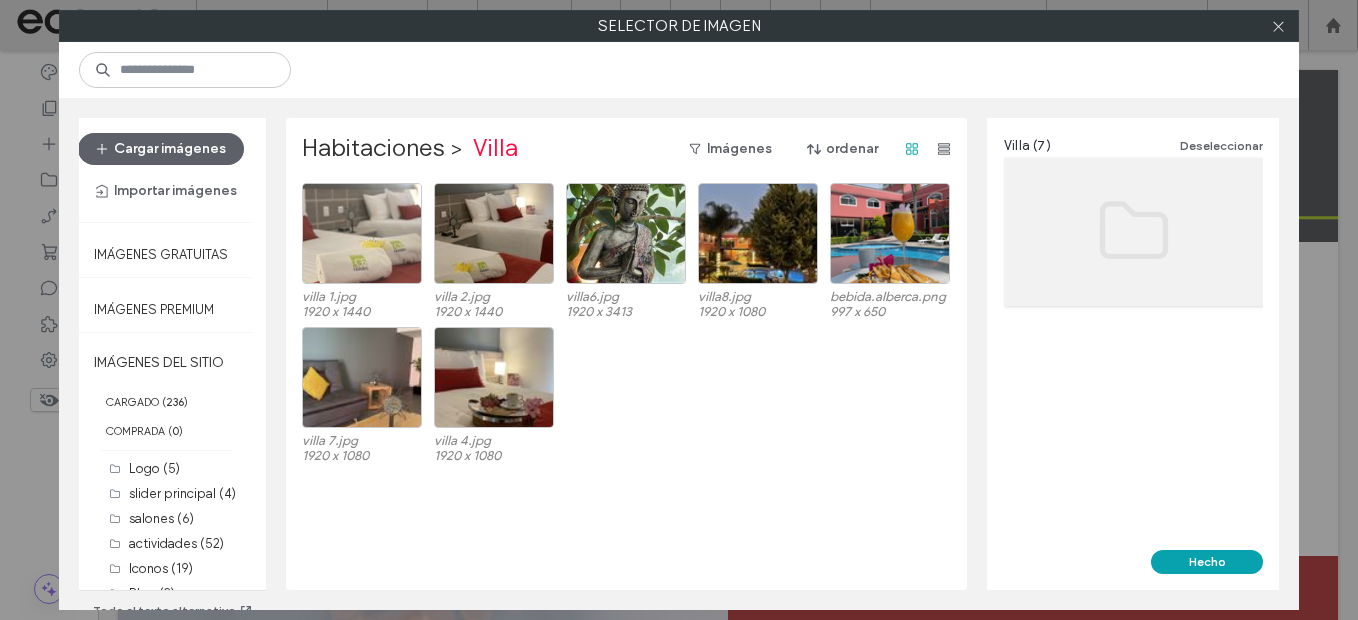 click at bounding box center (362, 233) 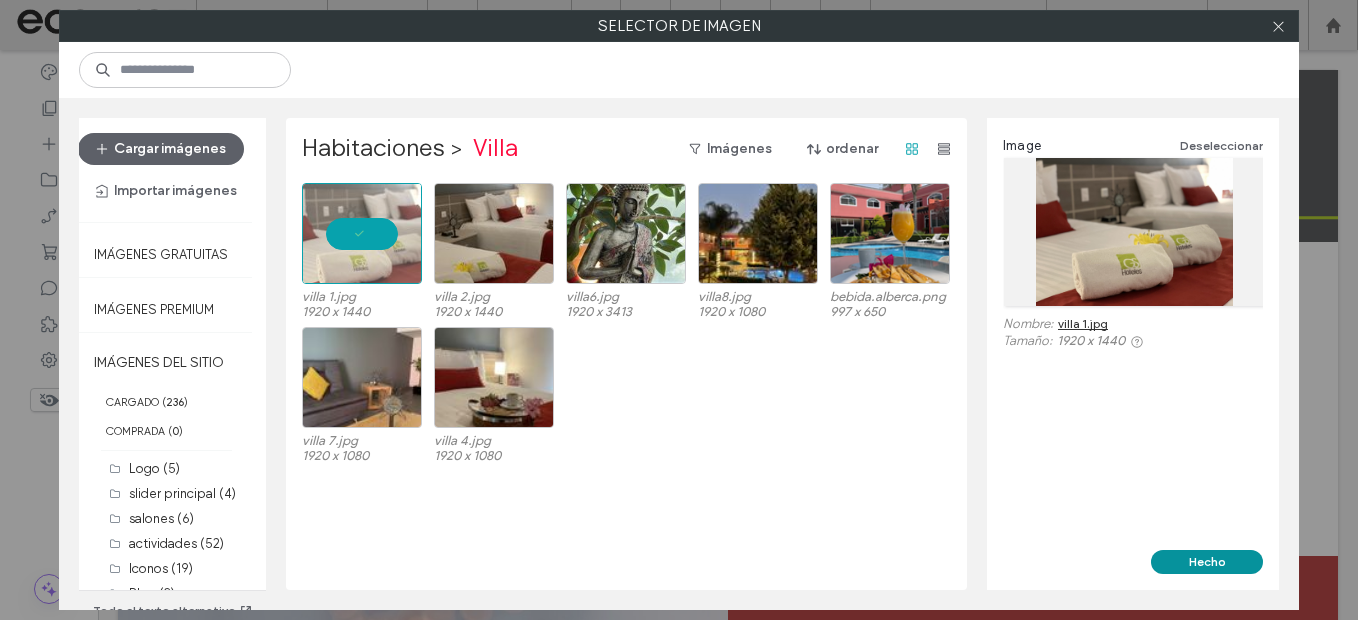 drag, startPoint x: 1188, startPoint y: 560, endPoint x: 990, endPoint y: 357, distance: 283.57187 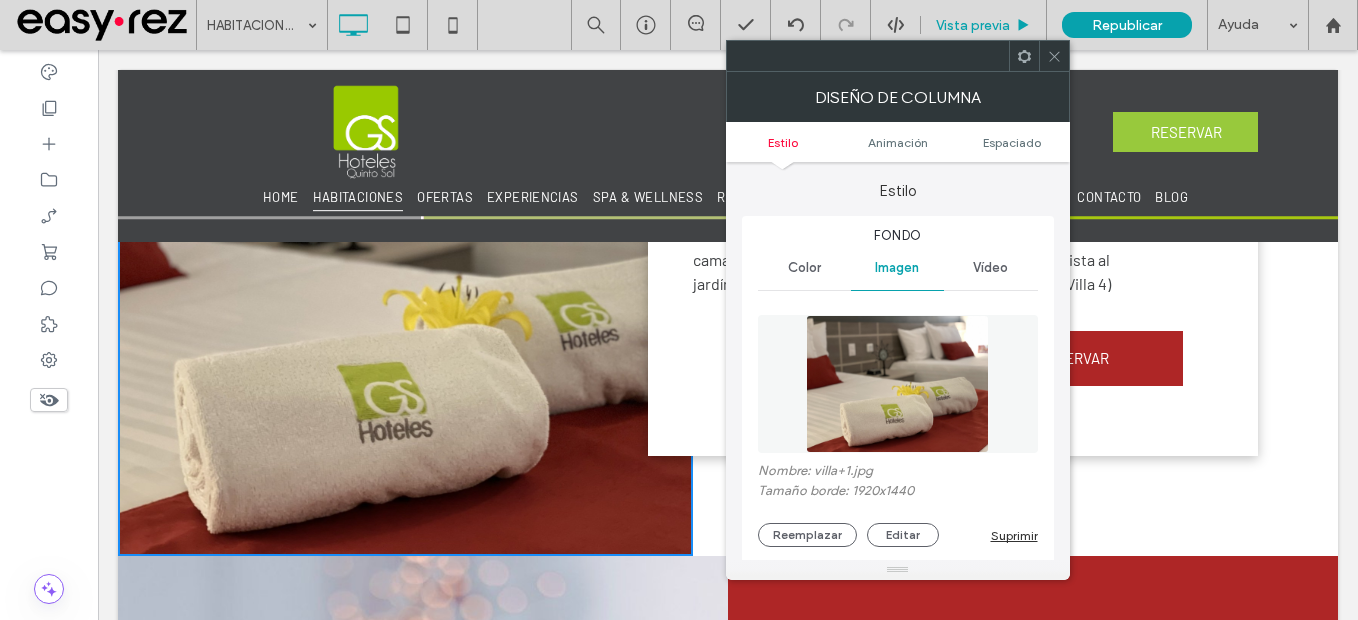 drag, startPoint x: 1061, startPoint y: 59, endPoint x: 960, endPoint y: 18, distance: 109.004585 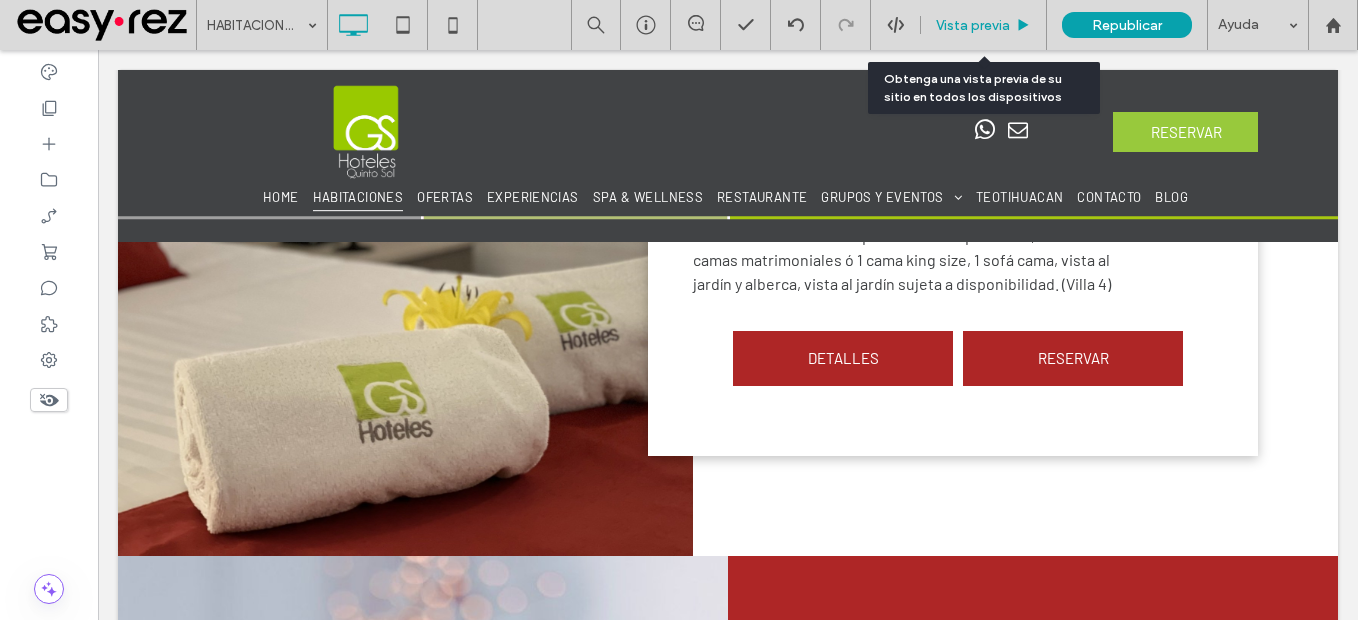 click on "Vista previa" at bounding box center [973, 25] 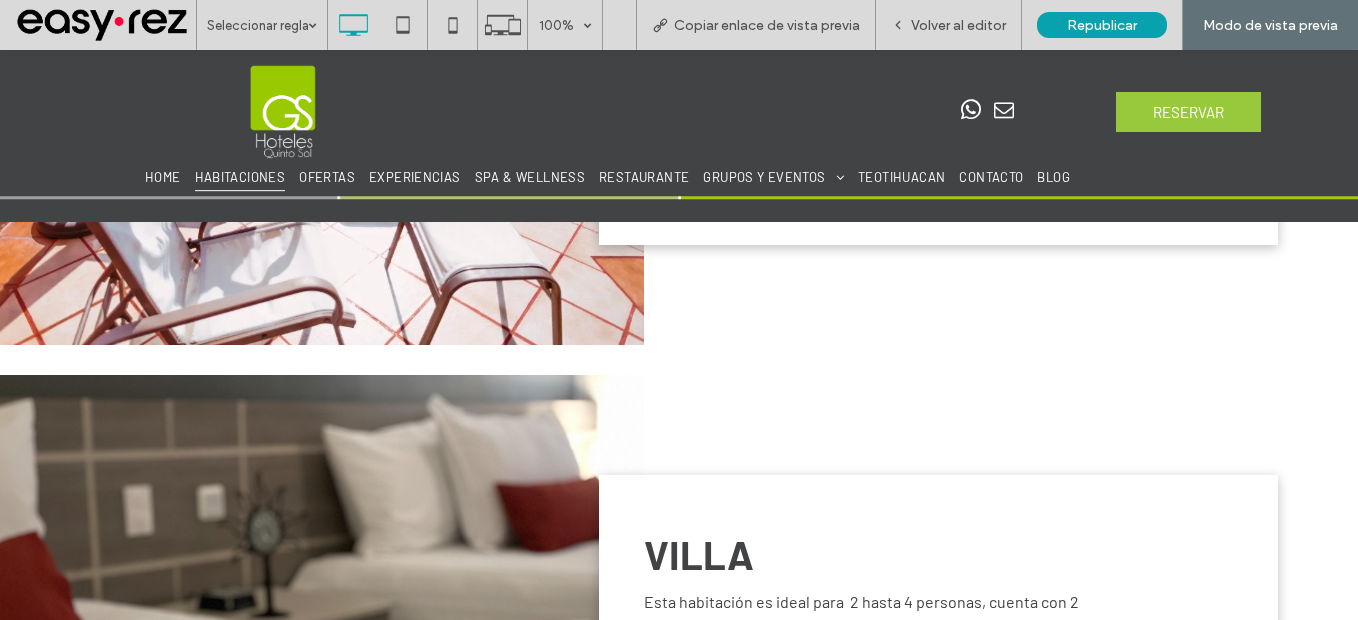 scroll, scrollTop: 3800, scrollLeft: 0, axis: vertical 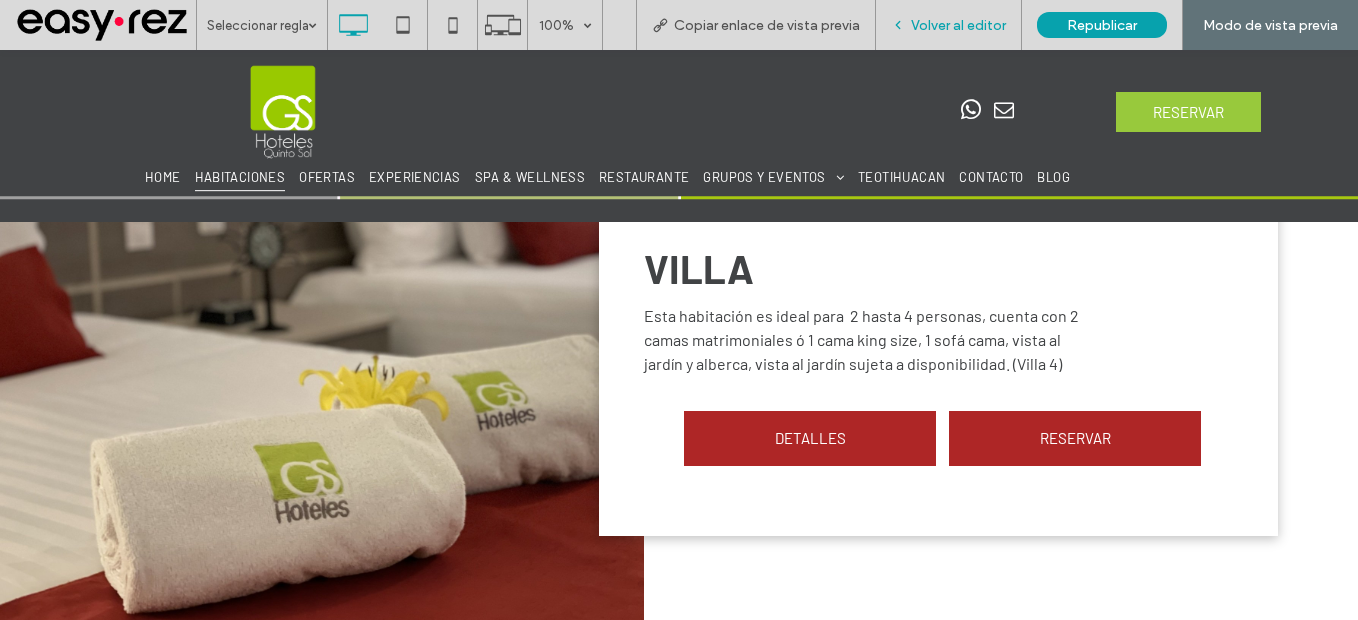 click on "Volver al editor" at bounding box center (949, 25) 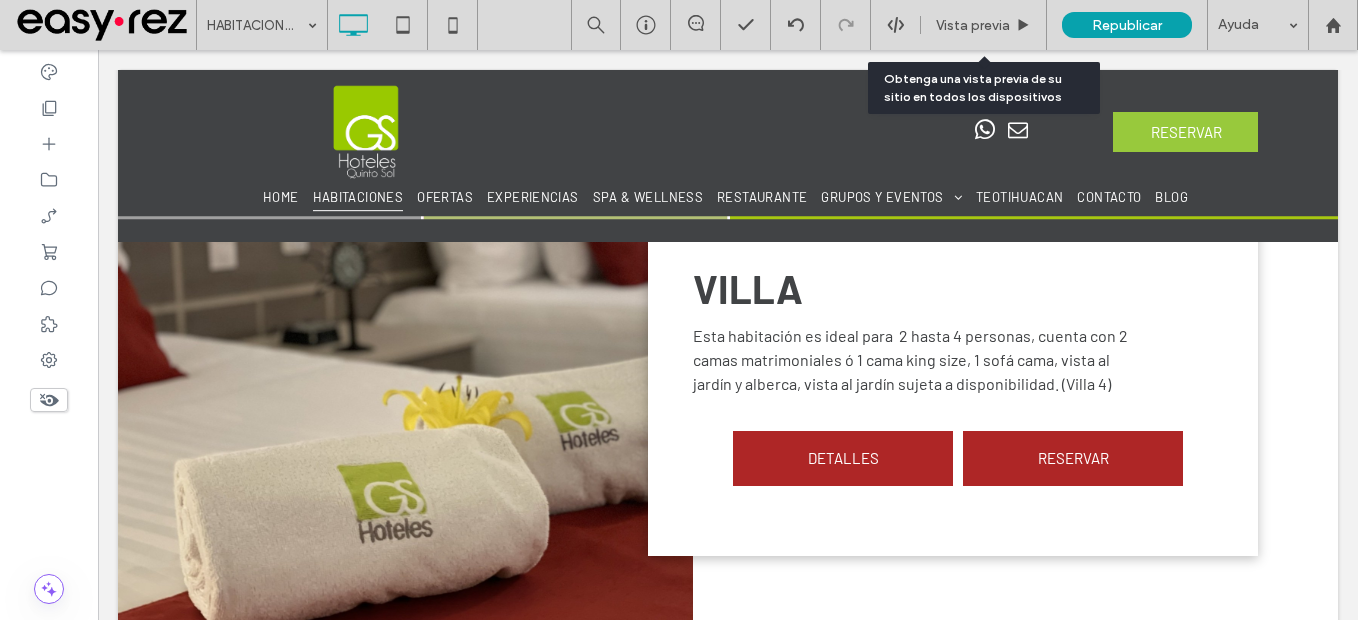 scroll, scrollTop: 3848, scrollLeft: 0, axis: vertical 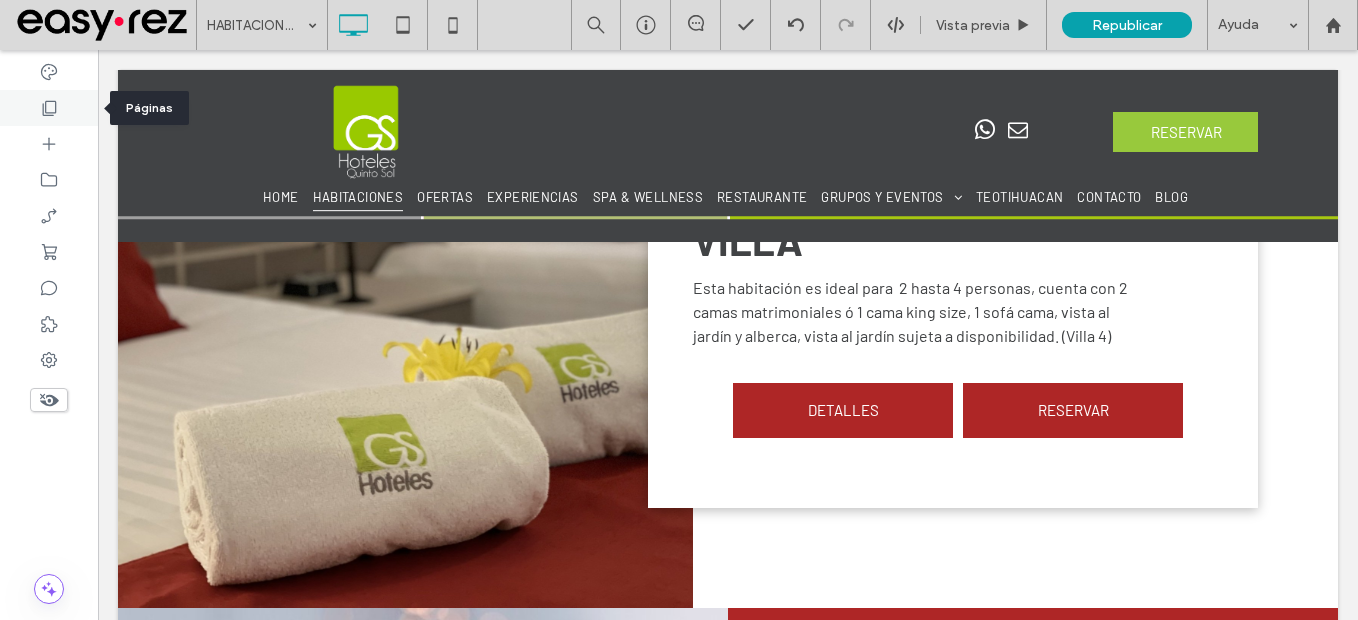 click 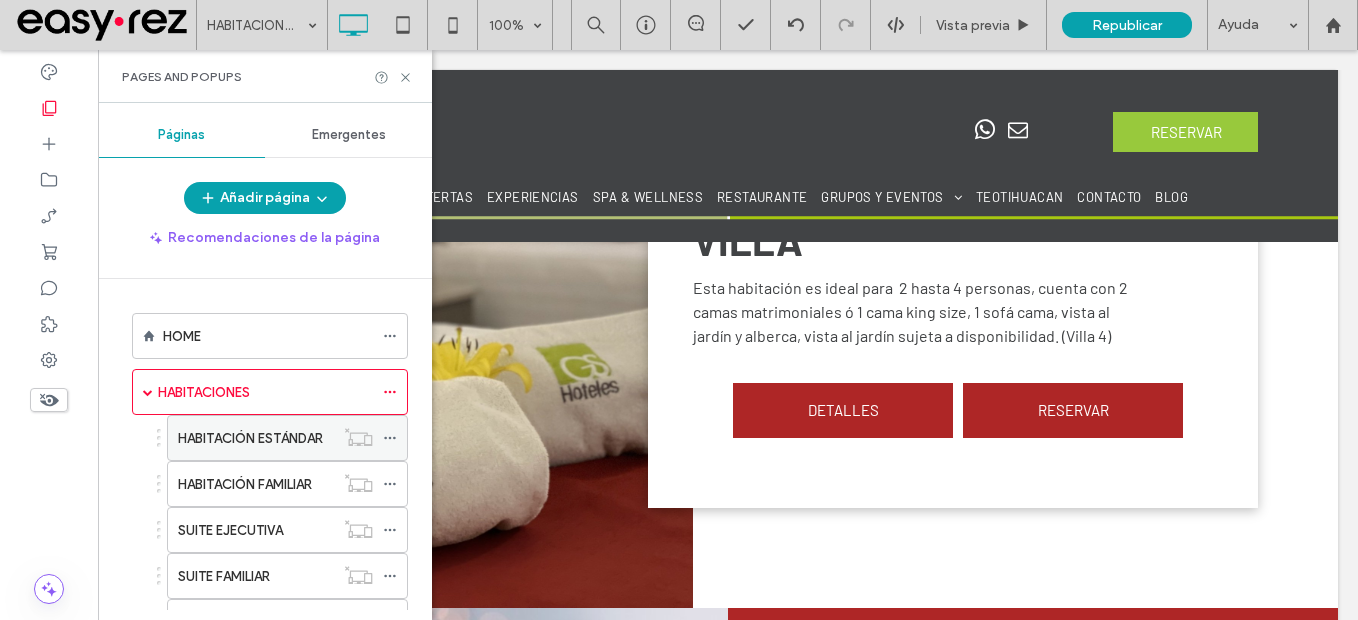 click on "HABITACIÓN ESTÁNDAR" at bounding box center (250, 438) 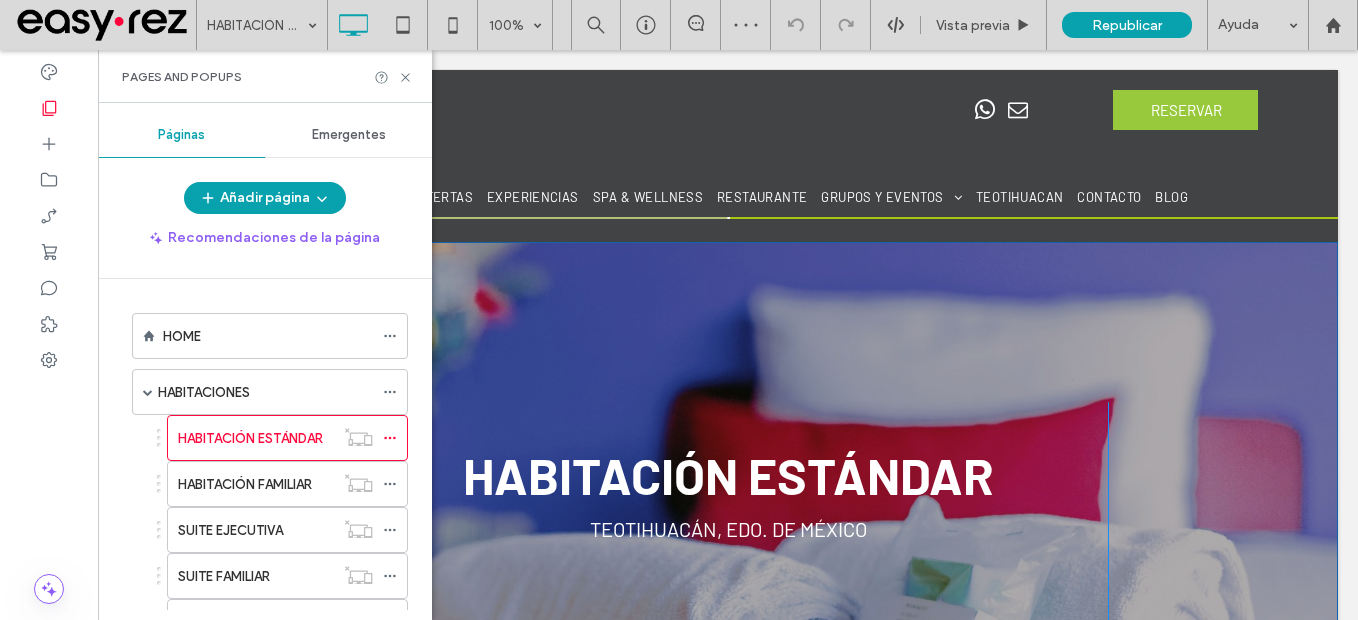 scroll, scrollTop: 0, scrollLeft: 0, axis: both 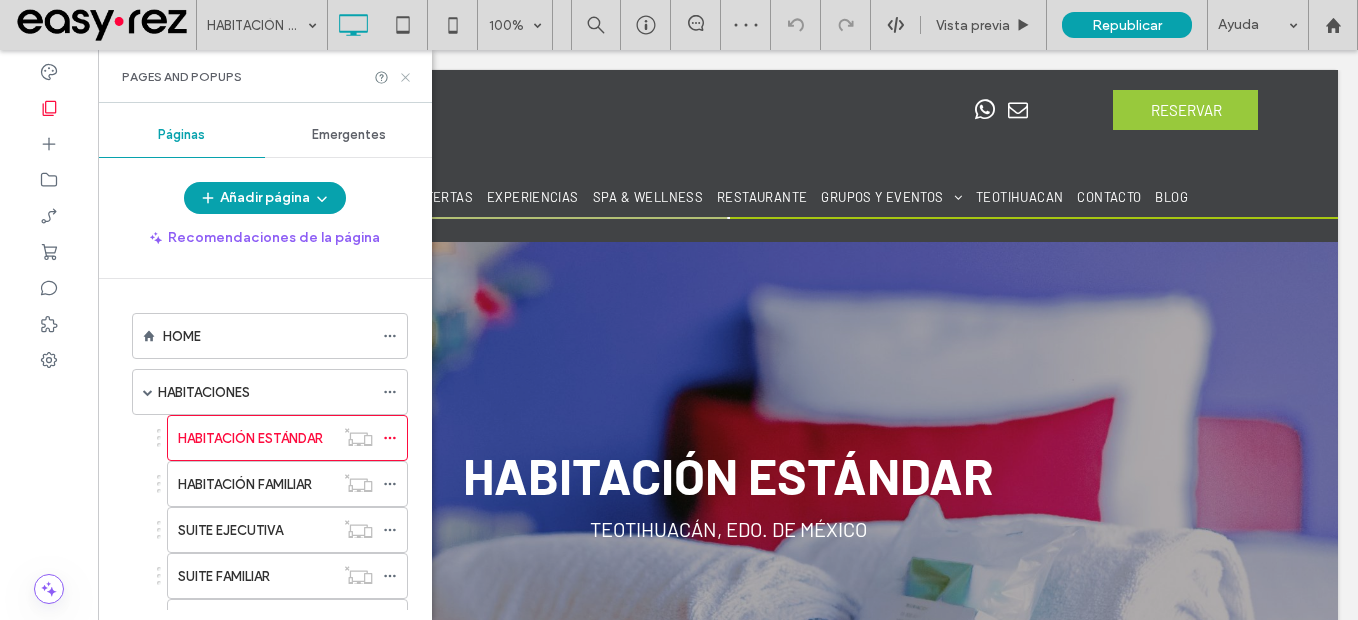 click 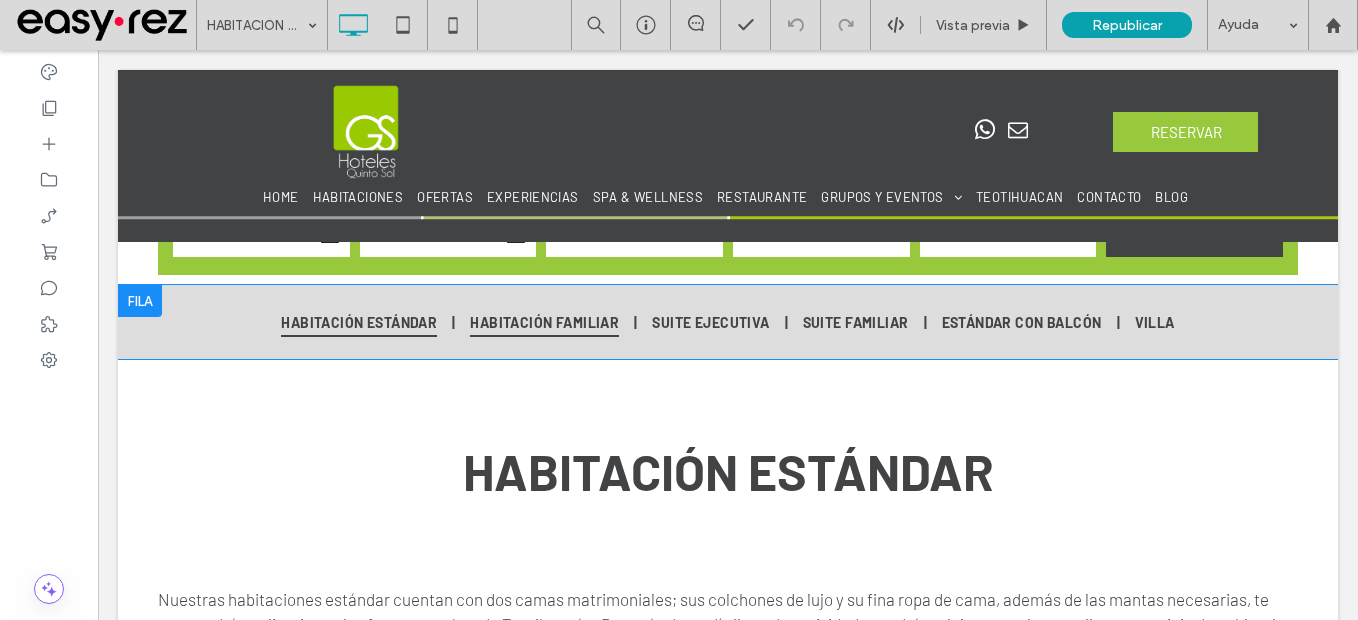 scroll, scrollTop: 500, scrollLeft: 0, axis: vertical 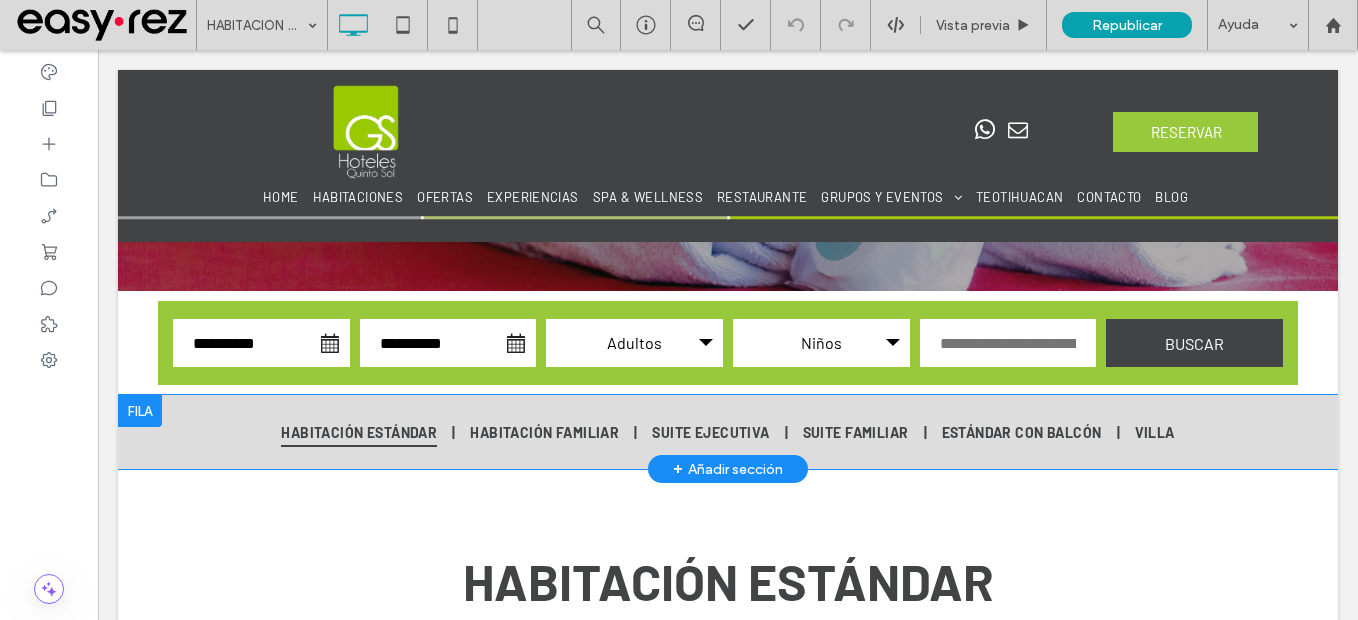 click at bounding box center [140, 411] 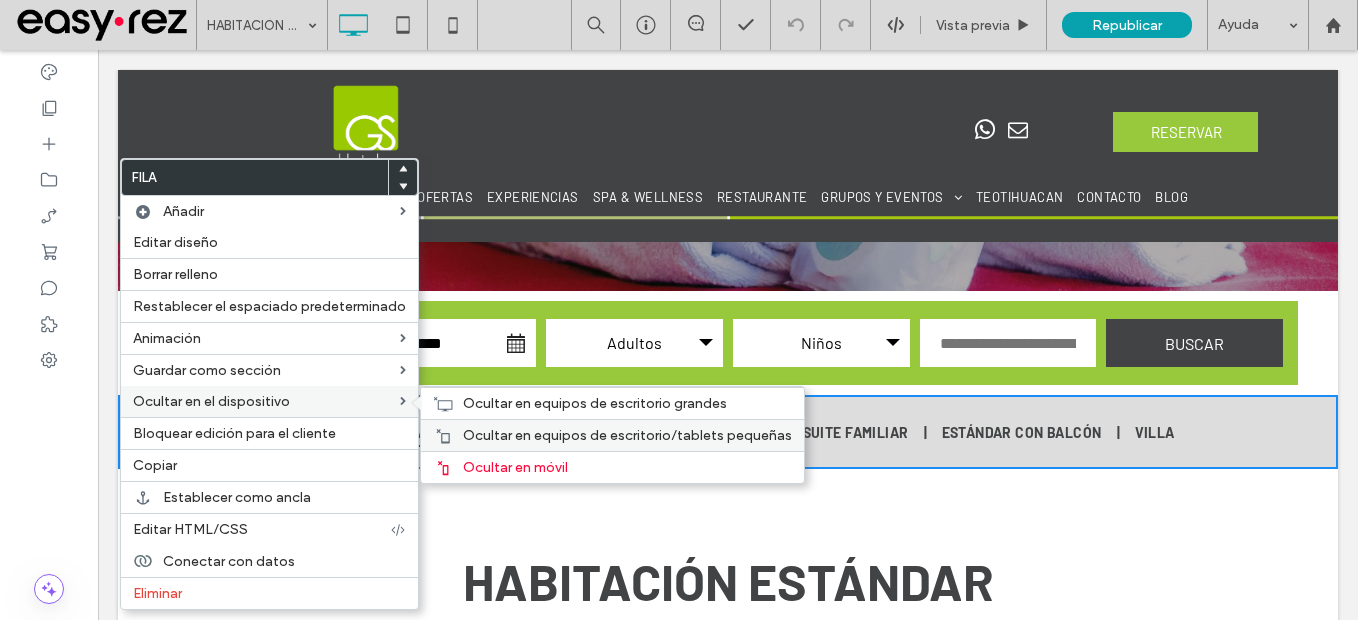 click on "Ocultar en equipos de escritorio/tablets pequeñas" at bounding box center (627, 435) 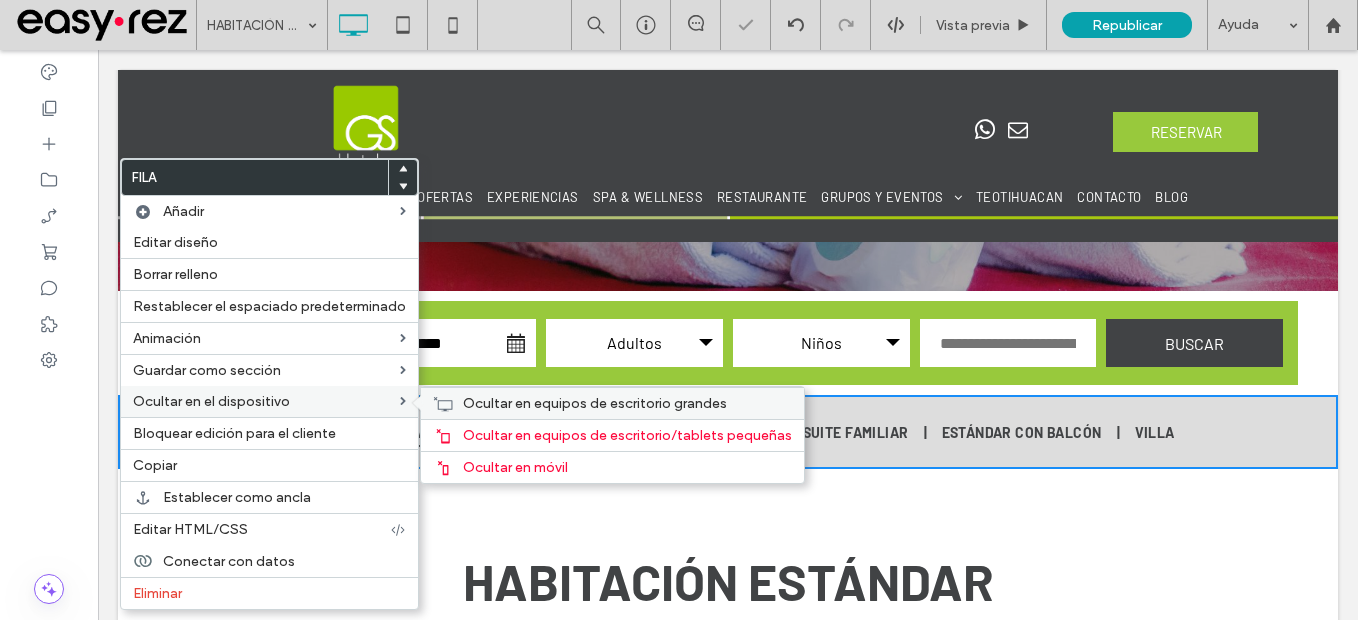 click on "Ocultar en equipos de escritorio grandes" at bounding box center (595, 403) 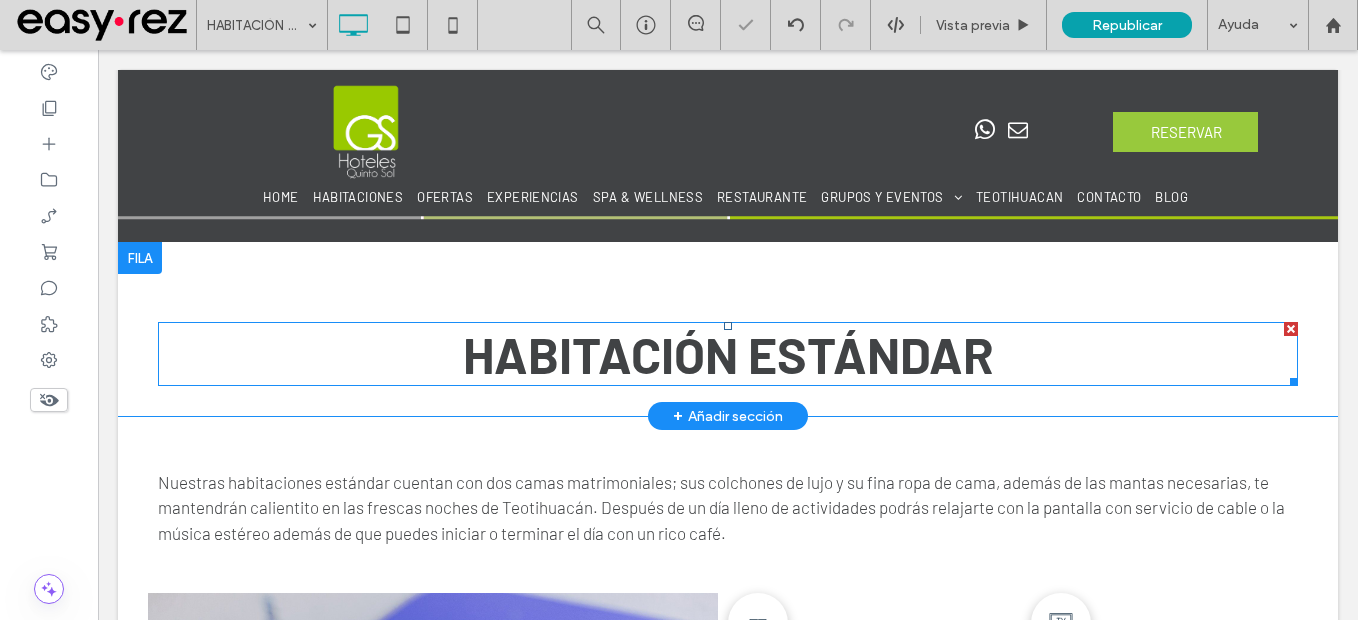 scroll, scrollTop: 700, scrollLeft: 0, axis: vertical 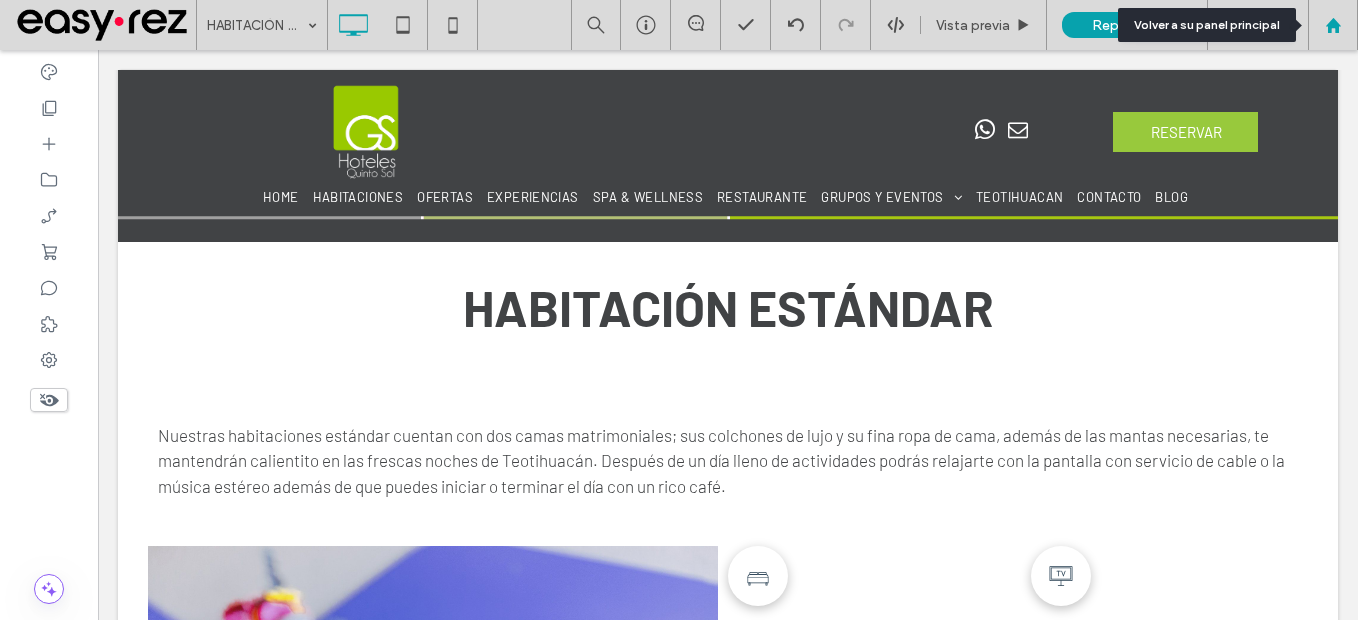 click 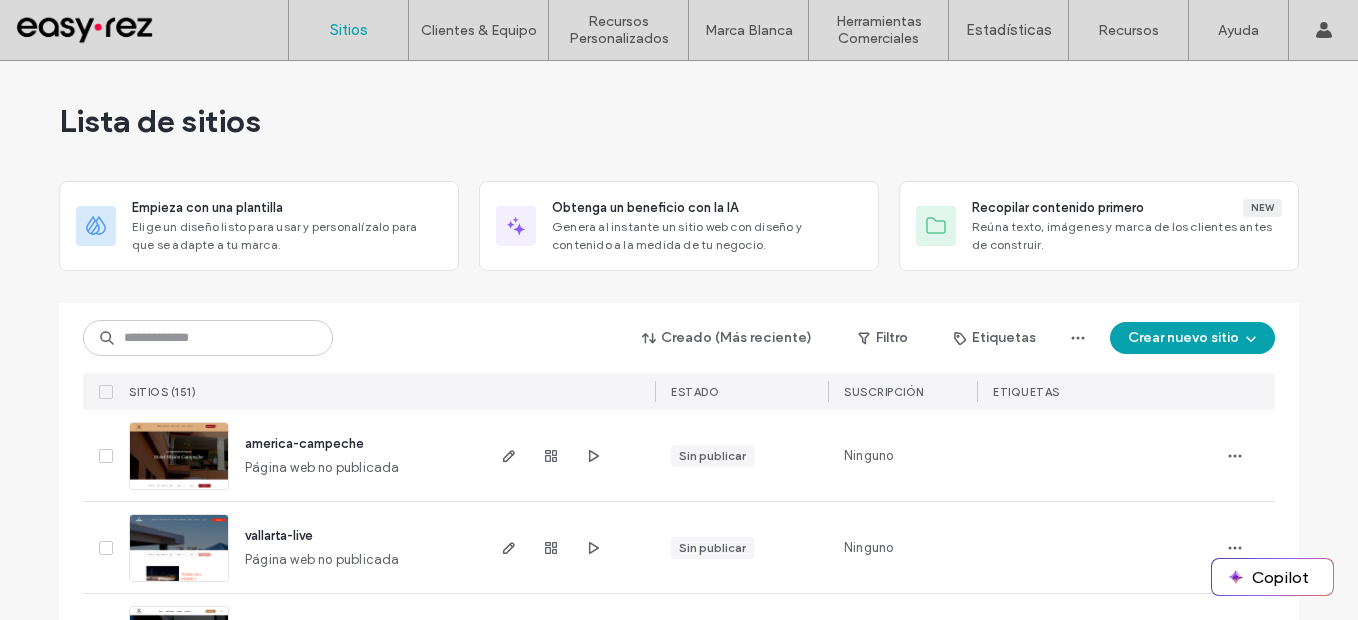 scroll, scrollTop: 0, scrollLeft: 0, axis: both 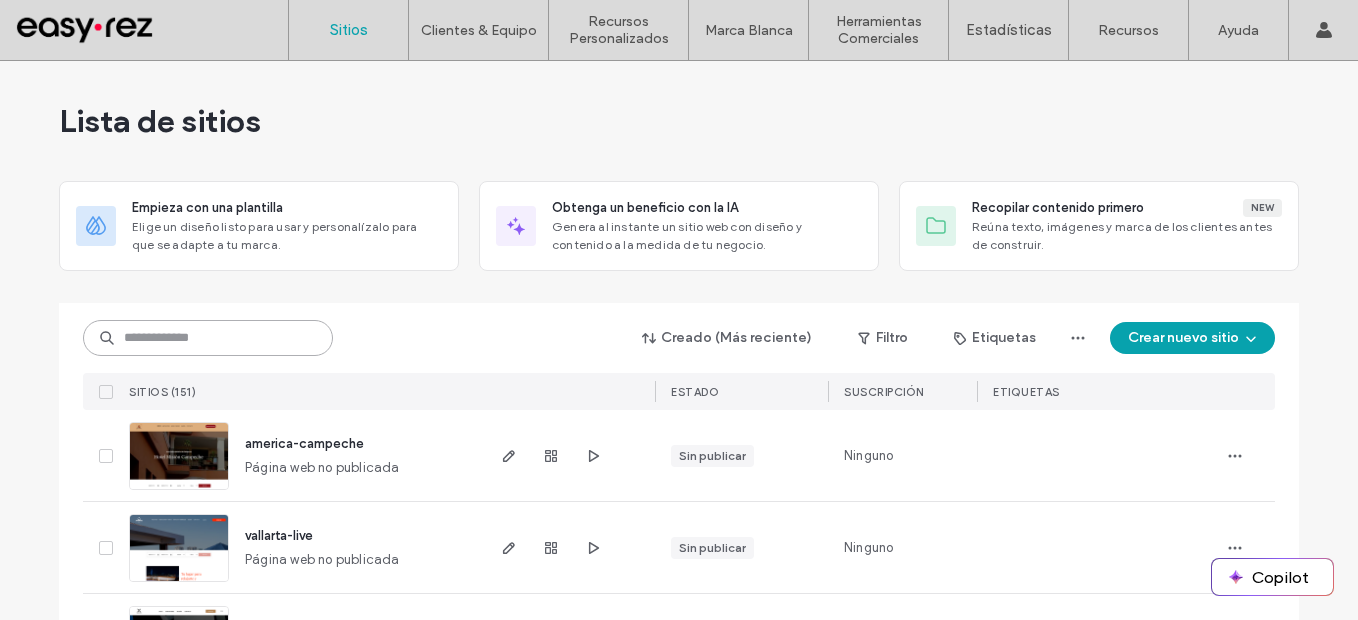 click at bounding box center [208, 338] 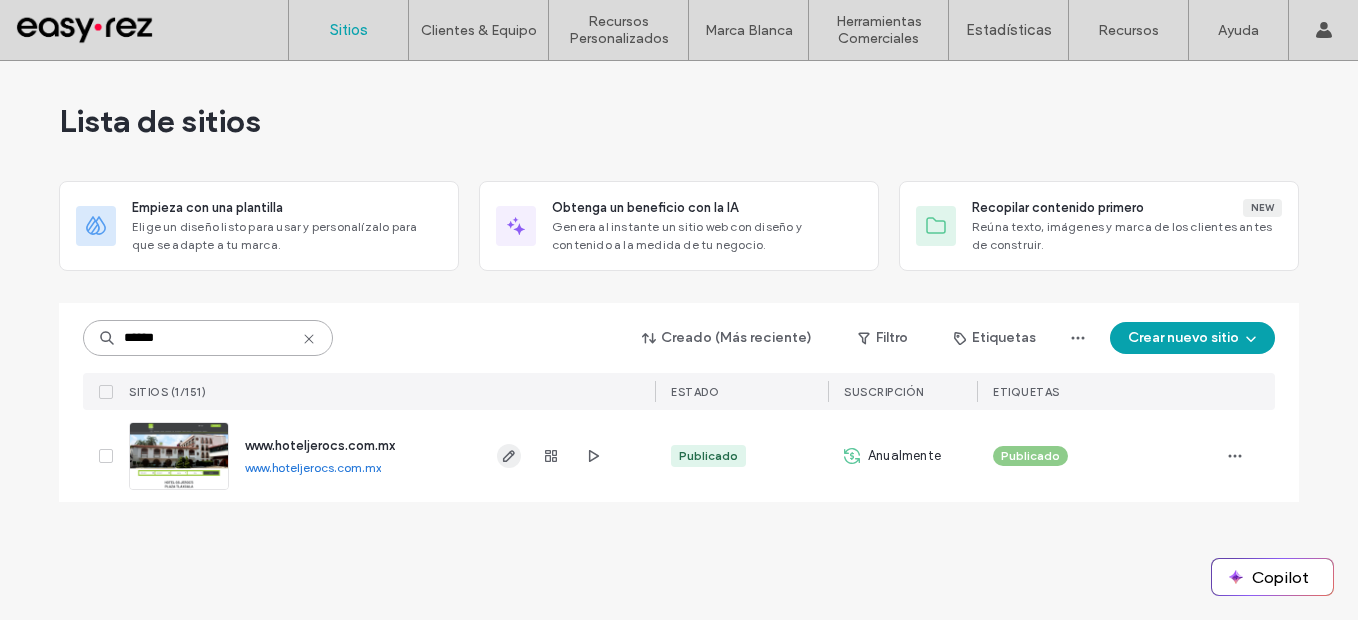 type on "******" 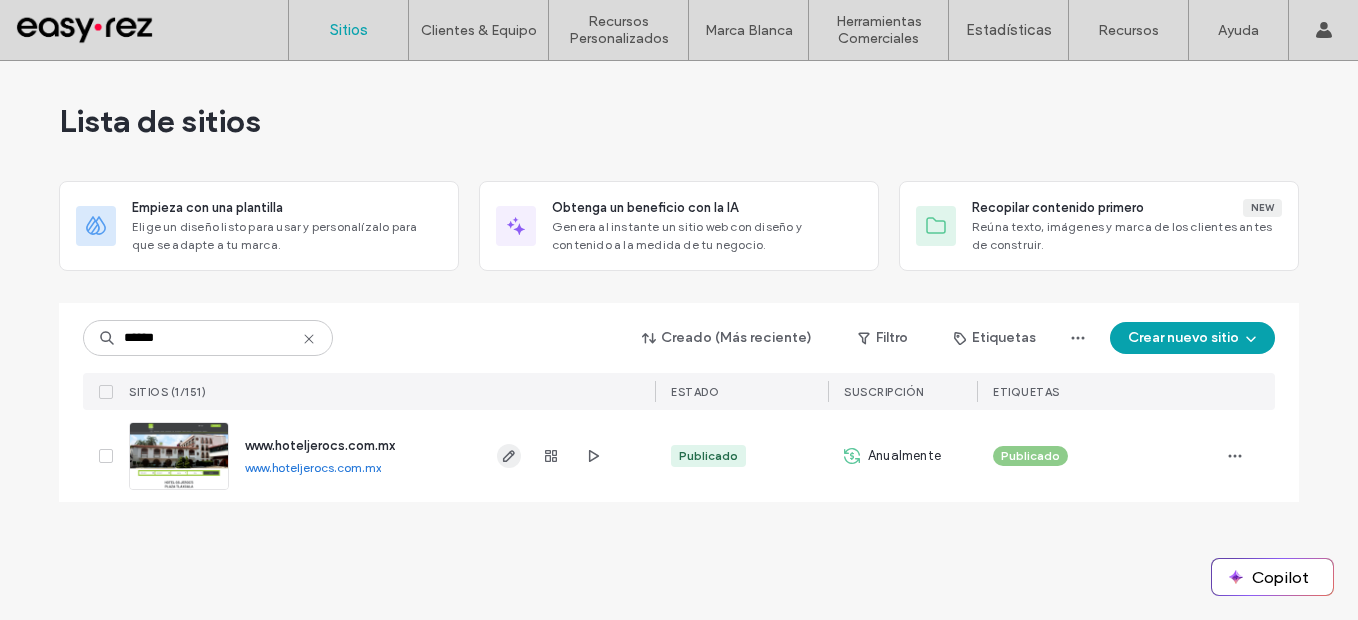 click 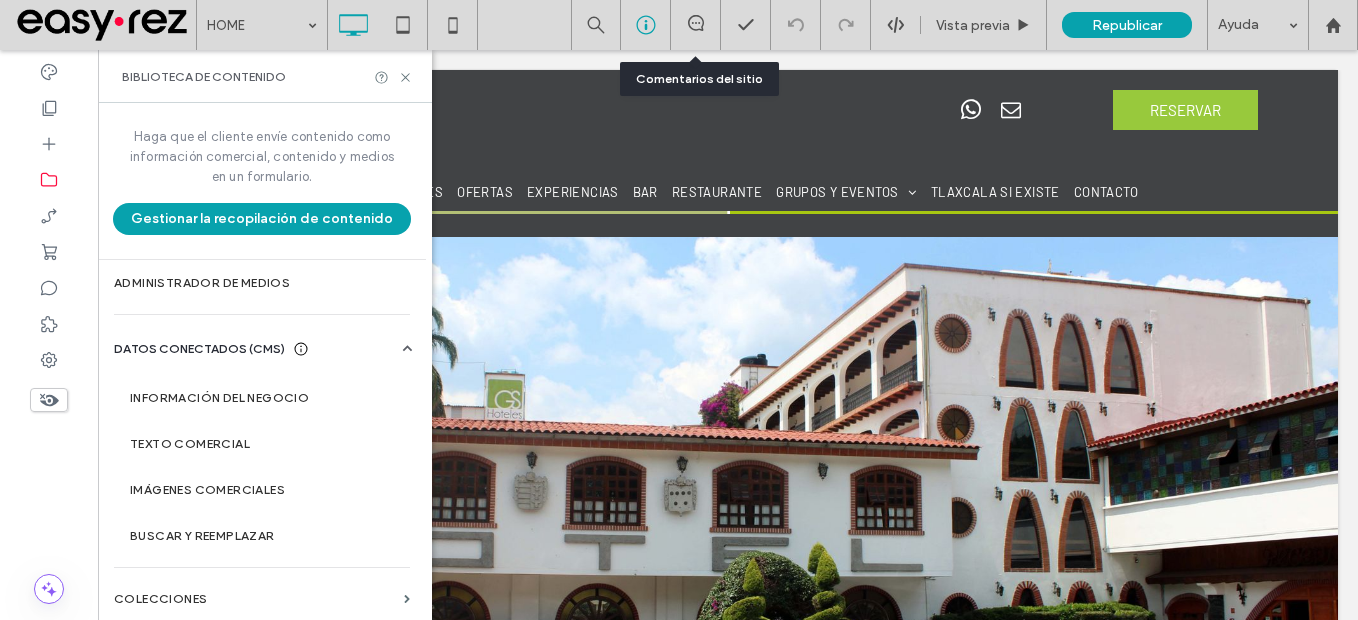 scroll, scrollTop: 0, scrollLeft: 0, axis: both 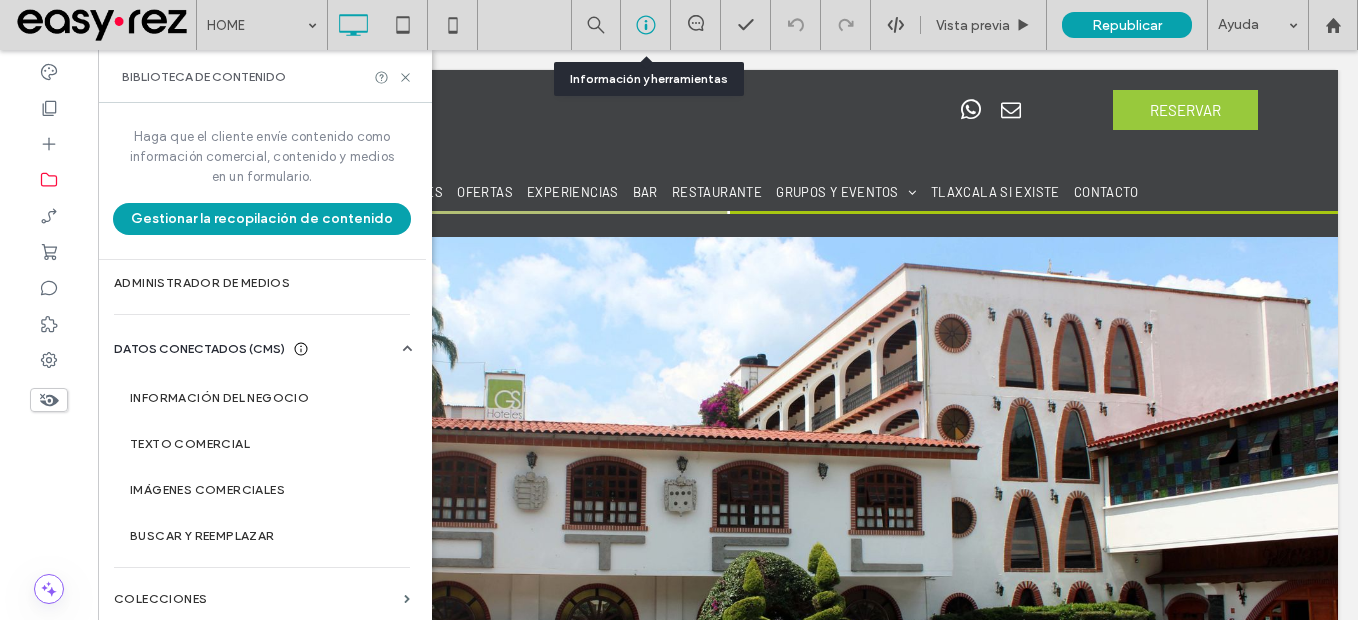 click at bounding box center [646, 25] 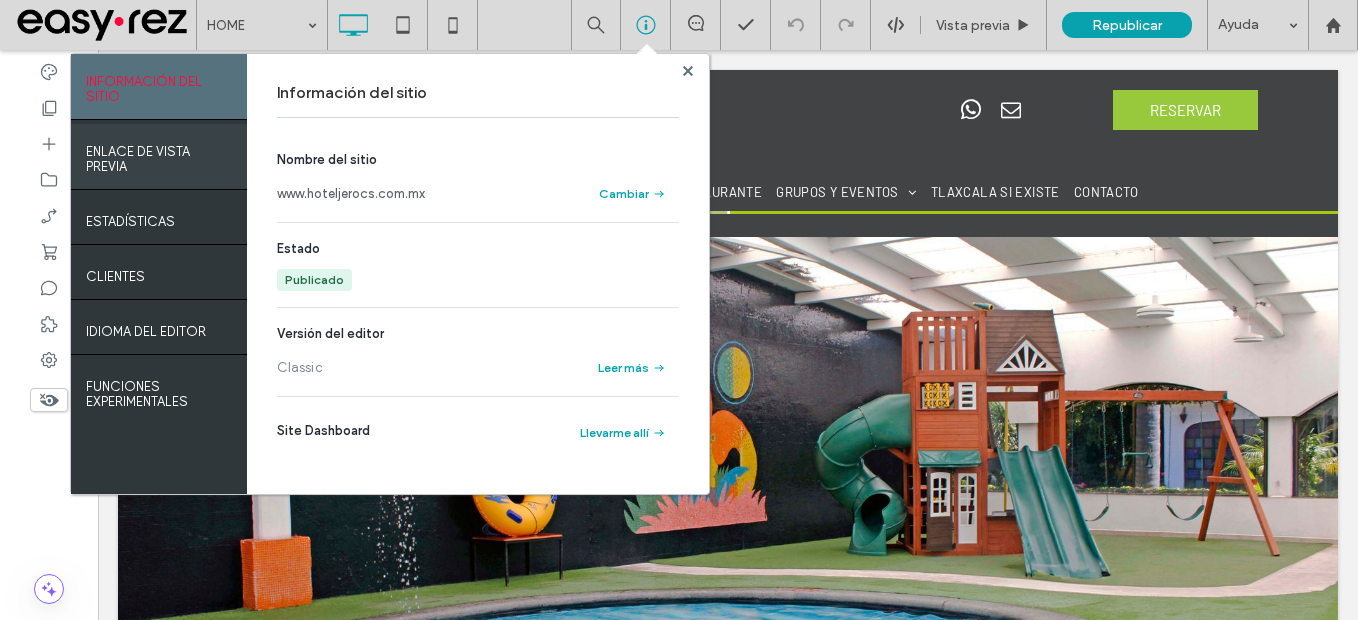 click on "ENLACE DE VISTA PREVIA" at bounding box center [159, 156] 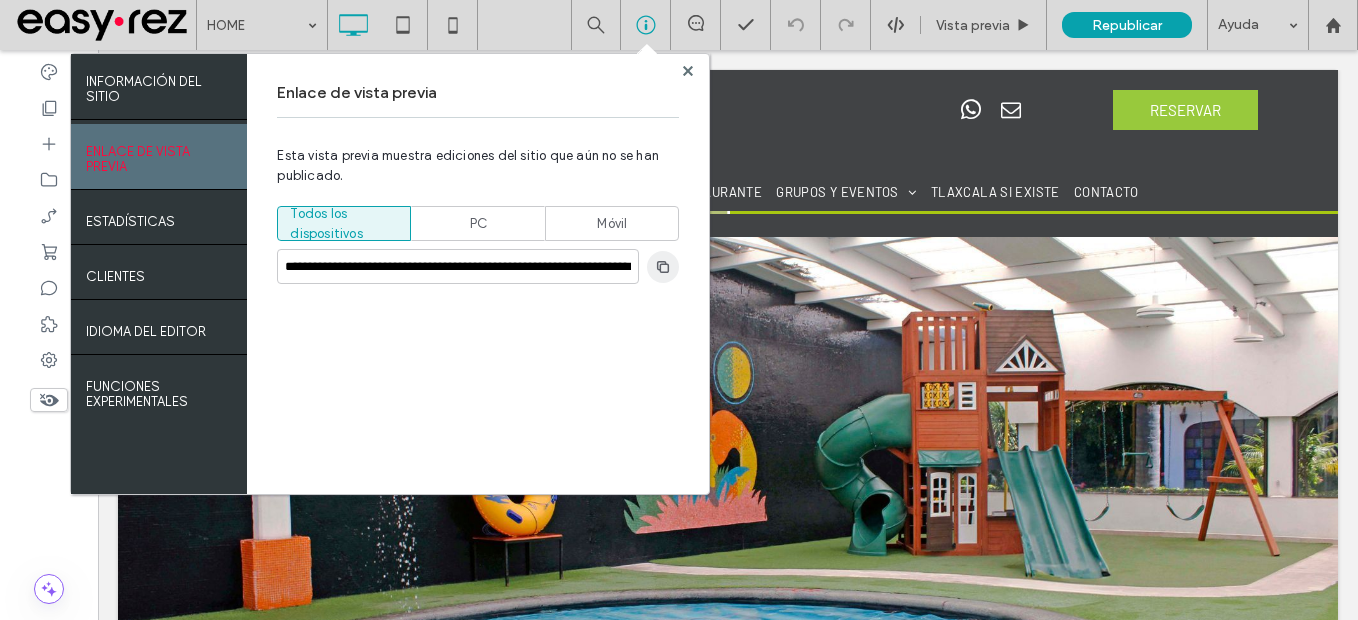 click 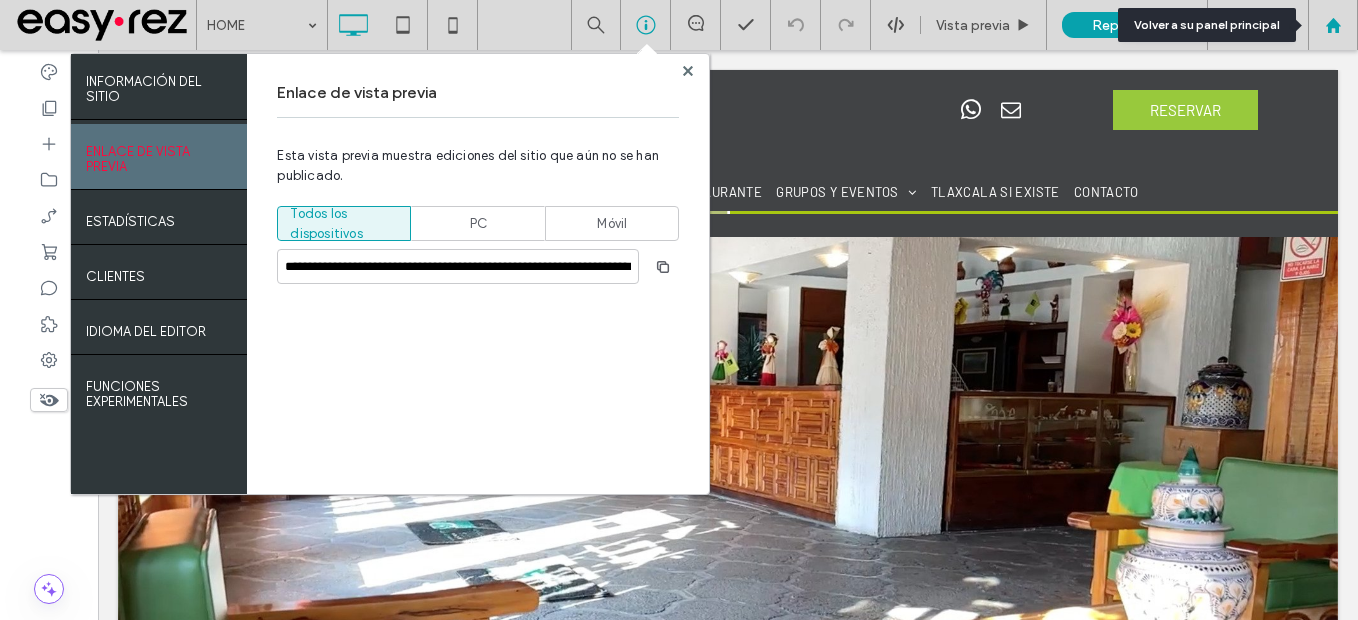 click 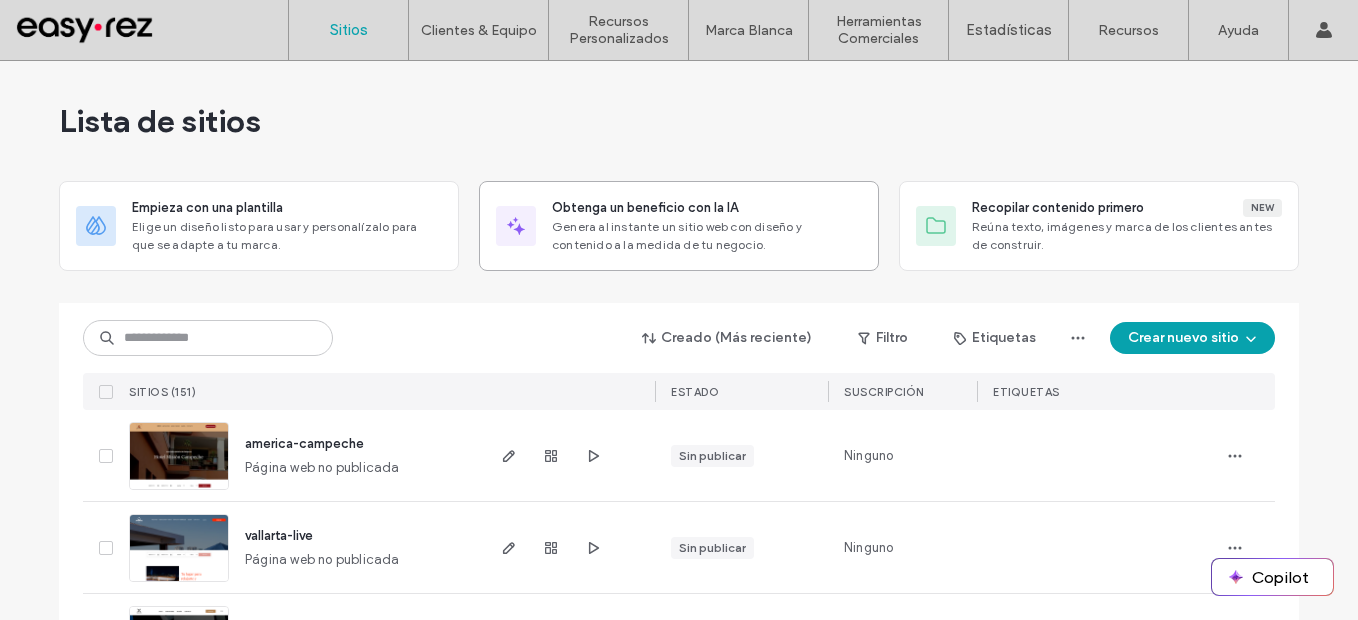 scroll, scrollTop: 0, scrollLeft: 0, axis: both 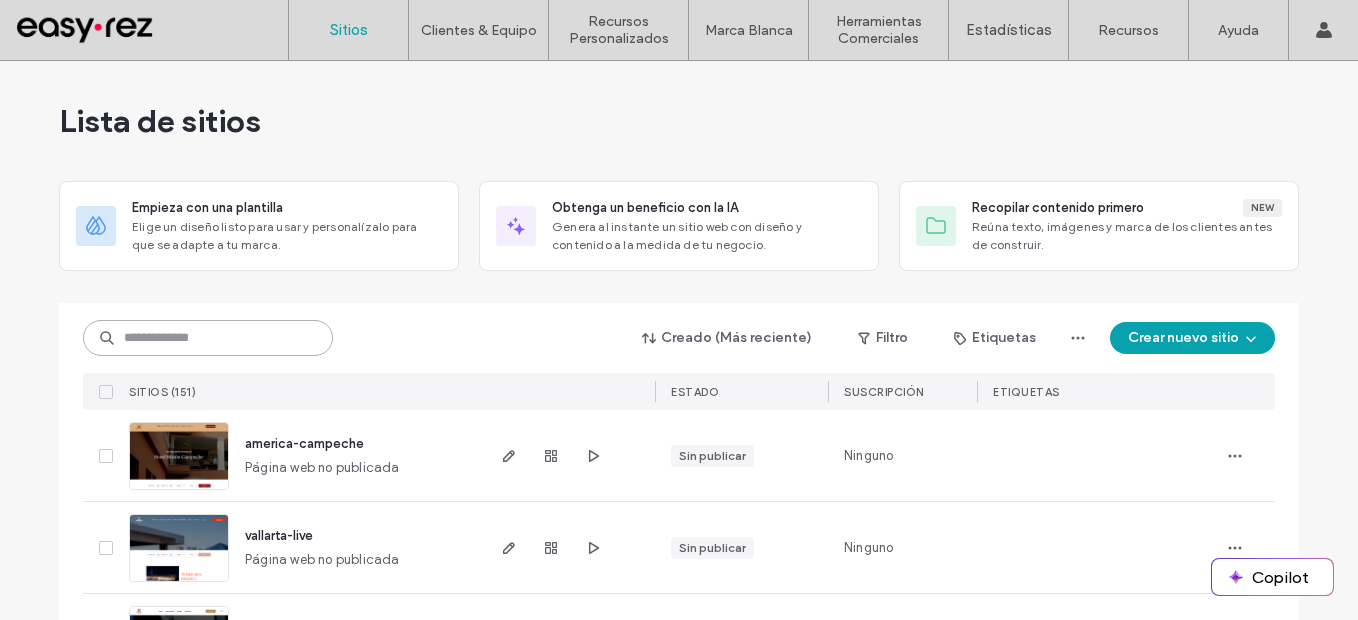 click at bounding box center (208, 338) 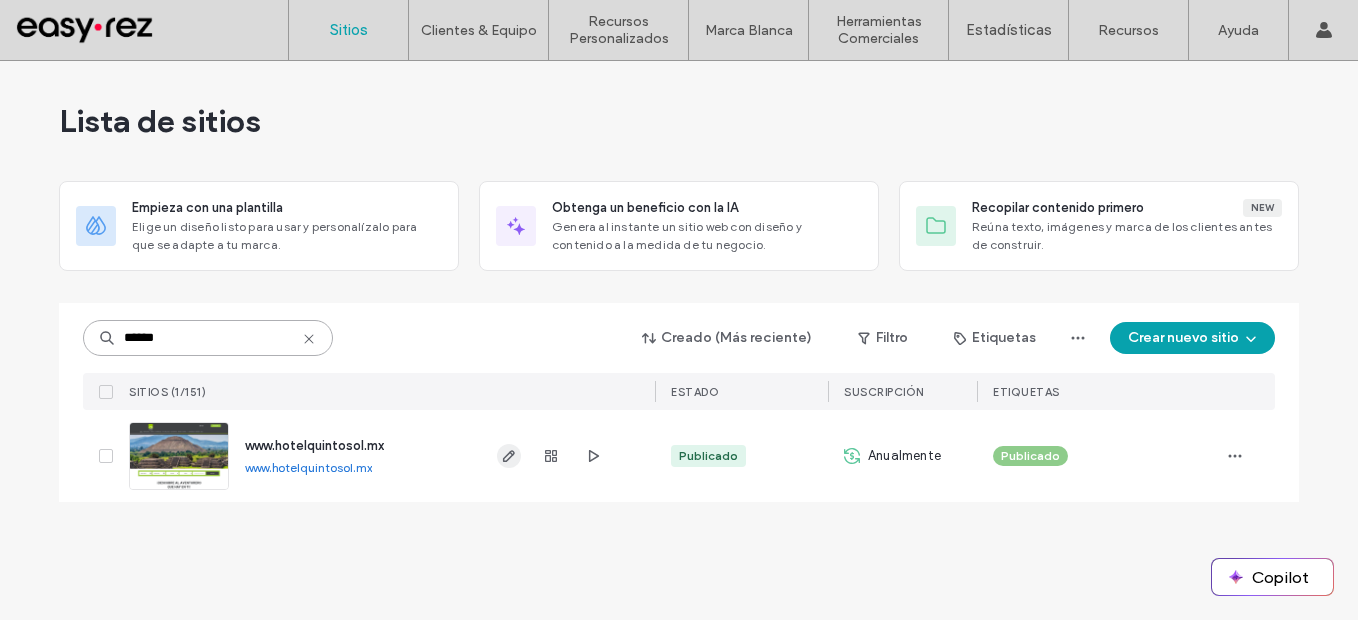 type on "******" 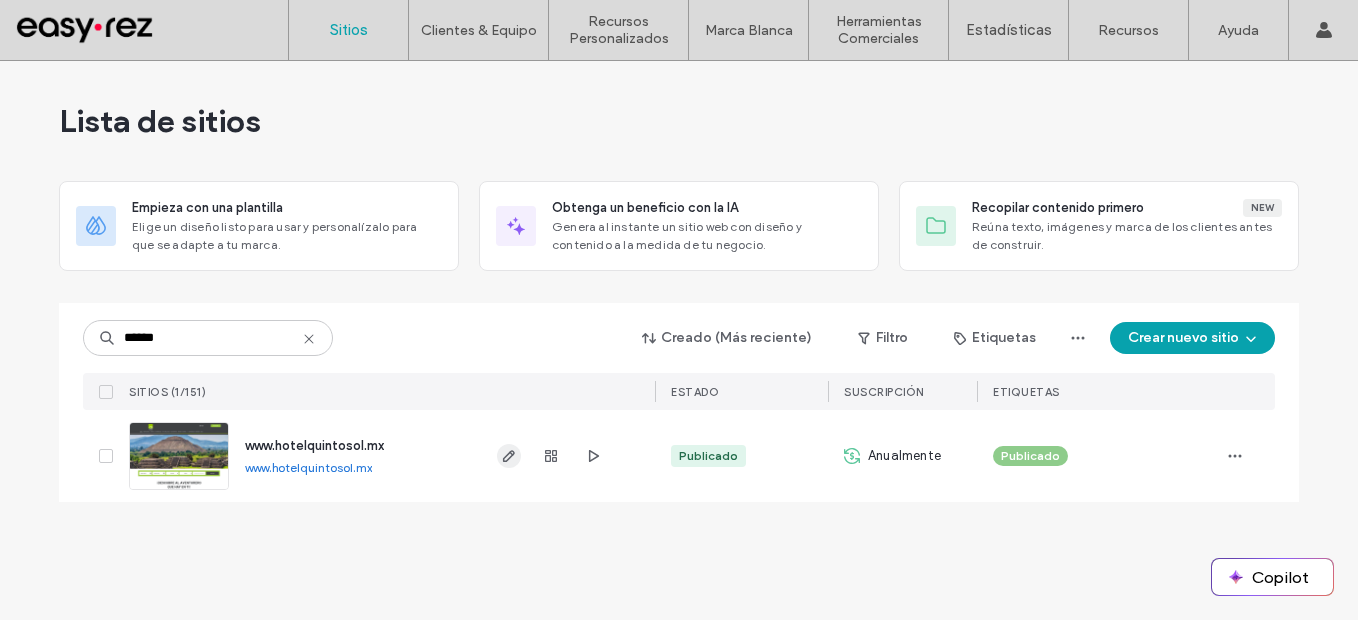 click at bounding box center [509, 456] 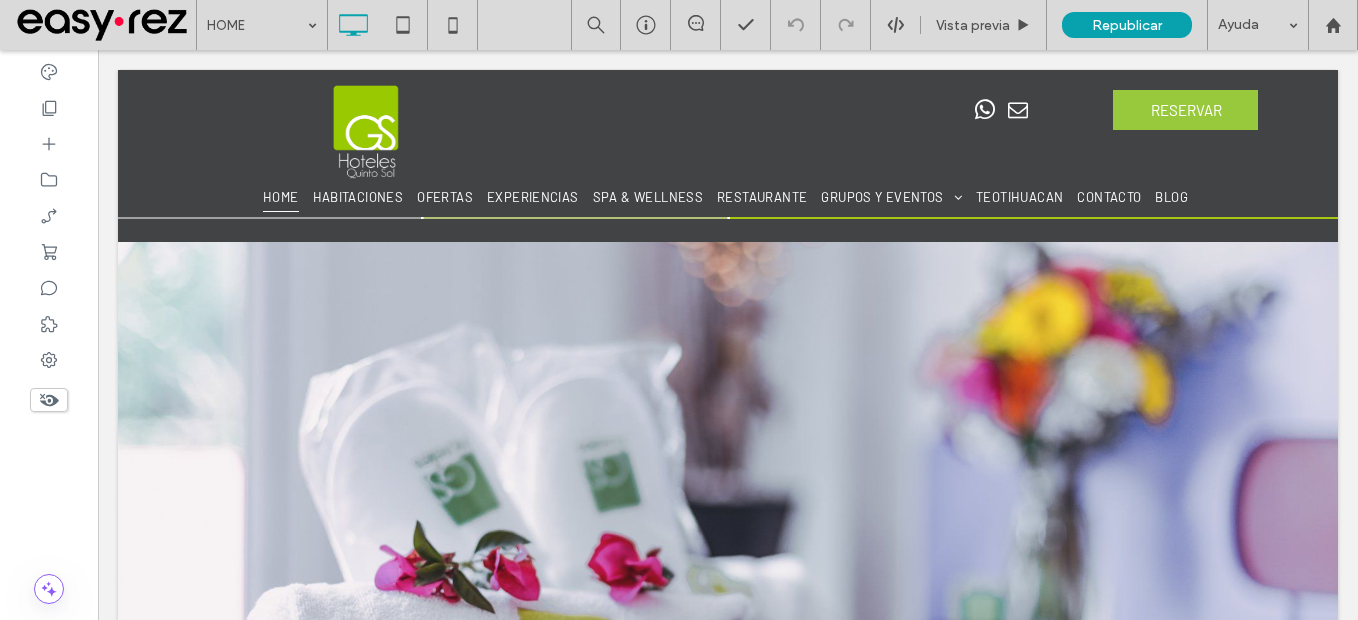 scroll, scrollTop: 0, scrollLeft: 0, axis: both 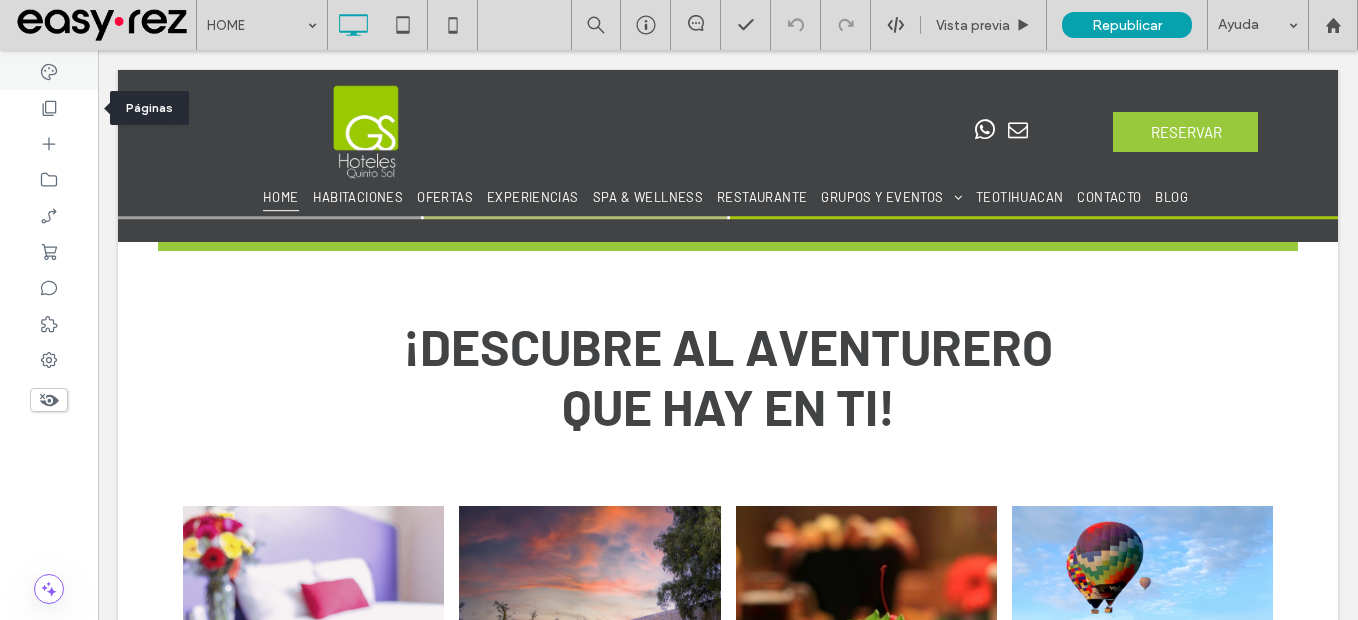 click at bounding box center (49, 108) 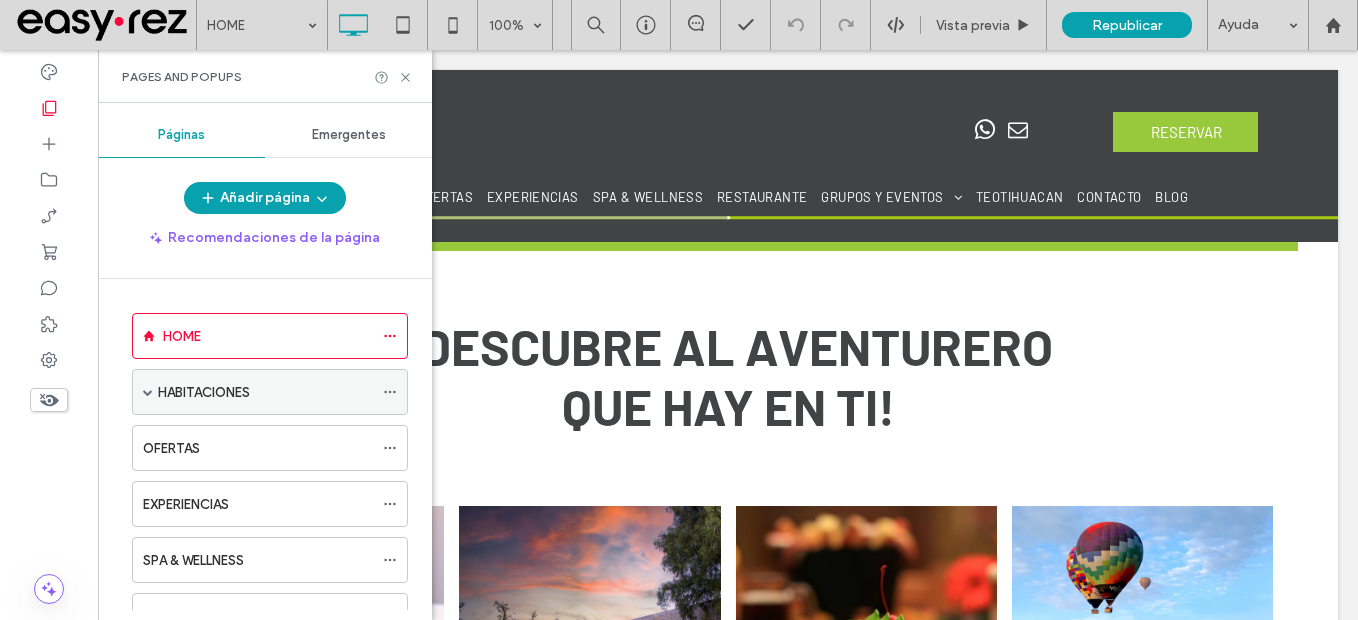click at bounding box center [148, 392] 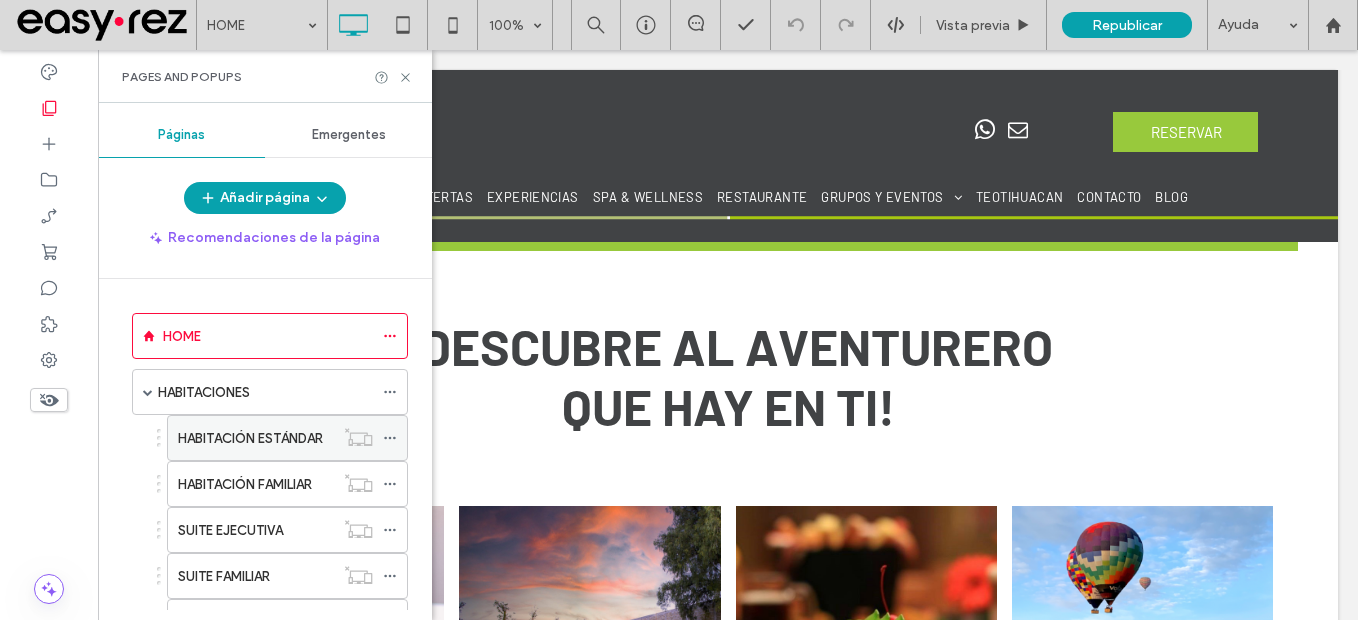 click on "HABITACIÓN ESTÁNDAR" at bounding box center [250, 438] 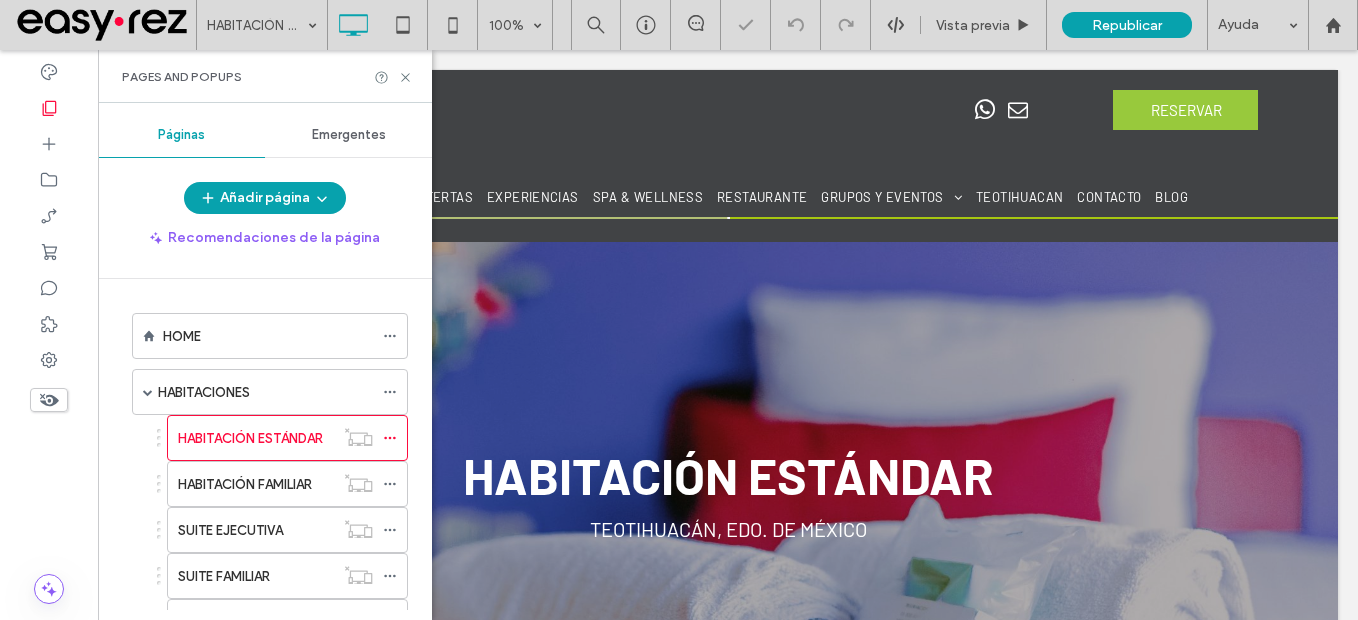 scroll, scrollTop: 0, scrollLeft: 0, axis: both 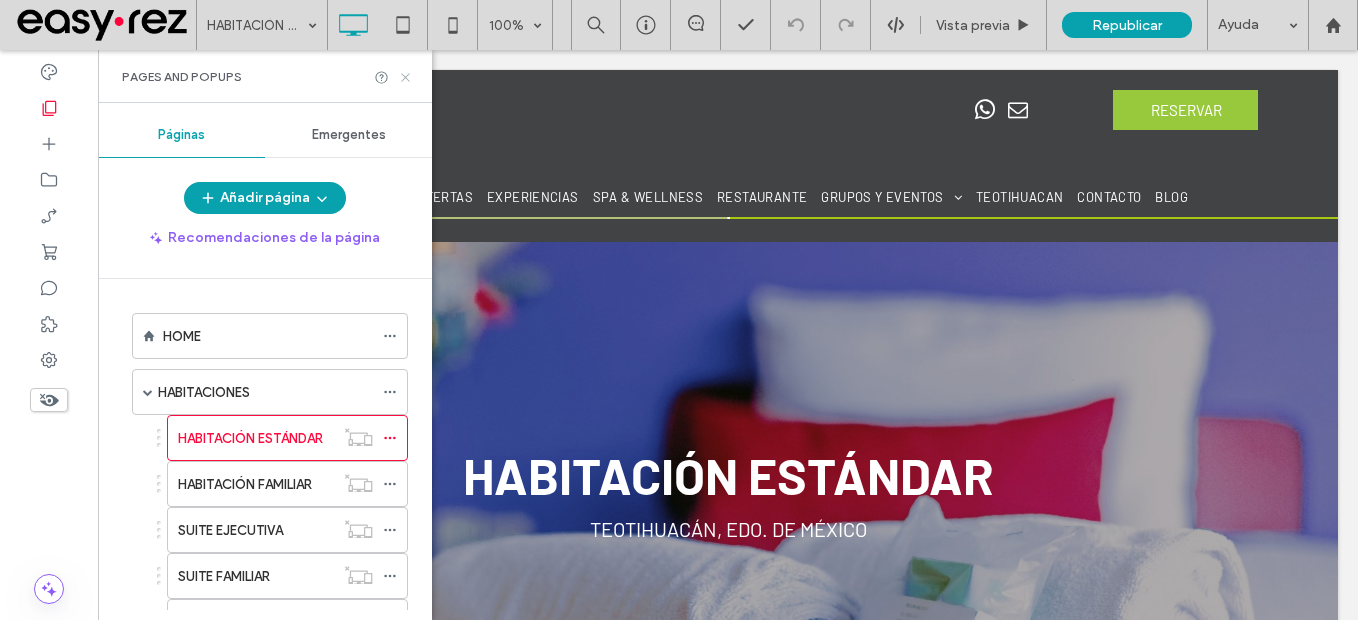 click 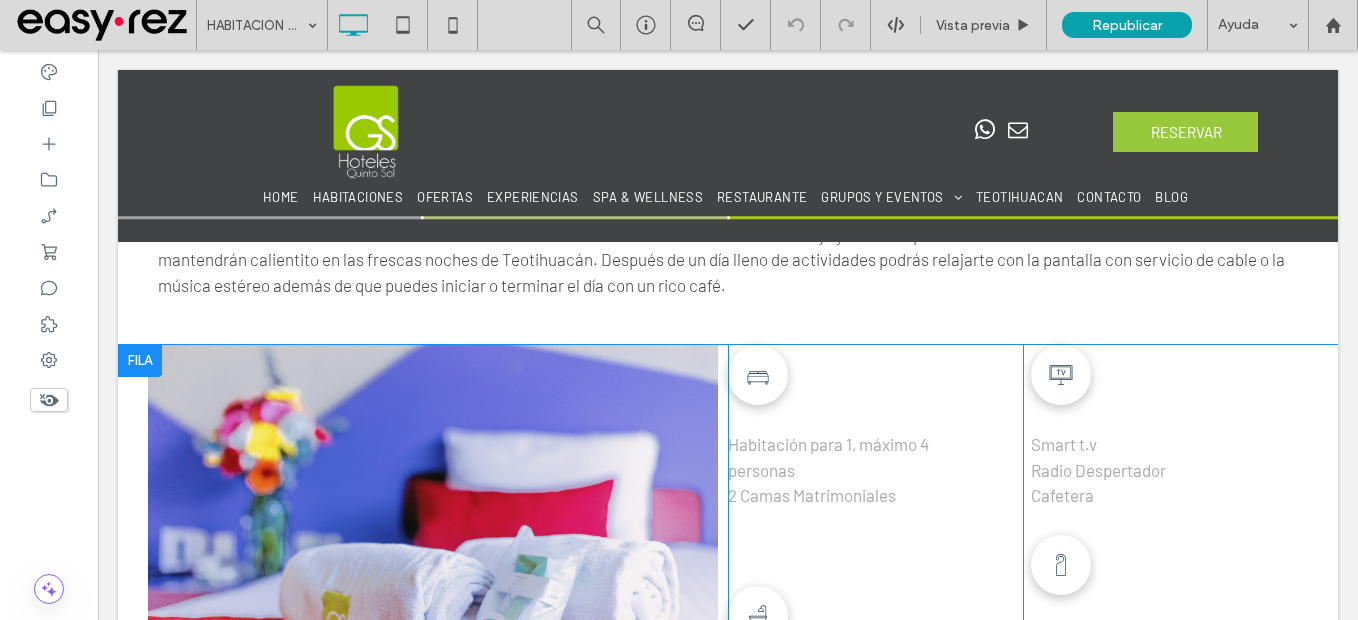 scroll, scrollTop: 900, scrollLeft: 0, axis: vertical 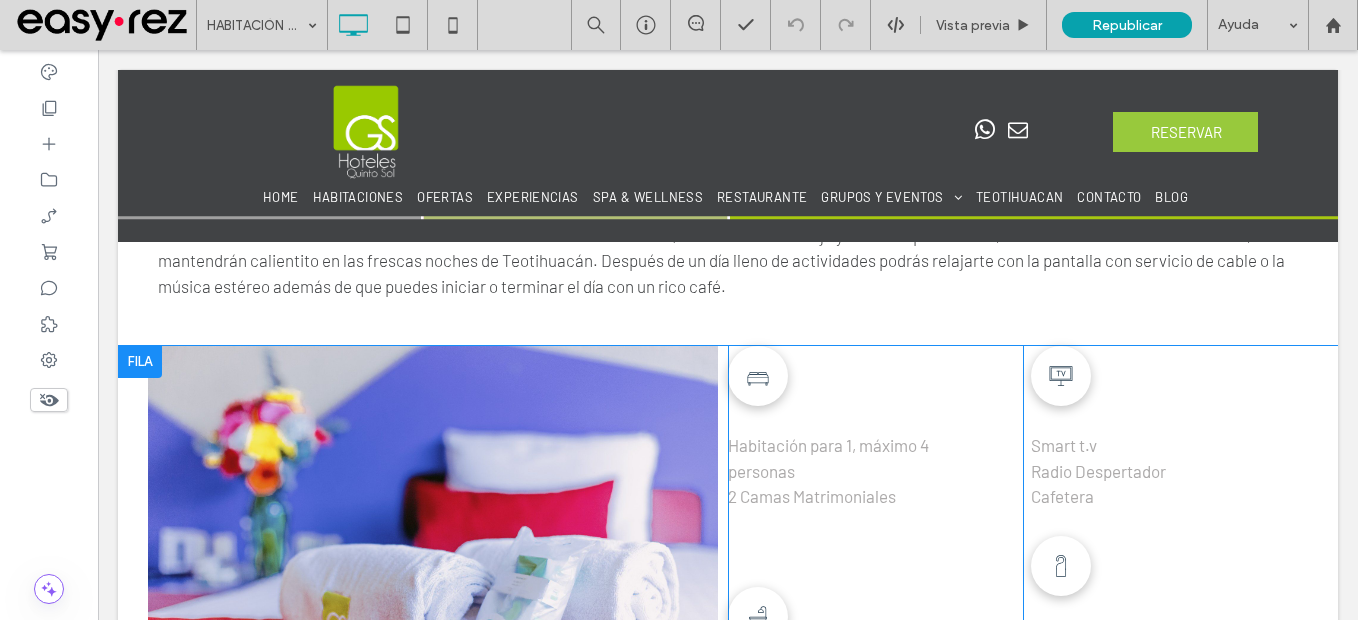 click at bounding box center (140, 362) 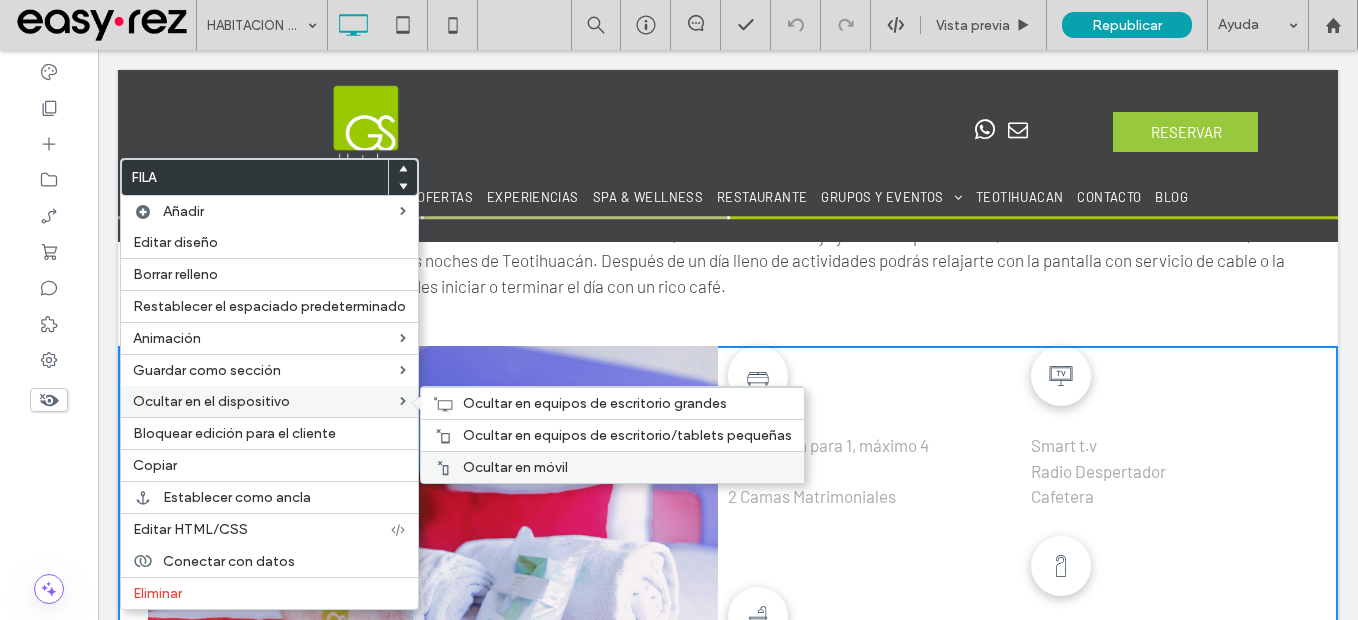 click on "Ocultar en móvil" at bounding box center [515, 467] 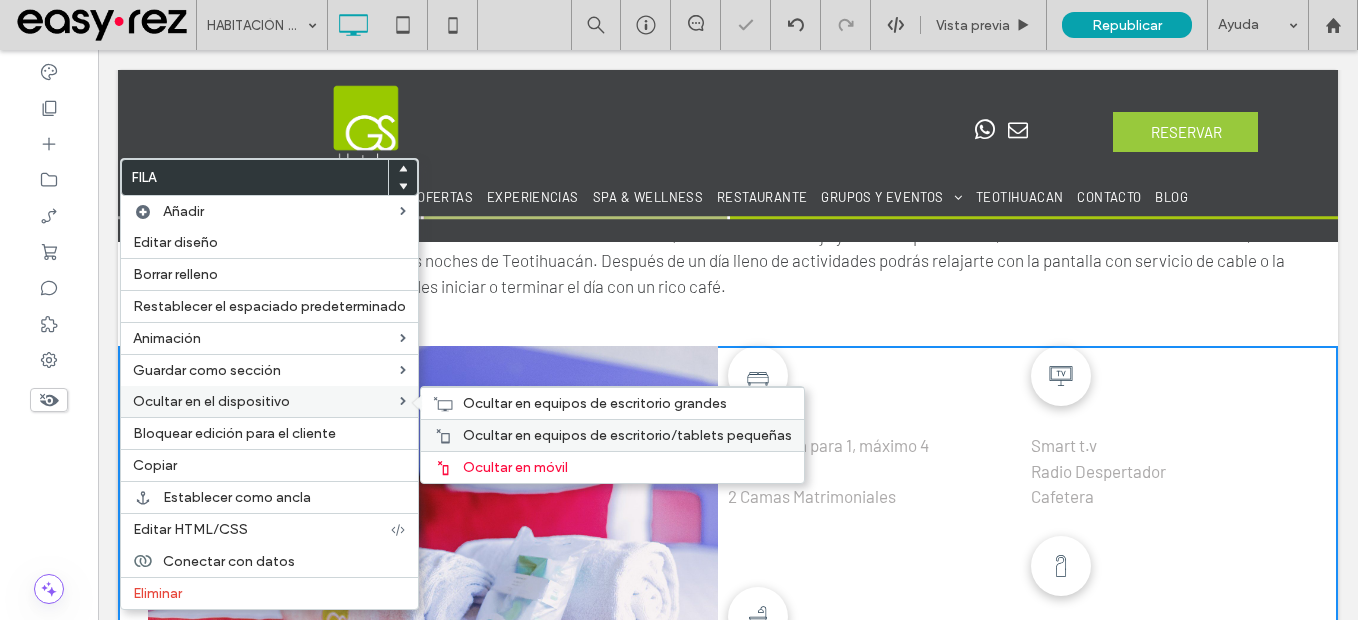 click on "Ocultar en equipos de escritorio/tablets pequeñas" at bounding box center [627, 435] 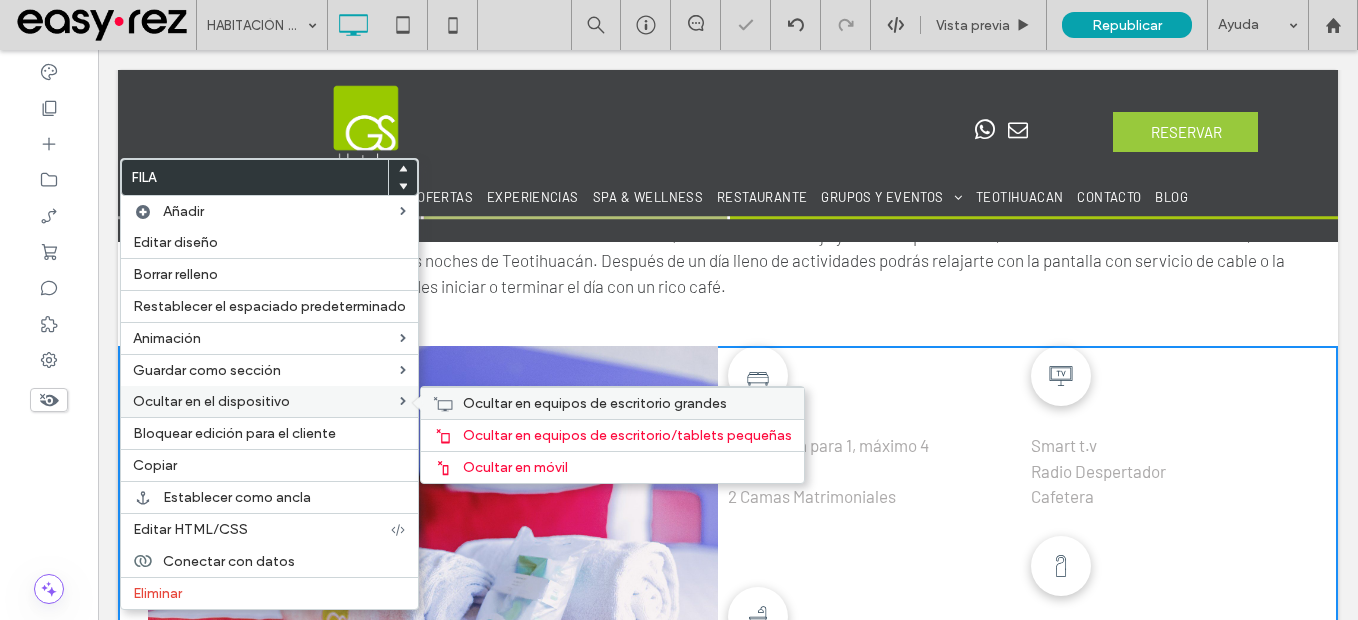 click on "Ocultar en equipos de escritorio grandes" at bounding box center [595, 403] 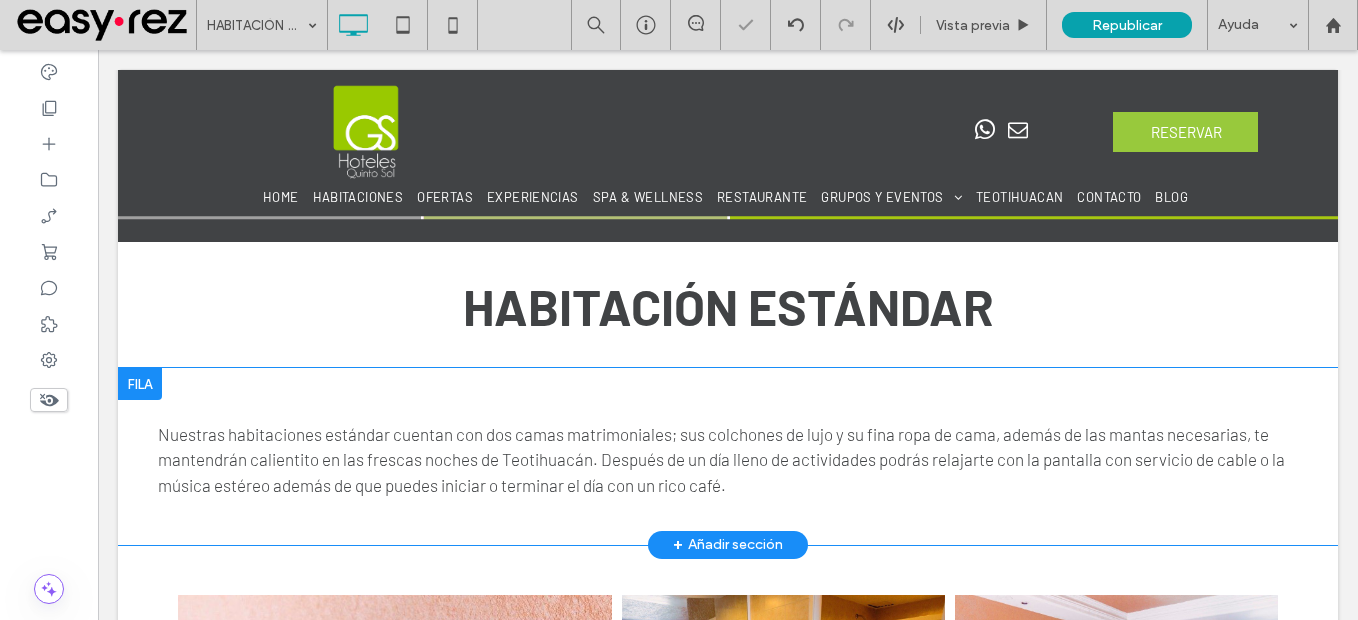 scroll, scrollTop: 700, scrollLeft: 0, axis: vertical 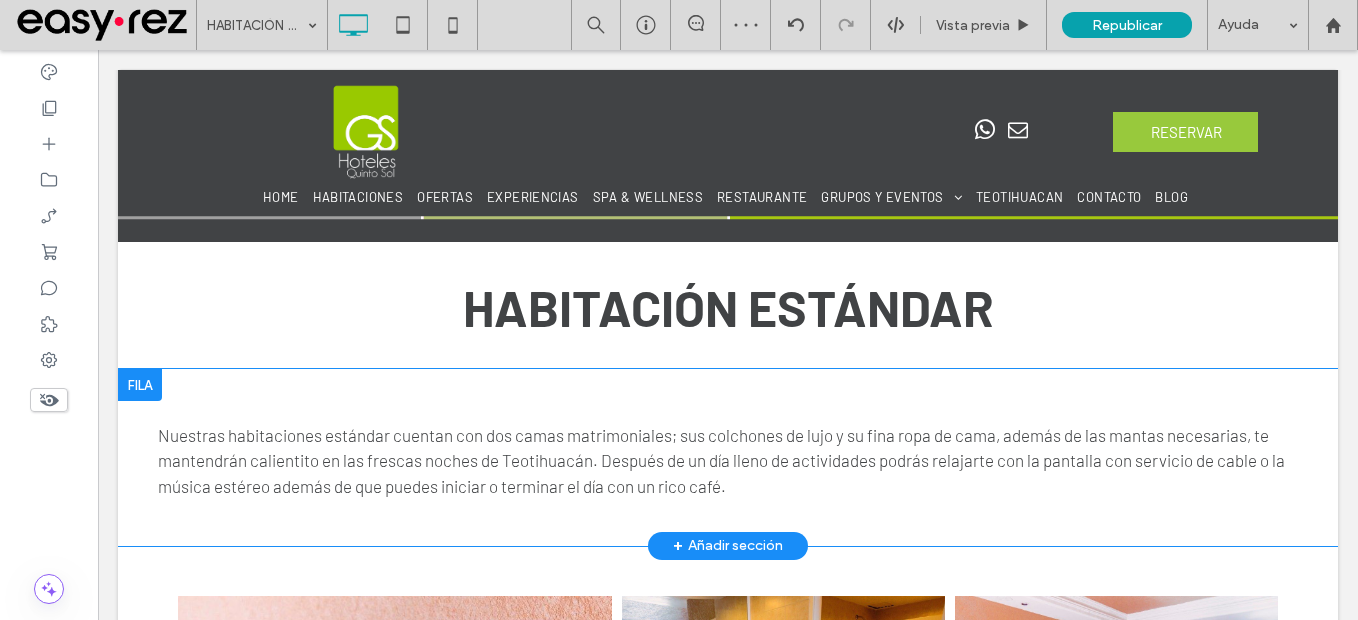 click at bounding box center [140, 385] 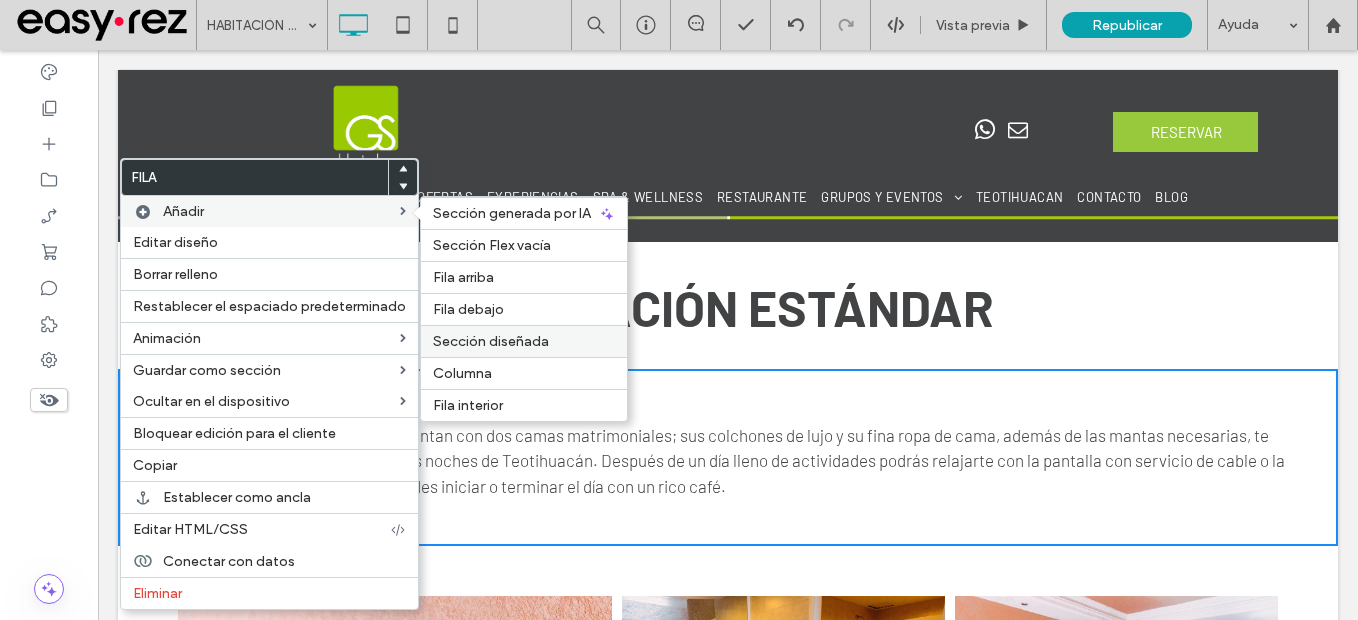 click on "Sección diseñada" at bounding box center (491, 341) 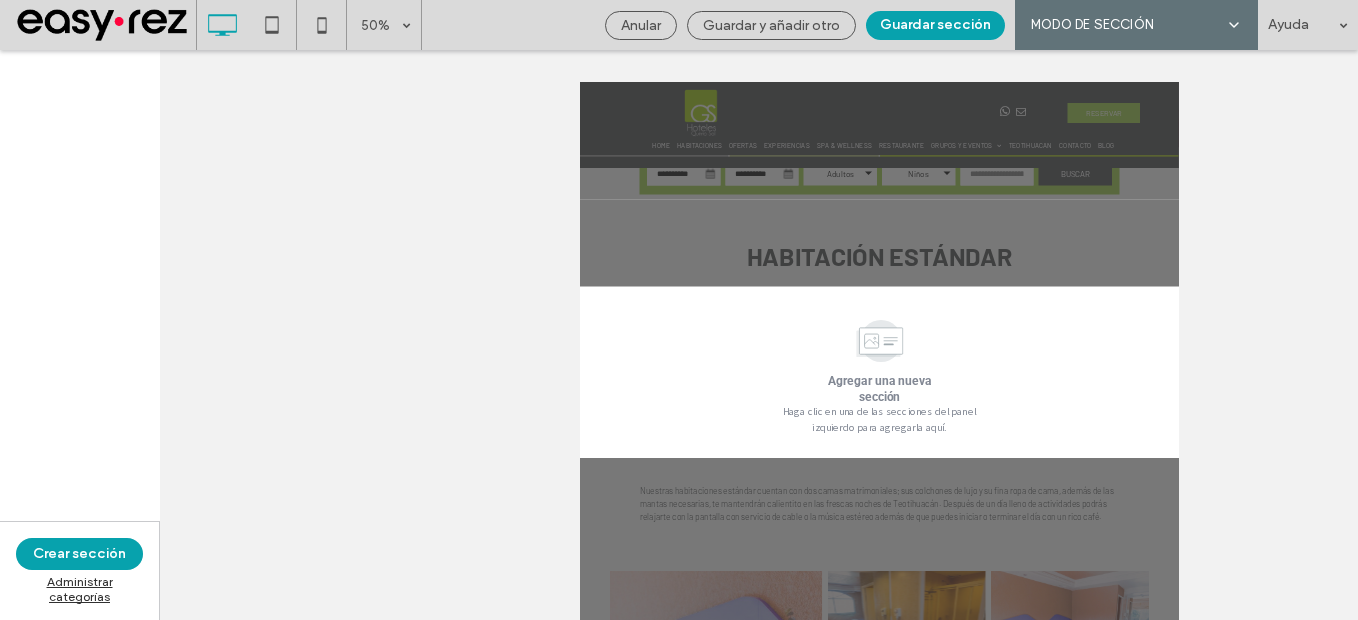 scroll, scrollTop: 593, scrollLeft: 0, axis: vertical 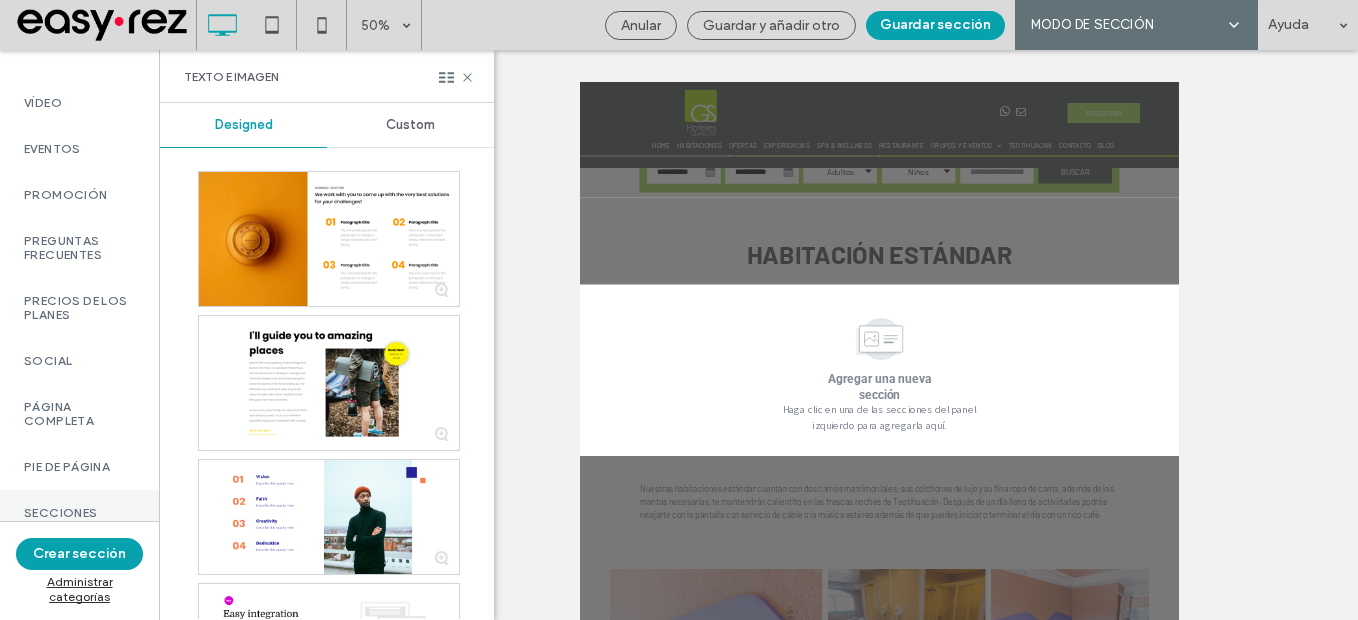 click on "Secciones easy-rez" at bounding box center (79, 520) 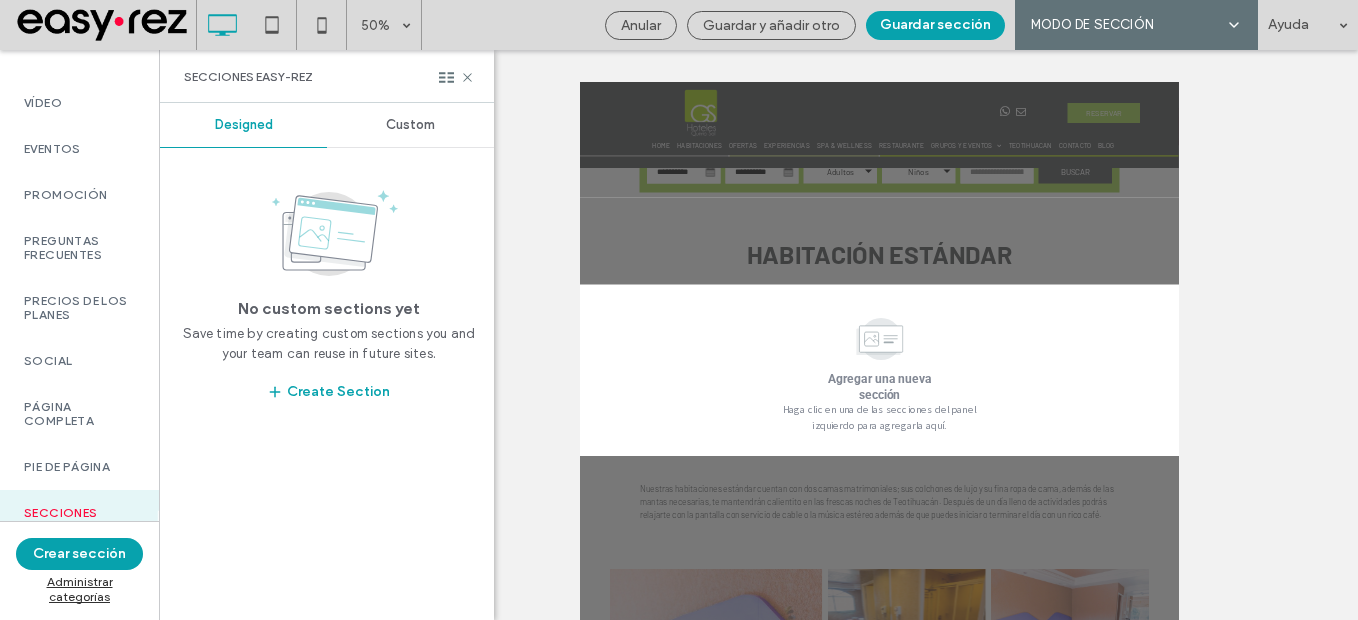 click on "Custom" at bounding box center [410, 125] 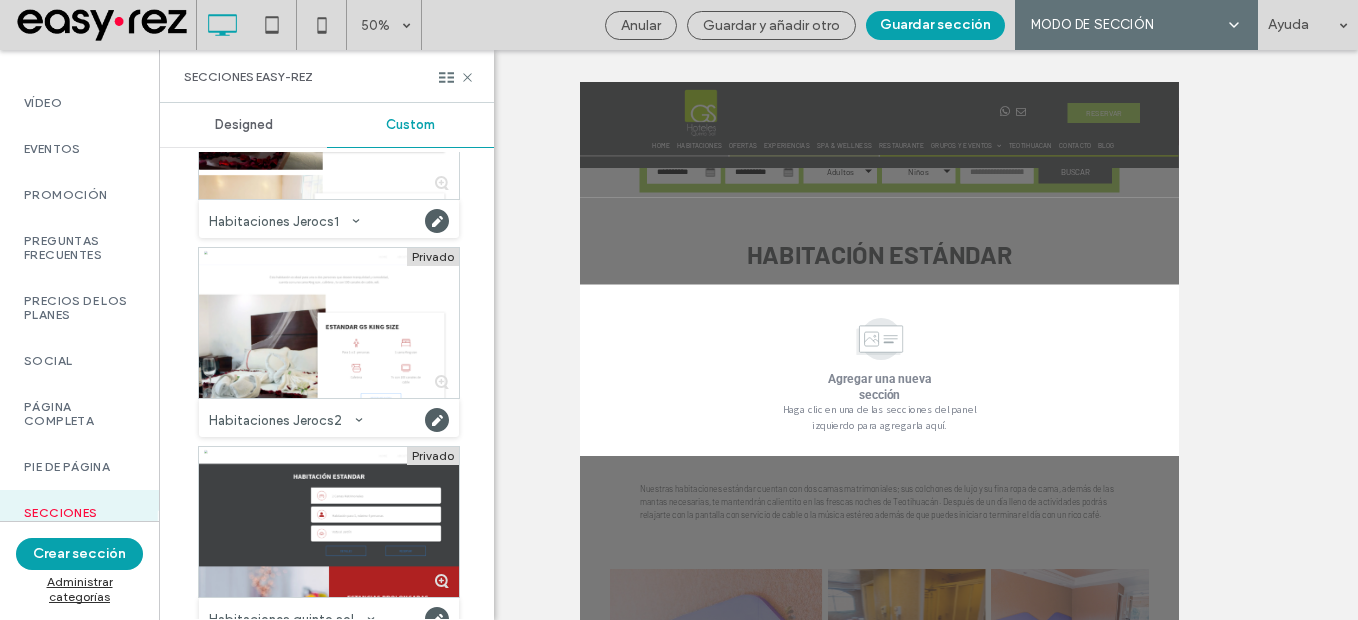 scroll, scrollTop: 800, scrollLeft: 0, axis: vertical 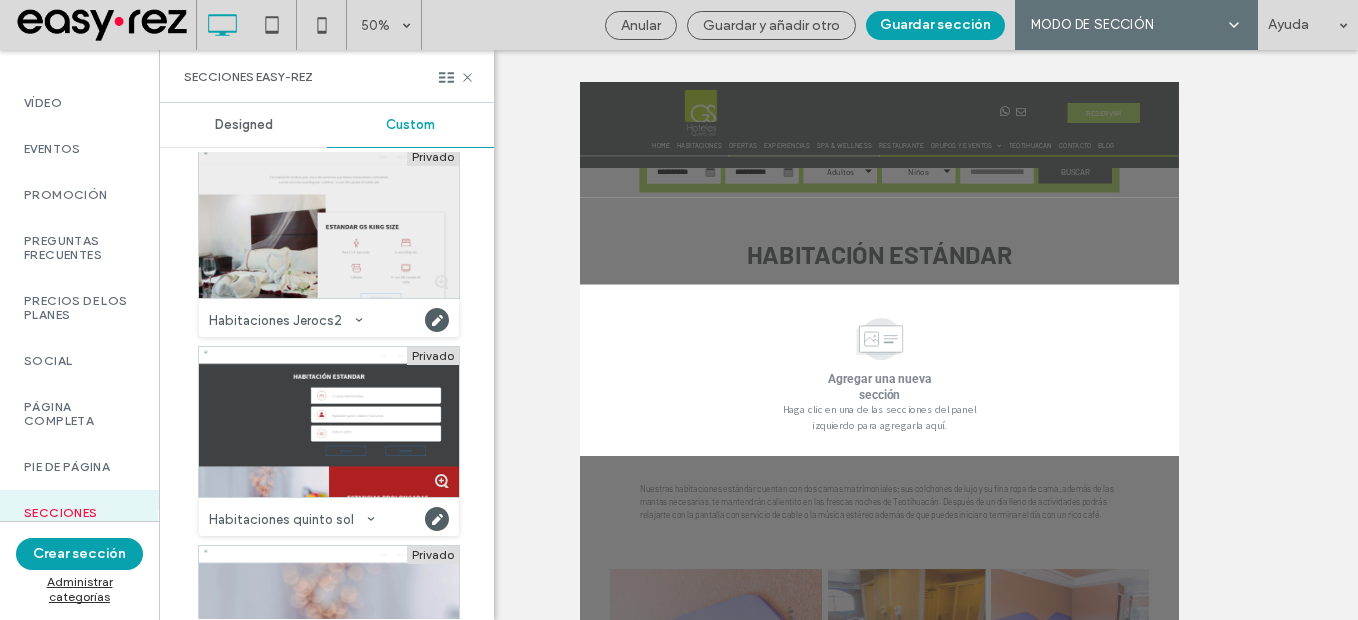 click at bounding box center [329, 223] 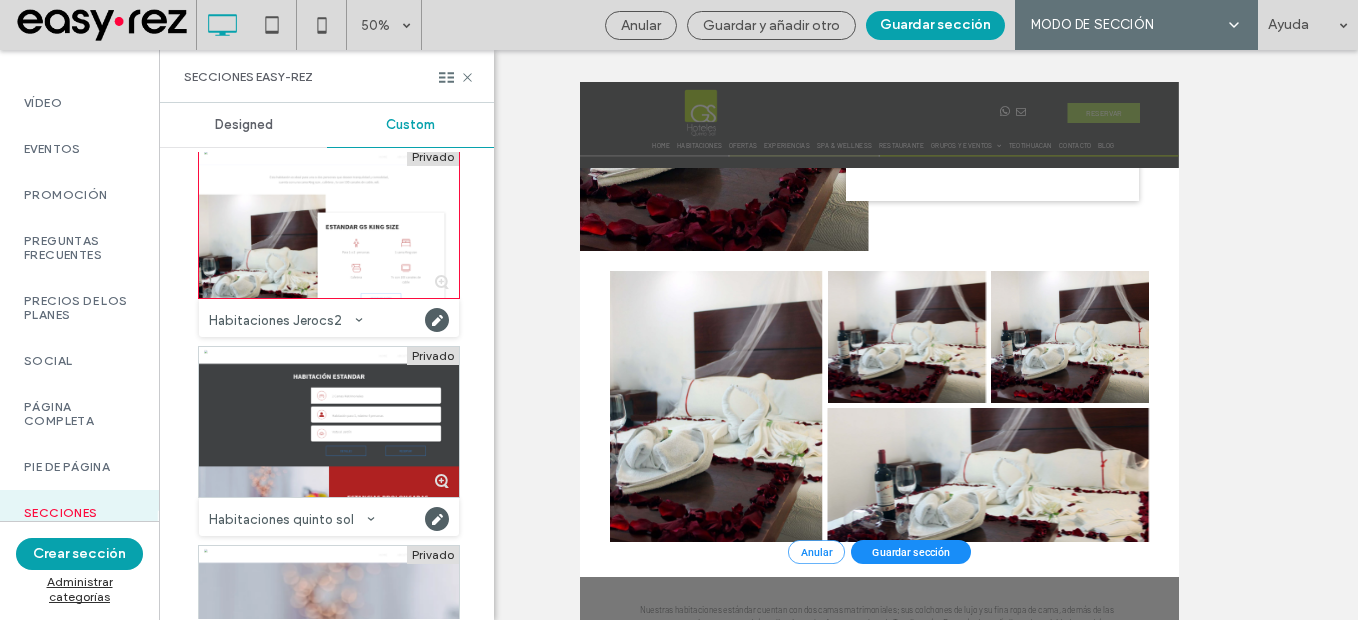 scroll, scrollTop: 1569, scrollLeft: 0, axis: vertical 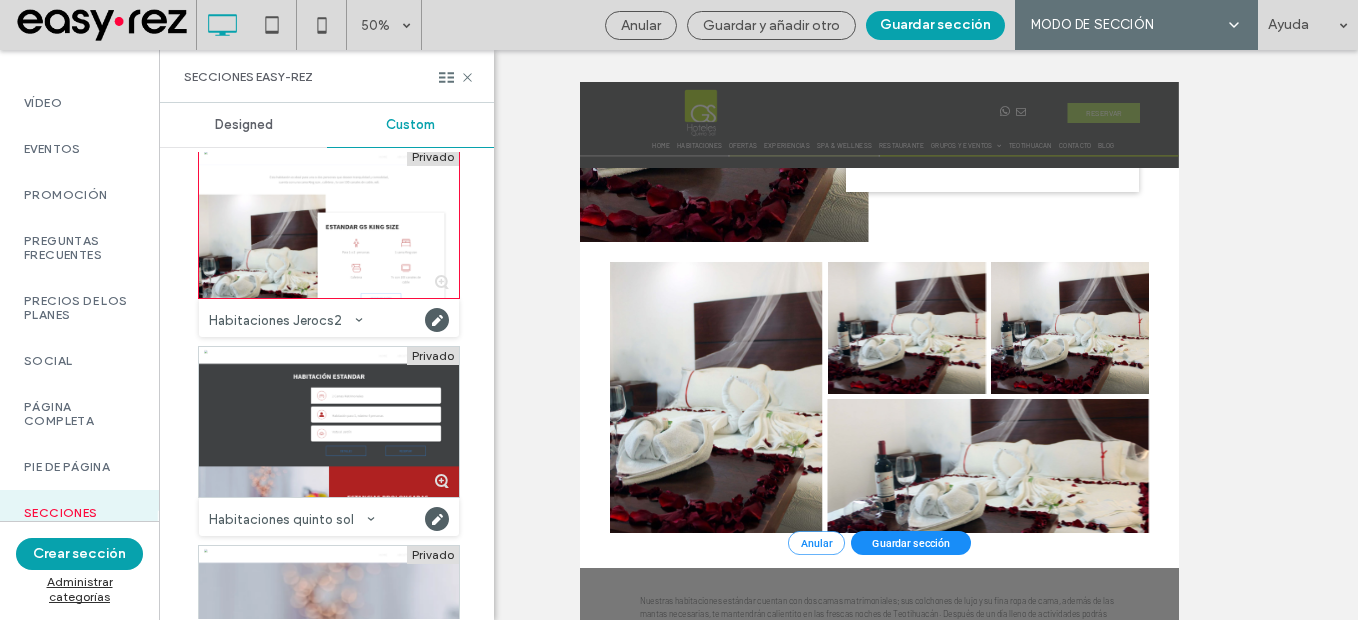 click on "Guardar sección" at bounding box center [1241, 1005] 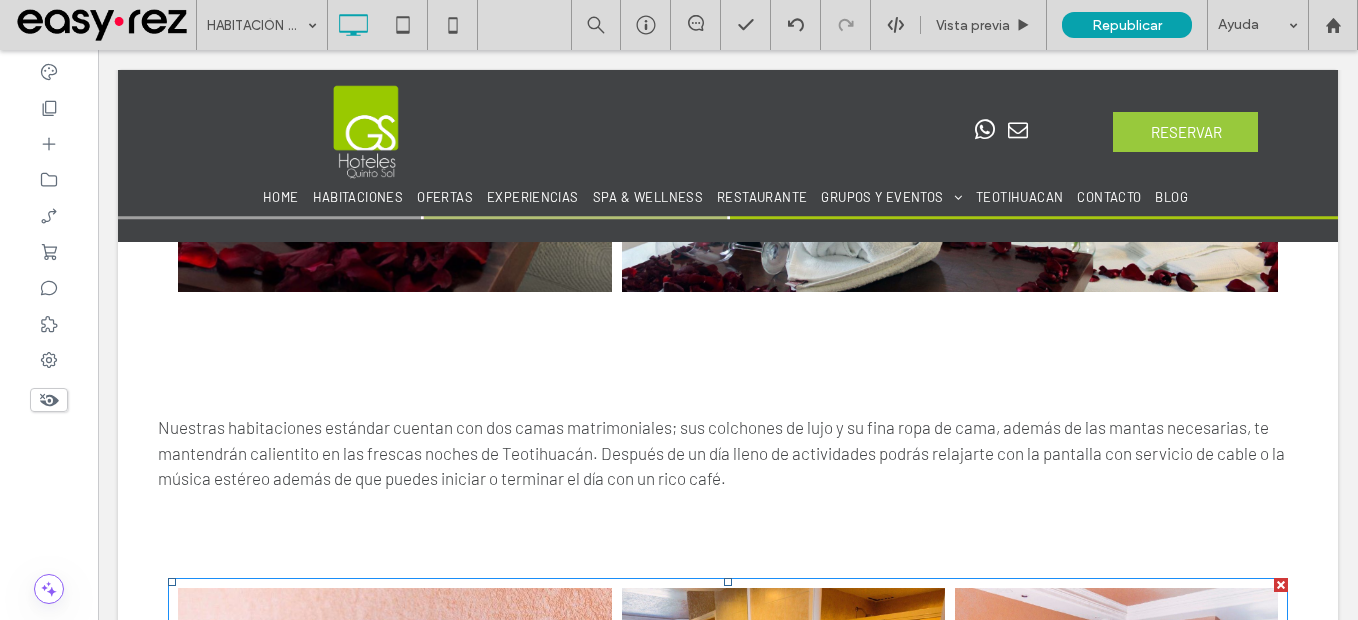 scroll, scrollTop: 2369, scrollLeft: 0, axis: vertical 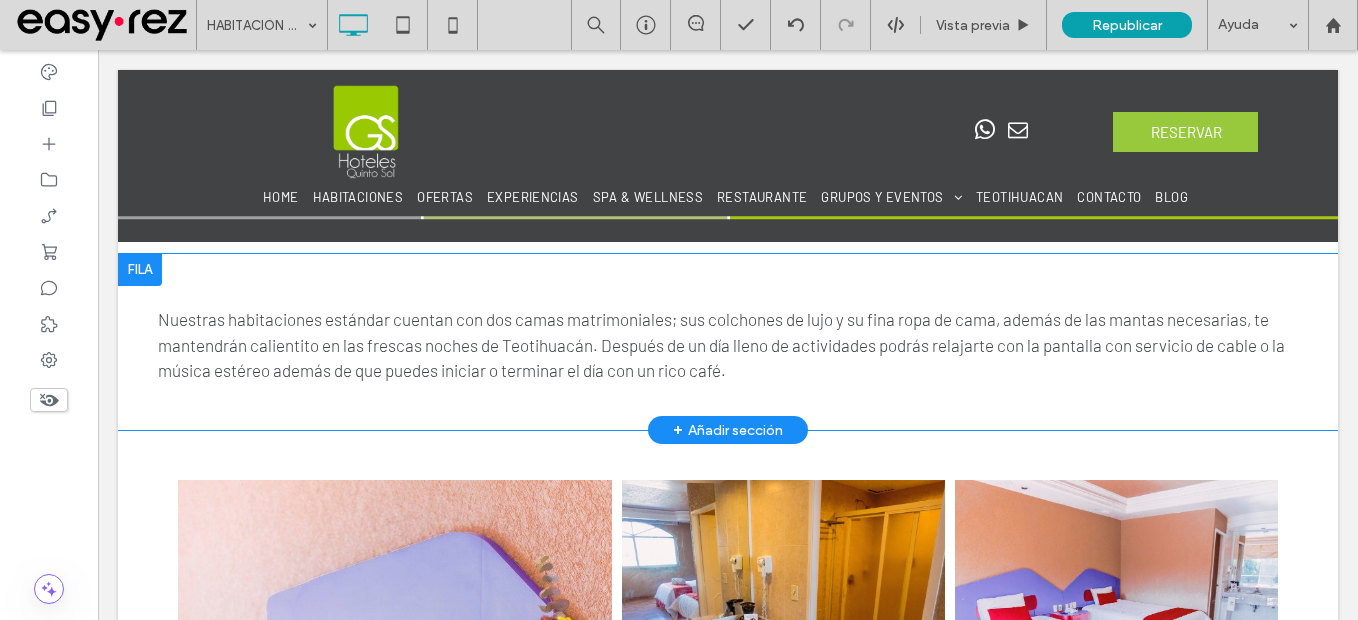 click at bounding box center [140, 270] 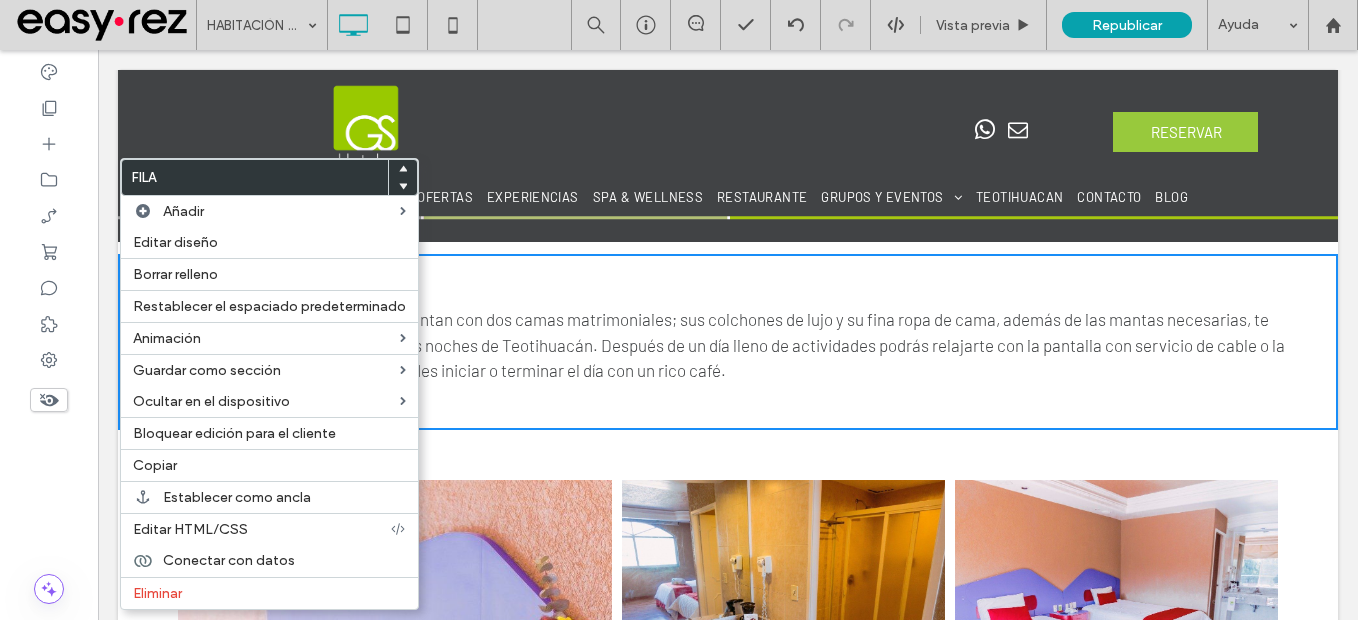 click 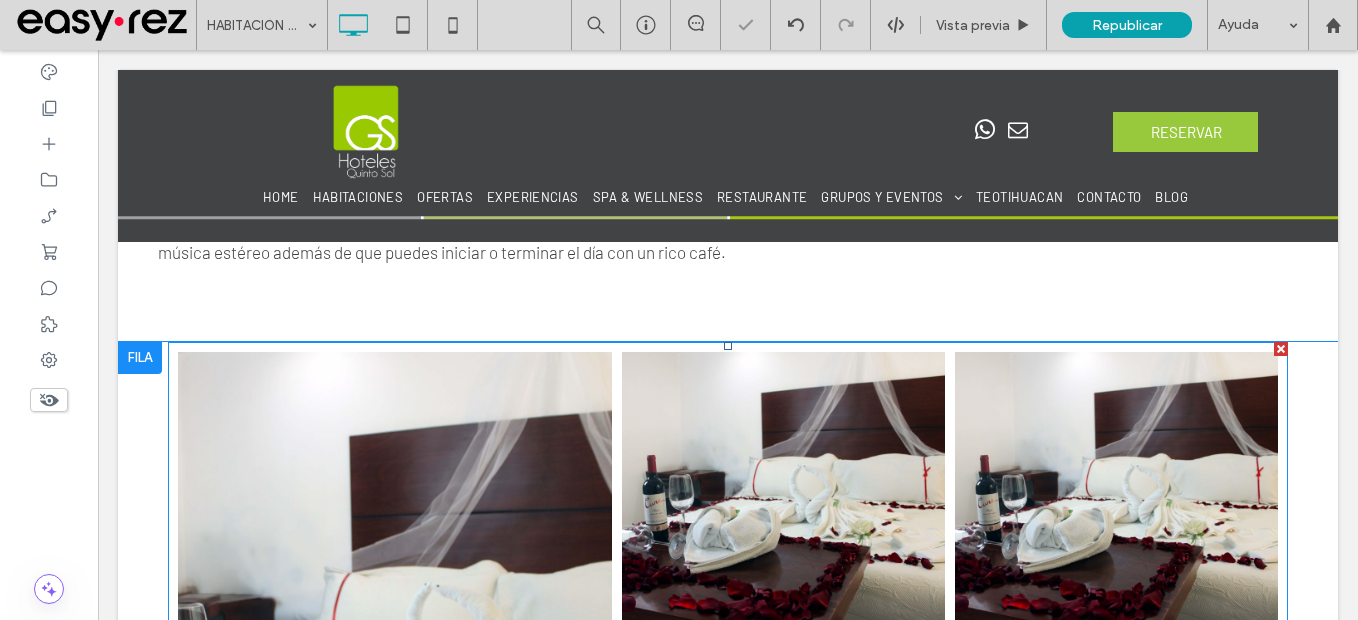 scroll, scrollTop: 1546, scrollLeft: 0, axis: vertical 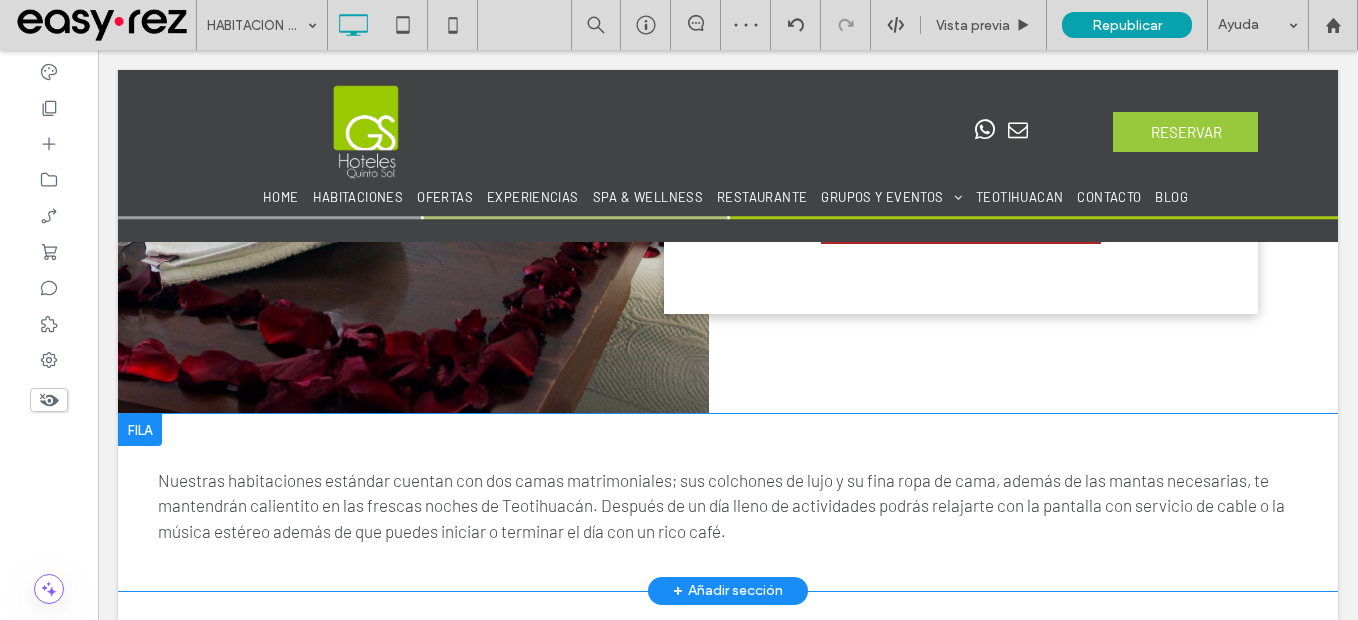 click at bounding box center (140, 430) 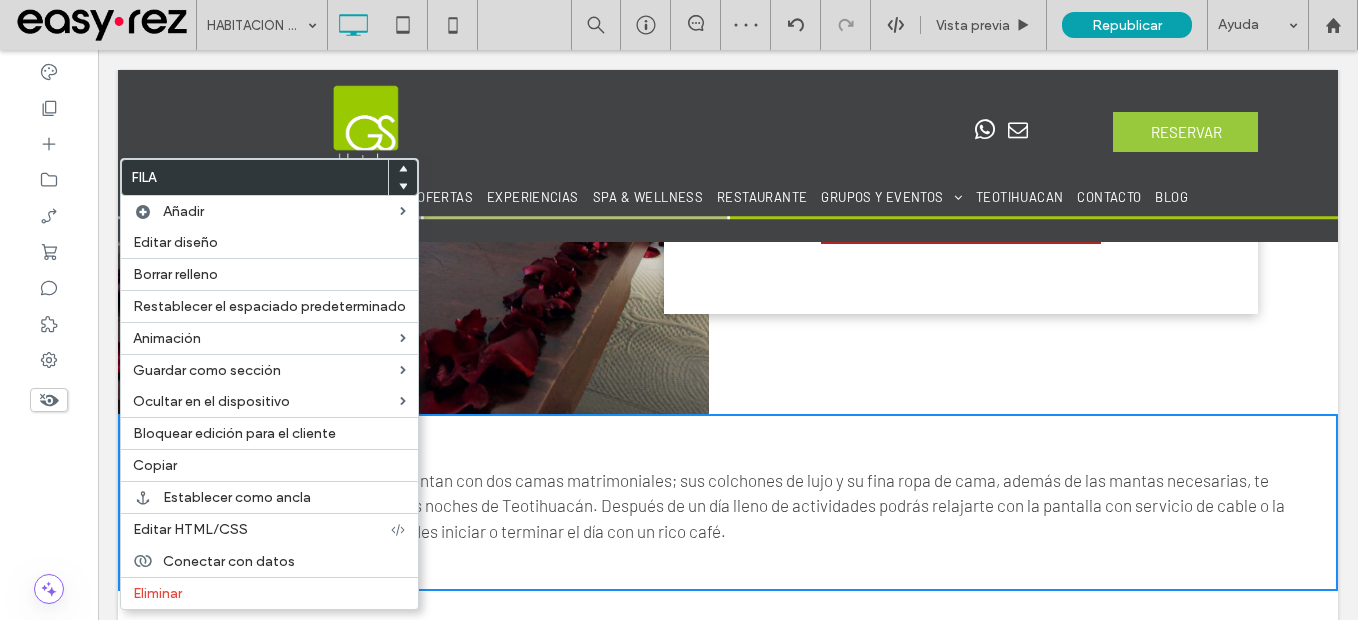 click 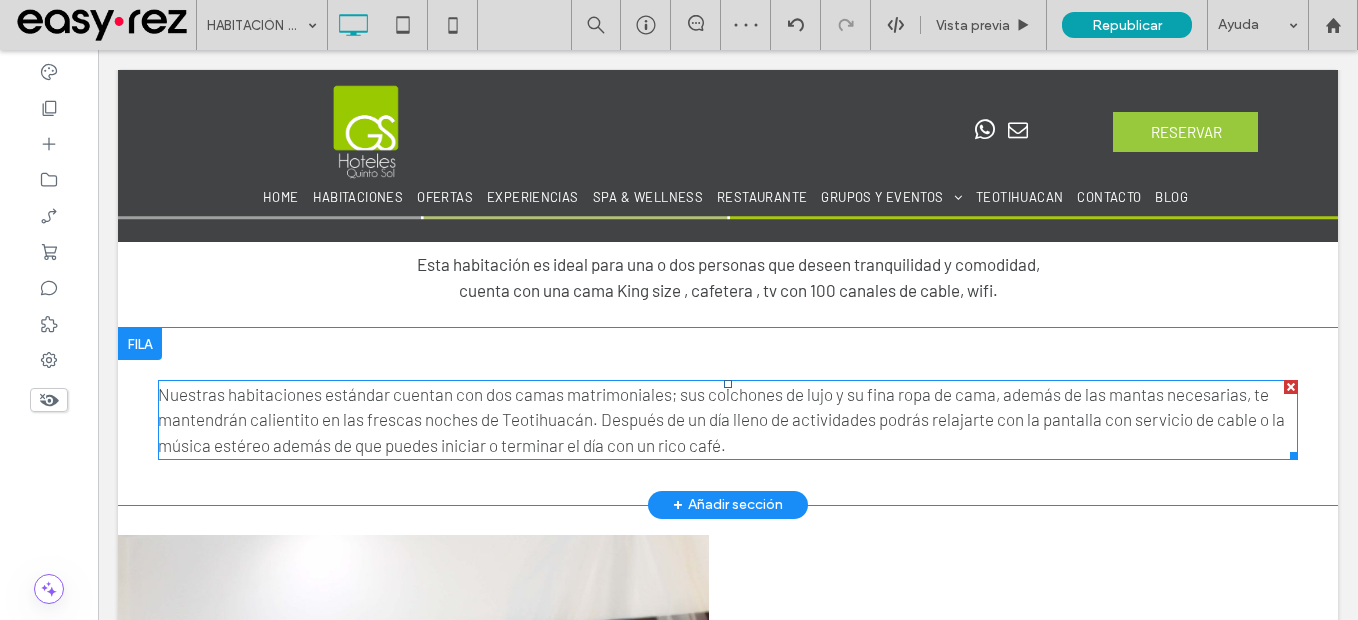 scroll, scrollTop: 823, scrollLeft: 0, axis: vertical 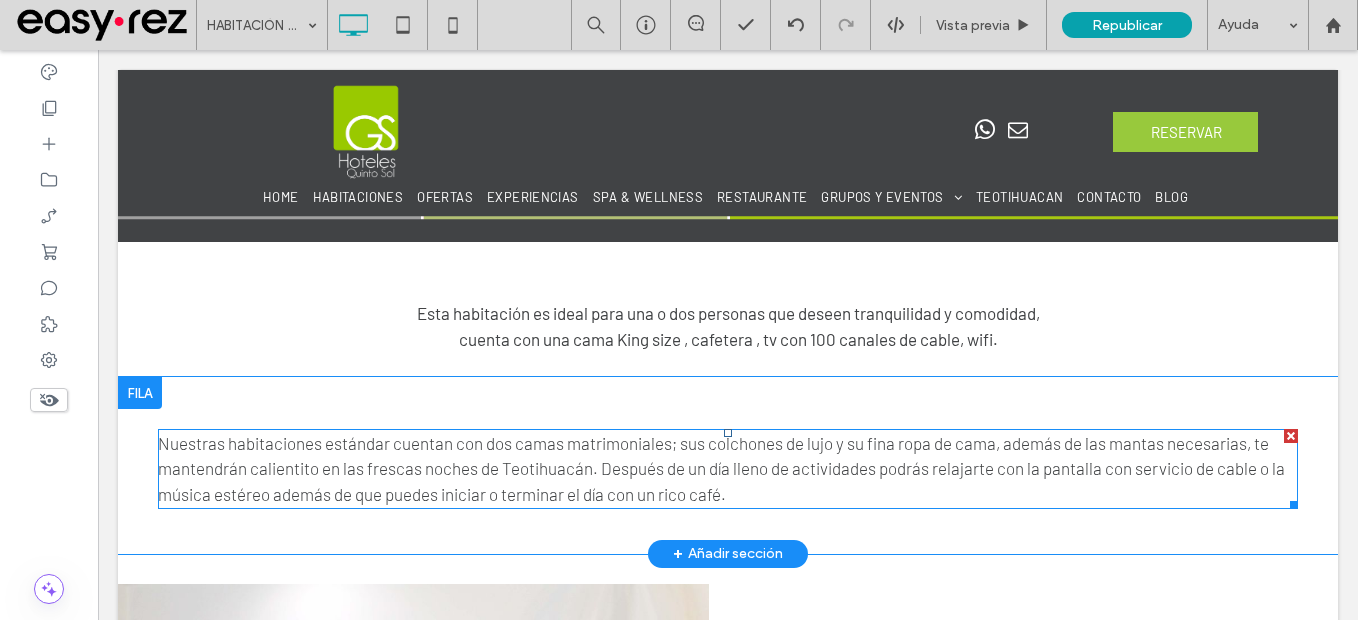 click on "Nuestras habitaciones estándar cuentan con dos camas matrimoniales; sus colchones de lujo y su fina ropa de cama, además de las mantas necesarias, te mantendrán calientito en las frescas noches de Teotihuacán. Después de un día lleno de actividades podrás relajarte con la pantalla con servicio de cable o la música estéreo además de que puedes iniciar o terminar el día con un rico café." at bounding box center [721, 468] 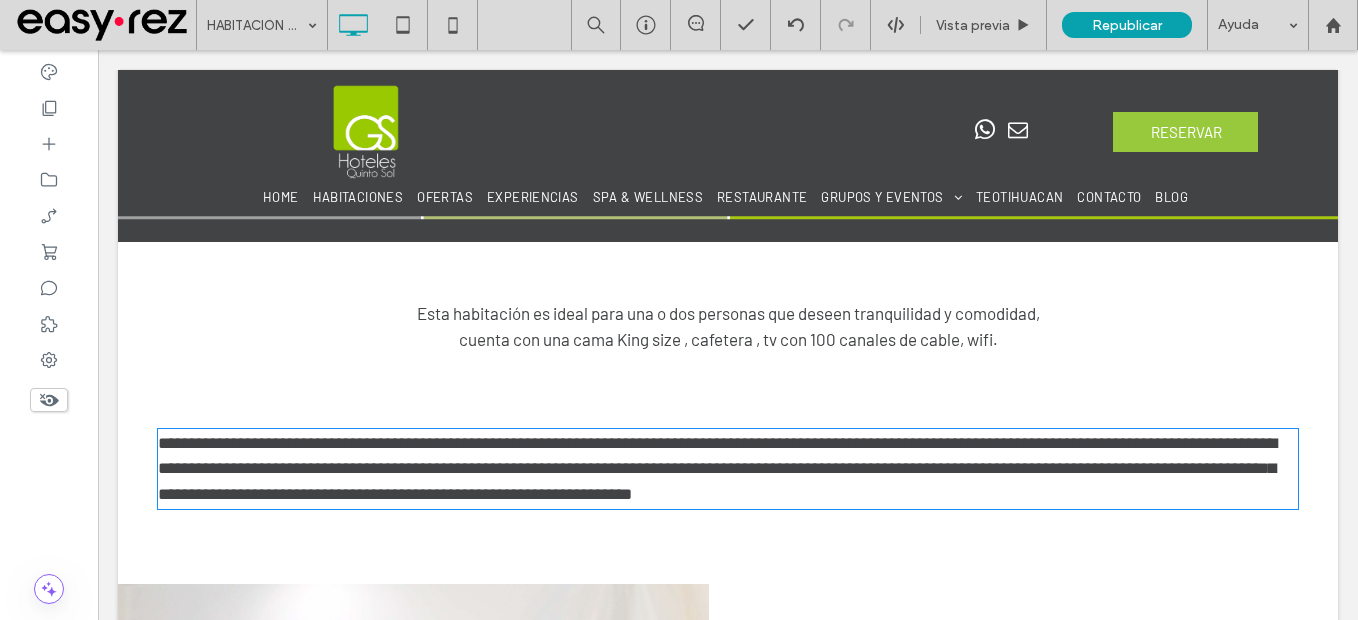 type on "******" 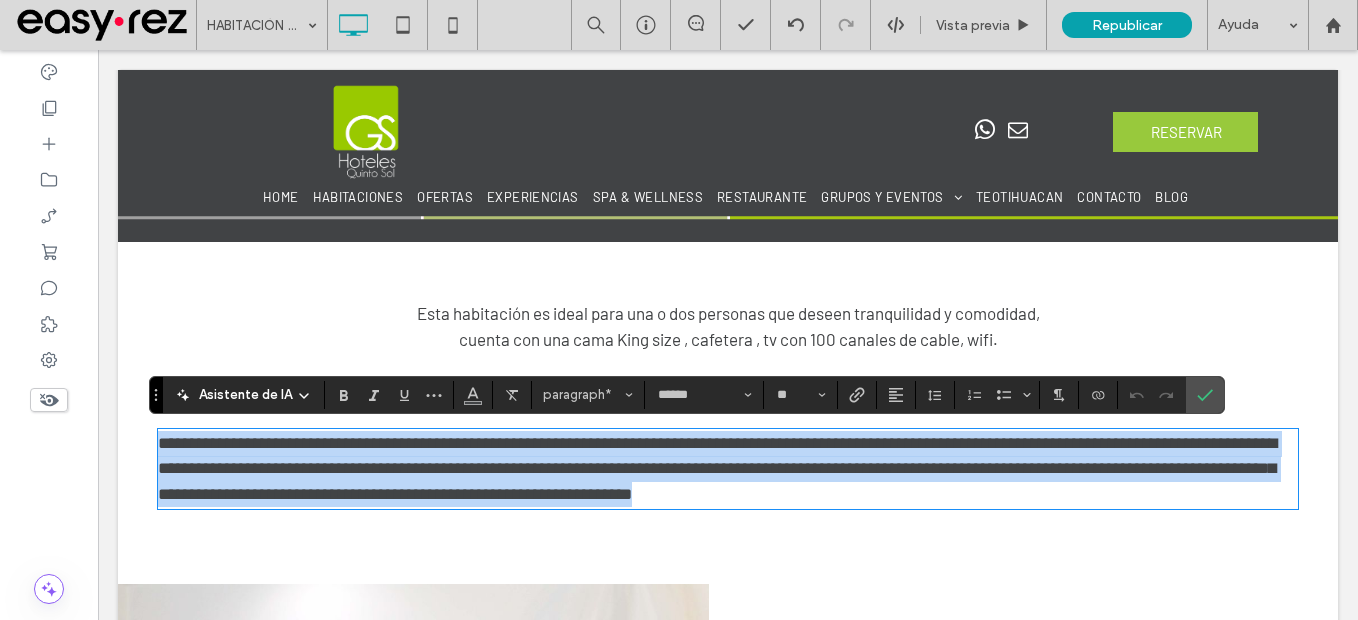copy on "**********" 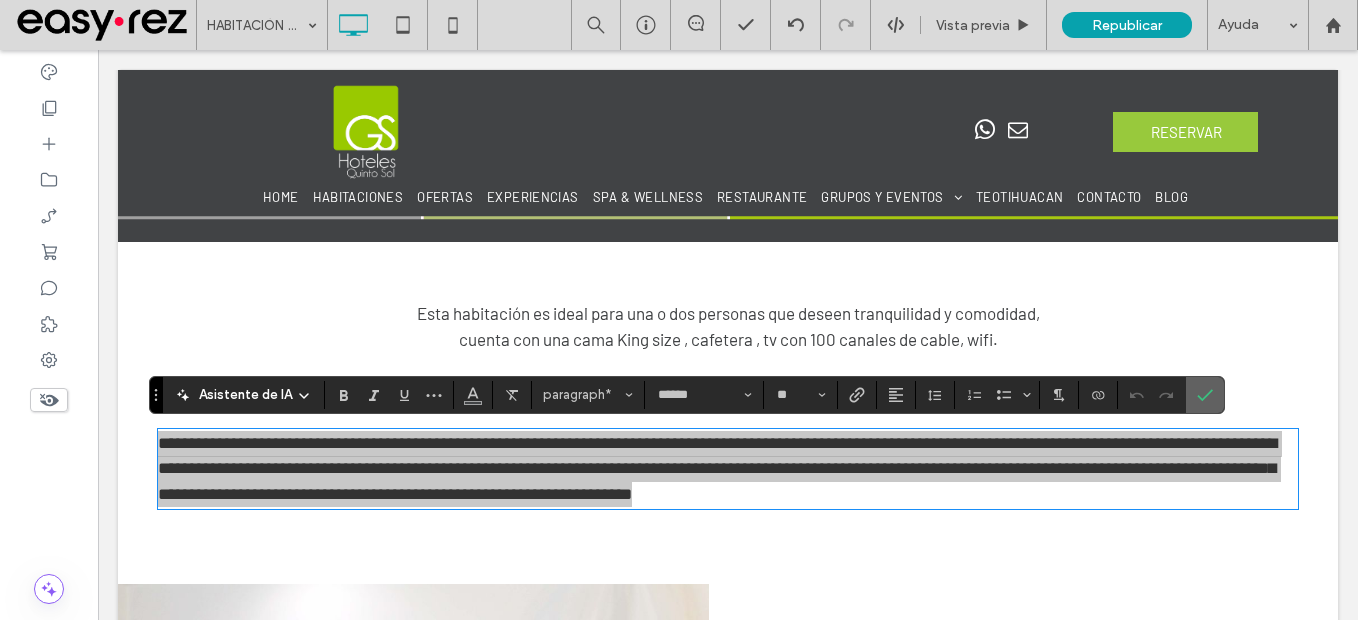 click 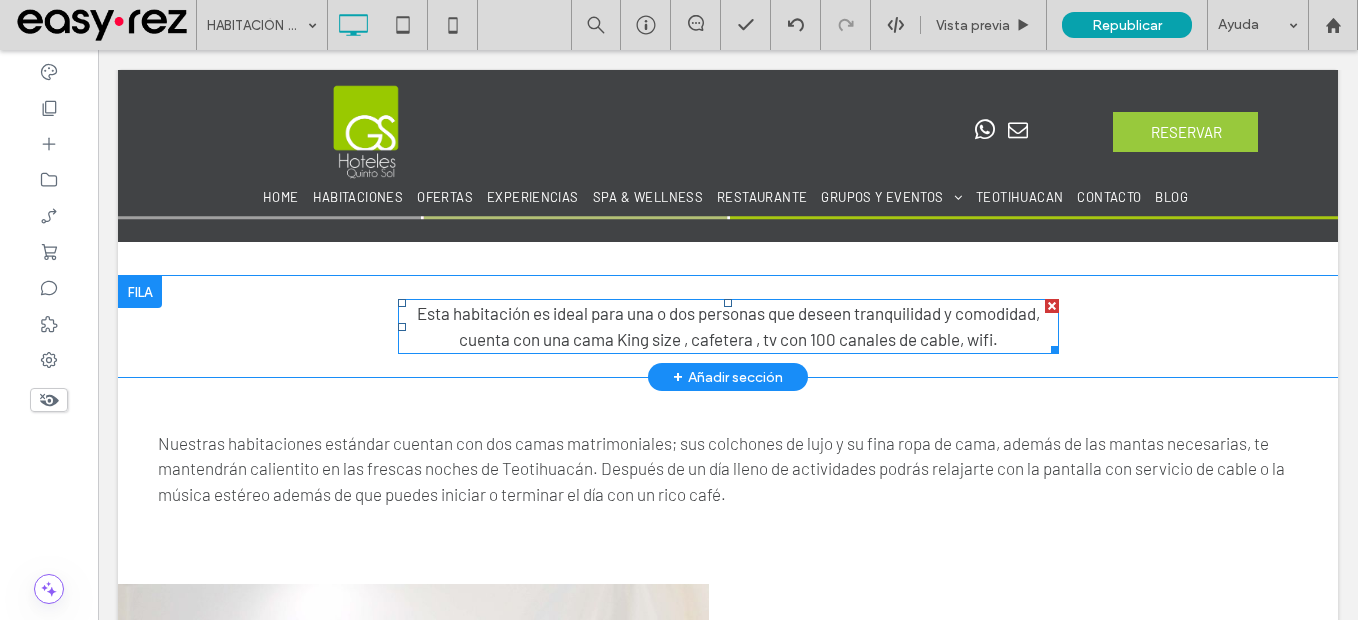 click on "Esta habitación es ideal para una o dos personas que deseen tranquilidad y comodidad, cuenta con una cama King size , cafetera , tv con 100 canales de cable, wifi." at bounding box center (728, 326) 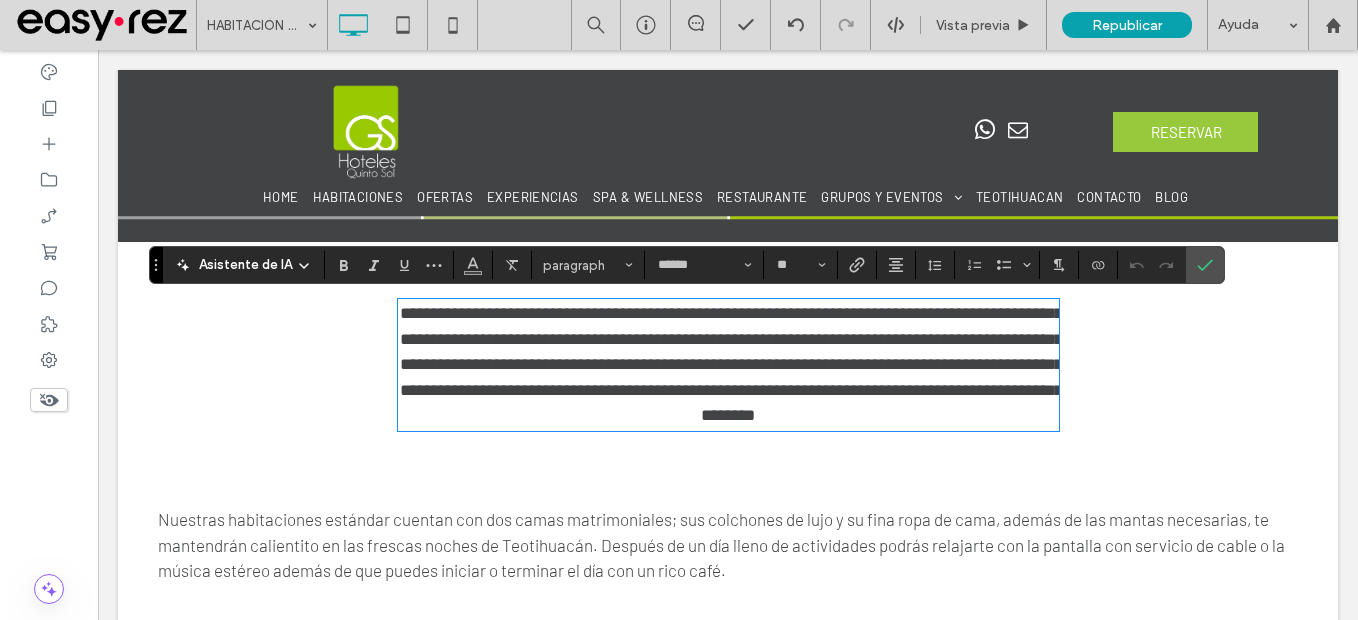 scroll, scrollTop: 0, scrollLeft: 0, axis: both 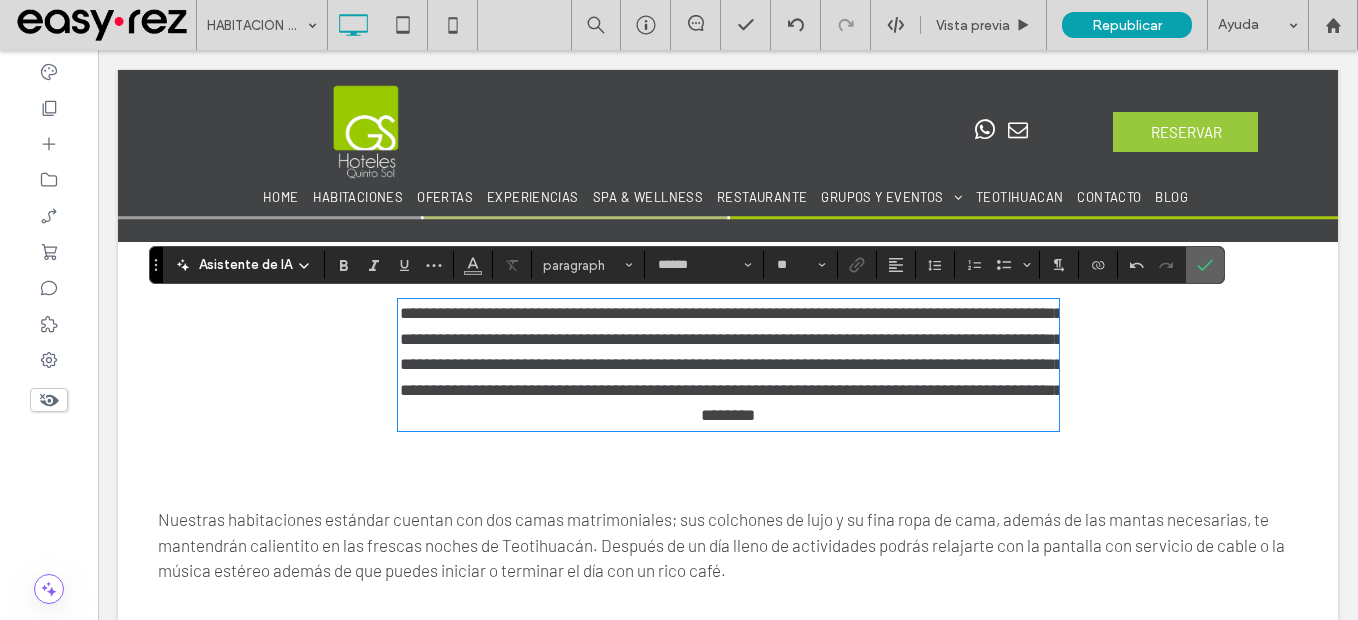 click at bounding box center (1205, 265) 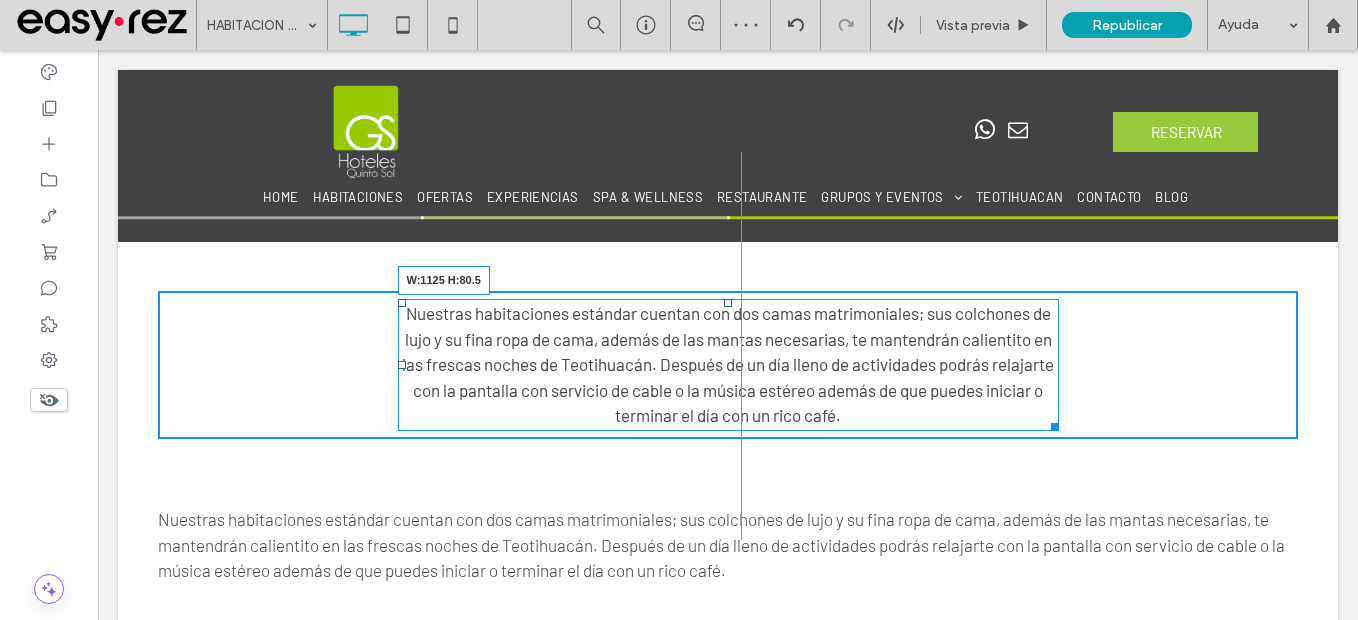 drag, startPoint x: 1039, startPoint y: 421, endPoint x: 986, endPoint y: 483, distance: 81.565926 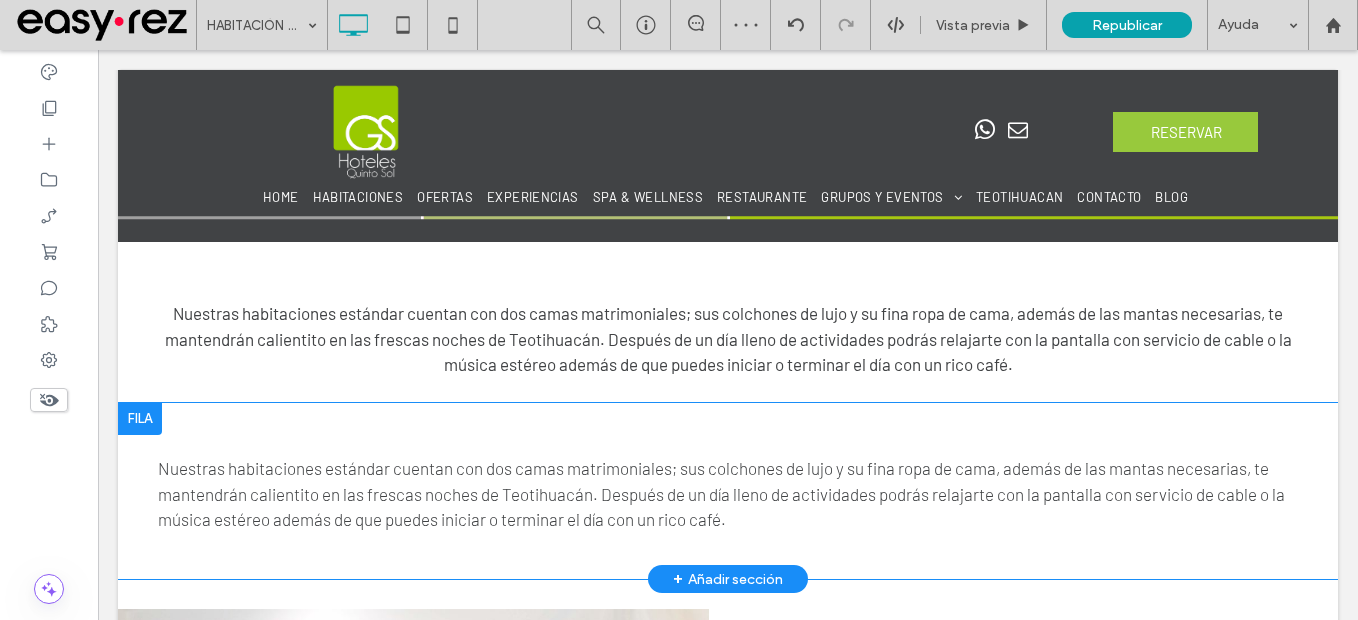 click at bounding box center (140, 419) 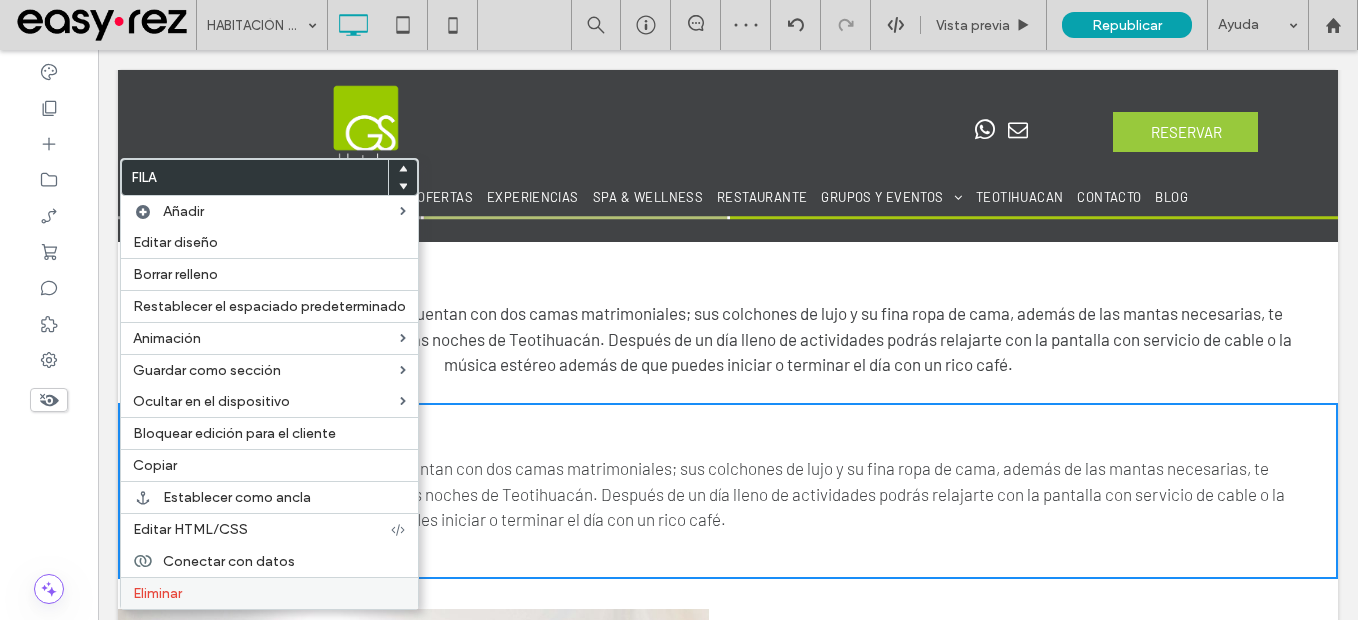 click on "Eliminar" at bounding box center [157, 593] 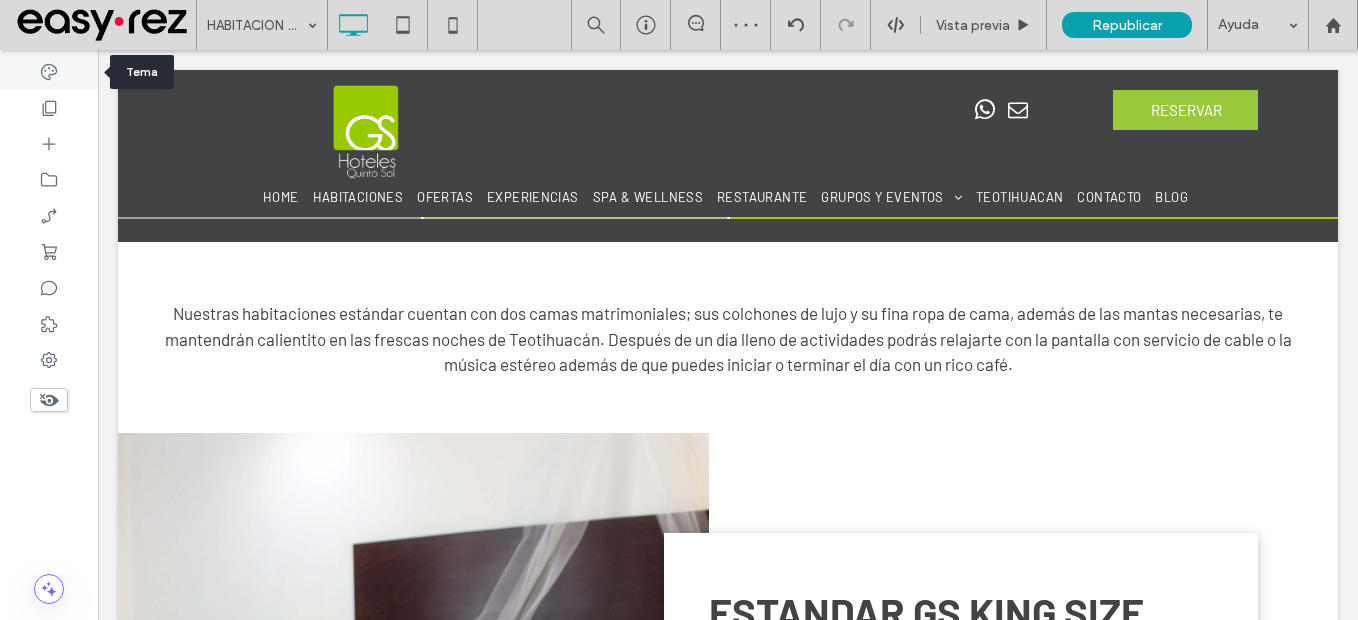 click 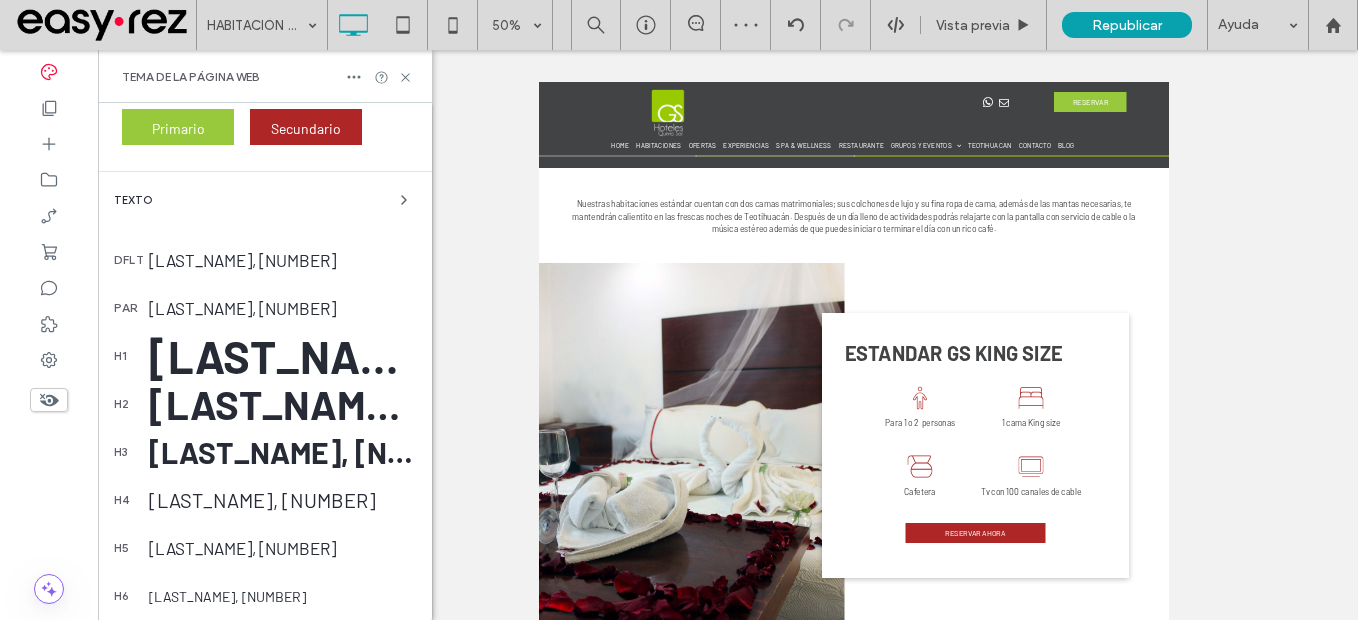 scroll, scrollTop: 200, scrollLeft: 0, axis: vertical 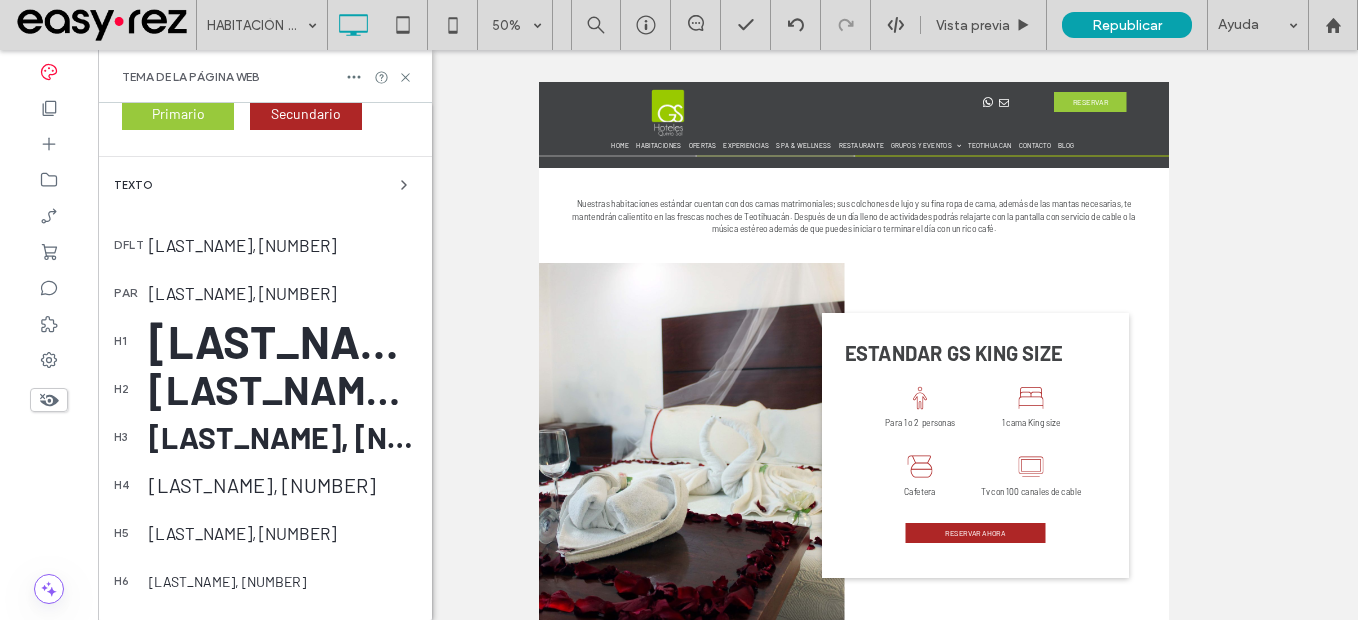 click on "Barlow, 17" at bounding box center (282, 293) 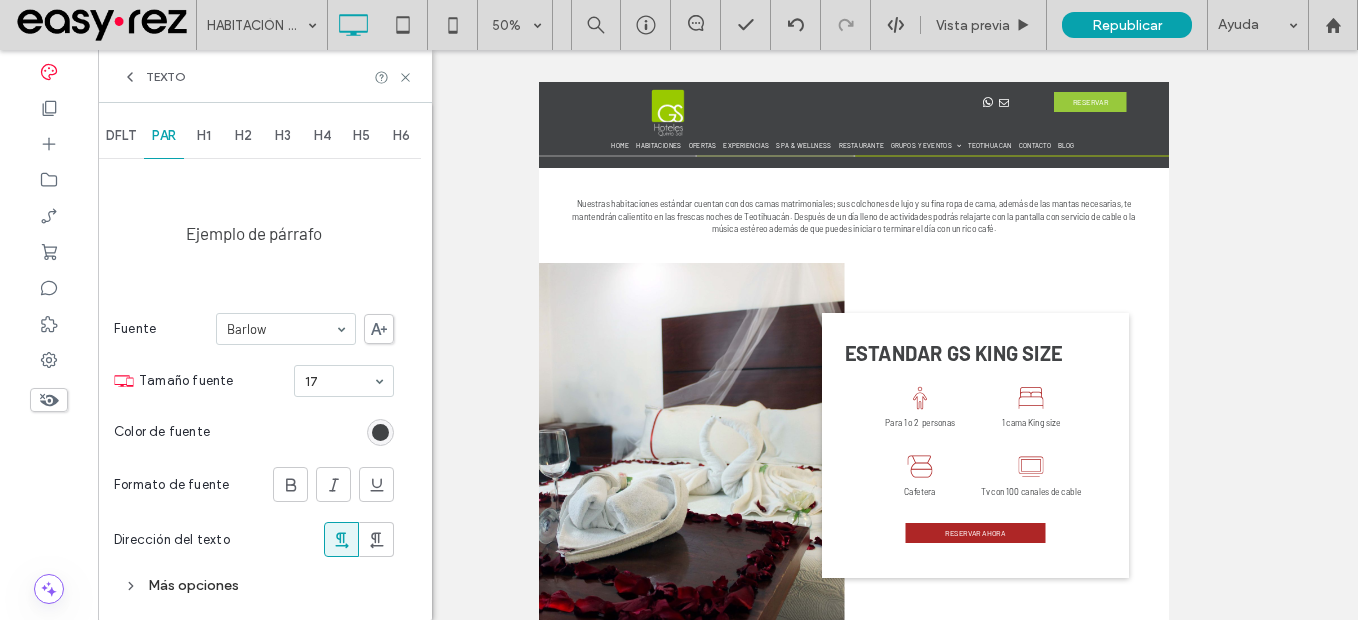 scroll, scrollTop: 5, scrollLeft: 0, axis: vertical 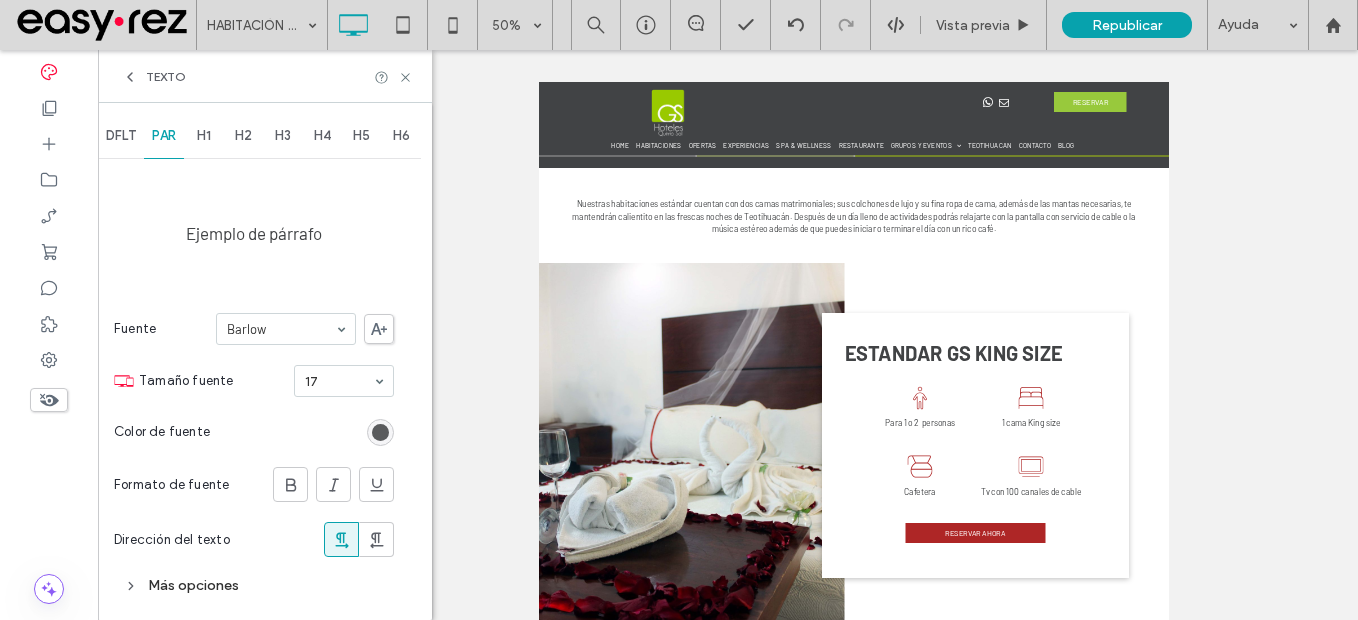 click at bounding box center (380, 432) 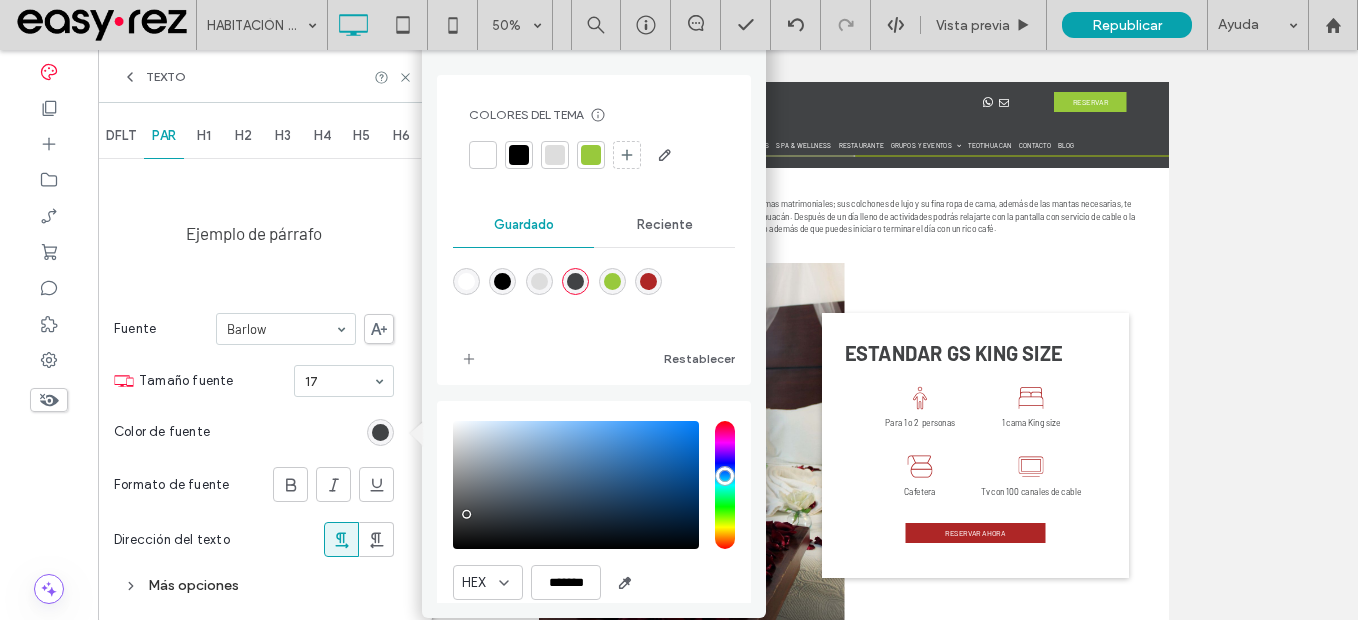 scroll, scrollTop: 73, scrollLeft: 0, axis: vertical 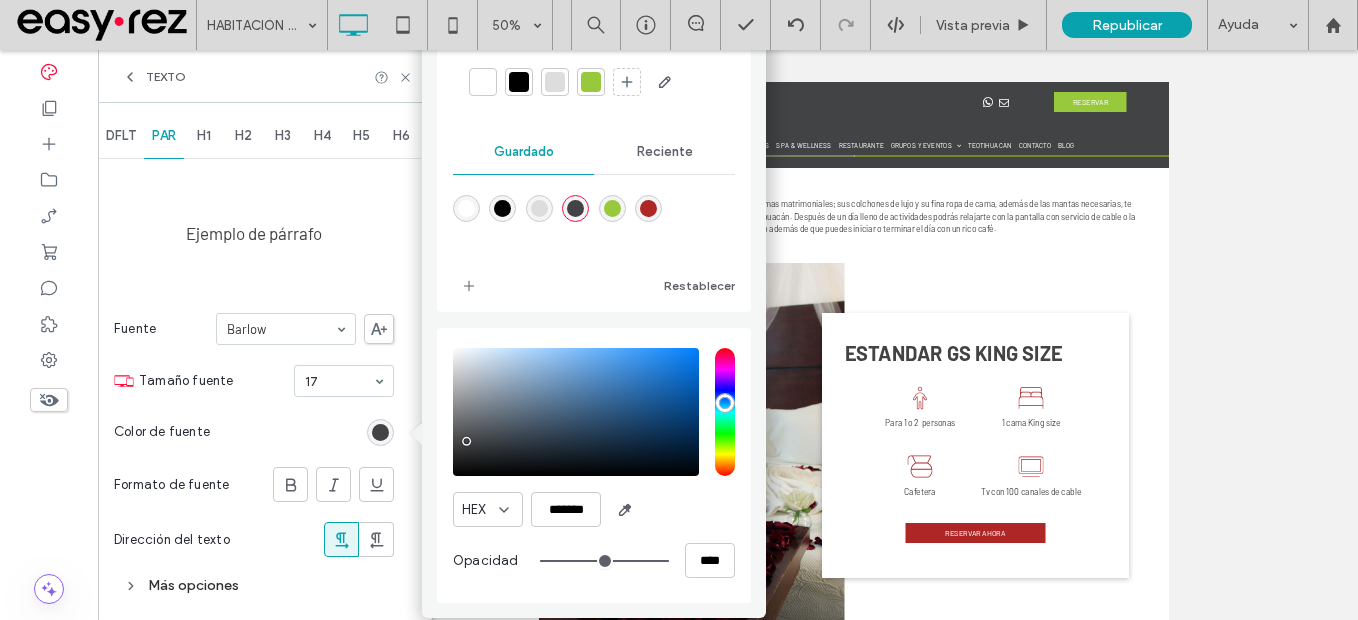 click at bounding box center (502, 208) 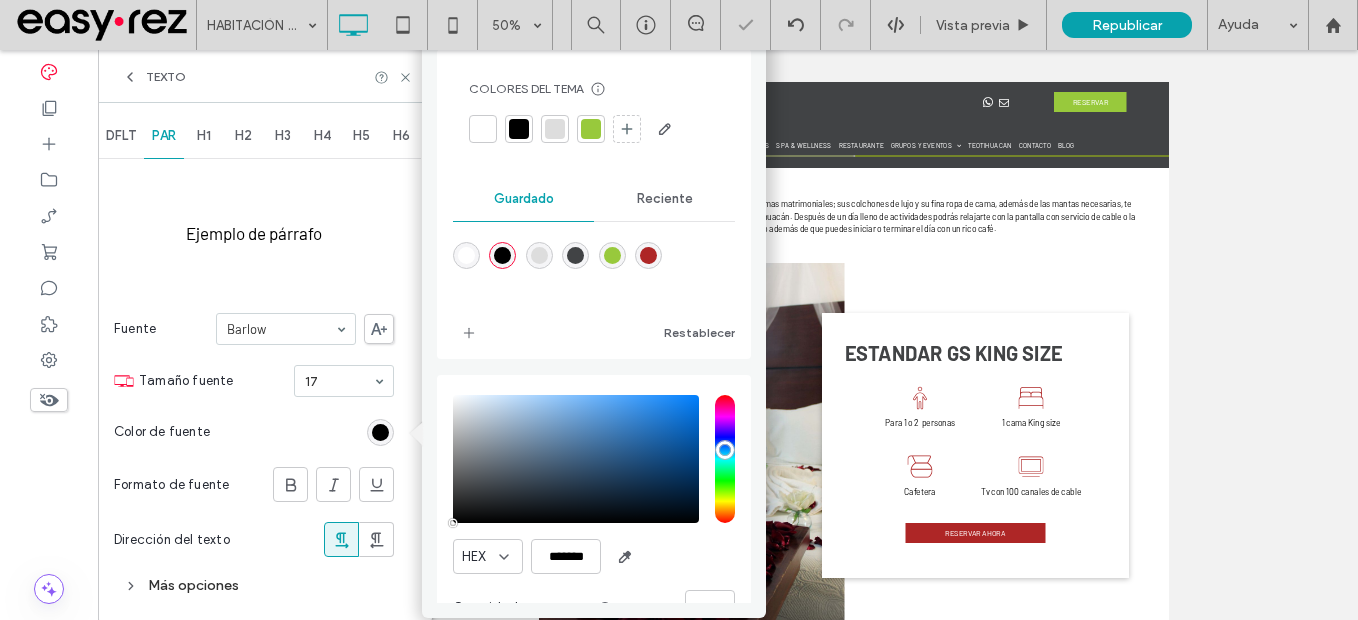 scroll, scrollTop: 0, scrollLeft: 0, axis: both 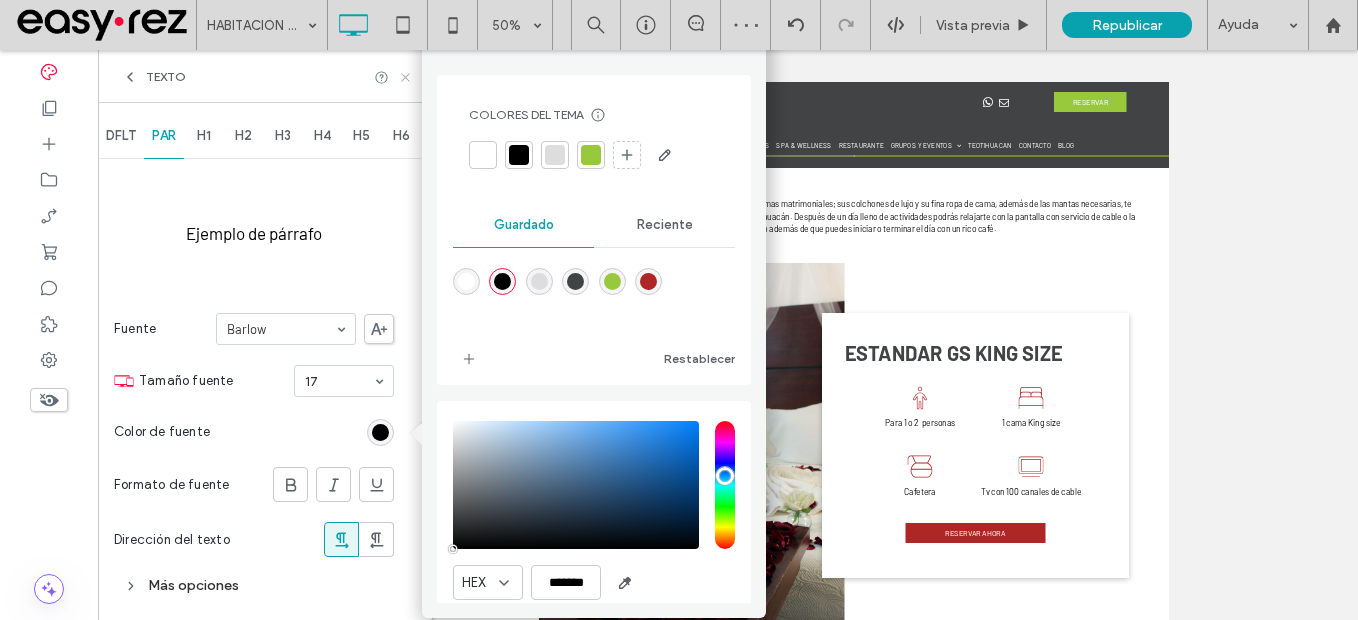 drag, startPoint x: 406, startPoint y: 74, endPoint x: 307, endPoint y: 37, distance: 105.68822 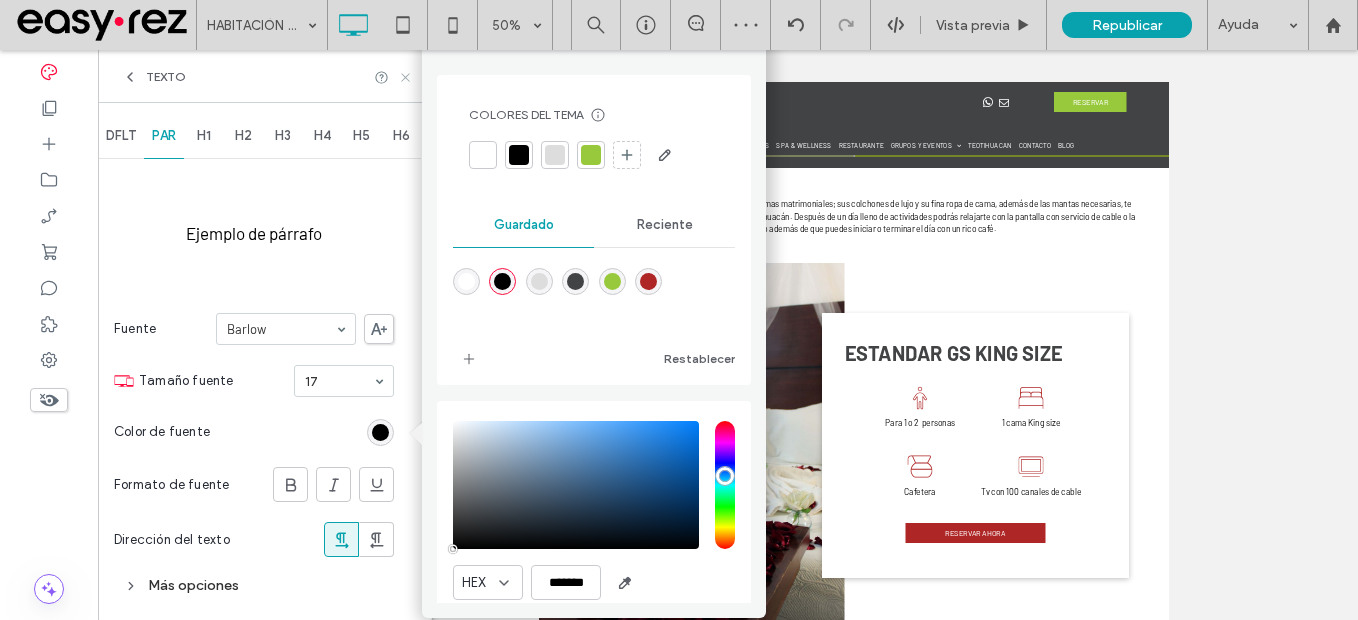 click 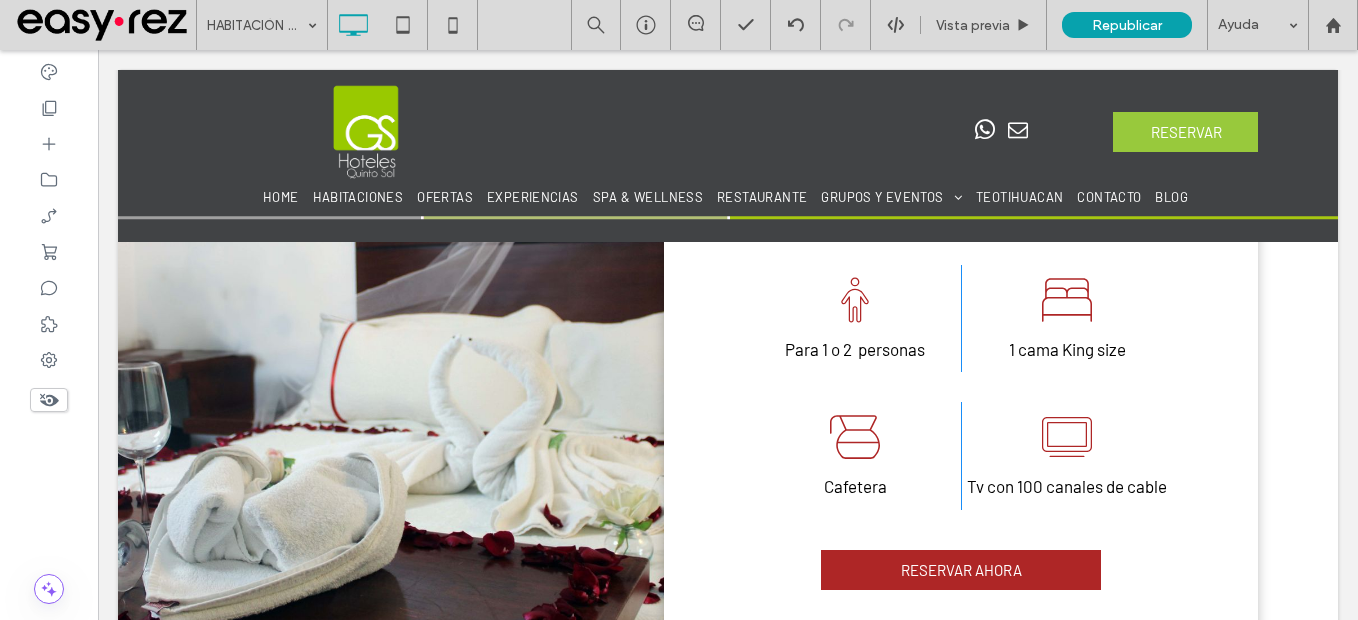scroll, scrollTop: 1323, scrollLeft: 0, axis: vertical 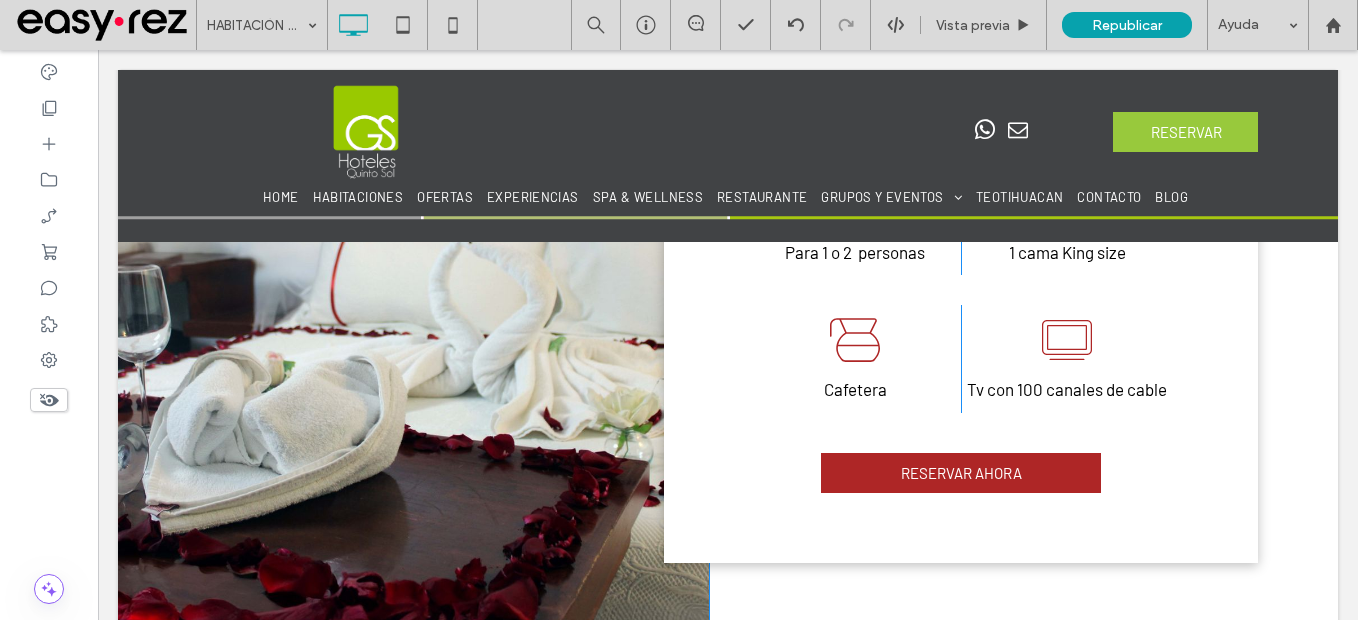 click on "Click To Paste" at bounding box center (413, 298) 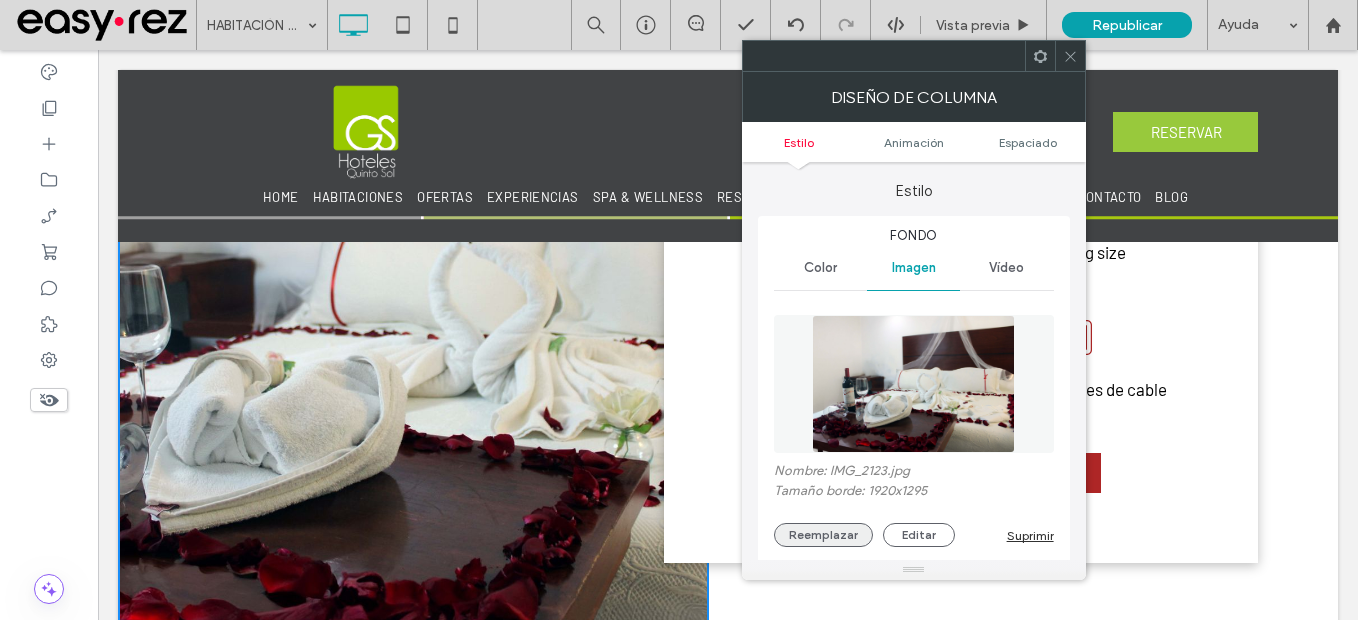 click on "Nombre: IMG_2123.jpg Tamaño borde: 1920x1295 Reemplazar Editar Suprimir" at bounding box center [914, 505] 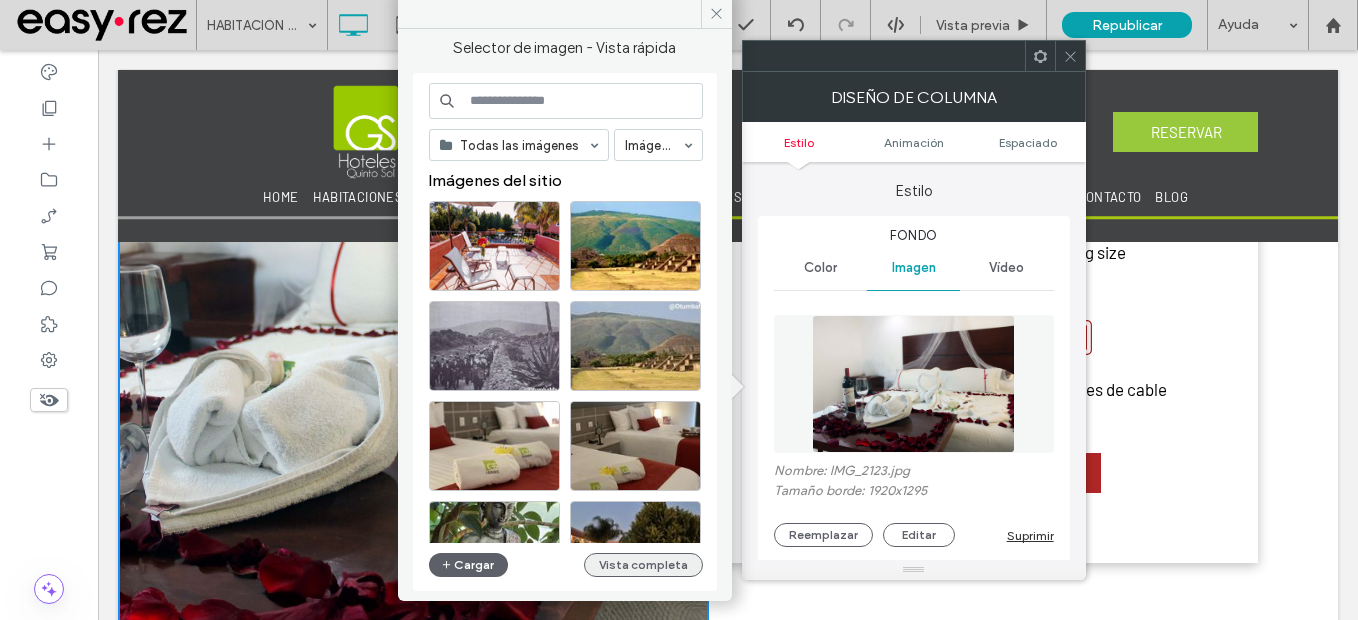 click on "Vista completa" at bounding box center [643, 565] 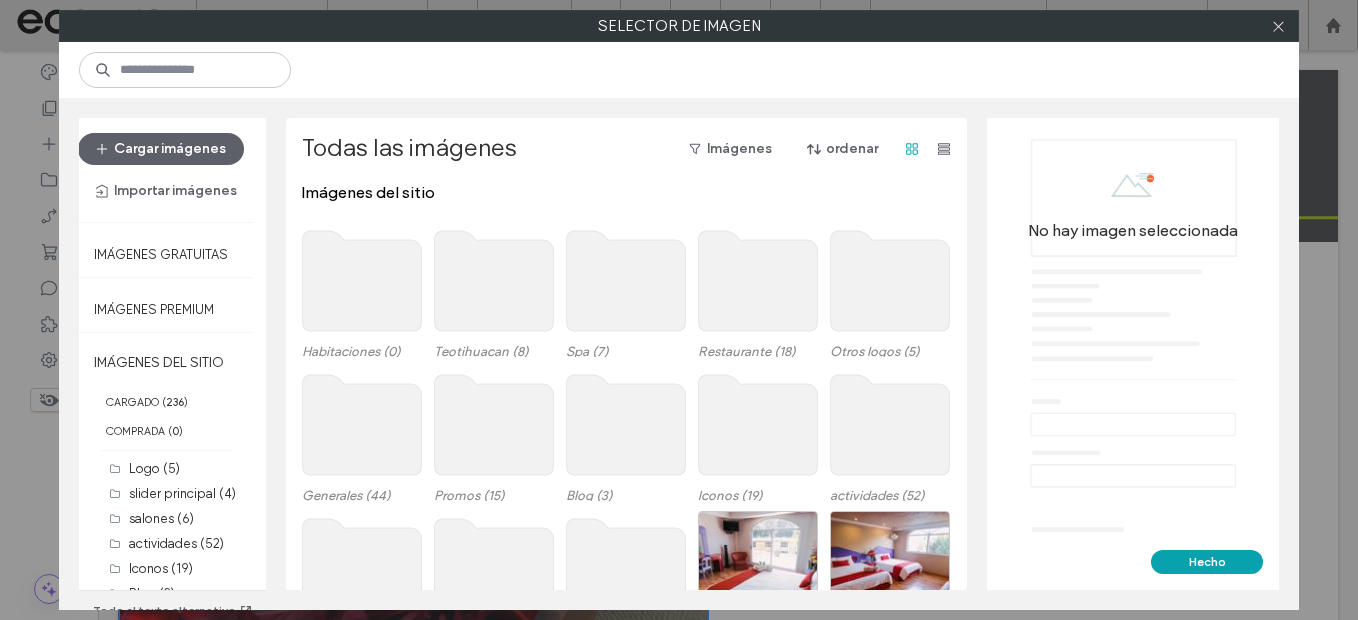 click 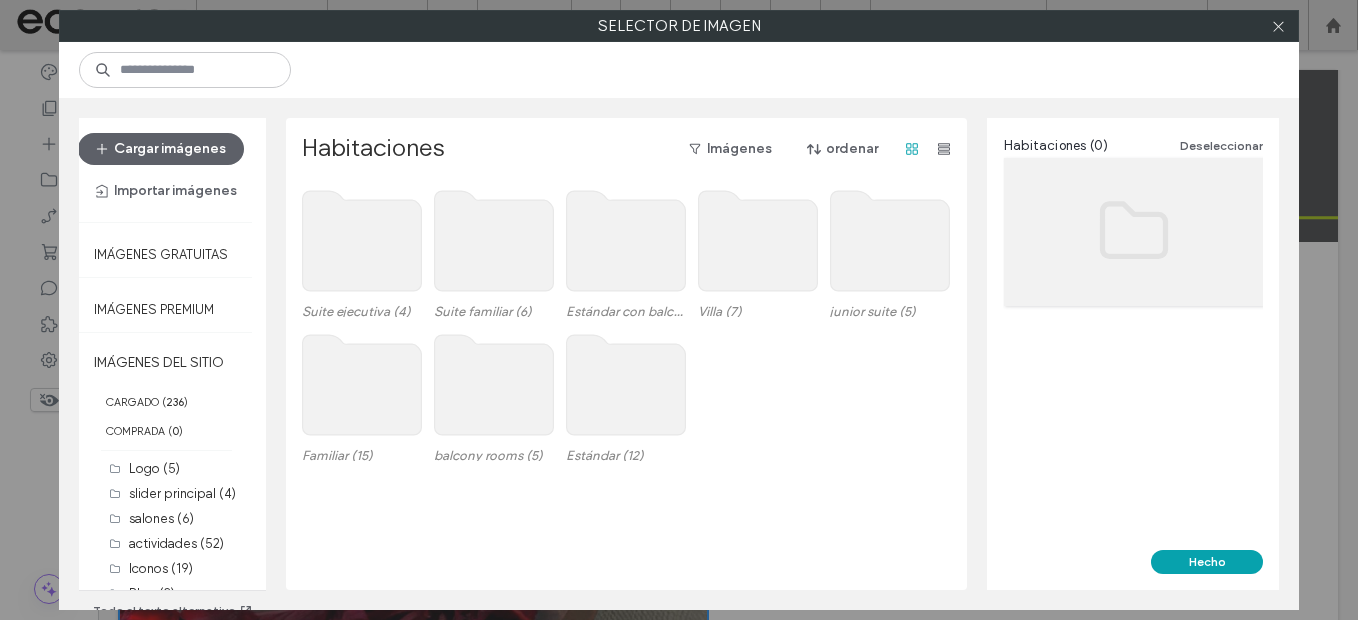click 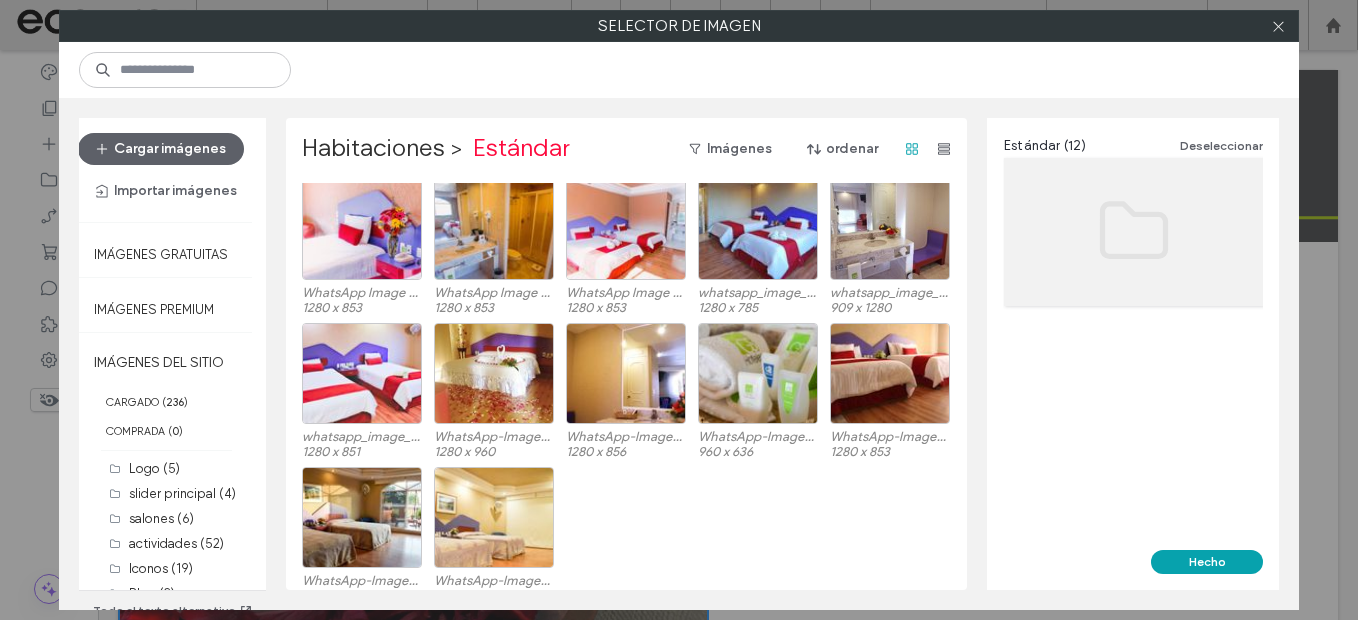 scroll, scrollTop: 0, scrollLeft: 0, axis: both 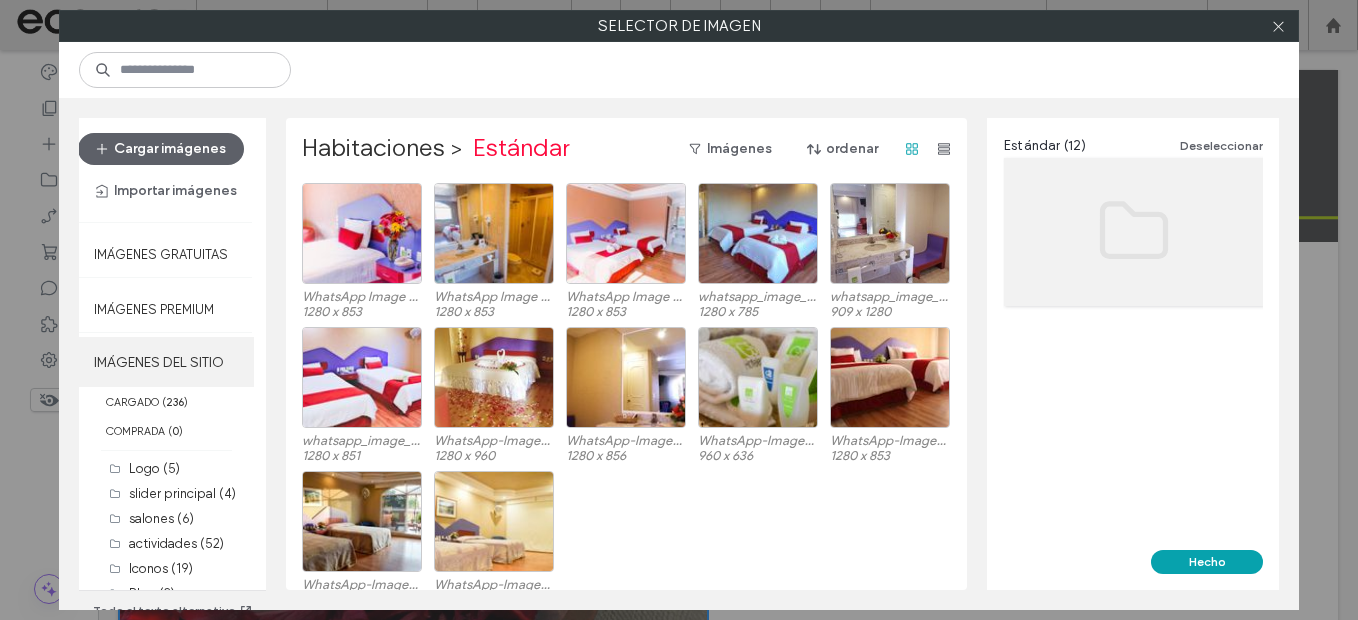 drag, startPoint x: 161, startPoint y: 346, endPoint x: 194, endPoint y: 365, distance: 38.078865 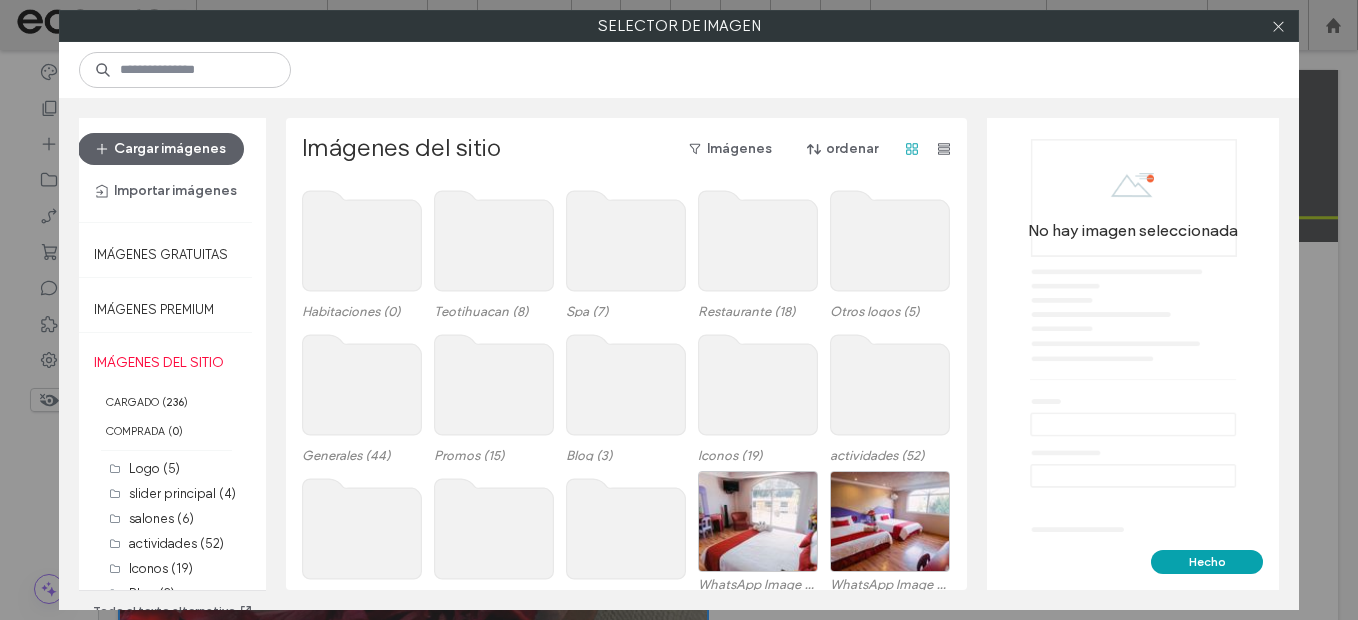 click 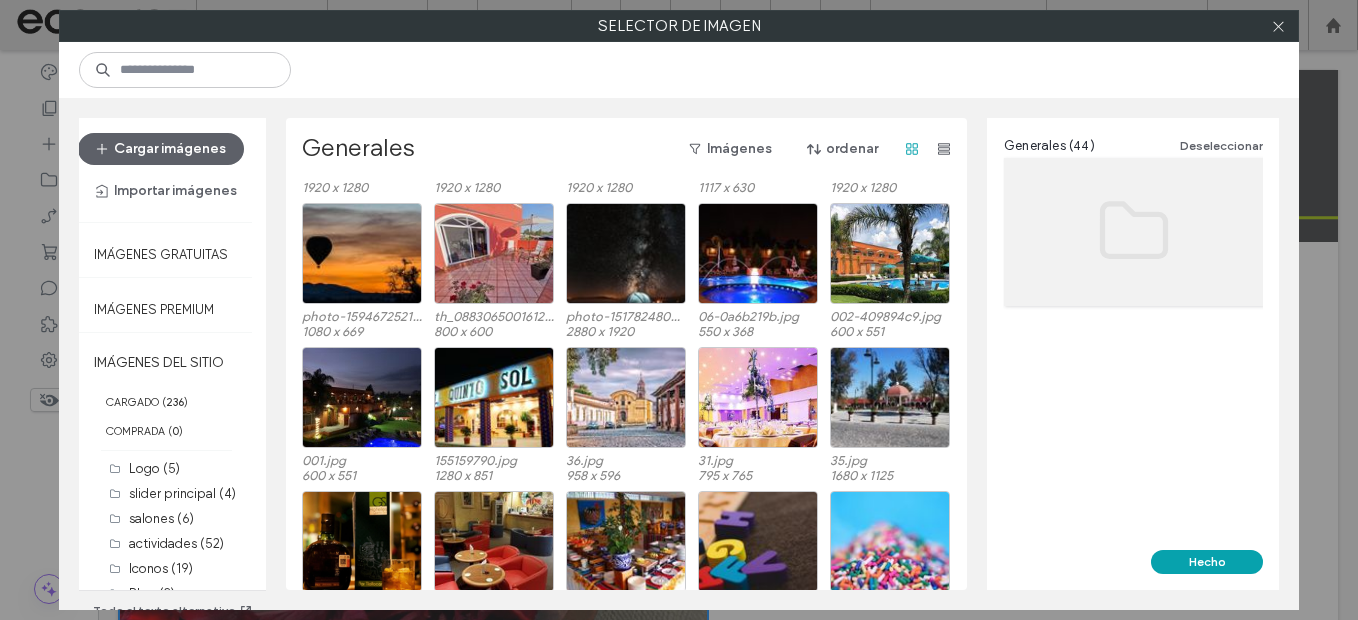 scroll, scrollTop: 889, scrollLeft: 0, axis: vertical 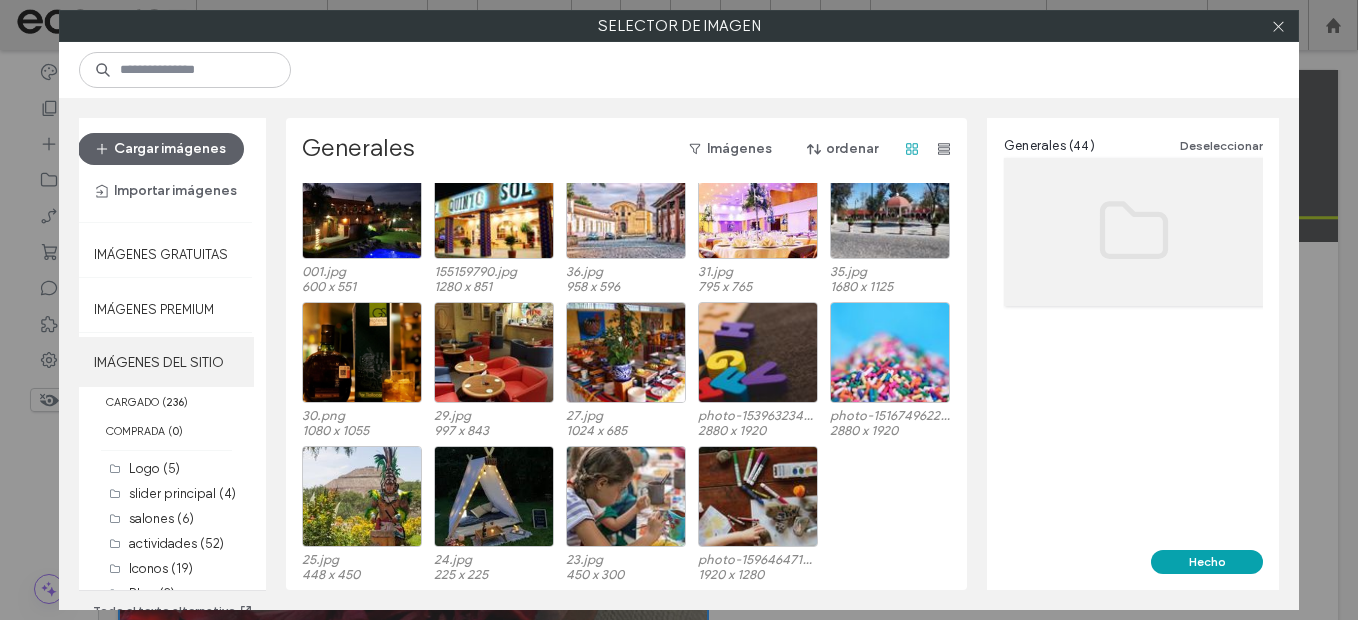 click on "IMÁGENES DEL SITIO" at bounding box center (166, 362) 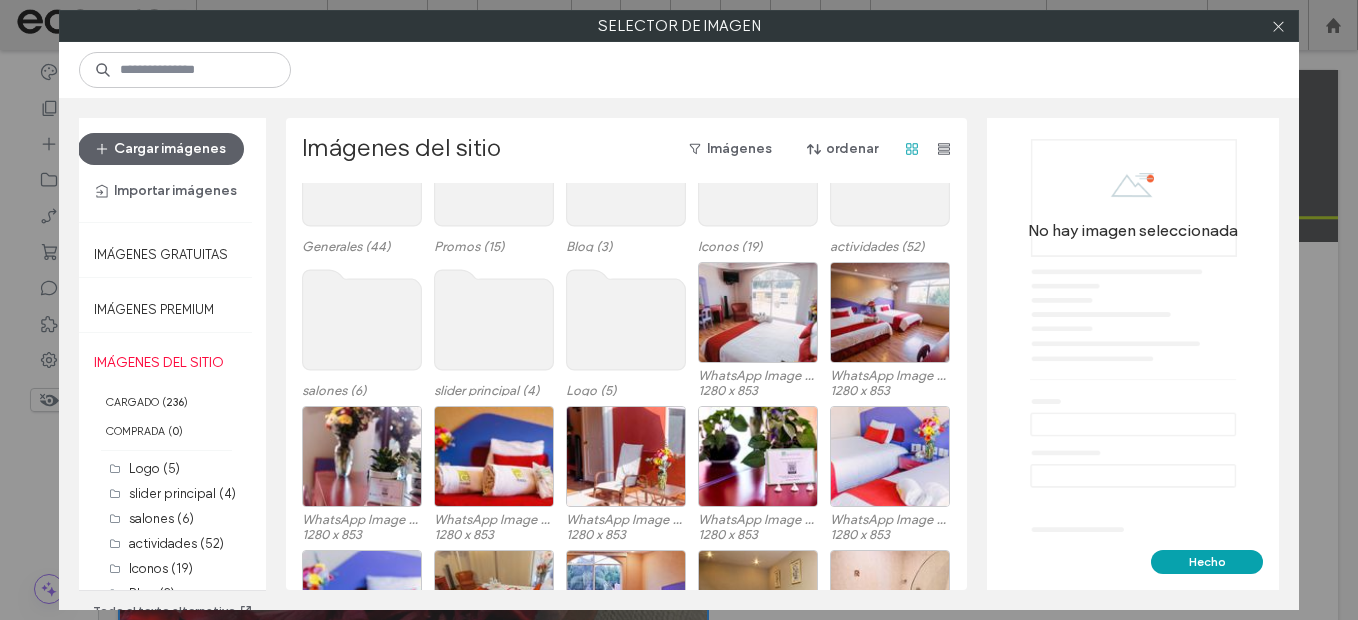 scroll, scrollTop: 313, scrollLeft: 0, axis: vertical 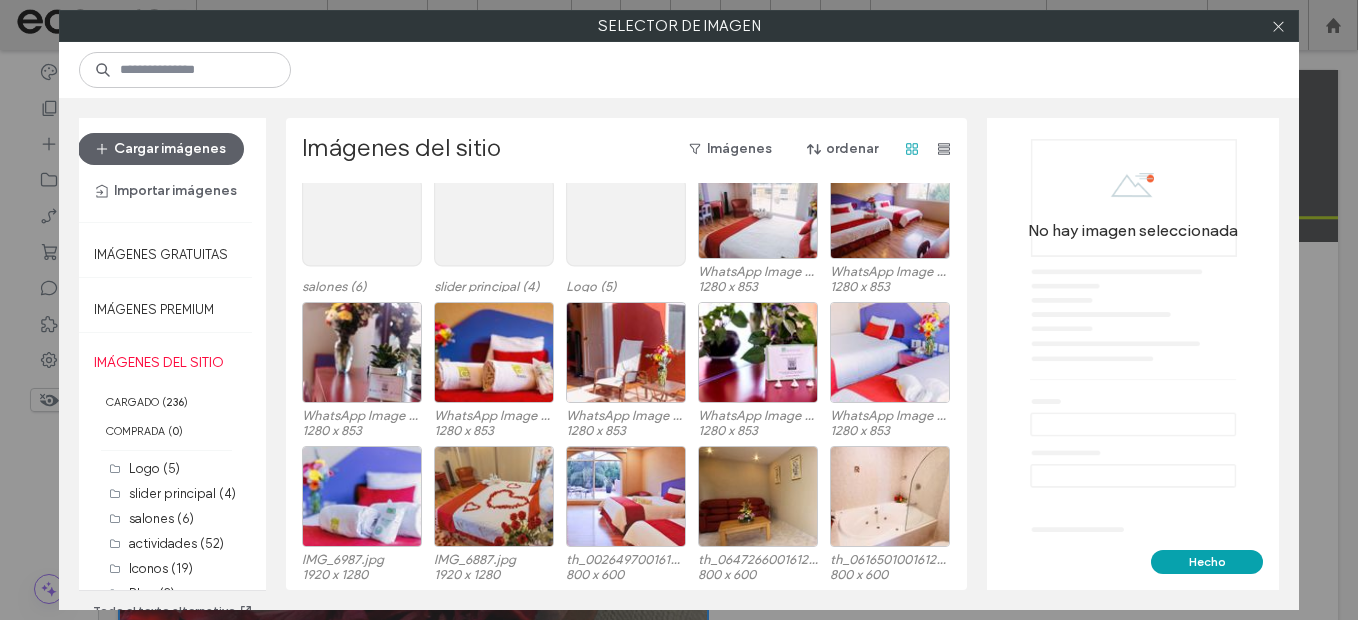 click on "IMÁGENES DEL SITIO" at bounding box center [166, 362] 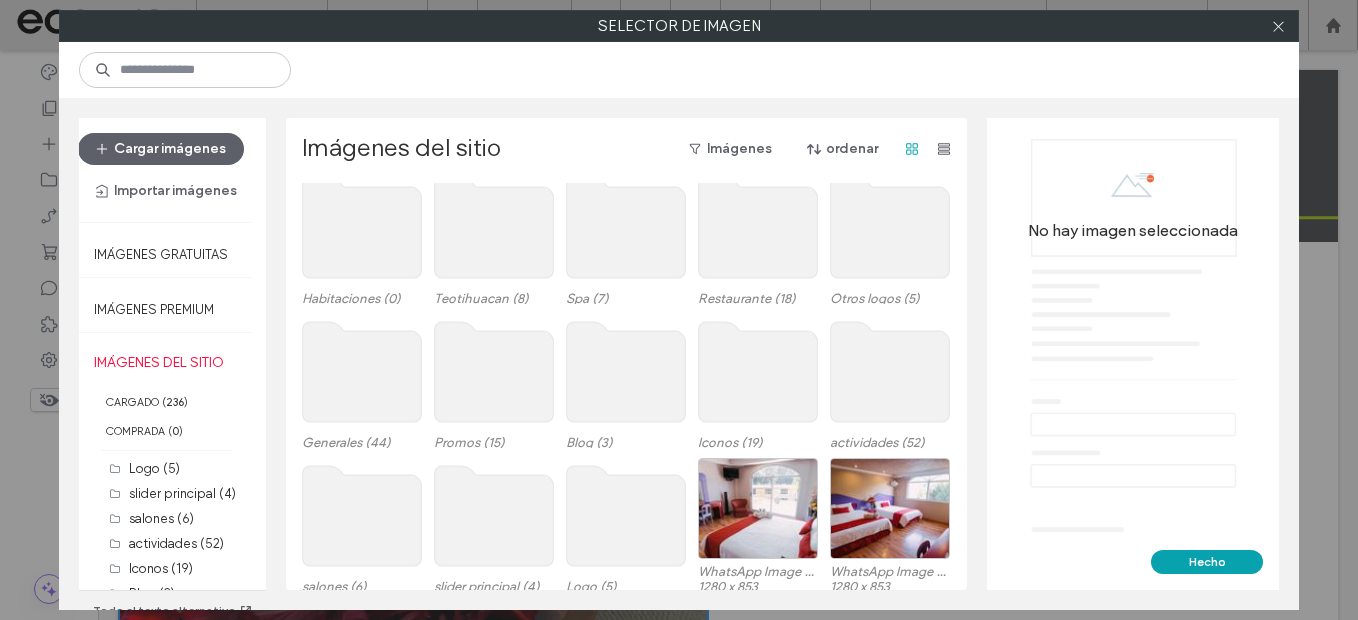 scroll, scrollTop: 113, scrollLeft: 0, axis: vertical 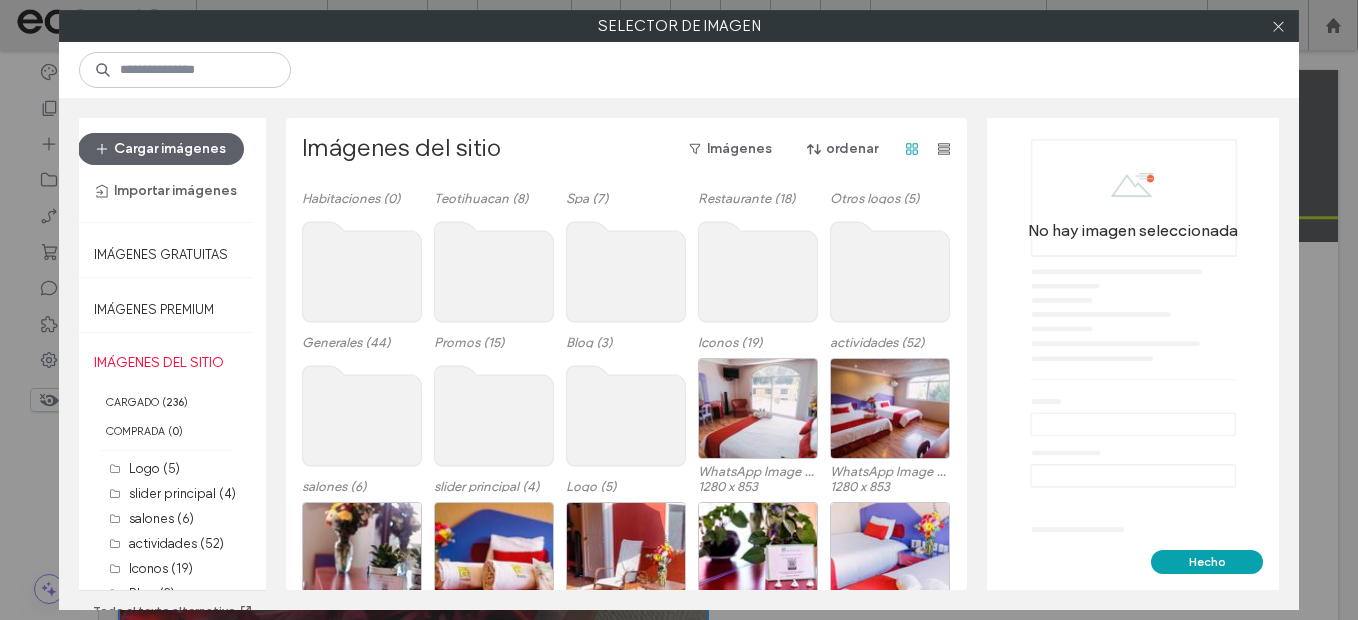click 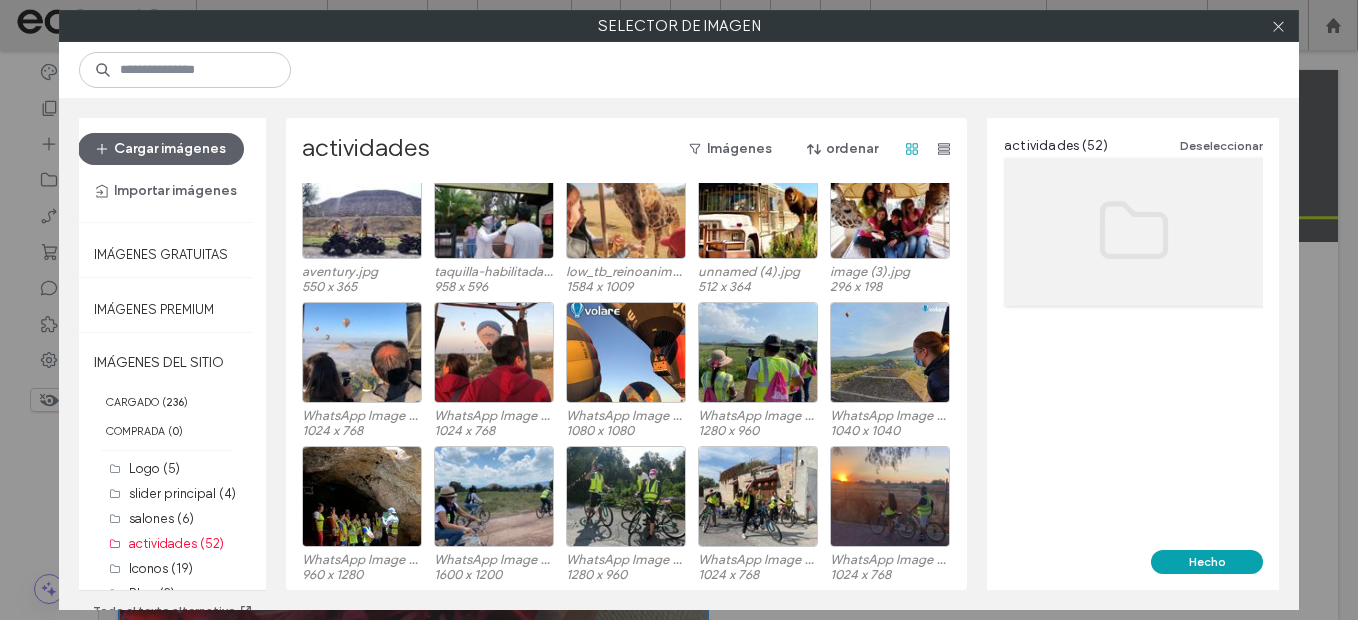 scroll, scrollTop: 0, scrollLeft: 0, axis: both 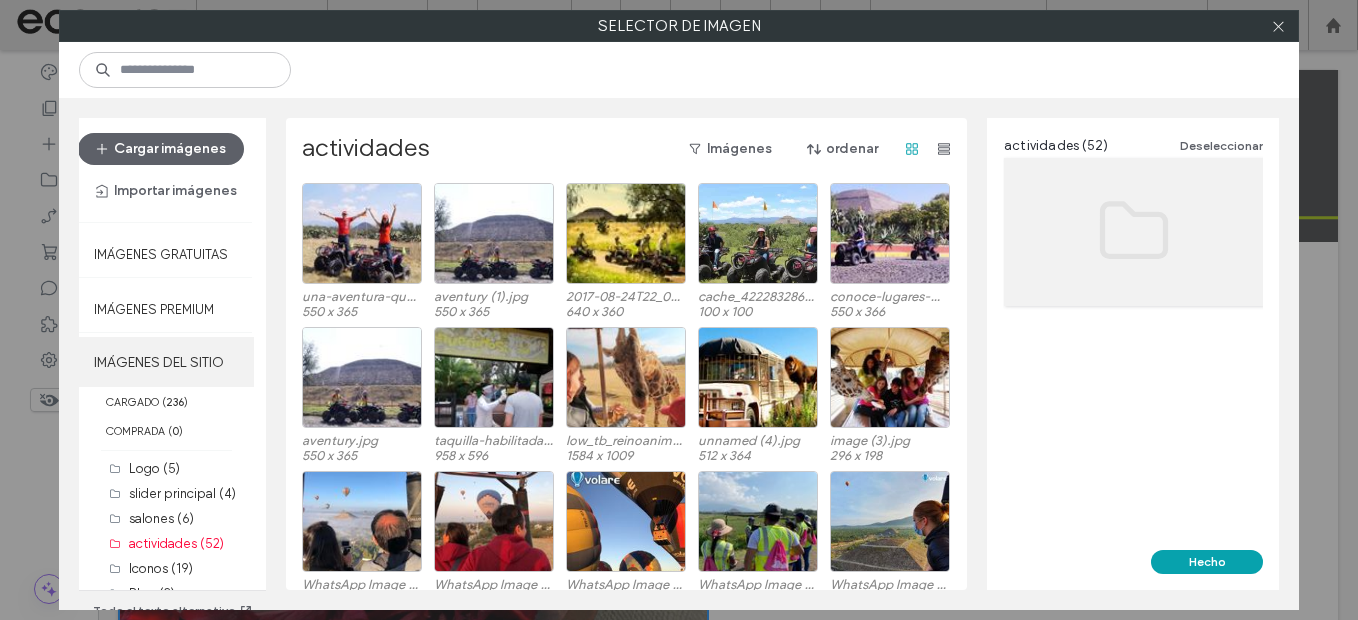 click on "IMÁGENES DEL SITIO" at bounding box center (166, 362) 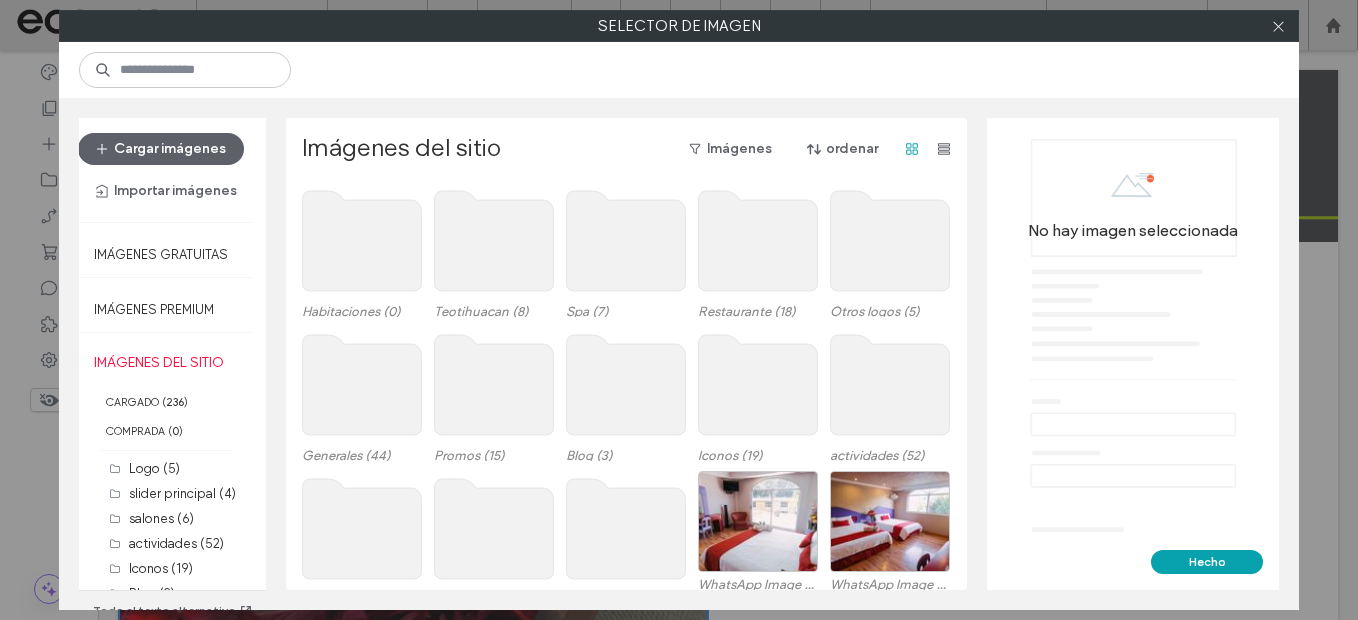 click 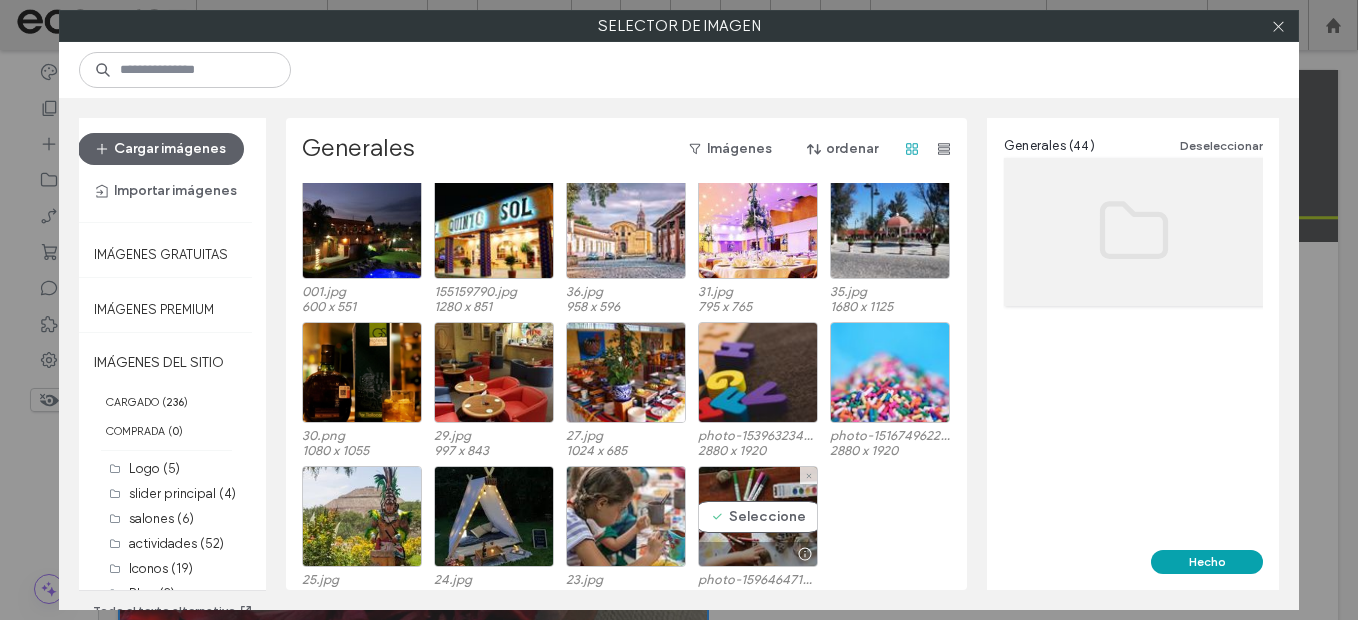 scroll, scrollTop: 889, scrollLeft: 0, axis: vertical 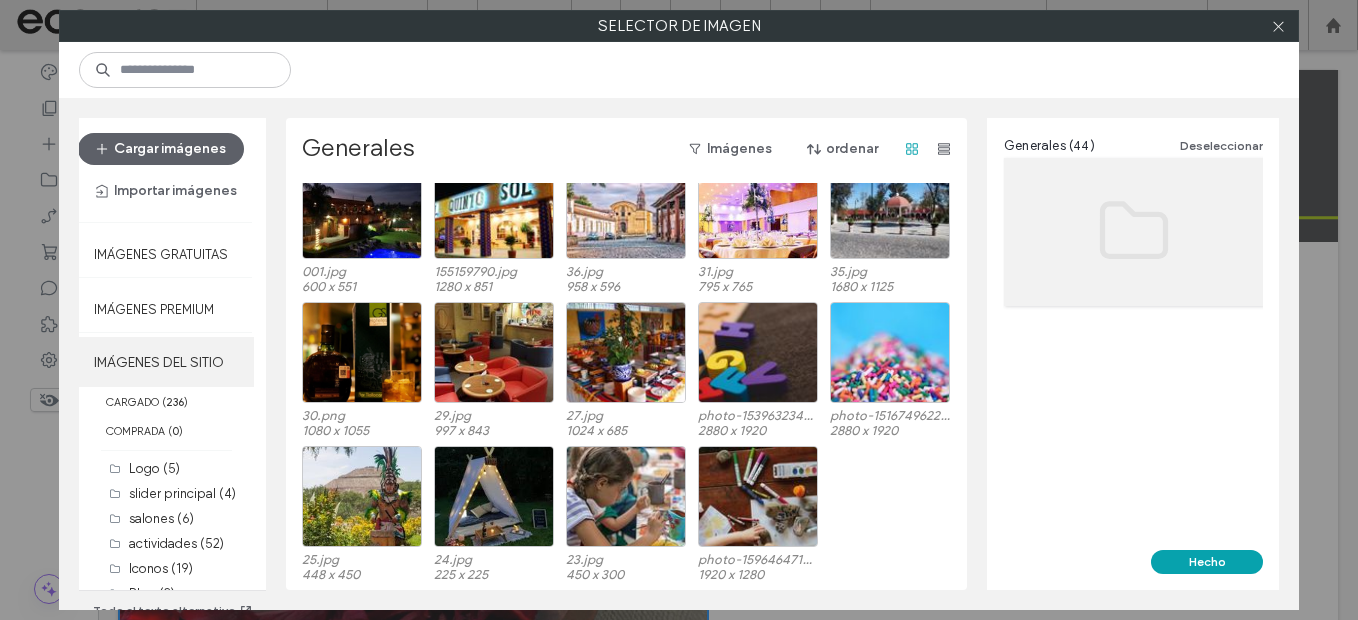 click on "IMÁGENES DEL SITIO" at bounding box center [166, 362] 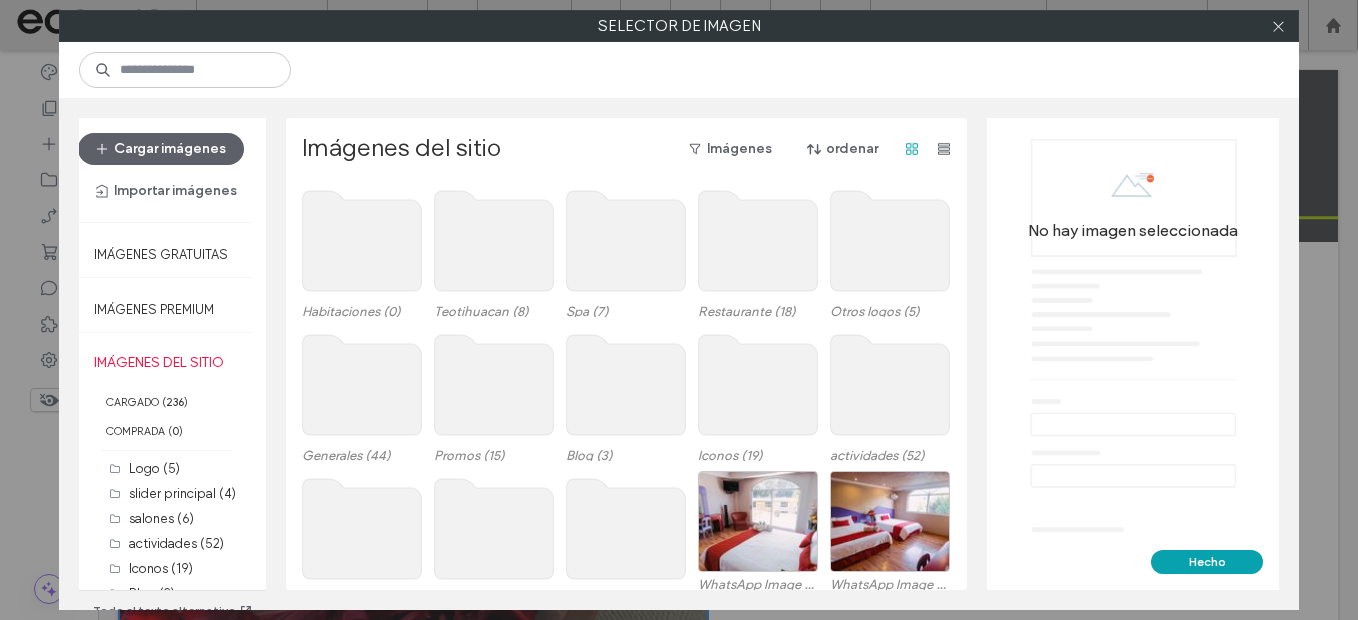 click 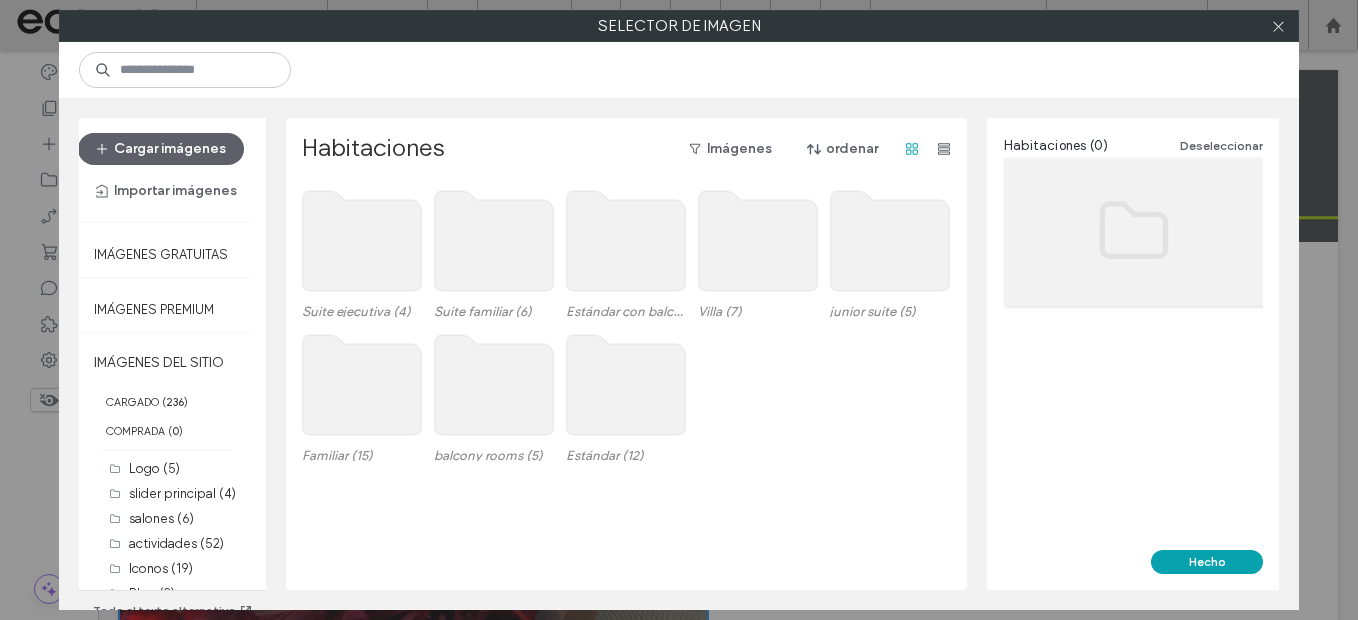 click 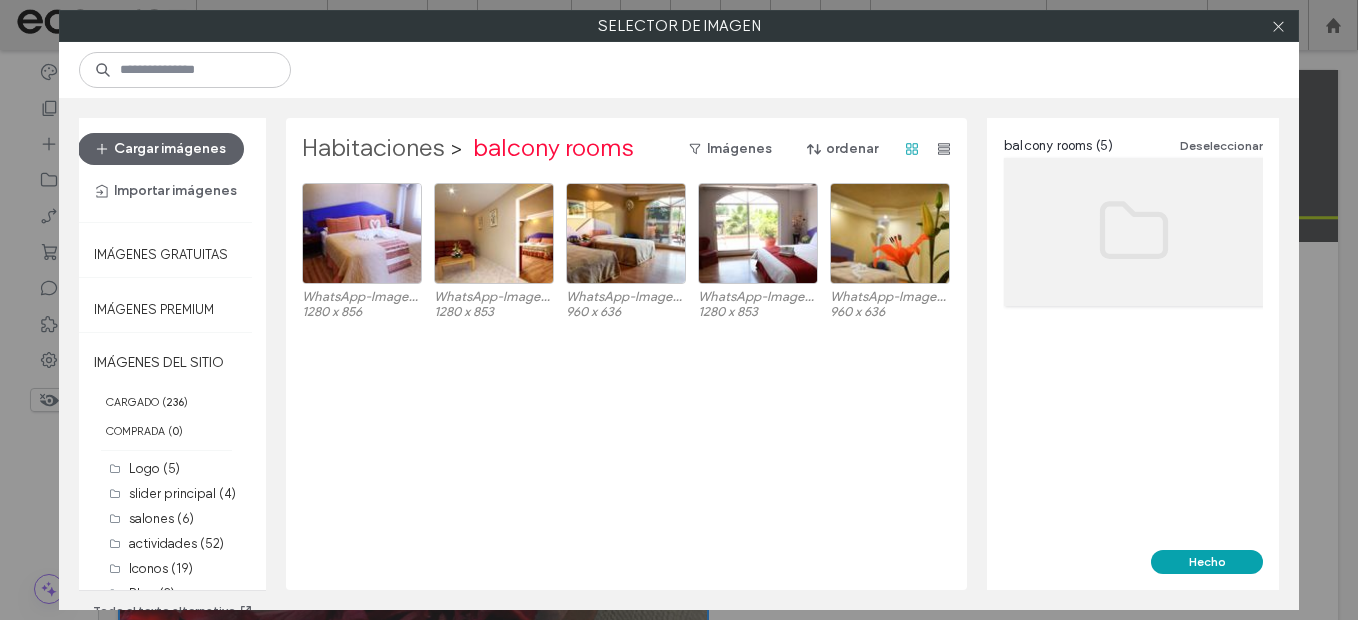 click on "Habitaciones" at bounding box center [373, 149] 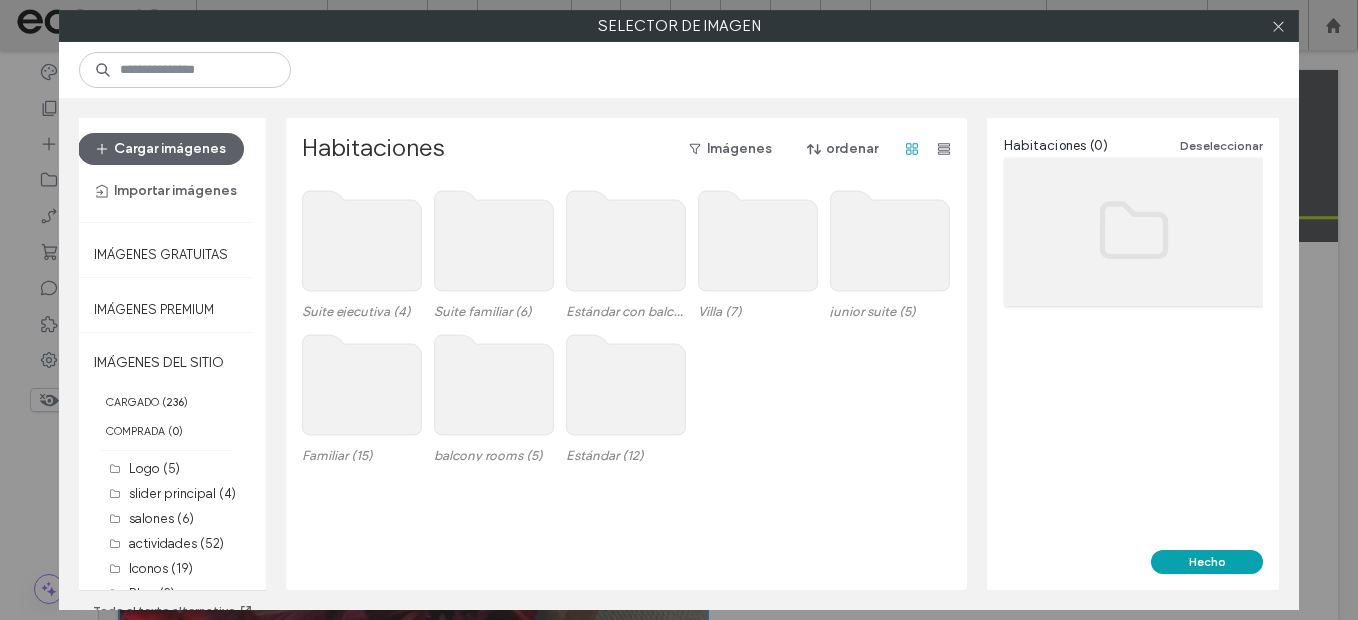 click 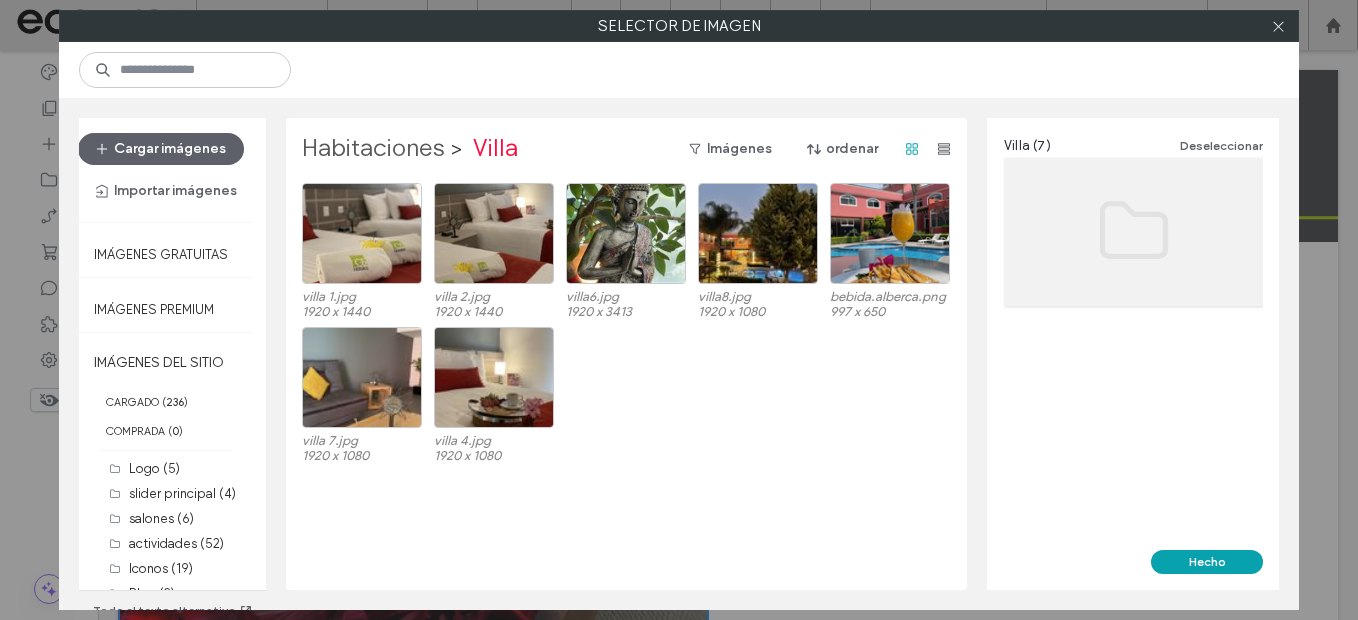 click on "Habitaciones" at bounding box center (373, 149) 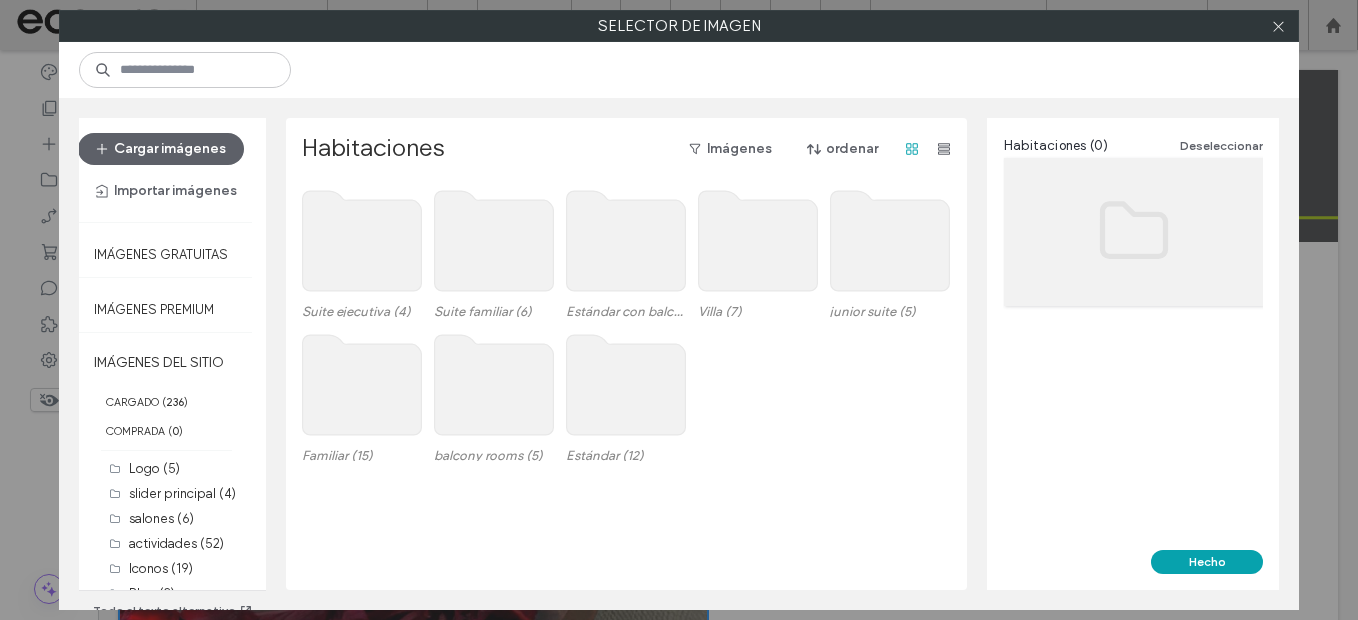click 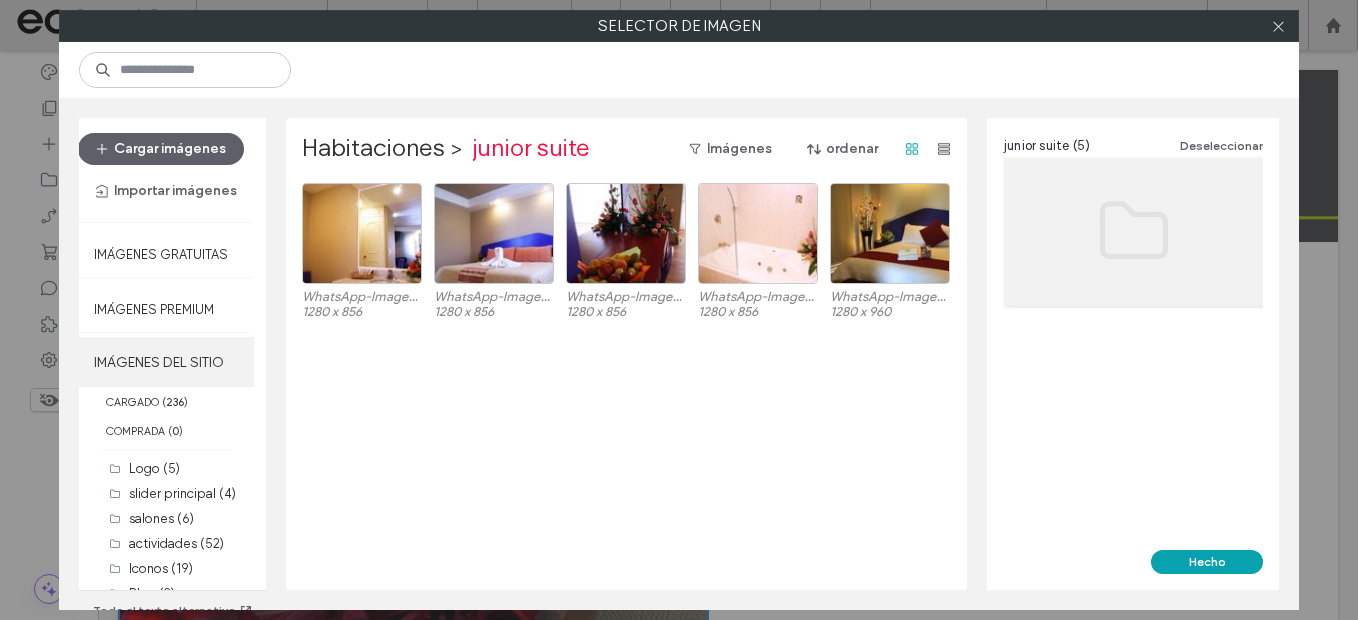 click on "IMÁGENES DEL SITIO" at bounding box center (166, 362) 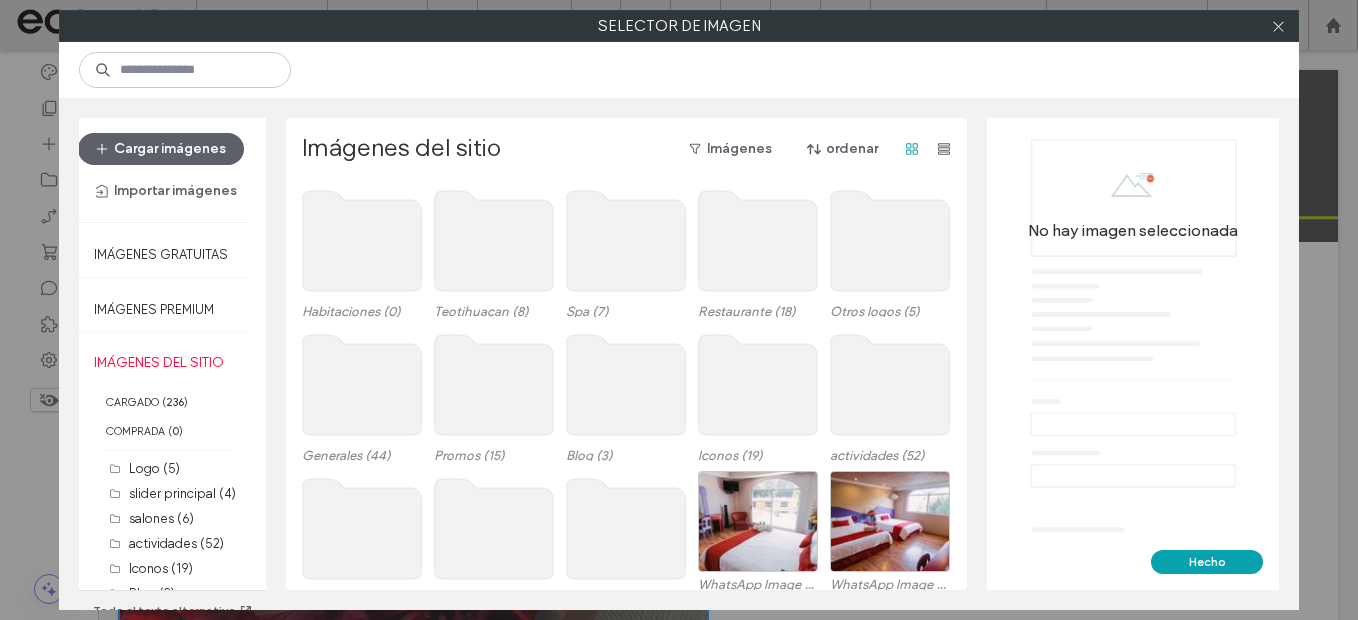 click 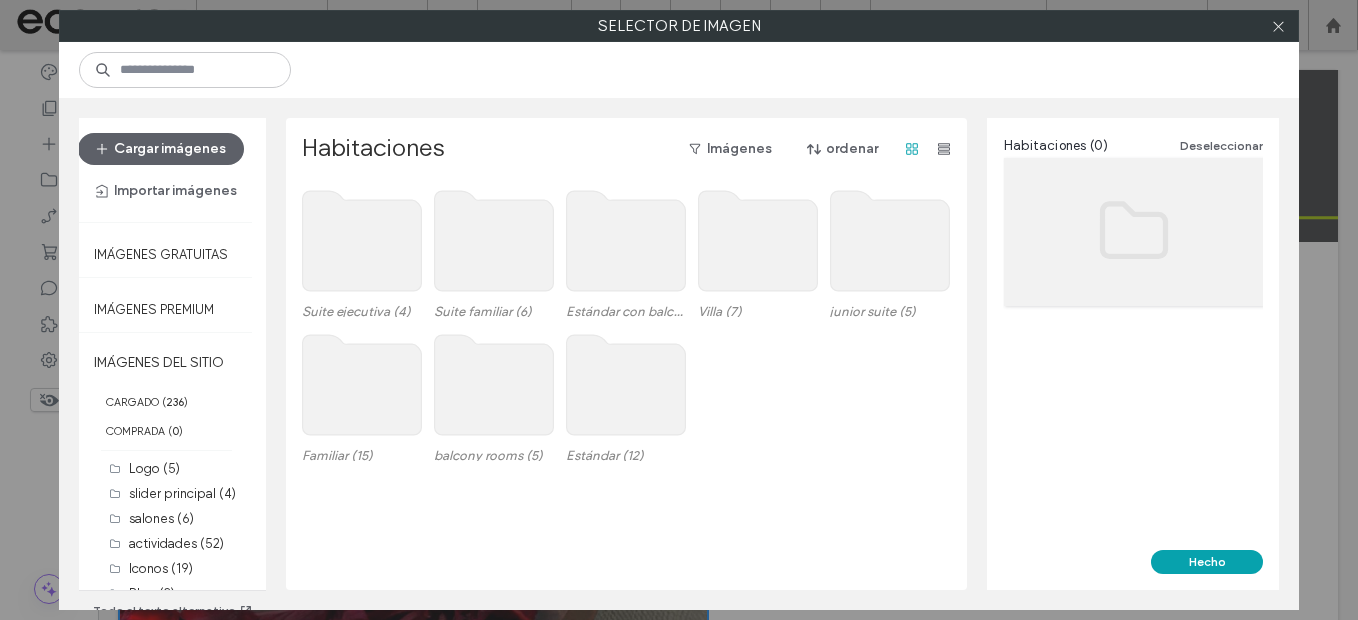 click 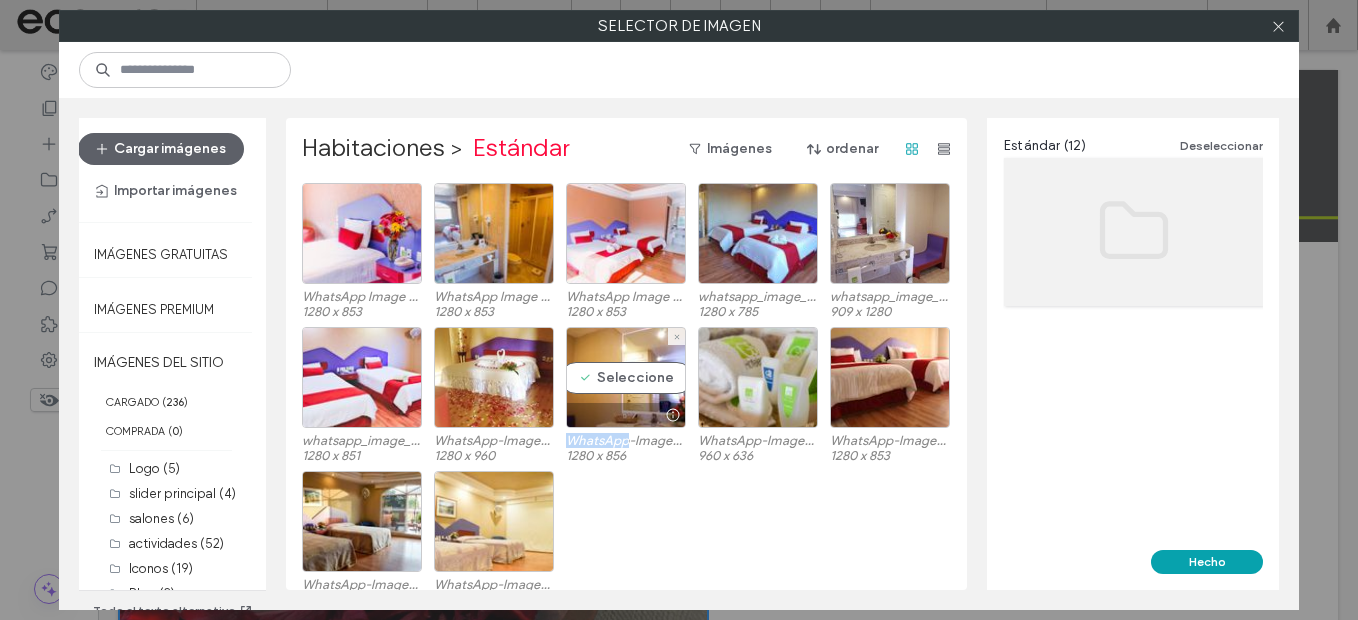 click at bounding box center [626, 415] 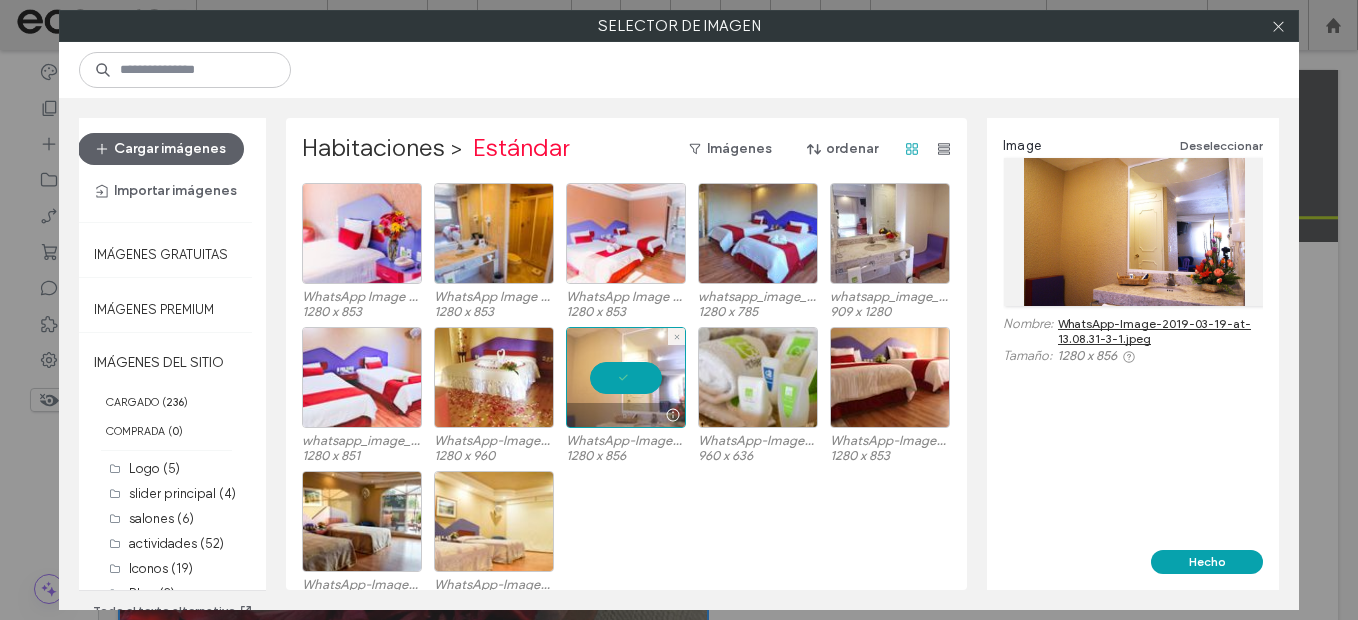 click at bounding box center [626, 377] 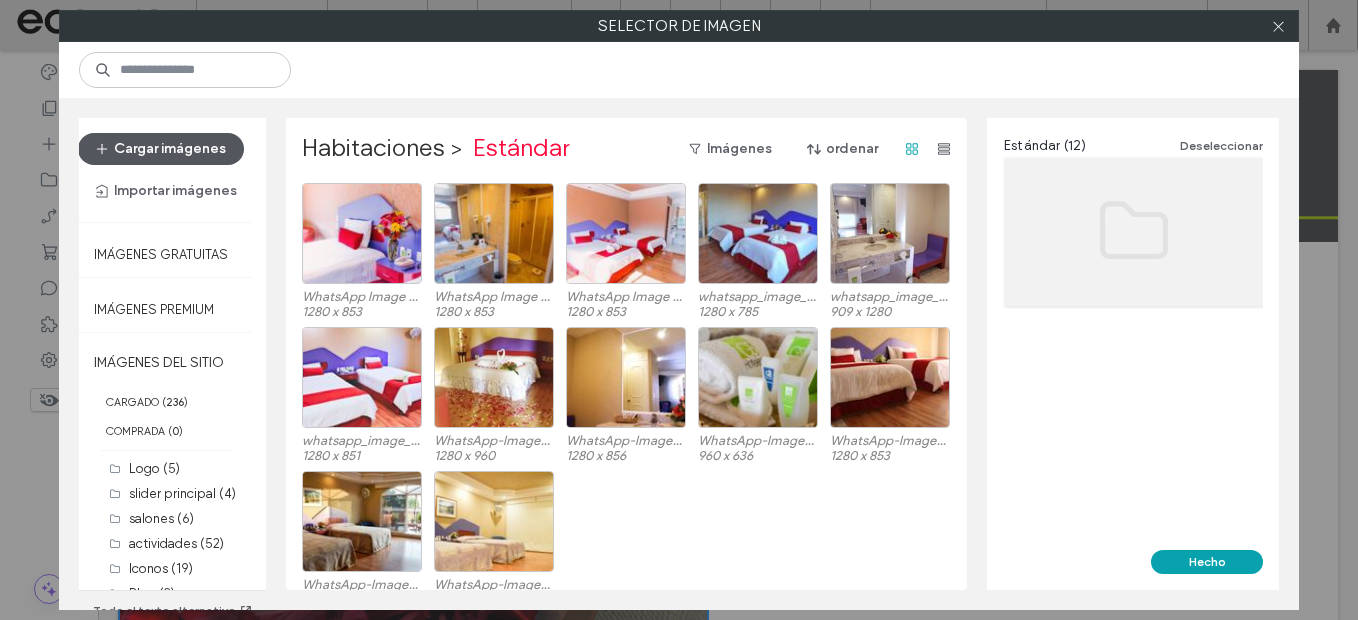 click on "Cargar imágenes" at bounding box center [161, 149] 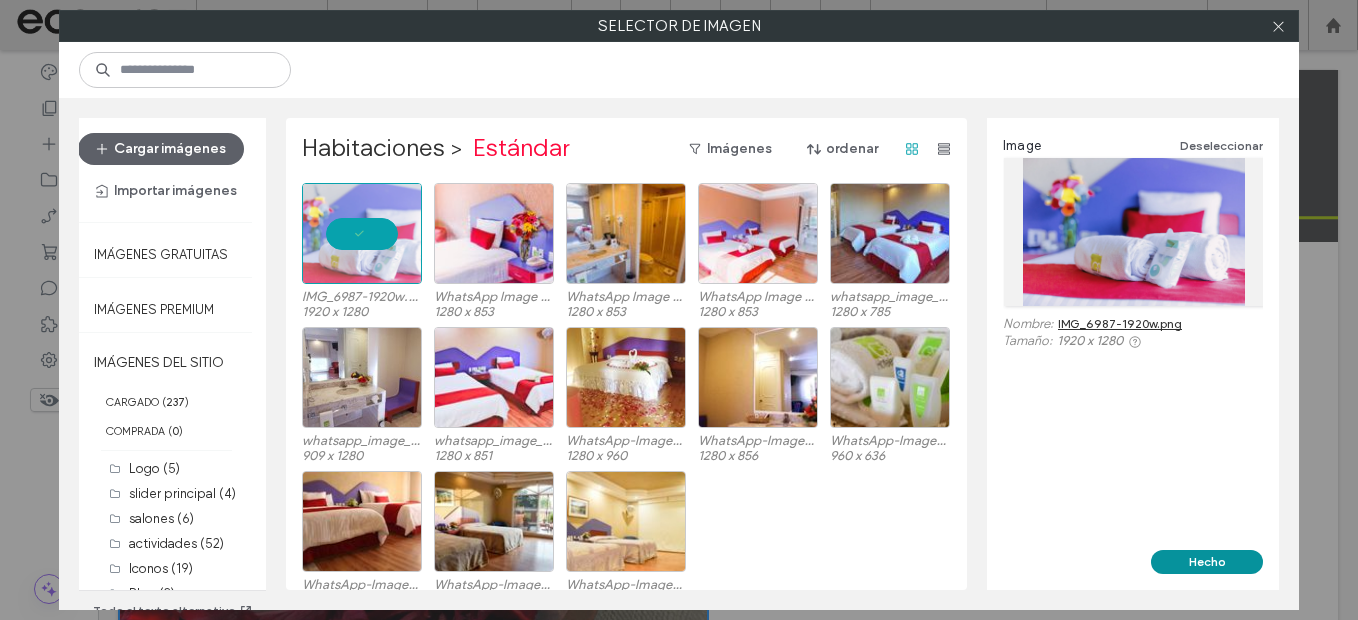 click on "Hecho" at bounding box center [1207, 562] 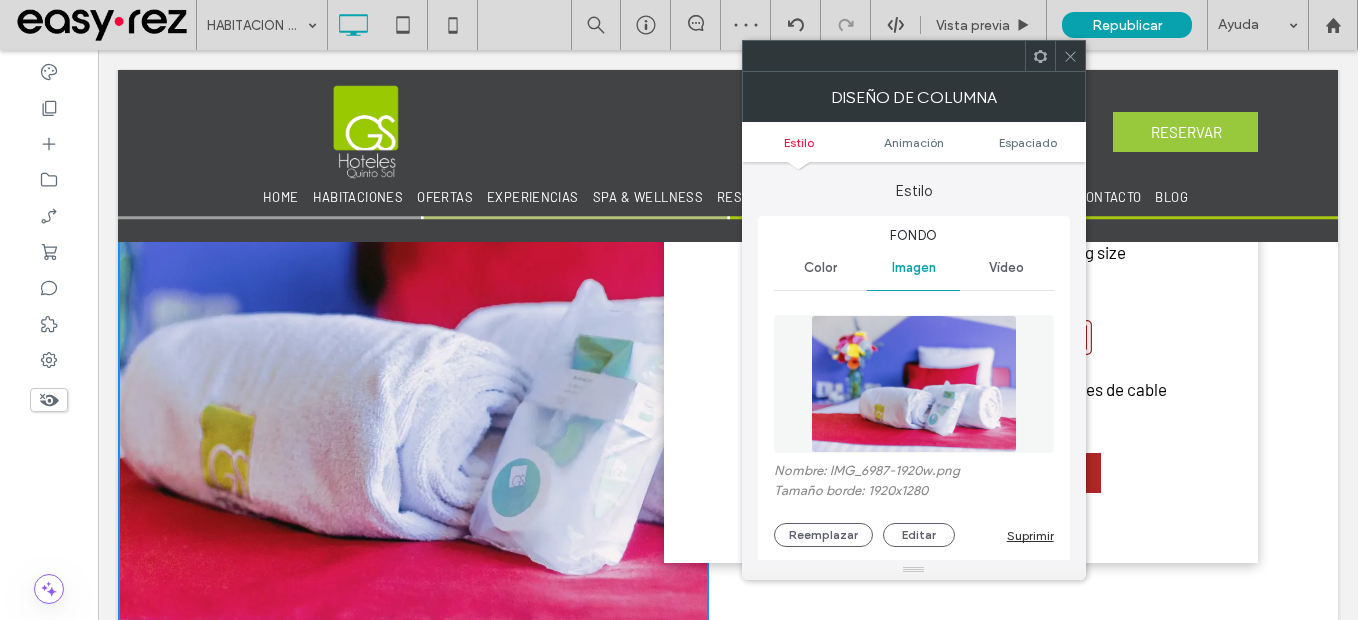 click 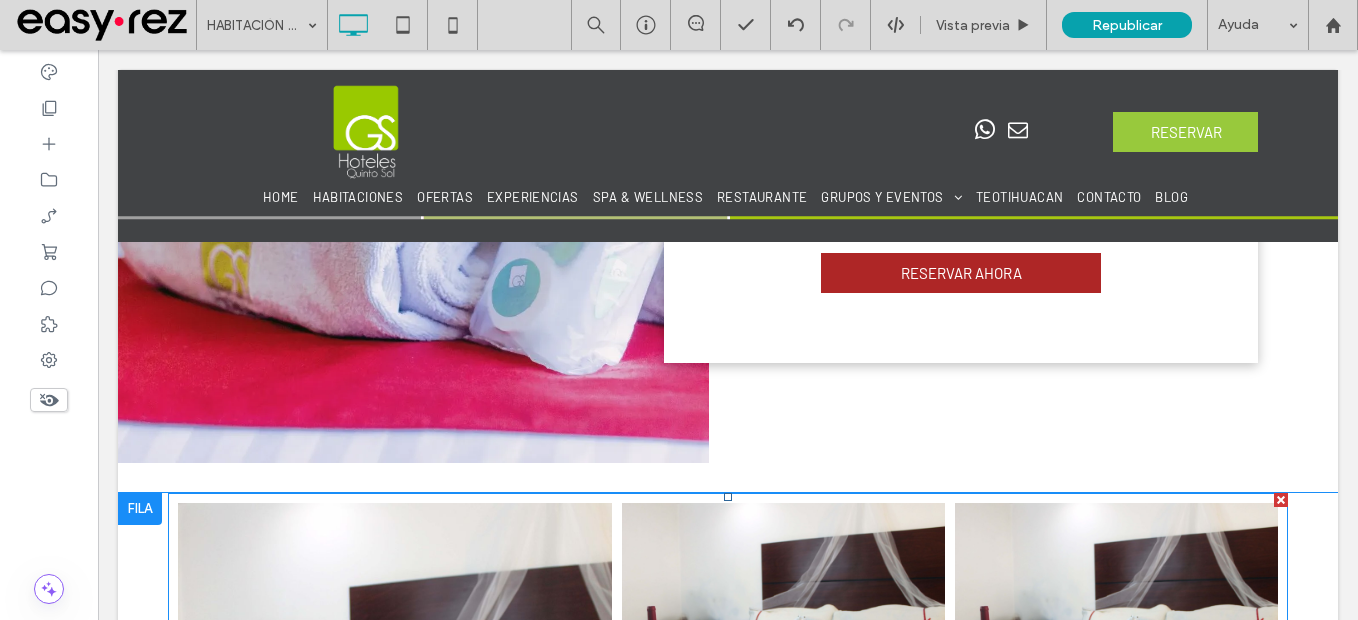 scroll, scrollTop: 1623, scrollLeft: 0, axis: vertical 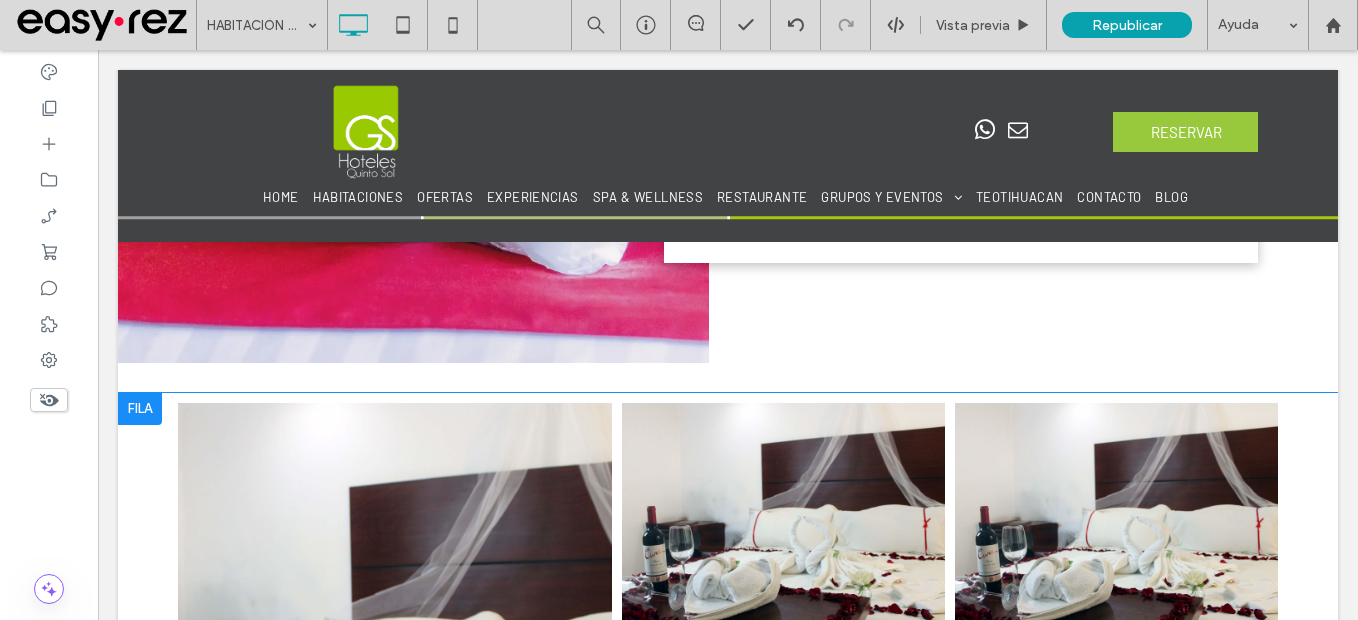 click at bounding box center (140, 409) 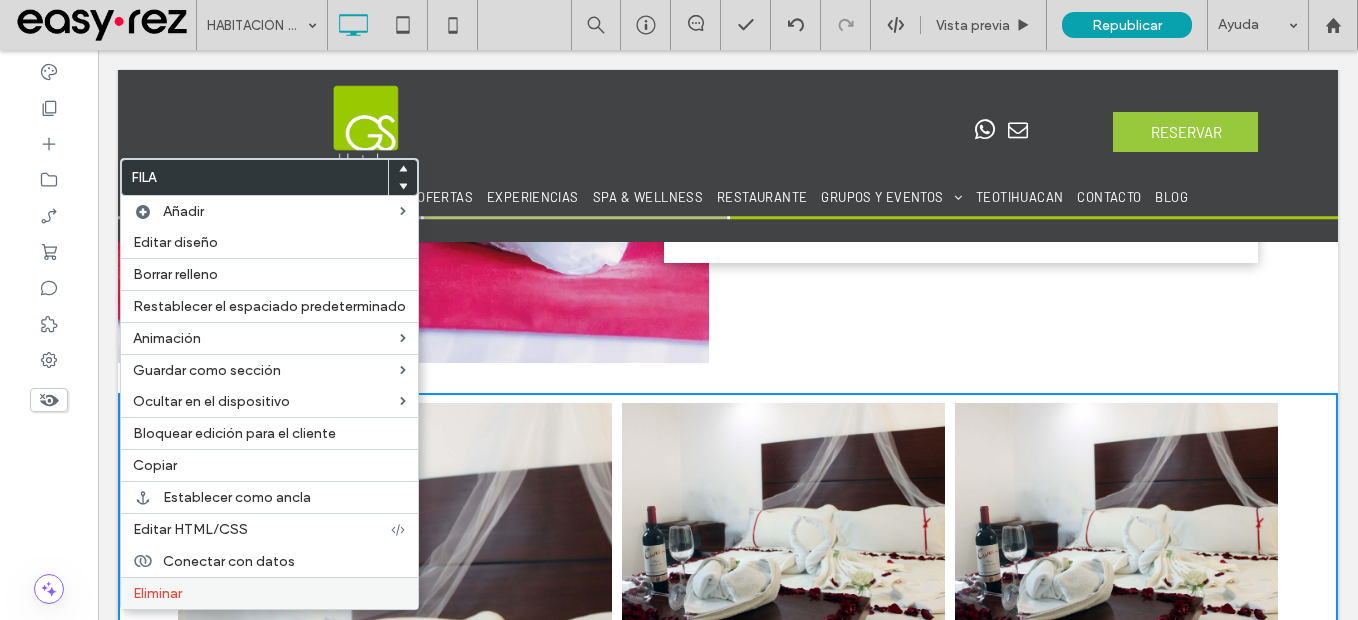 click on "Eliminar" at bounding box center [269, 593] 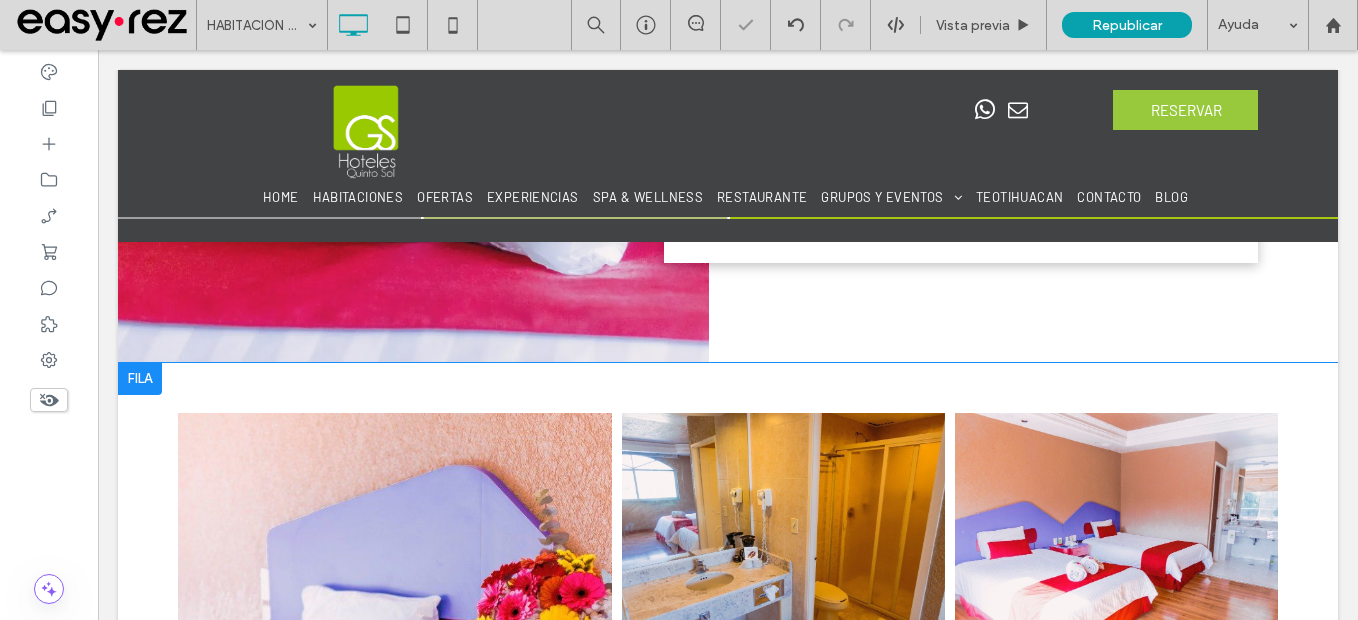 click at bounding box center (140, 379) 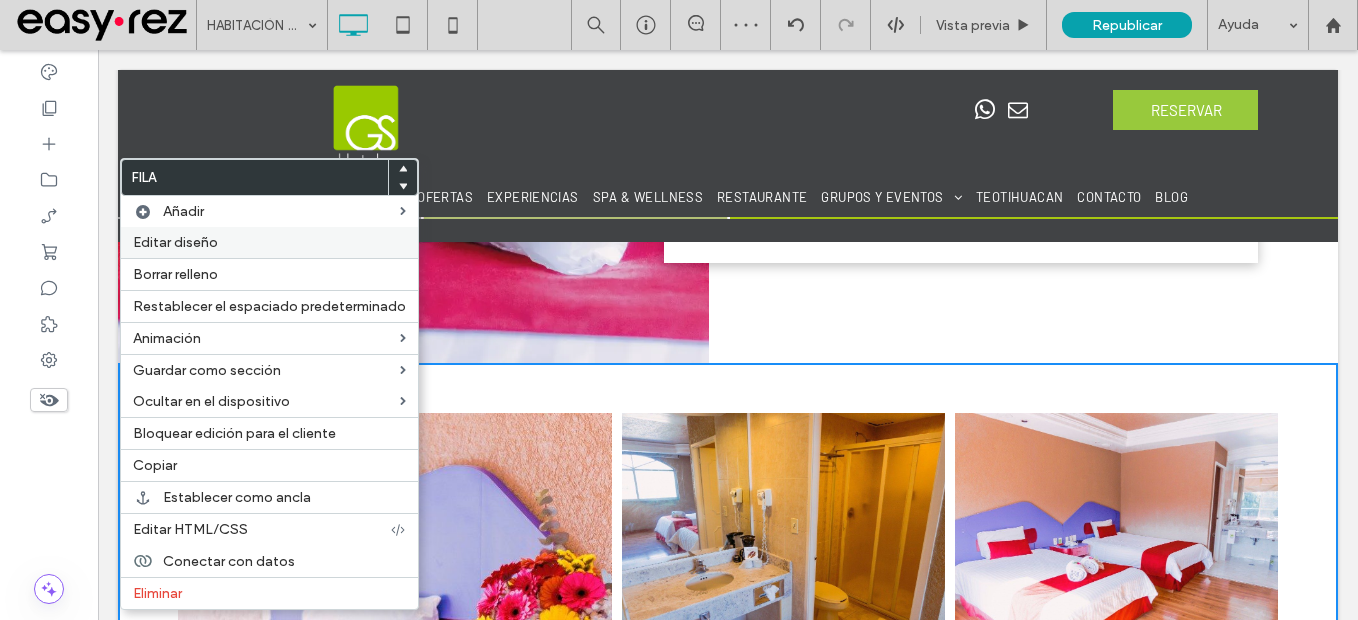 click on "Editar diseño" at bounding box center [269, 242] 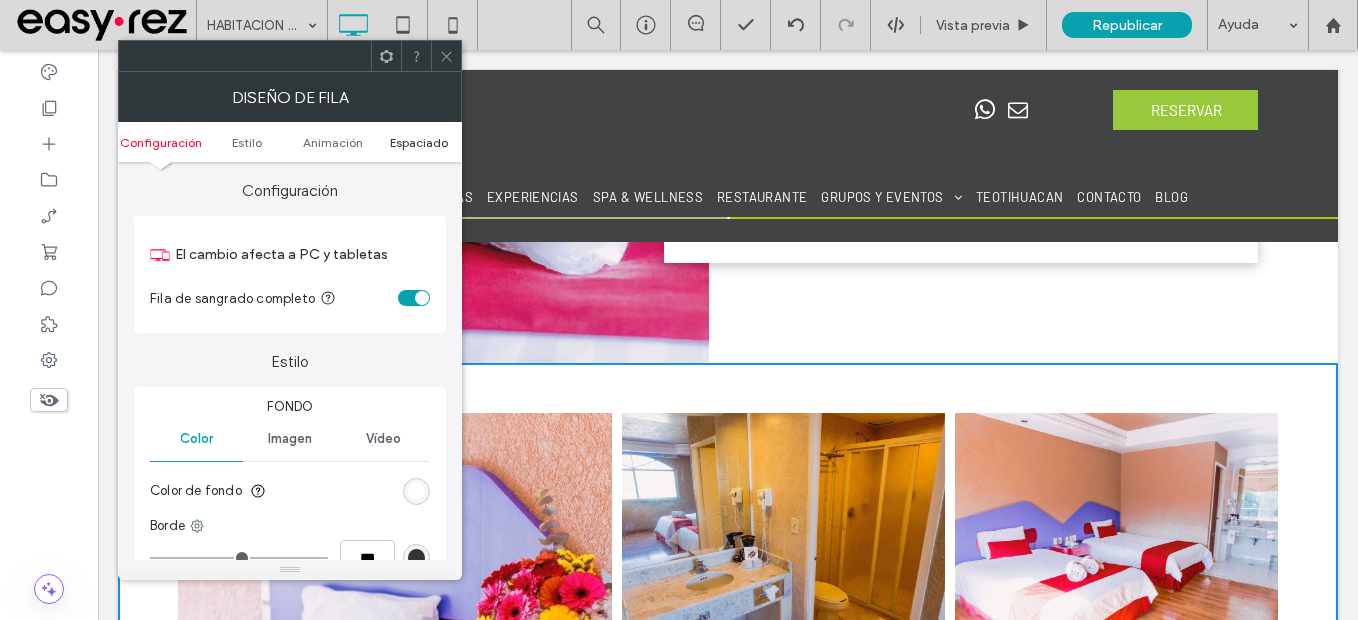 click on "Espaciado" at bounding box center (419, 142) 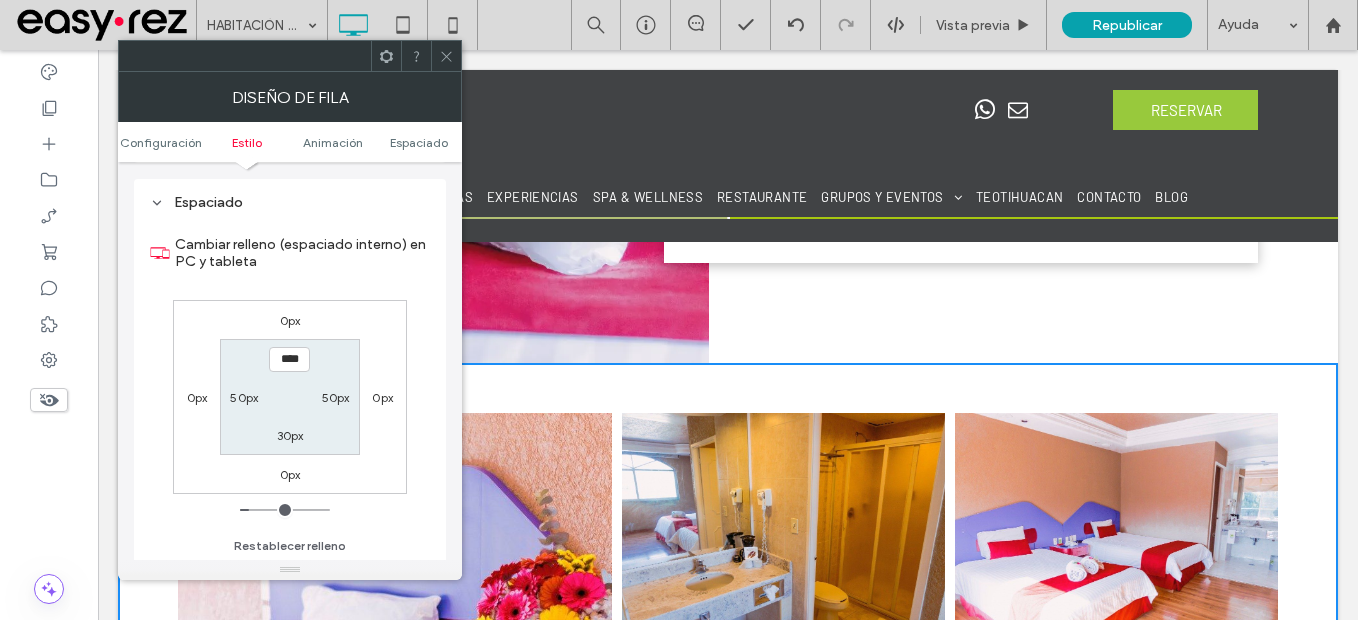 scroll, scrollTop: 565, scrollLeft: 0, axis: vertical 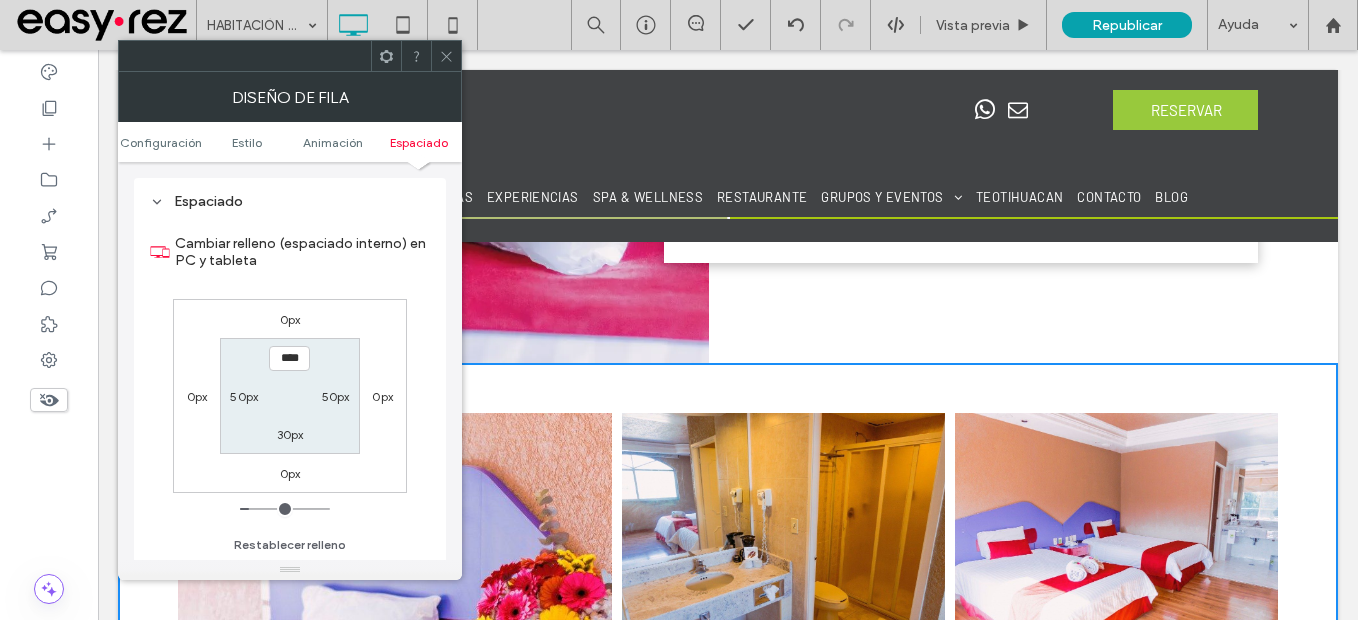 click 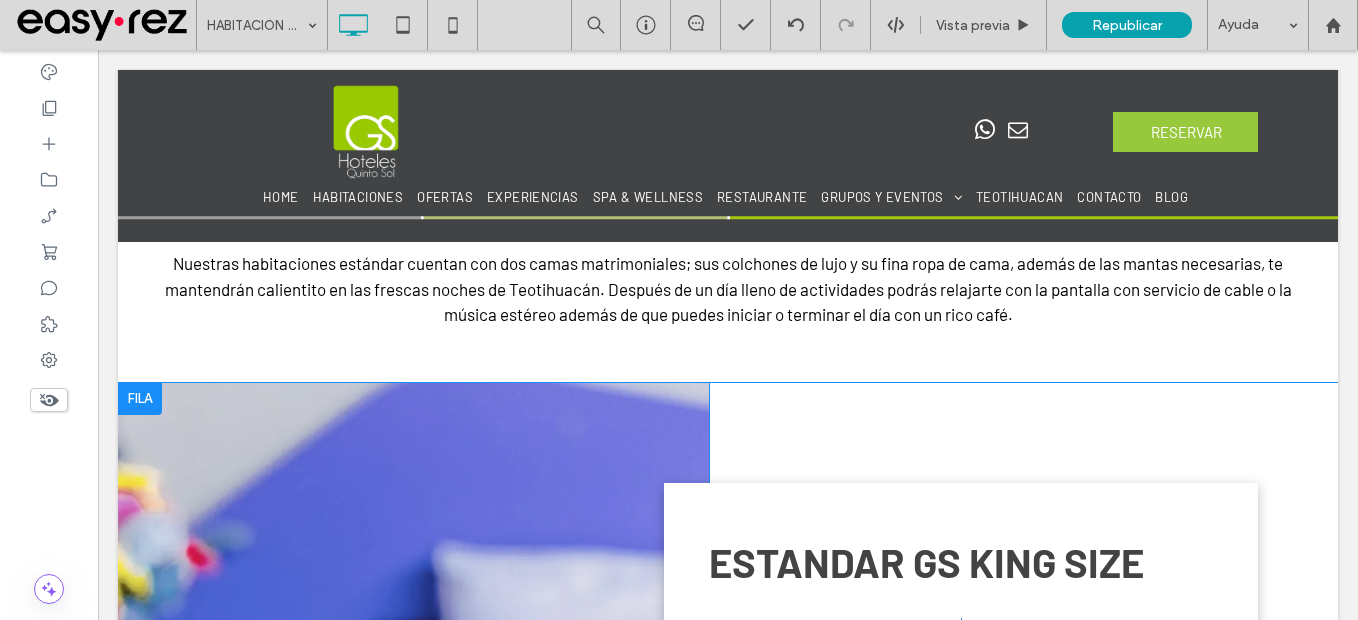 scroll, scrollTop: 923, scrollLeft: 0, axis: vertical 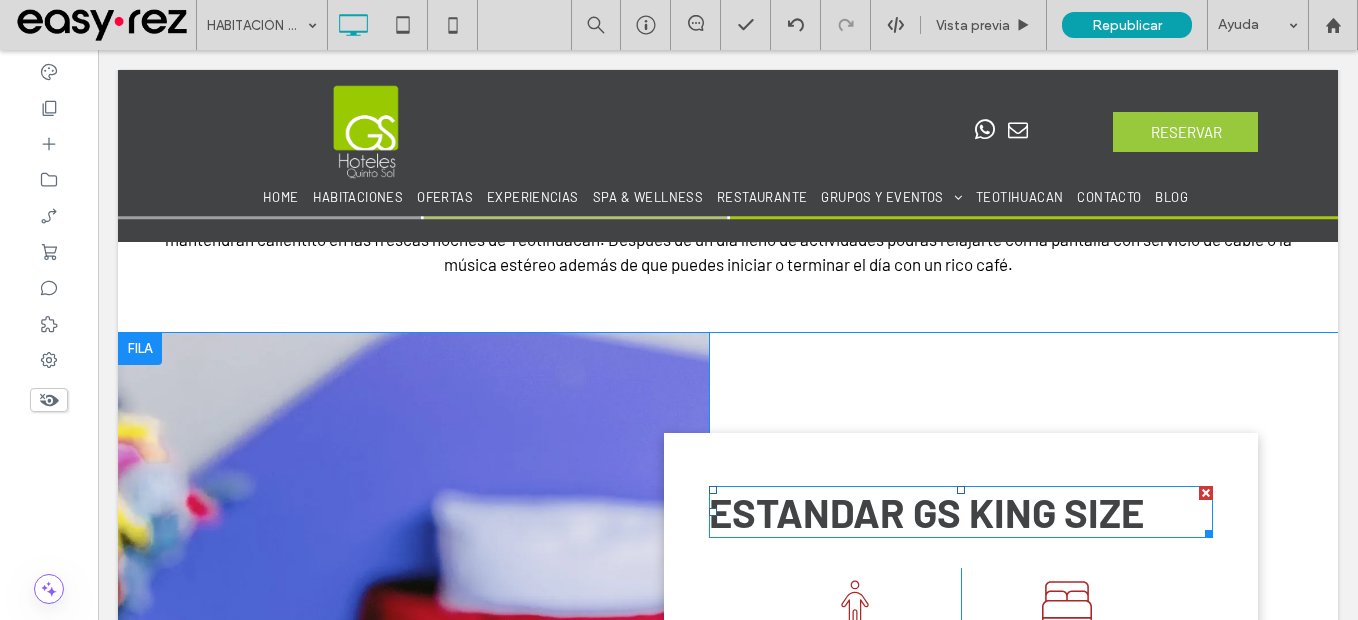 click on "ESTANDAR GS KING SIZE" at bounding box center (926, 512) 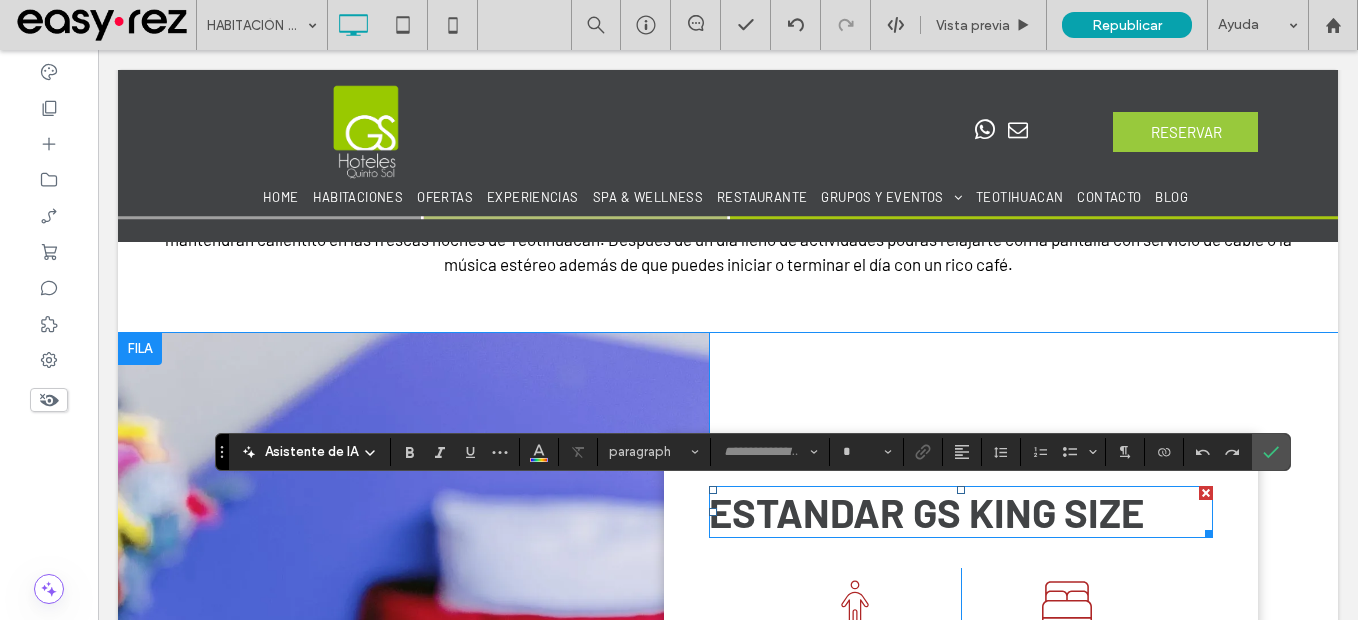 type on "******" 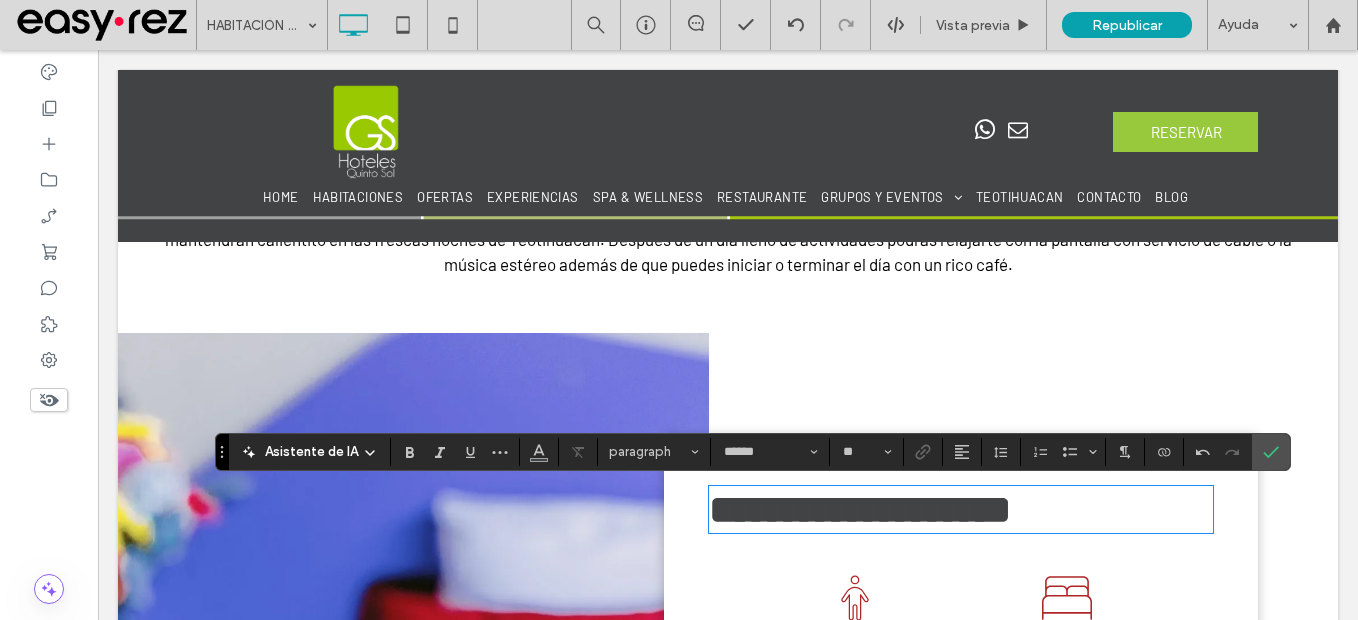 type on "**" 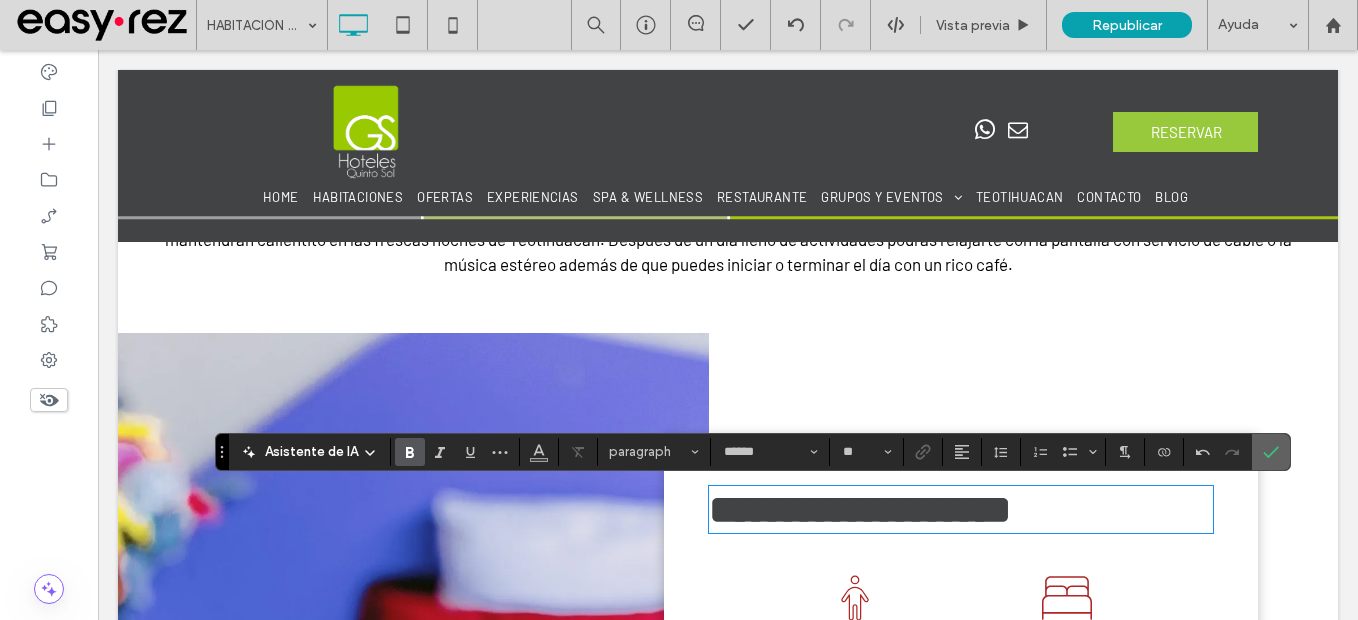 click at bounding box center [1271, 452] 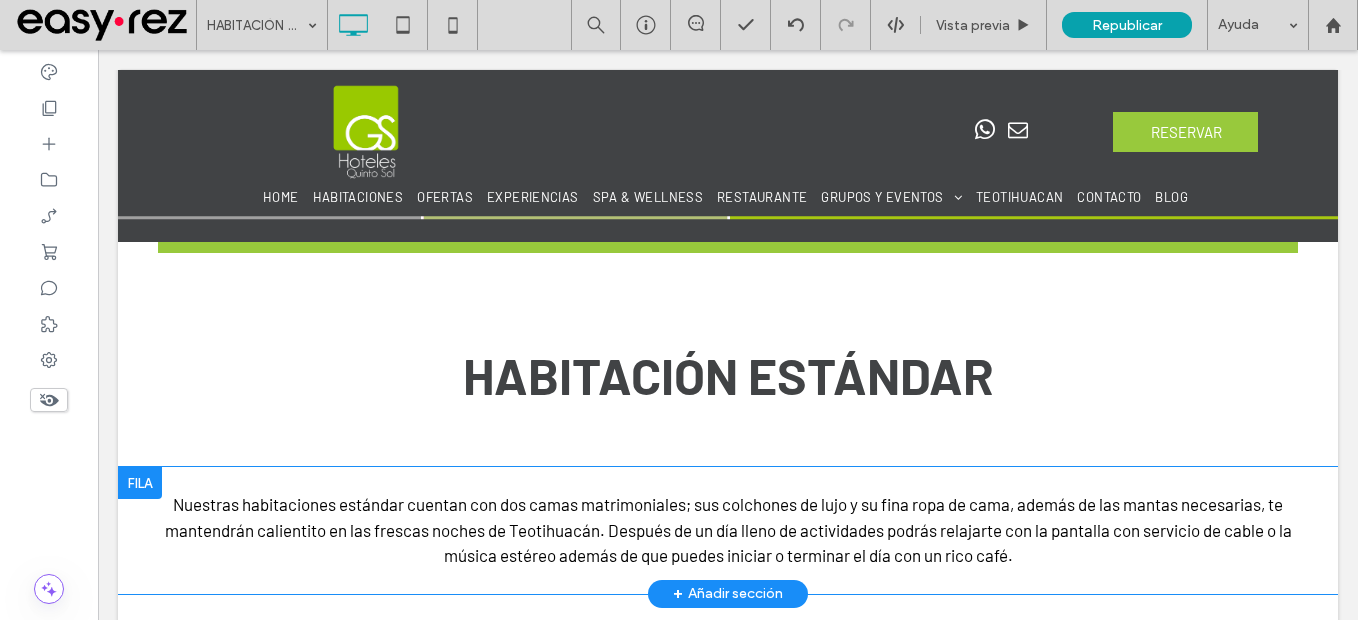 scroll, scrollTop: 623, scrollLeft: 0, axis: vertical 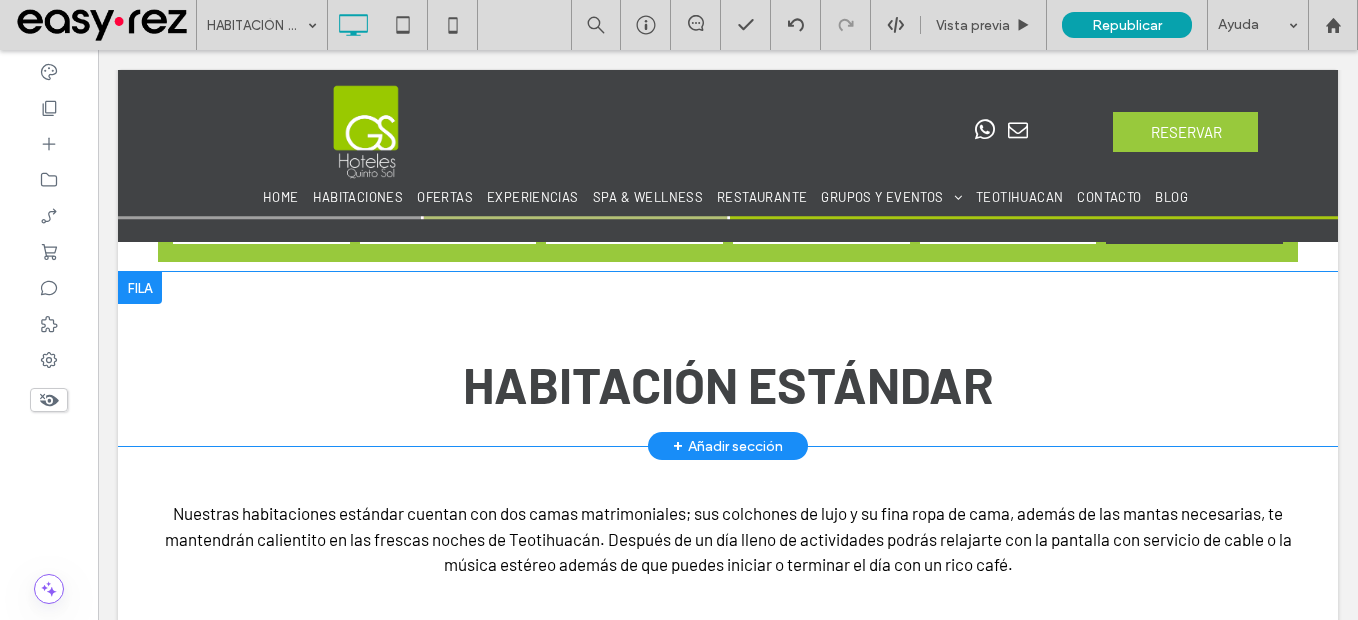 click at bounding box center (140, 288) 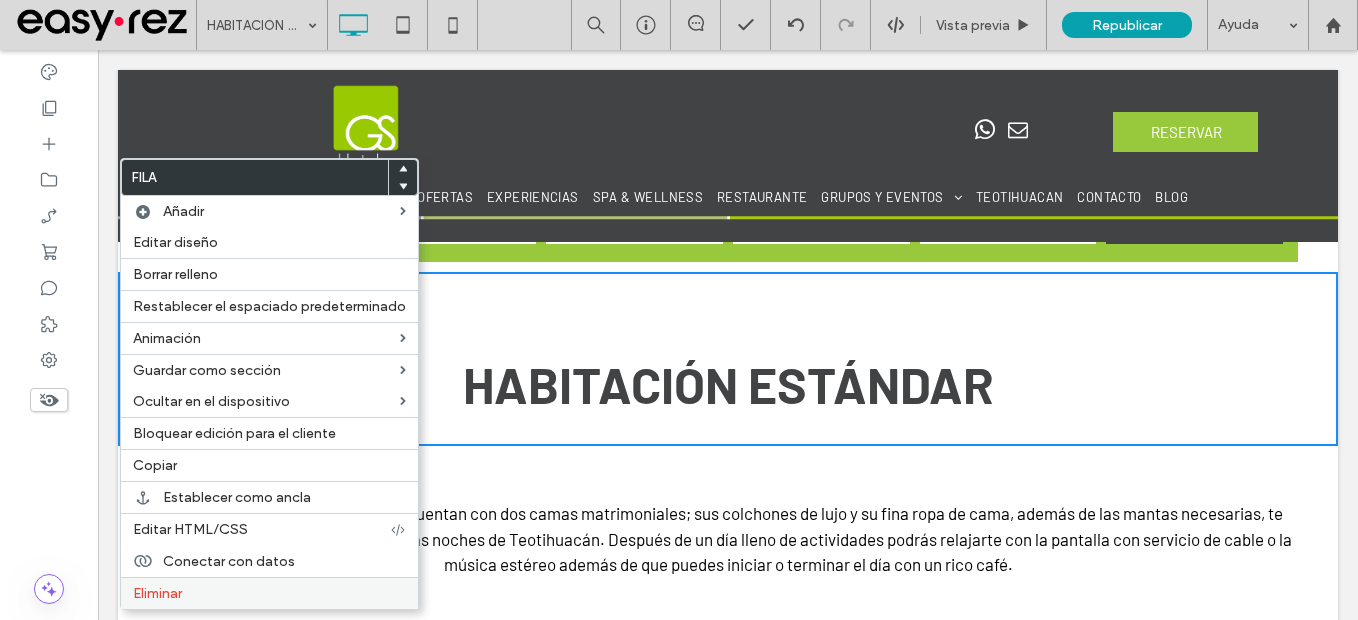 click on "Eliminar" at bounding box center (269, 593) 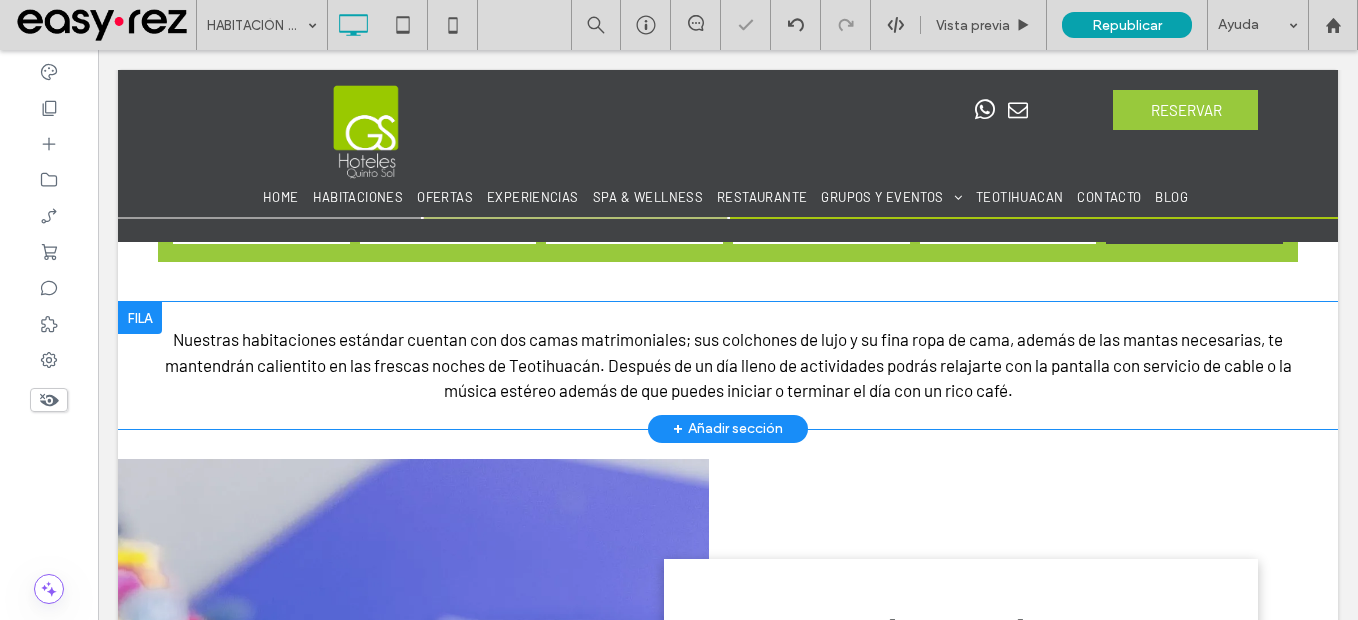 click at bounding box center [140, 318] 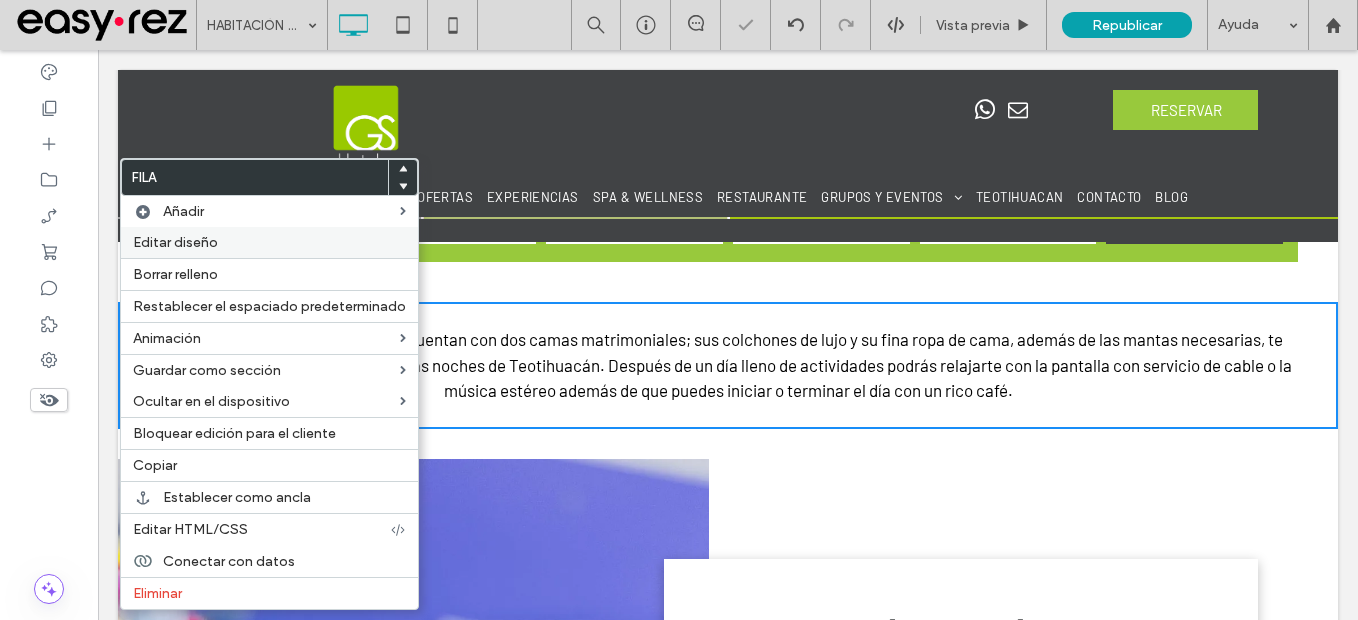 click on "Editar diseño" at bounding box center [175, 242] 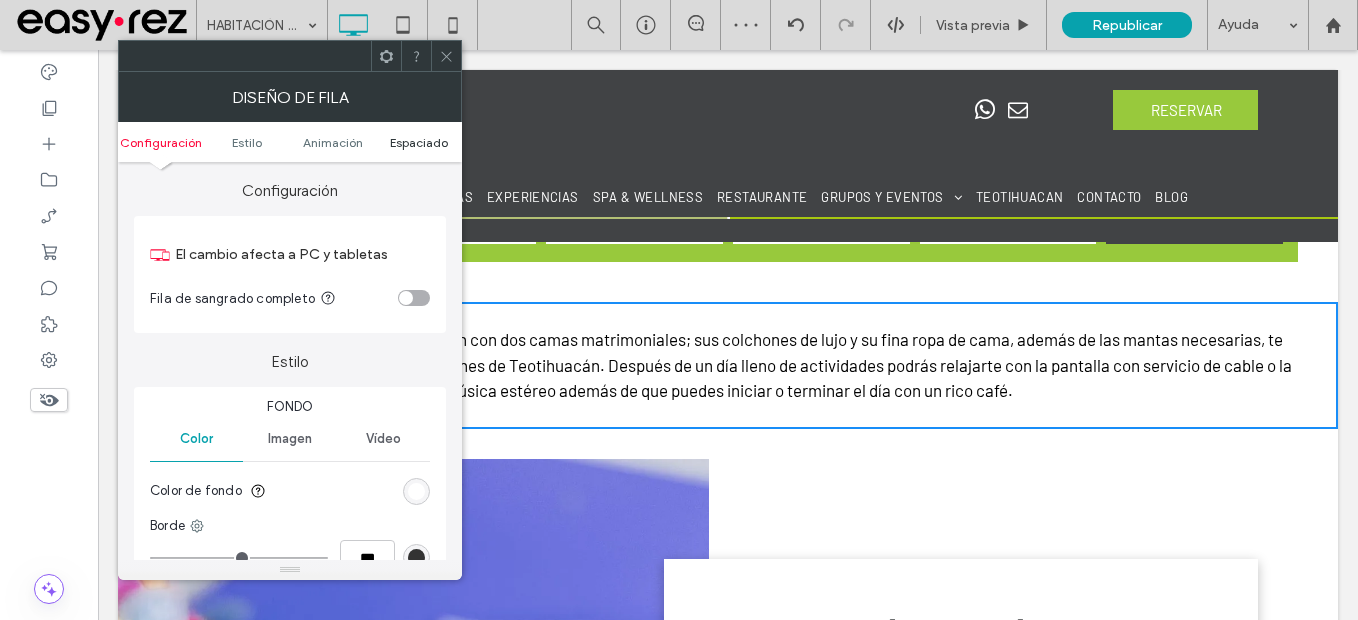 click on "Espaciado" at bounding box center (419, 142) 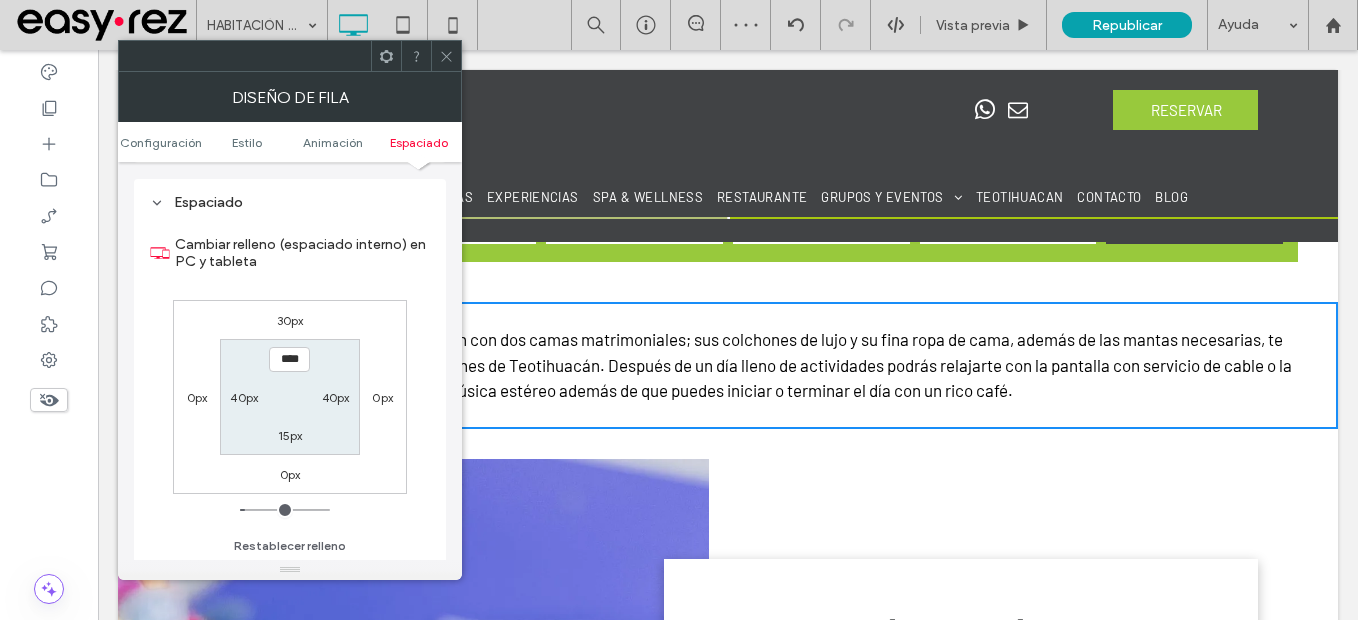 scroll, scrollTop: 565, scrollLeft: 0, axis: vertical 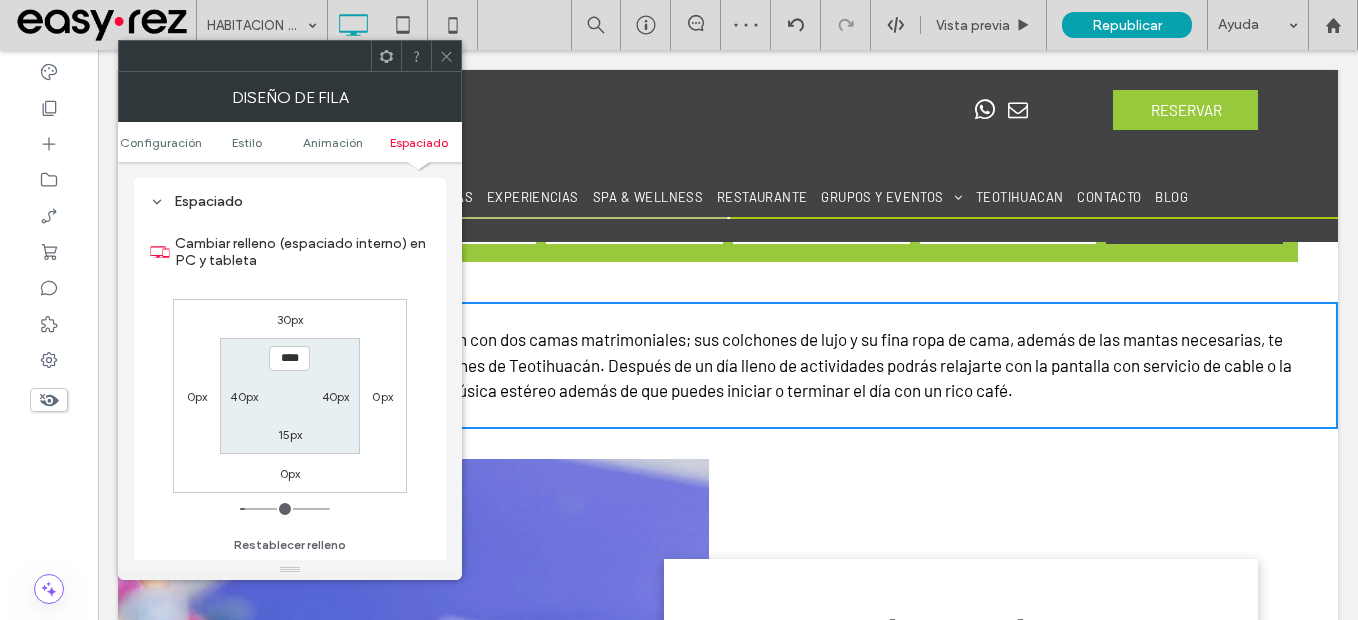click 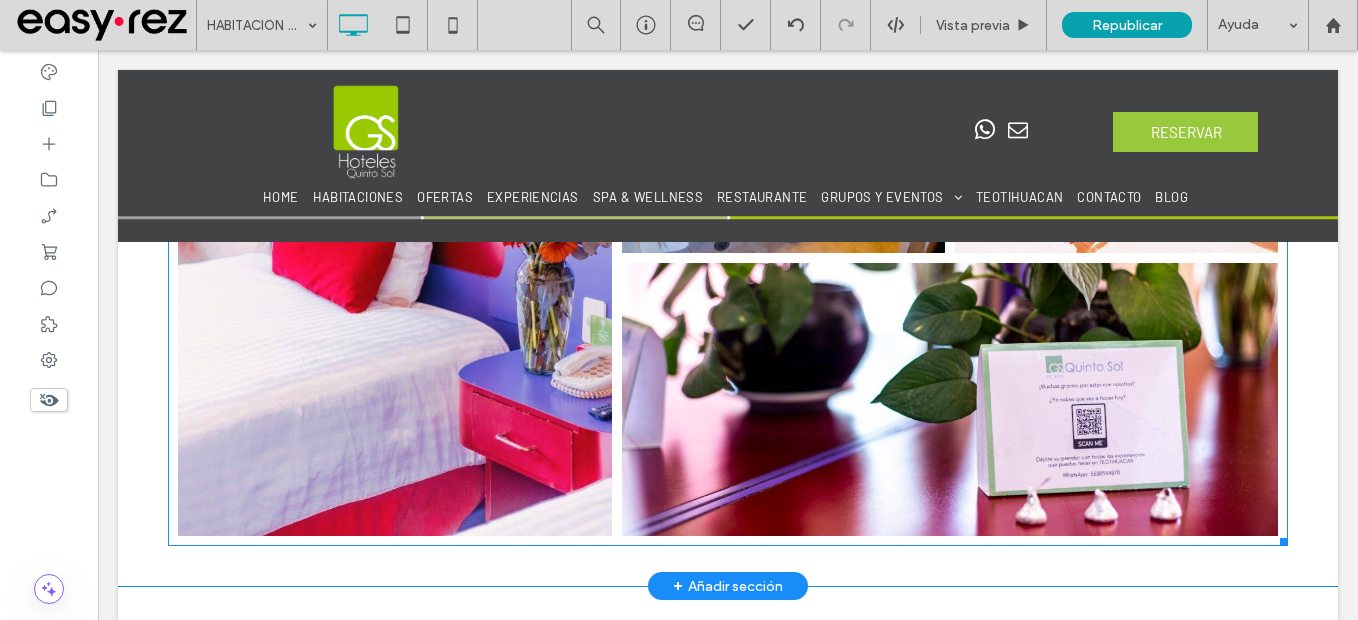 scroll, scrollTop: 2023, scrollLeft: 0, axis: vertical 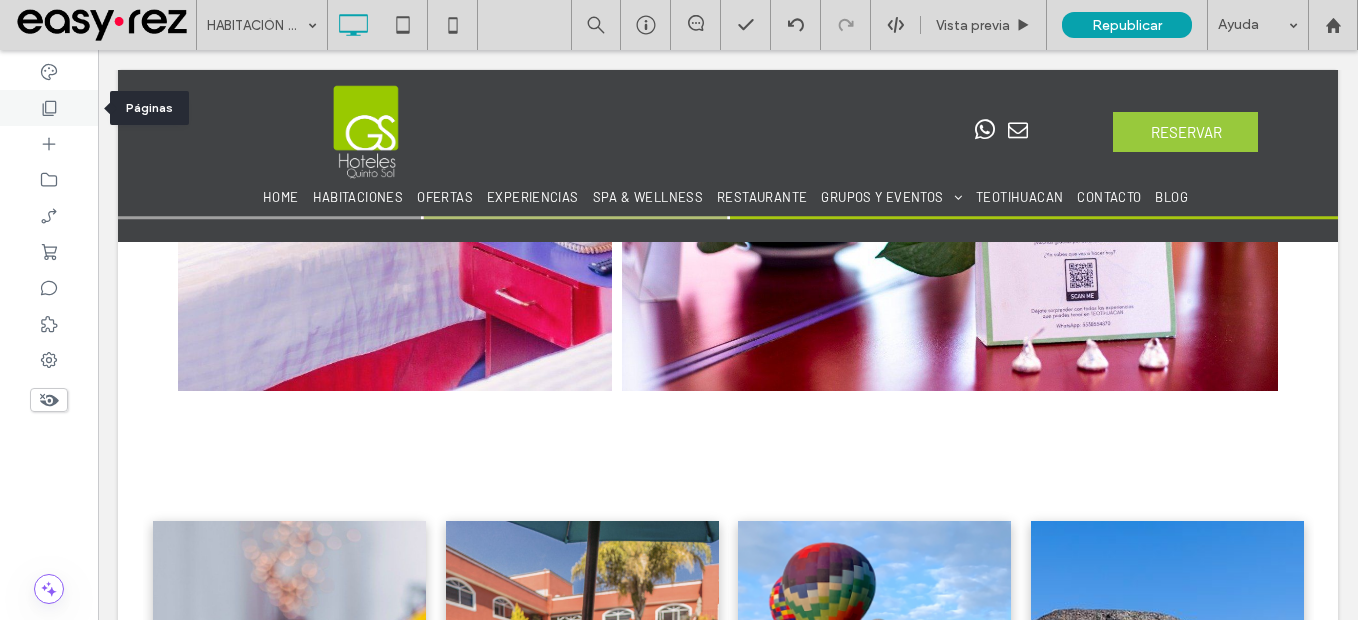 drag, startPoint x: 62, startPoint y: 105, endPoint x: 82, endPoint y: 254, distance: 150.33629 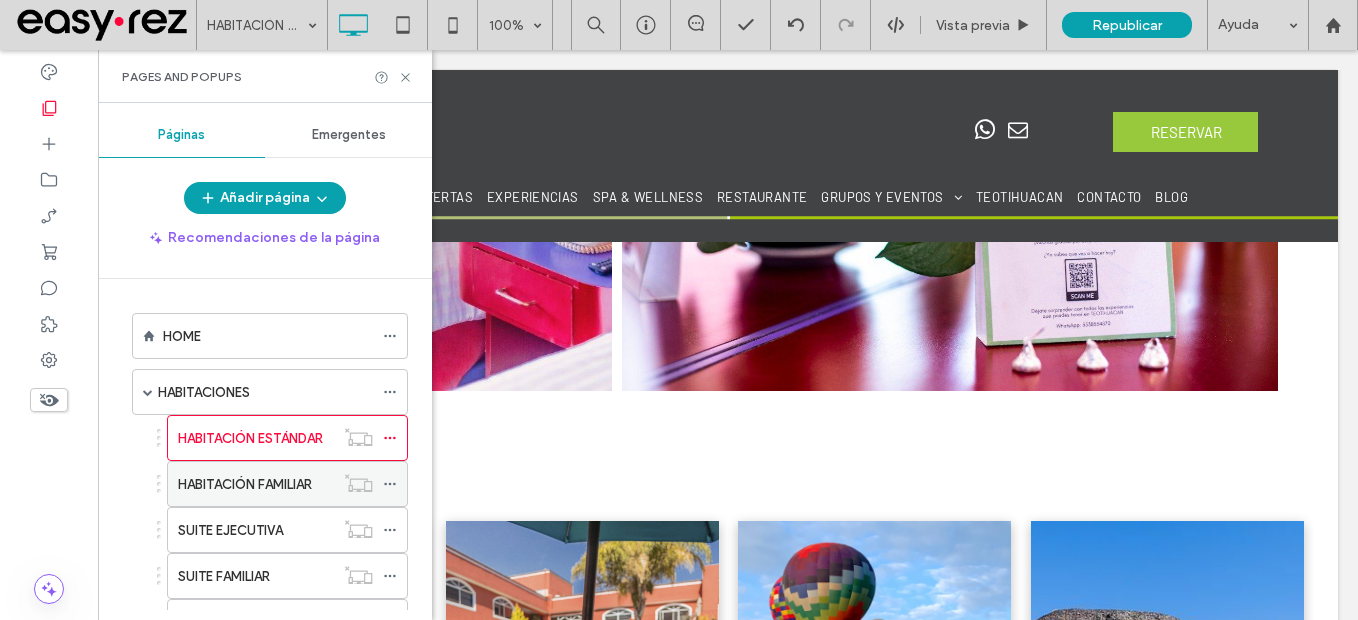 click on "HABITACIÓN FAMILIAR" at bounding box center [256, 484] 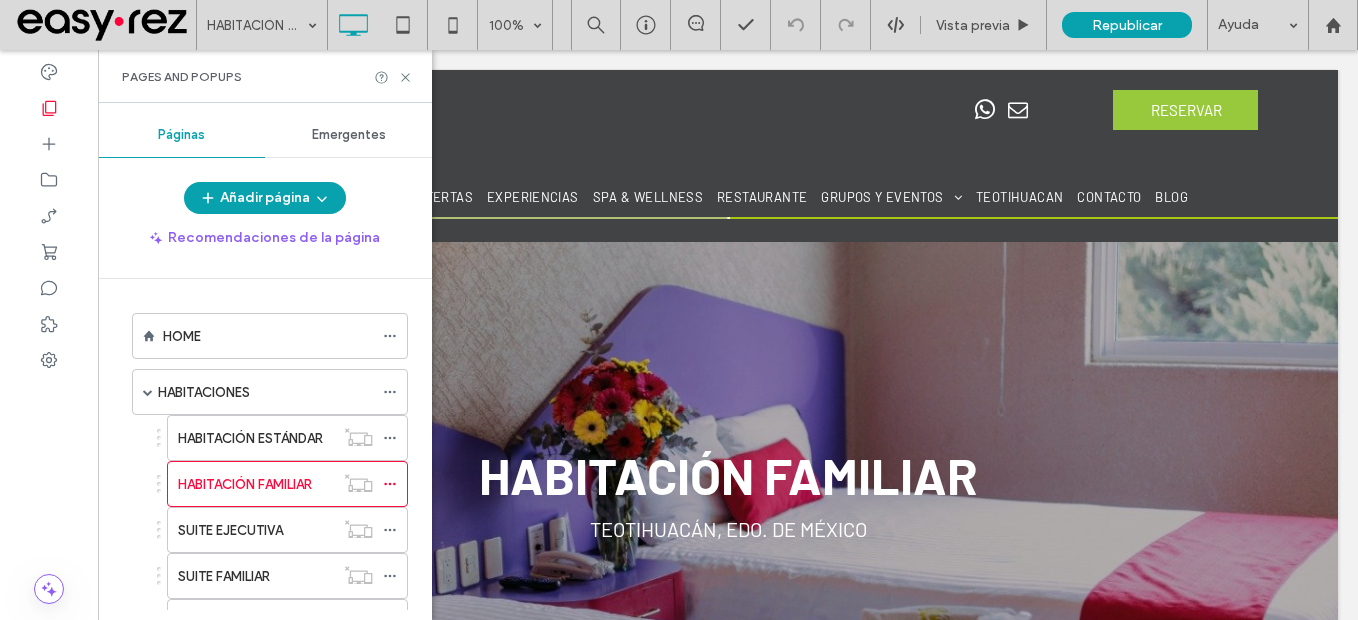 scroll, scrollTop: 0, scrollLeft: 0, axis: both 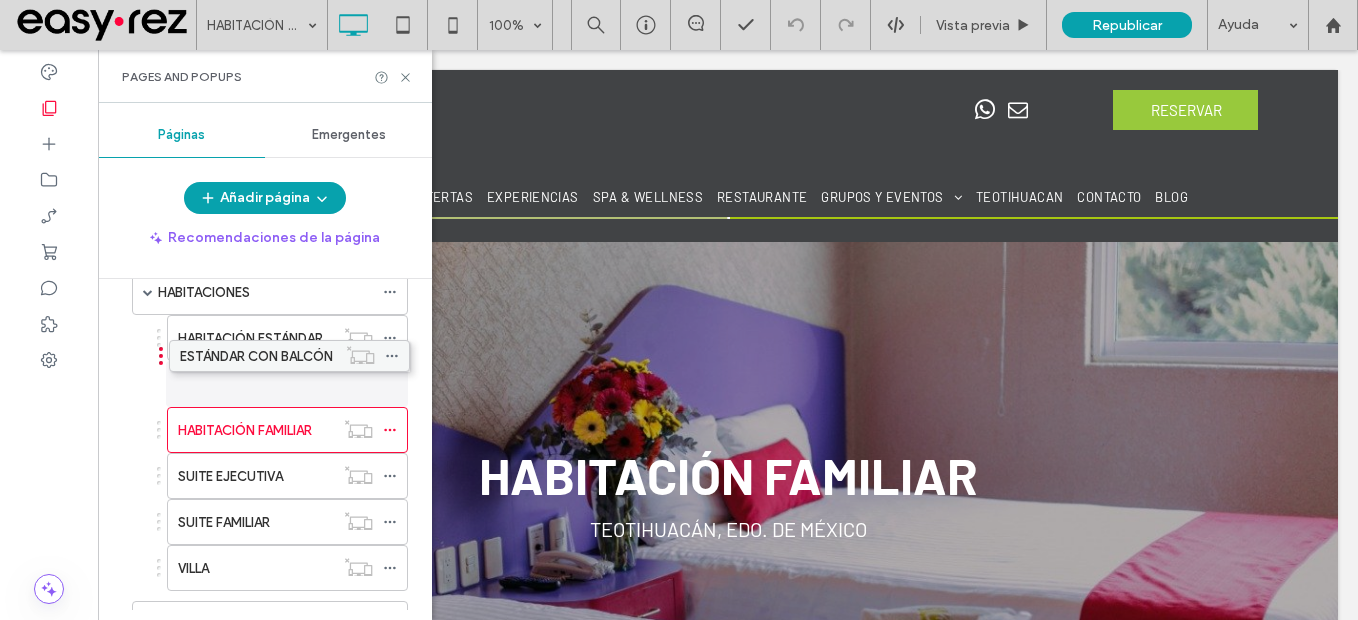 drag, startPoint x: 254, startPoint y: 531, endPoint x: 256, endPoint y: 362, distance: 169.01184 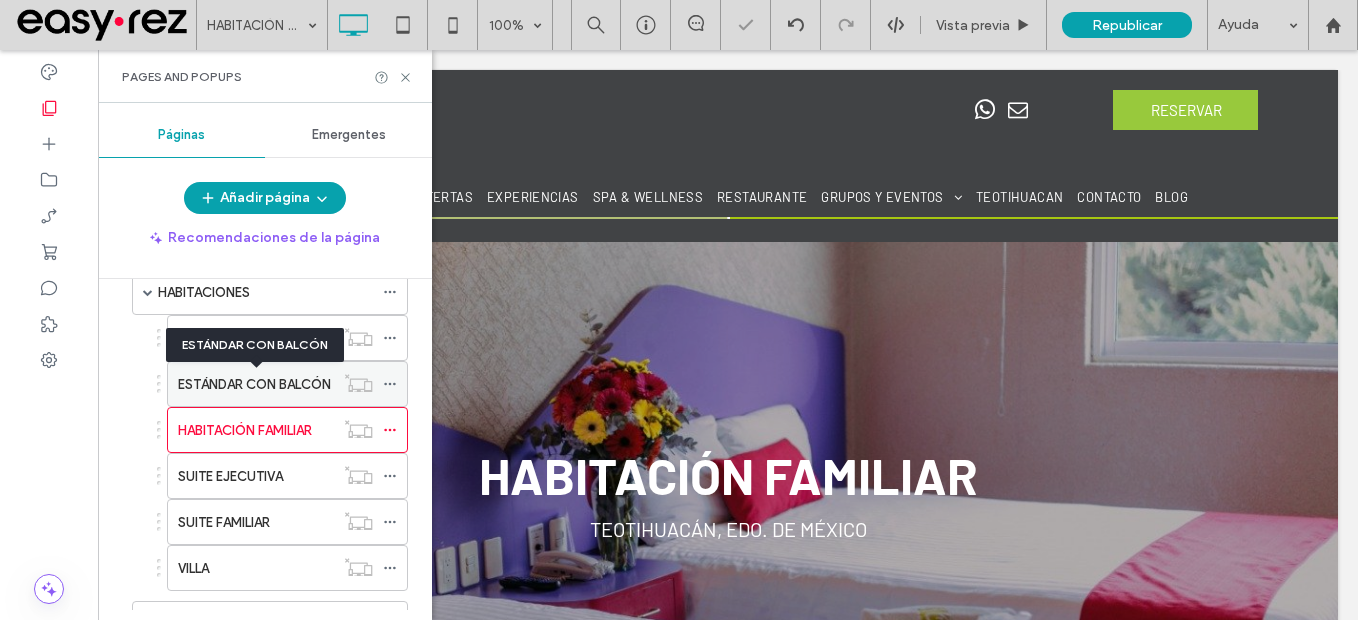 click on "ESTÁNDAR CON BALCÓN" at bounding box center (254, 384) 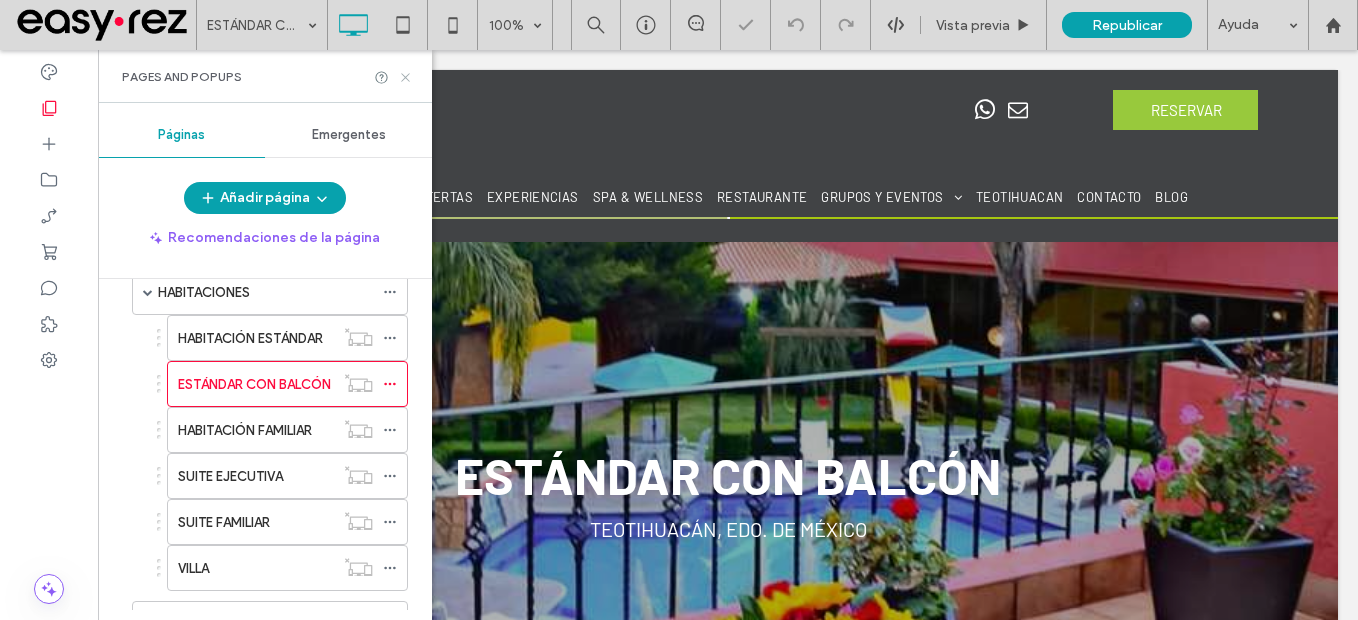 scroll, scrollTop: 0, scrollLeft: 0, axis: both 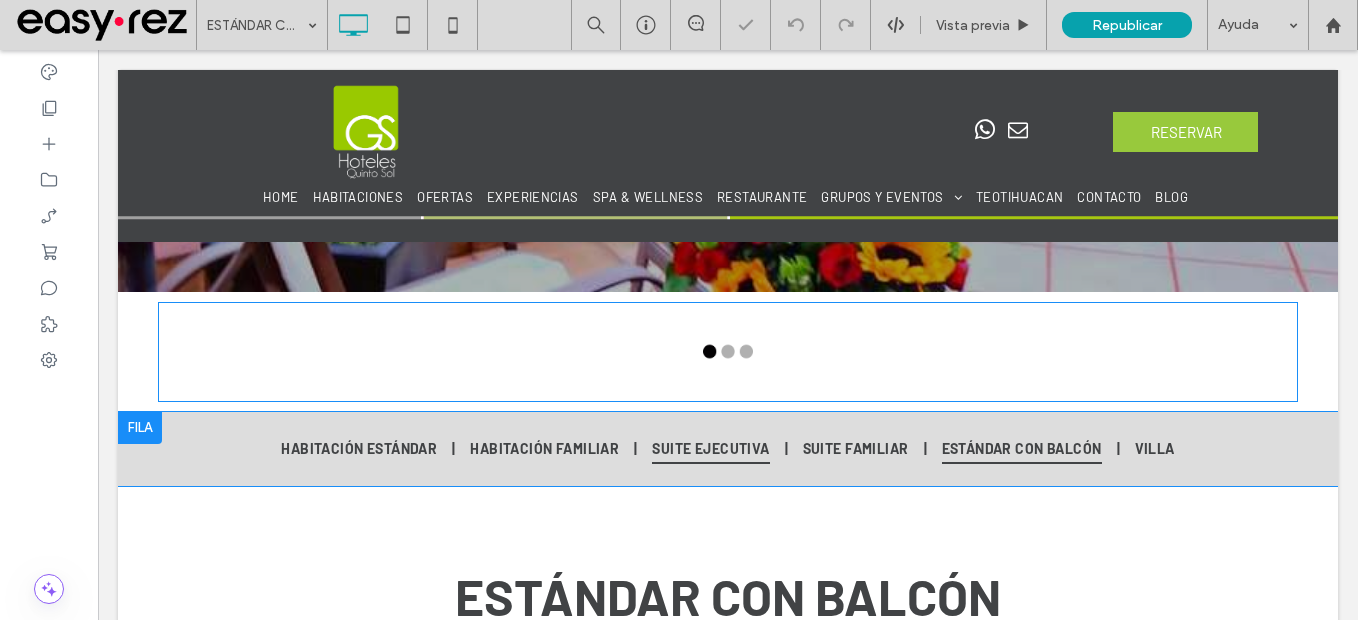 type on "**********" 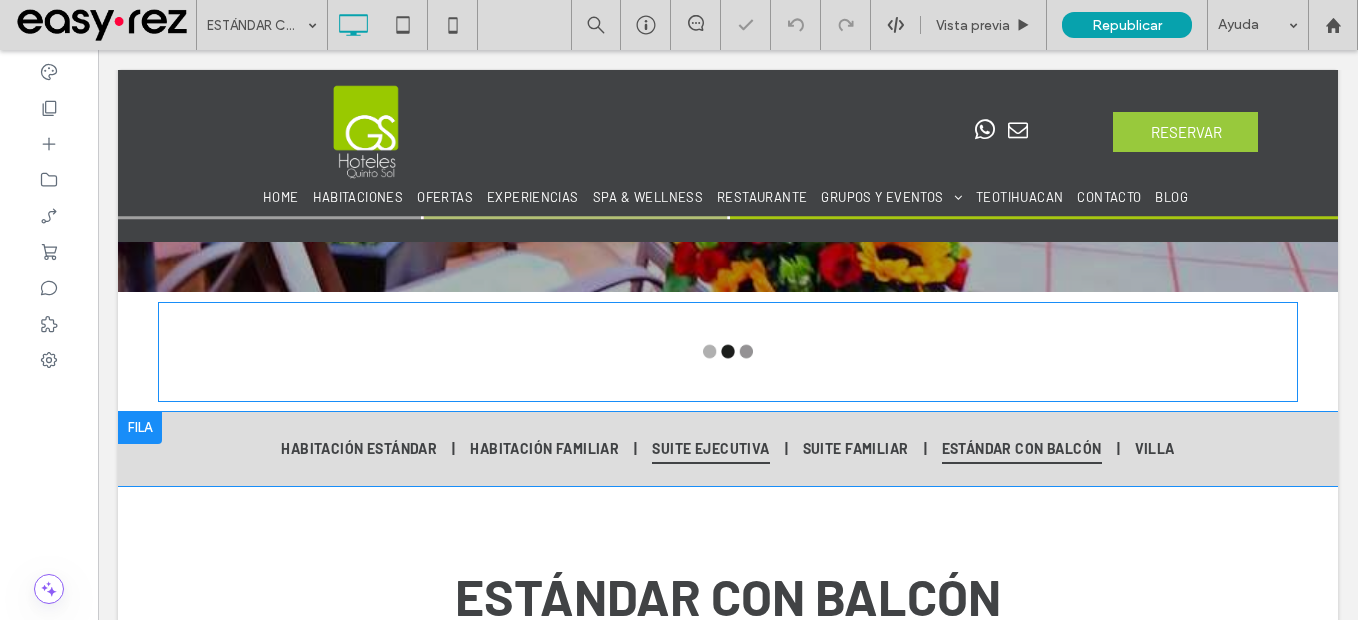 type on "**********" 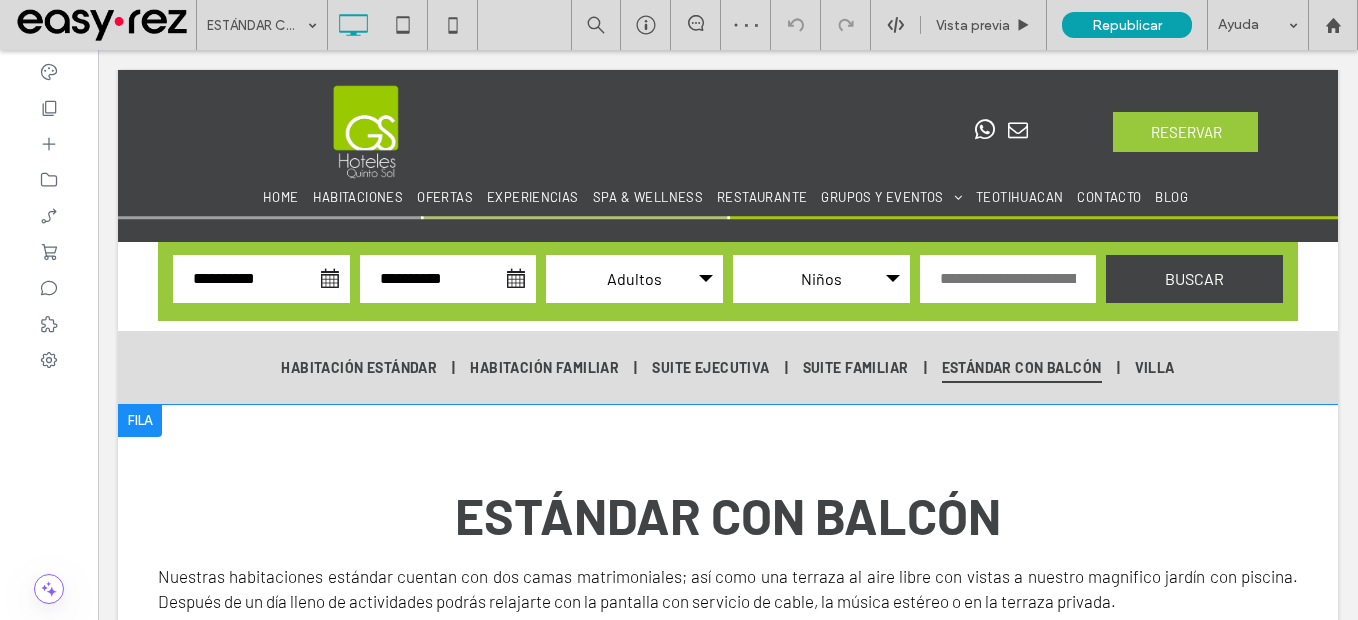 scroll, scrollTop: 600, scrollLeft: 0, axis: vertical 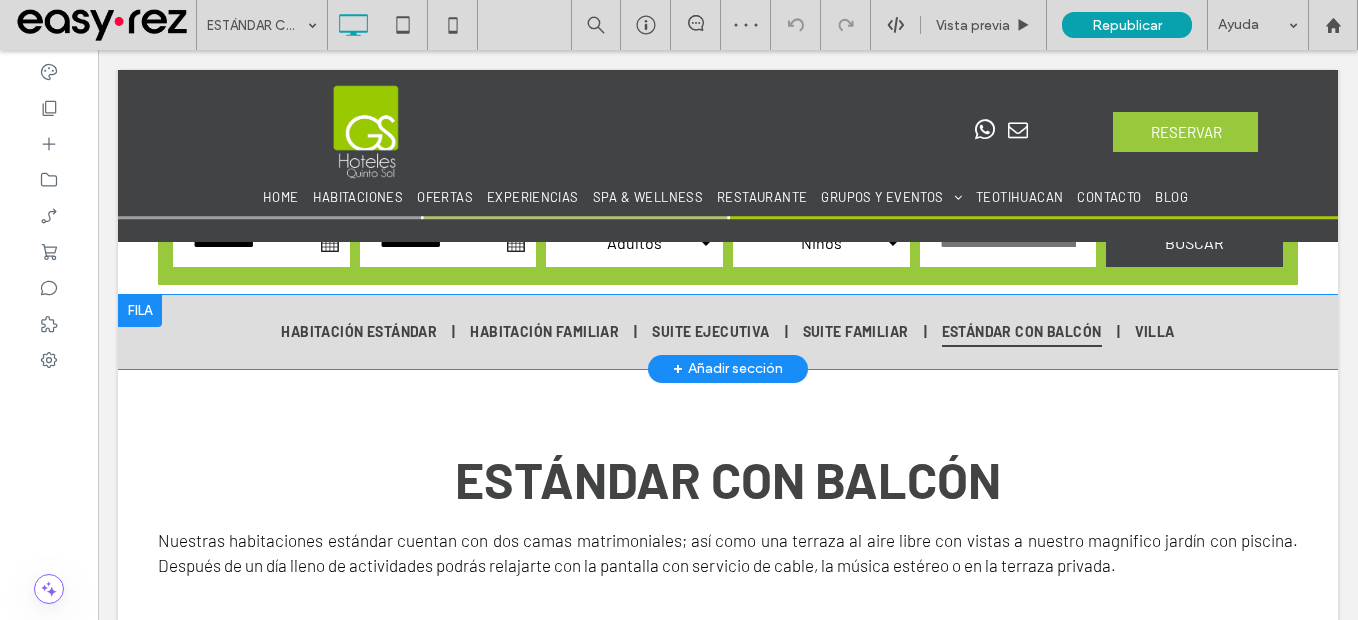 click at bounding box center [140, 311] 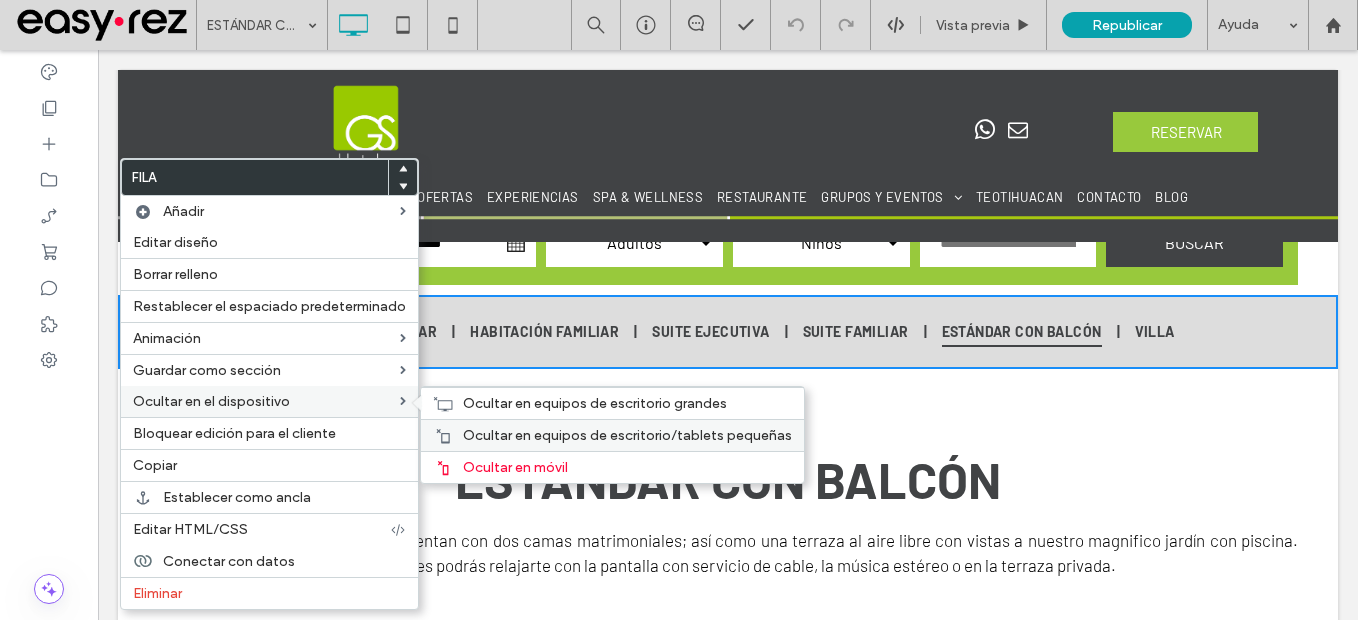 click on "Ocultar en equipos de escritorio/tablets pequeñas" at bounding box center (627, 435) 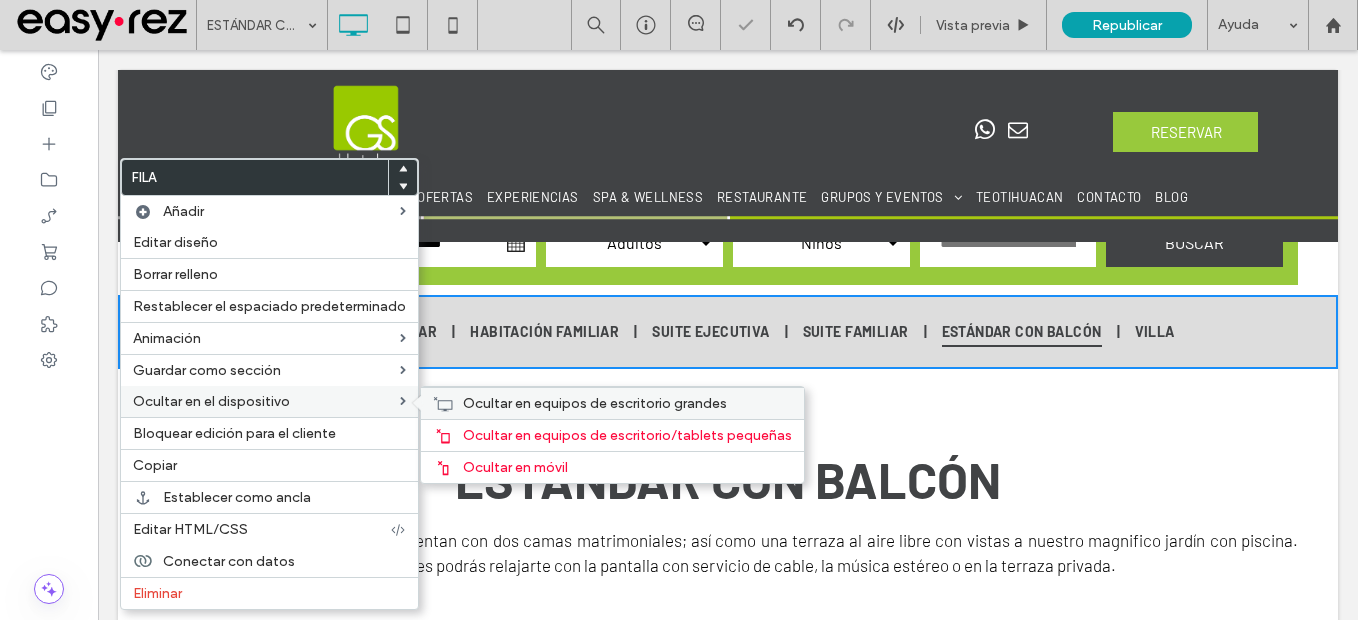 click on "Ocultar en equipos de escritorio grandes" at bounding box center (595, 403) 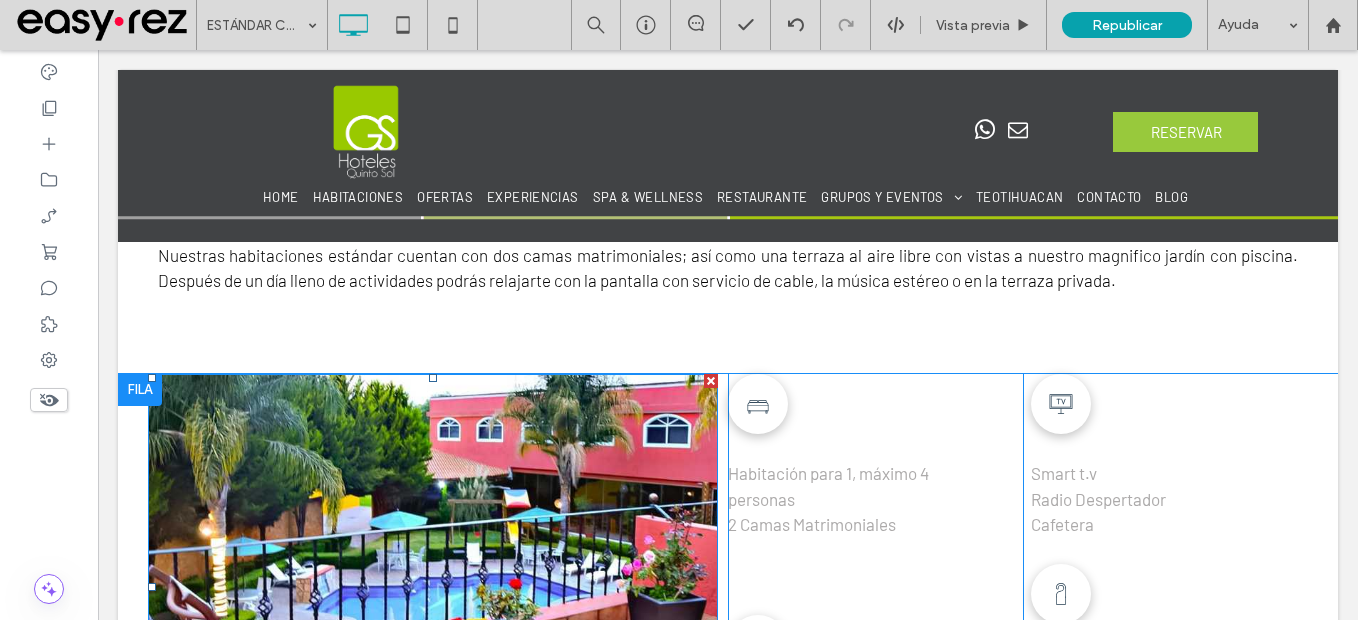 scroll, scrollTop: 800, scrollLeft: 0, axis: vertical 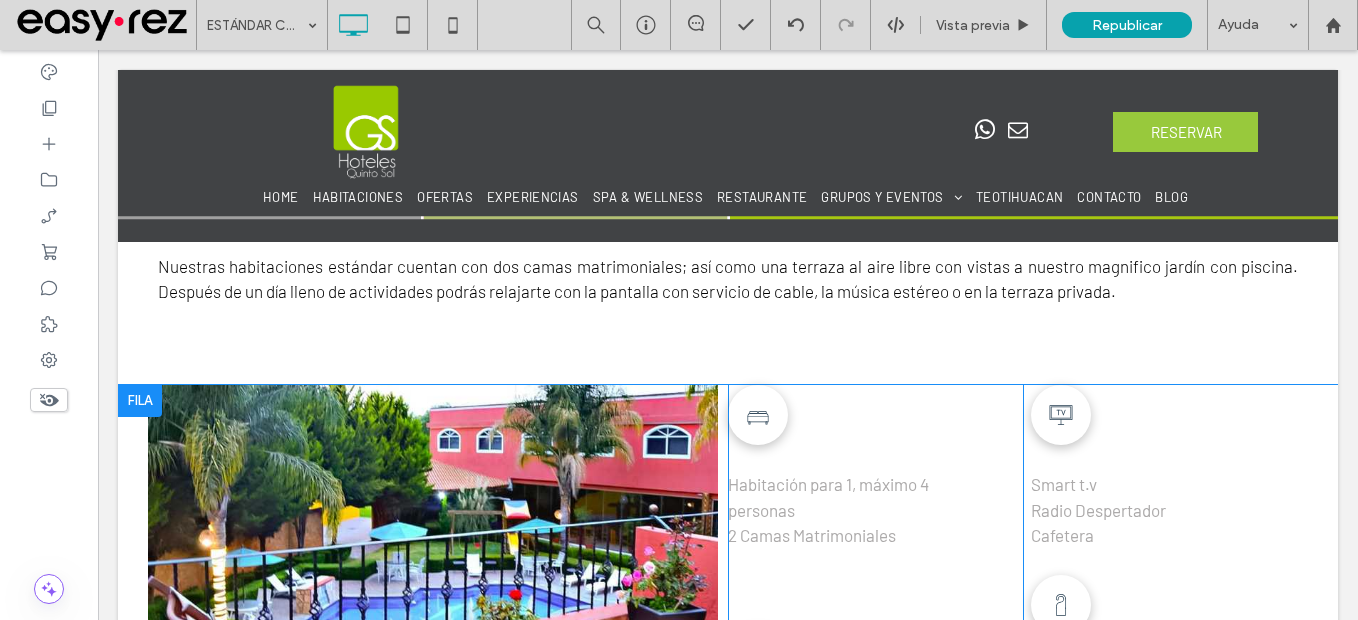 click at bounding box center [140, 401] 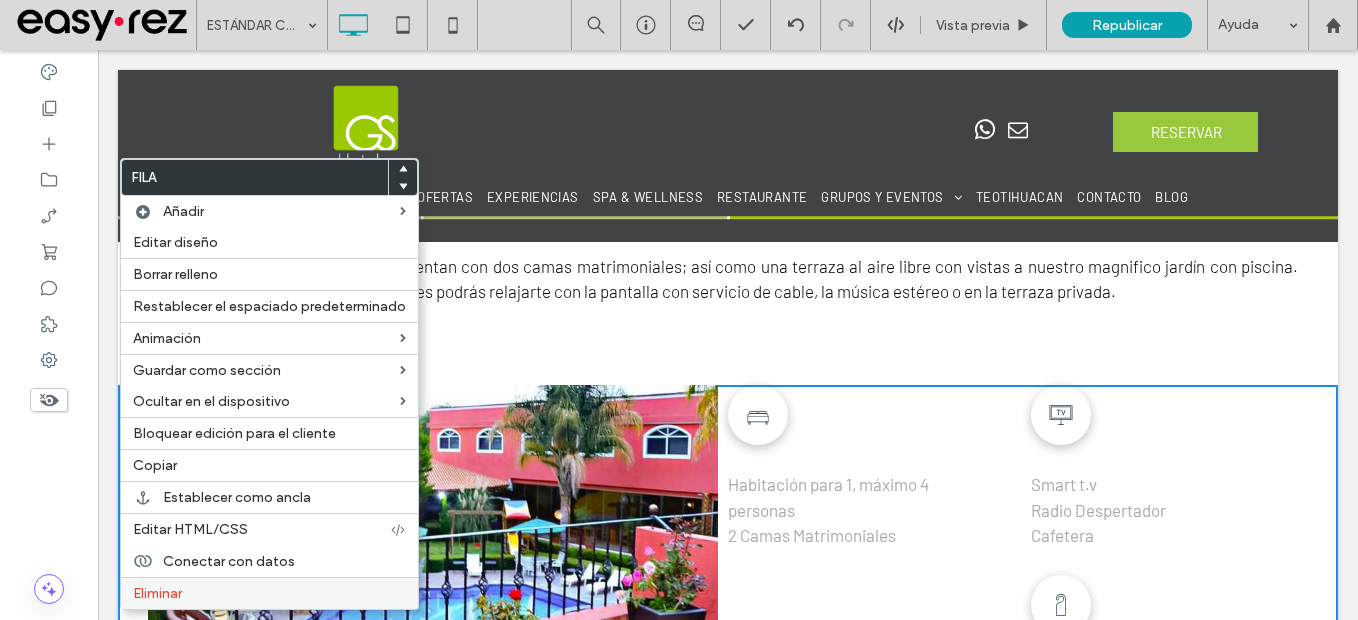 click on "Eliminar" at bounding box center [269, 593] 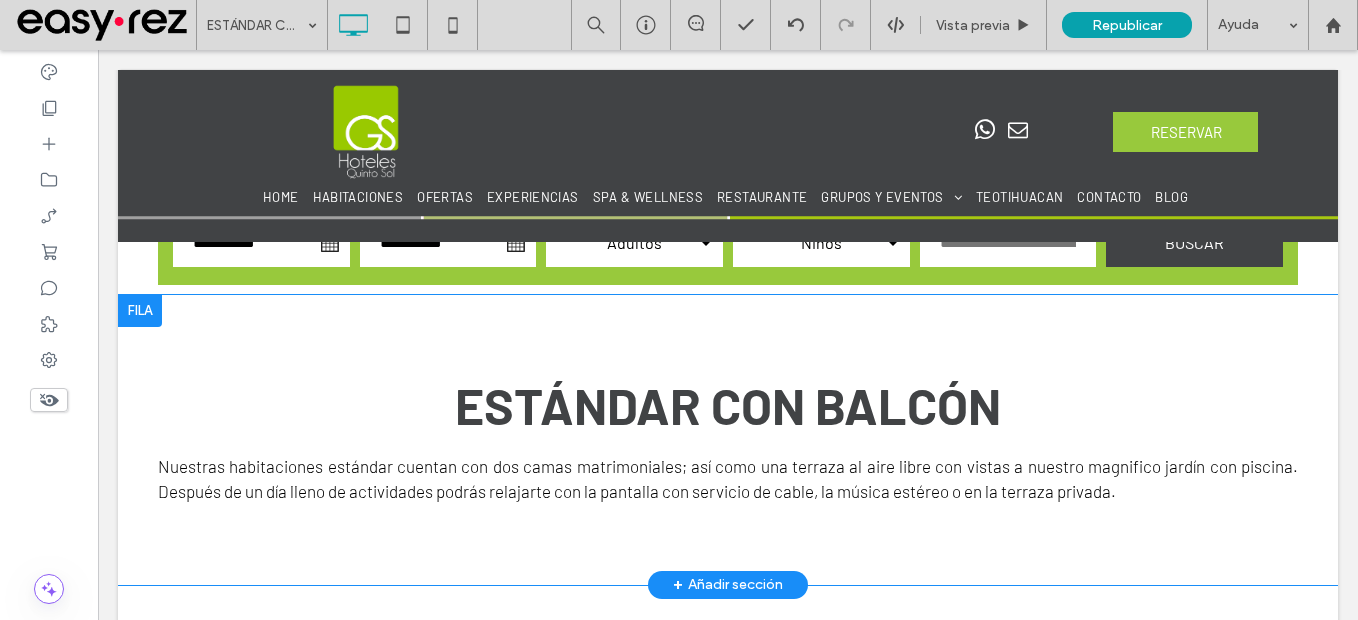 scroll, scrollTop: 800, scrollLeft: 0, axis: vertical 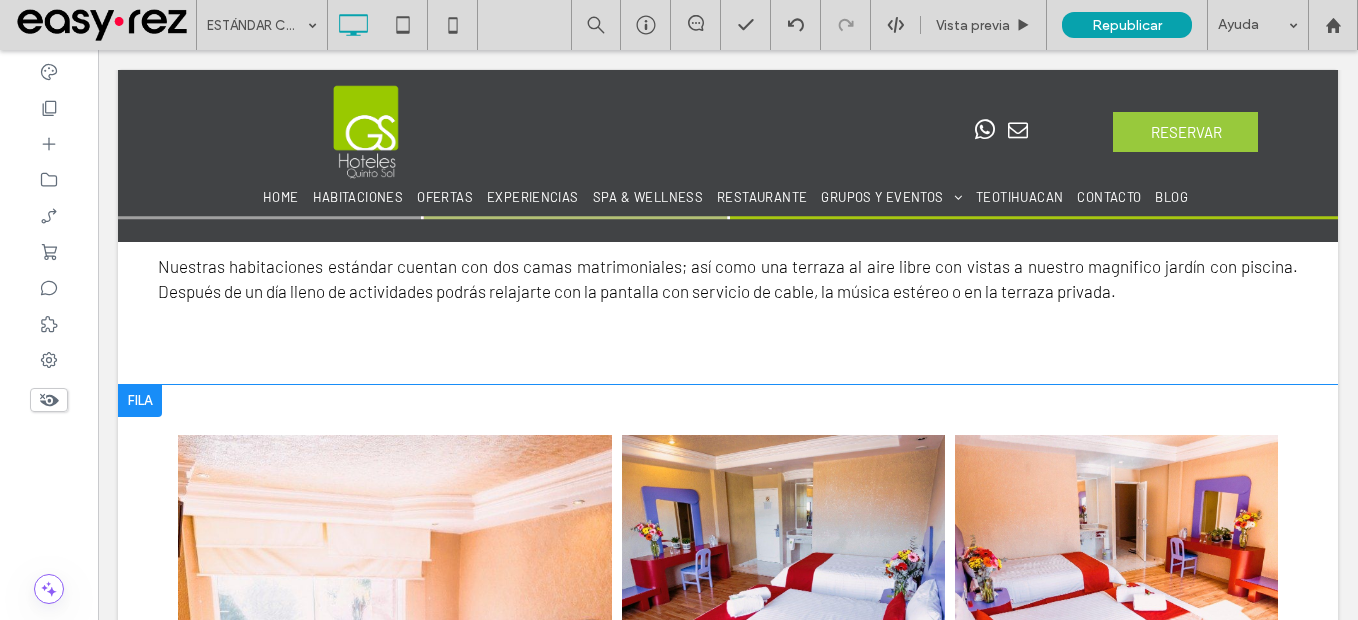 click at bounding box center [140, 401] 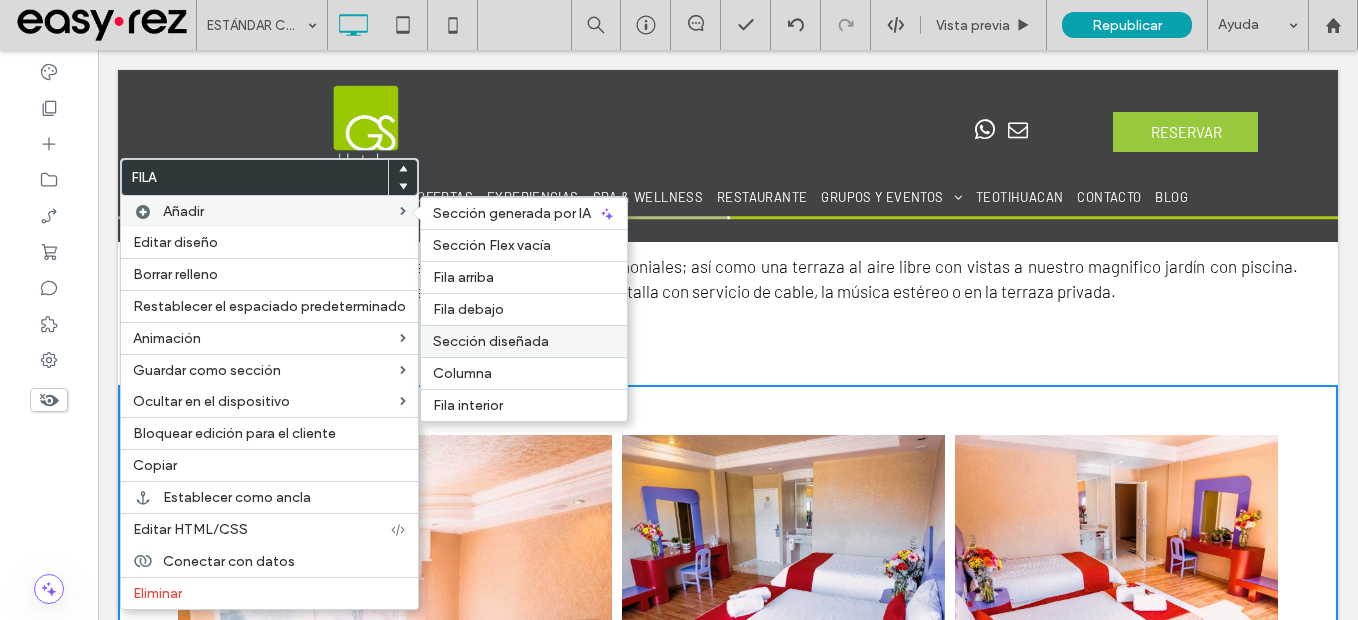 click on "Sección diseñada" at bounding box center (491, 341) 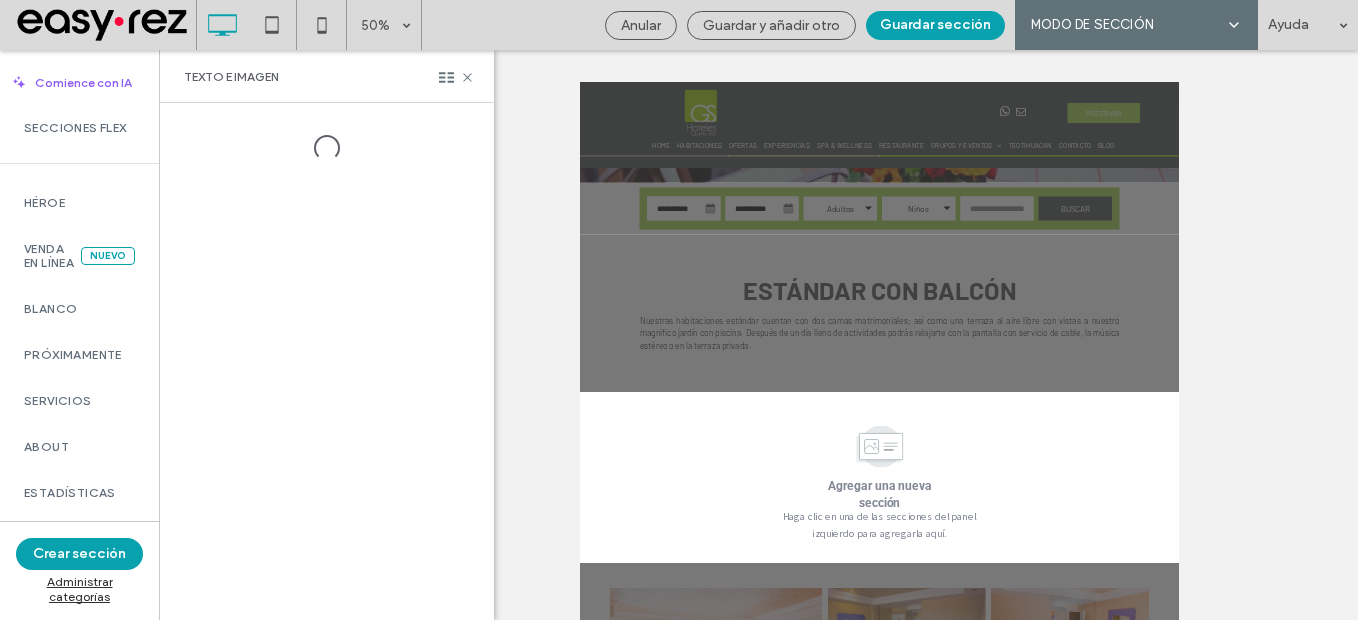 scroll, scrollTop: 533, scrollLeft: 0, axis: vertical 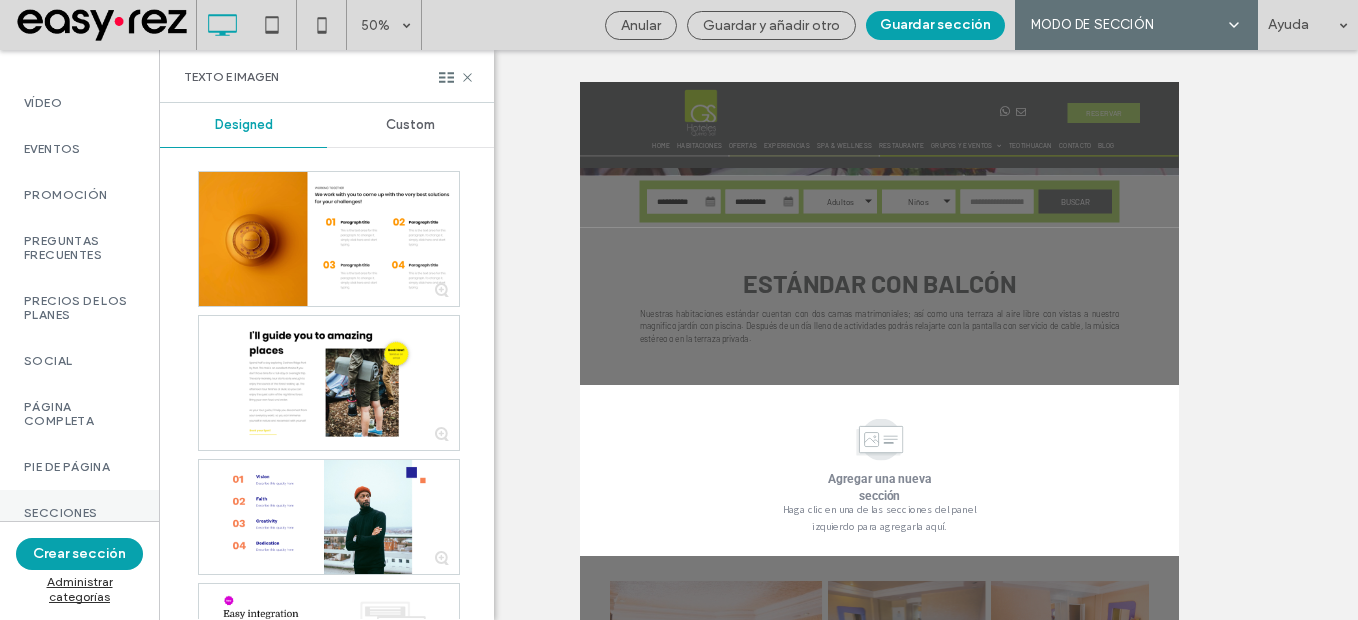 click on "Secciones easy-rez" at bounding box center (79, 520) 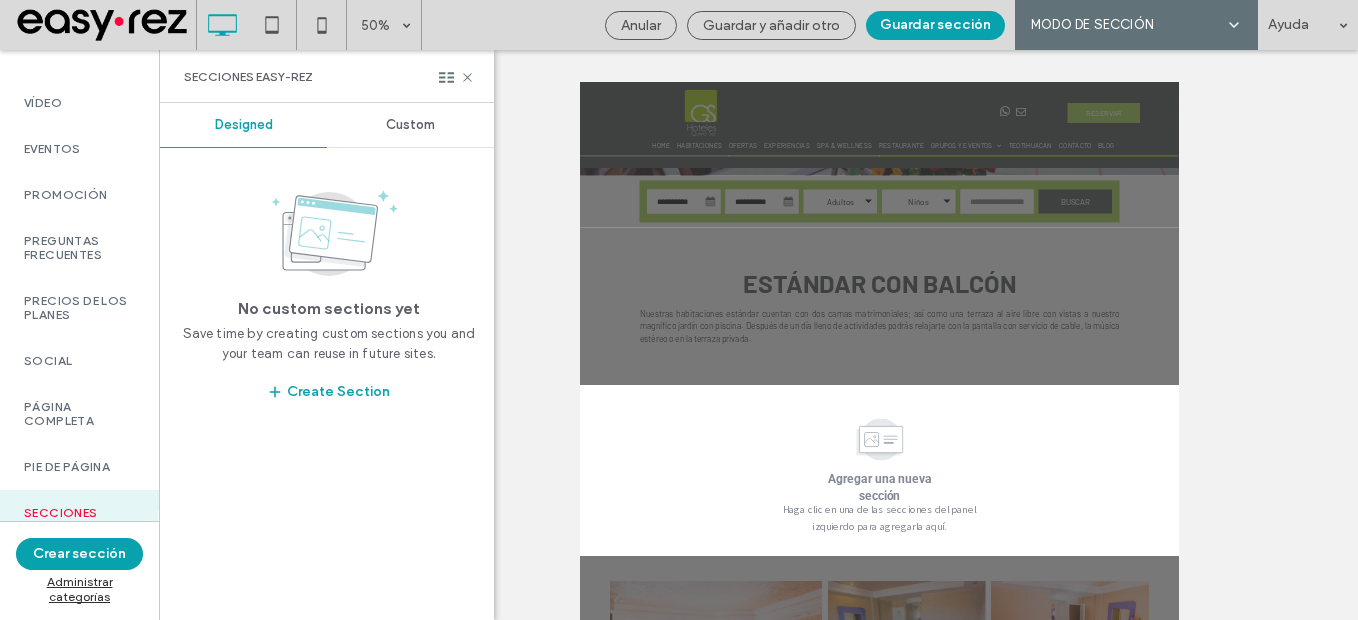 click on "Custom" at bounding box center (410, 125) 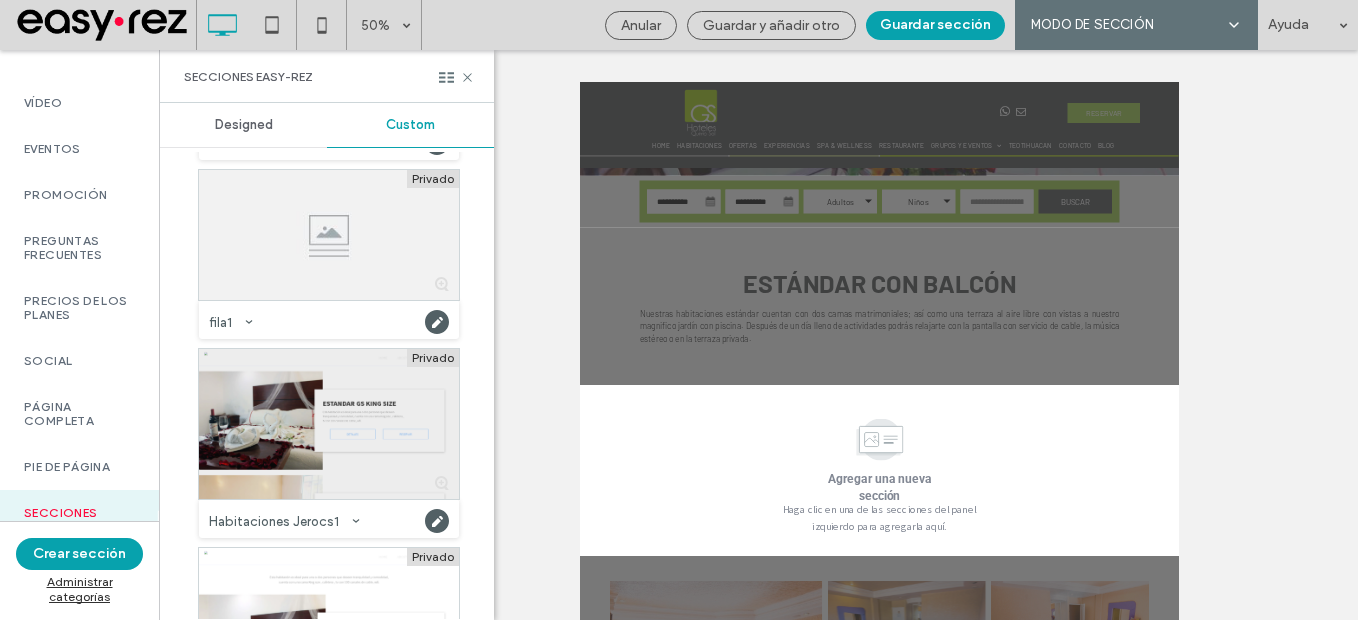 scroll, scrollTop: 600, scrollLeft: 0, axis: vertical 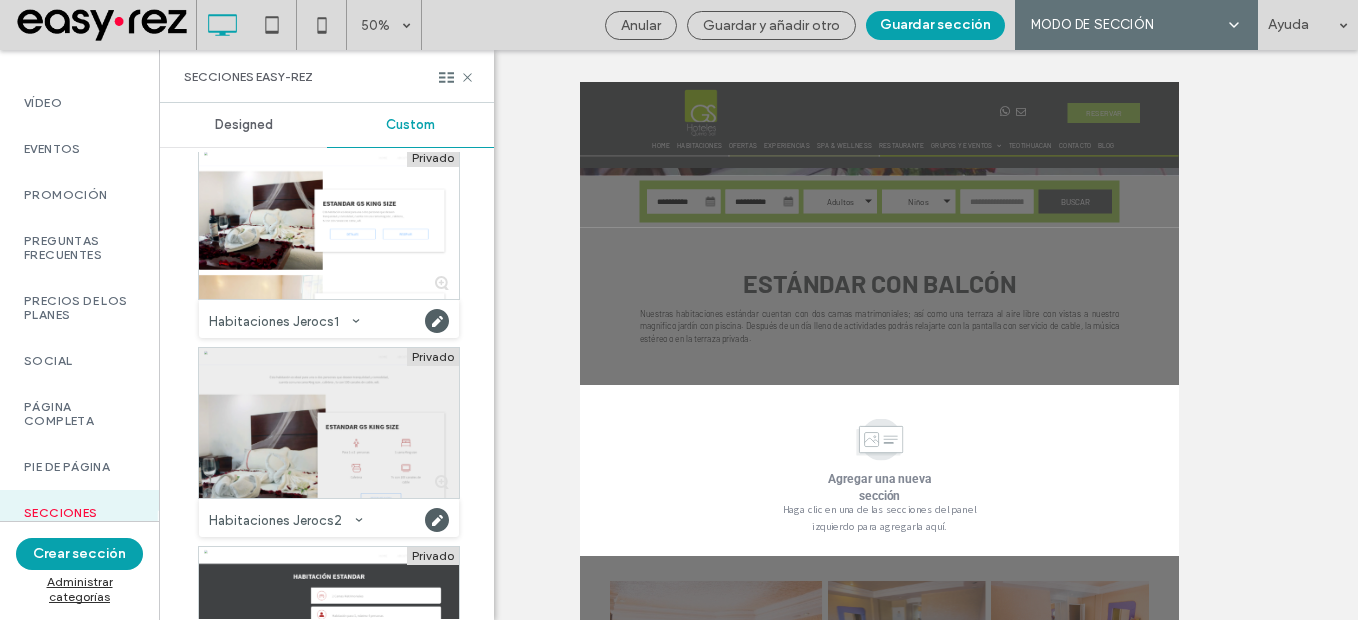 click at bounding box center [329, 423] 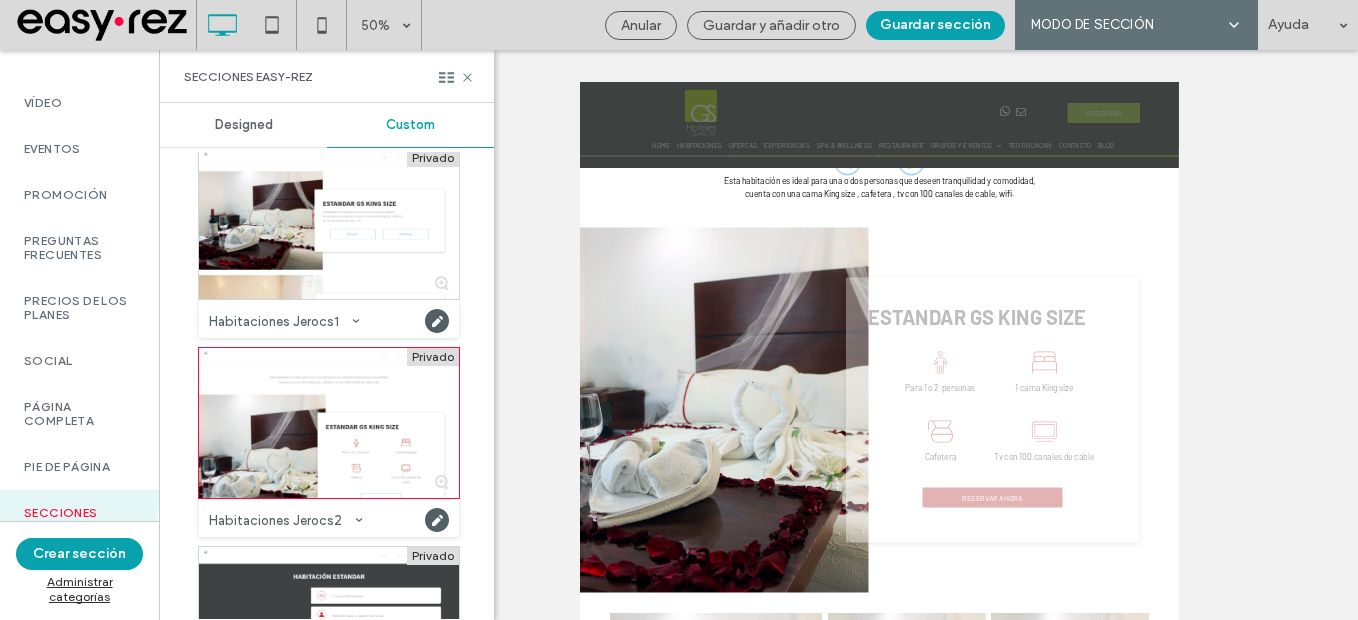 scroll, scrollTop: 1010, scrollLeft: 0, axis: vertical 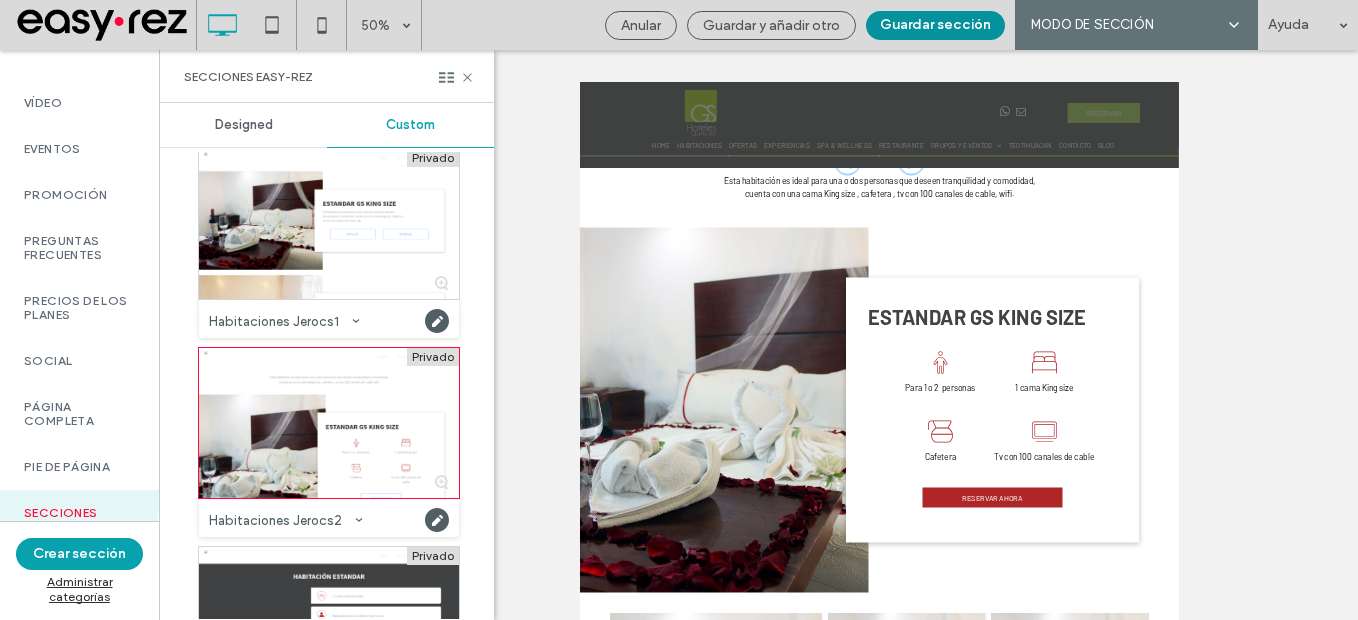 click on "Guardar sección" at bounding box center (935, 25) 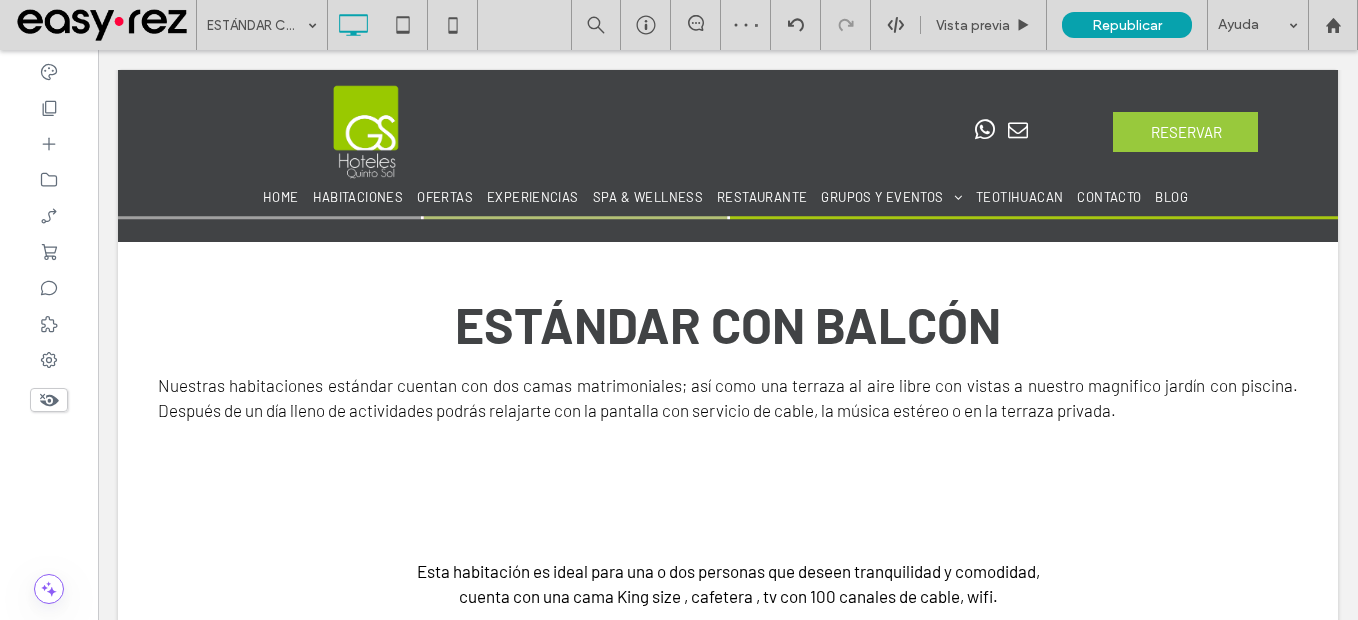 scroll, scrollTop: 710, scrollLeft: 0, axis: vertical 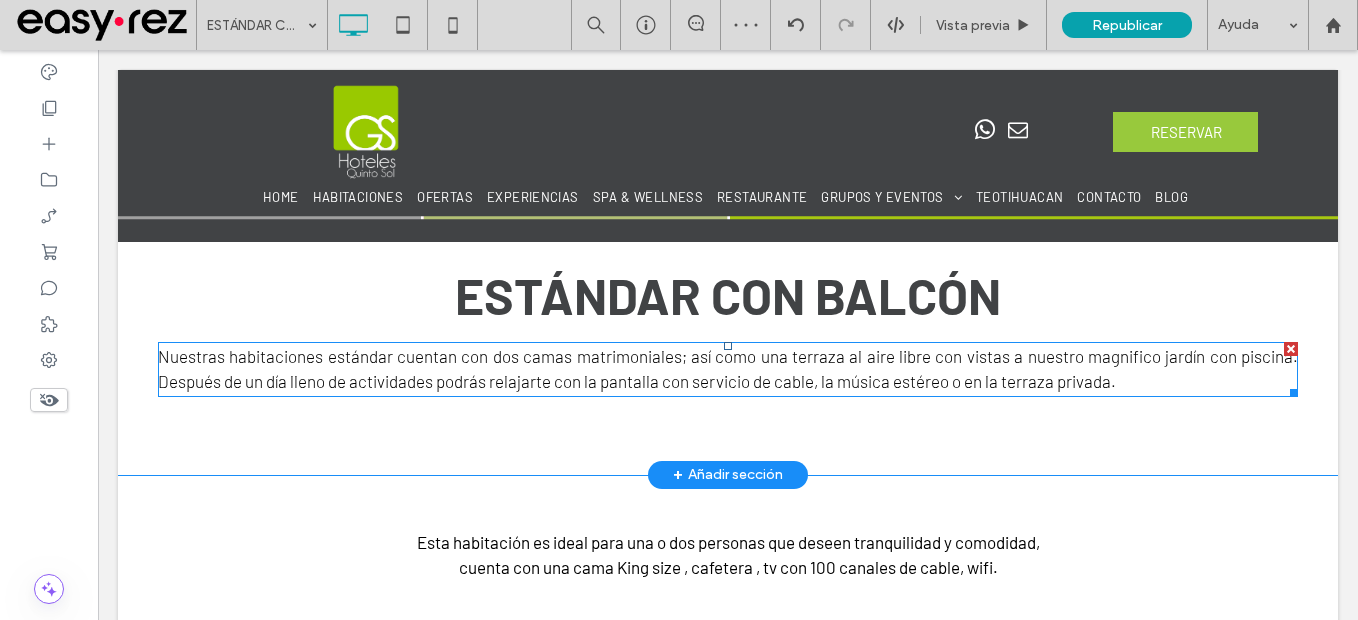 click on "Nuestras habitaciones estándar cuentan con dos camas matrimoniales; así como una terraza al aire libre con vistas a nuestro magnifico jardín con piscina. Después de un día lleno de actividades podrás relajarte con la pantalla con servicio de cable, la música estéreo o en la terraza privada." at bounding box center (728, 369) 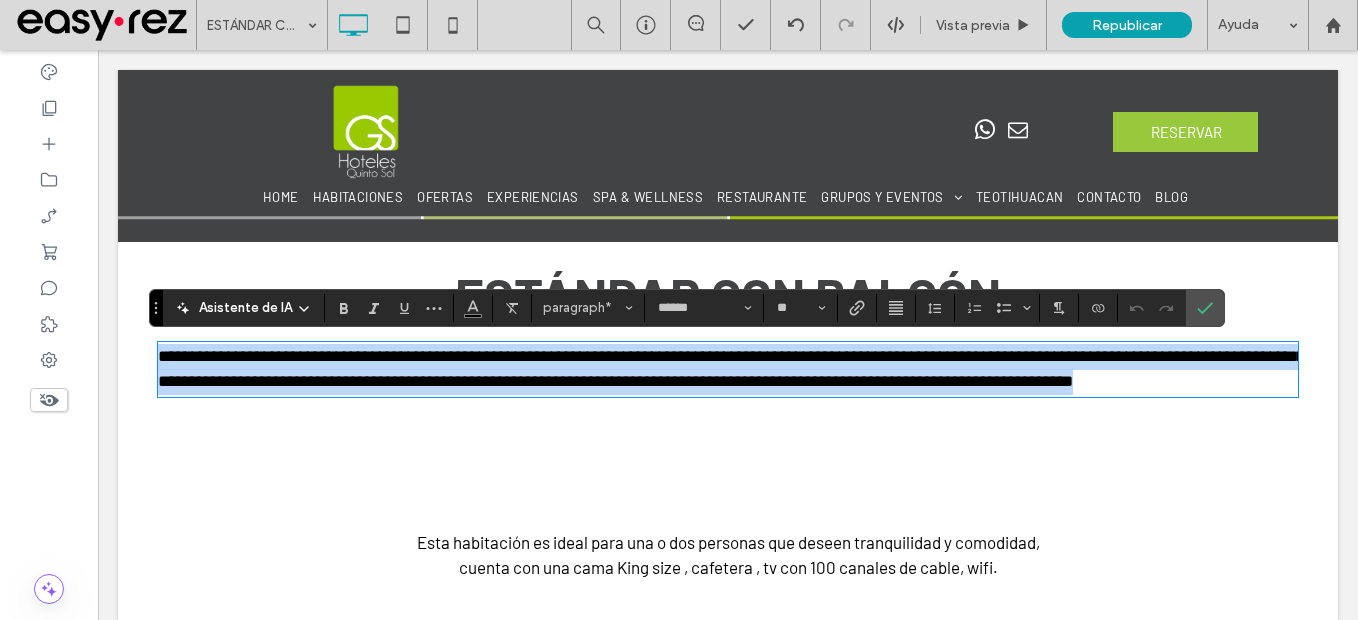 copy on "**********" 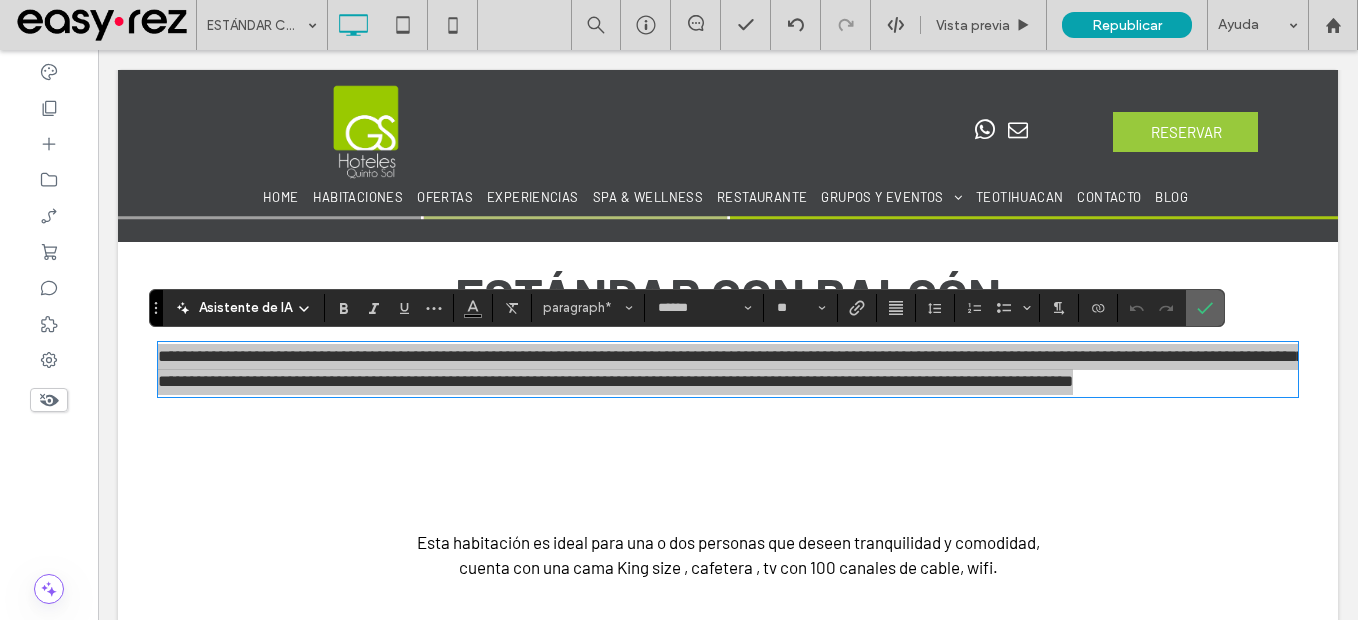 click 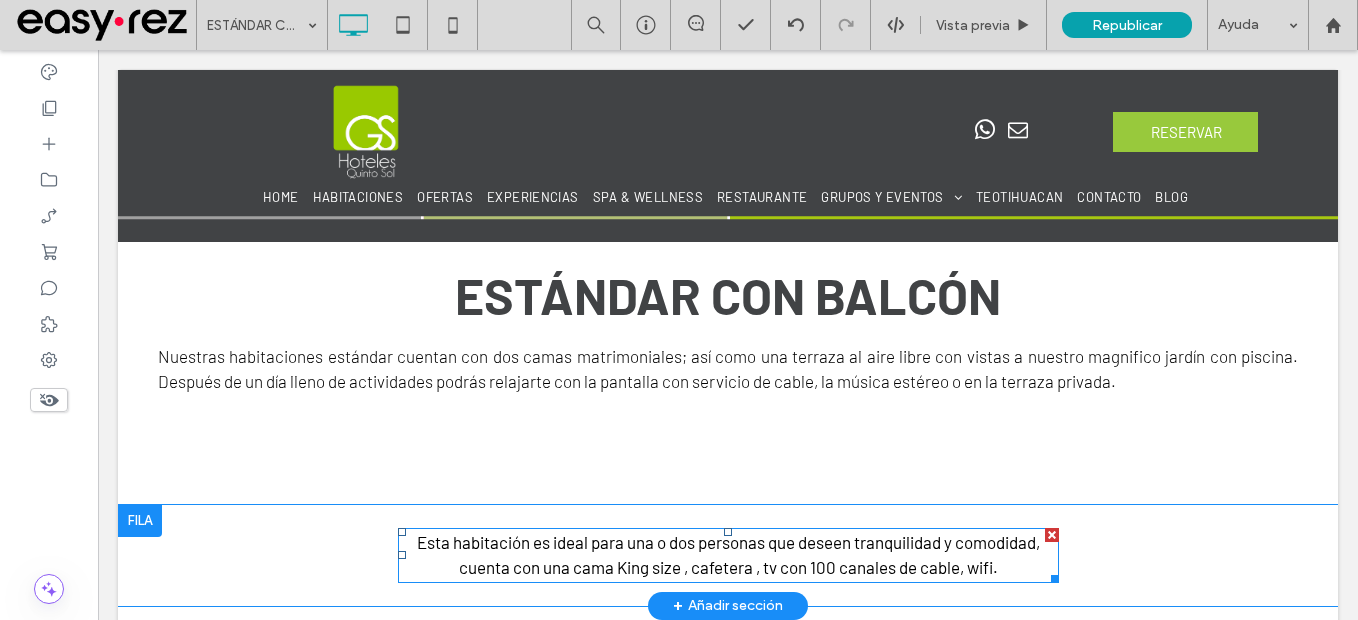 click on "Esta habitación es ideal para una o dos personas que deseen tranquilidad y comodidad, cuenta con una cama King size , cafetera , tv con 100 canales de cable, wifi." at bounding box center (728, 555) 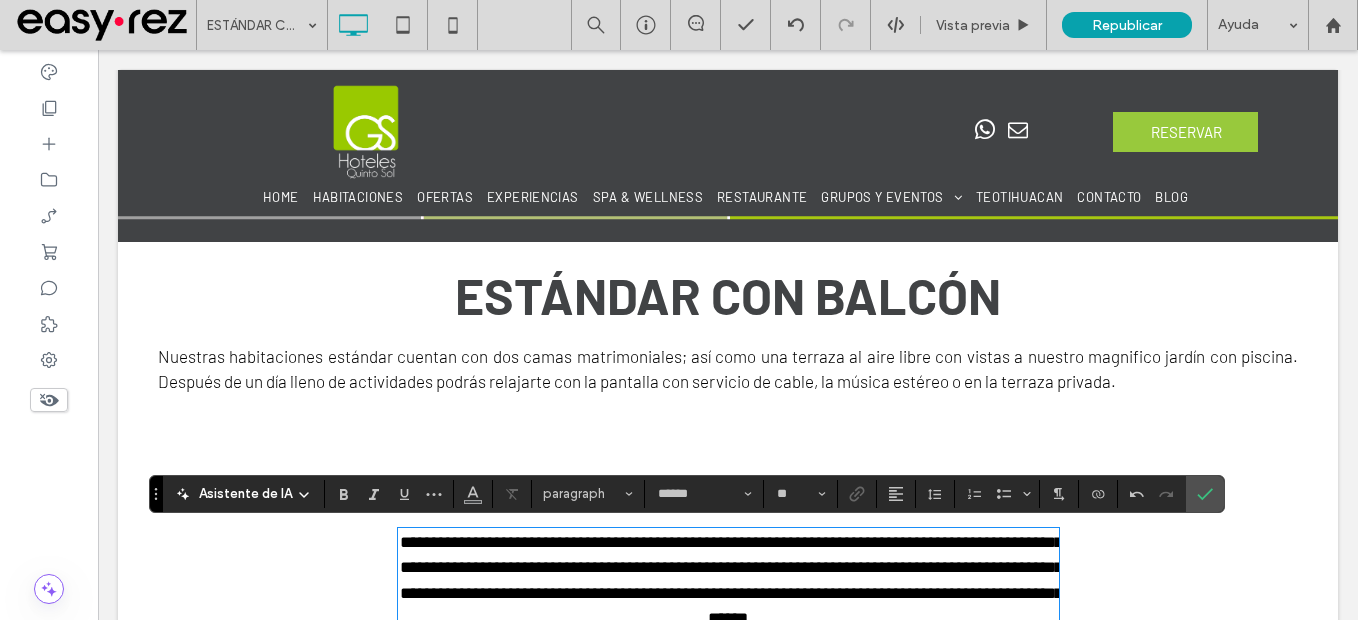 scroll, scrollTop: 0, scrollLeft: 0, axis: both 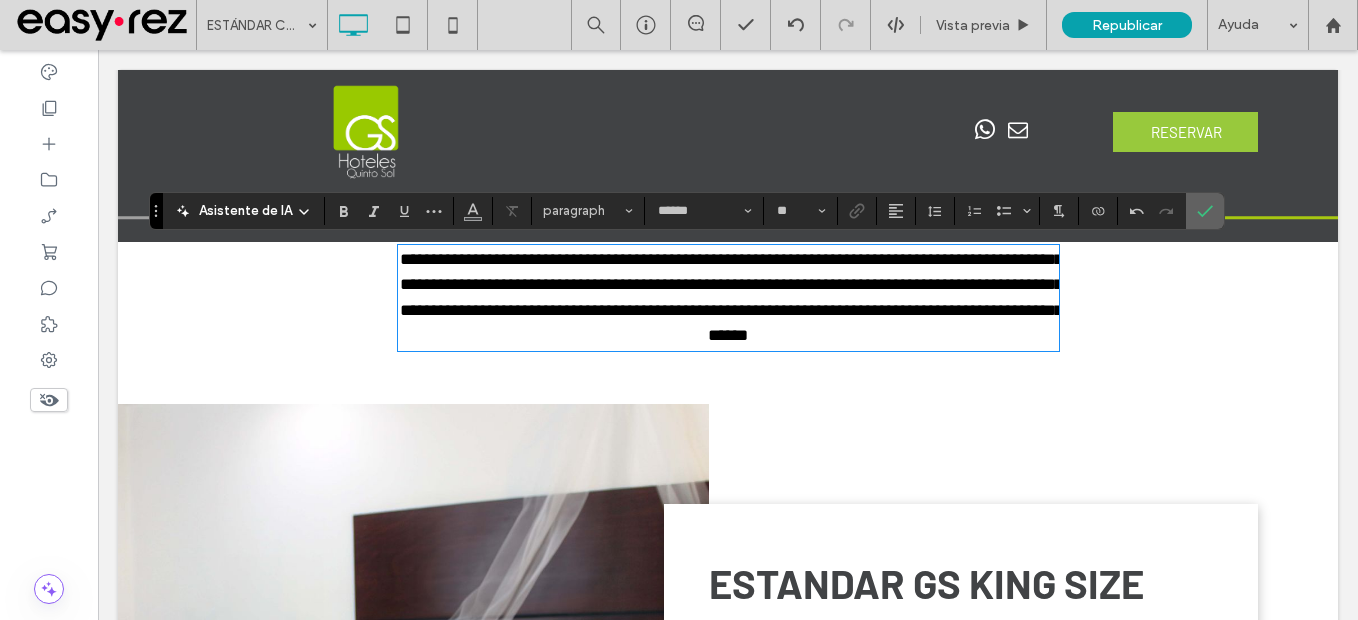 click at bounding box center [1205, 211] 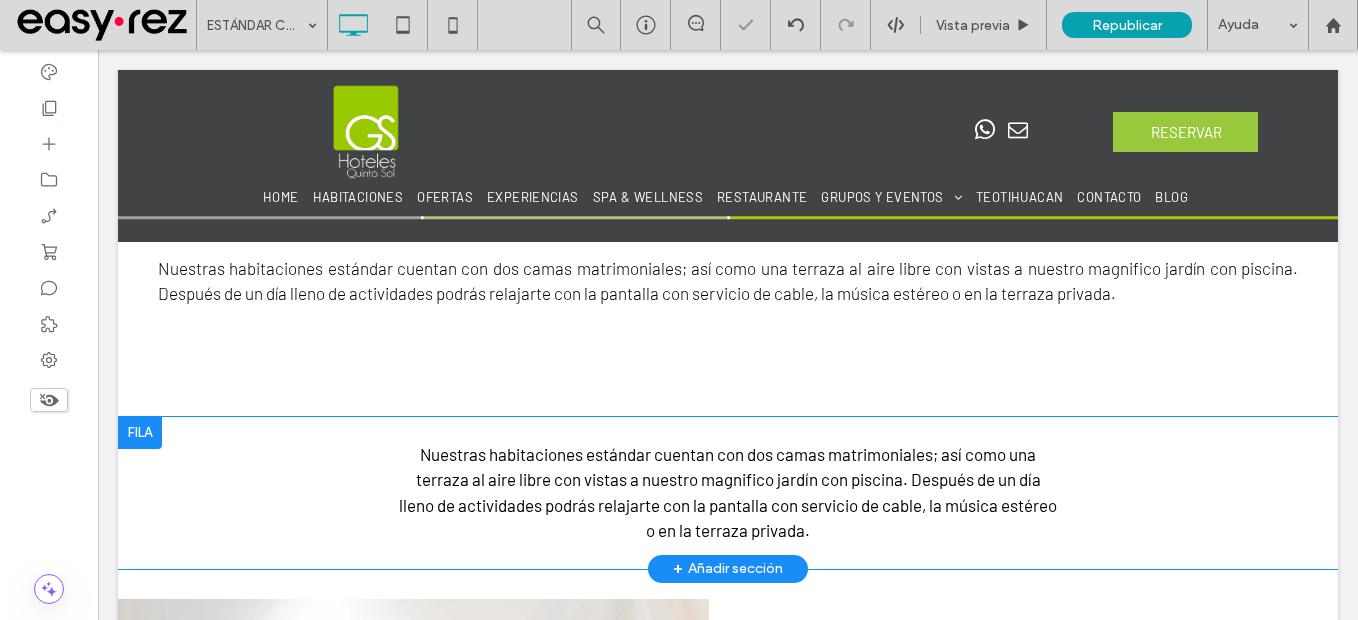 scroll, scrollTop: 793, scrollLeft: 0, axis: vertical 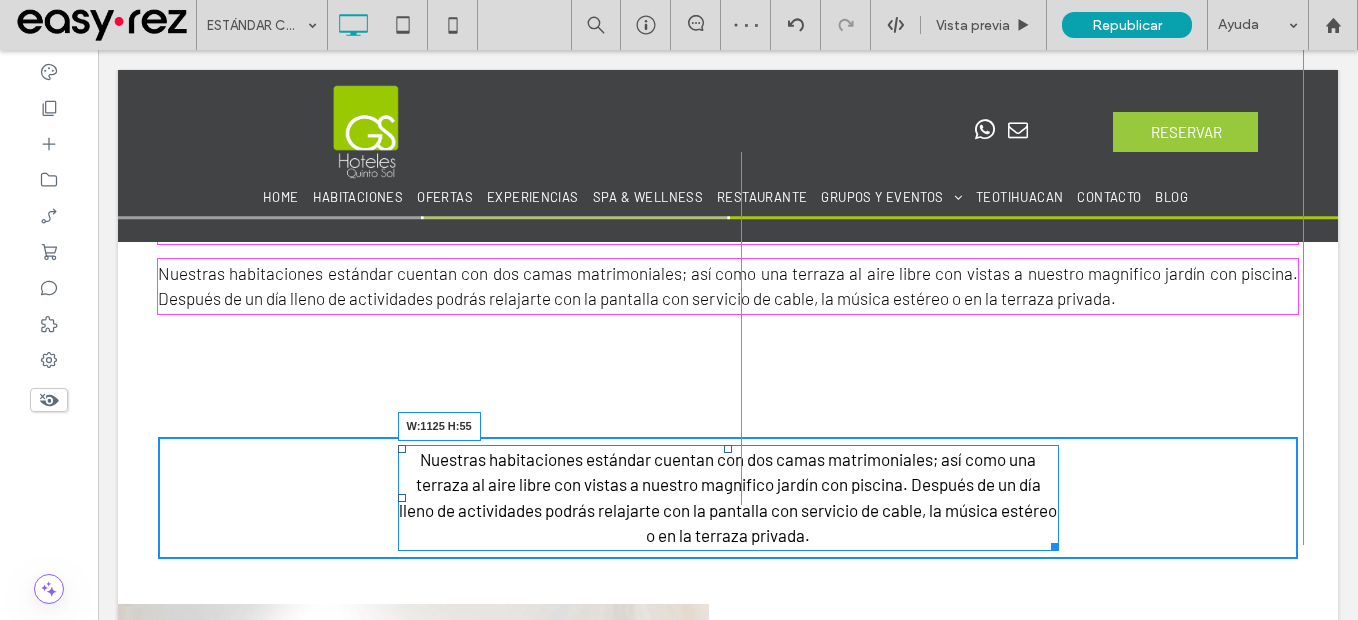 drag, startPoint x: 1045, startPoint y: 540, endPoint x: 1361, endPoint y: 581, distance: 318.6487 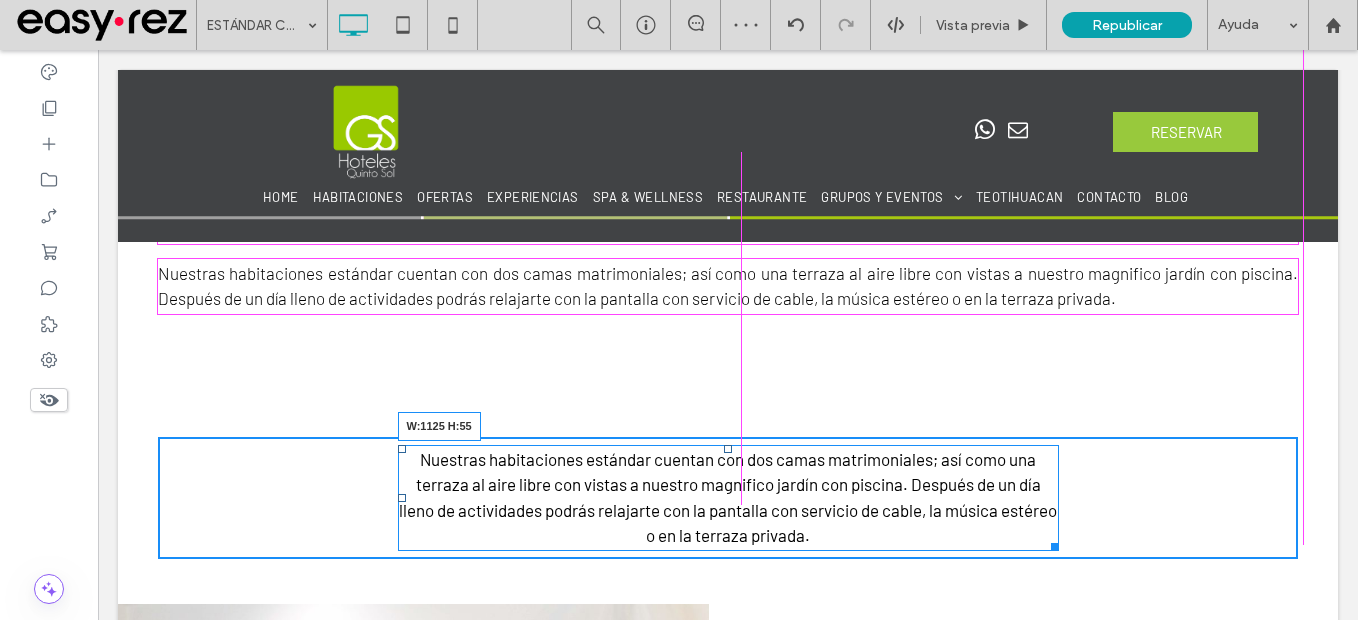 click on "**********" at bounding box center (728, 1386) 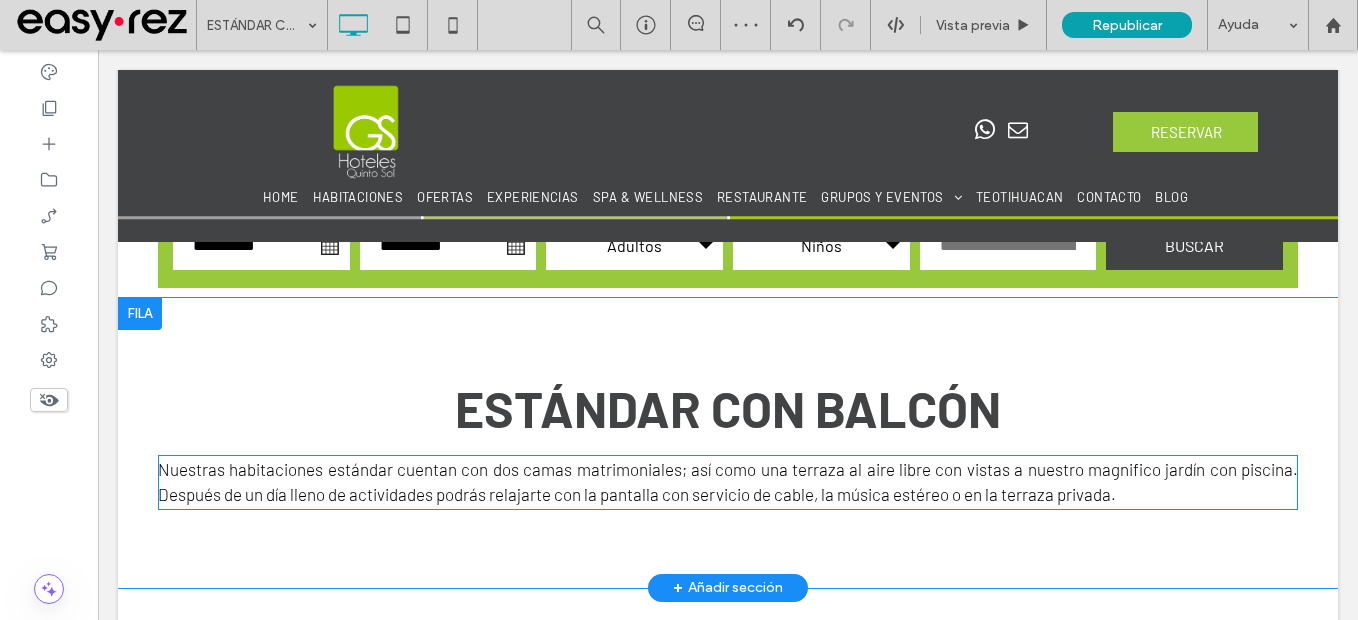 scroll, scrollTop: 593, scrollLeft: 0, axis: vertical 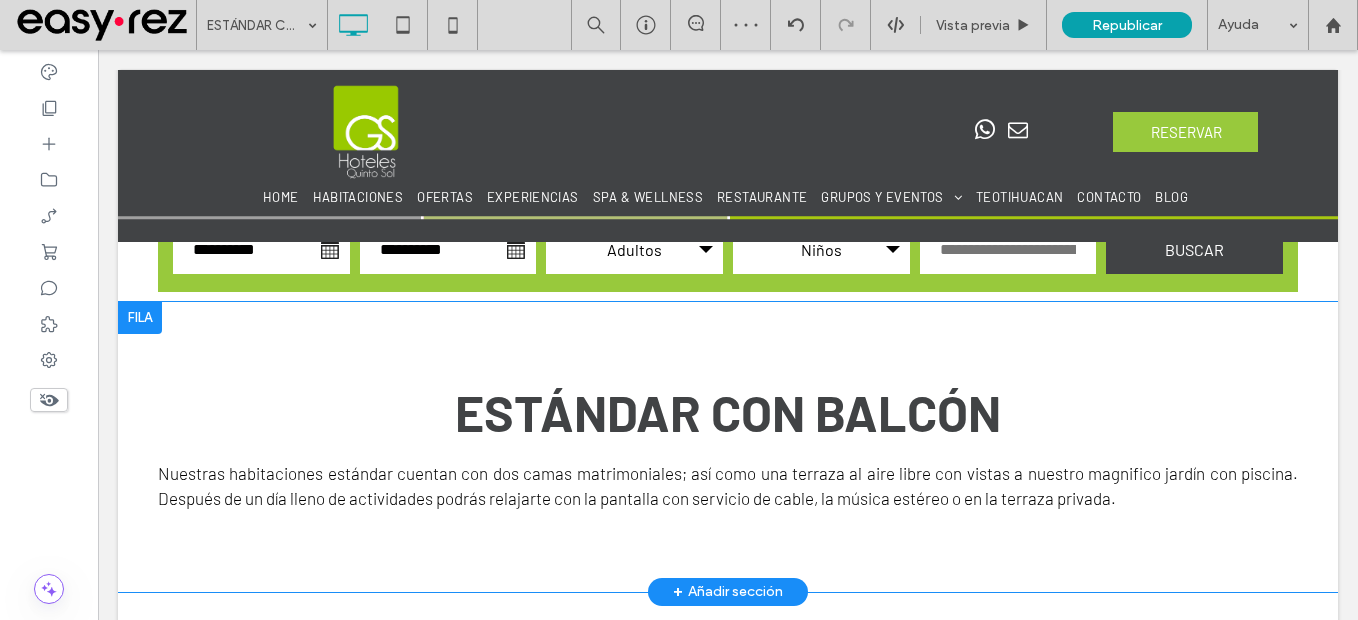 click at bounding box center (140, 318) 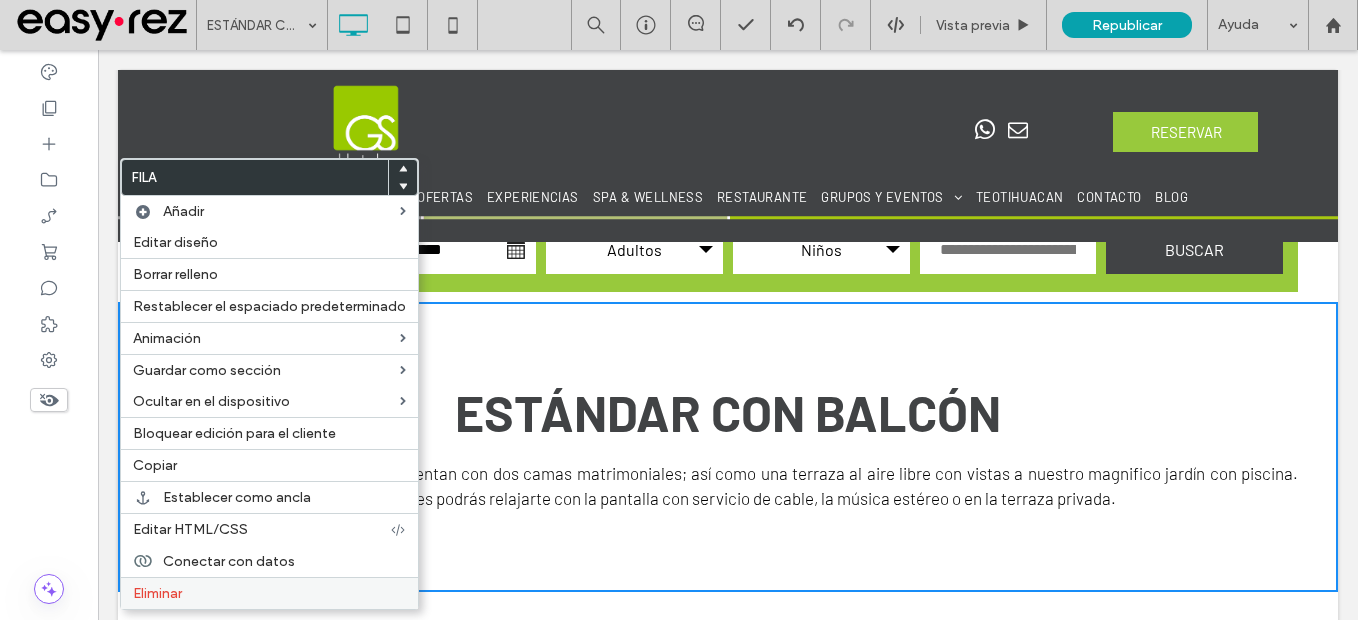 click on "Eliminar" at bounding box center (157, 593) 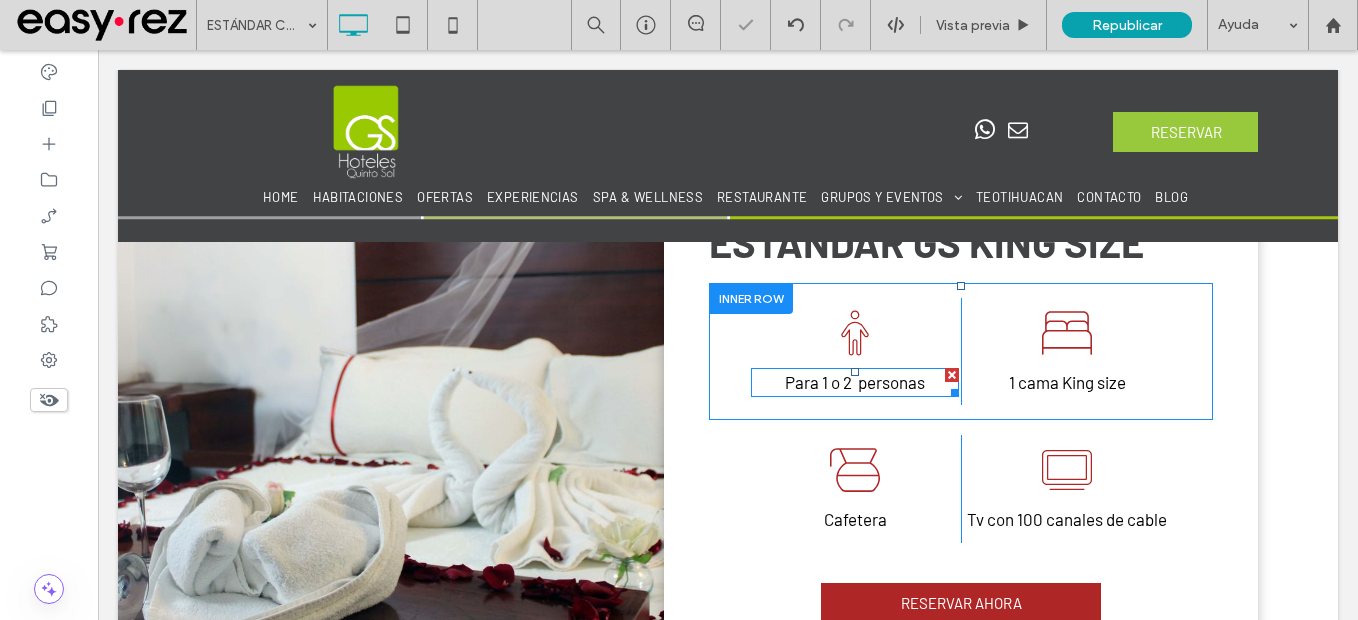 scroll, scrollTop: 893, scrollLeft: 0, axis: vertical 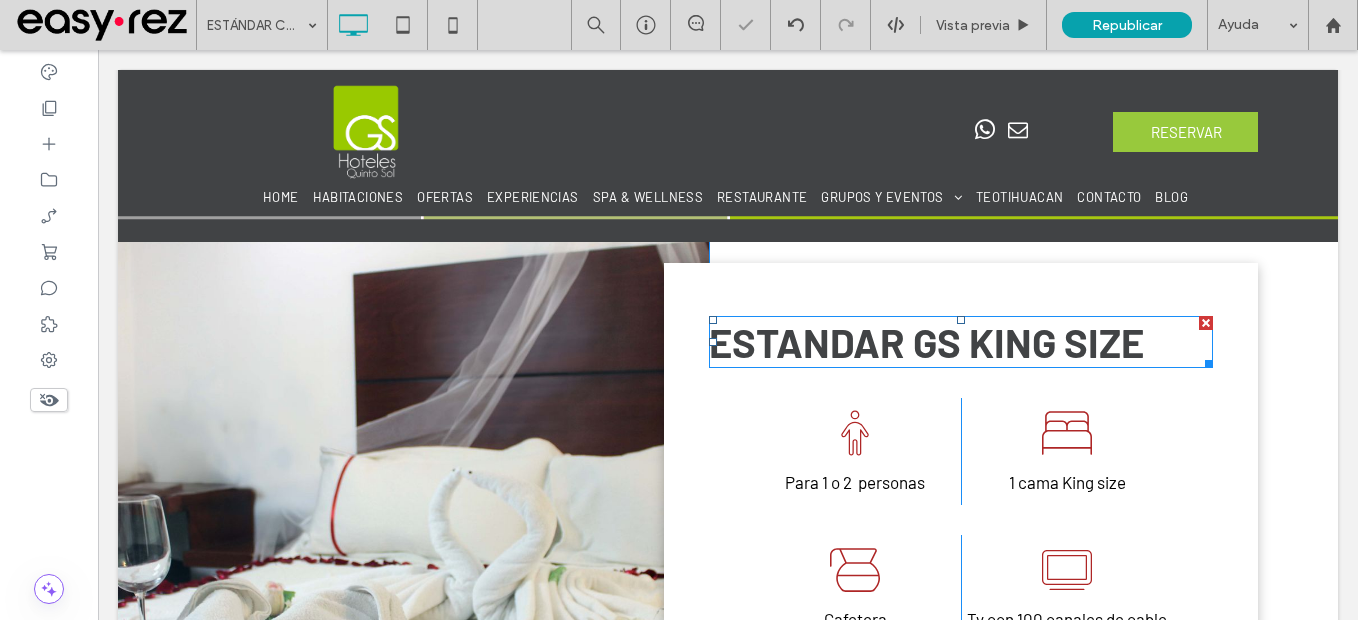 click on "ESTANDAR GS KING SIZE" at bounding box center [926, 342] 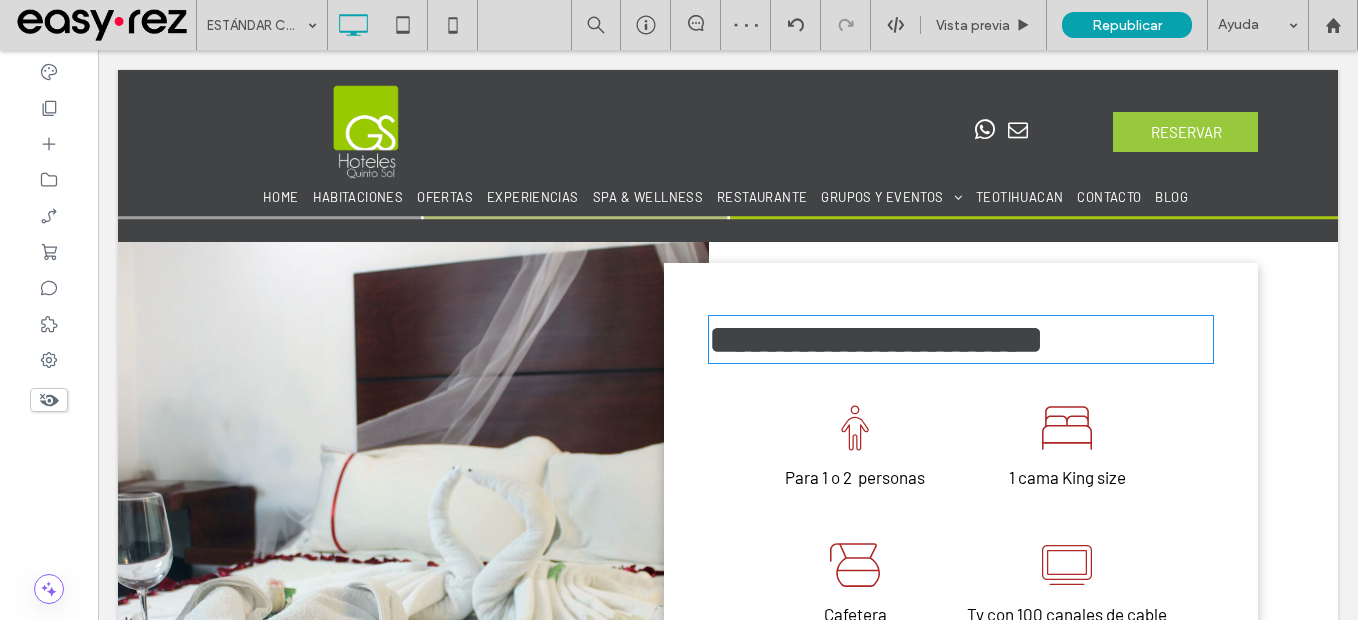 type on "******" 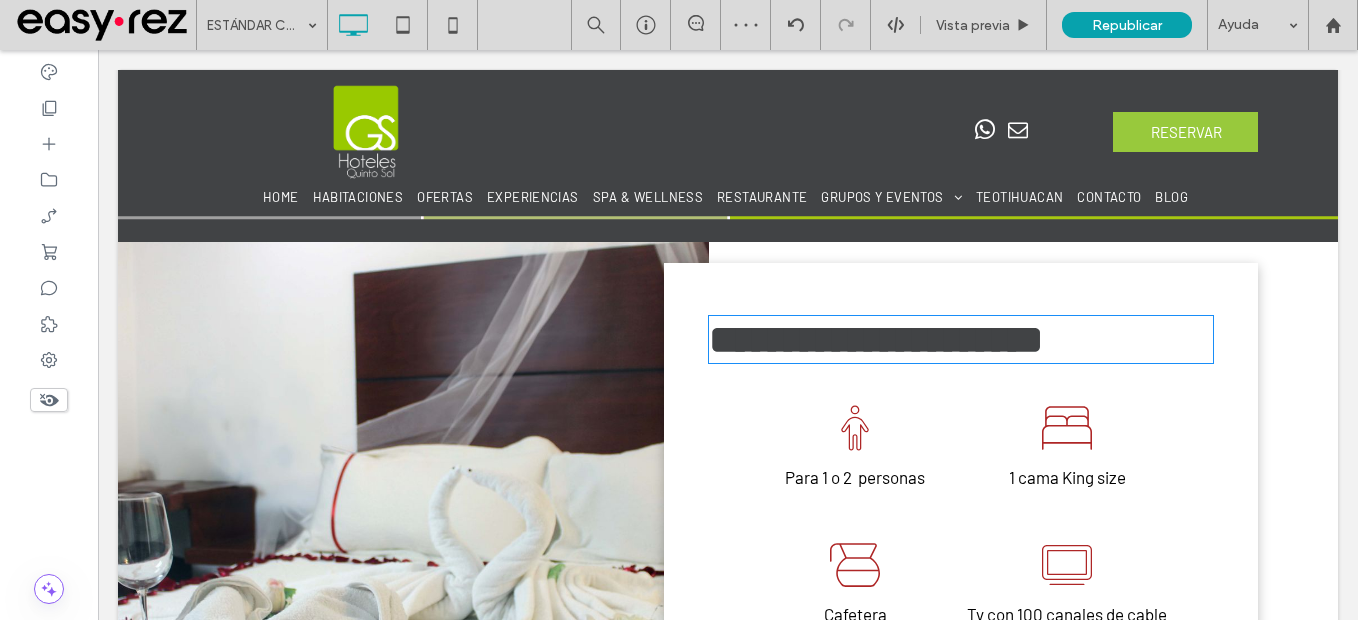 type on "**" 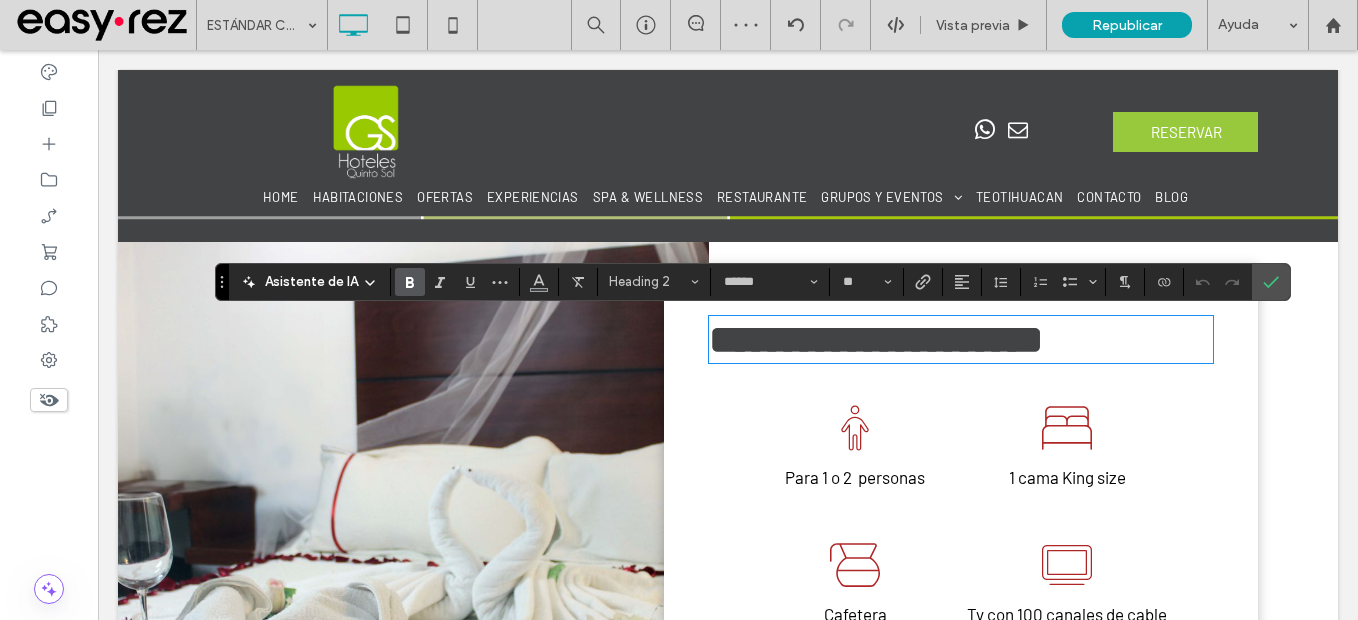 click on "**********" at bounding box center (876, 339) 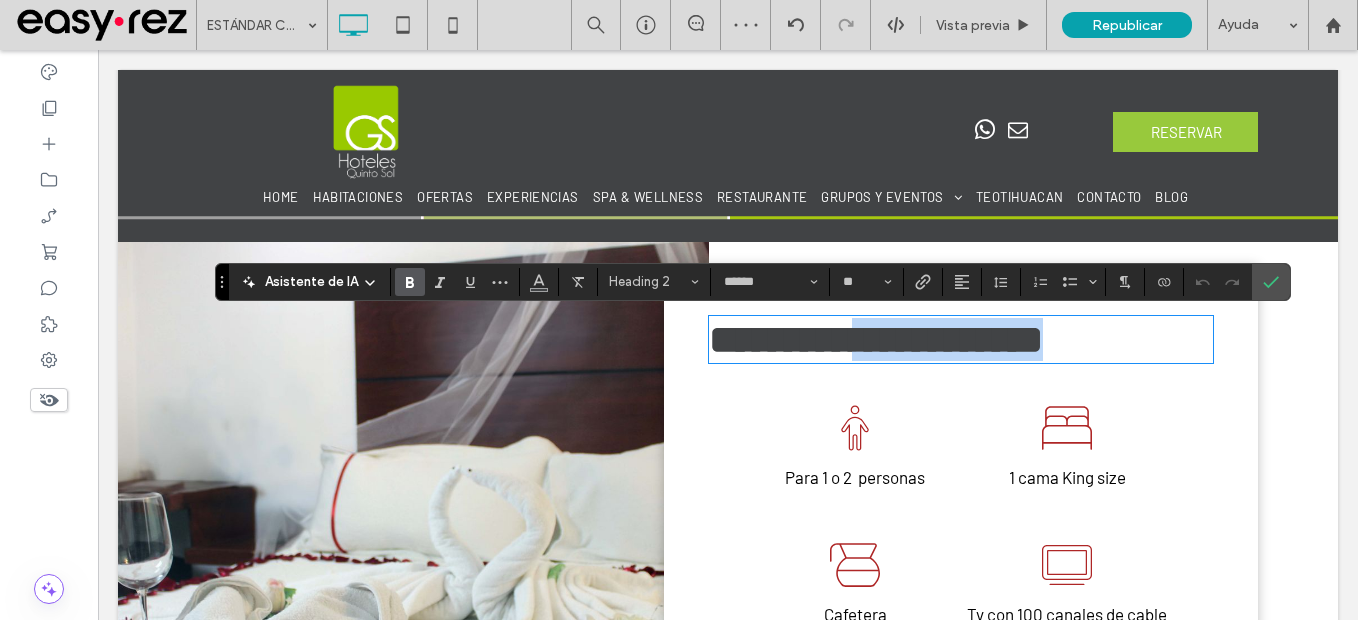 drag, startPoint x: 906, startPoint y: 338, endPoint x: 1275, endPoint y: 339, distance: 369.00134 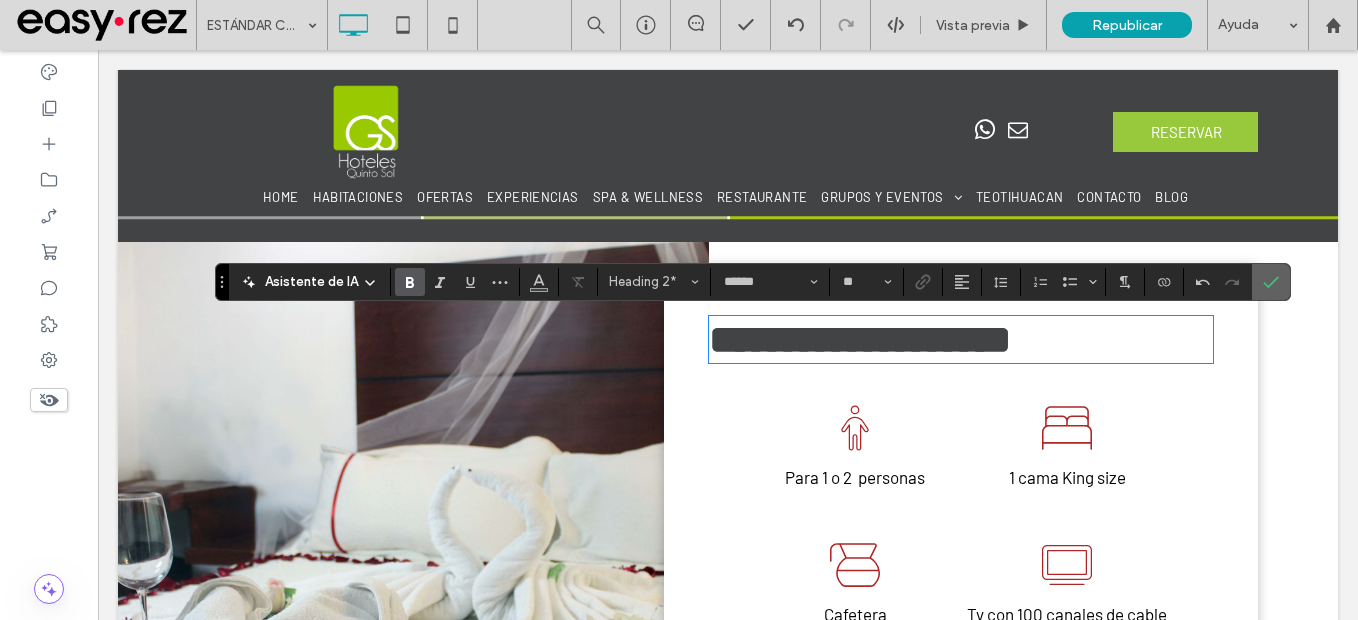 click at bounding box center [1271, 282] 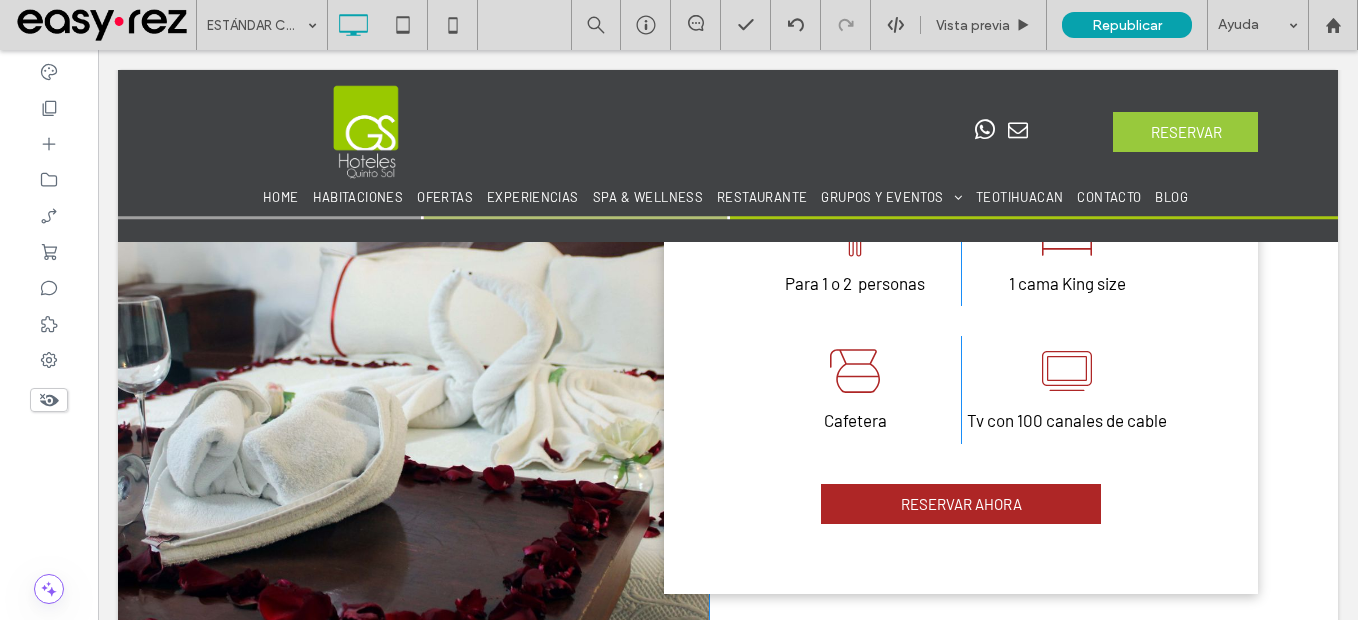 scroll, scrollTop: 1093, scrollLeft: 0, axis: vertical 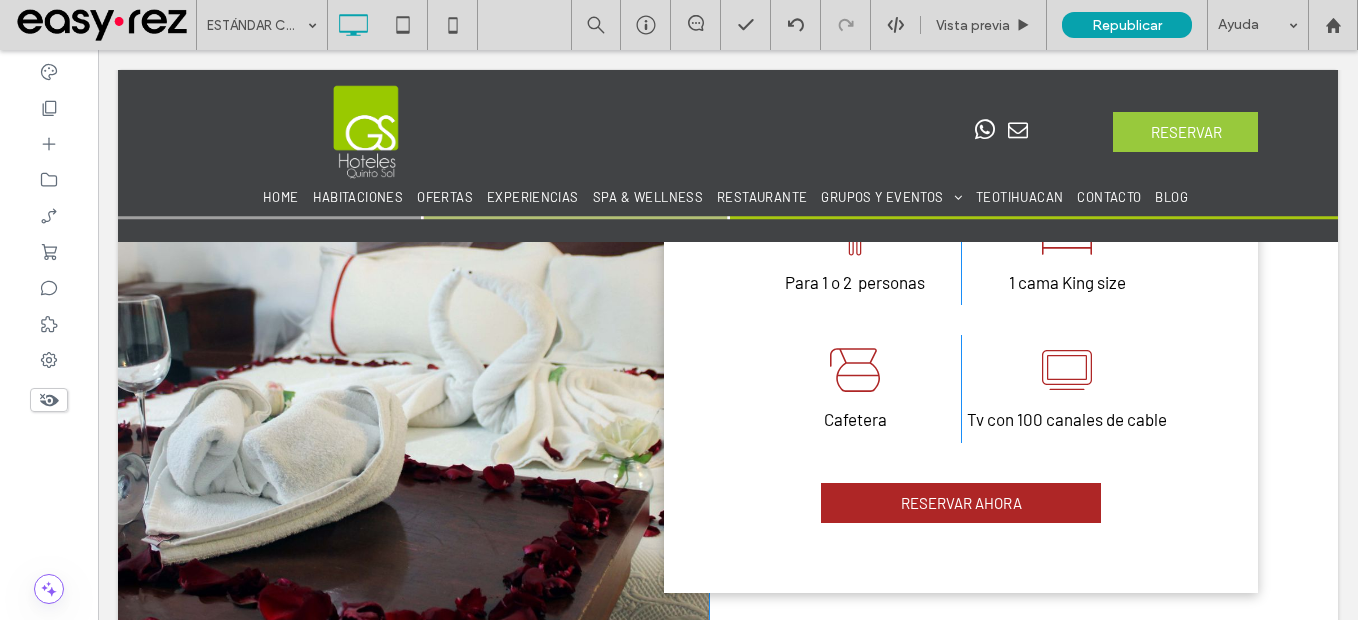 click on "Click To Paste" at bounding box center (413, 328) 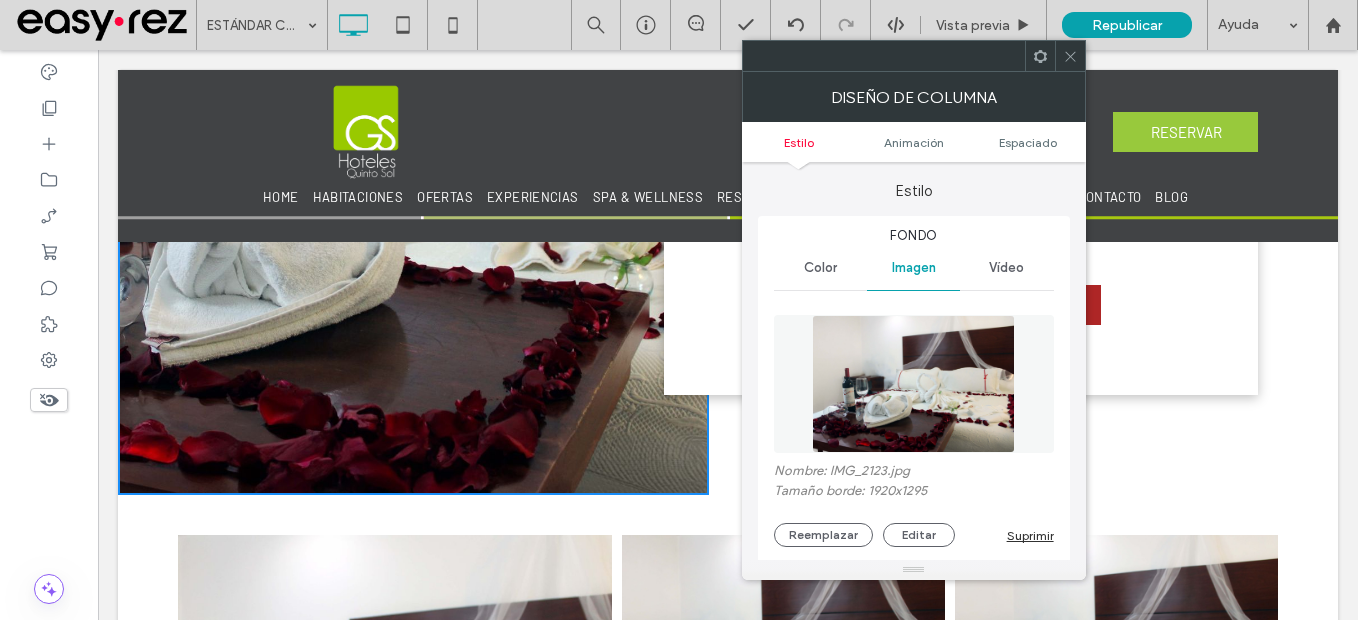 scroll, scrollTop: 1293, scrollLeft: 0, axis: vertical 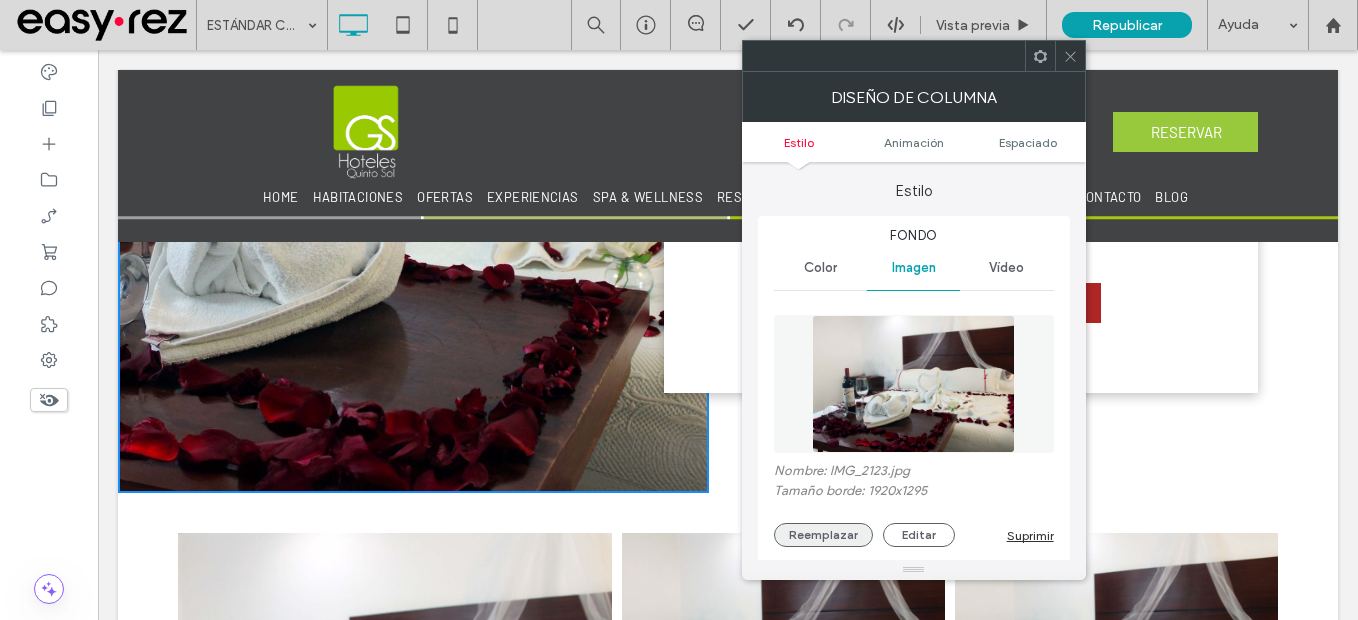 click on "Reemplazar" at bounding box center [823, 535] 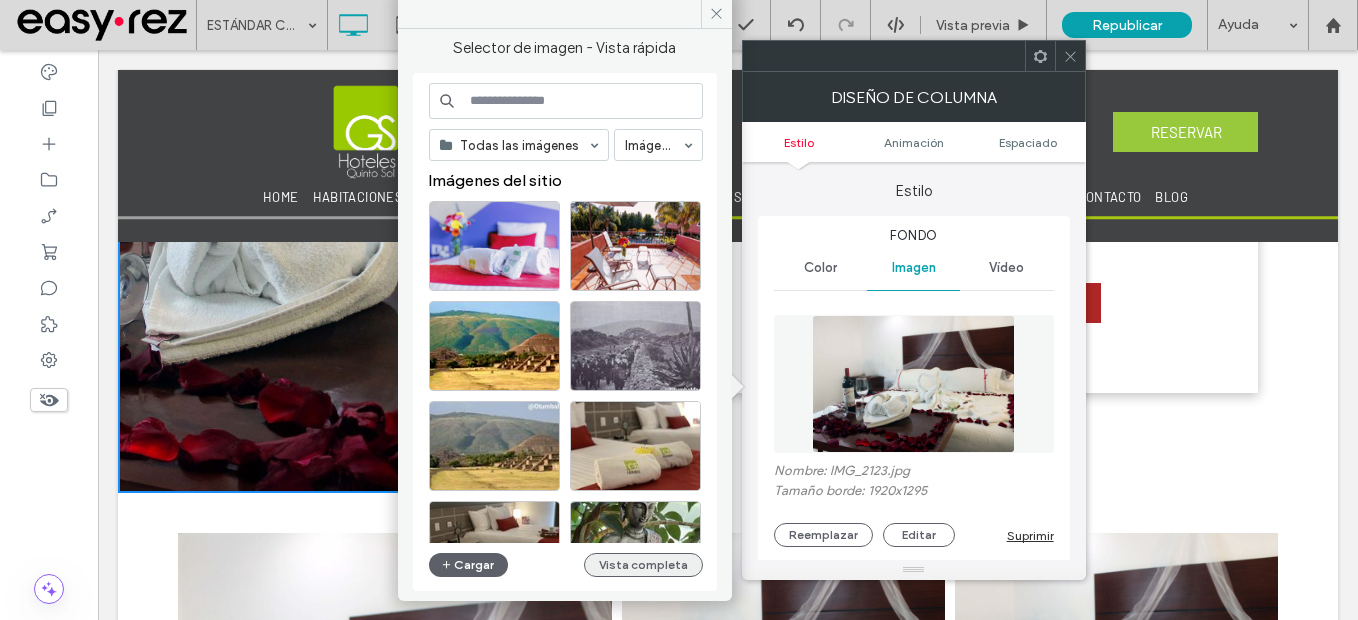 click on "Vista completa" at bounding box center [643, 565] 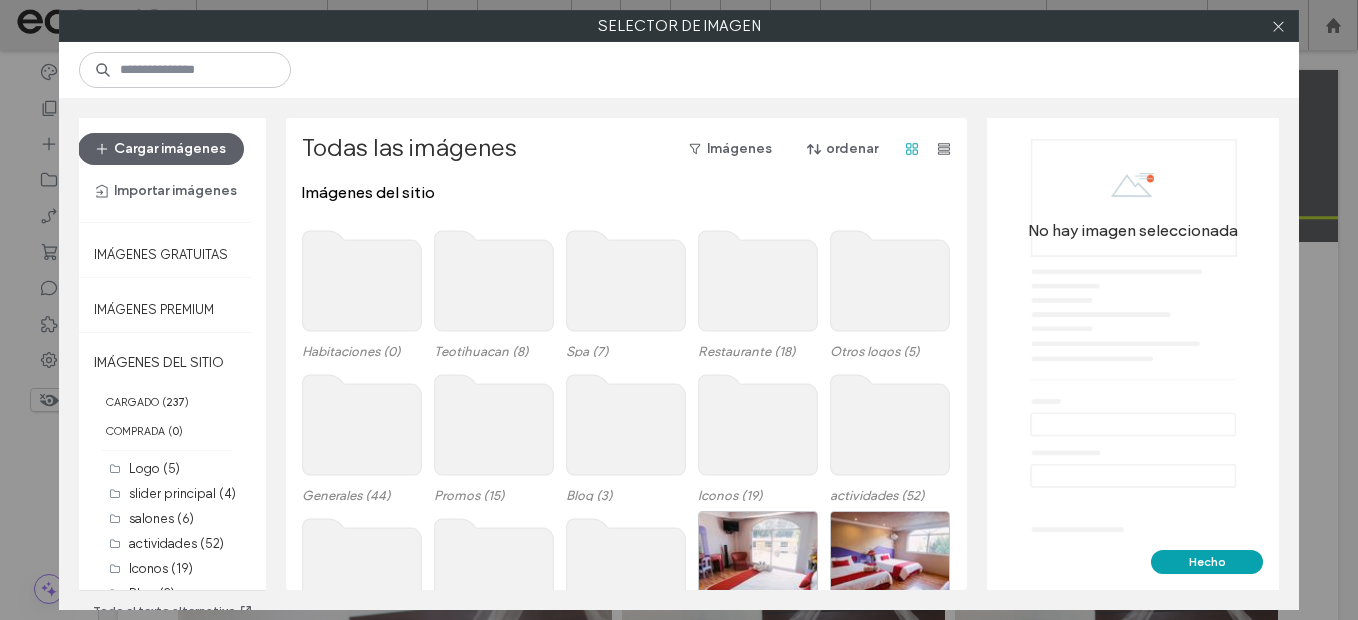 click 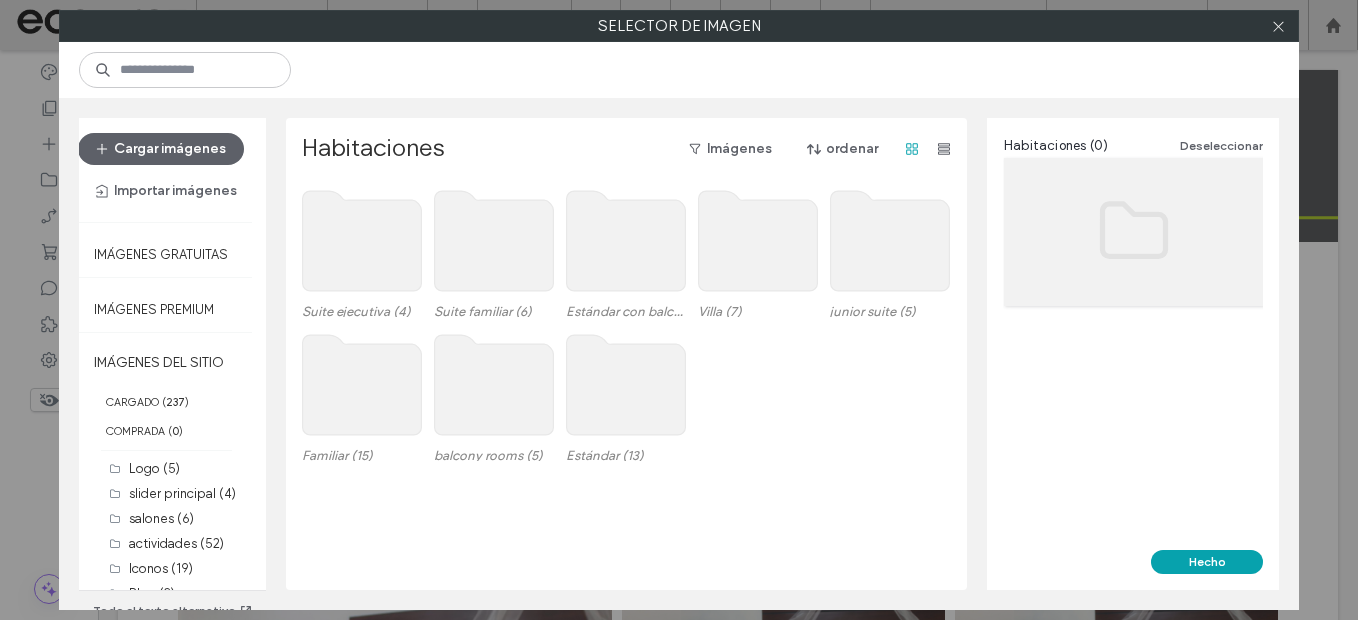 click 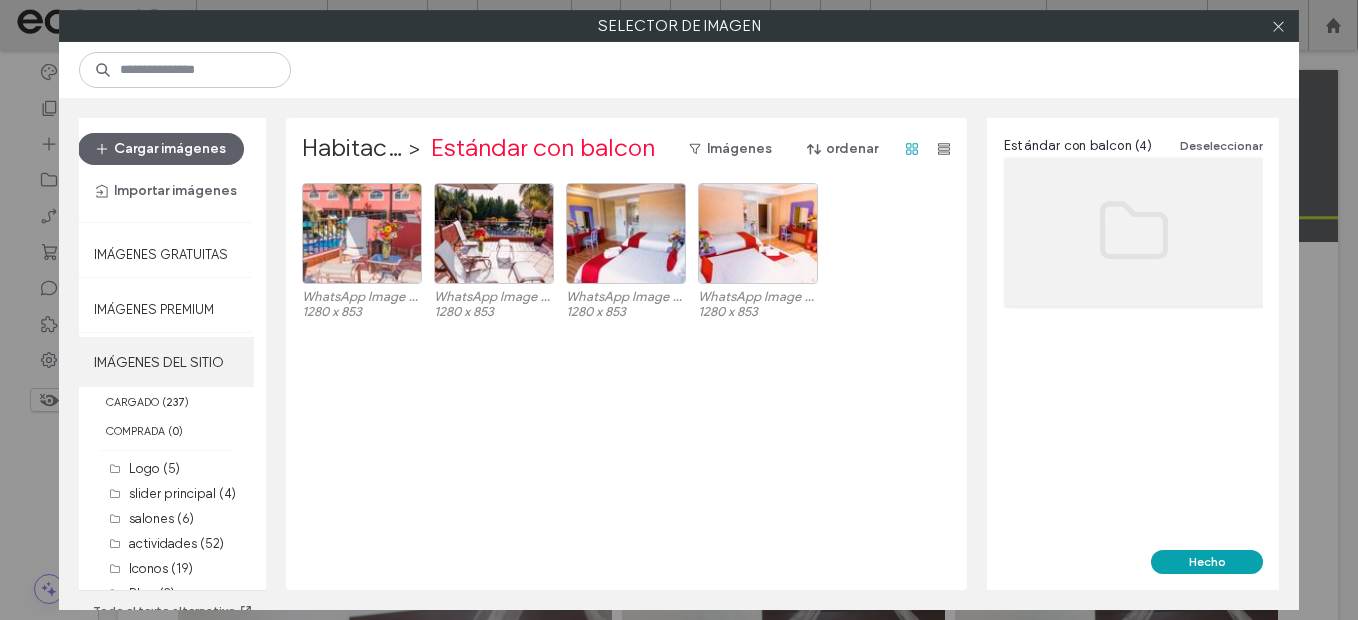 click on "IMÁGENES DEL SITIO" at bounding box center [166, 362] 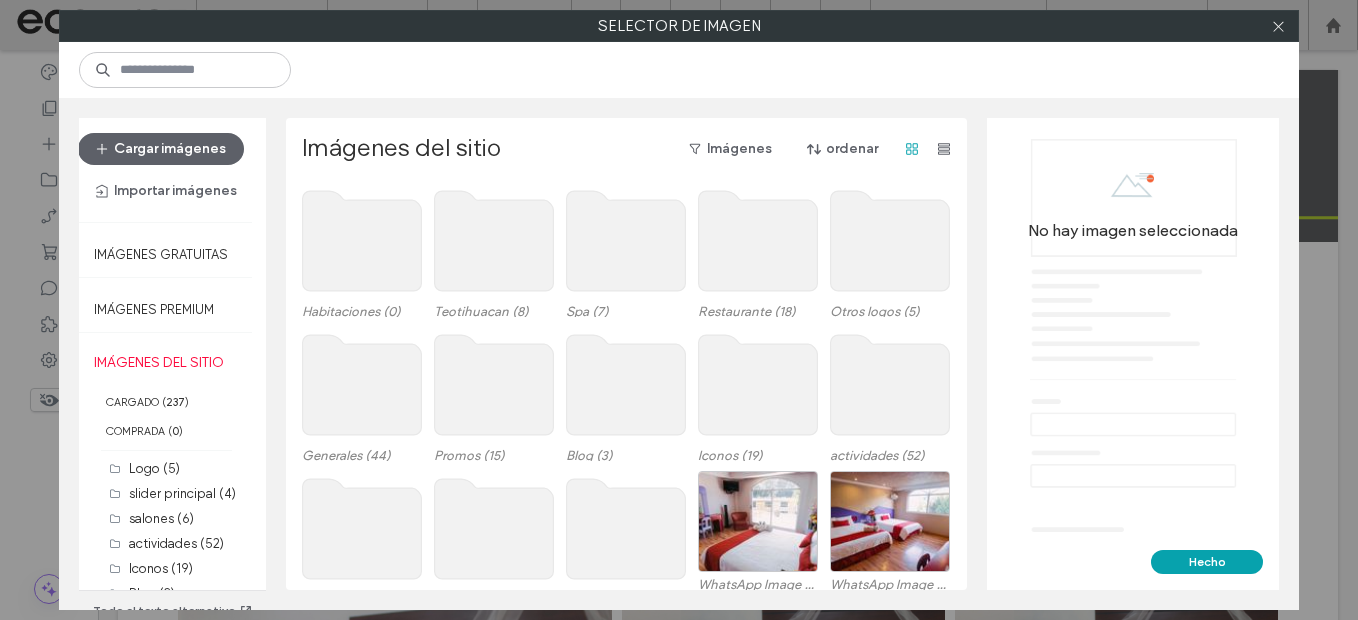click 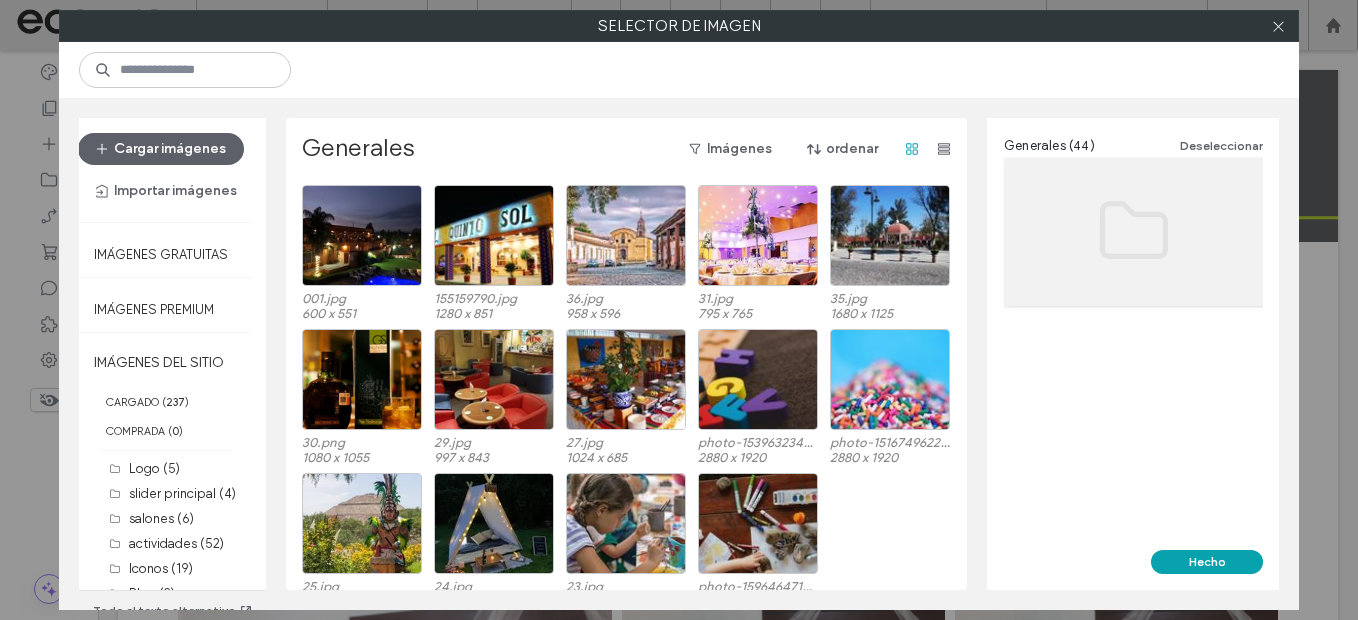 scroll, scrollTop: 889, scrollLeft: 0, axis: vertical 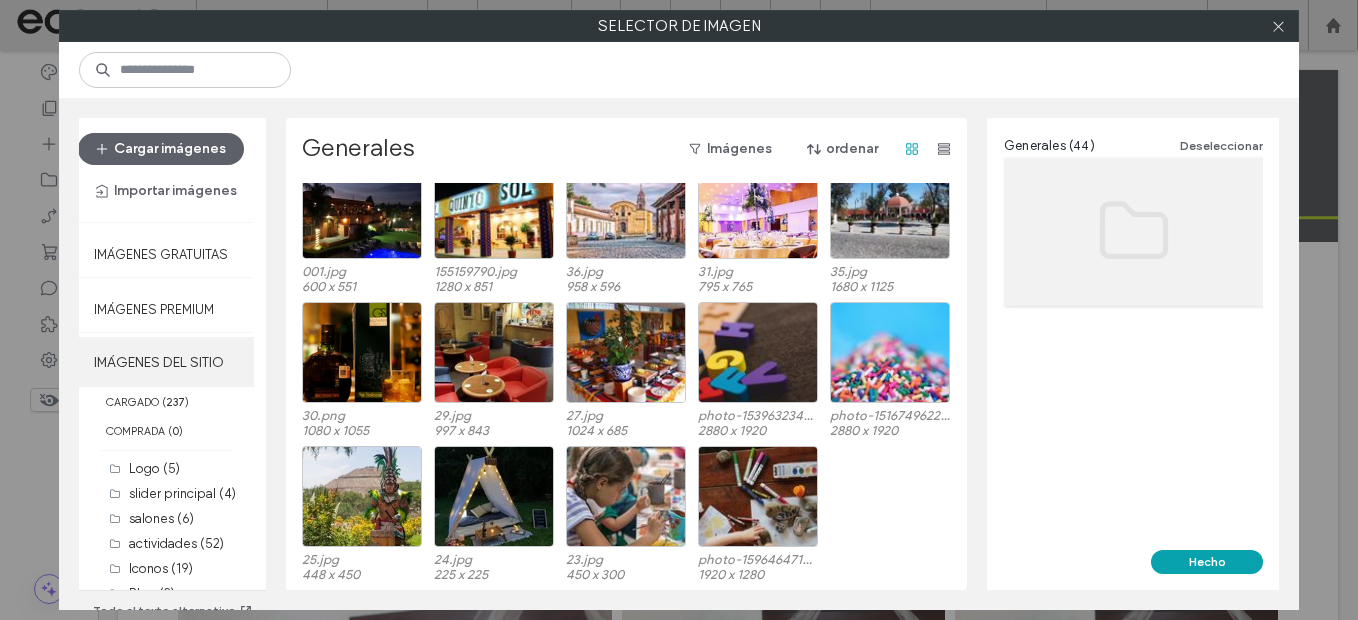 click on "IMÁGENES DEL SITIO" at bounding box center (166, 362) 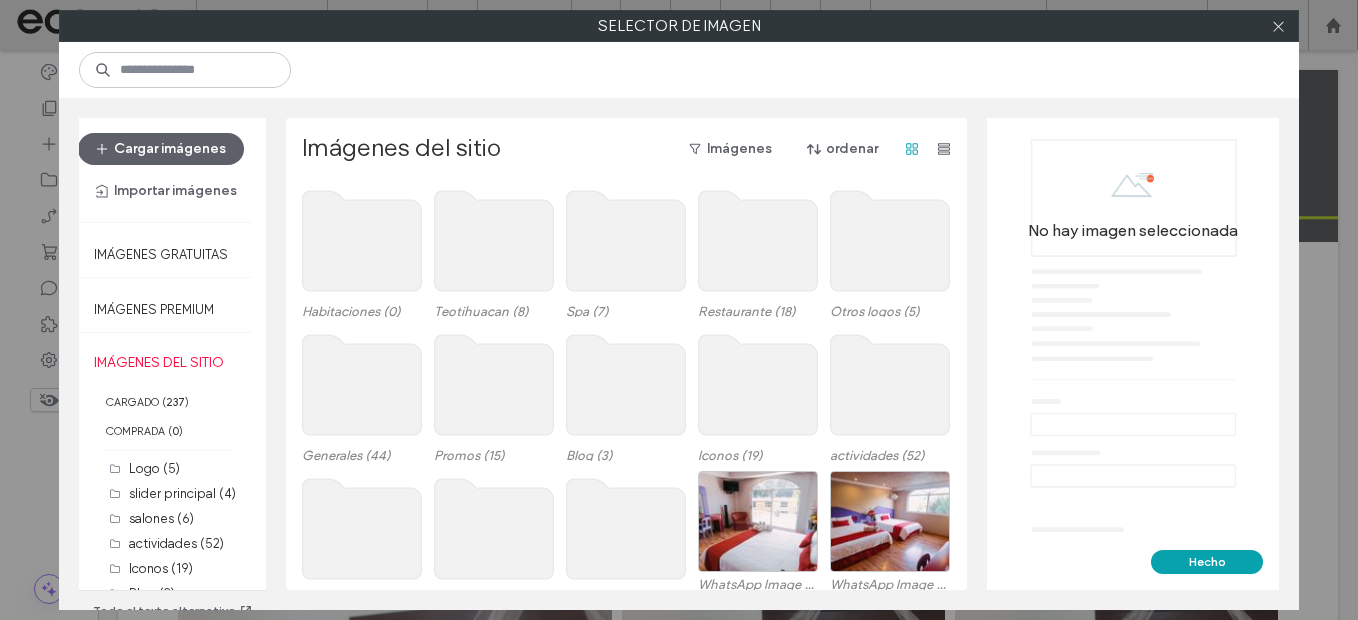click 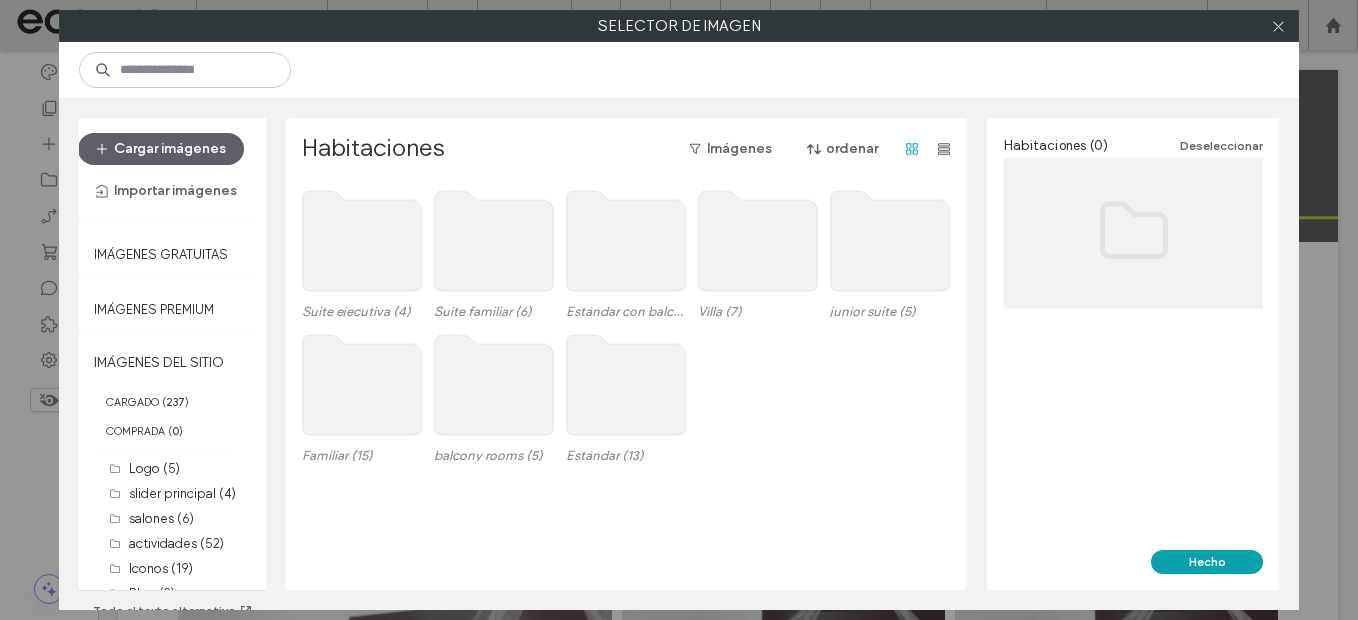 click 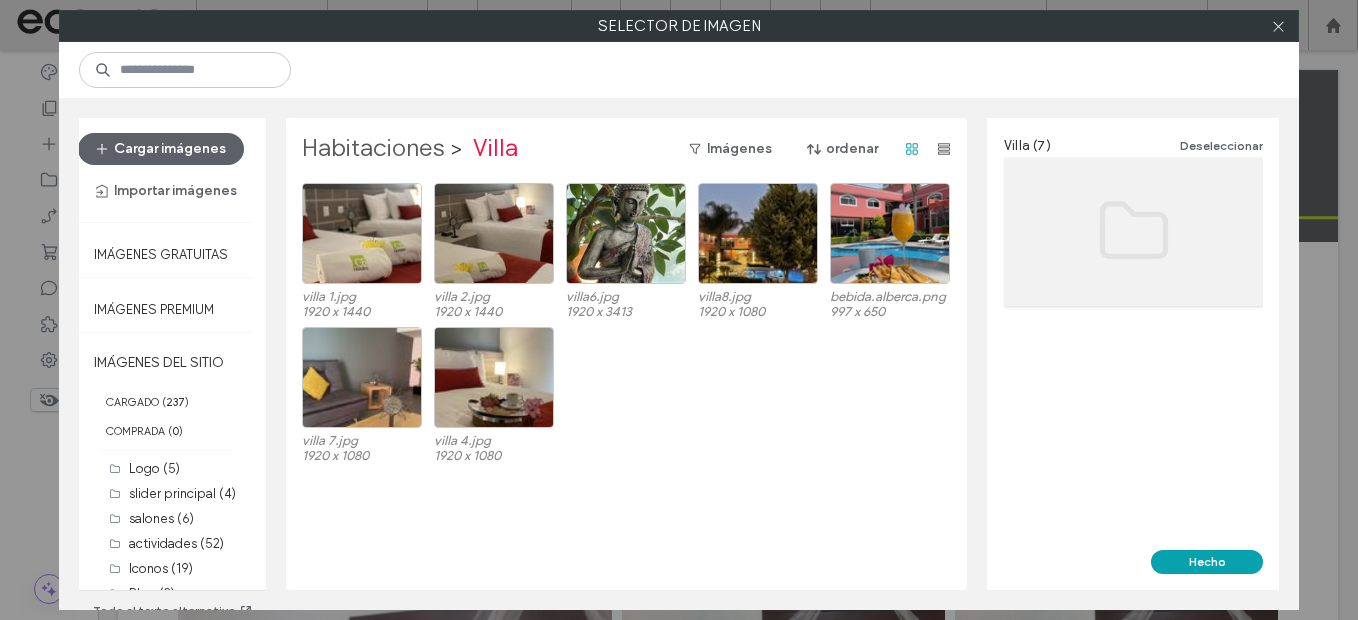 click on "Habitaciones" at bounding box center (373, 149) 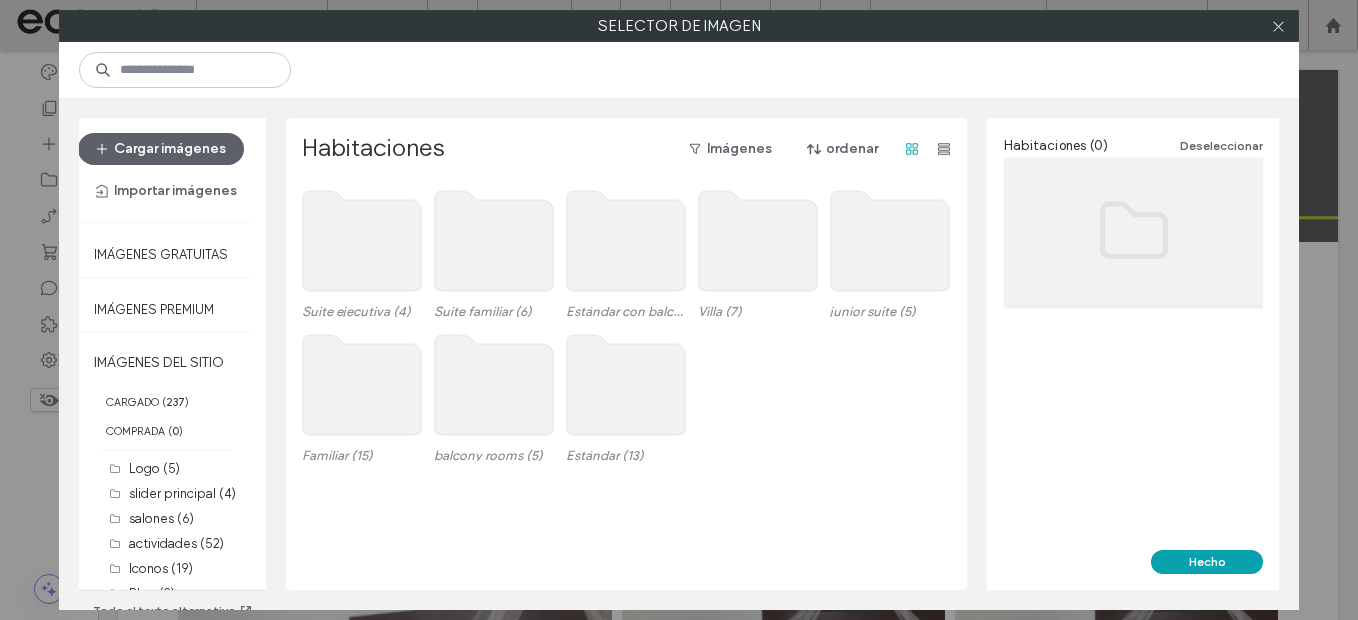 click 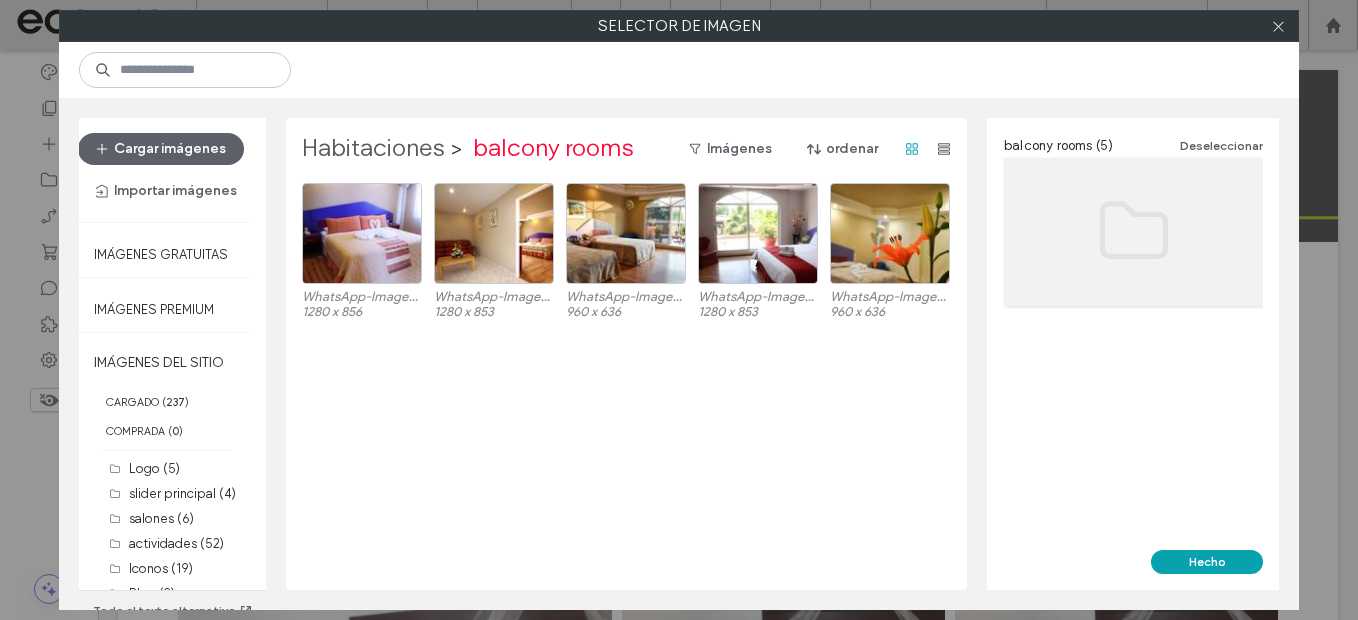 click on "Habitaciones" at bounding box center [373, 149] 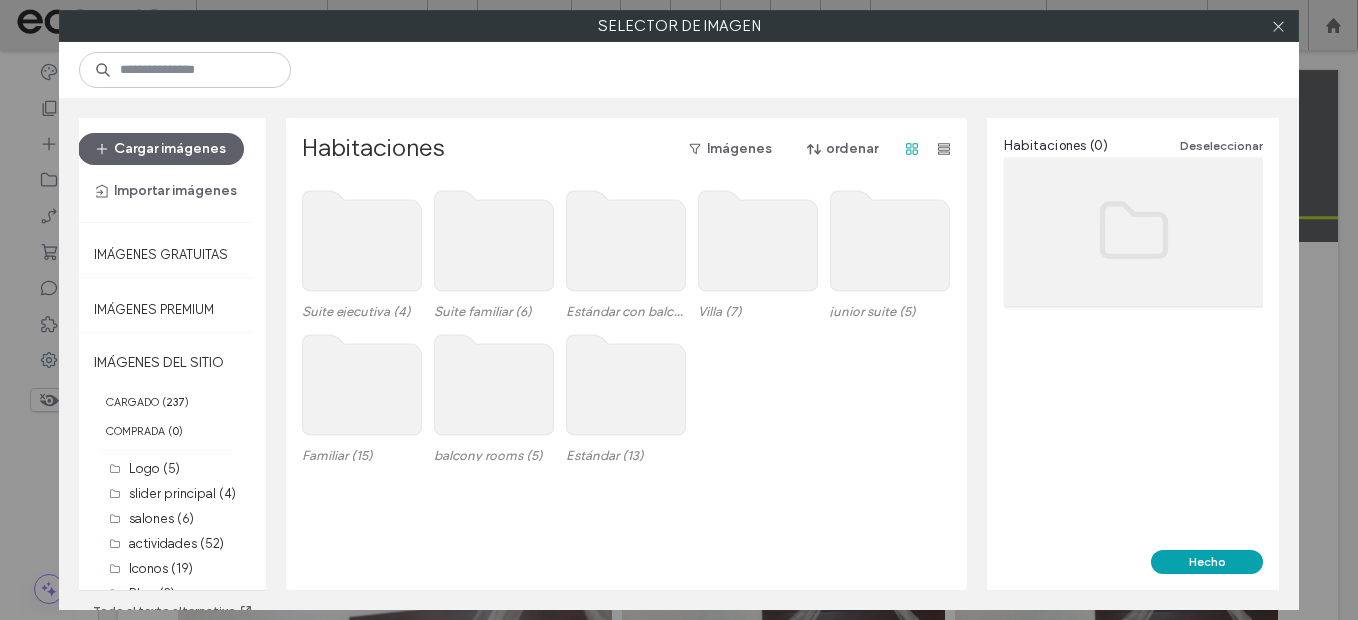 click 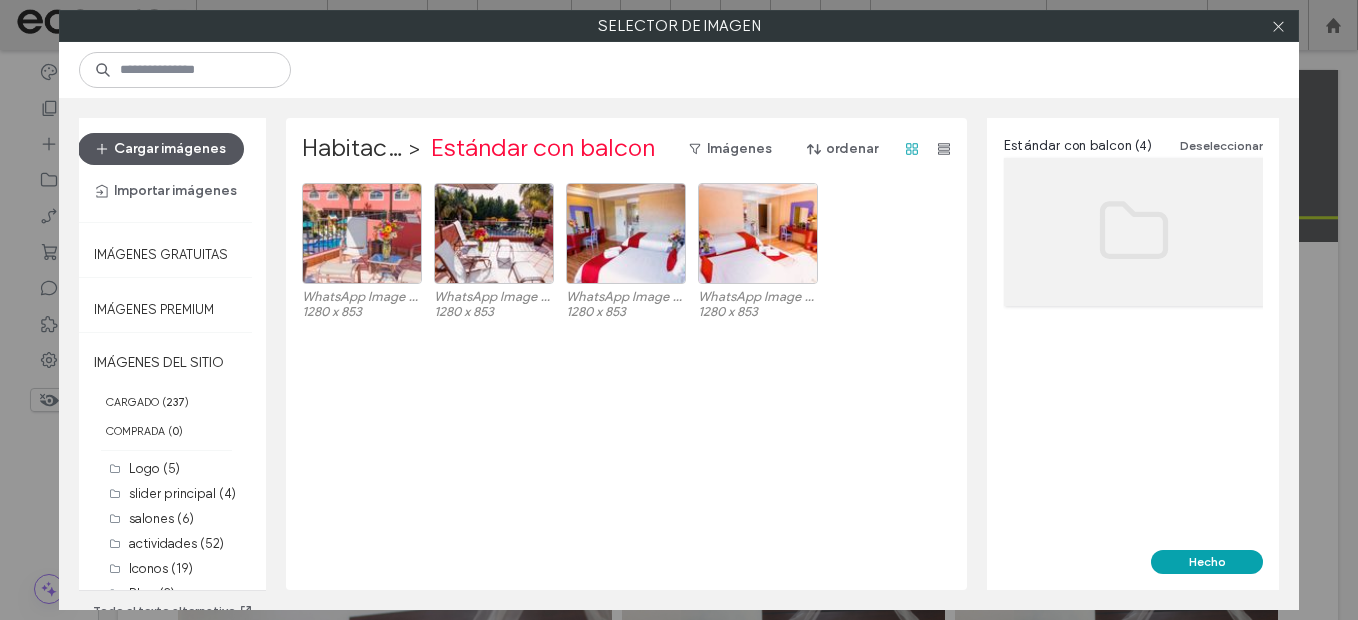 click on "Cargar imágenes" at bounding box center [161, 149] 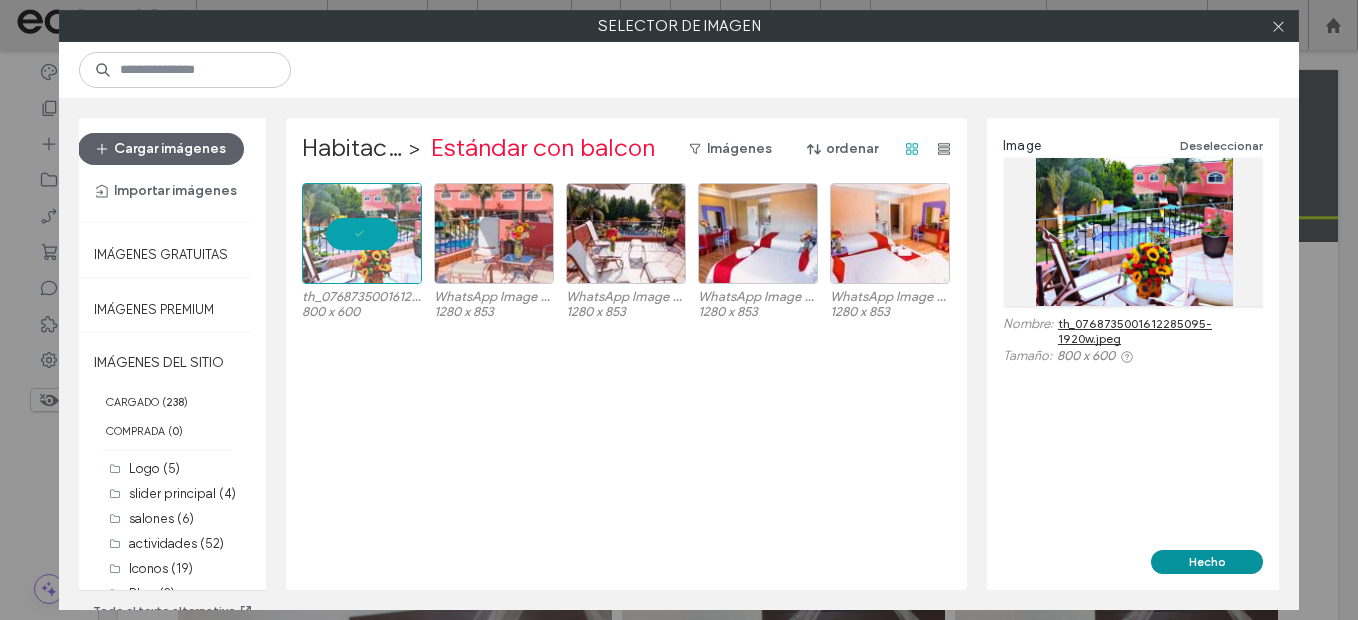 click on "Hecho" at bounding box center (1207, 562) 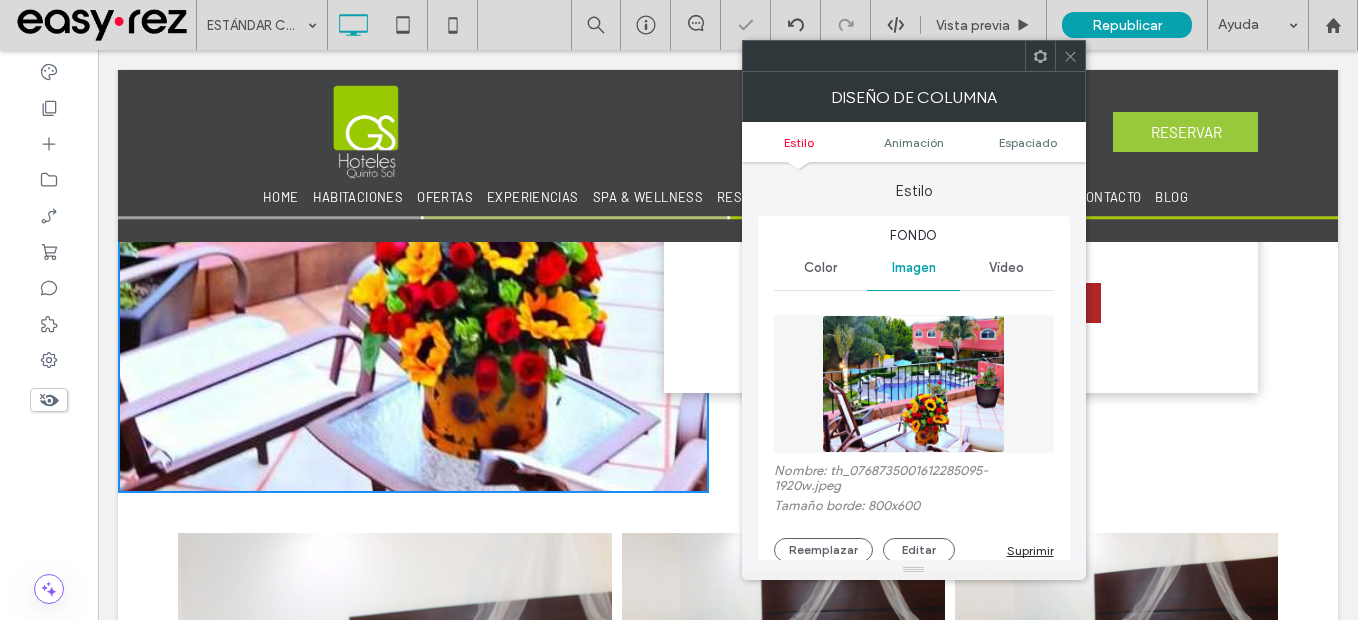click at bounding box center [1070, 56] 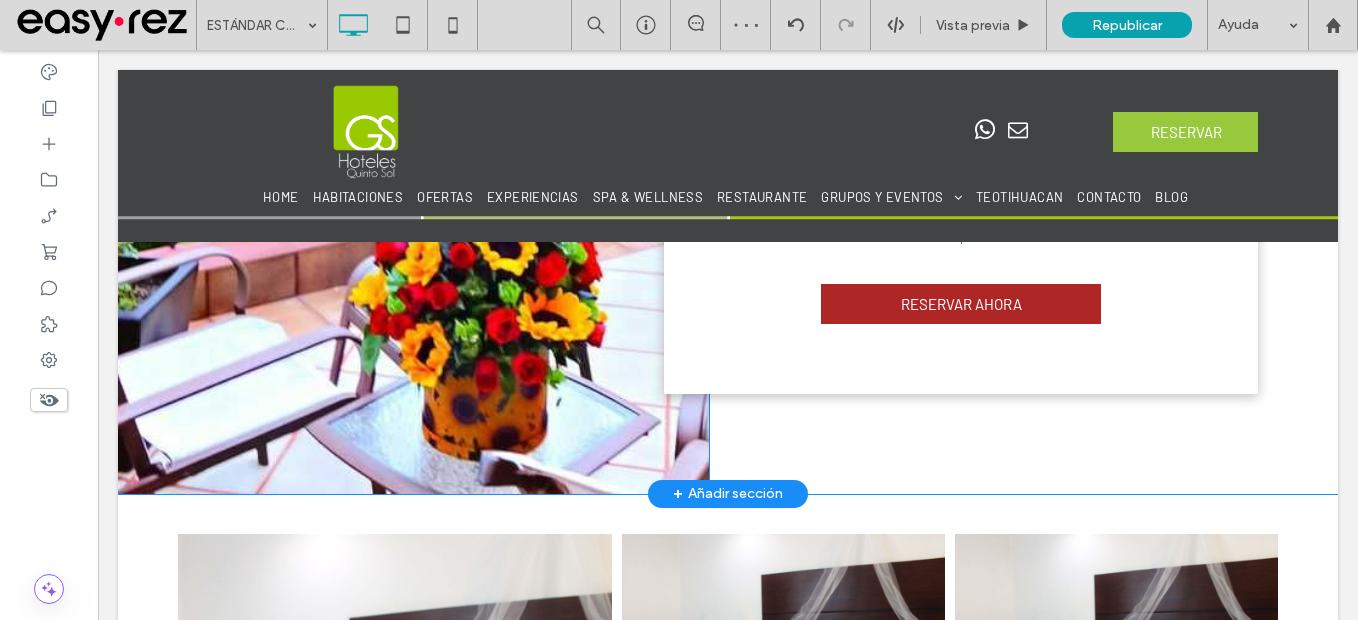 scroll, scrollTop: 1293, scrollLeft: 0, axis: vertical 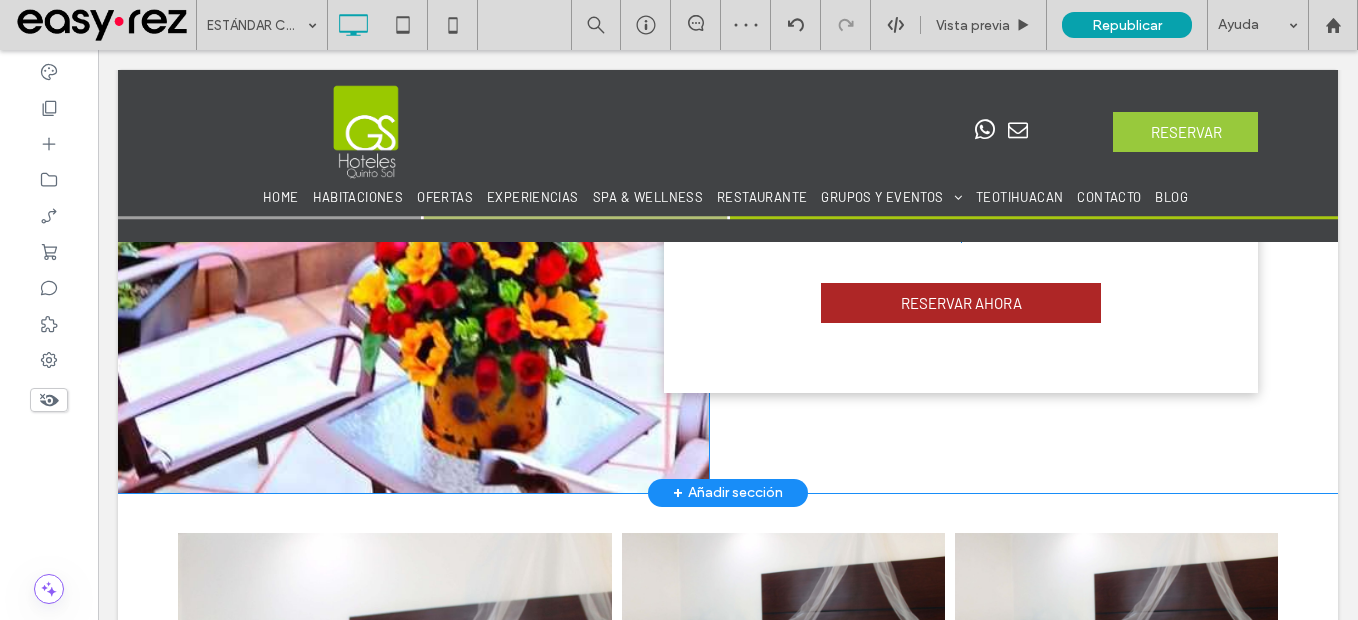 drag, startPoint x: 416, startPoint y: 438, endPoint x: 432, endPoint y: 437, distance: 16.03122 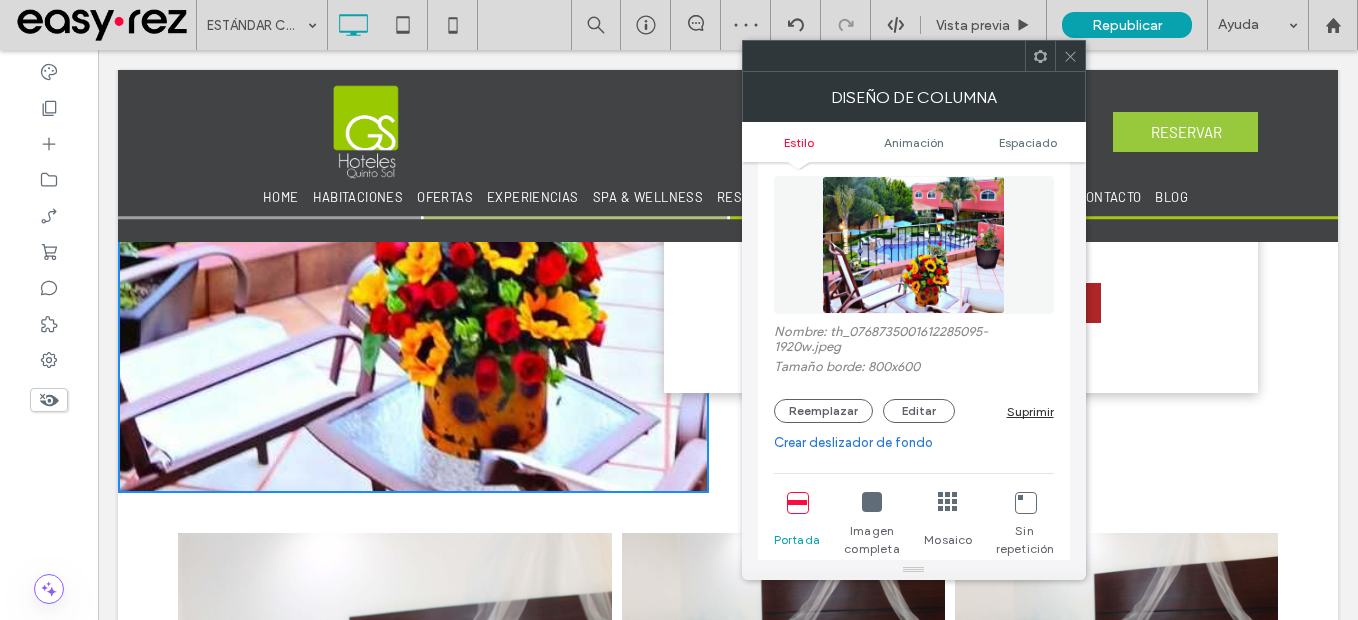 scroll, scrollTop: 400, scrollLeft: 0, axis: vertical 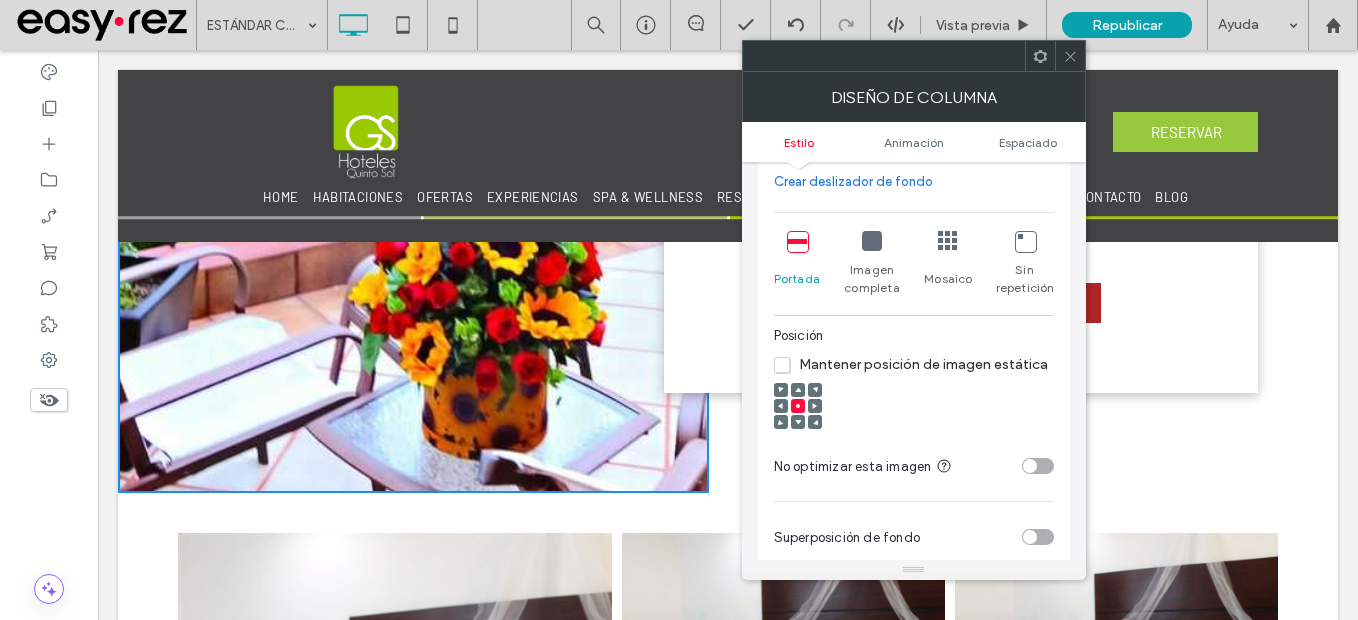 click at bounding box center (781, 406) 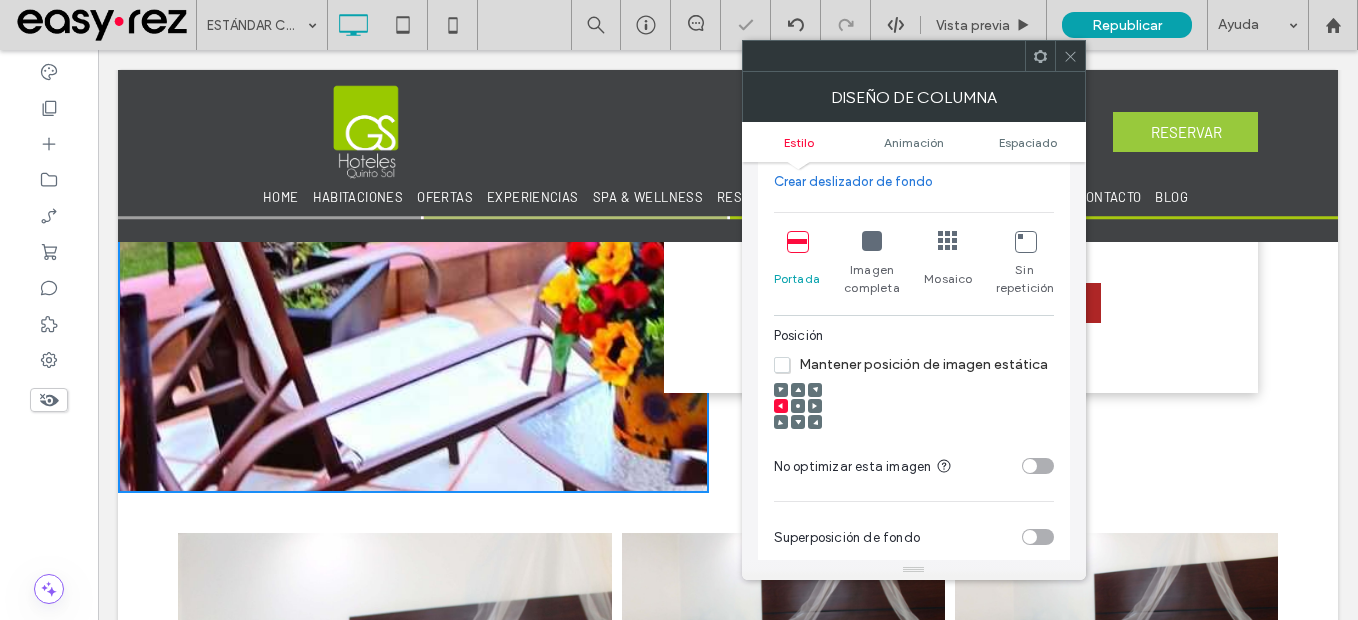 click 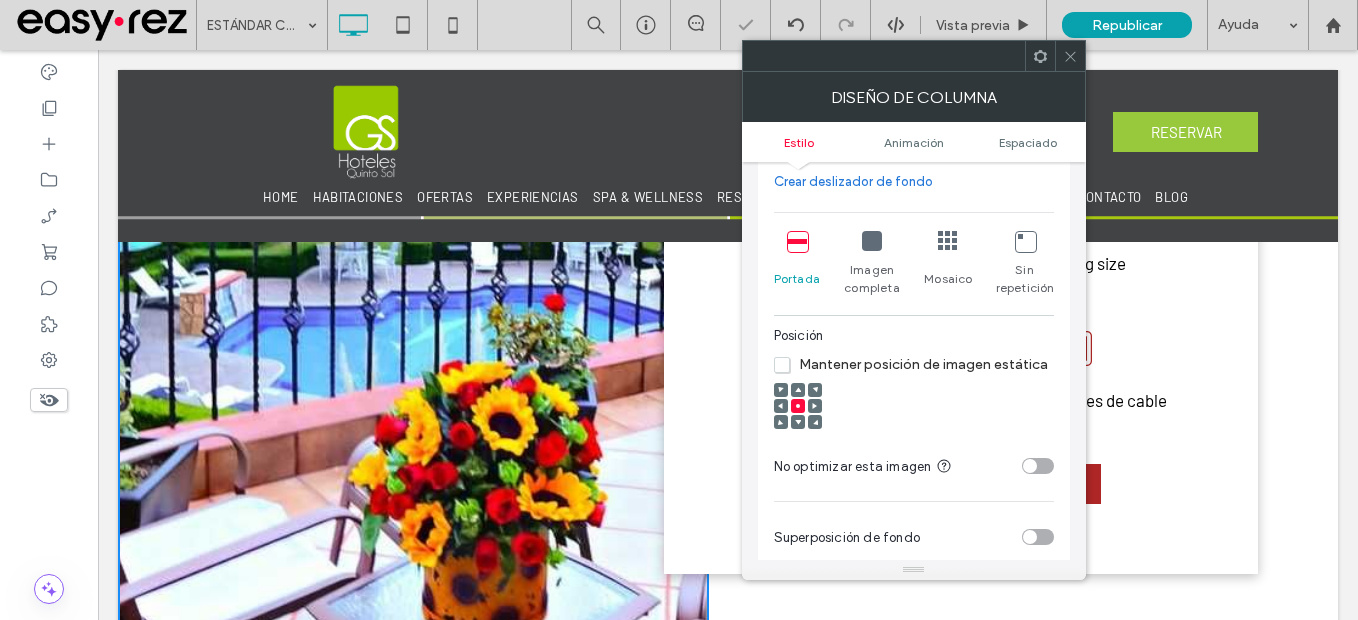scroll, scrollTop: 1093, scrollLeft: 0, axis: vertical 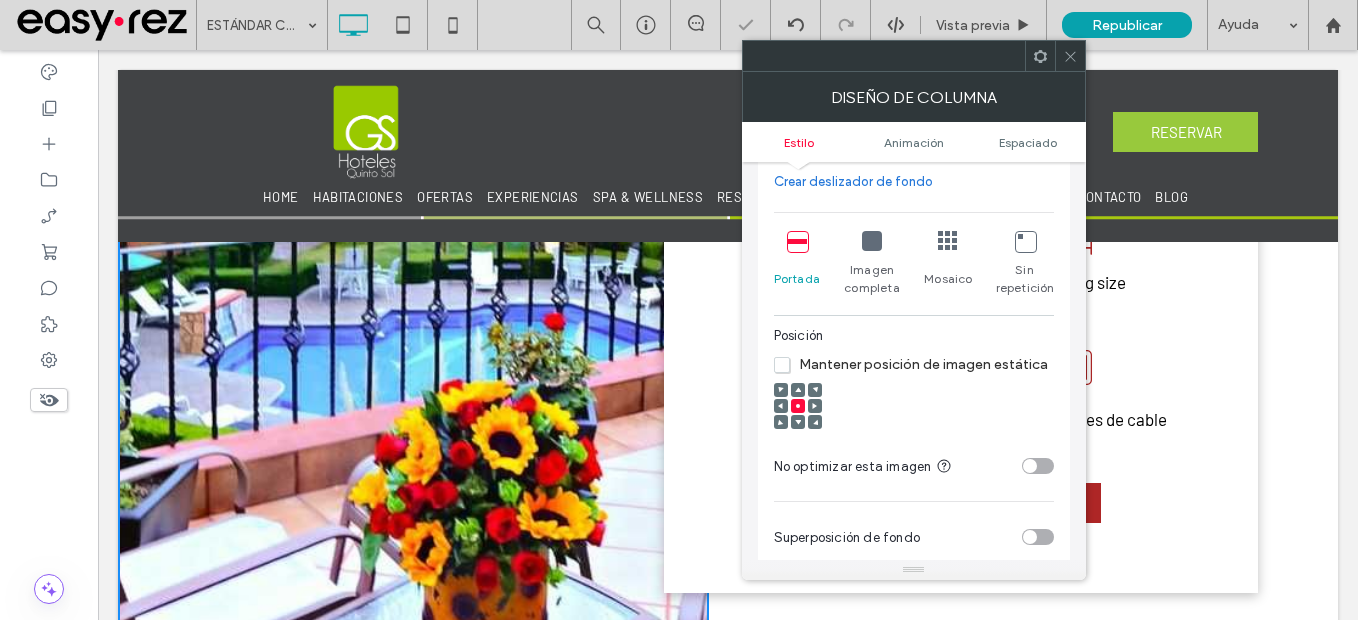 click 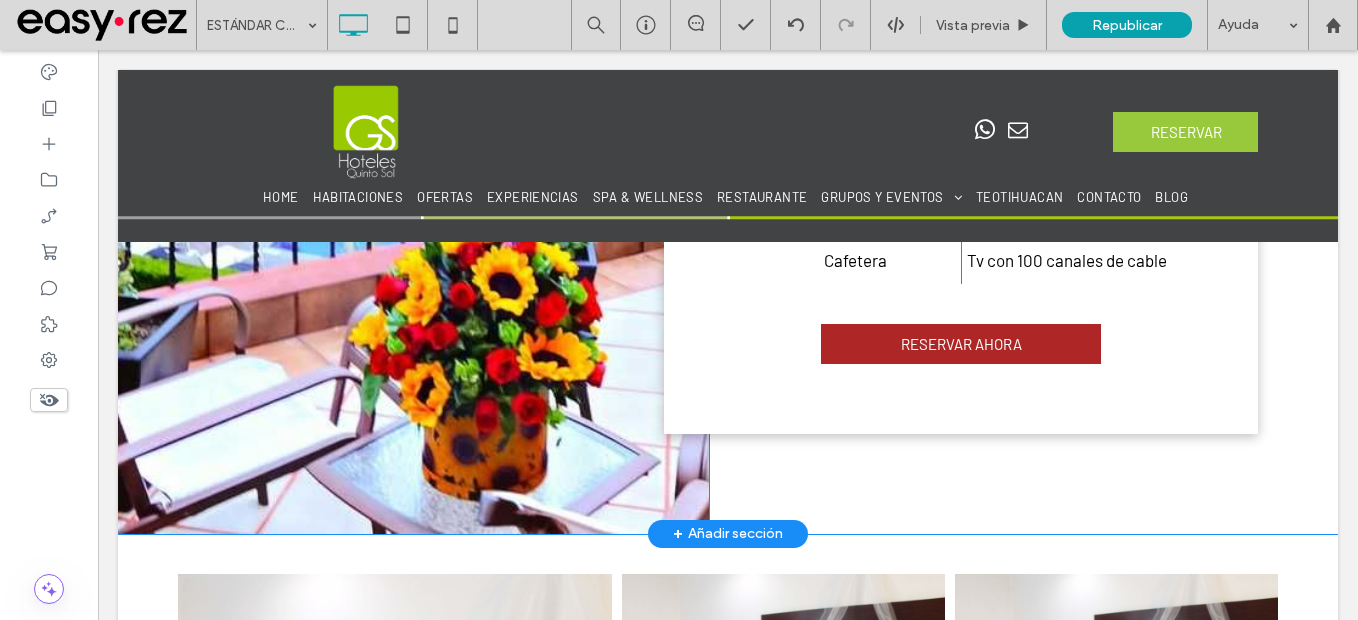 scroll, scrollTop: 1293, scrollLeft: 0, axis: vertical 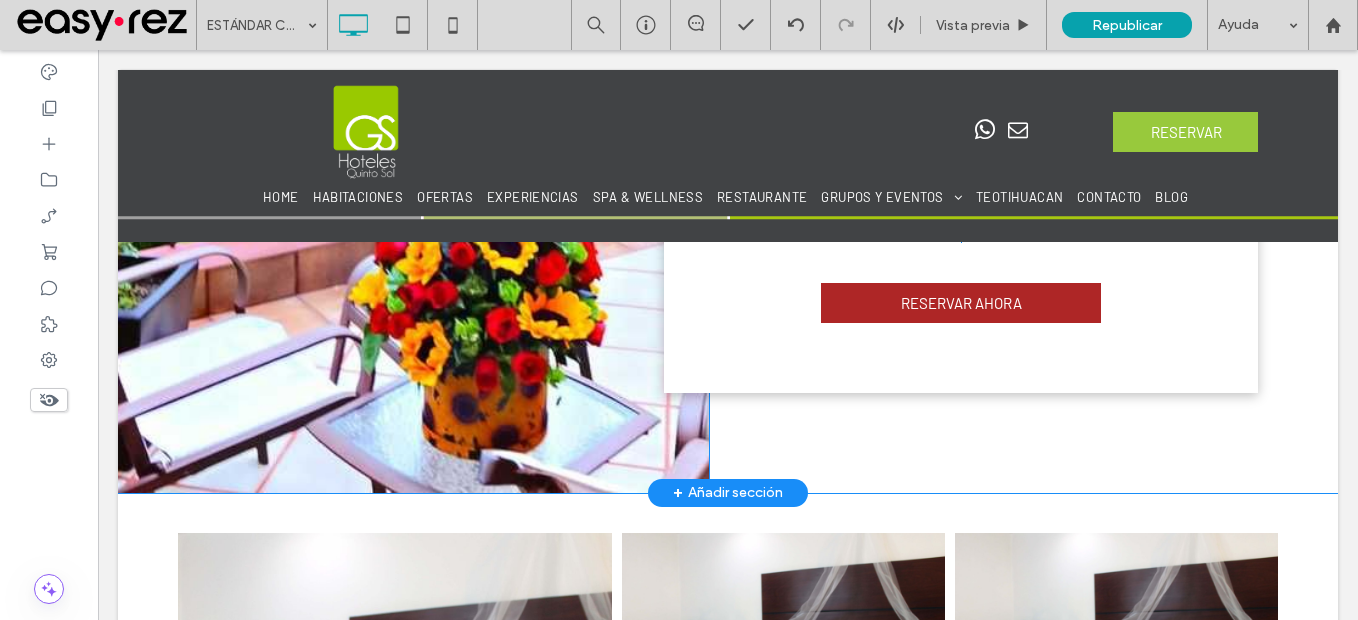 click on "Click To Paste" at bounding box center (413, 128) 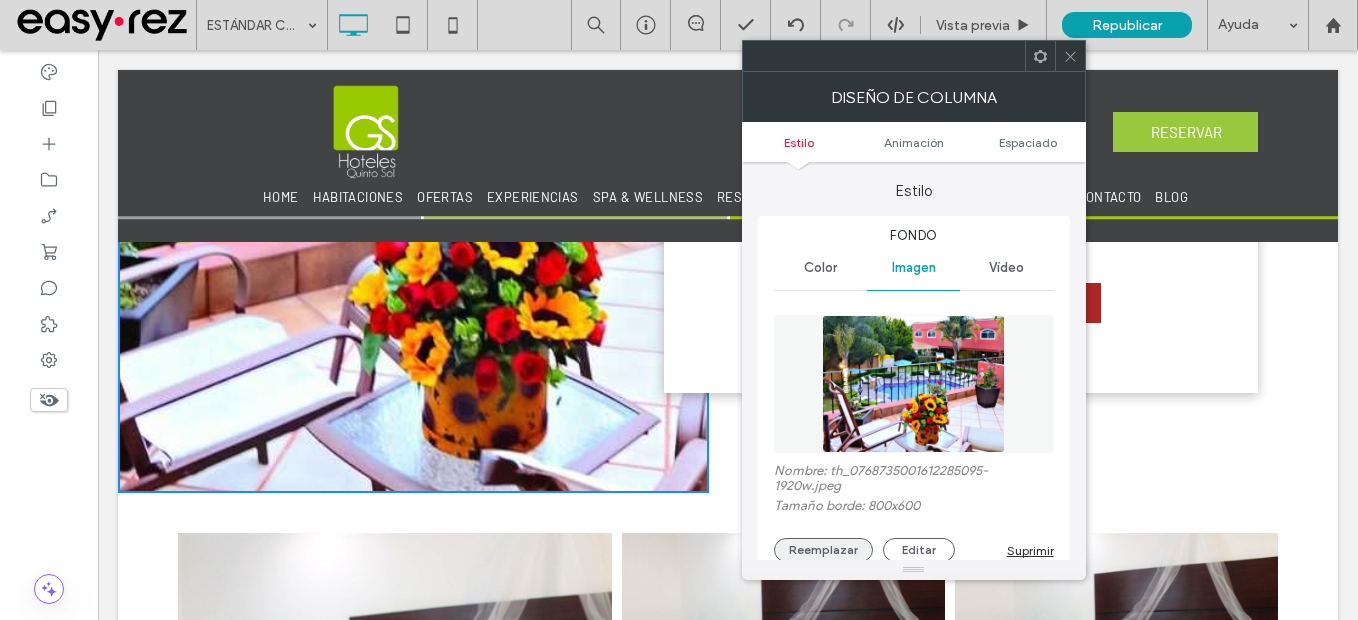 drag, startPoint x: 851, startPoint y: 540, endPoint x: 811, endPoint y: 547, distance: 40.60788 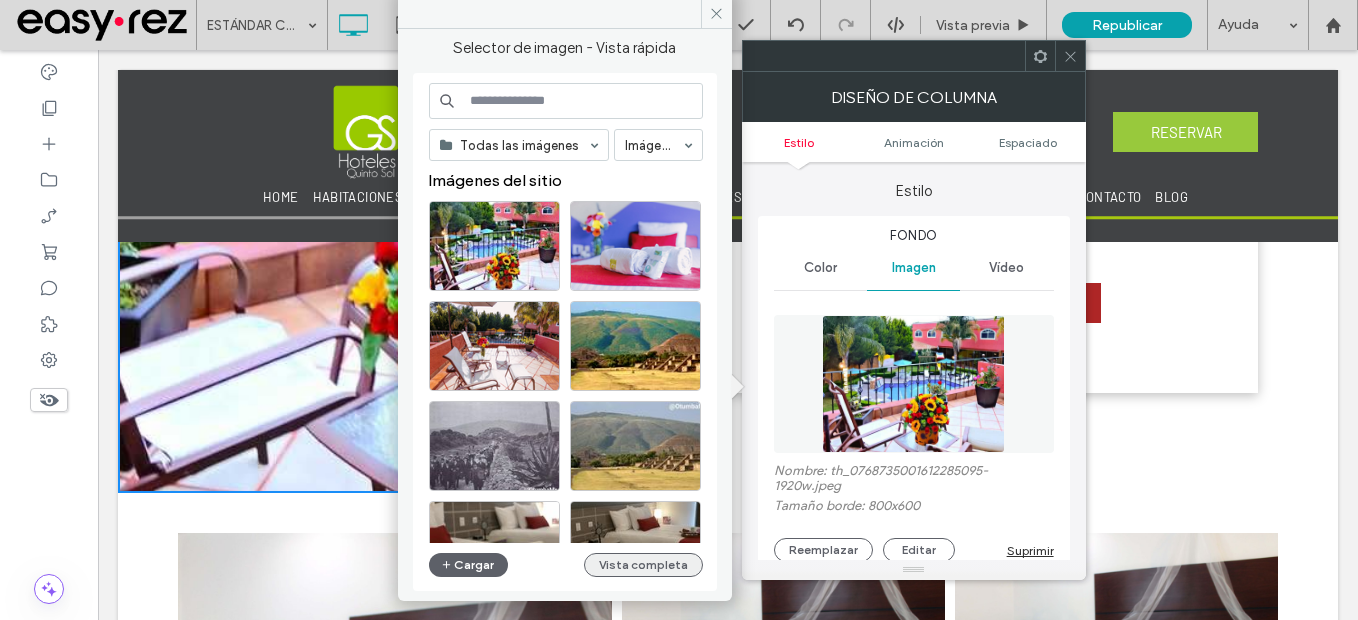 click on "Vista completa" at bounding box center (643, 565) 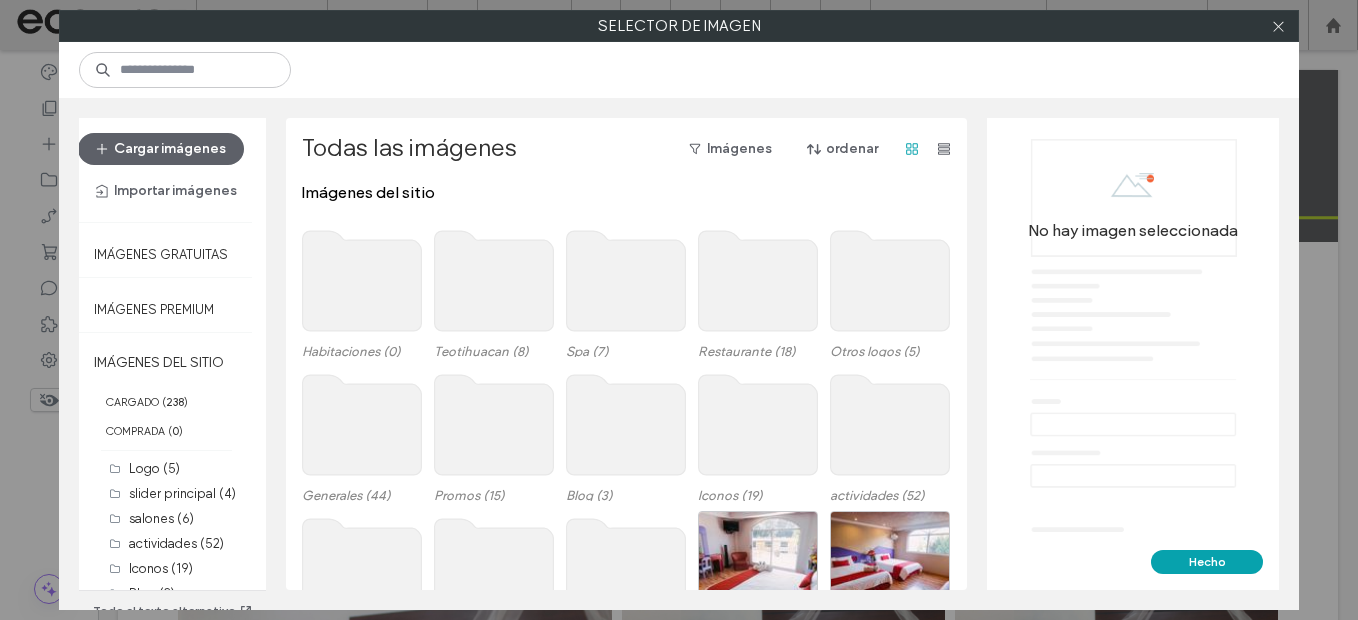 click 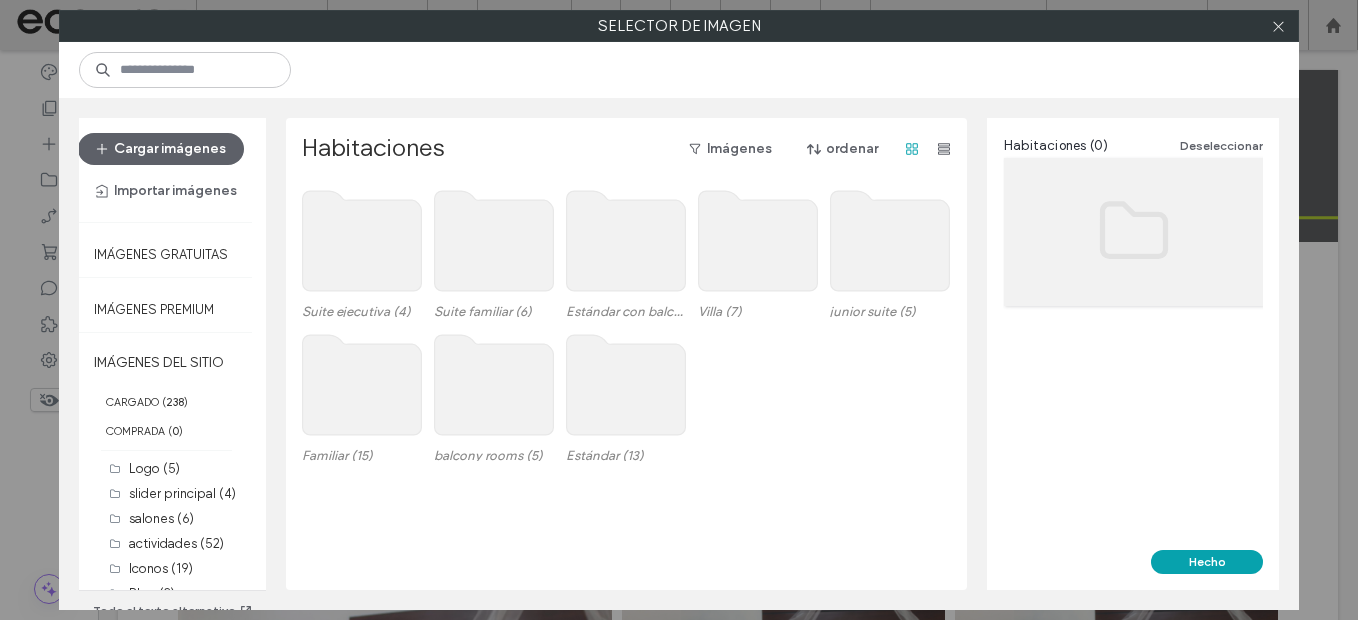 click 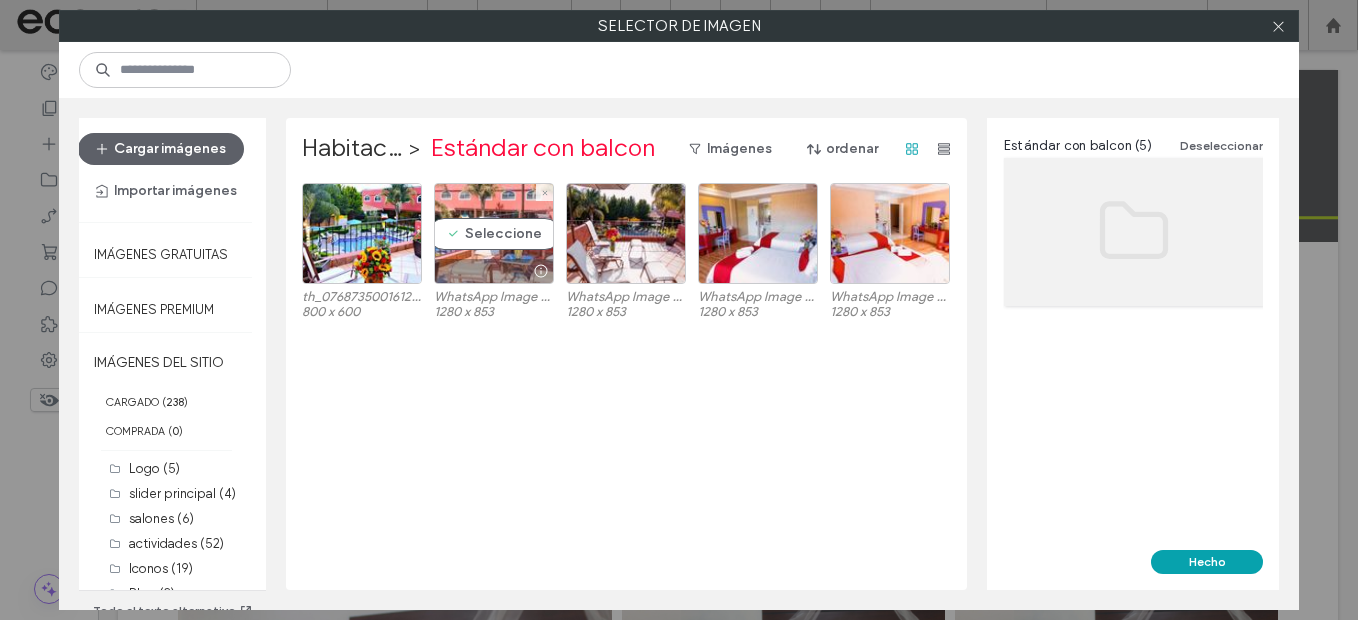 click at bounding box center (540, 271) 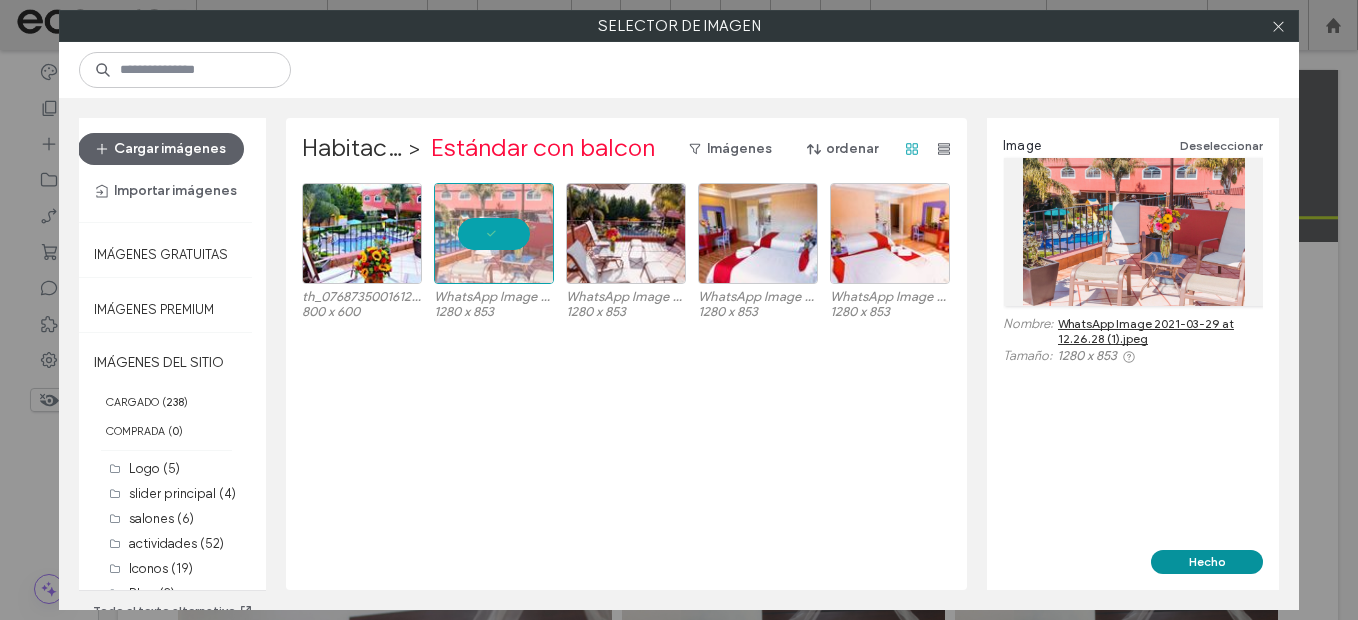 click on "Hecho" at bounding box center (1207, 562) 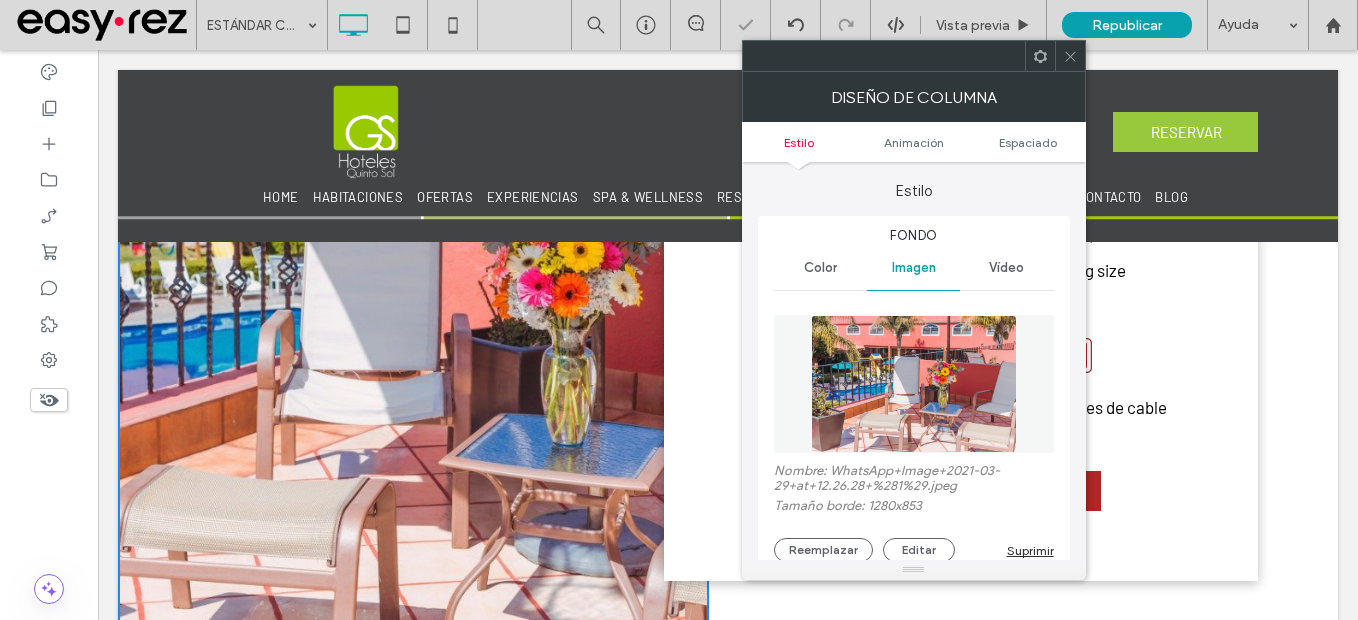 scroll, scrollTop: 1093, scrollLeft: 0, axis: vertical 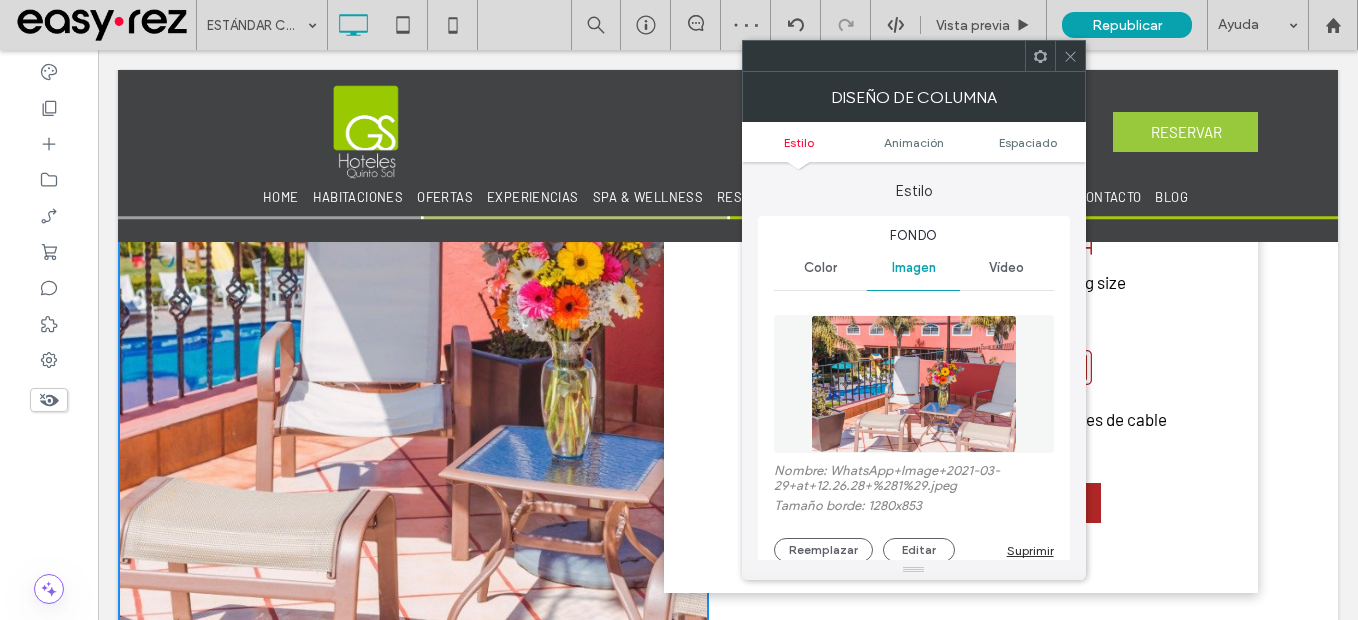 click 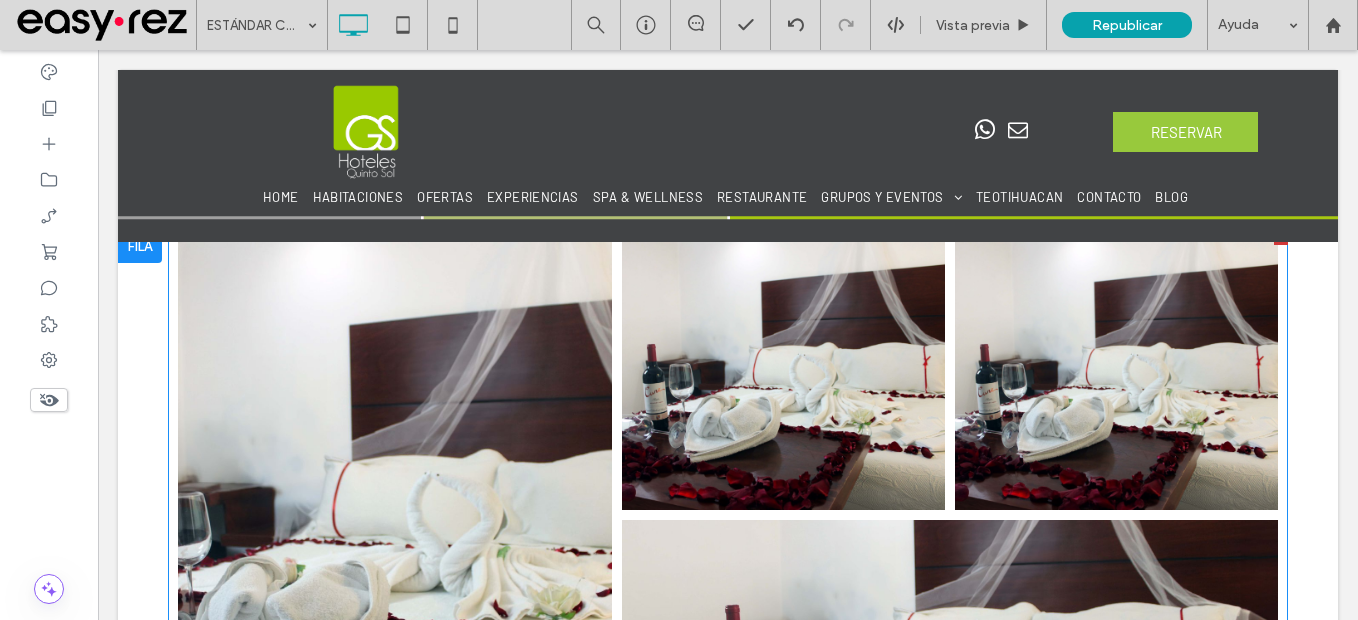 scroll, scrollTop: 1493, scrollLeft: 0, axis: vertical 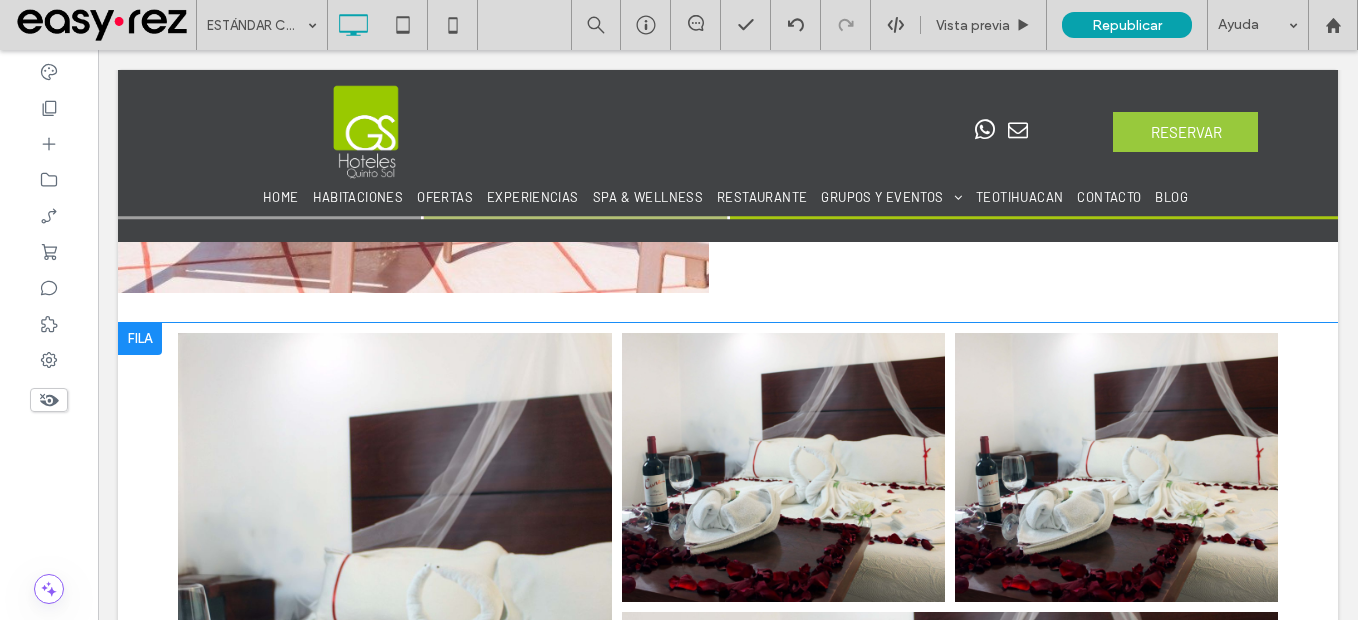 click at bounding box center [140, 339] 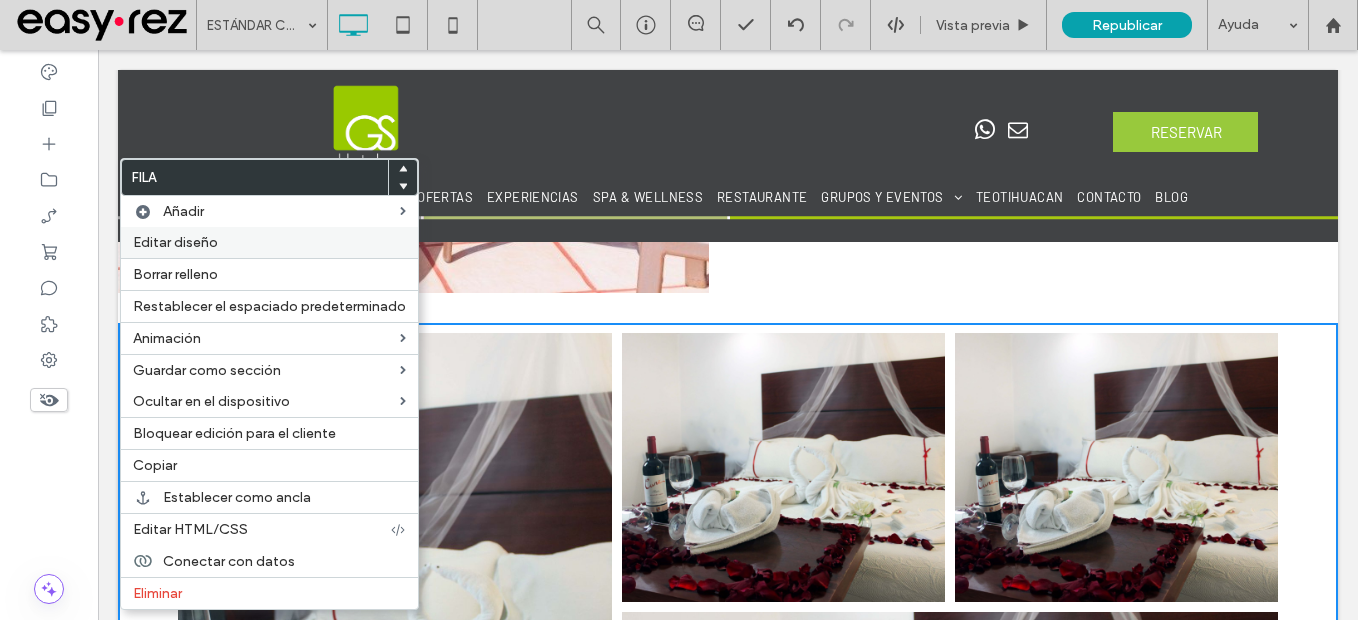 click on "Editar diseño" at bounding box center [175, 242] 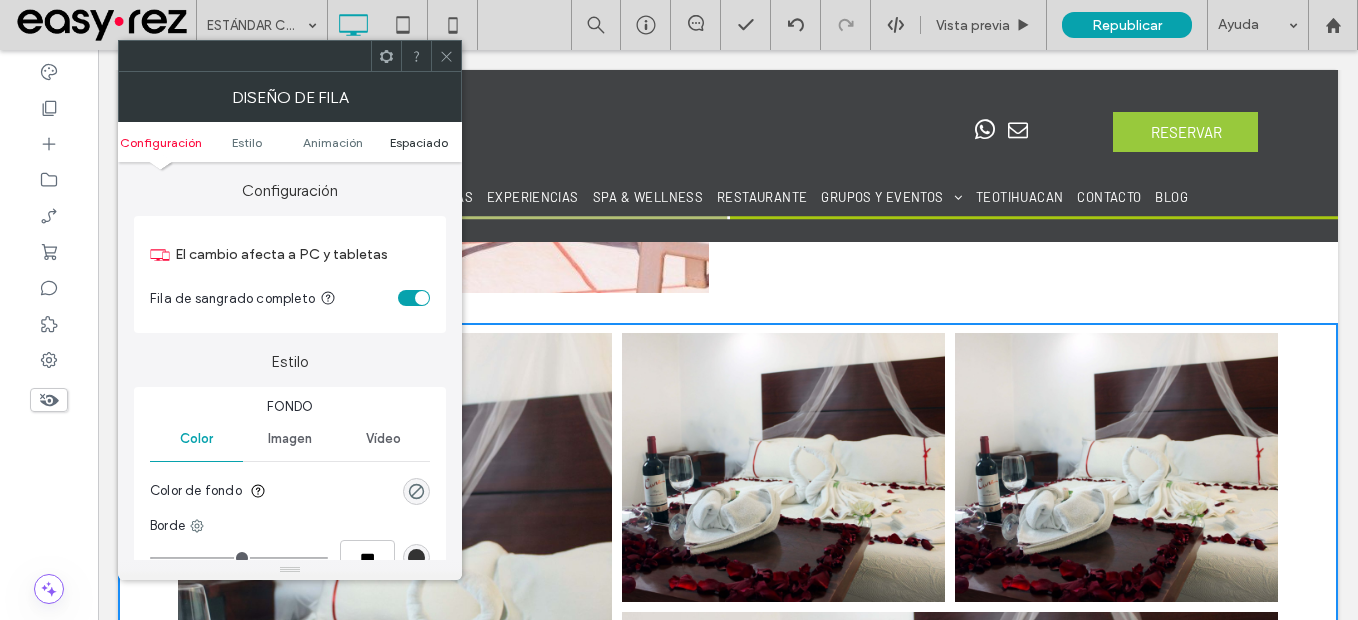 click on "Espaciado" at bounding box center (419, 142) 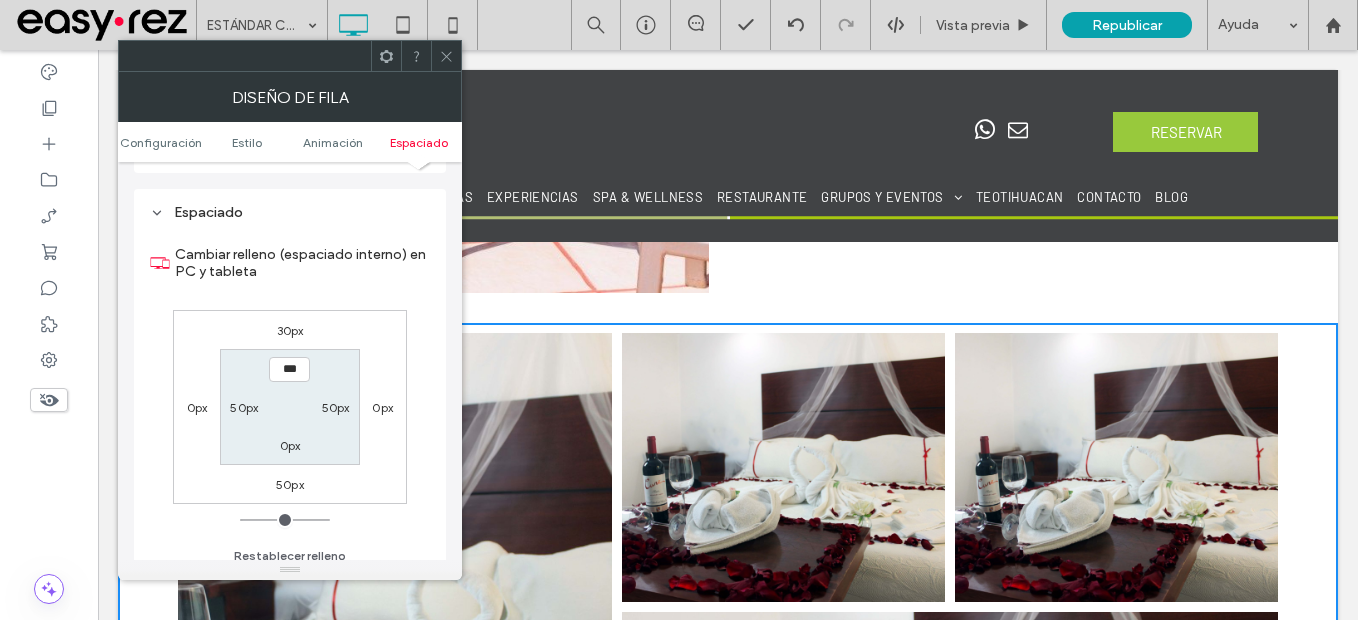 scroll, scrollTop: 565, scrollLeft: 0, axis: vertical 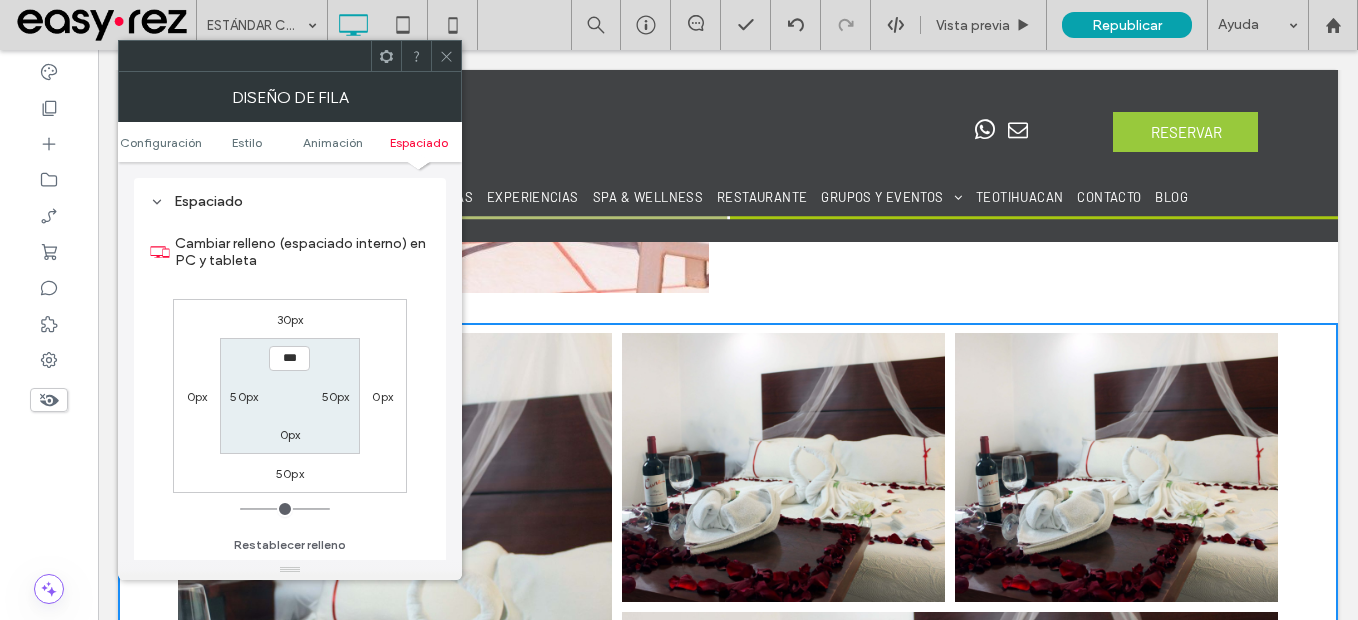 drag, startPoint x: 445, startPoint y: 46, endPoint x: 434, endPoint y: 65, distance: 21.954498 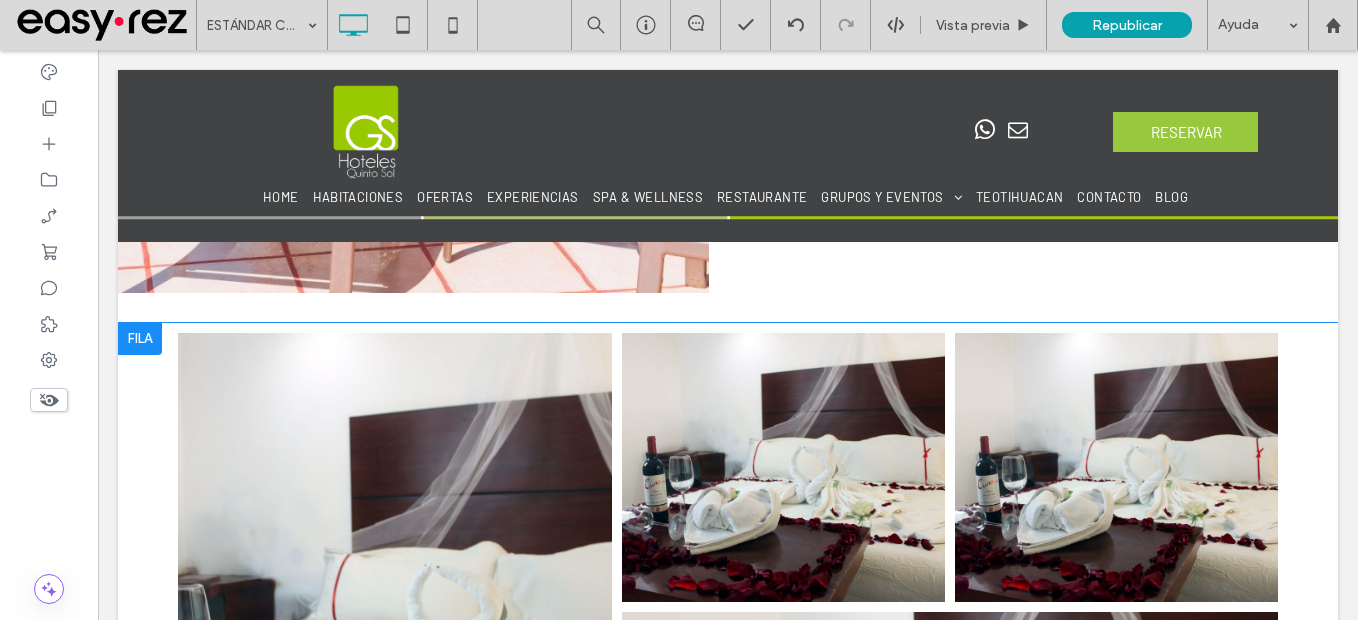 click at bounding box center [140, 339] 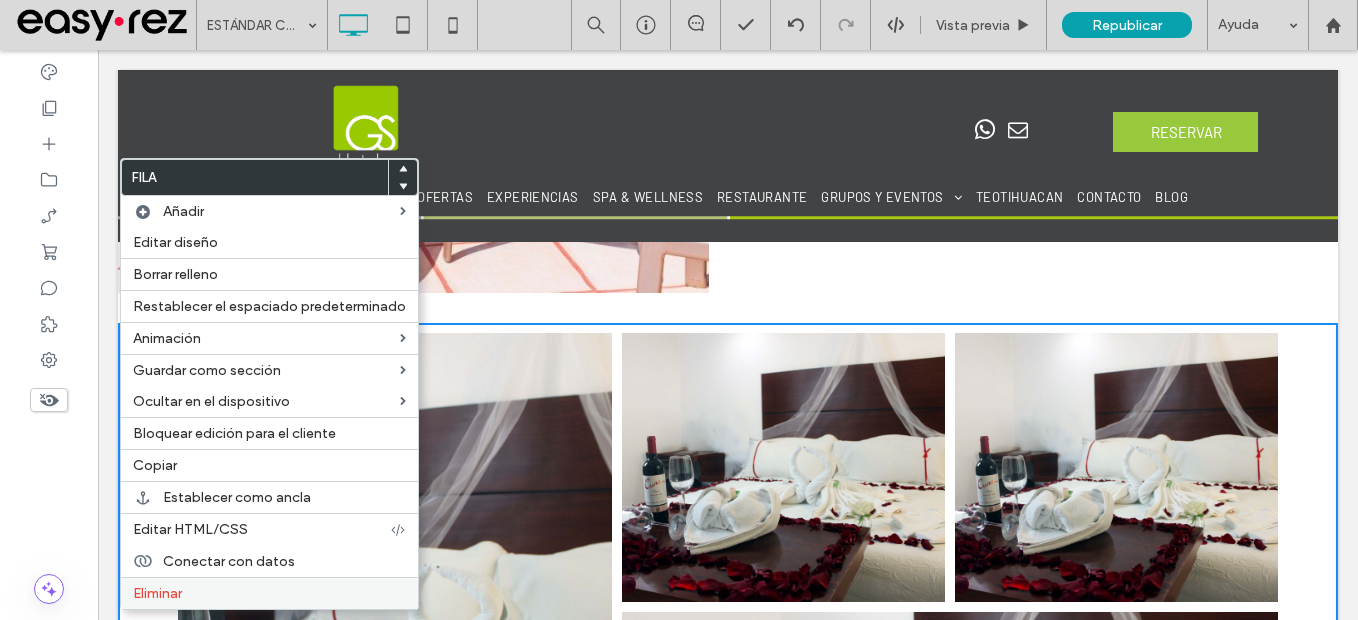 click on "Eliminar" at bounding box center [157, 593] 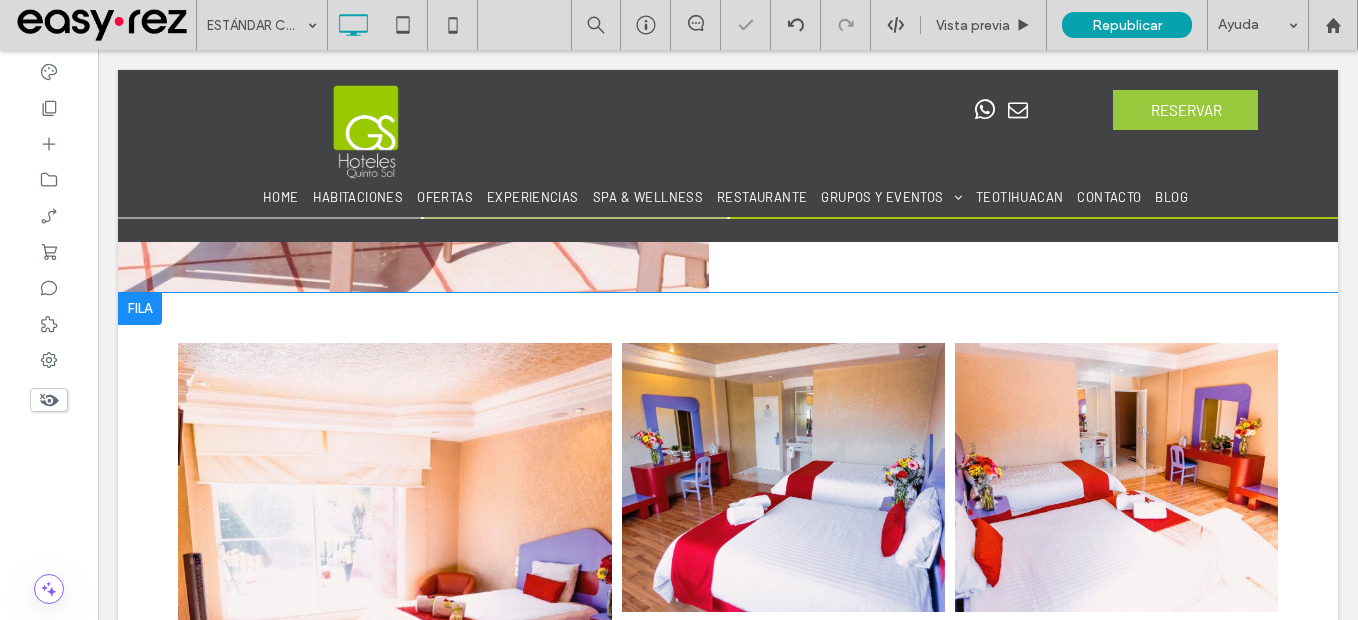 click at bounding box center [140, 309] 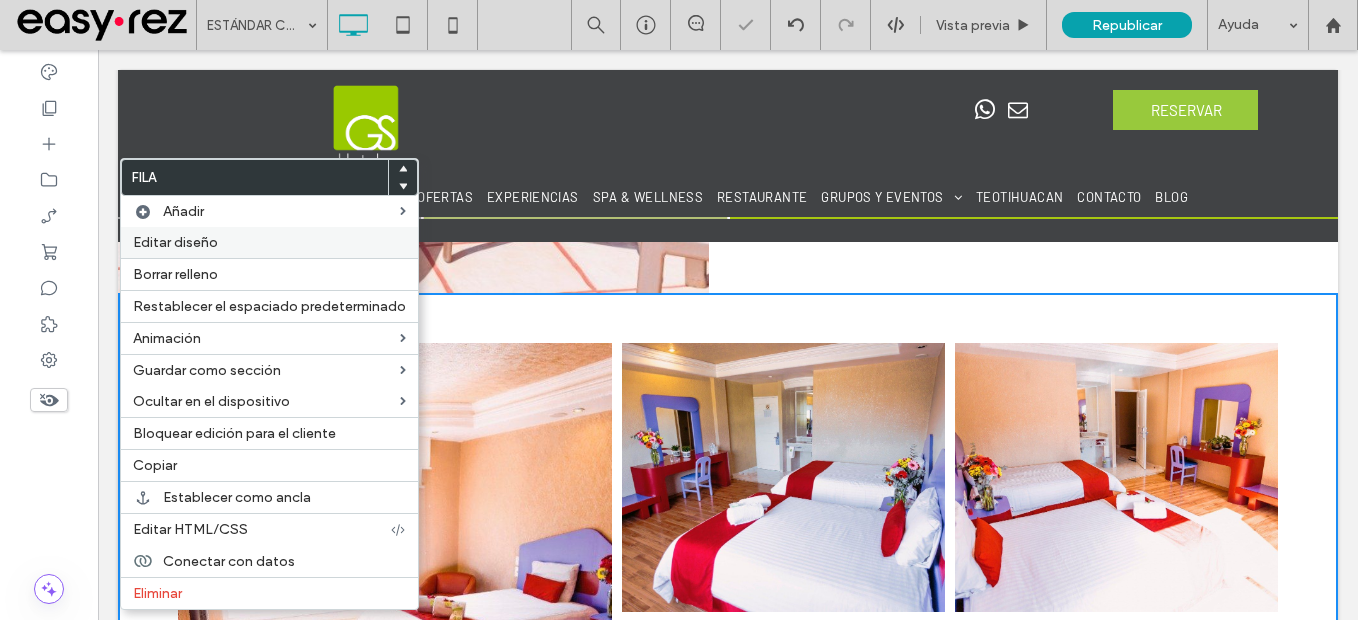 click on "Editar diseño" at bounding box center (175, 242) 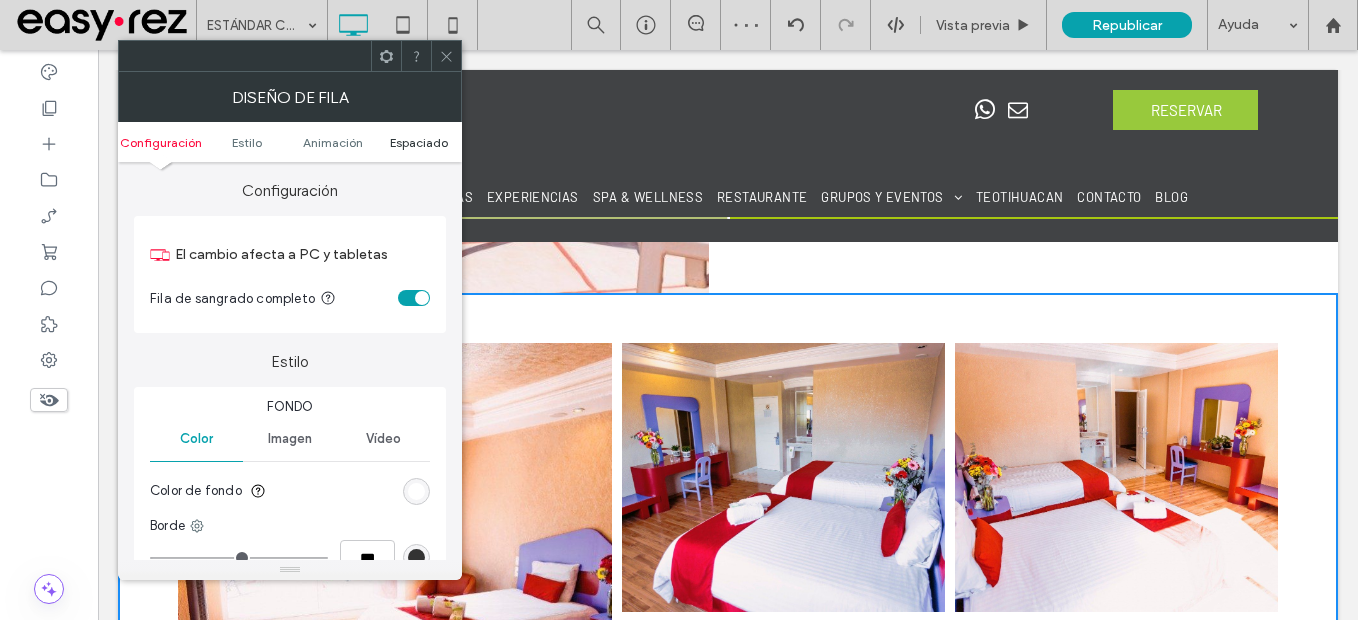 drag, startPoint x: 439, startPoint y: 130, endPoint x: 426, endPoint y: 147, distance: 21.400934 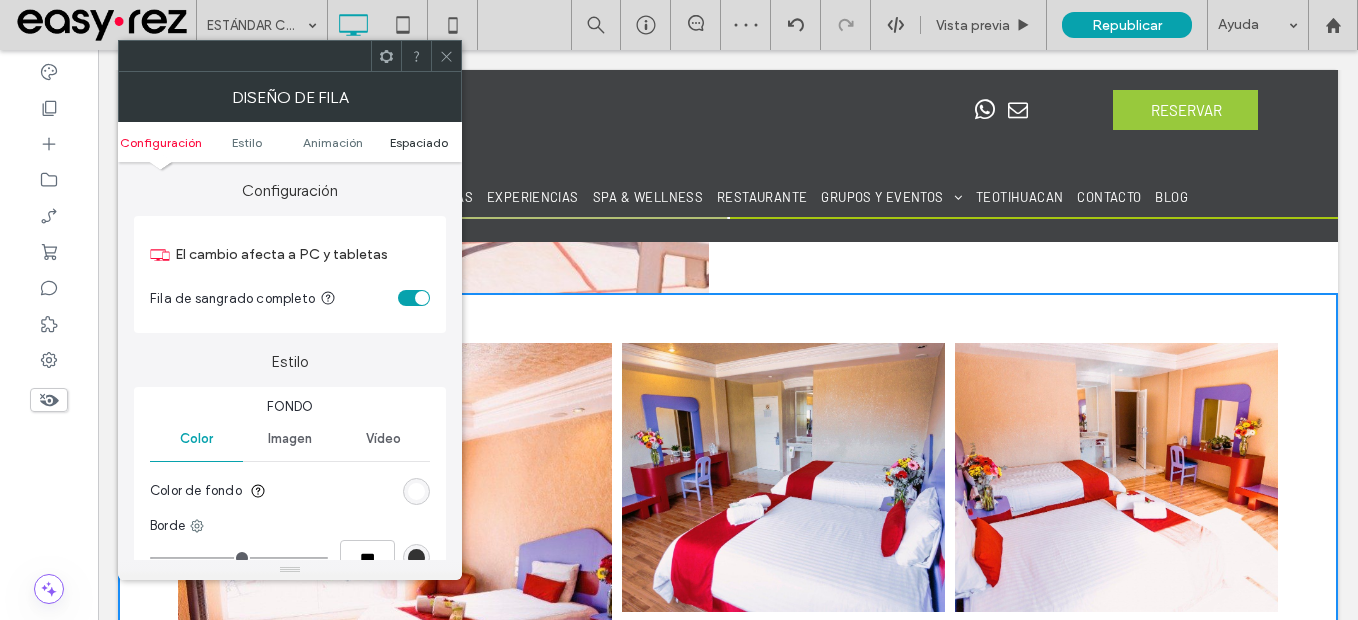 click on "Configuración Estilo Animación Espaciado" at bounding box center [290, 142] 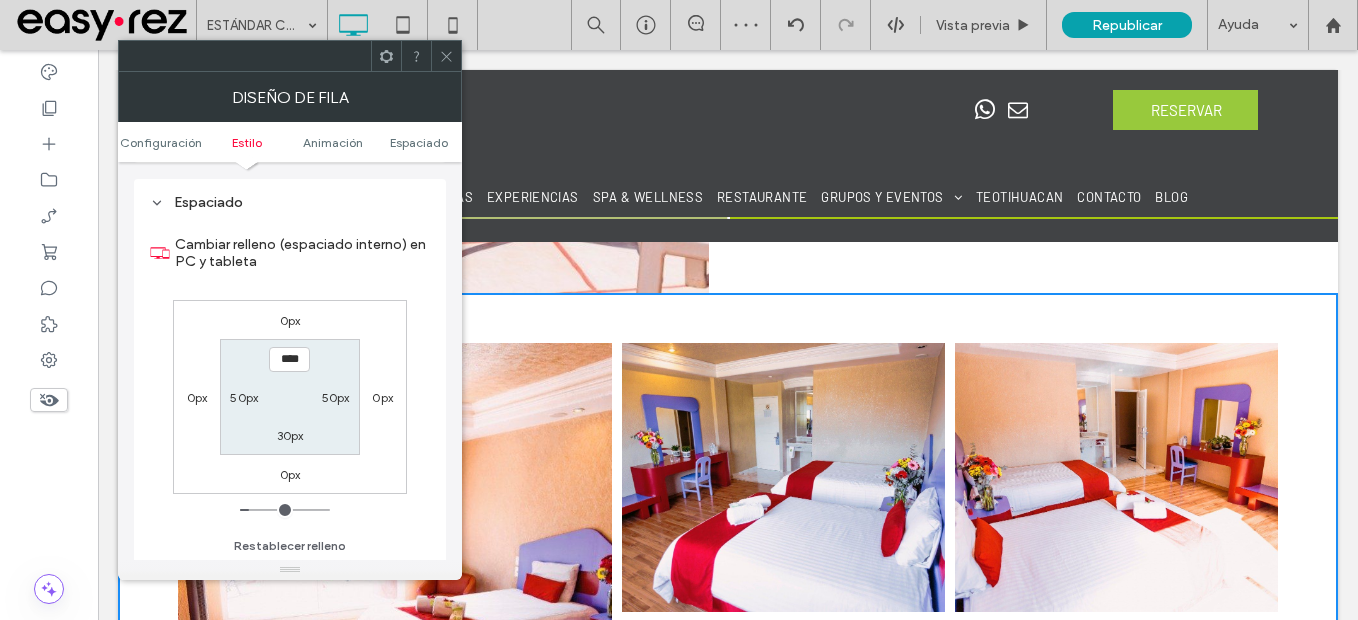 scroll, scrollTop: 565, scrollLeft: 0, axis: vertical 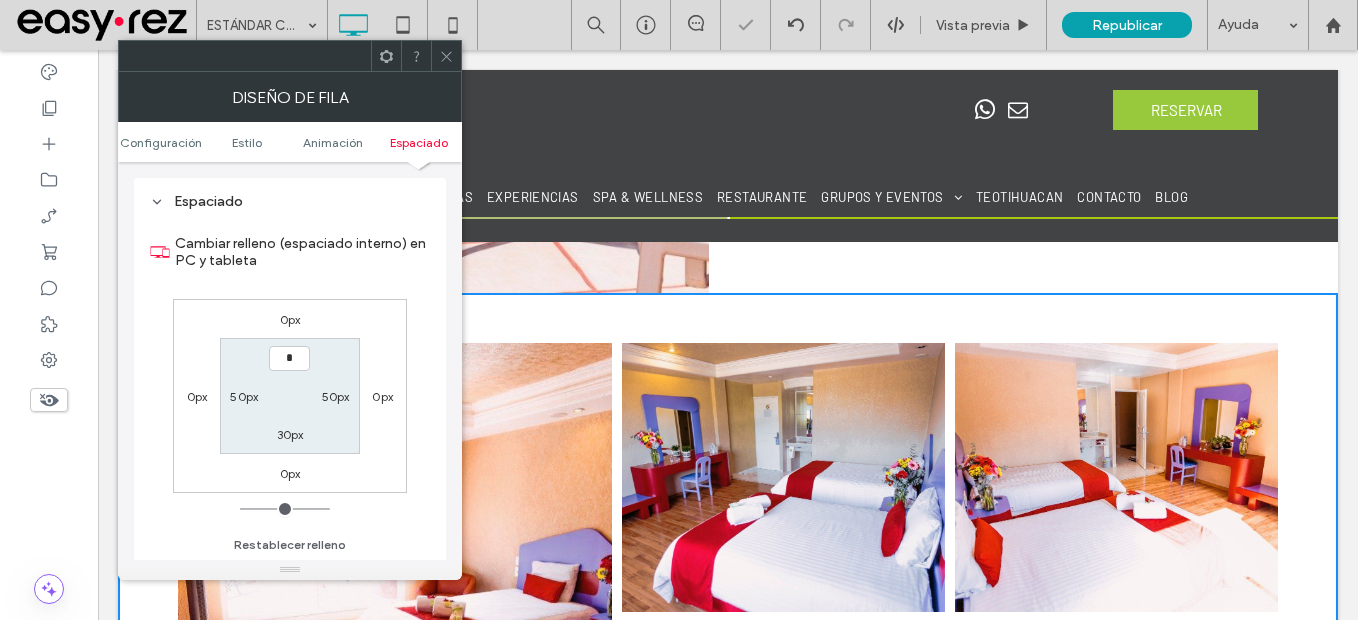 type on "***" 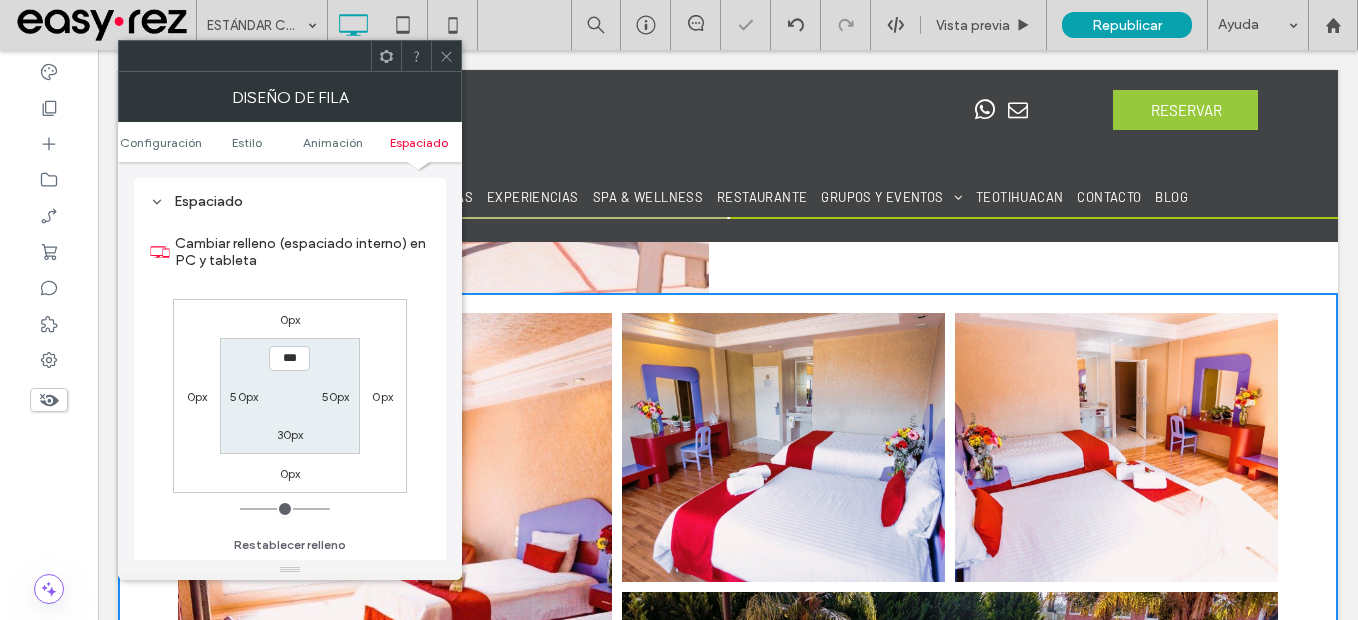 click on "0px" at bounding box center [290, 319] 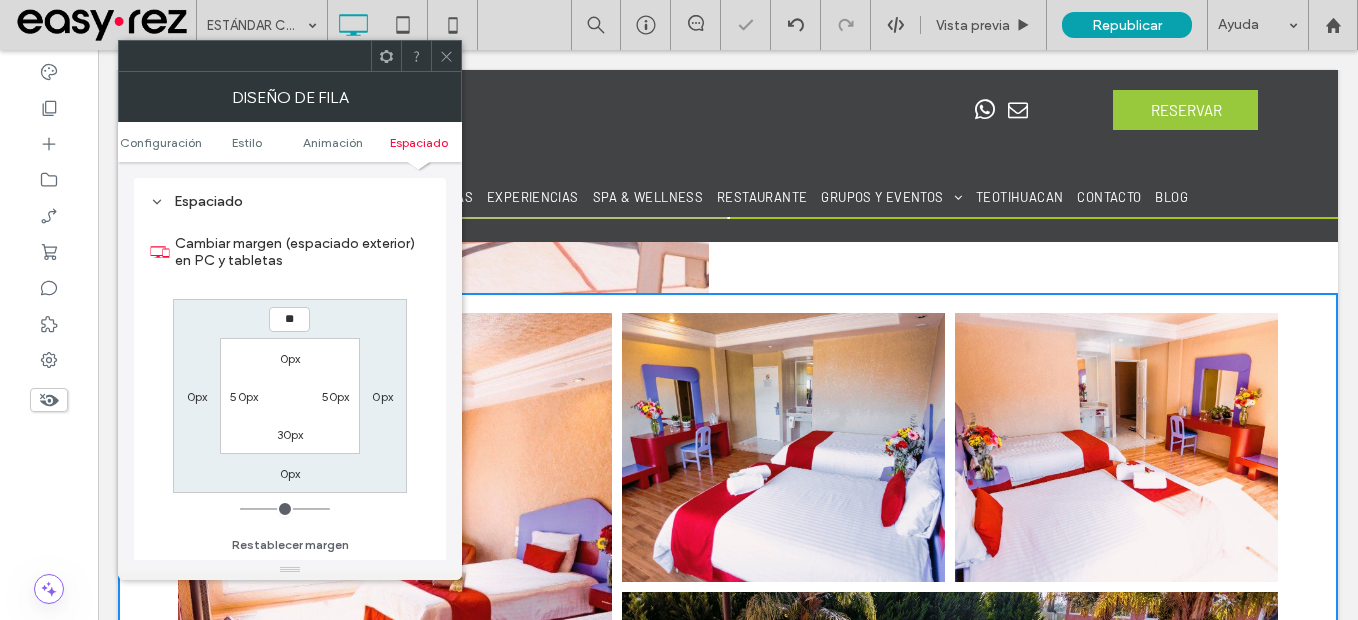 type on "**" 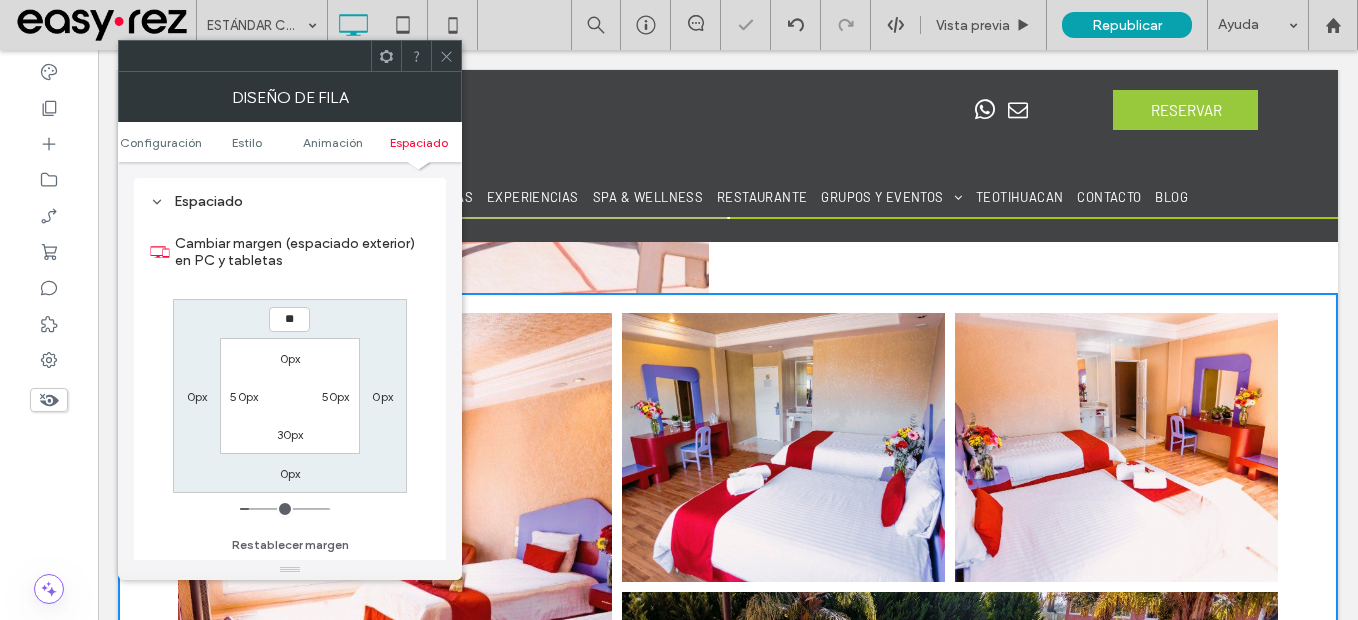 type on "**" 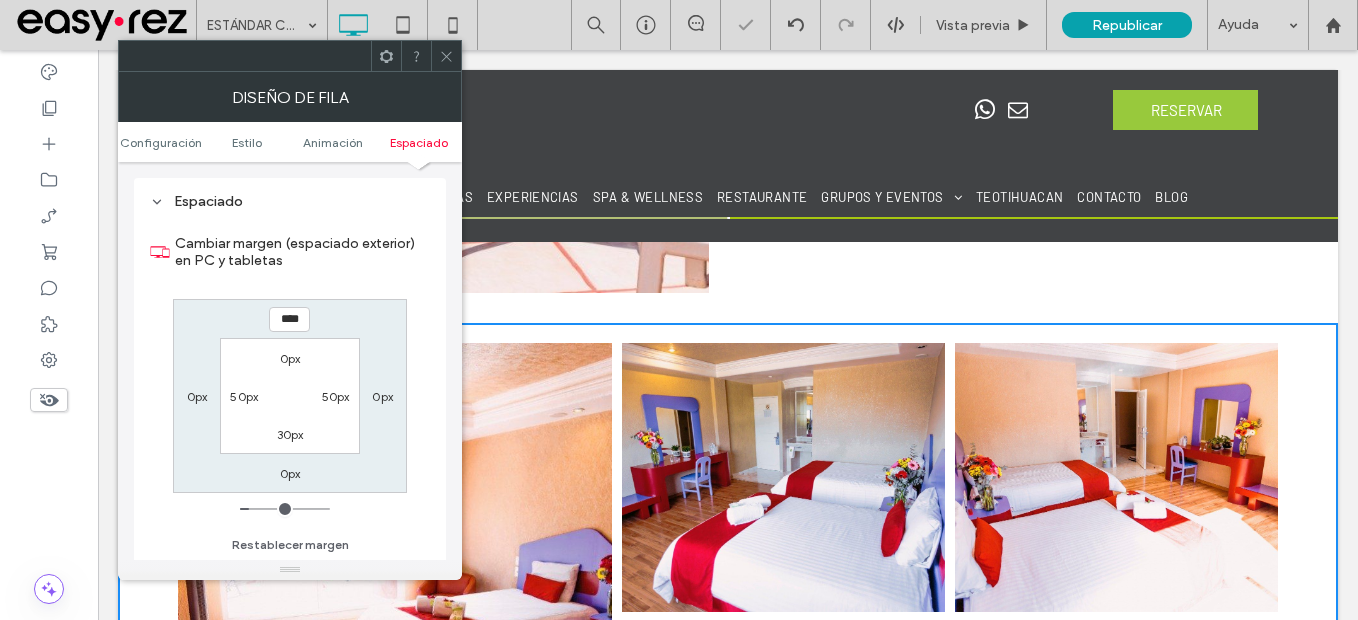 click 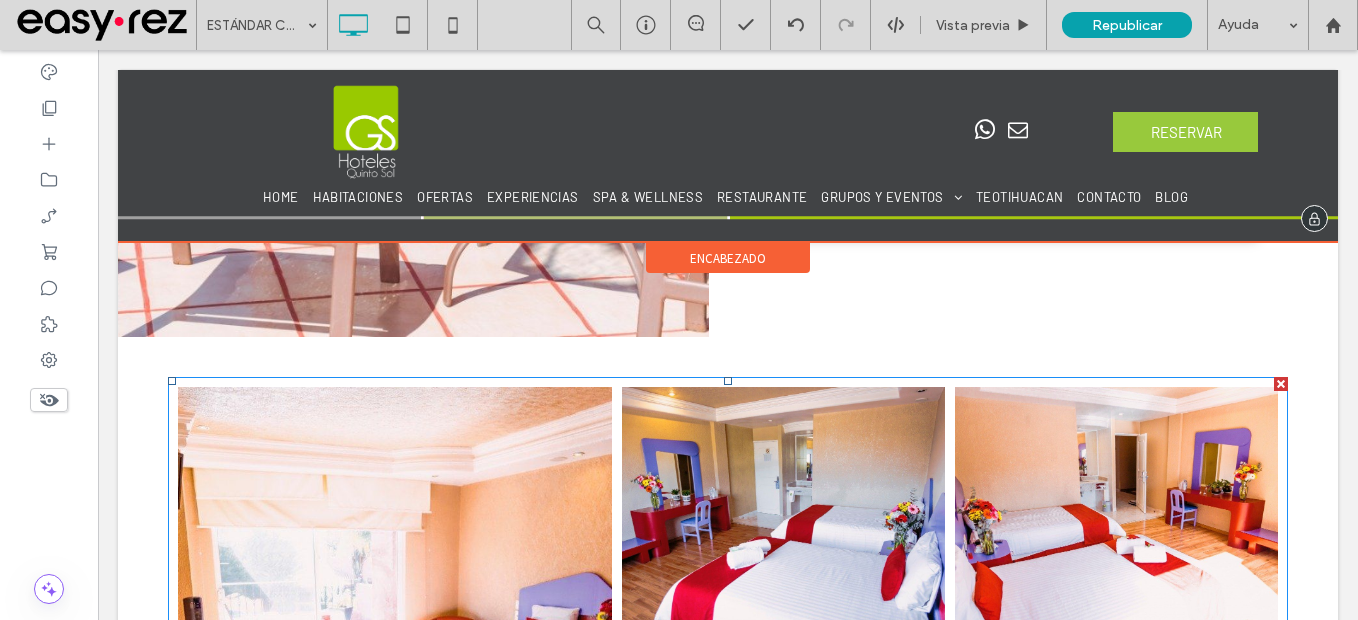 scroll, scrollTop: 1593, scrollLeft: 0, axis: vertical 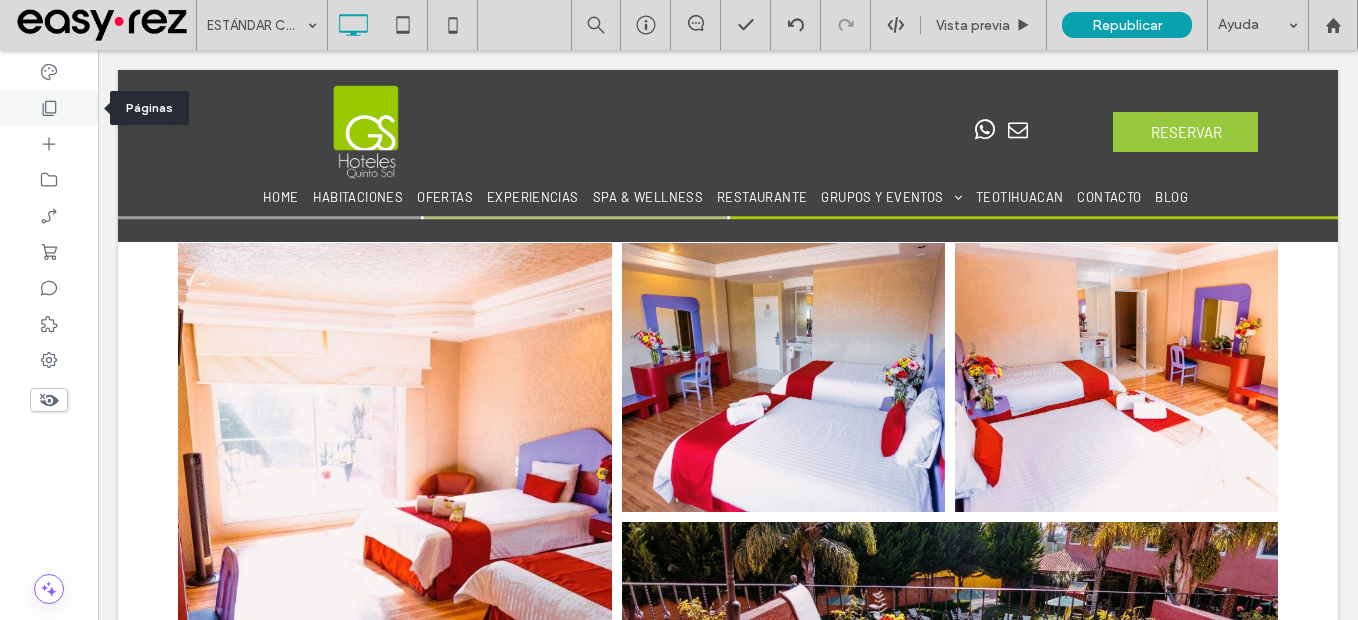 click 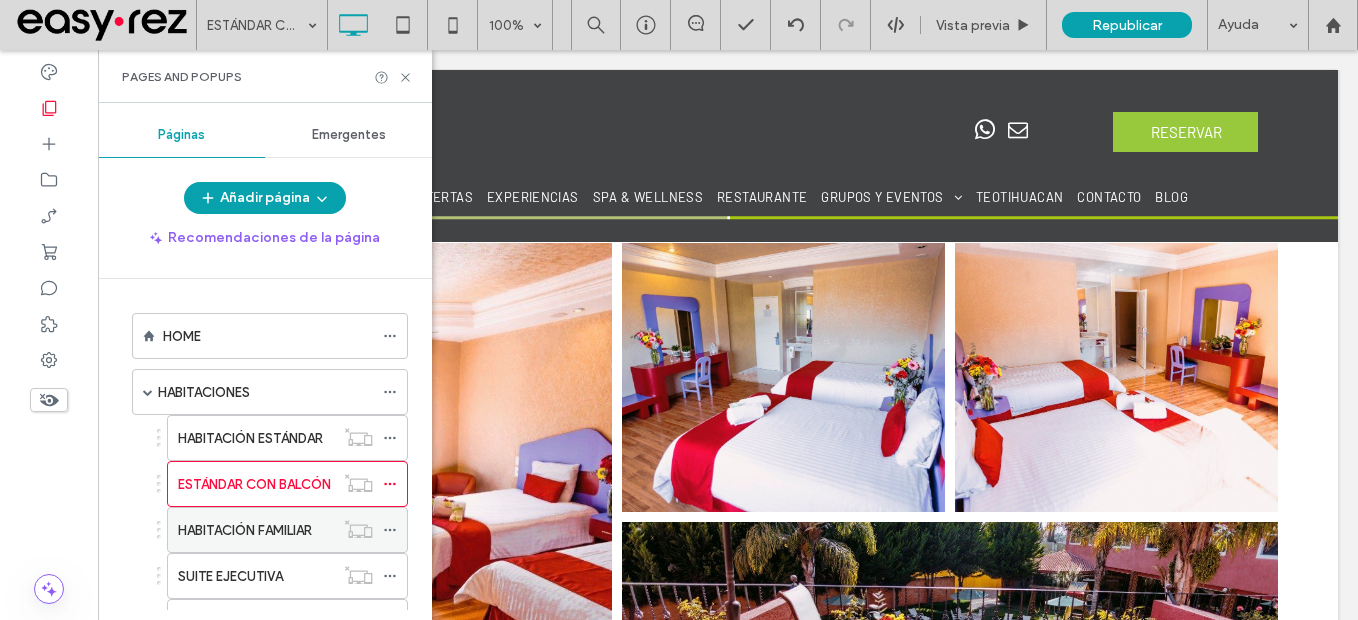 click on "HABITACIÓN FAMILIAR" at bounding box center (245, 530) 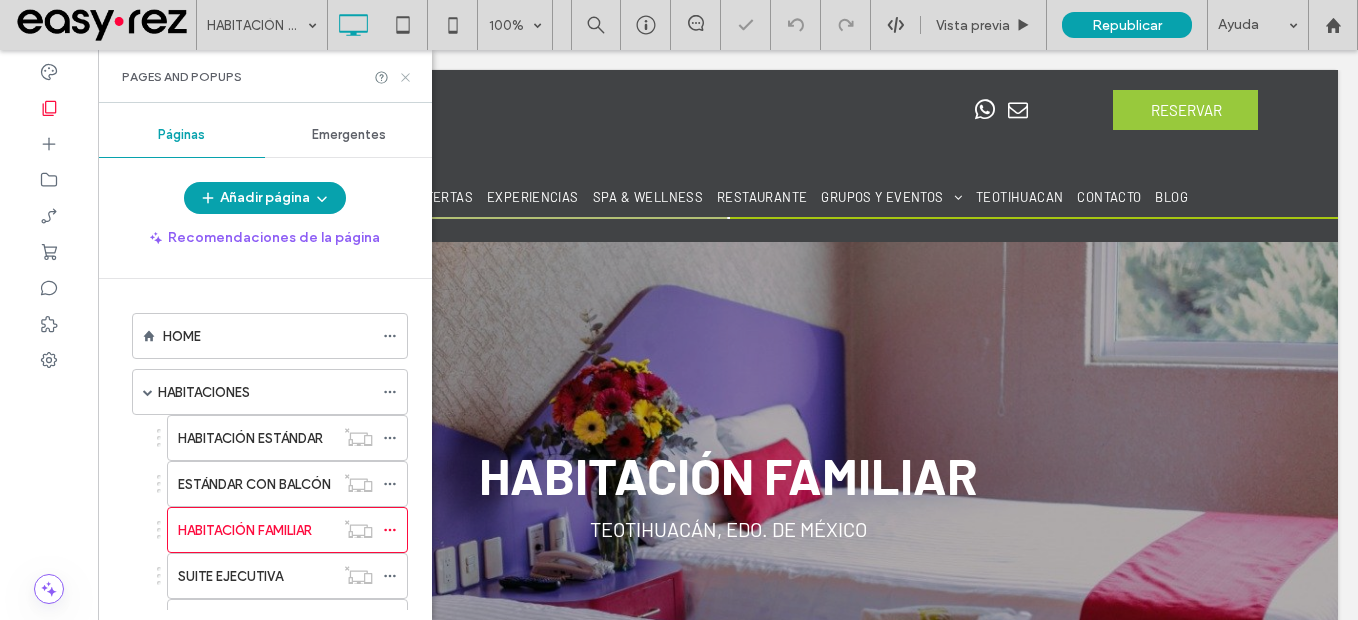 scroll, scrollTop: 0, scrollLeft: 0, axis: both 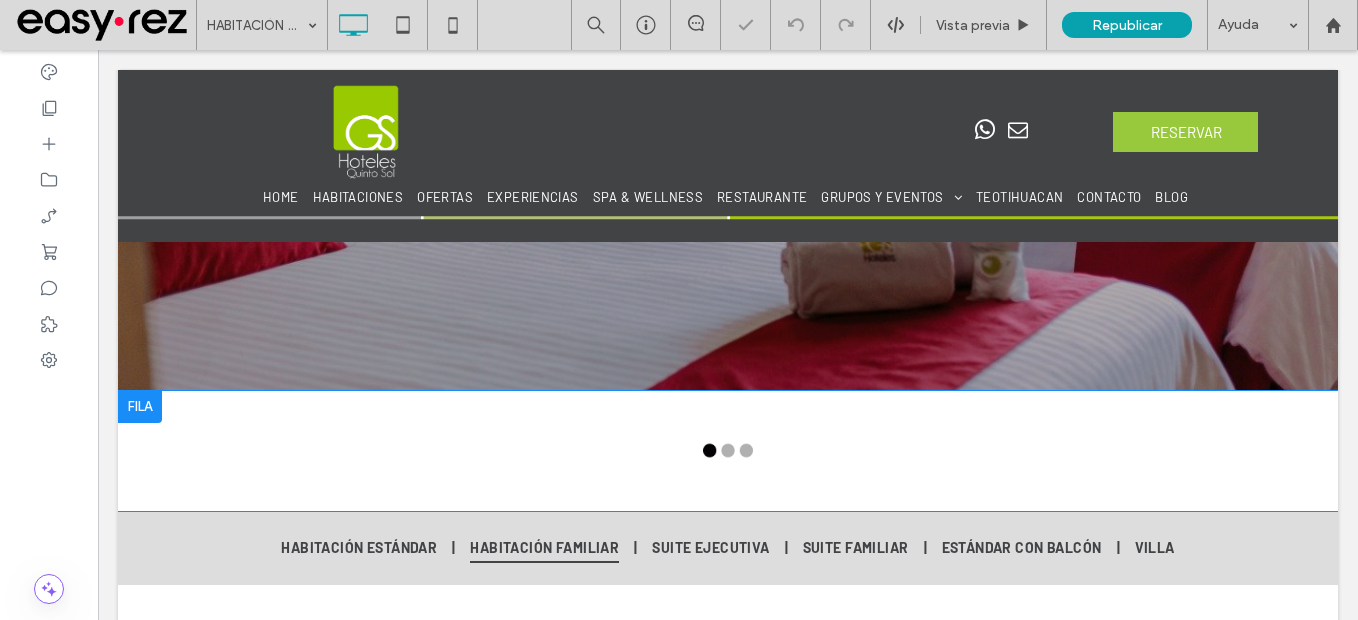 type on "**********" 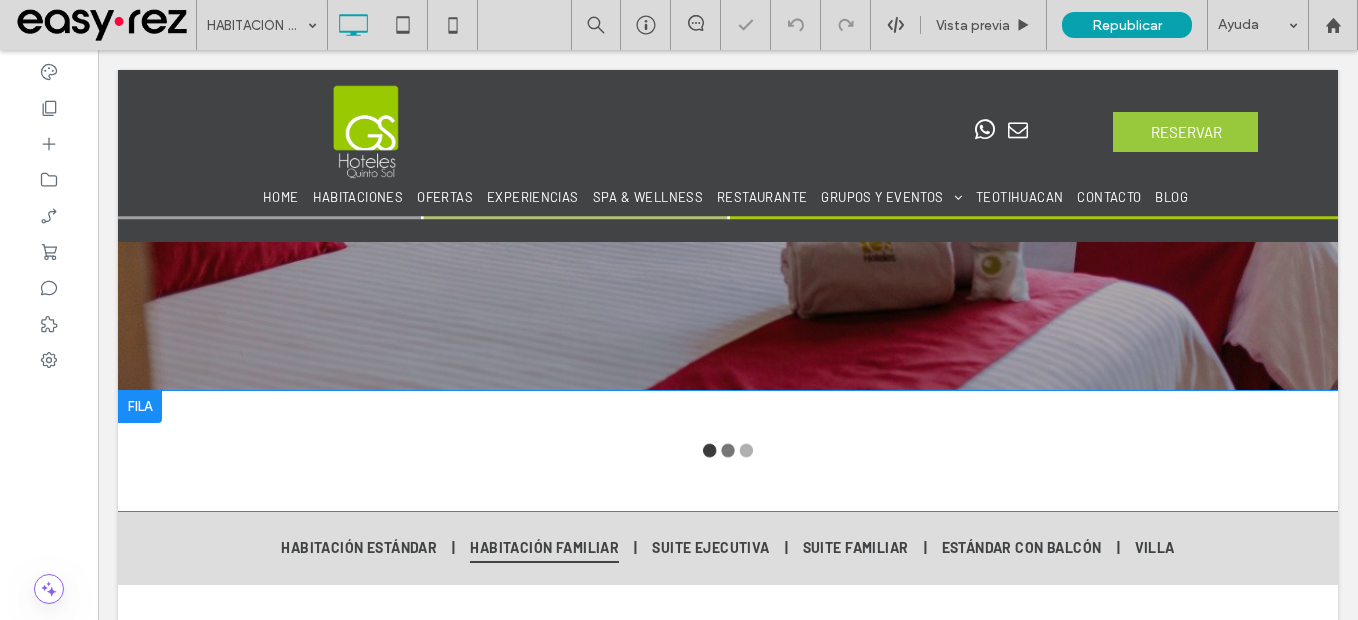 type on "**********" 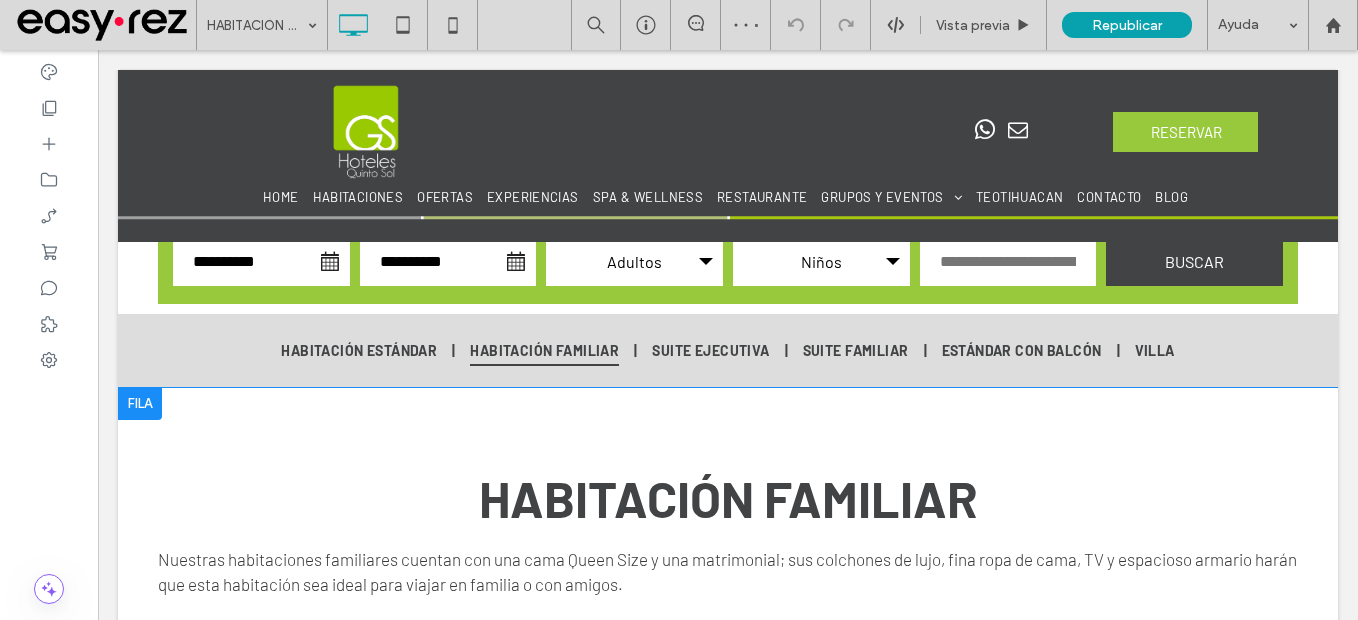 scroll, scrollTop: 500, scrollLeft: 0, axis: vertical 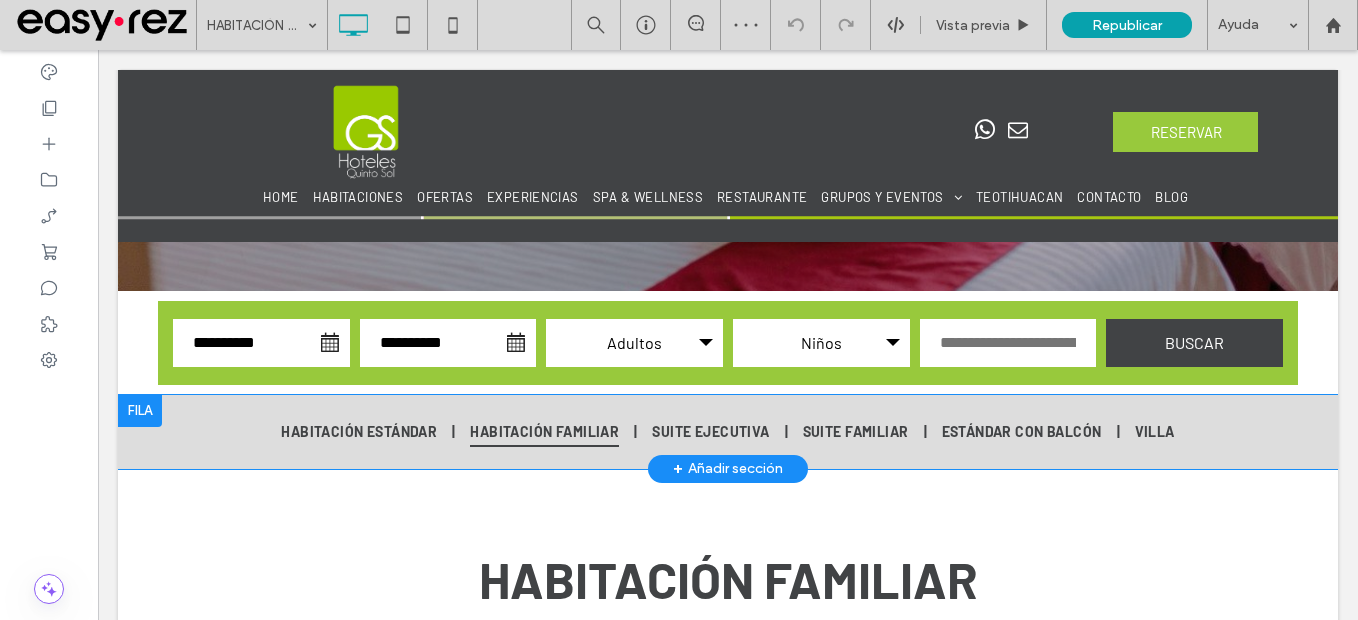 click at bounding box center (140, 411) 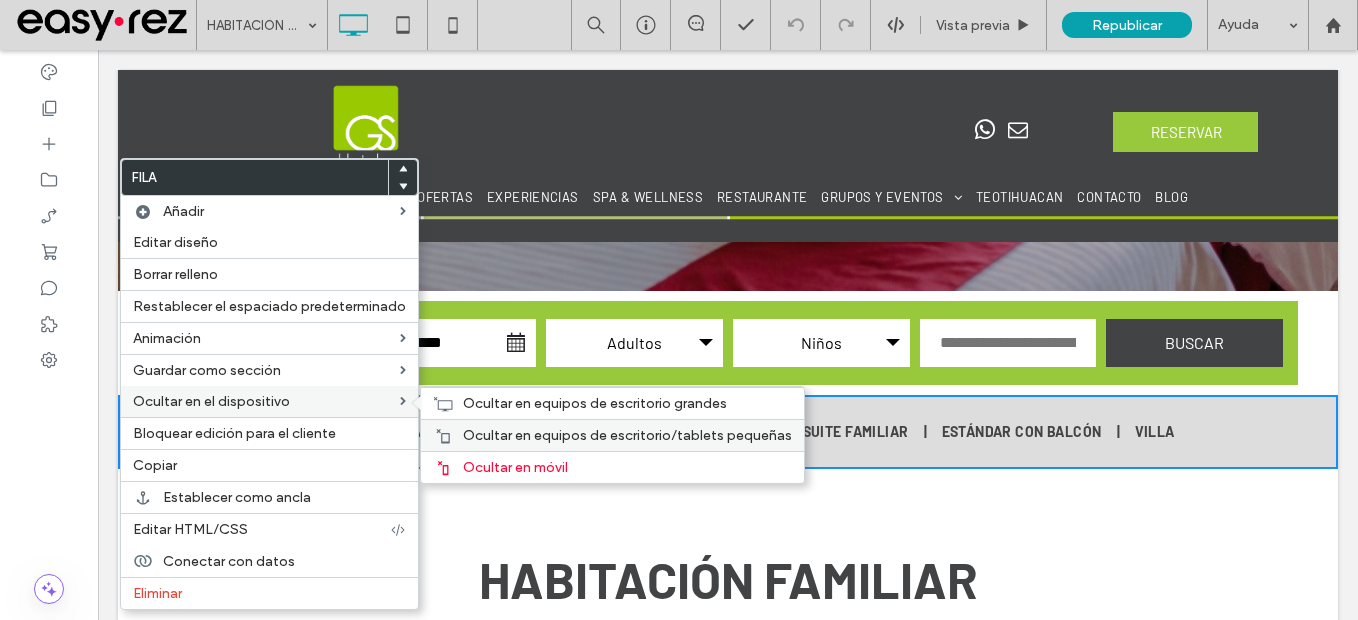 click on "Ocultar en equipos de escritorio/tablets pequeñas" at bounding box center (612, 435) 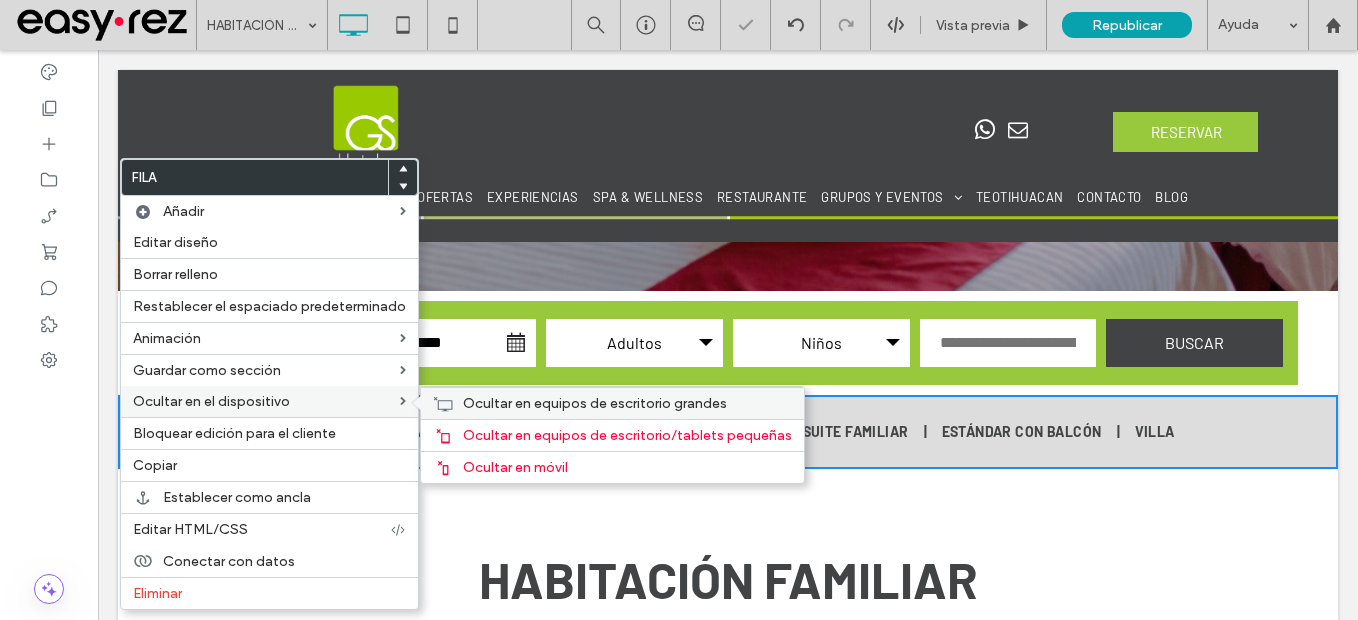 click on "Ocultar en equipos de escritorio grandes" at bounding box center [595, 403] 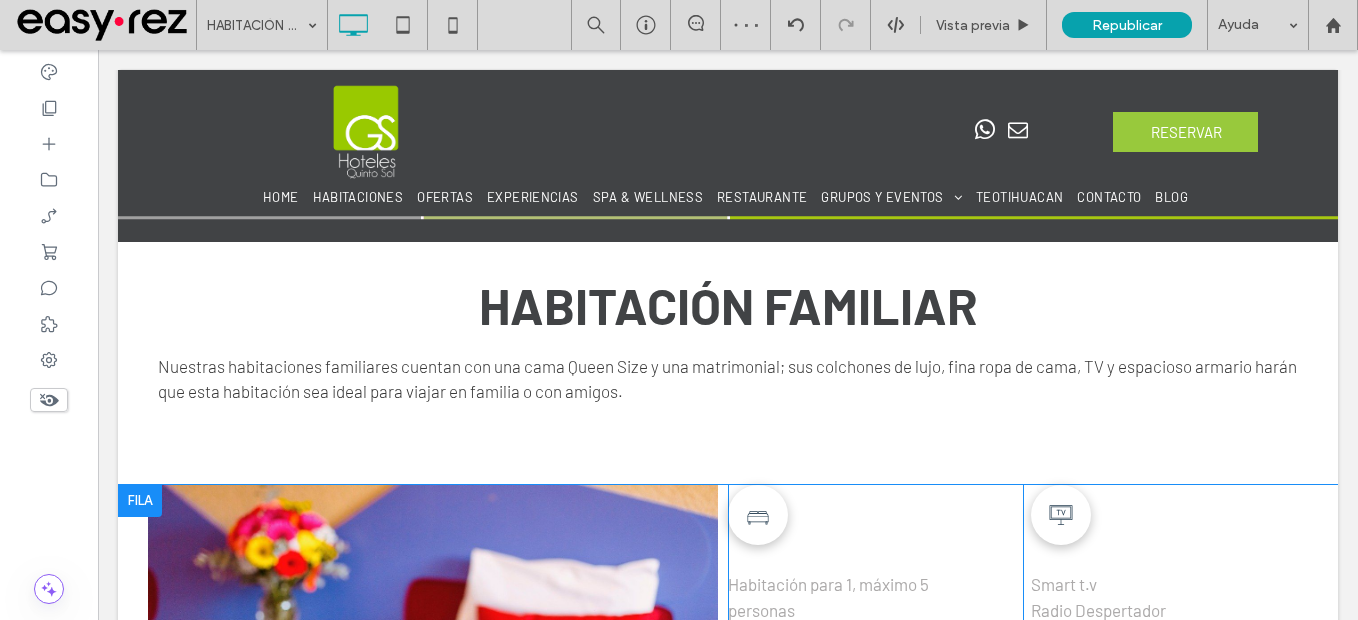 scroll, scrollTop: 900, scrollLeft: 0, axis: vertical 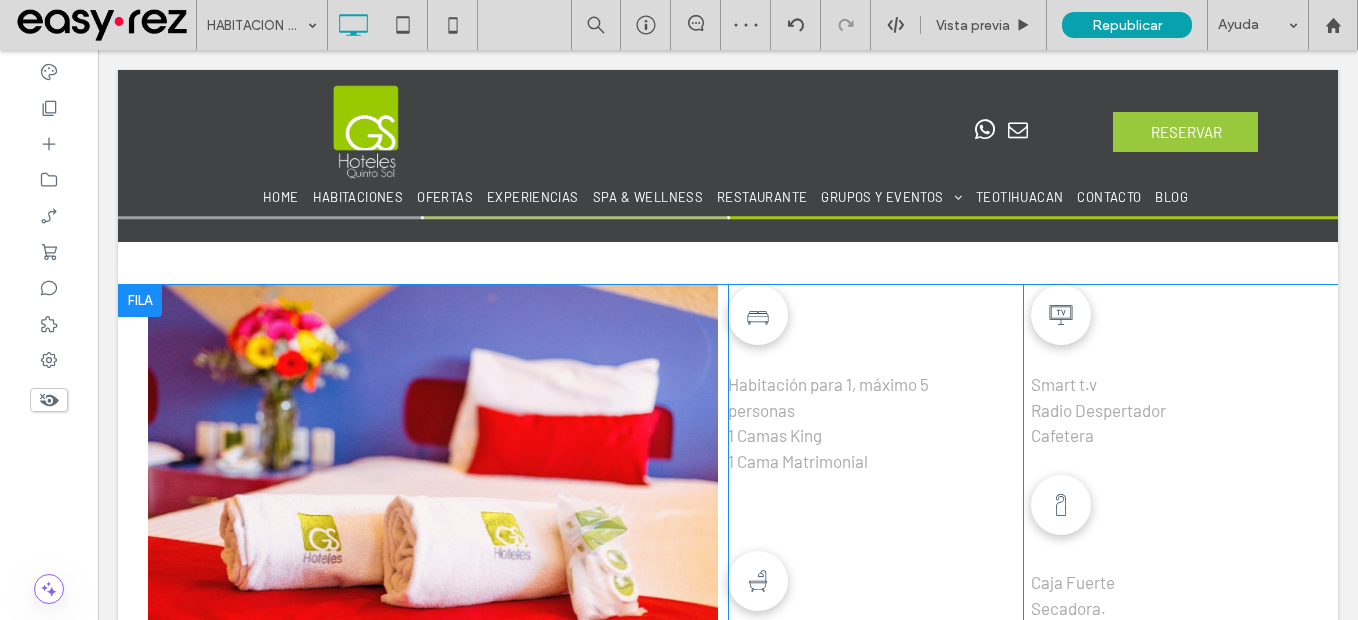 click at bounding box center [140, 301] 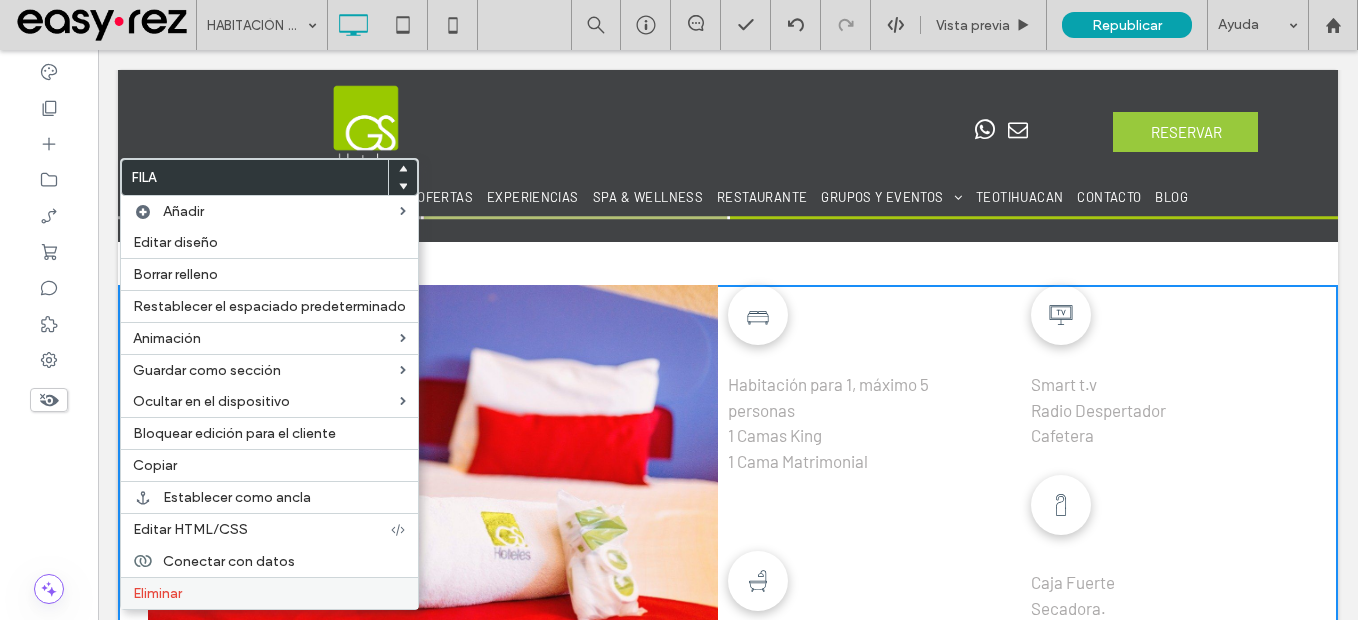 click on "Eliminar" at bounding box center (269, 593) 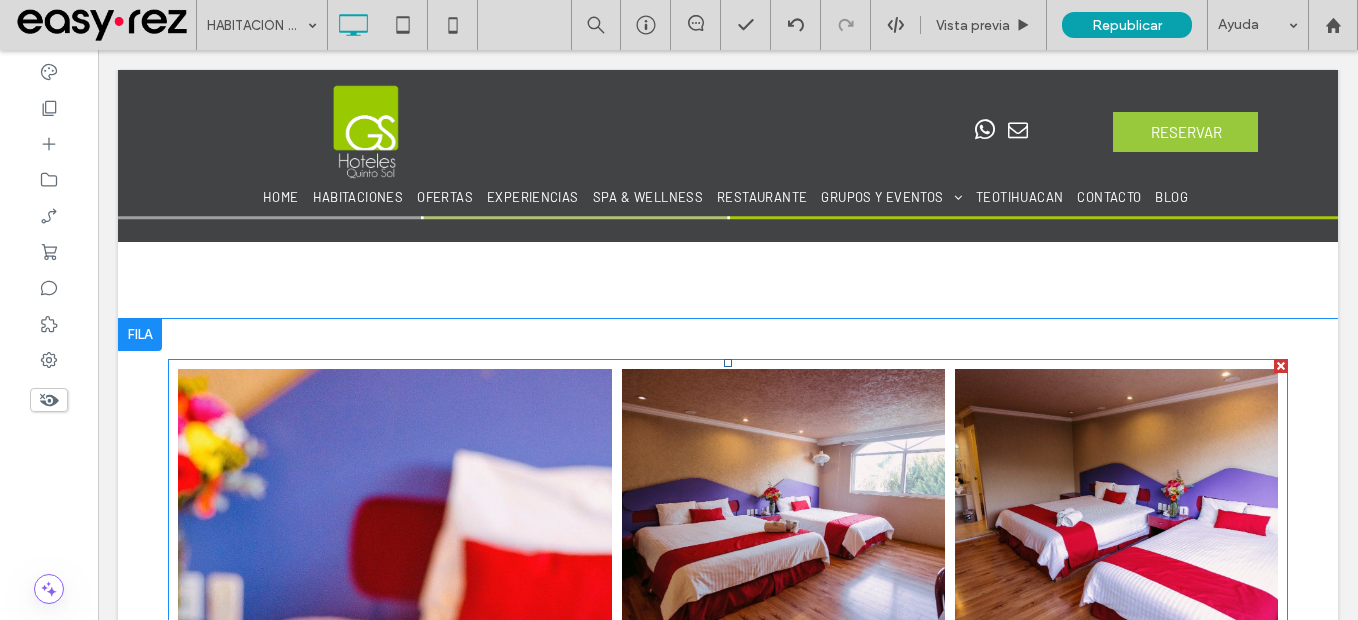 scroll, scrollTop: 900, scrollLeft: 0, axis: vertical 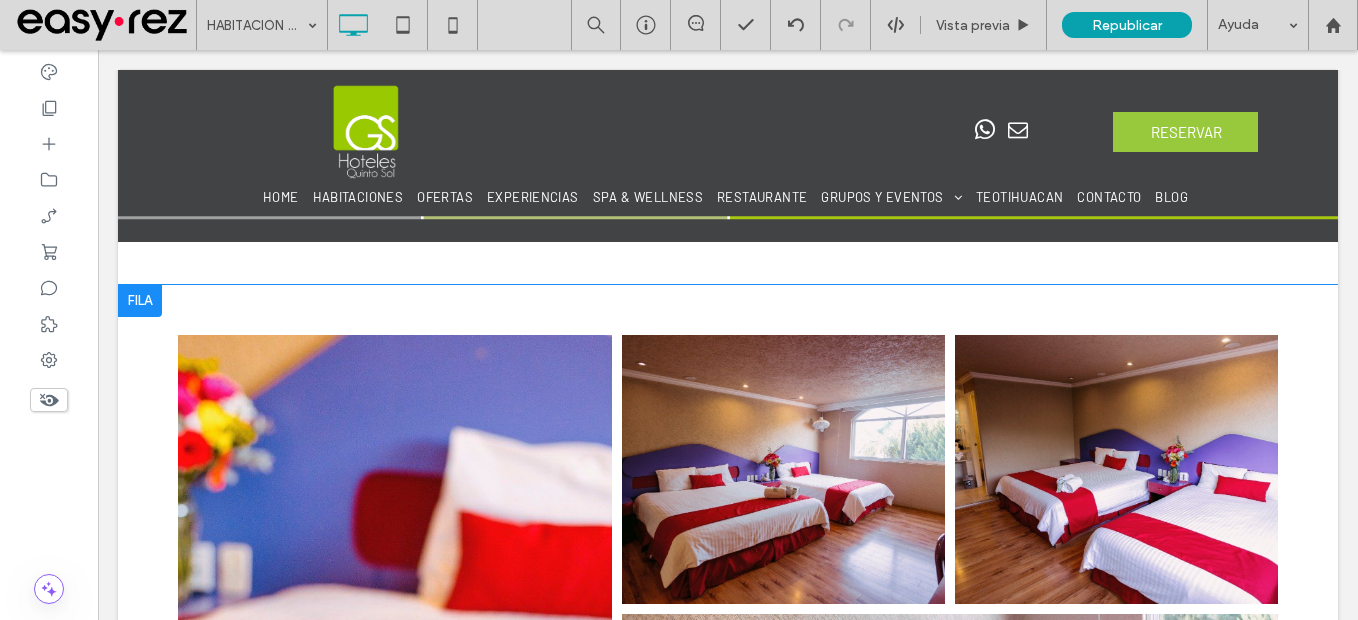 click at bounding box center (140, 301) 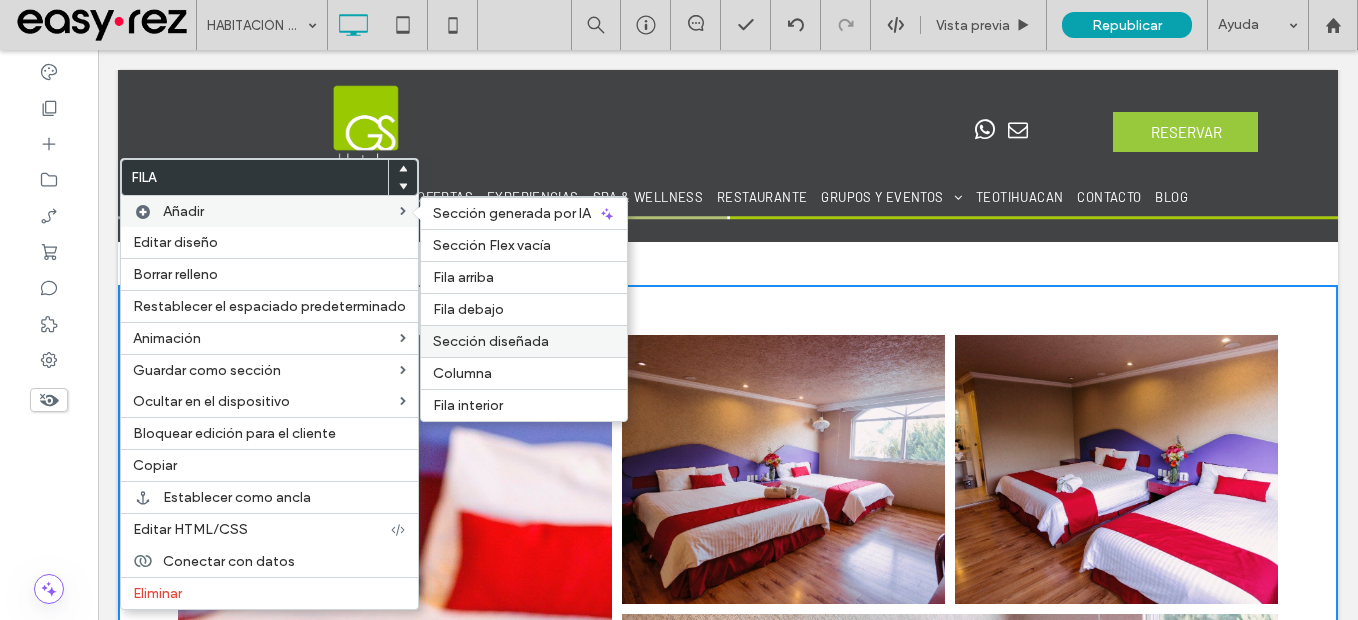 click on "Sección diseñada" at bounding box center (524, 341) 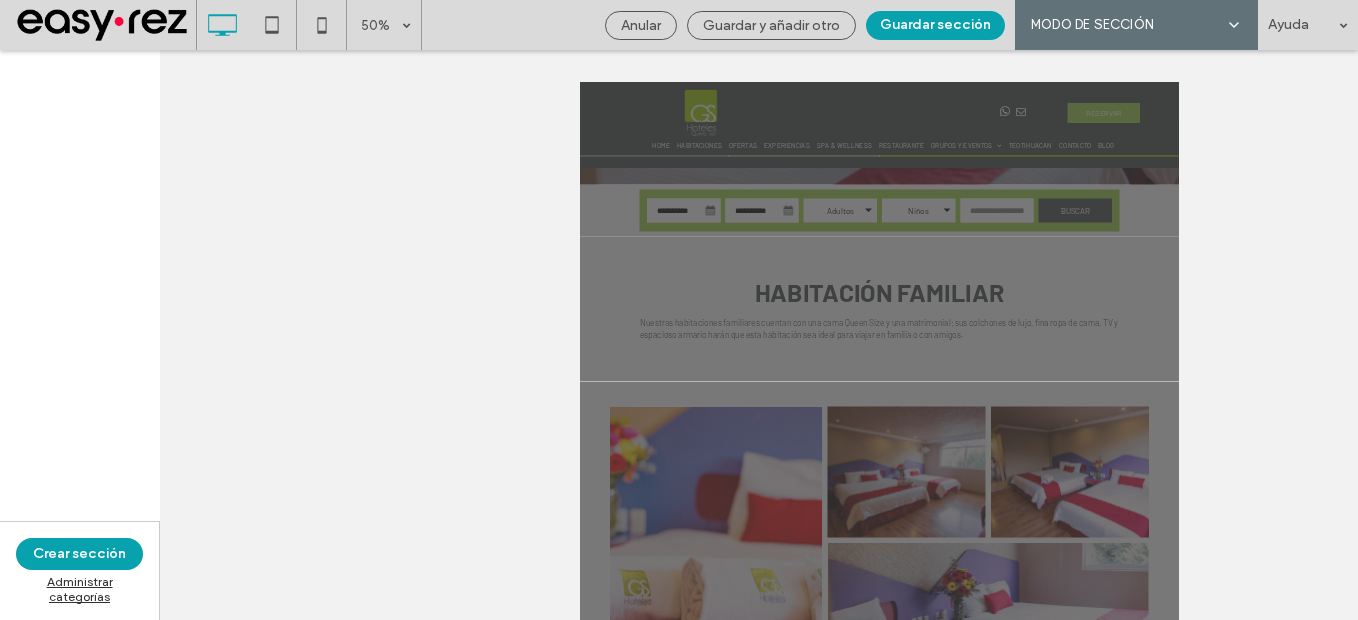 scroll, scrollTop: 533, scrollLeft: 0, axis: vertical 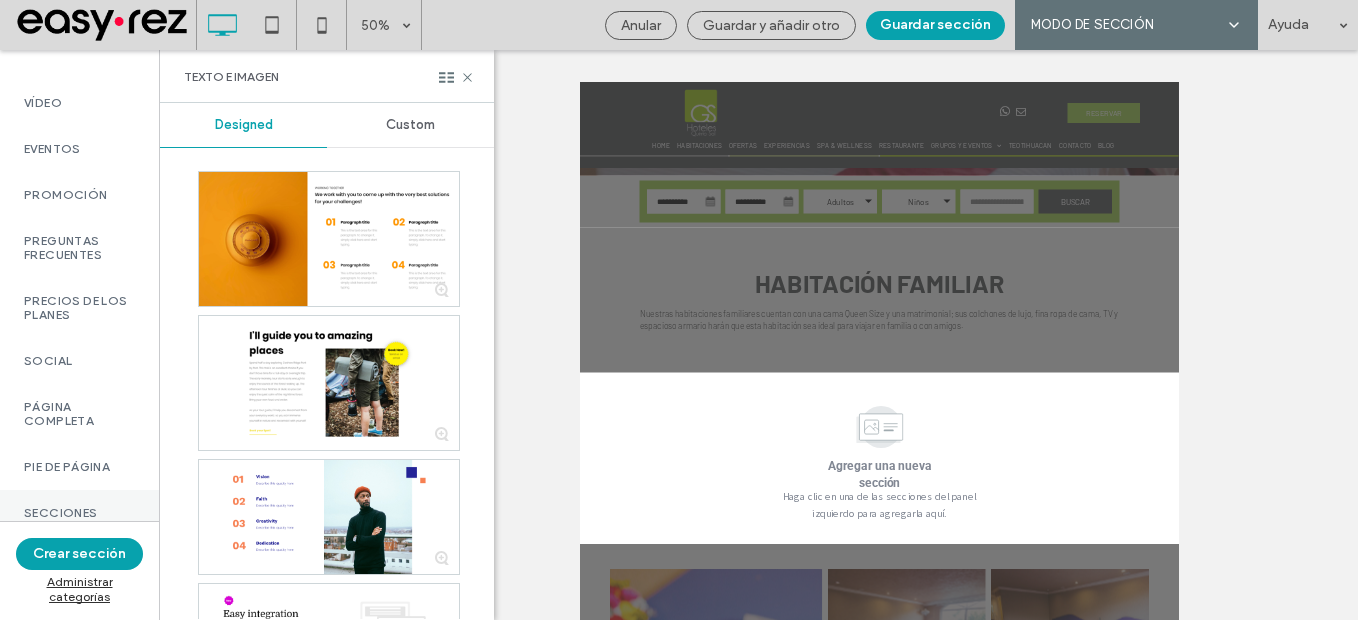 click on "Secciones easy-rez" at bounding box center (79, 520) 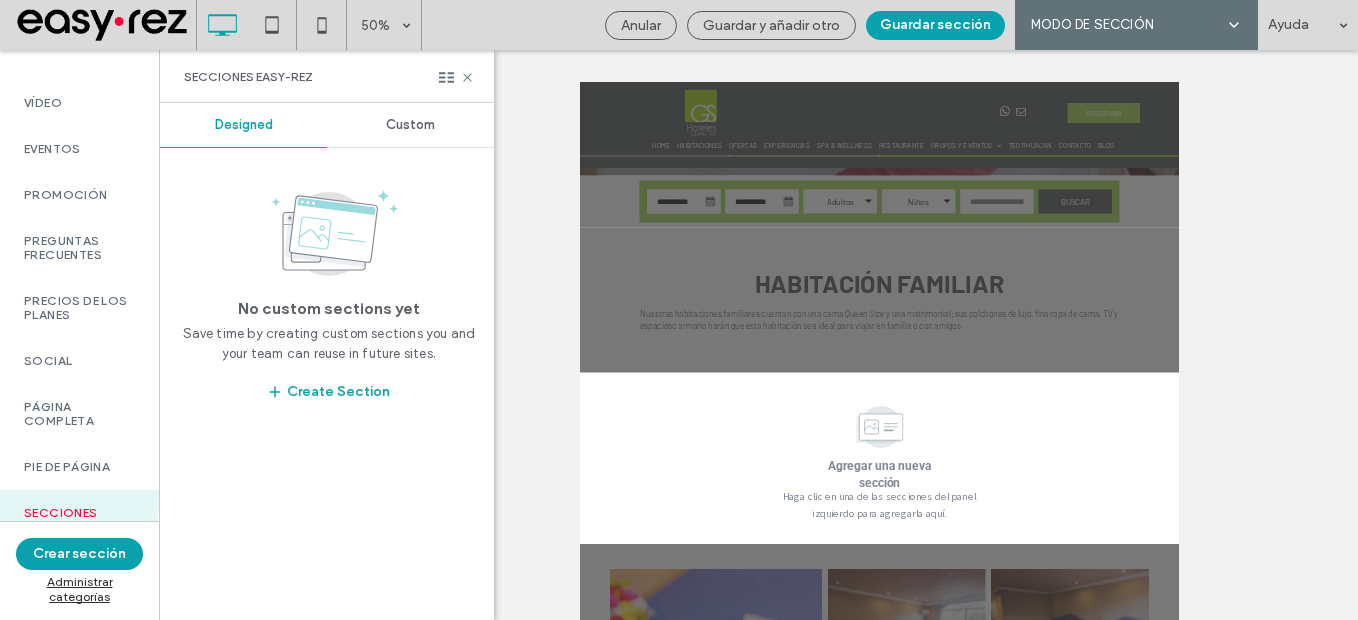 click on "Custom" at bounding box center (410, 125) 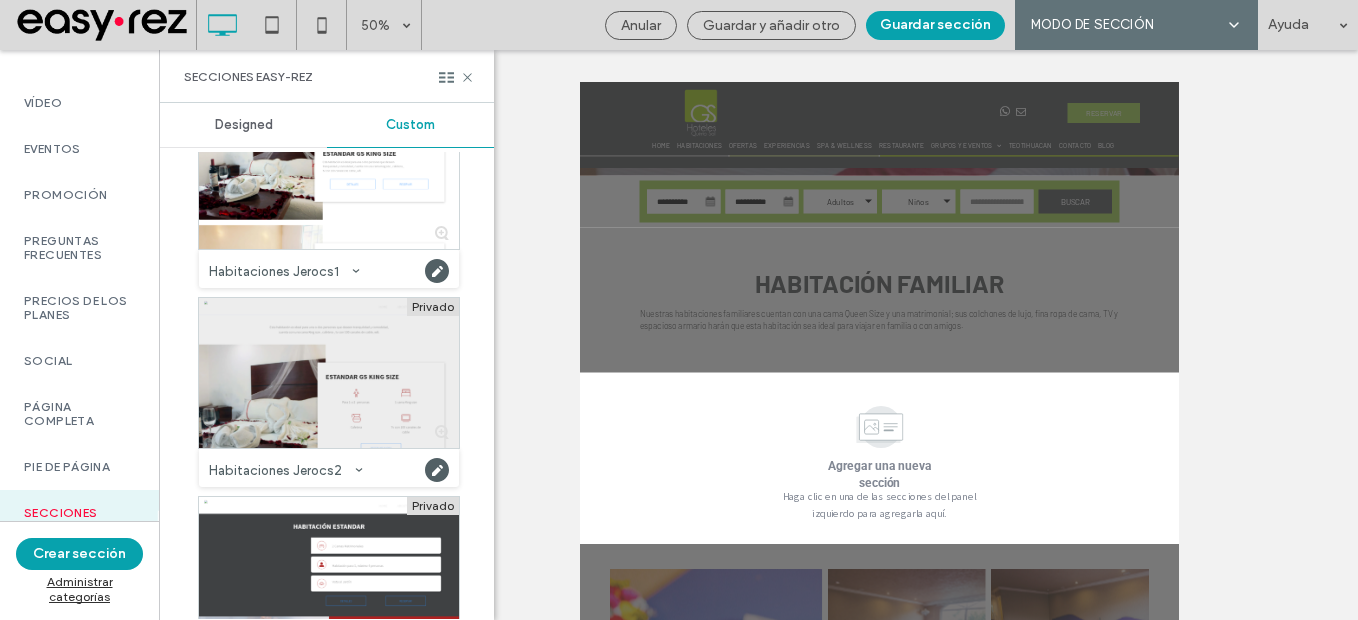 scroll, scrollTop: 600, scrollLeft: 0, axis: vertical 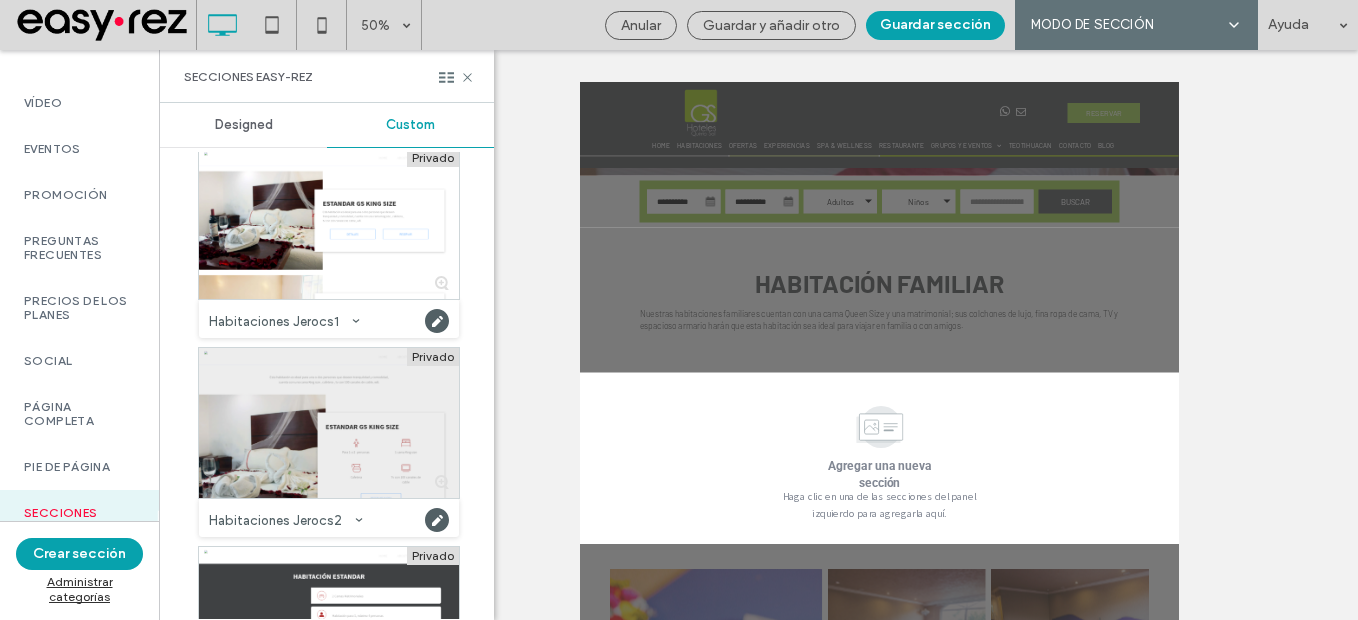 click at bounding box center [329, 423] 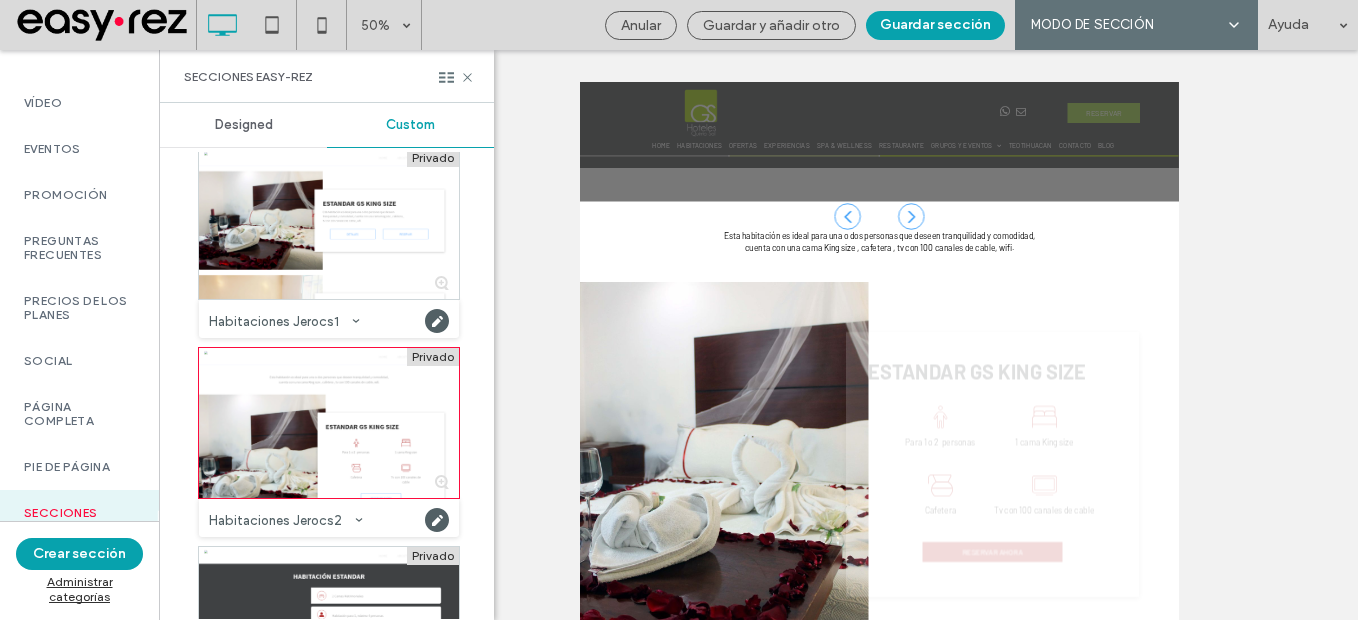 scroll, scrollTop: 985, scrollLeft: 0, axis: vertical 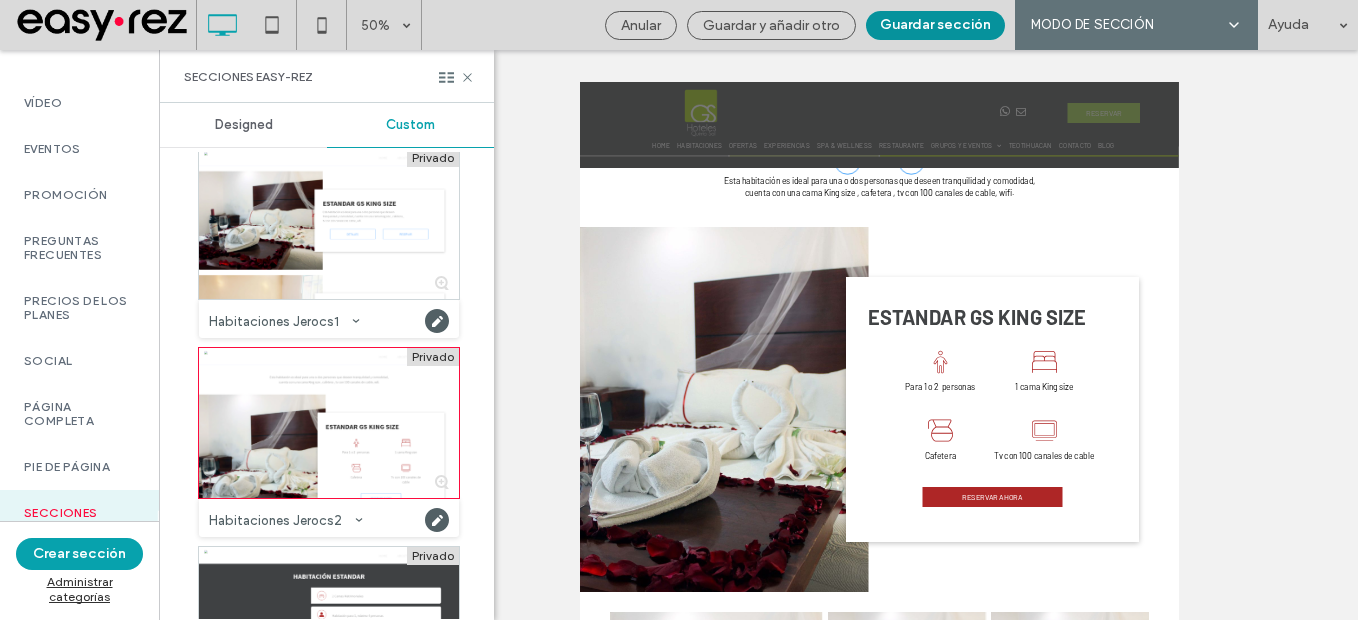 click on "Guardar sección" at bounding box center [935, 25] 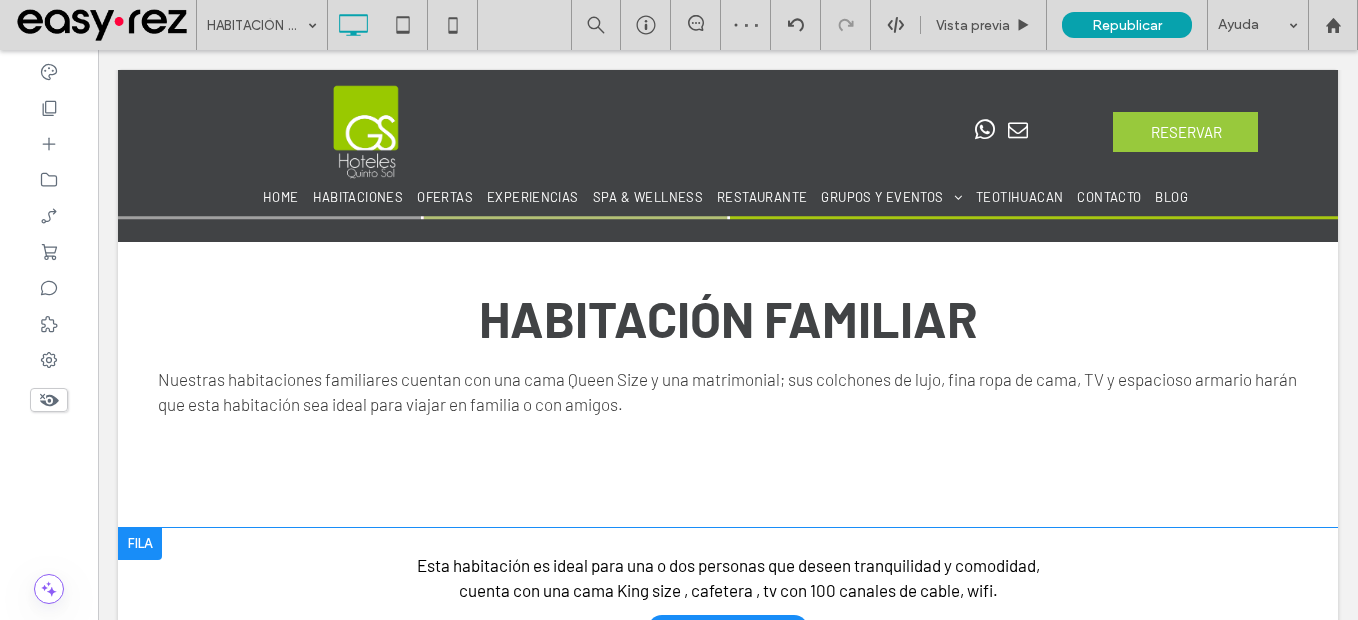 scroll, scrollTop: 685, scrollLeft: 0, axis: vertical 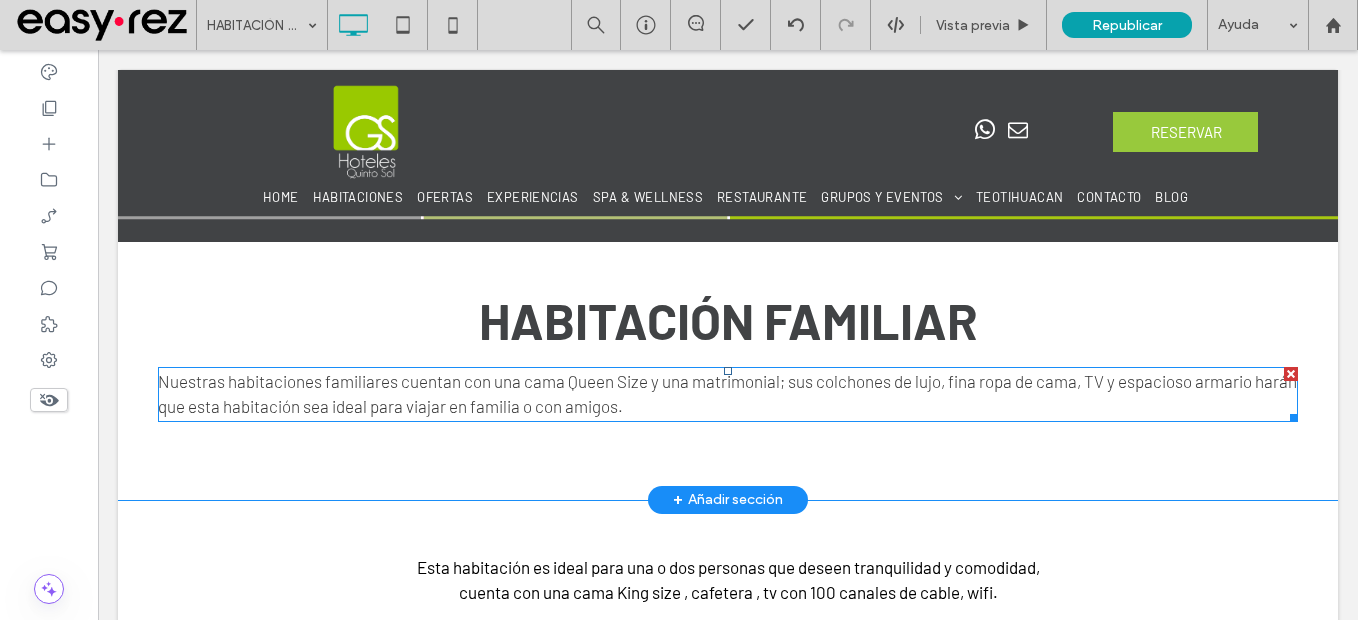 click on "Nuestras habitaciones familiares cuentan con una cama Queen Size y una matrimonial; sus colchones de lujo, fina ropa de cama, TV y espacioso armario harán que esta habitación sea ideal para viajar en familia o con amigos." at bounding box center (728, 394) 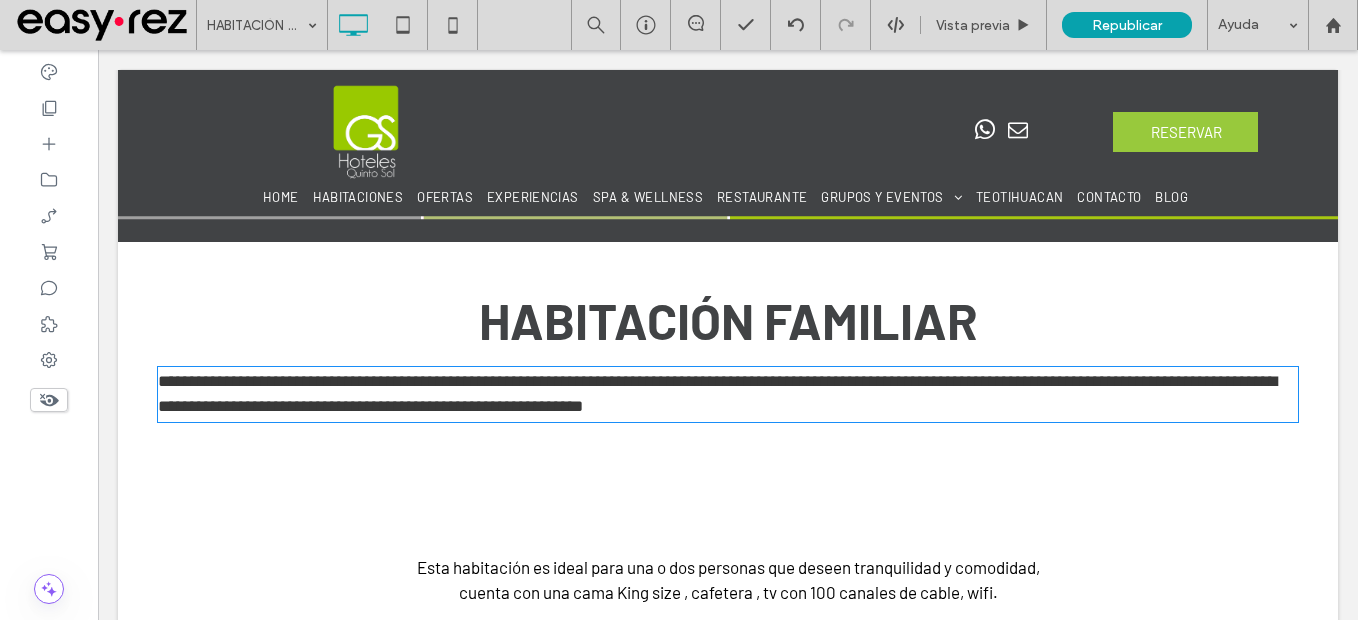 type on "******" 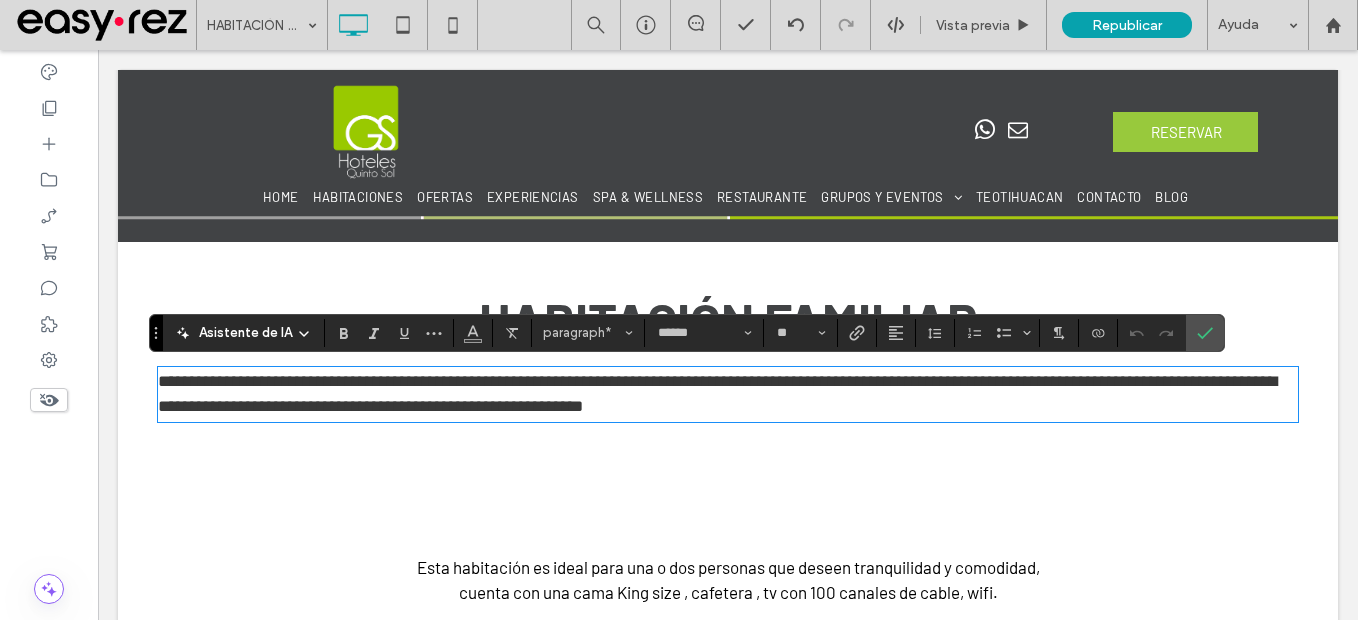 click on "Esta habitación es ideal para una o dos personas que deseen tranquilidad y comodidad, cuenta con una cama King size , cafetera , tv con 100 canales de cable, wifi." at bounding box center (728, 580) 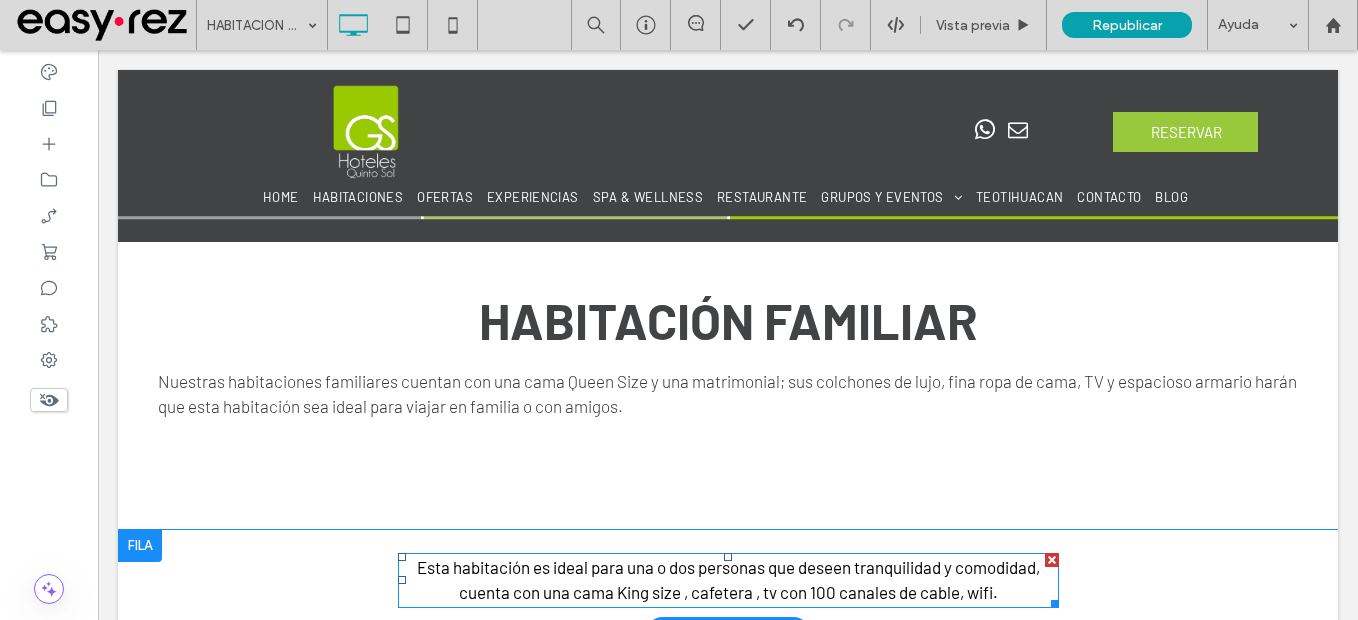 click on "Esta habitación es ideal para una o dos personas que deseen tranquilidad y comodidad, cuenta con una cama King size , cafetera , tv con 100 canales de cable, wifi." at bounding box center (728, 580) 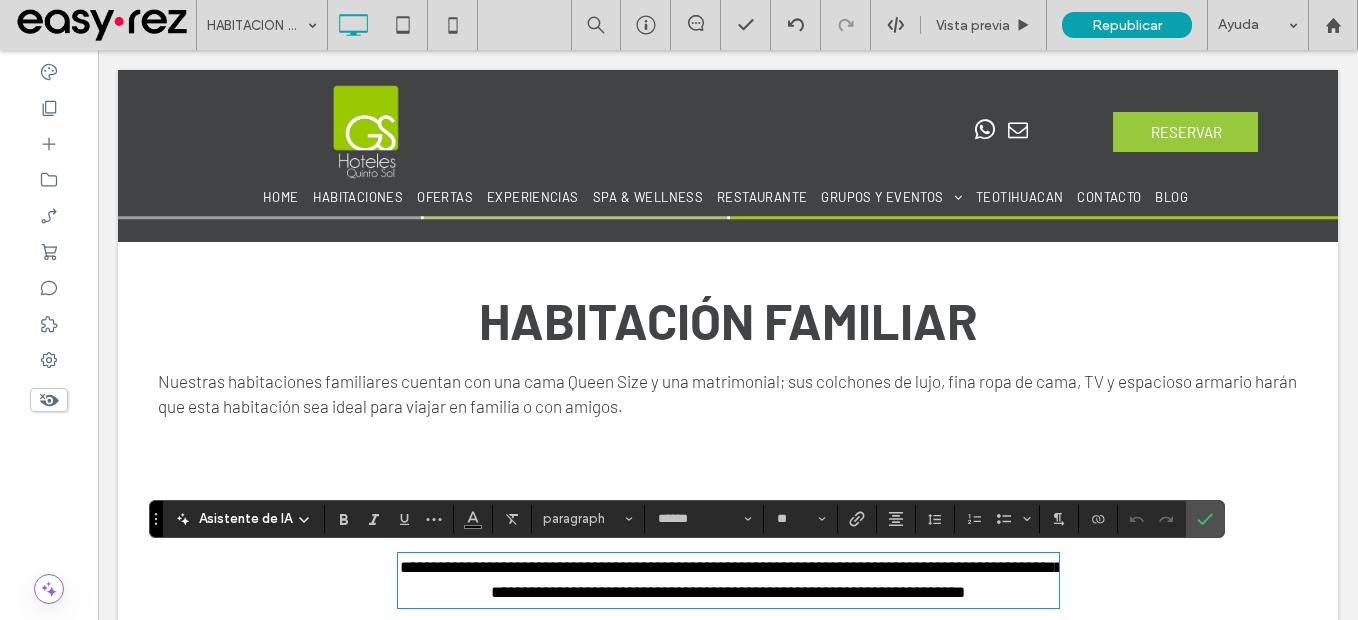 scroll, scrollTop: 0, scrollLeft: 0, axis: both 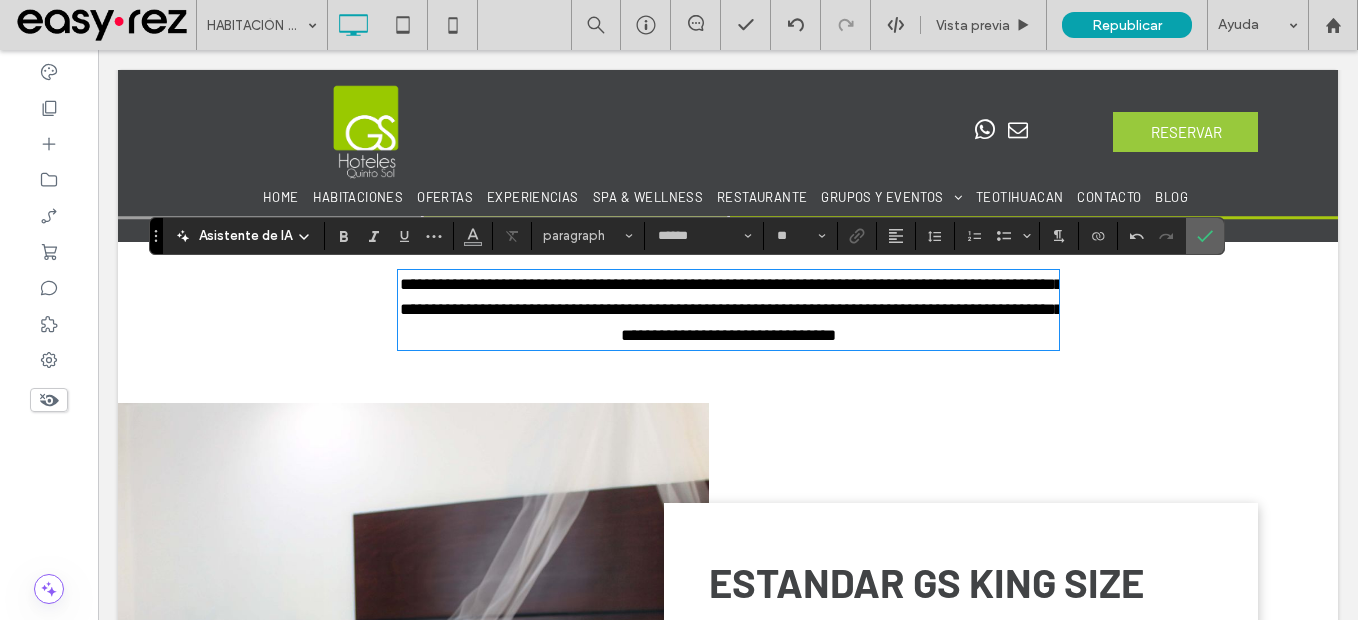 click 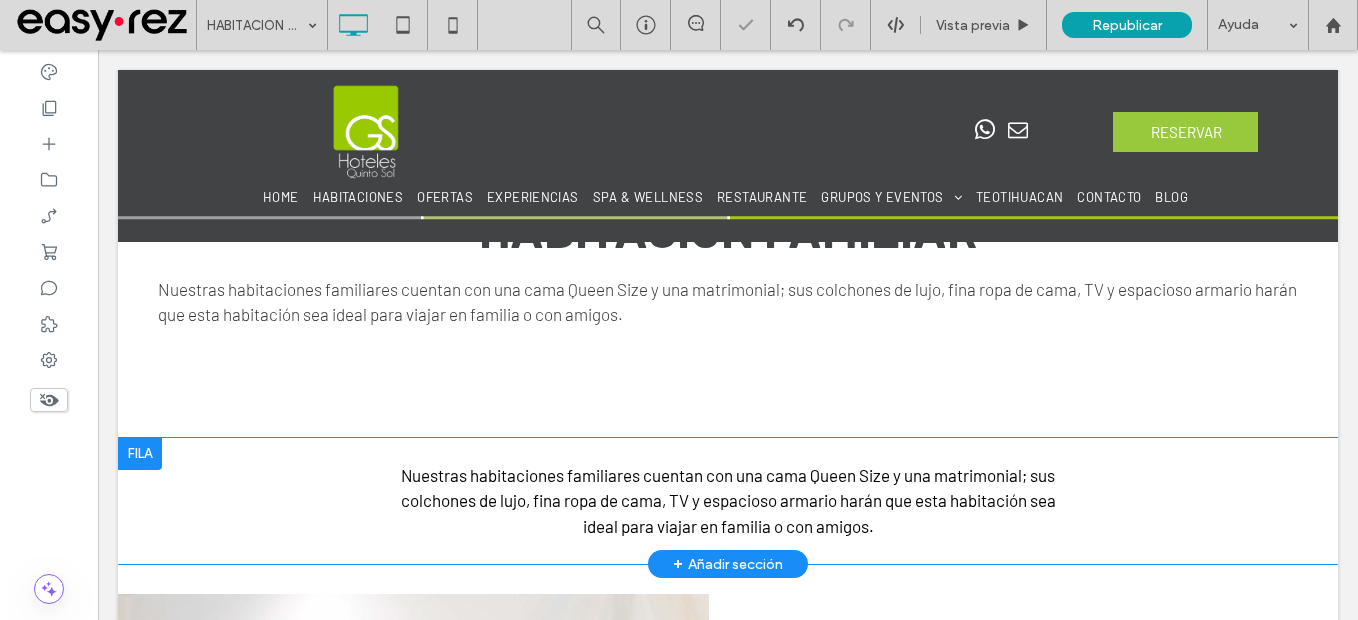 scroll, scrollTop: 768, scrollLeft: 0, axis: vertical 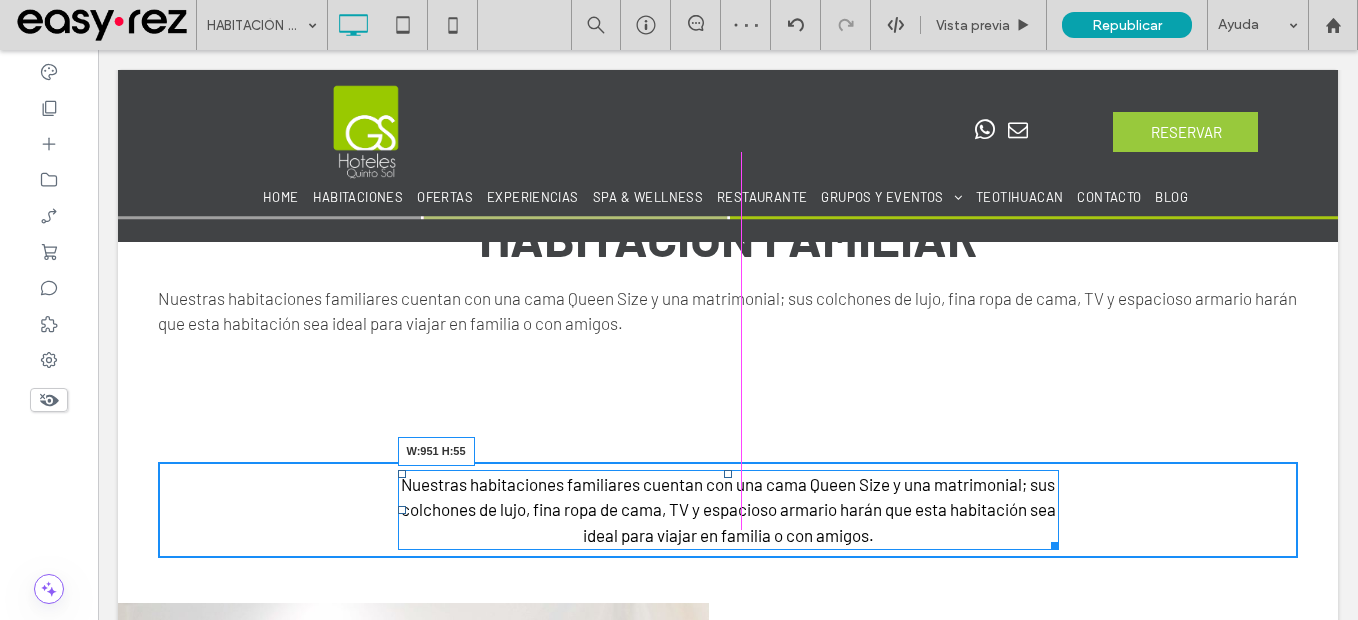 drag, startPoint x: 1046, startPoint y: 542, endPoint x: 1191, endPoint y: 537, distance: 145.08618 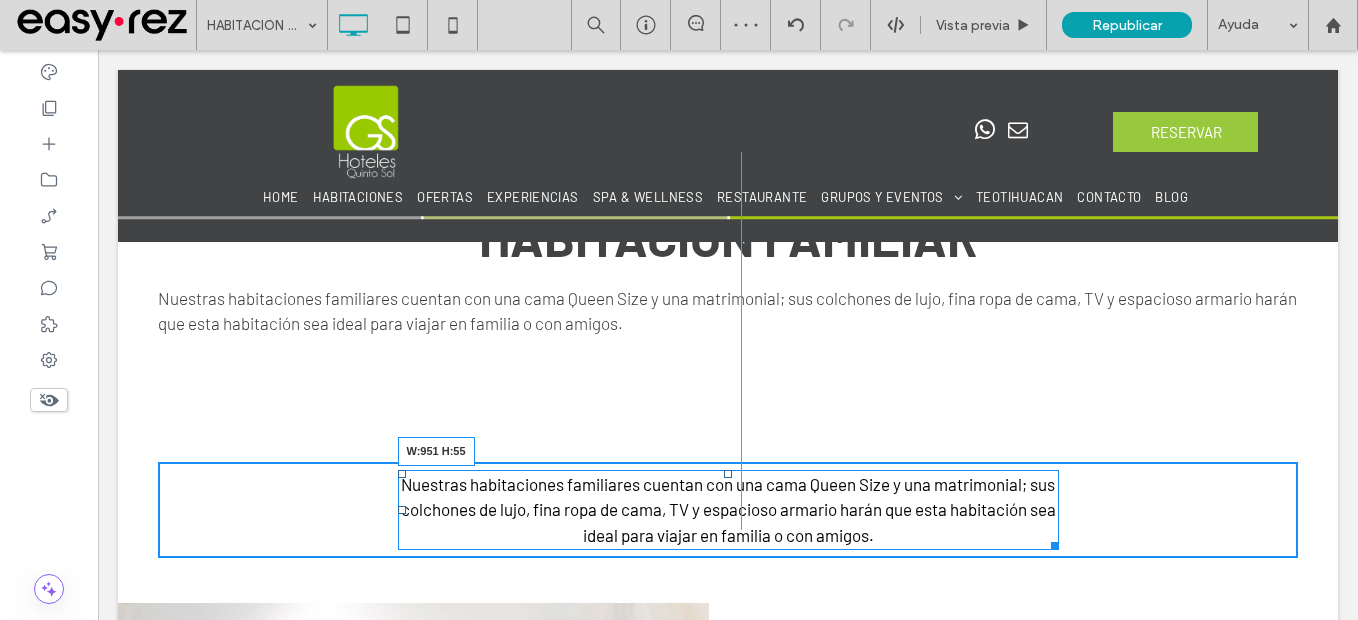 click on "Nuestras habitaciones familiares cuentan con una cama Queen Size y una matrimonial; sus colchones de lujo, fina ropa de cama, TV y espacioso armario harán que esta habitación sea ideal para viajar en familia o con amigos. W:951 H:55
Click To Paste
Fila + Añadir sección" at bounding box center (728, 510) 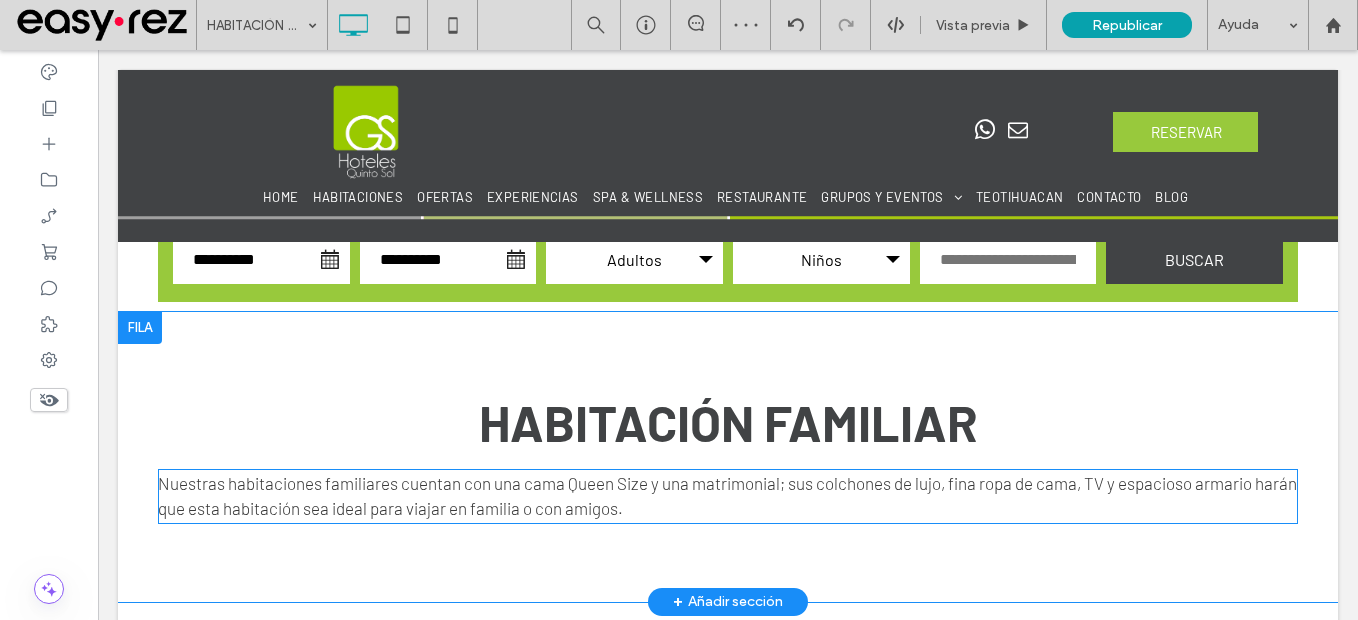 scroll, scrollTop: 568, scrollLeft: 0, axis: vertical 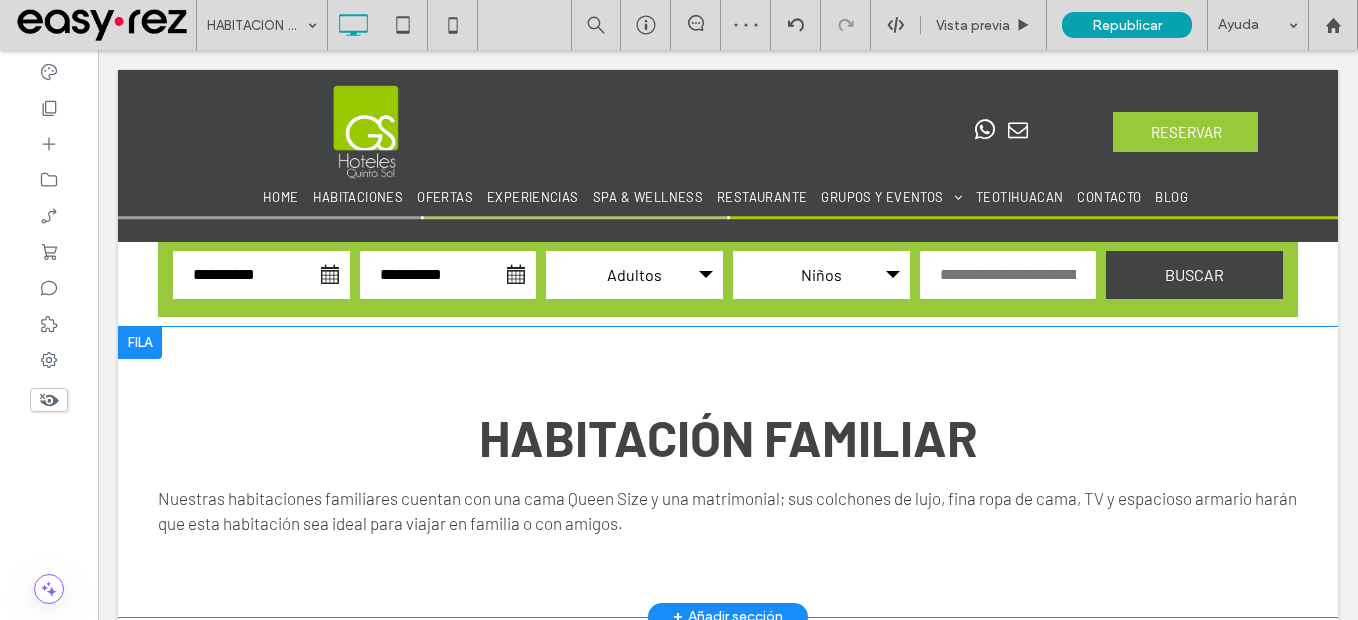 click at bounding box center (140, 343) 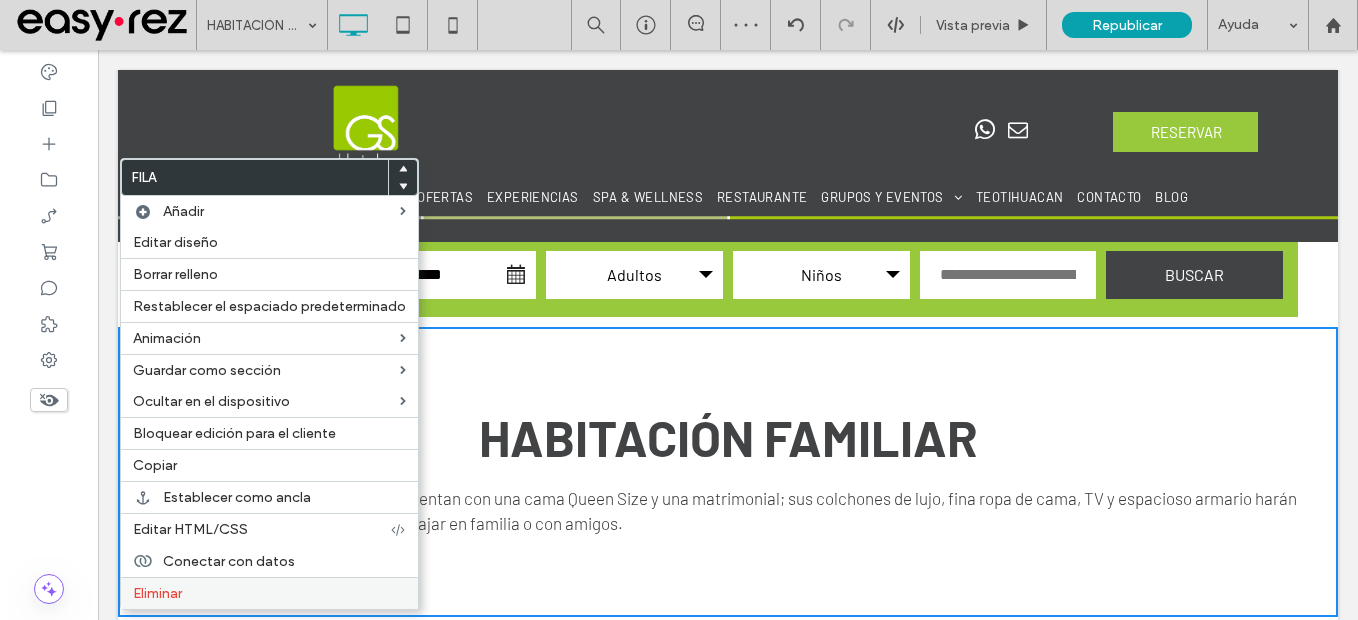 click on "Eliminar" at bounding box center [269, 593] 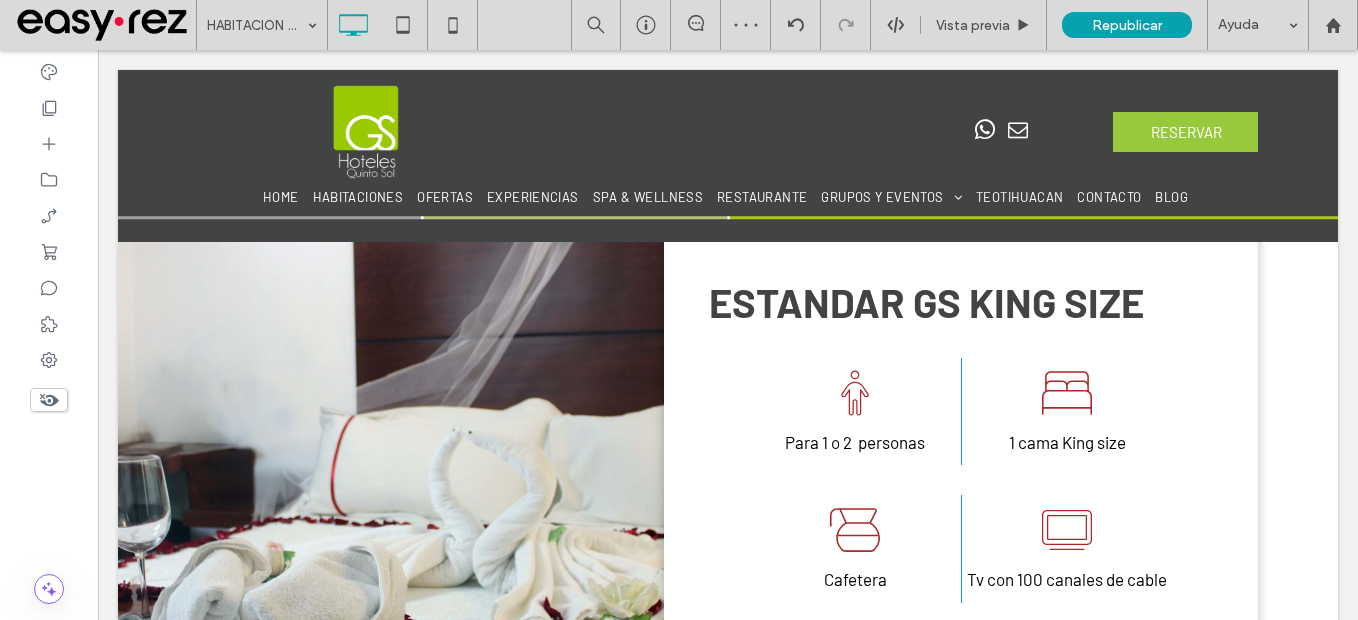 scroll, scrollTop: 968, scrollLeft: 0, axis: vertical 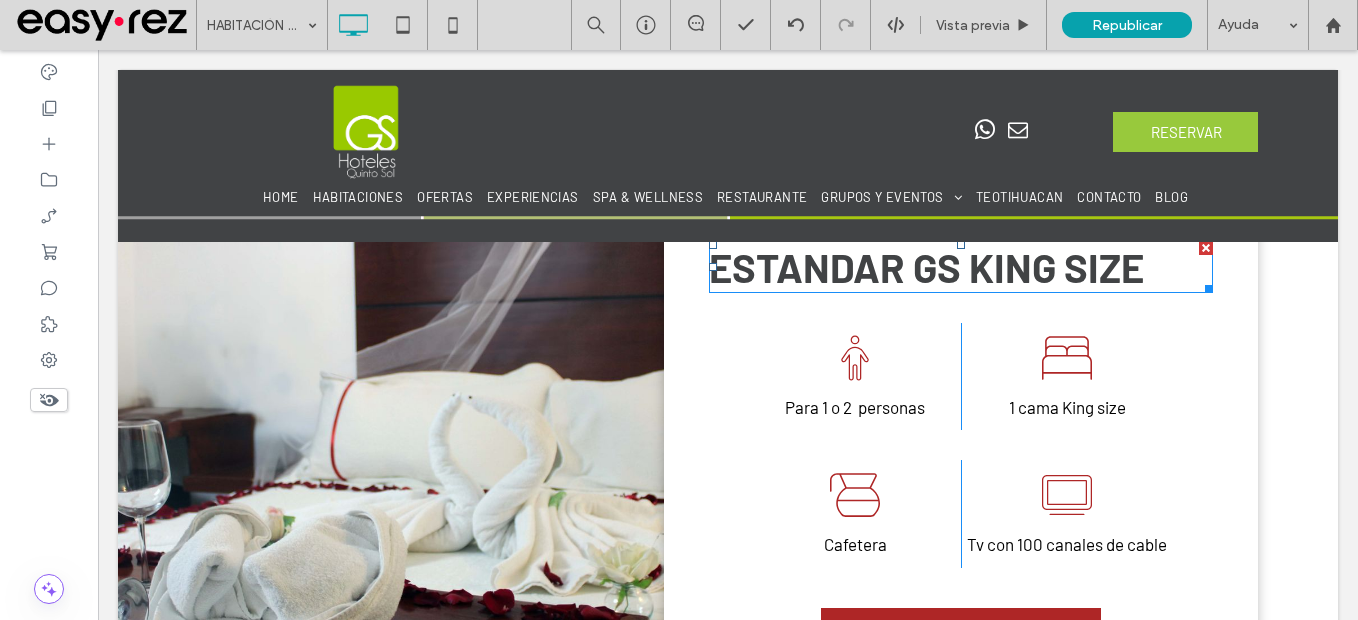 click on "ESTANDAR GS KING SIZE" at bounding box center [926, 267] 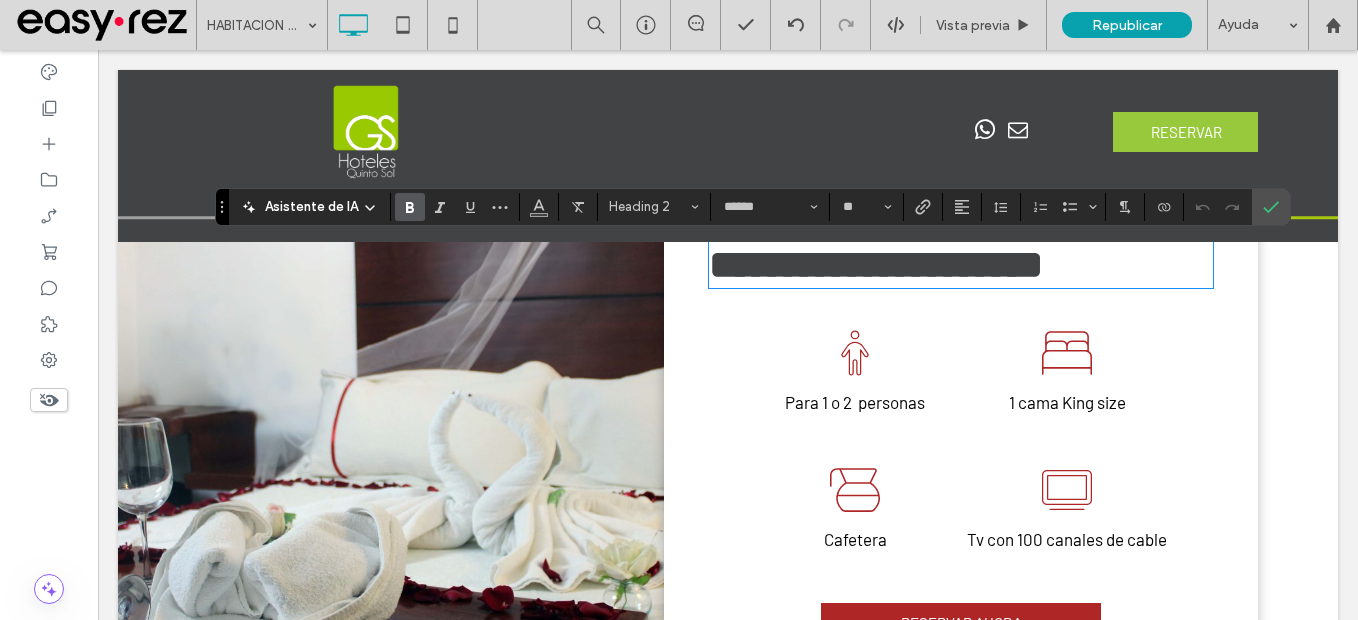 click on "**********" at bounding box center (876, 264) 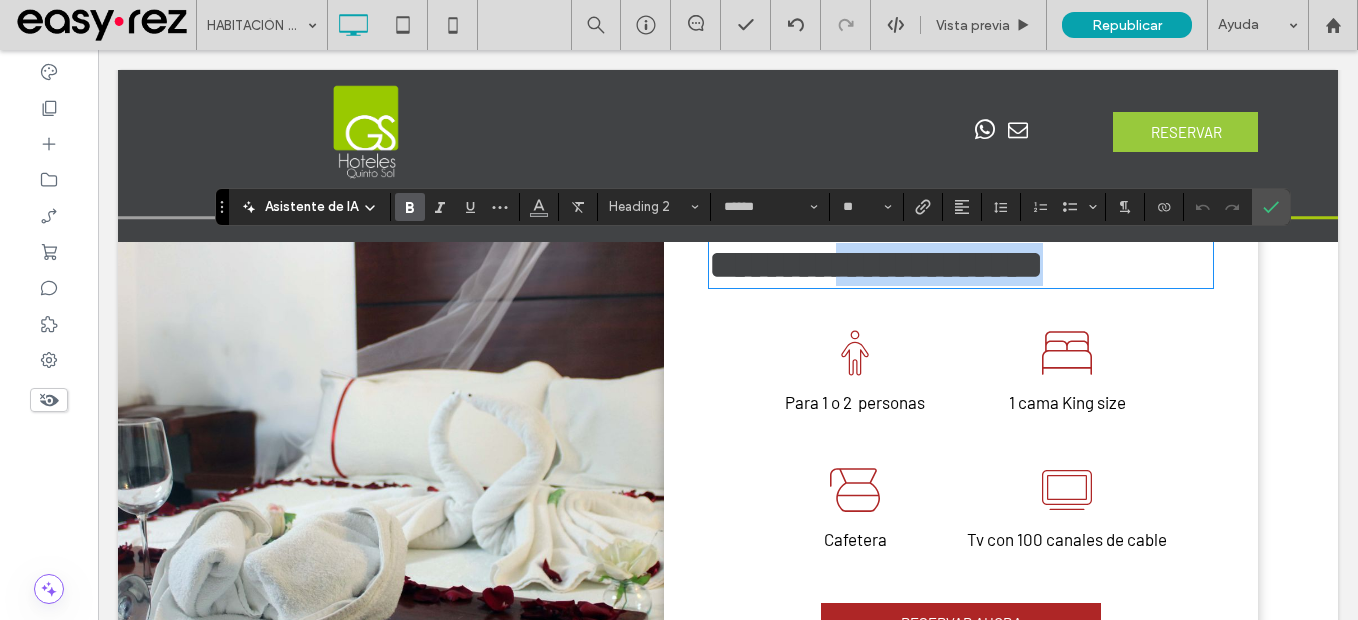 drag, startPoint x: 897, startPoint y: 272, endPoint x: 1203, endPoint y: 288, distance: 306.41803 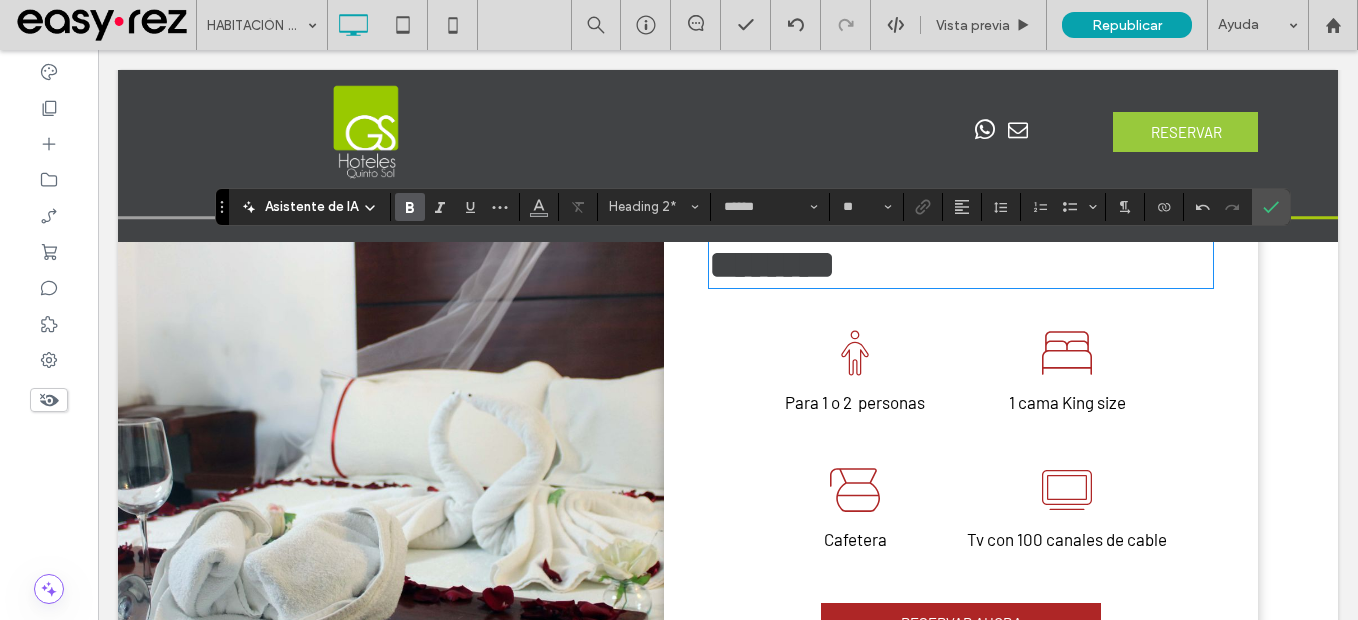 type 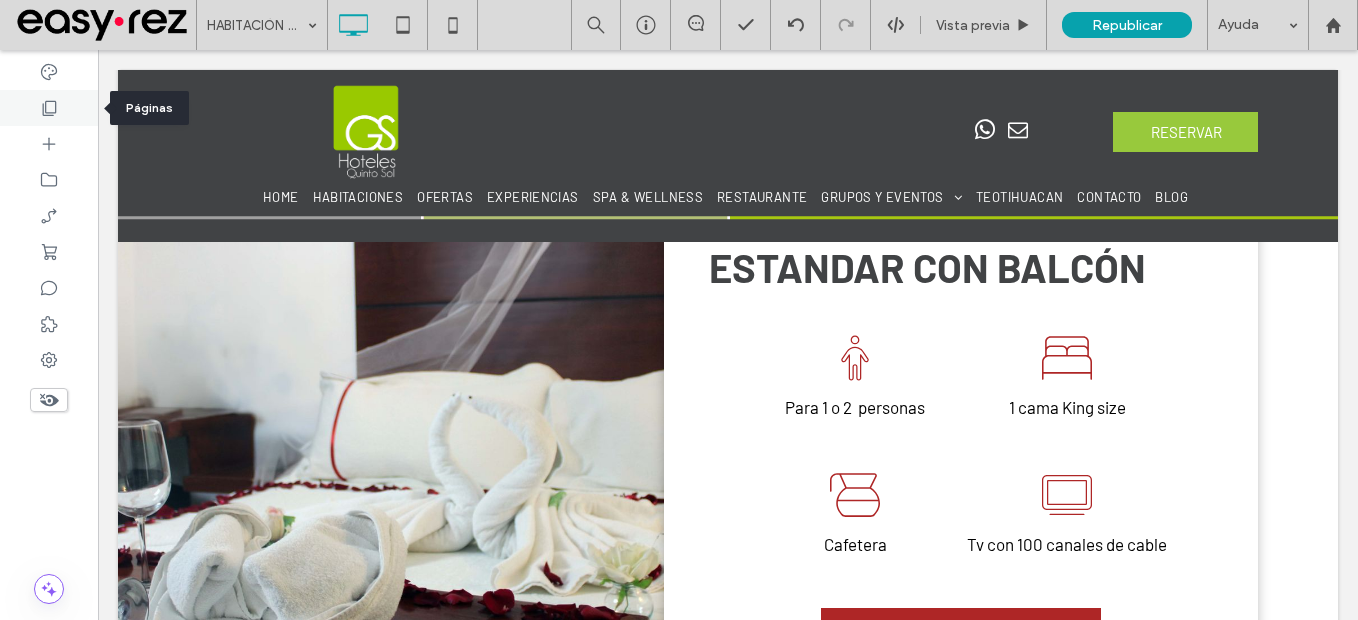 click 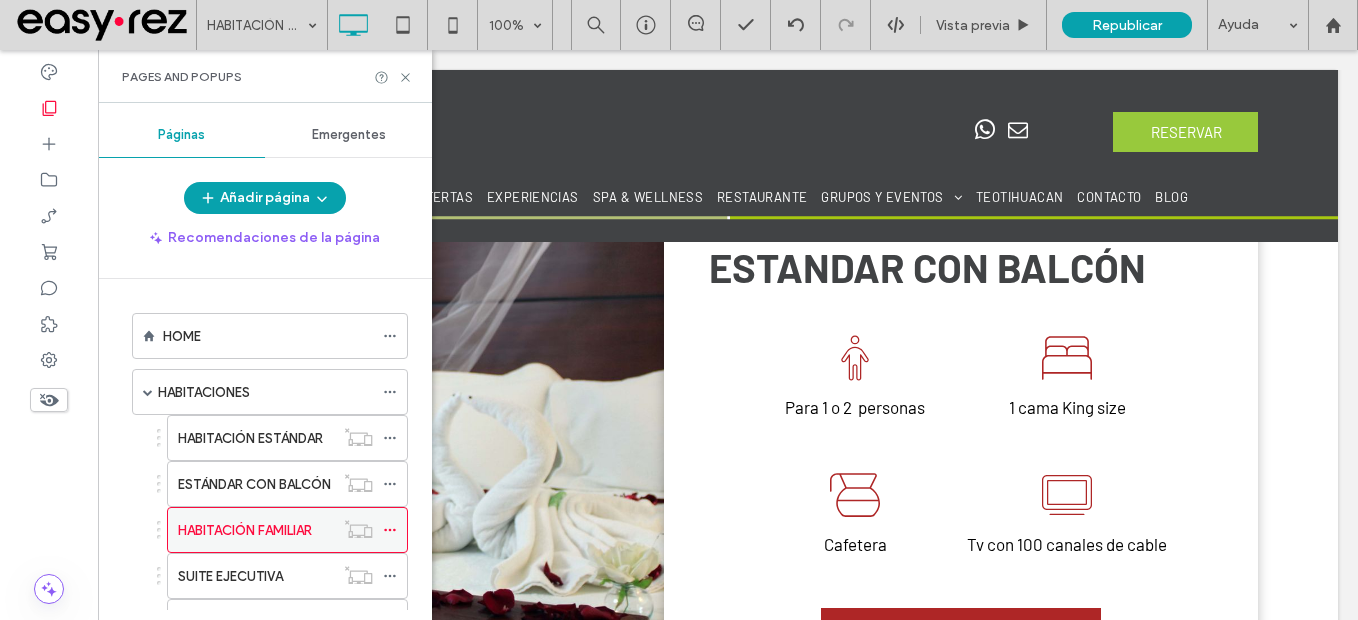 click on "HABITACIÓN FAMILIAR" at bounding box center [245, 530] 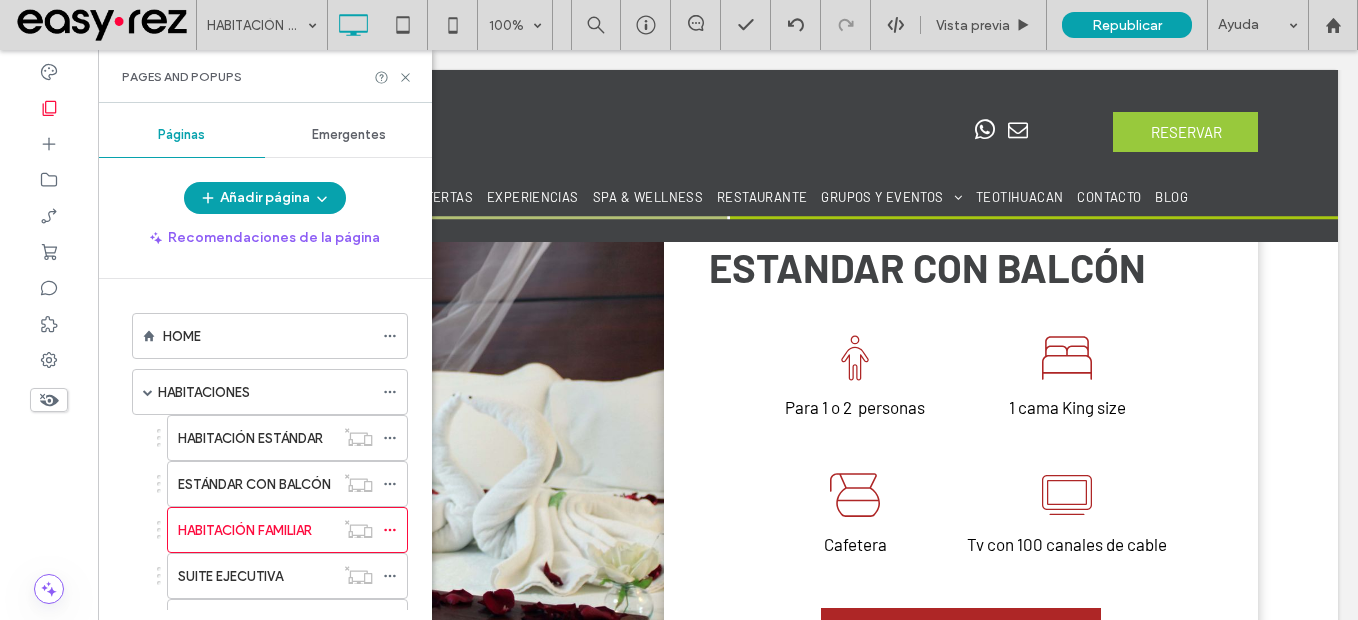 click 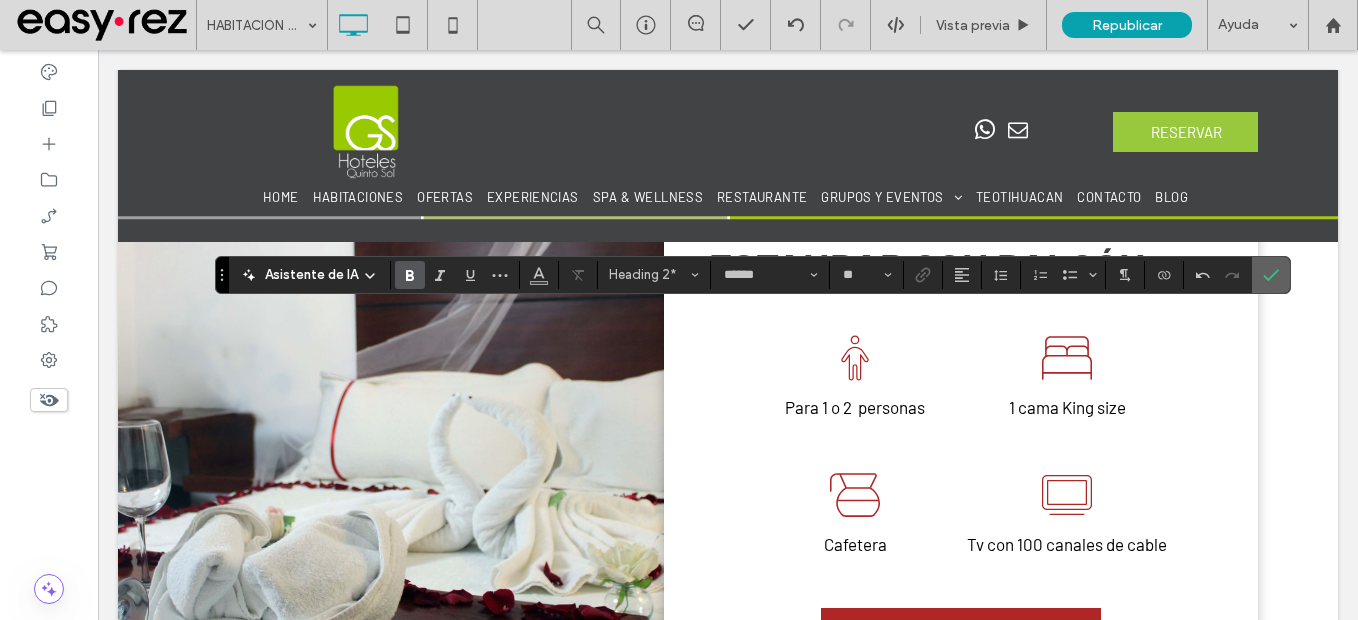 click at bounding box center (1271, 275) 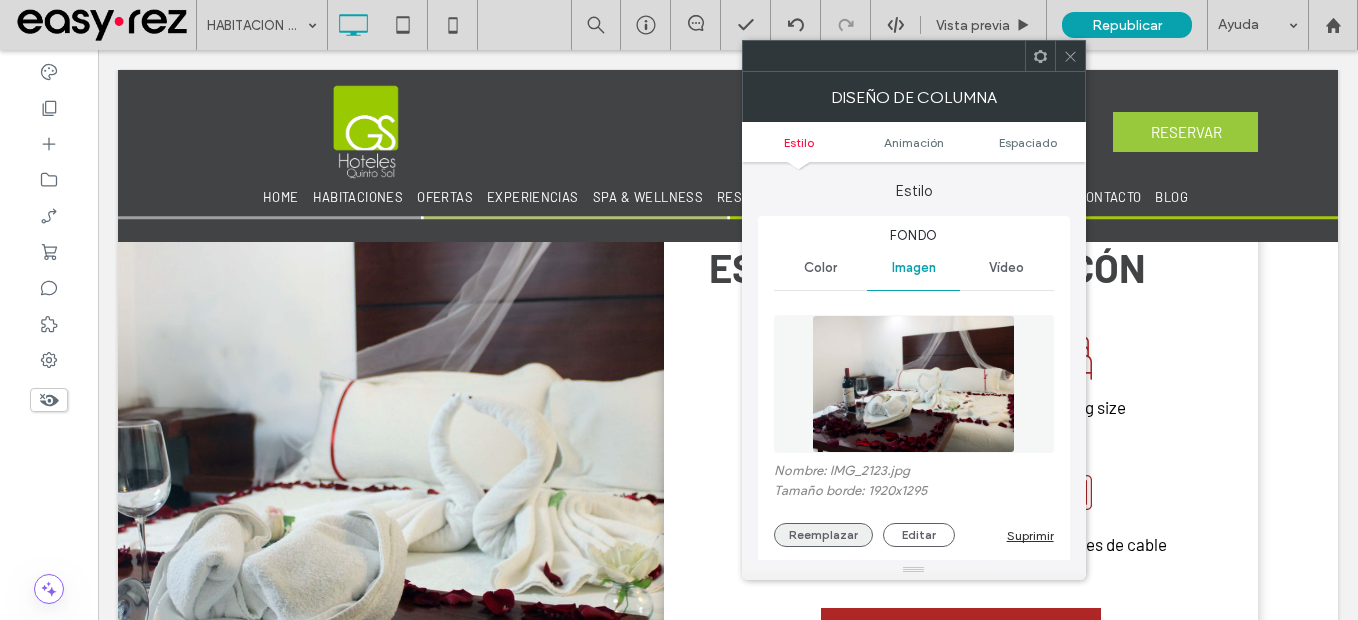 click on "Reemplazar" at bounding box center [823, 535] 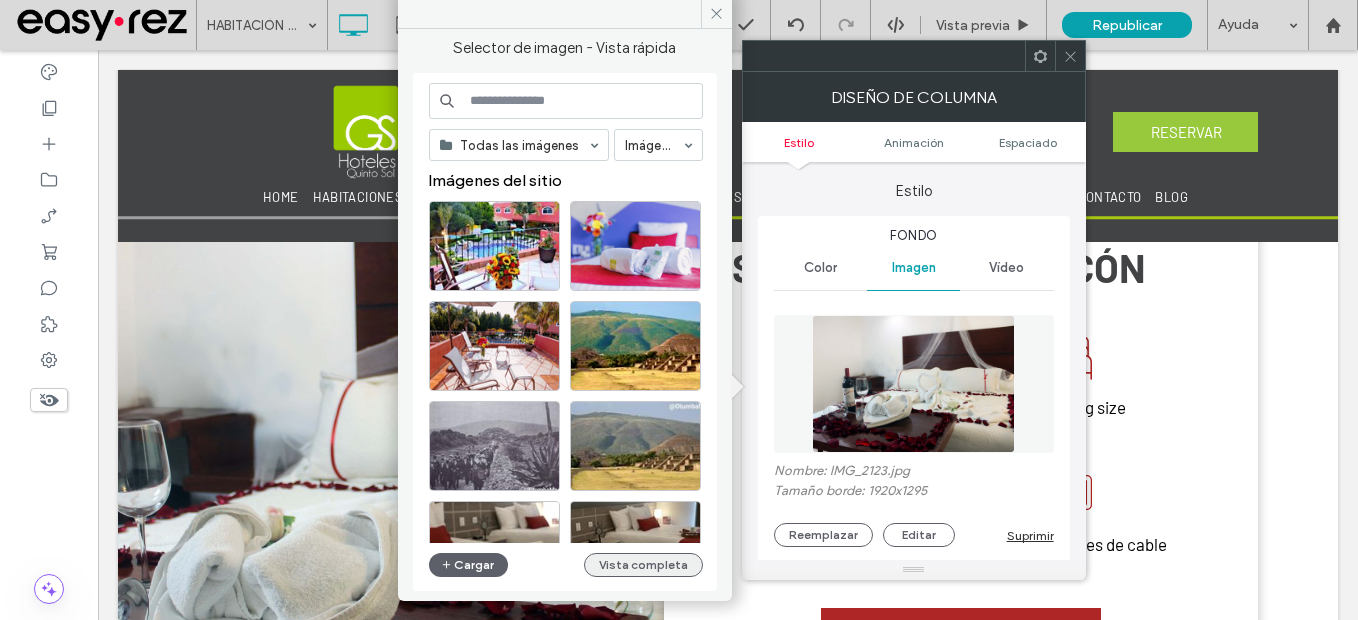 click on "Vista completa" at bounding box center (643, 565) 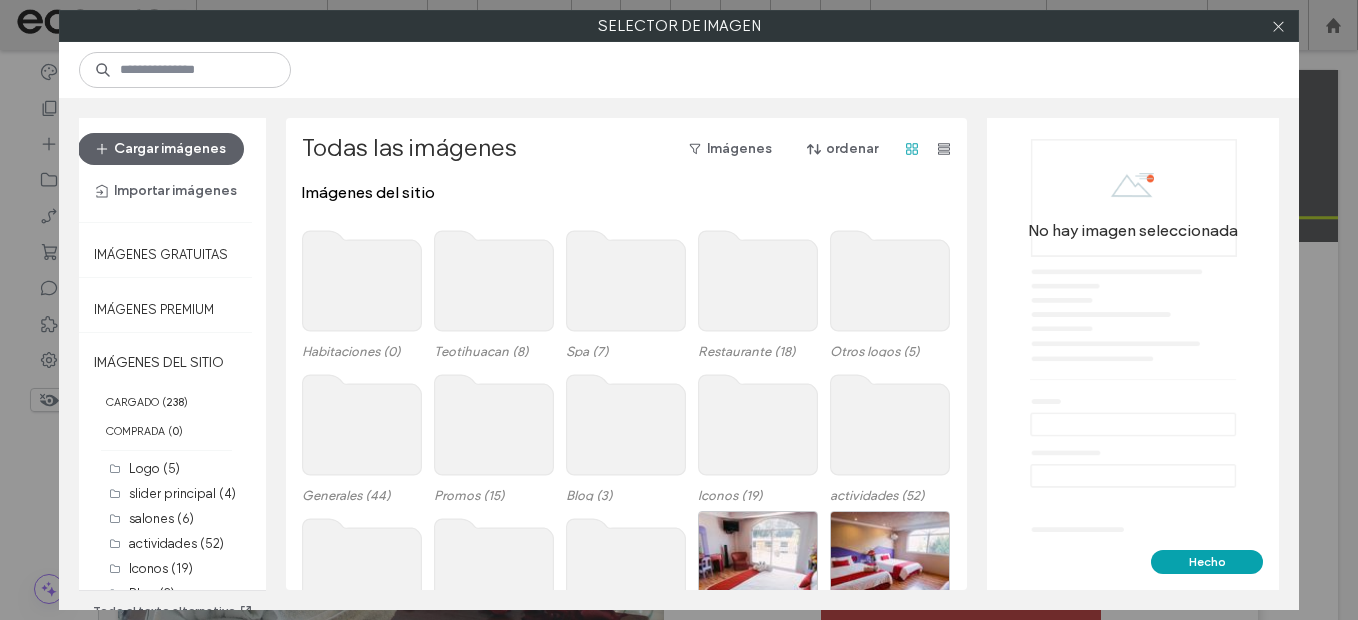 click 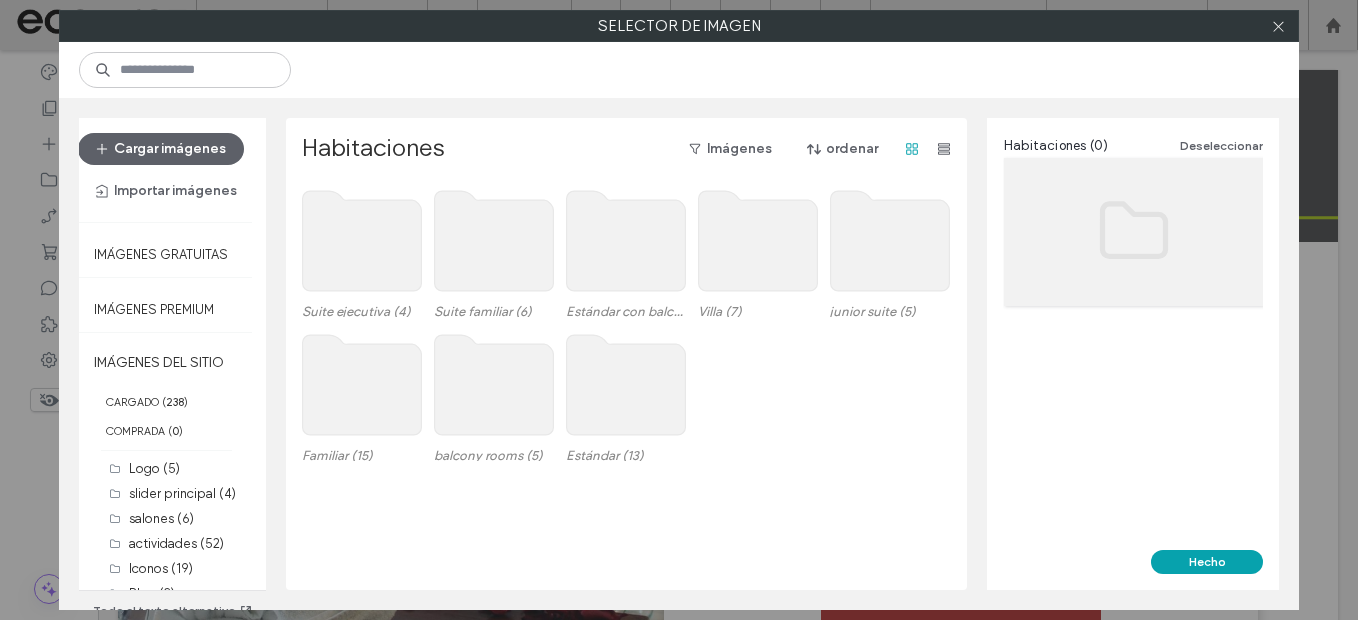 click 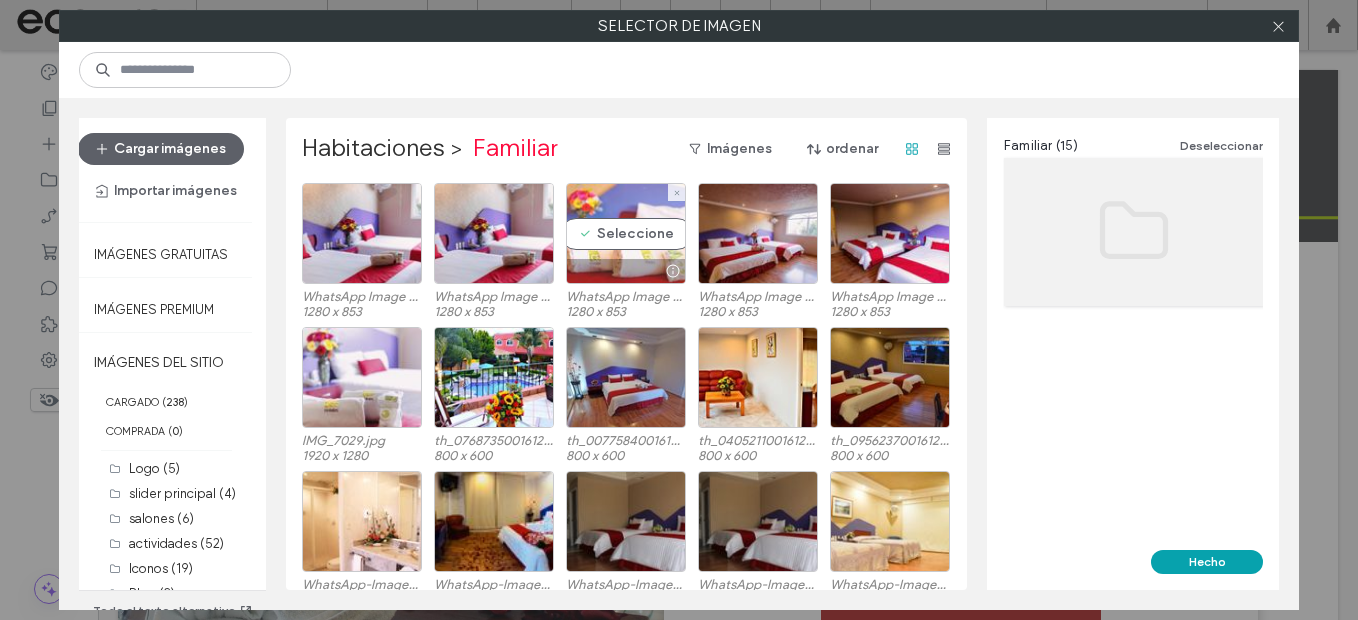 click on "Seleccione" at bounding box center (626, 233) 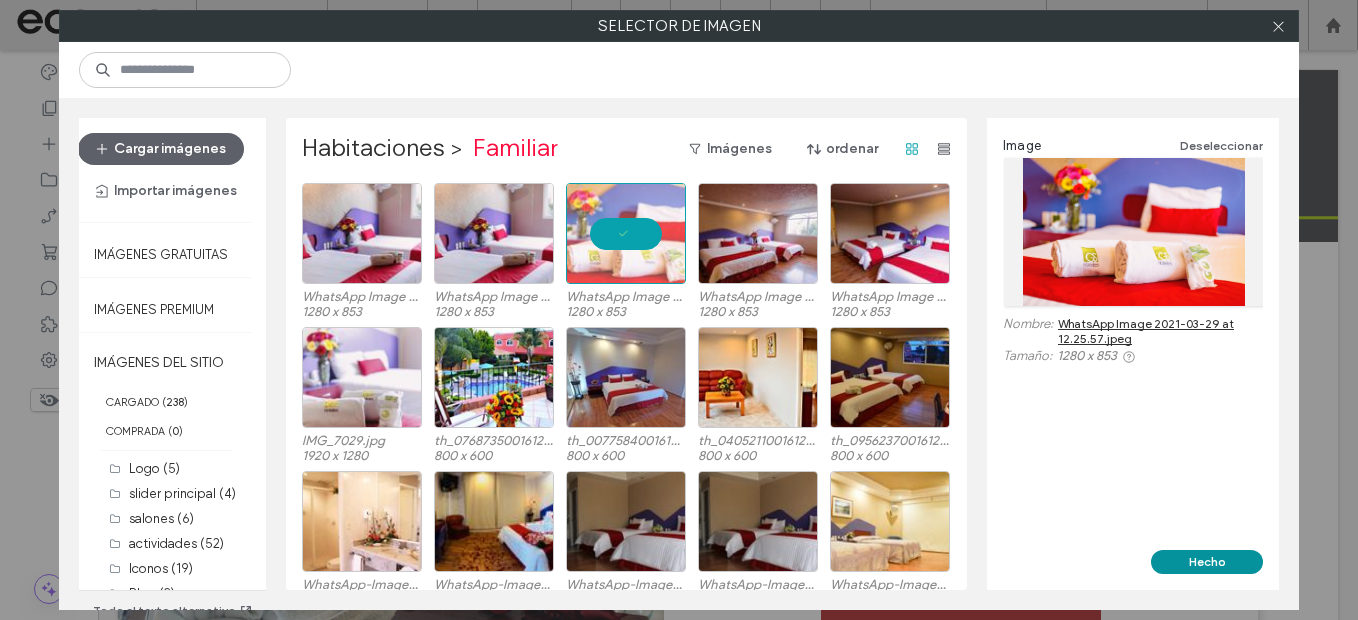click on "Hecho" at bounding box center (1207, 562) 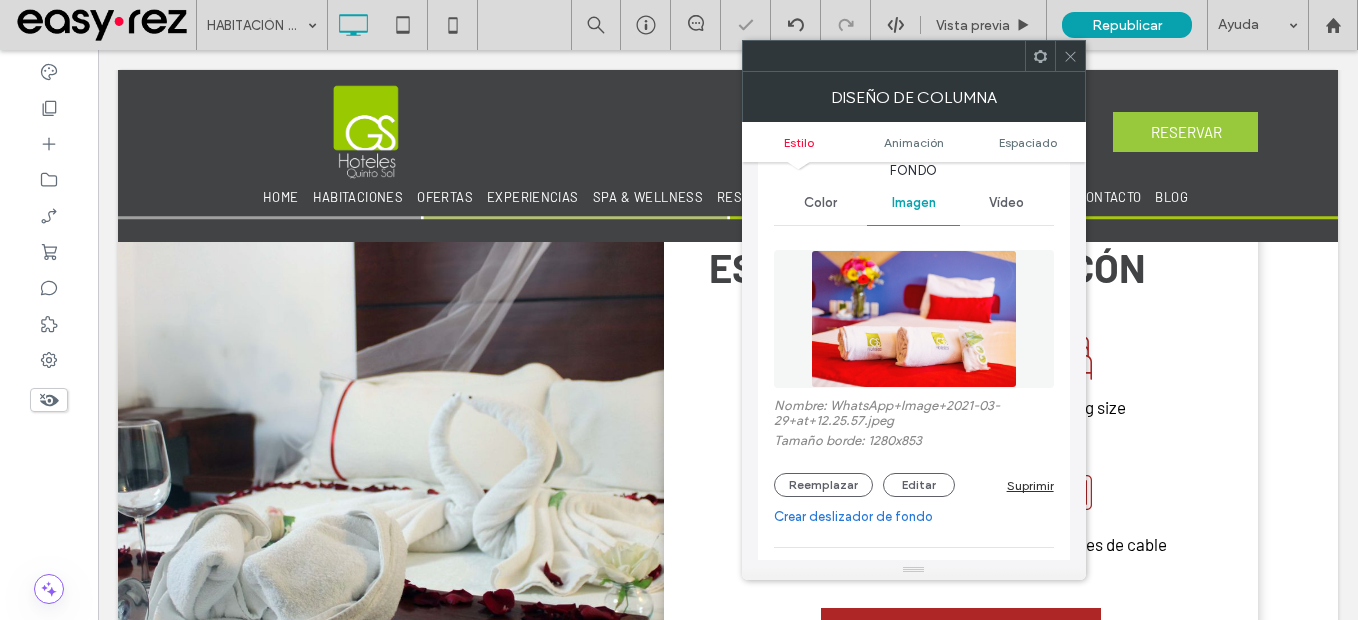 scroll, scrollTop: 200, scrollLeft: 0, axis: vertical 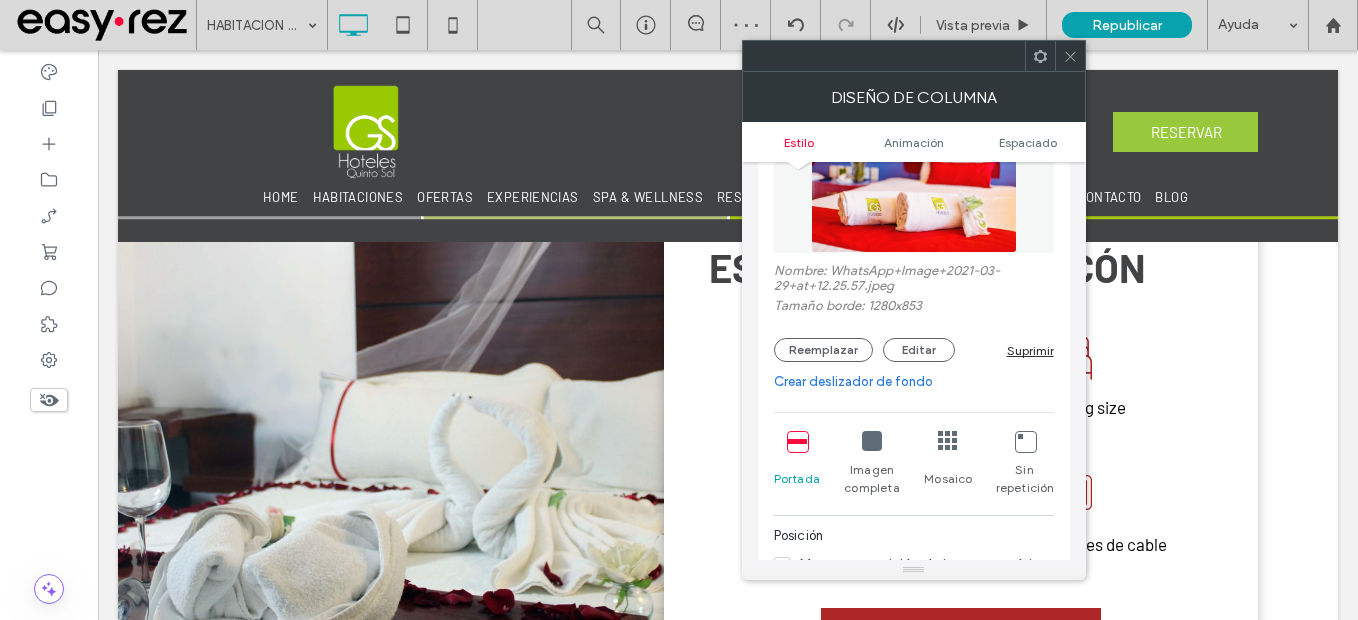 click 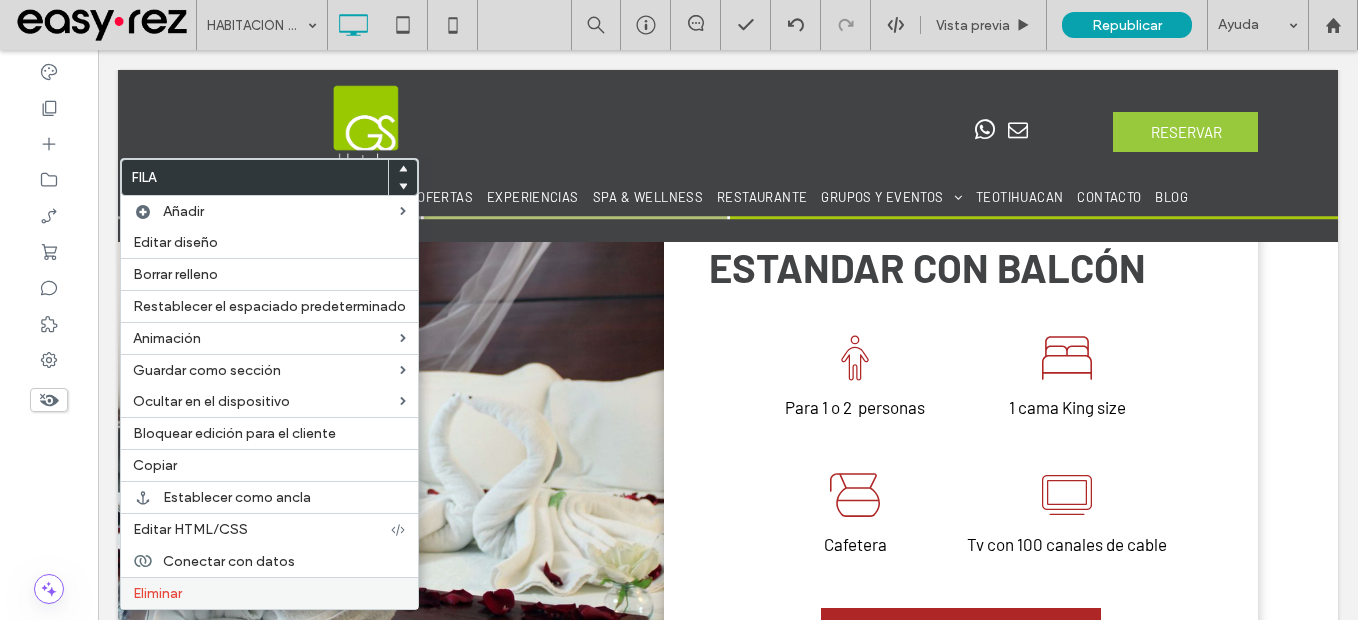 click on "Eliminar" at bounding box center [269, 593] 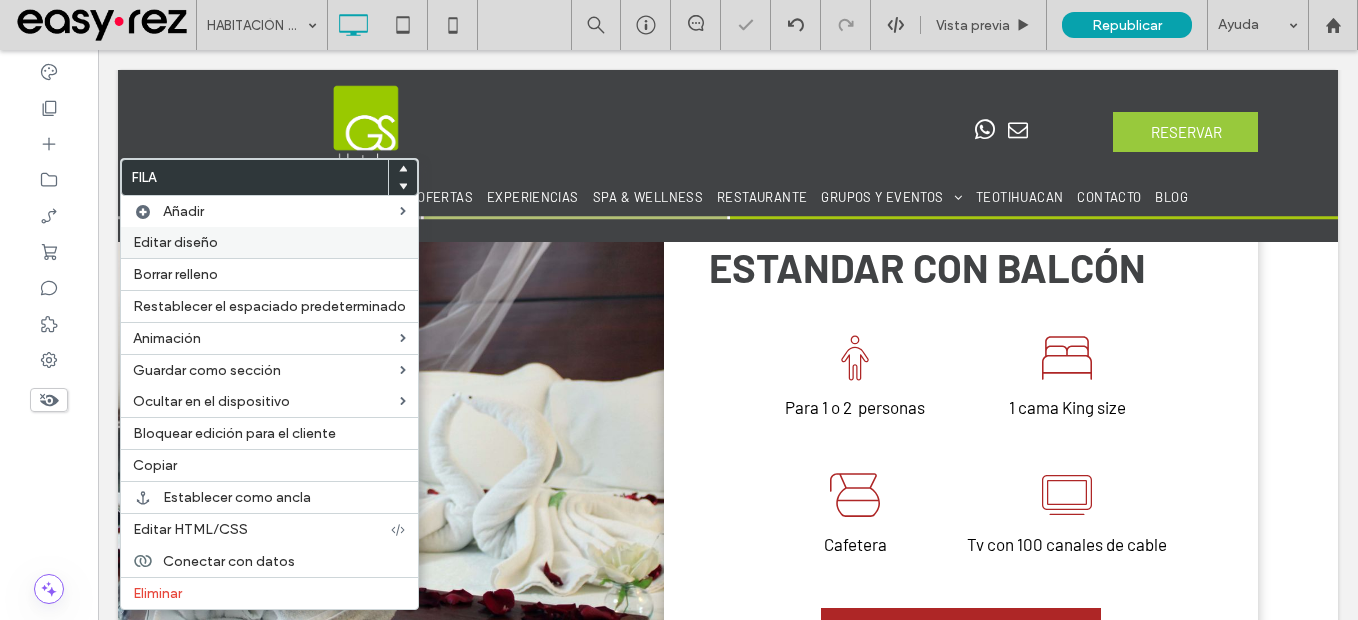 click on "Editar diseño" at bounding box center [175, 242] 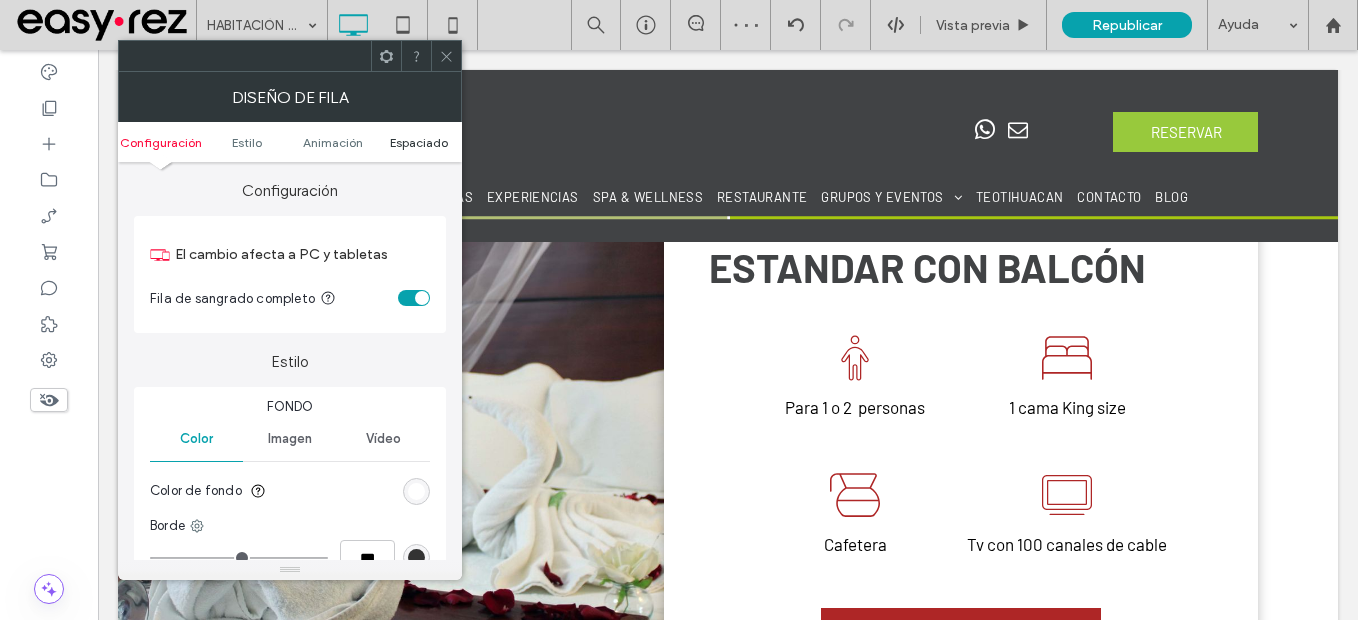 click on "Espaciado" at bounding box center (419, 142) 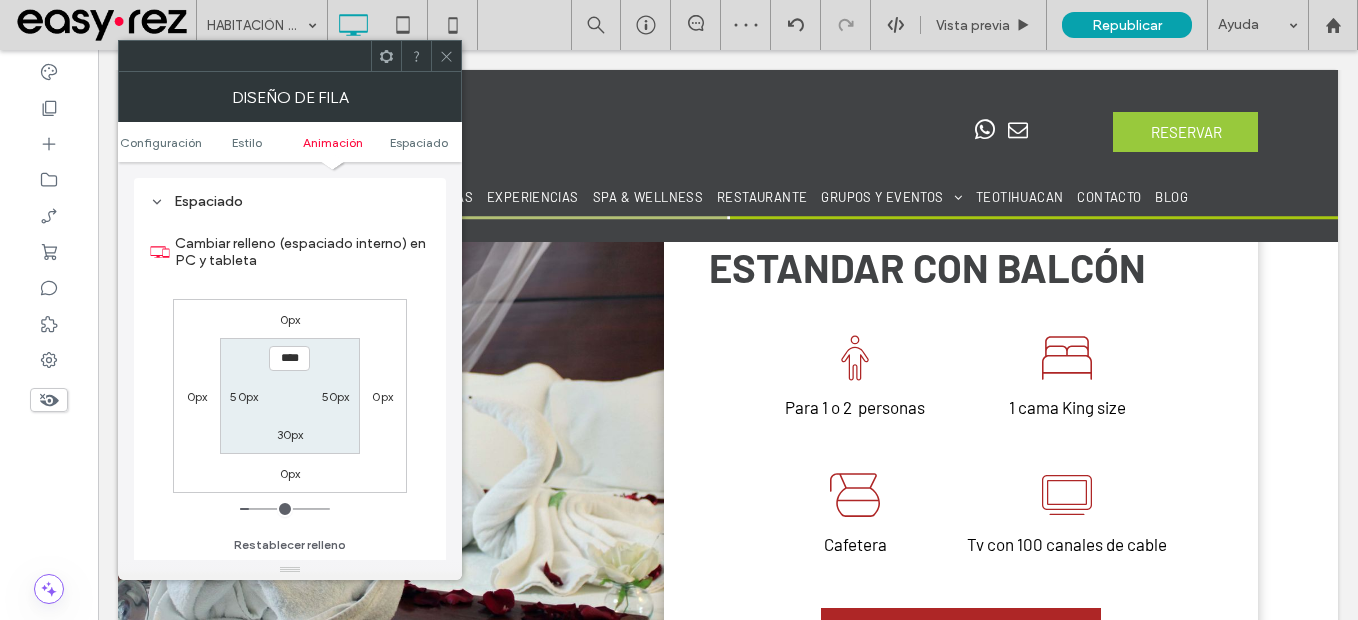 scroll, scrollTop: 565, scrollLeft: 0, axis: vertical 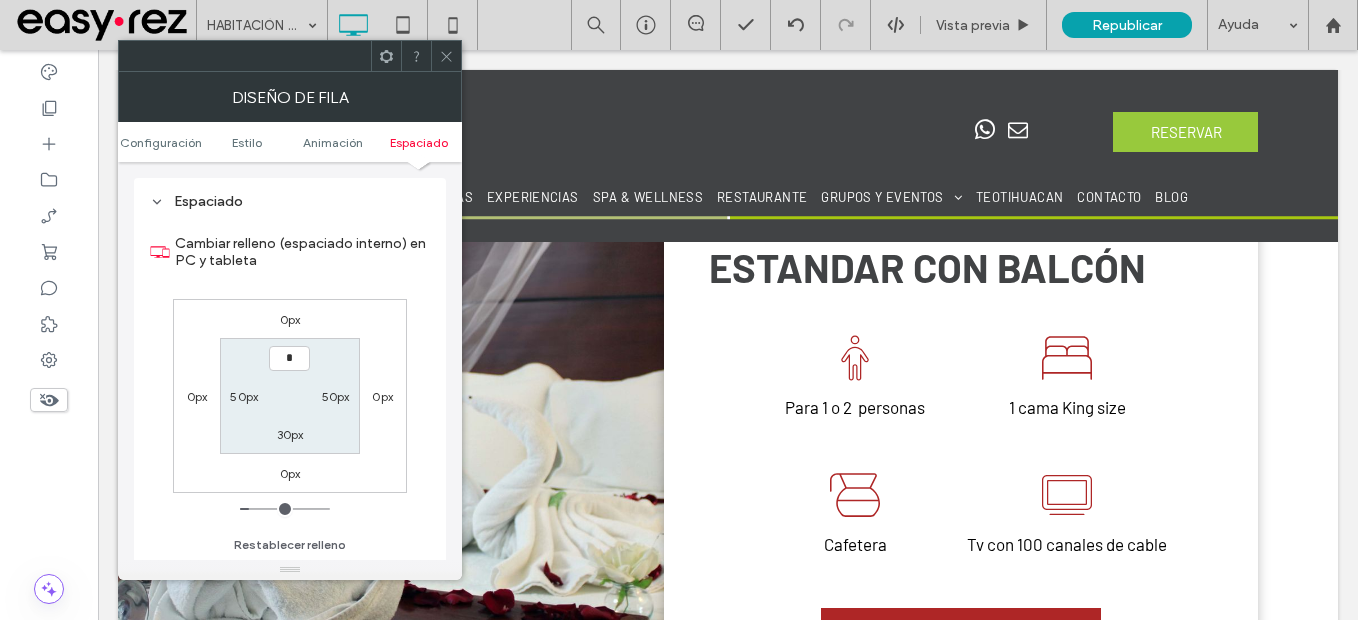 type on "***" 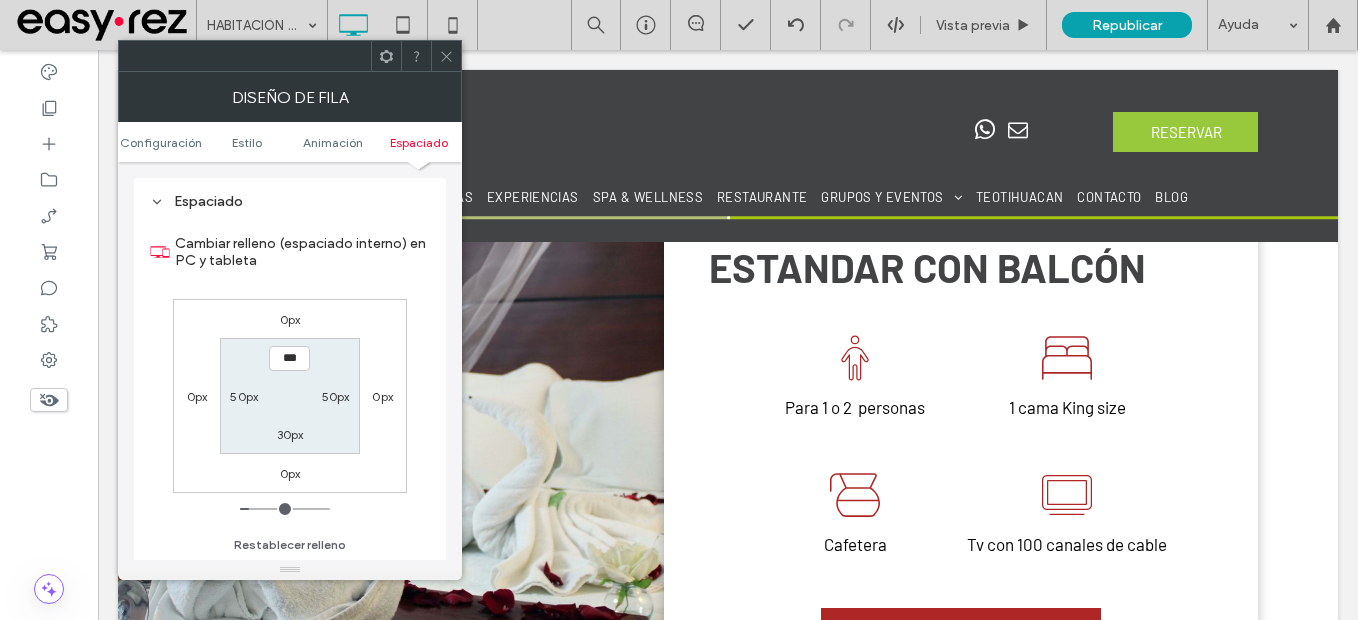 click on "0px" at bounding box center (290, 319) 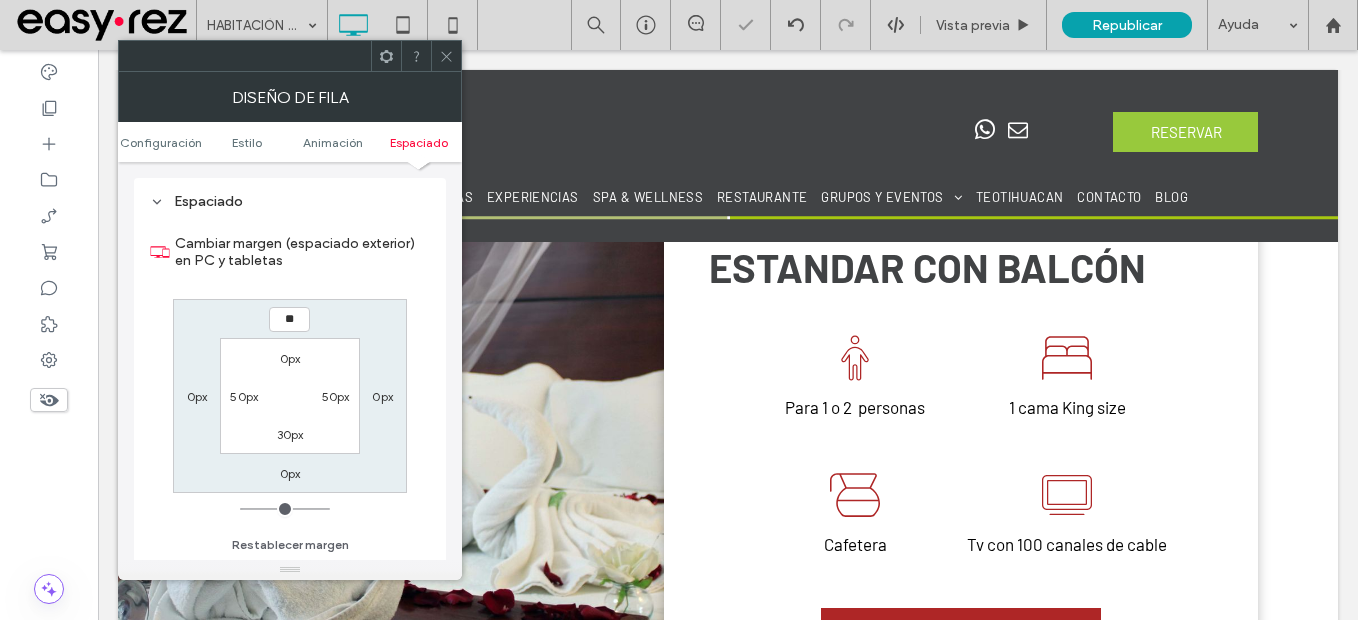 type on "**" 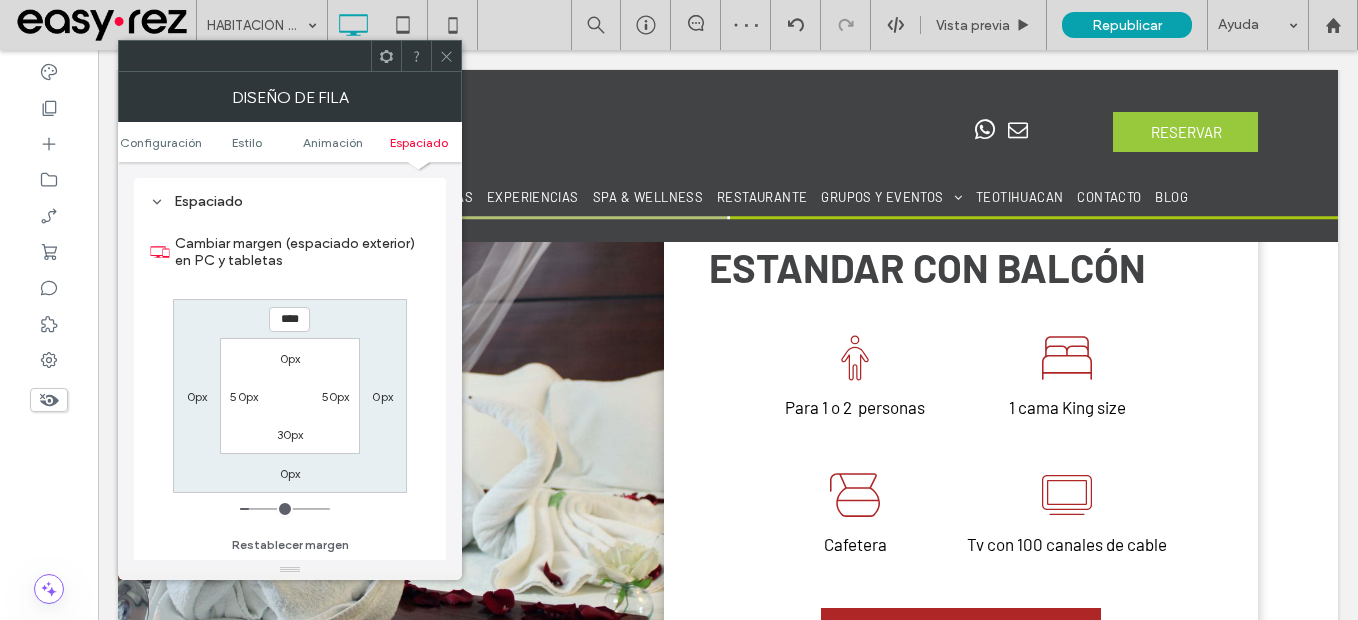 click 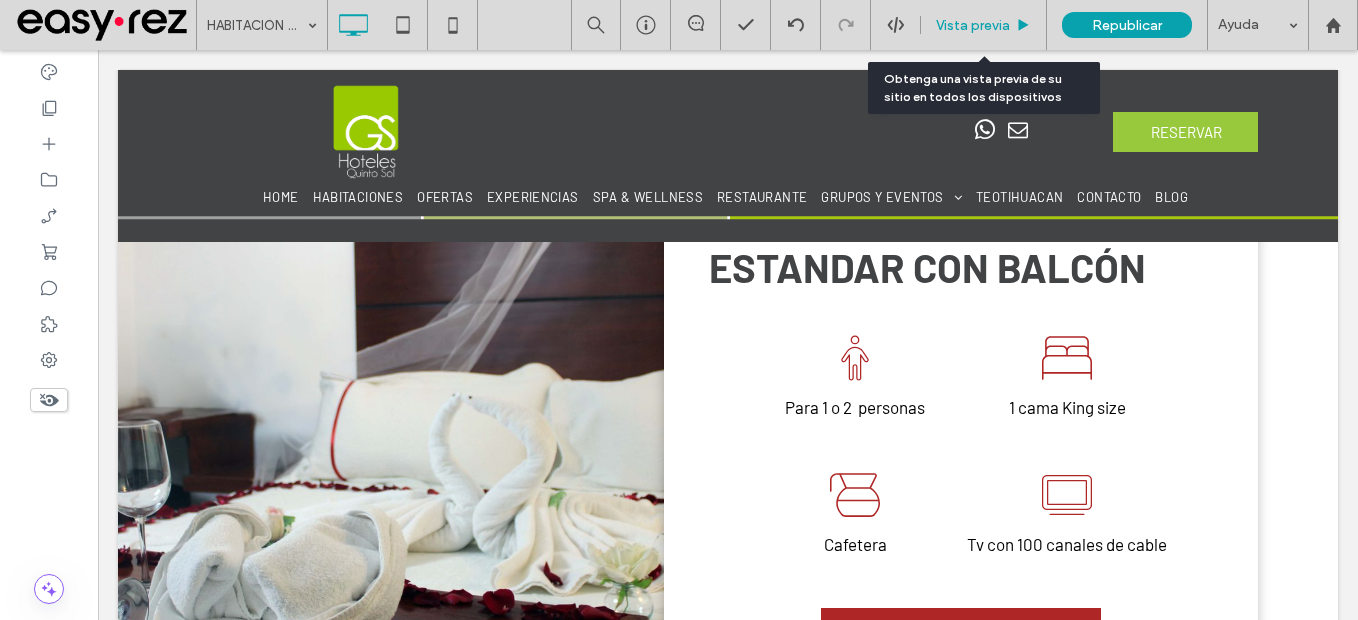 click on "Vista previa" at bounding box center [973, 25] 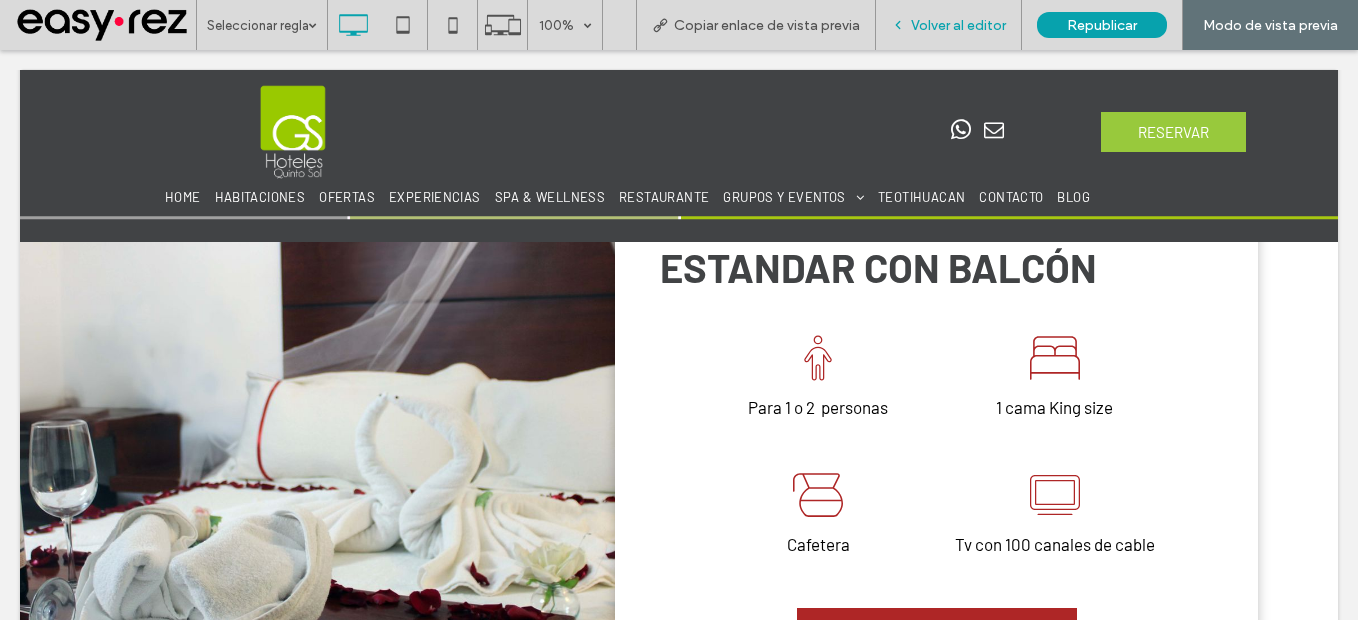 click on "Volver al editor" at bounding box center [958, 25] 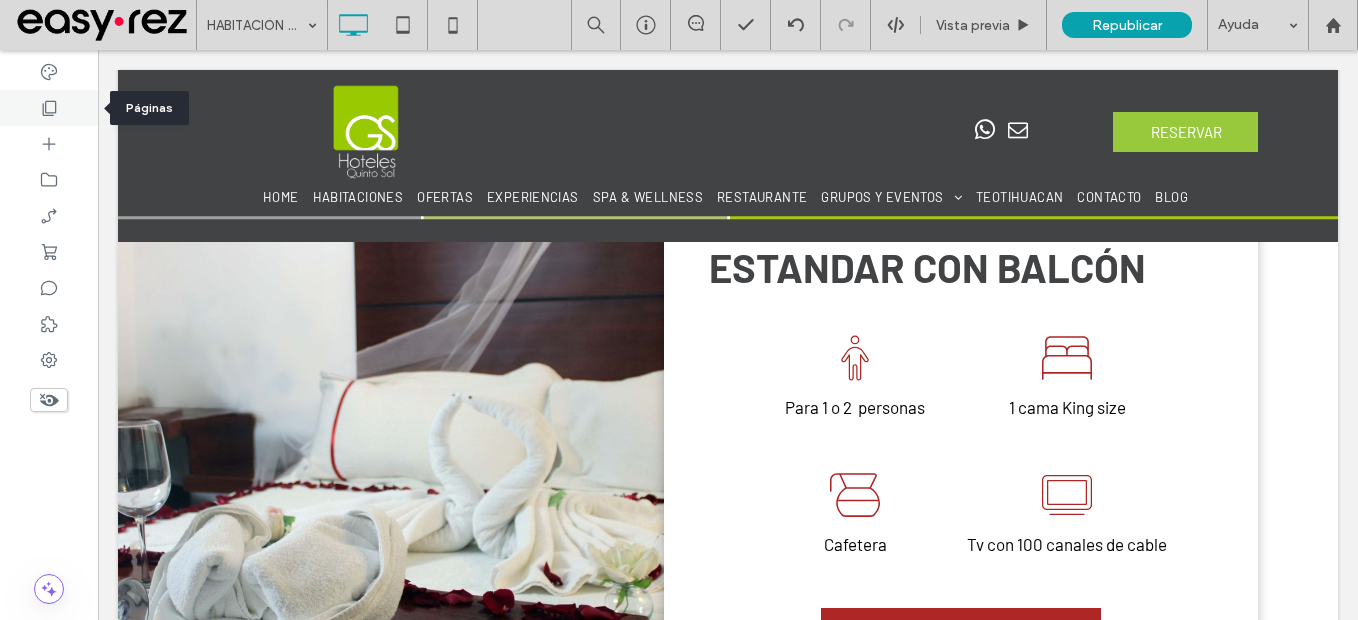 click 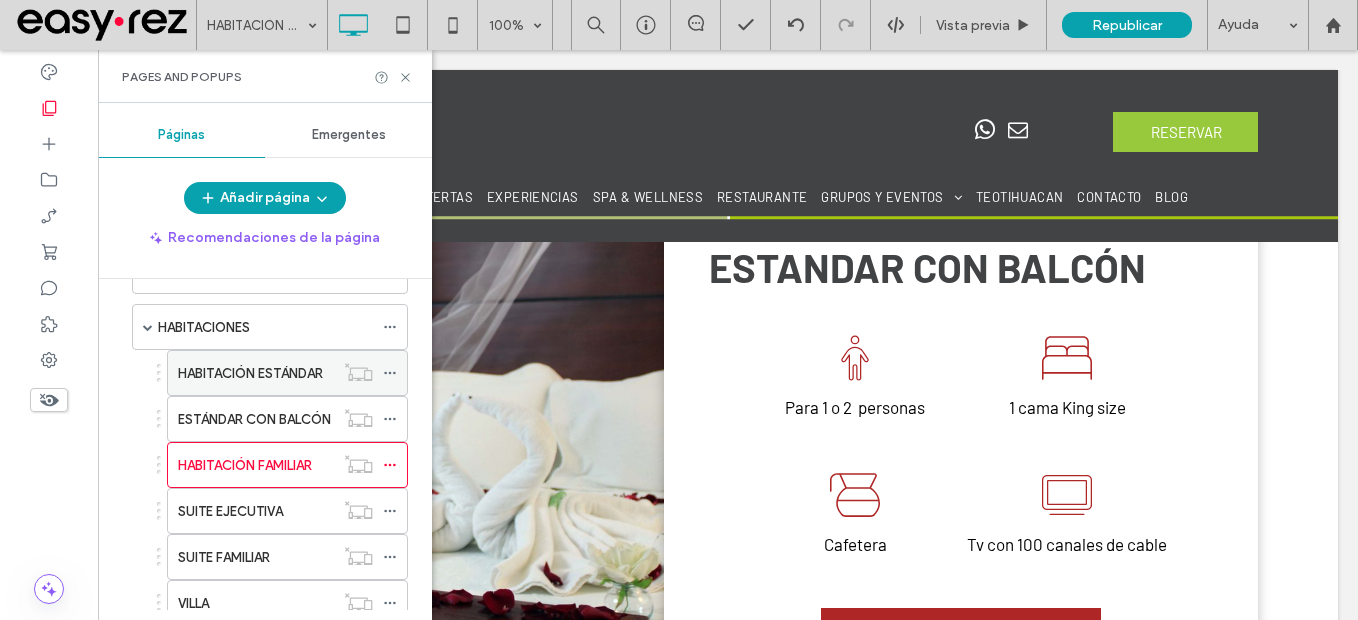 scroll, scrollTop: 100, scrollLeft: 0, axis: vertical 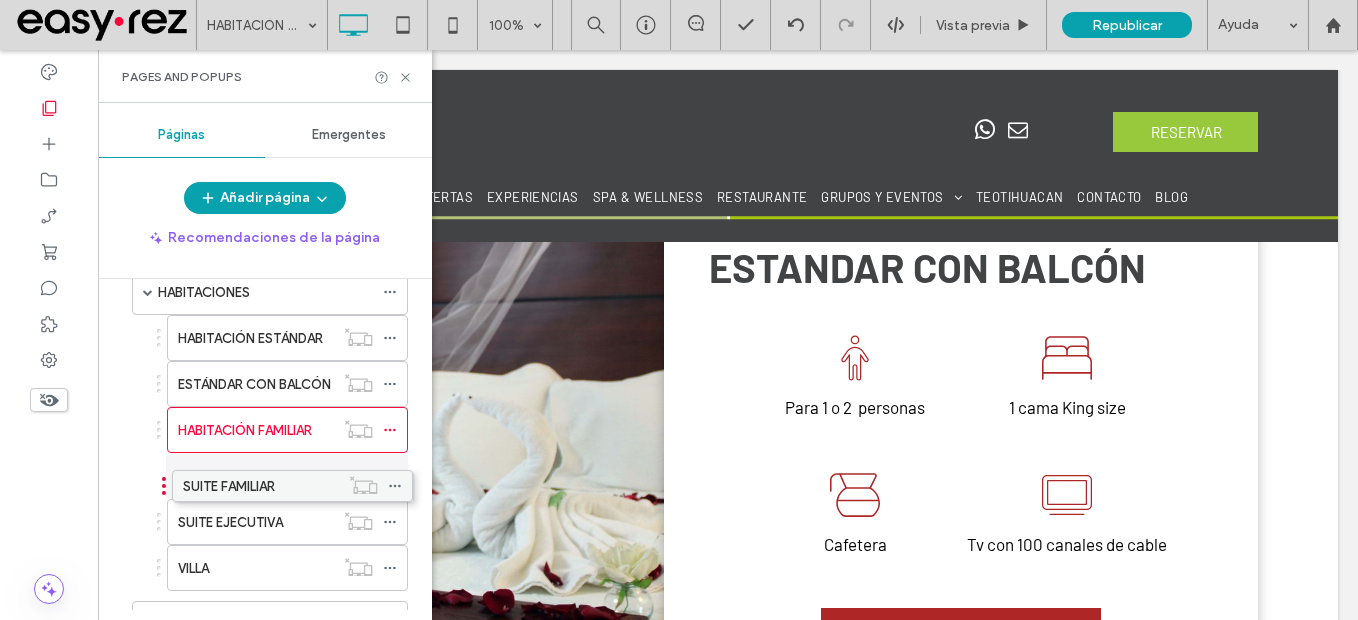 drag, startPoint x: 239, startPoint y: 526, endPoint x: 244, endPoint y: 487, distance: 39.319206 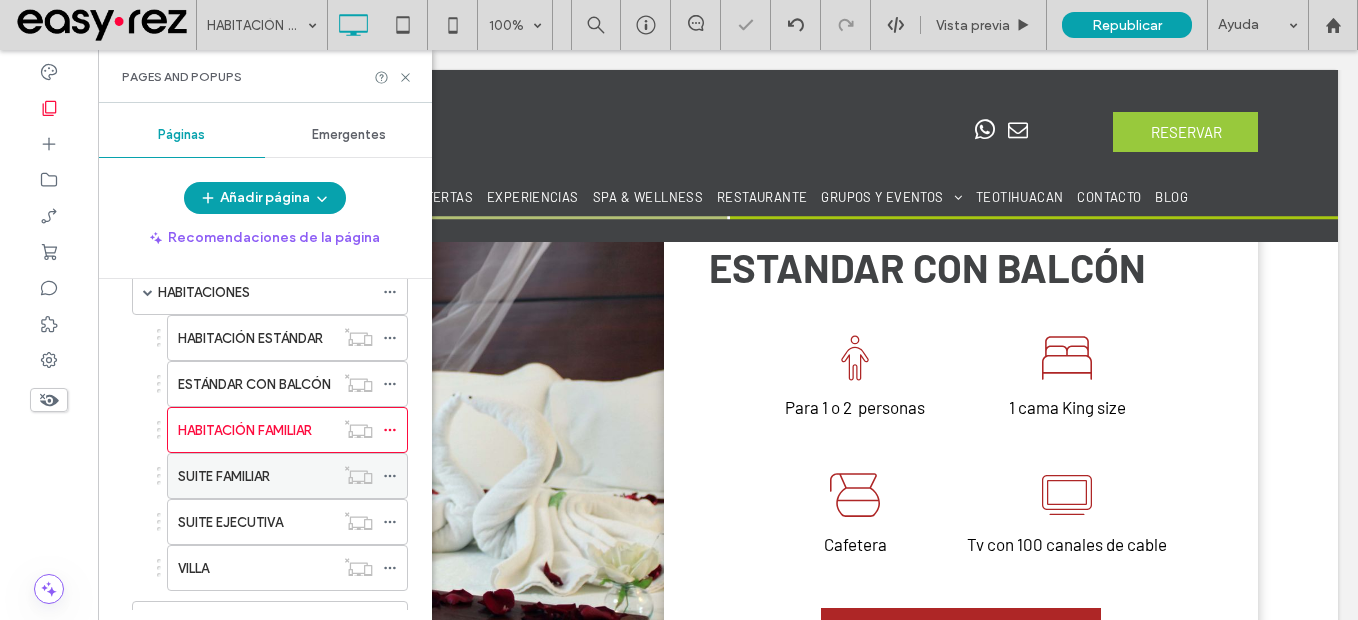 click on "SUITE FAMILIAR" at bounding box center (224, 476) 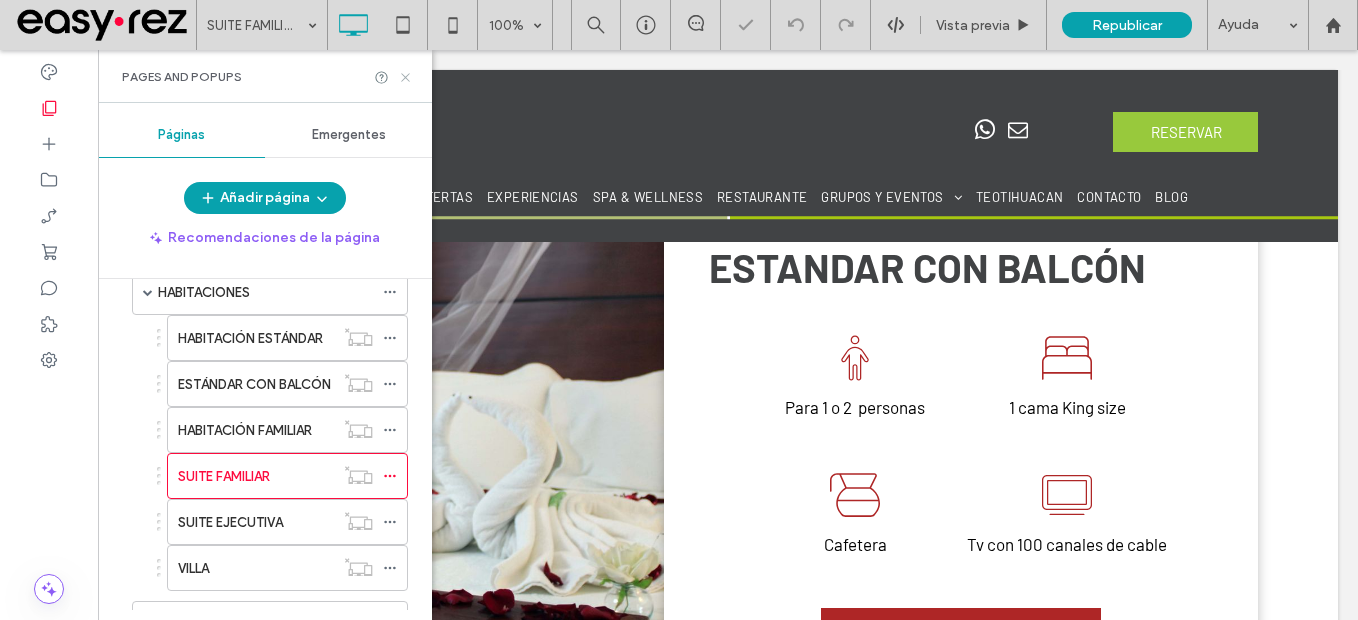 click 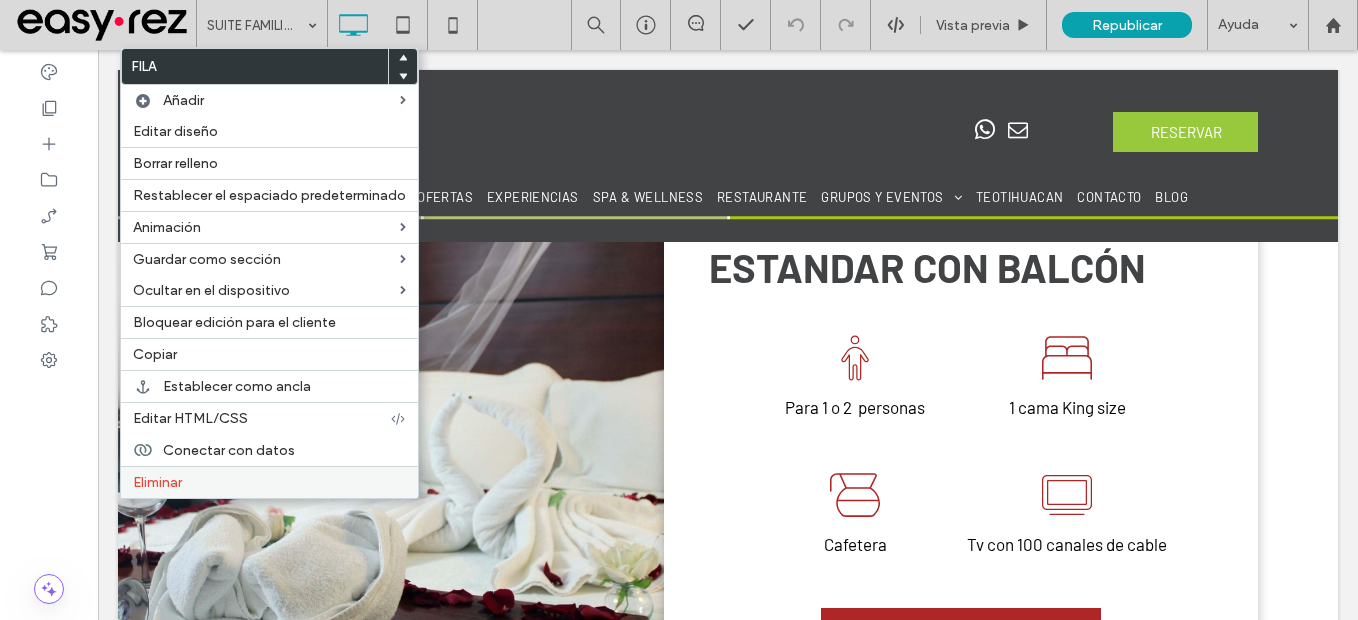 click on "Eliminar" at bounding box center (269, 482) 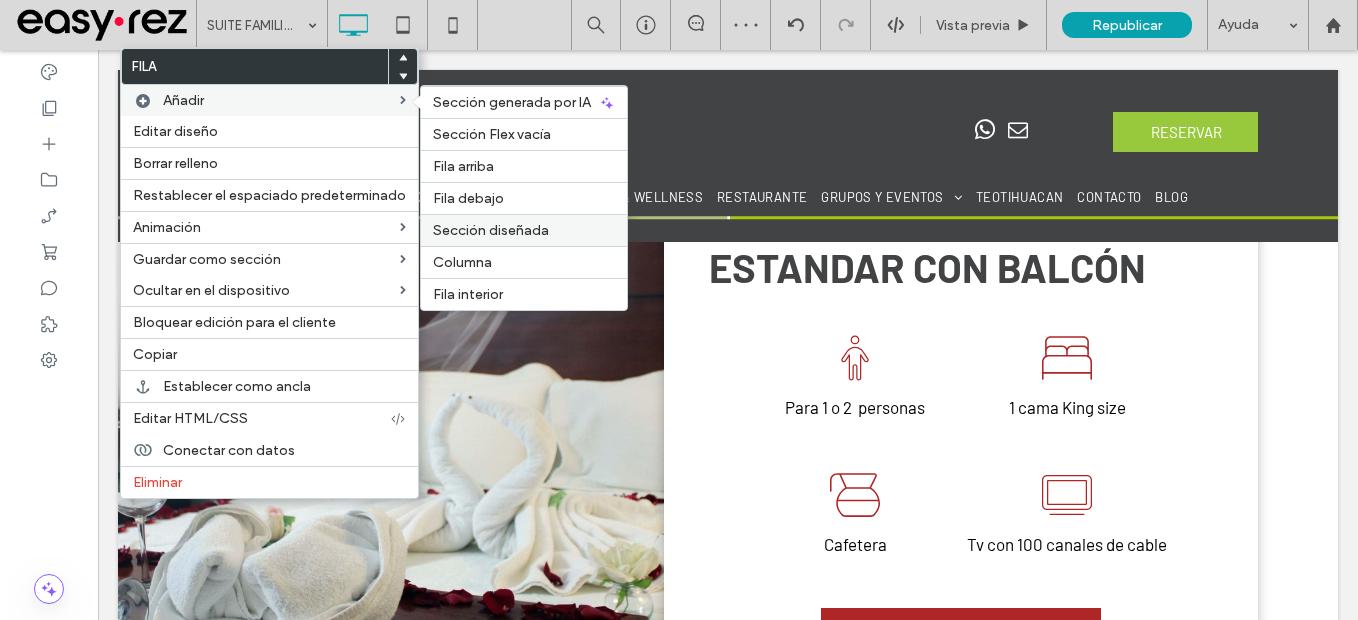 click on "Sección diseñada" at bounding box center (524, 230) 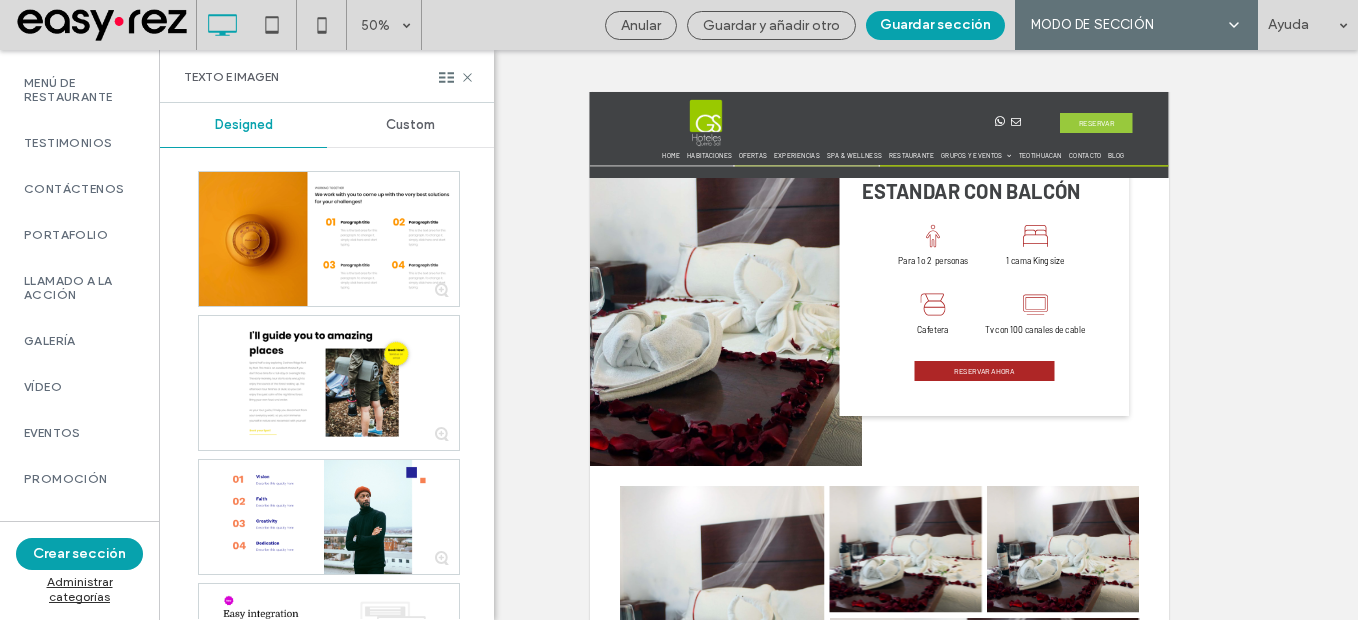 scroll, scrollTop: 1037, scrollLeft: 0, axis: vertical 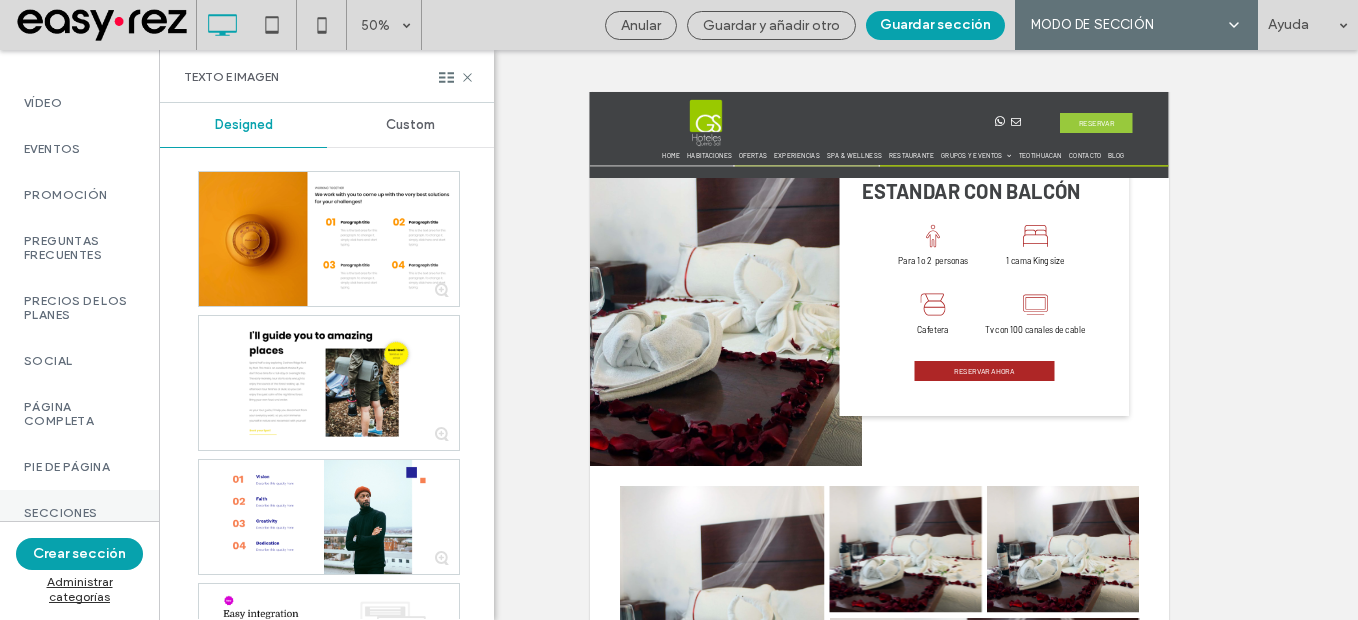 click on "Secciones easy-rez" at bounding box center [79, 520] 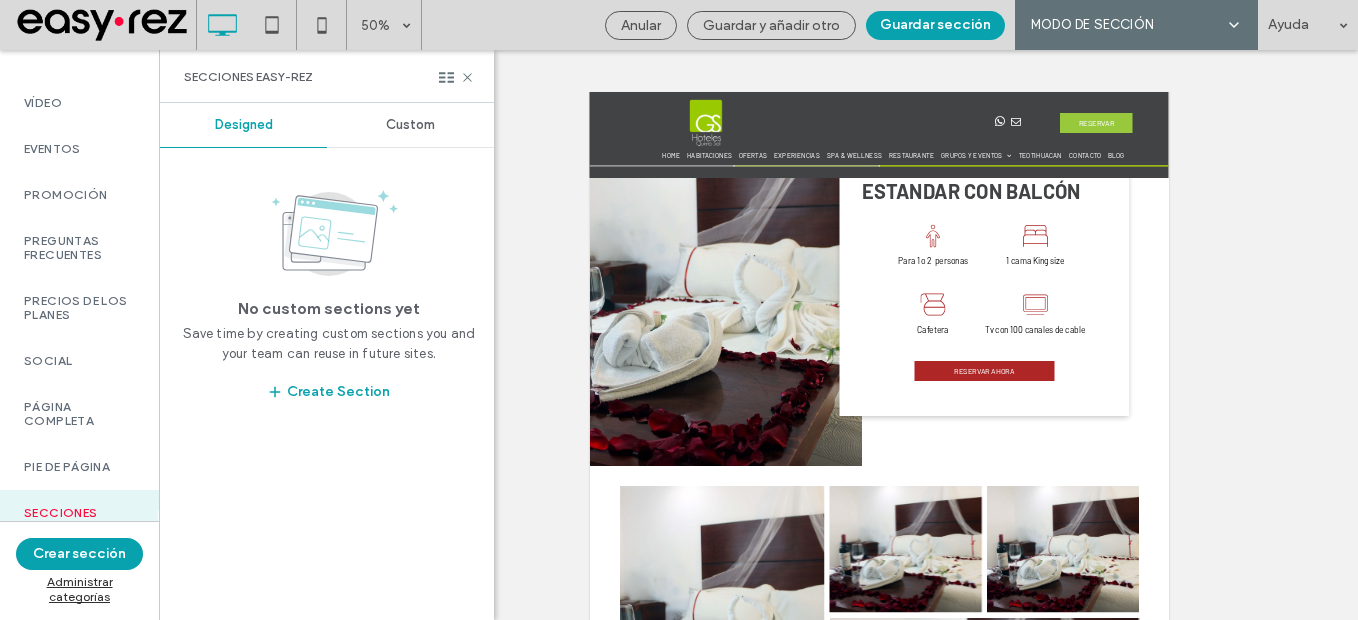 click on "Custom" at bounding box center [410, 125] 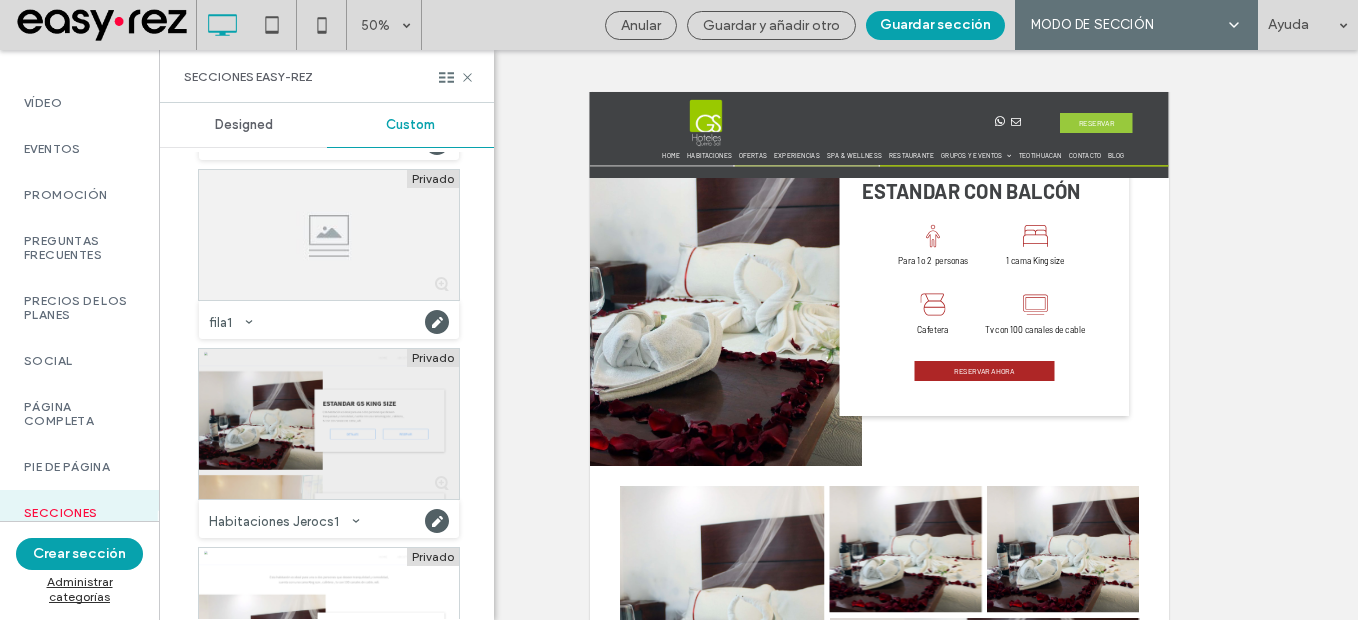 scroll, scrollTop: 700, scrollLeft: 0, axis: vertical 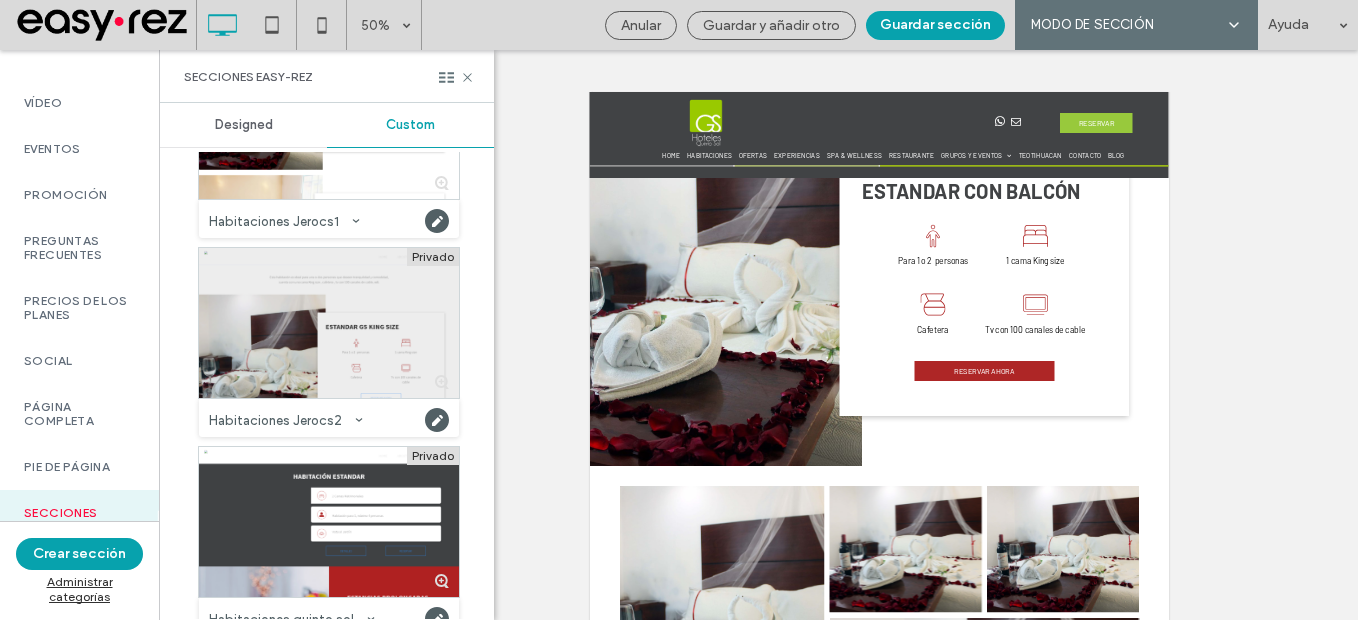 click at bounding box center (329, 323) 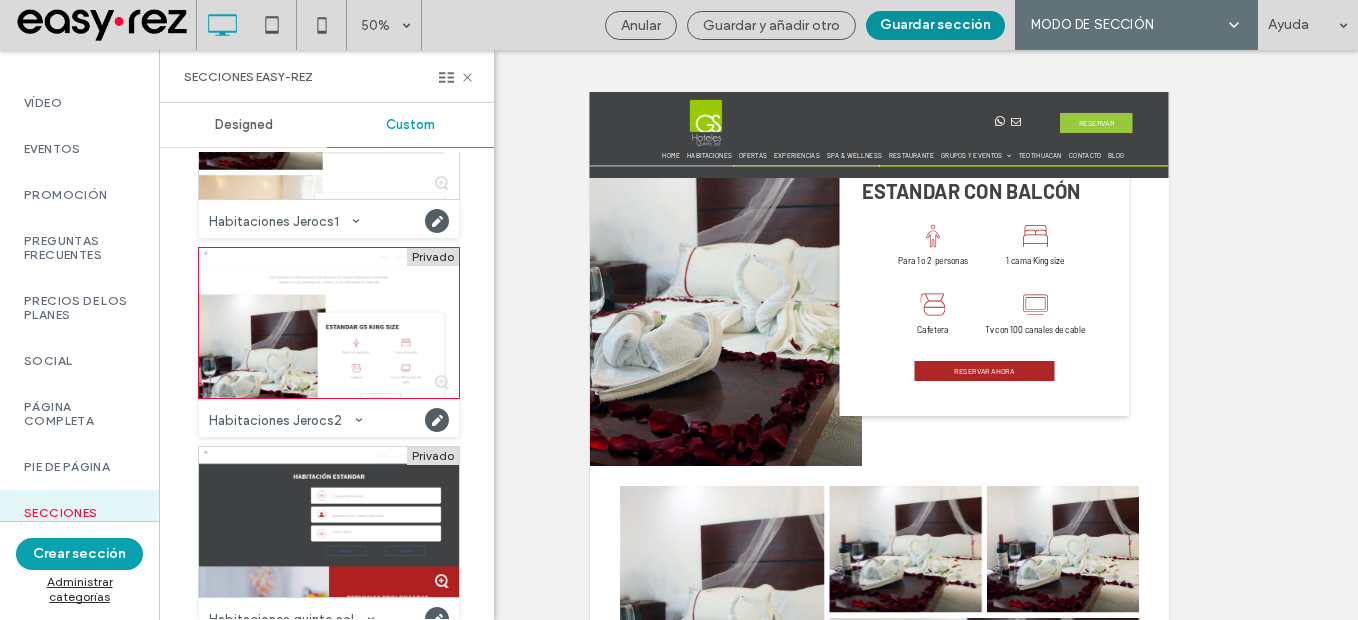 click on "Guardar sección" at bounding box center (935, 25) 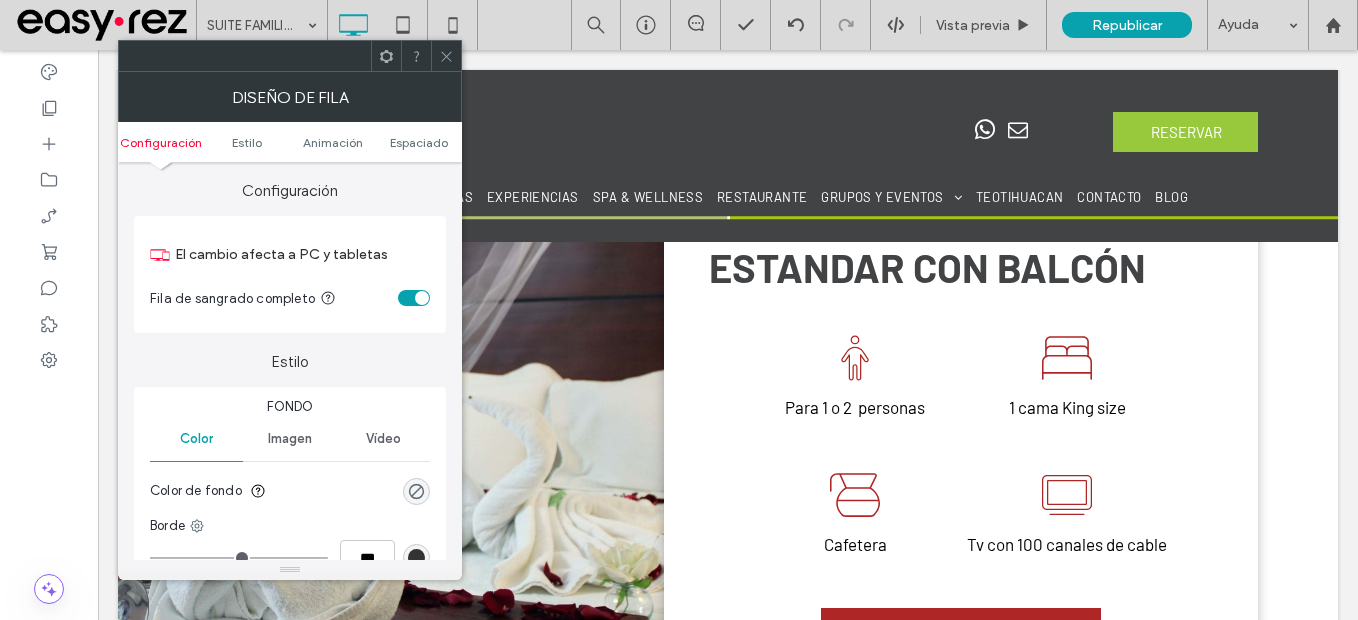 drag, startPoint x: 454, startPoint y: 53, endPoint x: 340, endPoint y: 275, distance: 249.55962 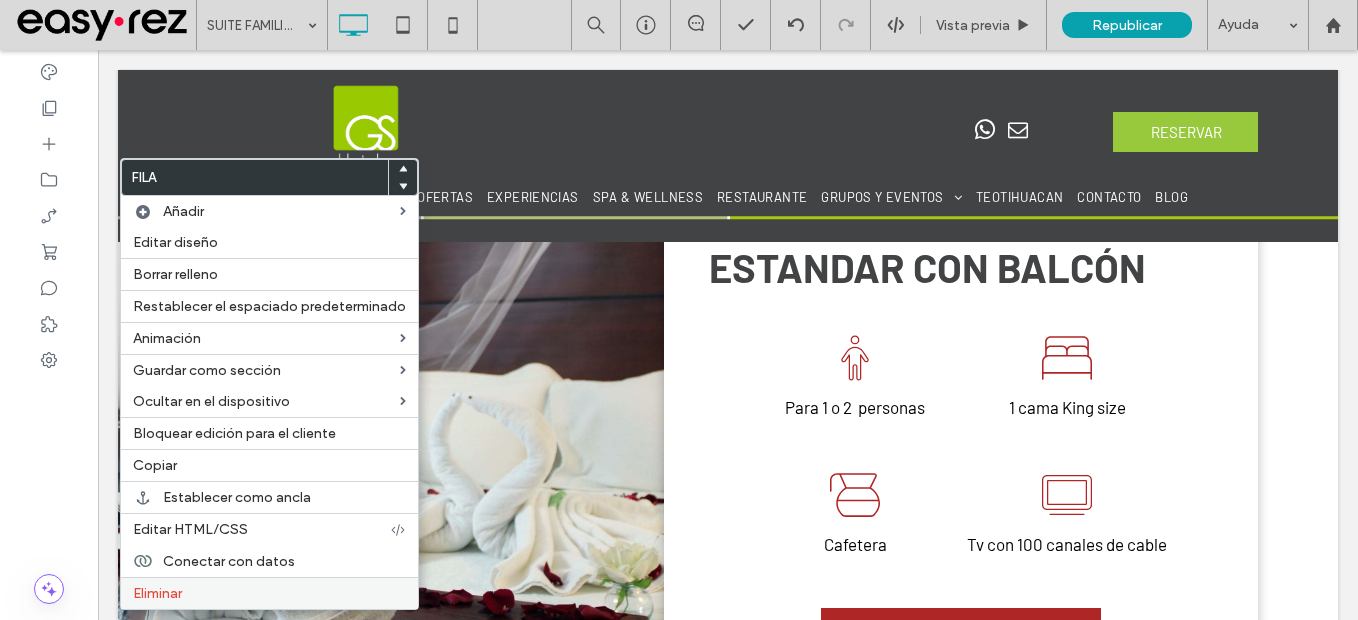 click on "Eliminar" at bounding box center (269, 593) 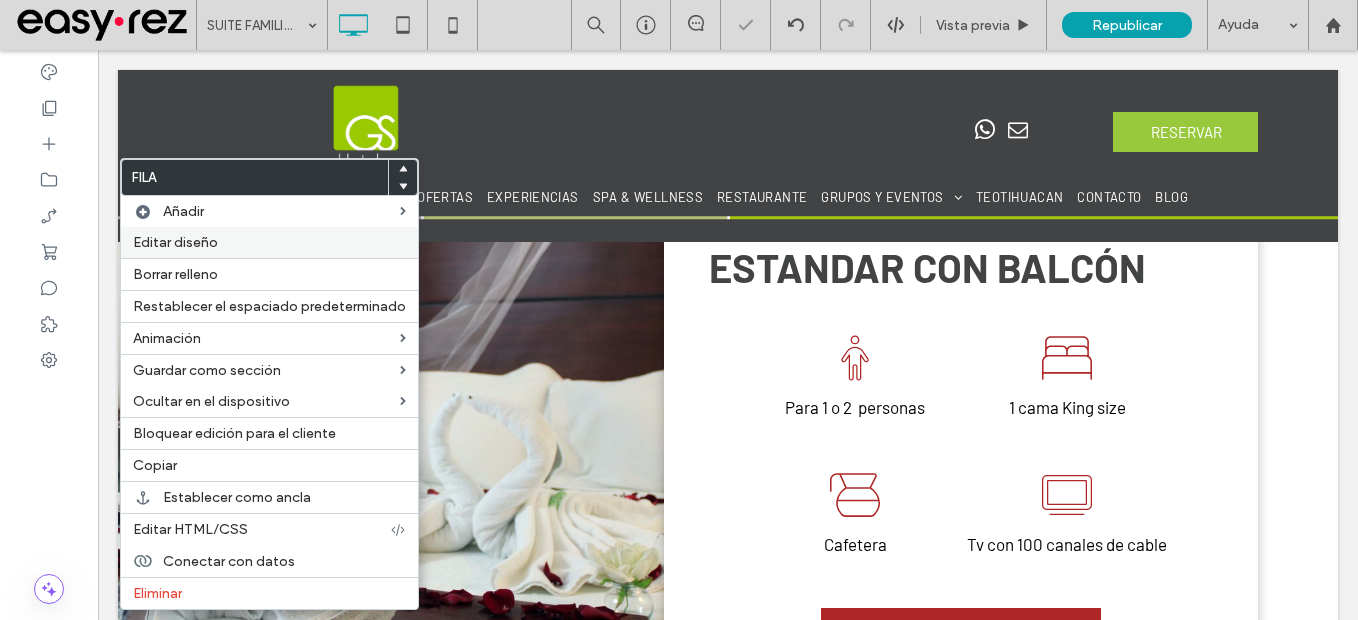 click on "Editar diseño" at bounding box center (175, 242) 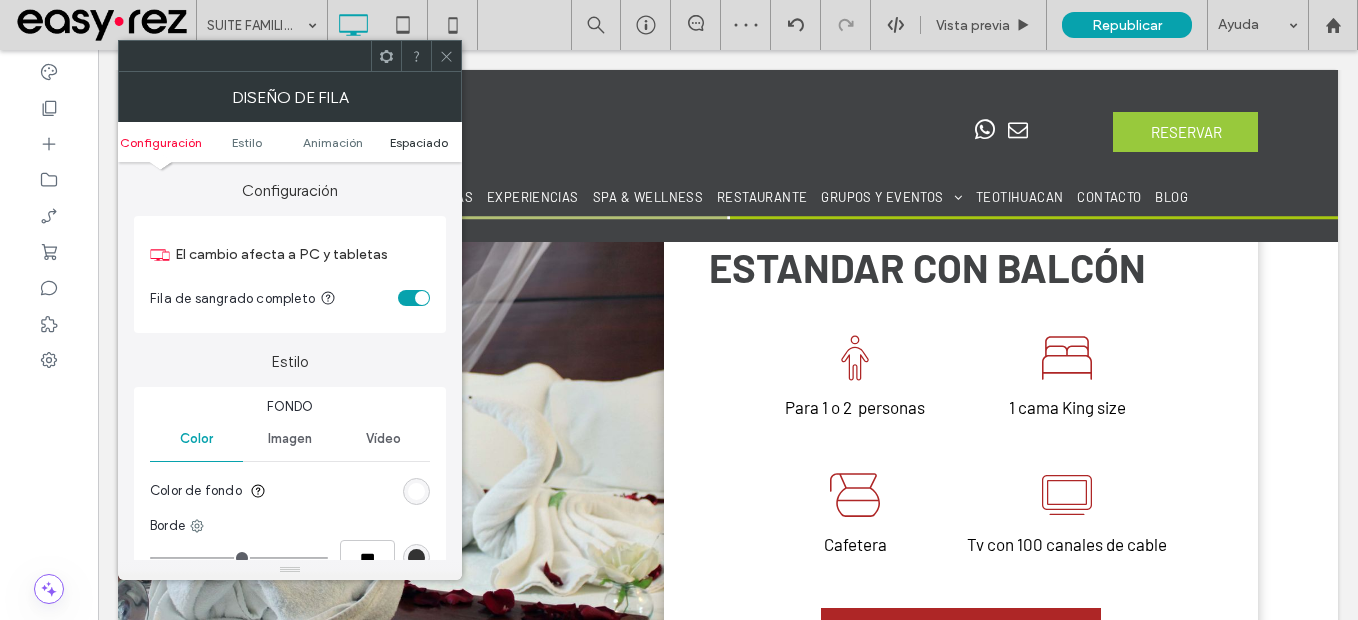 click on "Espaciado" at bounding box center [419, 142] 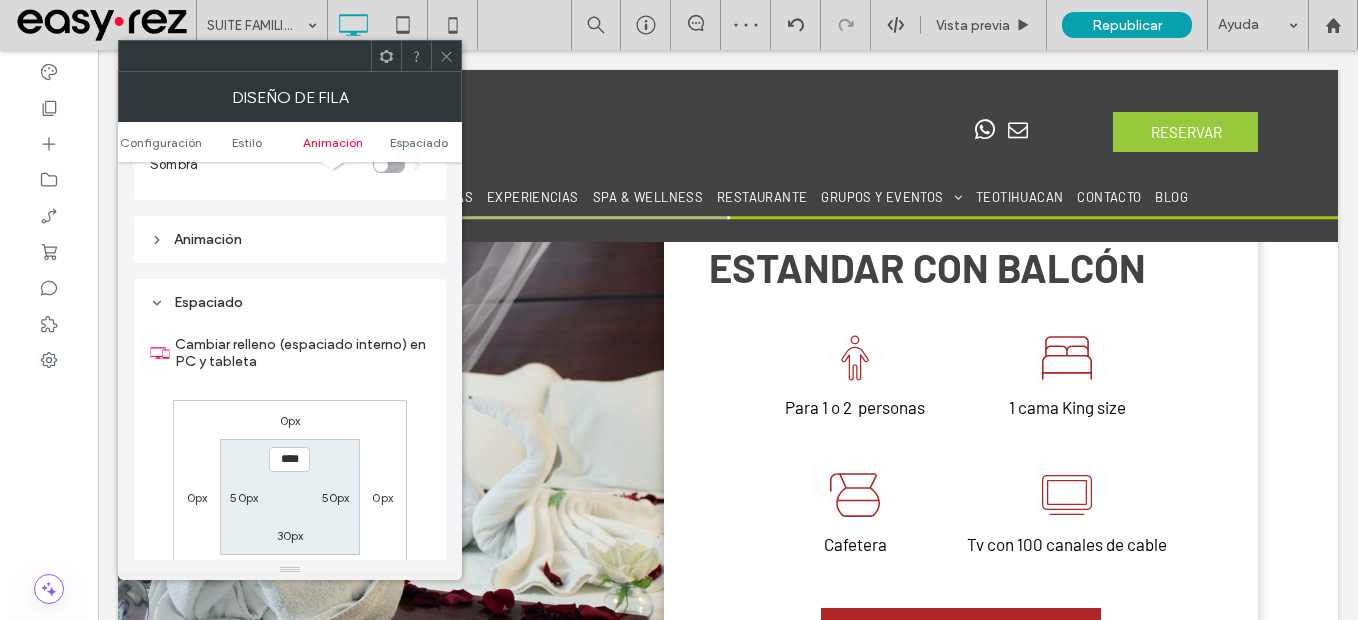 scroll, scrollTop: 565, scrollLeft: 0, axis: vertical 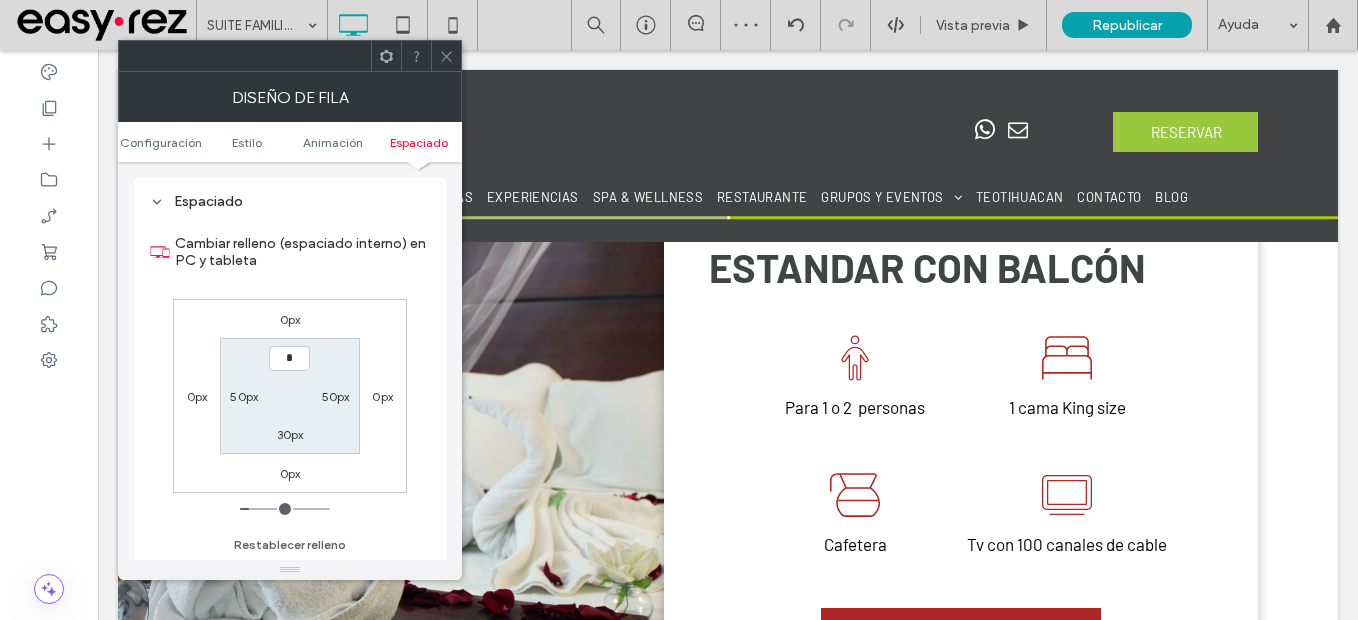 type on "***" 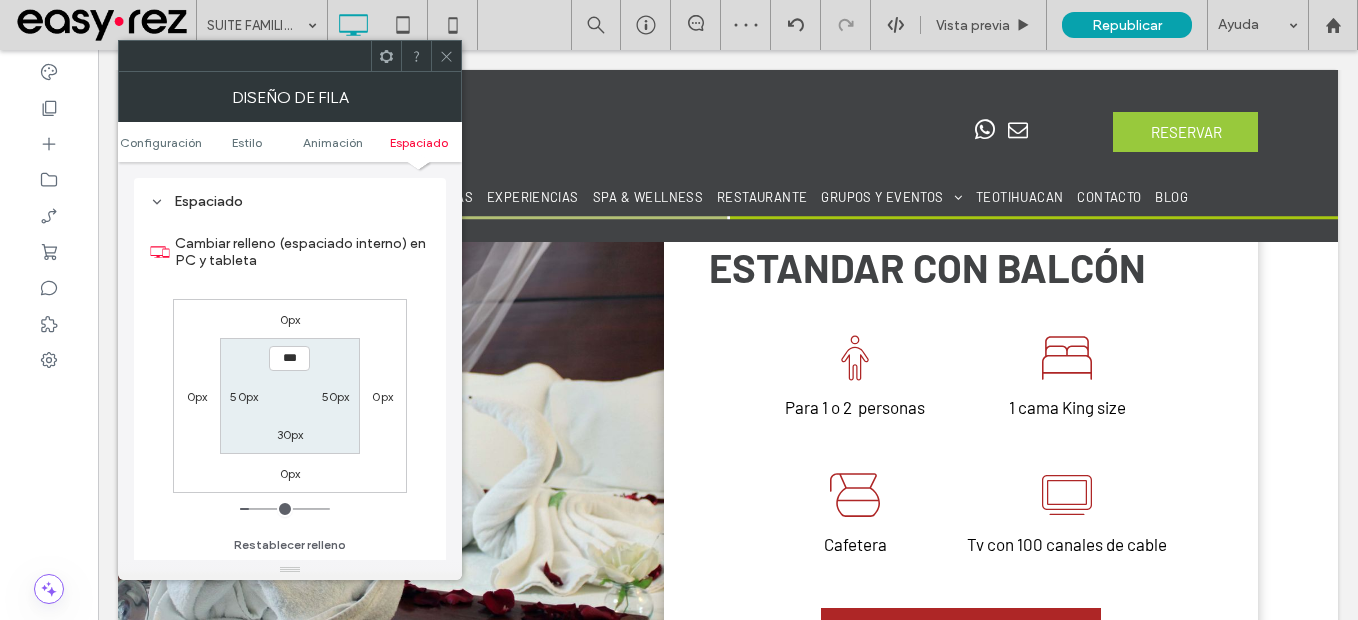 click on "0px" at bounding box center [290, 319] 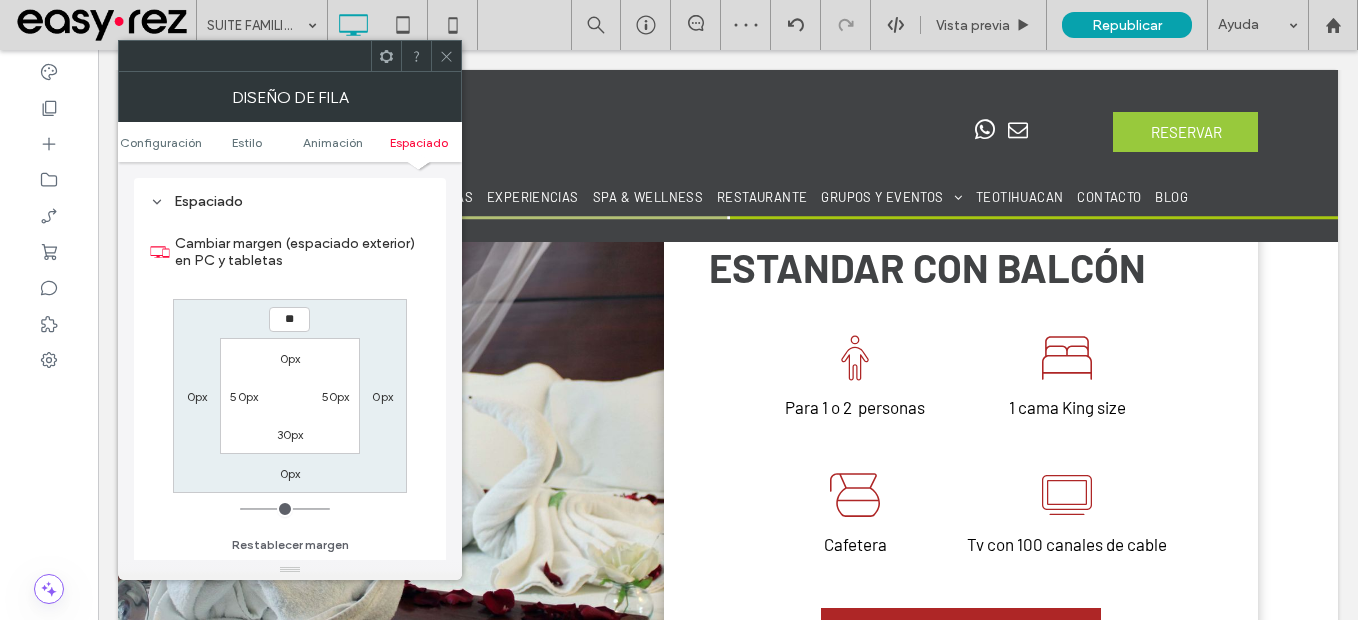 type on "**" 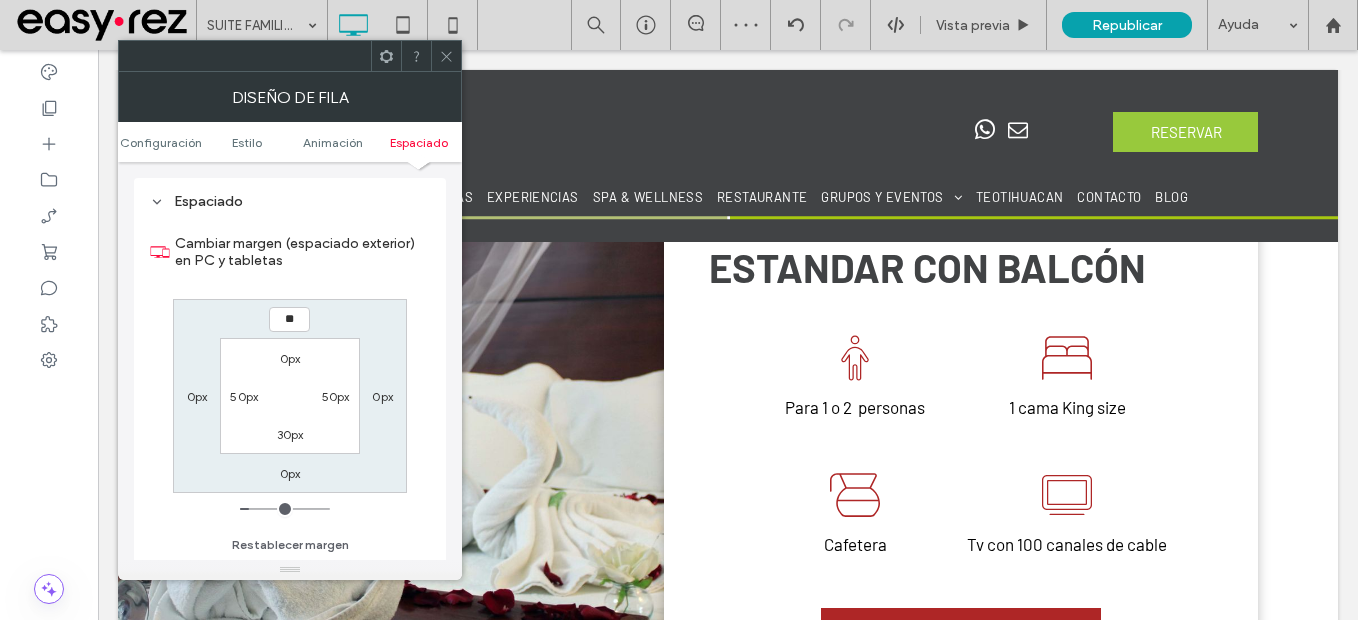 type on "**" 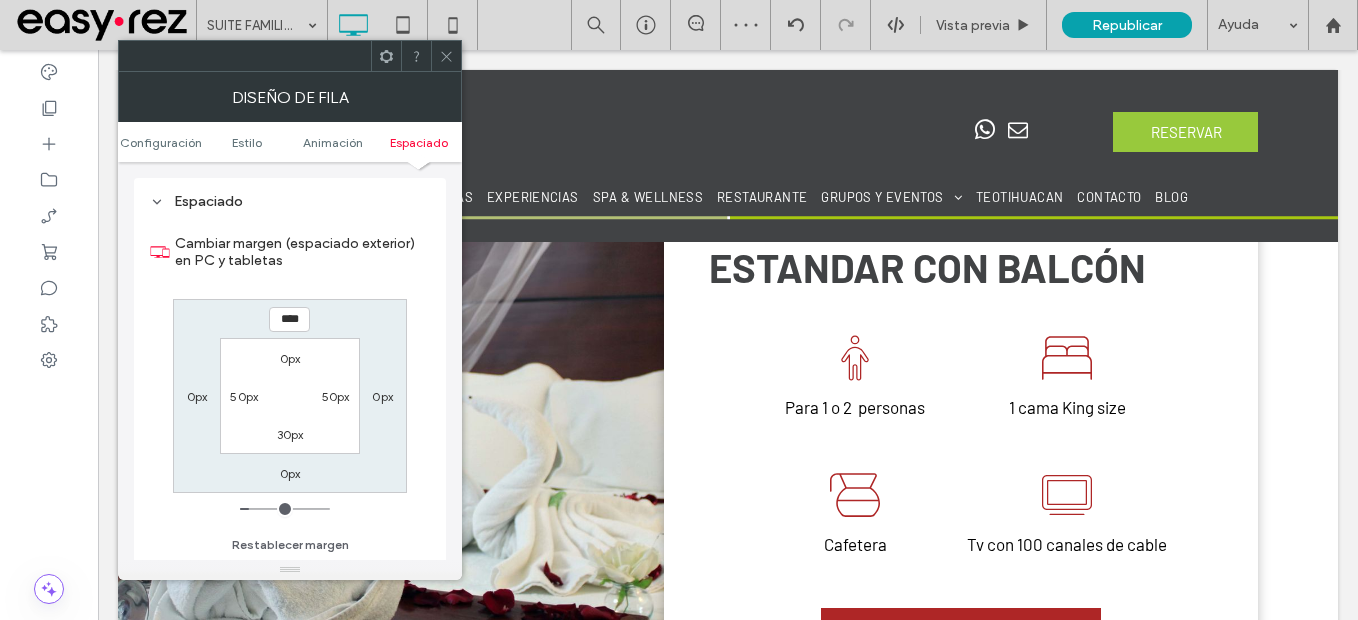 click 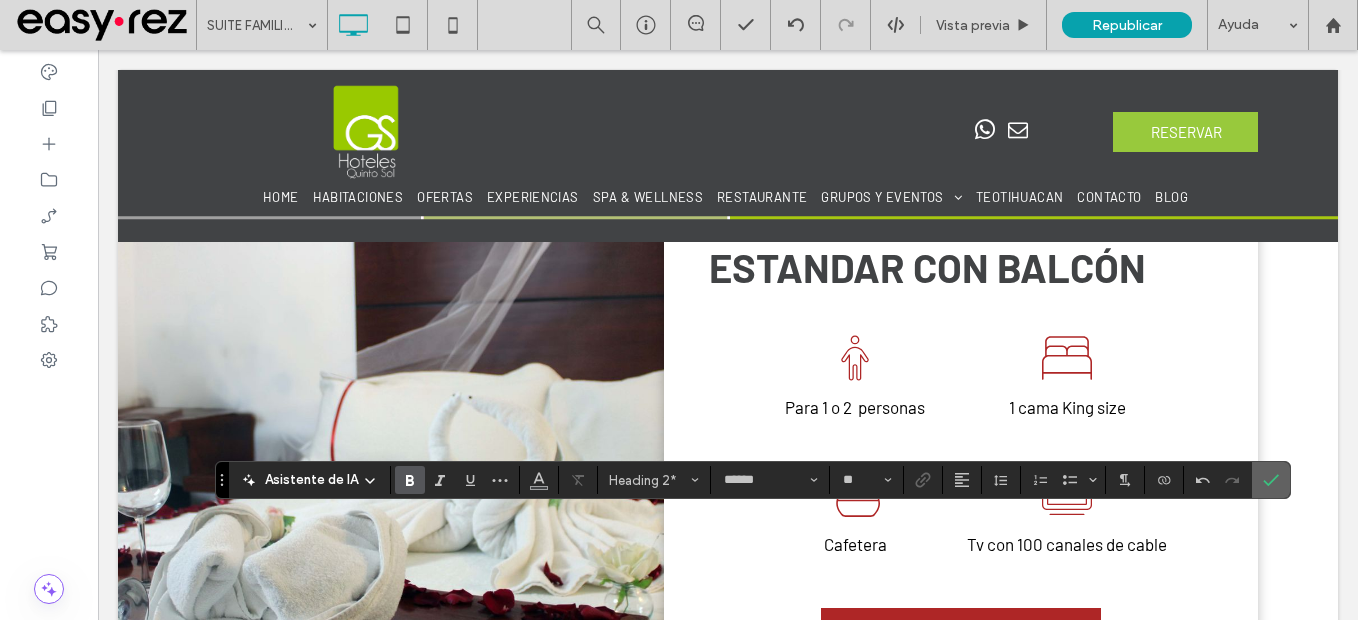 click 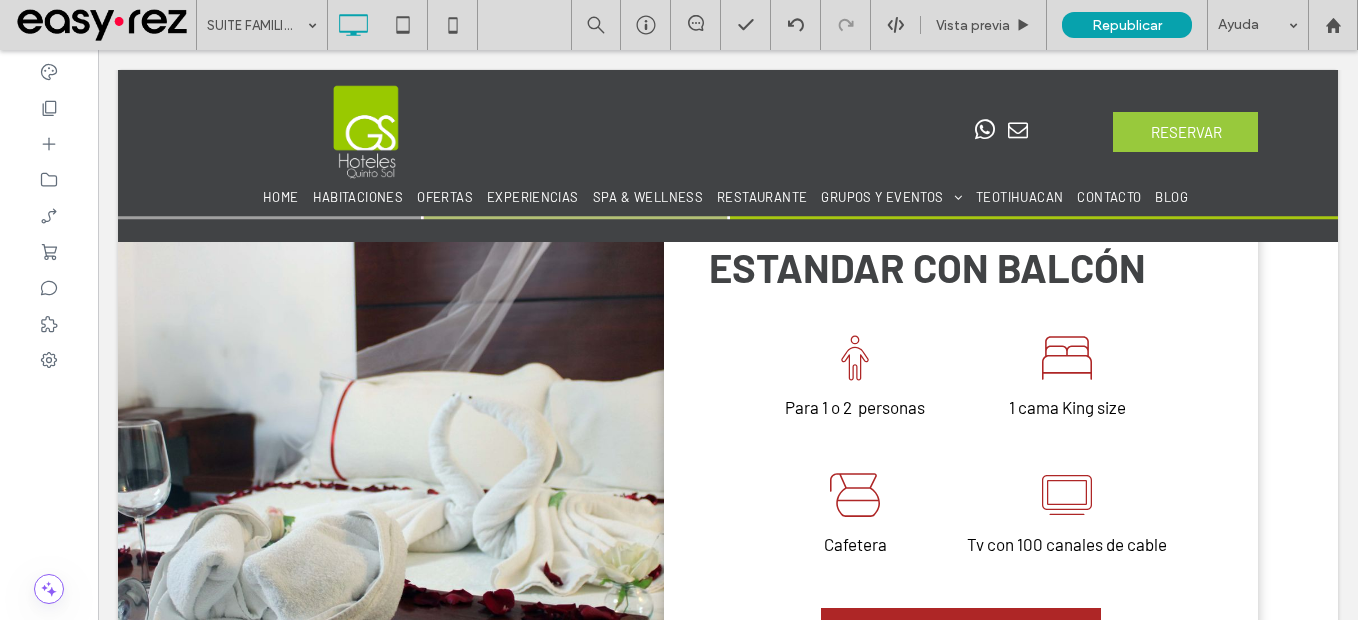 type on "******" 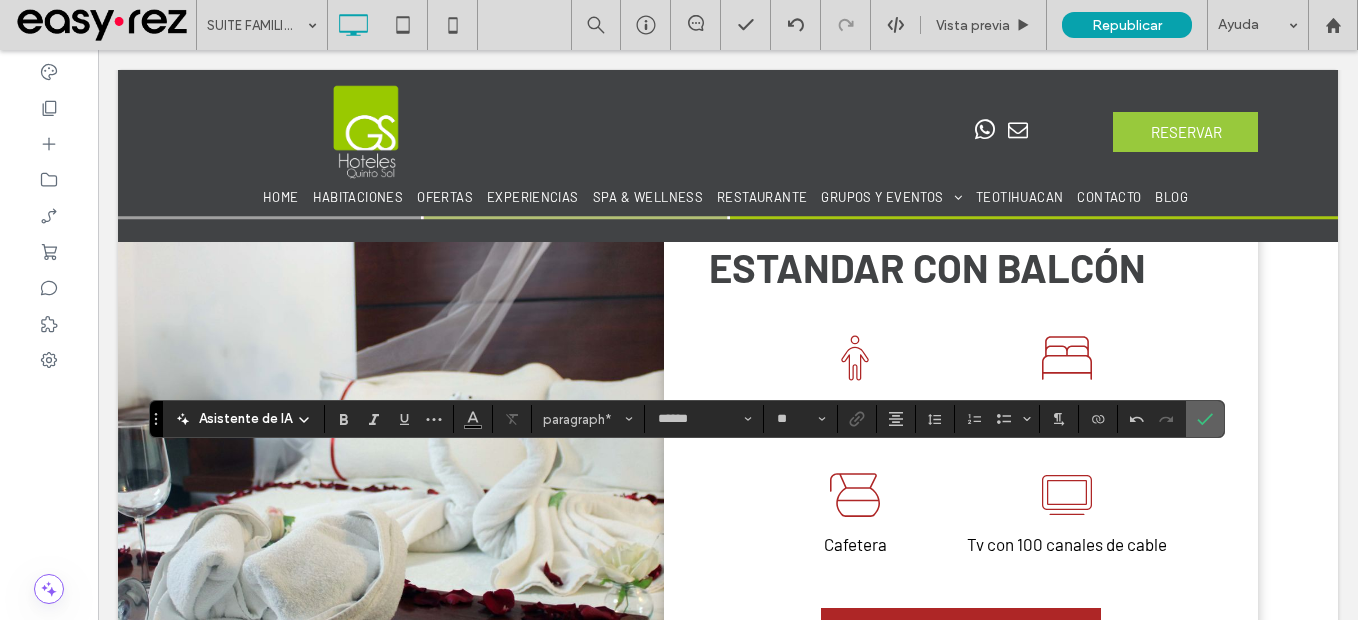 click 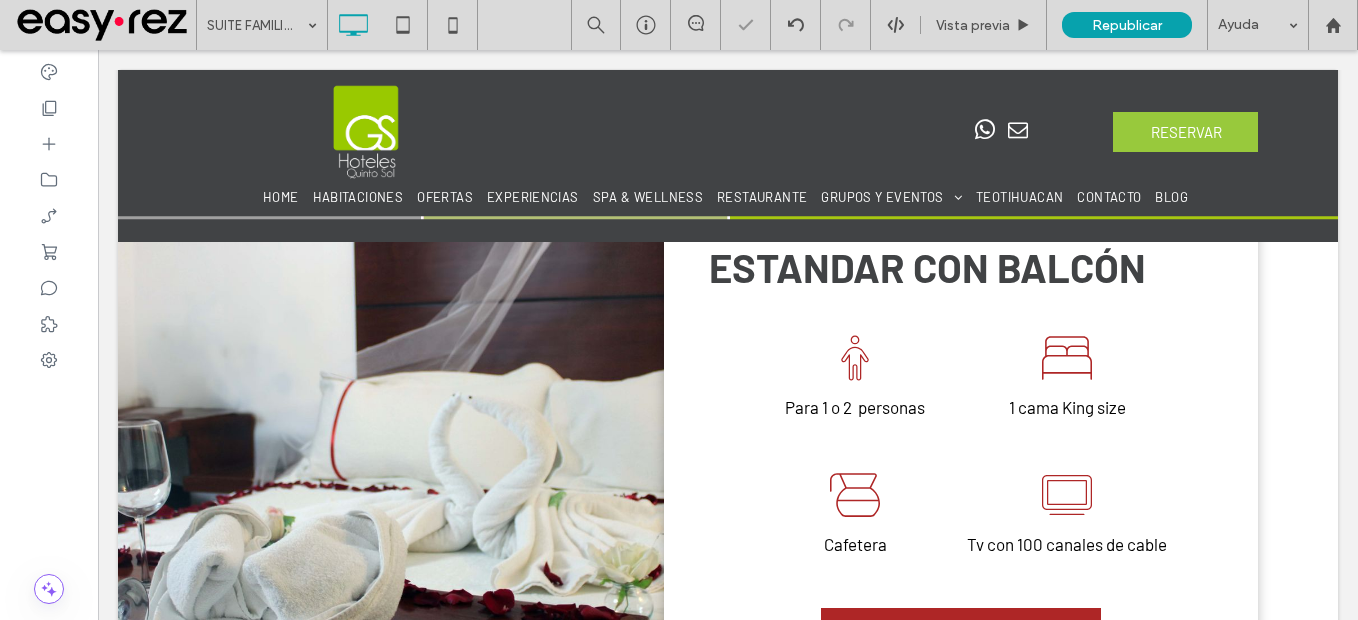 type on "******" 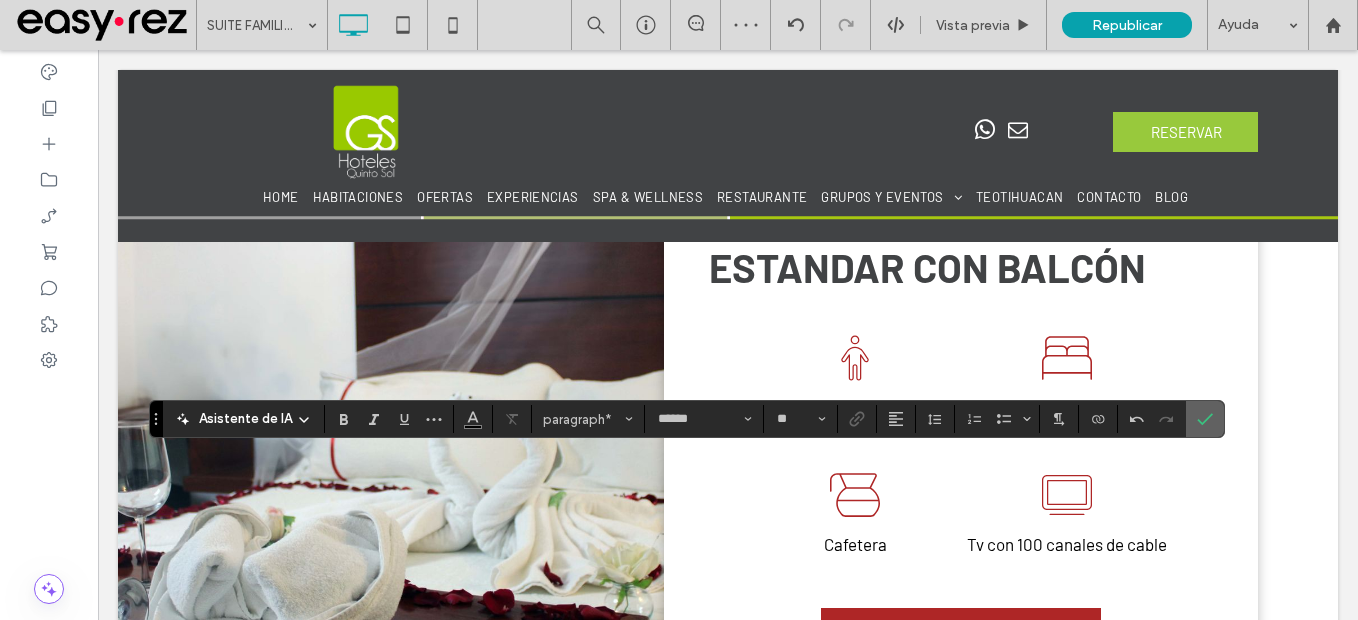 click 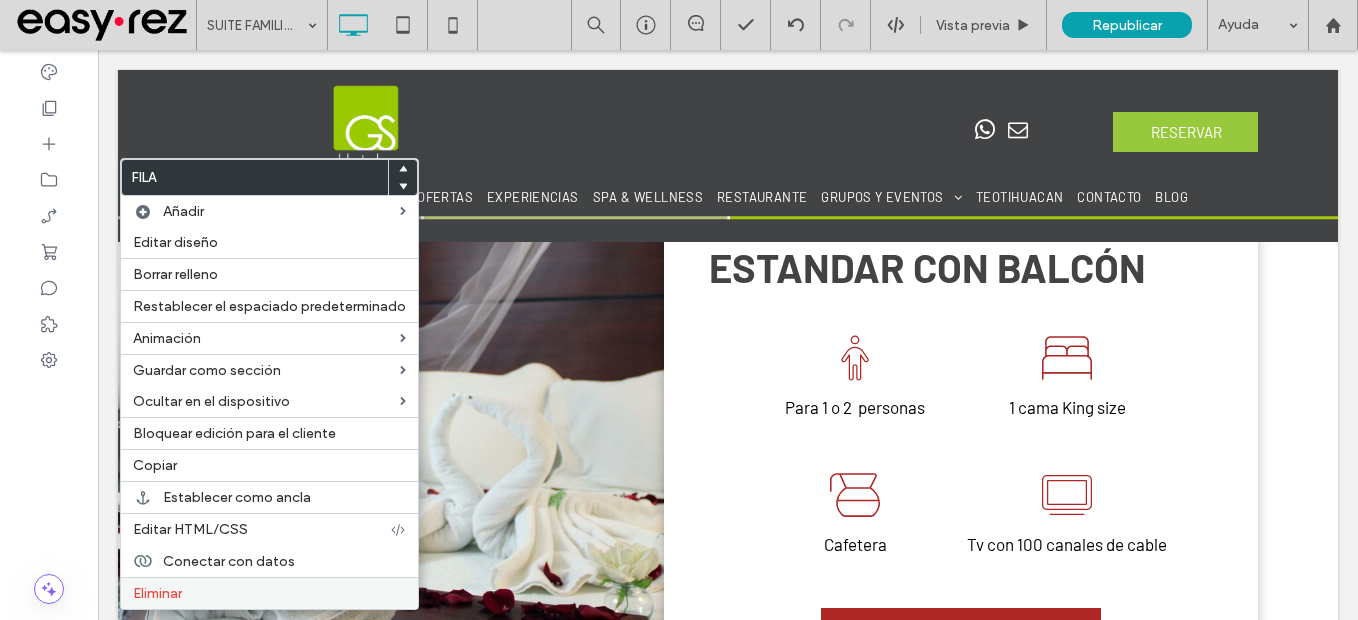 click on "Eliminar" at bounding box center [269, 593] 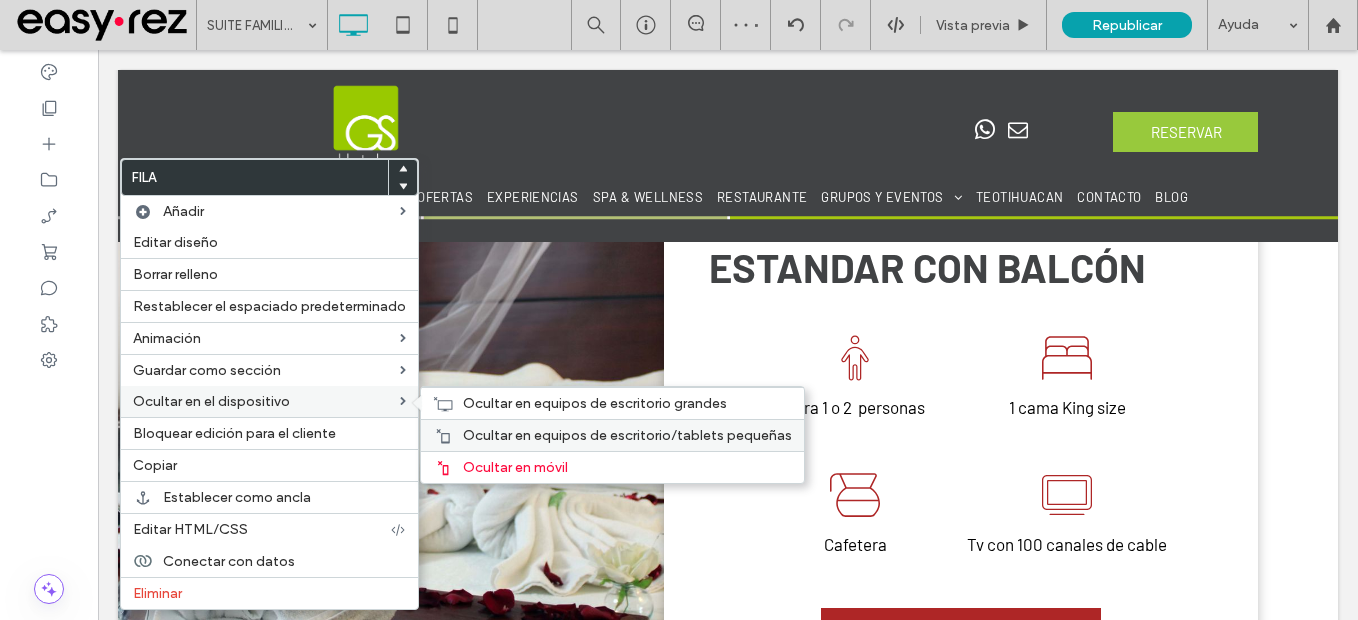 click on "Ocultar en equipos de escritorio/tablets pequeñas" at bounding box center [627, 435] 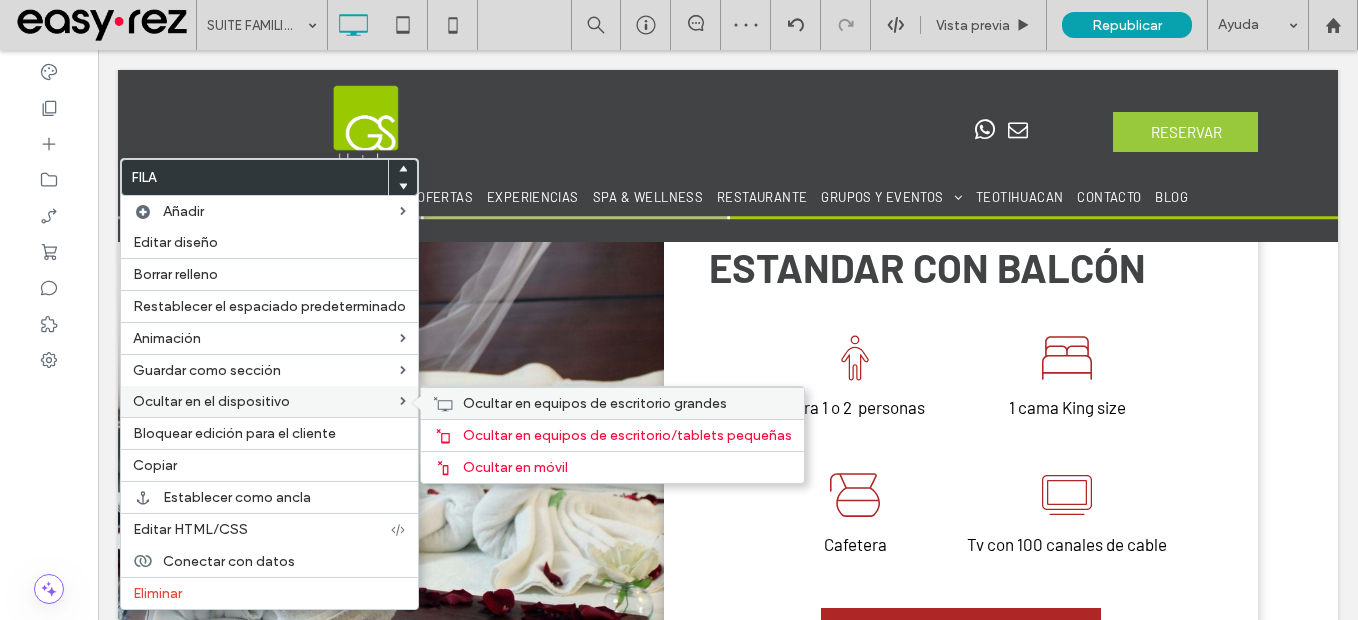 click on "Ocultar en equipos de escritorio grandes" at bounding box center (595, 403) 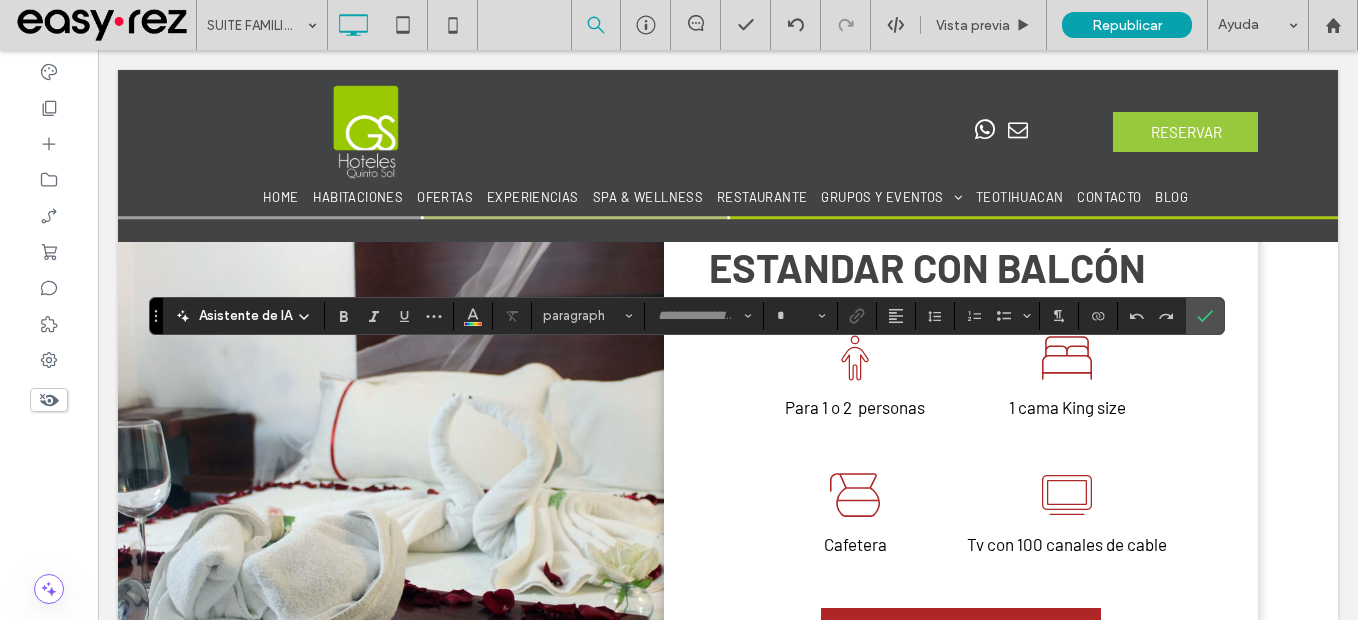 type on "******" 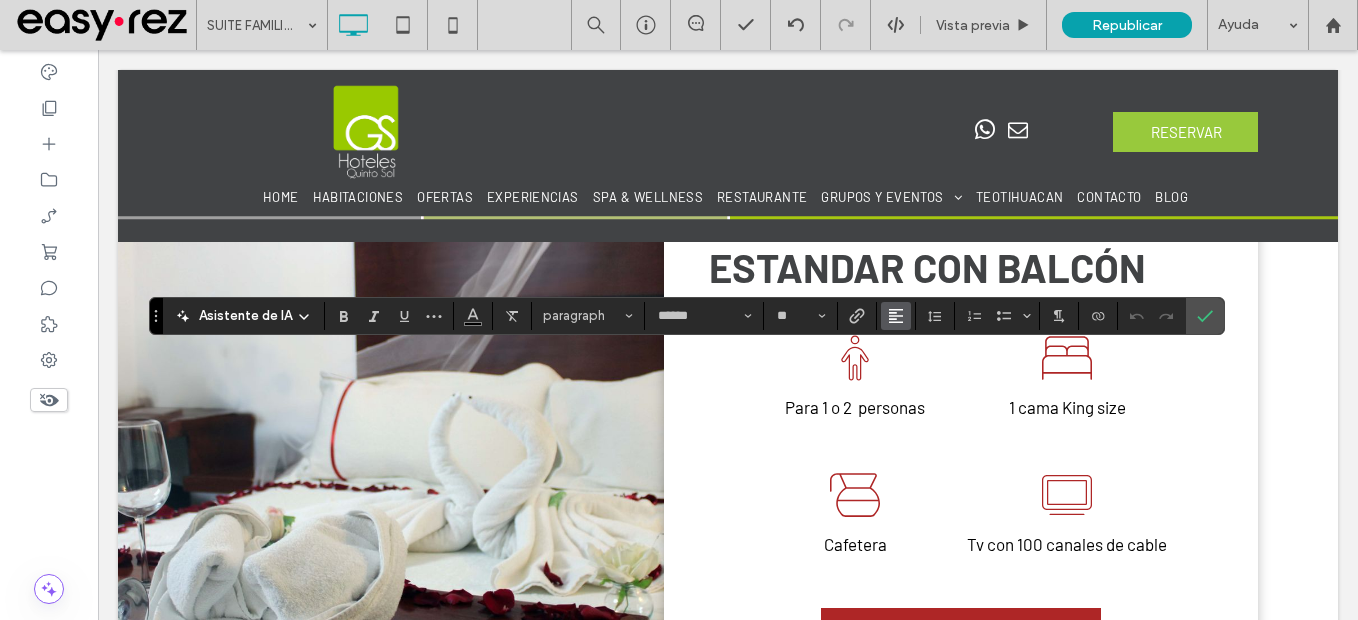 click at bounding box center (896, 316) 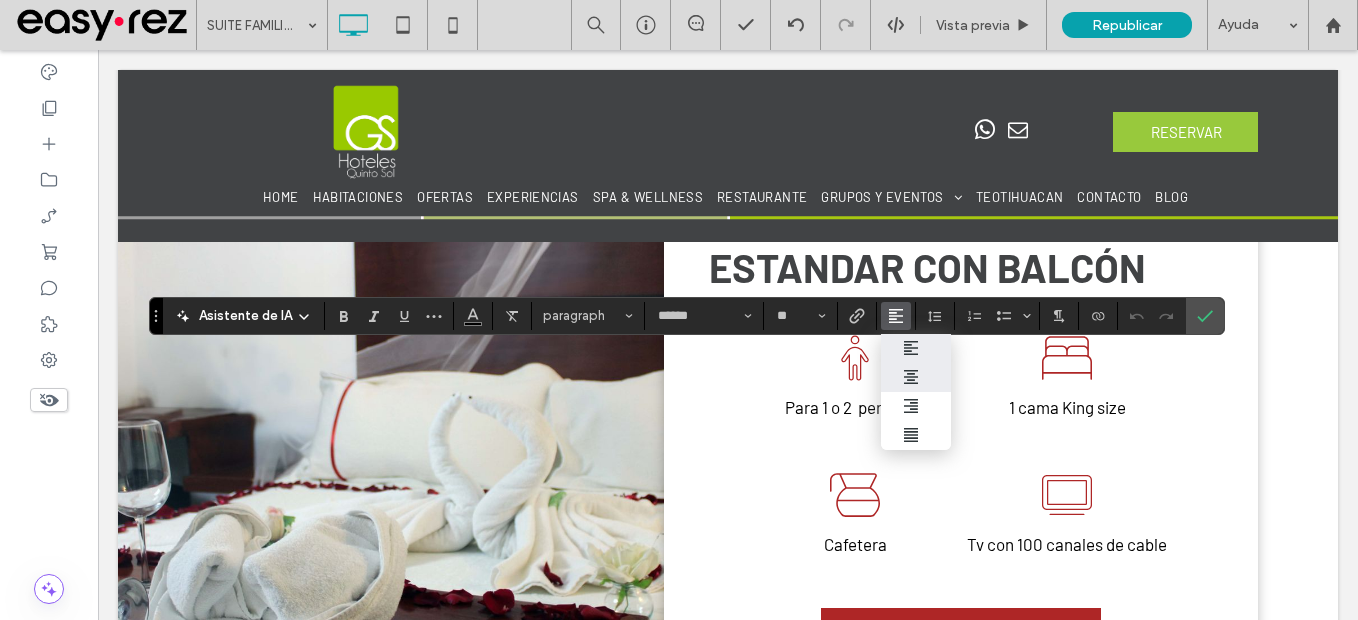 click 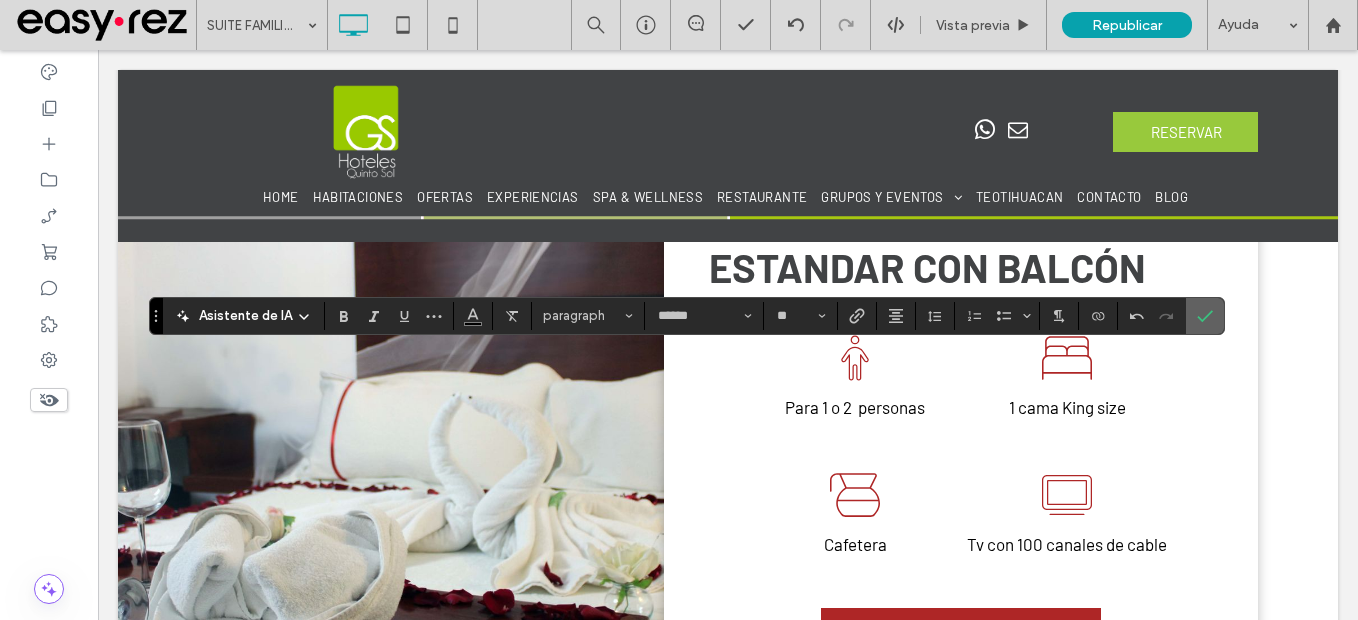 click at bounding box center [1205, 316] 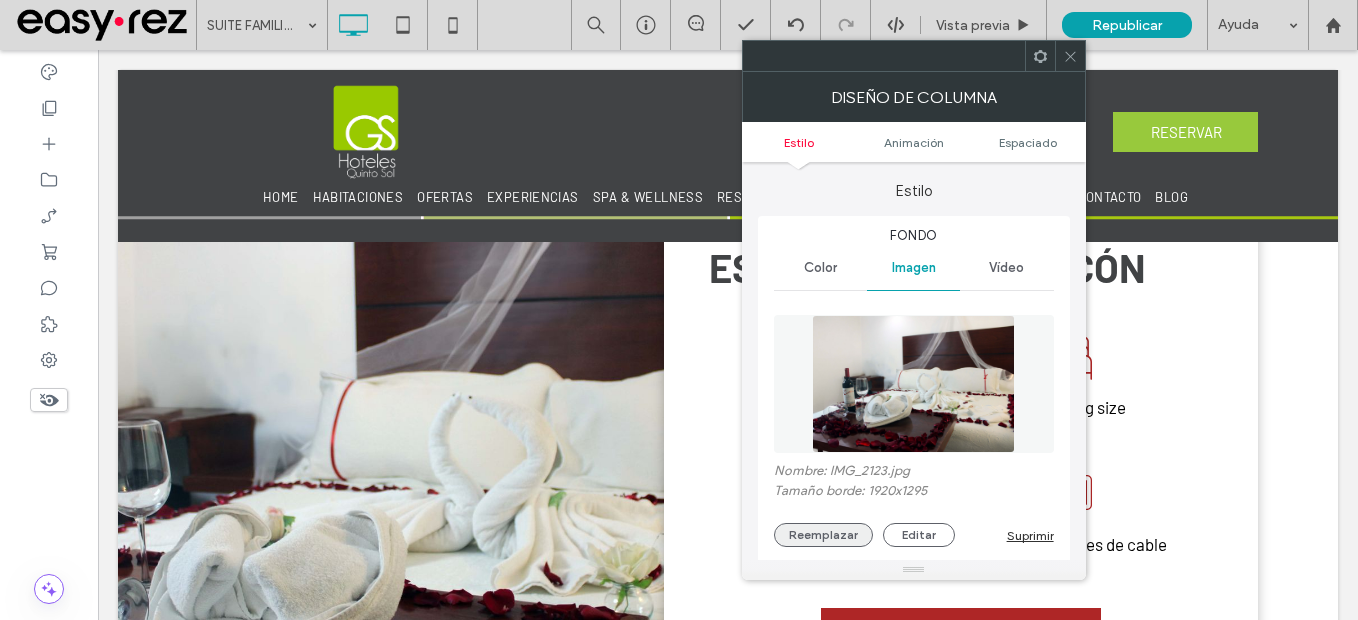 click on "Reemplazar" at bounding box center (823, 535) 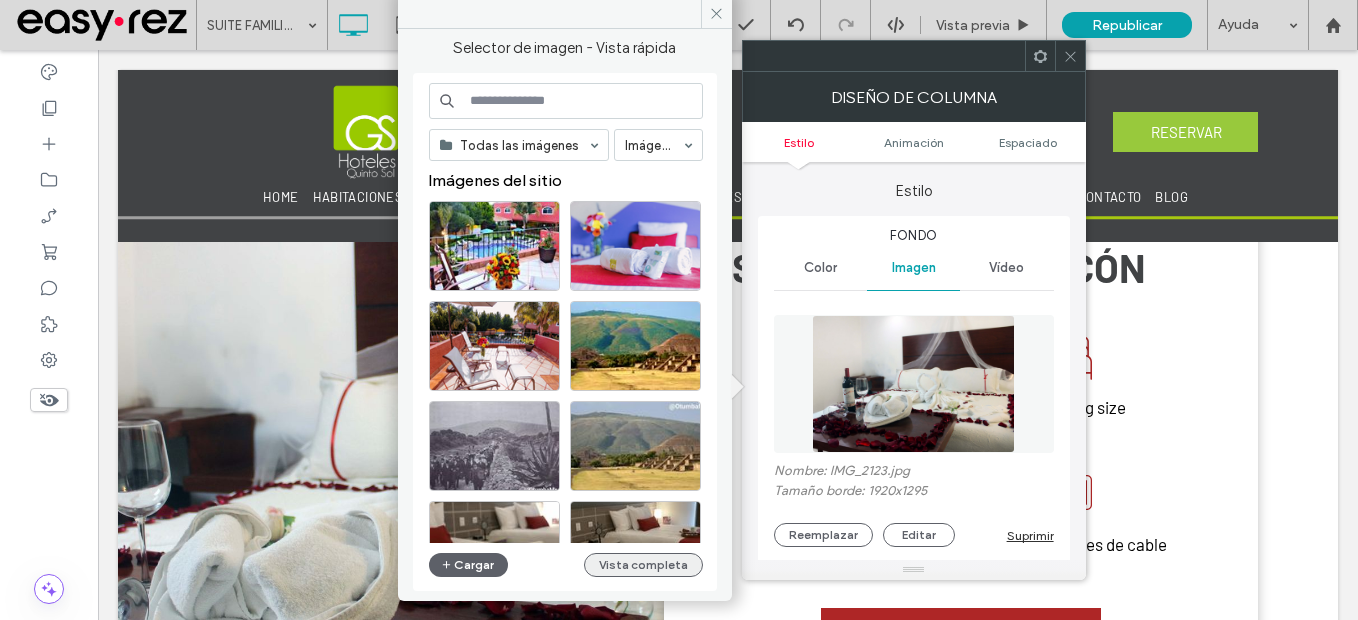 click on "Vista completa" at bounding box center (643, 565) 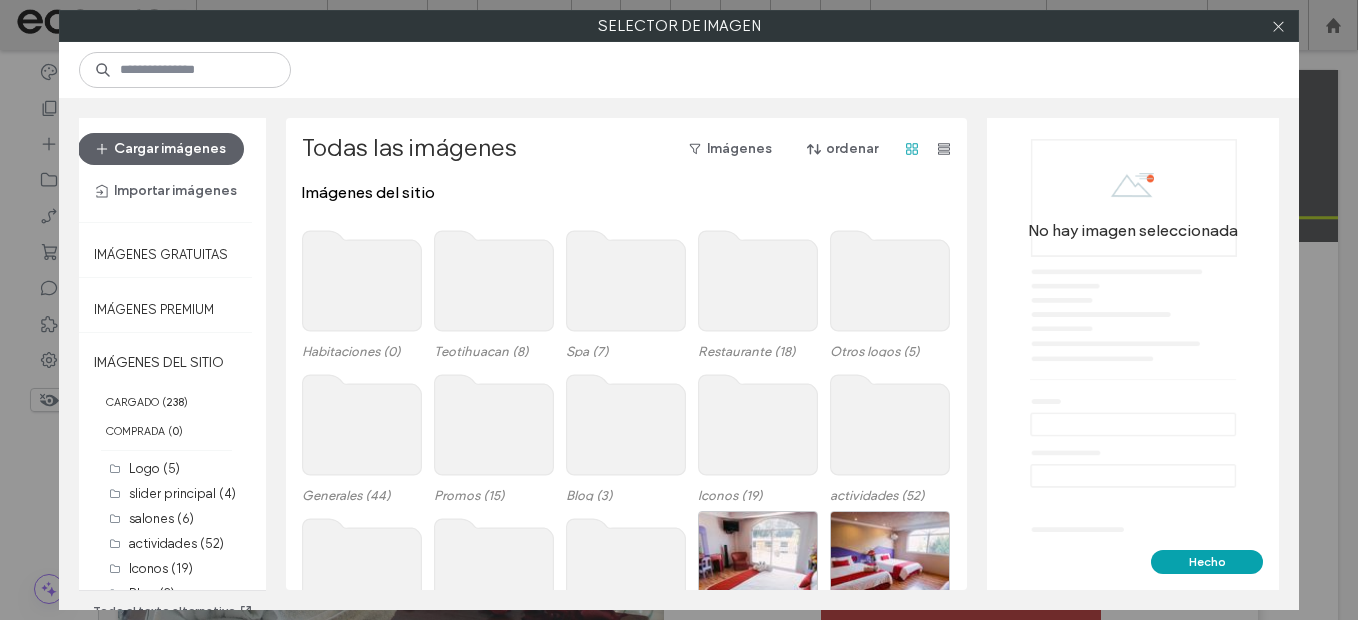 click 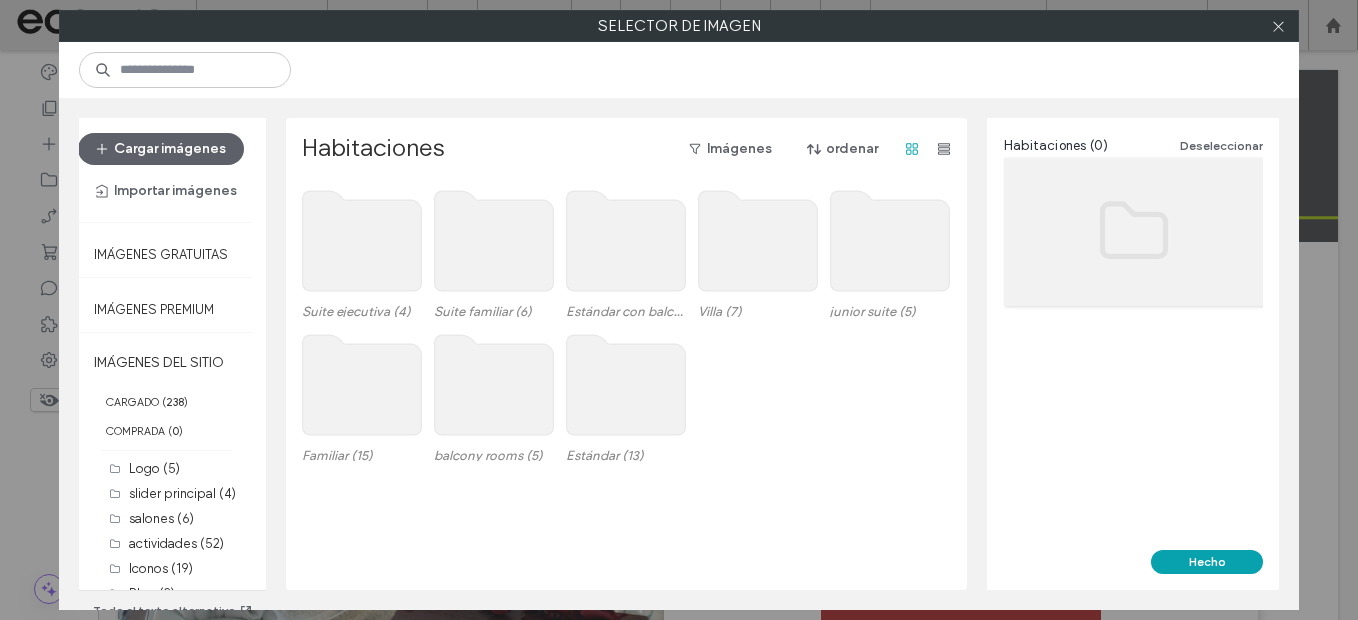 click 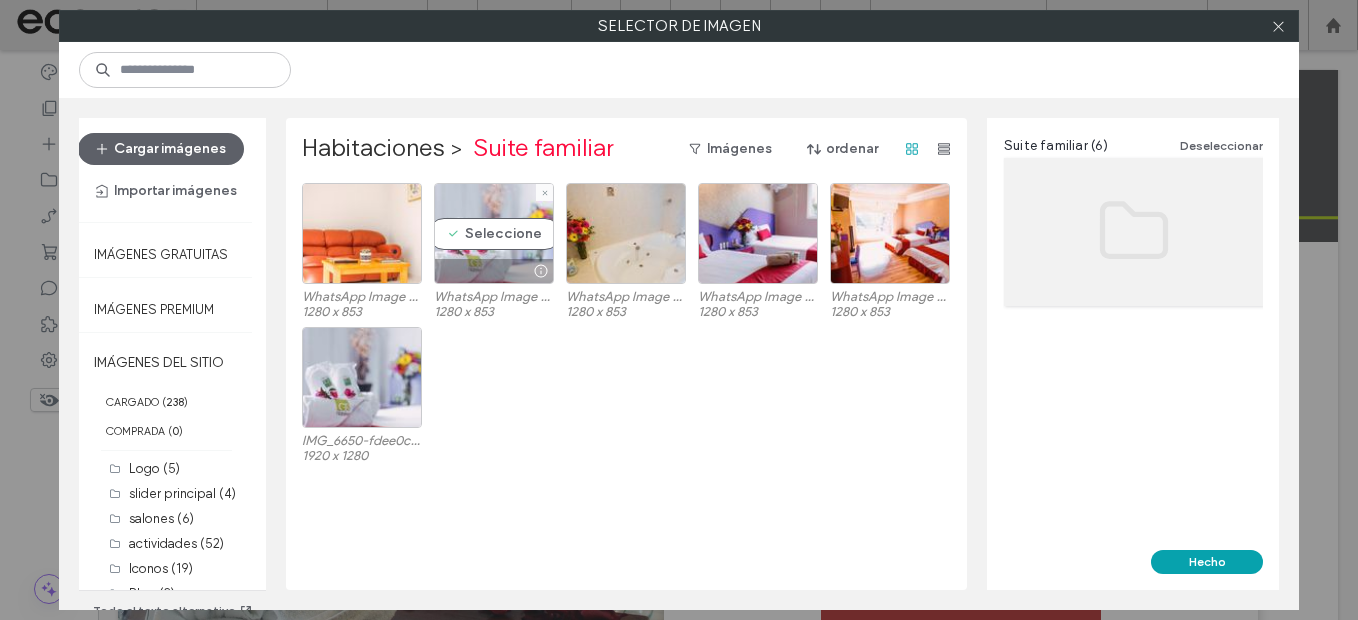 click on "Seleccione" at bounding box center [494, 233] 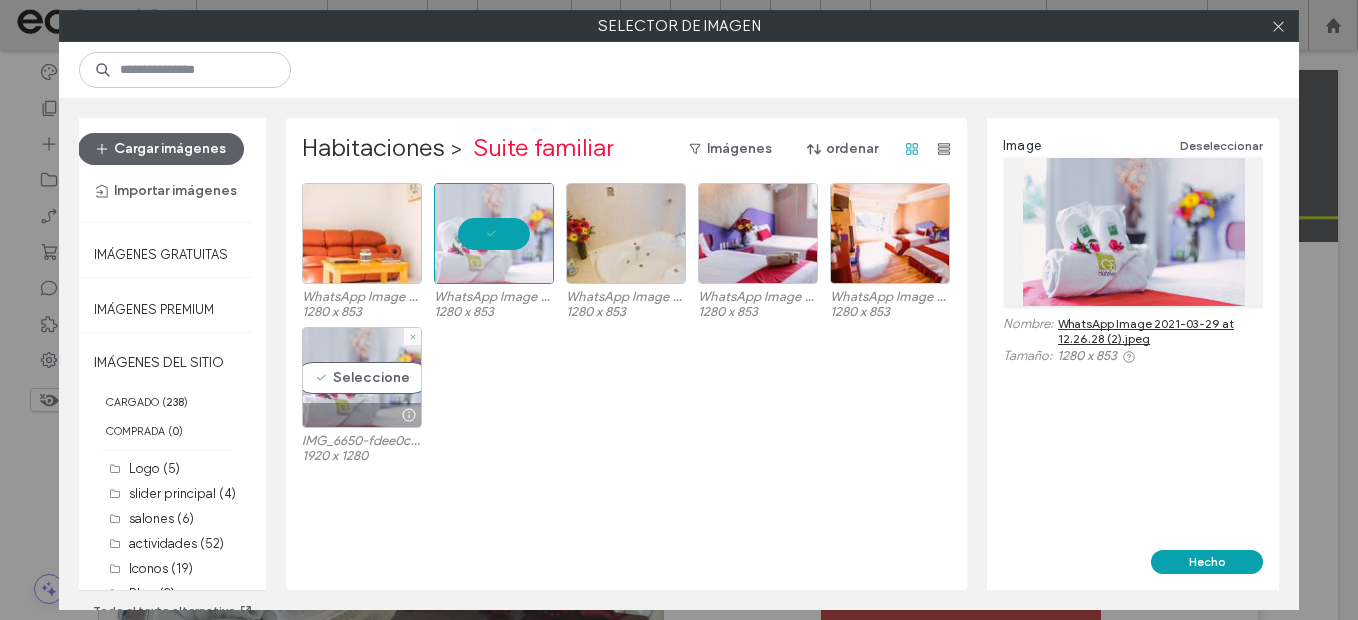 click on "Seleccione" at bounding box center [362, 377] 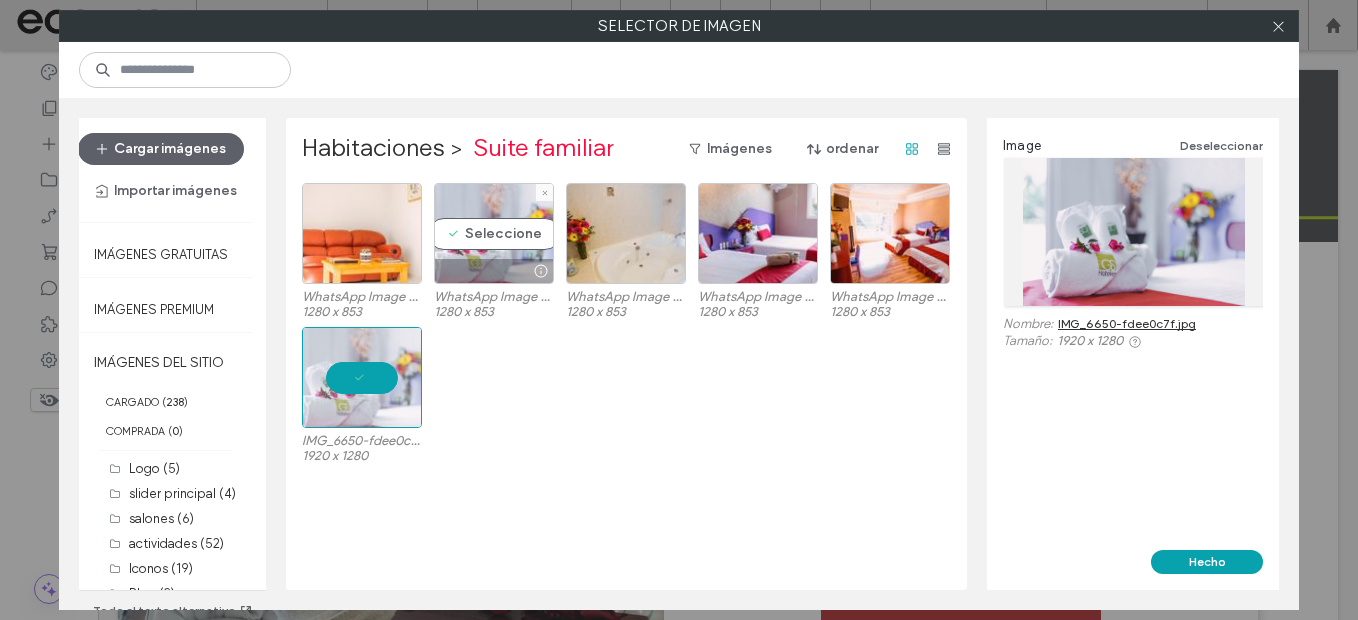 click on "Seleccione" at bounding box center [494, 233] 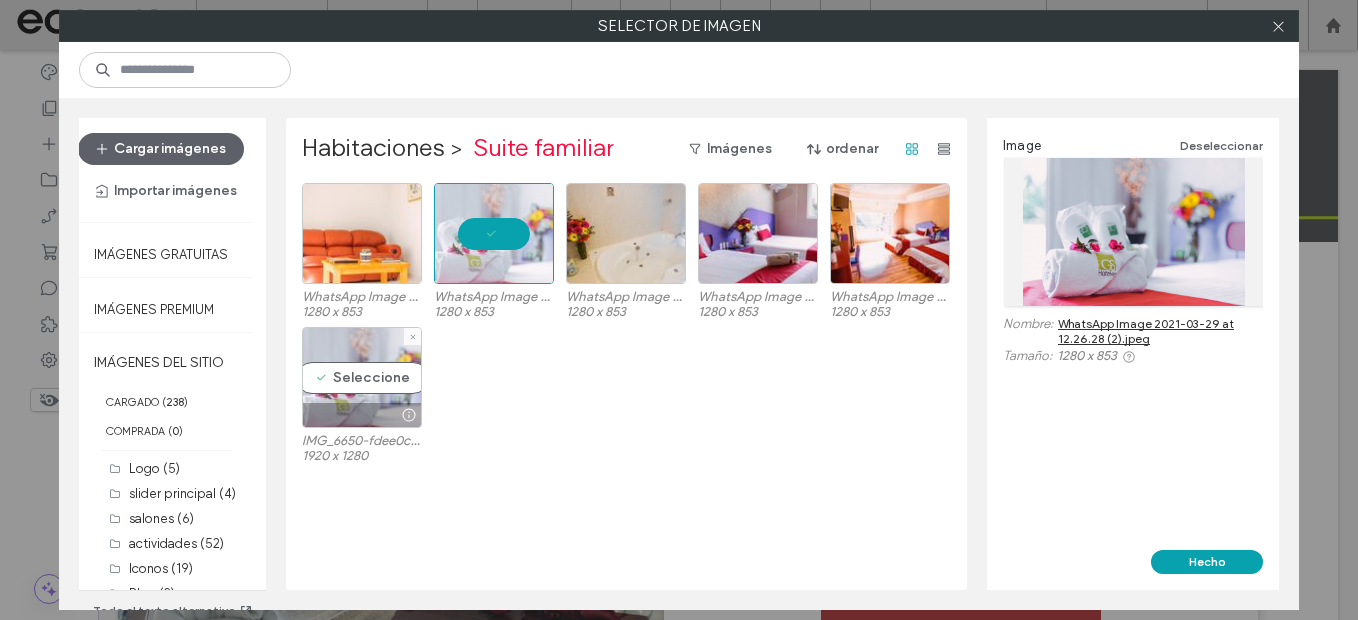 click on "Seleccione" at bounding box center [362, 377] 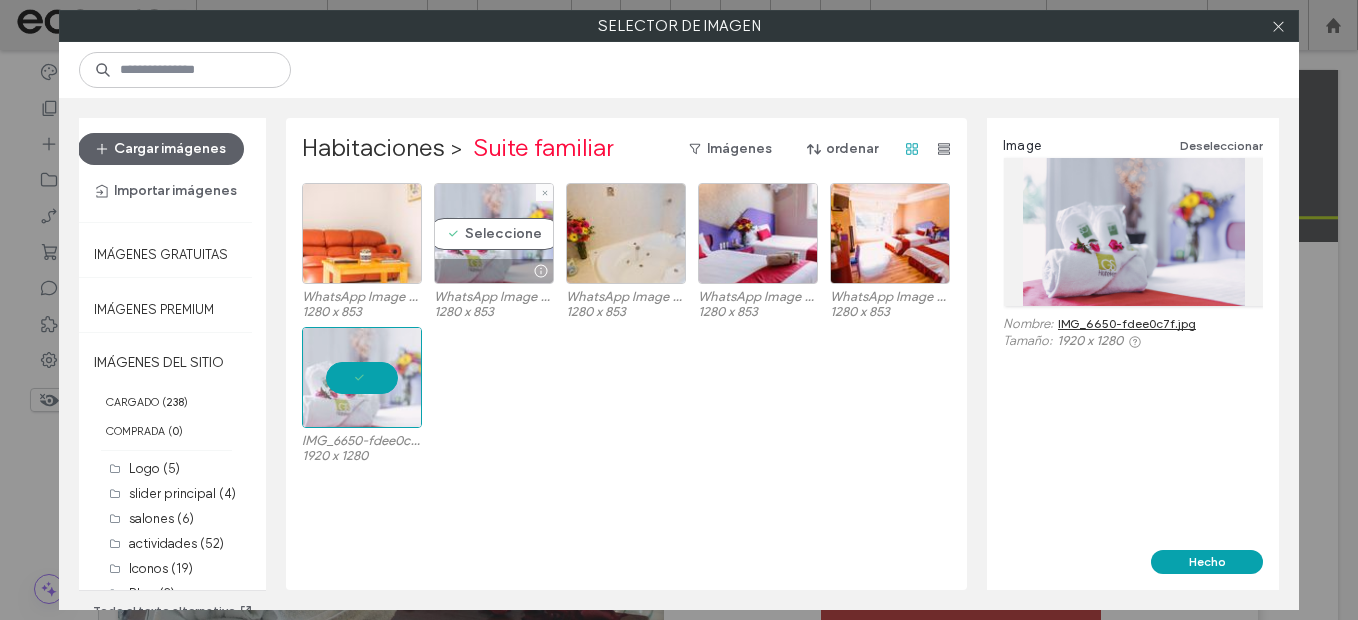 click on "Seleccione" at bounding box center [494, 233] 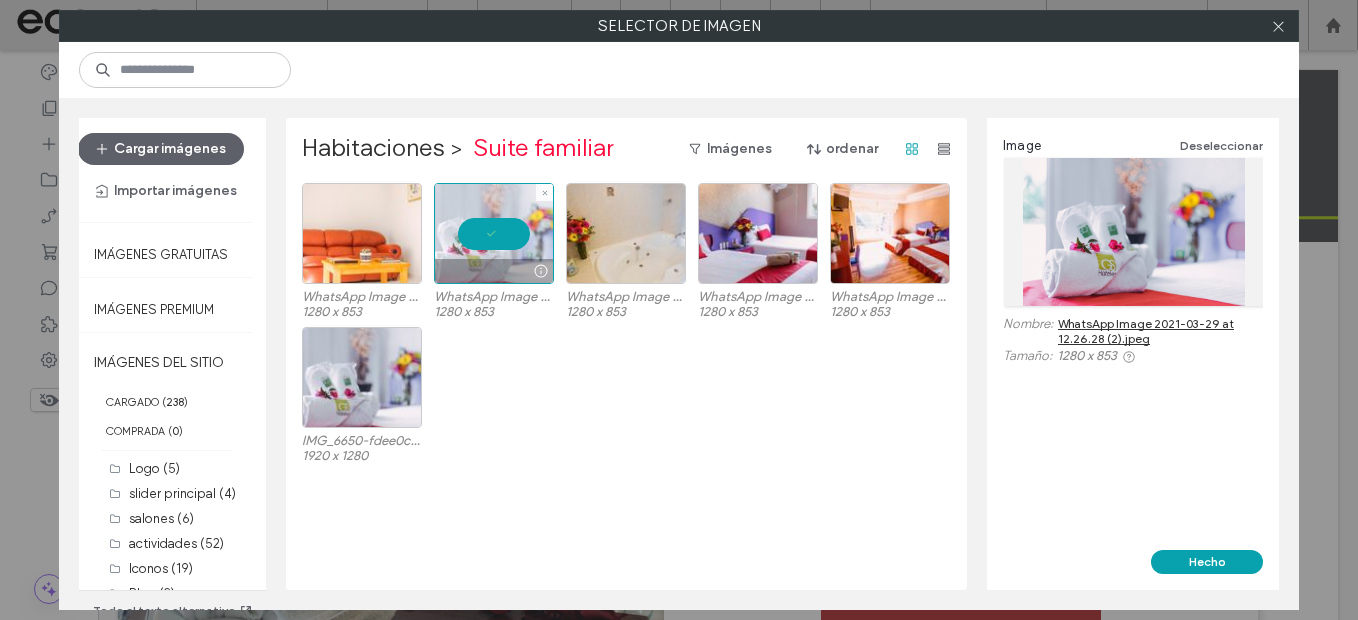 click at bounding box center (494, 233) 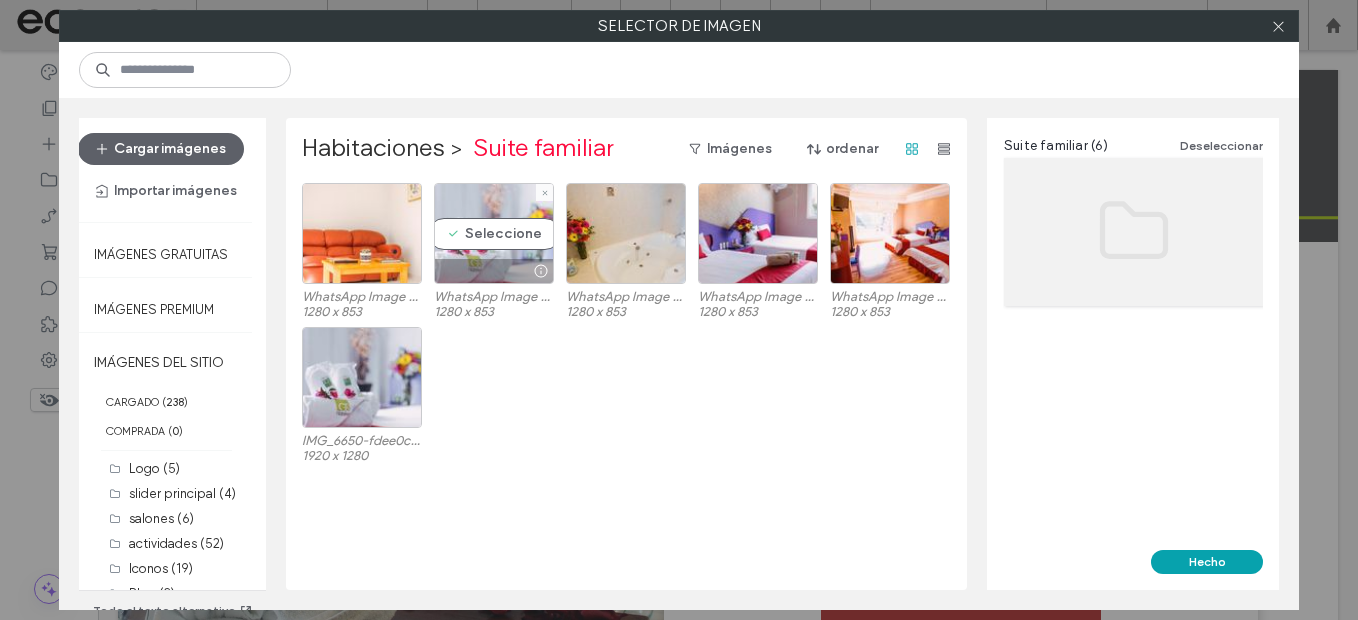 click on "Seleccione" at bounding box center (494, 233) 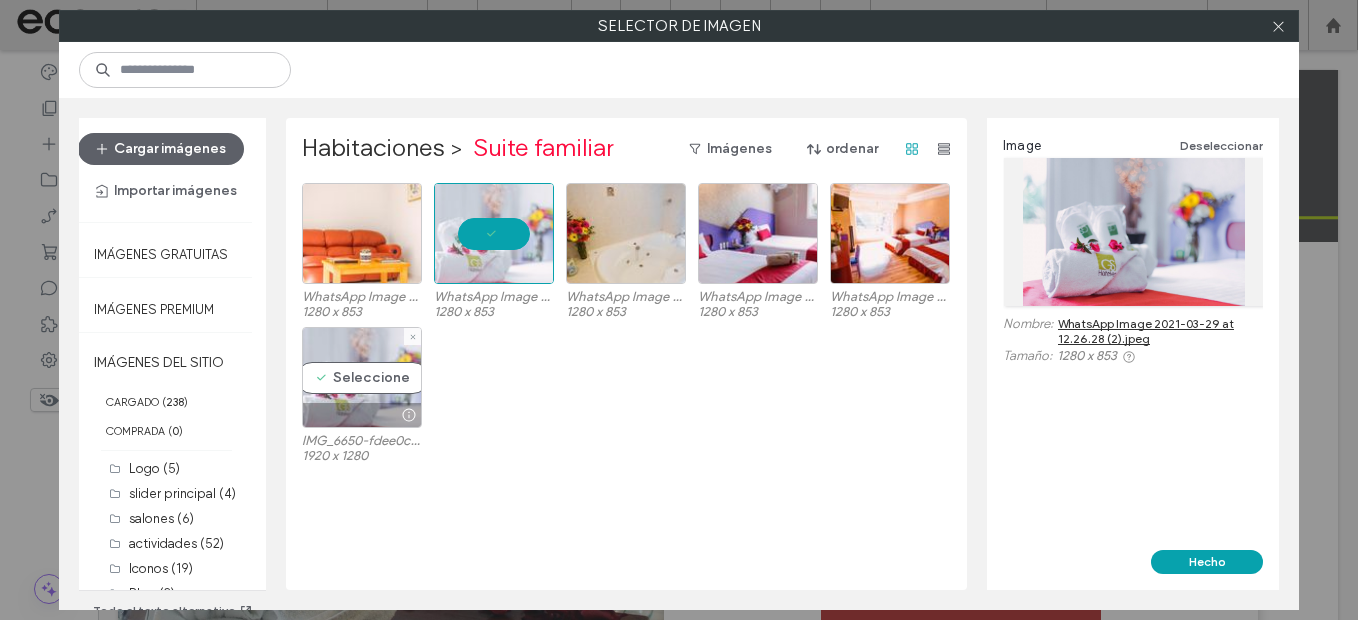 click on "Seleccione" at bounding box center [362, 377] 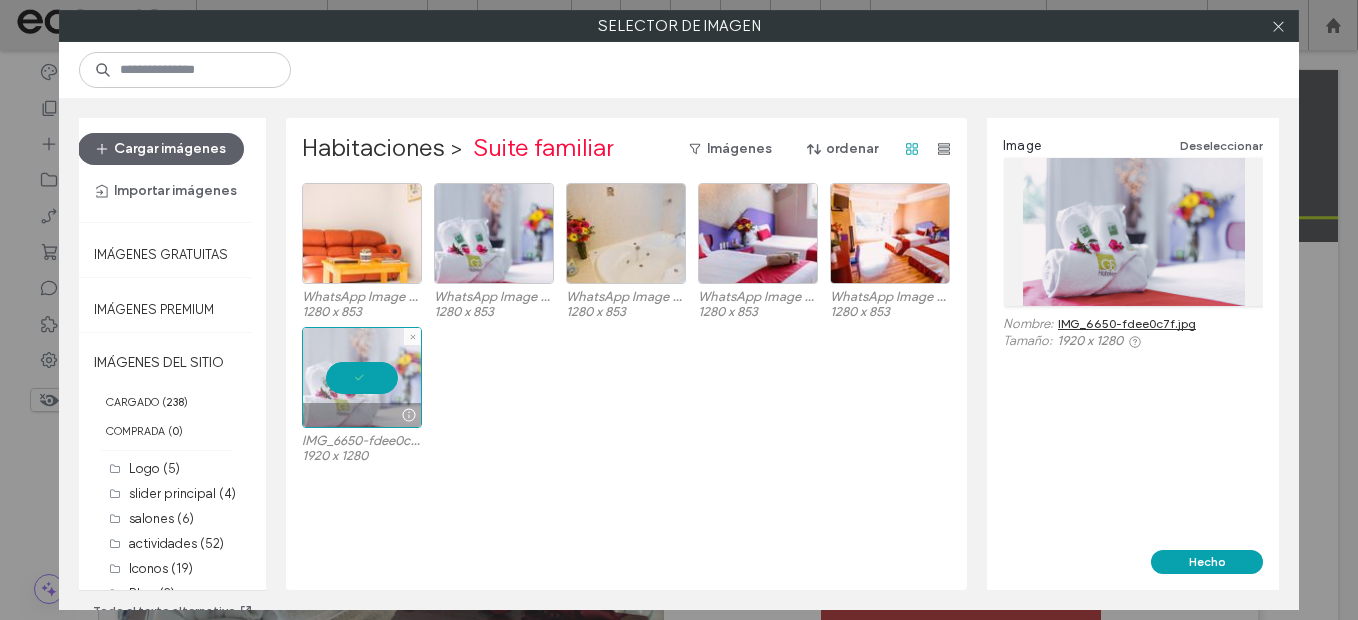 click at bounding box center [362, 377] 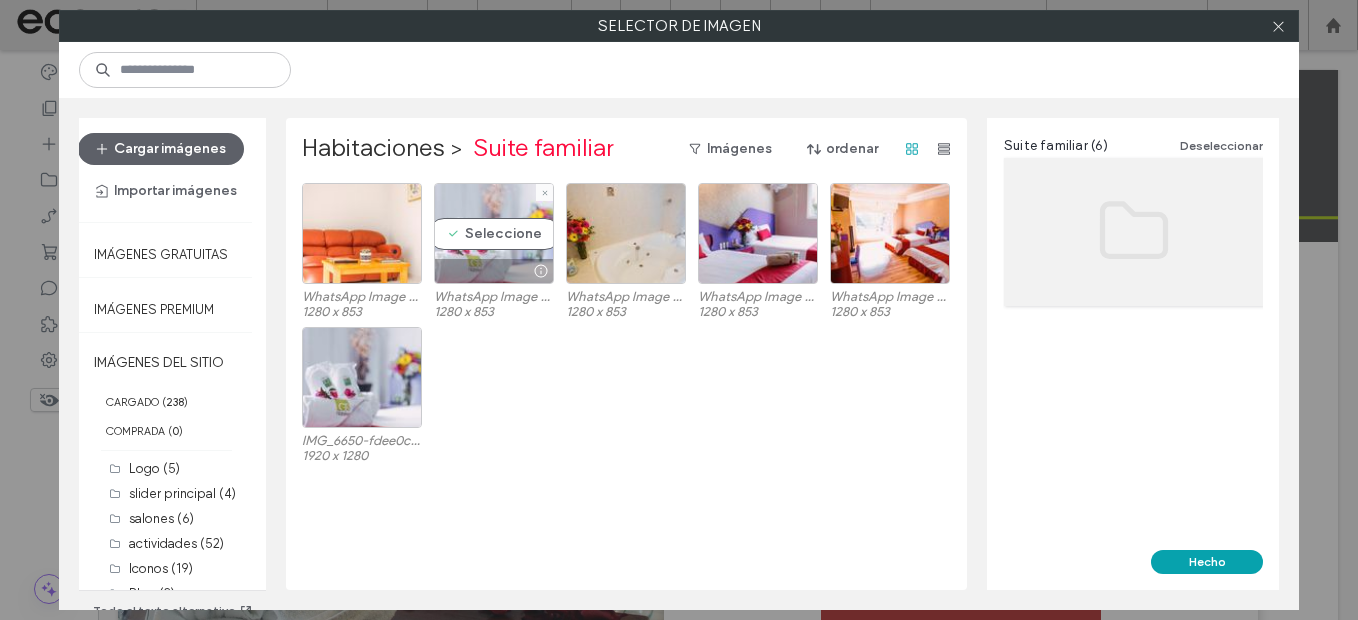 click on "Seleccione" at bounding box center [494, 233] 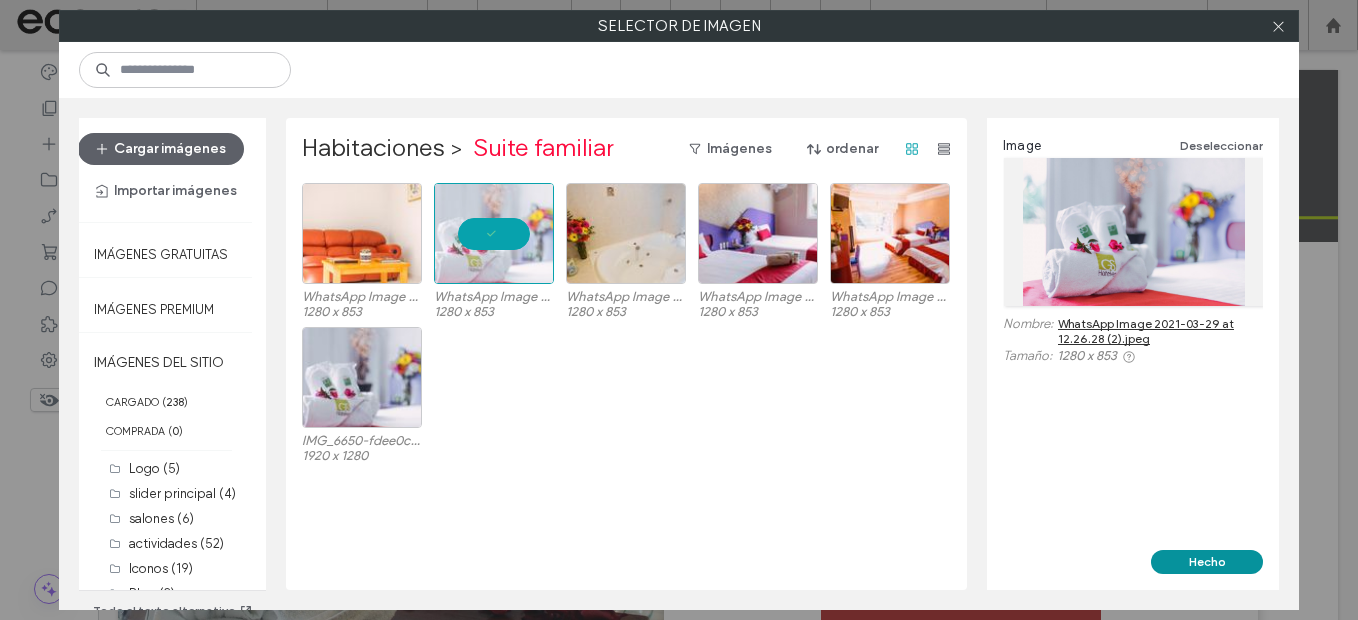 click on "Hecho" at bounding box center (1207, 562) 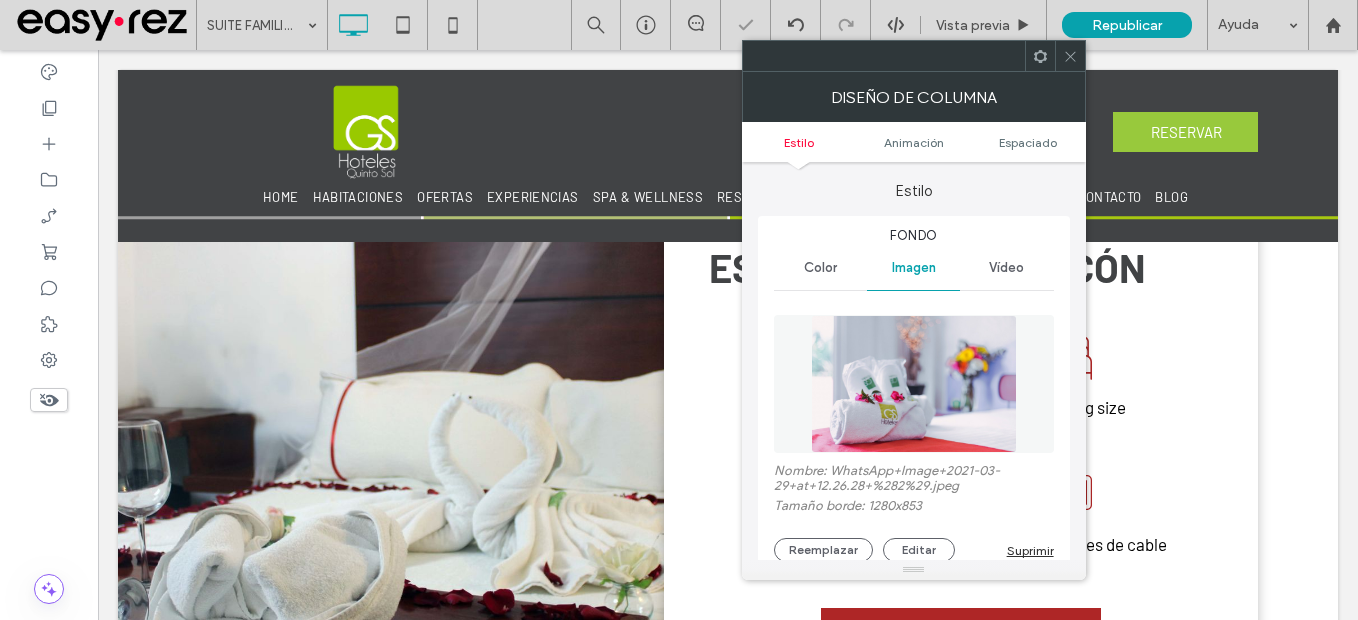 click 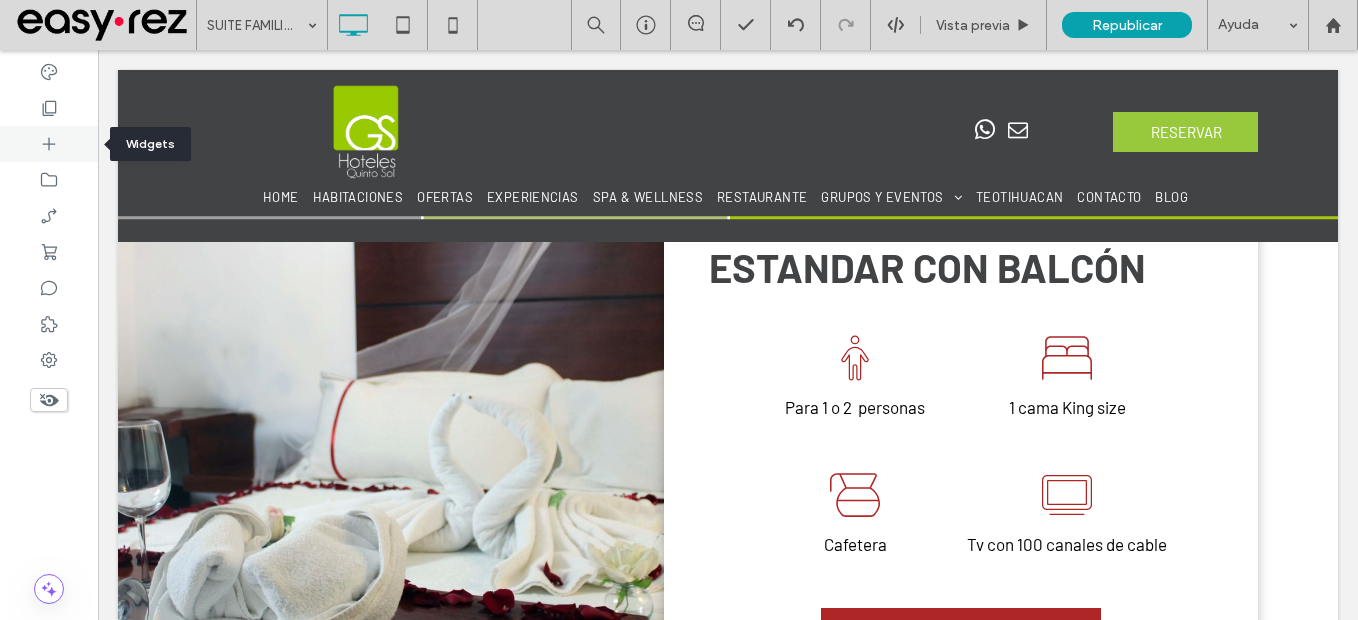 click at bounding box center (49, 144) 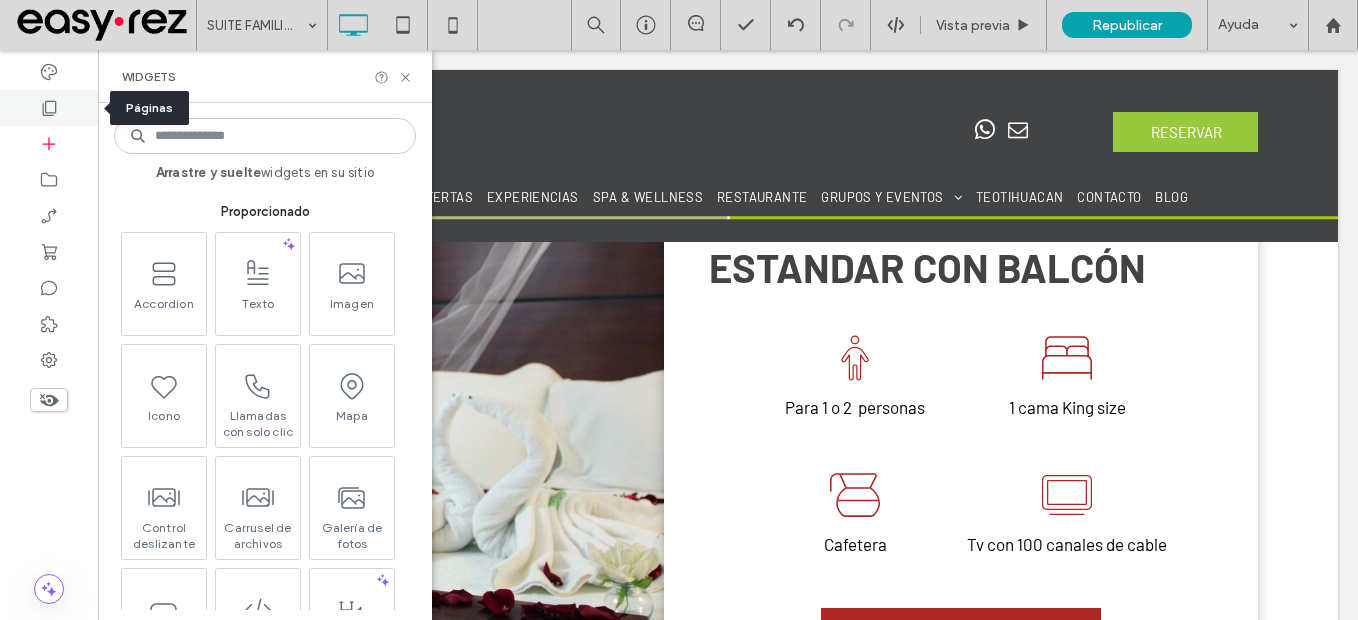 click 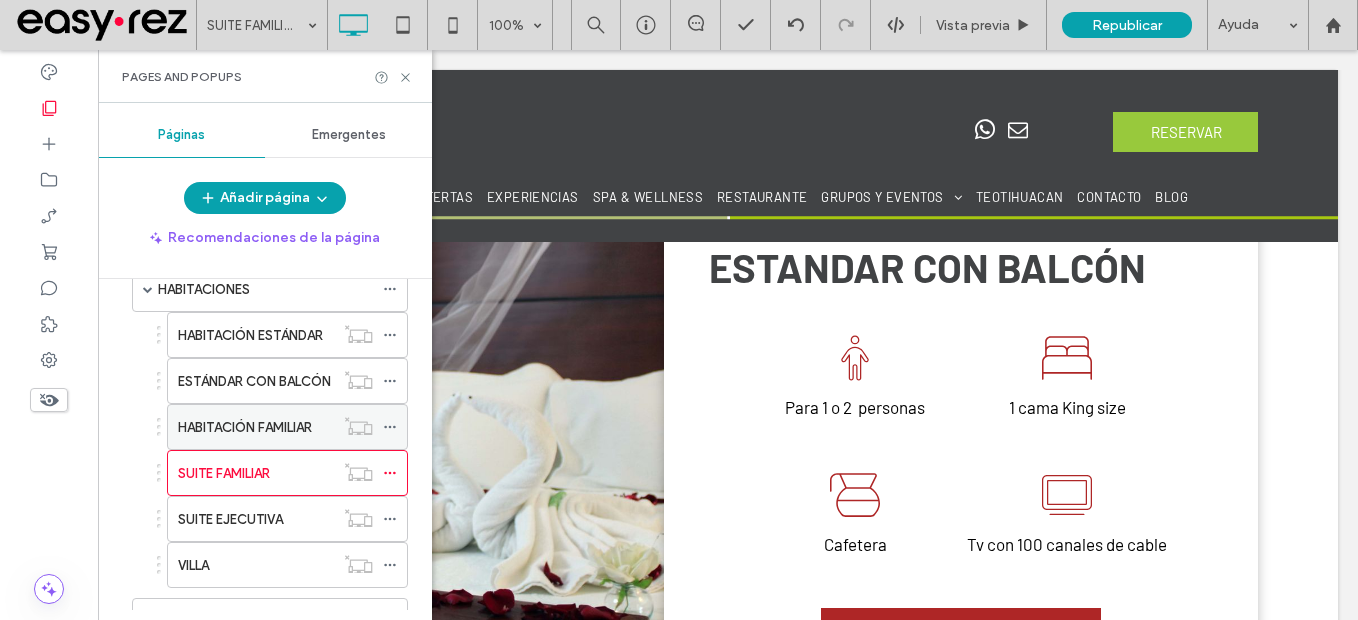scroll, scrollTop: 200, scrollLeft: 0, axis: vertical 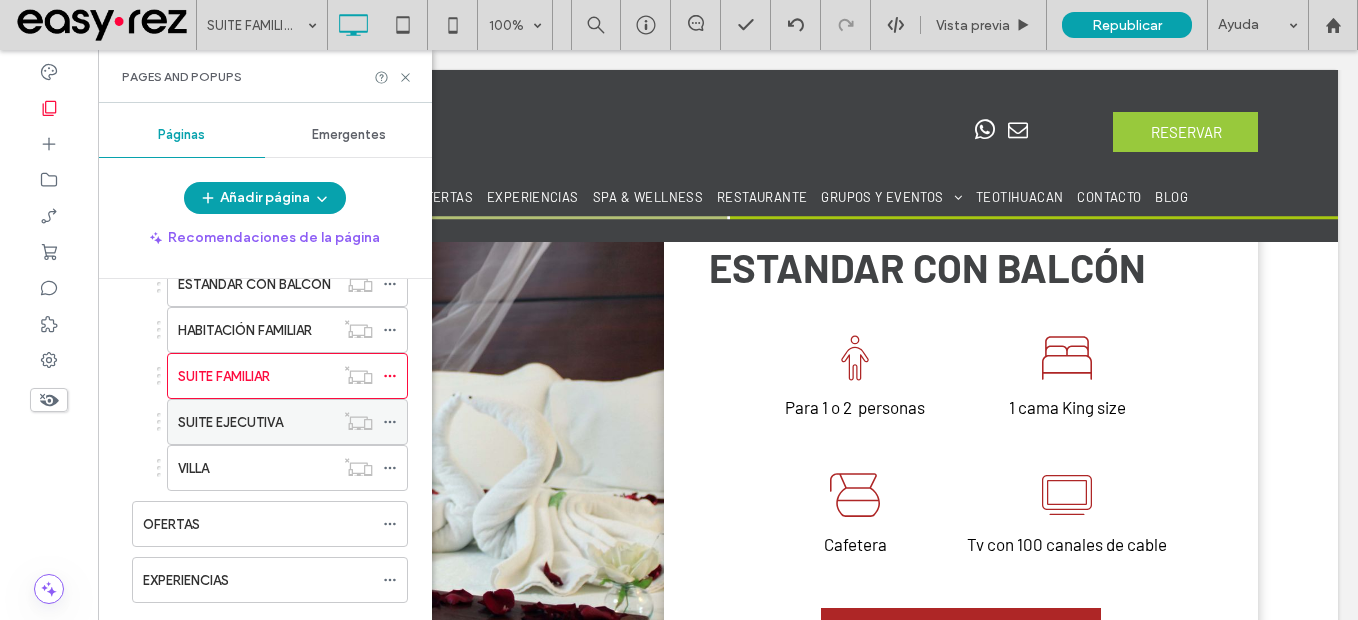 click on "SUITE EJECUTIVA" at bounding box center (230, 422) 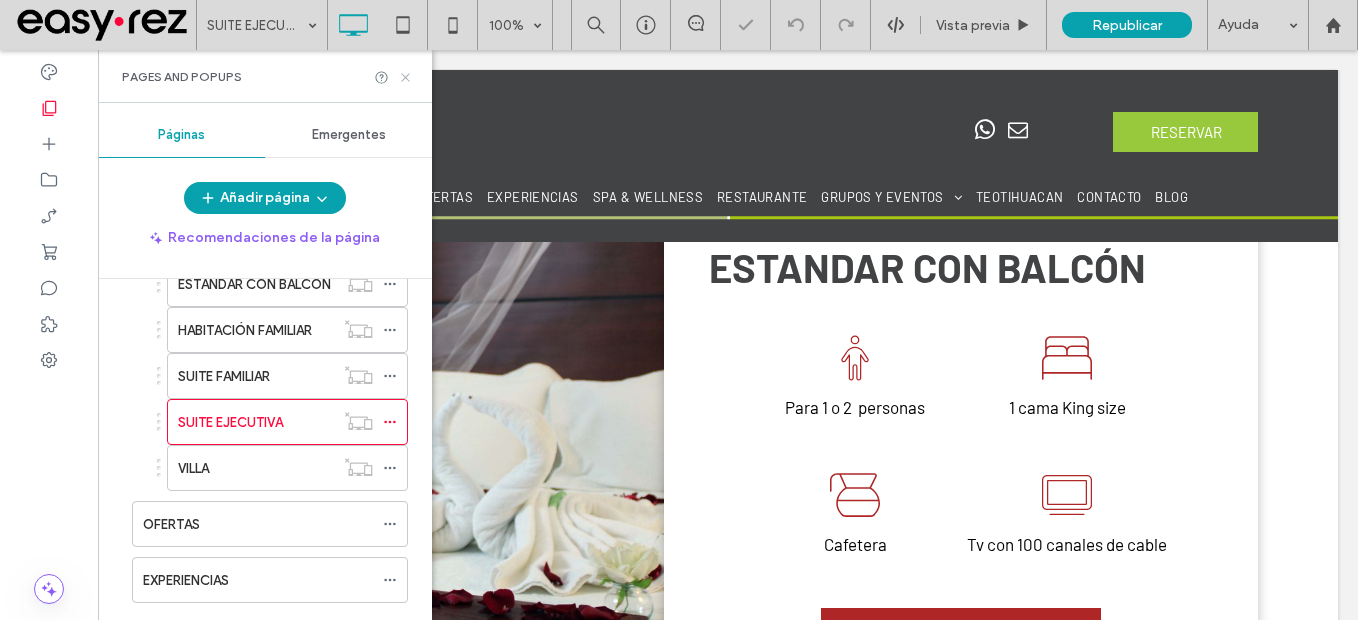 click 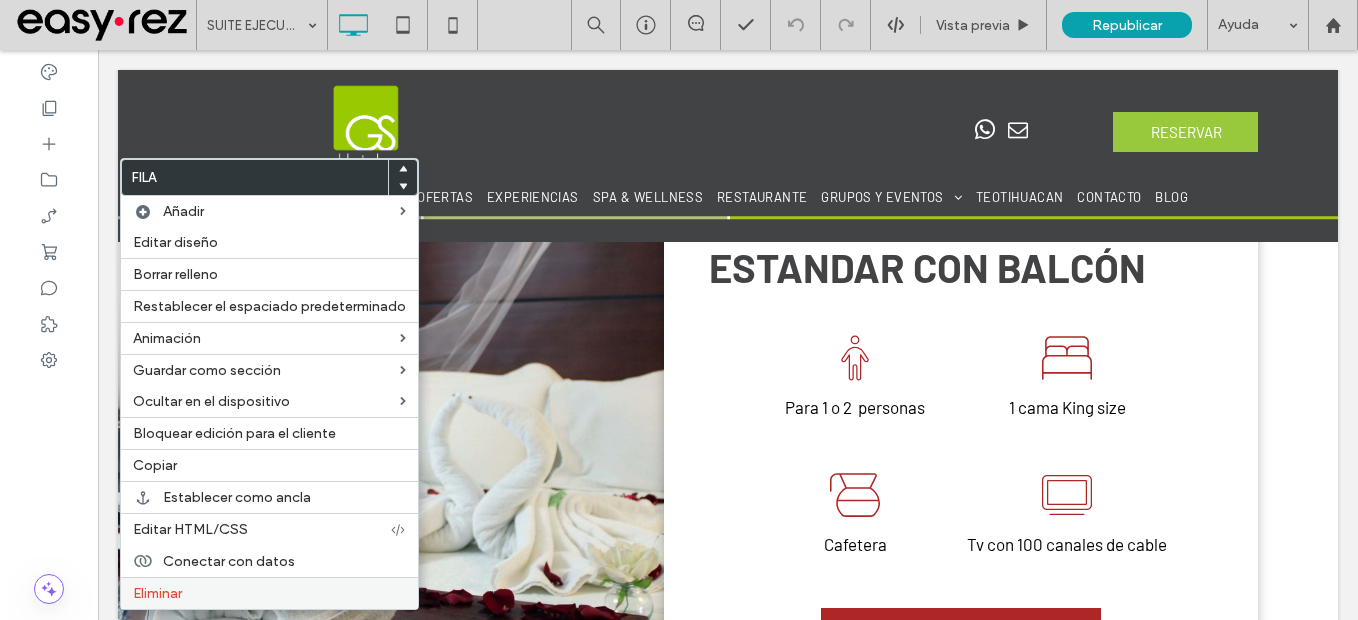 click on "Eliminar" at bounding box center (269, 593) 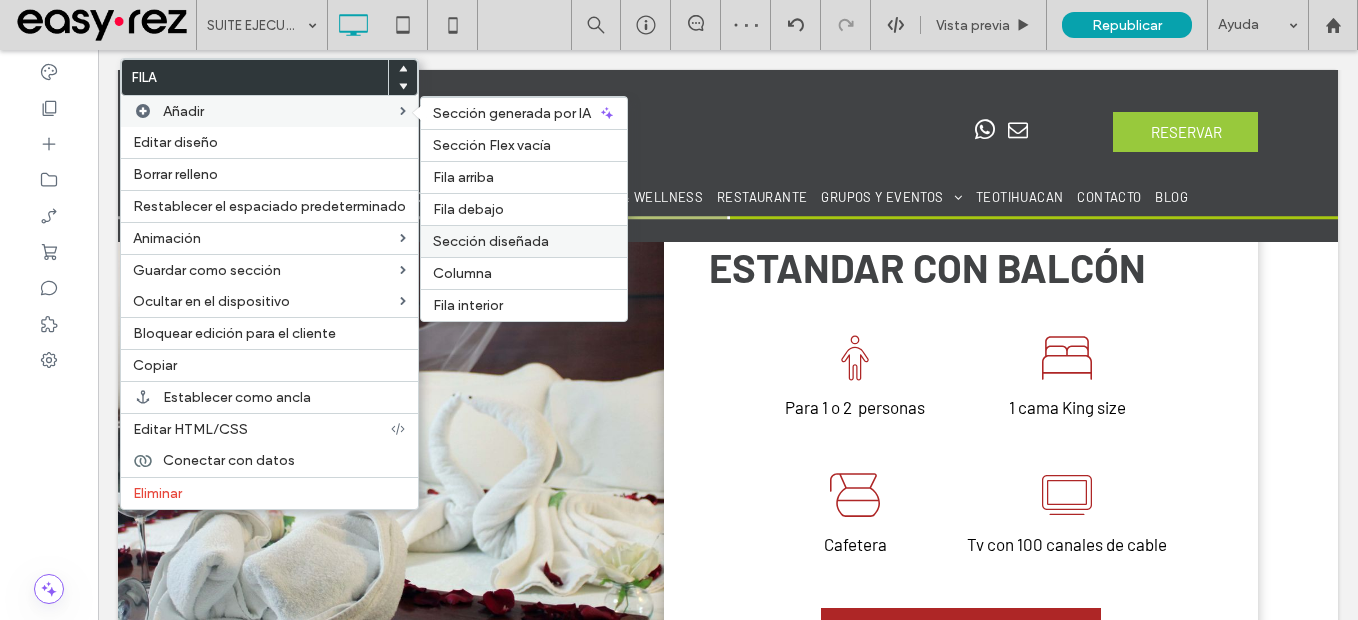 click on "Sección diseñada" at bounding box center [491, 241] 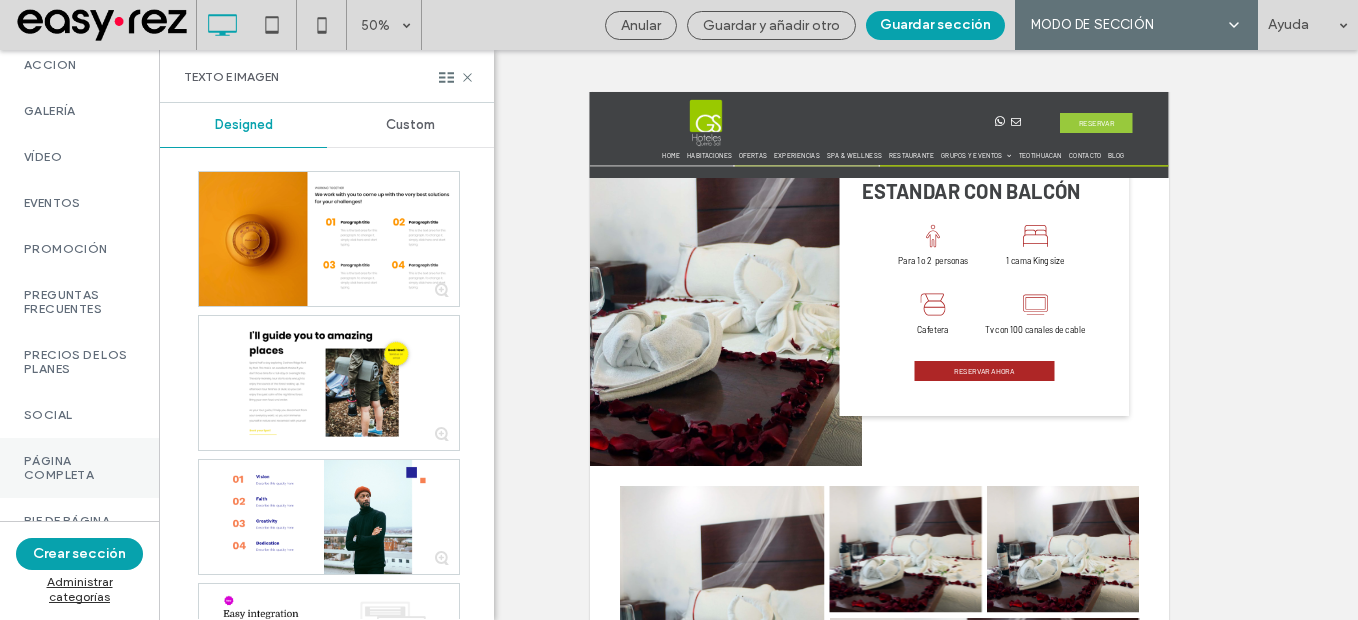scroll, scrollTop: 1037, scrollLeft: 0, axis: vertical 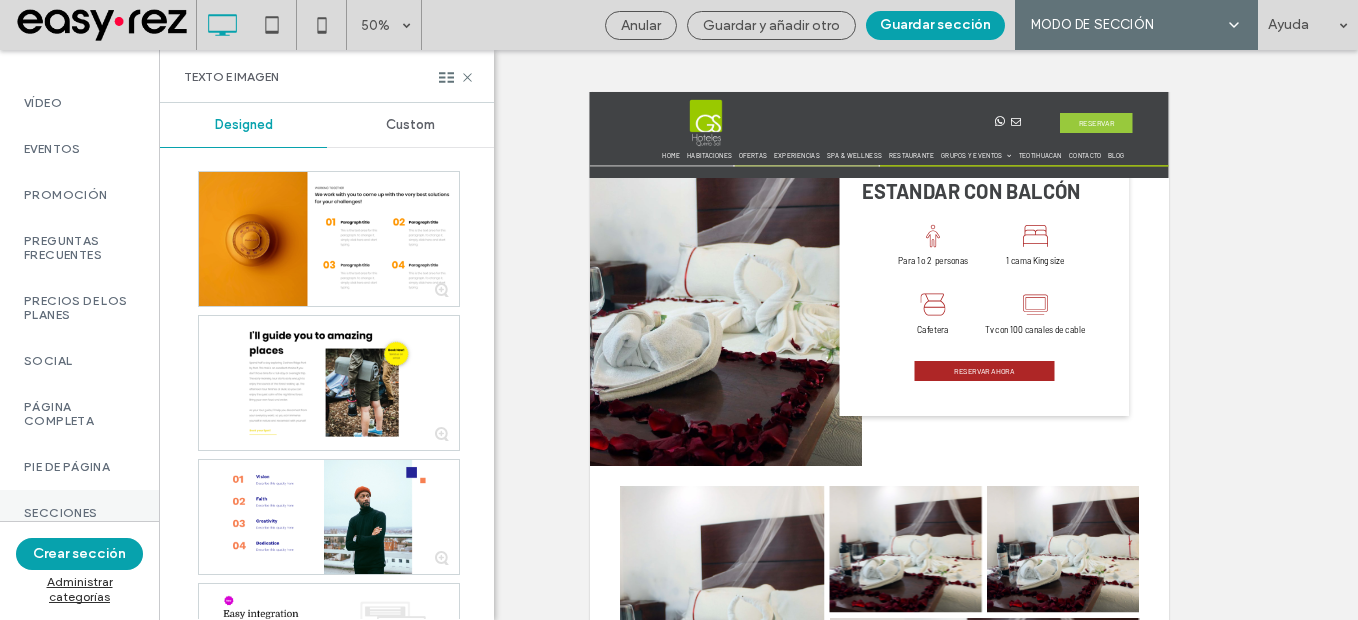 click on "Secciones easy-rez" at bounding box center [79, 520] 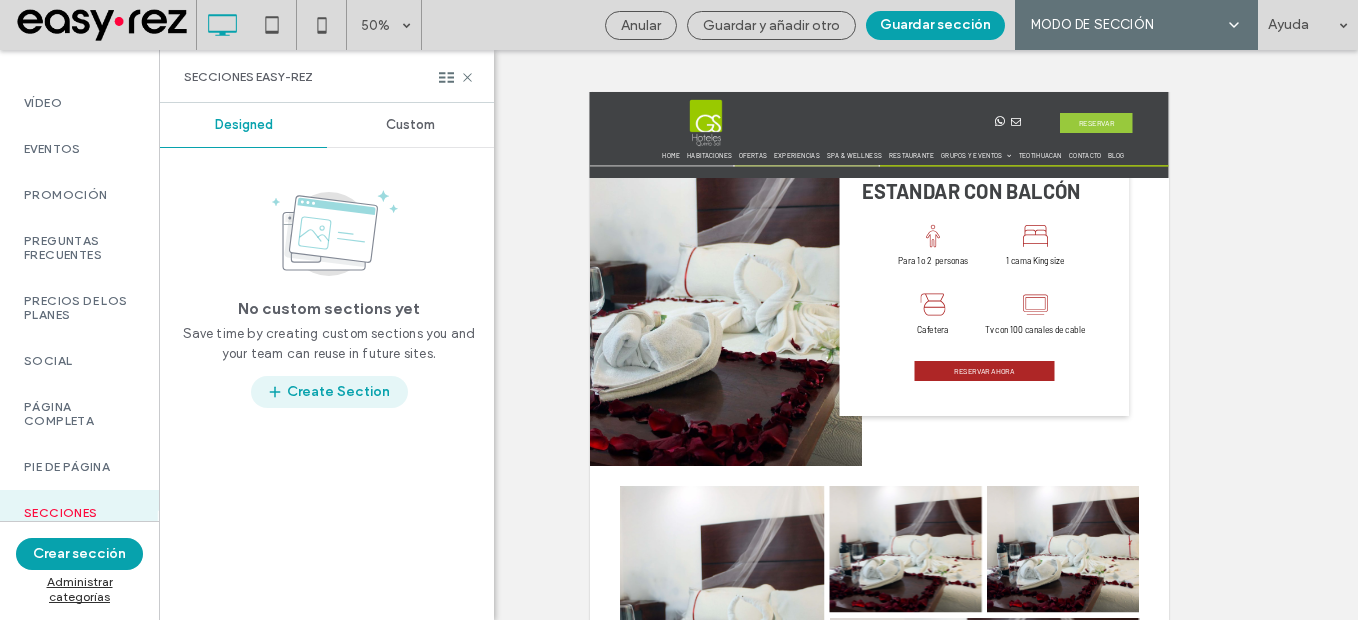 scroll, scrollTop: 0, scrollLeft: 0, axis: both 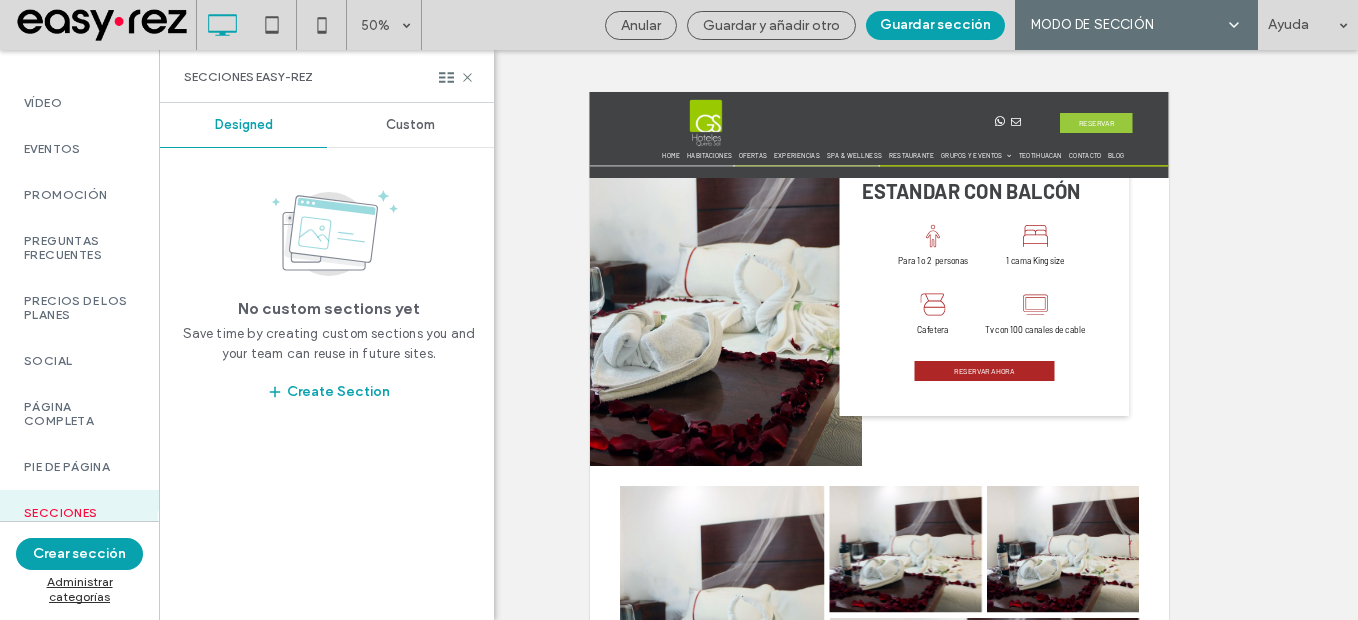 click on "Custom" at bounding box center [410, 125] 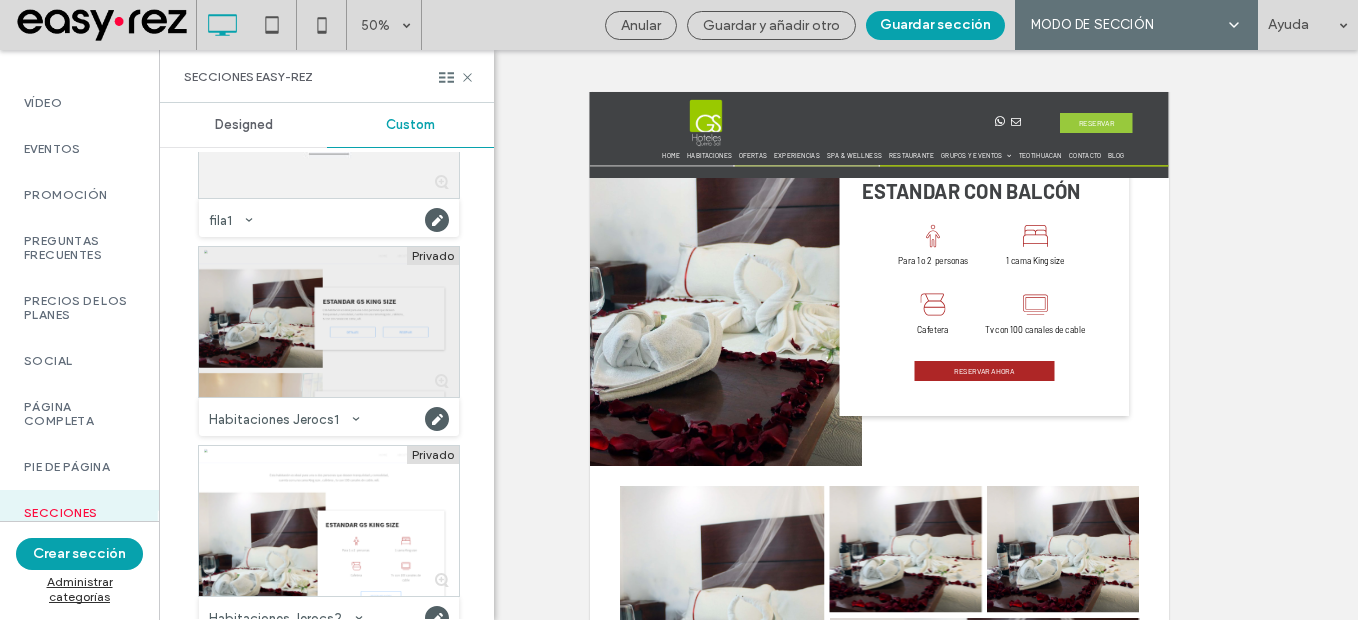 scroll, scrollTop: 600, scrollLeft: 0, axis: vertical 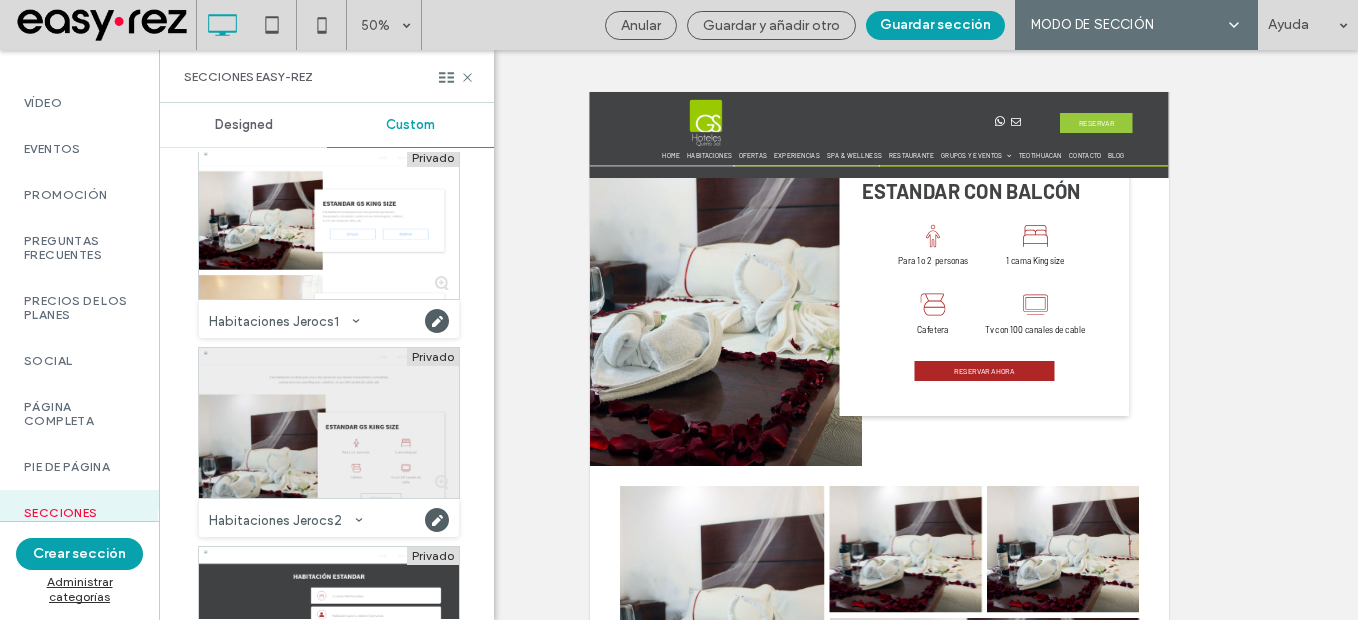 click at bounding box center (329, 423) 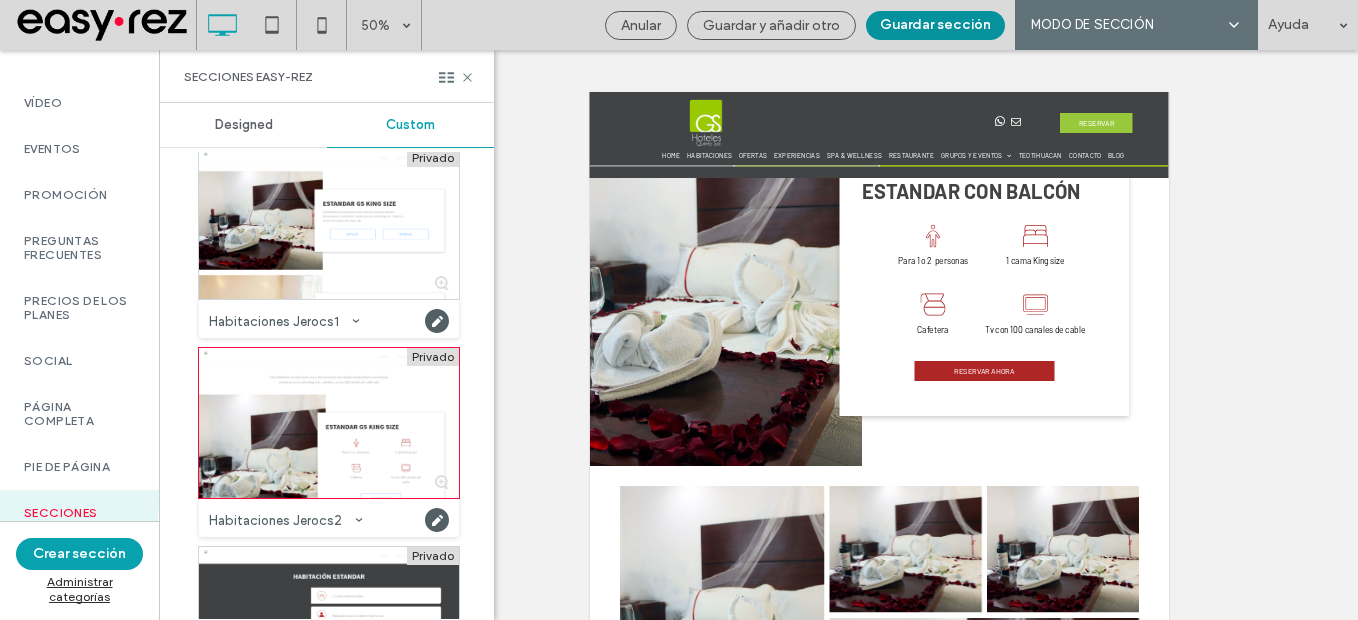 click on "Guardar sección" at bounding box center (935, 25) 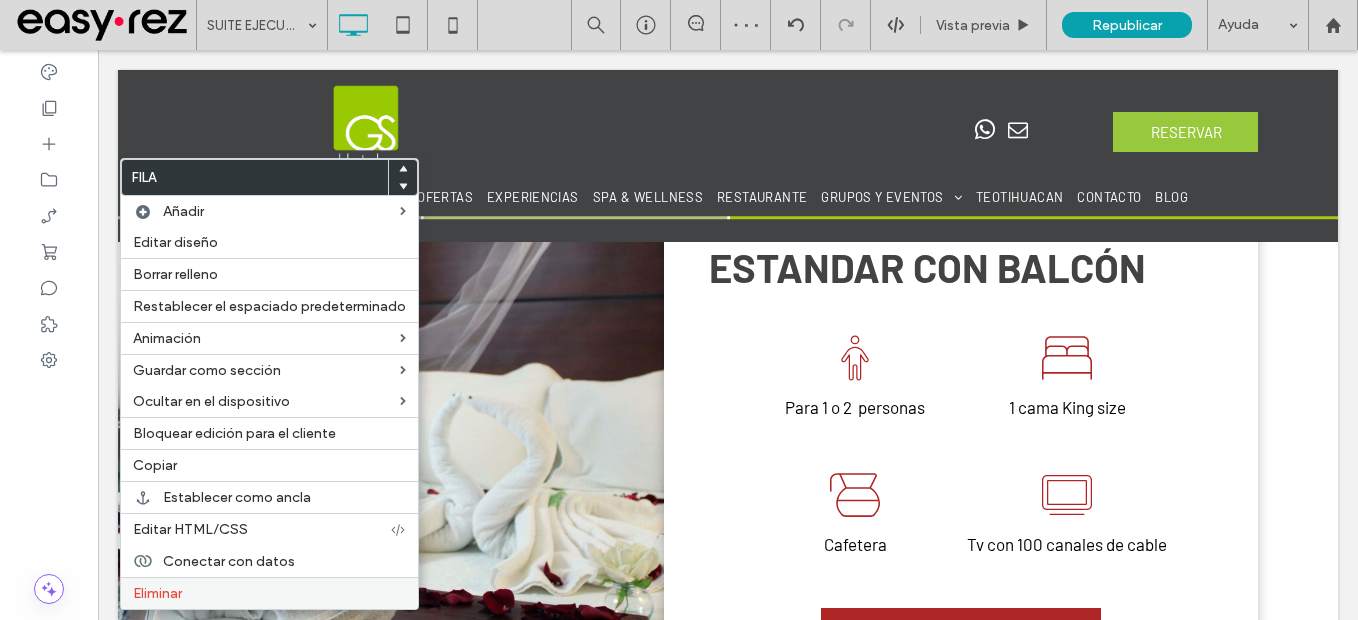 click on "Eliminar" at bounding box center (269, 593) 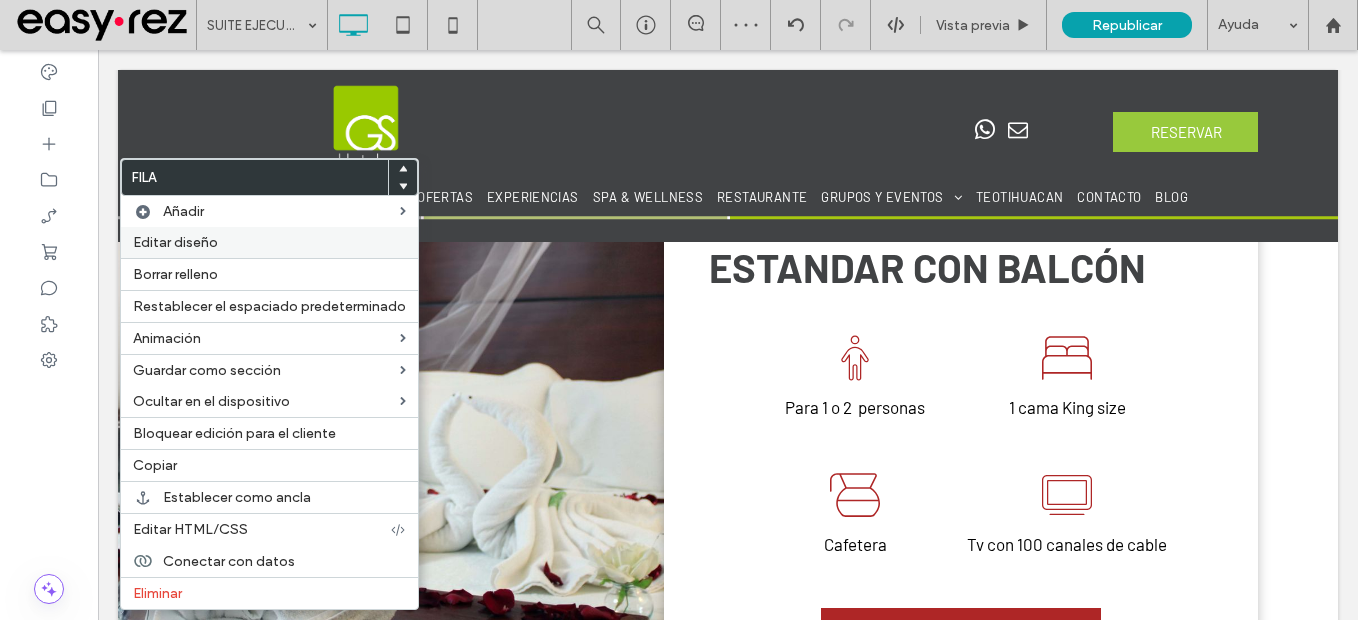 click on "Editar diseño" at bounding box center (175, 242) 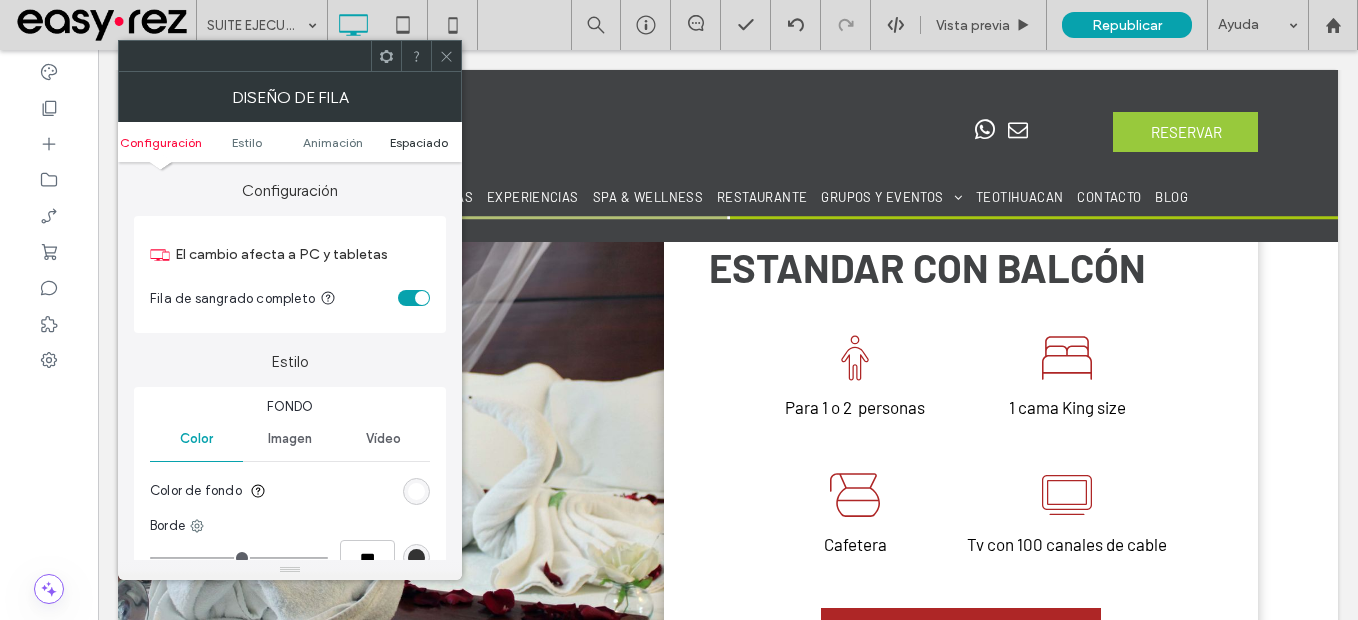 click on "Espaciado" at bounding box center [419, 142] 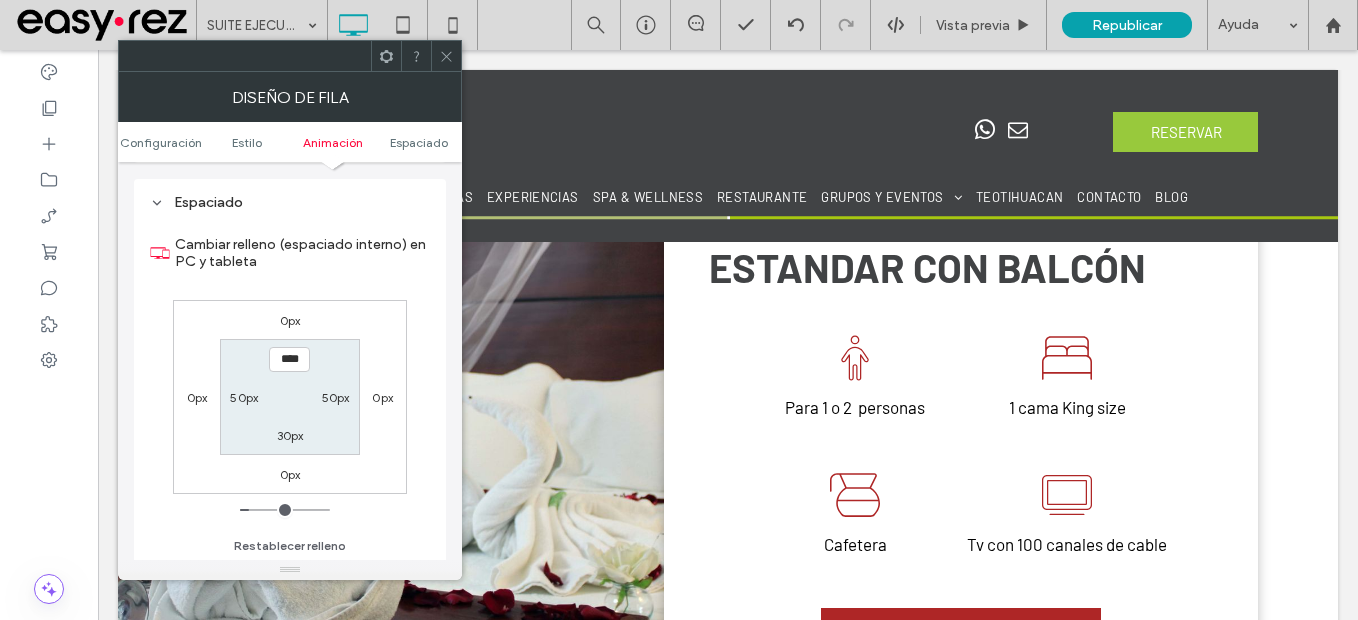 scroll, scrollTop: 565, scrollLeft: 0, axis: vertical 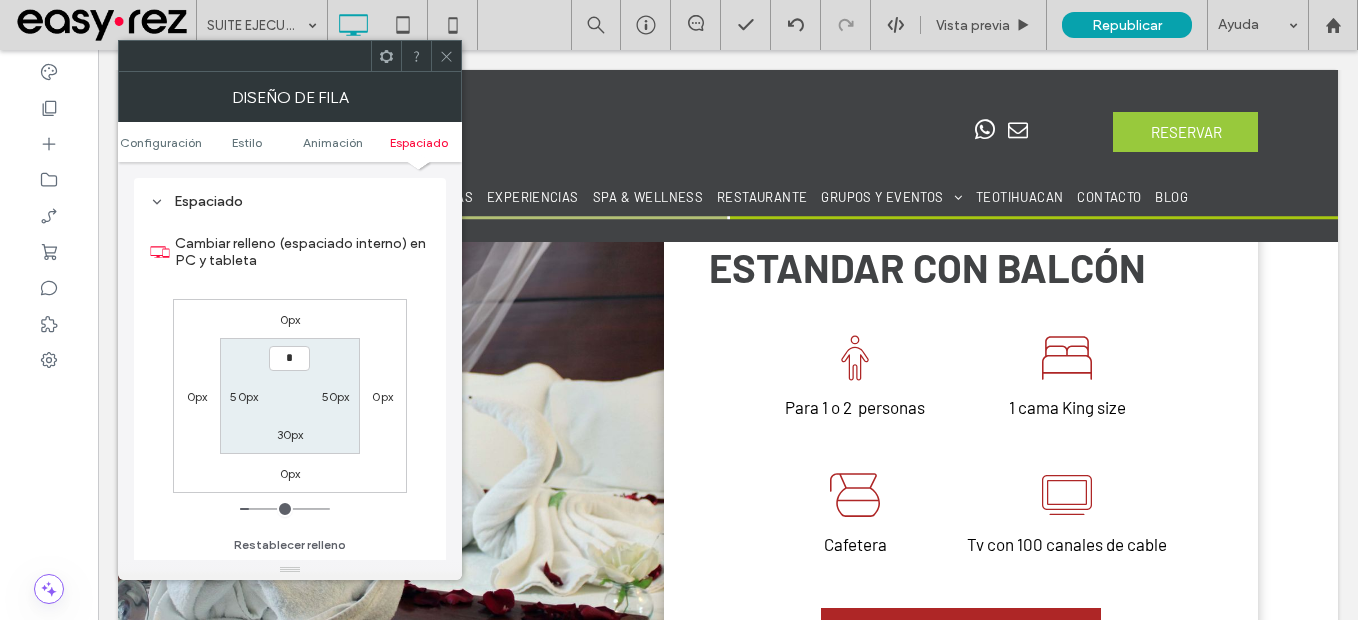 type on "***" 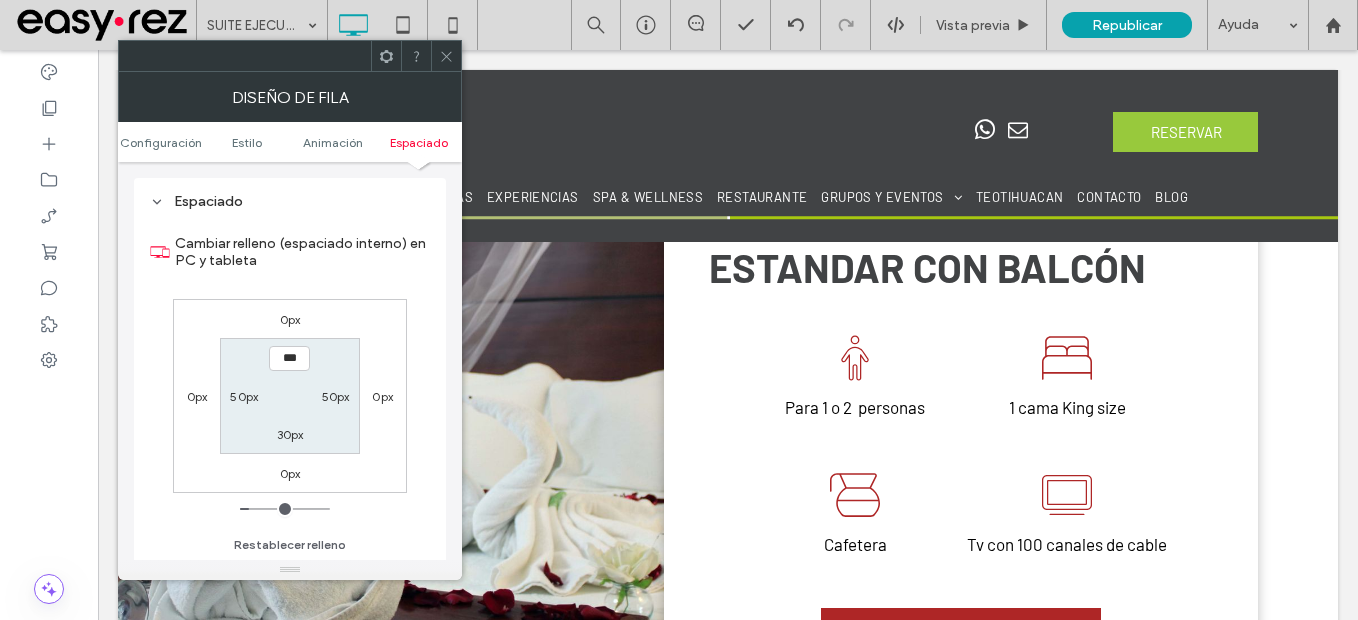 click on "0px" at bounding box center [290, 319] 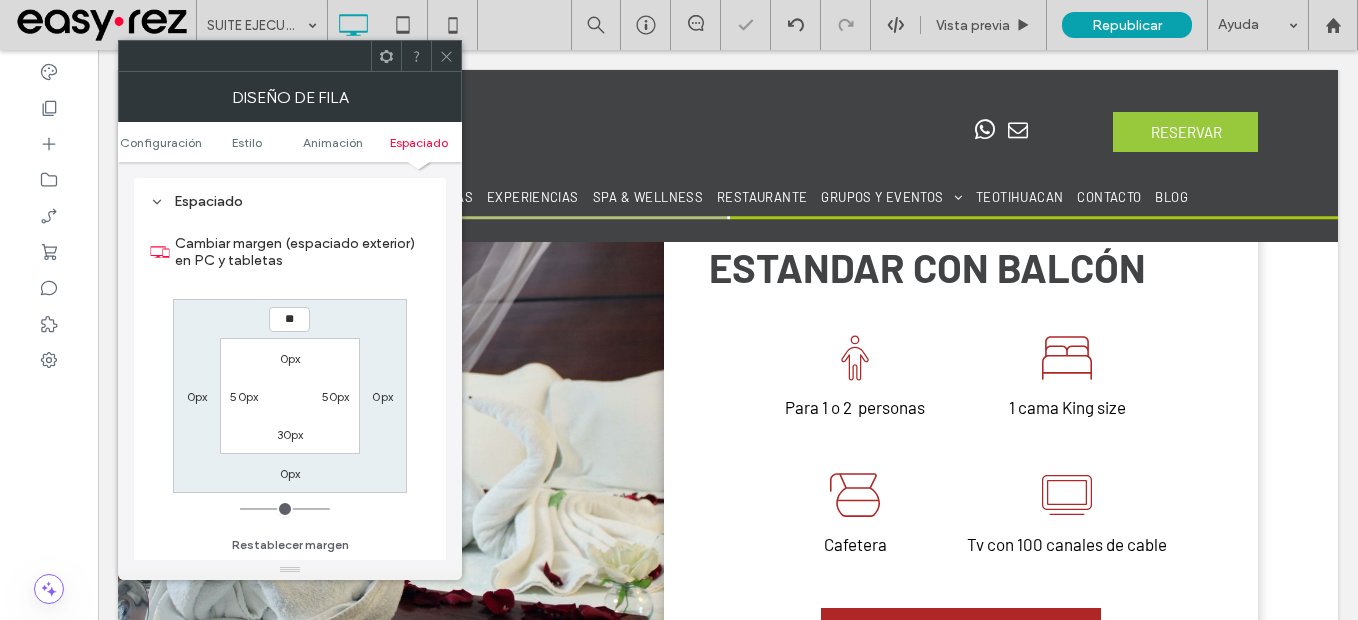 type on "**" 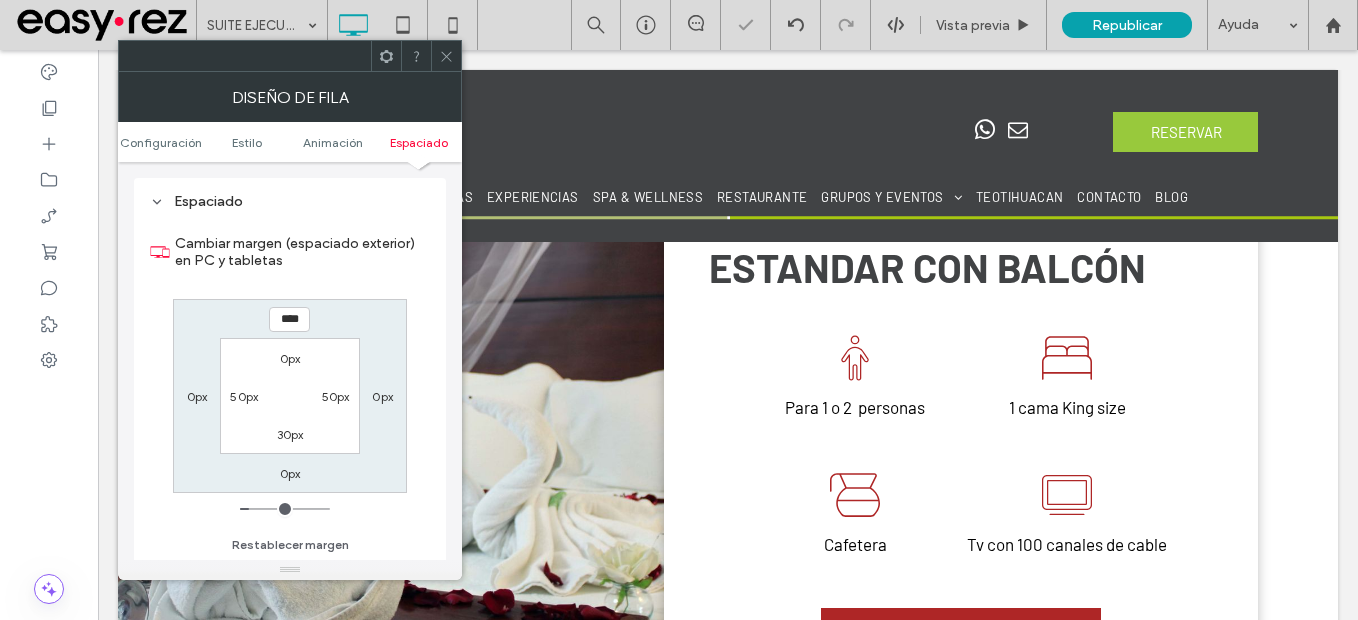 click at bounding box center (446, 56) 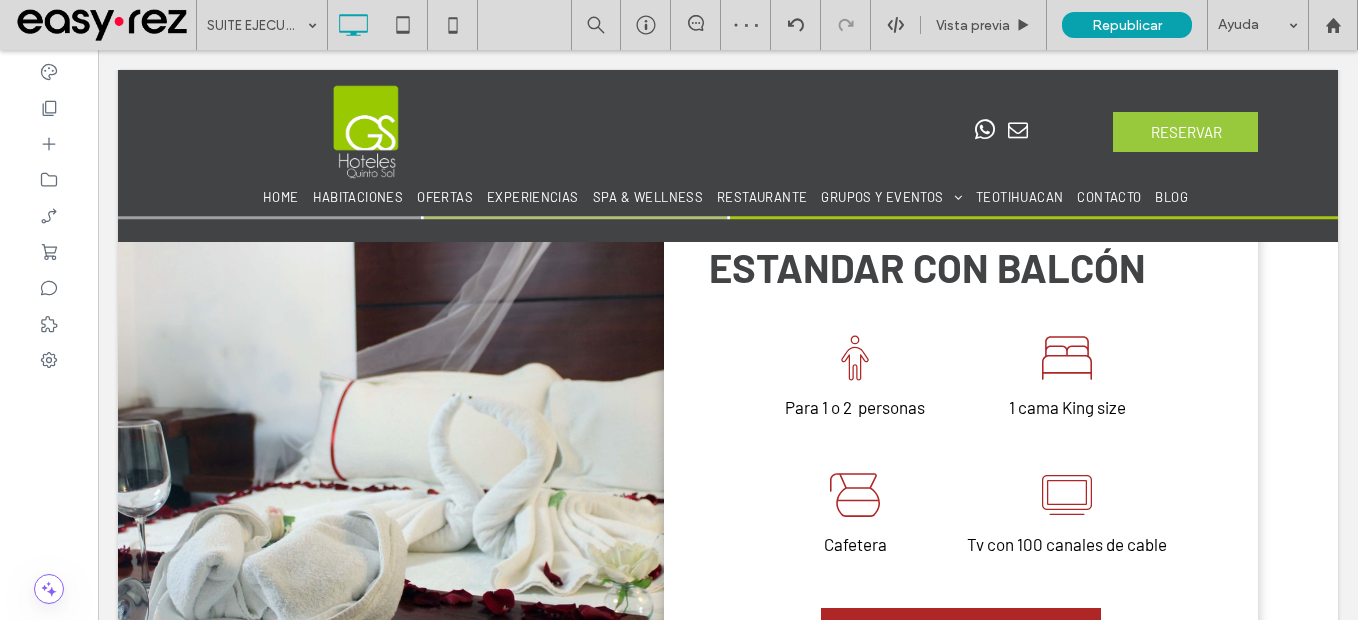 type on "******" 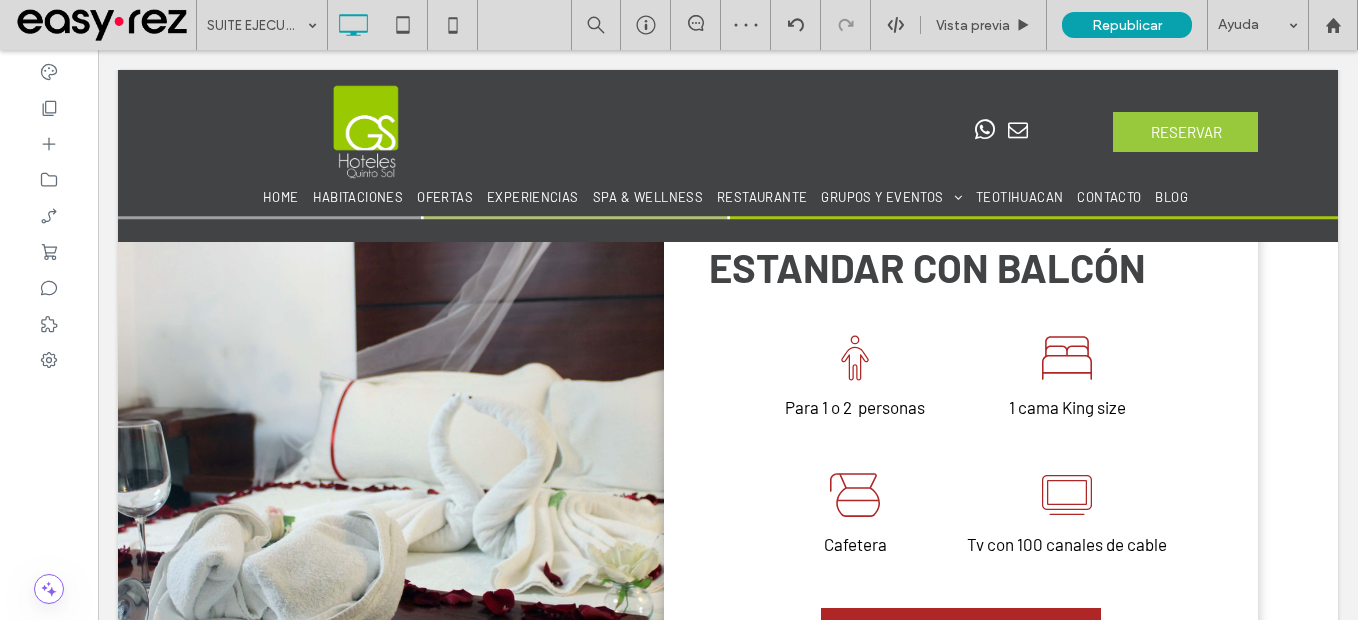 type on "**" 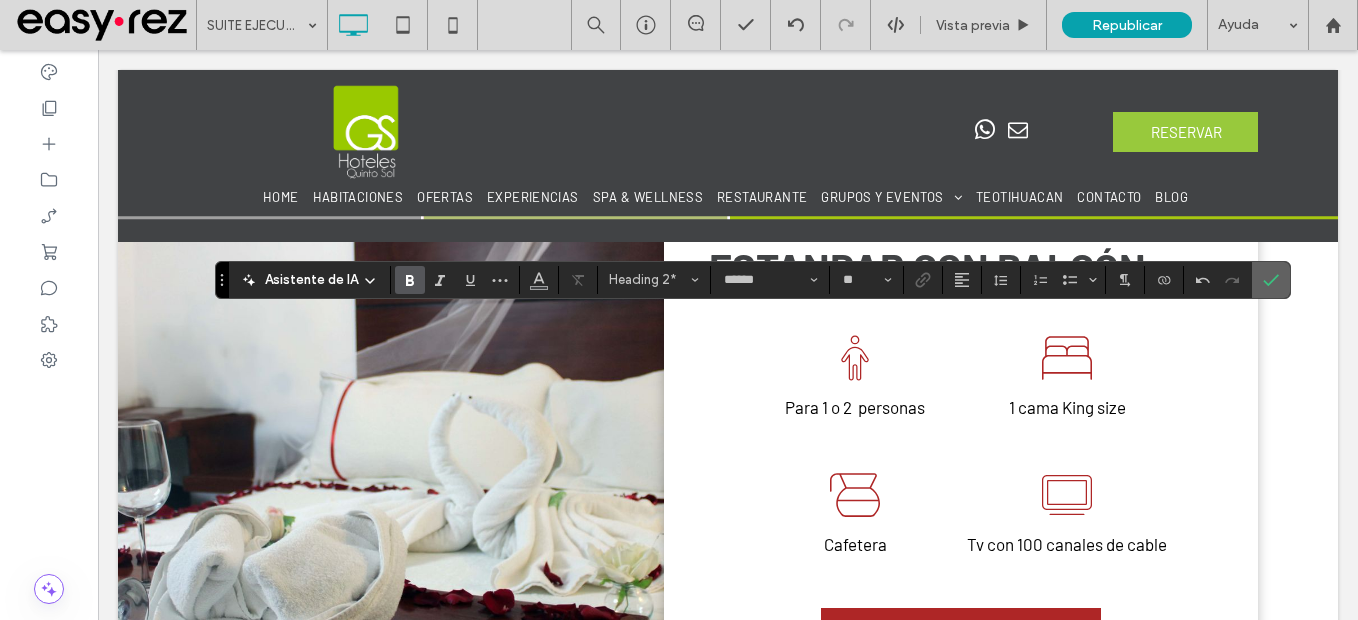 click 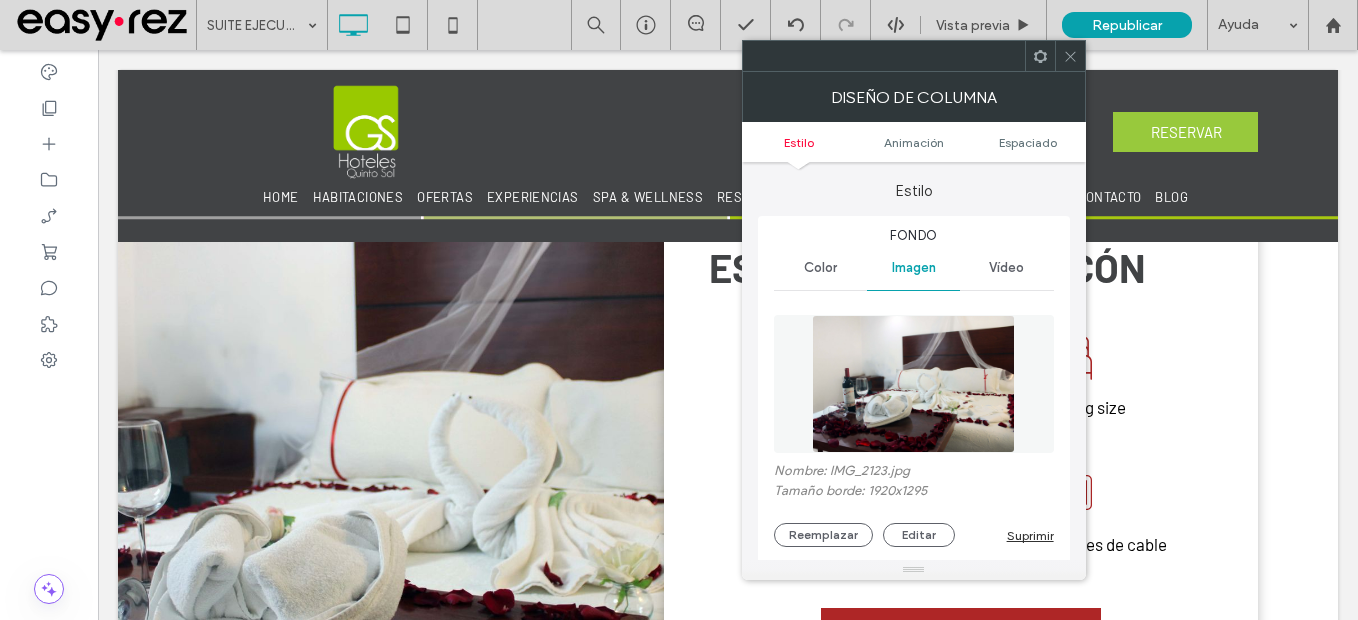 click on "Nombre: IMG_2123.jpg Tamaño borde: 1920x1295 Reemplazar Editar Suprimir" at bounding box center [914, 426] 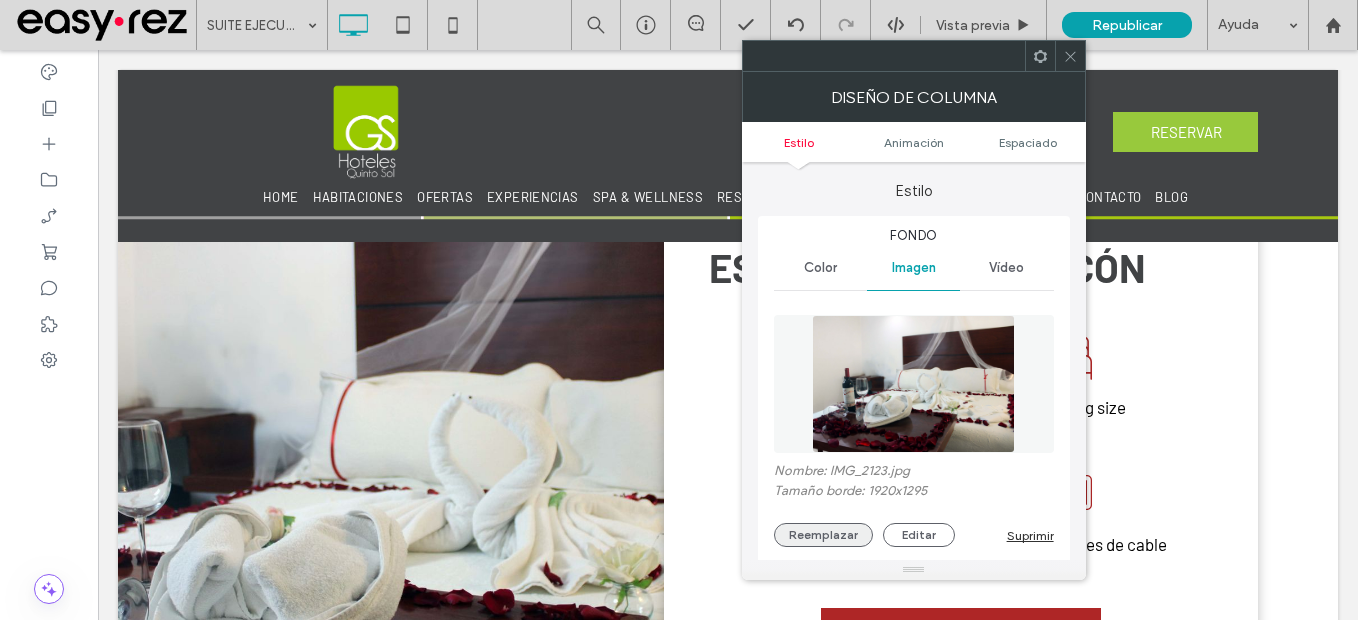 click on "Reemplazar" at bounding box center [823, 535] 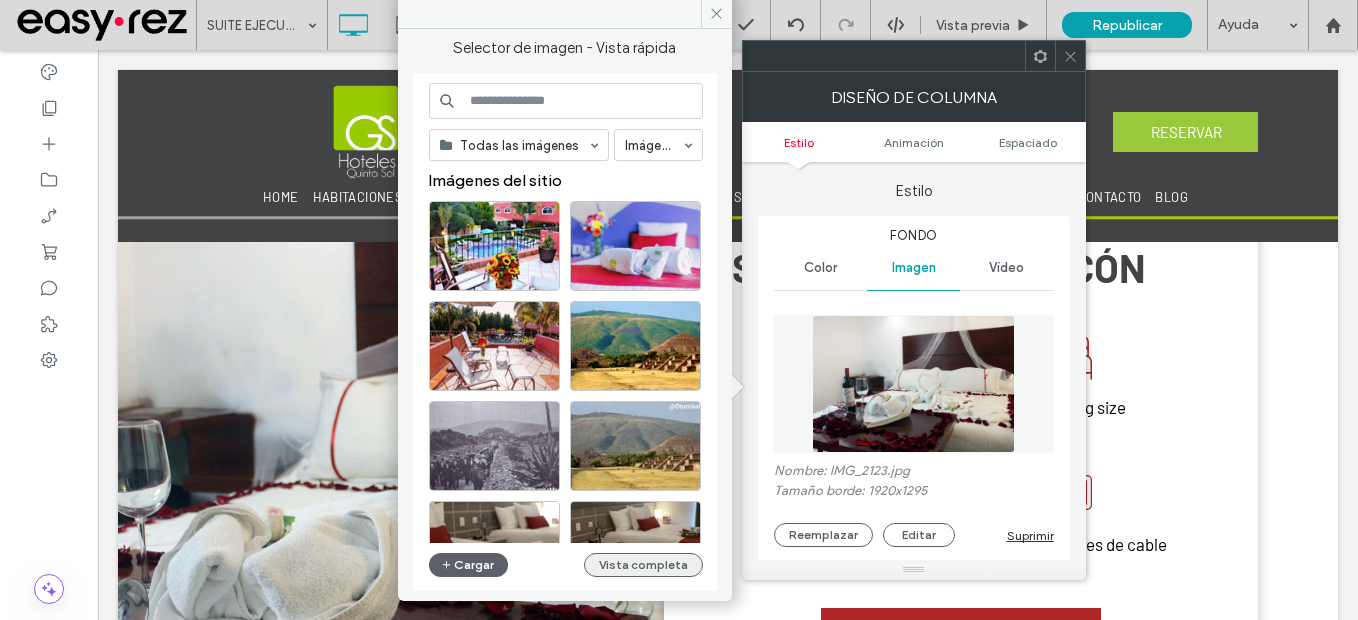 click on "Vista completa" at bounding box center [643, 565] 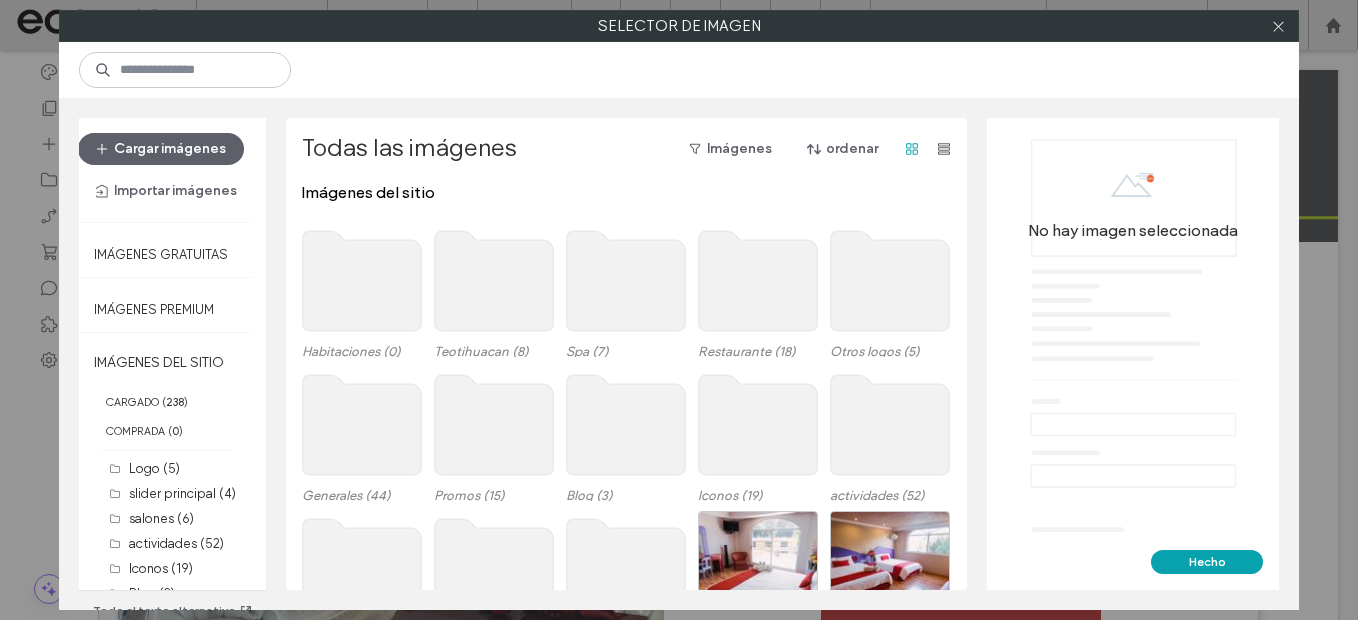 click 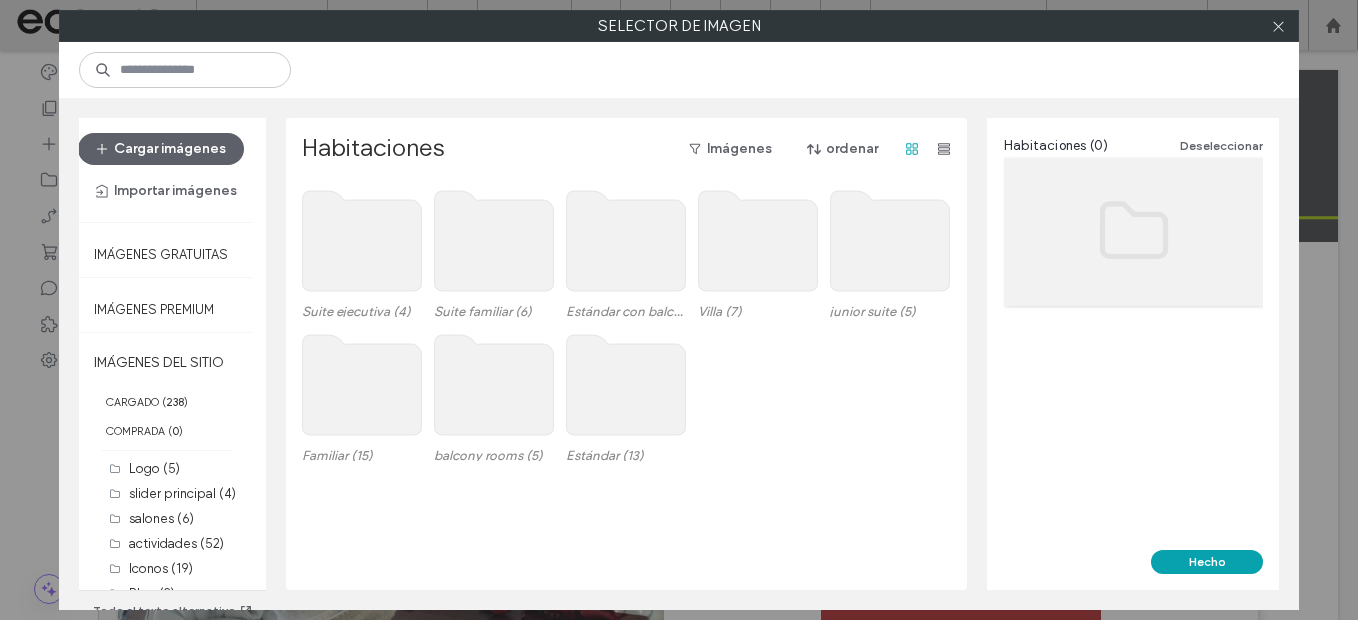 click 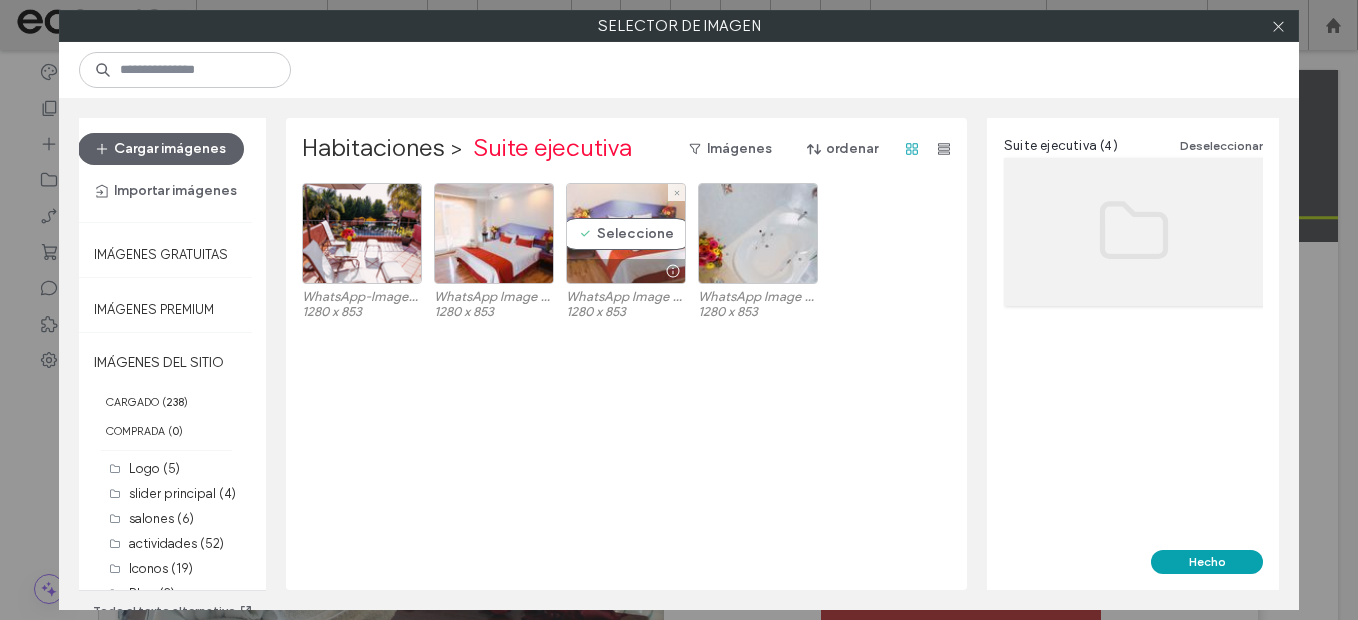 click on "Seleccione" at bounding box center (626, 233) 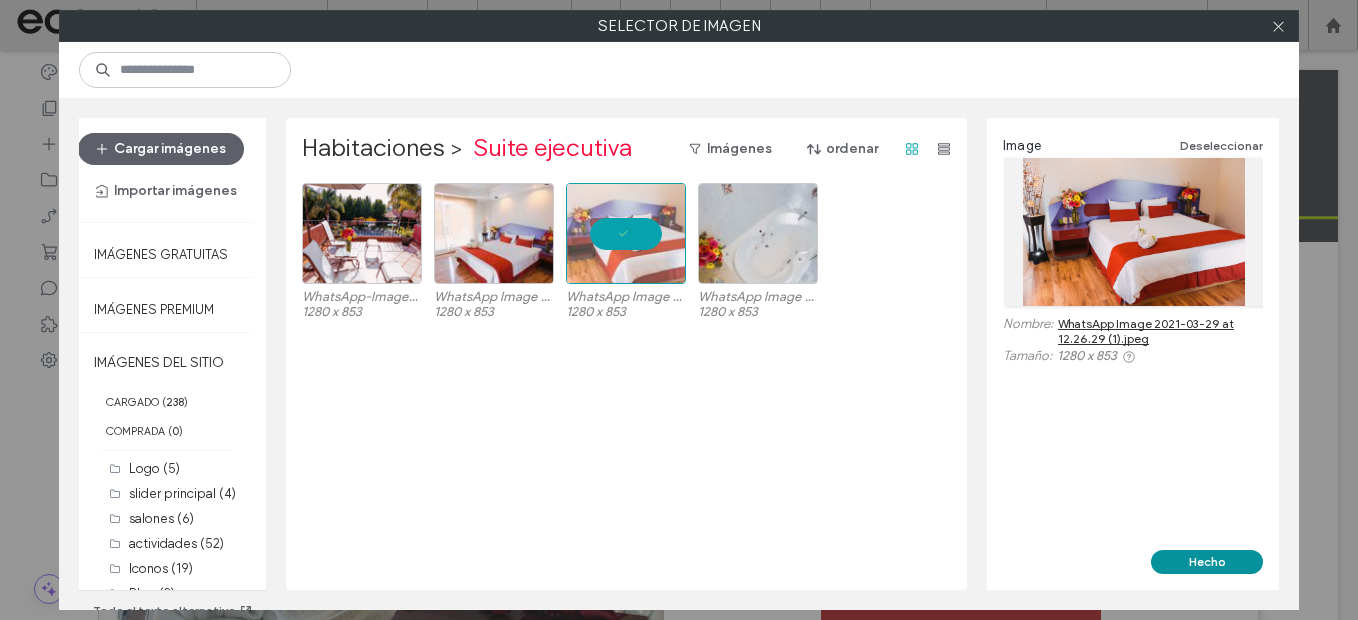 click on "Hecho" at bounding box center [1207, 562] 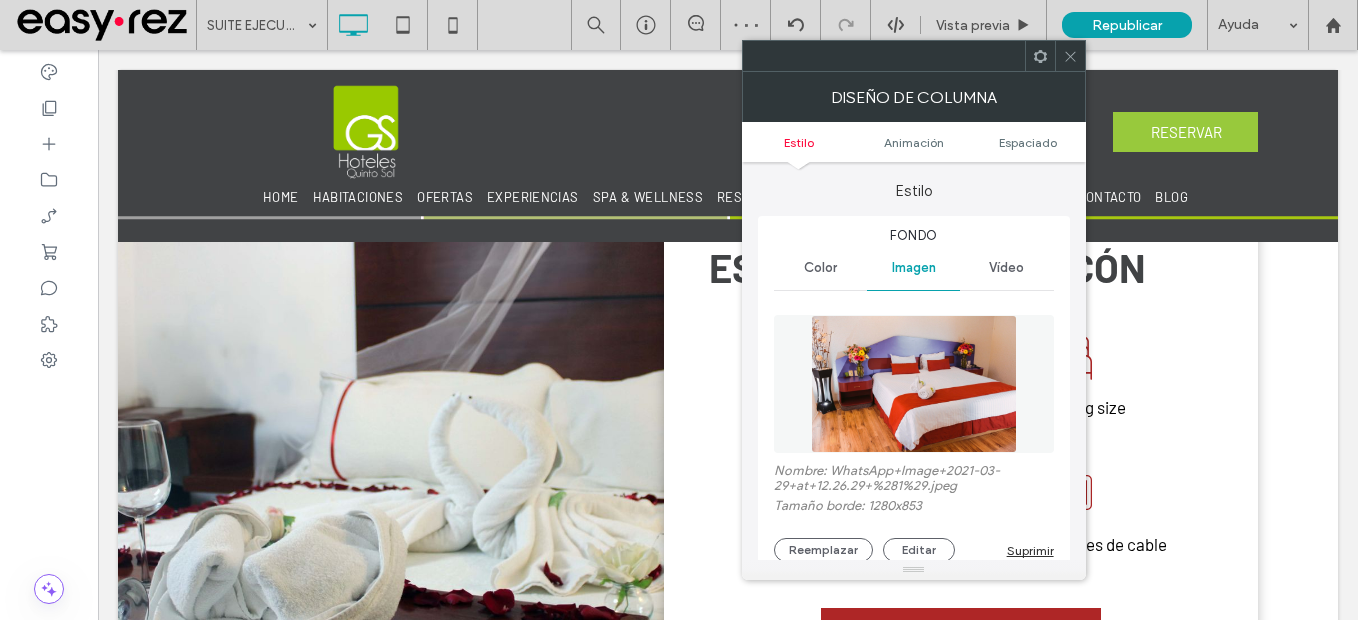 click 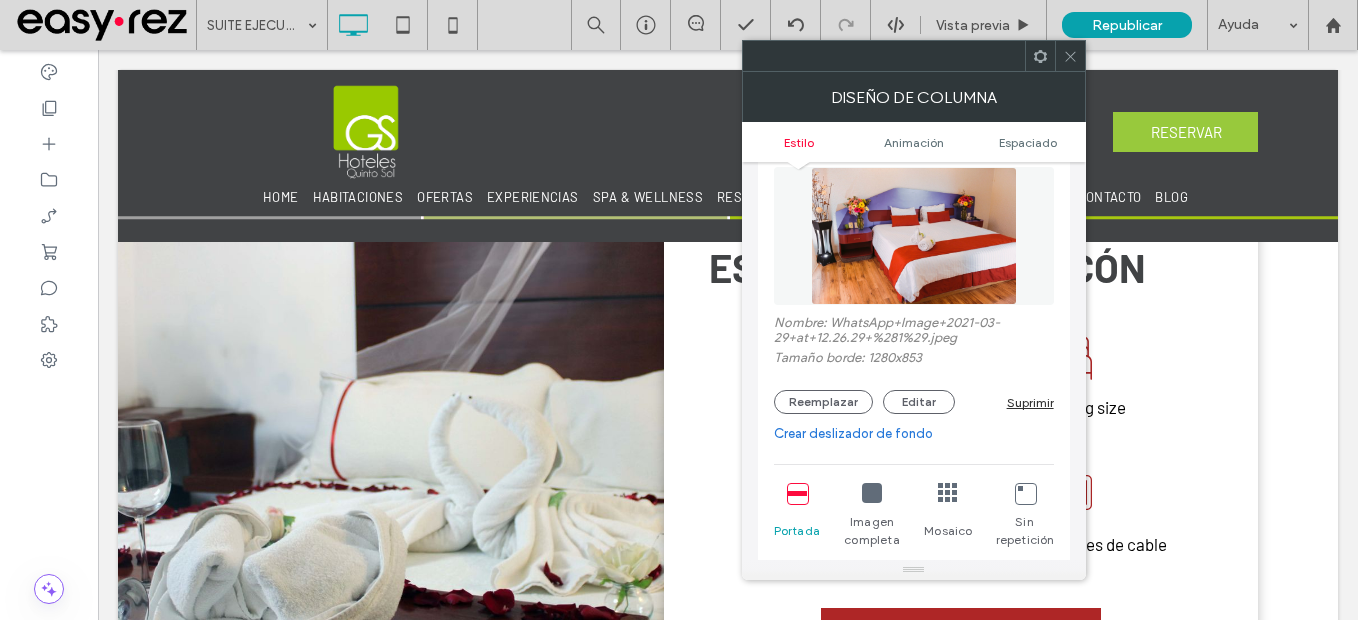 scroll, scrollTop: 300, scrollLeft: 0, axis: vertical 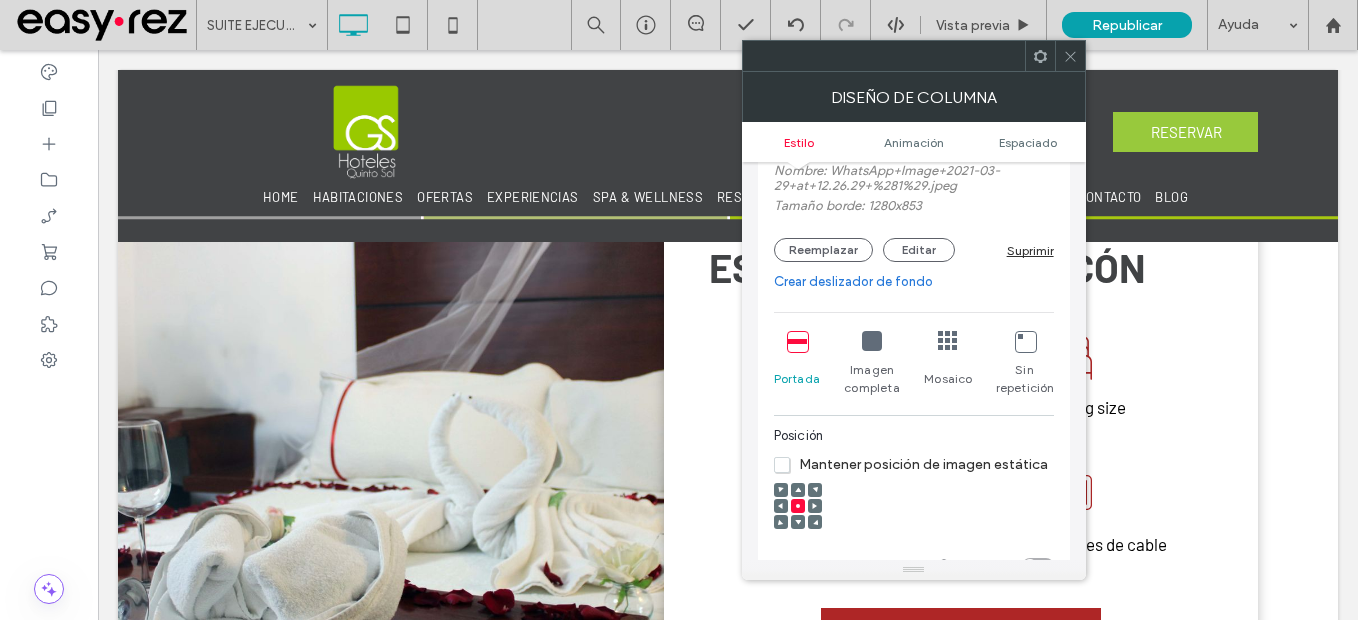click 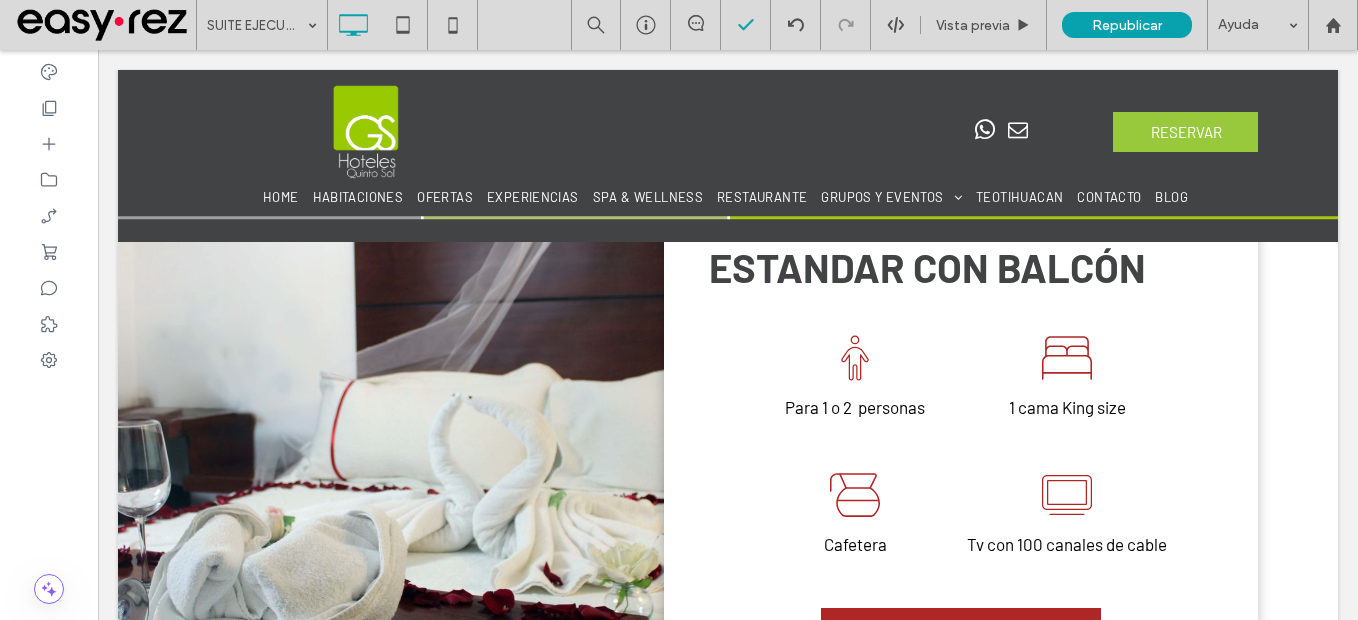 type on "******" 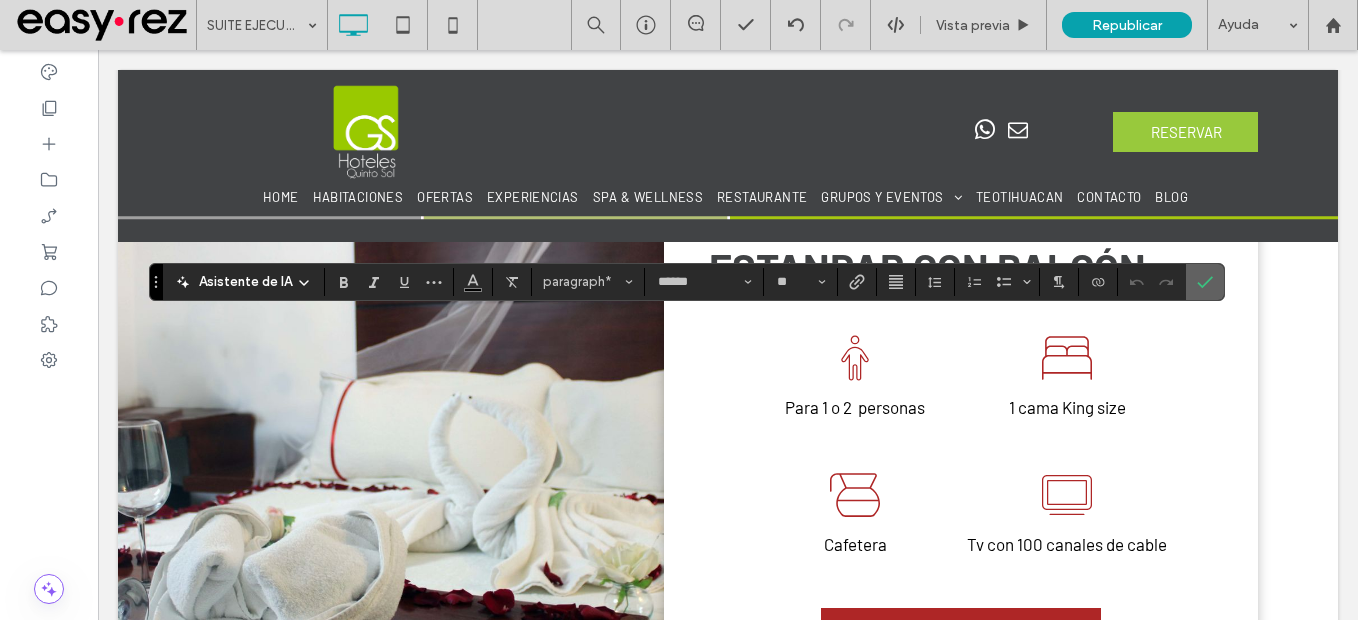 click 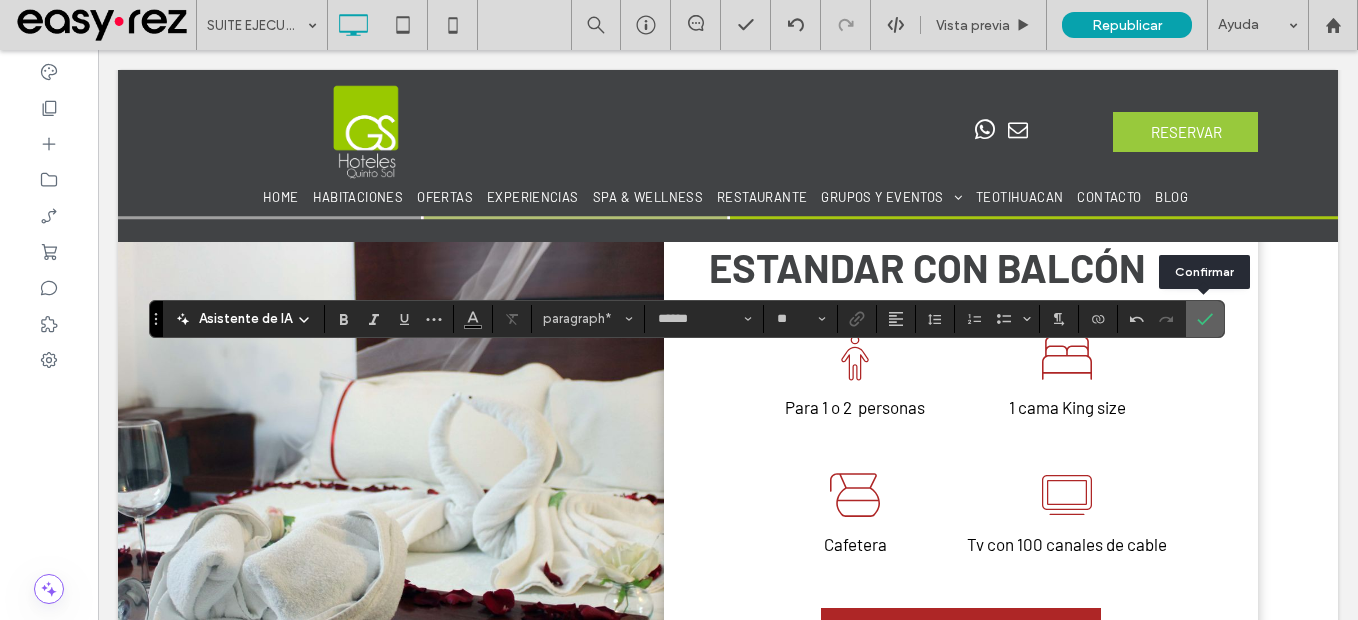click 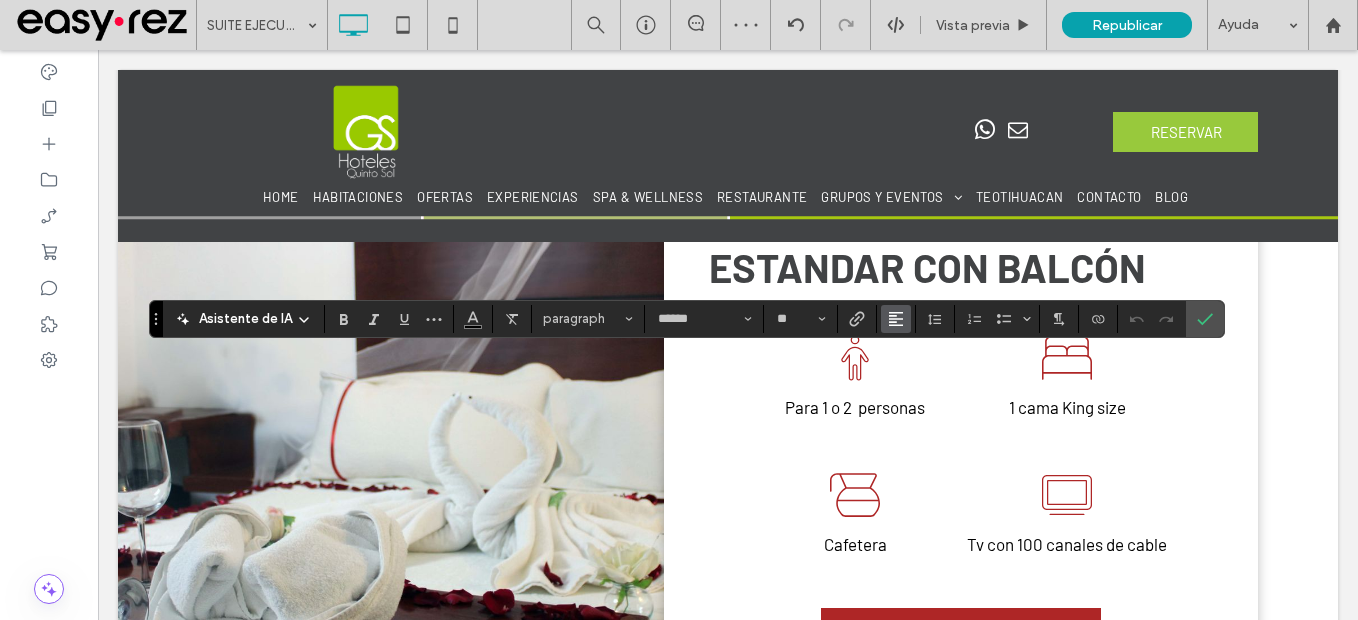 click at bounding box center (896, 319) 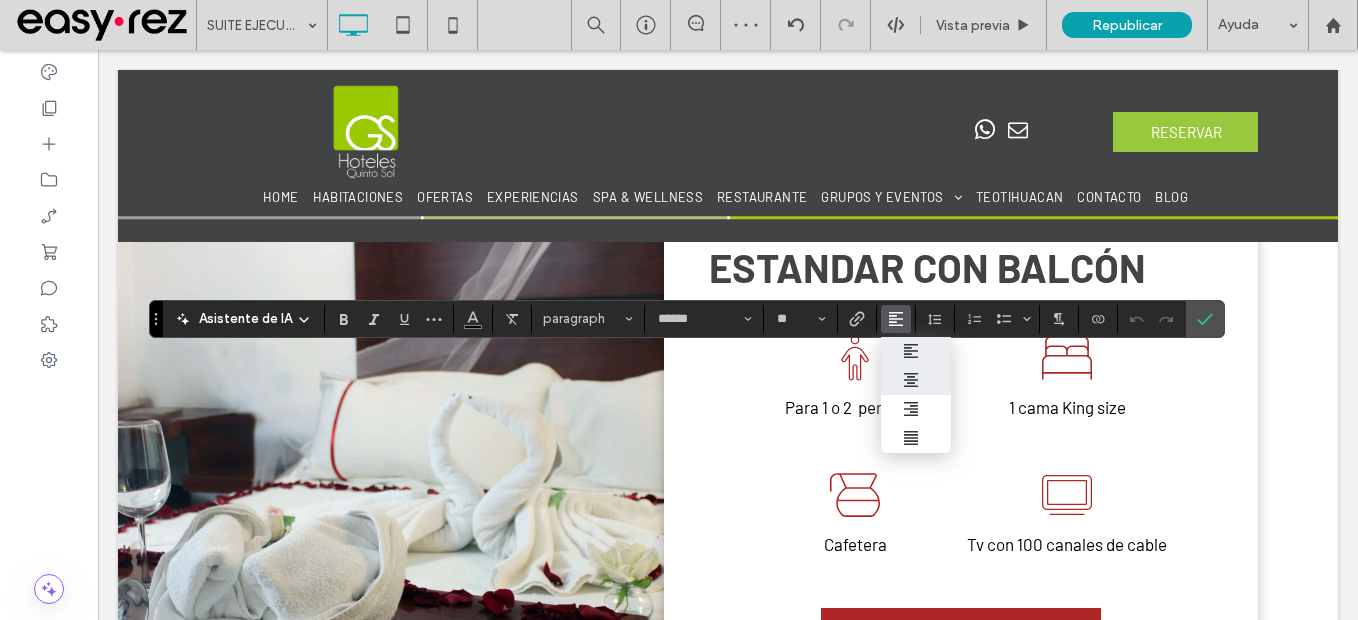 click at bounding box center [916, 380] 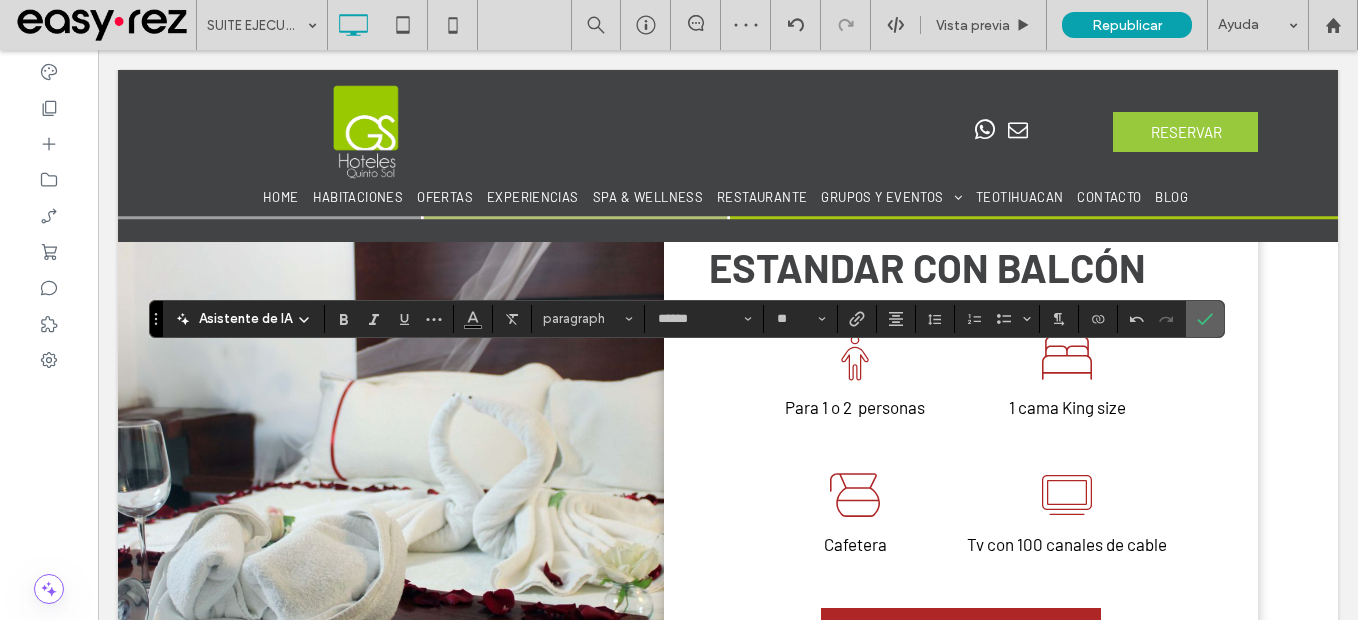 click 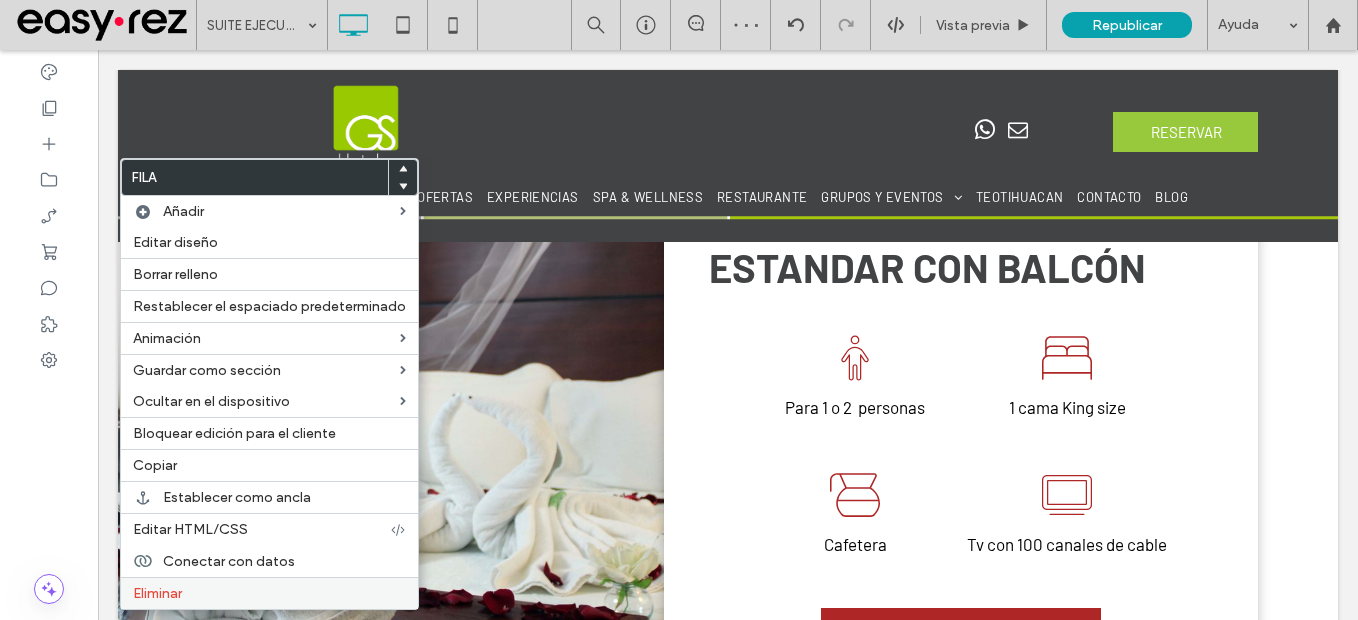 click on "Eliminar" at bounding box center (269, 593) 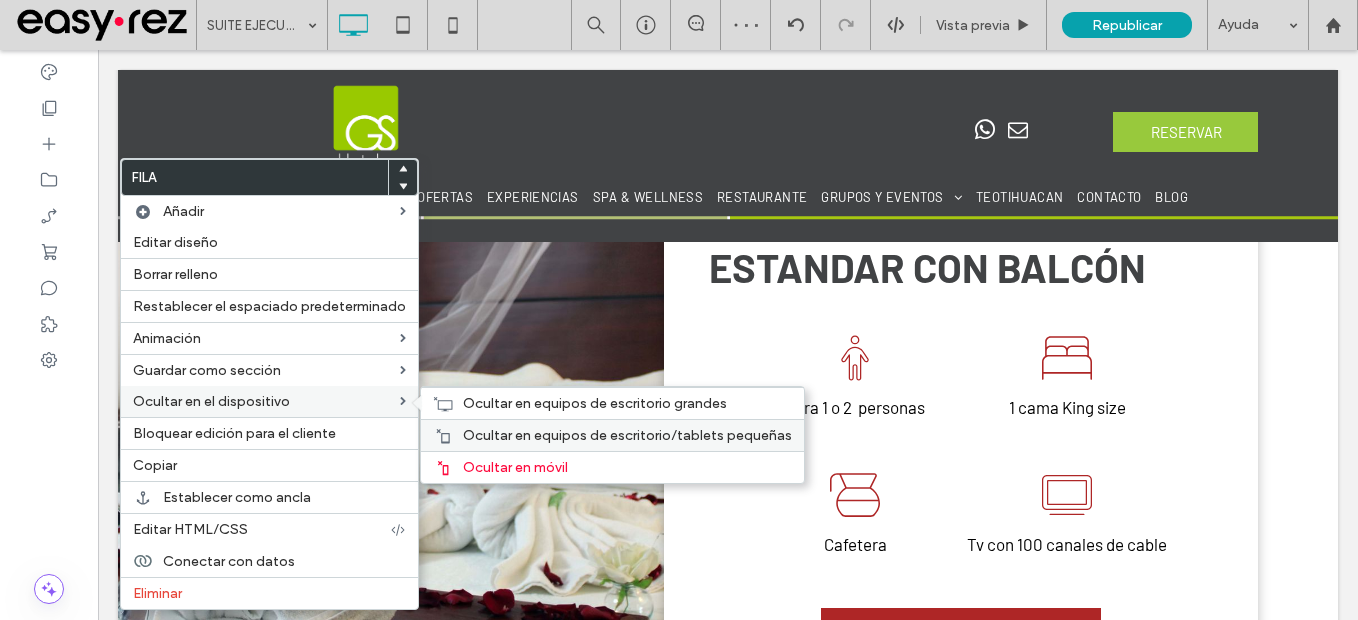 click on "Ocultar en equipos de escritorio/tablets pequeñas" at bounding box center [627, 435] 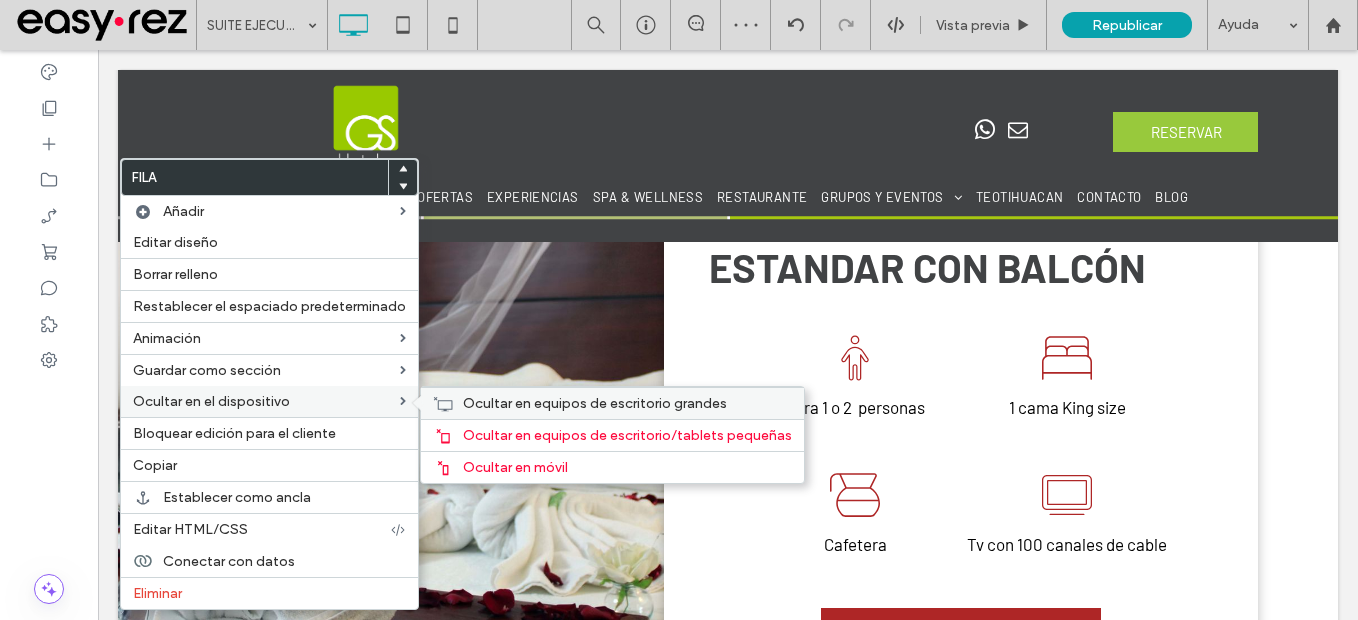 click on "Ocultar en equipos de escritorio grandes" at bounding box center [595, 403] 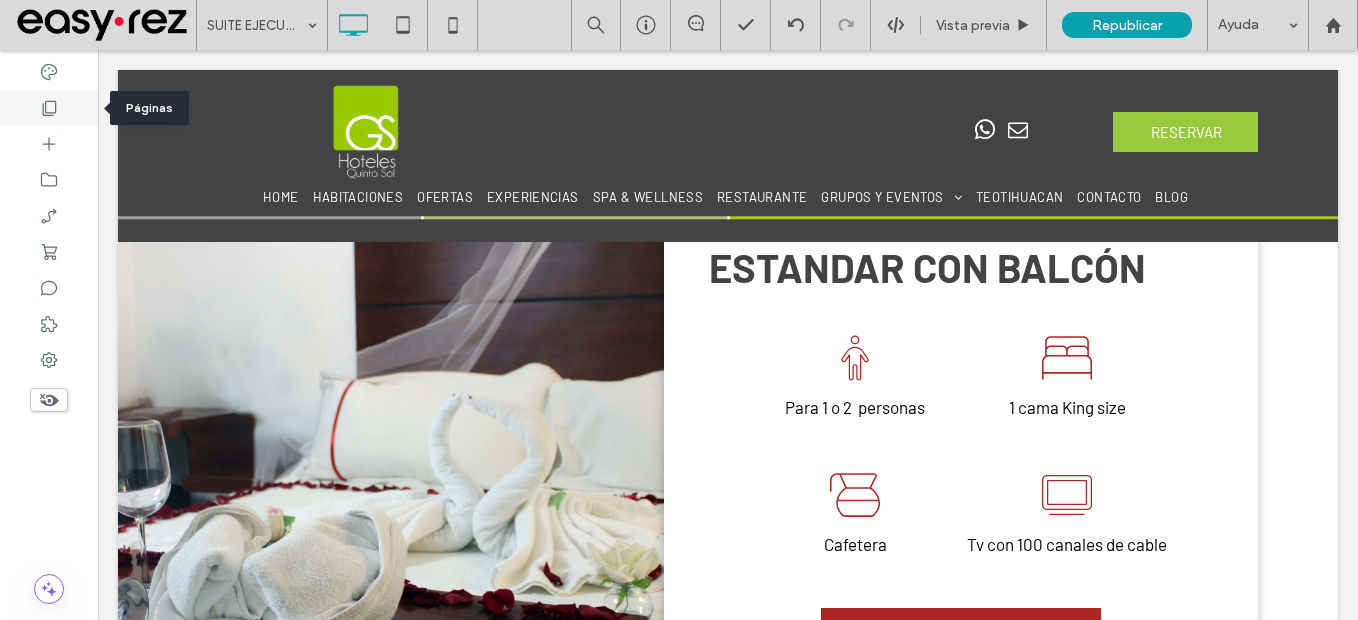 click at bounding box center [49, 108] 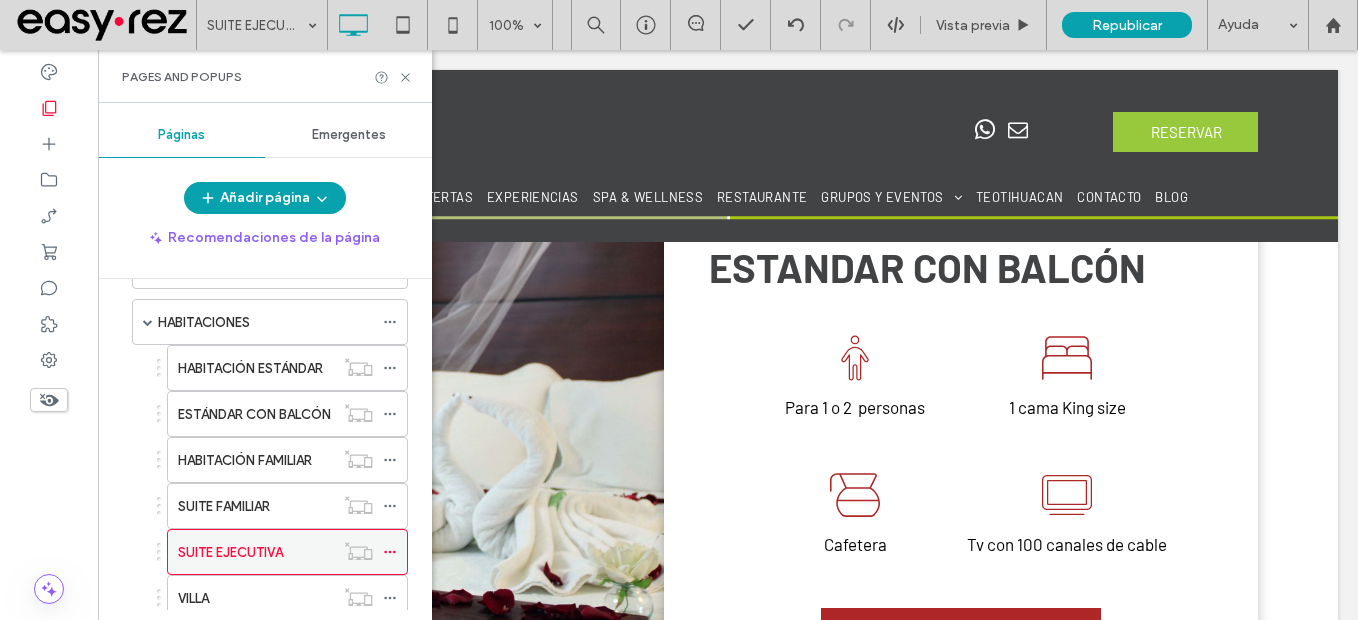 scroll, scrollTop: 100, scrollLeft: 0, axis: vertical 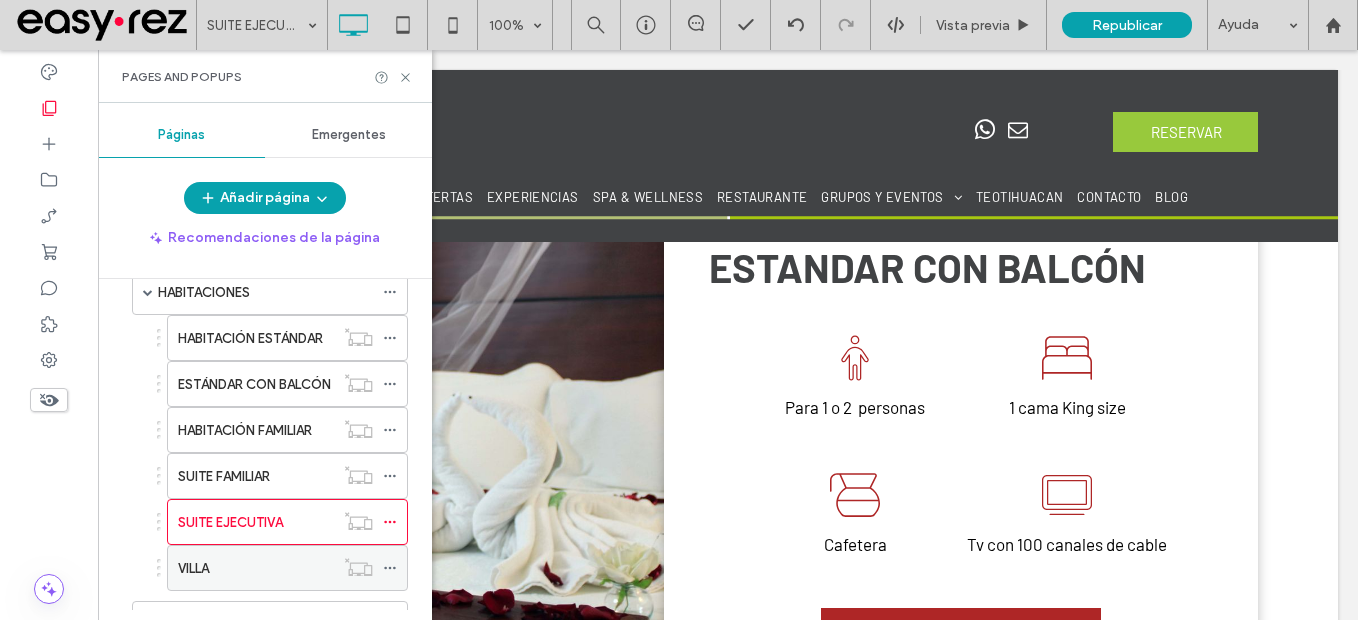 click on "VILLA" at bounding box center [256, 568] 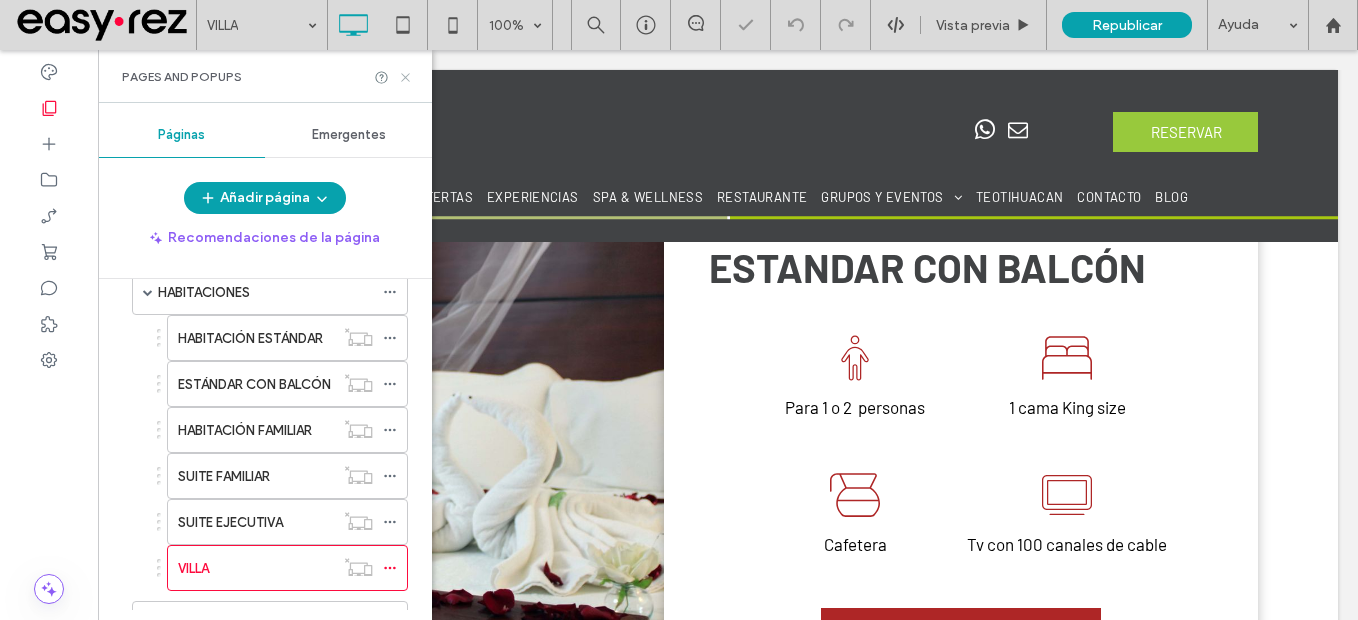 click 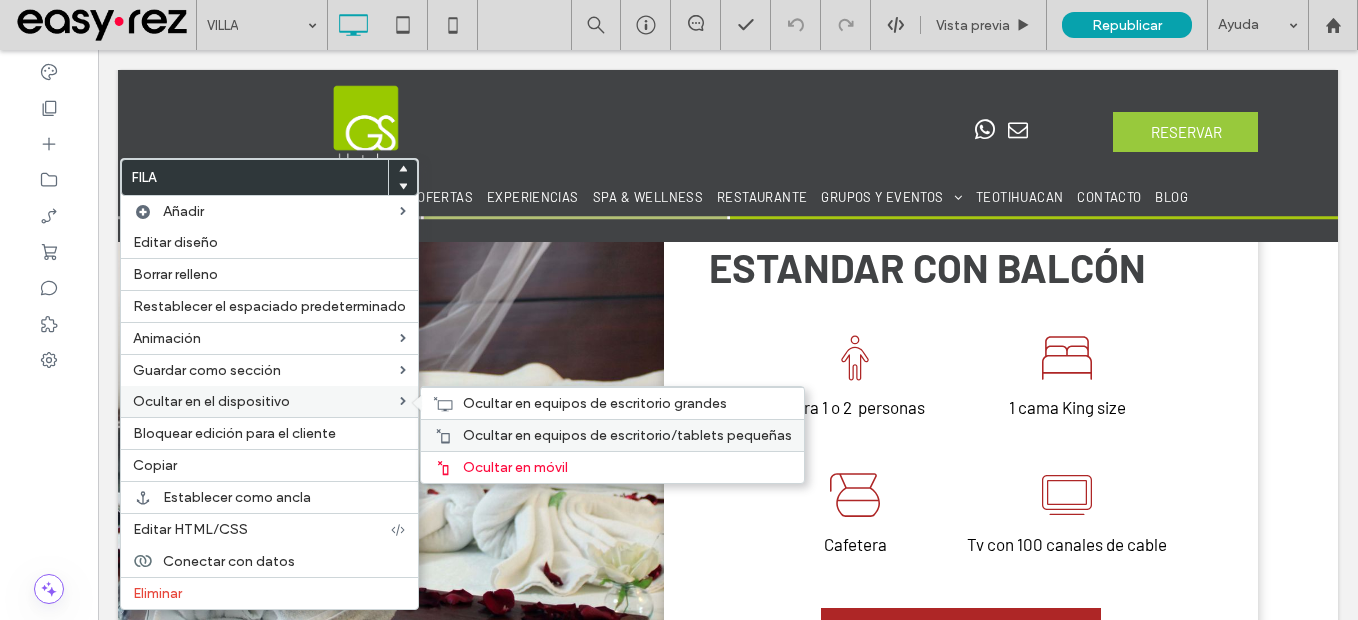 click on "Ocultar en equipos de escritorio/tablets pequeñas" at bounding box center (612, 435) 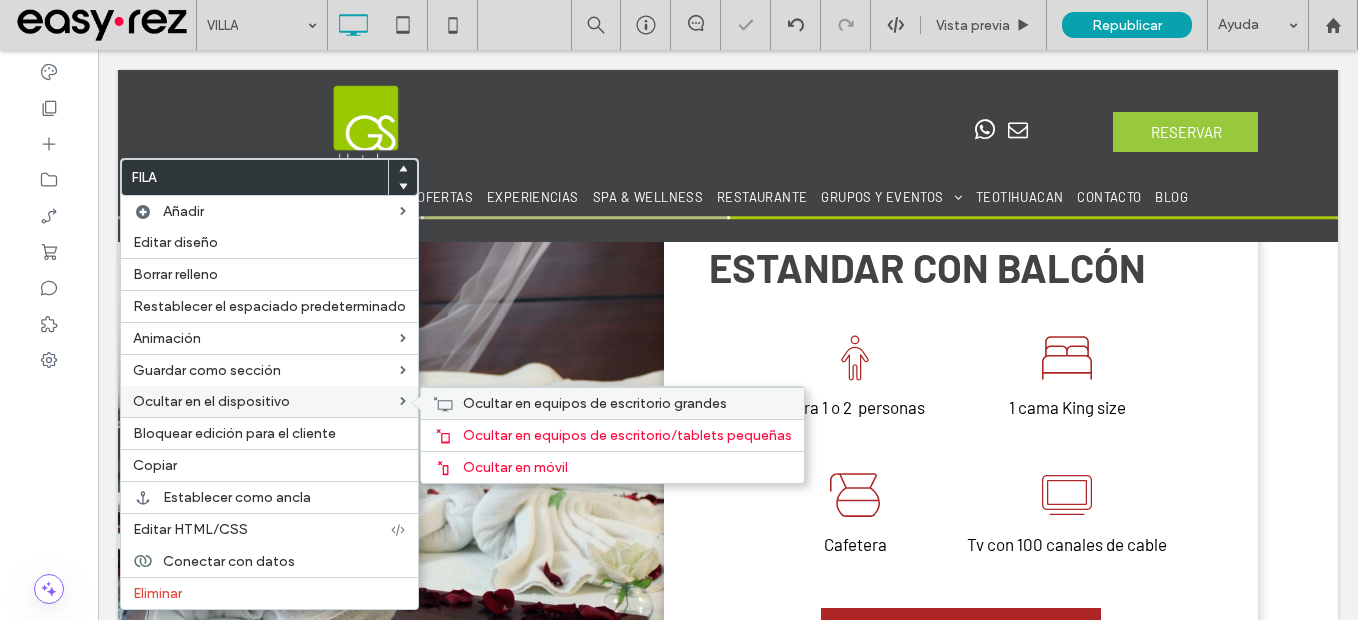 click on "Ocultar en equipos de escritorio grandes" at bounding box center (595, 403) 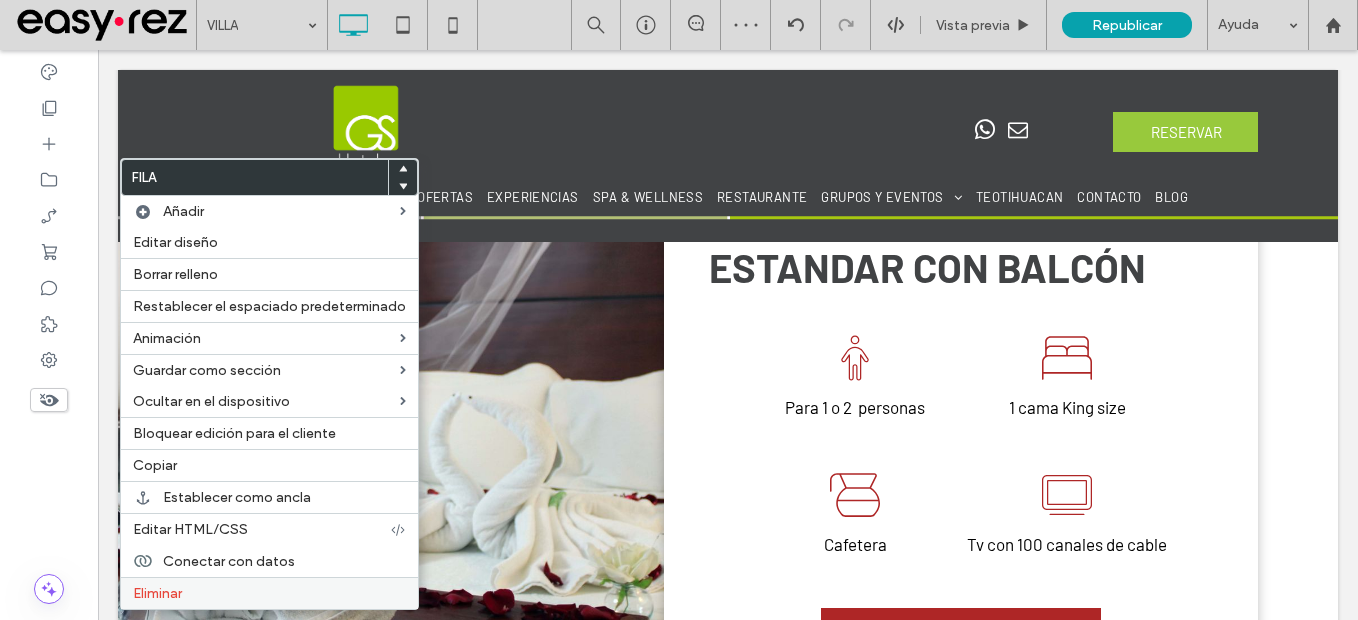 click on "Eliminar" at bounding box center [269, 593] 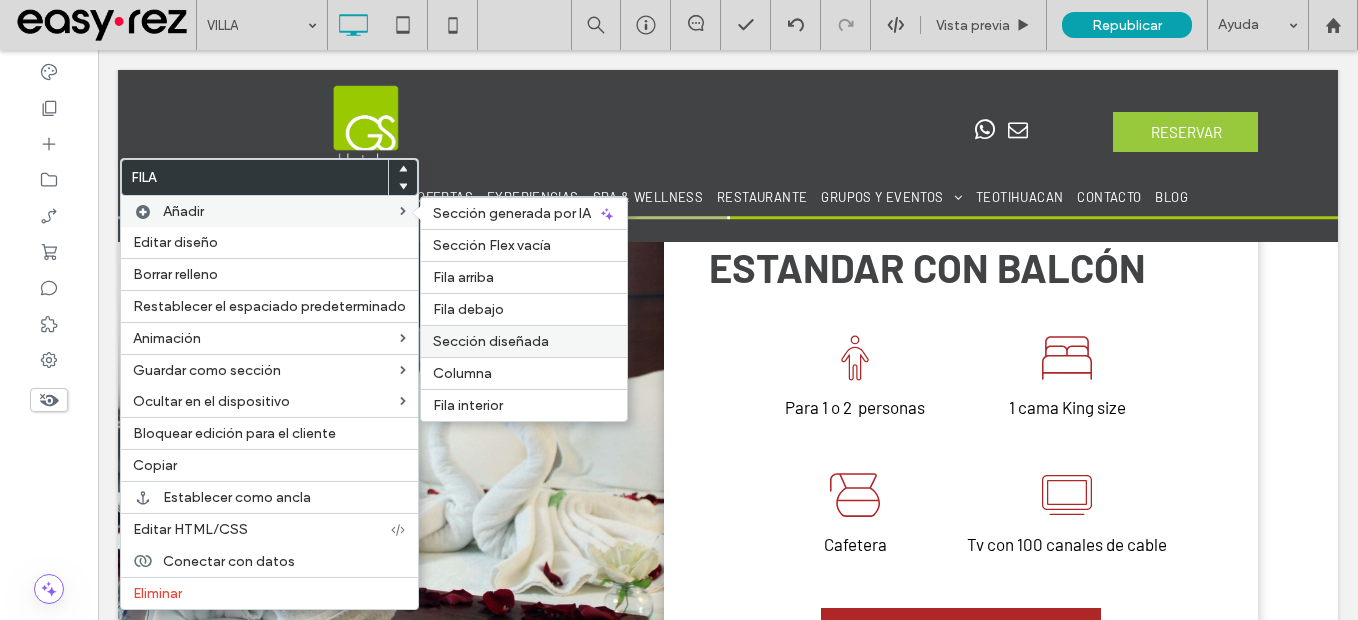 click on "Sección diseñada" at bounding box center (491, 341) 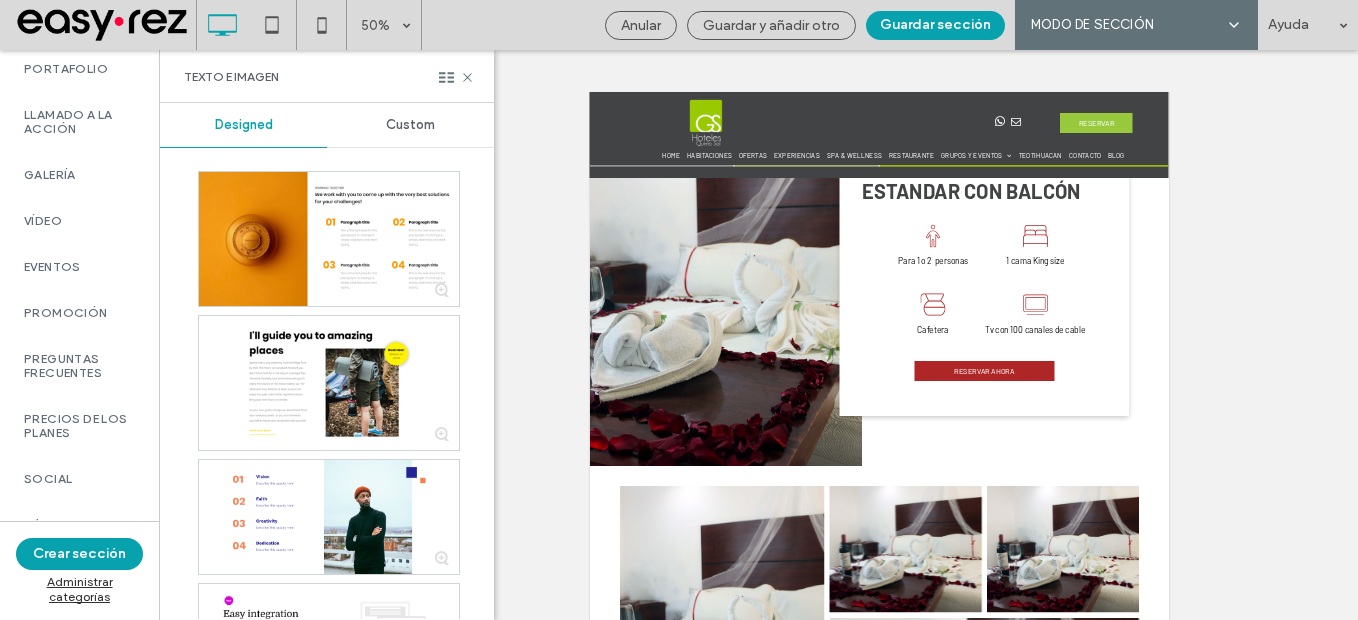 scroll, scrollTop: 1037, scrollLeft: 0, axis: vertical 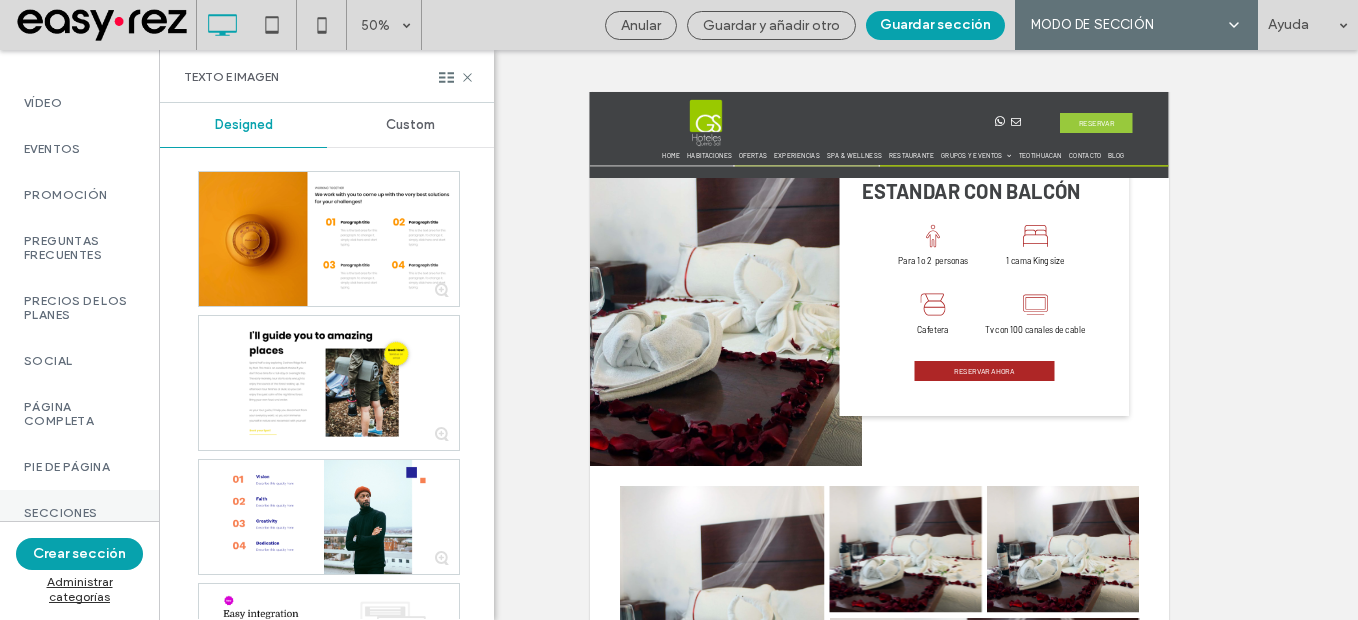 click on "Secciones easy-rez" at bounding box center [79, 520] 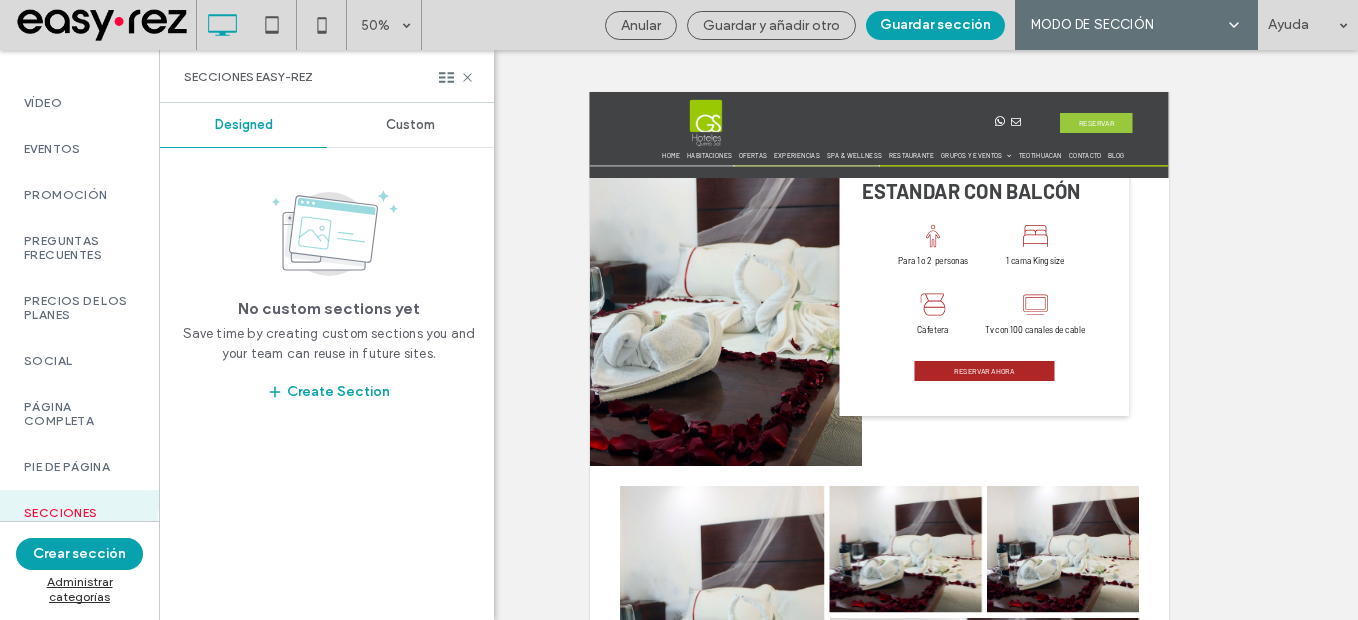 scroll, scrollTop: 0, scrollLeft: 0, axis: both 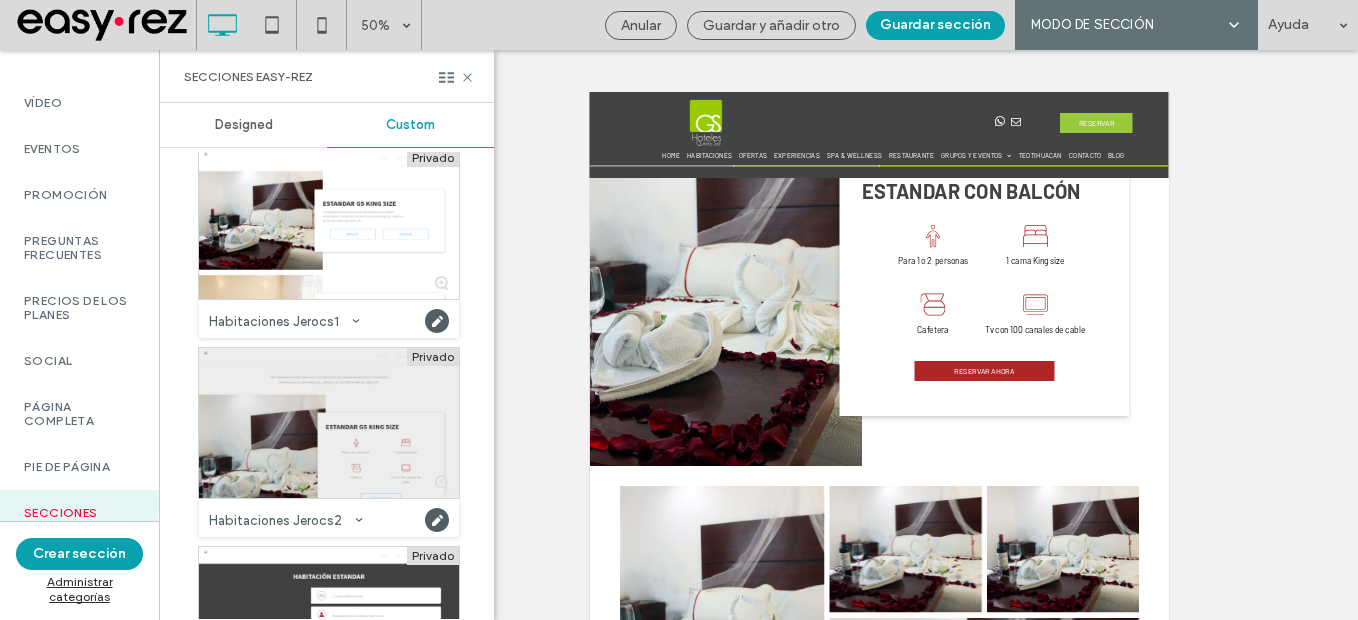 click at bounding box center (329, 423) 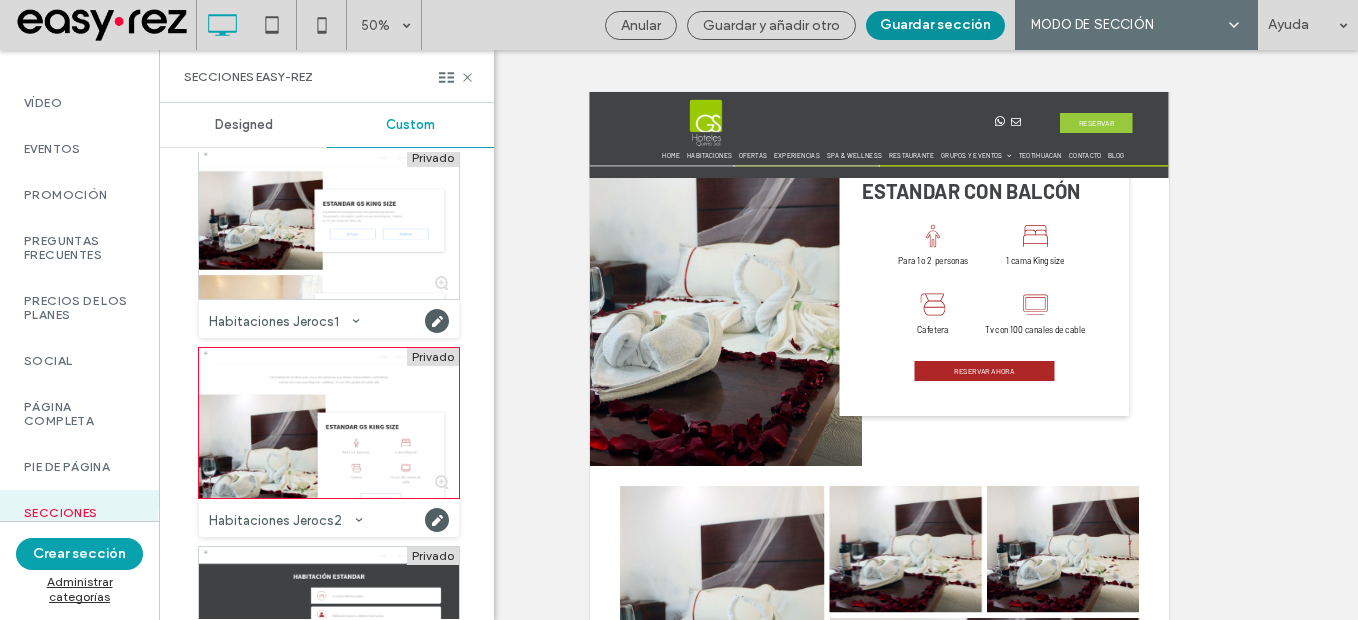 click on "Guardar sección" at bounding box center [935, 25] 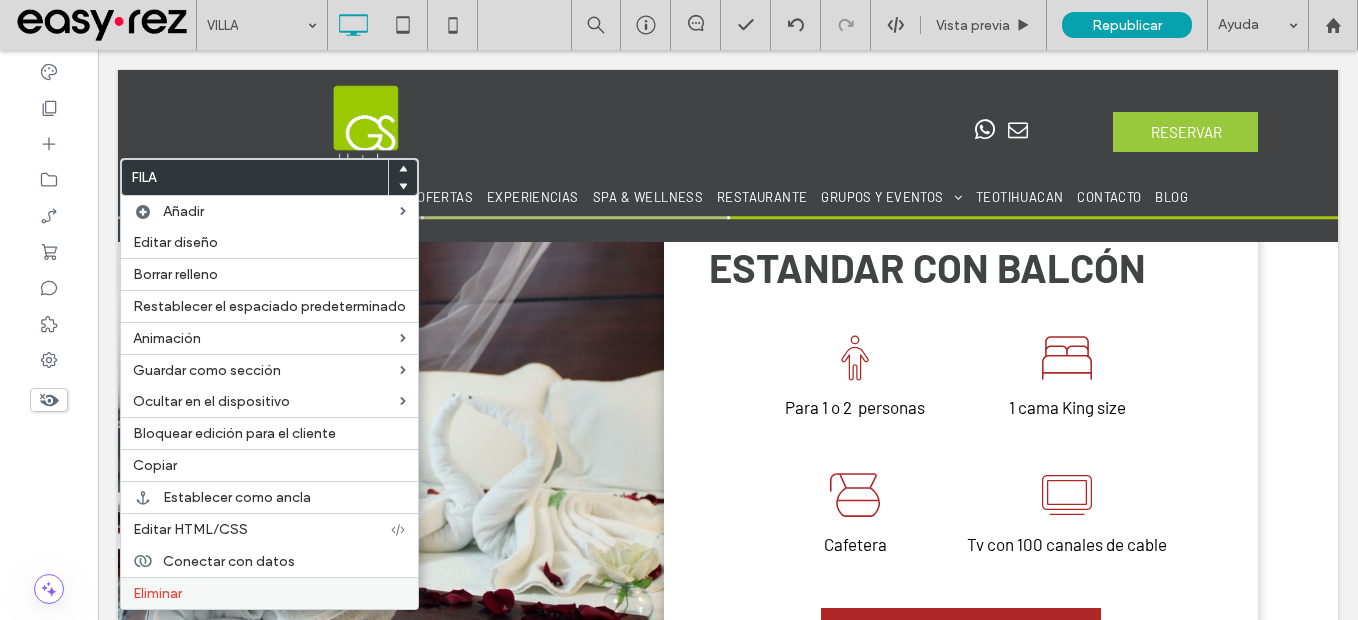 click on "Eliminar" at bounding box center (269, 593) 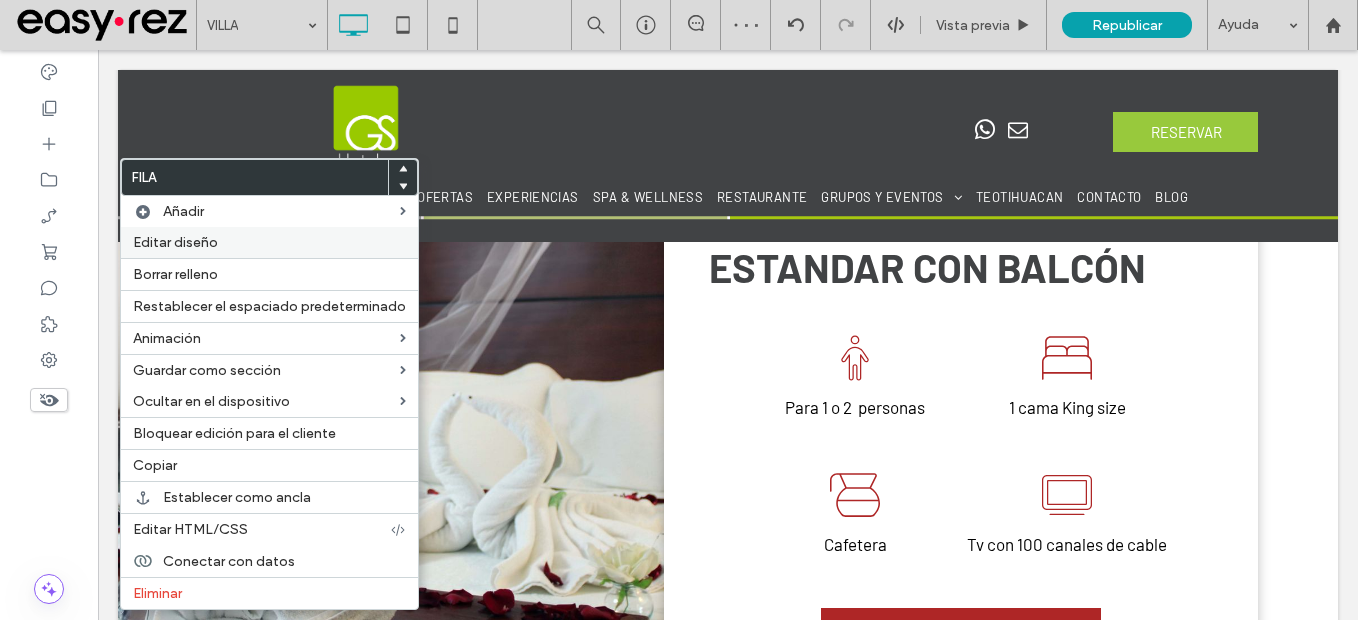 click on "Editar diseño" at bounding box center (175, 242) 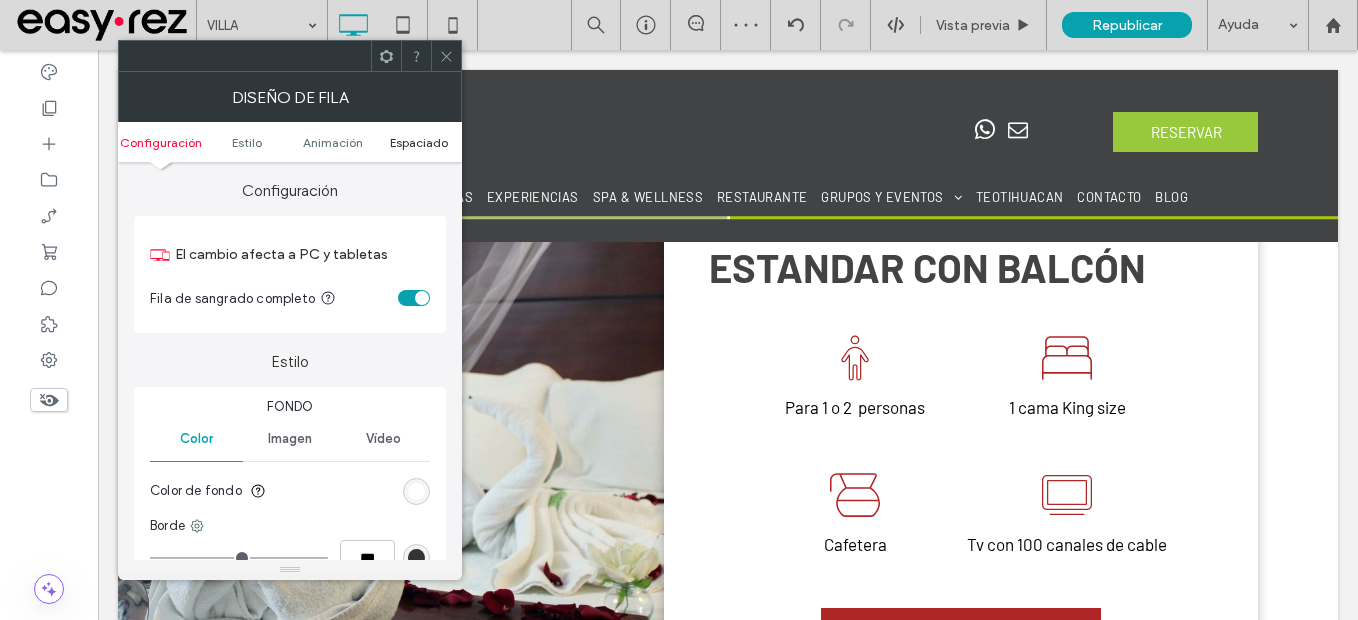 click on "Espaciado" at bounding box center [419, 142] 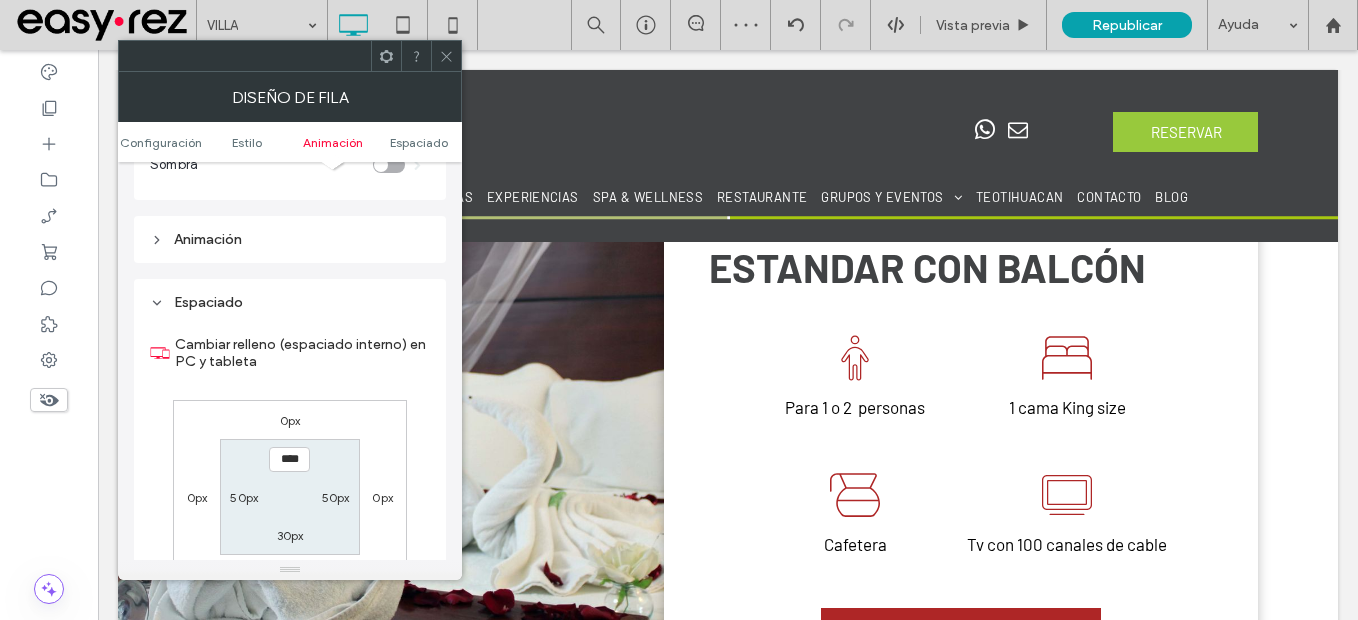scroll, scrollTop: 565, scrollLeft: 0, axis: vertical 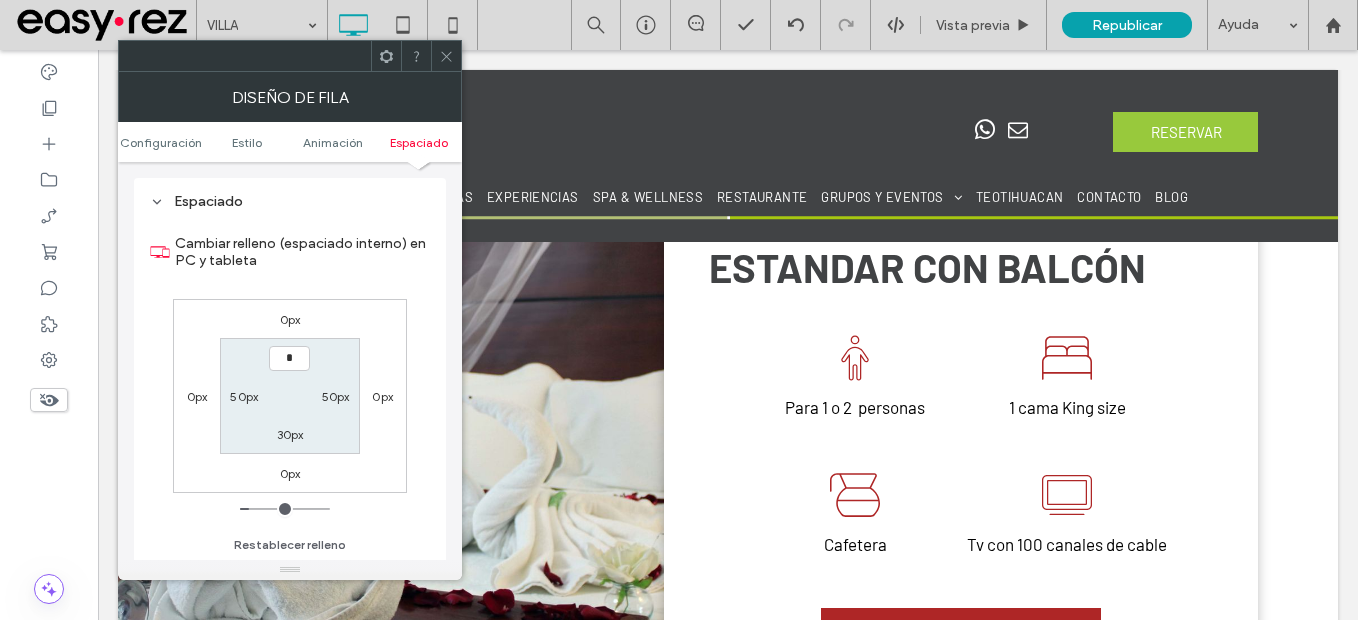 type on "***" 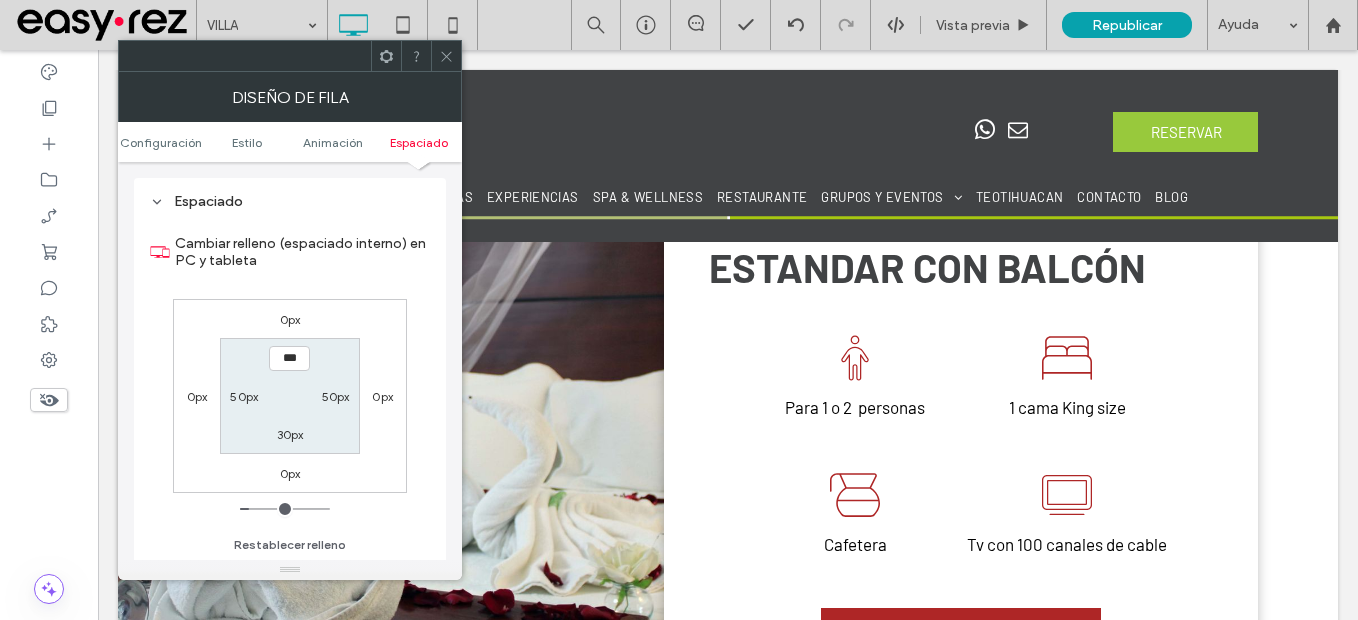 click on "0px" at bounding box center [290, 319] 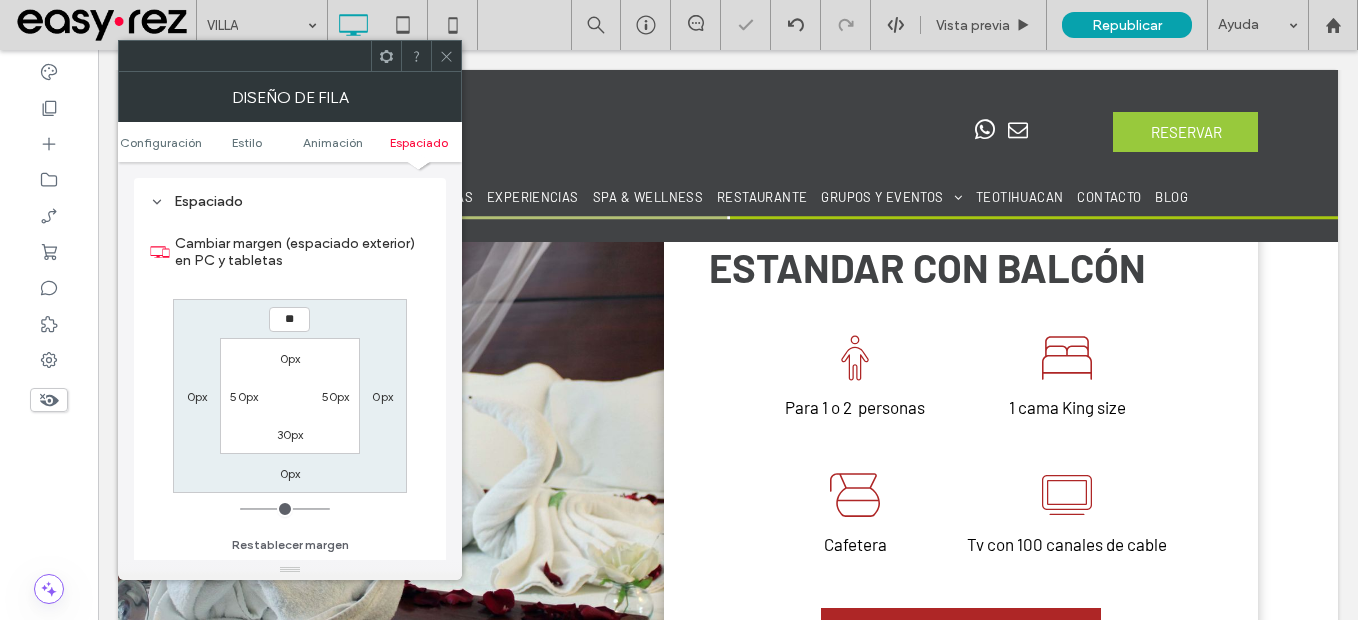 type on "**" 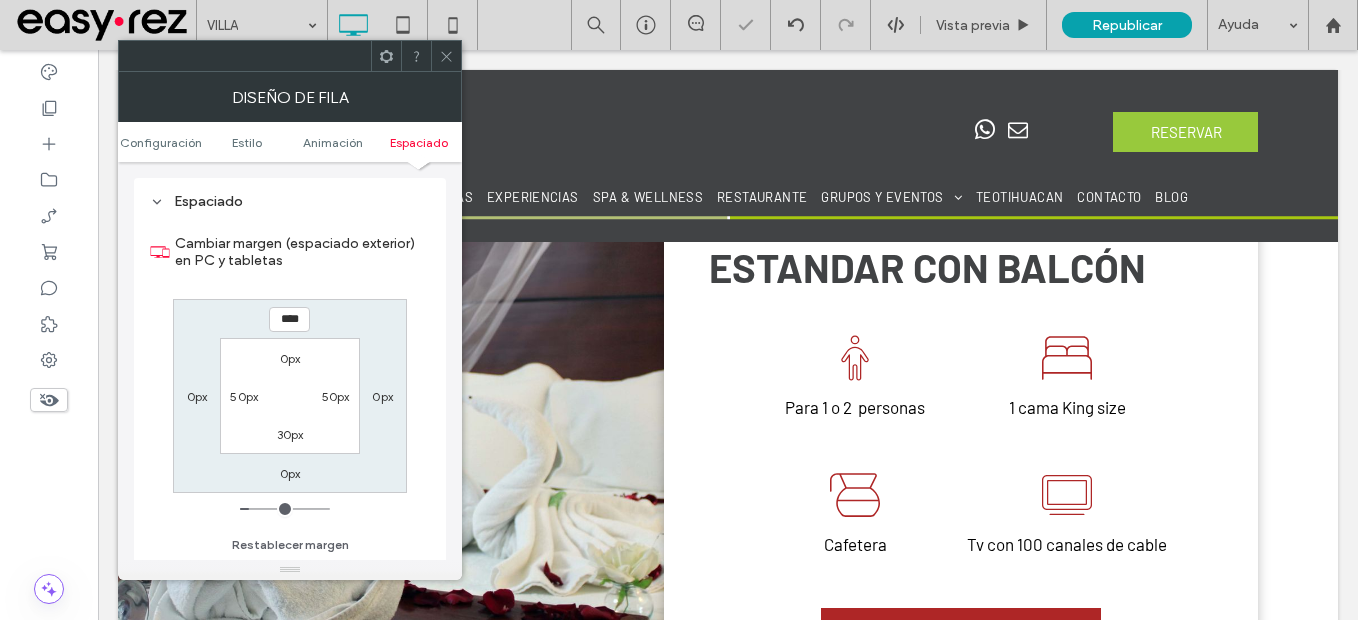 click 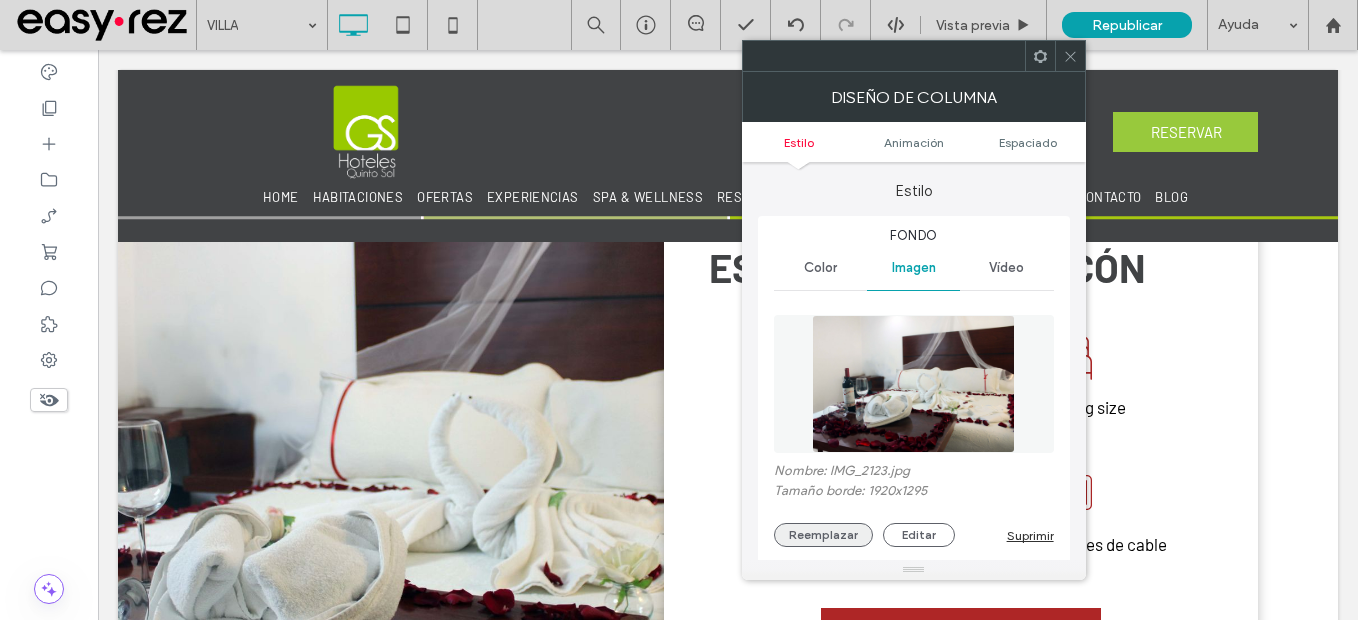click on "Reemplazar" at bounding box center [823, 535] 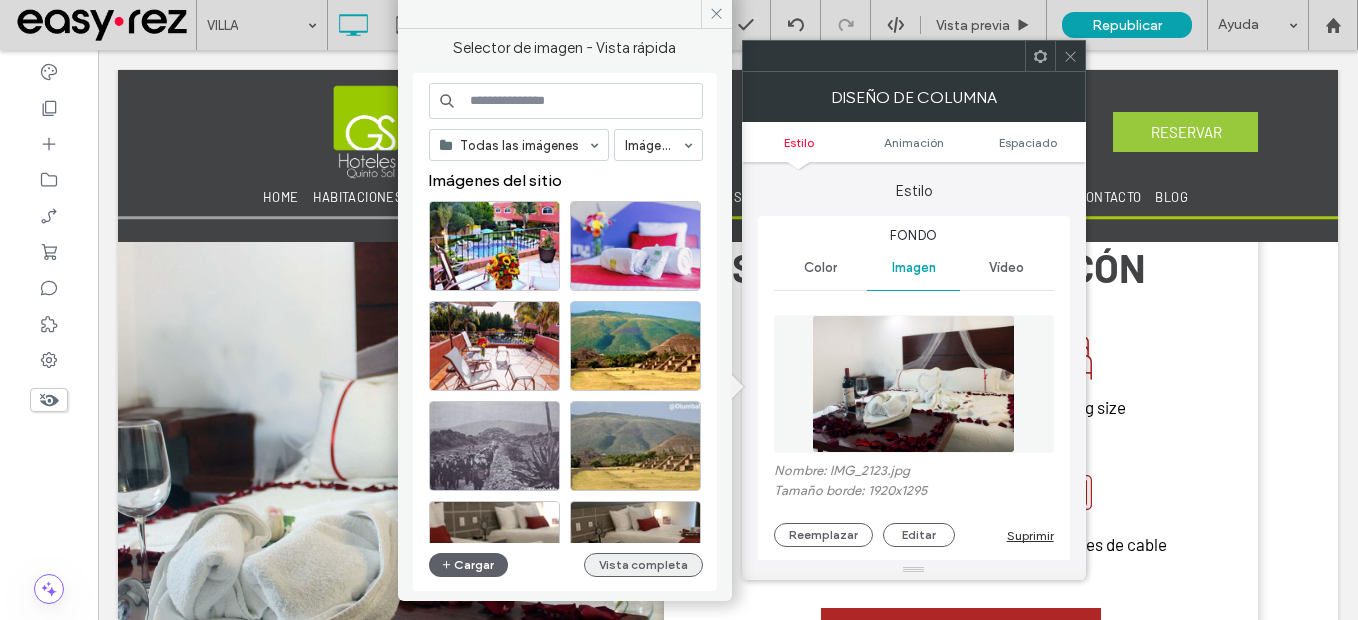 click on "Vista completa" at bounding box center (643, 565) 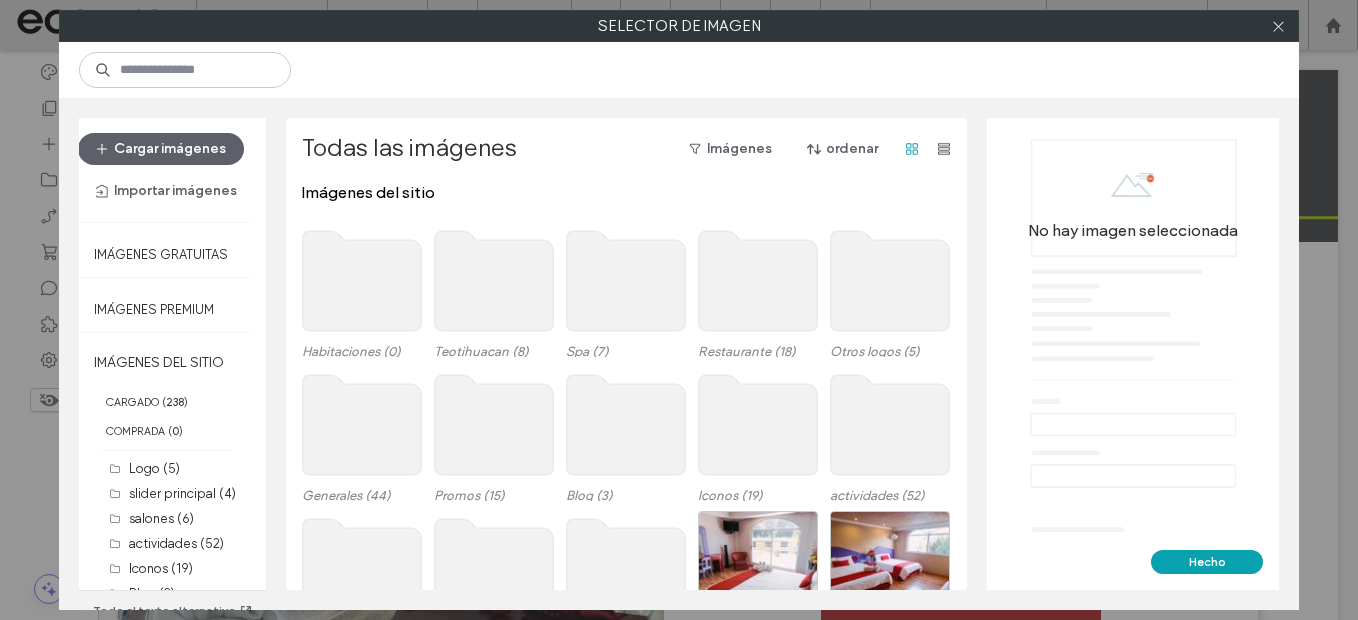 click 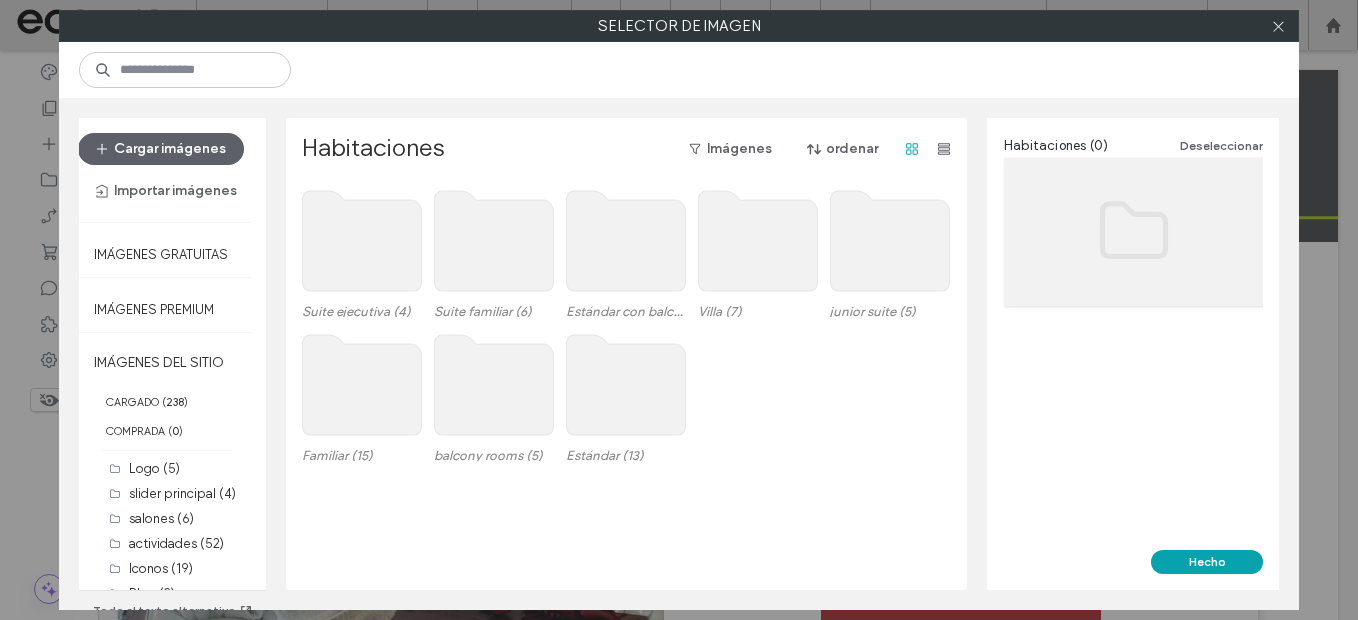 click 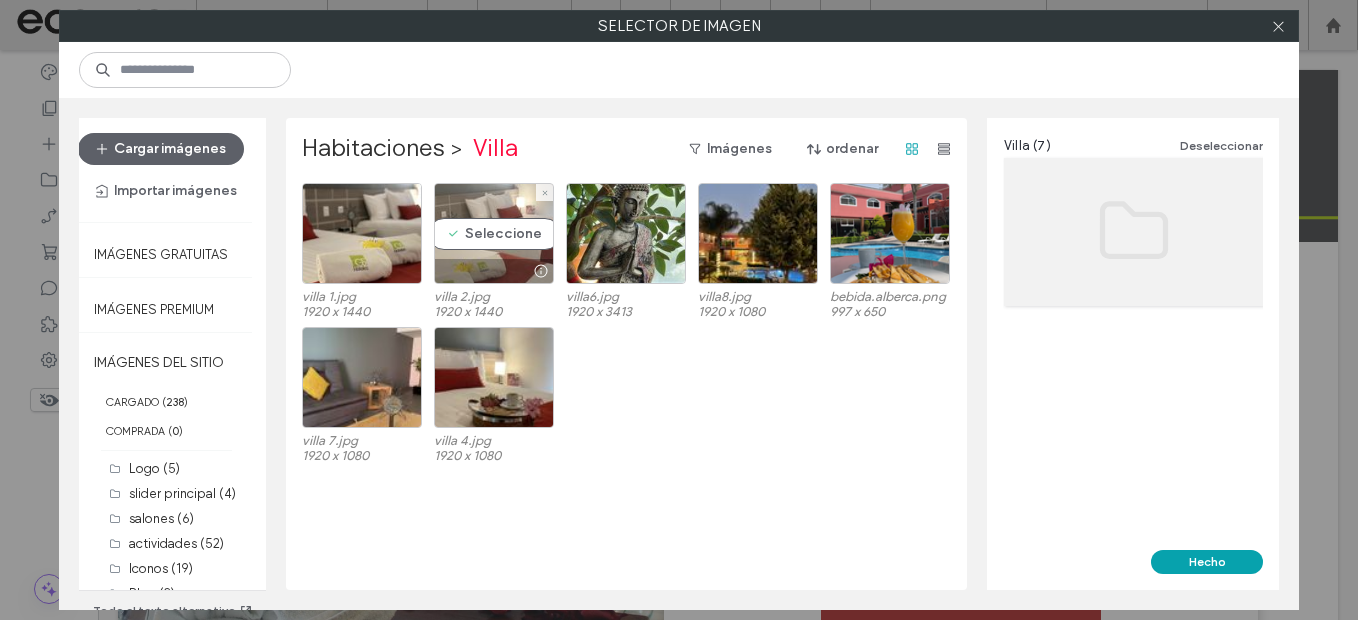 drag, startPoint x: 505, startPoint y: 257, endPoint x: 515, endPoint y: 228, distance: 30.675724 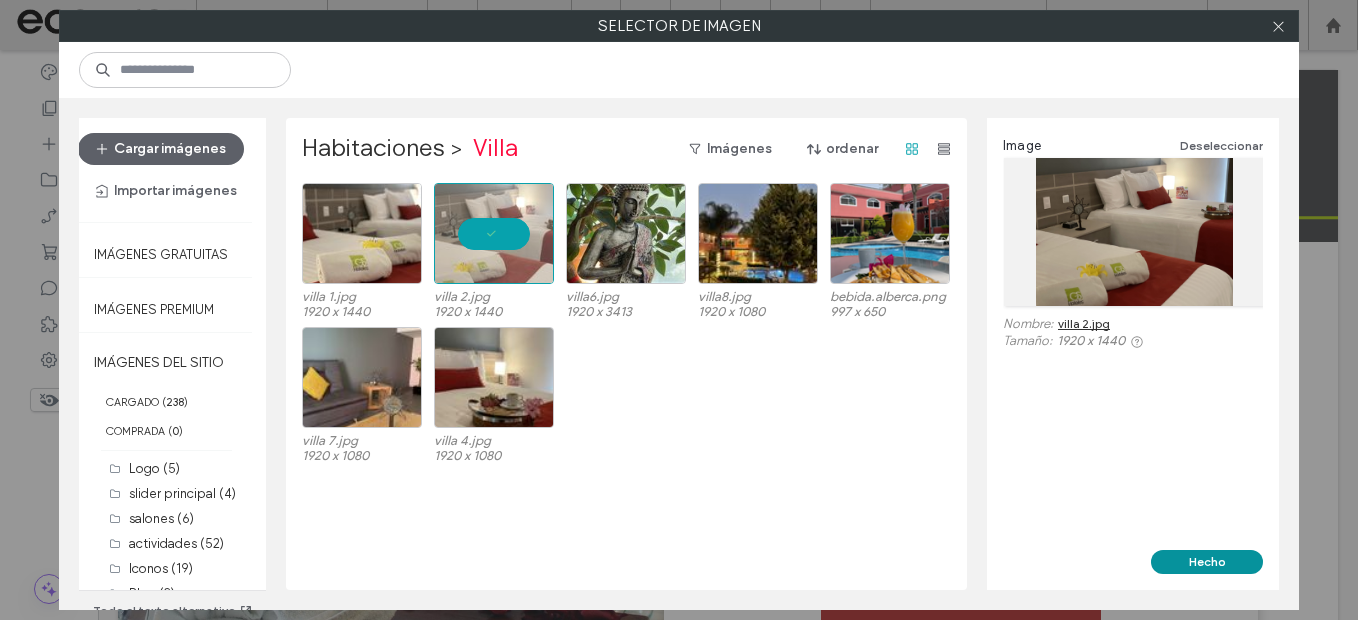 click on "Hecho" at bounding box center (1207, 562) 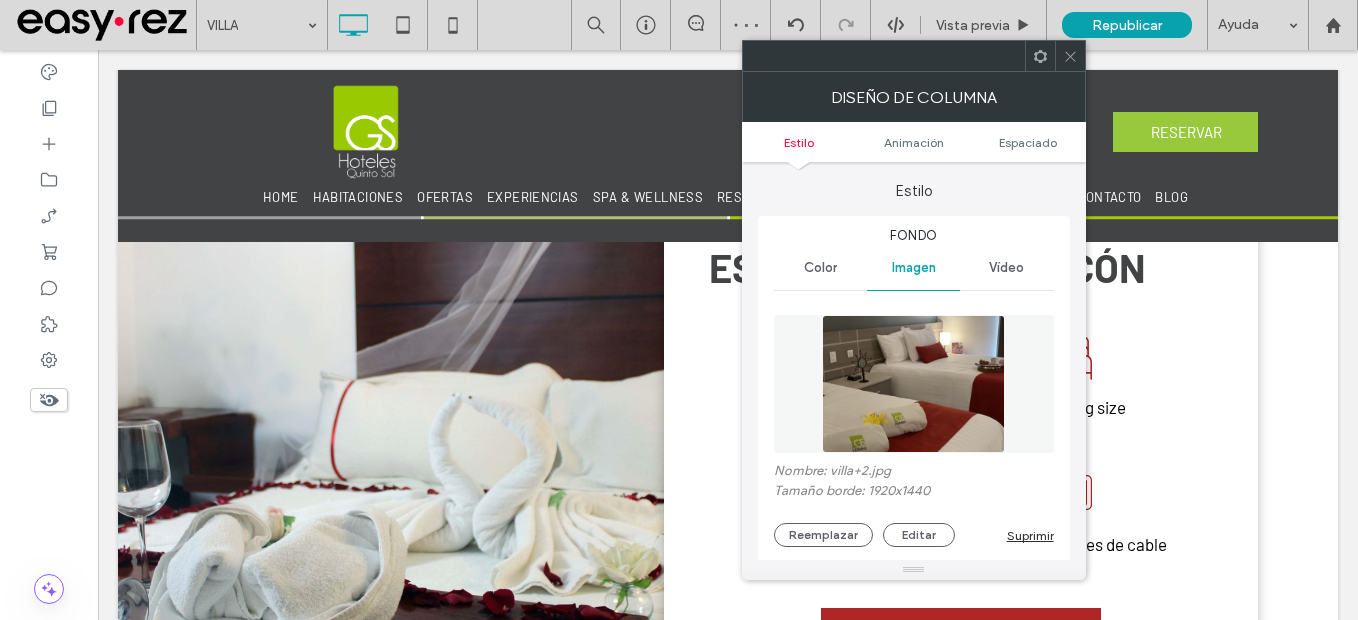 click 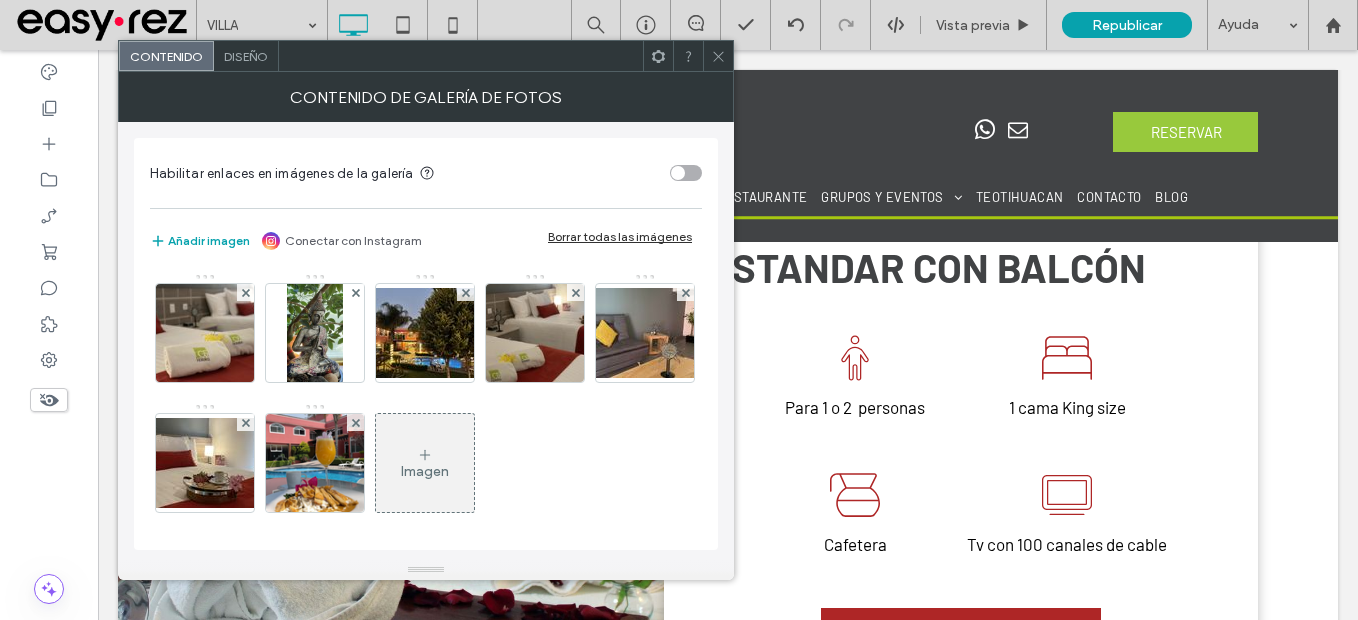 click on "Diseño" at bounding box center (246, 56) 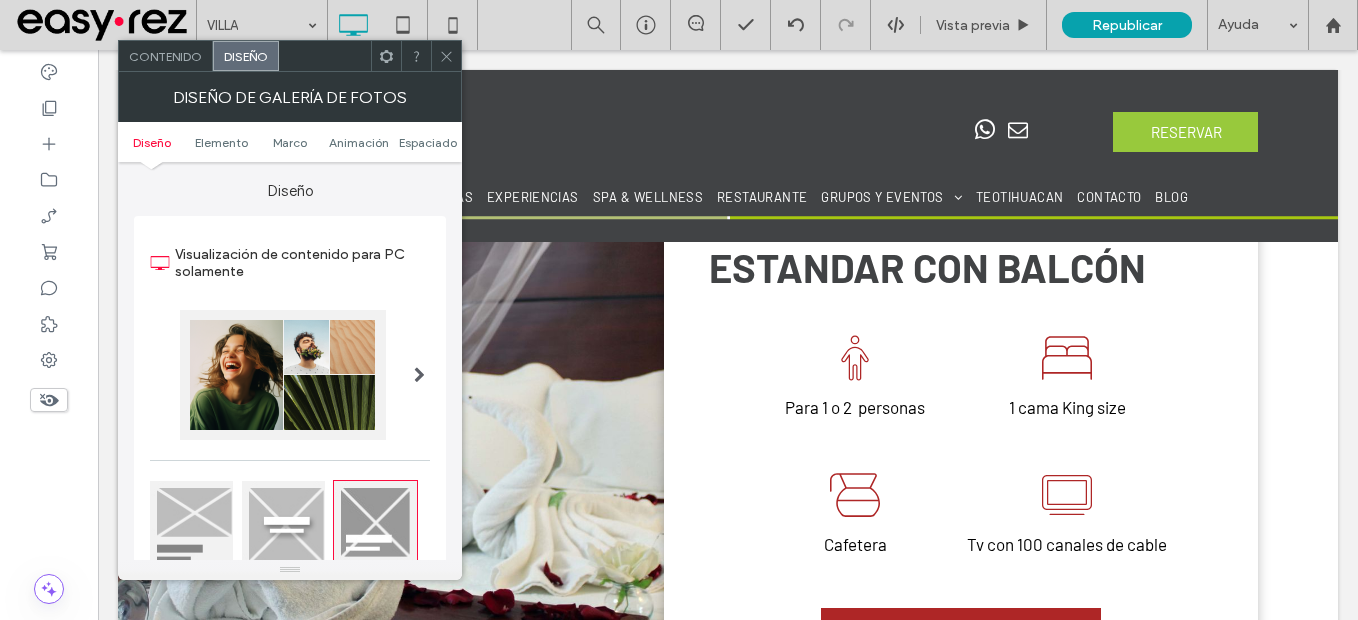 scroll, scrollTop: 300, scrollLeft: 0, axis: vertical 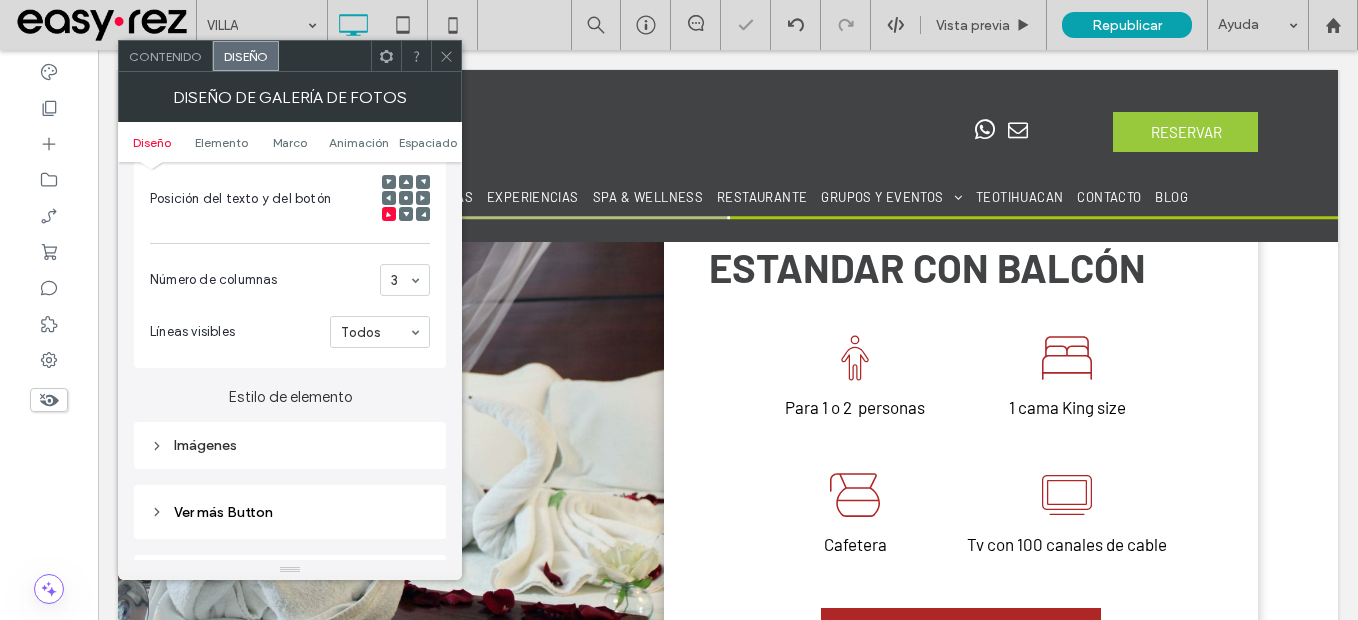 click 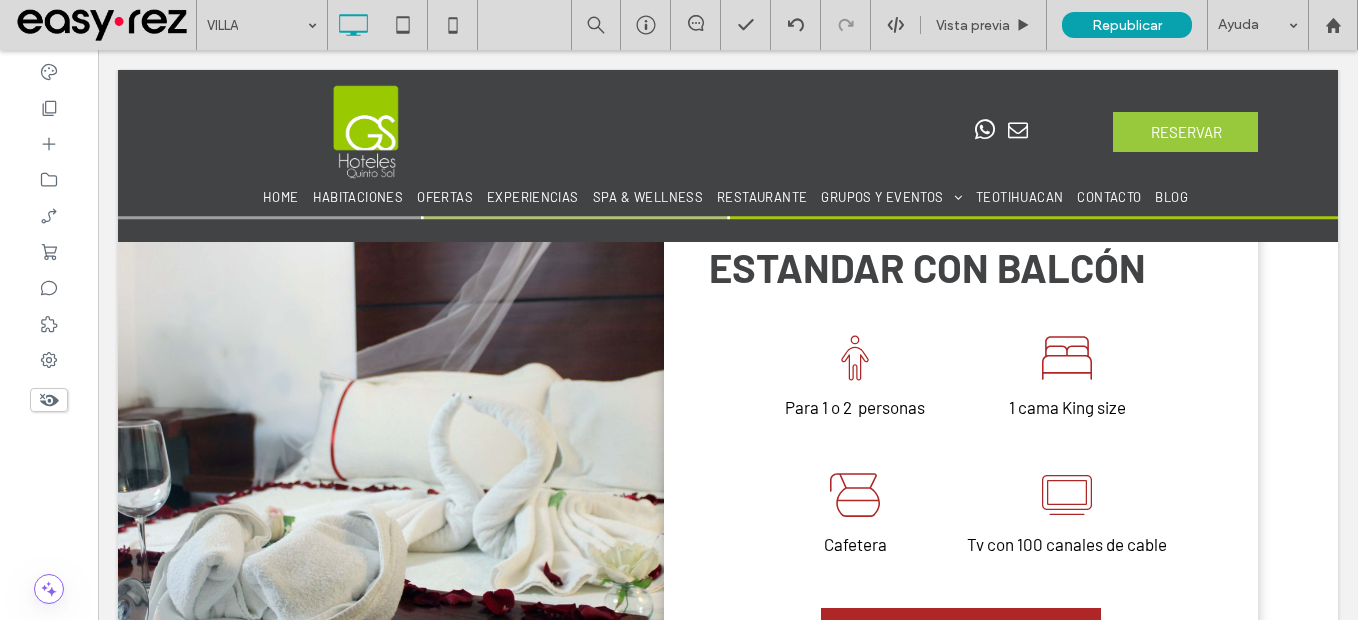 type on "******" 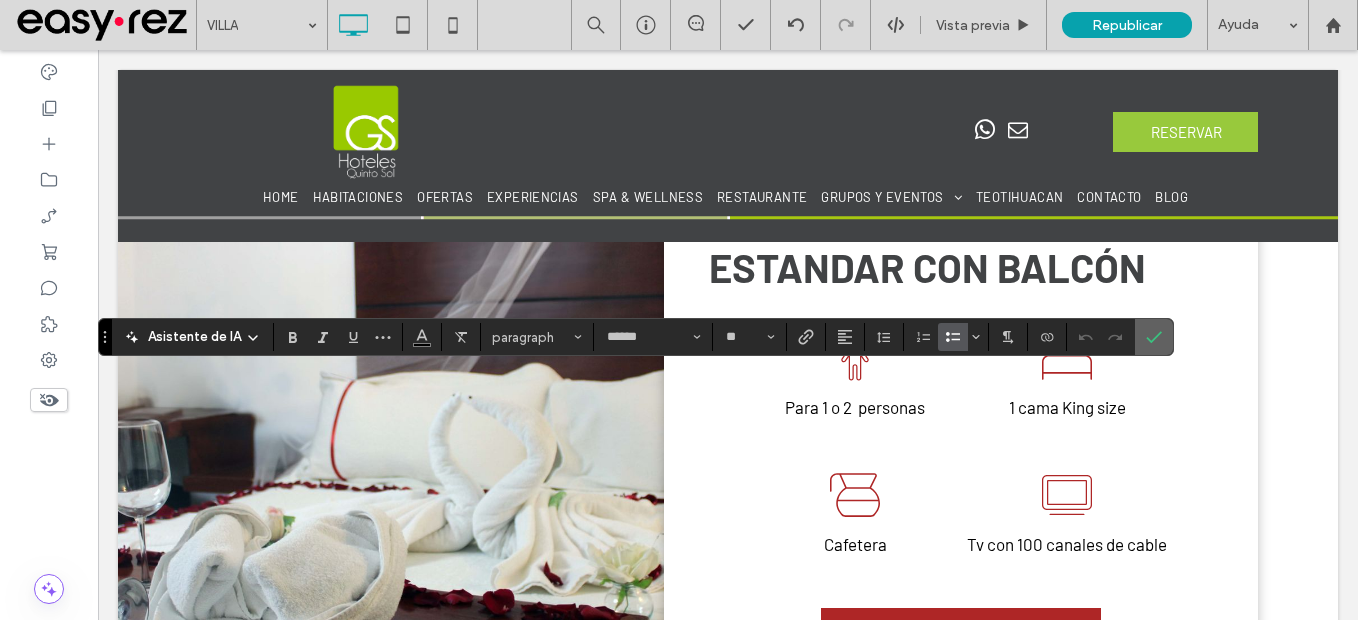 click at bounding box center [1154, 337] 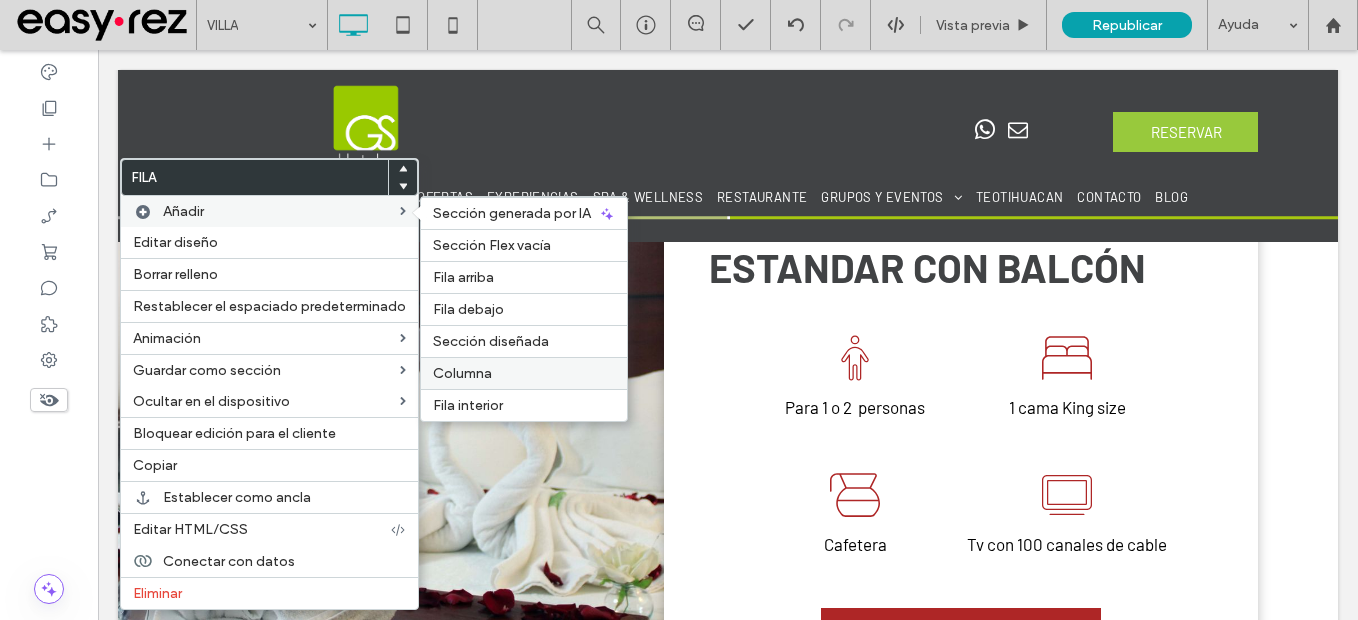click on "Columna" at bounding box center [524, 373] 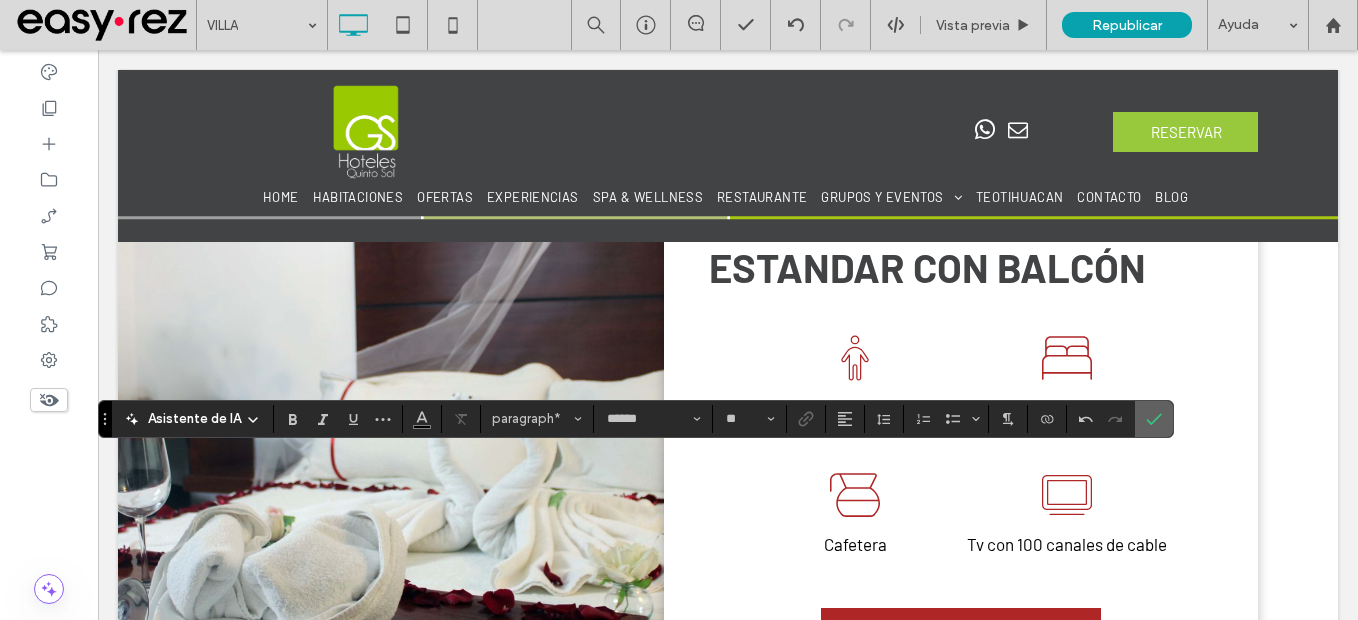 click at bounding box center (1154, 419) 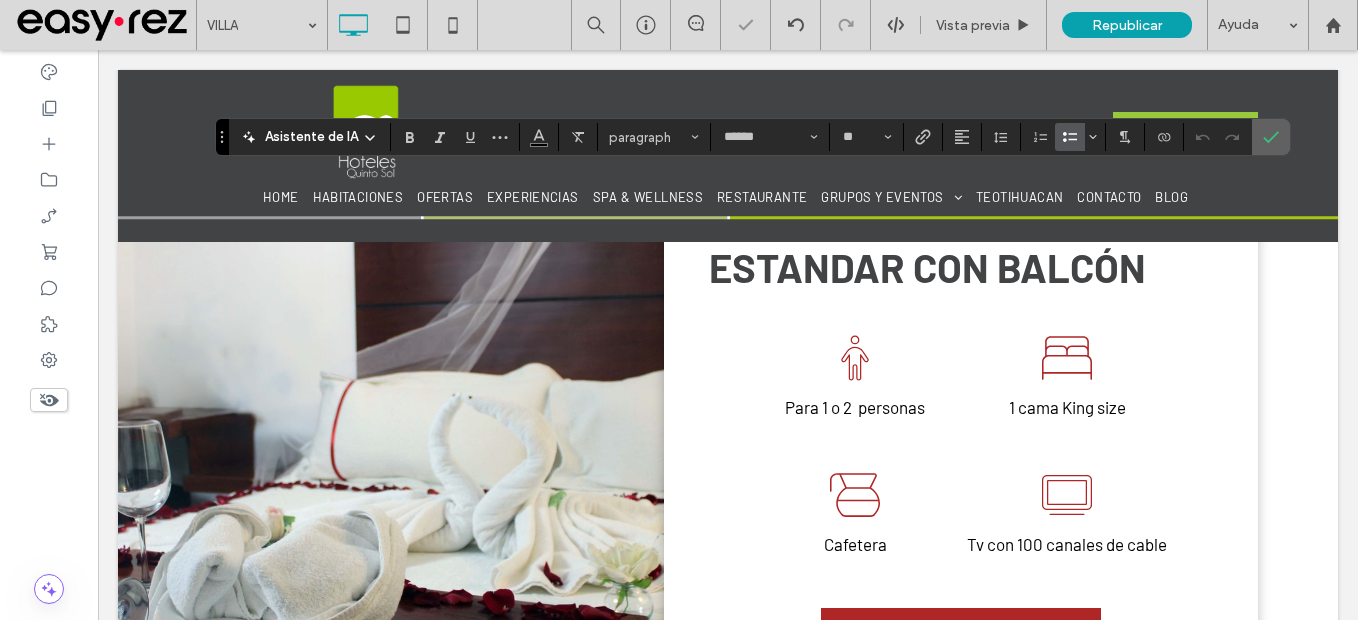 click at bounding box center [1267, 137] 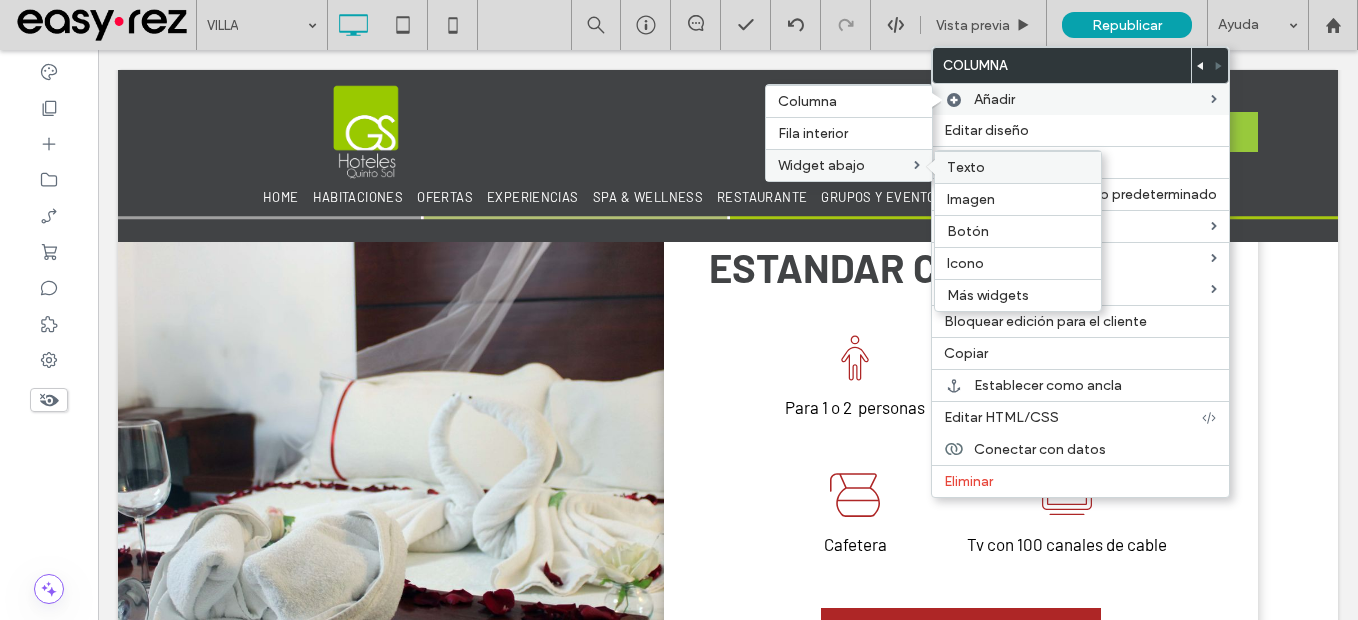 click on "Texto" at bounding box center [966, 167] 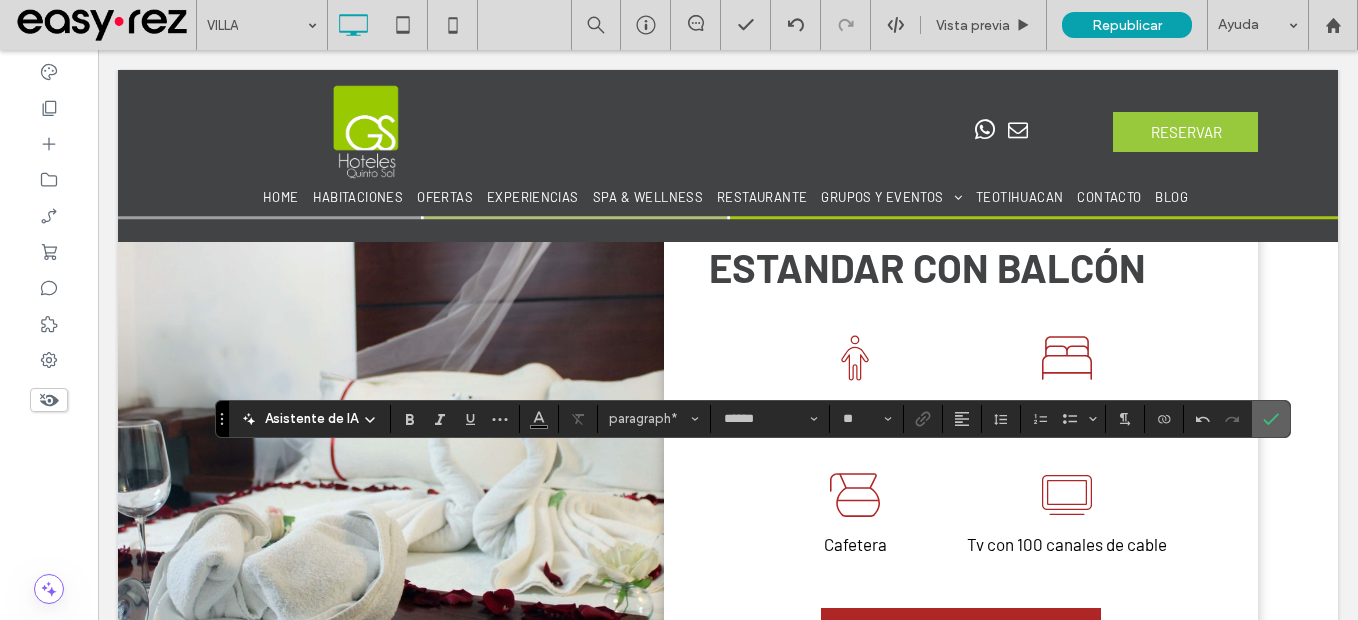click 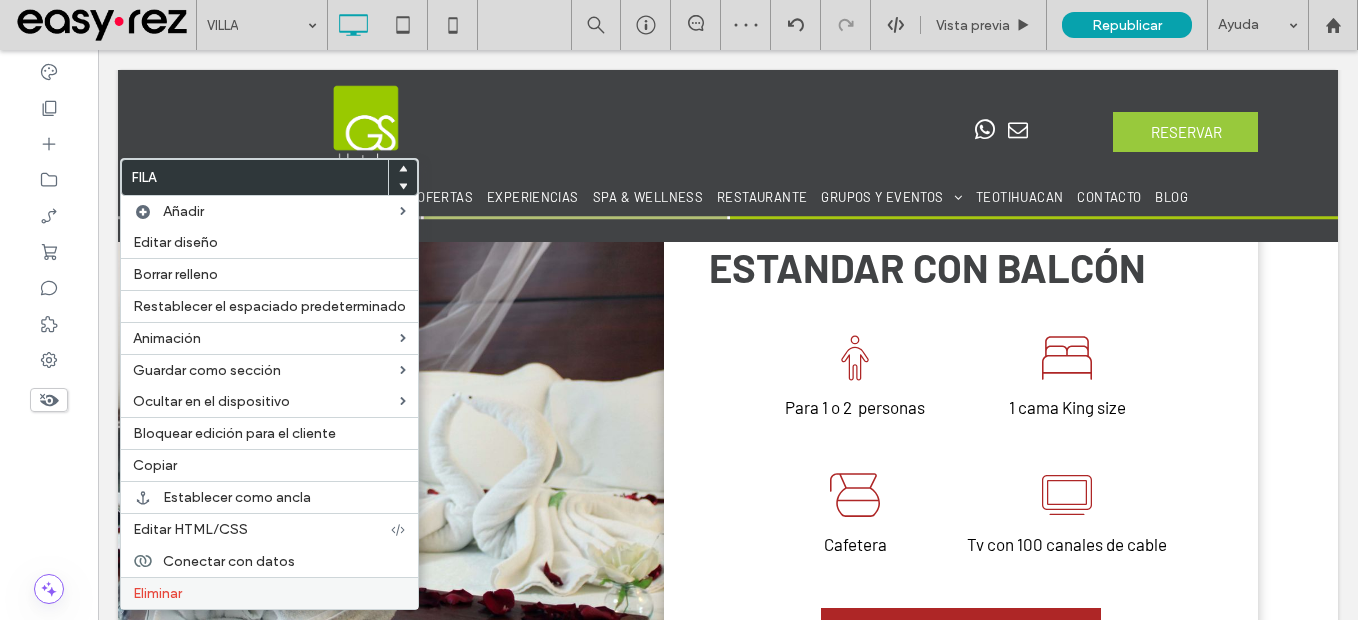 click on "Eliminar" at bounding box center [269, 593] 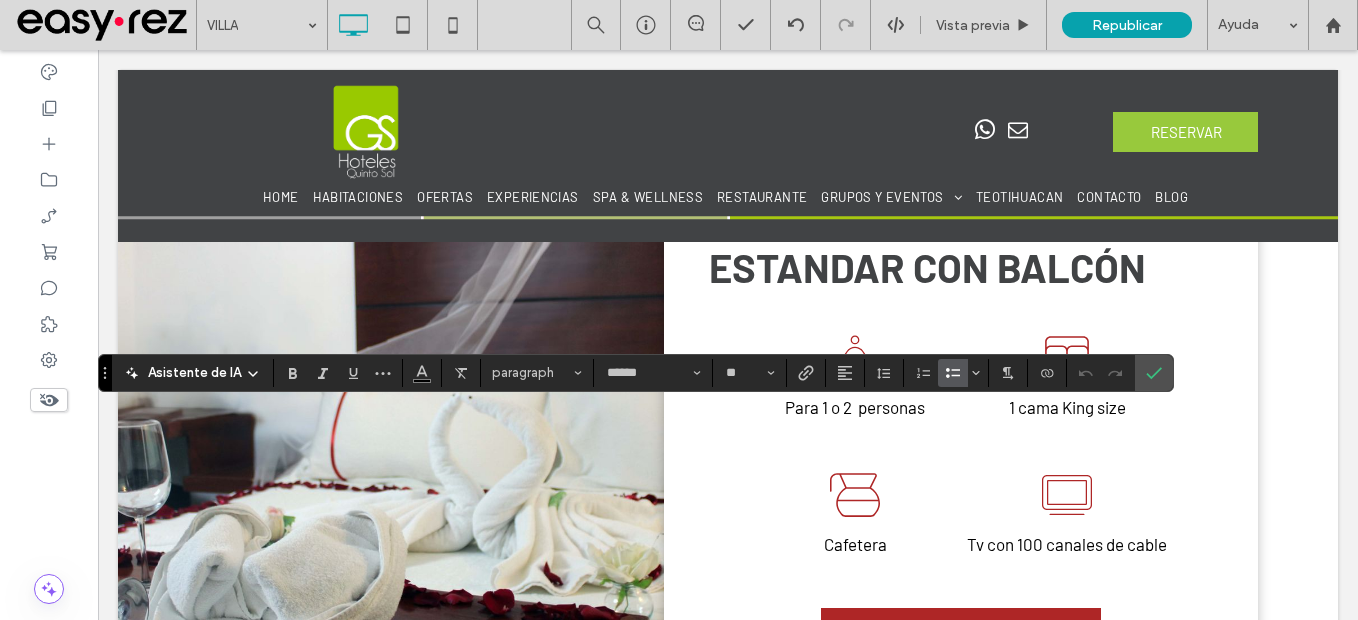click at bounding box center [953, 373] 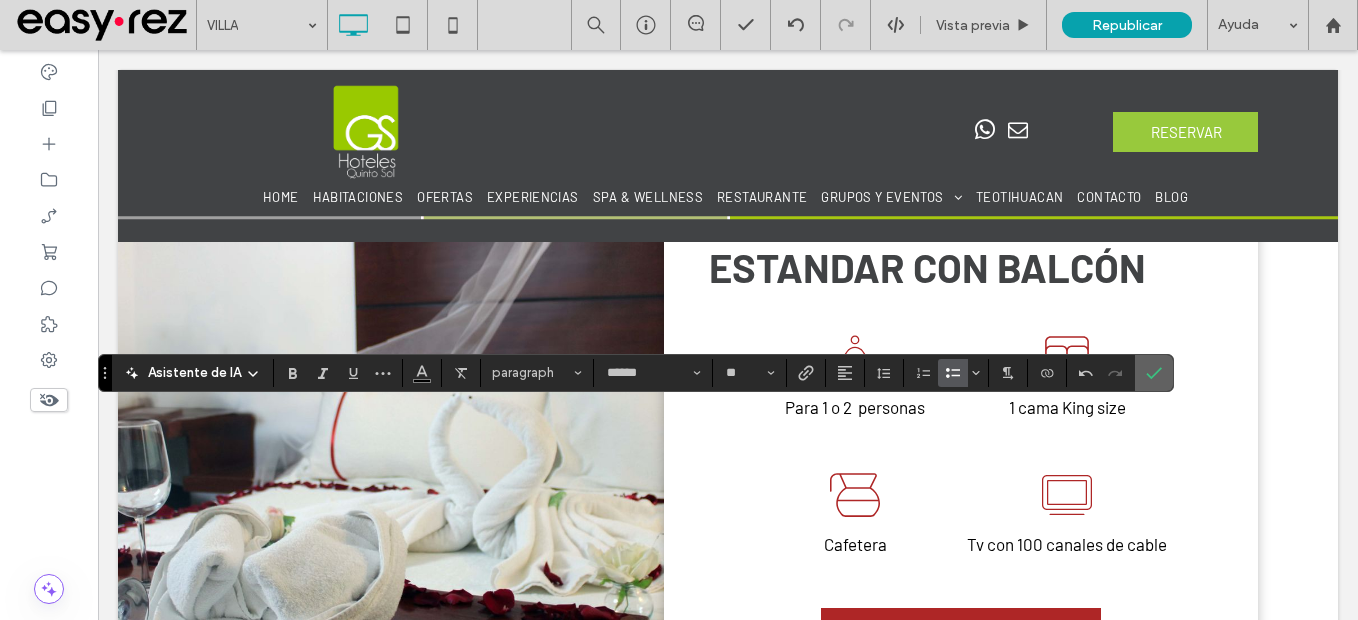 click 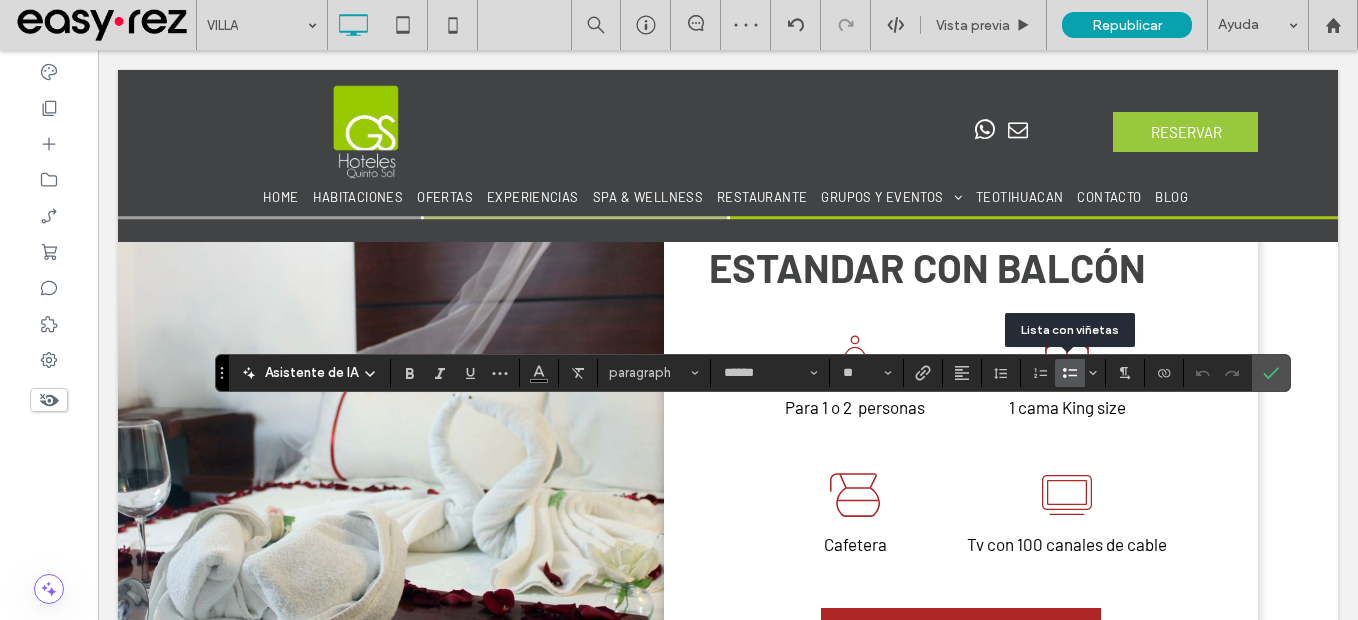 click at bounding box center [1070, 373] 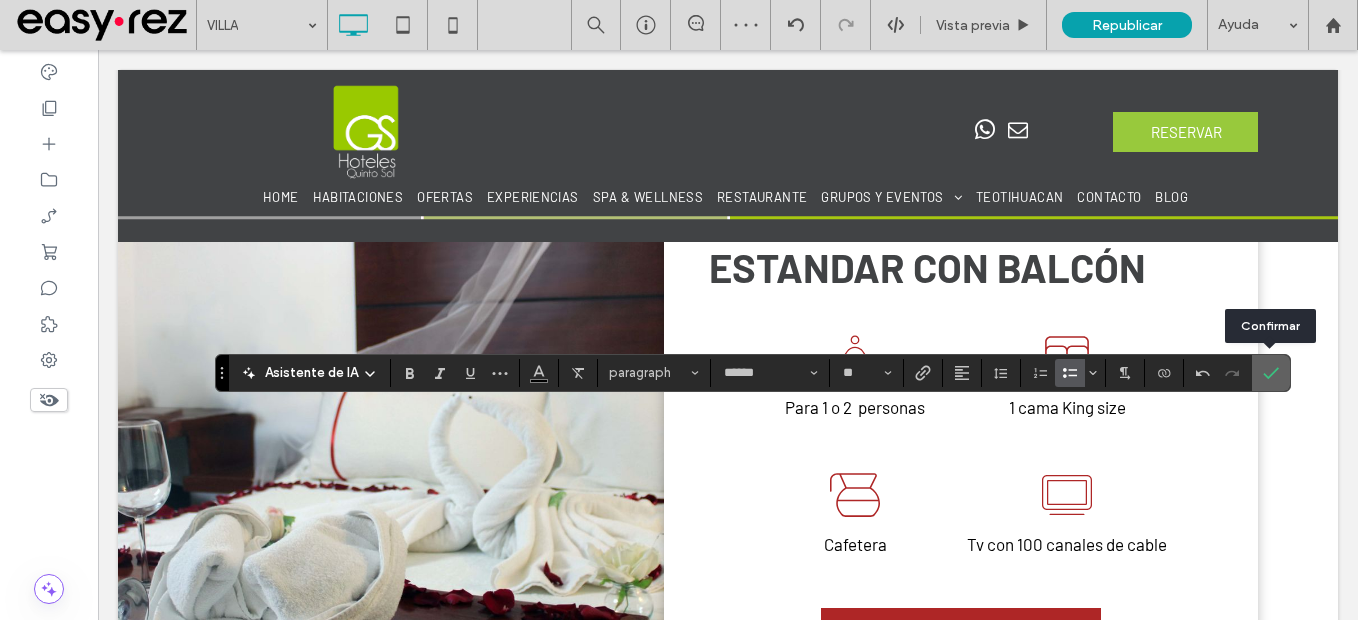 click at bounding box center (1271, 373) 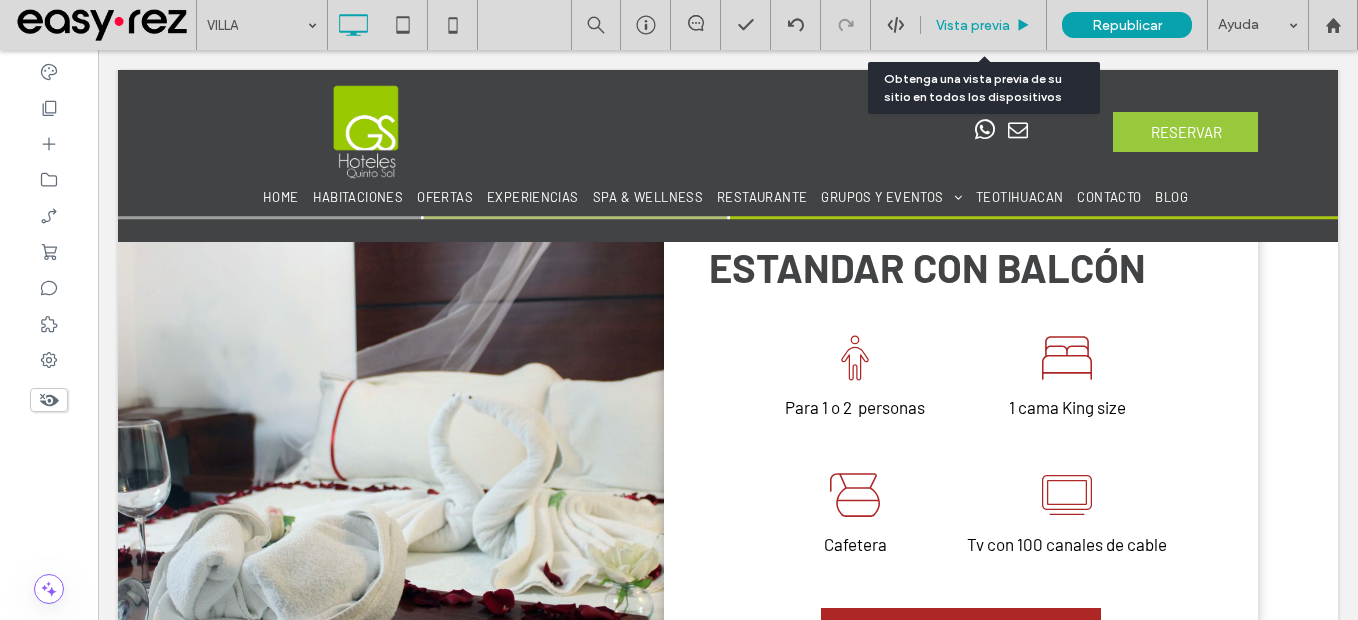 click on "Vista previa" at bounding box center [984, 25] 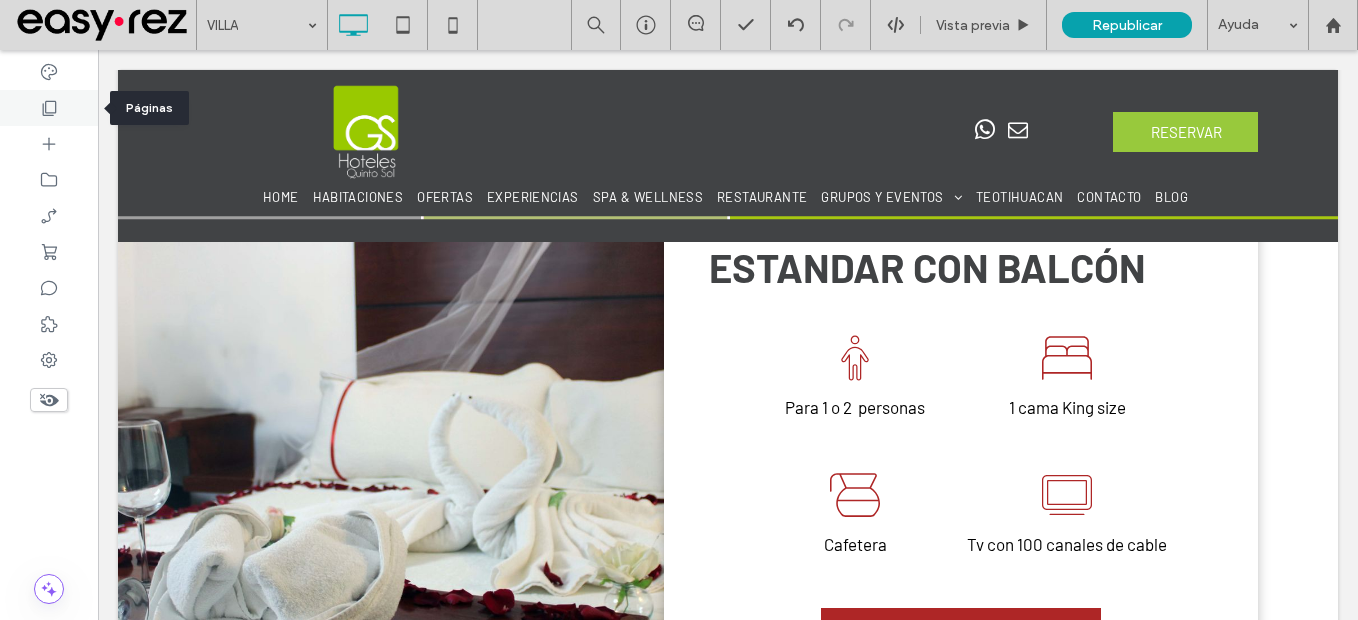 click 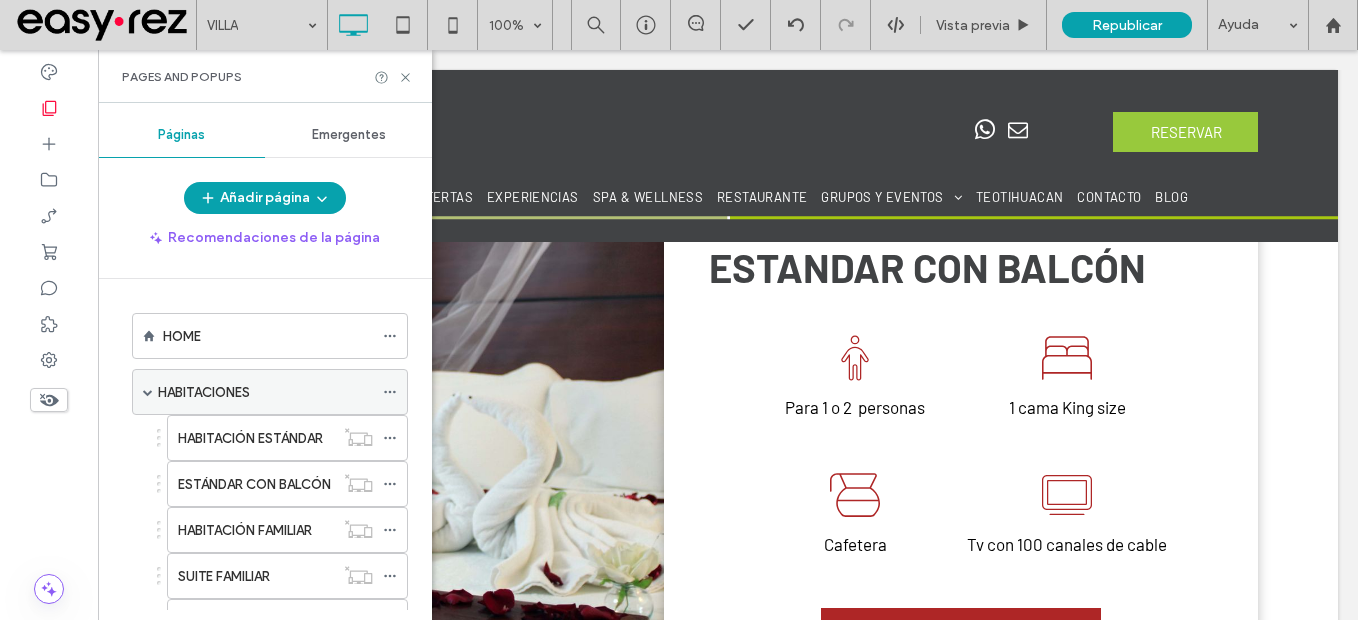 click on "HABITACIONES" at bounding box center [204, 392] 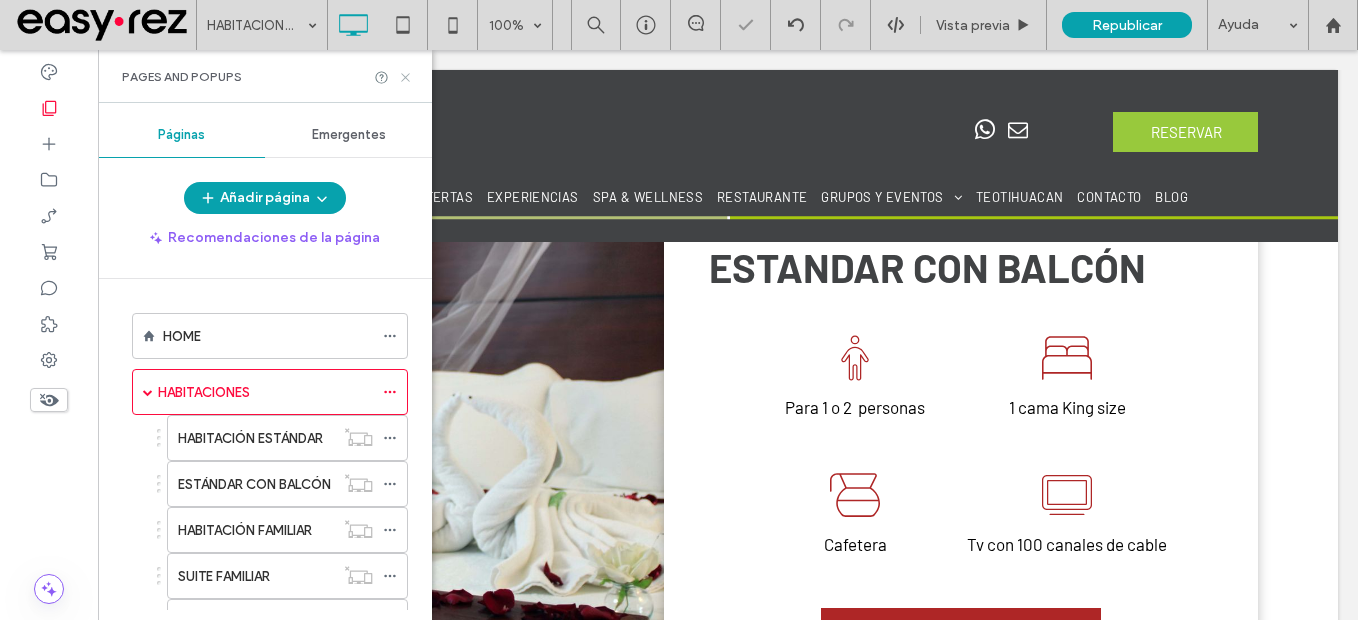 click 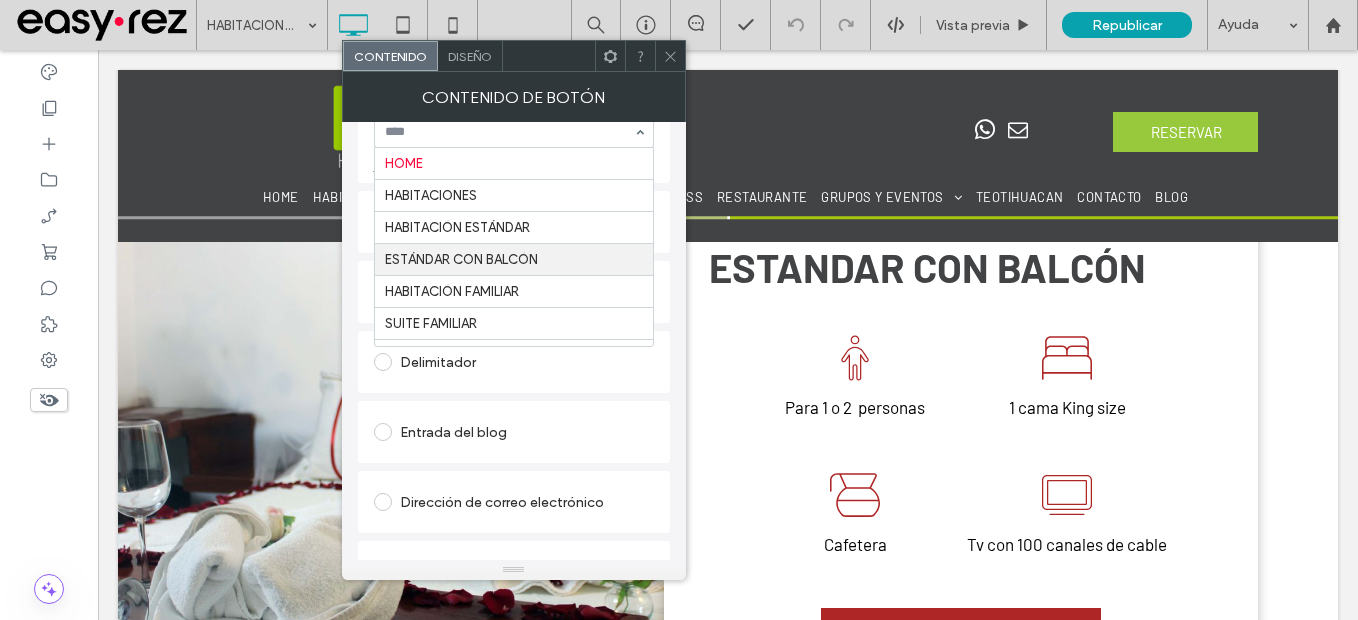 scroll, scrollTop: 300, scrollLeft: 0, axis: vertical 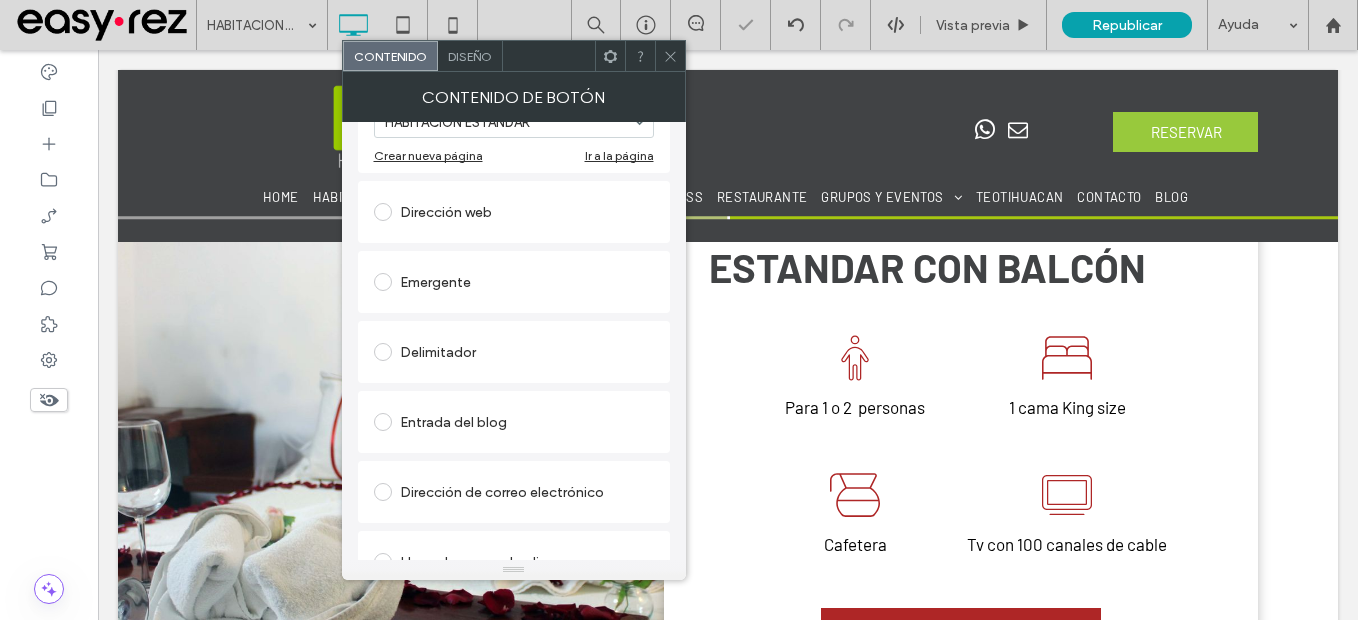 drag, startPoint x: 674, startPoint y: 54, endPoint x: 671, endPoint y: 65, distance: 11.401754 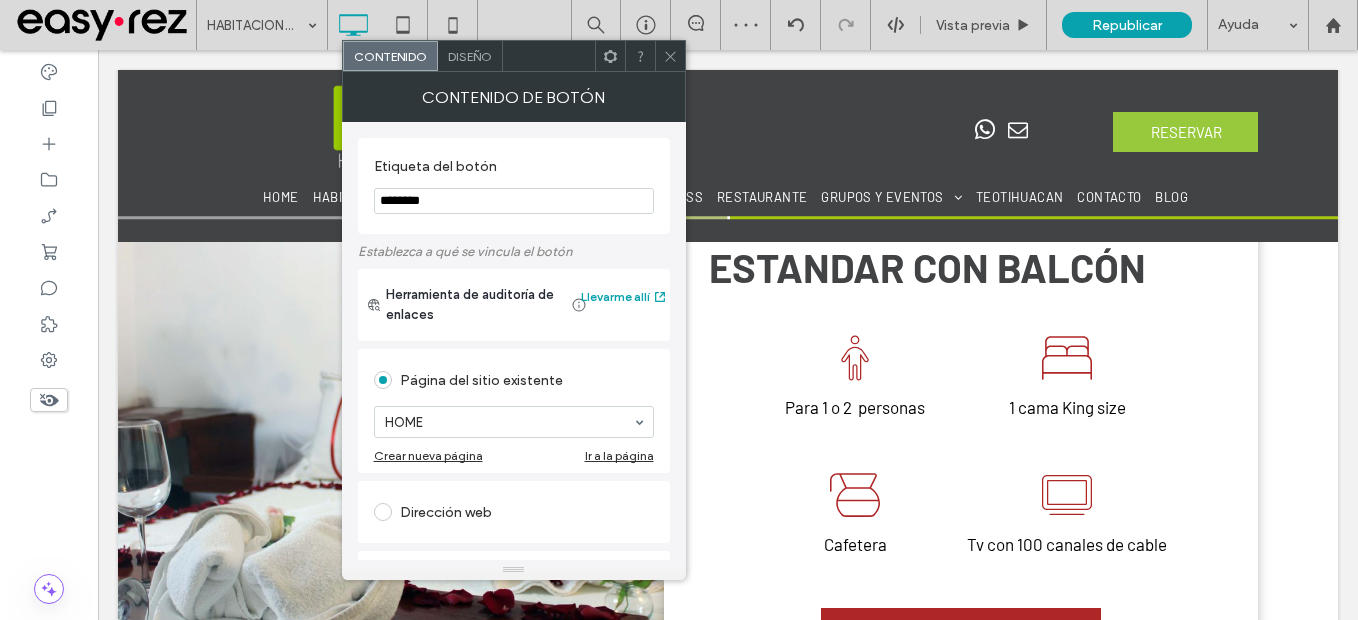 drag, startPoint x: 587, startPoint y: 411, endPoint x: 577, endPoint y: 430, distance: 21.470911 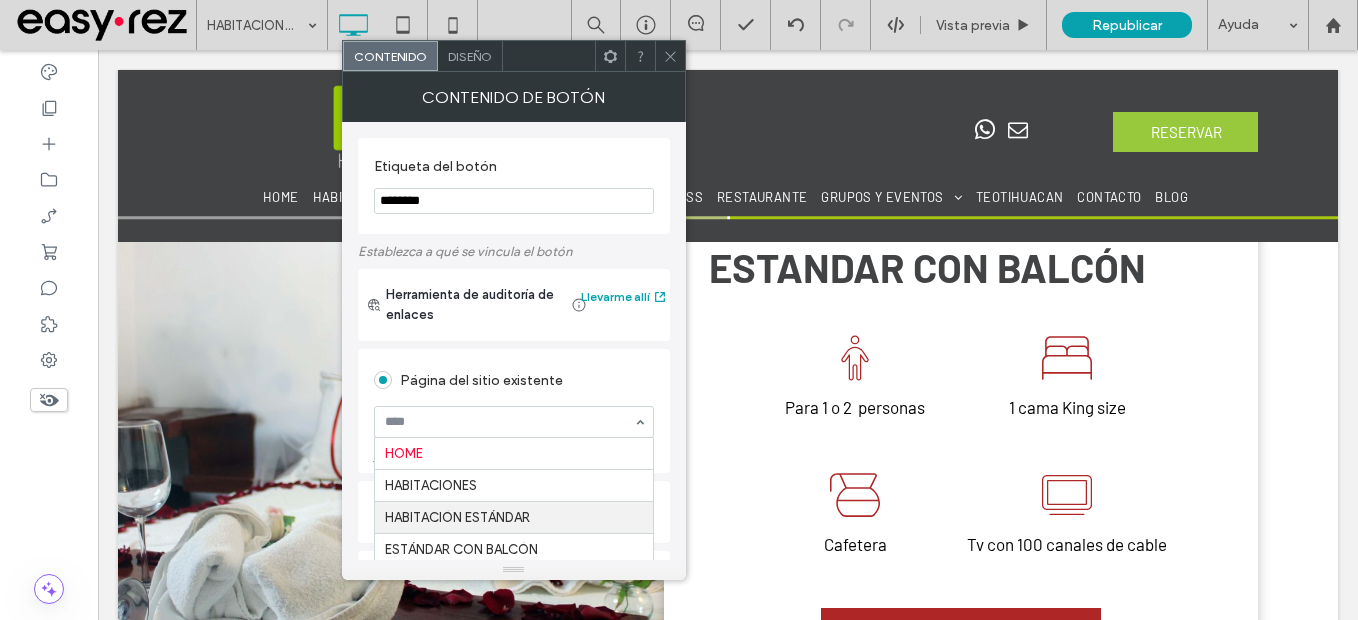scroll, scrollTop: 100, scrollLeft: 0, axis: vertical 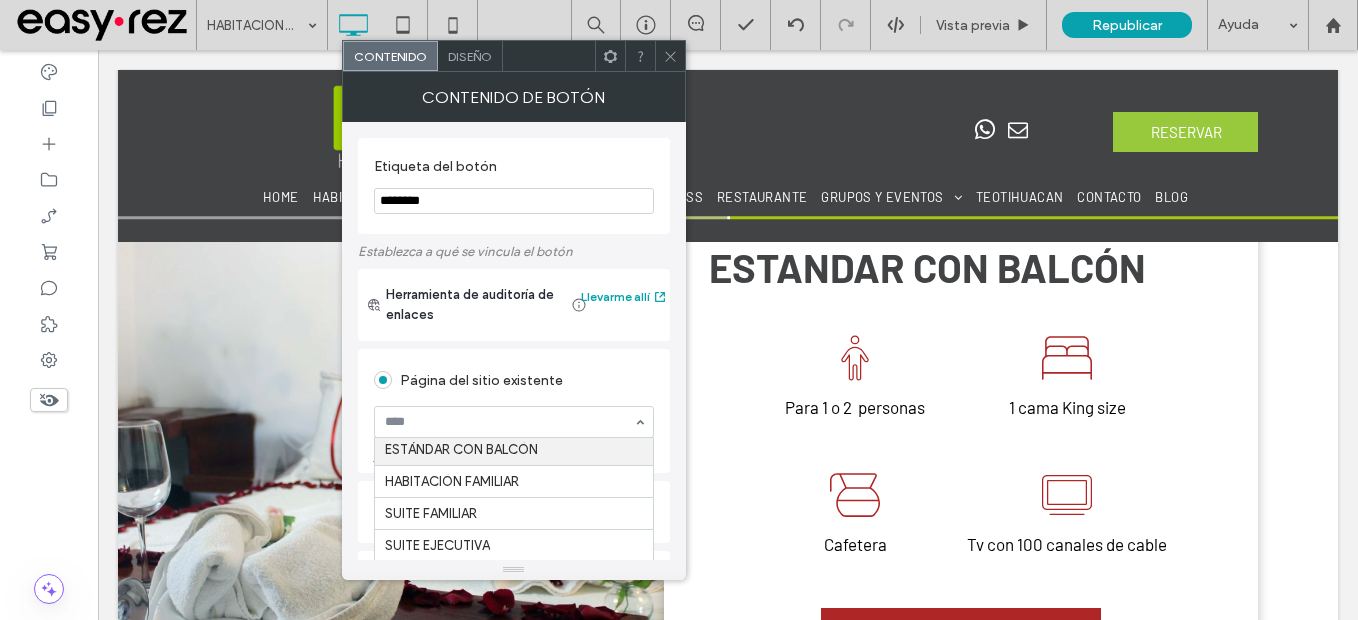 drag, startPoint x: 533, startPoint y: 458, endPoint x: 537, endPoint y: 448, distance: 10.770329 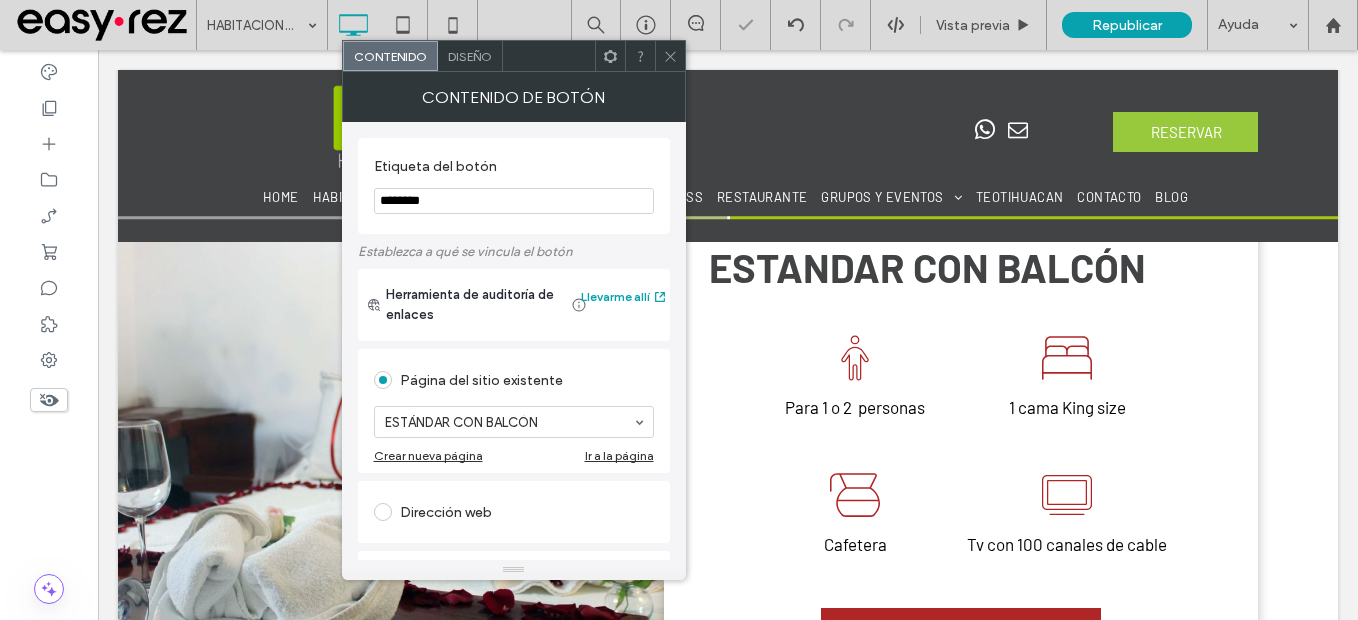 click 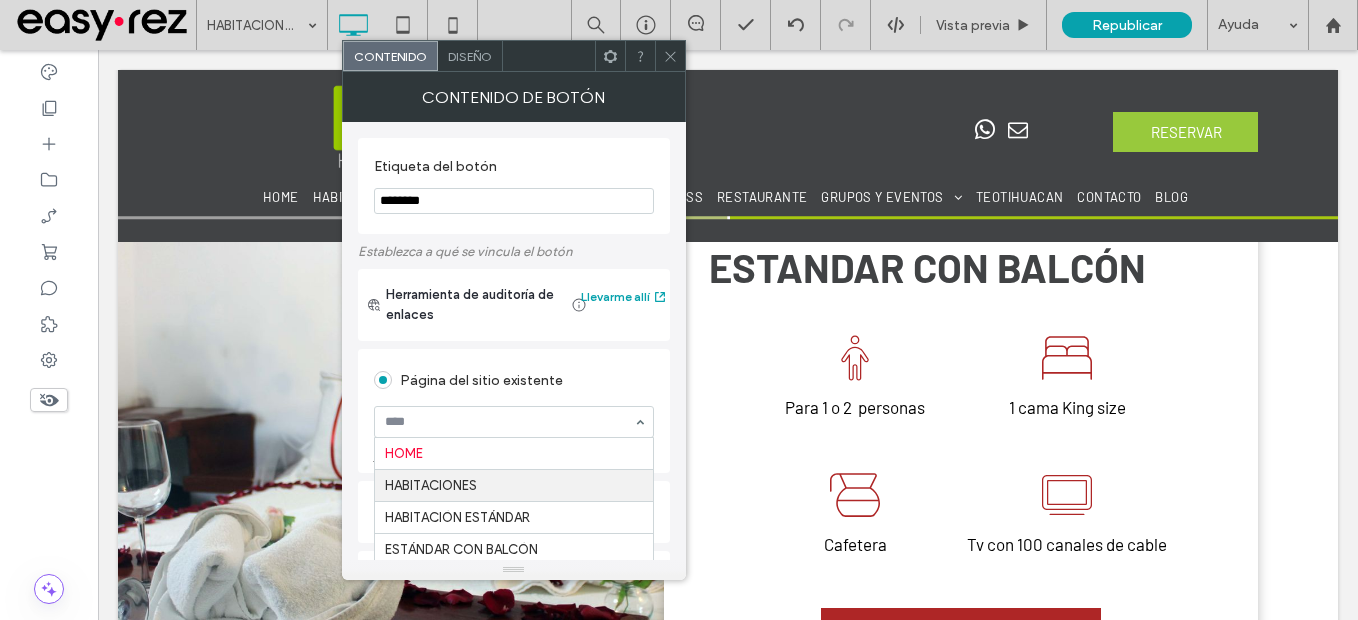 scroll, scrollTop: 100, scrollLeft: 0, axis: vertical 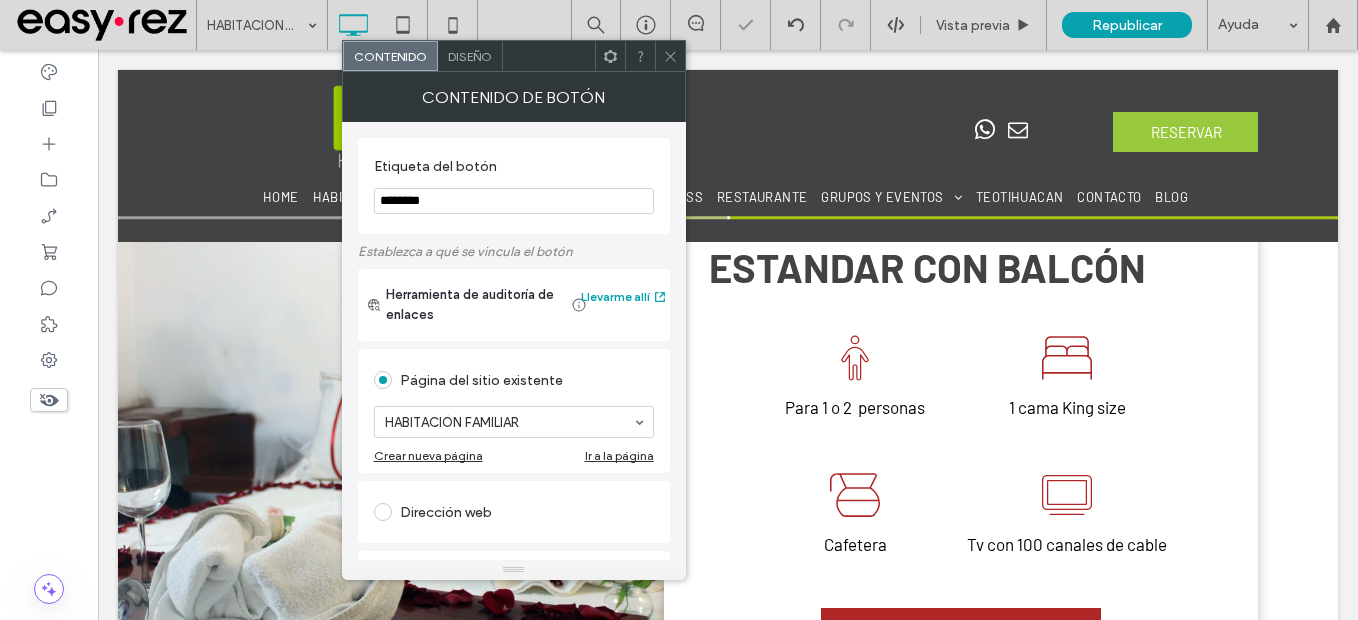 click 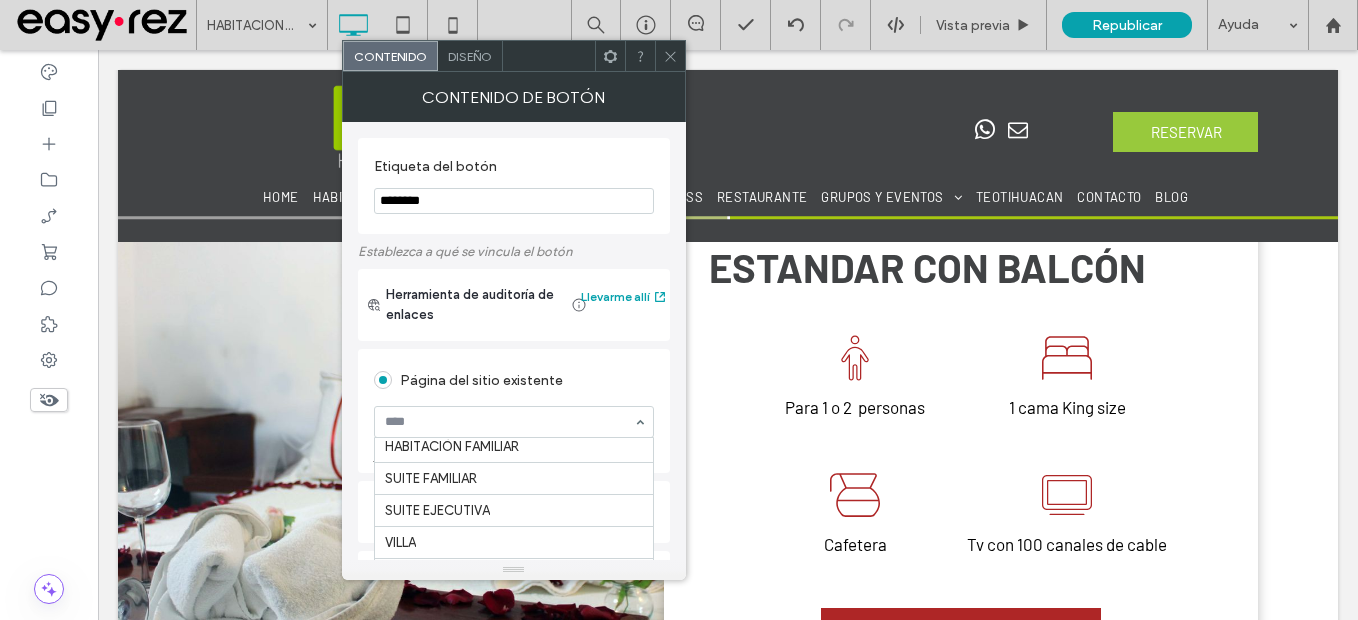scroll, scrollTop: 100, scrollLeft: 0, axis: vertical 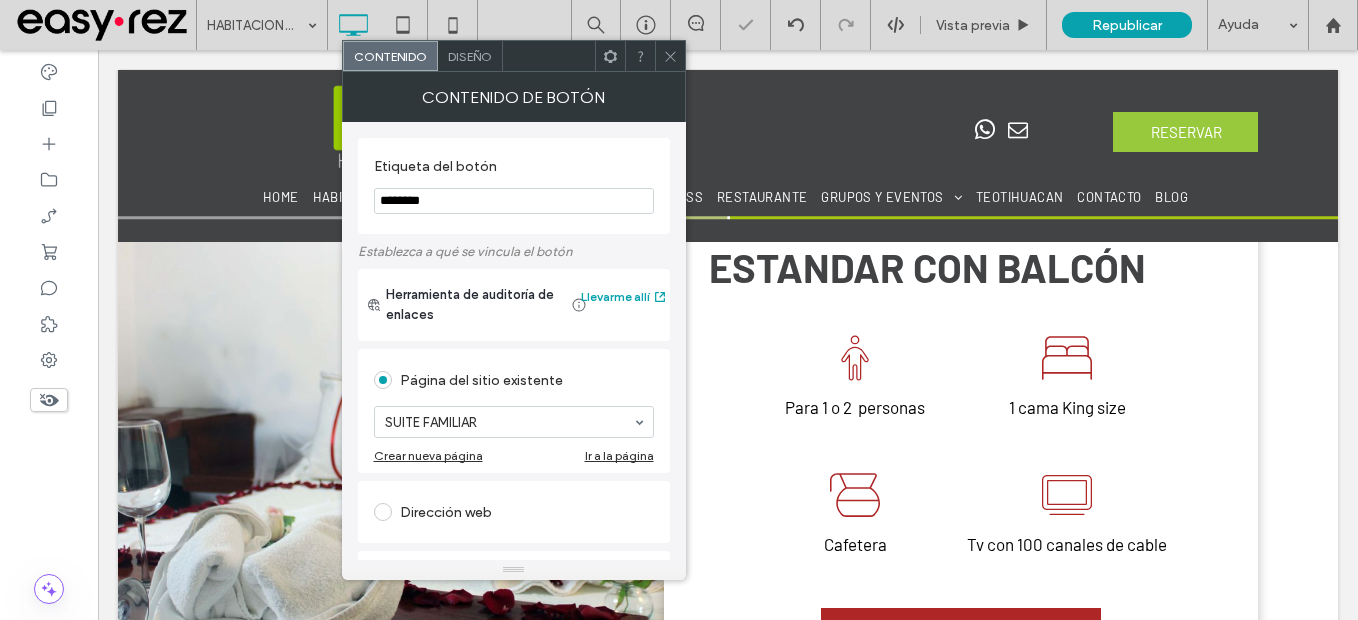 click 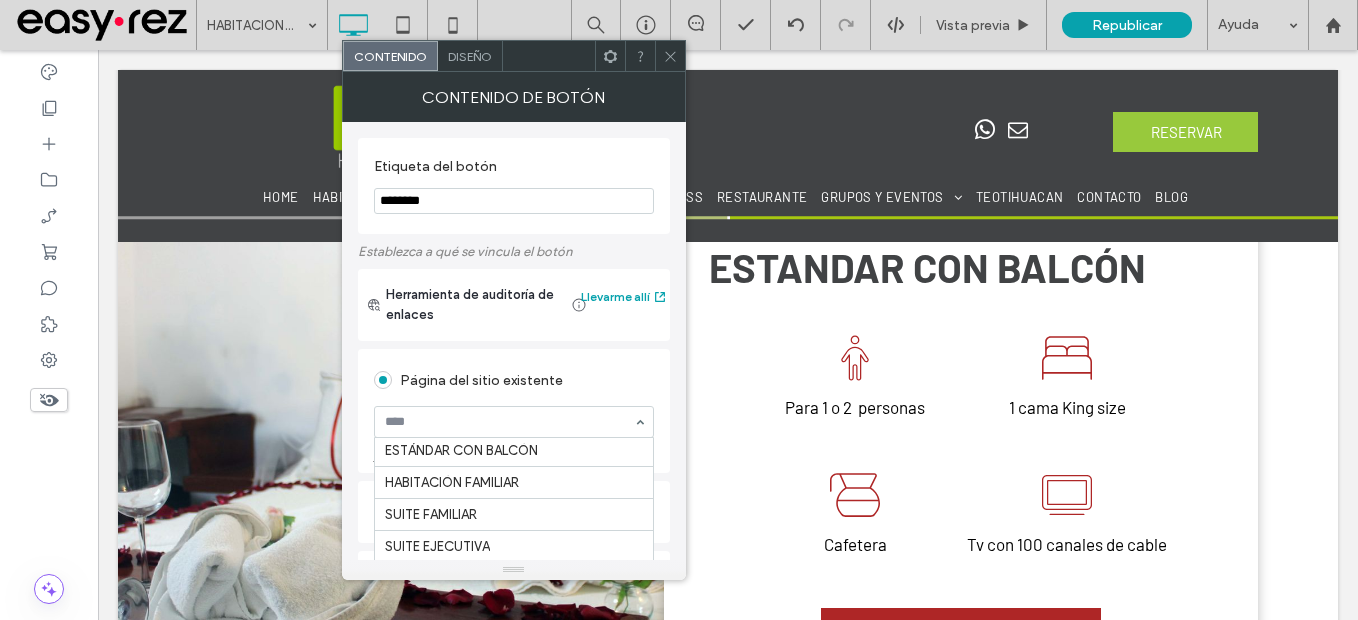 scroll, scrollTop: 106, scrollLeft: 0, axis: vertical 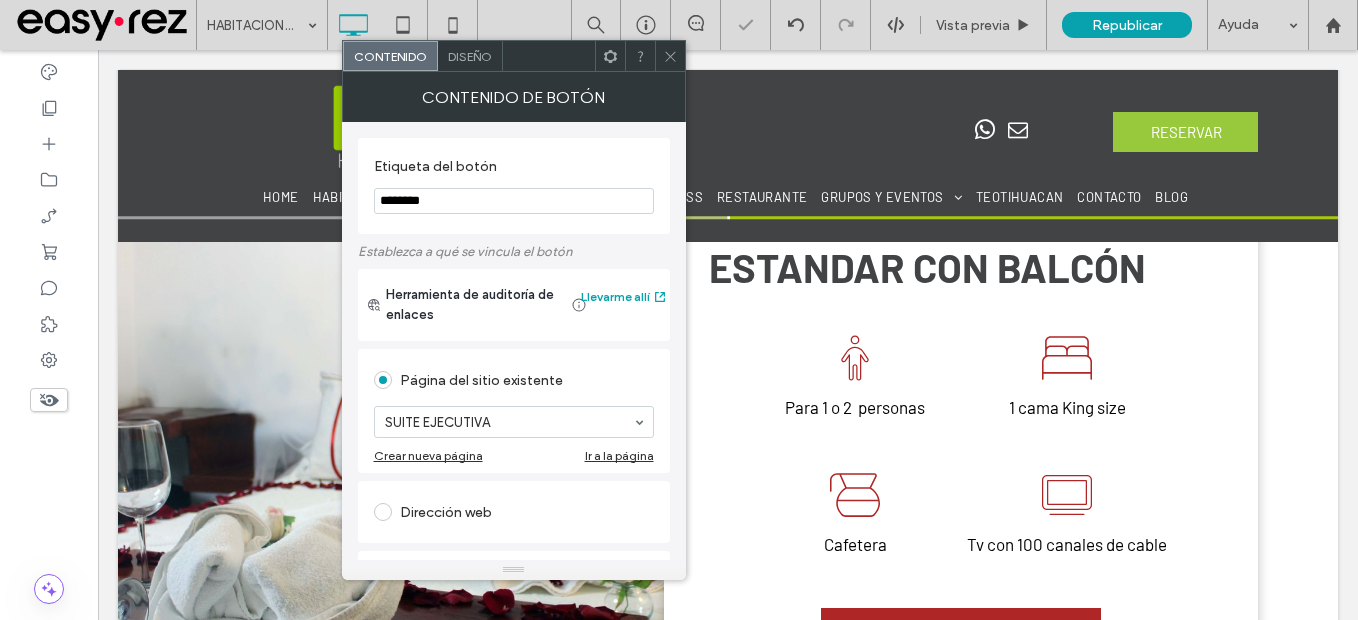 click at bounding box center [670, 56] 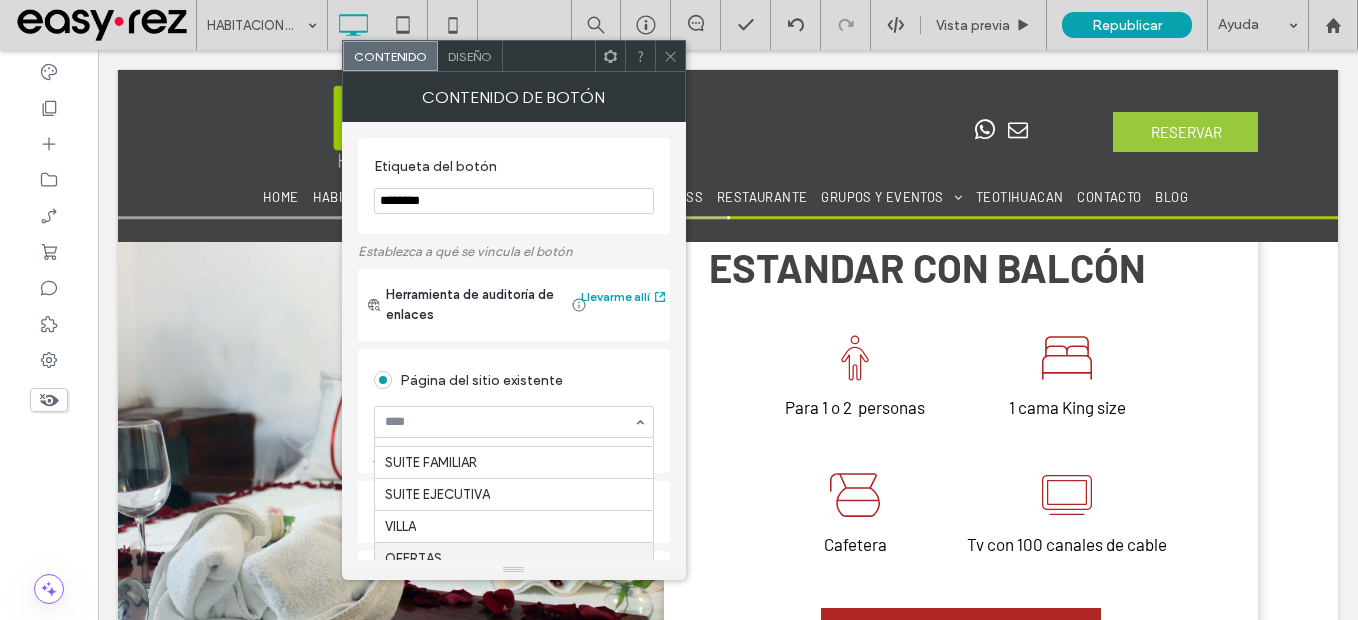 scroll, scrollTop: 200, scrollLeft: 0, axis: vertical 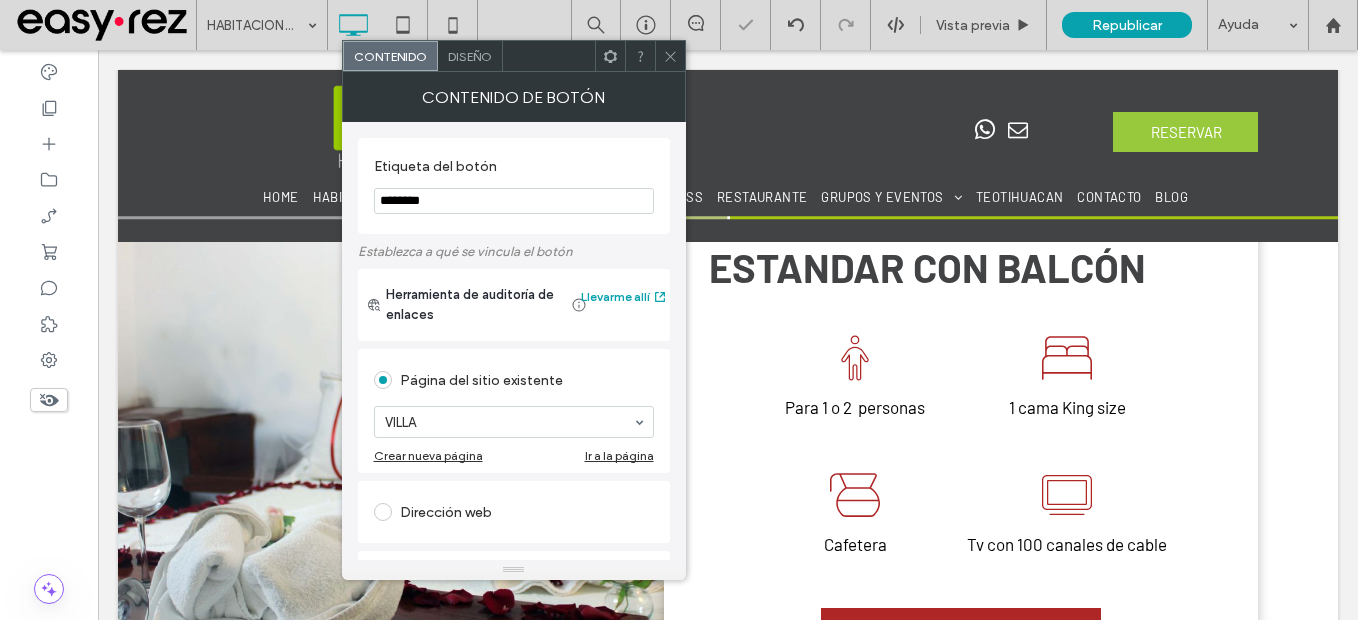 click 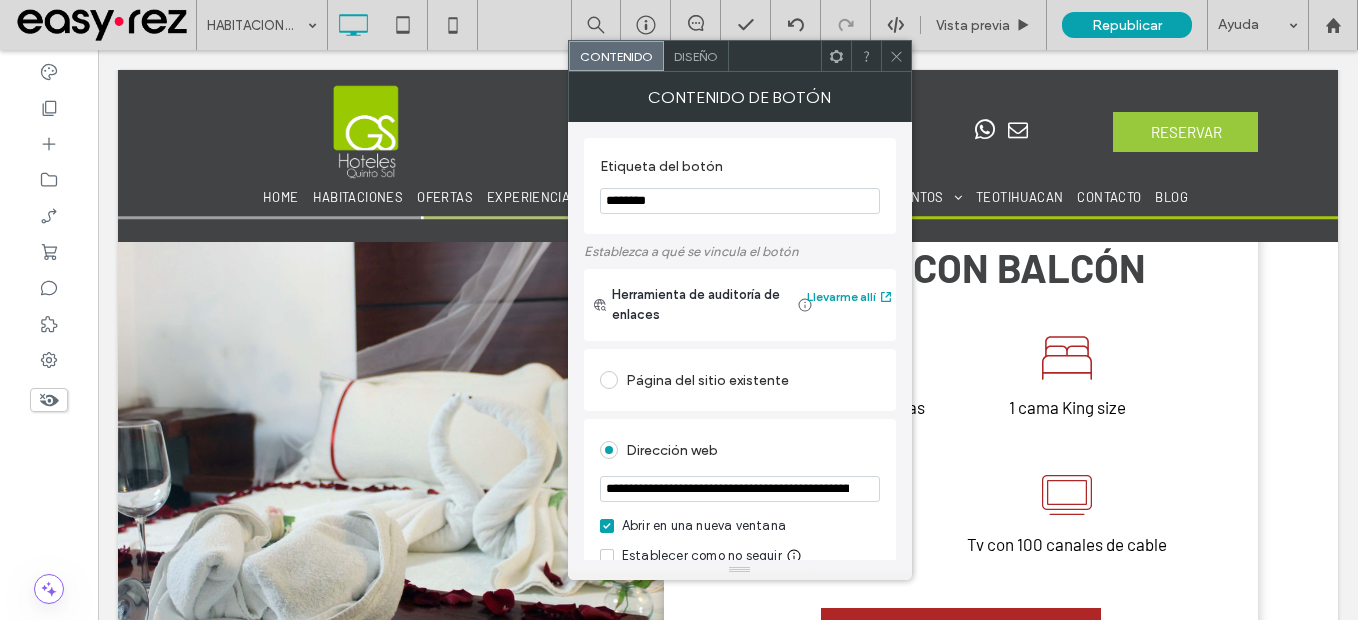 click on "**********" at bounding box center (740, 489) 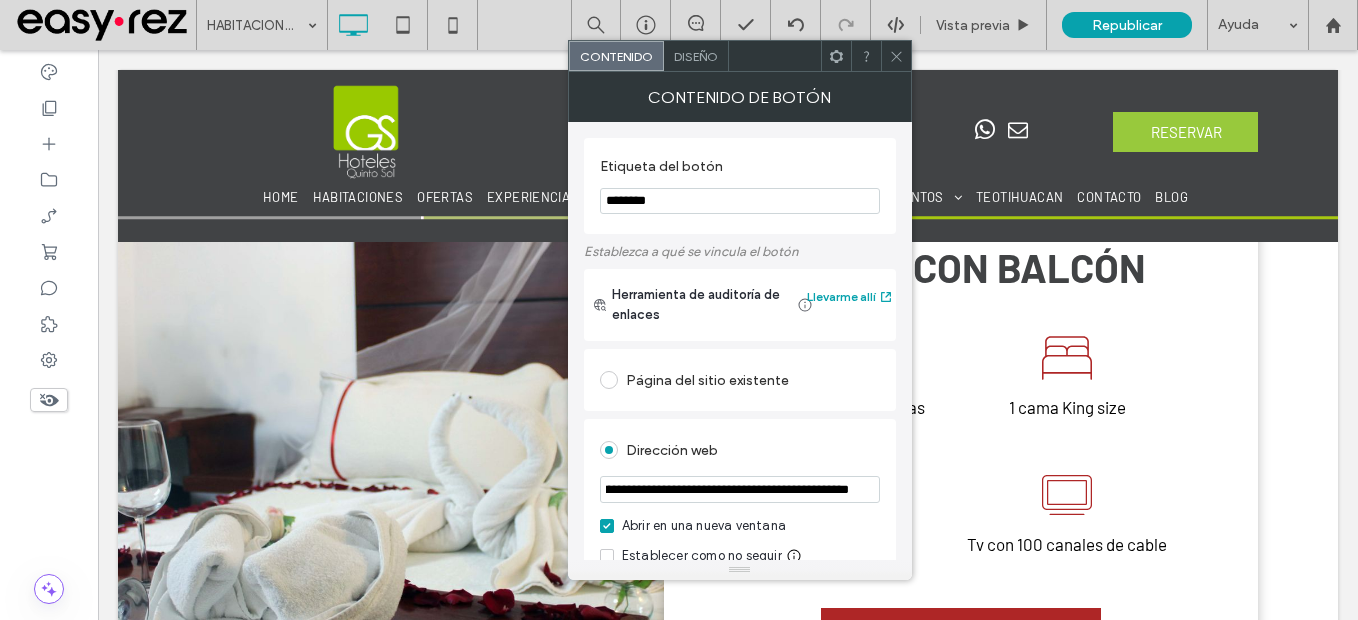 type on "**********" 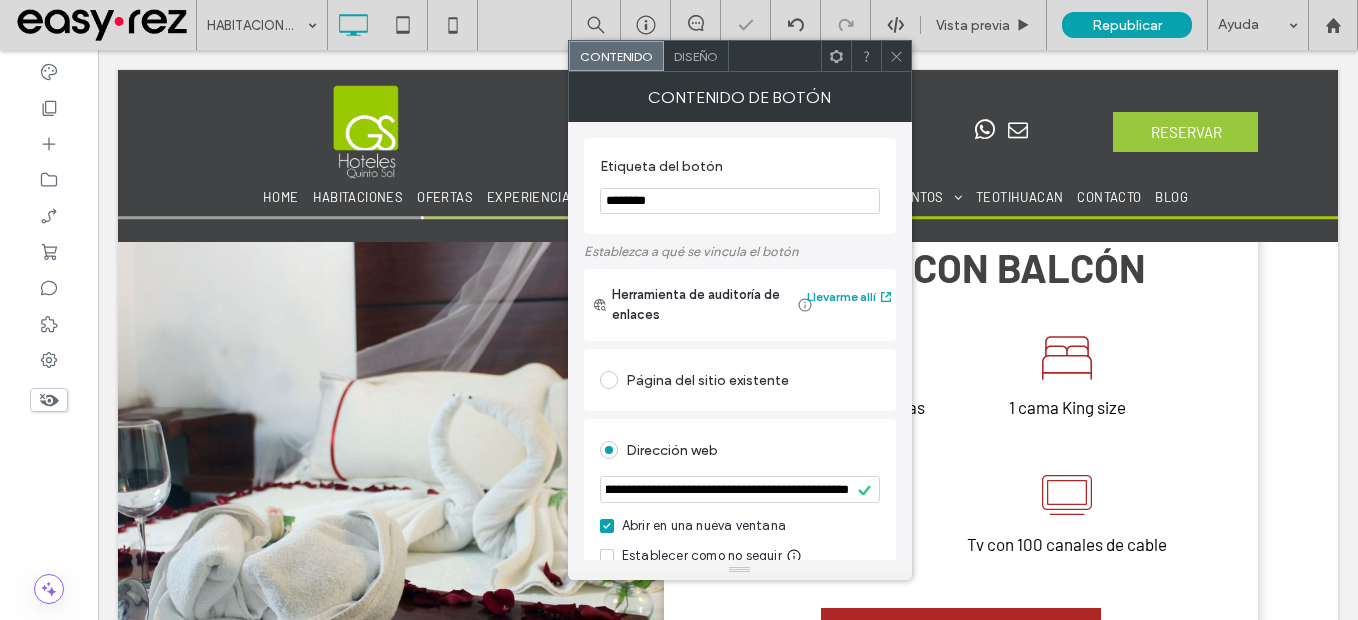 click on "Dirección web" at bounding box center [740, 450] 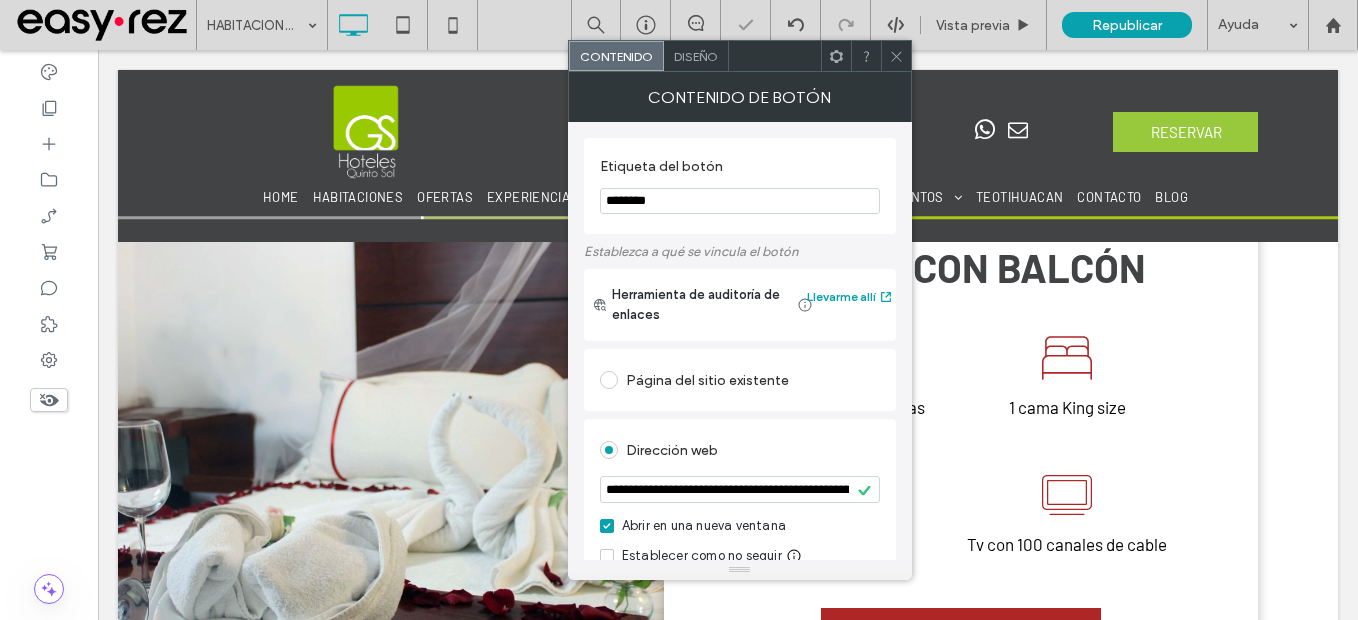drag, startPoint x: 895, startPoint y: 53, endPoint x: 905, endPoint y: 142, distance: 89.560036 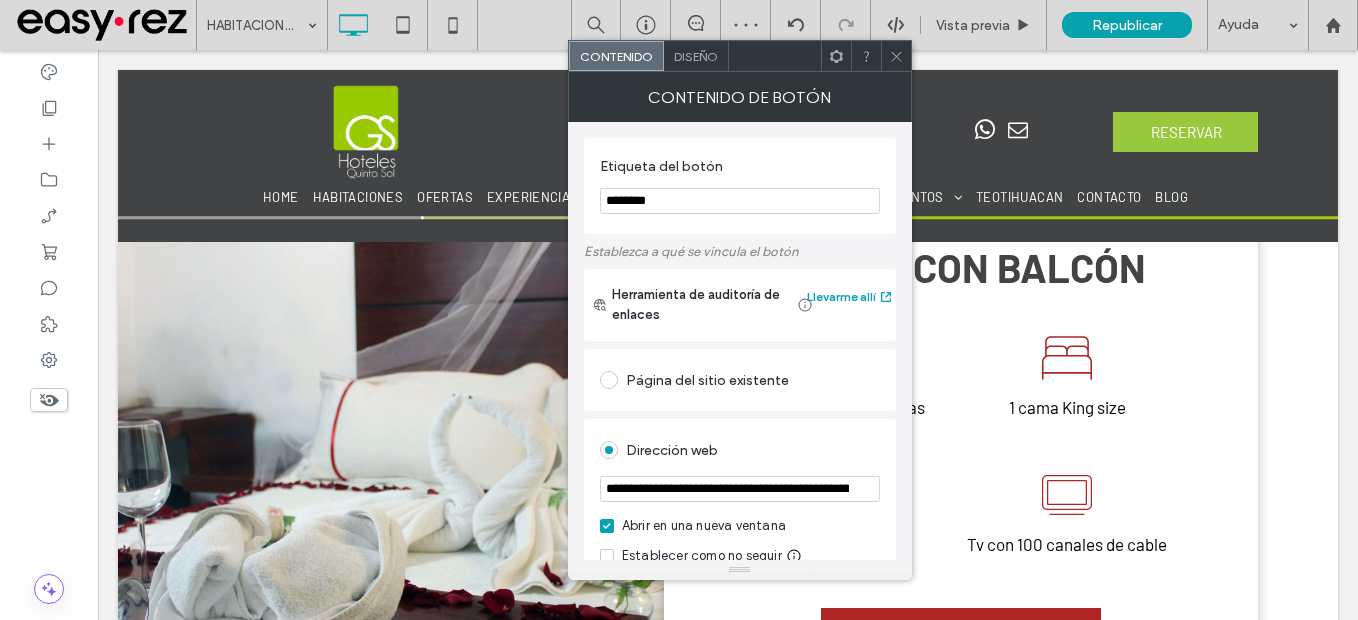 click on "**********" at bounding box center (740, 489) 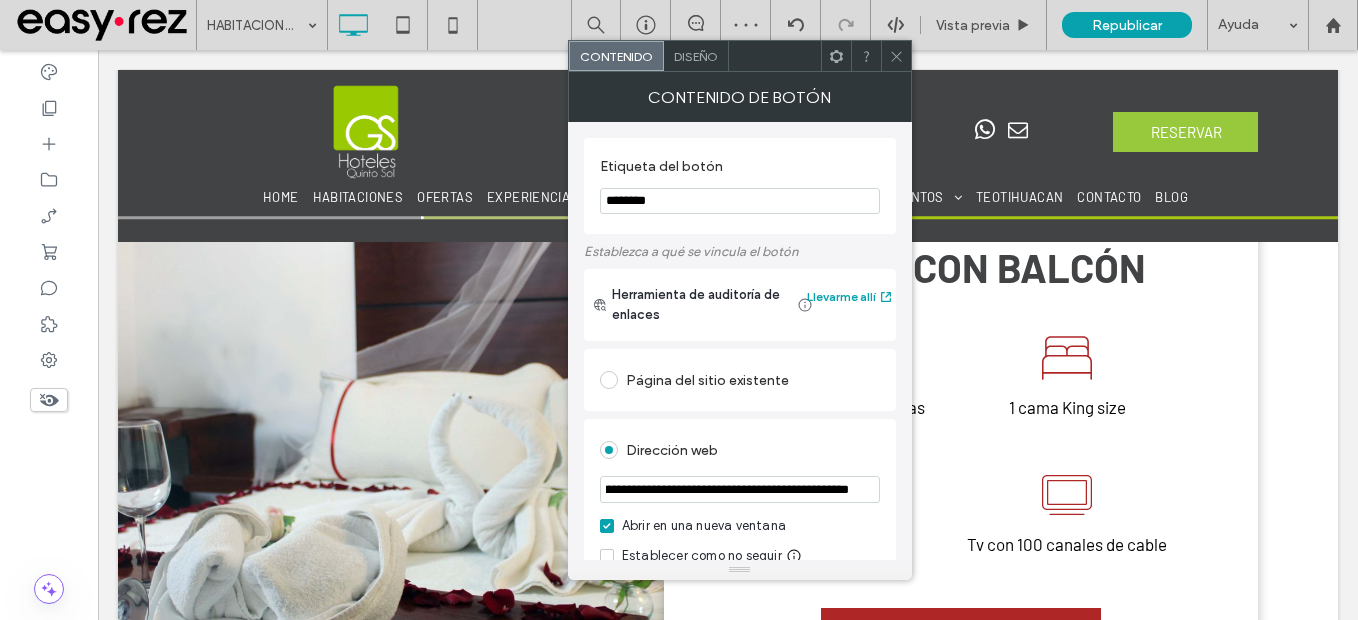 type on "**********" 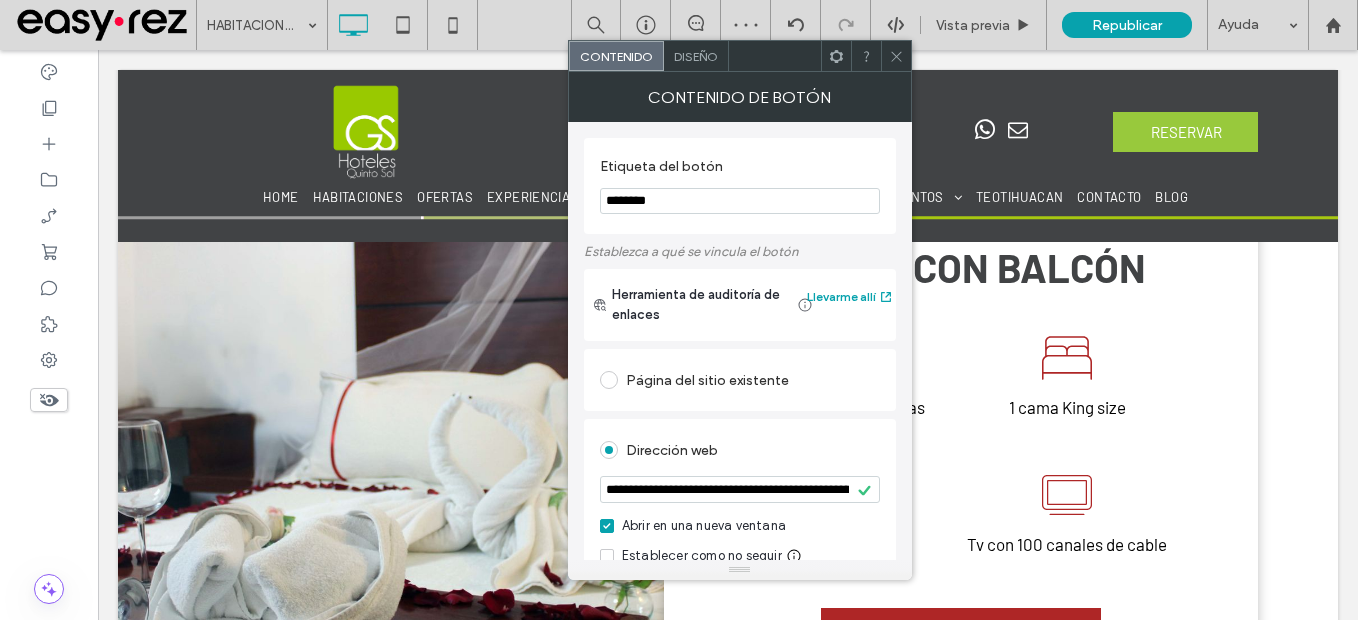 drag, startPoint x: 894, startPoint y: 54, endPoint x: 900, endPoint y: 128, distance: 74.24284 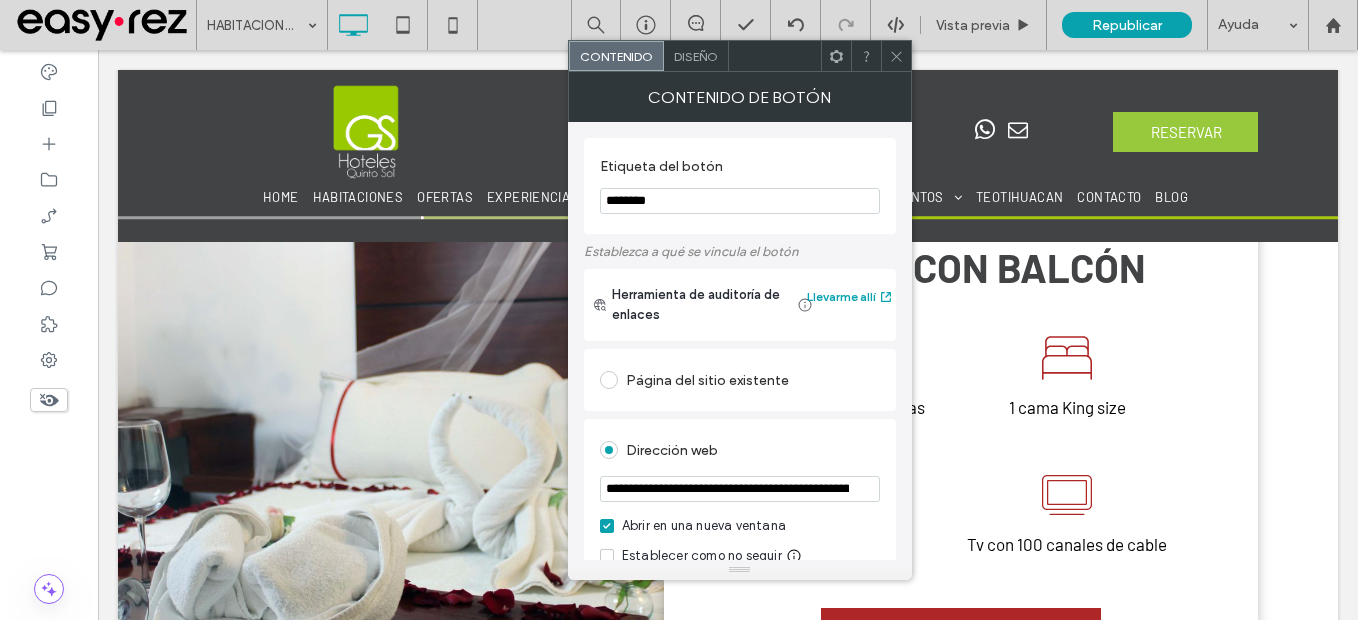 click on "**********" at bounding box center (740, 489) 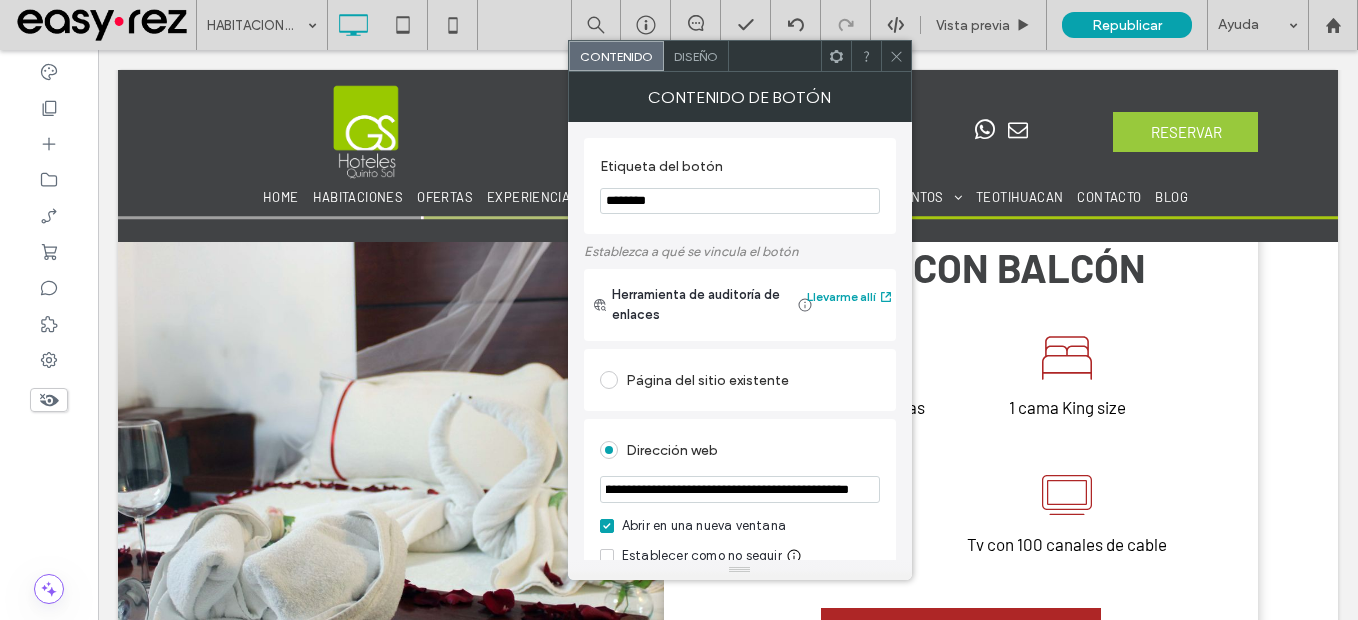 type on "**********" 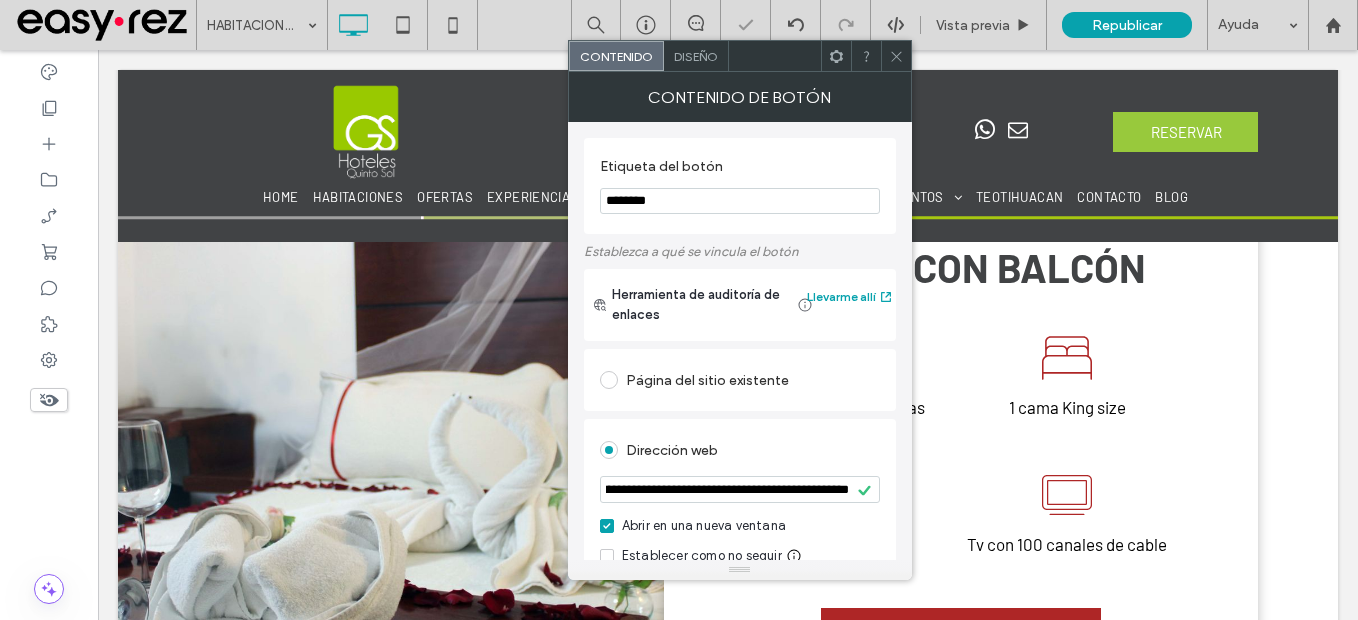 drag, startPoint x: 832, startPoint y: 411, endPoint x: 842, endPoint y: 443, distance: 33.526108 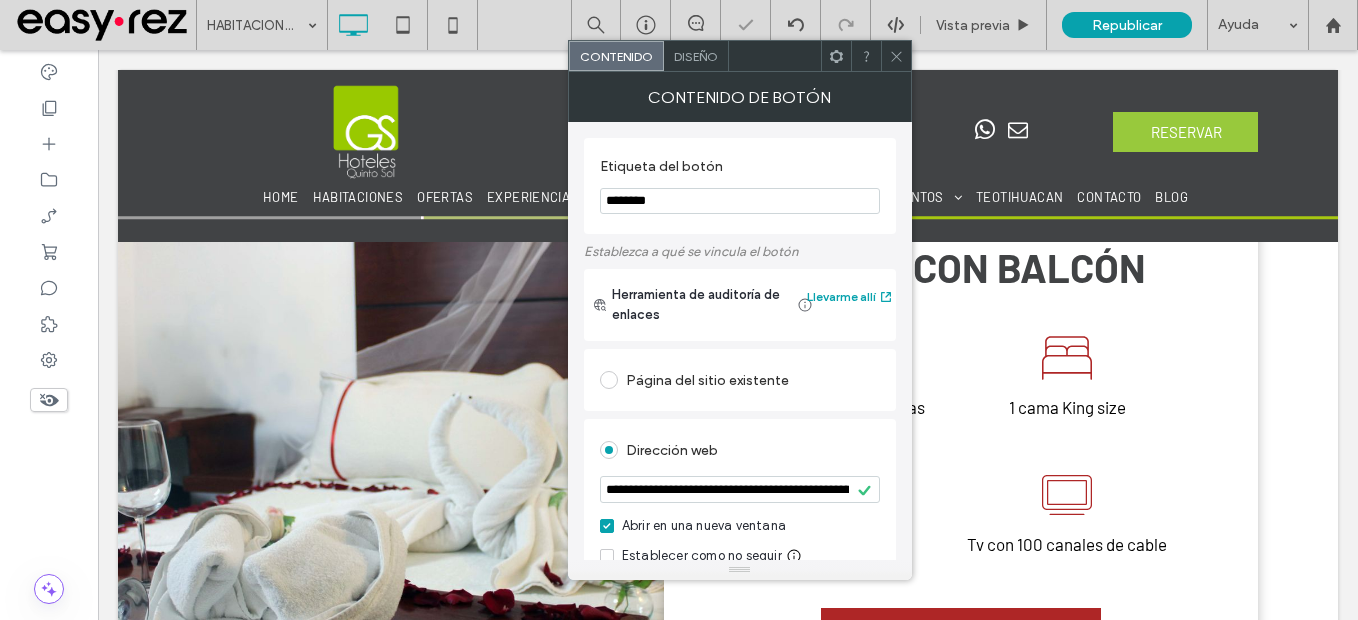 click 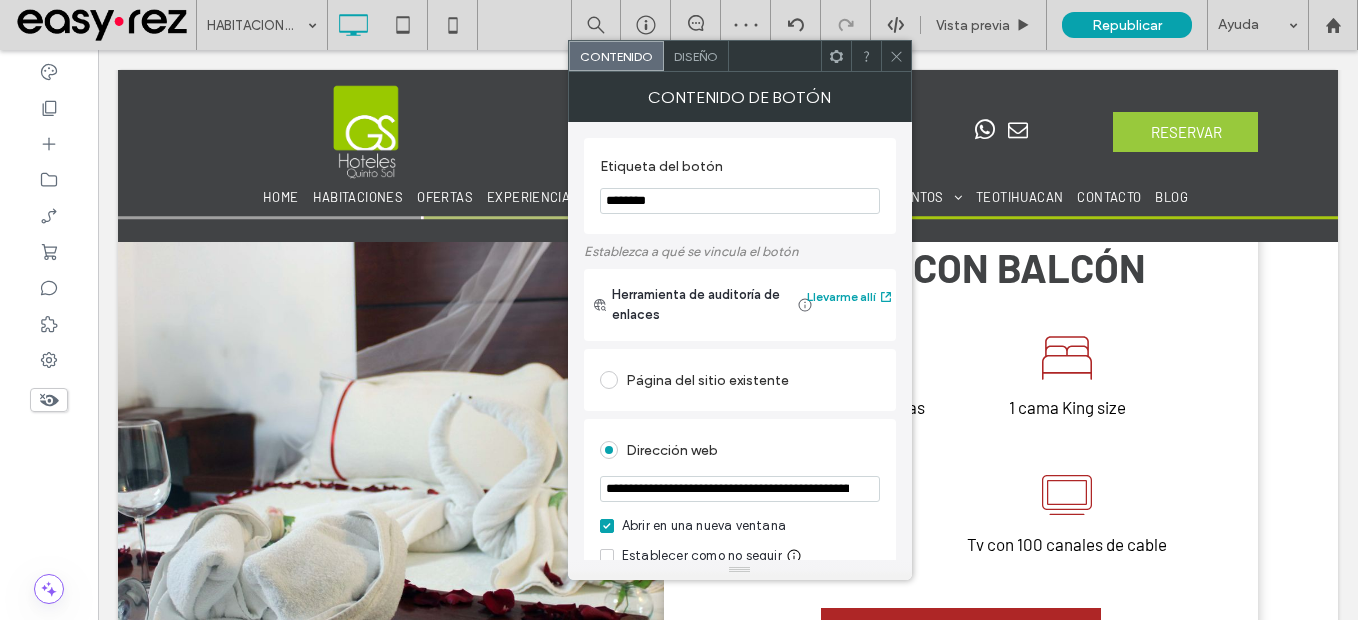 click on "**********" at bounding box center [740, 489] 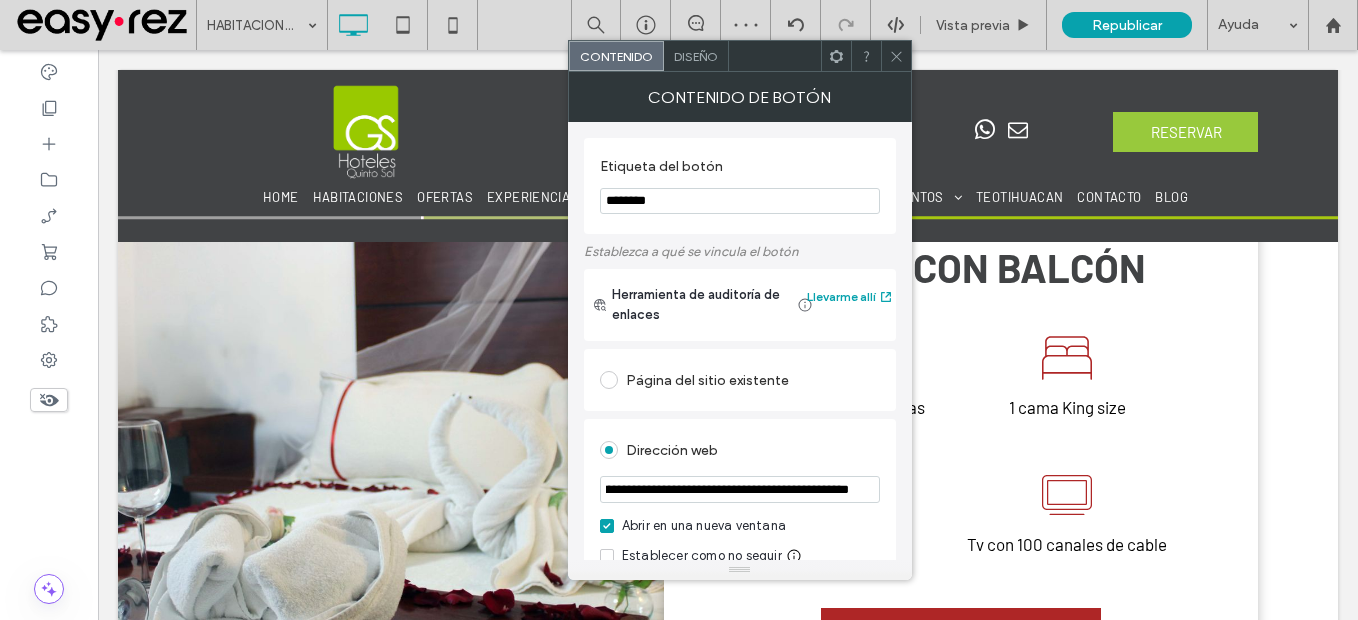 type on "**********" 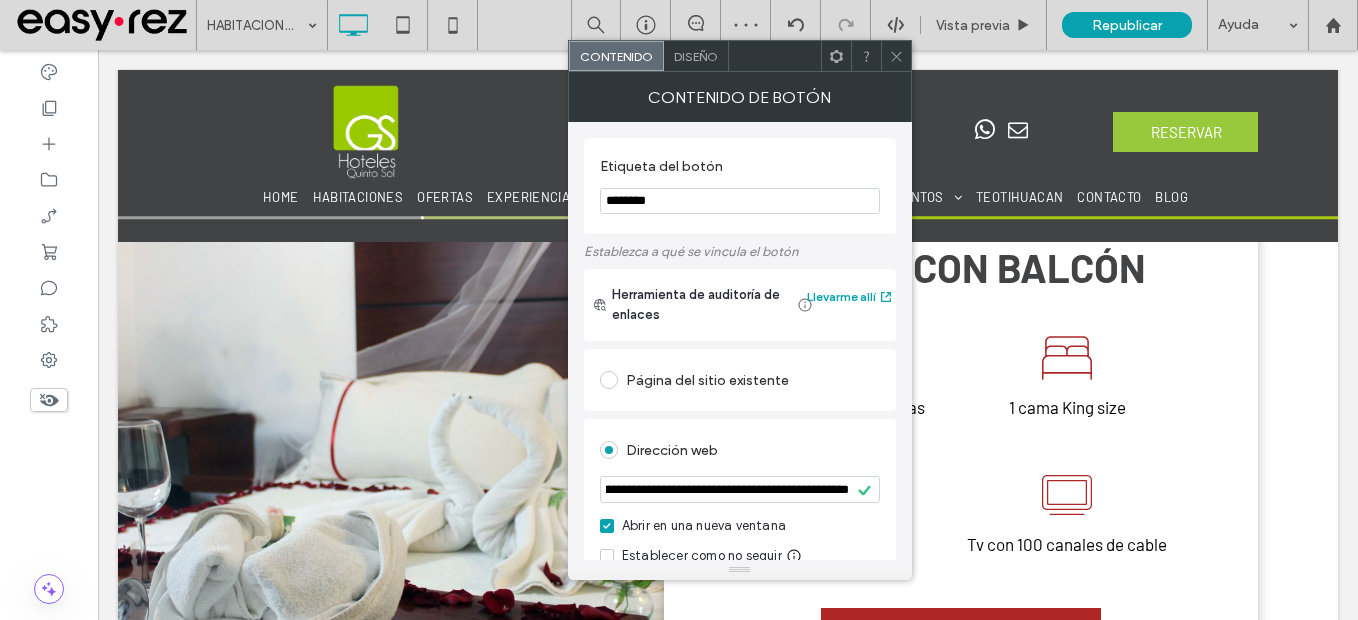 click on "Dirección web" at bounding box center (740, 450) 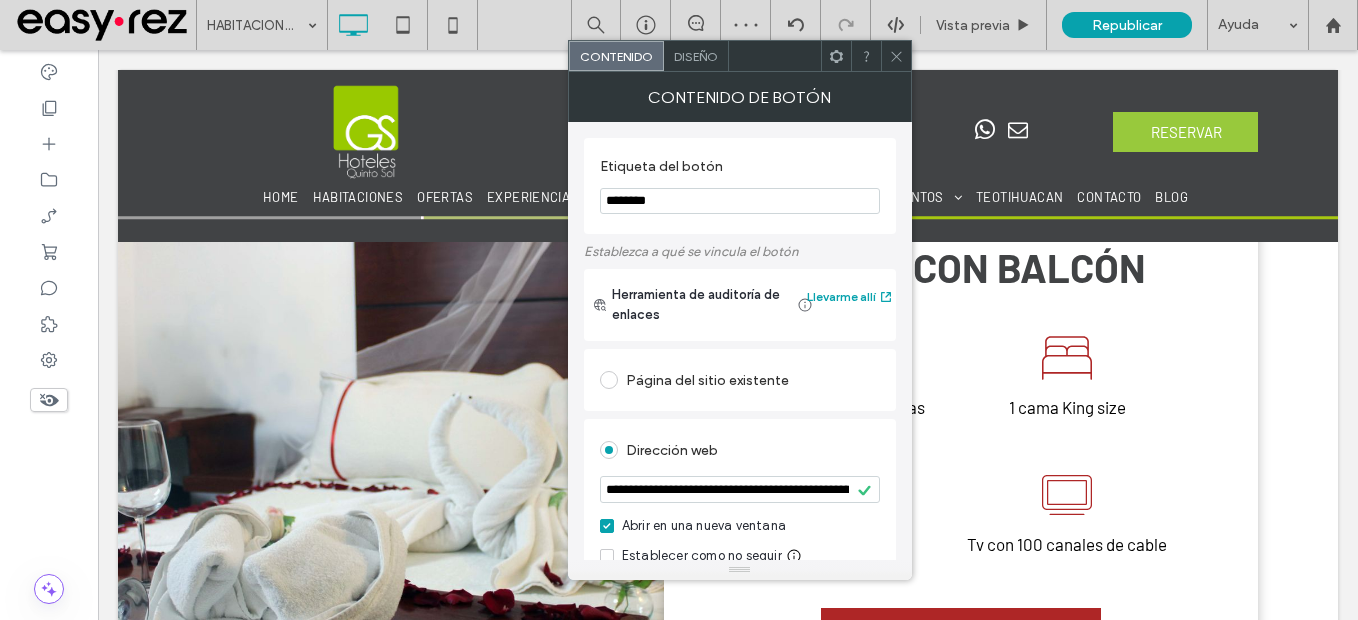 click 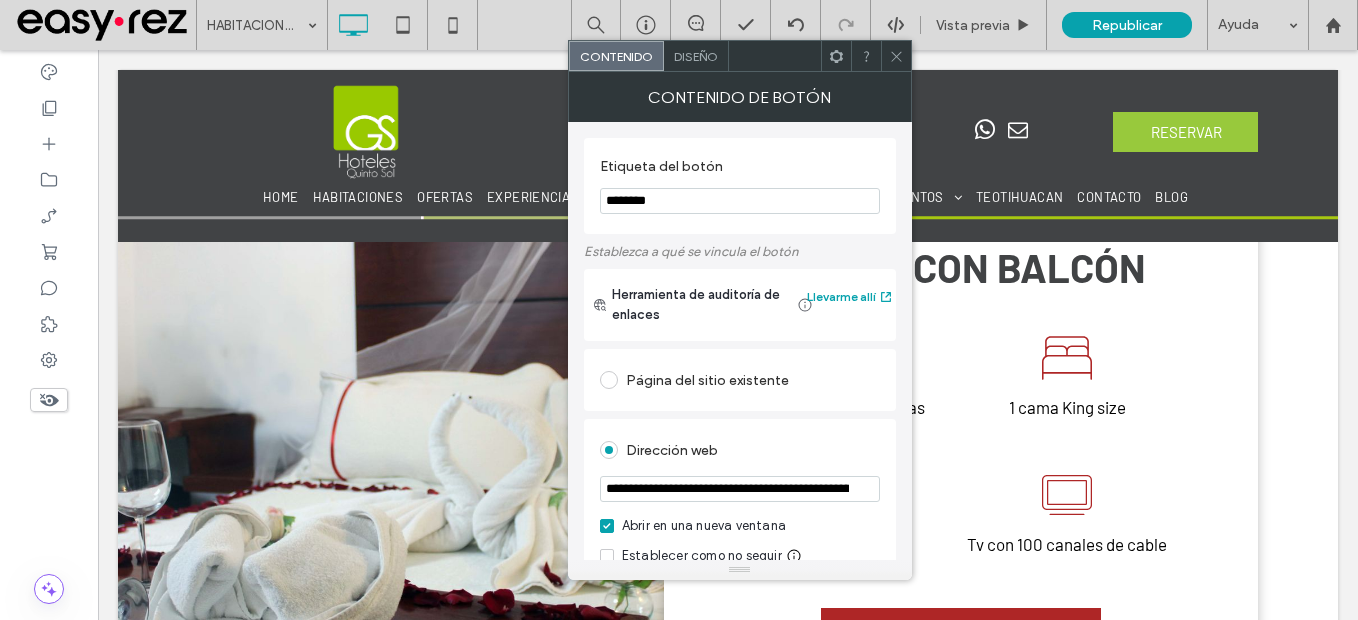 click on "**********" at bounding box center (740, 489) 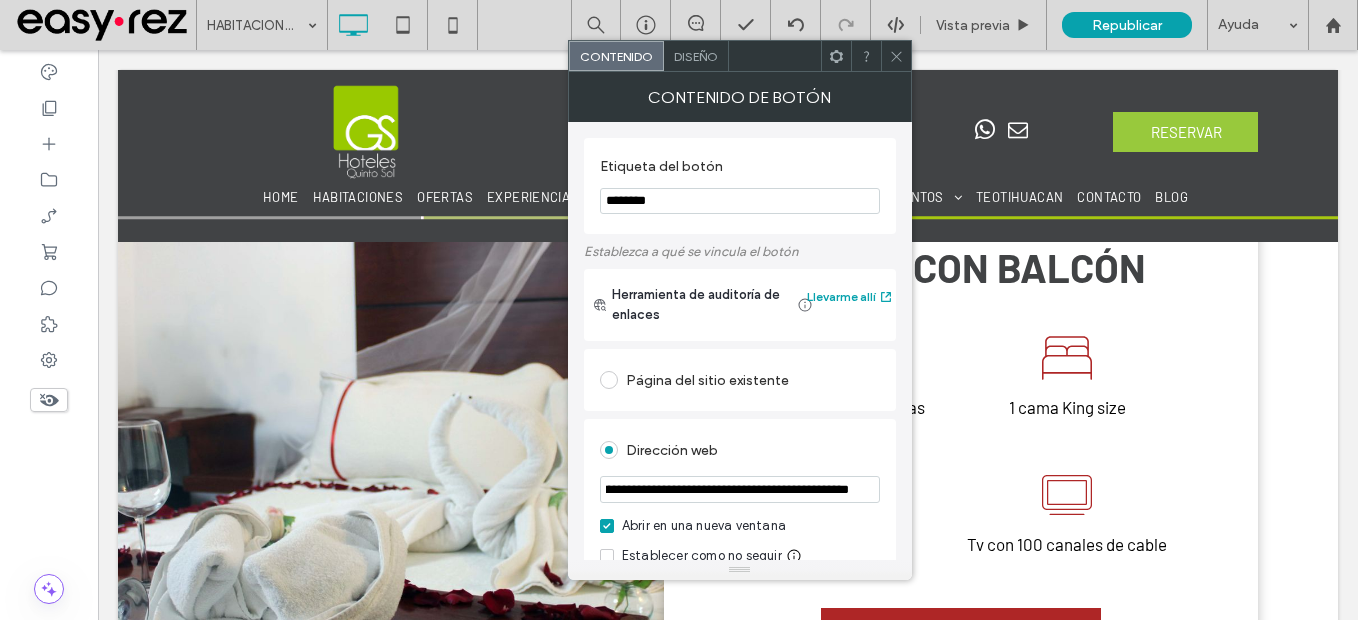 type on "**********" 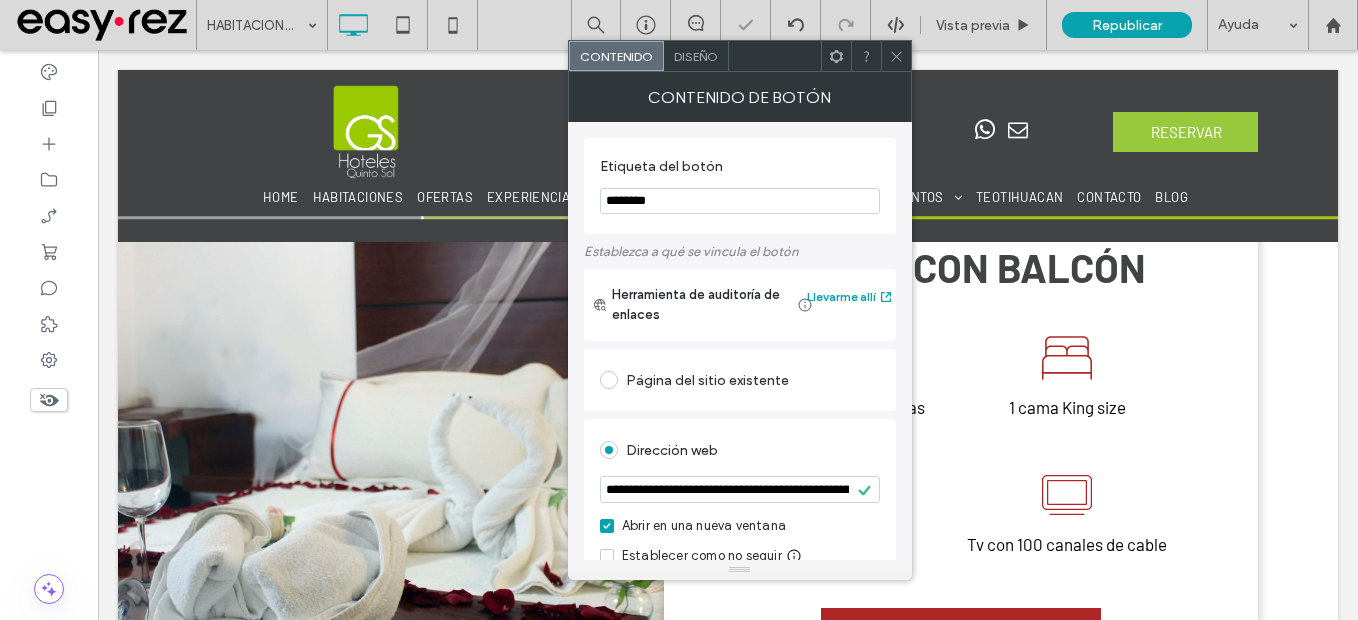 click 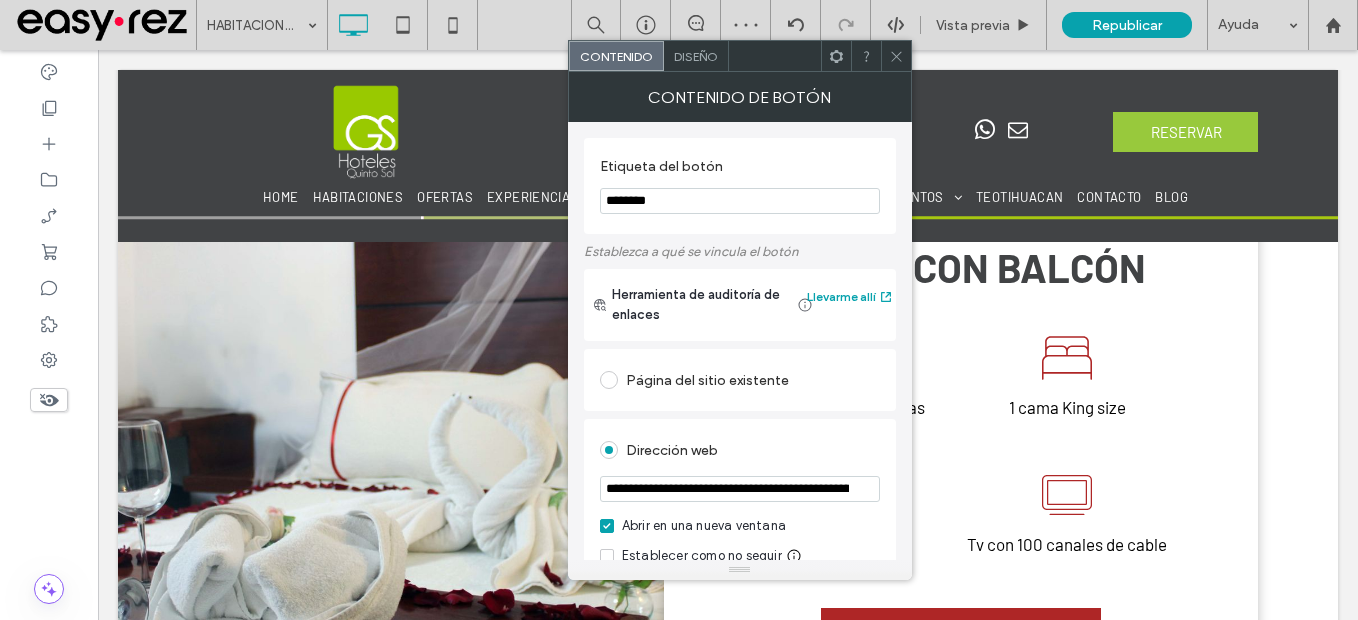 click on "**********" at bounding box center (740, 489) 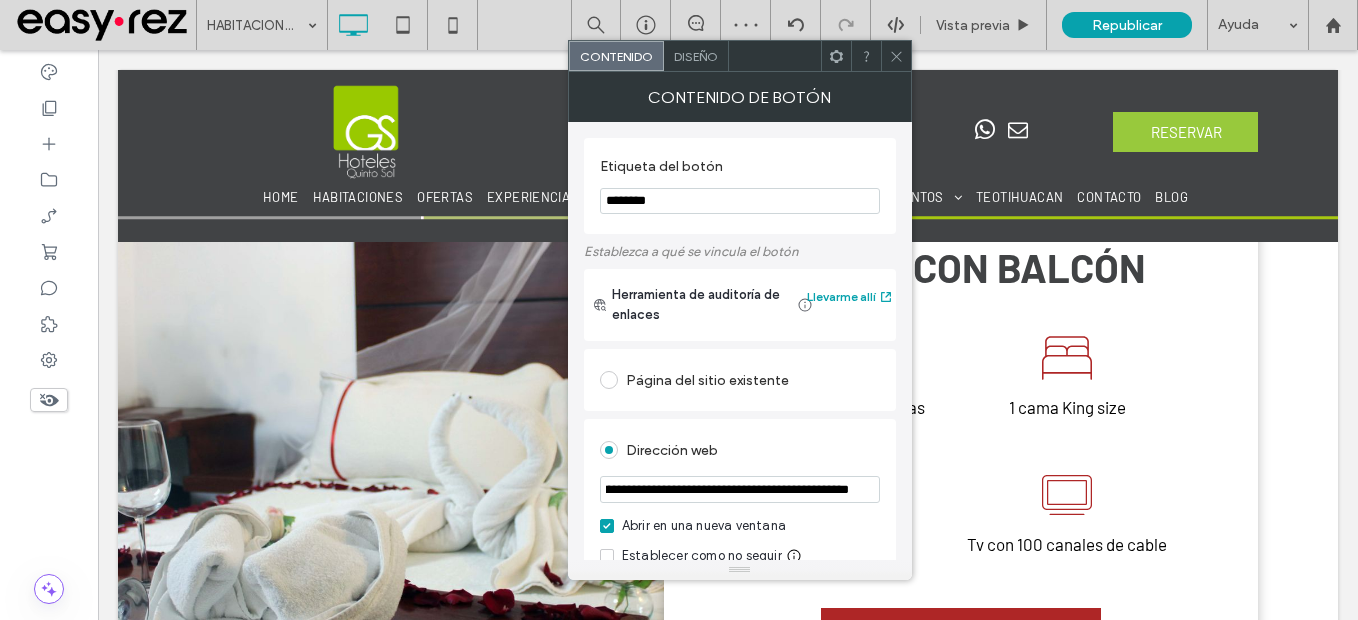 type on "**********" 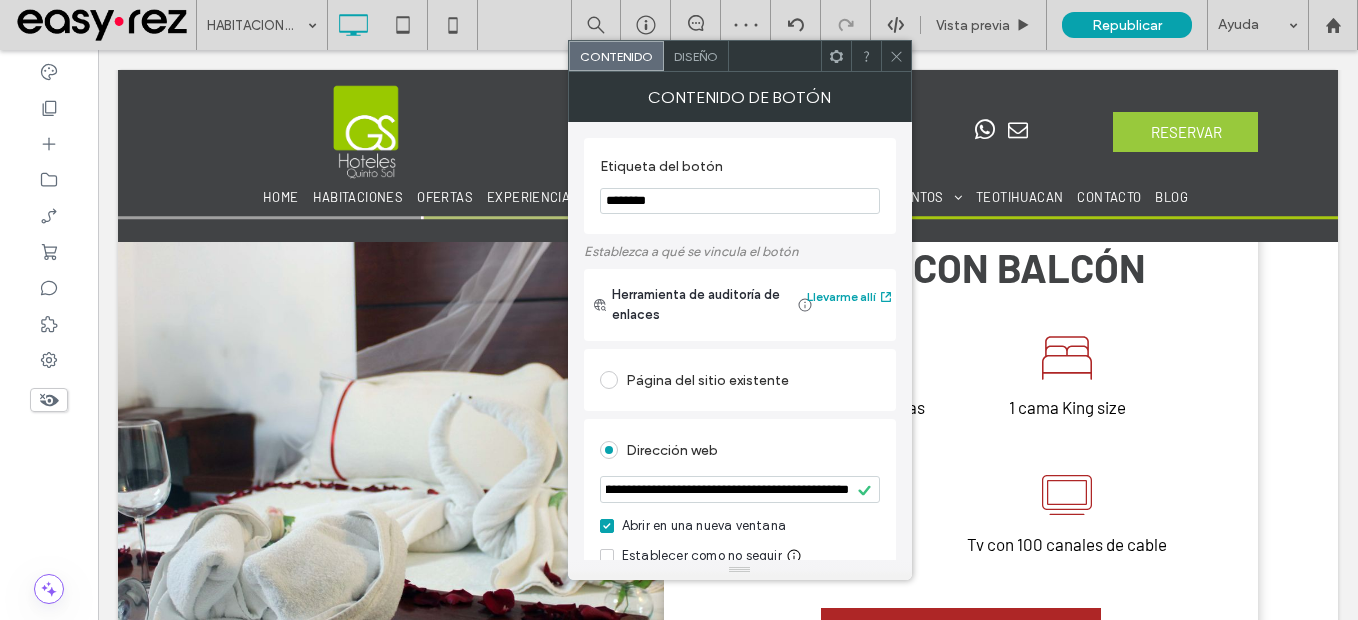 scroll, scrollTop: 0, scrollLeft: 0, axis: both 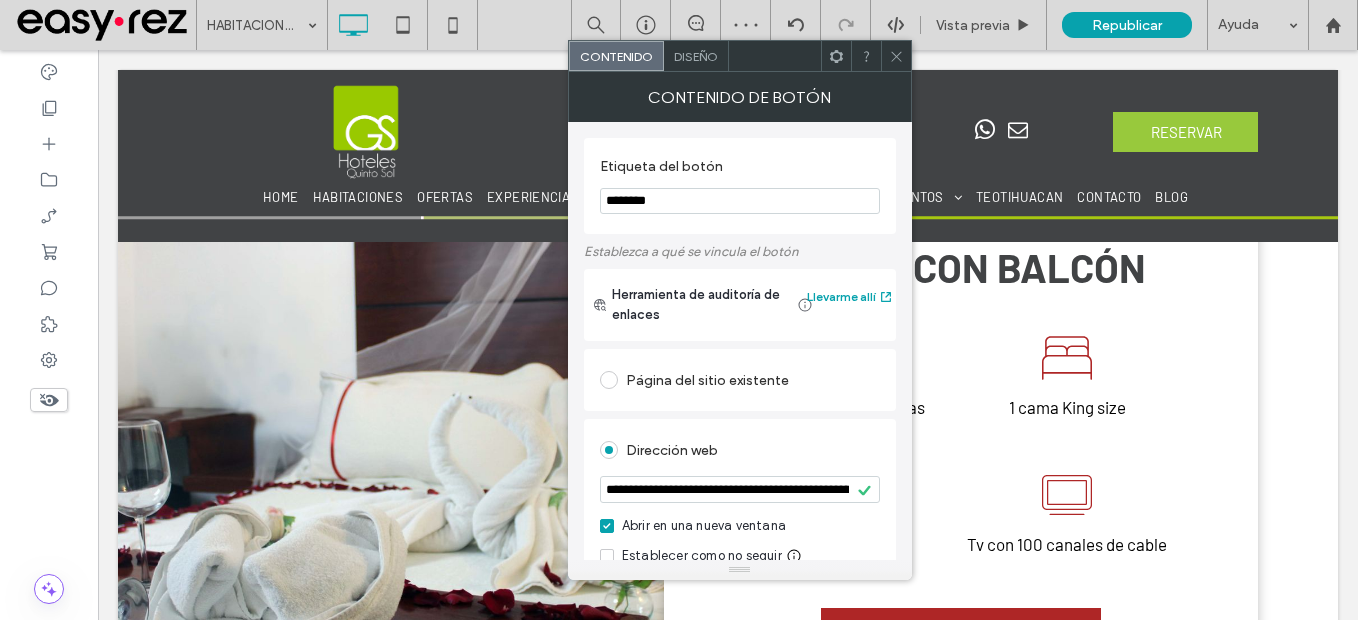 drag, startPoint x: 902, startPoint y: 61, endPoint x: 905, endPoint y: 154, distance: 93.04838 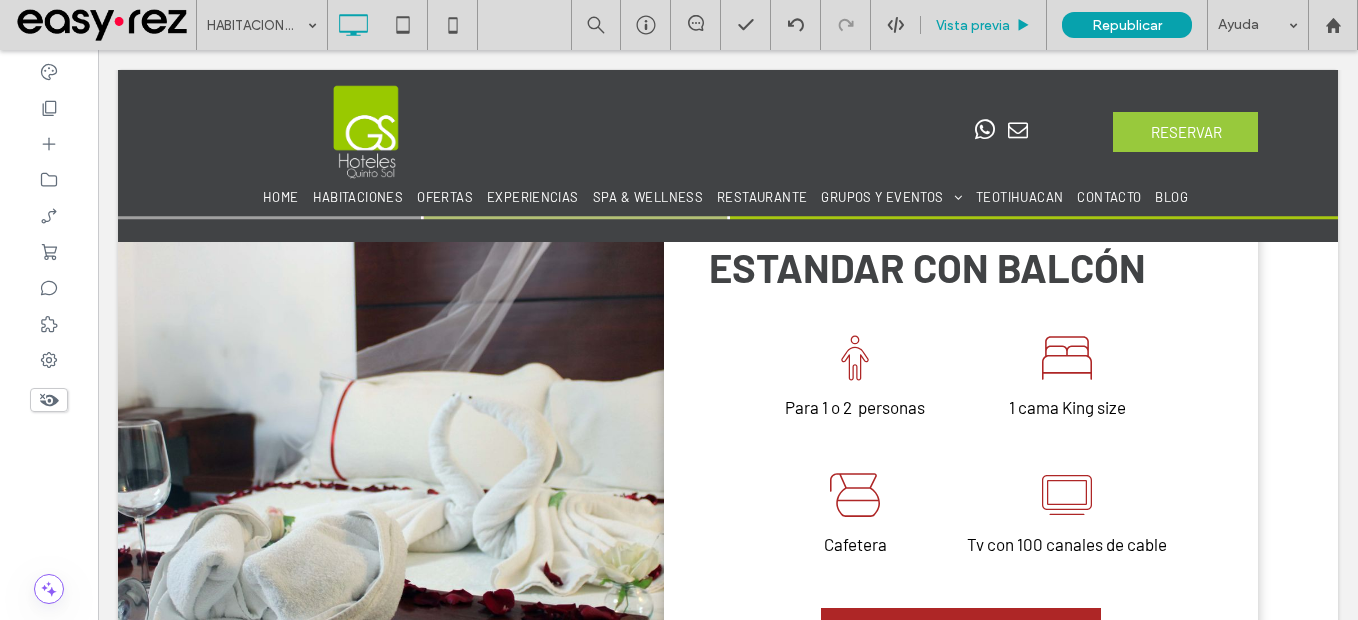 click on "Vista previa" at bounding box center [973, 25] 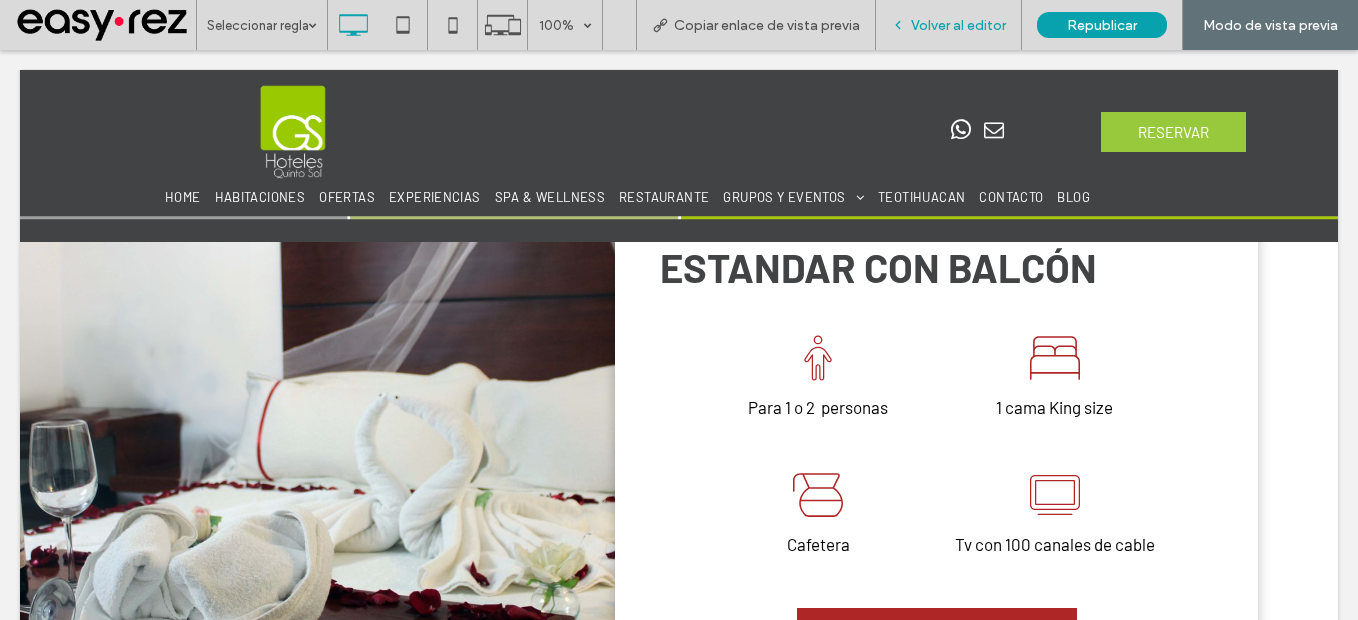 click on "Volver al editor" at bounding box center (958, 25) 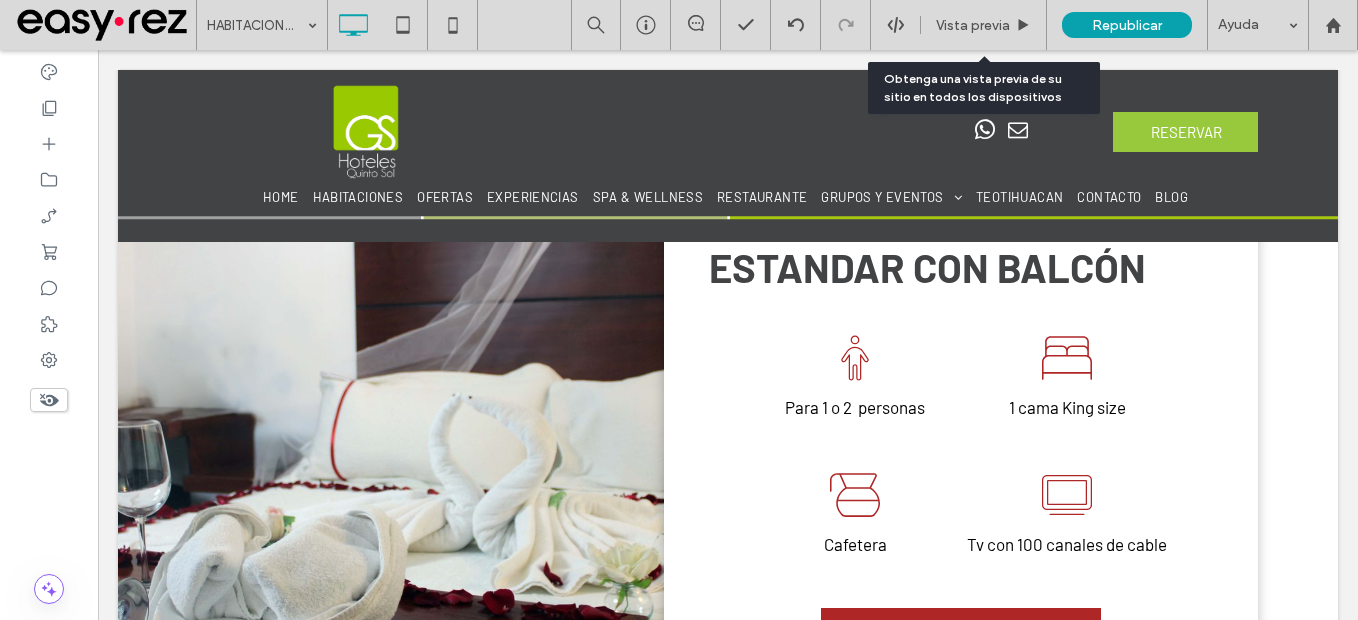 click on "Vista previa" at bounding box center (973, 25) 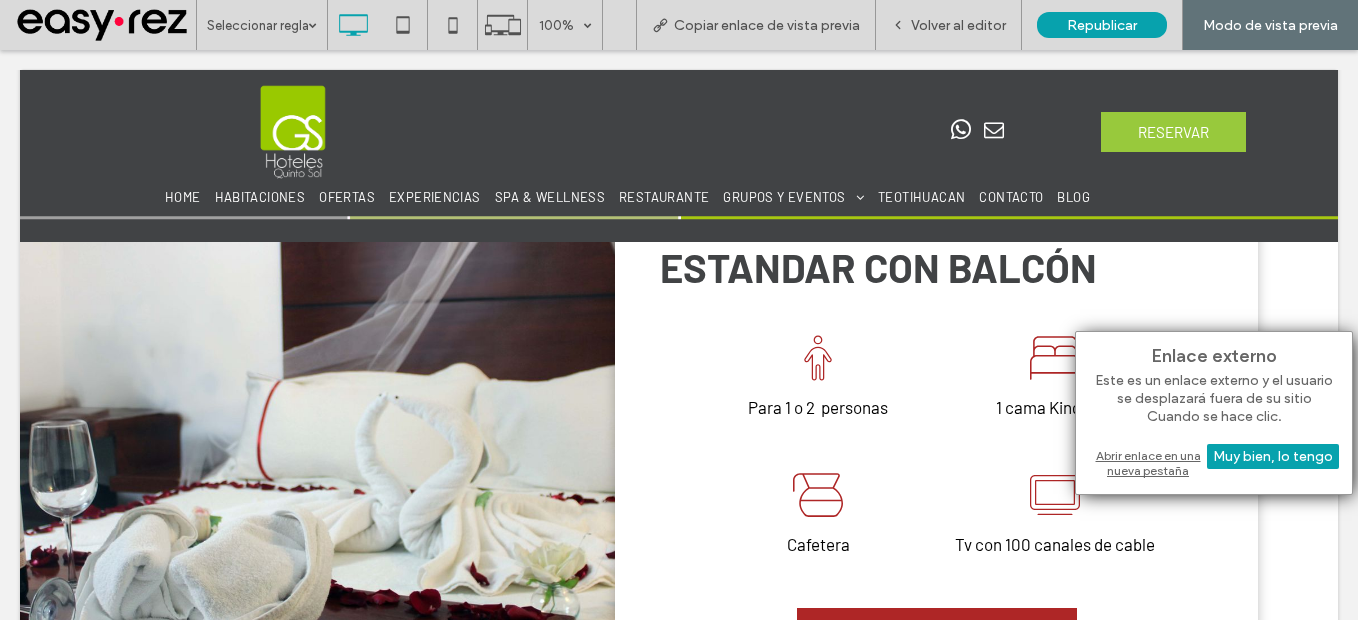 click on "Abrir enlace en una nueva pestaña" at bounding box center (1214, 463) 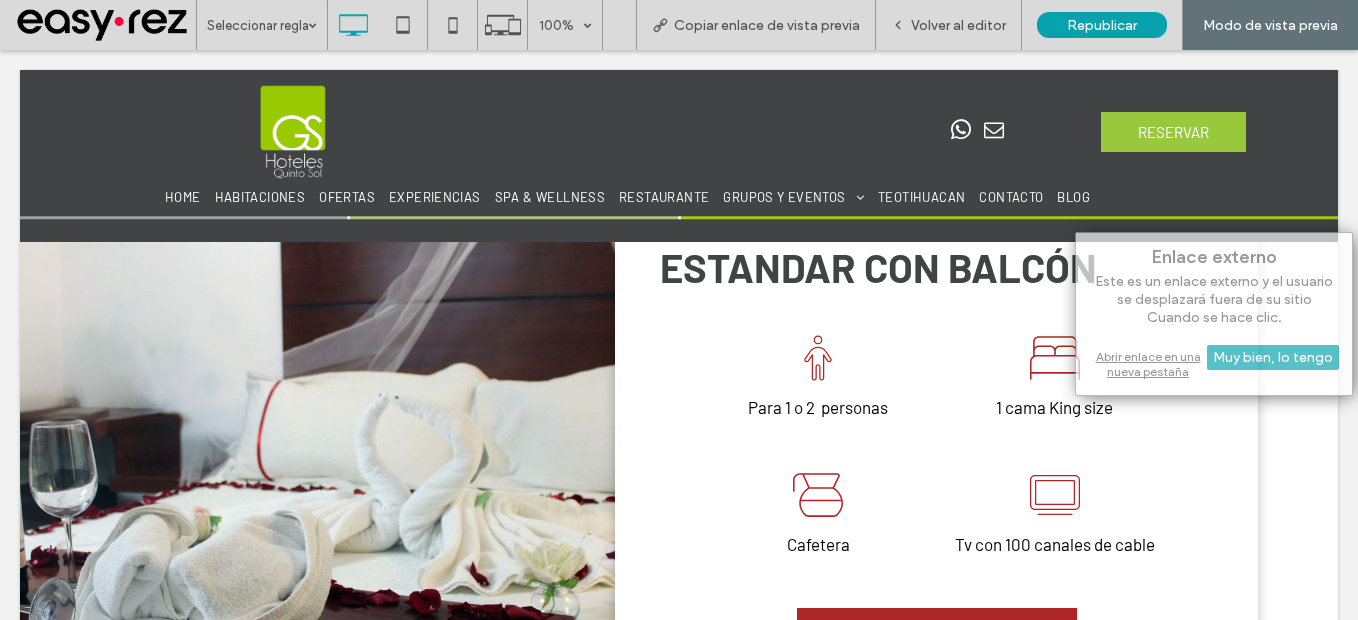 click on "Abrir enlace en una nueva pestaña" at bounding box center (1214, 364) 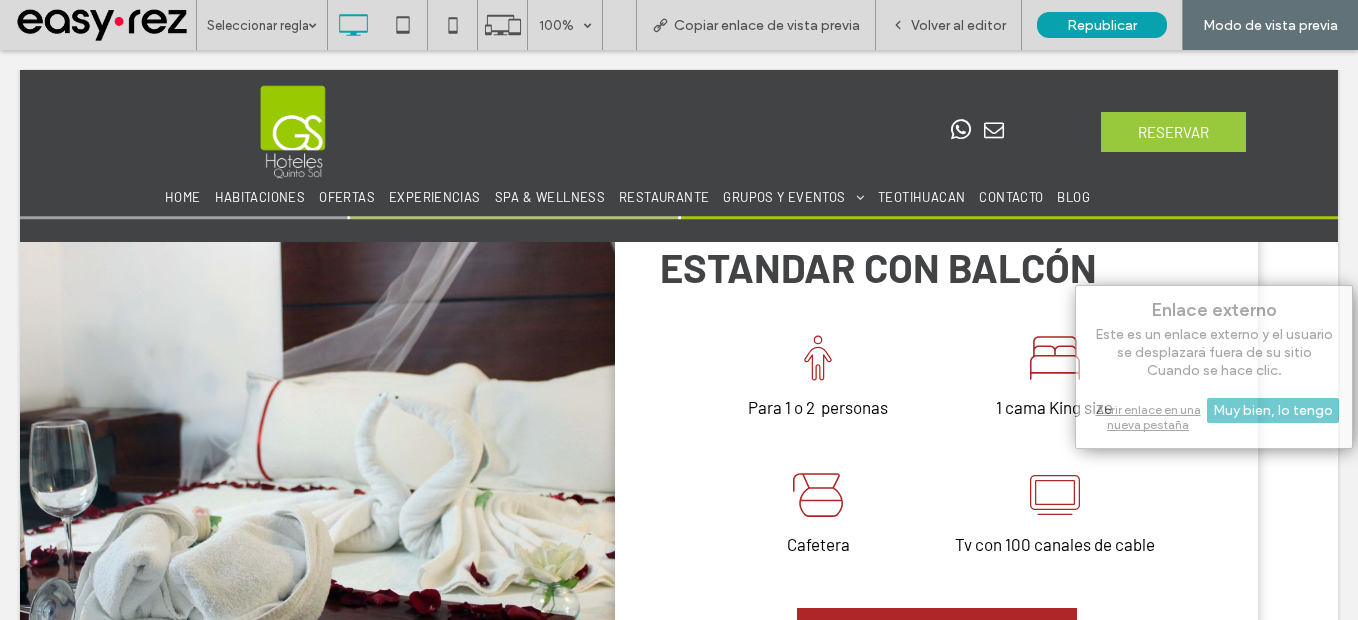 click on "Abrir enlace en una nueva pestaña" at bounding box center [1214, 417] 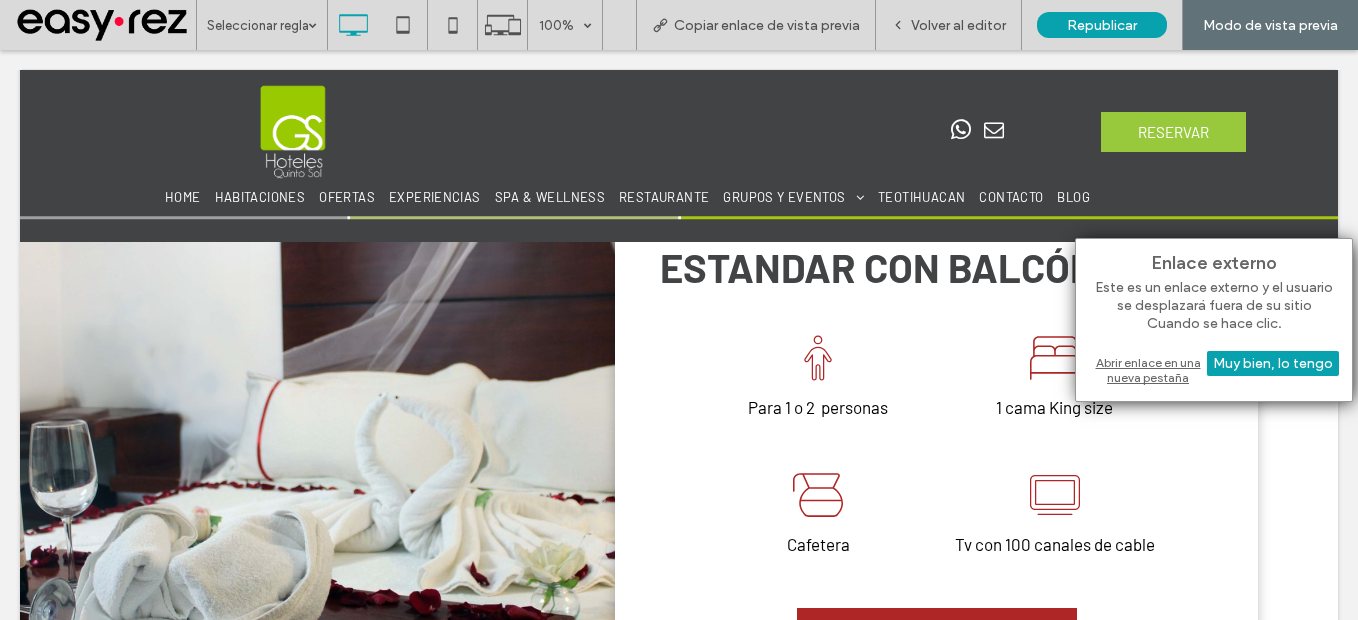 click on "Abrir enlace en una nueva pestaña" at bounding box center [1214, 370] 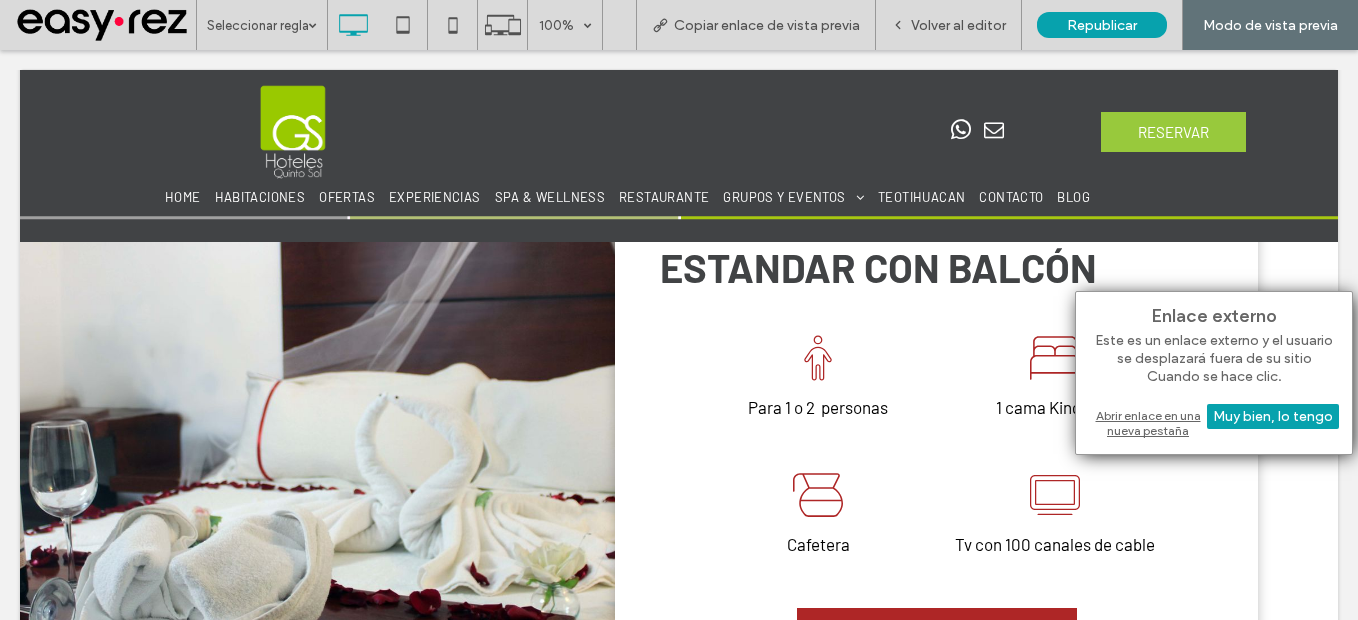click on "Abrir enlace en una nueva pestaña" at bounding box center (1214, 423) 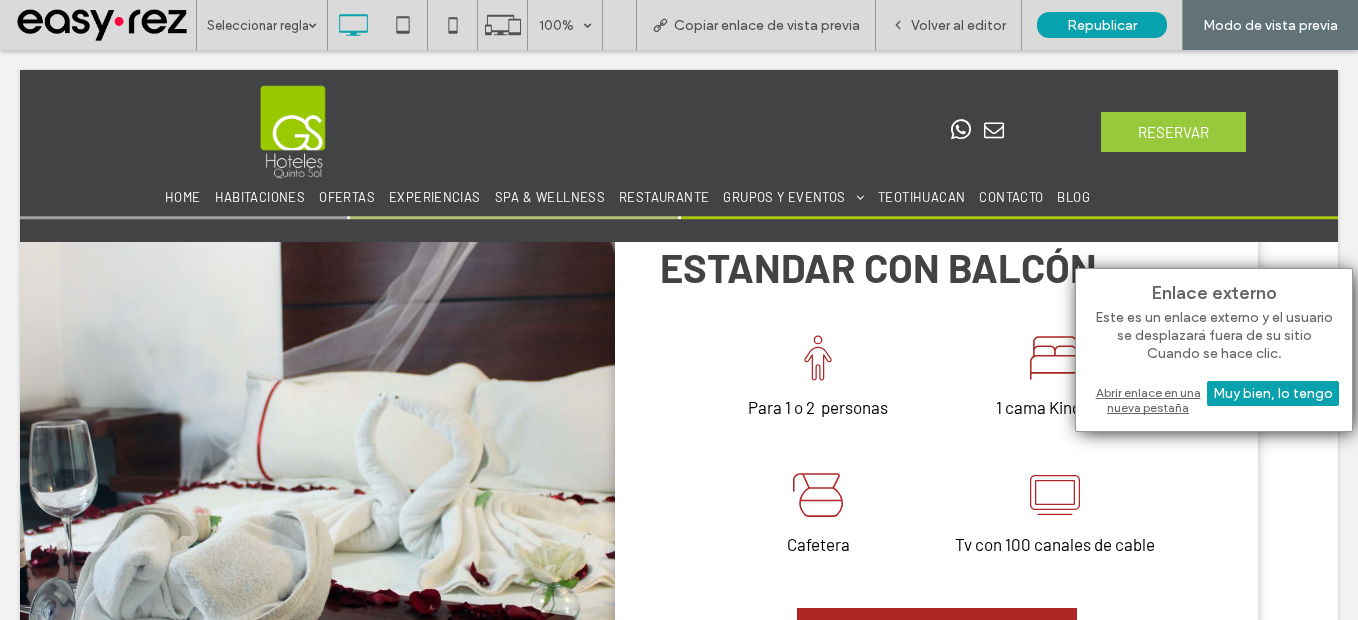 click on "Abrir enlace en una nueva pestaña" at bounding box center [1214, 400] 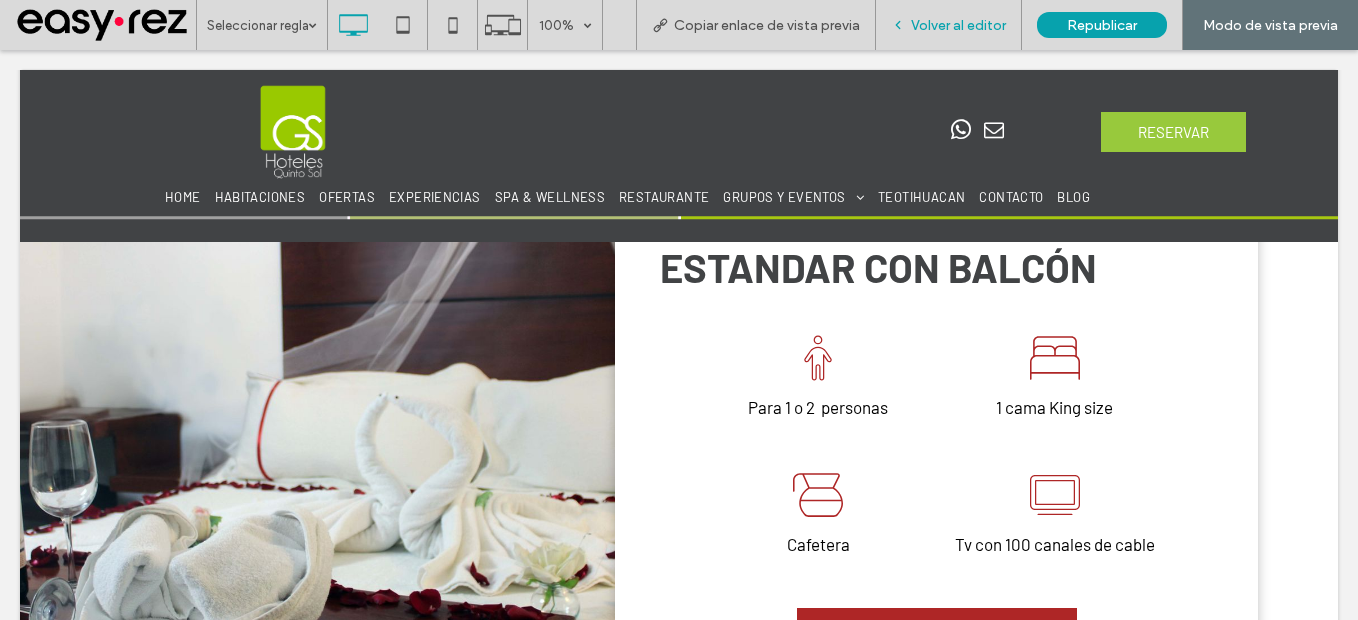 click on "Volver al editor" at bounding box center (949, 25) 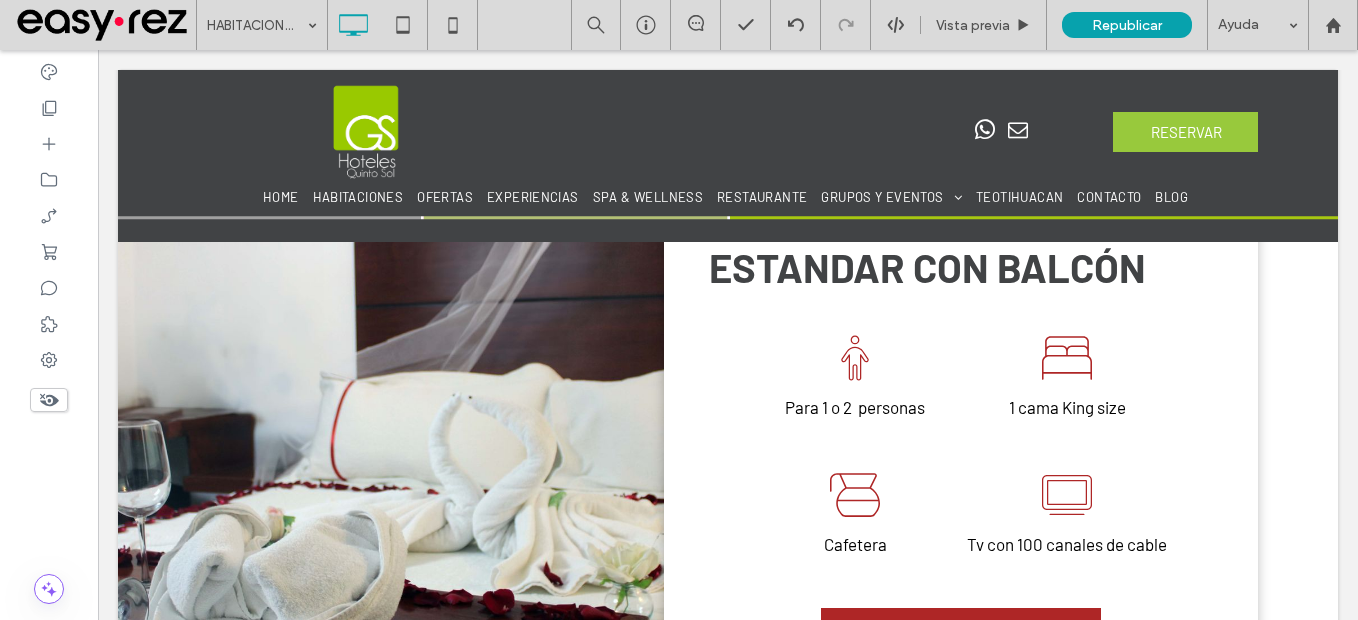 type on "******" 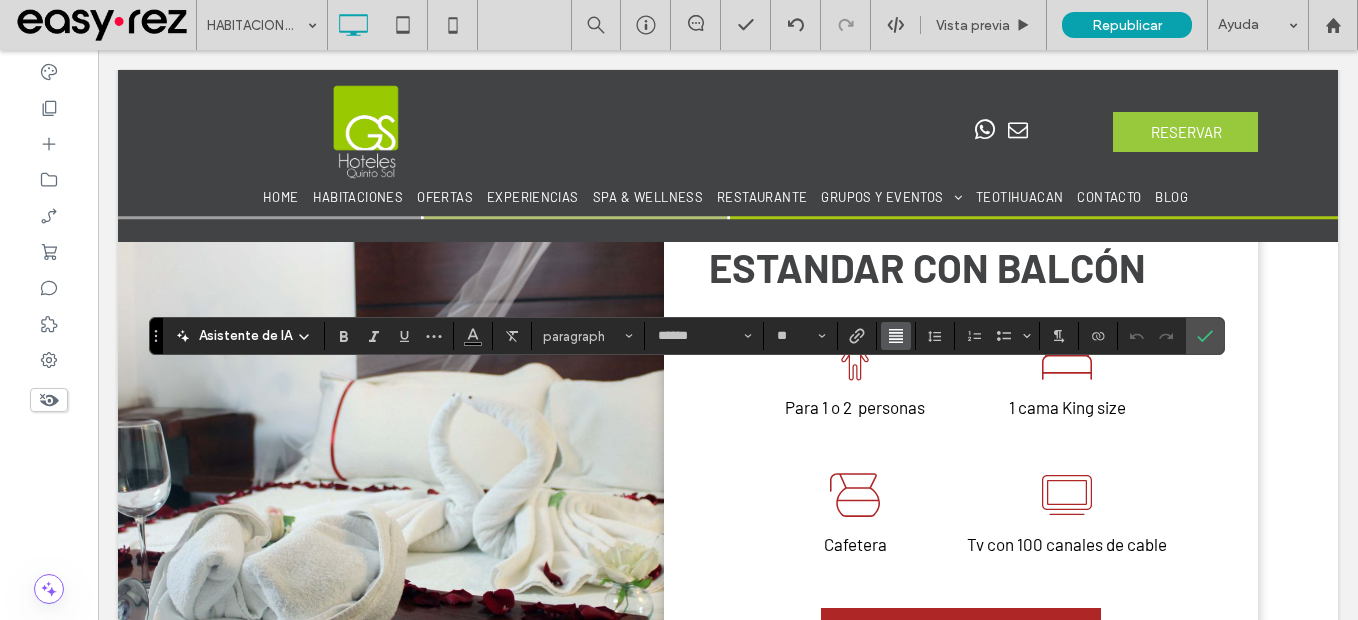 click at bounding box center (896, 336) 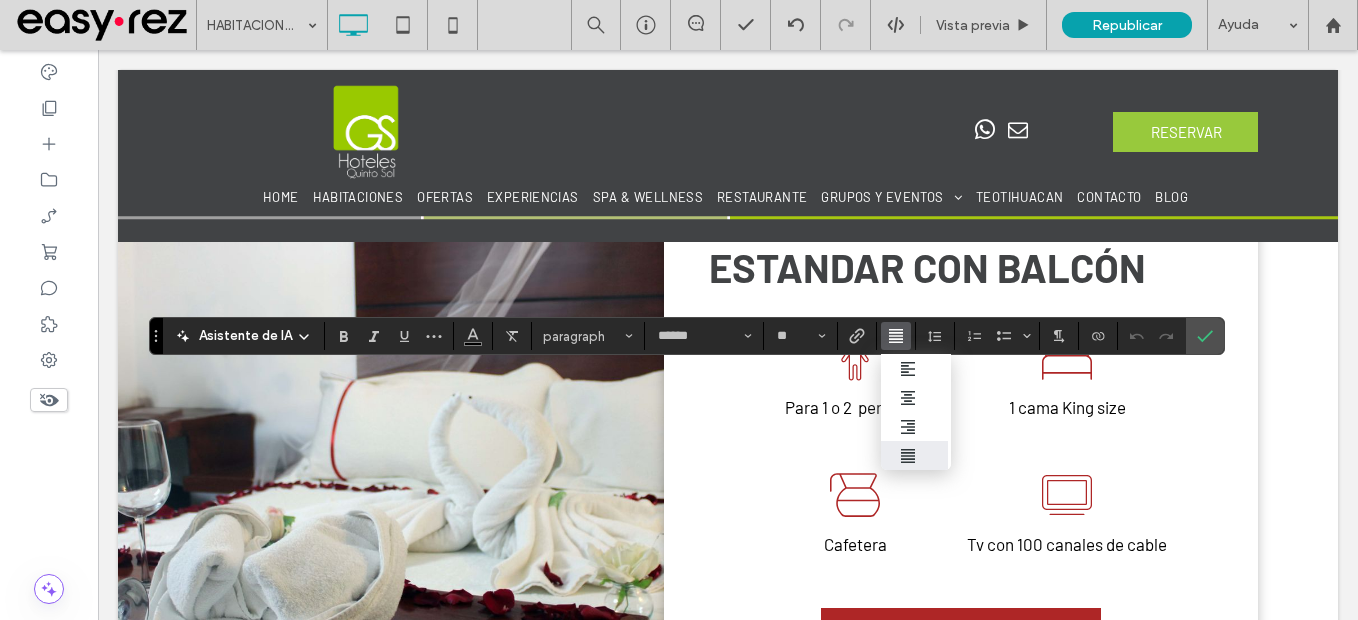 scroll, scrollTop: 0, scrollLeft: 0, axis: both 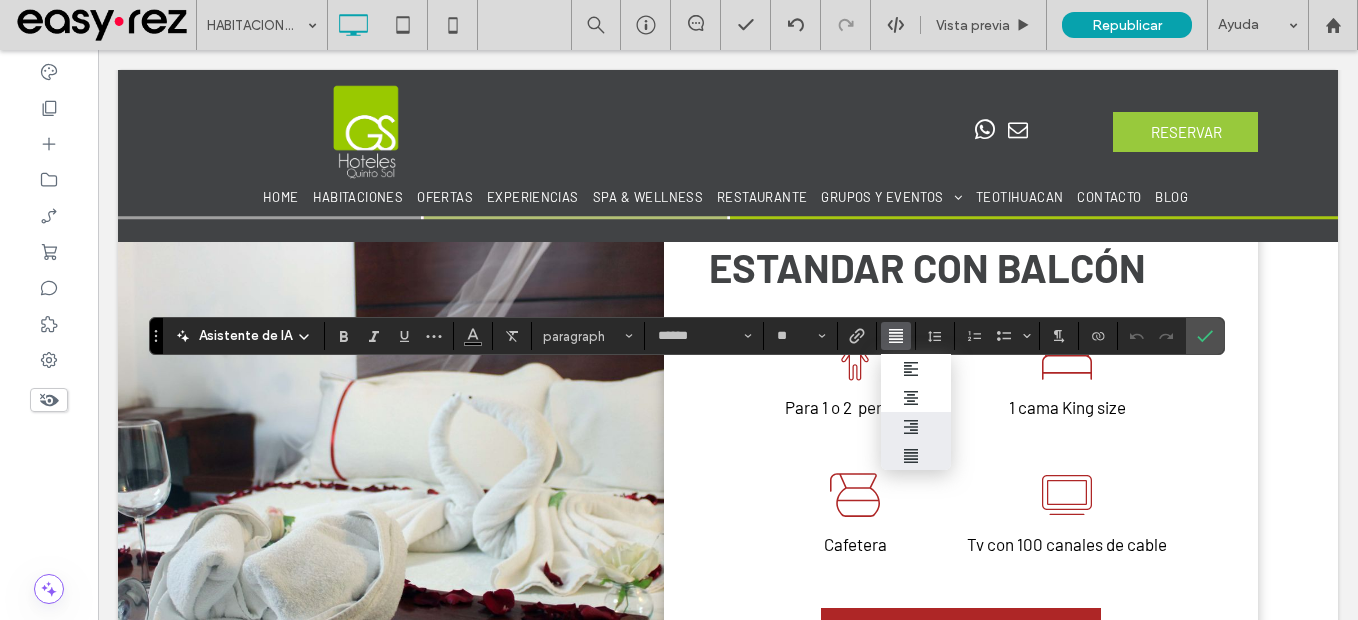 click at bounding box center [916, 426] 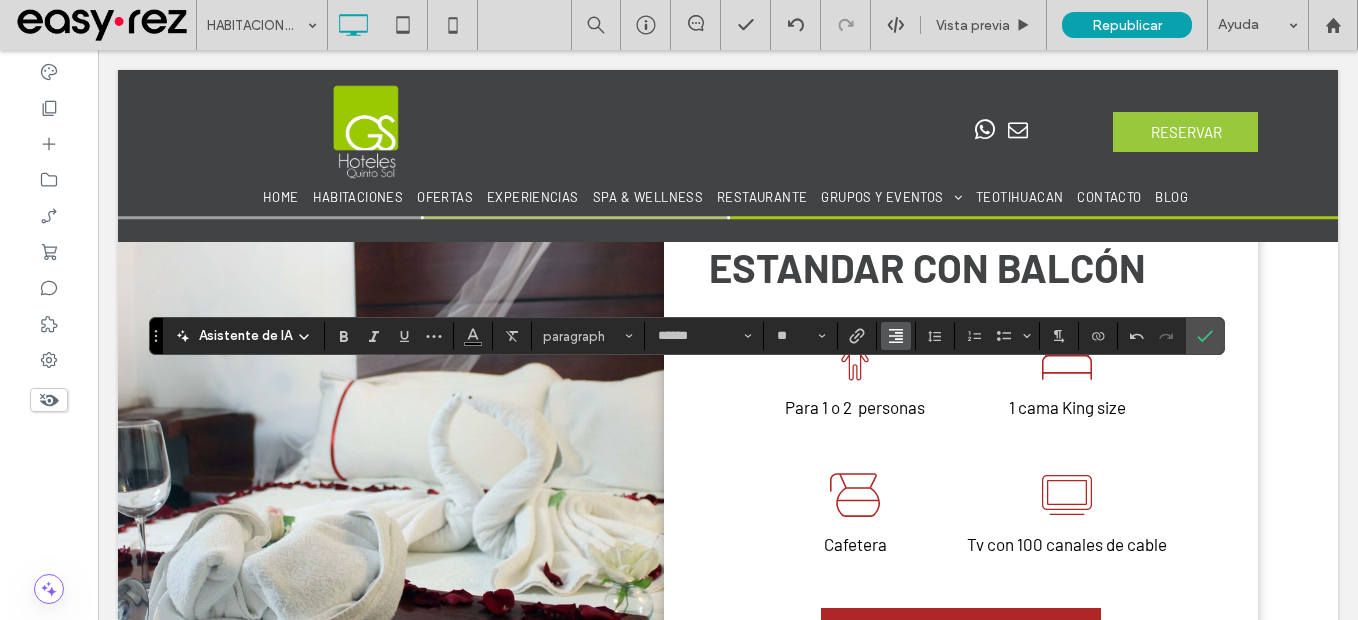 click at bounding box center [896, 336] 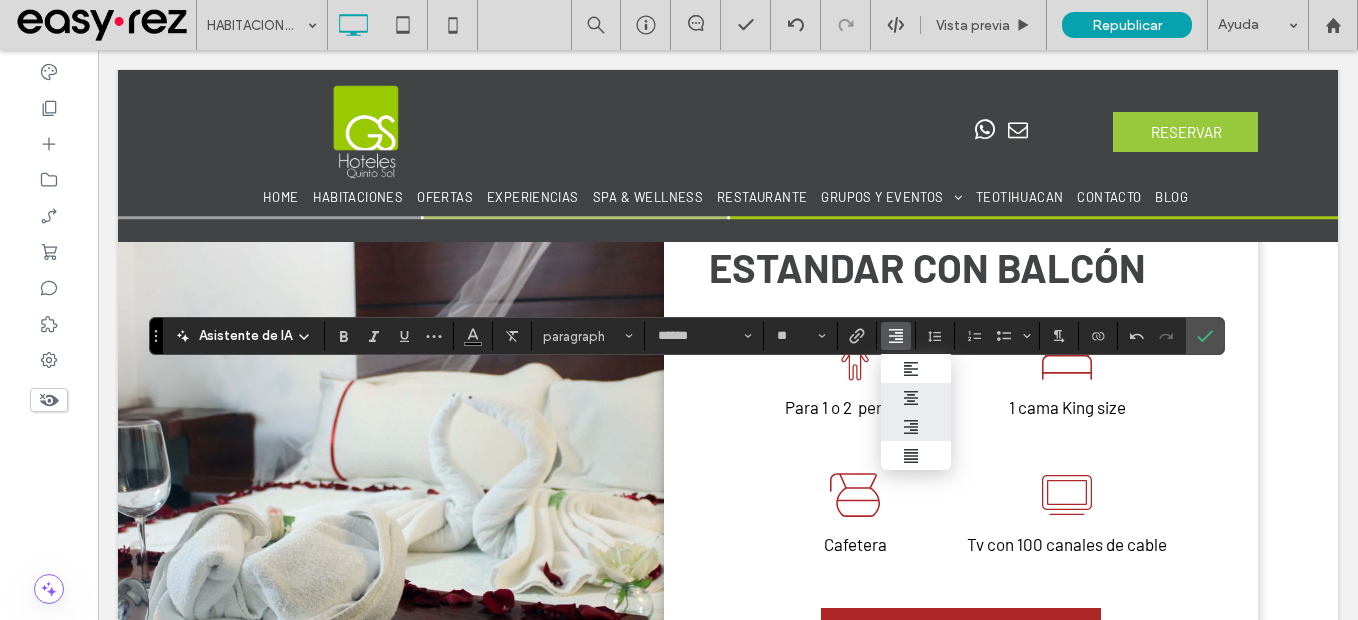 click 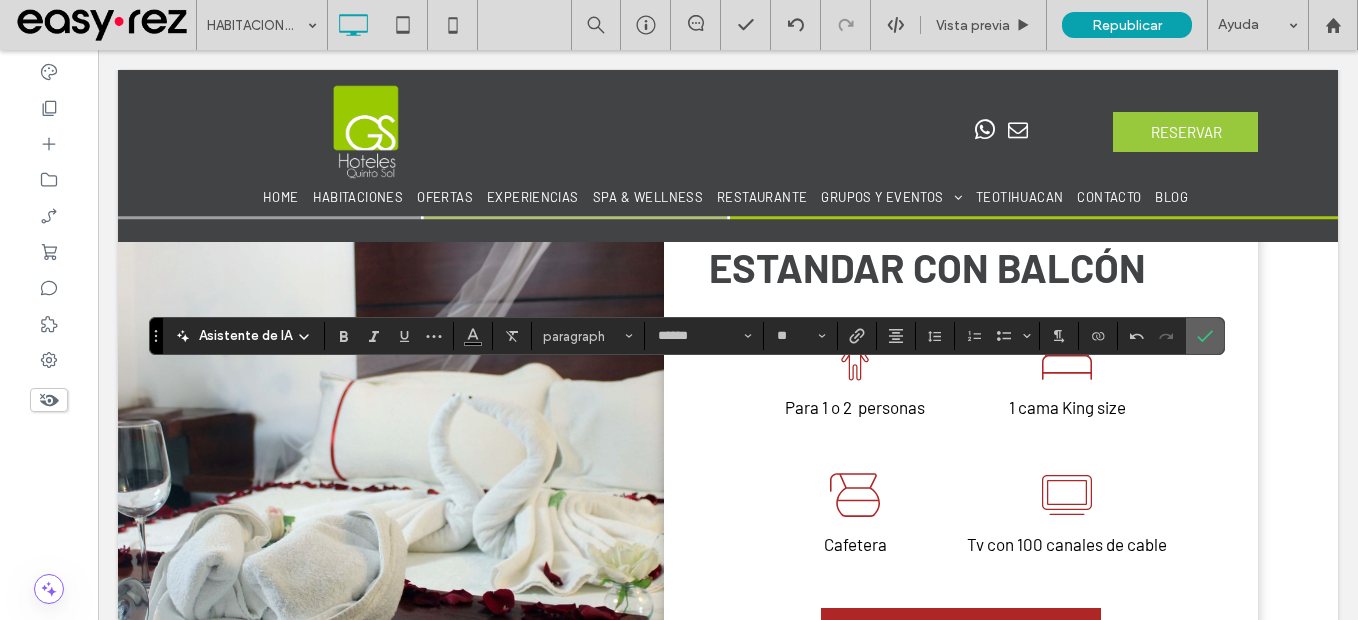 click at bounding box center [1205, 336] 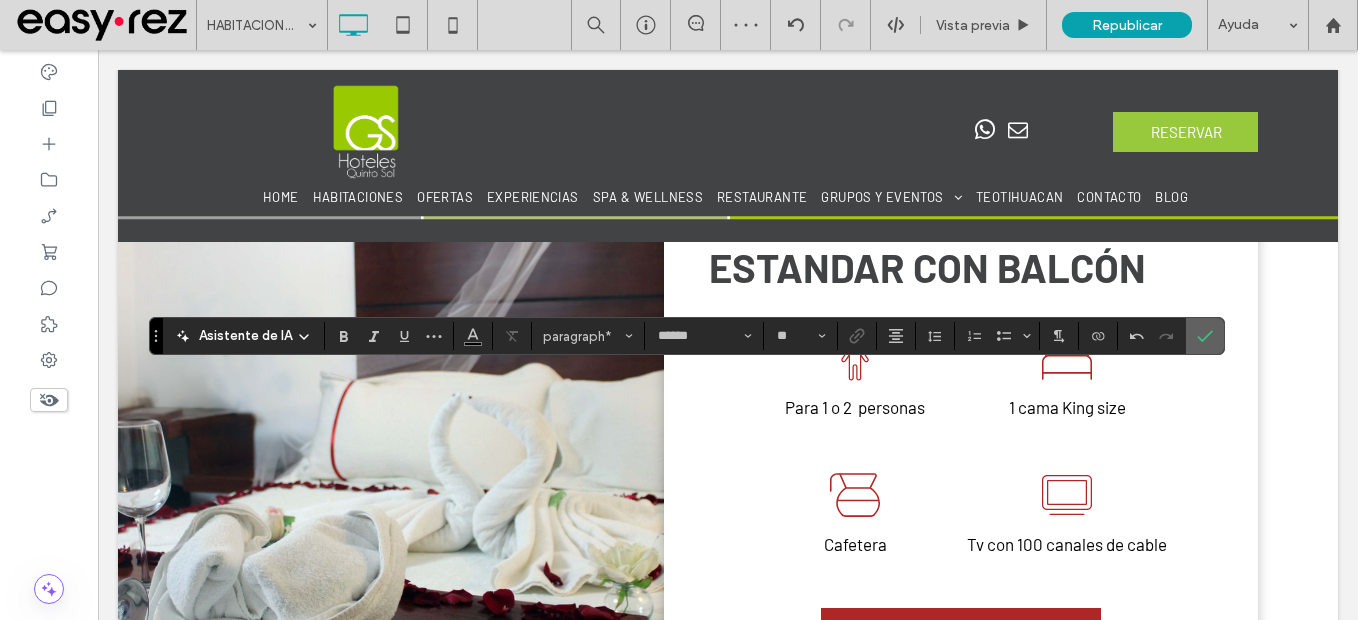 click at bounding box center (1205, 336) 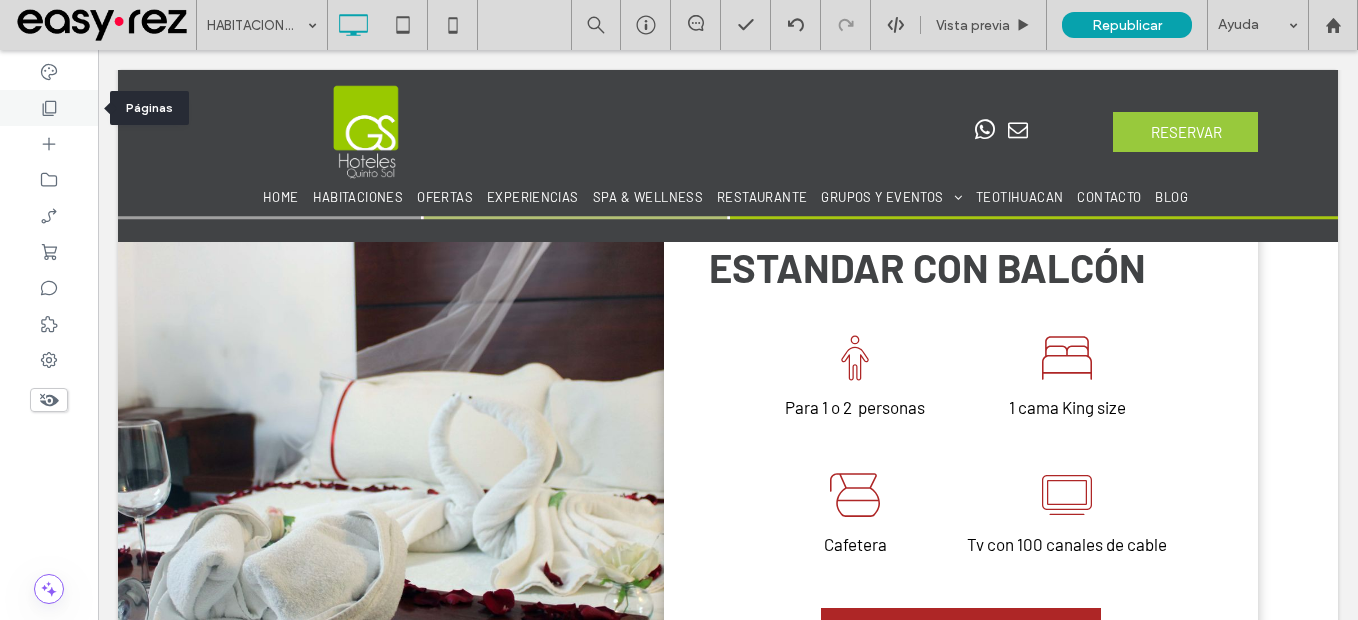 click at bounding box center [49, 108] 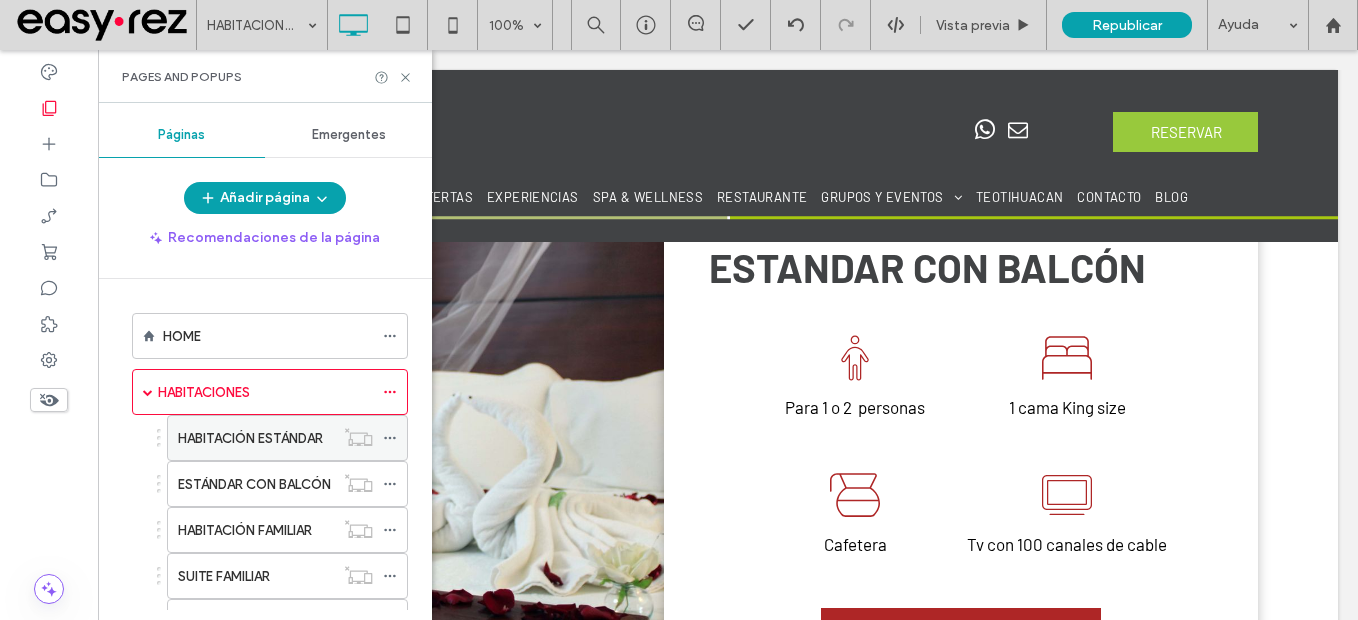 click on "HABITACIÓN ESTÁNDAR" at bounding box center (250, 438) 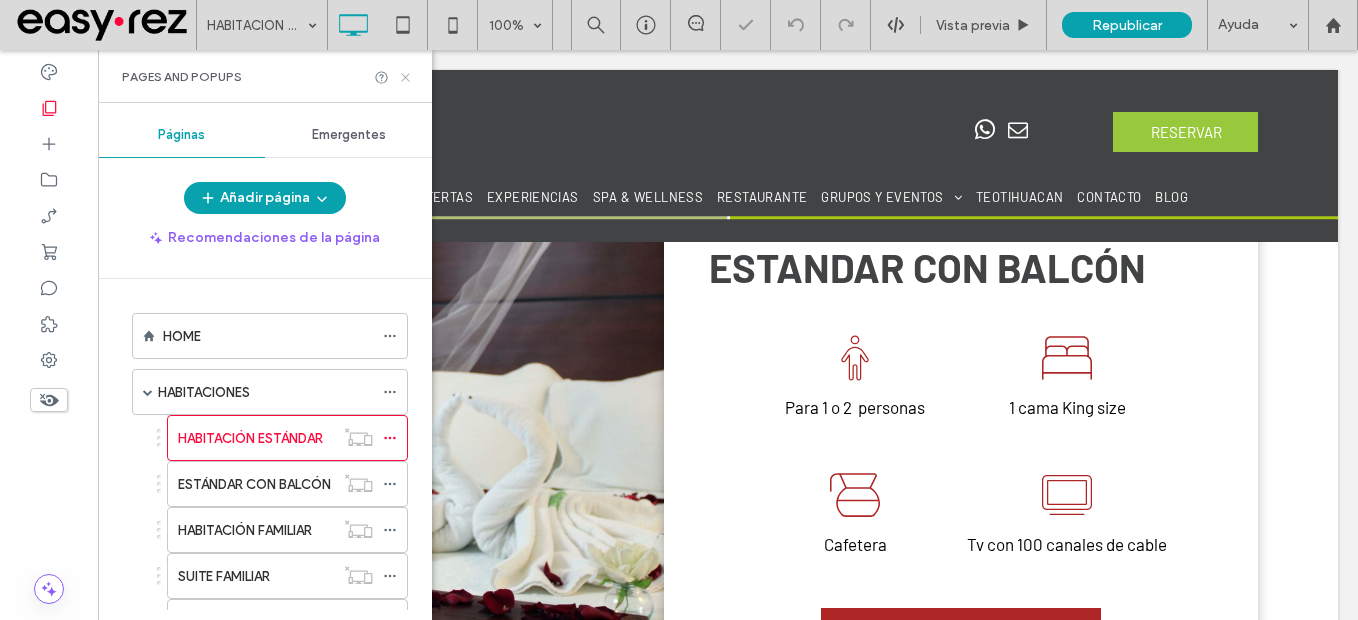 click 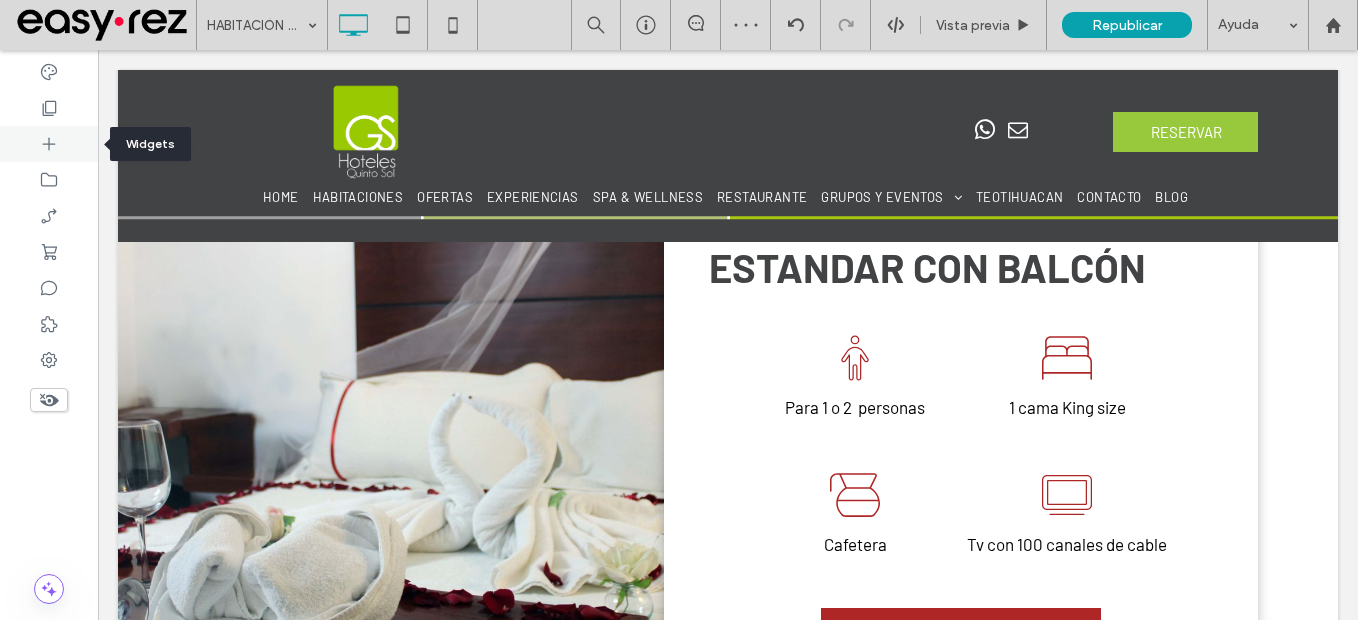 click at bounding box center (49, 144) 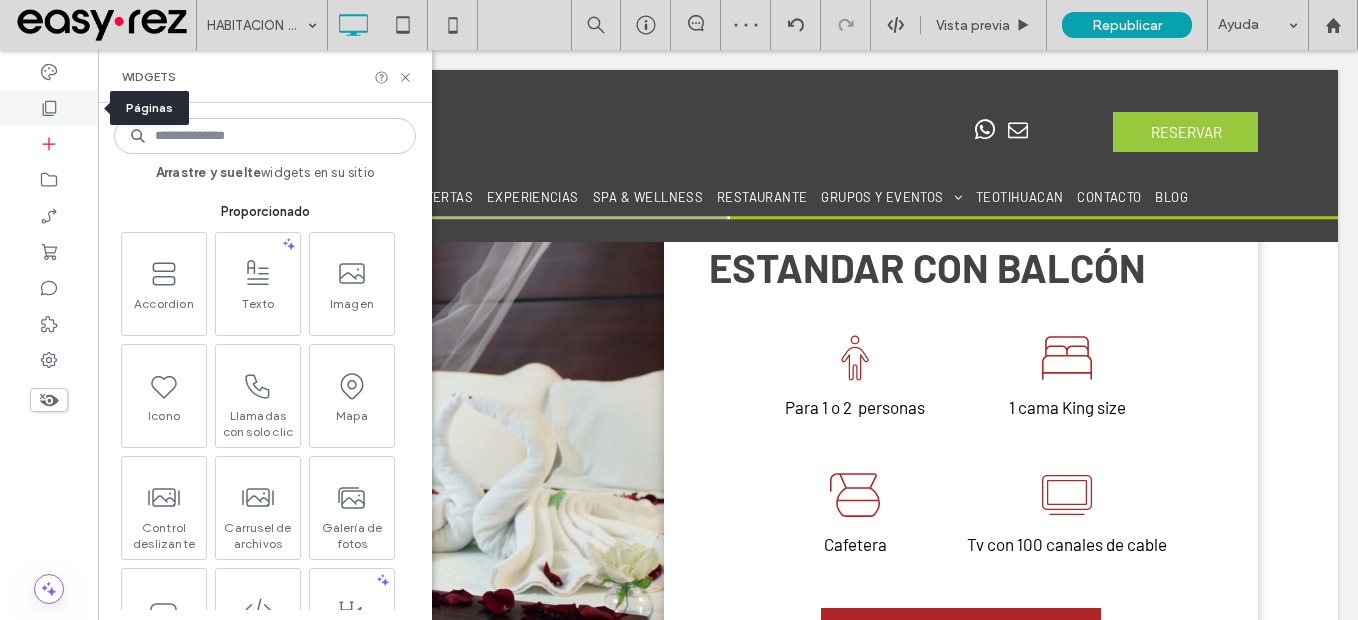 click 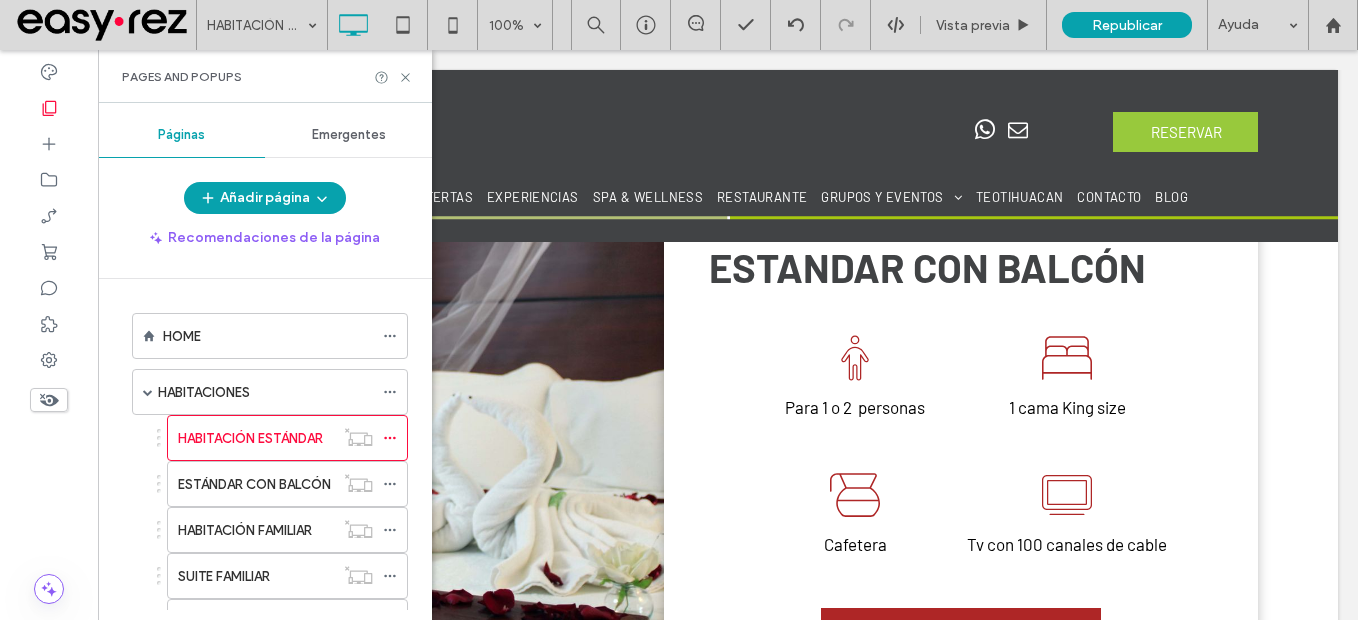 drag, startPoint x: 246, startPoint y: 491, endPoint x: 266, endPoint y: 470, distance: 29 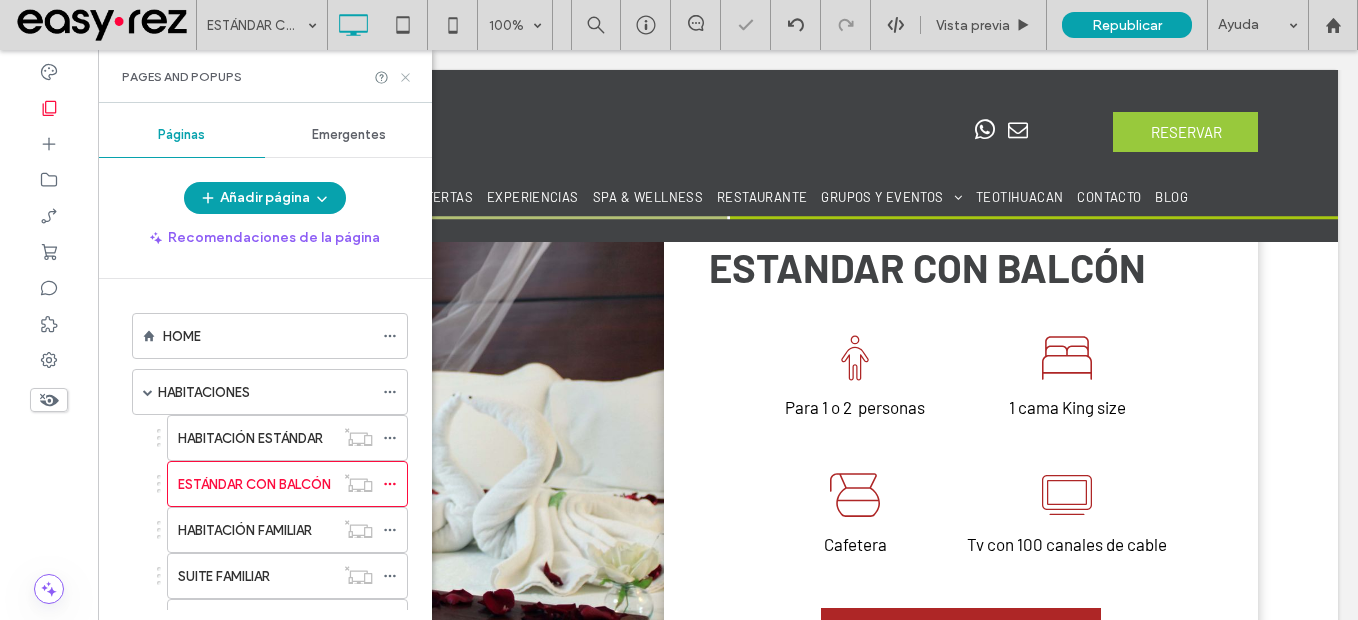 click 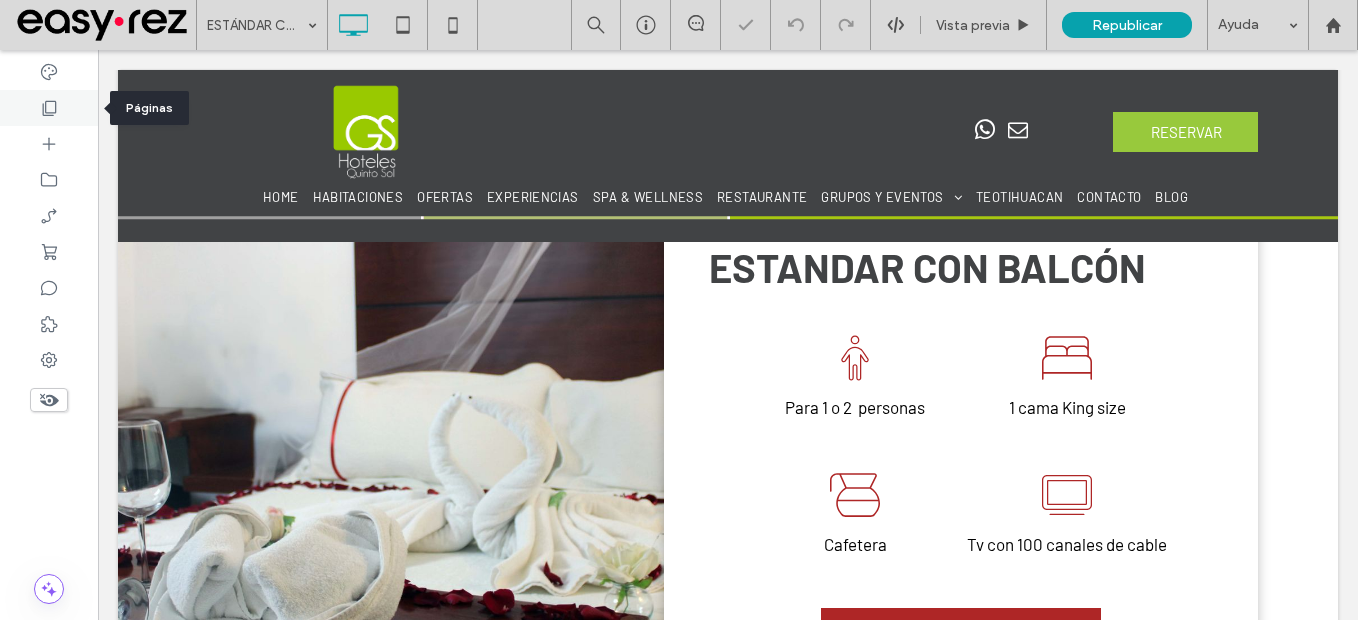 click 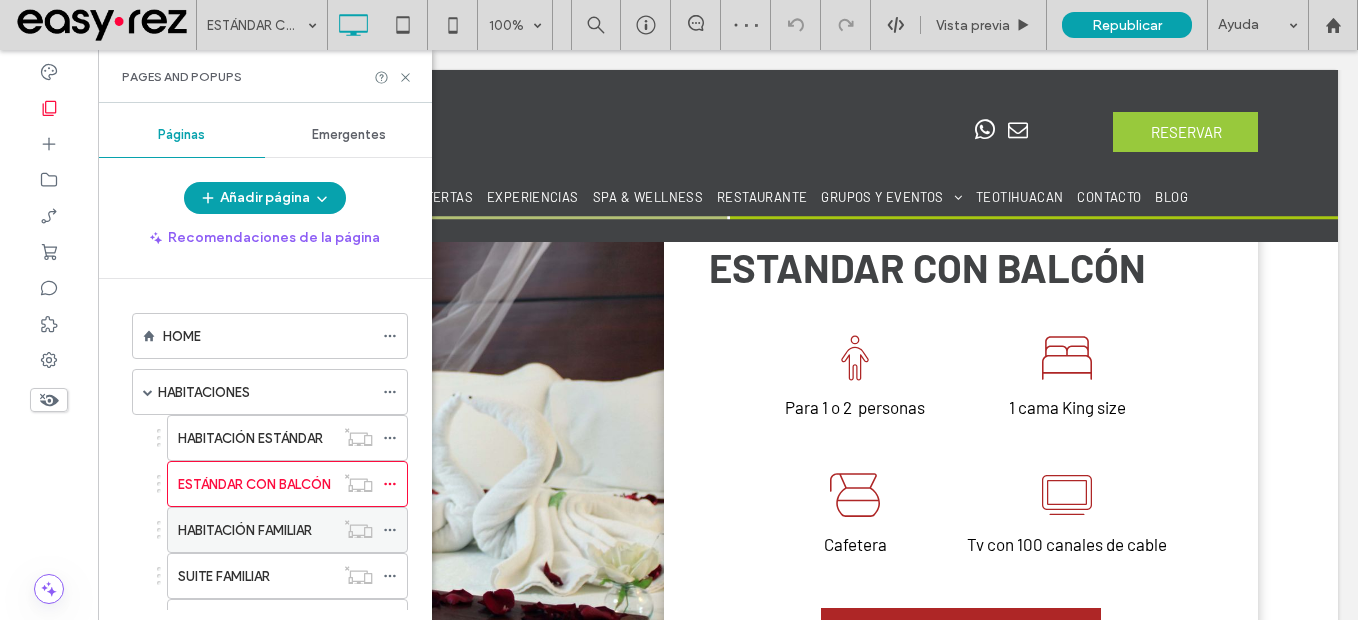 click on "HABITACIÓN FAMILIAR" at bounding box center (245, 530) 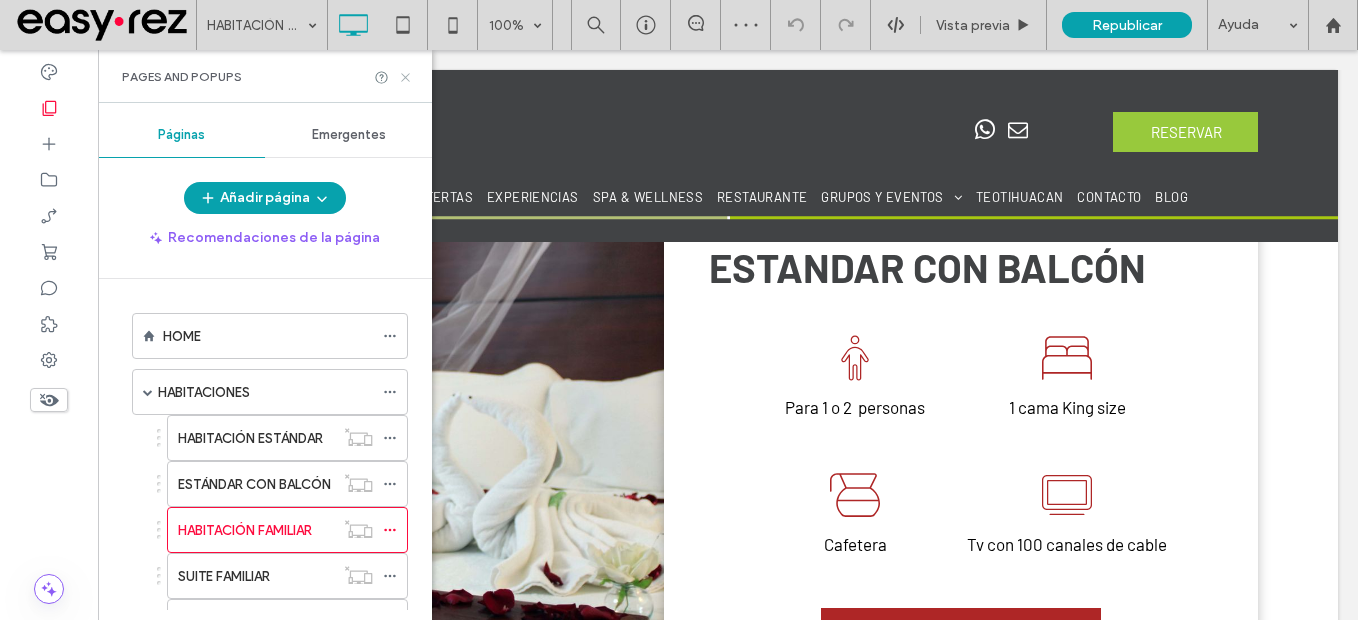 click 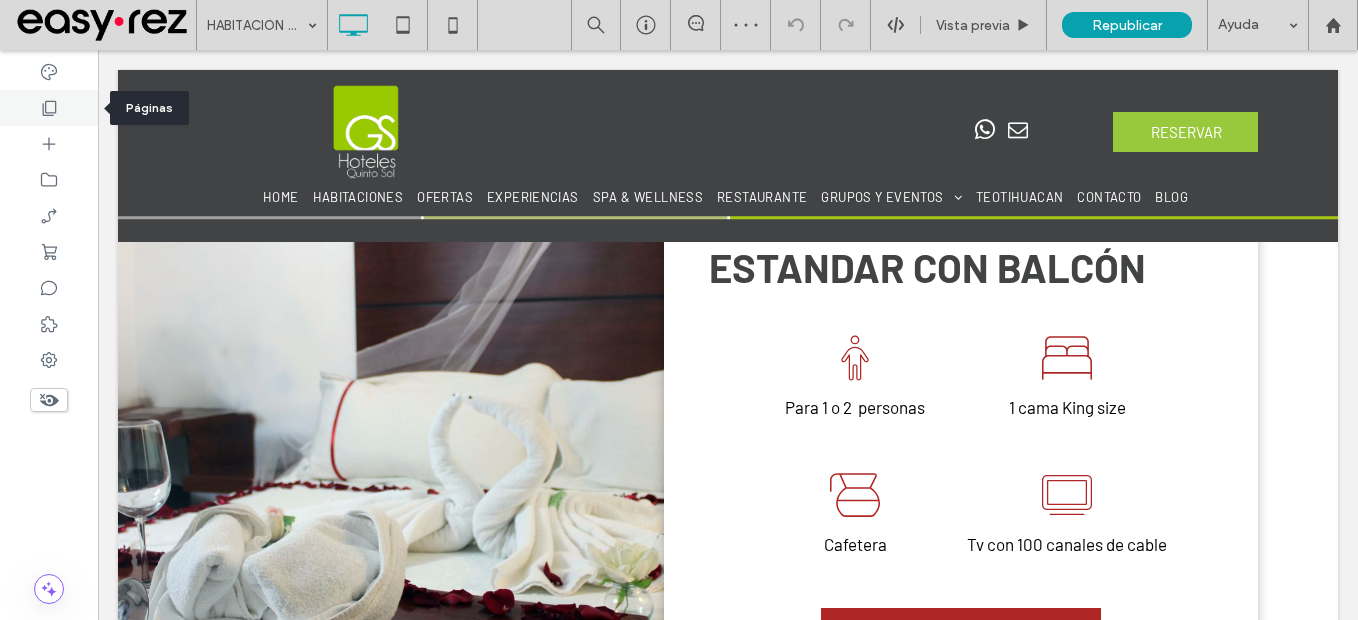 click 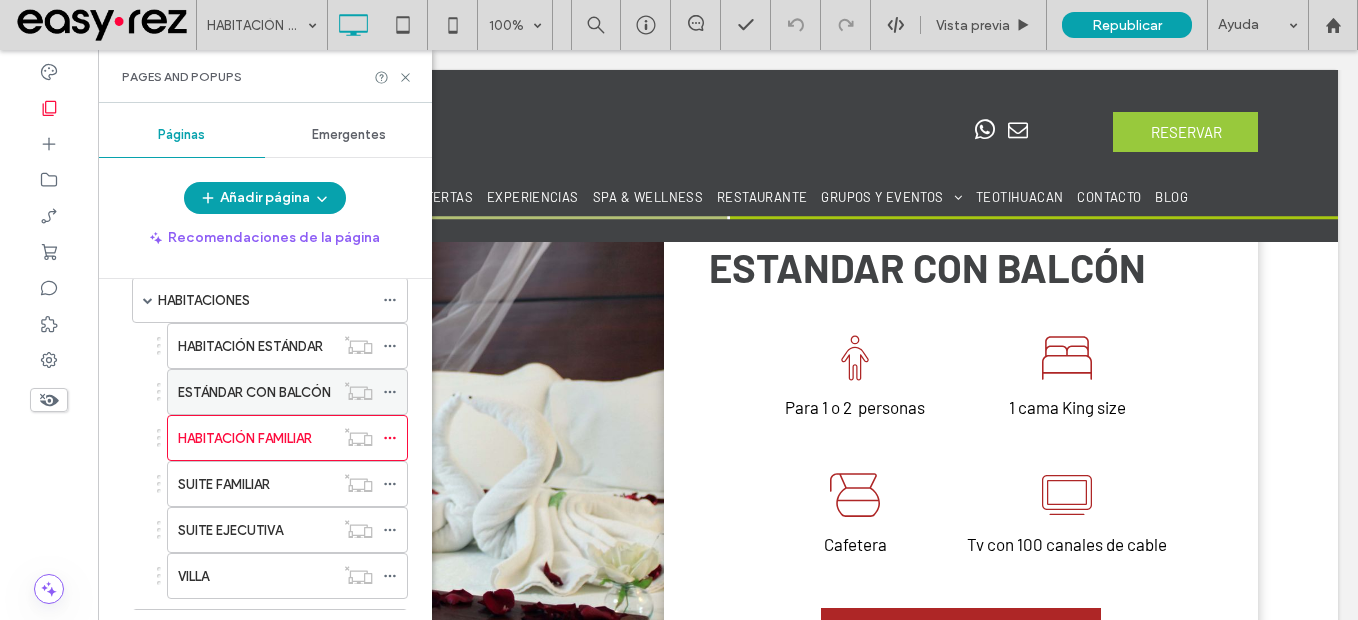 scroll, scrollTop: 200, scrollLeft: 0, axis: vertical 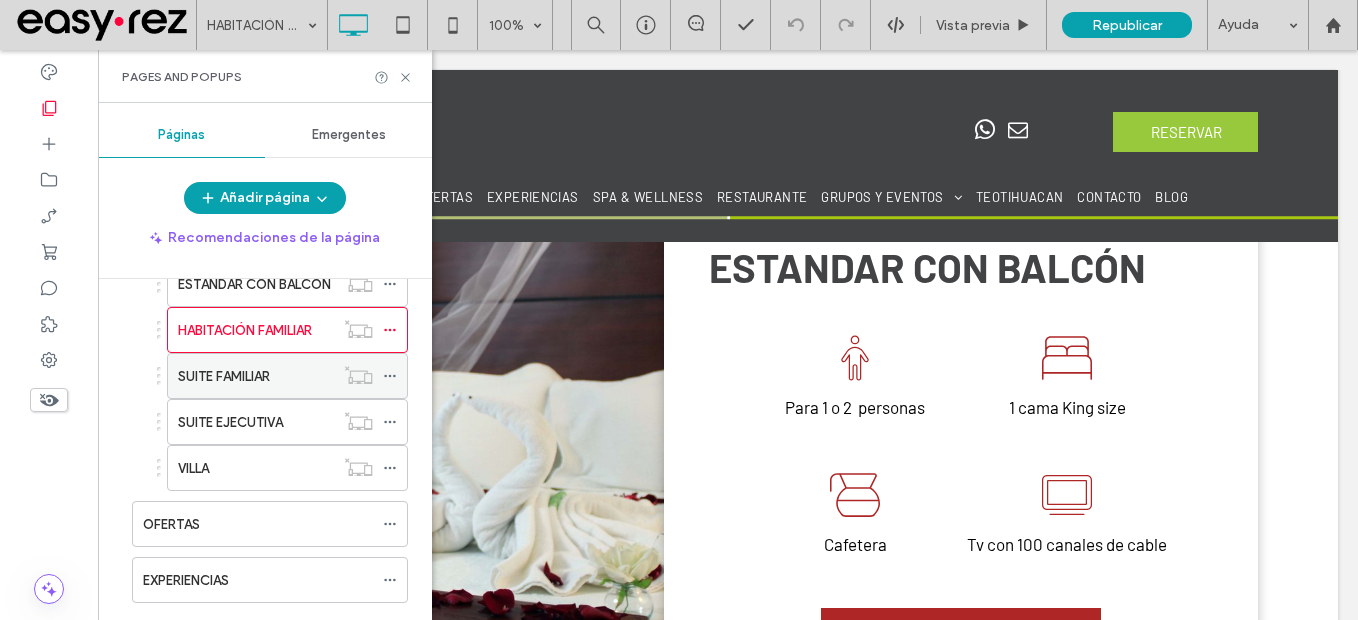 click on "SUITE FAMILIAR" at bounding box center [224, 376] 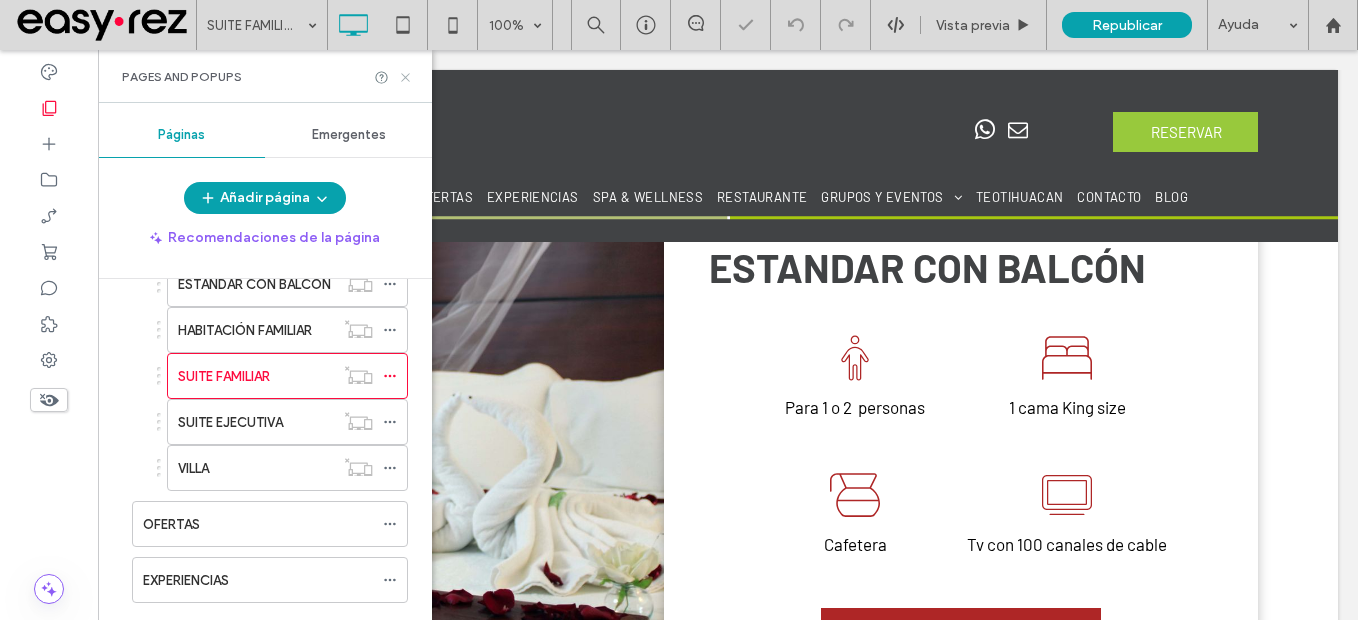 click 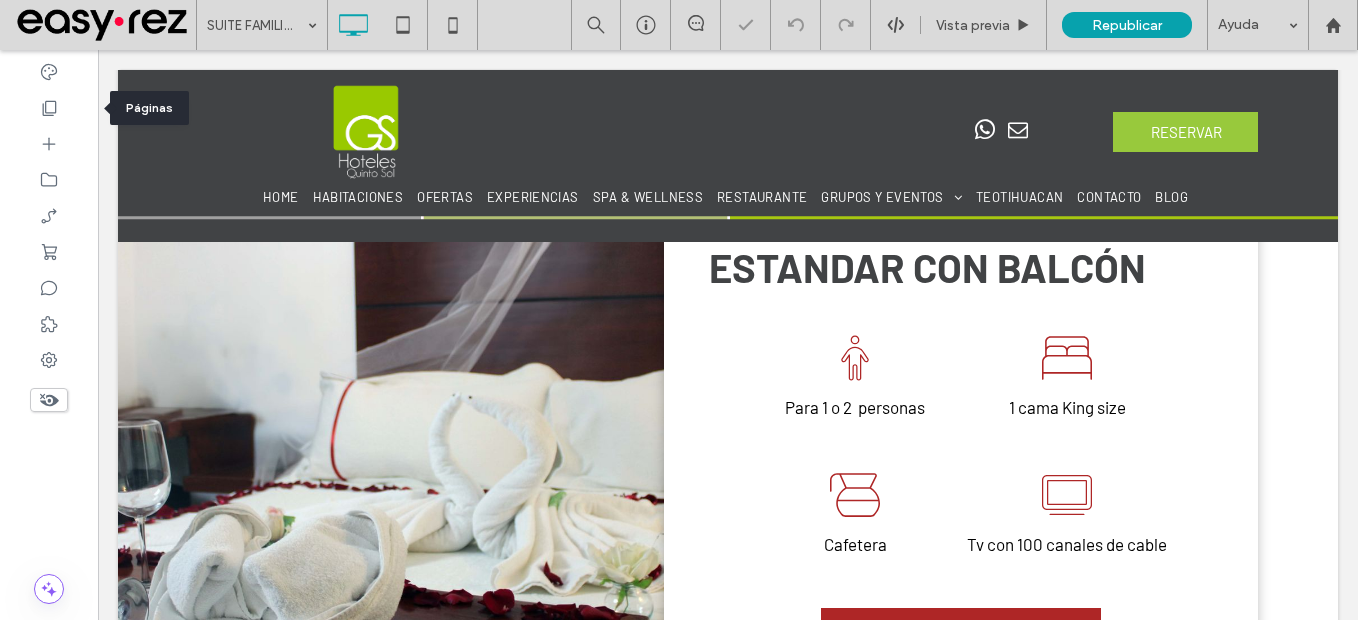 click 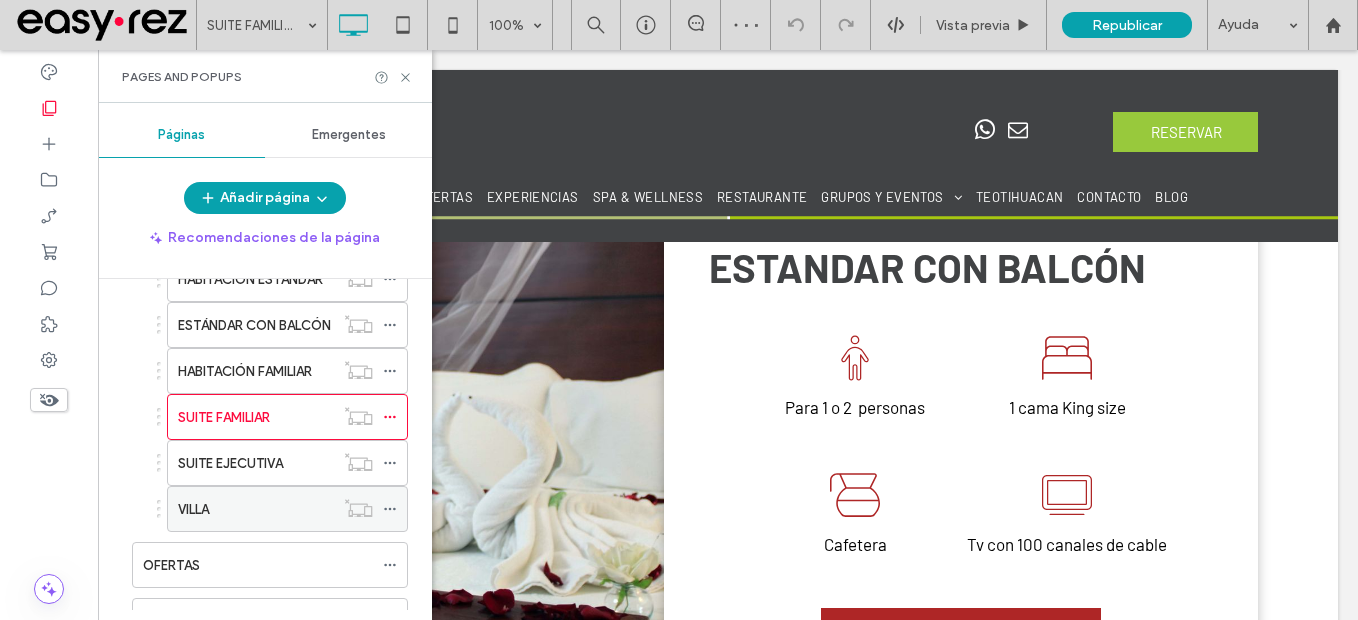 scroll, scrollTop: 200, scrollLeft: 0, axis: vertical 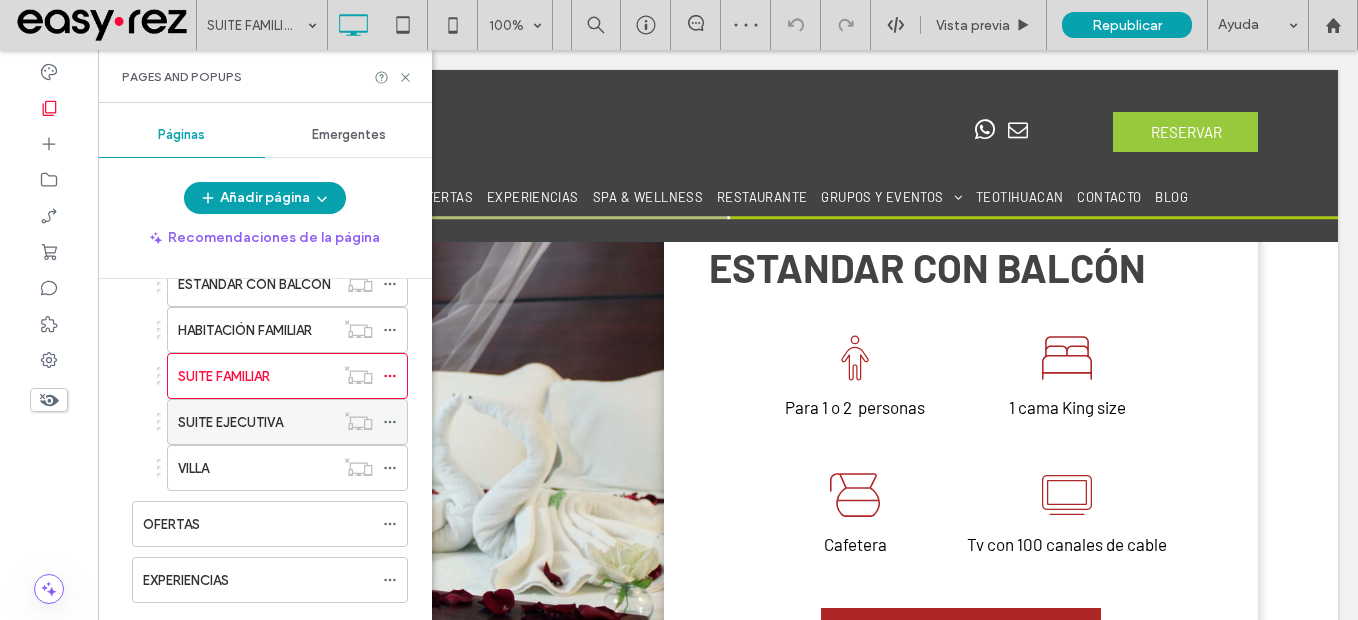 click on "SUITE EJECUTIVA" at bounding box center [230, 422] 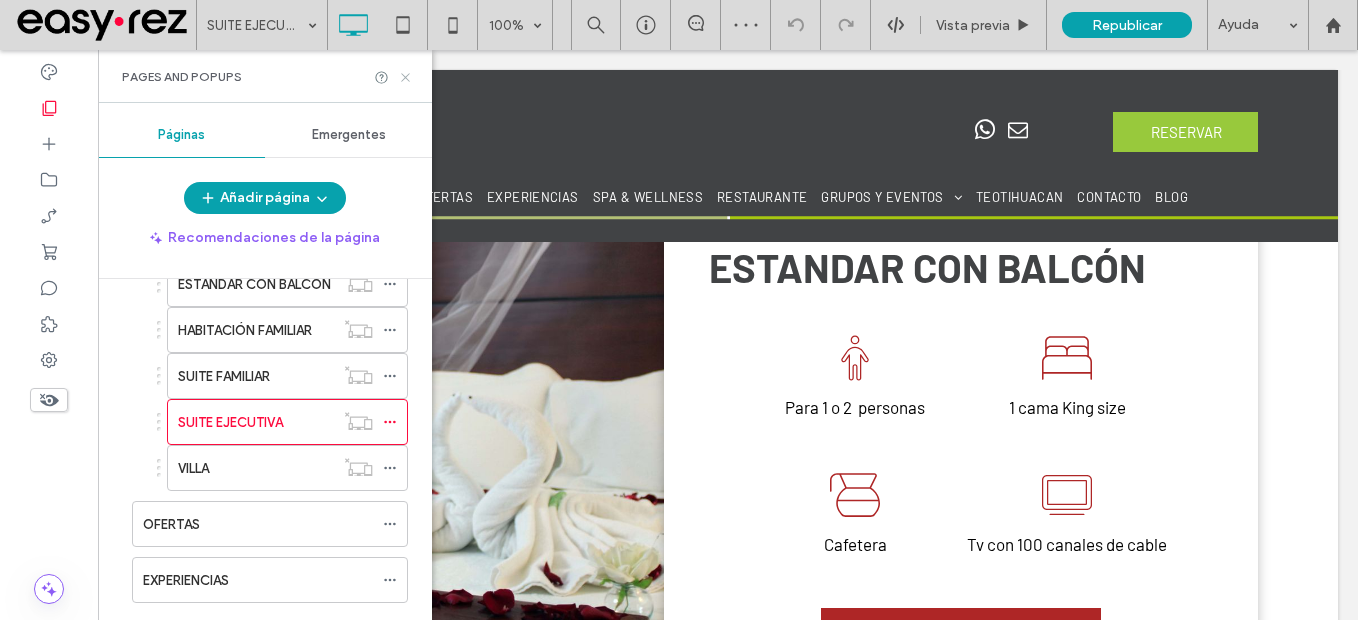 click 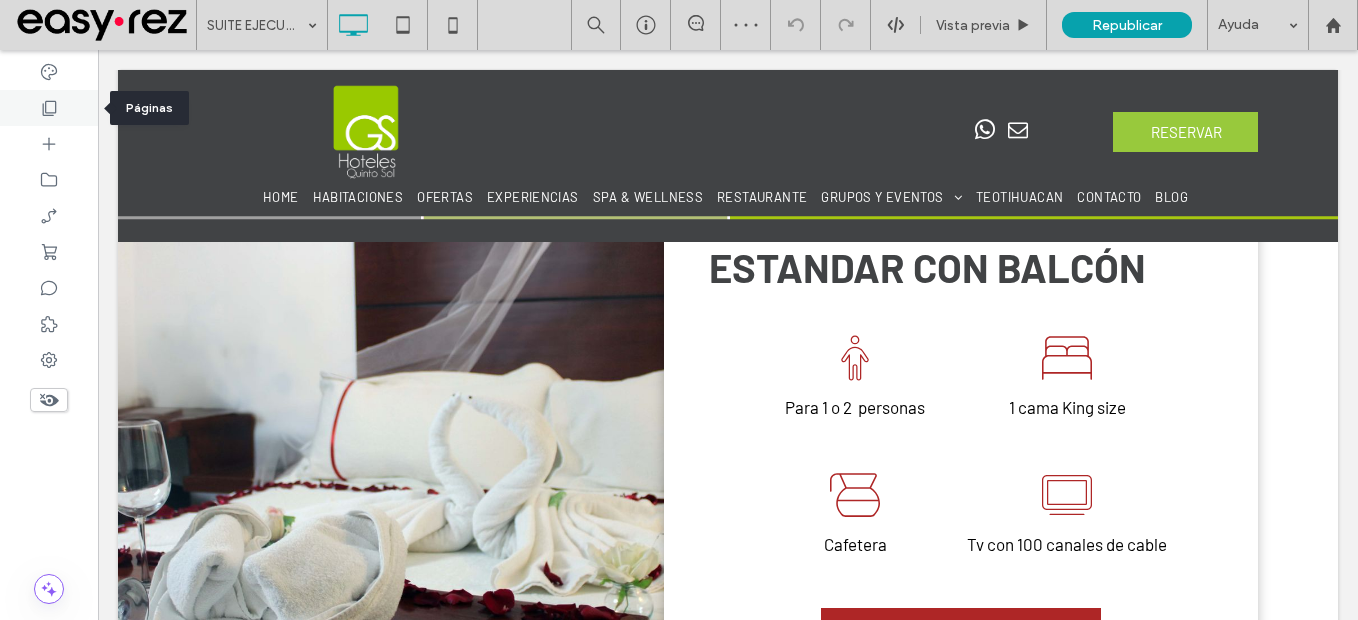 click 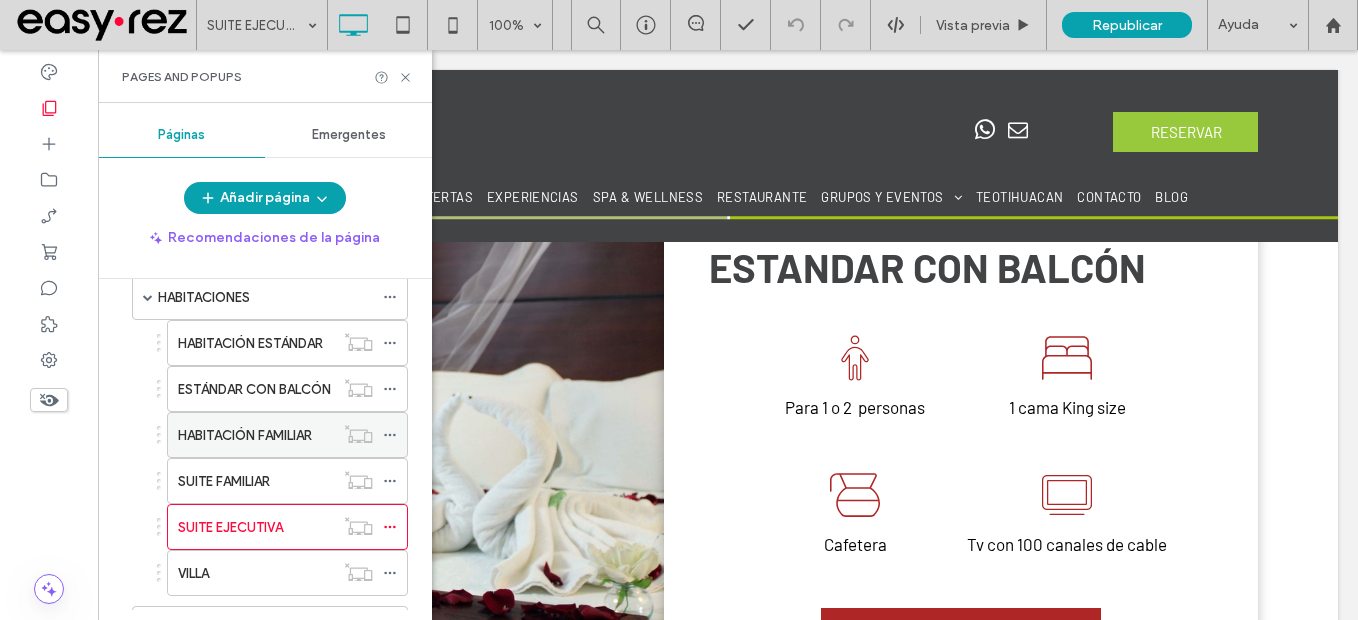 scroll, scrollTop: 200, scrollLeft: 0, axis: vertical 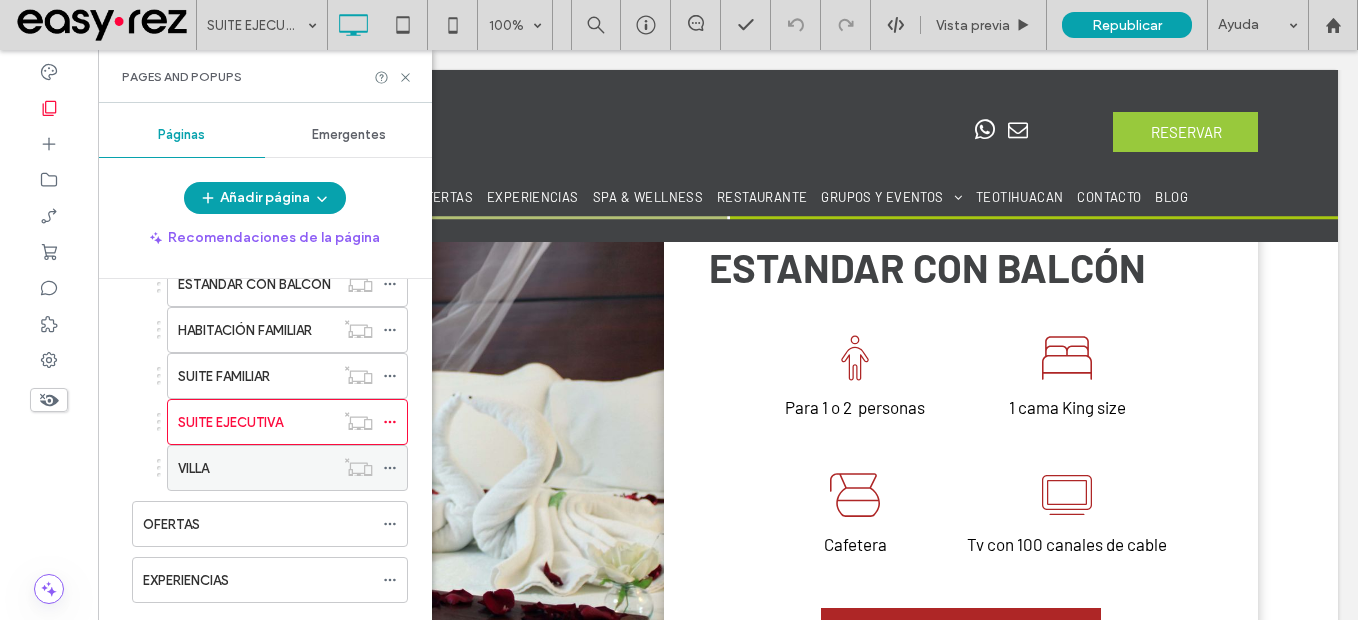 click on "VILLA" at bounding box center [256, 468] 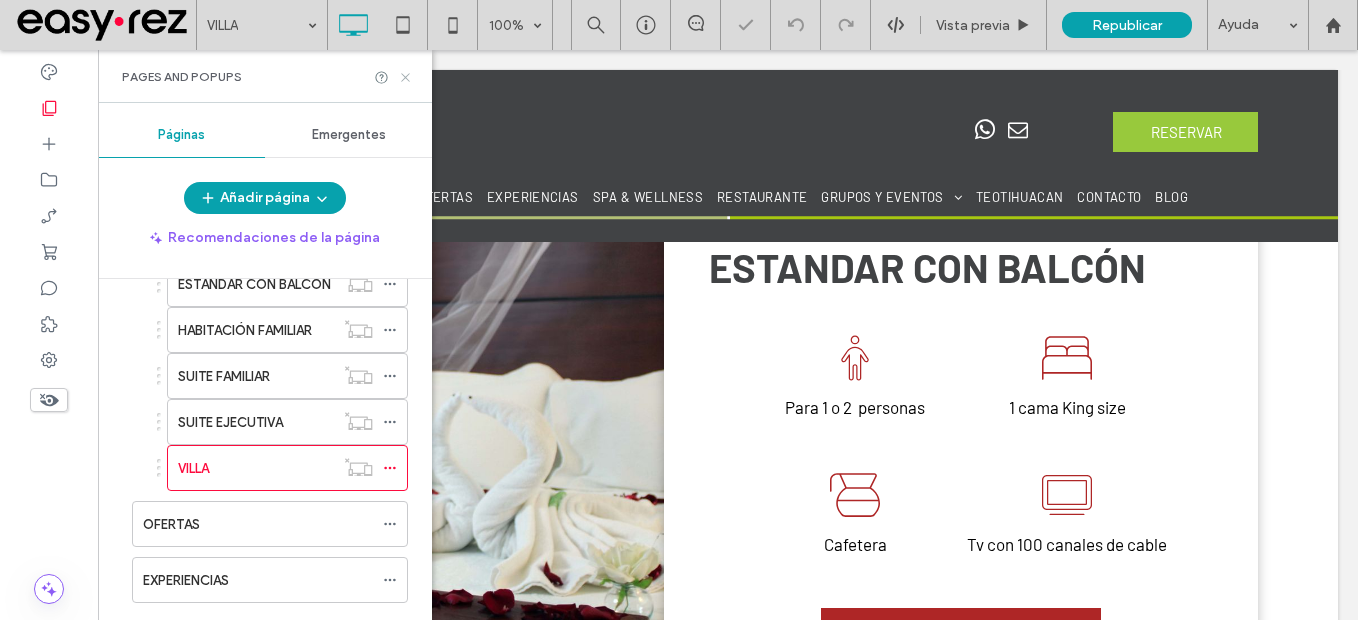 click 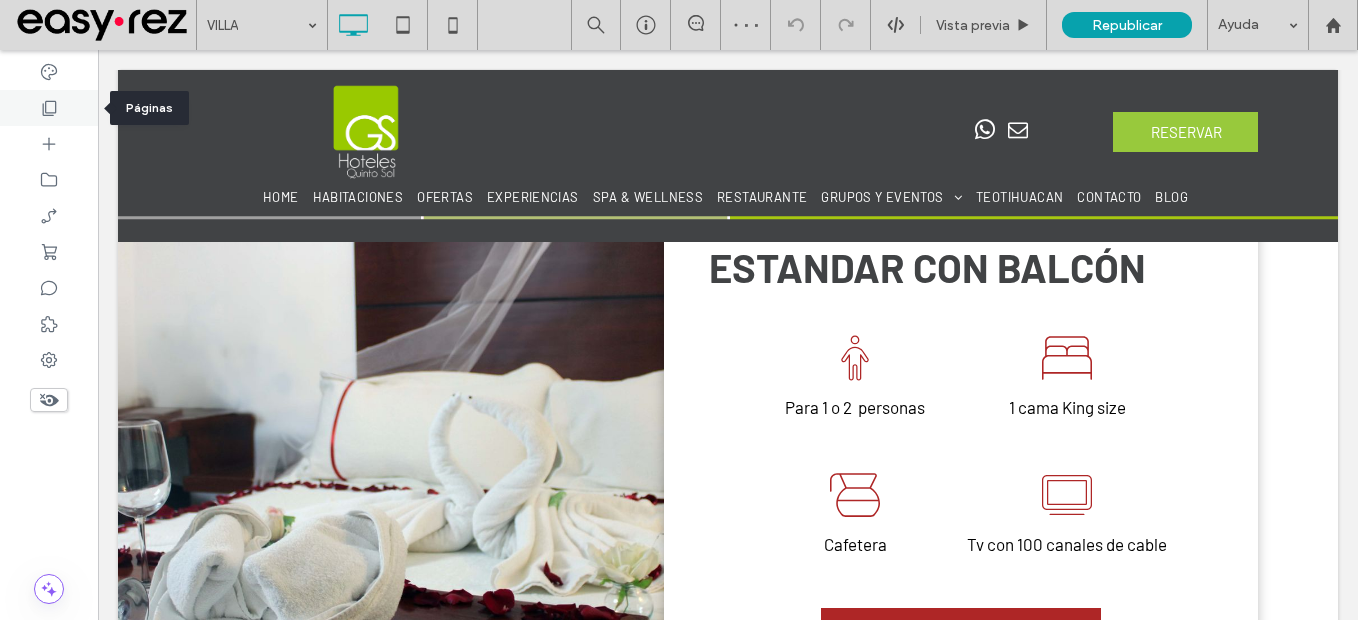 click at bounding box center [49, 108] 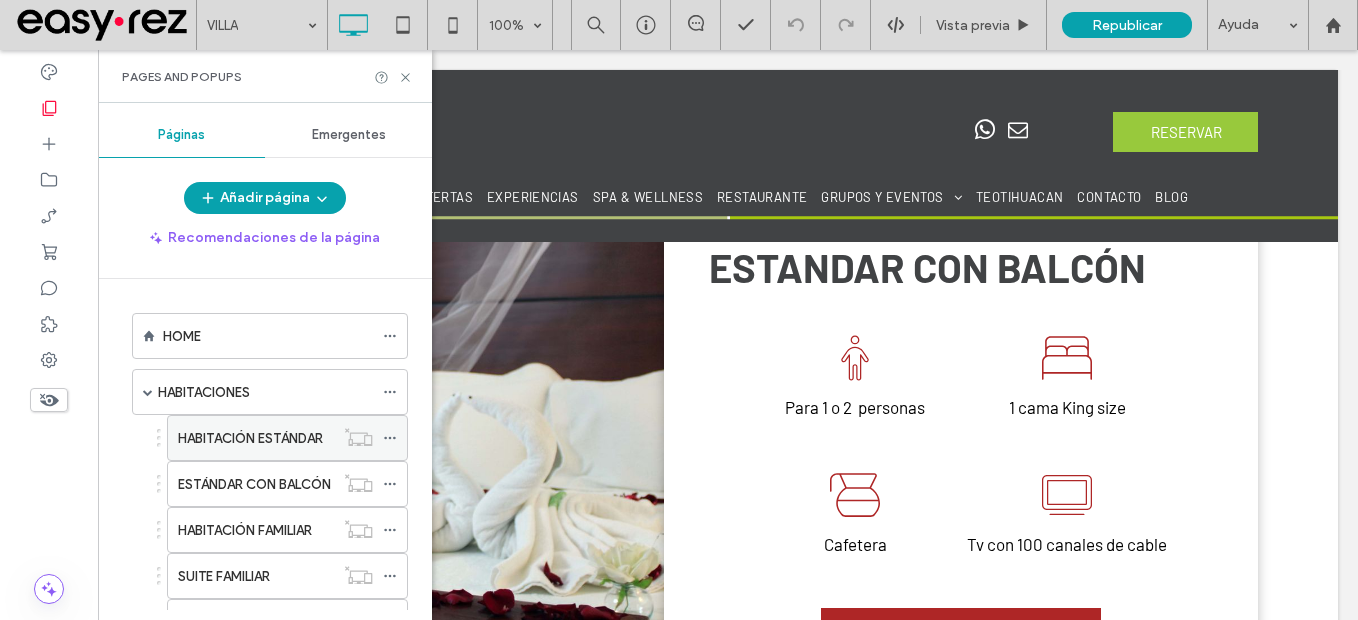 click on "HABITACIÓN ESTÁNDAR" at bounding box center [250, 438] 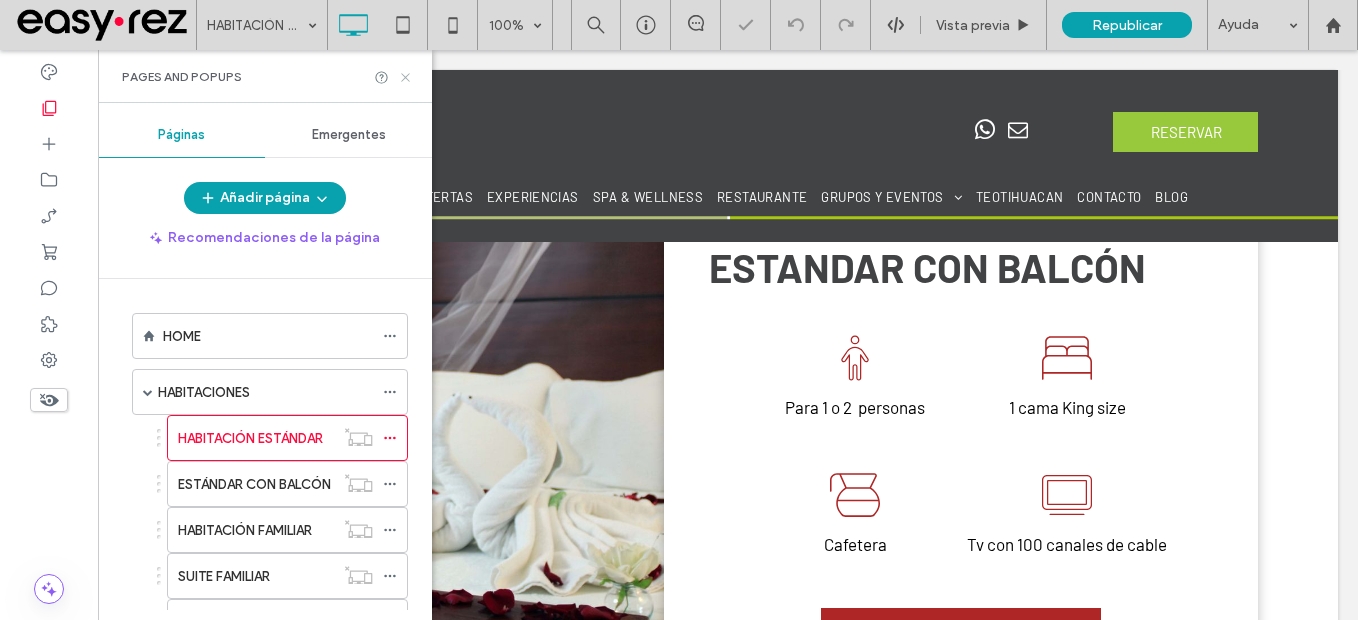 click 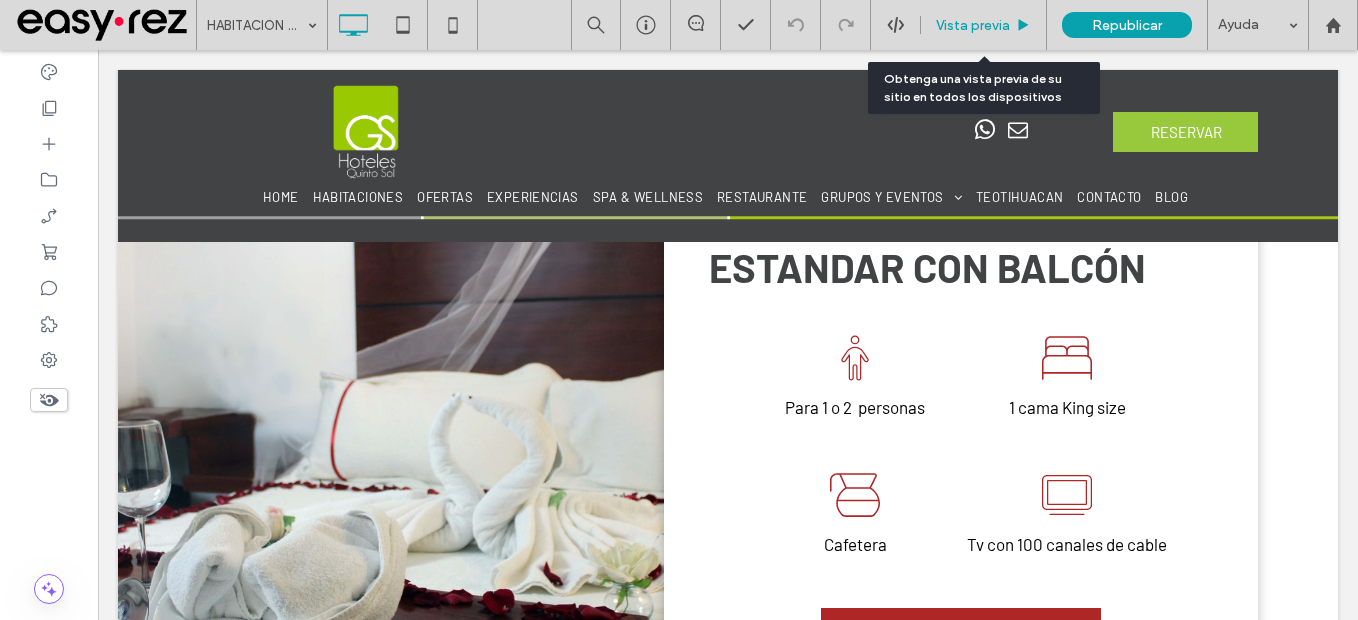 click on "Vista previa" at bounding box center (973, 25) 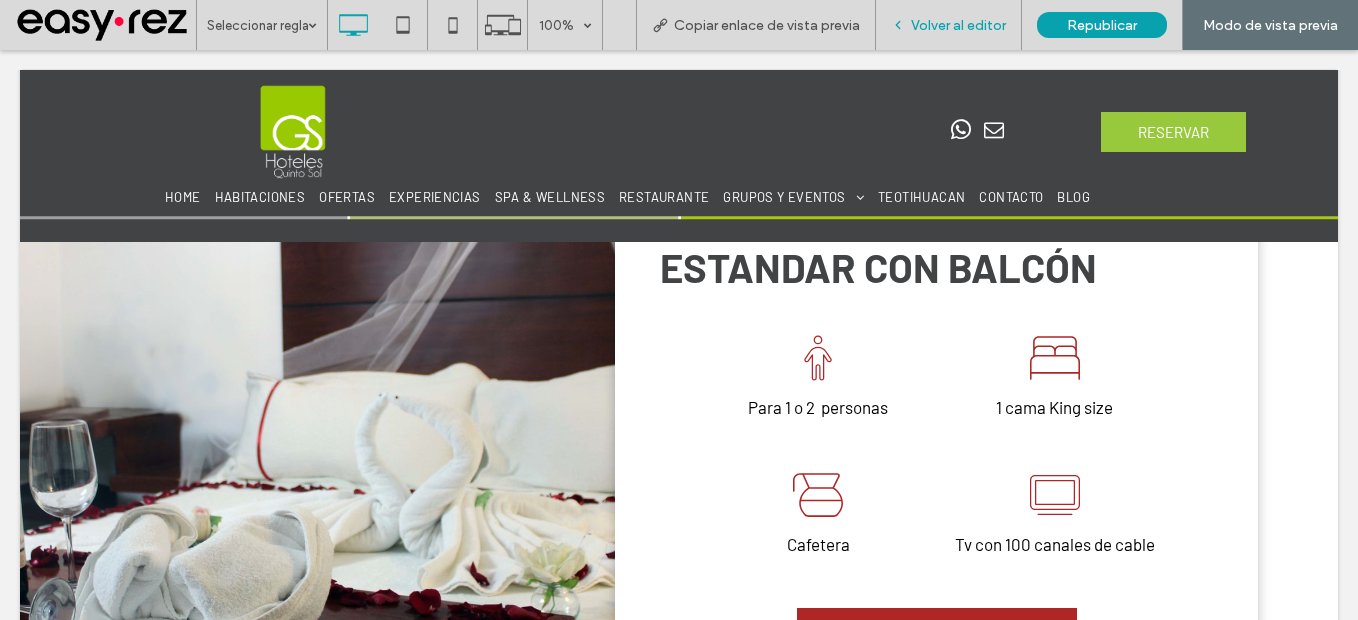 click on "Volver al editor" at bounding box center (958, 25) 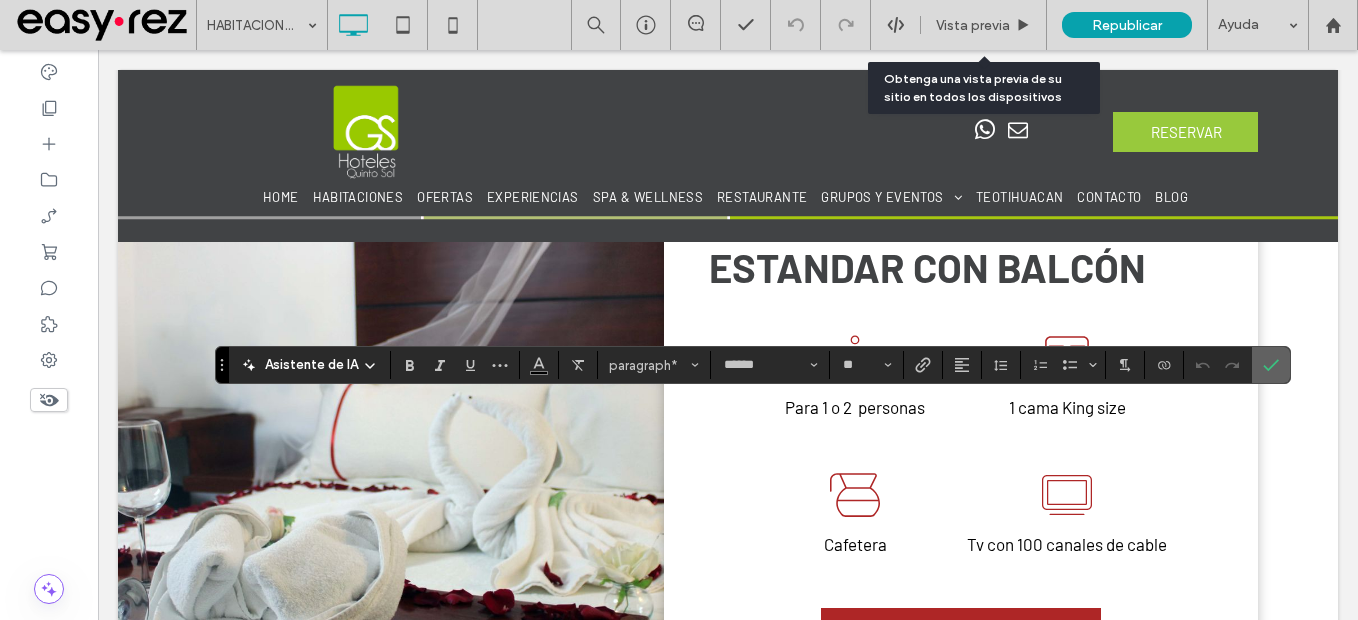 click 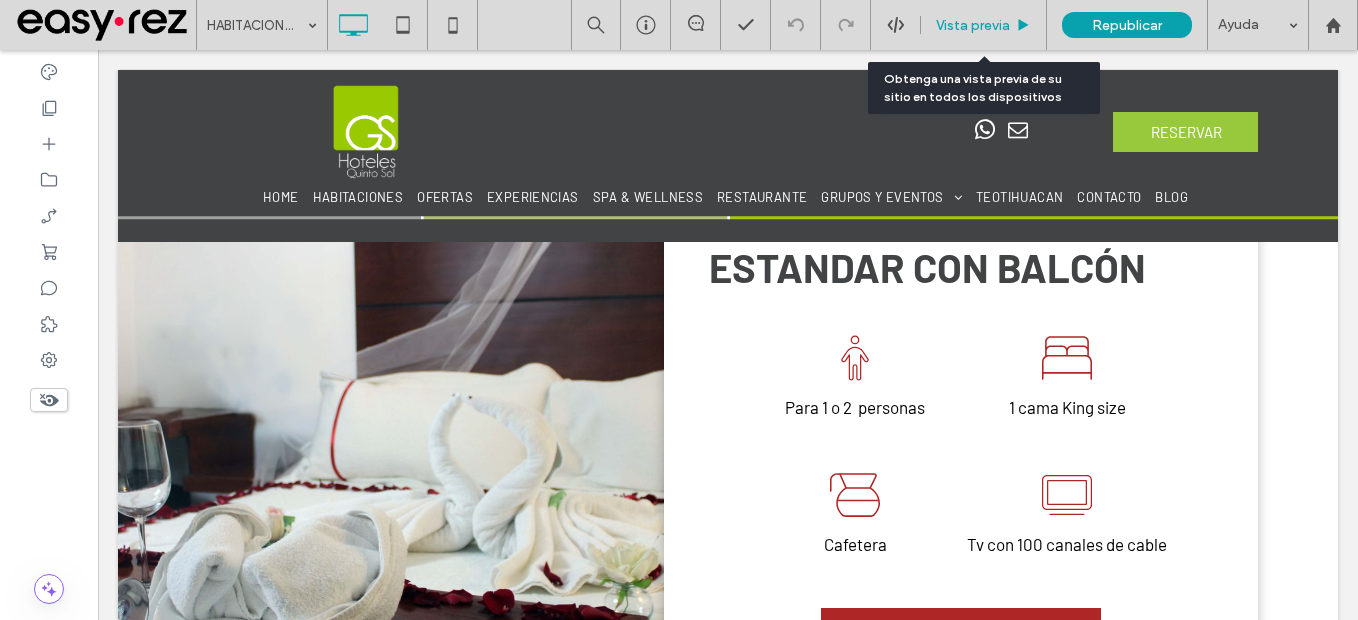 click on "Vista previa" at bounding box center (983, 25) 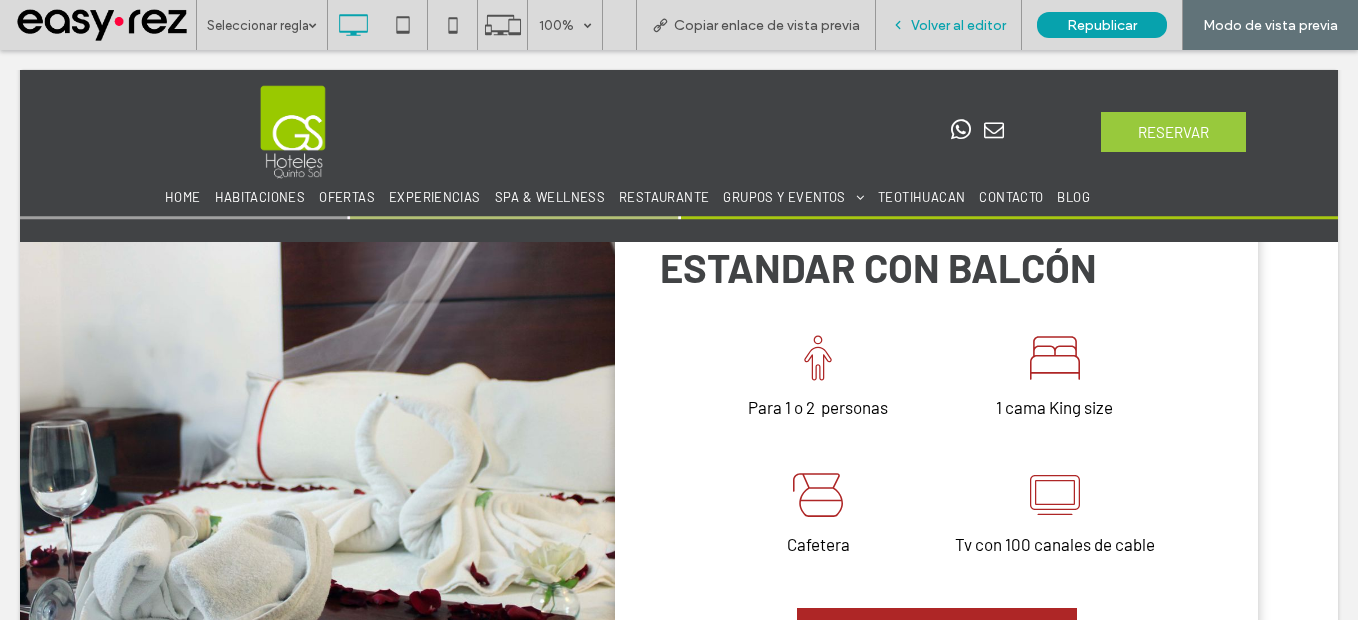 click on "Volver al editor" at bounding box center (949, 25) 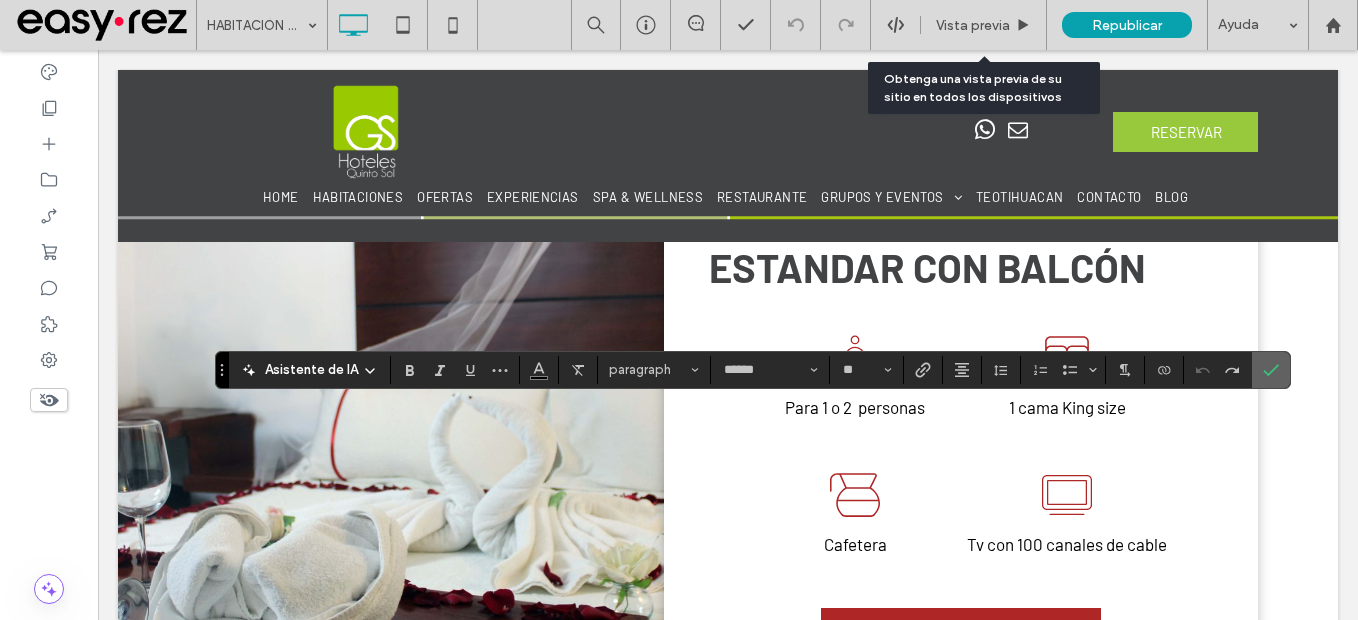 click 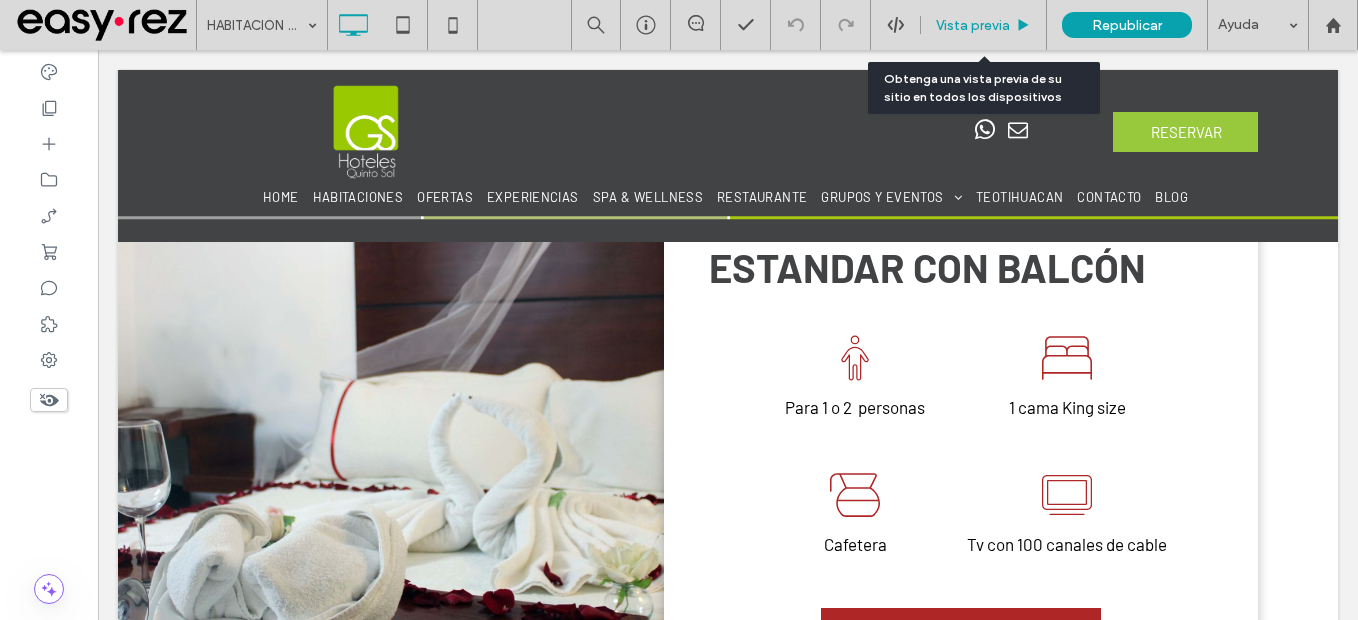 click on "Vista previa" at bounding box center (984, 25) 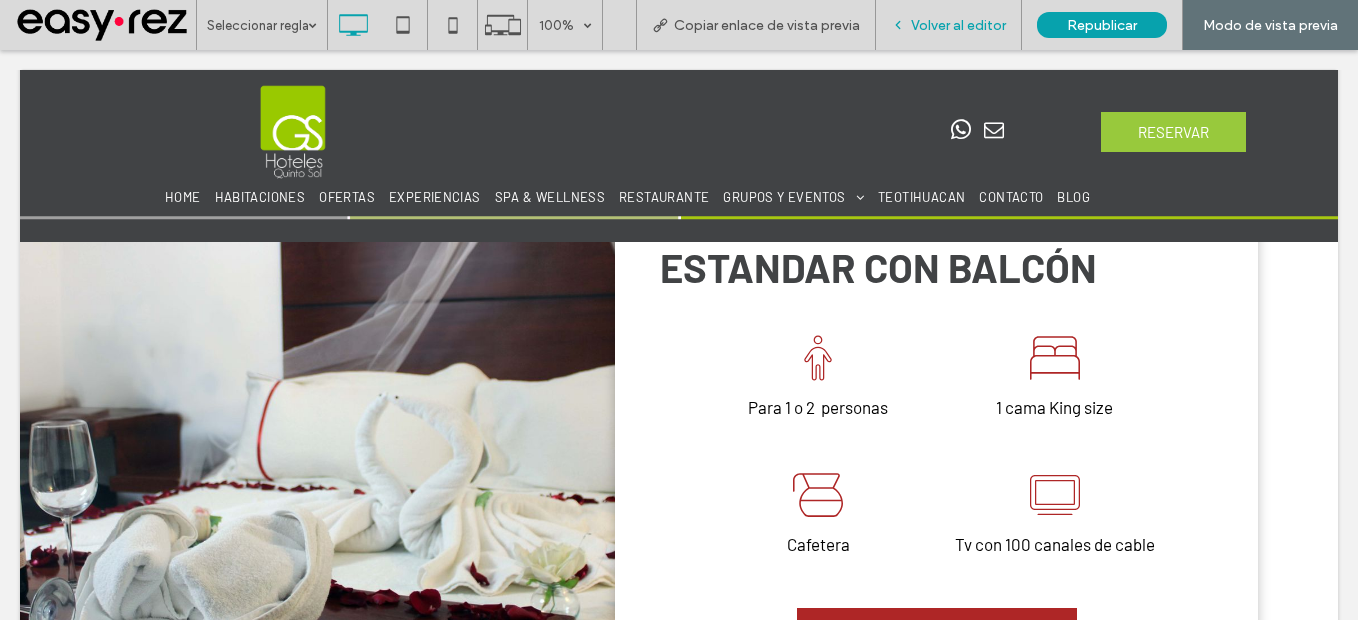 click on "Volver al editor" at bounding box center [958, 25] 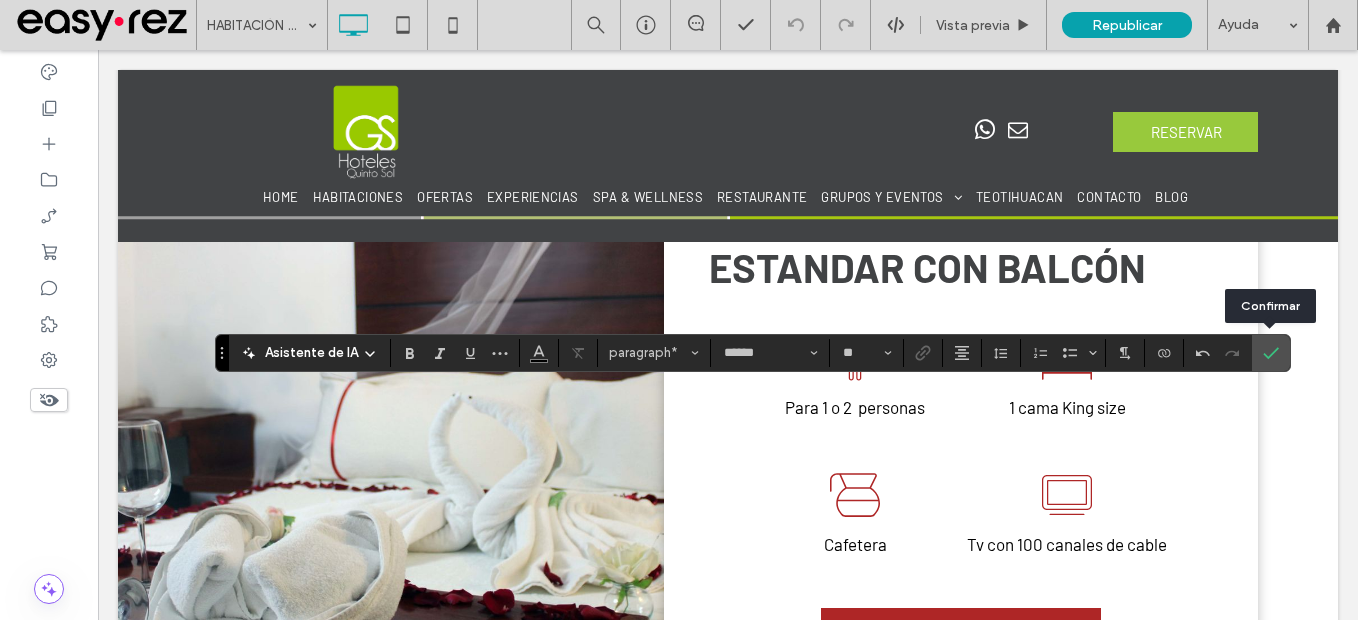 drag, startPoint x: 1281, startPoint y: 349, endPoint x: 1170, endPoint y: 4, distance: 362.4169 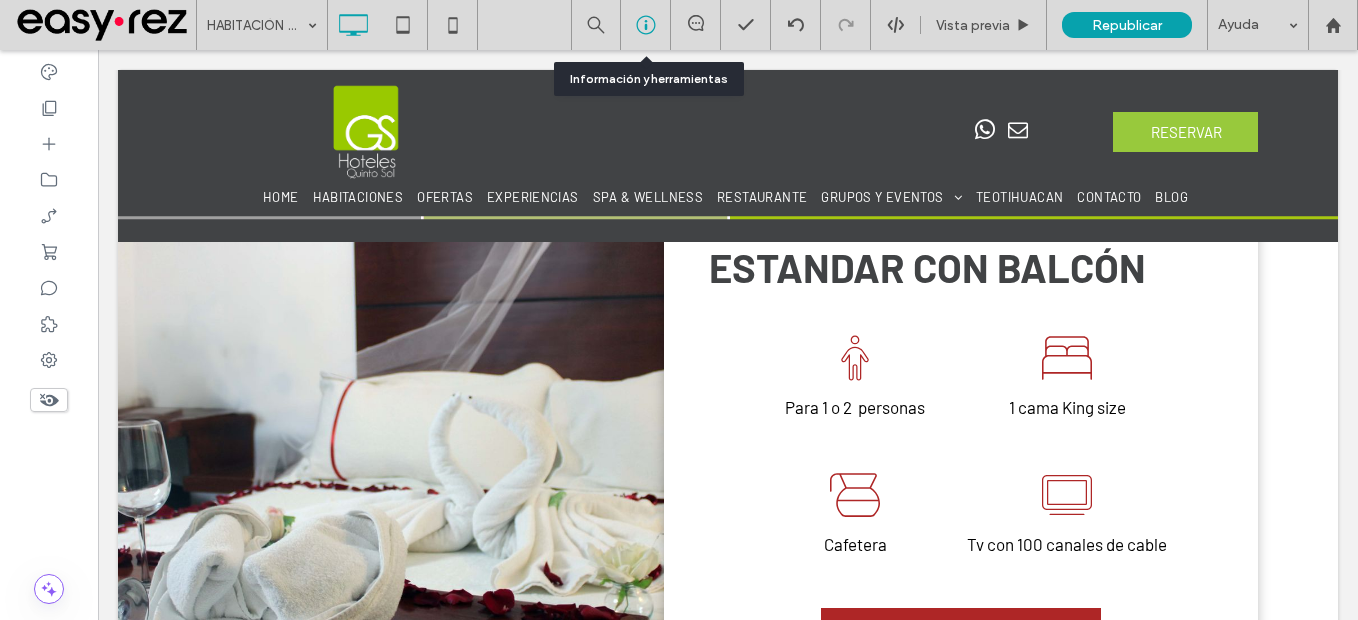 click 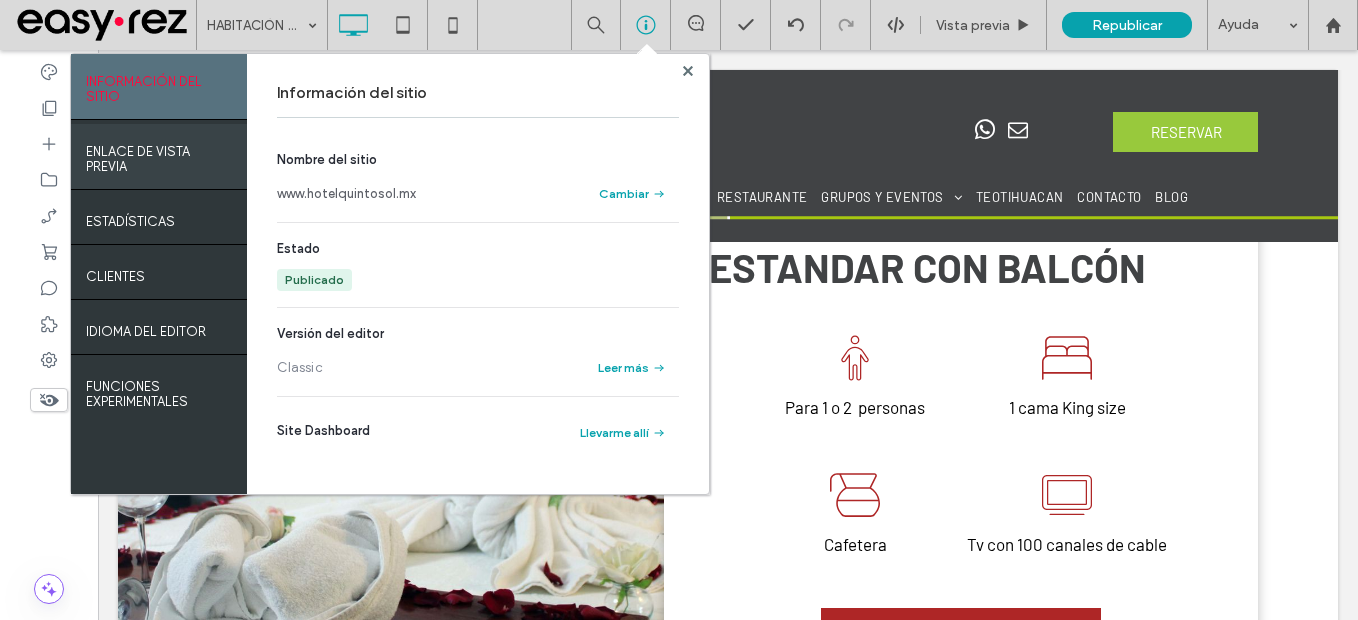 click on "ENLACE DE VISTA PREVIA" at bounding box center [159, 154] 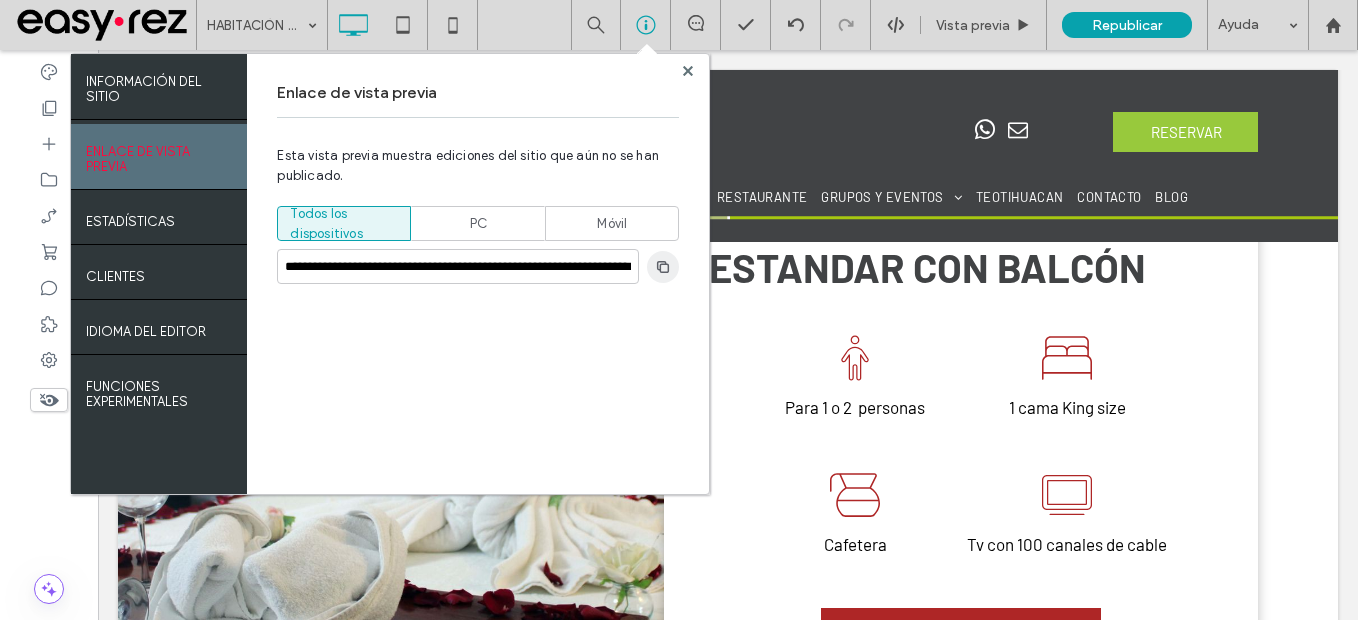 click 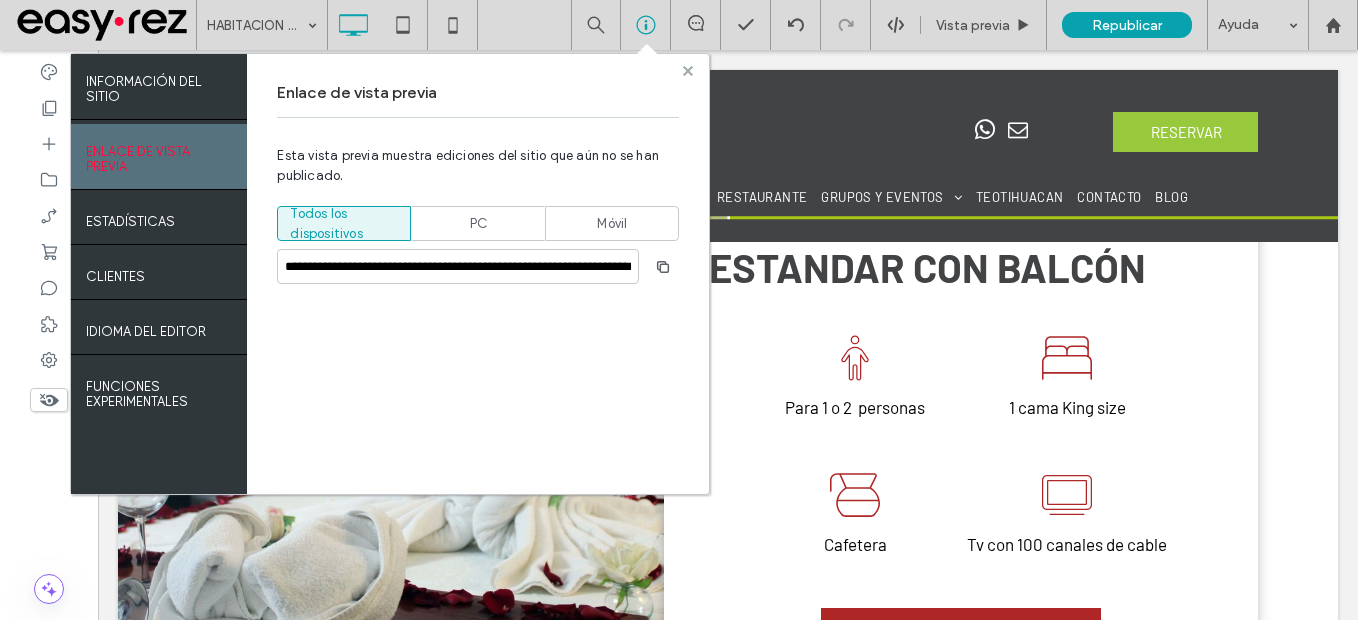 click 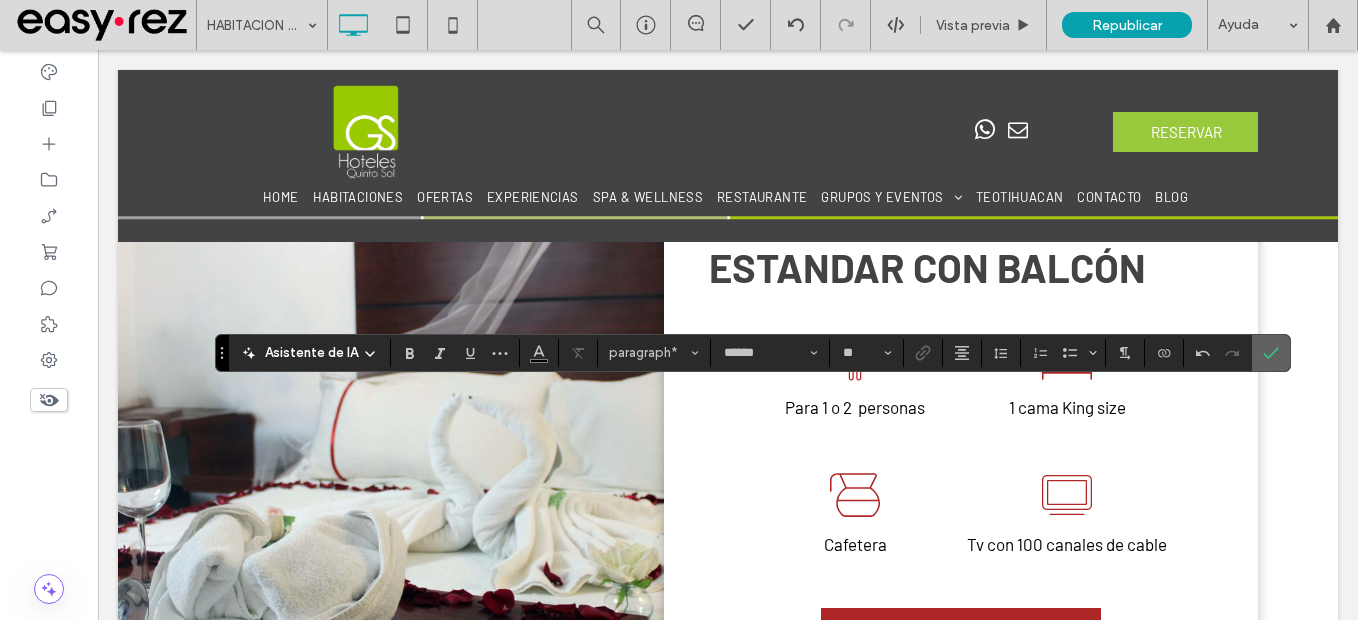 click at bounding box center (1271, 353) 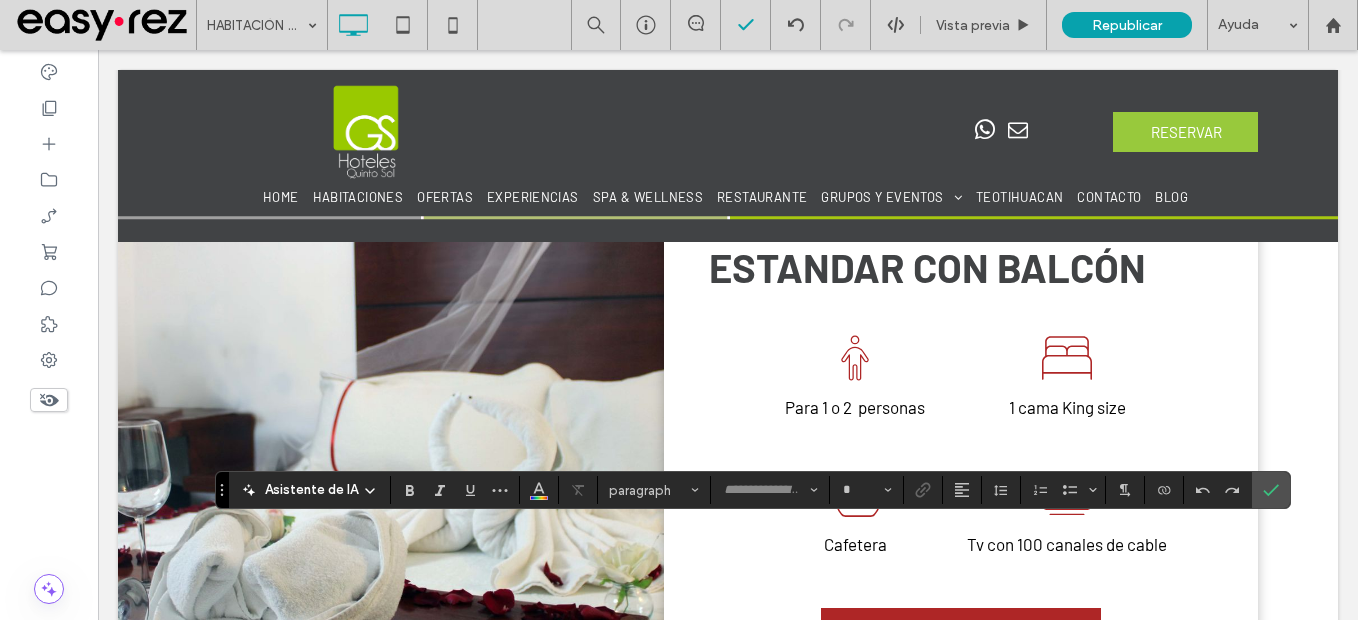 type on "******" 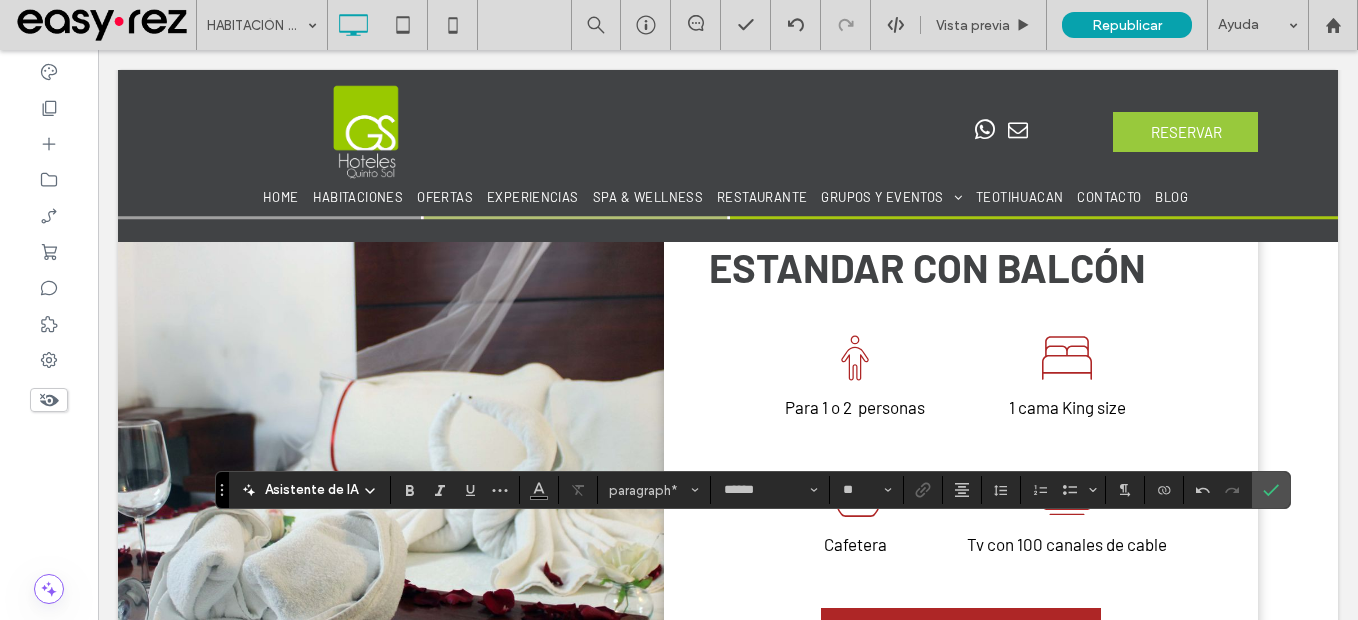 click on "Asistente de IA paragraph* ****** **" at bounding box center (753, 490) 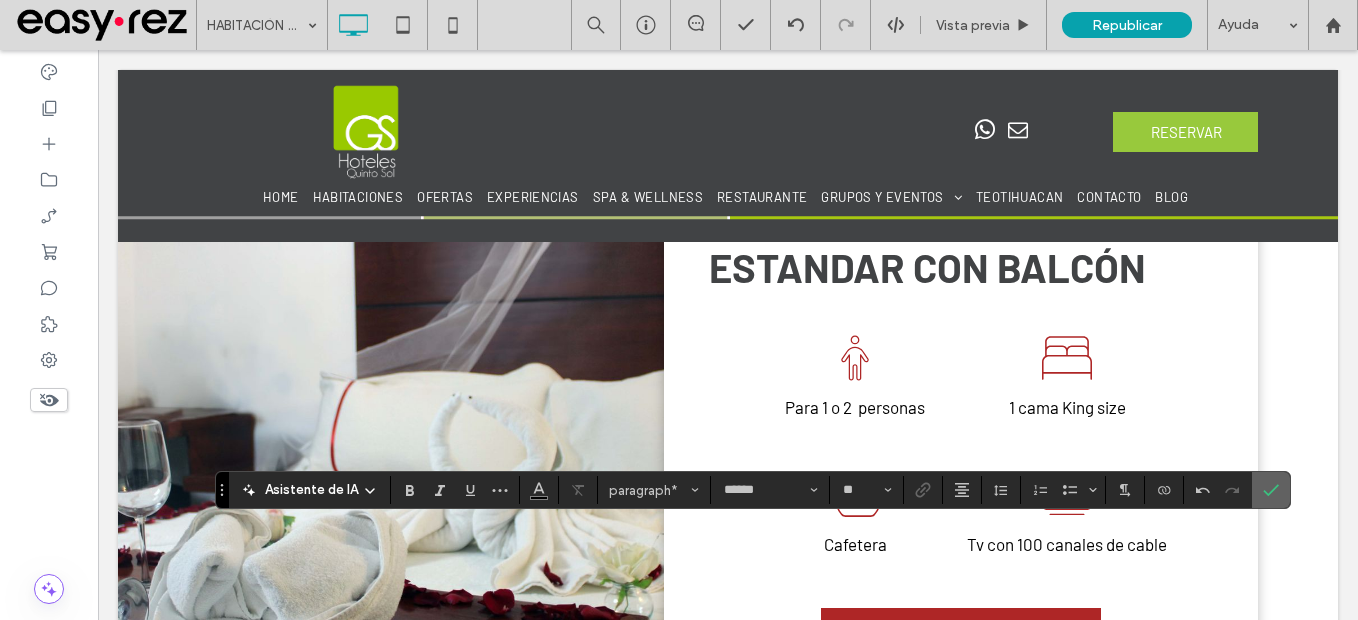 click 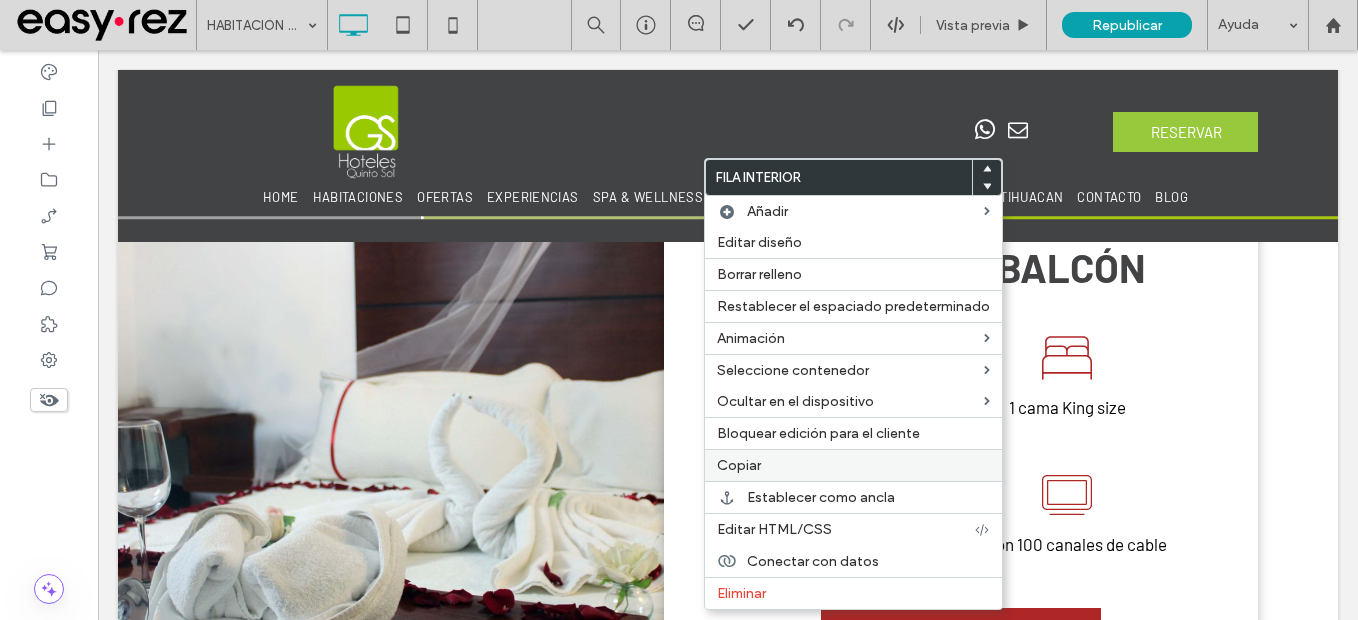click on "Copiar" at bounding box center [853, 465] 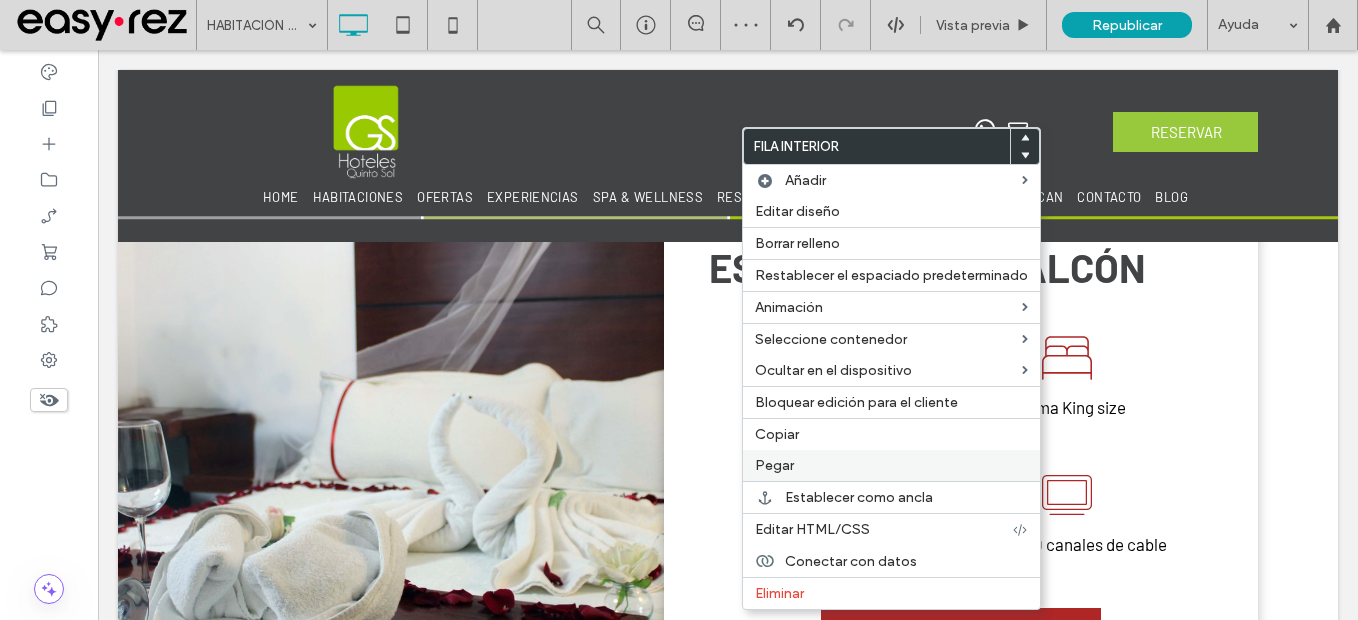 click on "Pegar" at bounding box center [891, 465] 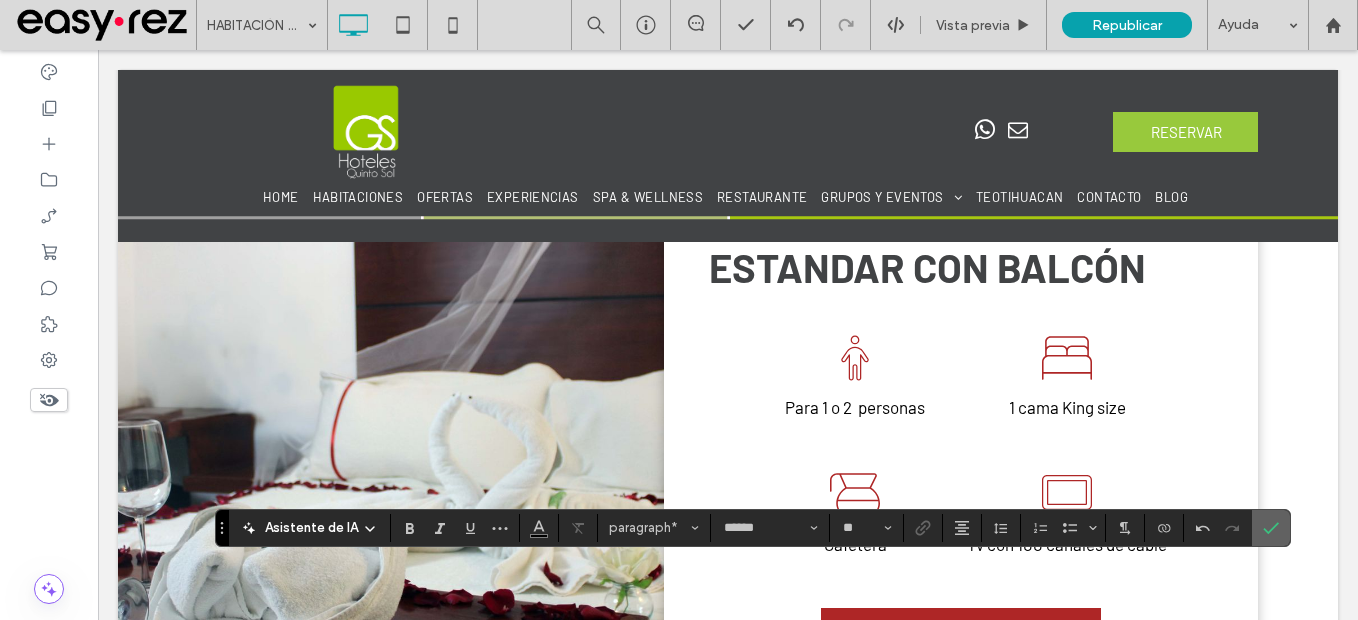 click at bounding box center [1271, 528] 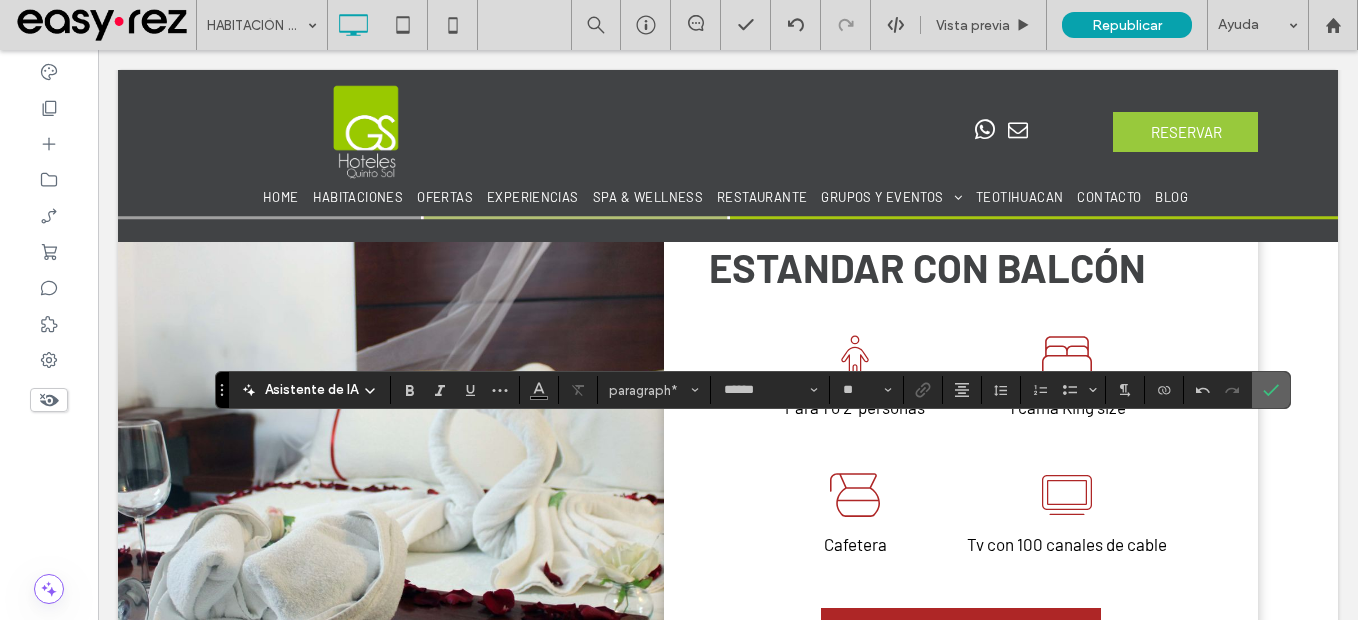 click at bounding box center (1267, 390) 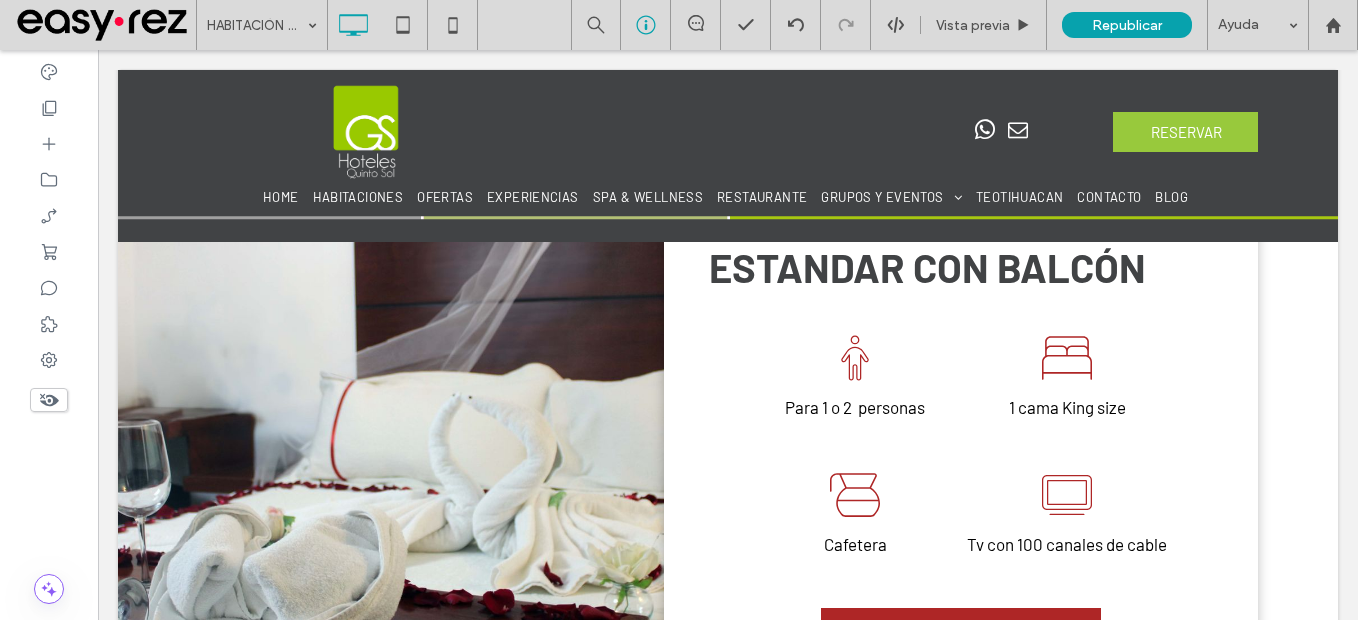 type on "******" 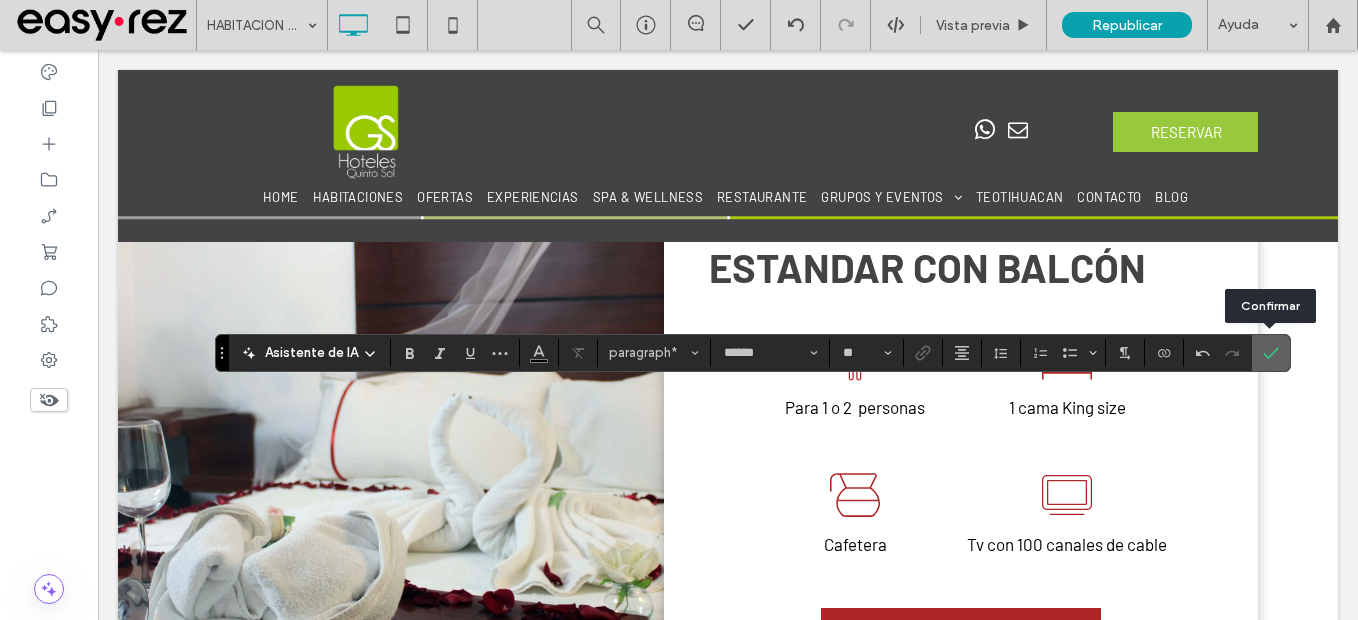 click at bounding box center (1271, 353) 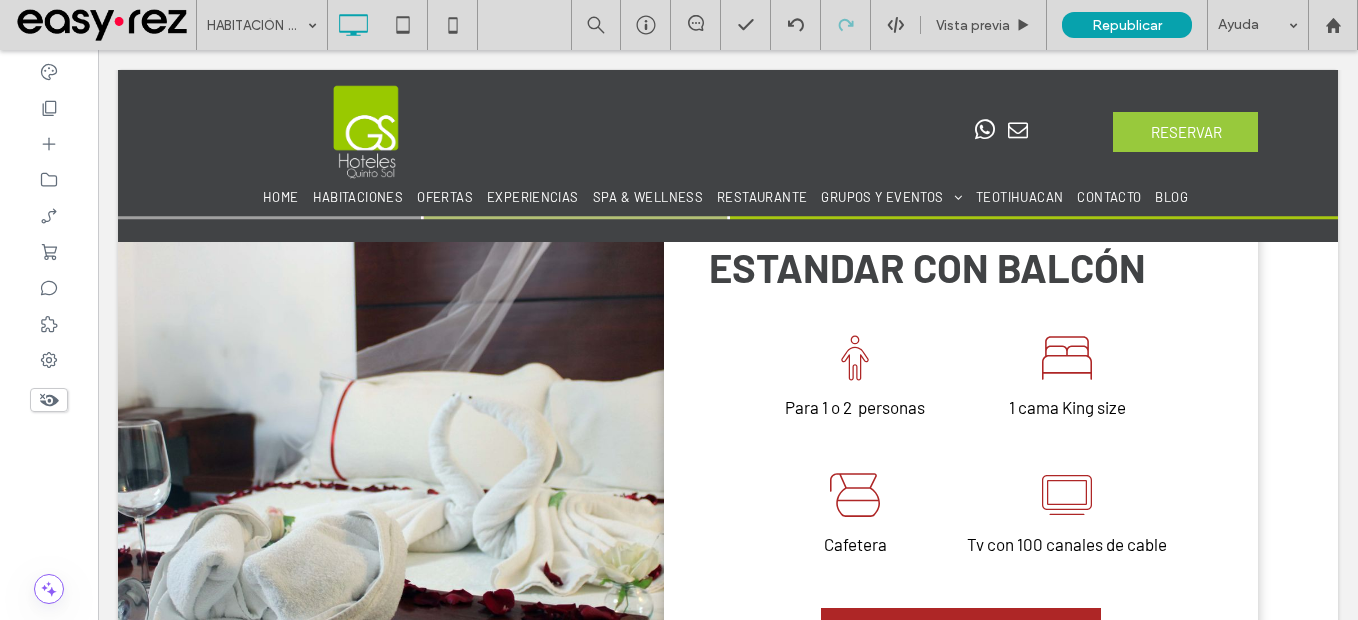 type on "******" 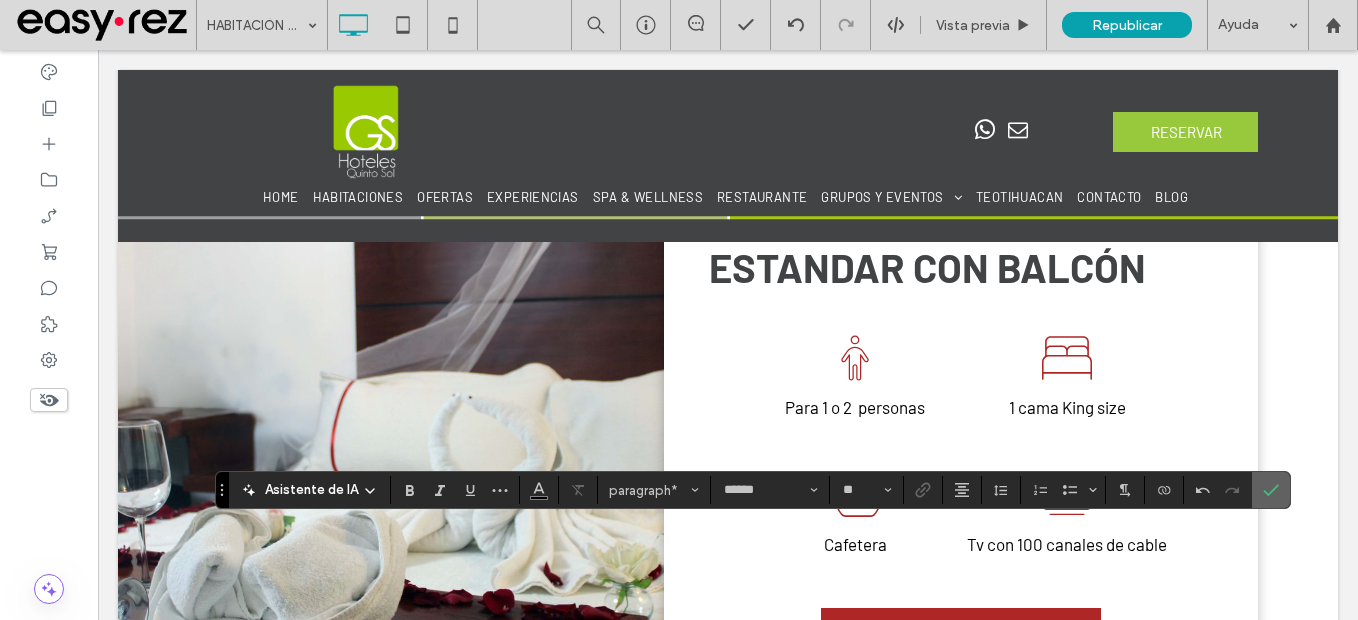 click 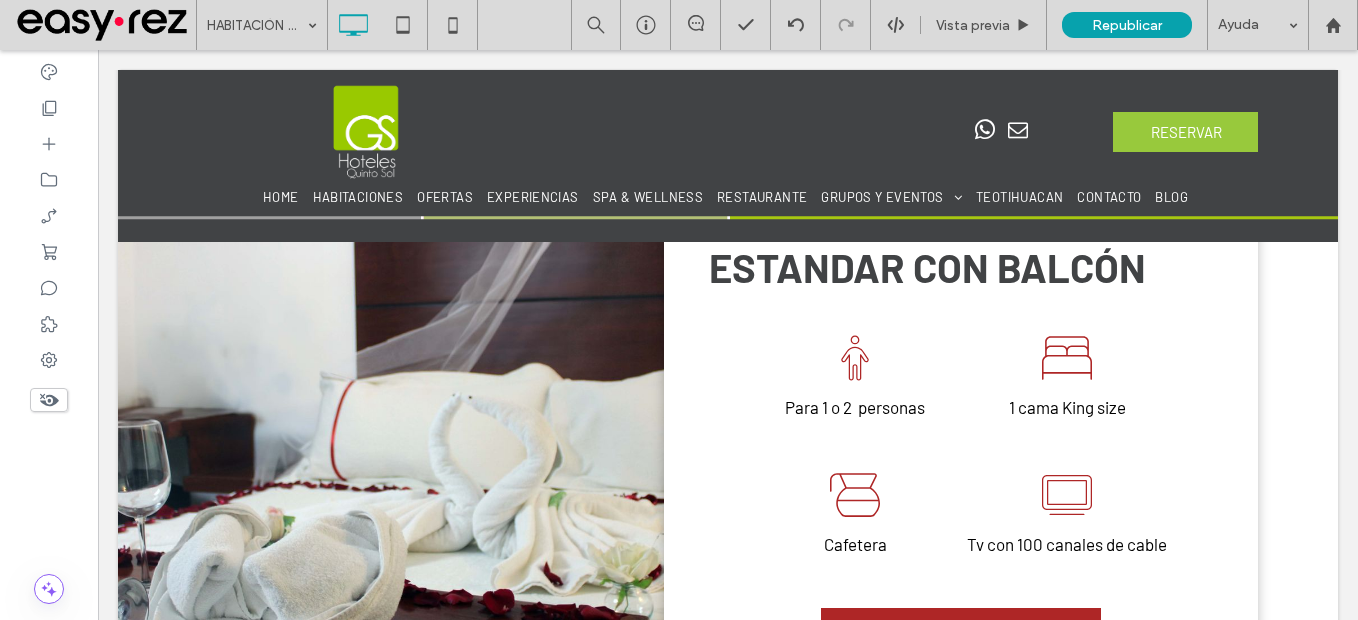 type on "******" 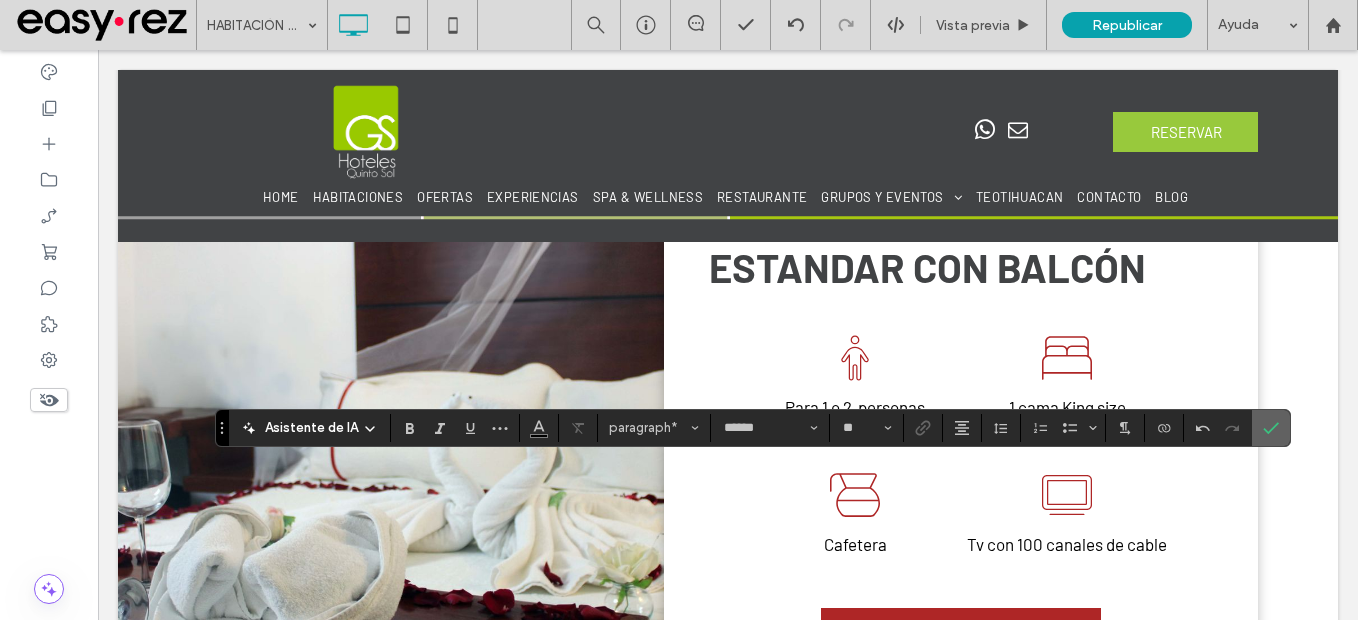 click at bounding box center [1271, 428] 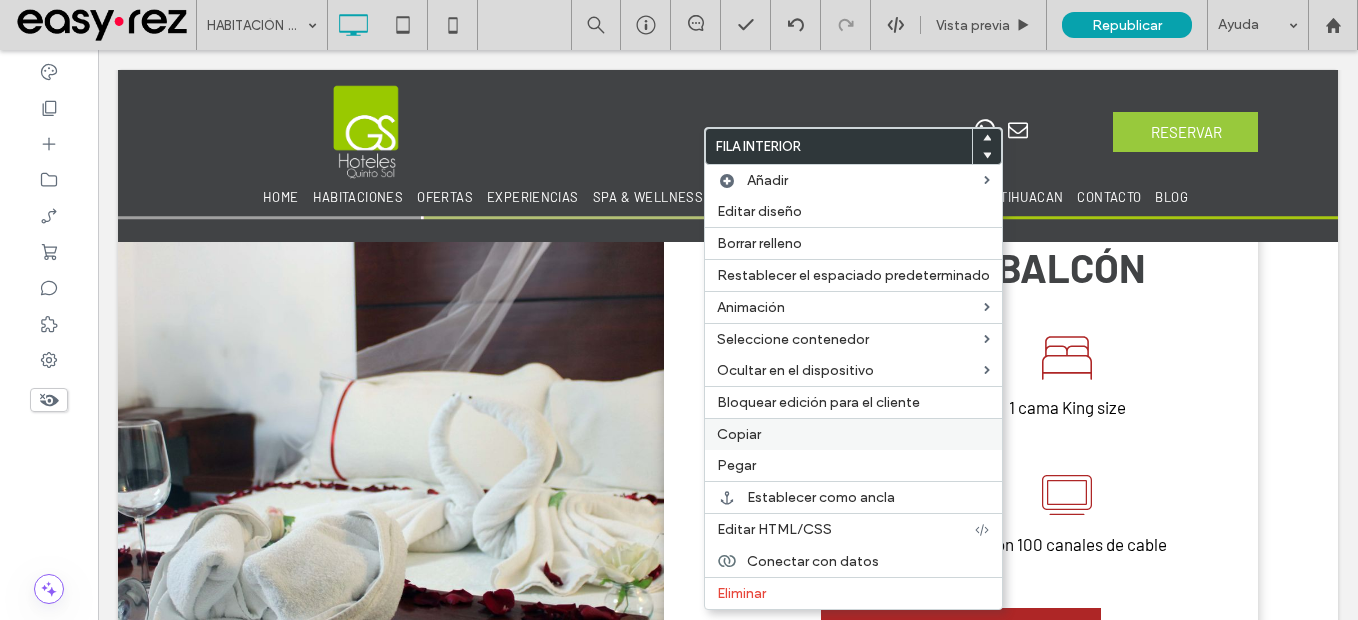 click on "Copiar" at bounding box center (853, 434) 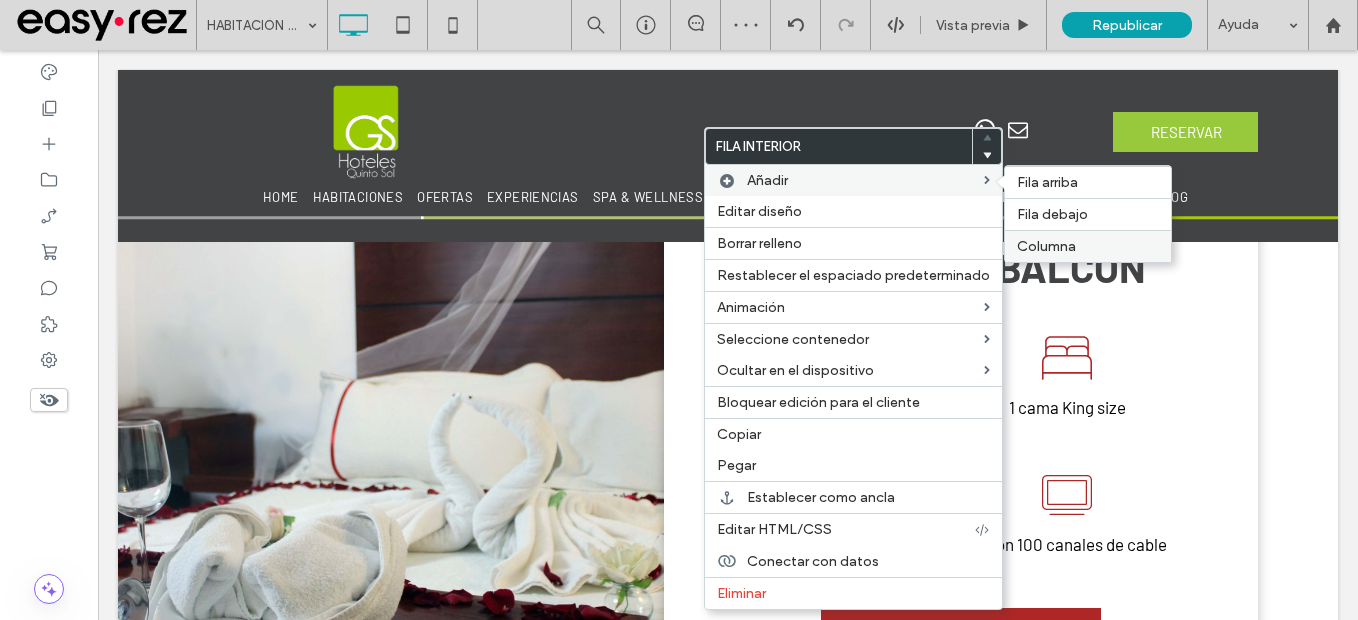 click on "Columna" at bounding box center (1088, 246) 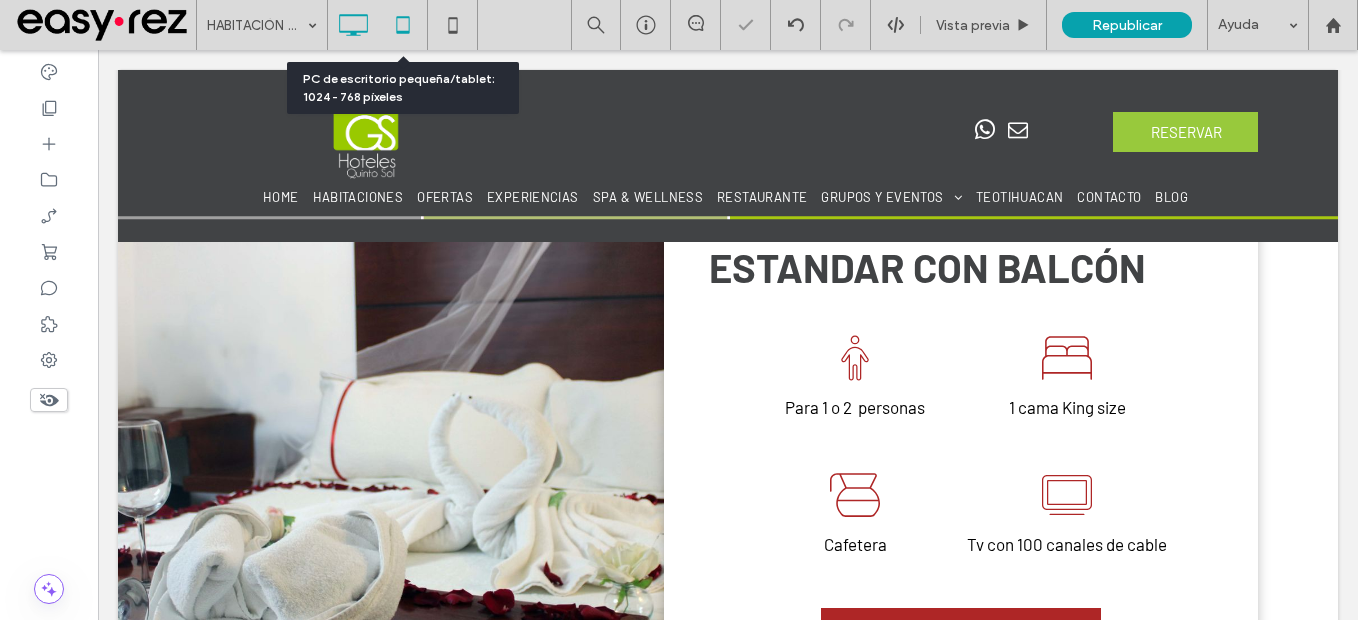 click at bounding box center [402, 25] 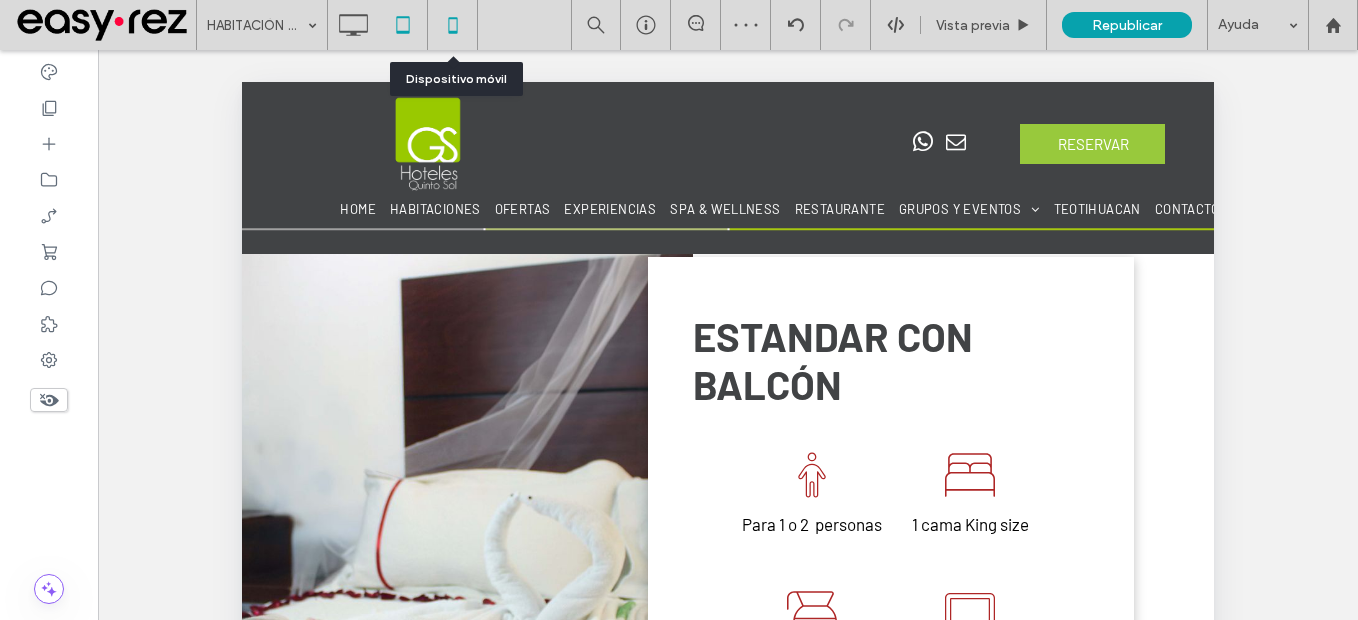 click 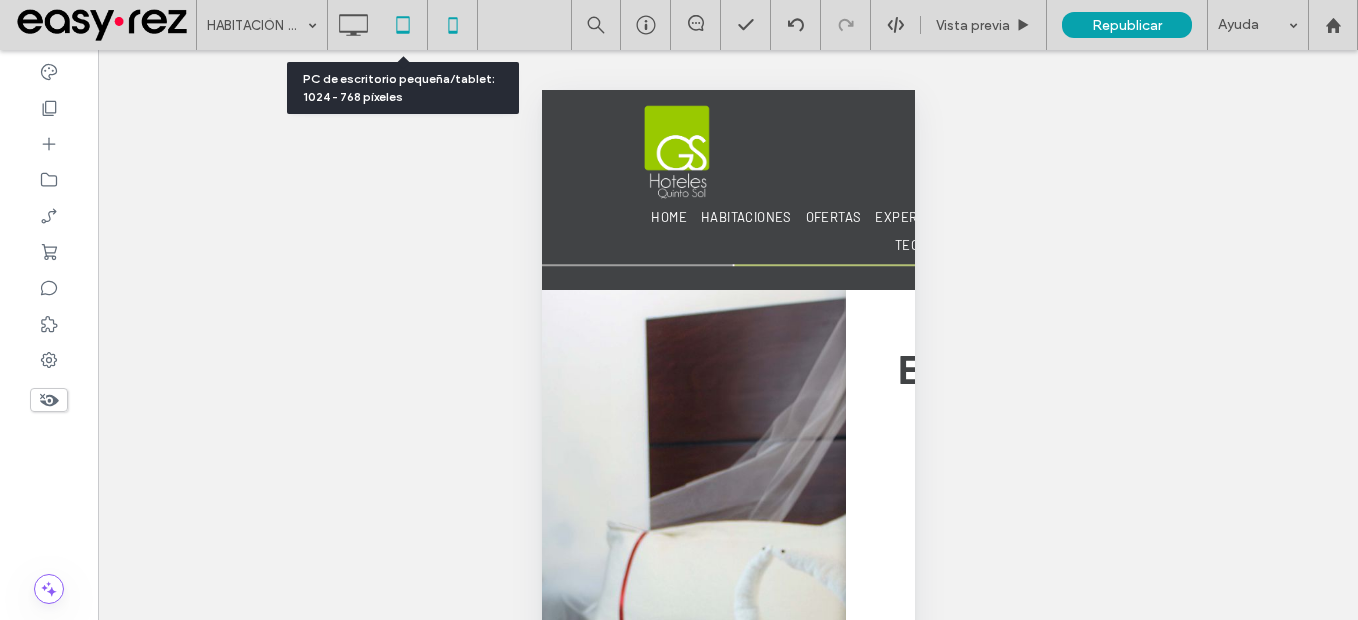 click 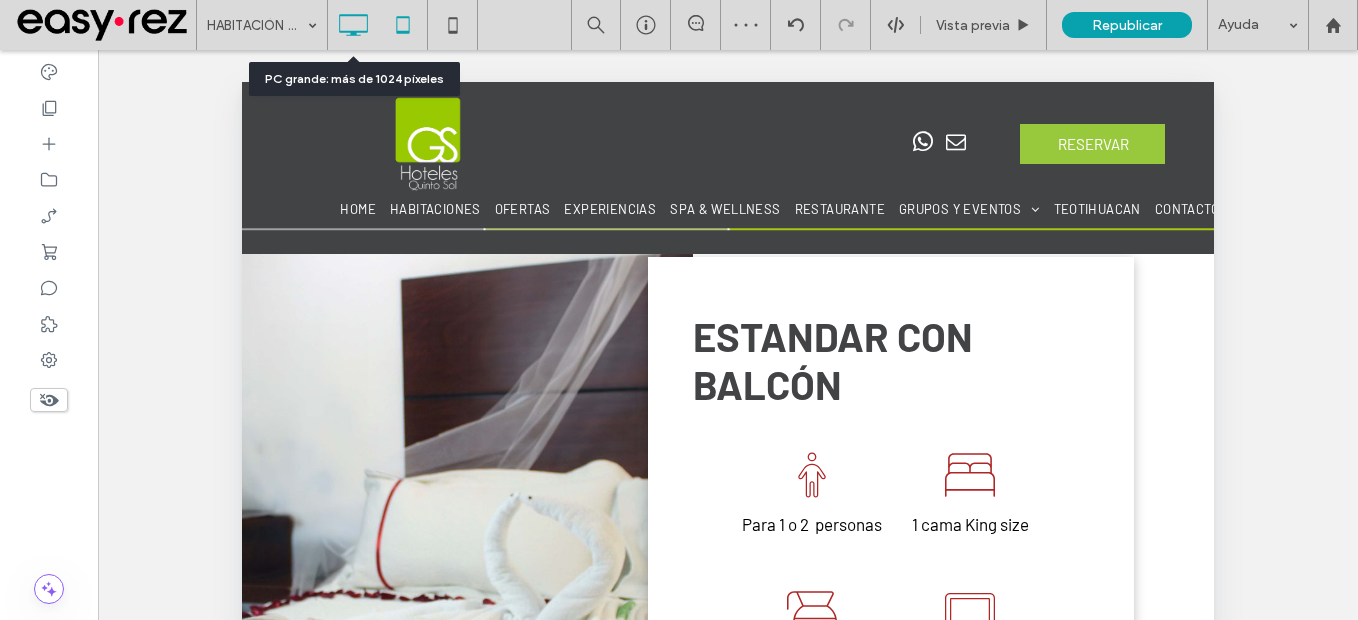 click 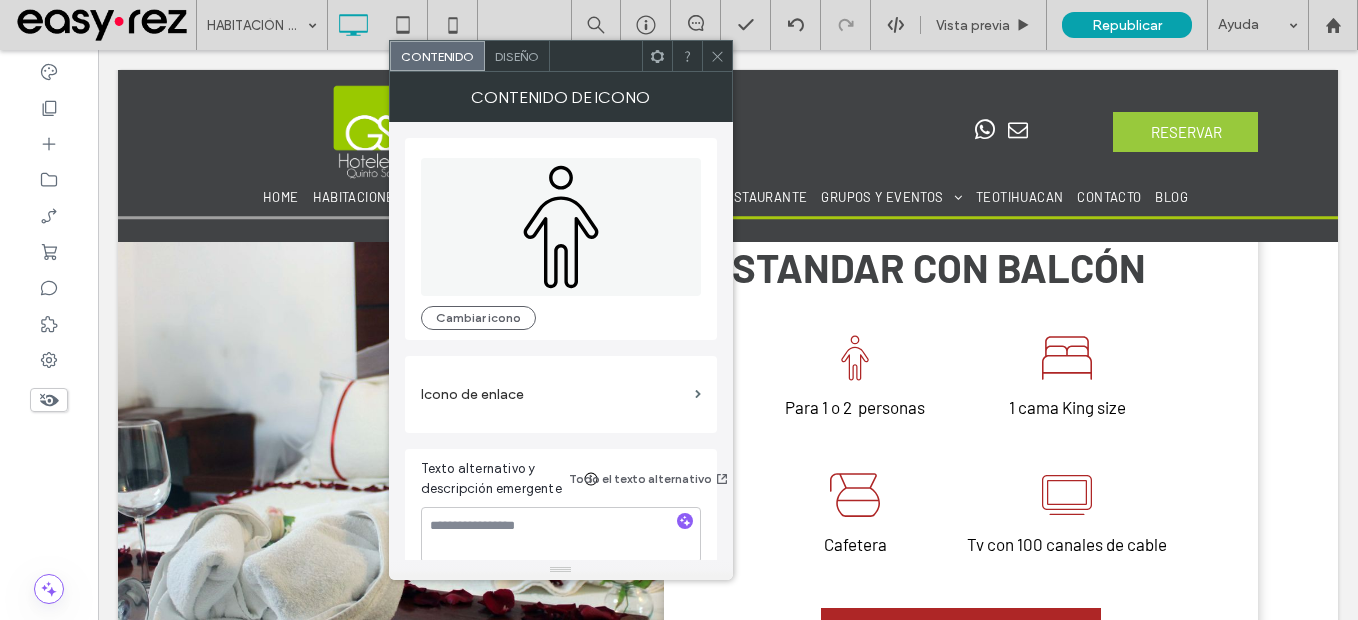 click on "Diseño" at bounding box center (517, 56) 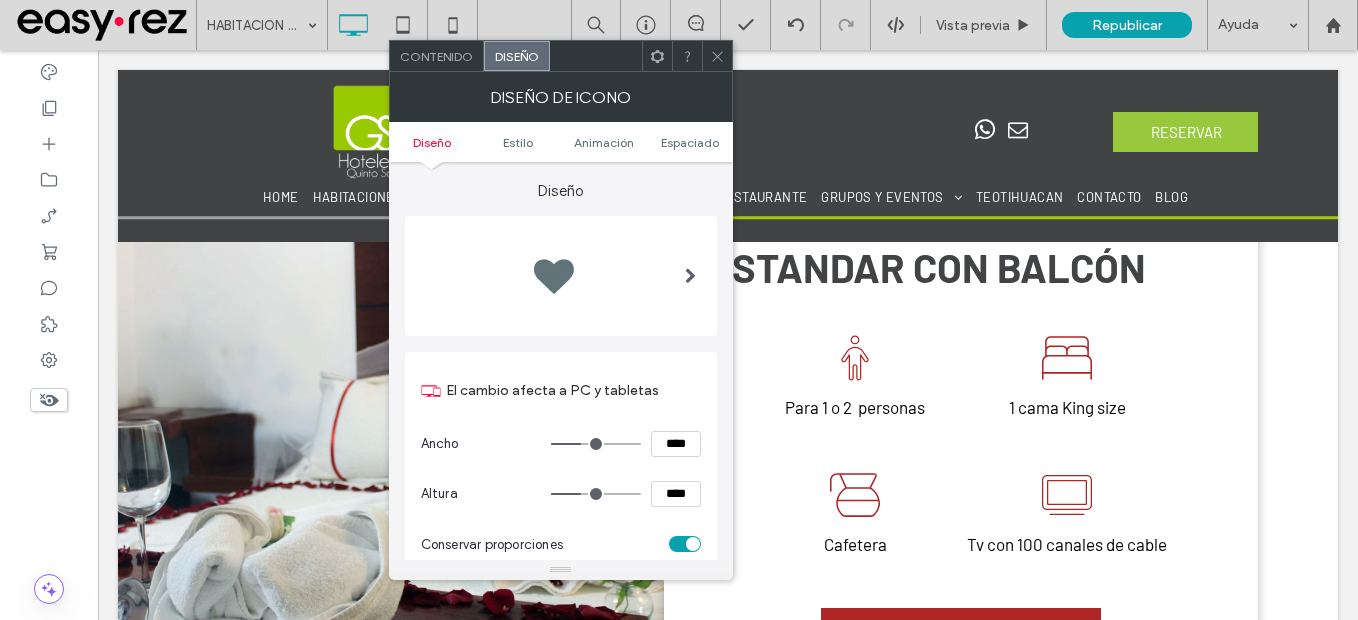click on "****" at bounding box center (676, 444) 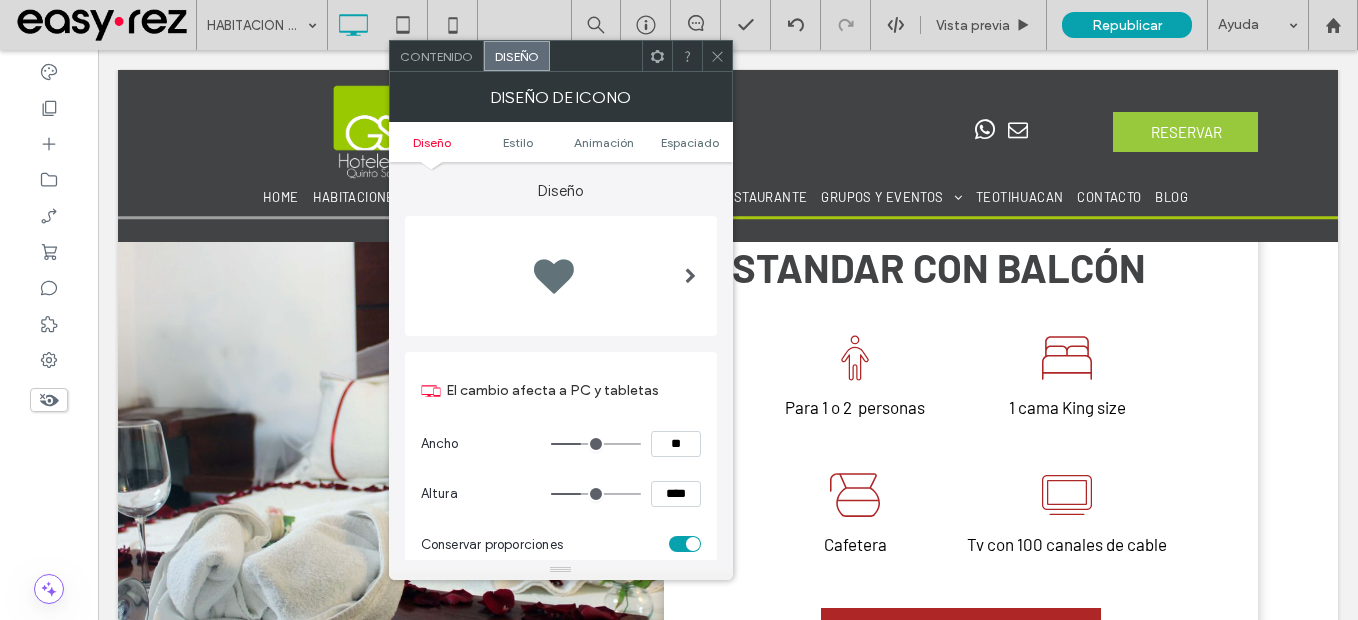 type on "****" 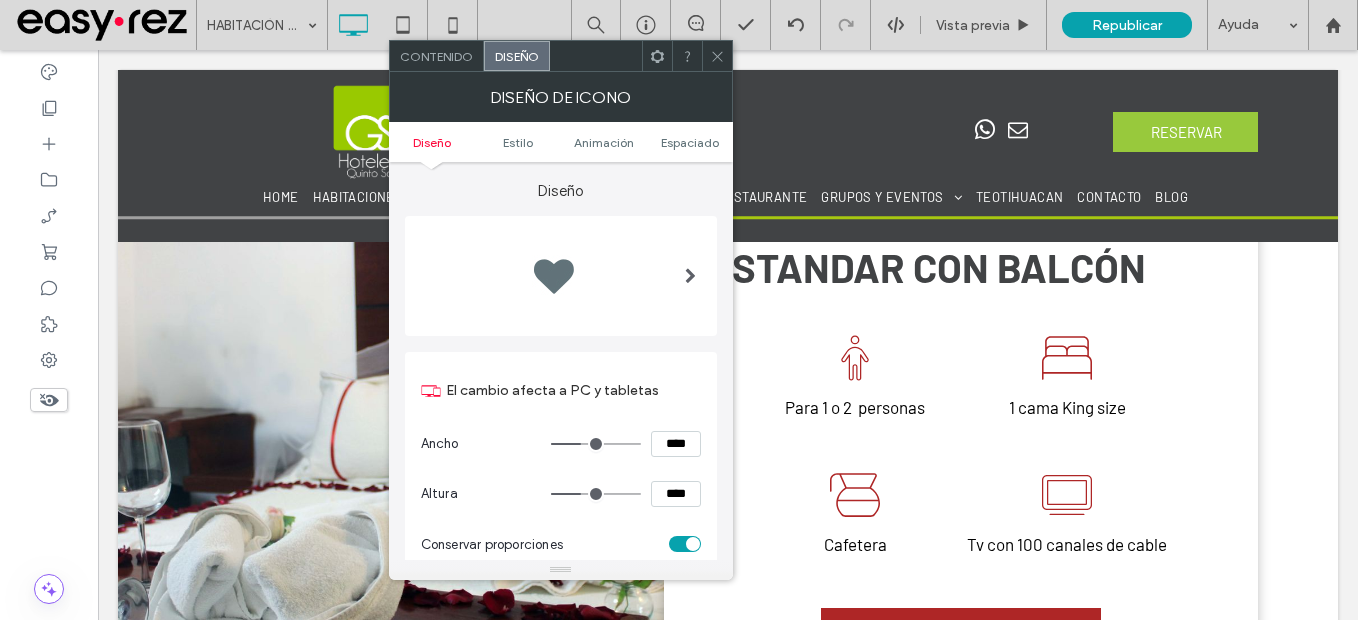 type on "**" 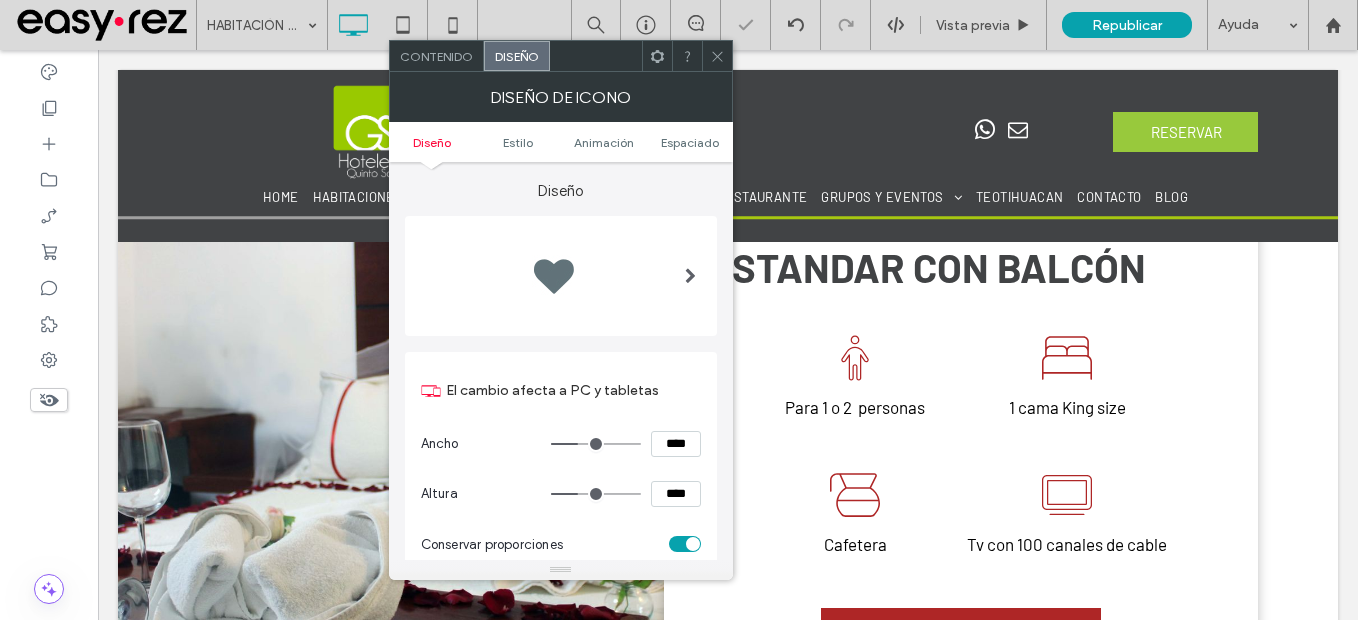 click 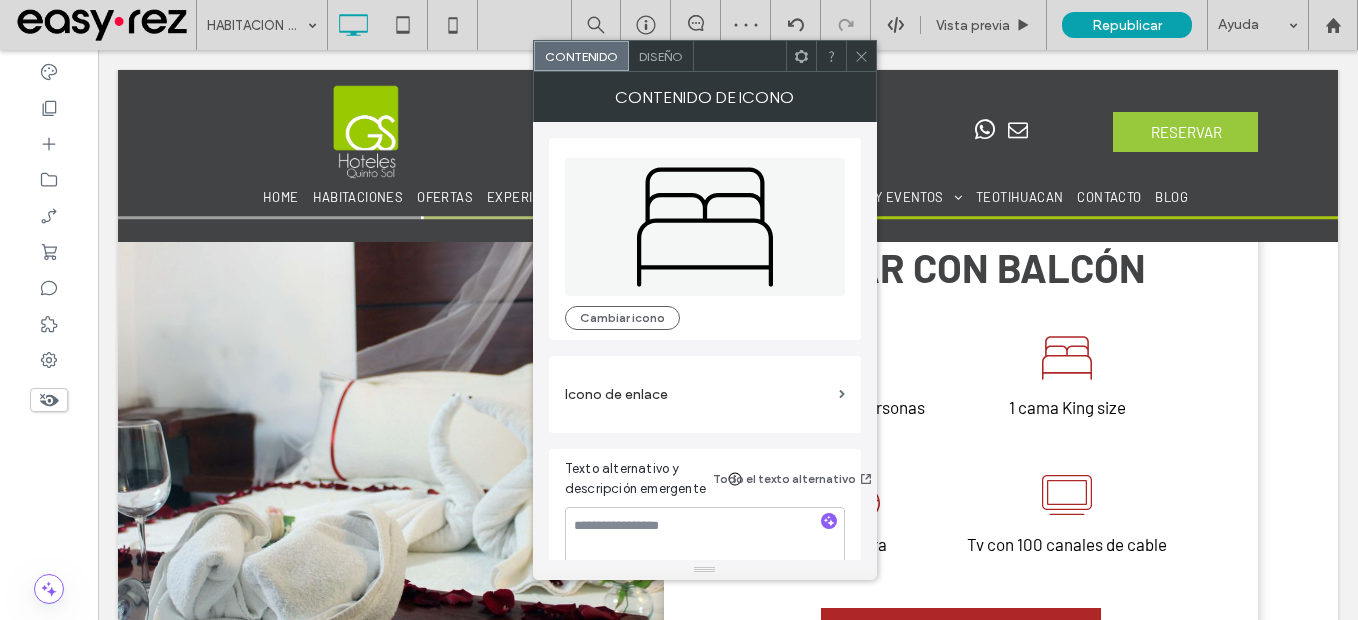 click on "Diseño" at bounding box center [661, 56] 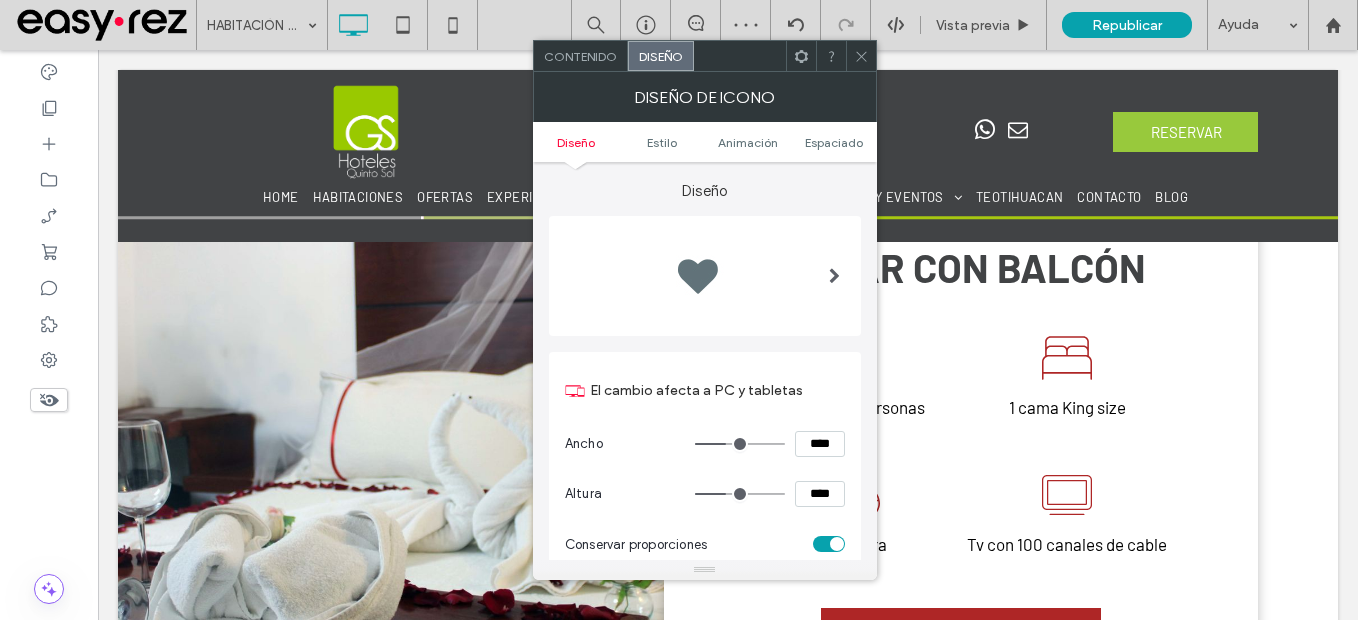 click on "****" at bounding box center [820, 444] 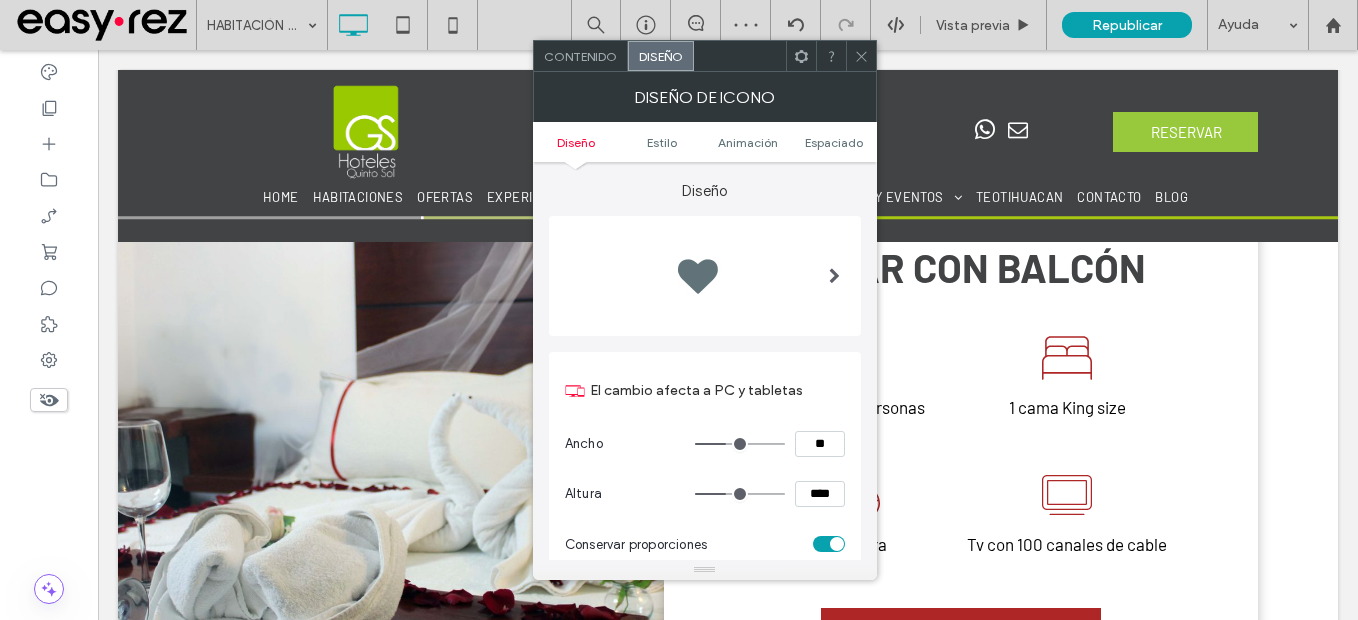 type on "****" 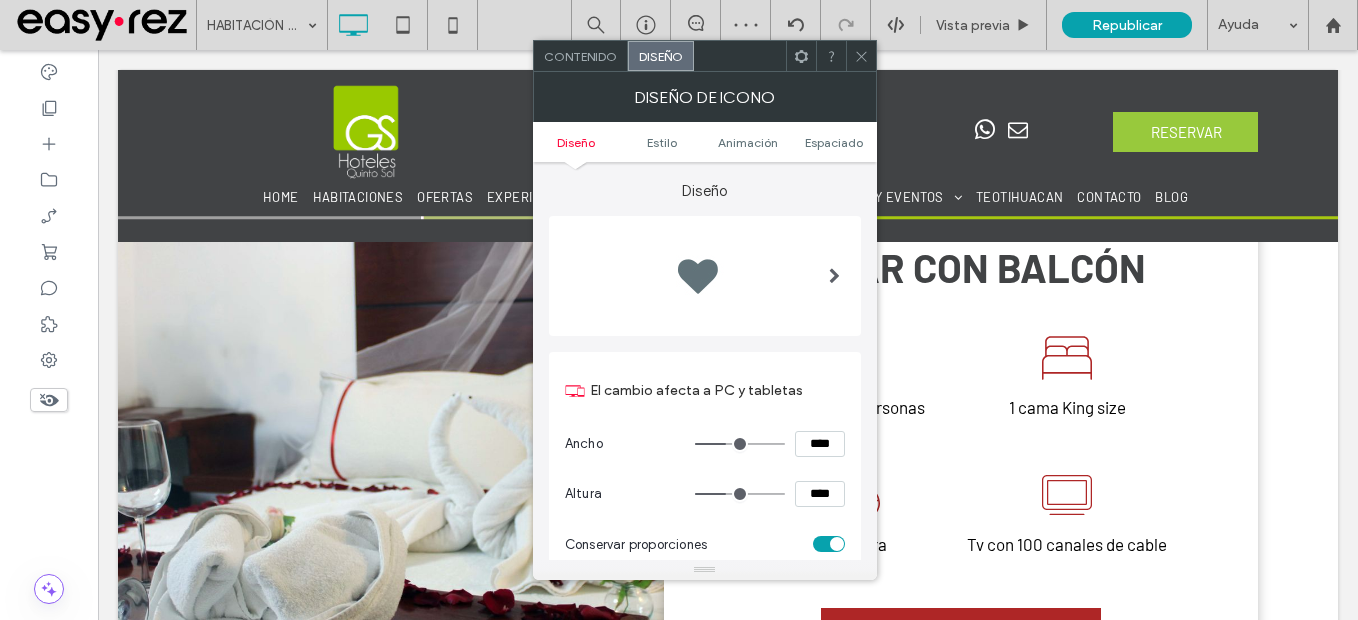 type on "**" 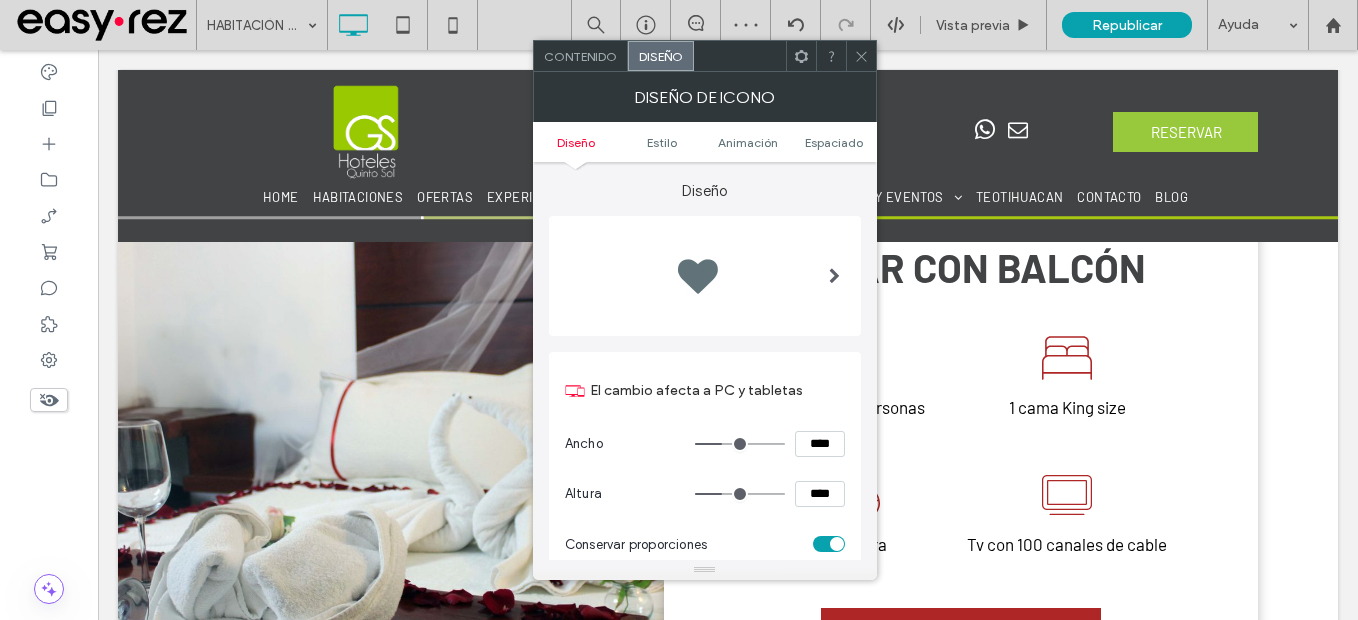 click 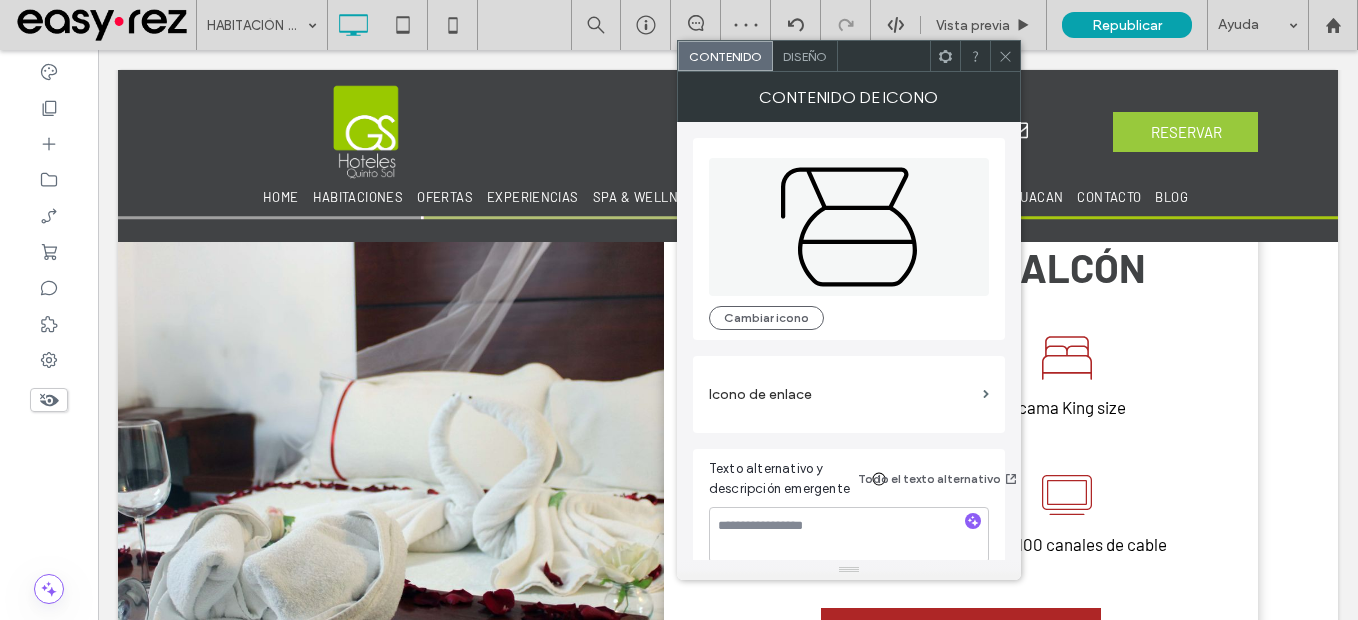 click on "Diseño" at bounding box center (805, 56) 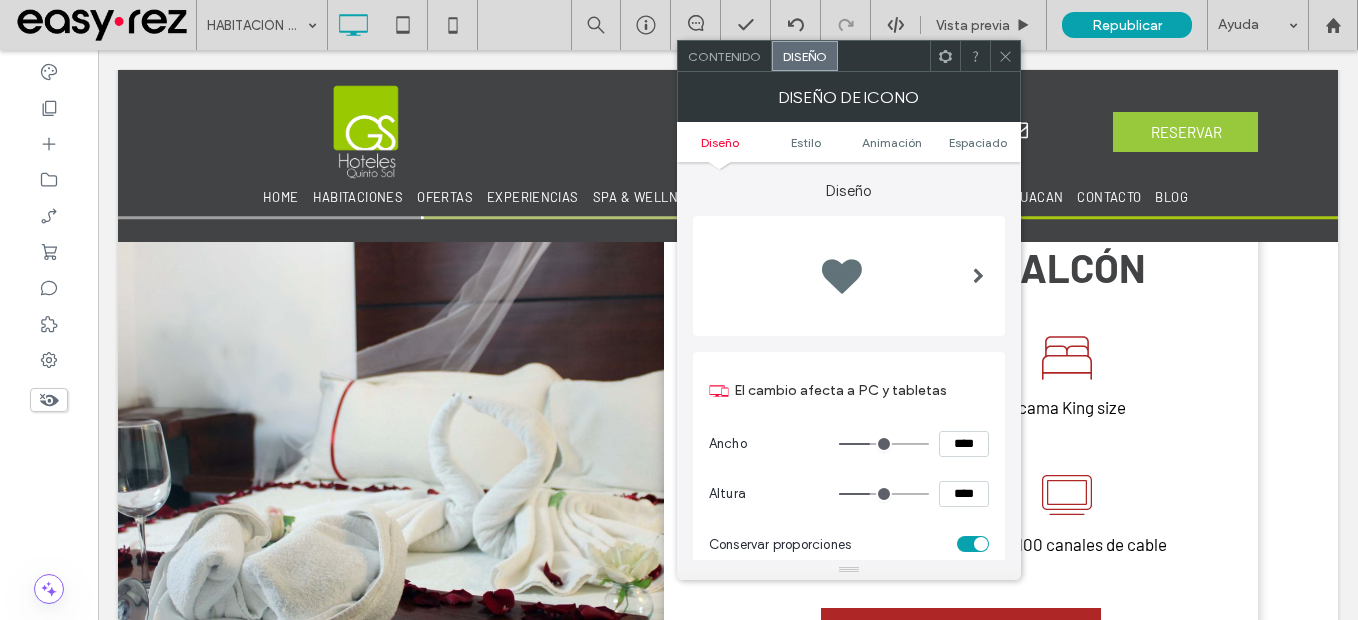 click on "****" at bounding box center (964, 444) 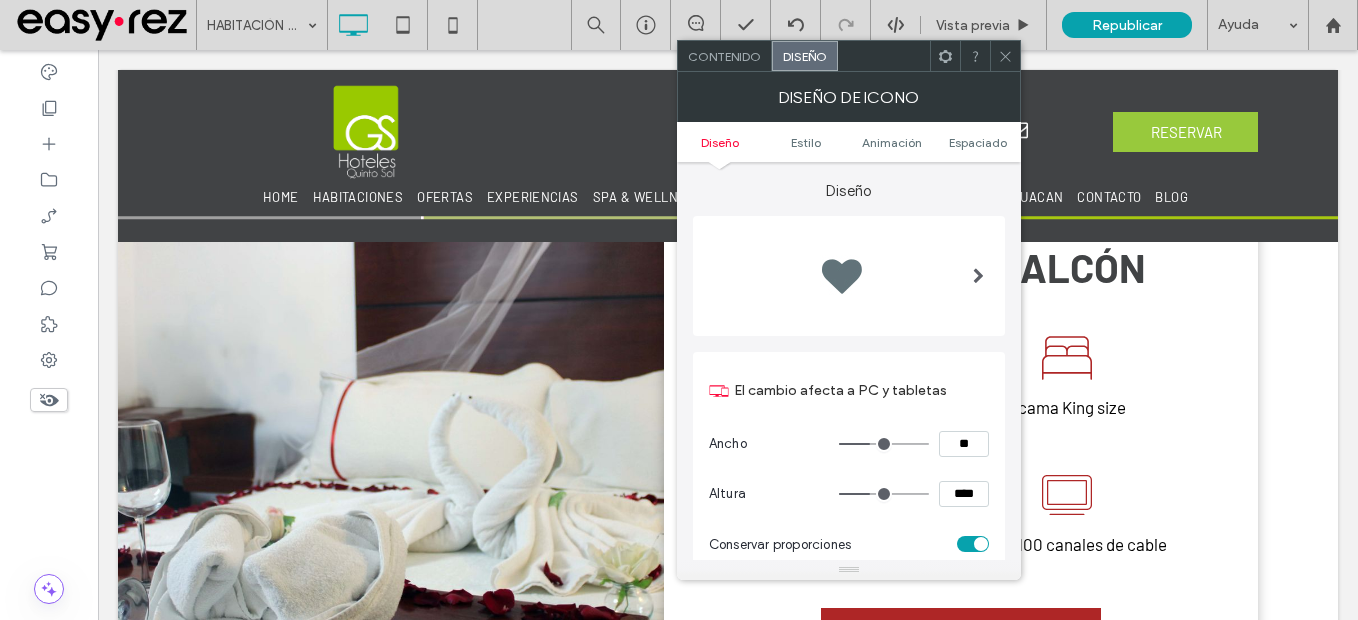 type on "****" 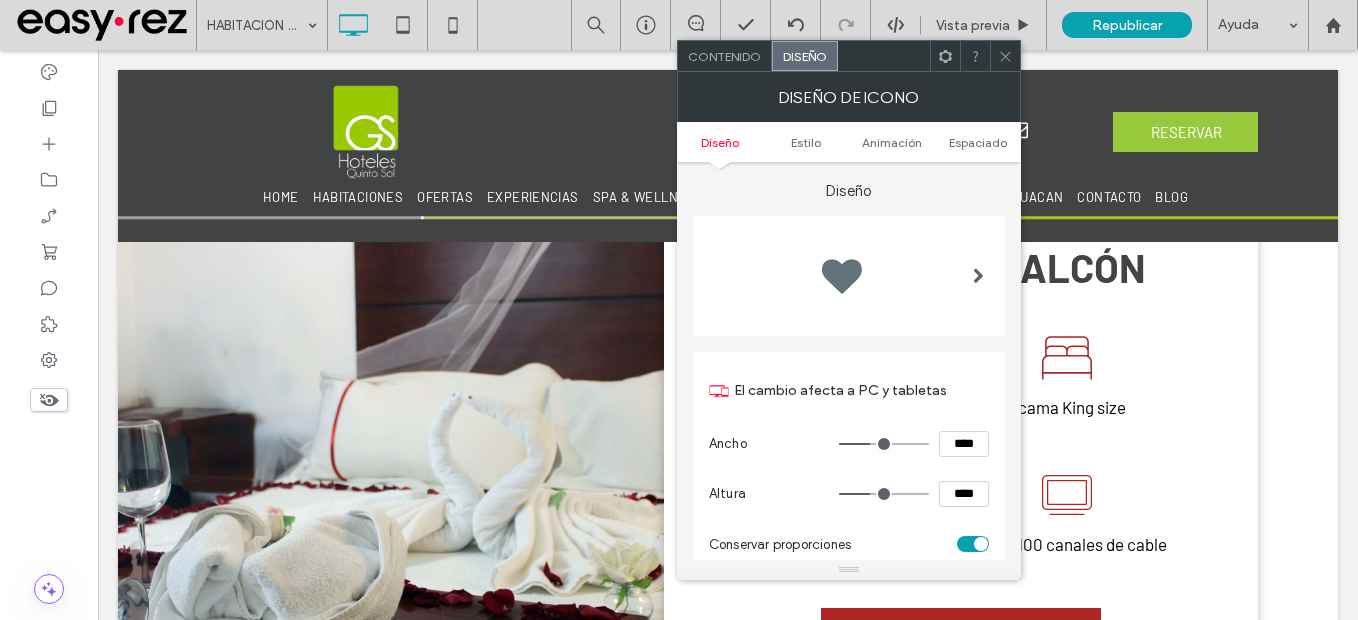 type on "**" 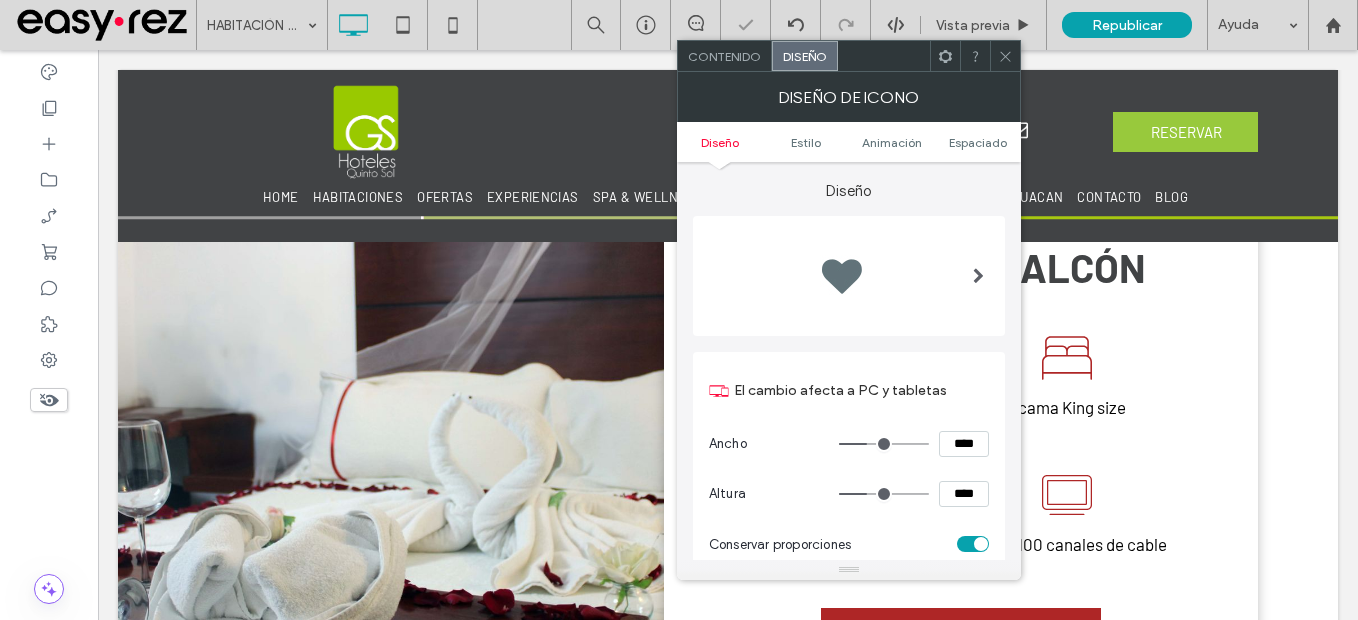 click 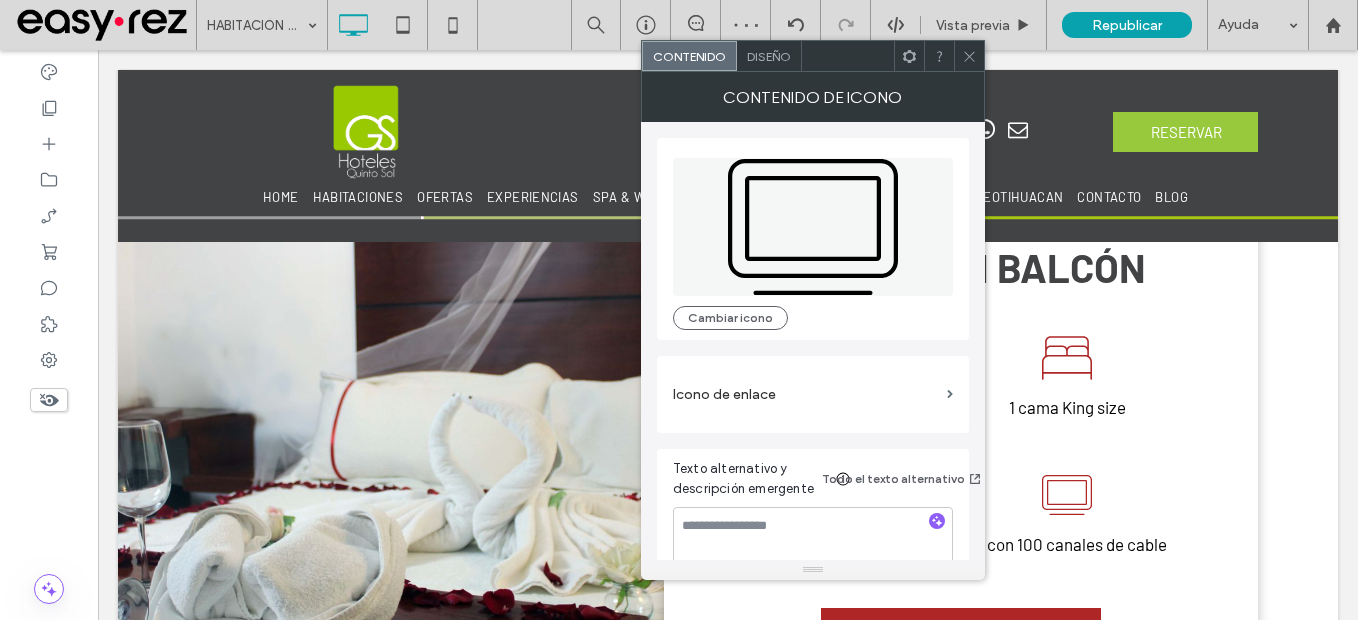 click on "Diseño" at bounding box center [769, 56] 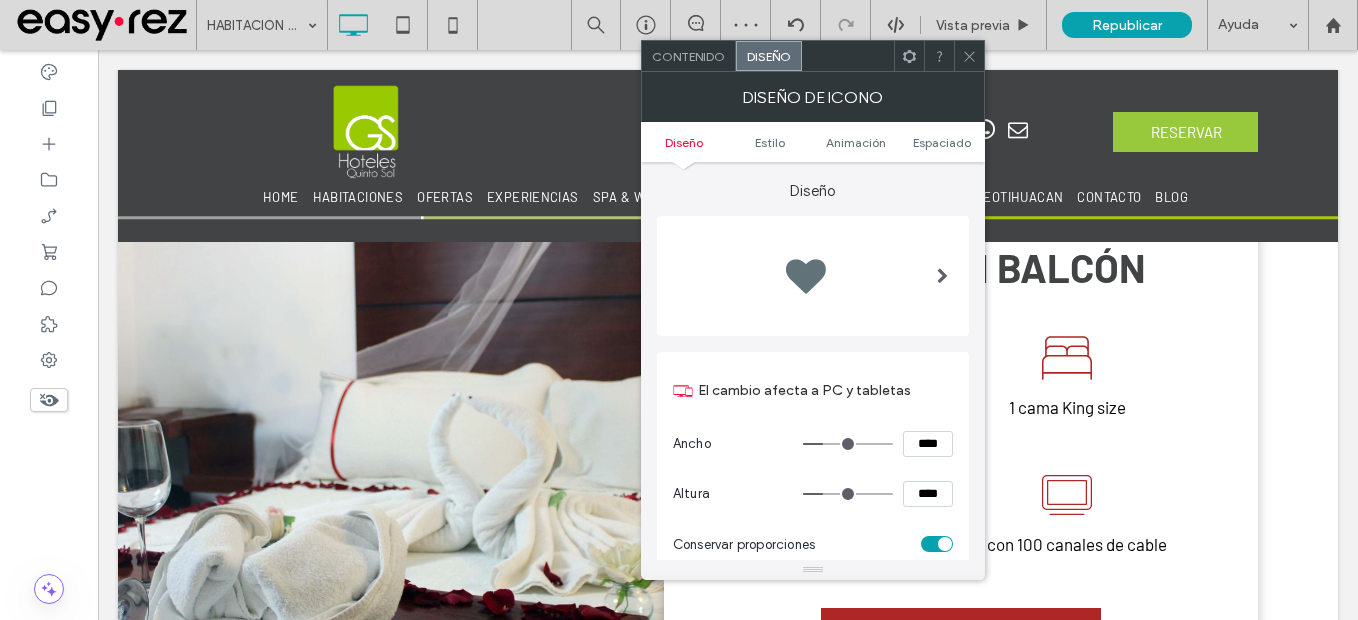 click on "****" at bounding box center [928, 444] 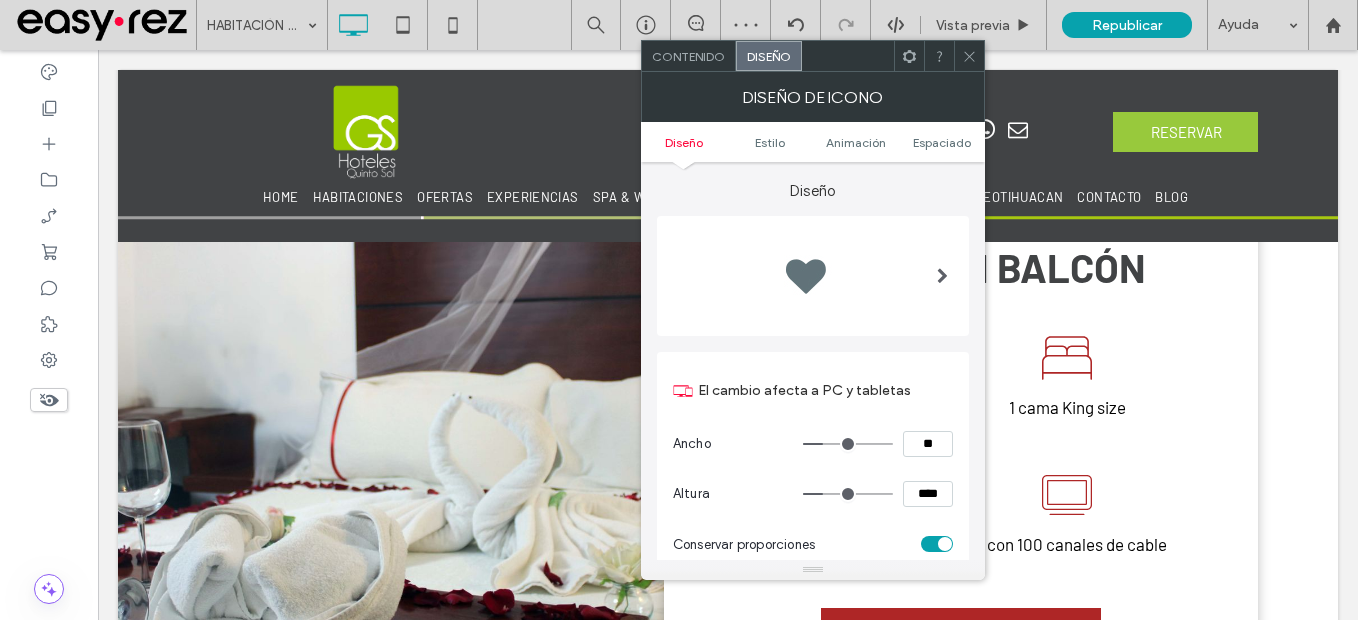 type on "****" 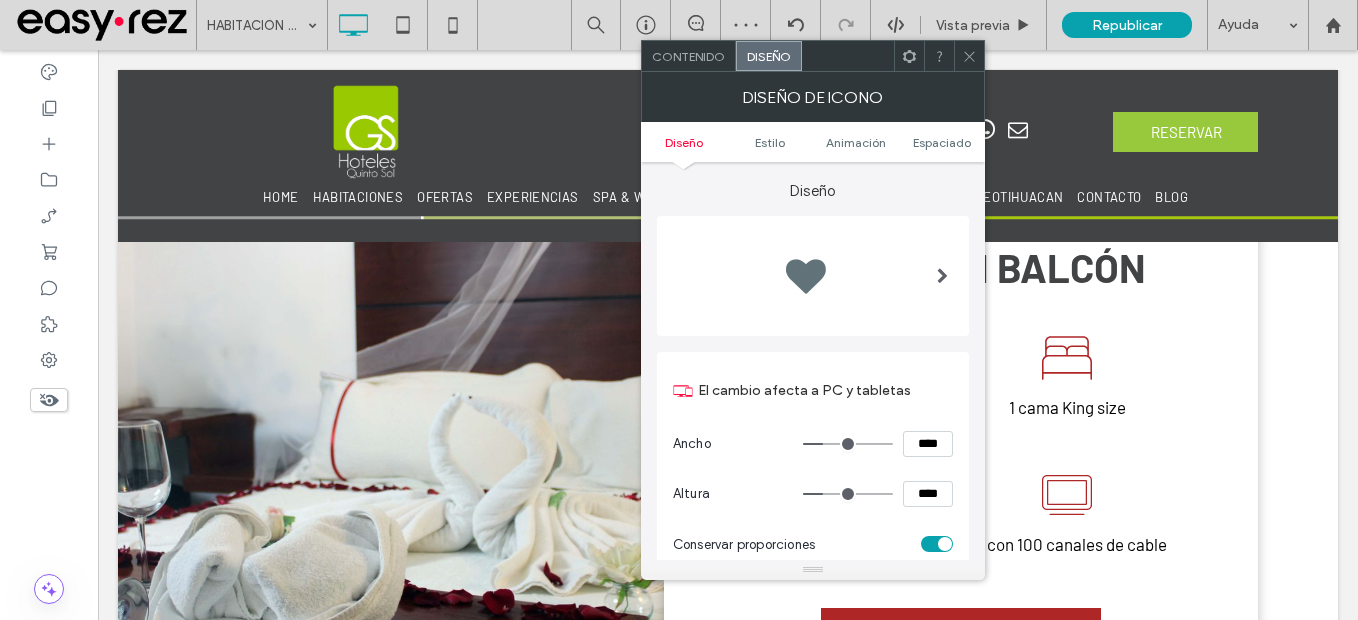 type on "**" 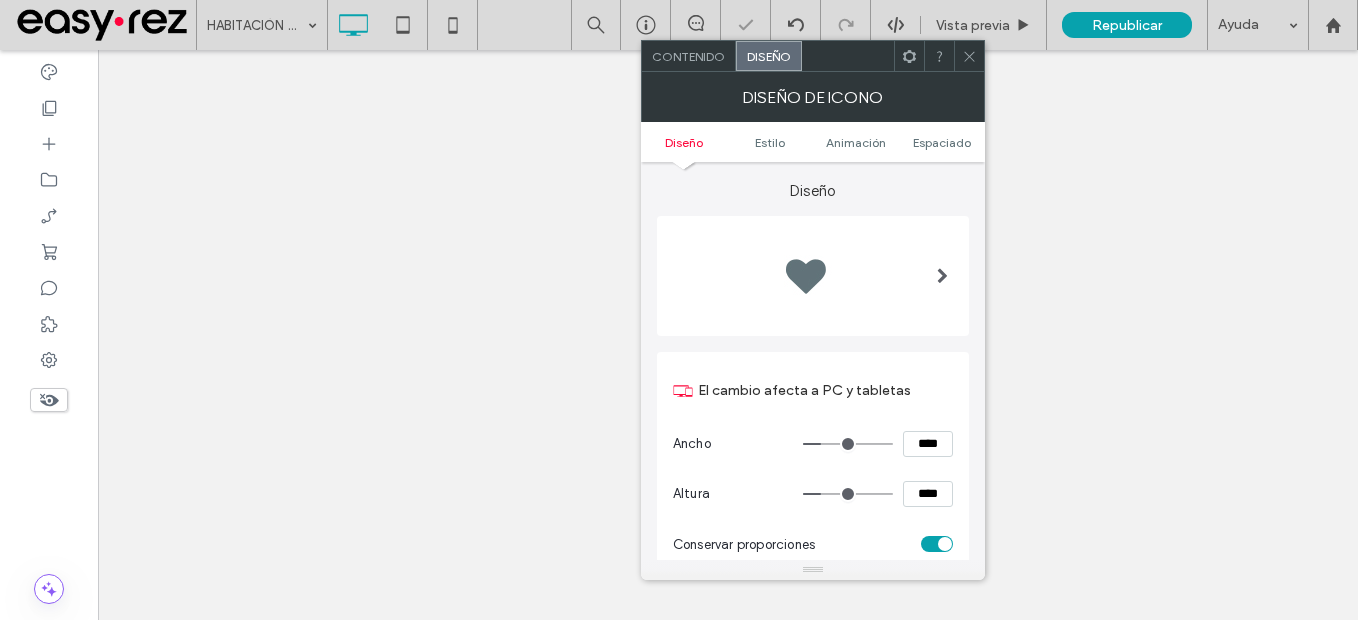 click 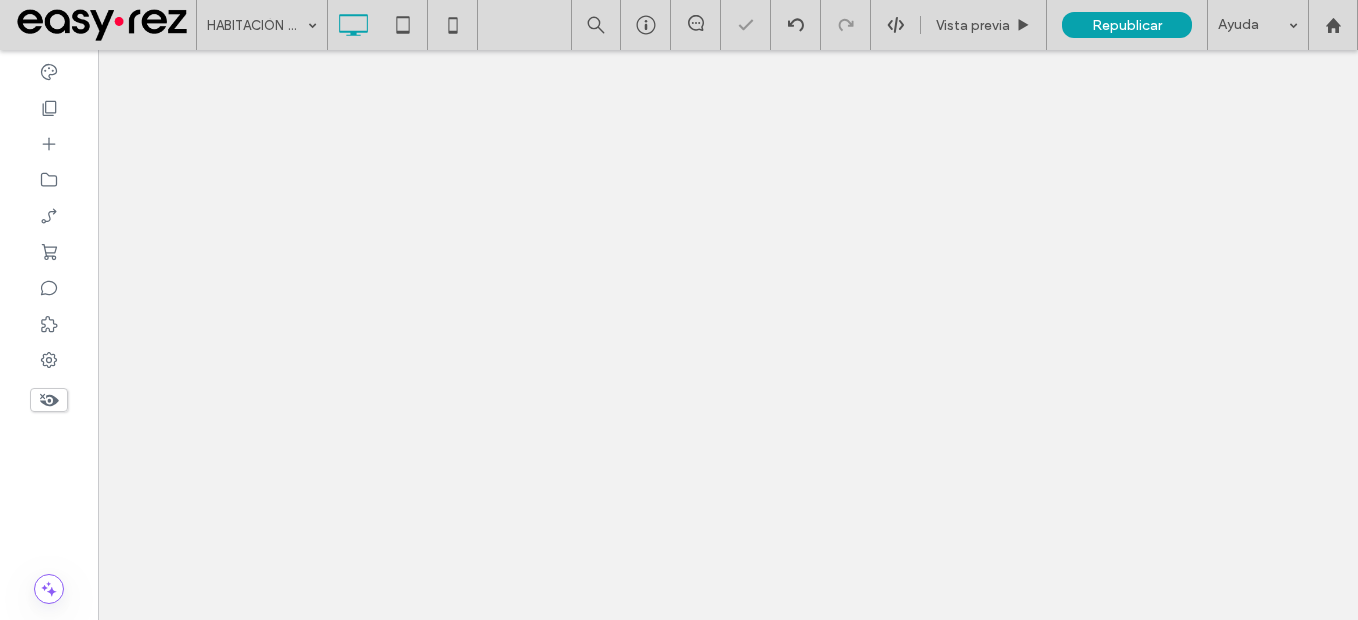 scroll, scrollTop: 0, scrollLeft: 0, axis: both 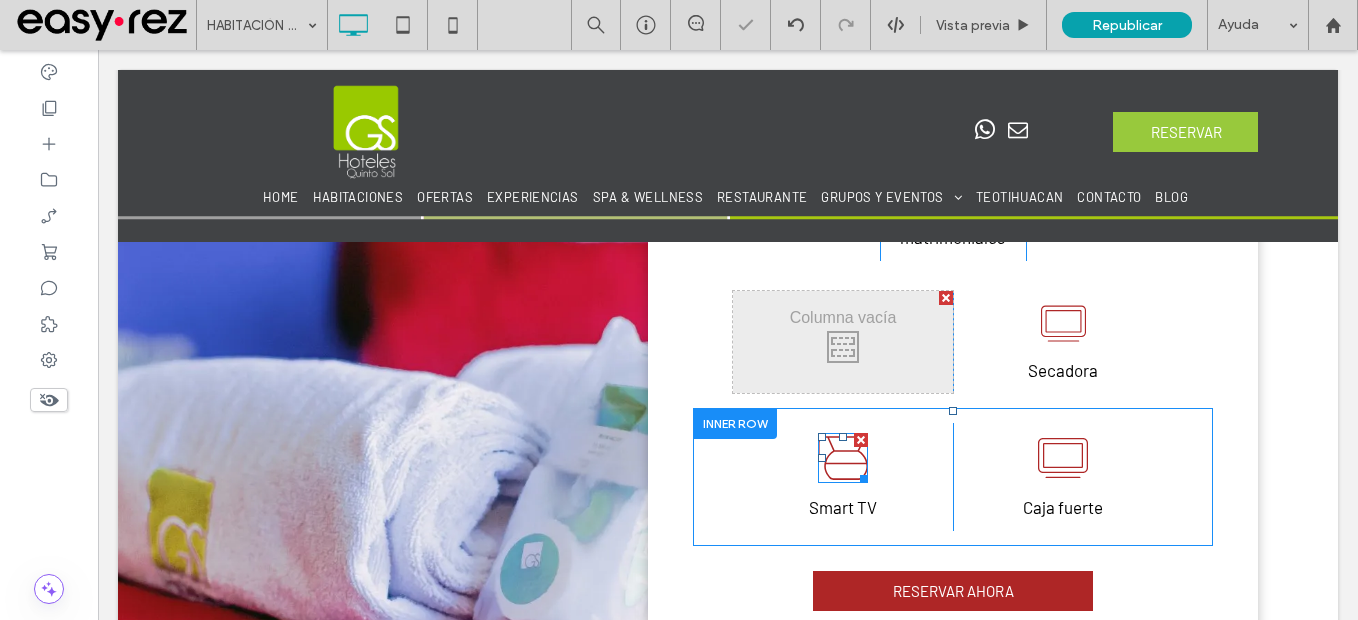 click 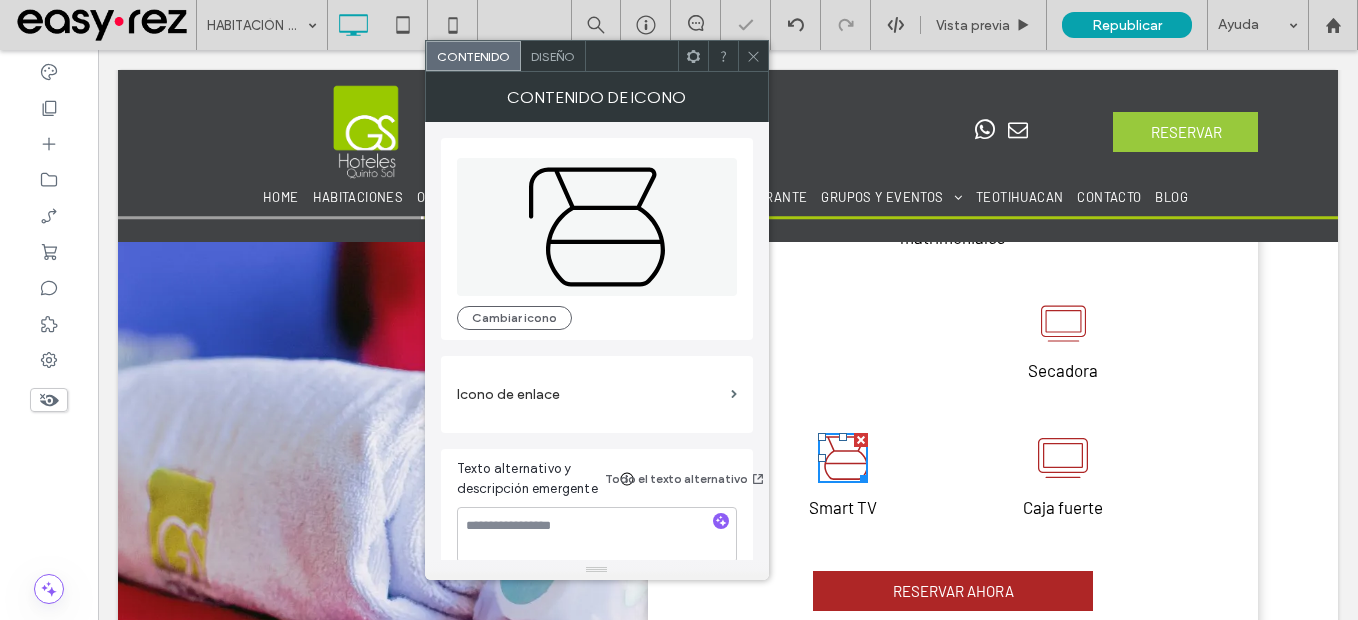 click on "Diseño" at bounding box center [553, 56] 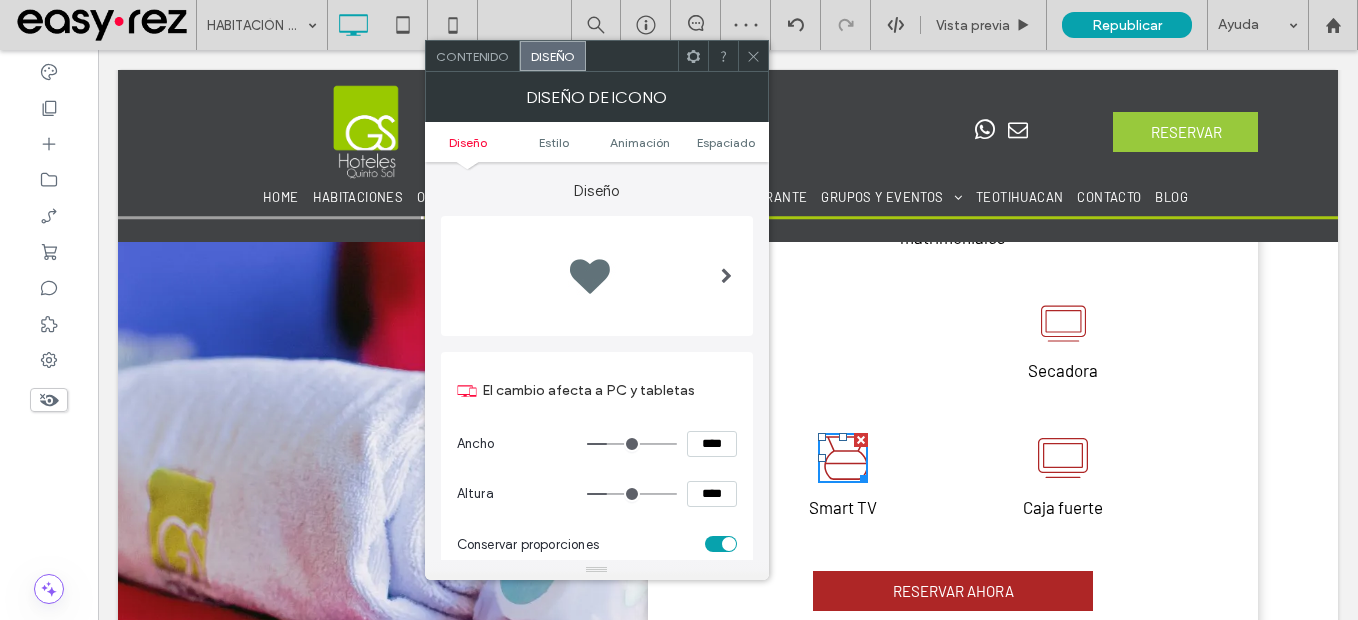 click on "****" at bounding box center [712, 444] 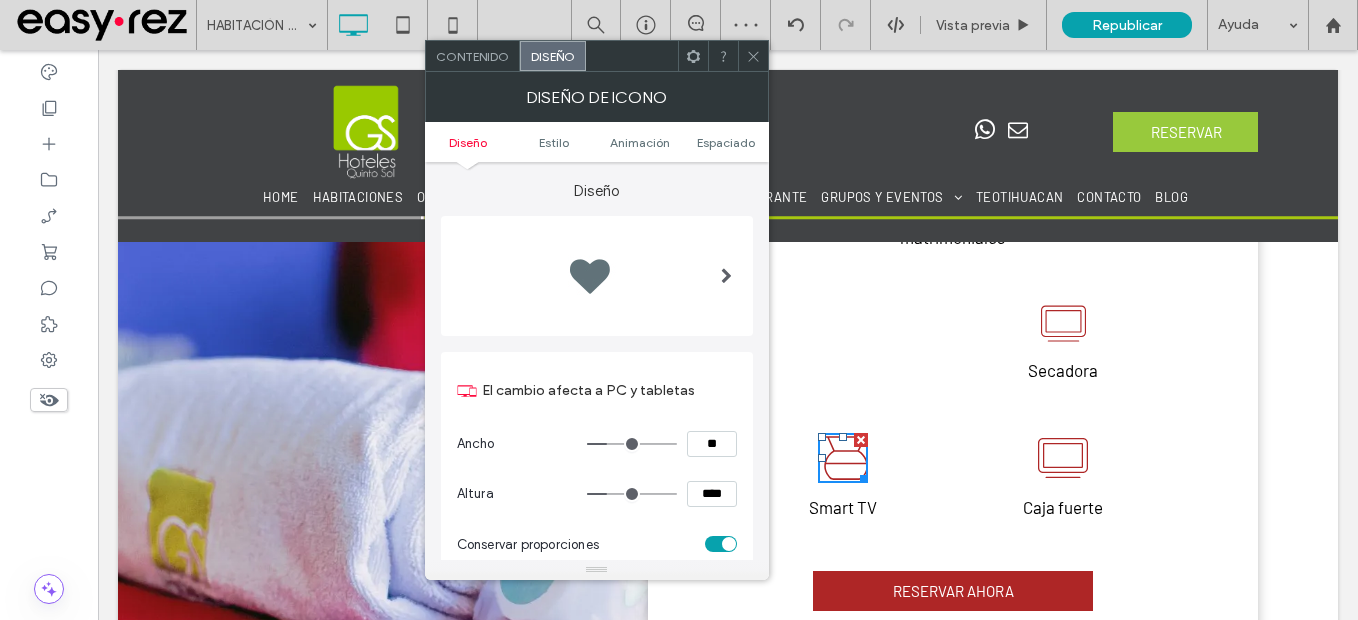 type on "****" 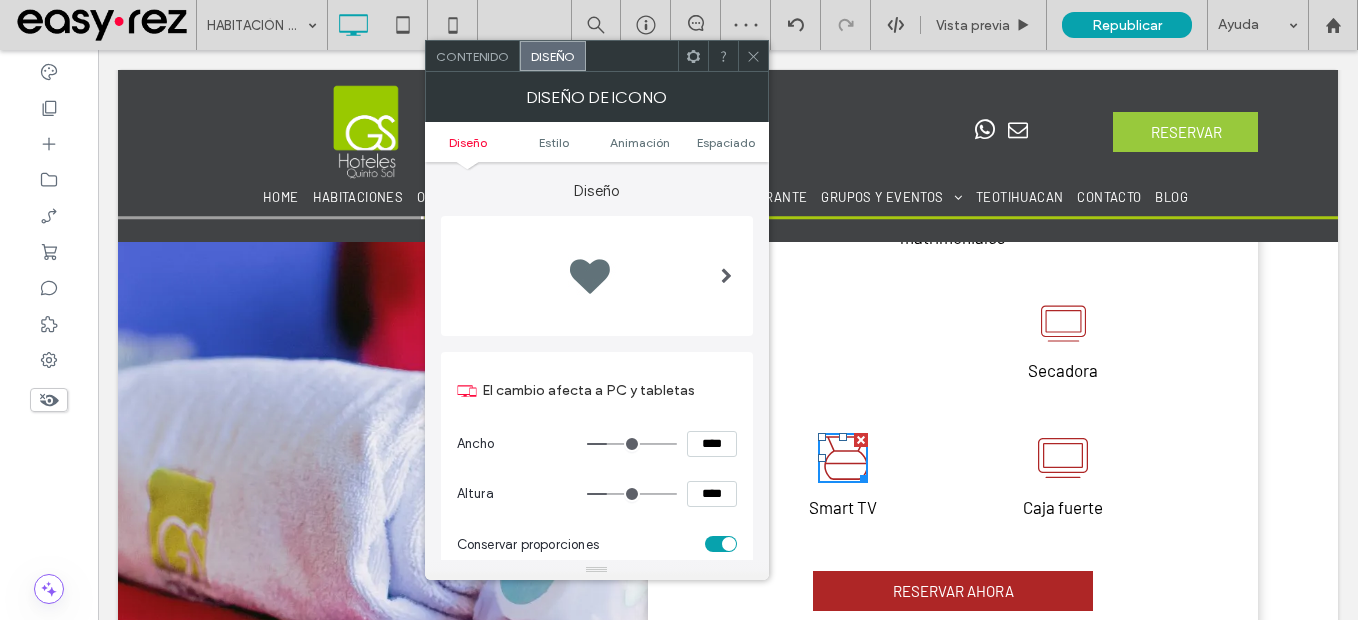 type on "**" 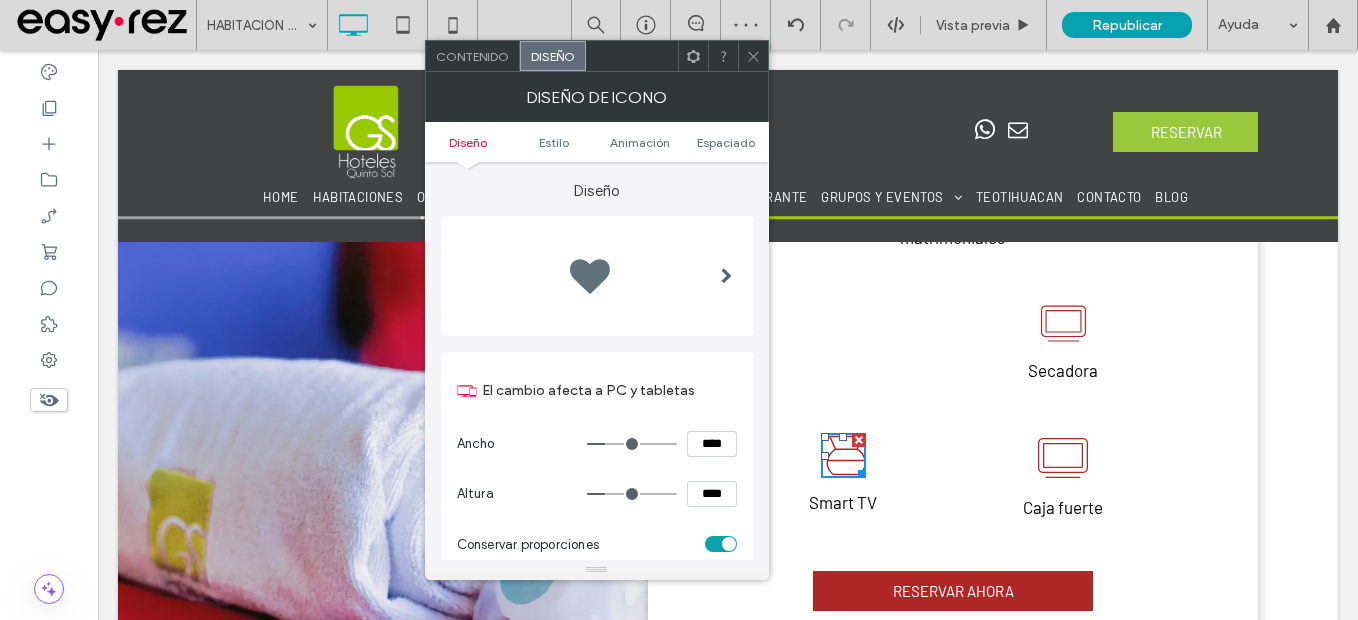 drag, startPoint x: 754, startPoint y: 47, endPoint x: 757, endPoint y: 66, distance: 19.235384 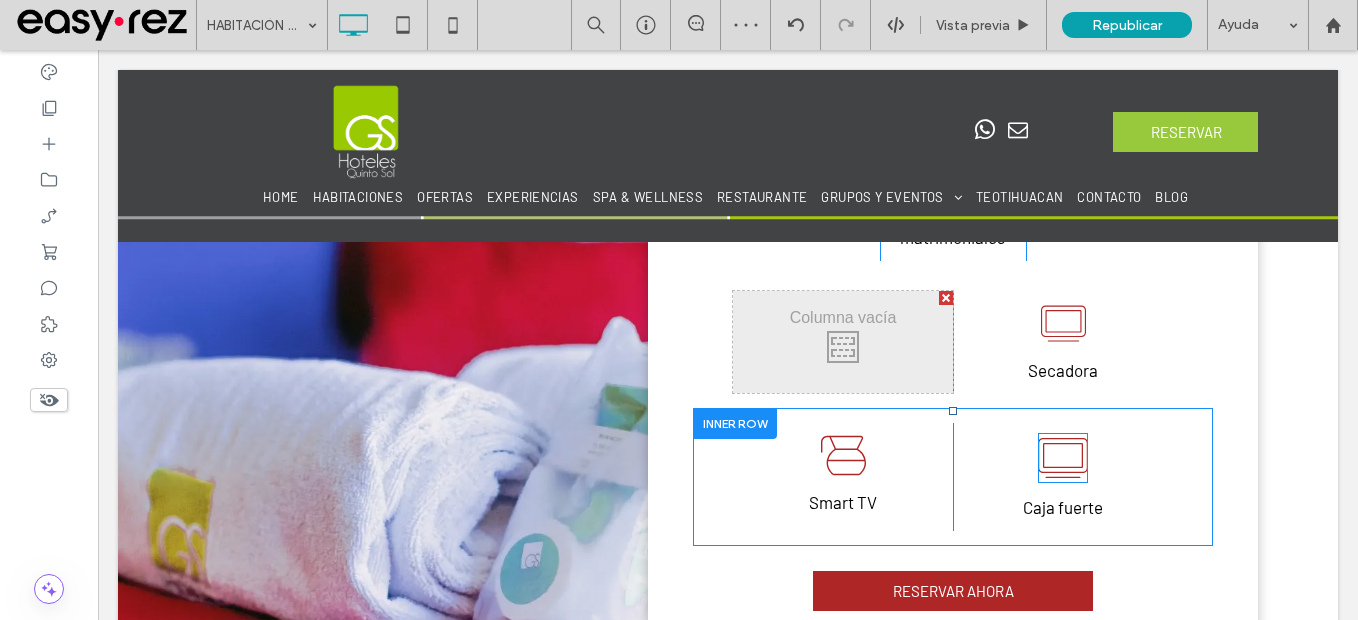 click 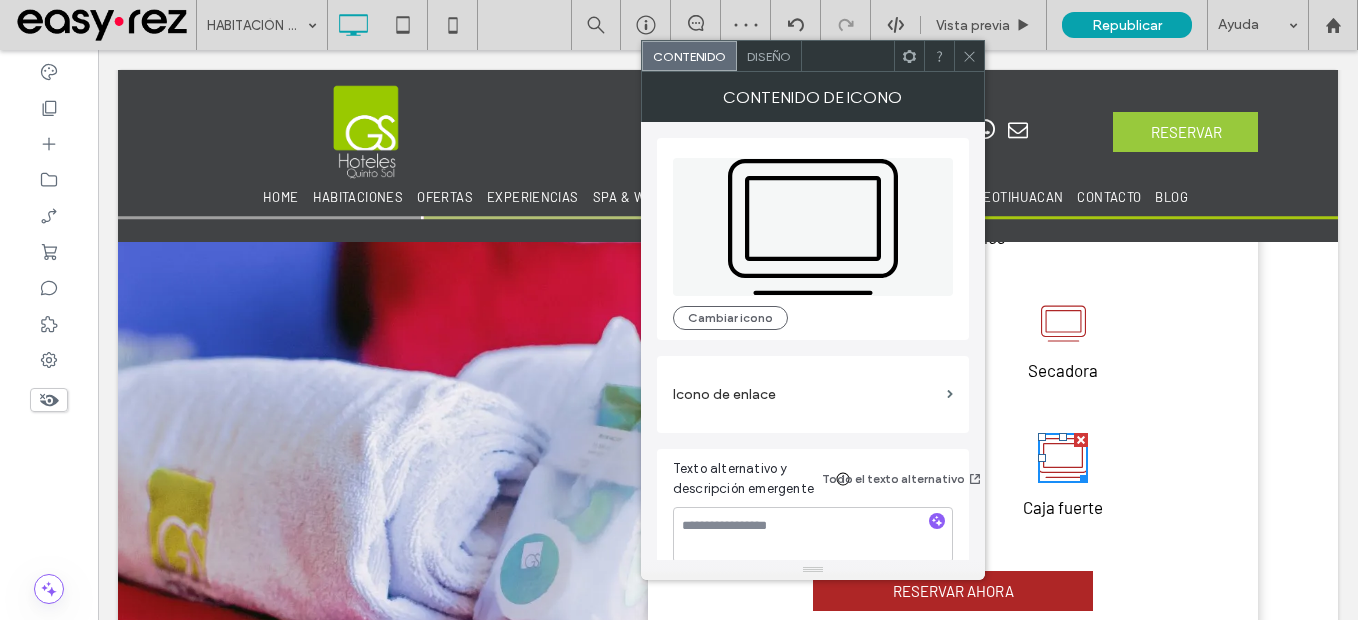 click on "Diseño" at bounding box center (769, 56) 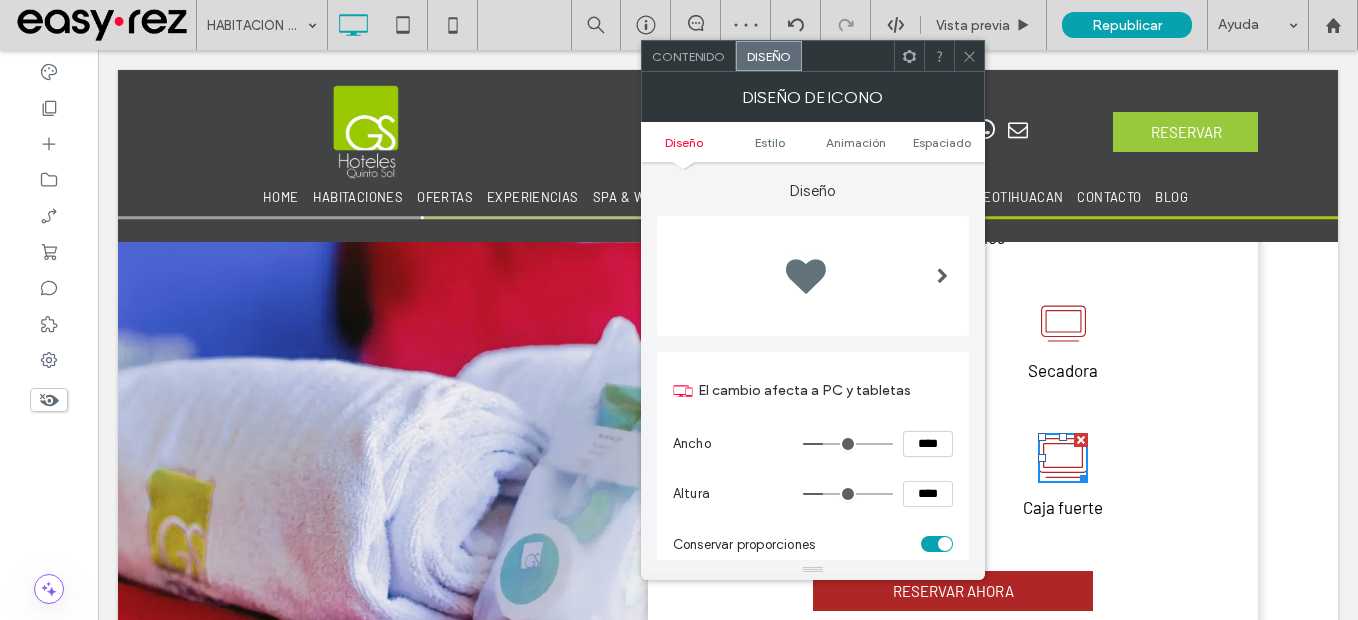 click on "****" at bounding box center [928, 444] 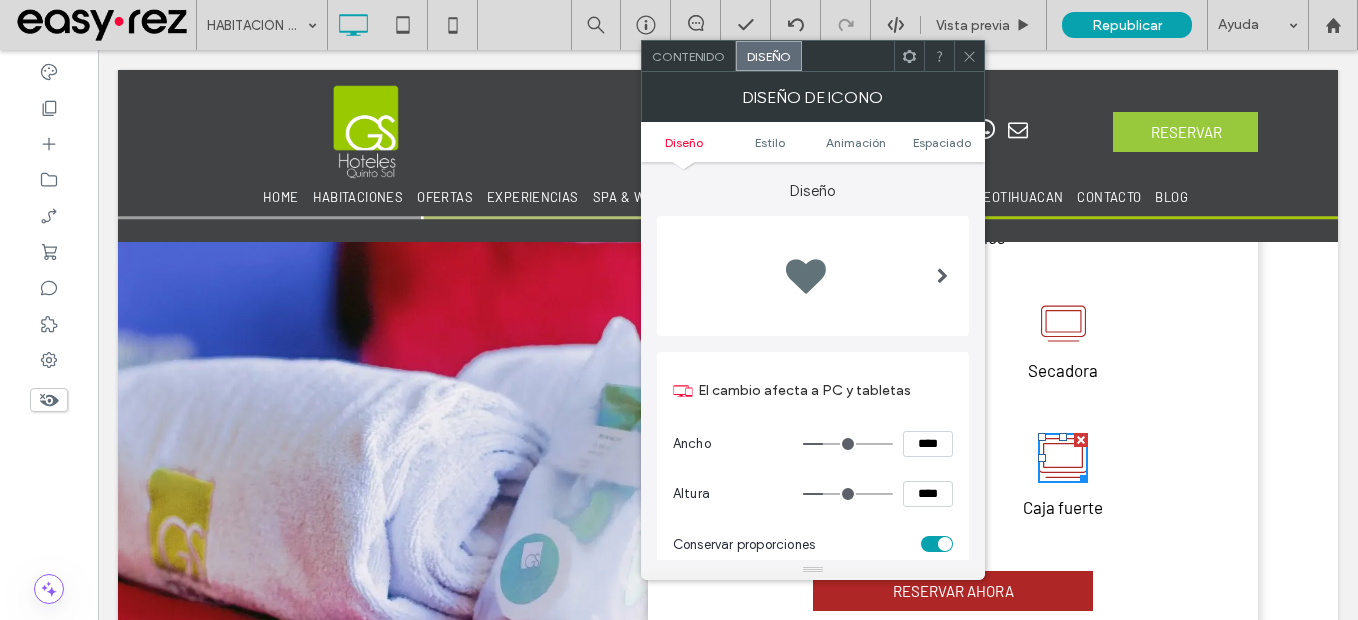 click on "****" at bounding box center [928, 444] 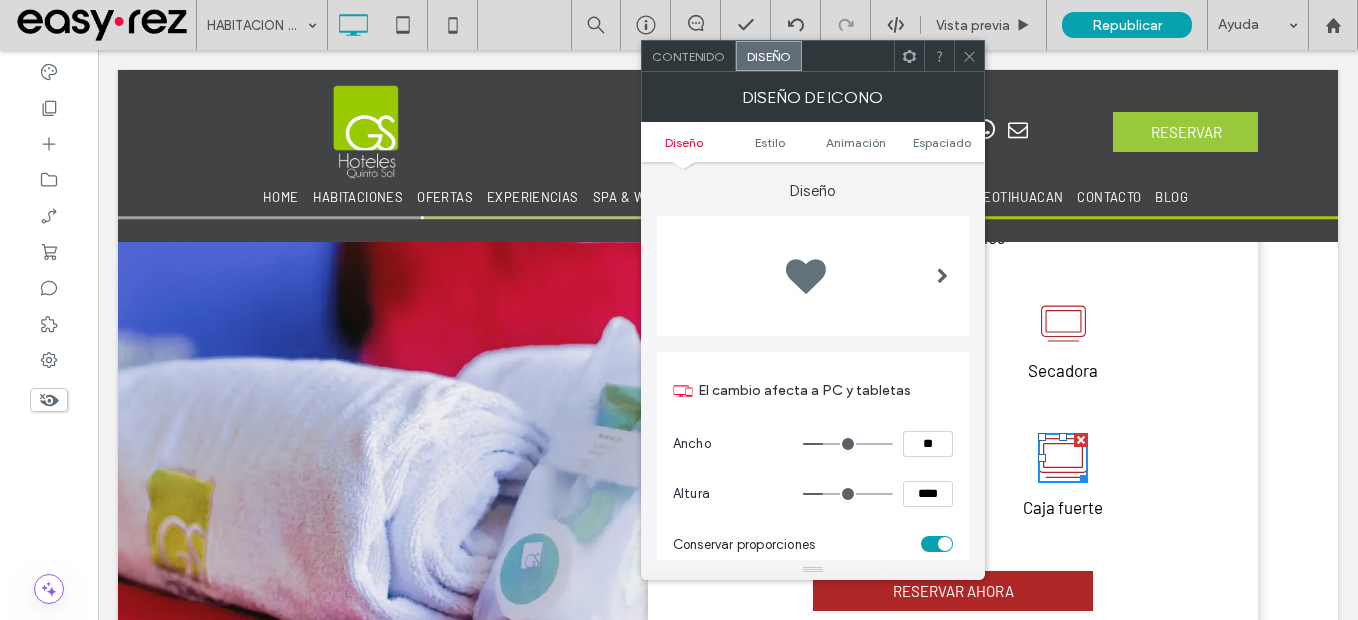 type on "****" 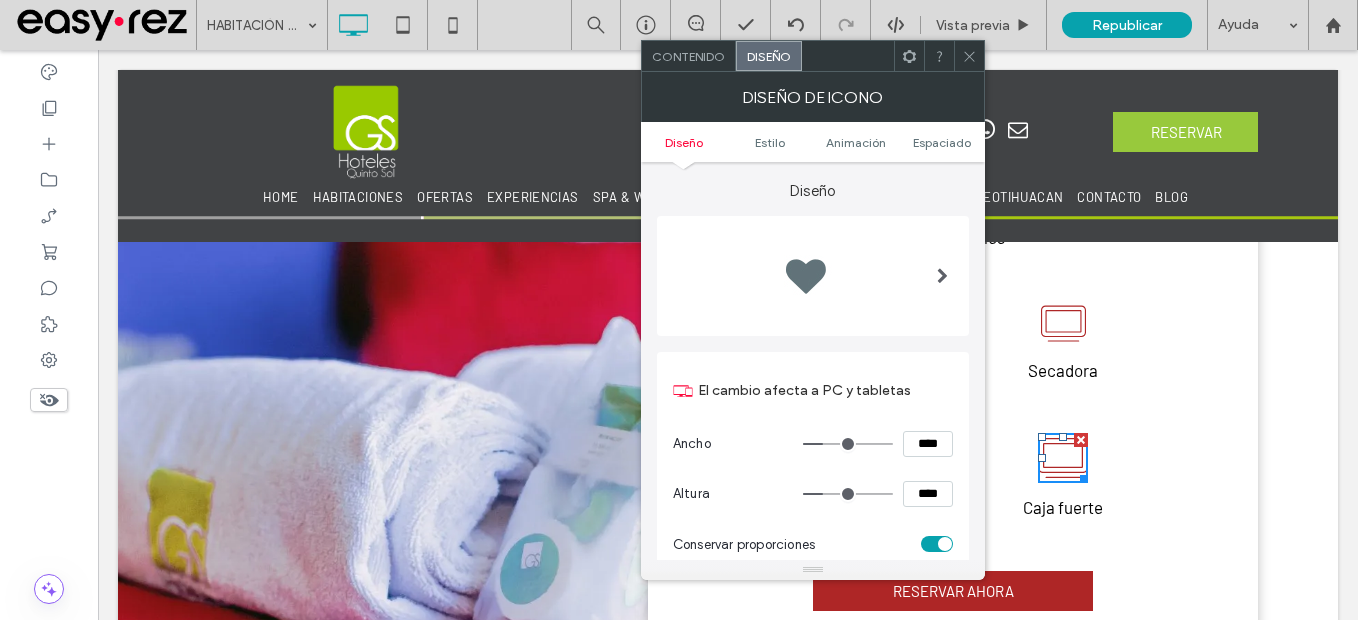 type on "**" 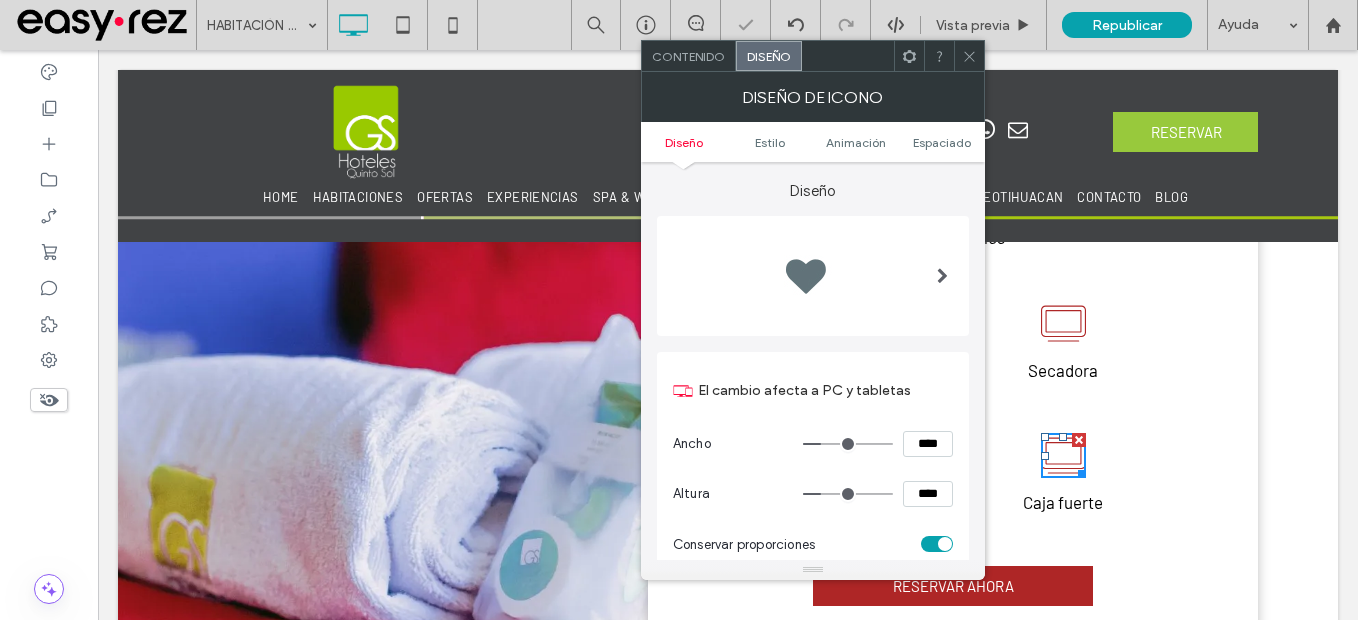 click at bounding box center (969, 56) 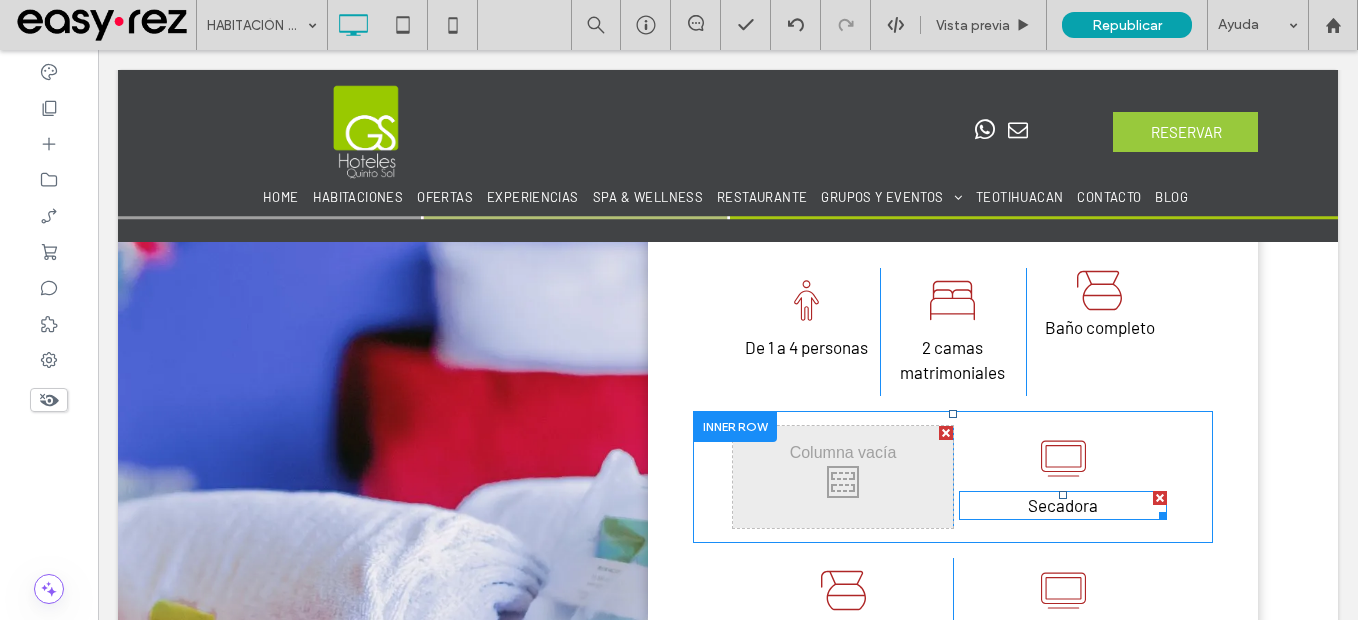 scroll, scrollTop: 1084, scrollLeft: 0, axis: vertical 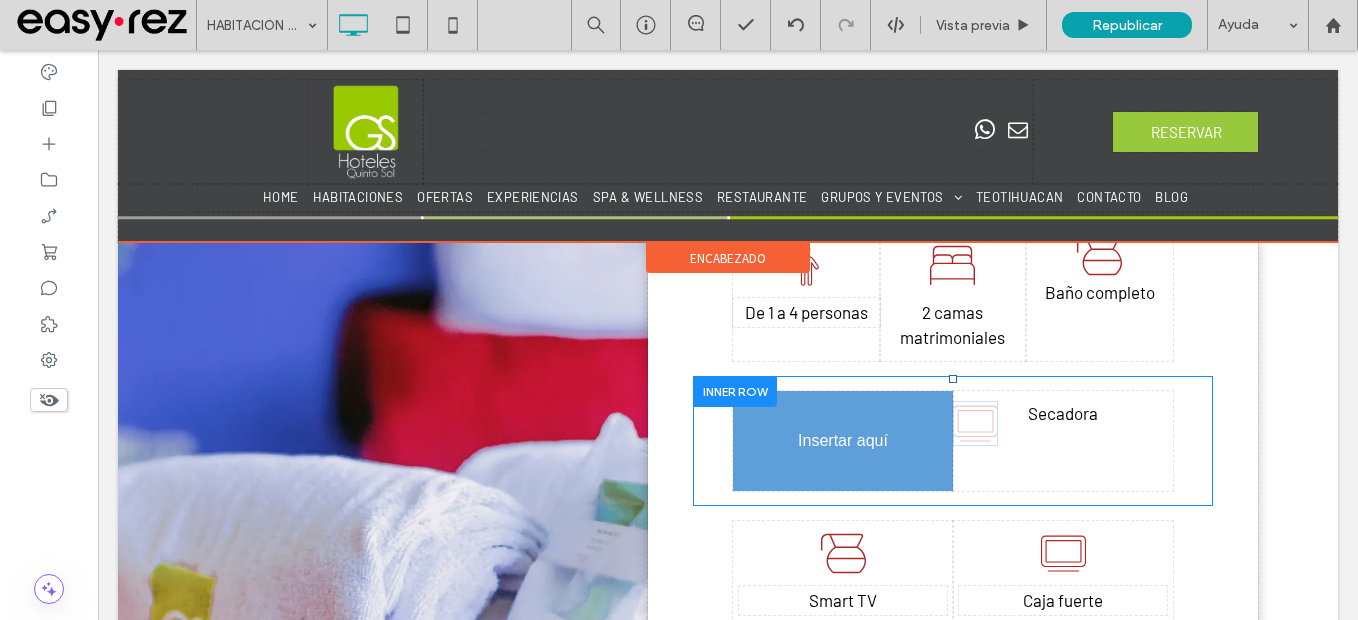 drag, startPoint x: 1048, startPoint y: 427, endPoint x: 840, endPoint y: 425, distance: 208.00961 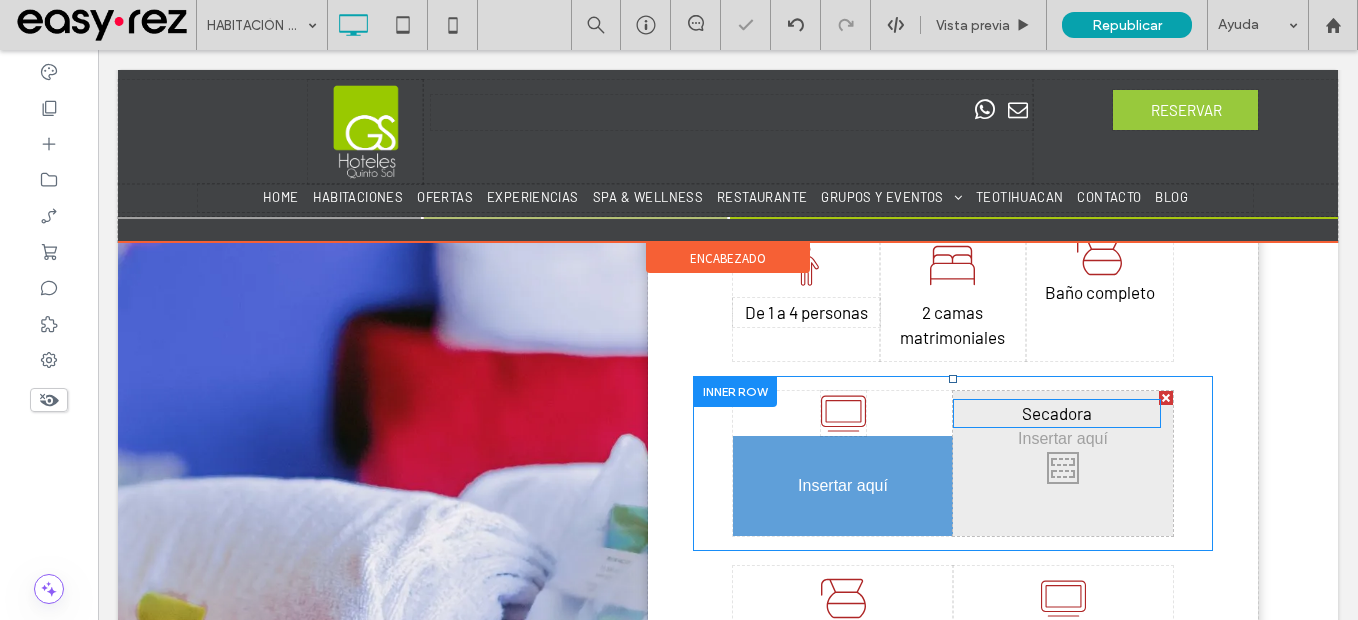drag, startPoint x: 1064, startPoint y: 417, endPoint x: 836, endPoint y: 500, distance: 242.63759 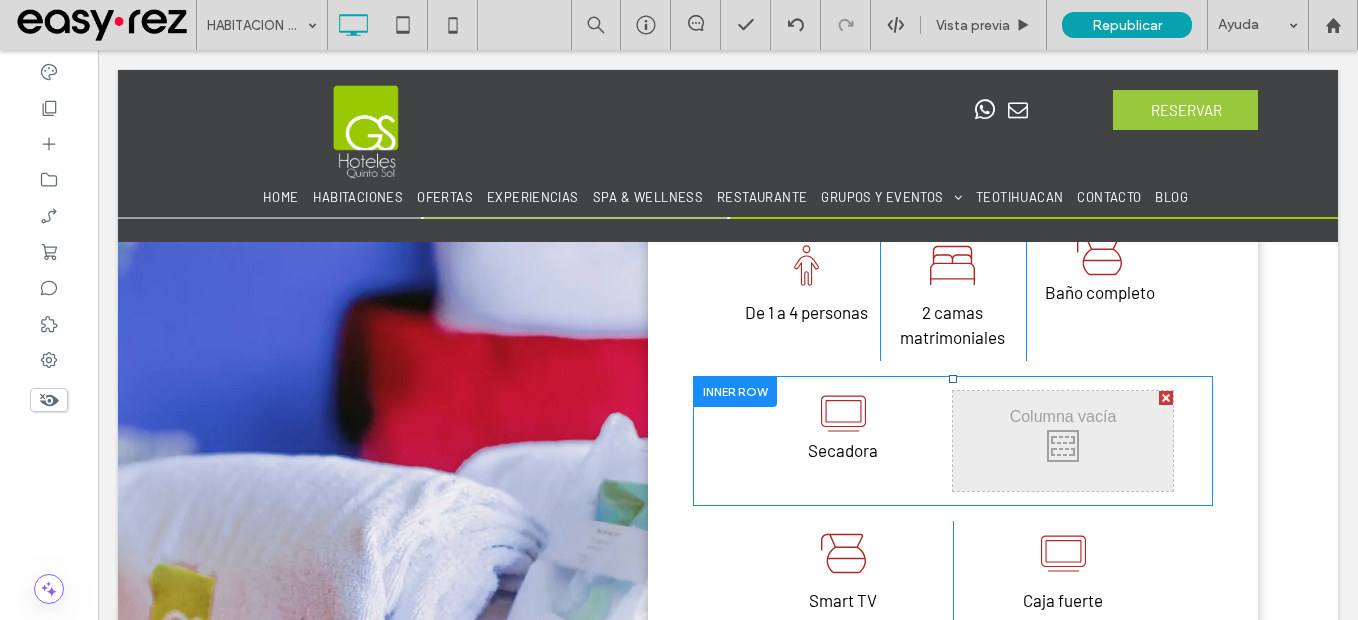 click at bounding box center [735, 391] 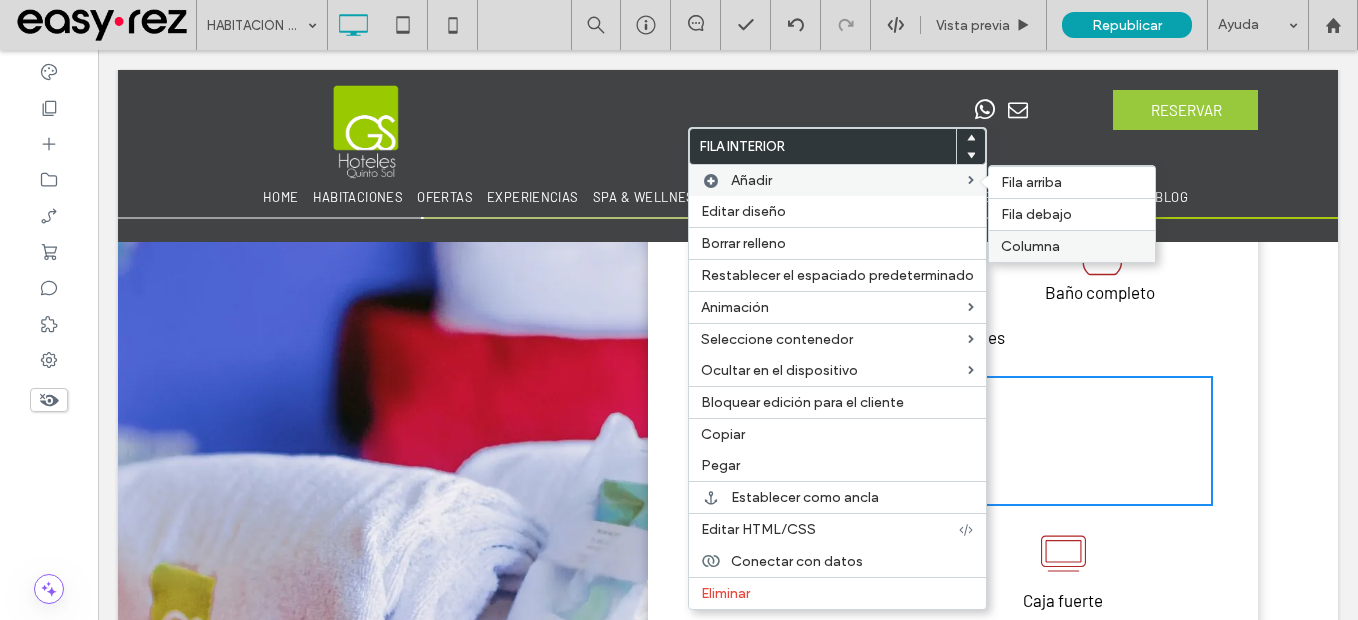 click on "Columna" at bounding box center (1072, 246) 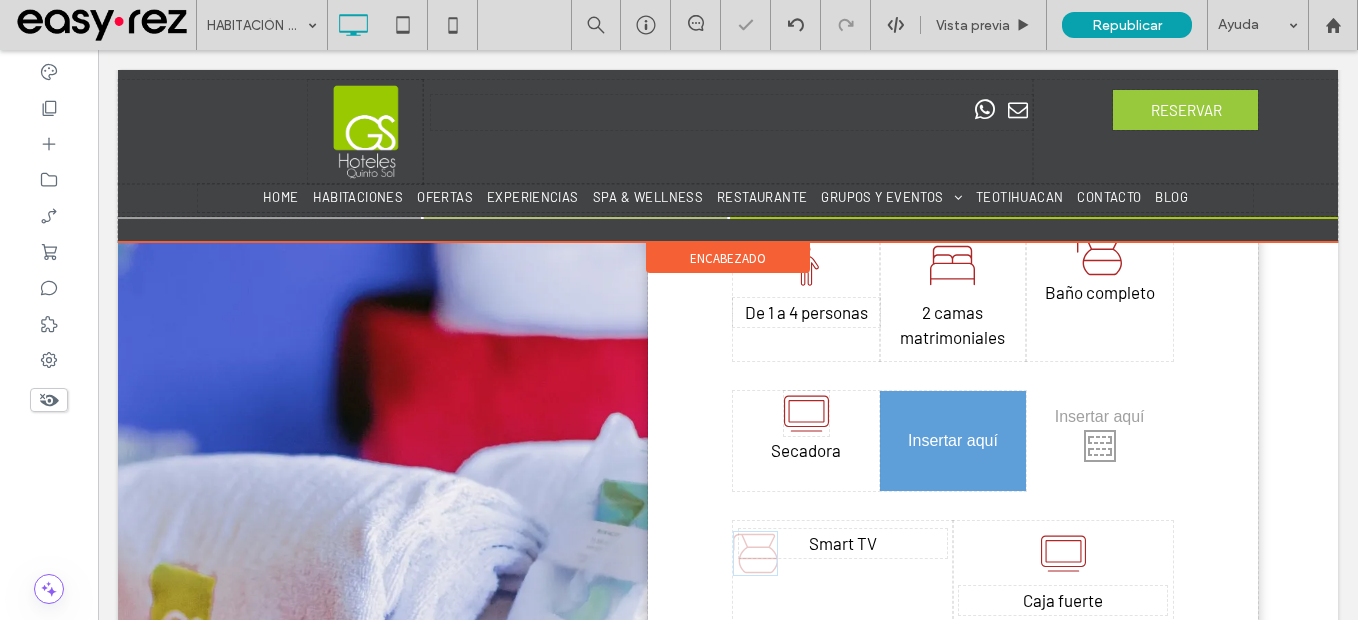 drag, startPoint x: 825, startPoint y: 544, endPoint x: 984, endPoint y: 600, distance: 168.57343 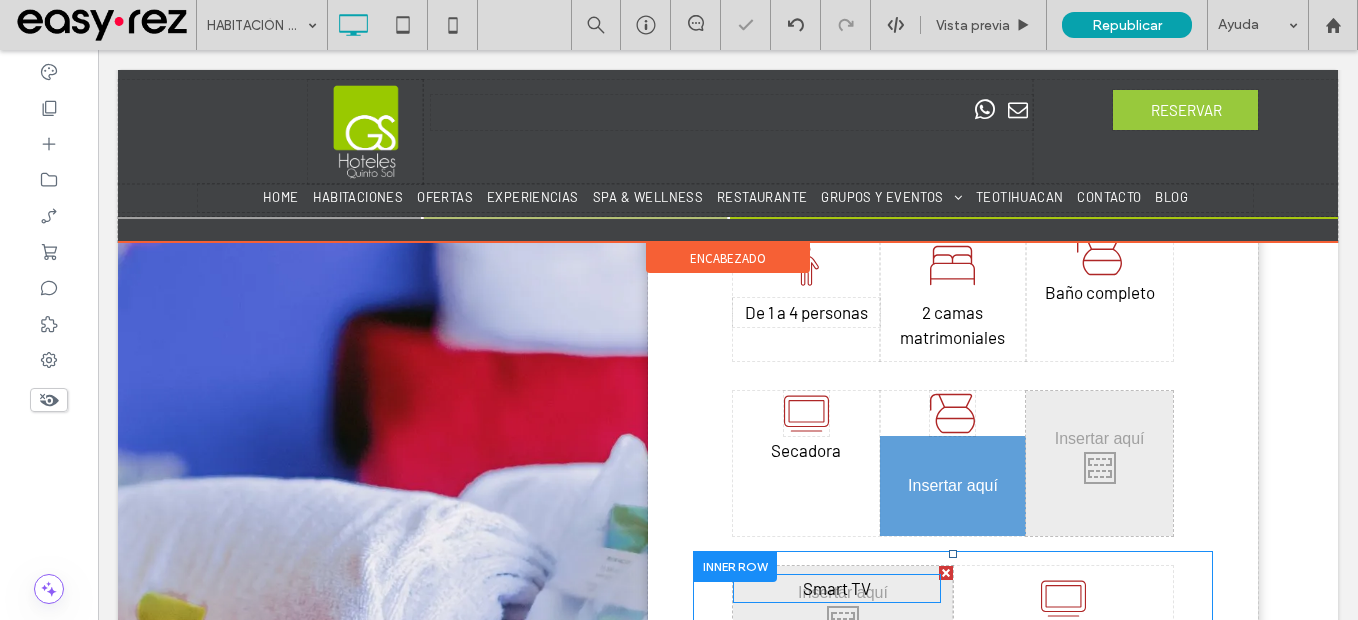 drag, startPoint x: 846, startPoint y: 541, endPoint x: 934, endPoint y: 520, distance: 90.47099 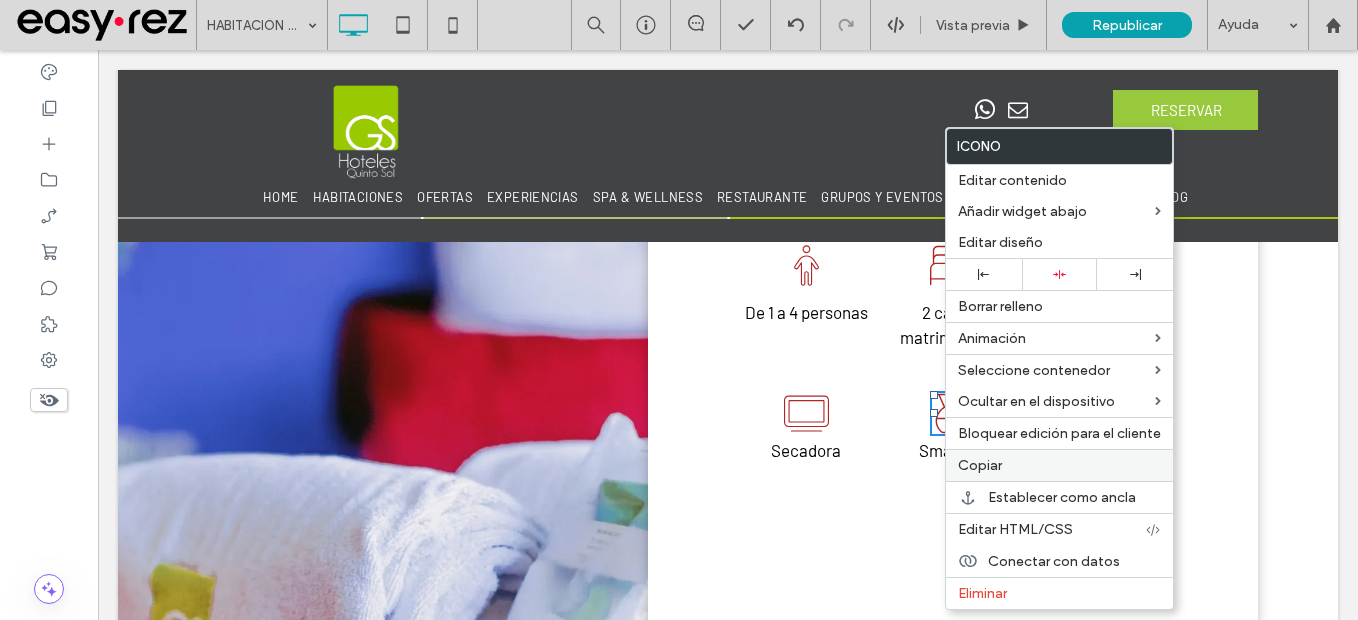click on "Copiar" at bounding box center (1059, 465) 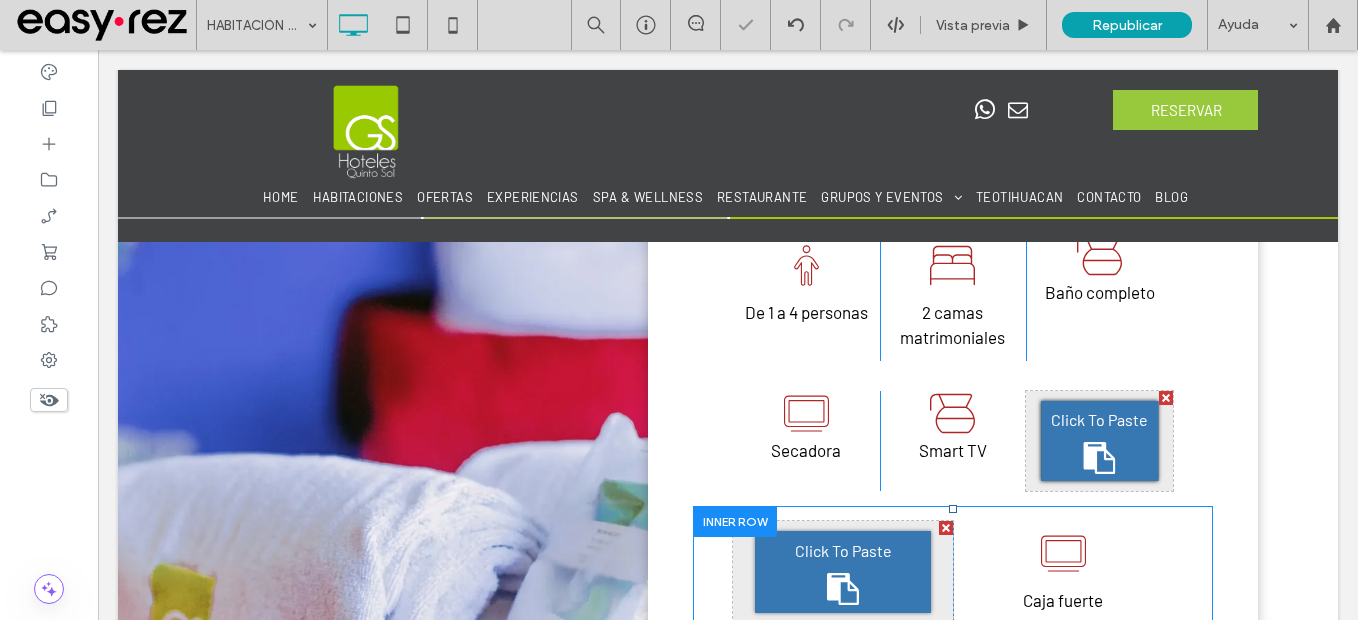 click on "Click To Paste" at bounding box center (1099, 420) 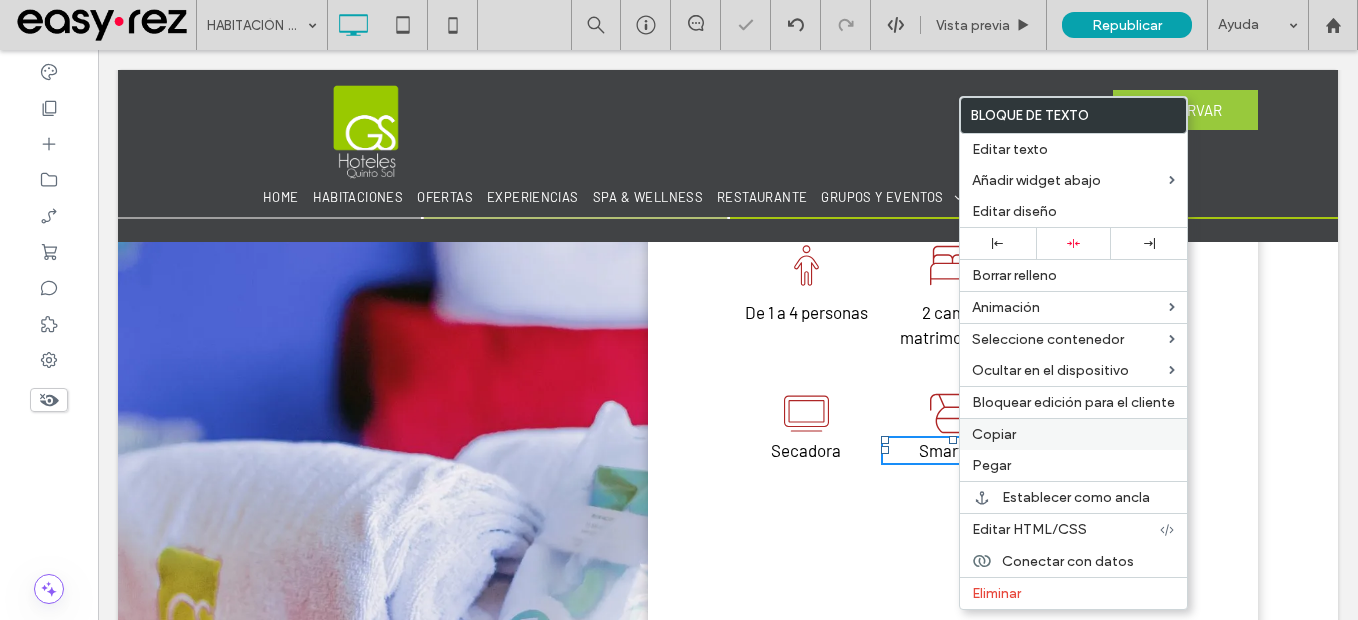 click on "Copiar" at bounding box center [994, 434] 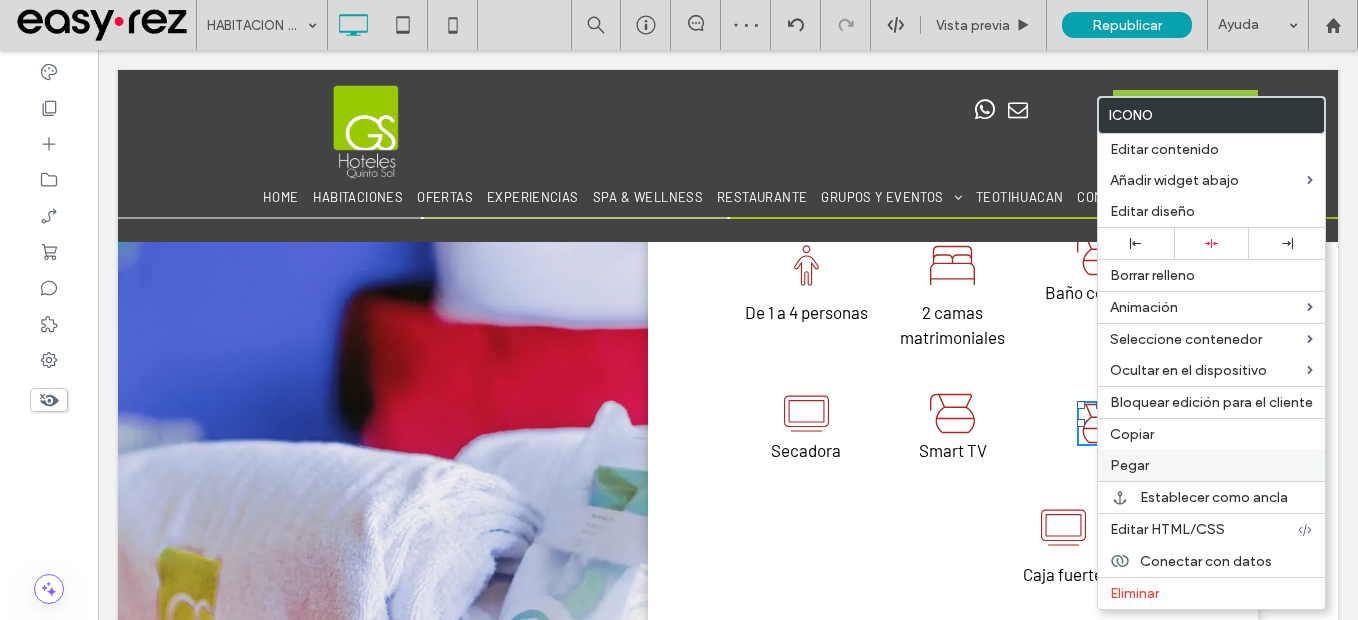 click on "Pegar" at bounding box center (1211, 465) 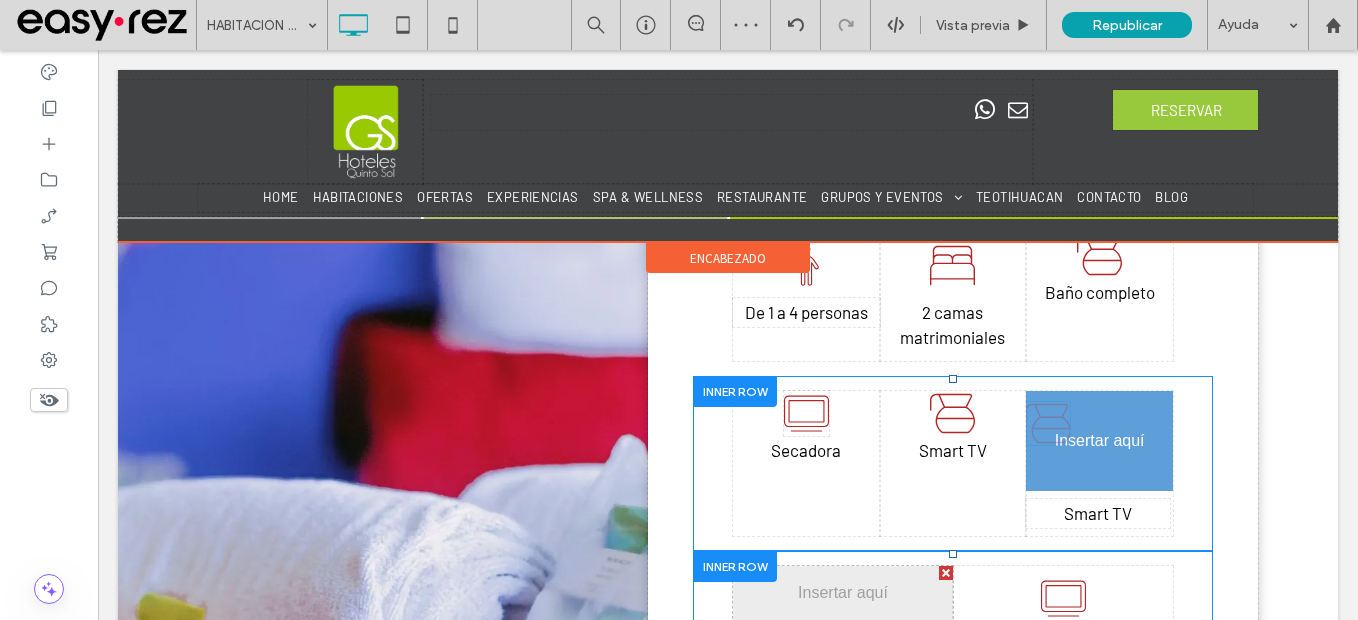 drag, startPoint x: 1089, startPoint y: 458, endPoint x: 1203, endPoint y: 520, distance: 129.76903 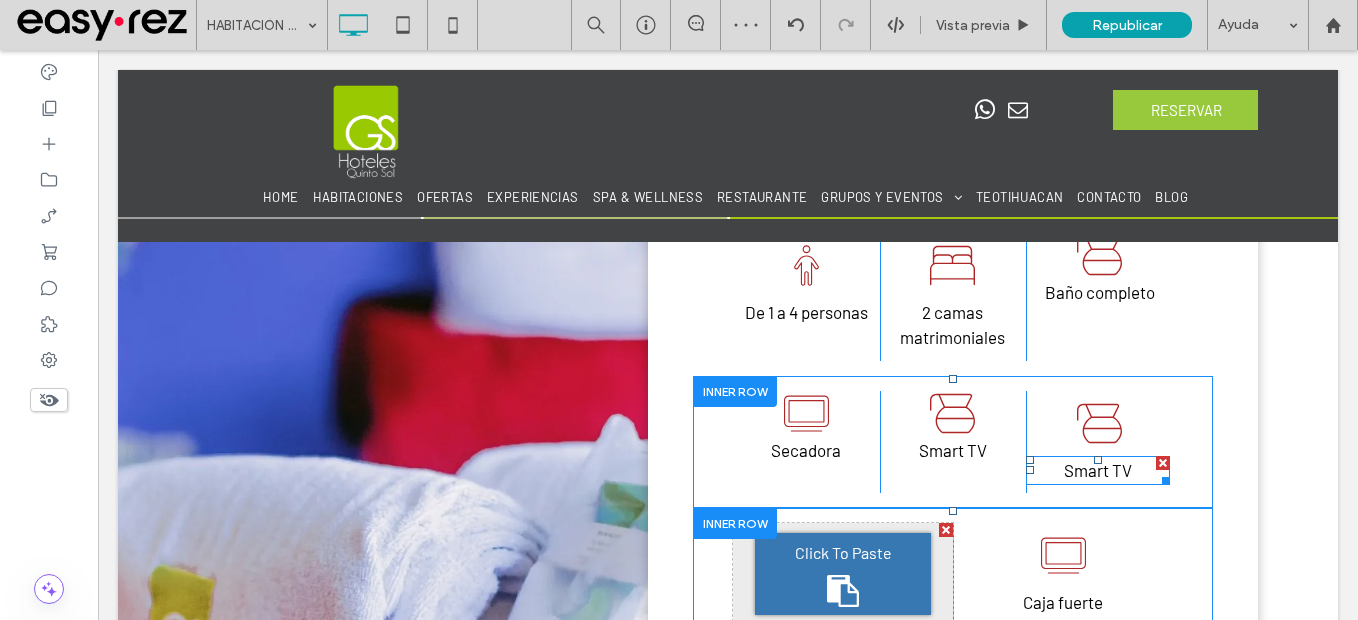 click on "Smart TV" at bounding box center [1098, 470] 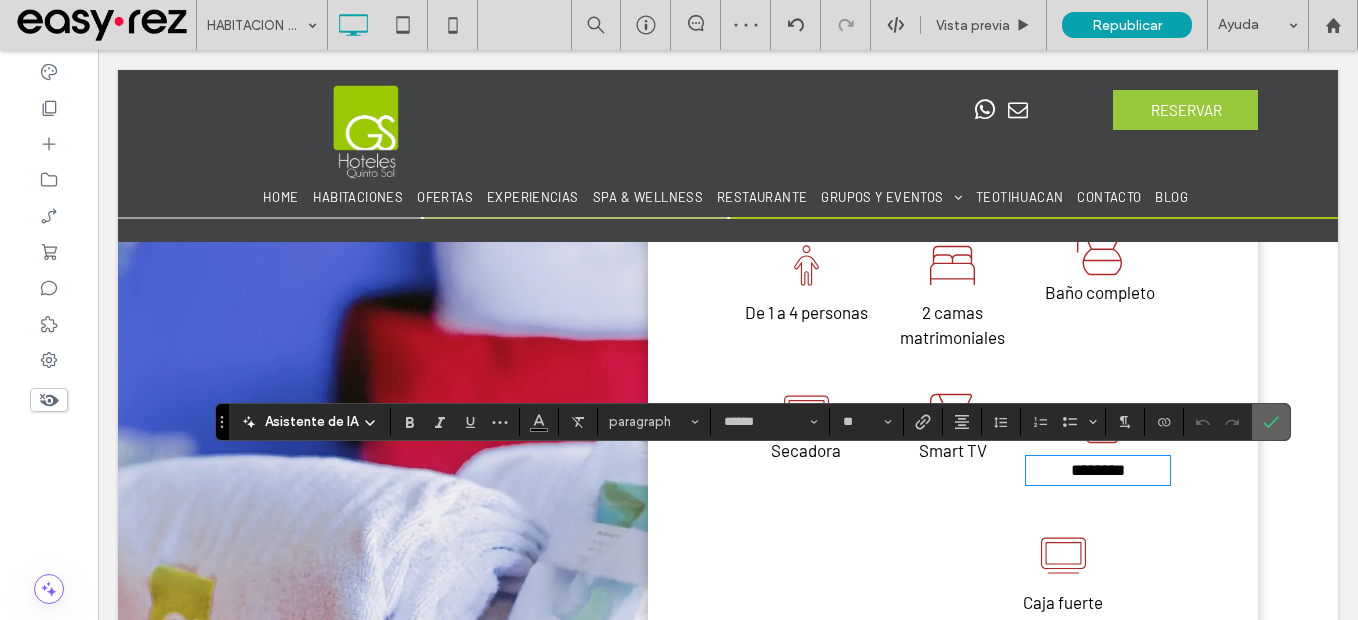 drag, startPoint x: 1266, startPoint y: 418, endPoint x: 1164, endPoint y: 371, distance: 112.30761 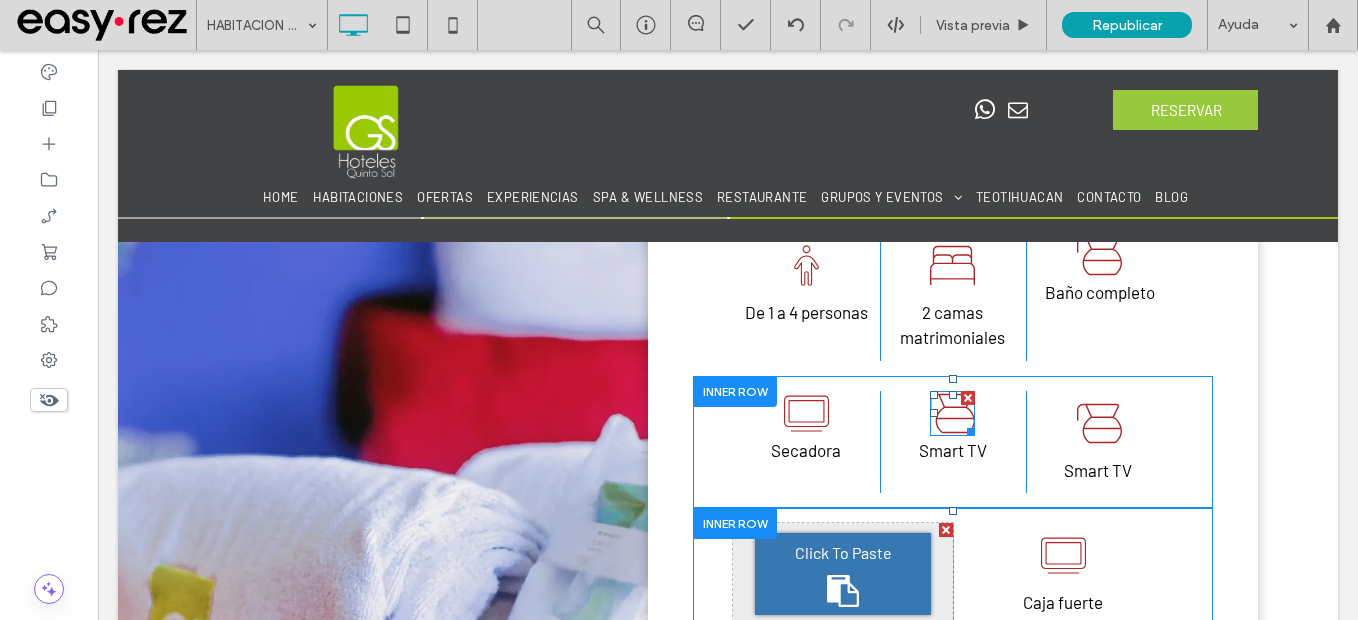 click 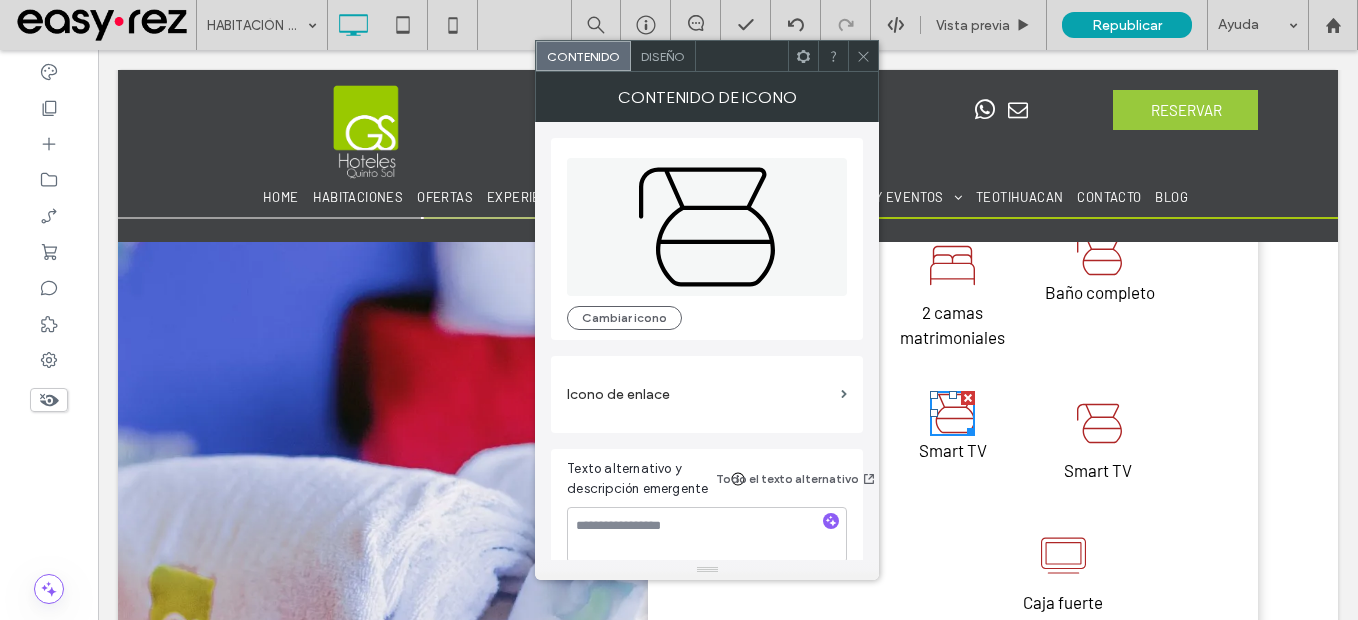 click on "Diseño" at bounding box center (663, 56) 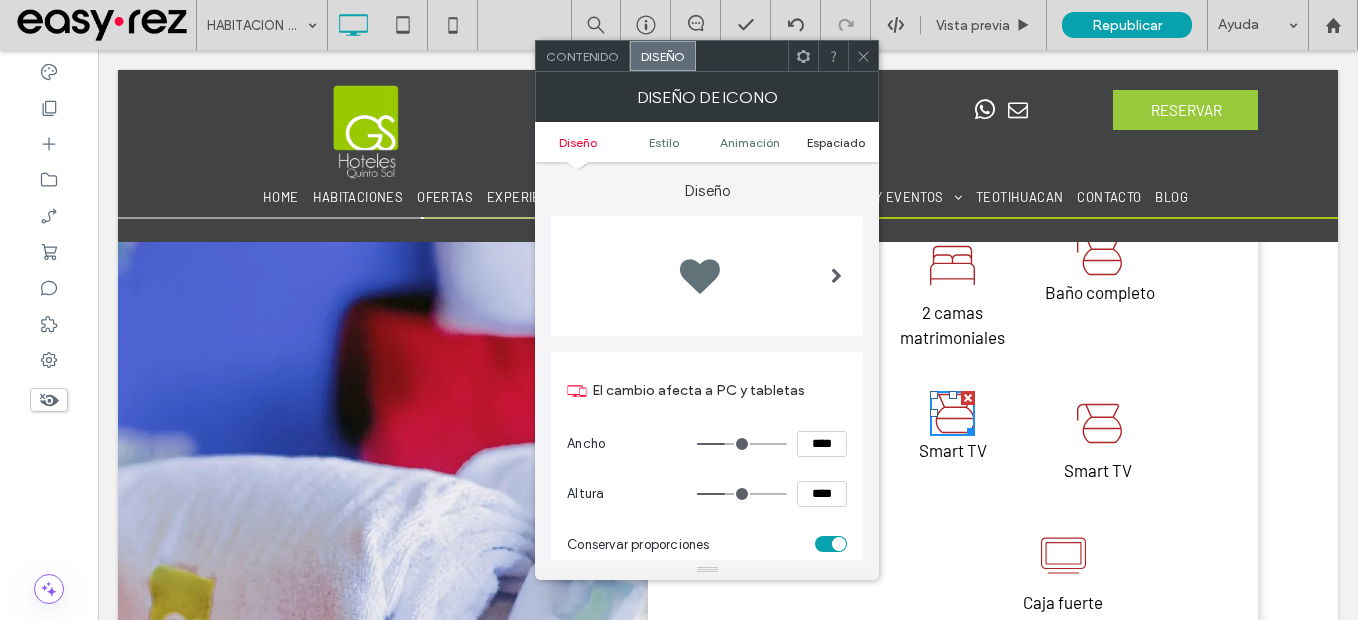 click on "Espaciado" at bounding box center (836, 142) 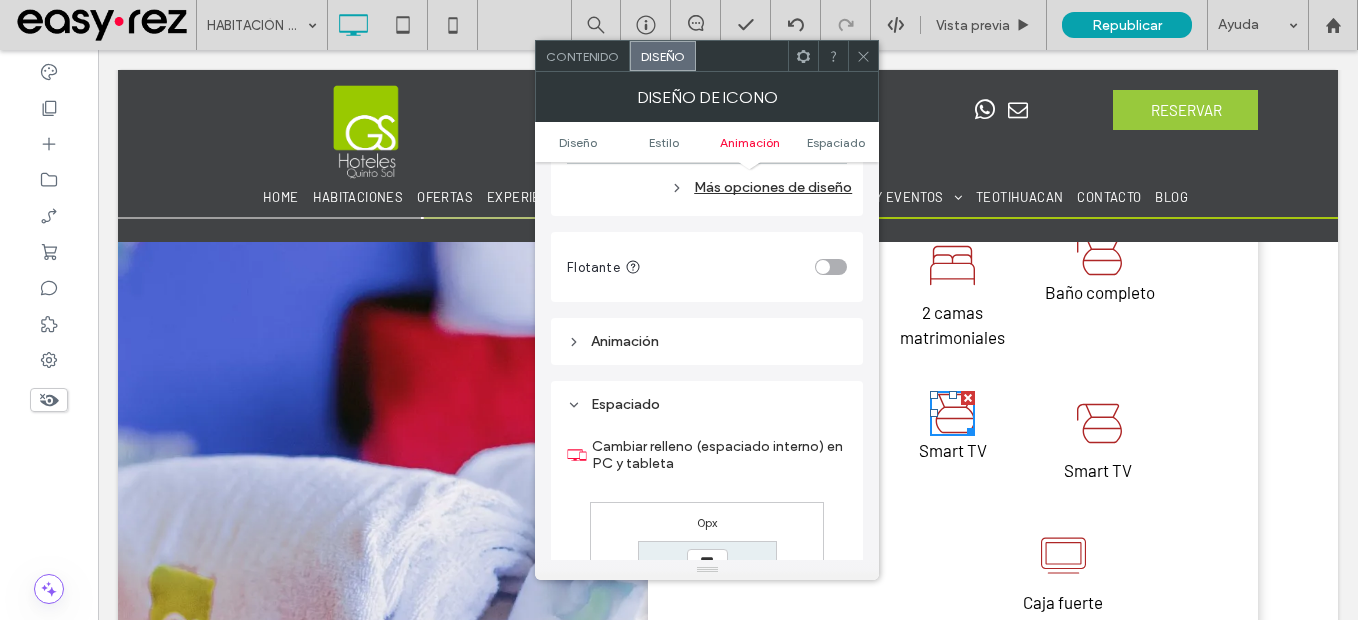 scroll, scrollTop: 1128, scrollLeft: 0, axis: vertical 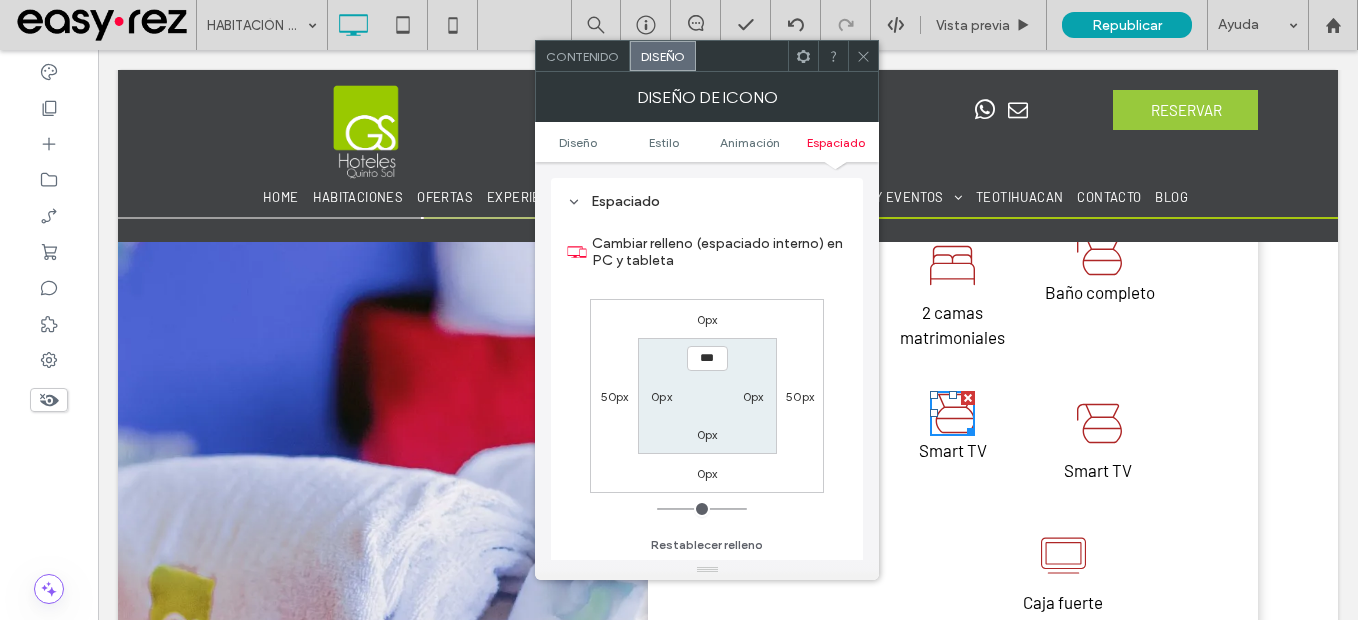 drag, startPoint x: 854, startPoint y: 55, endPoint x: 860, endPoint y: 71, distance: 17.088007 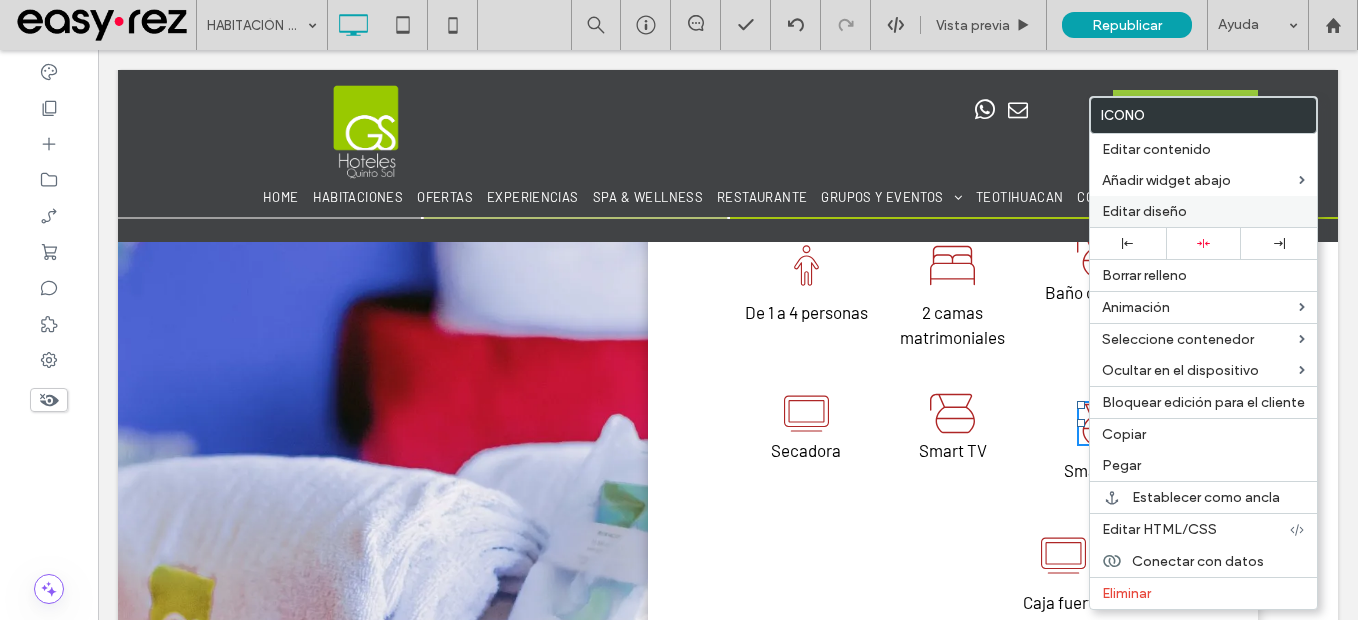 click on "Editar diseño" at bounding box center [1203, 211] 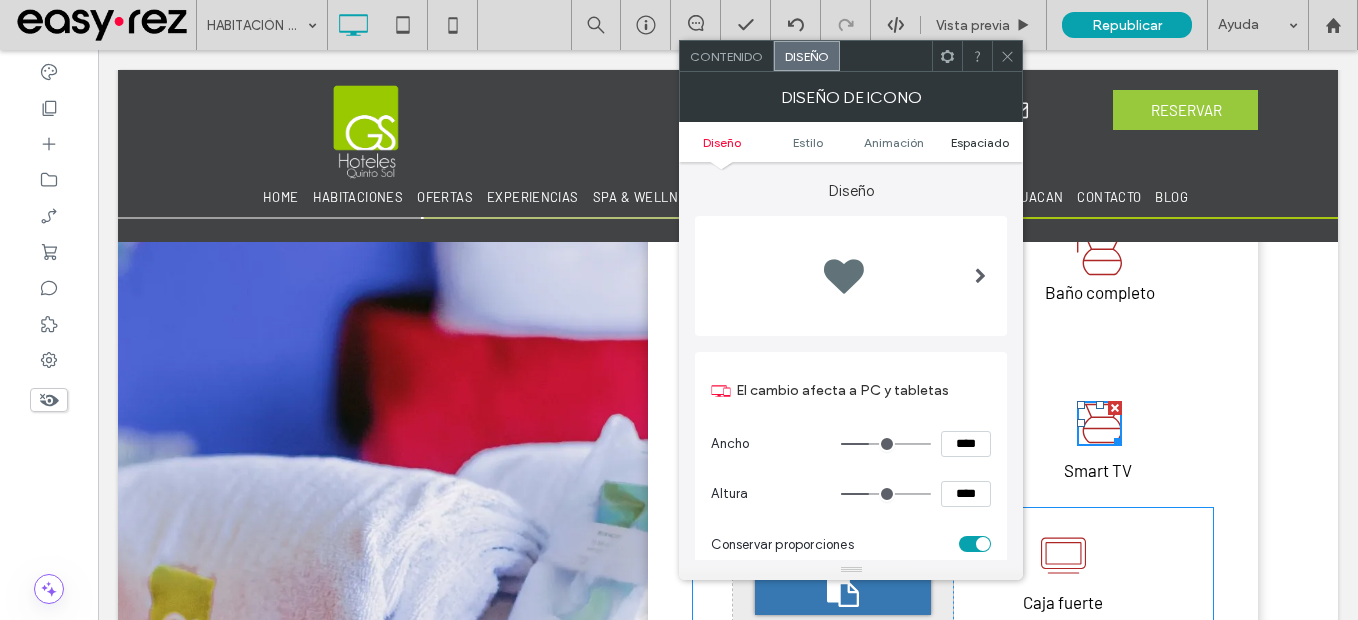 click on "Espaciado" at bounding box center (980, 142) 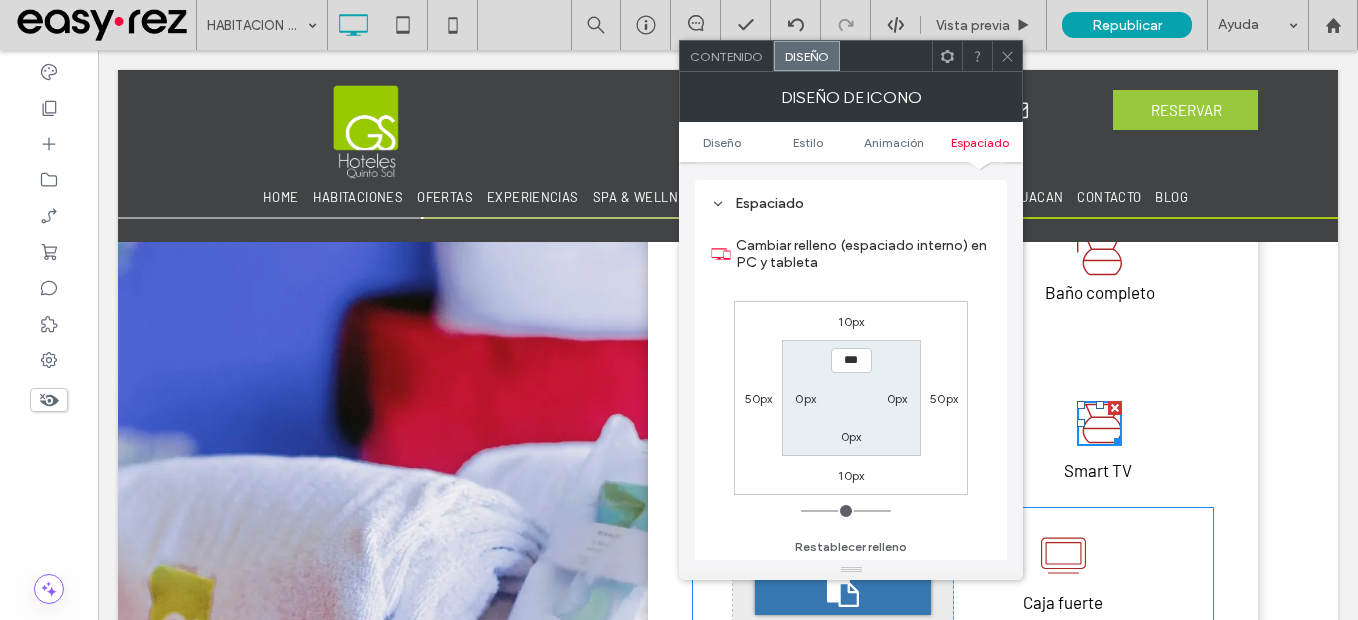 scroll, scrollTop: 1128, scrollLeft: 0, axis: vertical 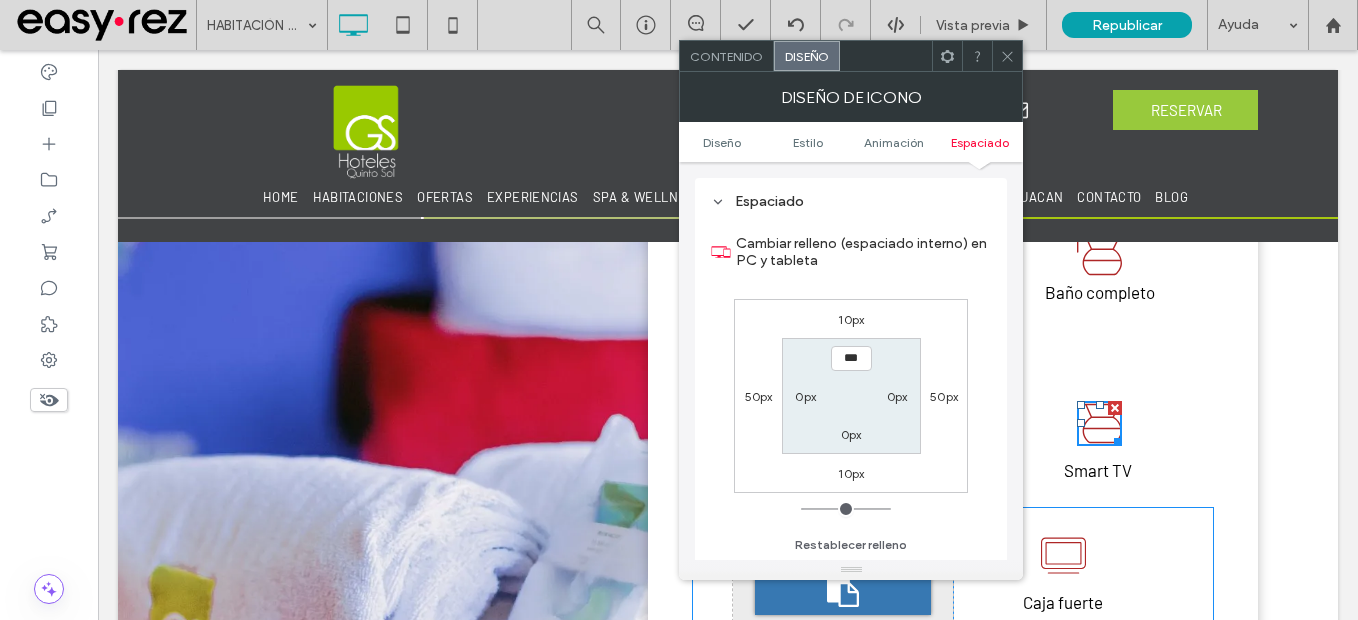click on "10px" at bounding box center (851, 319) 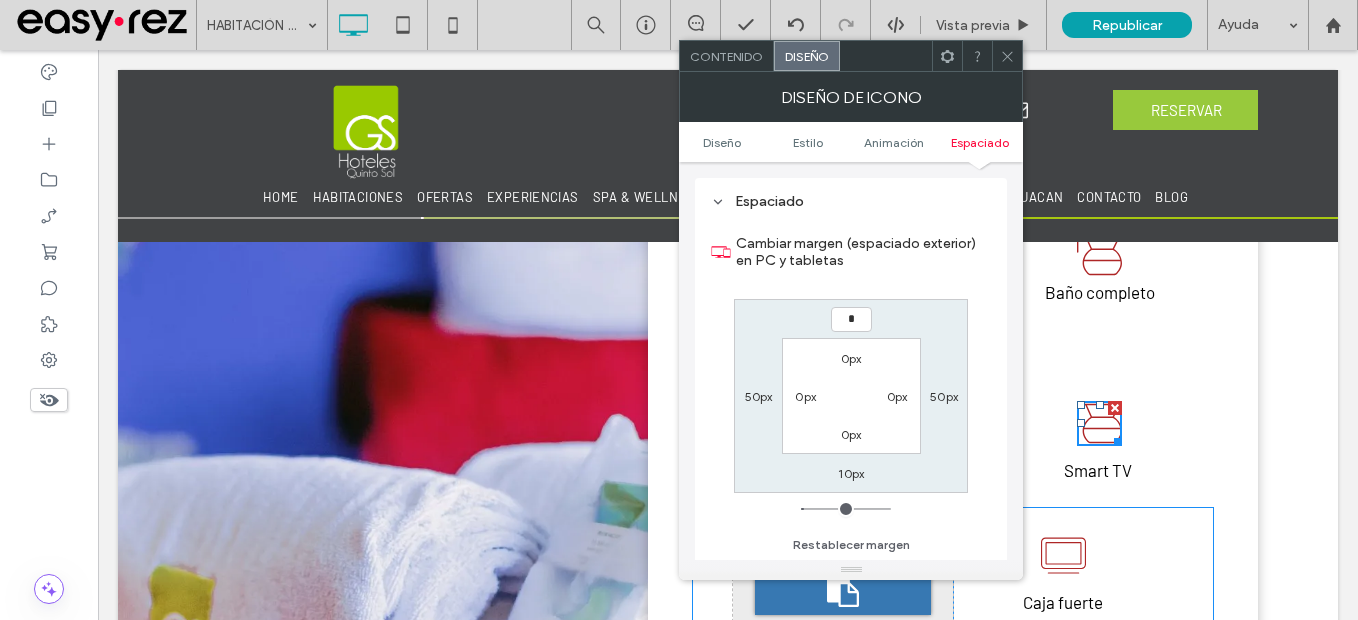 type on "*" 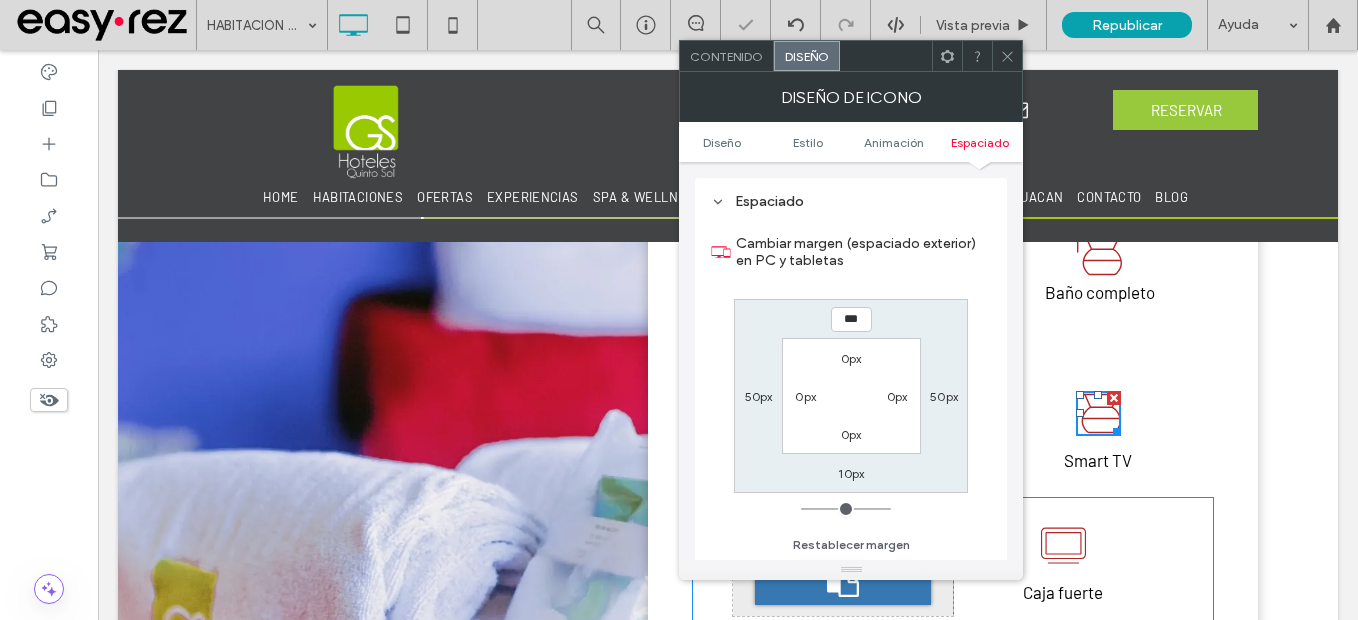 drag, startPoint x: 1009, startPoint y: 52, endPoint x: 1092, endPoint y: 257, distance: 221.1651 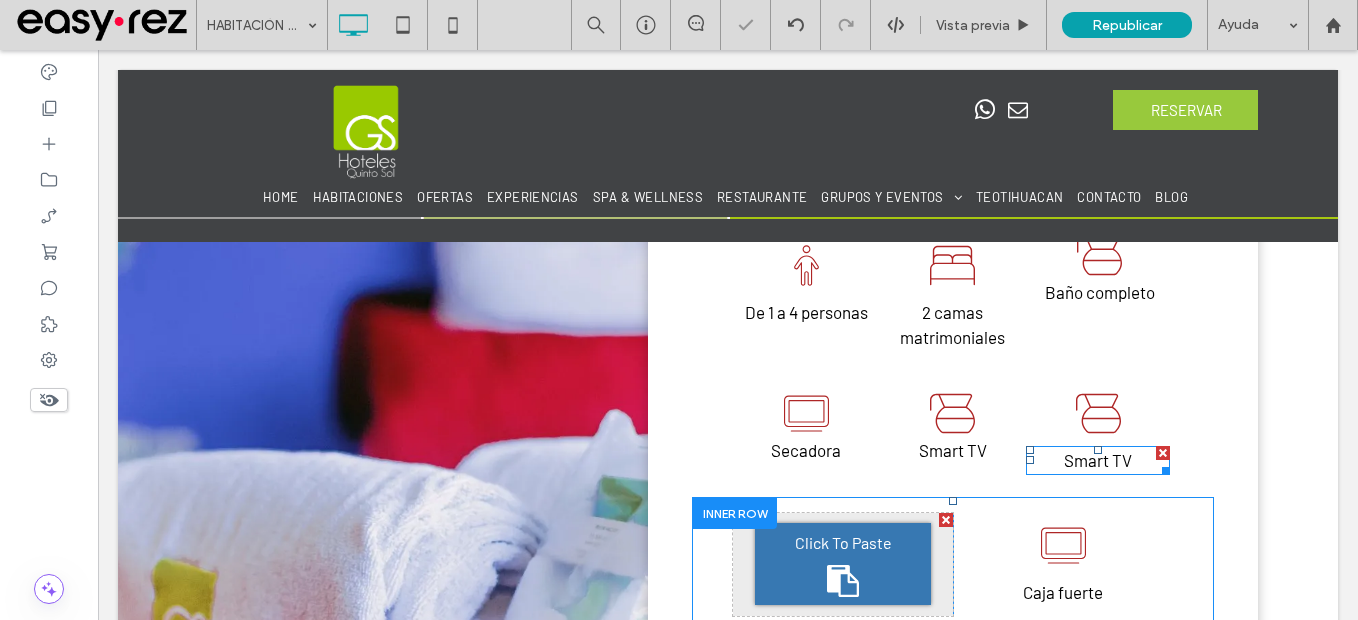 click on "Smart TV" at bounding box center (1098, 460) 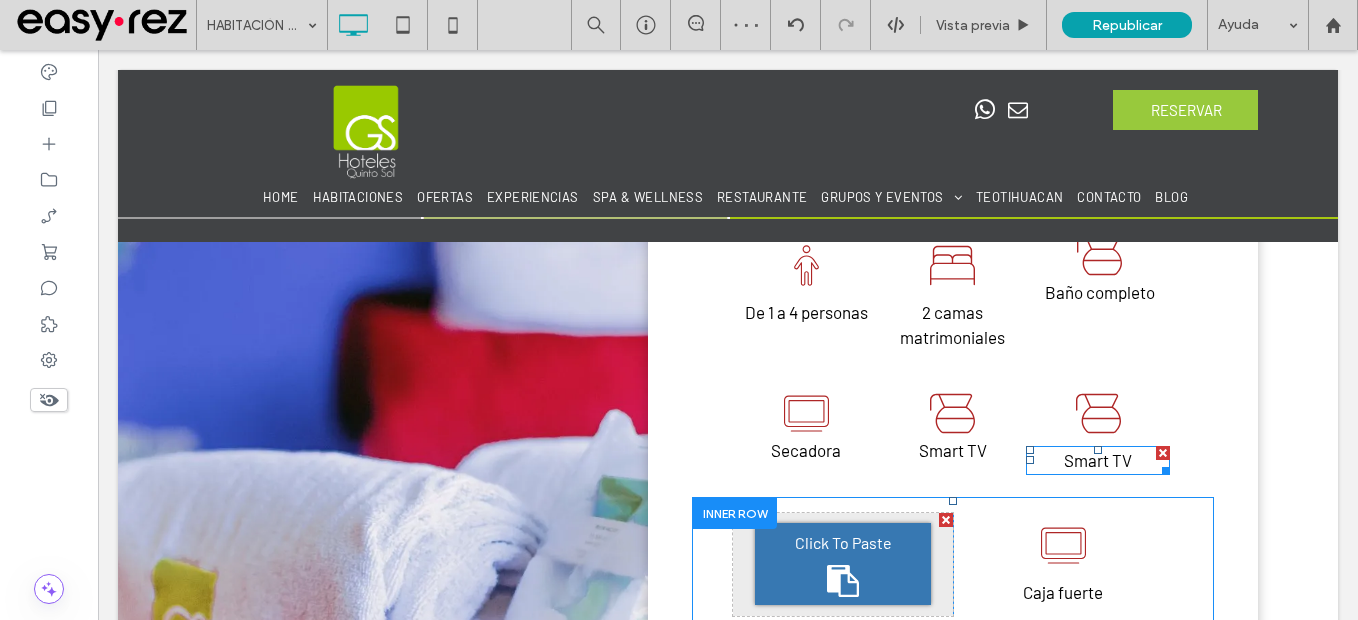 type on "******" 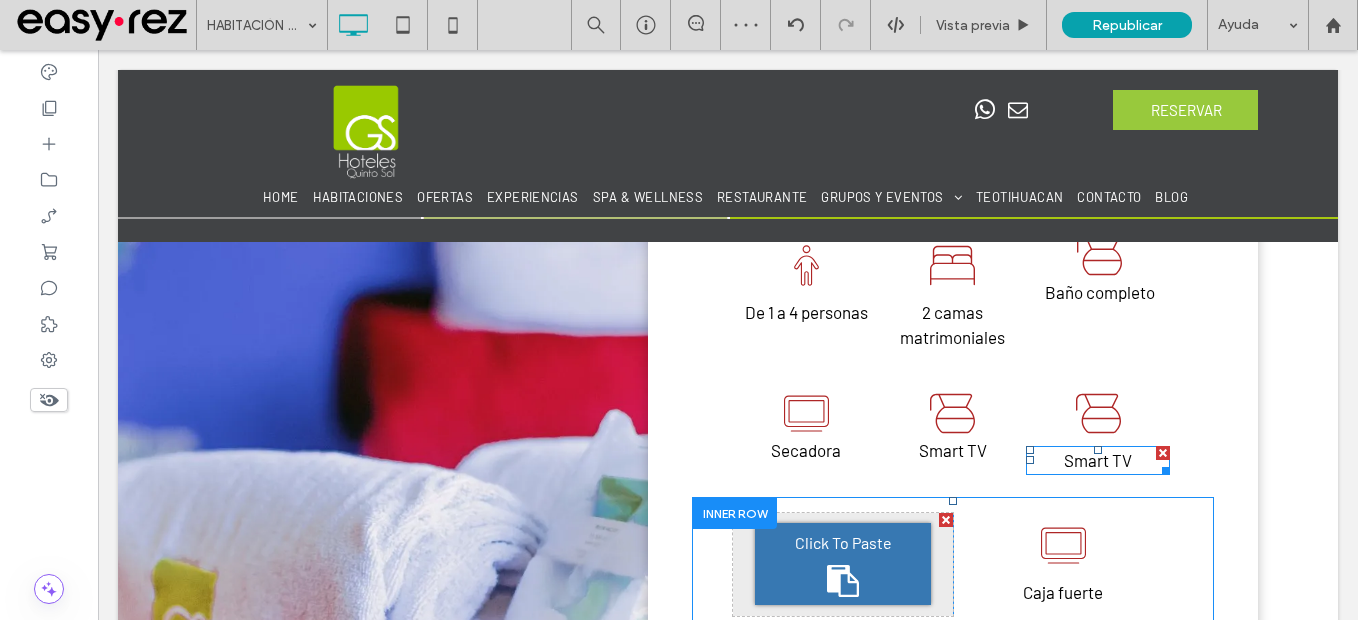 type on "**" 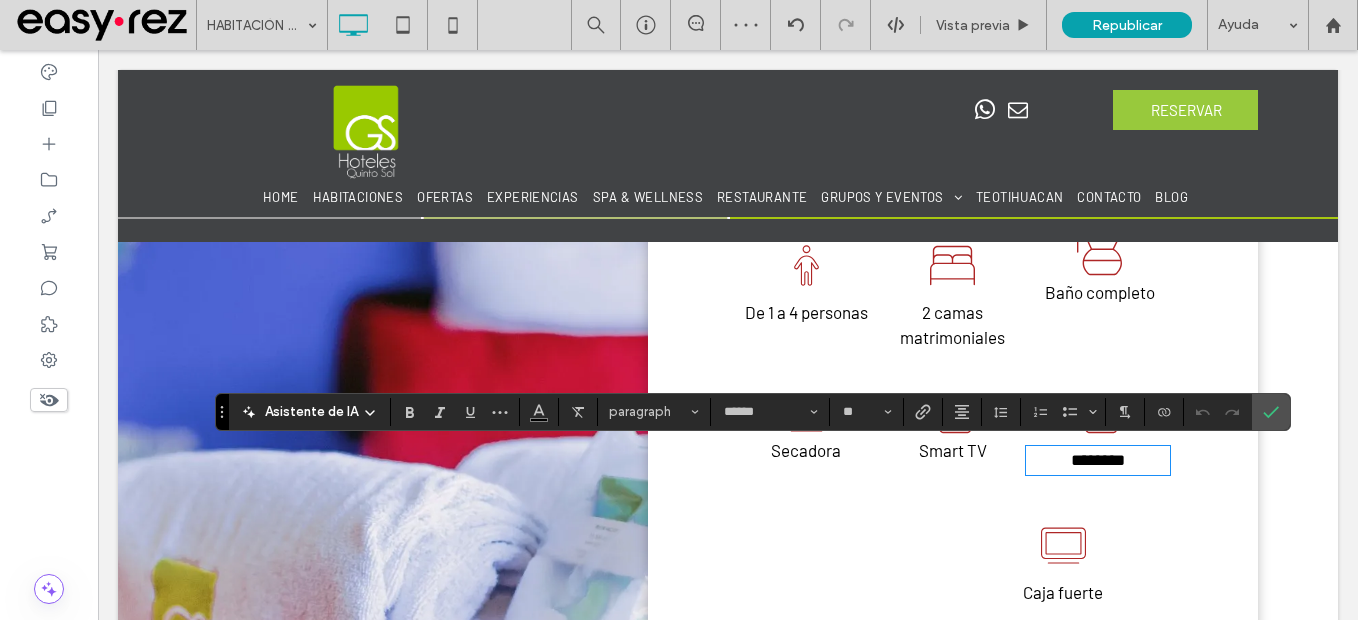 type 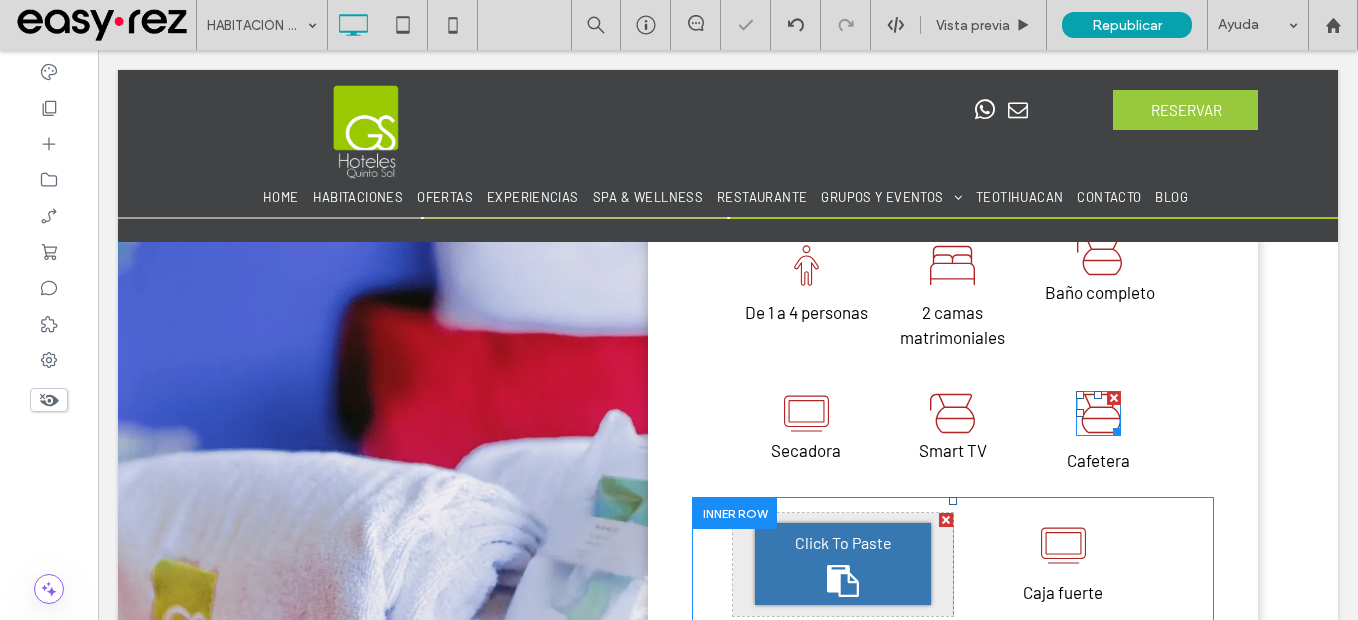 click 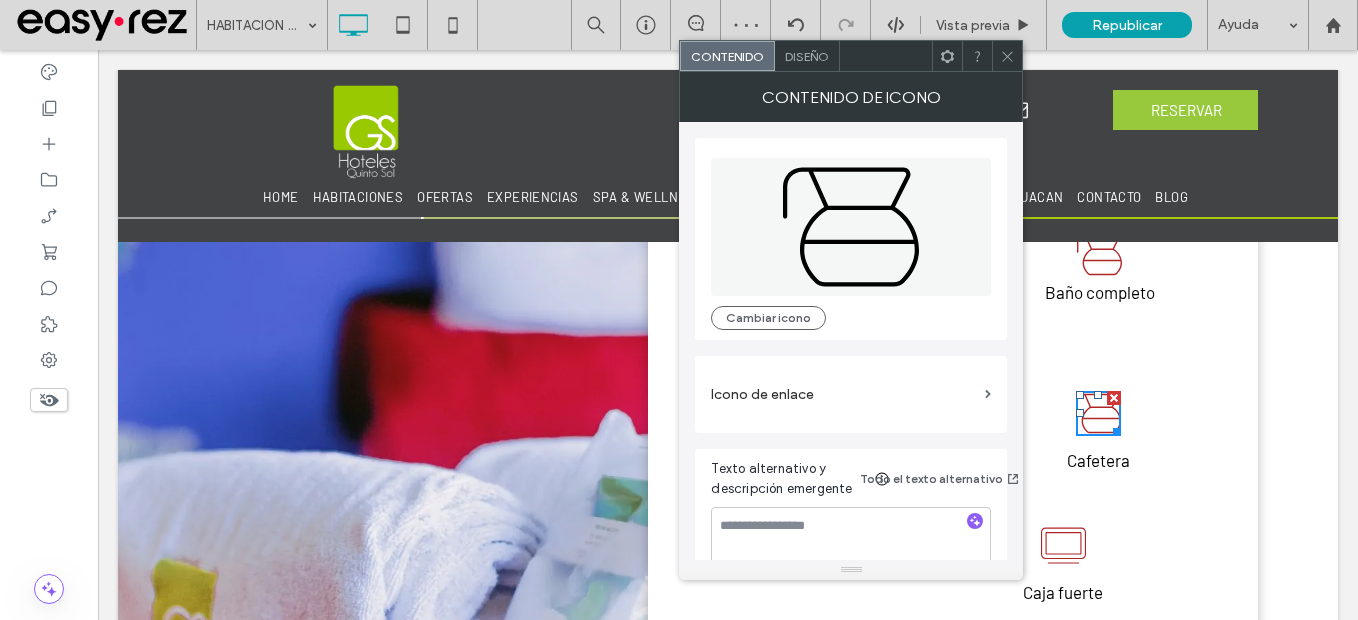 click on "Diseño" at bounding box center [807, 56] 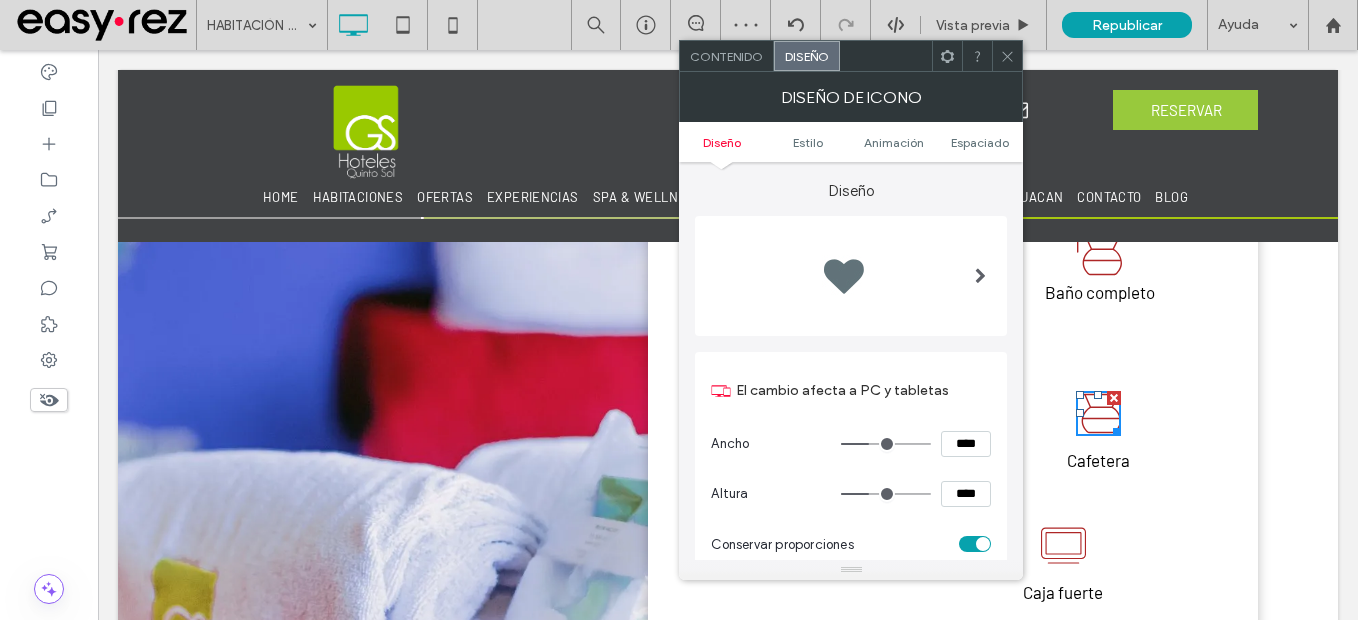 click 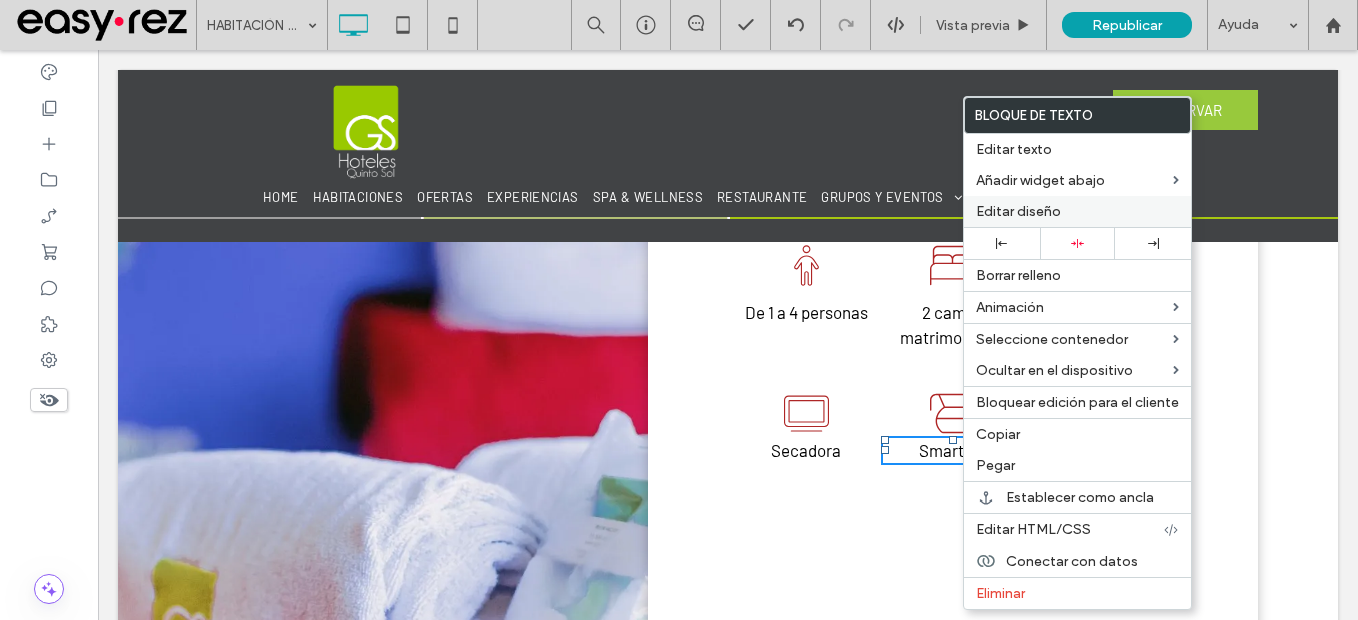 drag, startPoint x: 1039, startPoint y: 202, endPoint x: 773, endPoint y: 110, distance: 281.46048 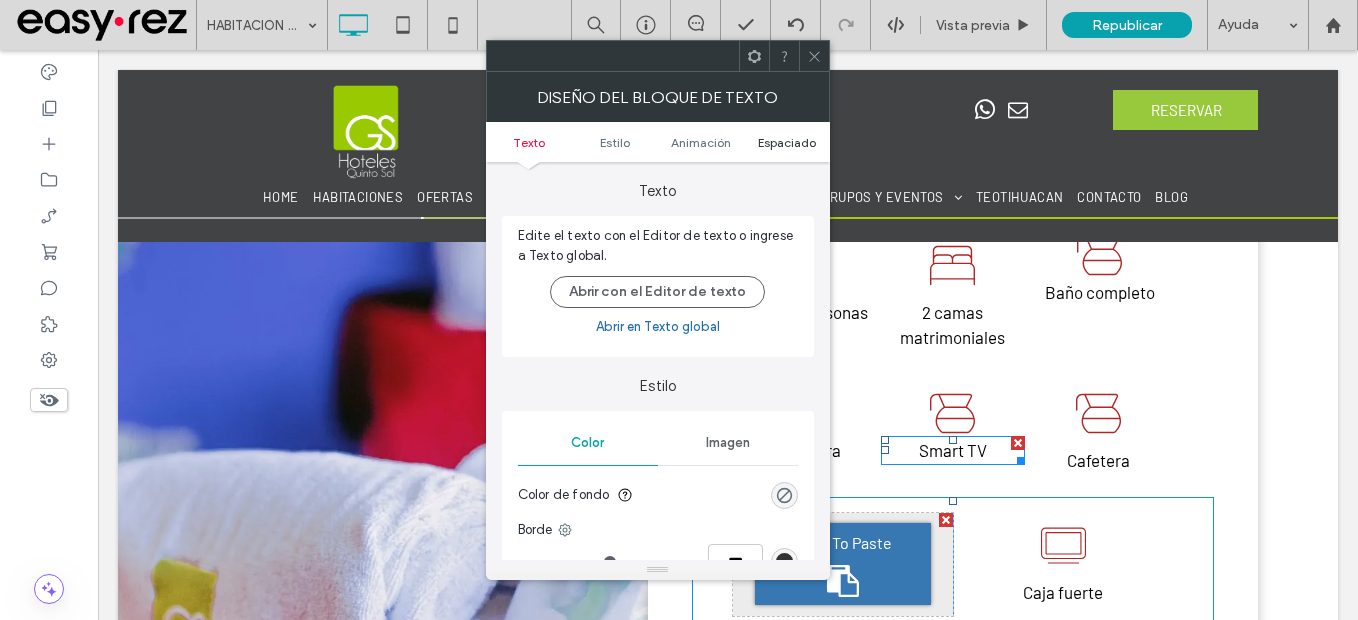 click on "Espaciado" at bounding box center (787, 142) 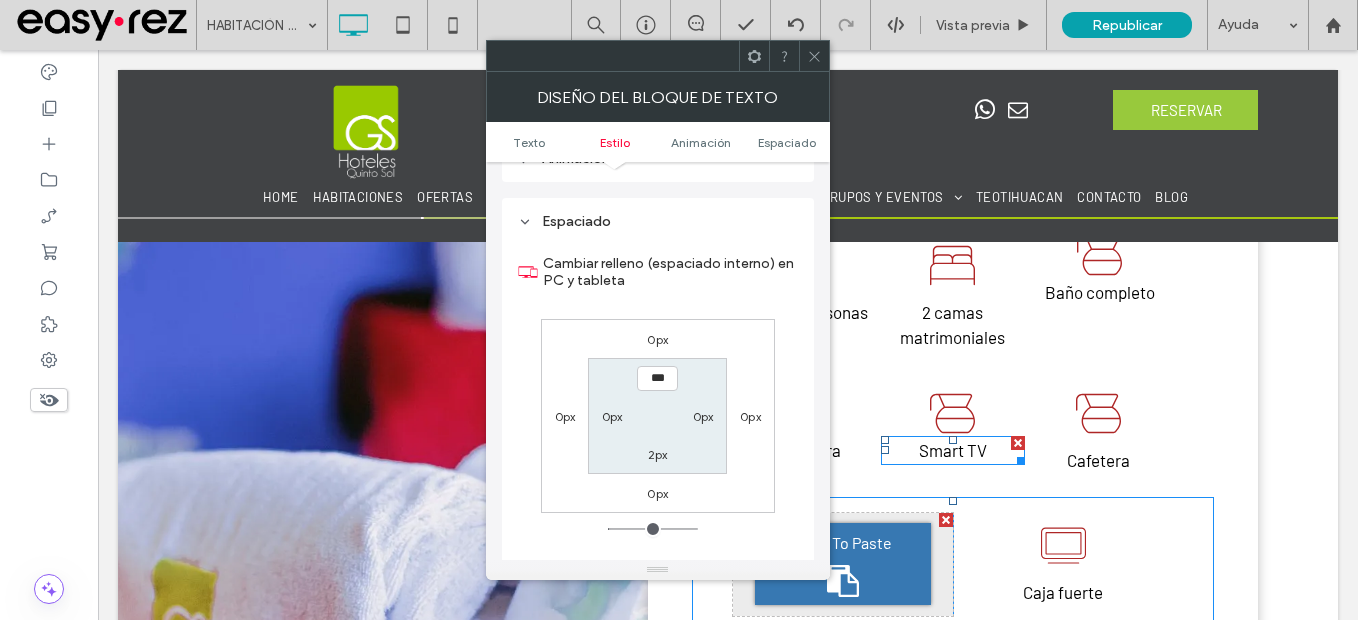 scroll, scrollTop: 573, scrollLeft: 0, axis: vertical 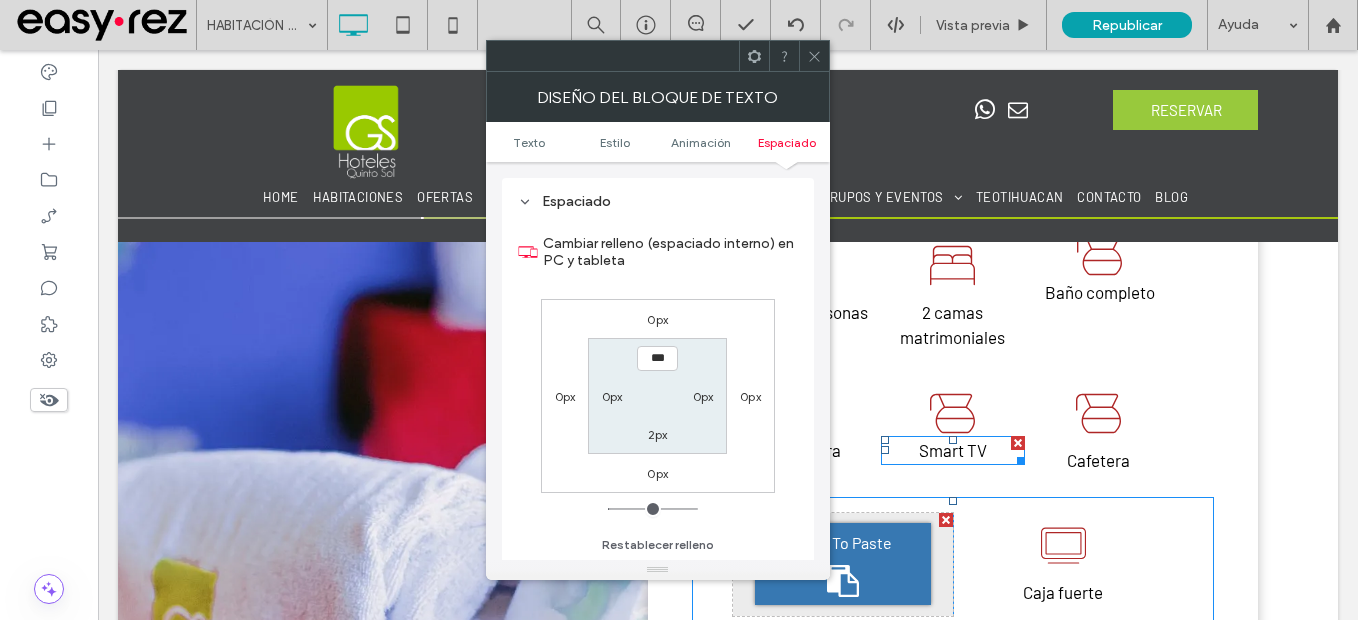 click 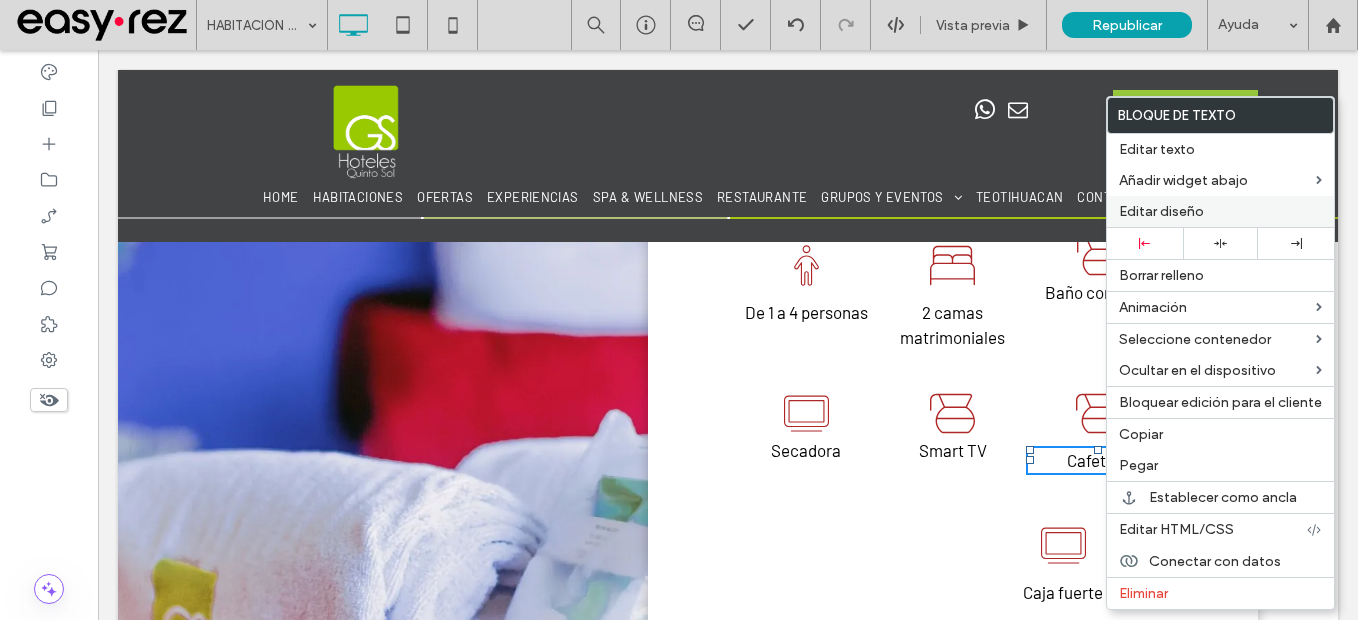 click on "Editar diseño" at bounding box center [1161, 211] 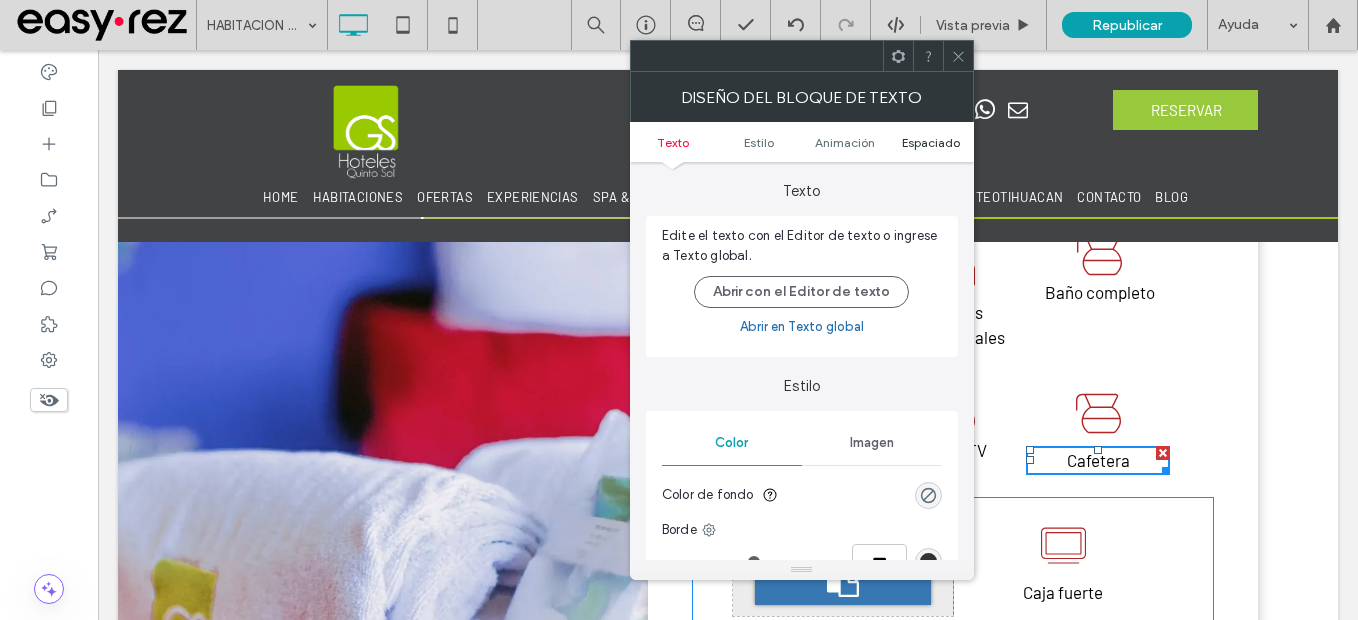 click on "Espaciado" at bounding box center [931, 142] 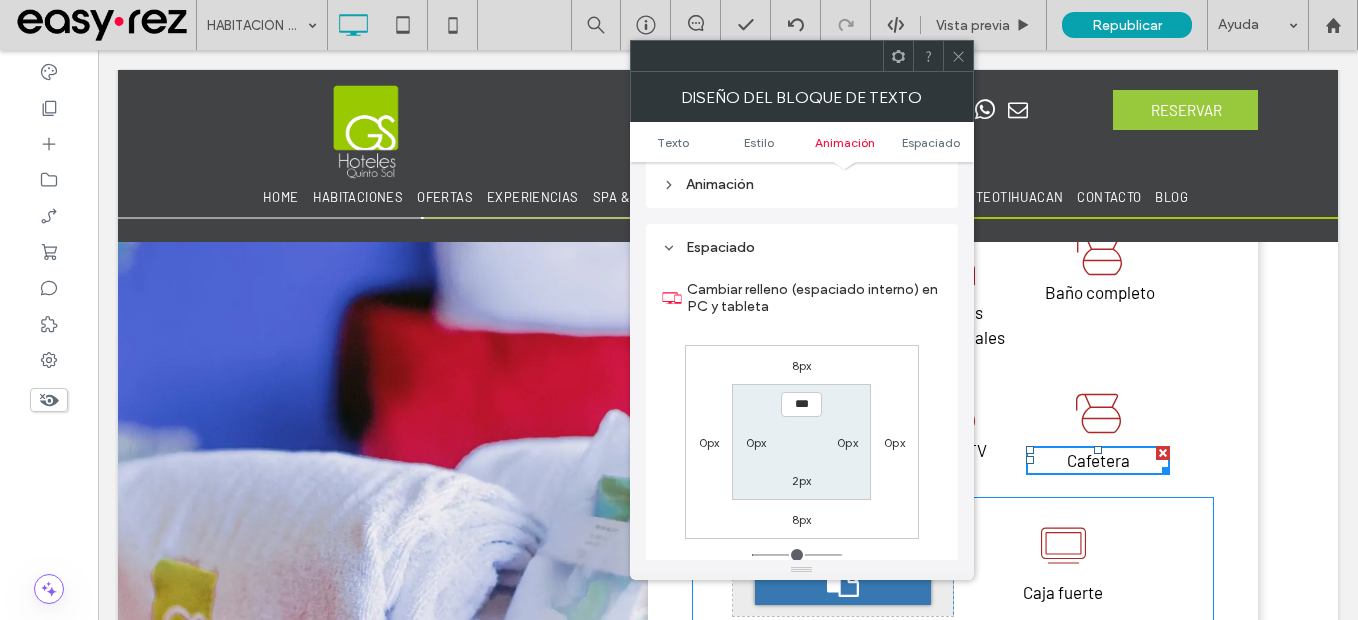 scroll, scrollTop: 573, scrollLeft: 0, axis: vertical 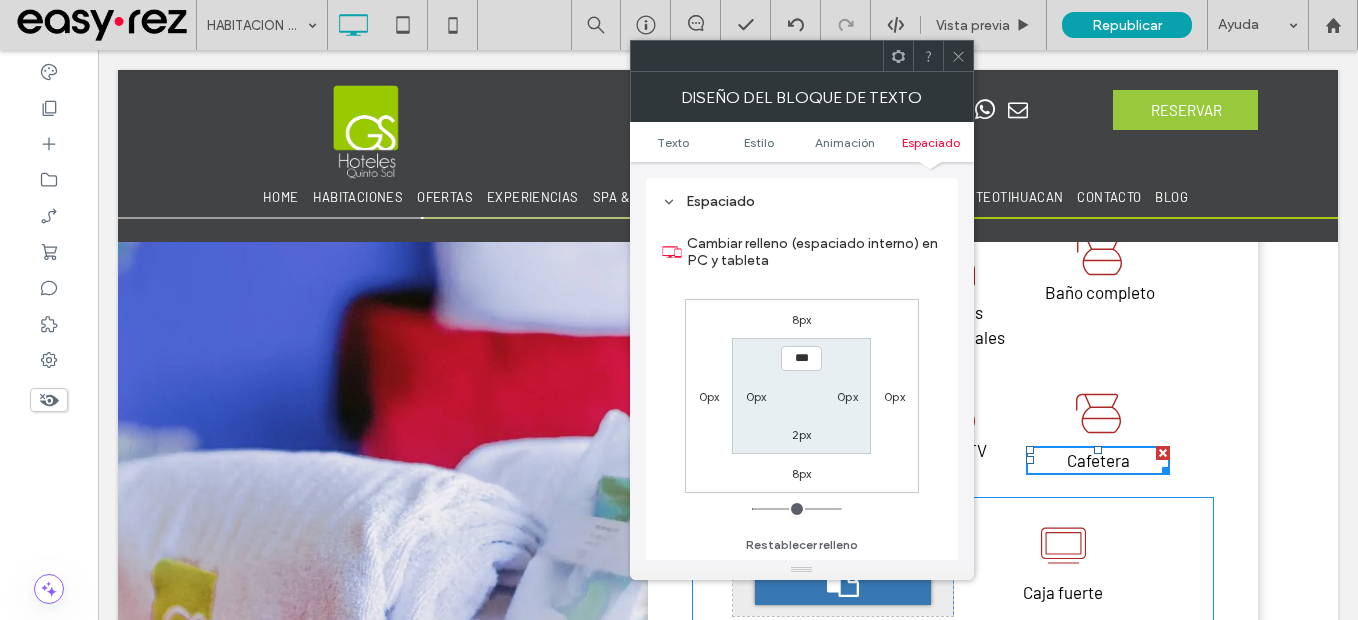 click on "8px" at bounding box center (802, 319) 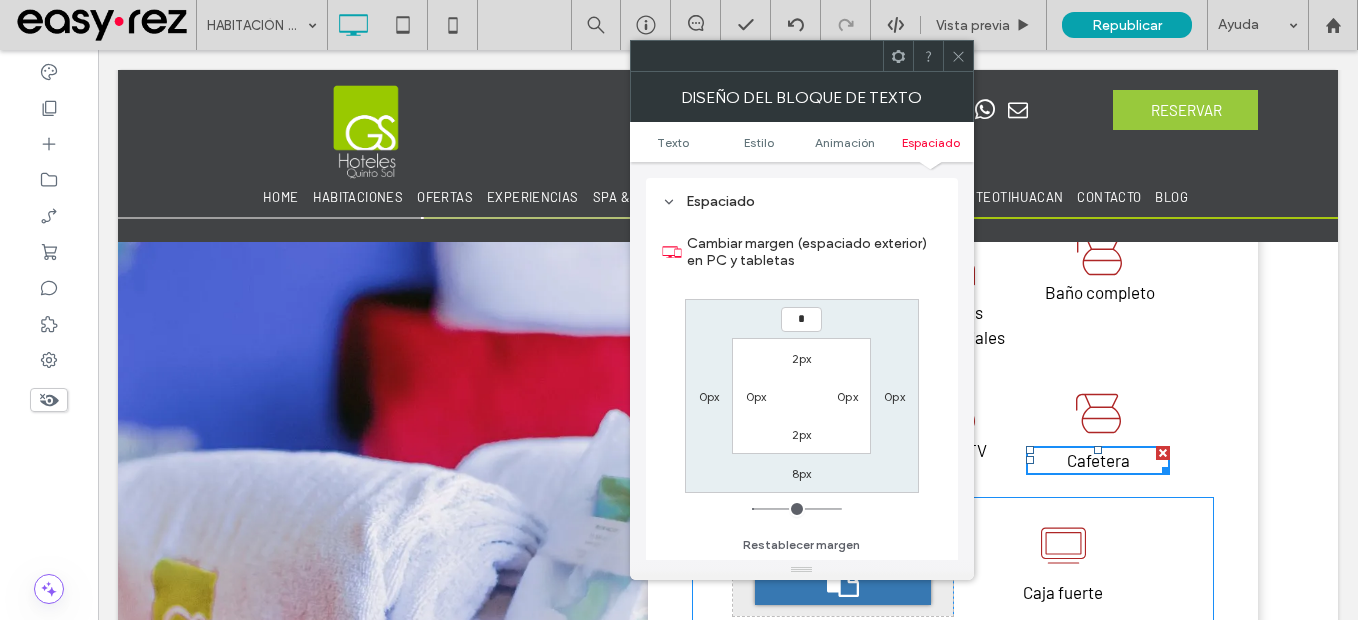 type on "*" 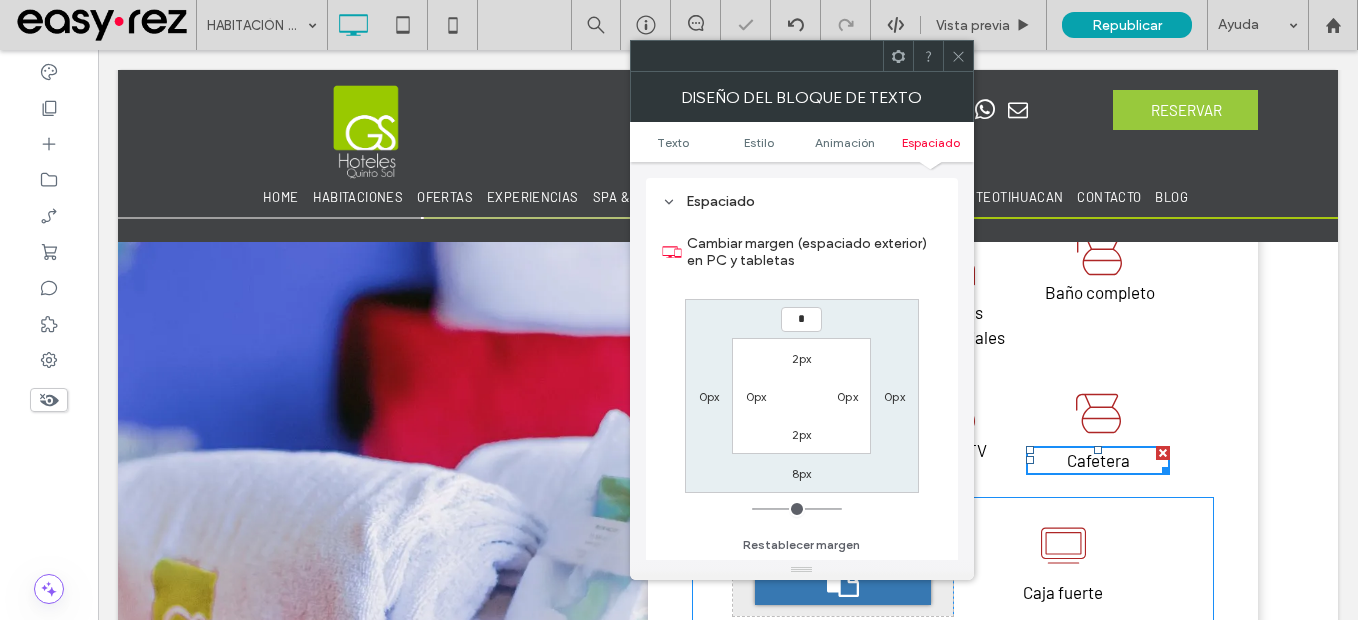 type on "*" 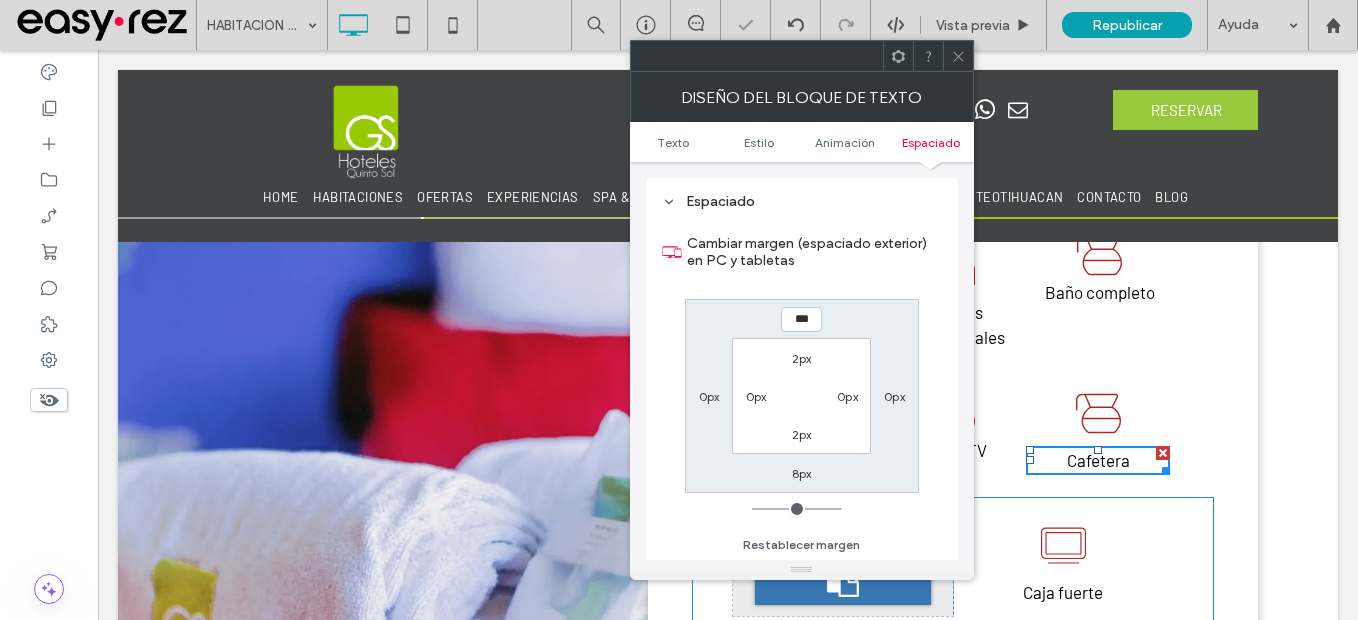 click 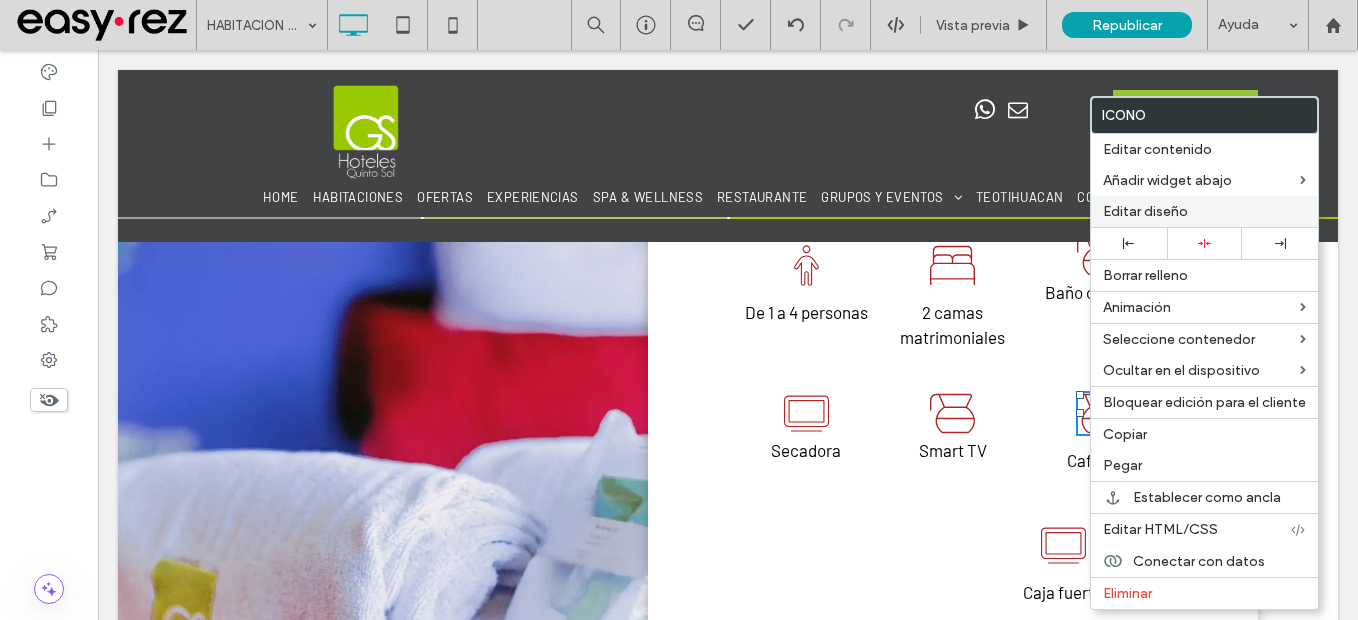 click on "Editar diseño" at bounding box center [1204, 211] 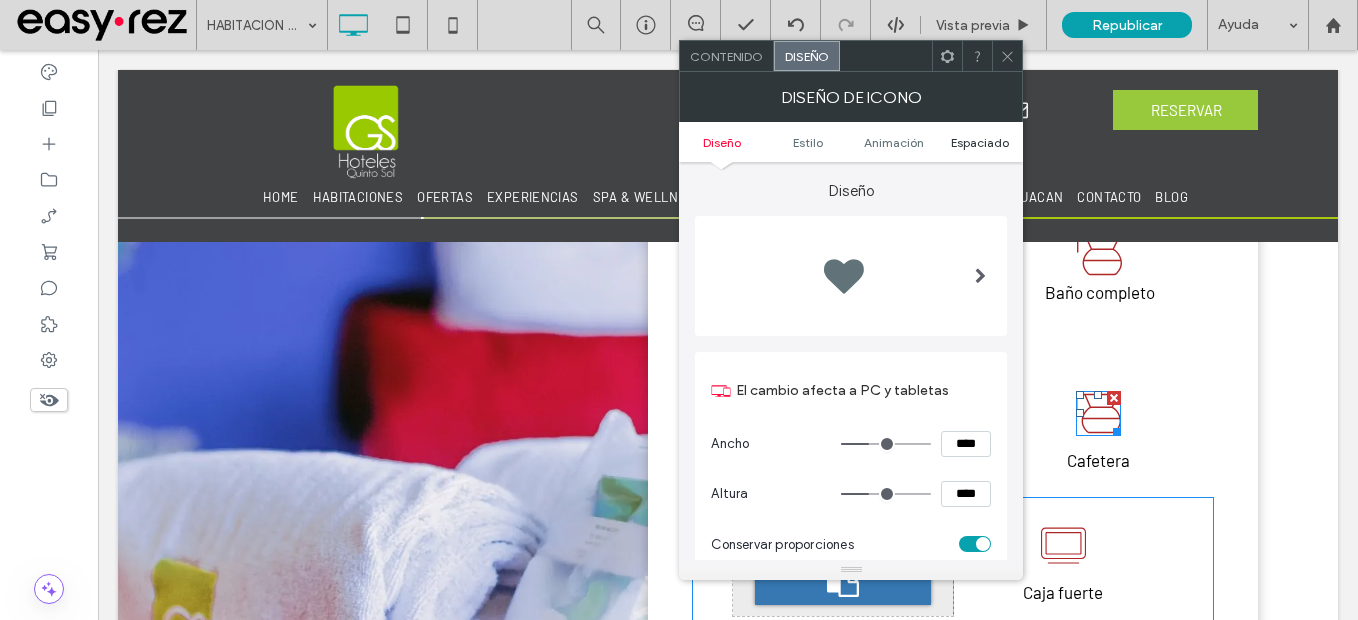 click on "Espaciado" at bounding box center (980, 142) 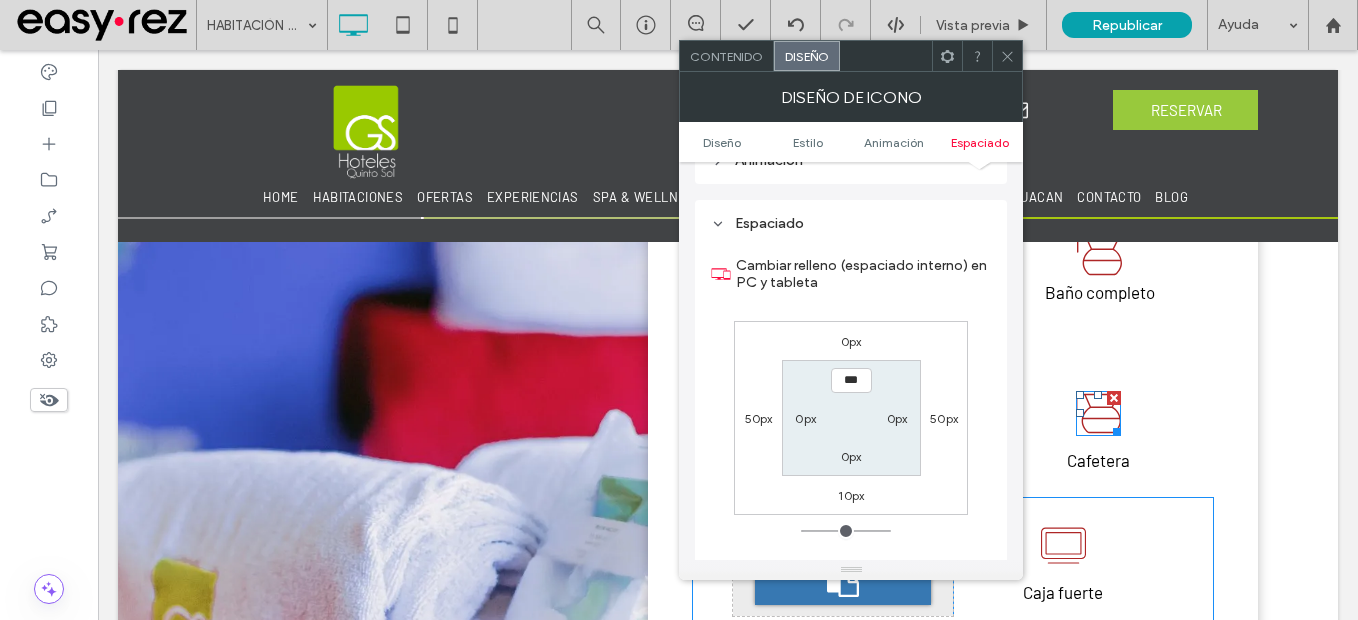 scroll, scrollTop: 1128, scrollLeft: 0, axis: vertical 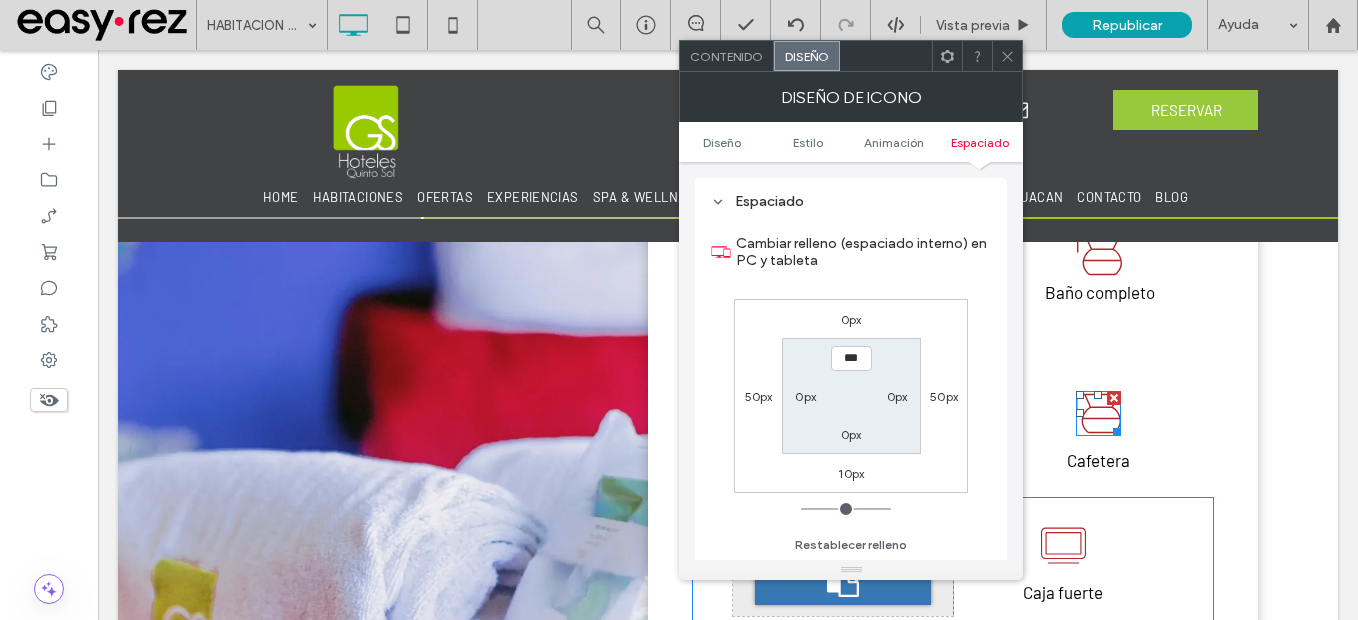 click on "10px" at bounding box center [851, 473] 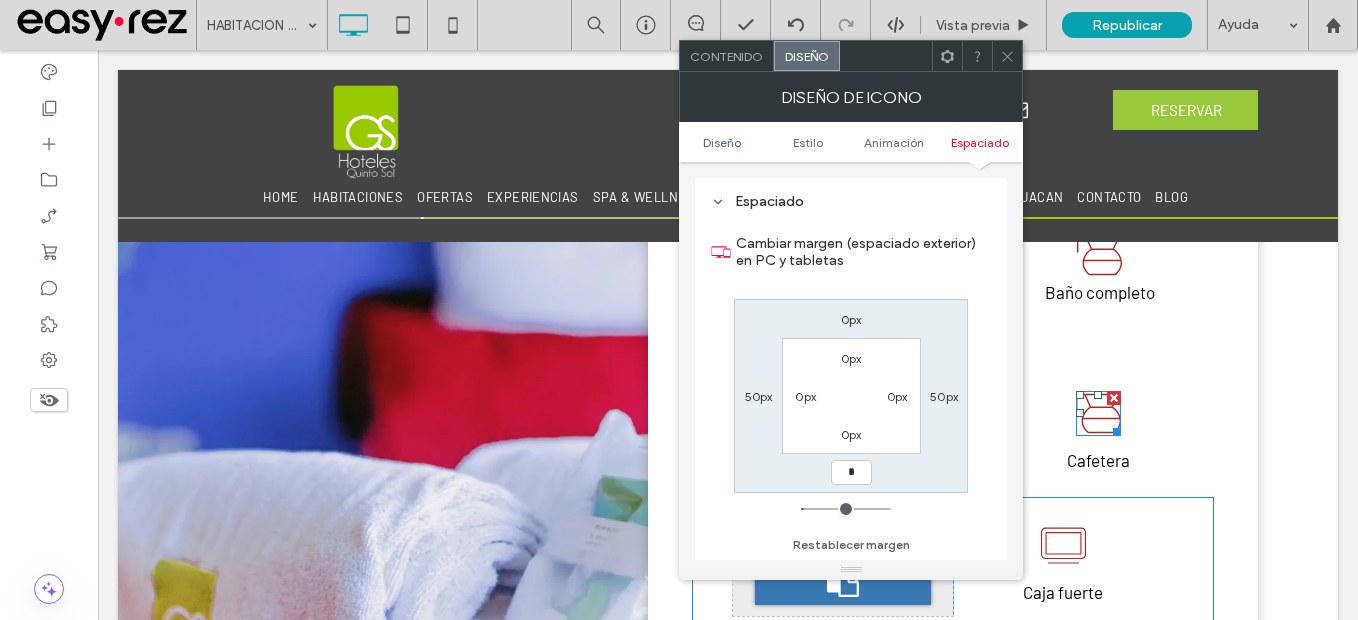 type on "*" 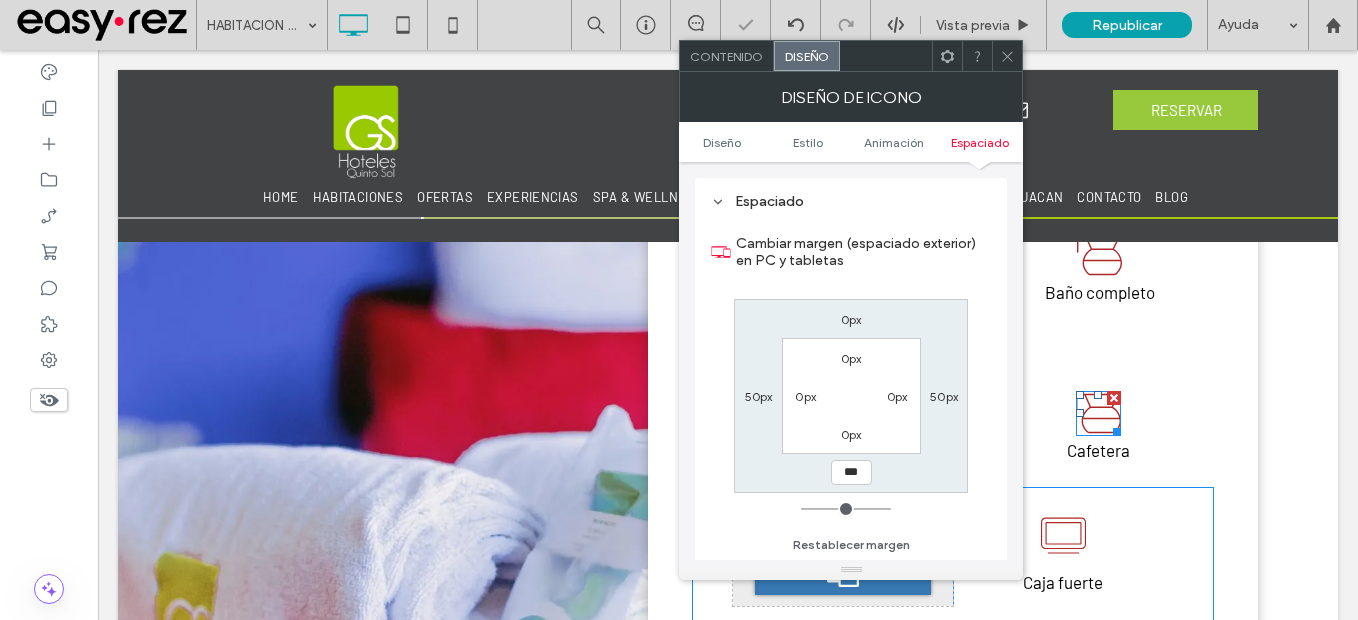 click 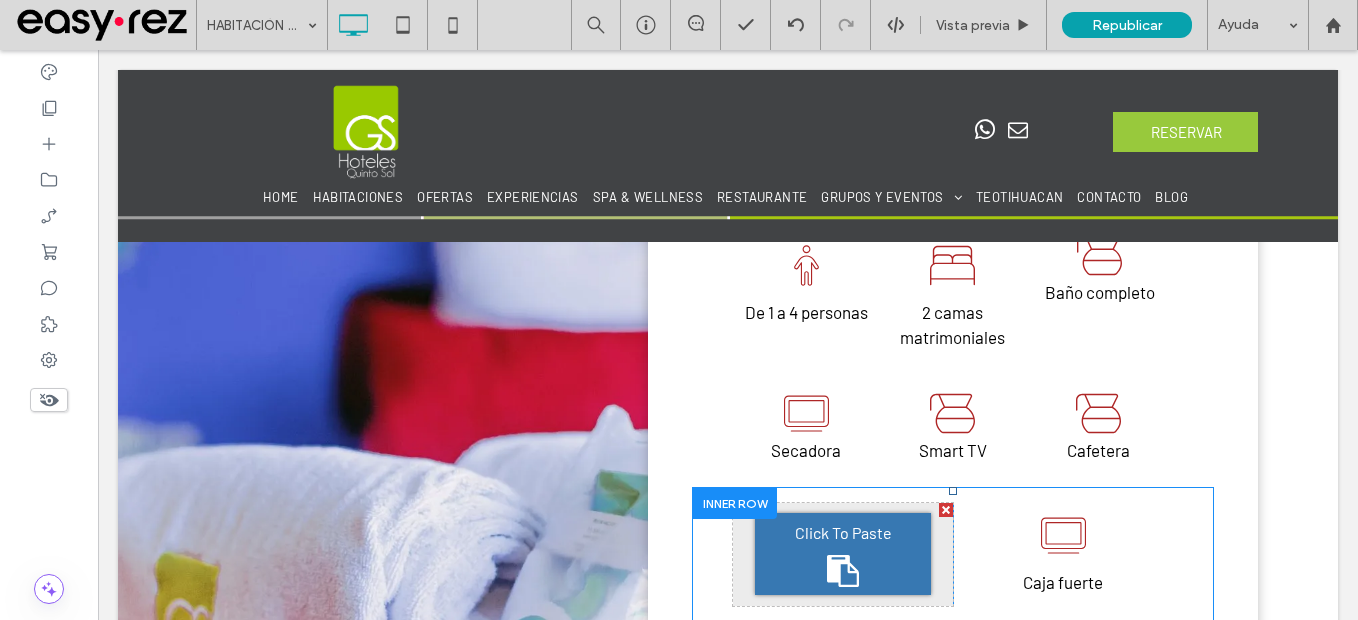 scroll, scrollTop: 984, scrollLeft: 0, axis: vertical 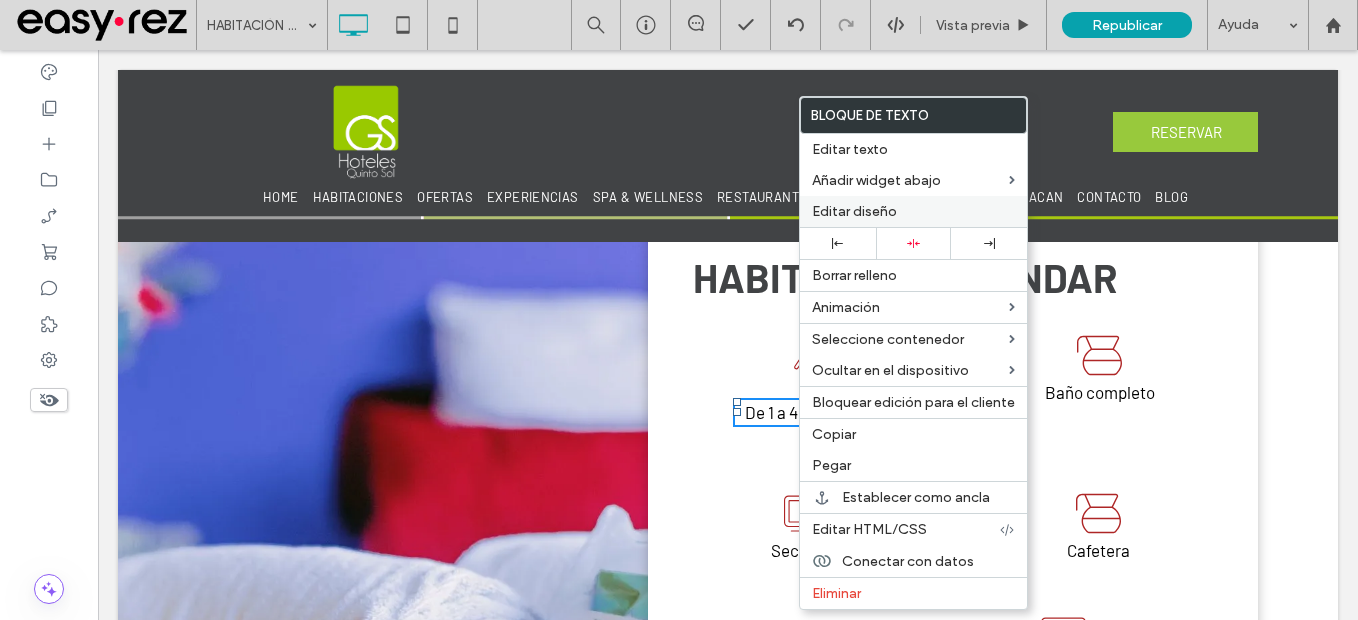 click on "Editar diseño" at bounding box center [854, 211] 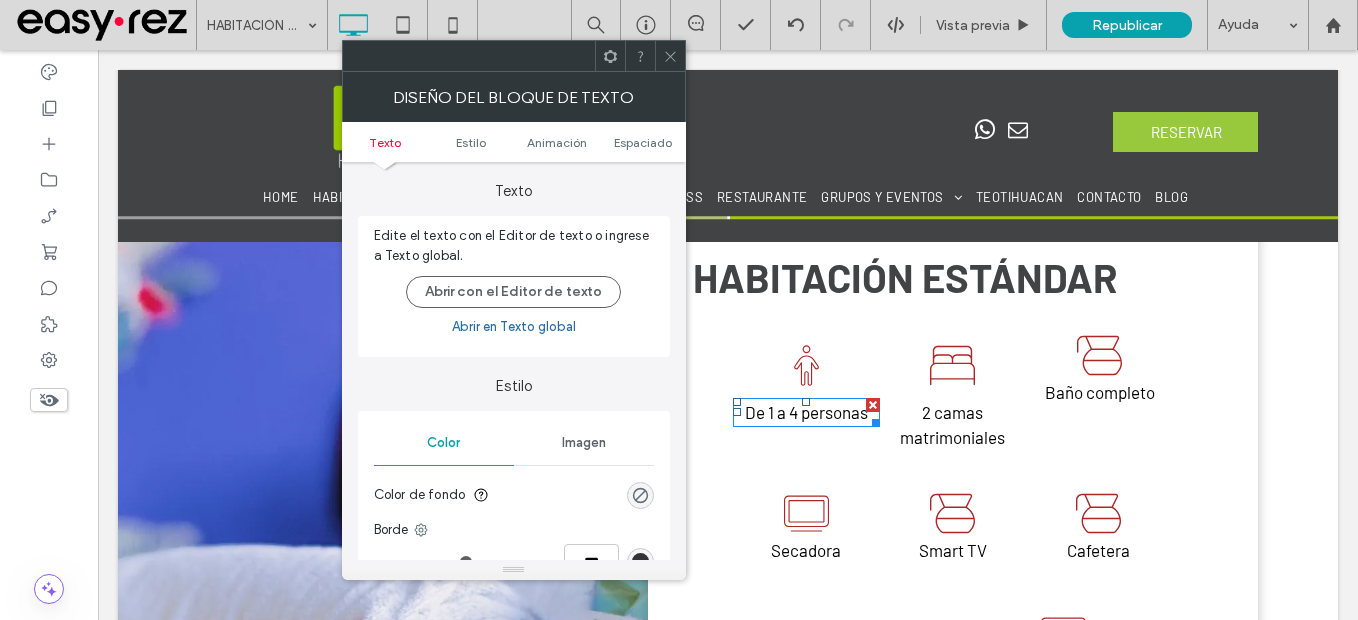 click on "Texto Estilo Animación Espaciado" at bounding box center [514, 142] 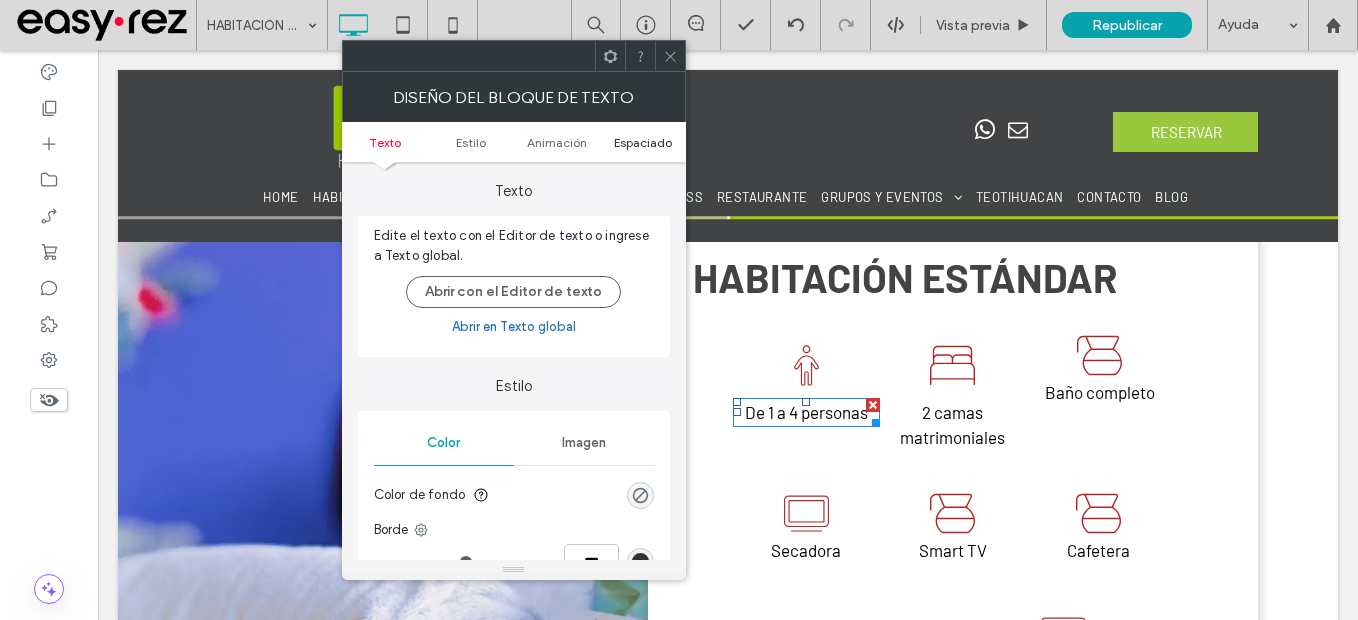 click on "Espaciado" at bounding box center (643, 142) 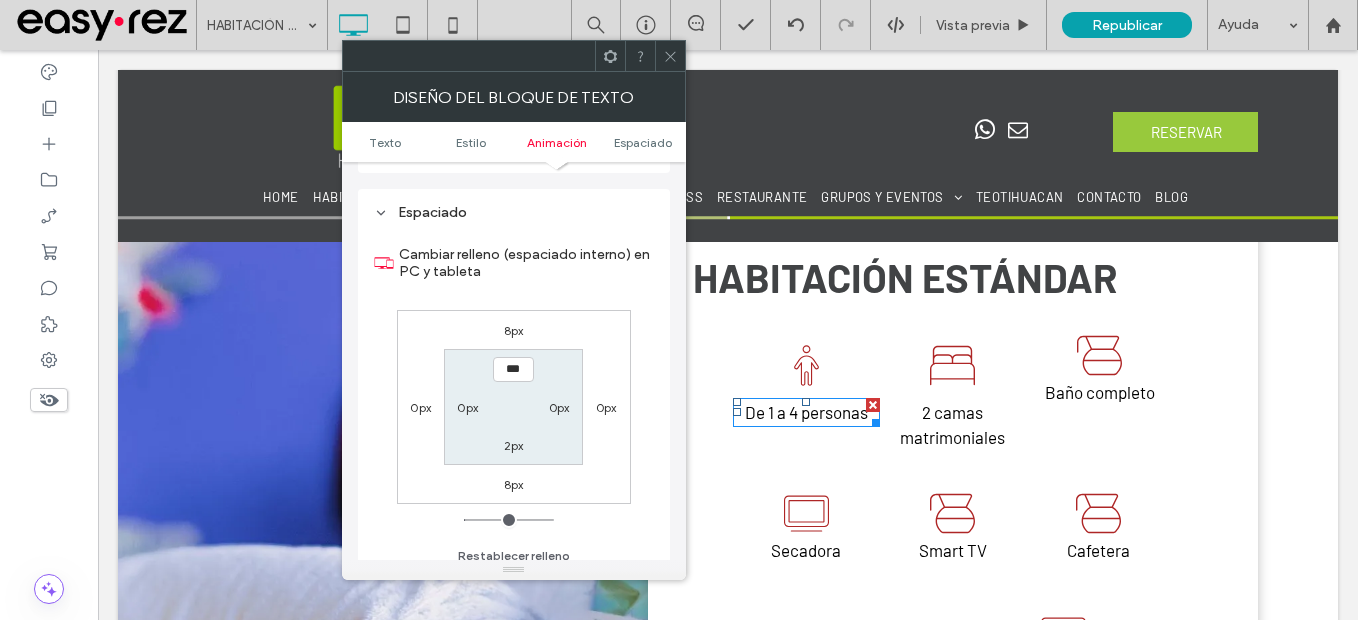 scroll, scrollTop: 573, scrollLeft: 0, axis: vertical 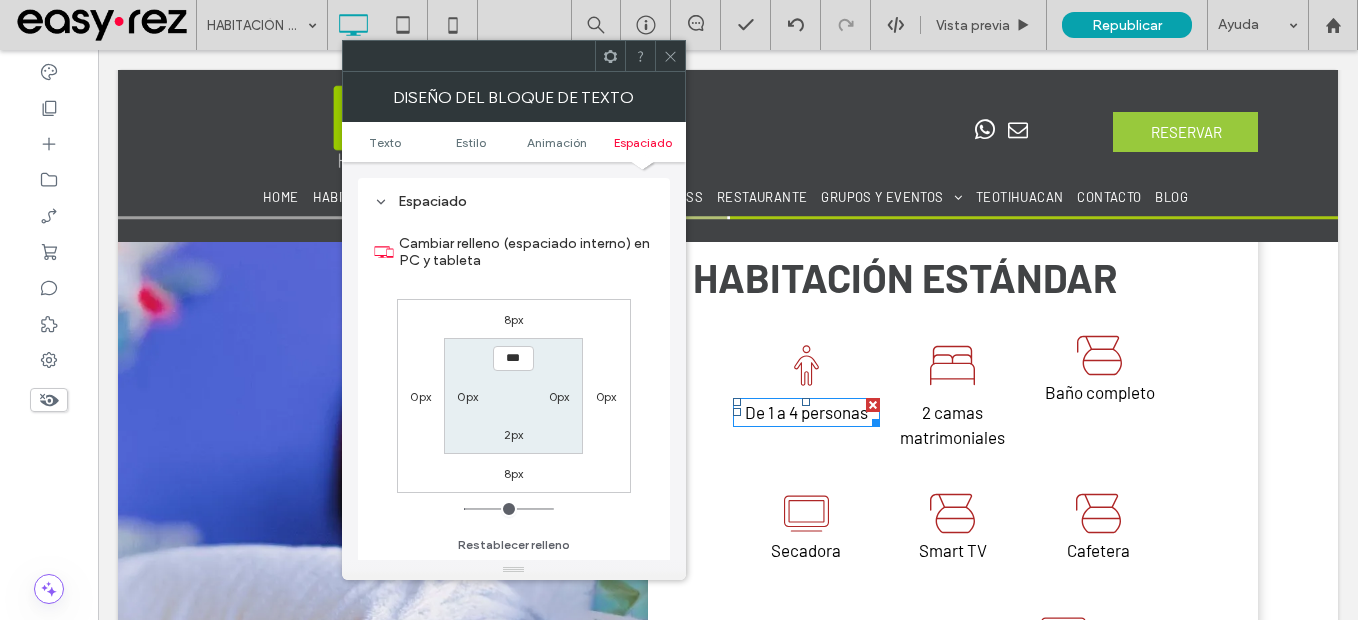 click at bounding box center (670, 56) 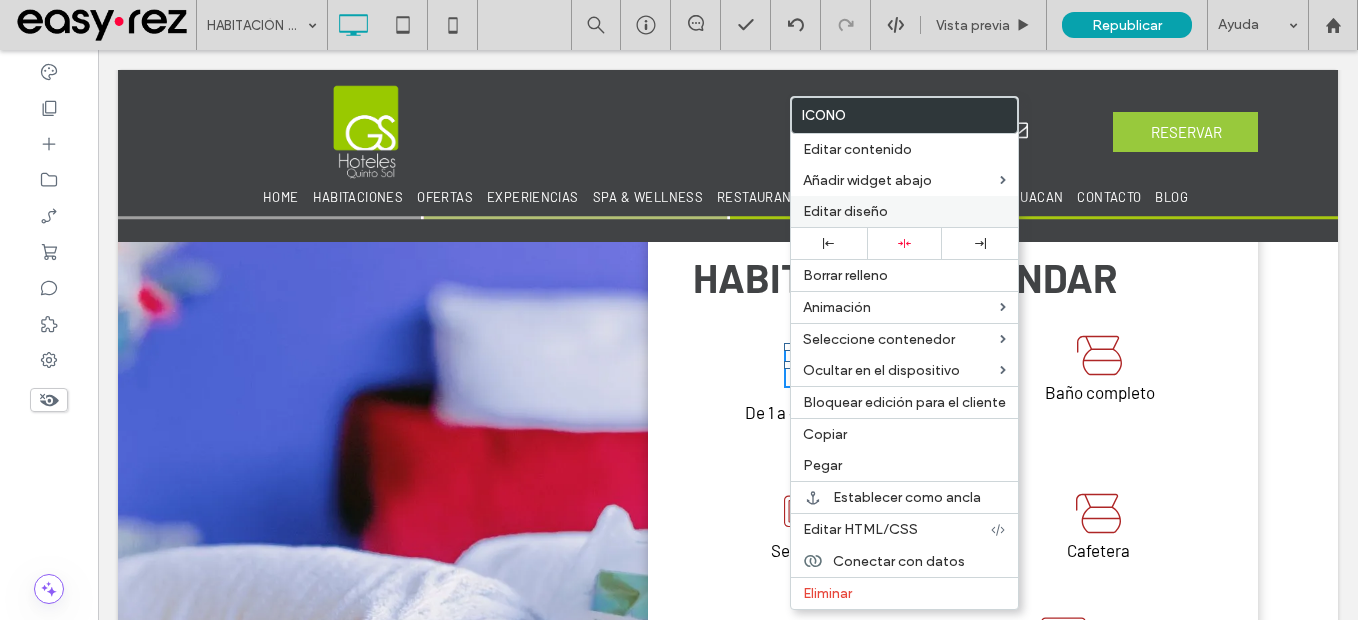 click on "Editar diseño" at bounding box center (845, 211) 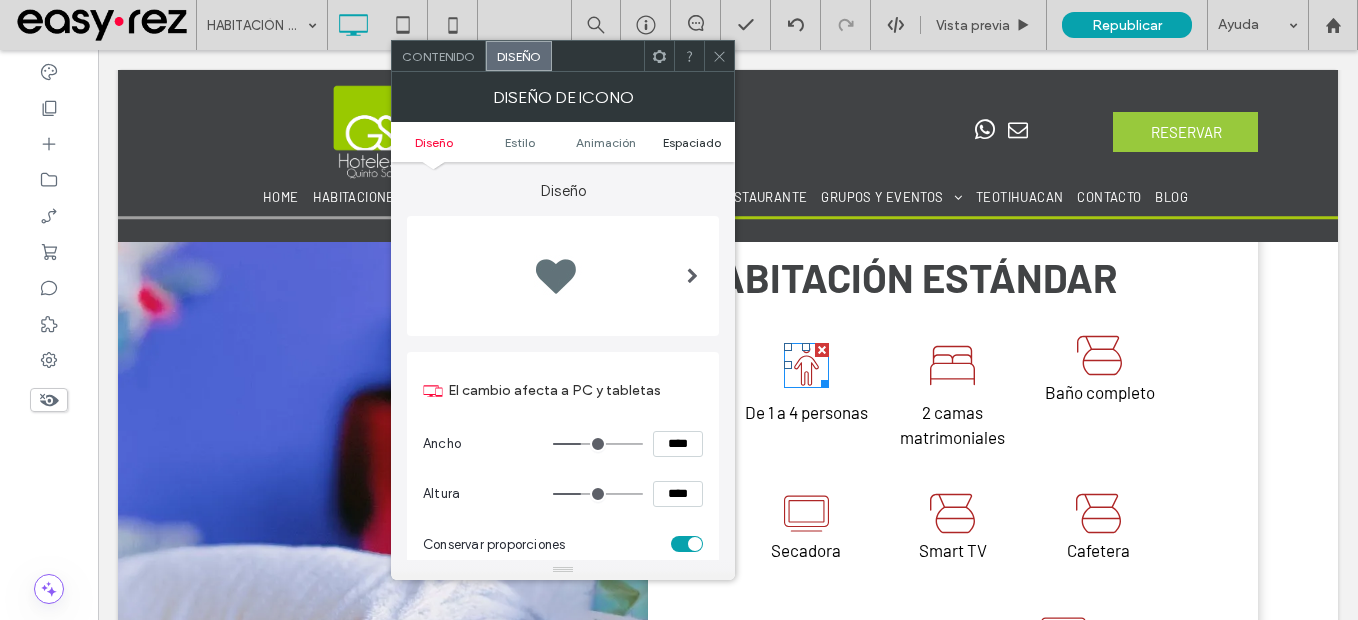 click on "Espaciado" at bounding box center (692, 142) 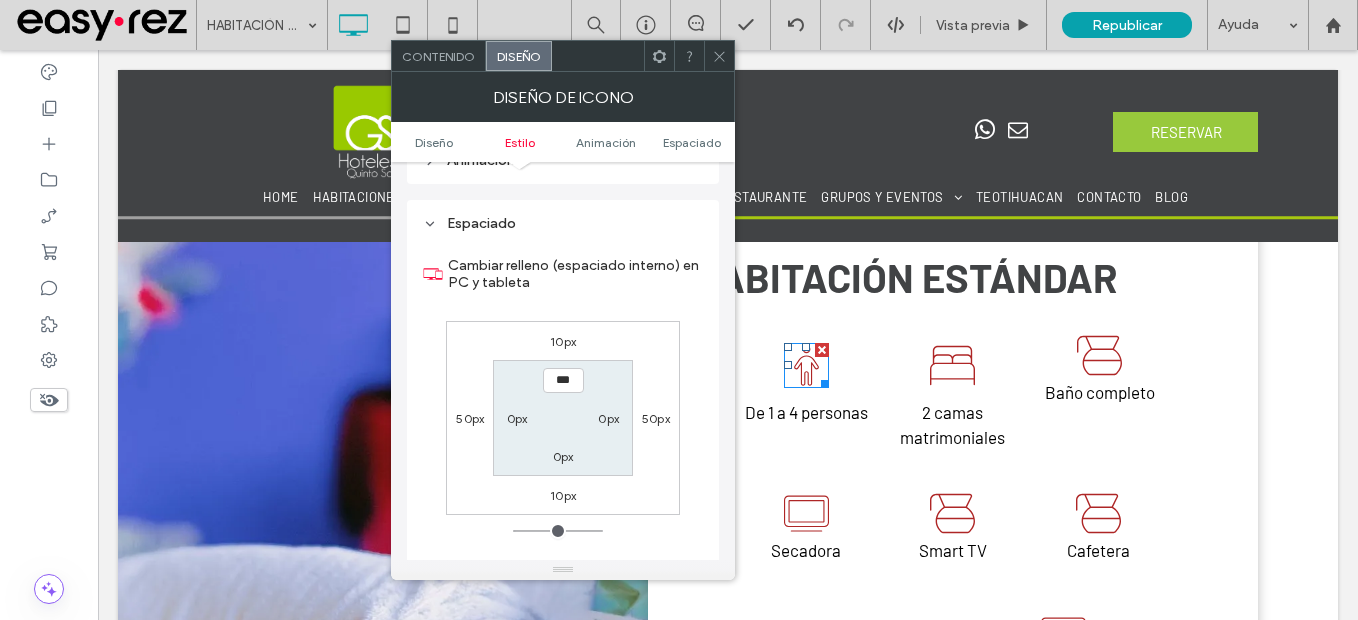 scroll, scrollTop: 1128, scrollLeft: 0, axis: vertical 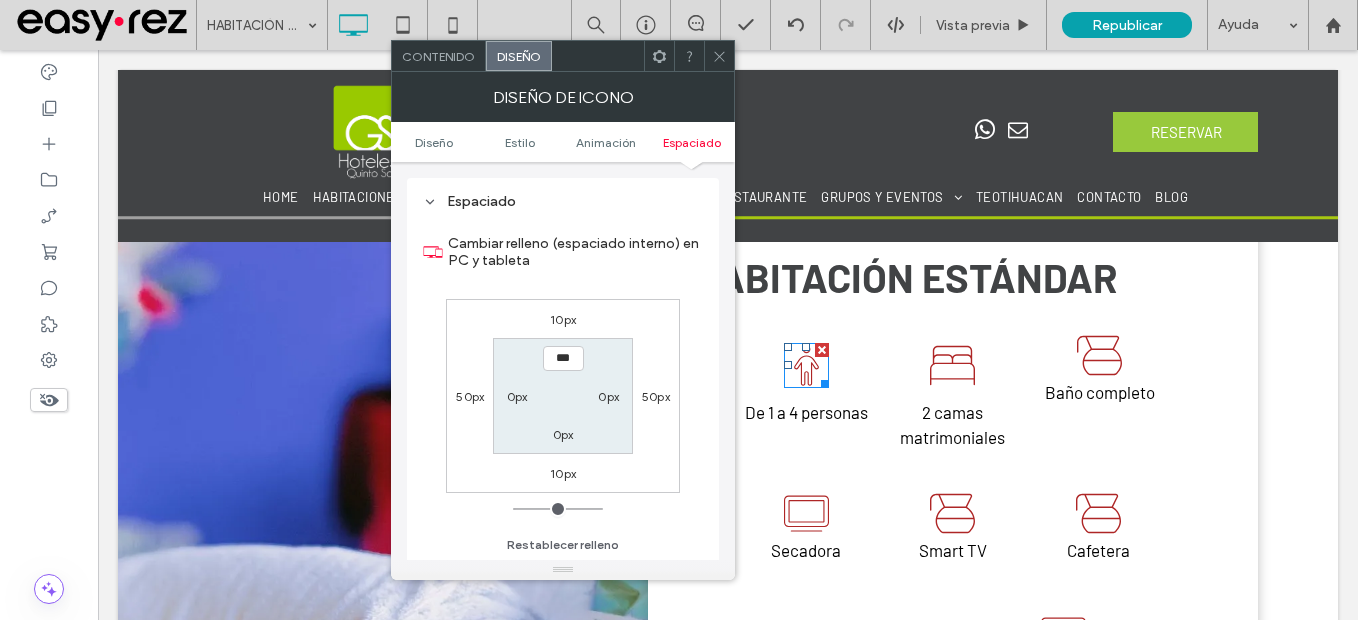 click 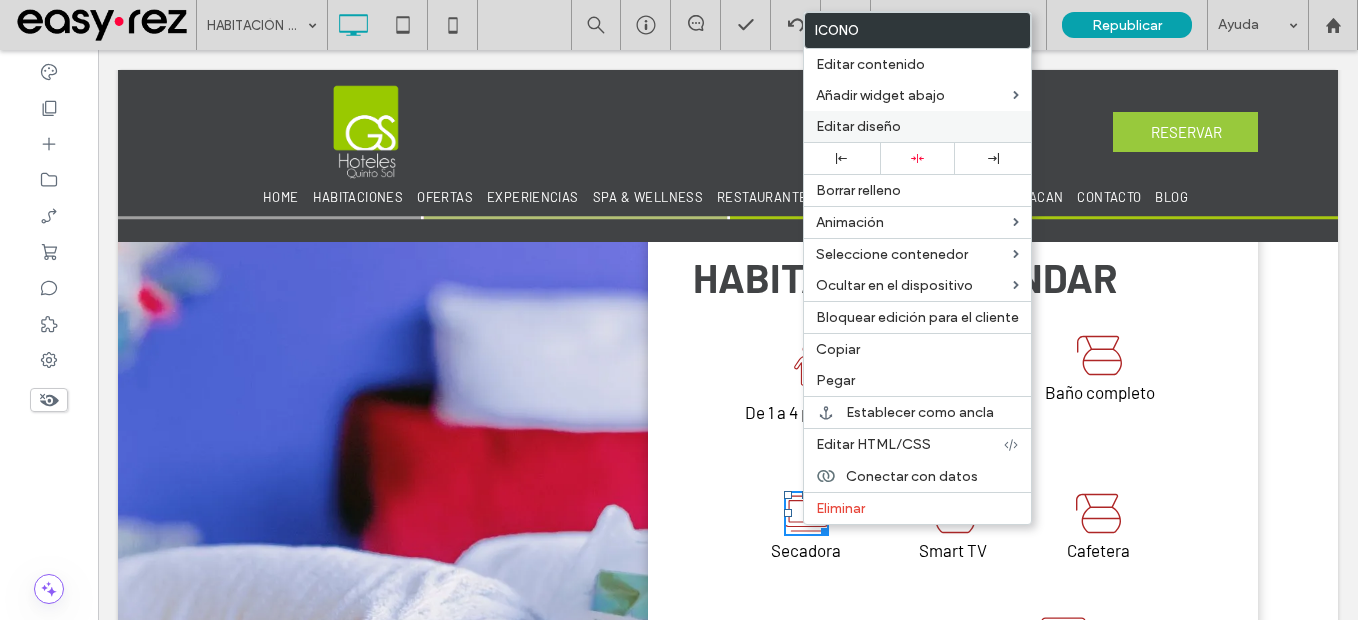 click on "Editar diseño" at bounding box center (858, 126) 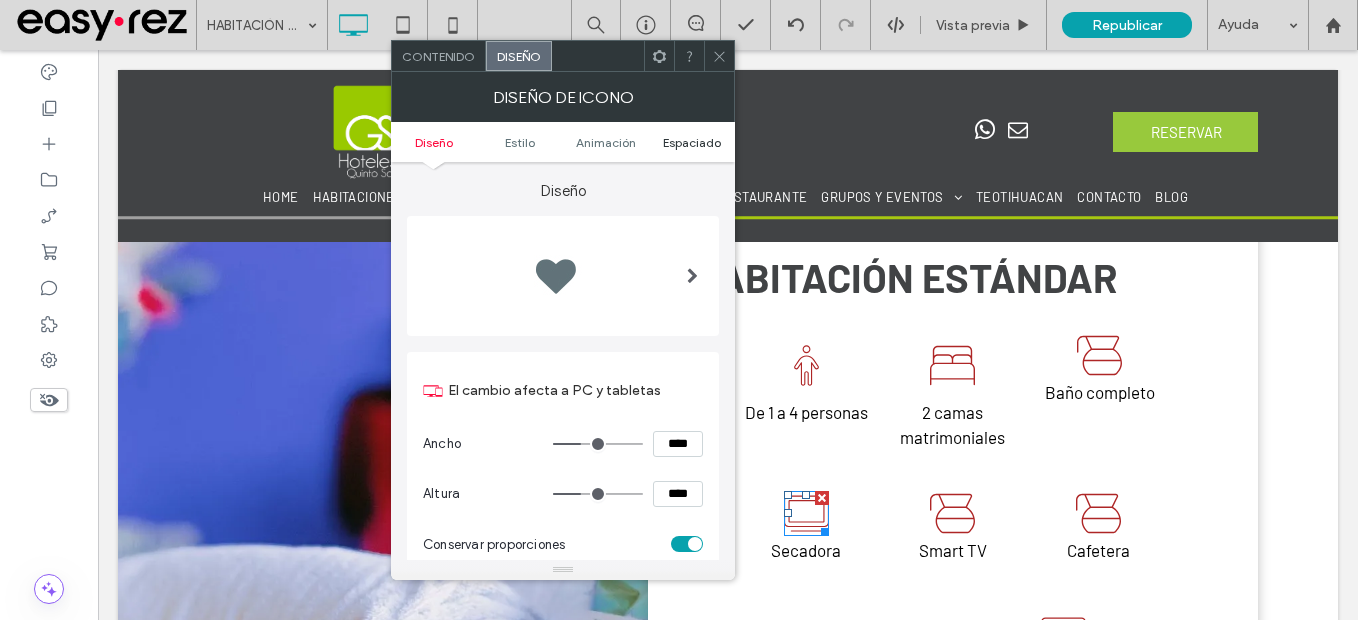 click on "Espaciado" at bounding box center (692, 142) 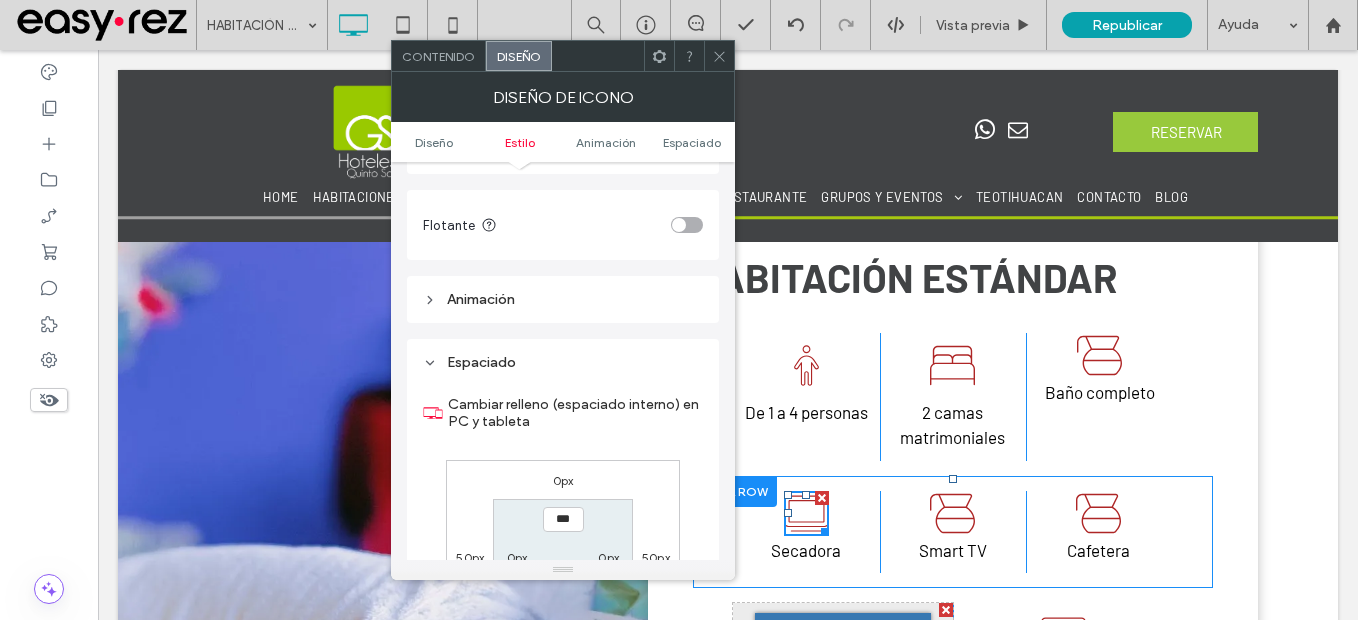 scroll, scrollTop: 1128, scrollLeft: 0, axis: vertical 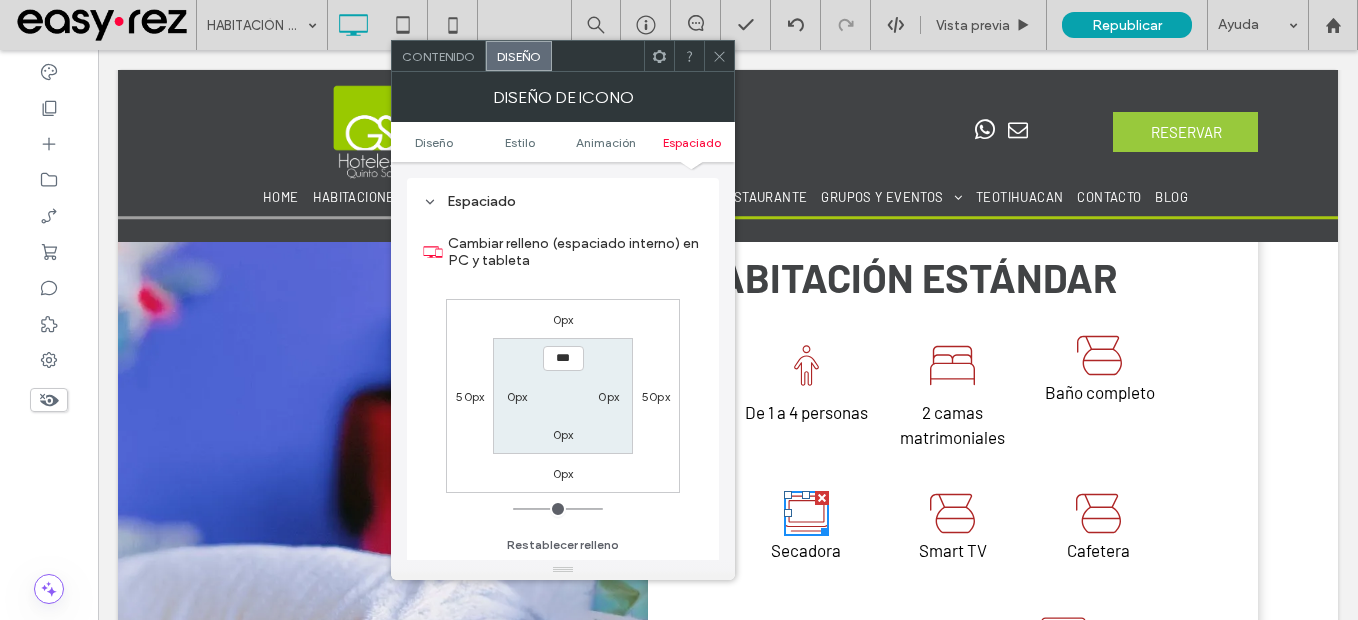 click on "0px" at bounding box center [563, 473] 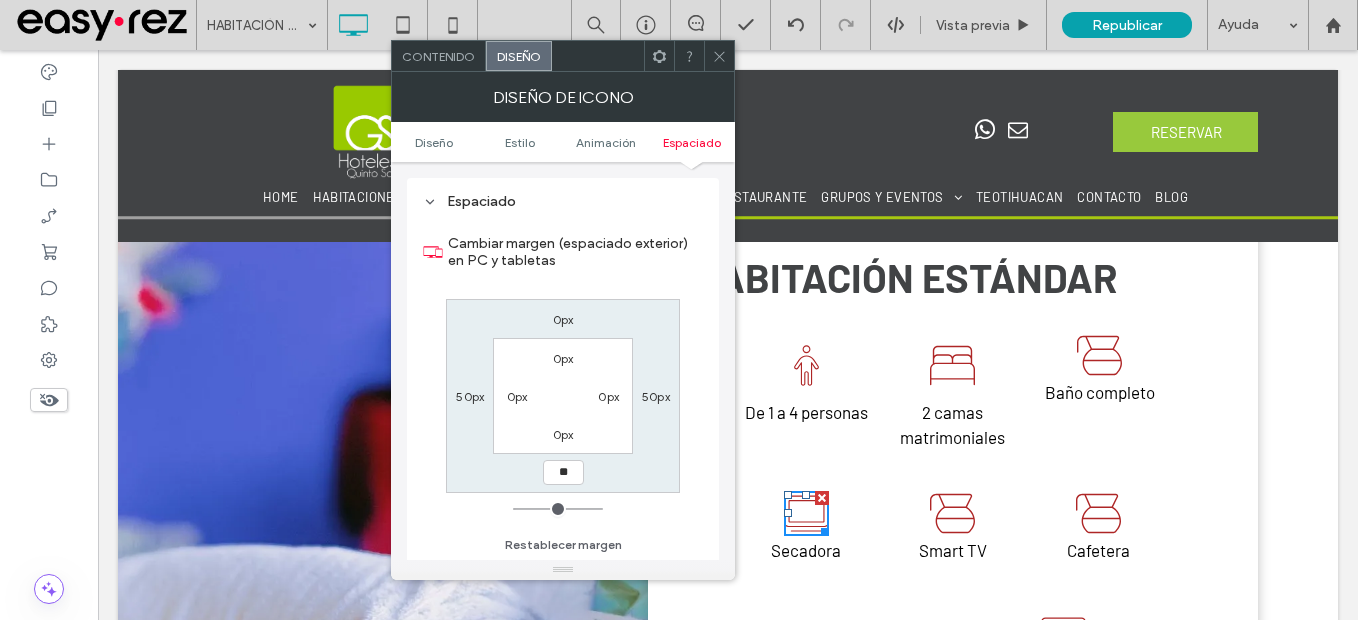 type on "**" 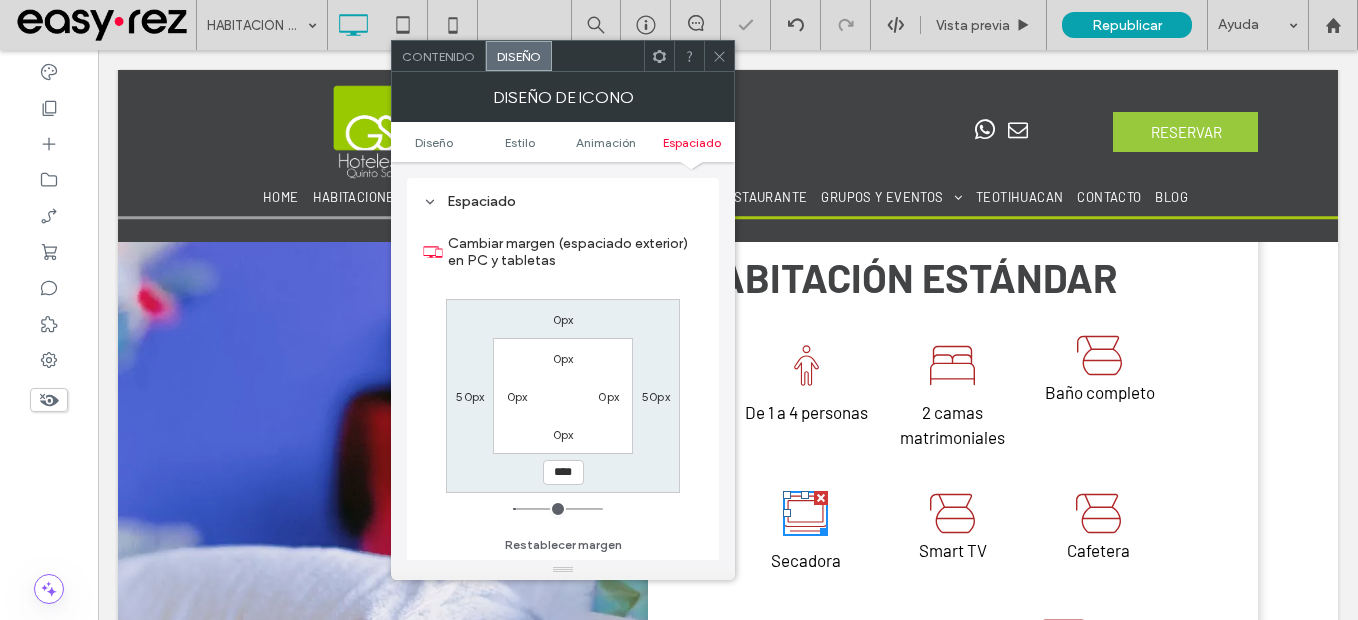 click at bounding box center [719, 56] 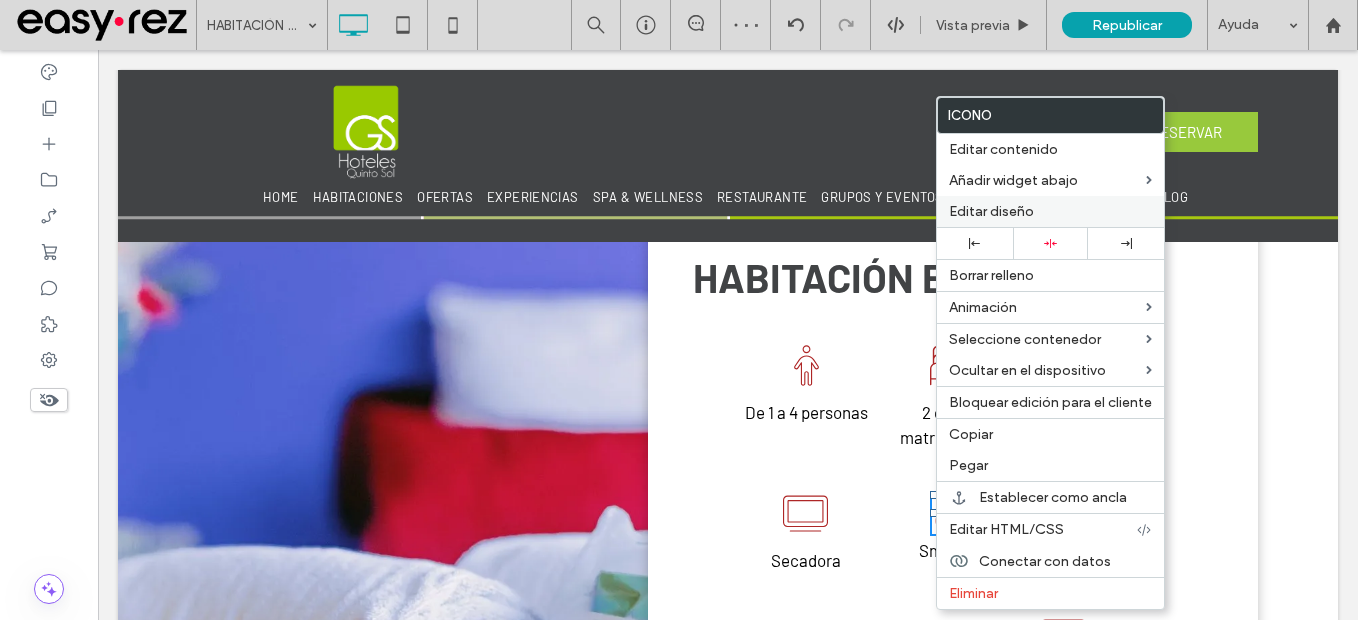 click on "Editar diseño" at bounding box center (1050, 211) 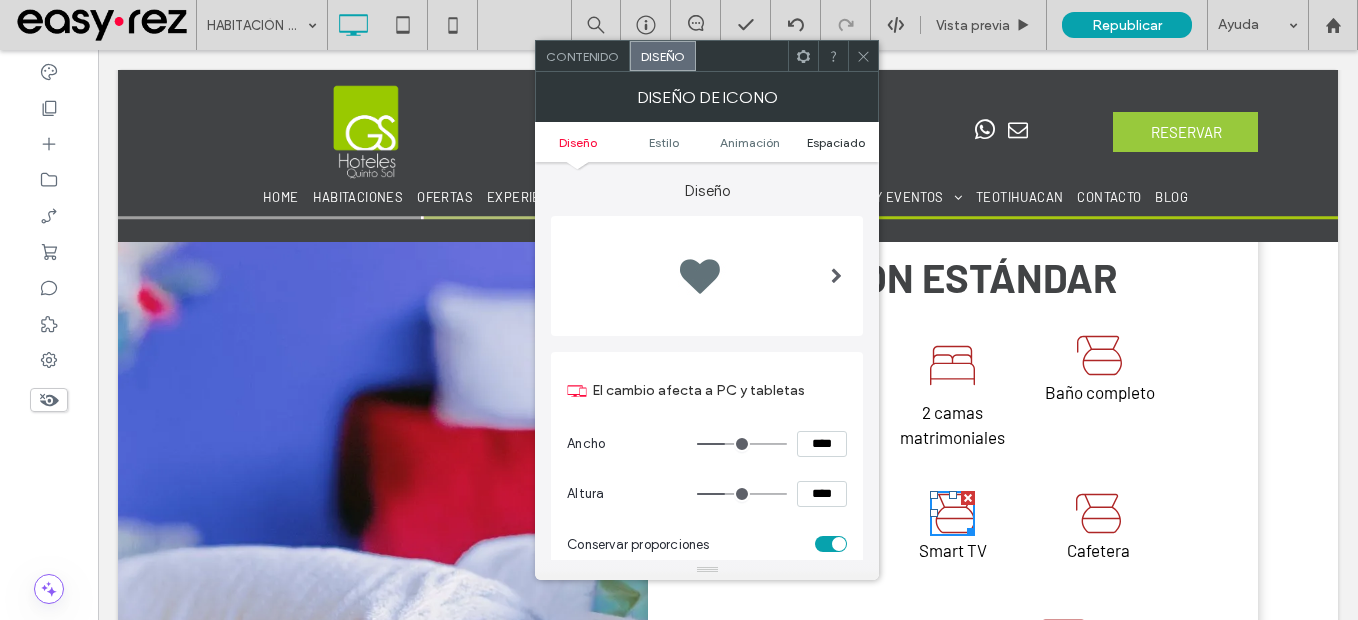 click on "Espaciado" at bounding box center [836, 142] 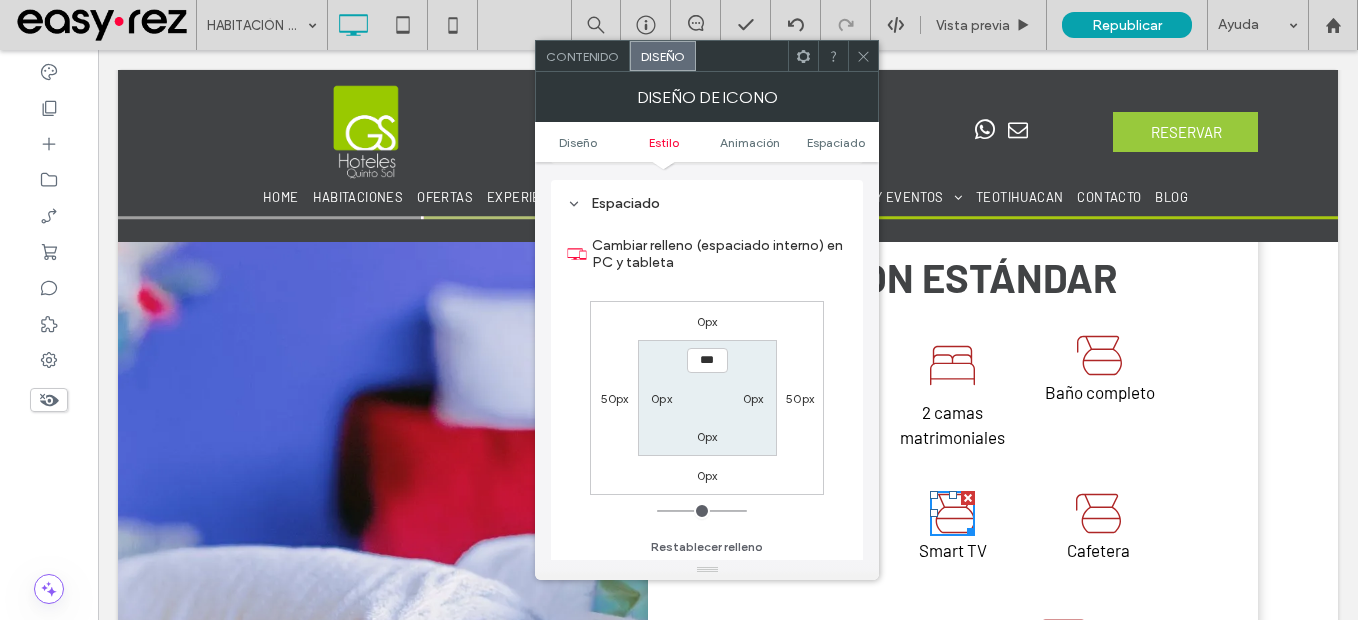 scroll, scrollTop: 1128, scrollLeft: 0, axis: vertical 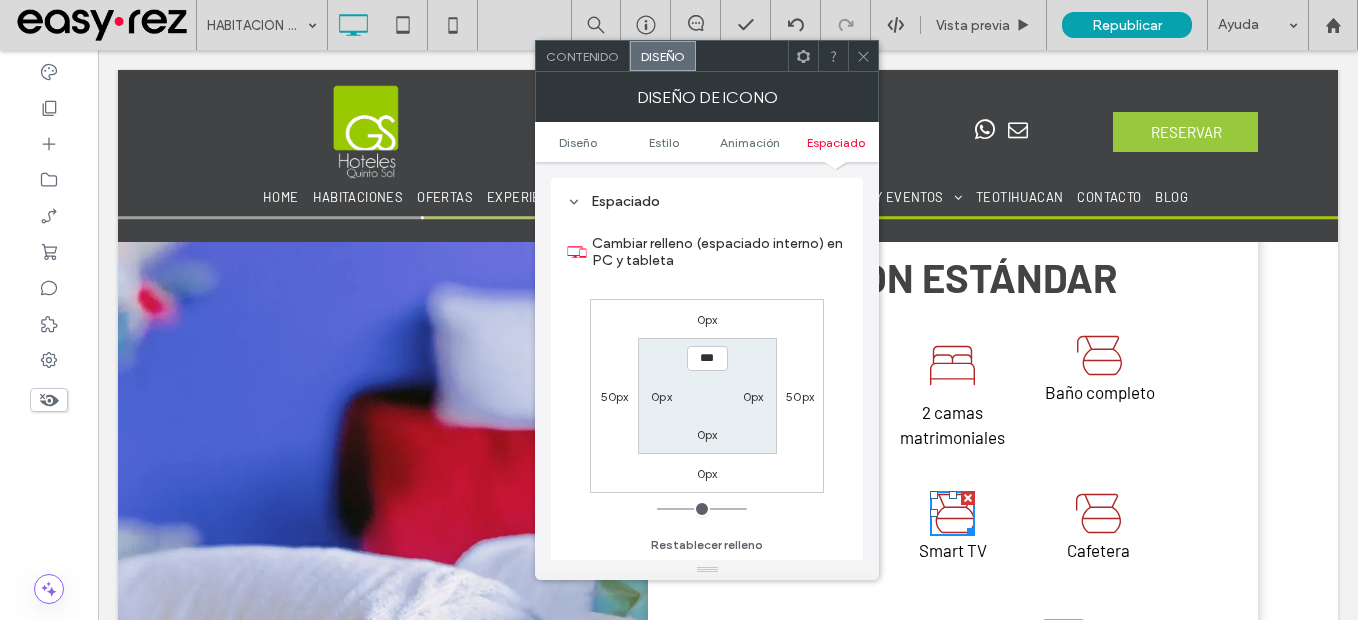 click on "0px" at bounding box center [707, 473] 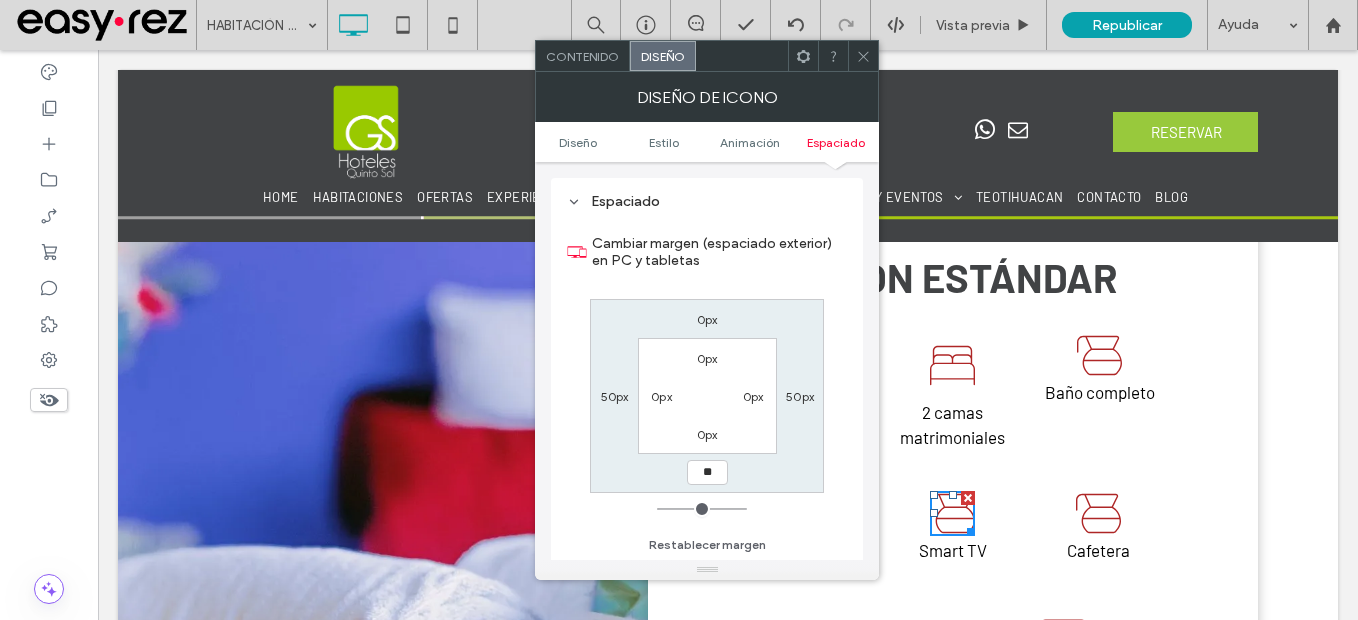 type on "**" 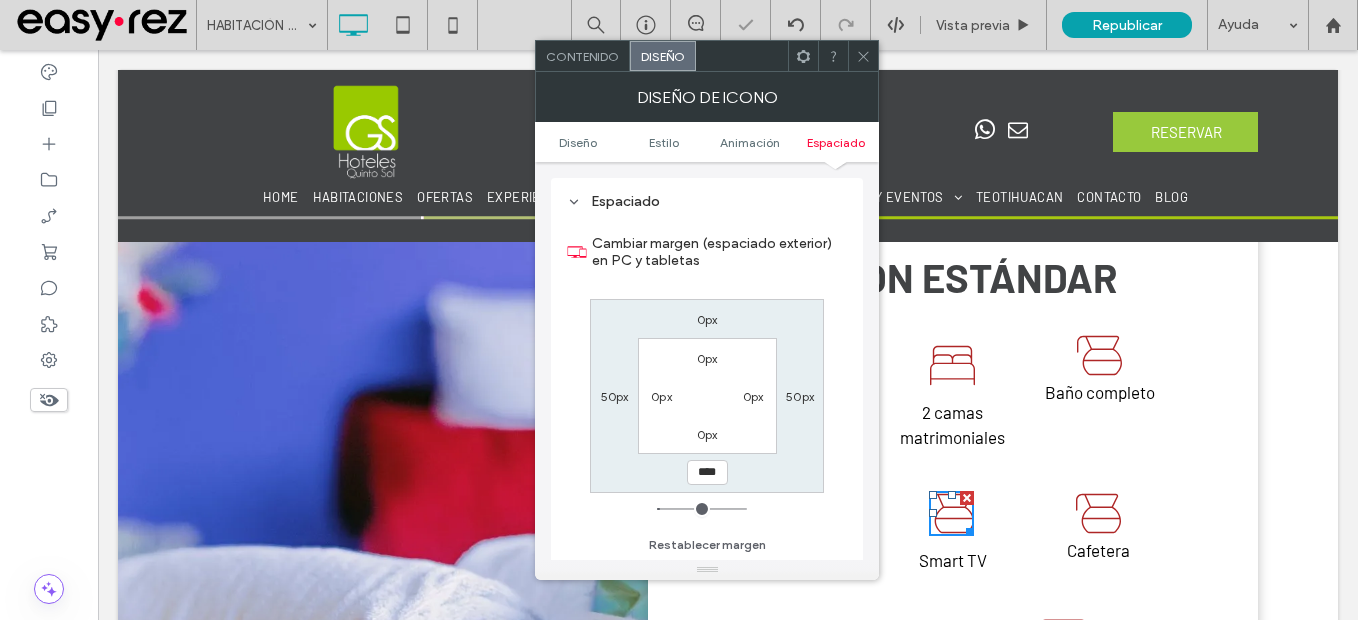 click 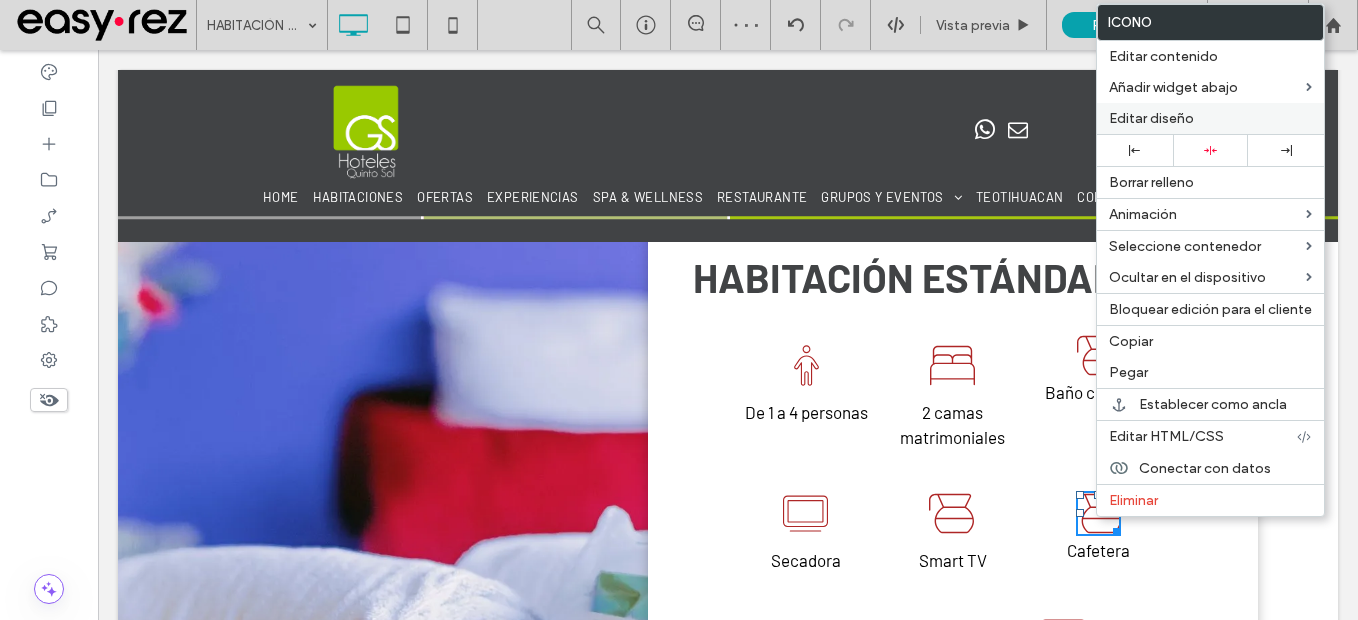 click on "Editar diseño" at bounding box center [1151, 118] 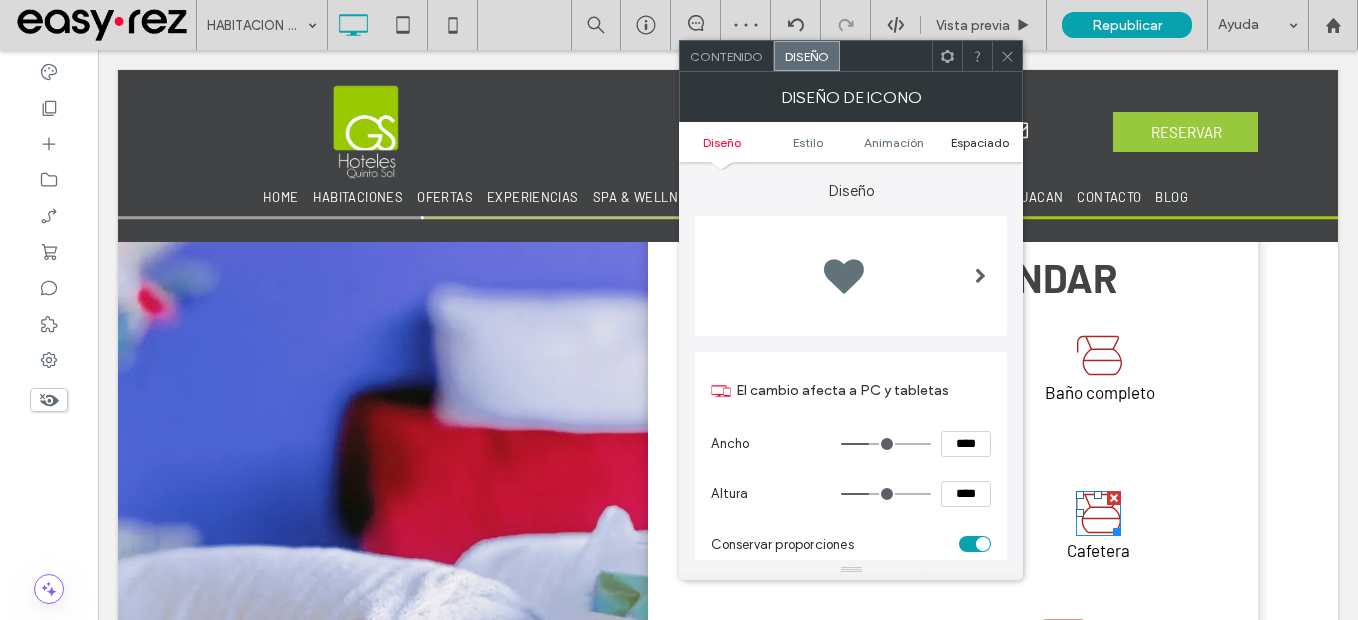 click on "Espaciado" at bounding box center (980, 142) 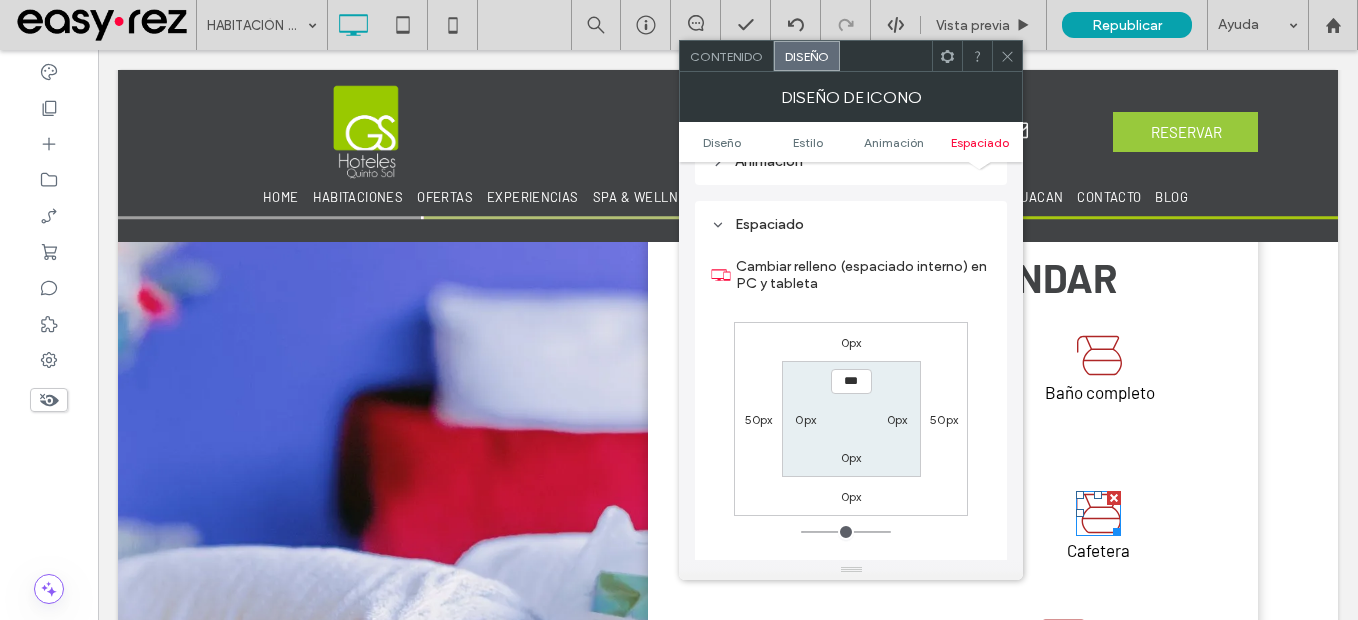 scroll, scrollTop: 1128, scrollLeft: 0, axis: vertical 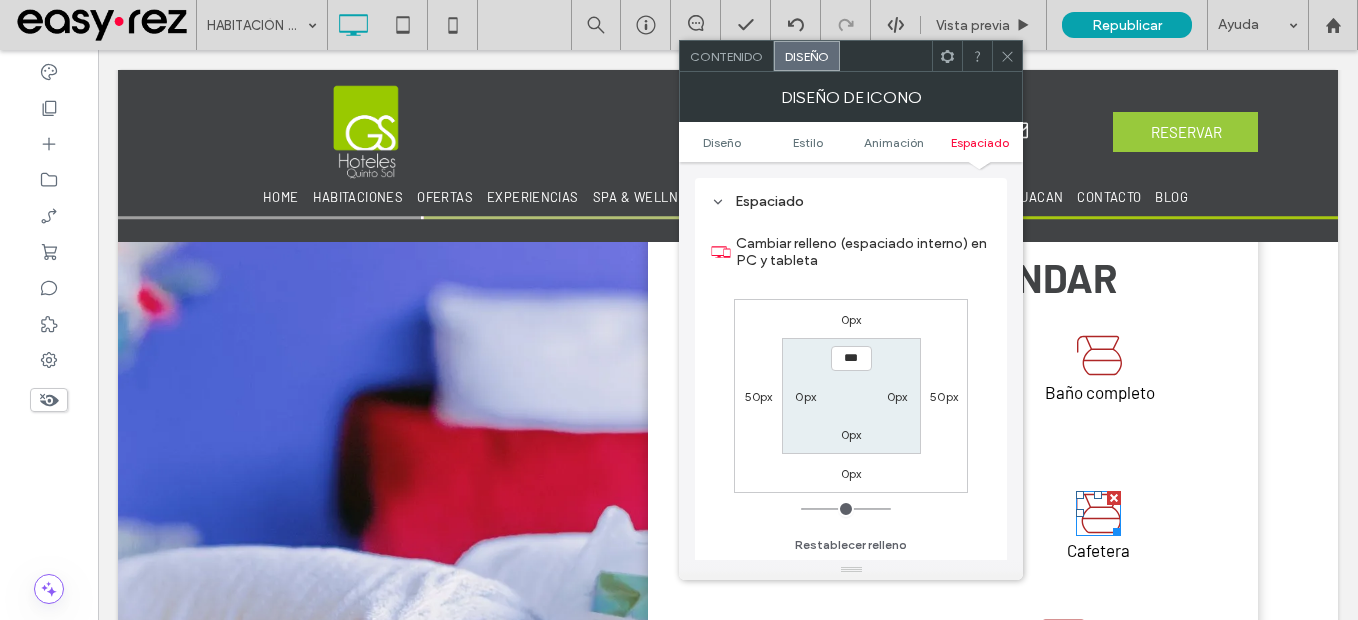click on "0px" at bounding box center [851, 473] 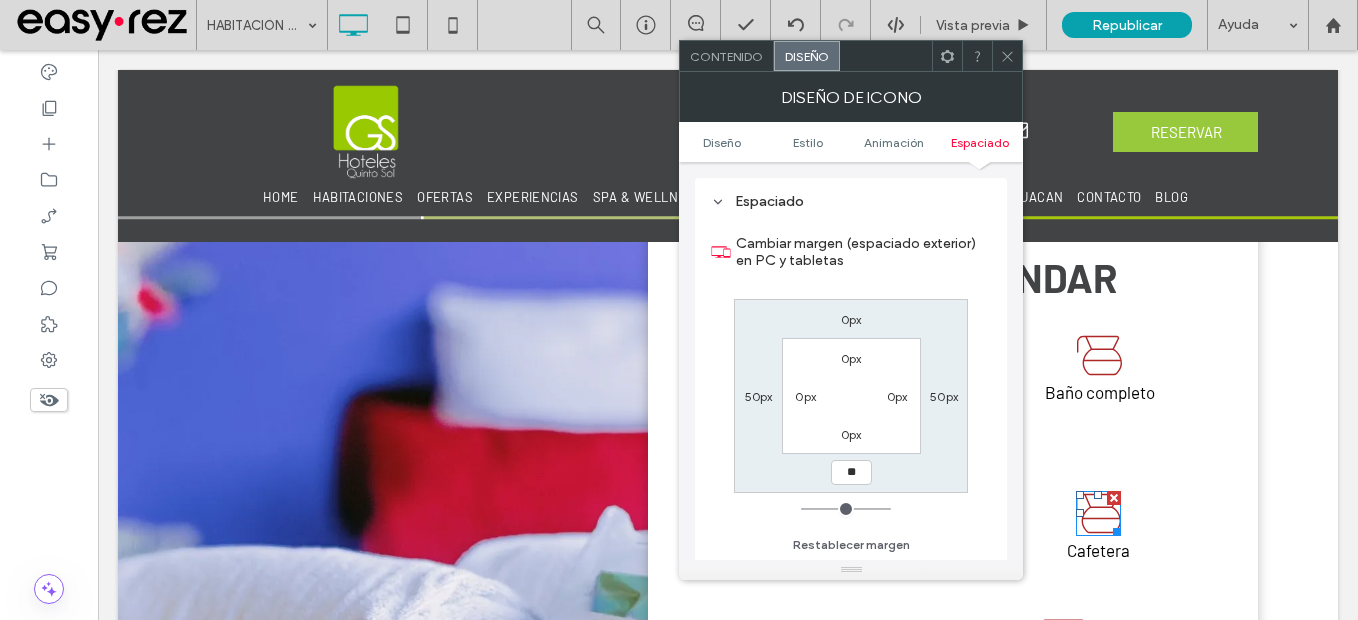 type on "**" 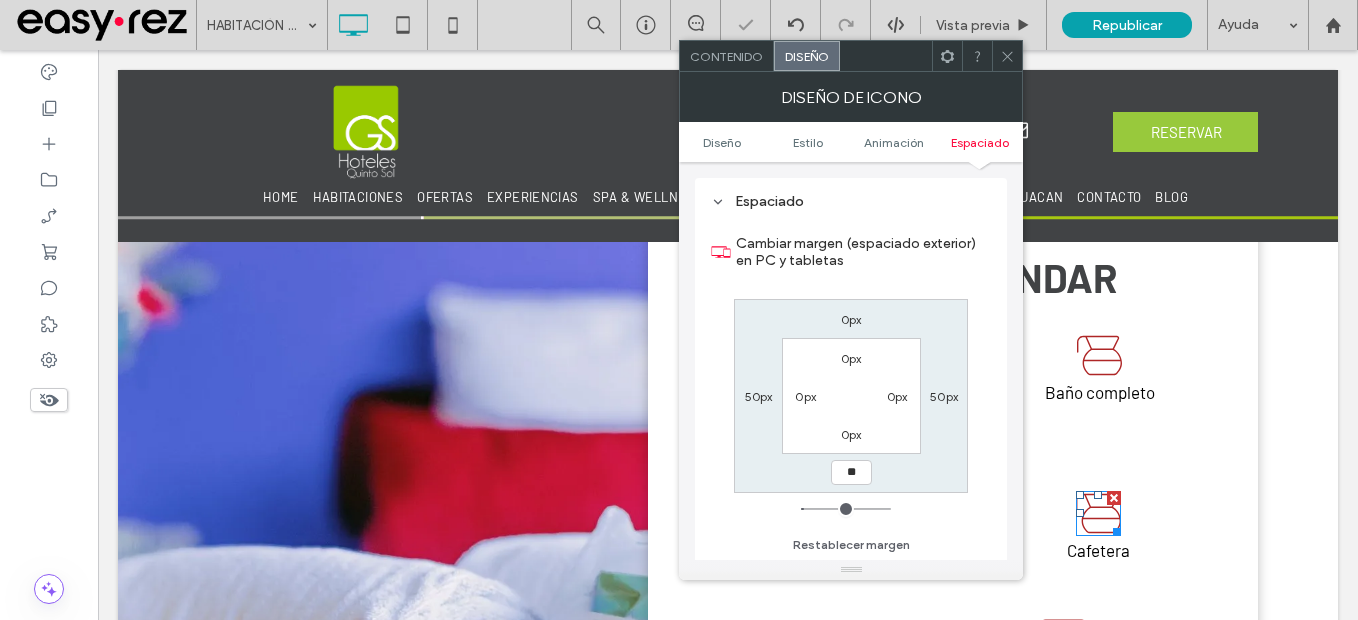 type on "**" 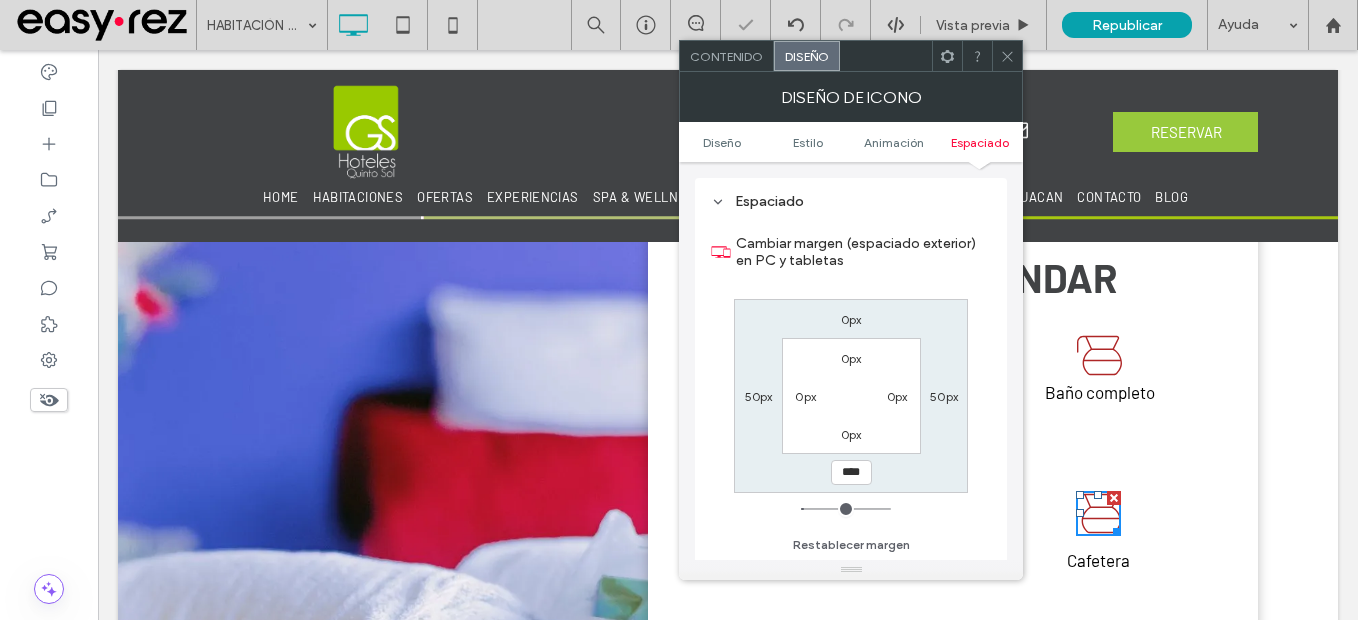 click 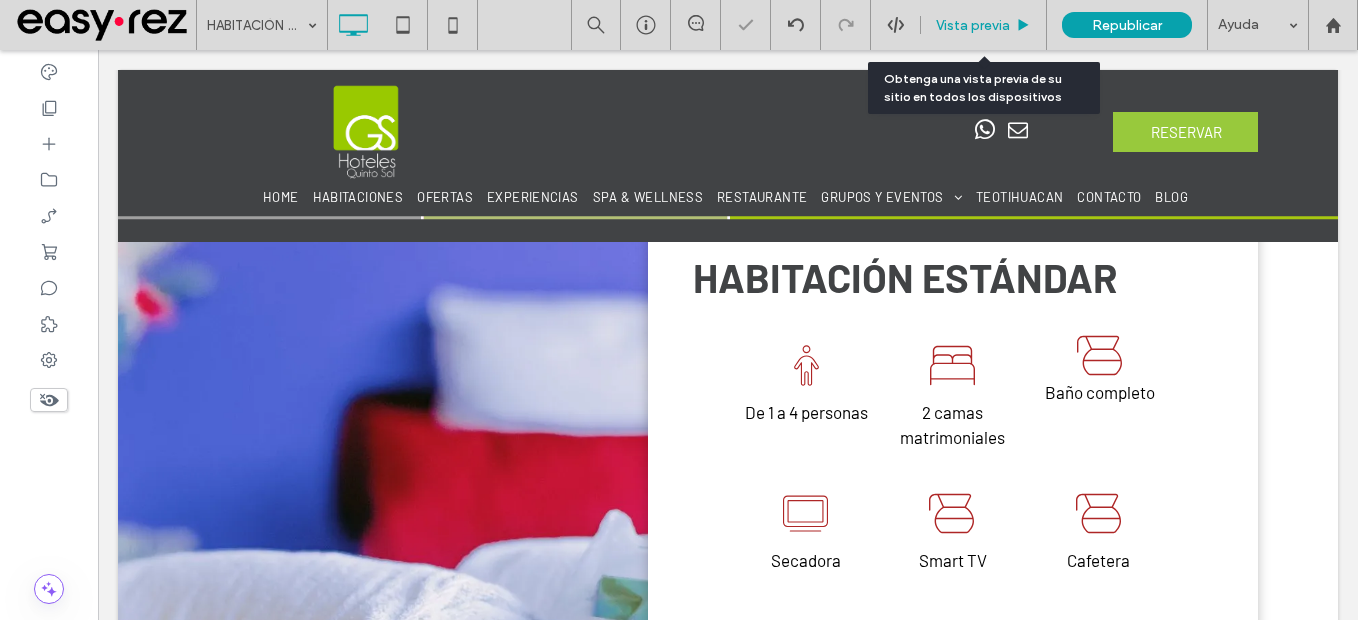 click on "Vista previa" at bounding box center (973, 25) 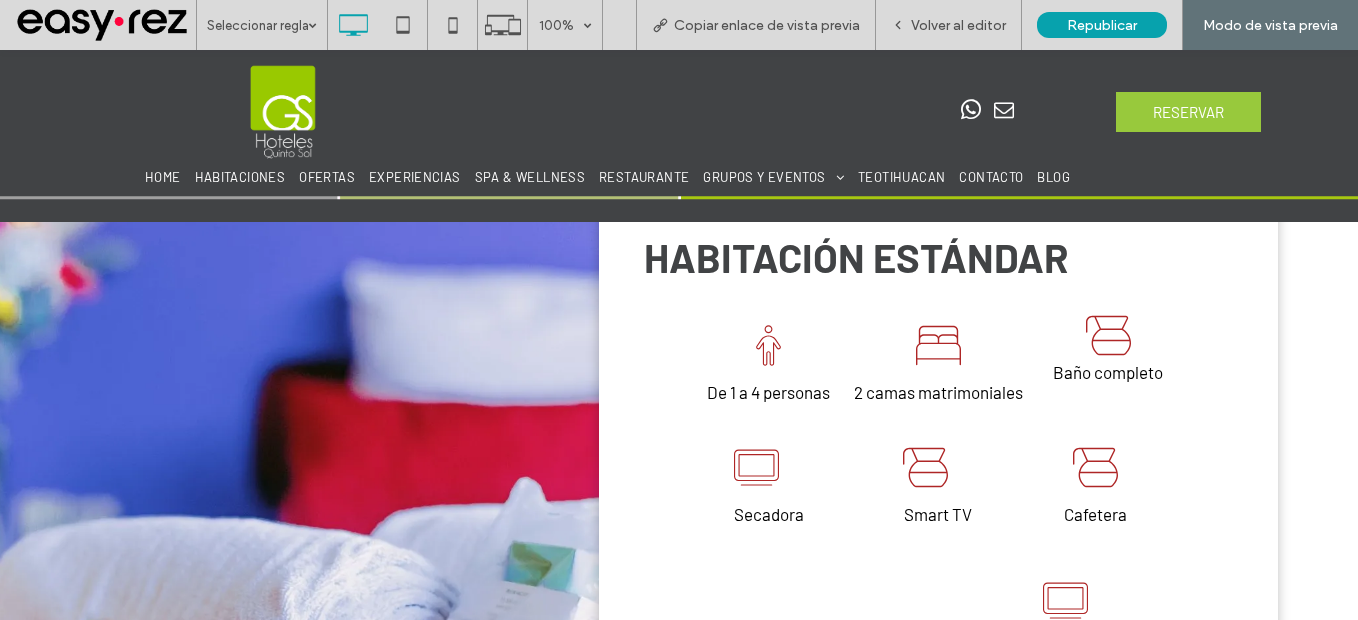 click on "Volver al editor" at bounding box center [958, 25] 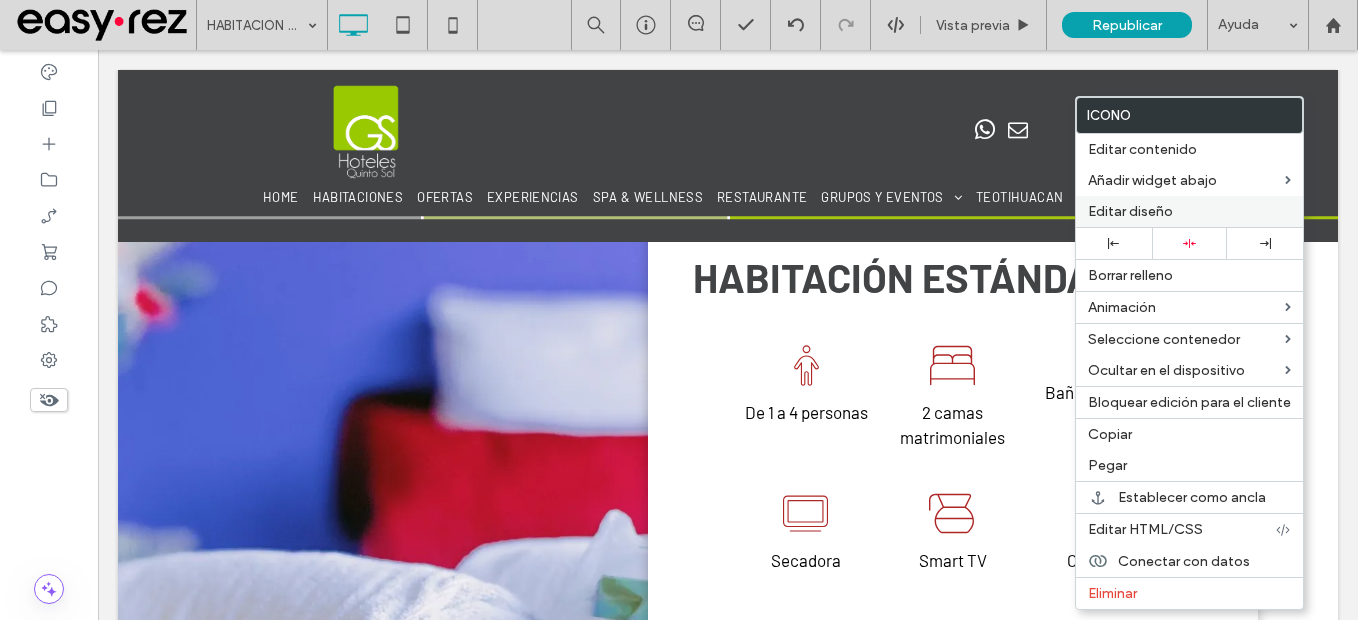 click on "Editar diseño" at bounding box center [1189, 211] 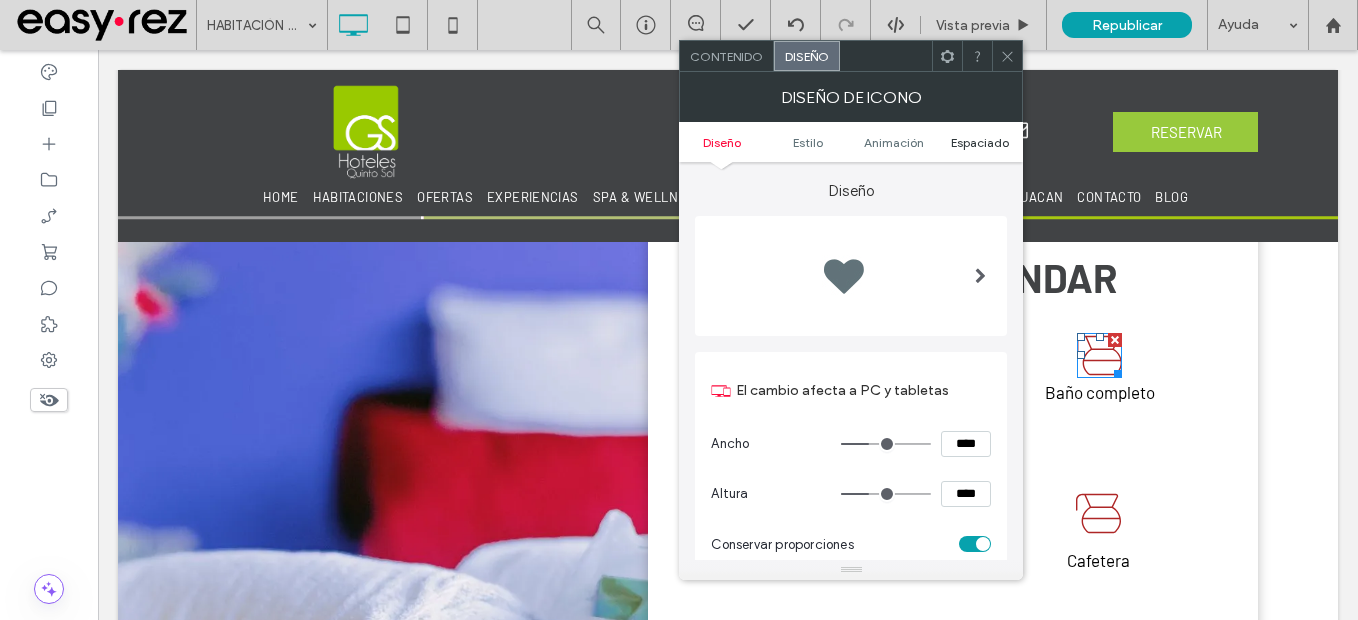 click on "Espaciado" at bounding box center (980, 142) 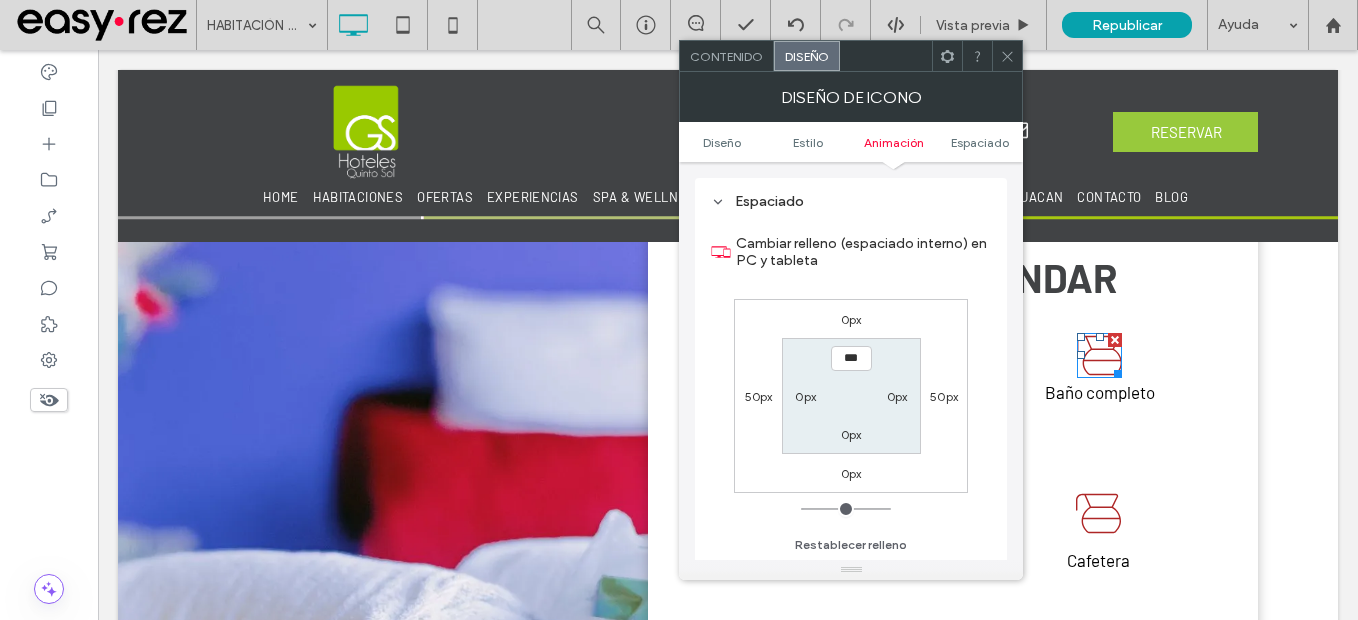 scroll, scrollTop: 1128, scrollLeft: 0, axis: vertical 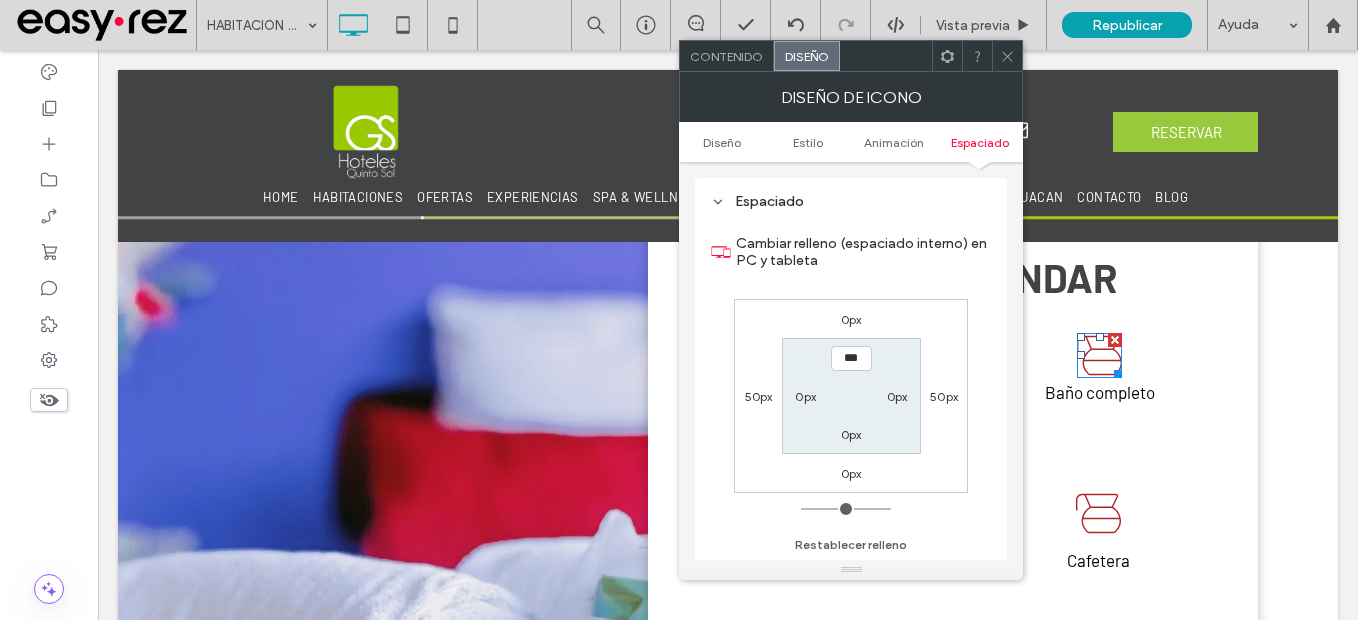 click on "0px" at bounding box center [851, 473] 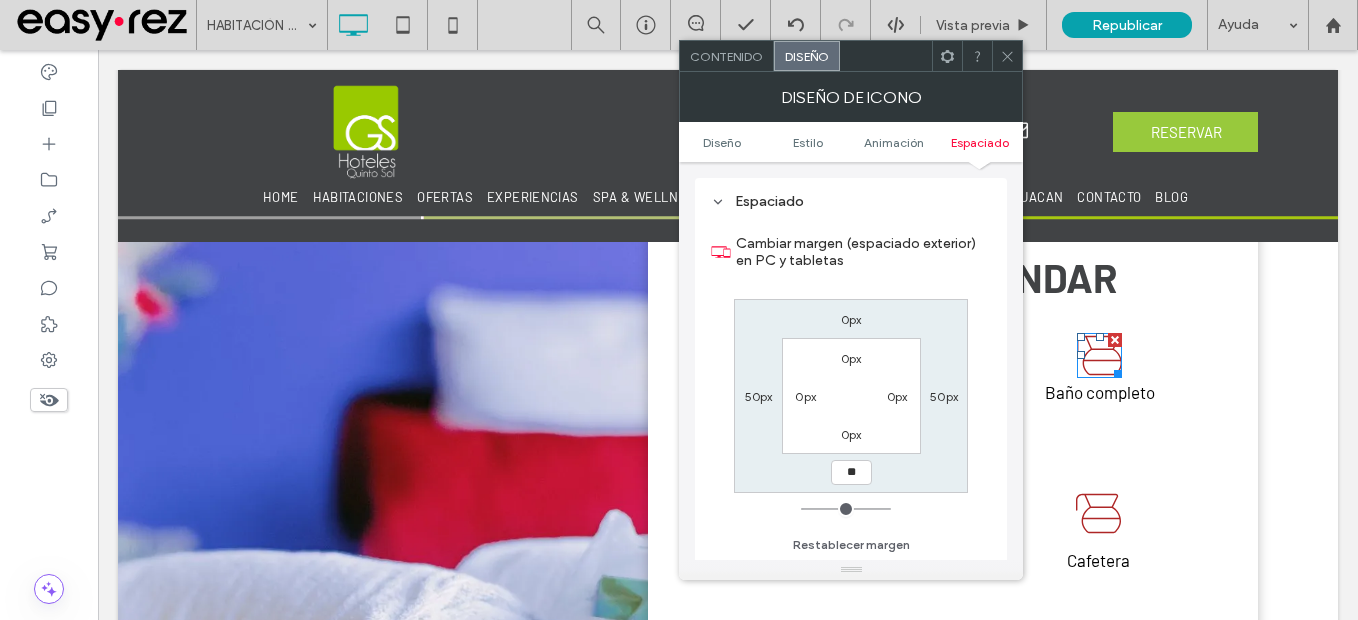 type on "**" 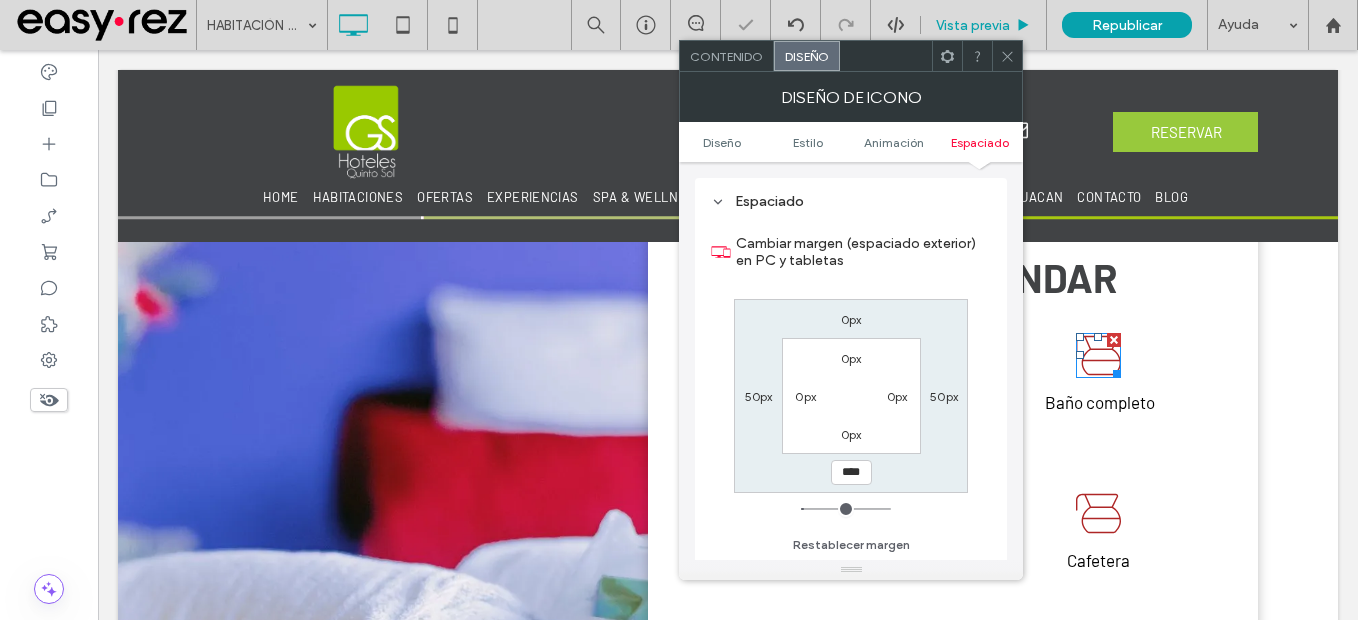drag, startPoint x: 1015, startPoint y: 62, endPoint x: 962, endPoint y: 15, distance: 70.837845 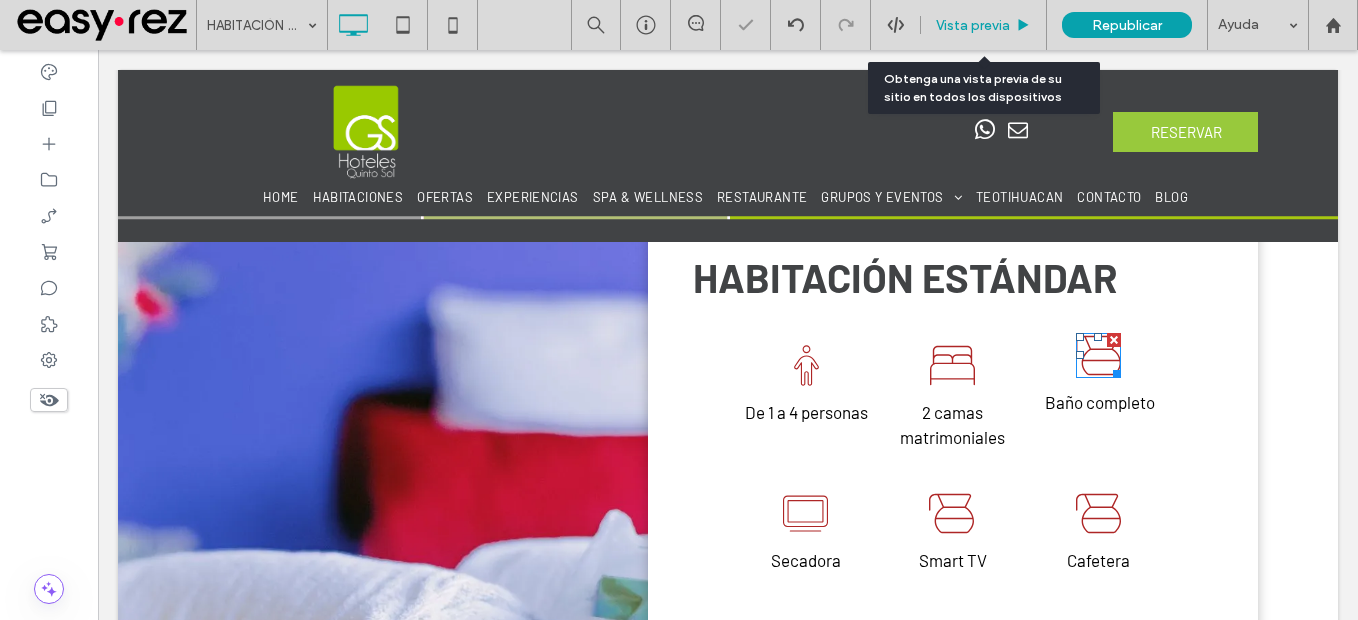 click on "Vista previa" at bounding box center (984, 25) 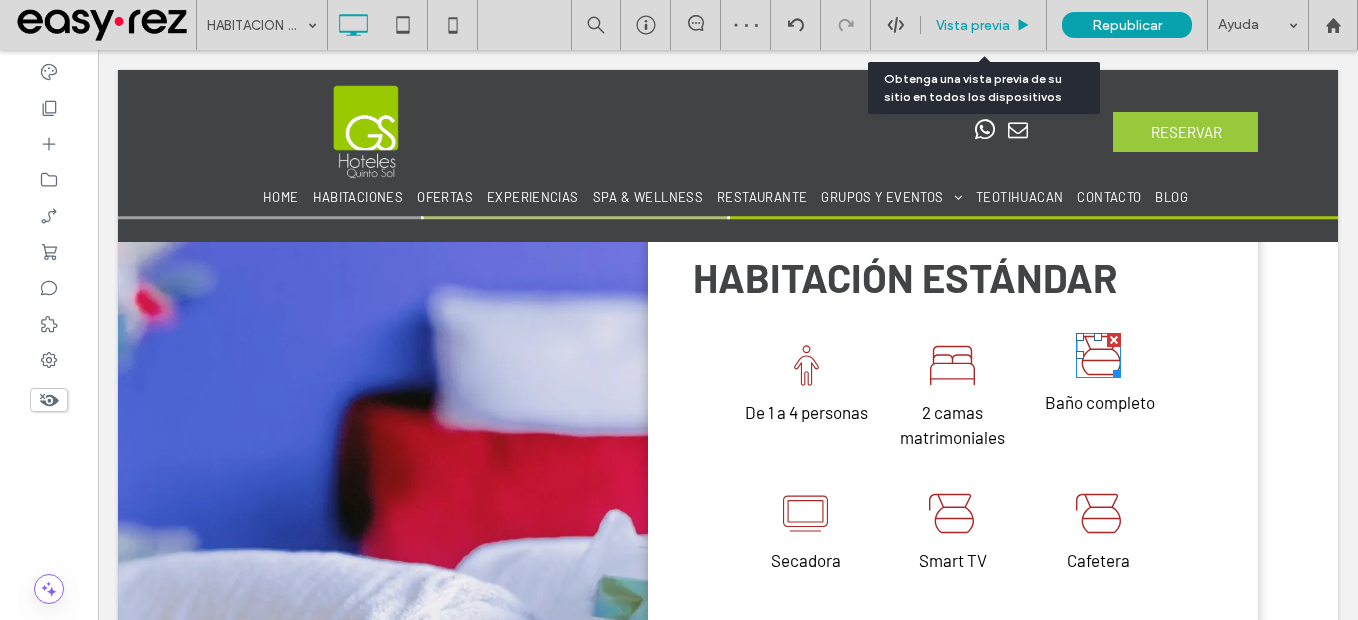 click on "Vista previa" at bounding box center [973, 25] 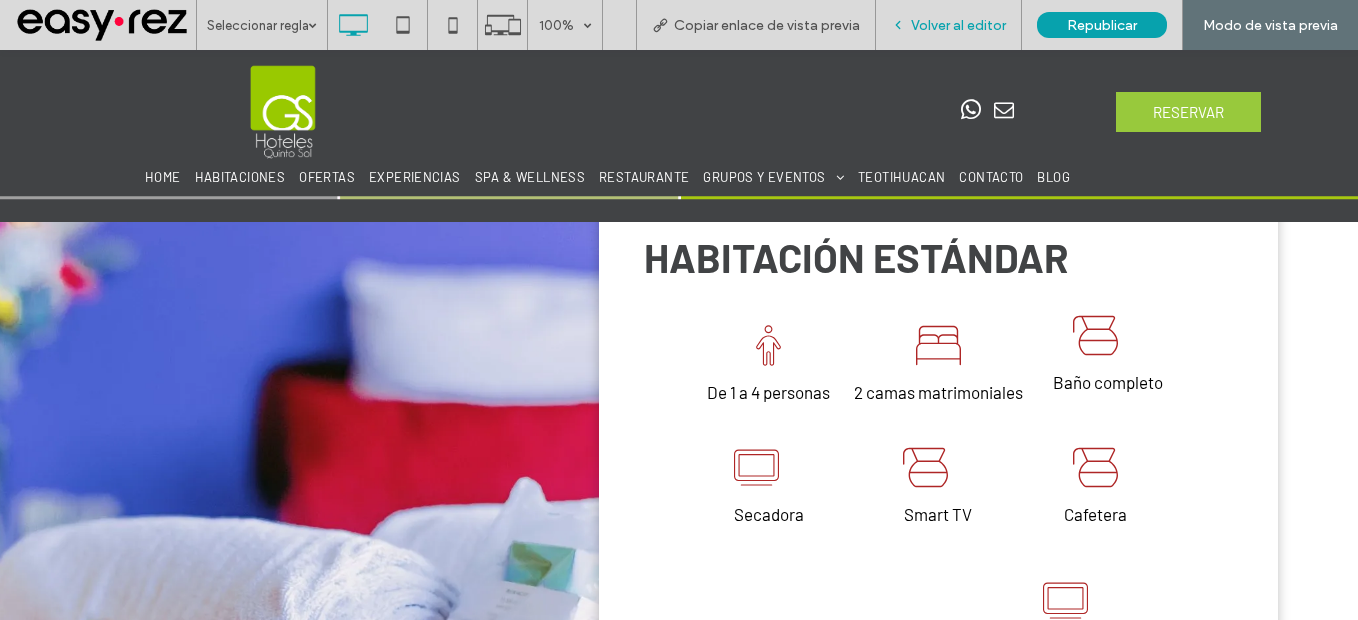 click on "Volver al editor" at bounding box center [958, 25] 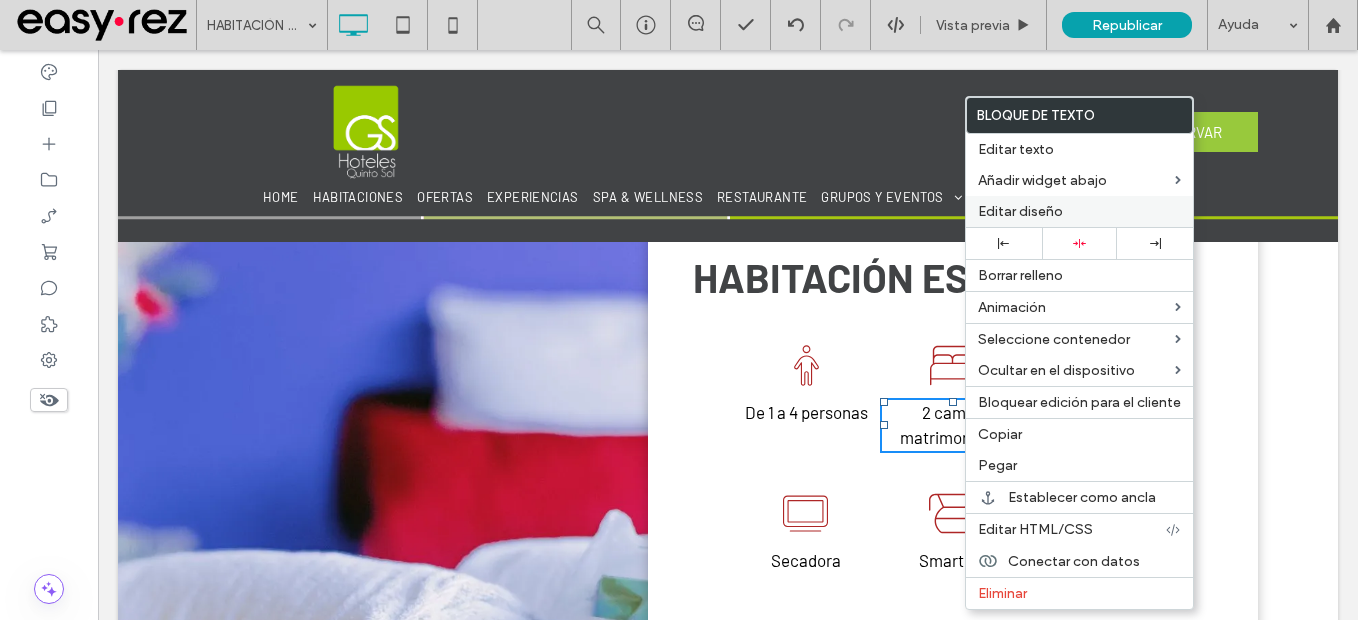click on "Editar diseño" at bounding box center [1079, 211] 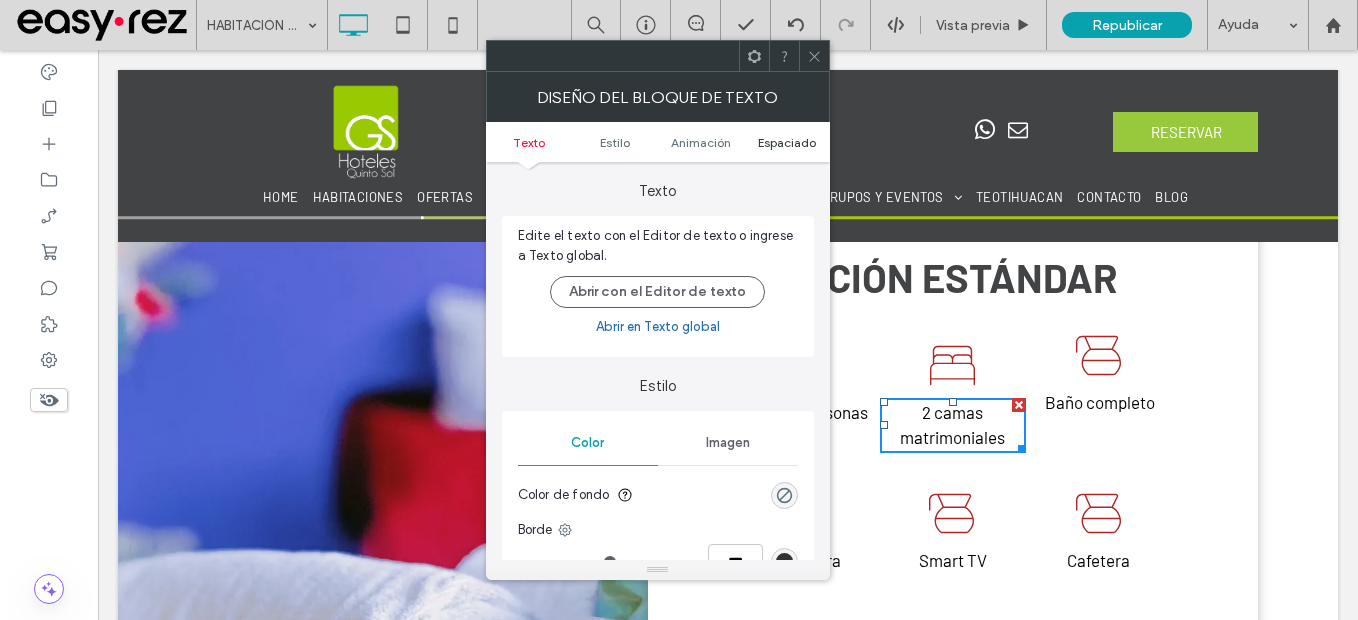 click on "Espaciado" at bounding box center [787, 142] 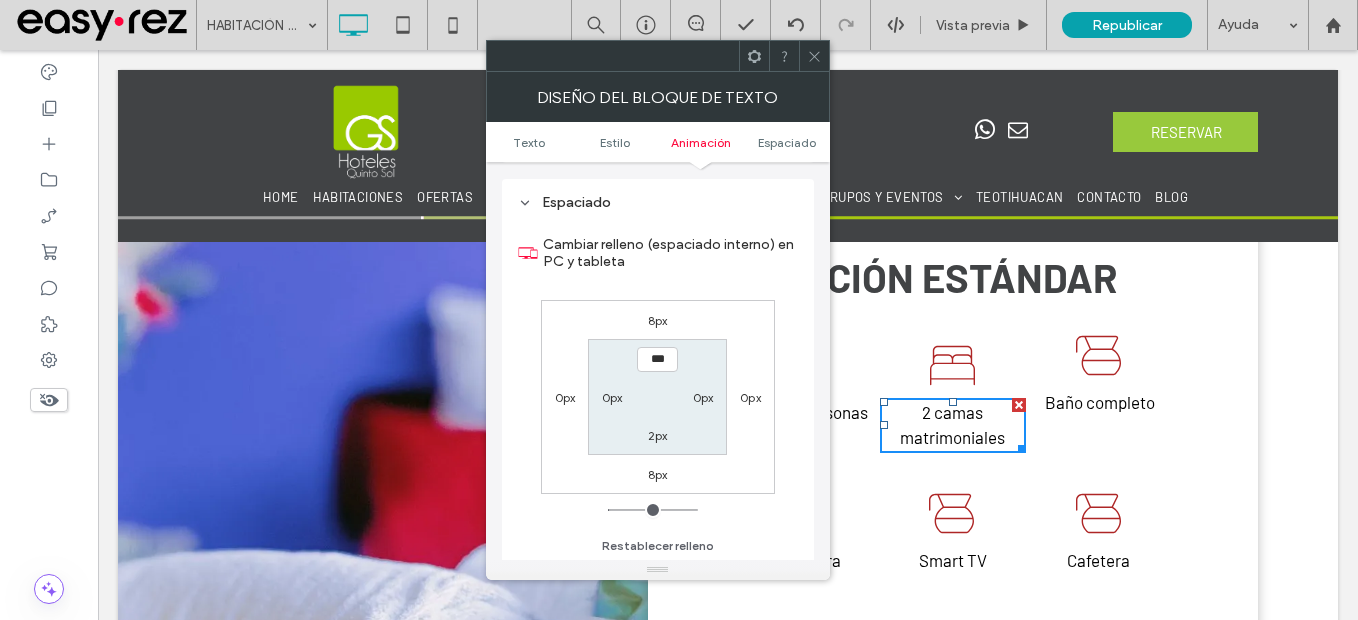 scroll, scrollTop: 573, scrollLeft: 0, axis: vertical 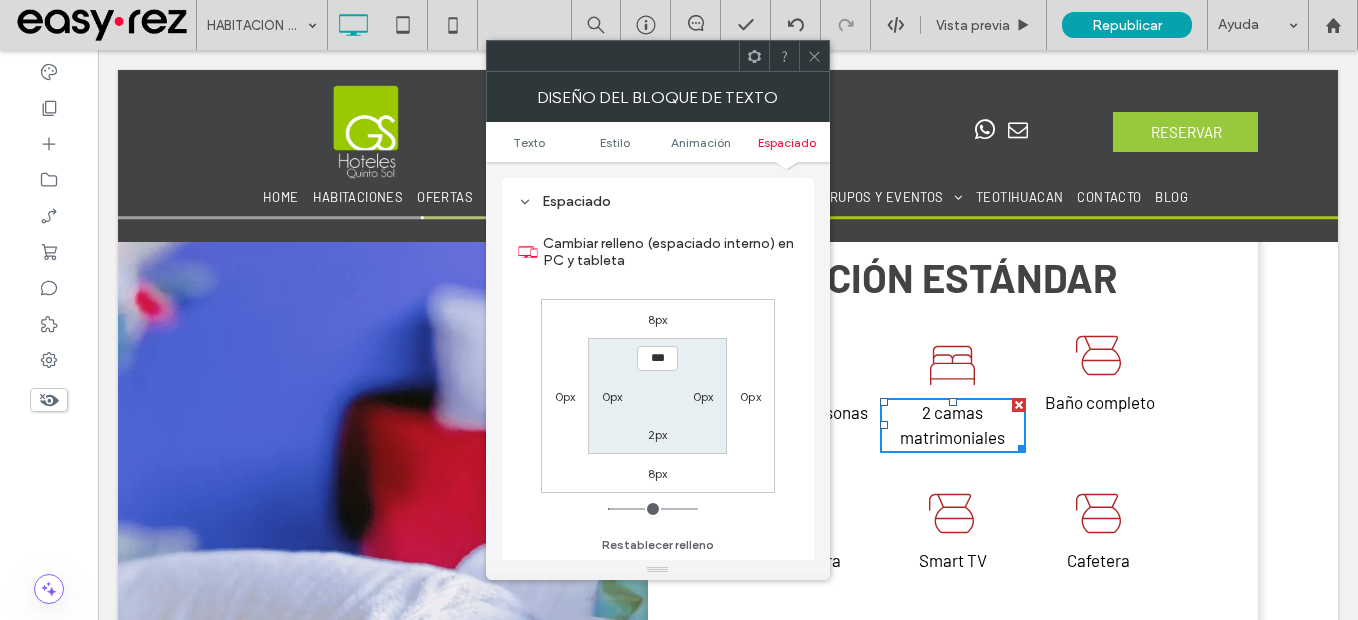 click 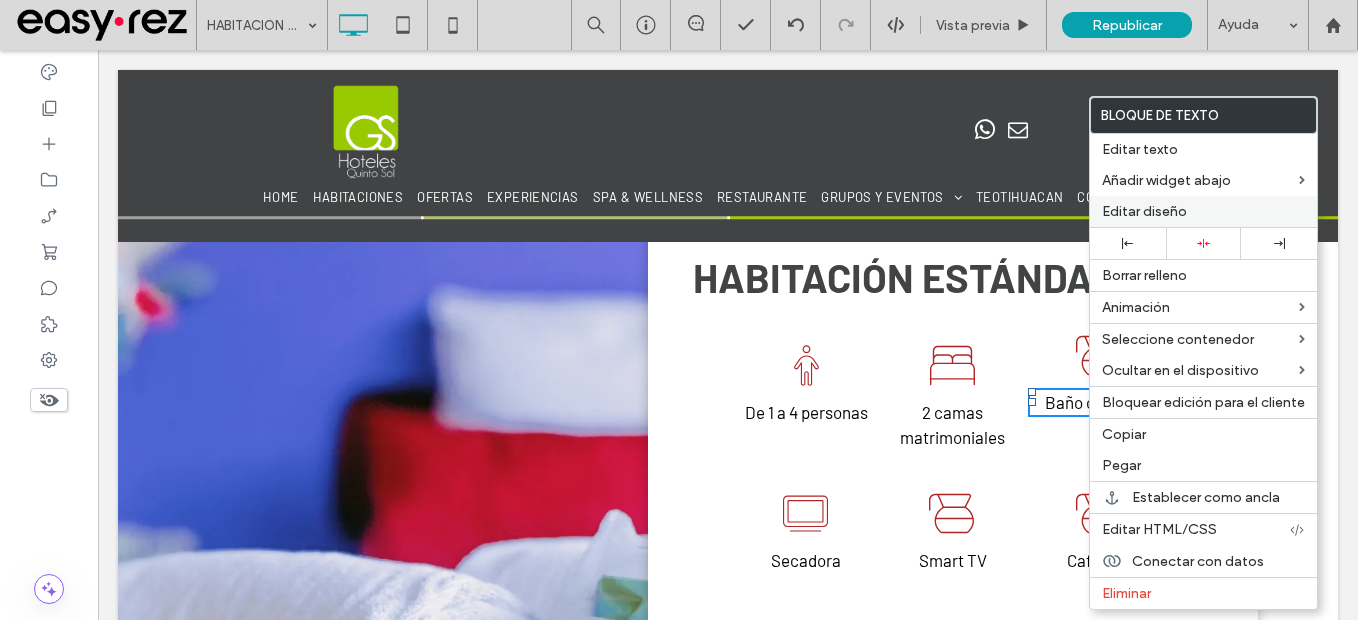 drag, startPoint x: 1140, startPoint y: 218, endPoint x: 981, endPoint y: 146, distance: 174.54225 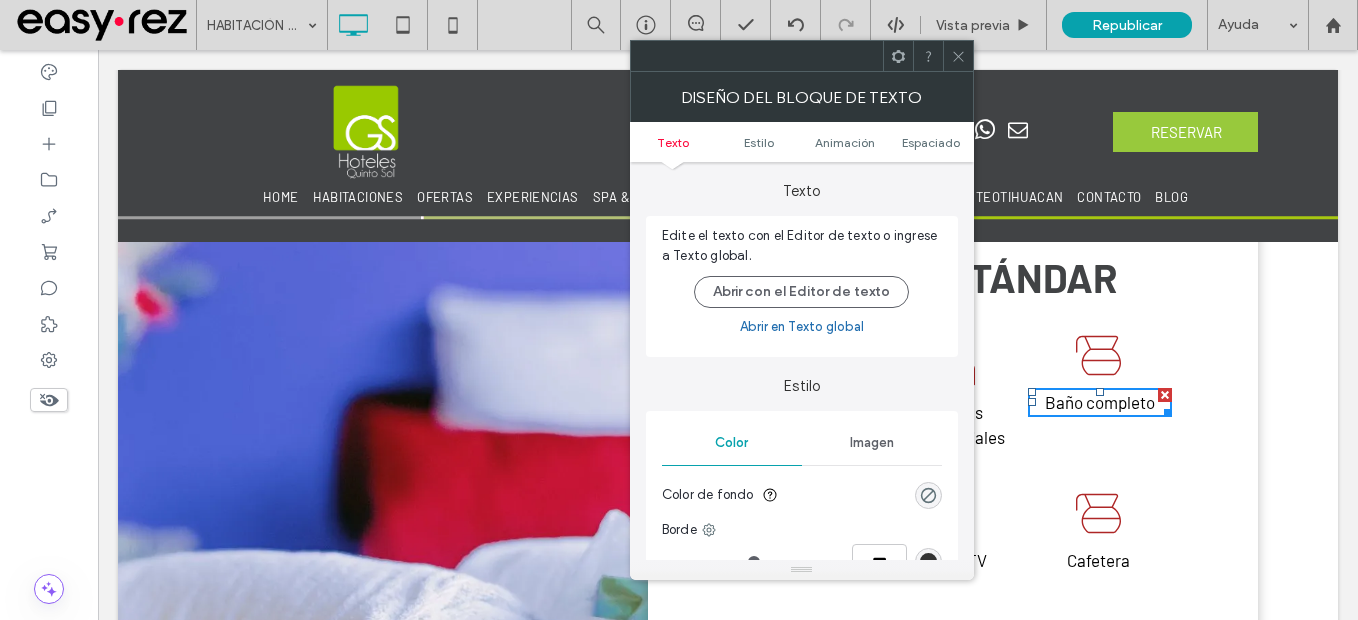 click on "Diseño del bloque de texto" at bounding box center [802, 97] 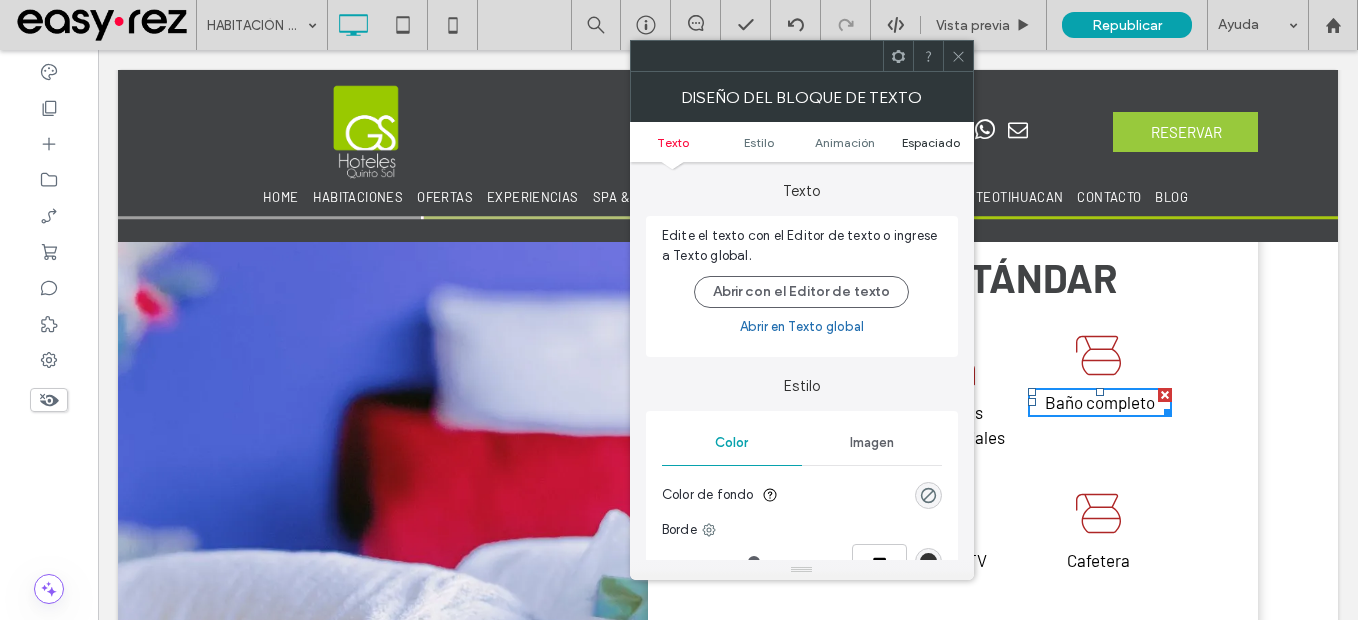 click on "Espaciado" at bounding box center [931, 142] 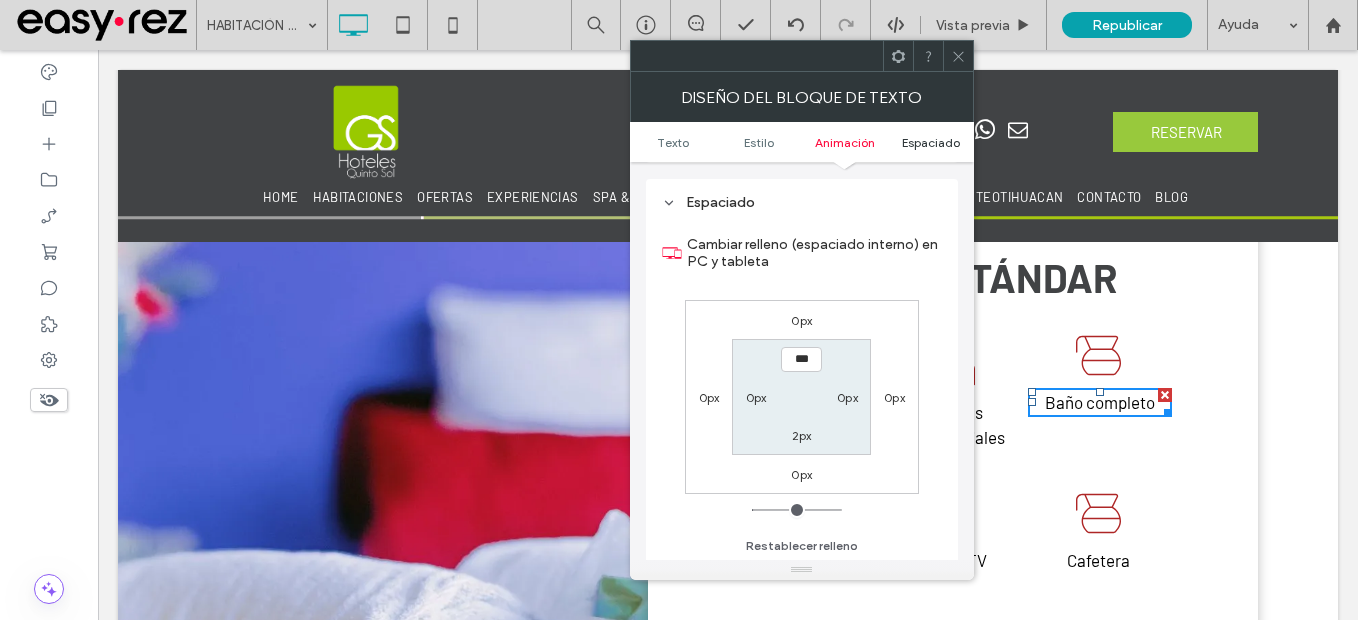 scroll, scrollTop: 573, scrollLeft: 0, axis: vertical 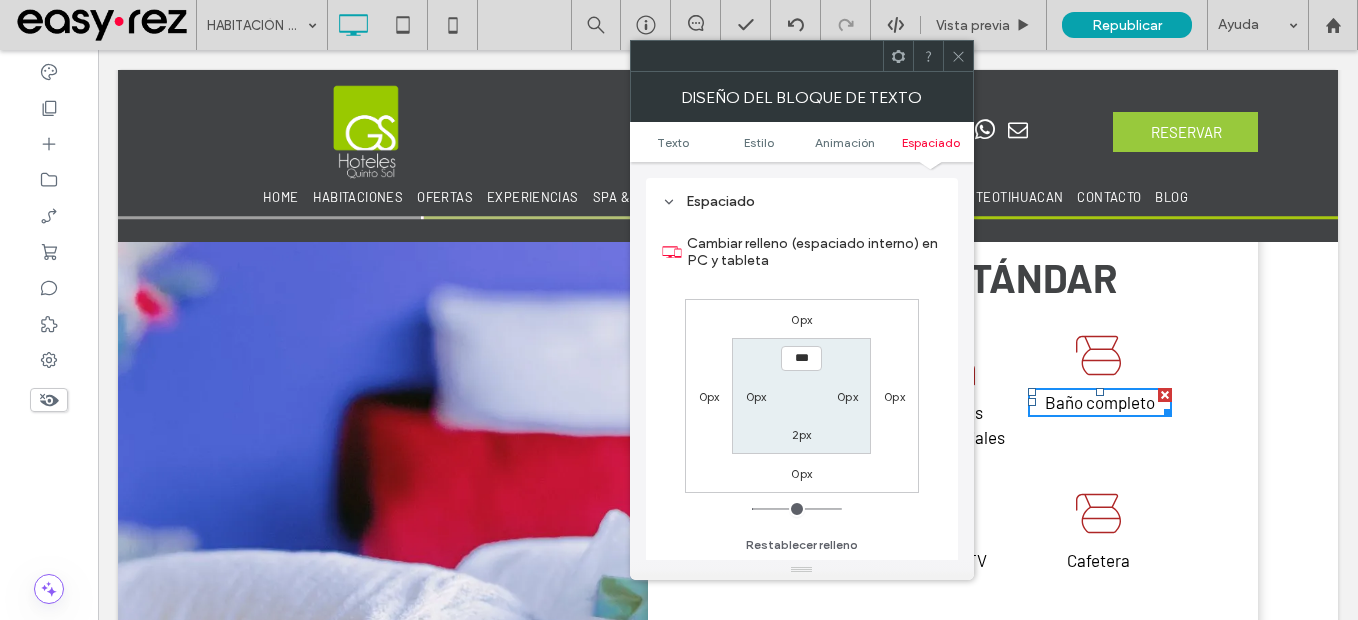 click on "0px" at bounding box center (801, 319) 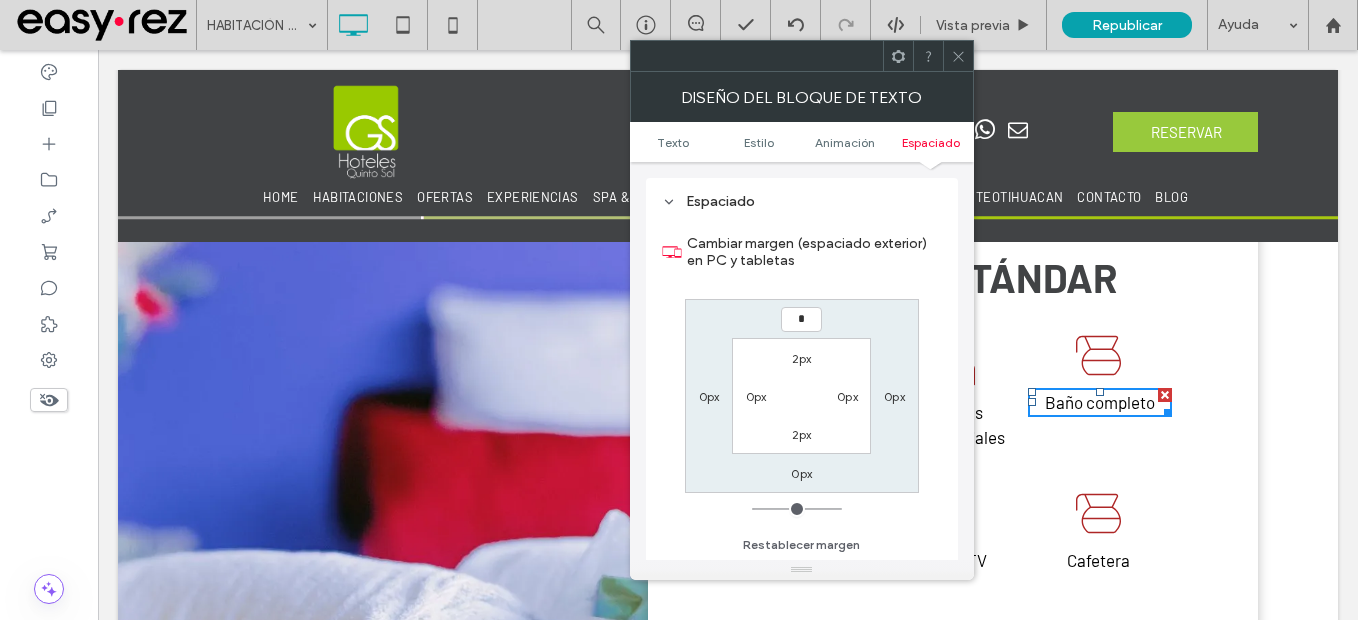 type on "*" 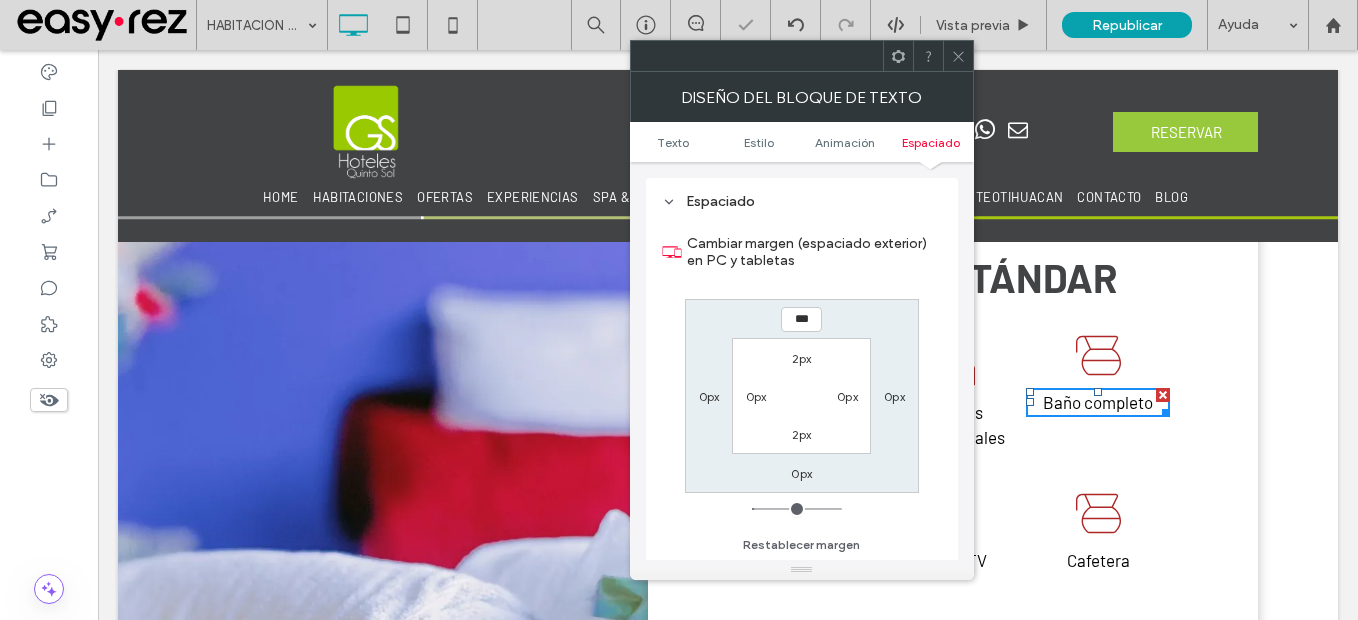 click on "0px" at bounding box center [801, 473] 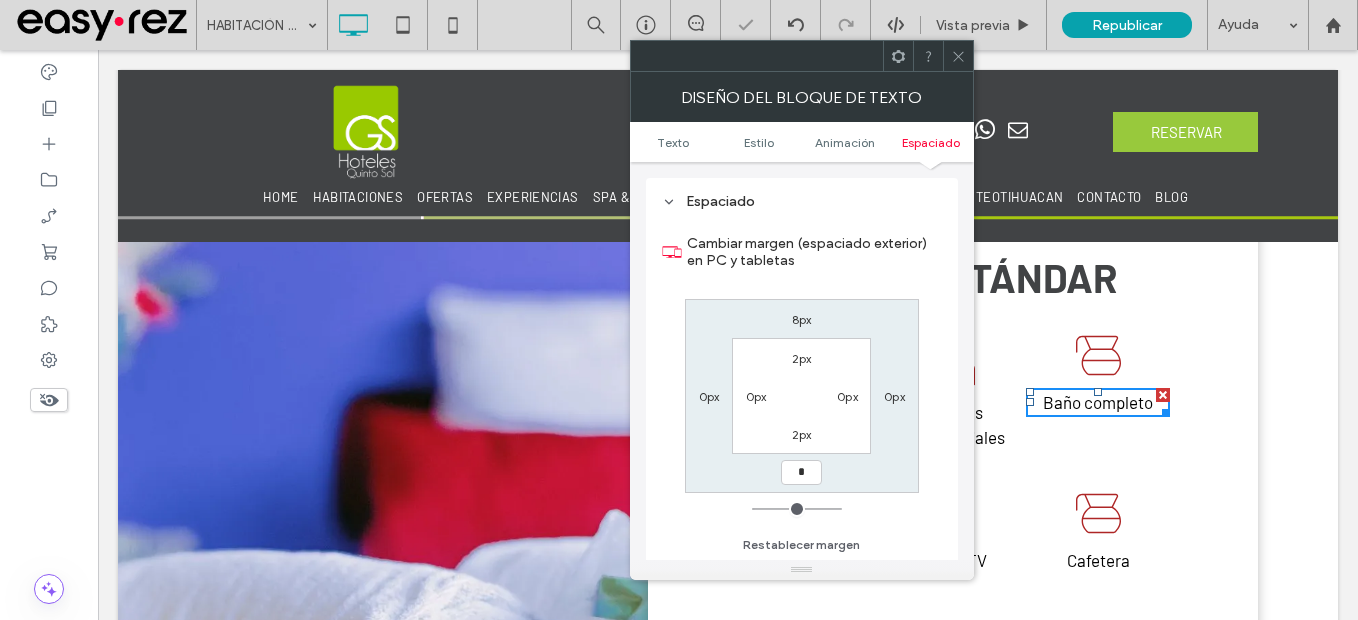 type on "*" 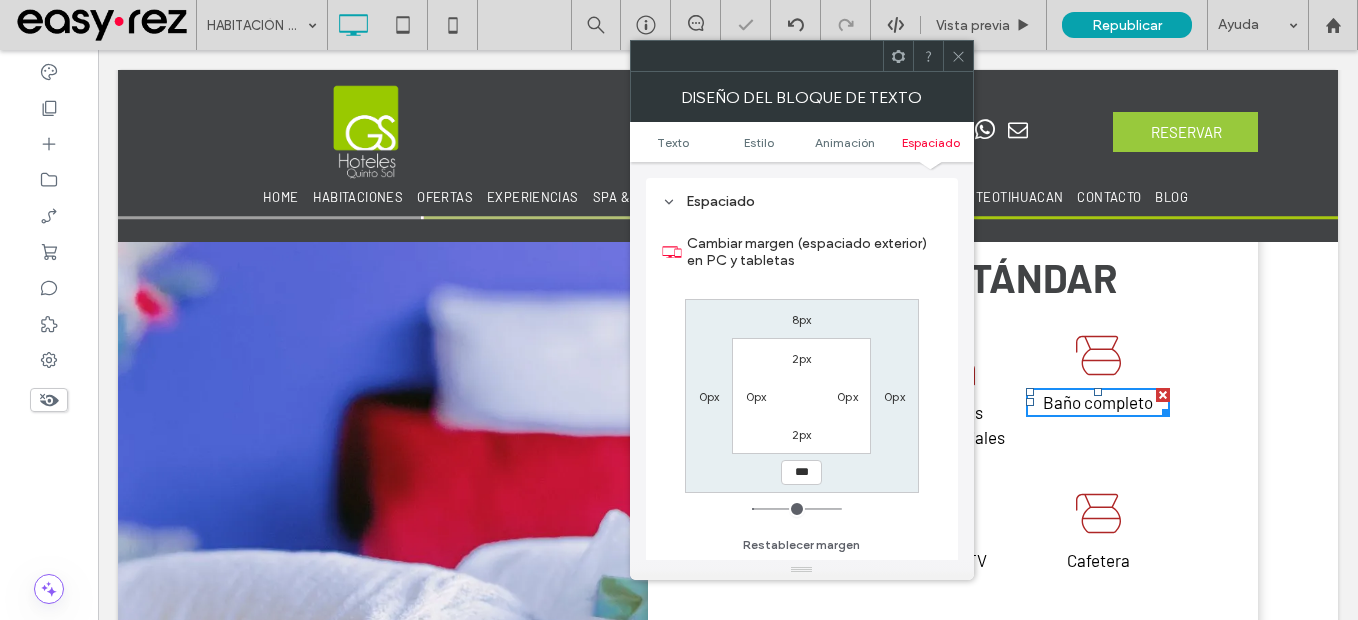 click 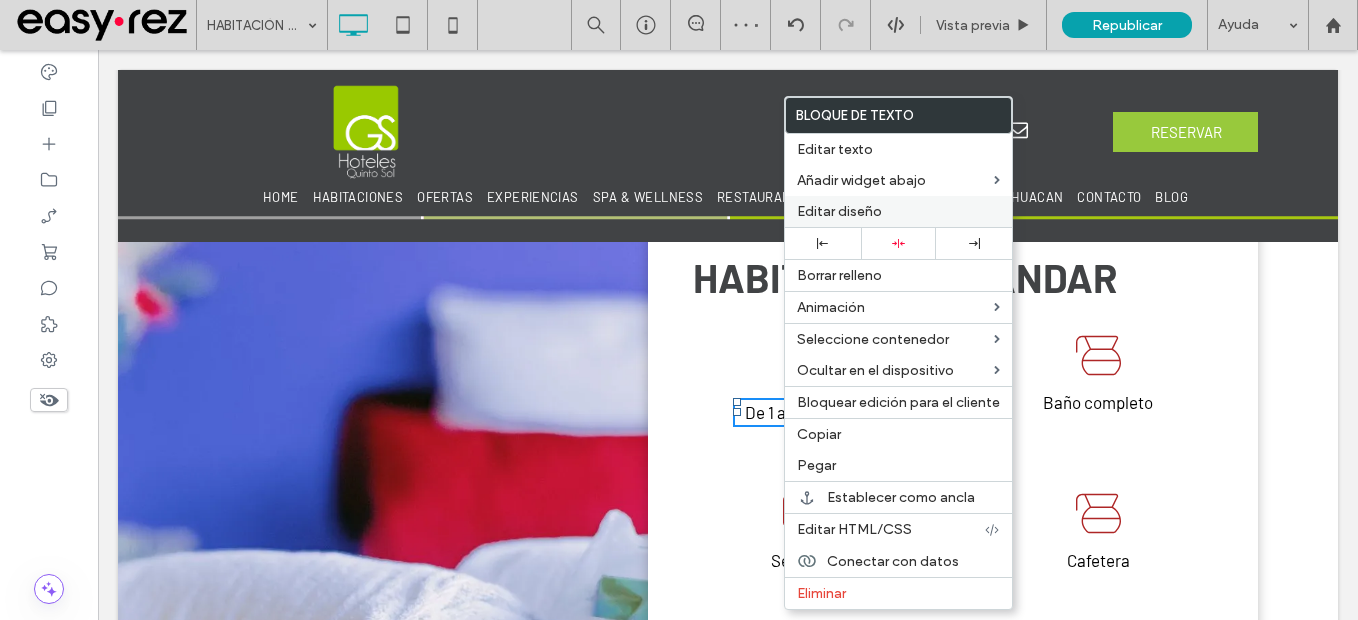 drag, startPoint x: 852, startPoint y: 209, endPoint x: 680, endPoint y: 128, distance: 190.11838 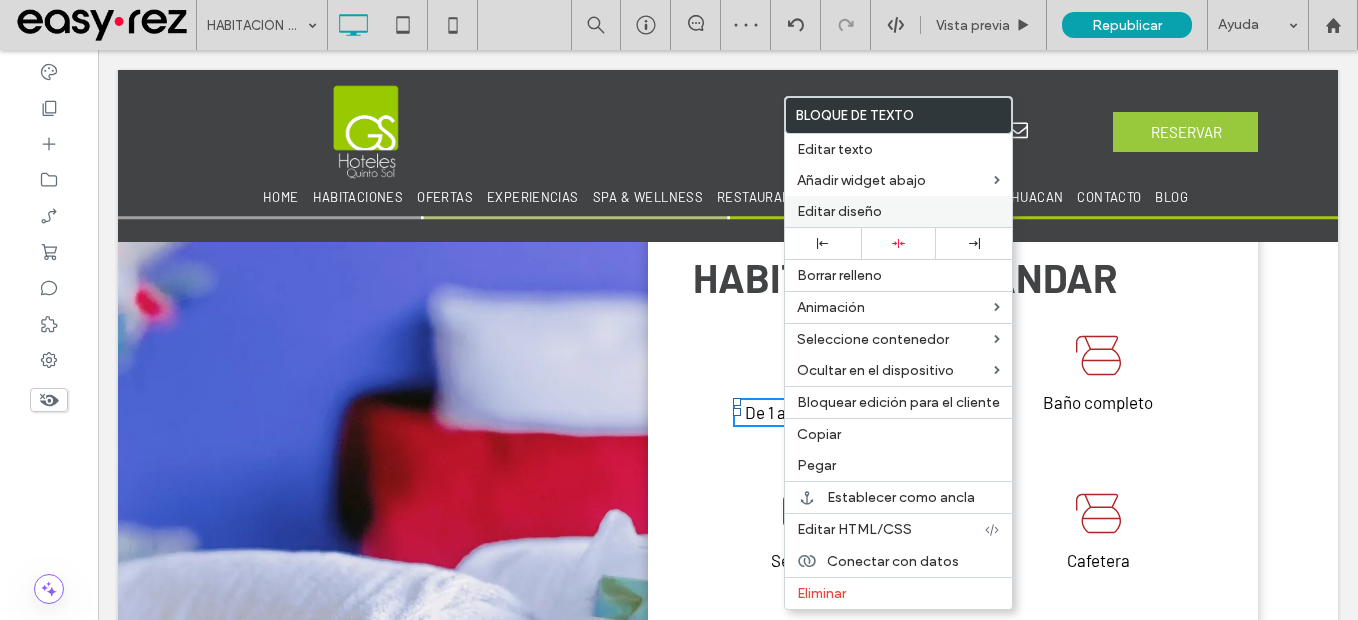 click on "Editar diseño" at bounding box center [839, 211] 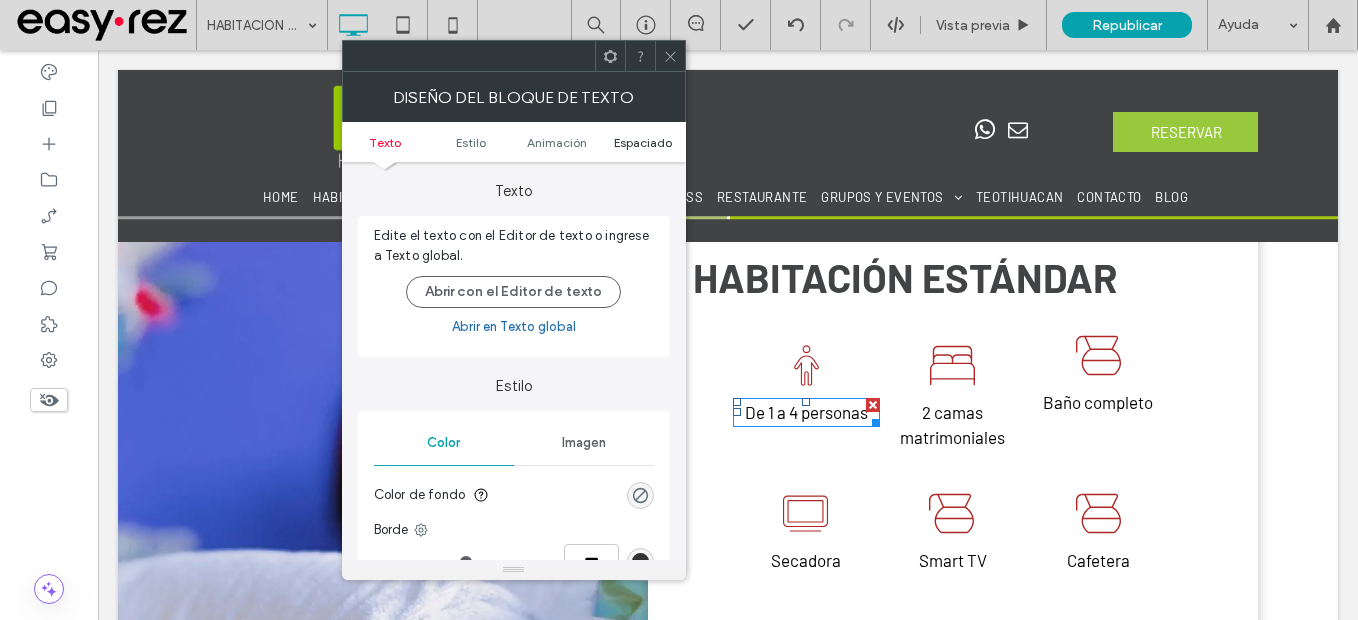 click on "Espaciado" at bounding box center [643, 142] 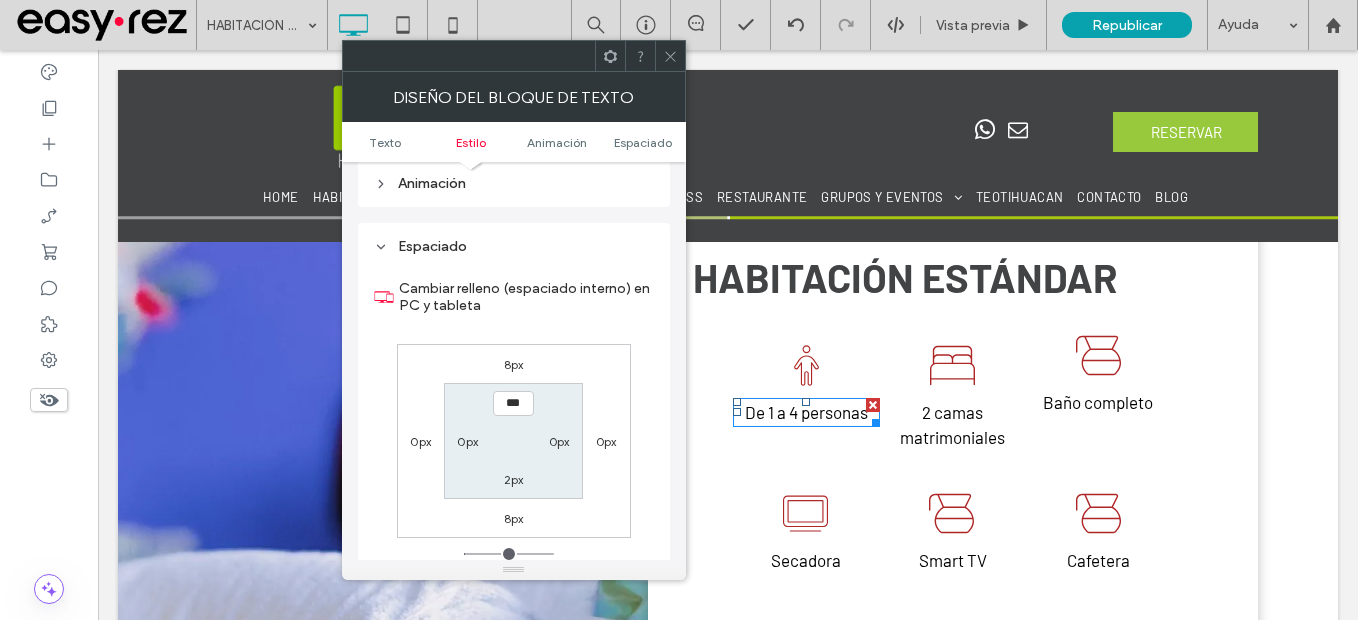 scroll, scrollTop: 573, scrollLeft: 0, axis: vertical 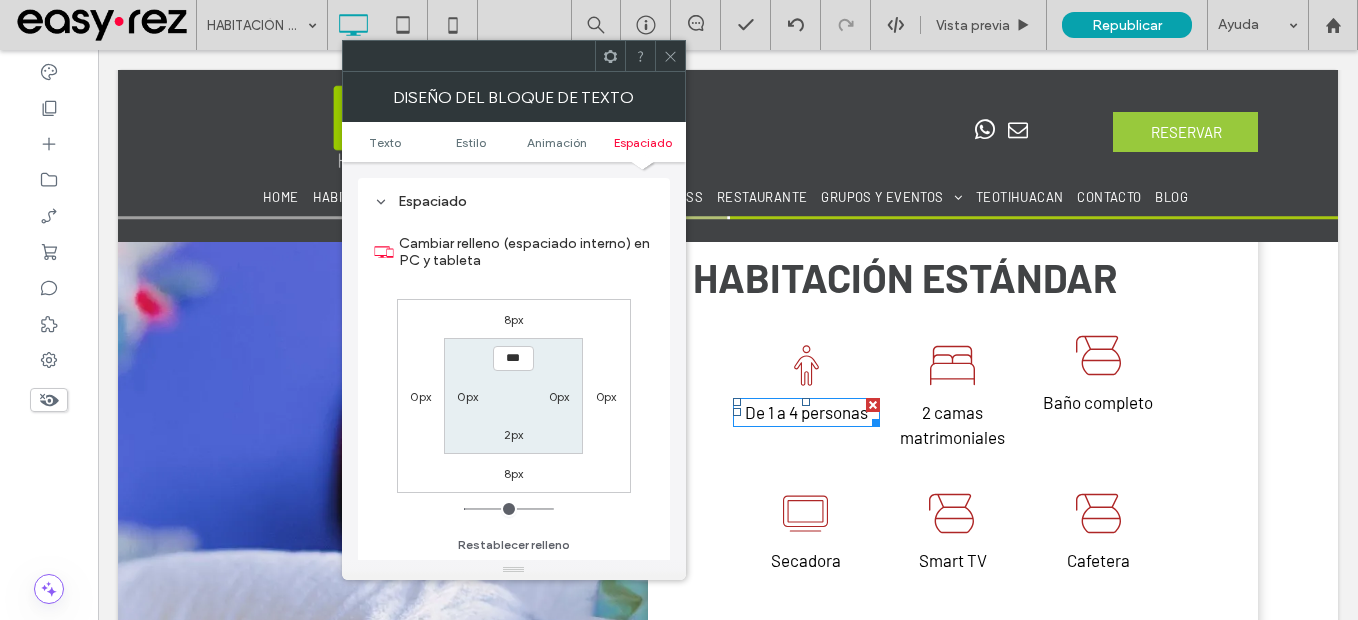 drag, startPoint x: 666, startPoint y: 48, endPoint x: 810, endPoint y: 287, distance: 279.0287 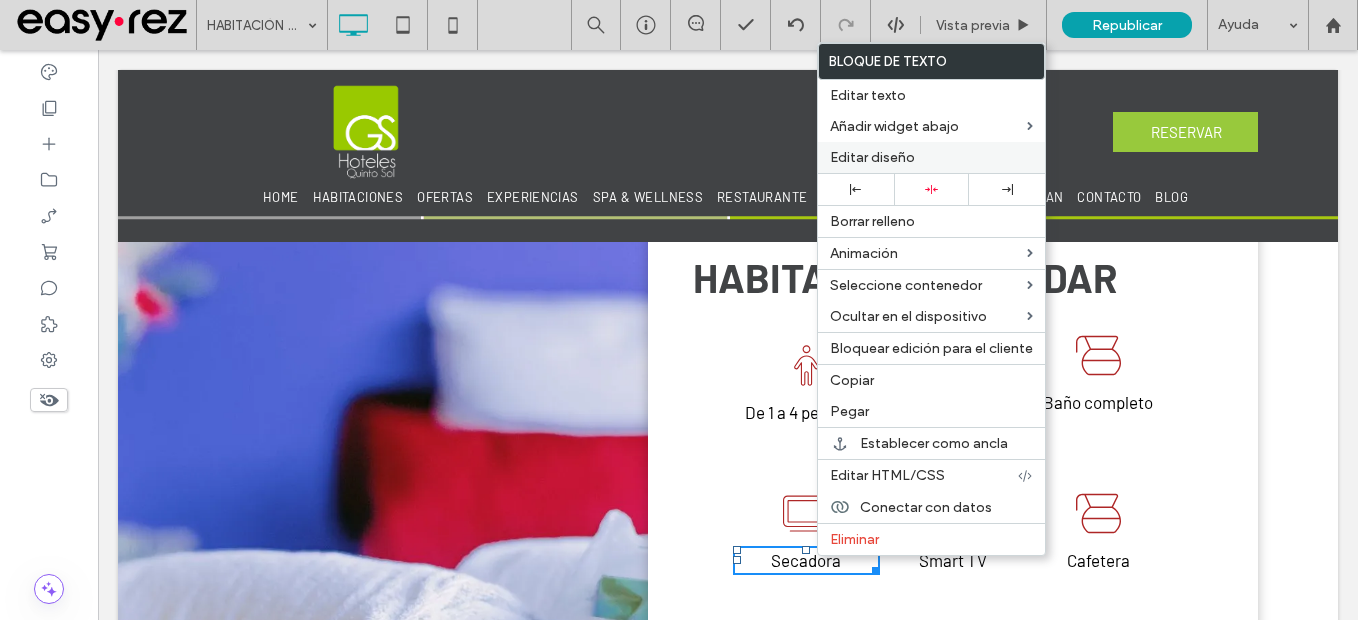 click on "Editar diseño" at bounding box center [872, 157] 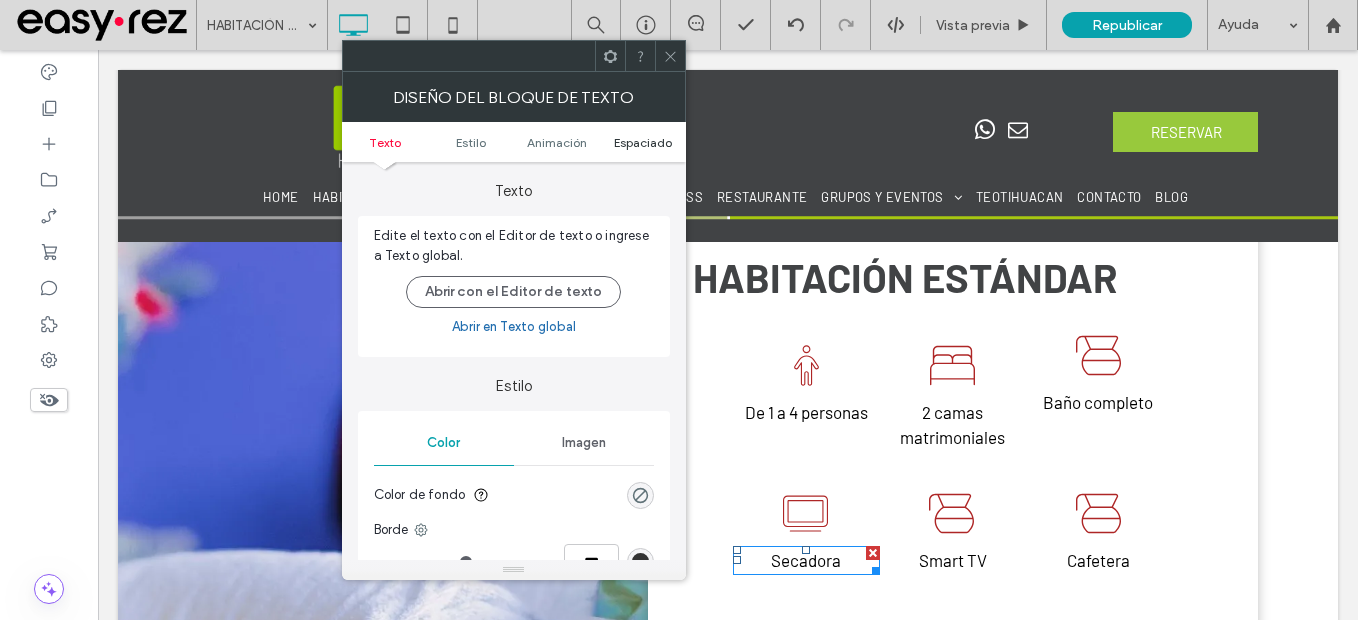 click on "Espaciado" at bounding box center [643, 142] 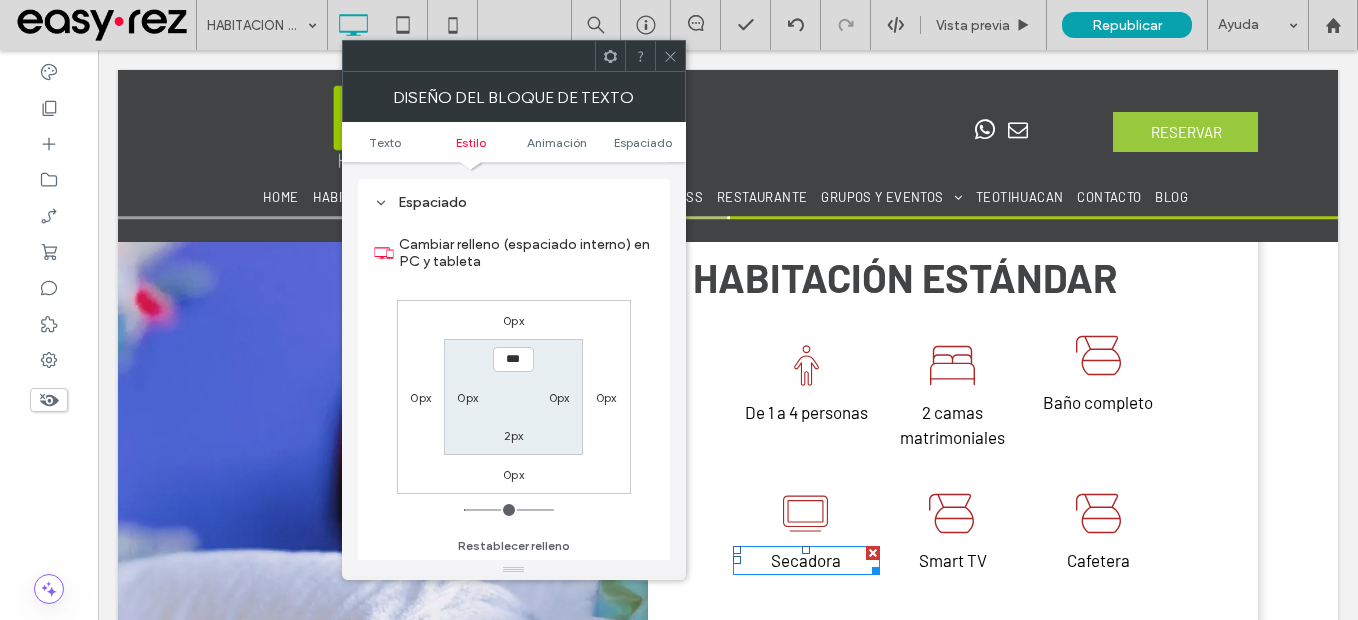 scroll, scrollTop: 573, scrollLeft: 0, axis: vertical 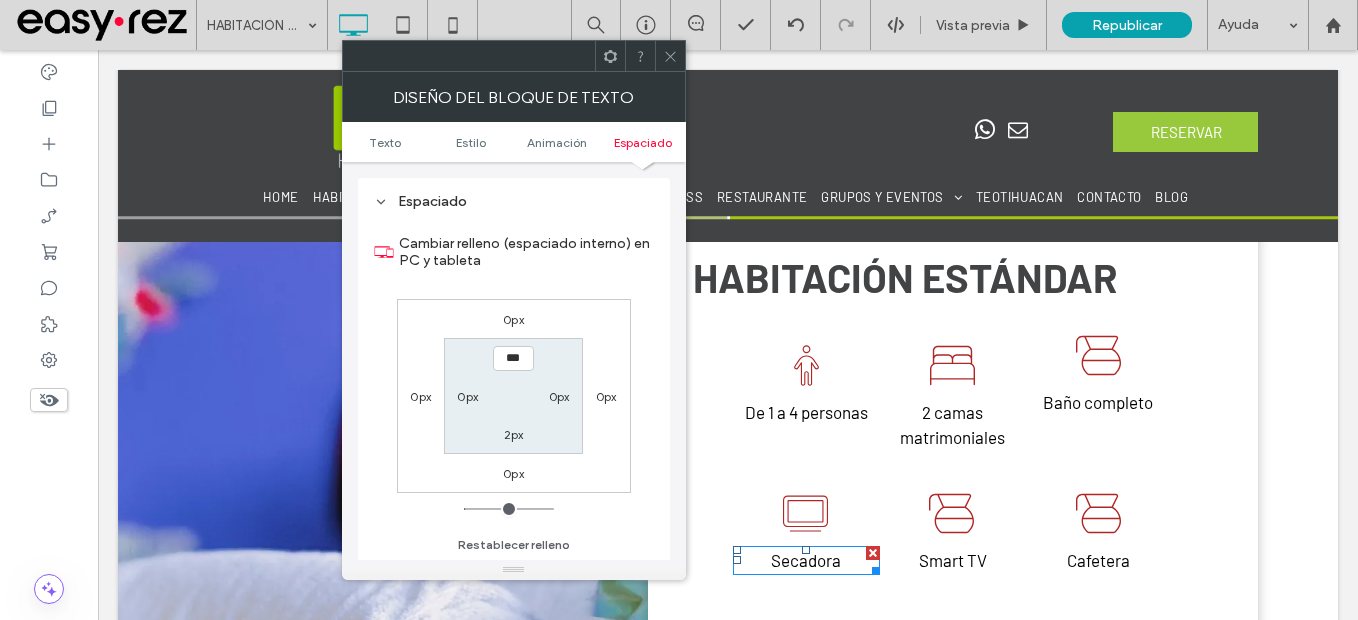 click on "0px" at bounding box center (513, 319) 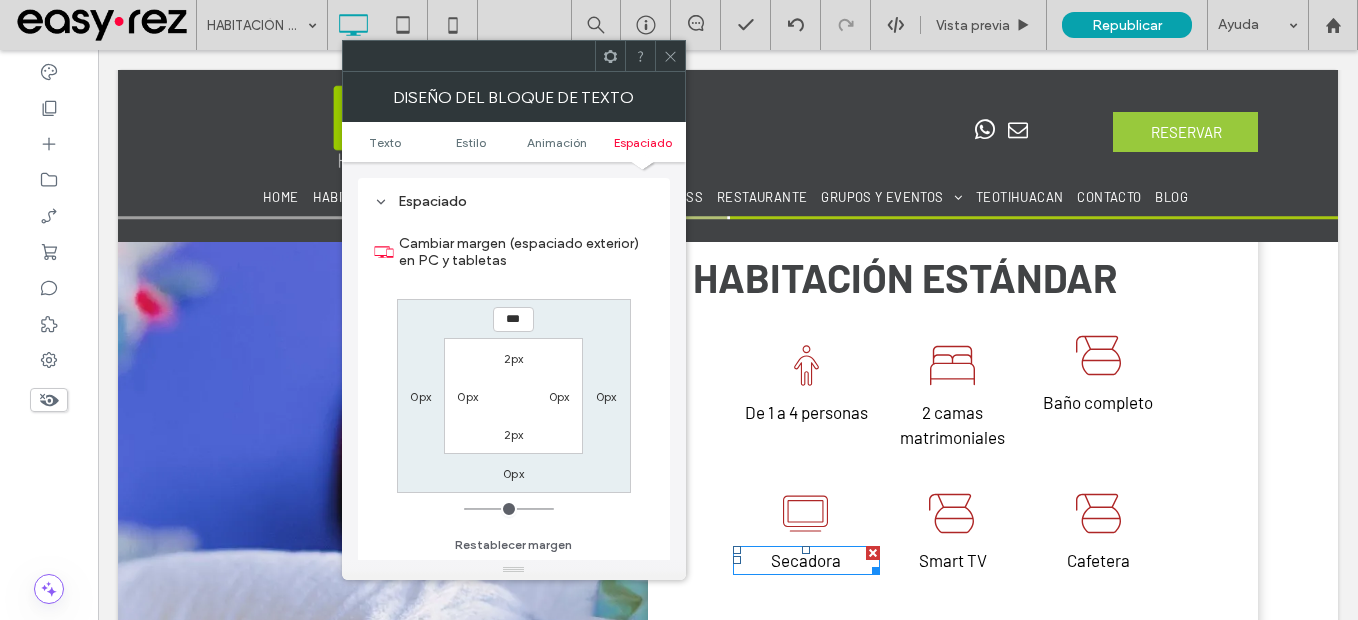 type on "*" 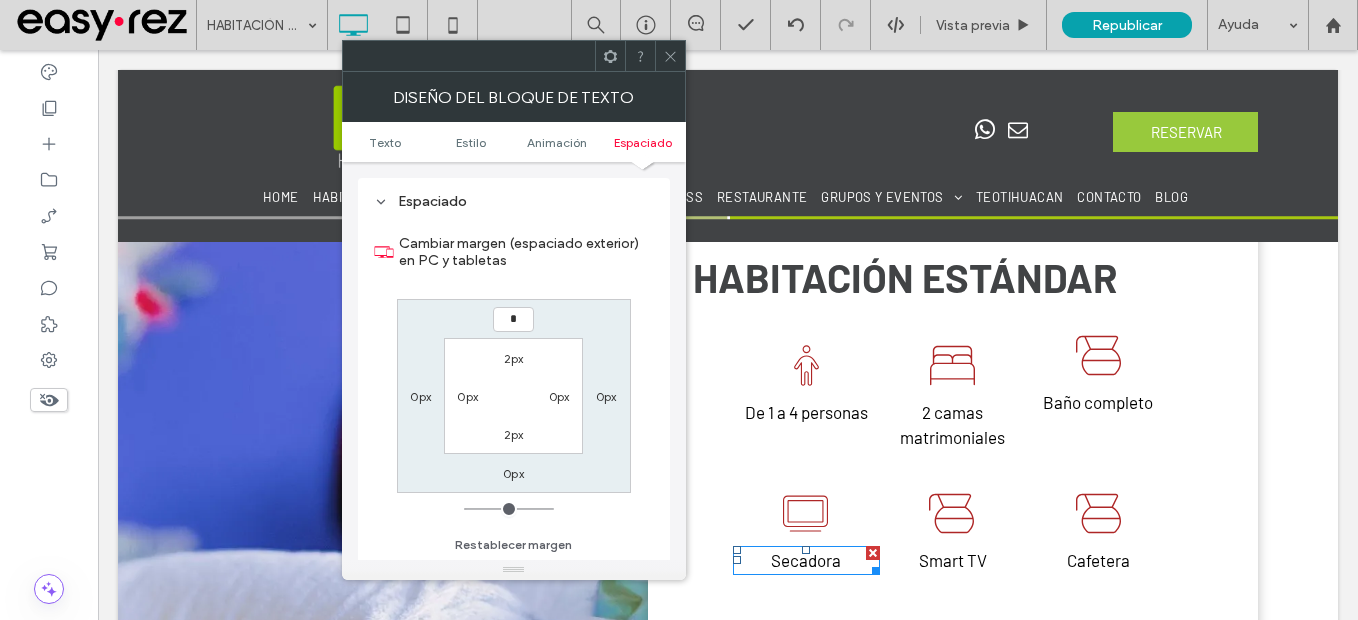 type on "*" 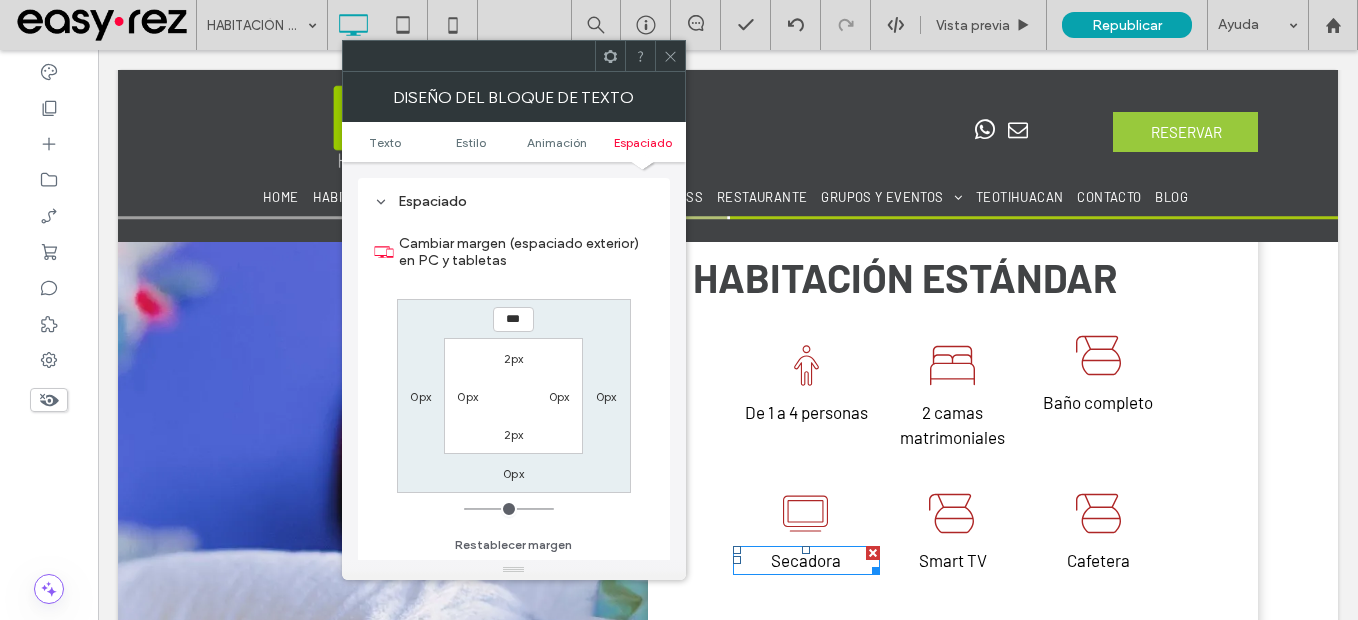 click on "0px" at bounding box center (513, 473) 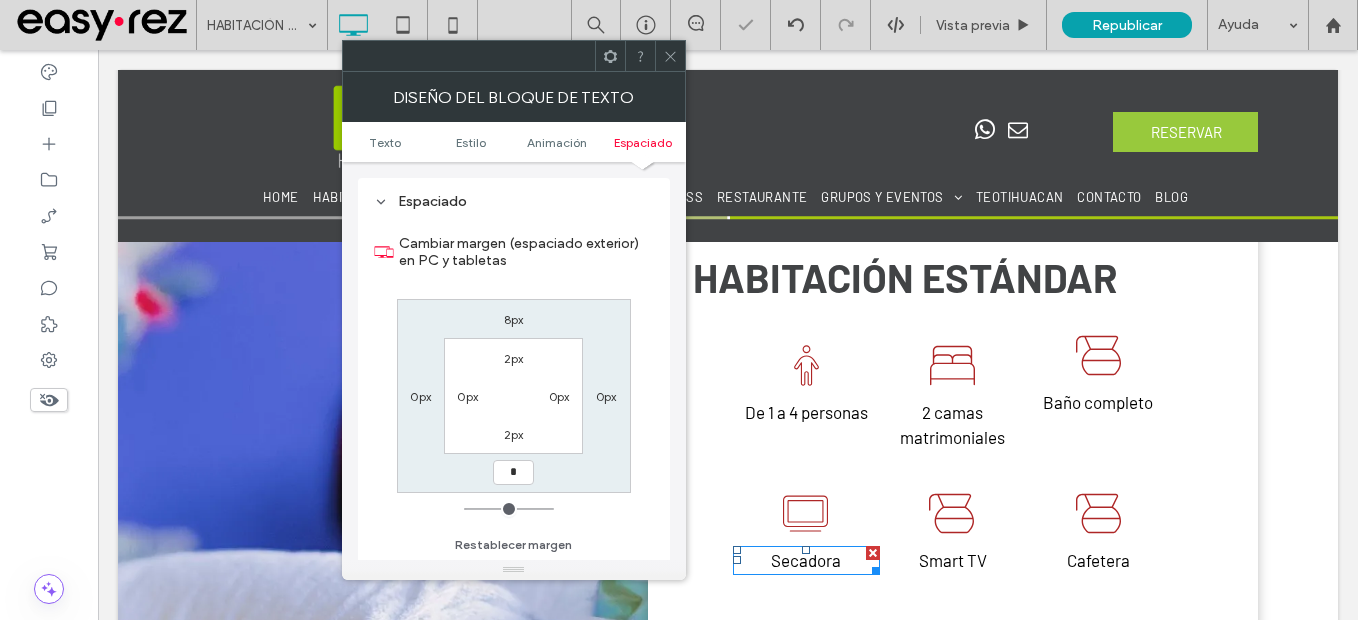 type on "*" 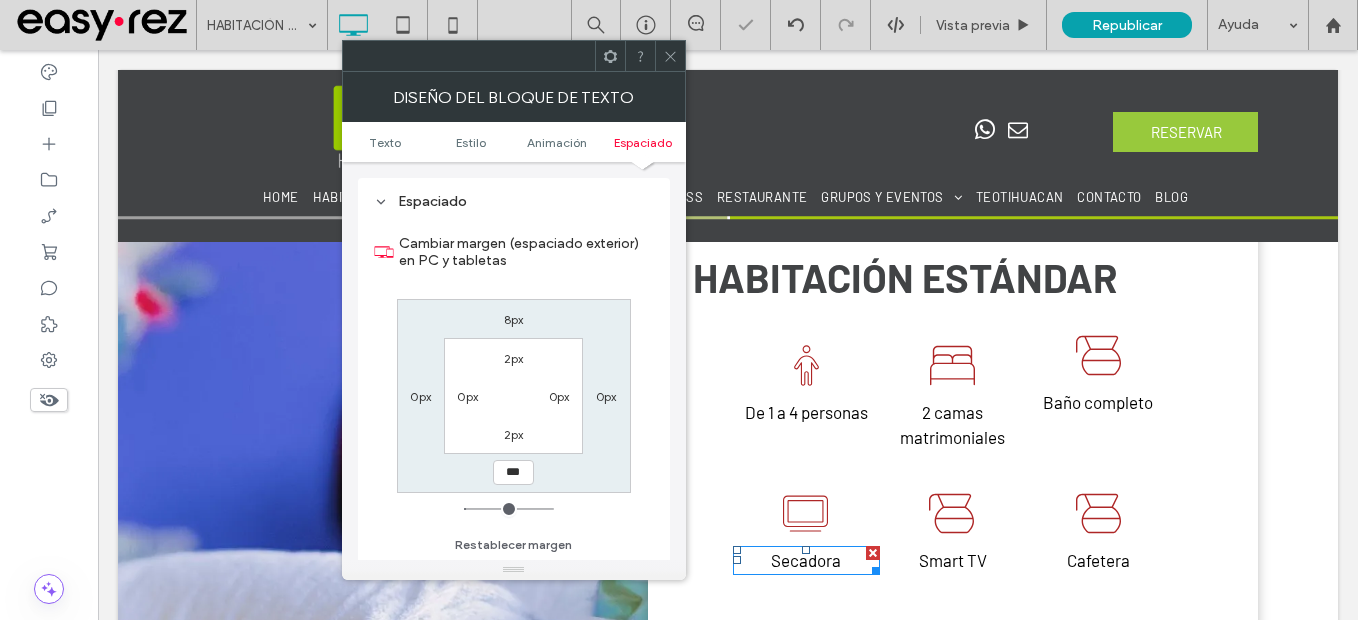 click at bounding box center (670, 56) 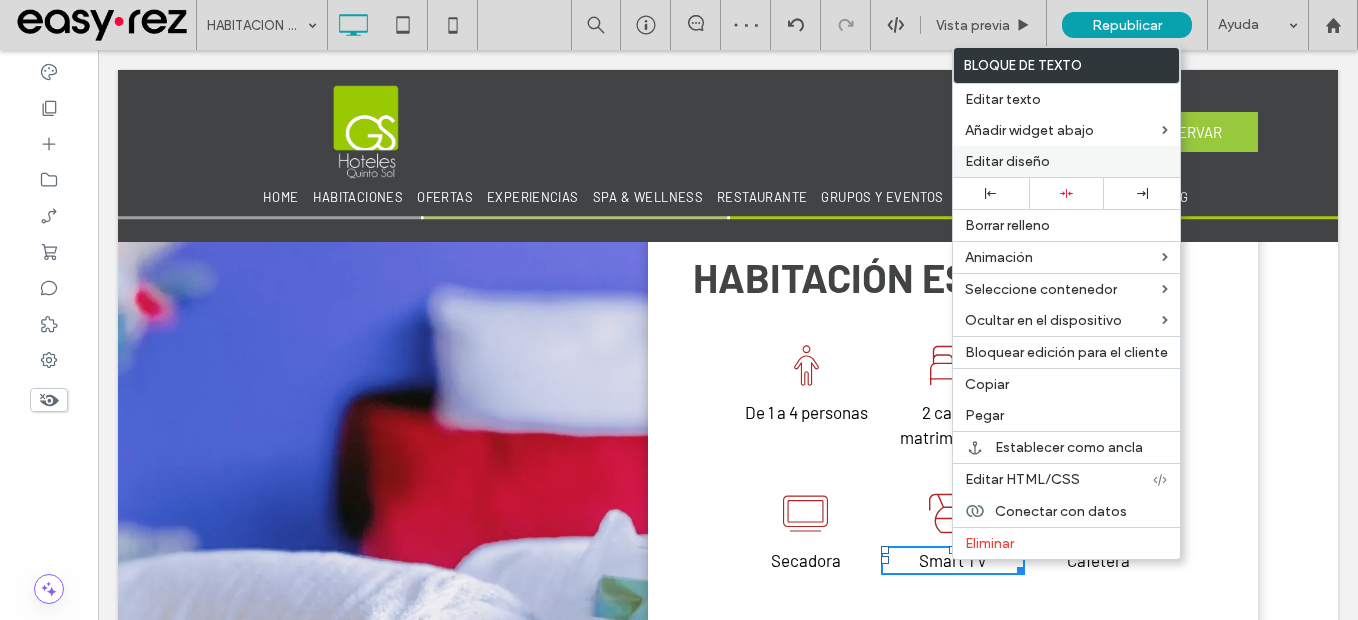 drag, startPoint x: 1014, startPoint y: 146, endPoint x: 753, endPoint y: 101, distance: 264.8509 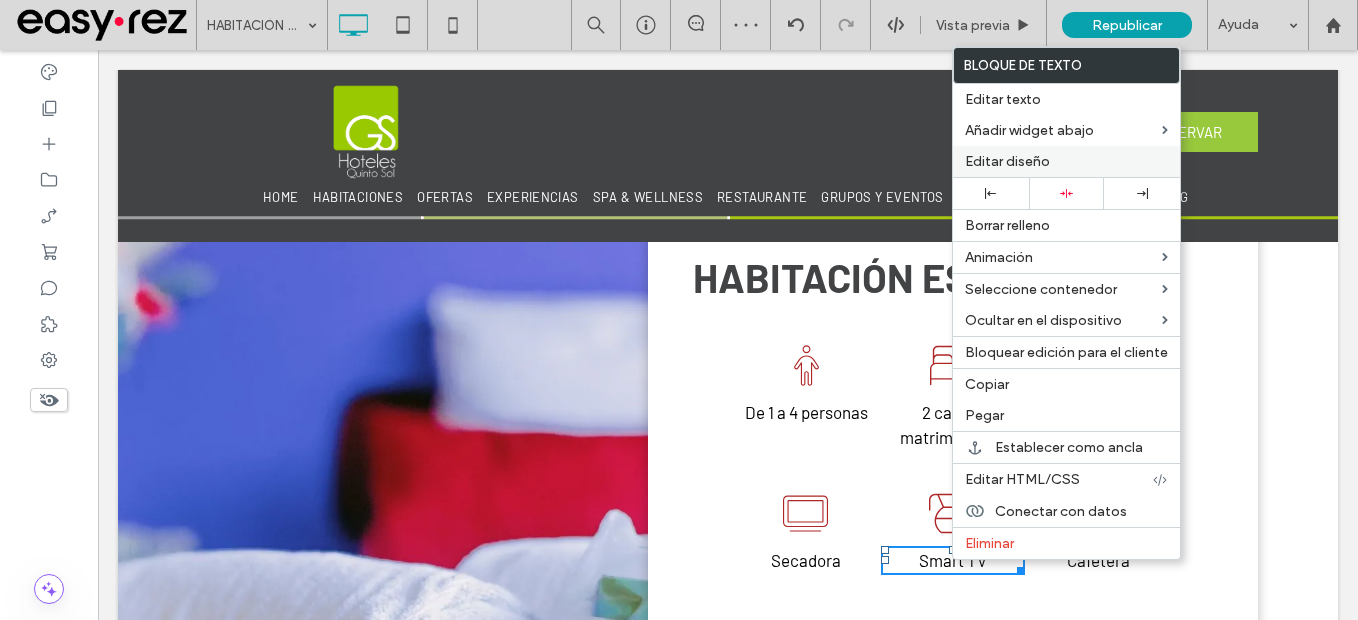 click on "Editar diseño" at bounding box center (1066, 161) 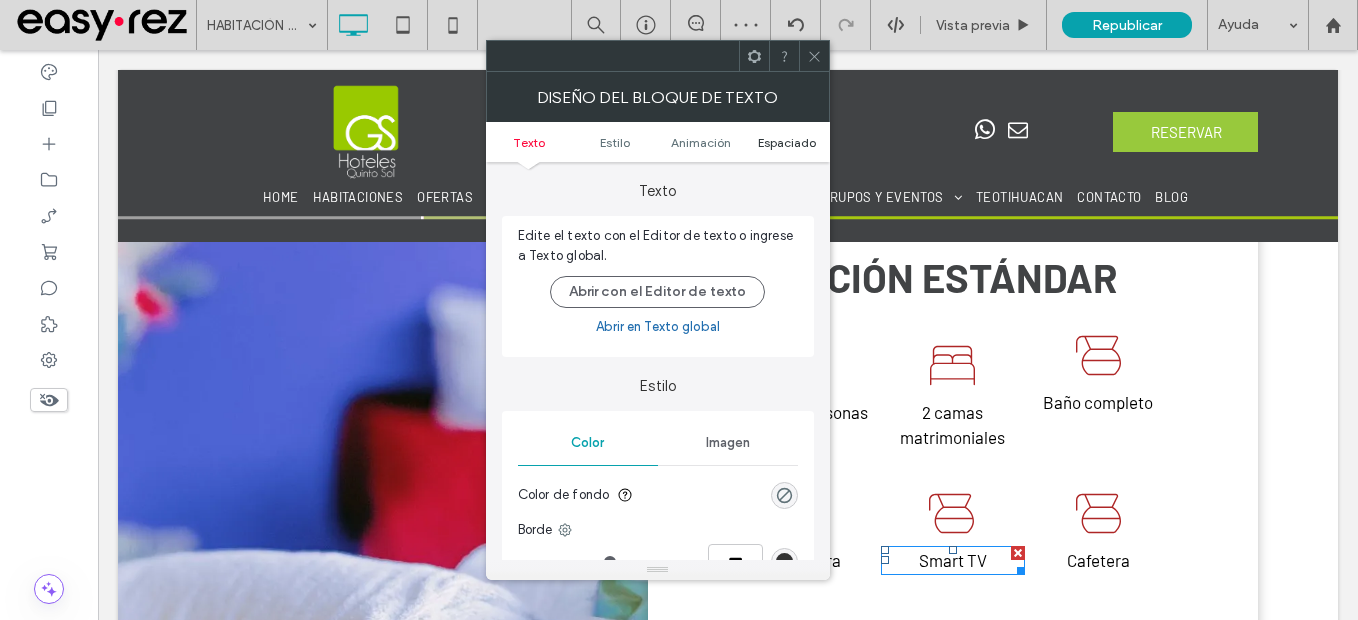 click on "Espaciado" at bounding box center [787, 142] 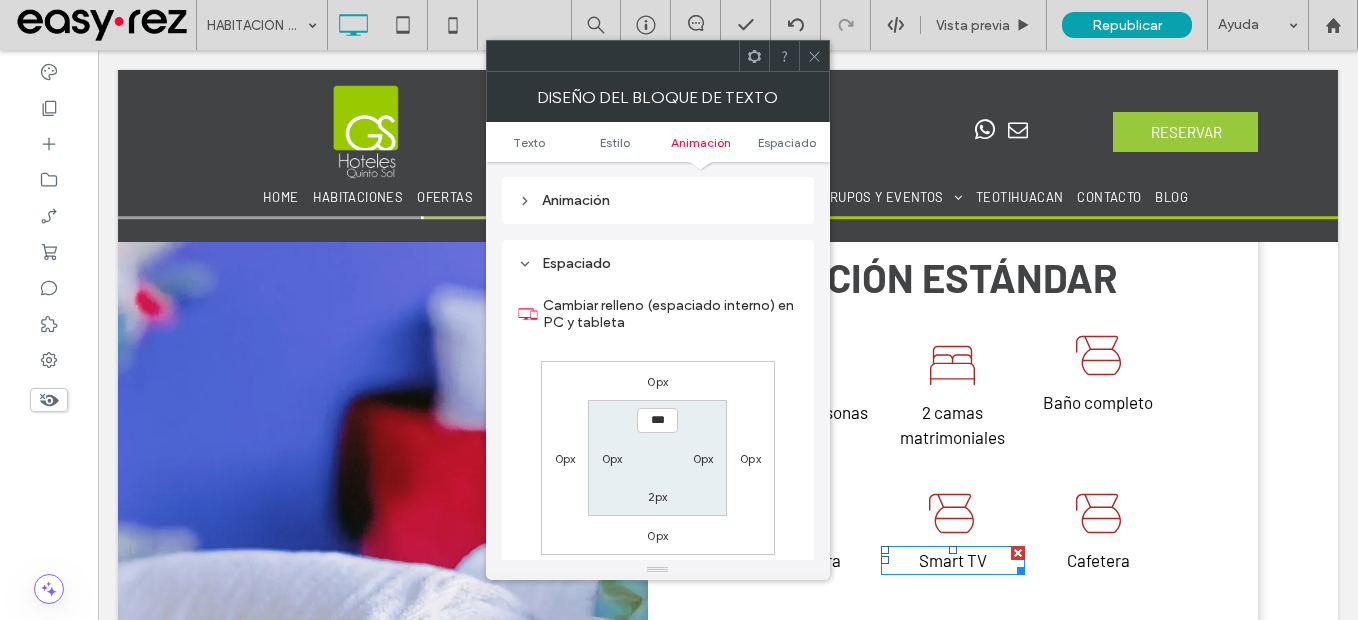 scroll, scrollTop: 573, scrollLeft: 0, axis: vertical 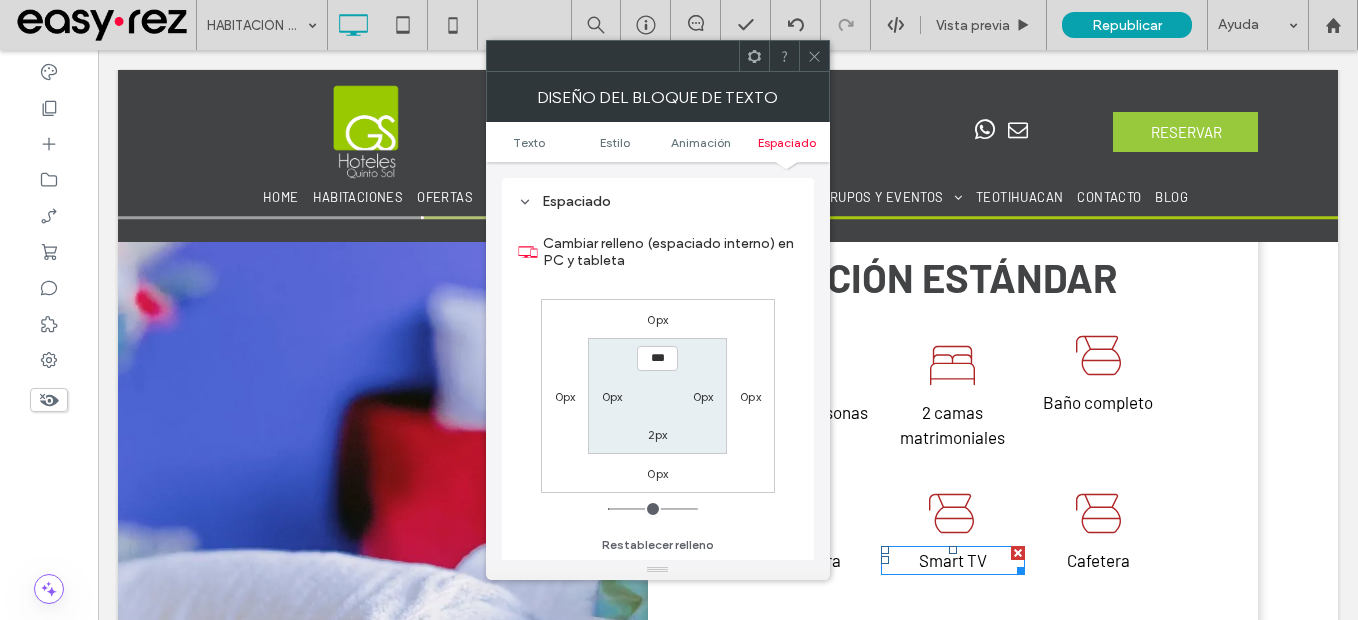 click on "0px" at bounding box center [657, 319] 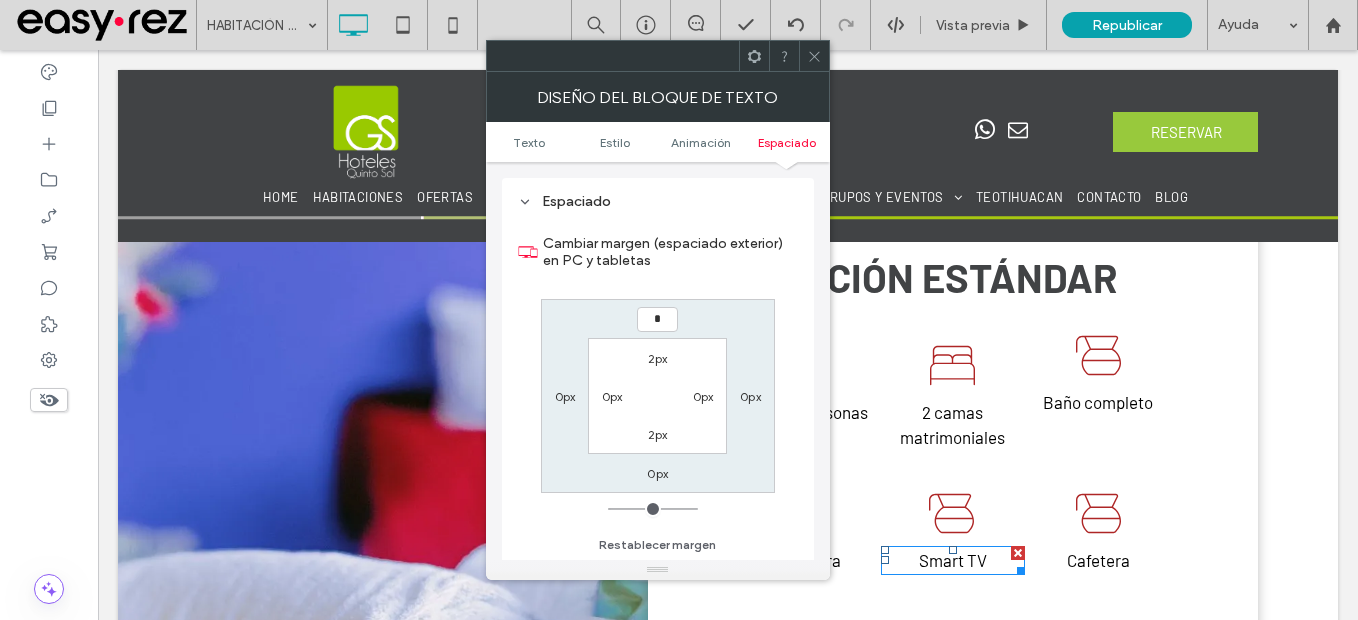 type on "*" 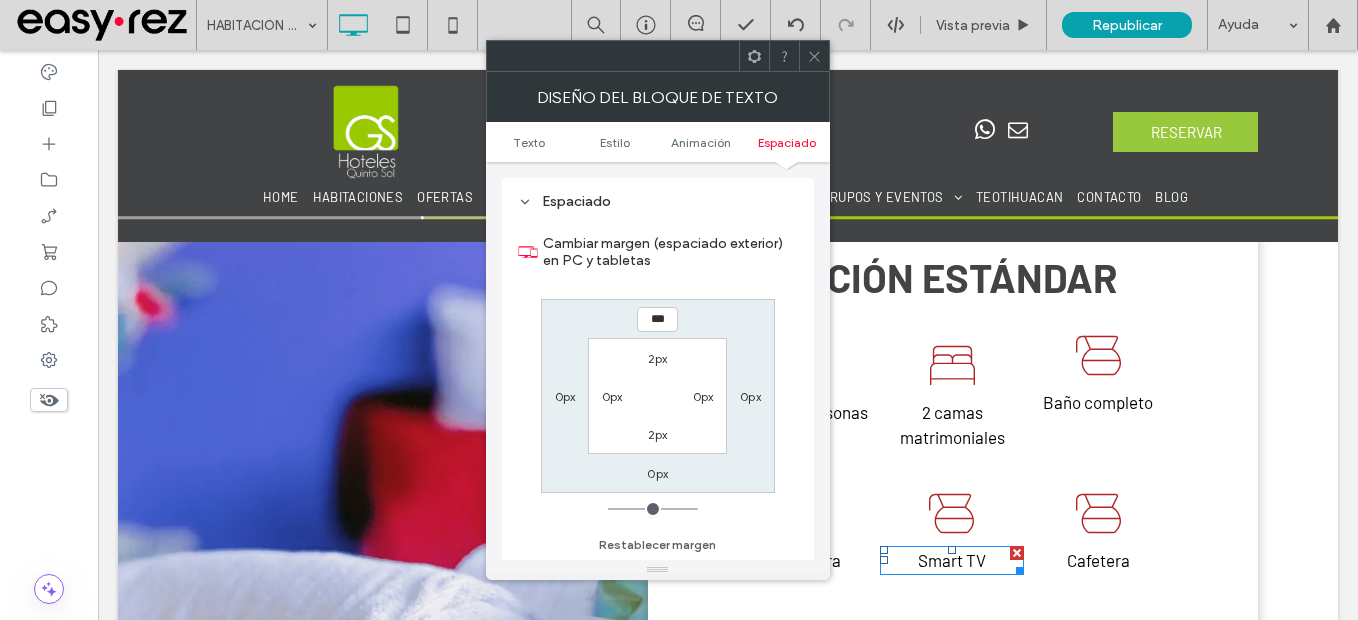 click on "0px" at bounding box center (657, 473) 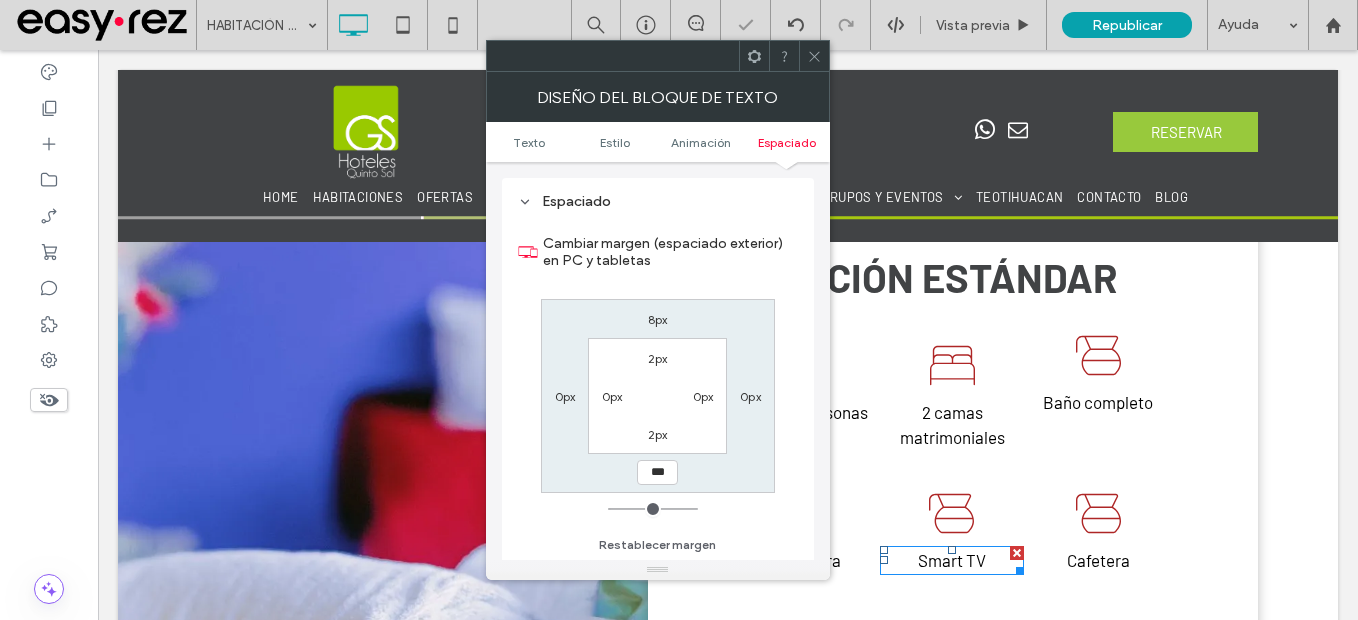 type on "*" 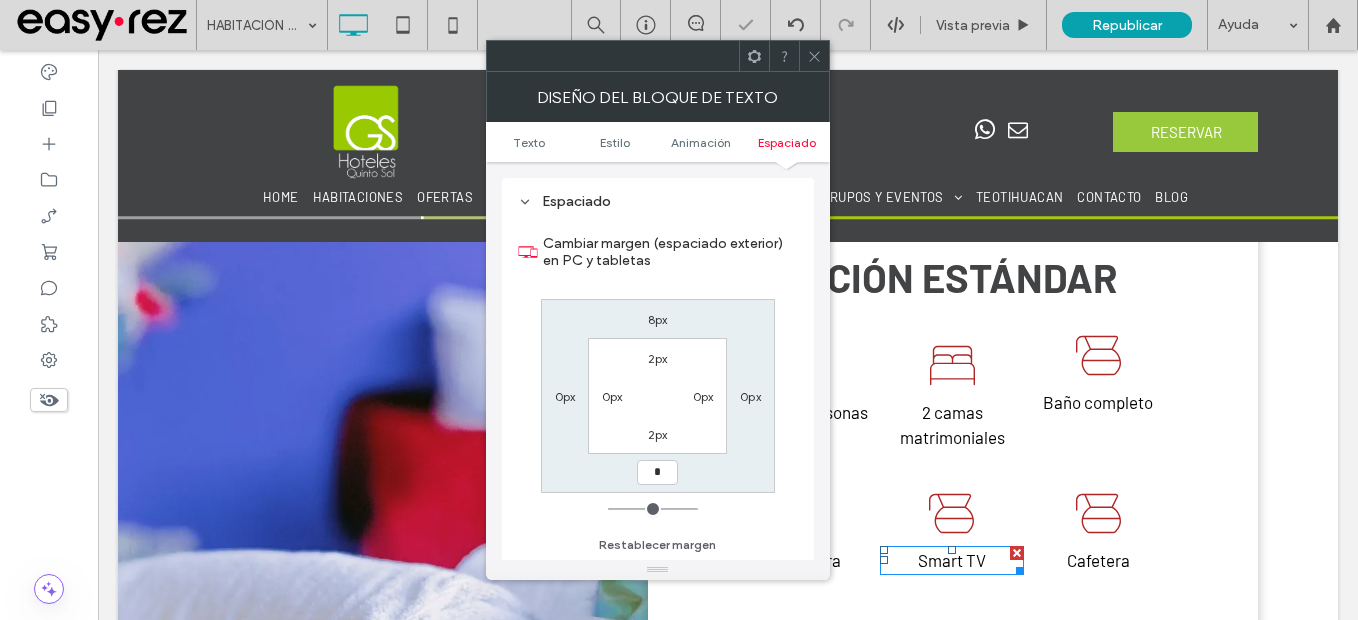 type on "*" 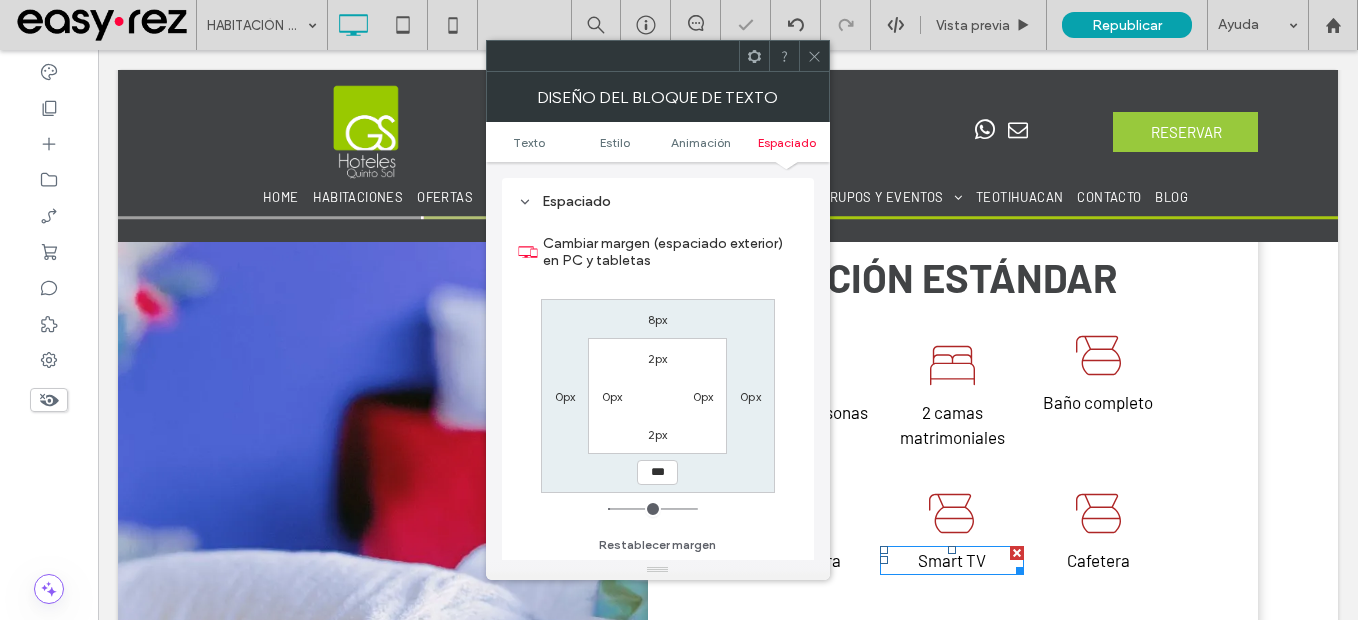 click 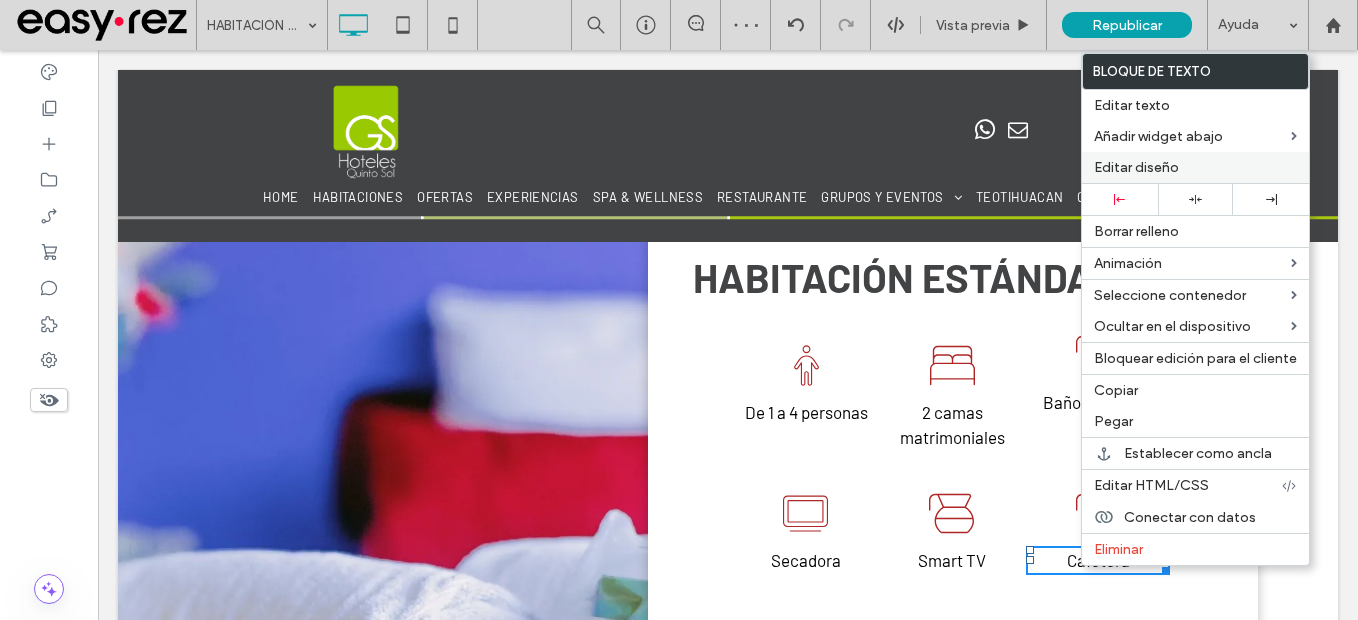 click on "Editar diseño" at bounding box center [1136, 167] 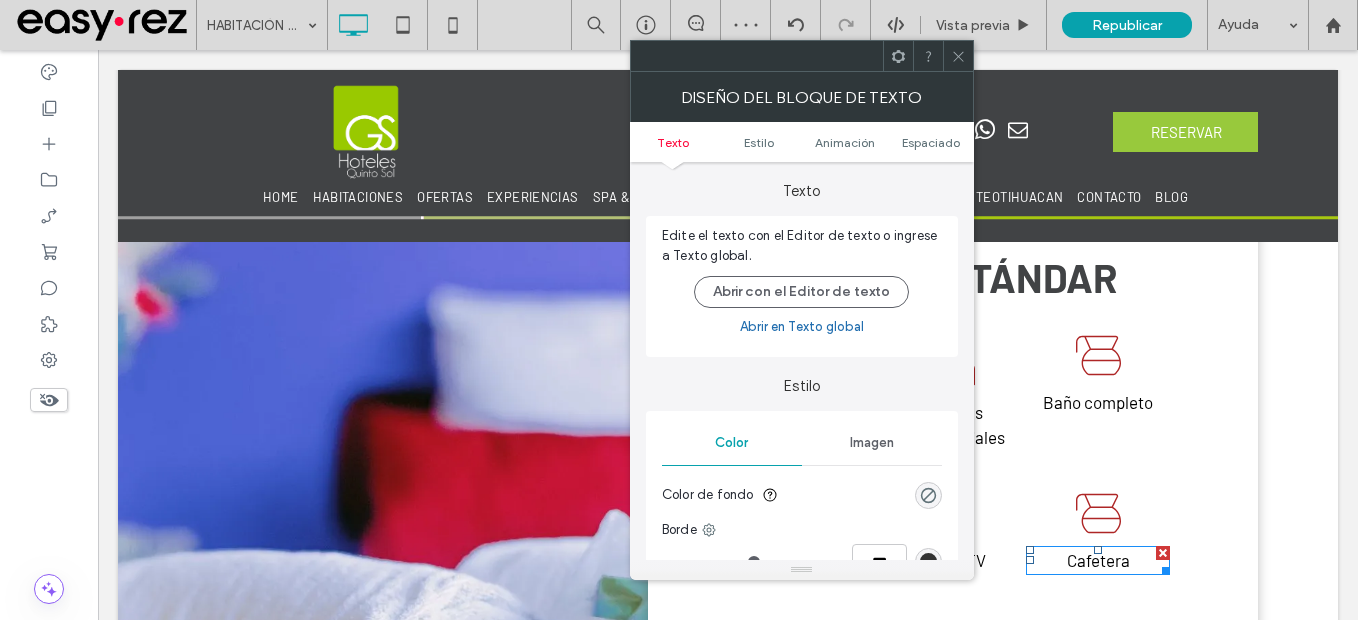 click on "Texto Estilo Animación Espaciado" at bounding box center [802, 142] 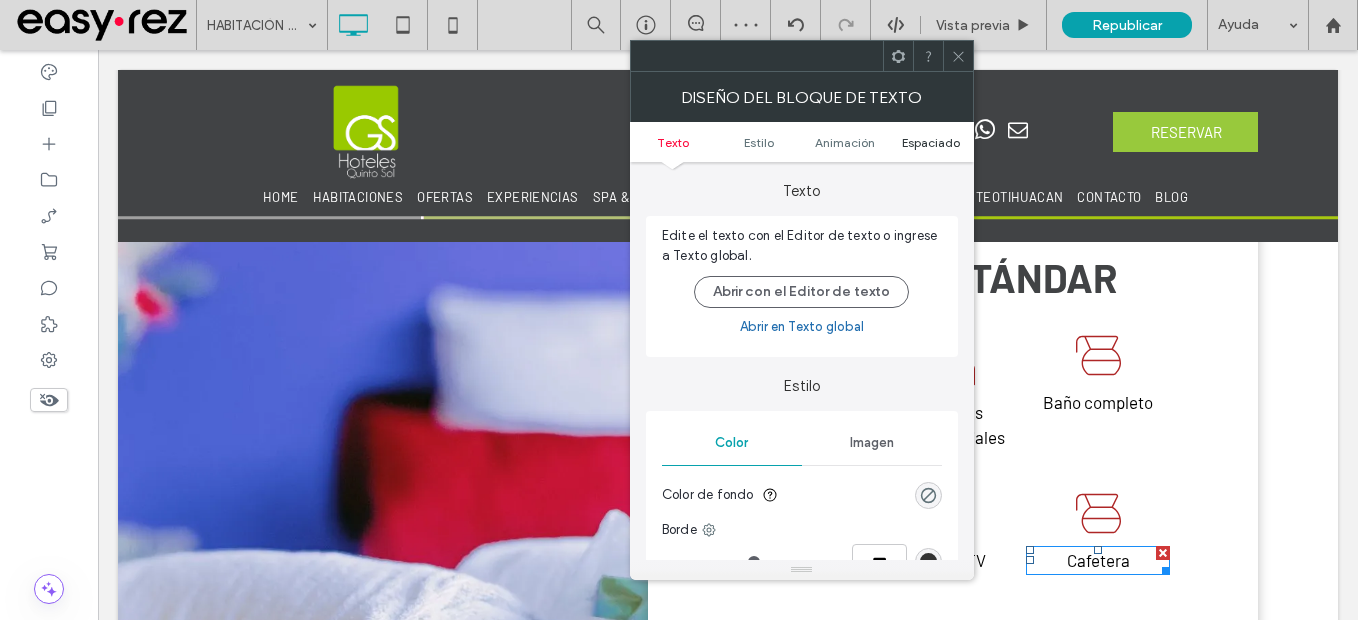 click on "Espaciado" at bounding box center (931, 142) 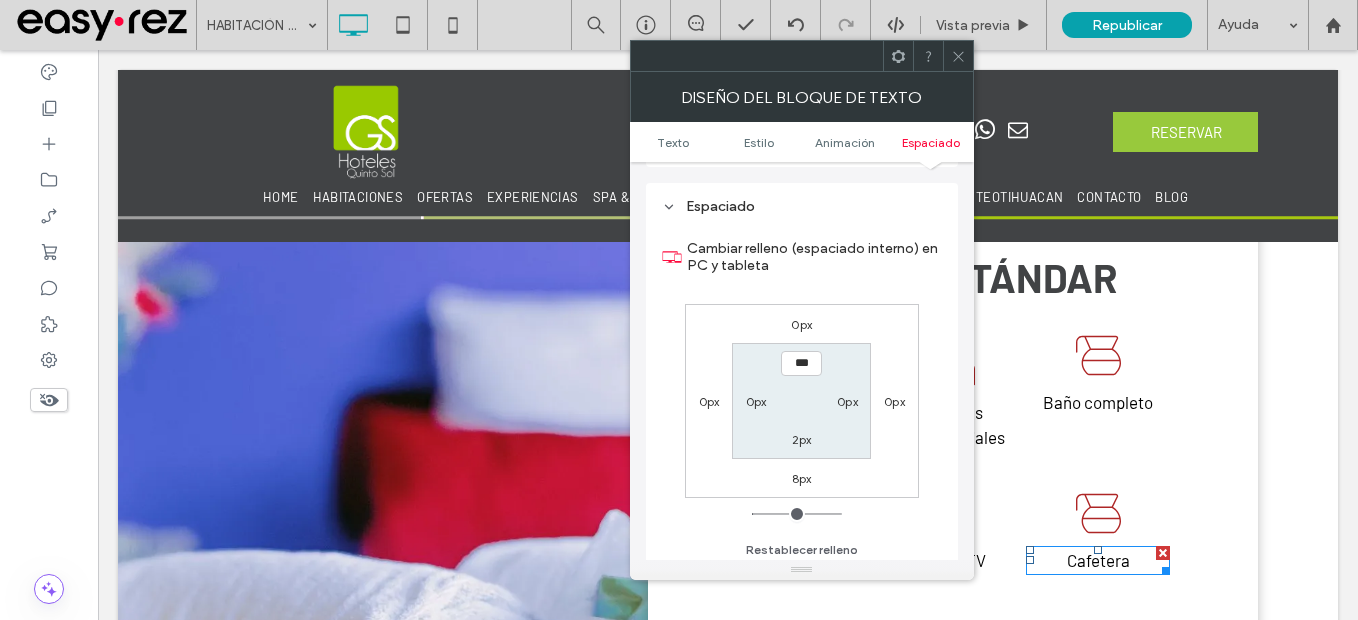 scroll, scrollTop: 573, scrollLeft: 0, axis: vertical 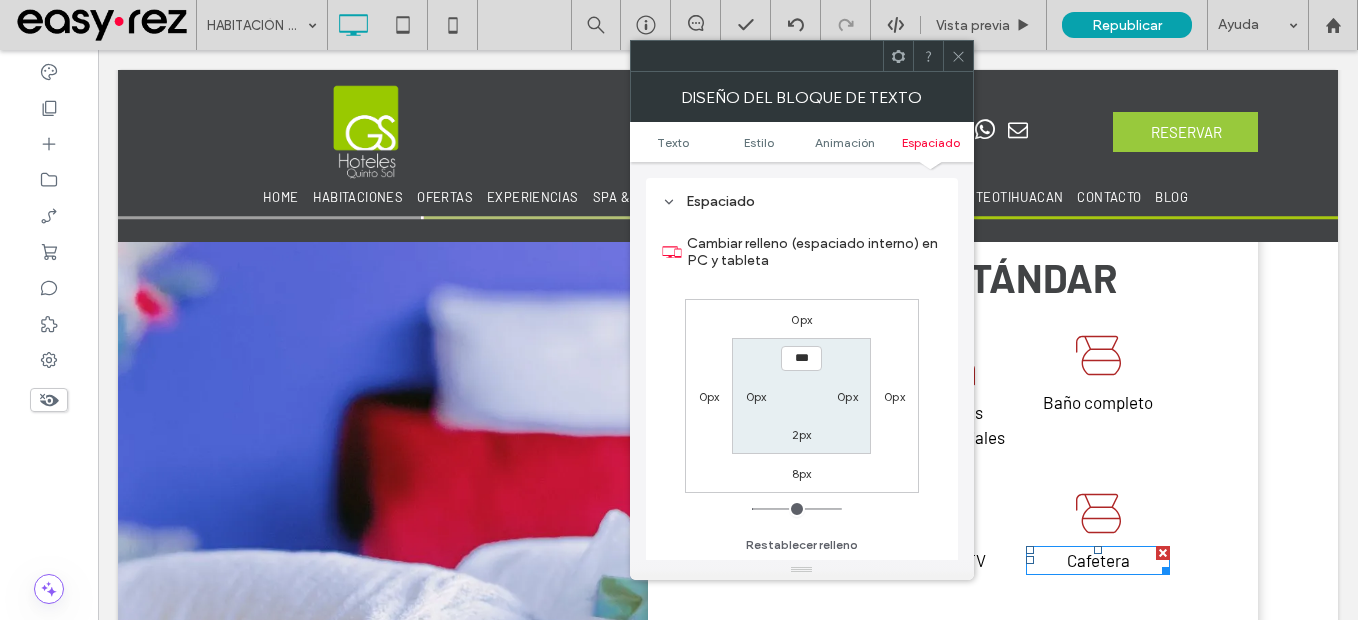 click on "0px" at bounding box center (801, 319) 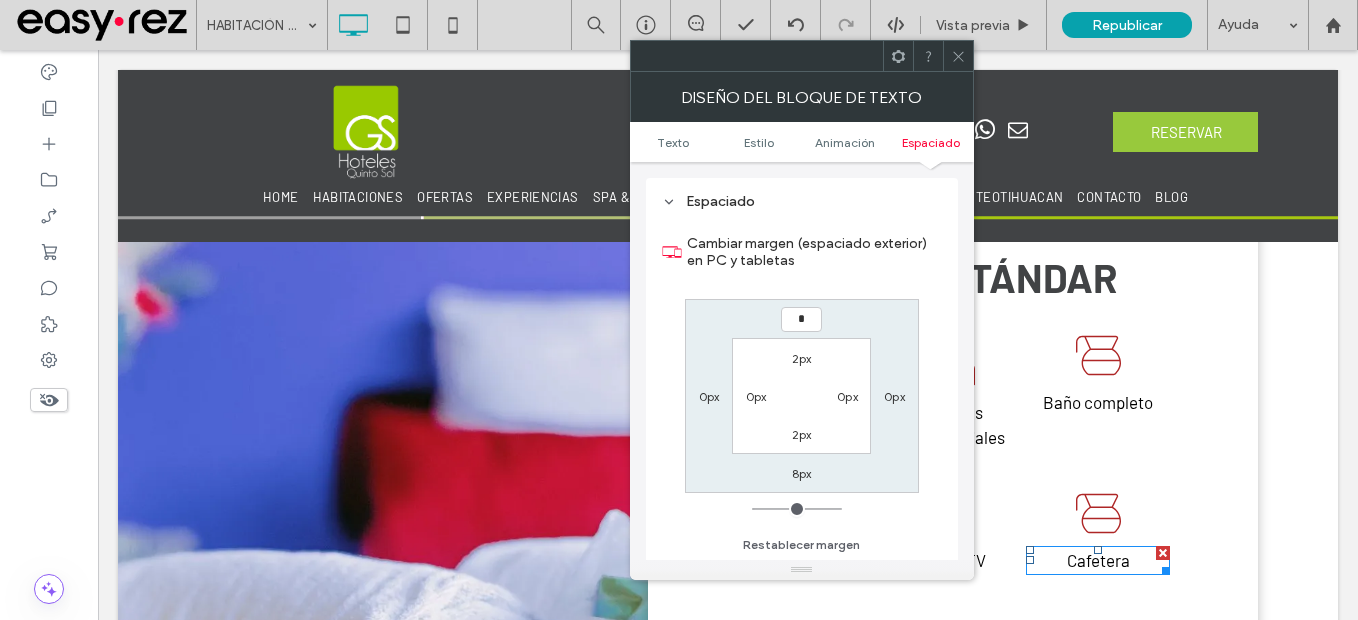 type on "*" 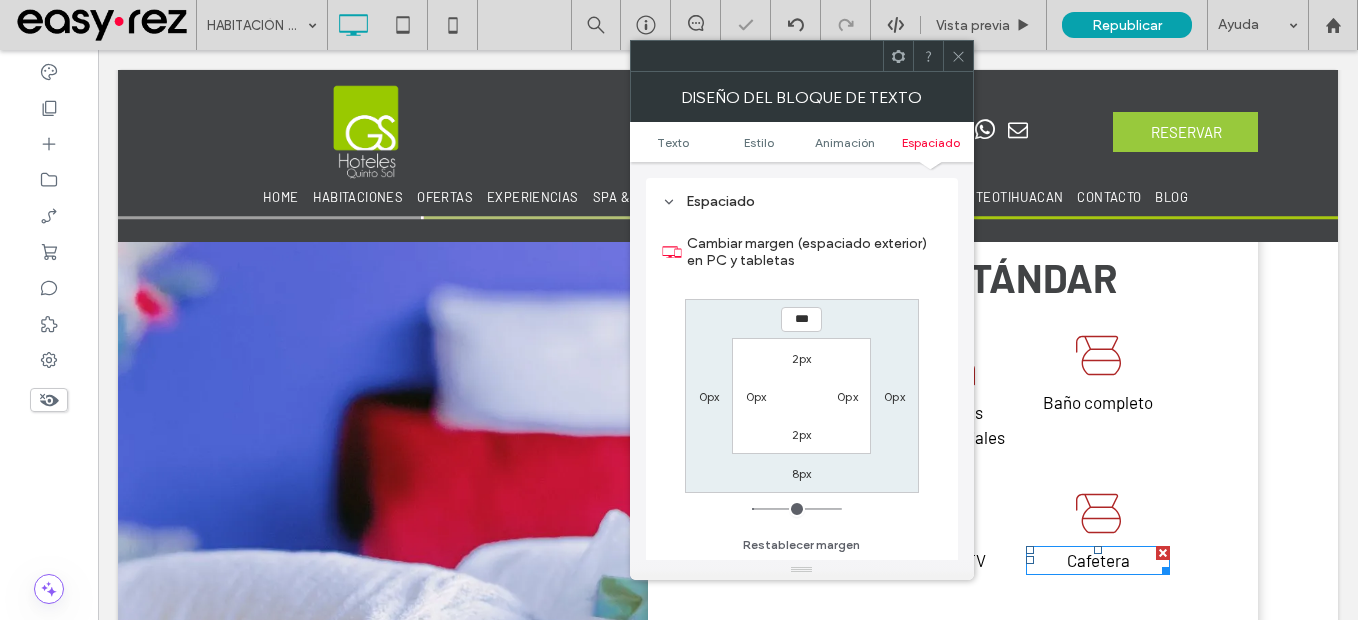 click on "8px" at bounding box center [802, 473] 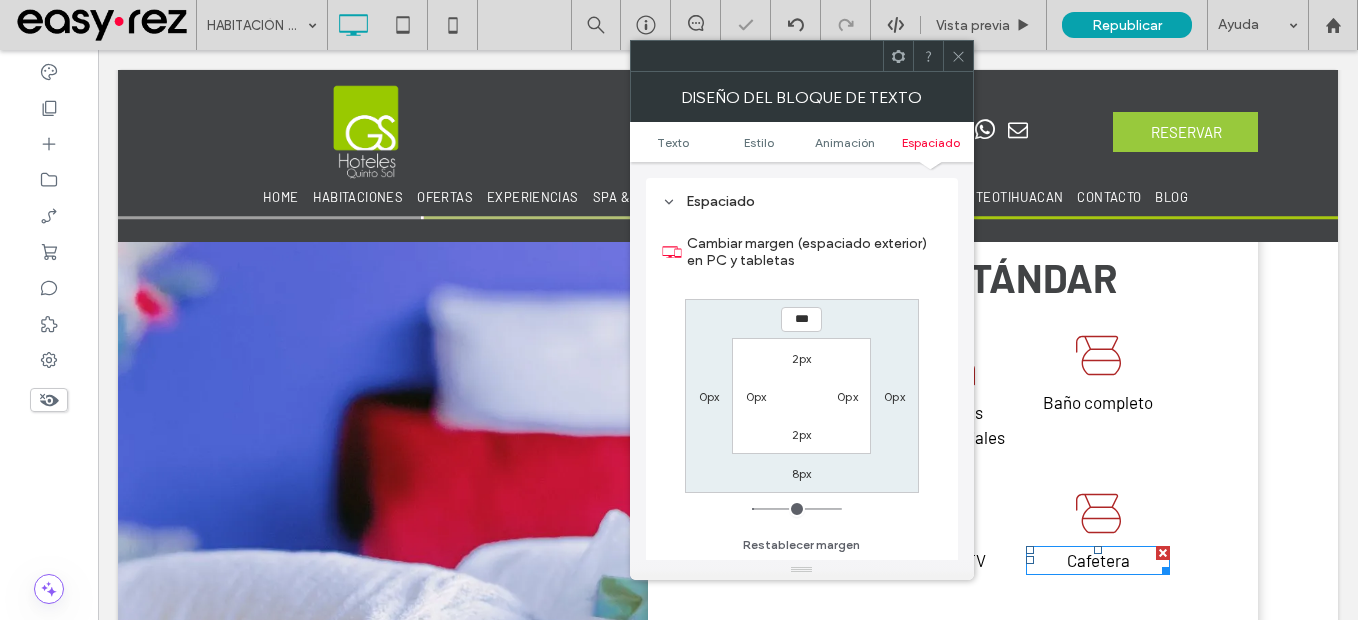 click 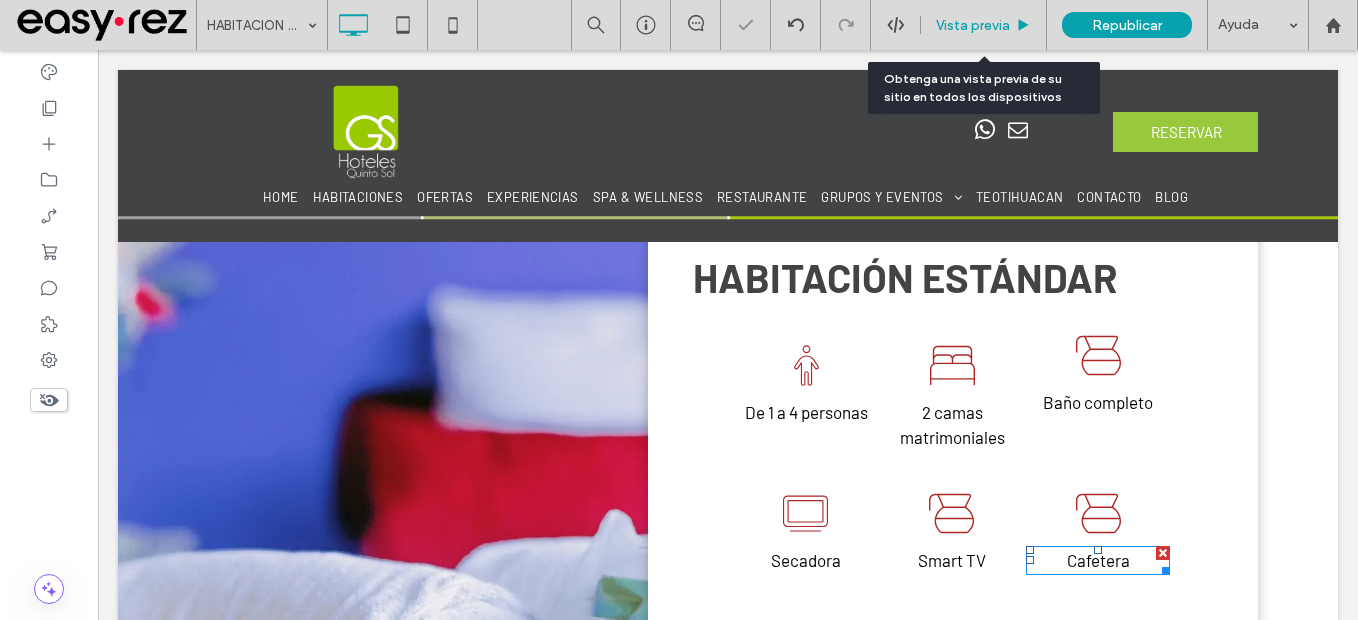 click on "Vista previa" at bounding box center [984, 25] 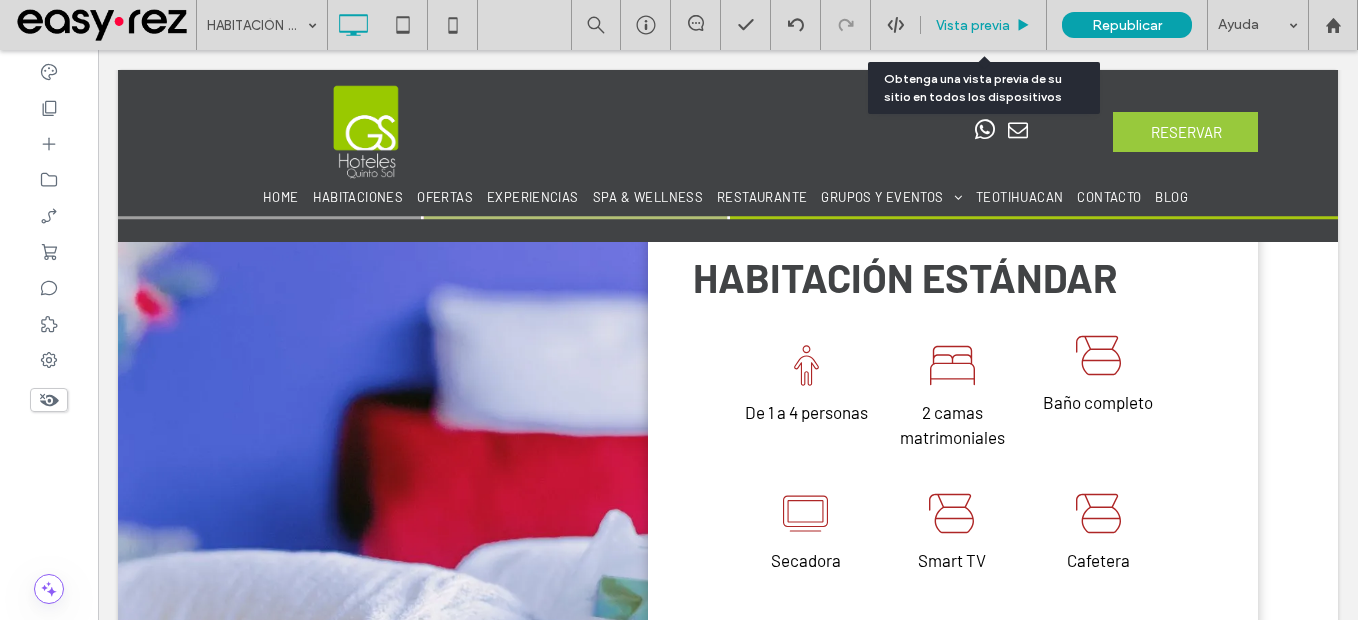 click on "Vista previa" at bounding box center (973, 25) 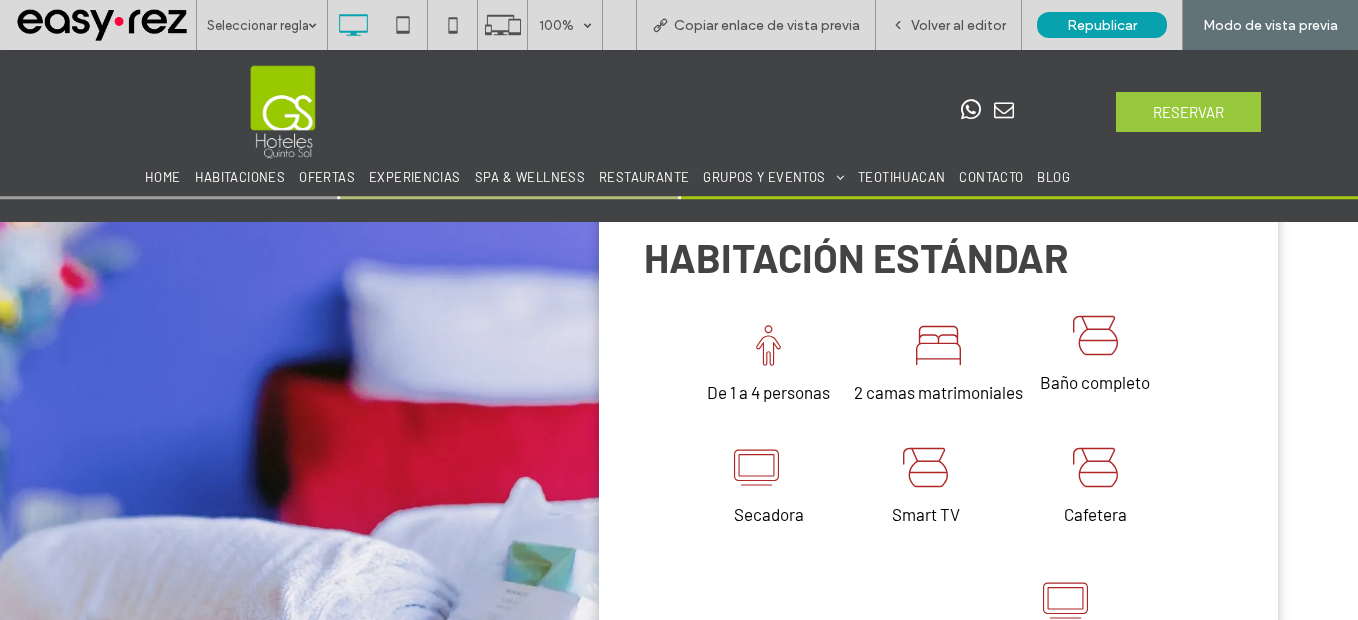 click on "Volver al editor" at bounding box center [958, 25] 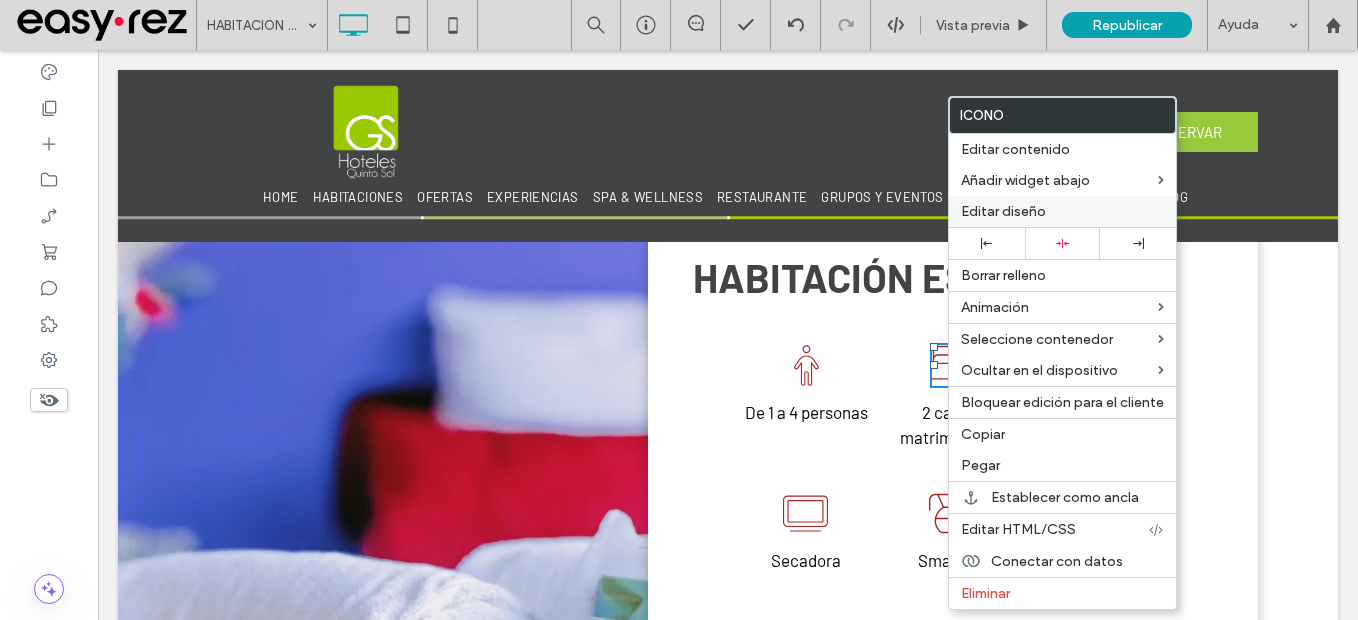 click on "Editar diseño" at bounding box center [1003, 211] 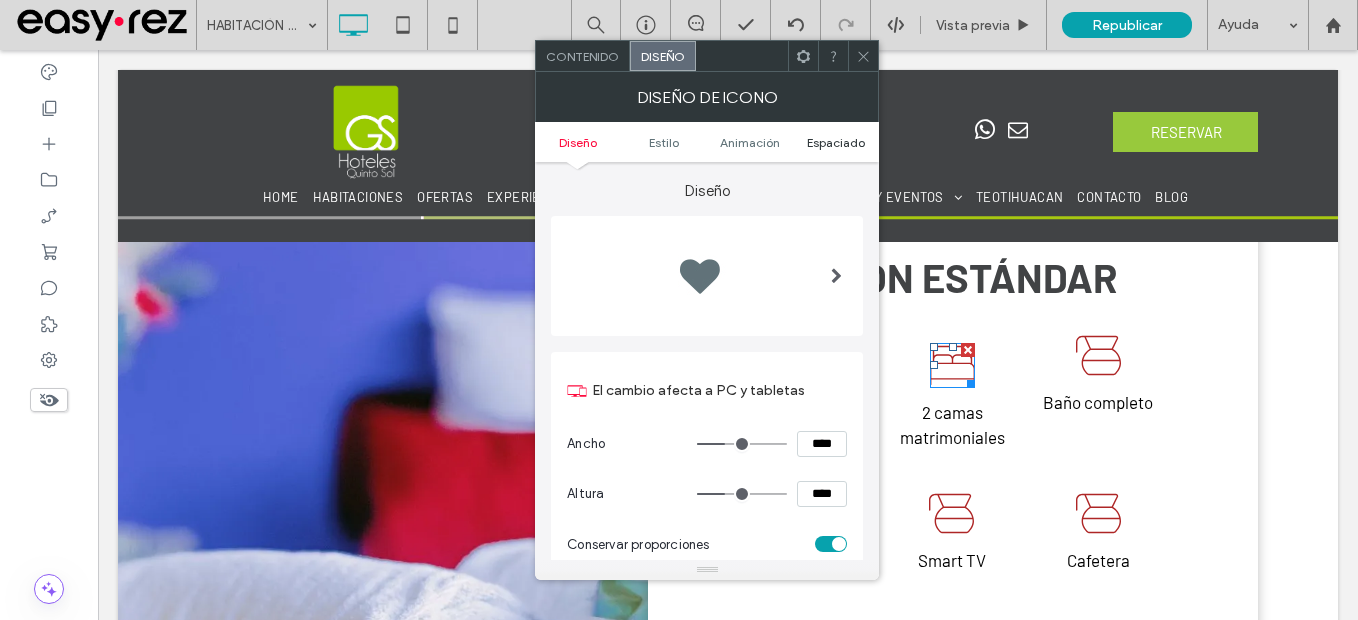 click on "Espaciado" at bounding box center [836, 142] 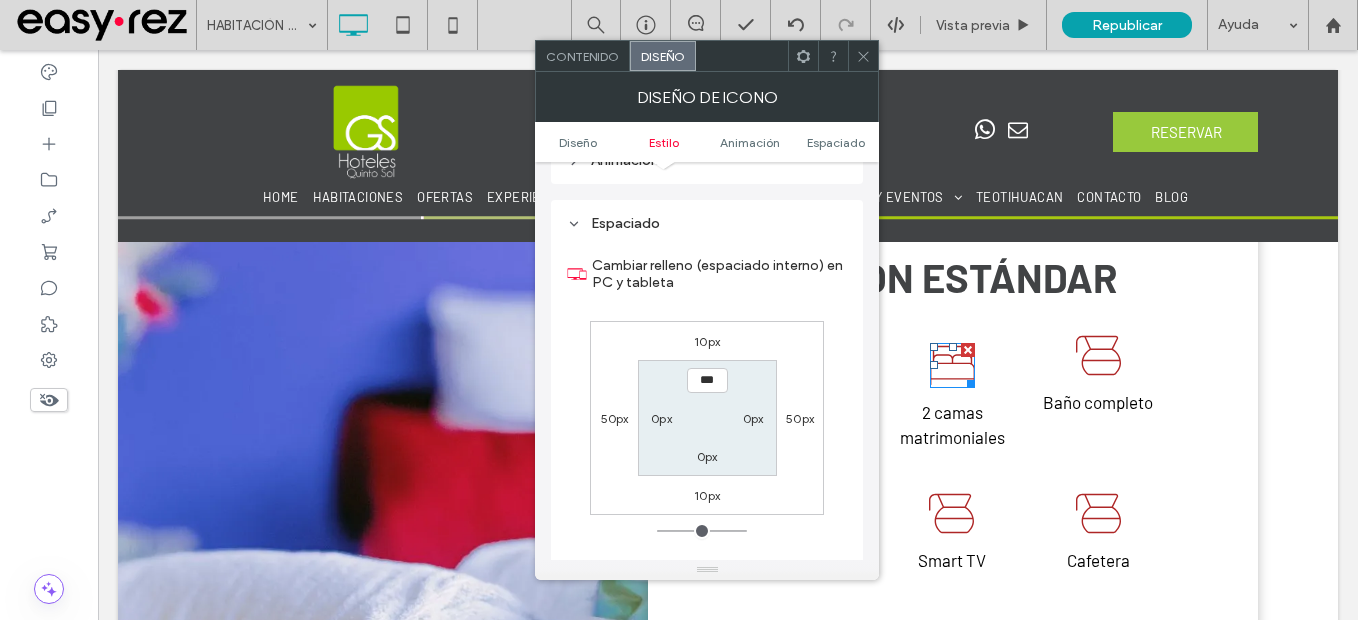 scroll, scrollTop: 1128, scrollLeft: 0, axis: vertical 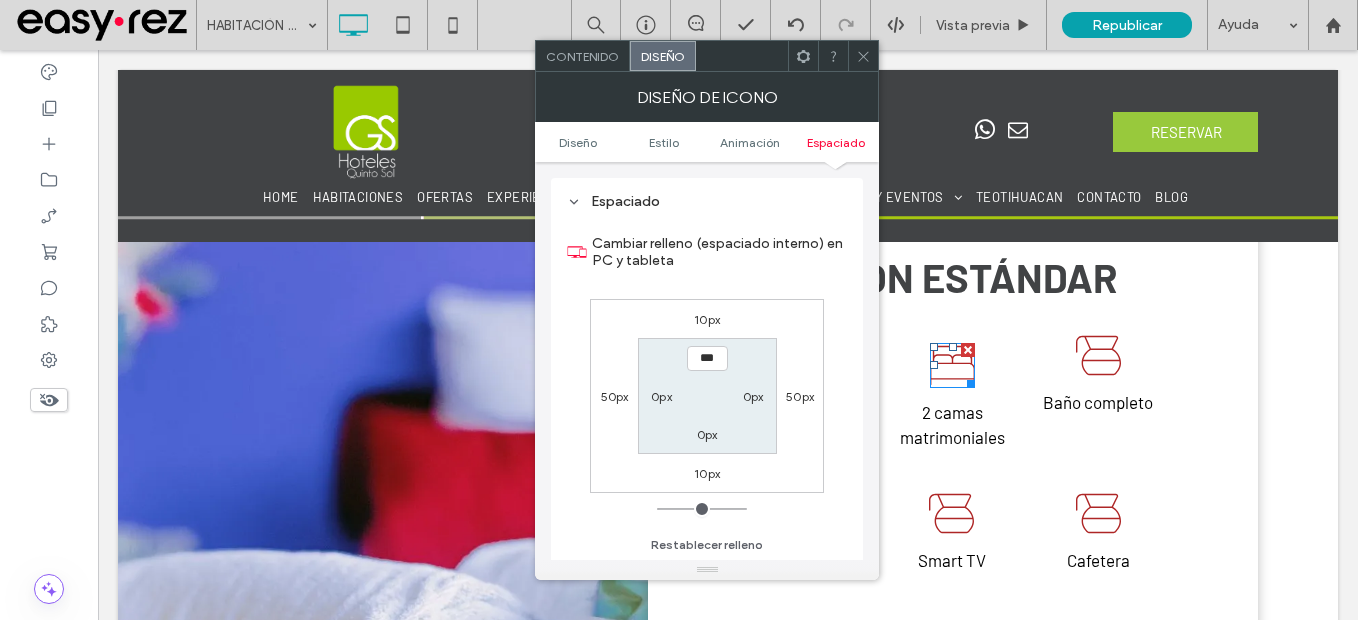 click 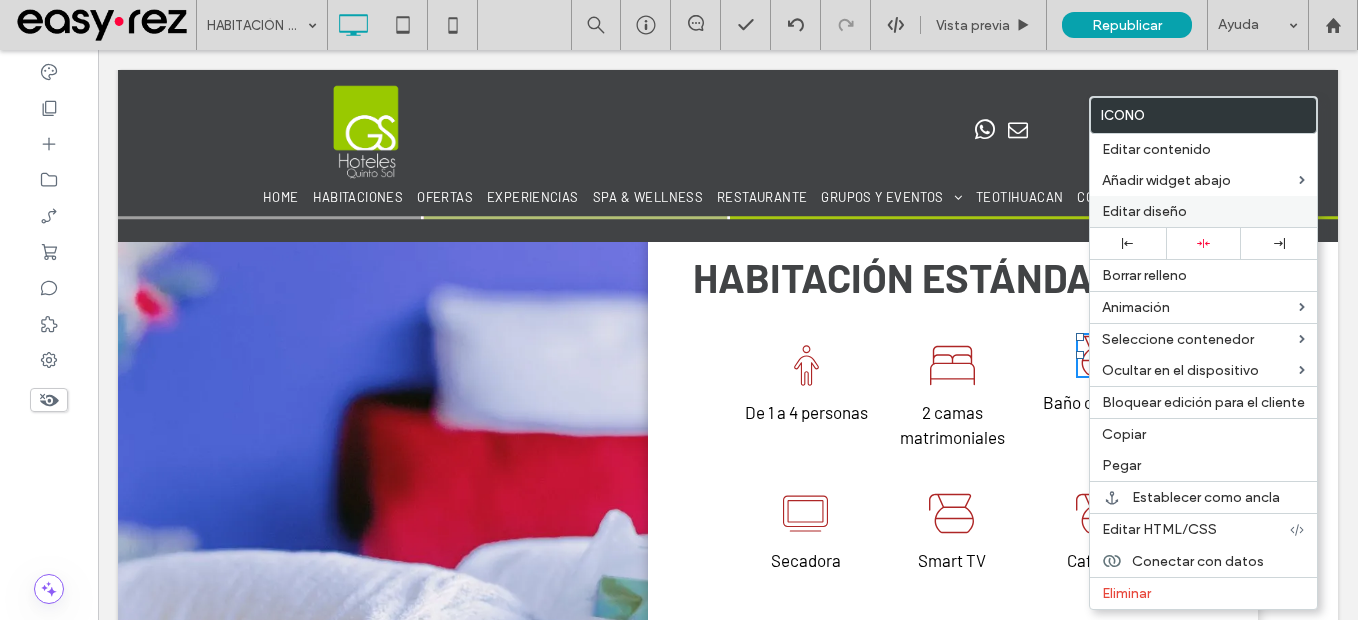 click on "Editar diseño" at bounding box center (1144, 211) 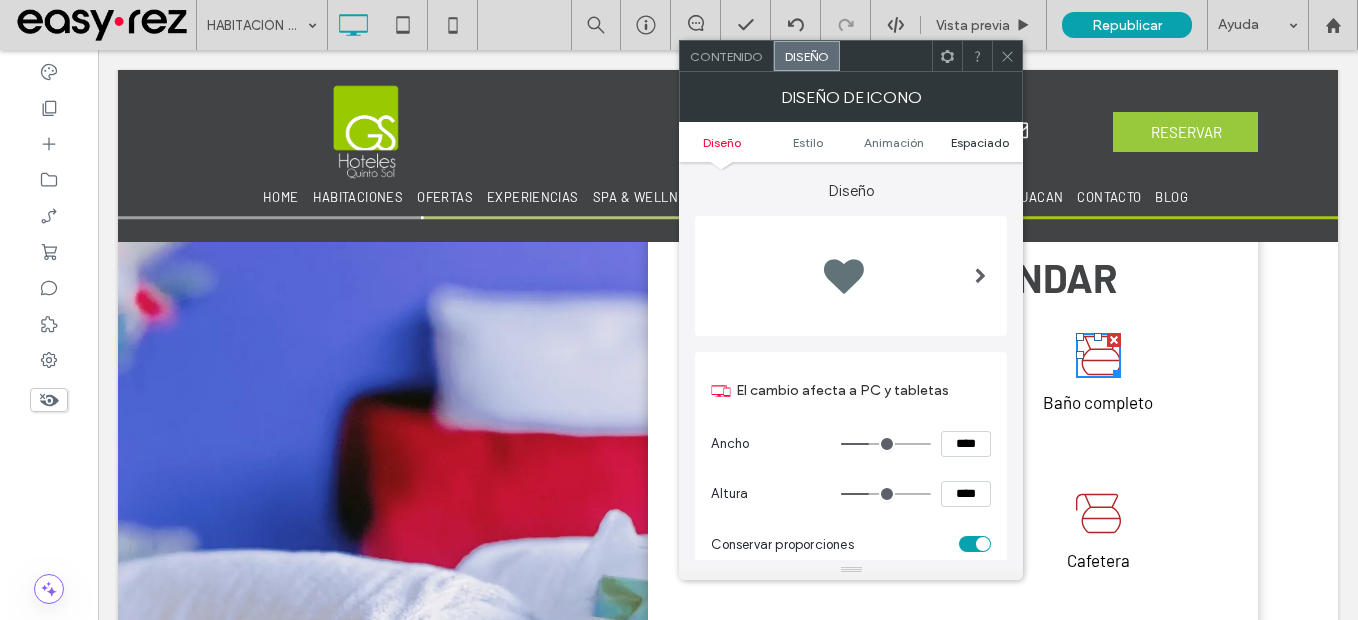 click on "Espaciado" at bounding box center (980, 142) 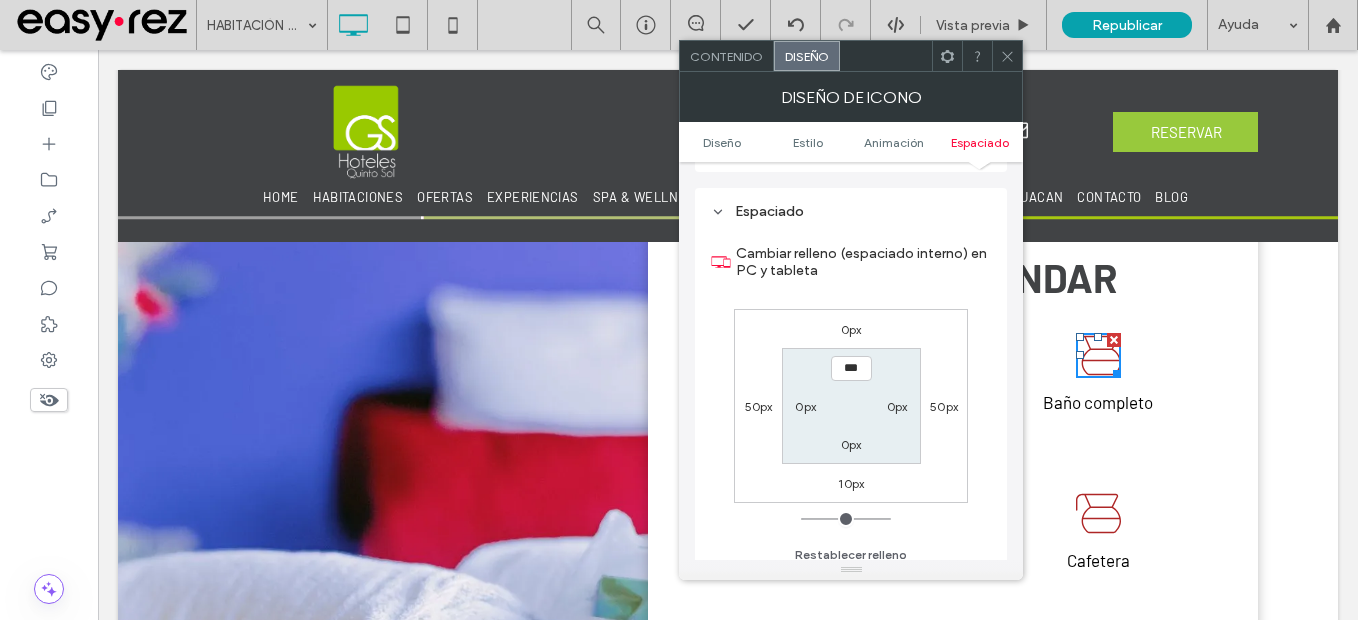 scroll, scrollTop: 1128, scrollLeft: 0, axis: vertical 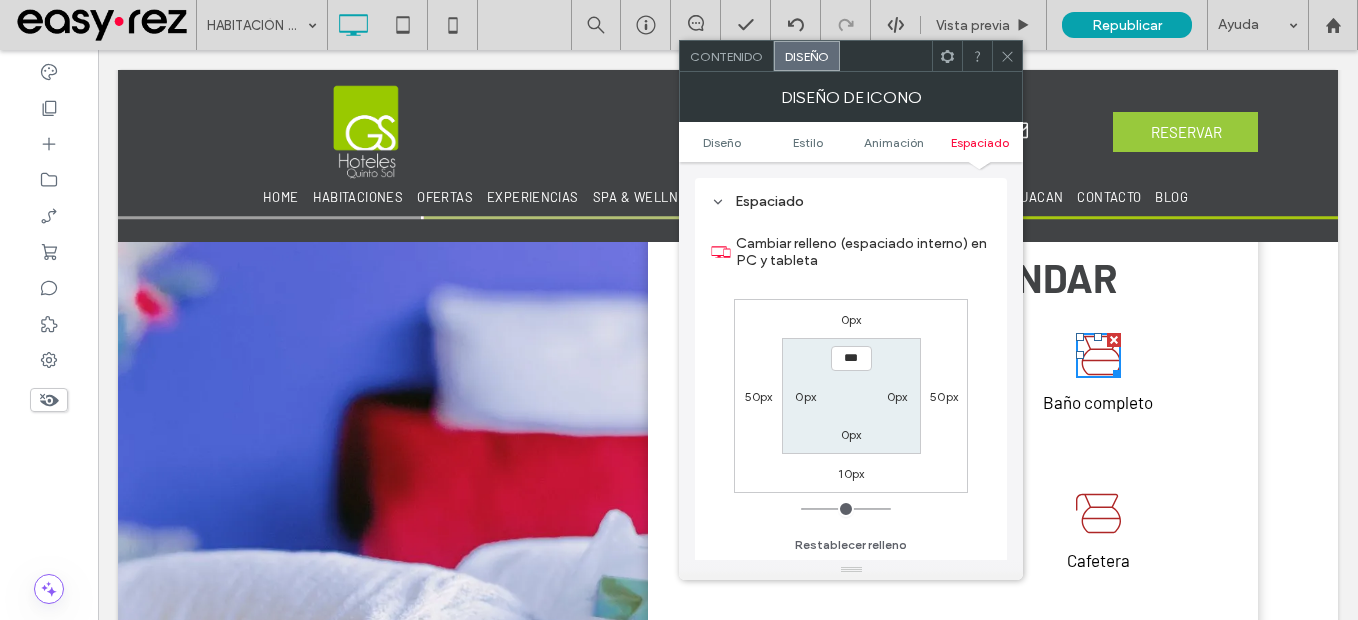 click on "0px" at bounding box center (851, 319) 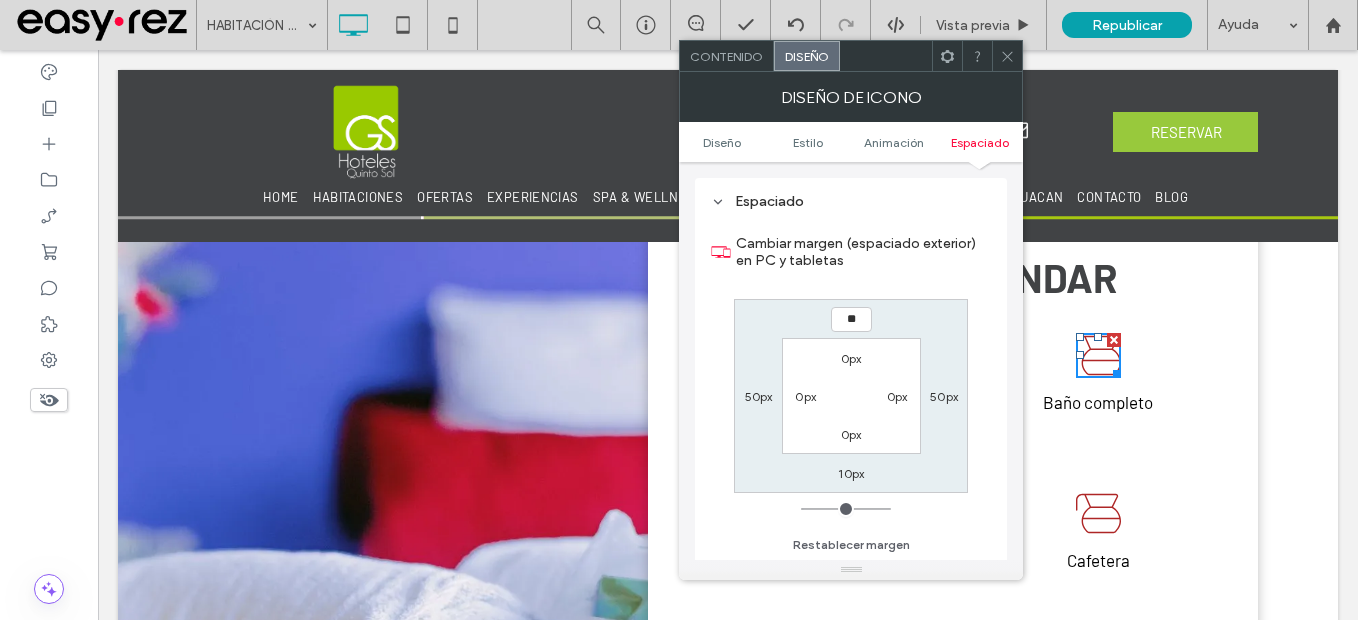 type on "**" 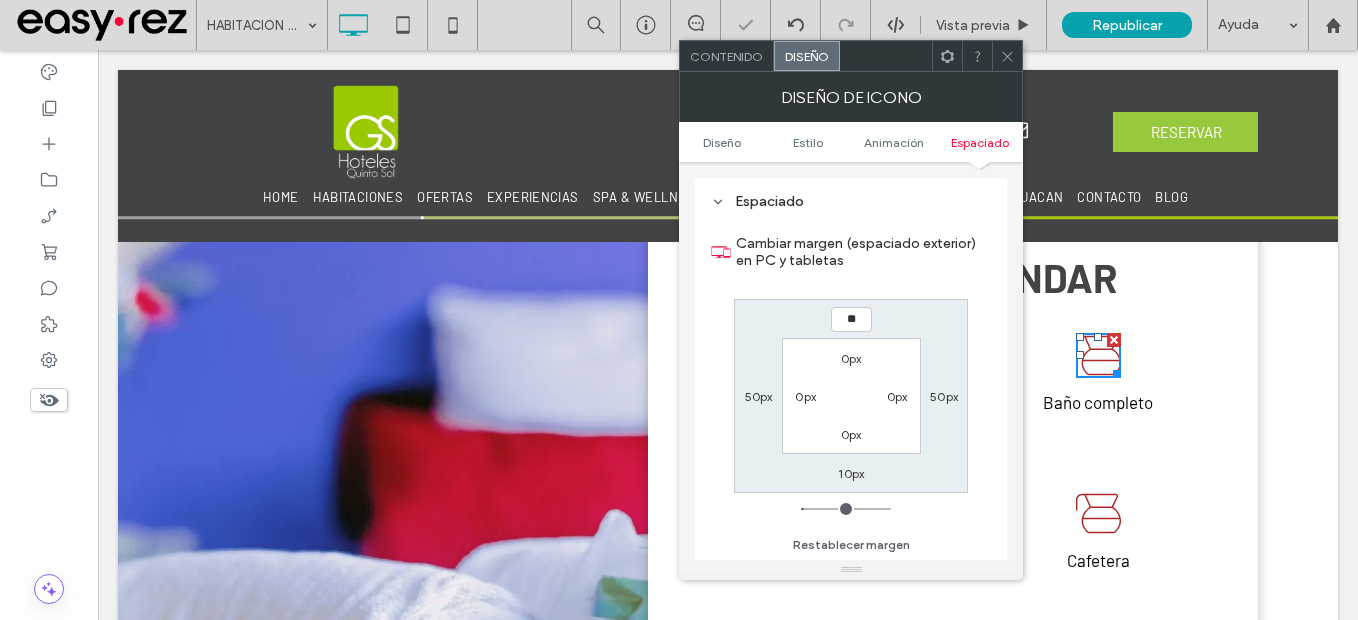 type on "**" 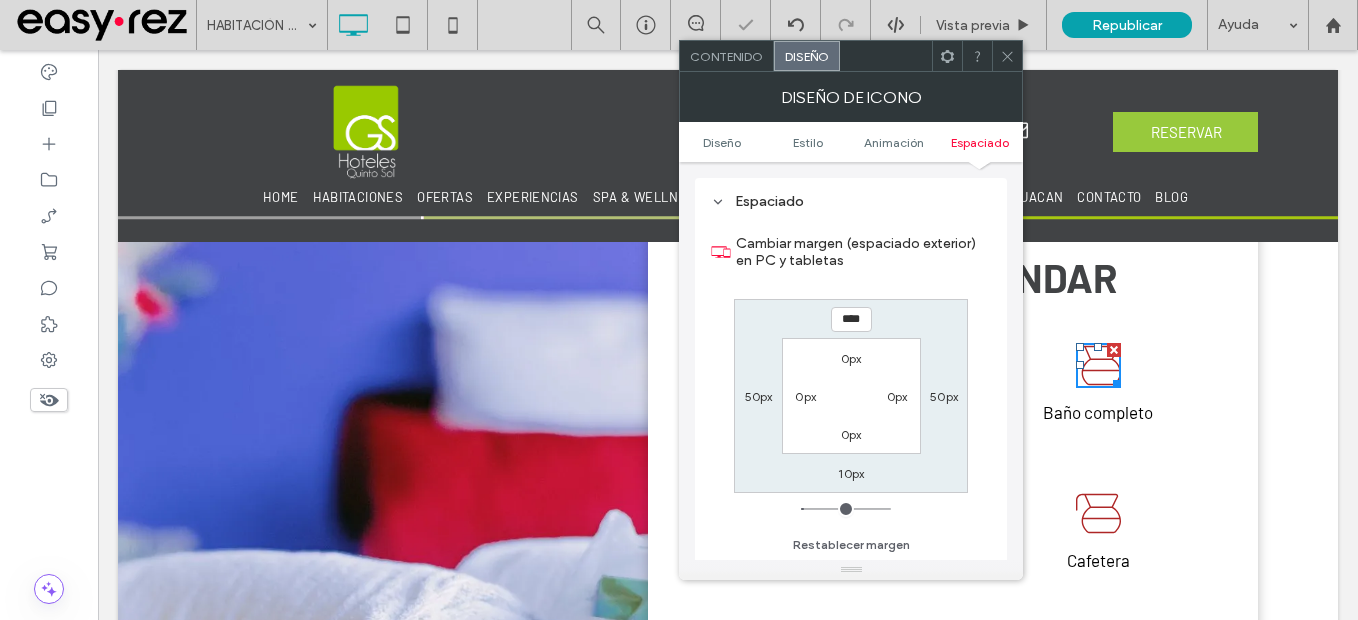 click at bounding box center [1007, 56] 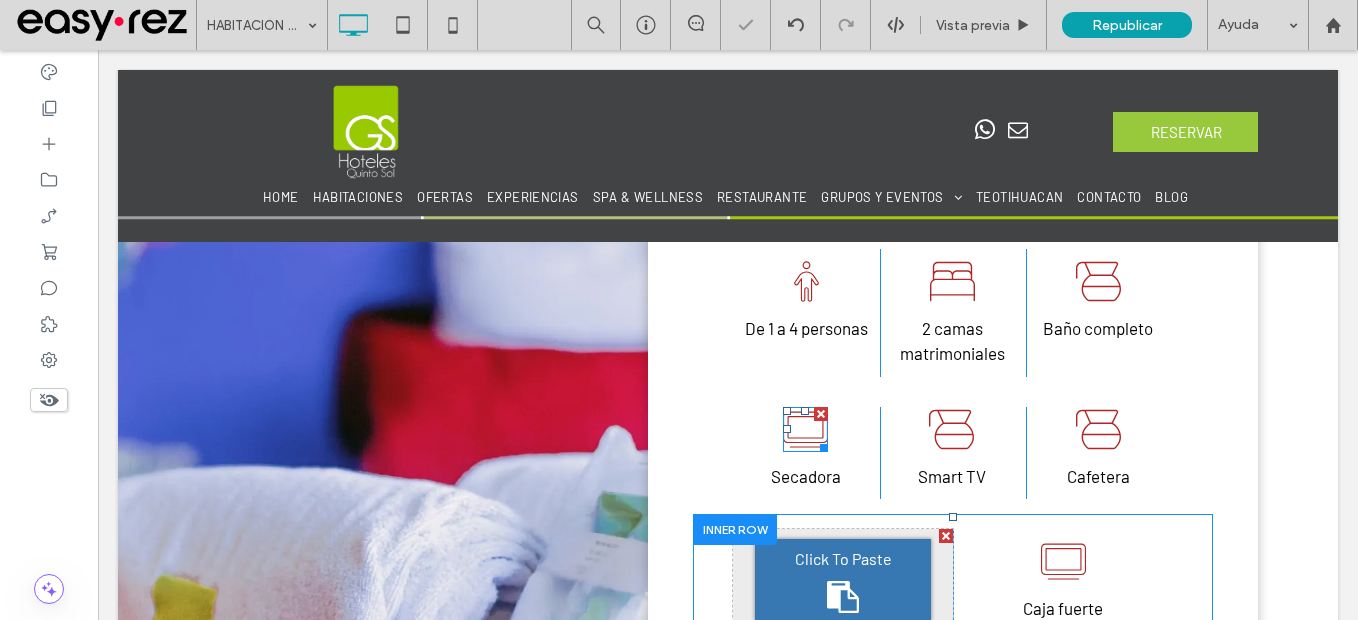 scroll, scrollTop: 1184, scrollLeft: 0, axis: vertical 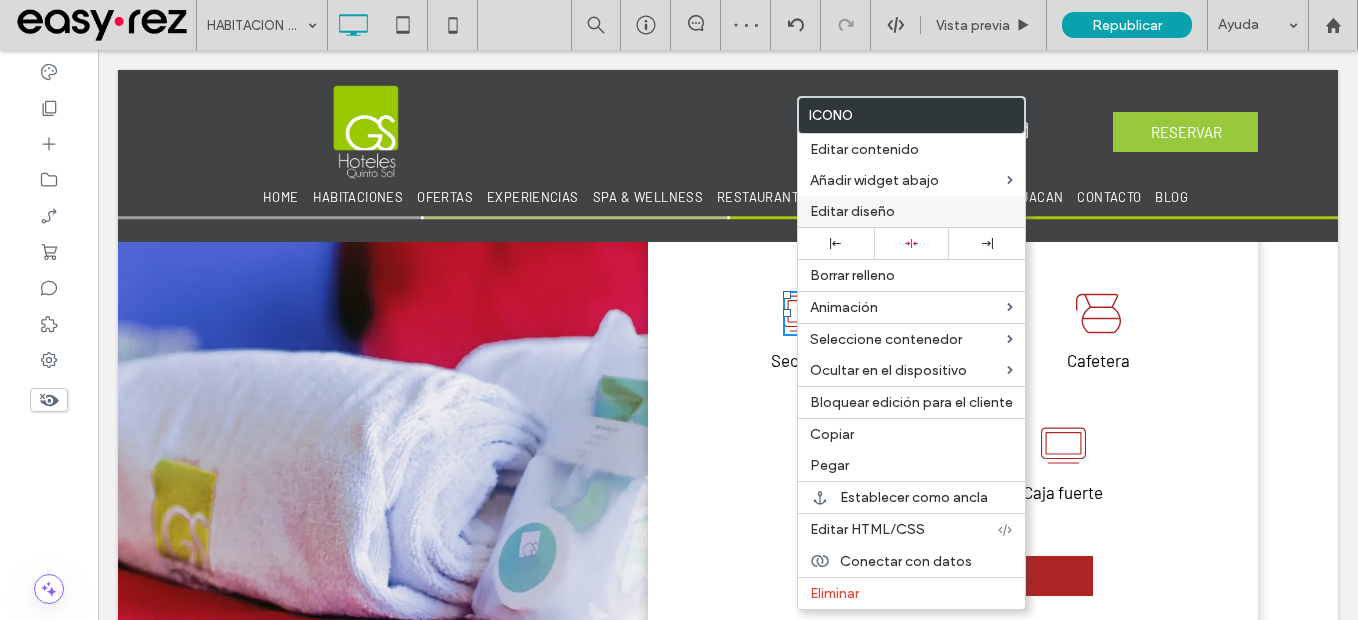 click on "Editar diseño" at bounding box center [852, 211] 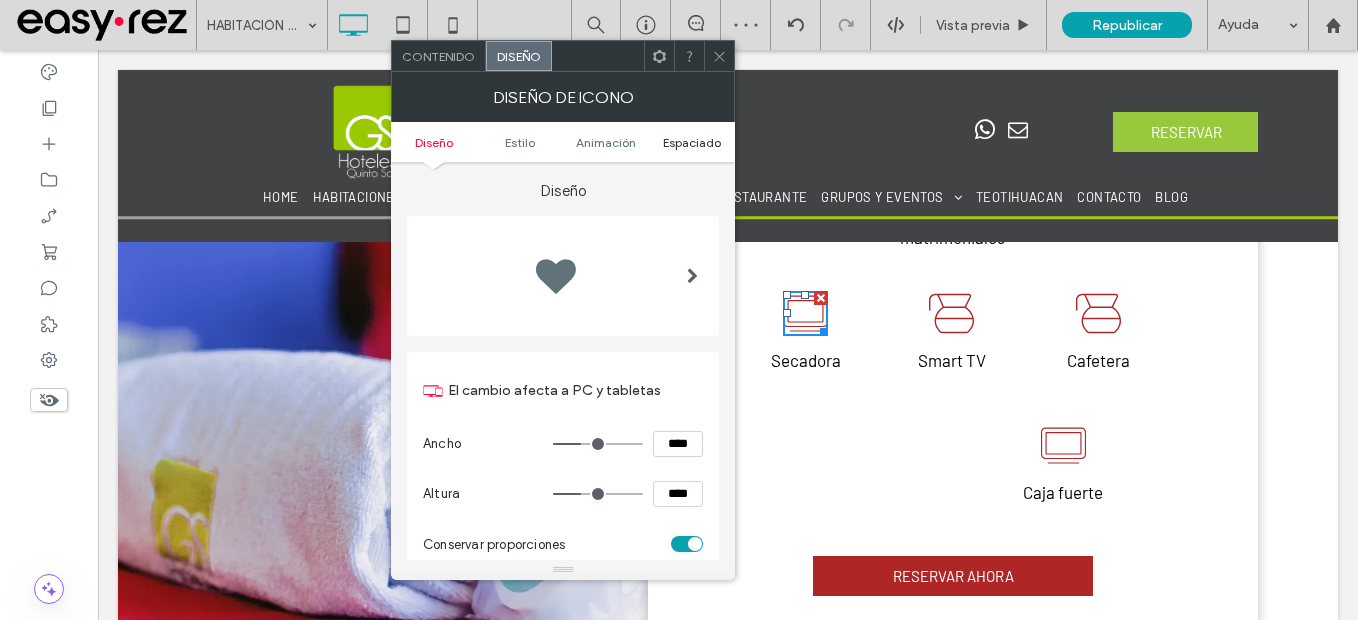 click on "Espaciado" at bounding box center [692, 142] 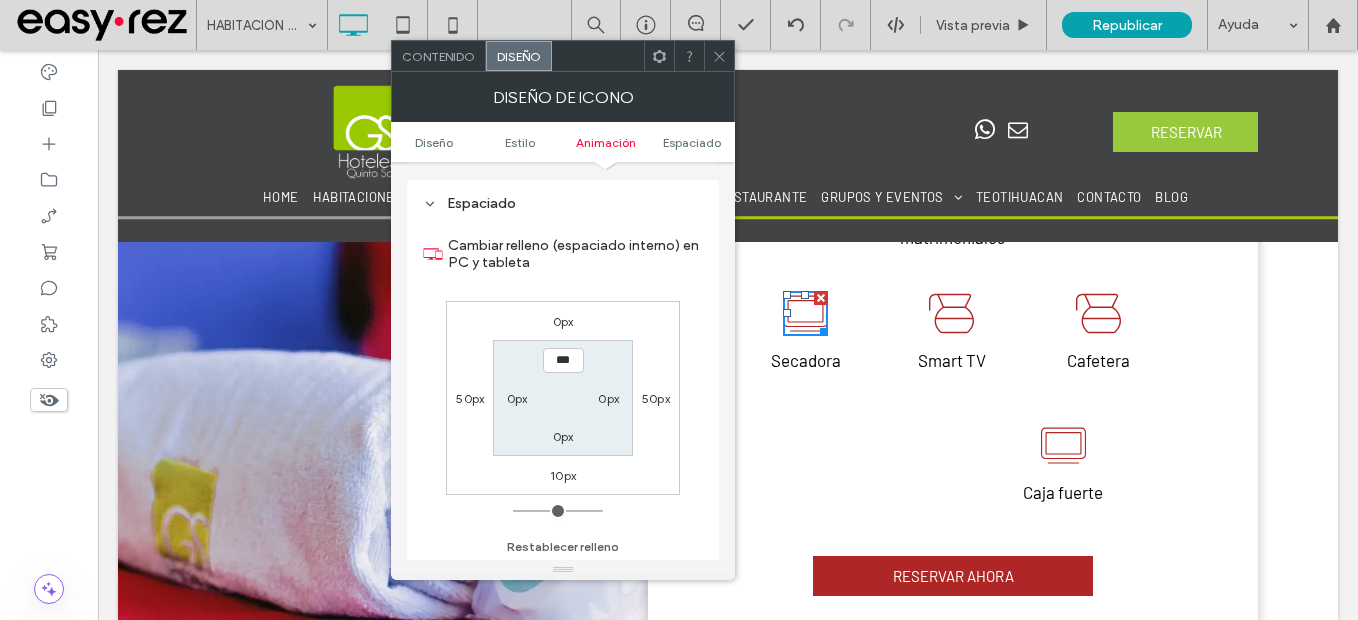 scroll, scrollTop: 1128, scrollLeft: 0, axis: vertical 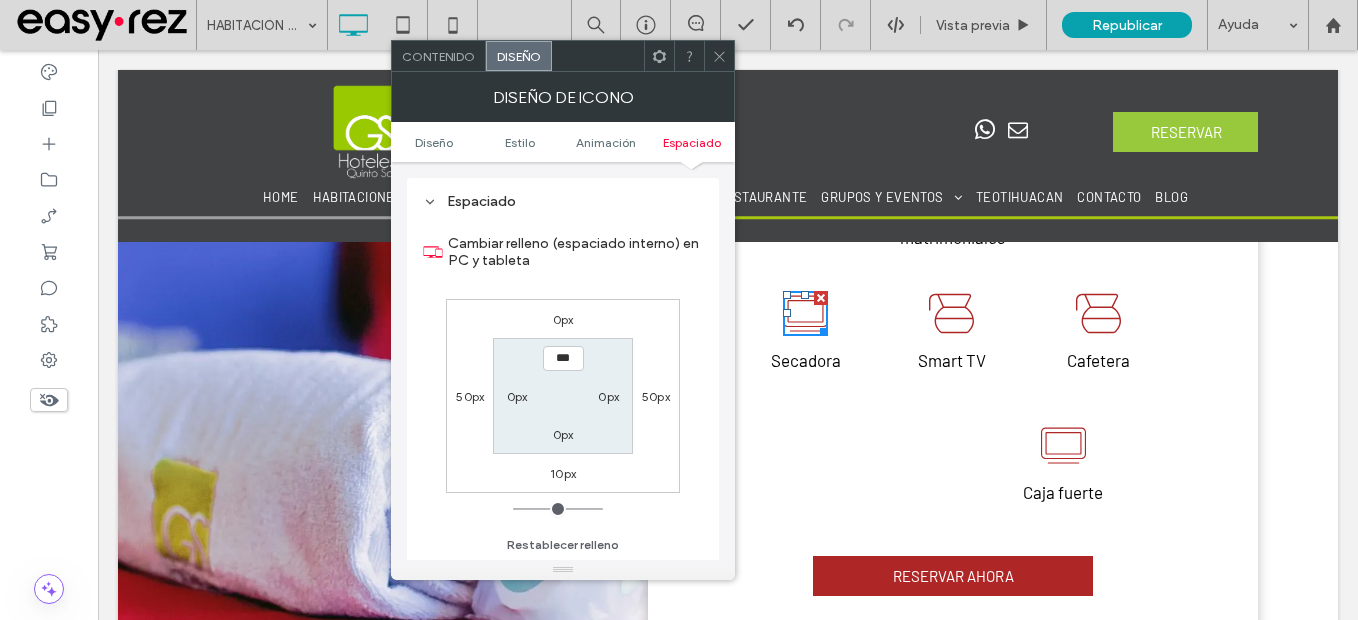 click on "0px 50px 10px 50px *** 0px 0px 0px" at bounding box center (563, 396) 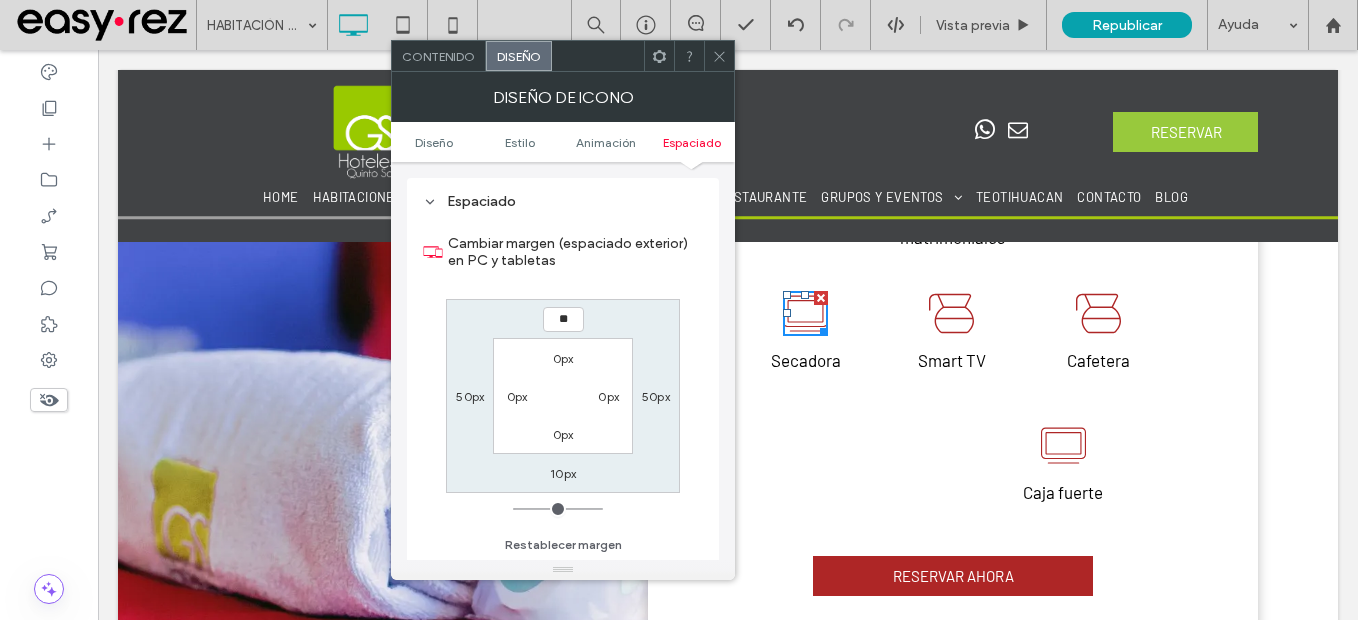 type on "**" 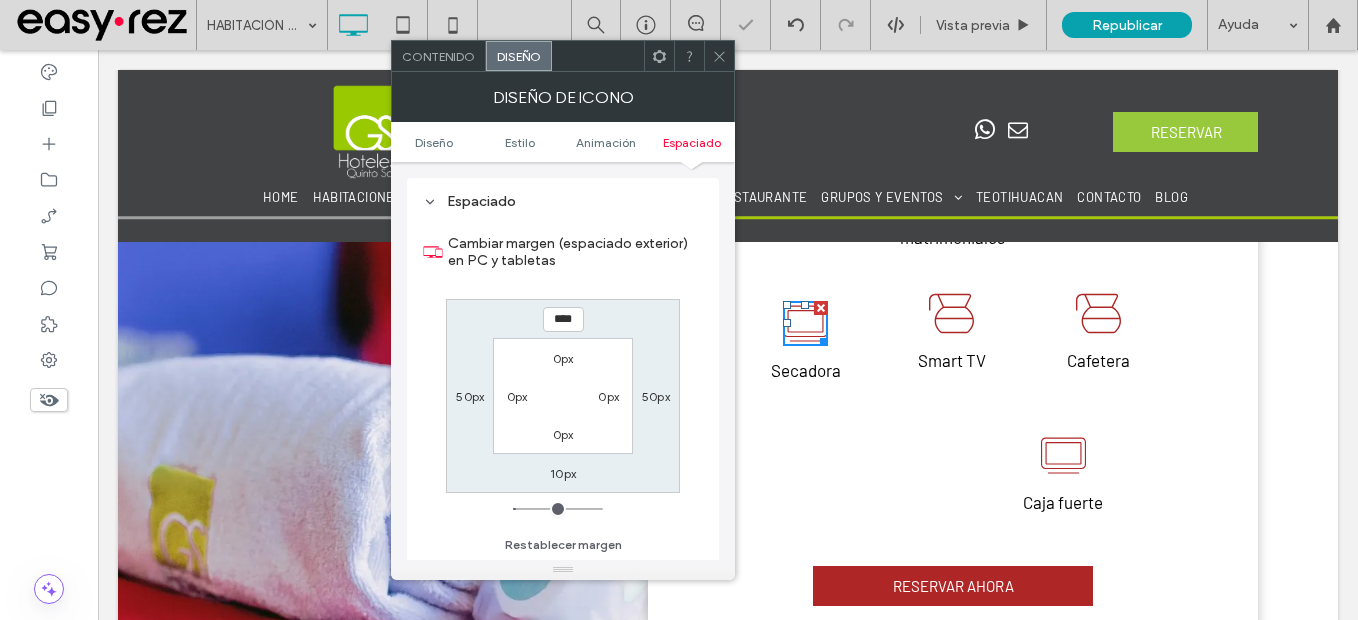 click 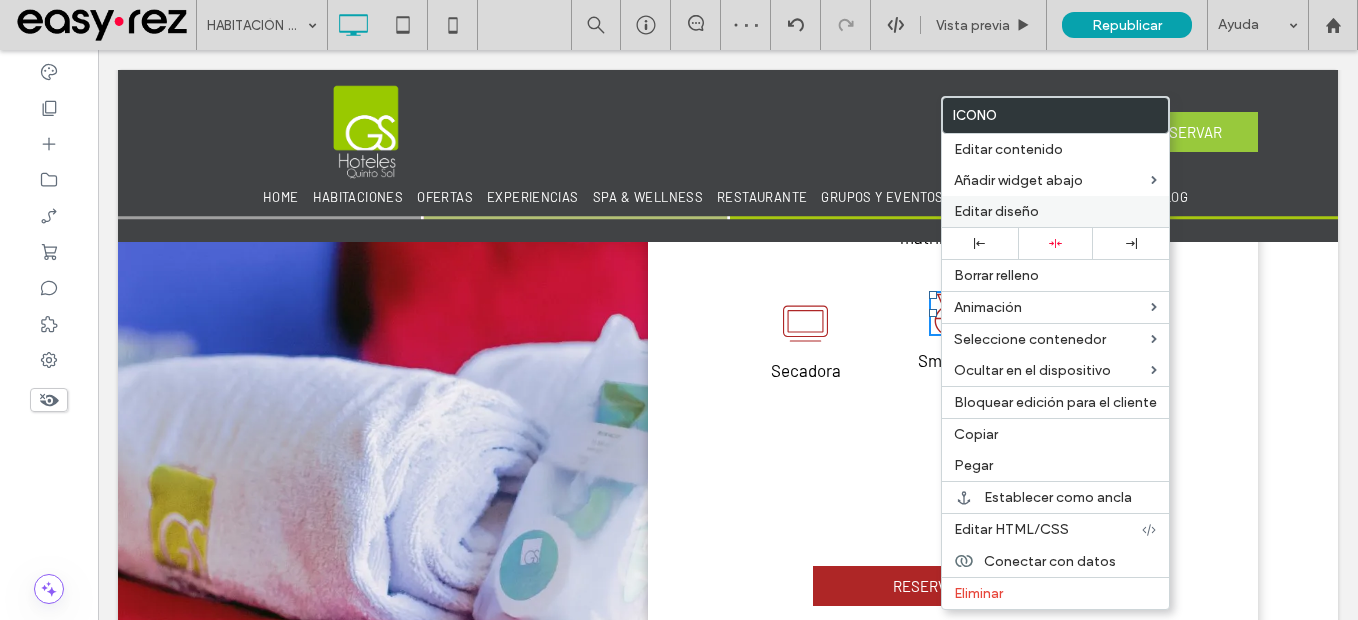 drag, startPoint x: 1022, startPoint y: 197, endPoint x: 808, endPoint y: 147, distance: 219.7635 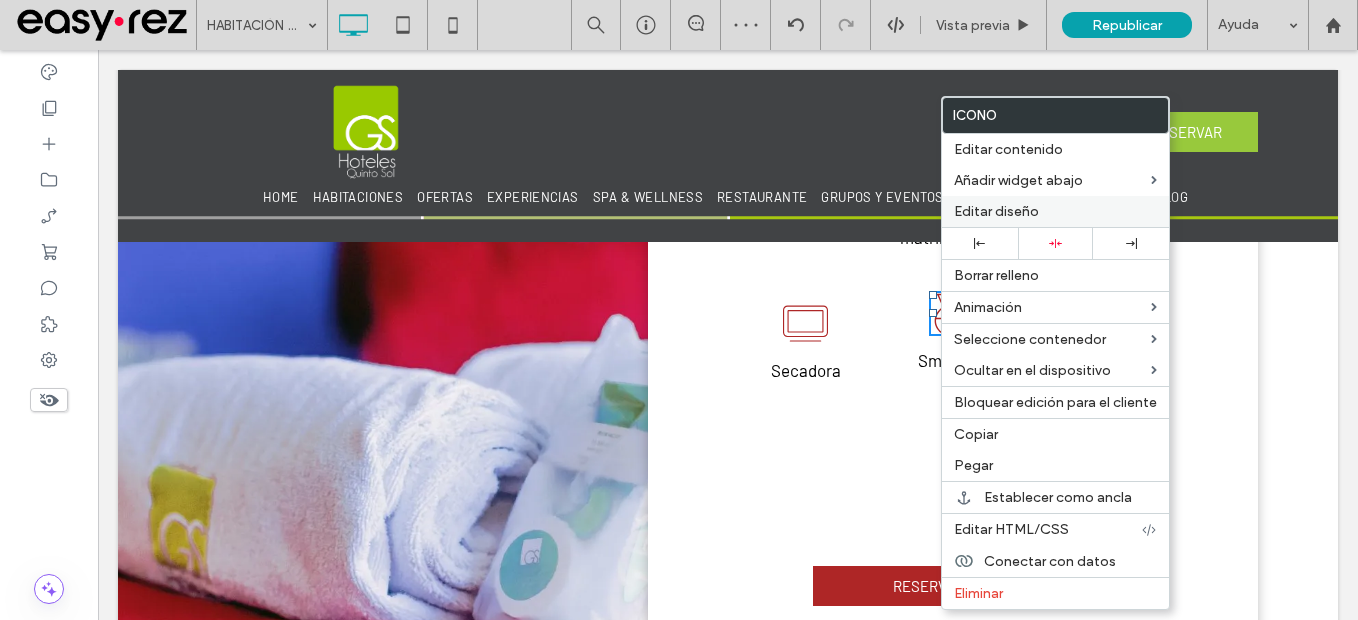 click on "Editar diseño" at bounding box center [1055, 211] 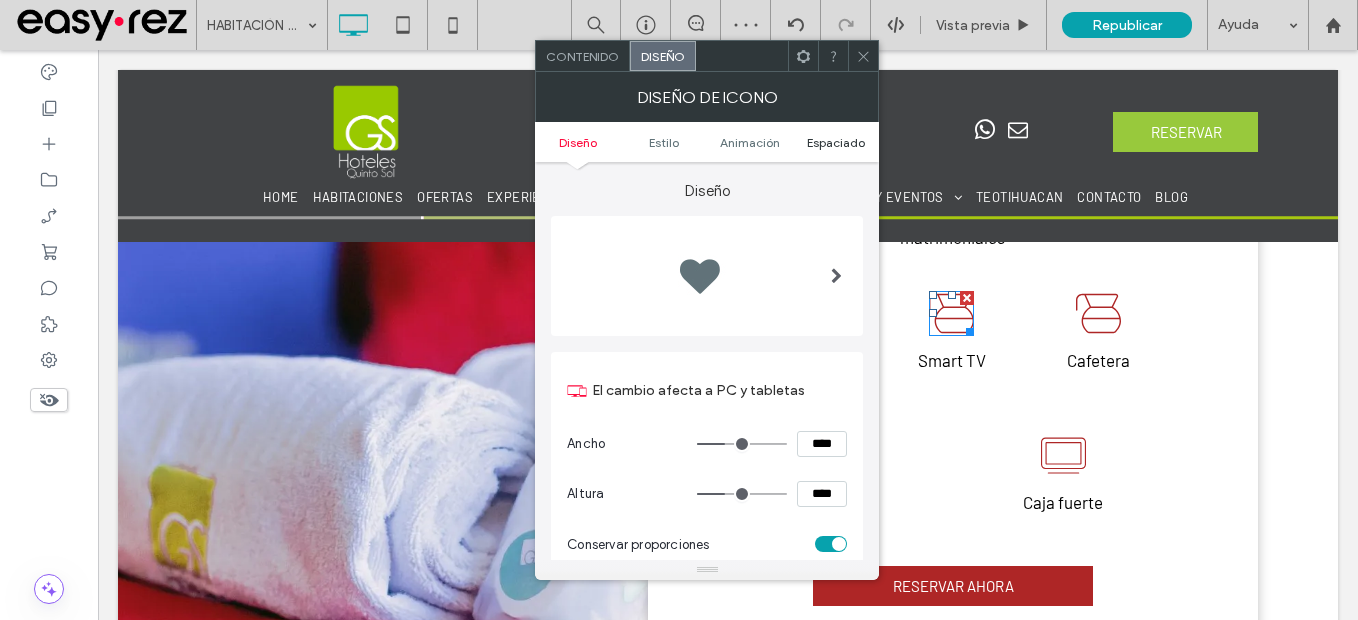click on "Espaciado" at bounding box center (836, 142) 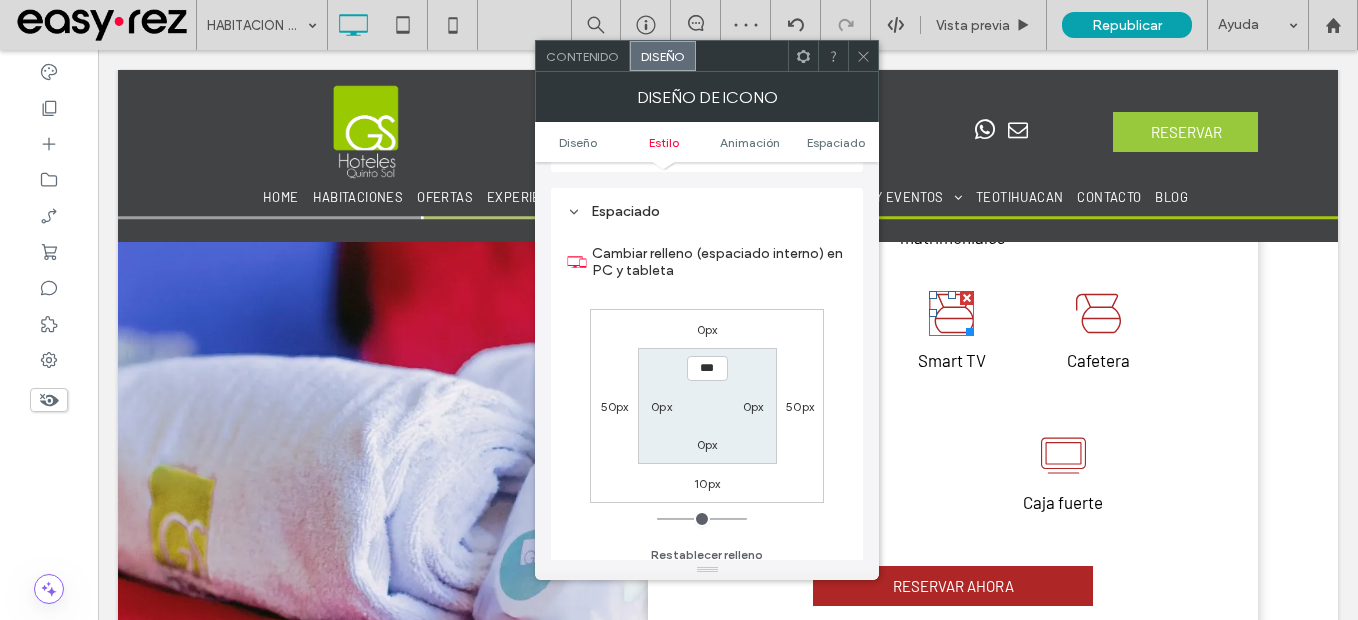 scroll, scrollTop: 1128, scrollLeft: 0, axis: vertical 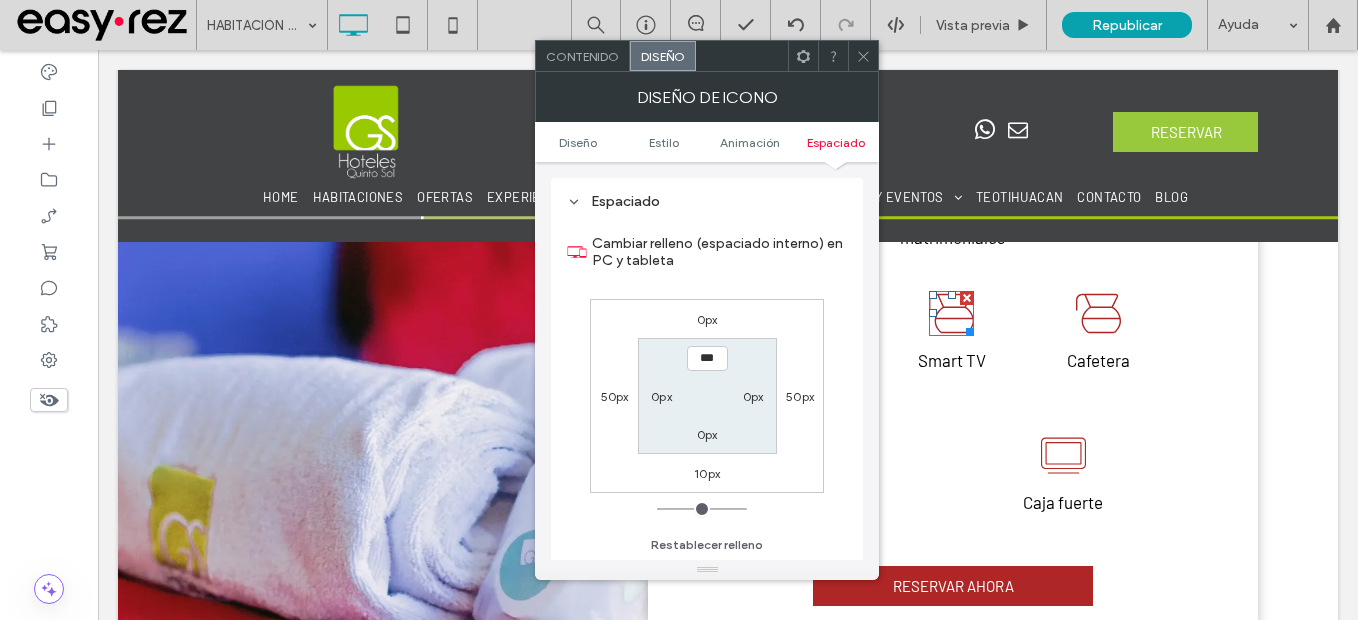 click on "0px" at bounding box center [707, 319] 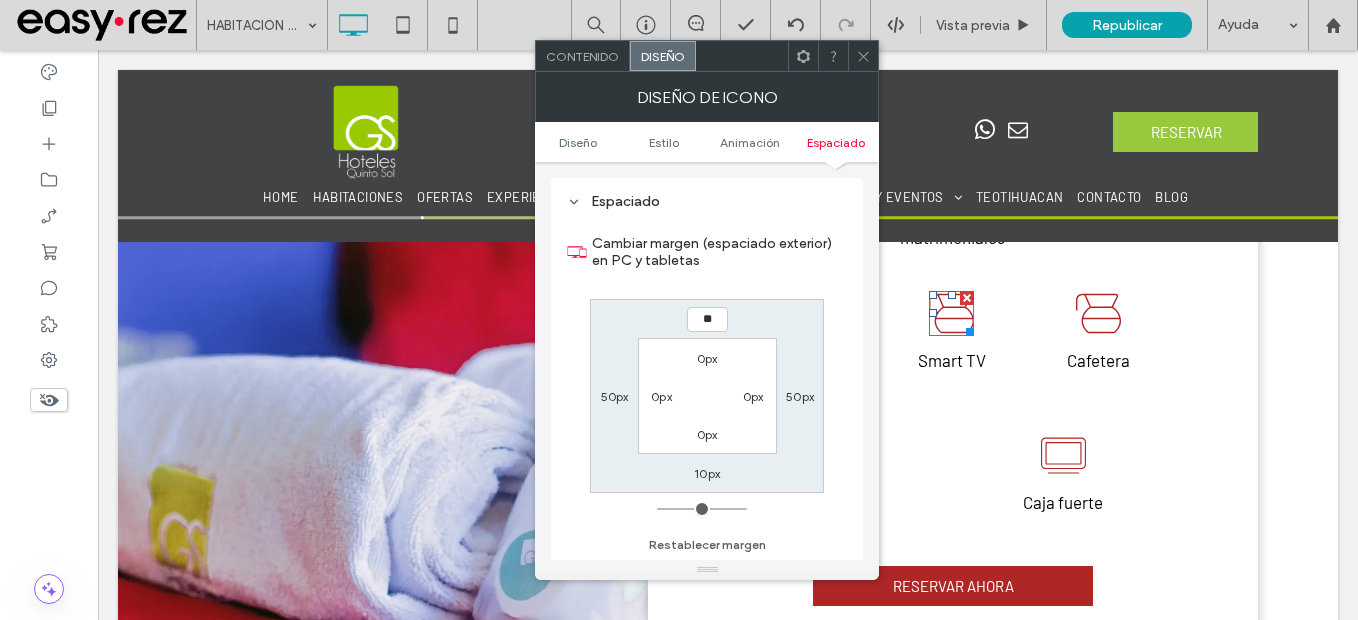 type on "**" 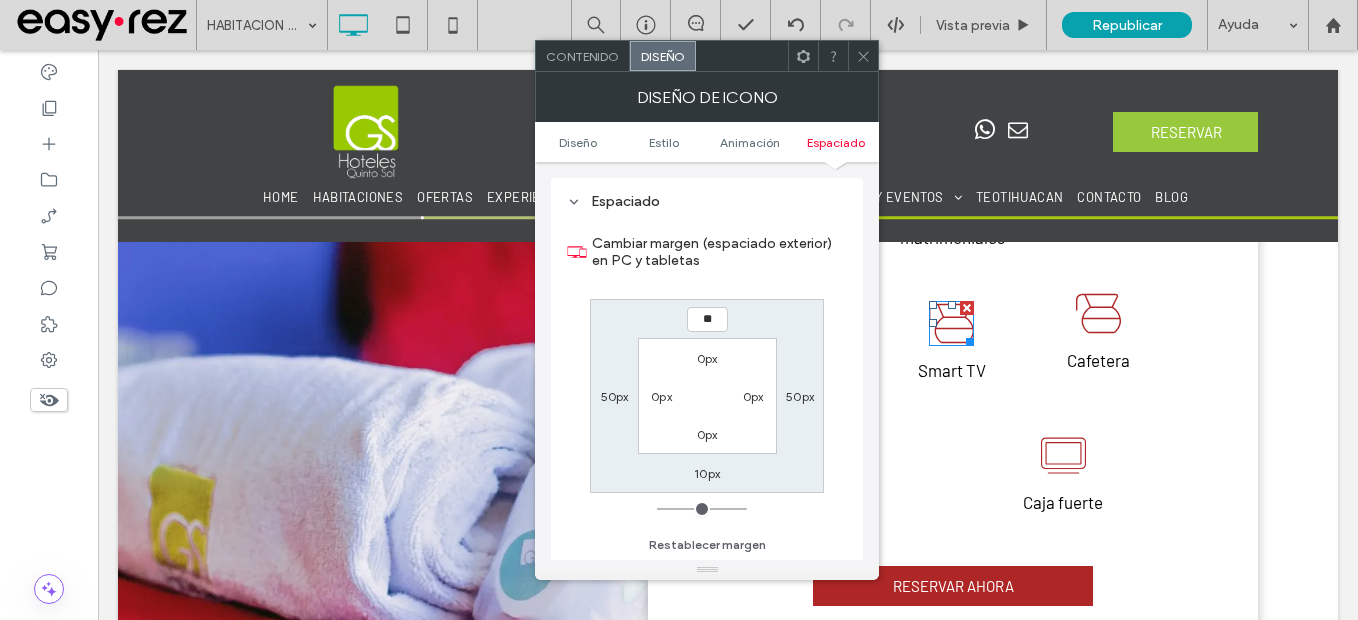 type on "**" 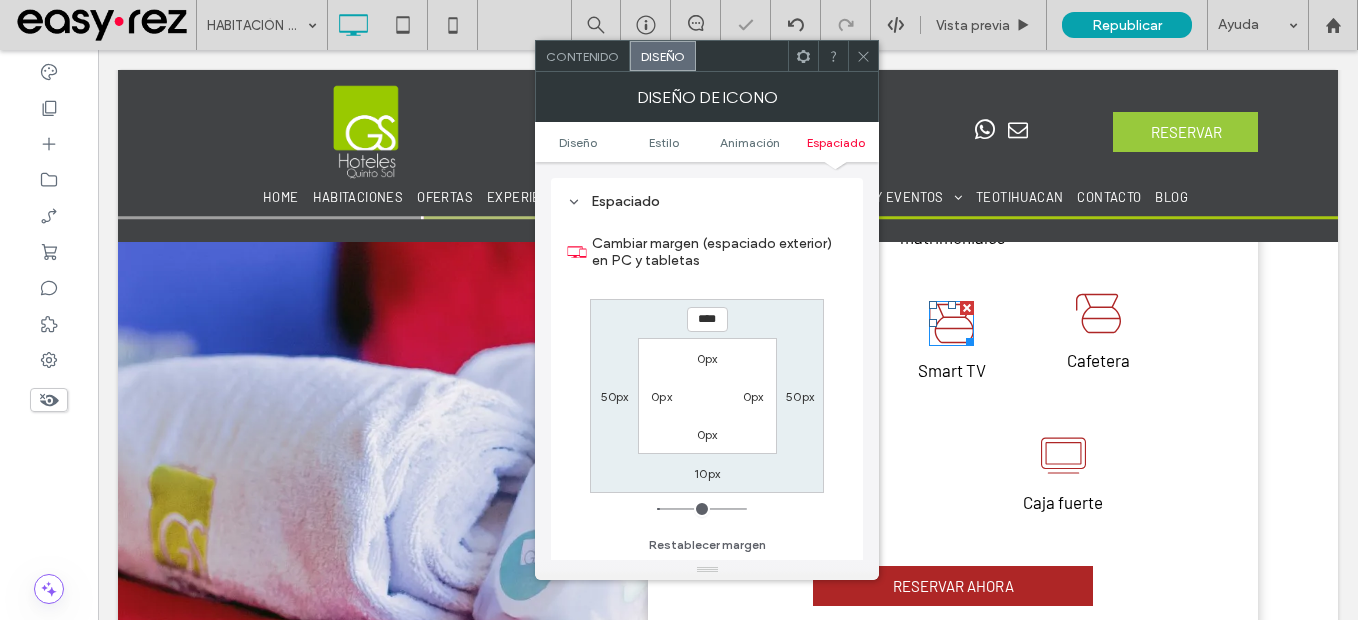 click 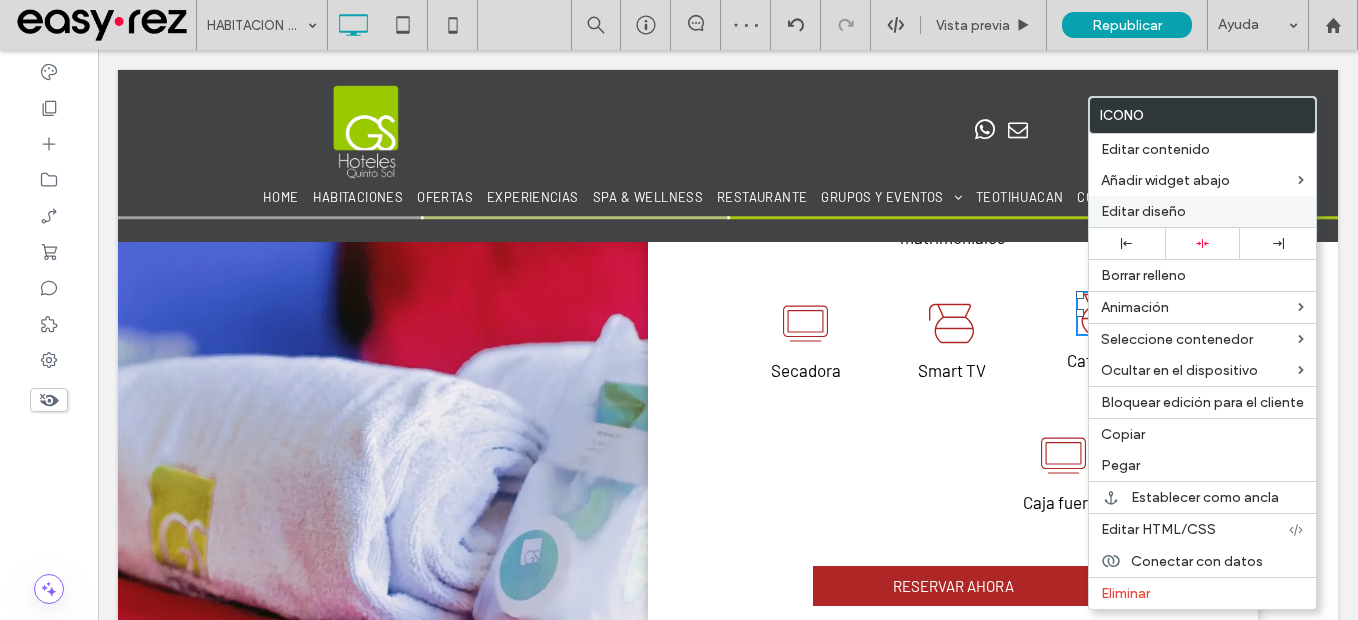 click on "Editar diseño" at bounding box center [1143, 211] 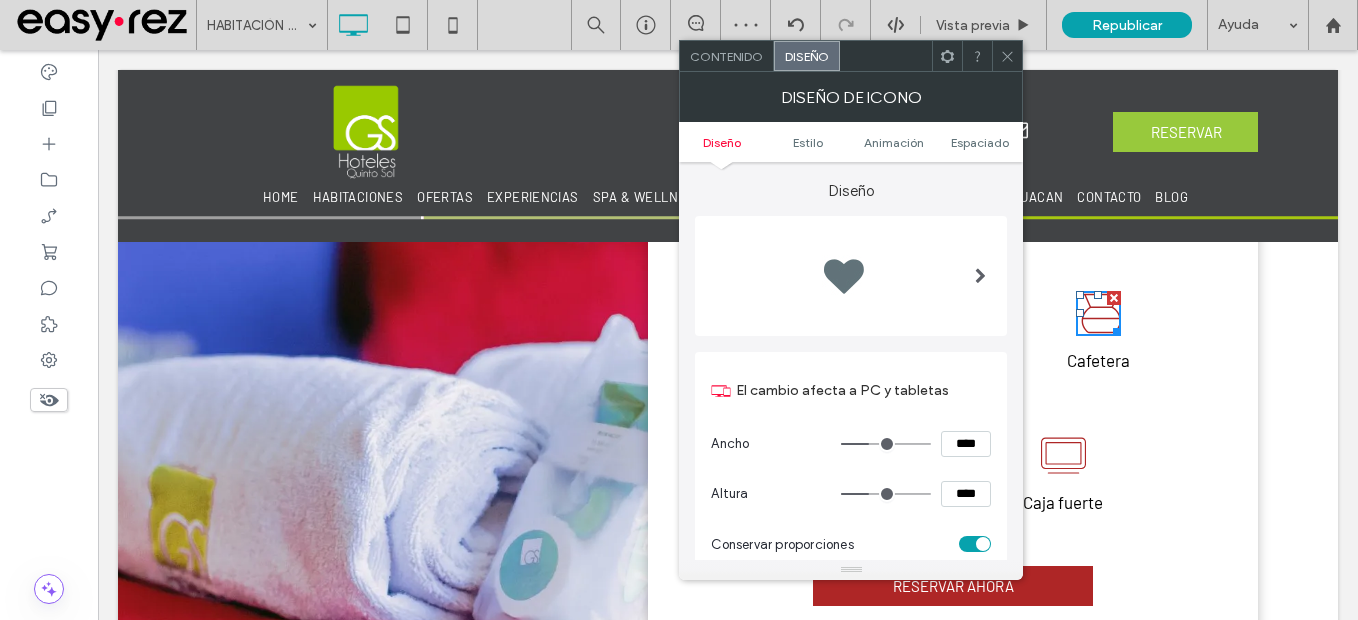 click on "Diseño Estilo Animación Espaciado" at bounding box center (851, 142) 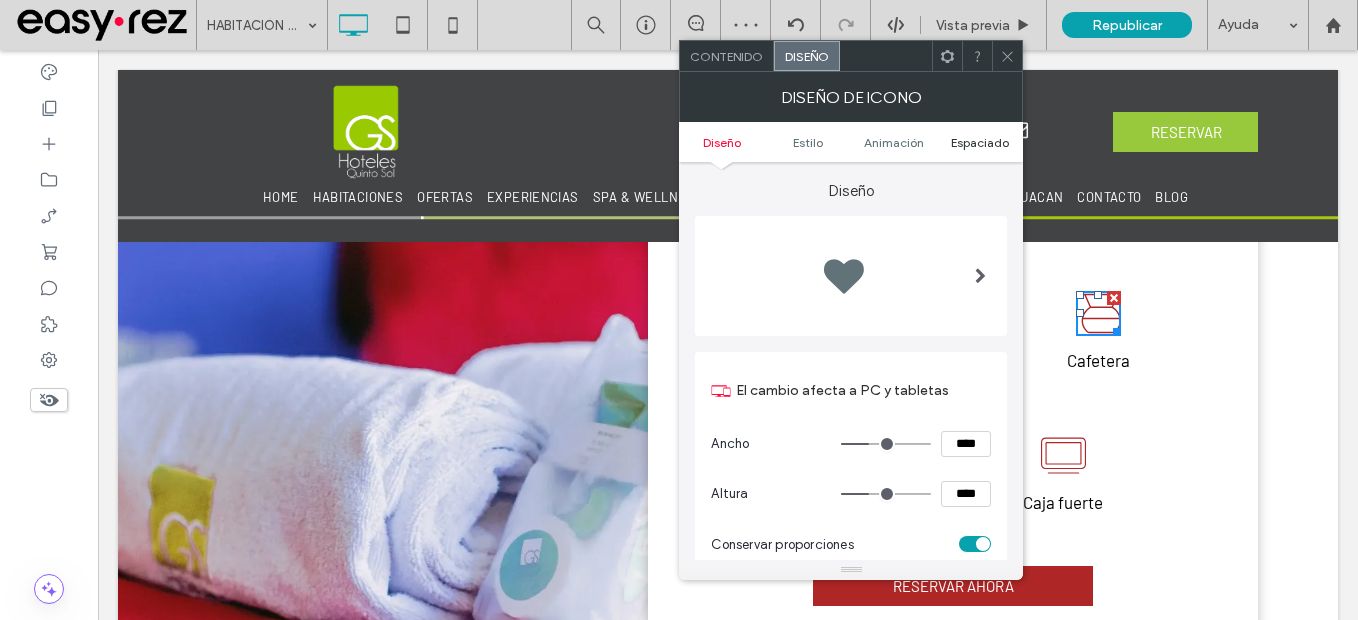click on "Espaciado" at bounding box center [980, 142] 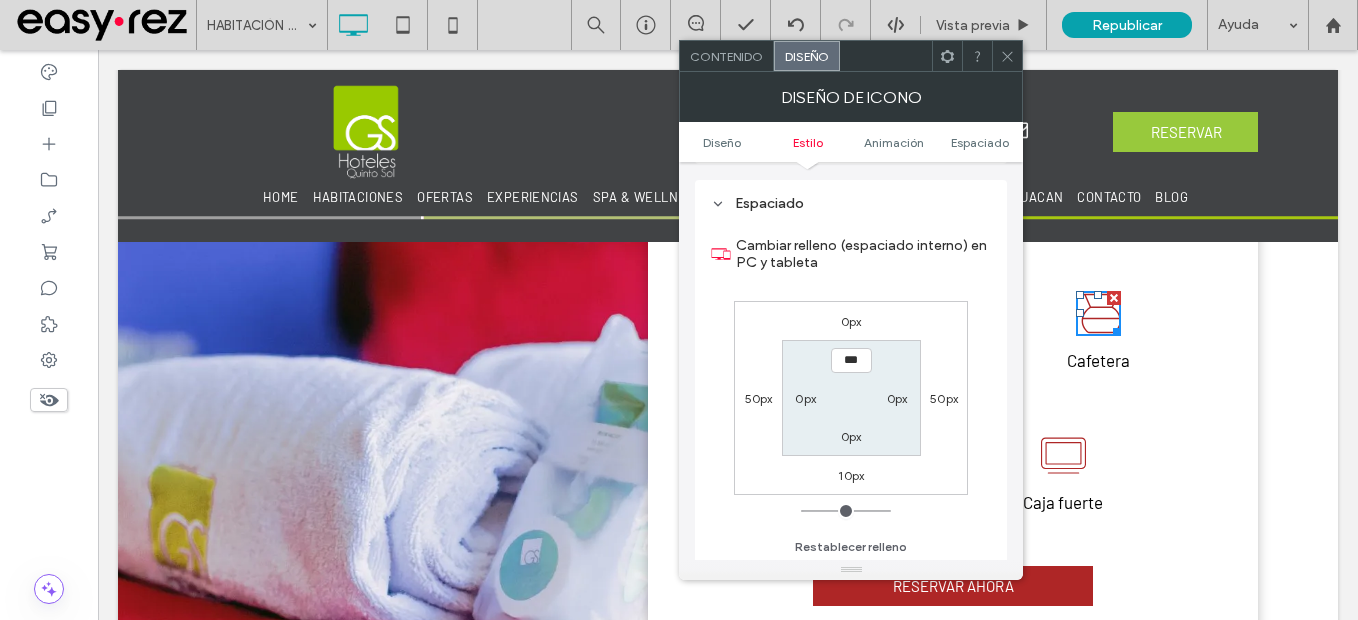 scroll, scrollTop: 1128, scrollLeft: 0, axis: vertical 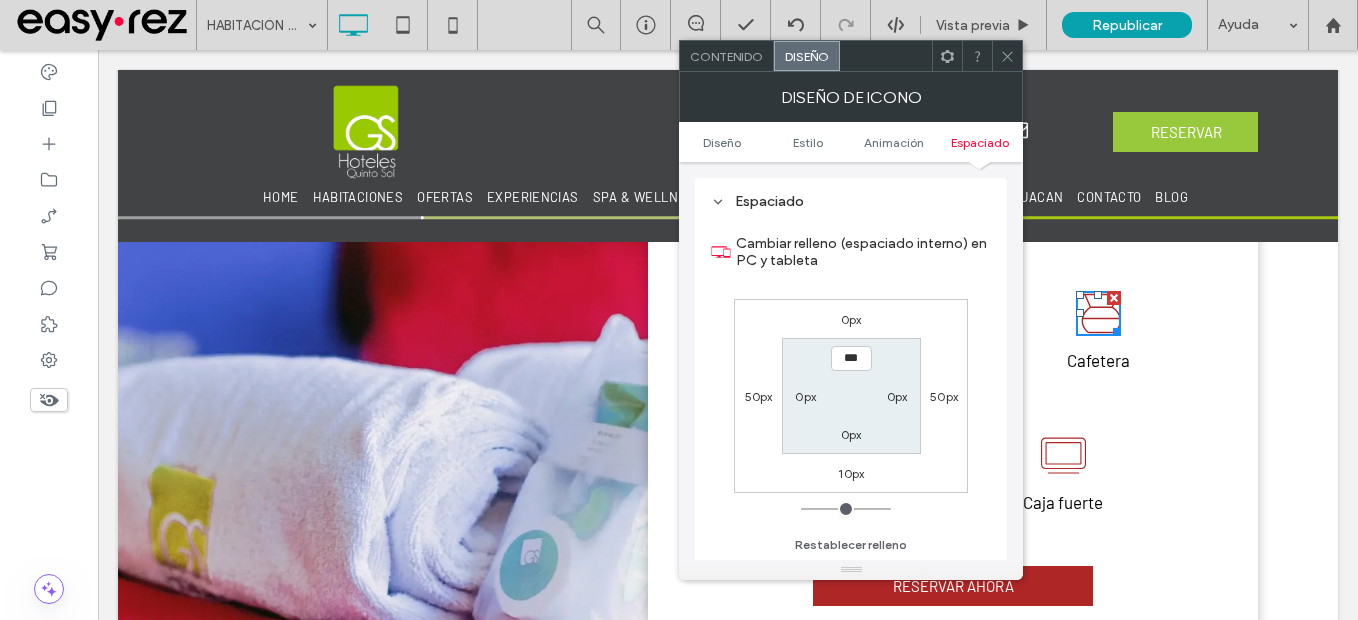 click on "0px" at bounding box center (851, 319) 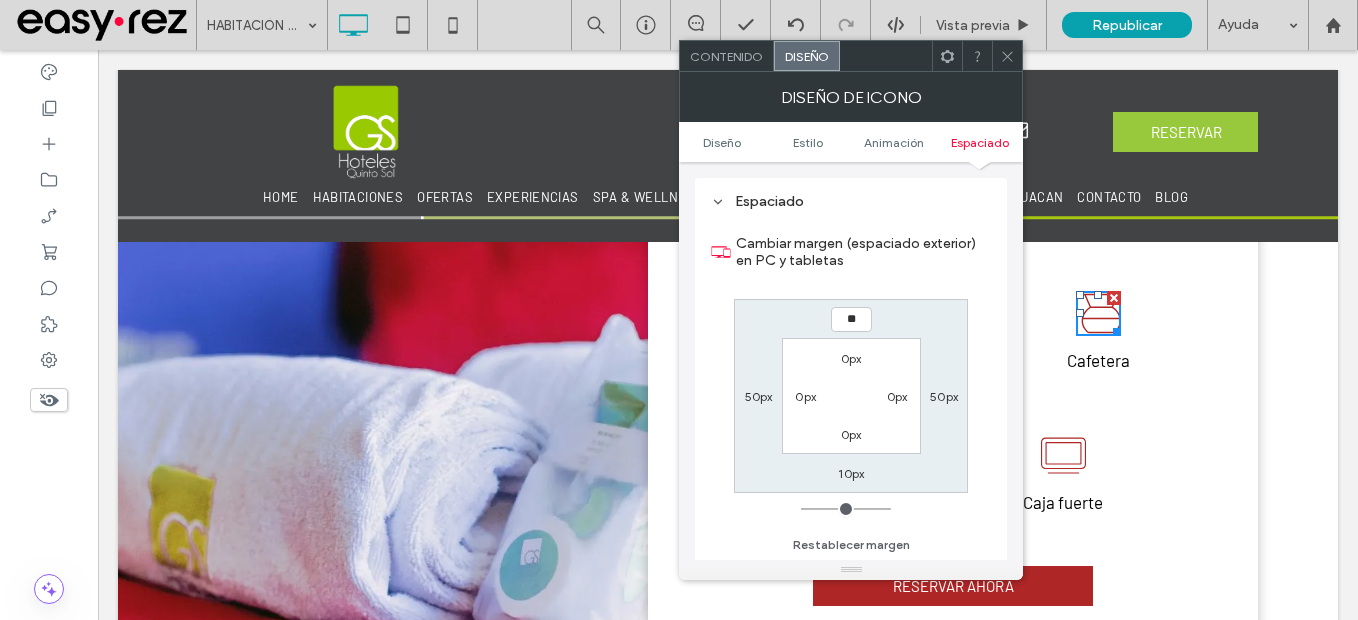 type on "**" 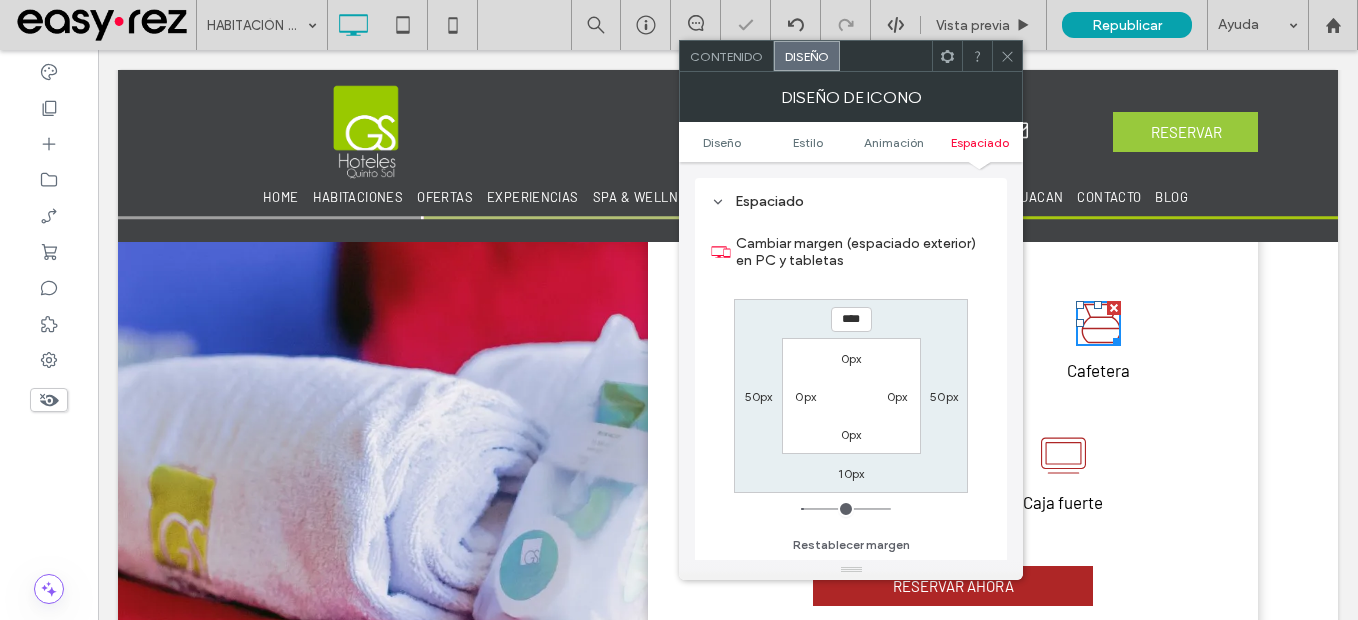 click at bounding box center (1007, 56) 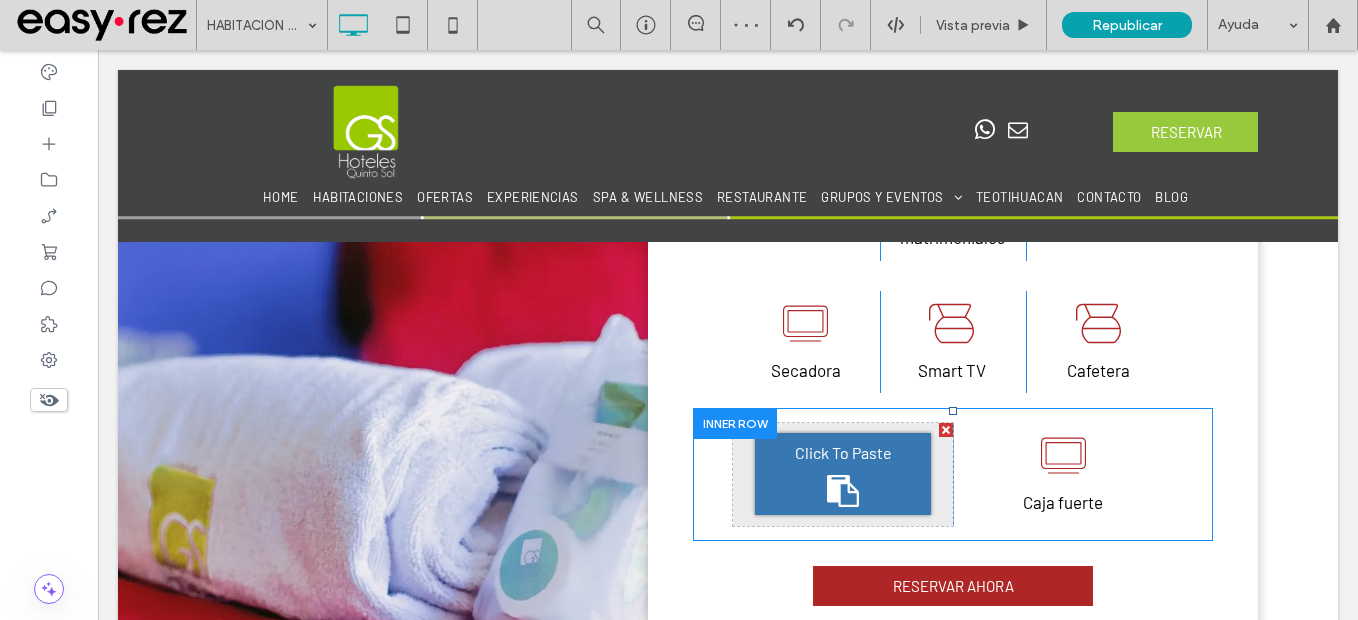 click at bounding box center [735, 423] 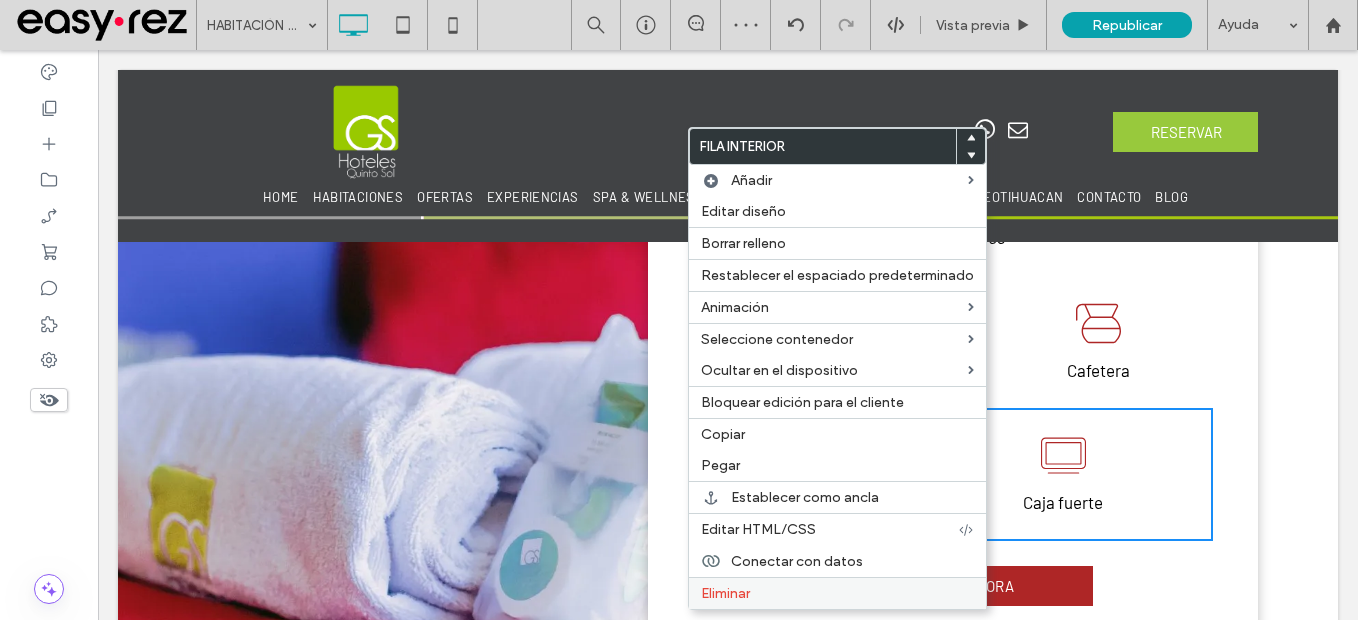 click on "Eliminar" at bounding box center (725, 593) 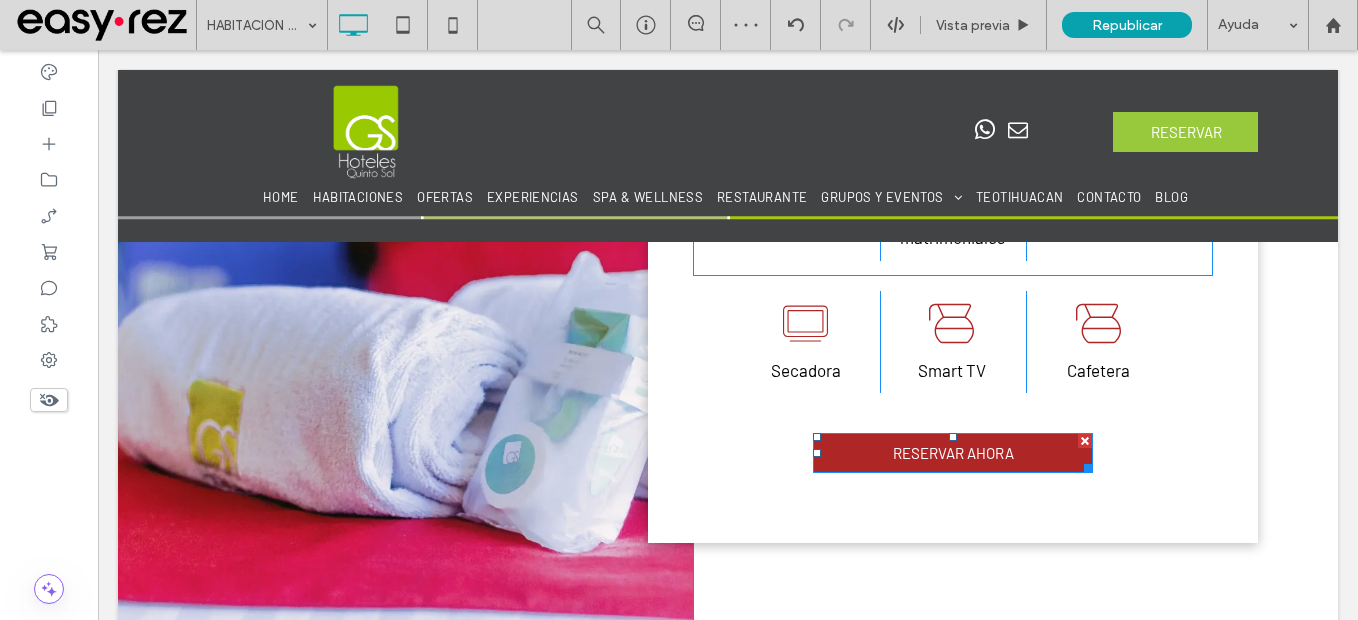 scroll, scrollTop: 984, scrollLeft: 0, axis: vertical 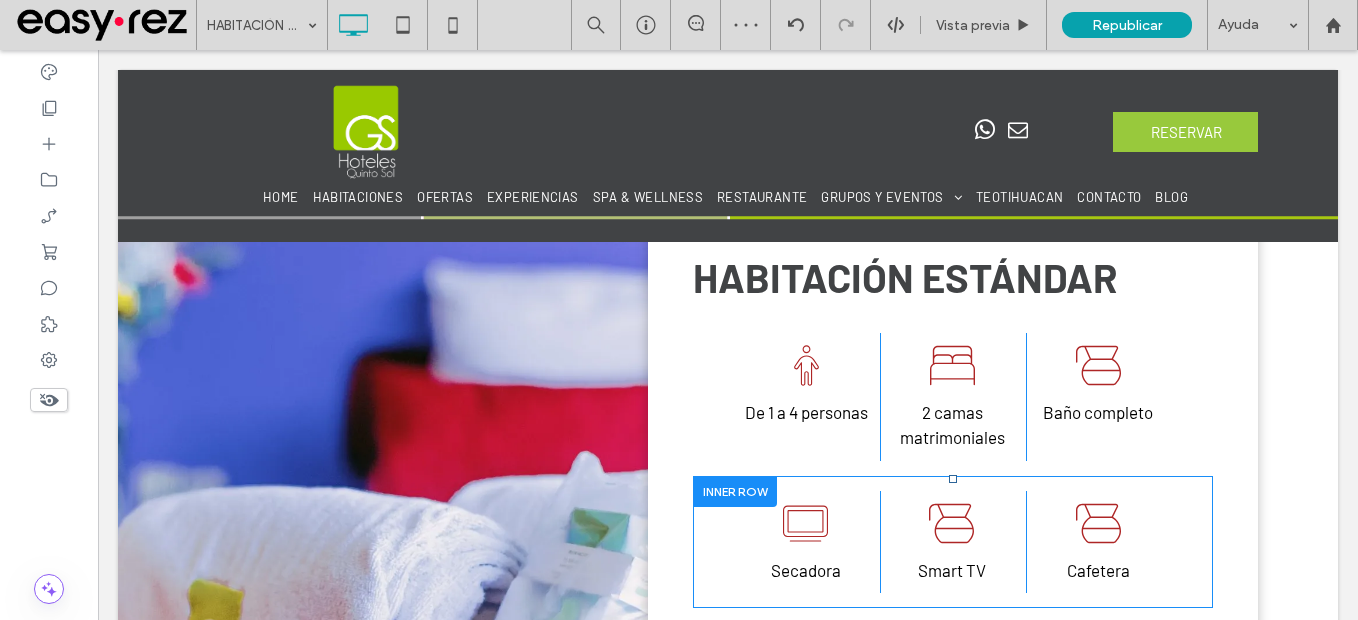 click at bounding box center (735, 491) 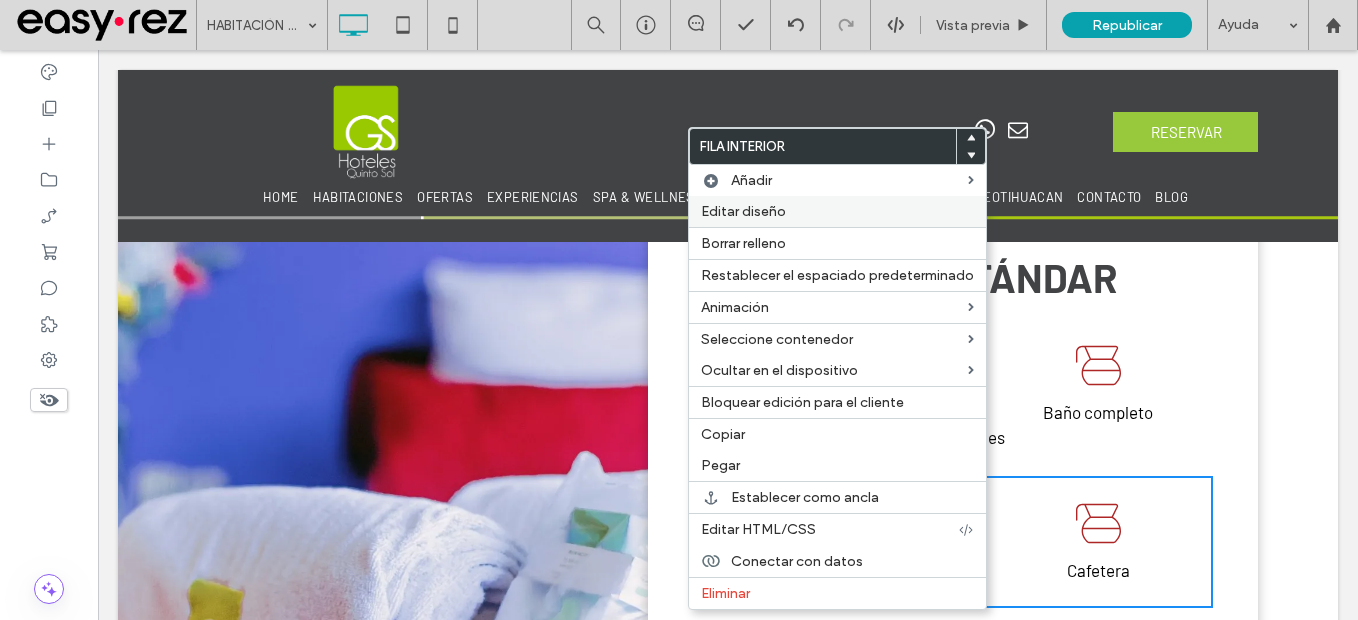 click on "Editar diseño" at bounding box center (743, 211) 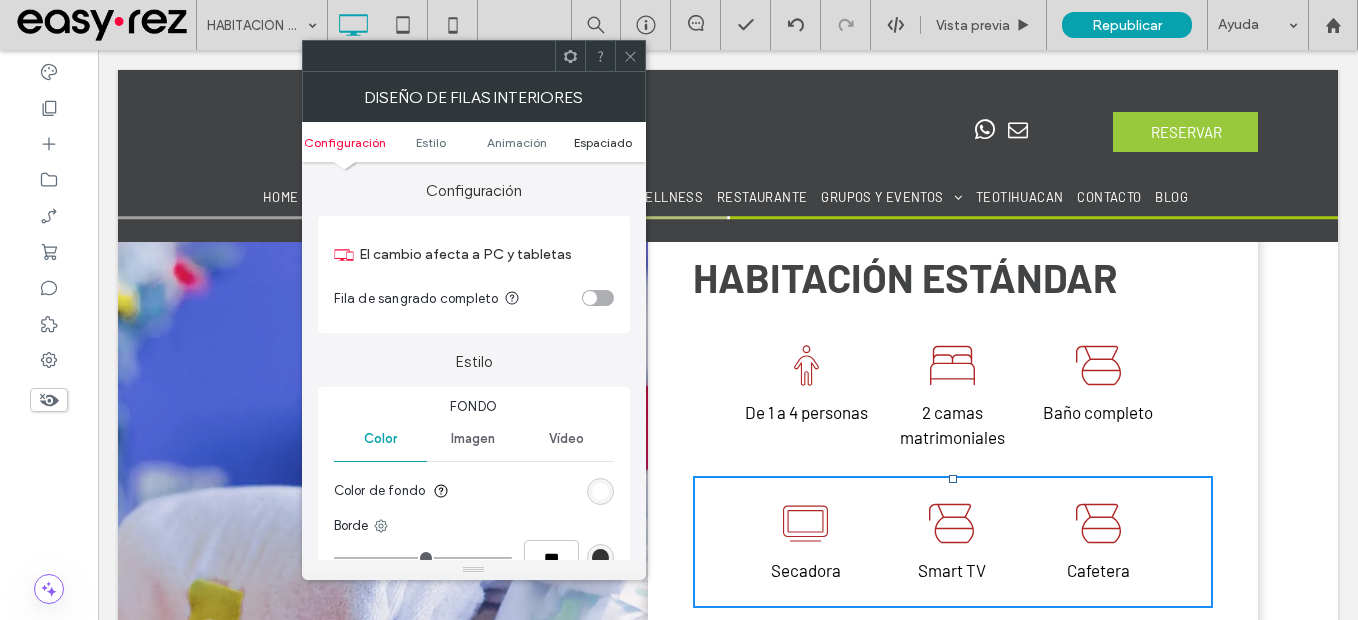 click on "Espaciado" at bounding box center [603, 142] 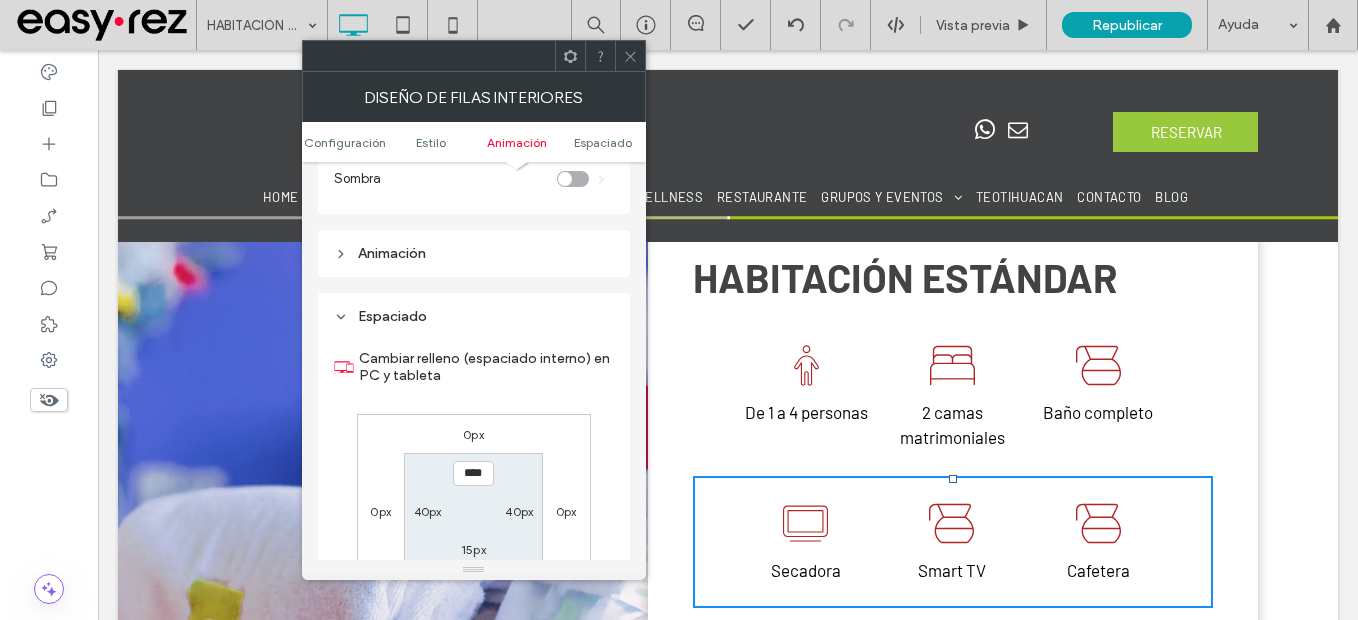 scroll, scrollTop: 640, scrollLeft: 0, axis: vertical 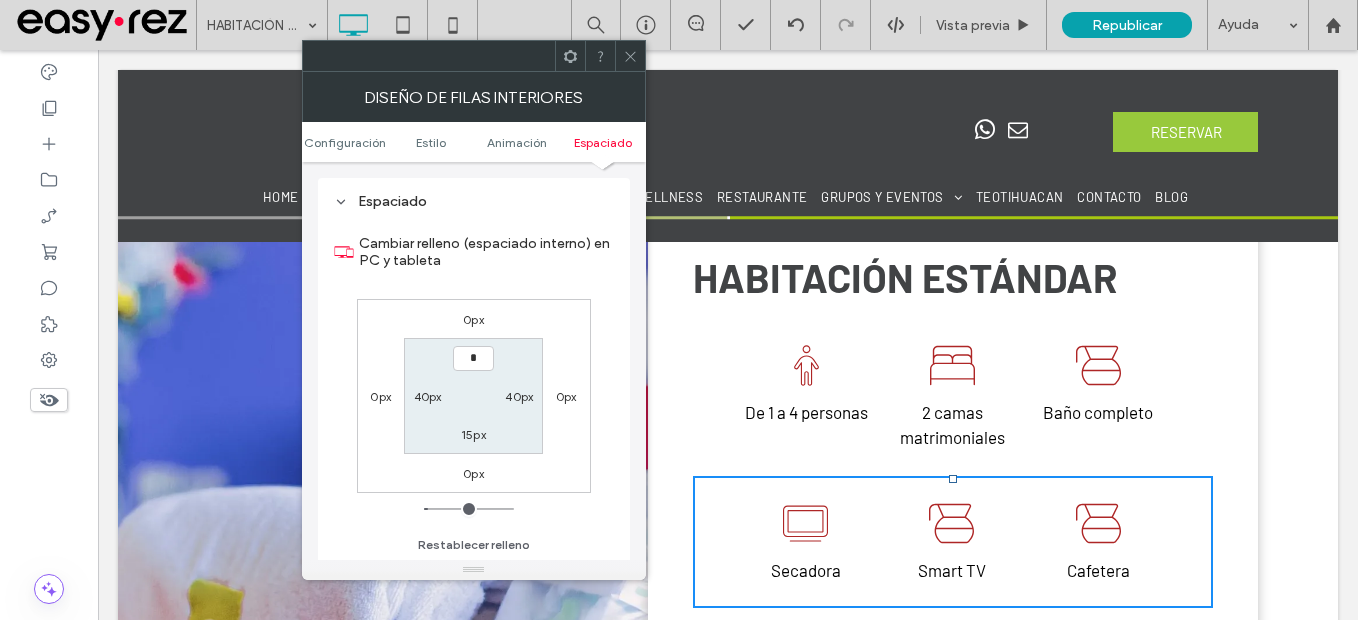 type on "***" 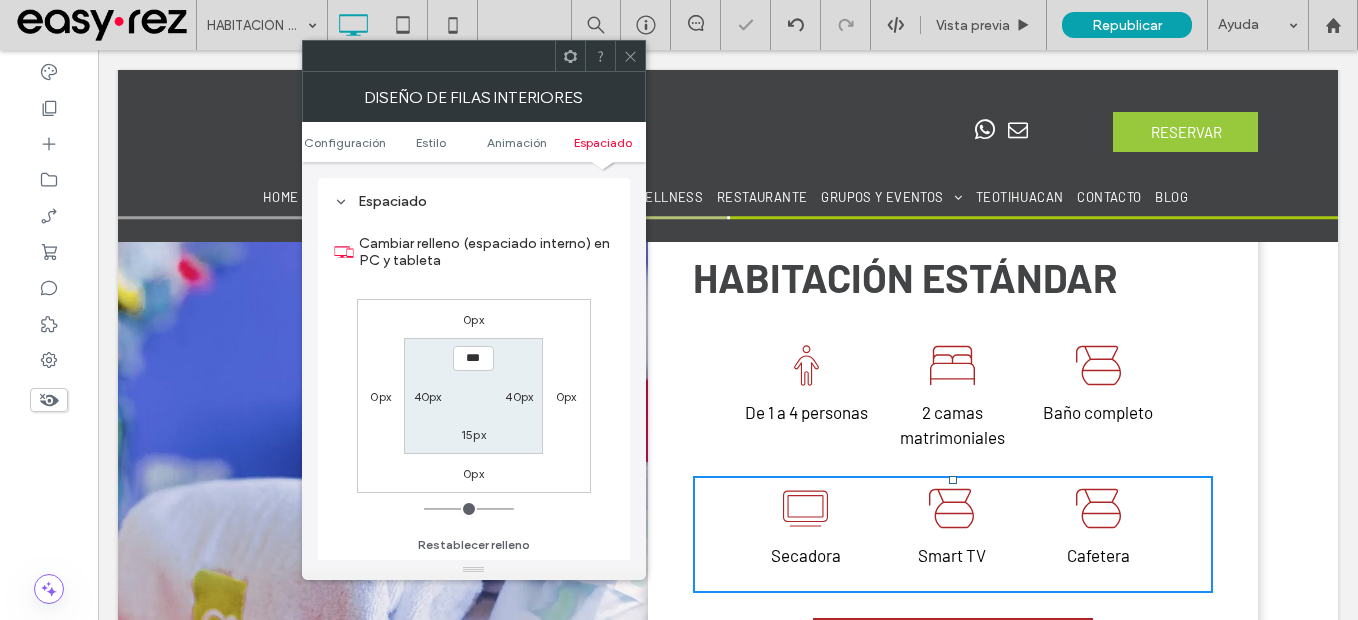 click 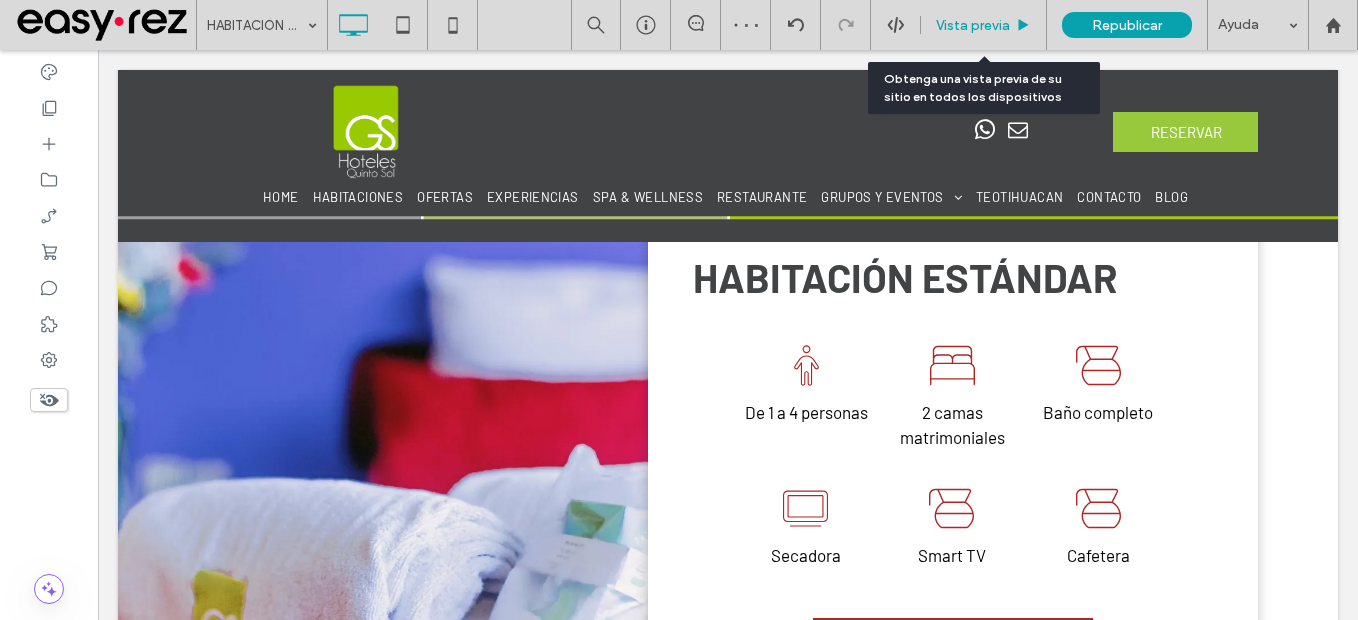 click on "Vista previa" at bounding box center [973, 25] 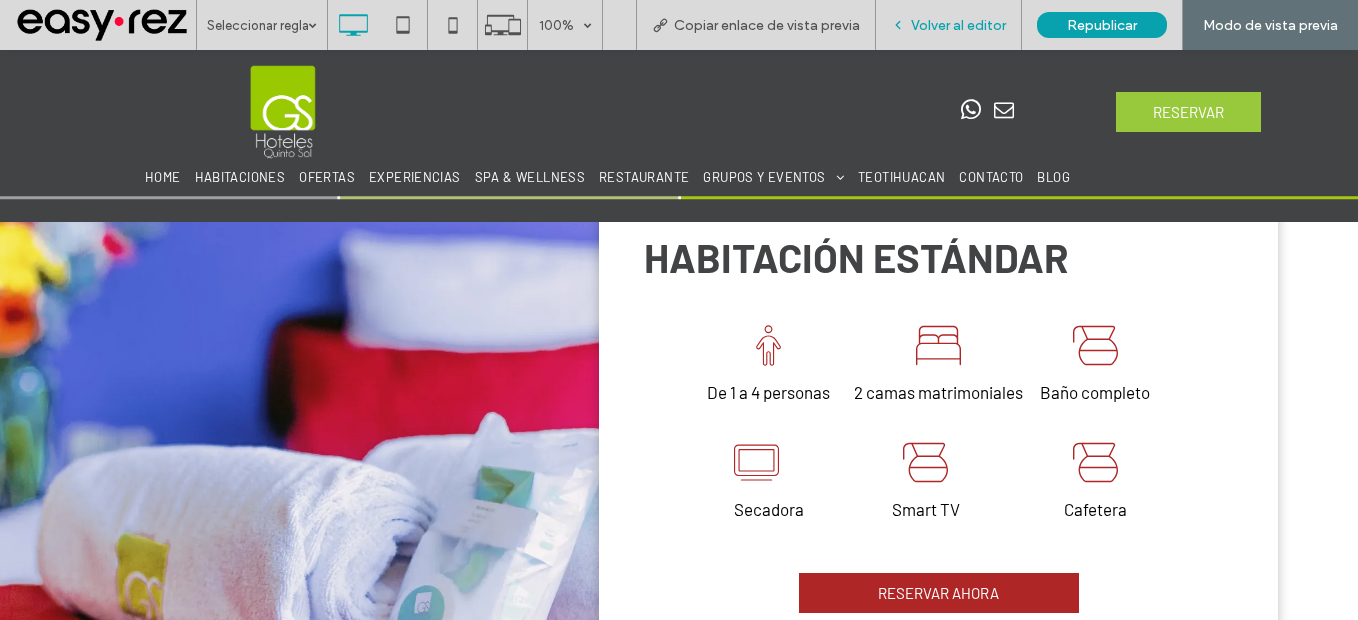 click on "Volver al editor" at bounding box center [949, 25] 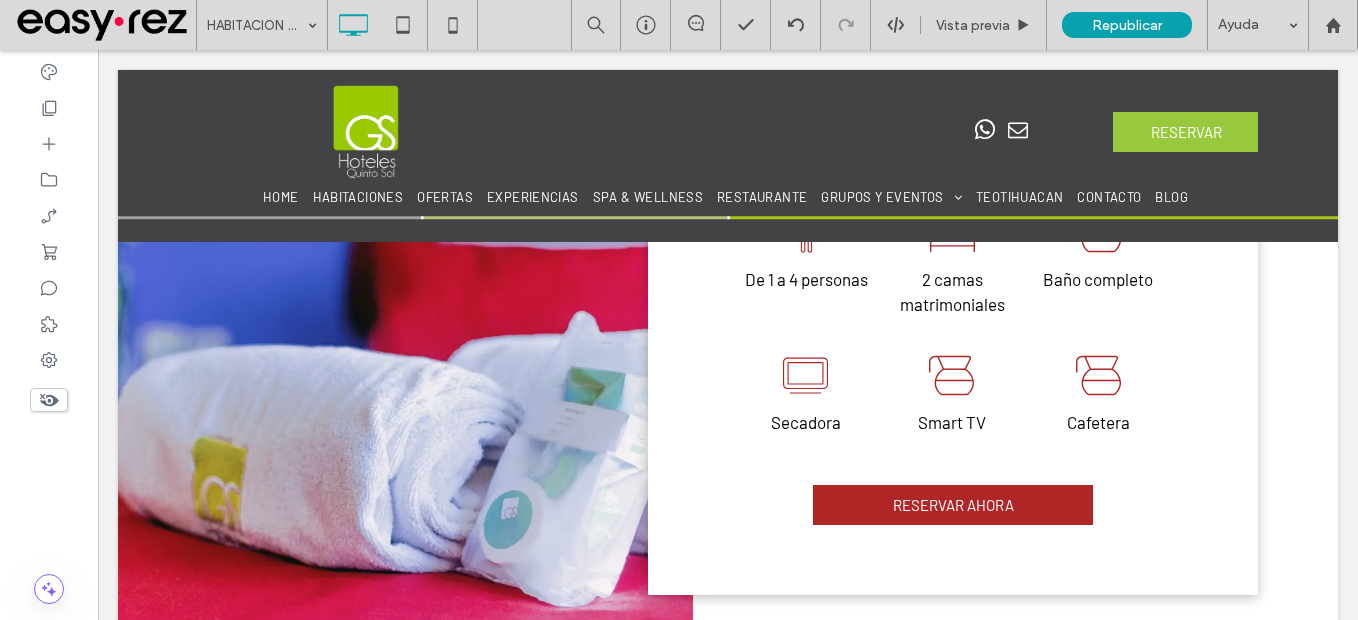 scroll, scrollTop: 1084, scrollLeft: 0, axis: vertical 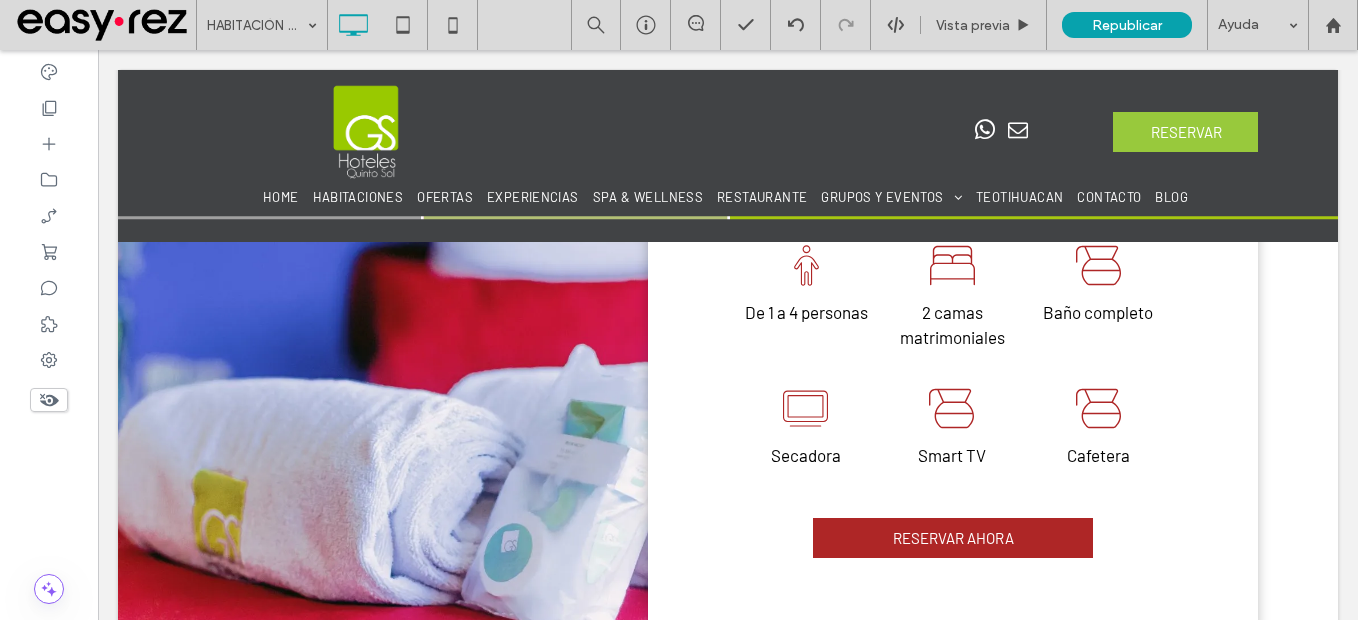 click at bounding box center (735, 391) 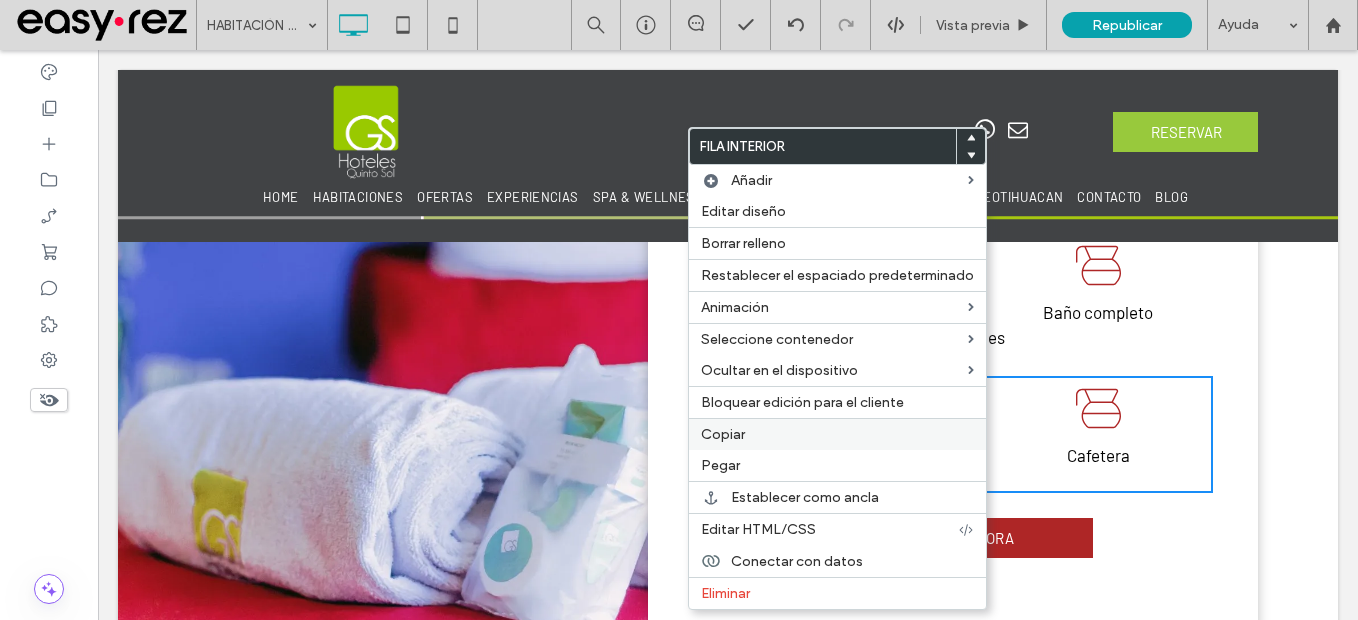click on "Copiar" at bounding box center [837, 434] 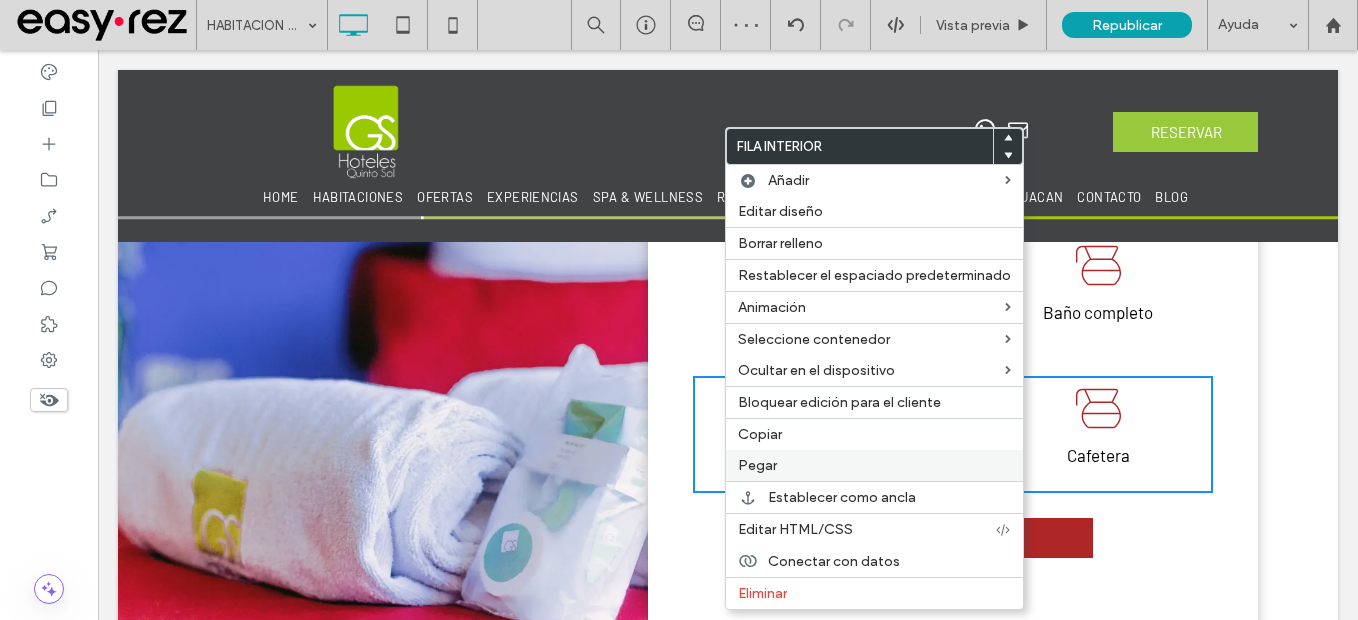 click on "Pegar" at bounding box center [874, 465] 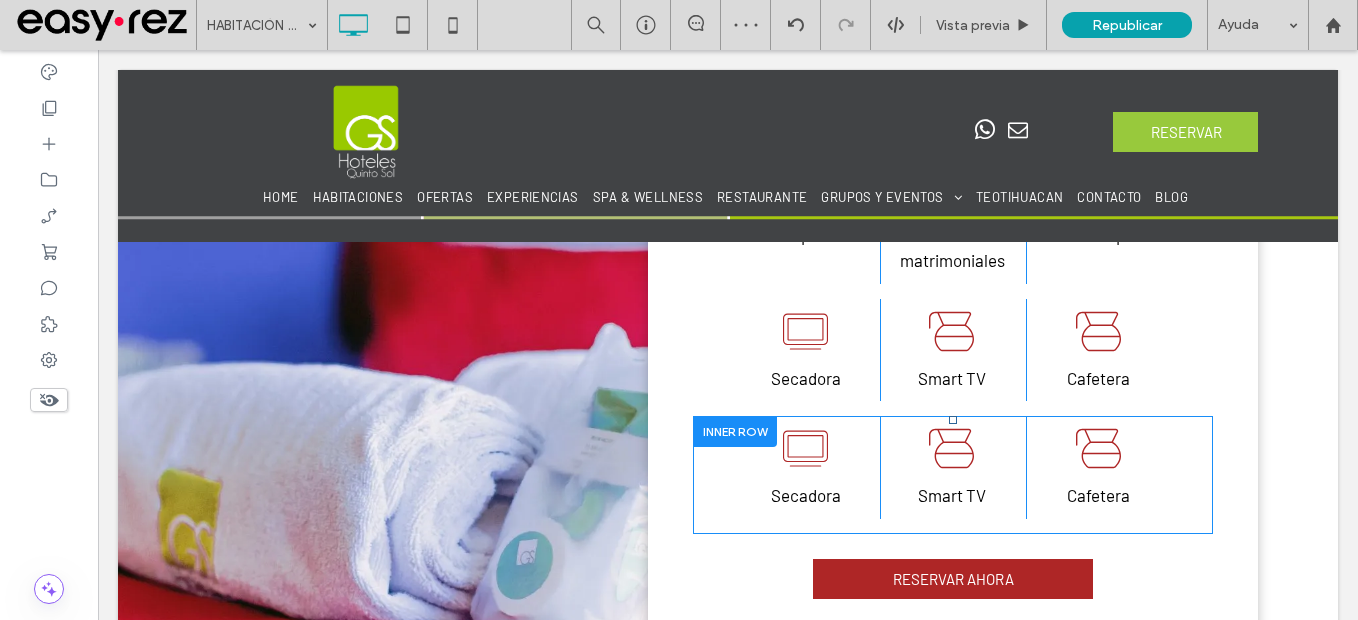 scroll, scrollTop: 1184, scrollLeft: 0, axis: vertical 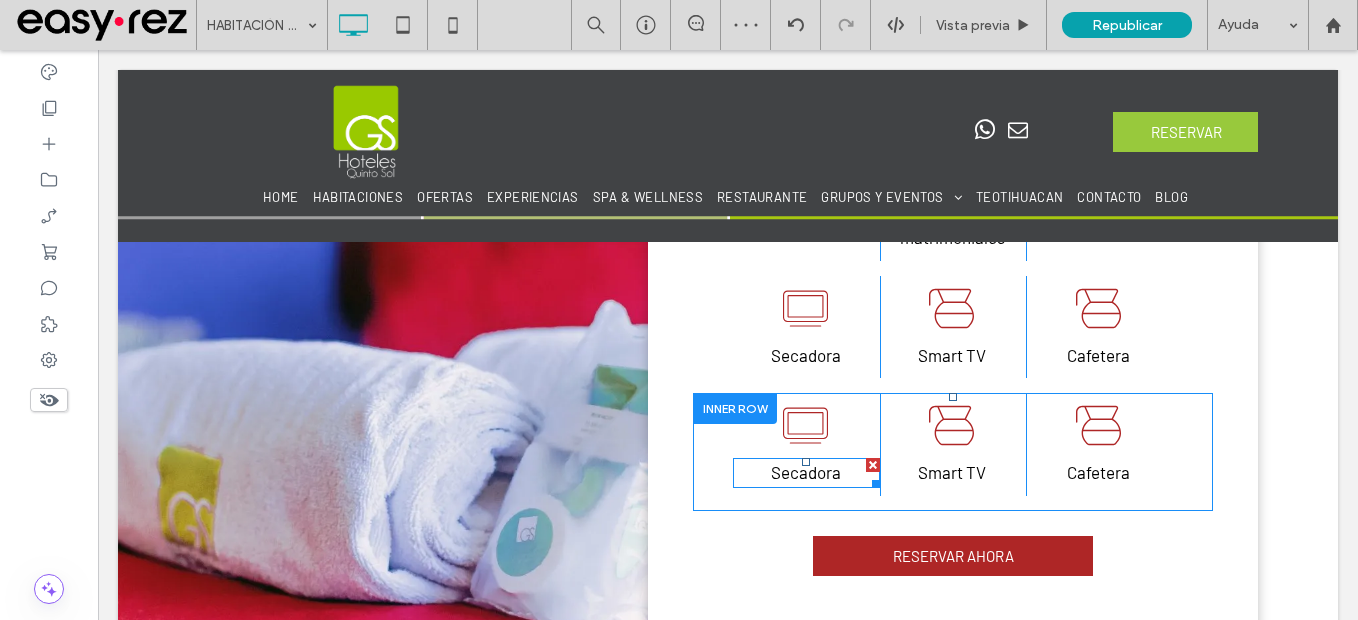 click on "Secadora" at bounding box center [806, 472] 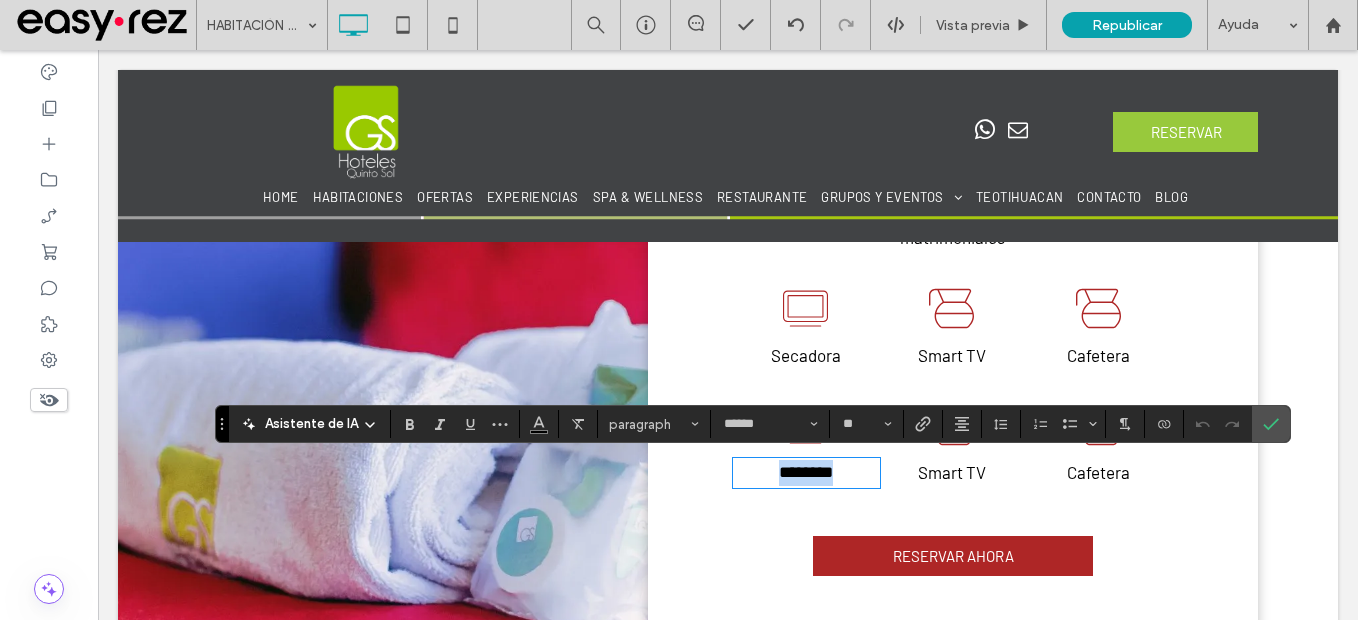 type 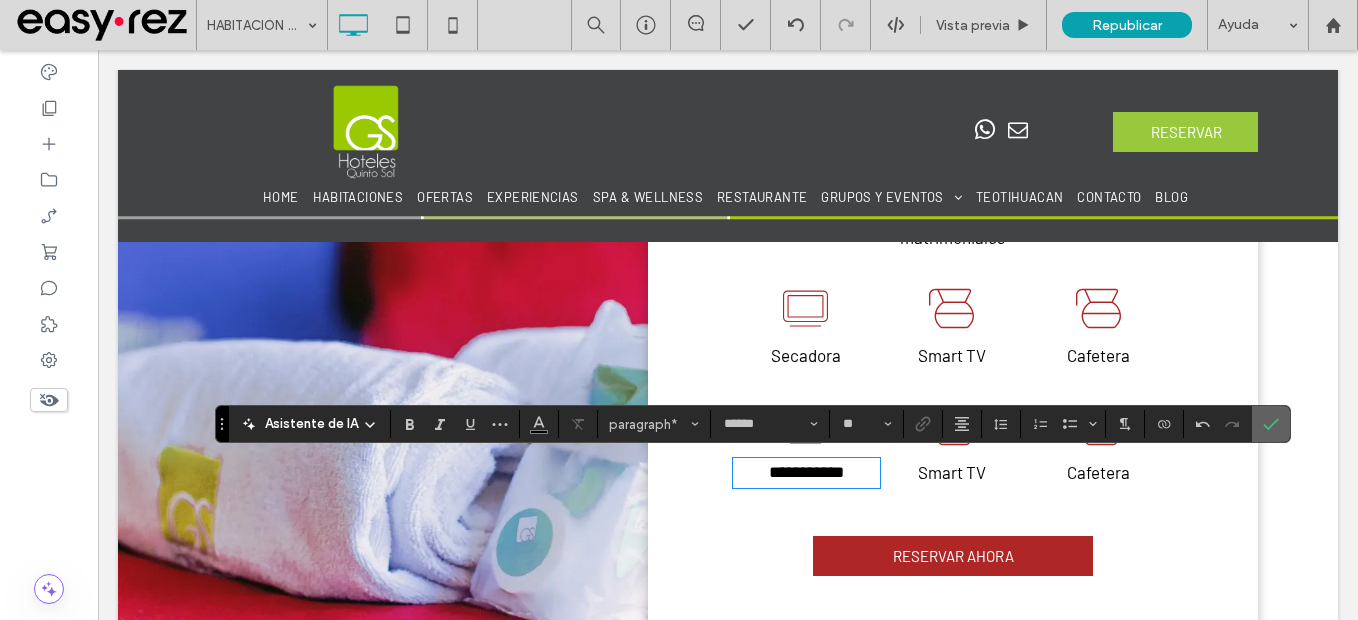 drag, startPoint x: 999, startPoint y: 417, endPoint x: 1259, endPoint y: 430, distance: 260.3248 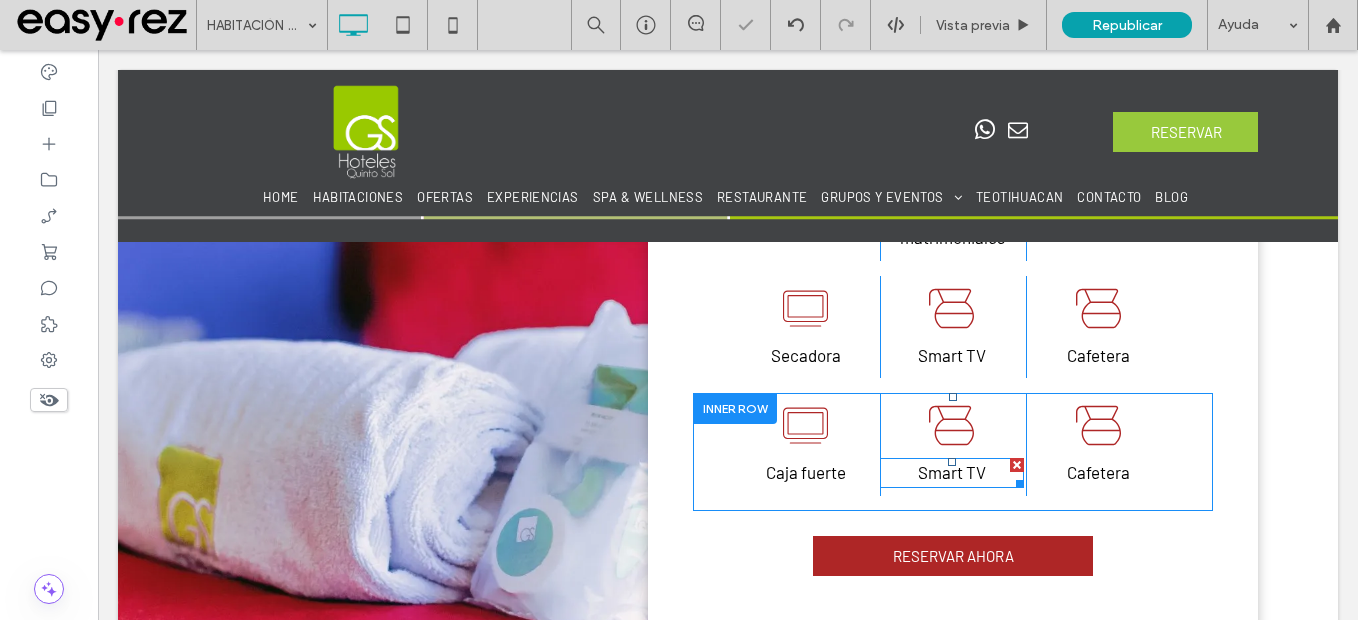 click on "Smart TV" at bounding box center (952, 472) 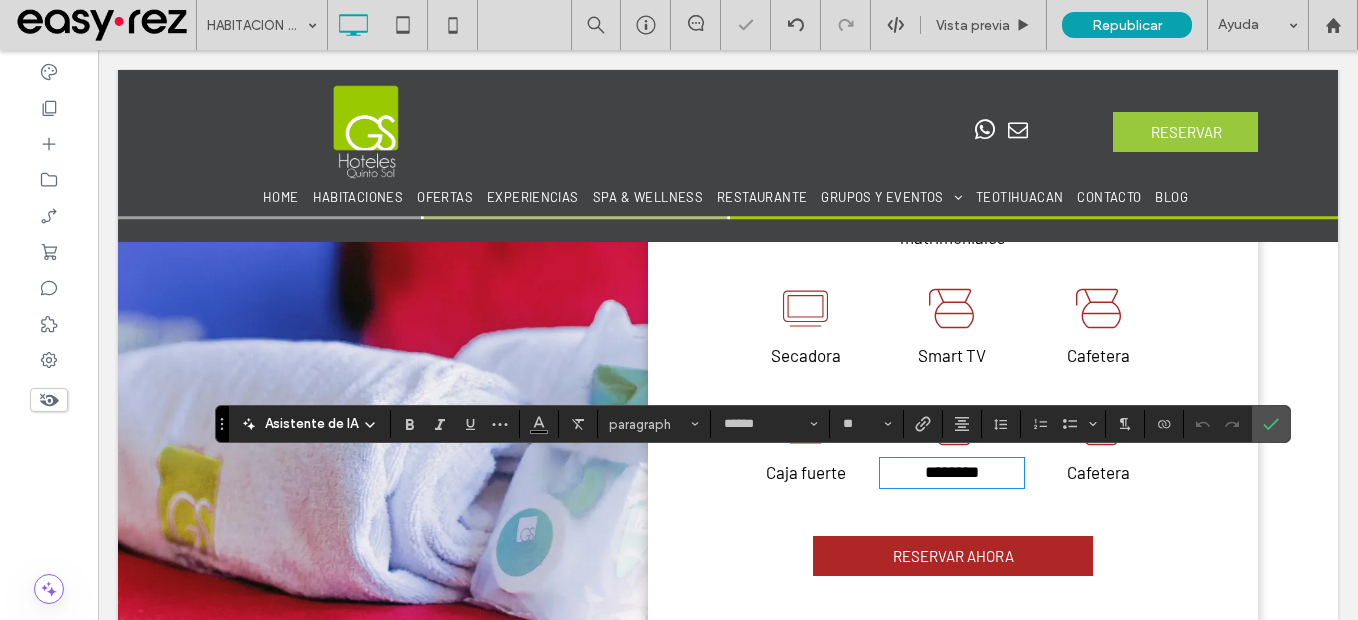type 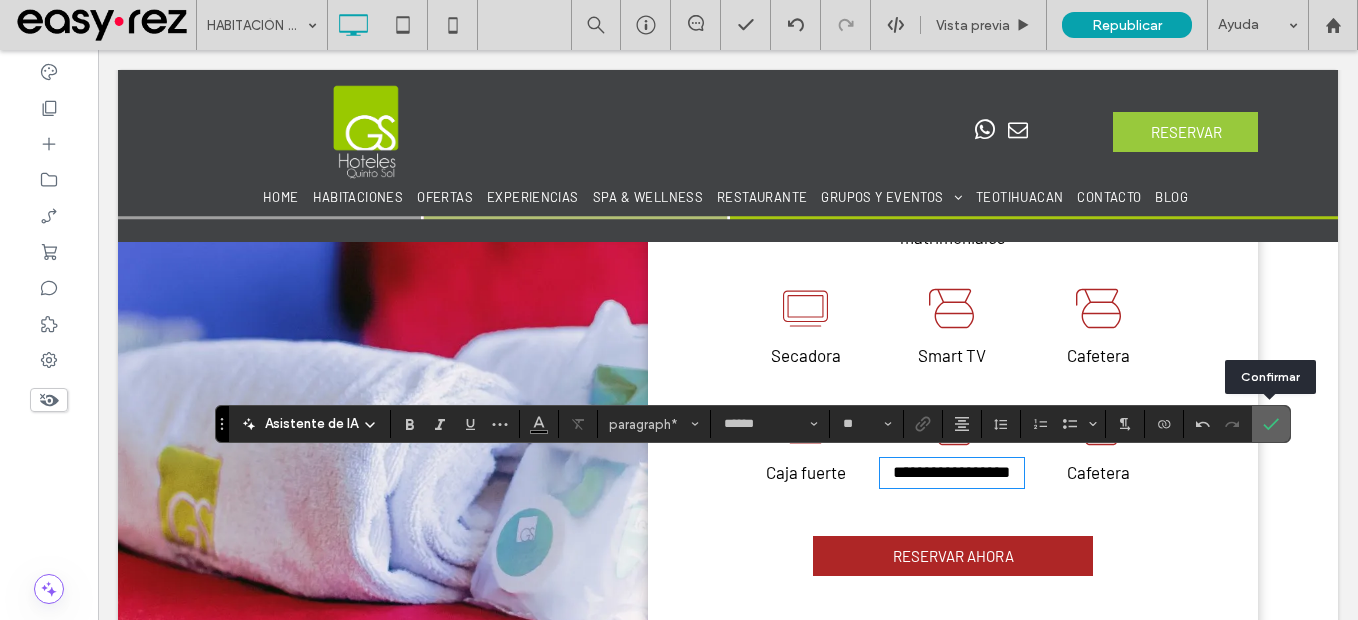 drag, startPoint x: 1279, startPoint y: 430, endPoint x: 1076, endPoint y: 383, distance: 208.36986 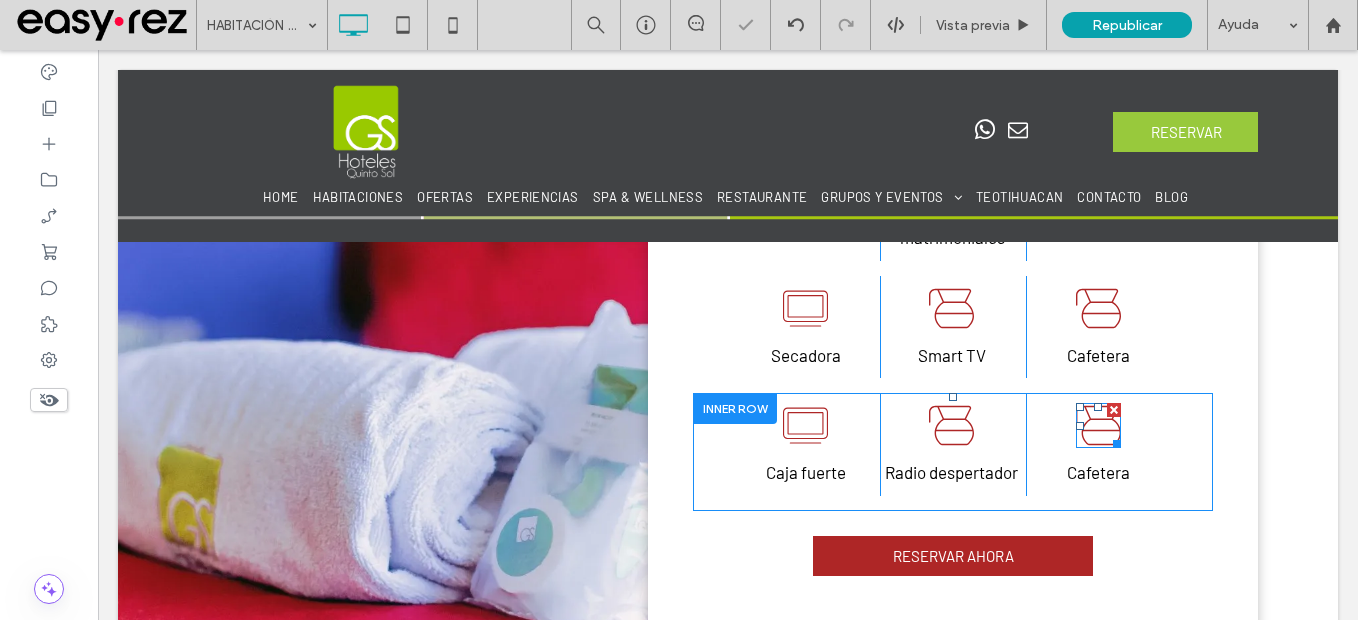 click at bounding box center [1114, 410] 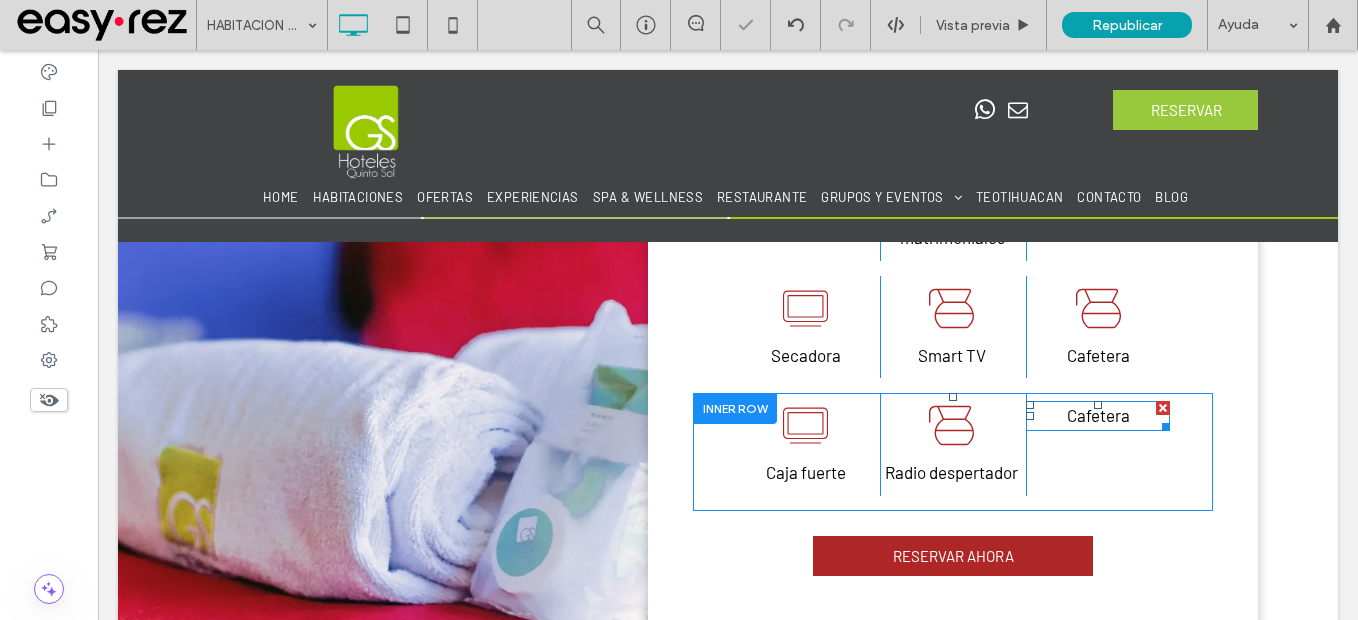 click at bounding box center (1163, 408) 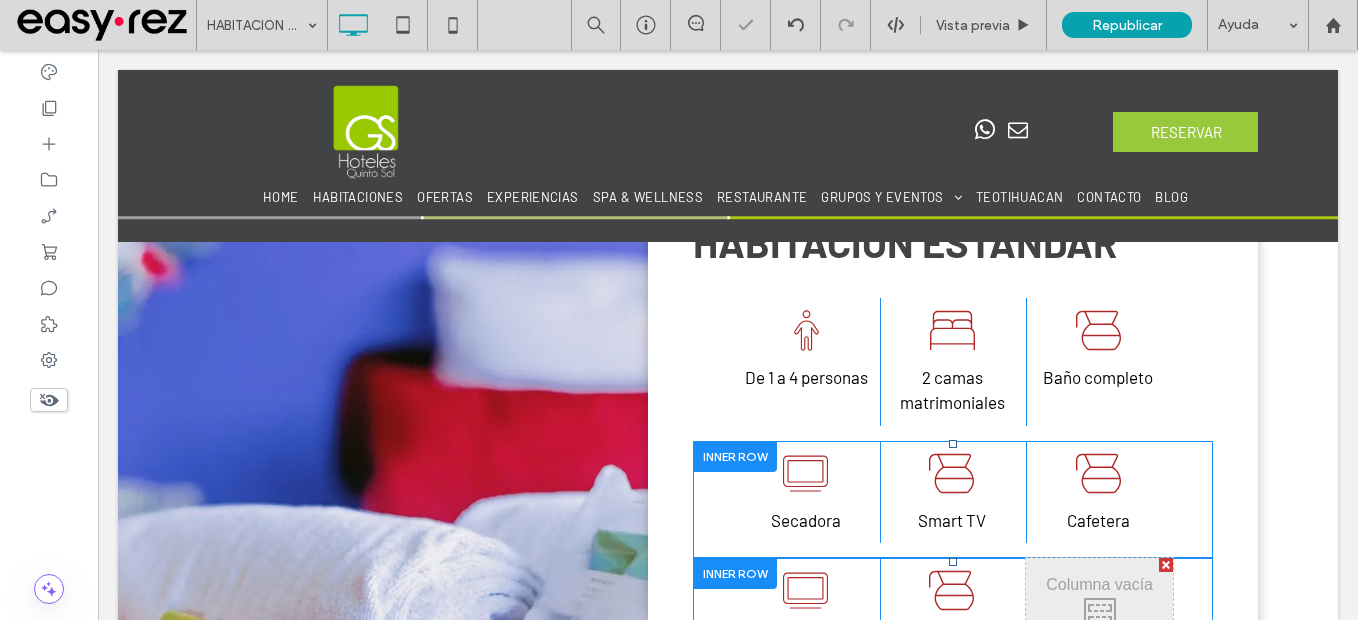 scroll, scrollTop: 984, scrollLeft: 0, axis: vertical 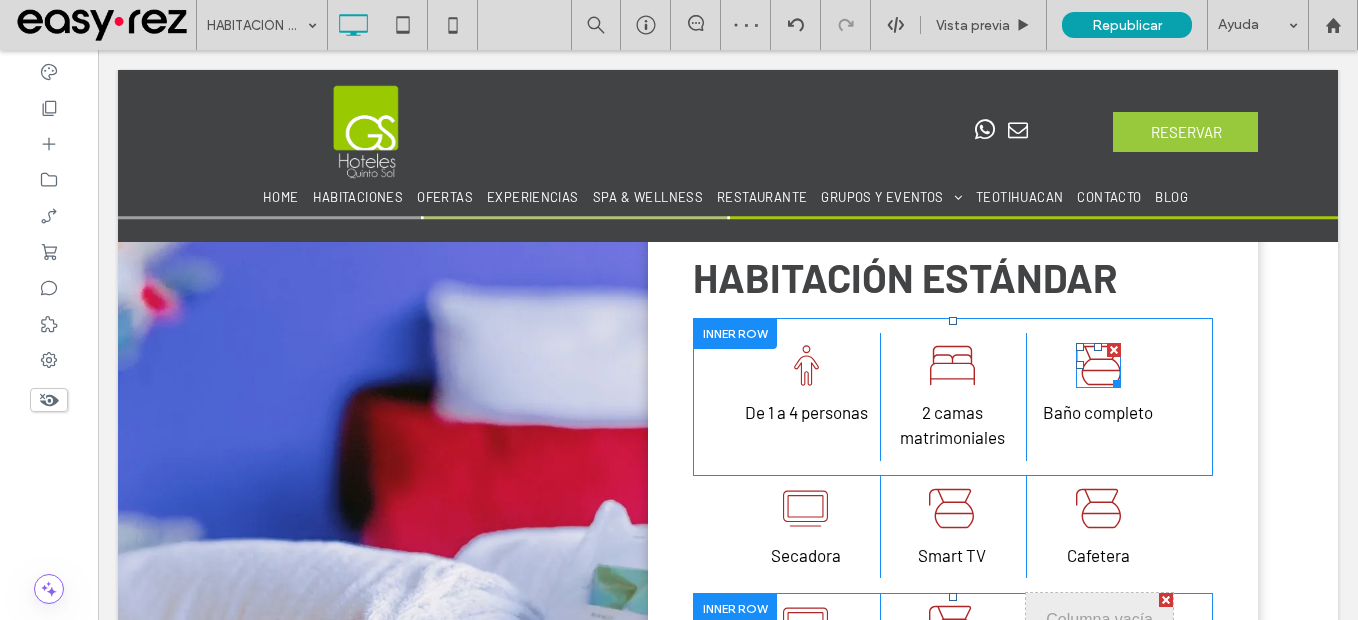 click 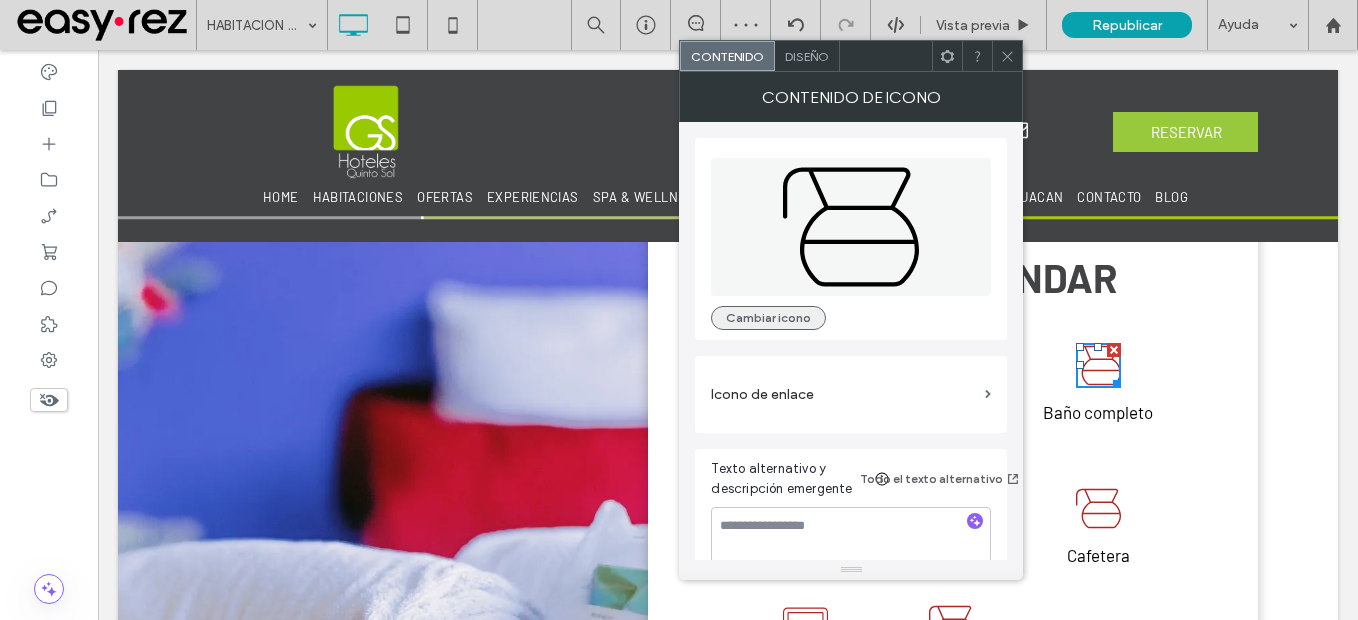 click on "Cambiar icono" at bounding box center [768, 318] 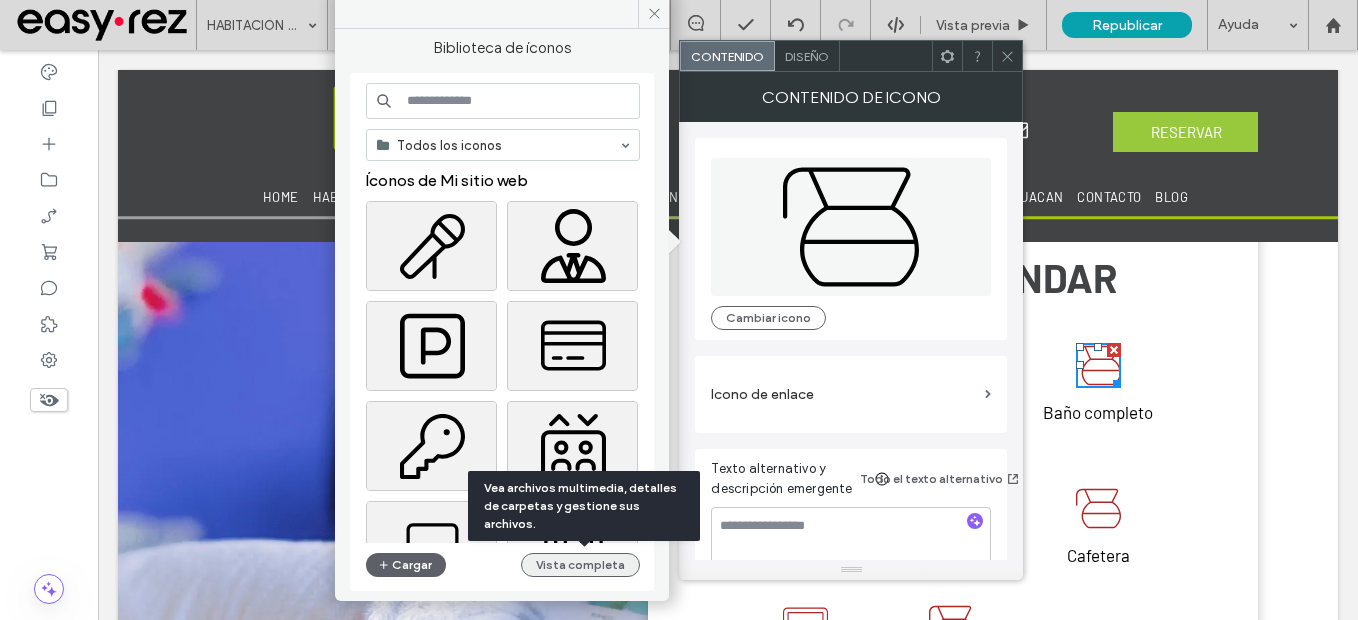 click on "Vista completa" at bounding box center [580, 565] 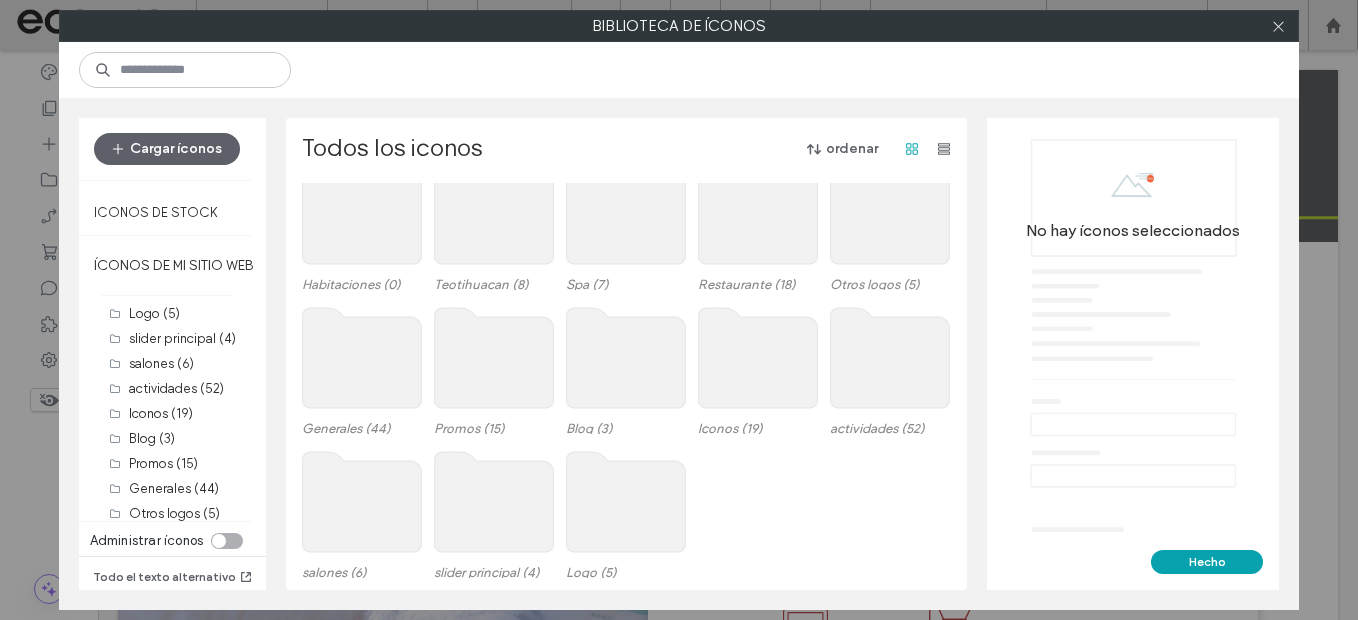 scroll, scrollTop: 100, scrollLeft: 0, axis: vertical 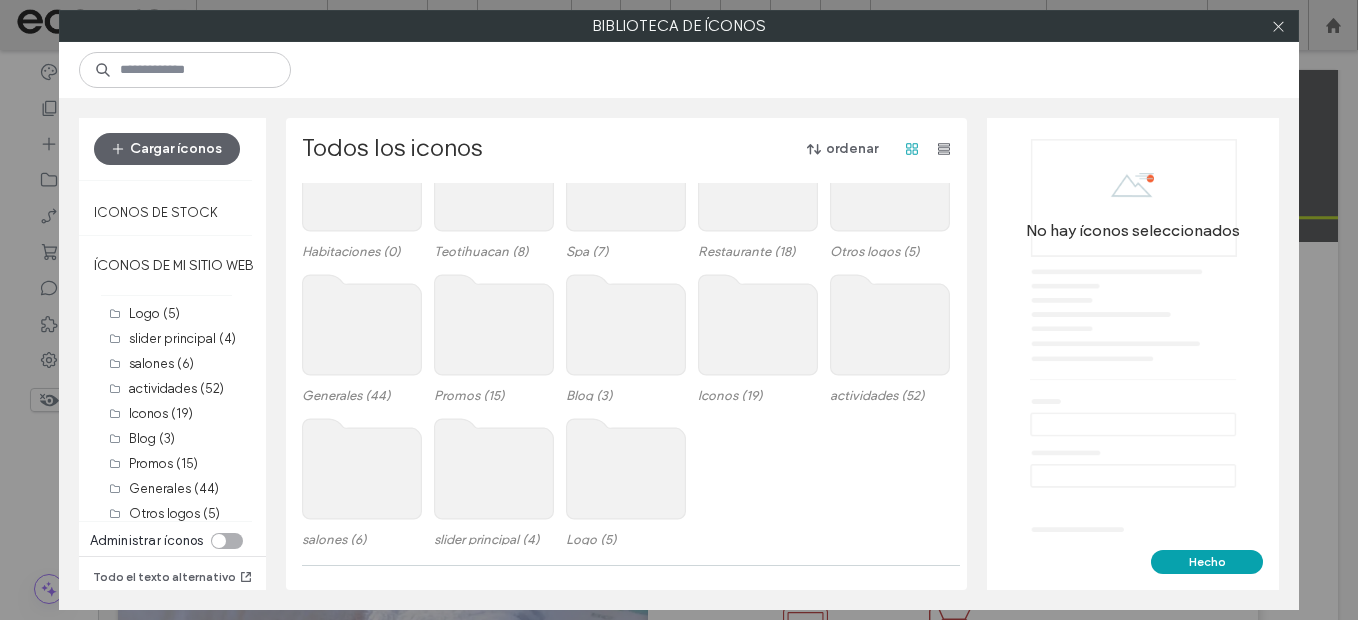 click 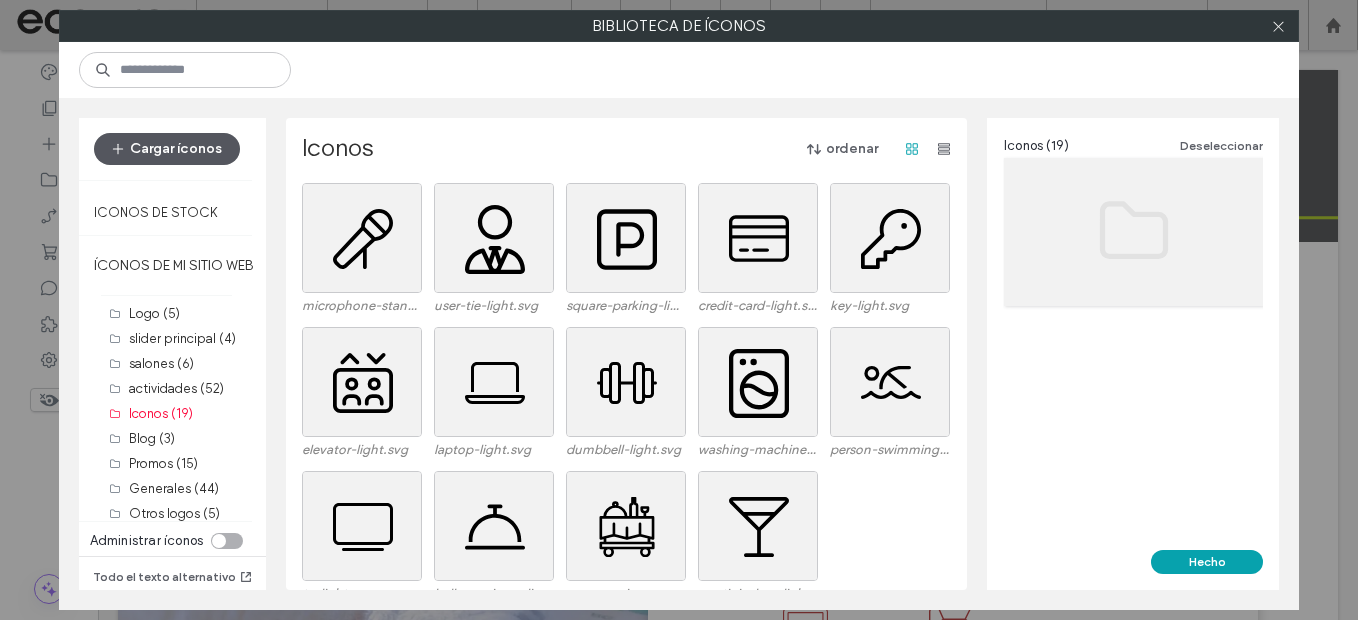 click on "Cargar íconos" at bounding box center [167, 149] 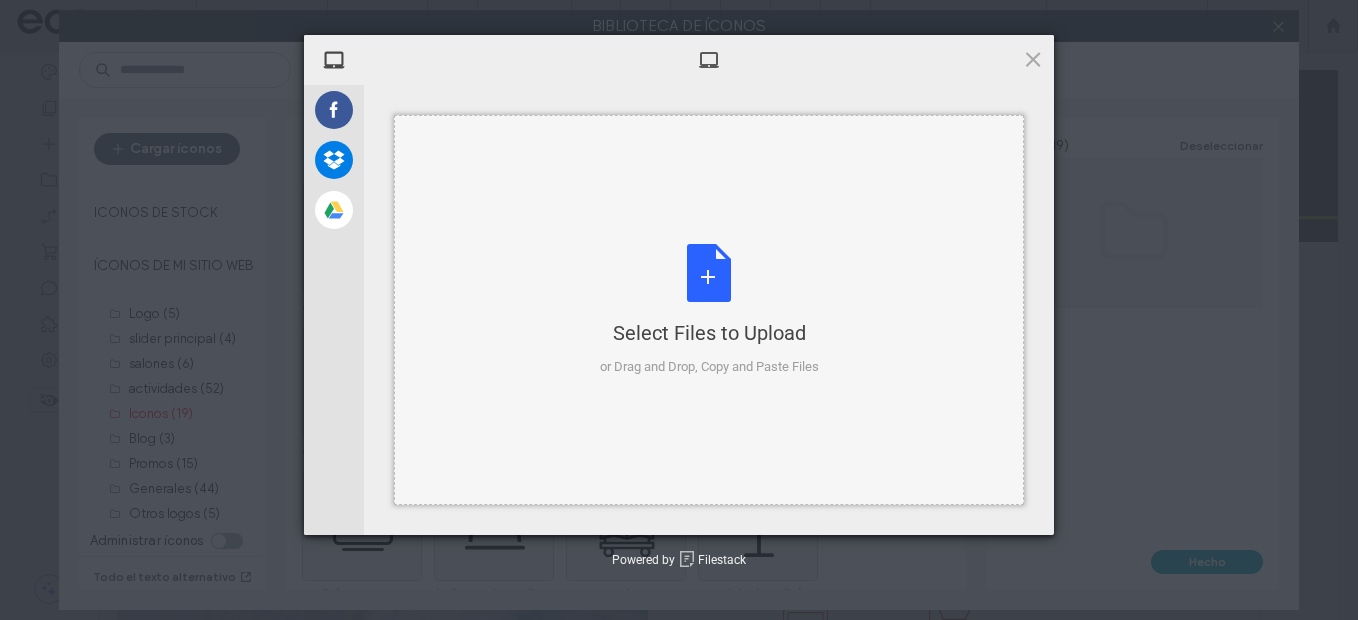 click on "Select Files to Upload" at bounding box center [709, 333] 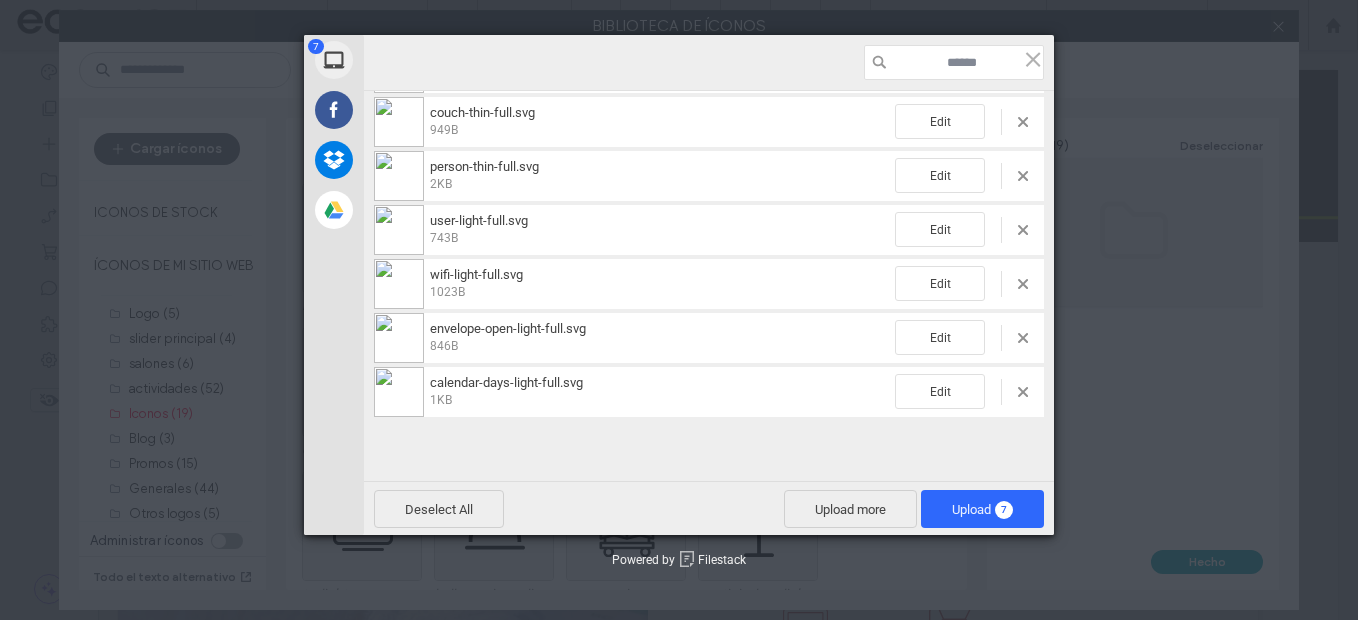 scroll, scrollTop: 100, scrollLeft: 0, axis: vertical 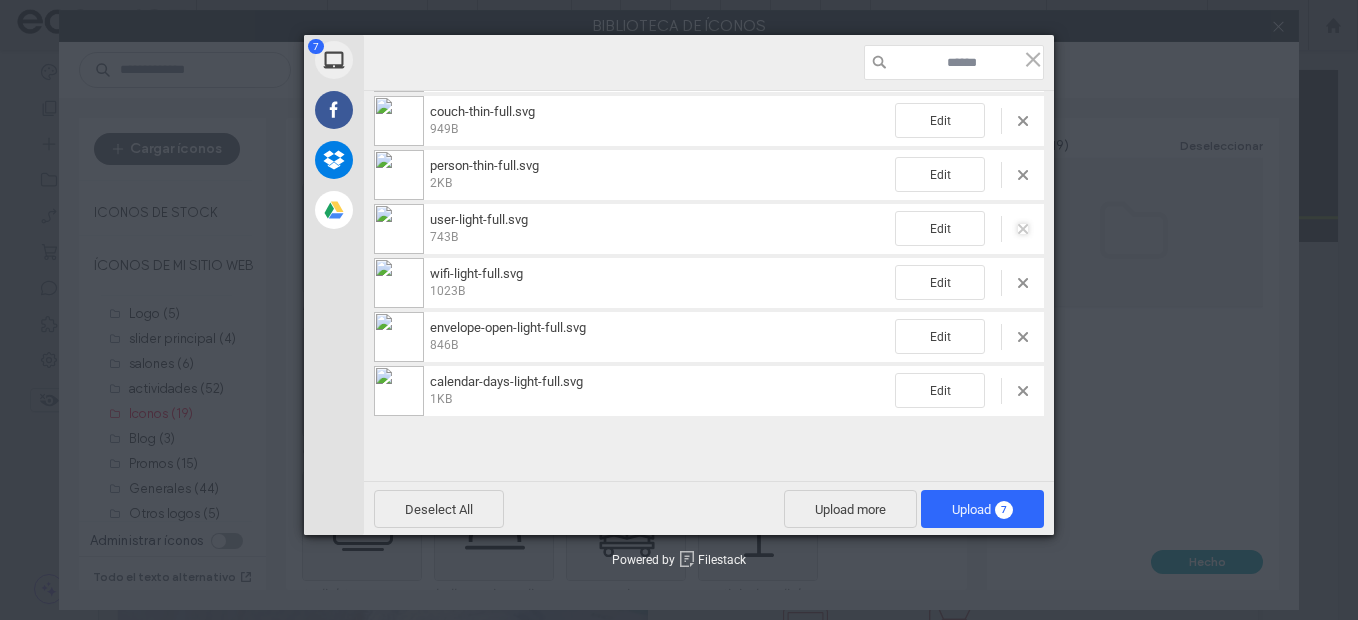 click at bounding box center (1023, 229) 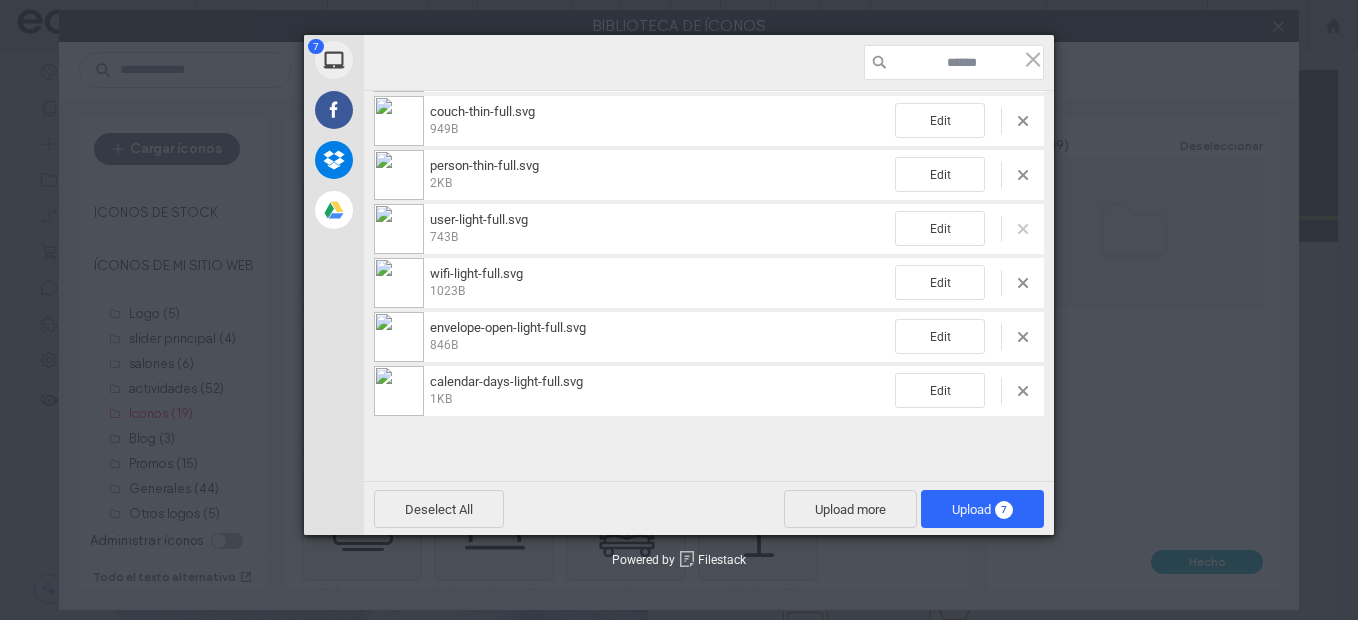 scroll, scrollTop: 49, scrollLeft: 0, axis: vertical 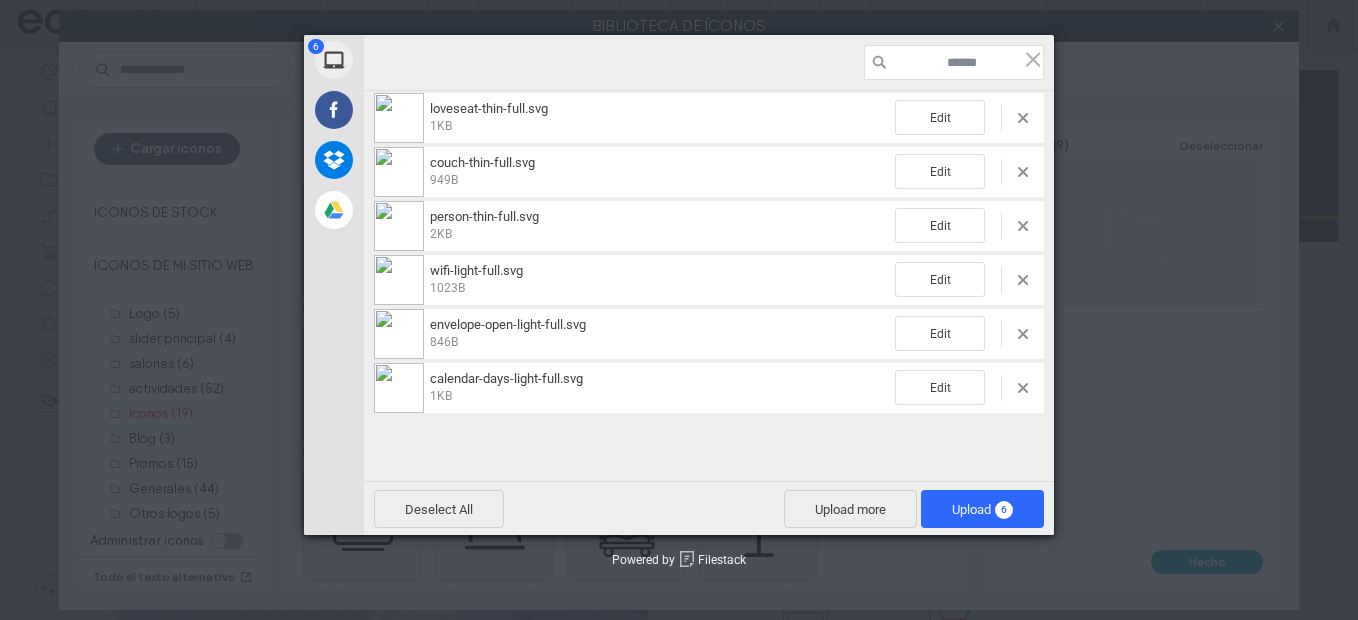 click at bounding box center [1001, 280] 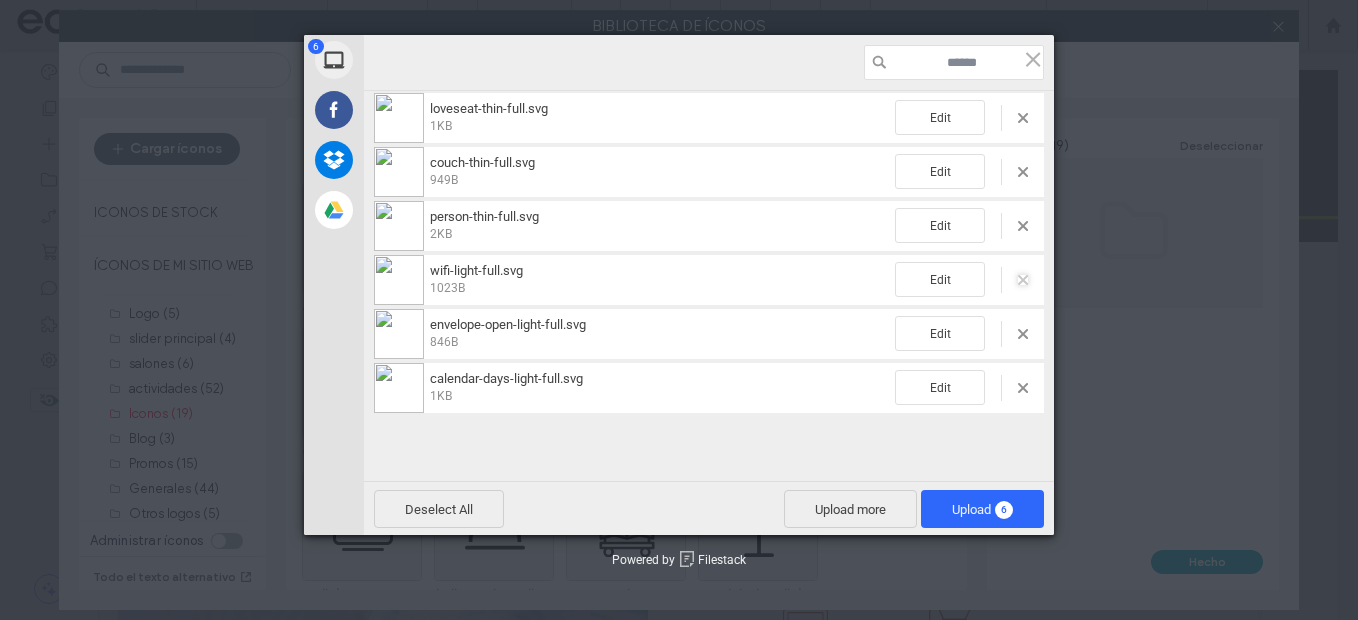 click at bounding box center (1023, 280) 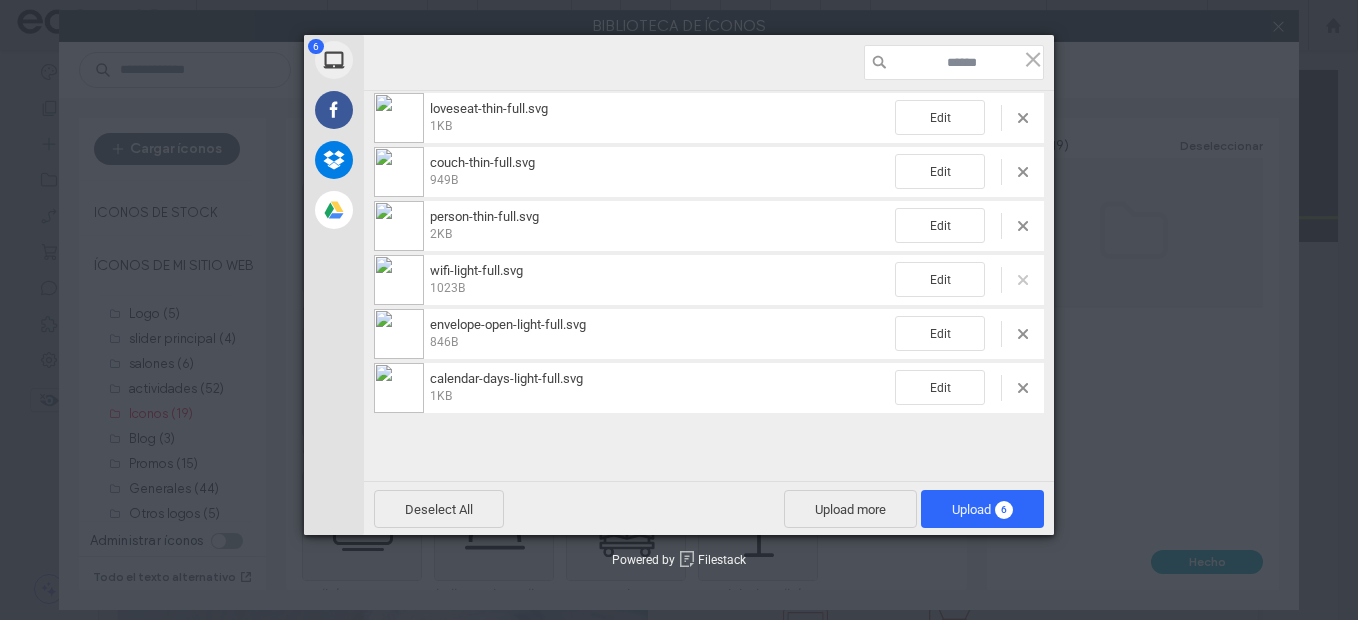 scroll, scrollTop: 0, scrollLeft: 0, axis: both 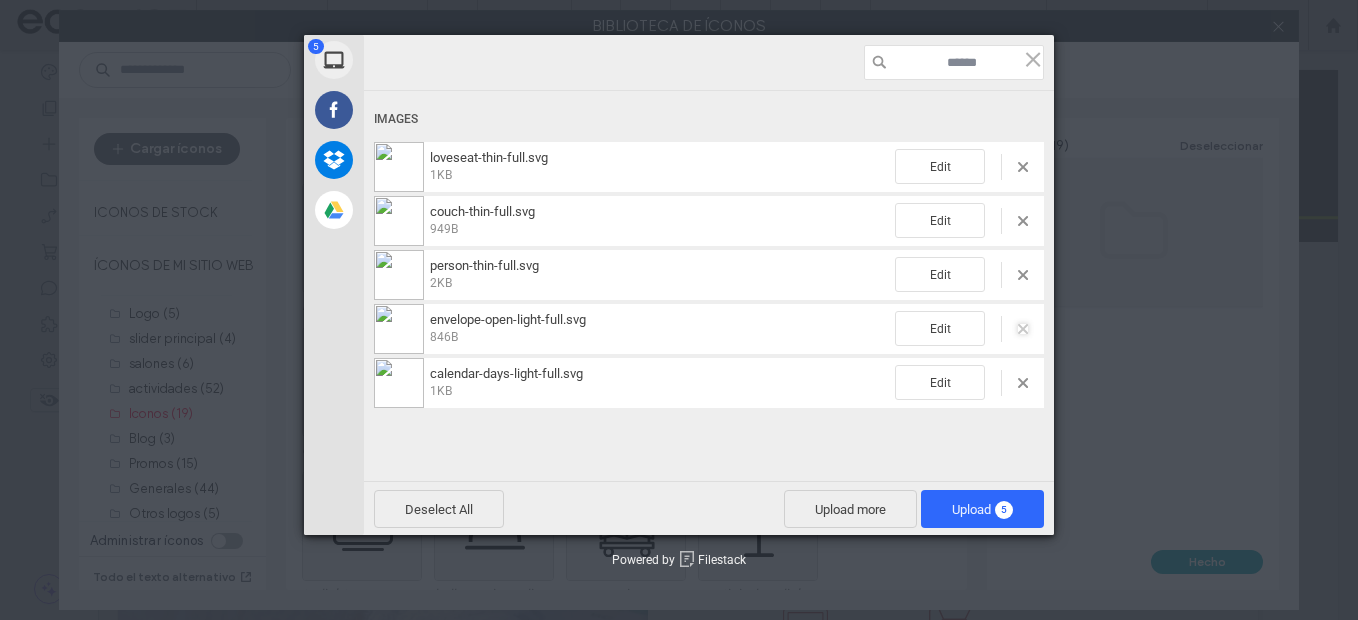 click at bounding box center (1023, 329) 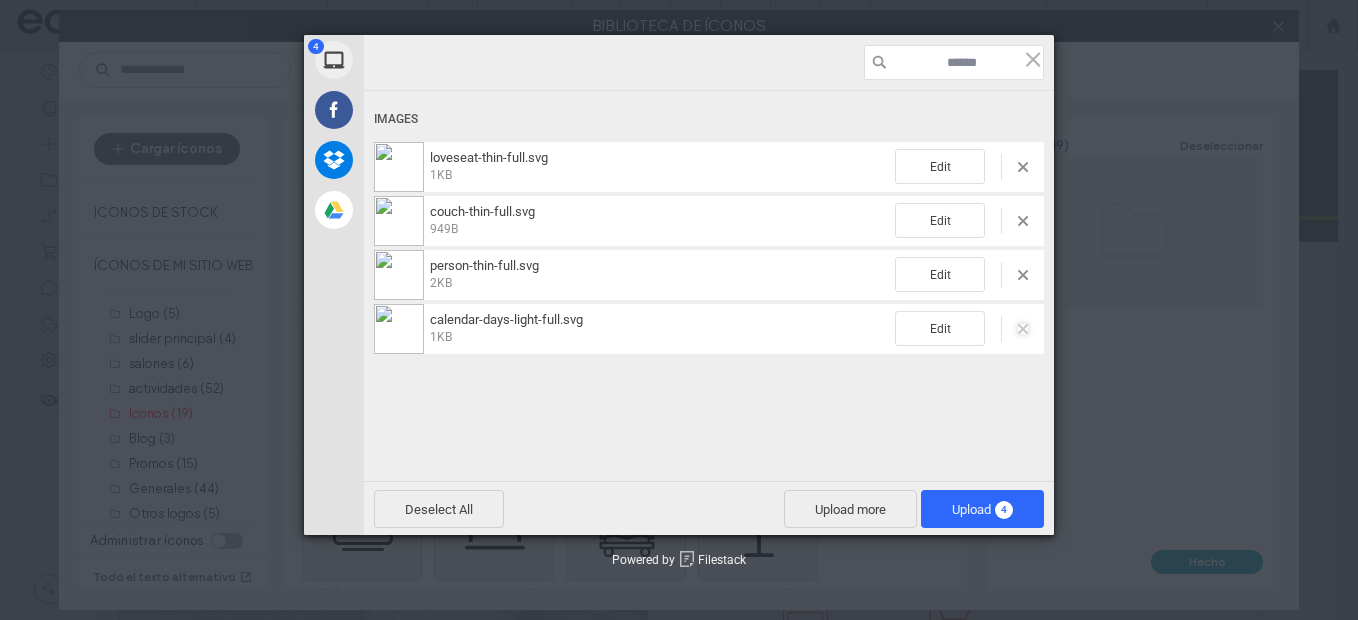 click at bounding box center [1023, 329] 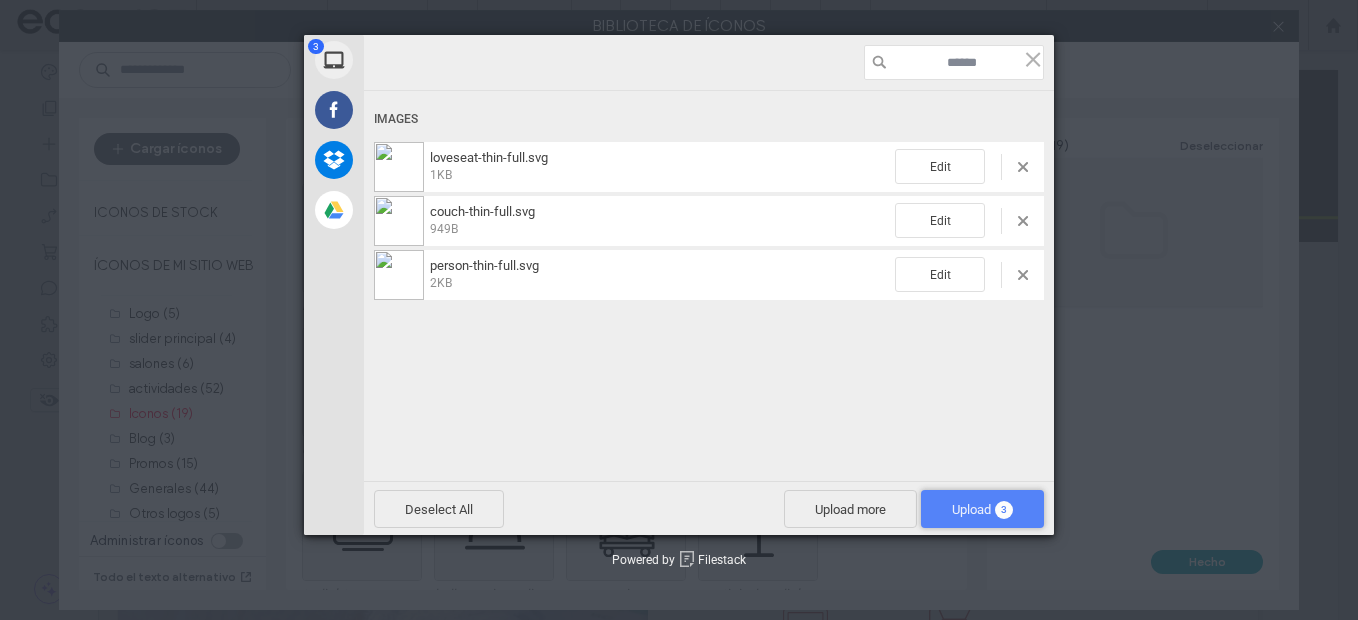 click on "Upload
3" at bounding box center (982, 509) 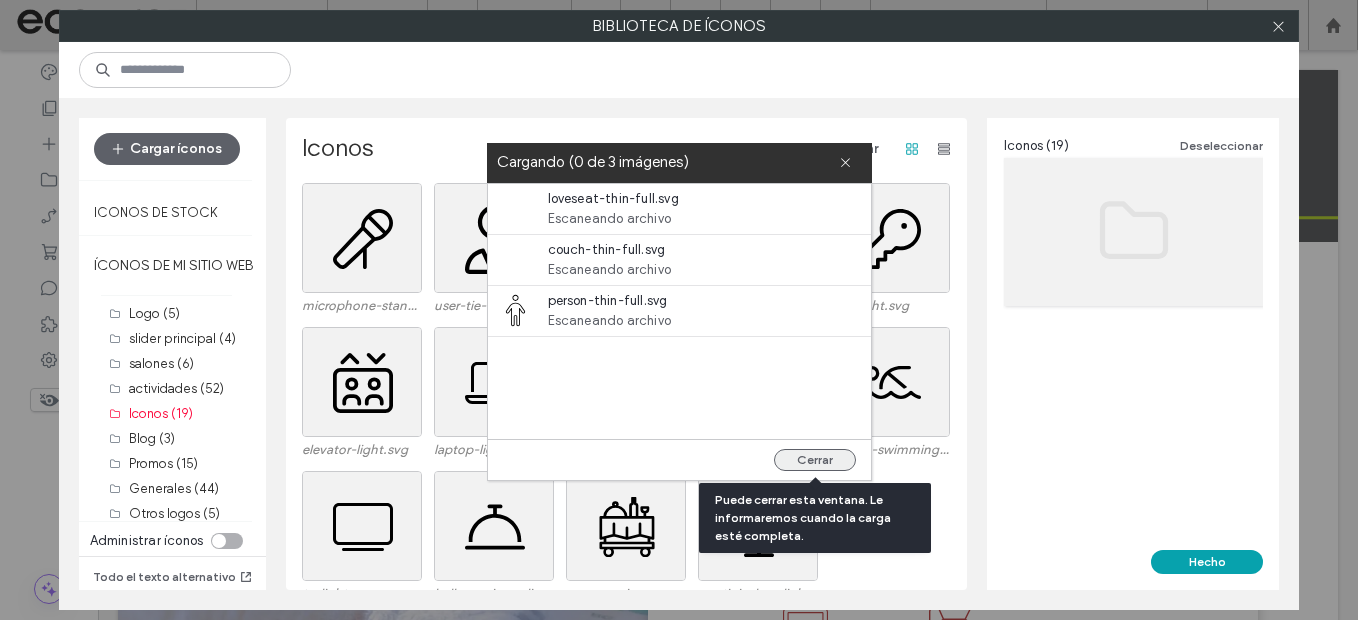 click on "Cerrar" at bounding box center [815, 460] 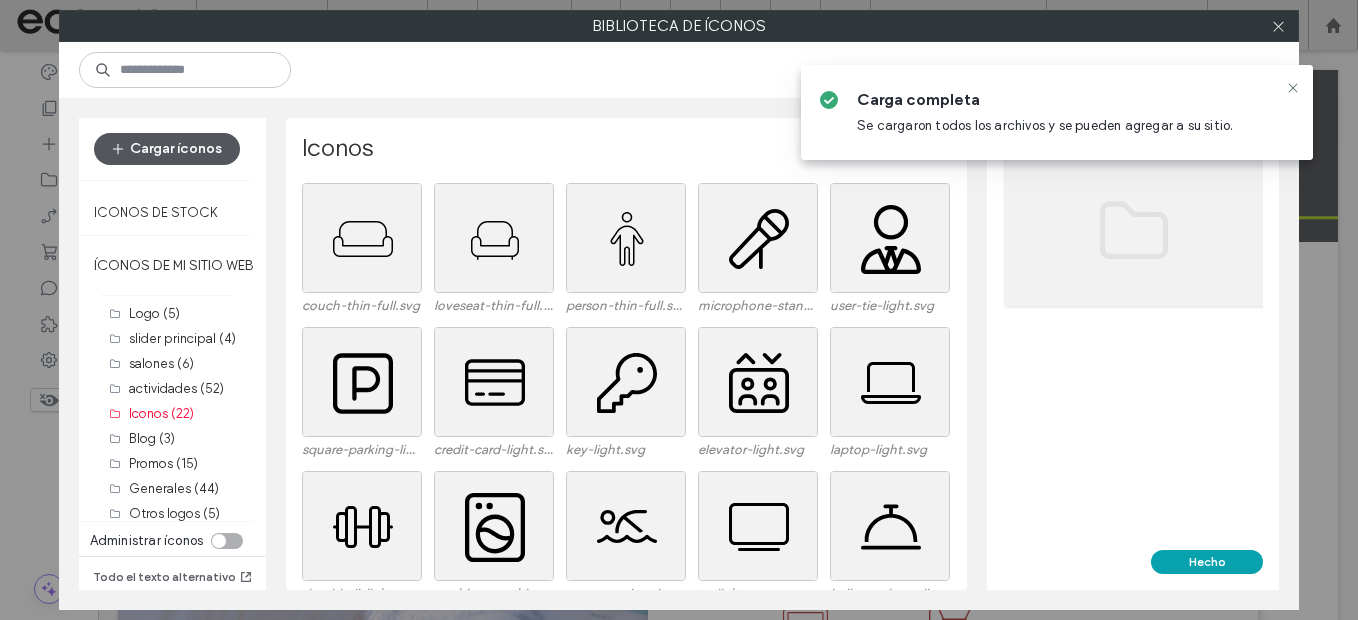 click on "Cargar íconos" at bounding box center [167, 149] 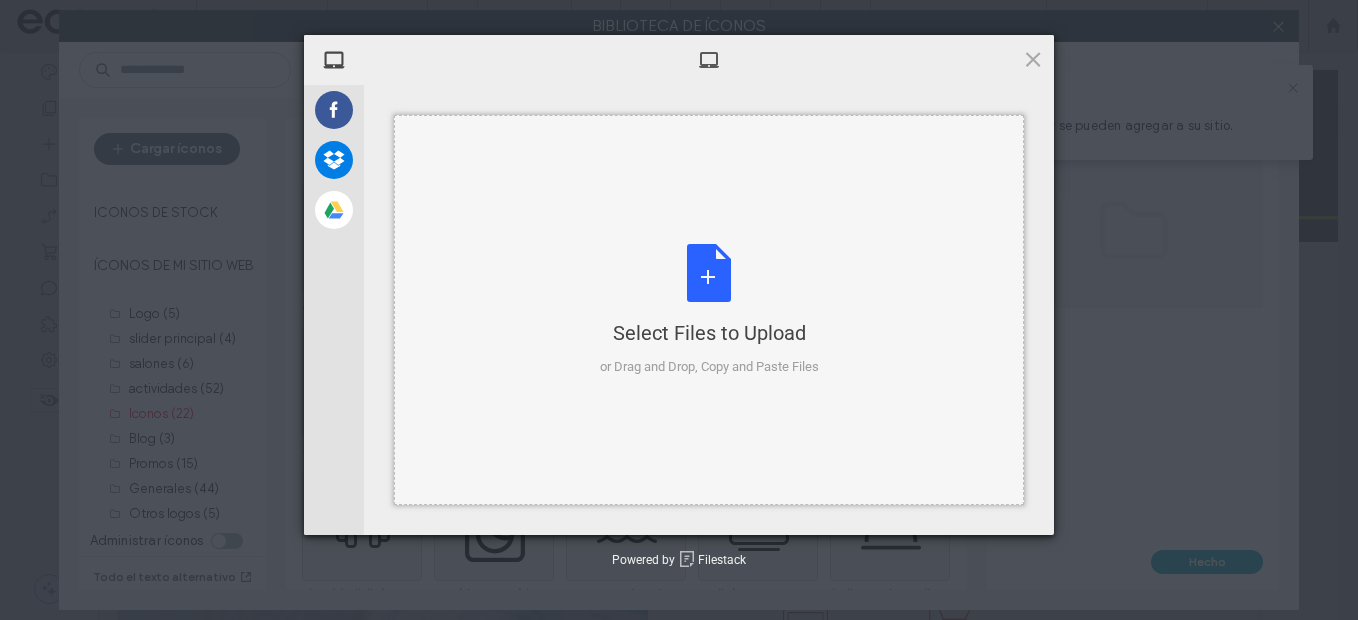 click on "Select Files to Upload
or Drag and Drop, Copy and Paste Files" at bounding box center [709, 310] 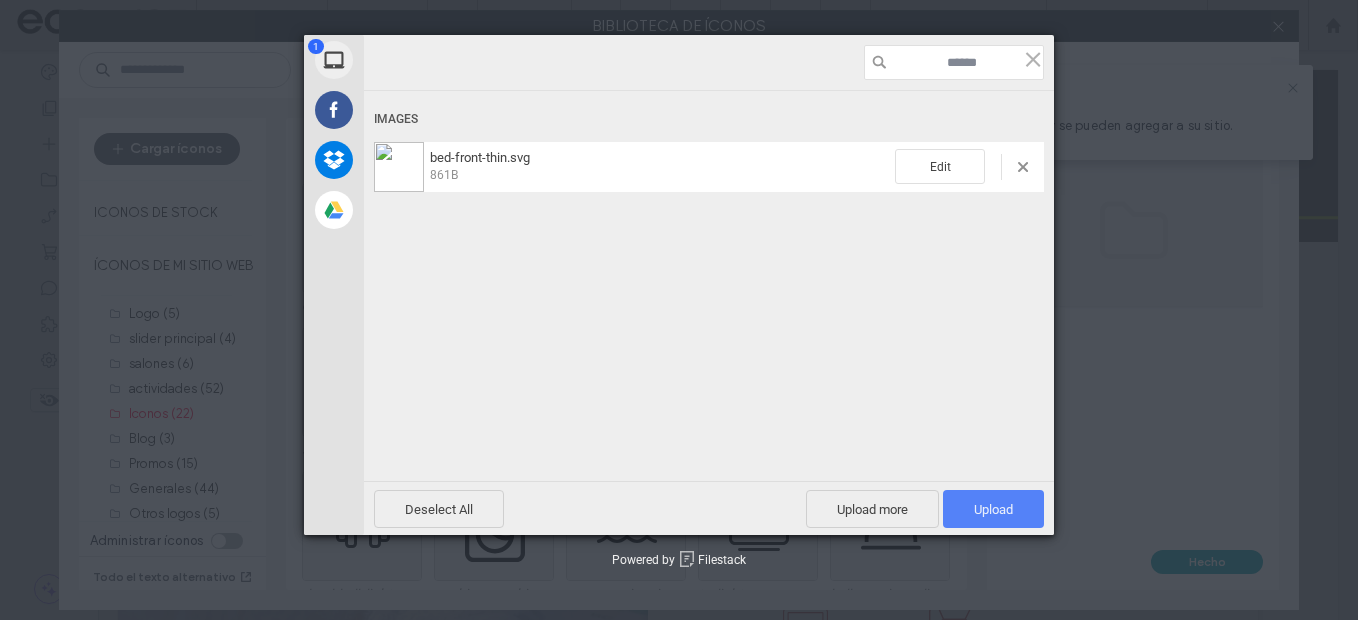 drag, startPoint x: 981, startPoint y: 482, endPoint x: 989, endPoint y: 511, distance: 30.083218 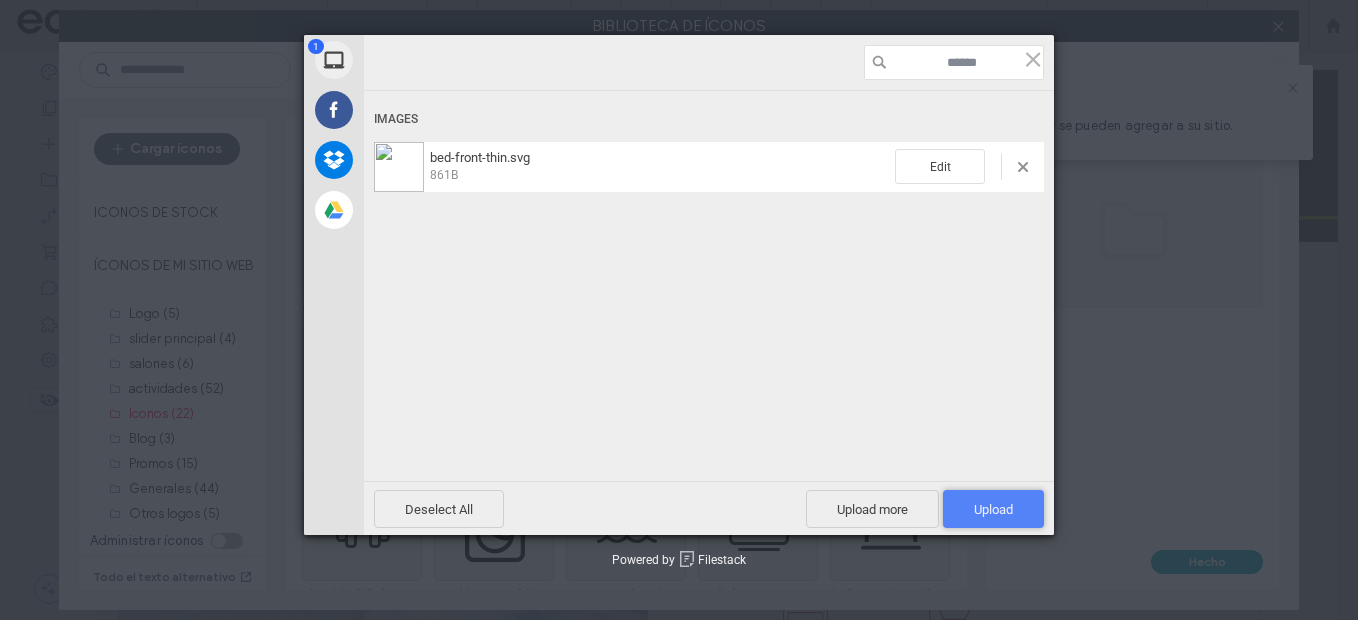 click on "Upload
1" at bounding box center (993, 509) 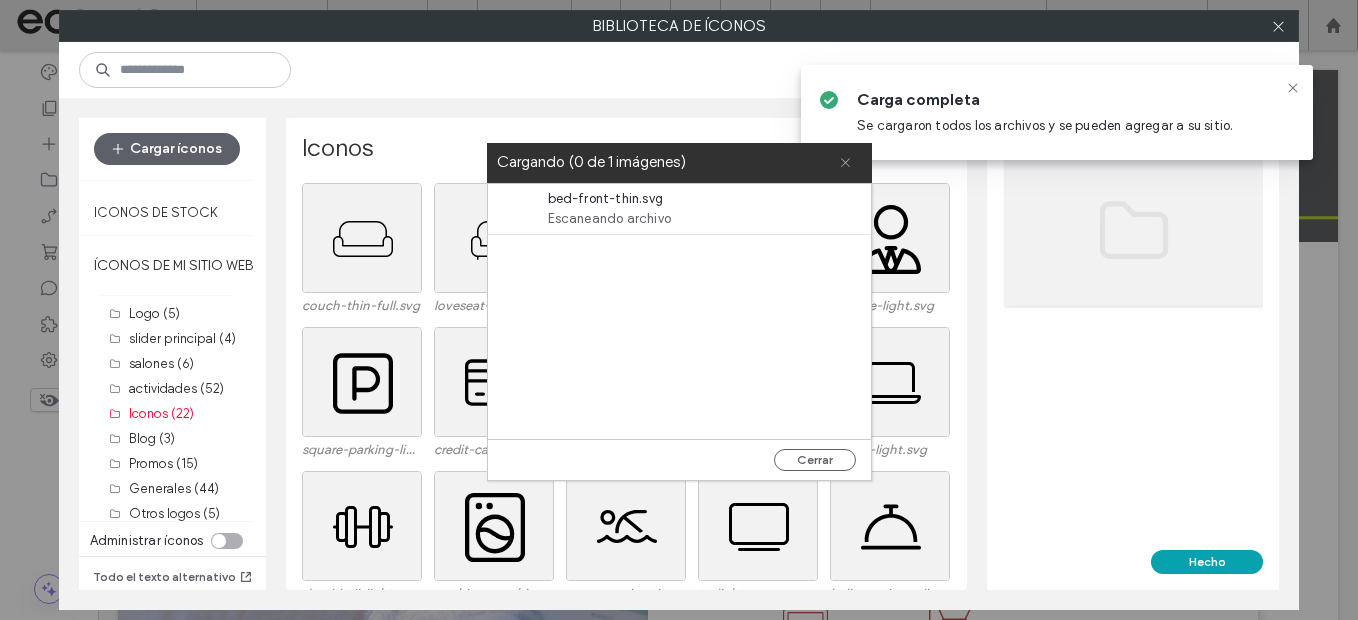 click 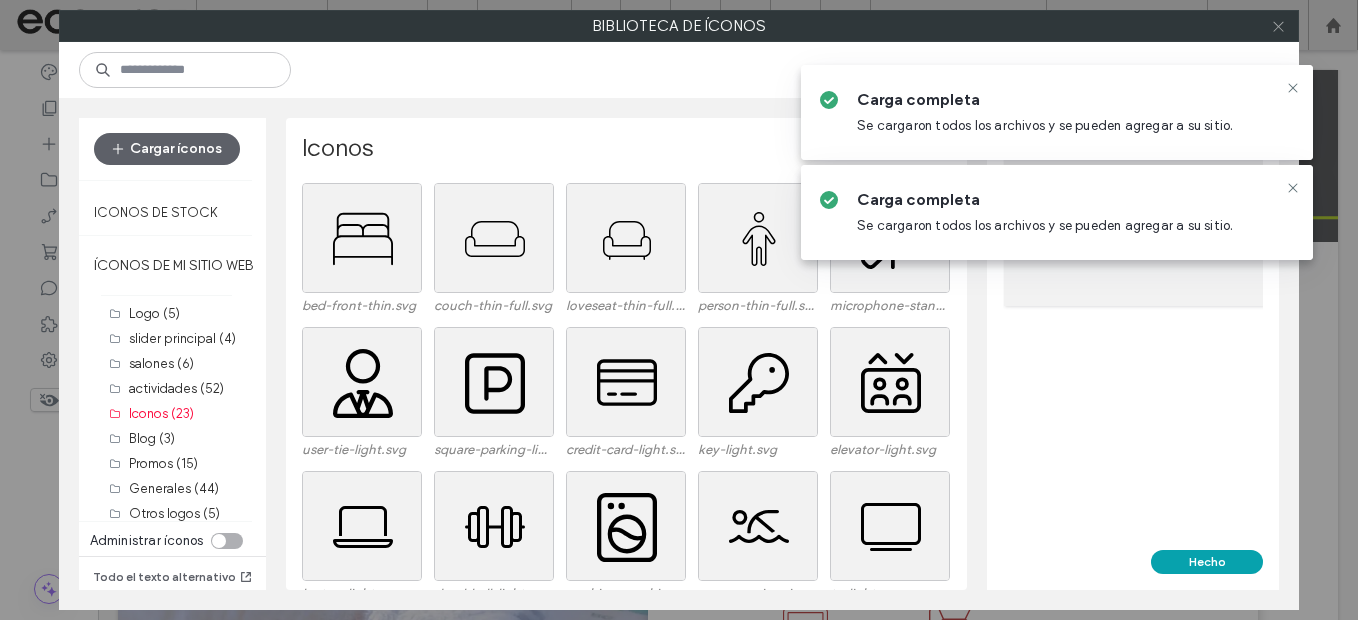 click 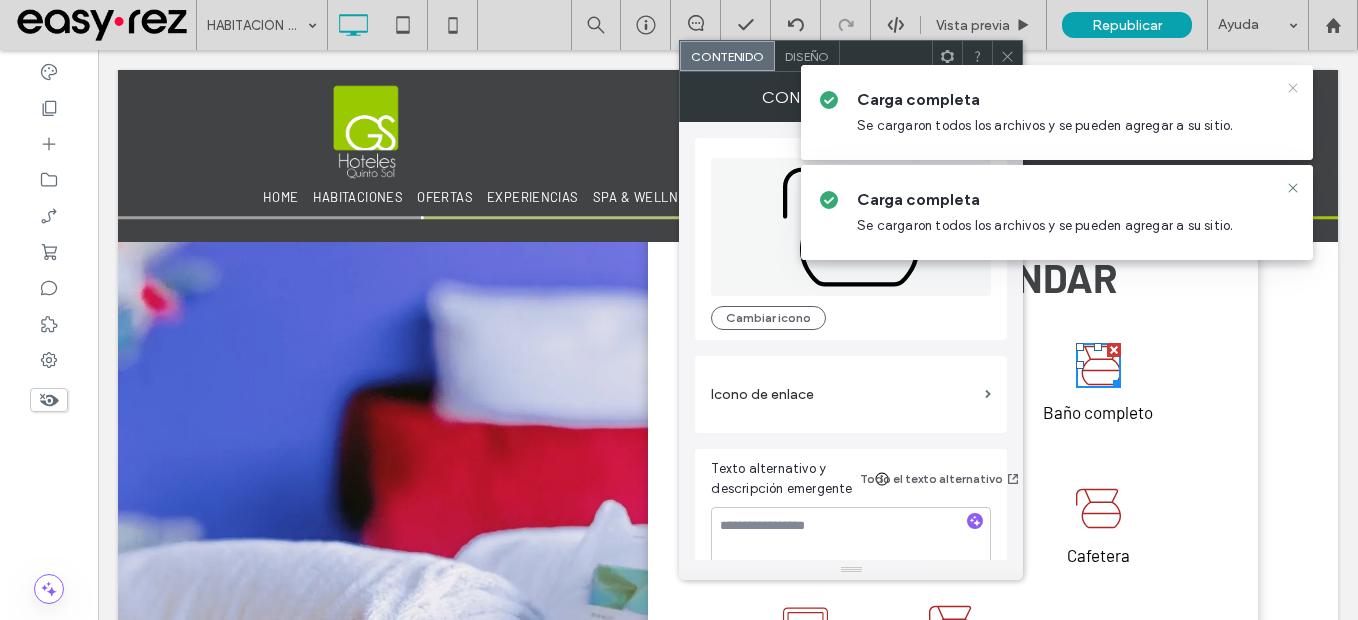 click 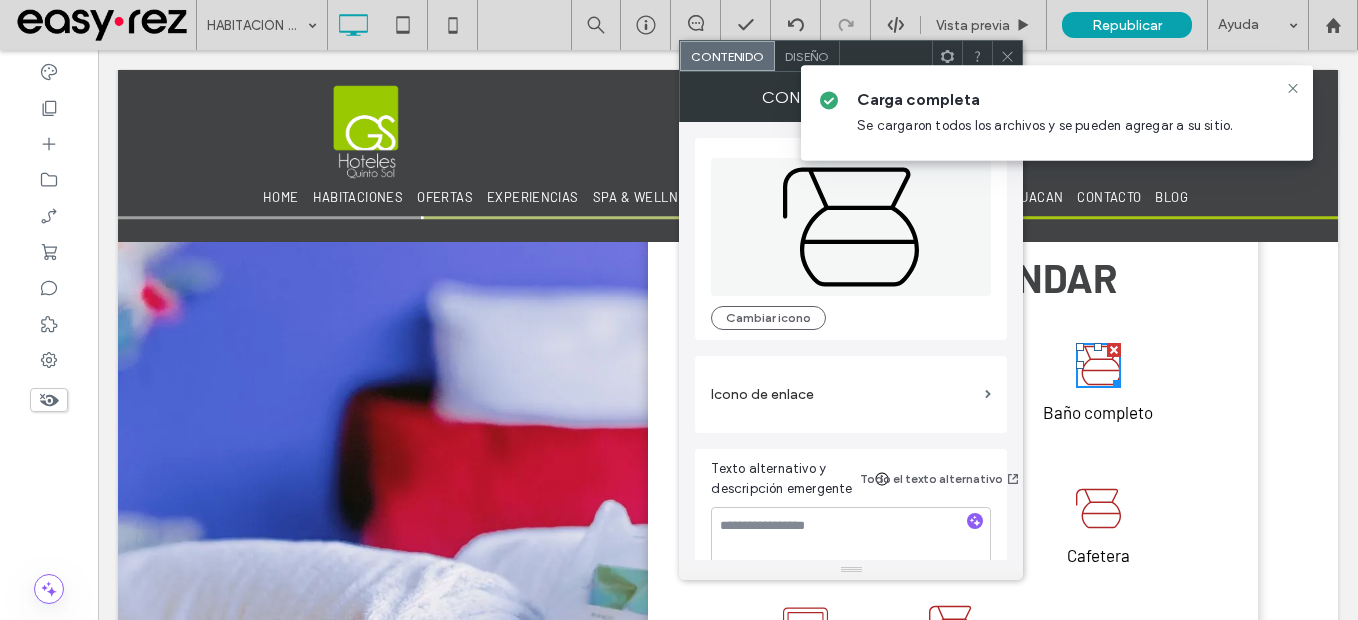 click 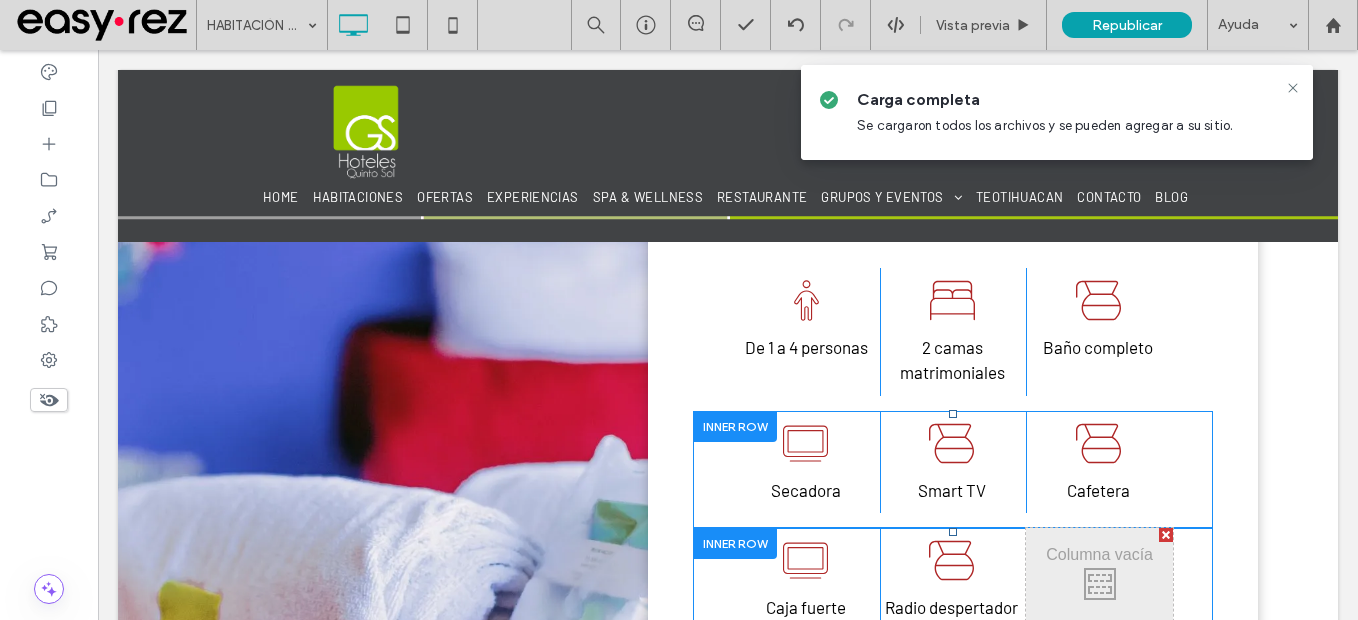 scroll, scrollTop: 1084, scrollLeft: 0, axis: vertical 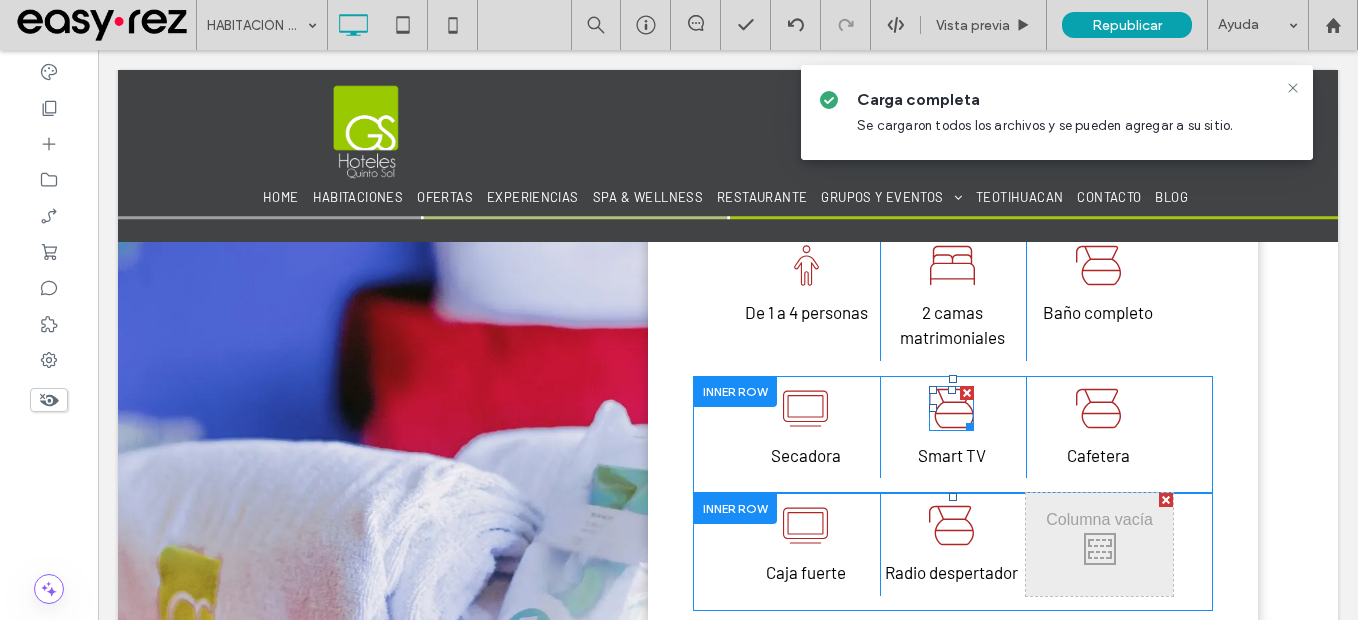 click 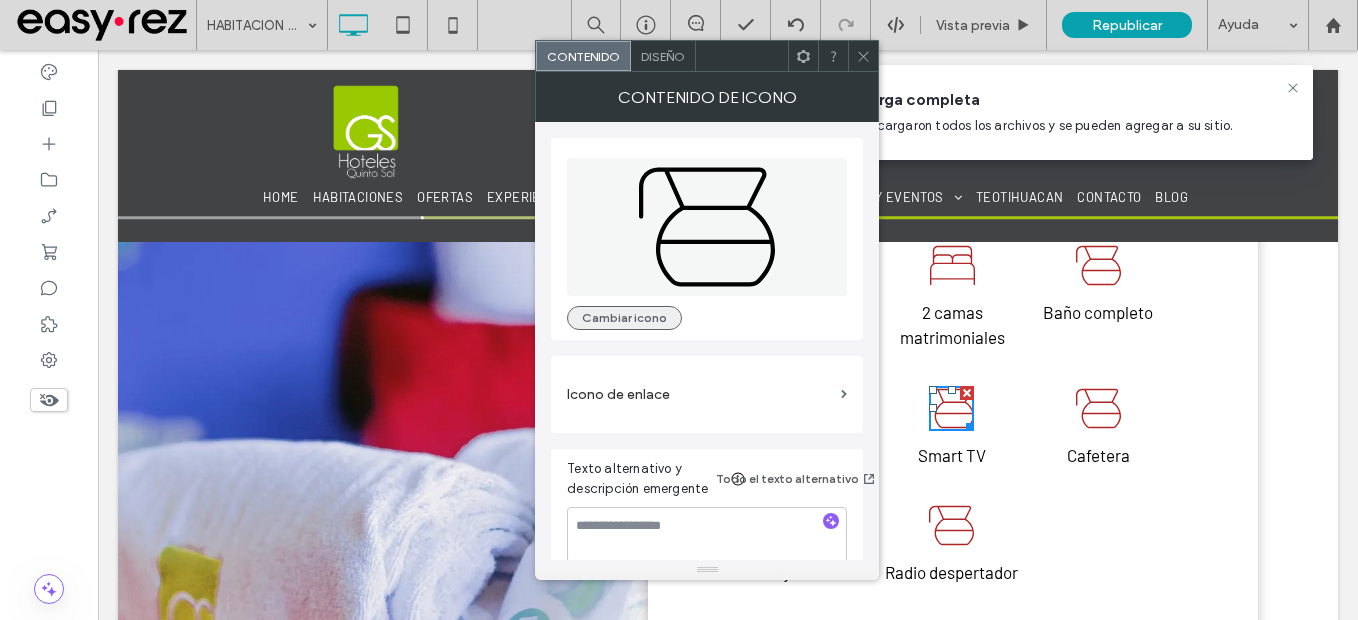 click on "Cambiar icono" at bounding box center [624, 318] 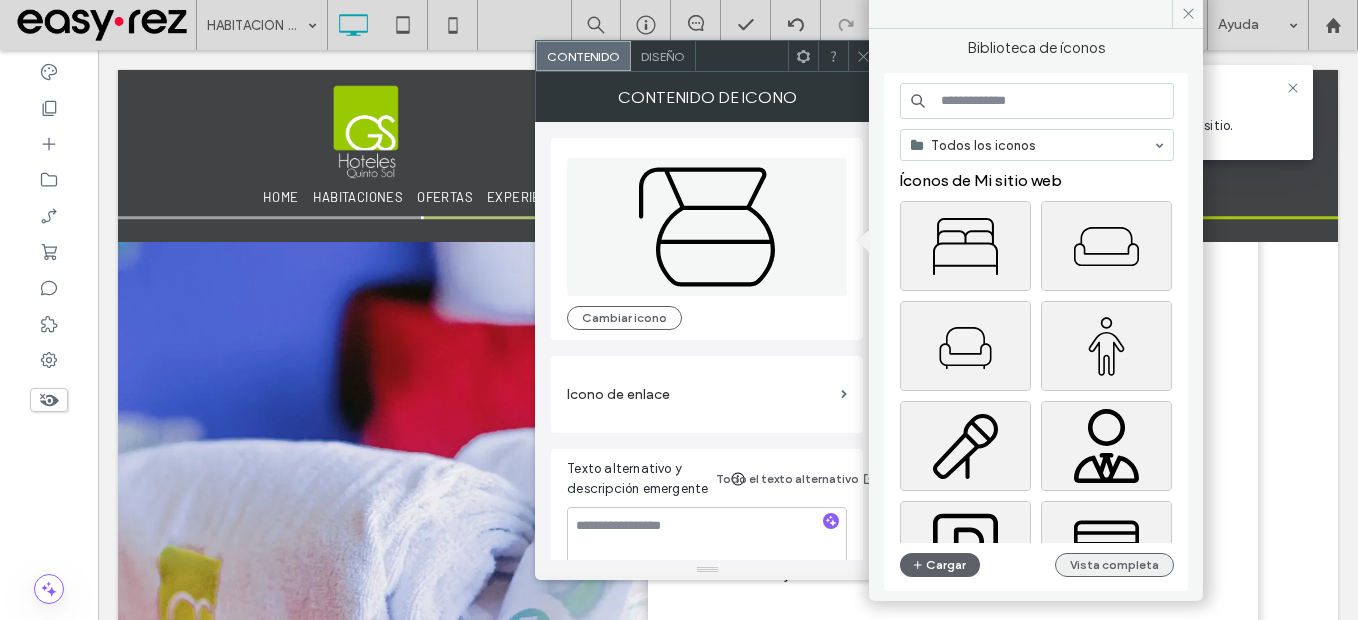 click on "Vista completa" at bounding box center (1114, 565) 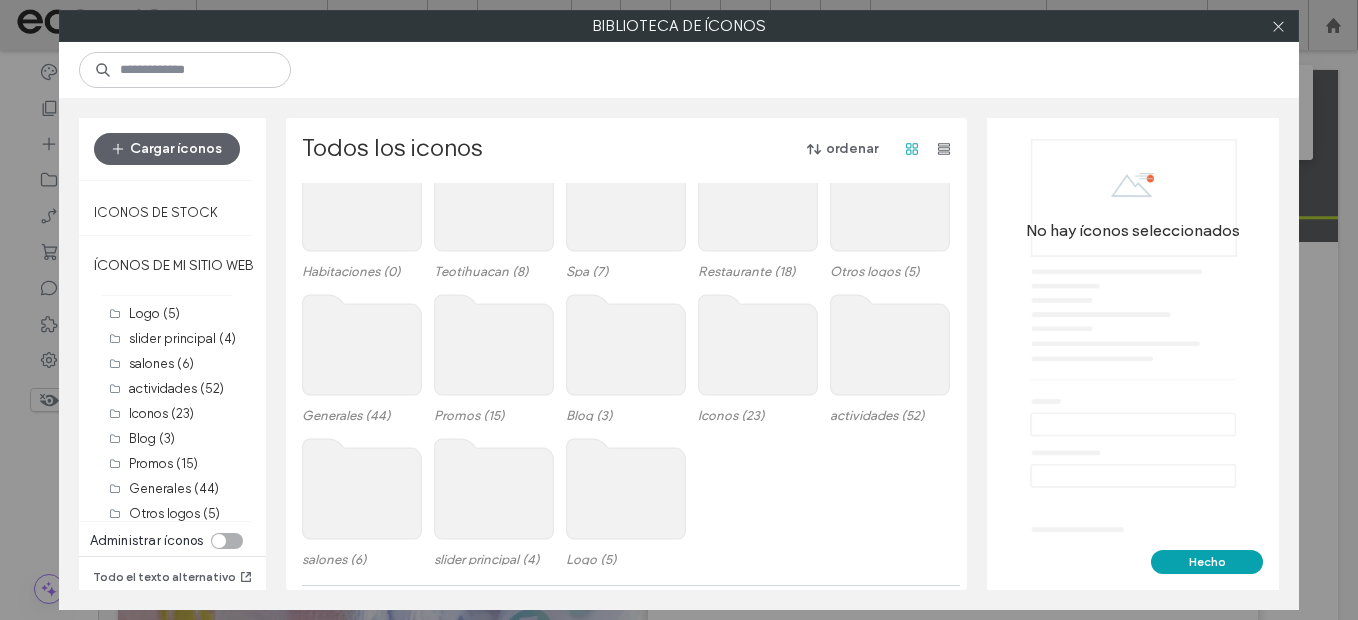 scroll, scrollTop: 200, scrollLeft: 0, axis: vertical 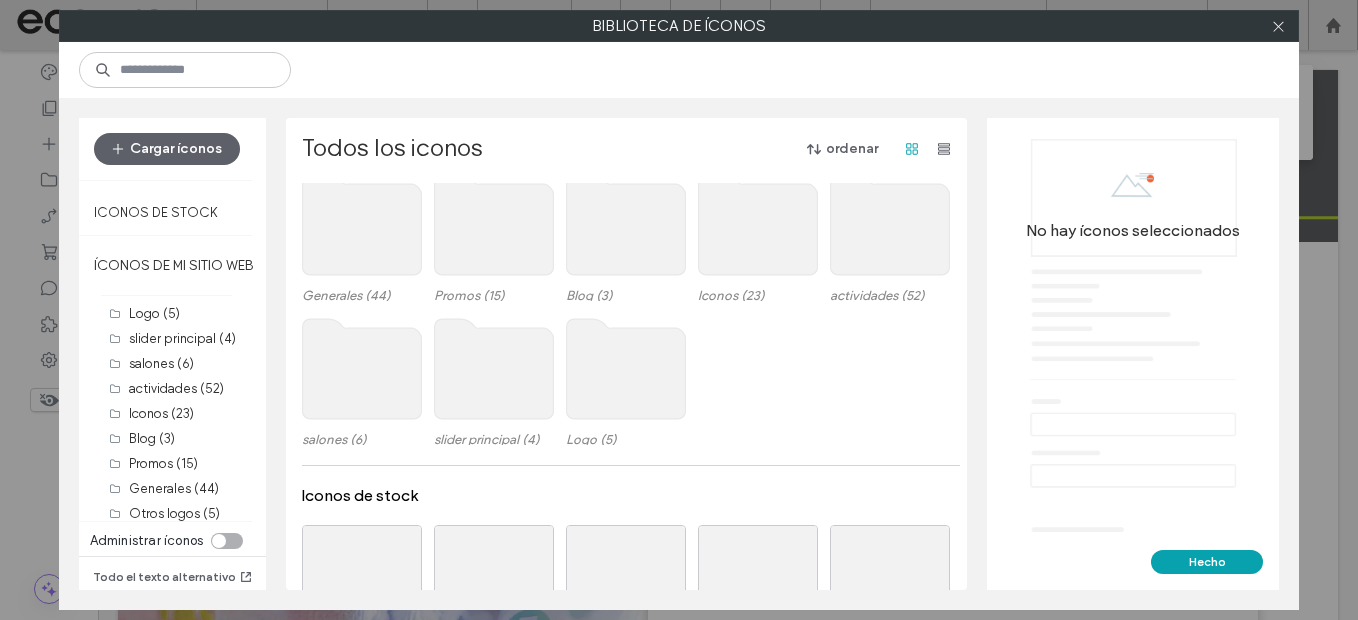 click 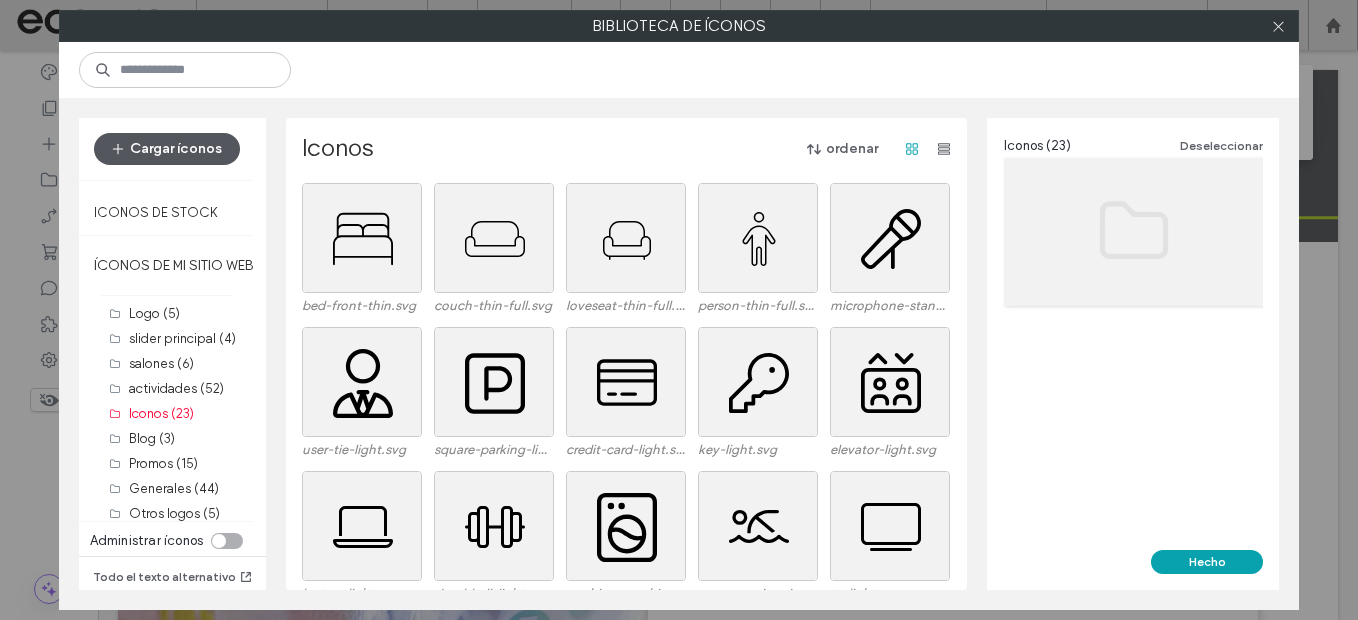 click on "Cargar íconos" at bounding box center (167, 149) 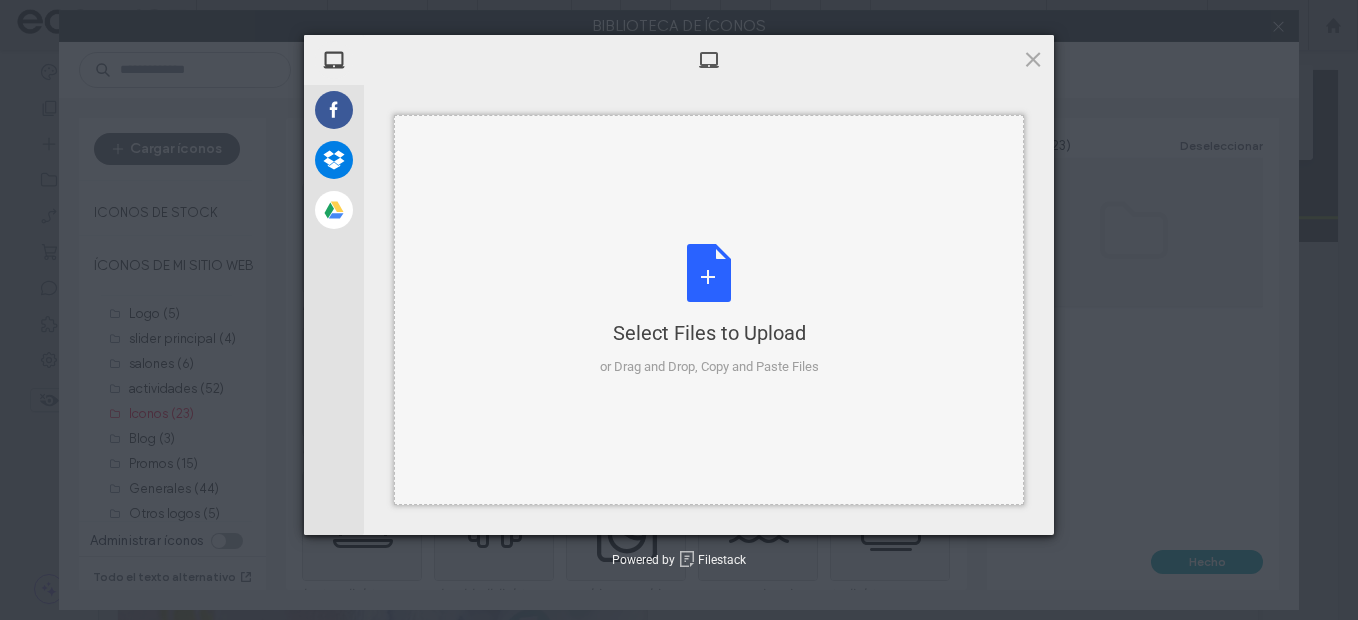 click on "Select Files to Upload
or Drag and Drop, Copy and Paste Files" at bounding box center [709, 310] 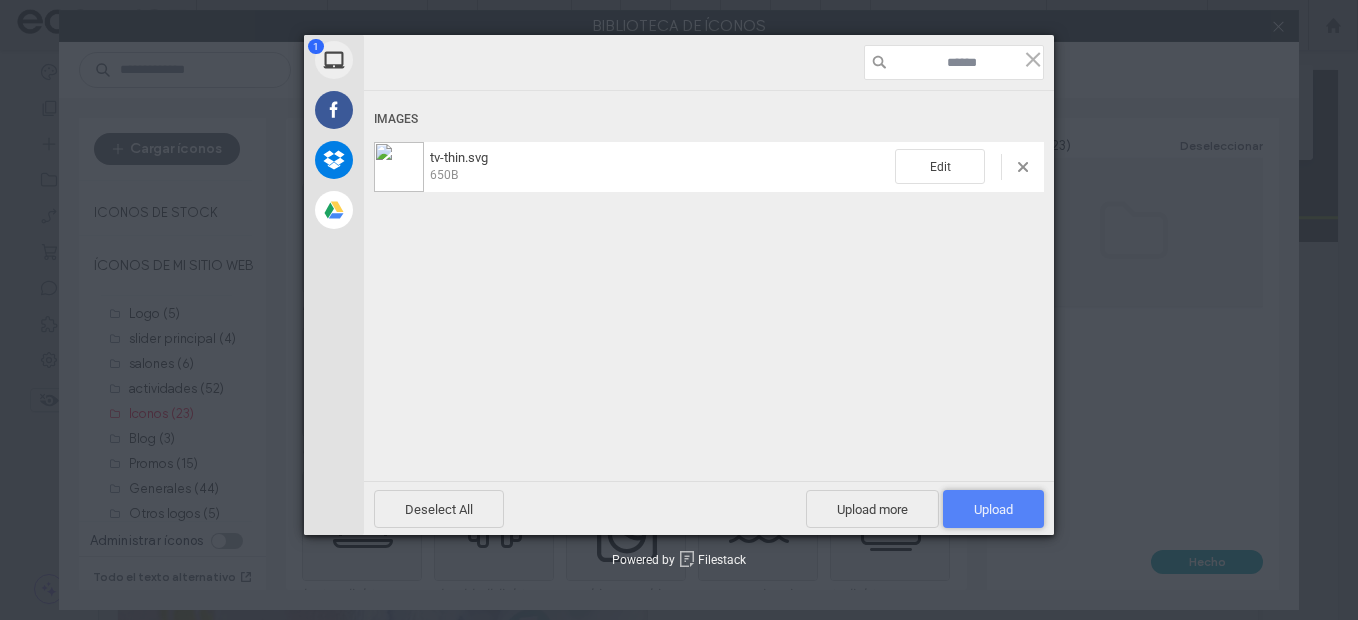click on "Upload
1" at bounding box center [993, 509] 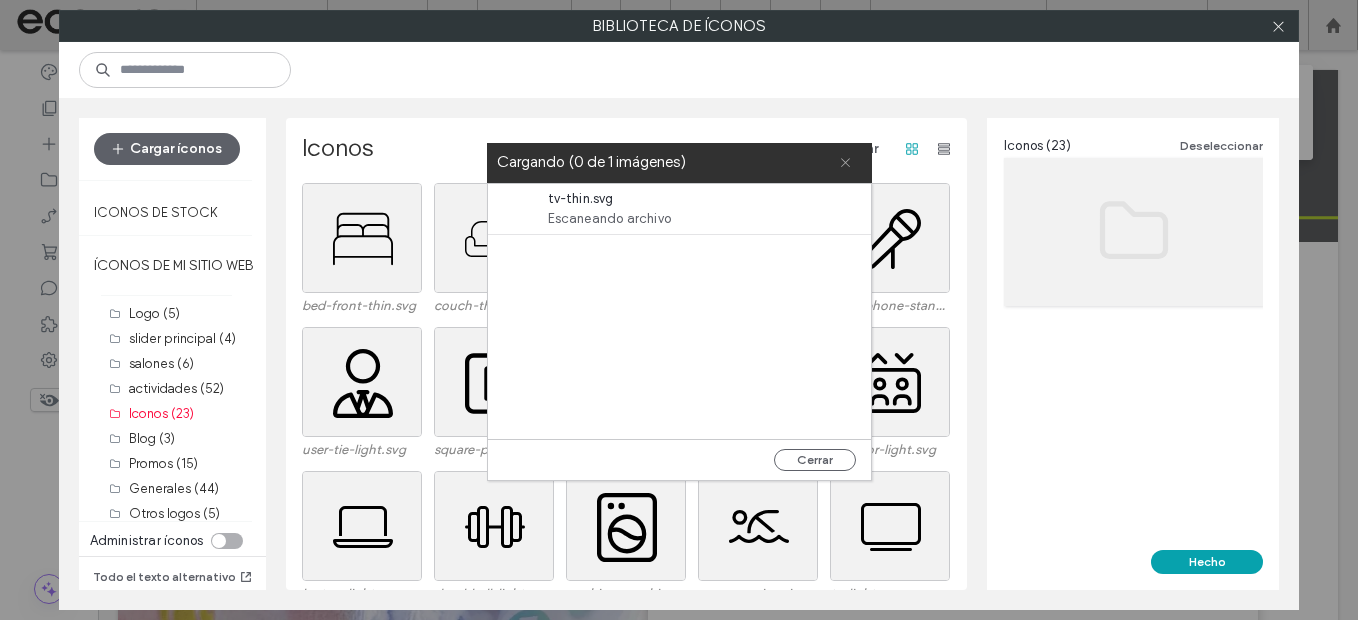 click 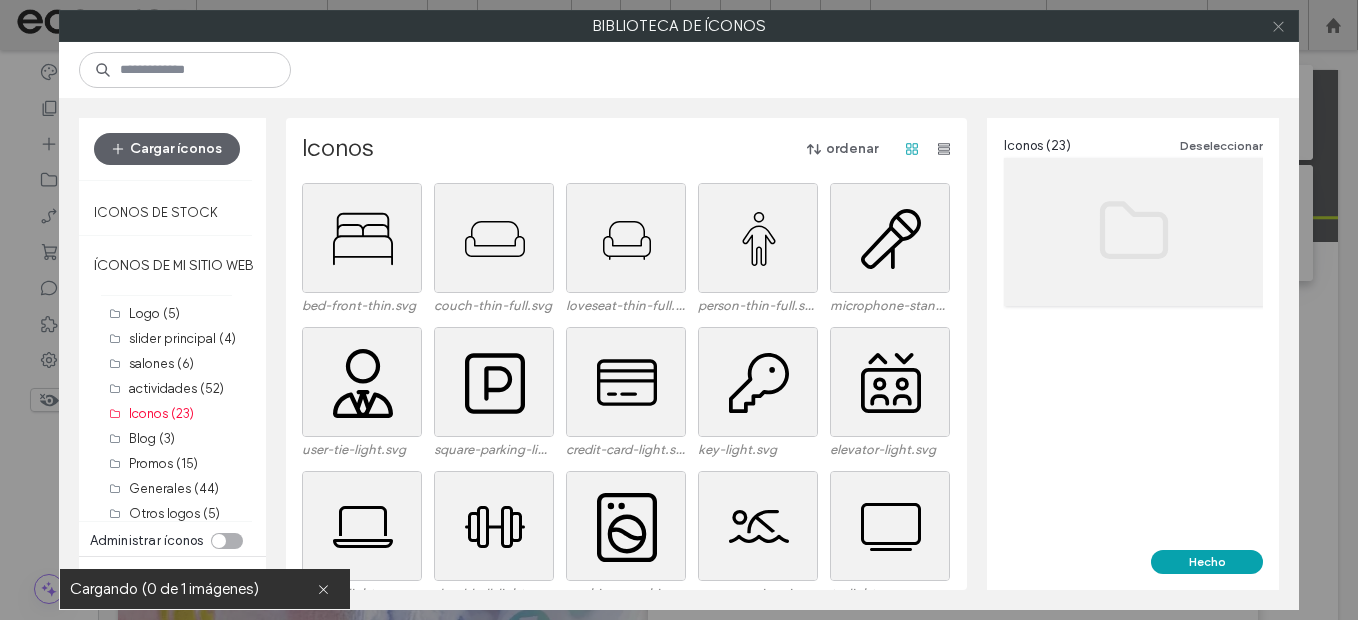 click 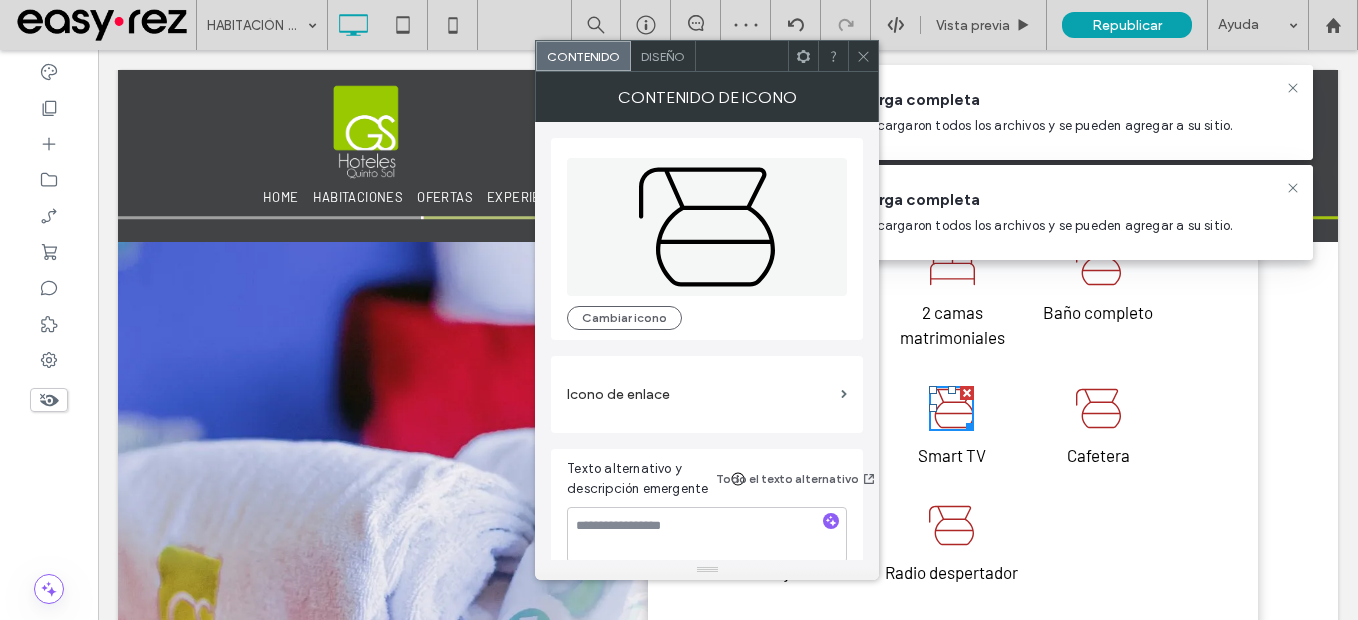 click 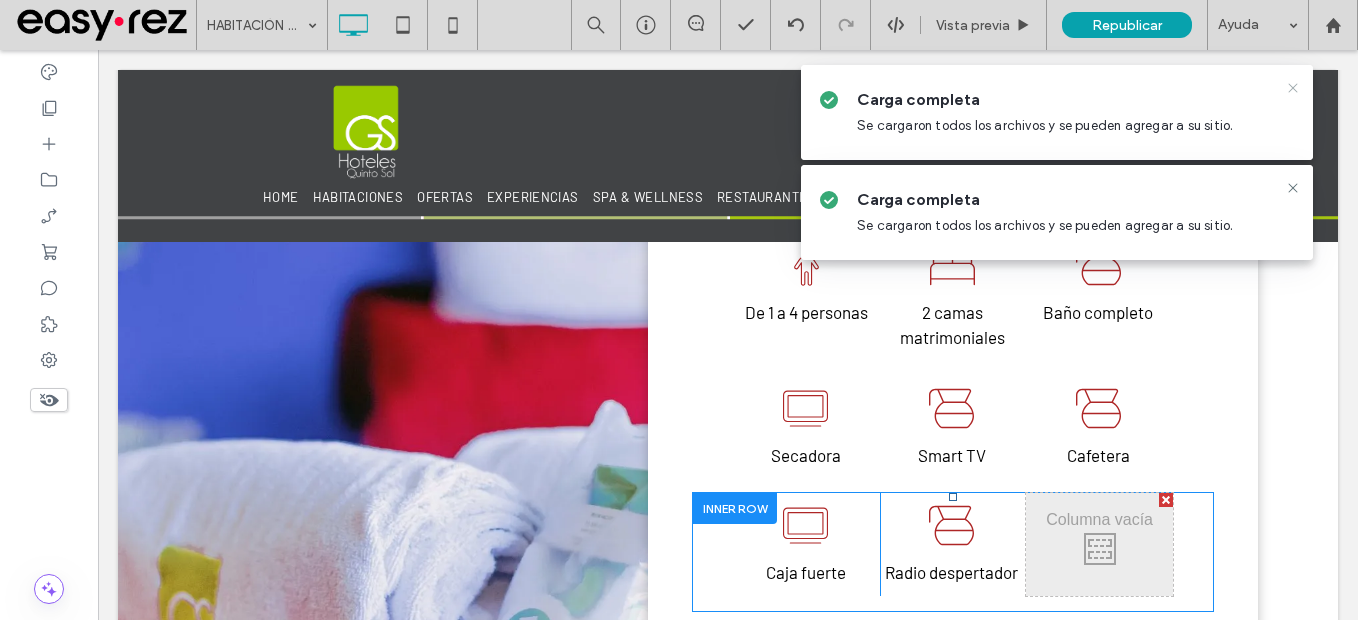 click 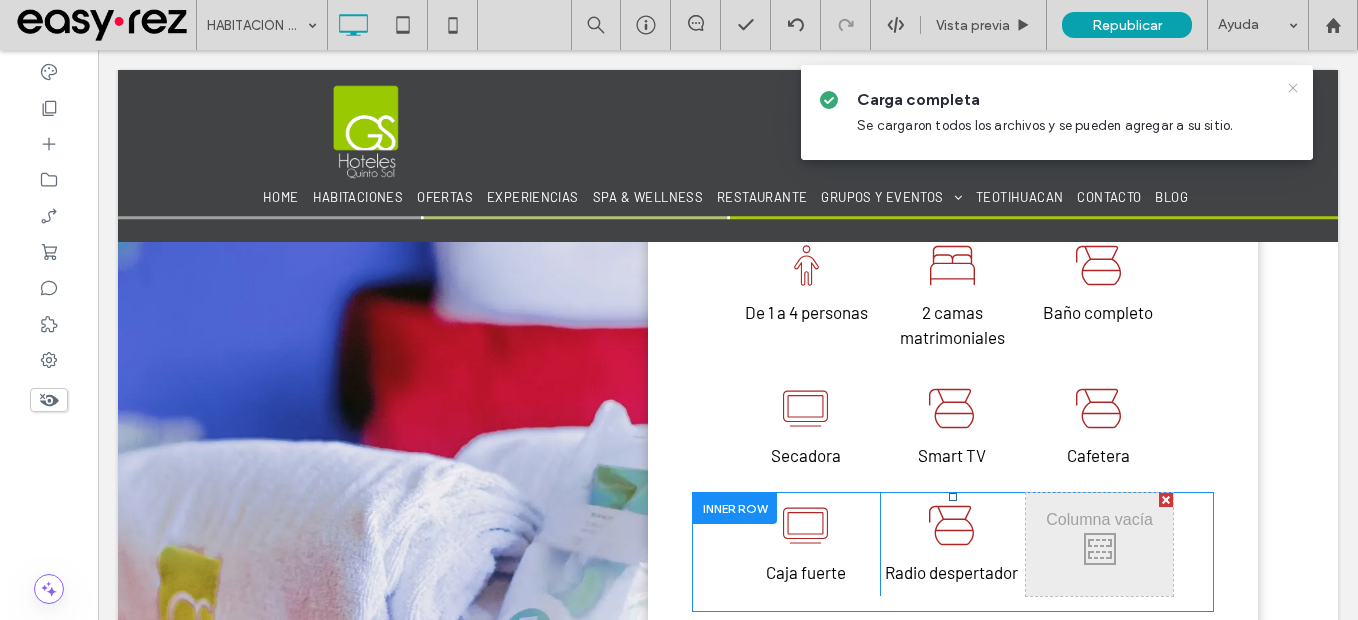 drag, startPoint x: 1292, startPoint y: 81, endPoint x: 1145, endPoint y: 21, distance: 158.77342 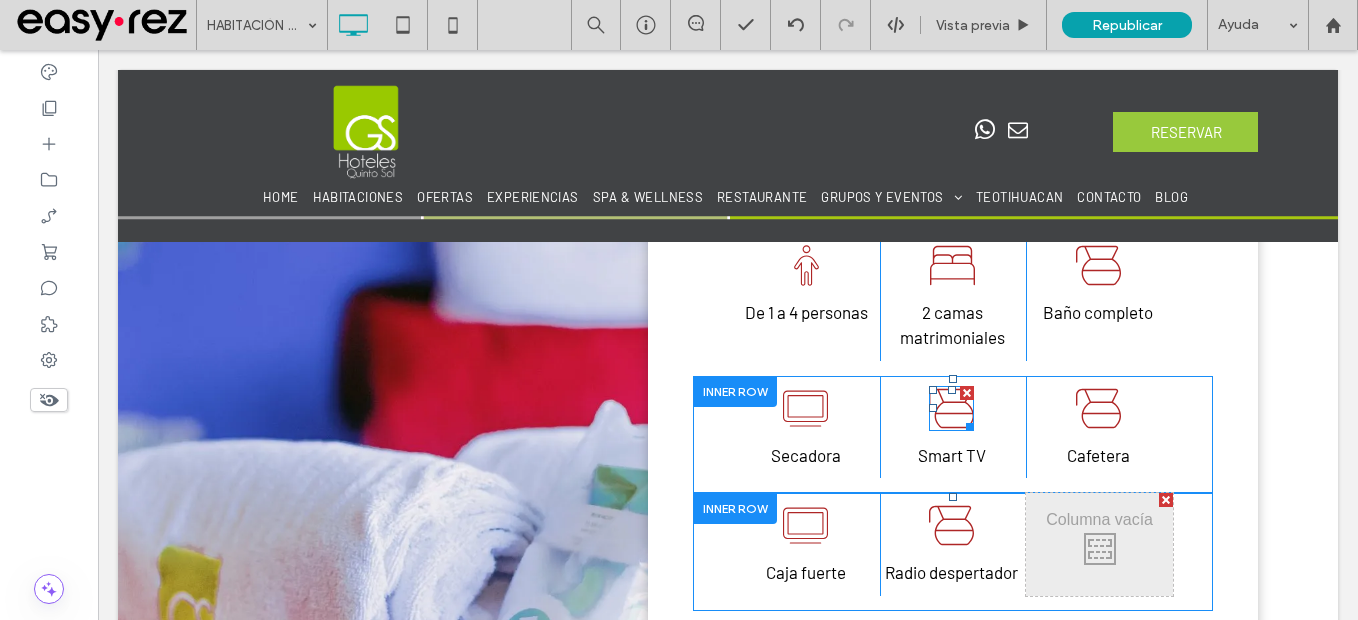 click 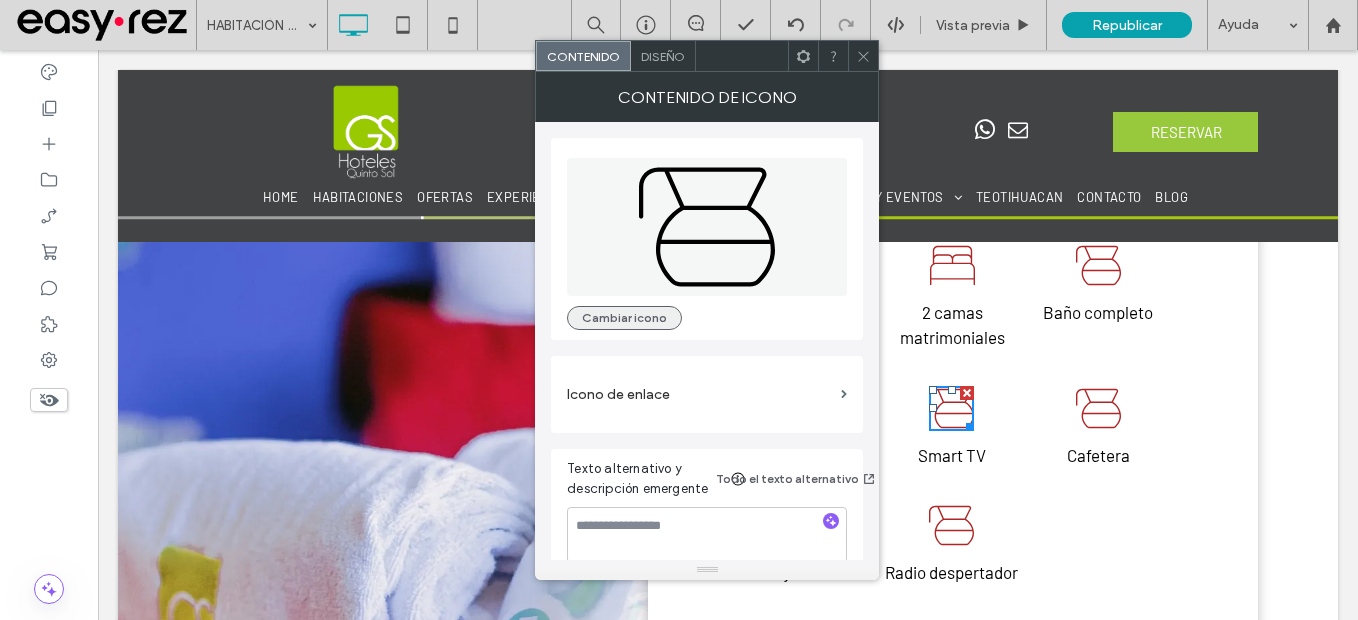 click on "Cambiar icono" at bounding box center [624, 318] 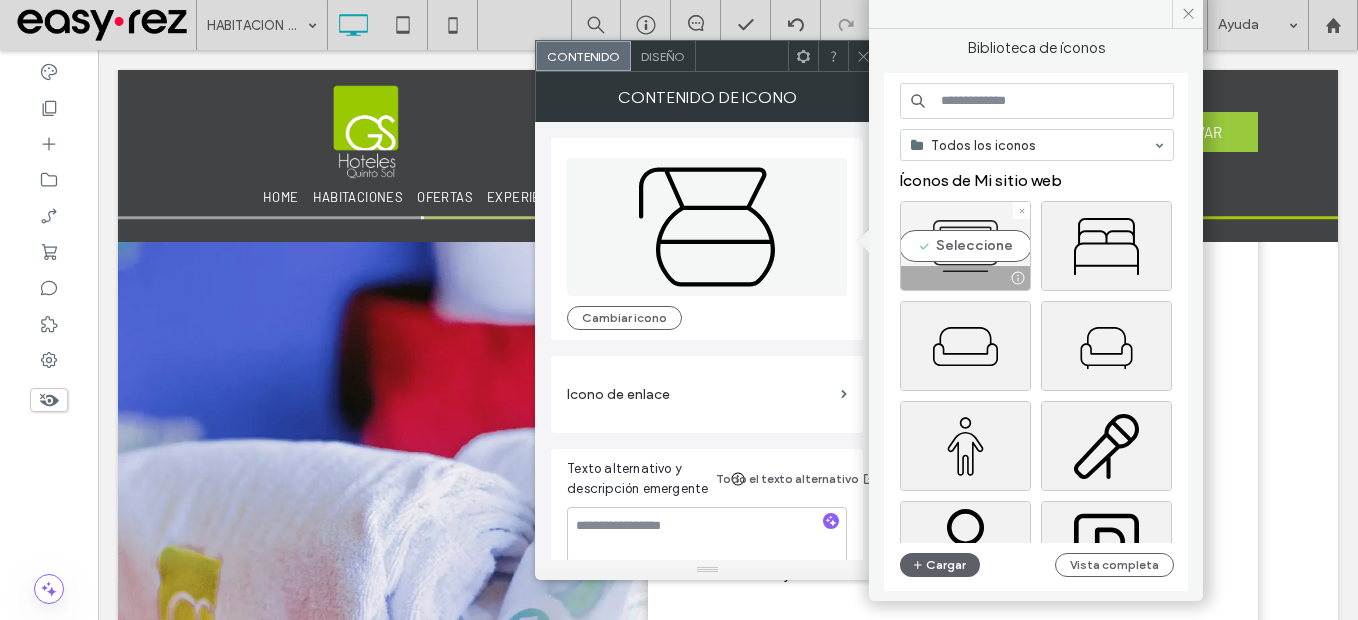 drag, startPoint x: 956, startPoint y: 257, endPoint x: 796, endPoint y: 108, distance: 218.6344 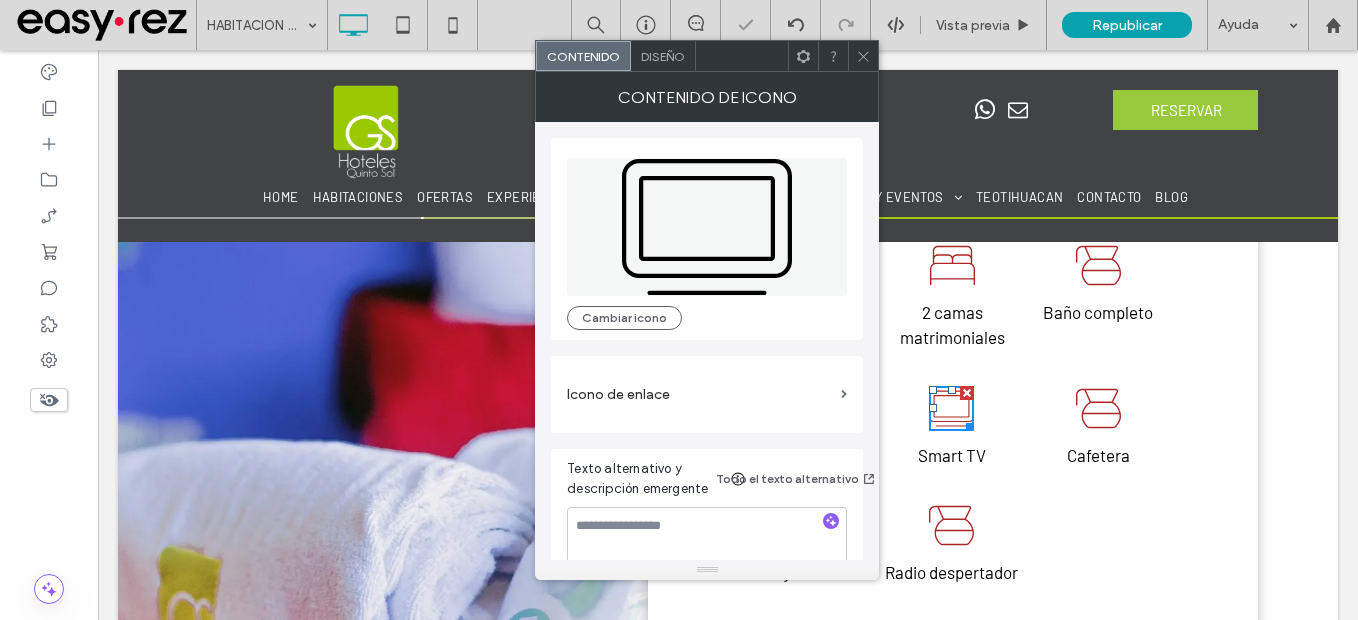 click 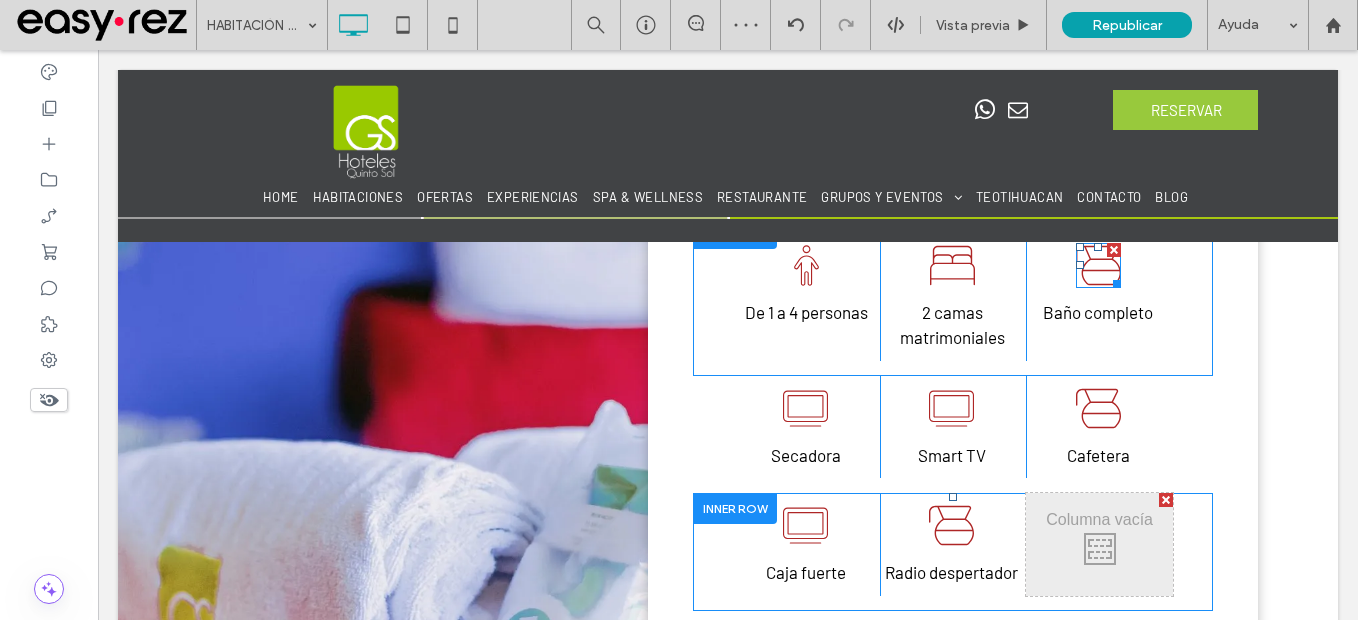 click 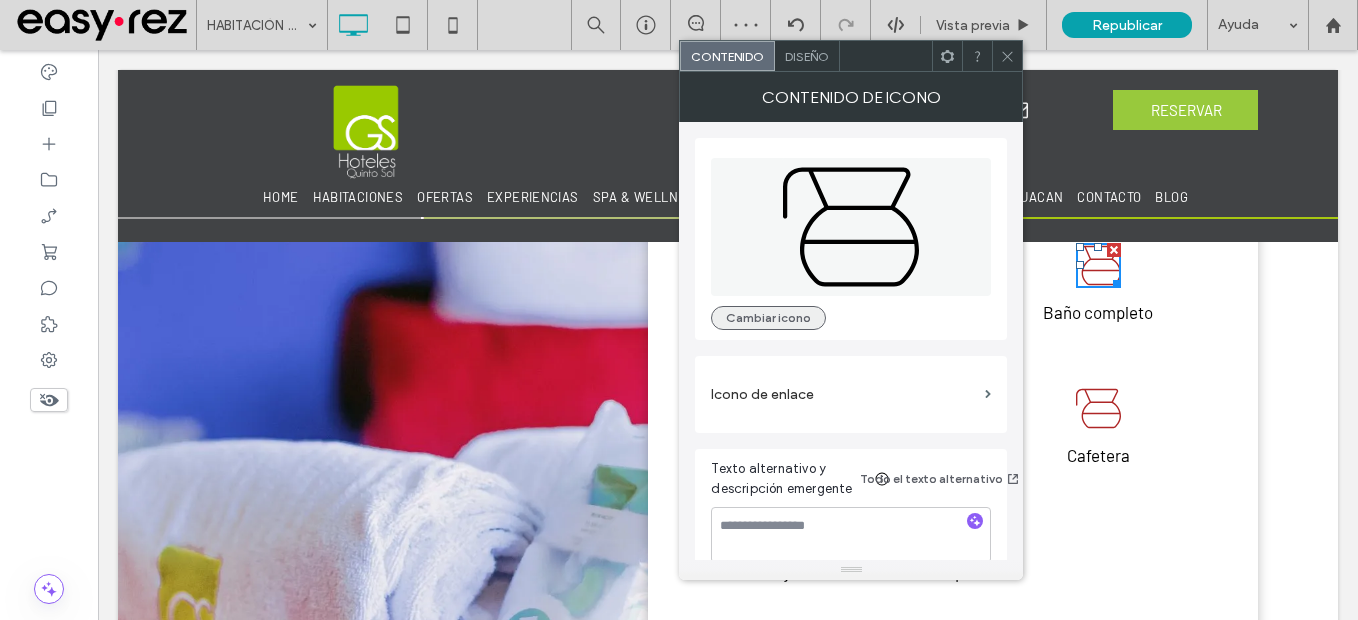 click on "Cambiar icono" at bounding box center (768, 318) 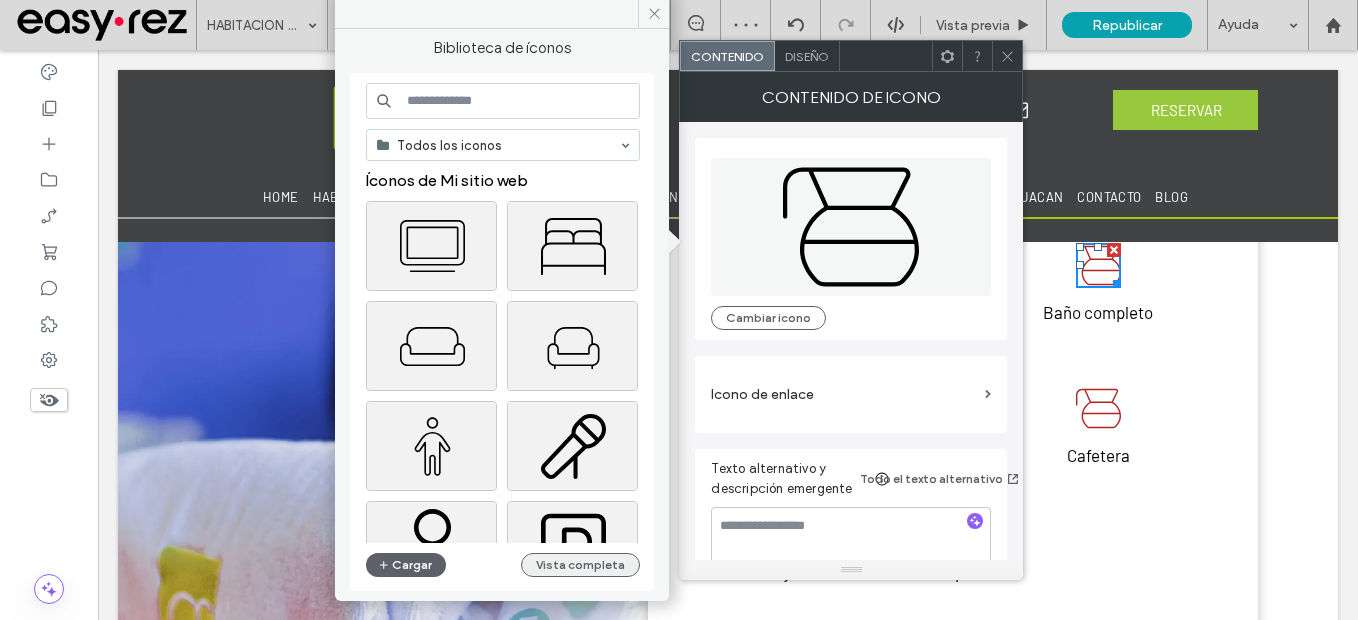 click on "Vista completa" at bounding box center (580, 565) 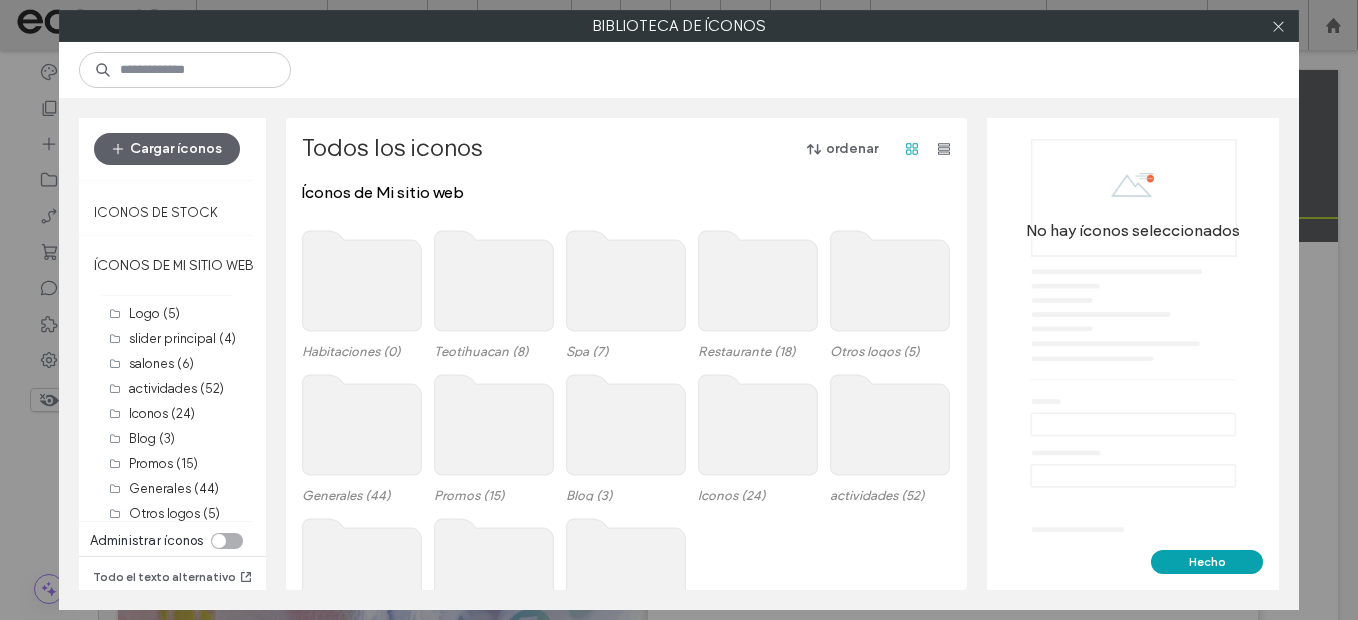 click 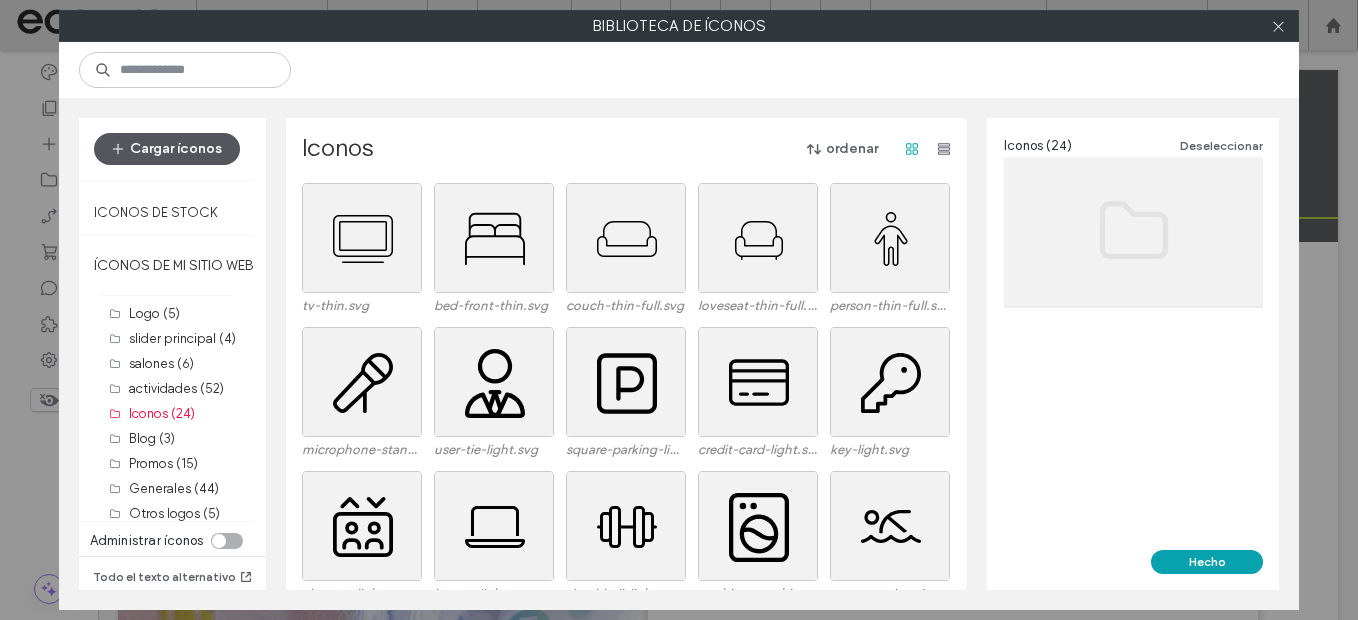 click on "Cargar íconos" at bounding box center [167, 149] 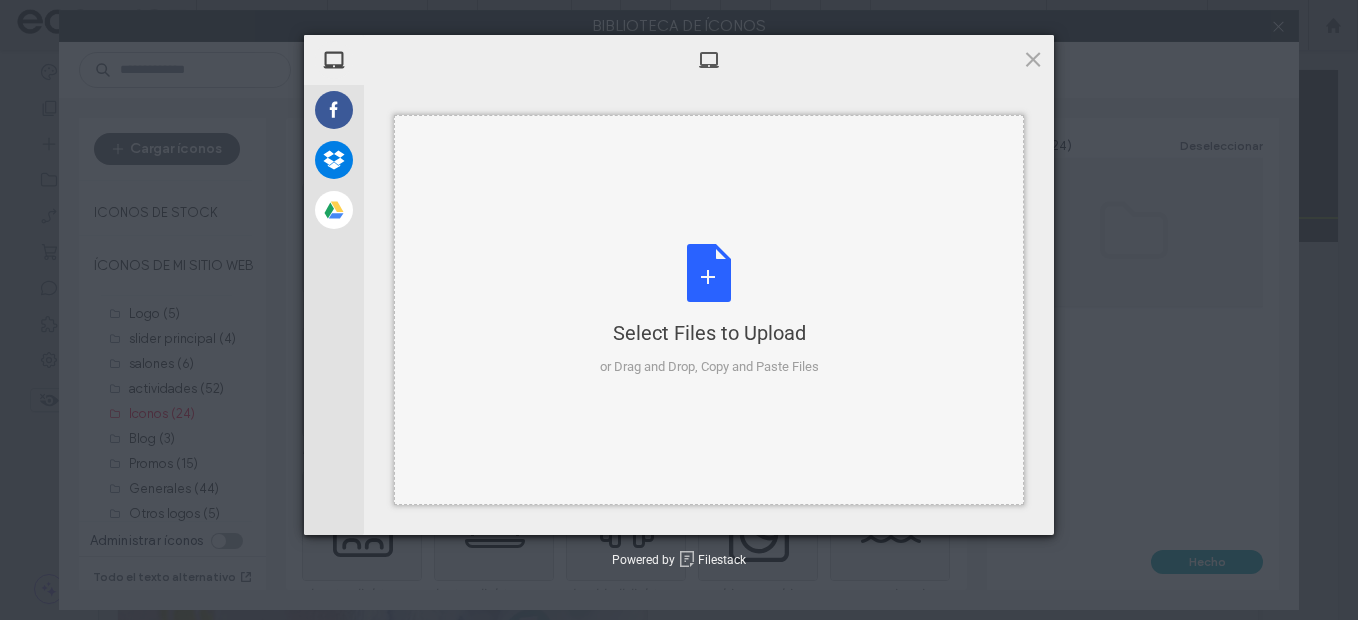 click on "Select Files to Upload
or Drag and Drop, Copy and Paste Files" at bounding box center [709, 310] 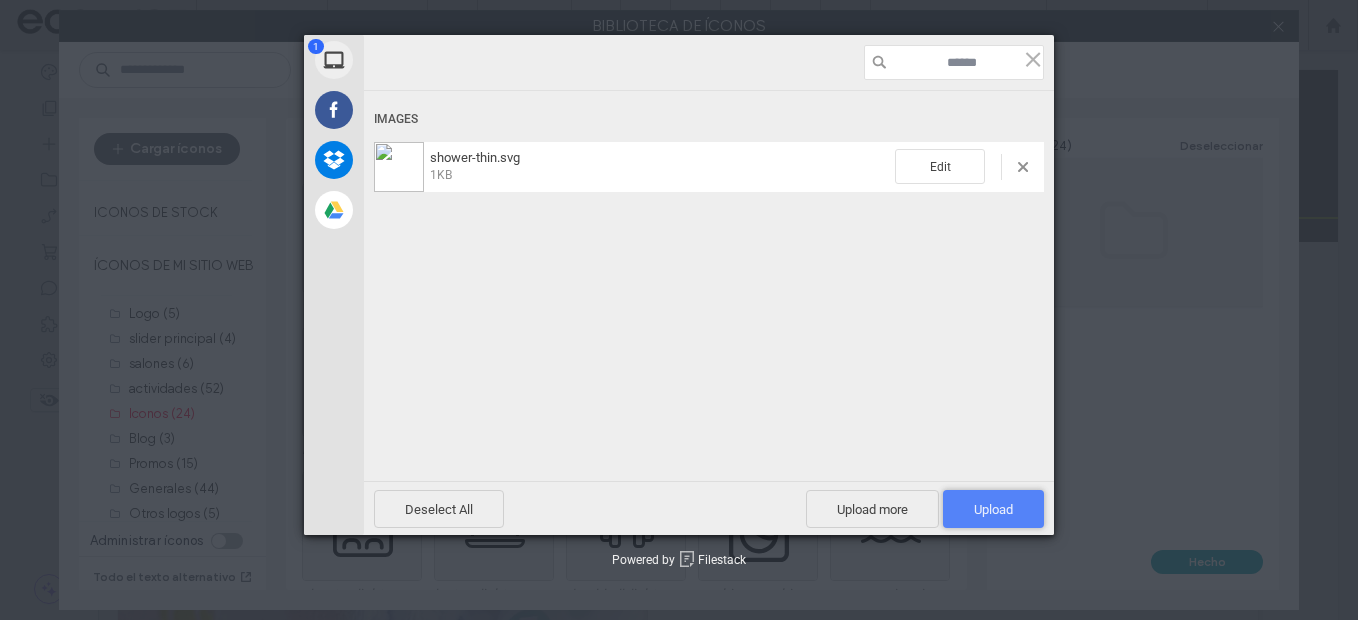 click on "Upload
1" at bounding box center (993, 509) 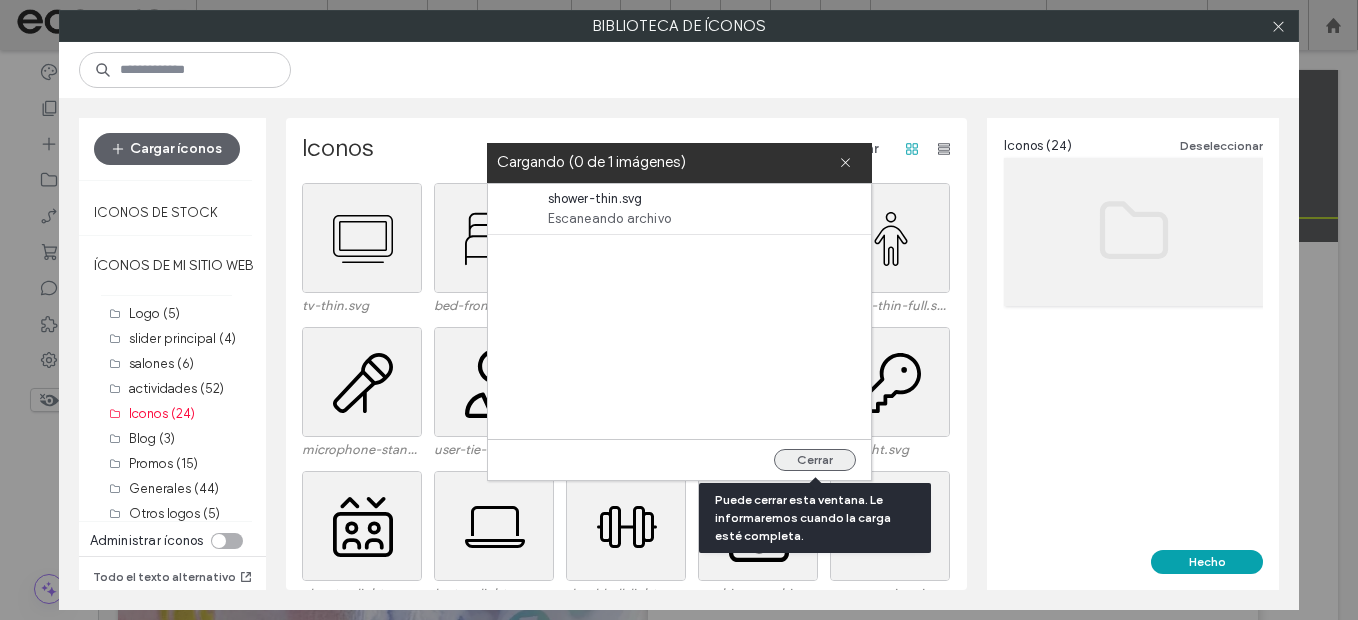 drag, startPoint x: 839, startPoint y: 465, endPoint x: 793, endPoint y: 450, distance: 48.38388 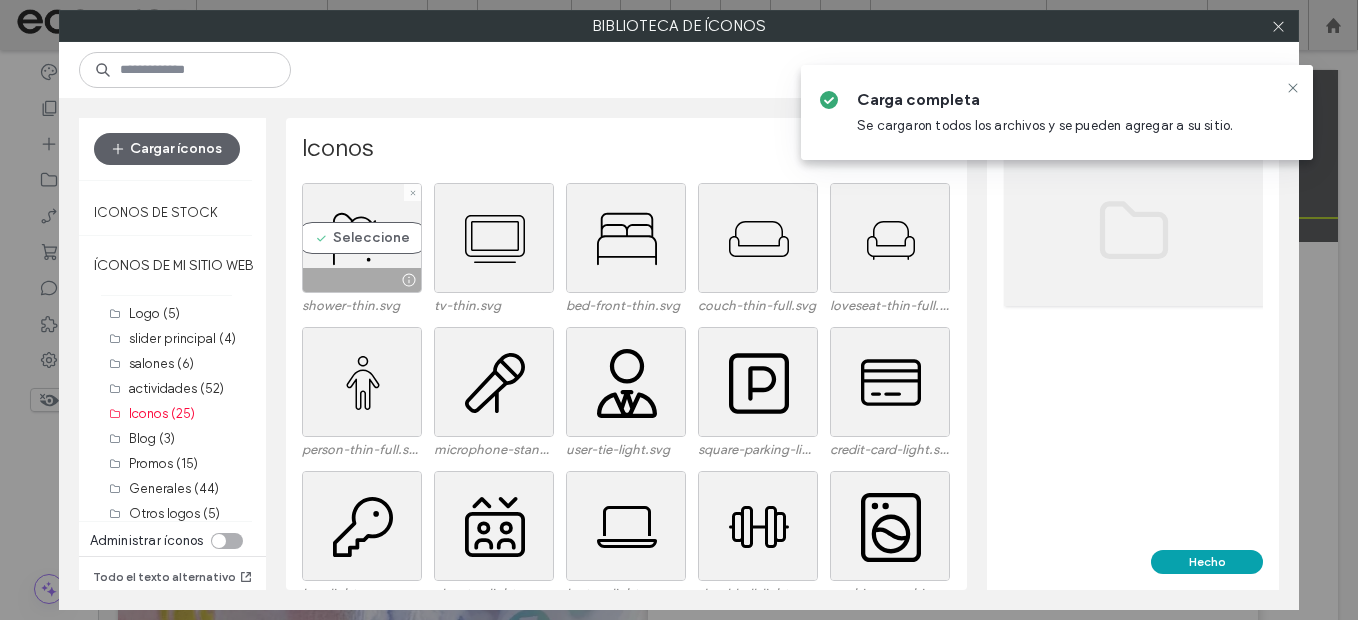drag, startPoint x: 333, startPoint y: 243, endPoint x: 1357, endPoint y: 548, distance: 1068.4573 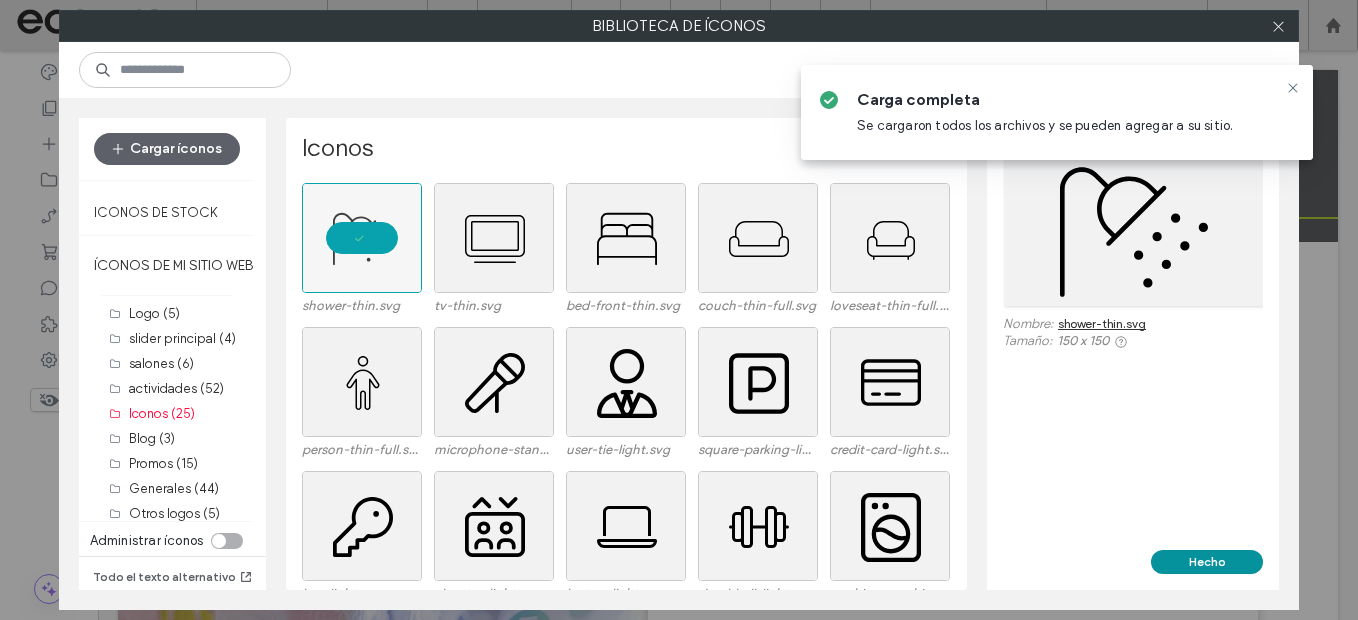 click on "Hecho" at bounding box center (1207, 562) 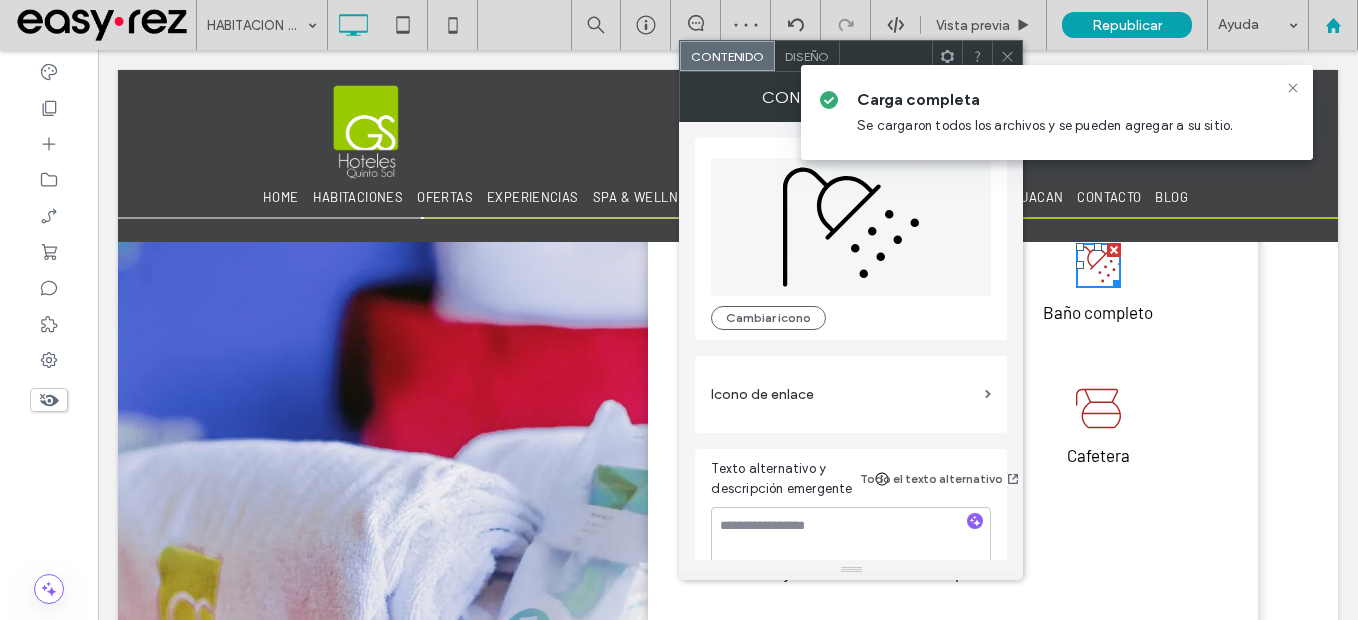 drag, startPoint x: 1008, startPoint y: 46, endPoint x: 1315, endPoint y: 46, distance: 307 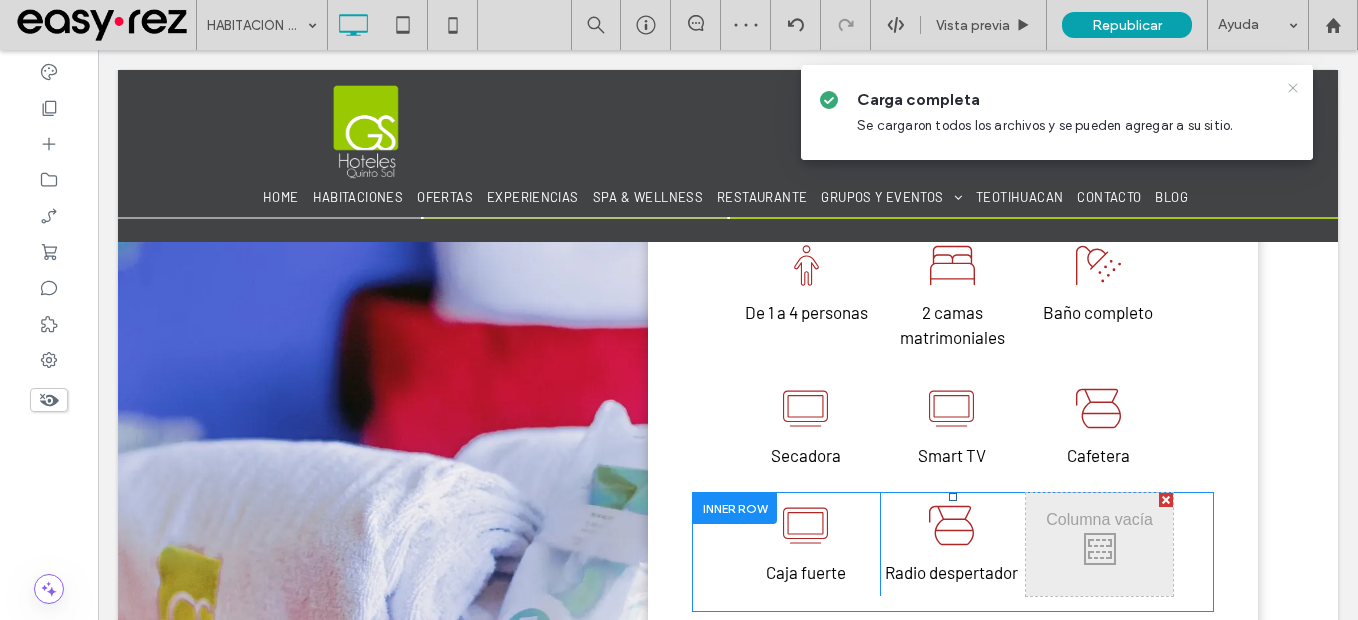 click 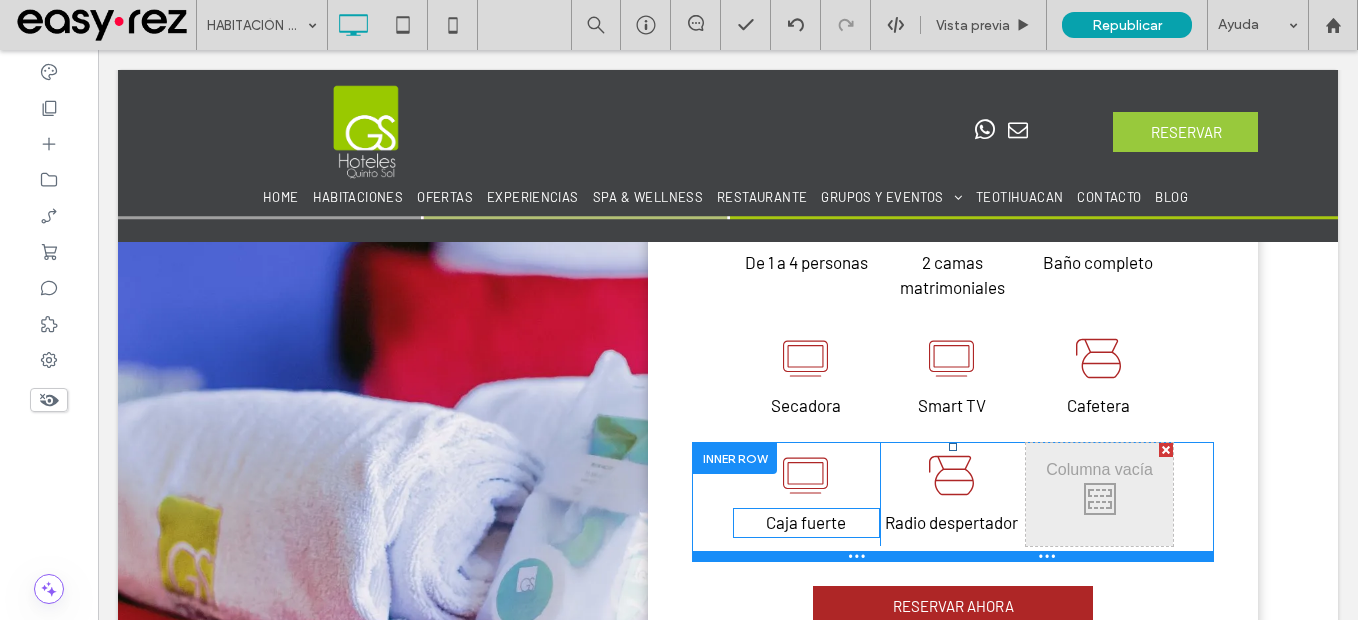 scroll, scrollTop: 1184, scrollLeft: 0, axis: vertical 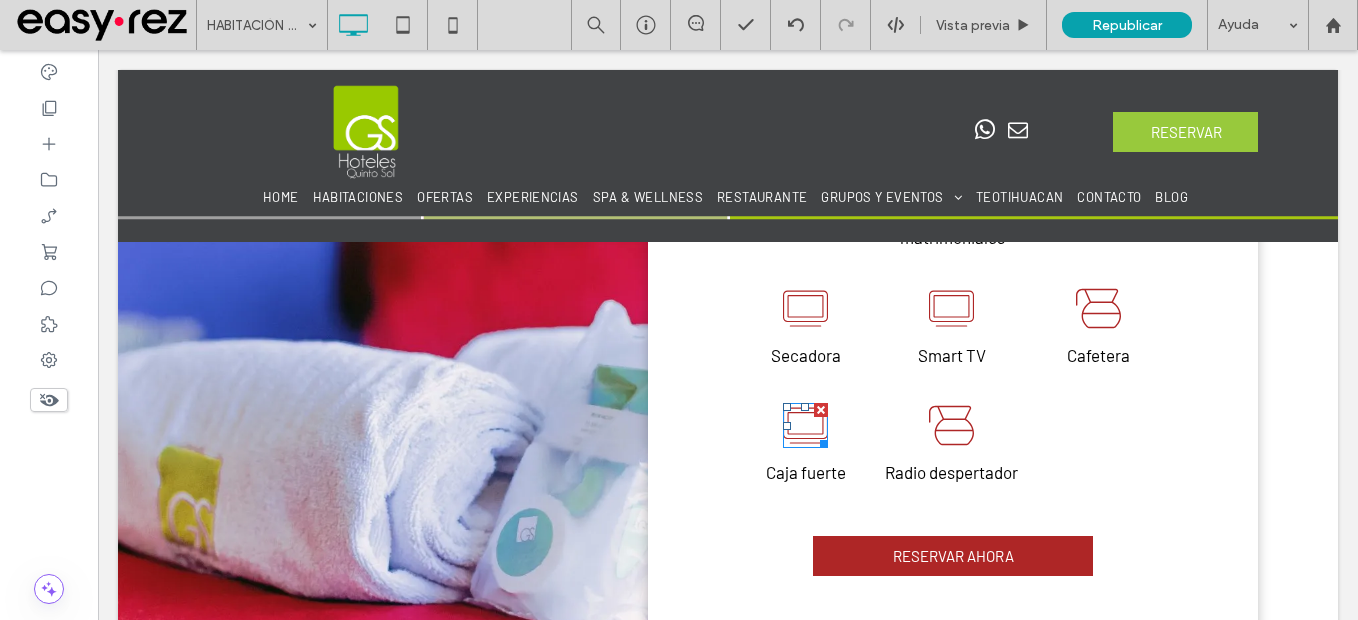 click 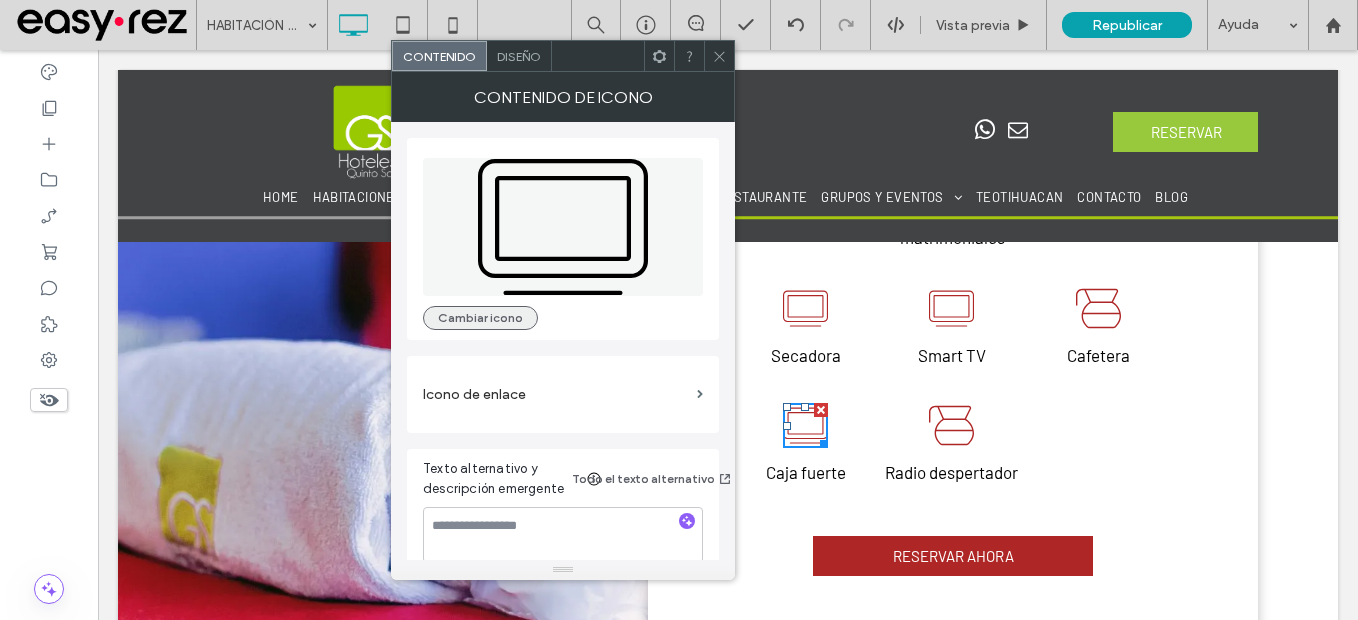 click on "Cambiar icono" at bounding box center [480, 318] 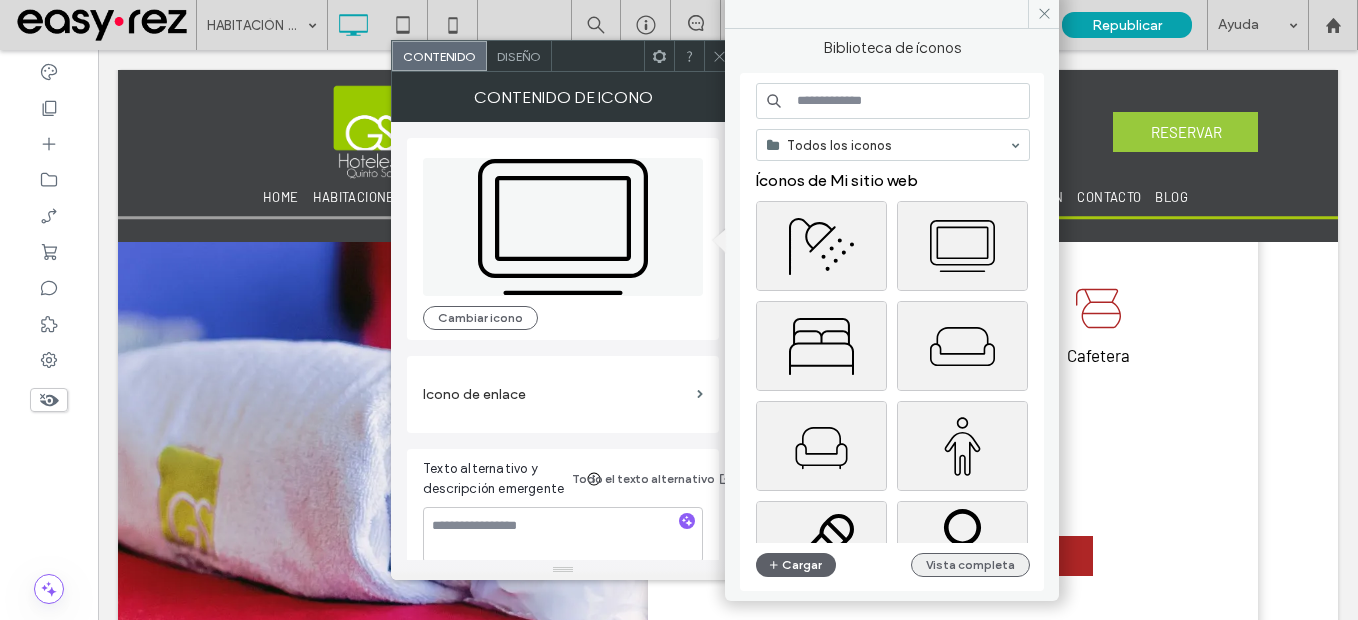 click on "Vista completa" at bounding box center (970, 565) 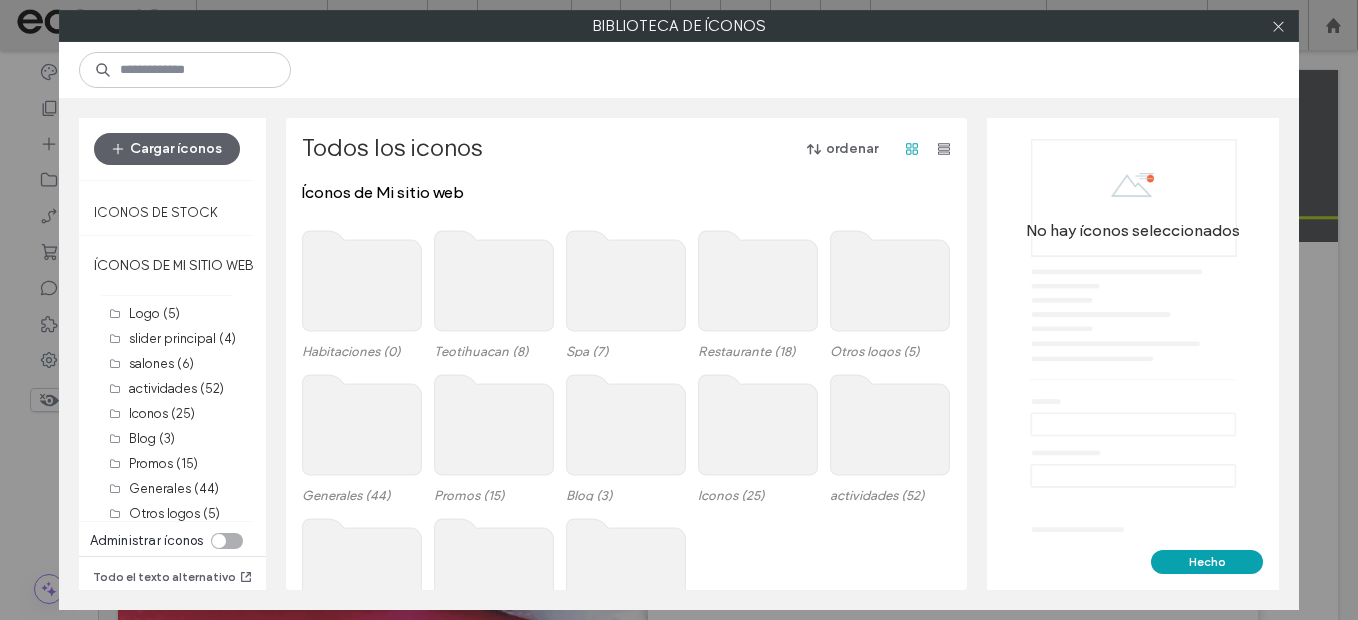 scroll, scrollTop: 200, scrollLeft: 0, axis: vertical 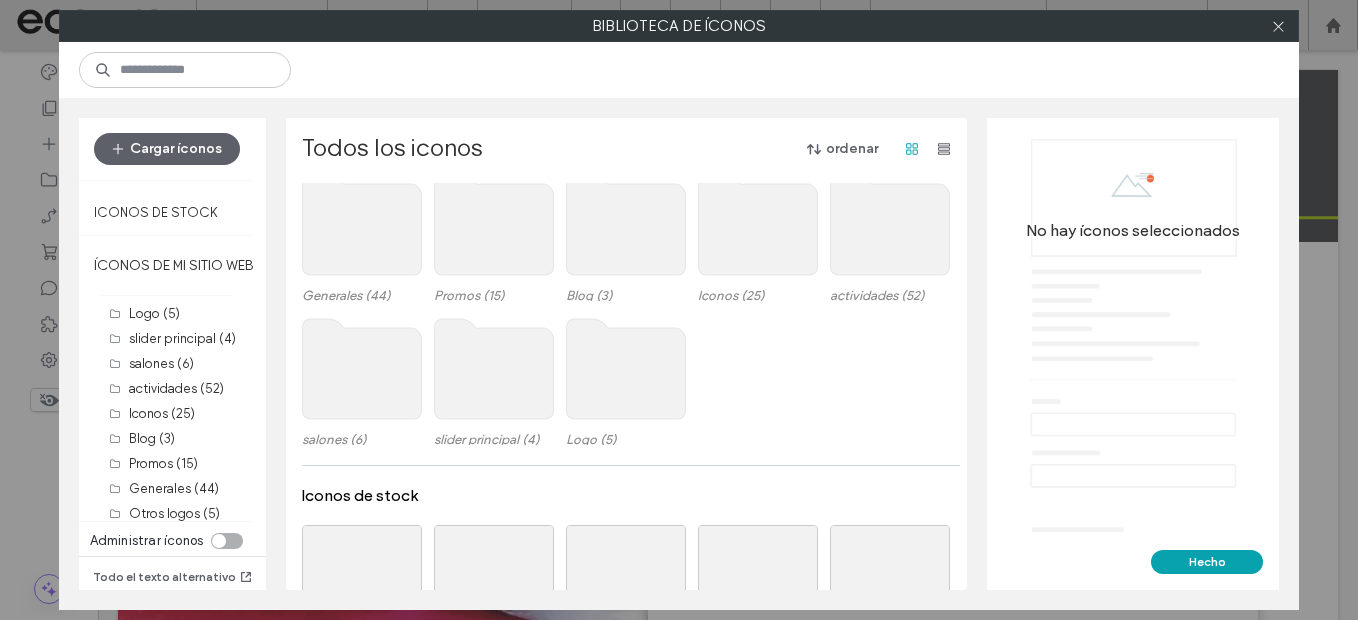 click 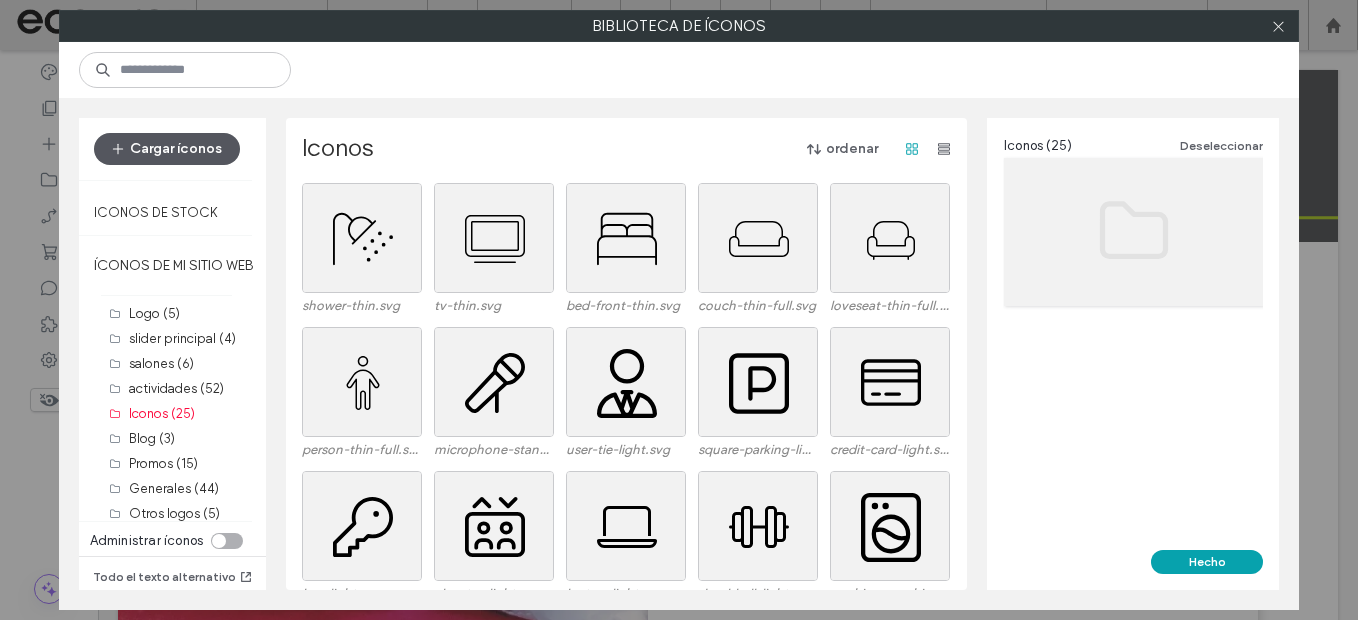click on "Cargar íconos" at bounding box center (167, 149) 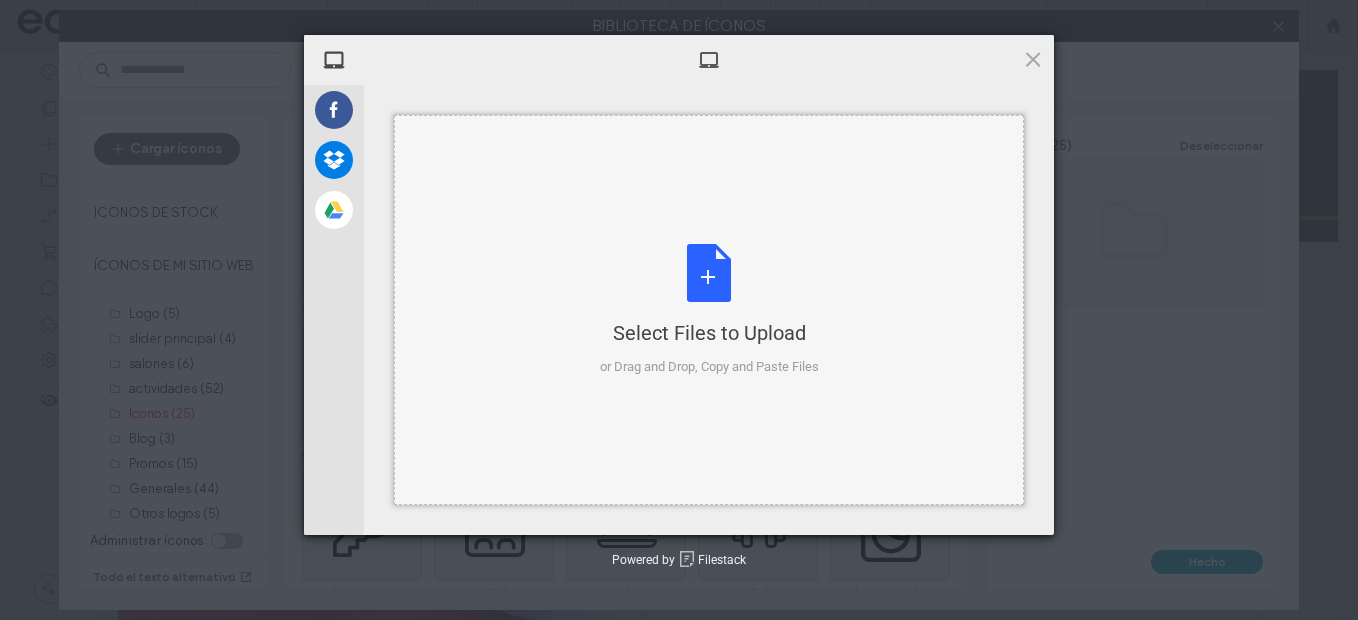 click on "Select Files to Upload
or Drag and Drop, Copy and Paste Files" at bounding box center (709, 310) 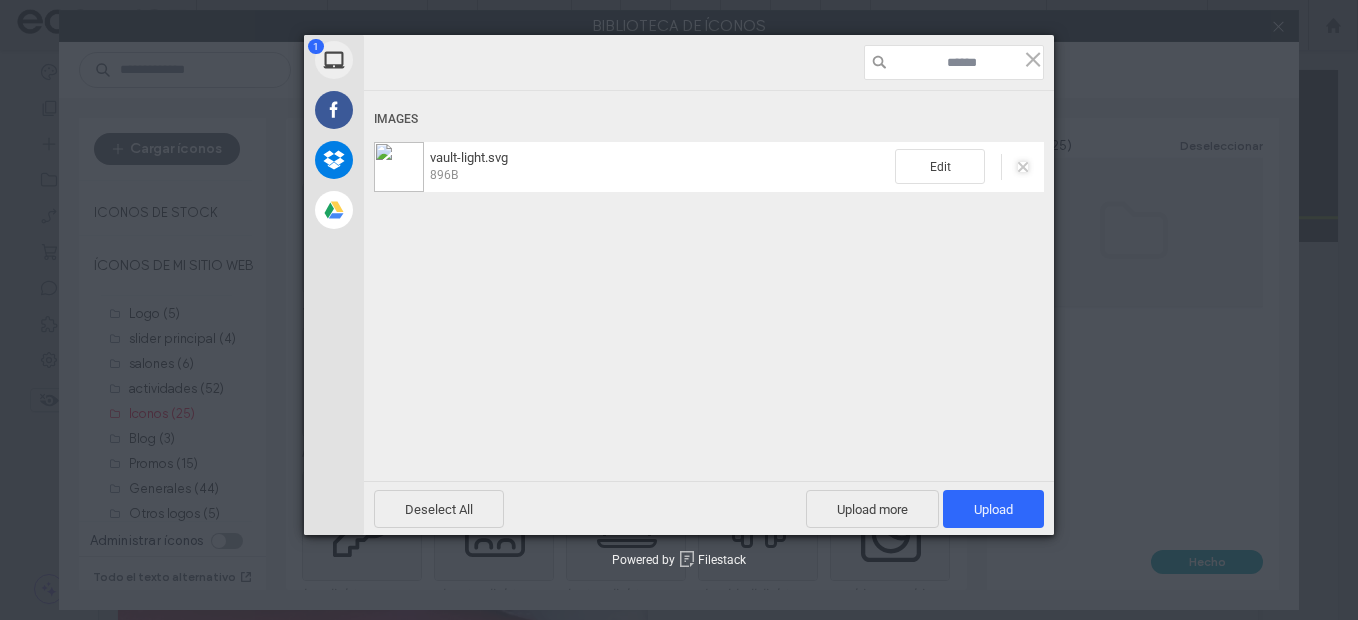 click at bounding box center [1023, 167] 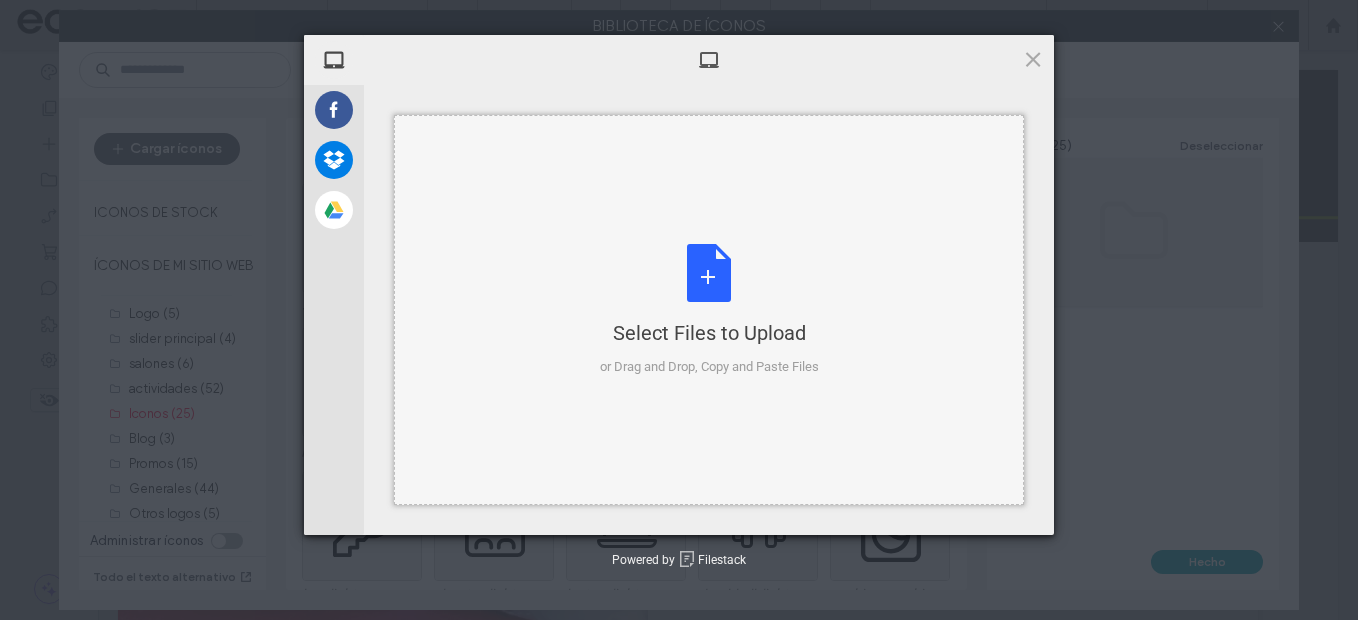 click on "Select Files to Upload
or Drag and Drop, Copy and Paste Files" at bounding box center [709, 310] 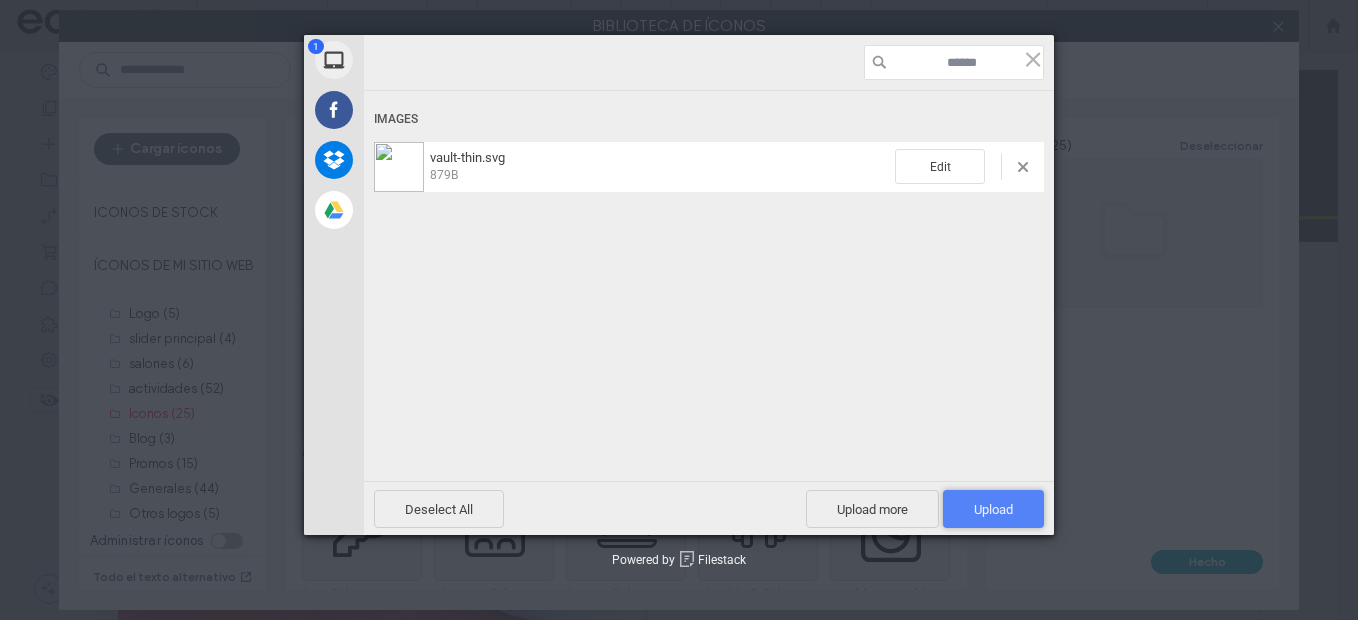 click on "Upload
1" at bounding box center (993, 509) 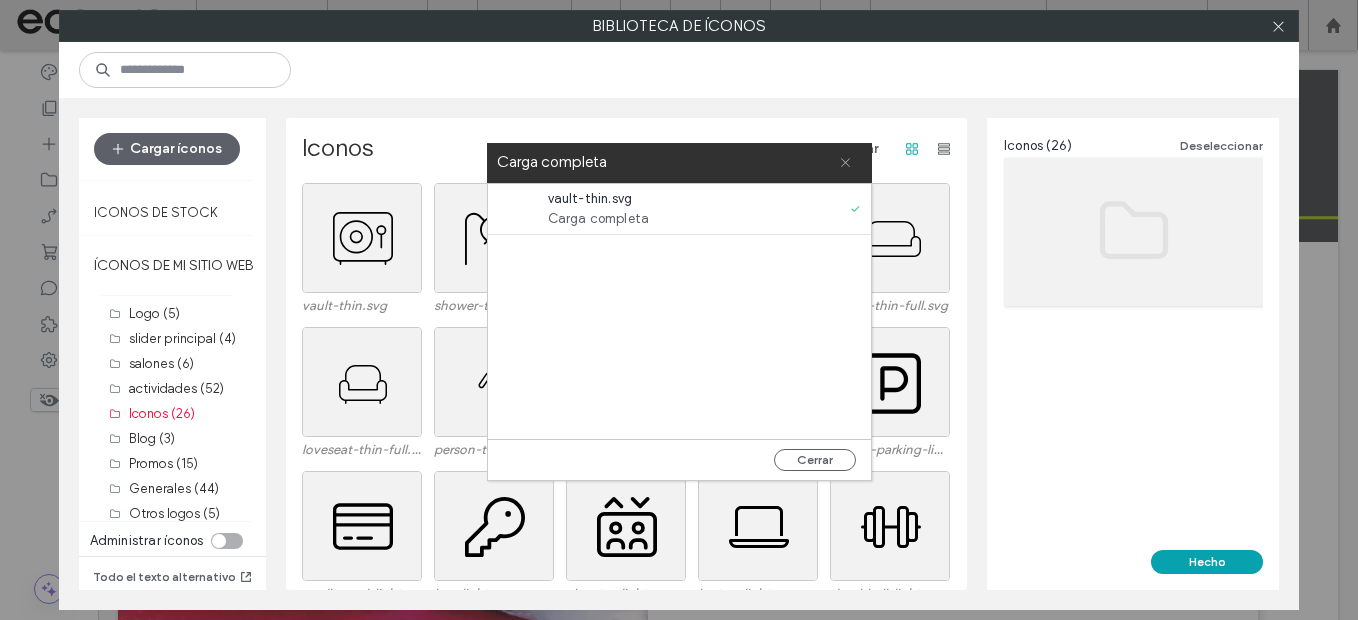 click 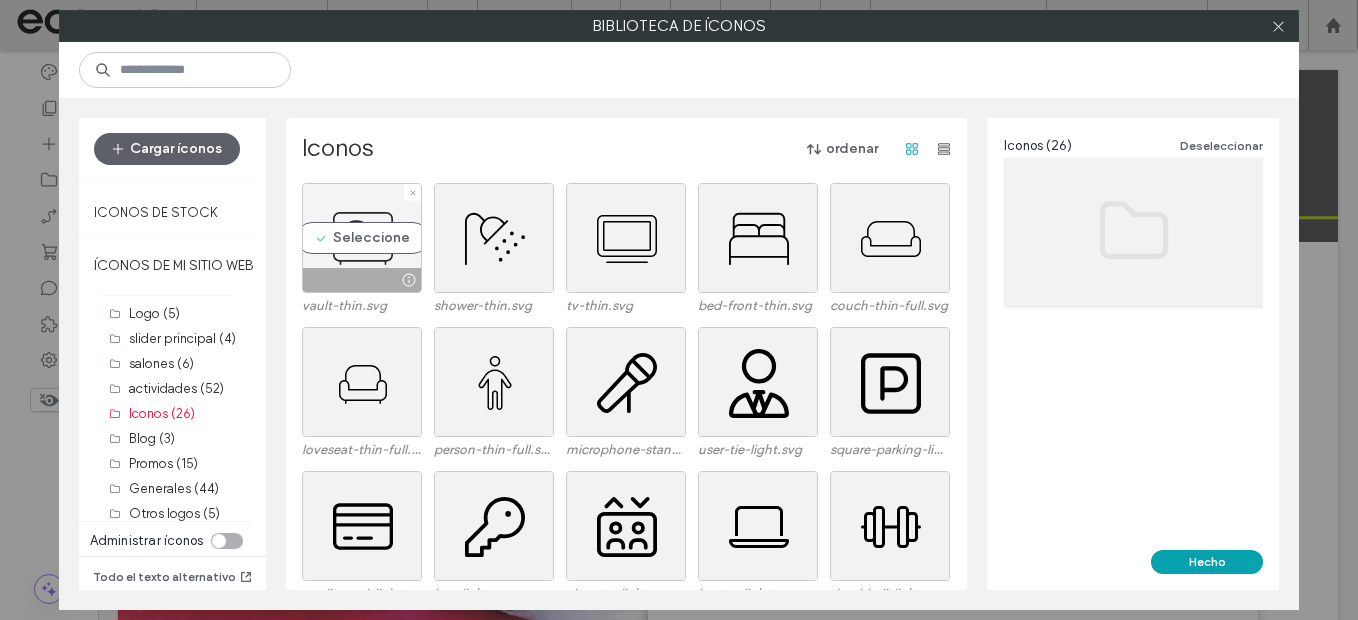 click on "Seleccione" at bounding box center (362, 238) 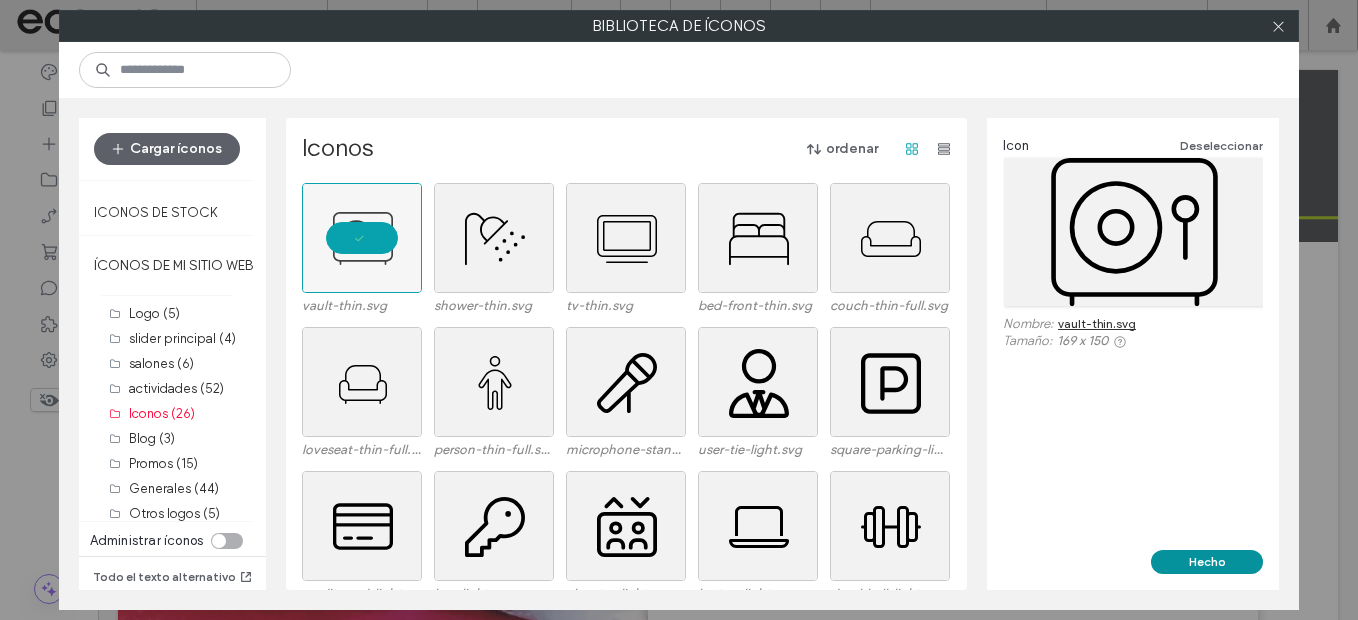 drag, startPoint x: 1159, startPoint y: 571, endPoint x: 773, endPoint y: 247, distance: 503.95636 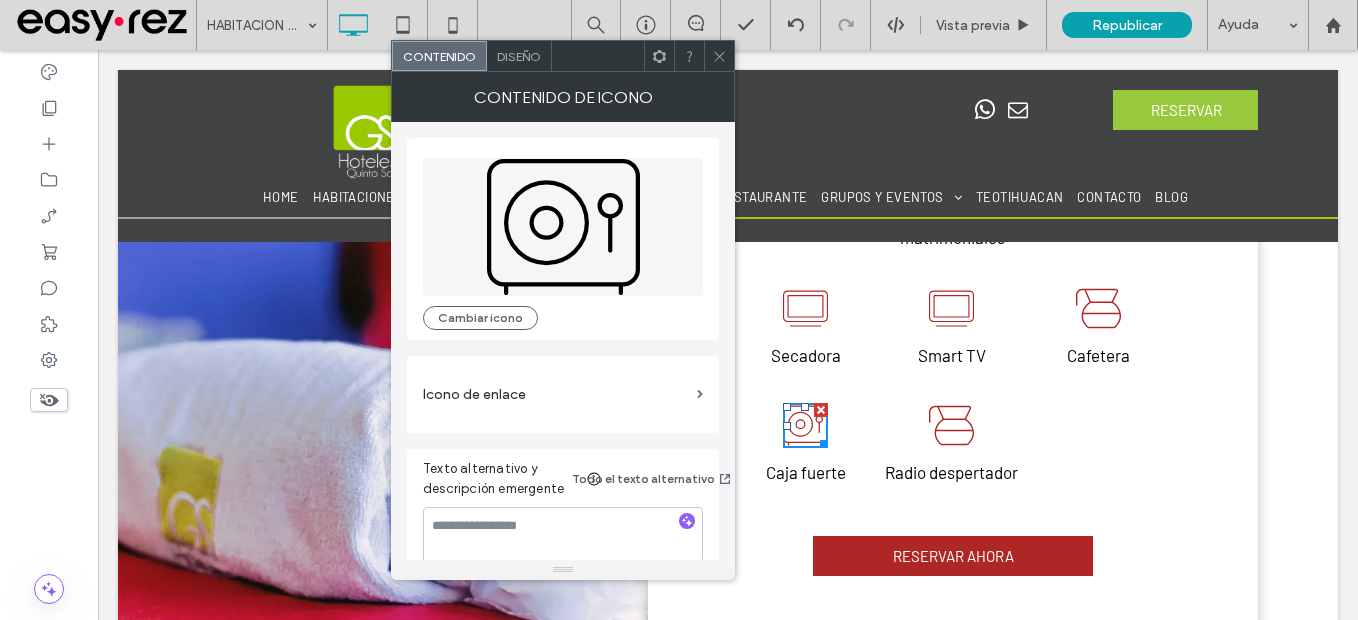 click 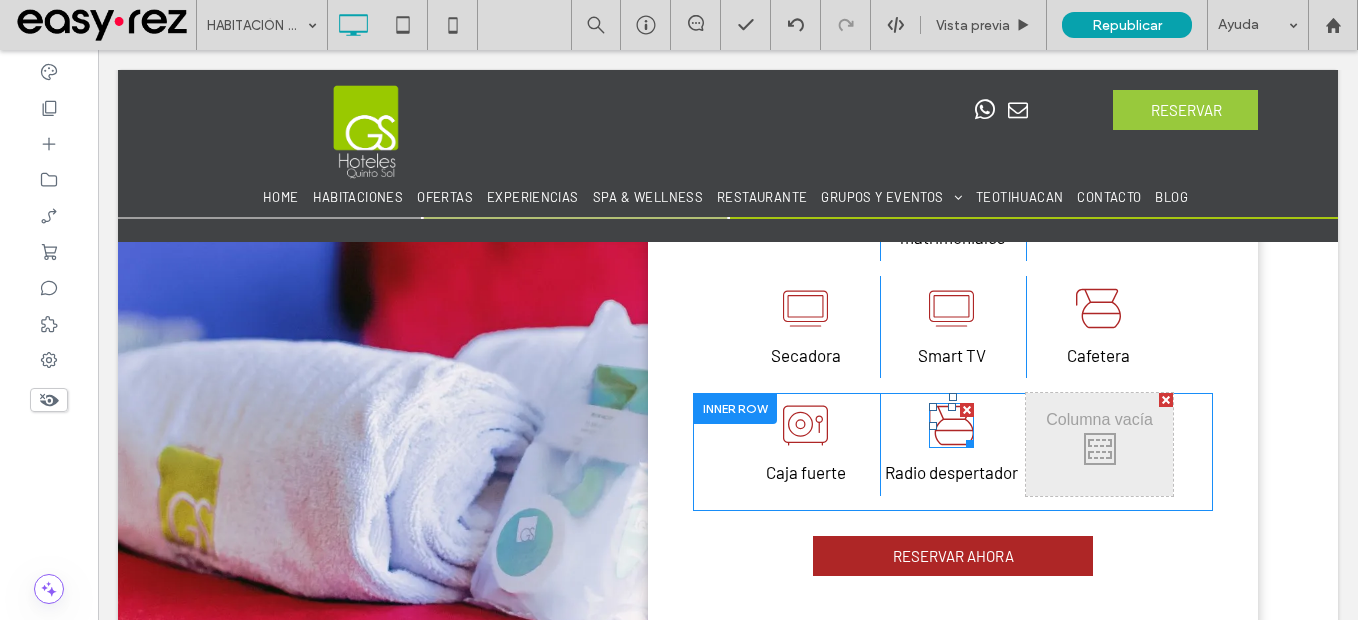click 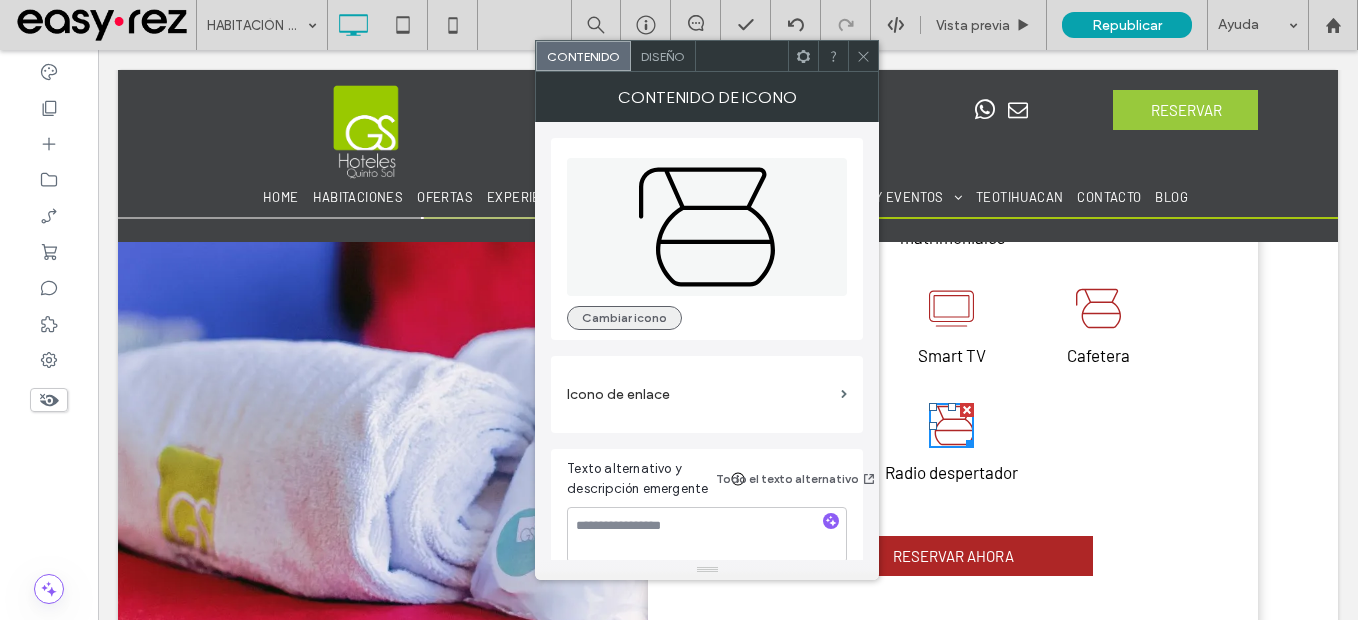 click on "Cambiar icono" at bounding box center (624, 318) 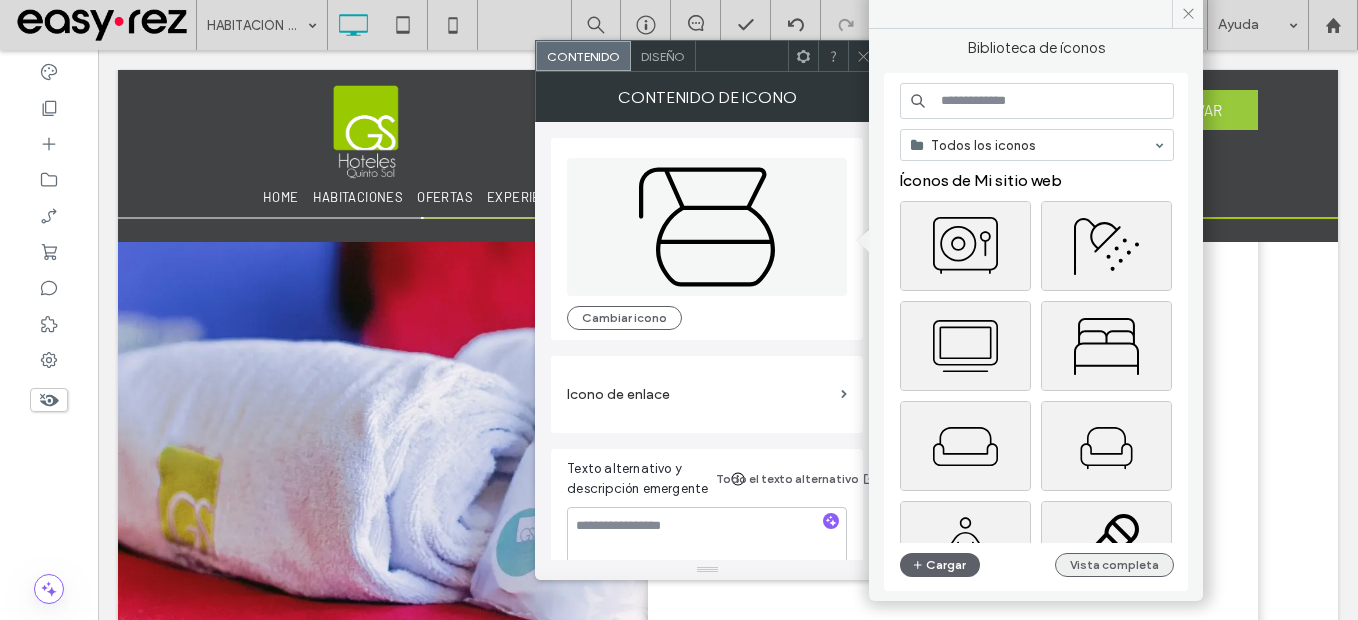 click on "Vista completa" at bounding box center (1114, 565) 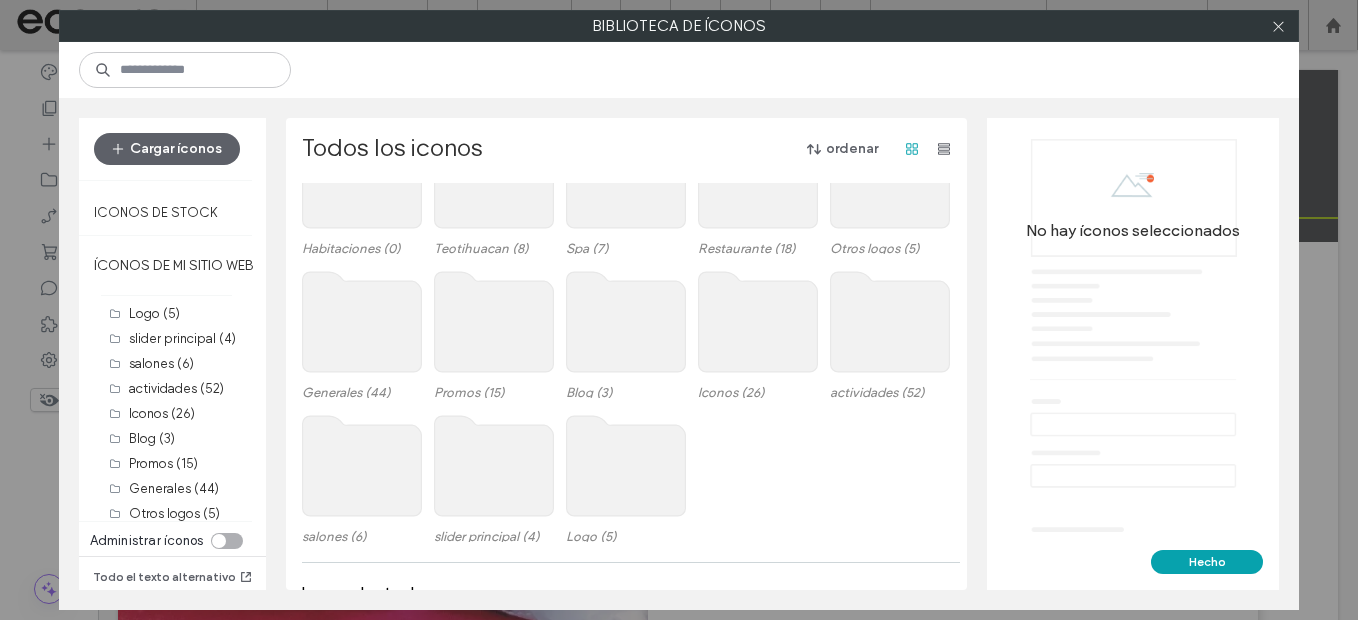 scroll, scrollTop: 200, scrollLeft: 0, axis: vertical 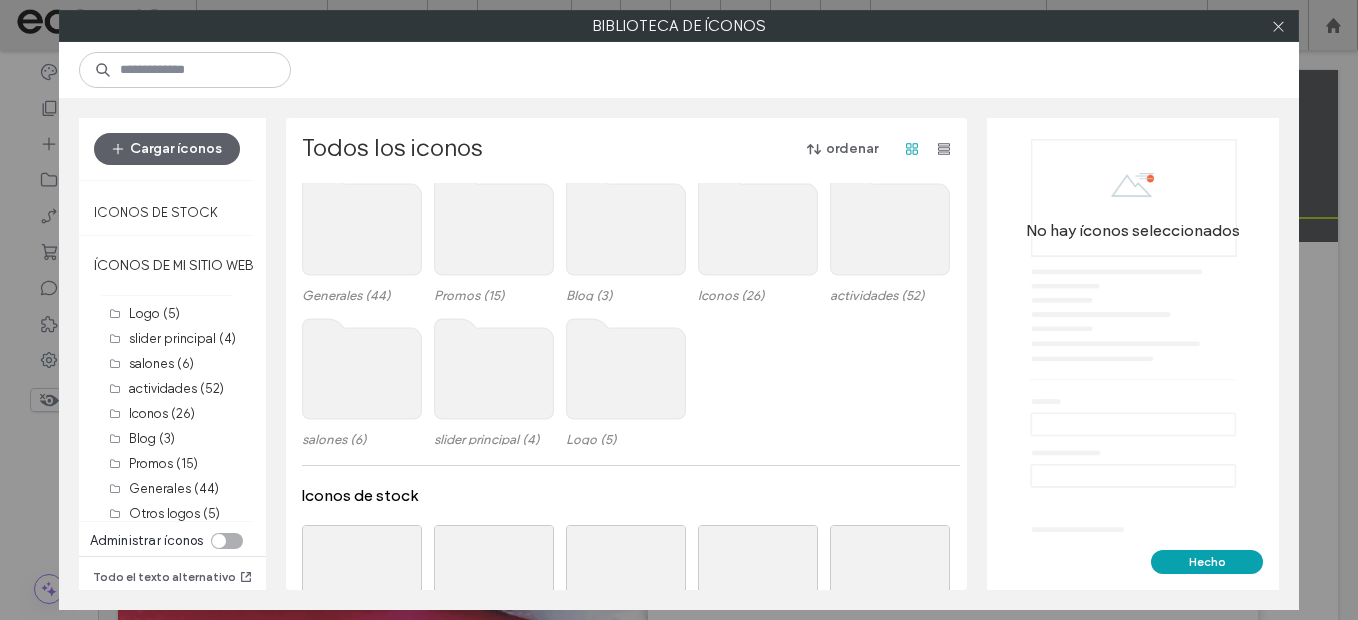 click 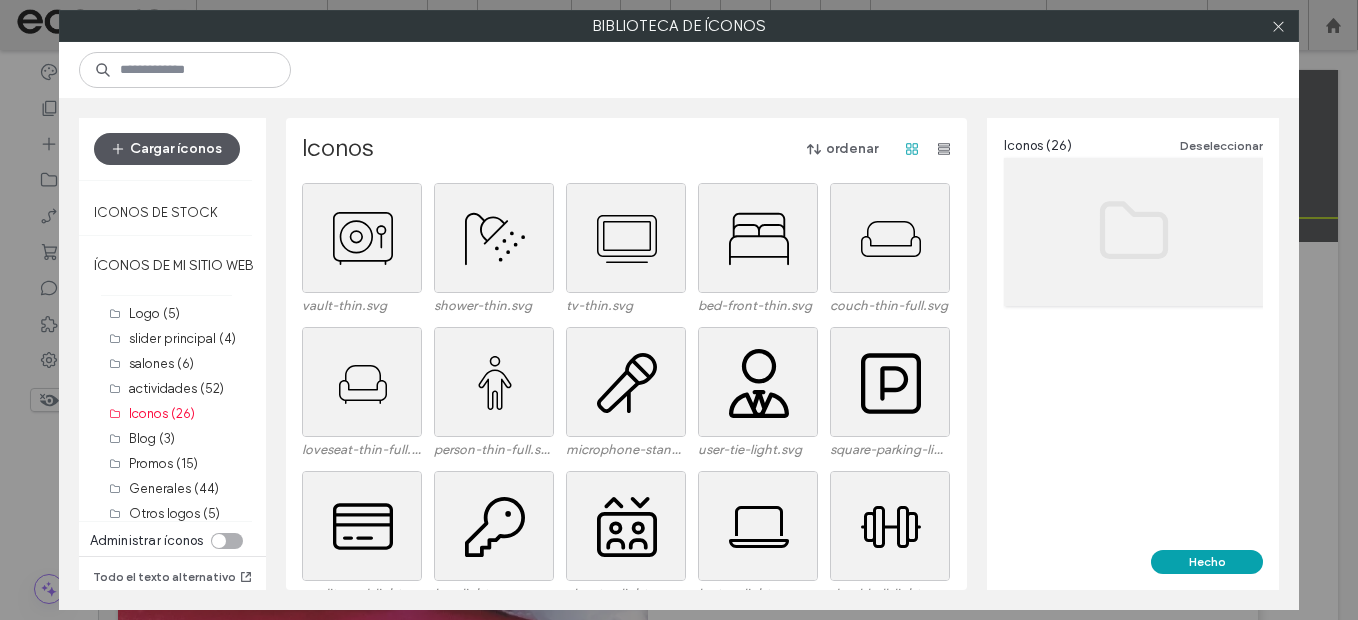 click on "Cargar íconos" at bounding box center (167, 149) 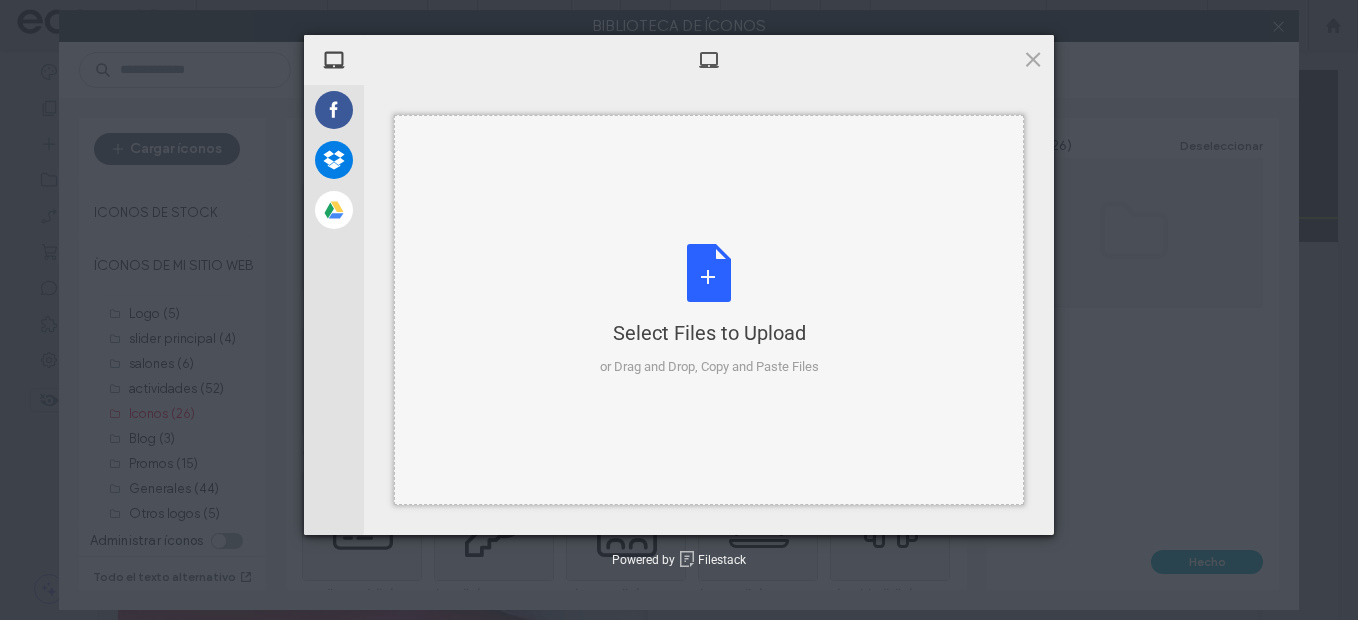click on "Select Files to Upload
or Drag and Drop, Copy and Paste Files" at bounding box center (709, 310) 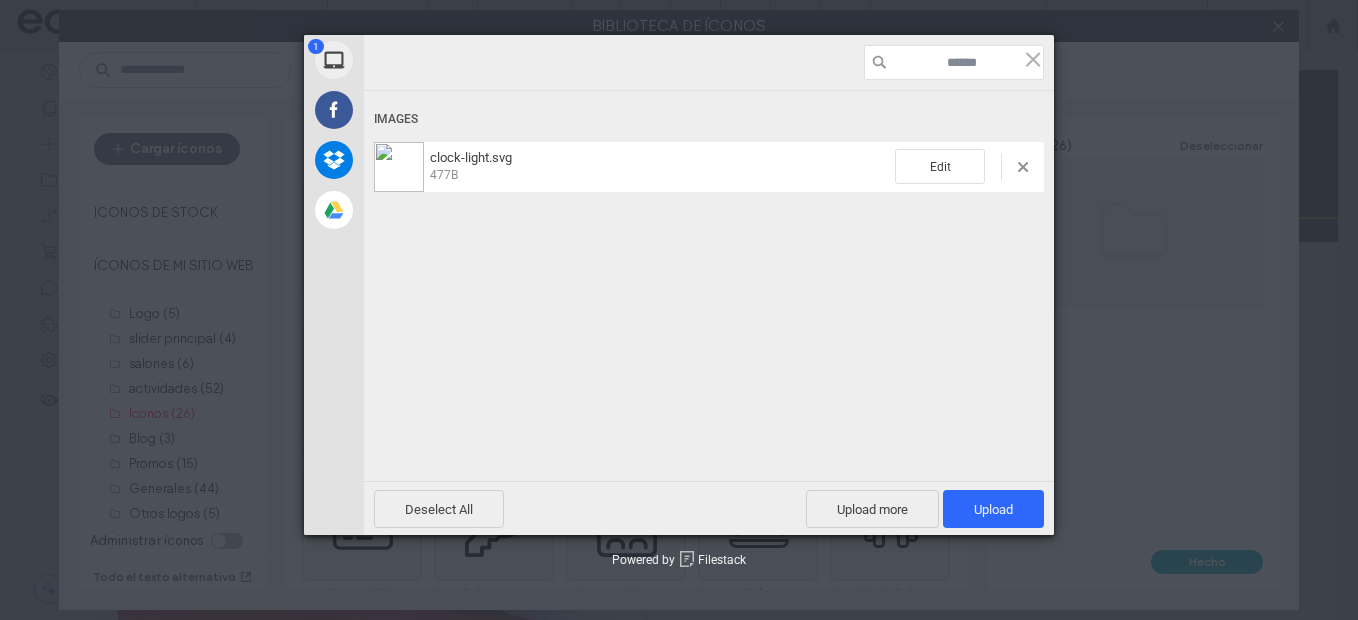 drag, startPoint x: 1016, startPoint y: 170, endPoint x: 1011, endPoint y: 189, distance: 19.646883 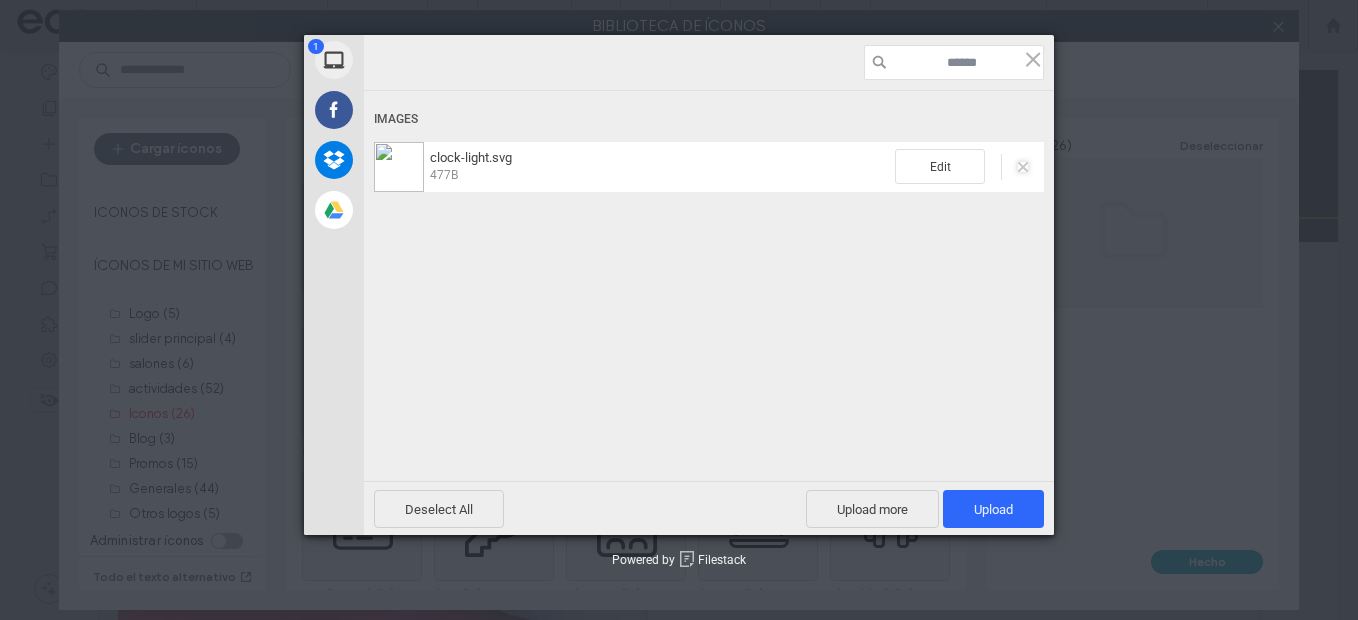 click at bounding box center (1023, 167) 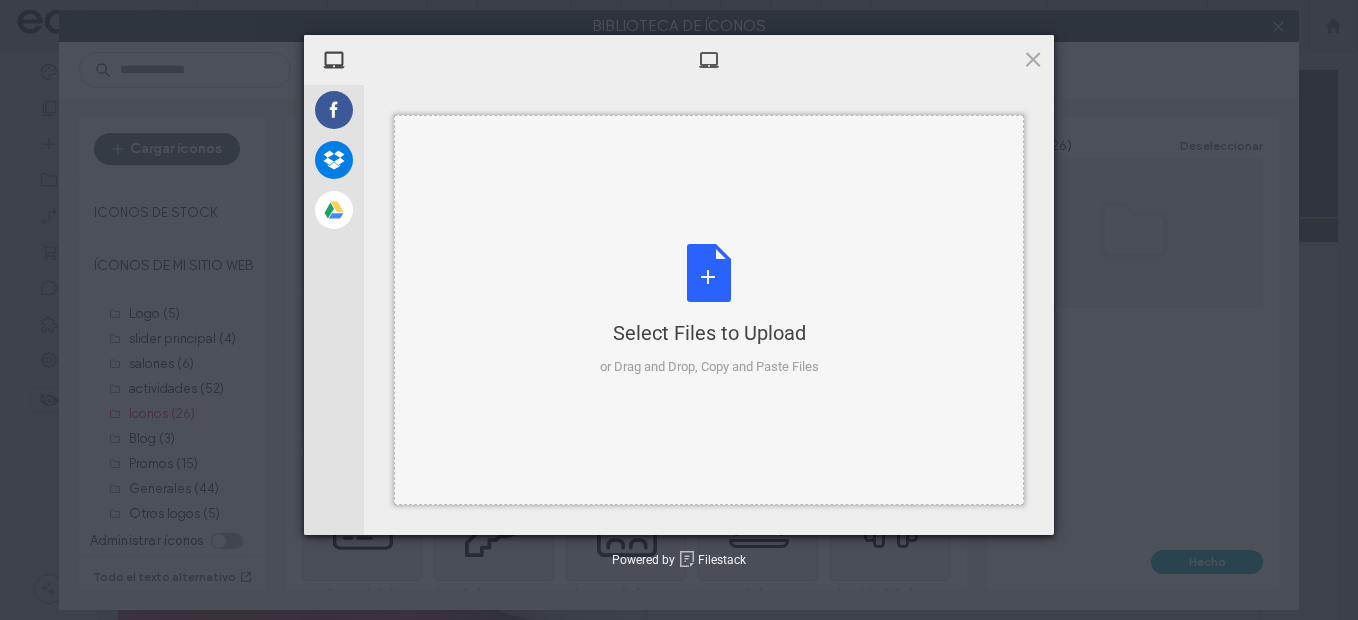 click on "Select Files to Upload
or Drag and Drop, Copy and Paste Files" at bounding box center (709, 310) 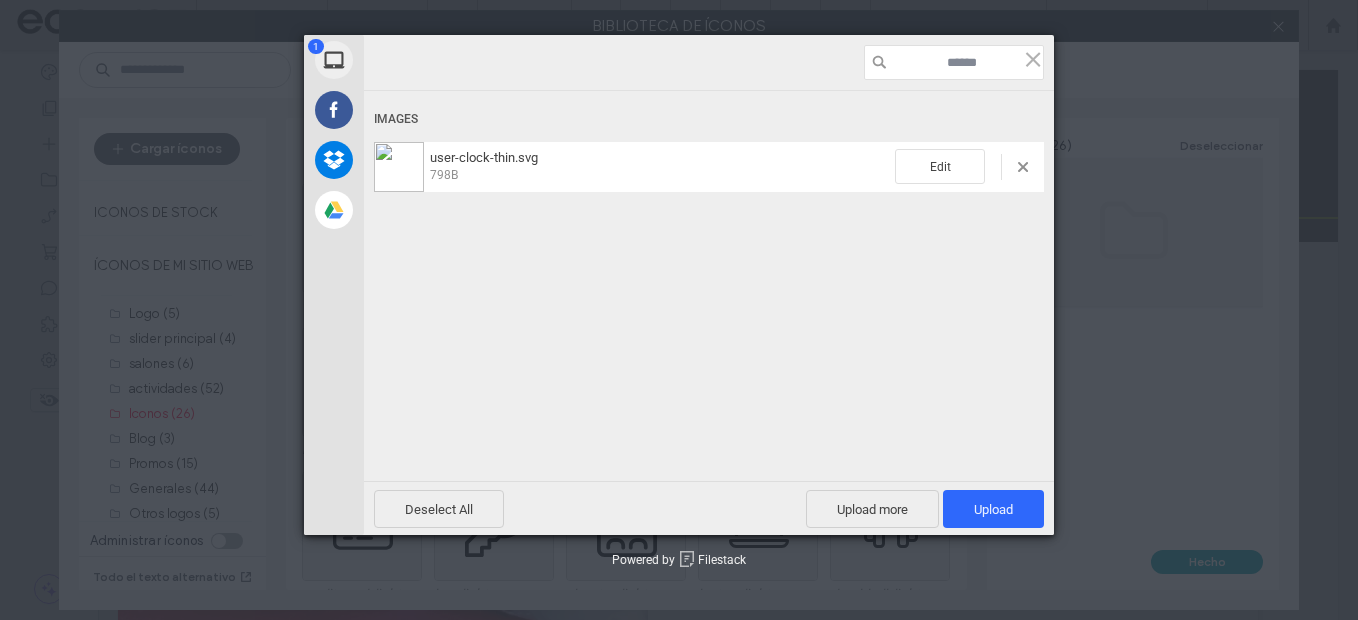 click at bounding box center (1001, 167) 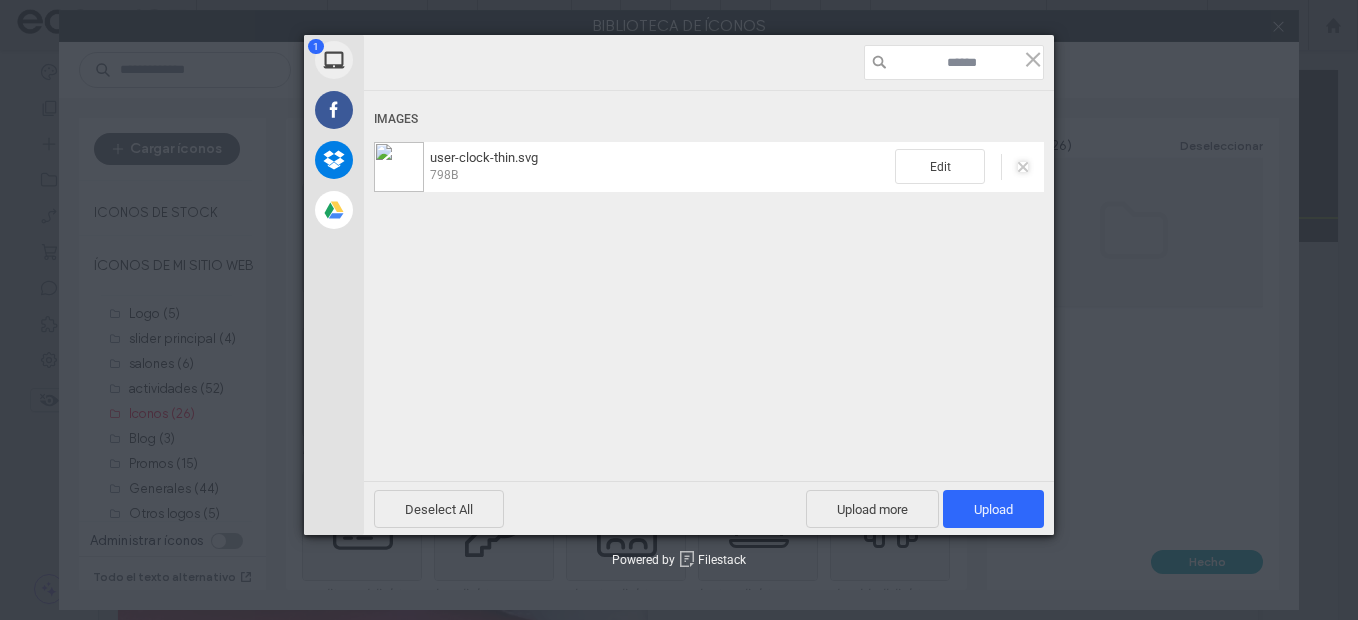 click at bounding box center (1023, 167) 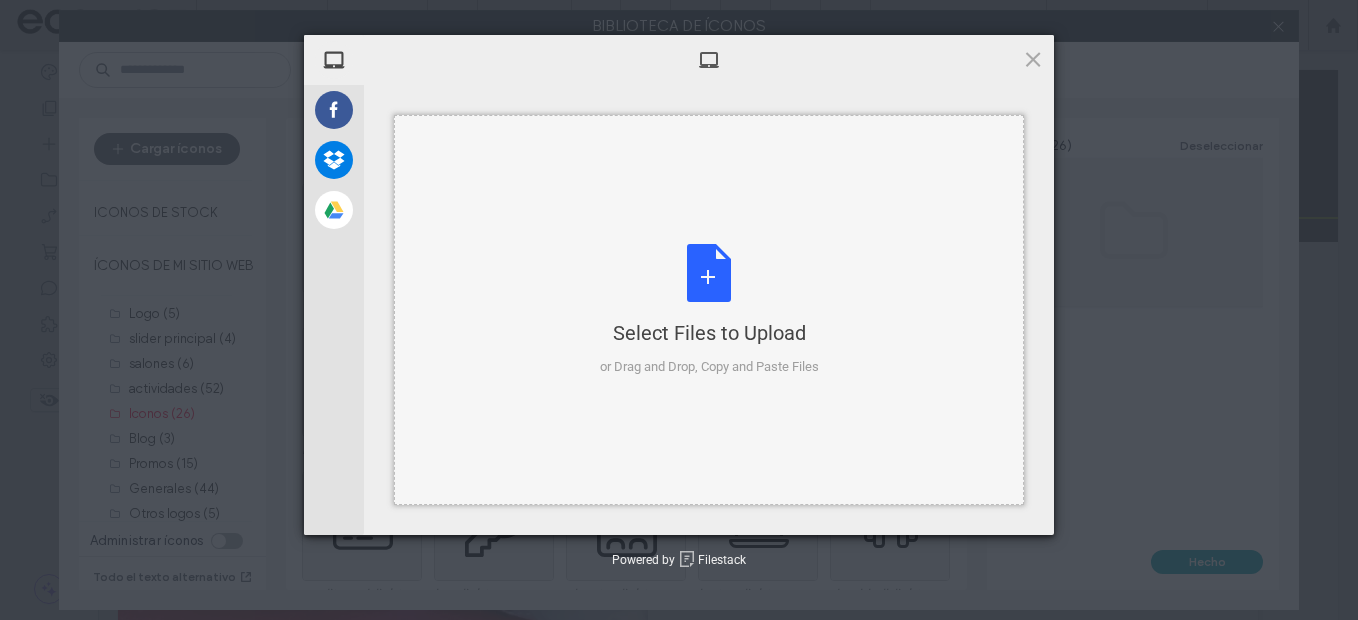 click on "or Drag and Drop, Copy and Paste Files" at bounding box center (709, 367) 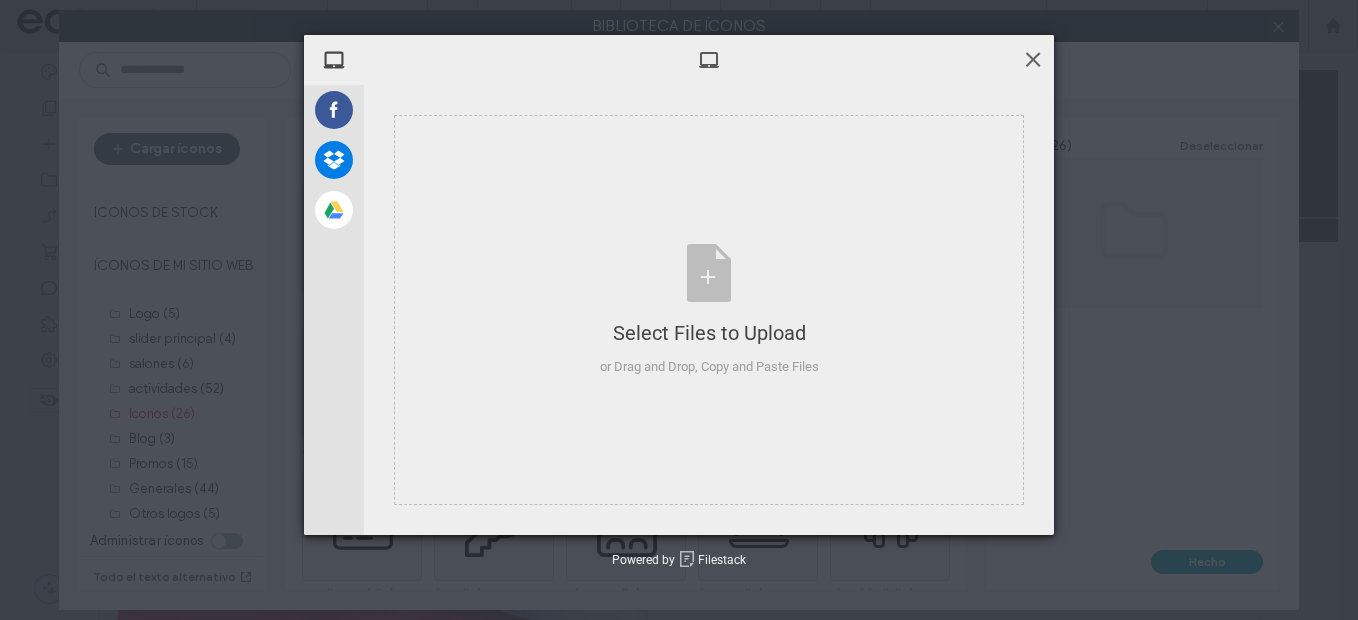 click at bounding box center [1033, 59] 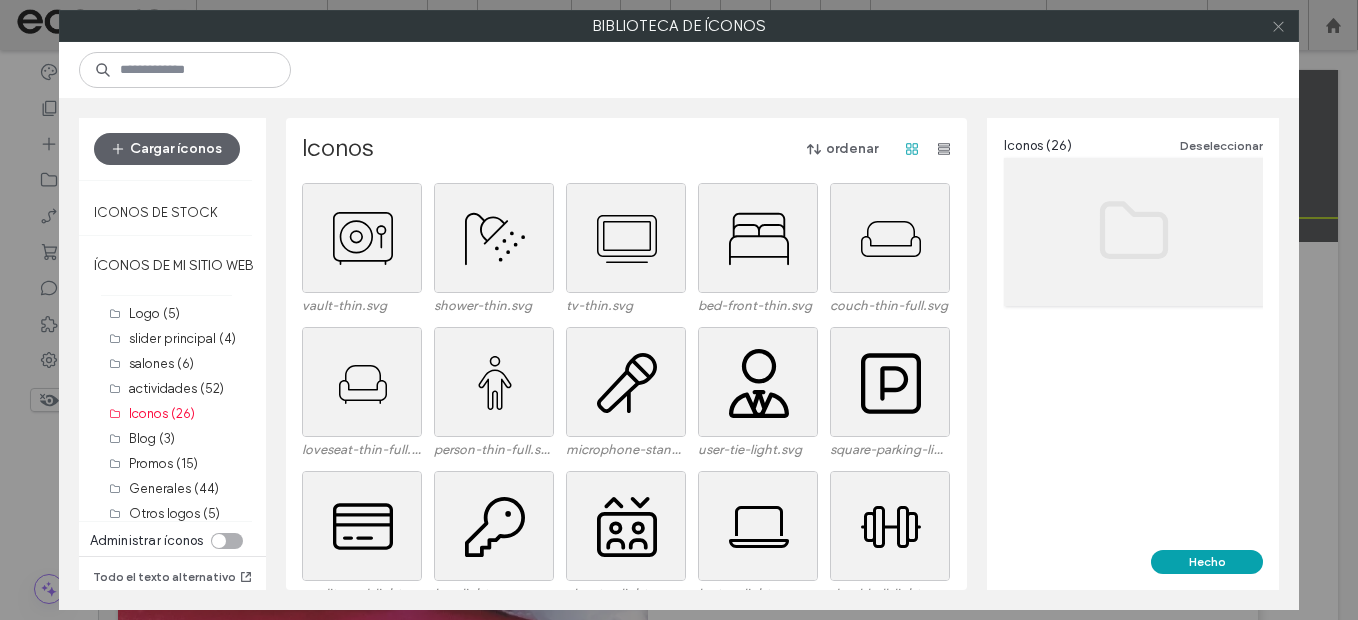 click 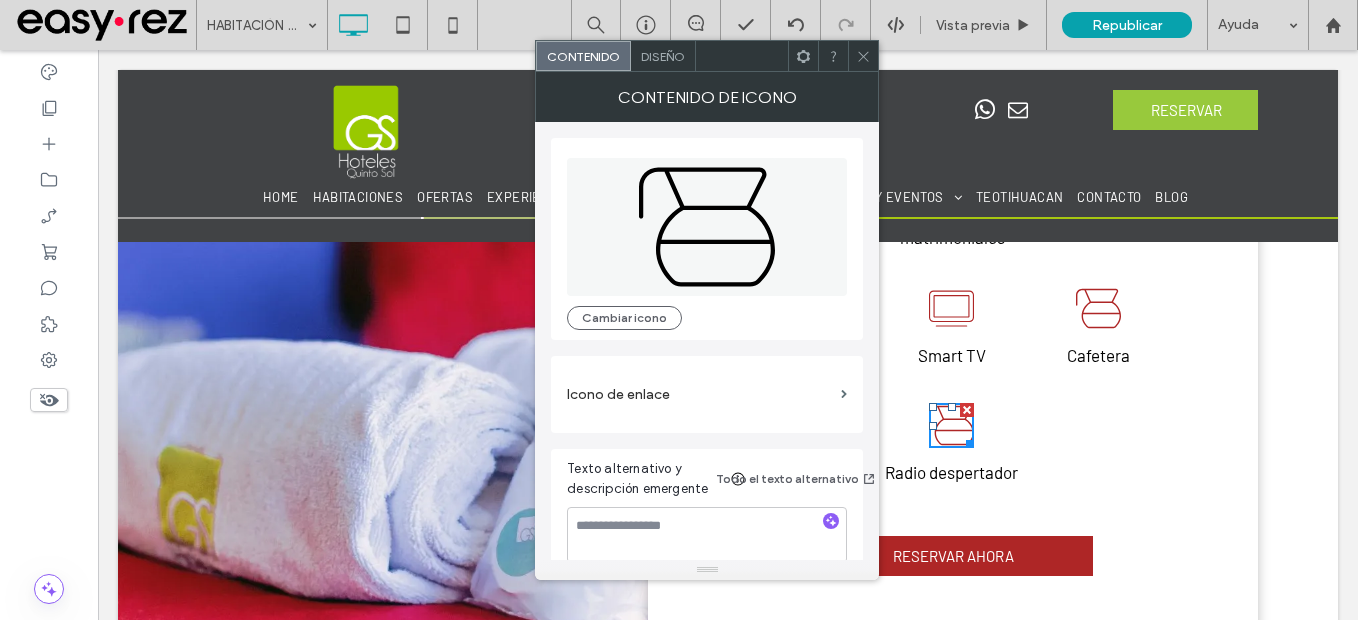 drag, startPoint x: 869, startPoint y: 44, endPoint x: 875, endPoint y: 68, distance: 24.738634 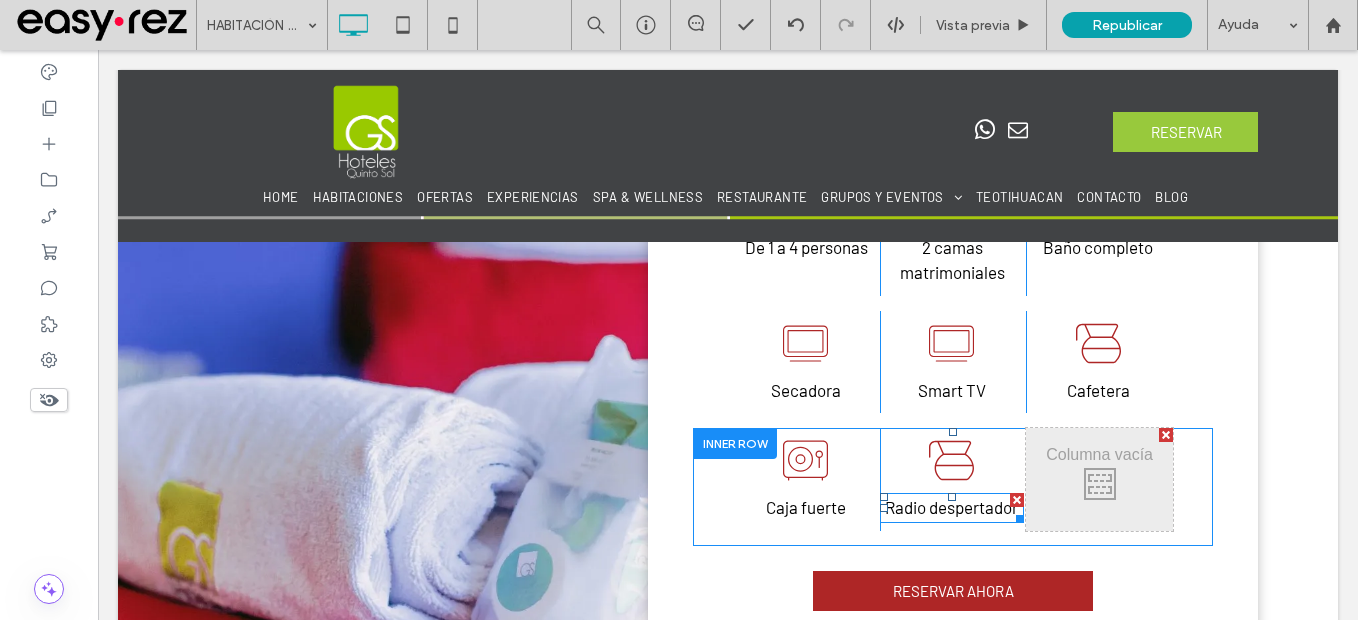 scroll, scrollTop: 1184, scrollLeft: 0, axis: vertical 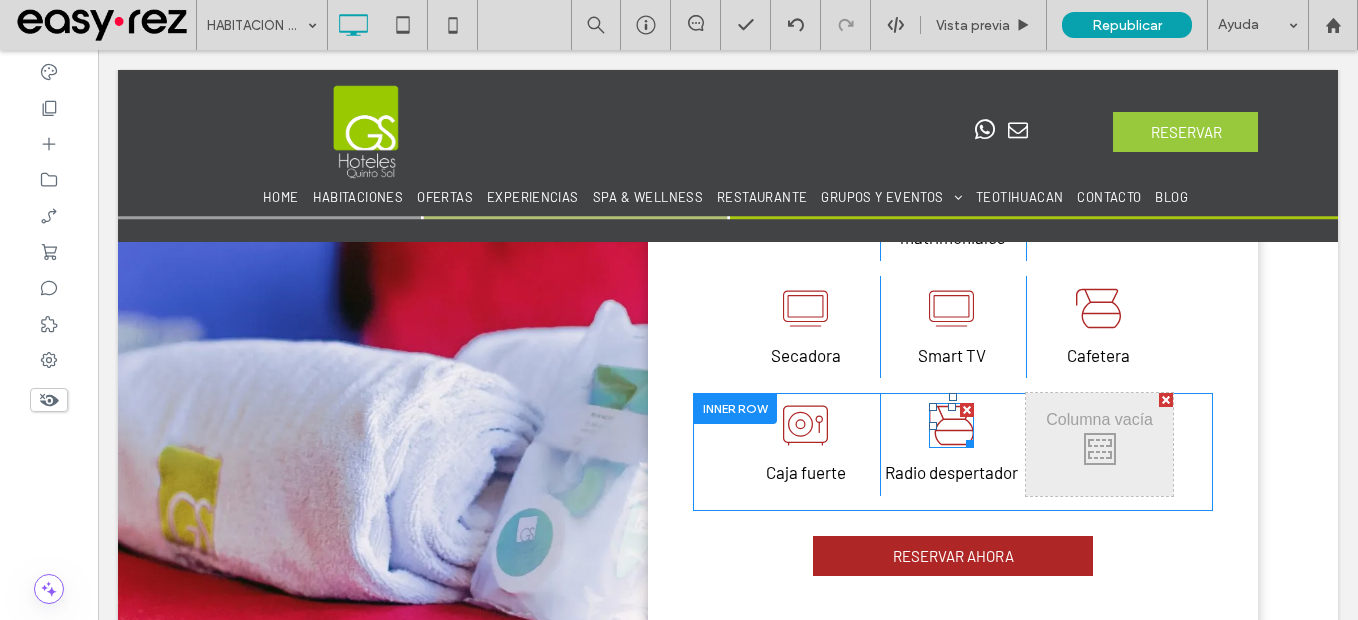 click 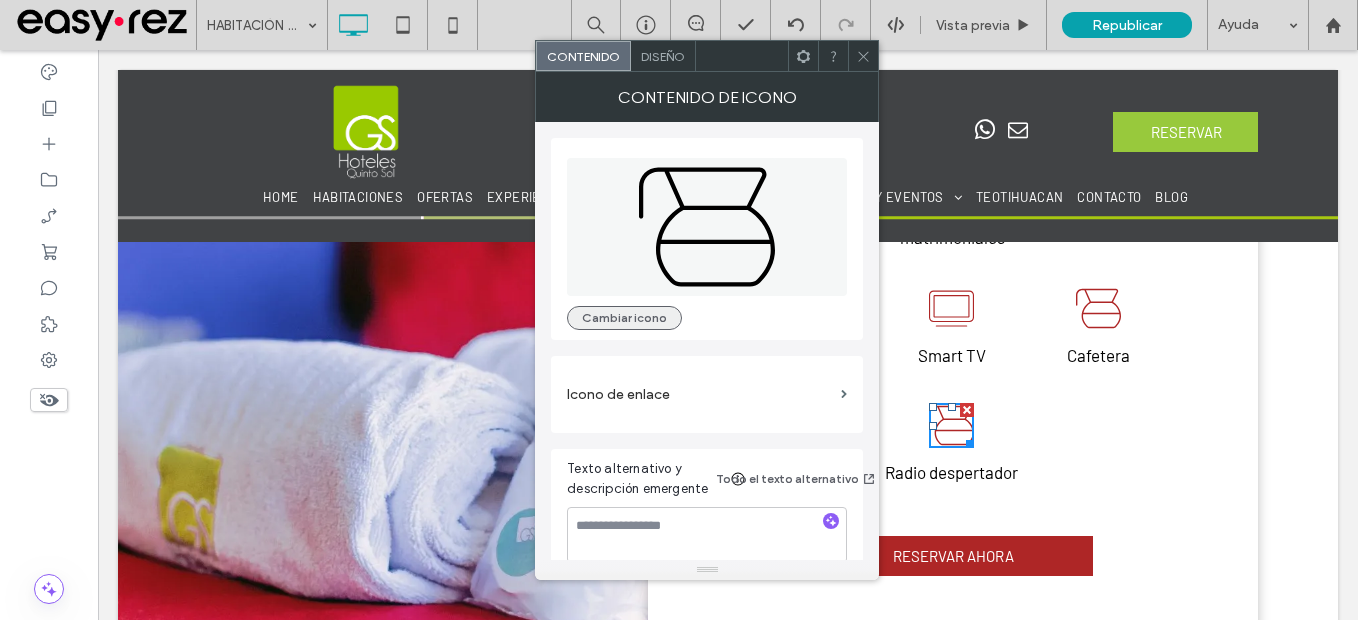click on "Cambiar icono" at bounding box center [624, 318] 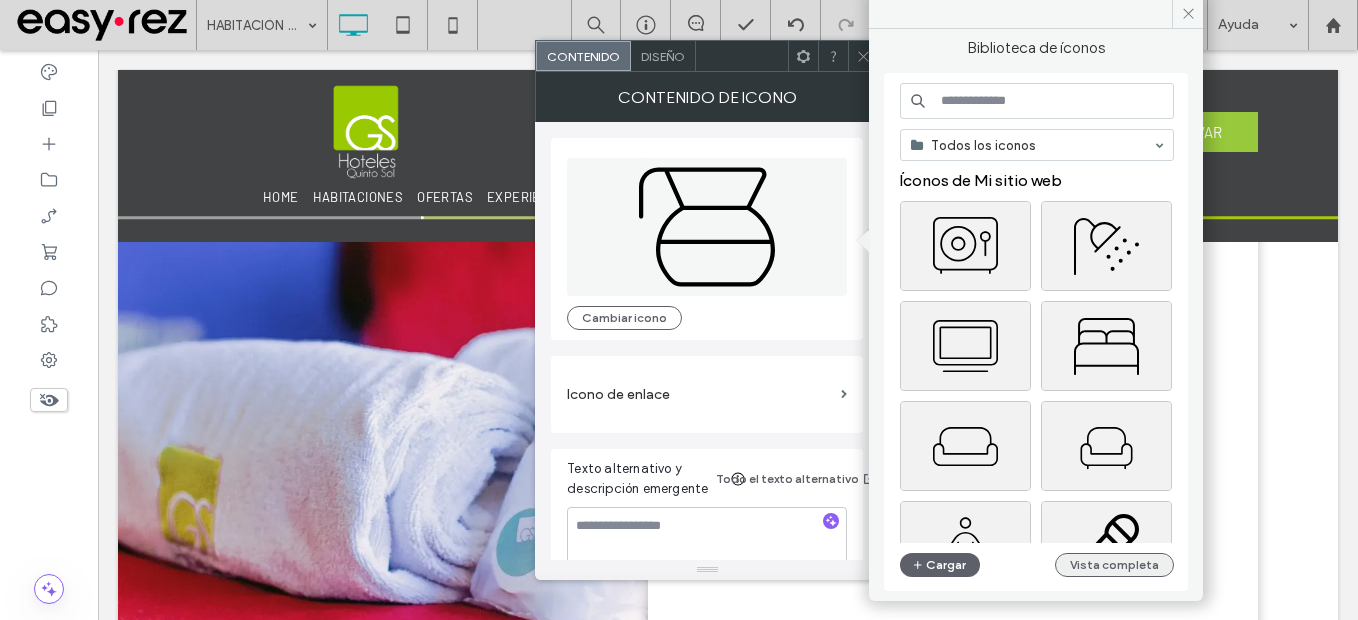 click on "Vista completa" at bounding box center [1114, 565] 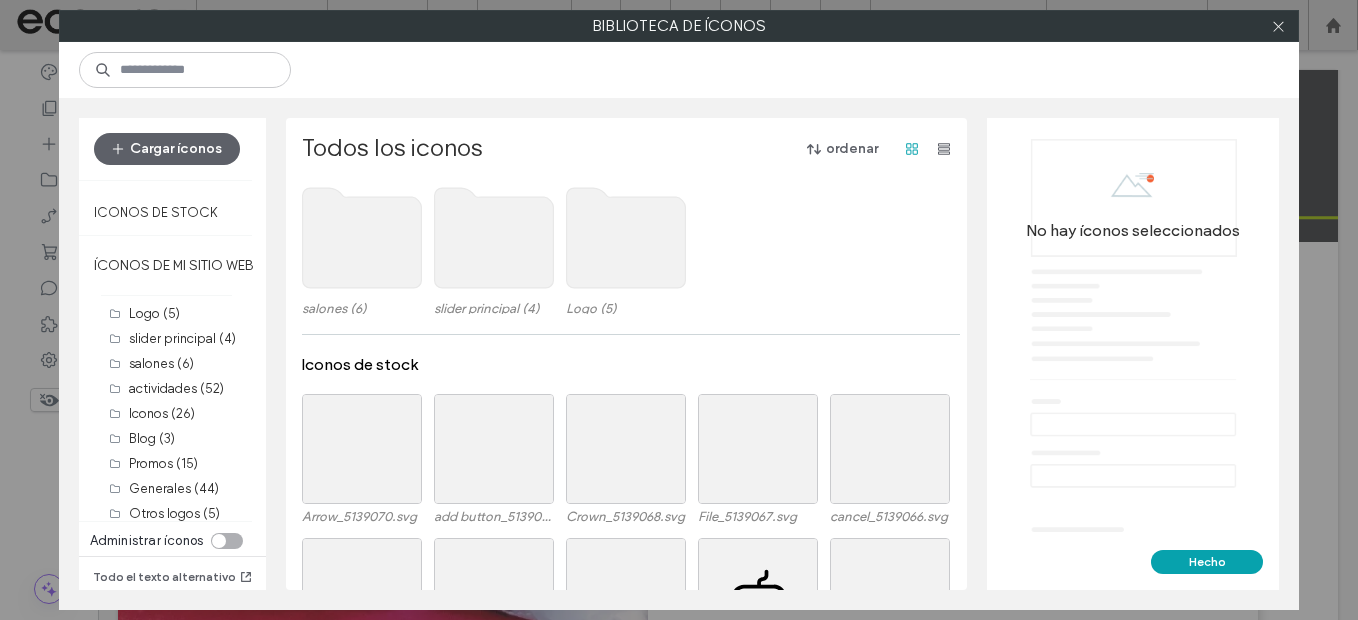 scroll, scrollTop: 200, scrollLeft: 0, axis: vertical 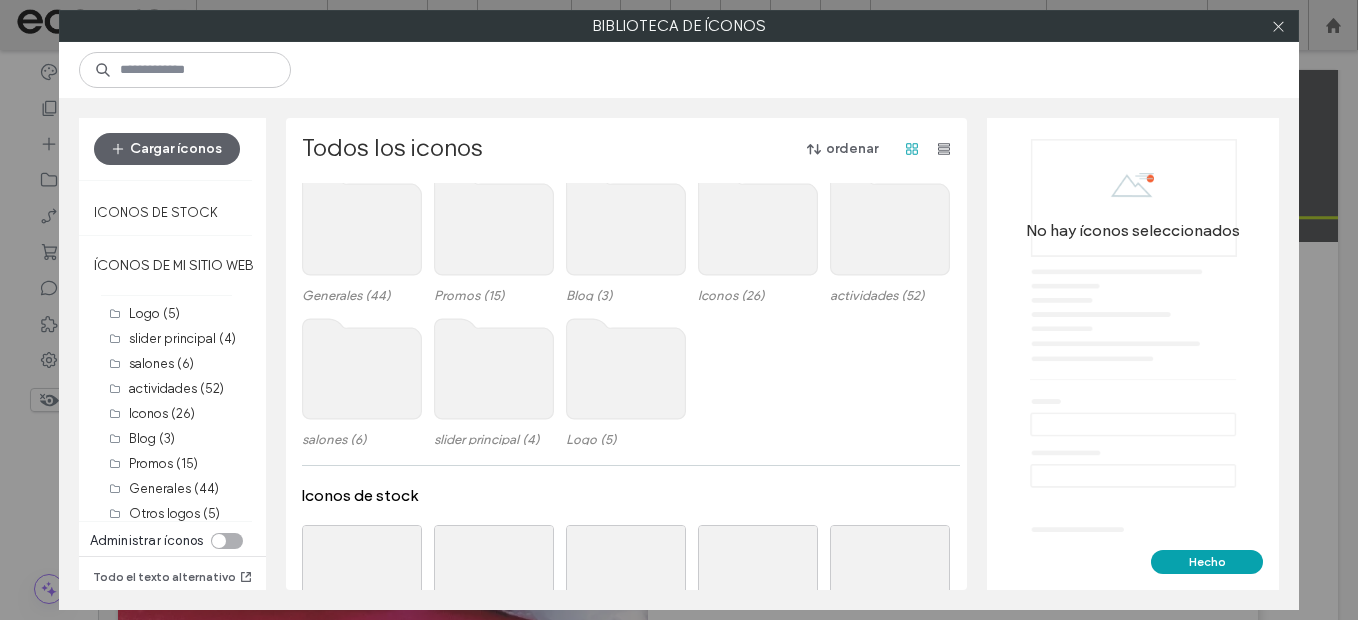 click 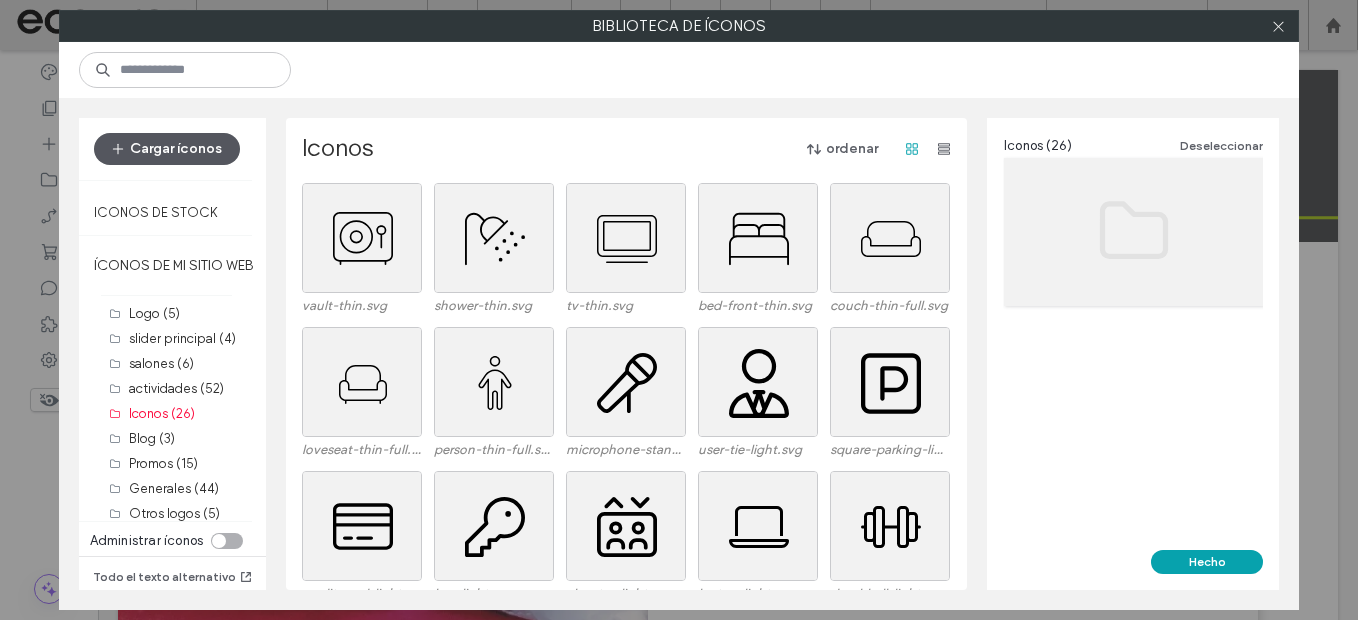 click on "Cargar íconos" at bounding box center [167, 149] 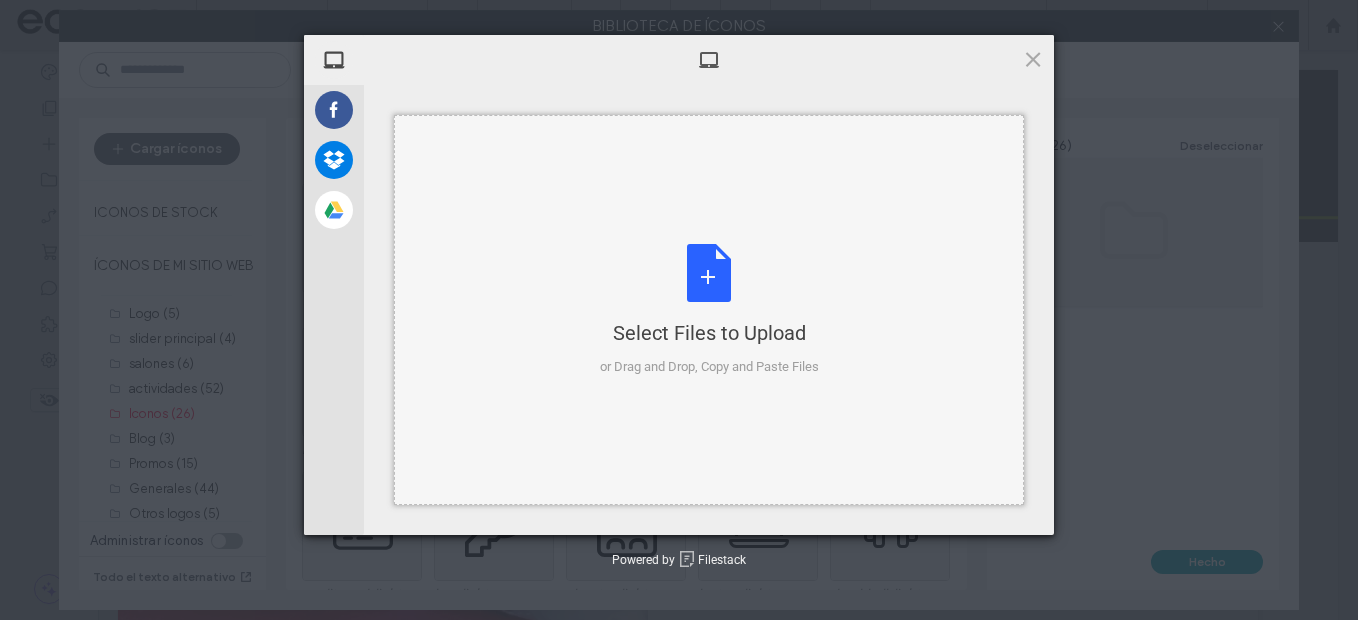 click on "Select Files to Upload
or Drag and Drop, Copy and Paste Files" at bounding box center (709, 310) 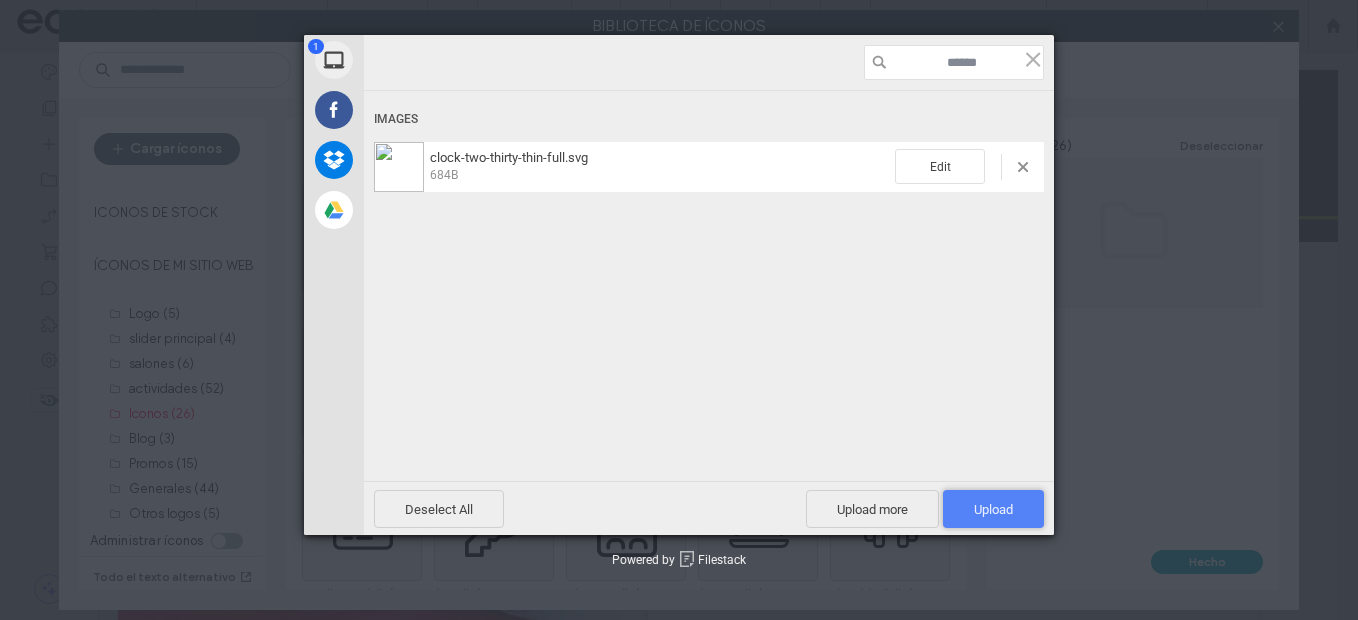click on "Upload
1" at bounding box center (993, 509) 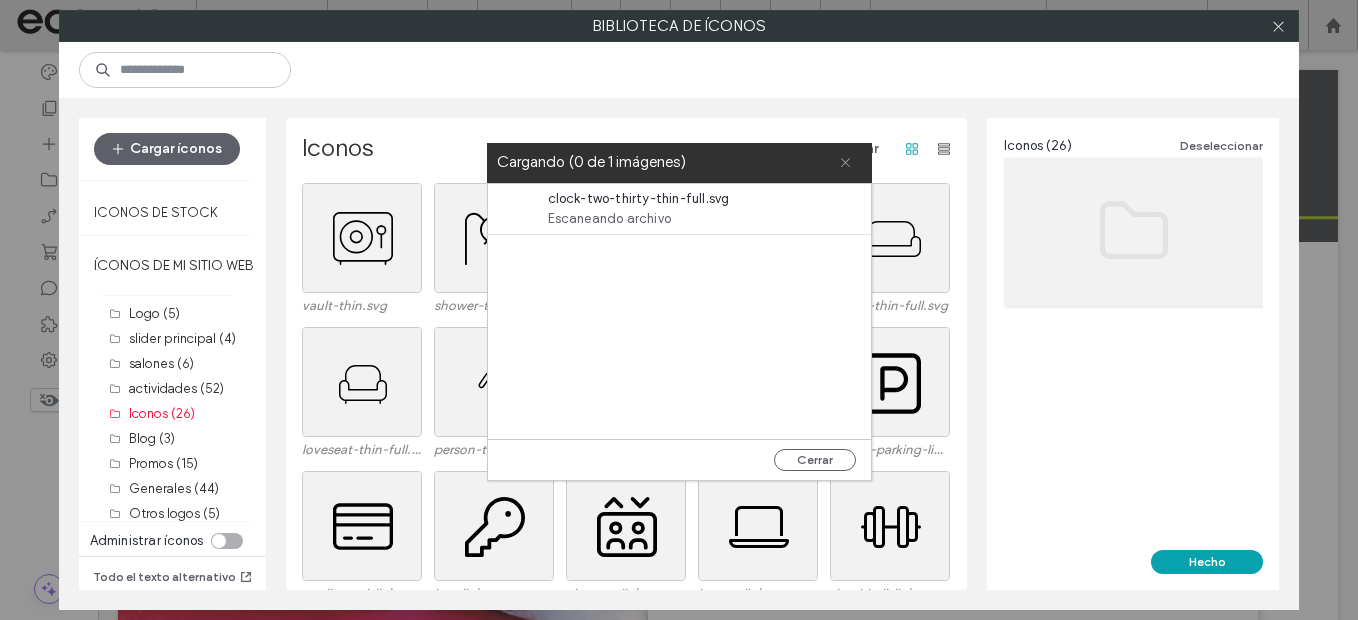 click 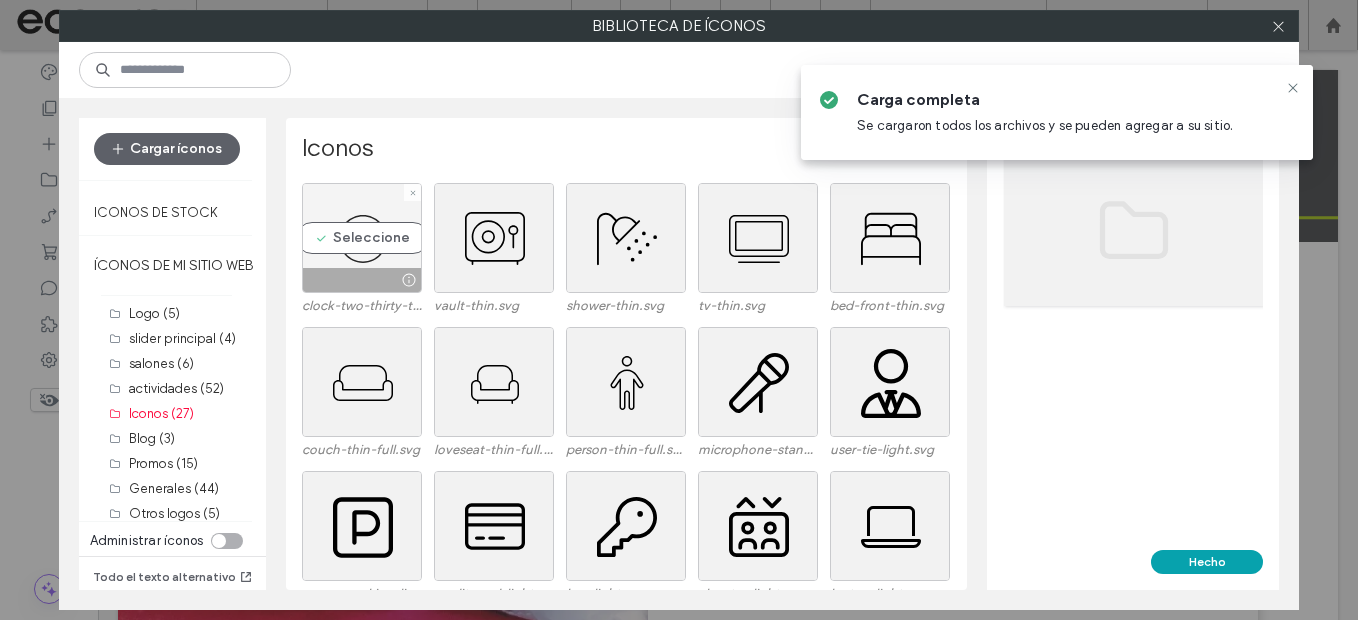 click on "Seleccione" at bounding box center (362, 238) 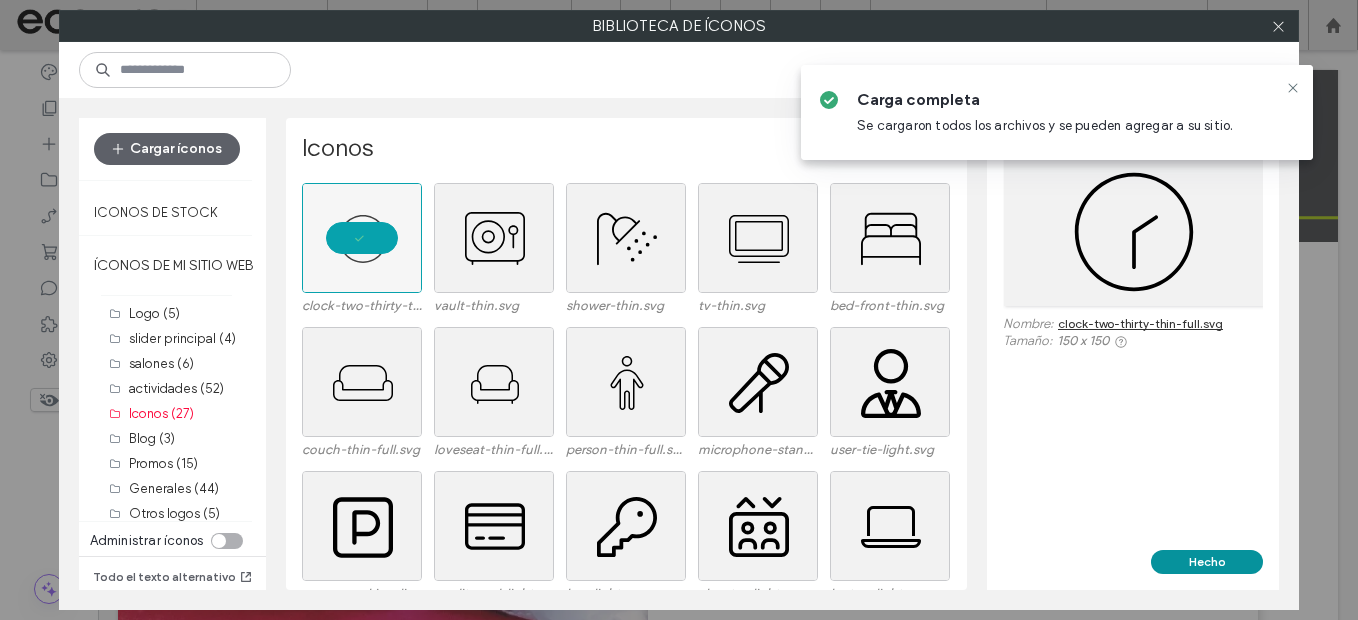 drag, startPoint x: 1079, startPoint y: 508, endPoint x: 1178, endPoint y: 560, distance: 111.82576 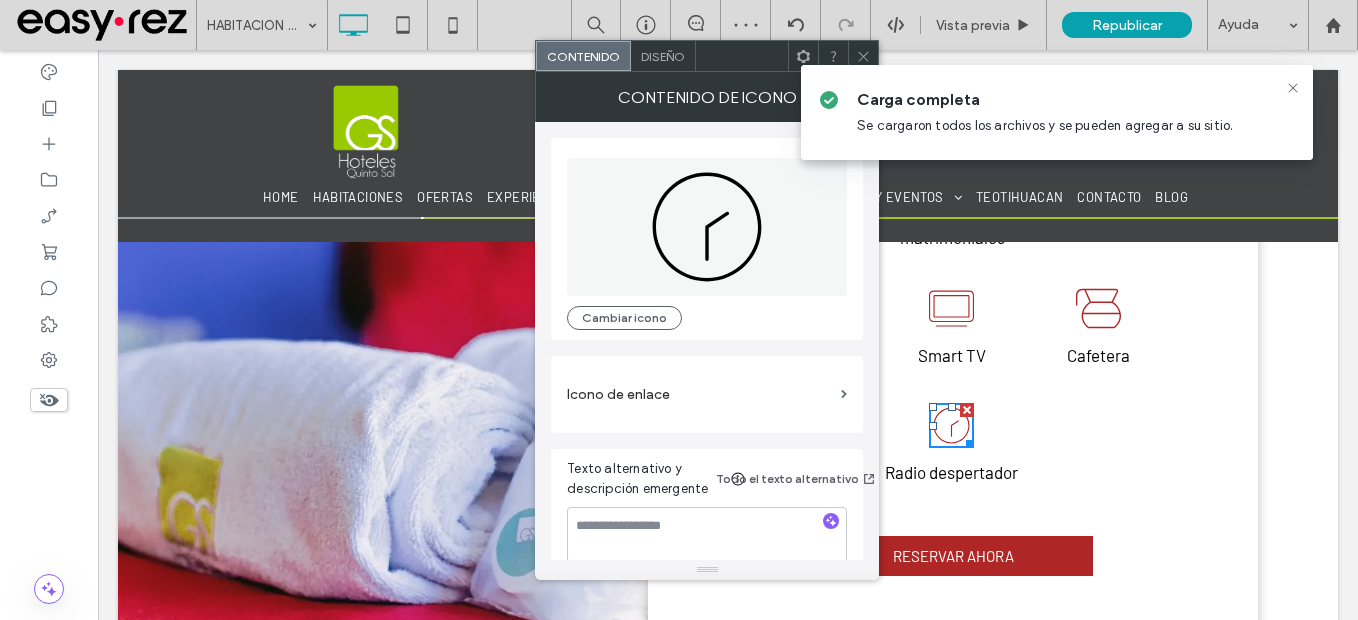 click at bounding box center (863, 56) 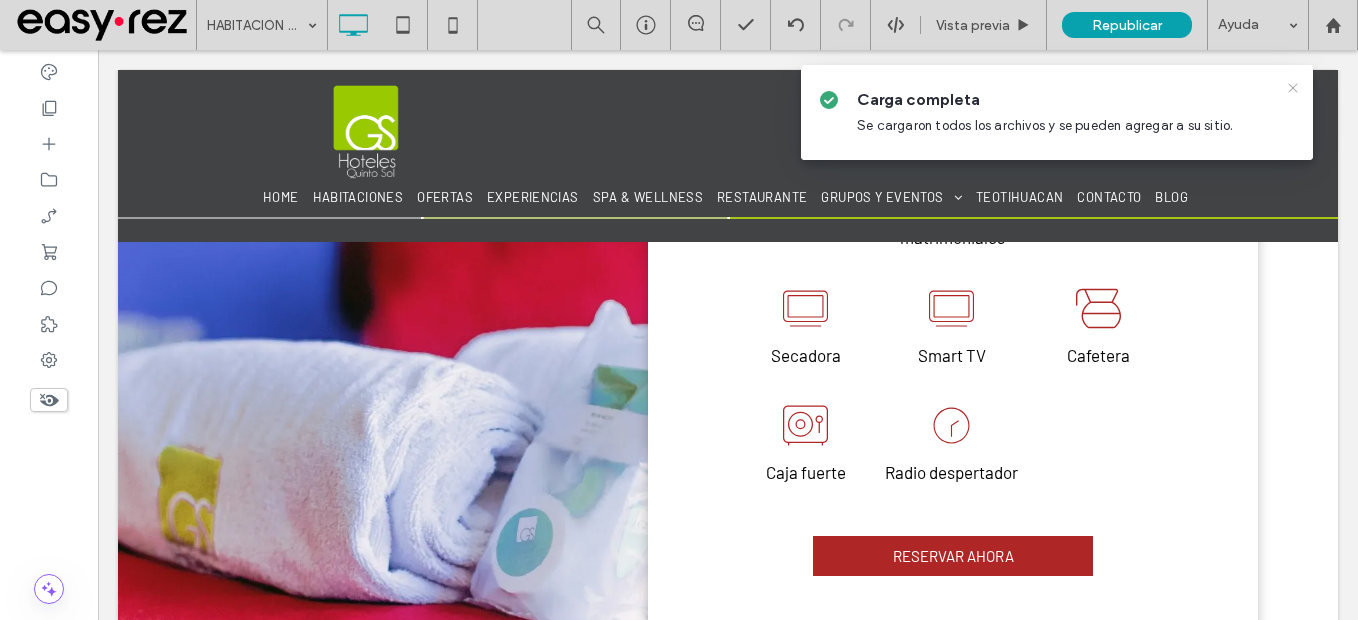 drag, startPoint x: 1293, startPoint y: 87, endPoint x: 972, endPoint y: 319, distance: 396.06186 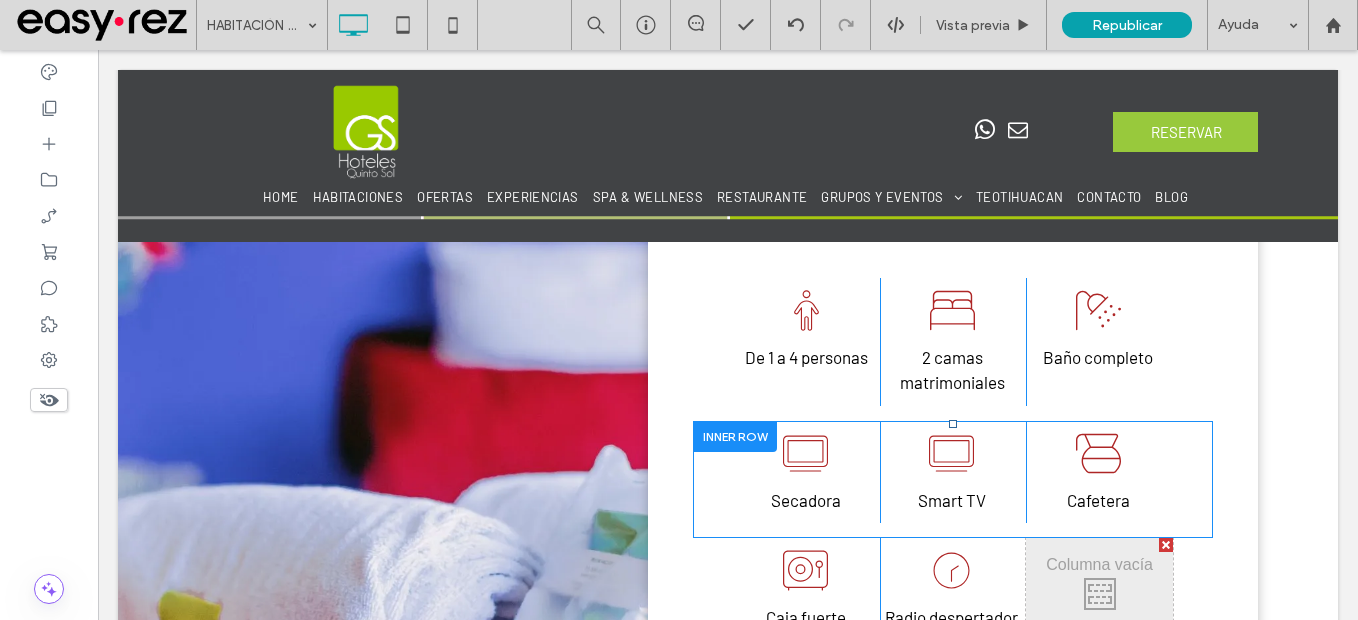 scroll, scrollTop: 1084, scrollLeft: 0, axis: vertical 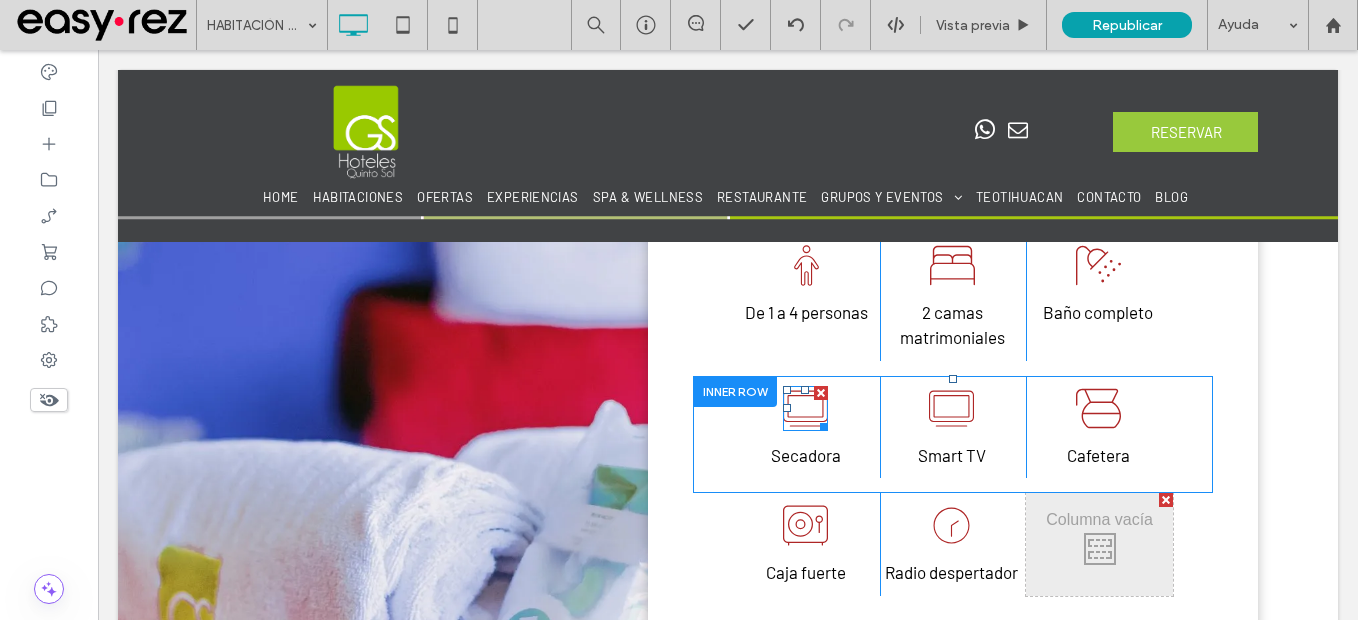 click 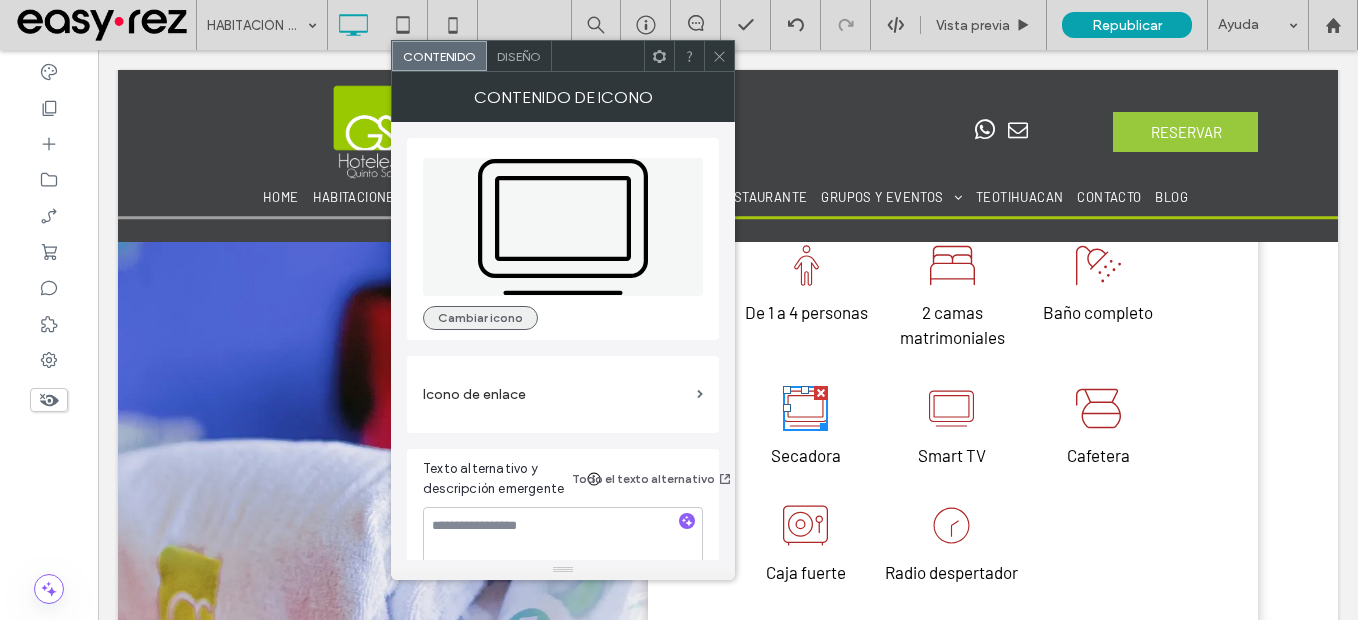 click on "Cambiar icono" at bounding box center (480, 318) 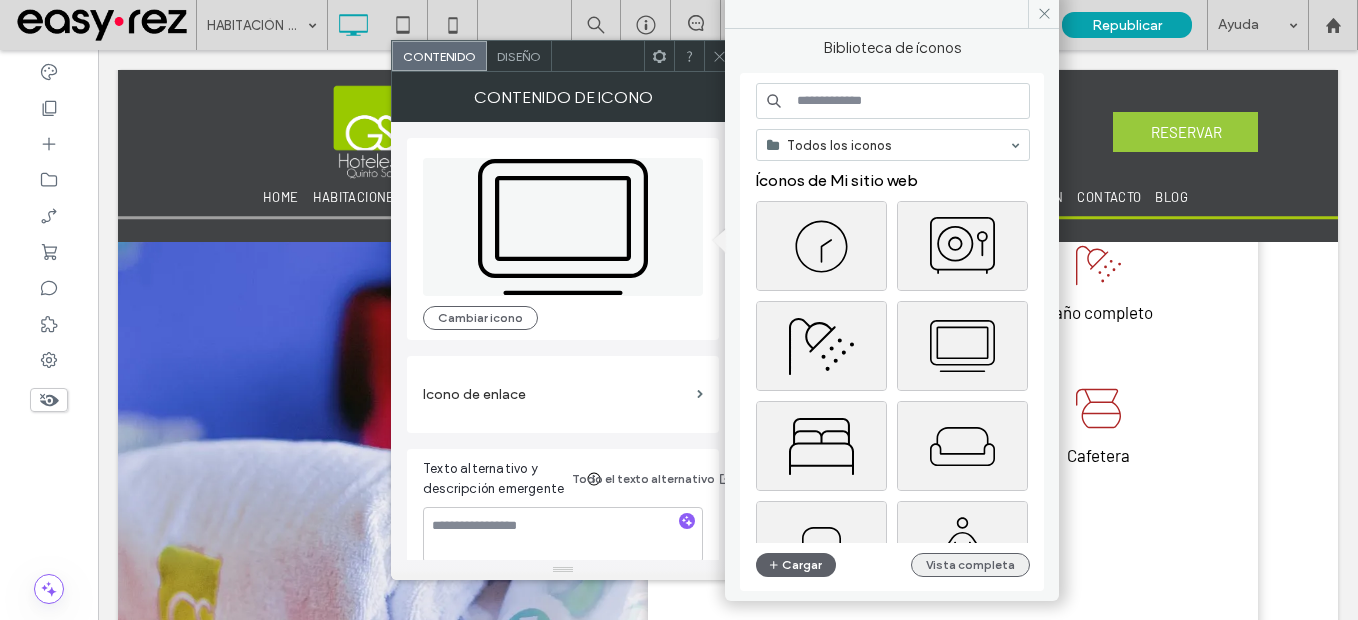 click on "Vista completa" at bounding box center [970, 565] 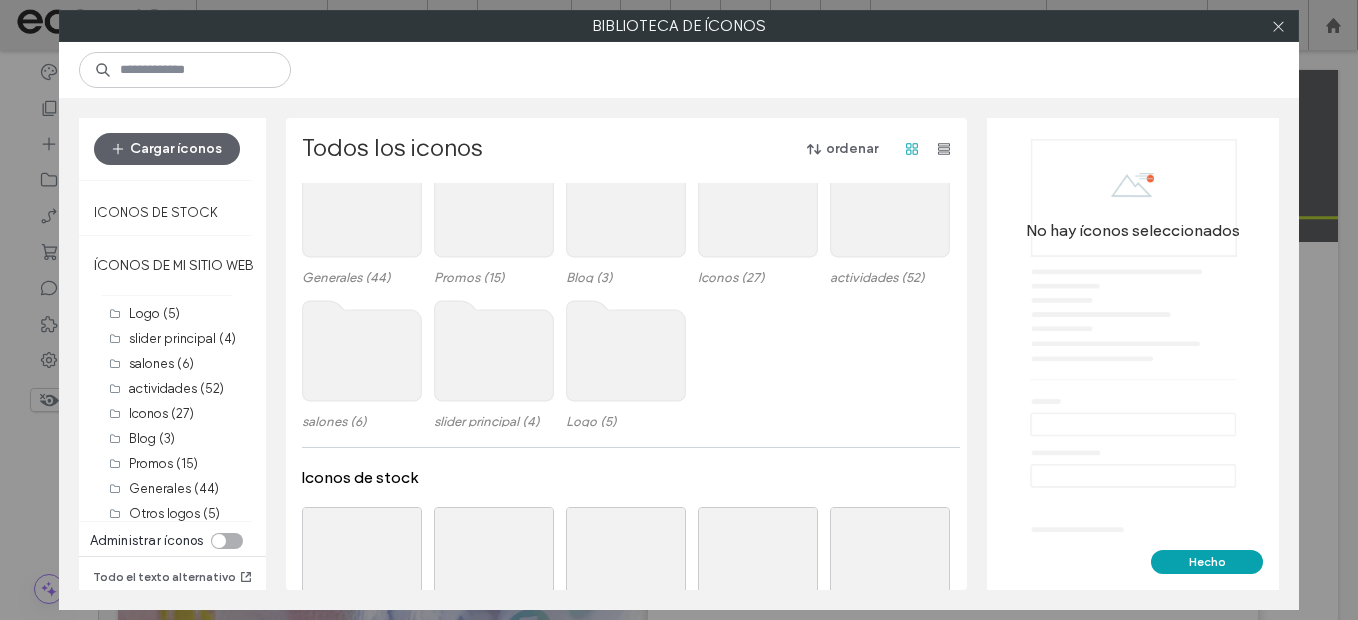 scroll, scrollTop: 100, scrollLeft: 0, axis: vertical 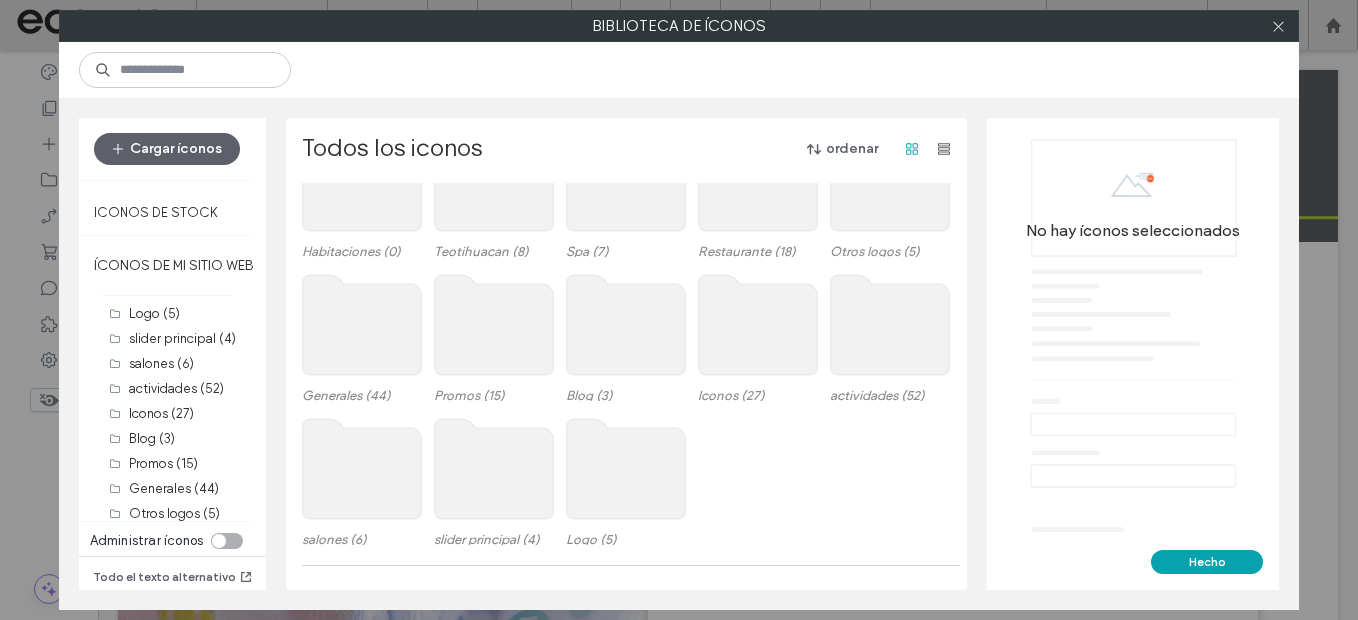 click 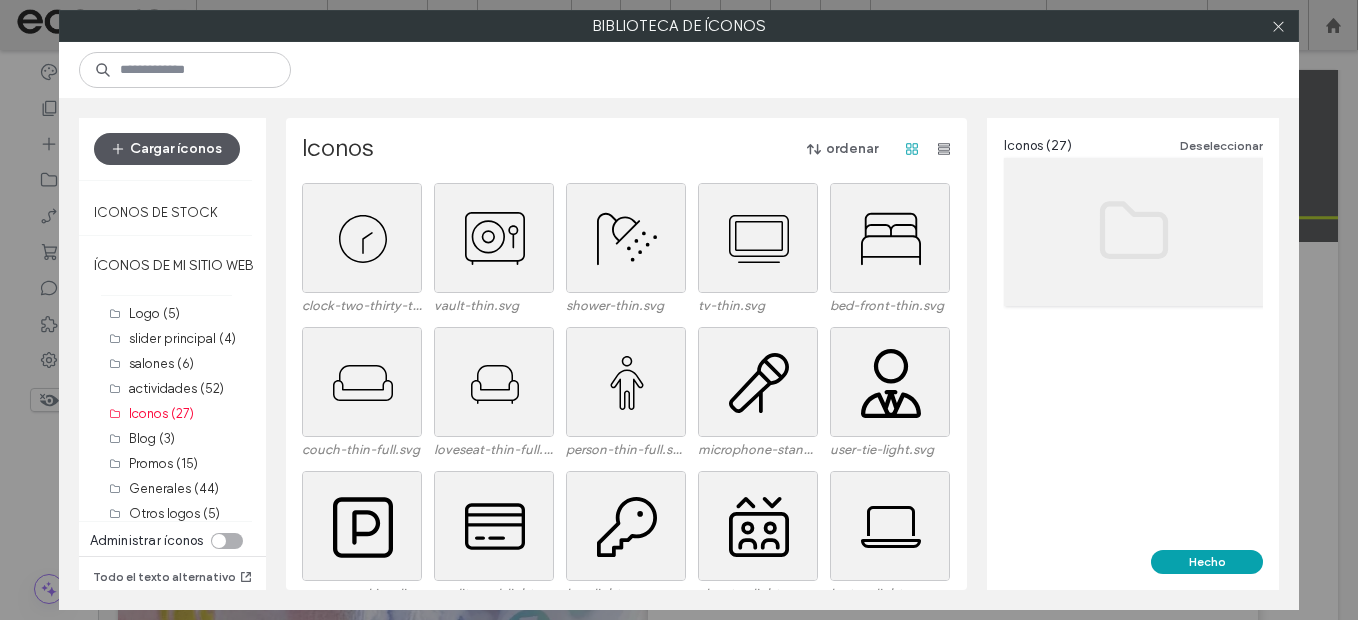 click on "Cargar íconos" at bounding box center (167, 149) 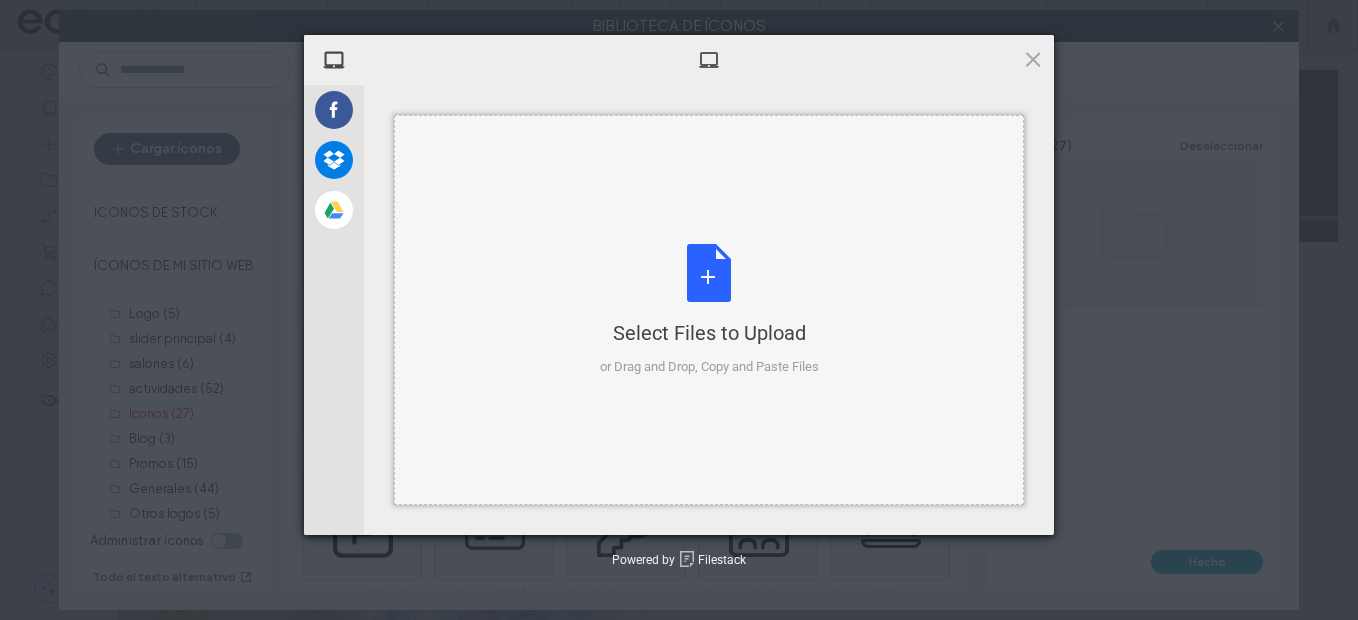 click on "Select Files to Upload
or Drag and Drop, Copy and Paste Files" at bounding box center (709, 310) 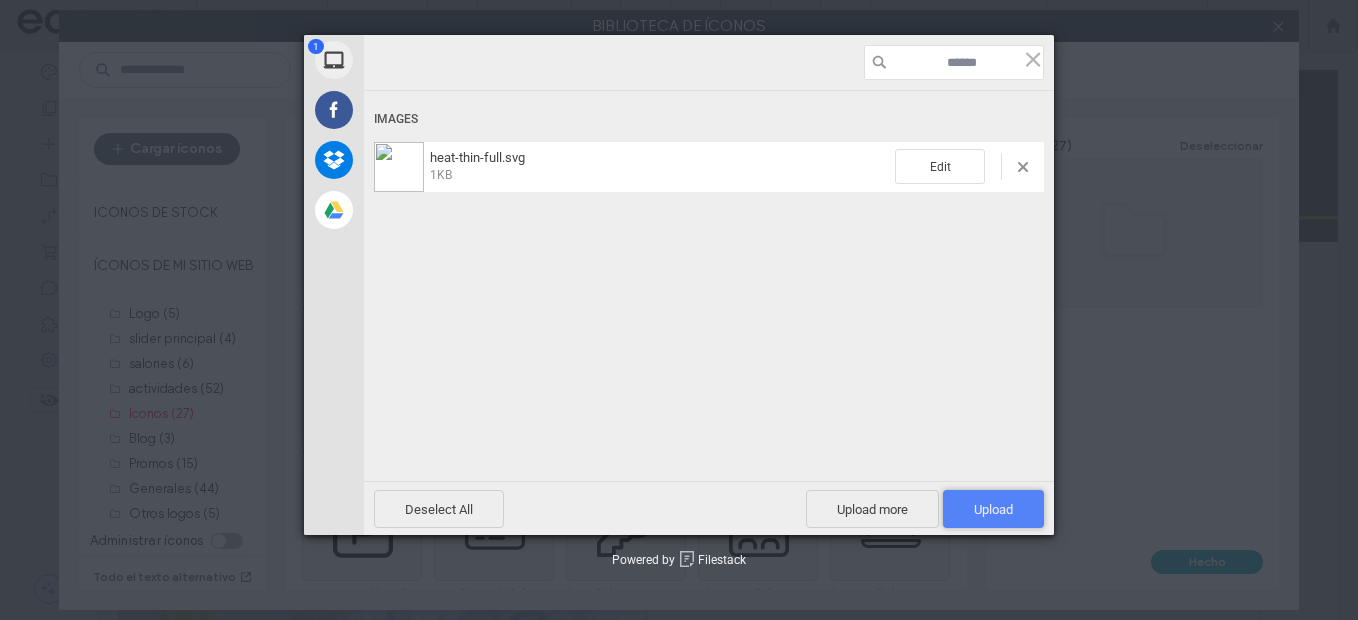 click on "Upload
1" at bounding box center [993, 509] 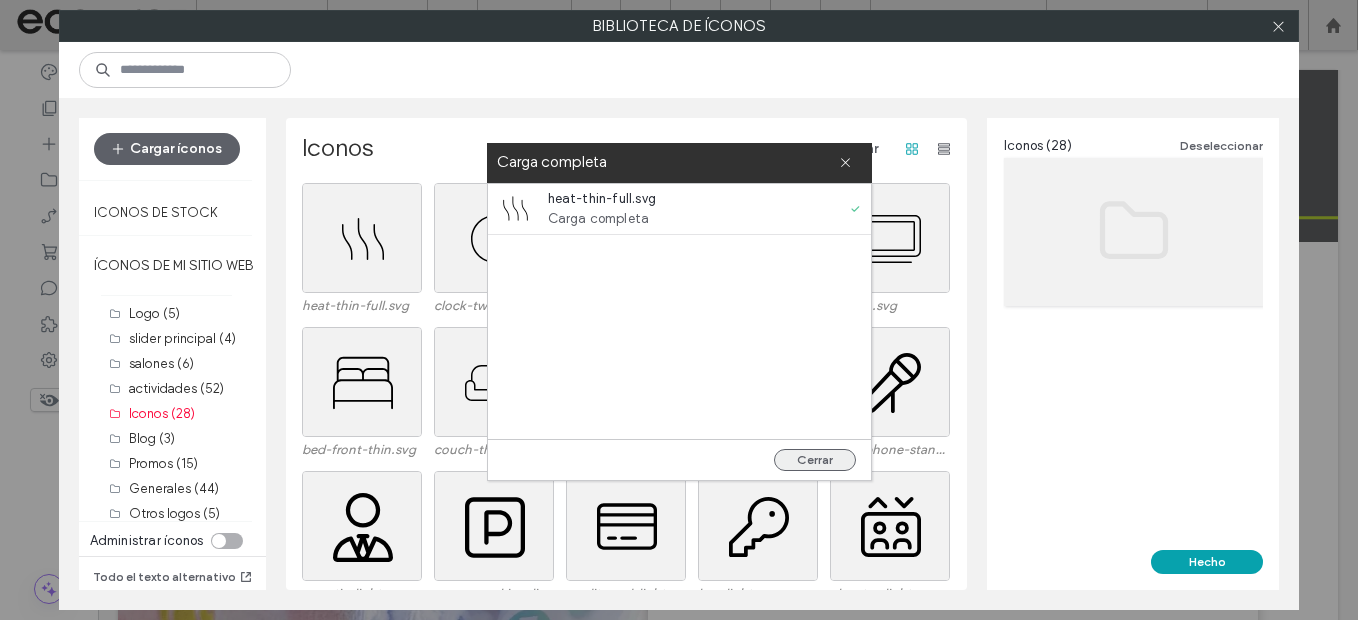 click on "Cerrar" at bounding box center (815, 460) 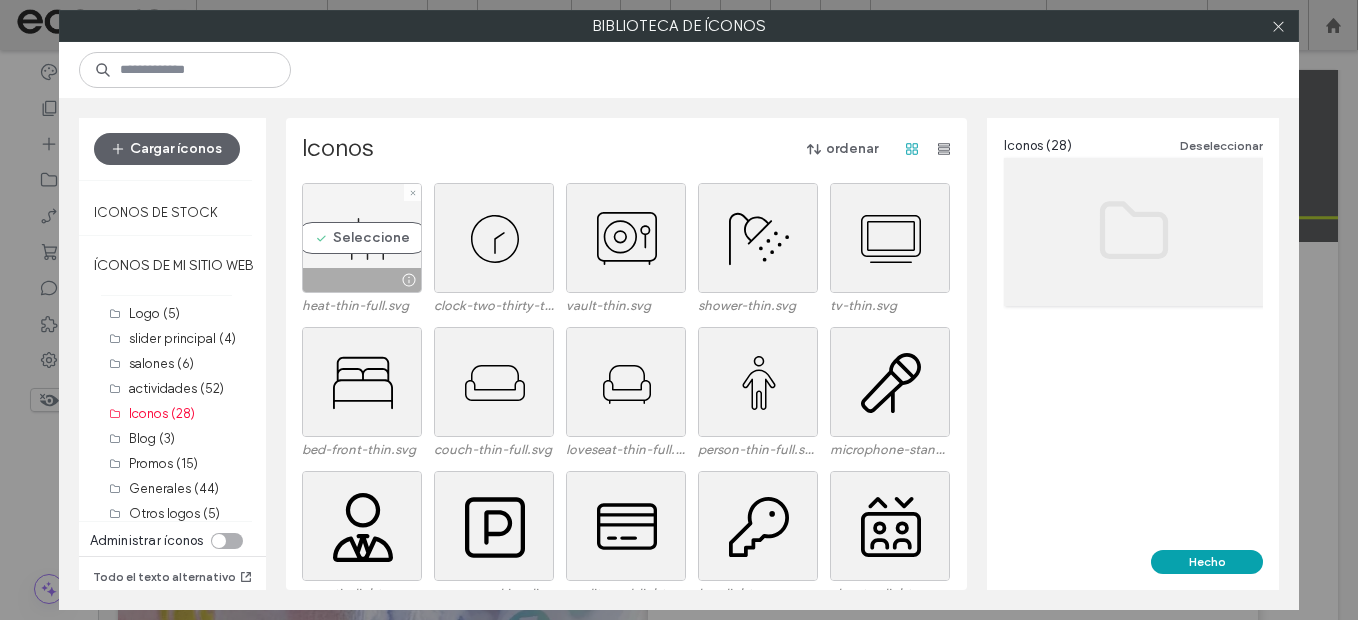 click on "Seleccione" at bounding box center (362, 238) 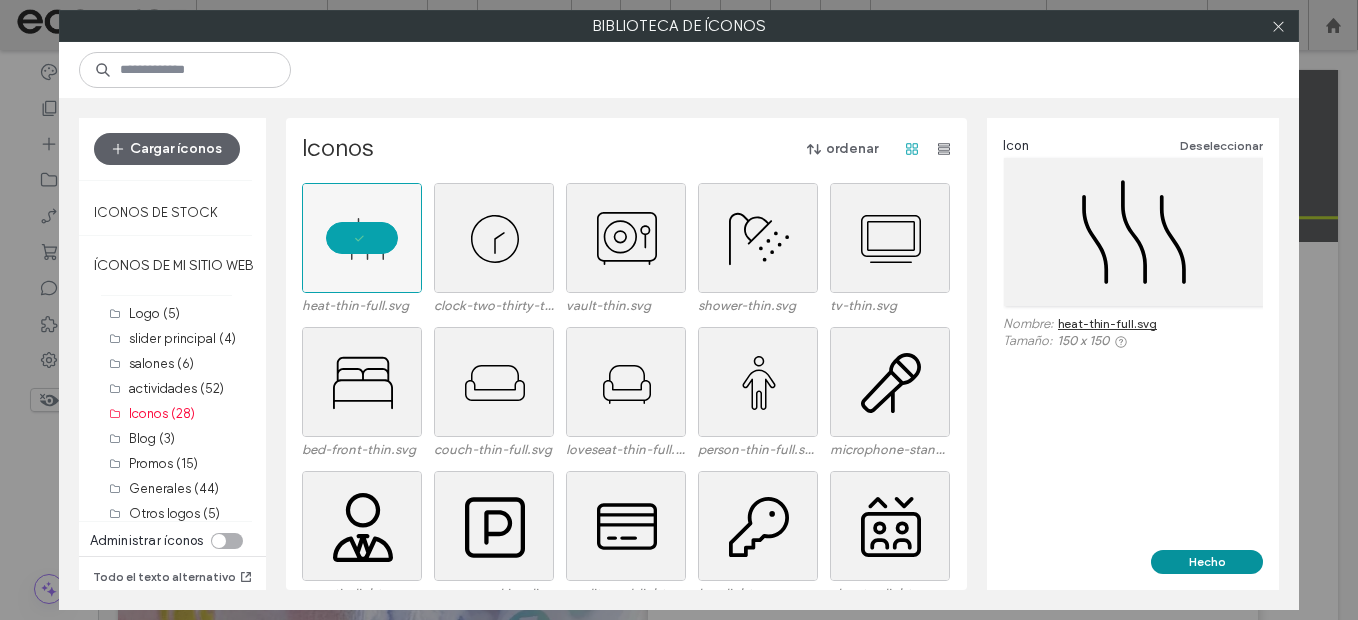 drag, startPoint x: 1260, startPoint y: 566, endPoint x: 1175, endPoint y: 516, distance: 98.61542 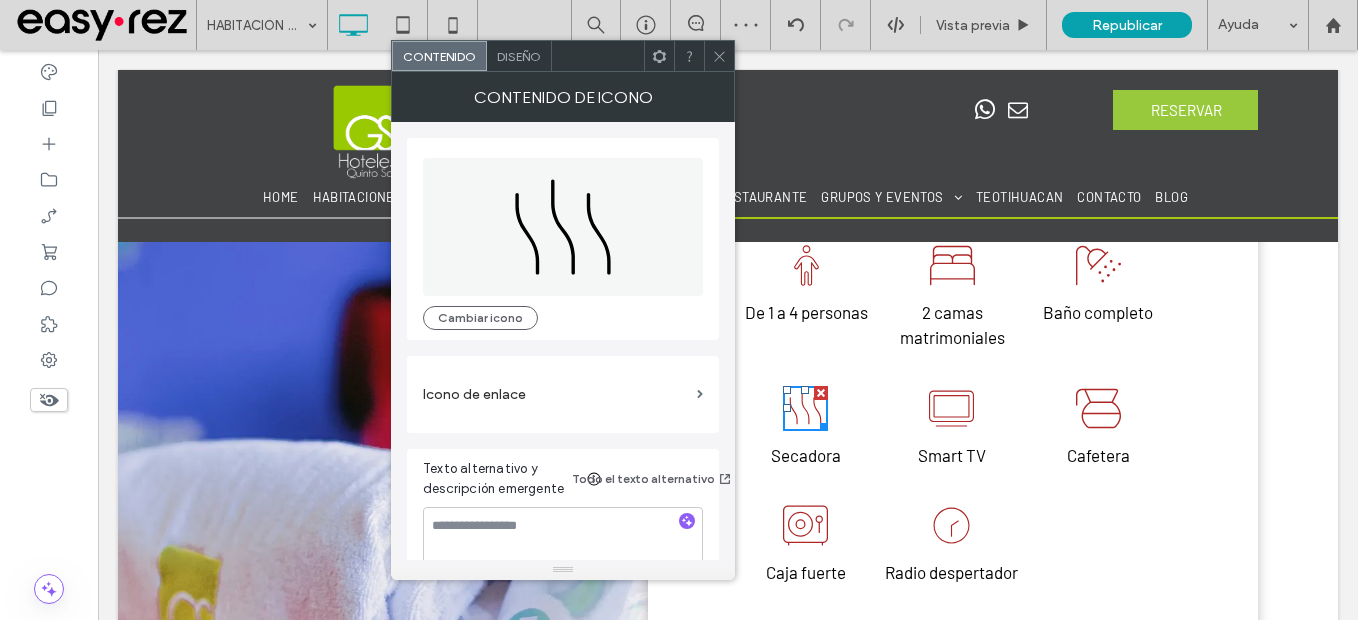 click 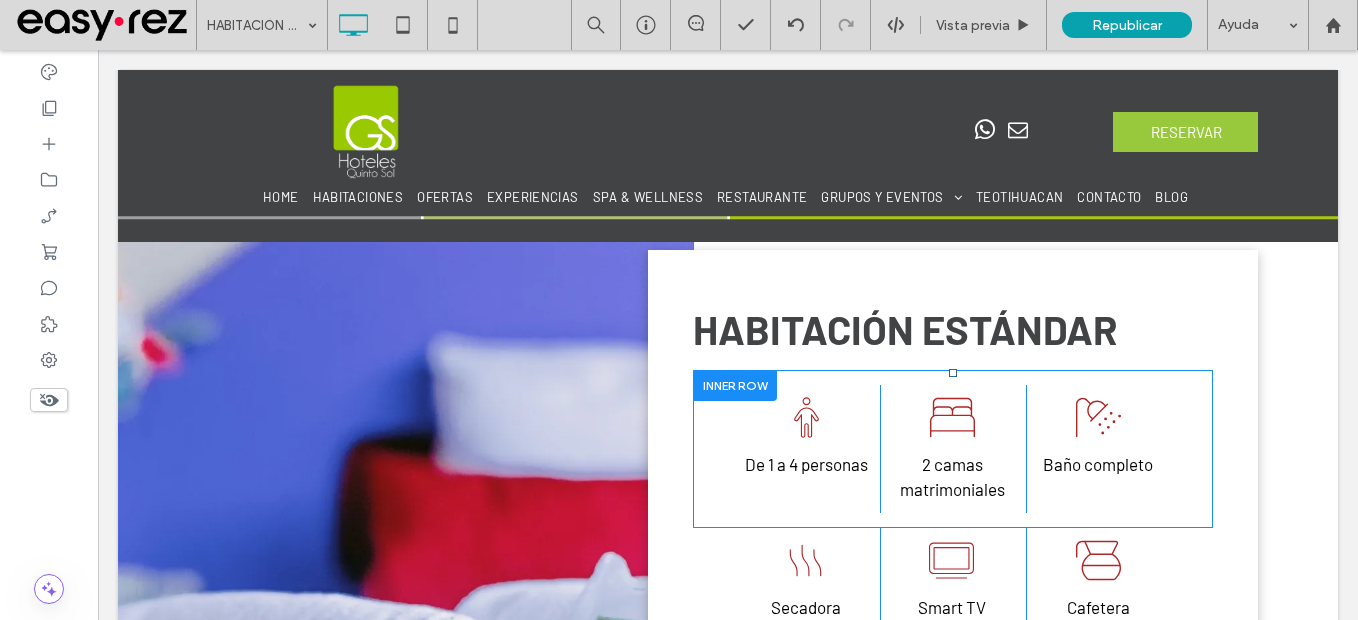 scroll, scrollTop: 884, scrollLeft: 0, axis: vertical 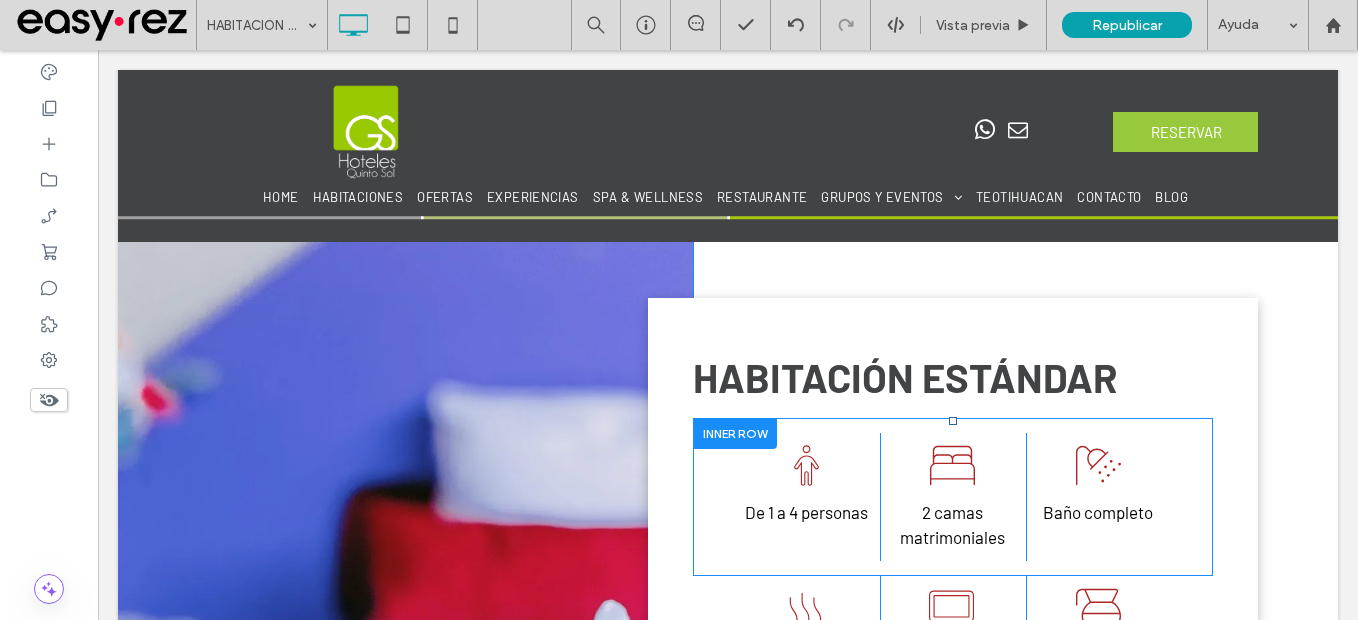 click at bounding box center (735, 433) 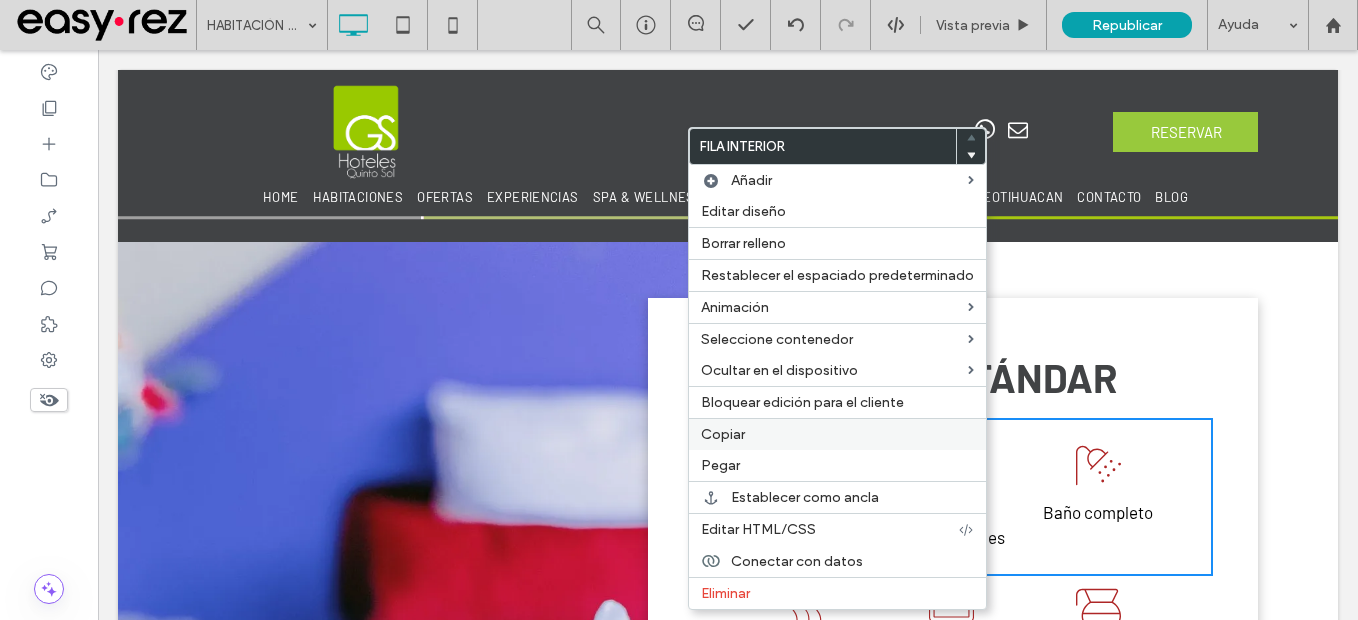 click on "Copiar" at bounding box center (837, 434) 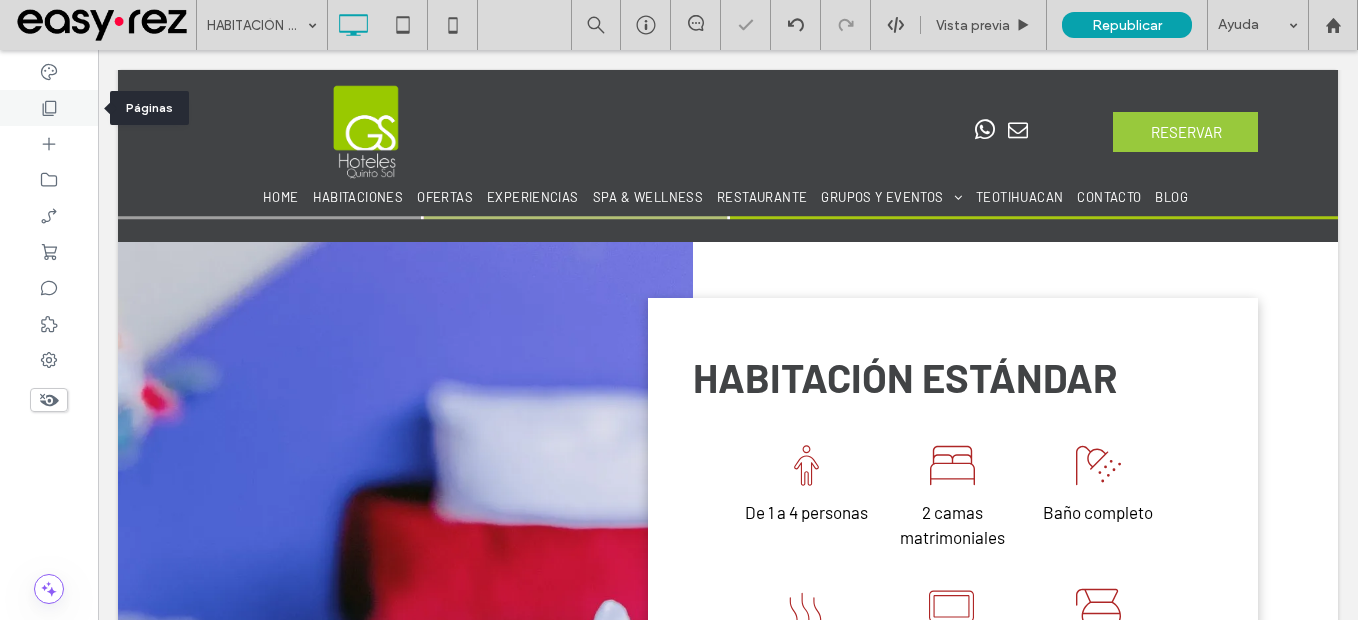 click at bounding box center [49, 108] 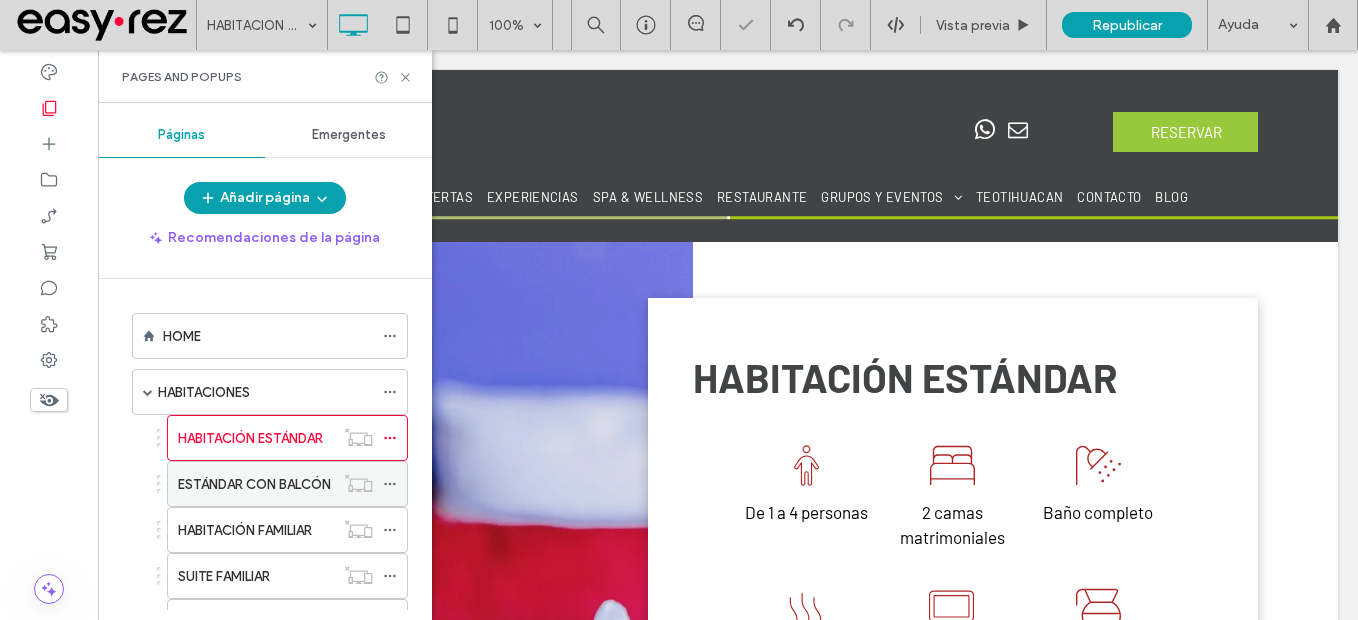 click on "ESTÁNDAR CON BALCÓN" at bounding box center (254, 484) 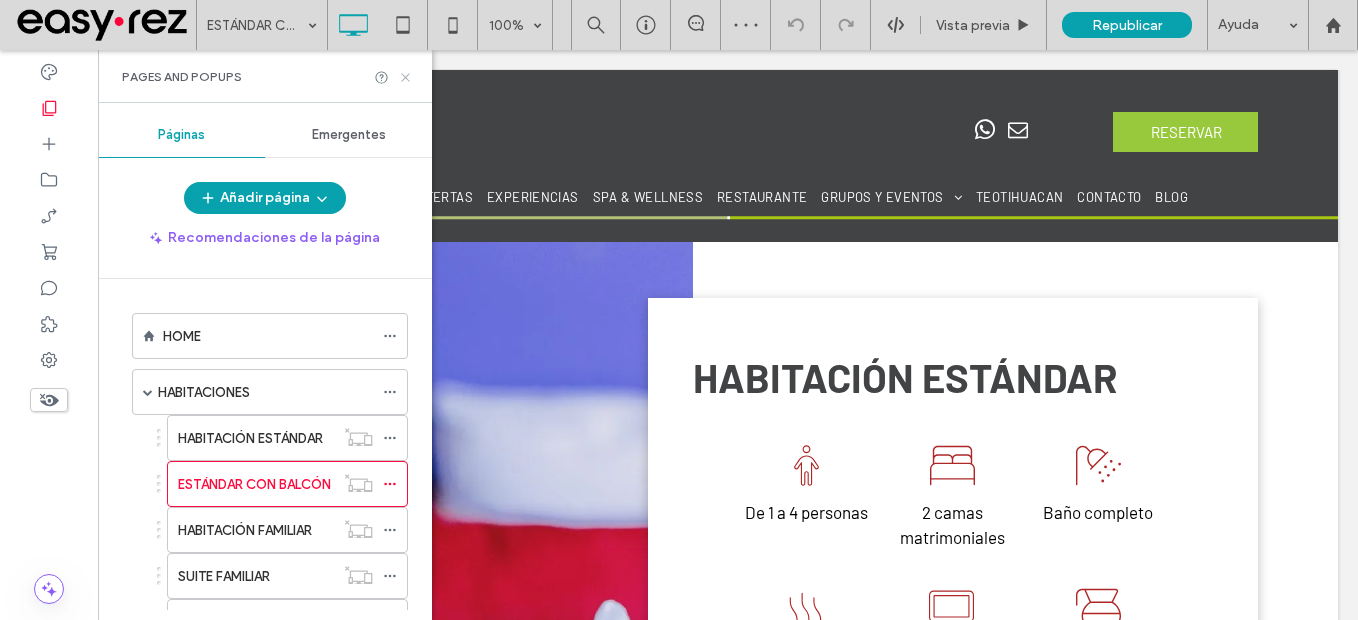 click 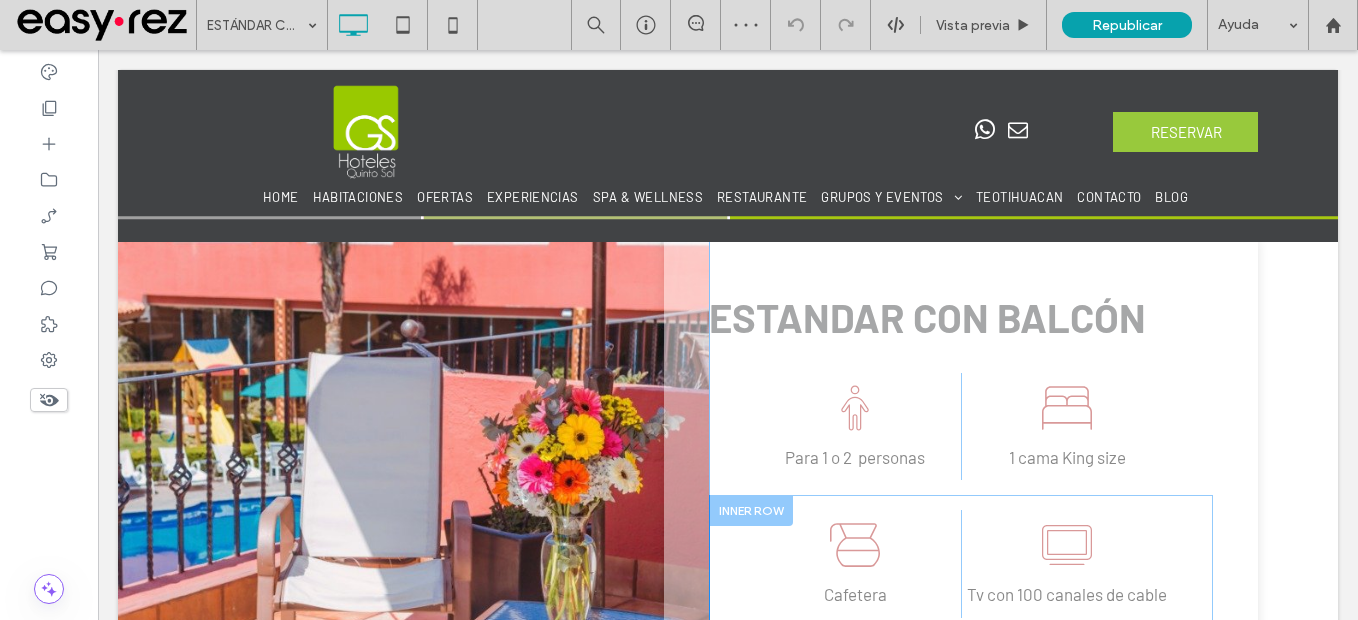 type on "**********" 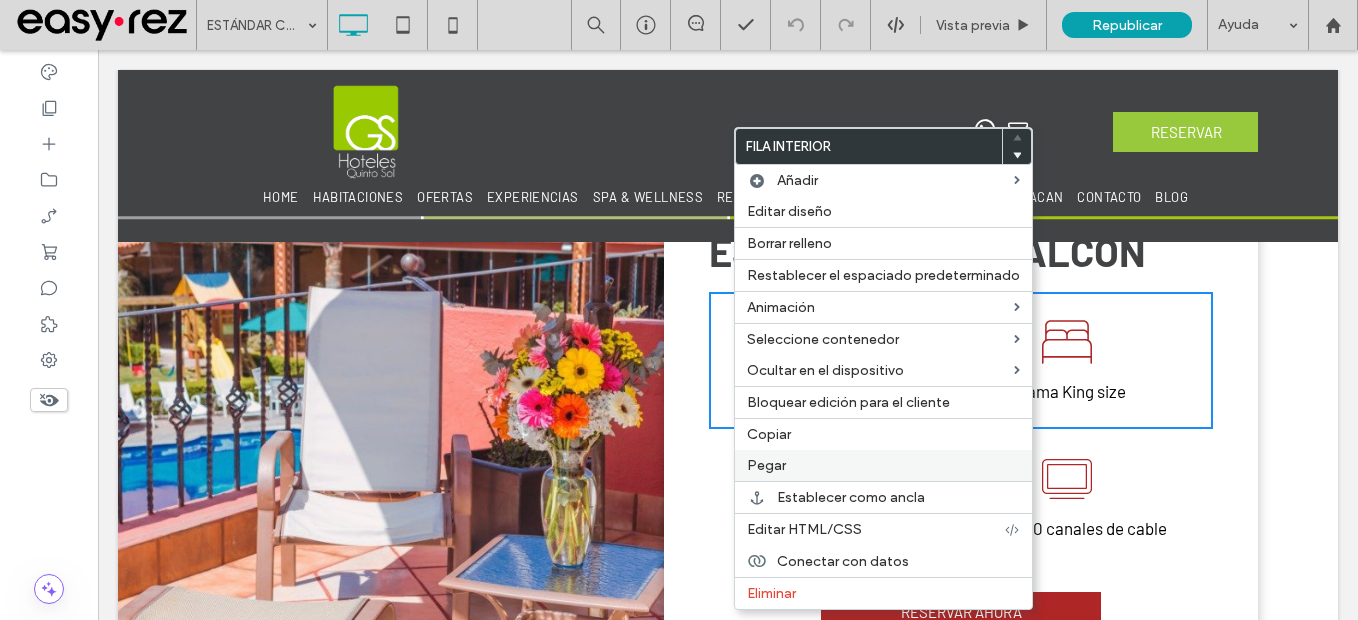 click on "Pegar" at bounding box center [883, 465] 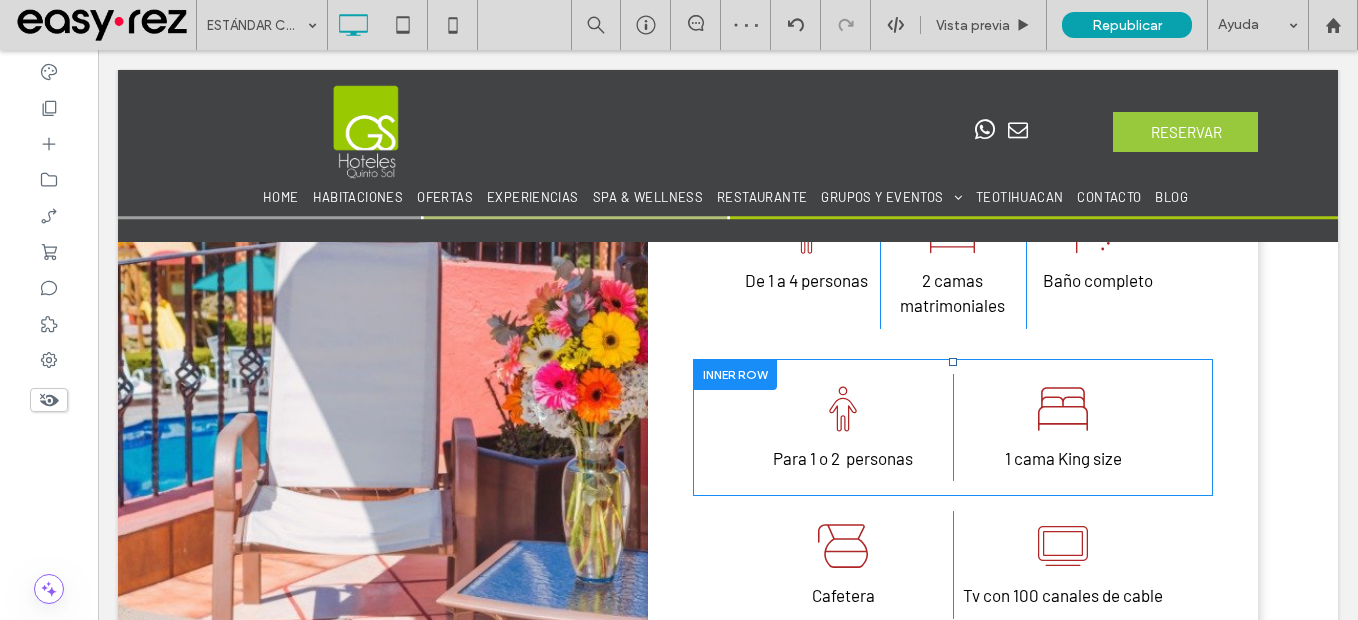 scroll, scrollTop: 1084, scrollLeft: 0, axis: vertical 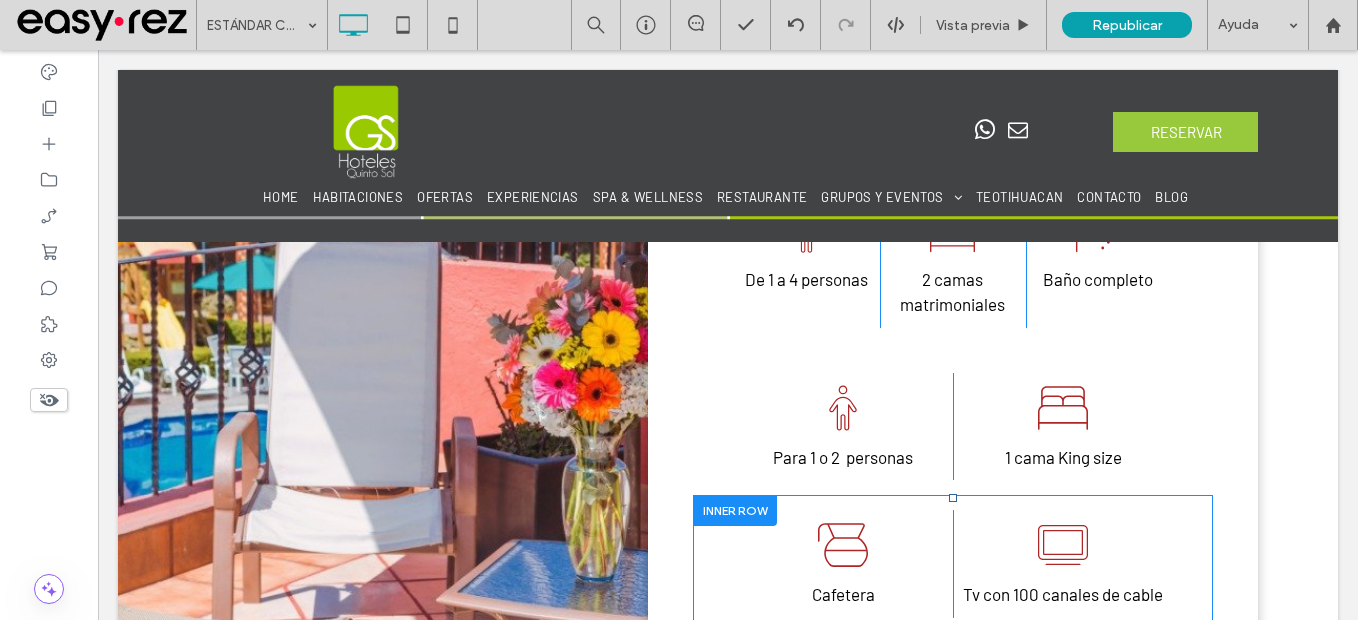click at bounding box center (735, 510) 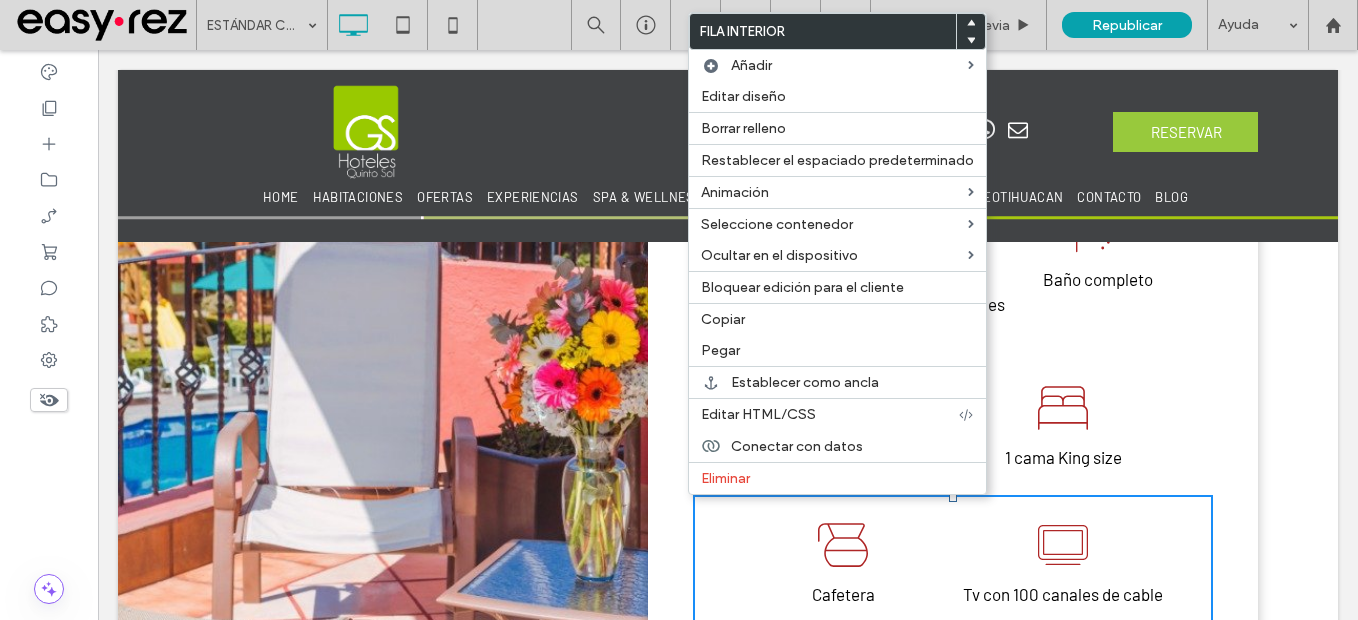 click on "Click To Paste
ESTANDAR CON BALCÓN
De 1 a 4 personas
Click To Paste     Click To Paste
2 camas matrimoniales
Click To Paste     Click To Paste
Baño completo
Click To Paste     Click To Paste
Para 1 o 2  personas
Click To Paste
1 cama King size
Click To Paste
Cafetera
Click To Paste
Tv con 100 canales de cable
Click To Paste
RESERVAR AHORA
Click To Paste
Click To Paste" at bounding box center (728, 420) 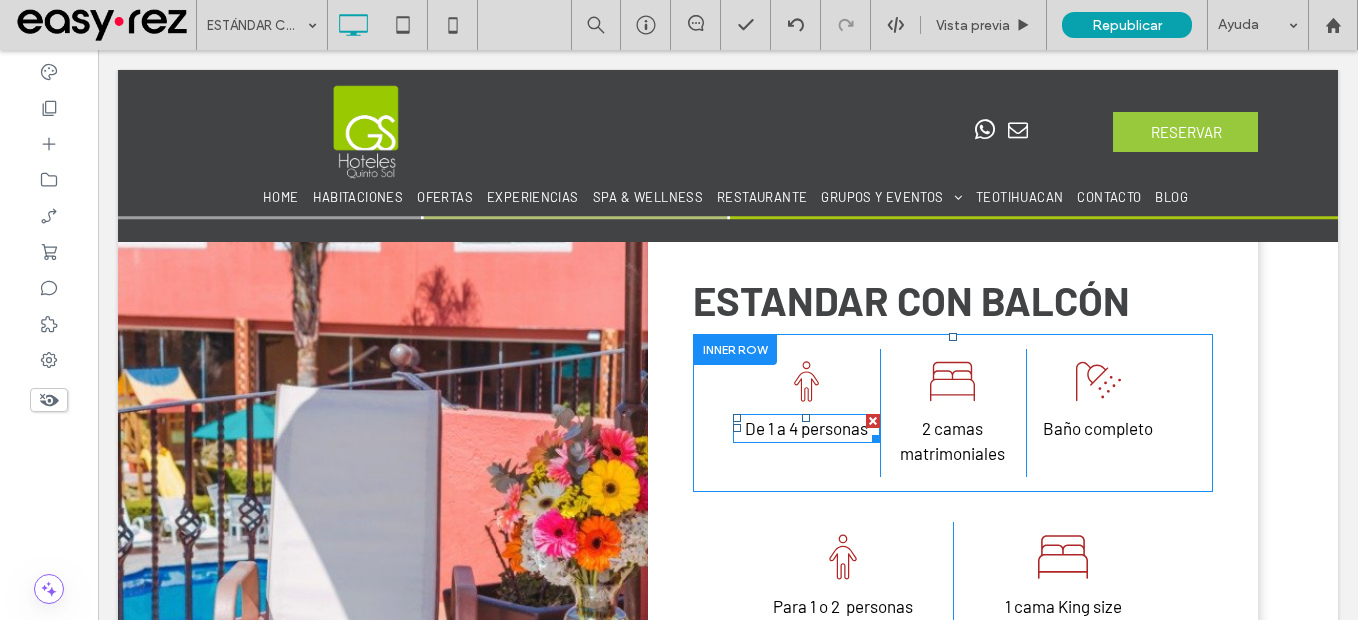 scroll, scrollTop: 984, scrollLeft: 0, axis: vertical 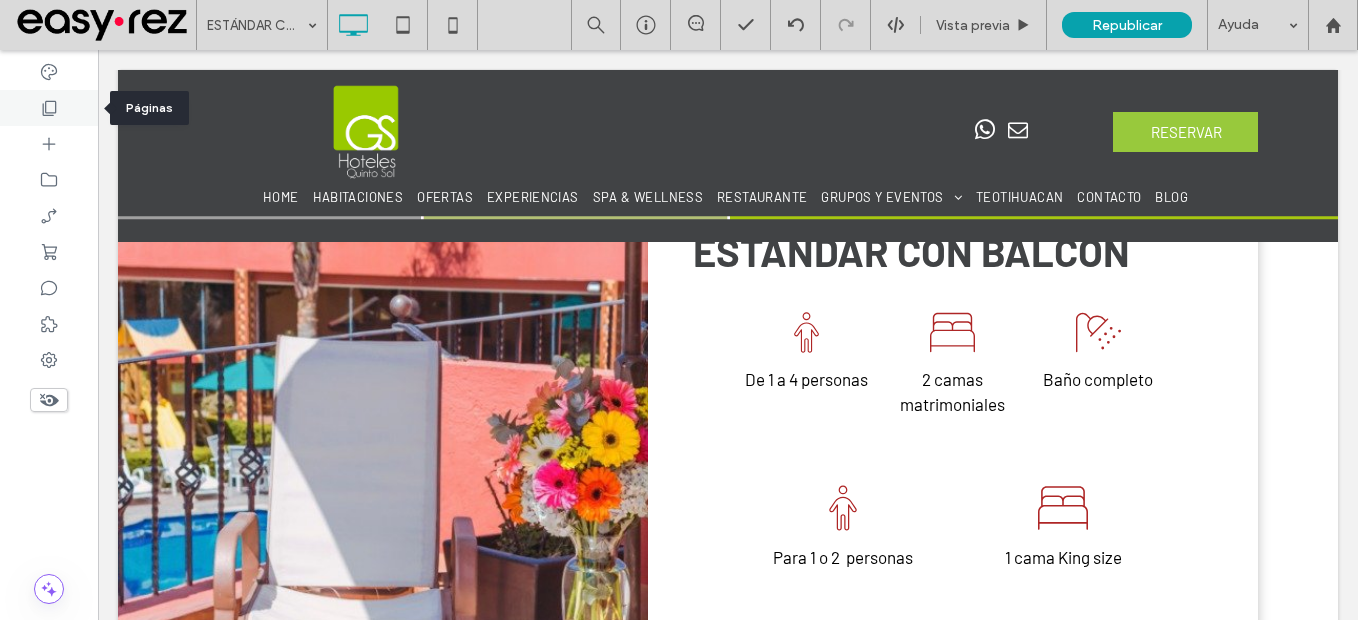click at bounding box center (49, 108) 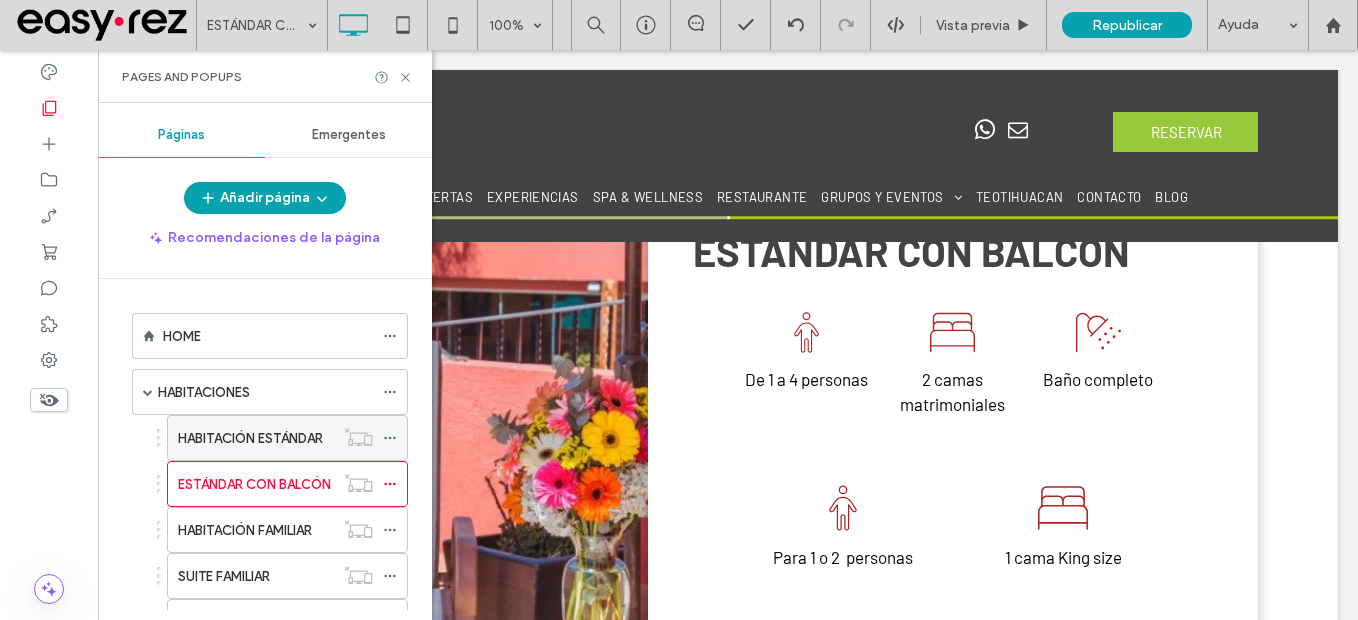 click on "HABITACIÓN ESTÁNDAR" at bounding box center [250, 438] 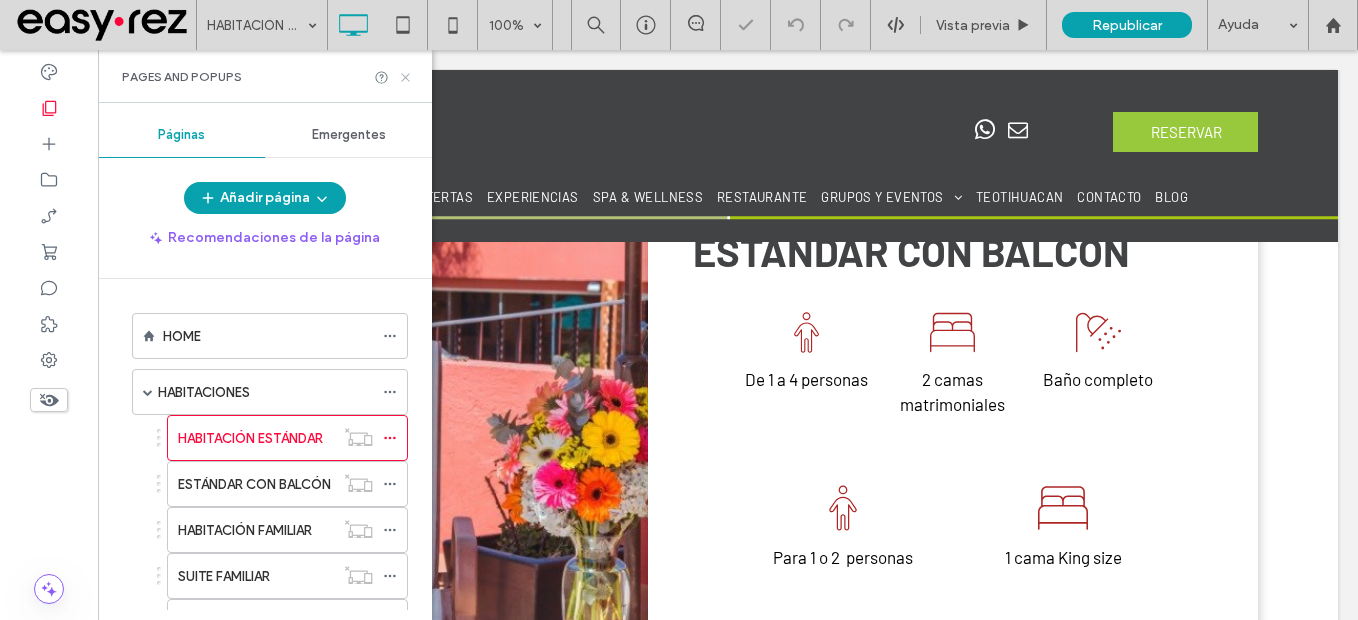 click 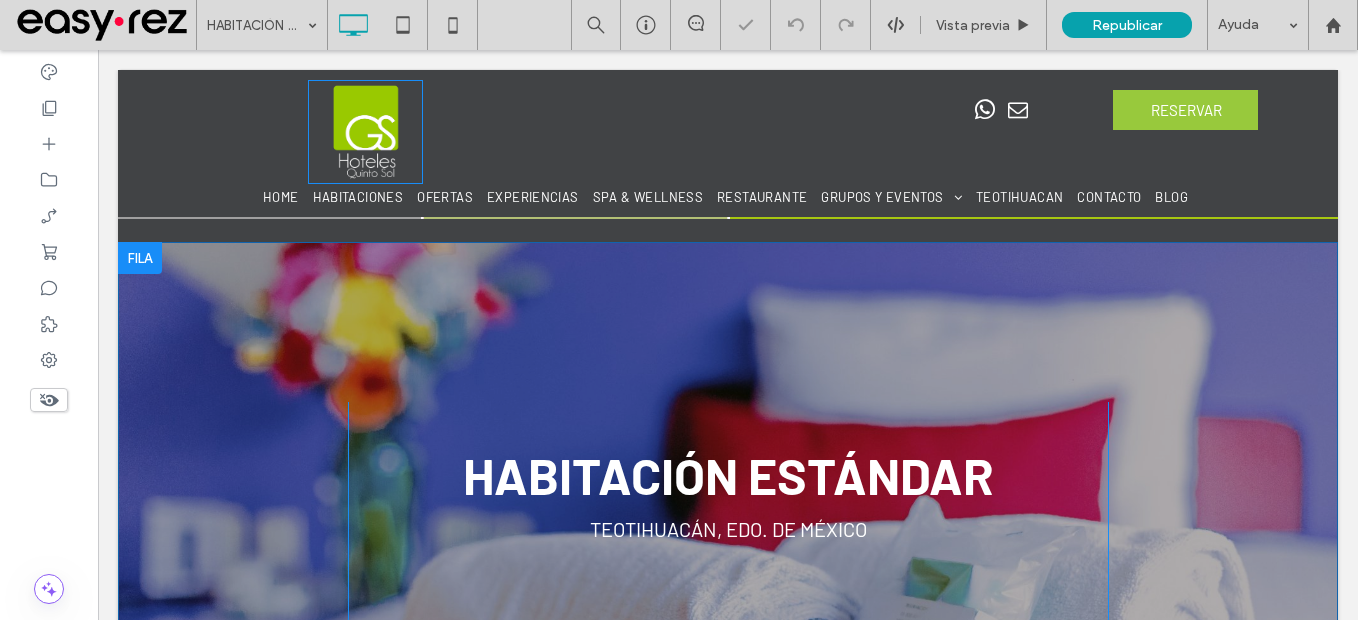 scroll, scrollTop: 0, scrollLeft: 0, axis: both 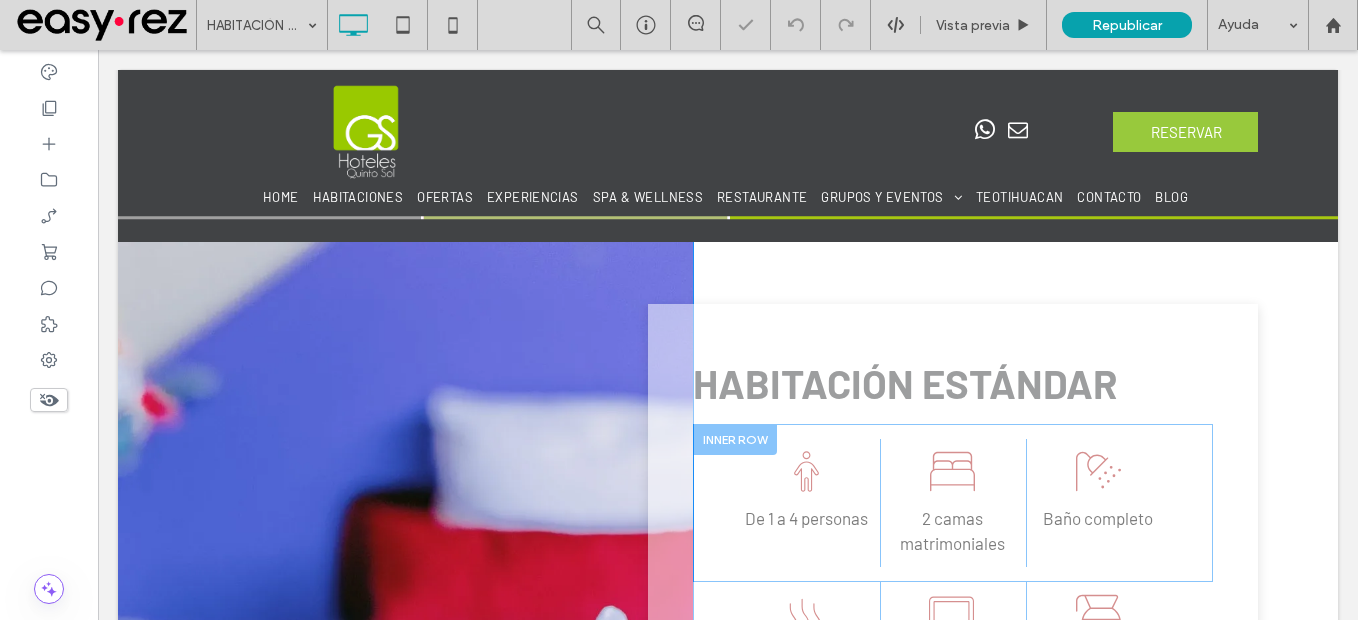 type on "**********" 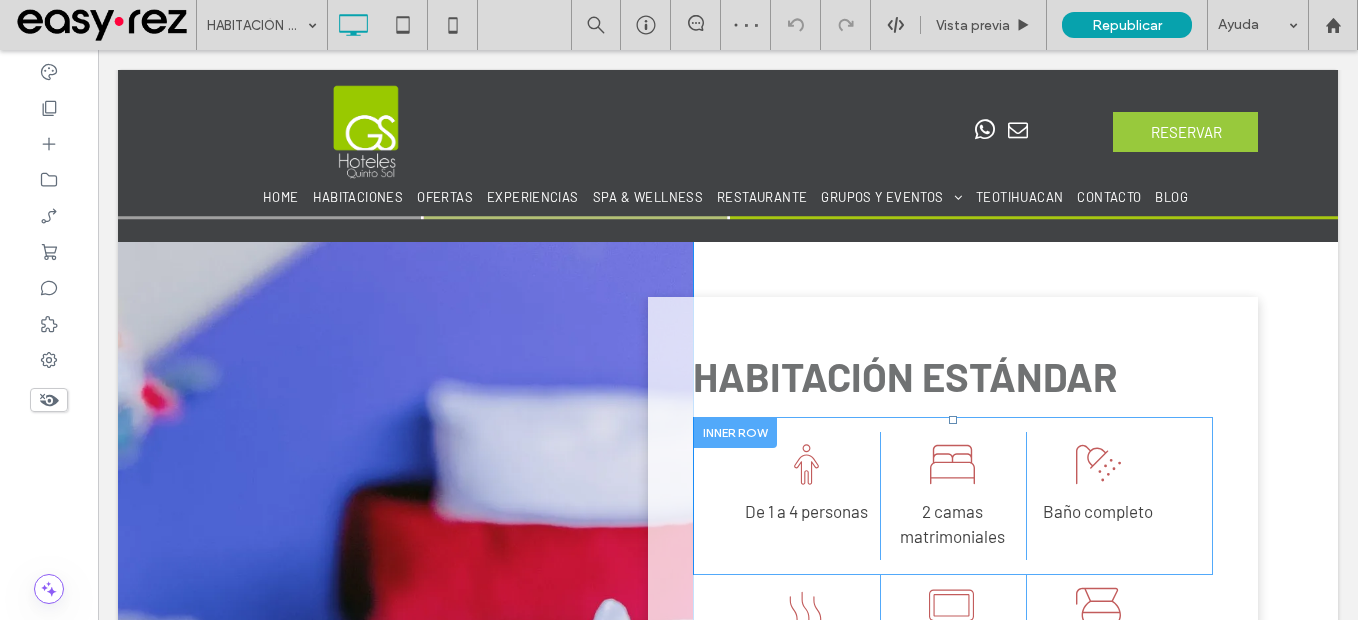 scroll, scrollTop: 1084, scrollLeft: 0, axis: vertical 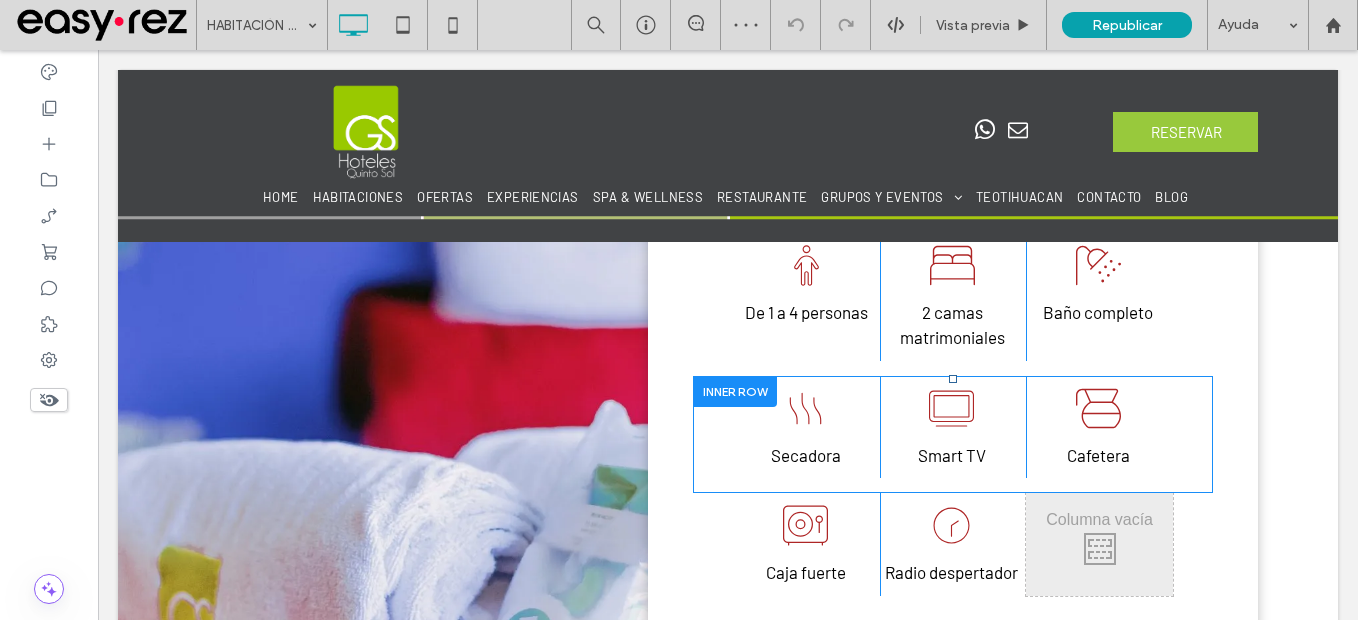click at bounding box center (735, 391) 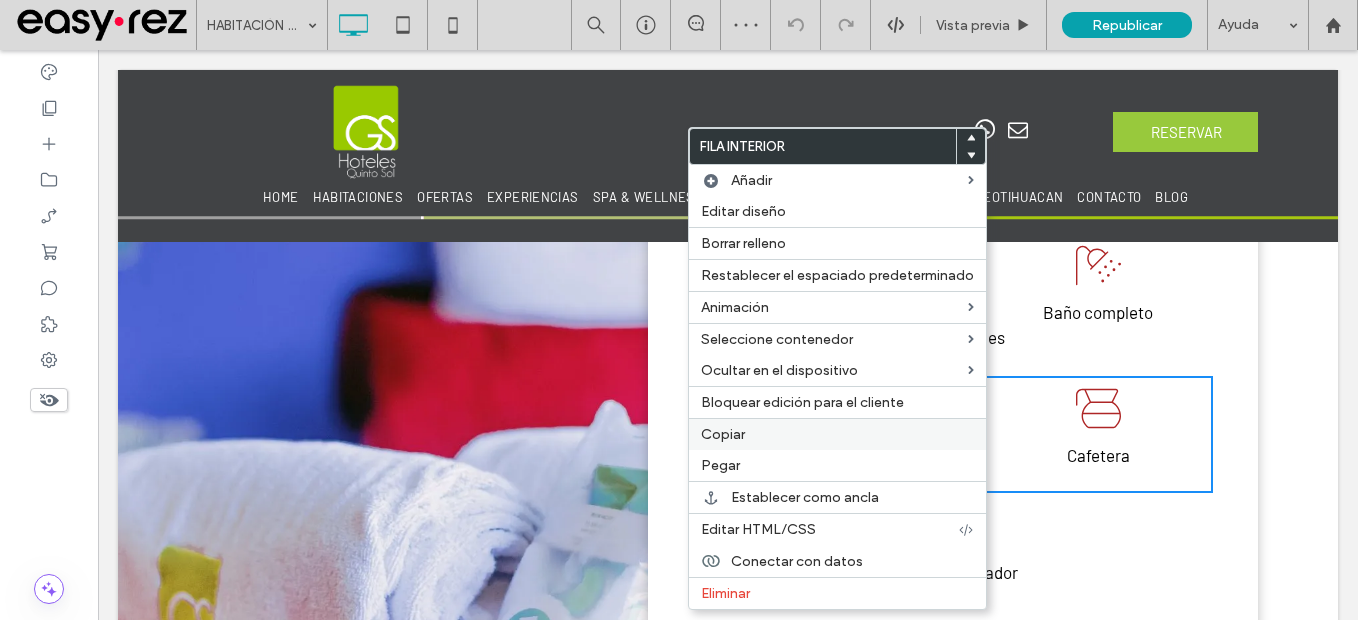drag, startPoint x: 754, startPoint y: 444, endPoint x: 11, endPoint y: 224, distance: 774.8864 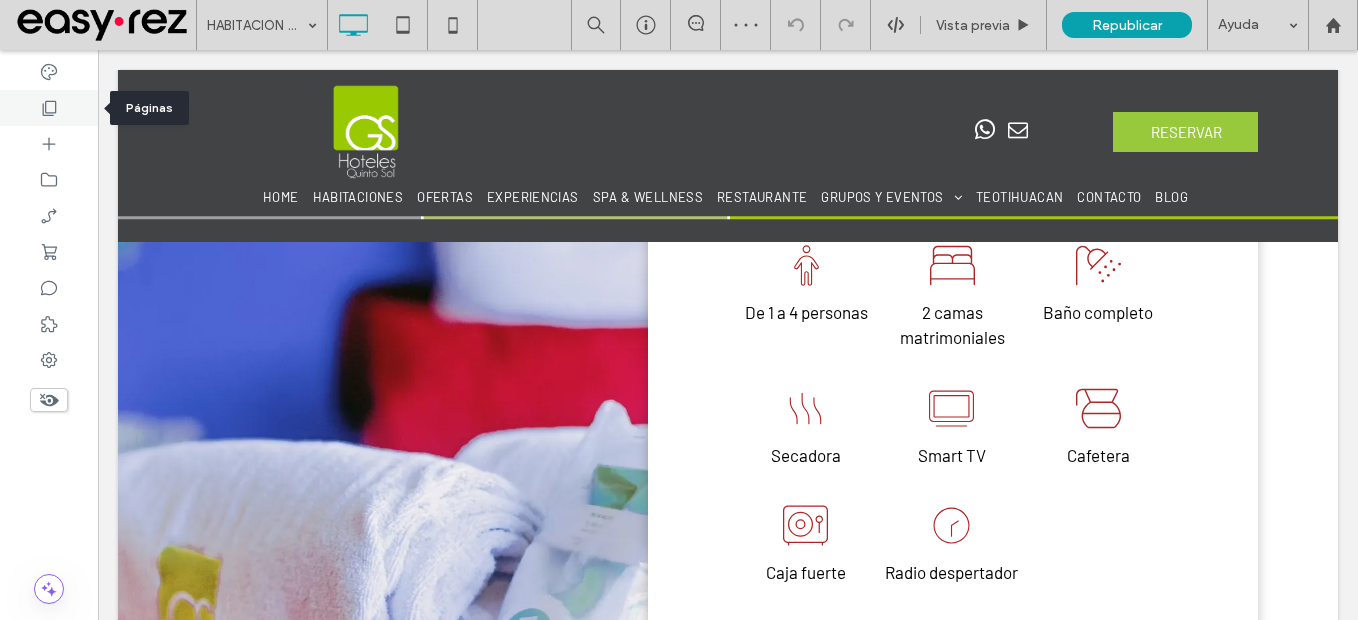 drag, startPoint x: 63, startPoint y: 118, endPoint x: 150, endPoint y: 316, distance: 216.27066 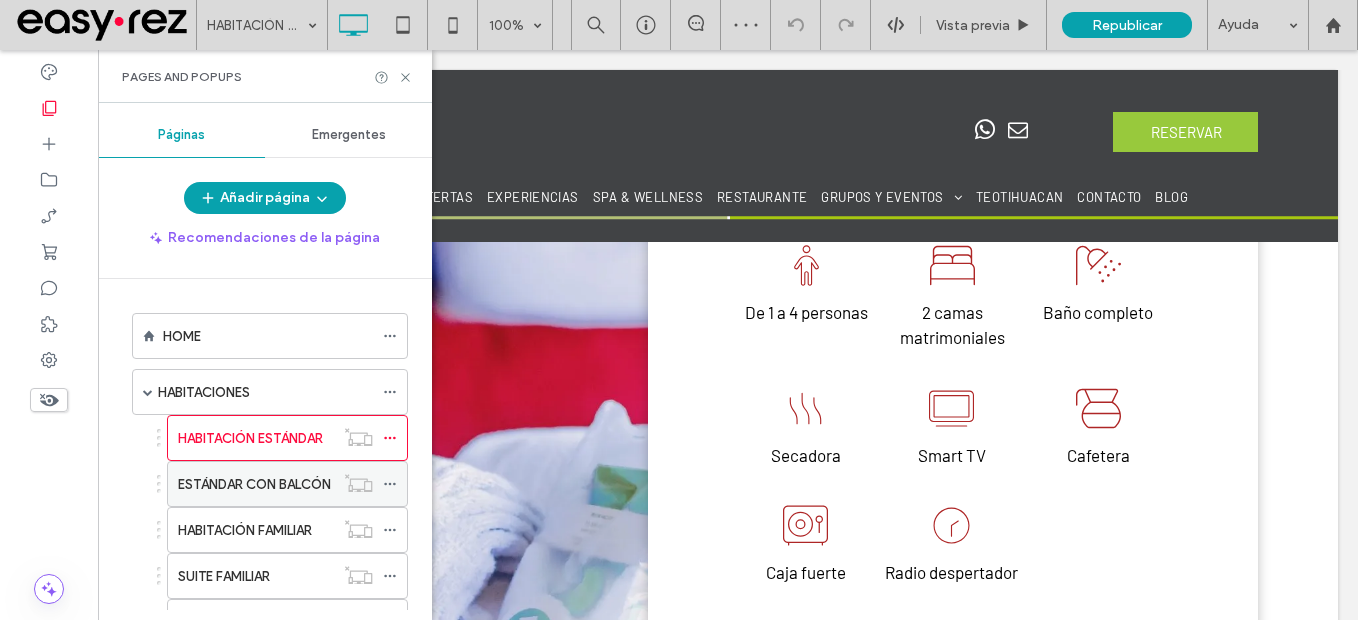 click on "ESTÁNDAR CON BALCÓN" at bounding box center [254, 484] 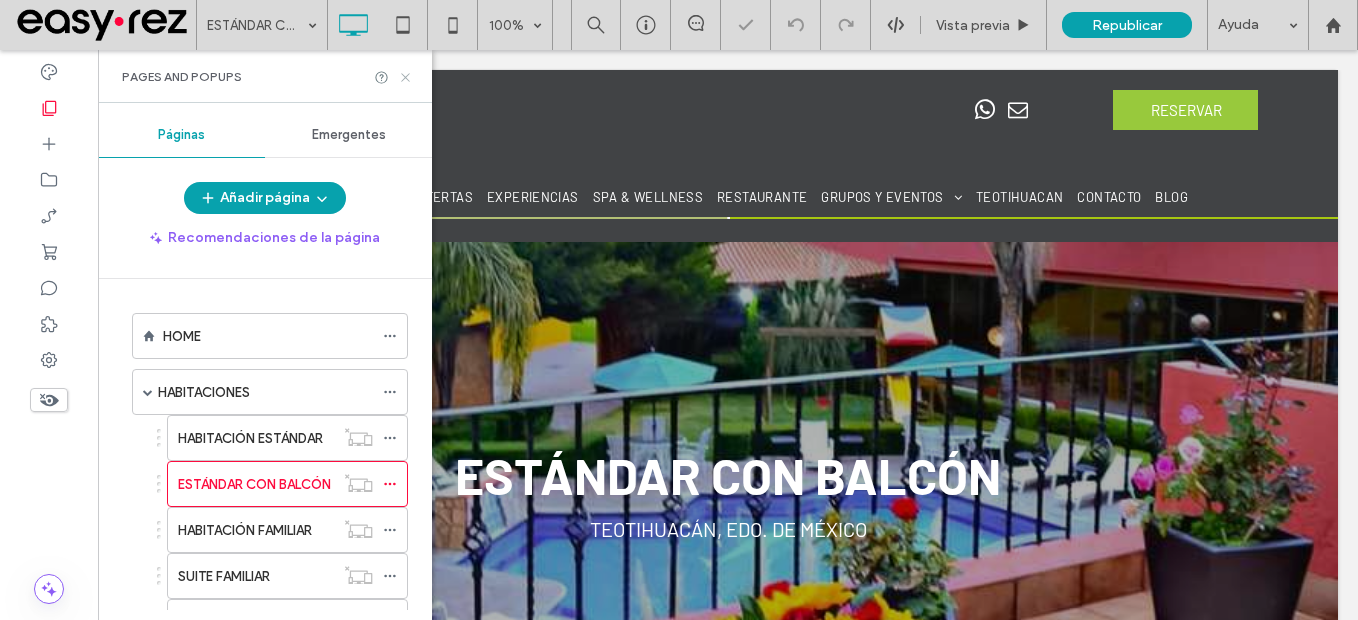 click 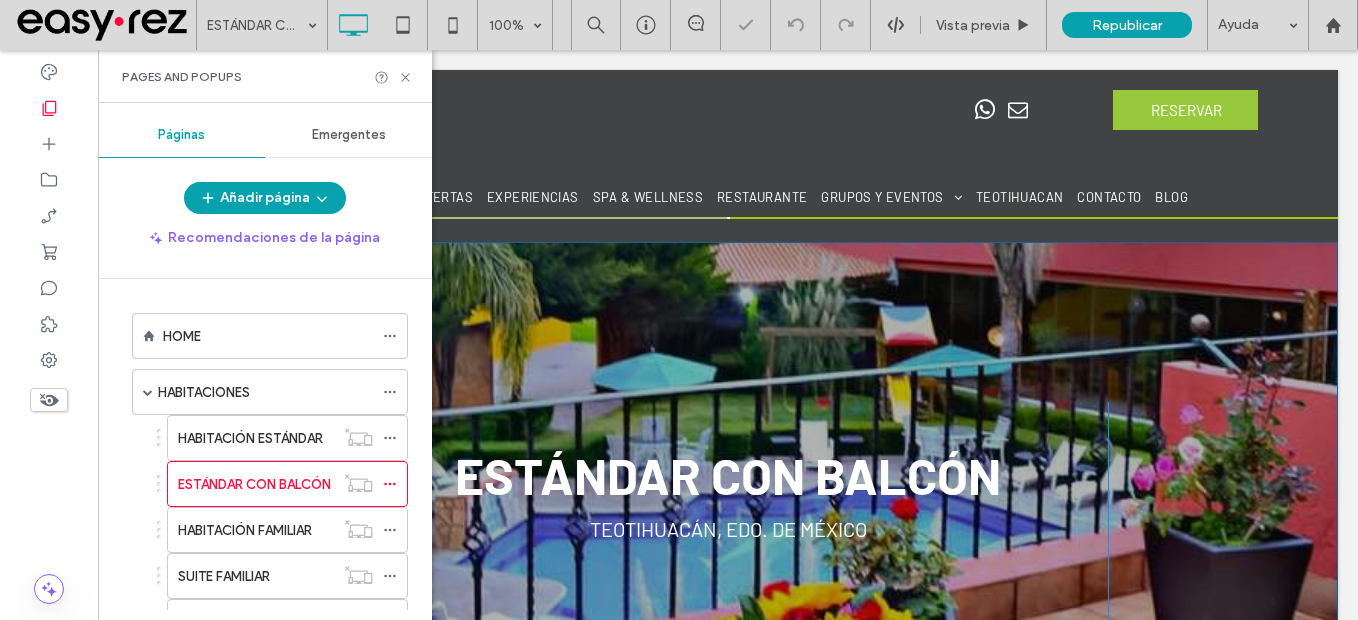scroll, scrollTop: 0, scrollLeft: 0, axis: both 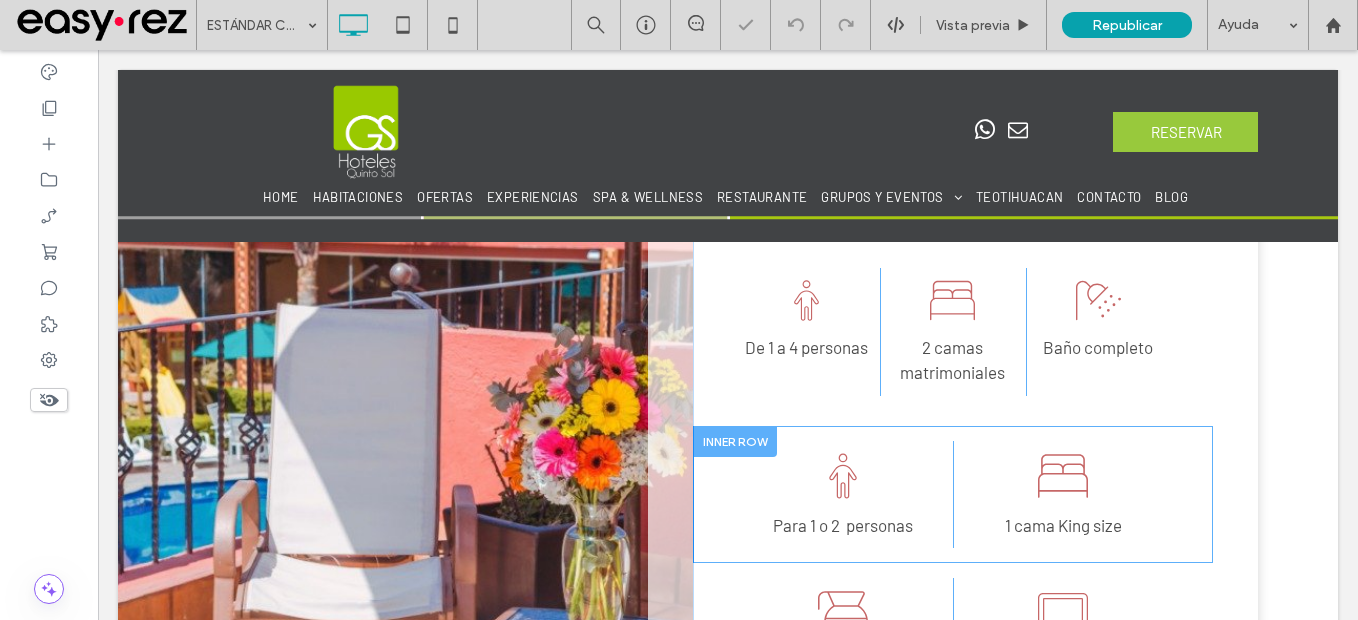 type on "**********" 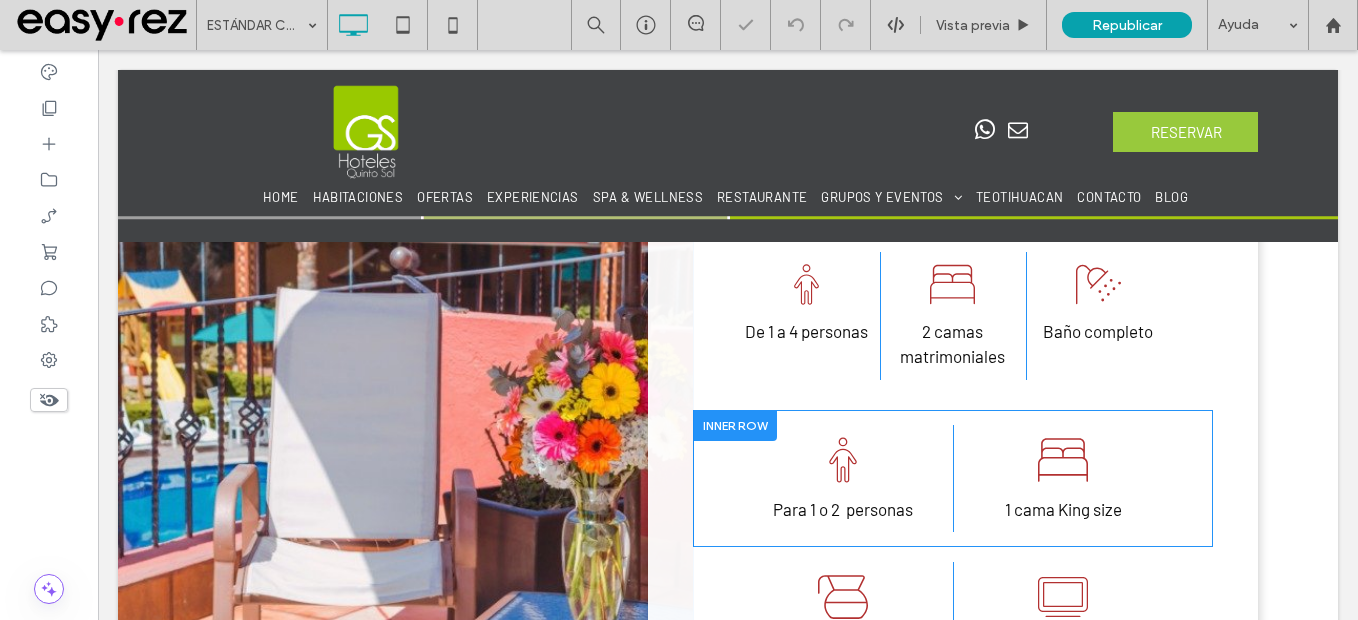 scroll, scrollTop: 1084, scrollLeft: 0, axis: vertical 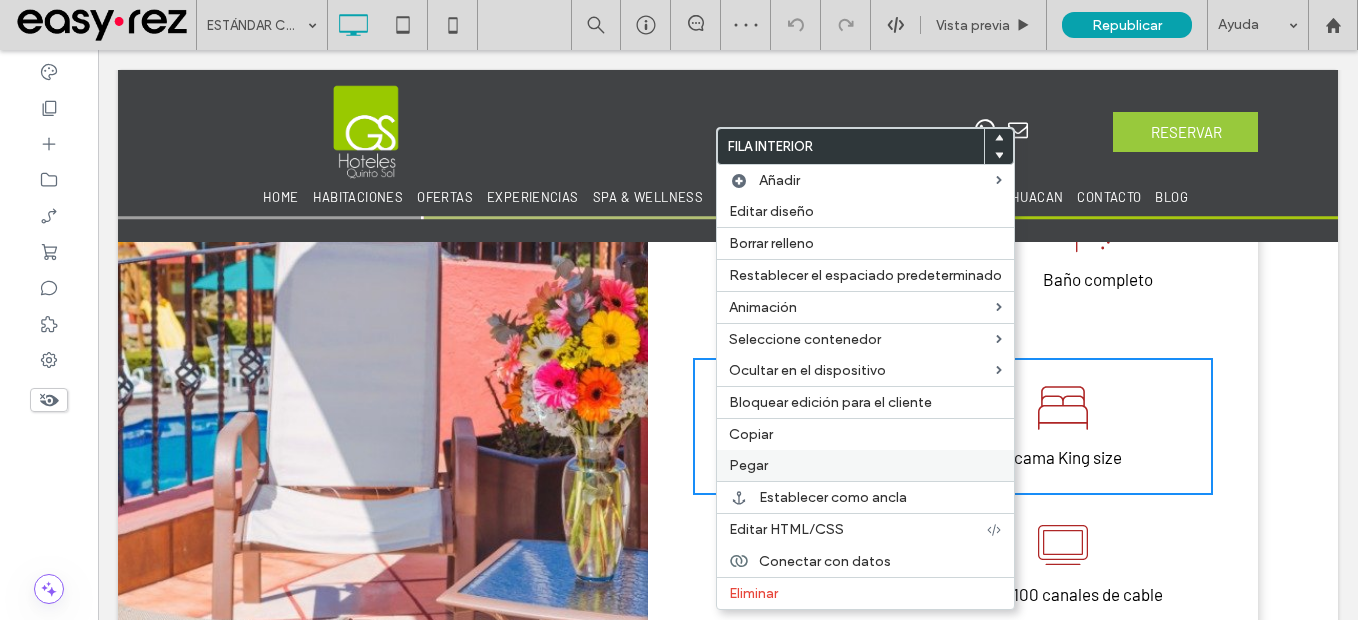 click on "Pegar" at bounding box center (865, 465) 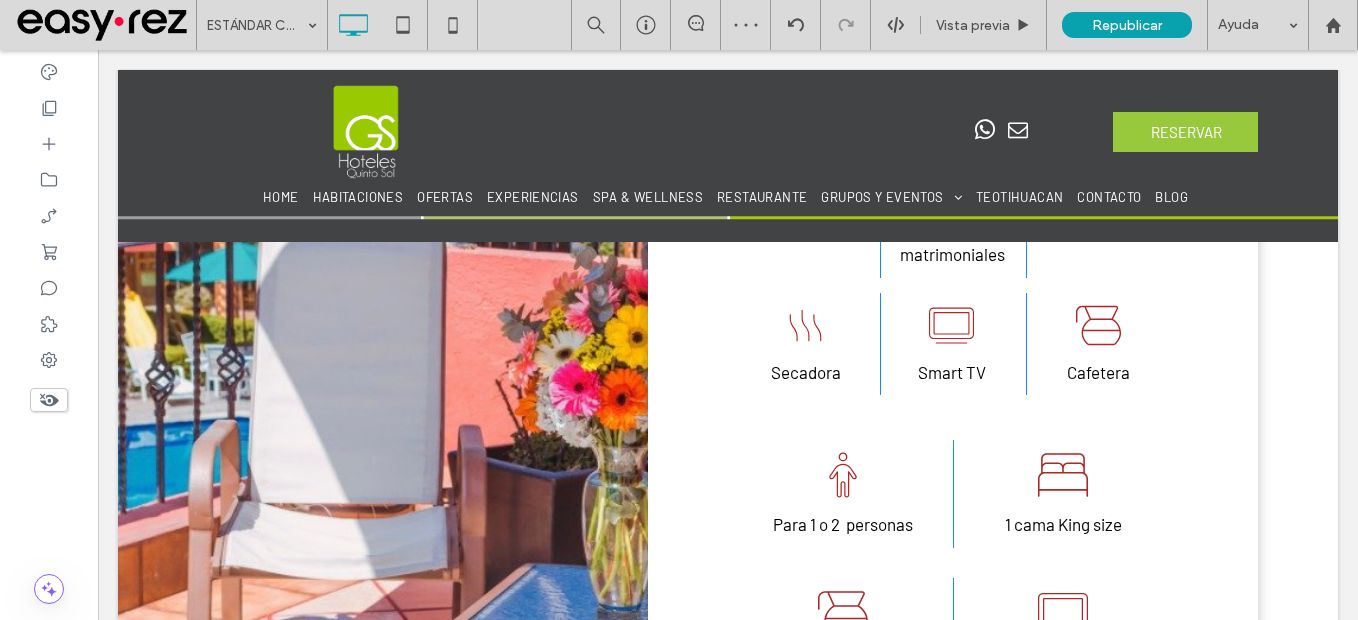 scroll, scrollTop: 1084, scrollLeft: 0, axis: vertical 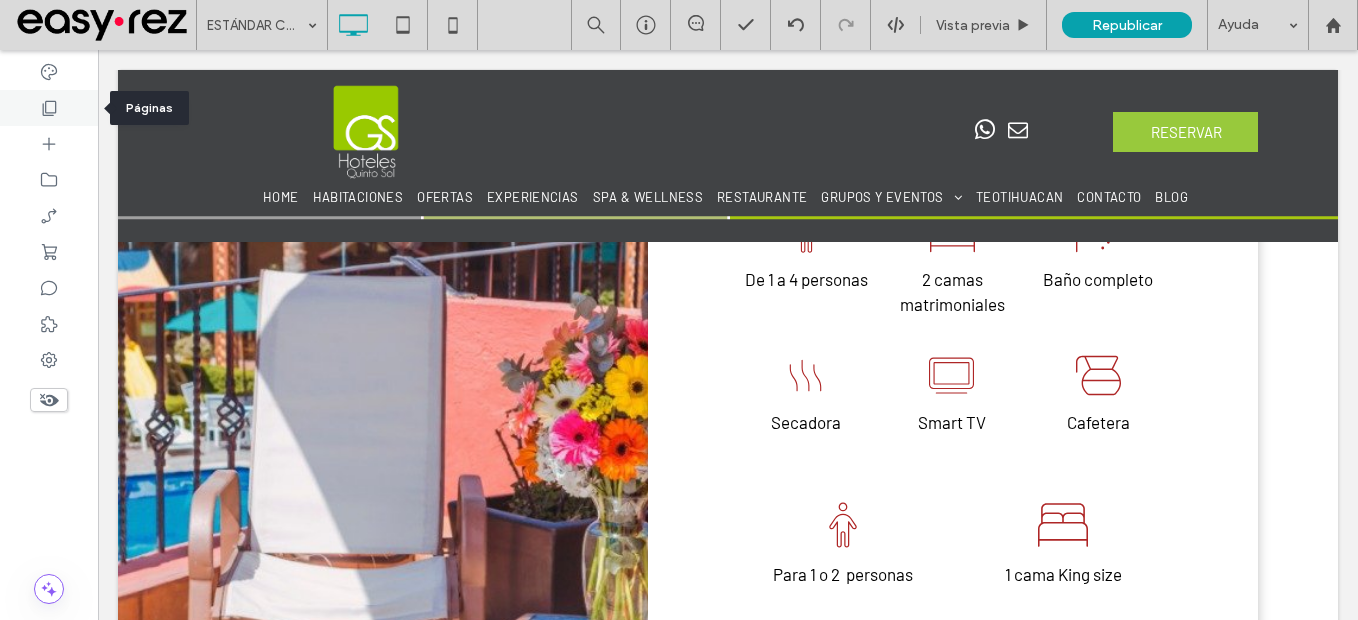 click 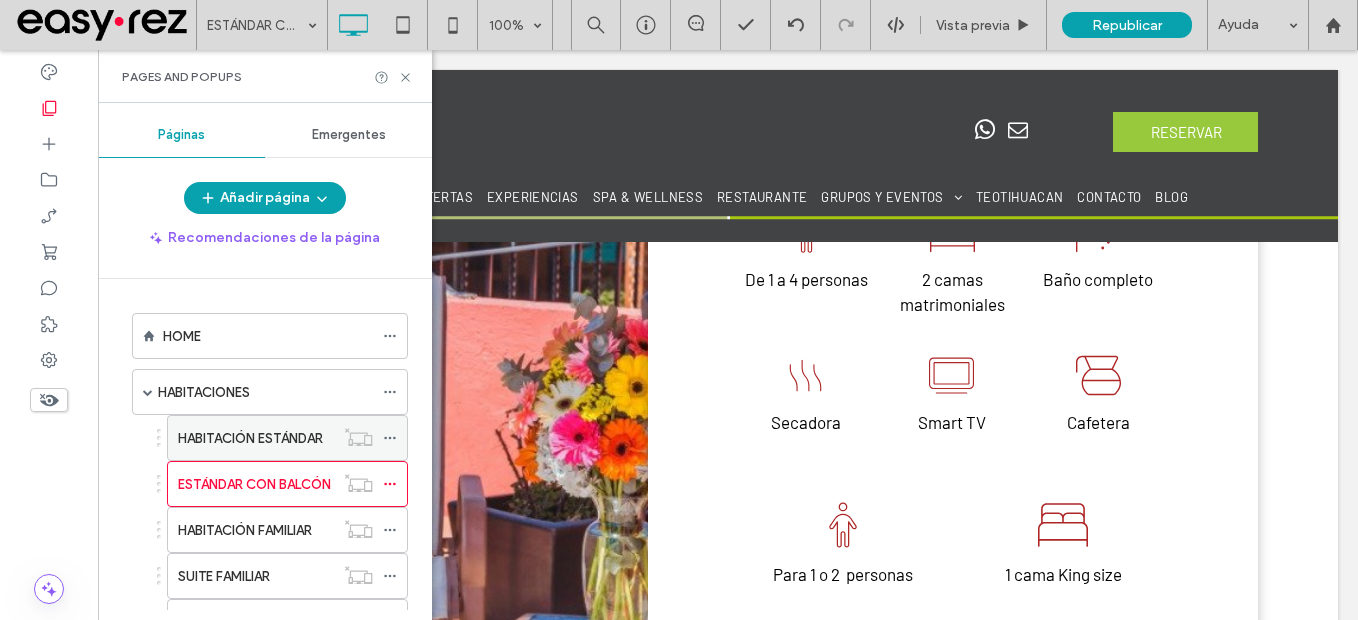 click on "HABITACIÓN ESTÁNDAR" at bounding box center [250, 438] 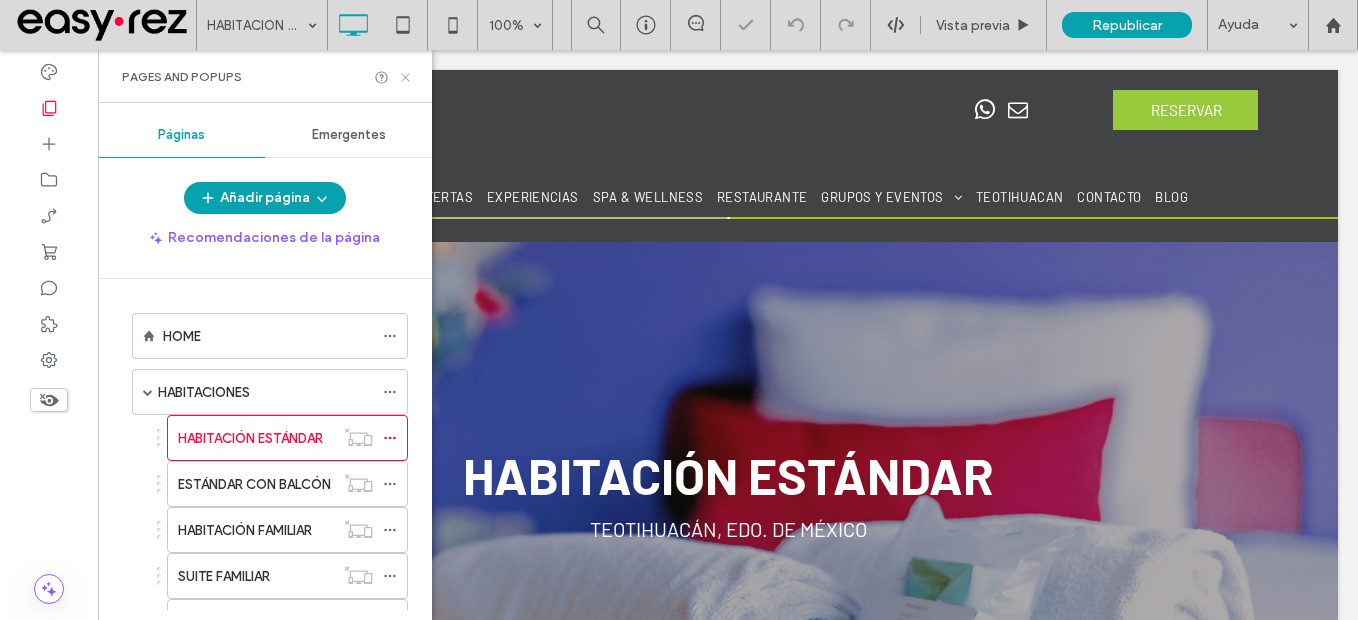 scroll, scrollTop: 0, scrollLeft: 0, axis: both 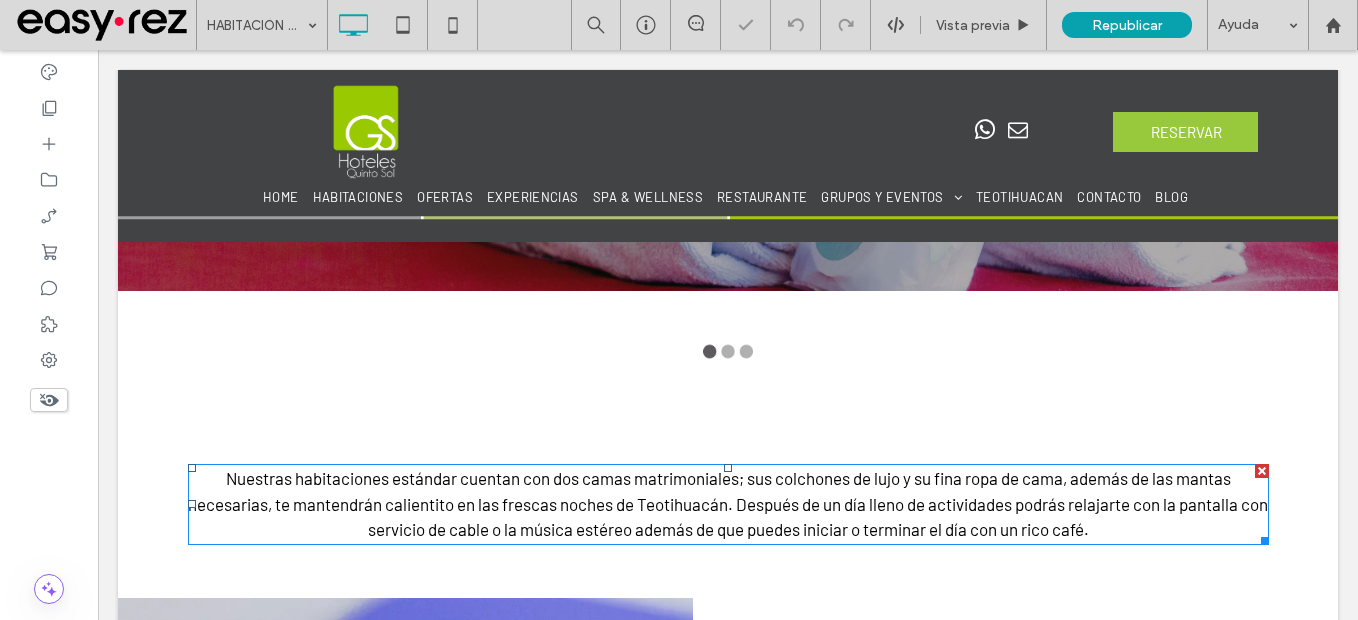 type on "**********" 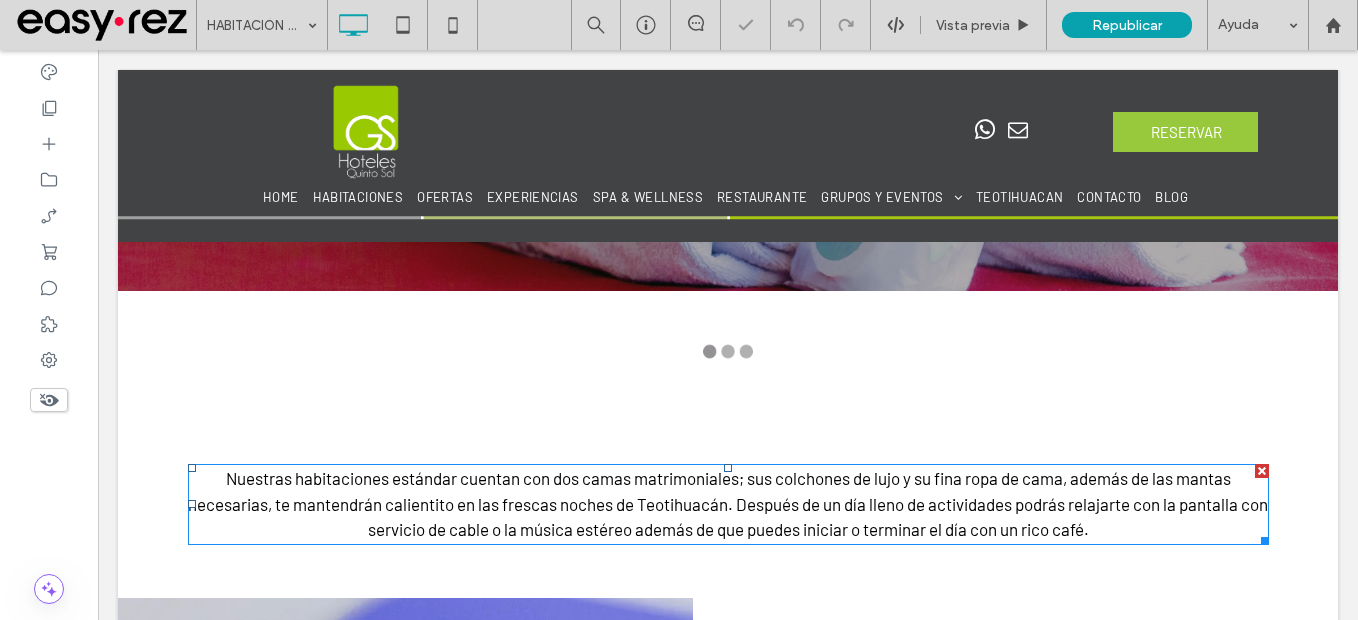 type on "**********" 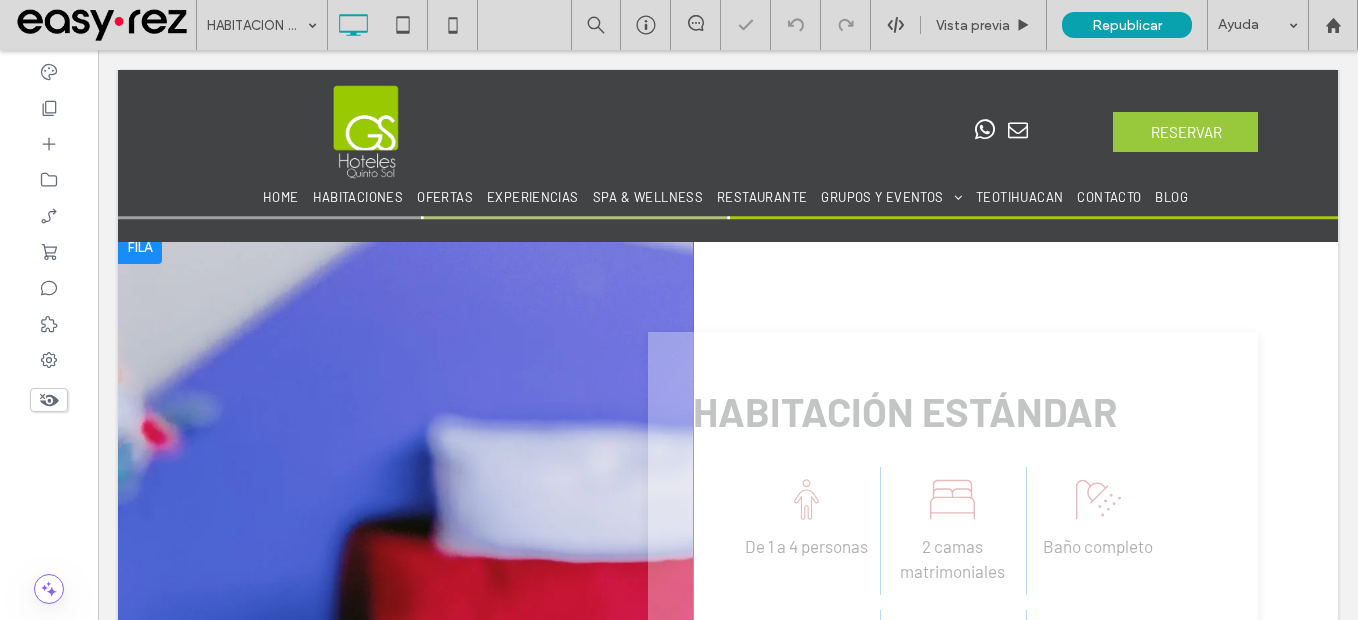 scroll, scrollTop: 1100, scrollLeft: 0, axis: vertical 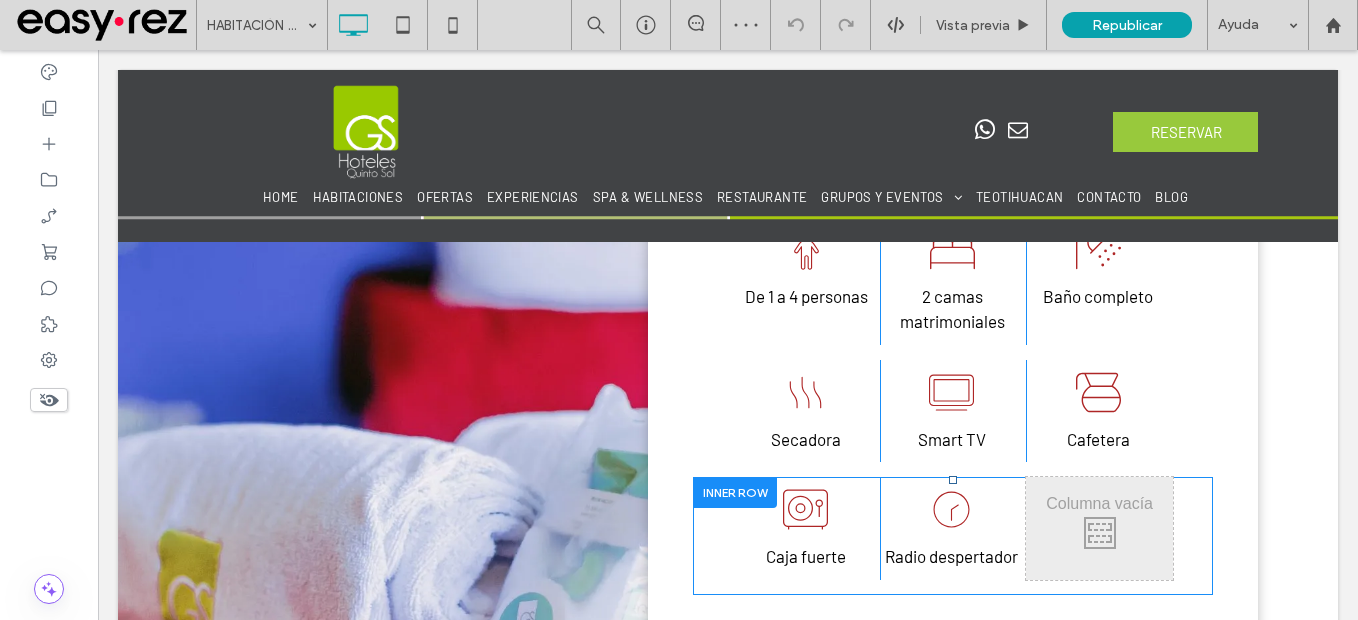 click at bounding box center [735, 492] 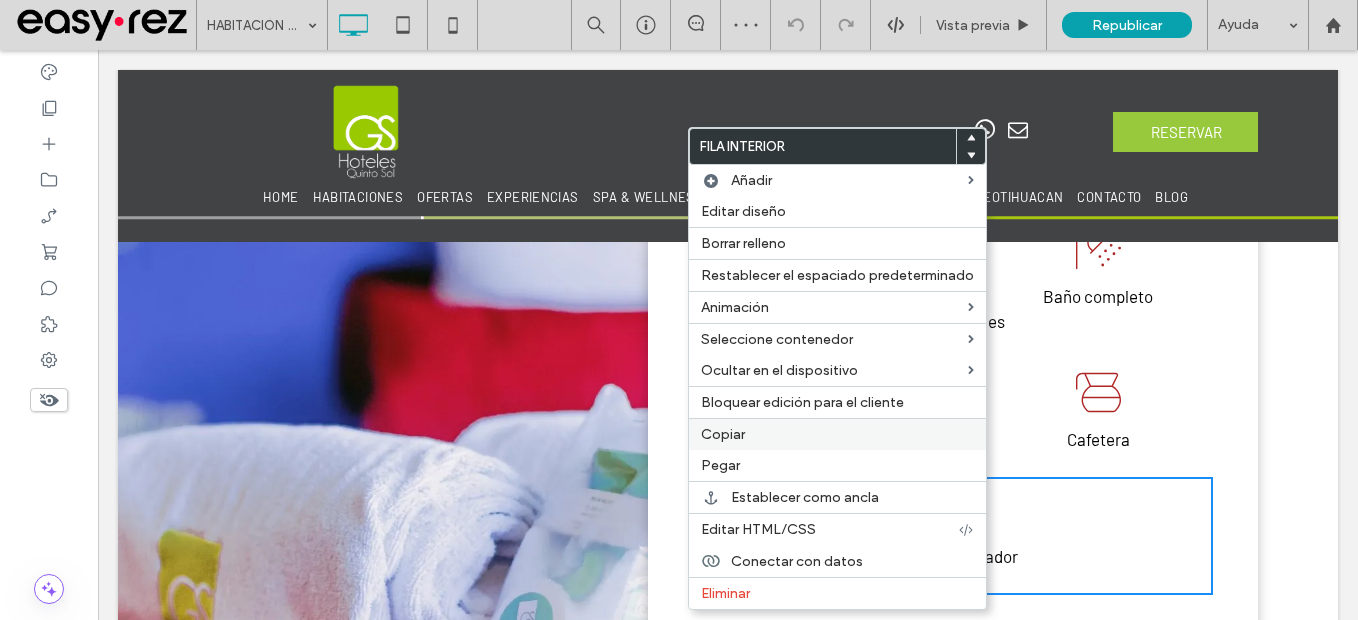 click on "Copiar" at bounding box center [837, 434] 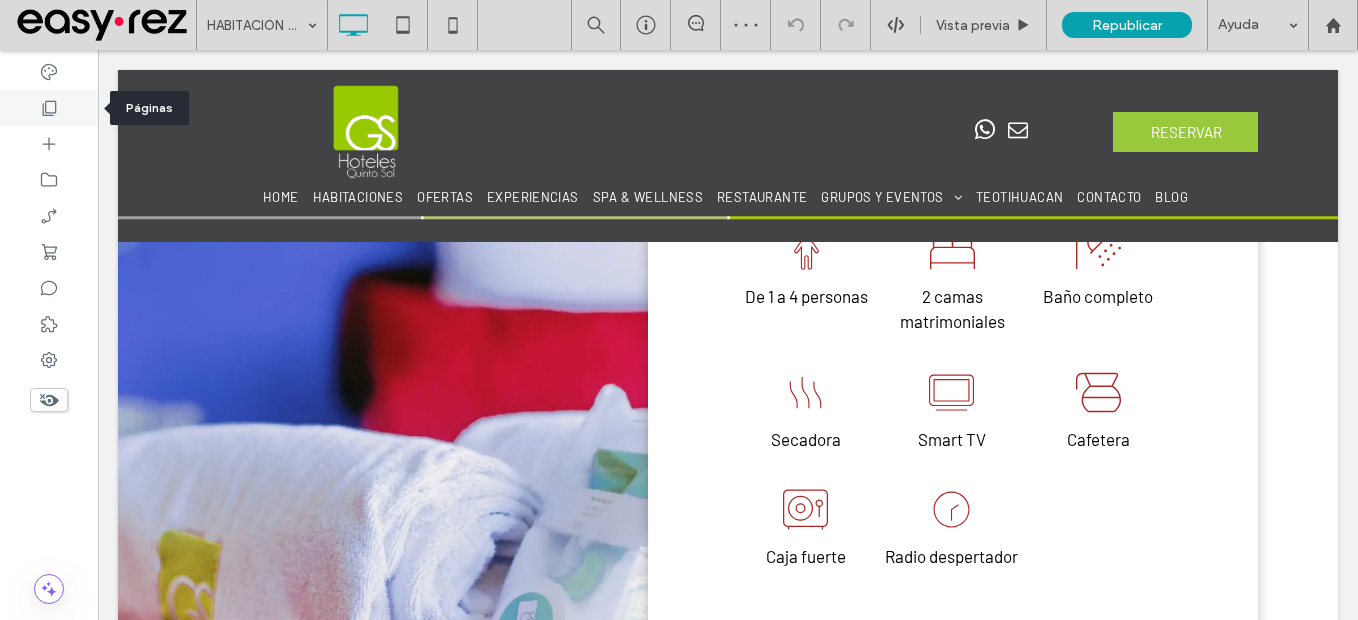 click at bounding box center [49, 108] 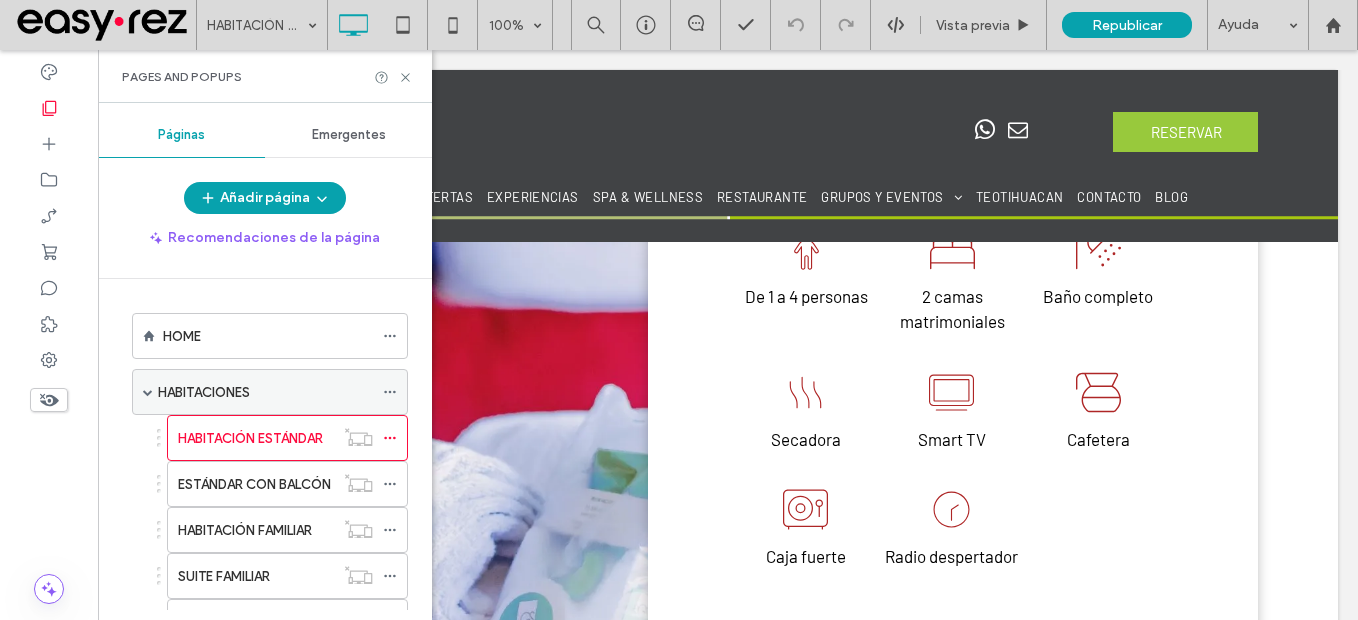 click on "HABITACIONES" at bounding box center [204, 392] 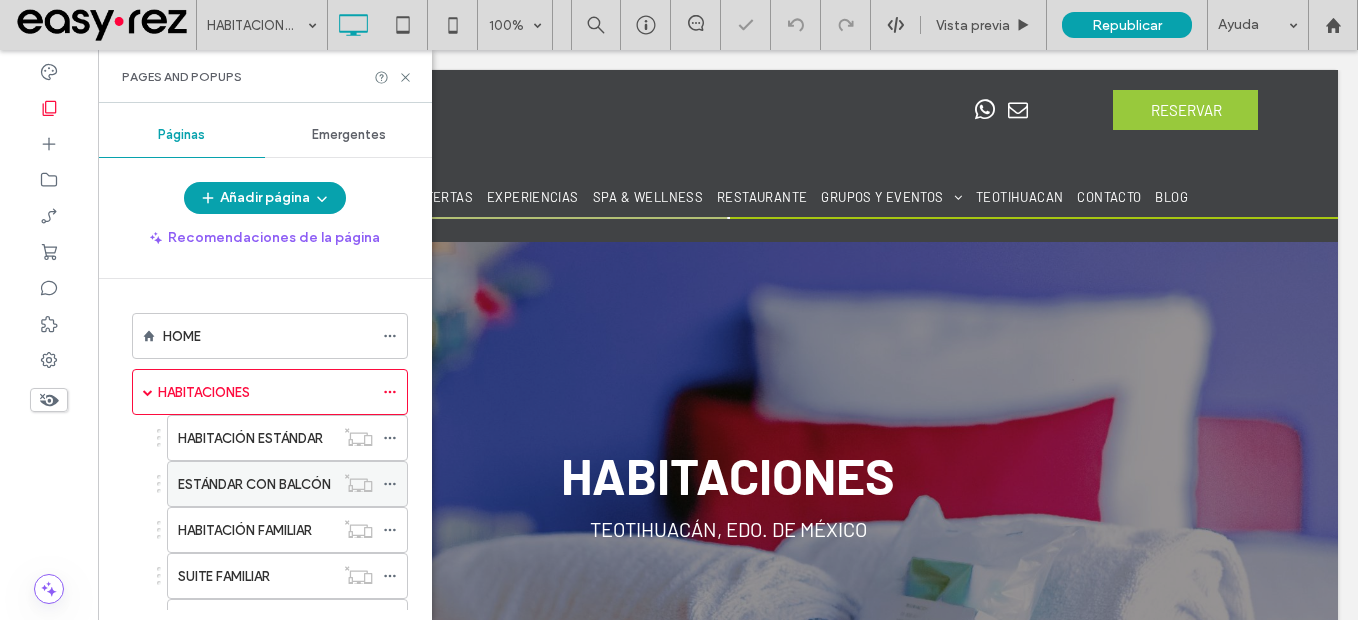 scroll, scrollTop: 0, scrollLeft: 0, axis: both 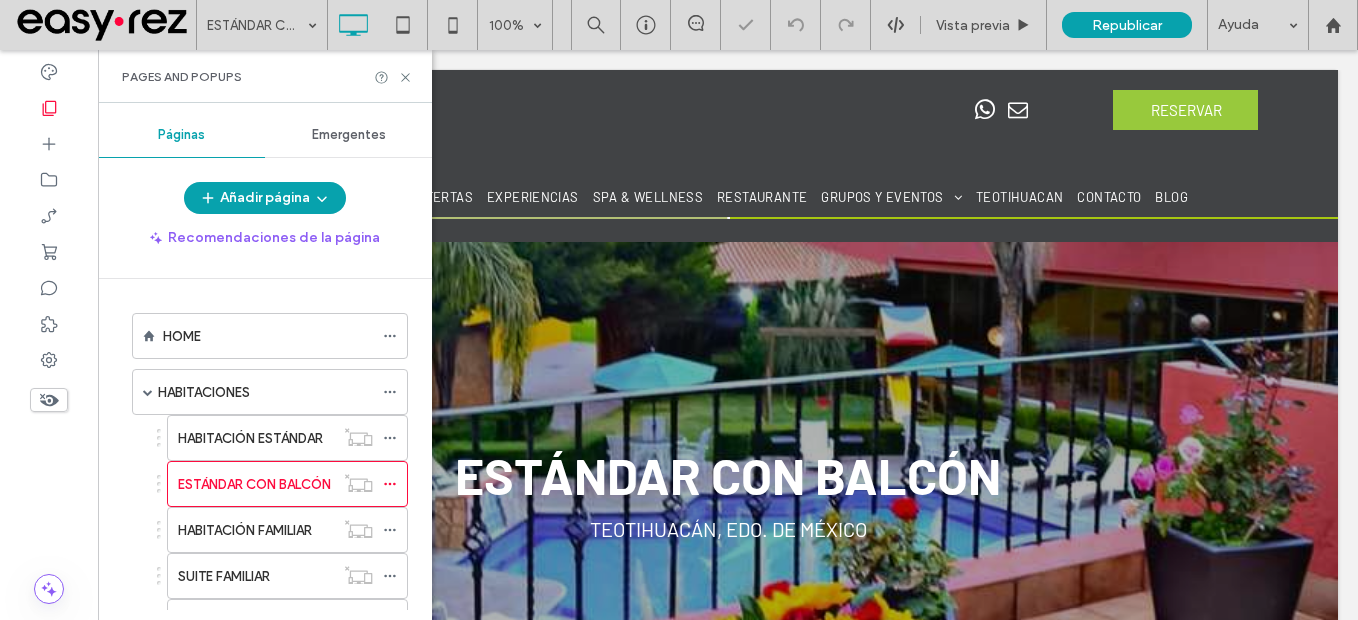 click on "Pages and Popups" at bounding box center [265, 76] 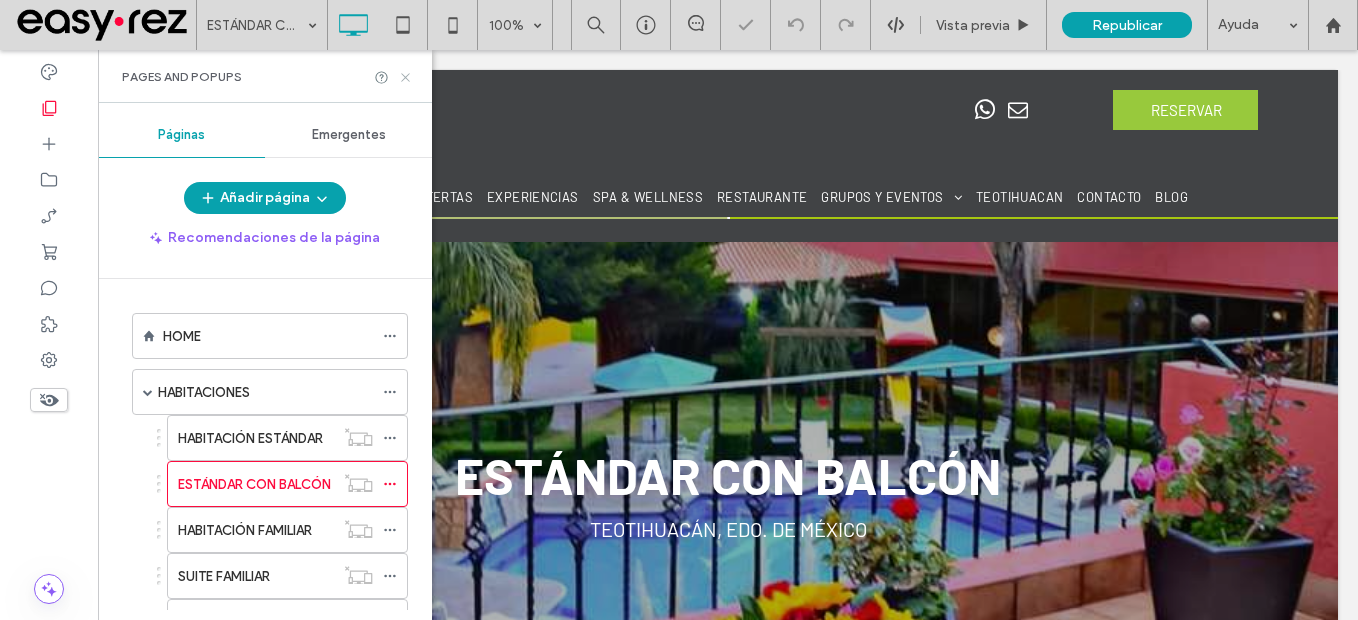 type on "**********" 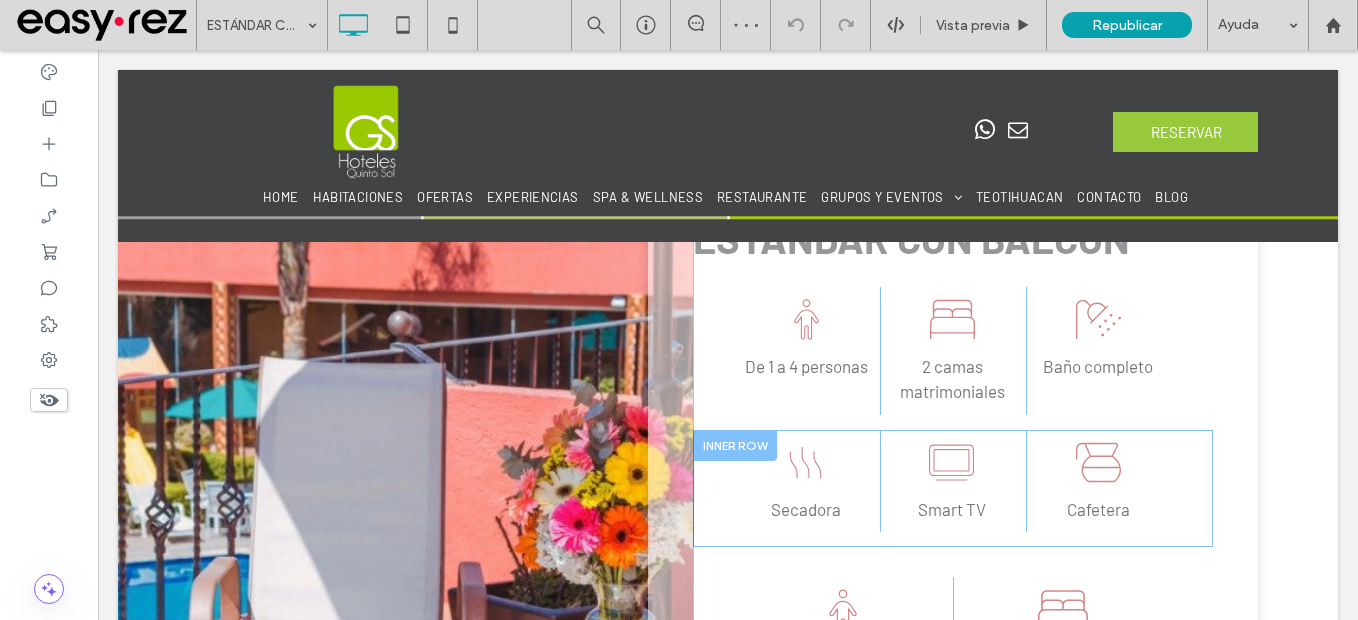 scroll, scrollTop: 1000, scrollLeft: 0, axis: vertical 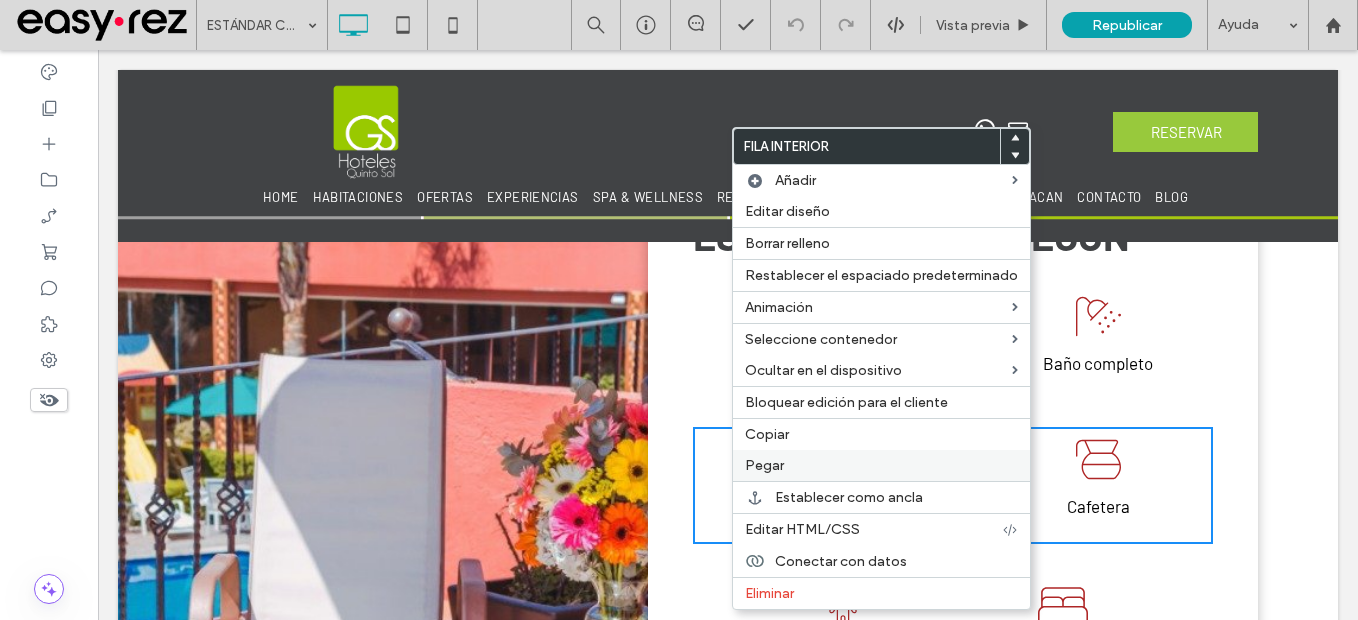 click on "Pegar" at bounding box center [881, 465] 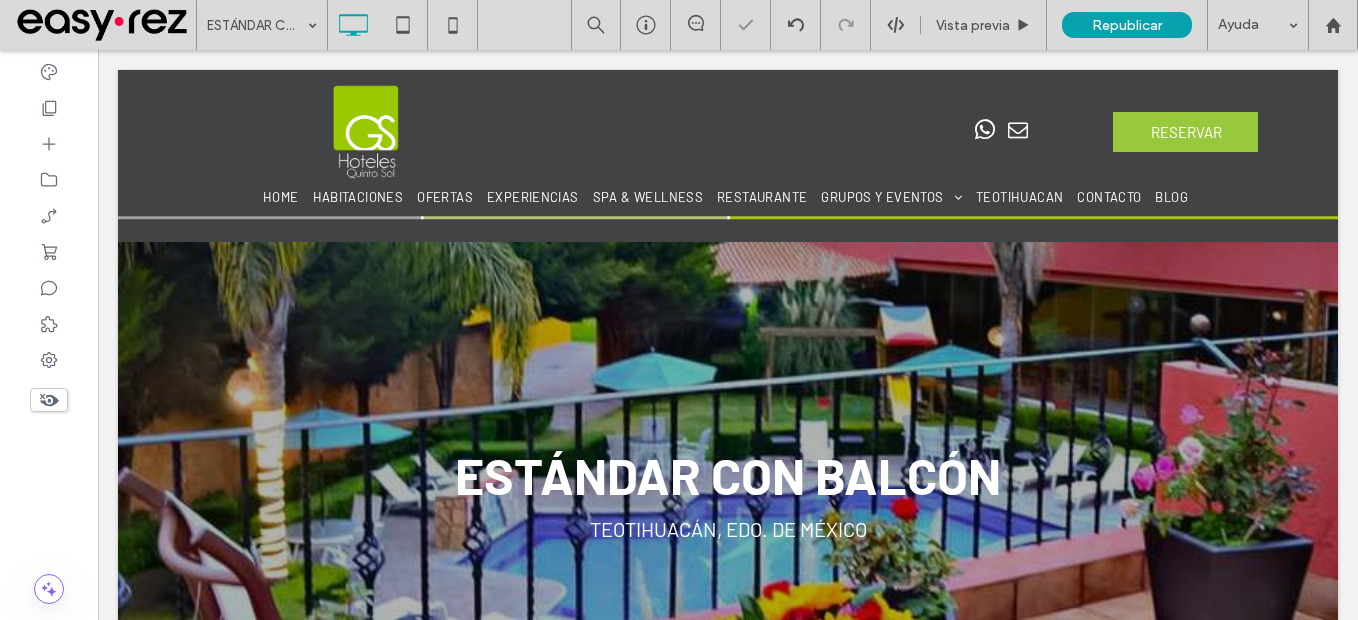 scroll, scrollTop: 1000, scrollLeft: 0, axis: vertical 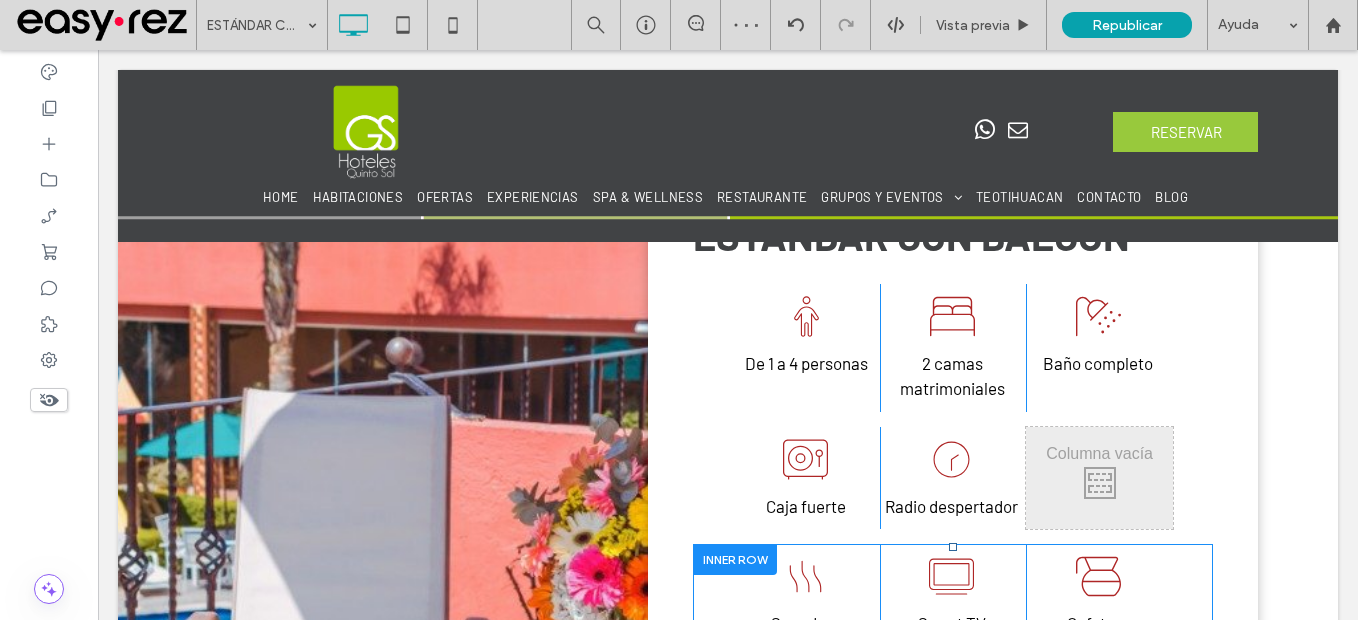 drag, startPoint x: 727, startPoint y: 443, endPoint x: 749, endPoint y: 544, distance: 103.36827 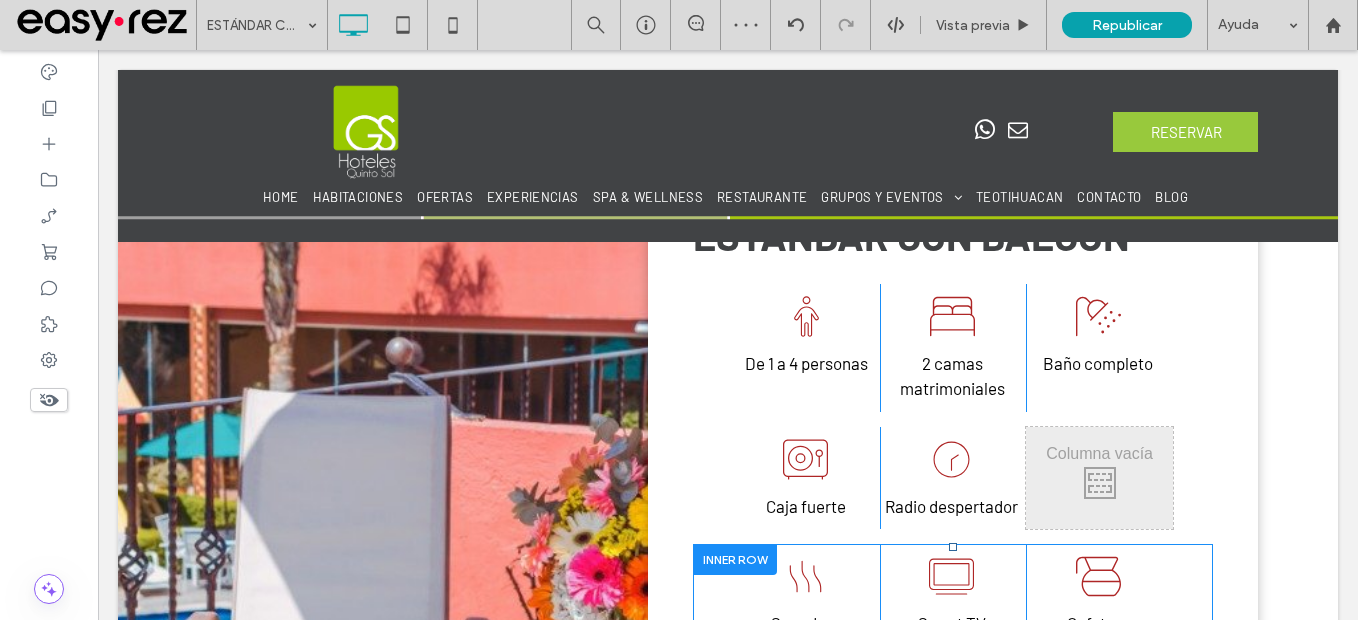 click on "ESTANDAR CON BALCÓN
De 1 a 4 personas
Click To Paste
2 camas matrimoniales
Click To Paste
Baño completo
Click To Paste
Caja fuerte
Click To Paste     Click To Paste
Radio despertador
Click To Paste     Click To Paste
Click To Paste     Click To Paste
Secadora
Click To Paste
Smart TV
Click To Paste
Cafetera
Click To Paste
Para 1 o 2  personas
Click To Paste
1 cama King size
Click To Paste
Cafetera
Click To Paste
Tv con 100 canales de cable
Click To Paste
RESERVAR AHORA
Click To Paste
Click To Paste" at bounding box center [953, 621] 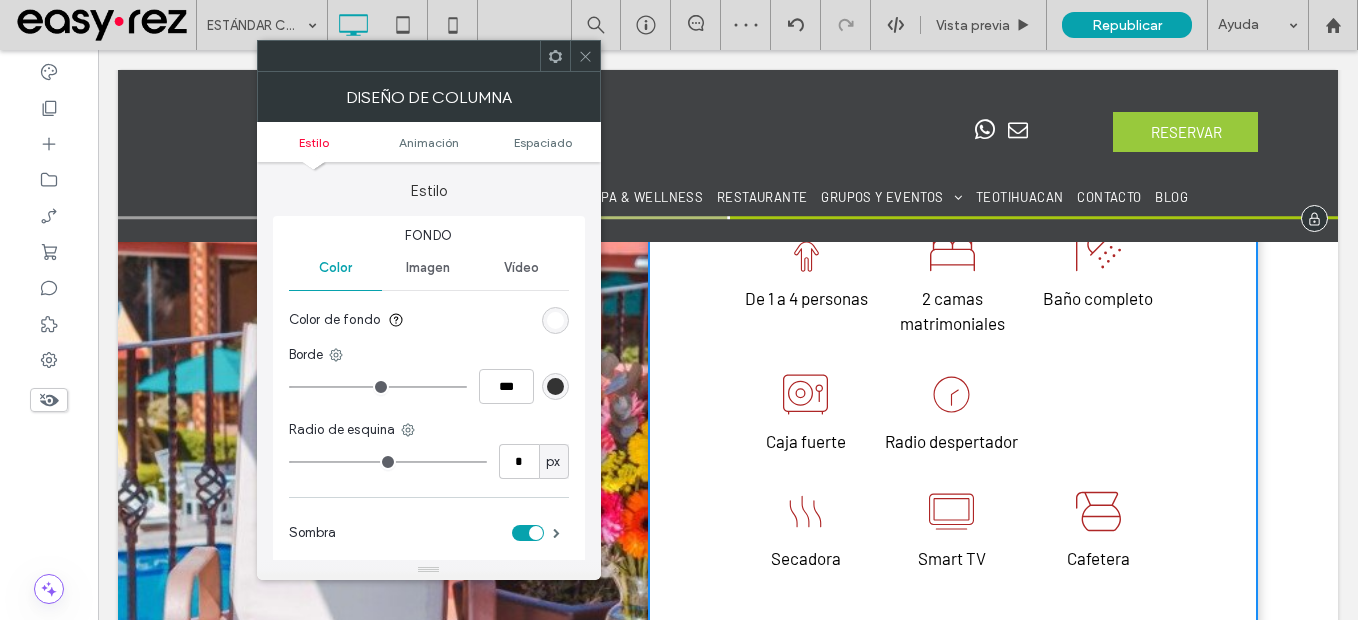 scroll, scrollTop: 1100, scrollLeft: 0, axis: vertical 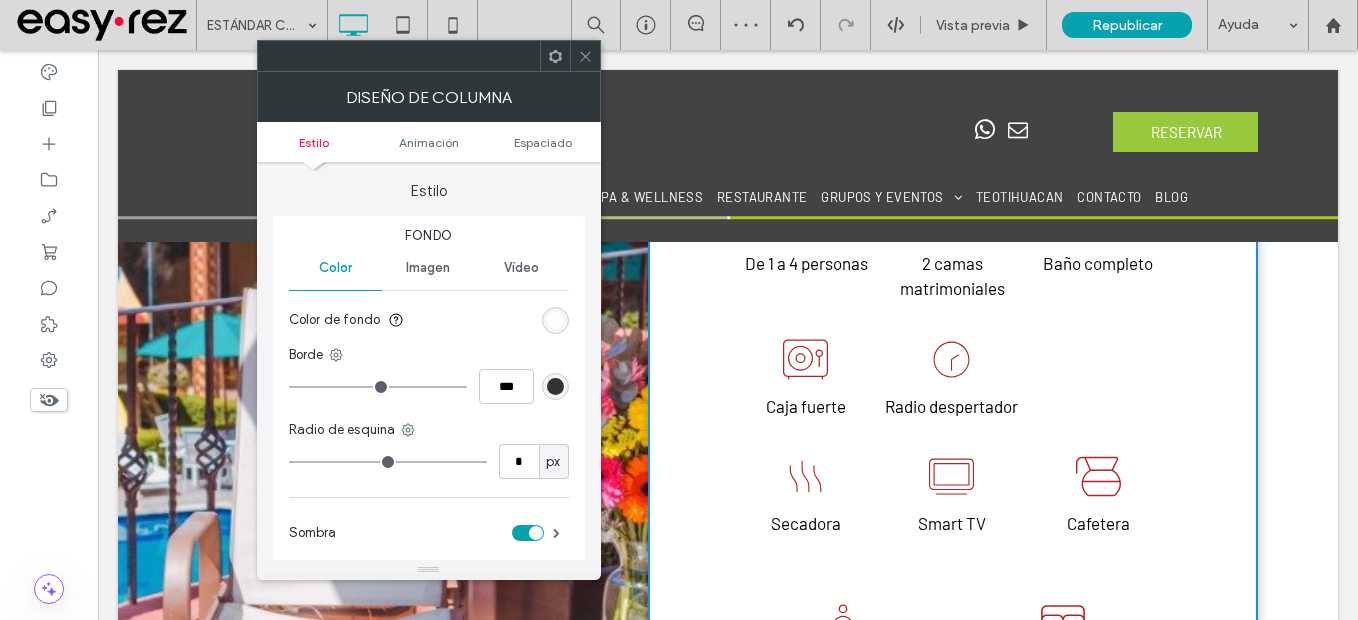 click 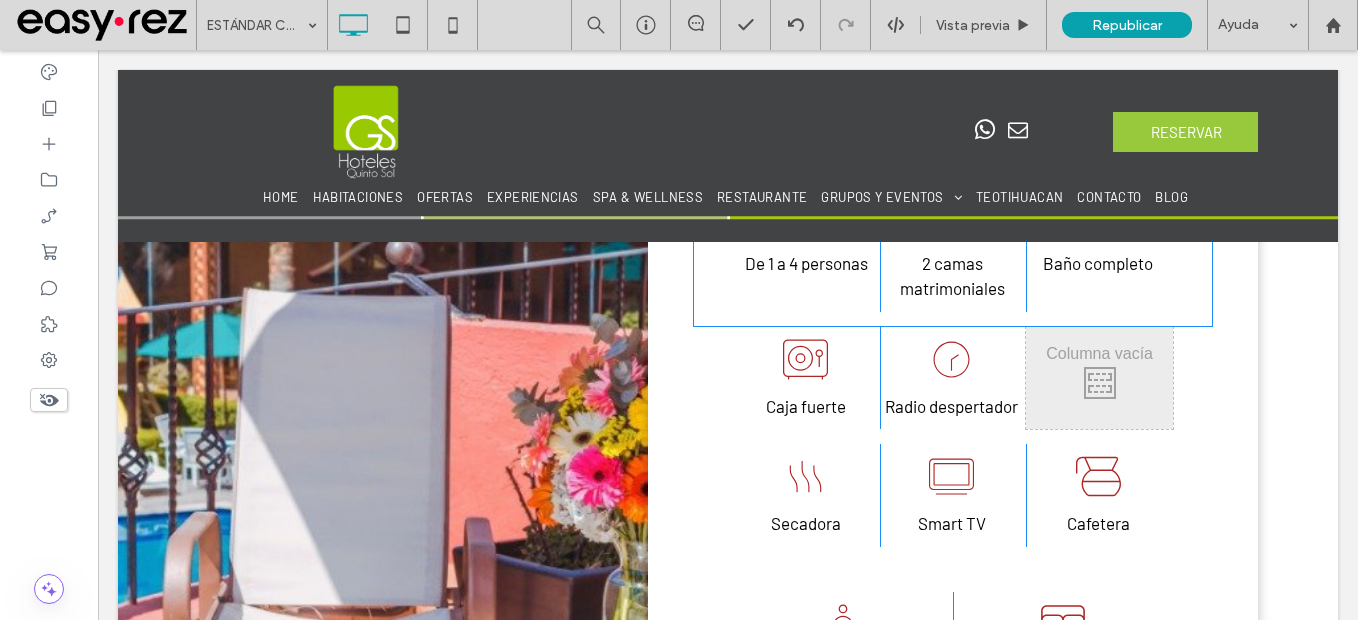 drag, startPoint x: 715, startPoint y: 450, endPoint x: 718, endPoint y: 317, distance: 133.03383 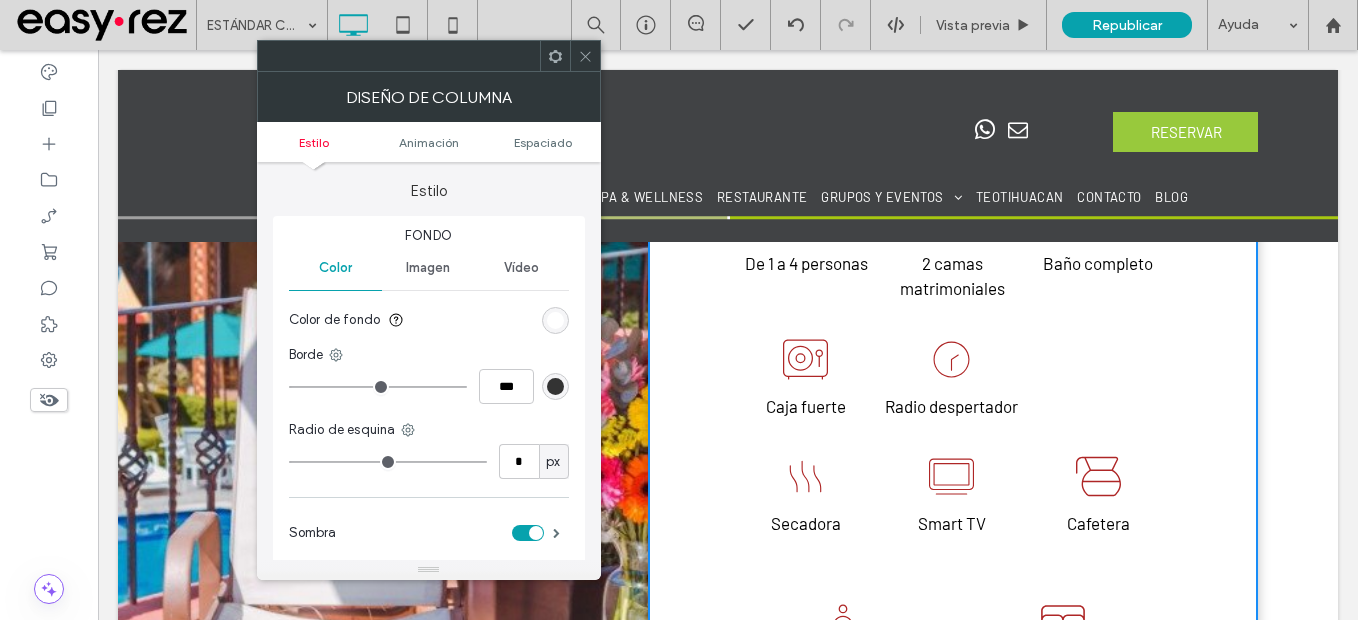 click 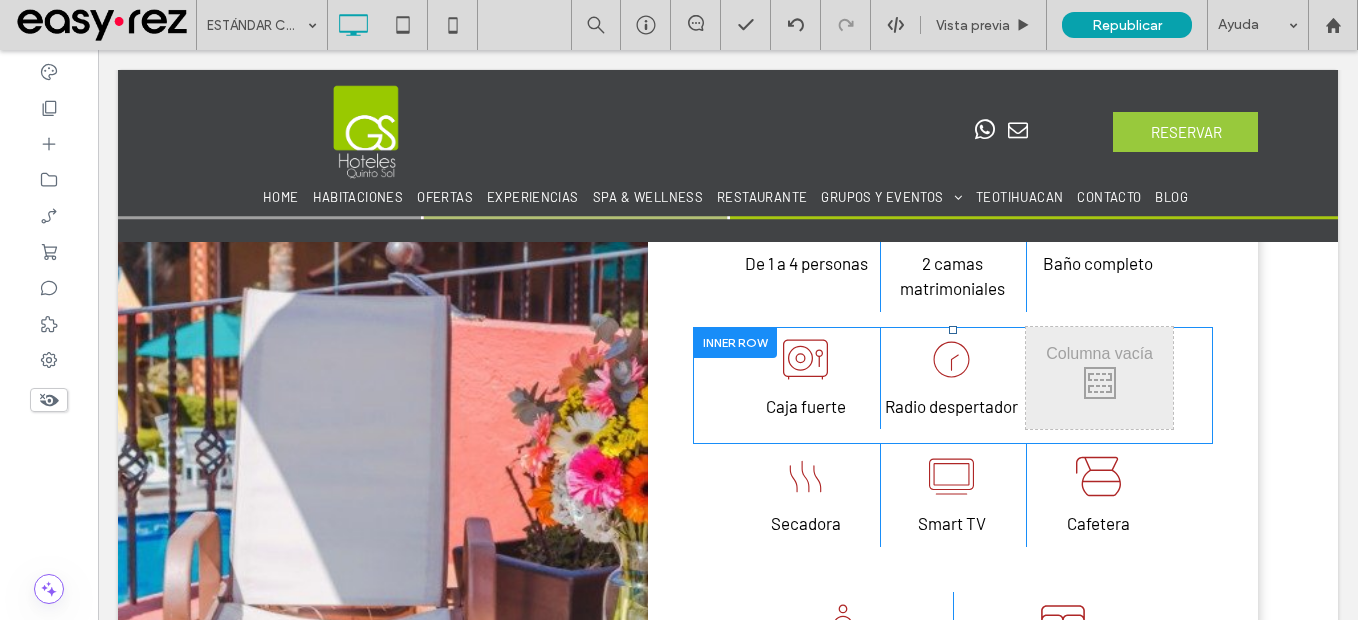 click at bounding box center (735, 342) 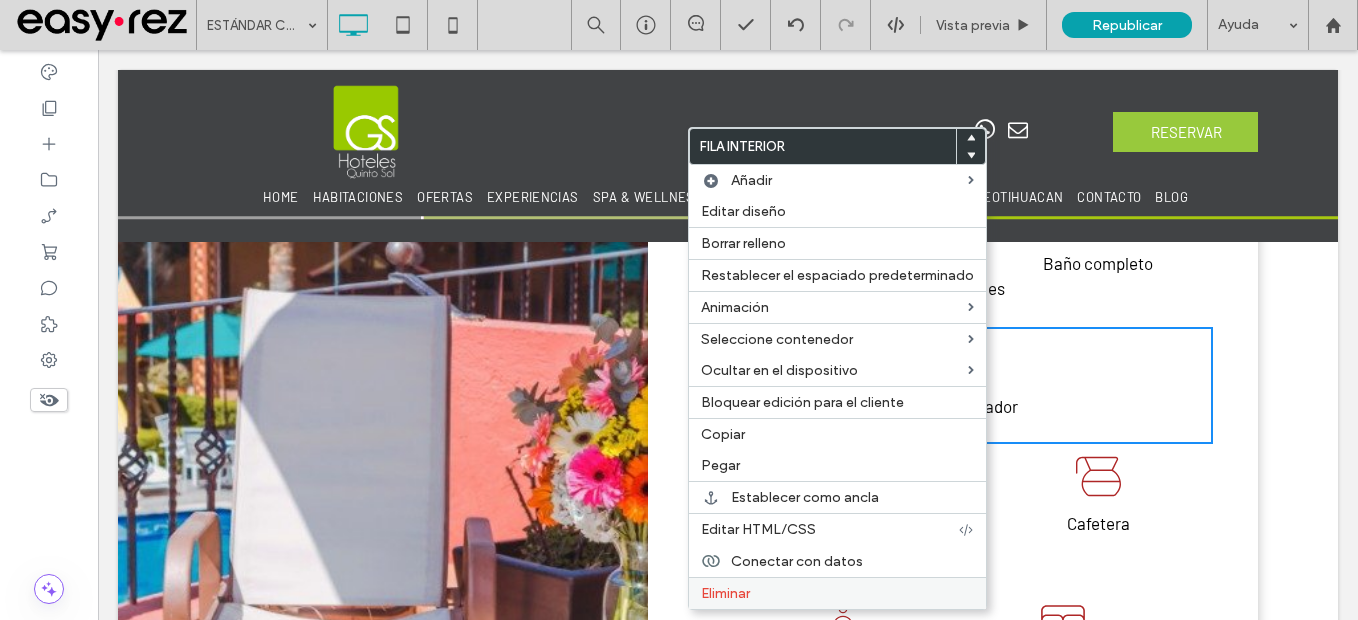 click on "Eliminar" at bounding box center [837, 593] 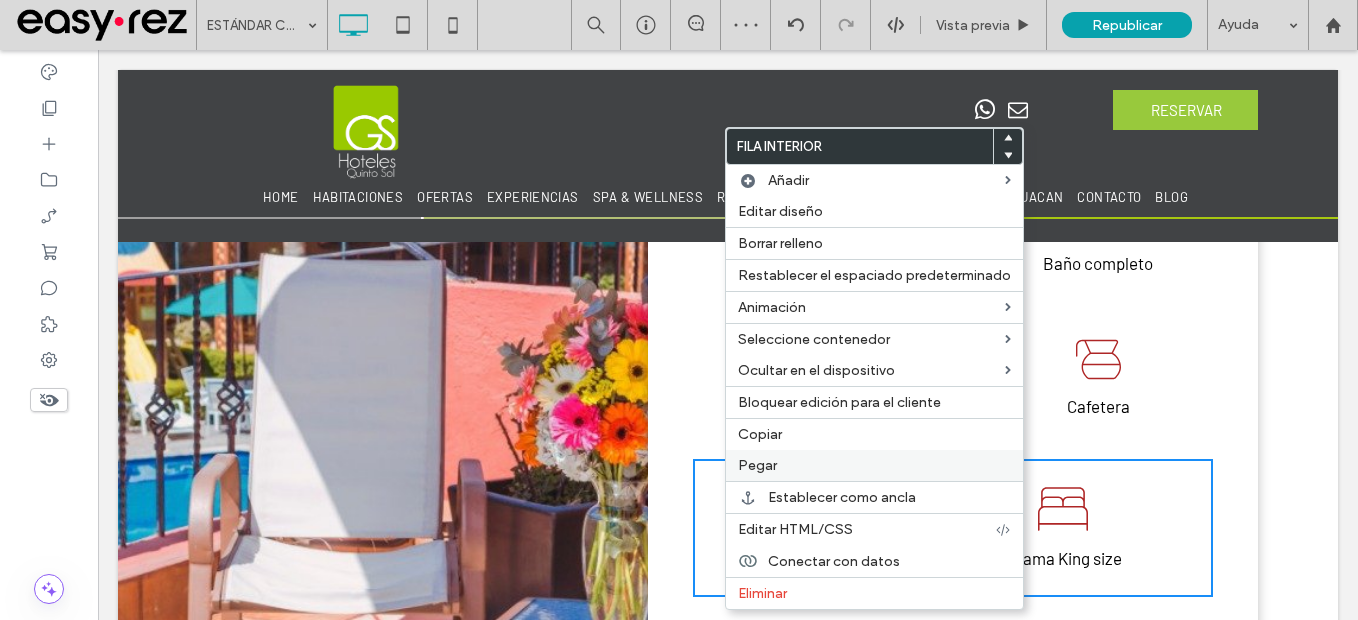 click on "Pegar" at bounding box center [757, 465] 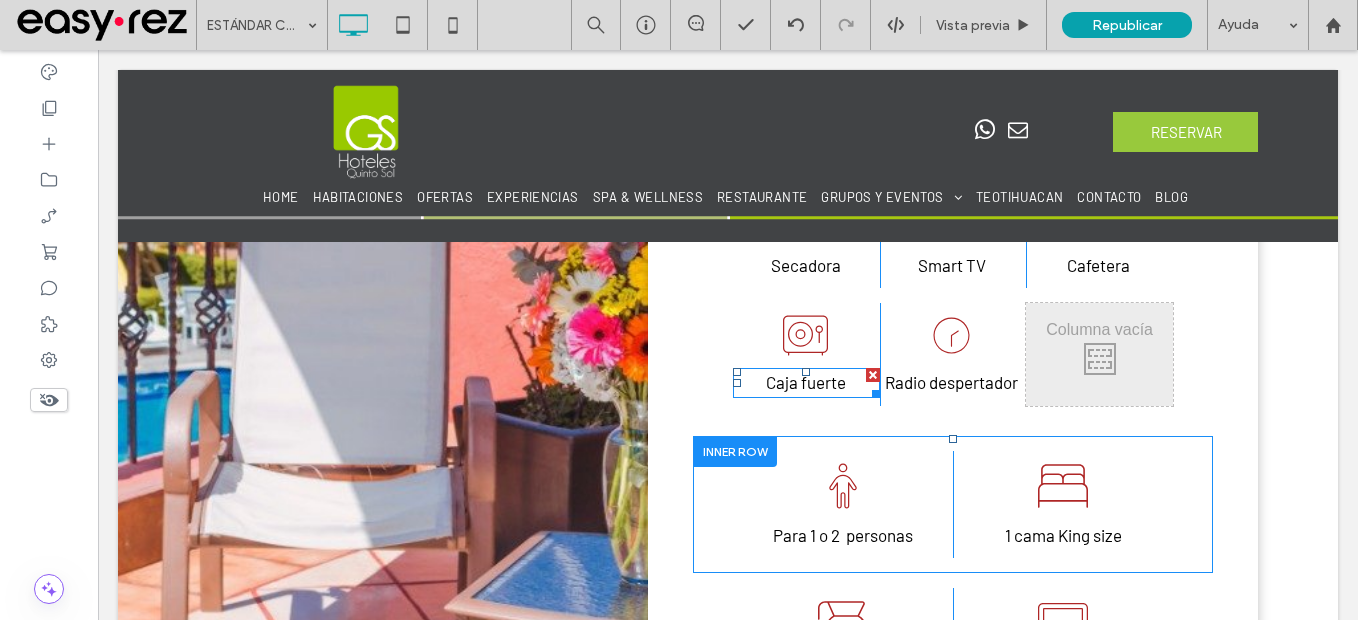 scroll, scrollTop: 1300, scrollLeft: 0, axis: vertical 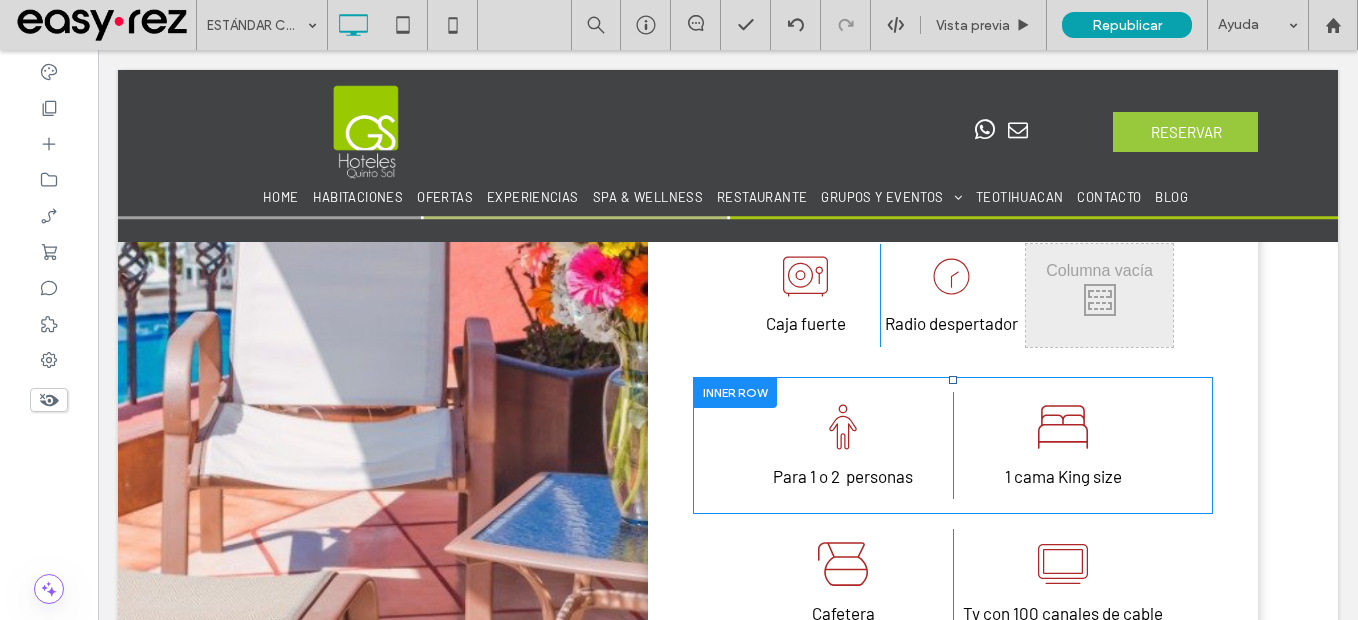 click at bounding box center (735, 392) 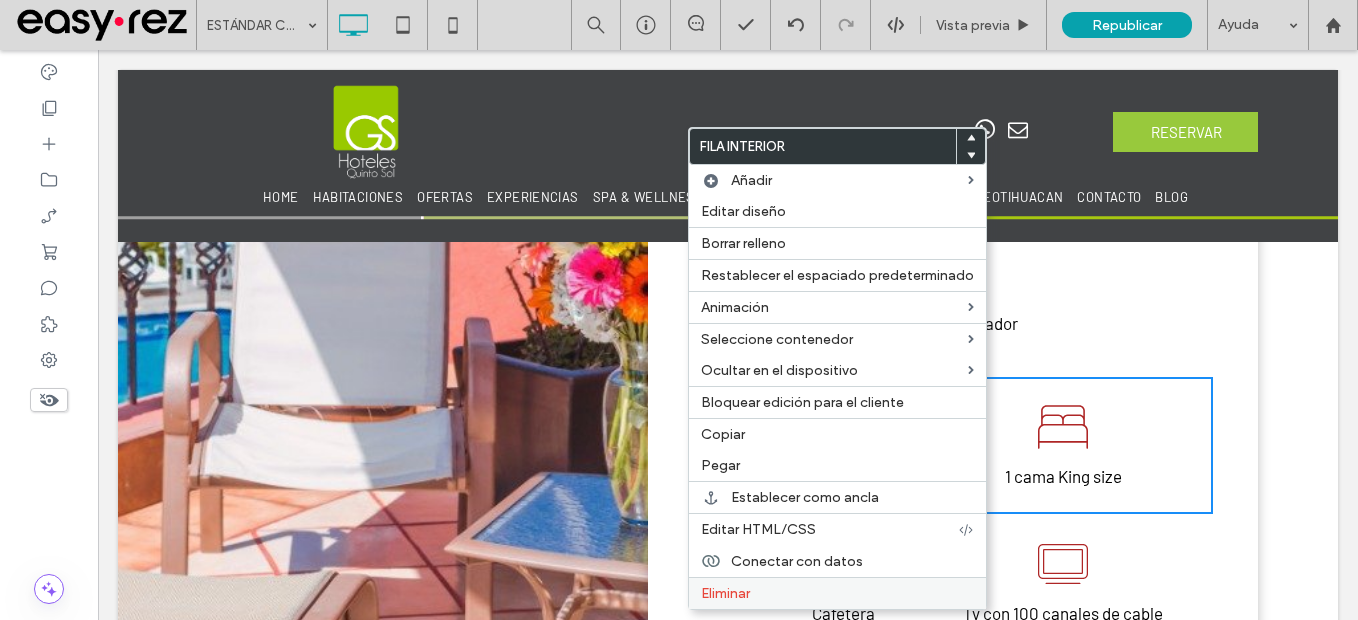 click on "Eliminar" at bounding box center (837, 593) 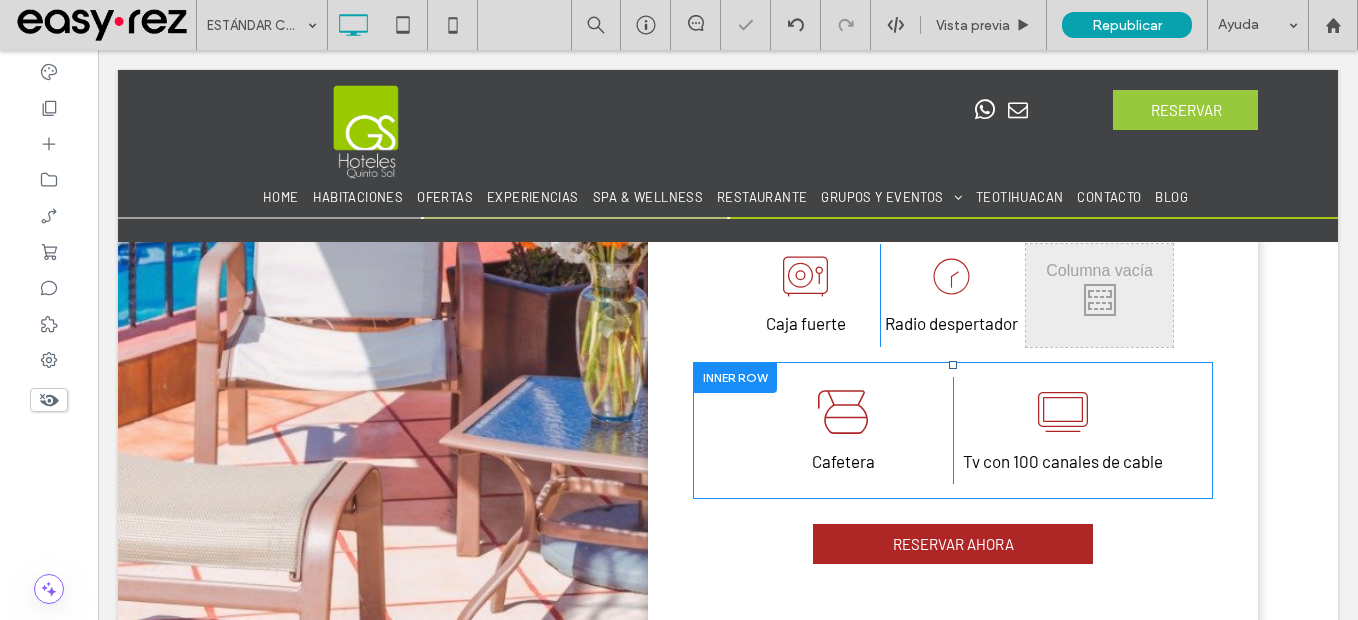 click at bounding box center [735, 377] 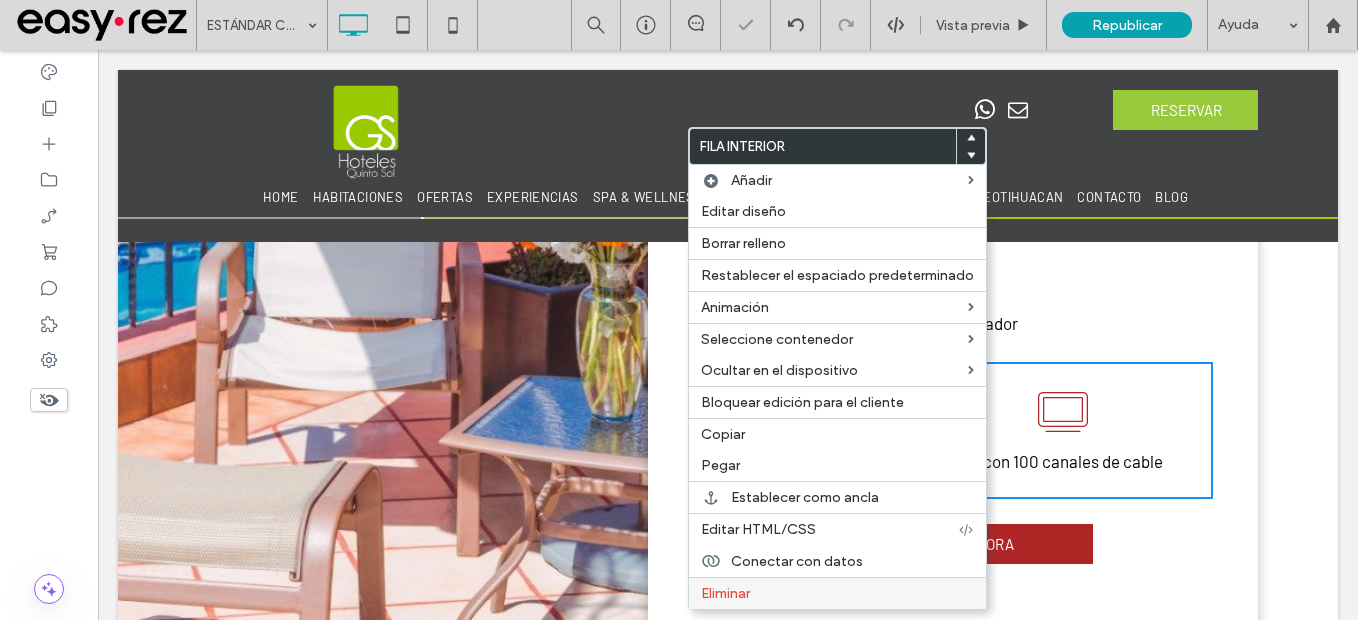 click on "Eliminar" at bounding box center [837, 593] 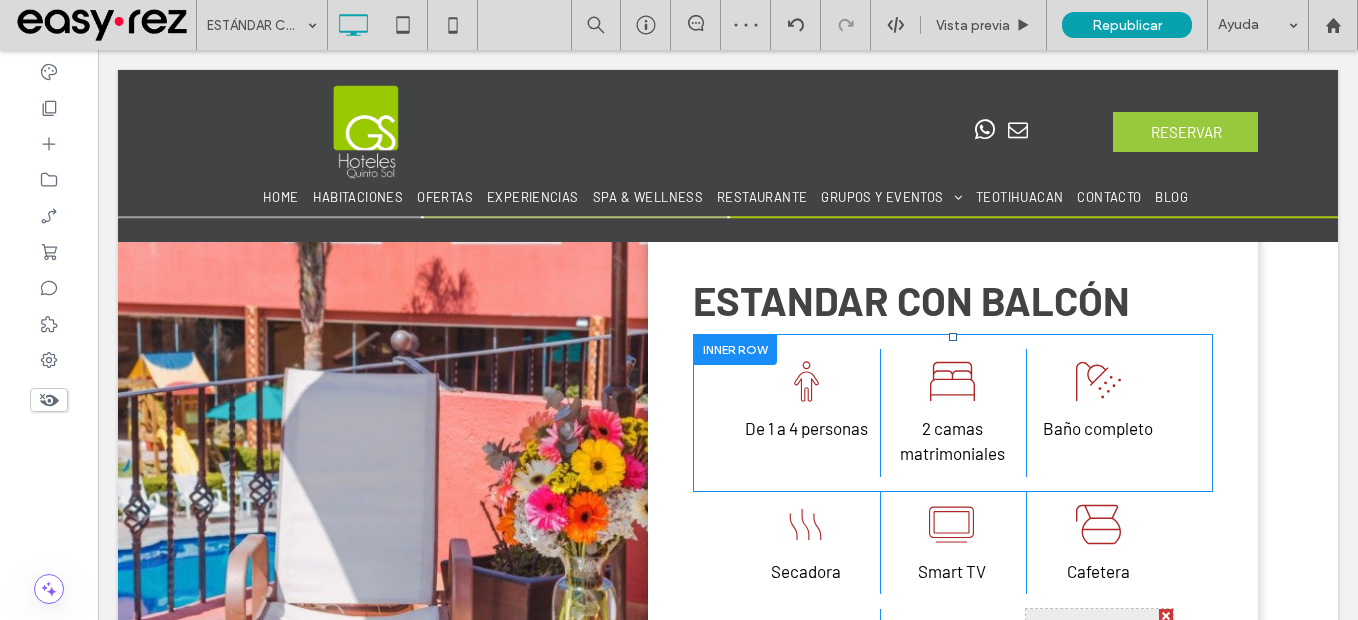 scroll, scrollTop: 900, scrollLeft: 0, axis: vertical 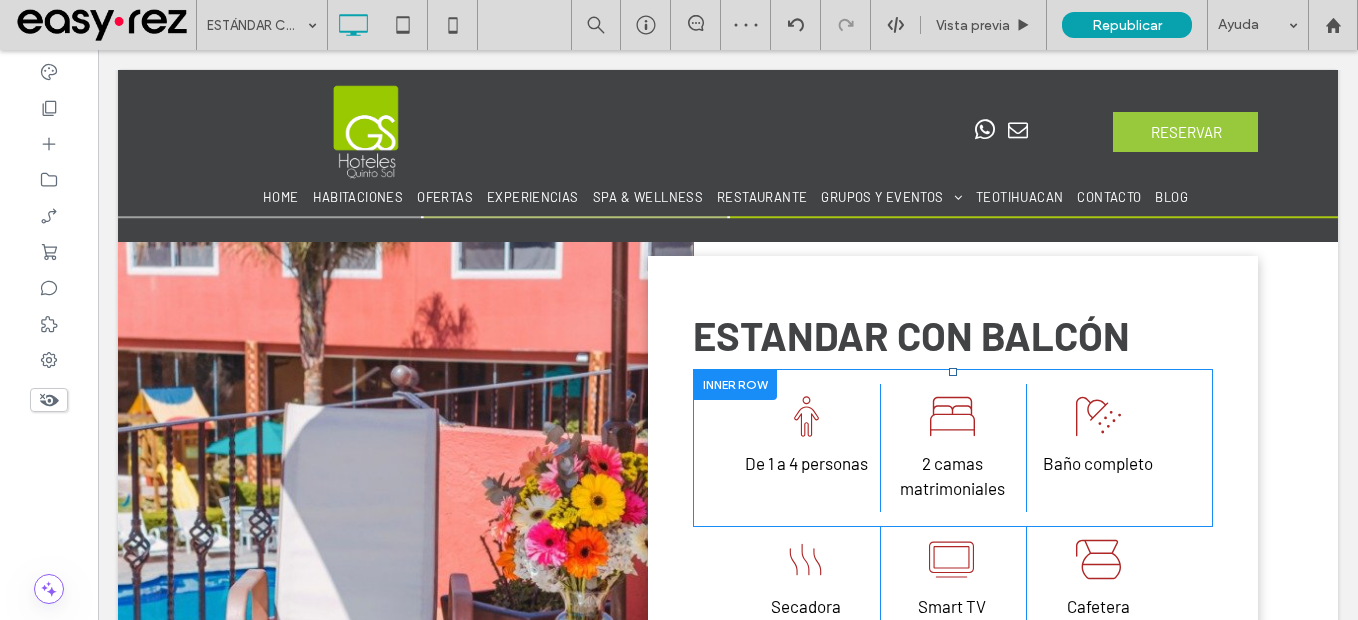 click at bounding box center (735, 384) 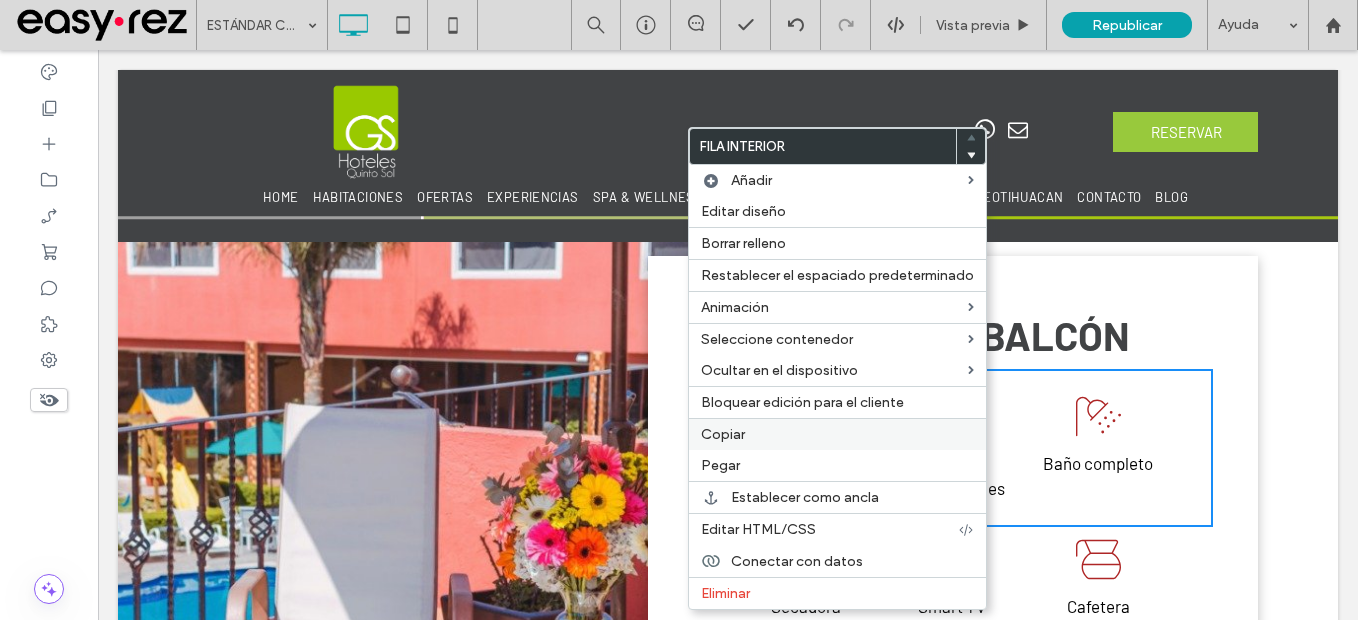 click on "Copiar" at bounding box center [837, 434] 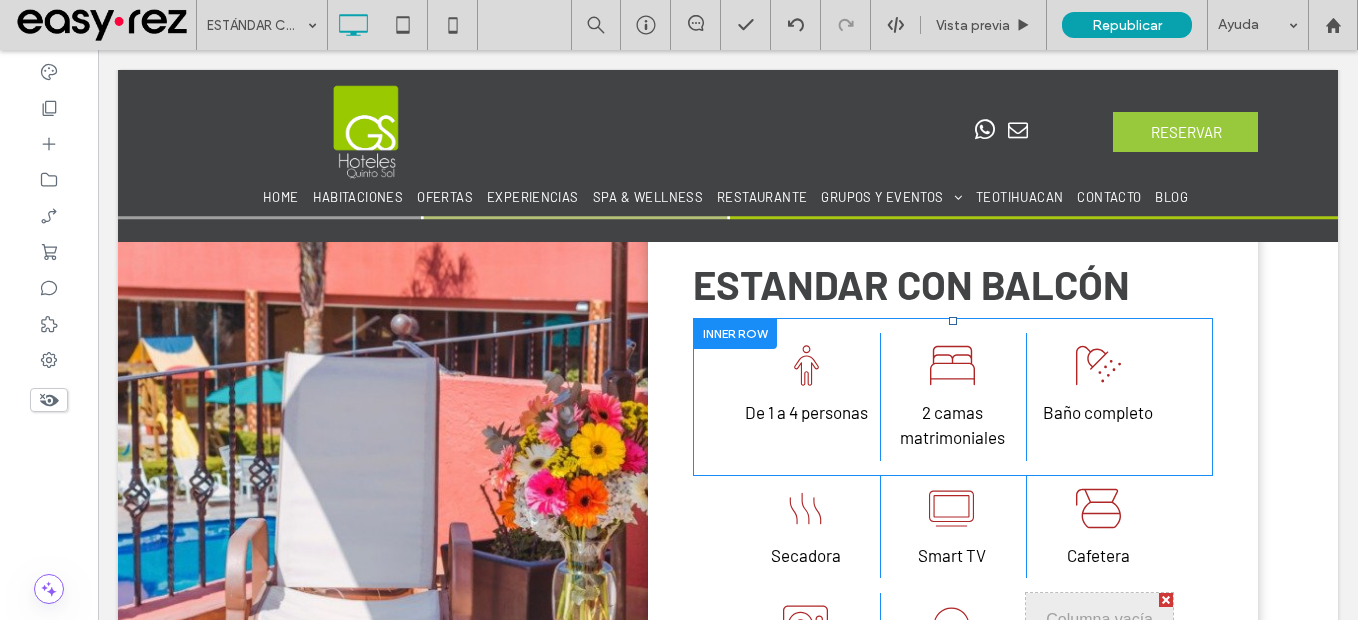 scroll, scrollTop: 1000, scrollLeft: 0, axis: vertical 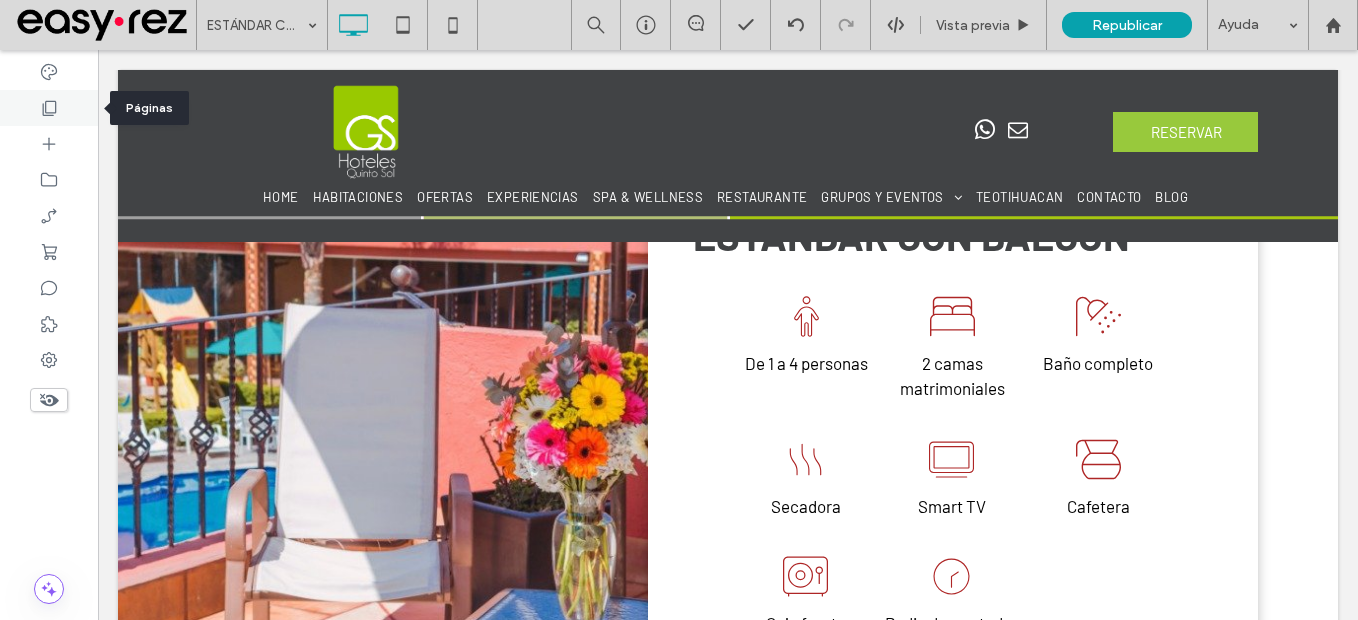 drag, startPoint x: 40, startPoint y: 93, endPoint x: 181, endPoint y: 302, distance: 252.11505 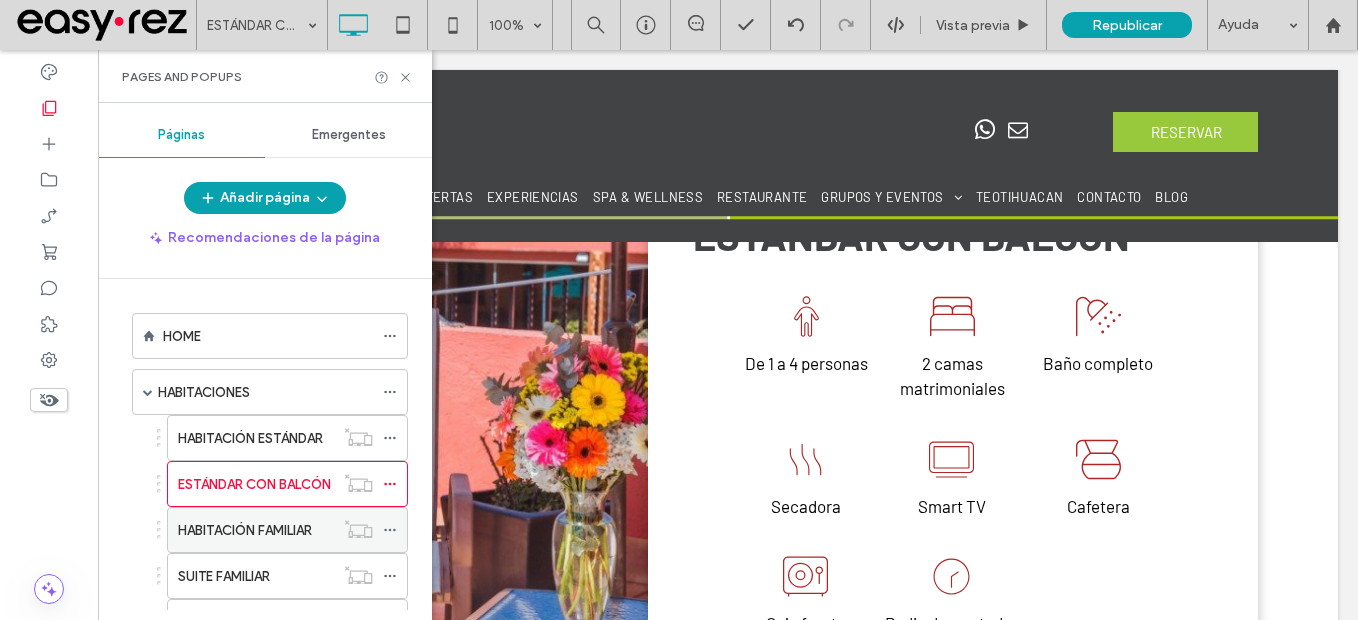 click on "HABITACIÓN FAMILIAR" at bounding box center [245, 530] 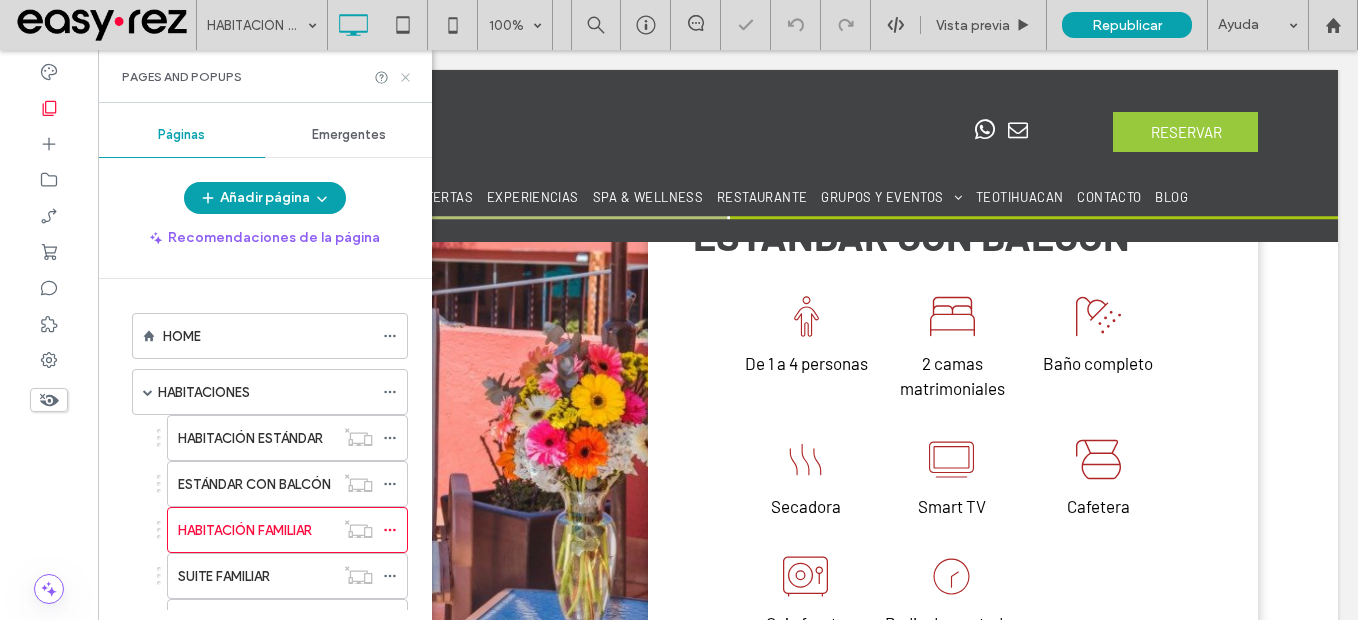 click 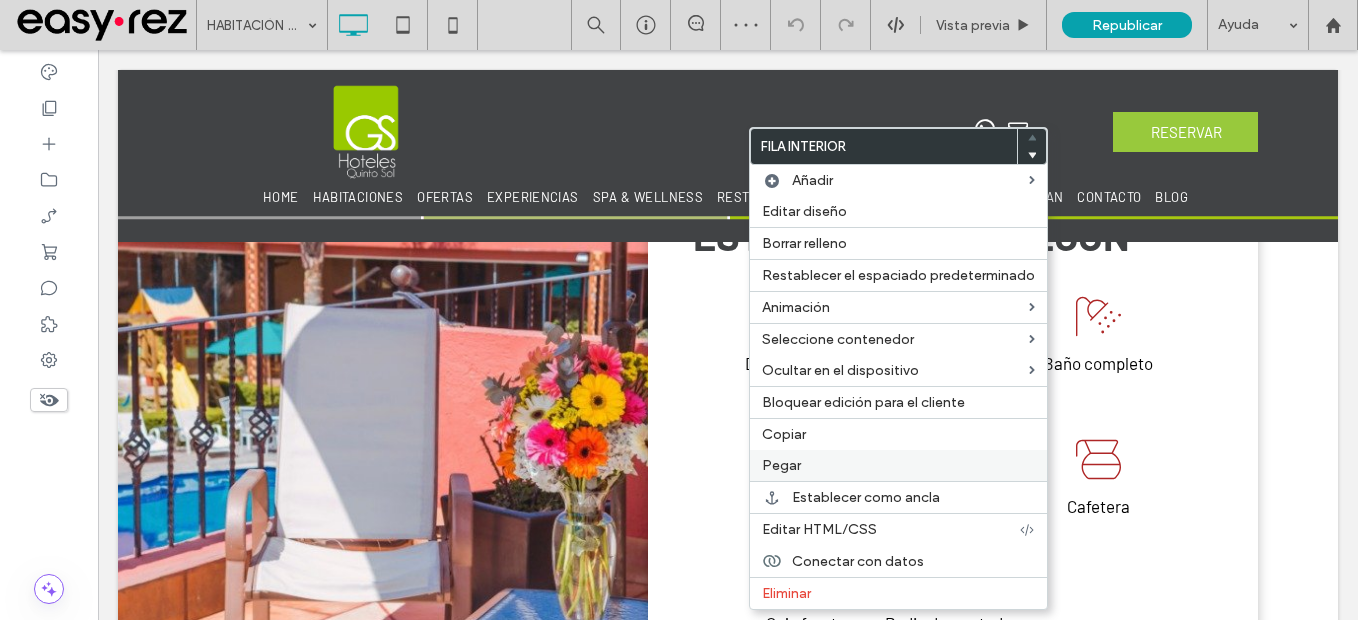 click on "Pegar" at bounding box center (898, 465) 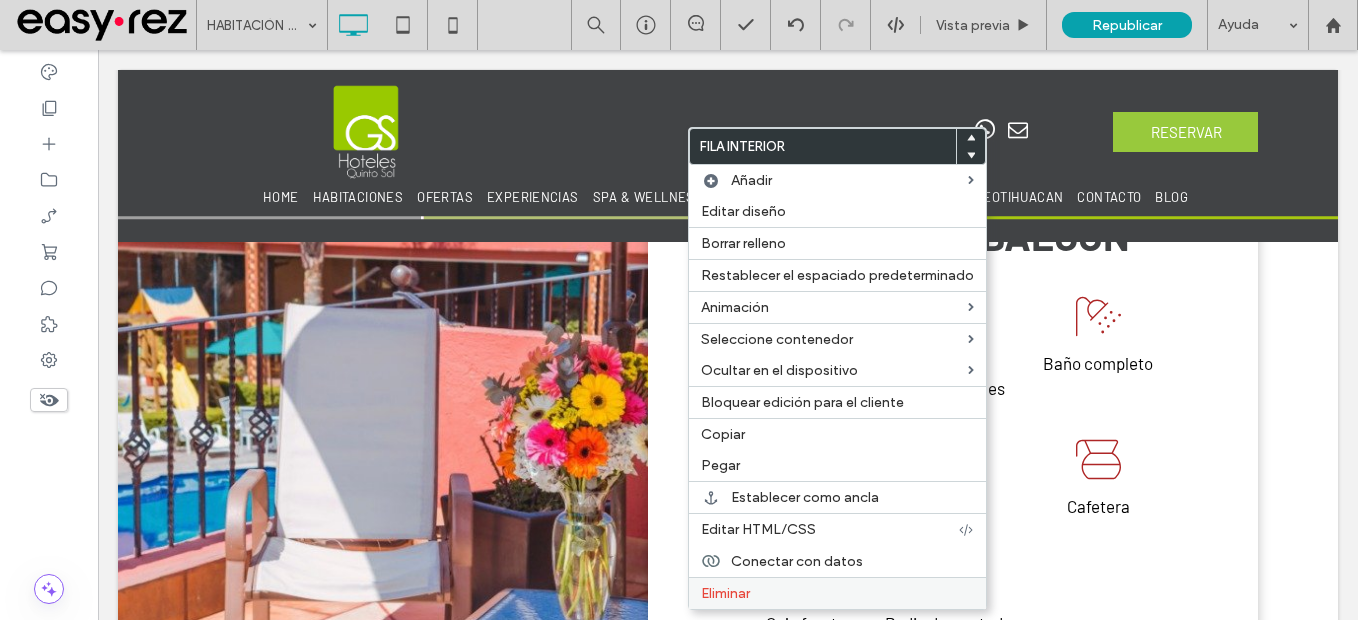 click on "Eliminar" at bounding box center (725, 593) 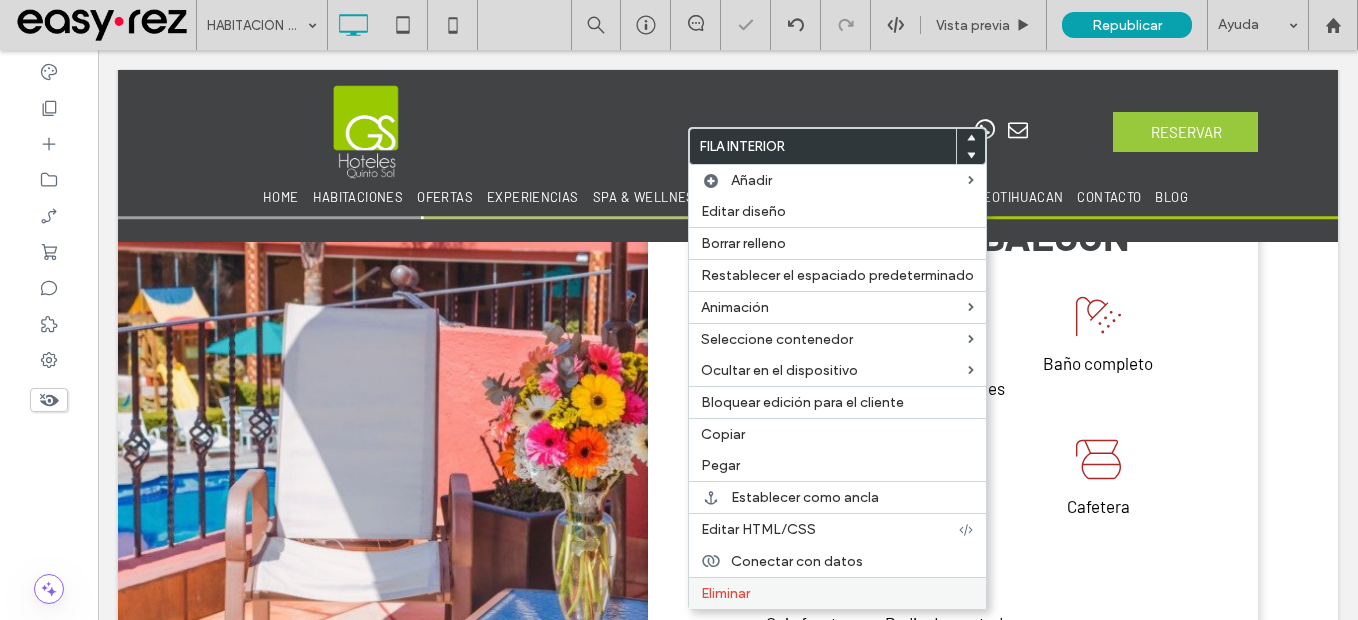 click on "Eliminar" at bounding box center (725, 593) 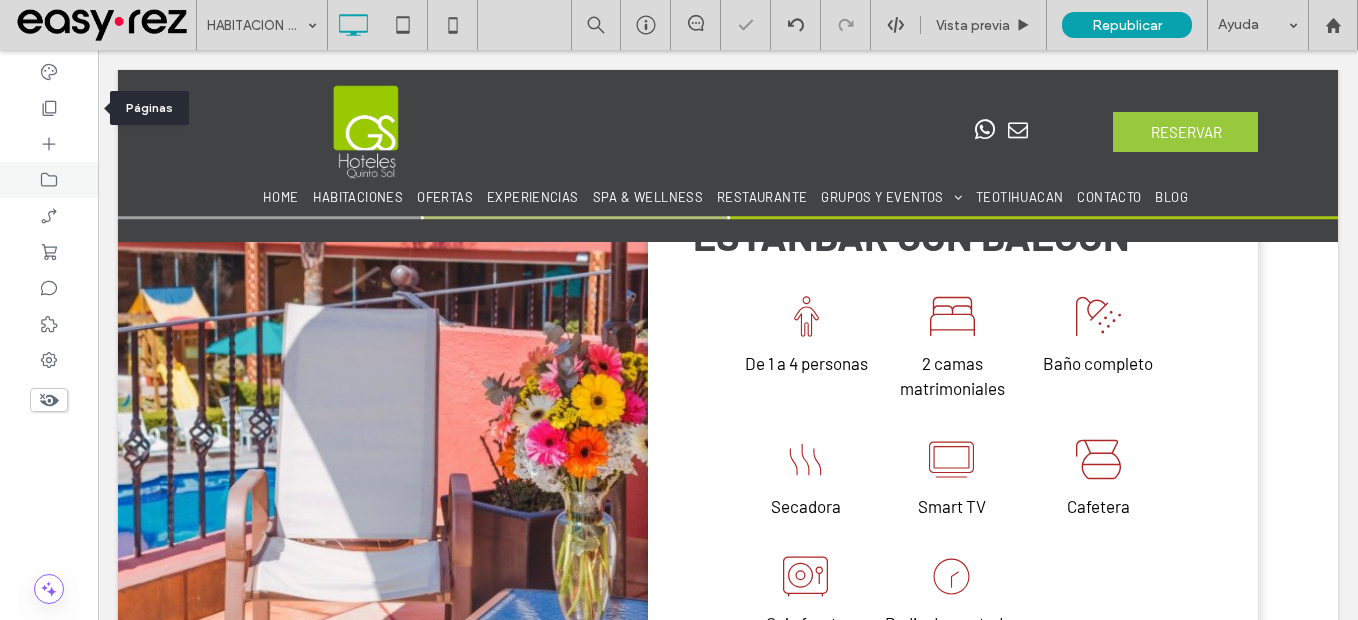 drag, startPoint x: 32, startPoint y: 107, endPoint x: 85, endPoint y: 162, distance: 76.38062 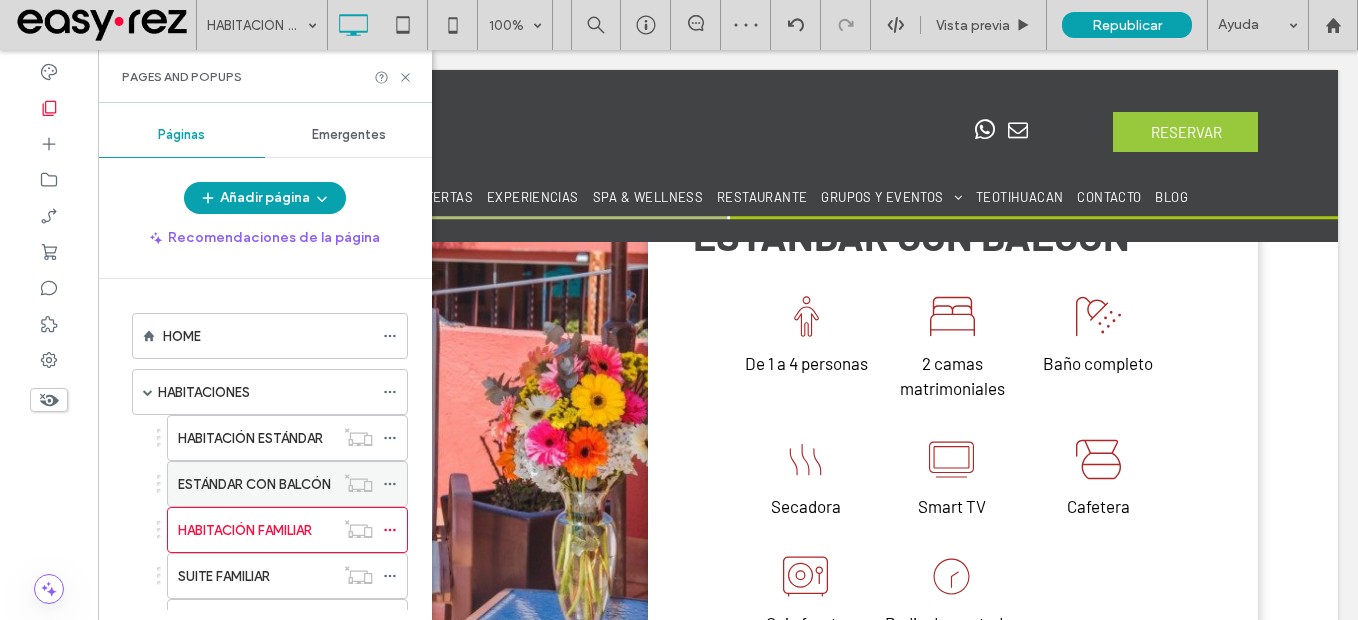 click on "ESTÁNDAR CON BALCÓN" at bounding box center (254, 484) 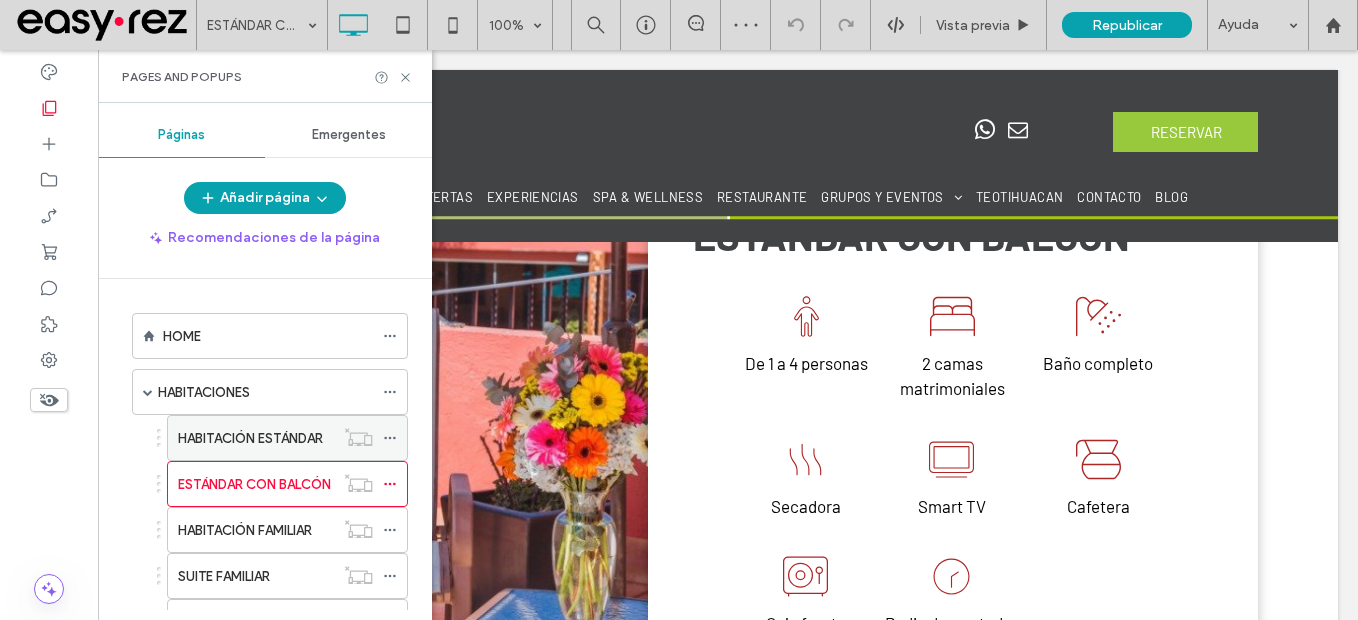 click on "HABITACIÓN ESTÁNDAR" at bounding box center (250, 438) 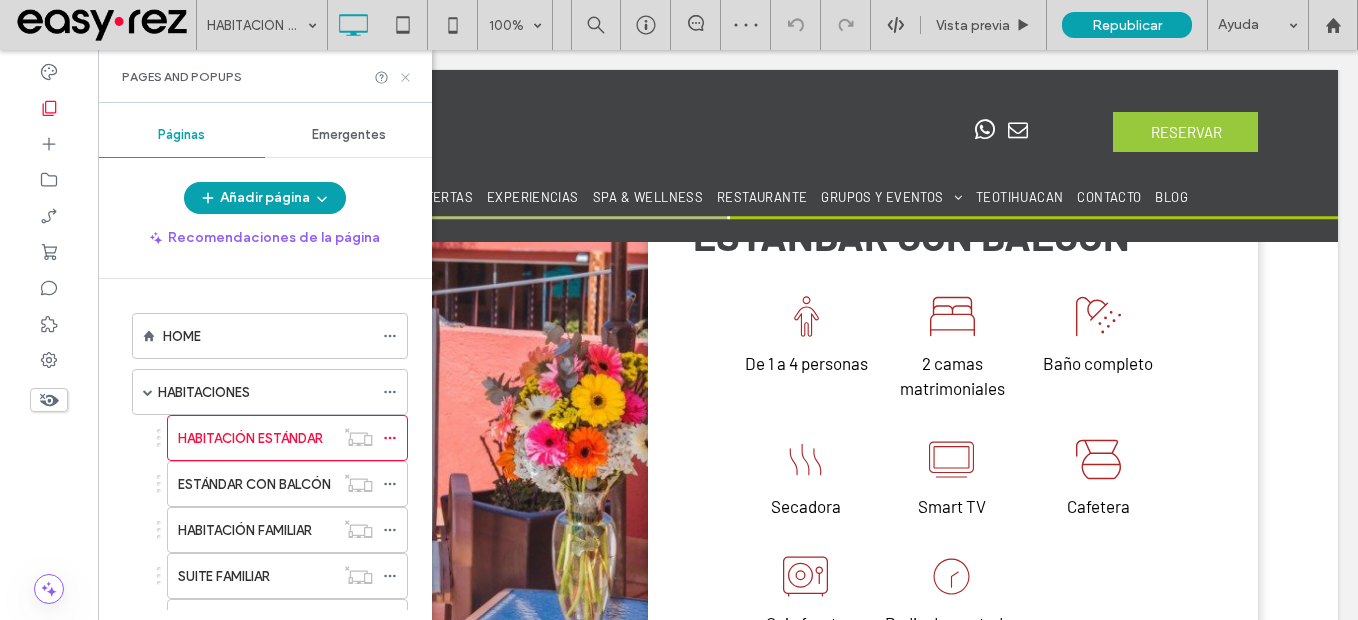 click 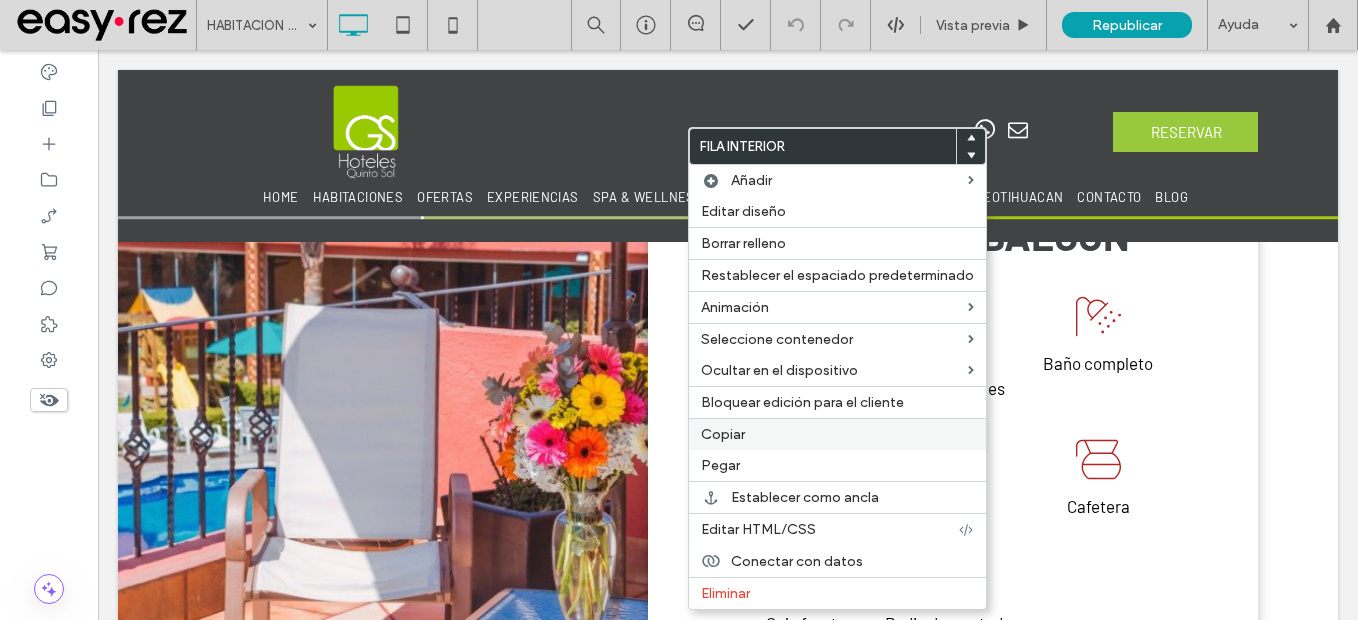 click on "Copiar" at bounding box center (837, 434) 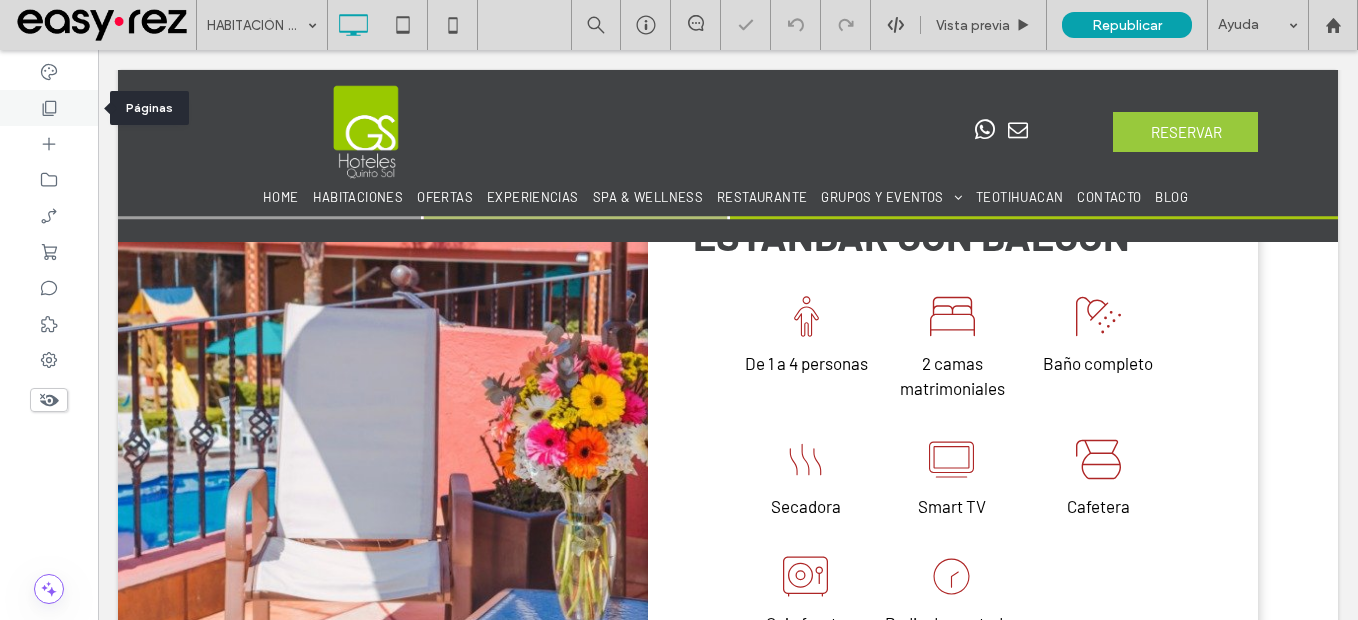 click at bounding box center [49, 108] 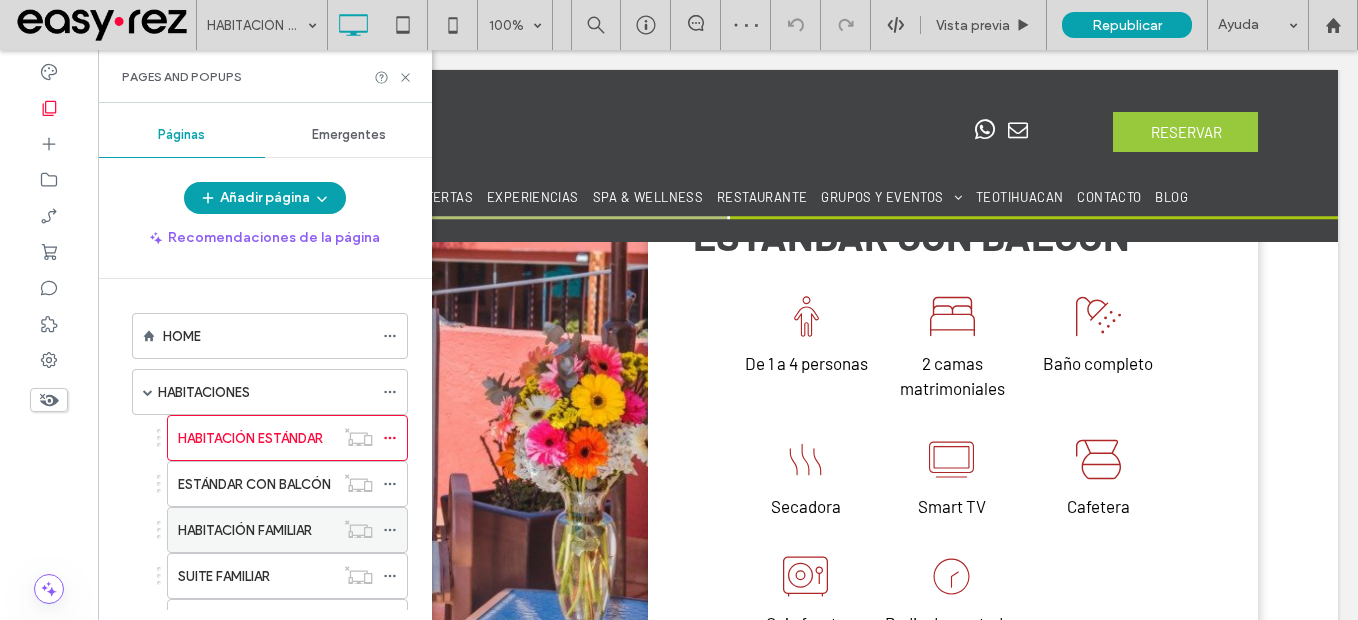 click on "HABITACIÓN FAMILIAR" at bounding box center [245, 530] 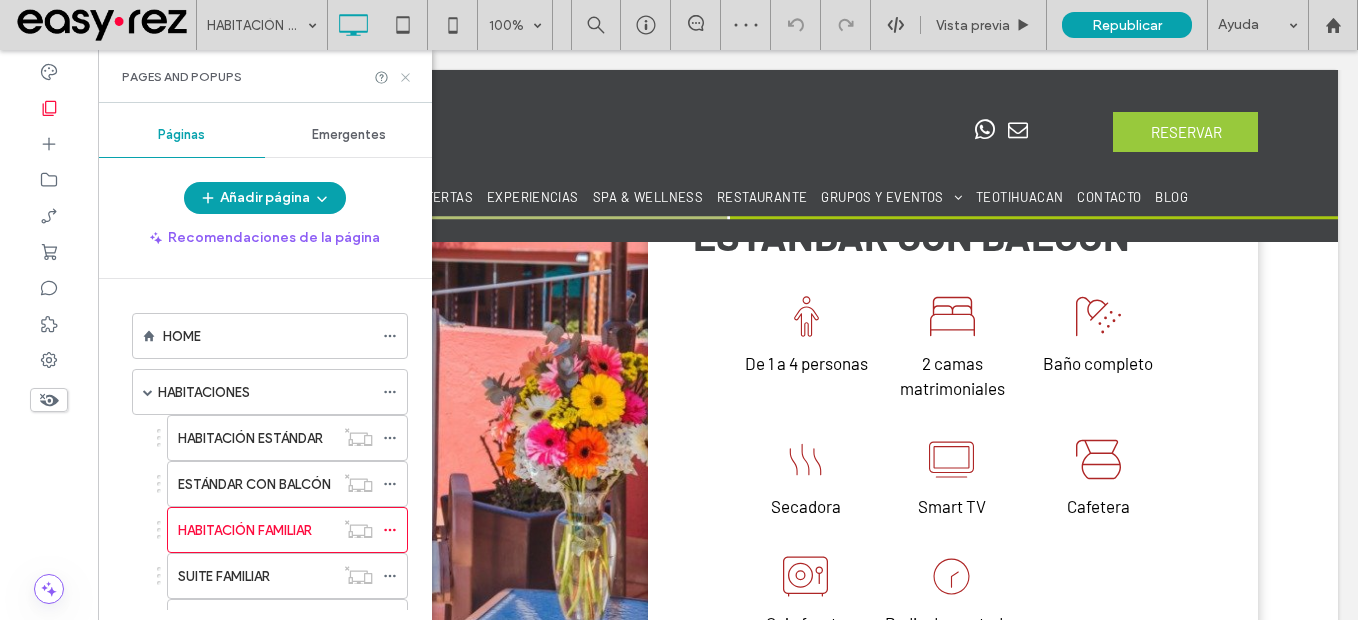 click 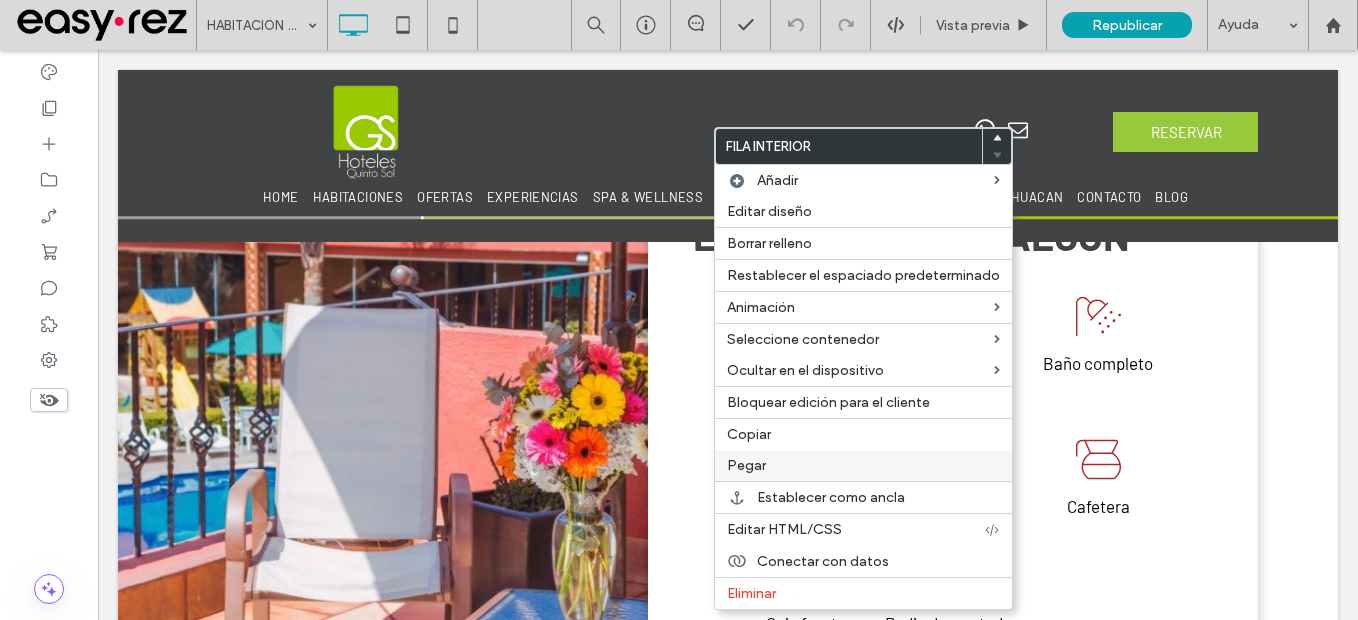 click on "Pegar" at bounding box center (863, 465) 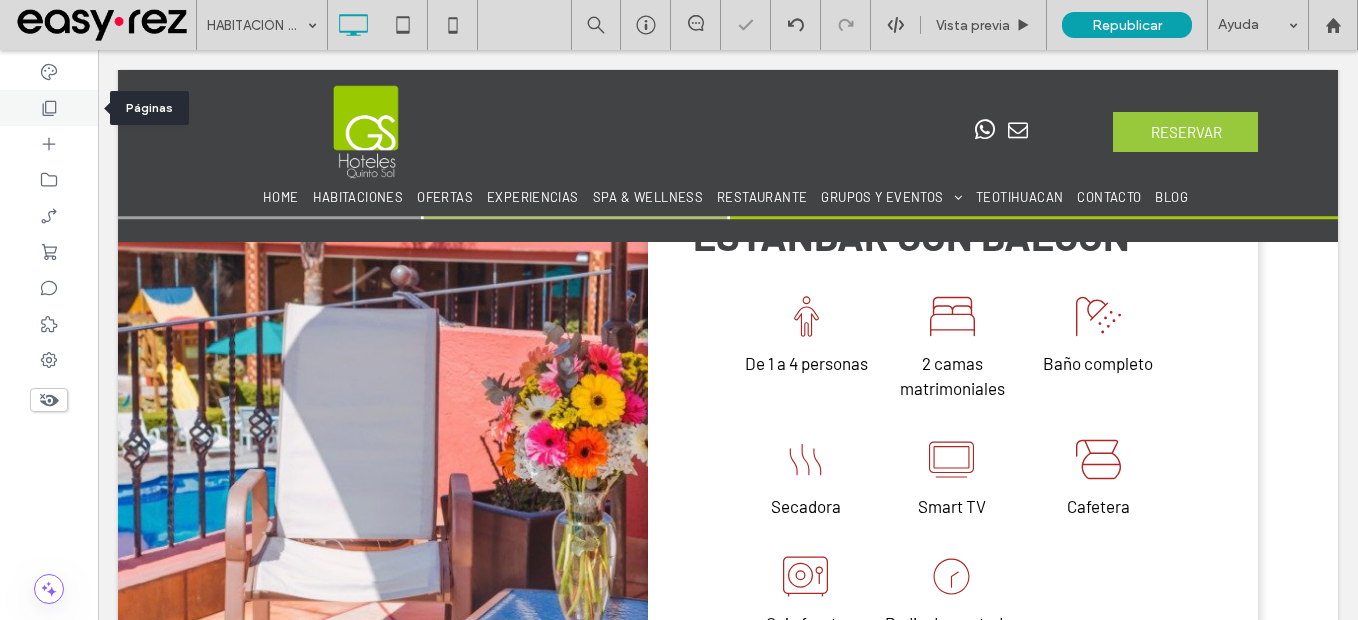 click 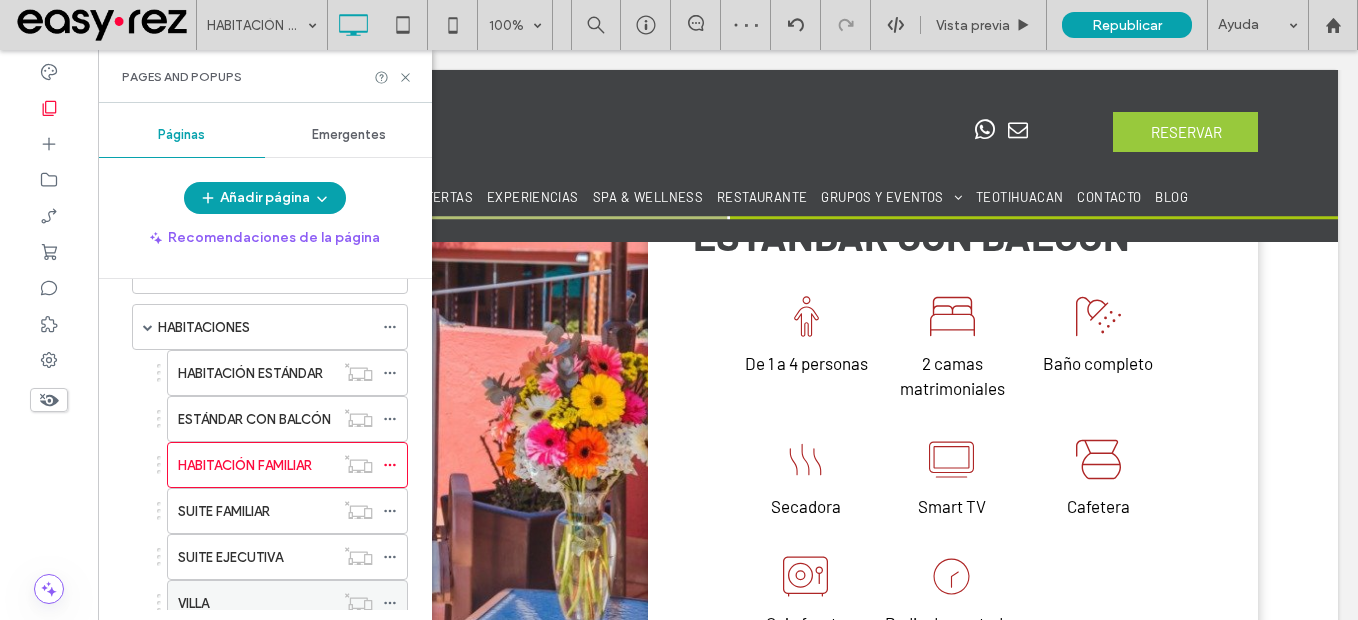 scroll, scrollTop: 100, scrollLeft: 0, axis: vertical 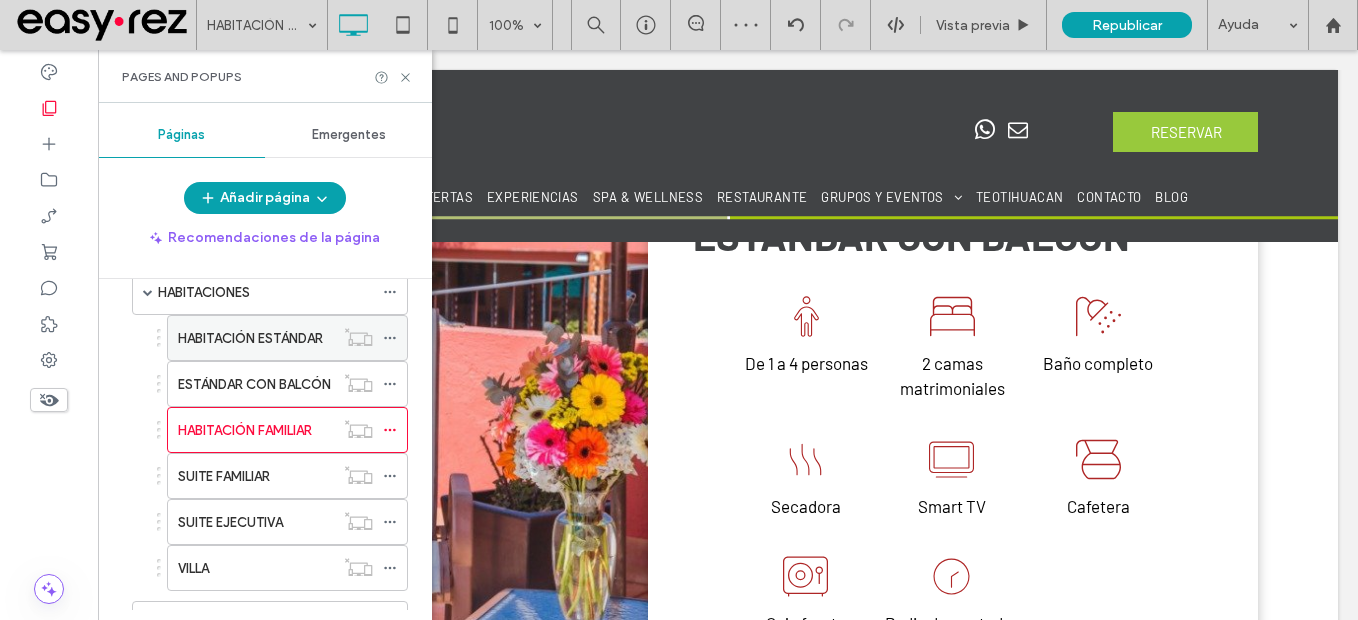 click on "HABITACIÓN ESTÁNDAR" at bounding box center [250, 338] 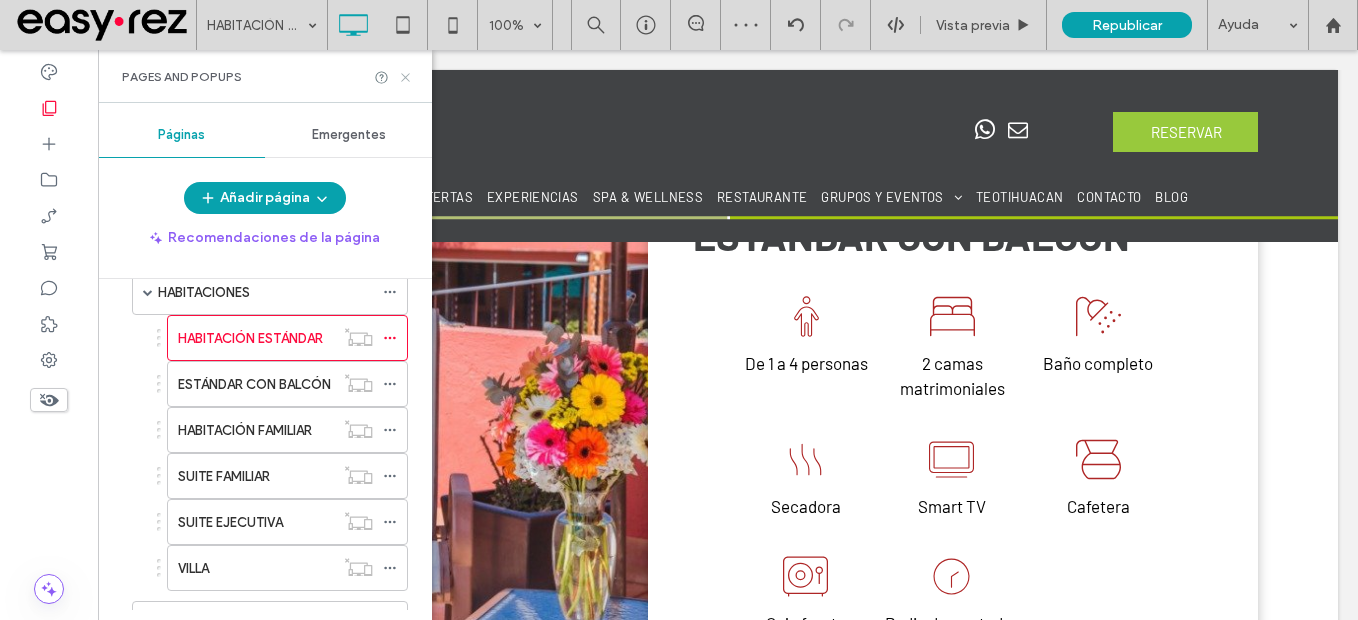 click 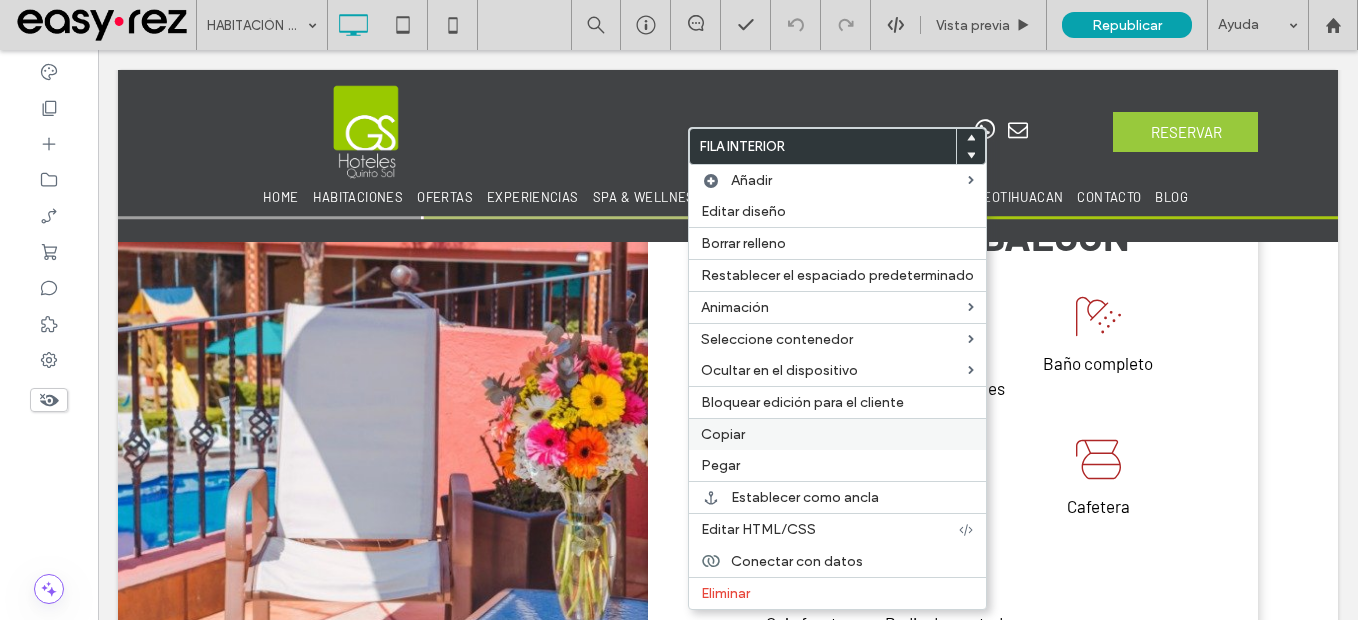 click on "Copiar" at bounding box center (723, 434) 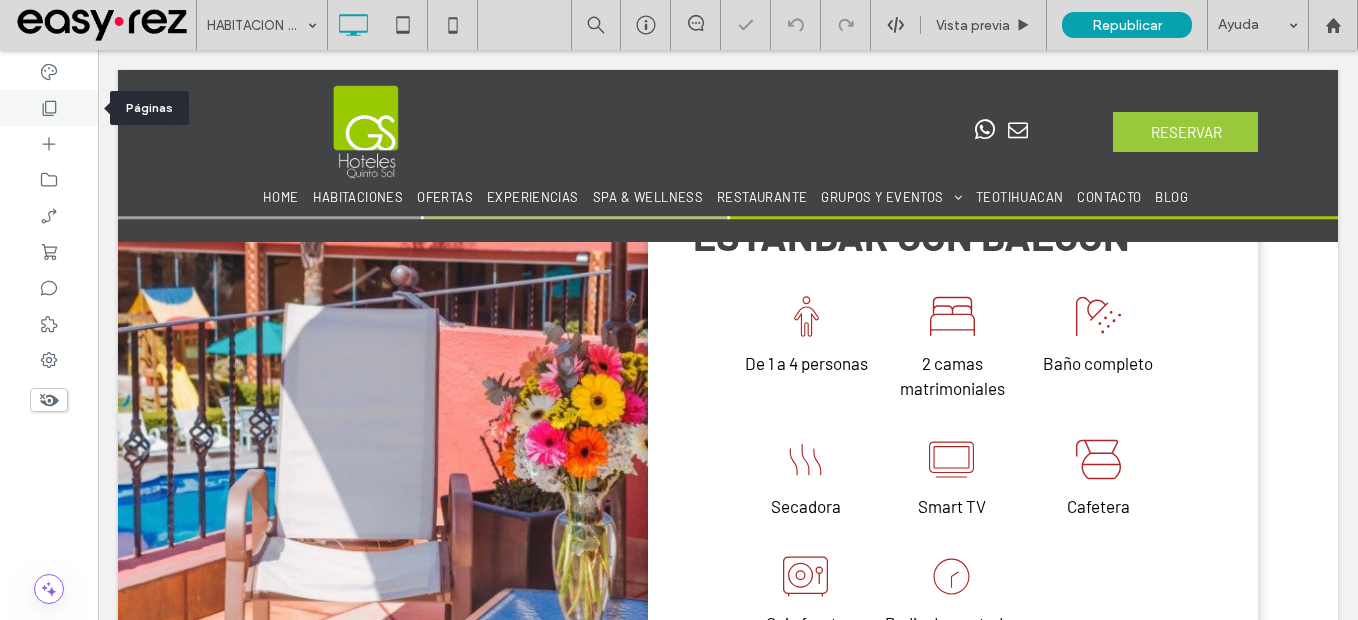 click 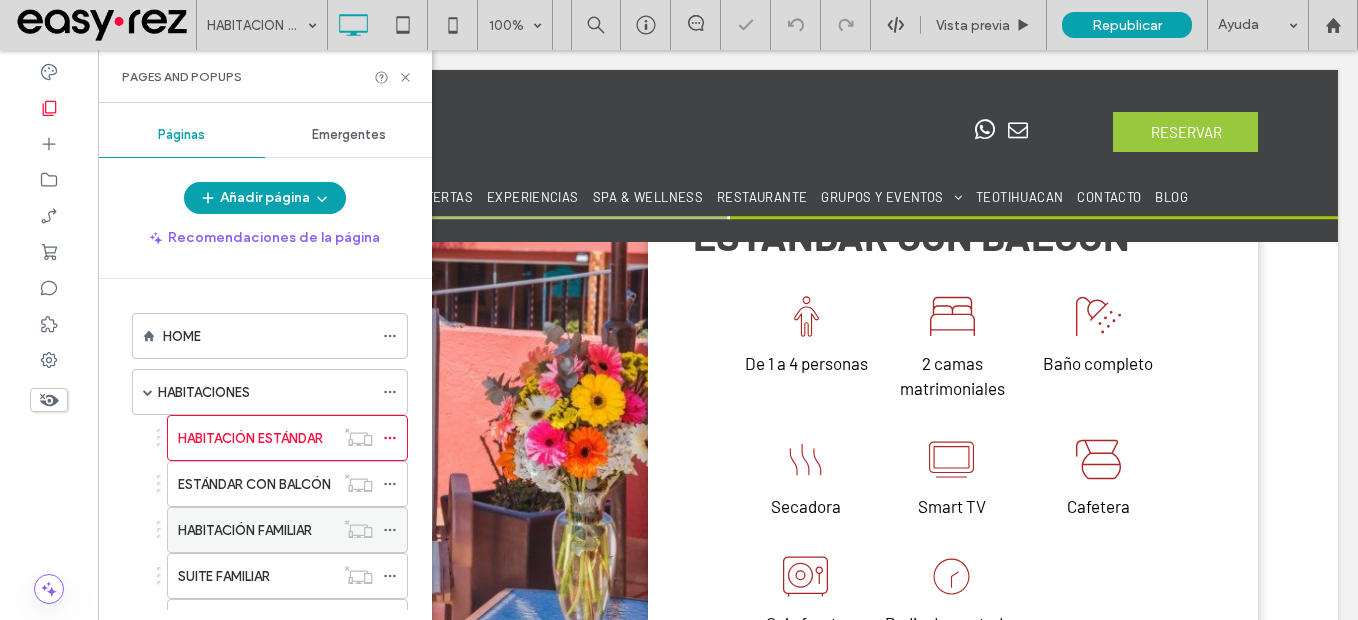 click on "HABITACIÓN FAMILIAR" at bounding box center [245, 530] 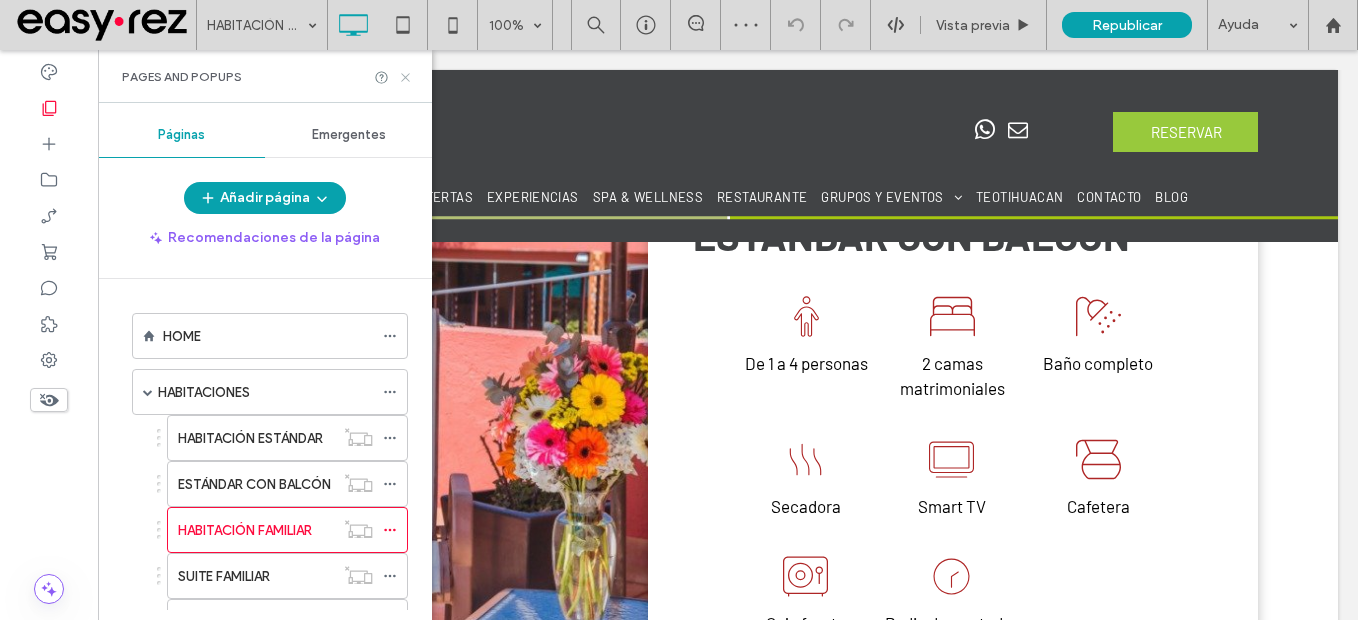 click 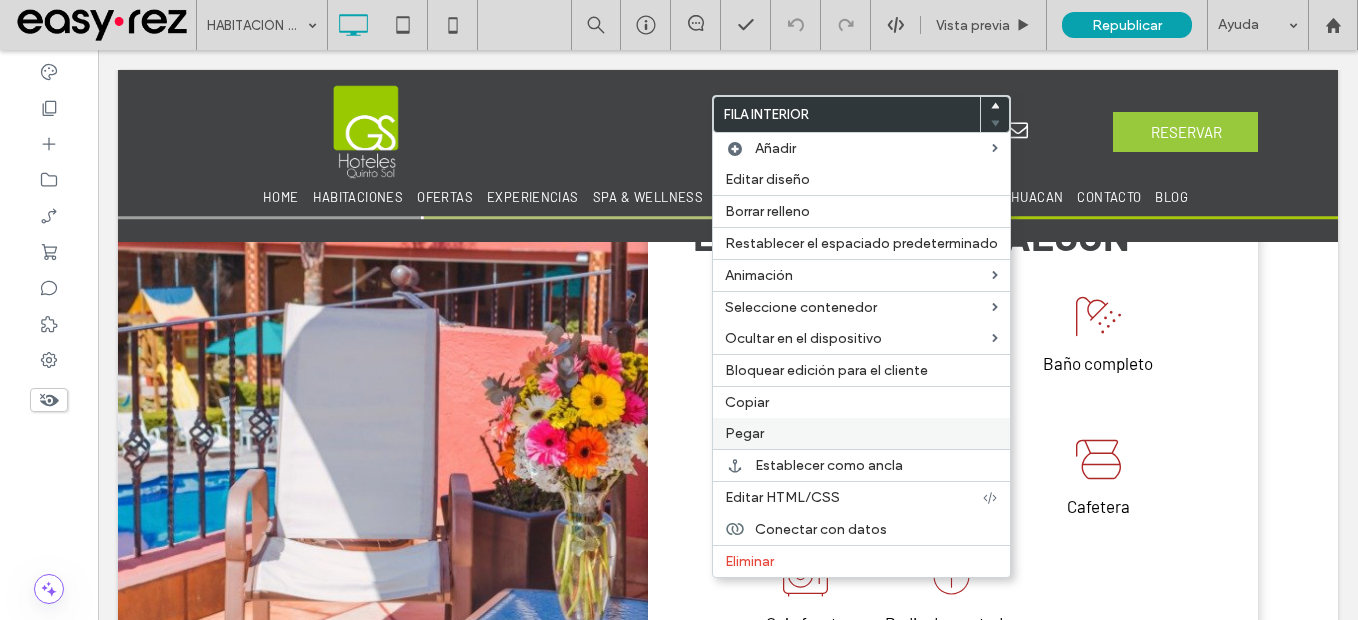click on "Pegar" at bounding box center (861, 433) 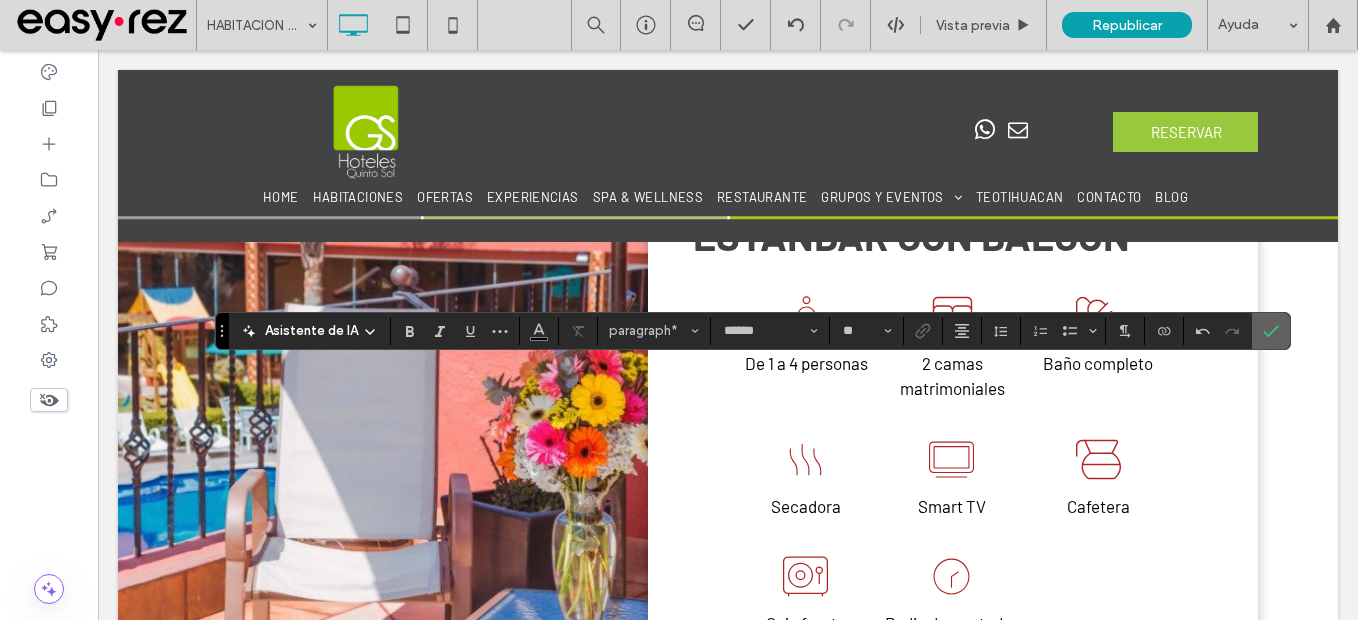 click at bounding box center (1271, 331) 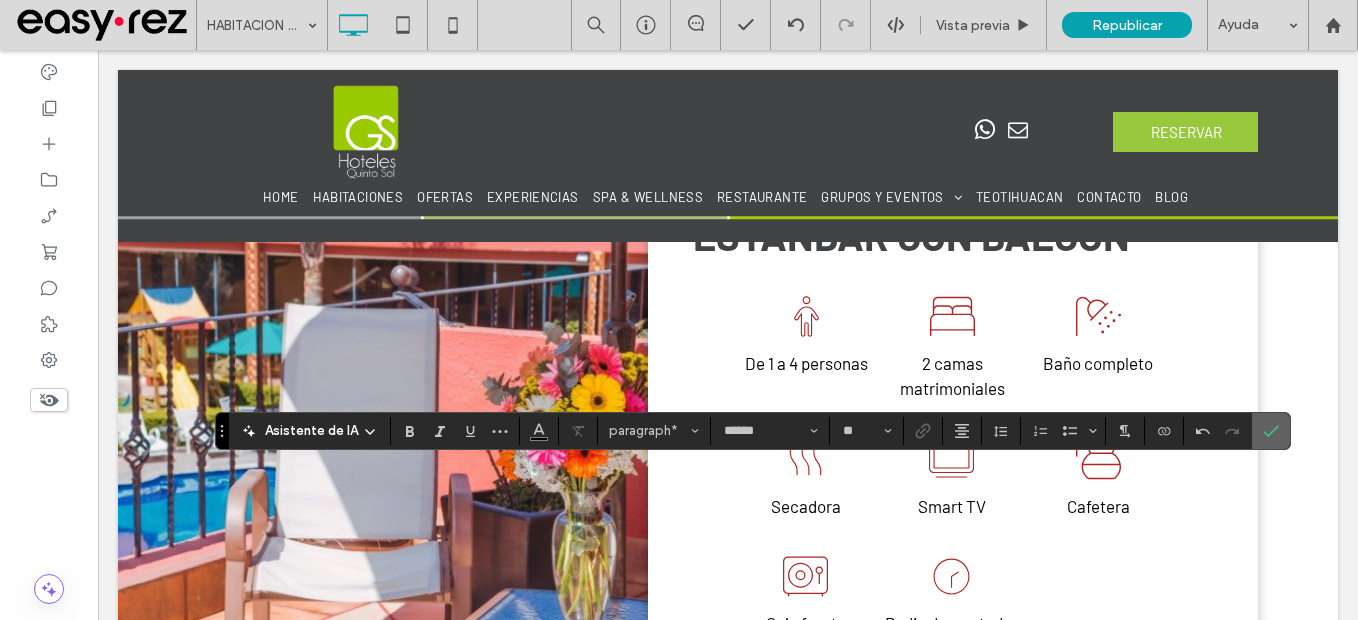 click 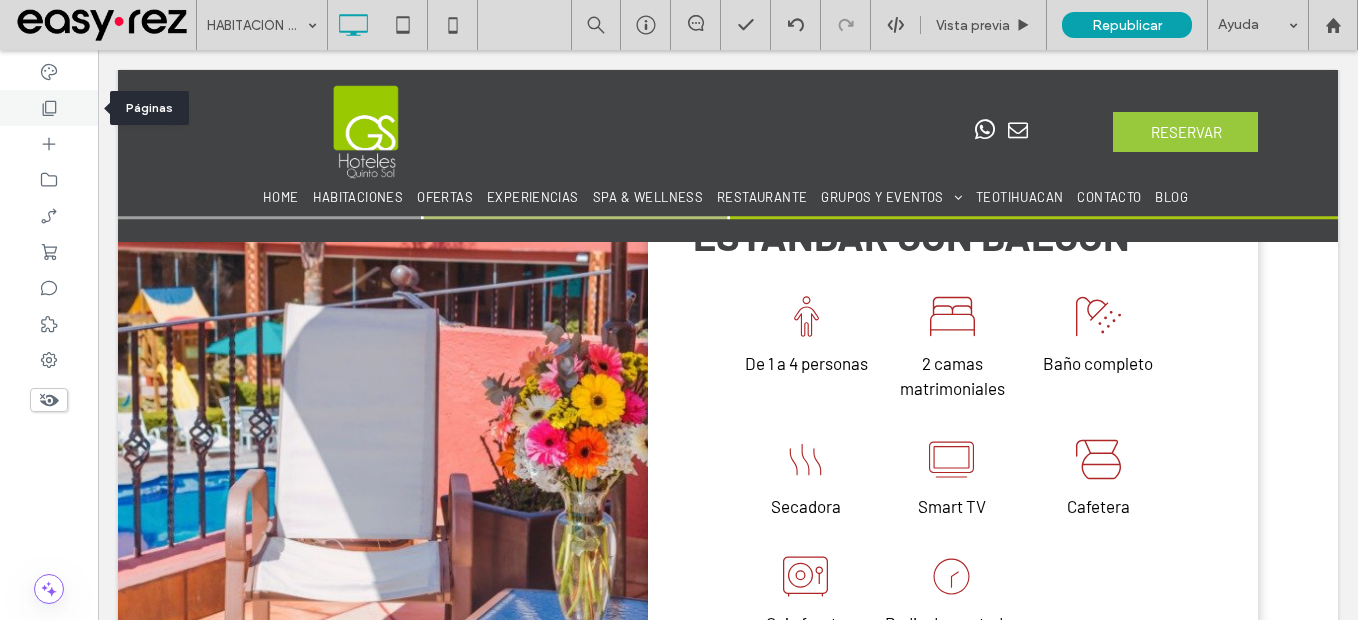 click at bounding box center (49, 108) 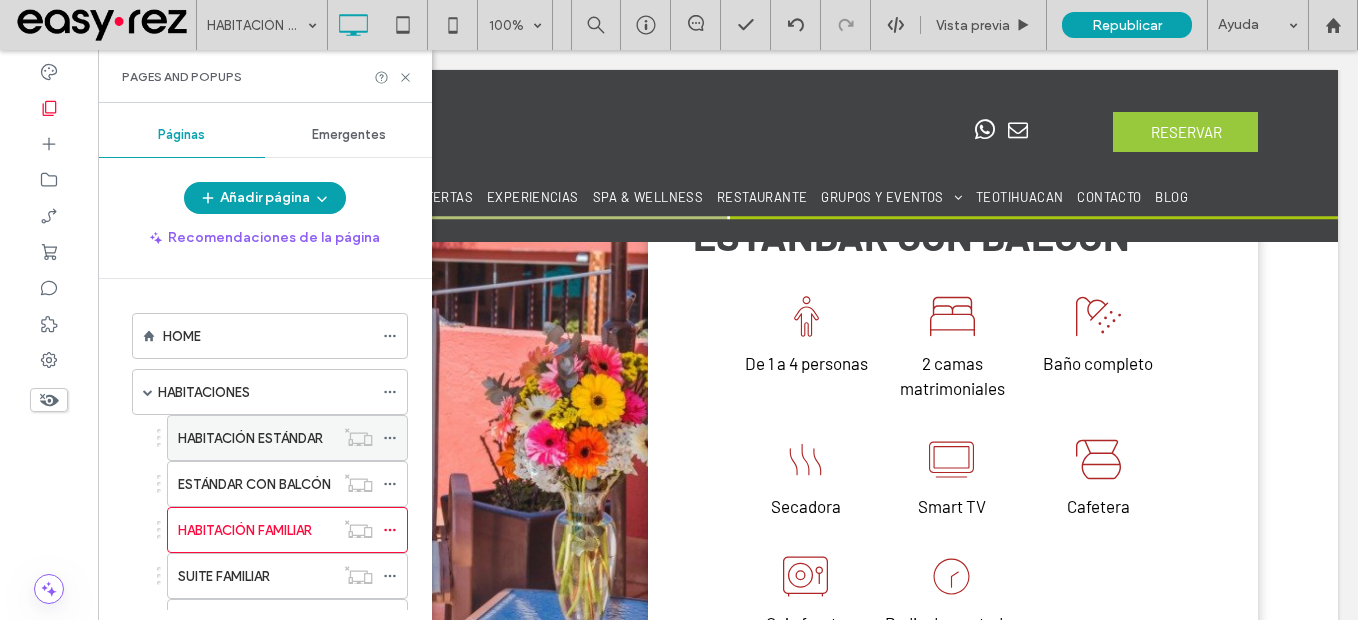 click on "HABITACIÓN ESTÁNDAR" at bounding box center [250, 438] 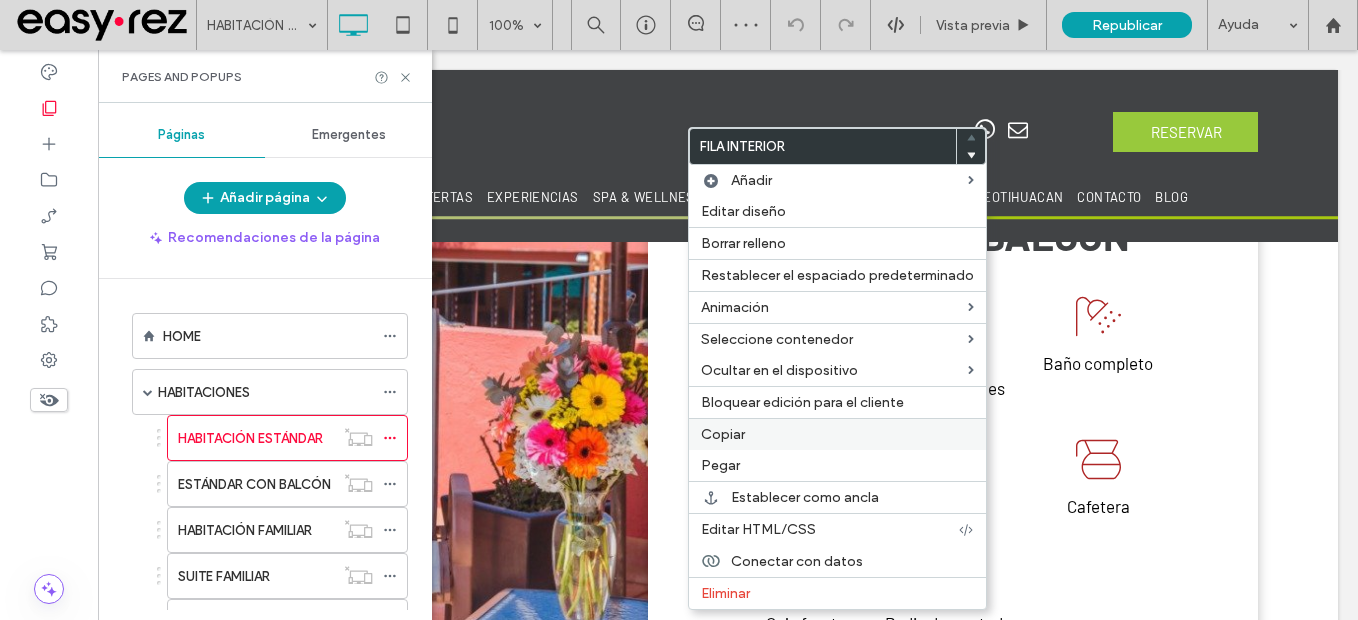 click on "Copiar" at bounding box center (837, 434) 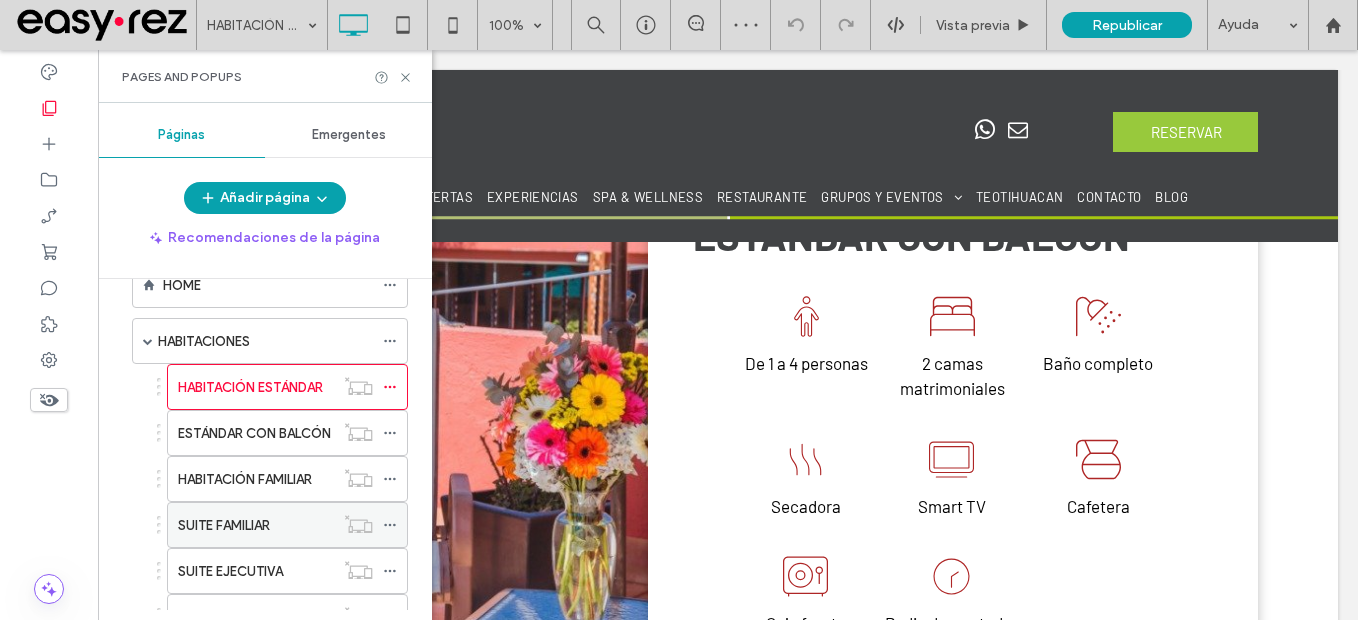 scroll, scrollTop: 100, scrollLeft: 0, axis: vertical 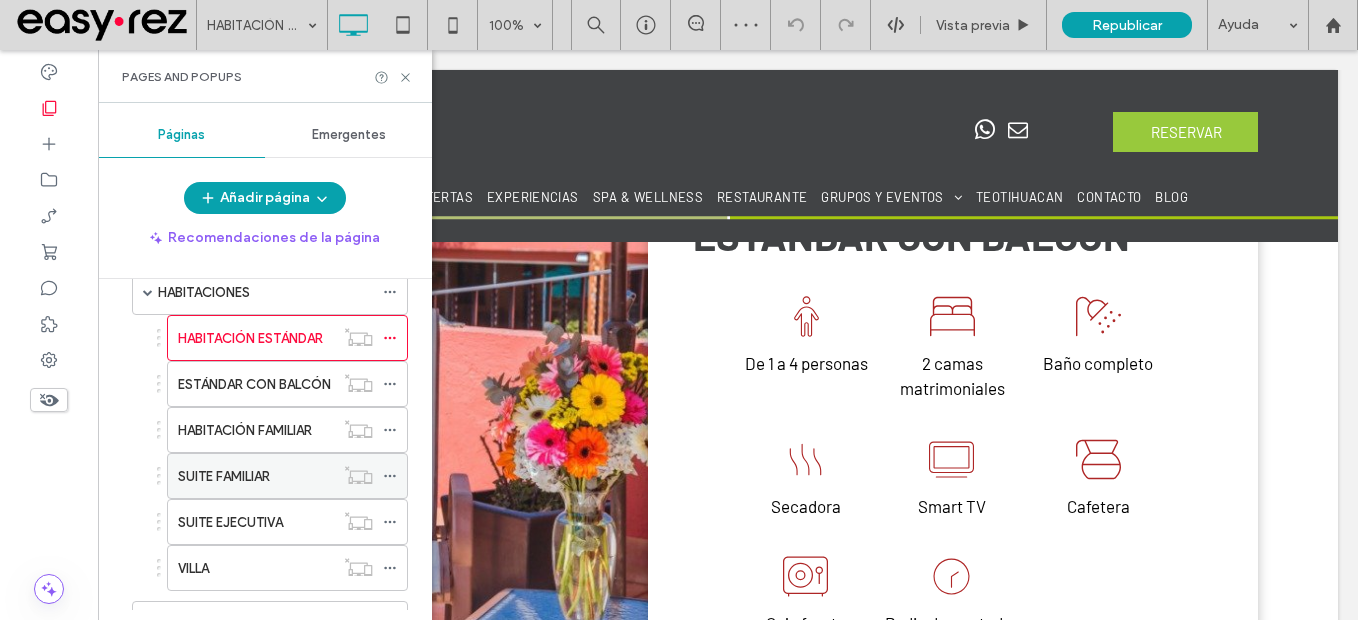 click on "SUITE FAMILIAR" at bounding box center [256, 476] 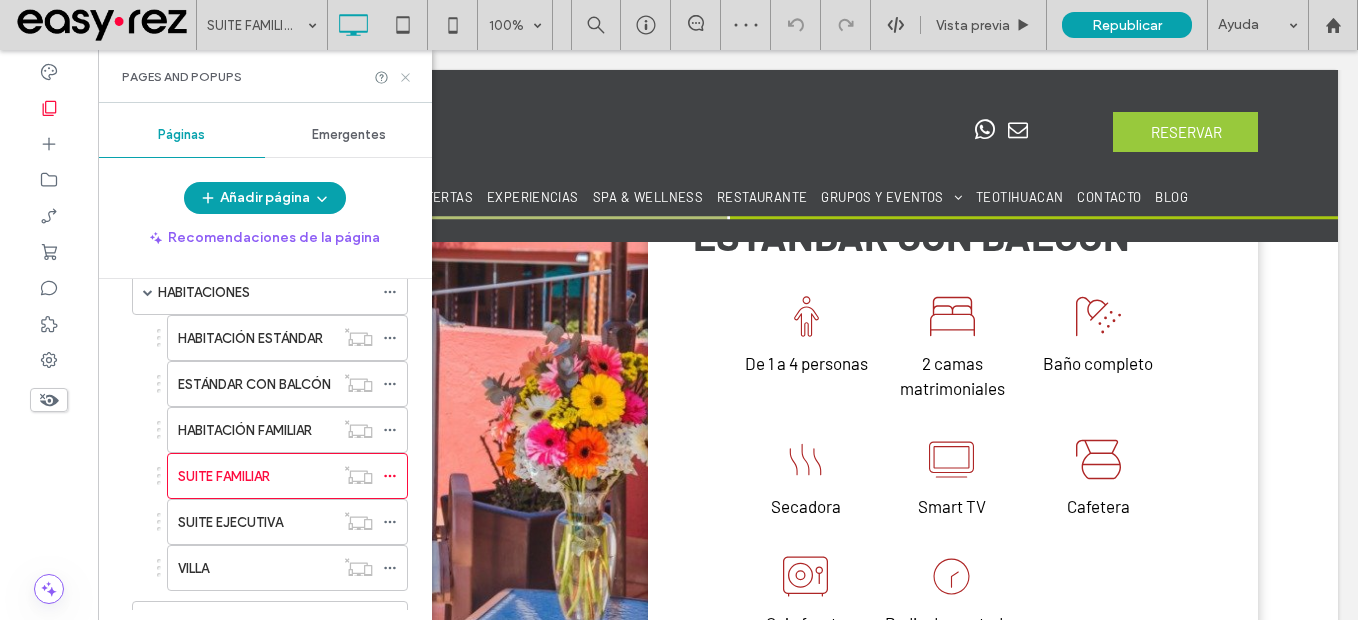 click 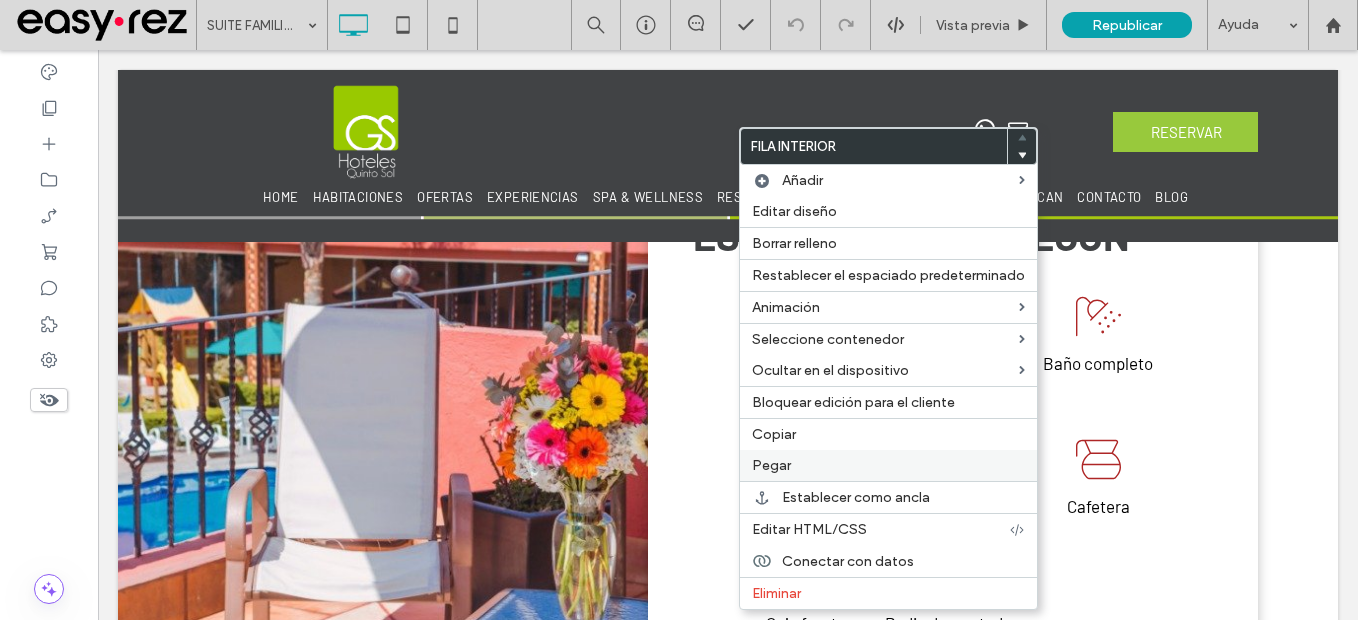 click on "Pegar" at bounding box center [888, 465] 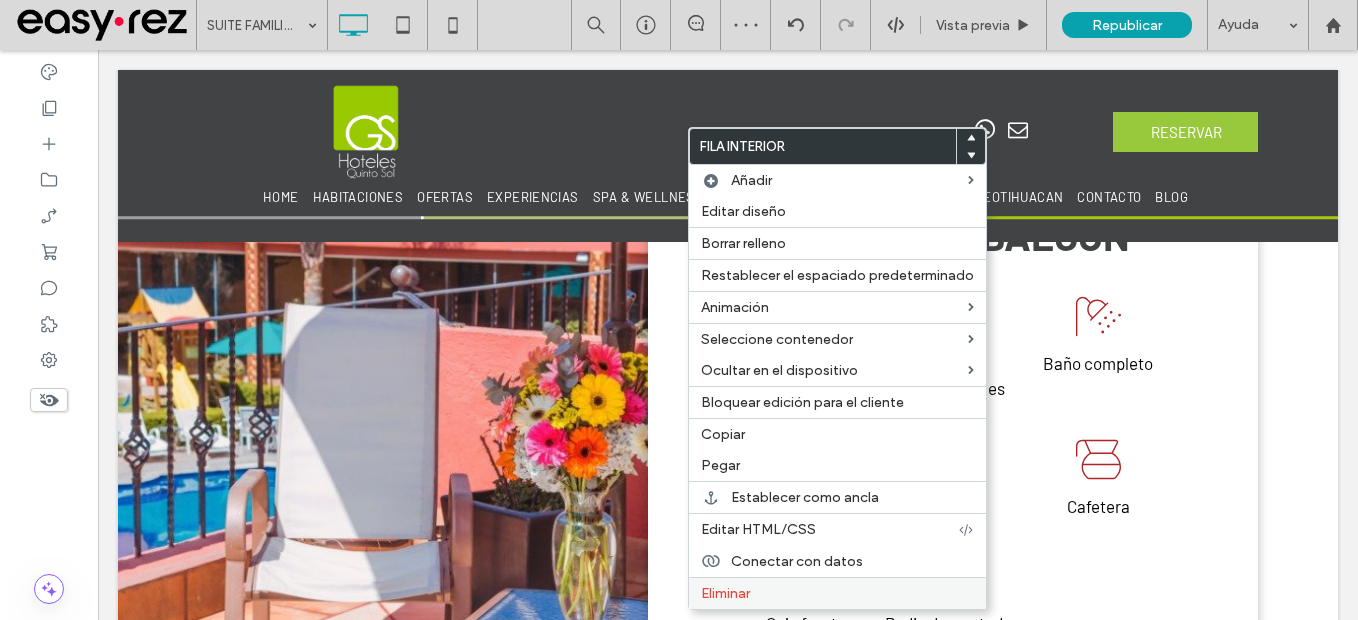 click on "Eliminar" at bounding box center [837, 593] 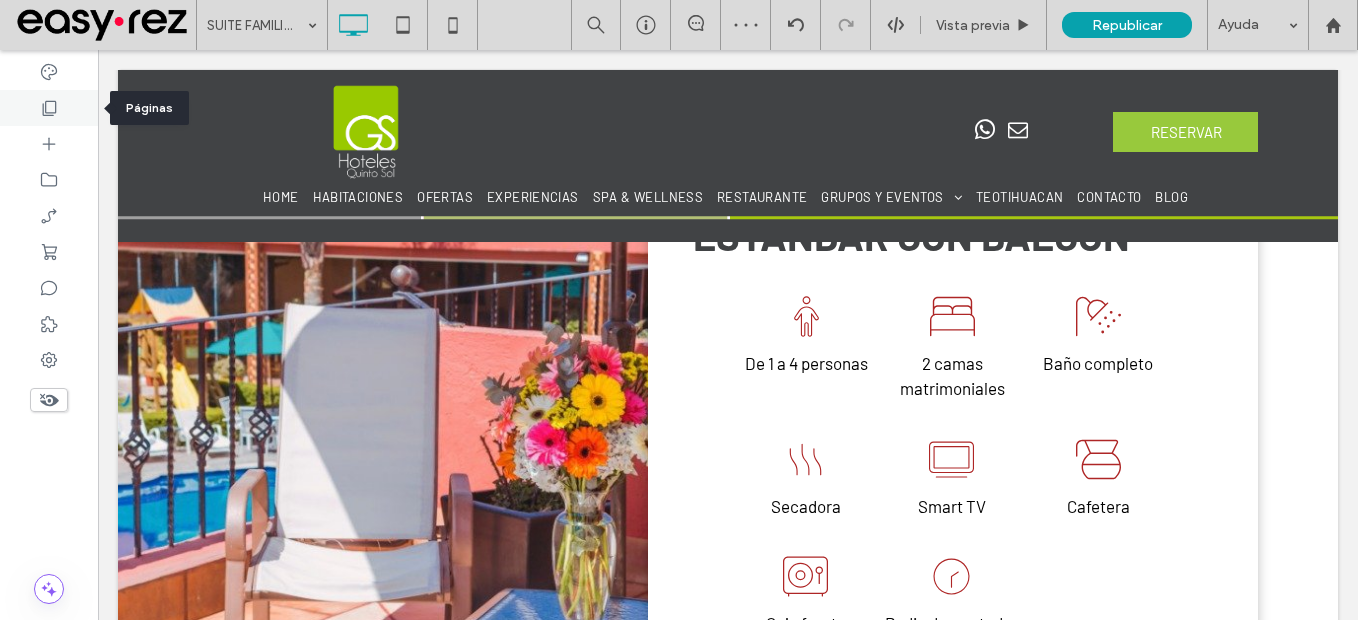 click at bounding box center [49, 108] 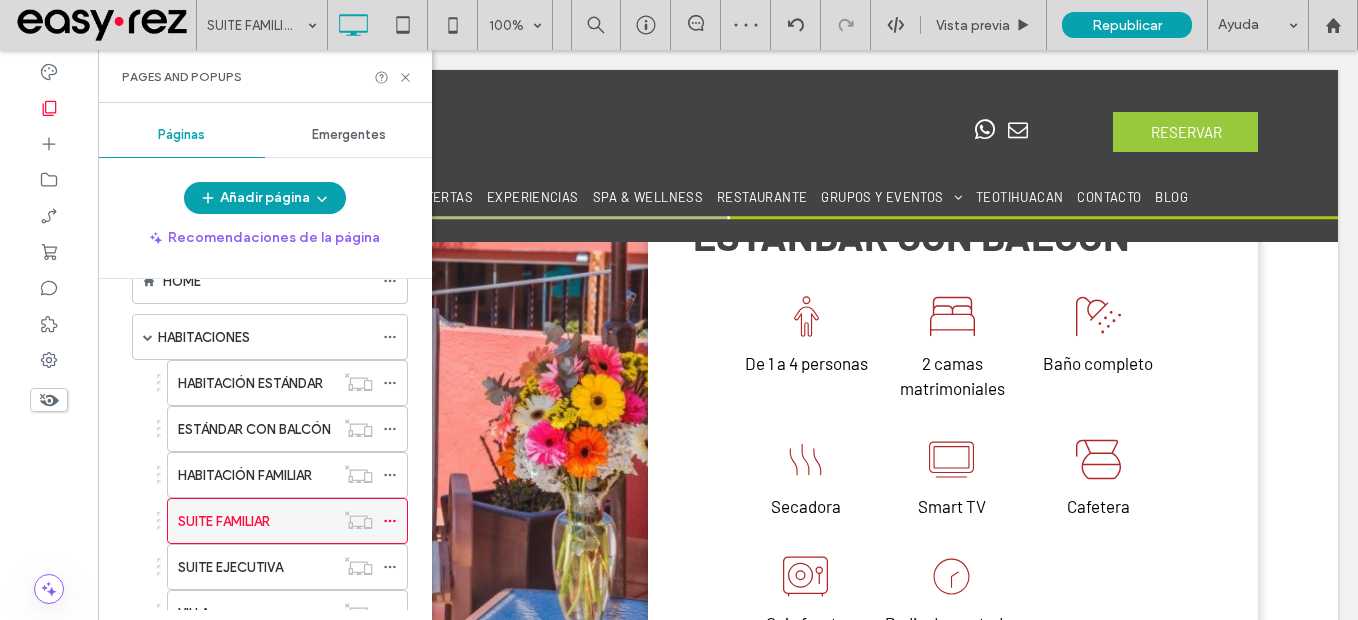 scroll, scrollTop: 100, scrollLeft: 0, axis: vertical 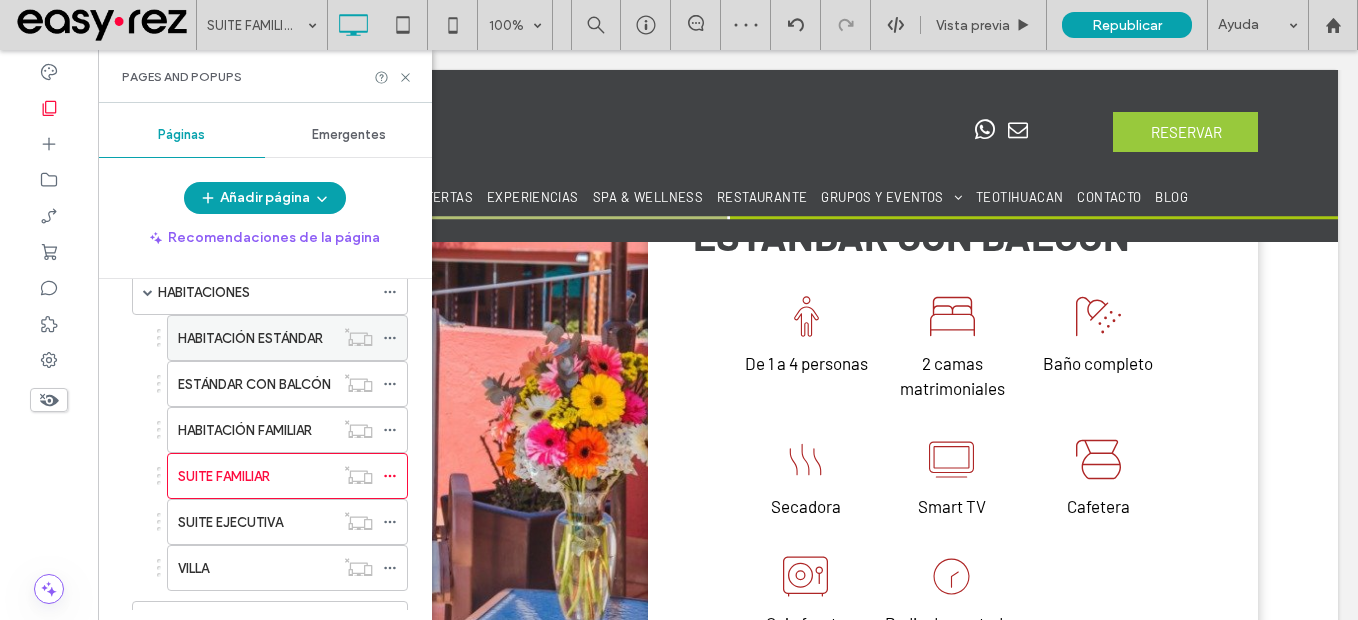 click on "HABITACIÓN ESTÁNDAR" at bounding box center [250, 338] 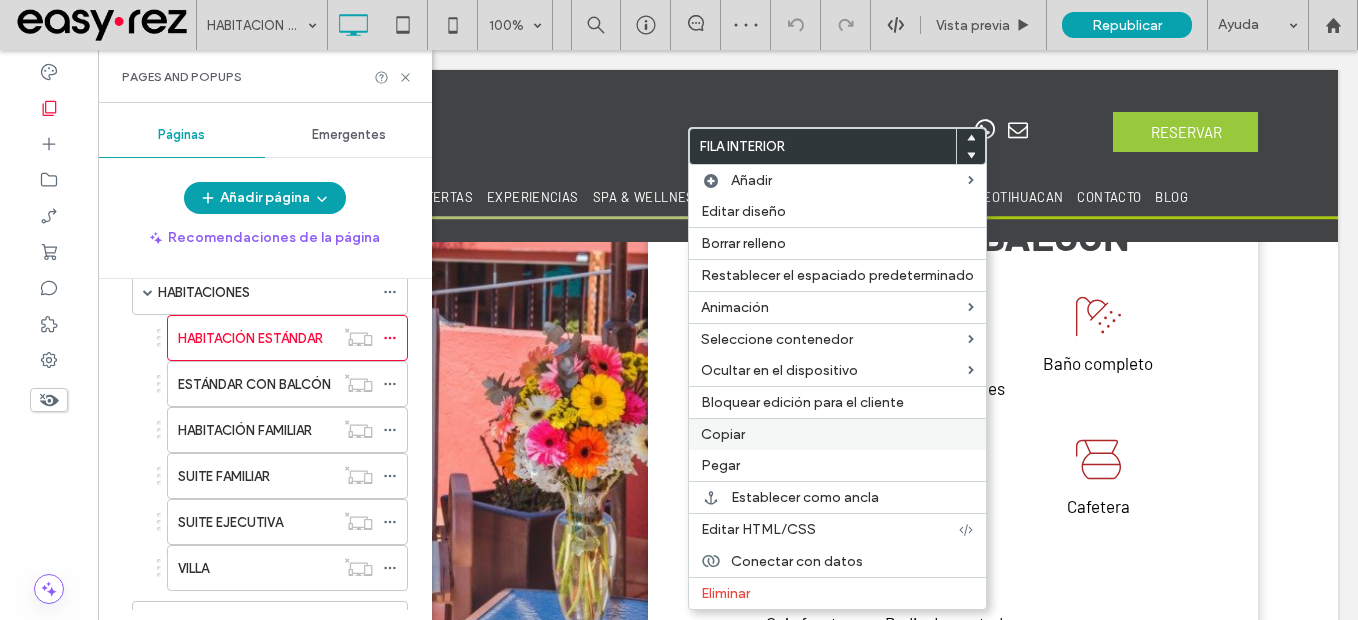 click on "Copiar" at bounding box center [837, 434] 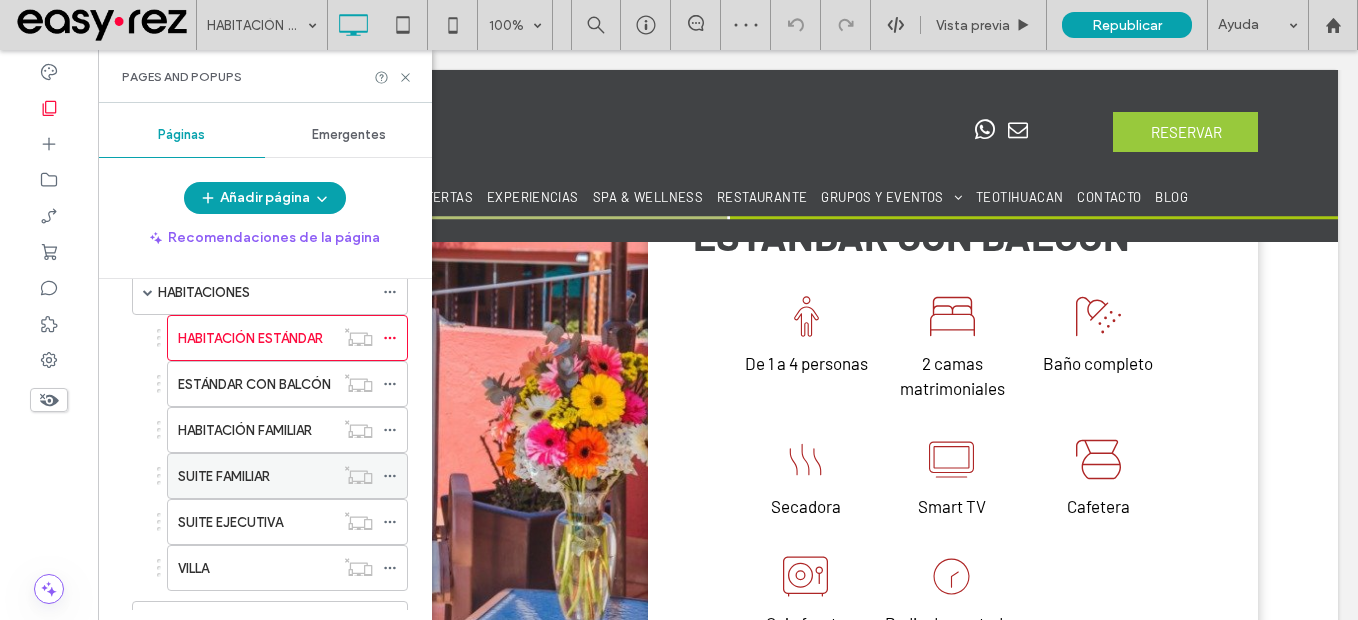 click on "SUITE FAMILIAR" at bounding box center (224, 476) 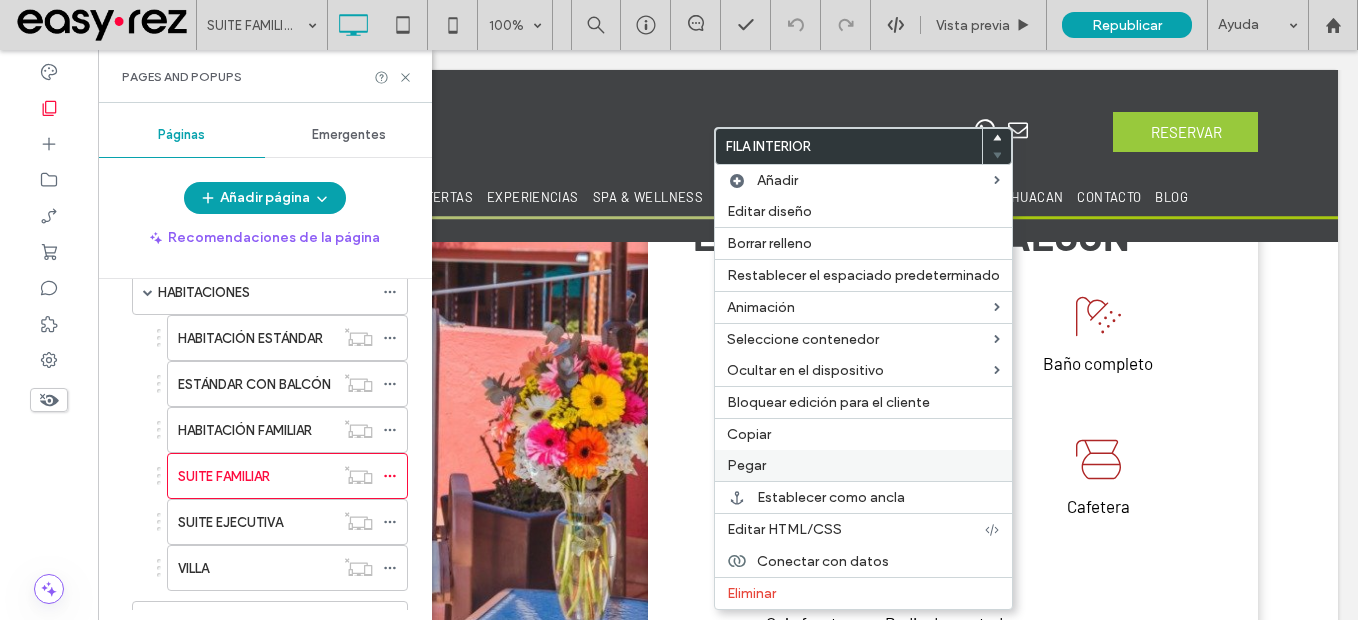click on "Pegar" at bounding box center (746, 465) 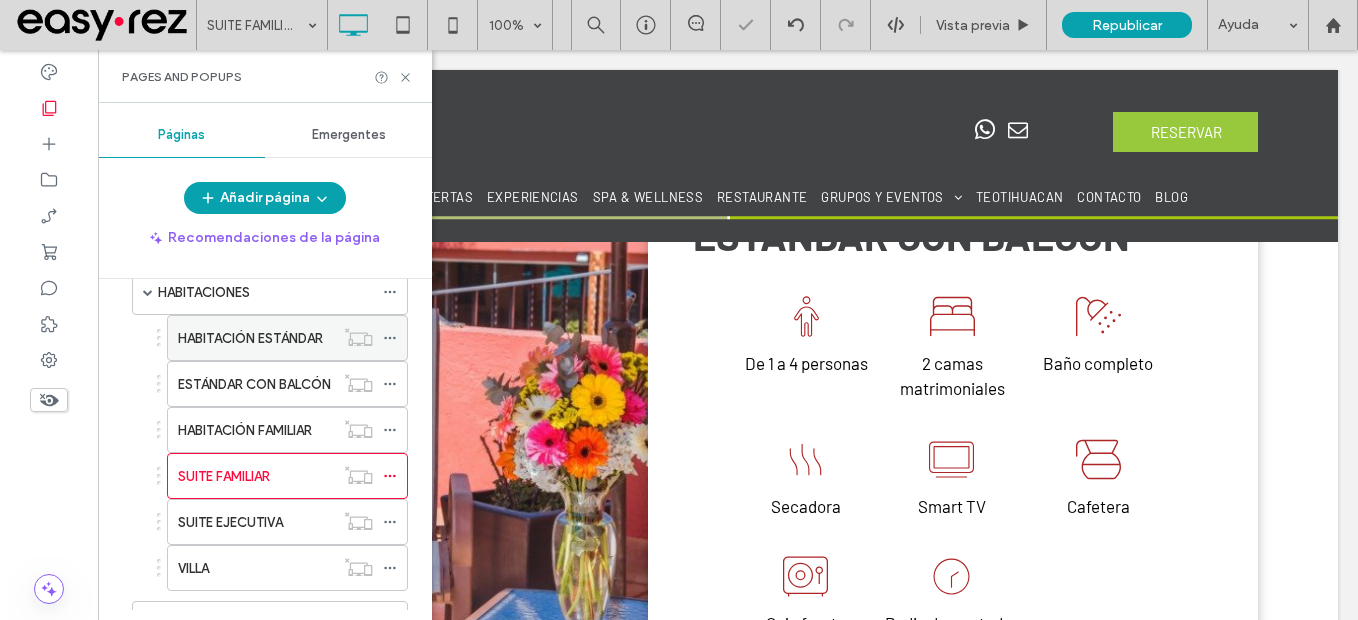 click on "HABITACIÓN ESTÁNDAR" at bounding box center (250, 338) 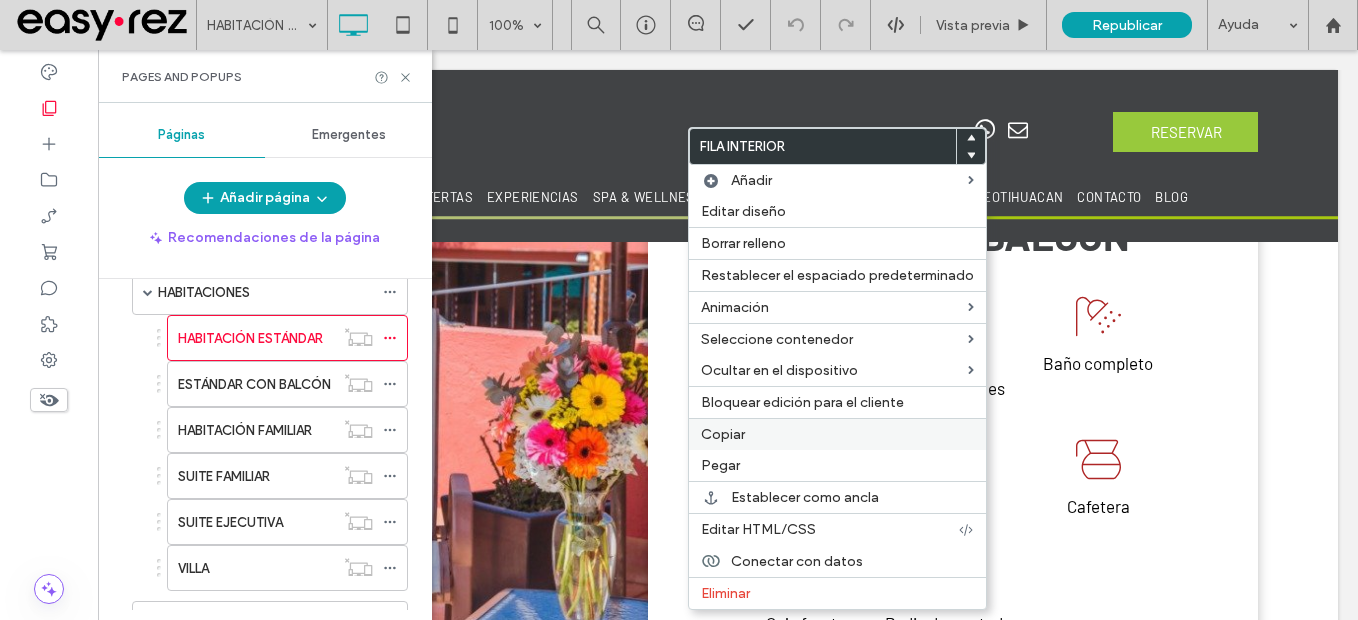 drag, startPoint x: 763, startPoint y: 434, endPoint x: 729, endPoint y: 424, distance: 35.44009 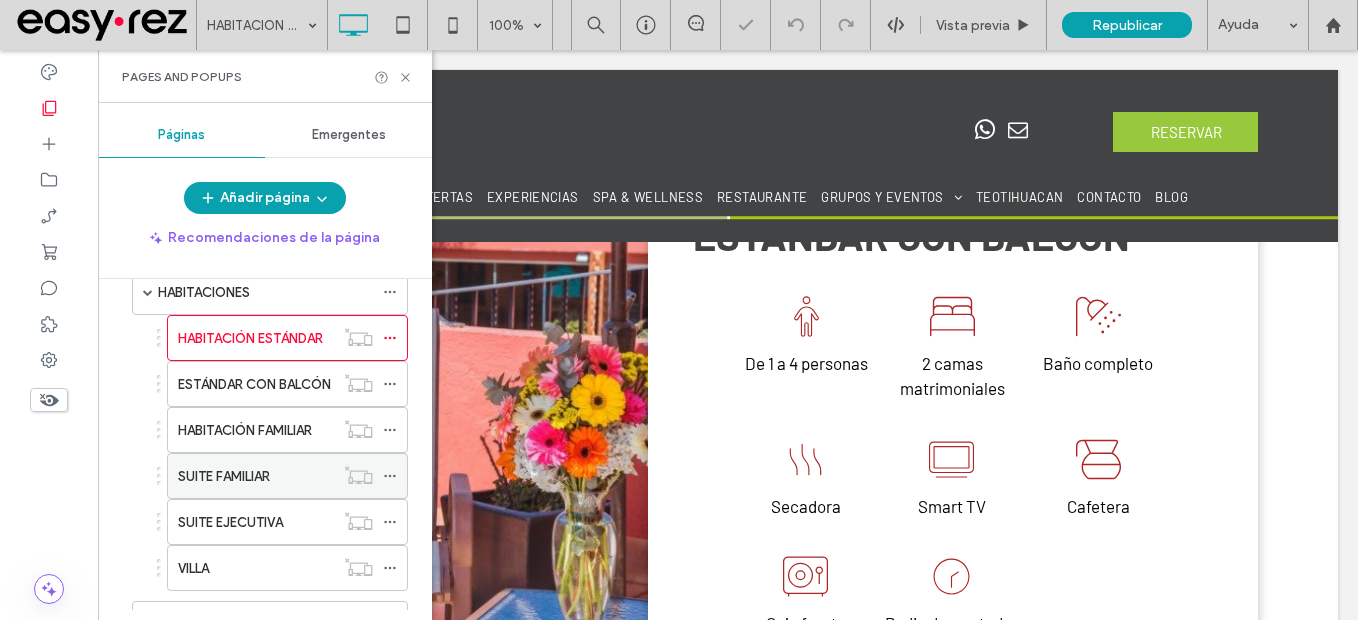 click on "SUITE FAMILIAR" at bounding box center [224, 476] 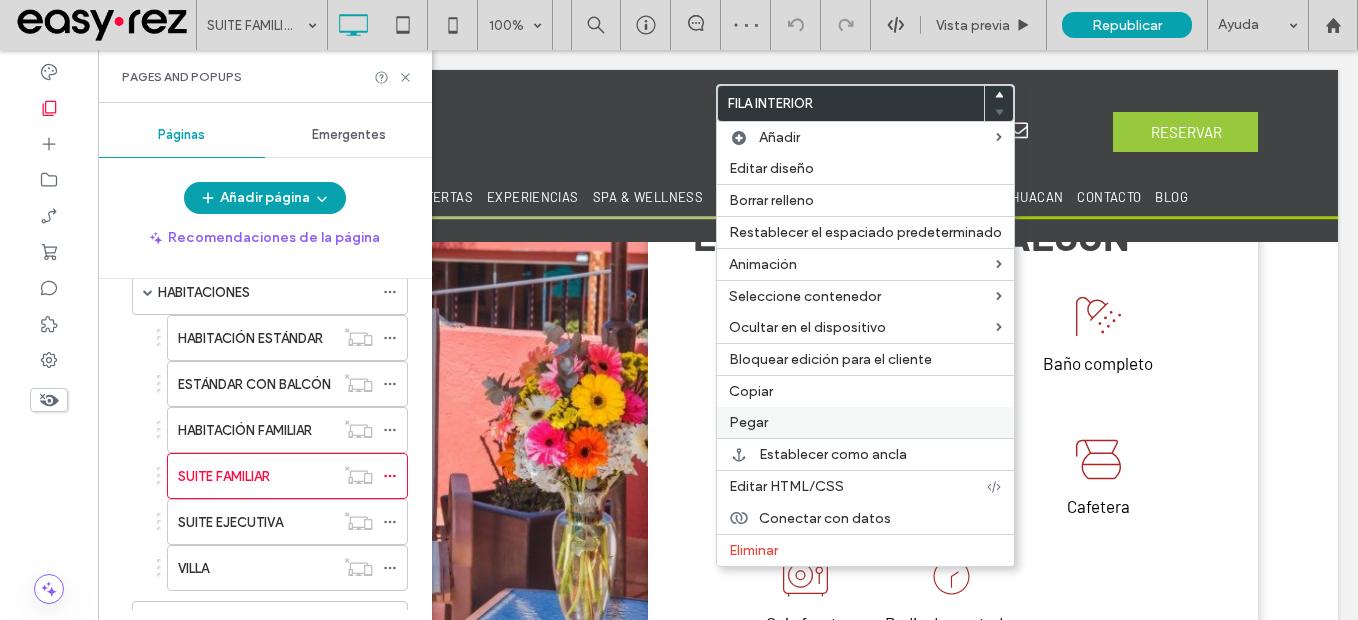 click on "Pegar" at bounding box center [865, 422] 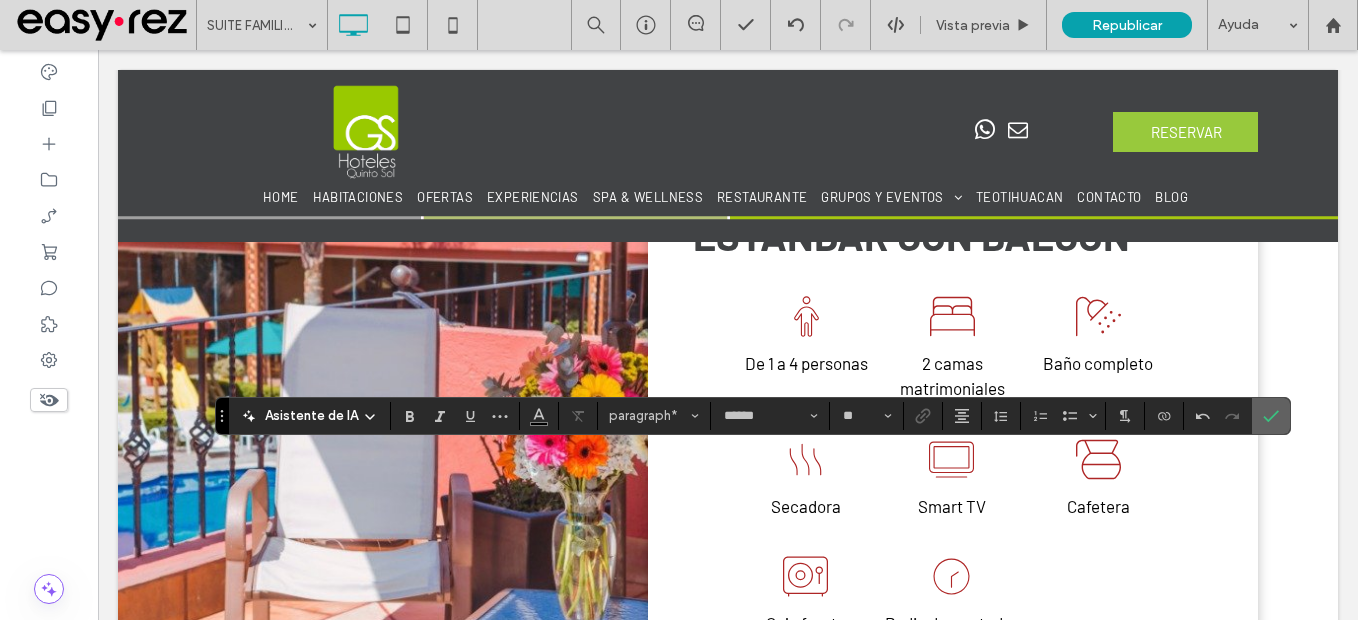 click at bounding box center [1271, 416] 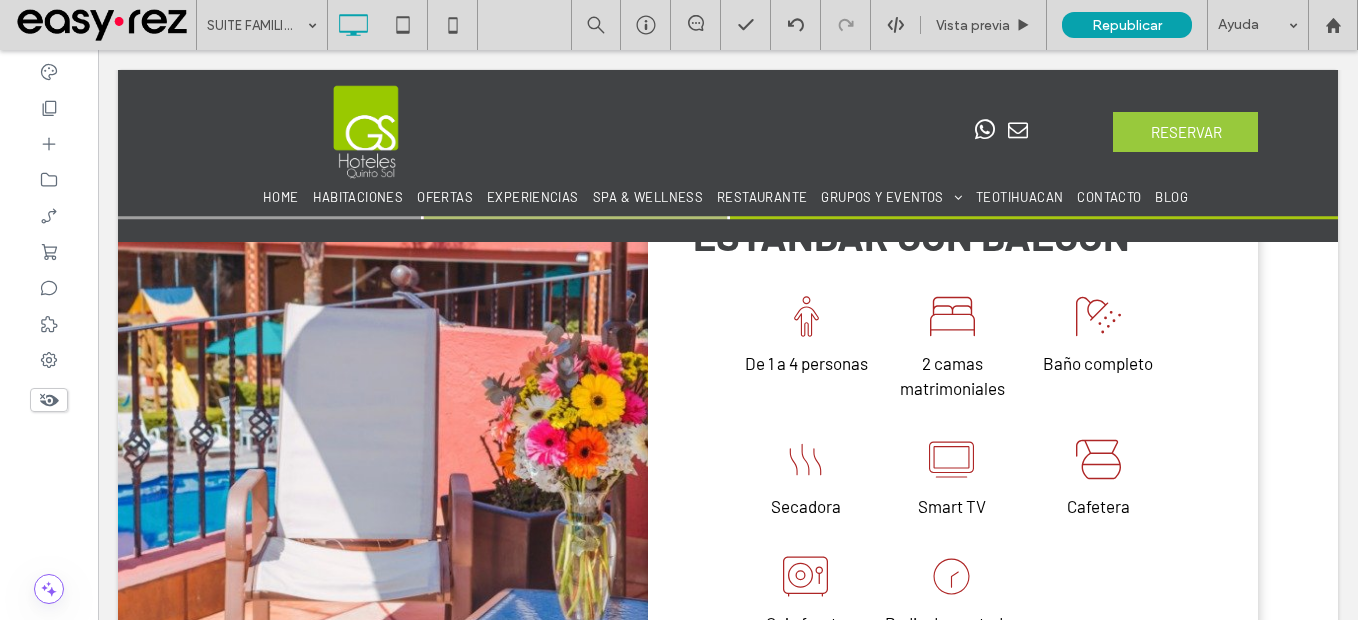 type on "******" 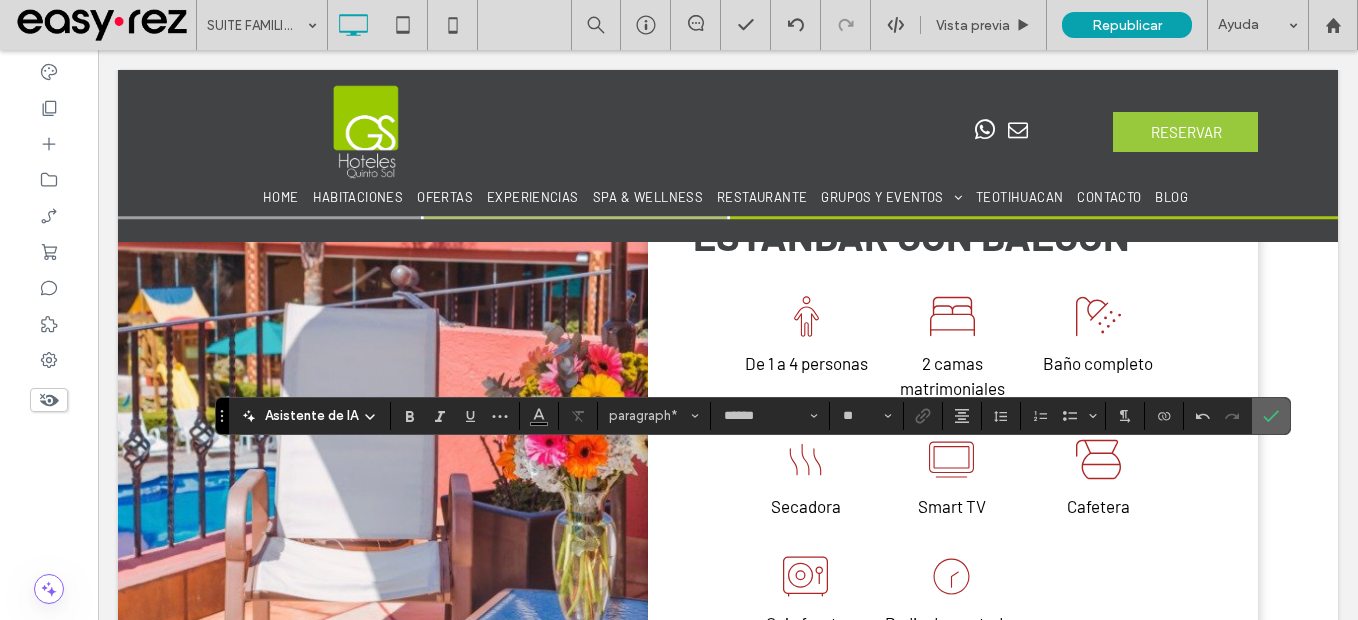 click at bounding box center (1271, 416) 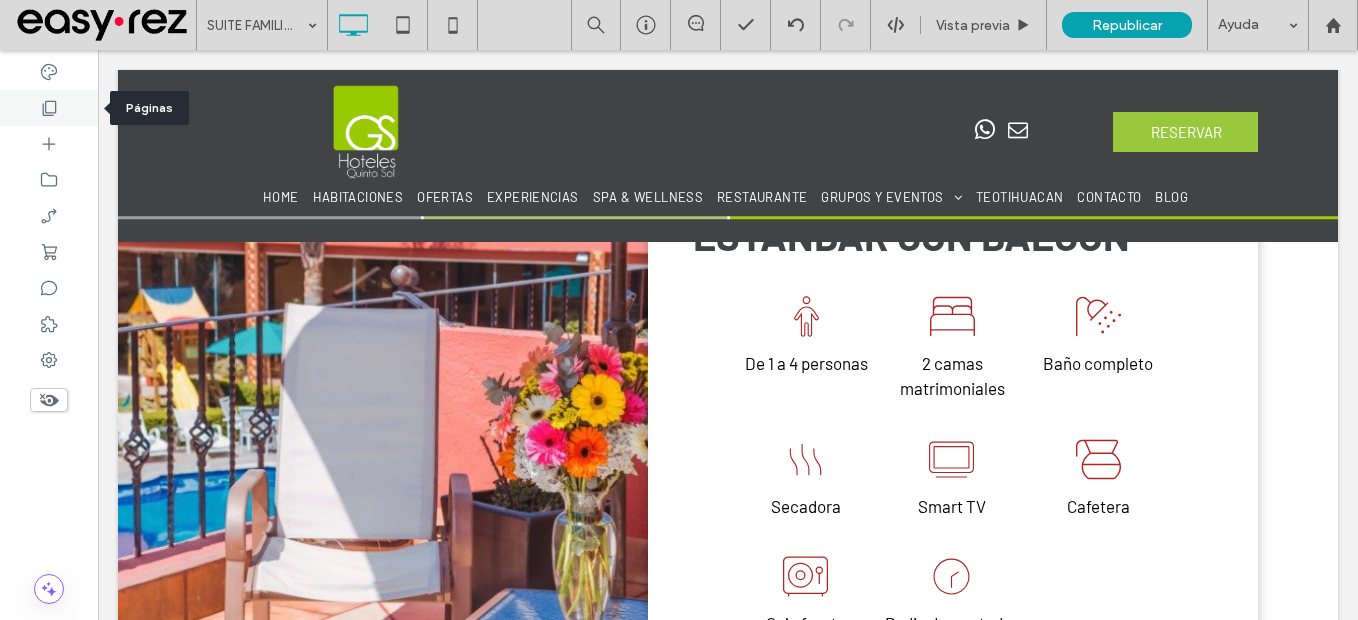 click 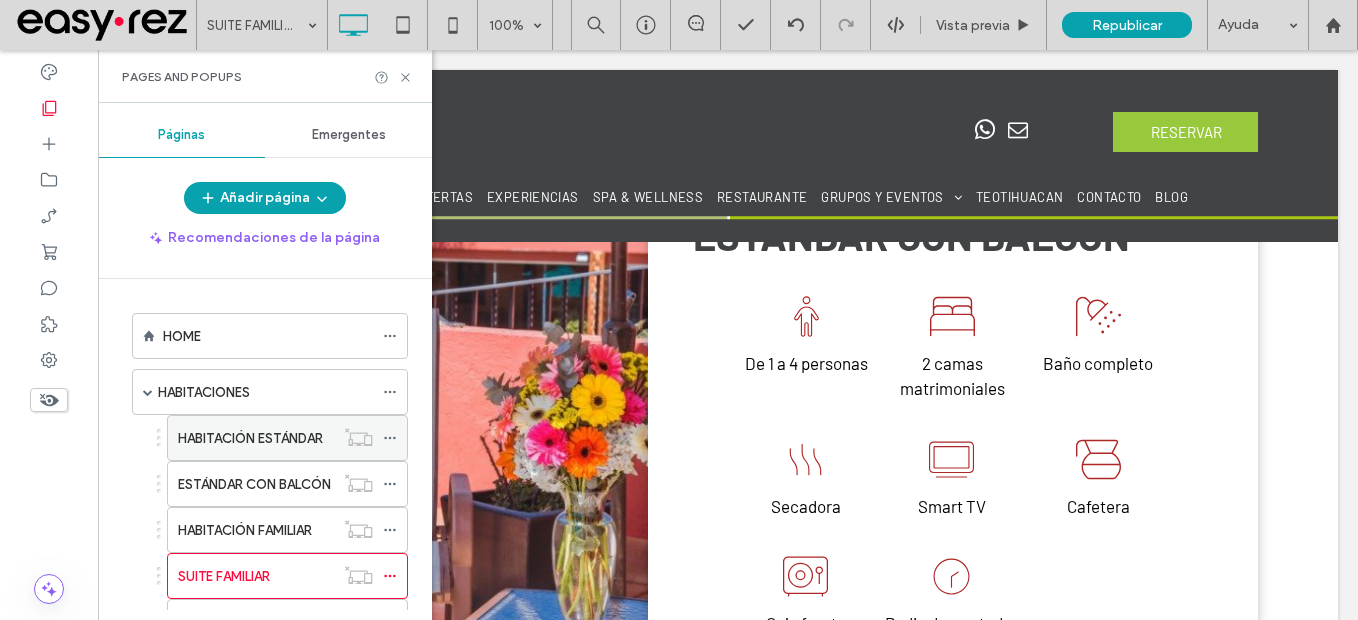 click on "HABITACIÓN ESTÁNDAR" at bounding box center (250, 438) 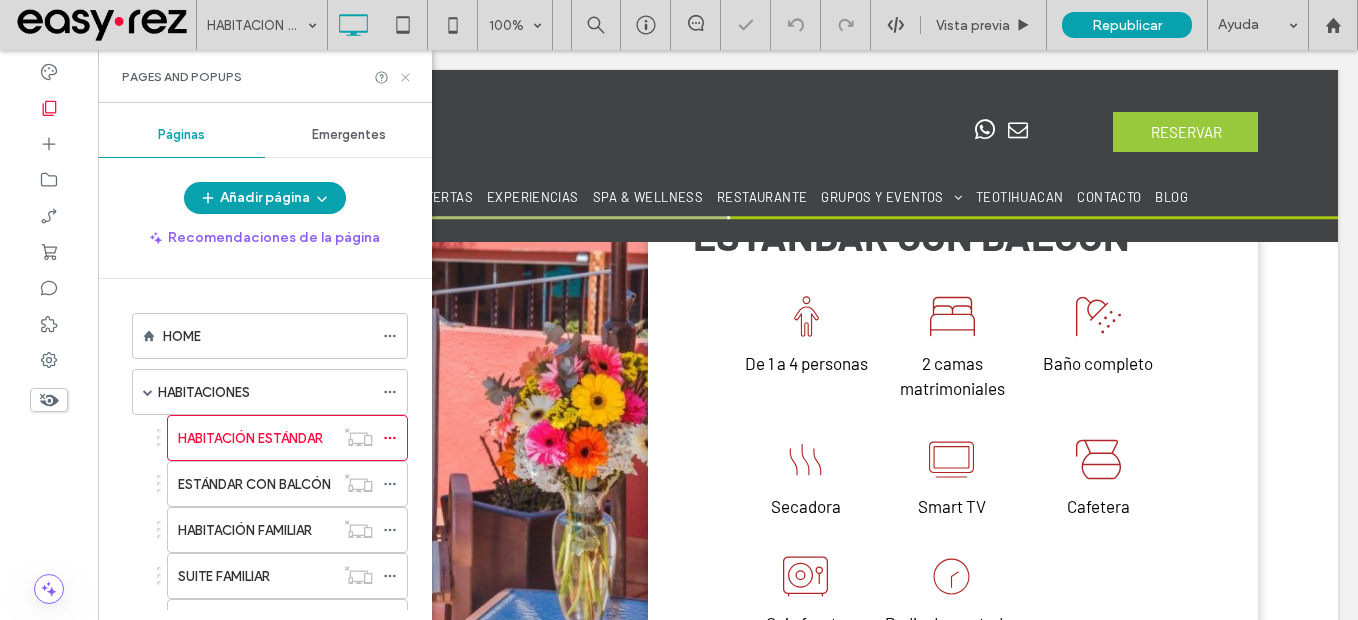 click 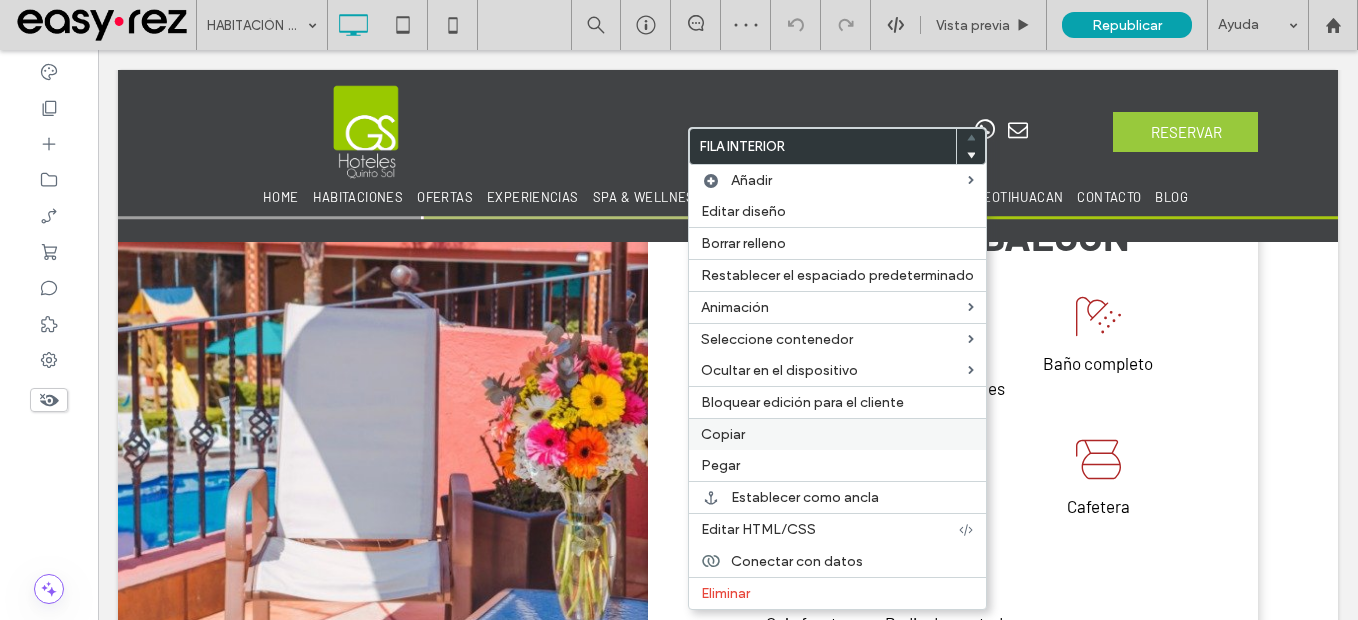 click on "Copiar" at bounding box center [837, 434] 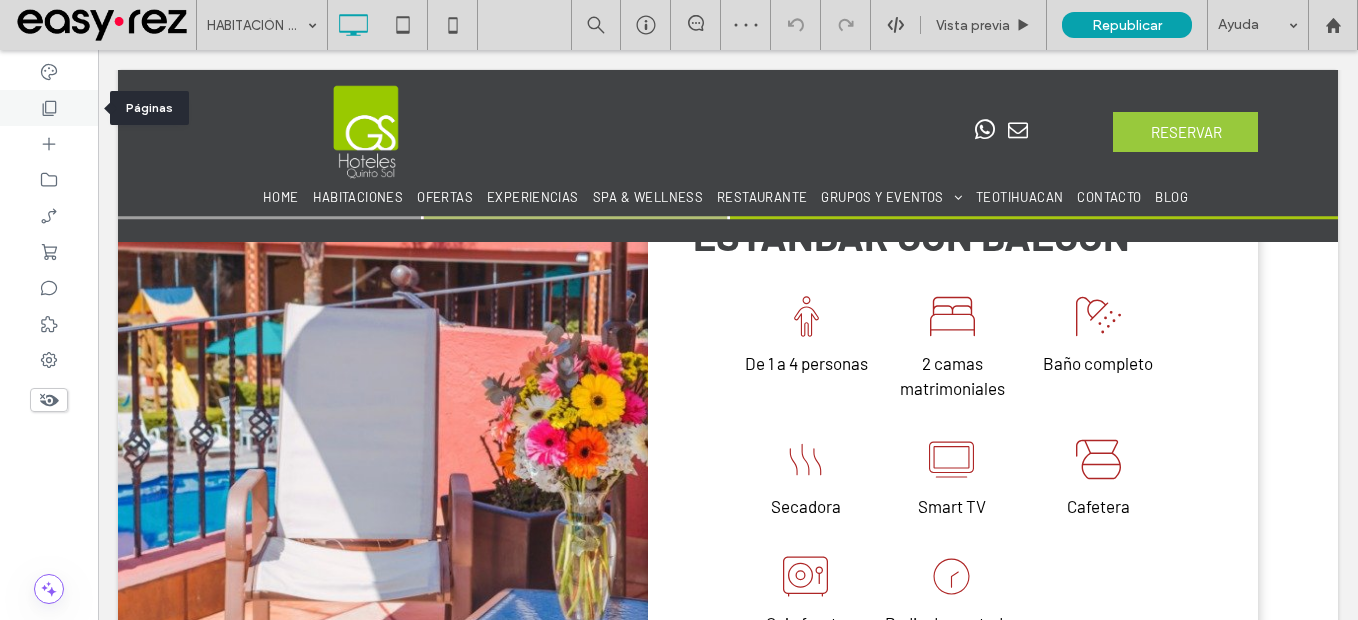 click at bounding box center (49, 108) 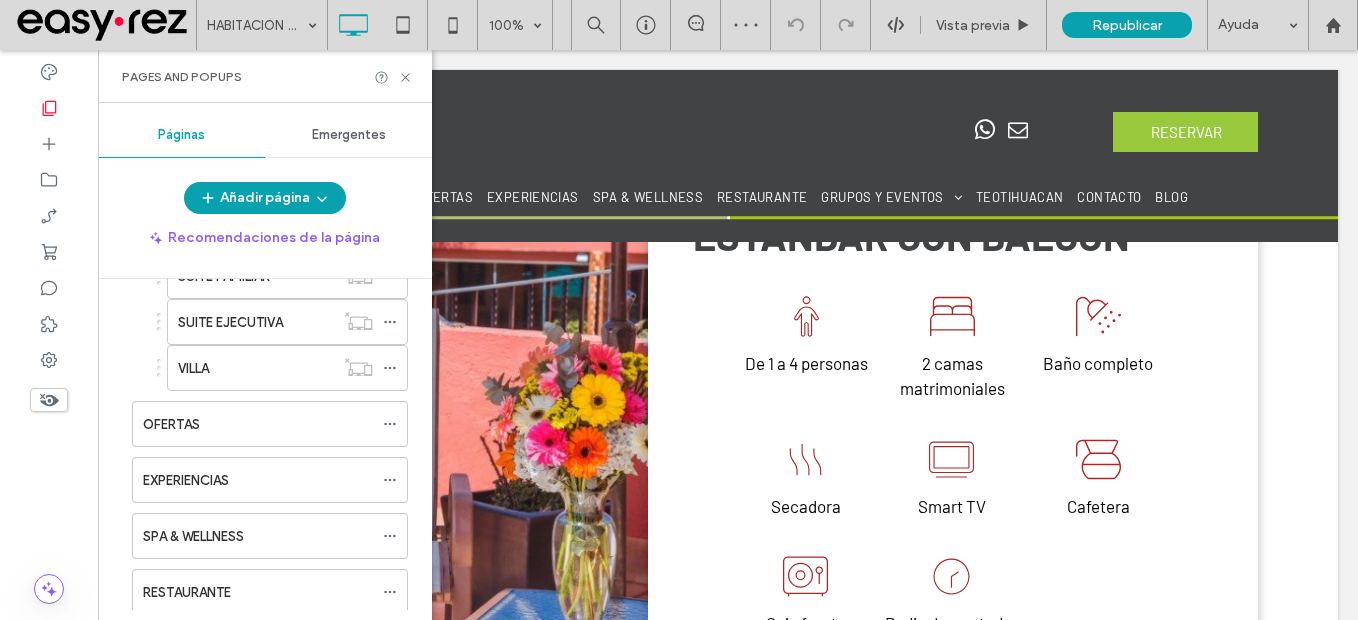 scroll, scrollTop: 200, scrollLeft: 0, axis: vertical 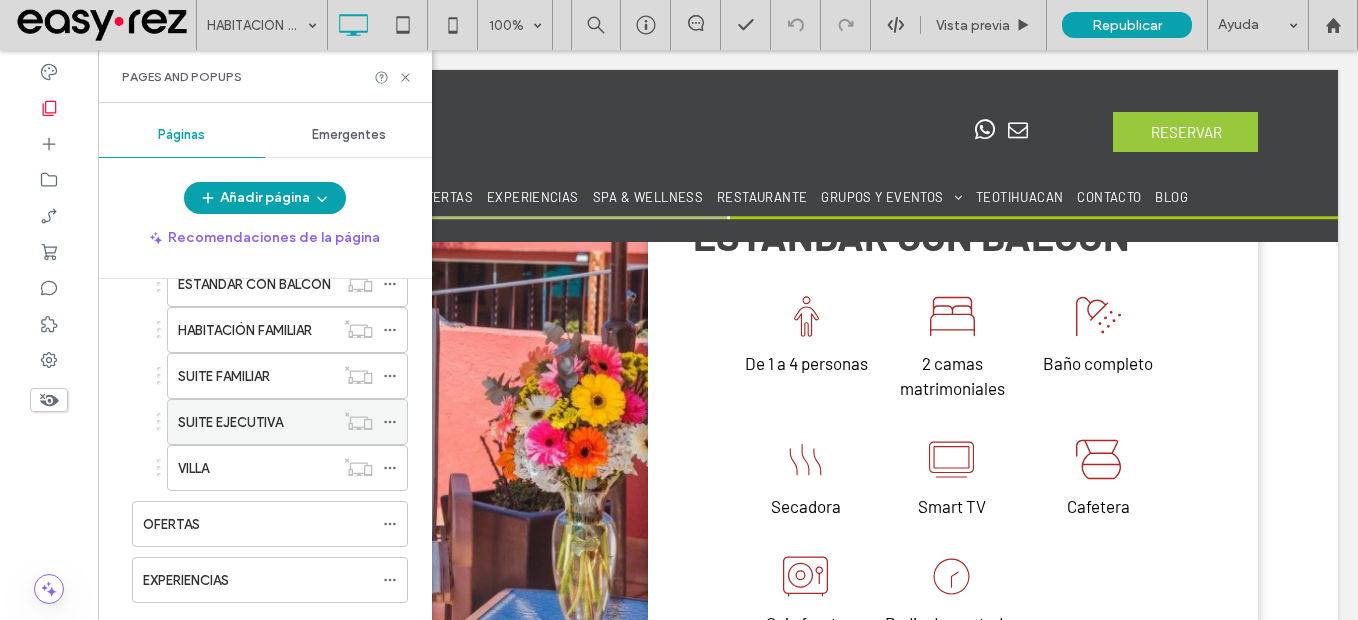 click on "SUITE EJECUTIVA" at bounding box center [230, 422] 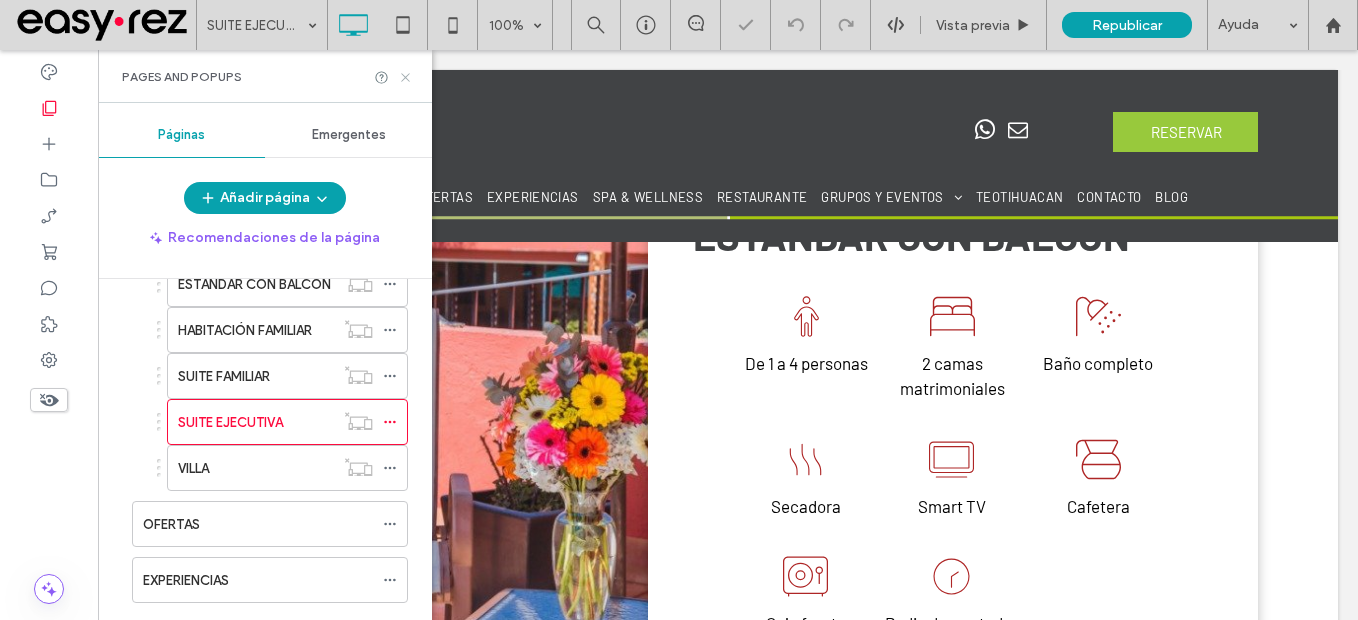 click 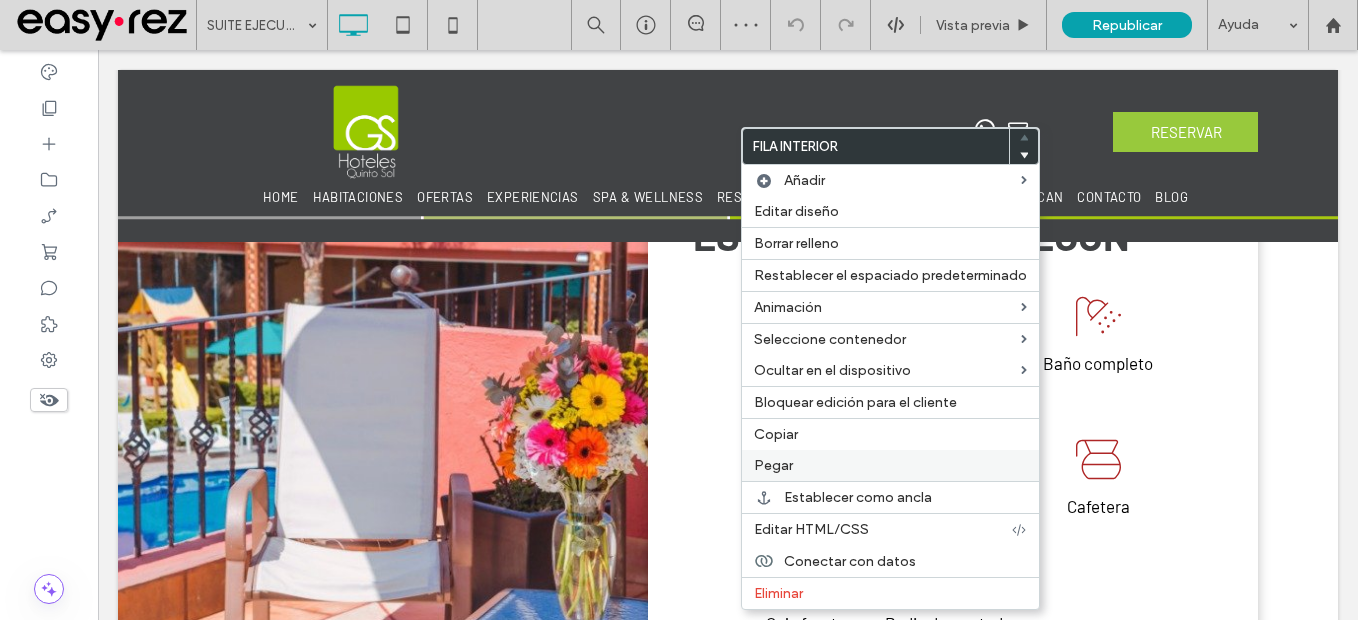 click on "Pegar" at bounding box center [773, 465] 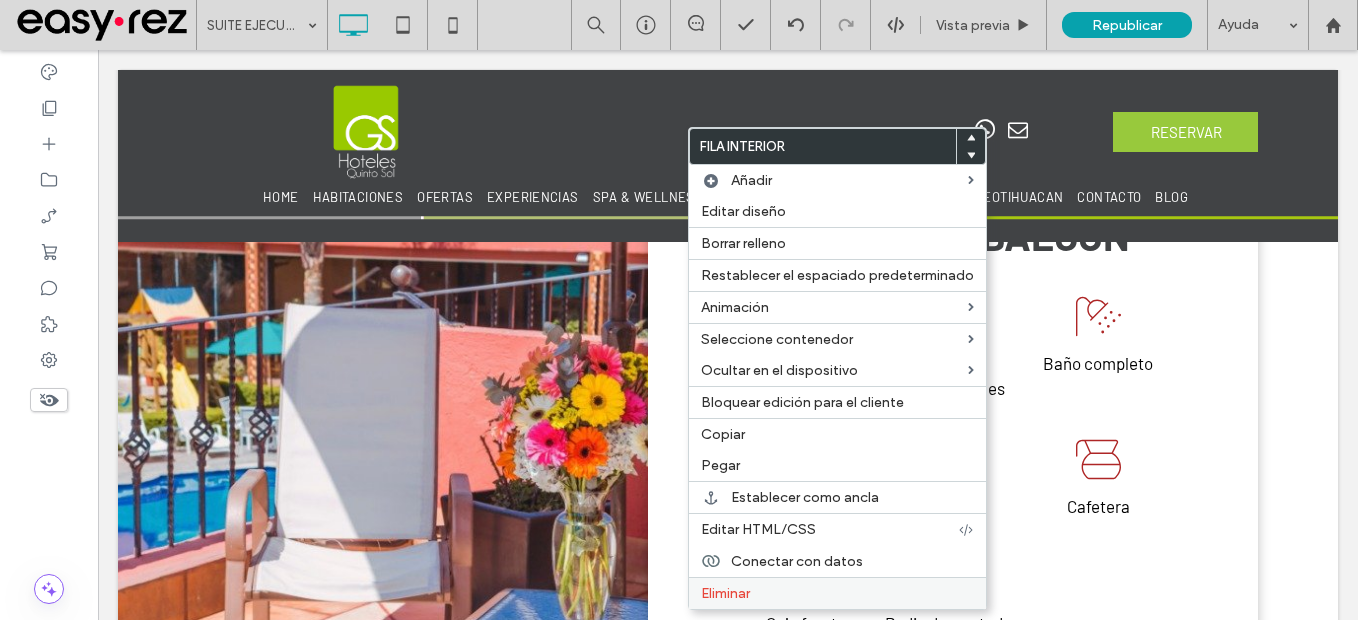 click on "Eliminar" at bounding box center (837, 593) 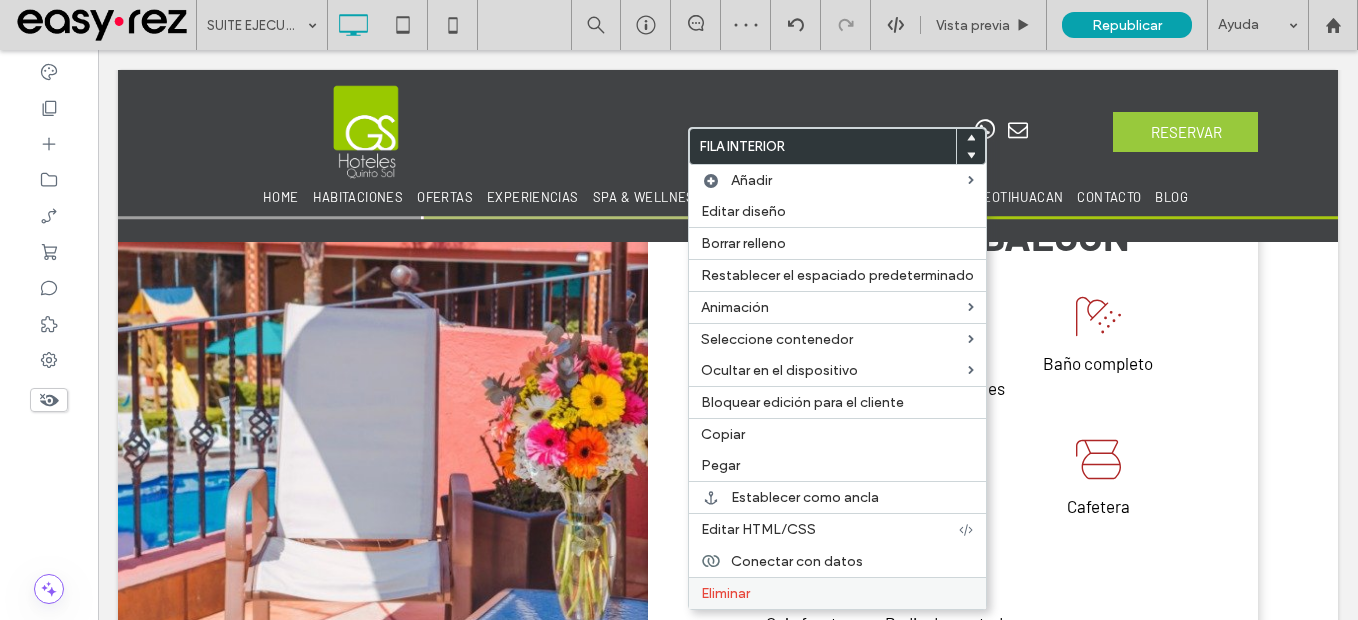 click on "Eliminar" at bounding box center [725, 593] 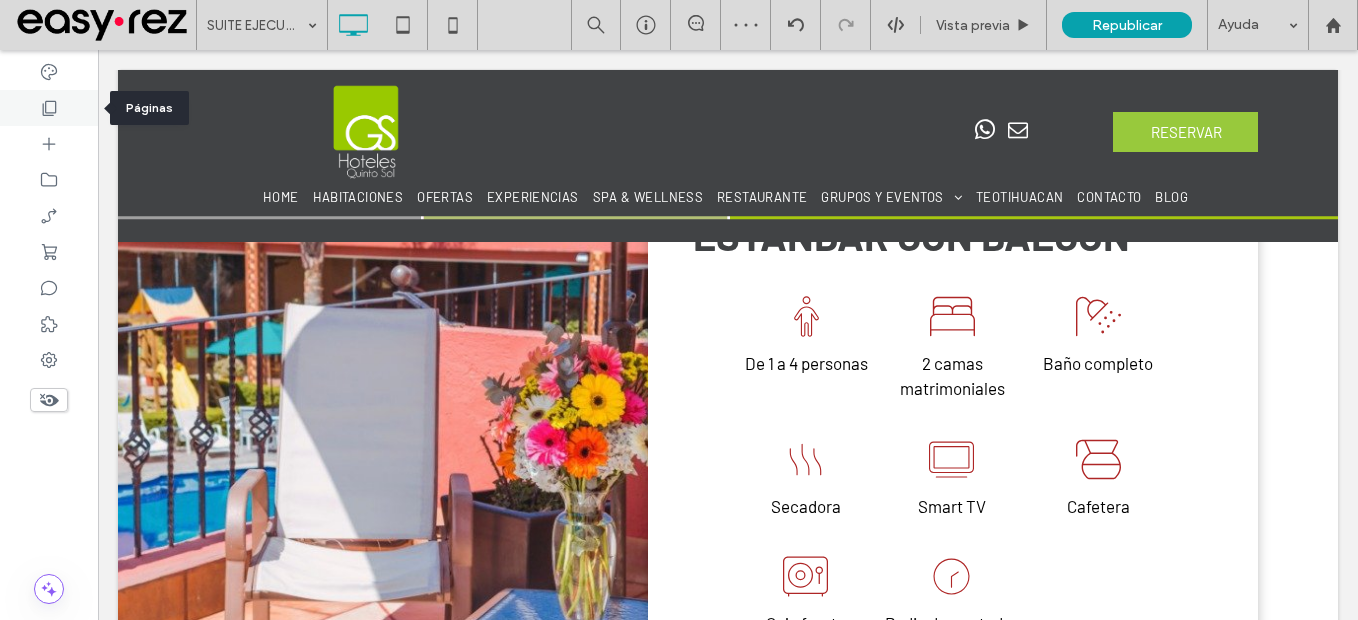 click at bounding box center (49, 108) 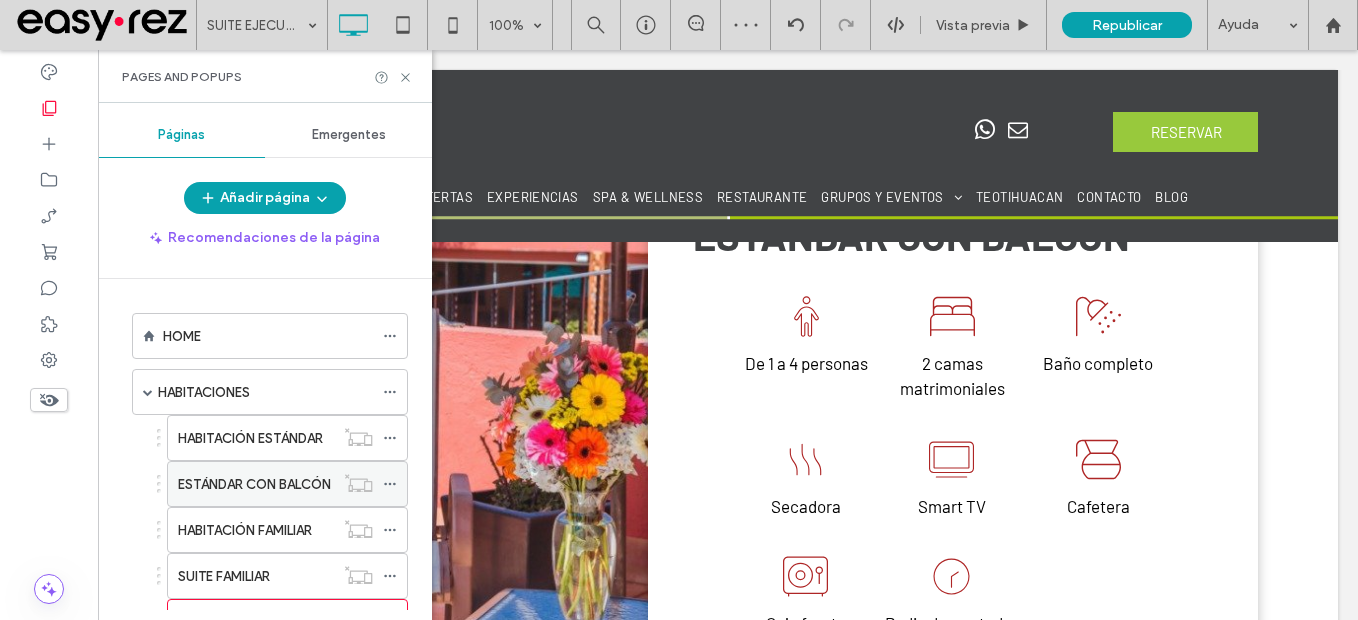scroll, scrollTop: 100, scrollLeft: 0, axis: vertical 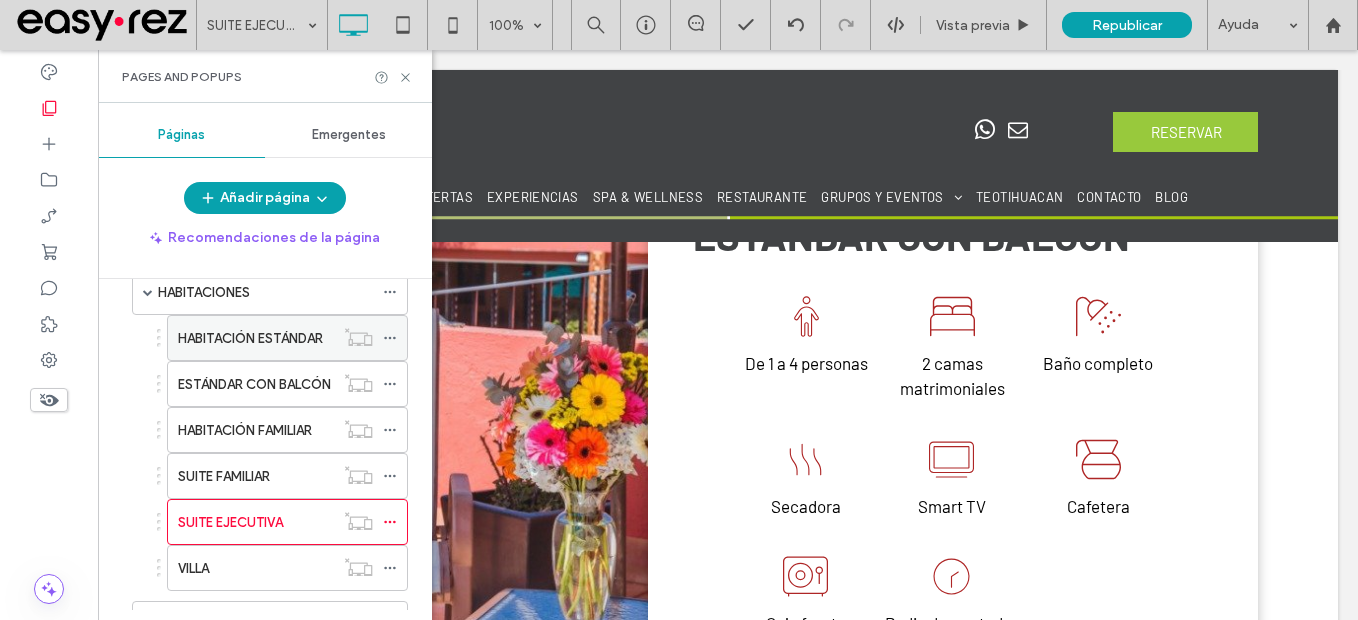 click on "HABITACIÓN ESTÁNDAR" at bounding box center [250, 338] 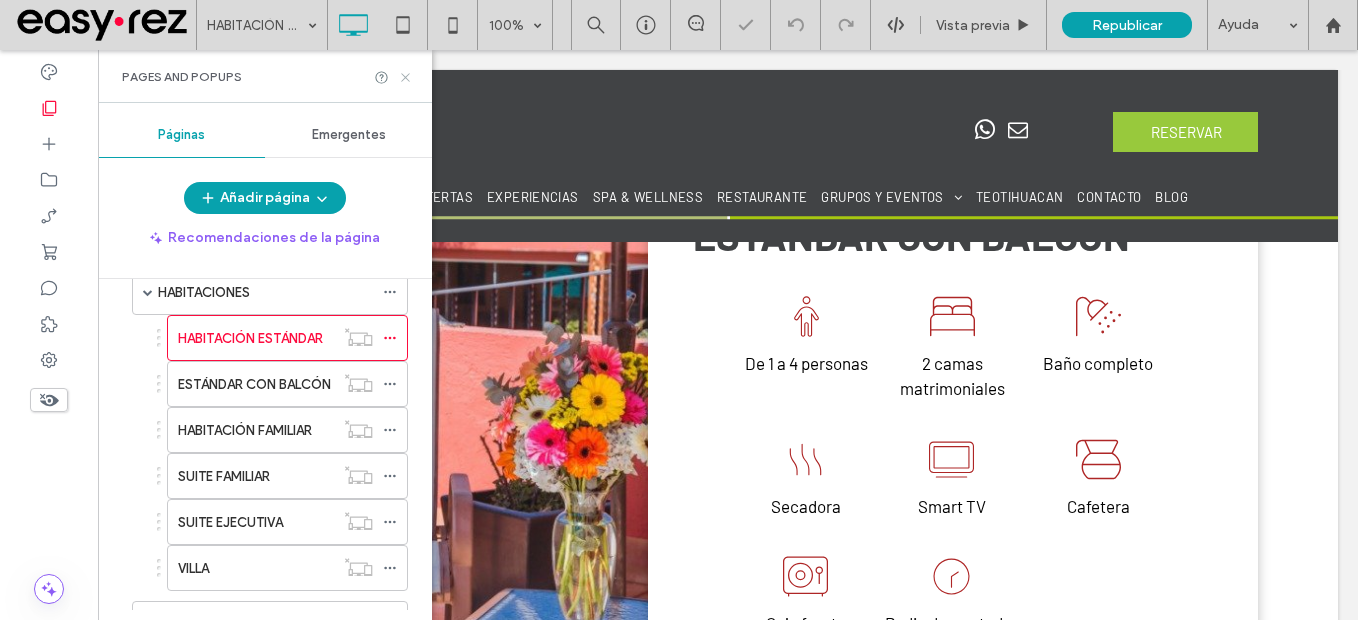 click 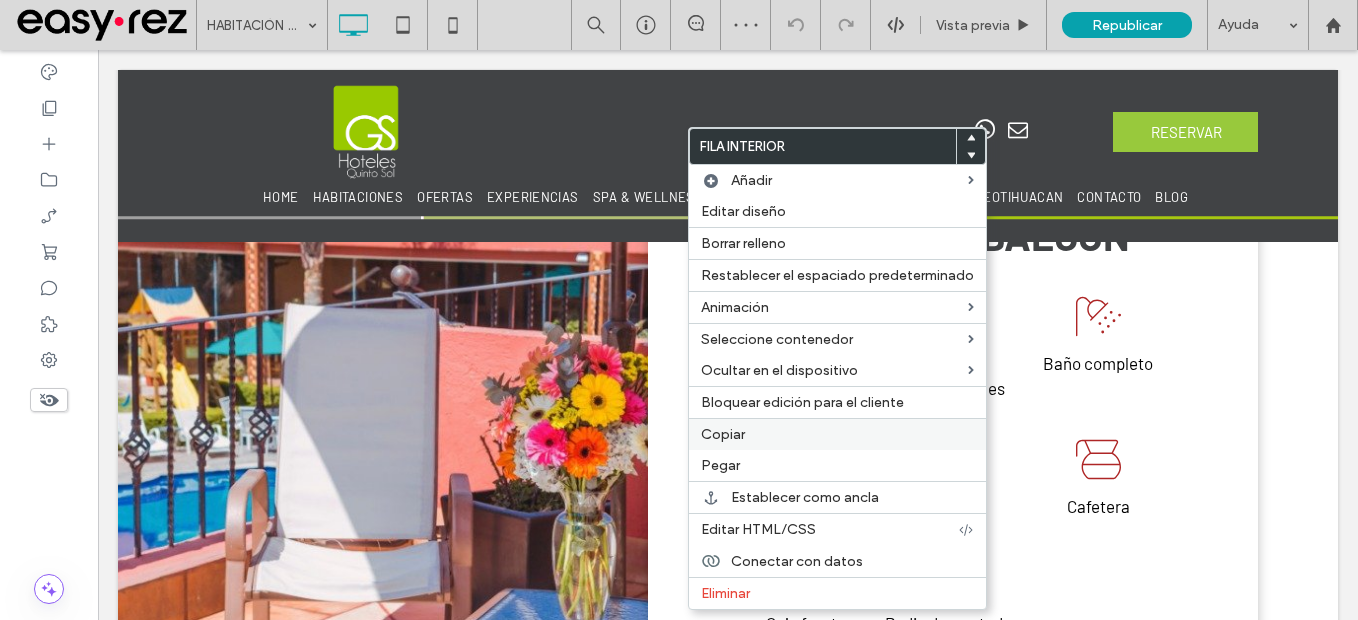click on "Copiar" at bounding box center [837, 434] 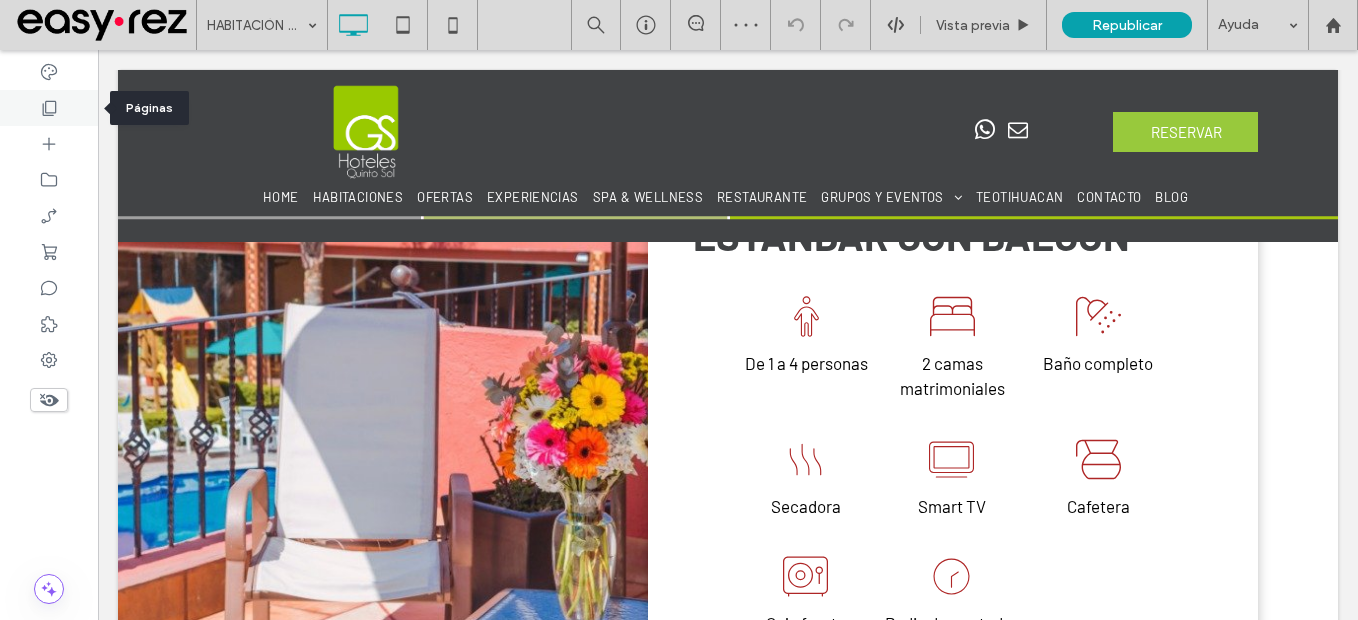 click at bounding box center [49, 108] 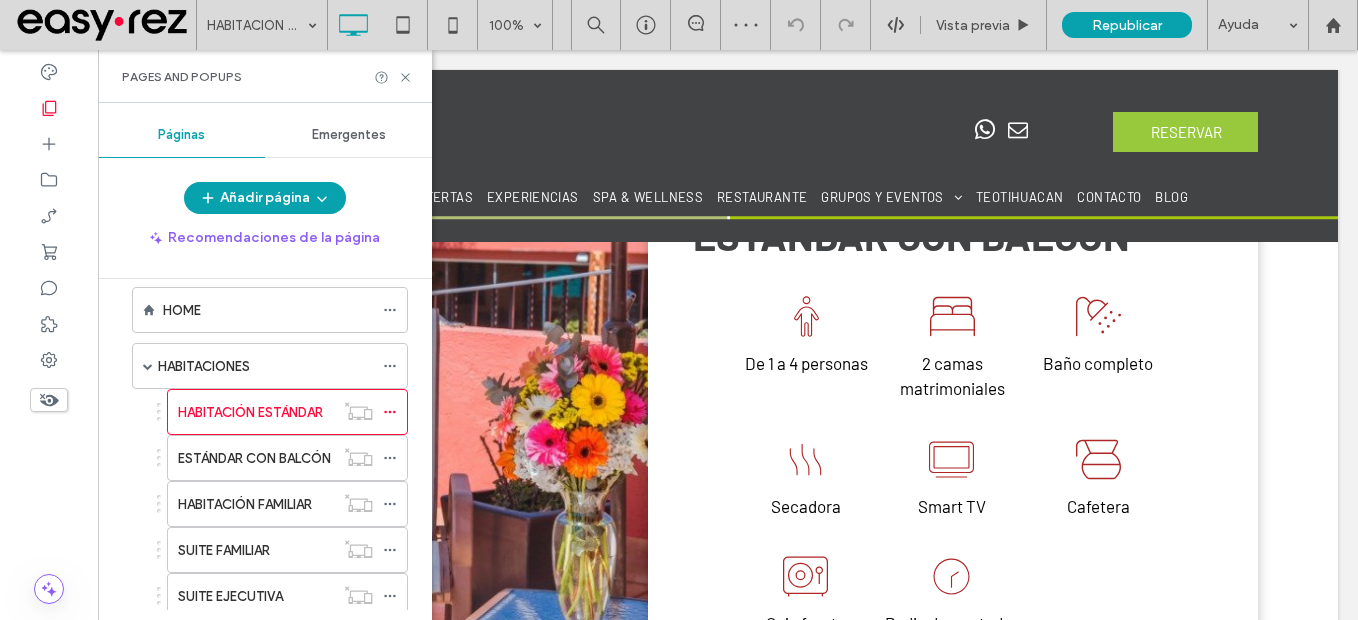 scroll, scrollTop: 100, scrollLeft: 0, axis: vertical 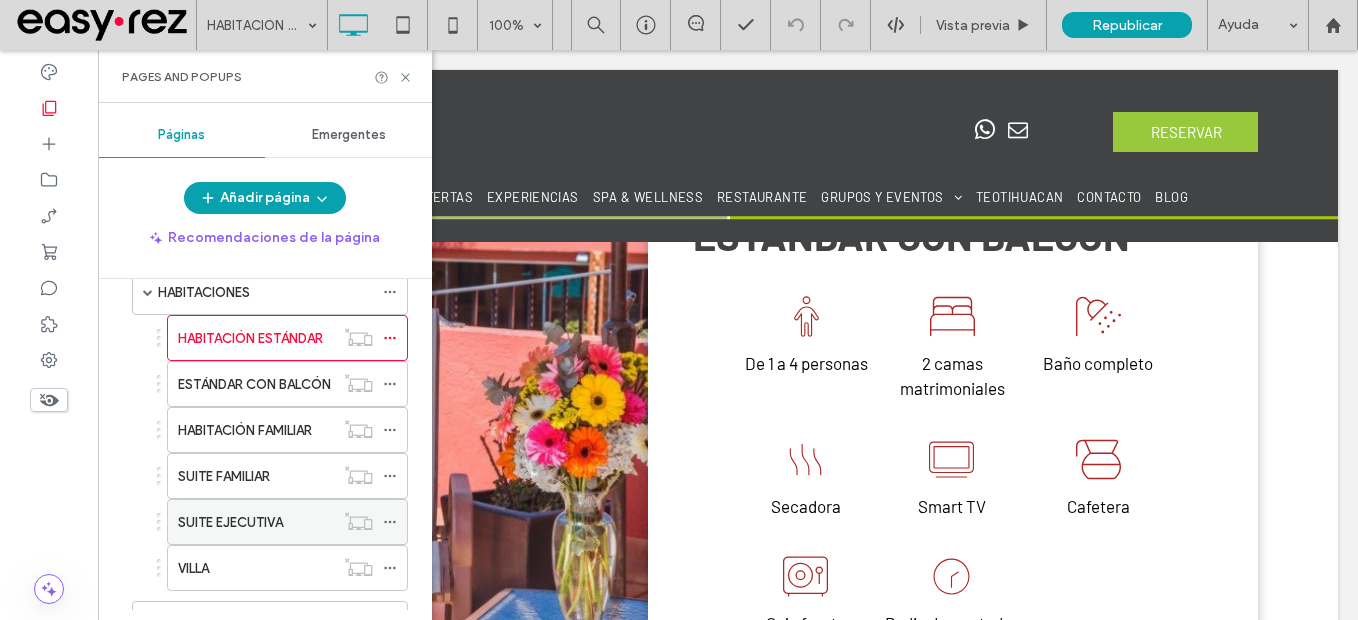 click on "SUITE EJECUTIVA" at bounding box center (230, 522) 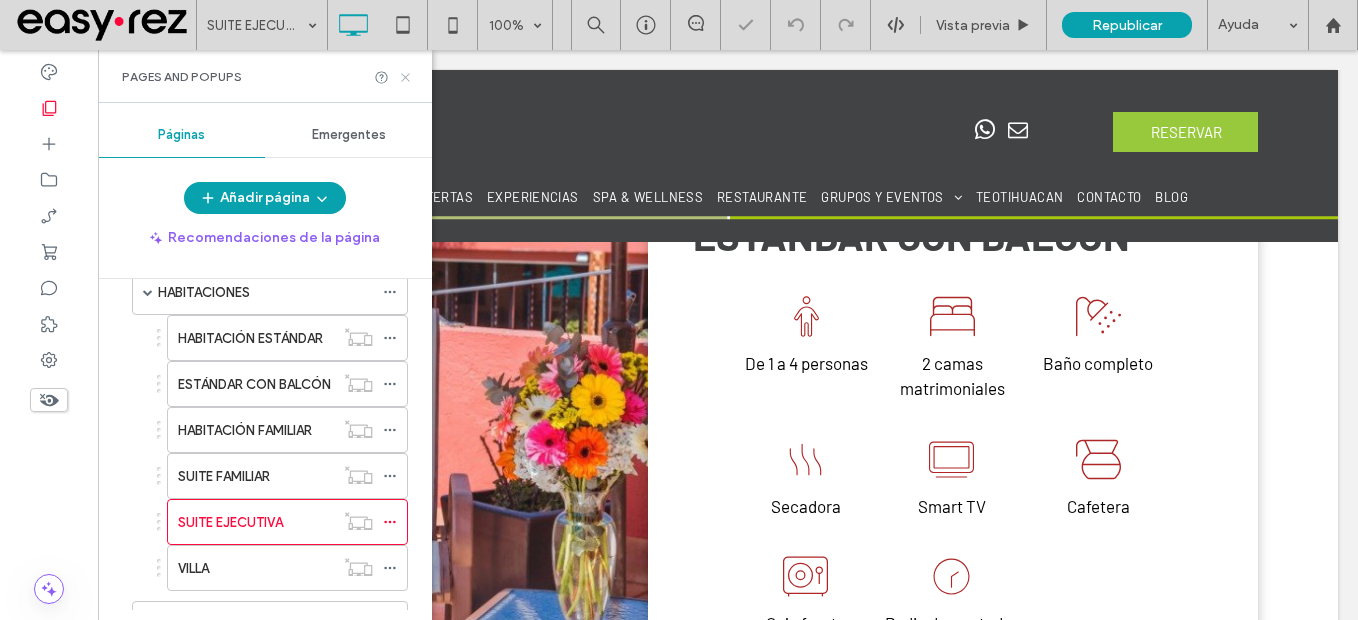 click 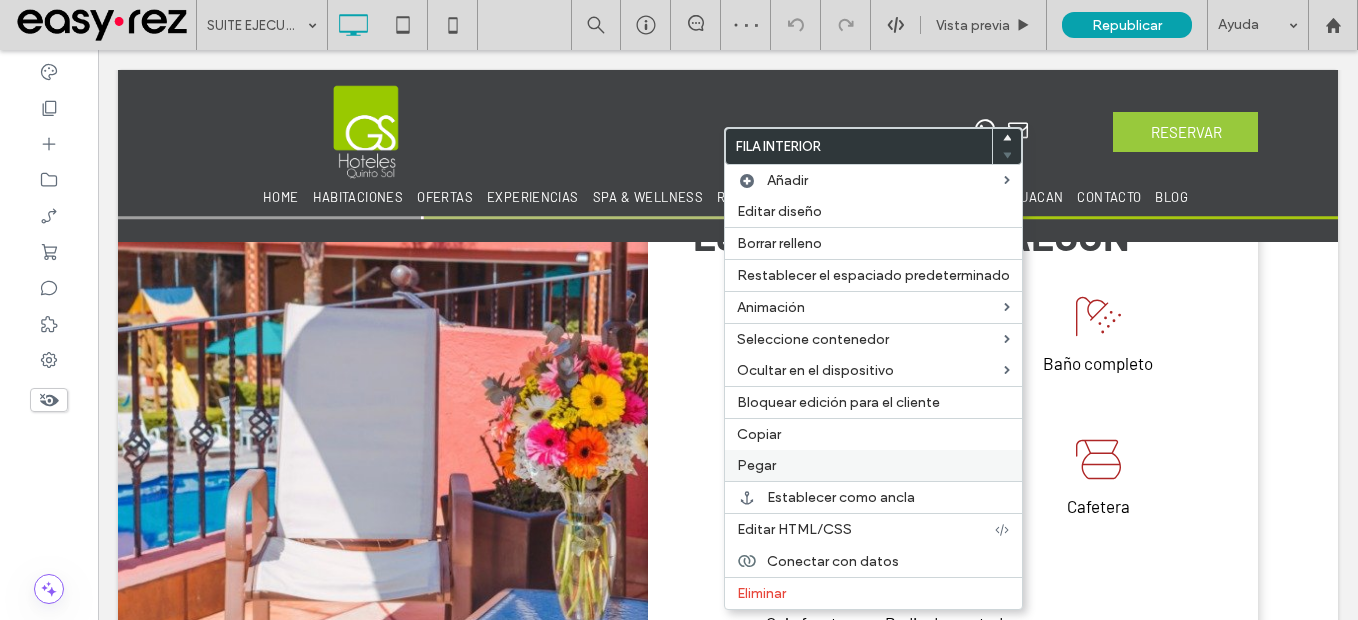 click on "Pegar" at bounding box center (873, 465) 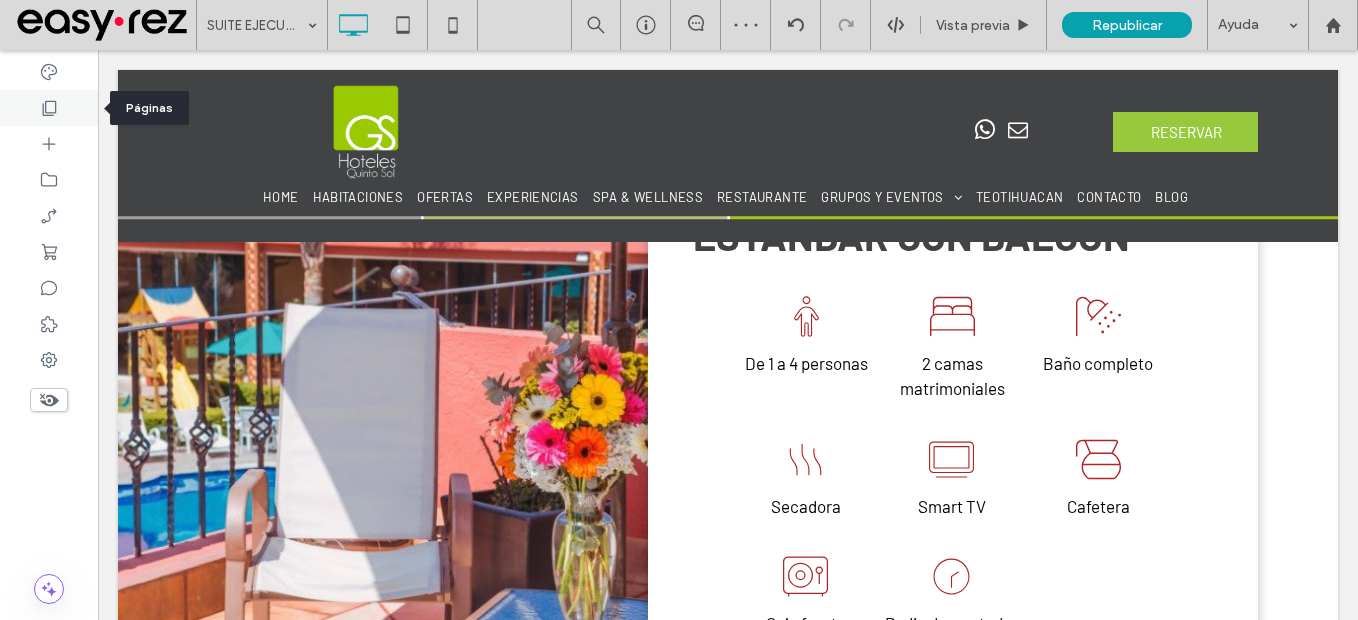 click 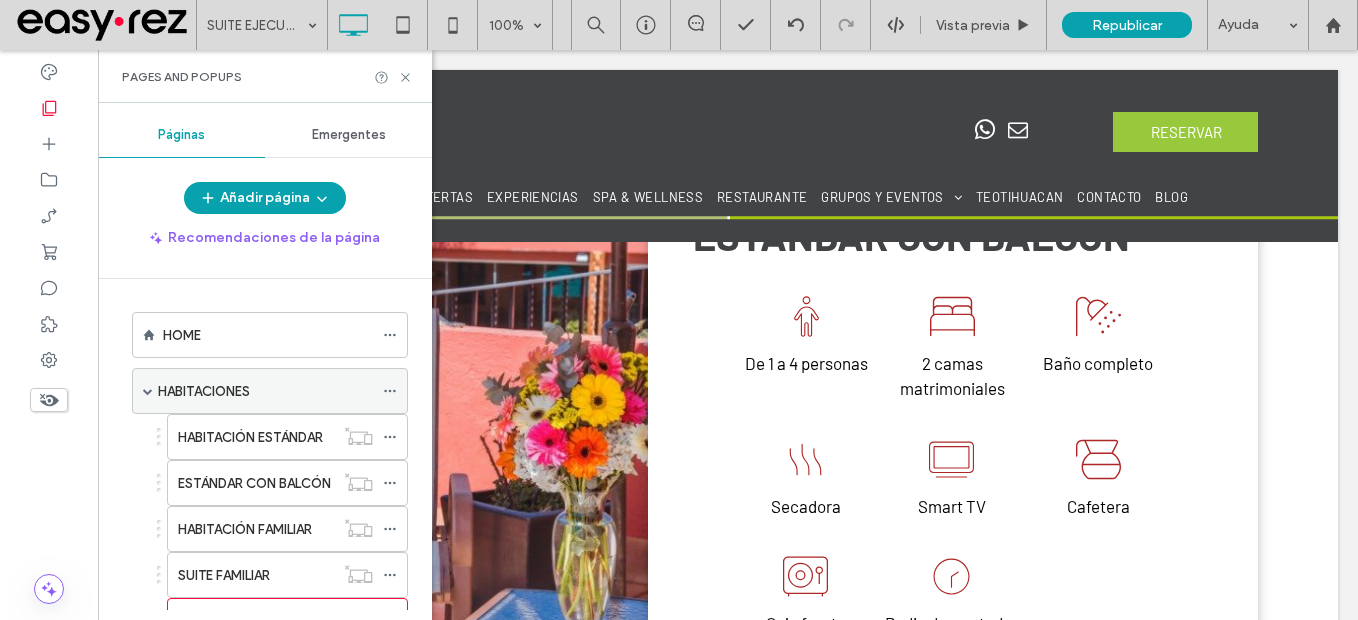 scroll, scrollTop: 0, scrollLeft: 0, axis: both 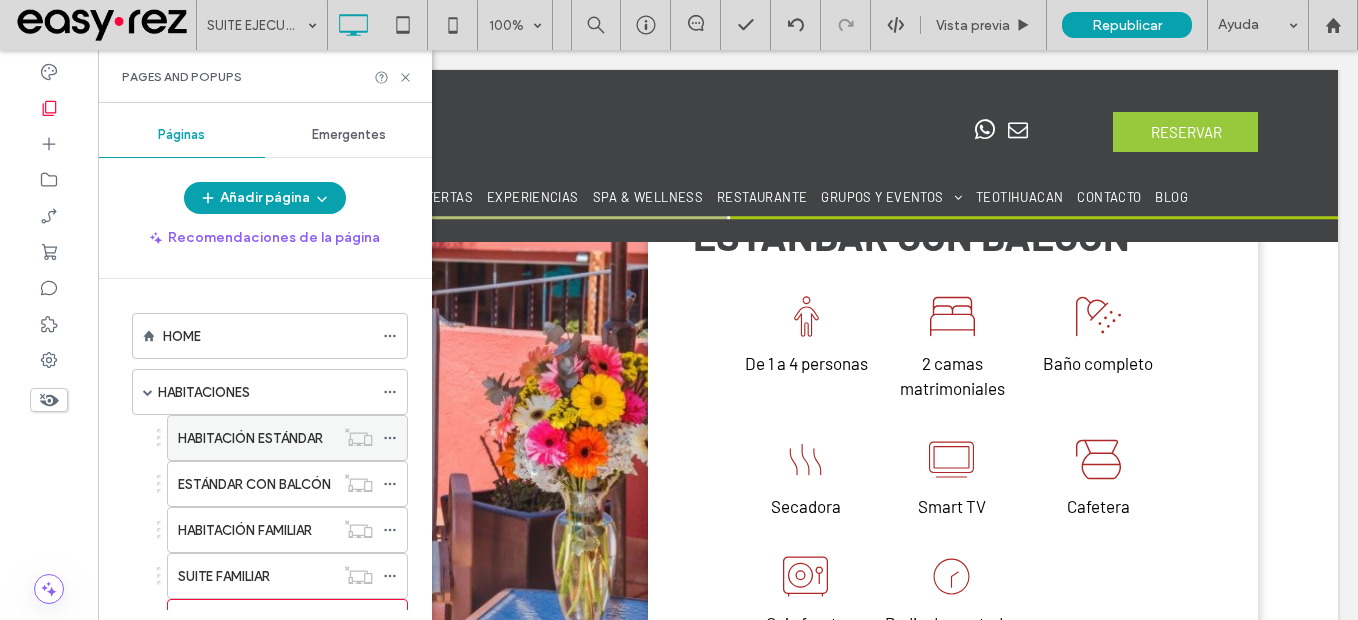 click on "HABITACIÓN ESTÁNDAR" at bounding box center (250, 438) 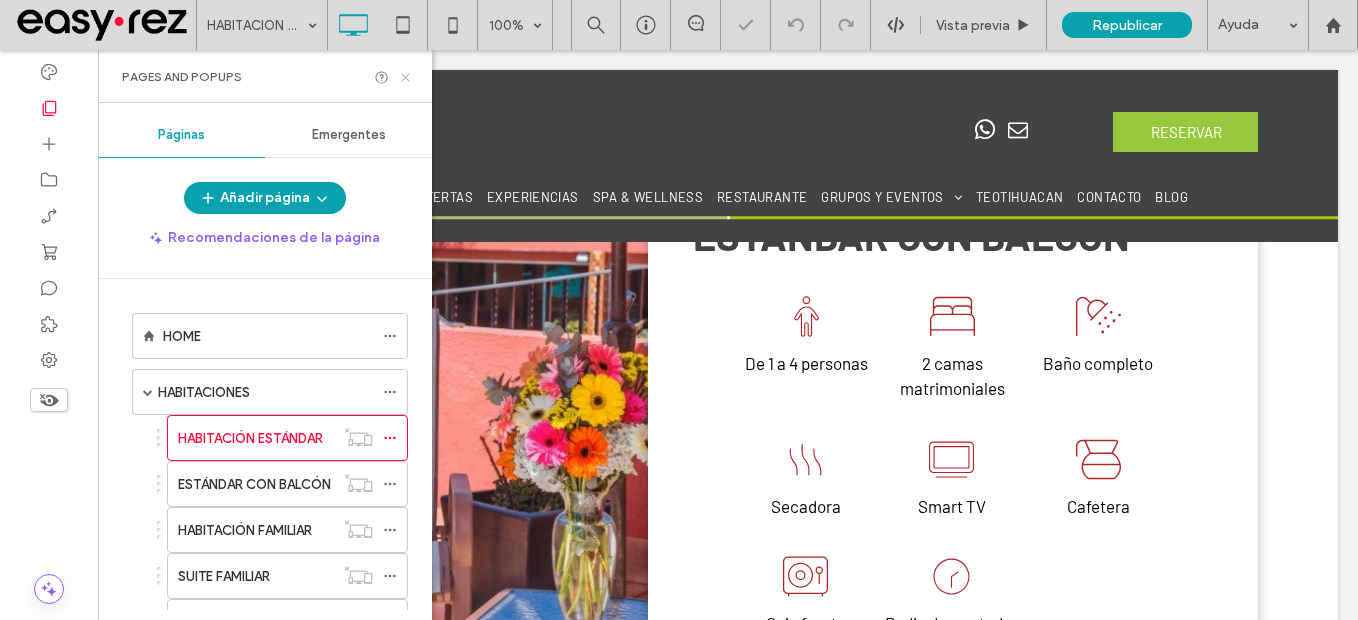 click 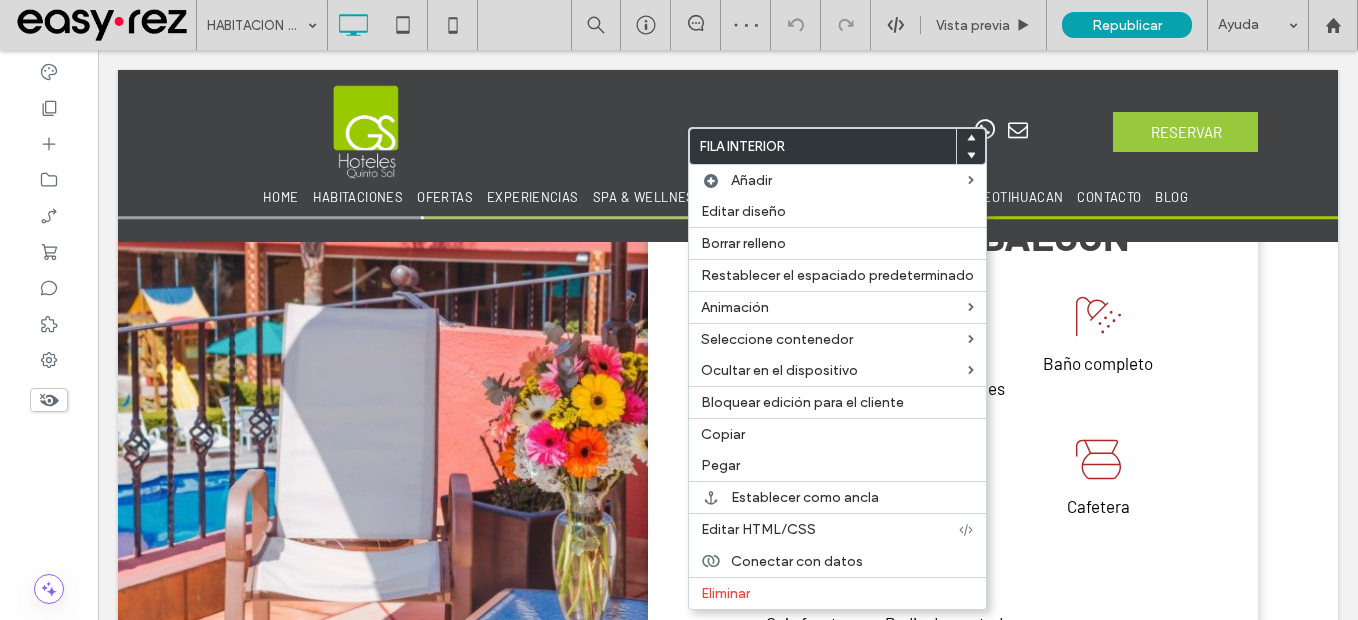 drag, startPoint x: 764, startPoint y: 439, endPoint x: 327, endPoint y: 271, distance: 468.1805 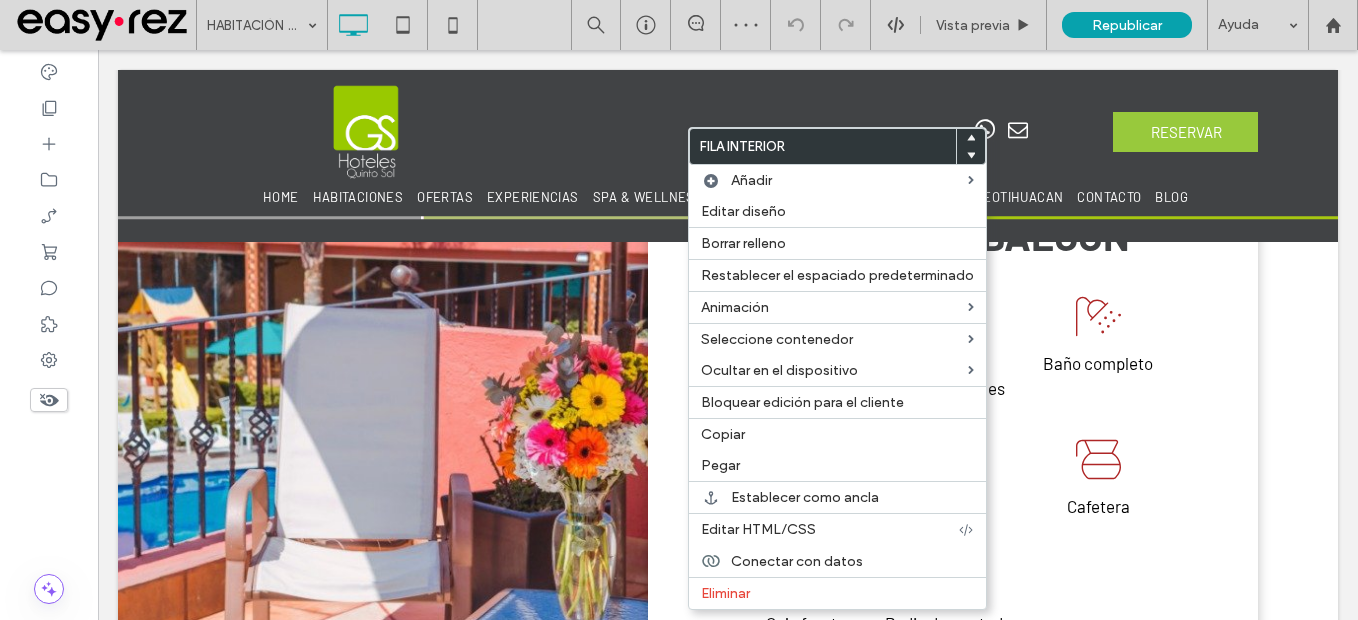 click on "Copiar" at bounding box center (837, 434) 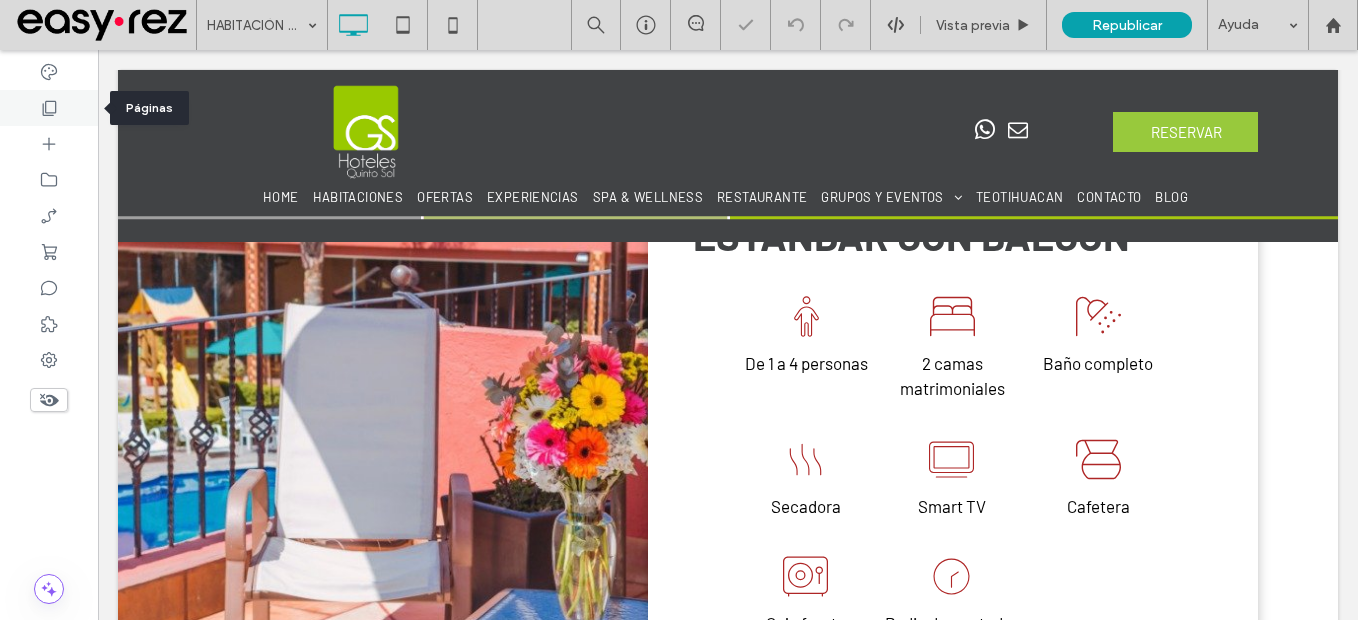 click at bounding box center (49, 108) 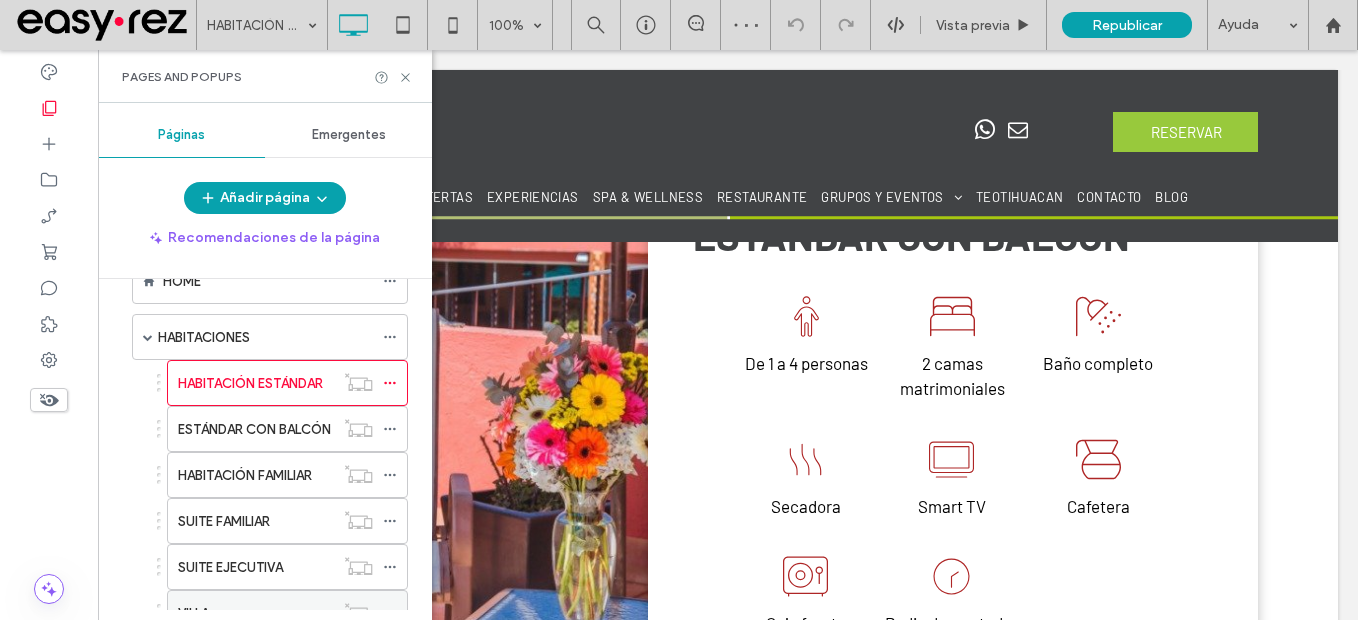 scroll, scrollTop: 100, scrollLeft: 0, axis: vertical 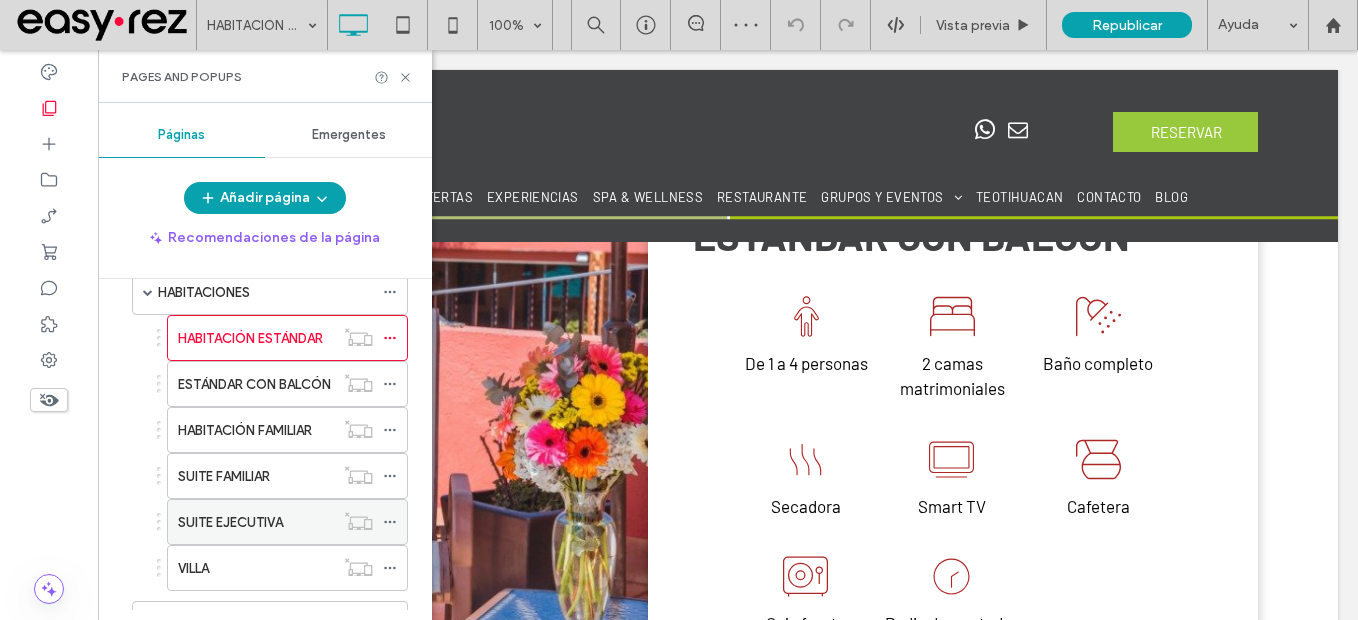 click on "SUITE EJECUTIVA" at bounding box center (230, 522) 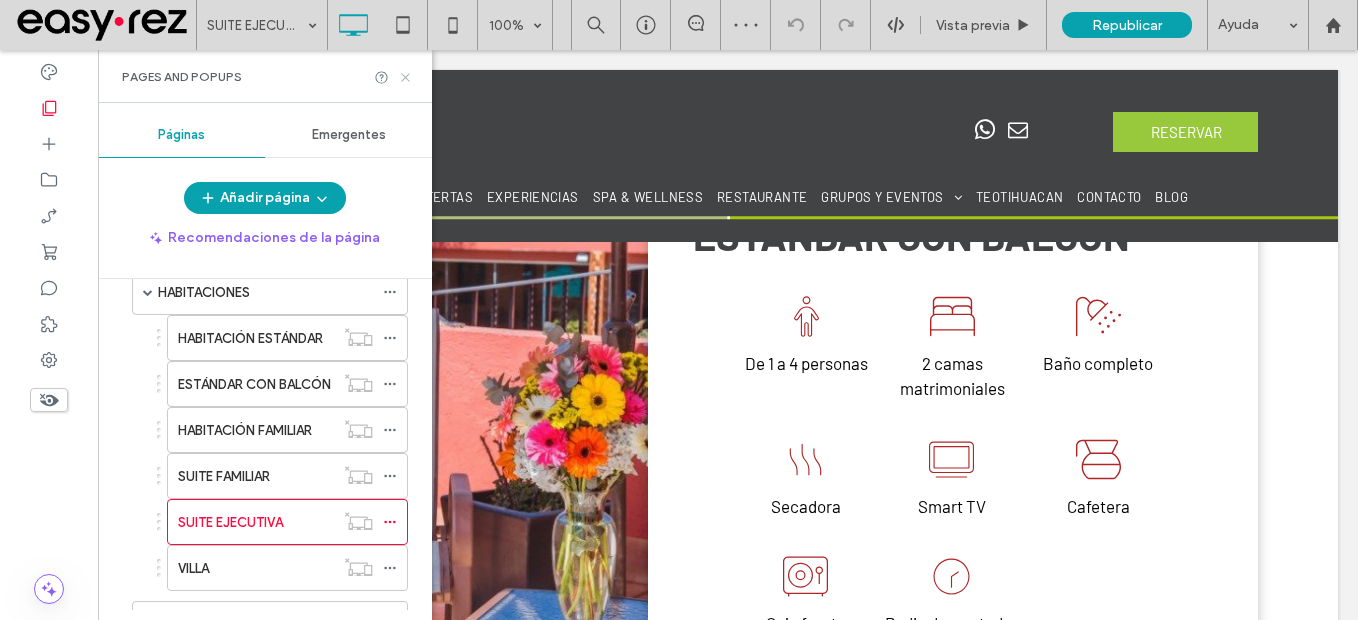 click 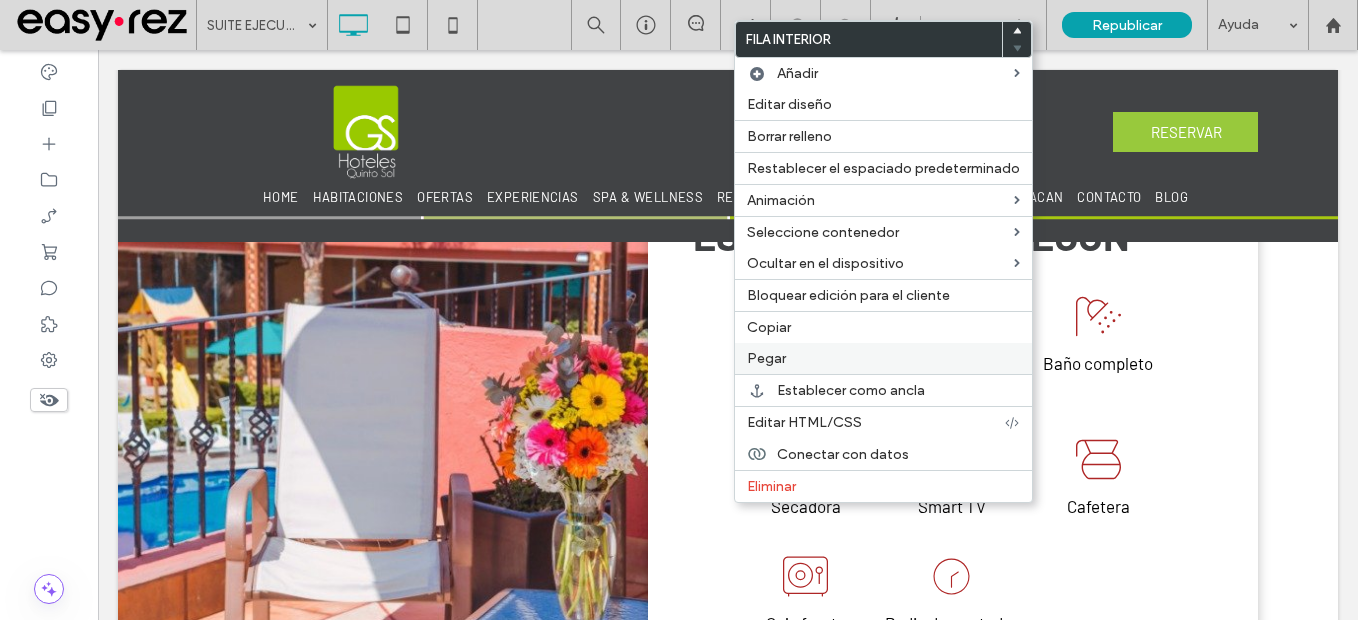 click on "Pegar" at bounding box center [883, 358] 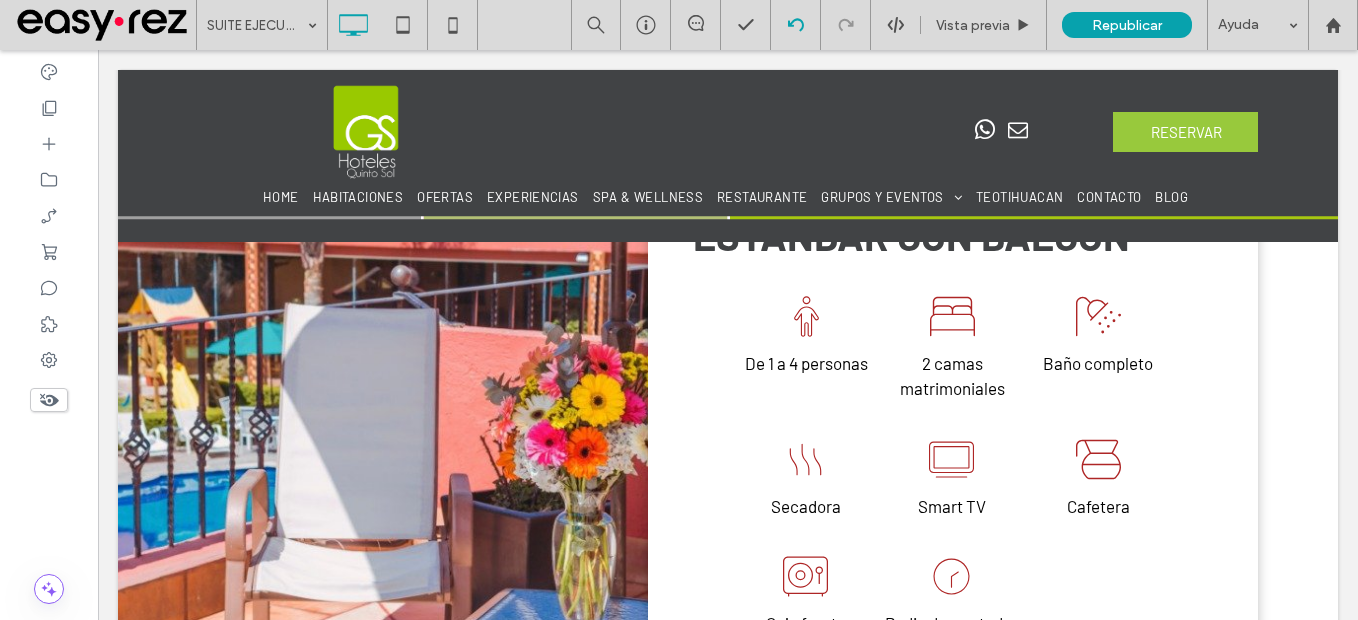 type on "******" 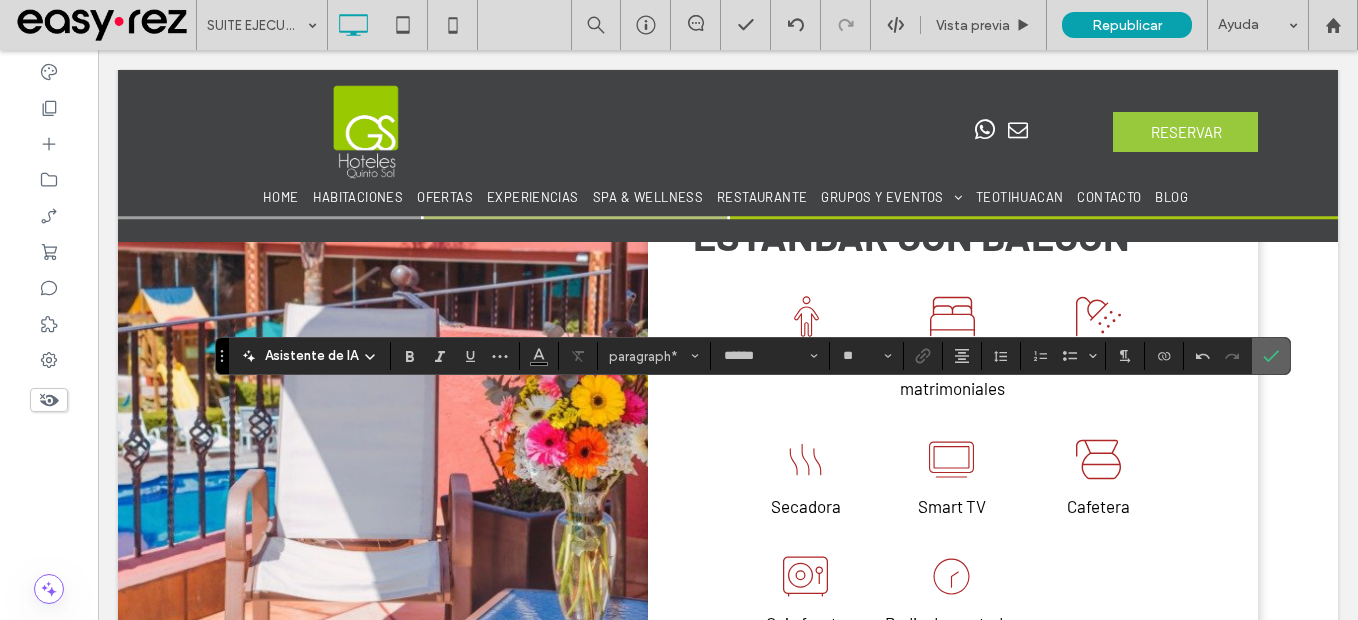 click 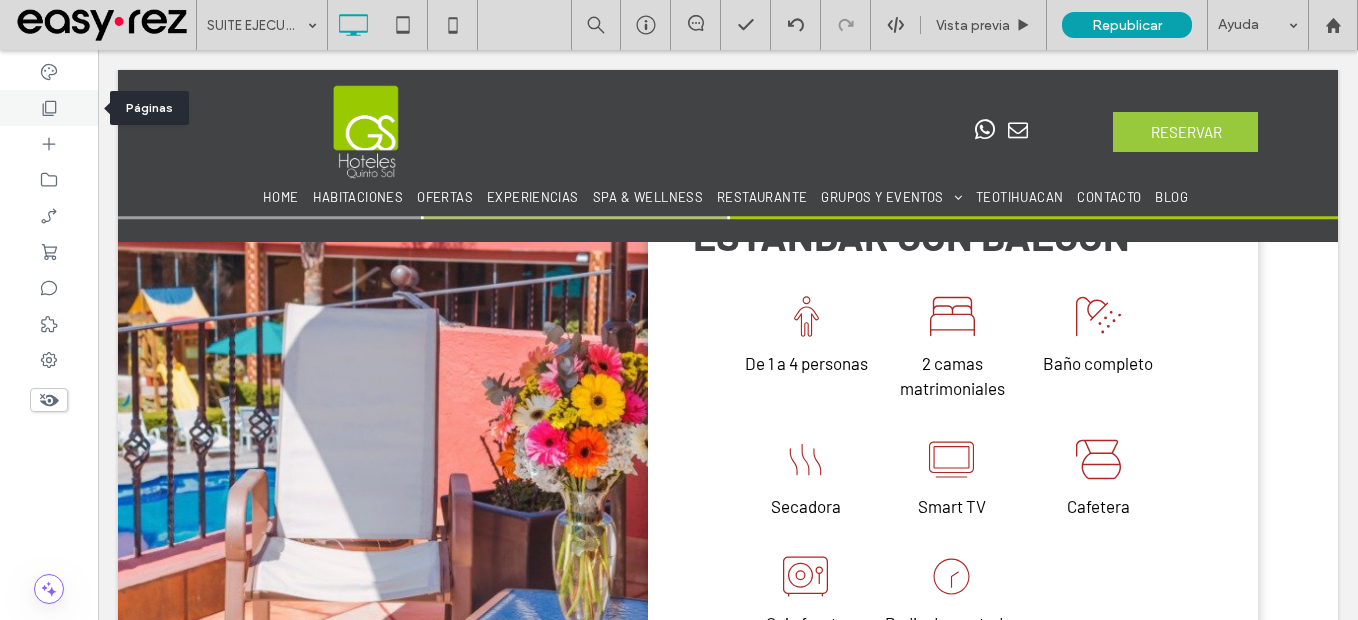 click 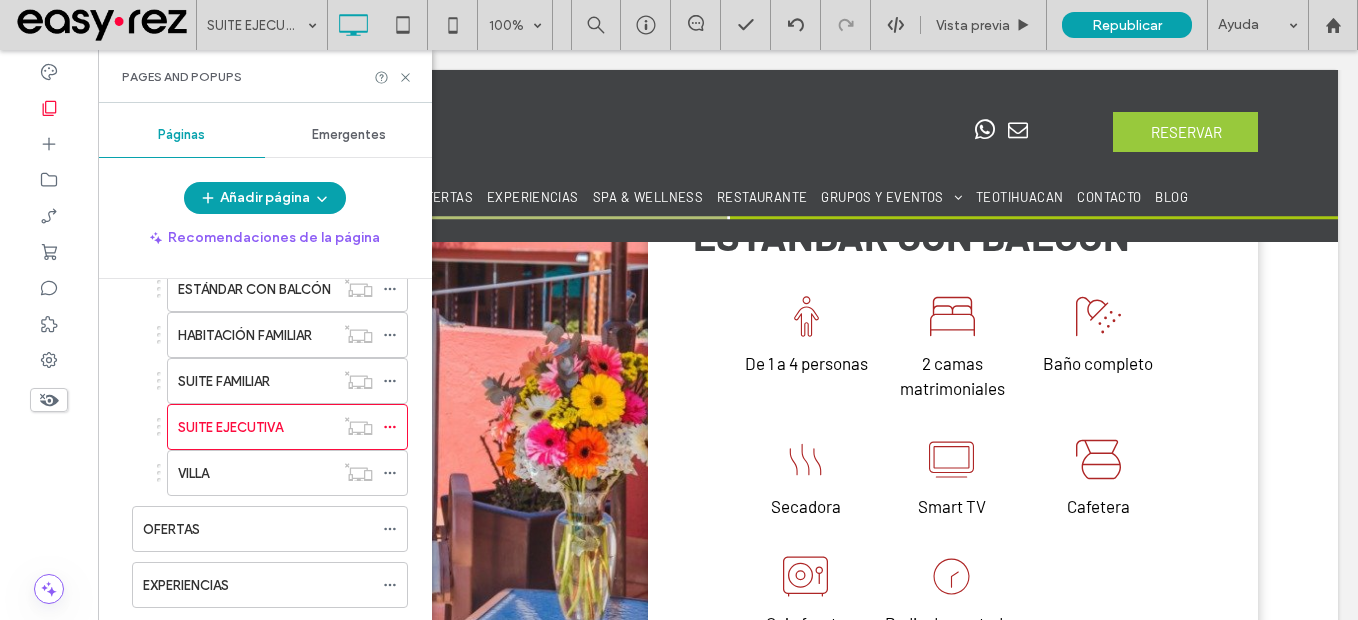 scroll, scrollTop: 200, scrollLeft: 0, axis: vertical 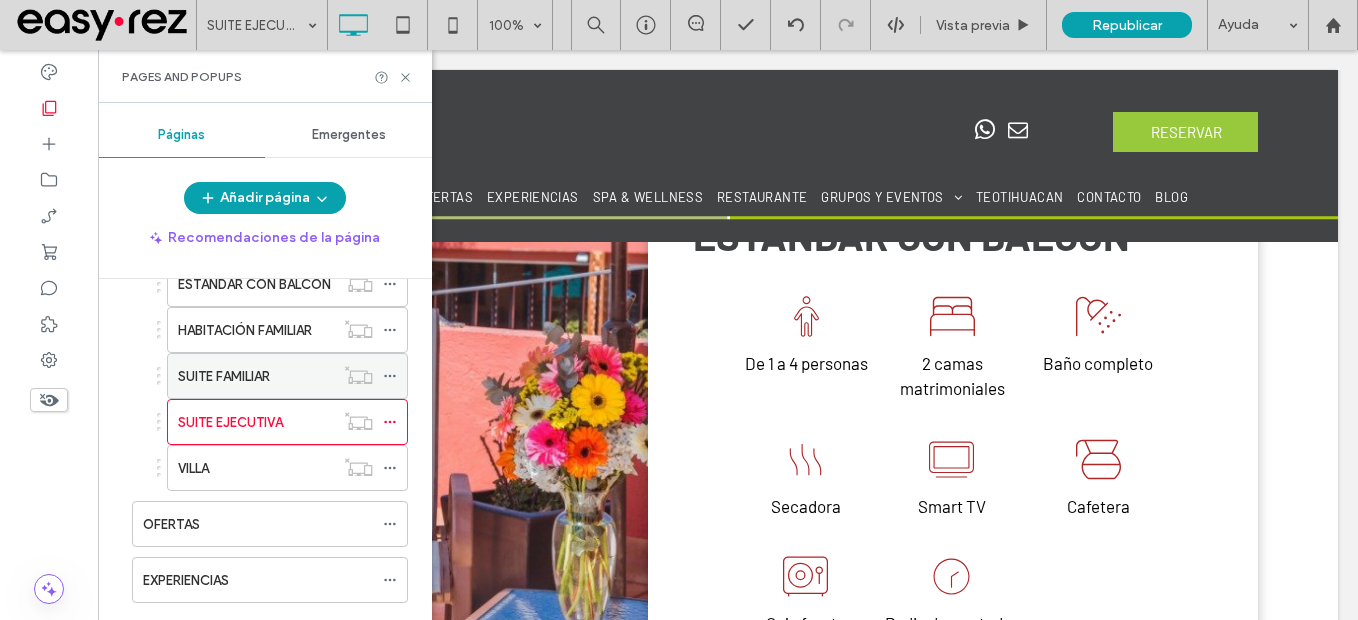 click on "SUITE FAMILIAR" at bounding box center [224, 376] 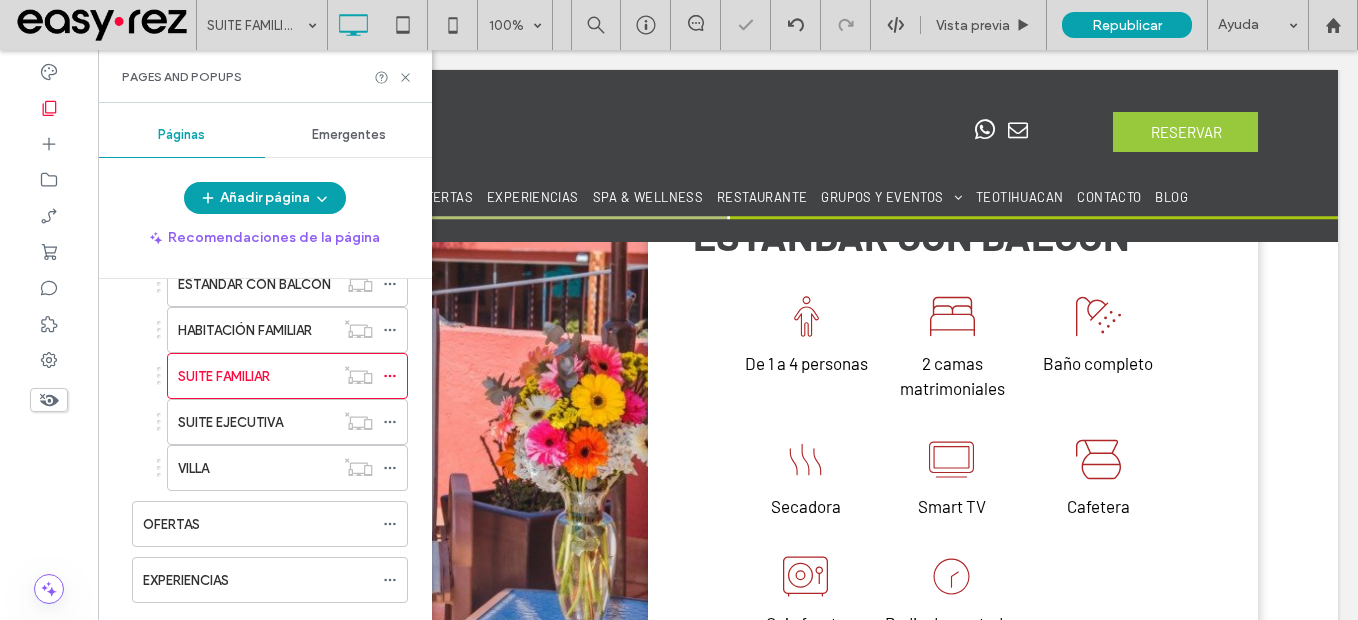 click 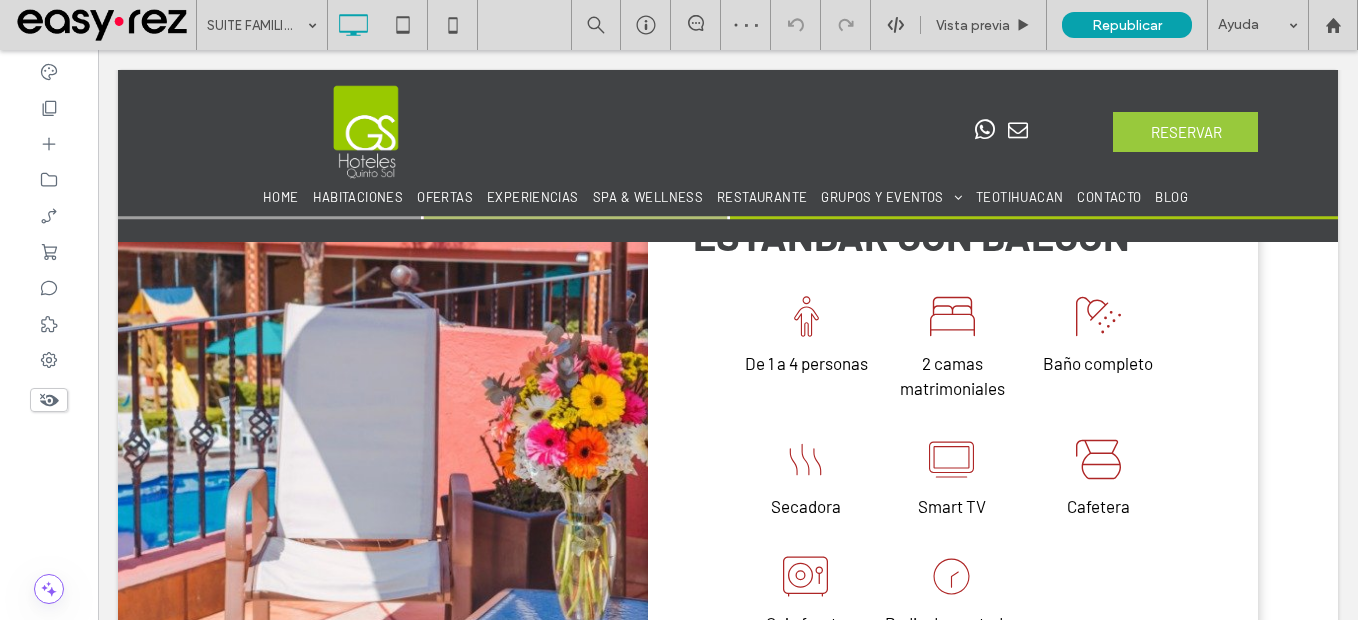 type on "******" 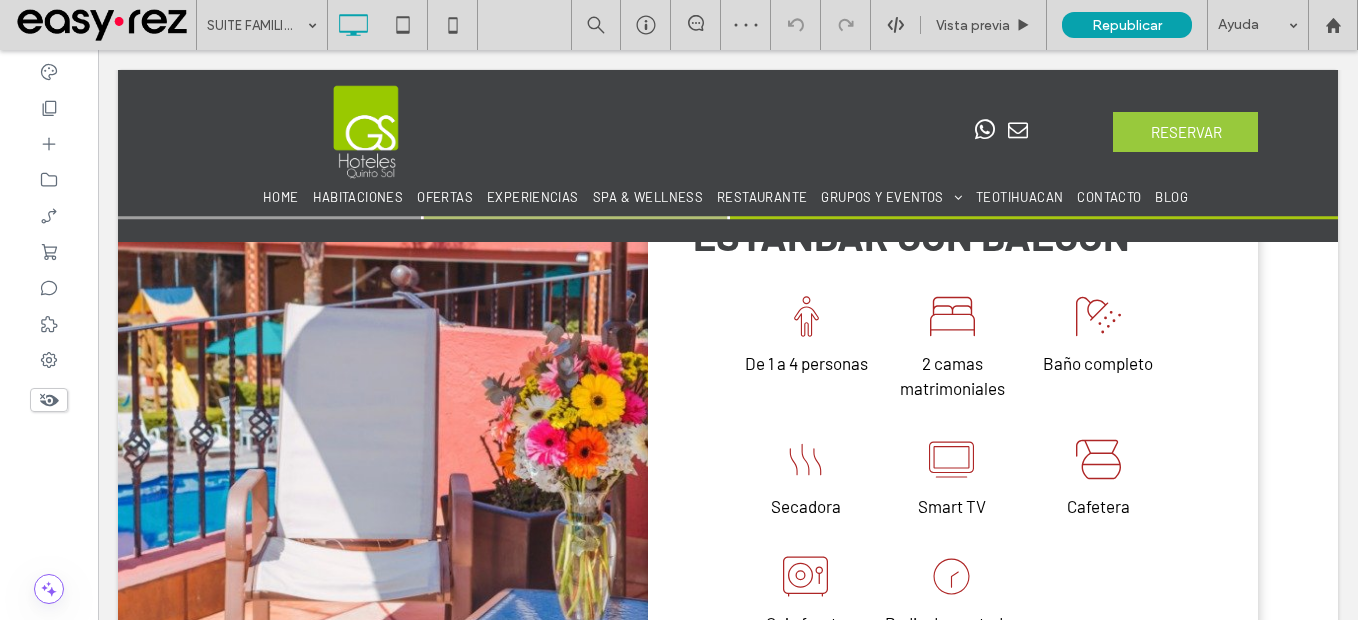 type on "**" 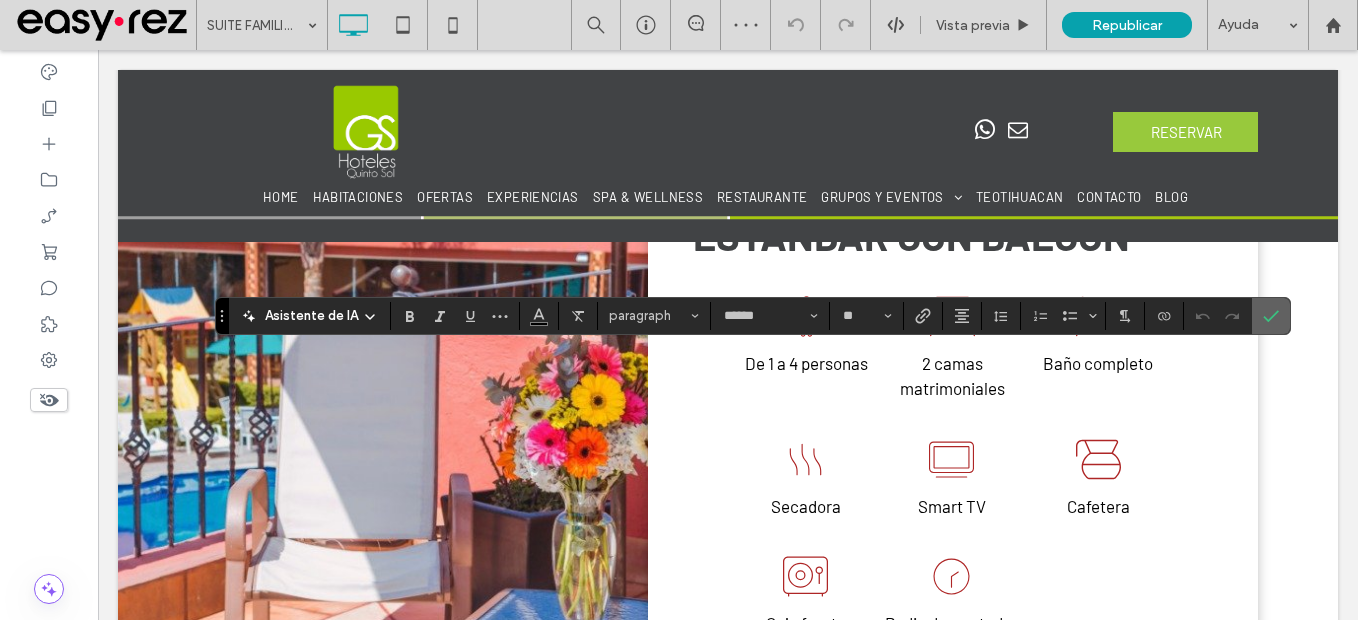 click 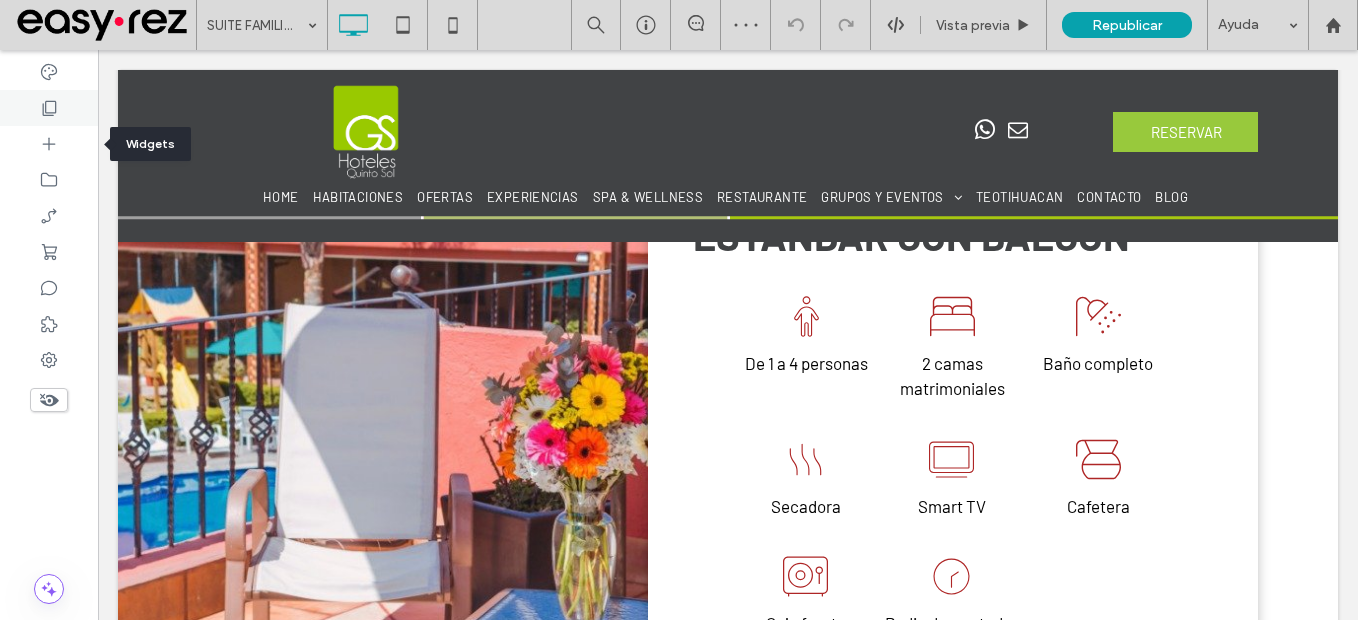 click at bounding box center (49, 108) 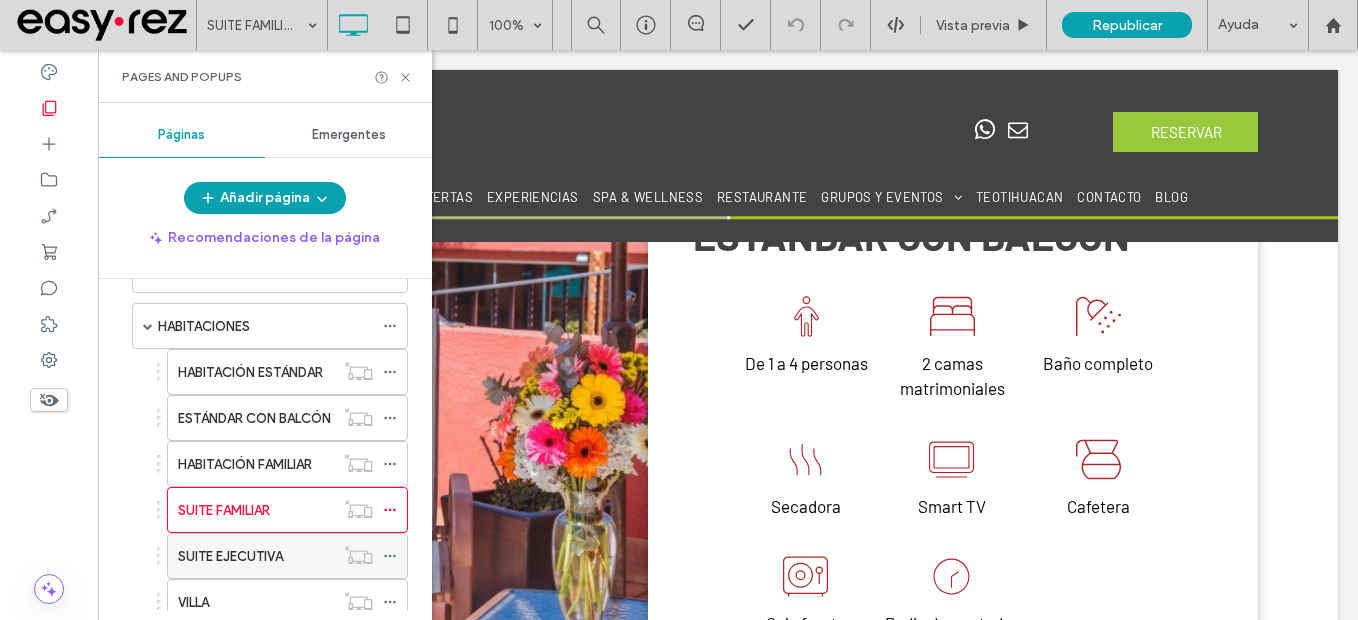 scroll, scrollTop: 100, scrollLeft: 0, axis: vertical 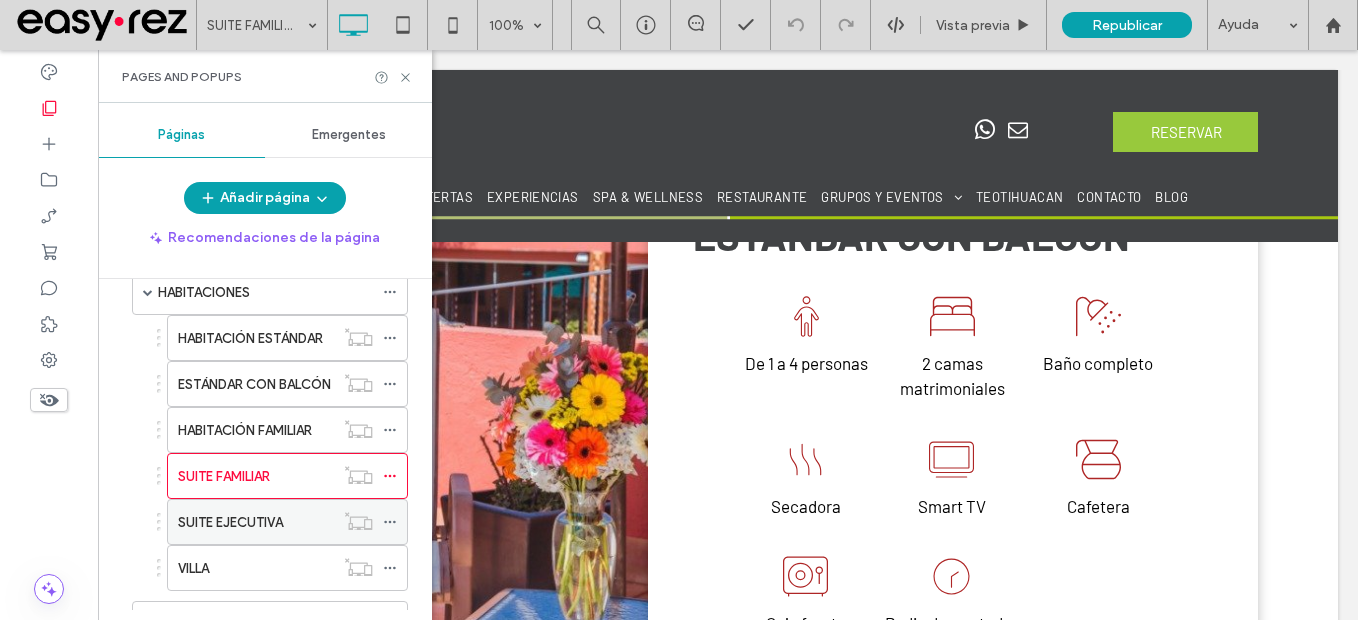 click on "SUITE EJECUTIVA" at bounding box center (256, 522) 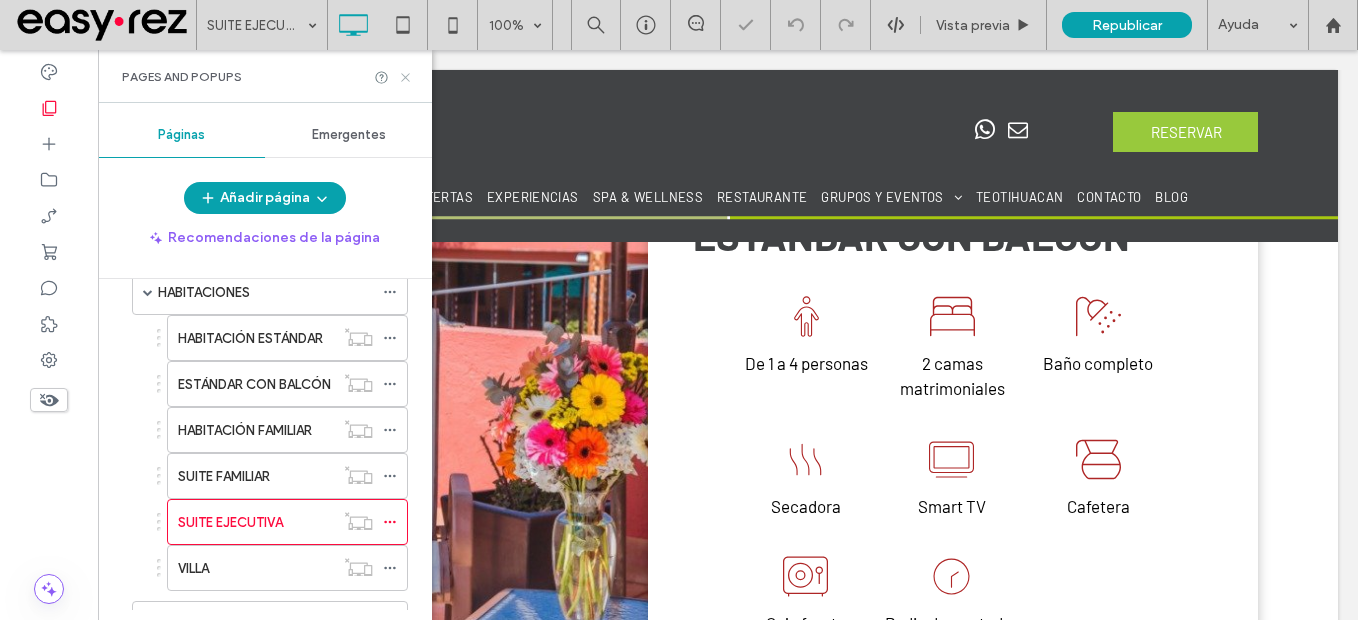 click 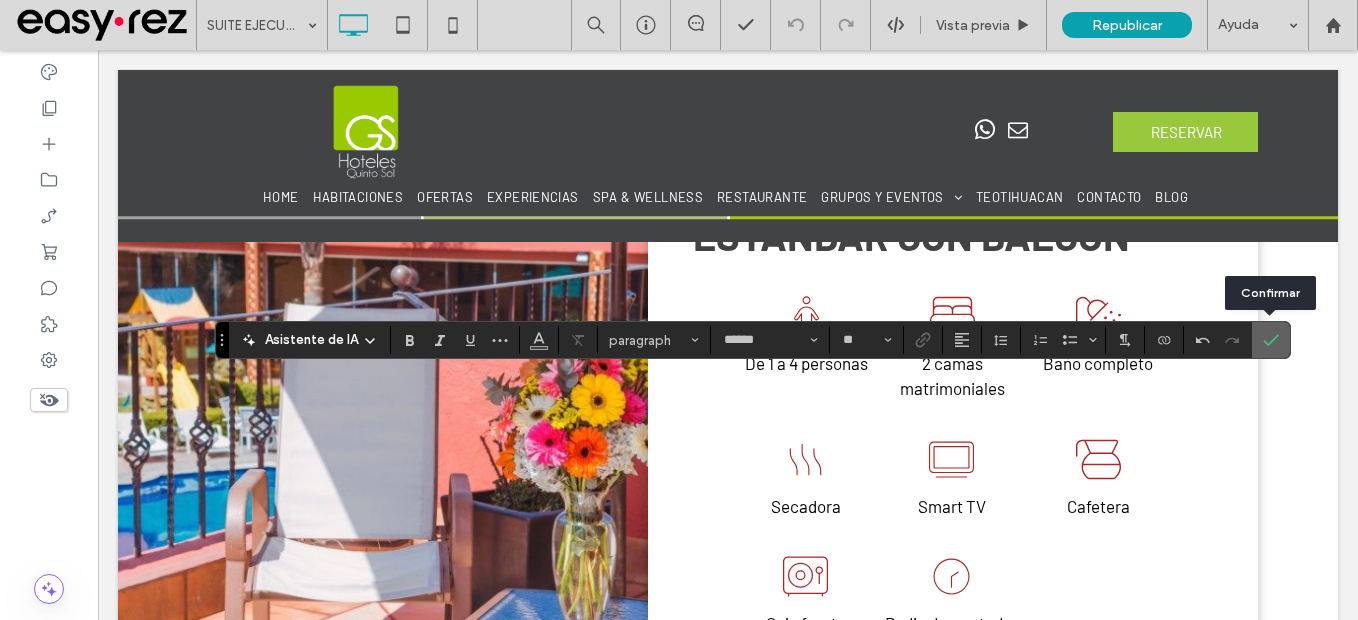 click at bounding box center [1267, 340] 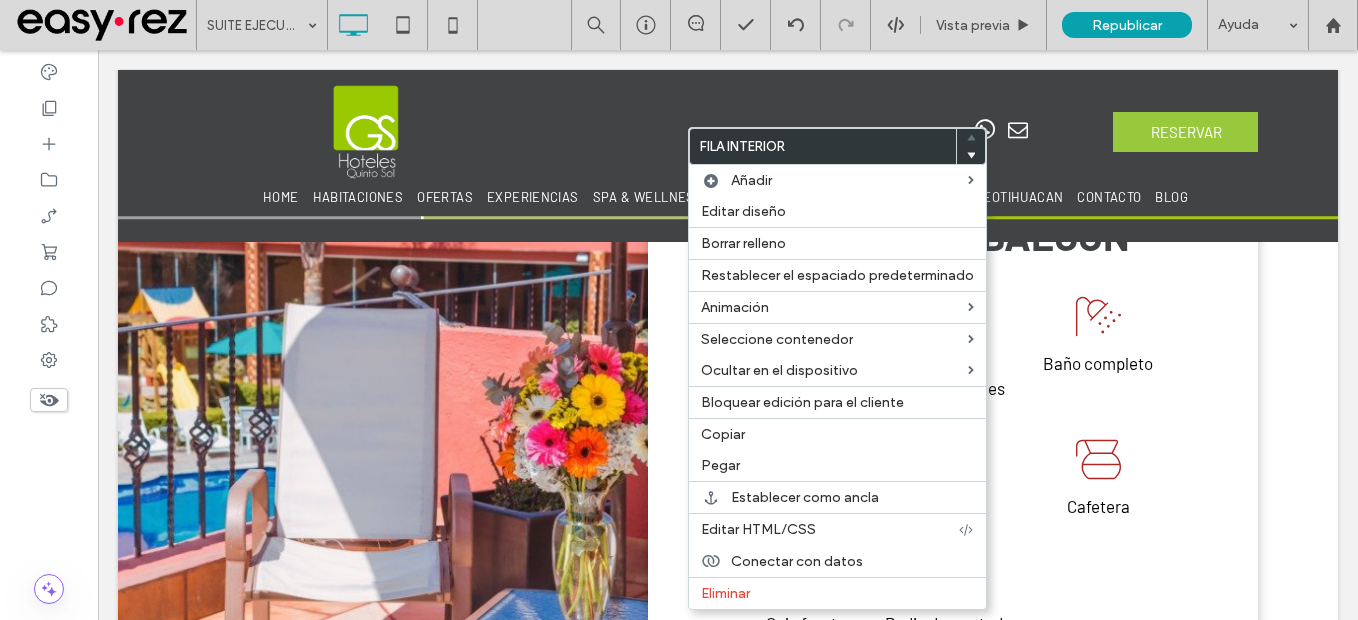 drag, startPoint x: 767, startPoint y: 439, endPoint x: 572, endPoint y: 370, distance: 206.84776 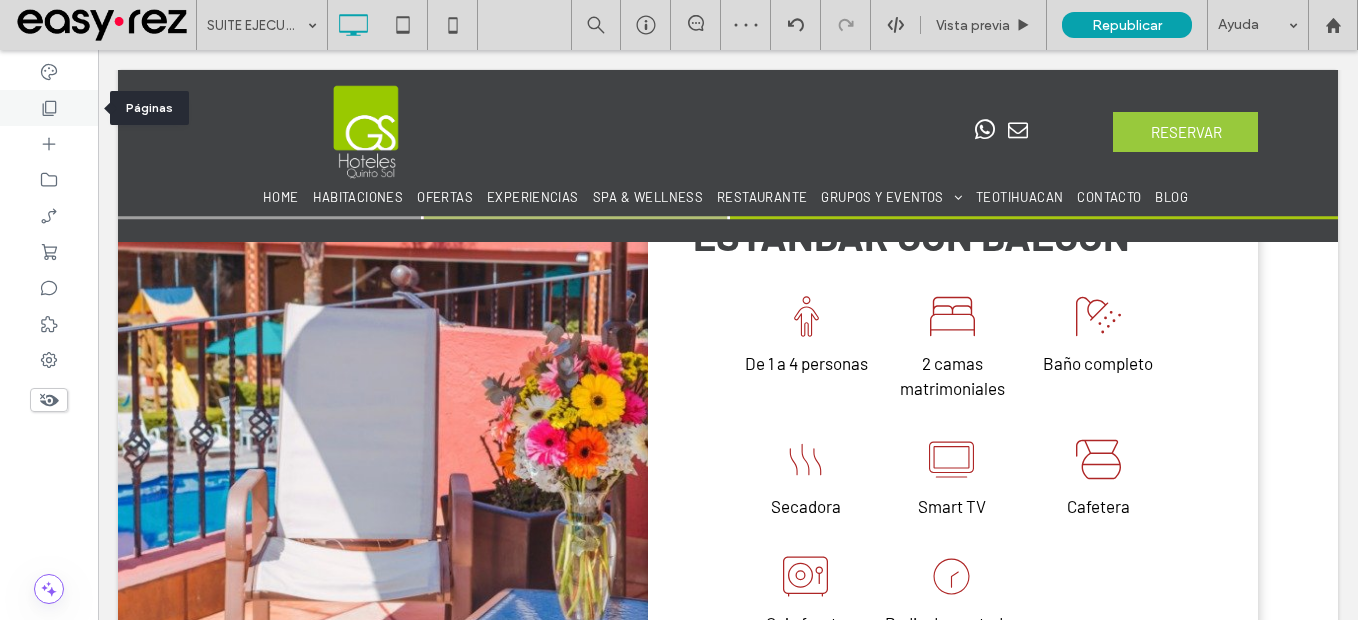 click at bounding box center (49, 108) 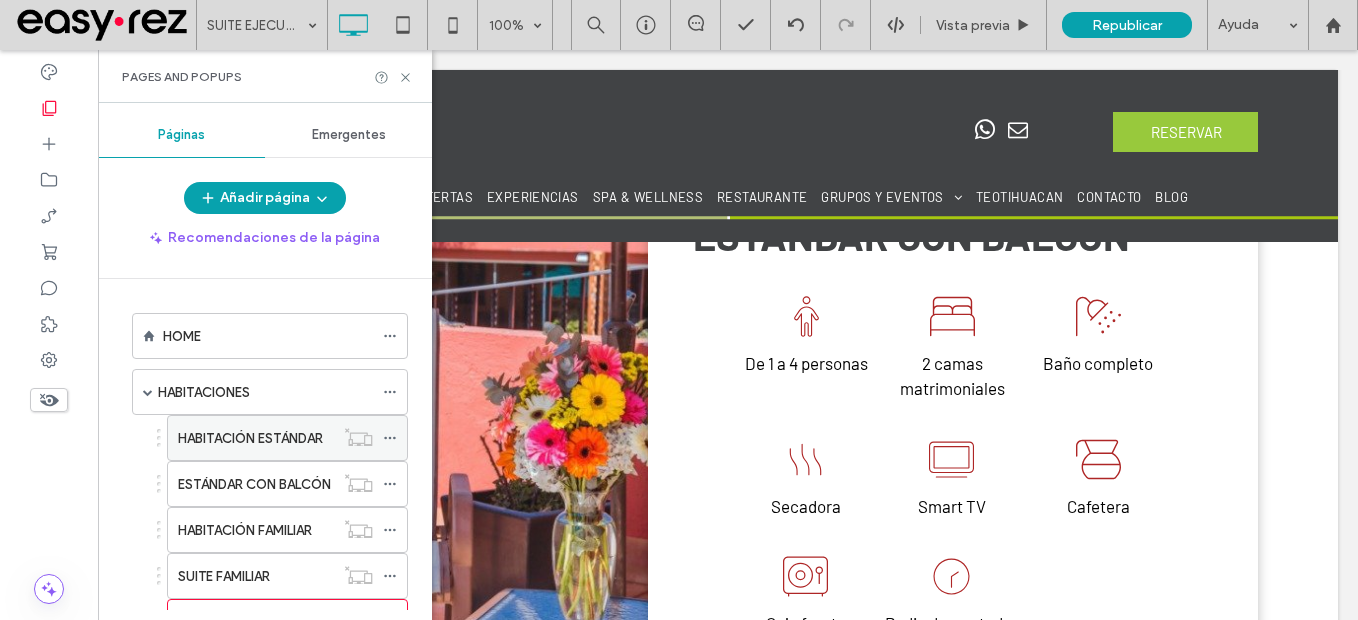 click on "HABITACIÓN ESTÁNDAR" at bounding box center (250, 438) 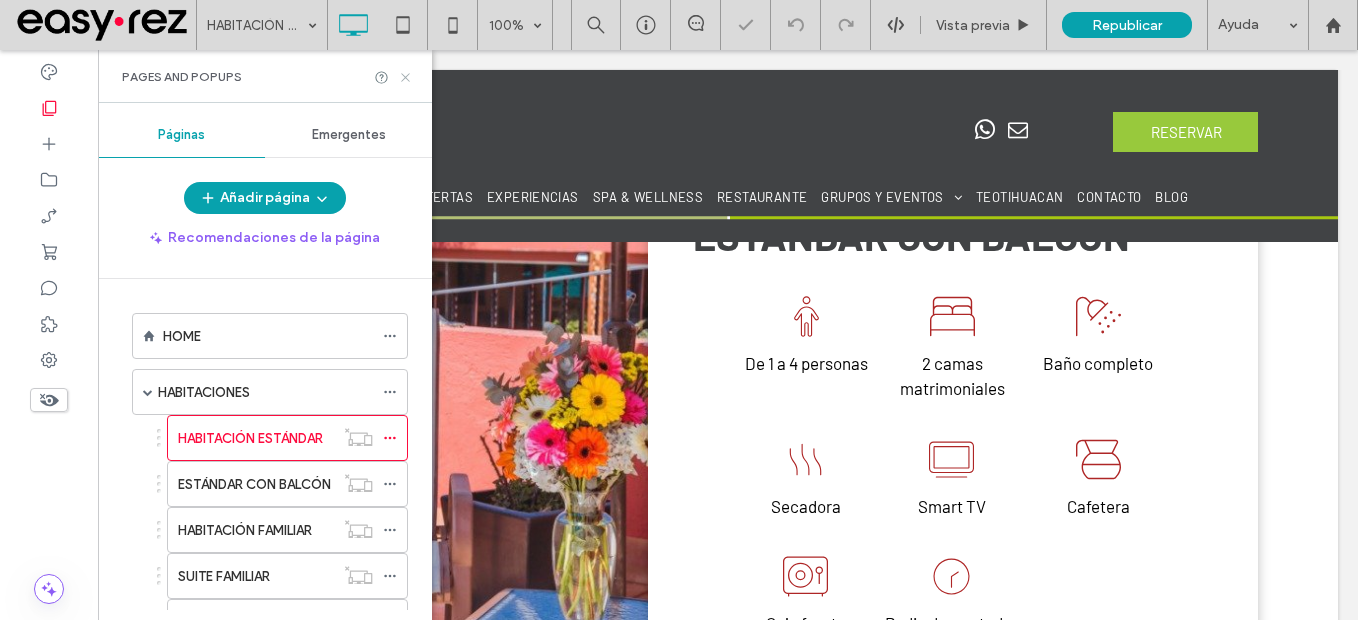 click 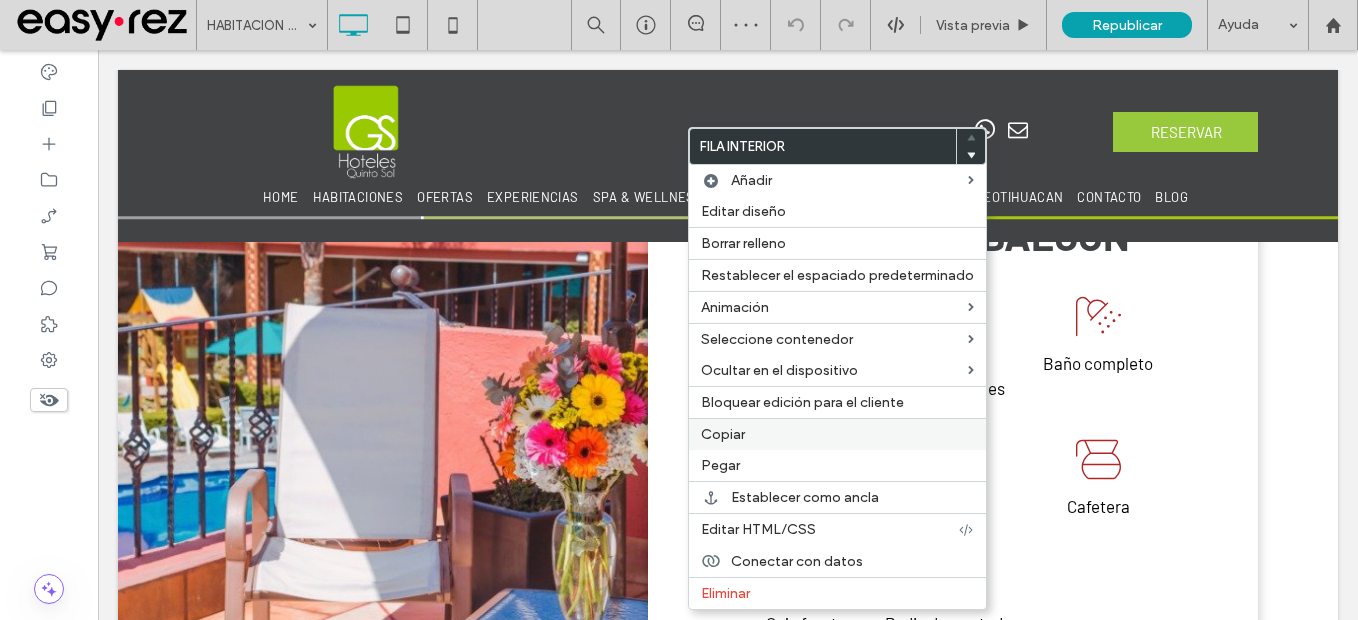click on "Copiar" at bounding box center (723, 434) 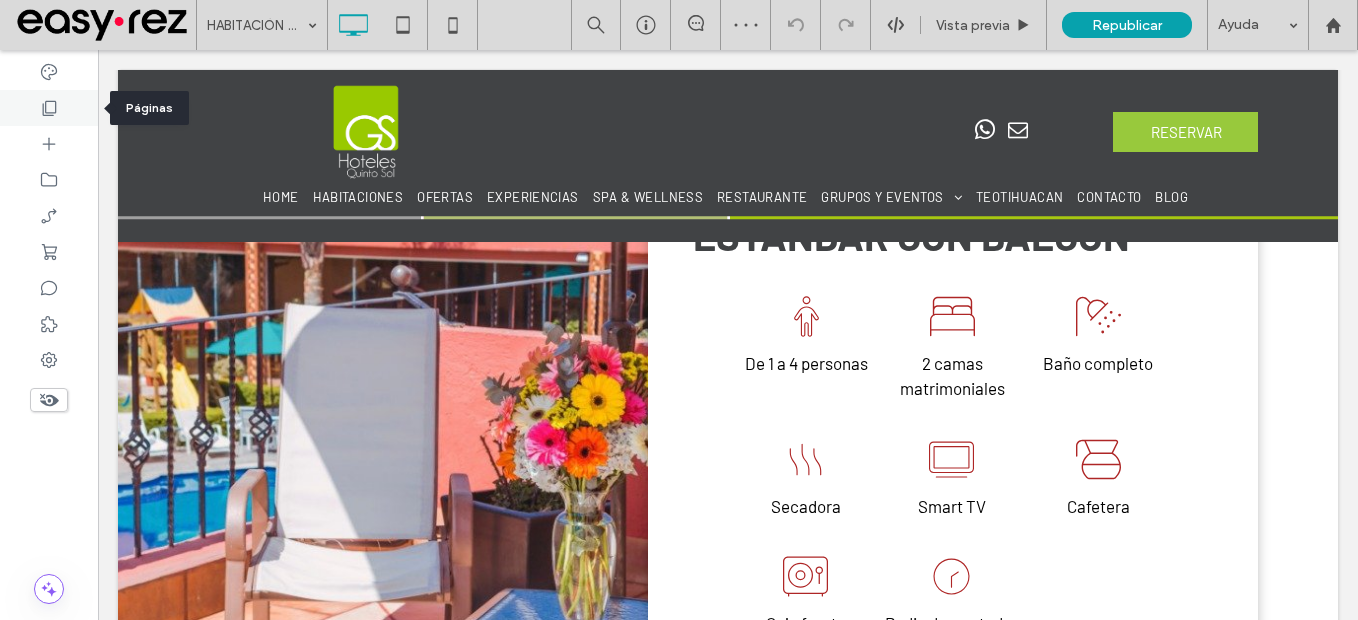 click at bounding box center [49, 108] 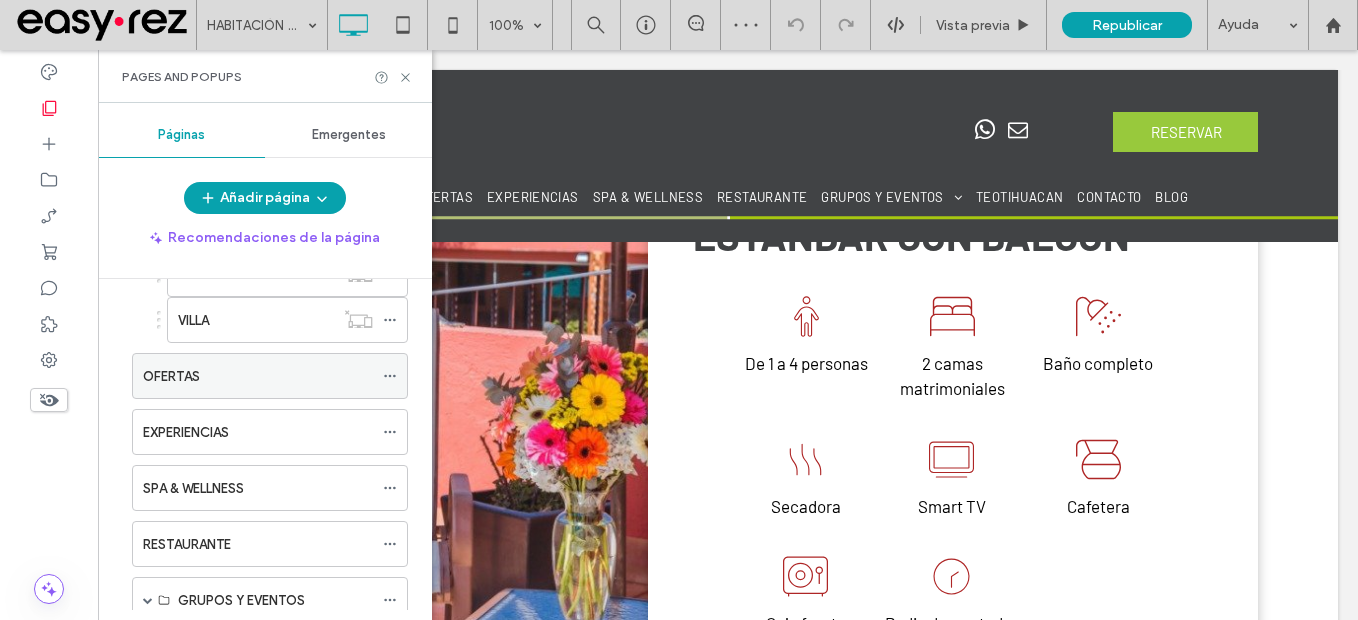 scroll, scrollTop: 300, scrollLeft: 0, axis: vertical 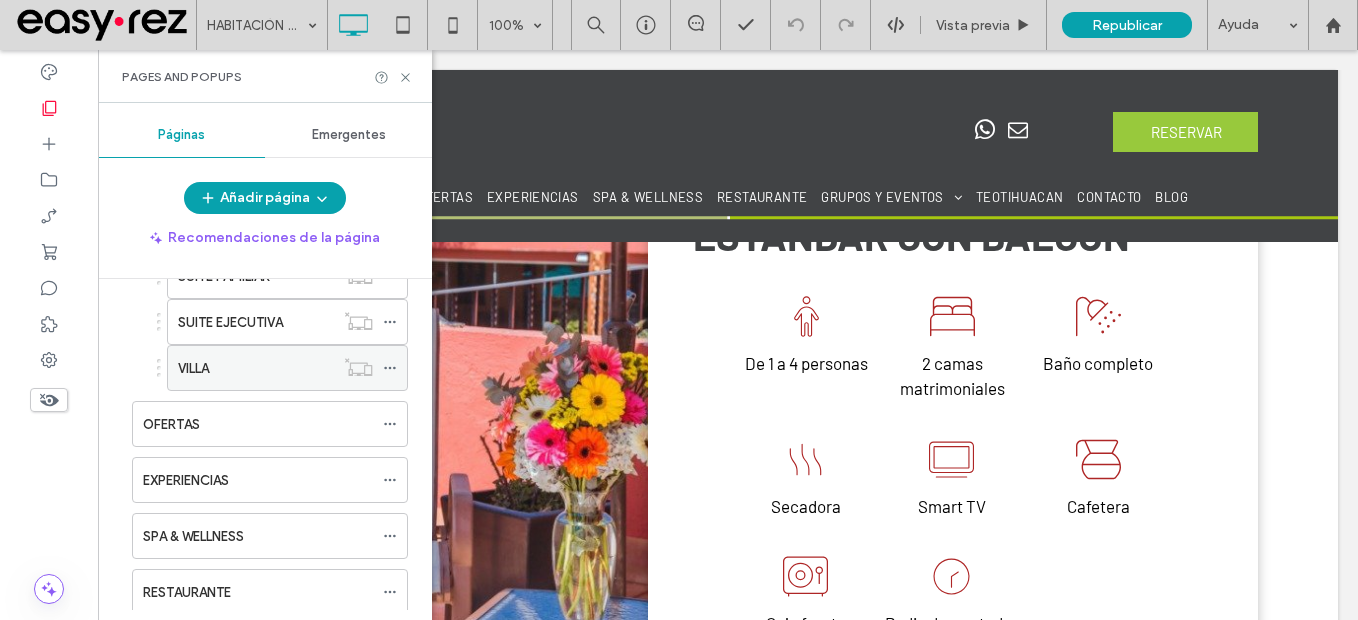 click on "VILLA" at bounding box center (256, 368) 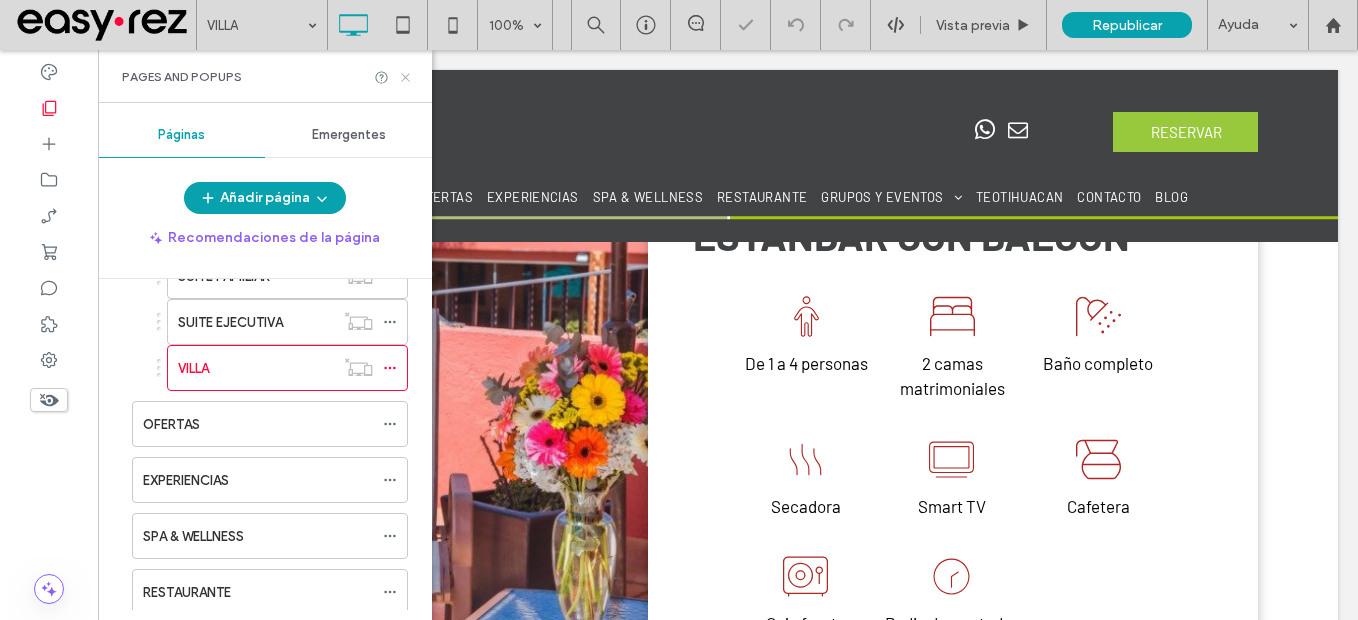 click 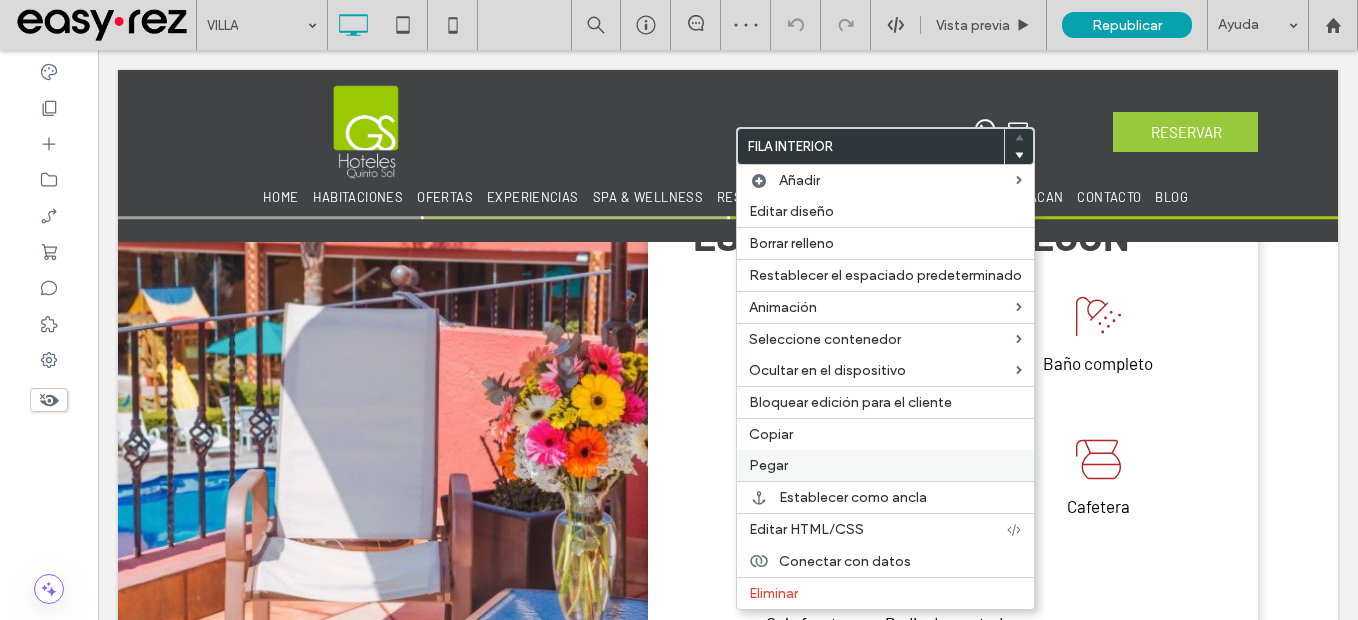 click on "Pegar" at bounding box center (885, 465) 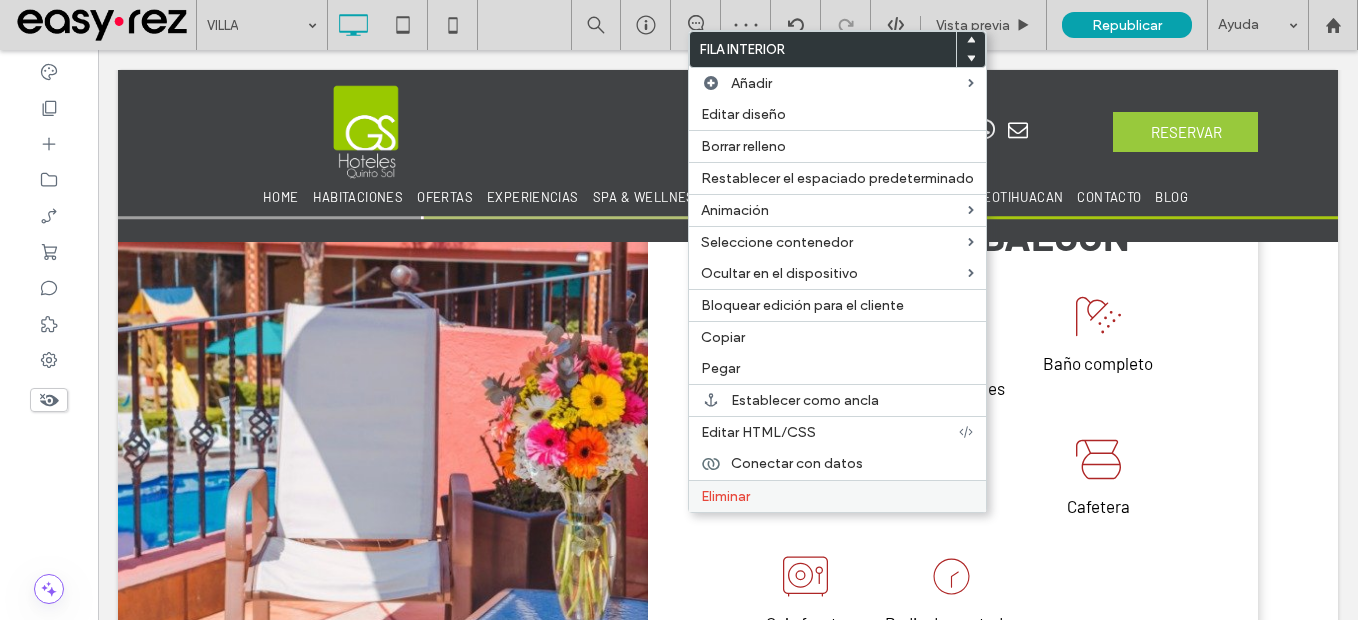 click on "Eliminar" at bounding box center (837, 496) 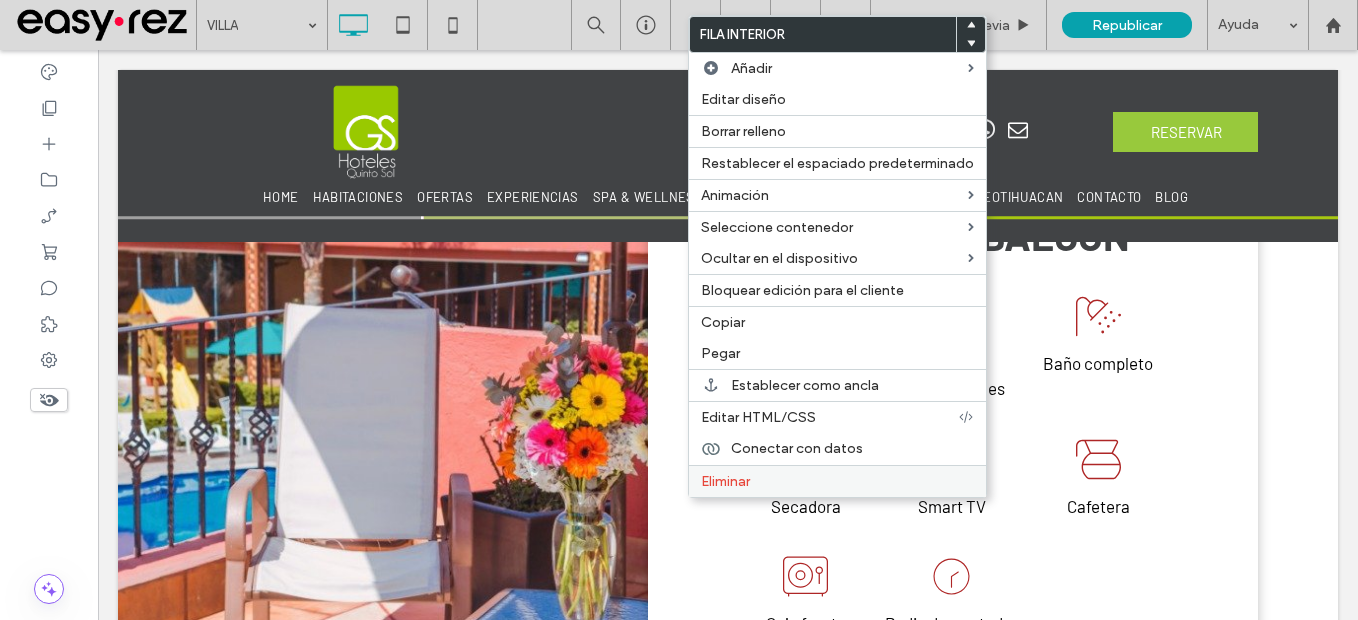 click on "Eliminar" at bounding box center [837, 481] 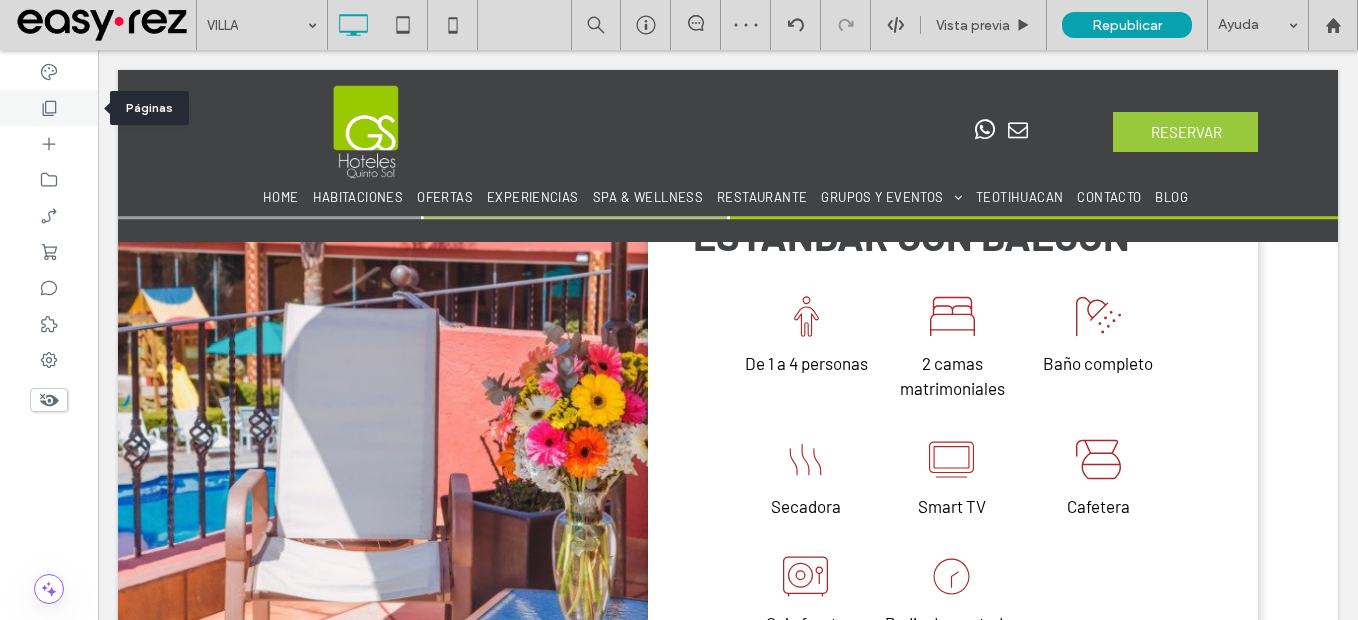 click at bounding box center (49, 108) 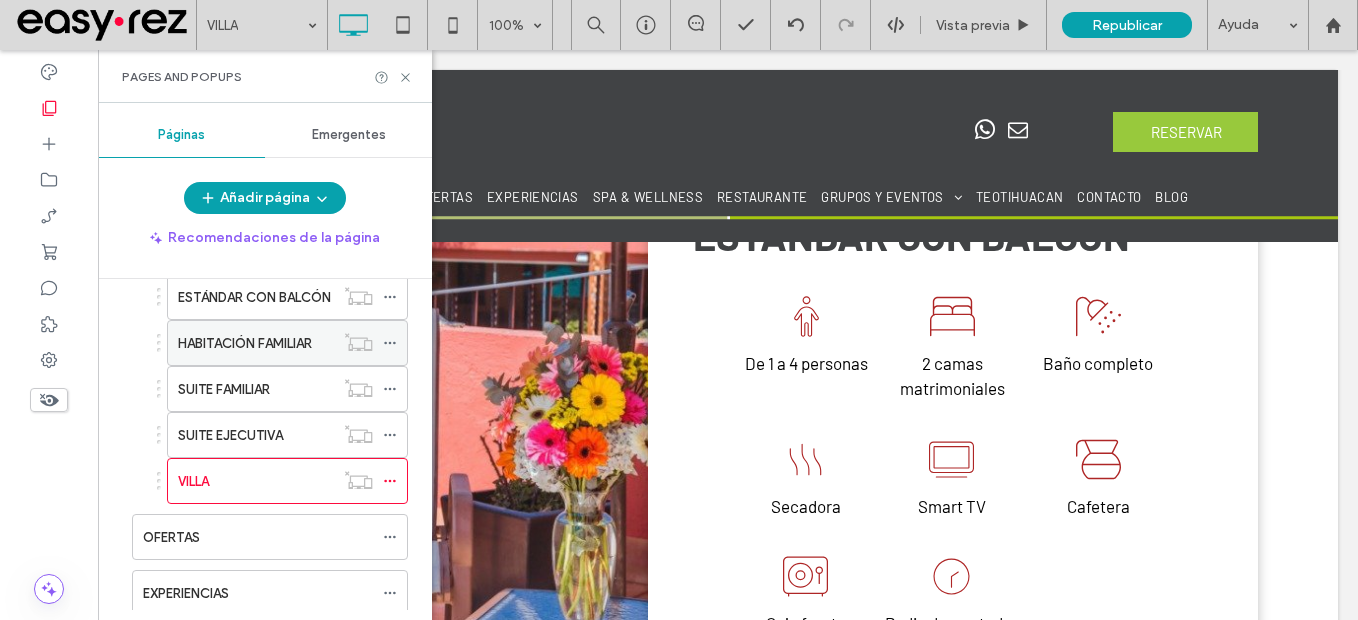 scroll, scrollTop: 100, scrollLeft: 0, axis: vertical 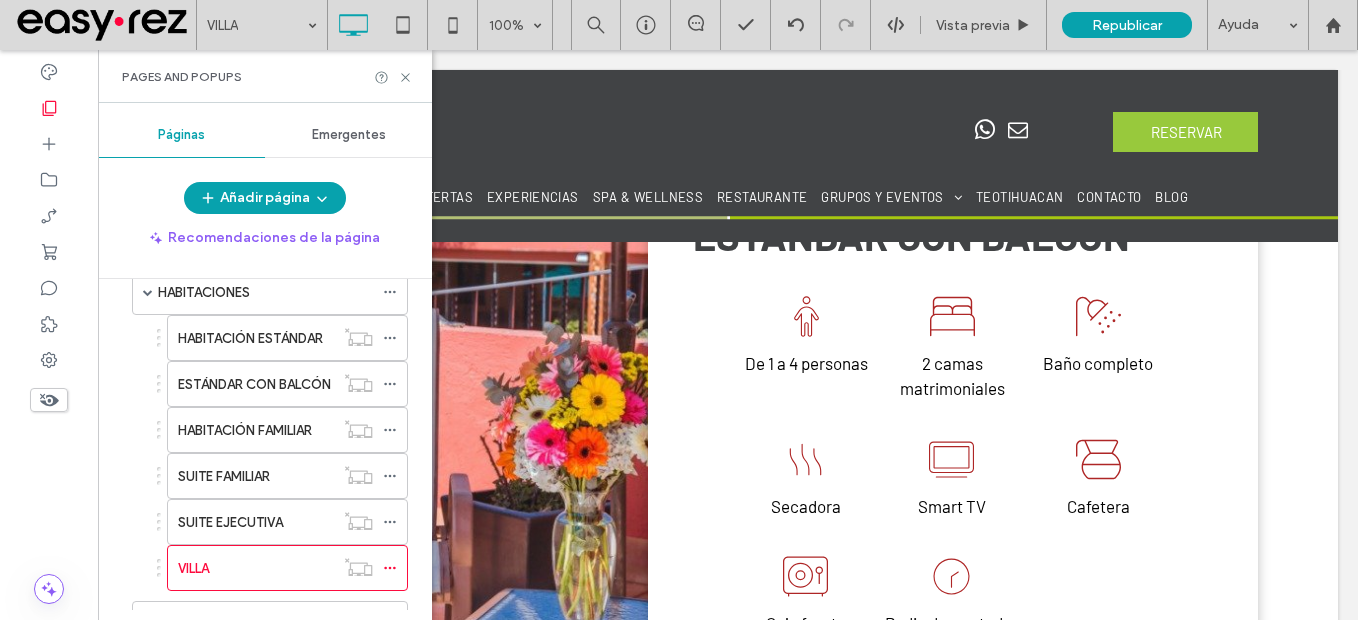 click on "HABITACIÓN ESTÁNDAR" at bounding box center [256, 338] 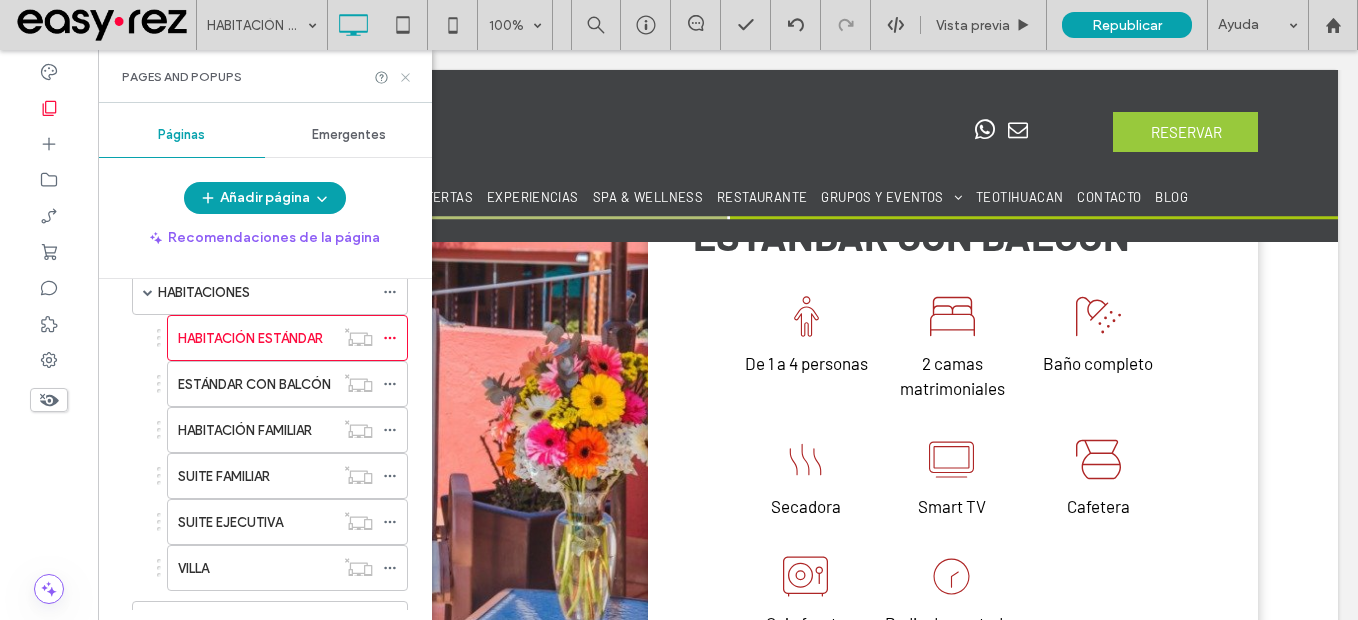 click 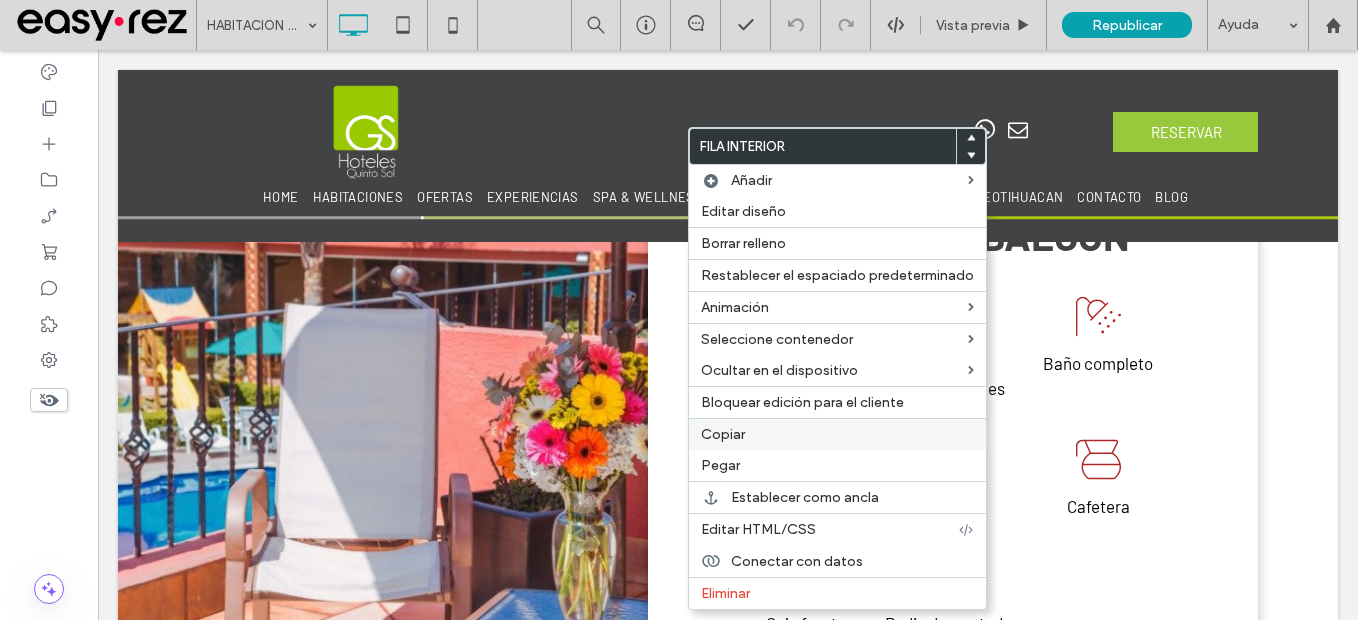click on "Copiar" at bounding box center [837, 434] 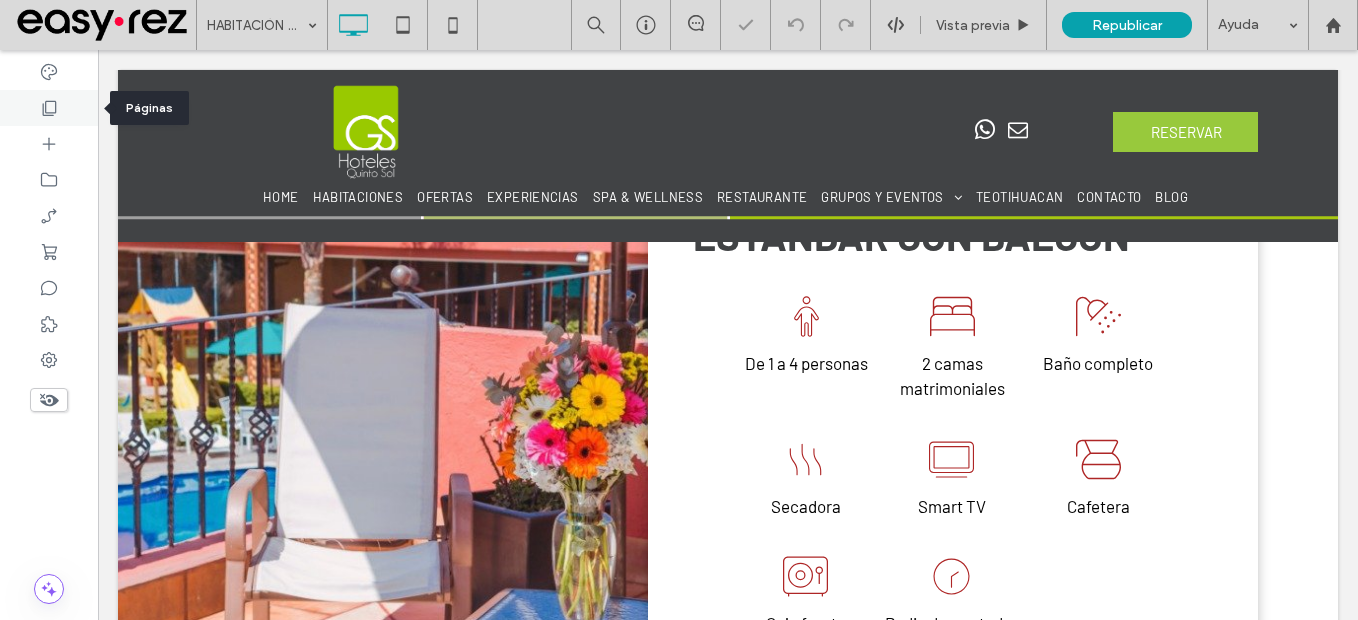 click at bounding box center (49, 108) 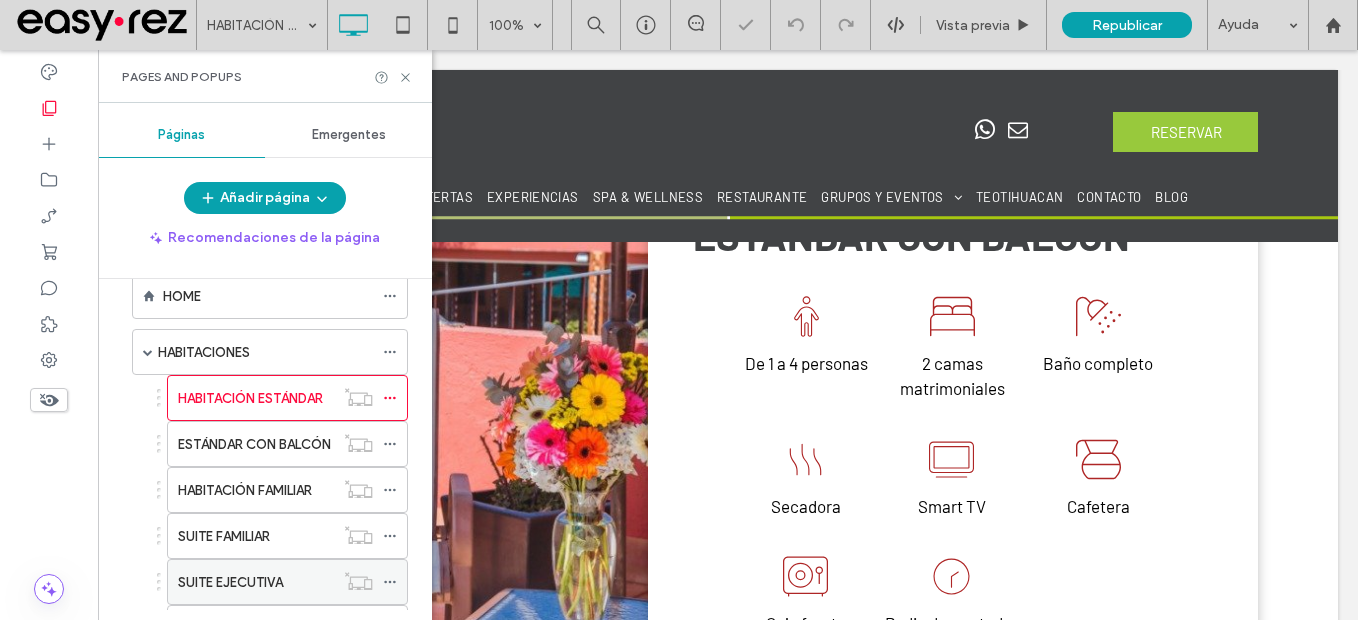 scroll, scrollTop: 100, scrollLeft: 0, axis: vertical 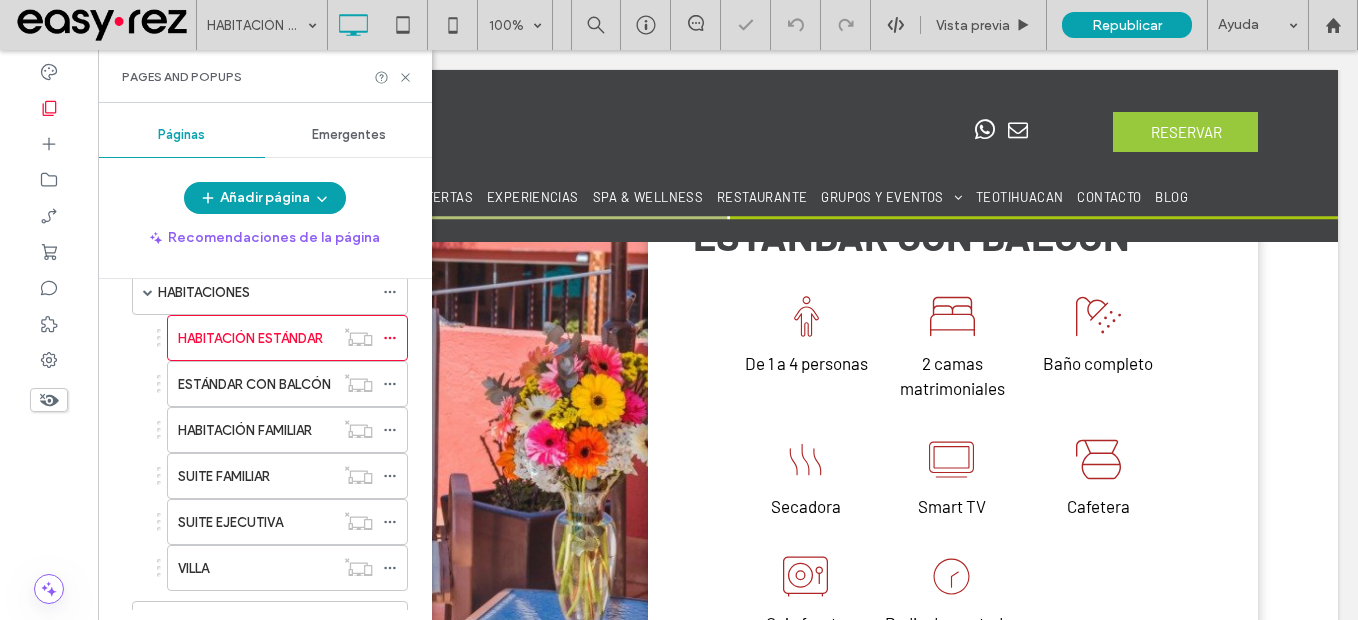 click on "VILLA" at bounding box center [256, 568] 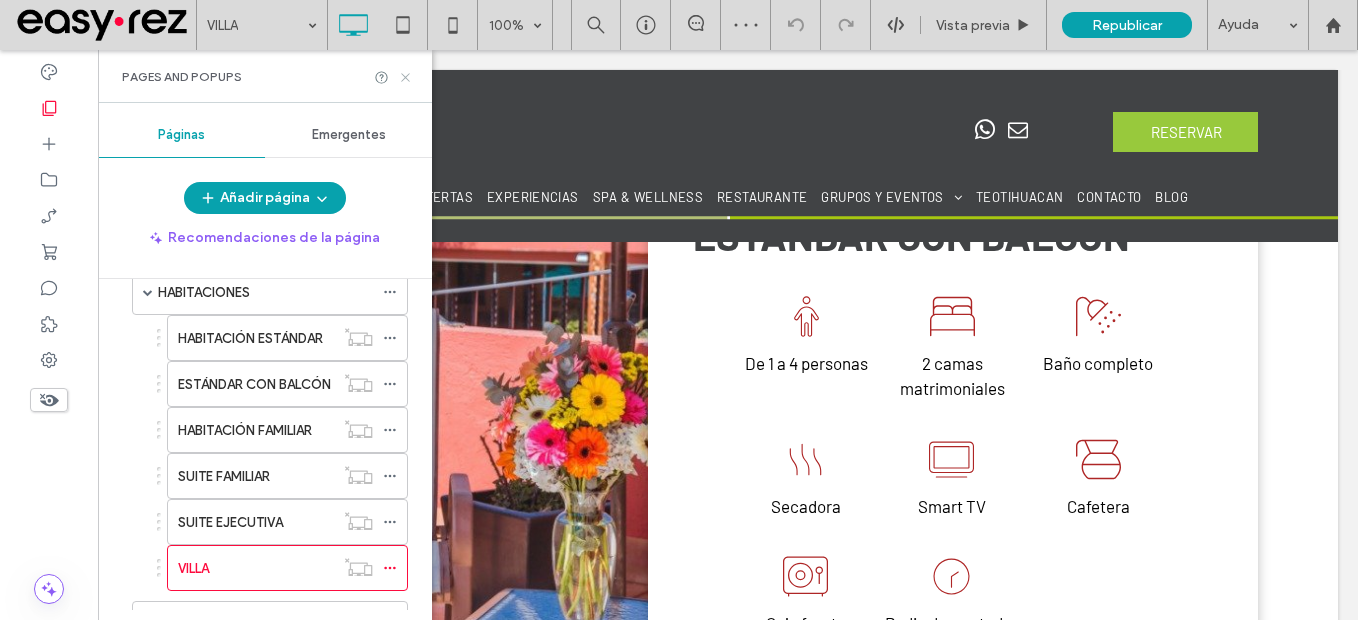 click 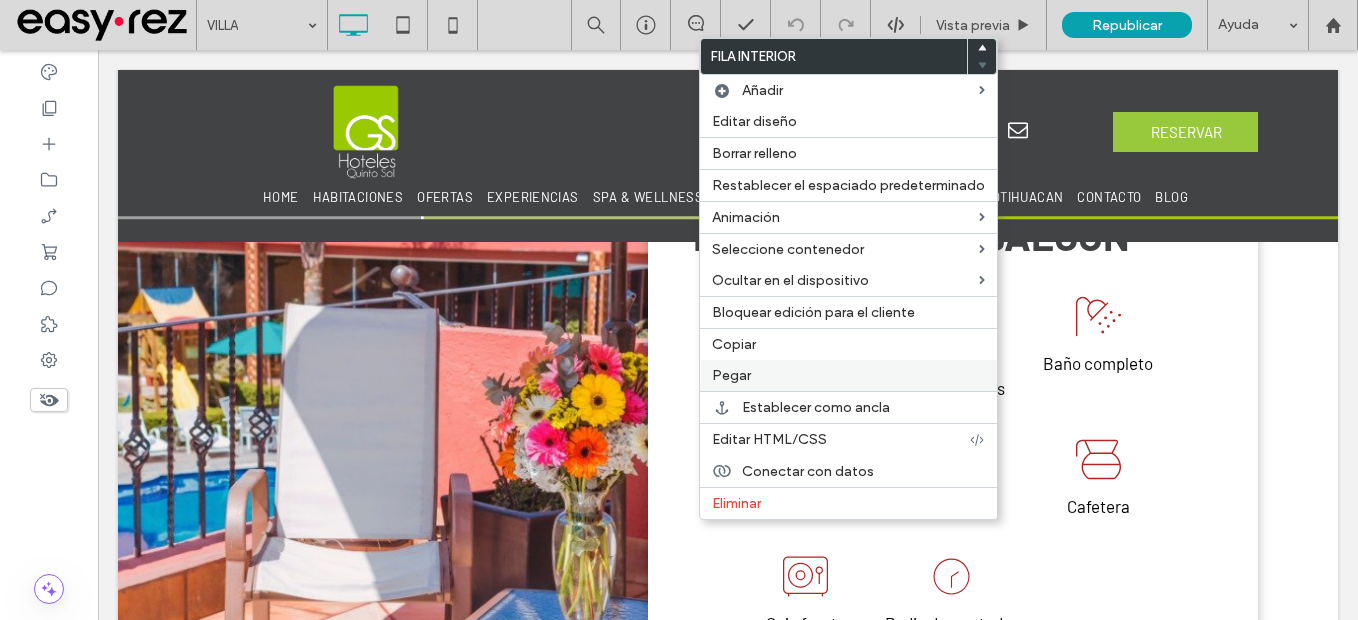 click on "Pegar" at bounding box center (848, 375) 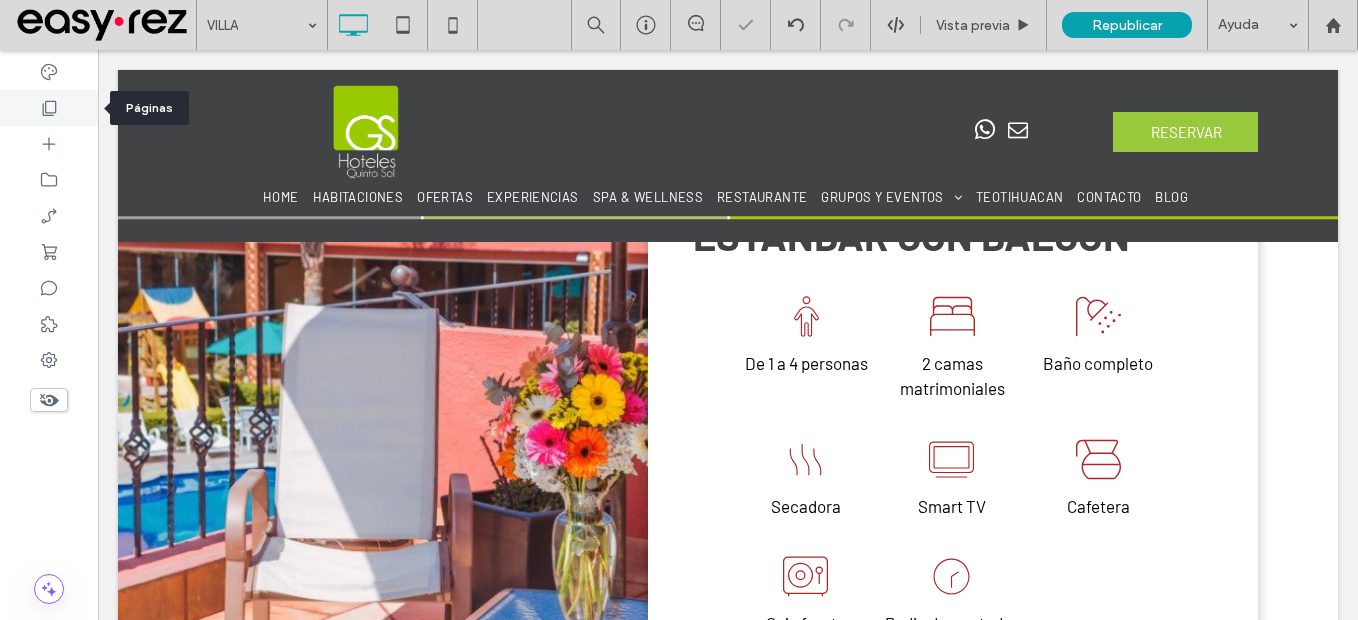 click 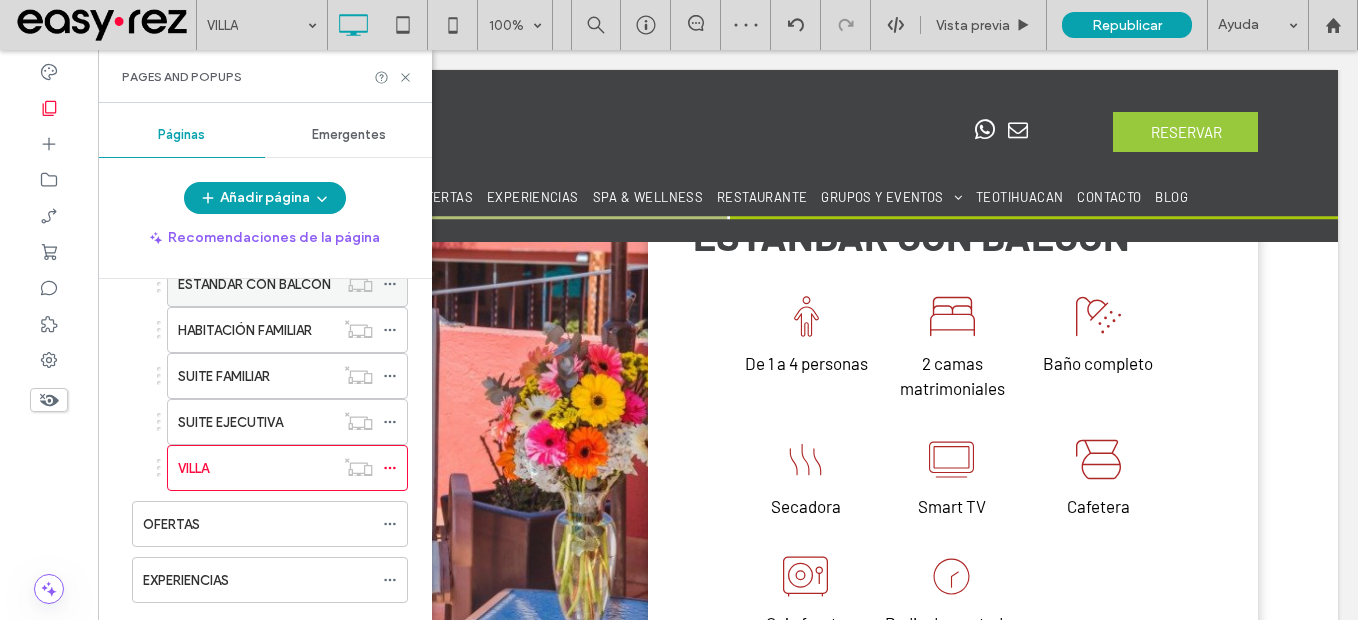 scroll, scrollTop: 100, scrollLeft: 0, axis: vertical 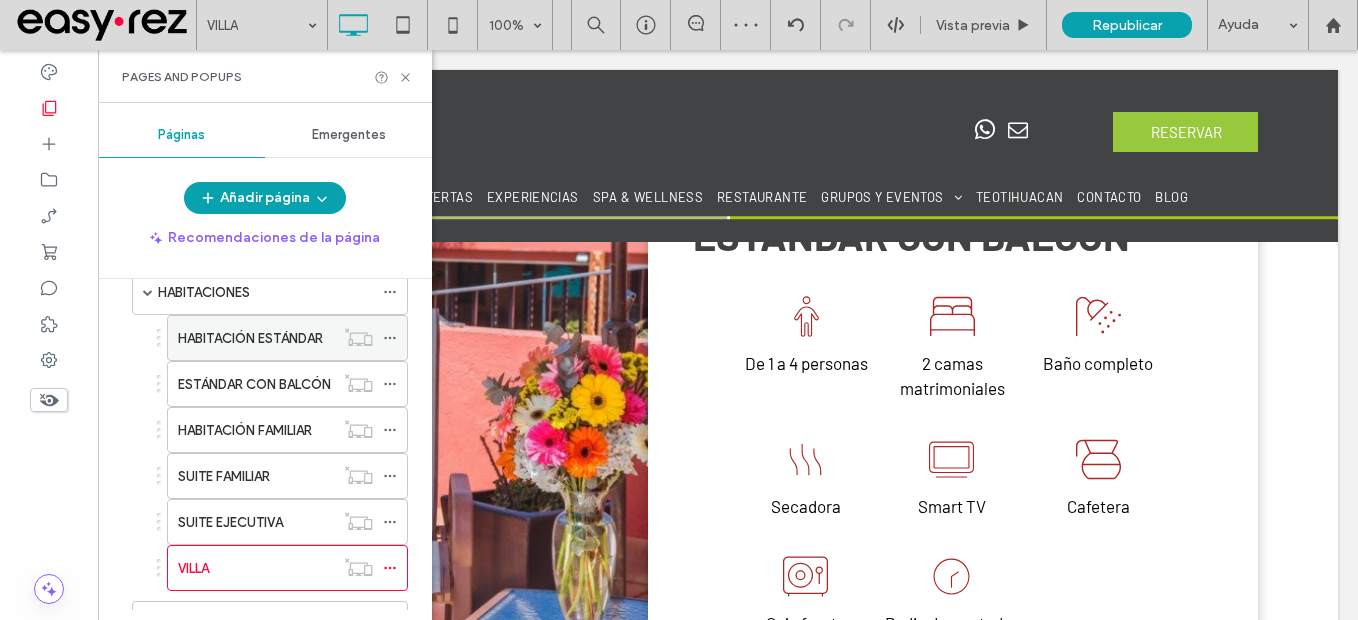click on "HABITACIÓN ESTÁNDAR" at bounding box center (250, 338) 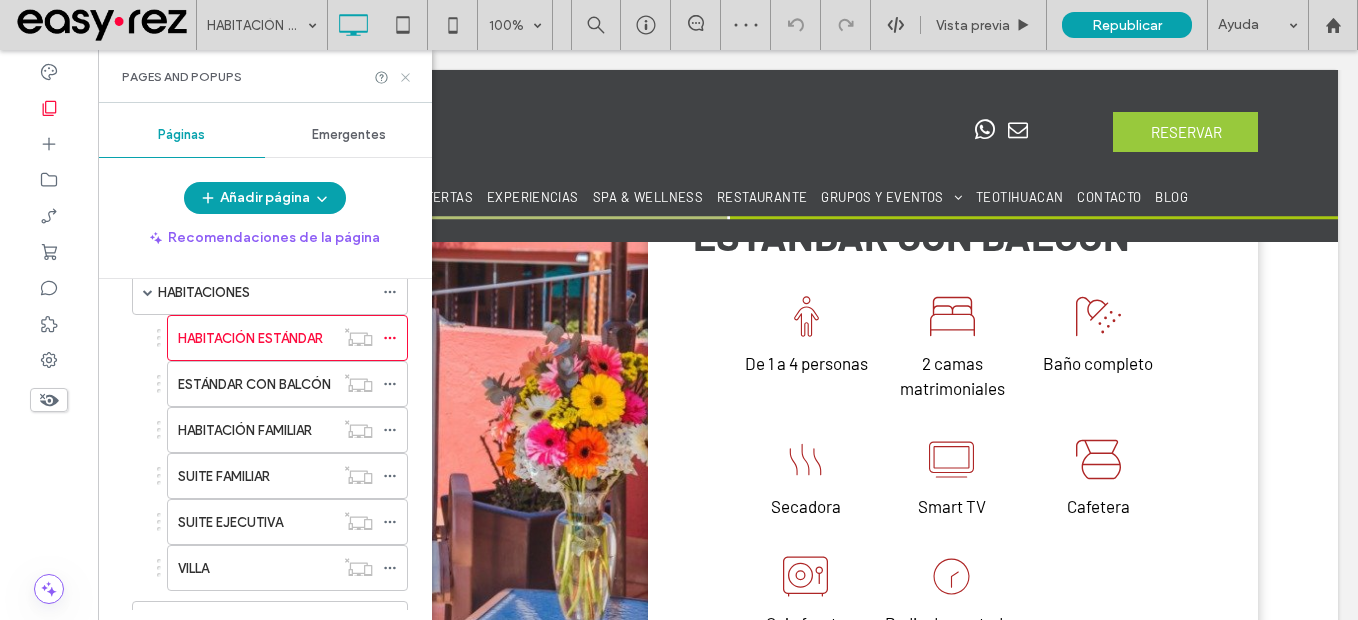 click 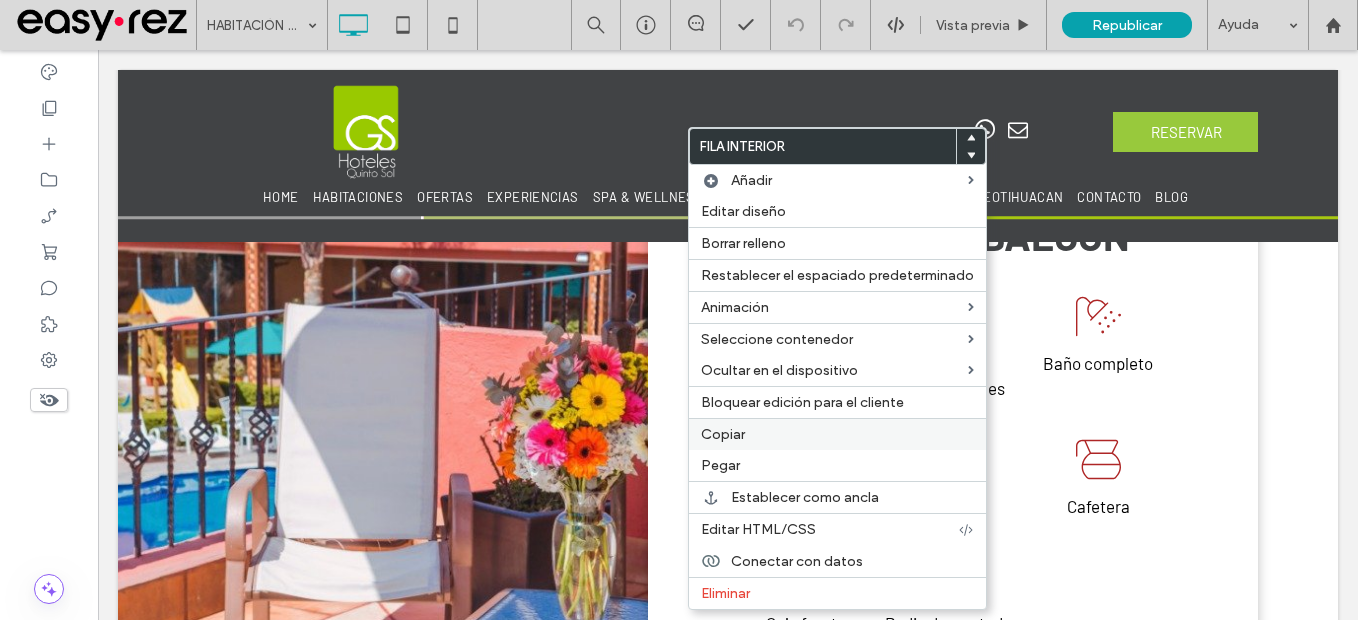 click on "Copiar" at bounding box center (837, 434) 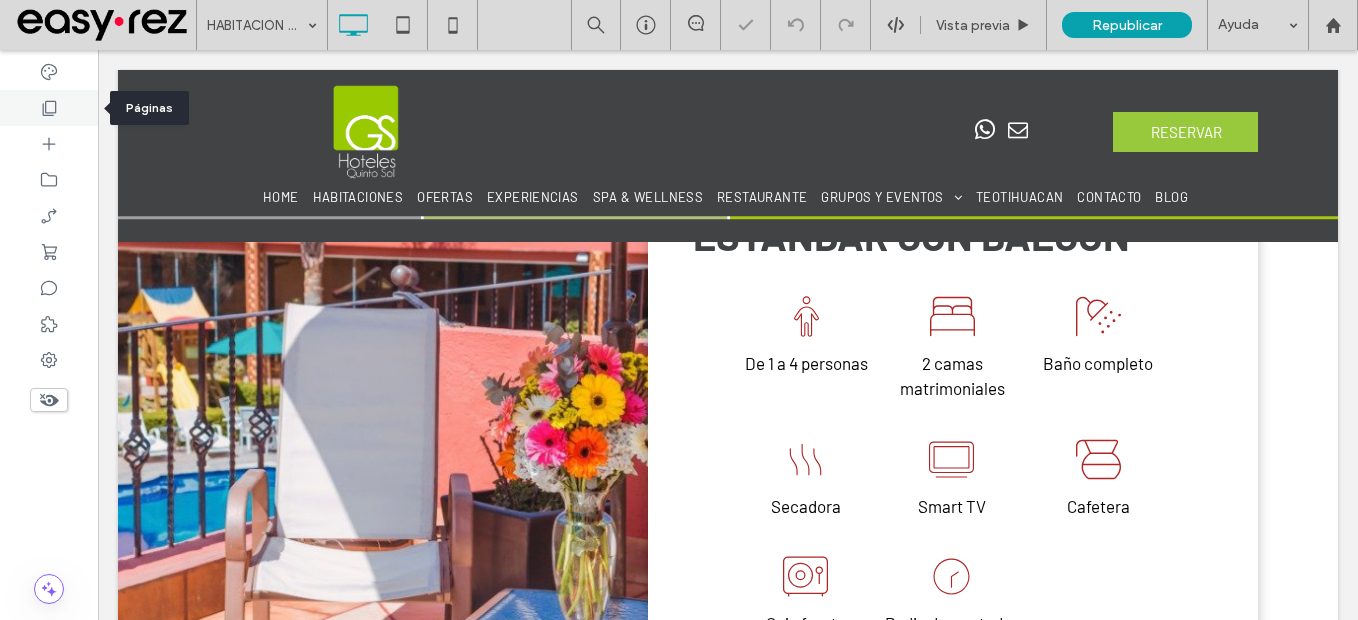 click at bounding box center [49, 108] 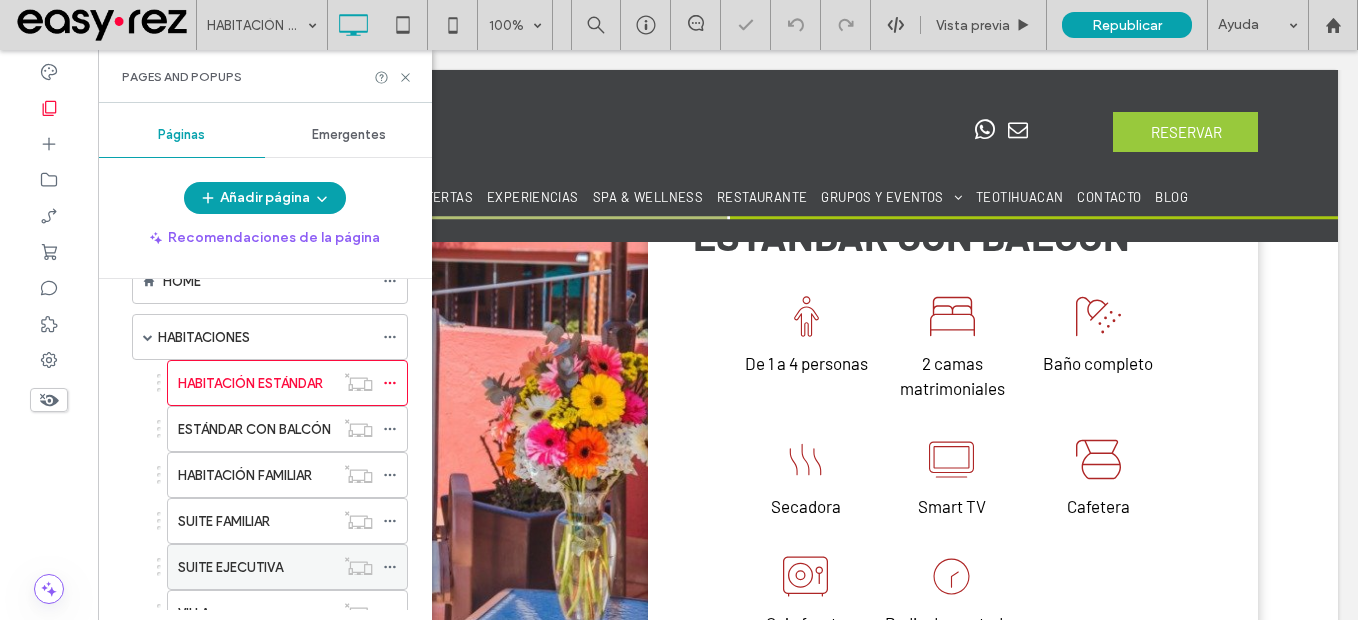 scroll, scrollTop: 100, scrollLeft: 0, axis: vertical 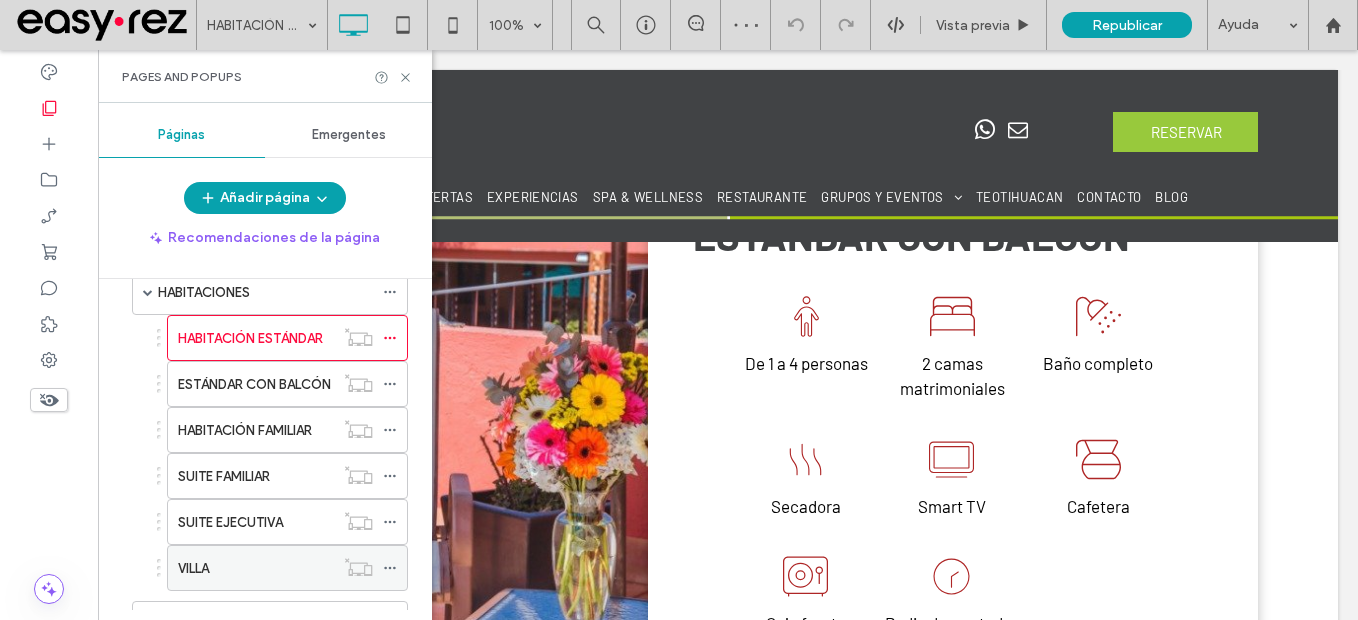 click on "VILLA" at bounding box center (256, 568) 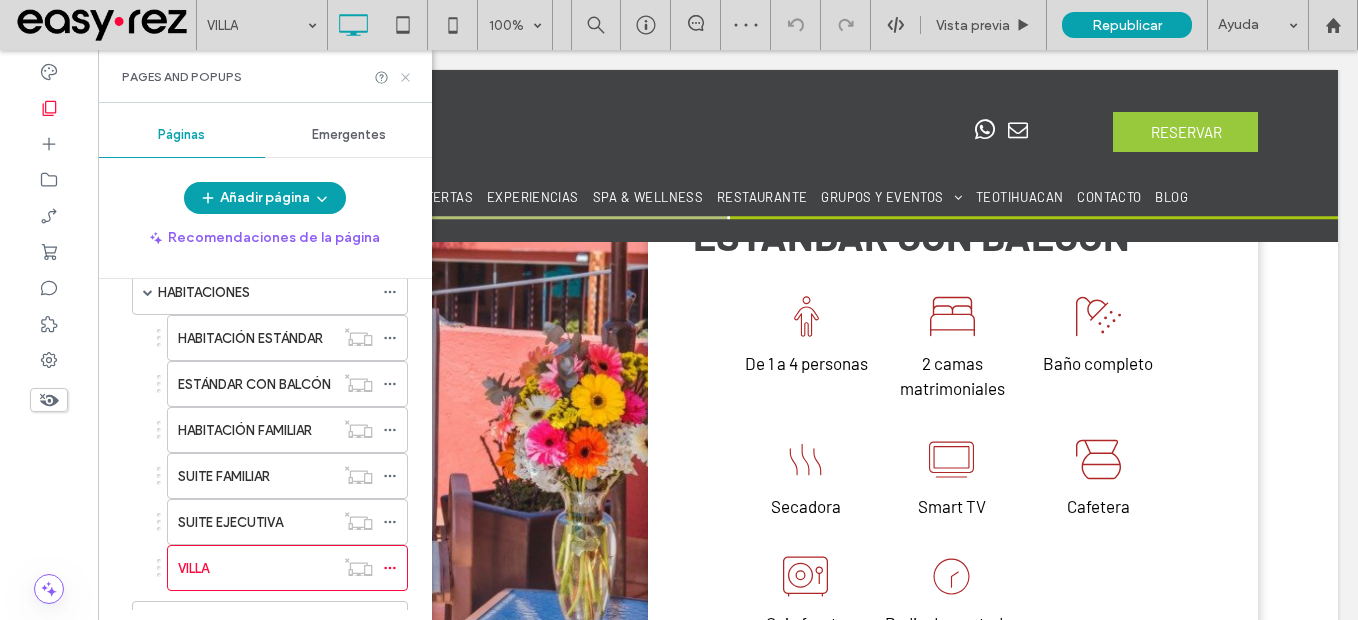click 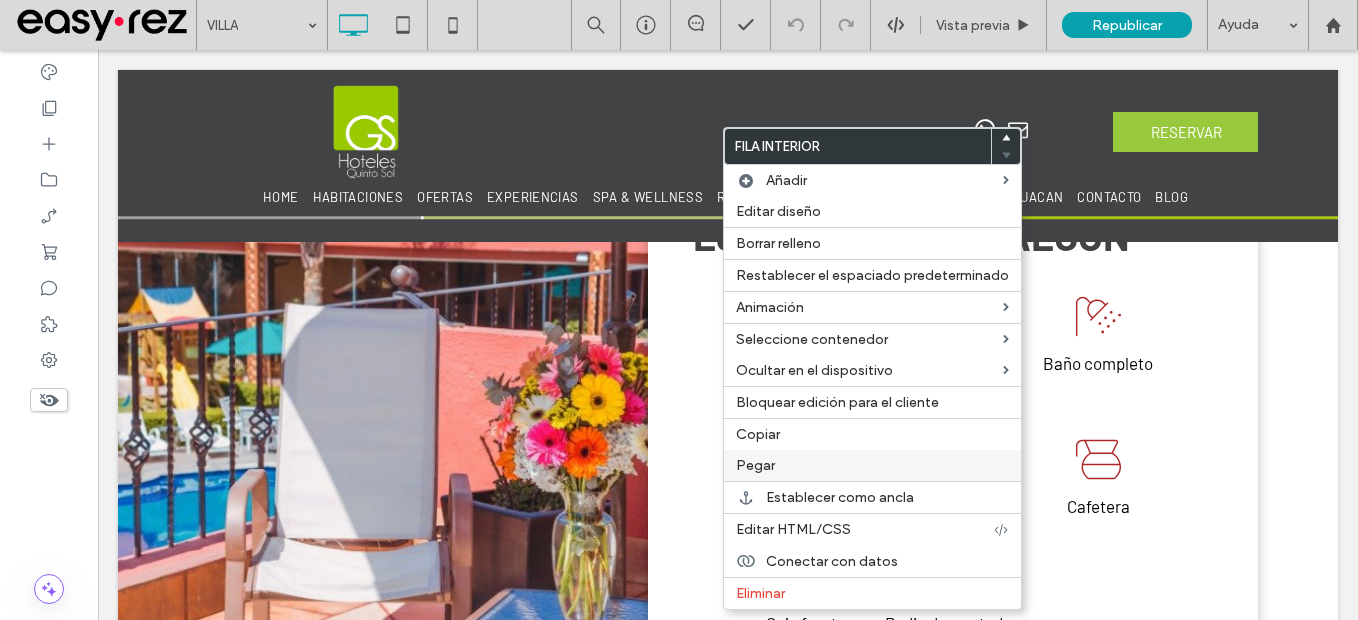 click on "Pegar" at bounding box center (872, 465) 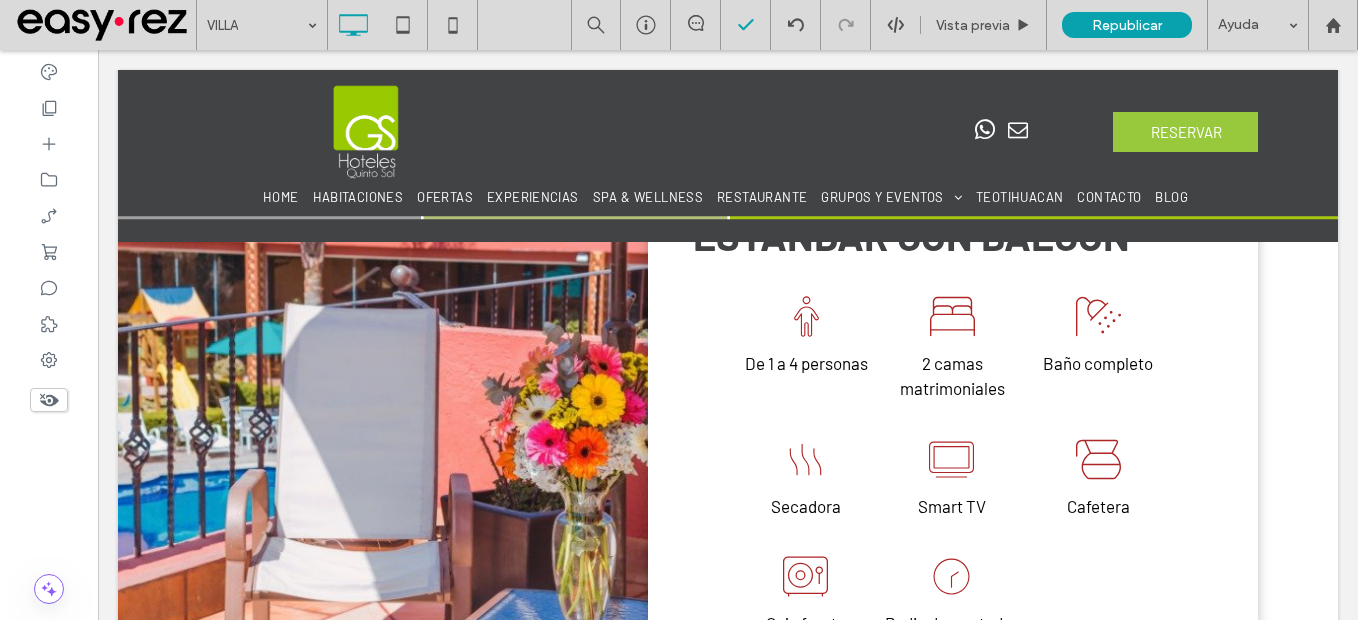 type on "******" 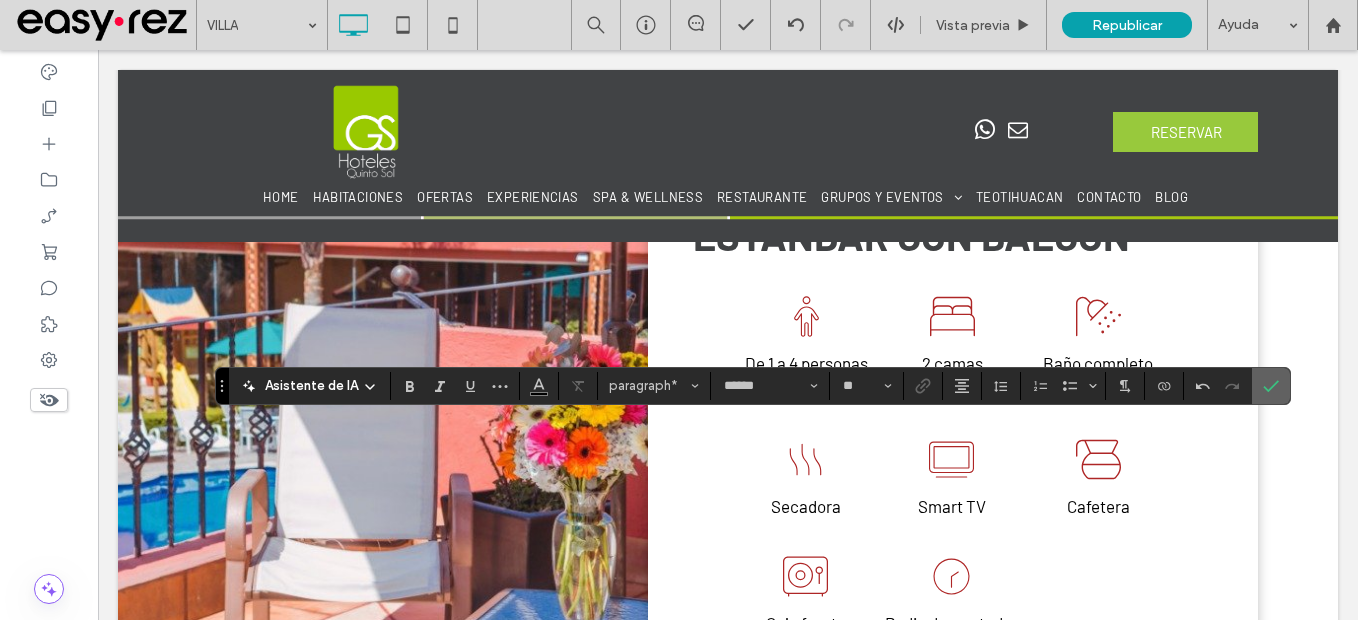 click at bounding box center [1271, 386] 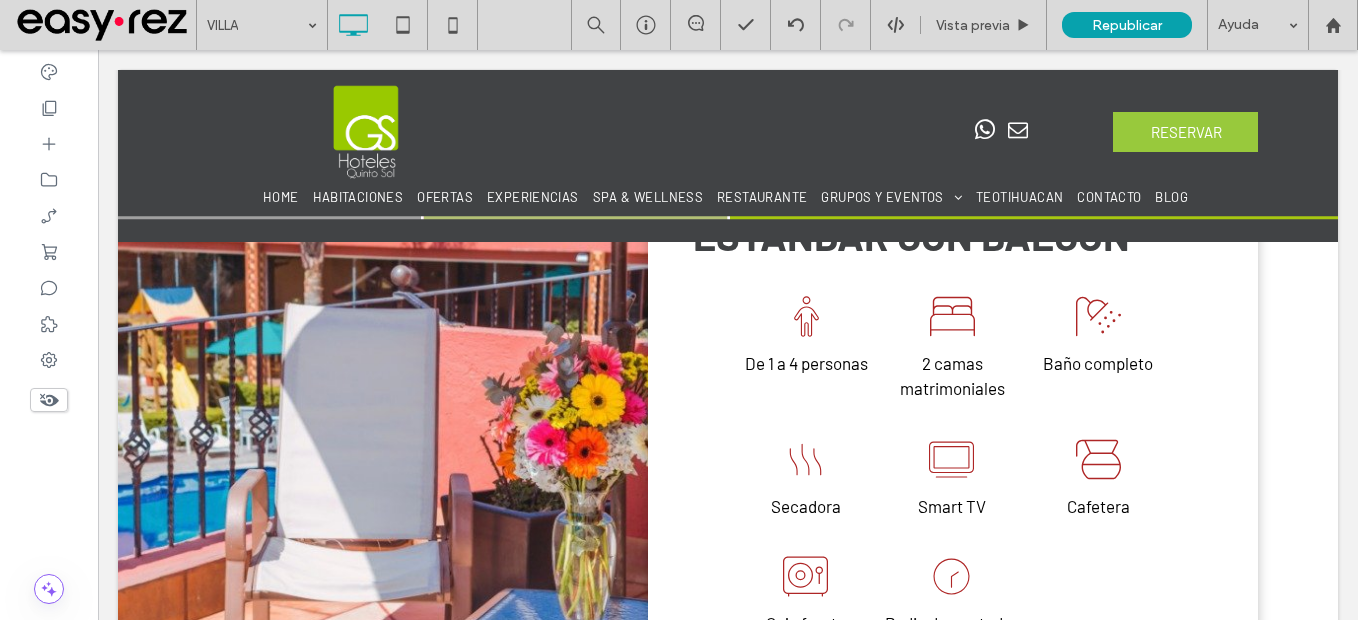 type on "******" 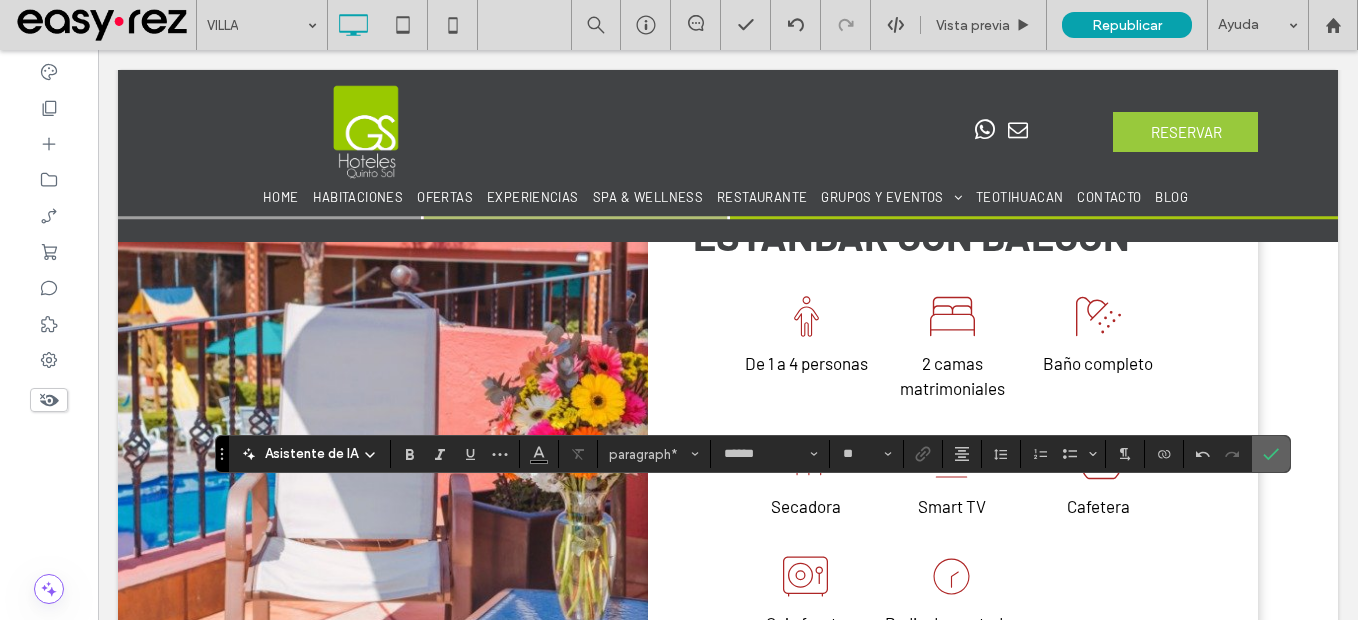 click at bounding box center [1271, 454] 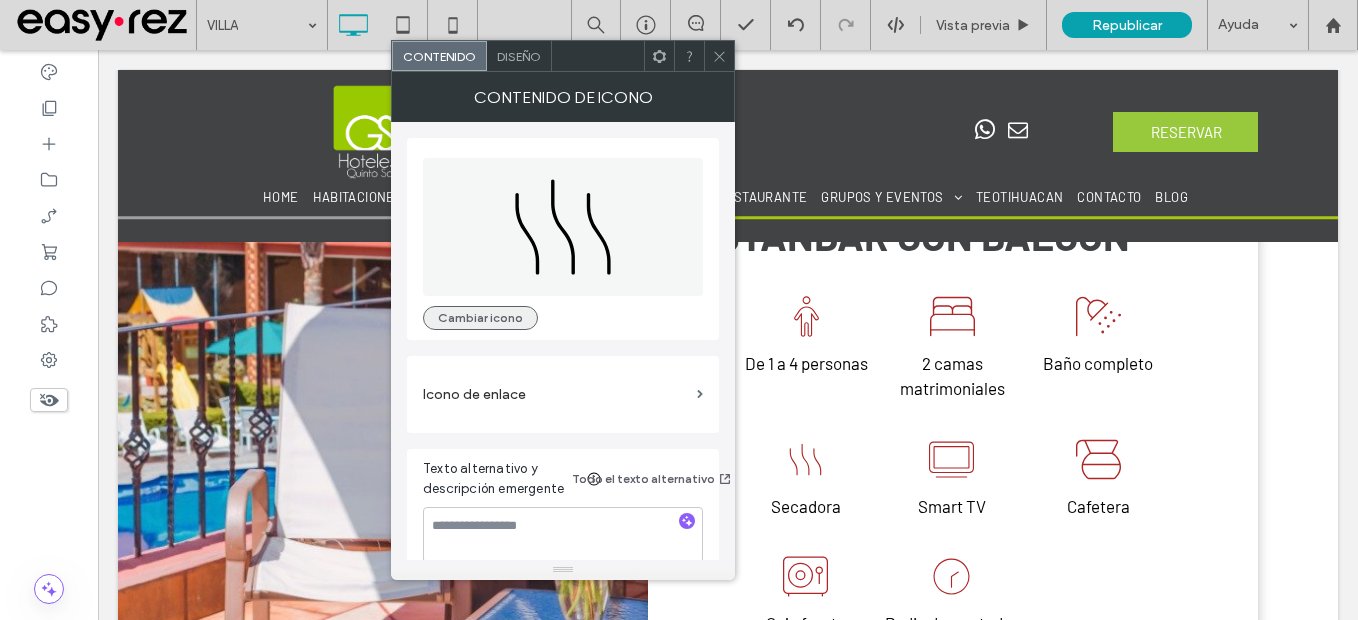 click on "Cambiar icono" at bounding box center (480, 318) 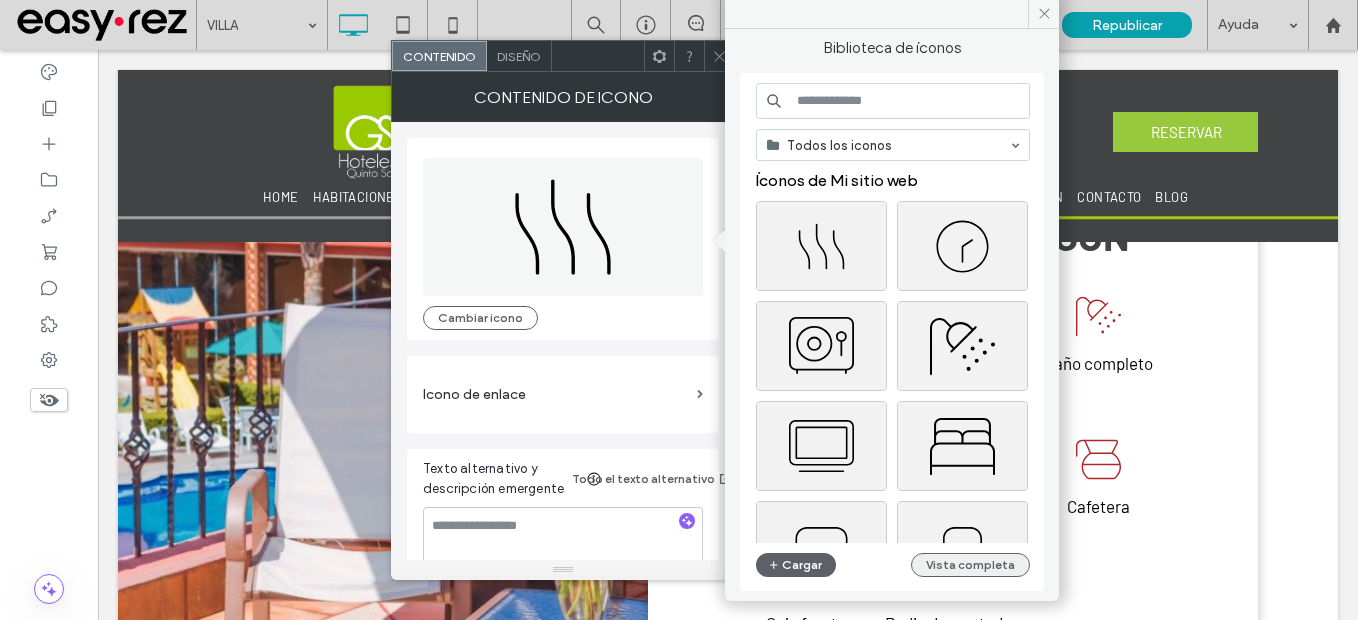 click on "Vista completa" at bounding box center (970, 565) 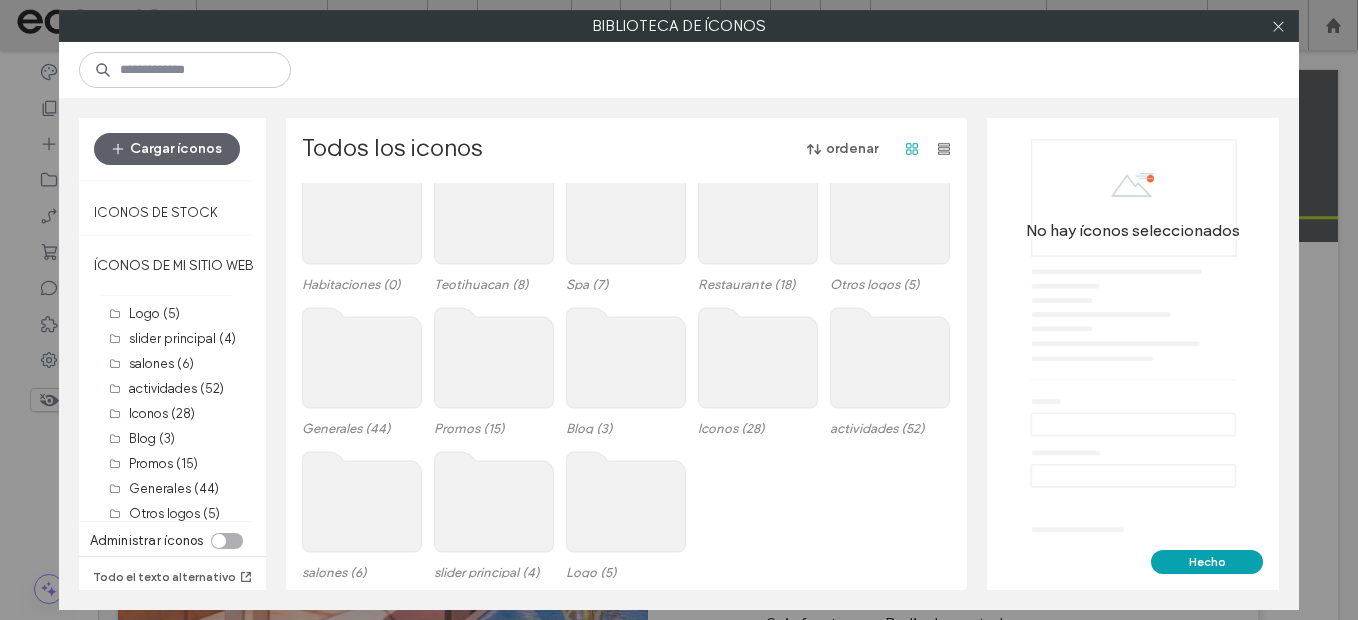 scroll, scrollTop: 100, scrollLeft: 0, axis: vertical 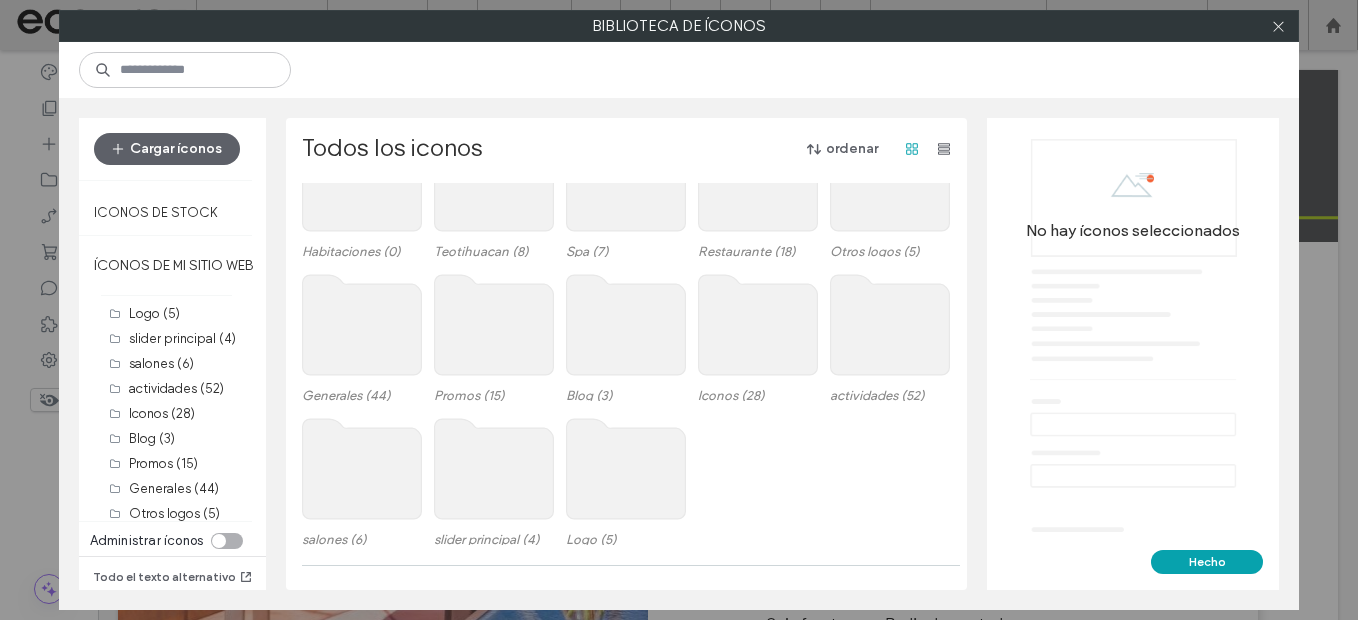 click 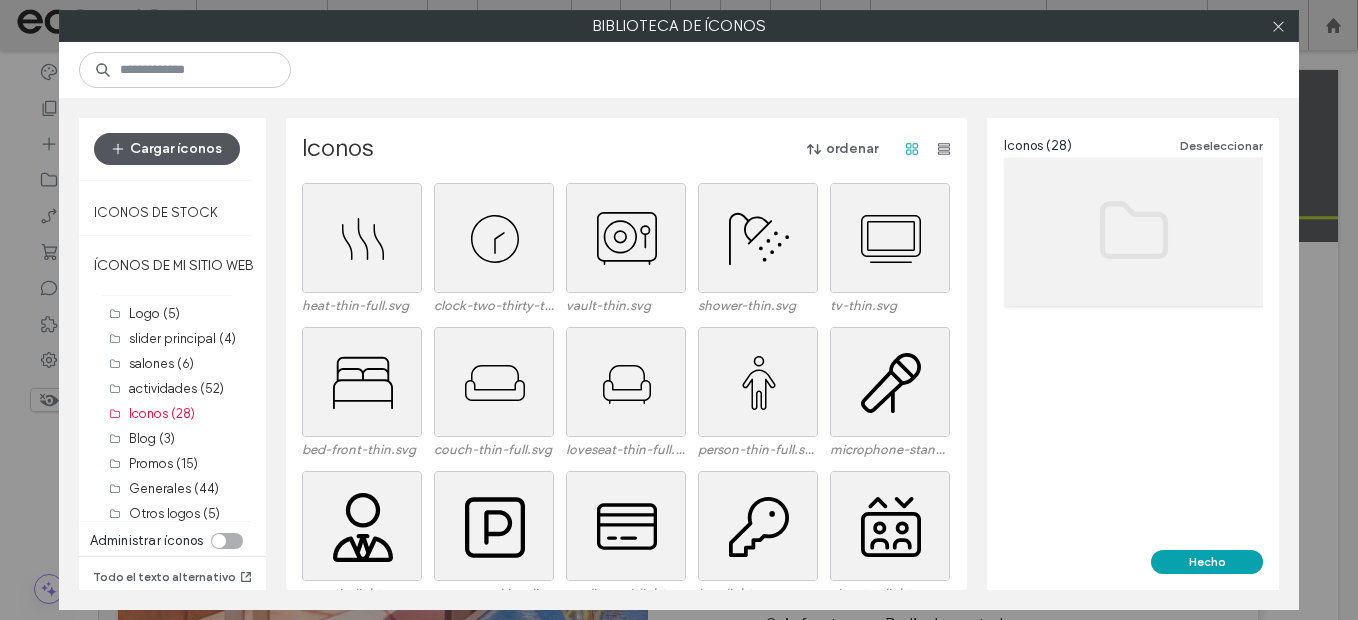 click on "Cargar íconos" at bounding box center [167, 149] 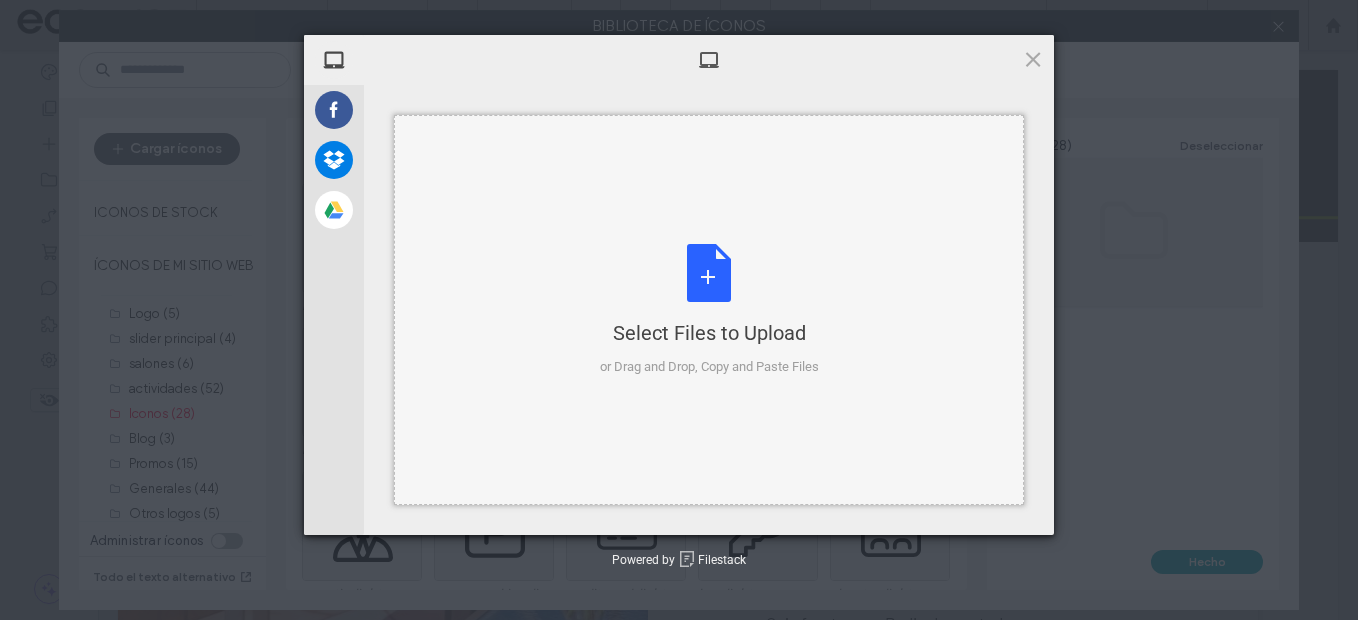 click on "Select Files to Upload
or Drag and Drop, Copy and Paste Files" at bounding box center [709, 310] 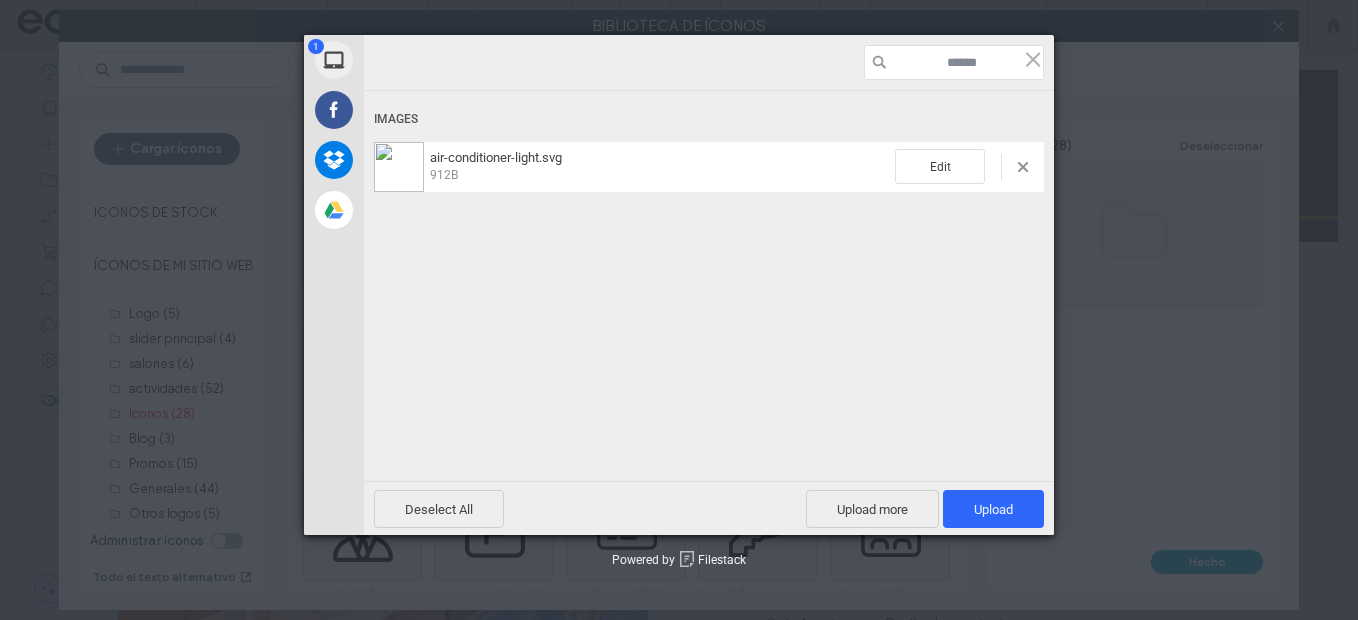 click at bounding box center [1001, 167] 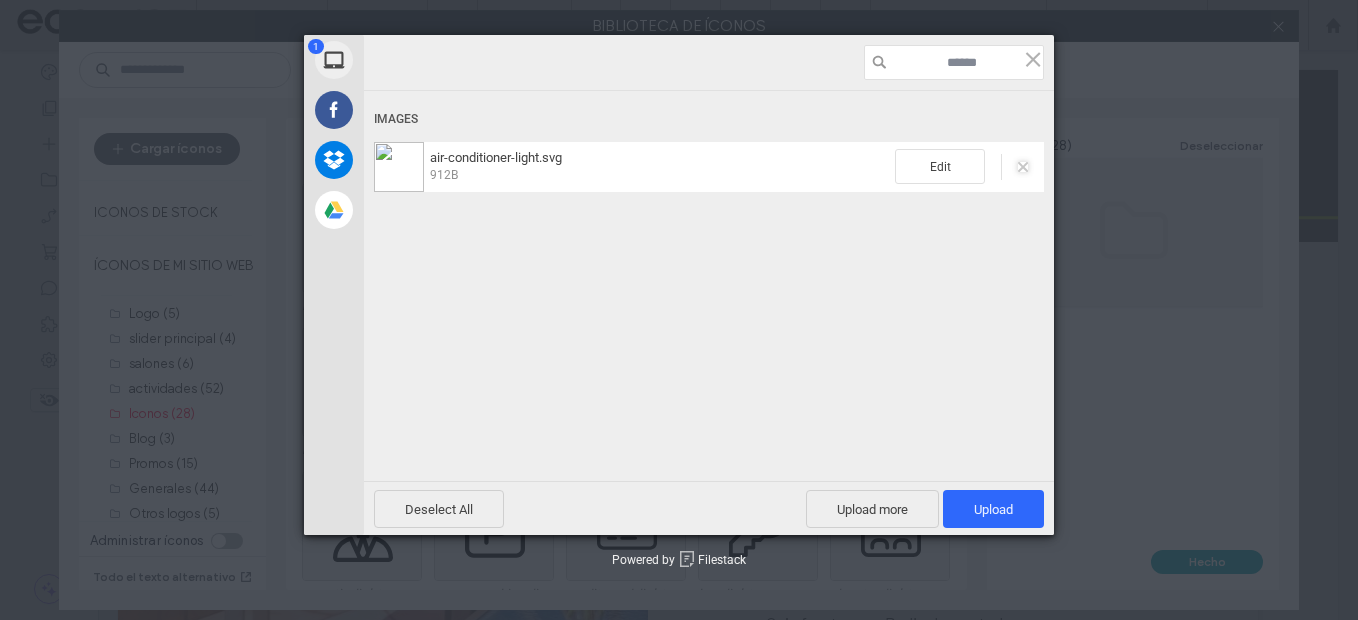 click at bounding box center [1023, 167] 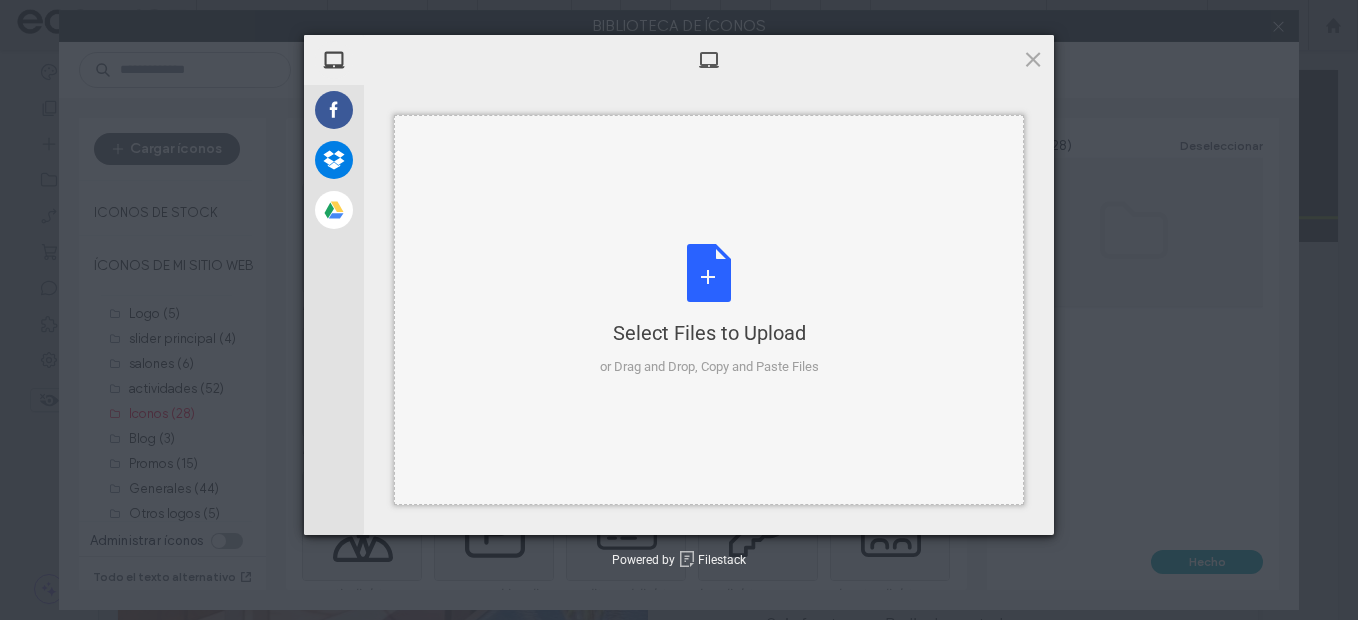 click on "Select Files to Upload
or Drag and Drop, Copy and Paste Files" at bounding box center [709, 310] 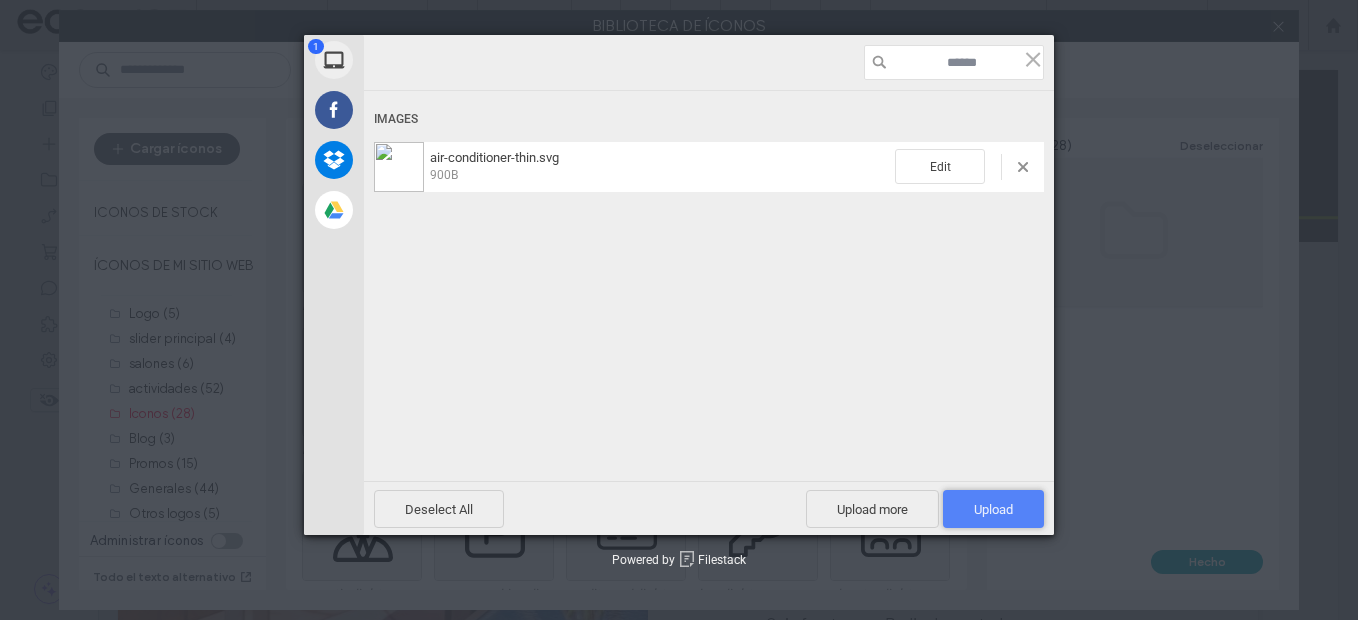 click on "Upload
1" at bounding box center [993, 509] 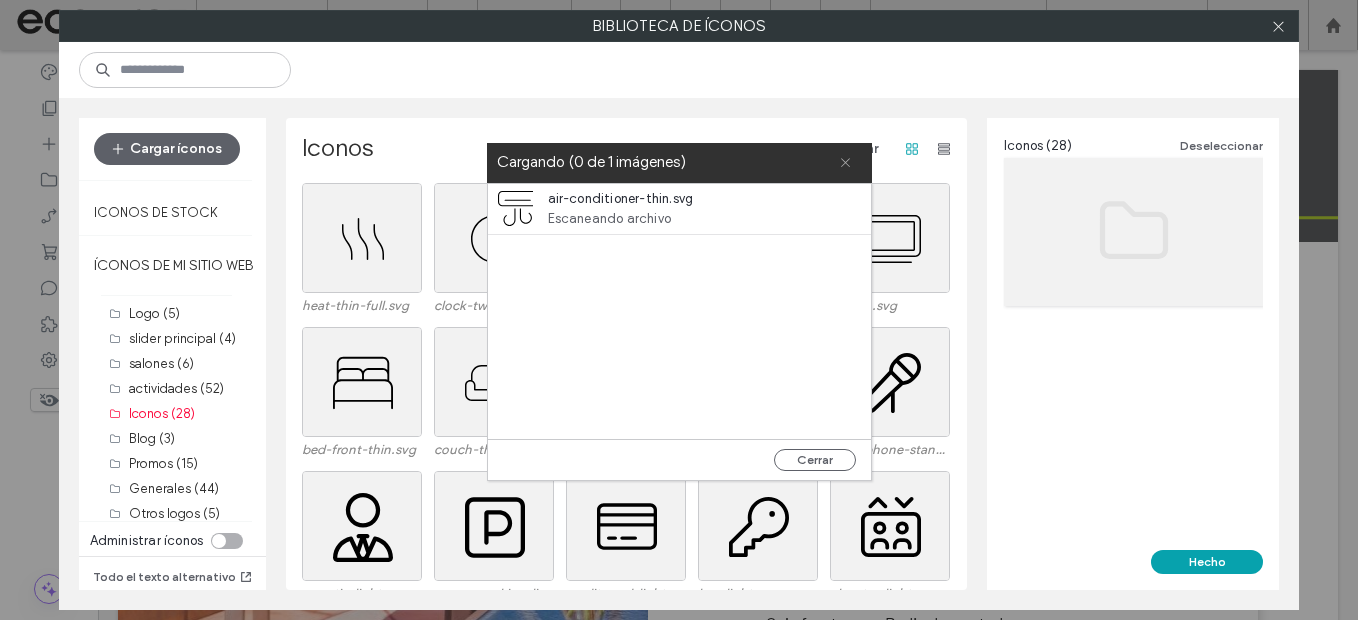 click 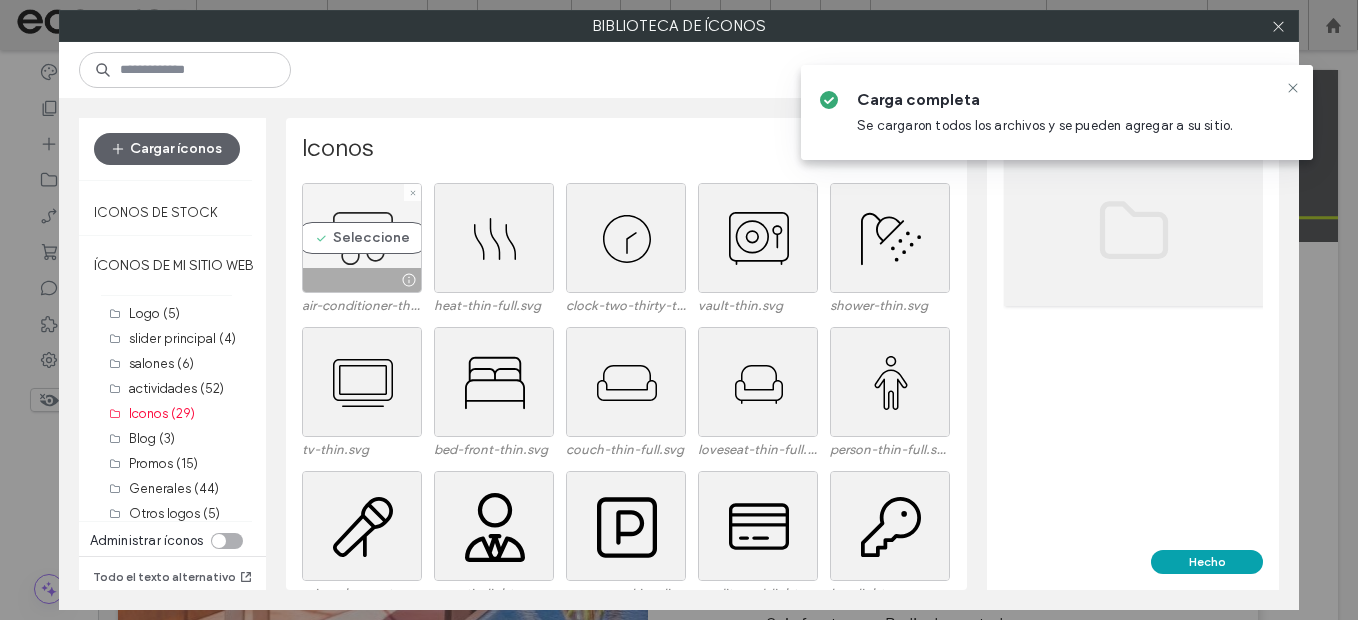 click on "Seleccione" at bounding box center (362, 238) 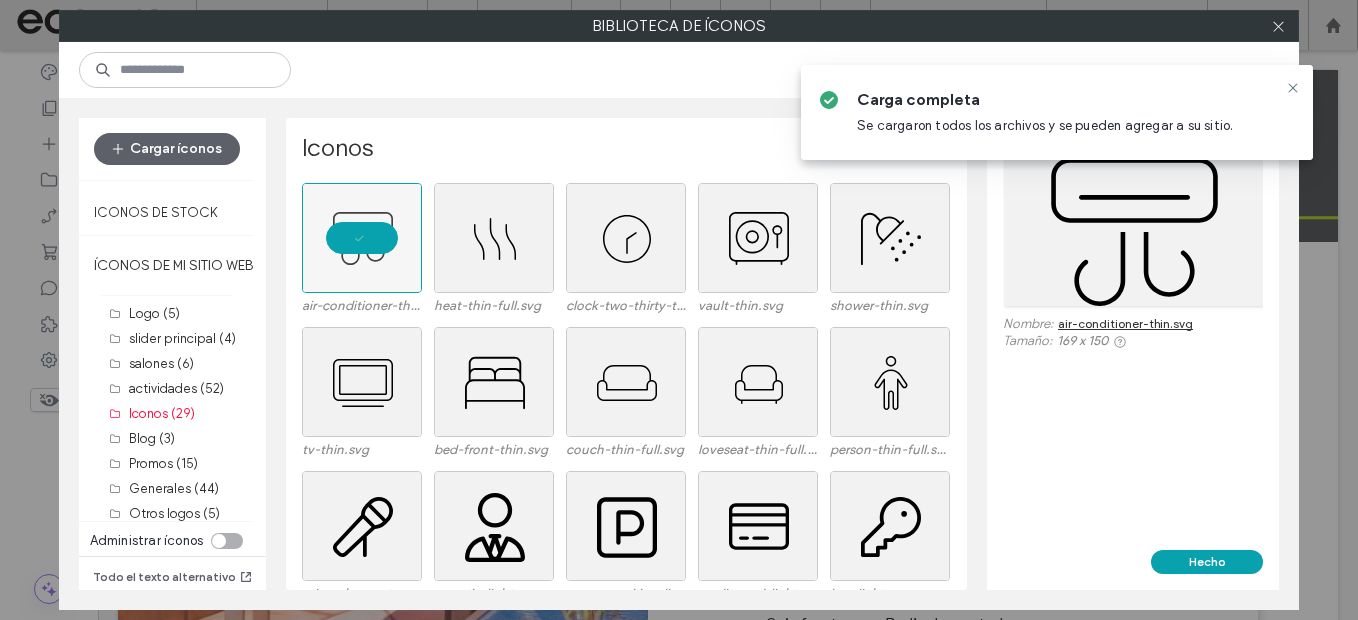 click on "Hecho" at bounding box center (1133, 570) 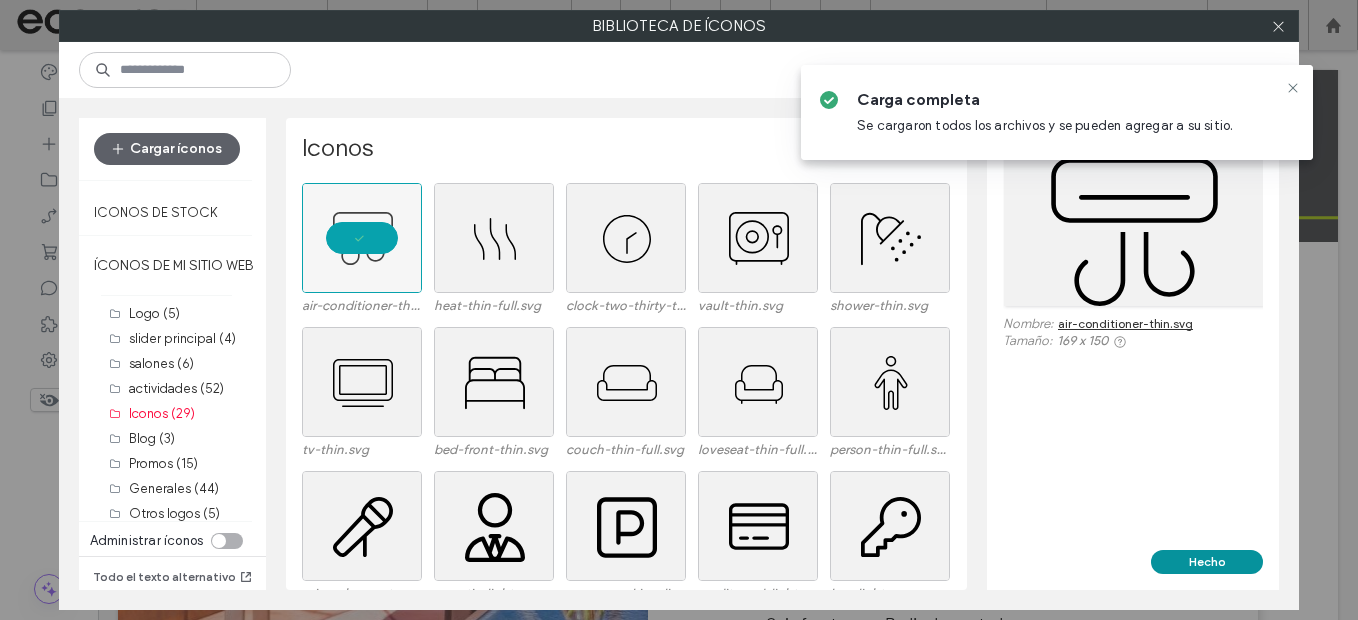 click on "Hecho" at bounding box center [1207, 562] 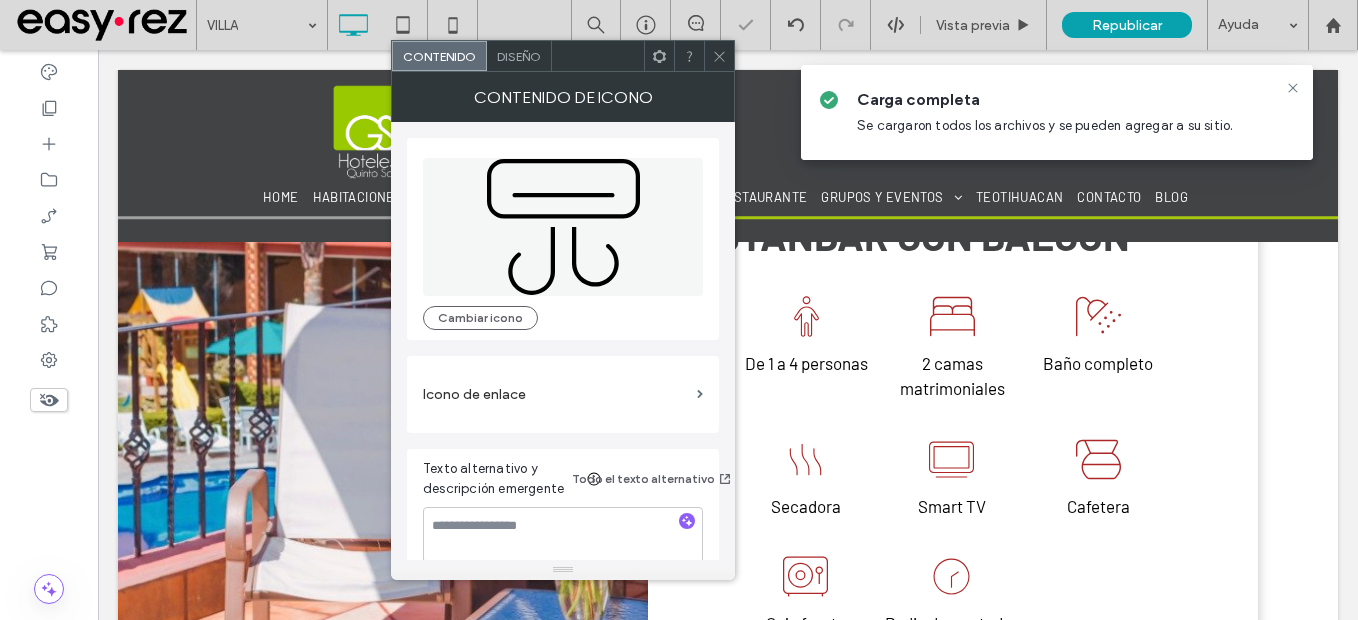 click 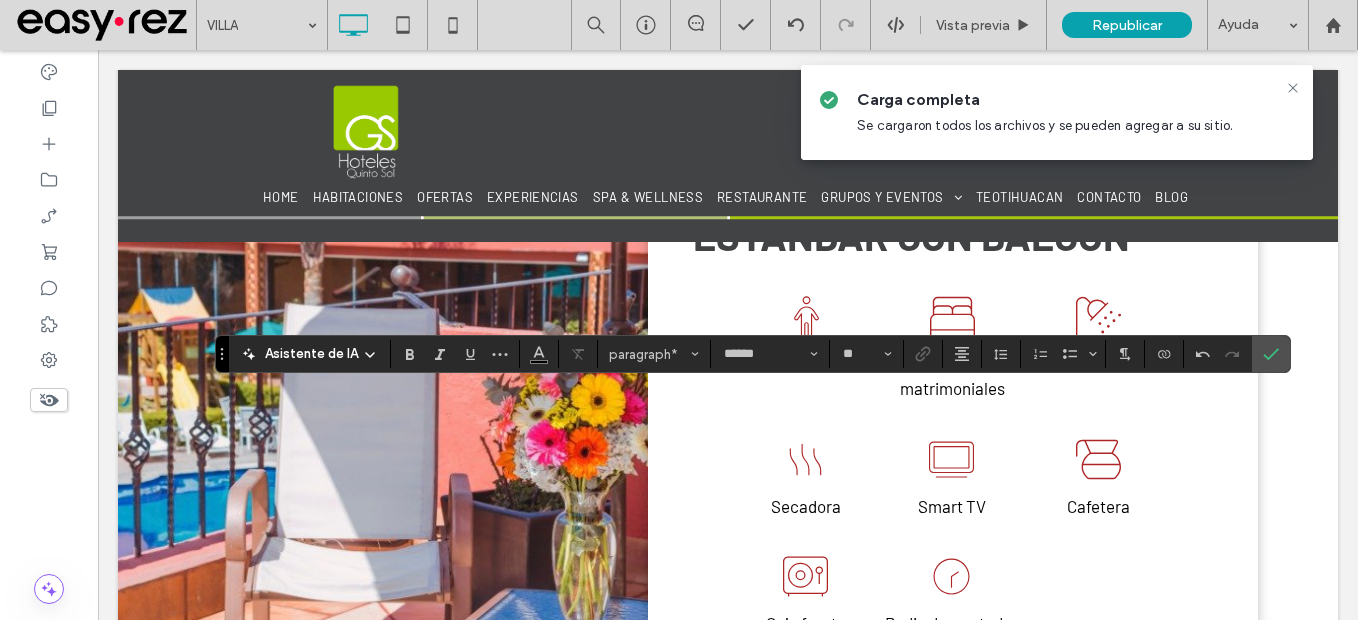 click on "Asistente de IA paragraph* ****** **" at bounding box center (753, 354) 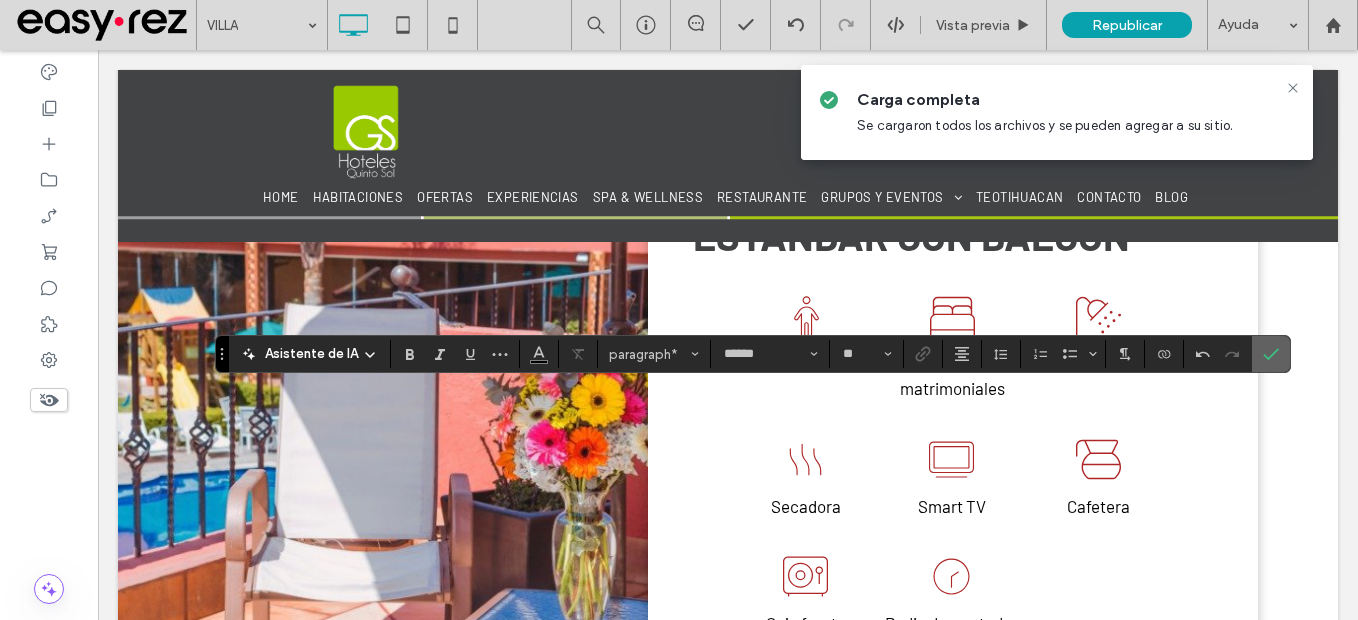 drag, startPoint x: 1286, startPoint y: 358, endPoint x: 1273, endPoint y: 364, distance: 14.3178215 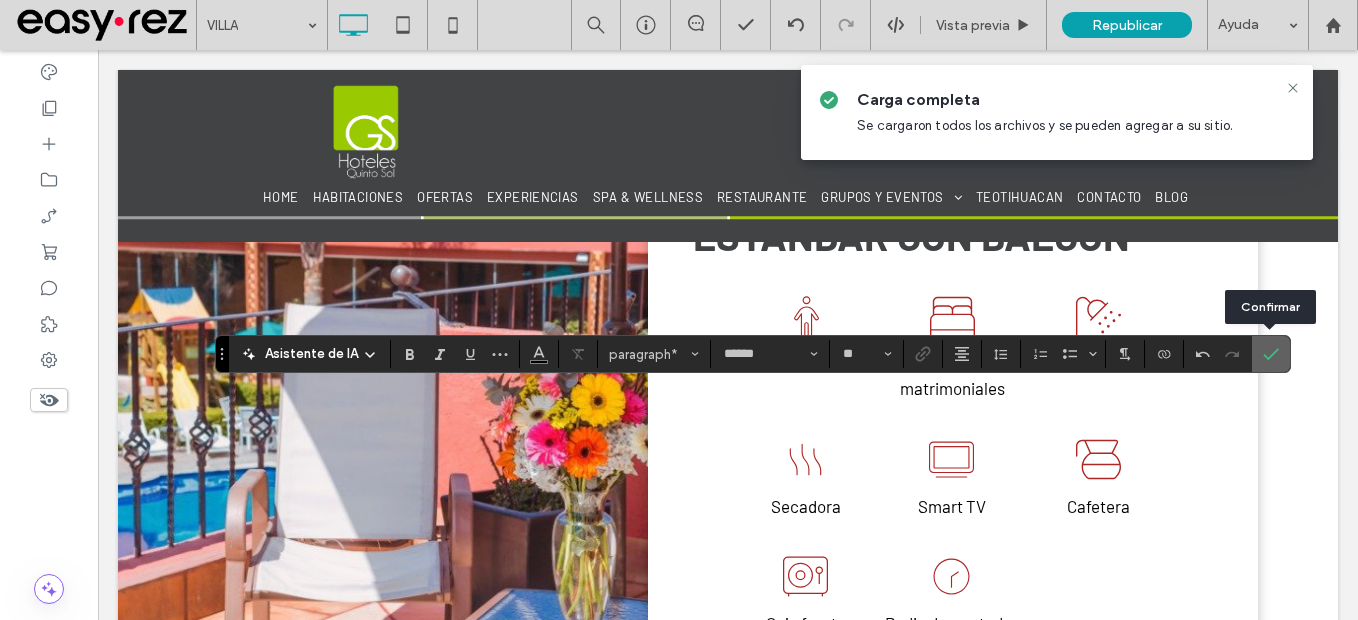 click at bounding box center (1271, 354) 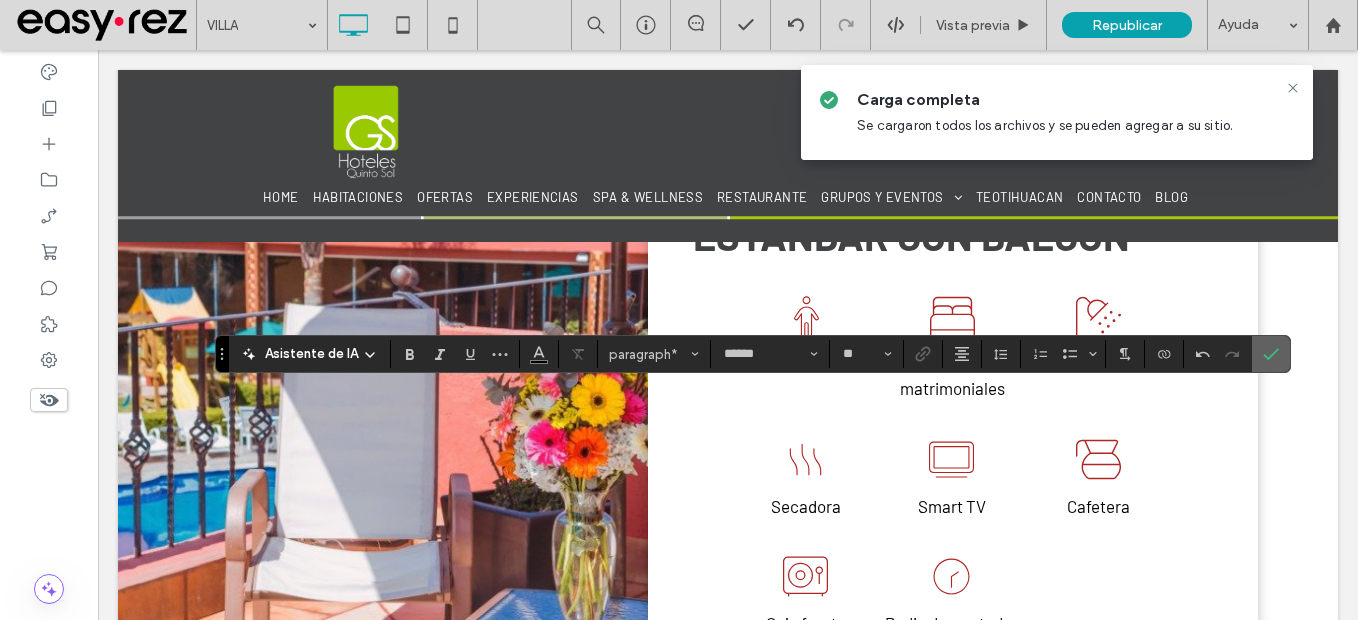 click at bounding box center (1271, 354) 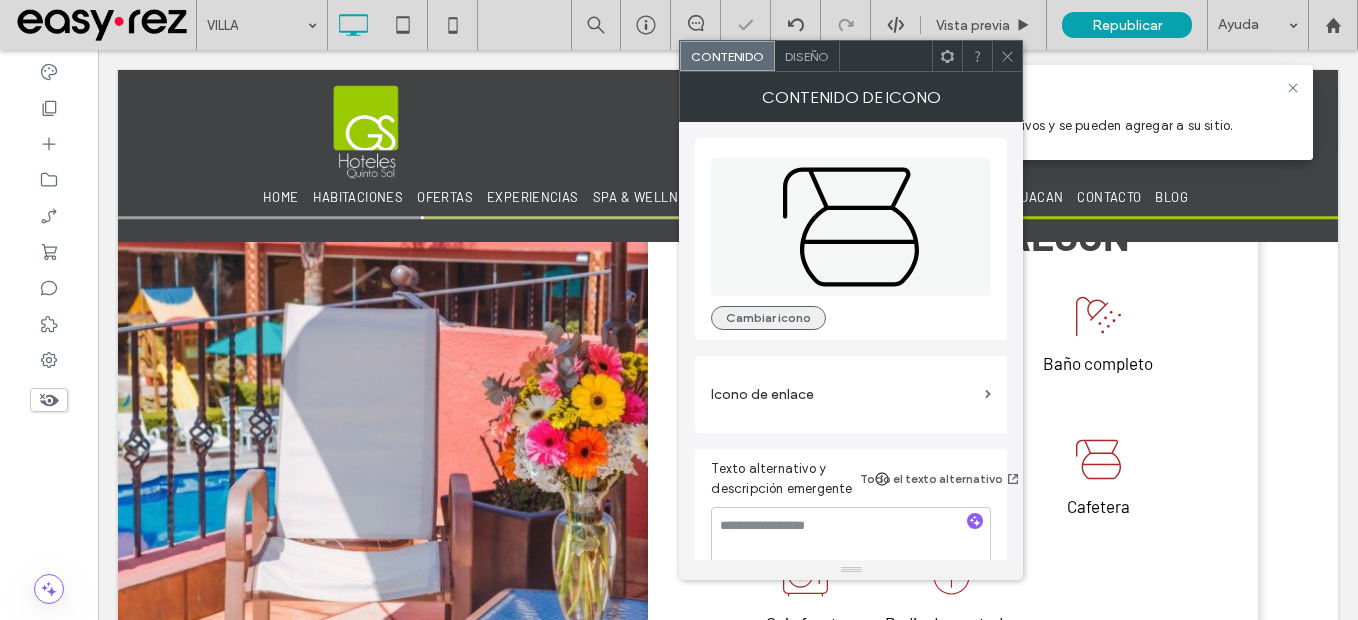click on "Cambiar icono" at bounding box center [768, 318] 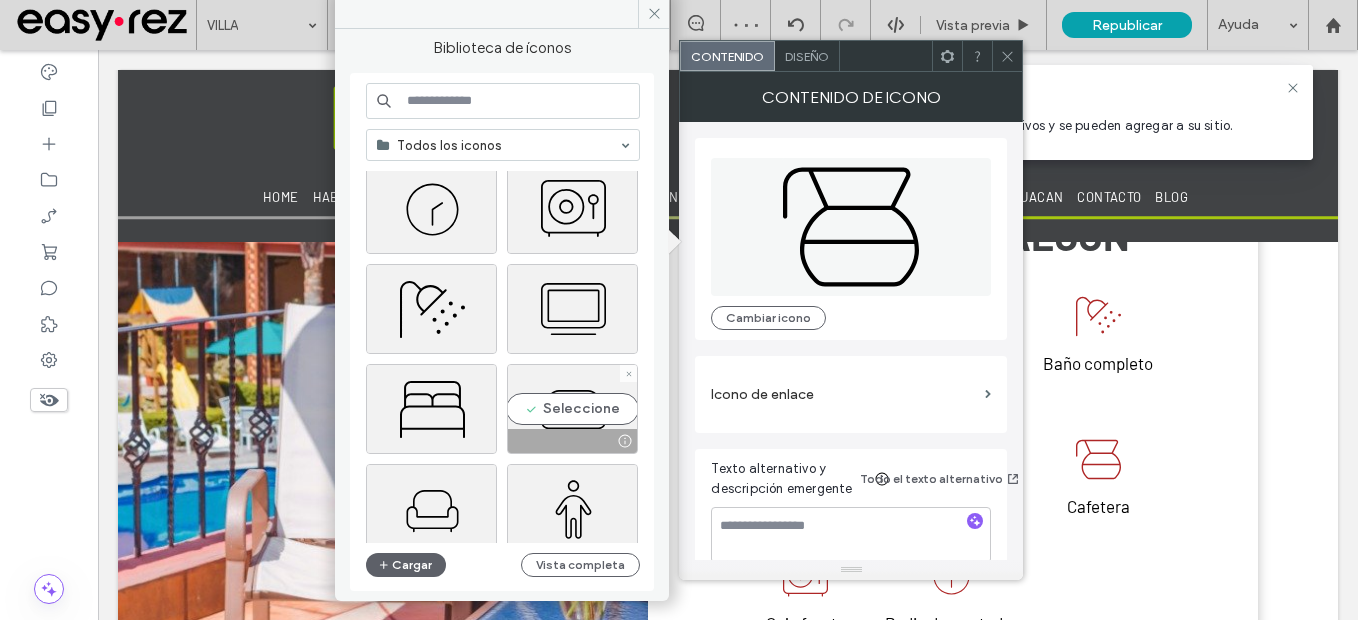 scroll, scrollTop: 200, scrollLeft: 0, axis: vertical 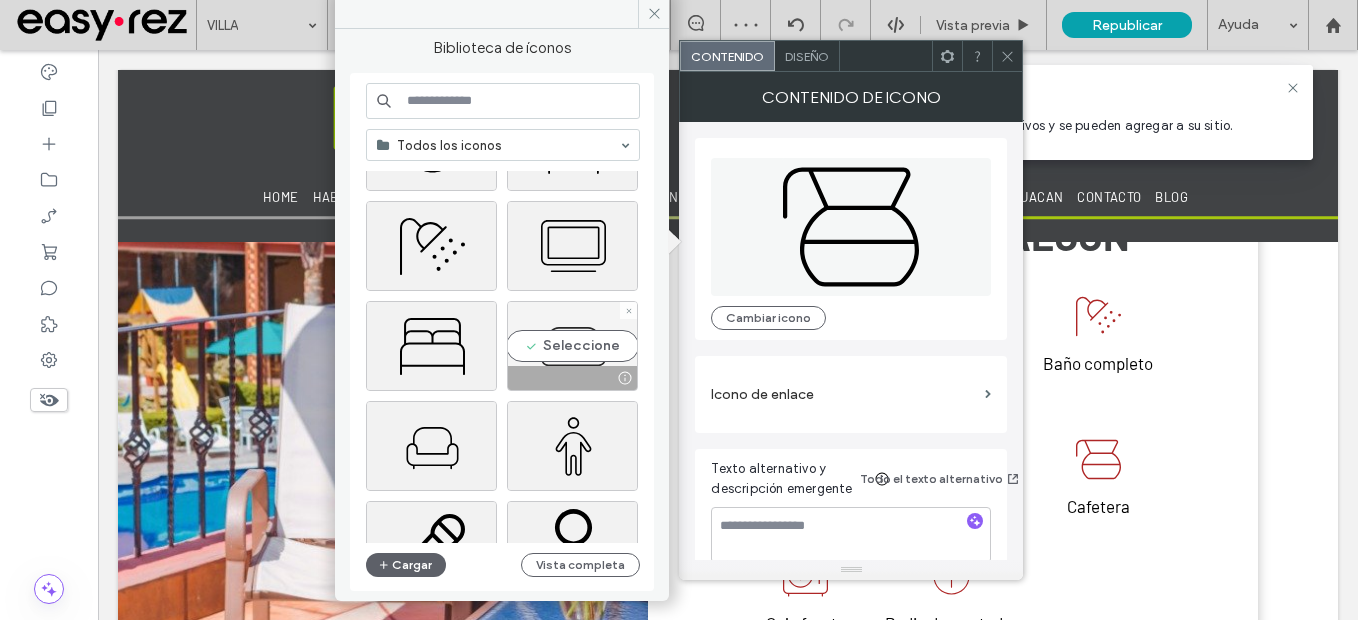 click on "Seleccione" at bounding box center [572, 346] 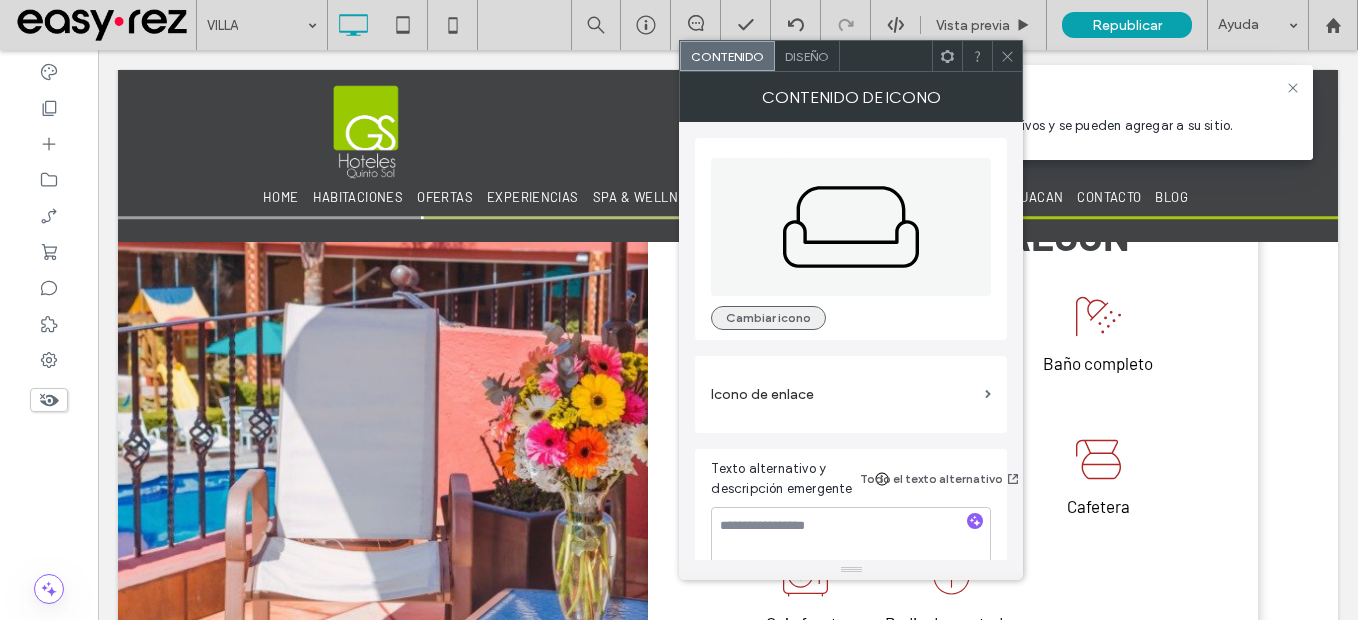 click on "Cambiar icono" at bounding box center (768, 318) 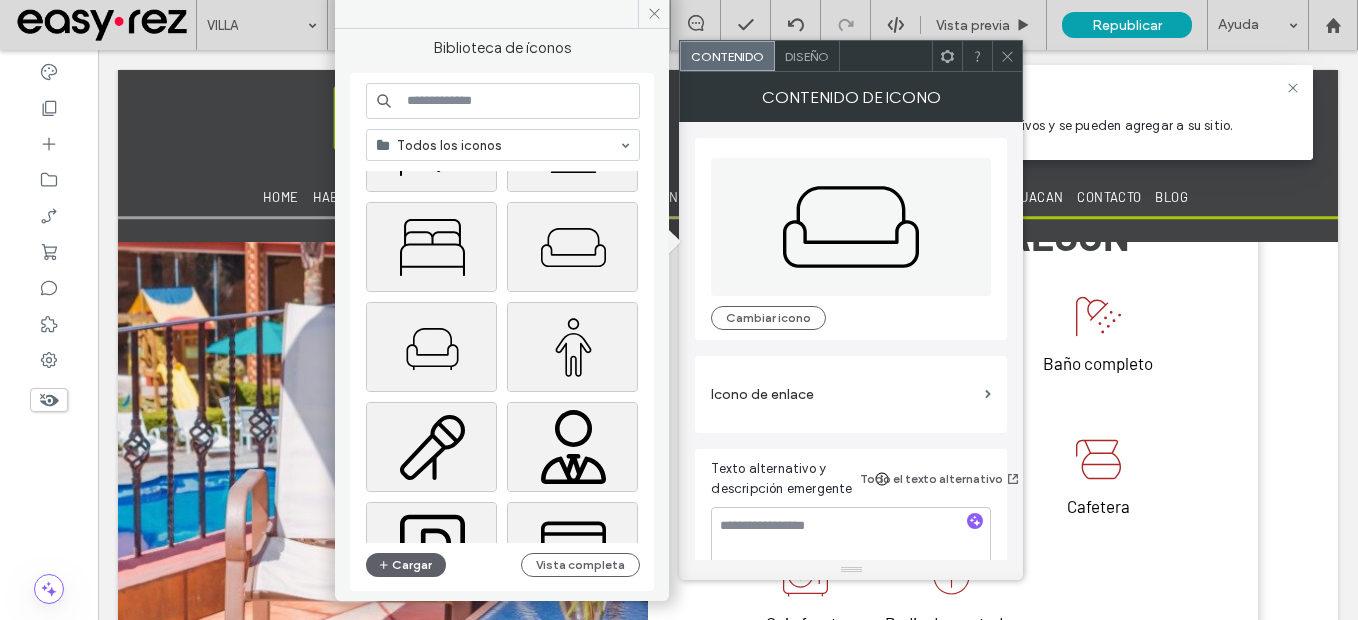 scroll, scrollTop: 300, scrollLeft: 0, axis: vertical 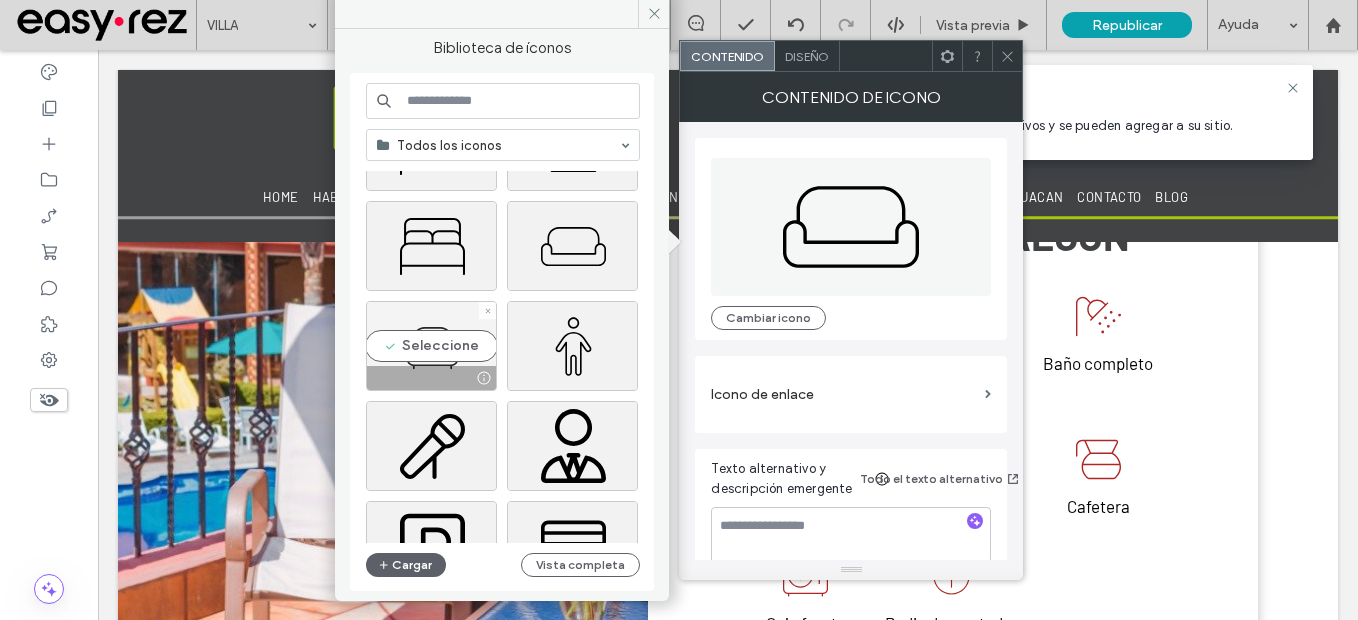 click on "Seleccione" at bounding box center (431, 346) 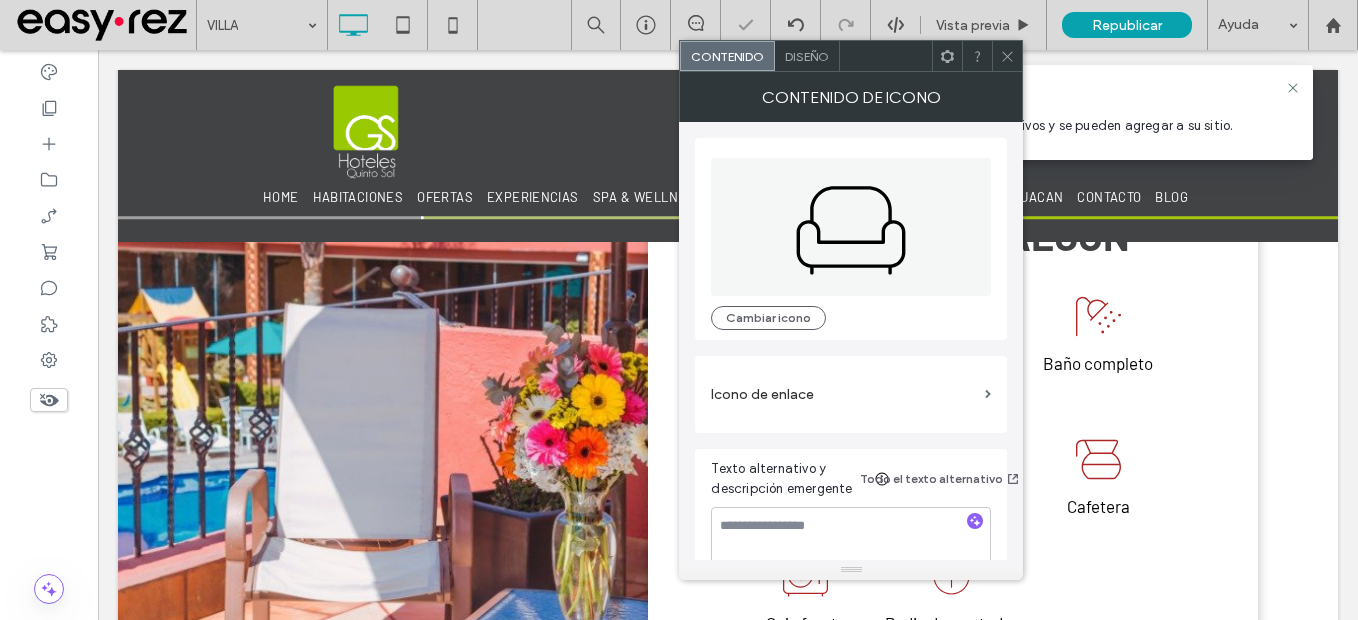 click 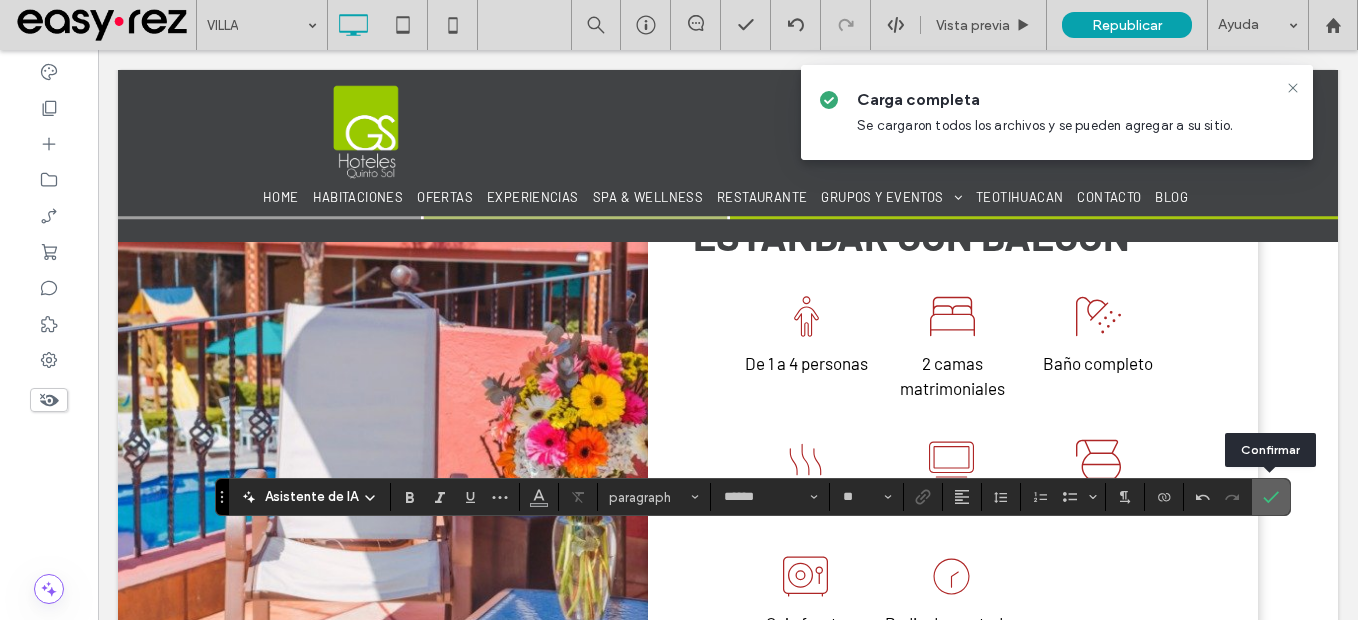 click 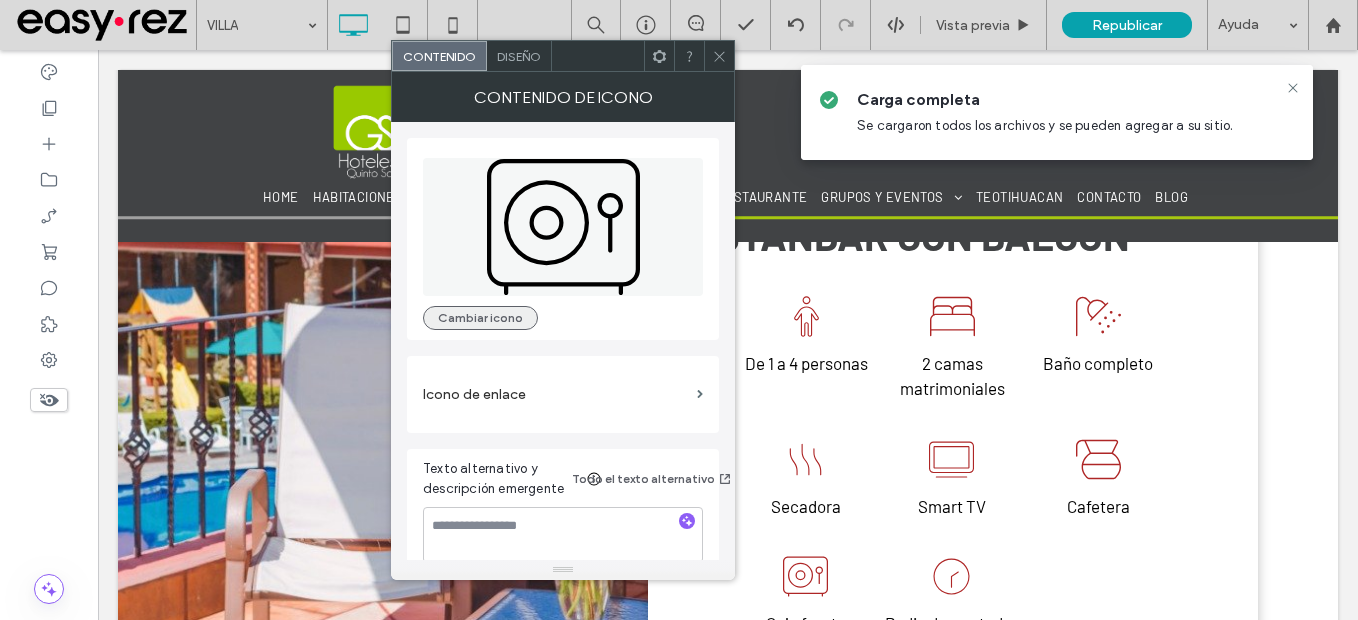 click on "Cambiar icono" at bounding box center [480, 318] 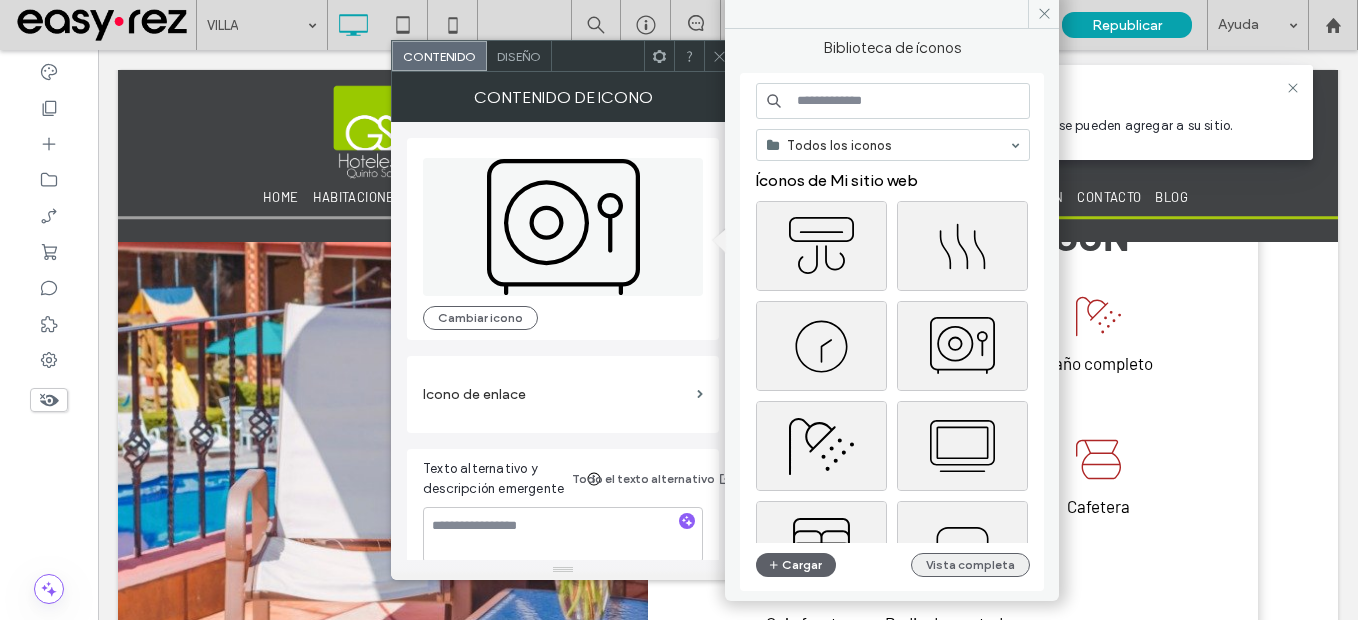 click on "Vista completa" at bounding box center (970, 565) 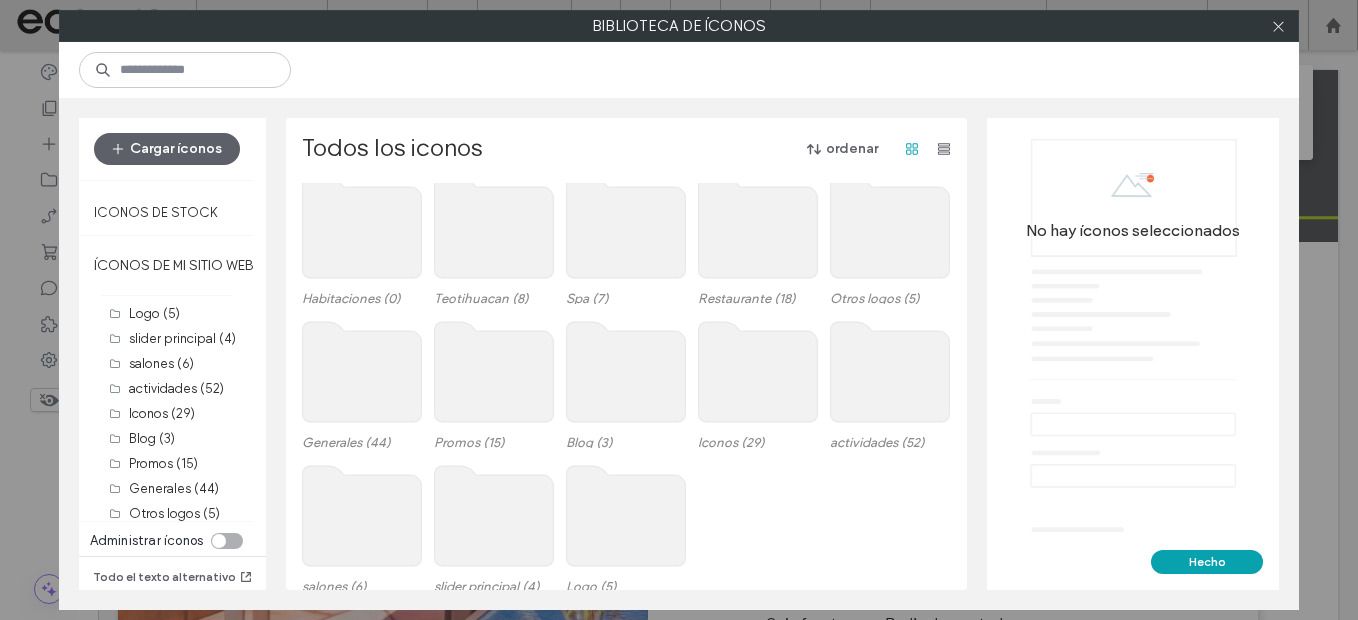 scroll, scrollTop: 100, scrollLeft: 0, axis: vertical 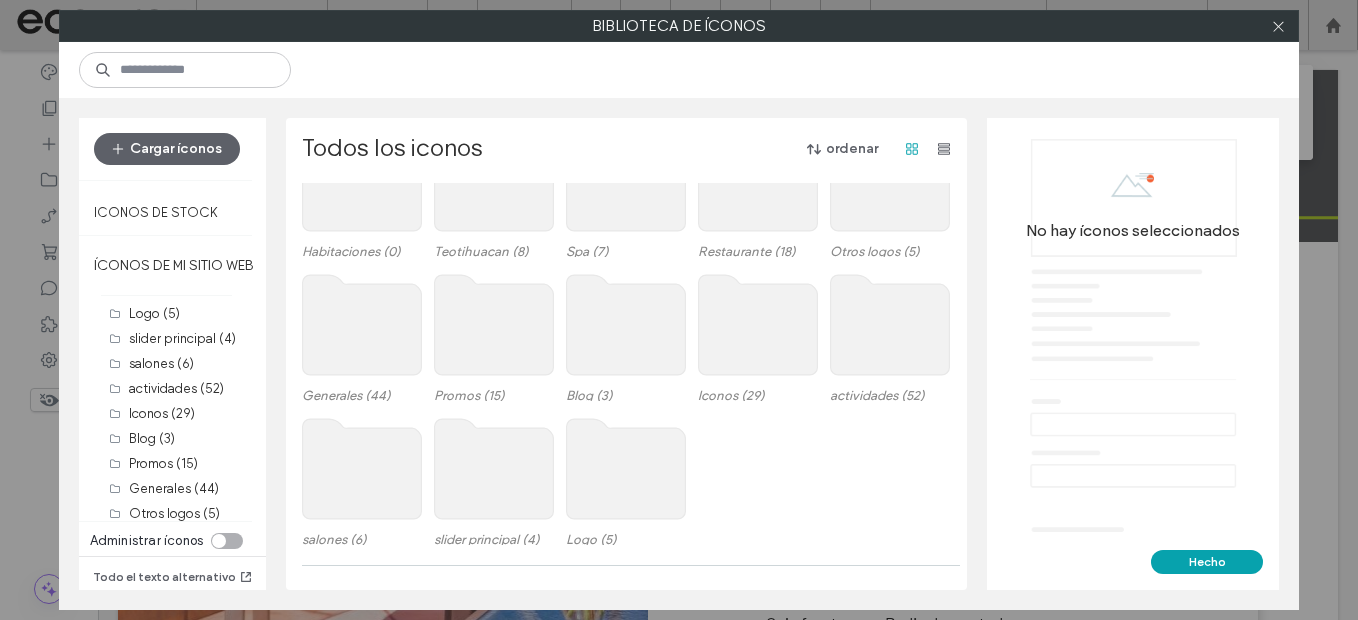 click 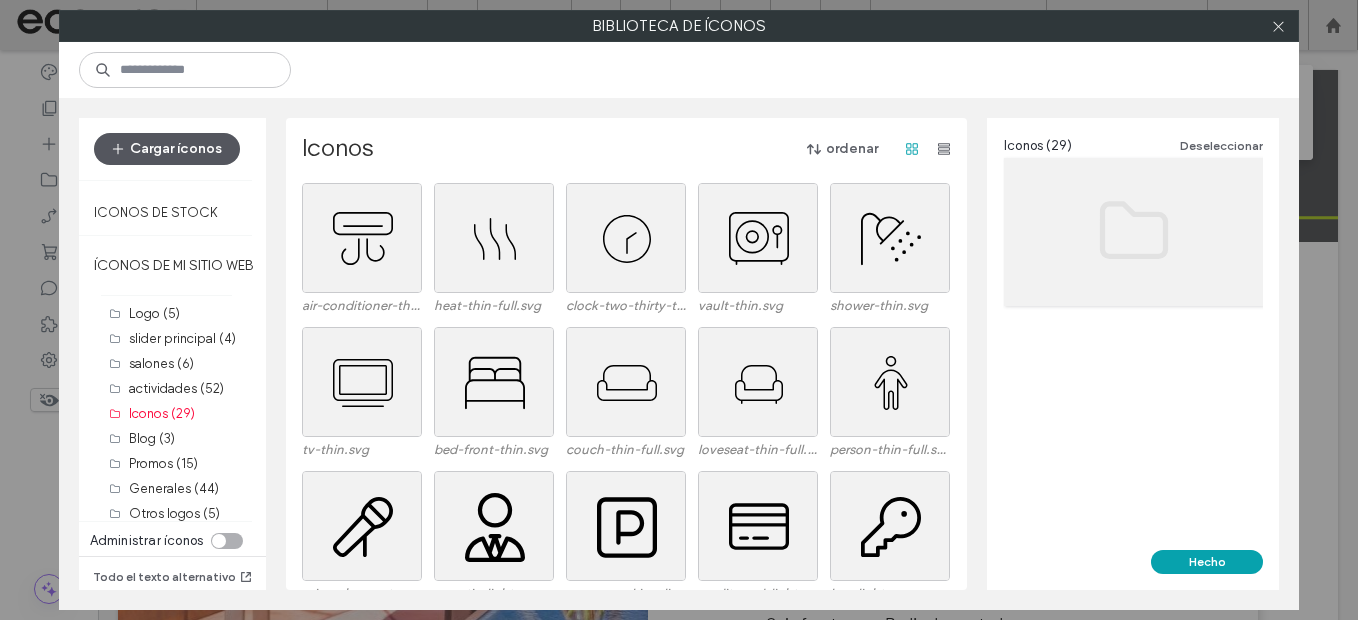 click on "Cargar íconos" at bounding box center (167, 149) 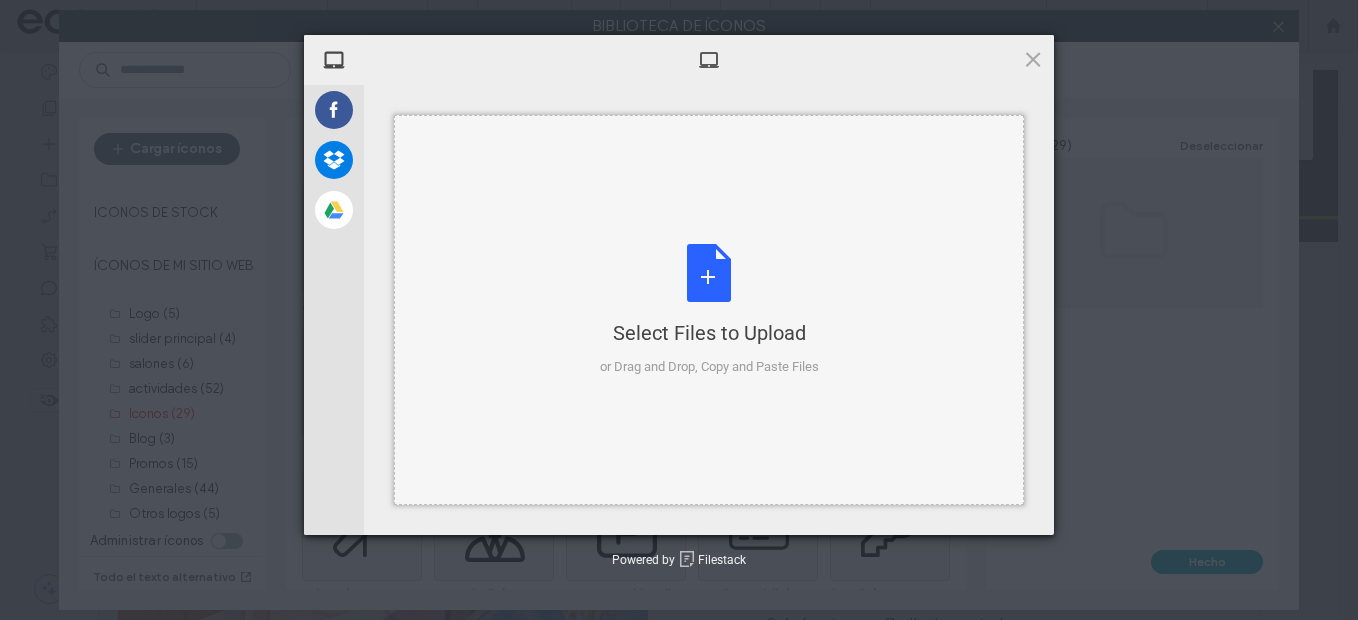 click on "Select Files to Upload
or Drag and Drop, Copy and Paste Files" at bounding box center (709, 310) 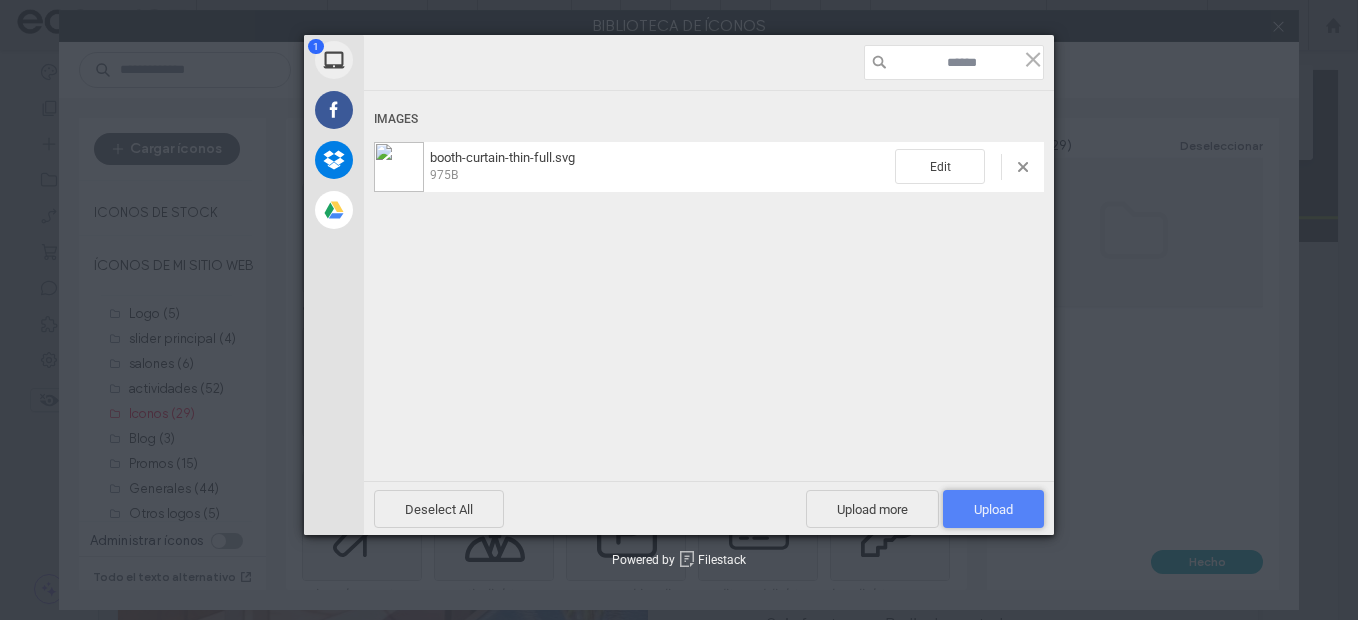 click on "Upload
1" at bounding box center (993, 509) 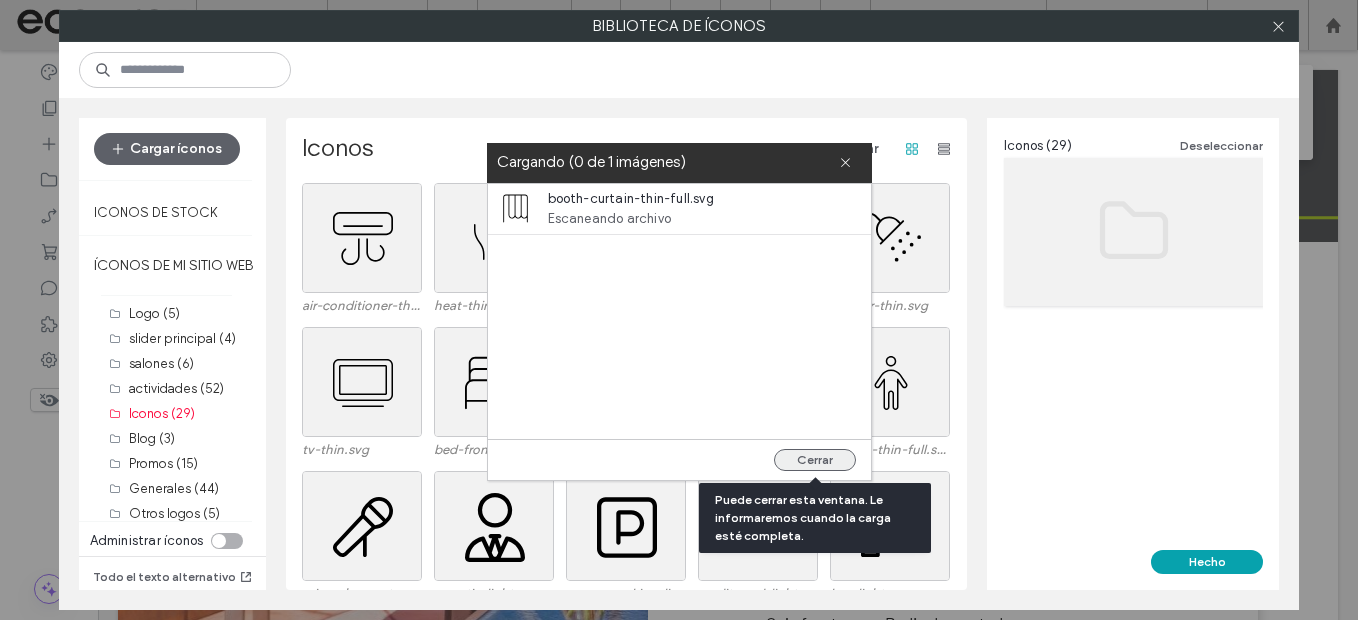click on "Cerrar" at bounding box center [815, 460] 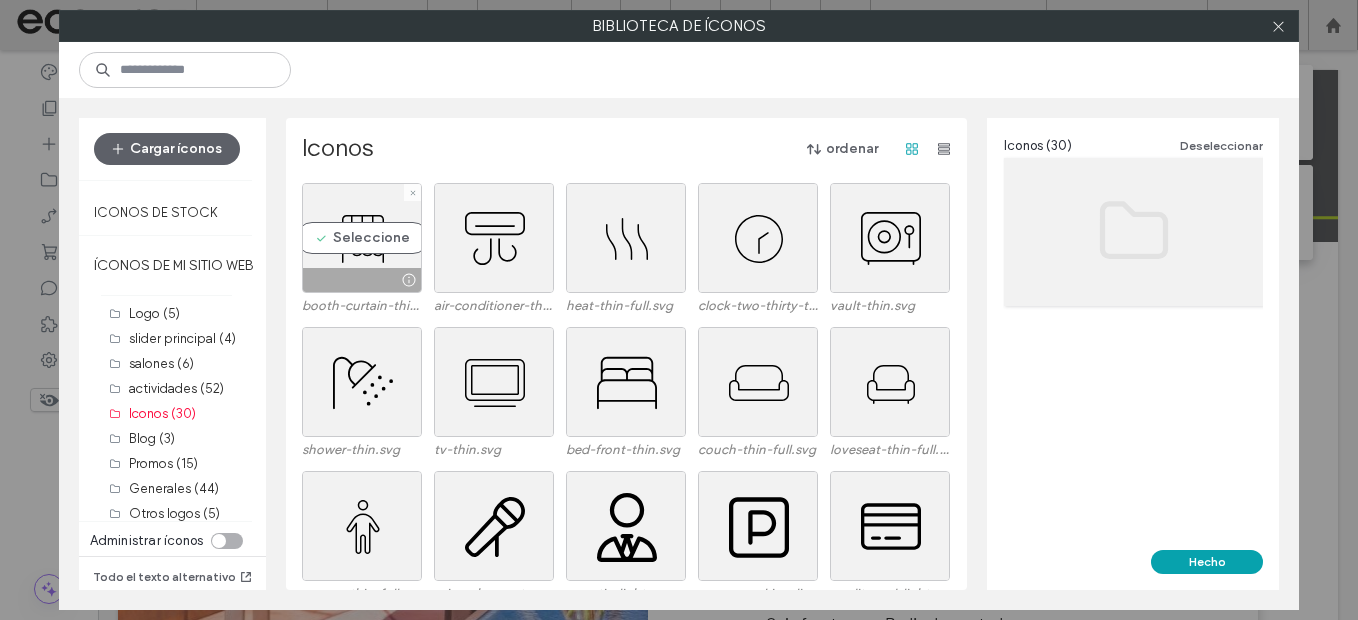 drag, startPoint x: 351, startPoint y: 259, endPoint x: 773, endPoint y: 301, distance: 424.0849 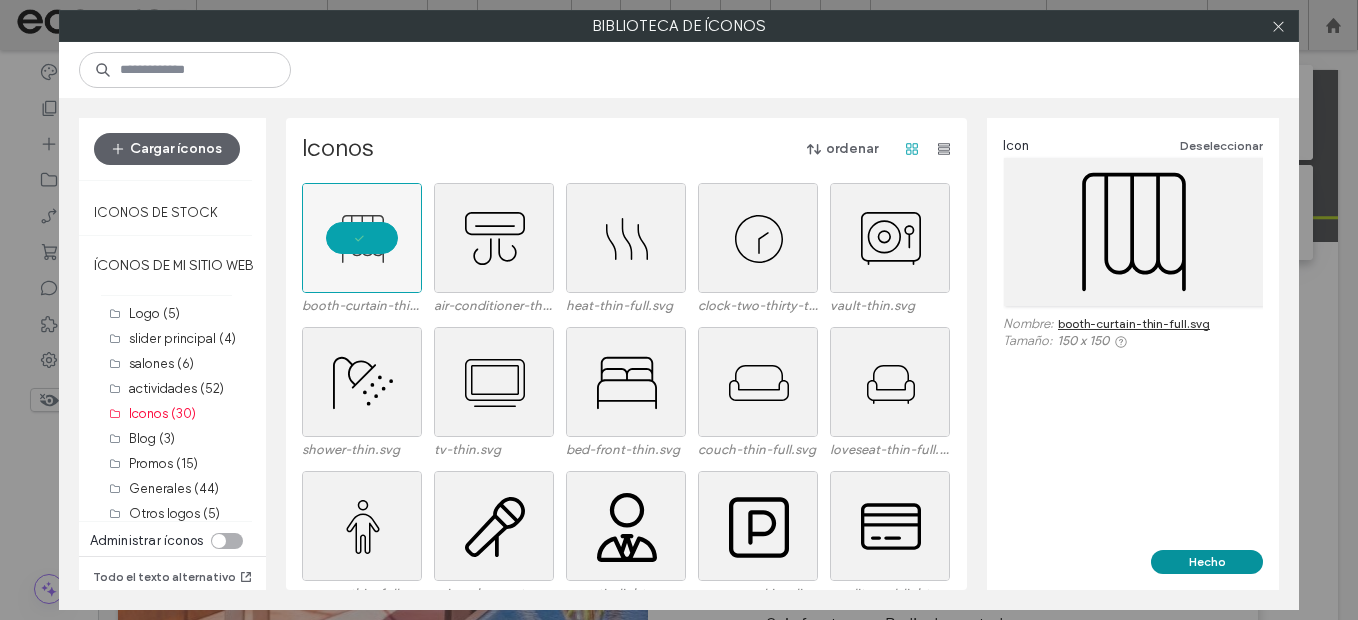 click on "Hecho" at bounding box center (1207, 562) 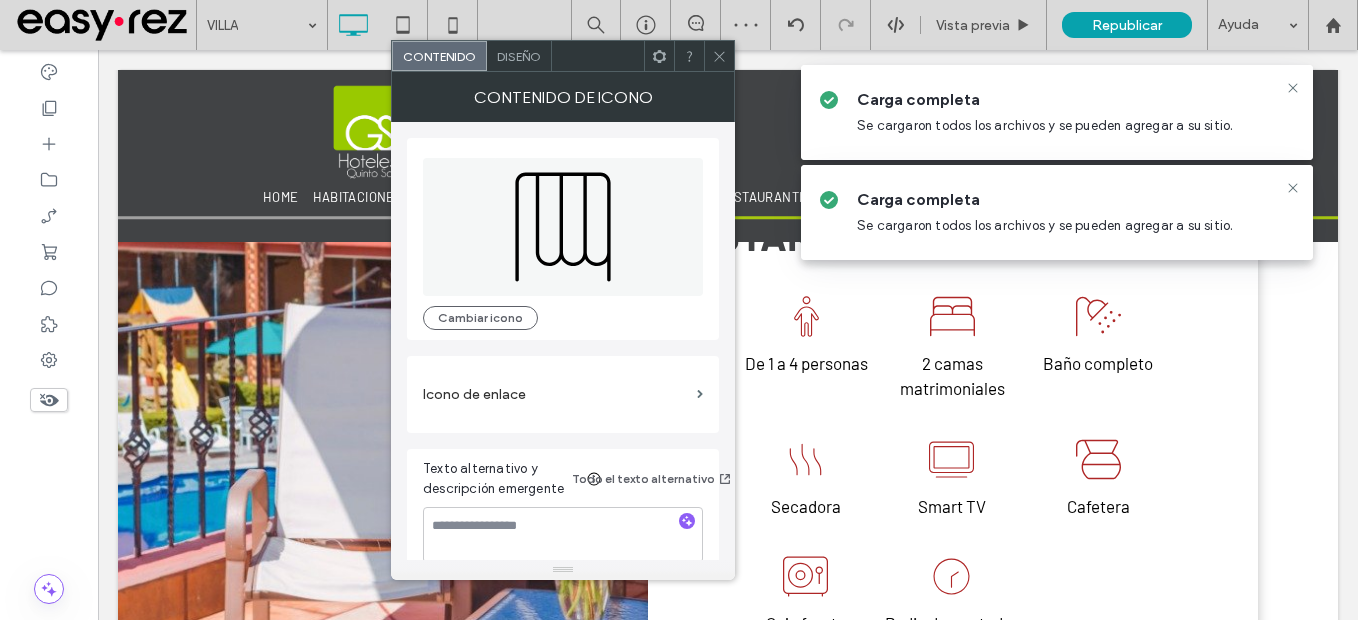 click 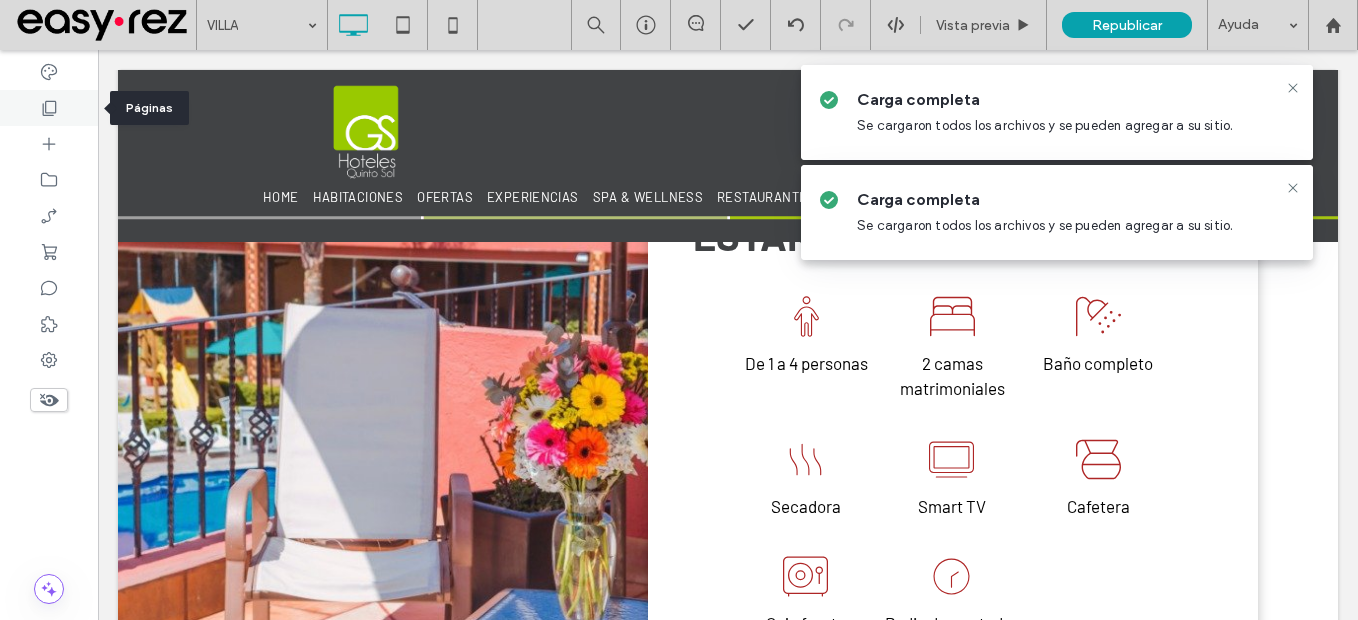 click 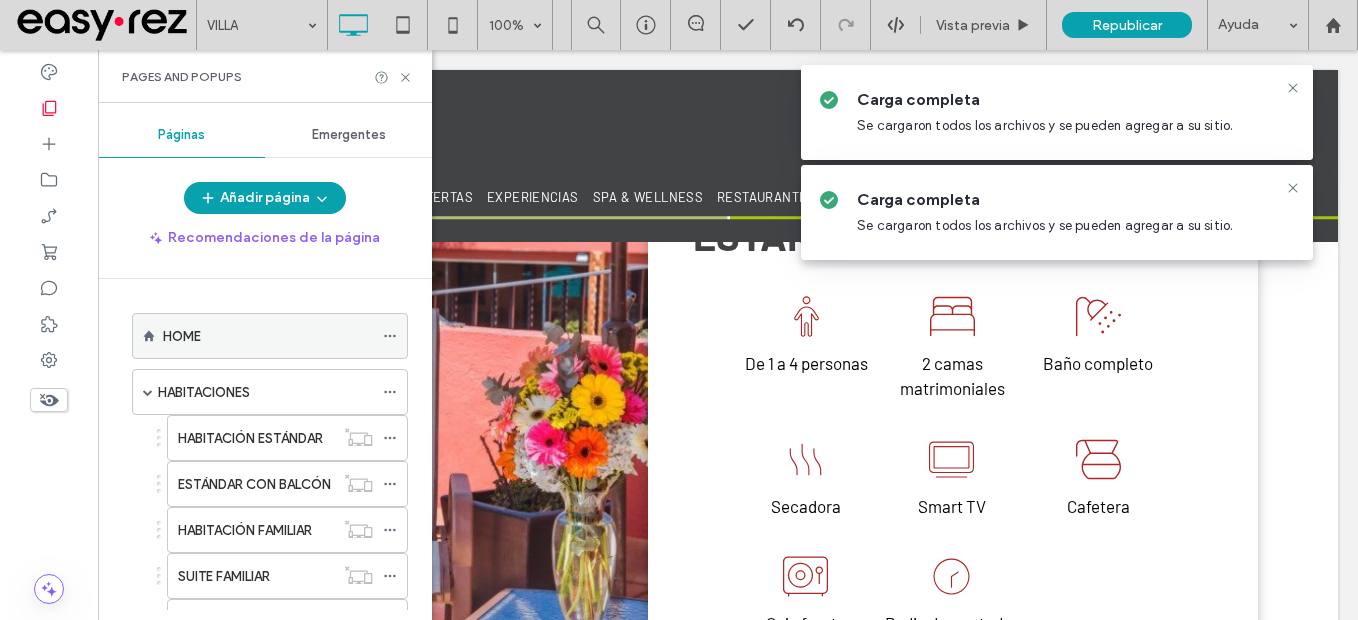 click on "HOME" at bounding box center [268, 336] 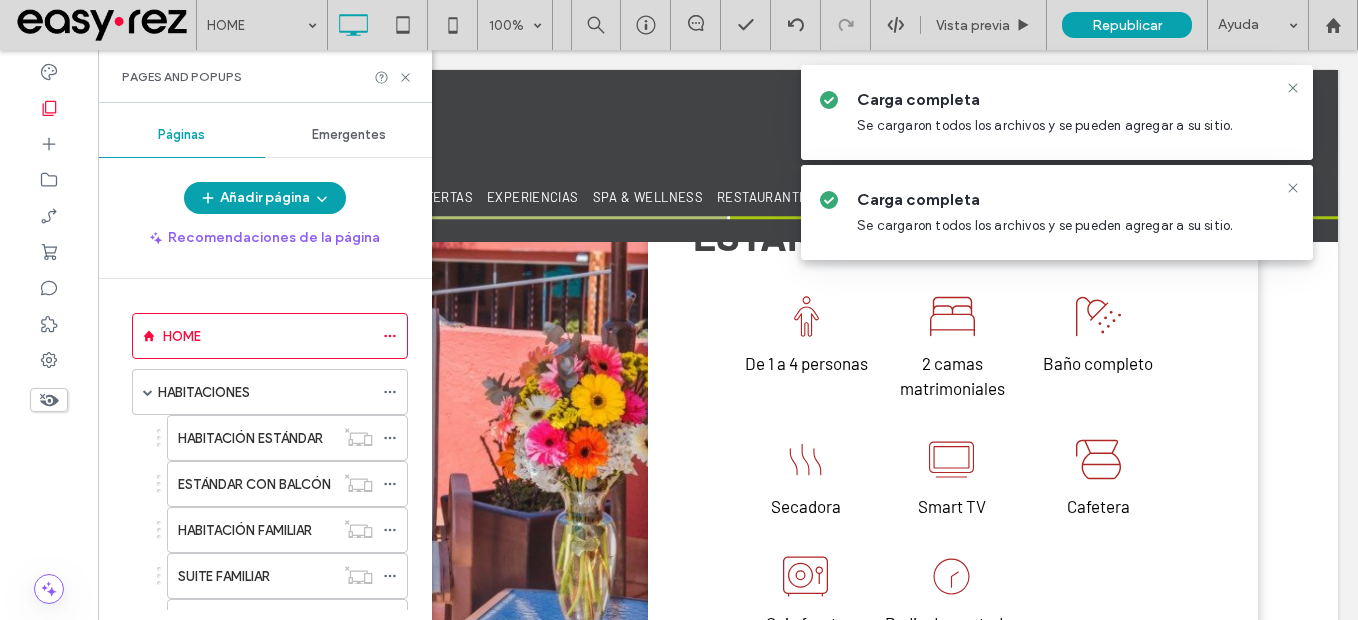 click 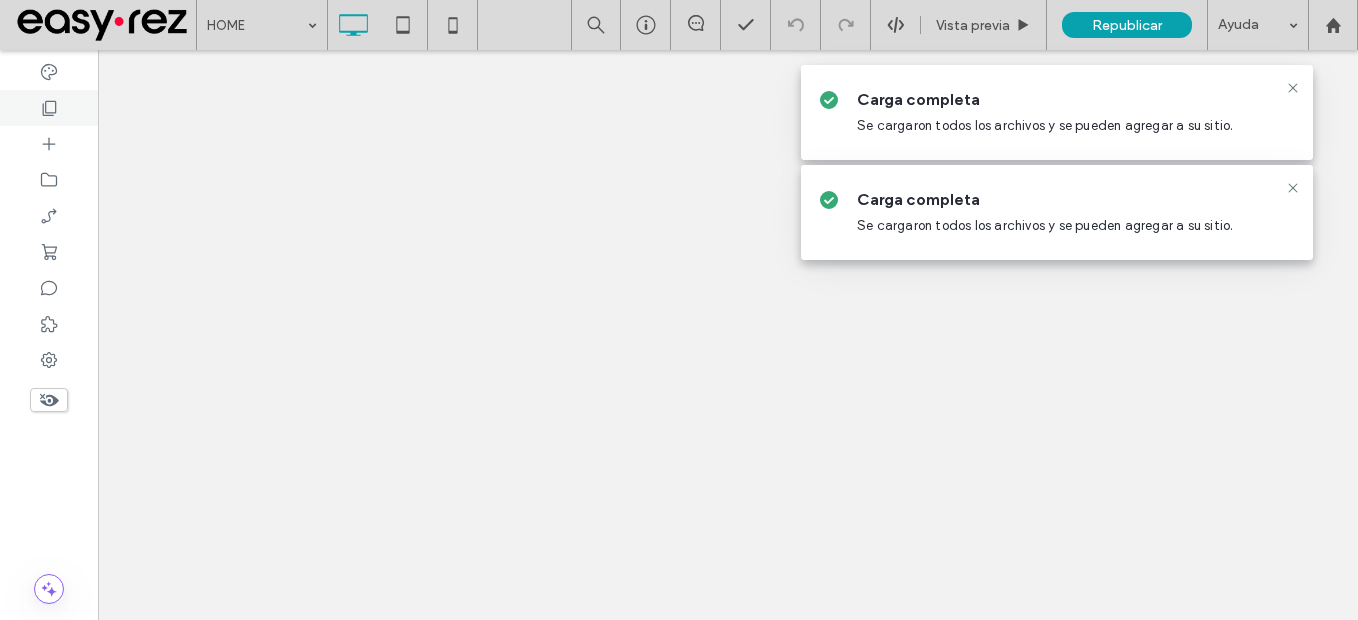click 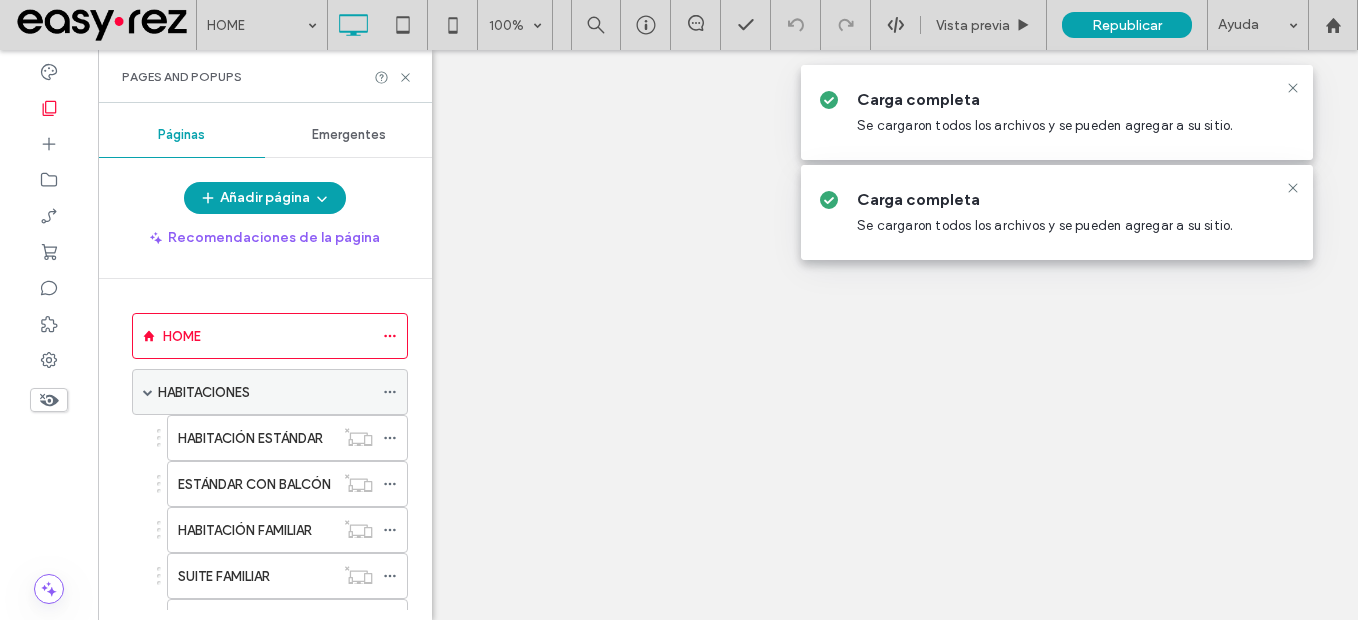 scroll, scrollTop: 0, scrollLeft: 0, axis: both 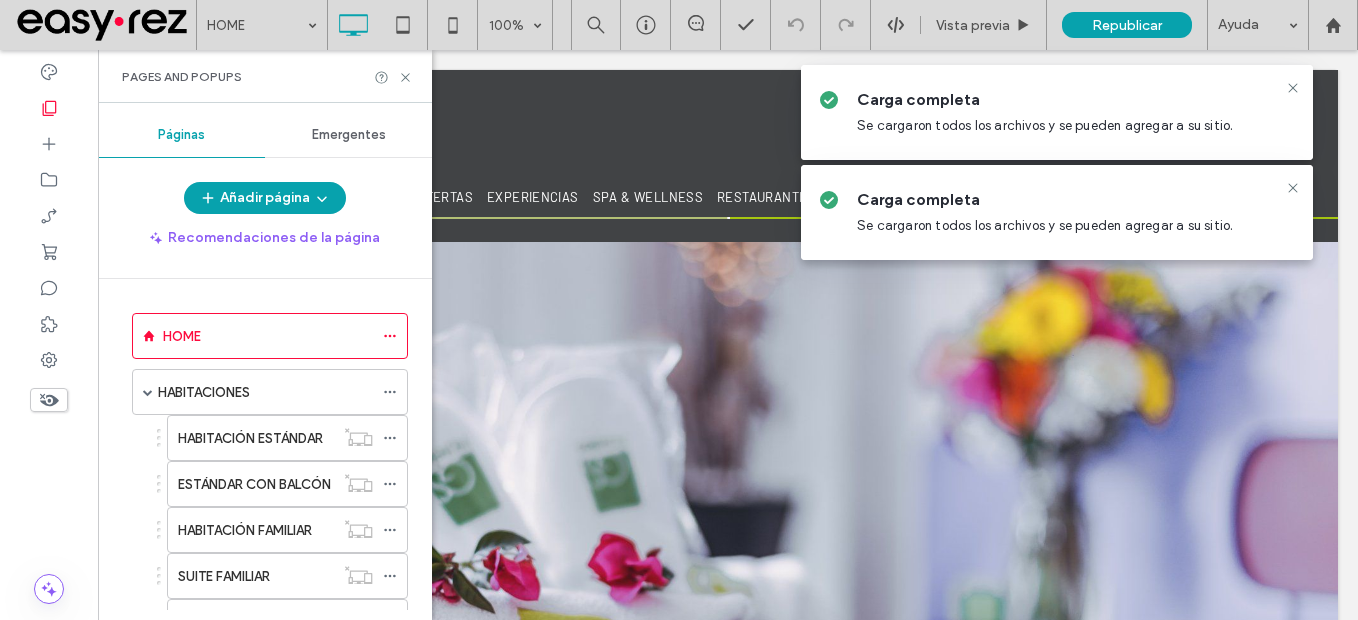 drag, startPoint x: 228, startPoint y: 439, endPoint x: 325, endPoint y: 321, distance: 152.75143 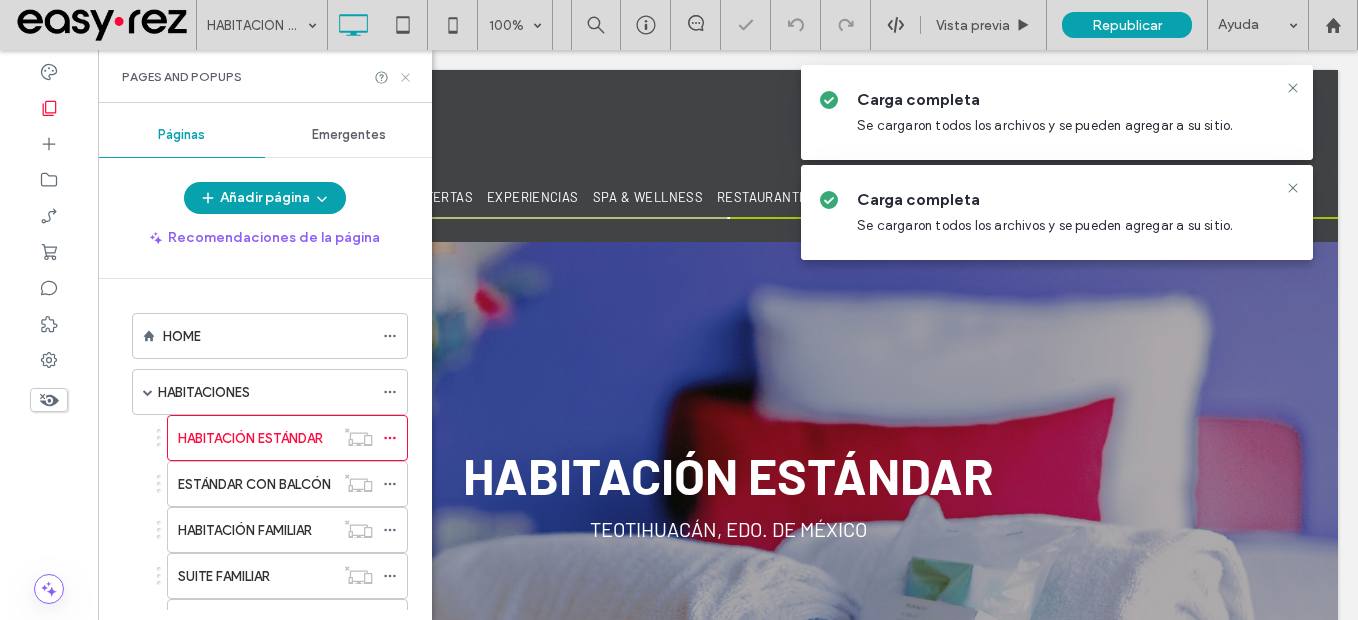 scroll, scrollTop: 0, scrollLeft: 0, axis: both 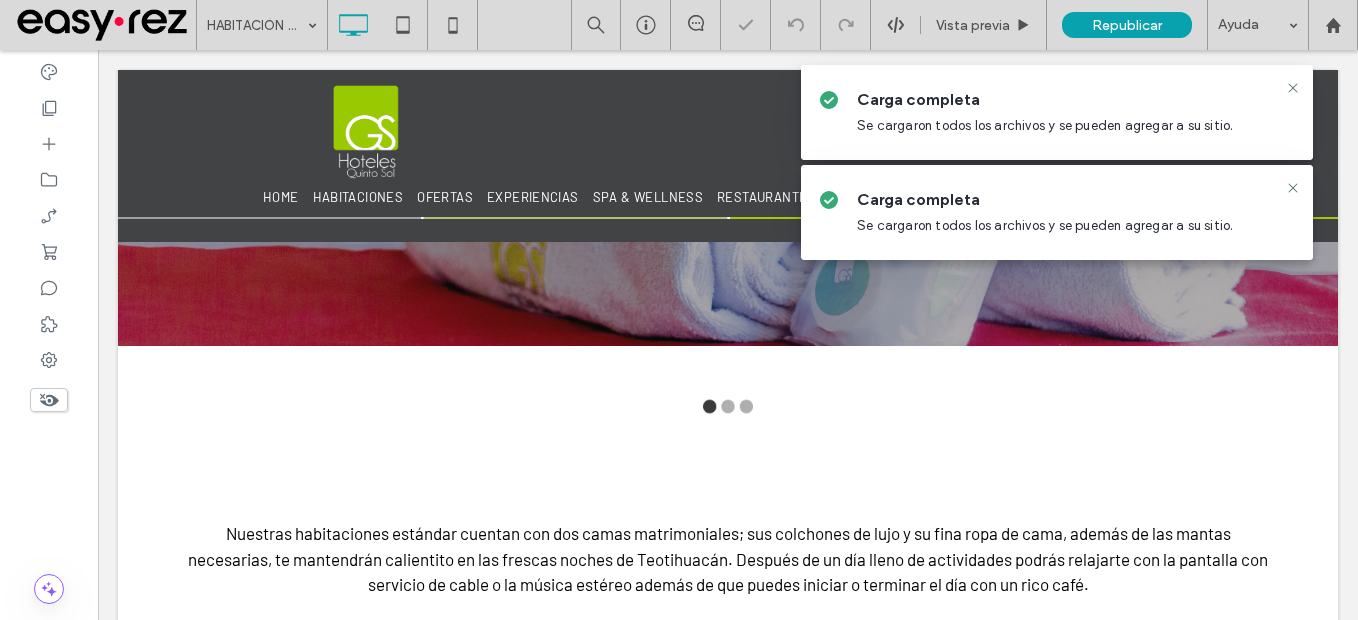 type on "**********" 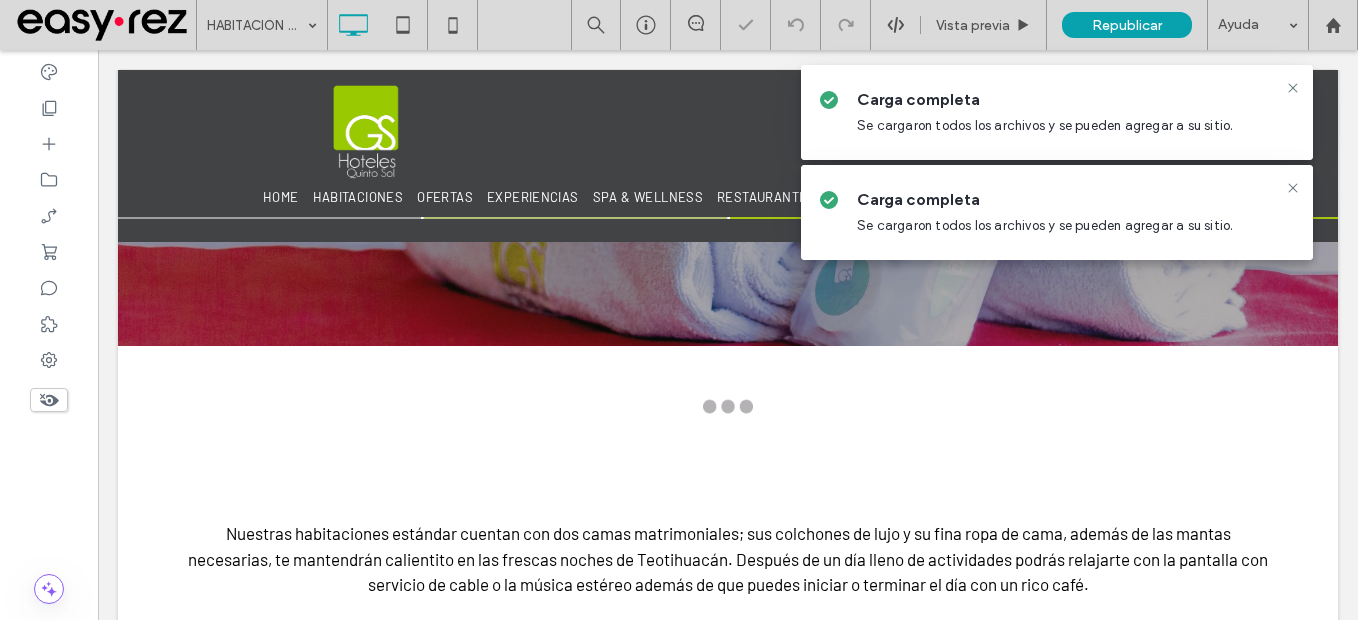 type on "**********" 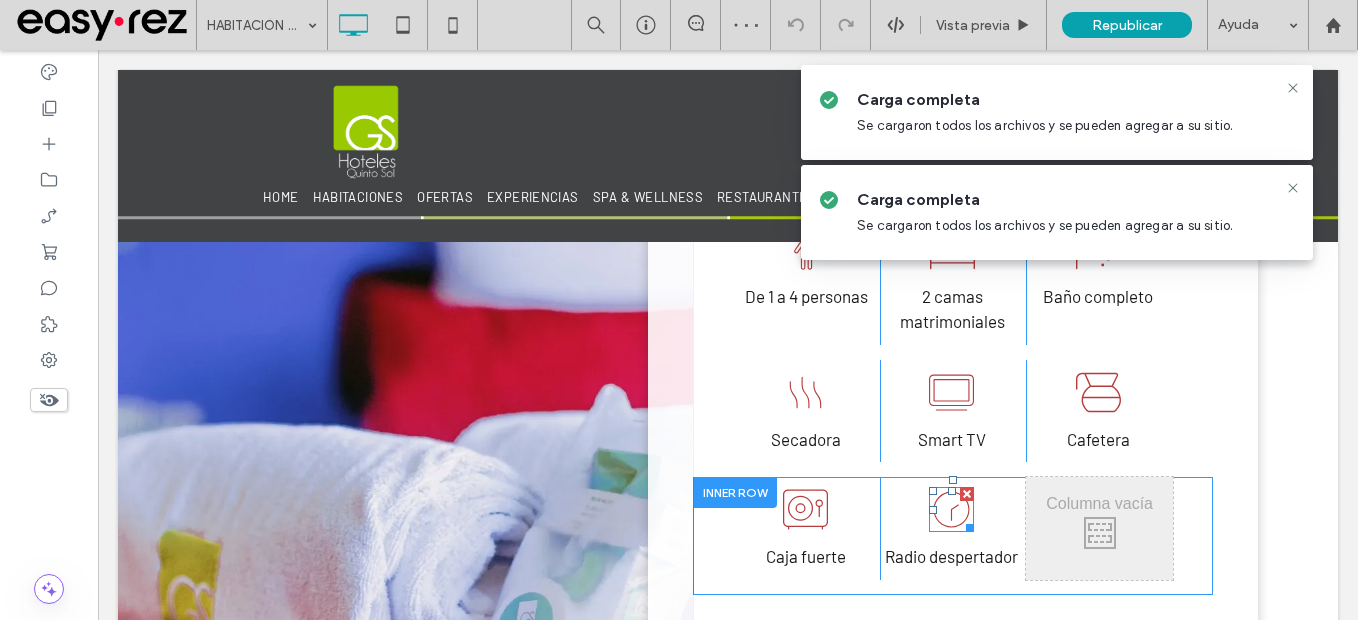 scroll, scrollTop: 1300, scrollLeft: 0, axis: vertical 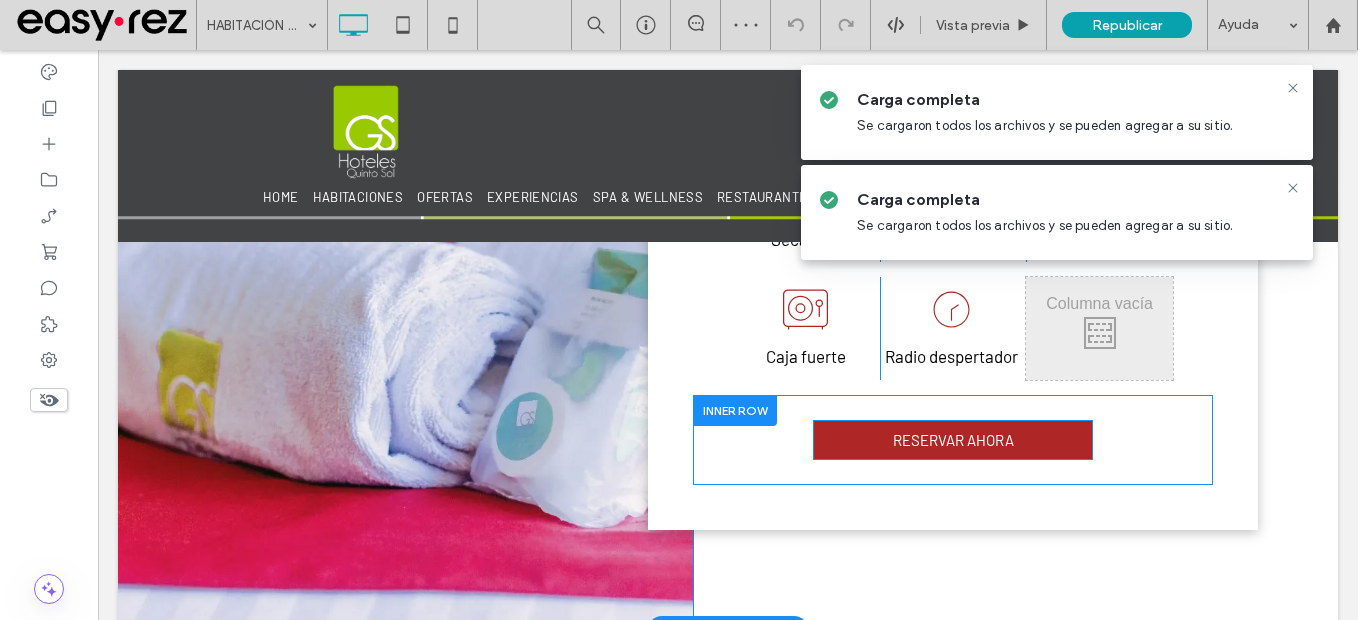 click on "RESERVAR AHORA" at bounding box center [953, 440] 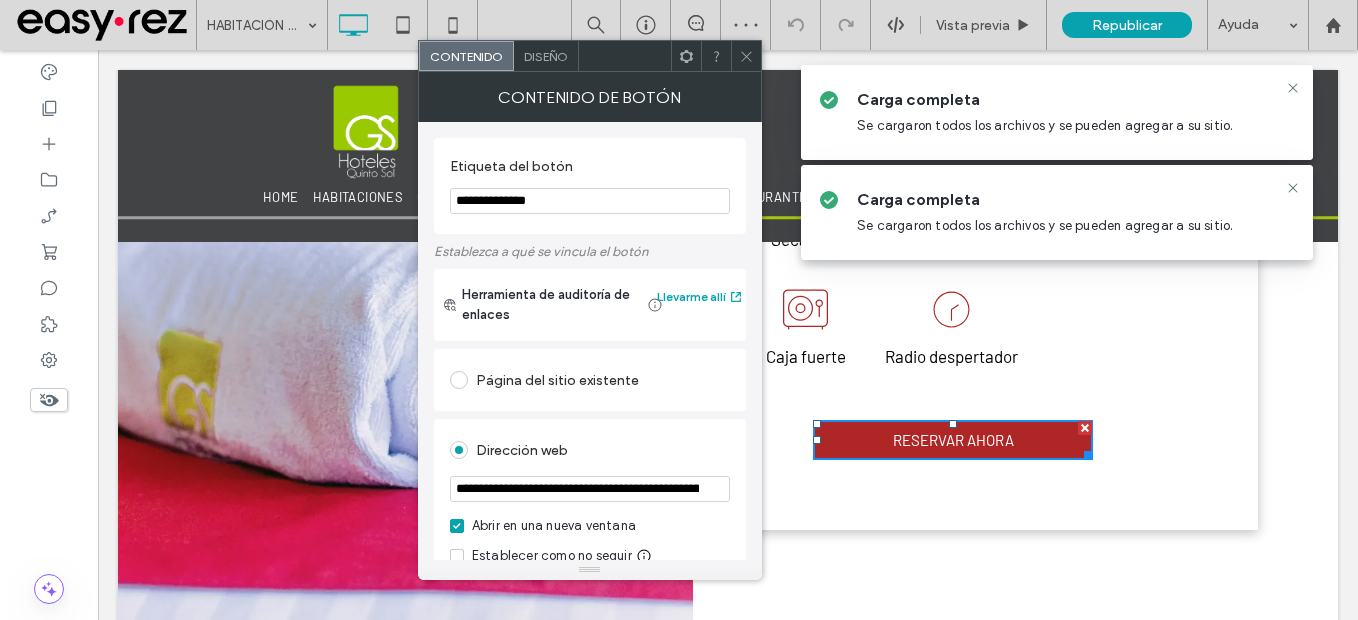 click on "**********" at bounding box center [590, 489] 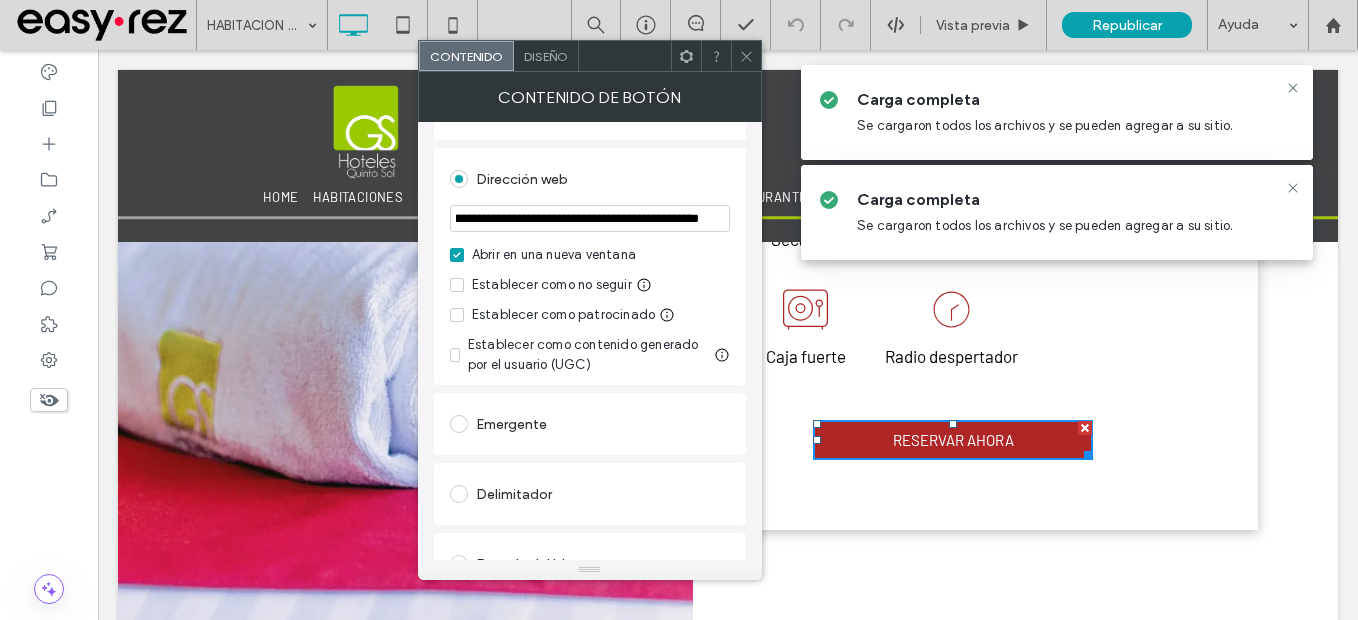 scroll, scrollTop: 0, scrollLeft: 0, axis: both 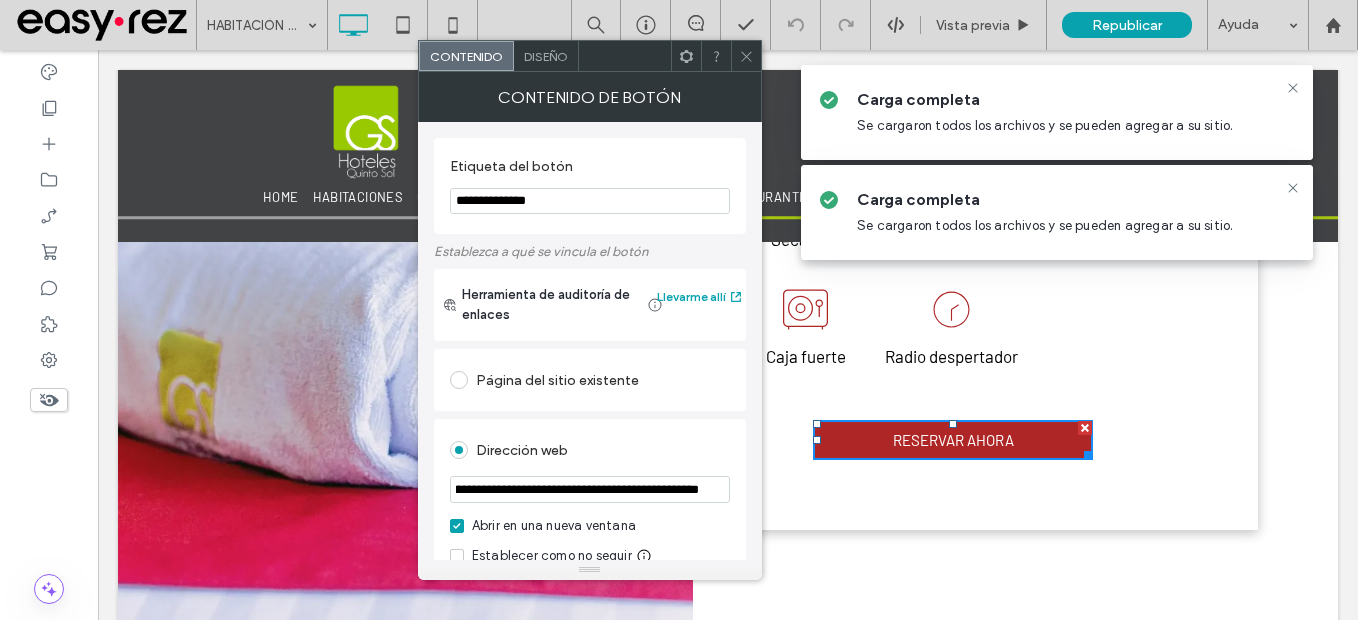 type on "**********" 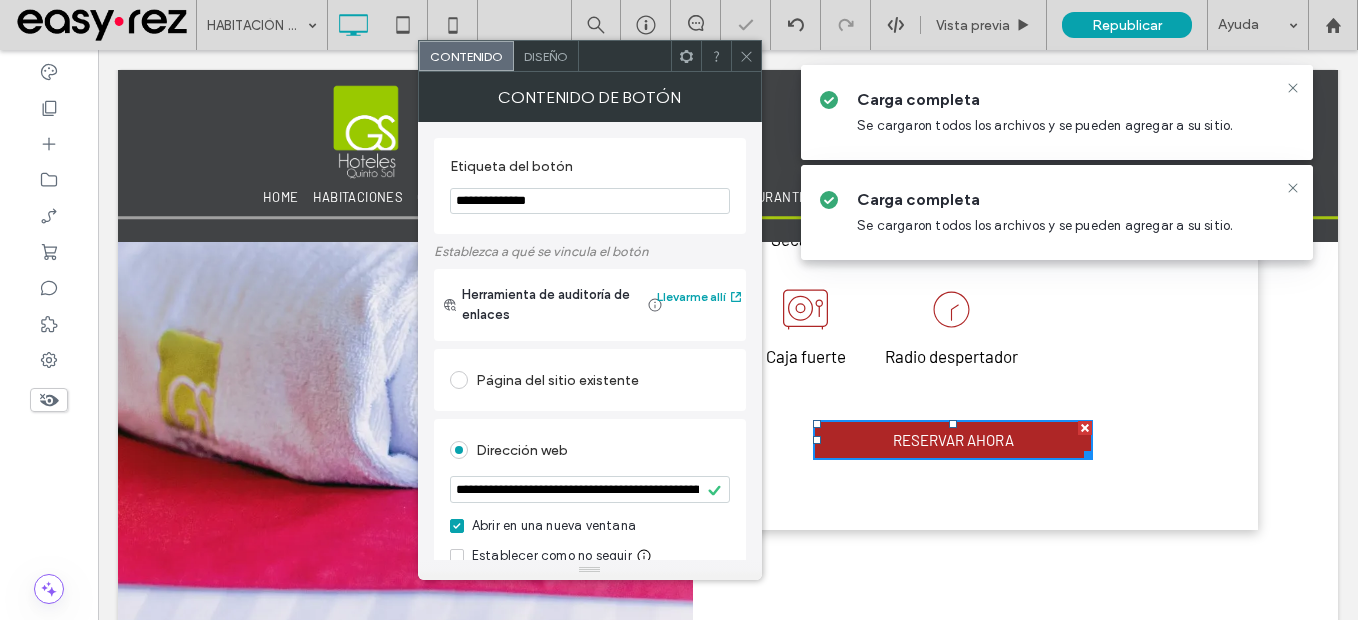 click 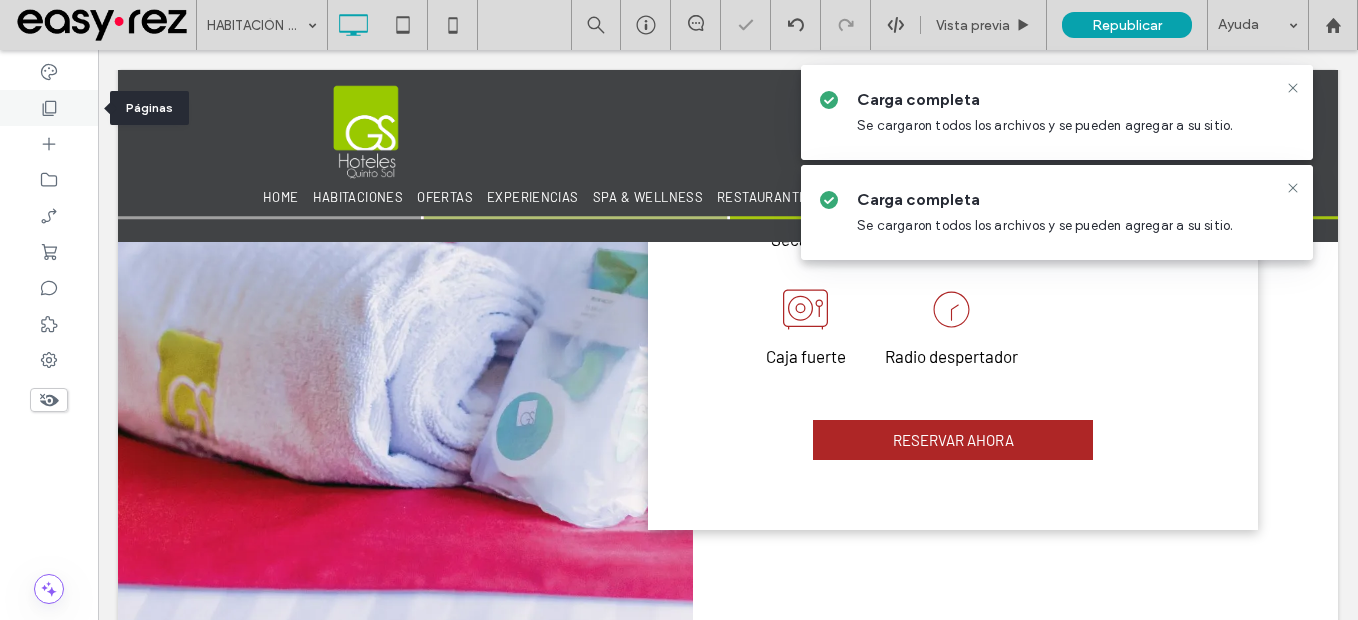 click at bounding box center (49, 108) 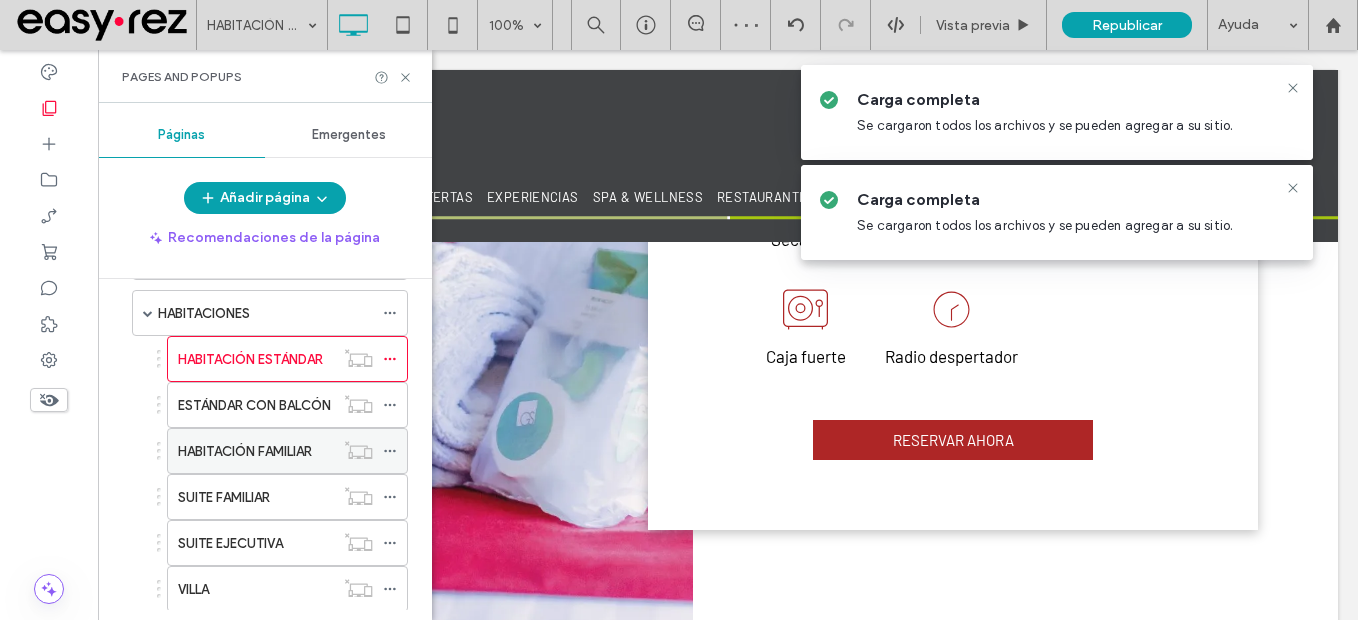 scroll, scrollTop: 100, scrollLeft: 0, axis: vertical 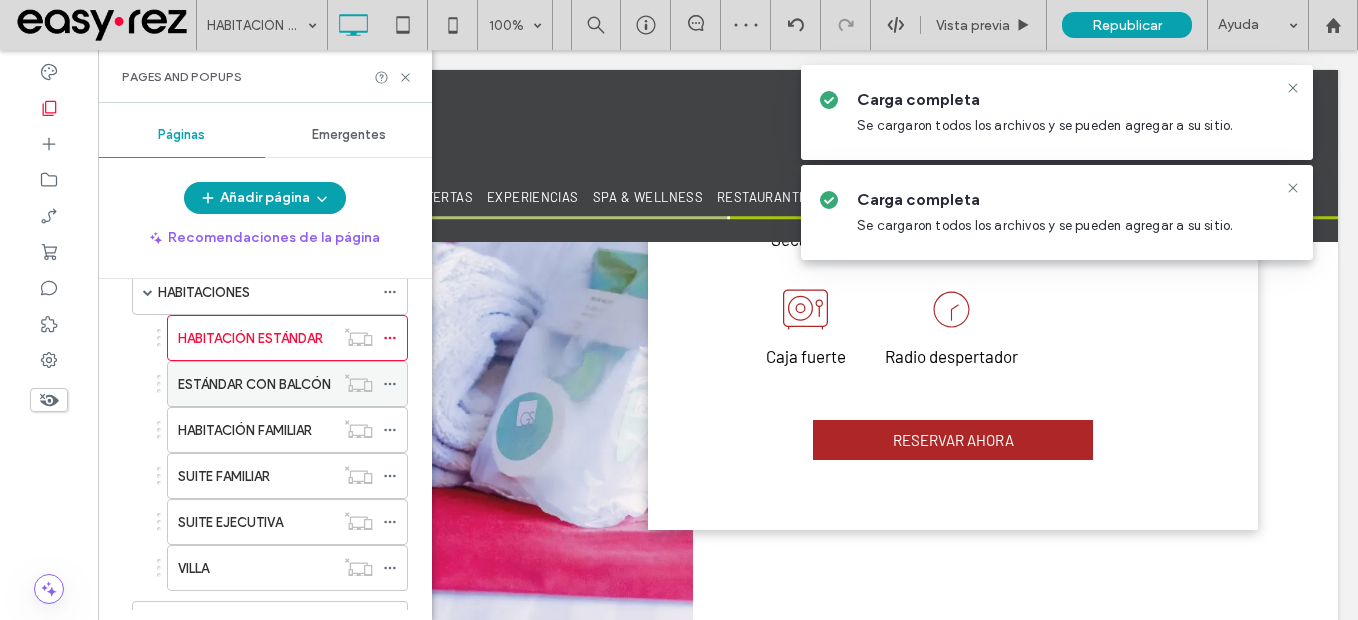click on "ESTÁNDAR CON BALCÓN" at bounding box center [254, 384] 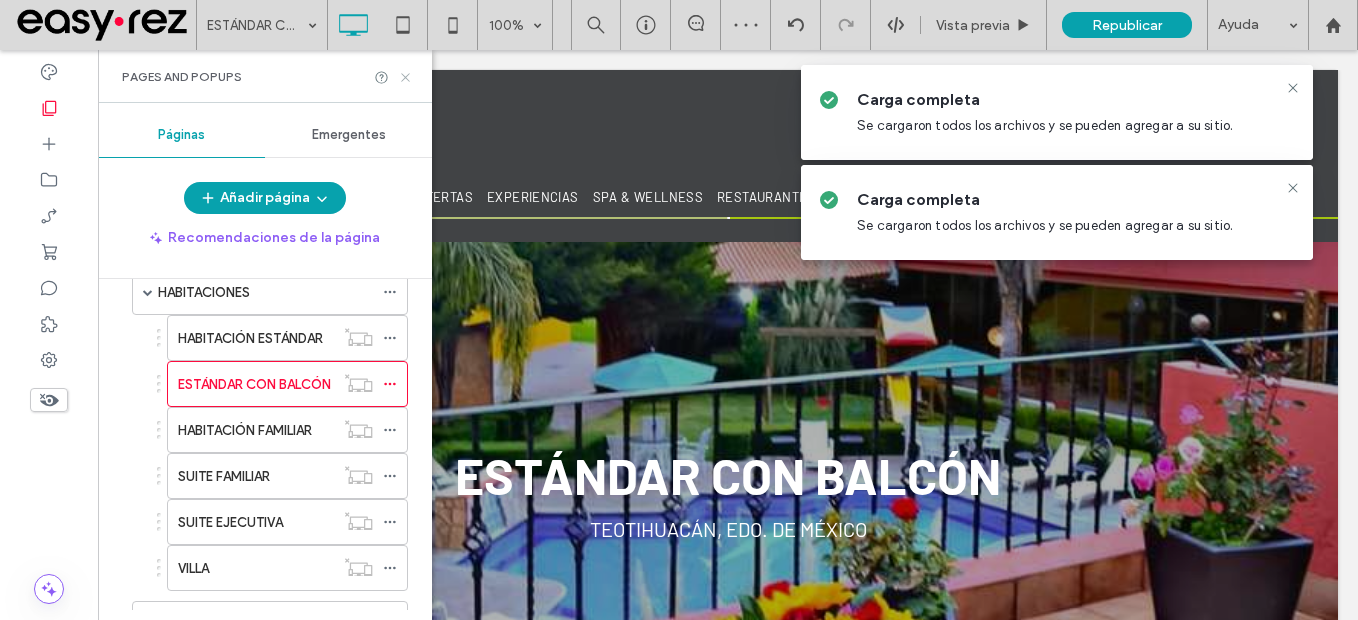 scroll, scrollTop: 0, scrollLeft: 0, axis: both 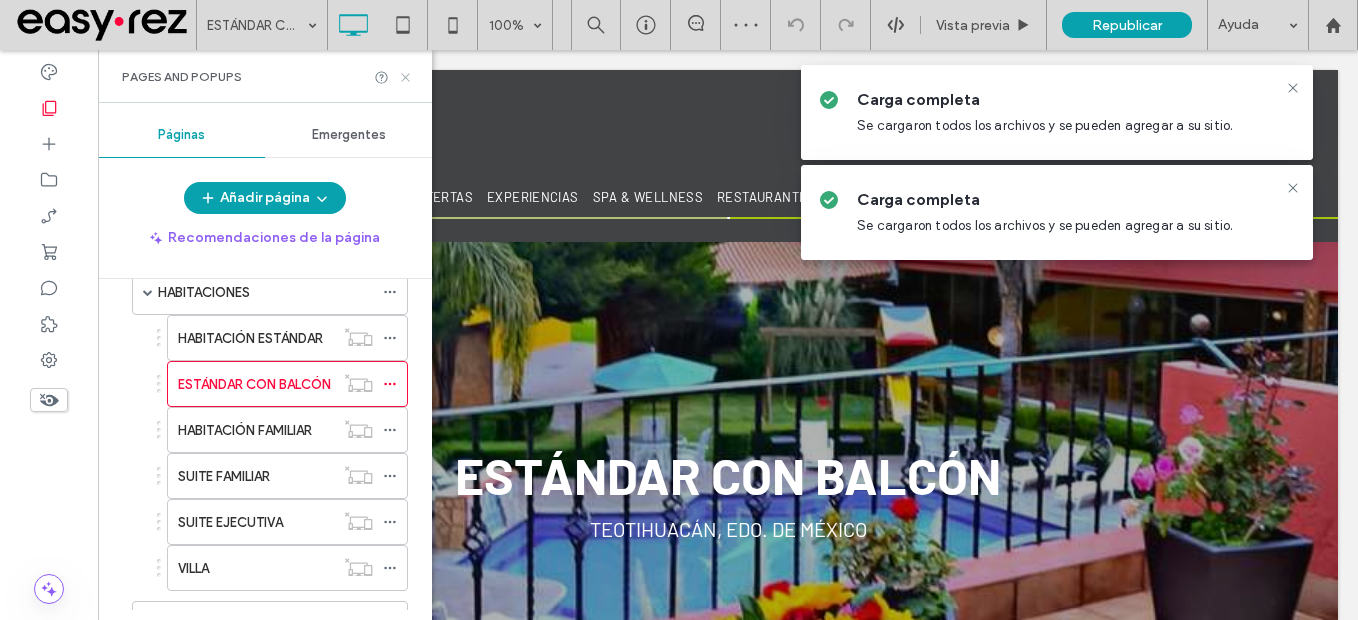 drag, startPoint x: 401, startPoint y: 75, endPoint x: 774, endPoint y: 319, distance: 445.7185 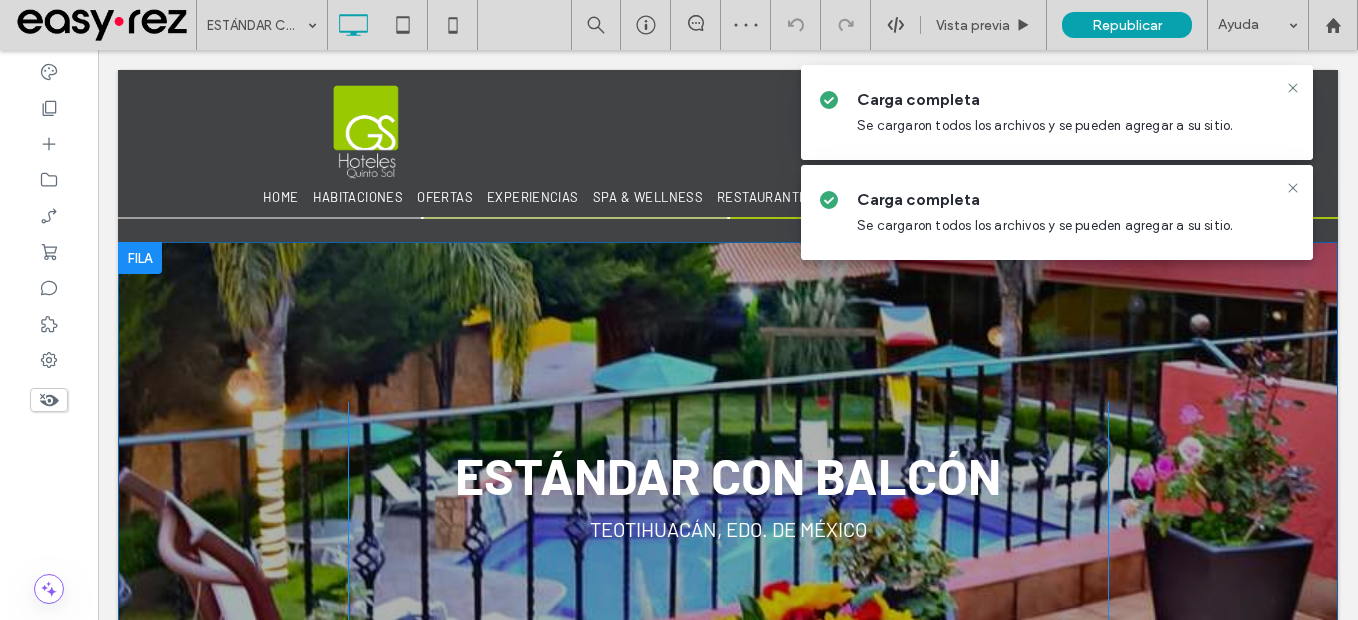 type on "**********" 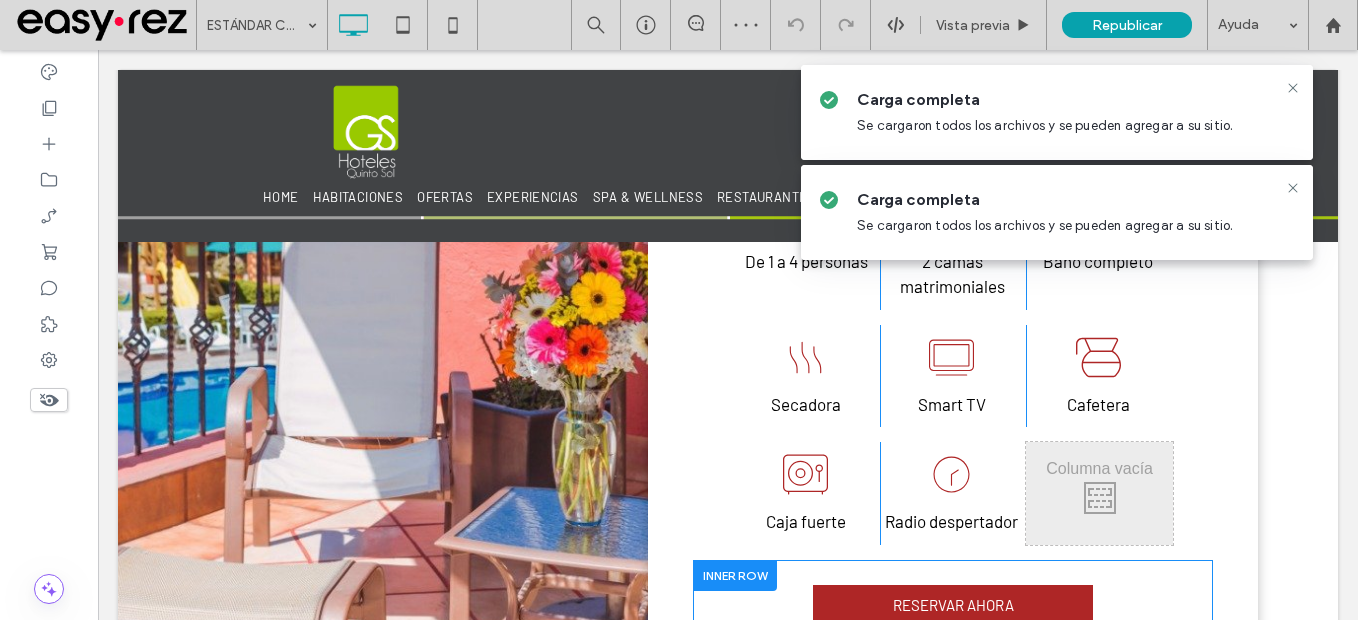 scroll, scrollTop: 1200, scrollLeft: 0, axis: vertical 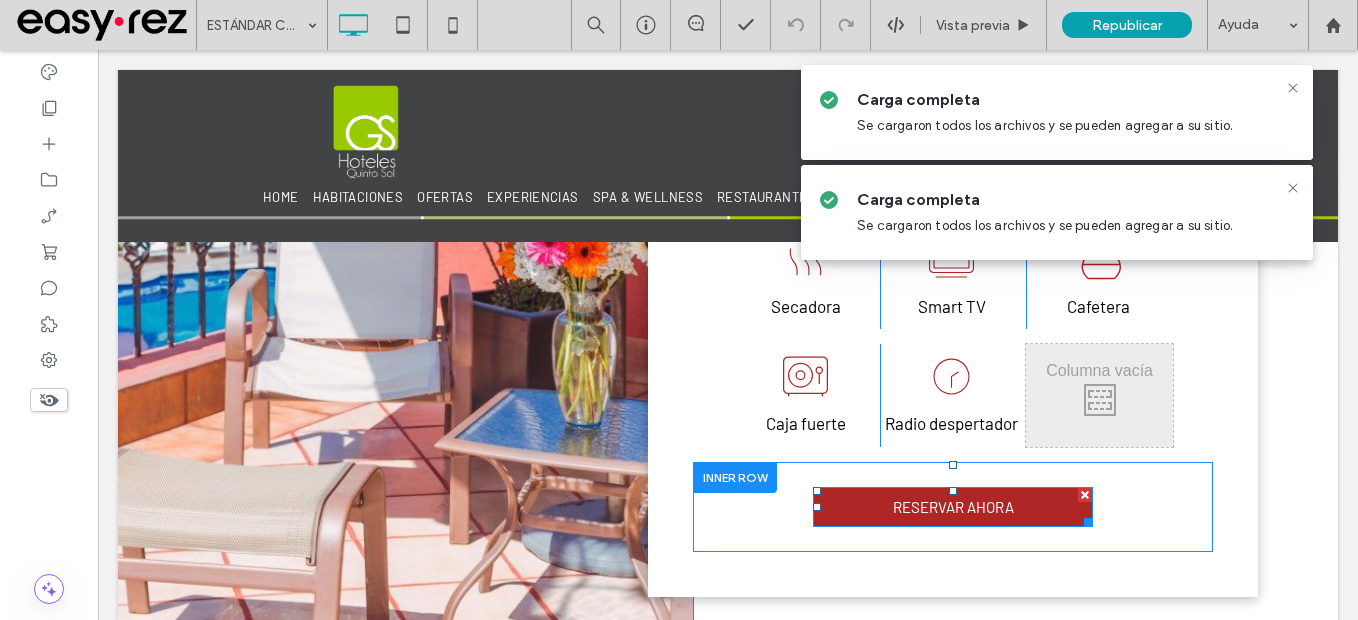 click on "RESERVAR AHORA" at bounding box center (953, 507) 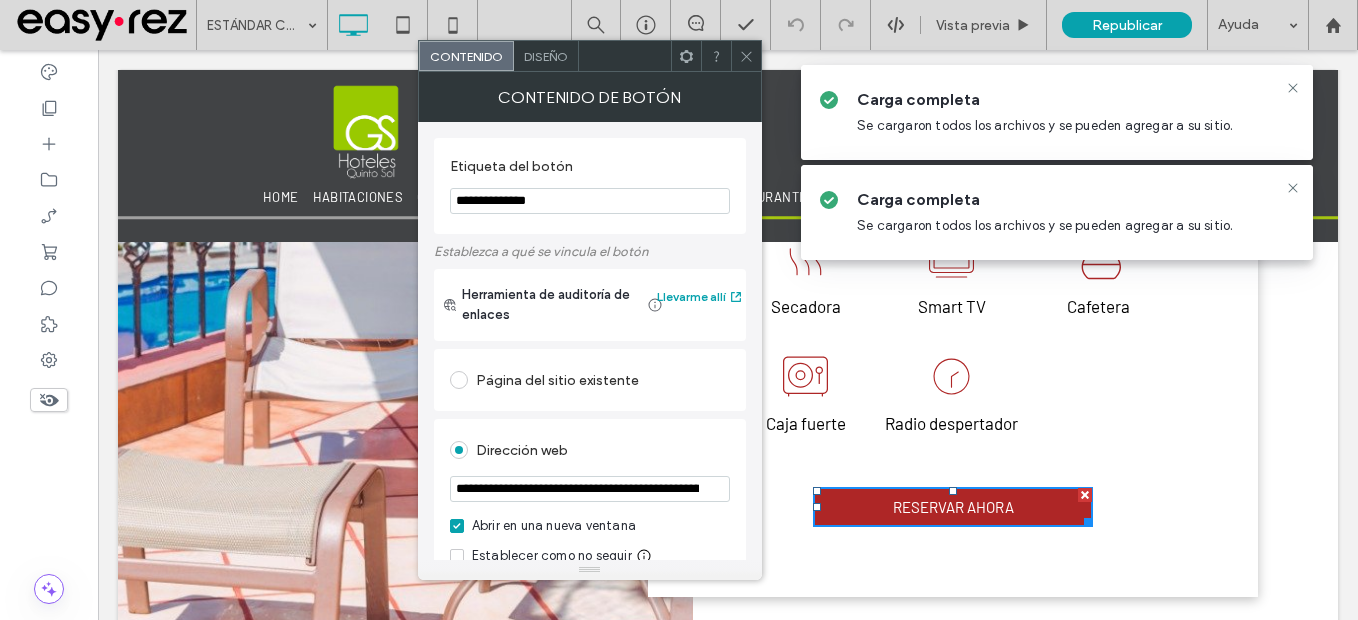 click on "**********" at bounding box center (590, 489) 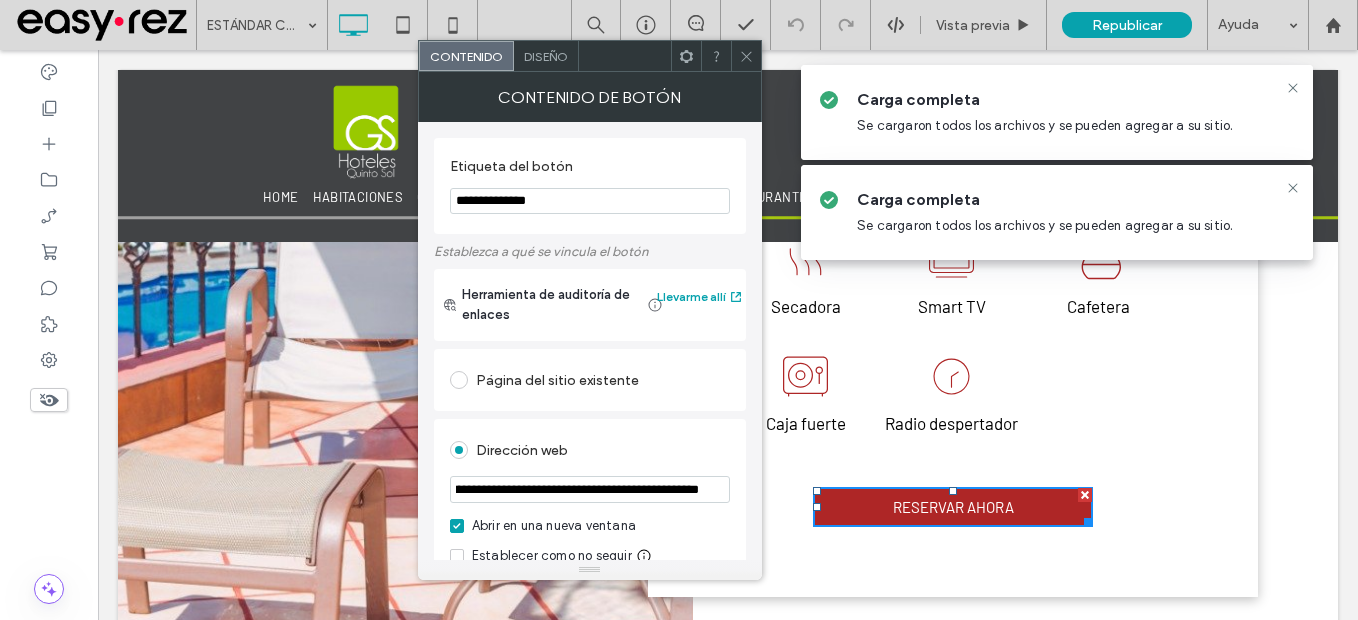 type on "**********" 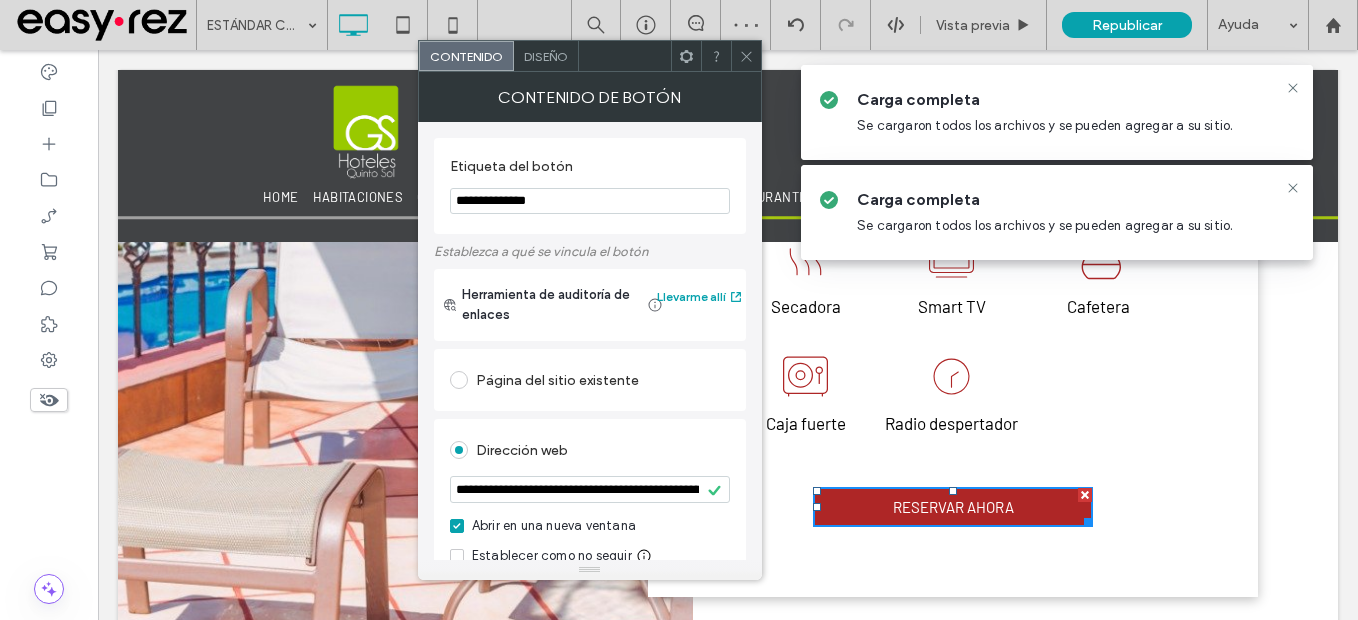 click 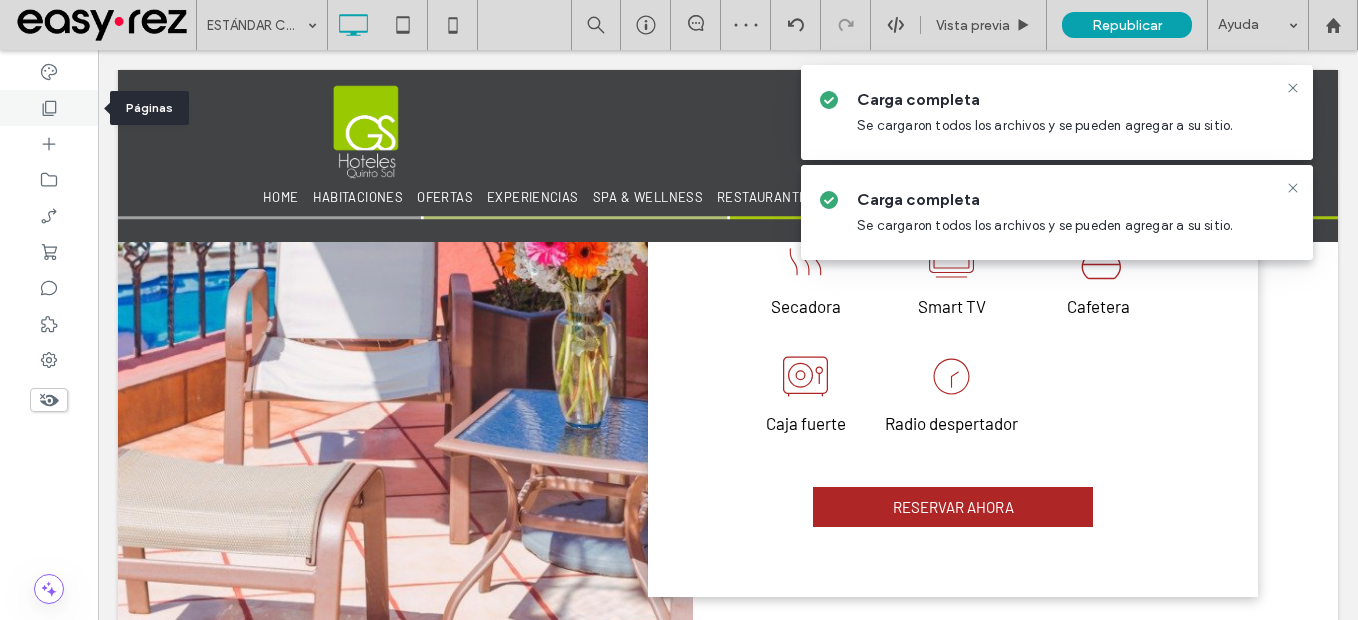 click at bounding box center (49, 108) 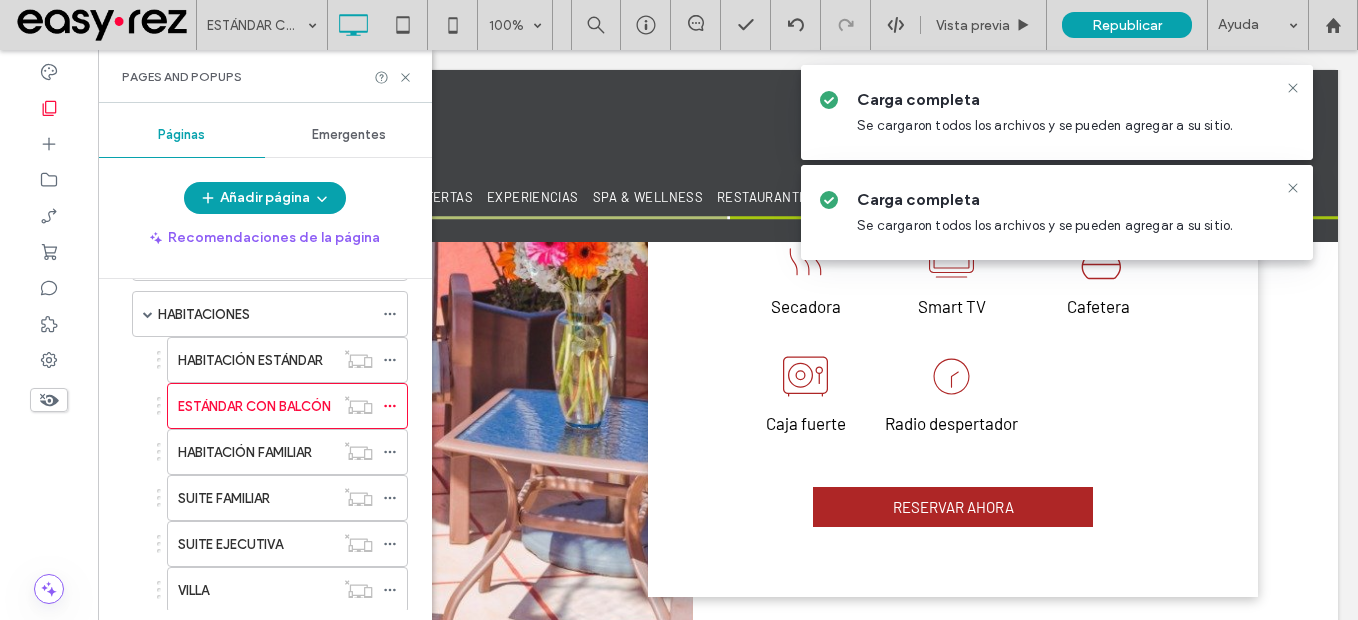 scroll, scrollTop: 200, scrollLeft: 0, axis: vertical 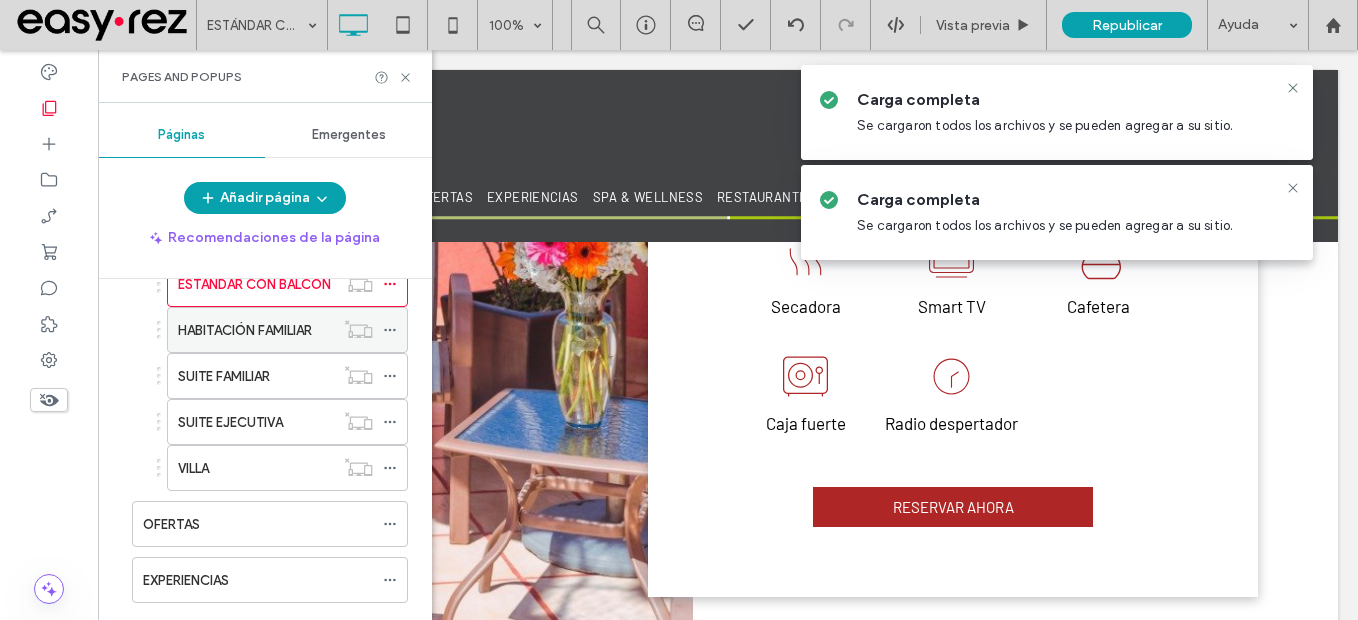 click on "HABITACIÓN FAMILIAR" at bounding box center [245, 330] 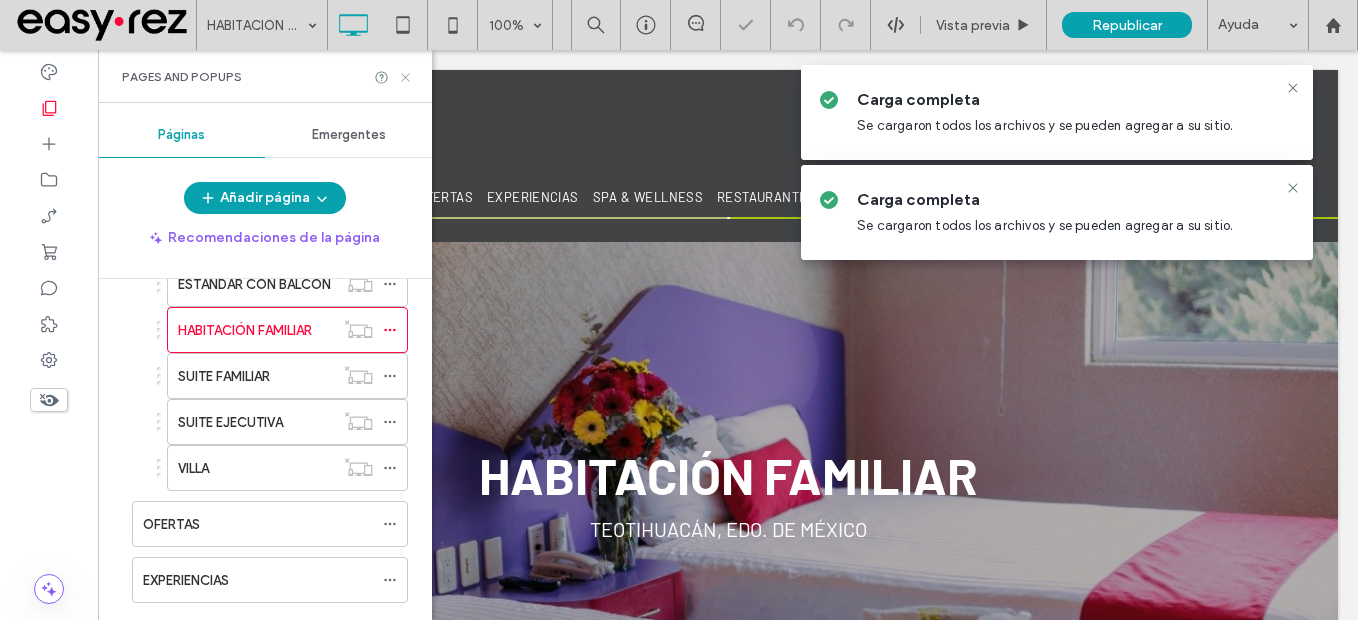 click 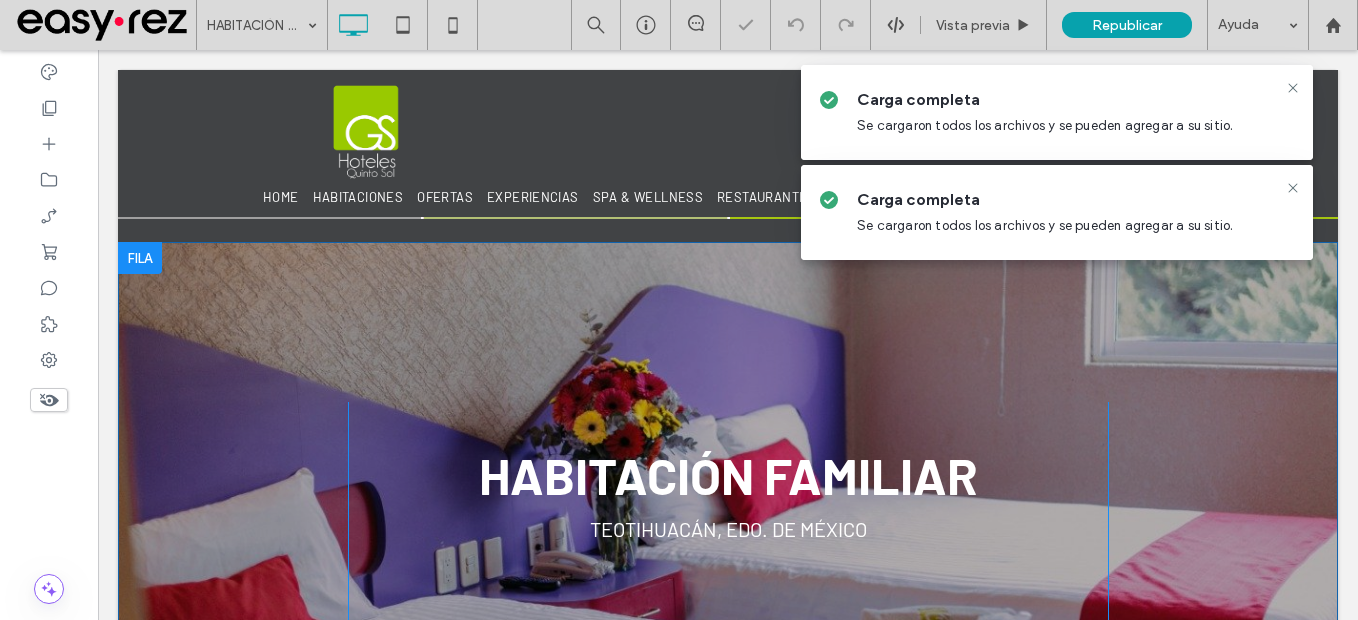 scroll, scrollTop: 0, scrollLeft: 0, axis: both 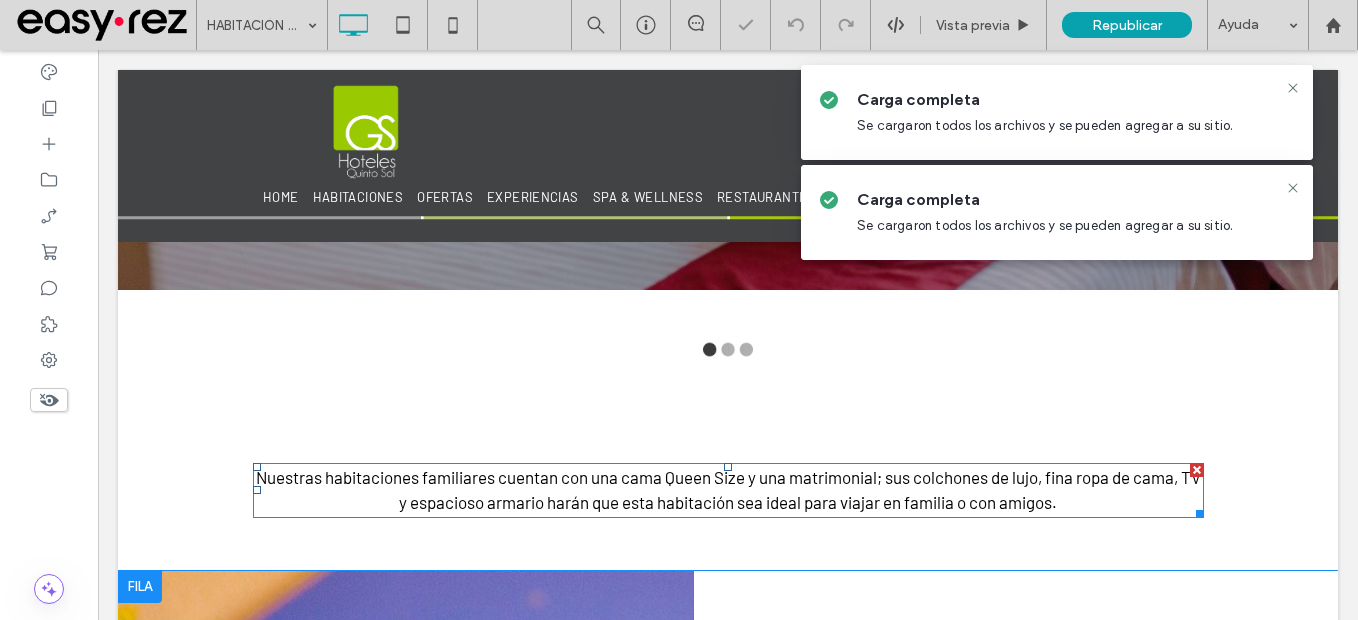 type on "**********" 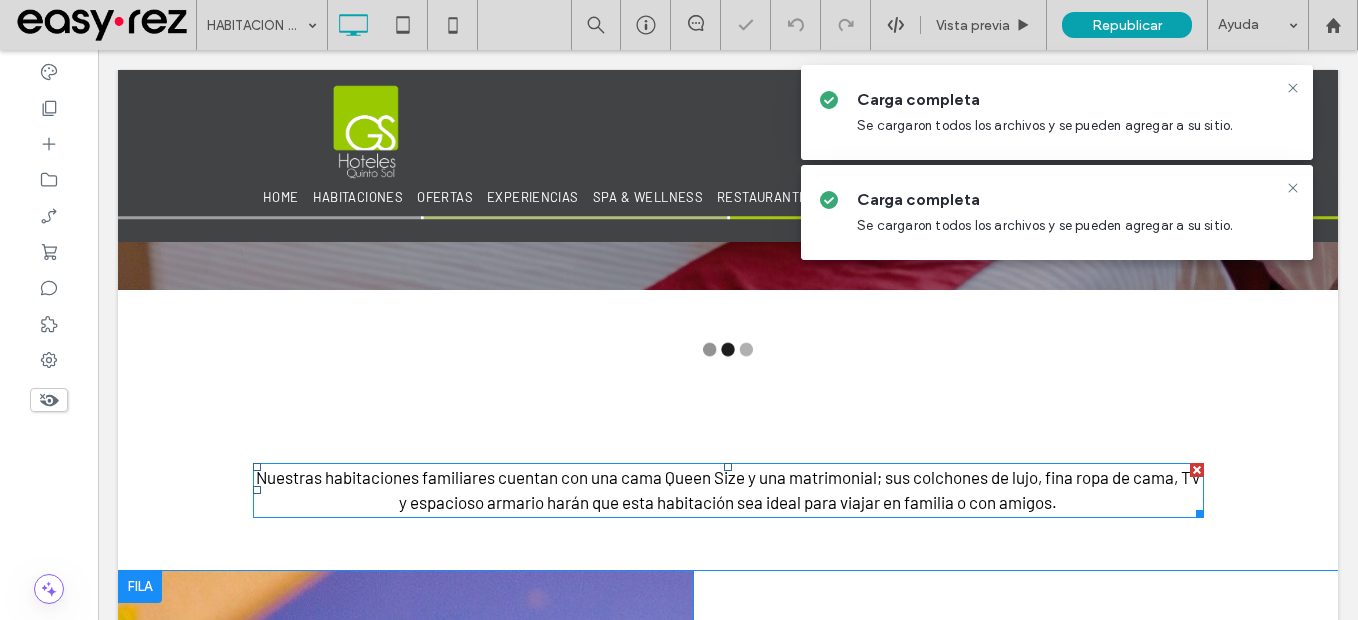 type on "**********" 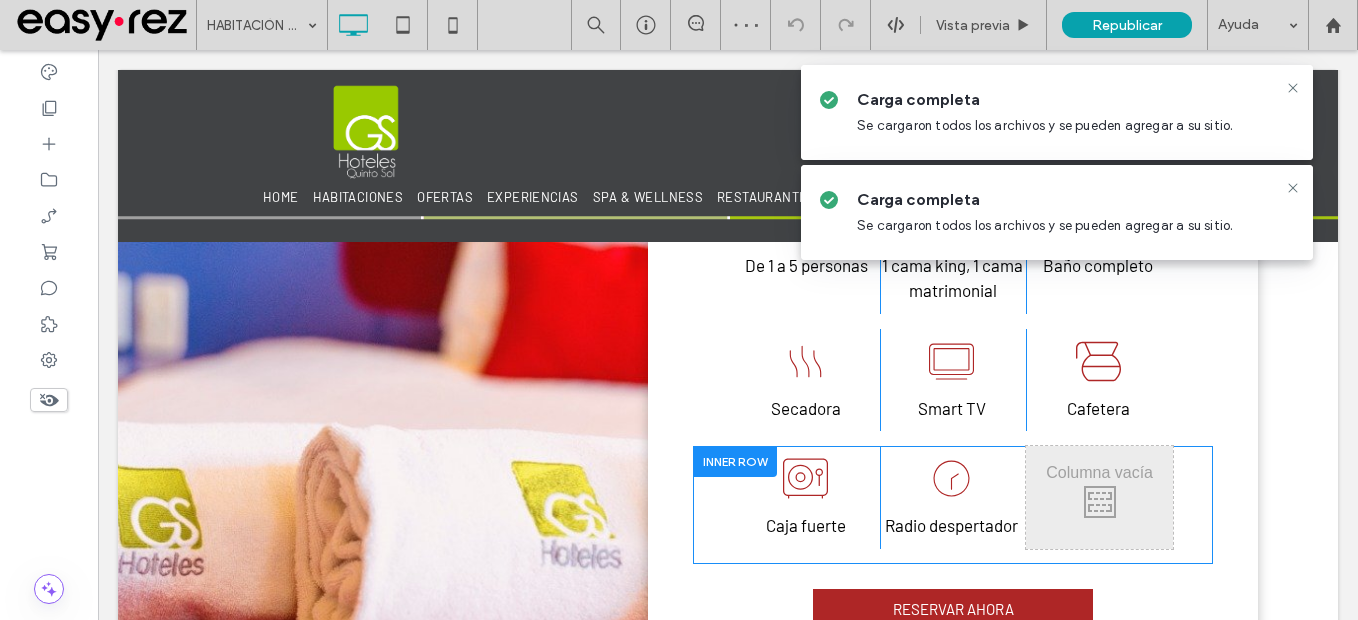 scroll, scrollTop: 1100, scrollLeft: 0, axis: vertical 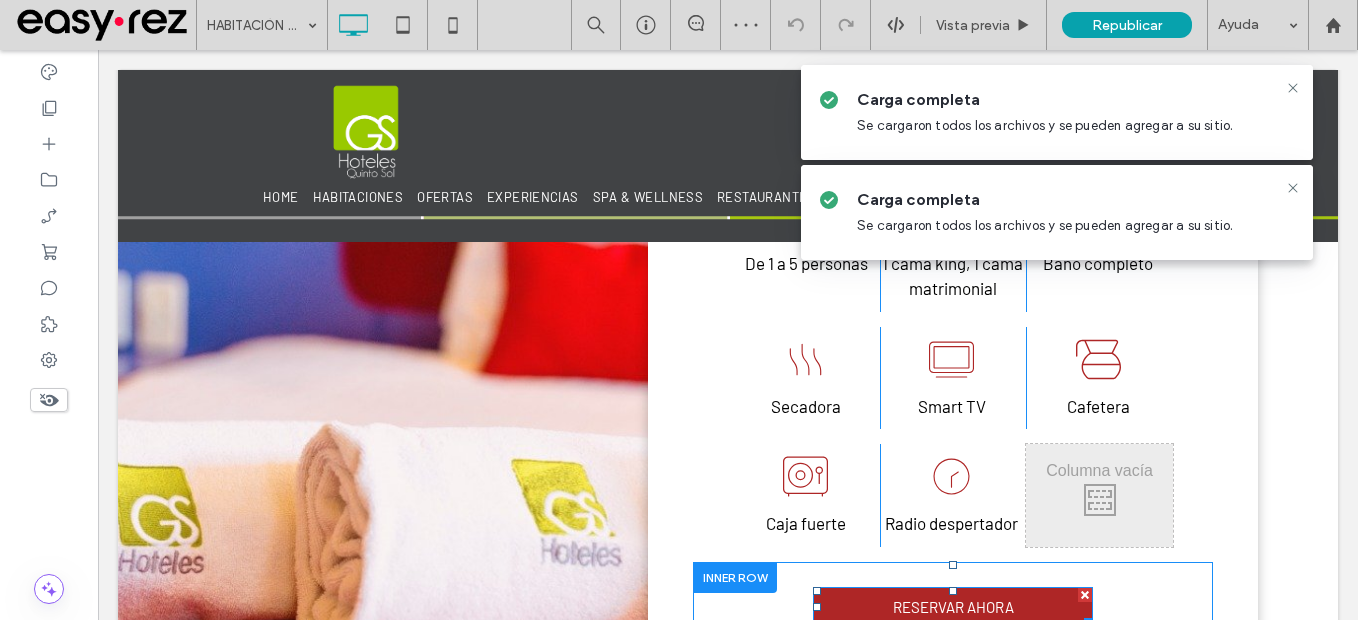 click on "RESERVAR AHORA" at bounding box center [953, 607] 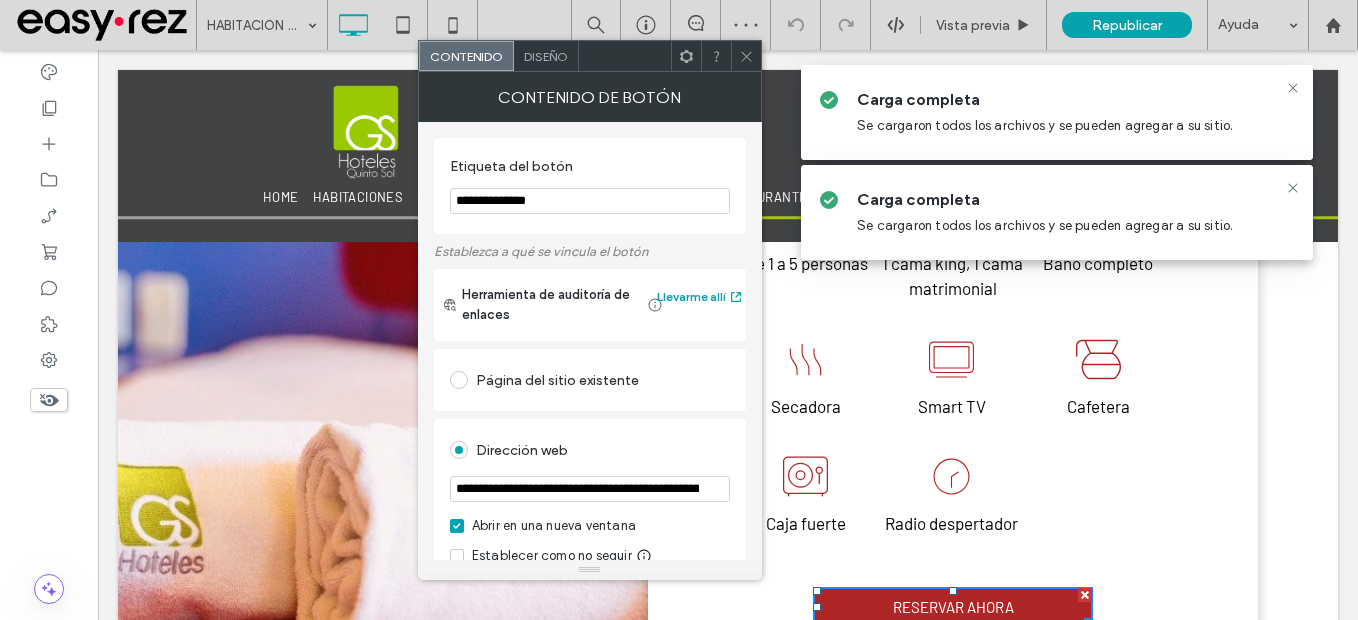 click on "**********" at bounding box center (590, 489) 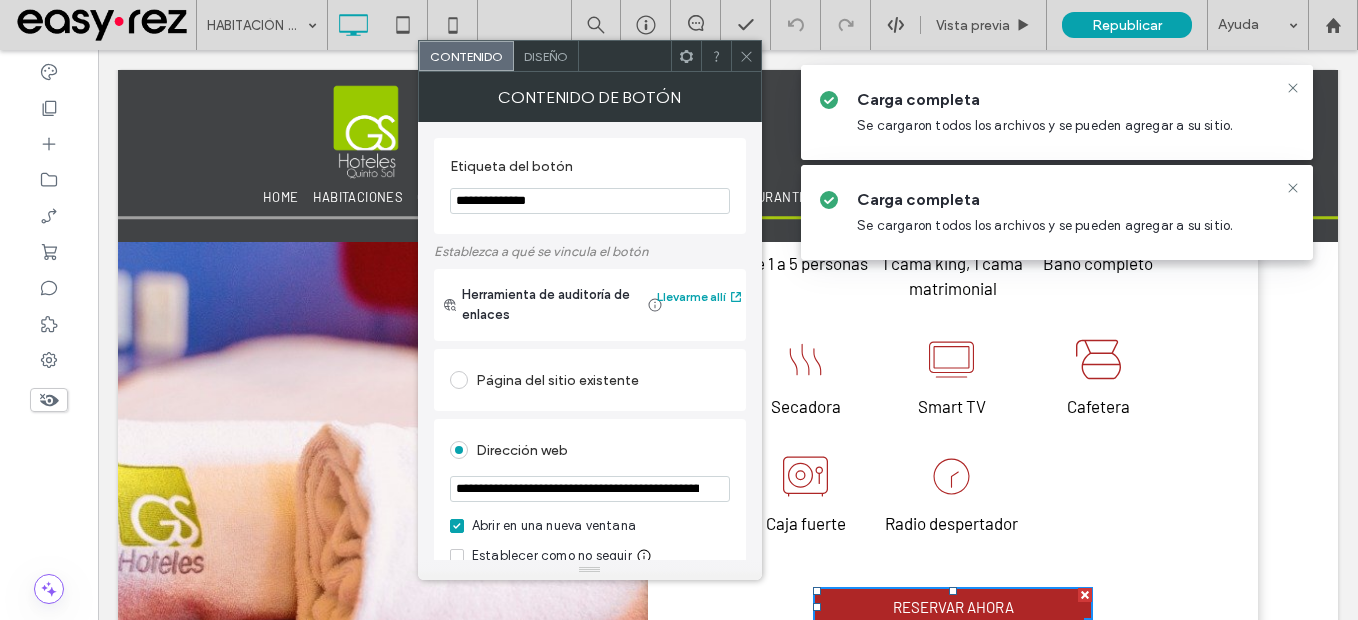 click on "**********" at bounding box center (590, 489) 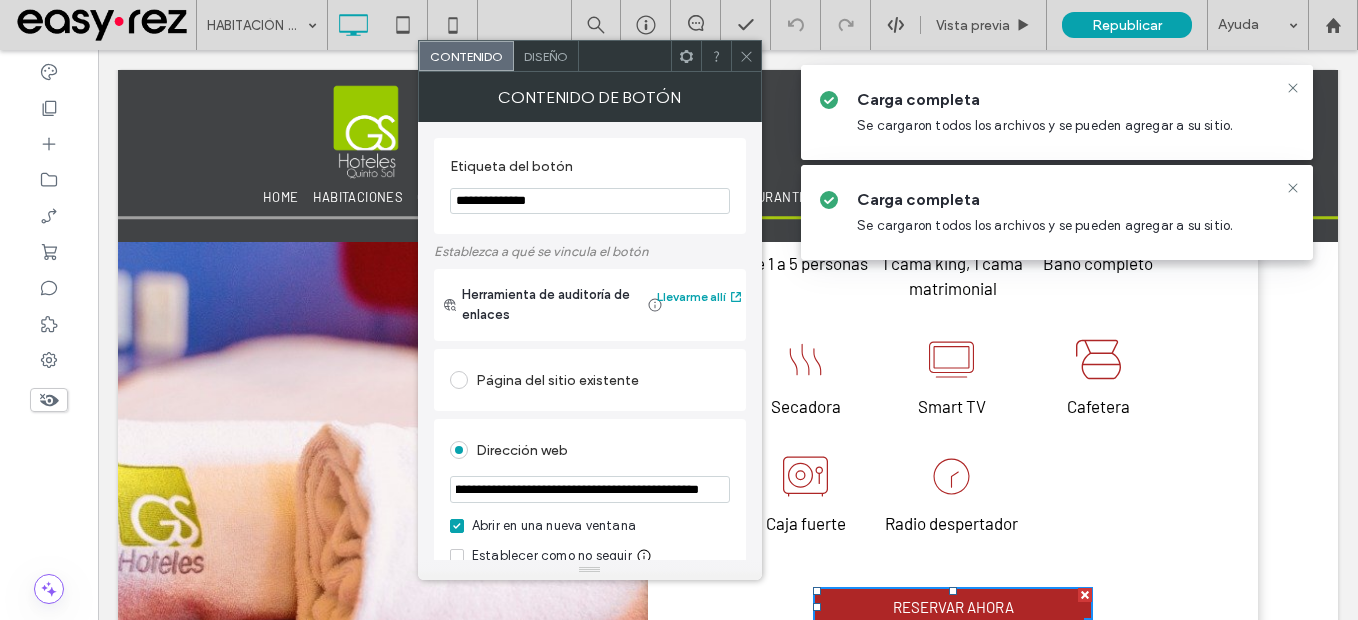 type on "**********" 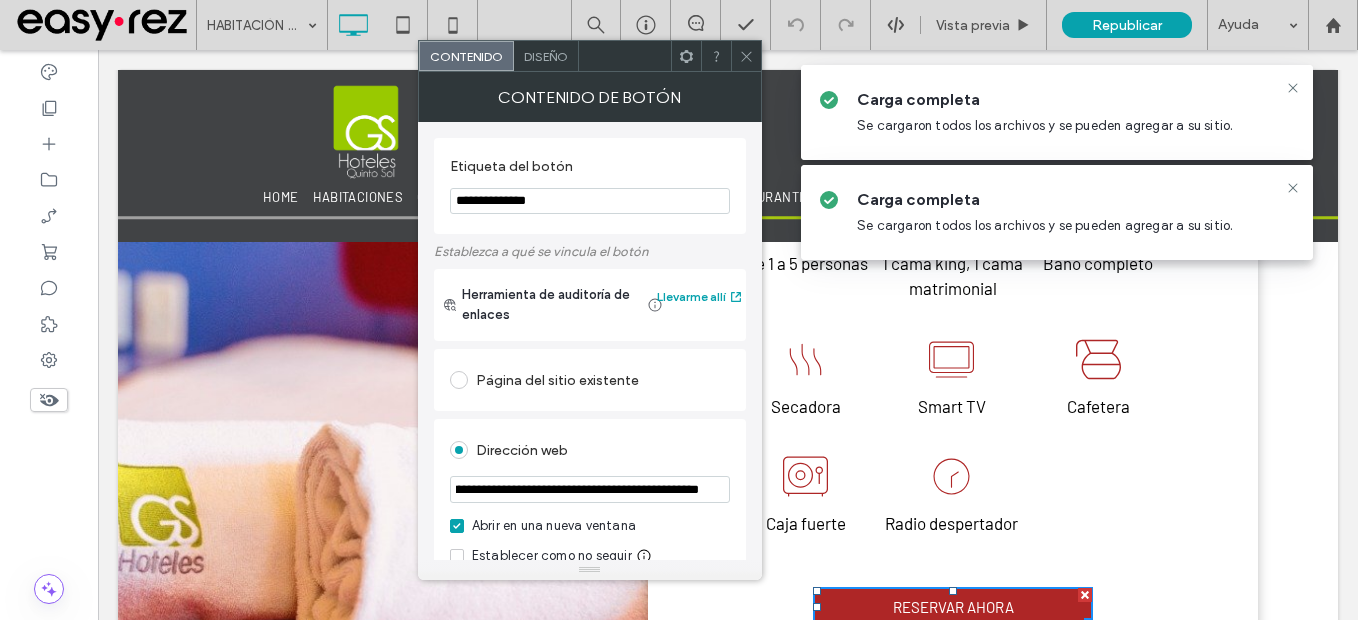 click on "Dirección web" at bounding box center (590, 450) 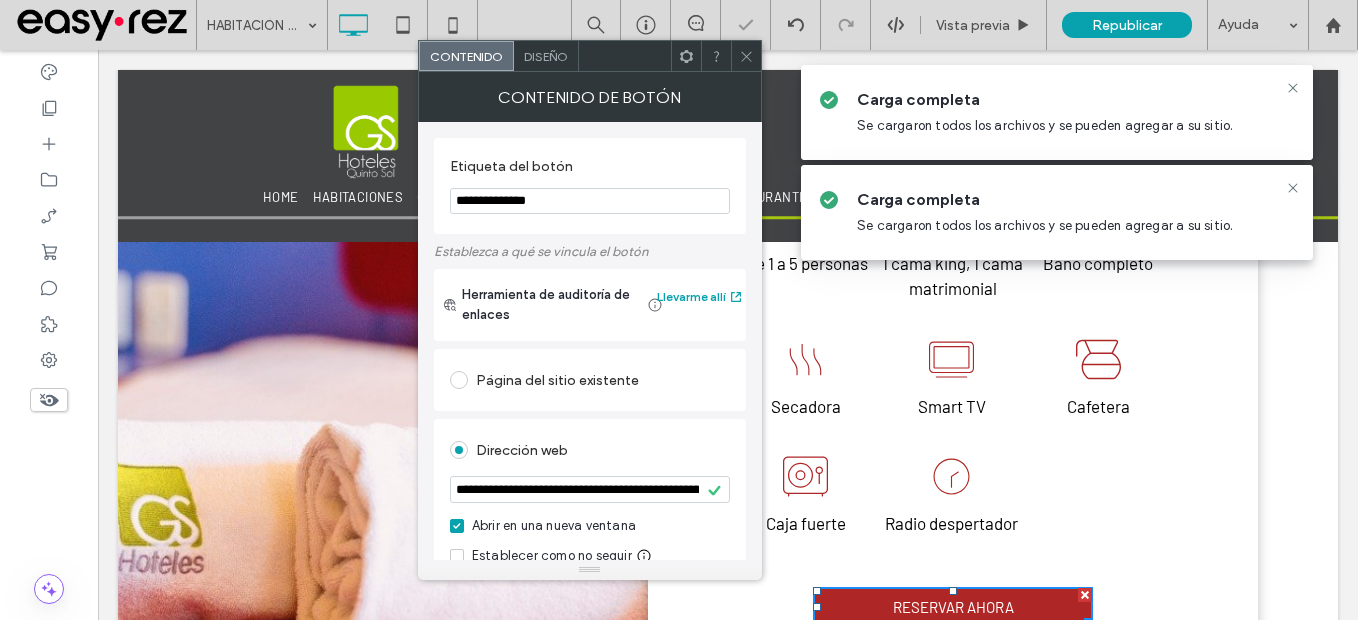 click at bounding box center [746, 56] 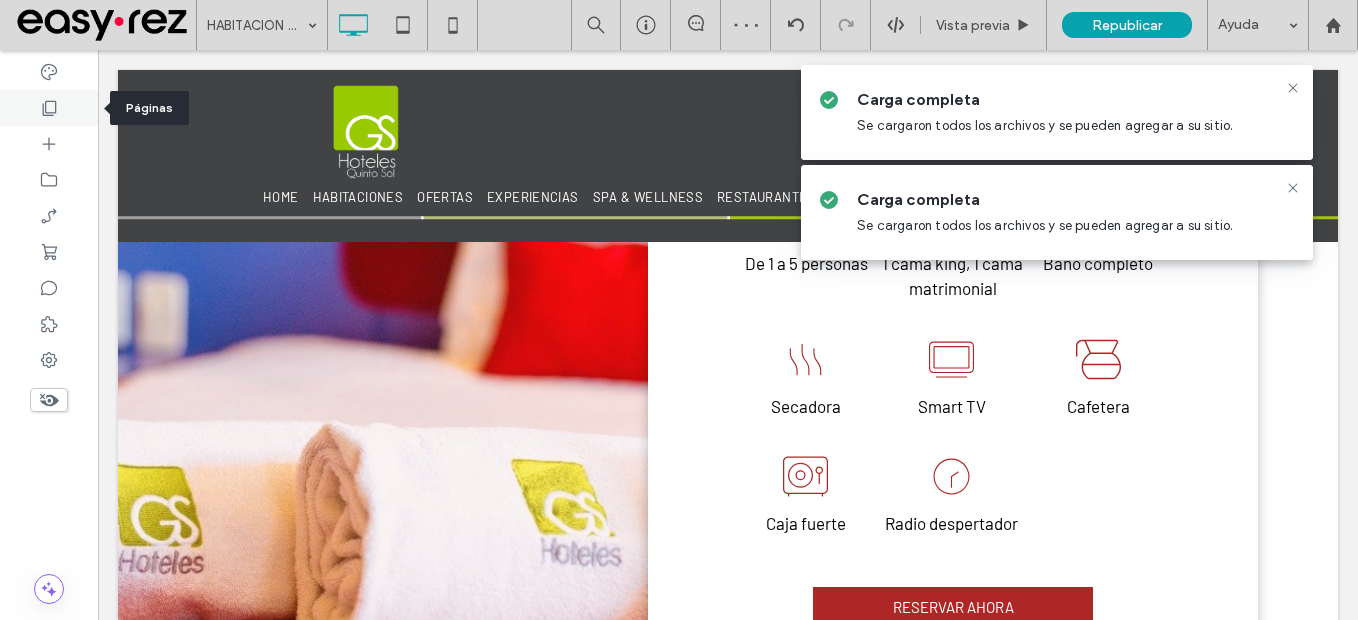 drag, startPoint x: 61, startPoint y: 114, endPoint x: 300, endPoint y: 425, distance: 392.227 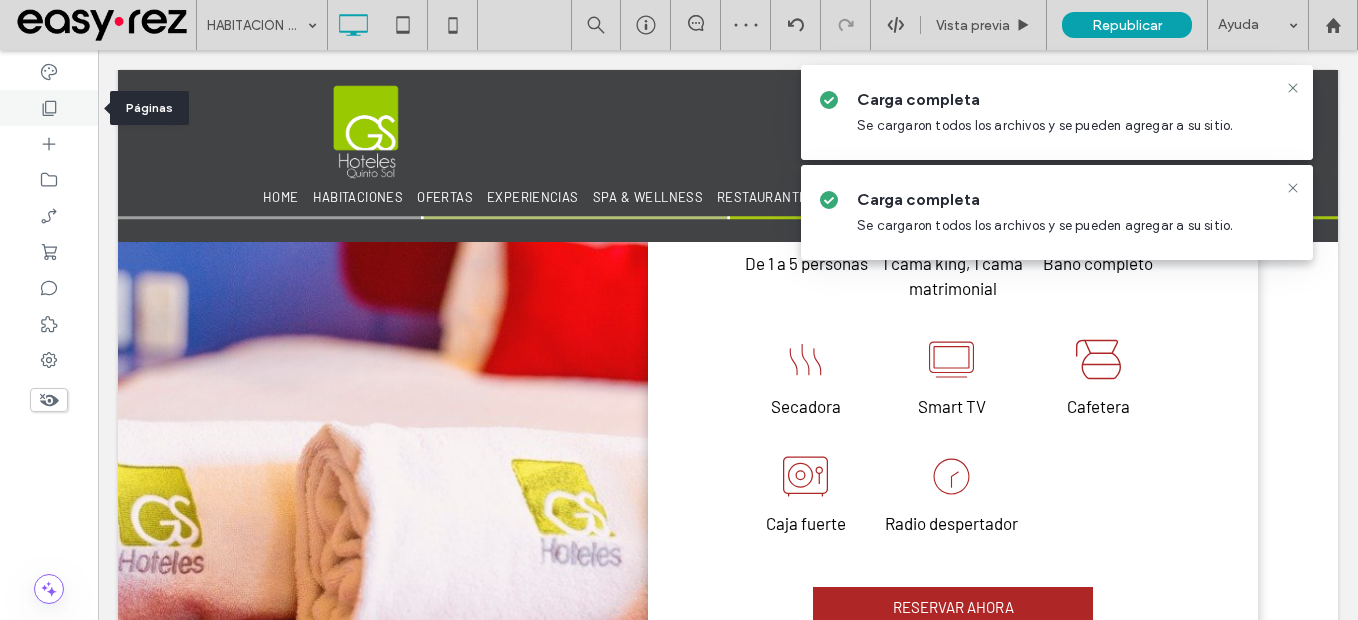 click at bounding box center [49, 108] 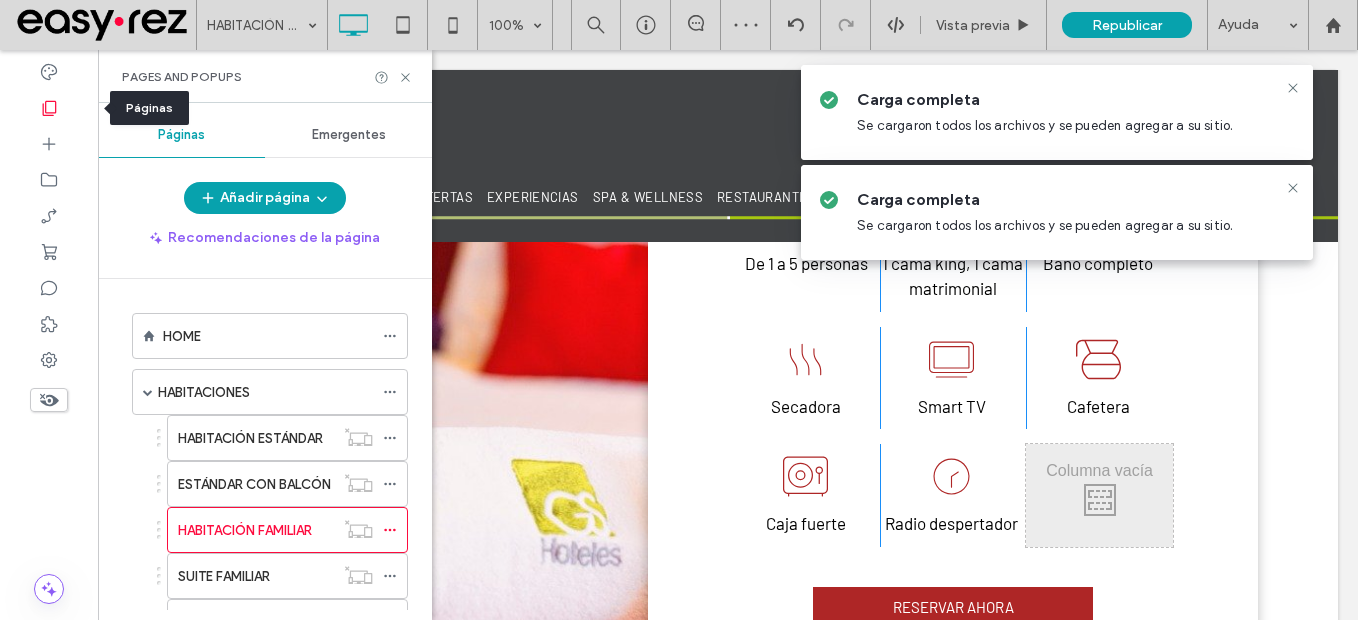 scroll, scrollTop: 1200, scrollLeft: 0, axis: vertical 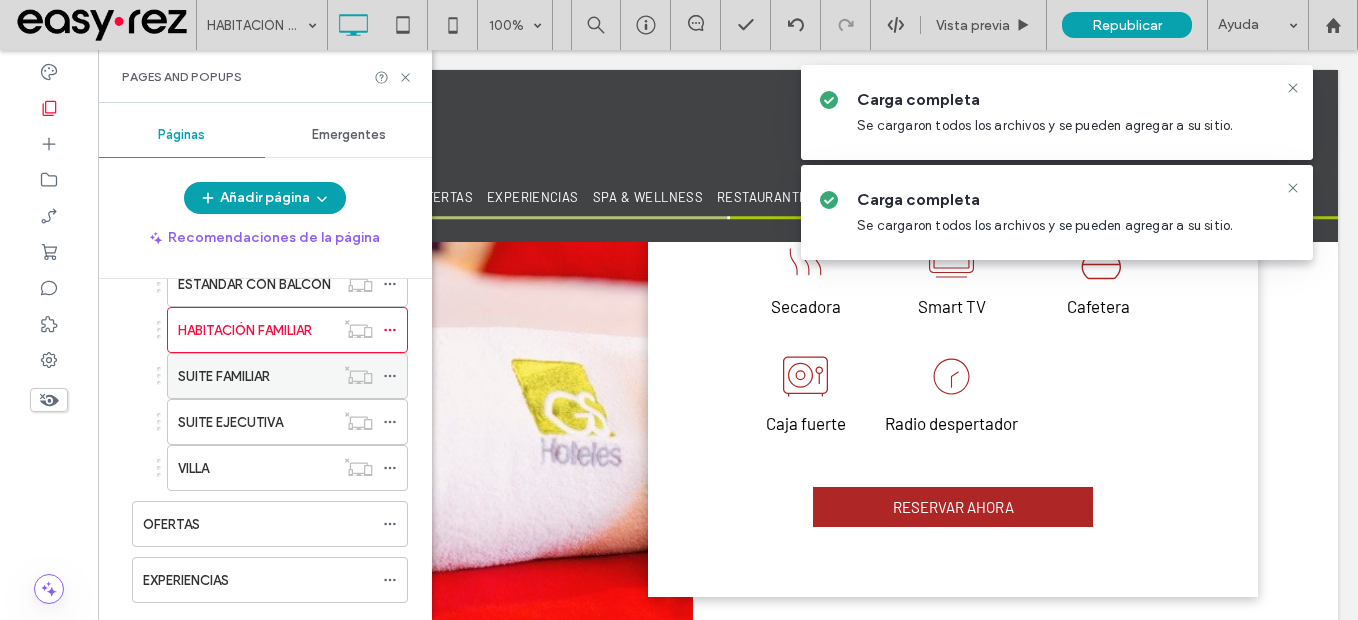 click on "SUITE FAMILIAR" at bounding box center (256, 376) 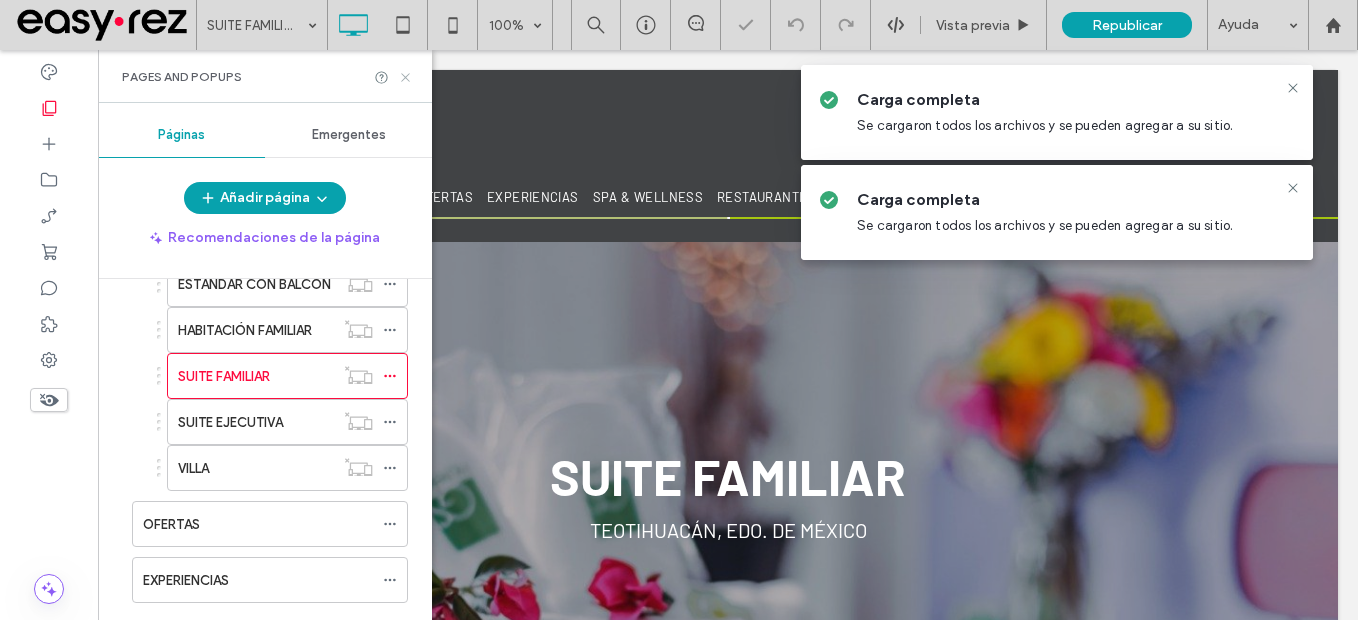 scroll, scrollTop: 0, scrollLeft: 0, axis: both 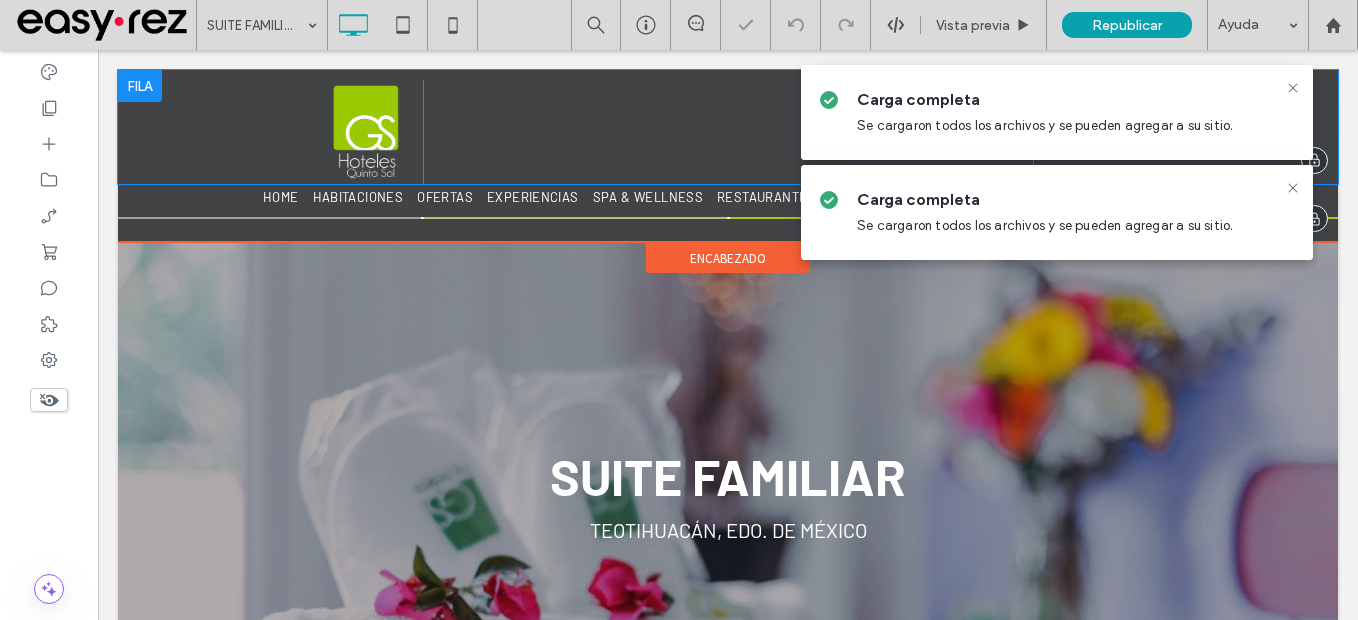 type on "**********" 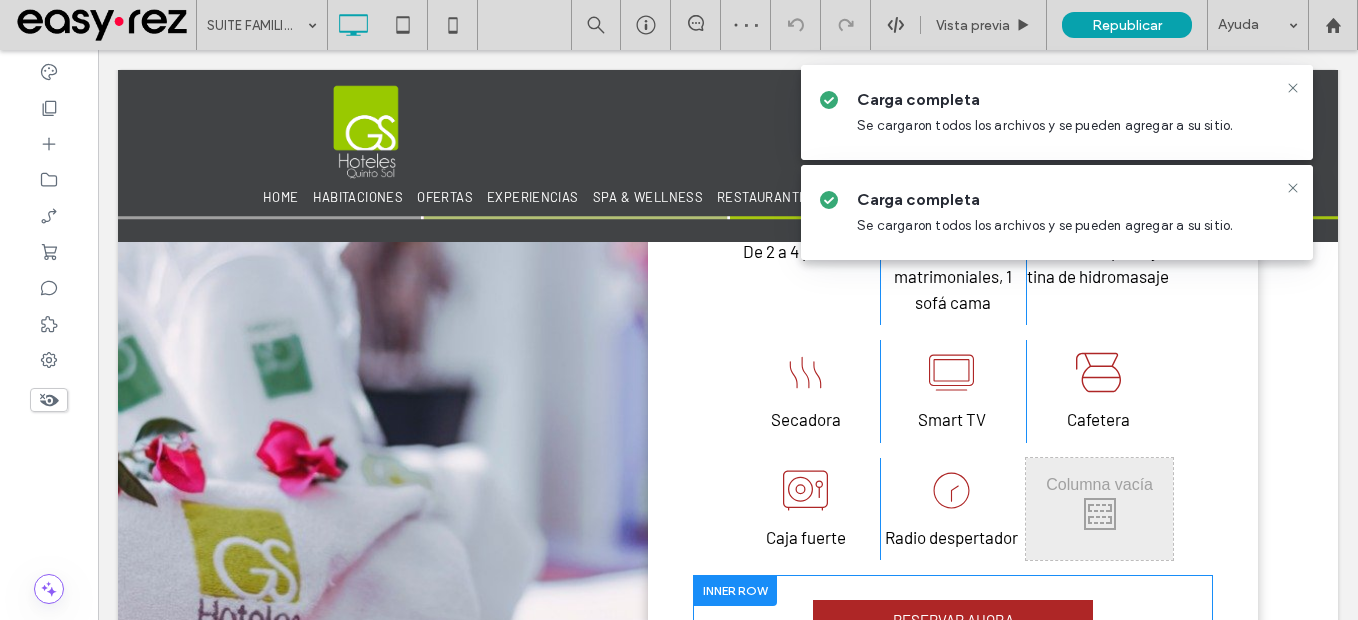 scroll, scrollTop: 1200, scrollLeft: 0, axis: vertical 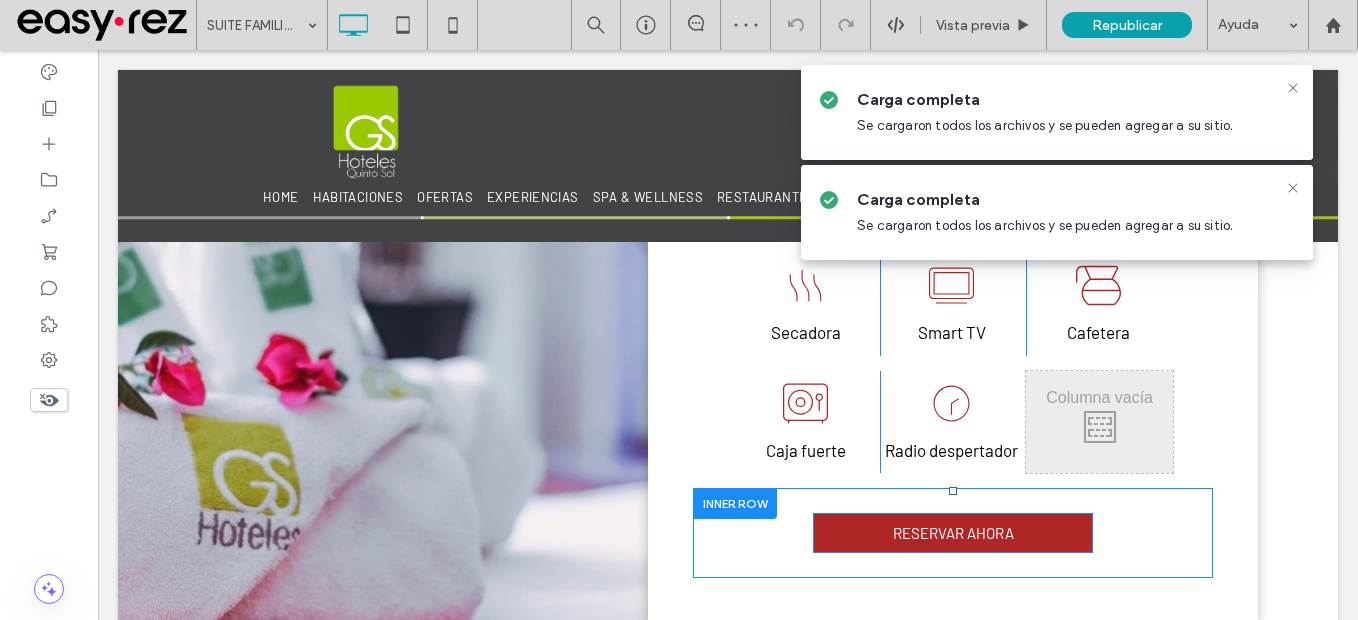click on "RESERVAR AHORA" at bounding box center [953, 533] 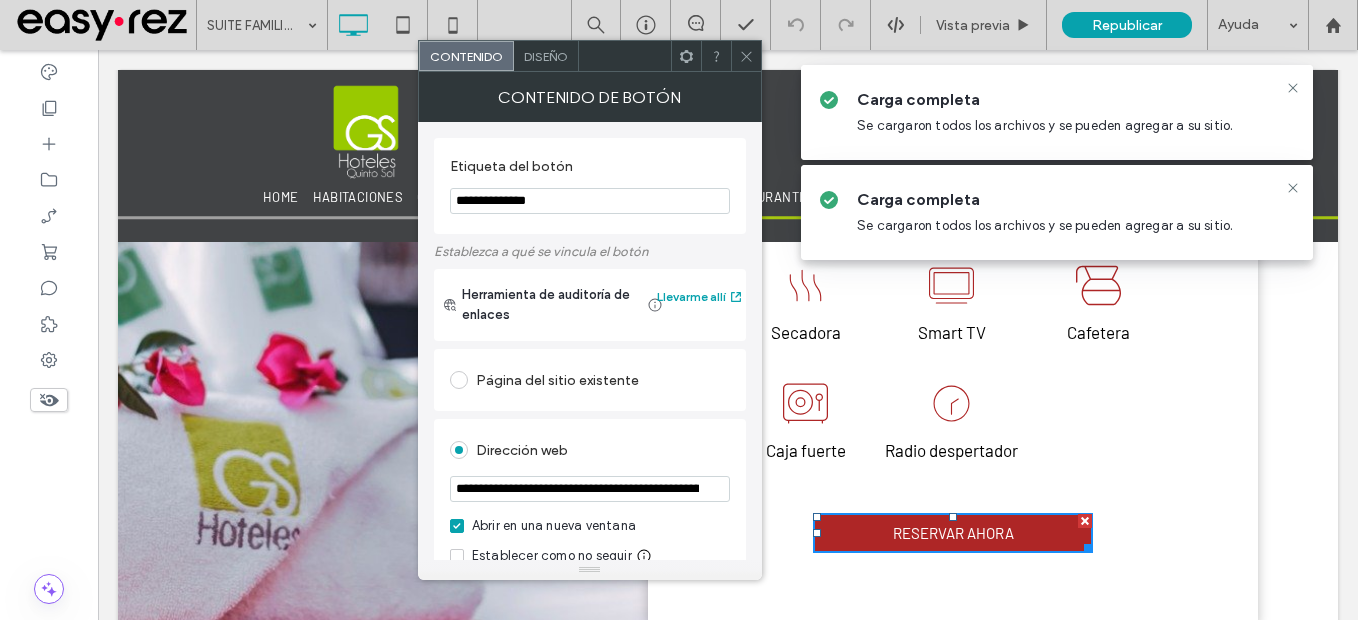 click on "**********" at bounding box center [590, 489] 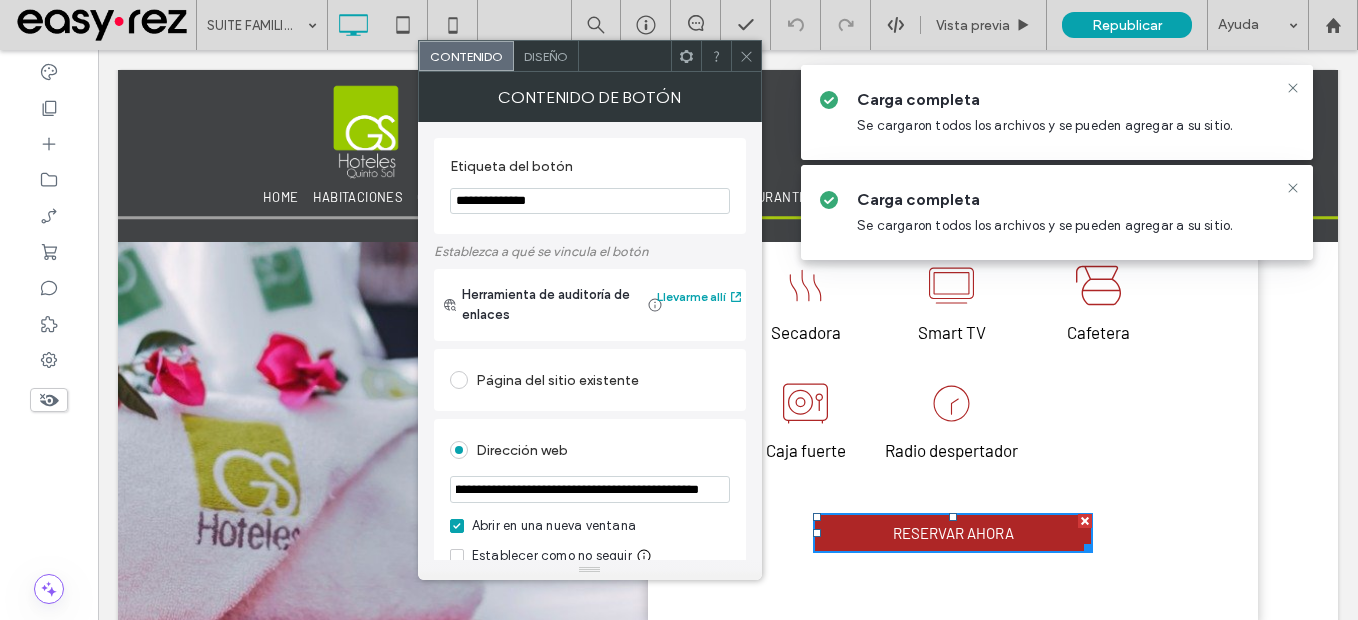 type on "**********" 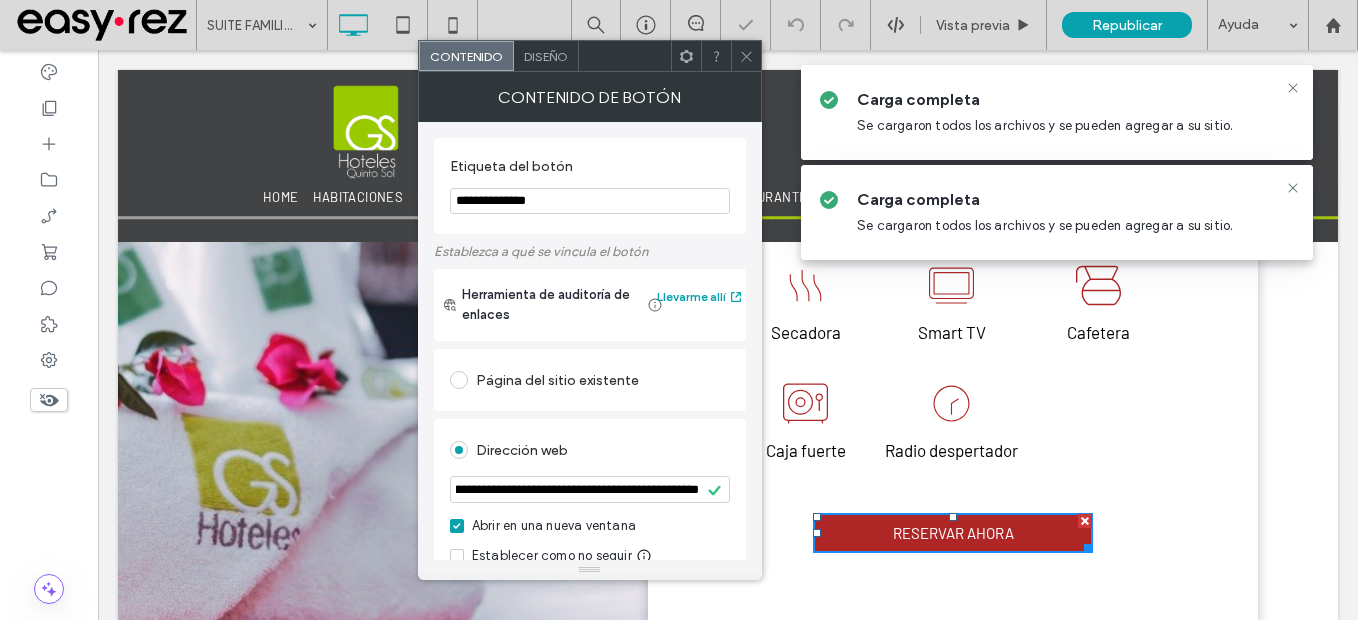click on "**********" at bounding box center [590, 491] 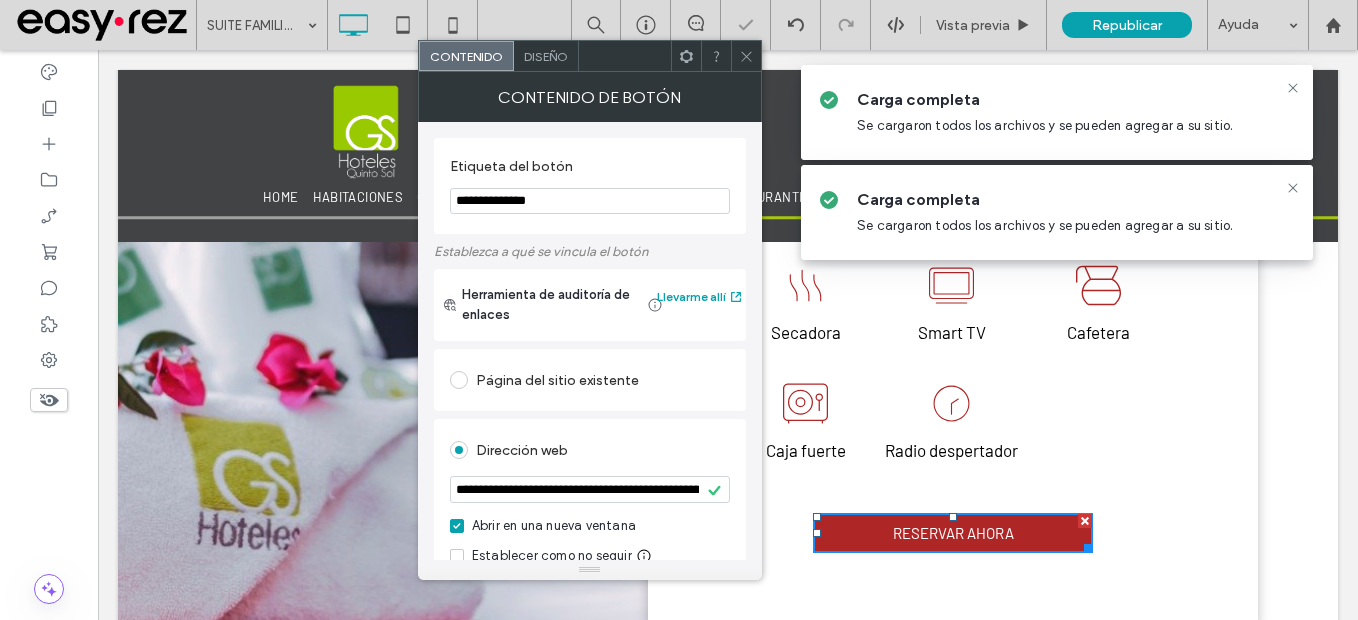 click at bounding box center [746, 56] 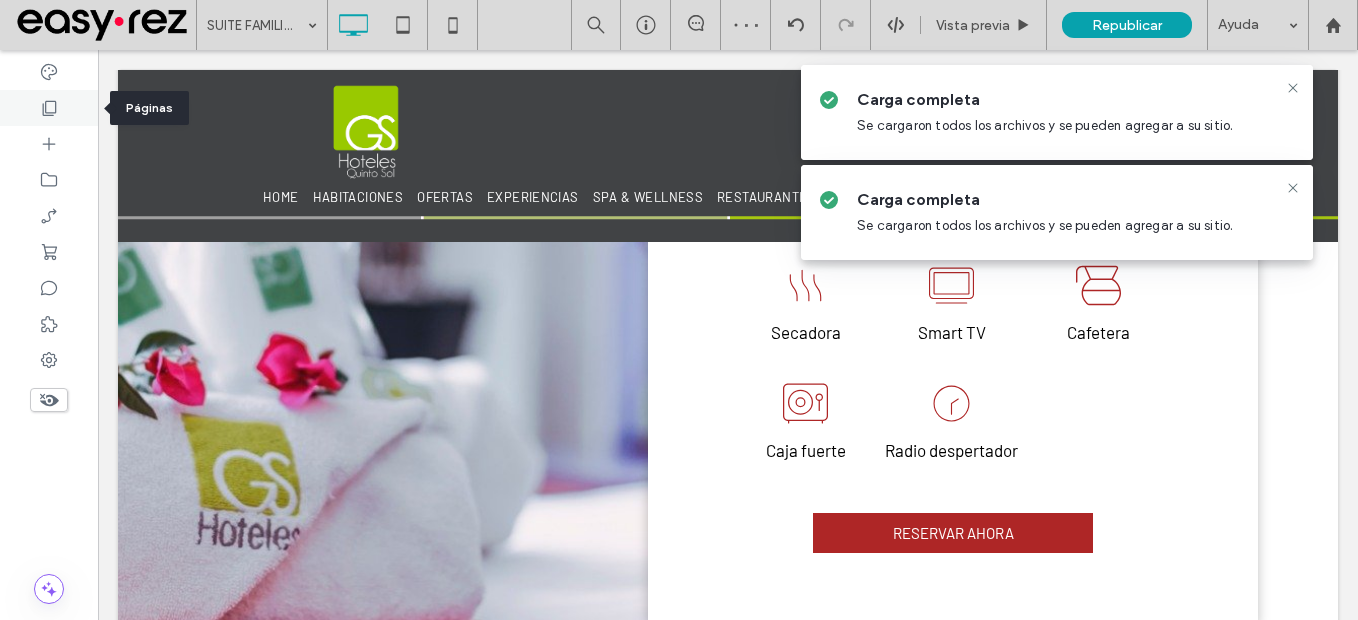 click at bounding box center (49, 108) 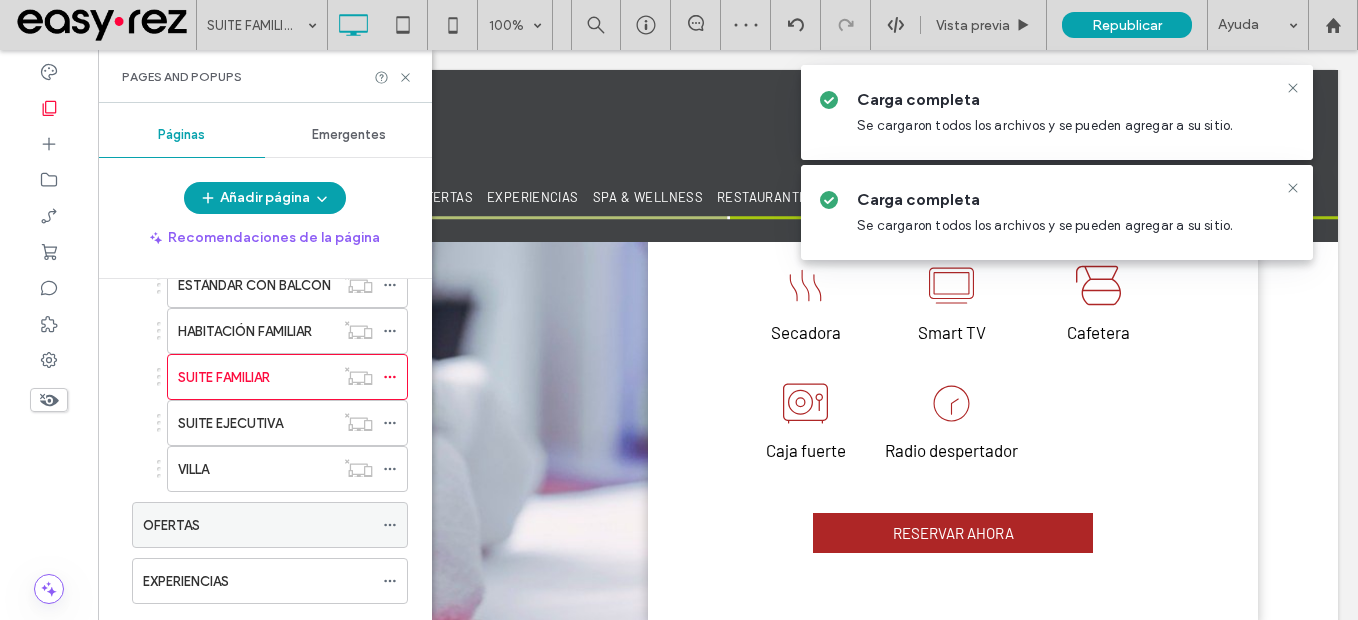 scroll, scrollTop: 200, scrollLeft: 0, axis: vertical 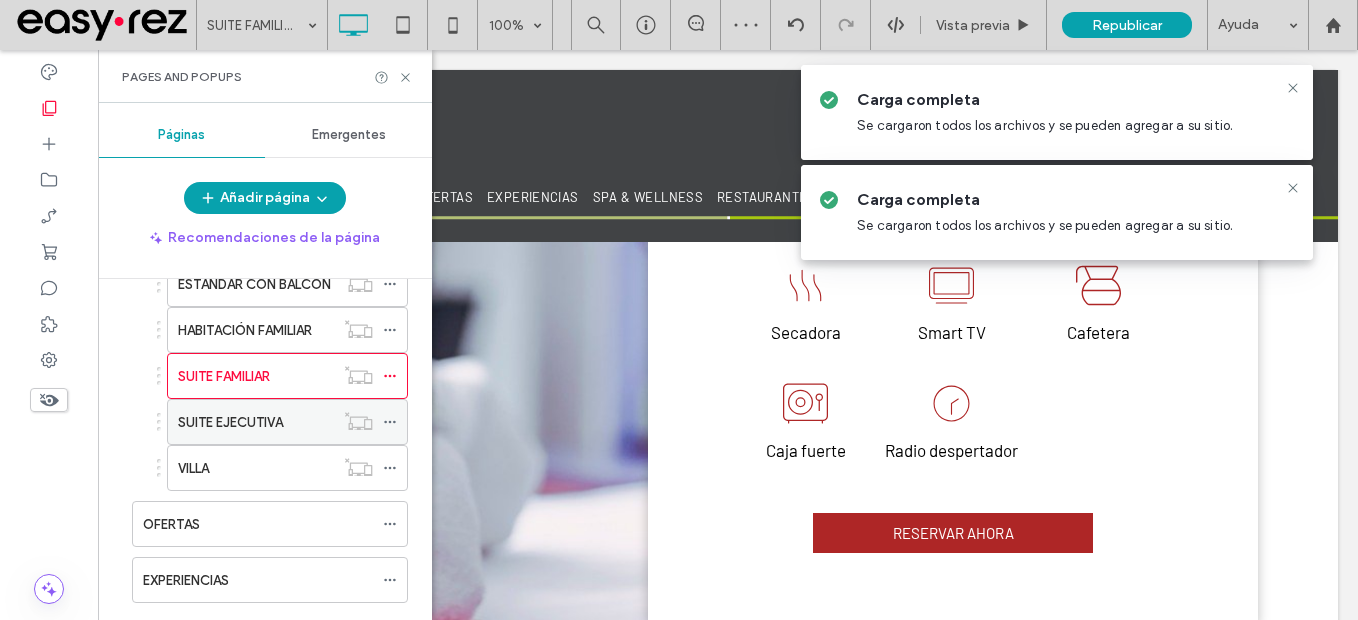 click on "SUITE EJECUTIVA" at bounding box center [230, 422] 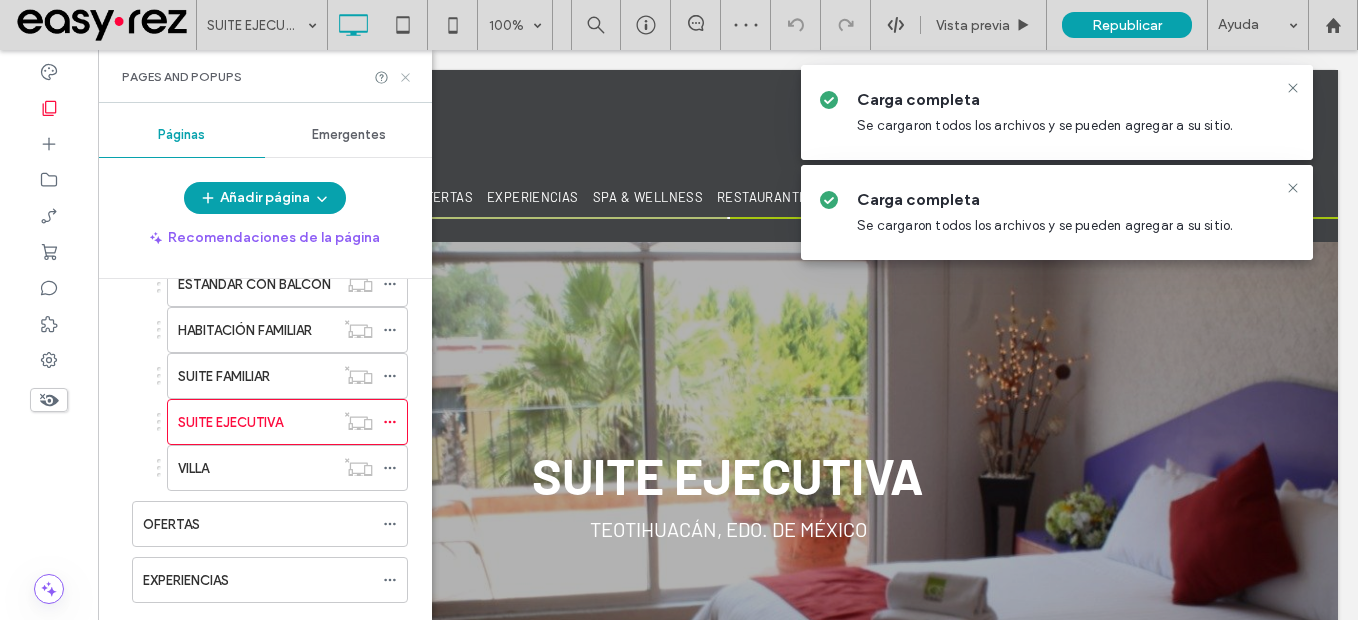 scroll, scrollTop: 0, scrollLeft: 0, axis: both 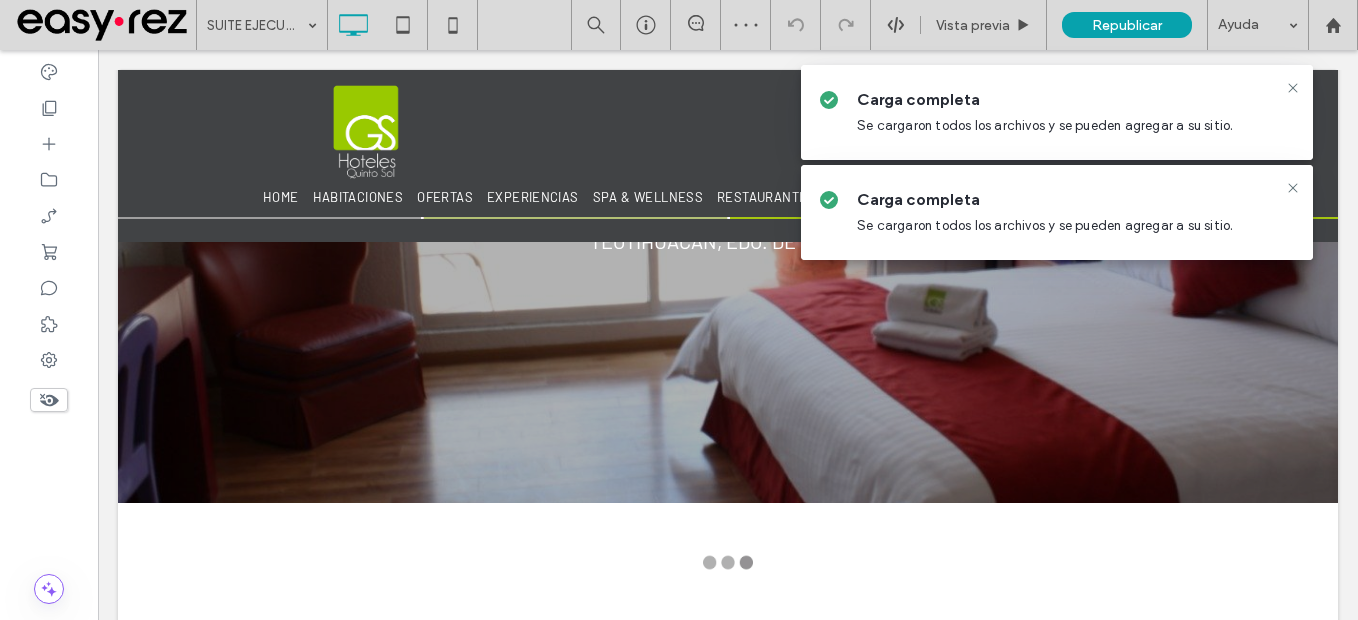 type on "**********" 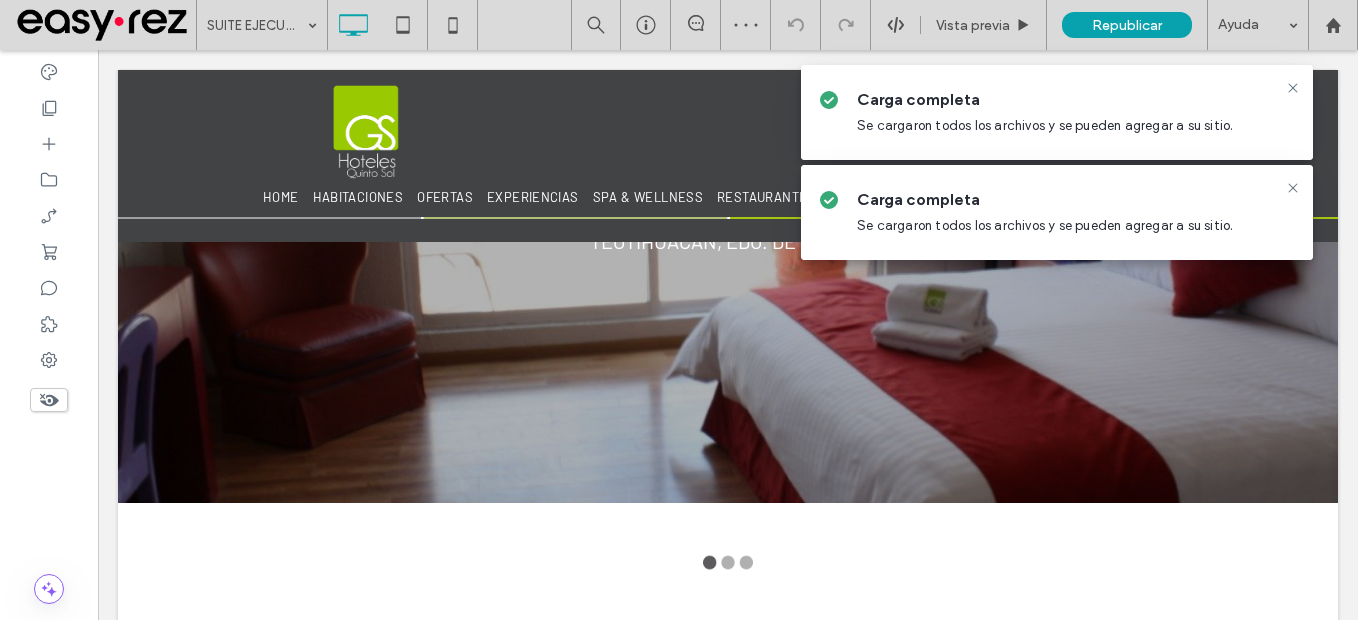 type on "**********" 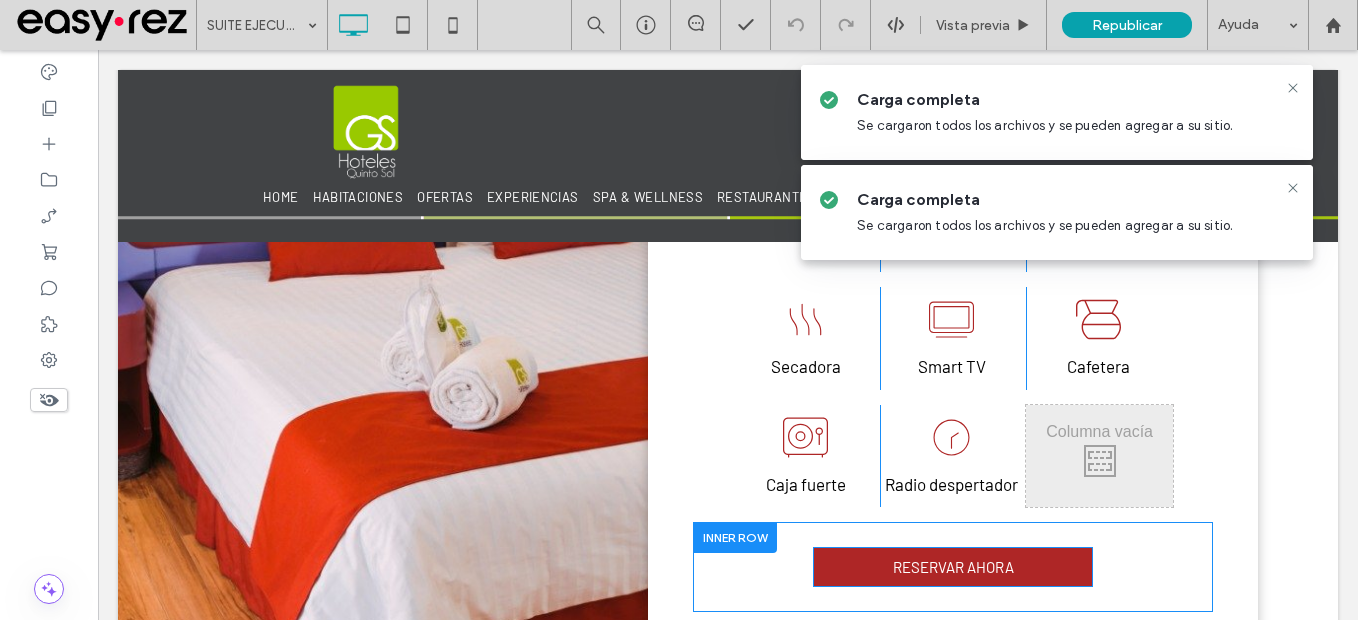 scroll, scrollTop: 1200, scrollLeft: 0, axis: vertical 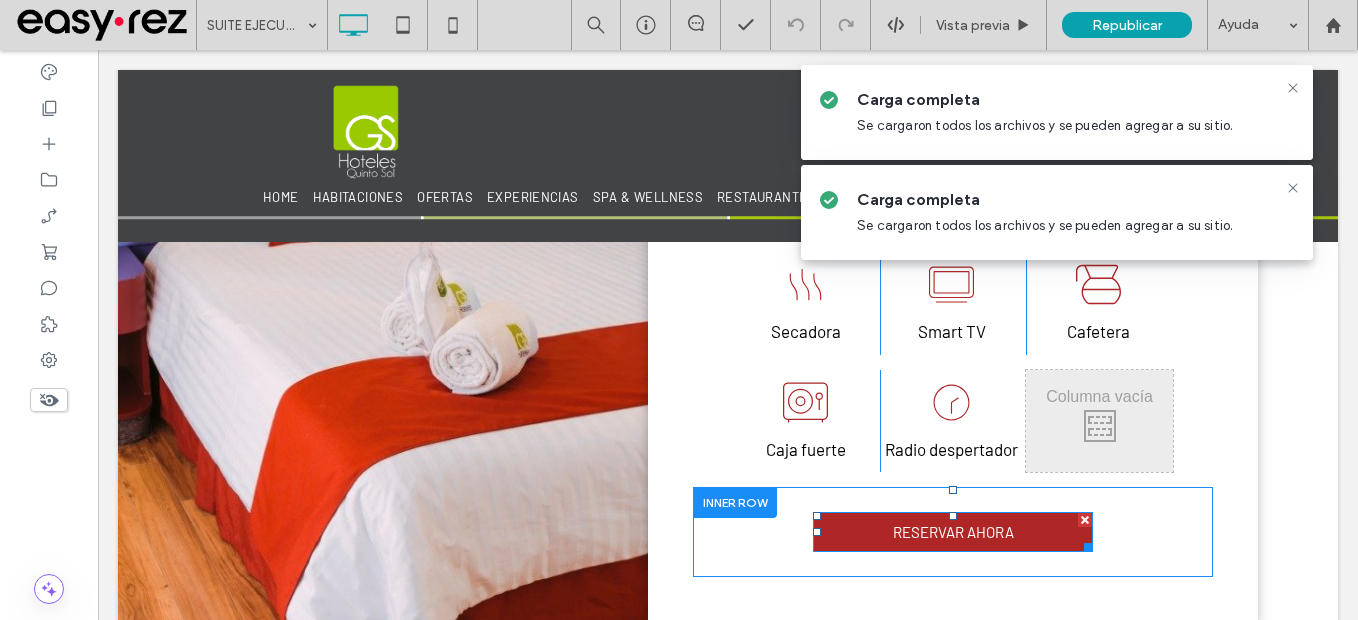 click on "RESERVAR AHORA" at bounding box center (953, 532) 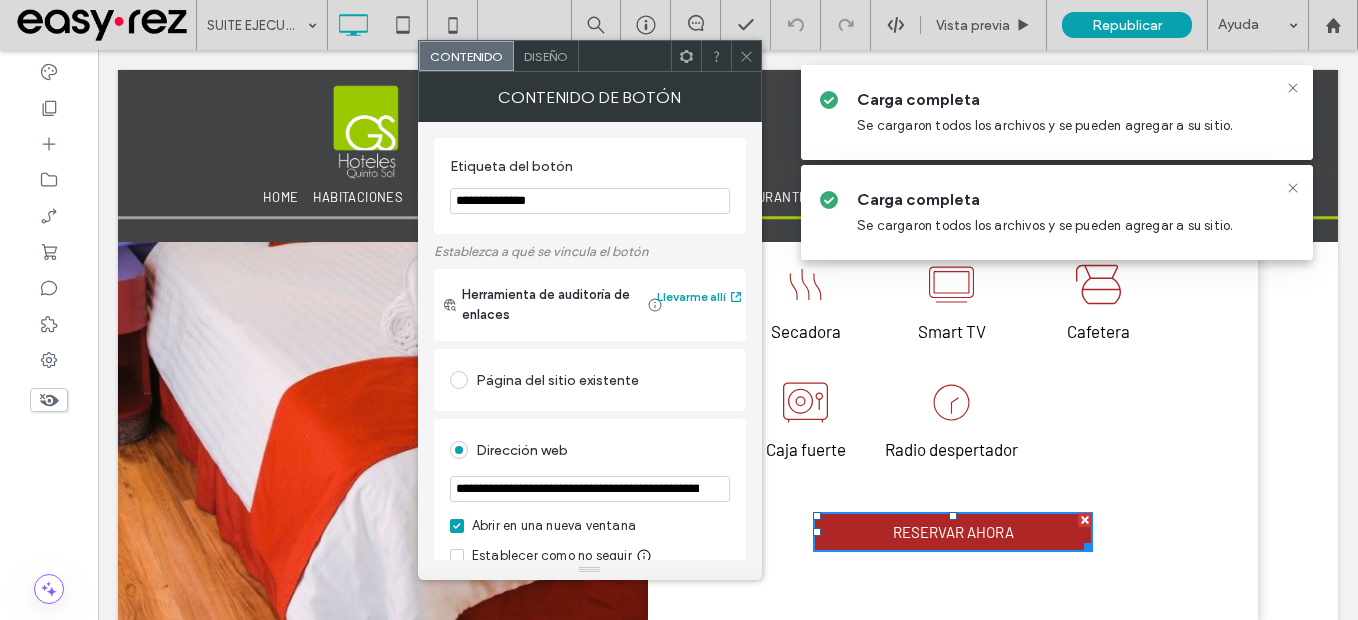 click on "**********" at bounding box center [590, 489] 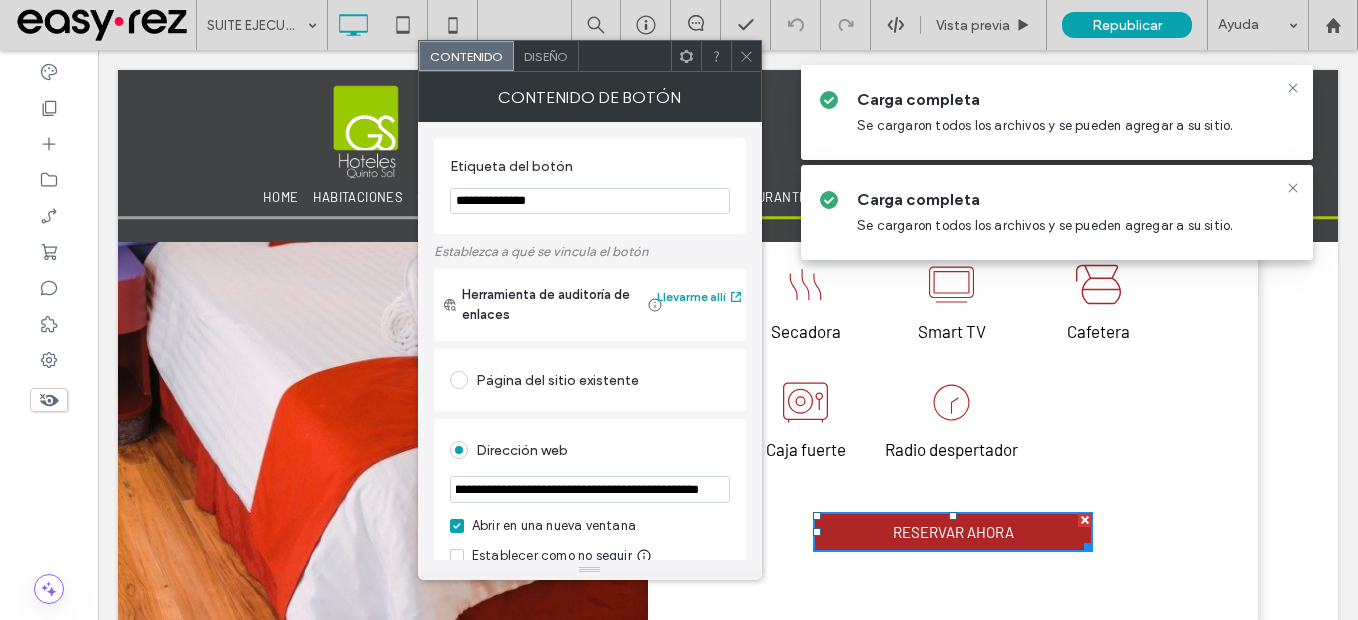 type on "**********" 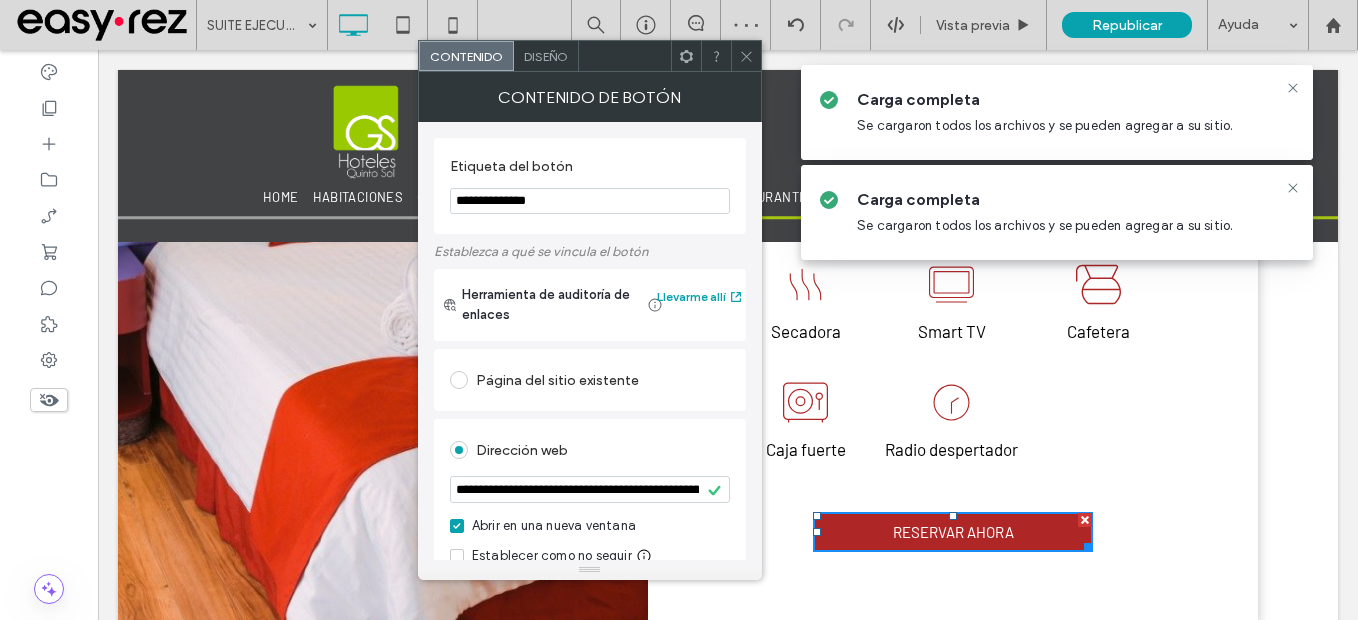 click 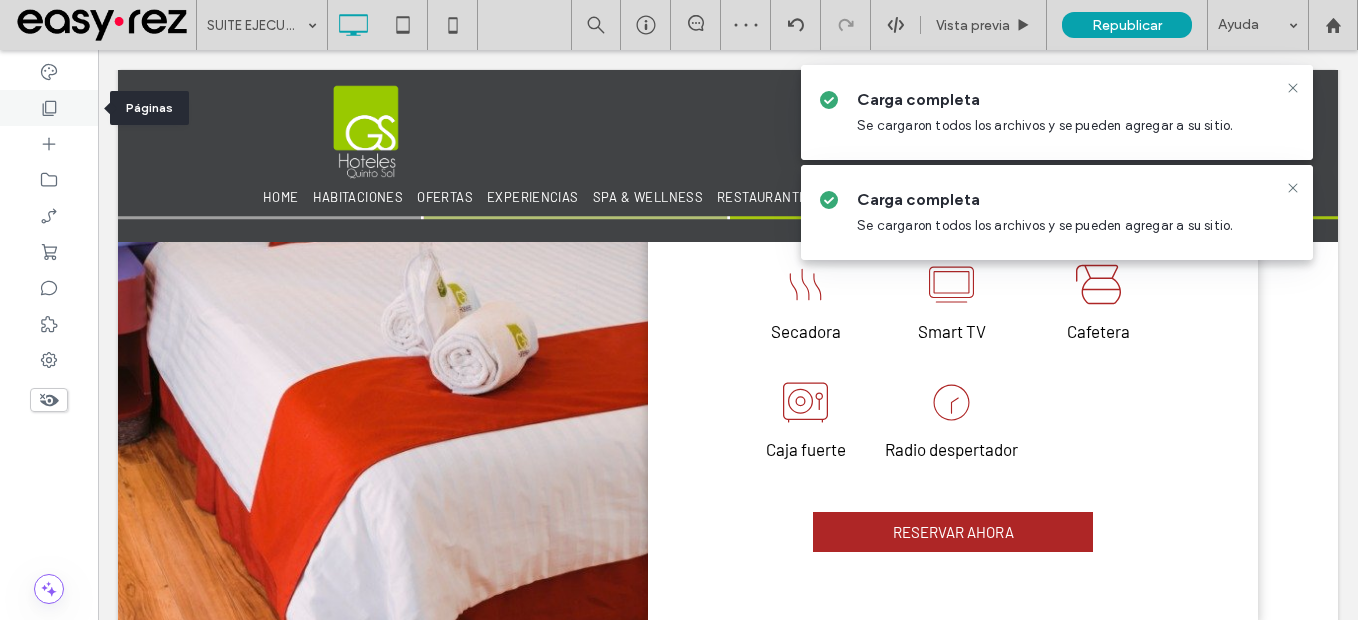 drag, startPoint x: 66, startPoint y: 109, endPoint x: 220, endPoint y: 401, distance: 330.1212 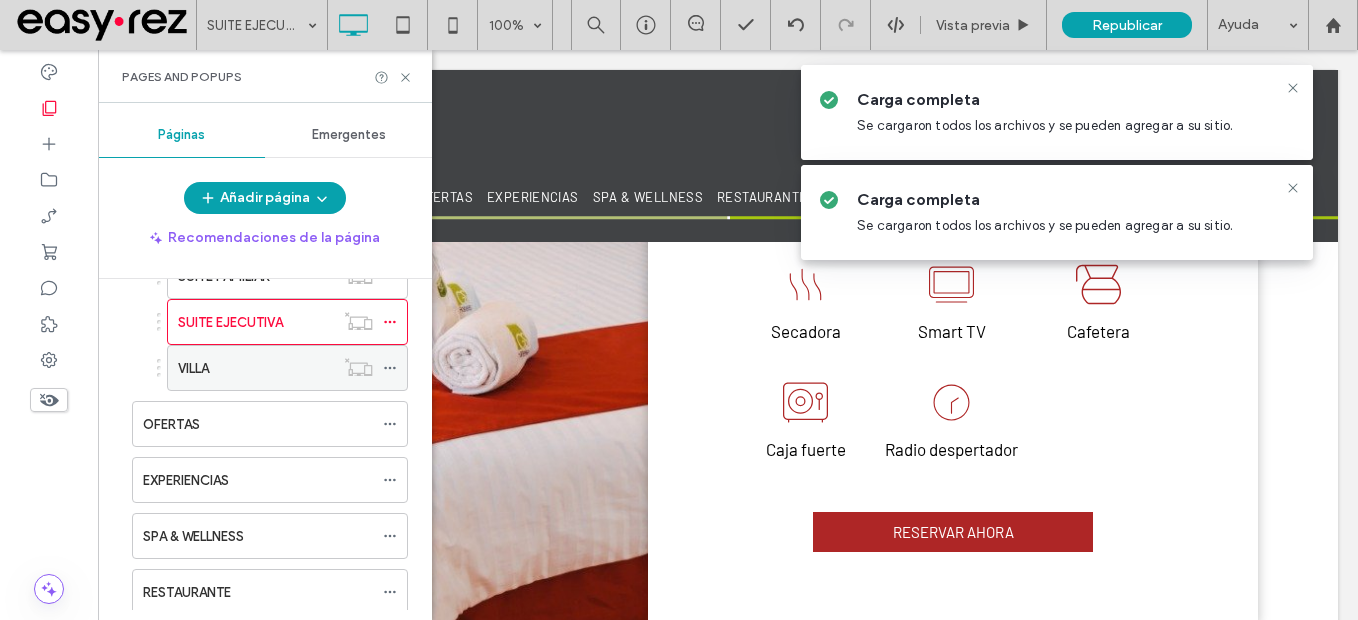 click on "VILLA" at bounding box center (256, 368) 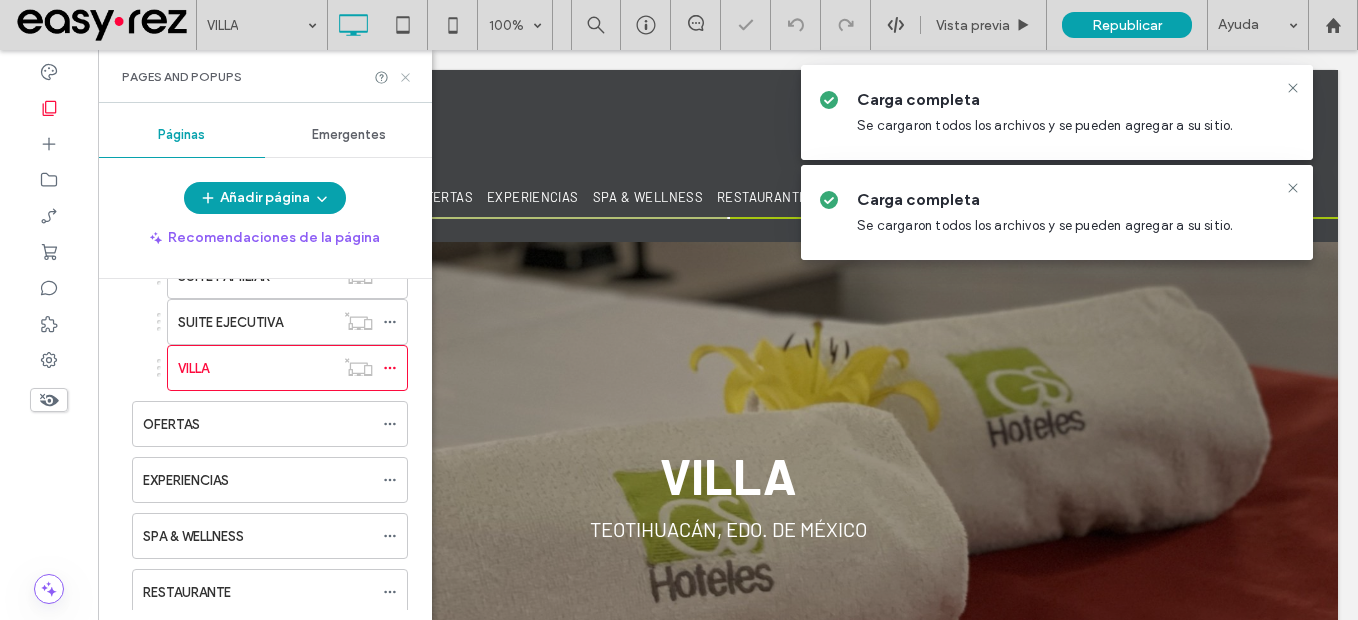 click 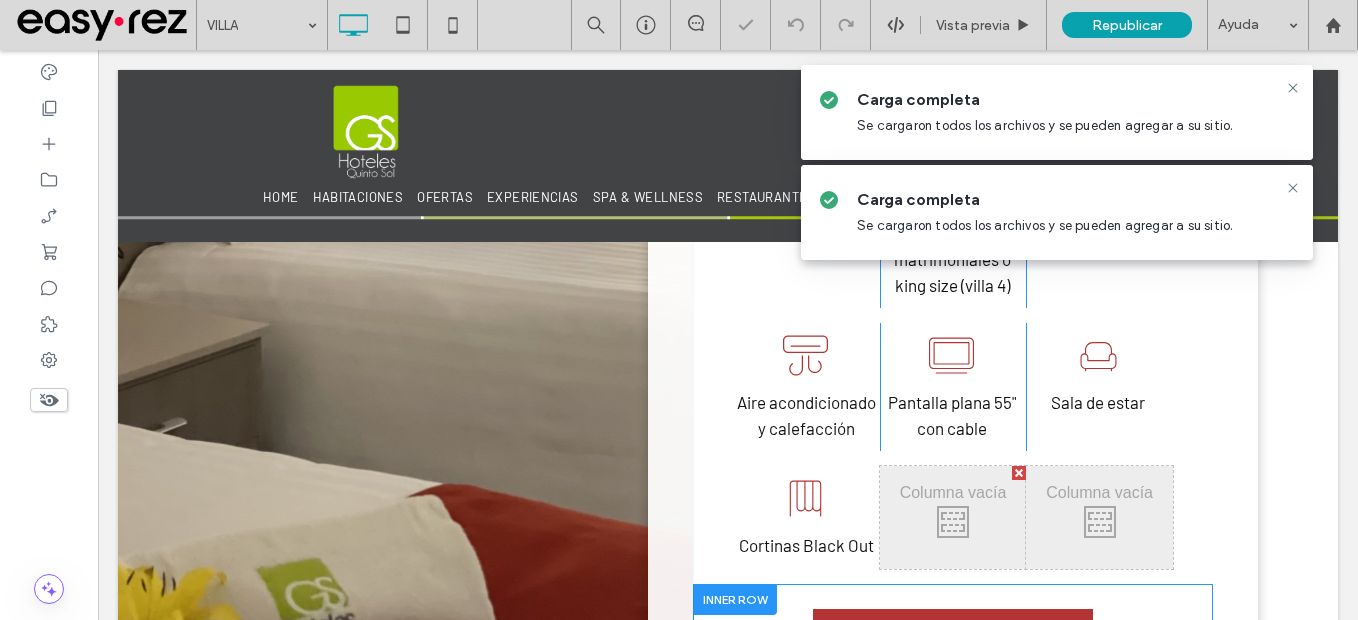 type on "**********" 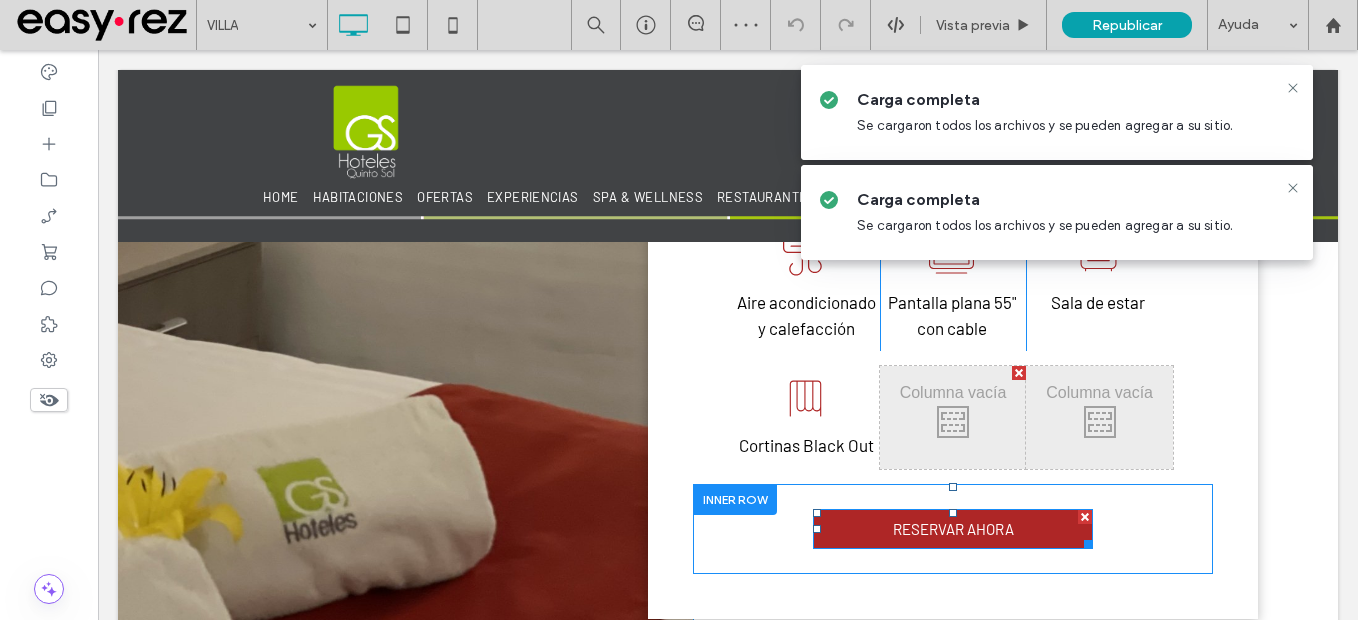 click on "RESERVAR AHORA" at bounding box center [953, 529] 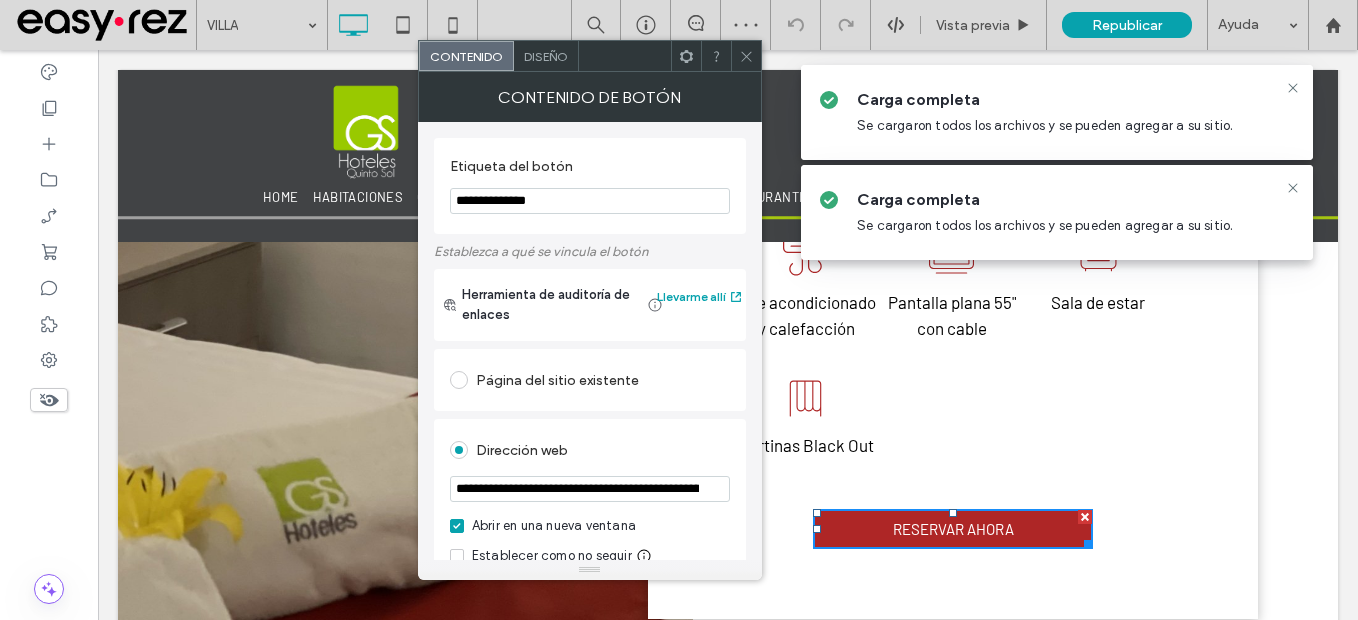 click on "**********" at bounding box center [590, 489] 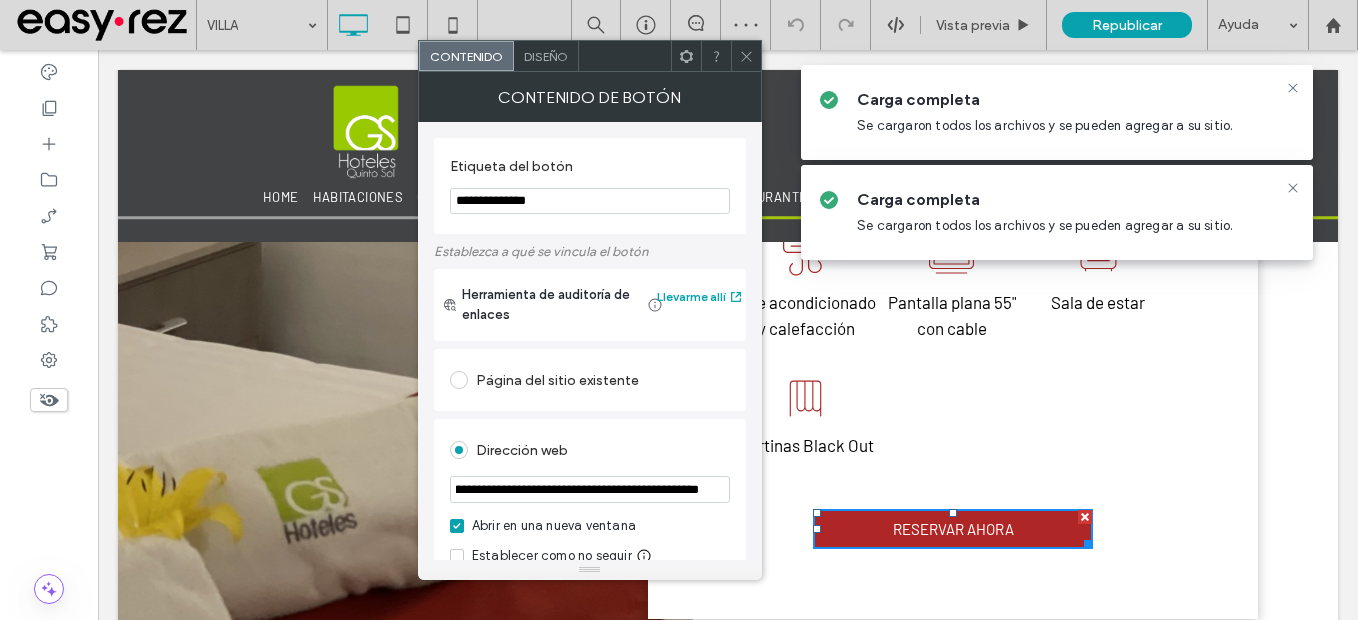 type on "**********" 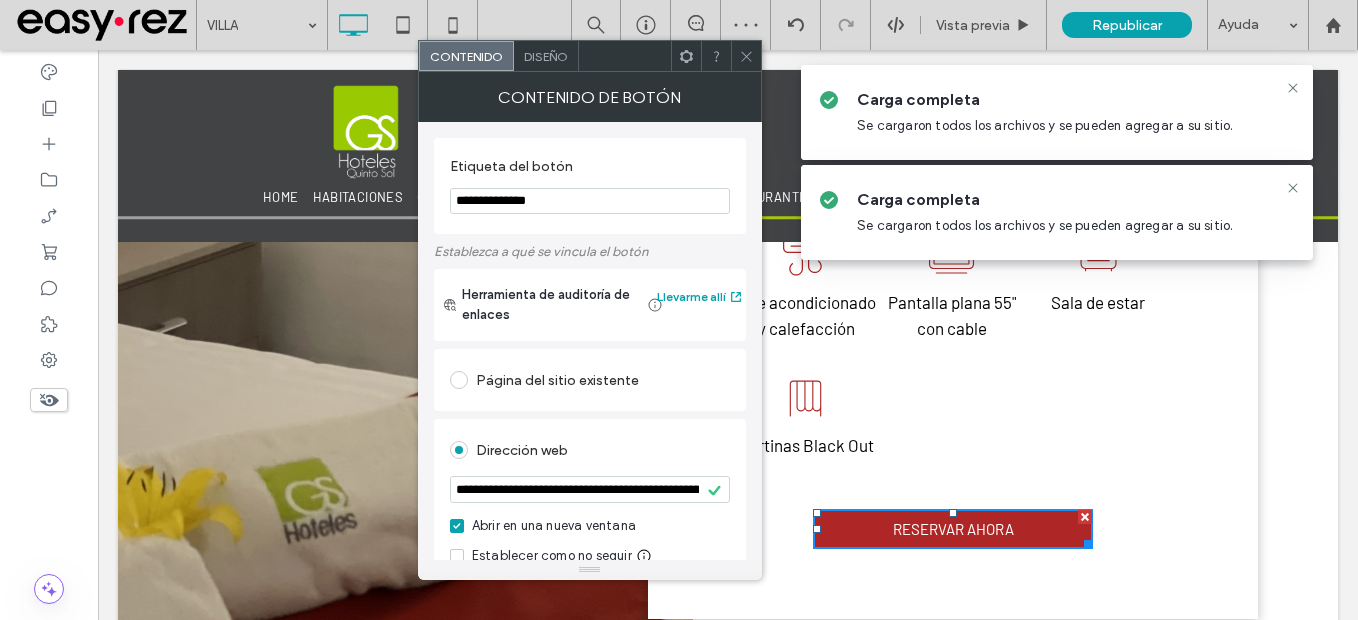 click 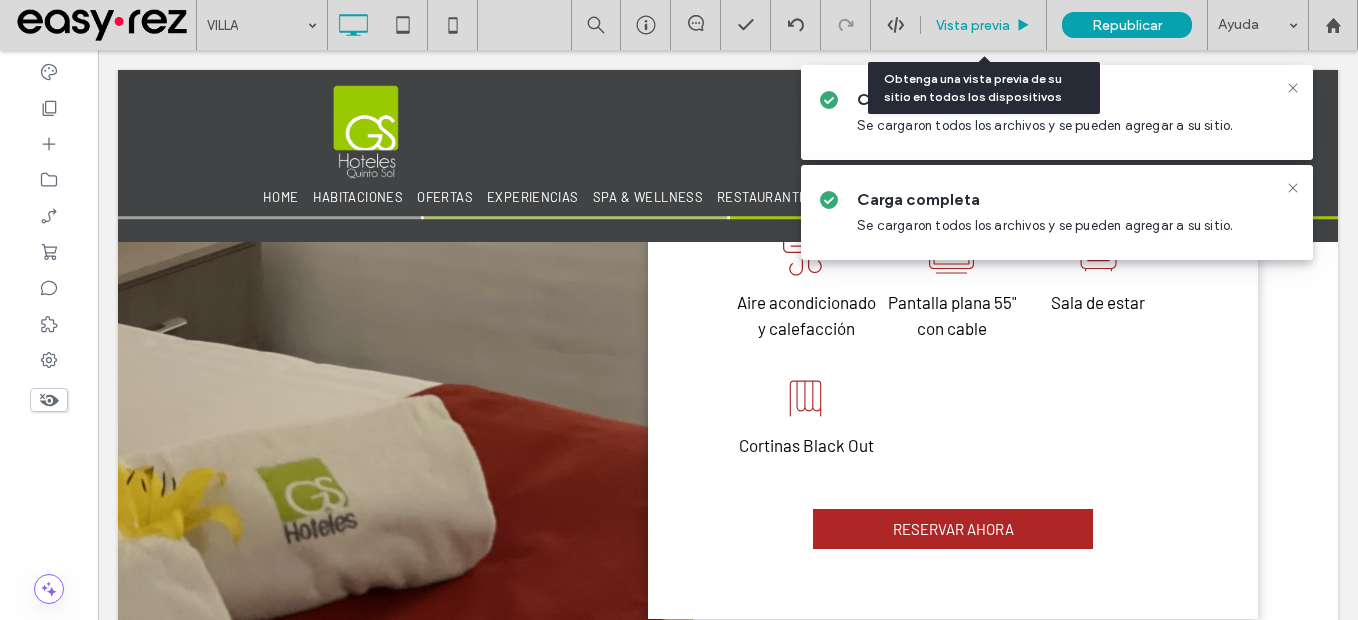 click on "Vista previa" at bounding box center [973, 25] 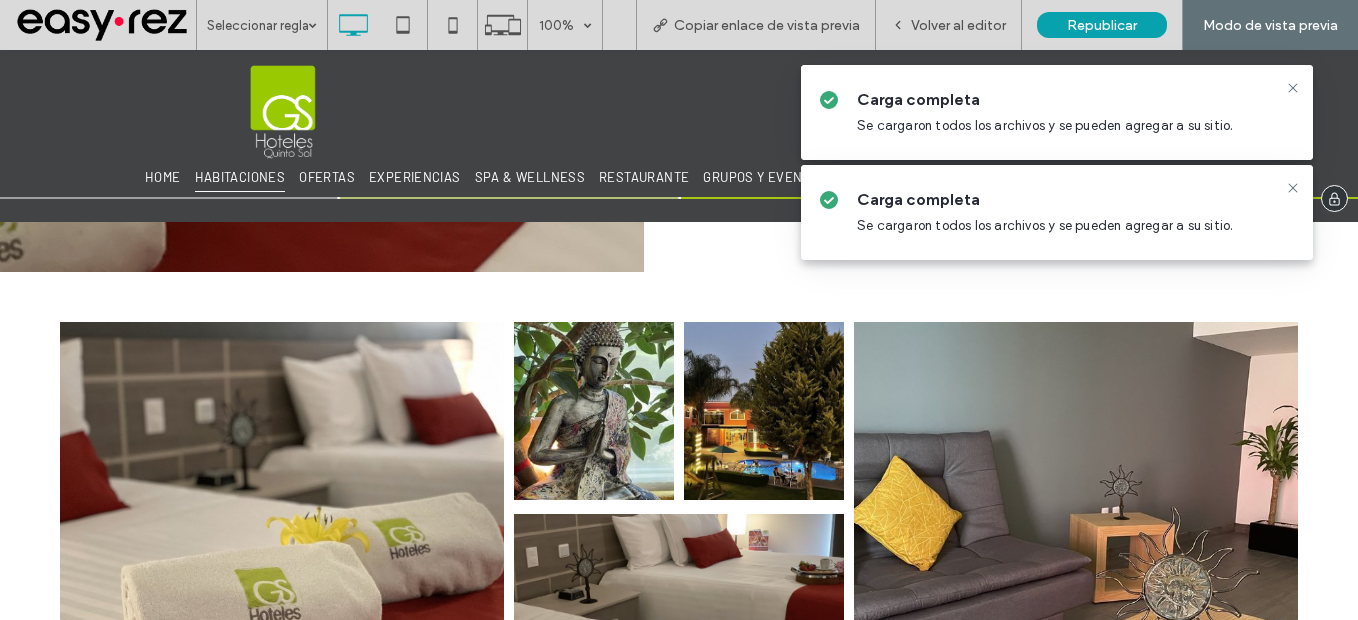 scroll, scrollTop: 1684, scrollLeft: 0, axis: vertical 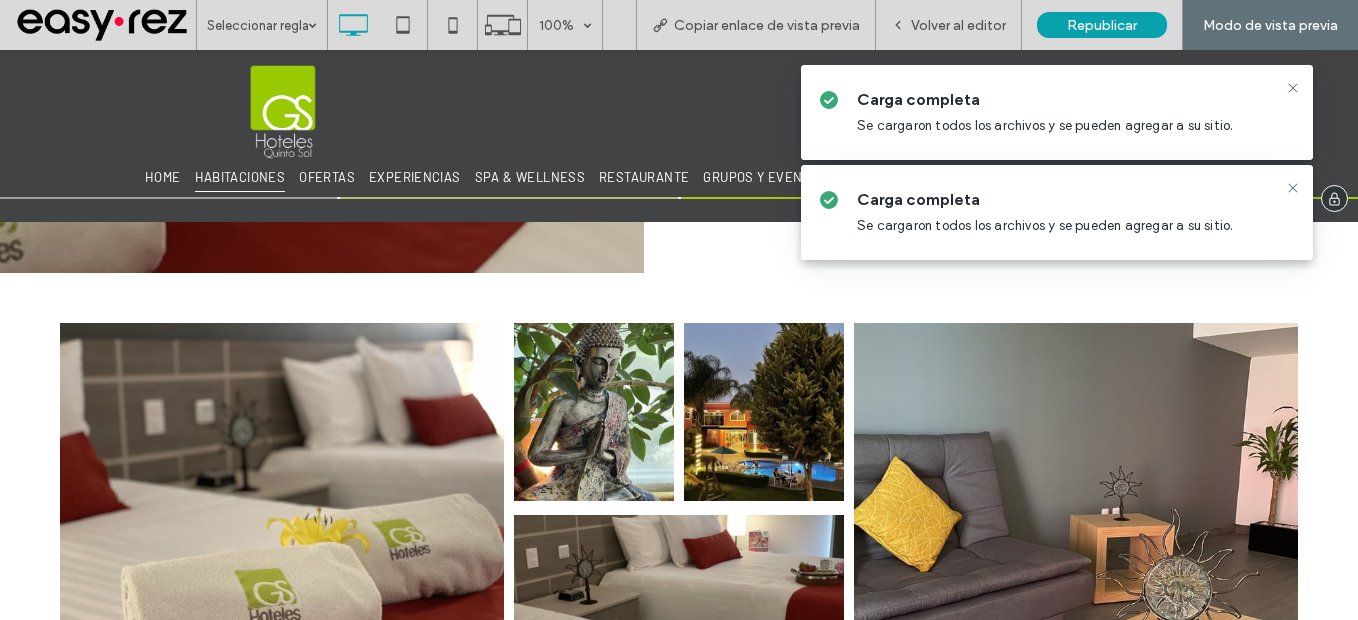 click on "HABITACIONES" at bounding box center [240, 178] 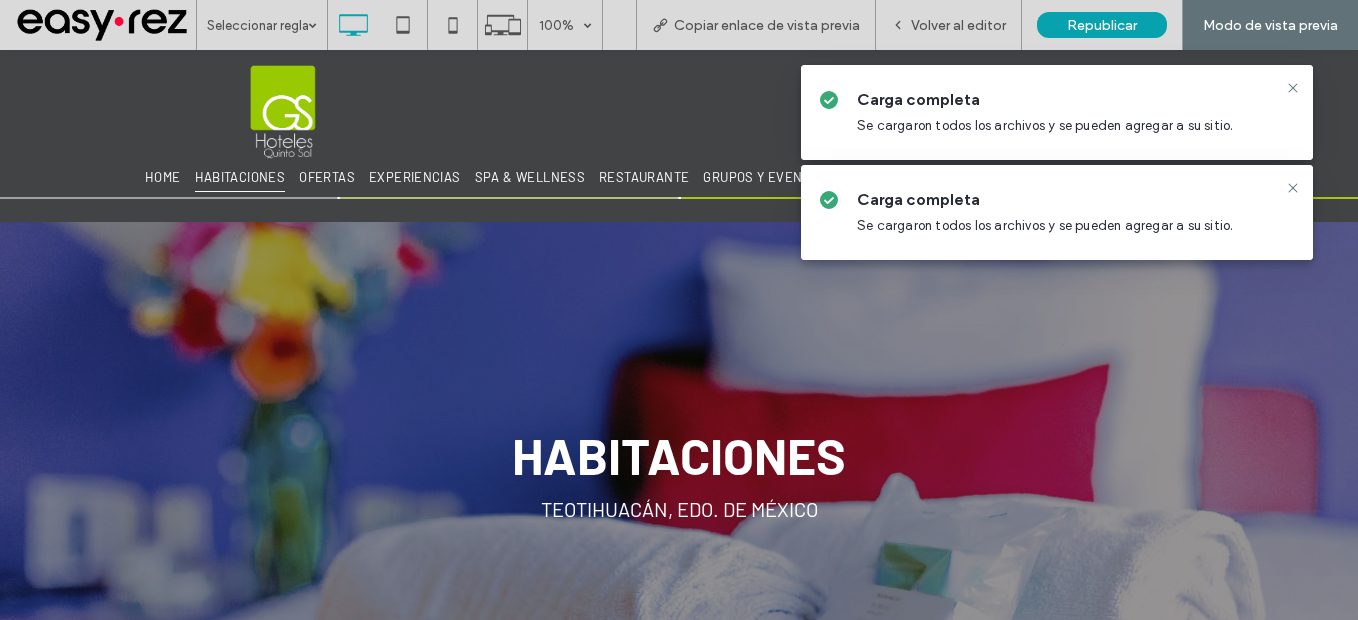 scroll, scrollTop: 0, scrollLeft: 0, axis: both 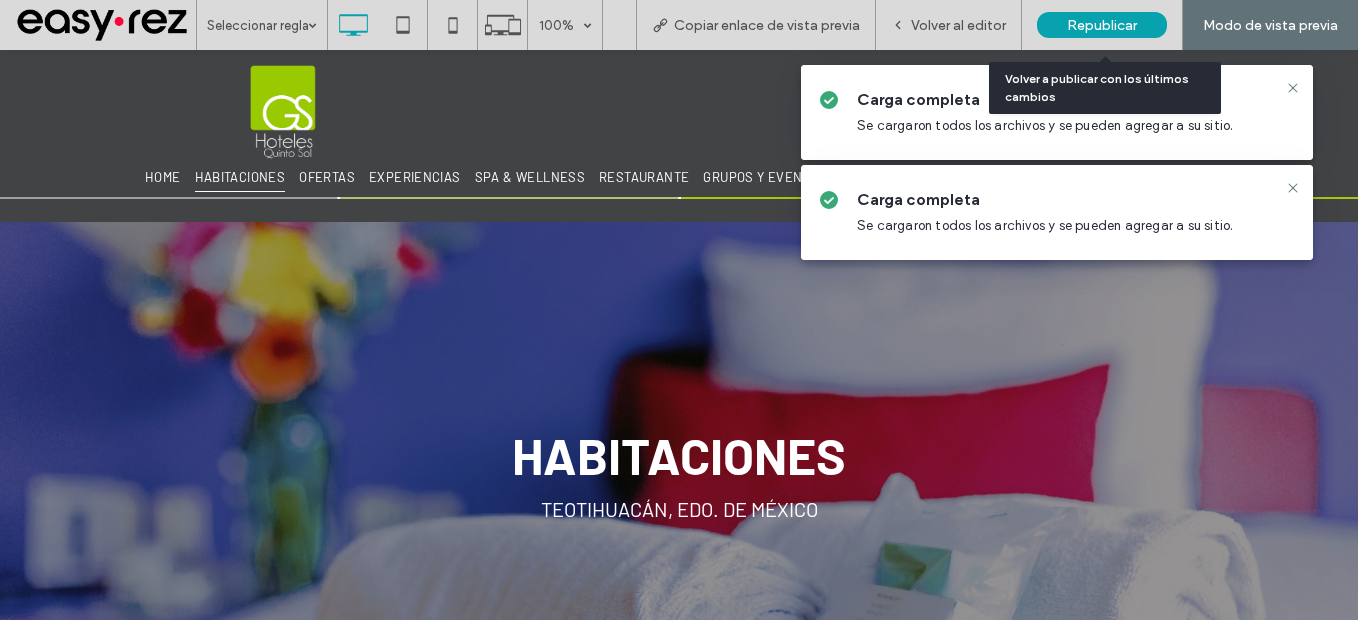 click on "Republicar" at bounding box center [1102, 25] 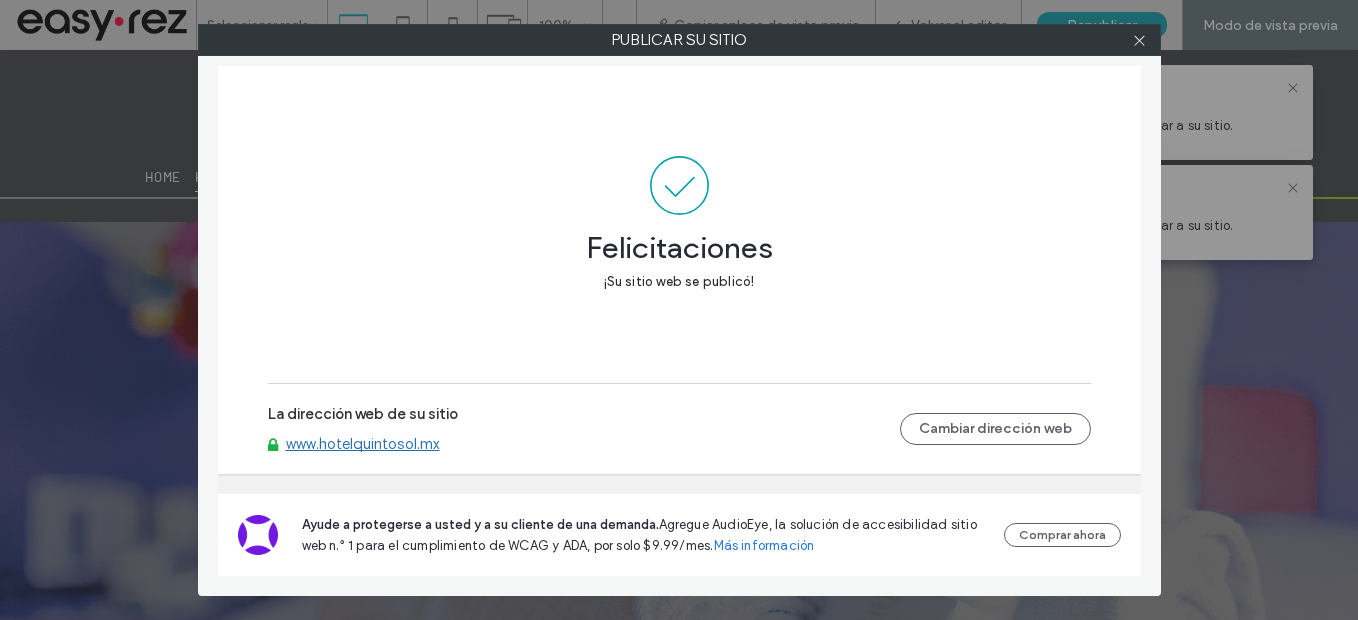 click on "www.hotelquintosol.mx" at bounding box center (363, 444) 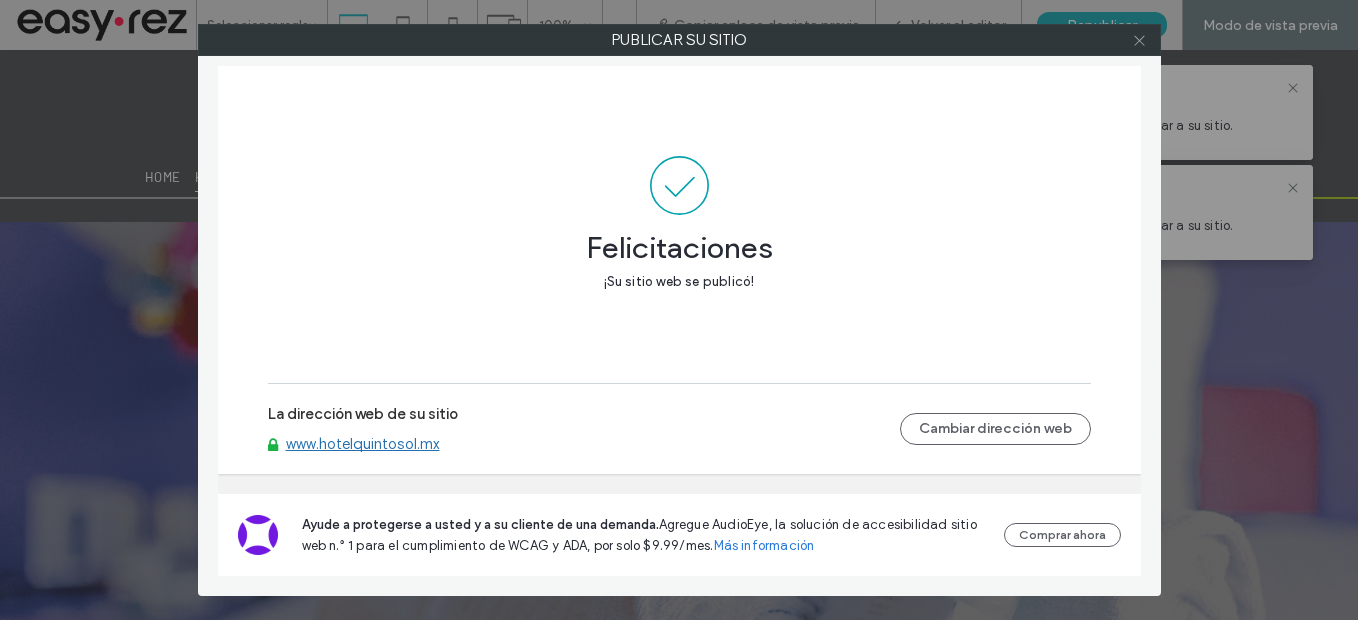 click 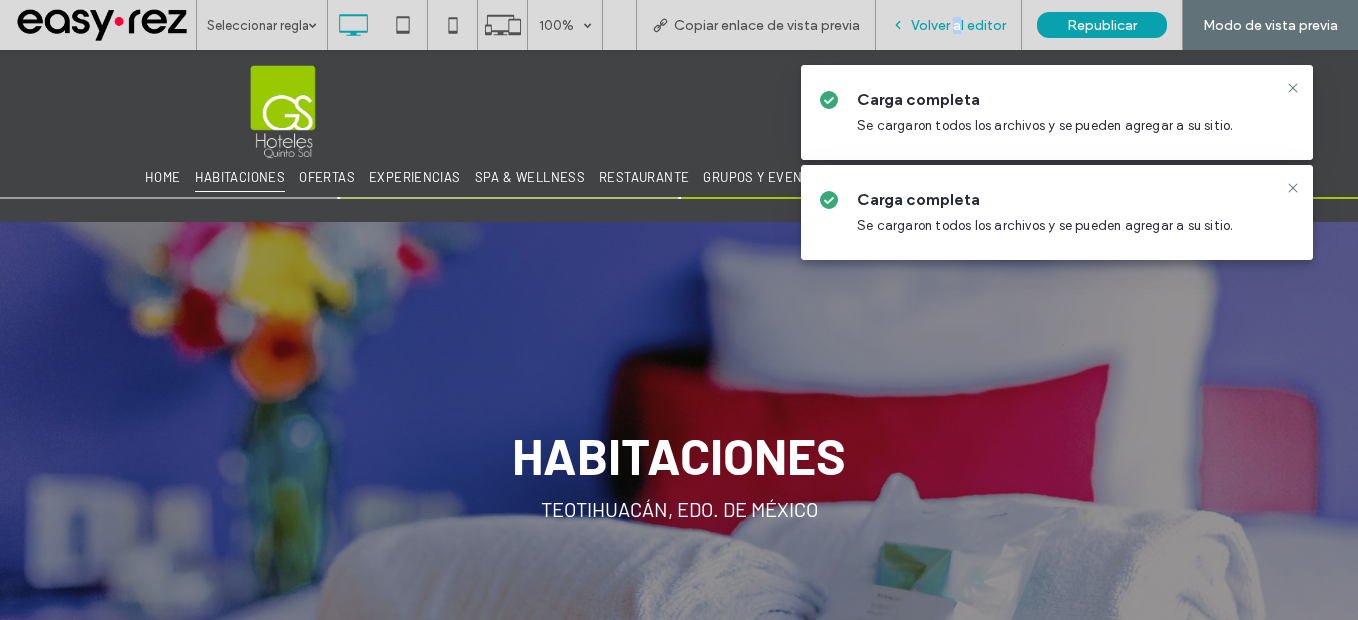 click on "Volver al editor" at bounding box center (958, 25) 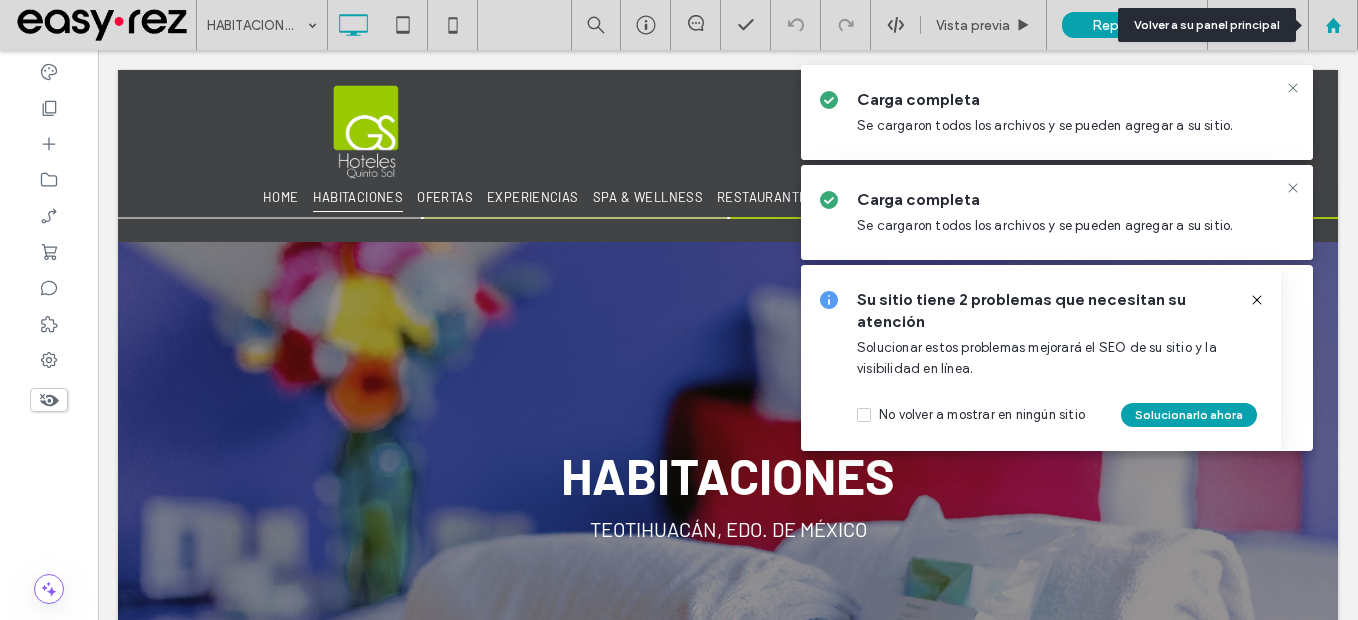 click at bounding box center (1333, 25) 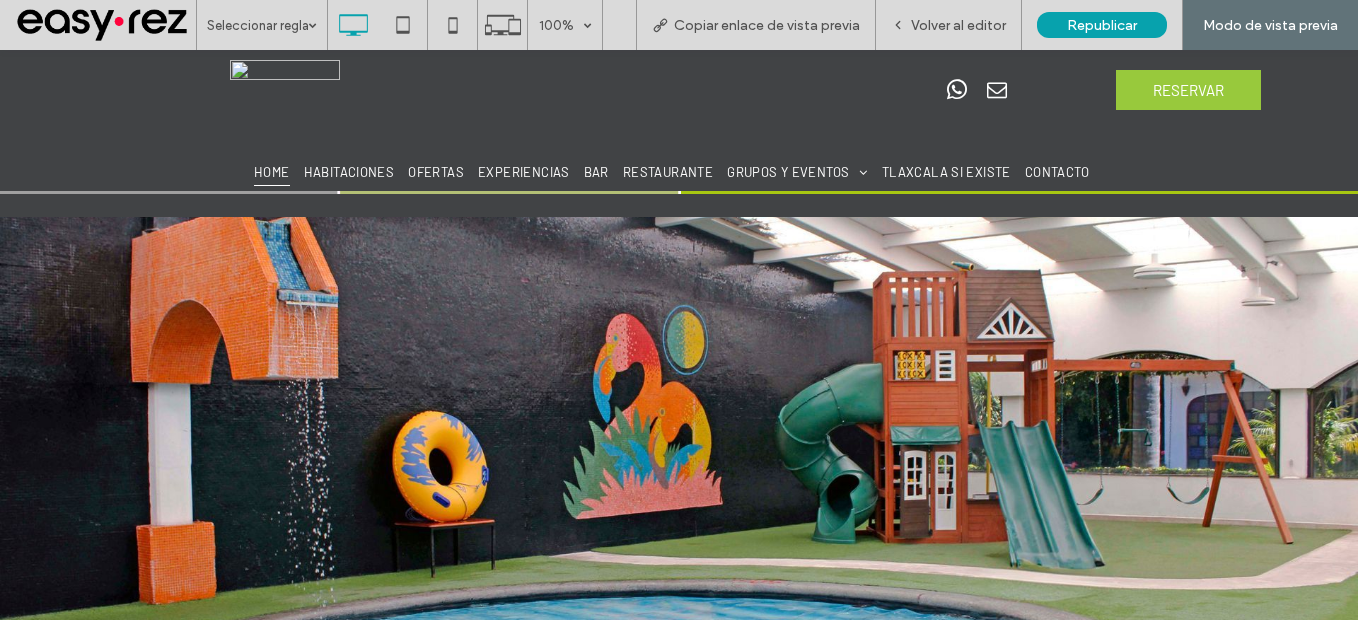scroll, scrollTop: 0, scrollLeft: 0, axis: both 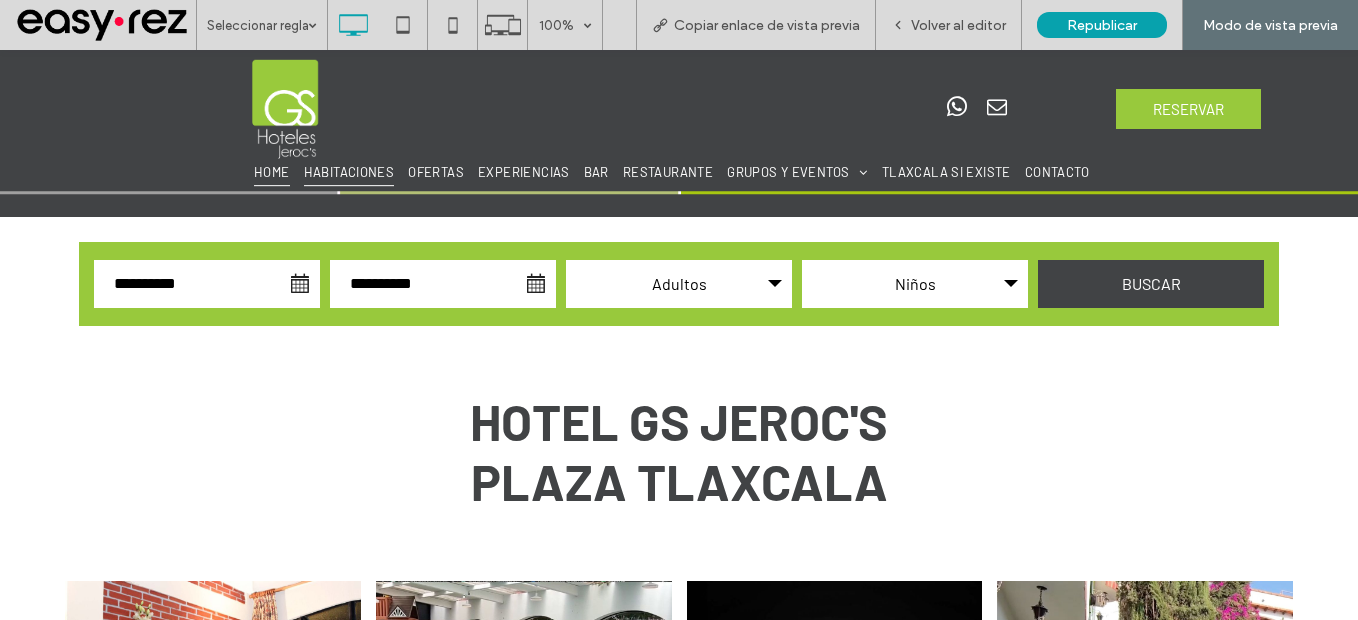 click on "HABITACIONES" at bounding box center [349, 172] 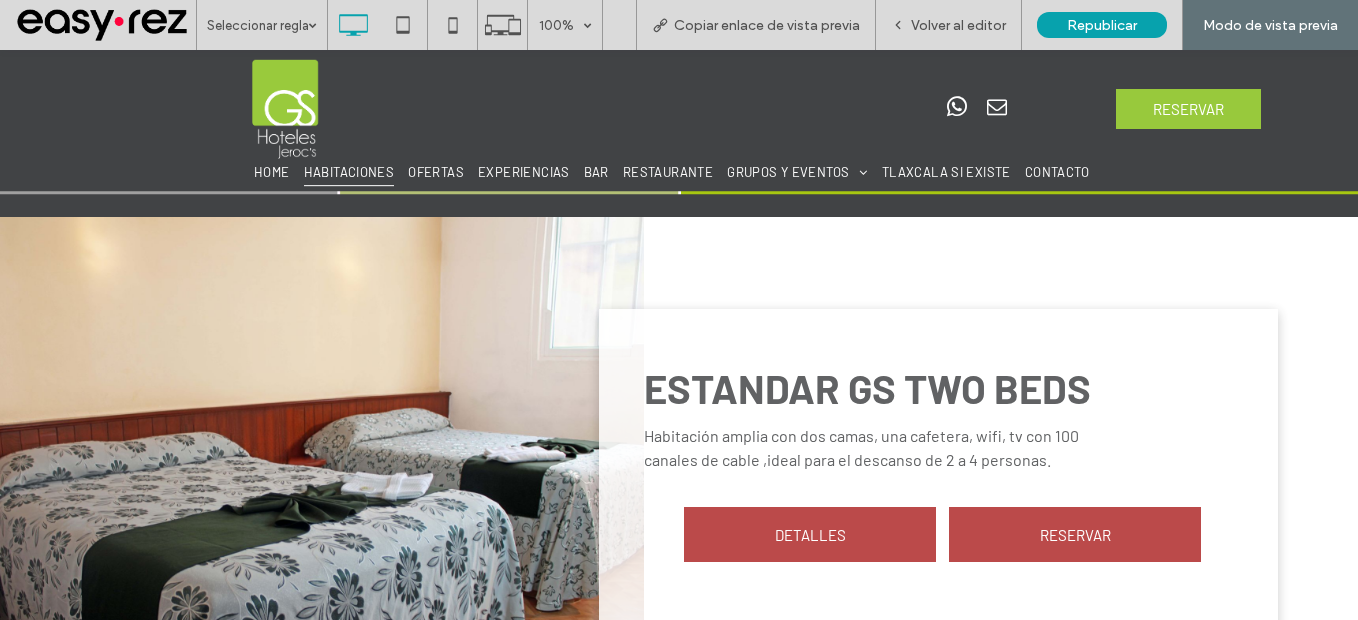 scroll, scrollTop: 1200, scrollLeft: 0, axis: vertical 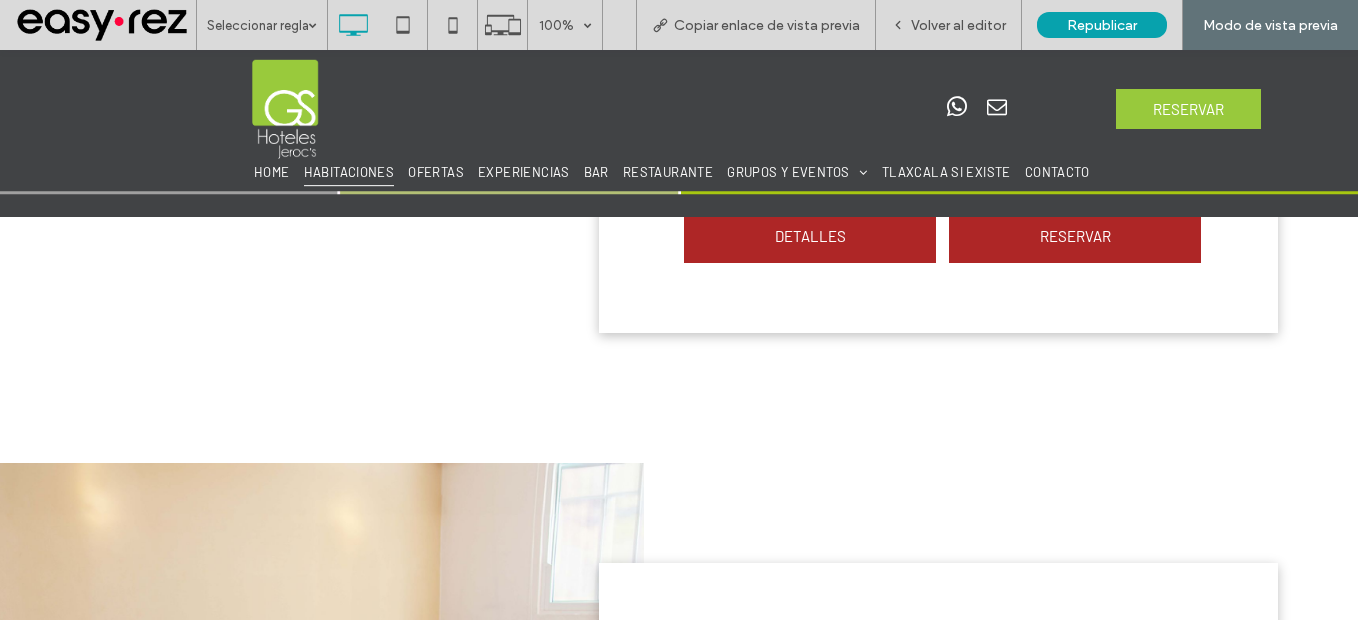 drag, startPoint x: 859, startPoint y: 163, endPoint x: 816, endPoint y: 248, distance: 95.257545 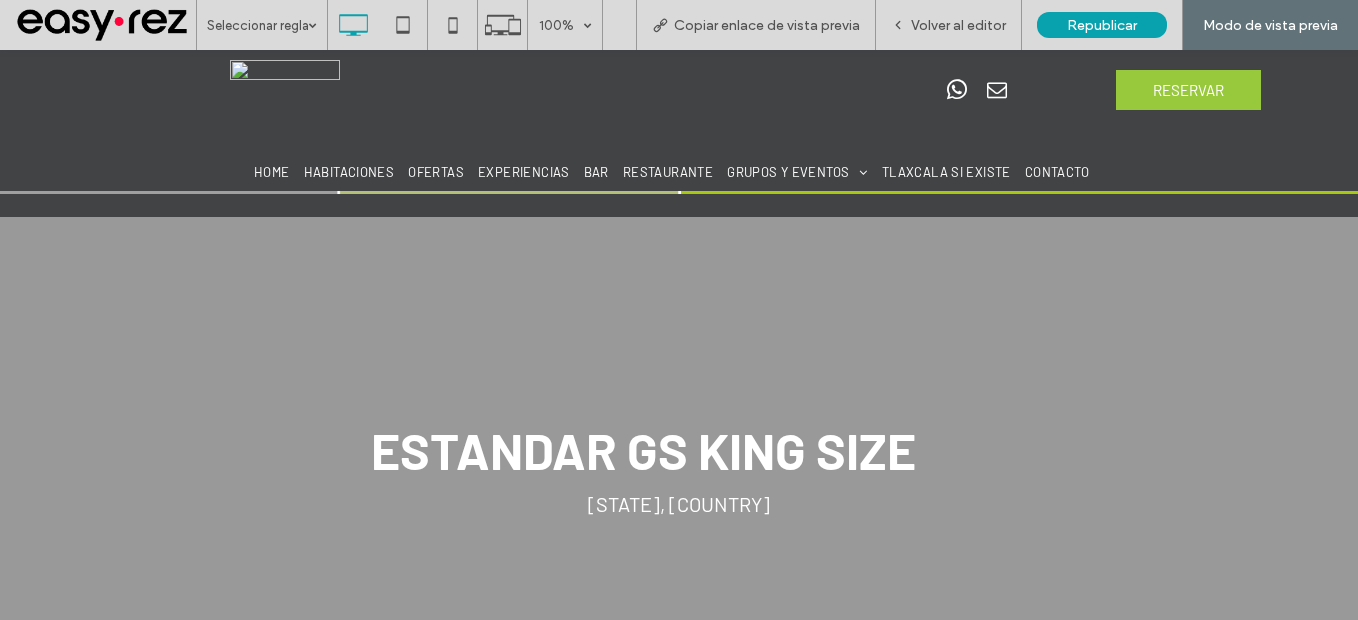 scroll, scrollTop: 0, scrollLeft: 0, axis: both 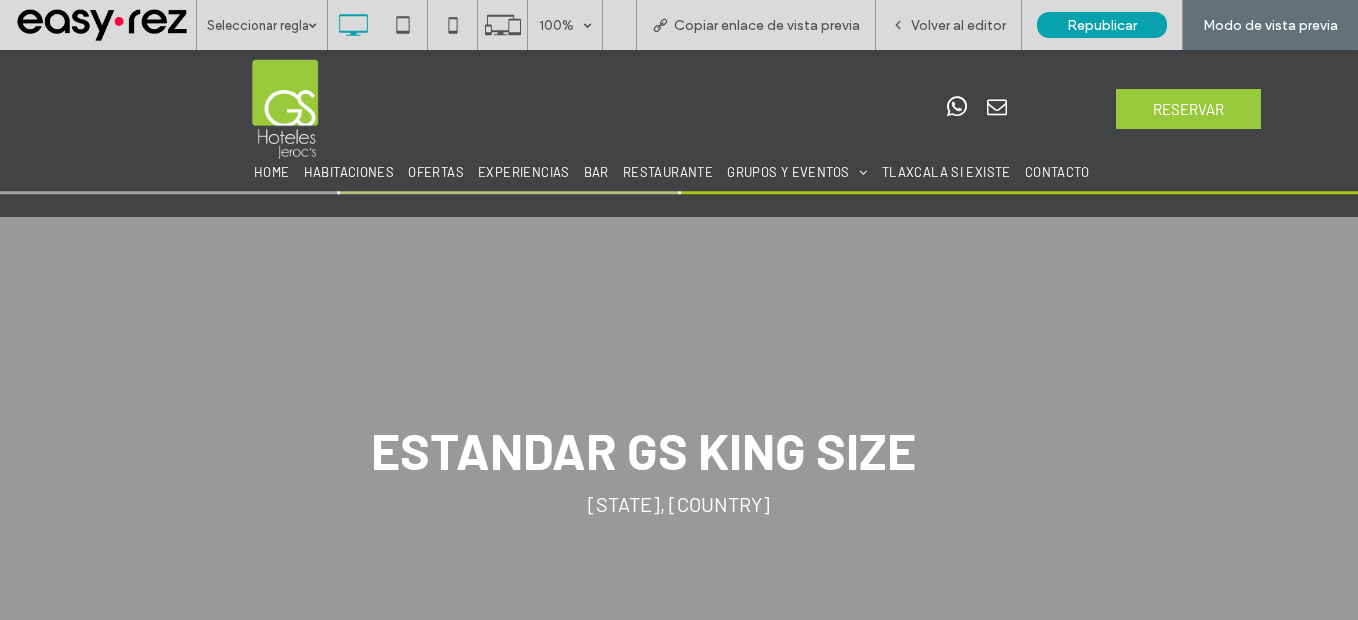 type on "**********" 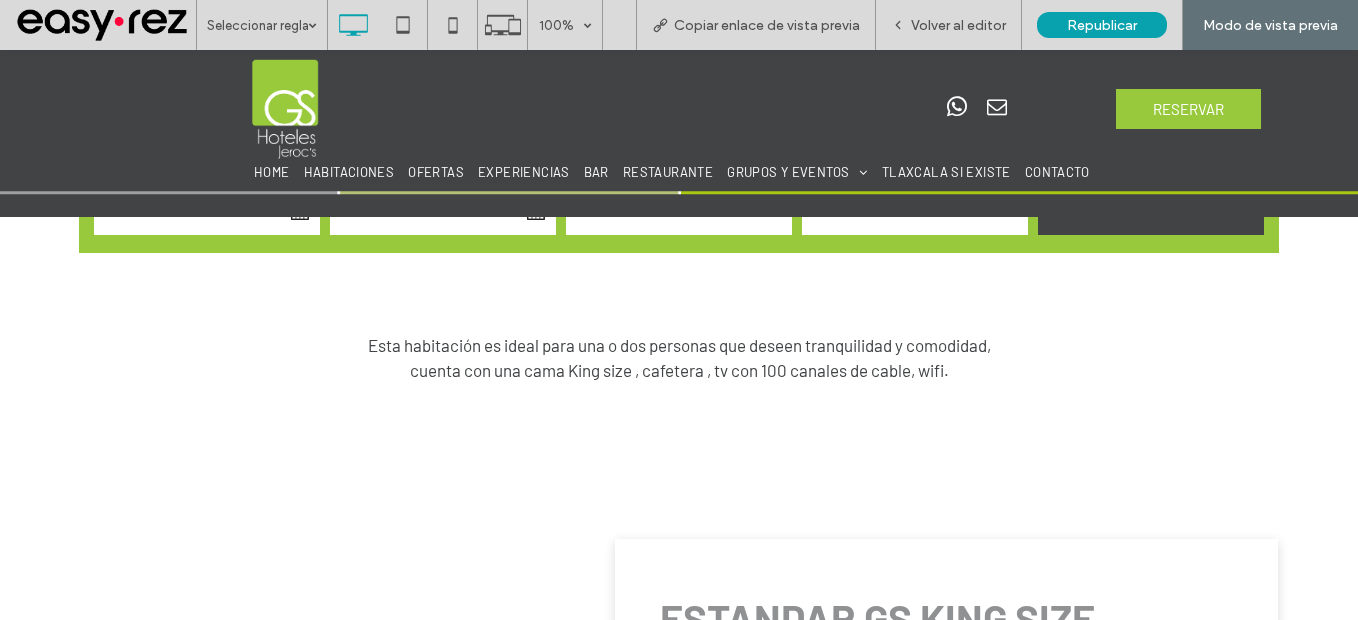 scroll, scrollTop: 500, scrollLeft: 0, axis: vertical 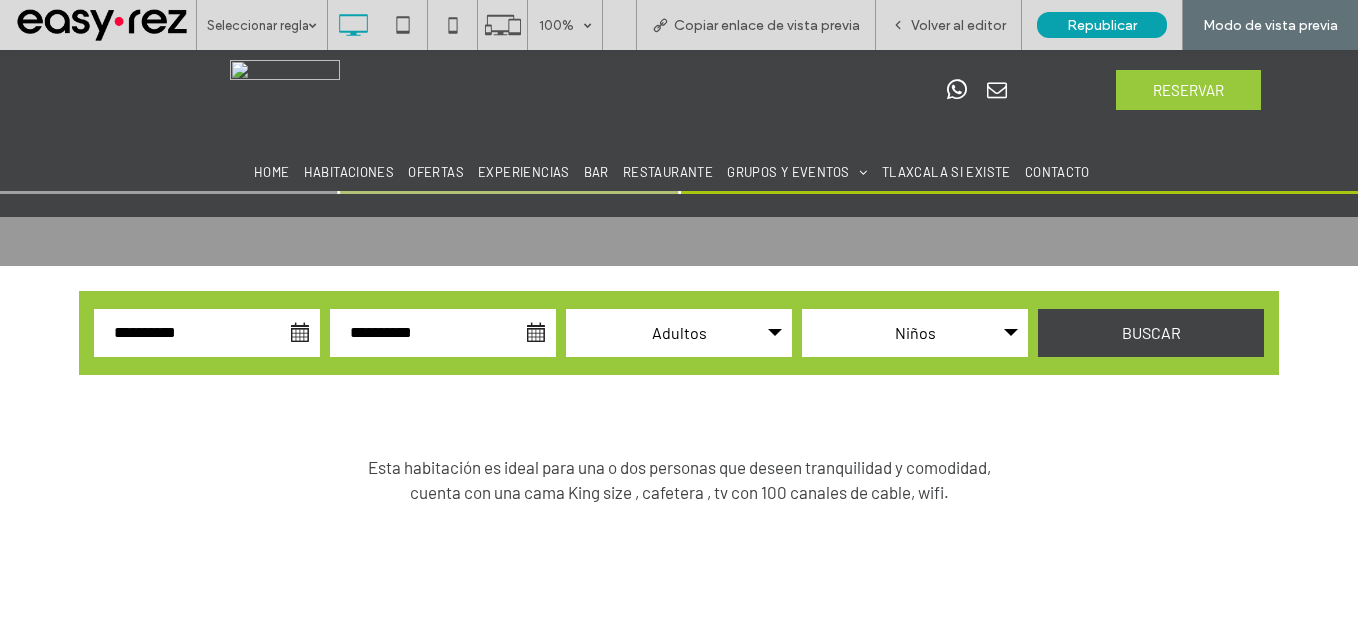 click at bounding box center [285, 109] 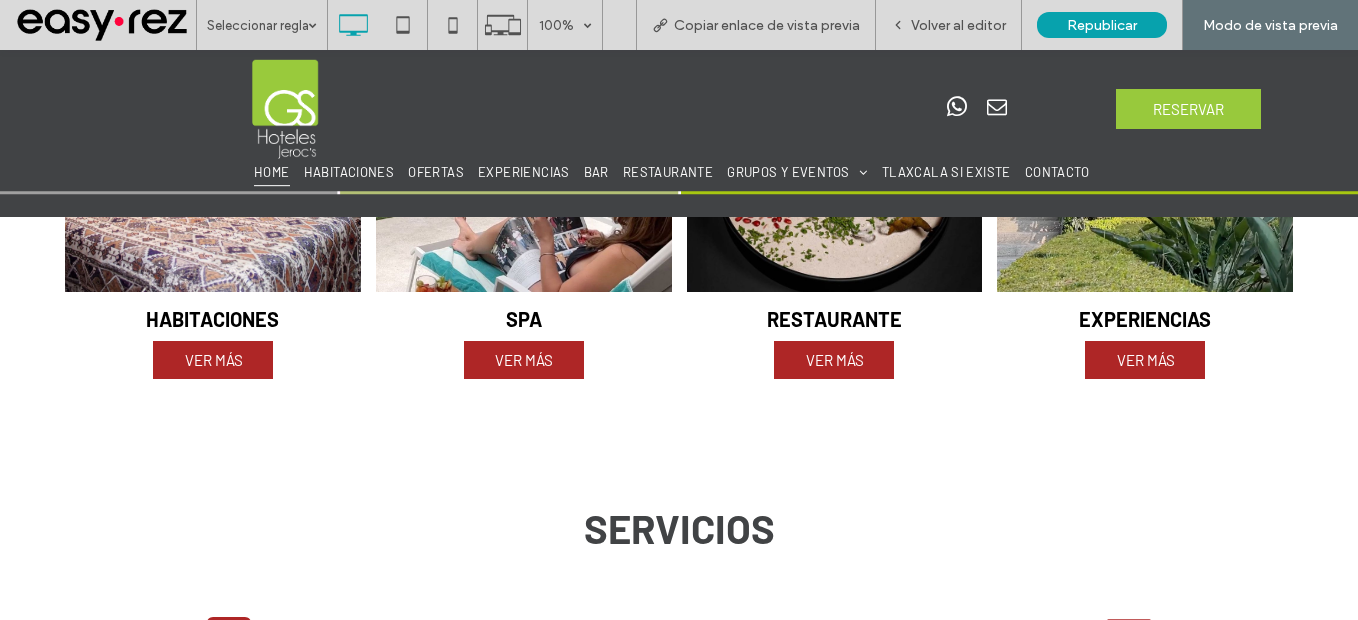 type on "**********" 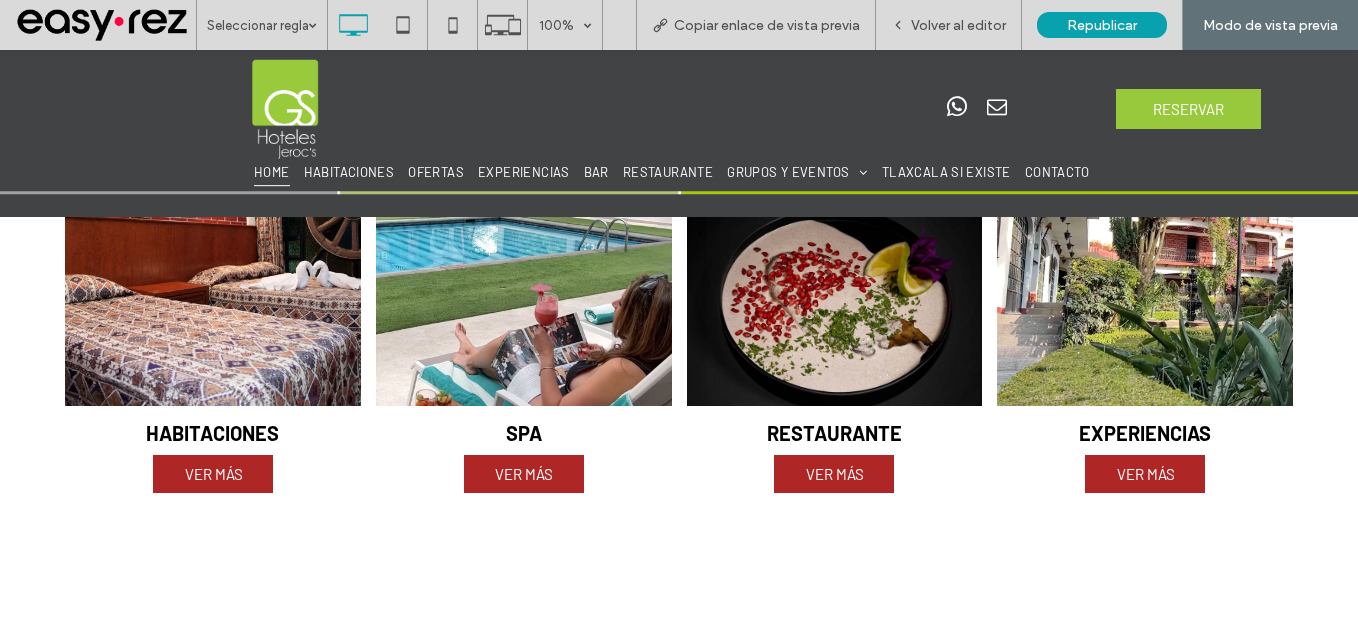 scroll, scrollTop: 784, scrollLeft: 0, axis: vertical 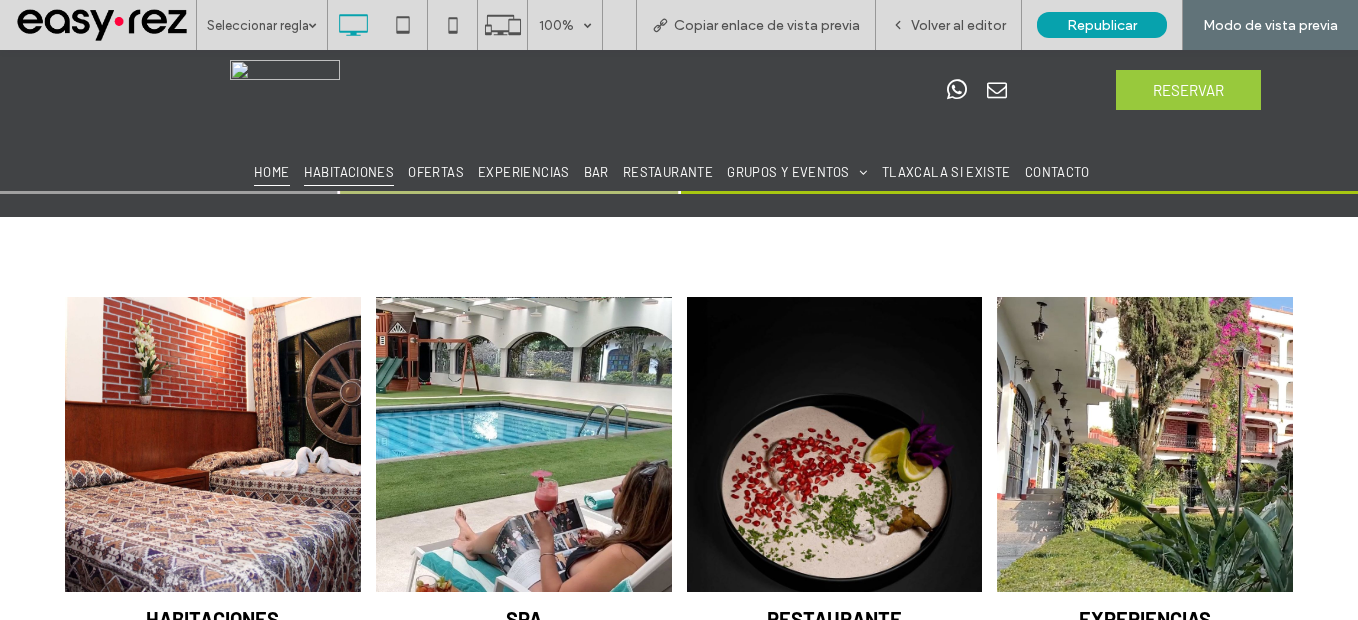 click on "HABITACIONES" at bounding box center [349, 172] 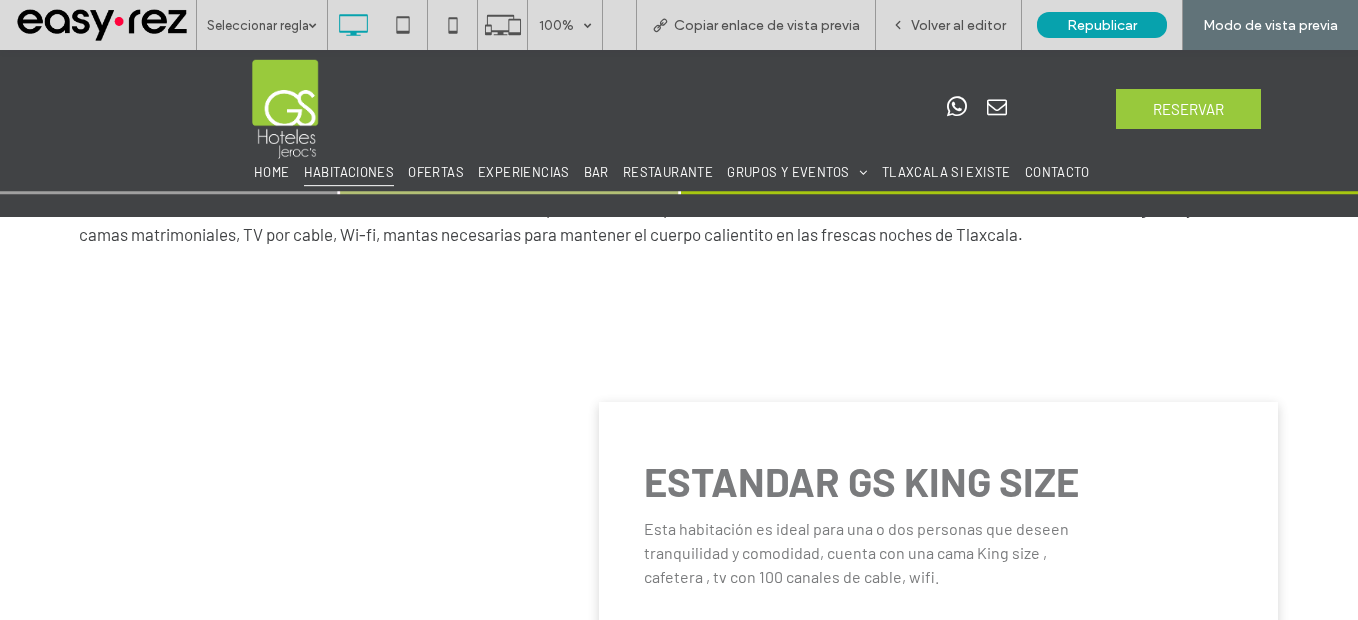 type on "**********" 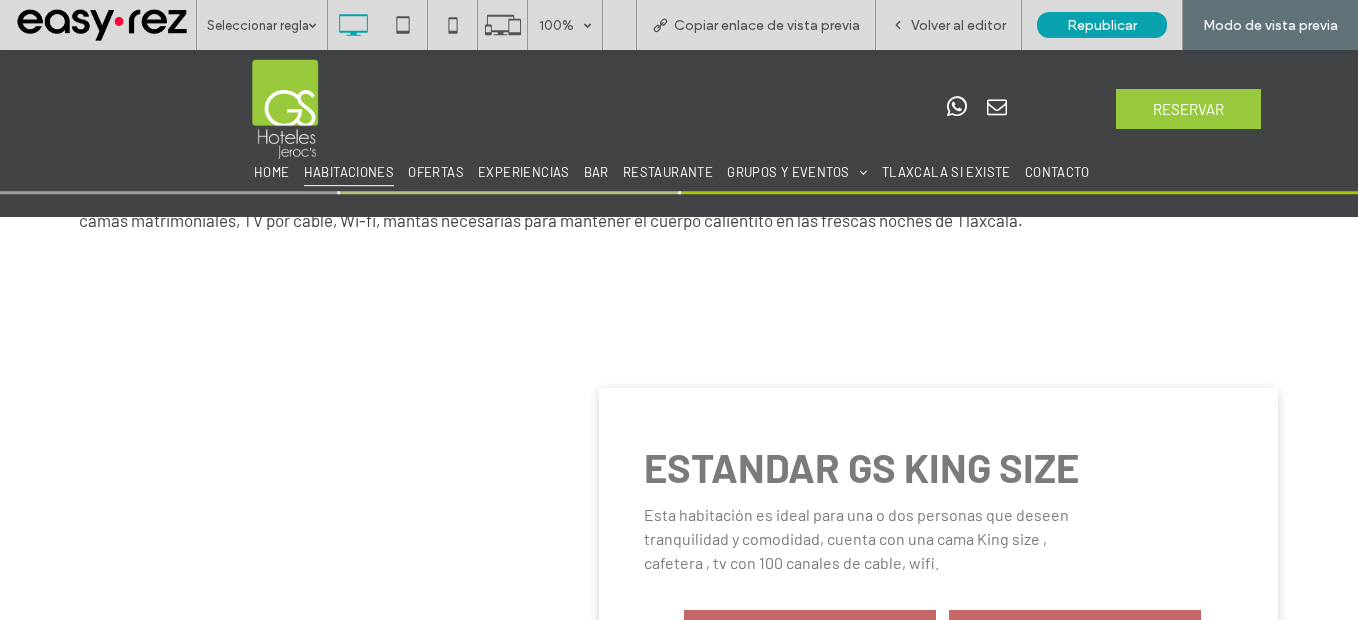 scroll, scrollTop: 900, scrollLeft: 0, axis: vertical 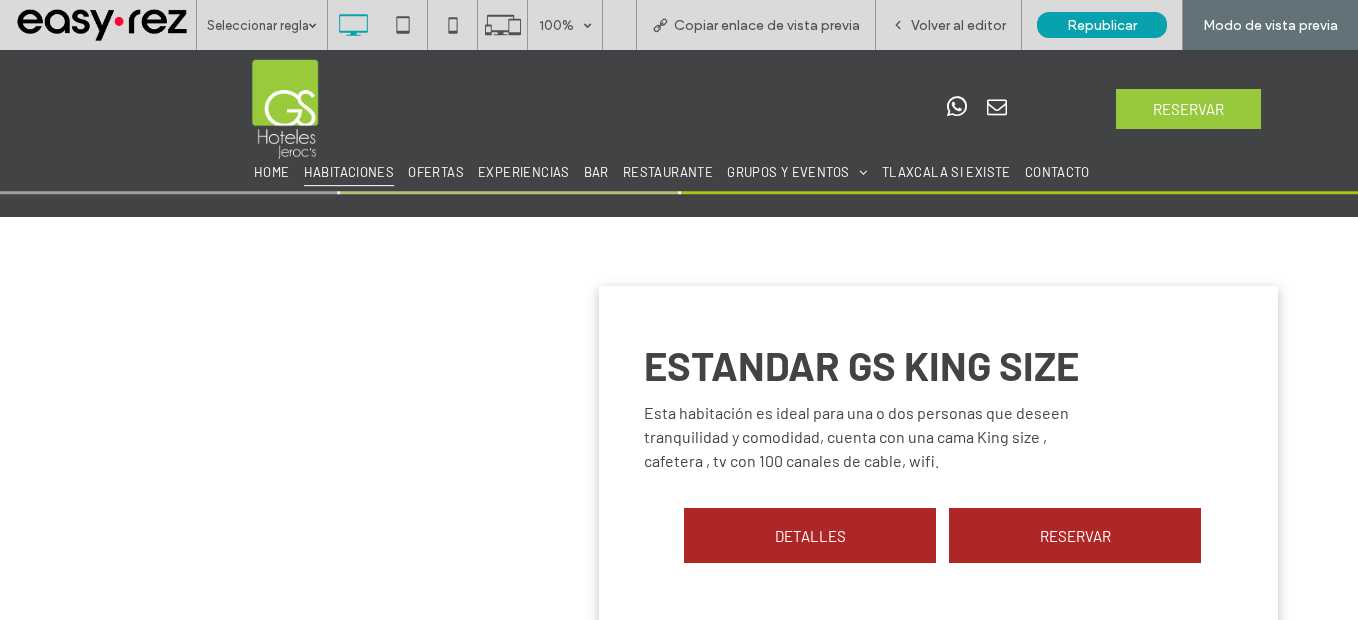 click on "DETALLES" at bounding box center (810, 536) 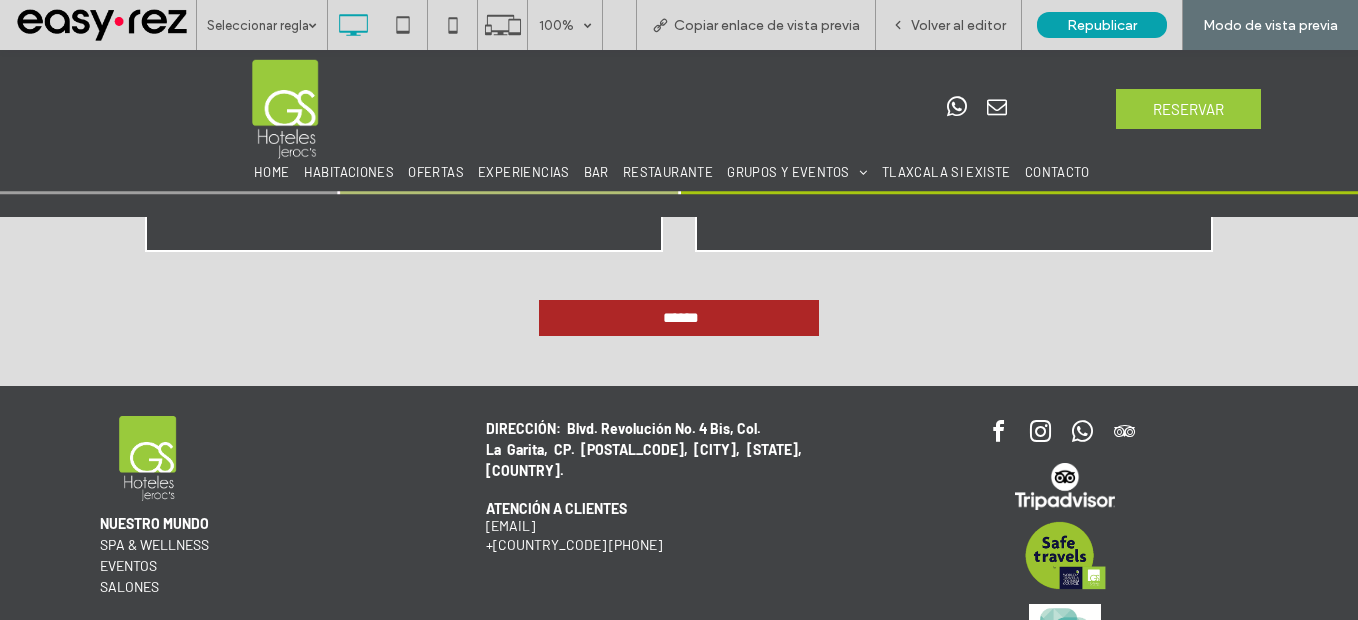 scroll, scrollTop: 2573, scrollLeft: 0, axis: vertical 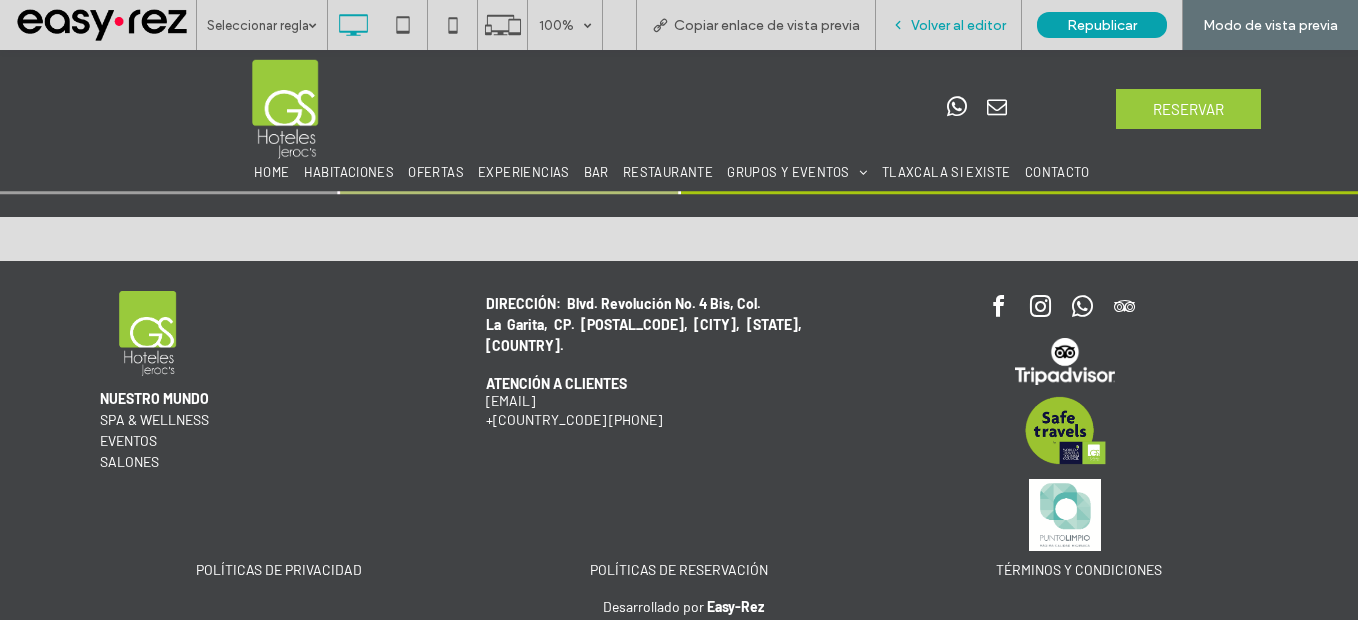 click on "Volver al editor" at bounding box center [949, 25] 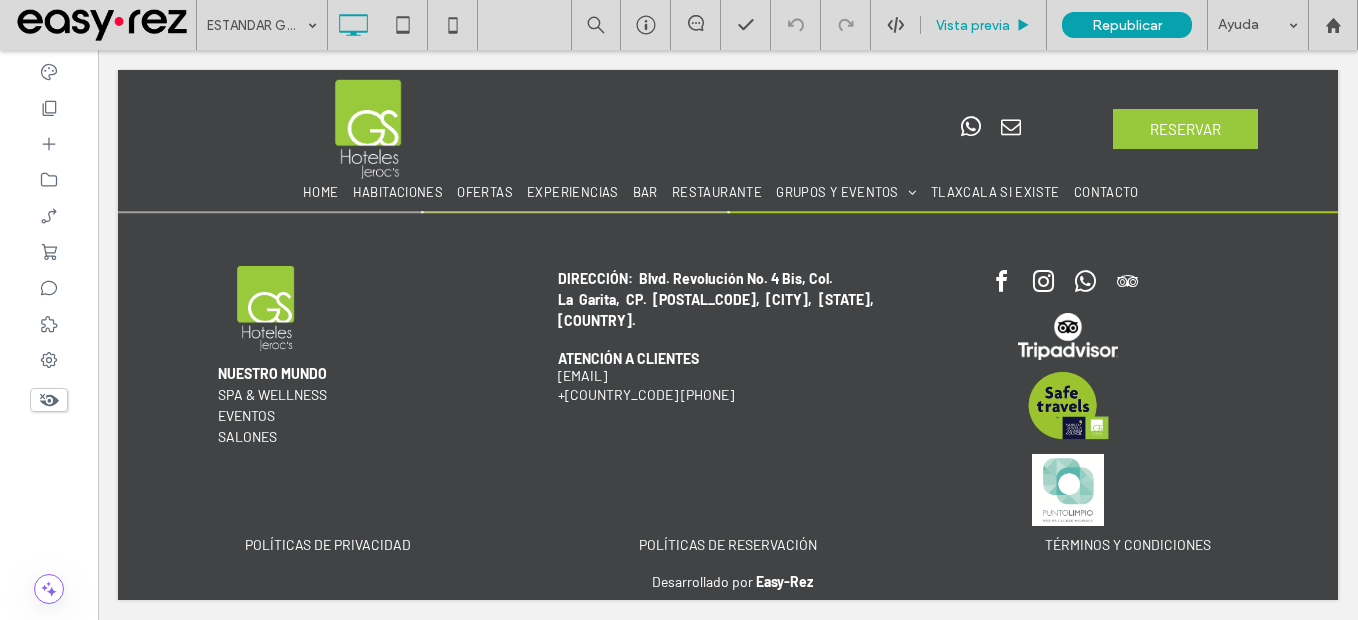 scroll, scrollTop: 2524, scrollLeft: 0, axis: vertical 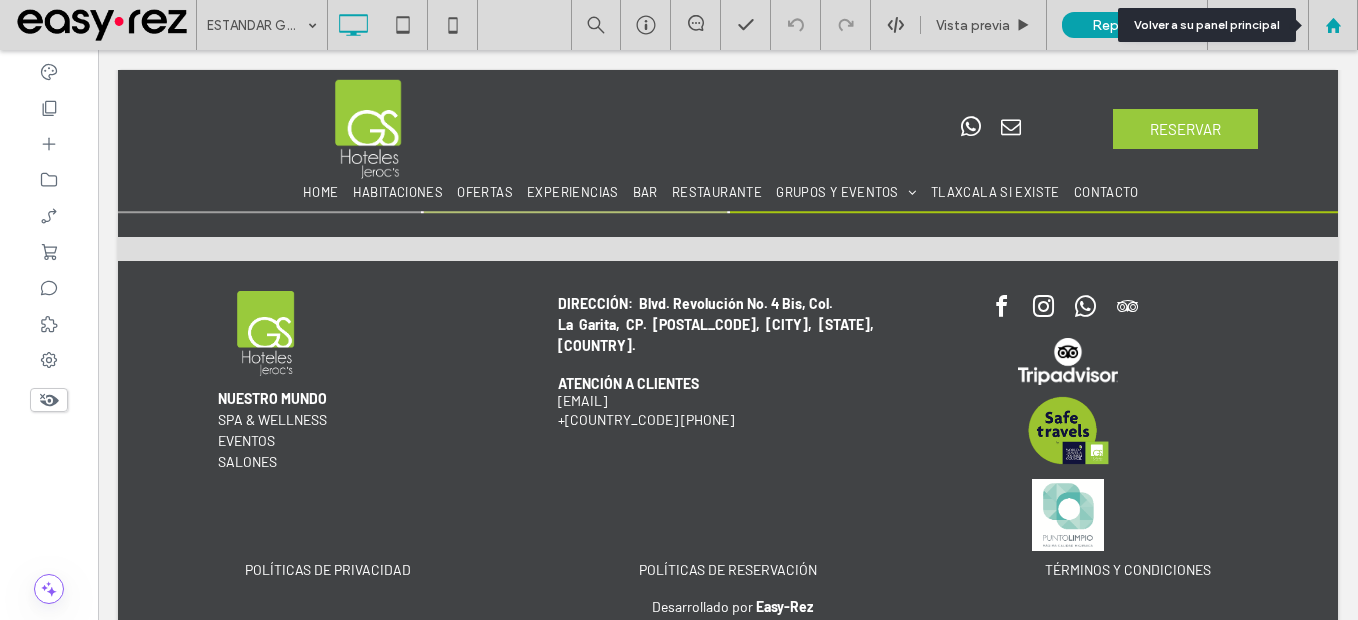click at bounding box center (1333, 25) 